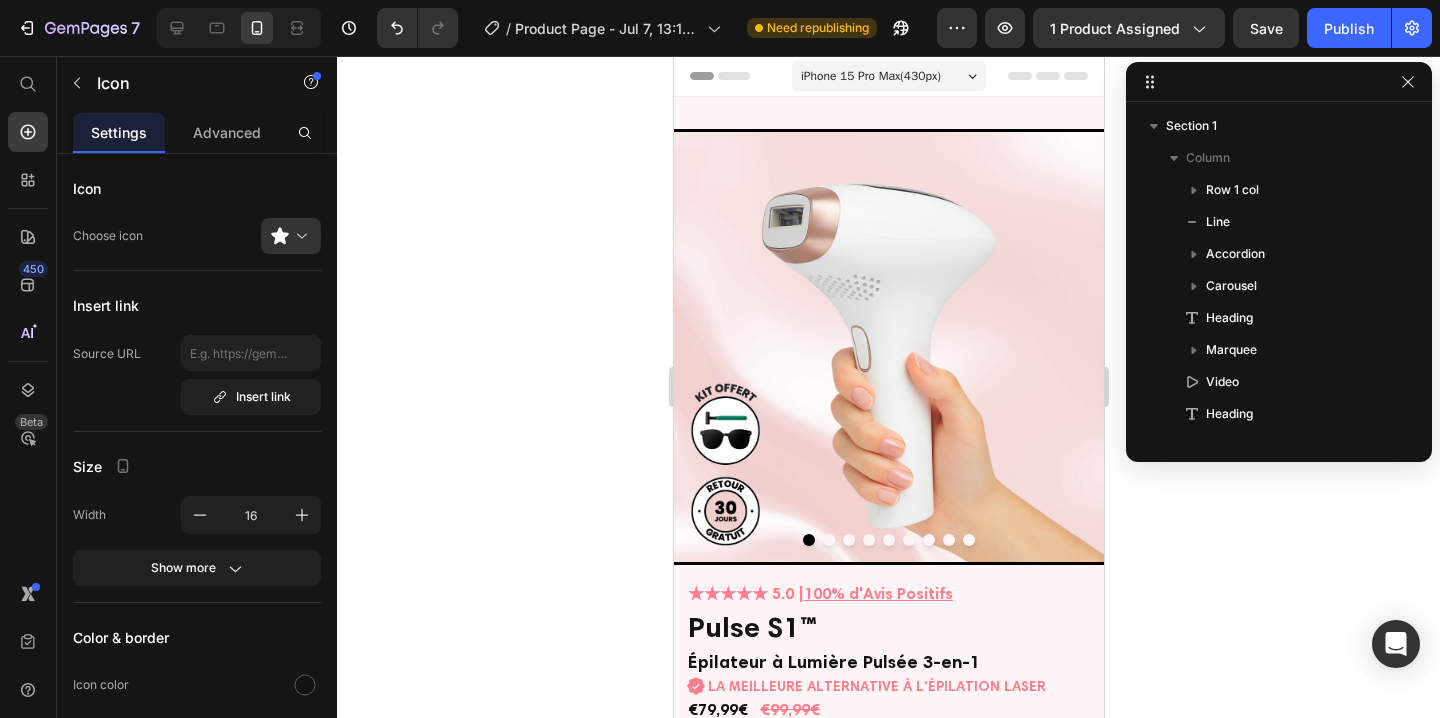 scroll, scrollTop: 6653, scrollLeft: 0, axis: vertical 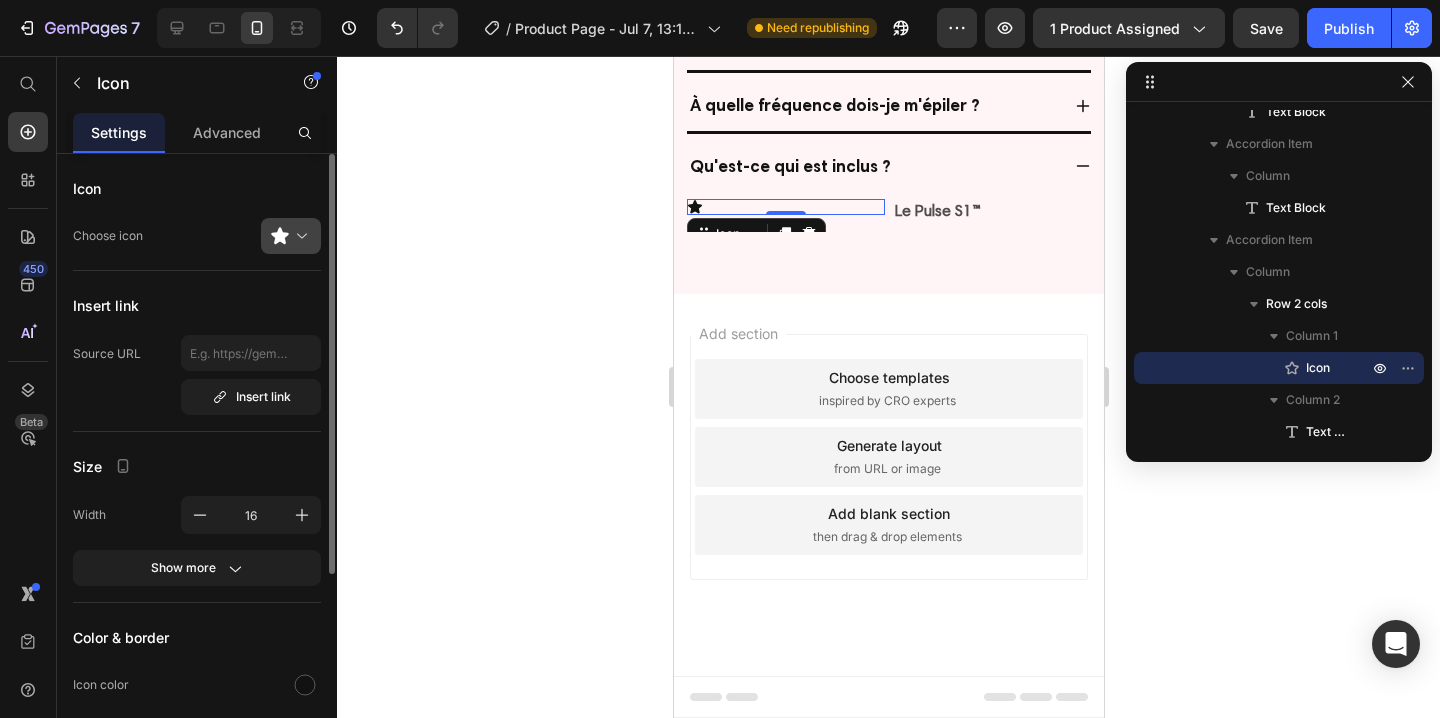 click at bounding box center (299, 236) 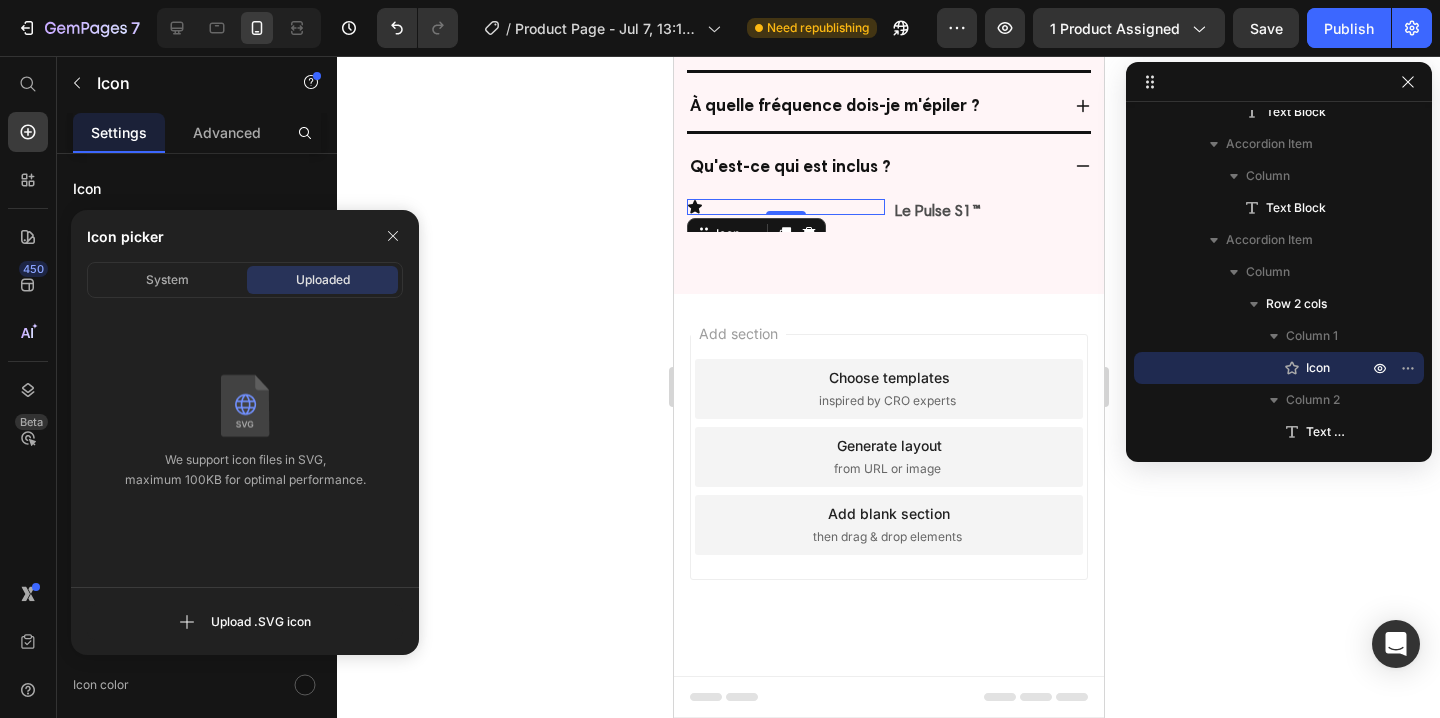 click on "Uploaded" at bounding box center [323, 280] 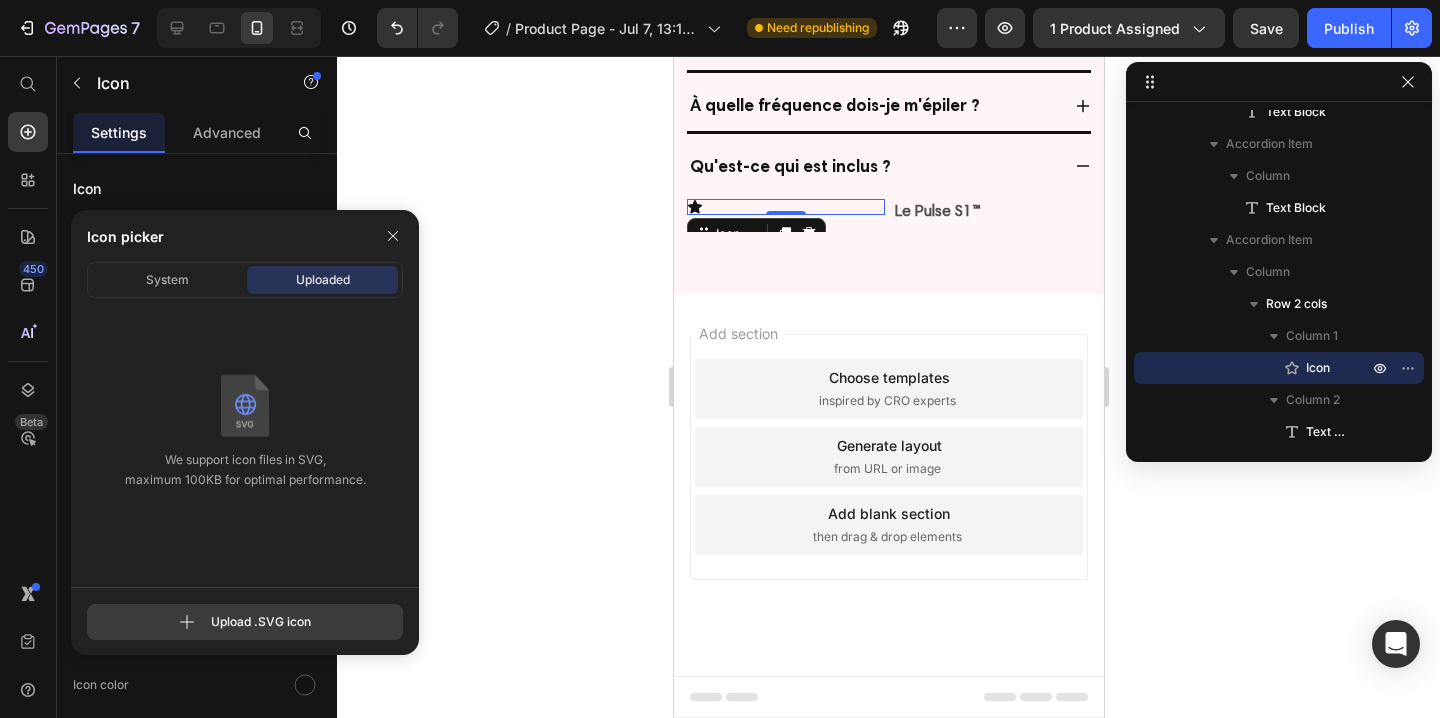click 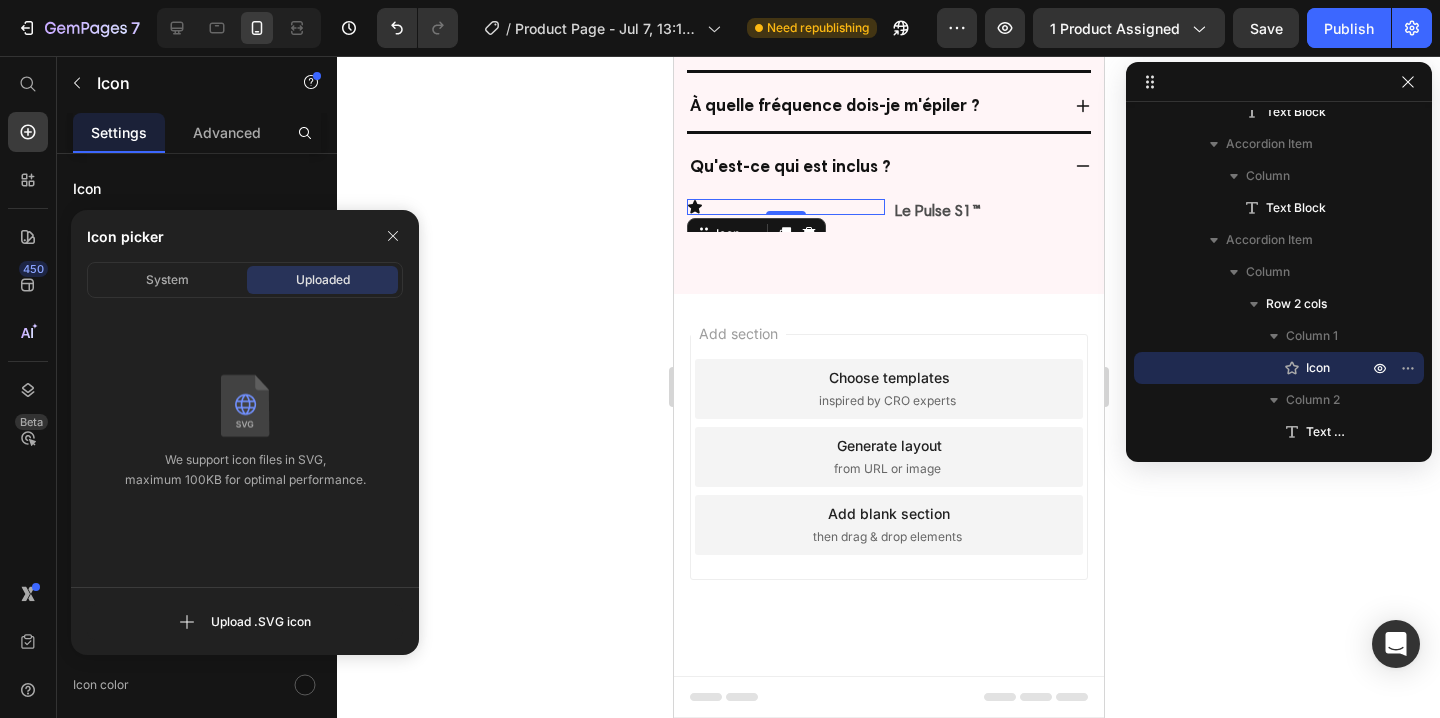 click 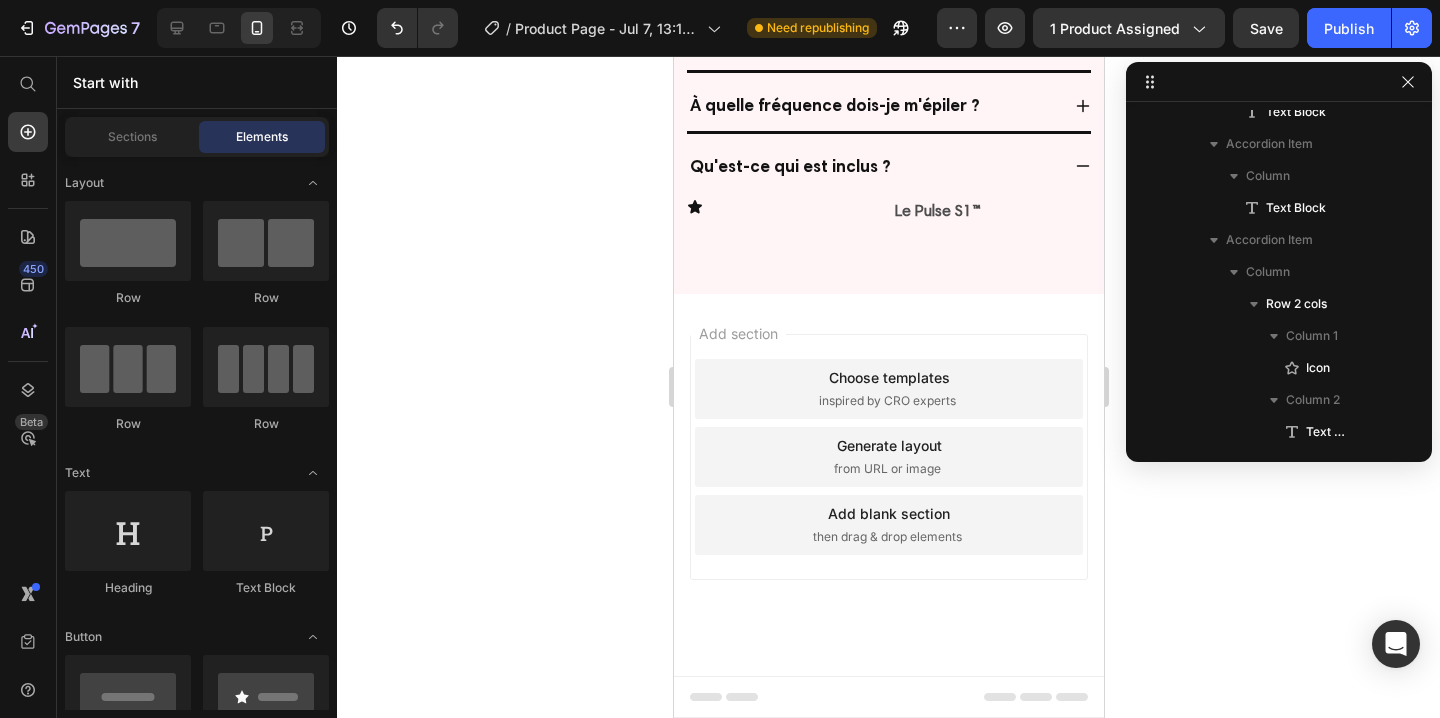 click 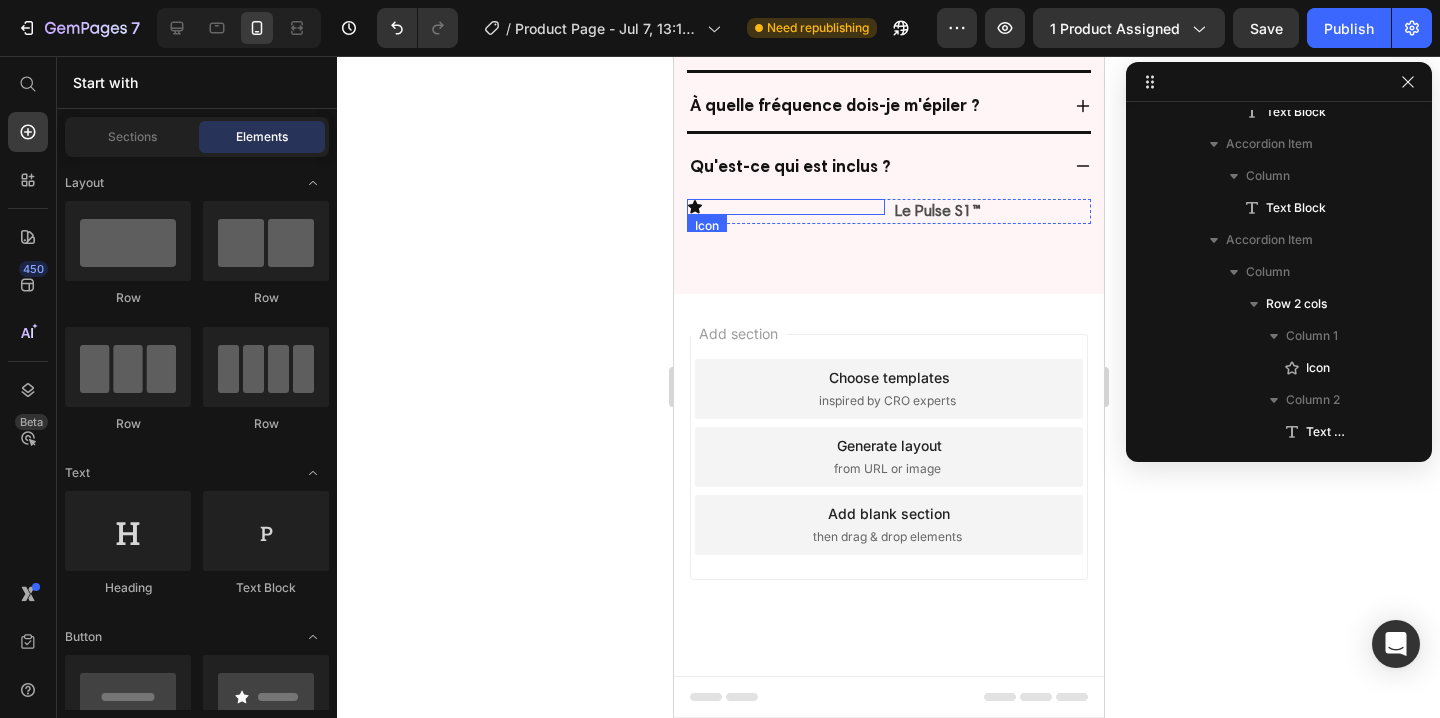 click on "Icon" at bounding box center (785, 207) 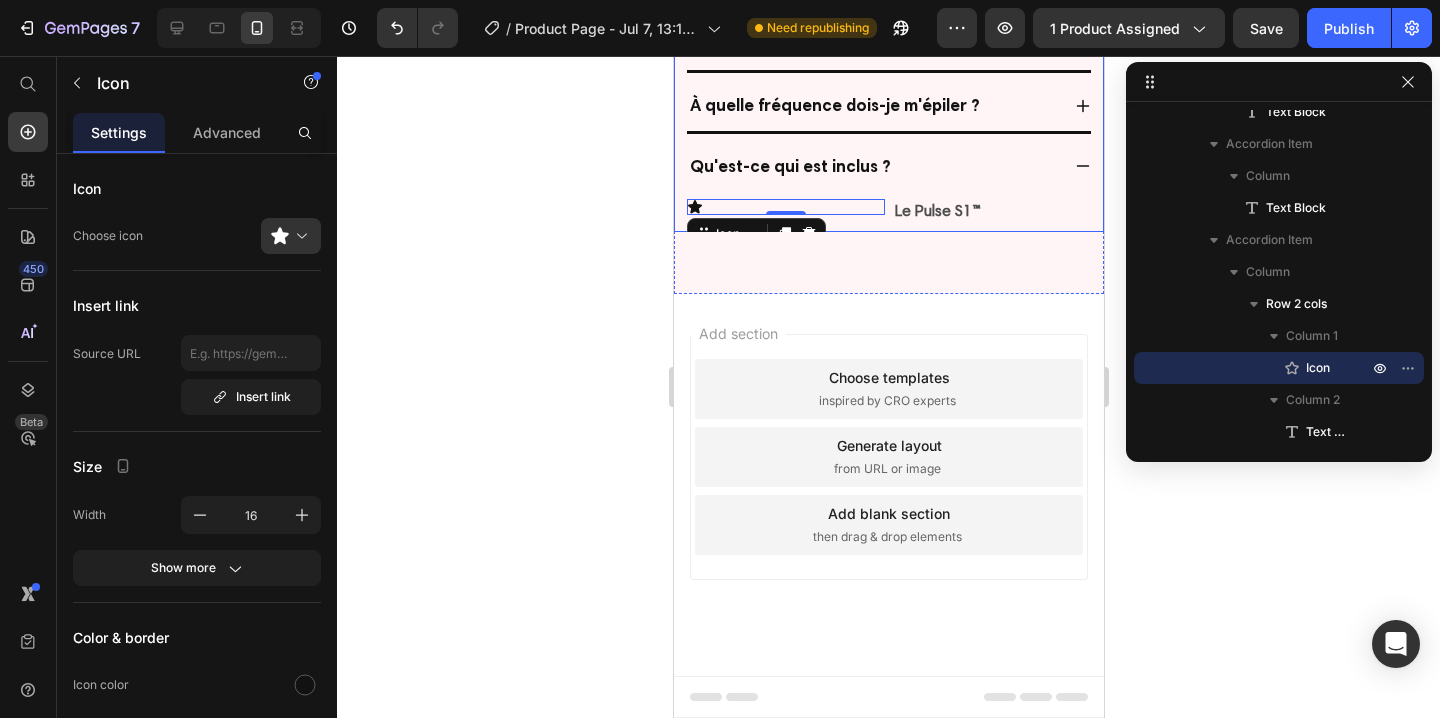 click on "Icon   0 Le Pulse S1™ Text Block Row" at bounding box center [888, 211] 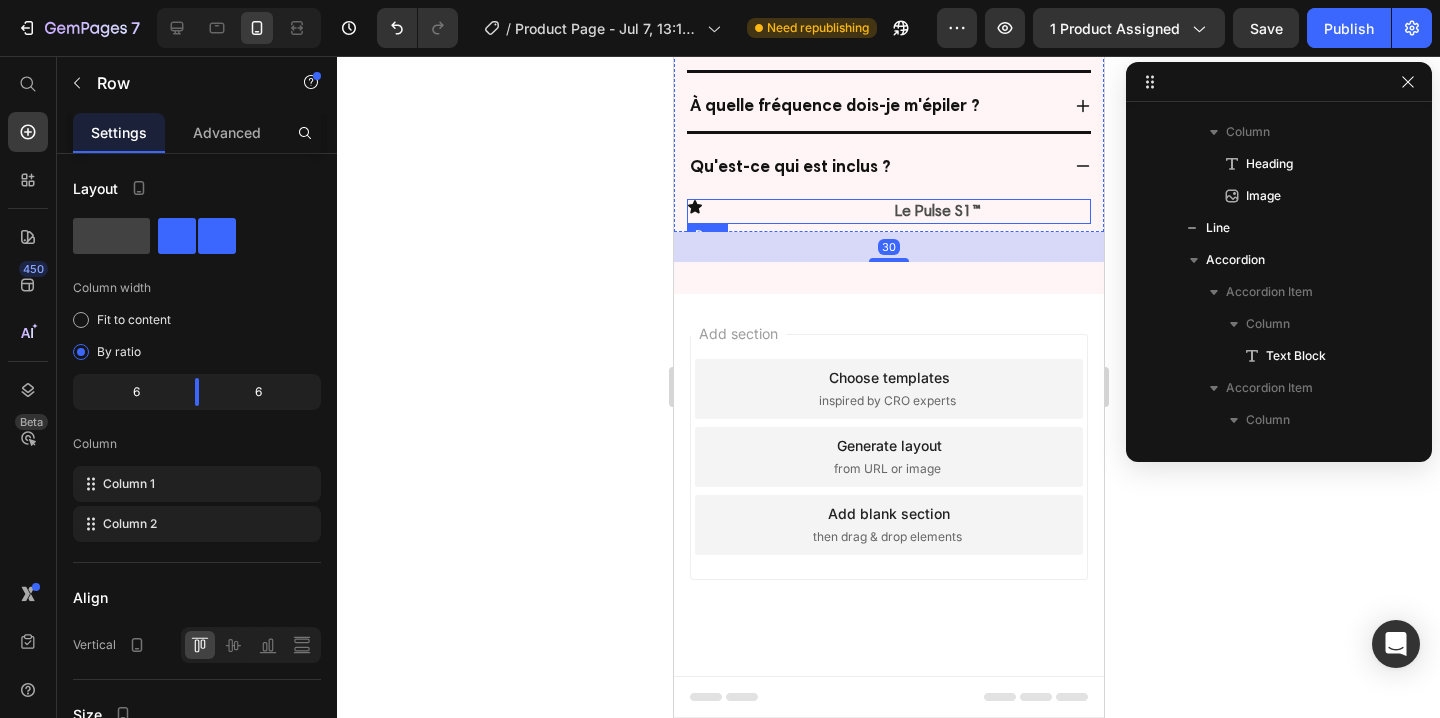 click on "Icon Le Pulse S1™ Text Block Row" at bounding box center [888, 211] 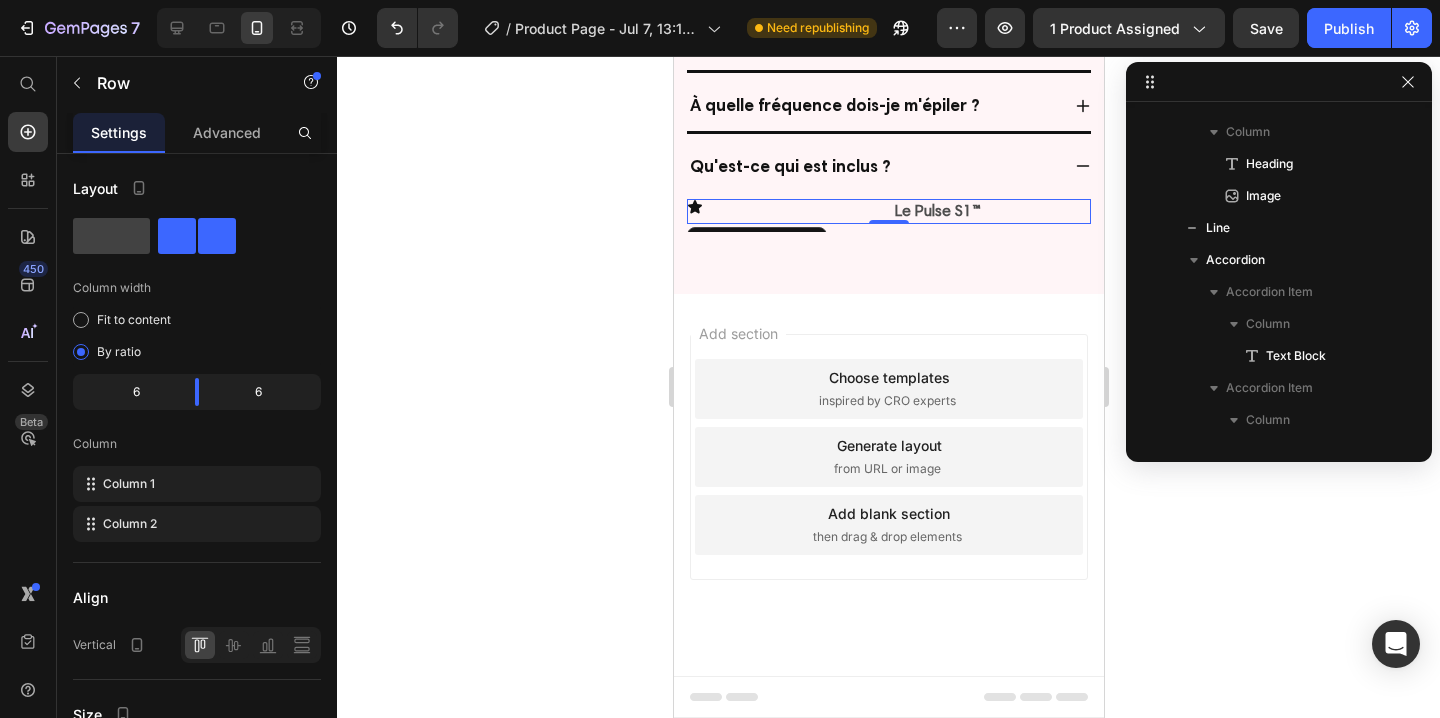 scroll, scrollTop: 1238, scrollLeft: 0, axis: vertical 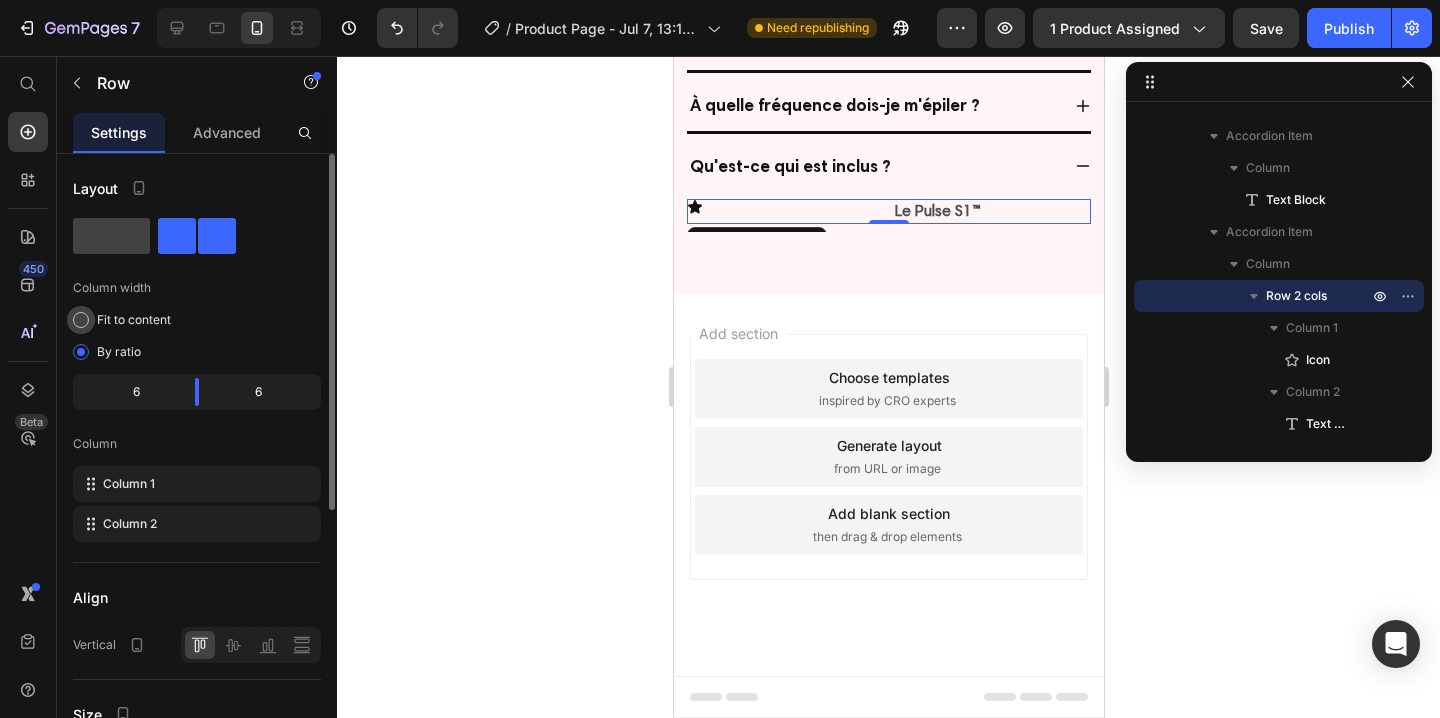 click on "Fit to content" at bounding box center [134, 320] 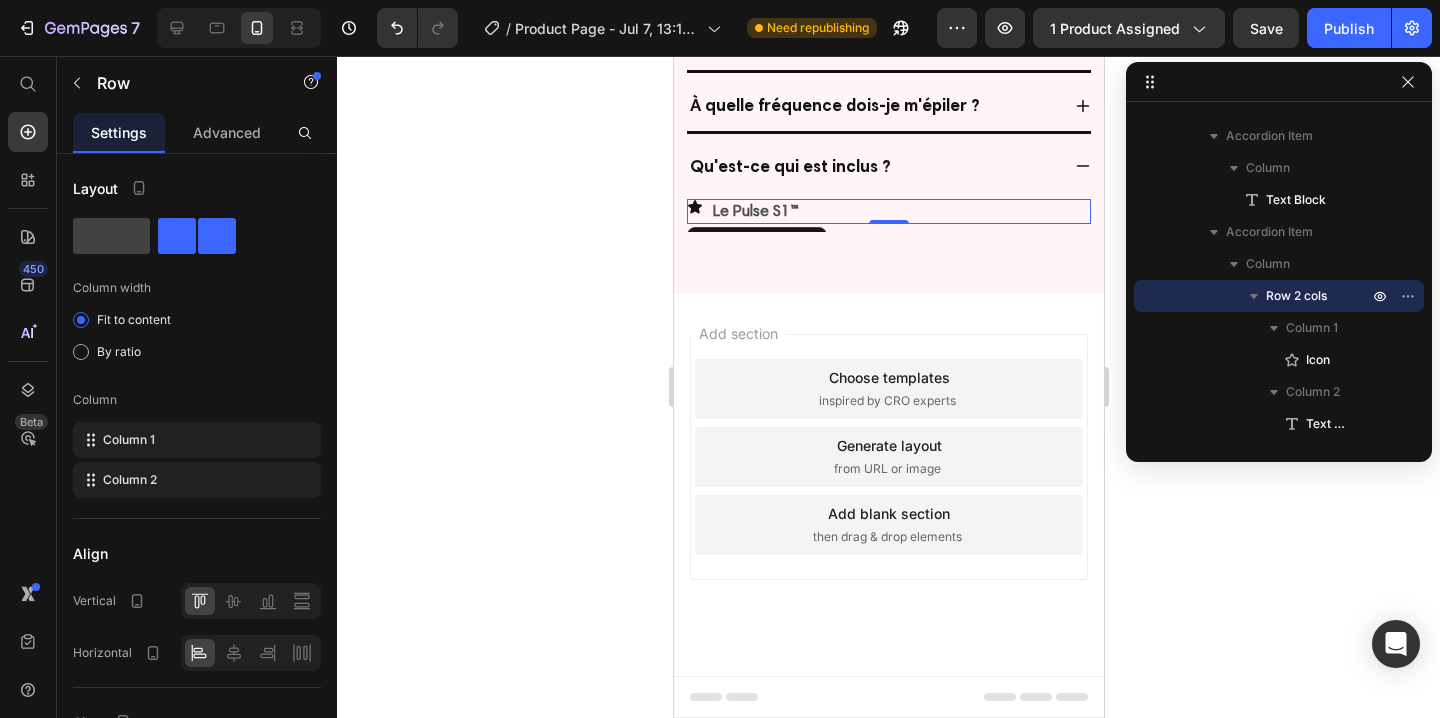 click 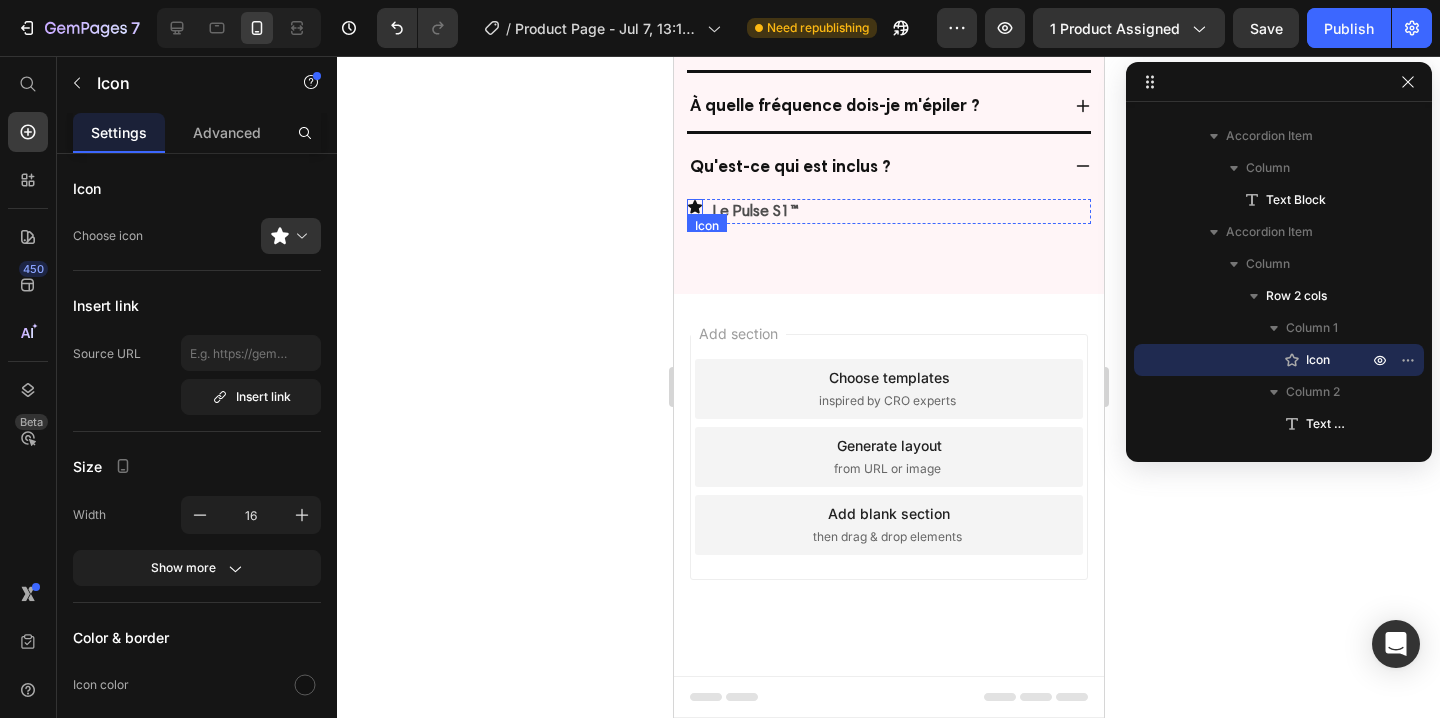 click on "Icon" at bounding box center [694, 207] 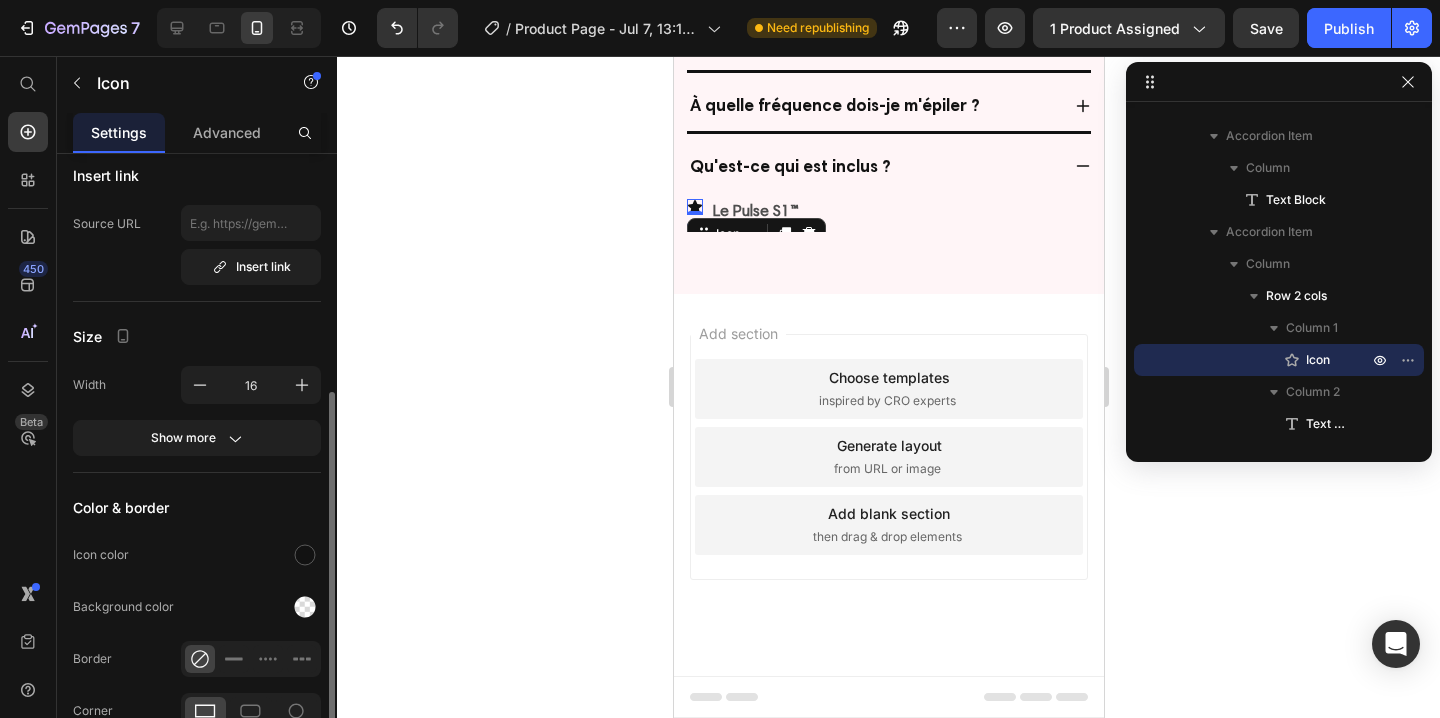 scroll, scrollTop: 301, scrollLeft: 0, axis: vertical 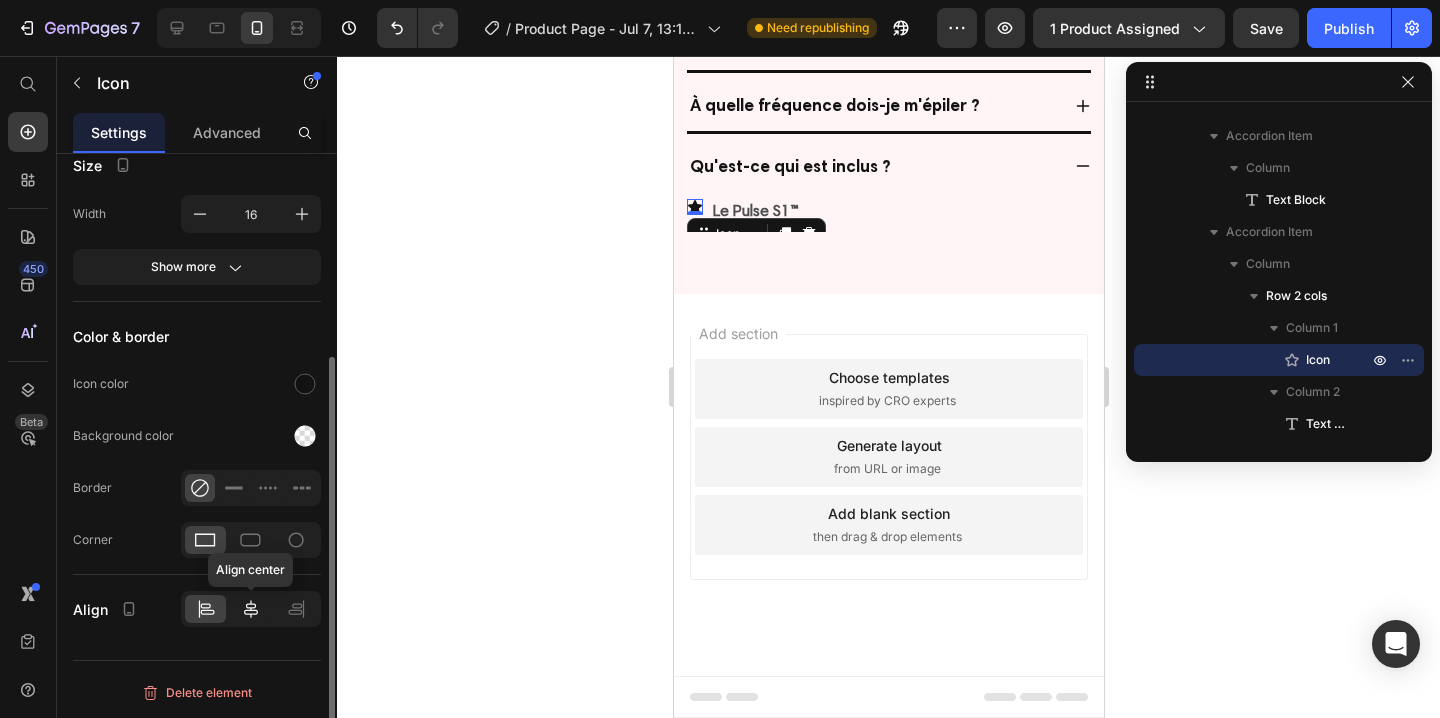 click 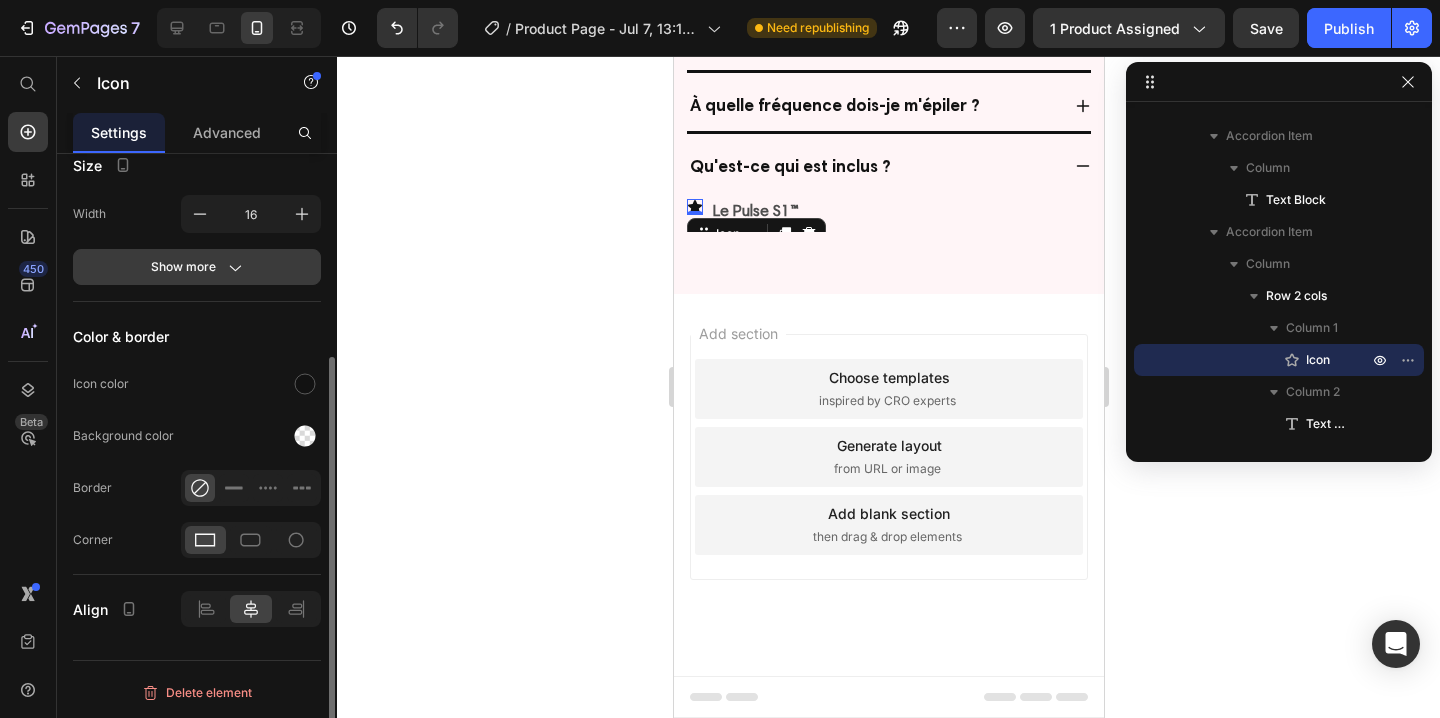 click on "Show more" 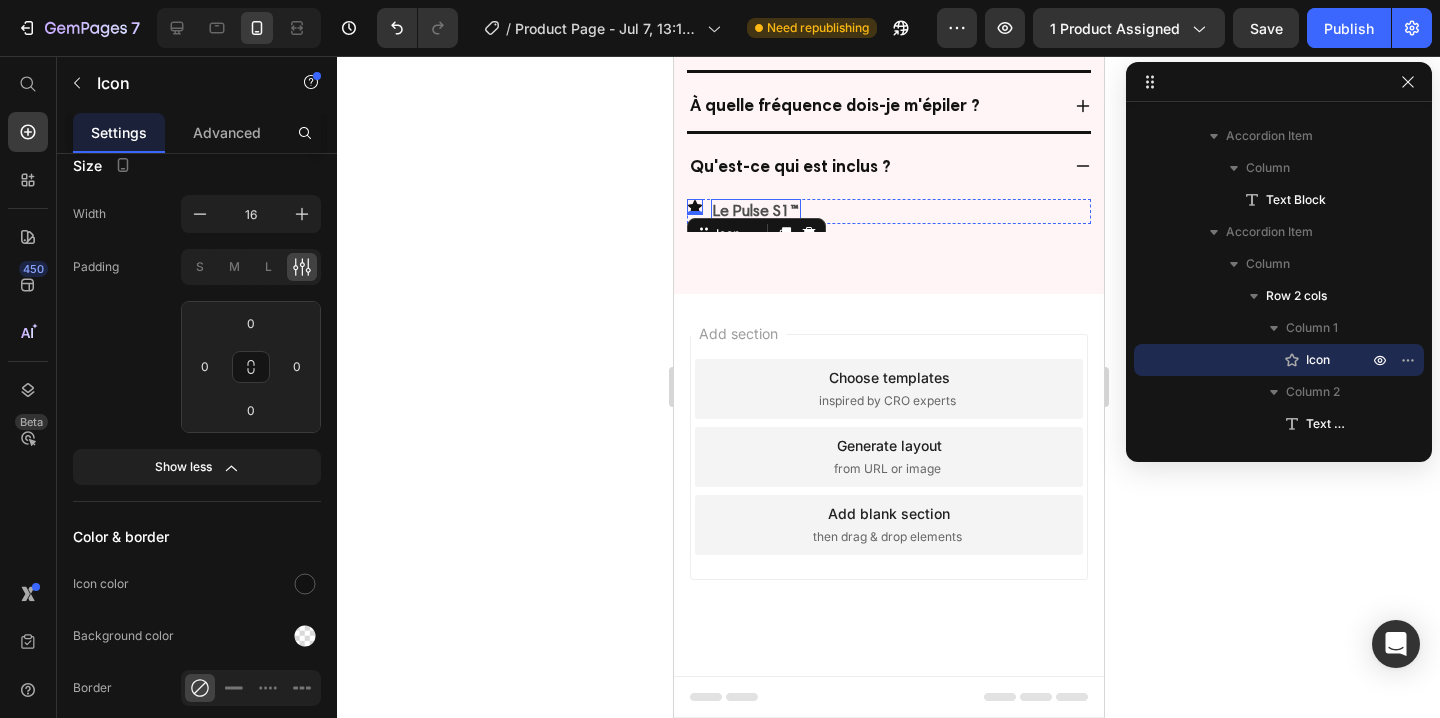 click on "Le Pulse S1™" at bounding box center (755, 210) 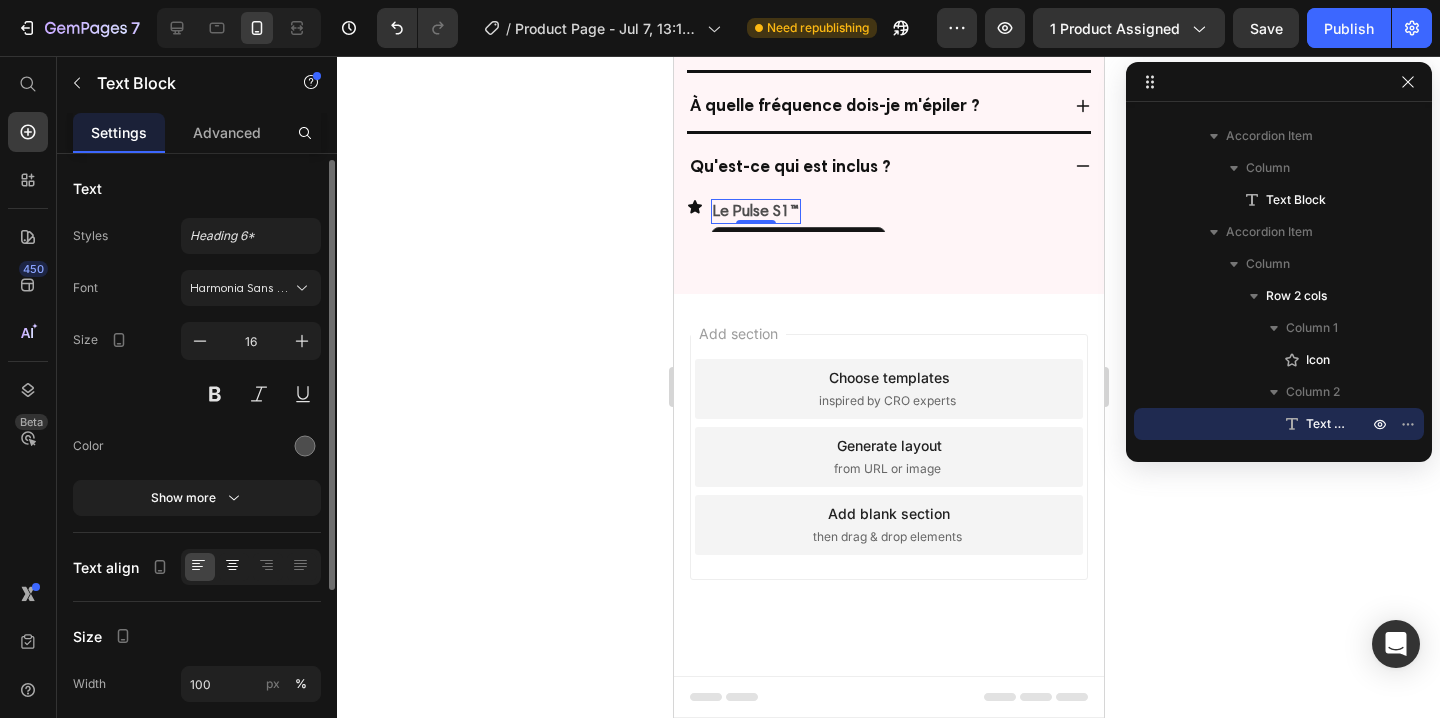 scroll, scrollTop: 4, scrollLeft: 0, axis: vertical 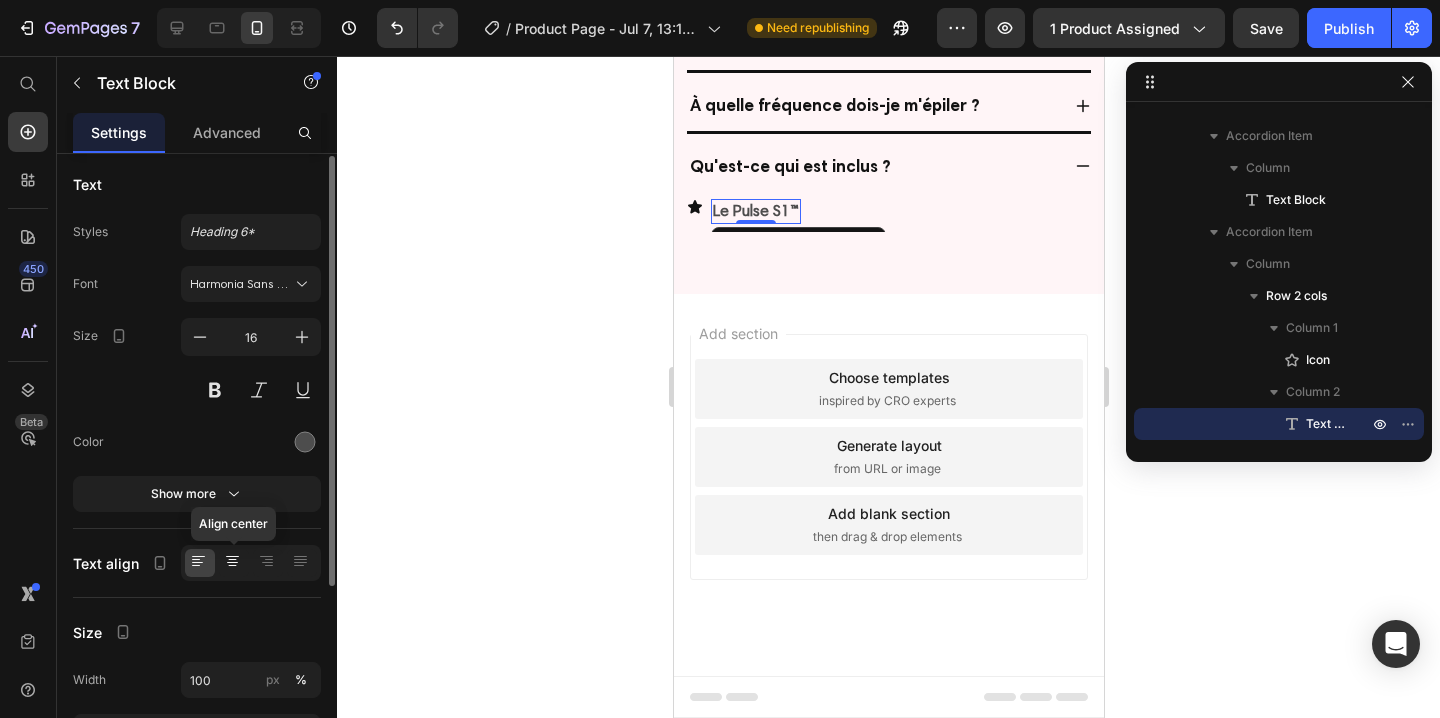 click 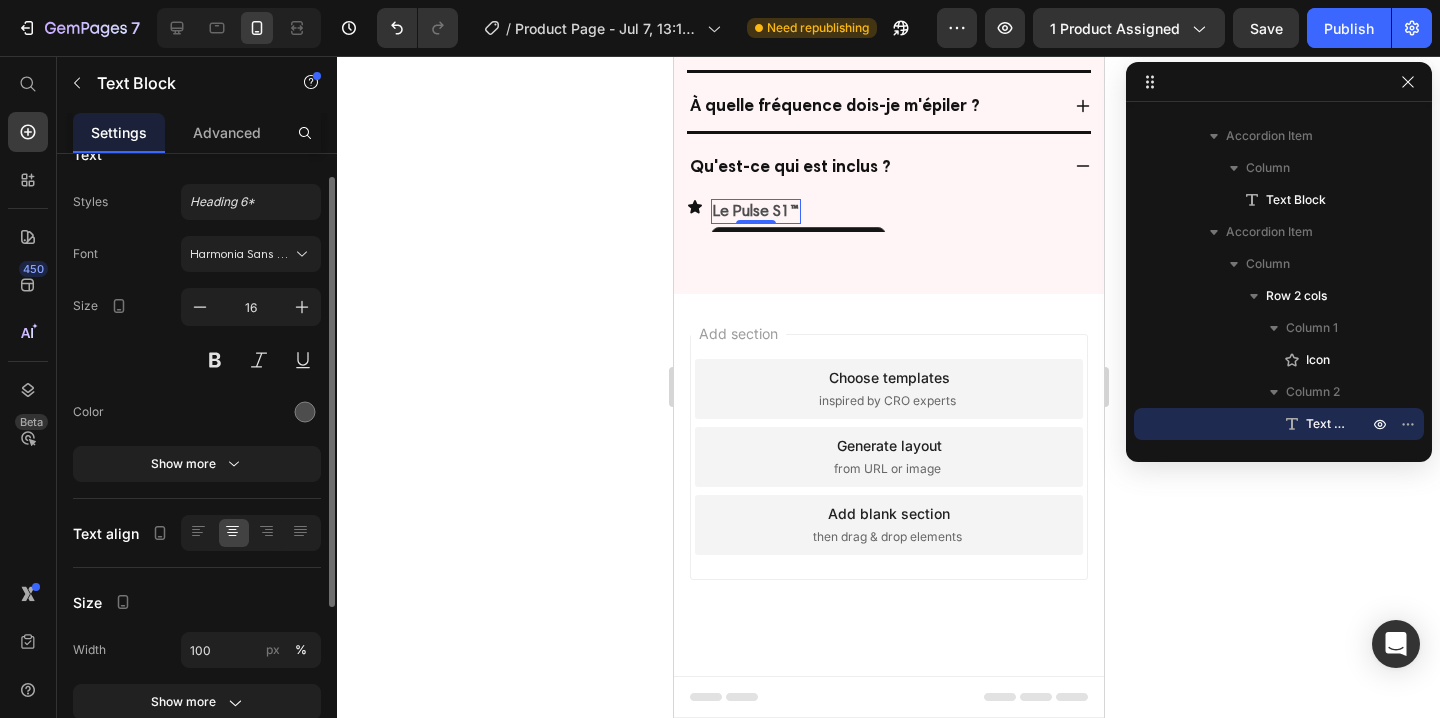 scroll, scrollTop: 274, scrollLeft: 0, axis: vertical 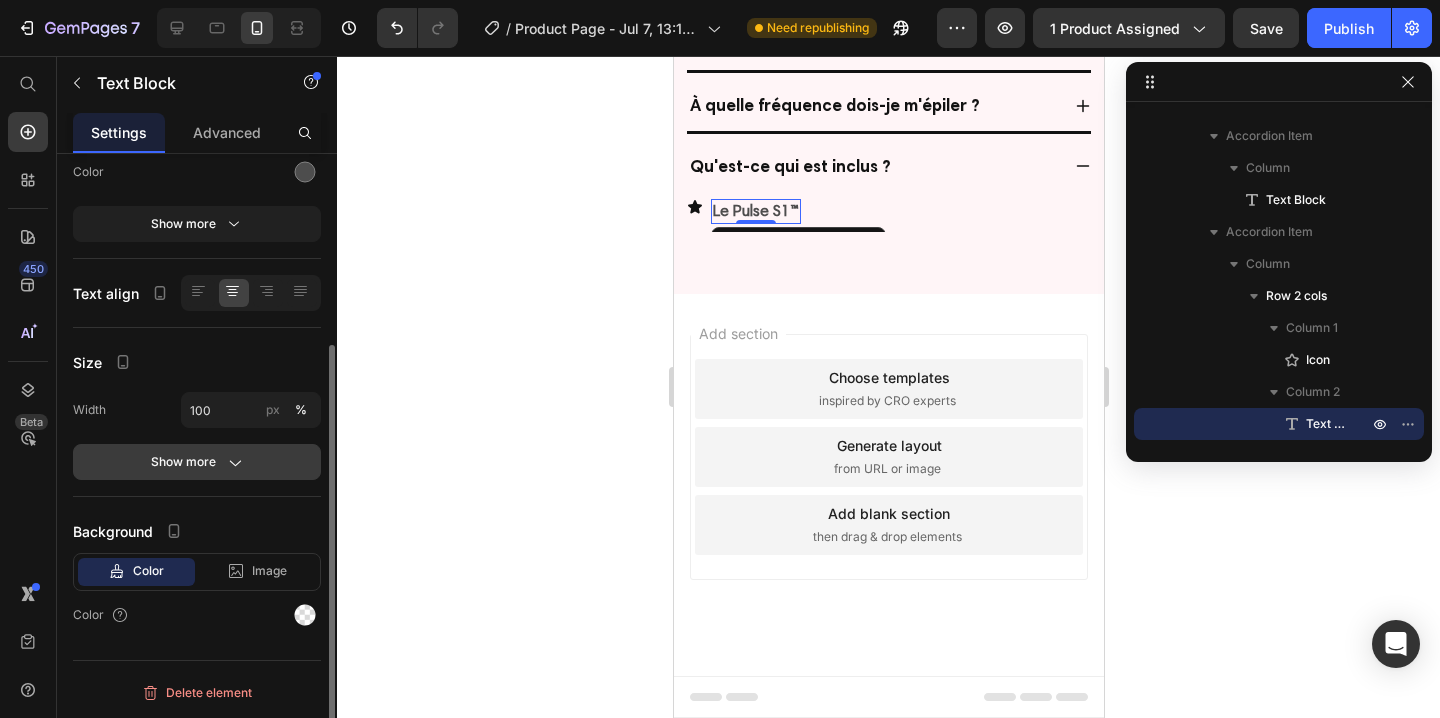 click on "Show more" 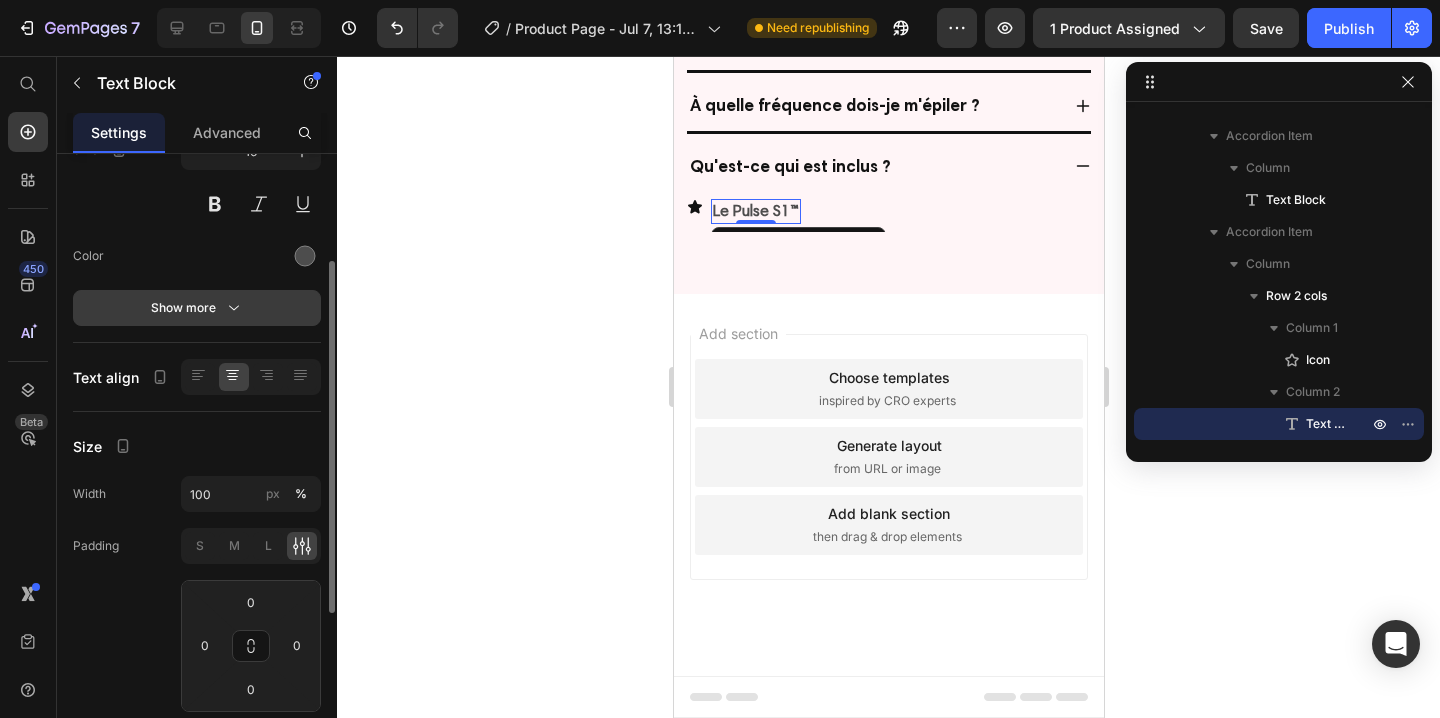 scroll, scrollTop: 0, scrollLeft: 0, axis: both 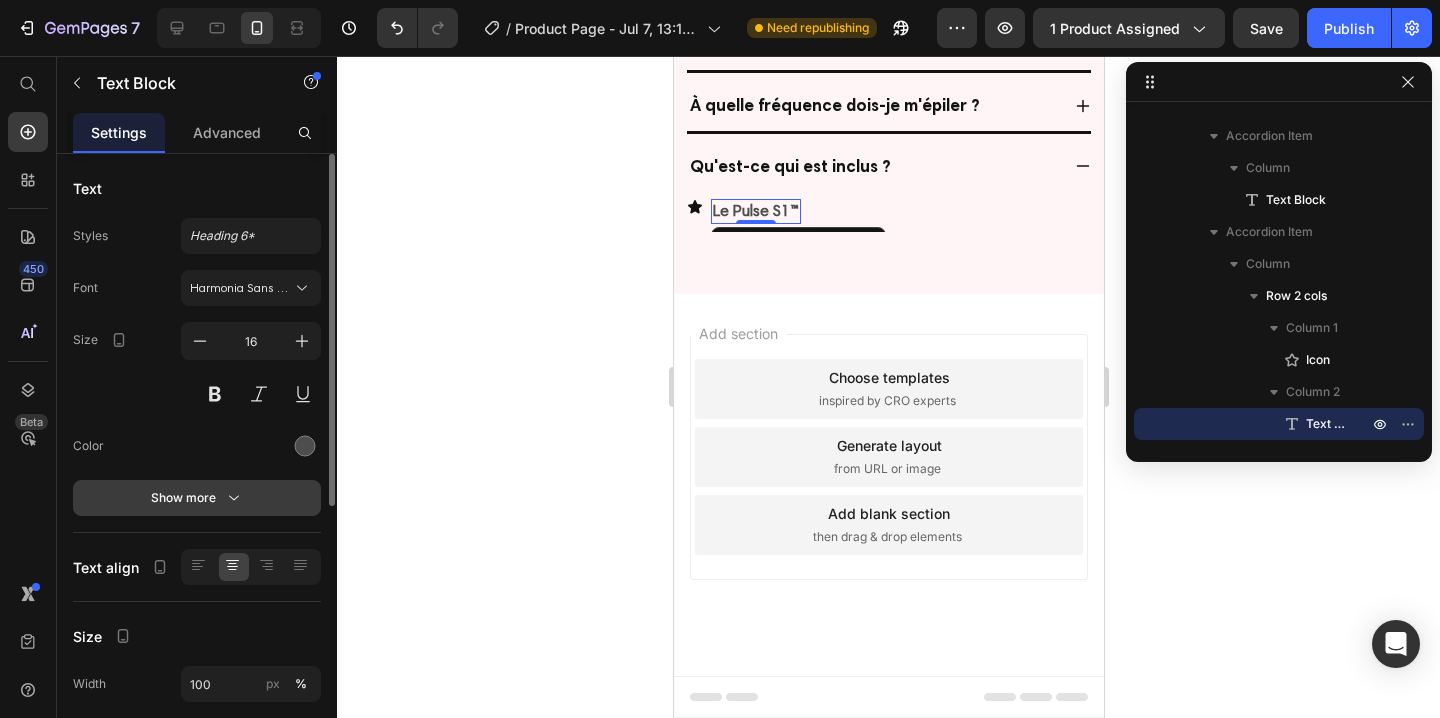 click on "Show more" at bounding box center [197, 498] 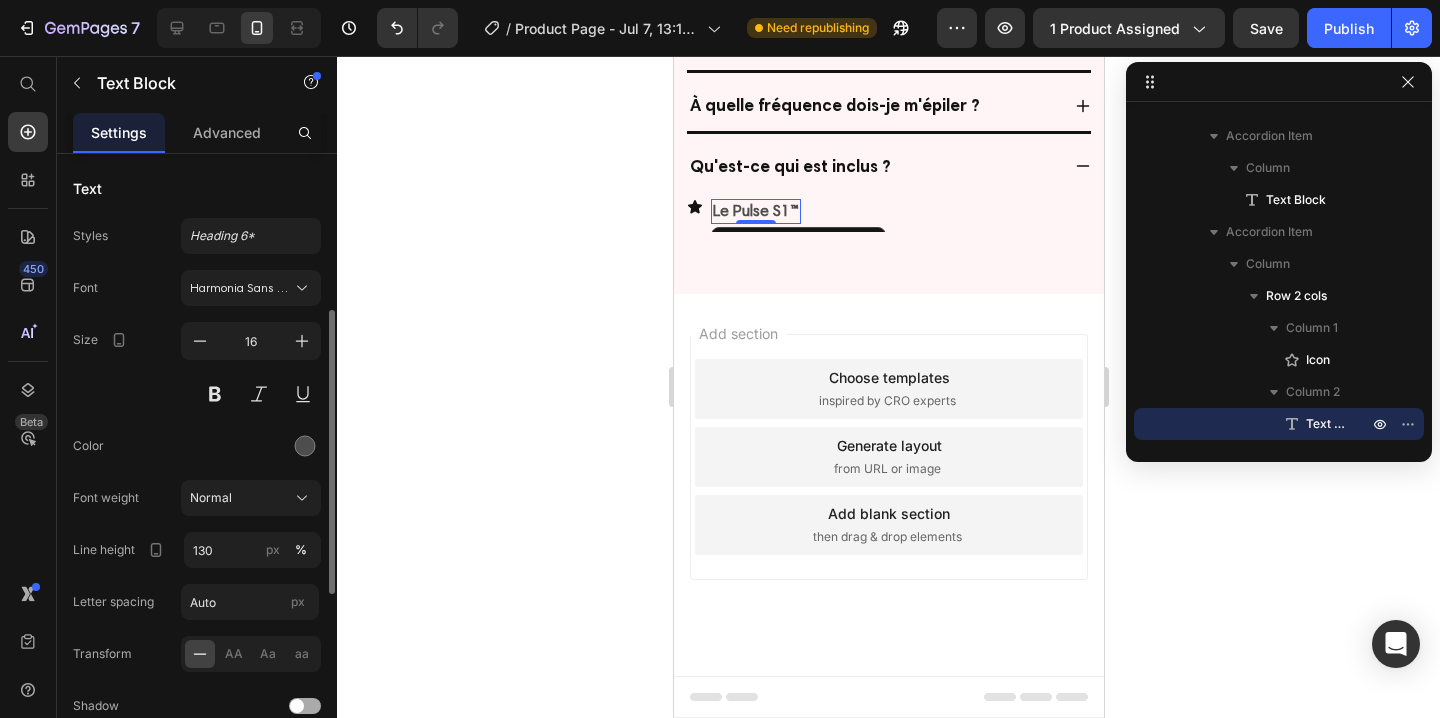 scroll, scrollTop: 0, scrollLeft: 0, axis: both 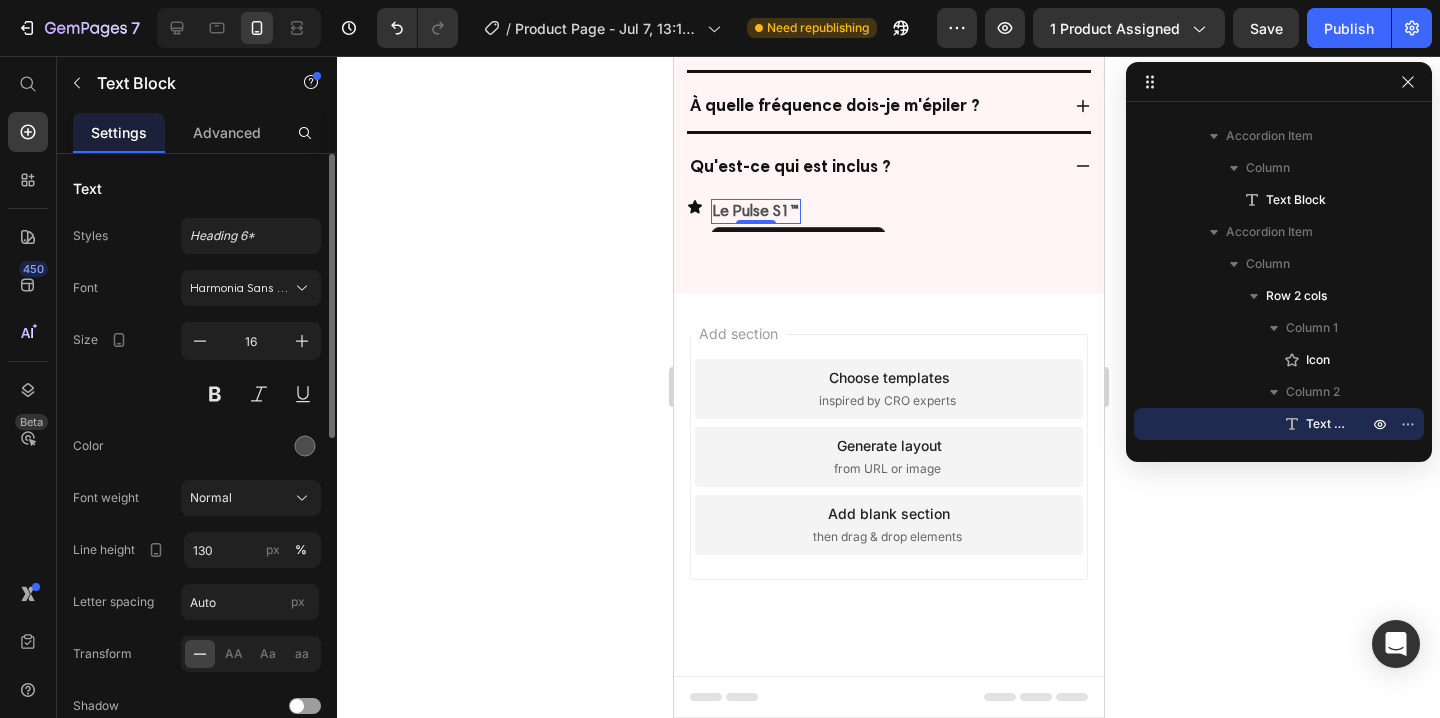 click 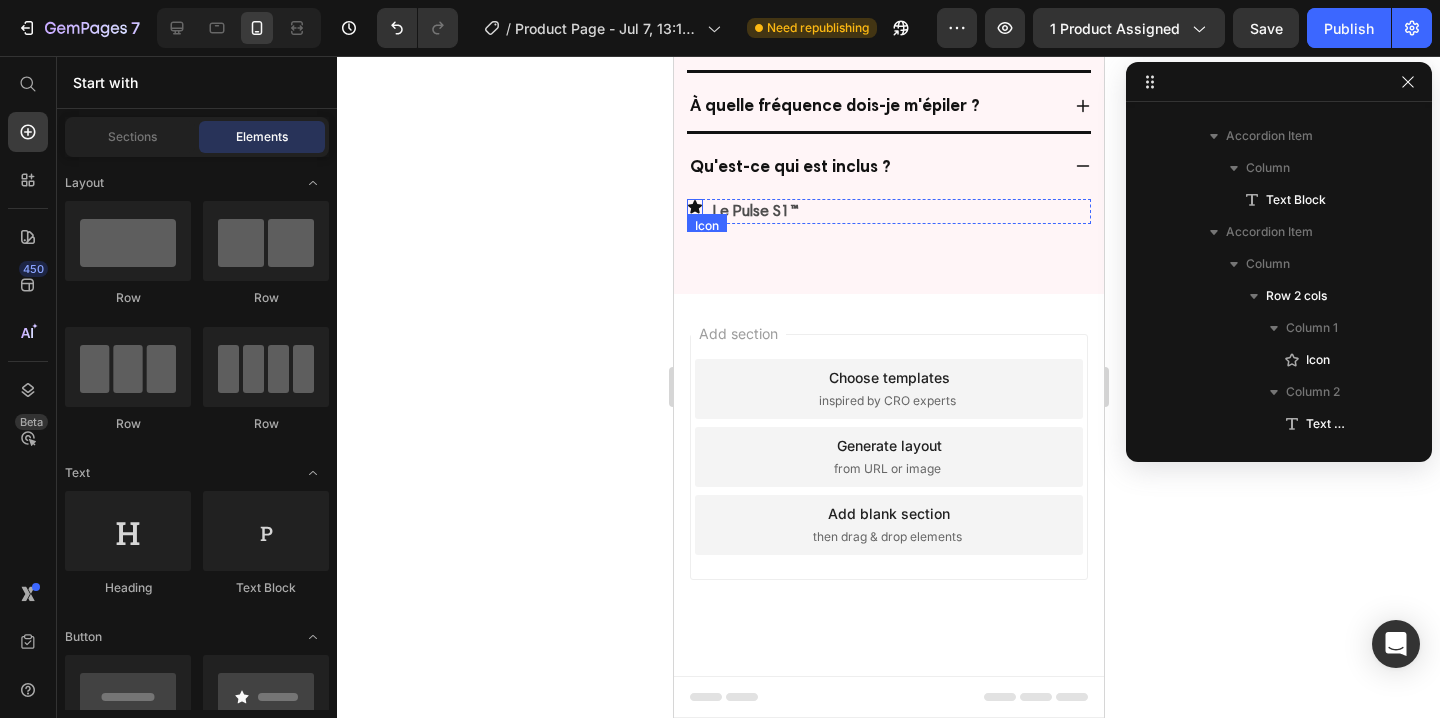 click 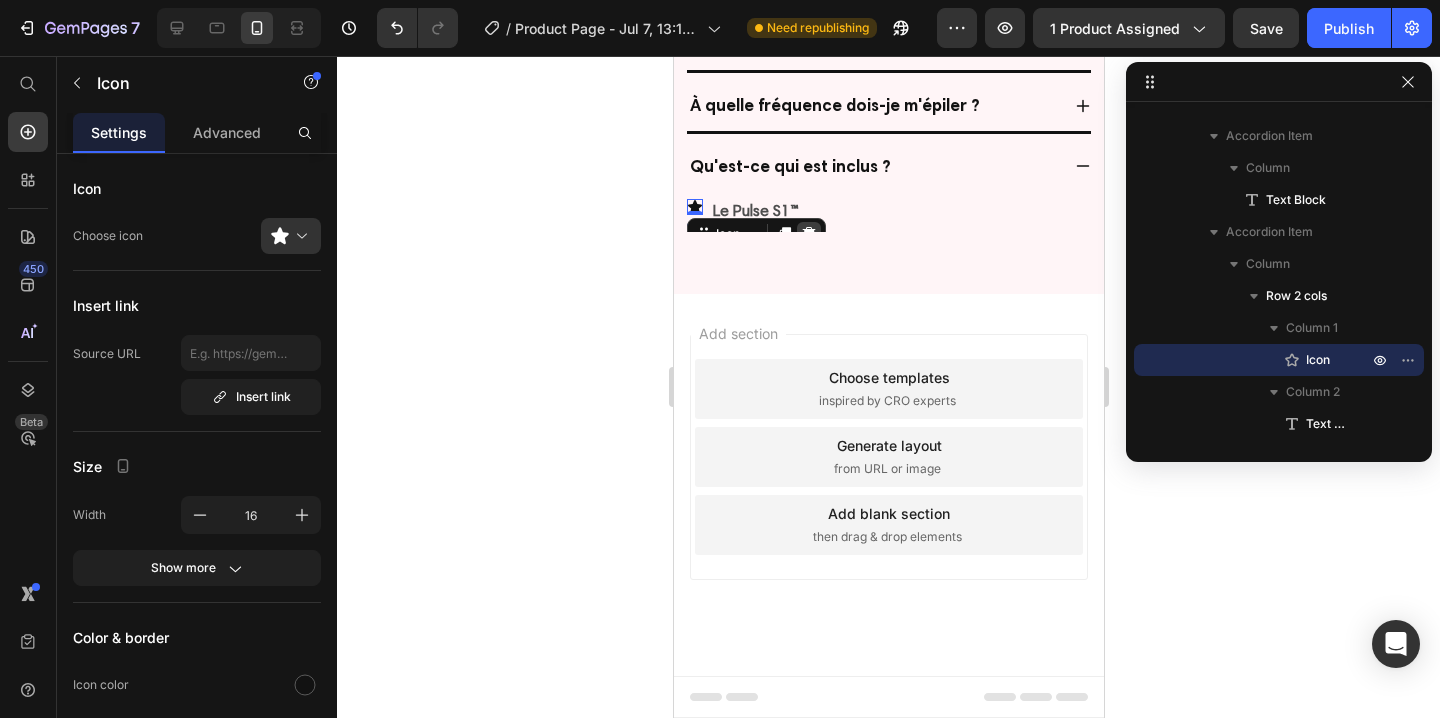click 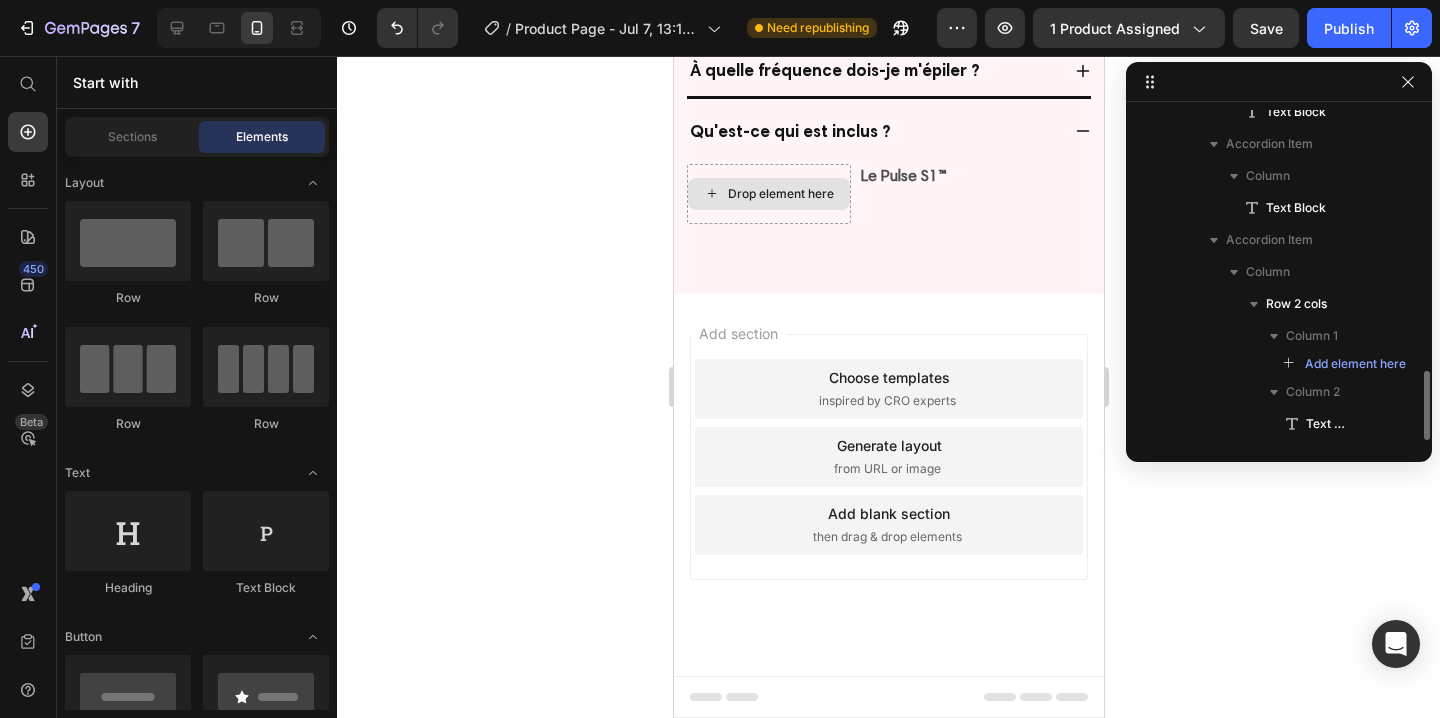 scroll, scrollTop: 1230, scrollLeft: 0, axis: vertical 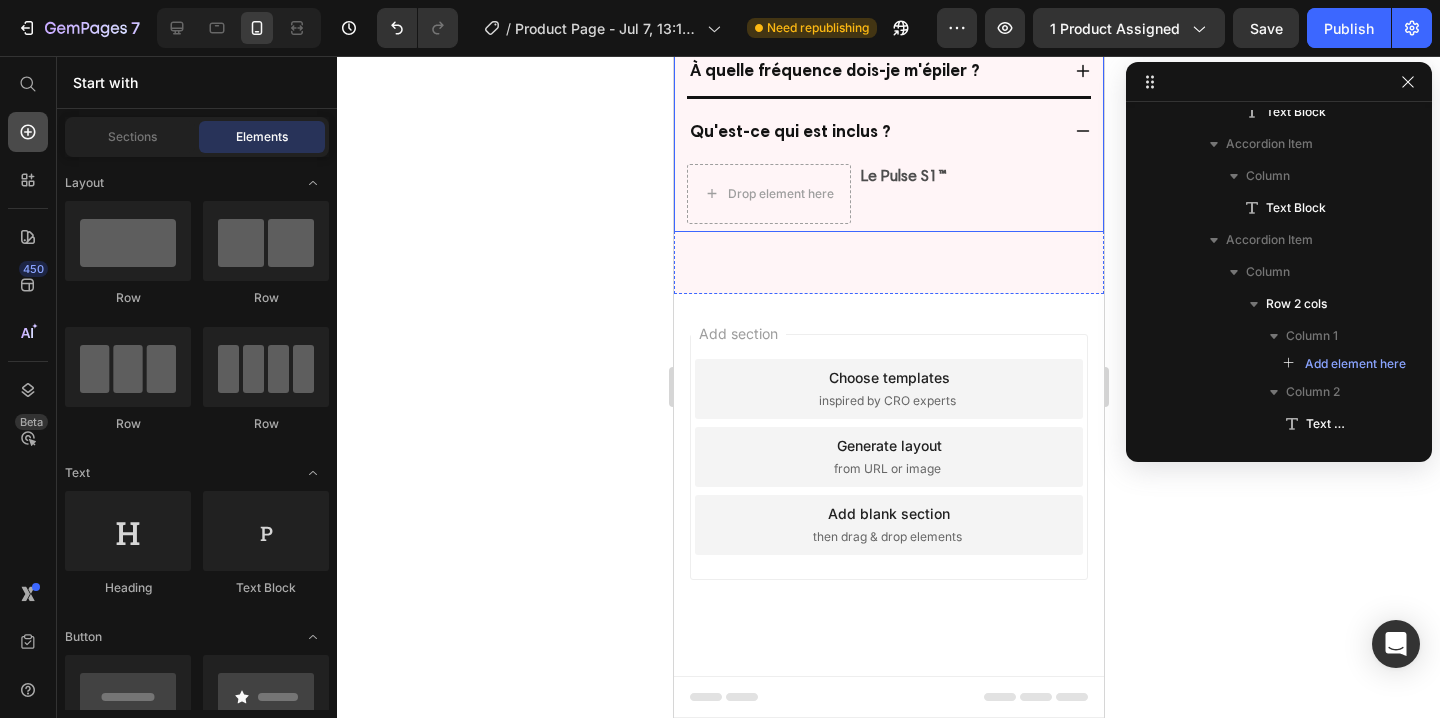 click 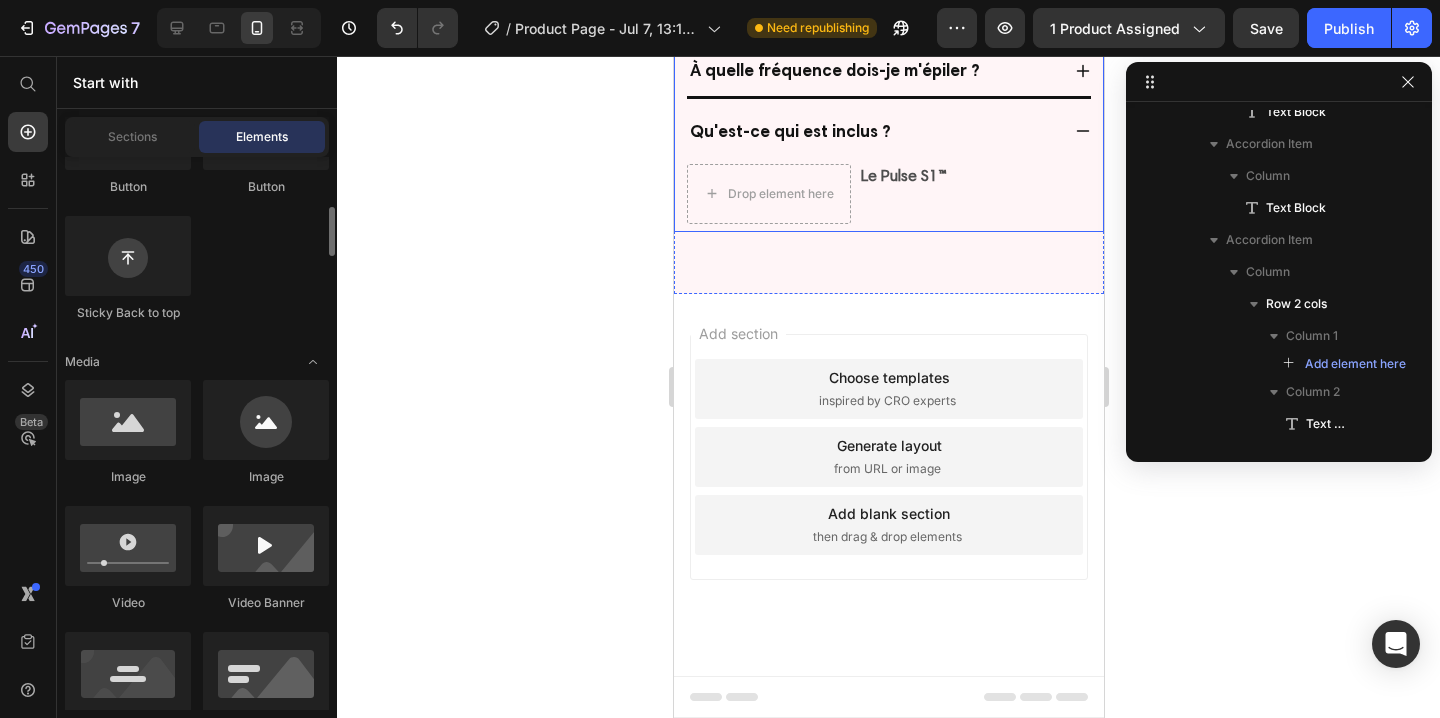 scroll, scrollTop: 482, scrollLeft: 0, axis: vertical 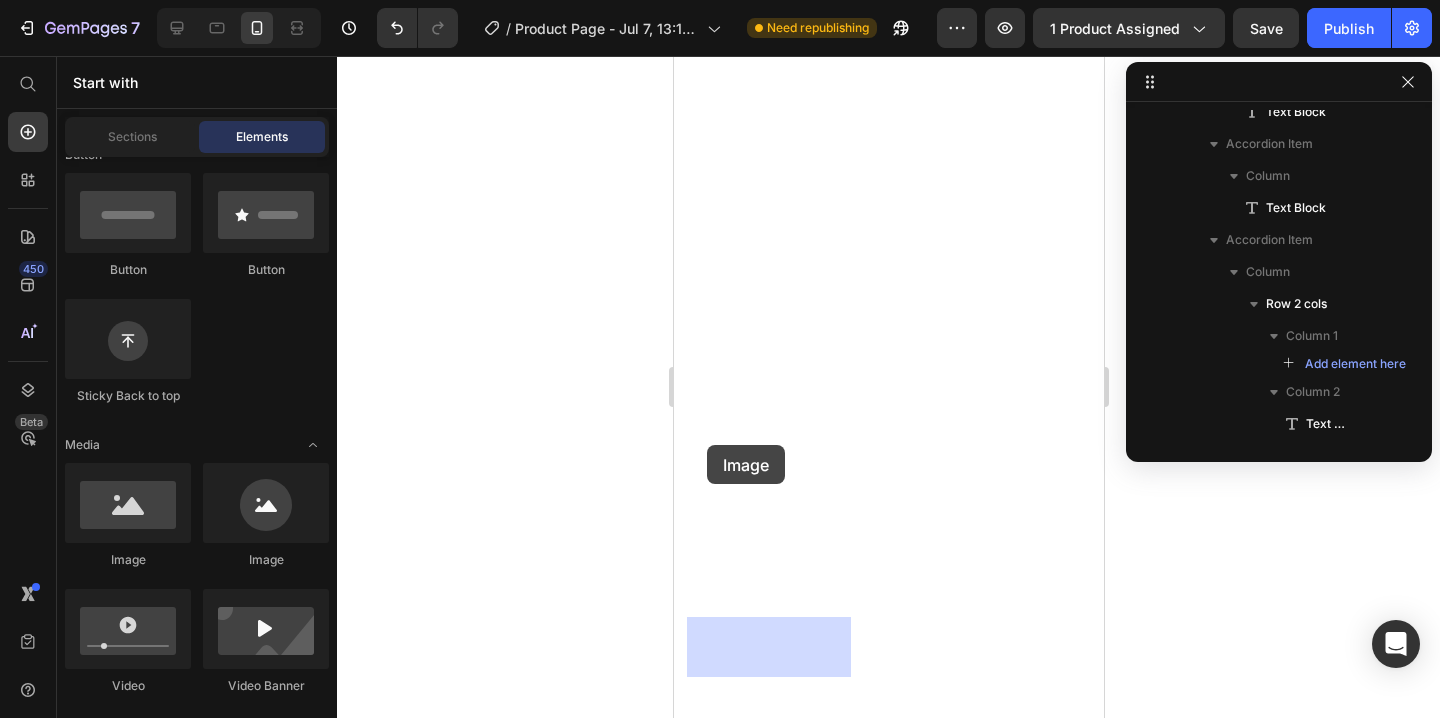 drag, startPoint x: 810, startPoint y: 575, endPoint x: 706, endPoint y: 445, distance: 166.48123 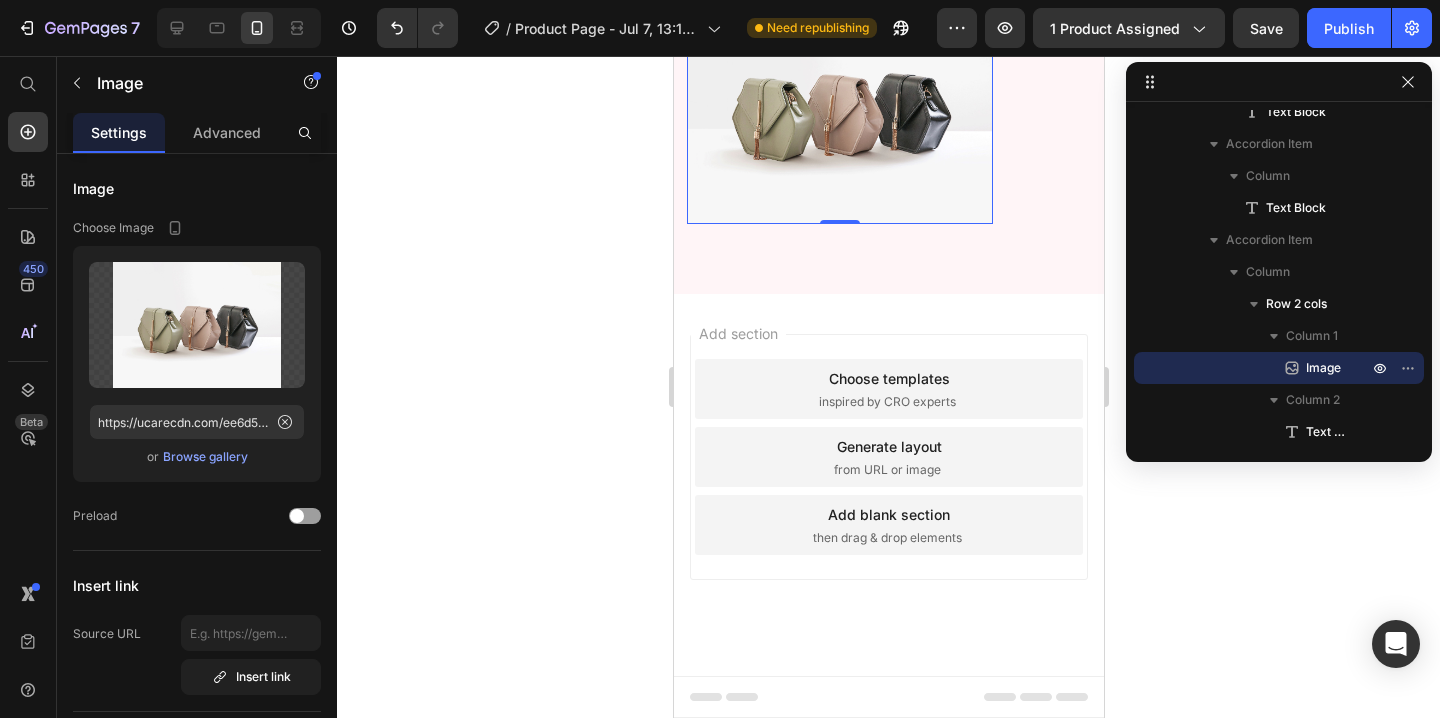 click at bounding box center [839, 110] 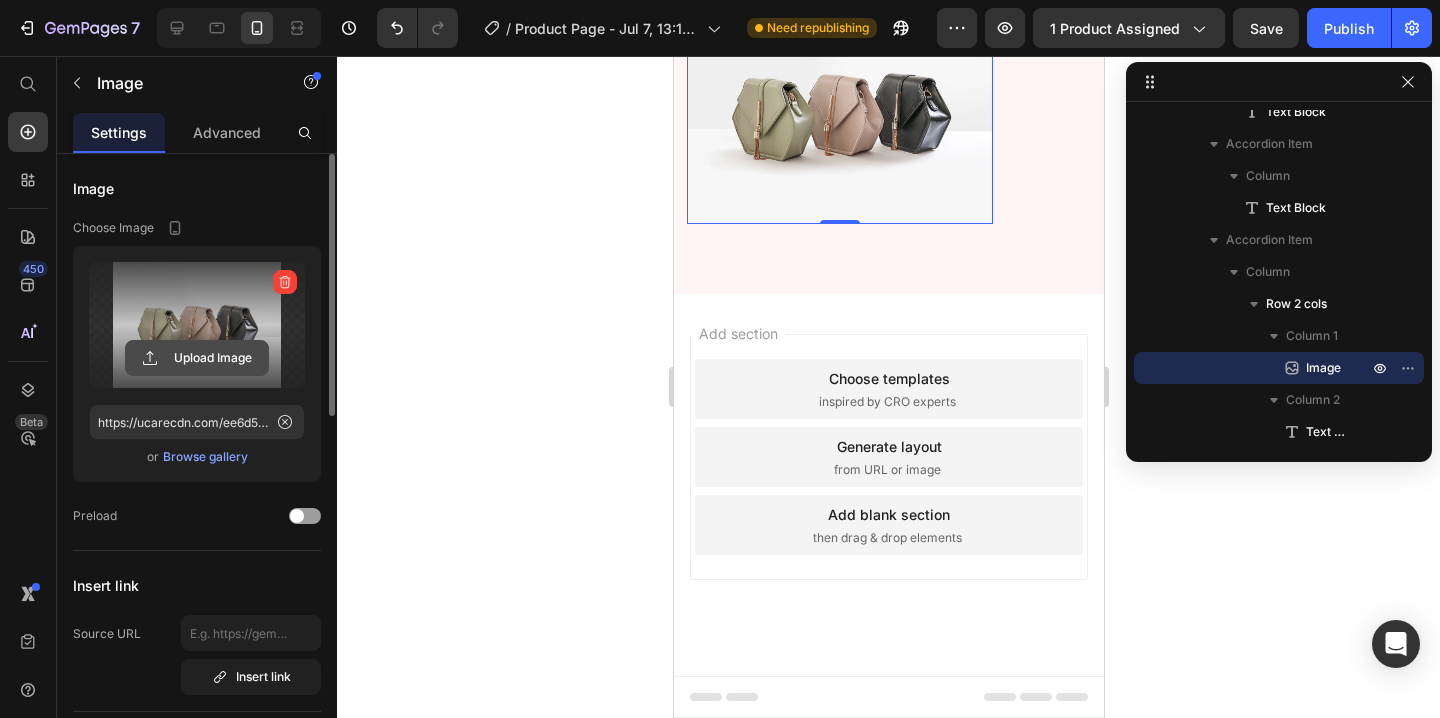 click 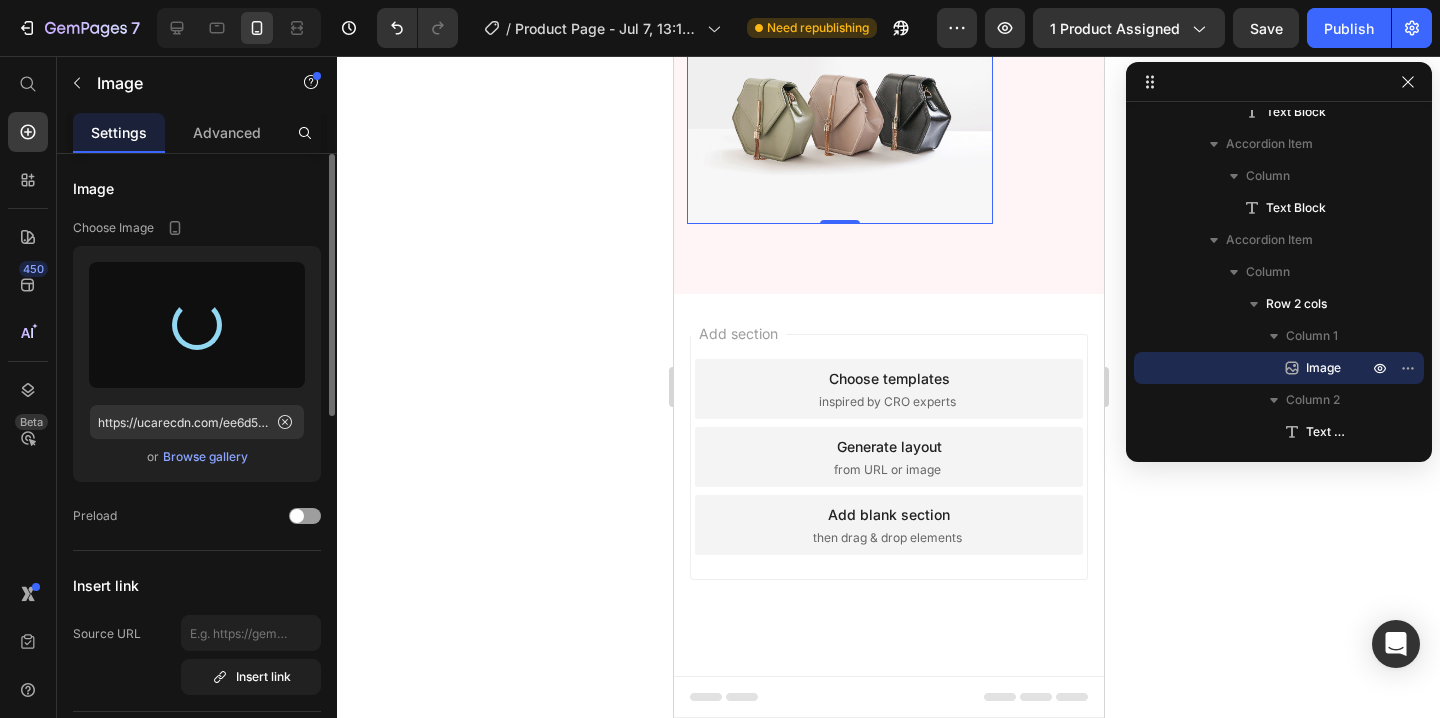 type on "https://cdn.shopify.com/s/files/1/0935/0420/9220/files/gempages_574379410279367891-7318e002-b459-482e-93b9-436817d6faa9.png" 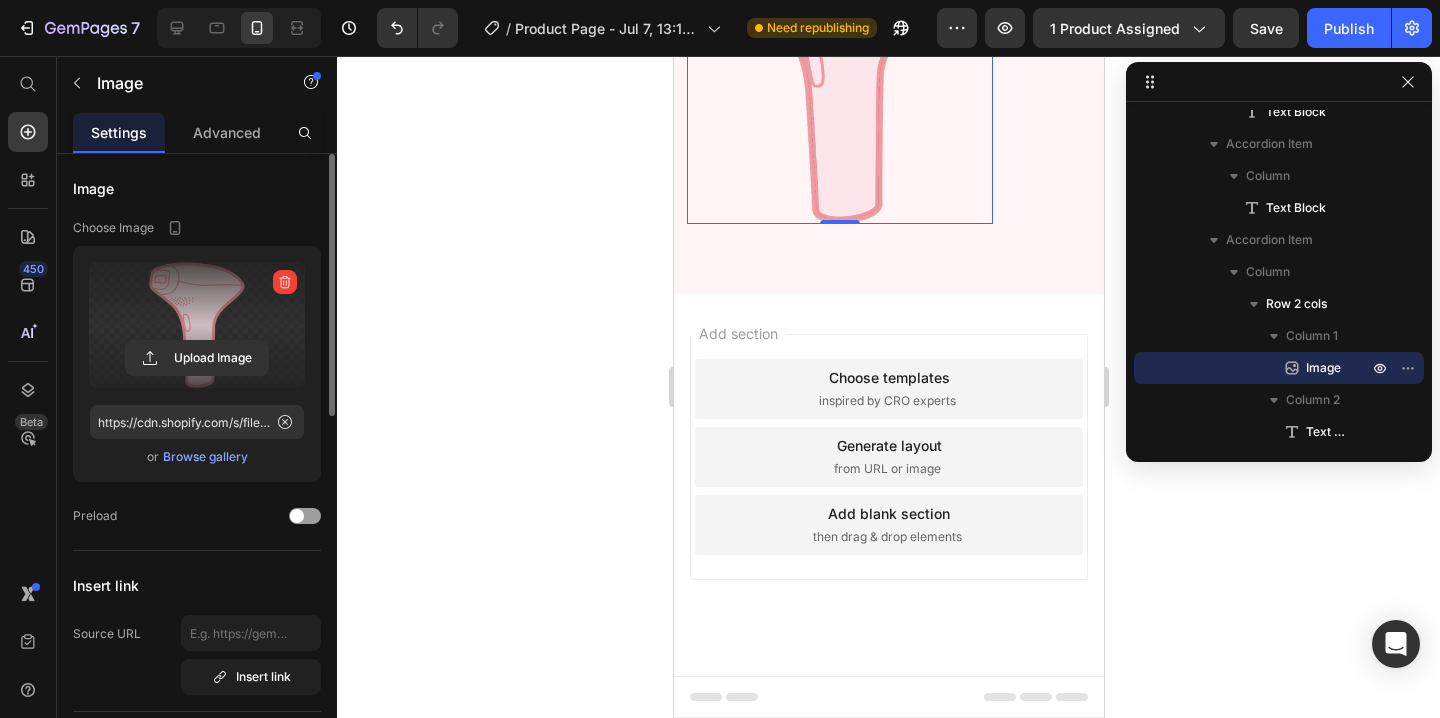 click 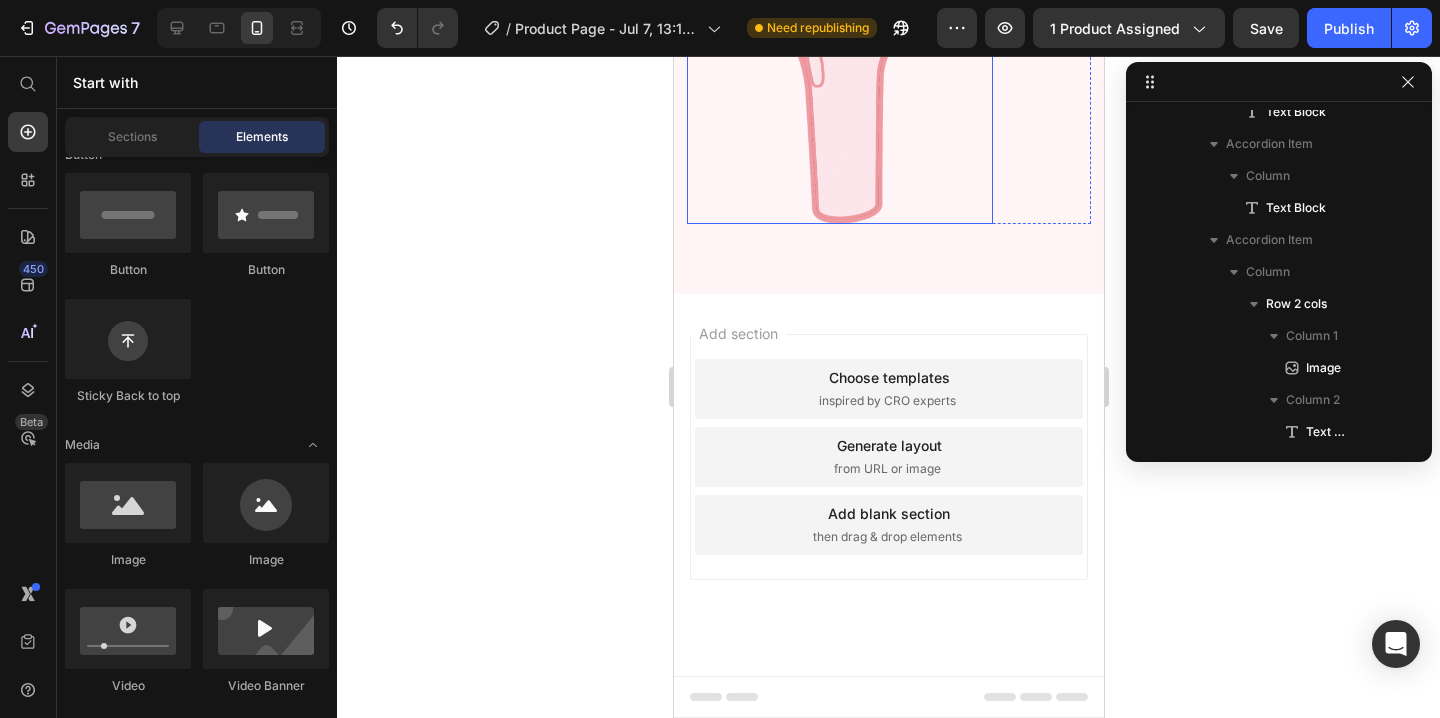 click at bounding box center (839, 71) 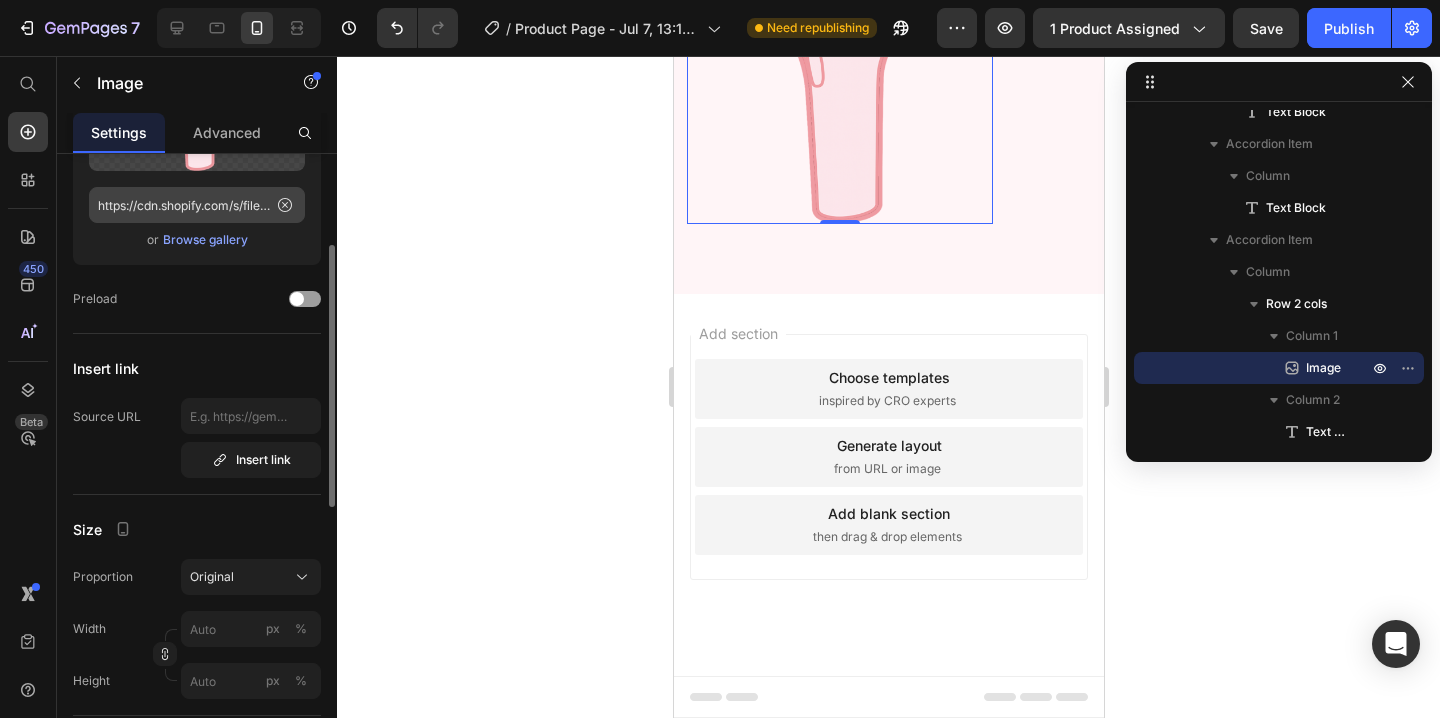 scroll, scrollTop: 501, scrollLeft: 0, axis: vertical 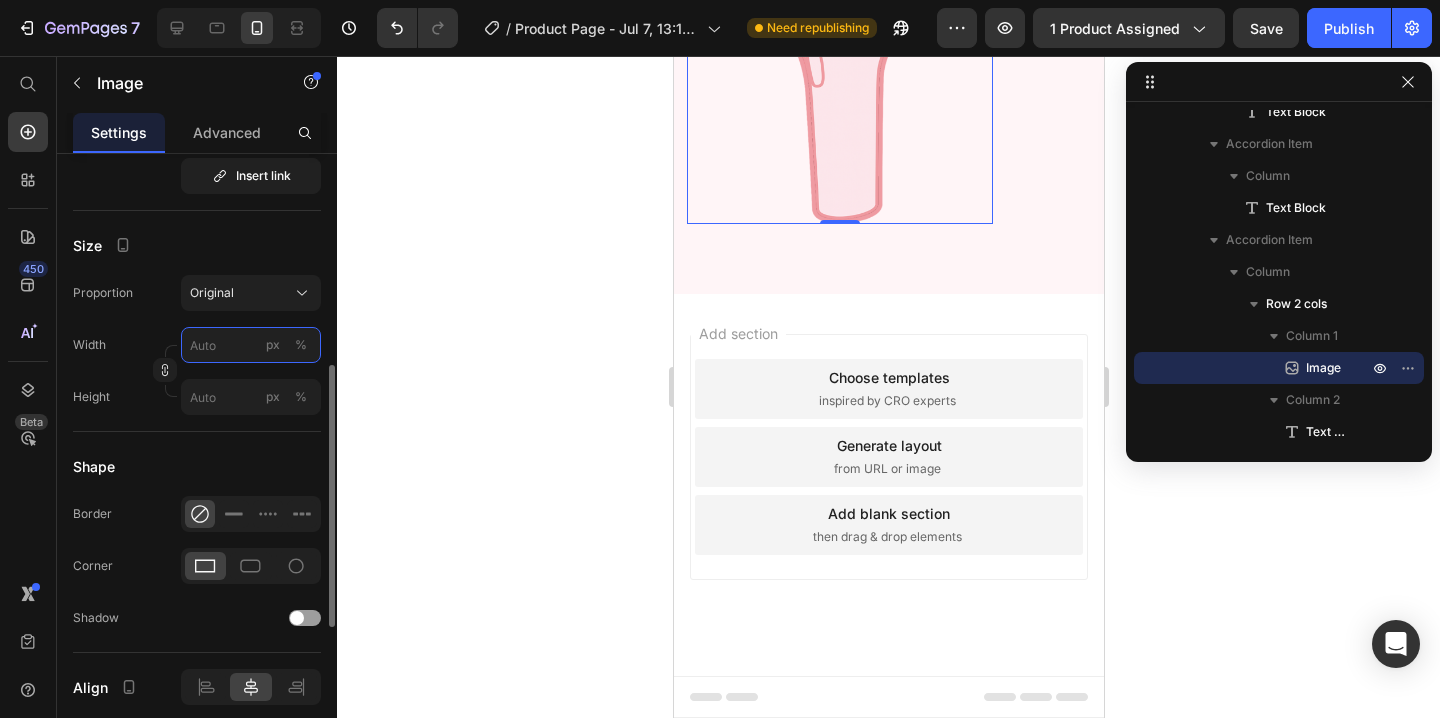 click on "px %" at bounding box center [251, 345] 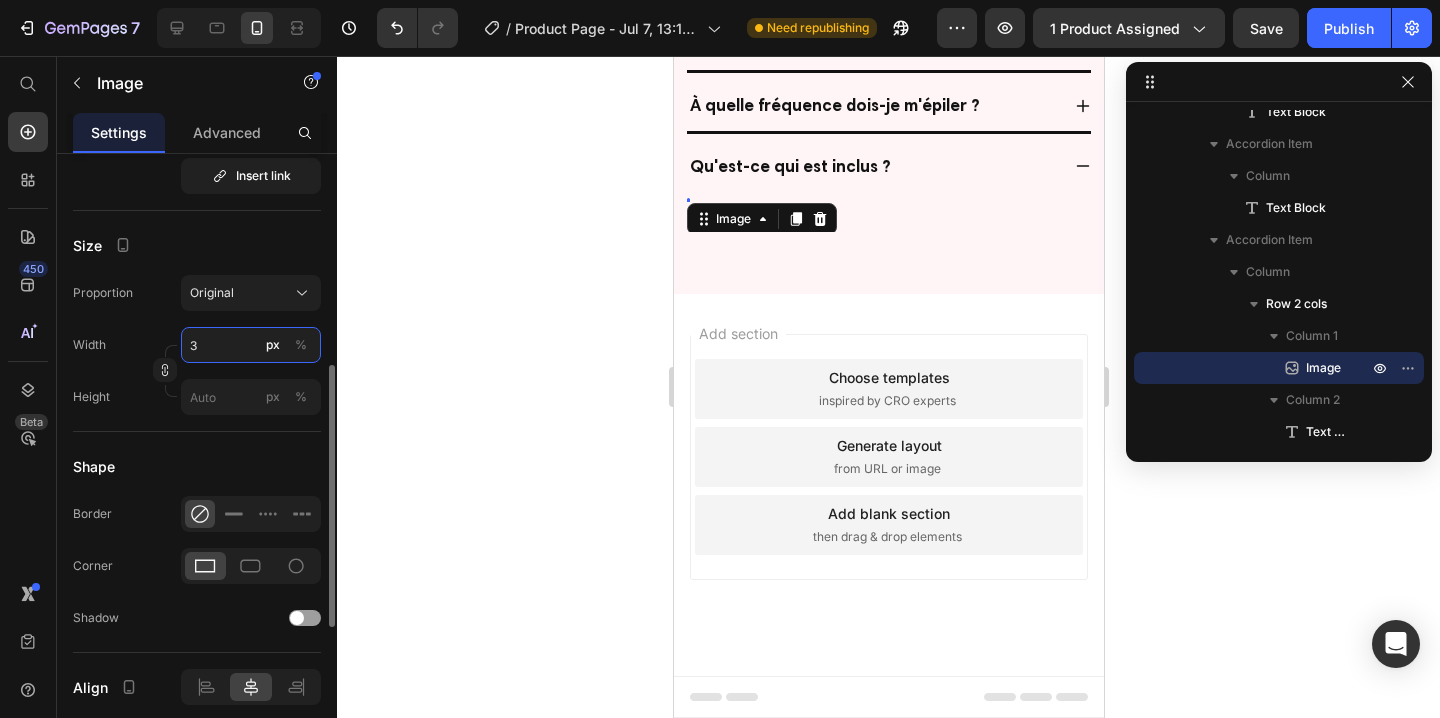 type on "30" 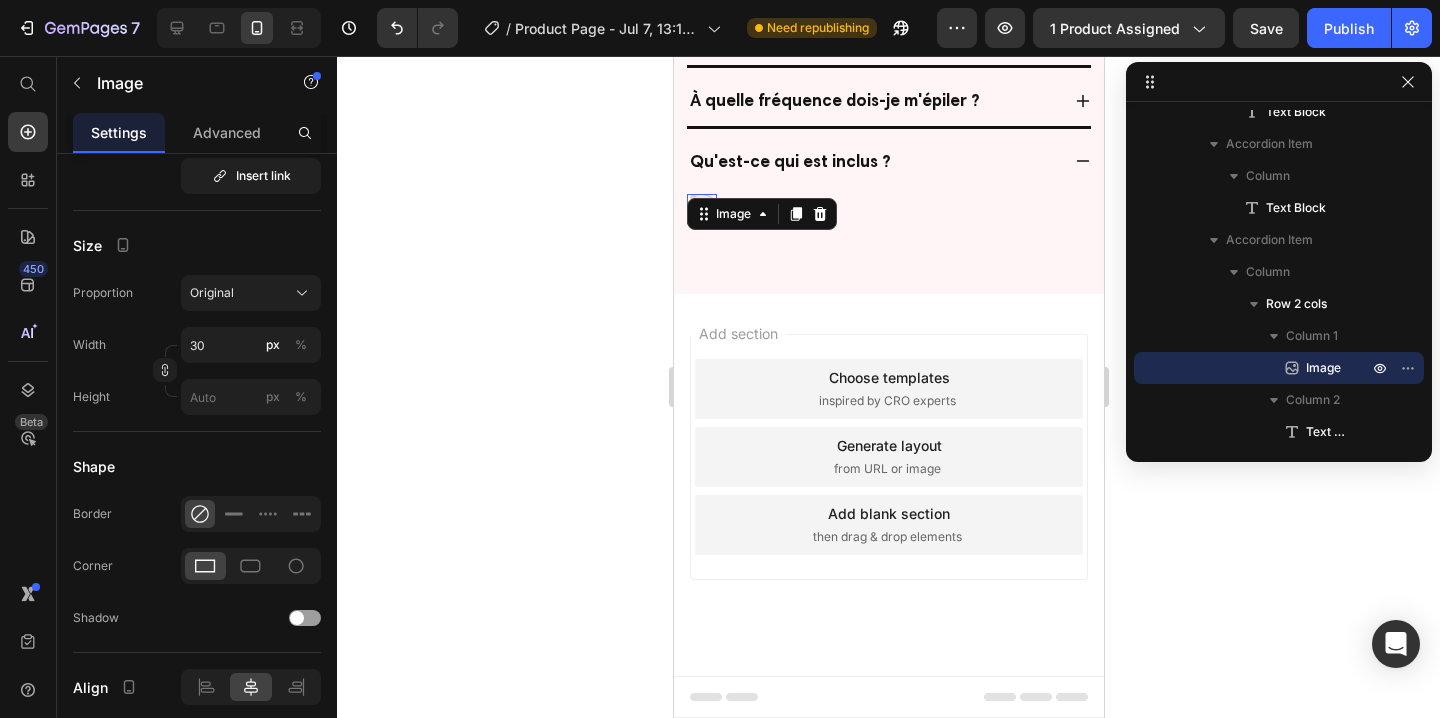 click 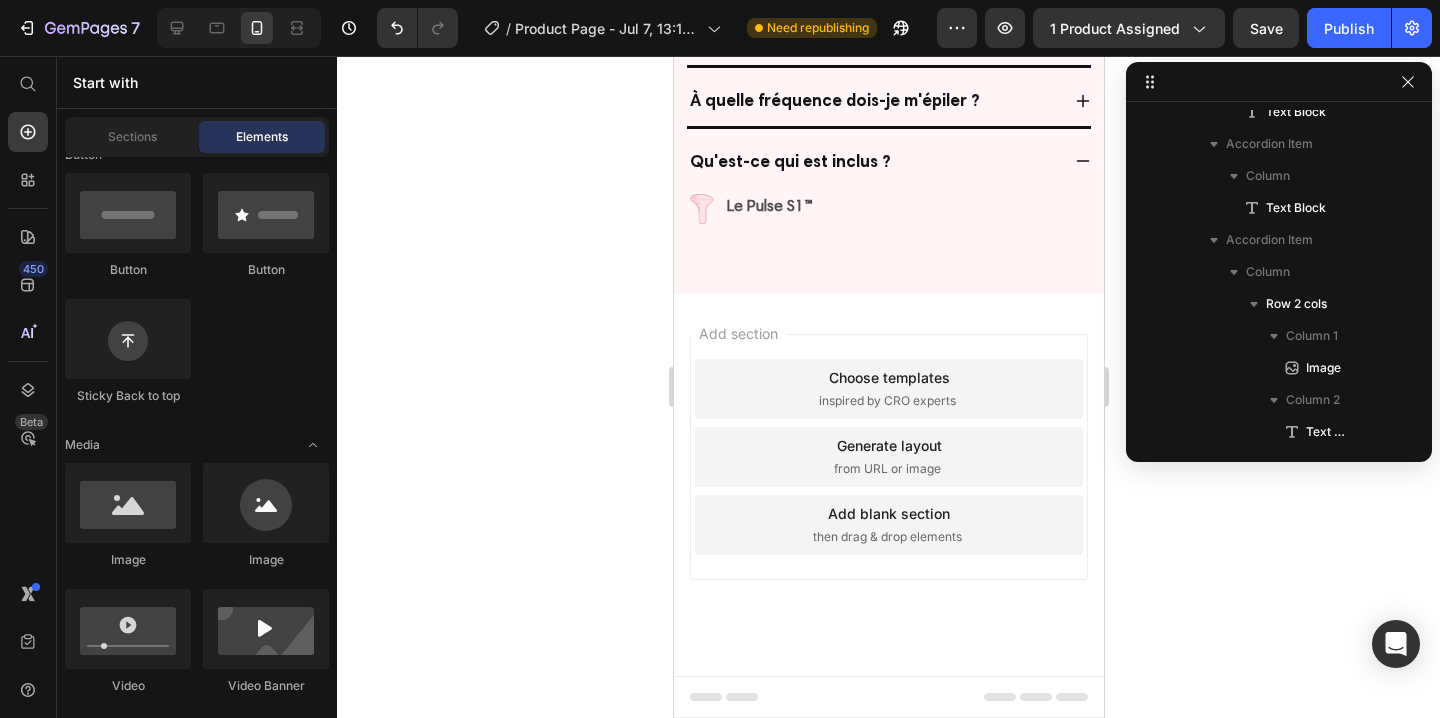 scroll, scrollTop: 6863, scrollLeft: 0, axis: vertical 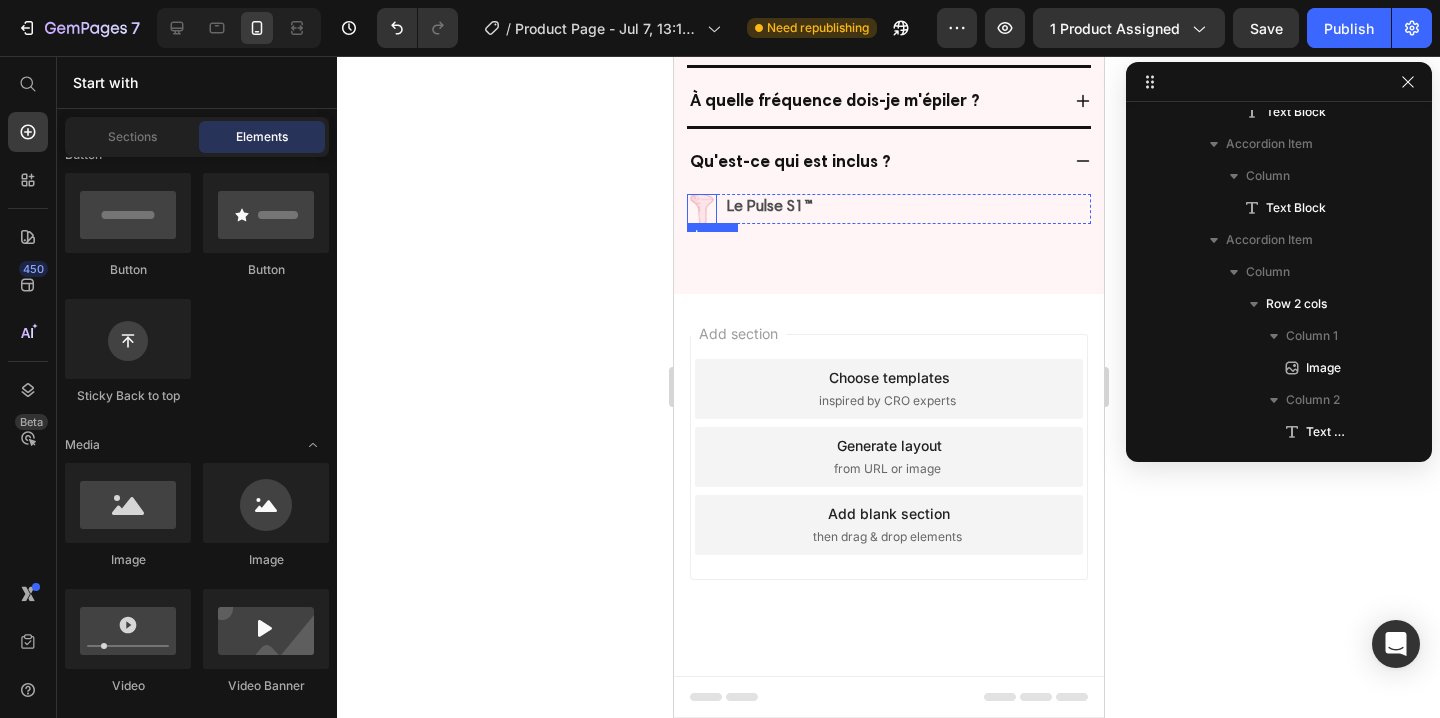 click at bounding box center [701, 209] 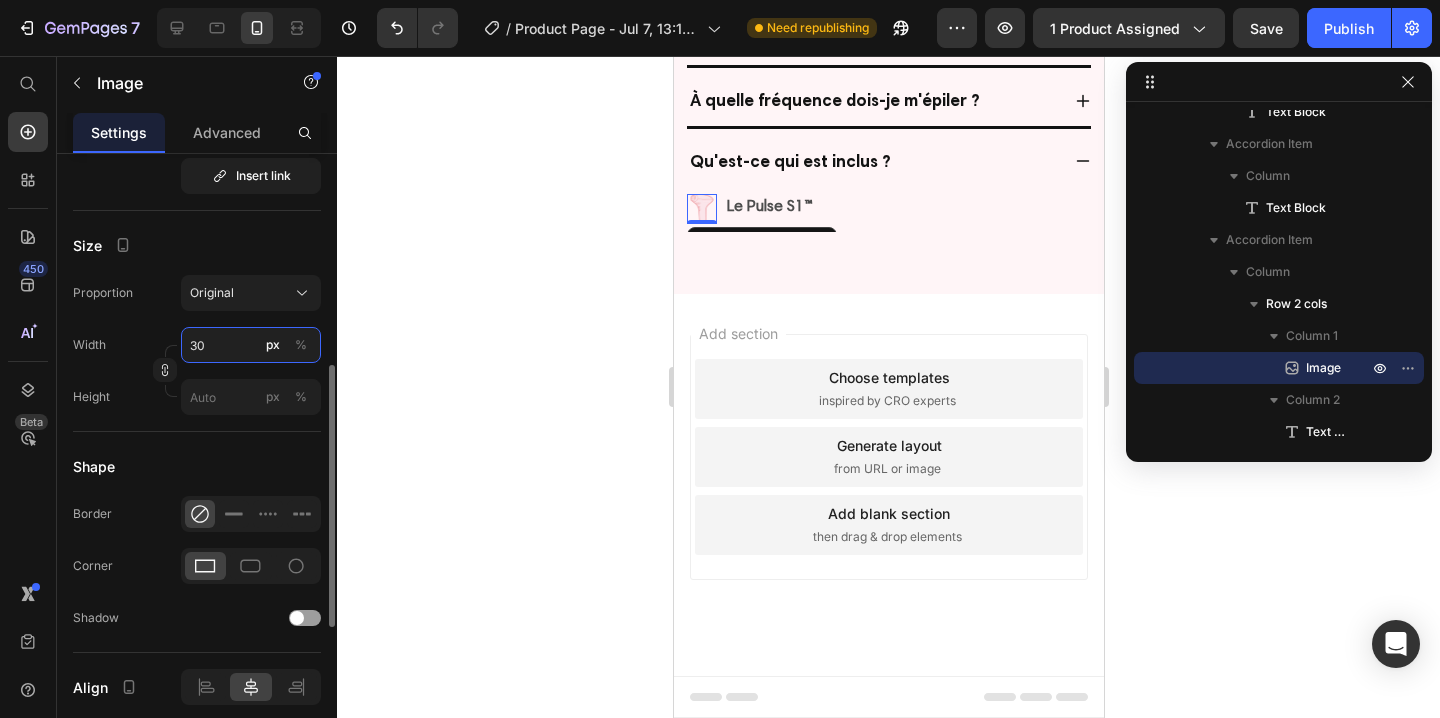 click on "30" at bounding box center (251, 345) 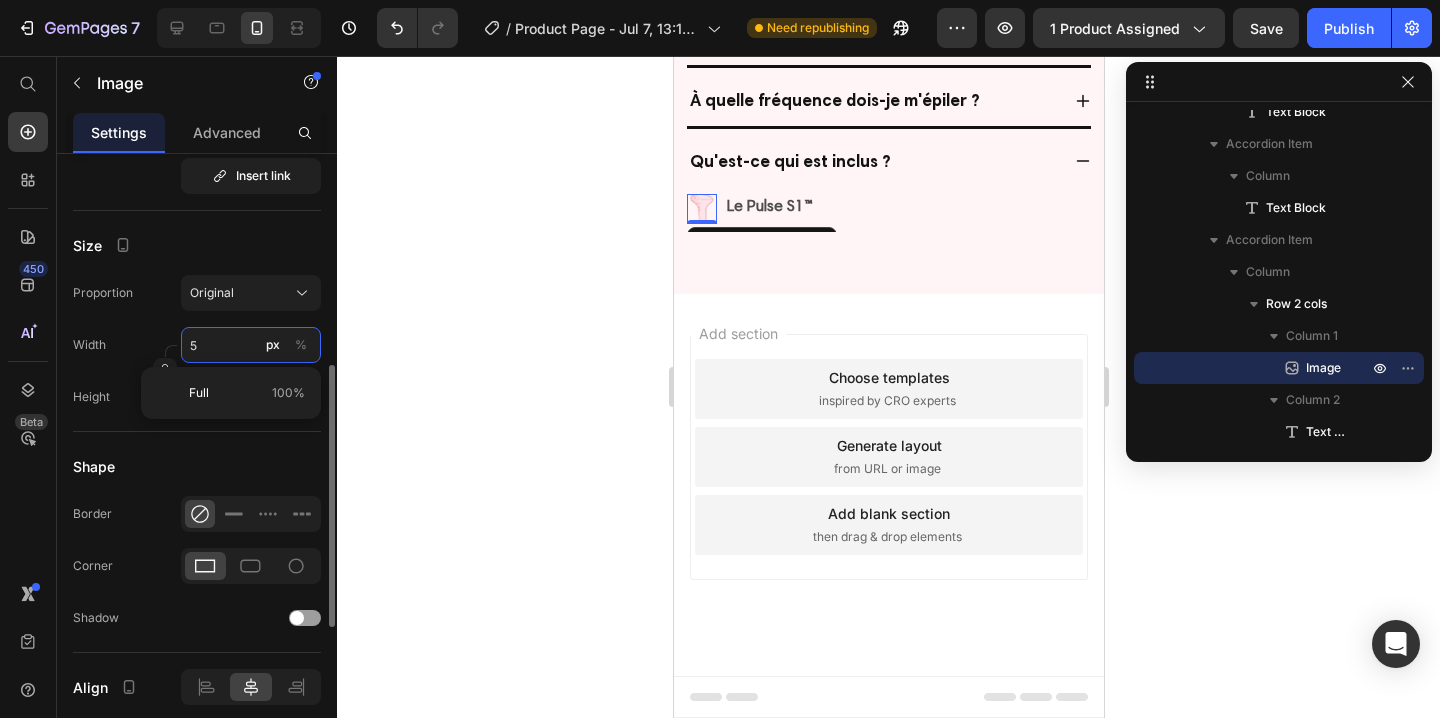 type on "50" 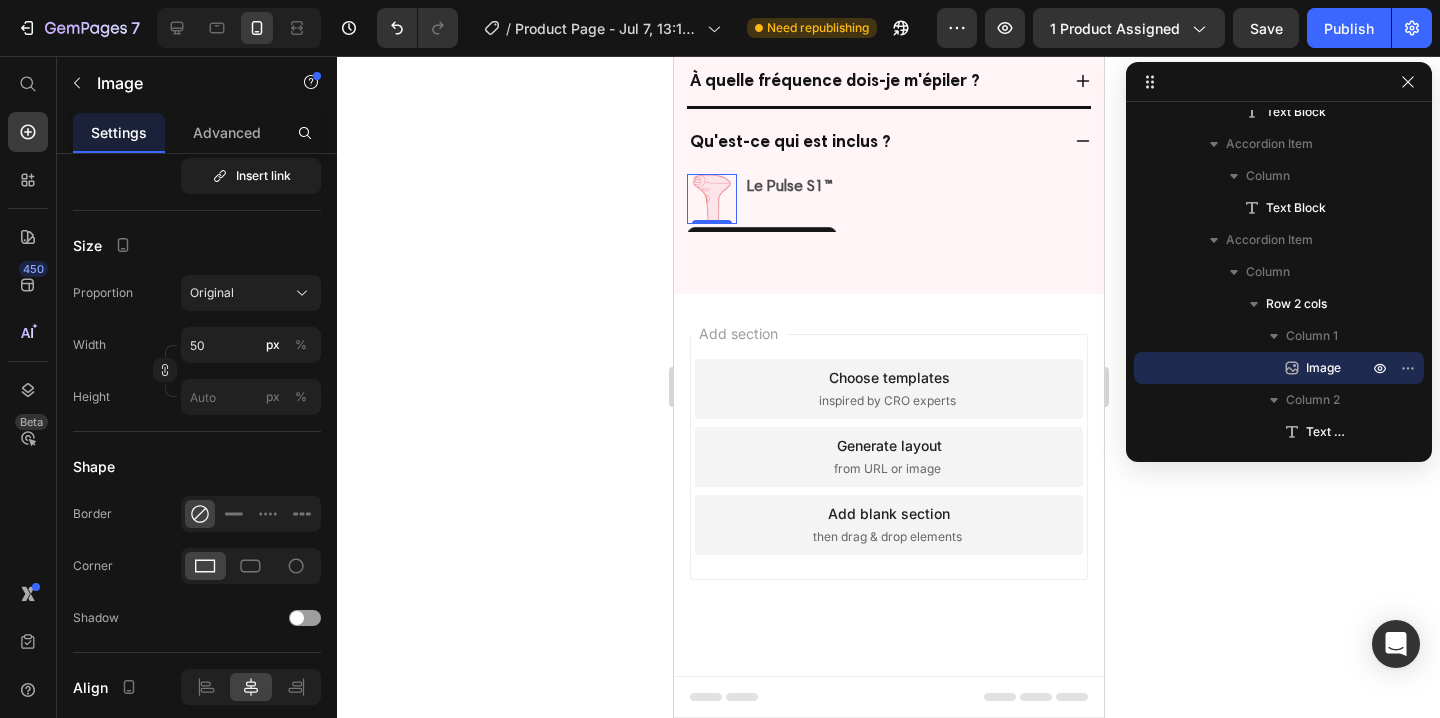 click 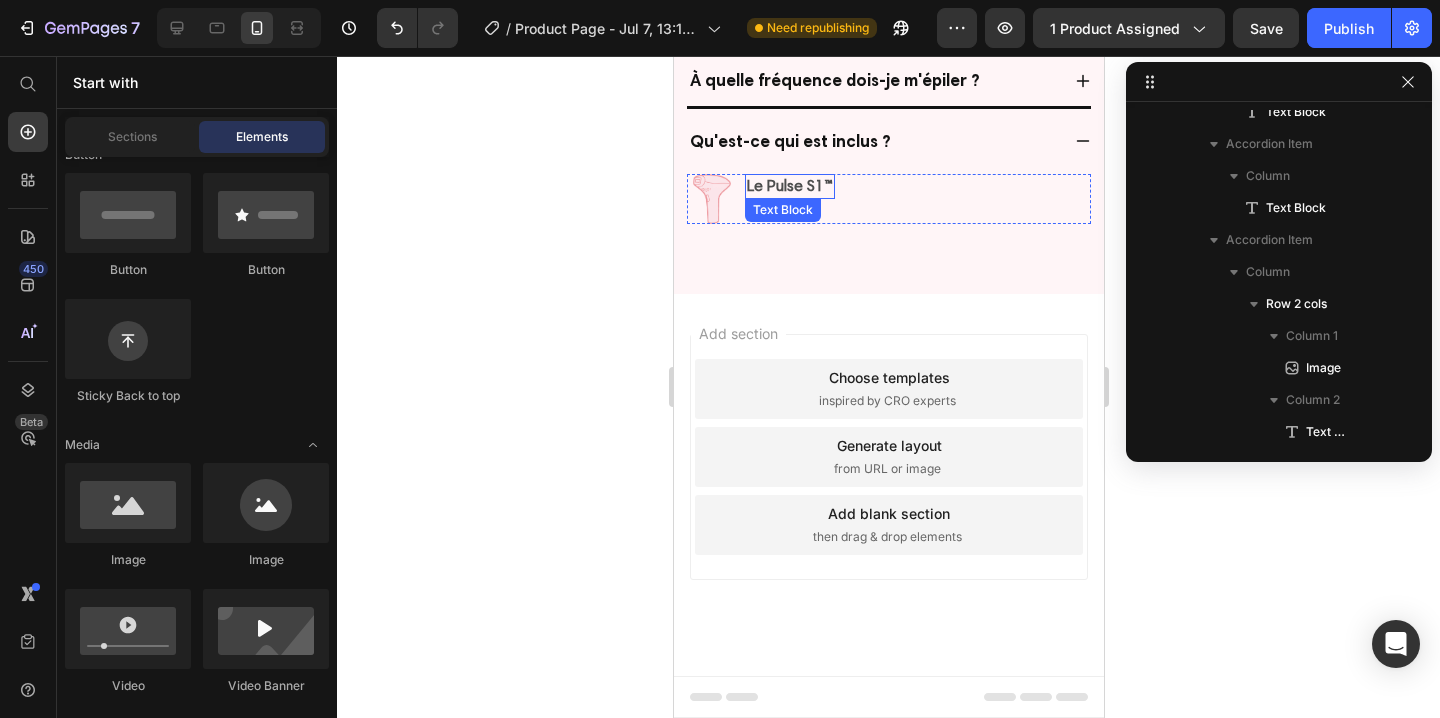 click on "Le Pulse S1™" at bounding box center [789, 186] 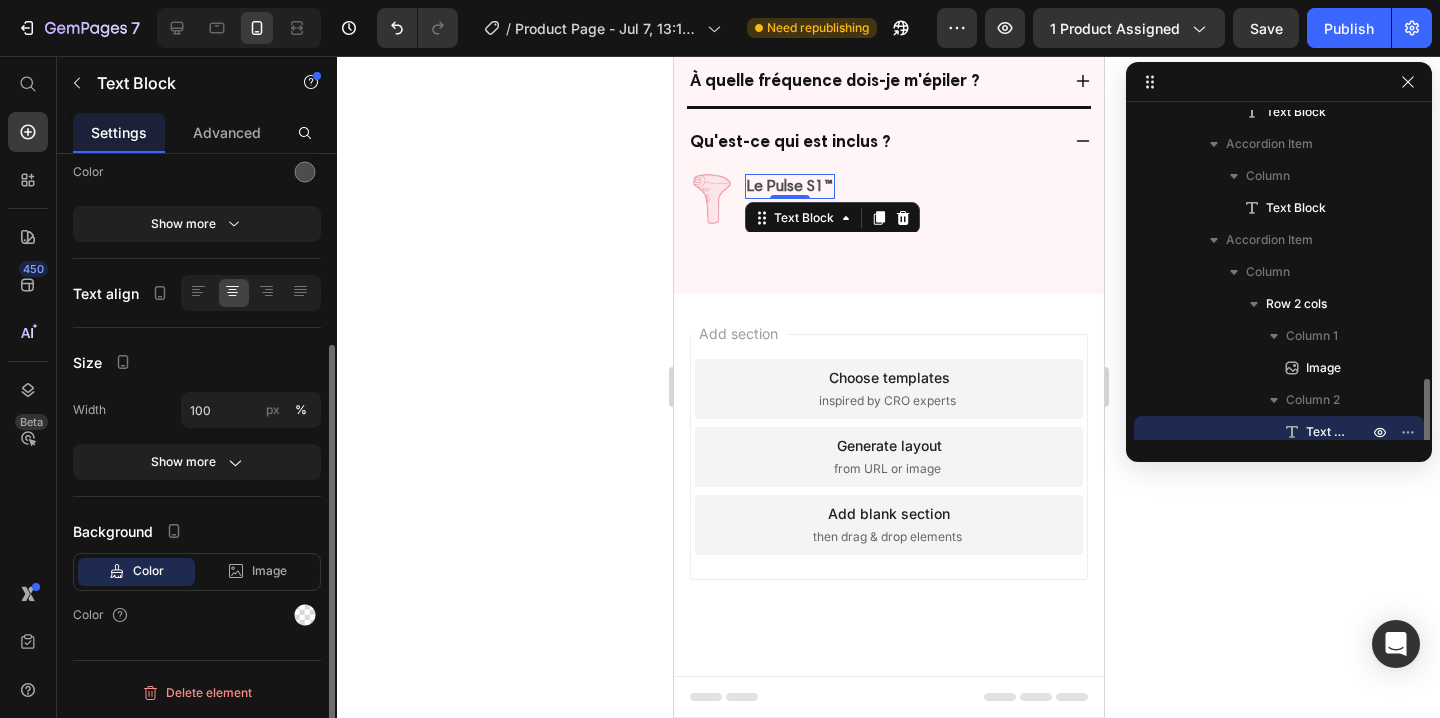 scroll, scrollTop: 1238, scrollLeft: 0, axis: vertical 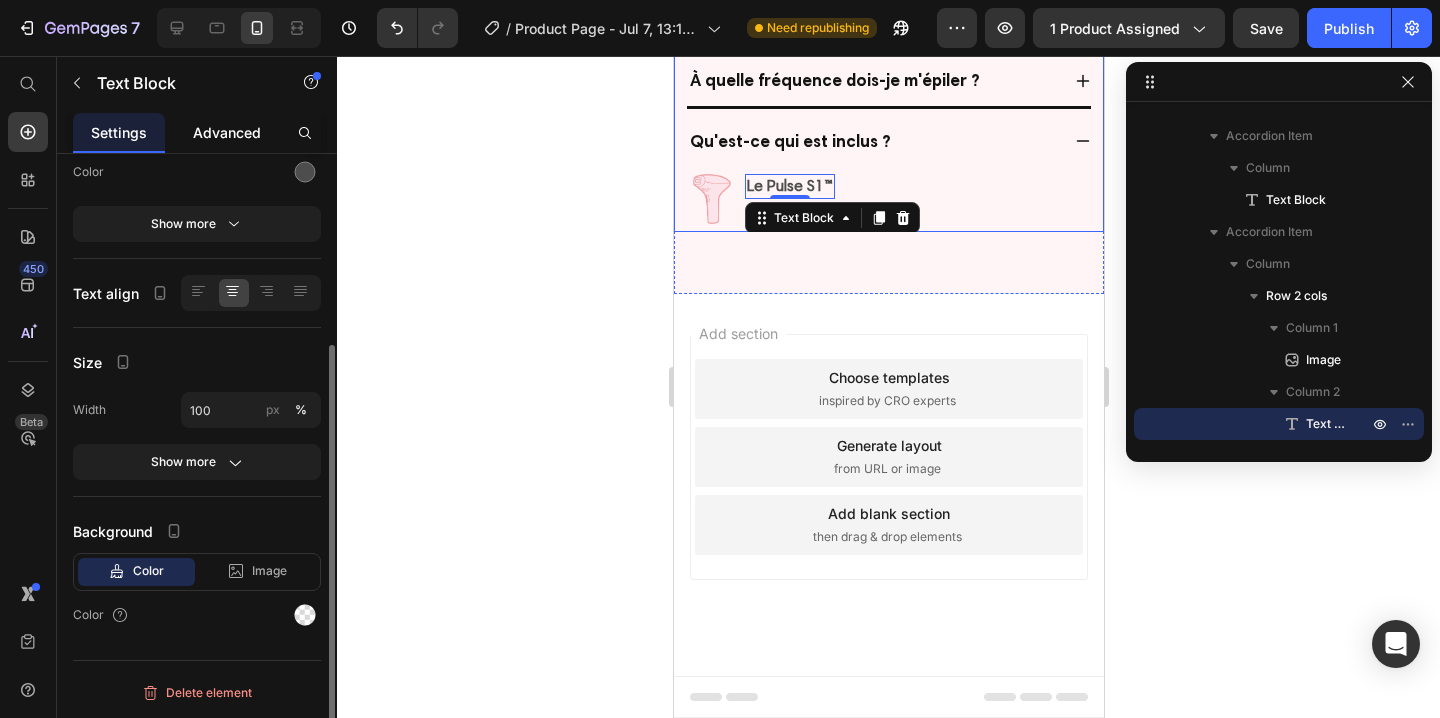 click on "Advanced" at bounding box center [227, 132] 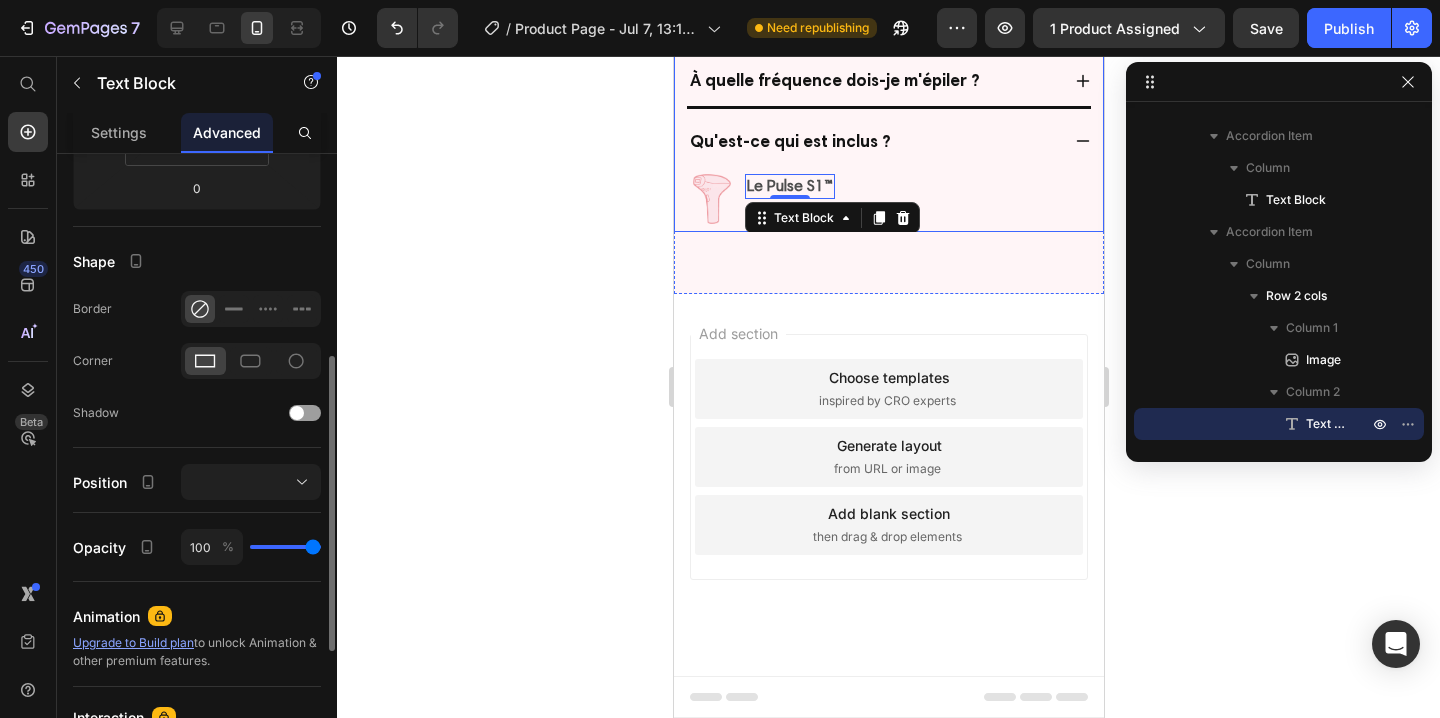 scroll, scrollTop: 640, scrollLeft: 0, axis: vertical 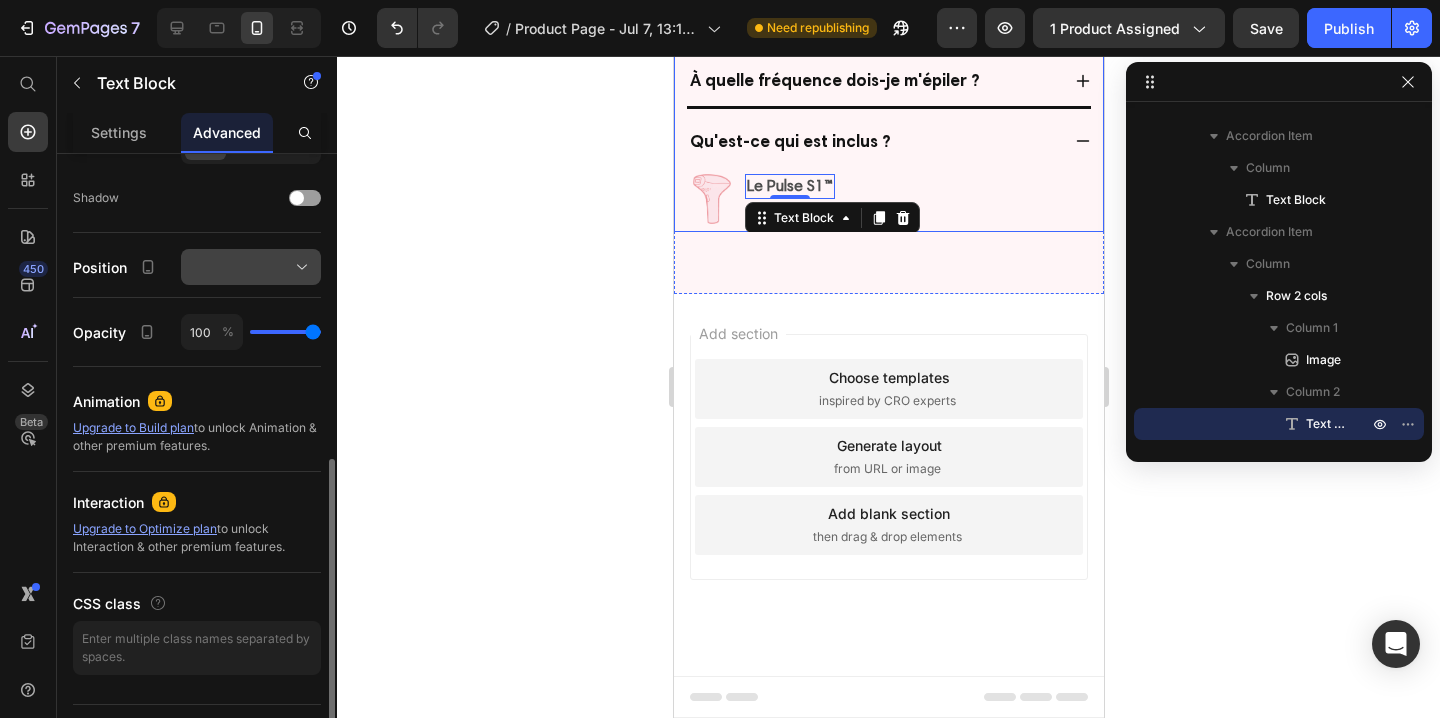 click 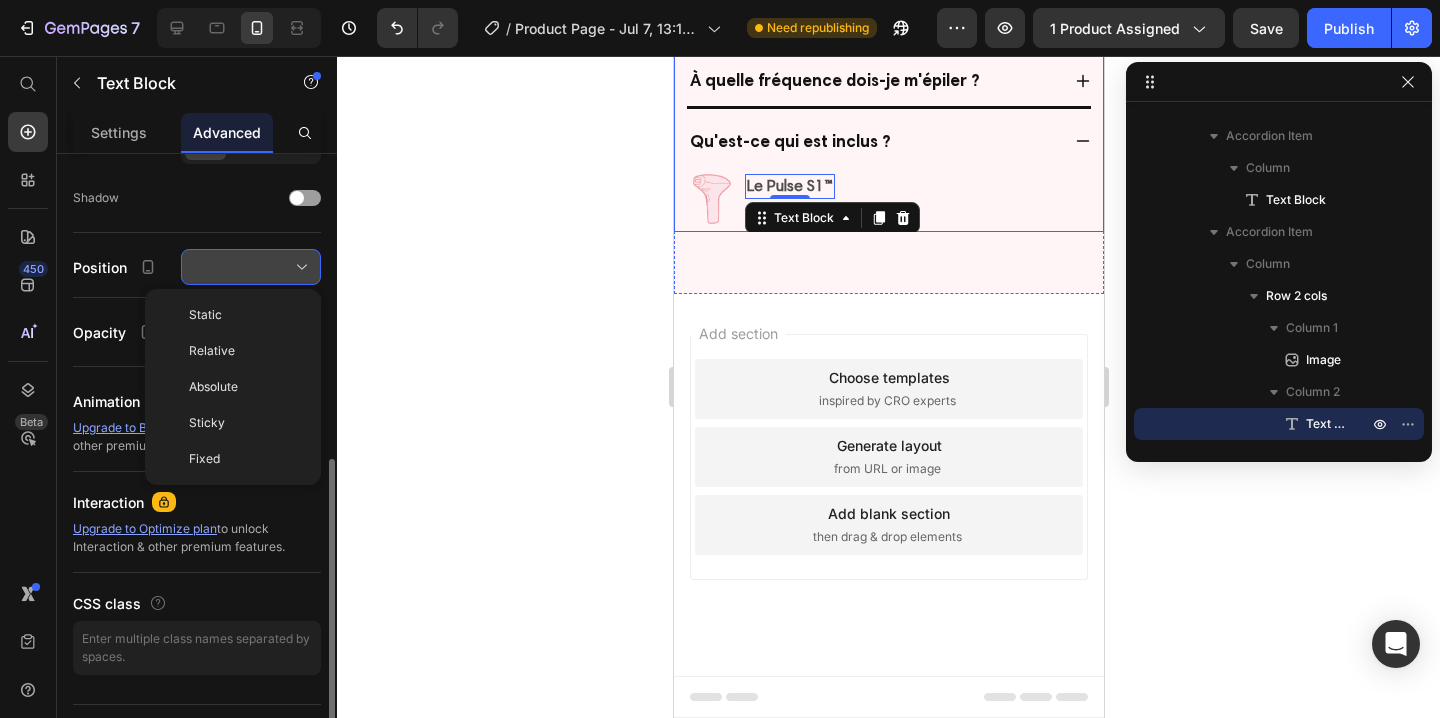 click 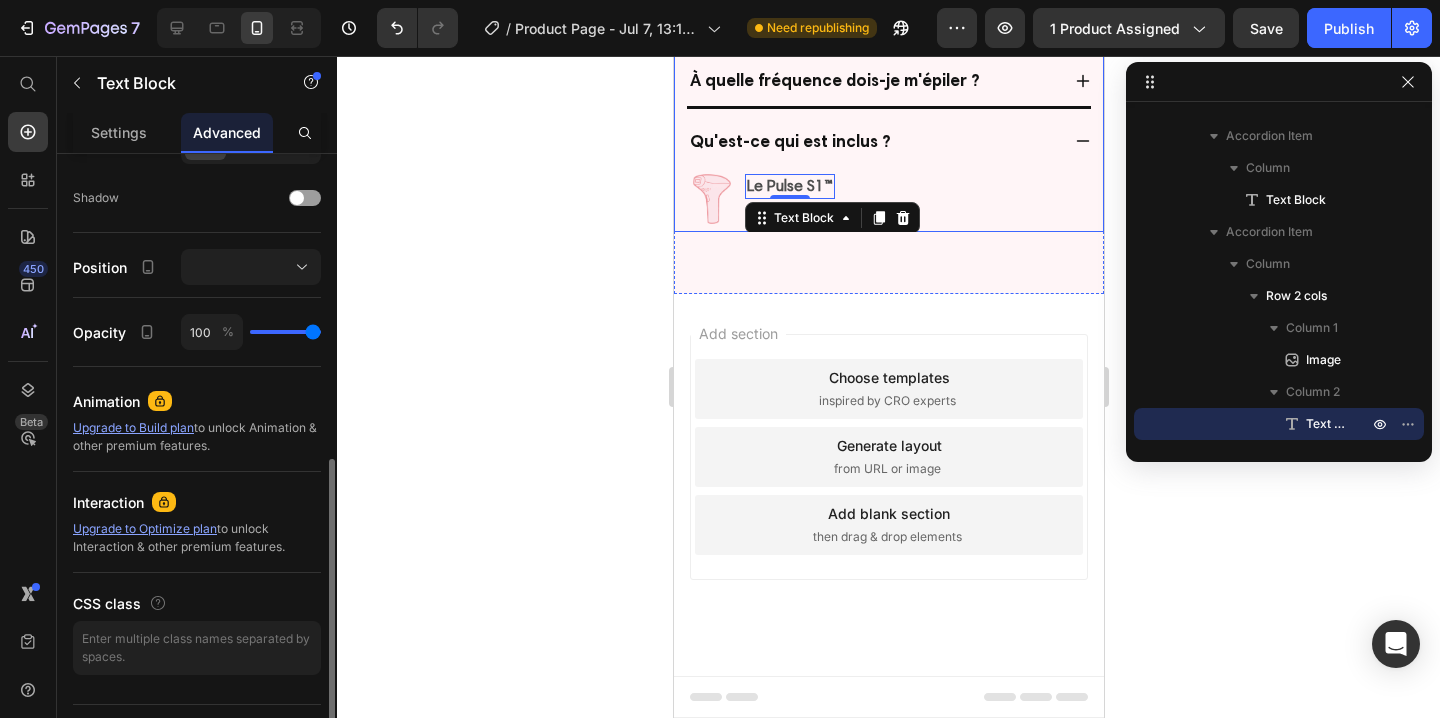 scroll, scrollTop: 684, scrollLeft: 0, axis: vertical 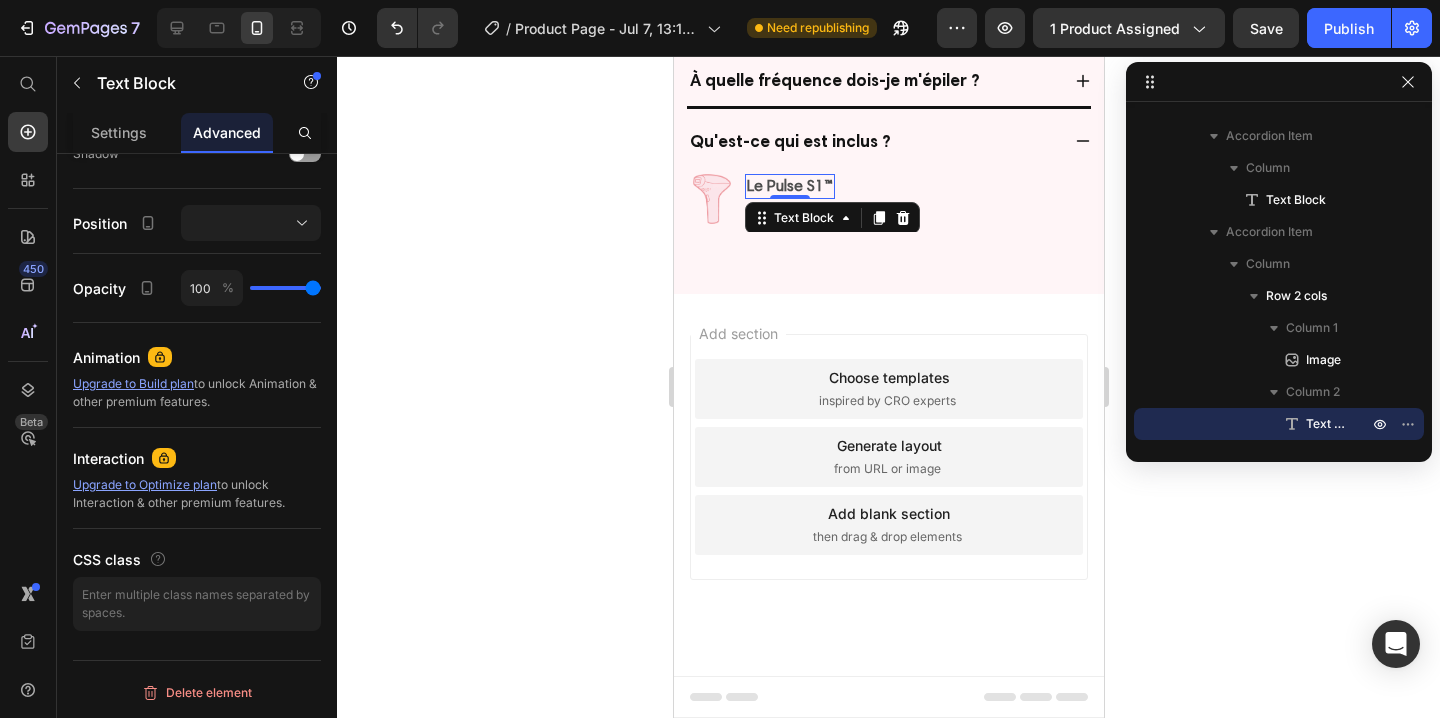 click 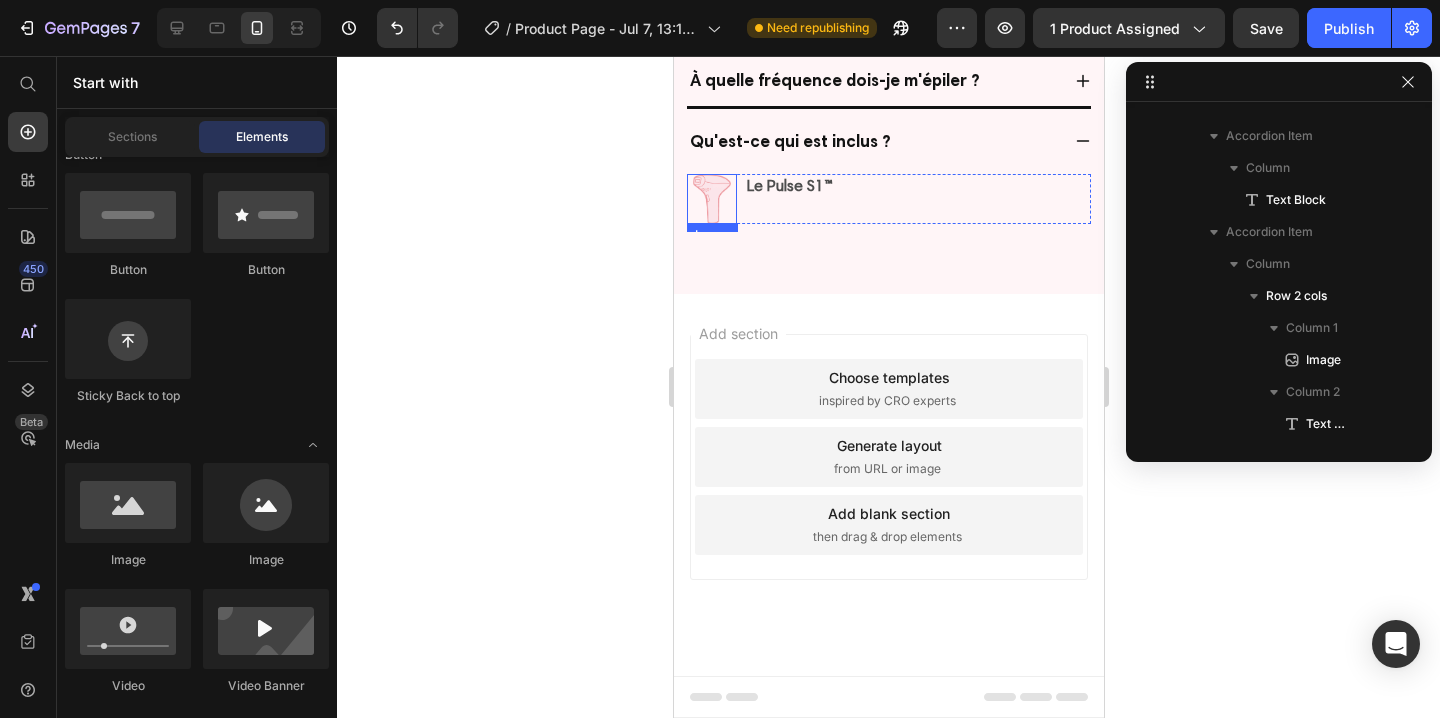 click at bounding box center (711, 199) 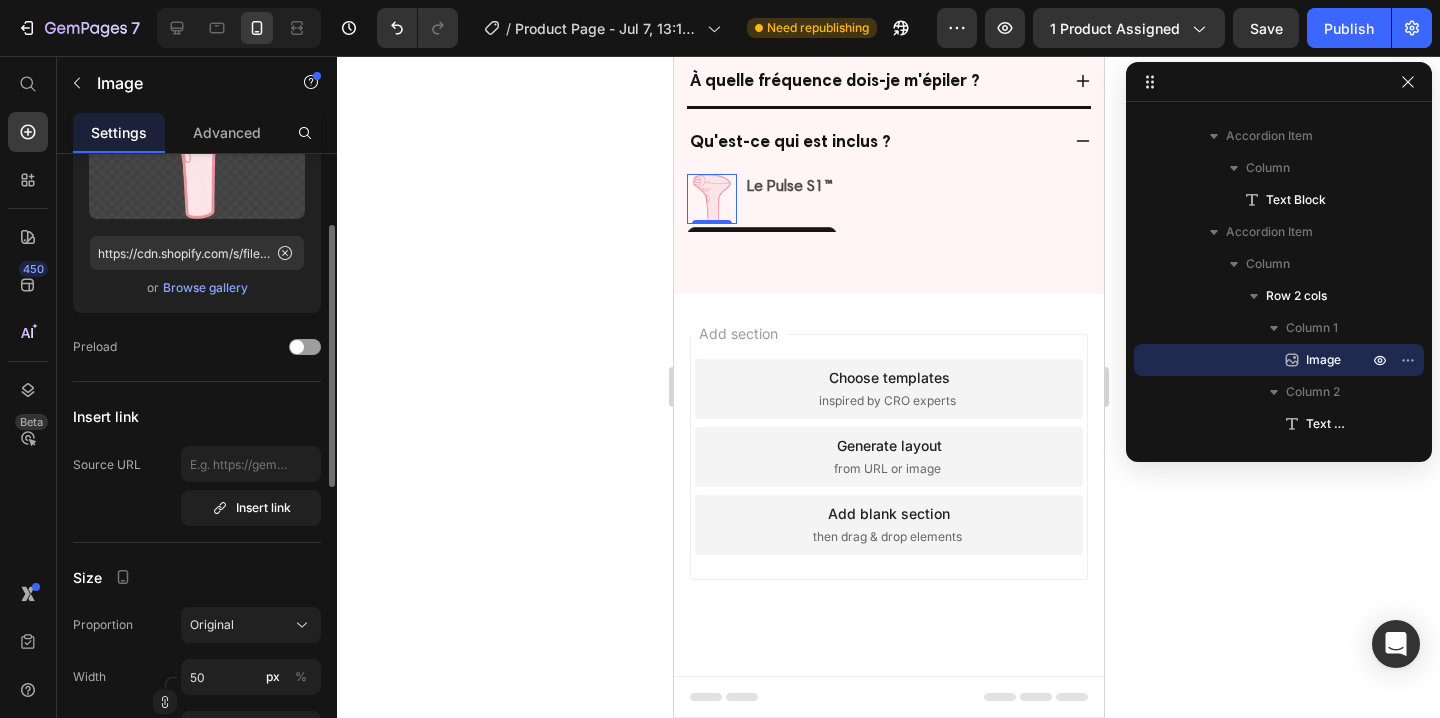 scroll, scrollTop: 225, scrollLeft: 0, axis: vertical 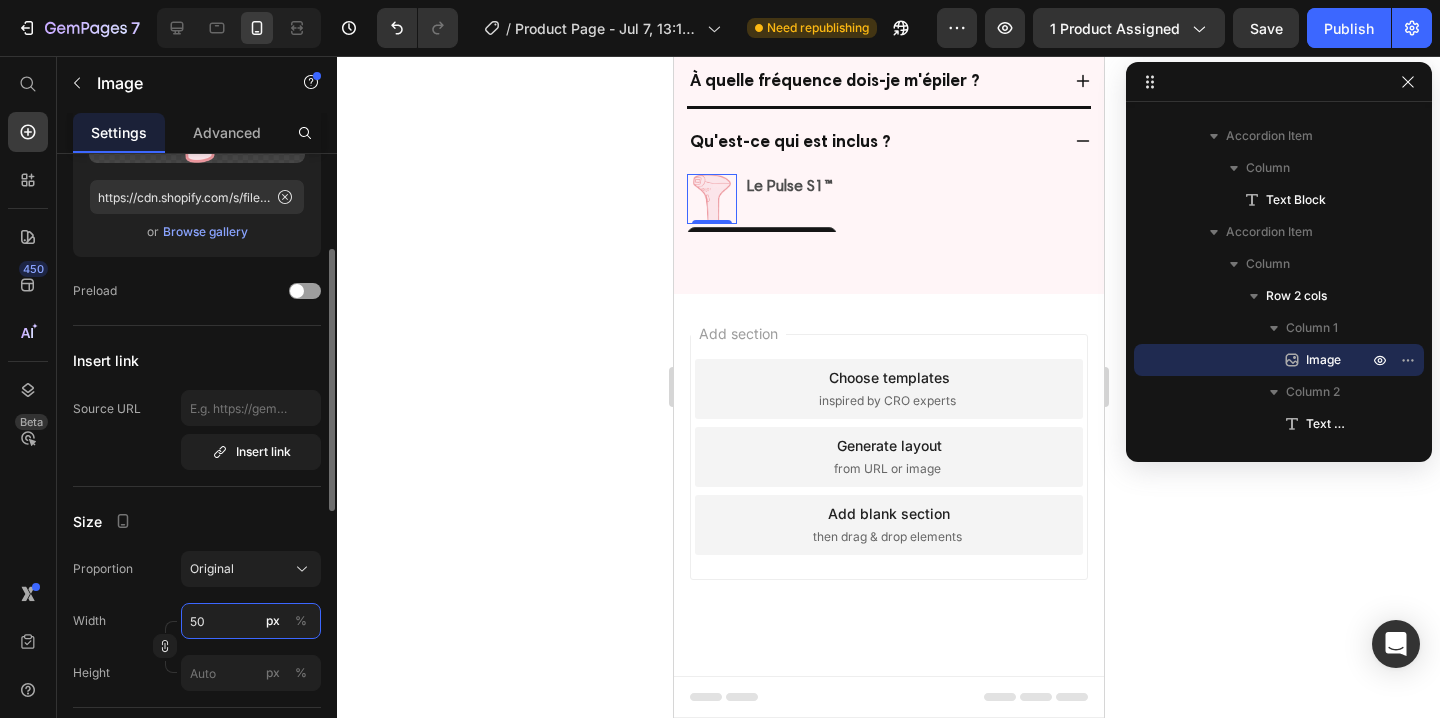 click on "50" at bounding box center (251, 621) 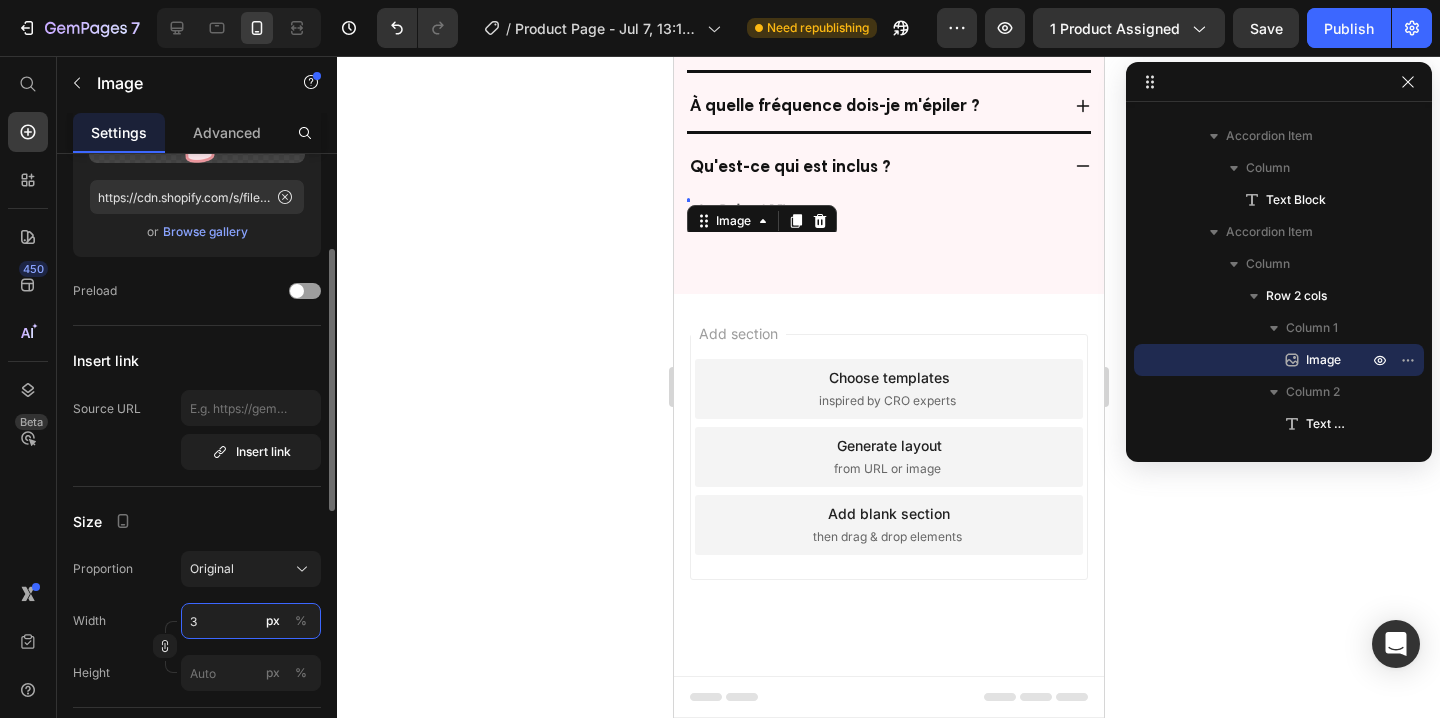 type on "30" 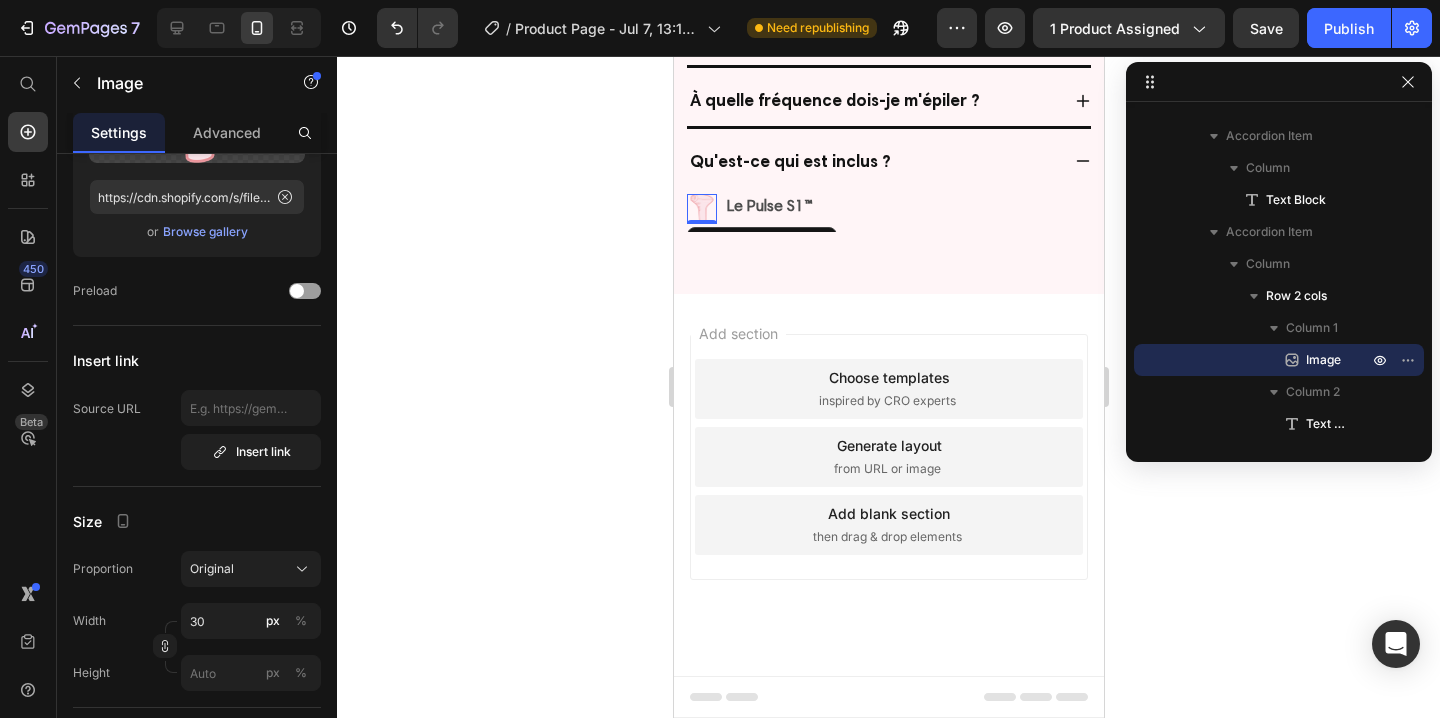 click 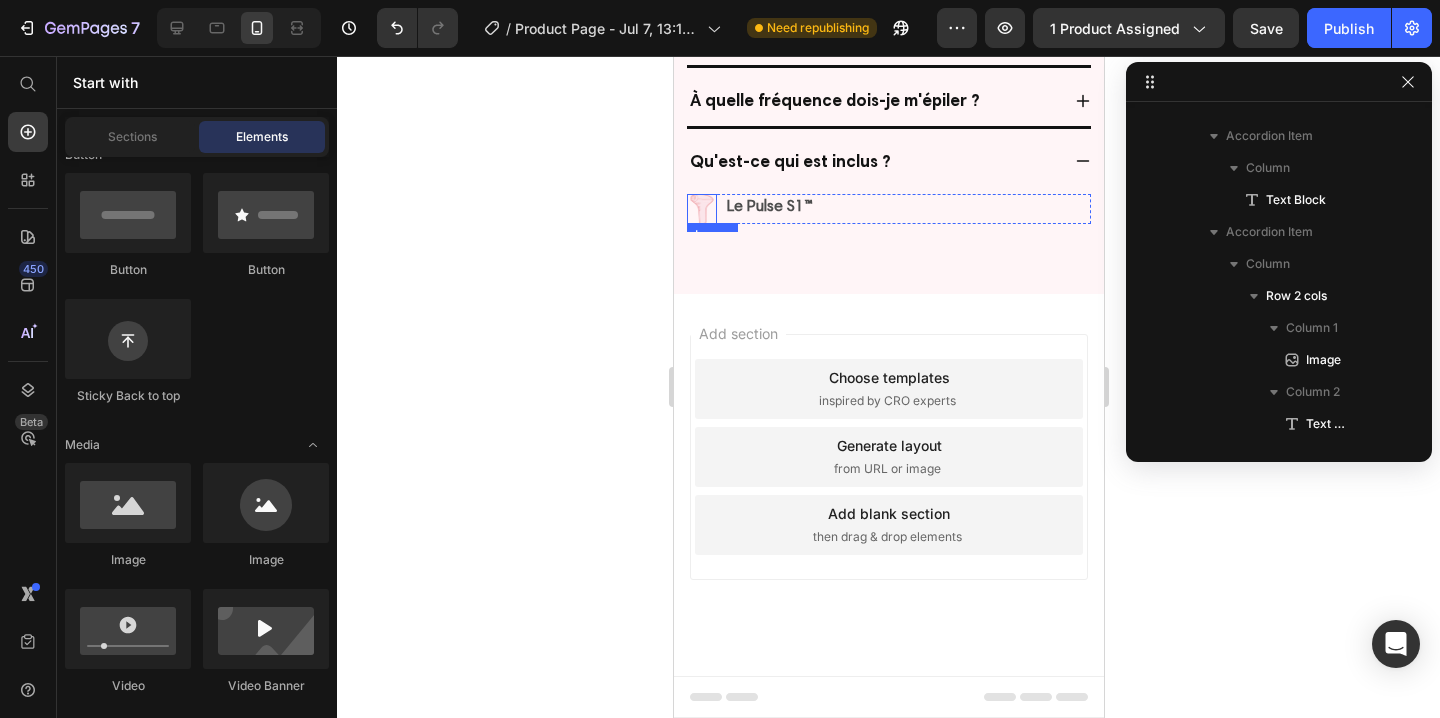 click at bounding box center (701, 209) 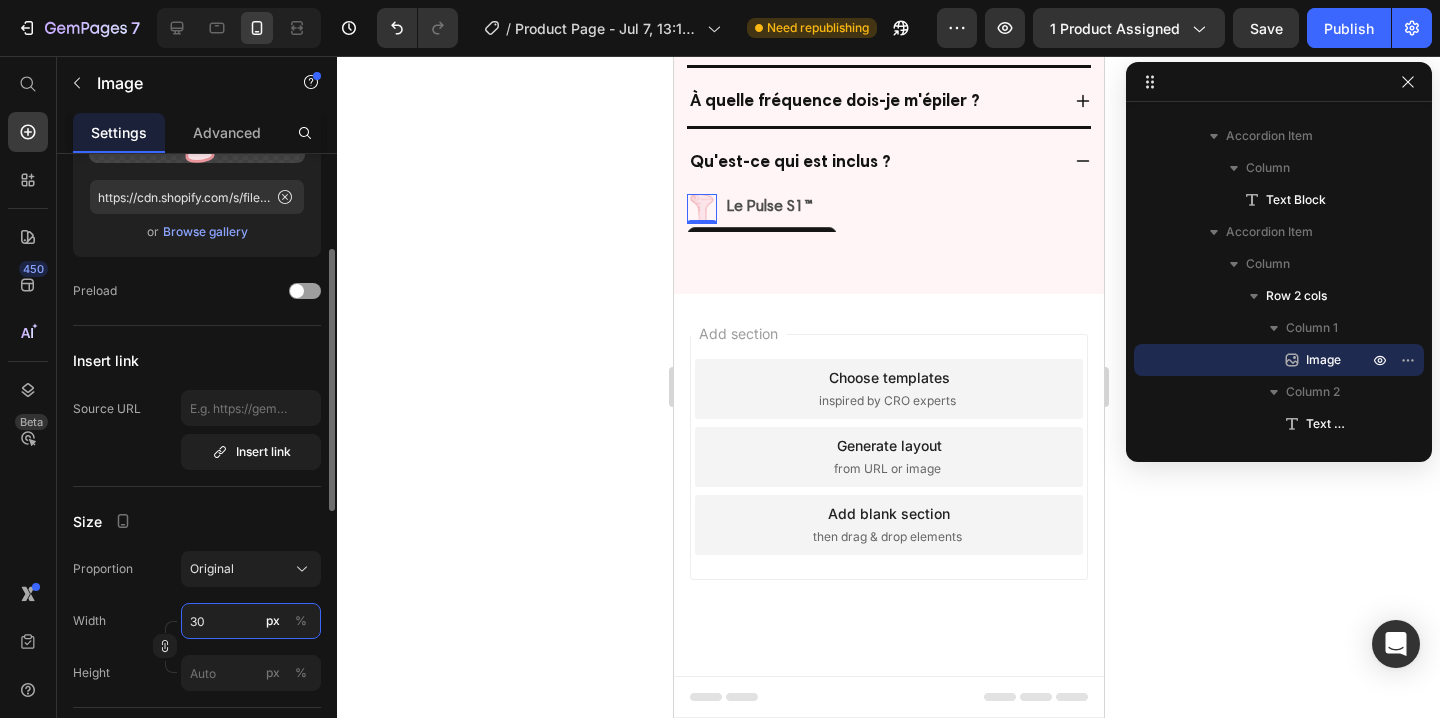 click on "30" at bounding box center (251, 621) 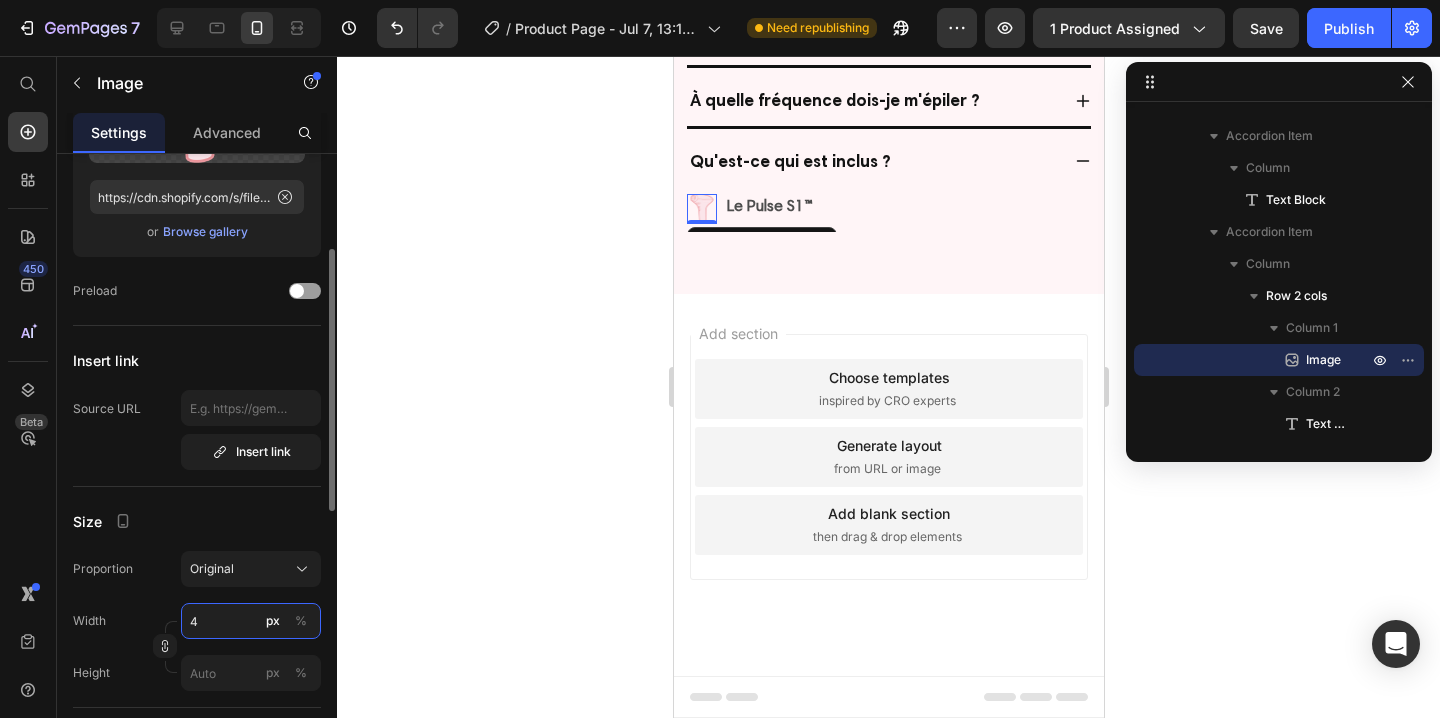 type on "40" 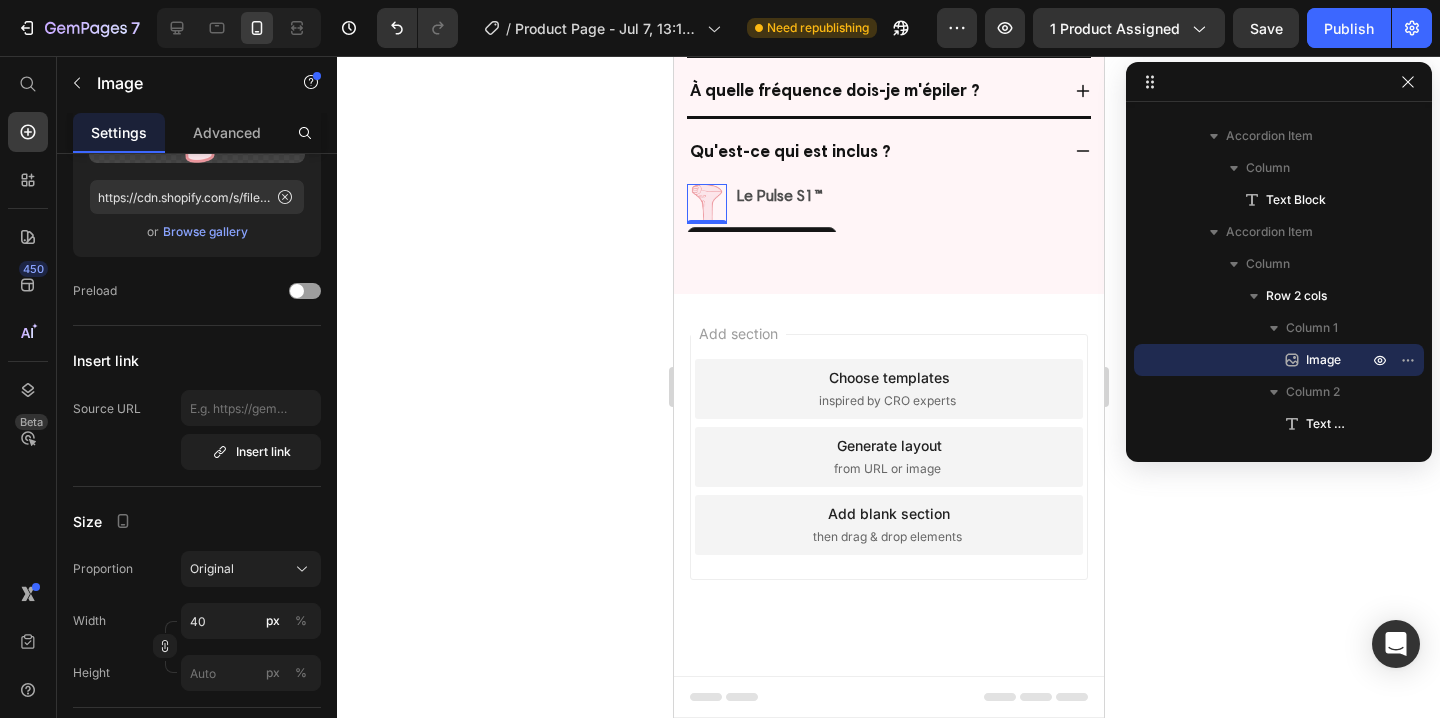 click 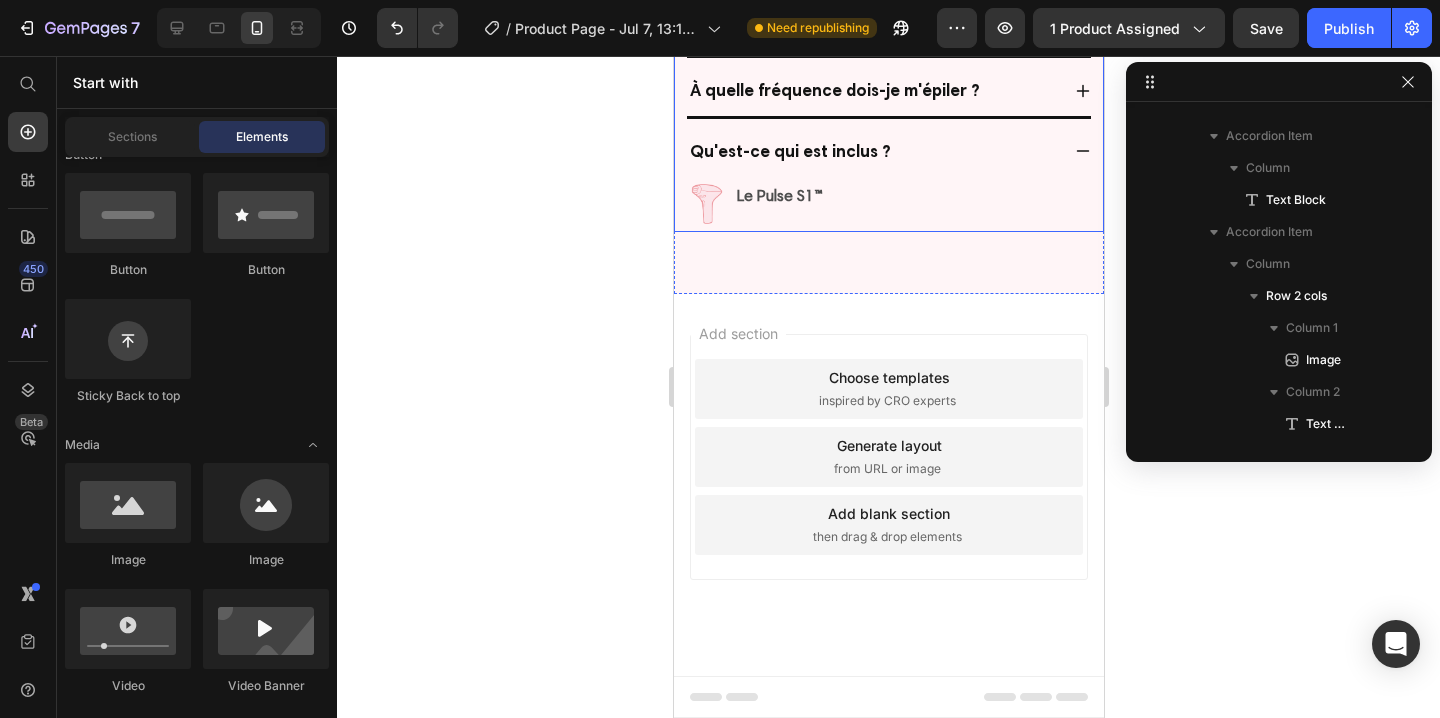 click on "Image Le Pulse S1™ Text Block Row" at bounding box center [888, 204] 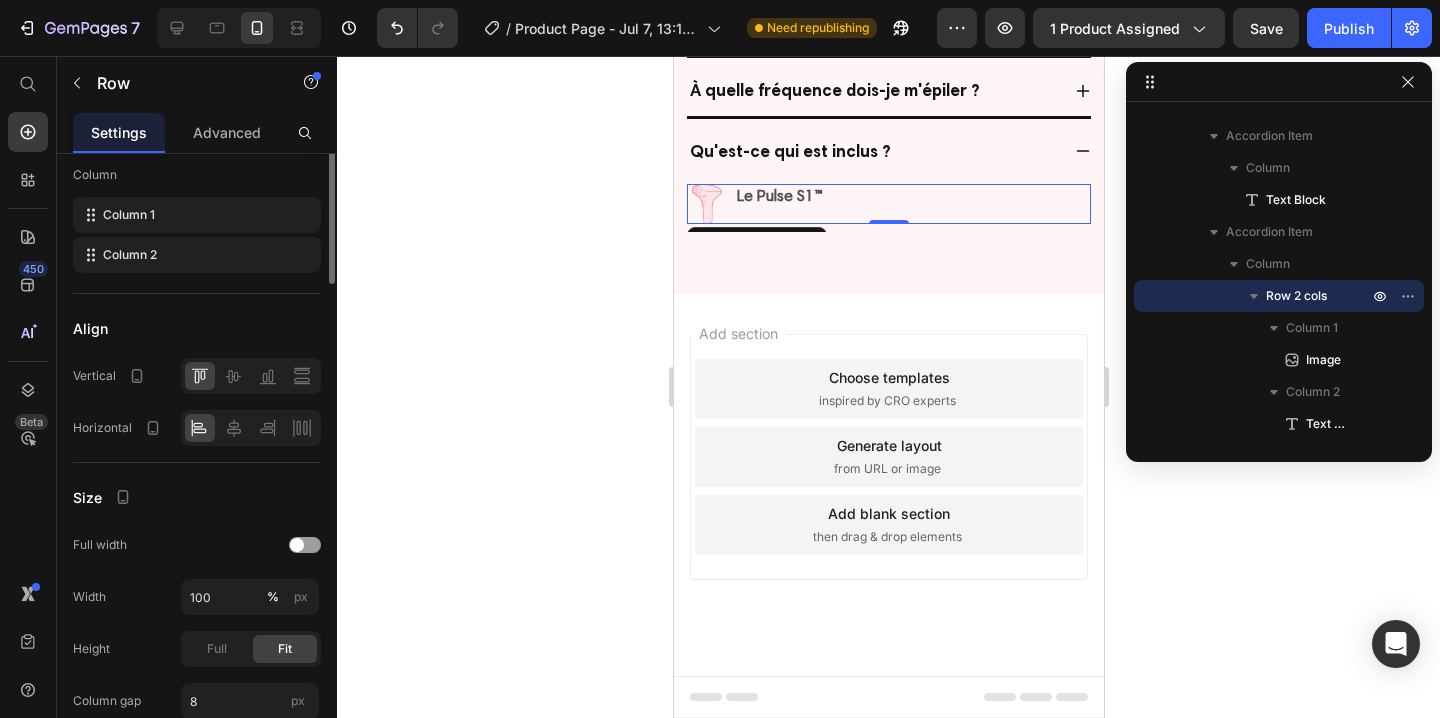 scroll, scrollTop: 0, scrollLeft: 0, axis: both 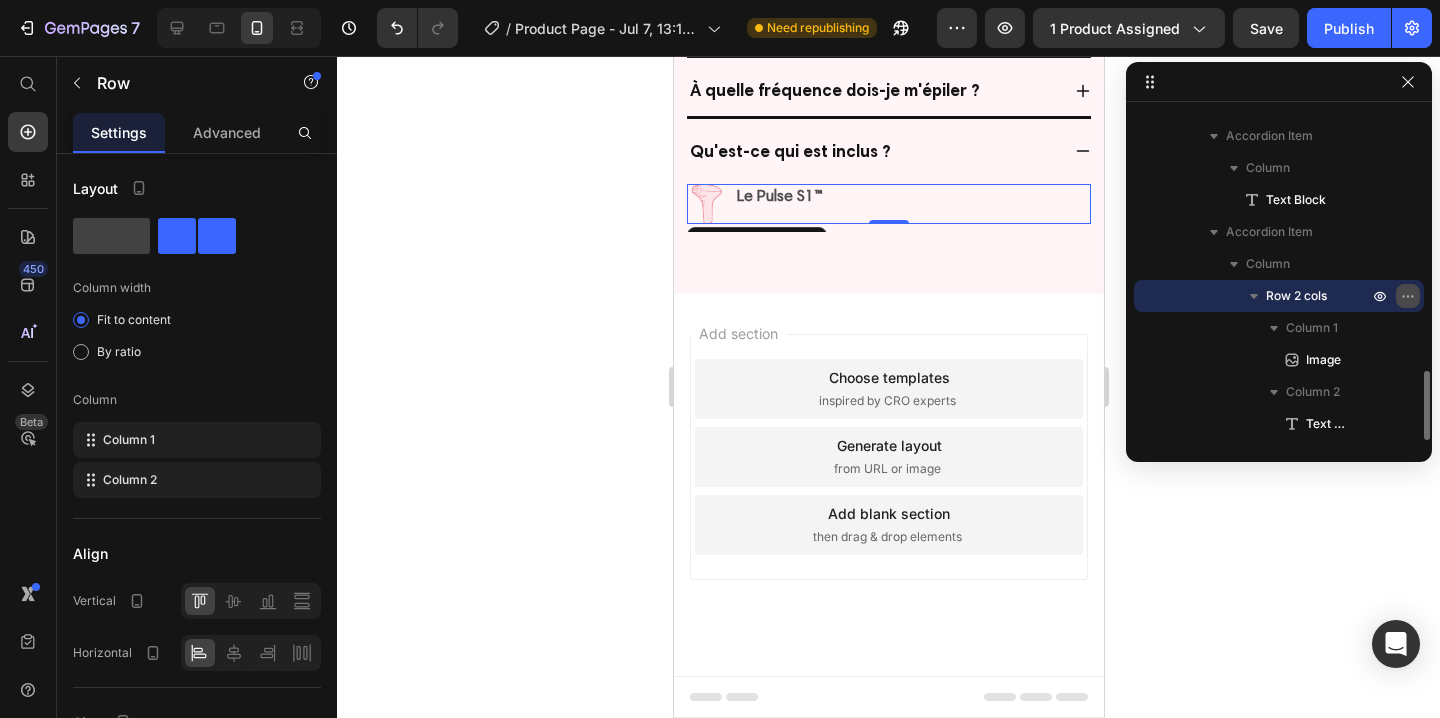click 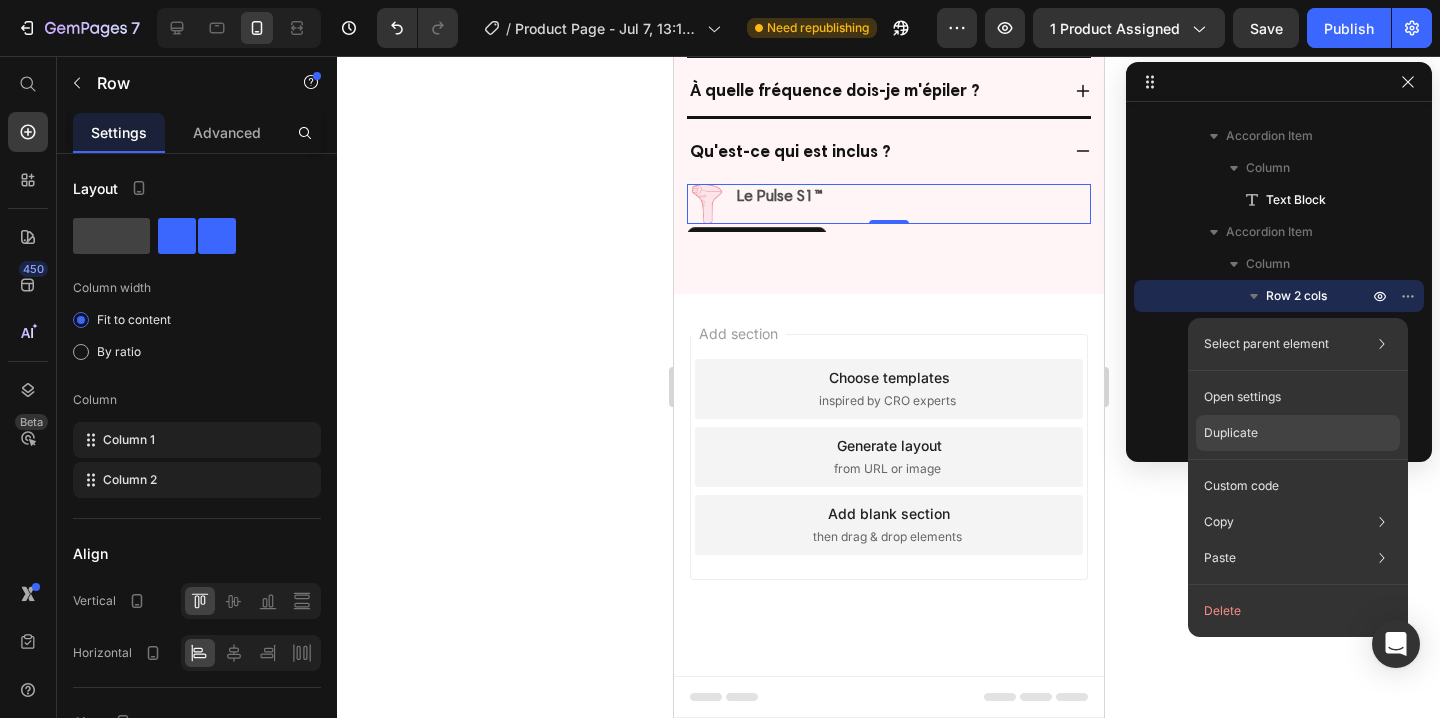 click on "Duplicate" 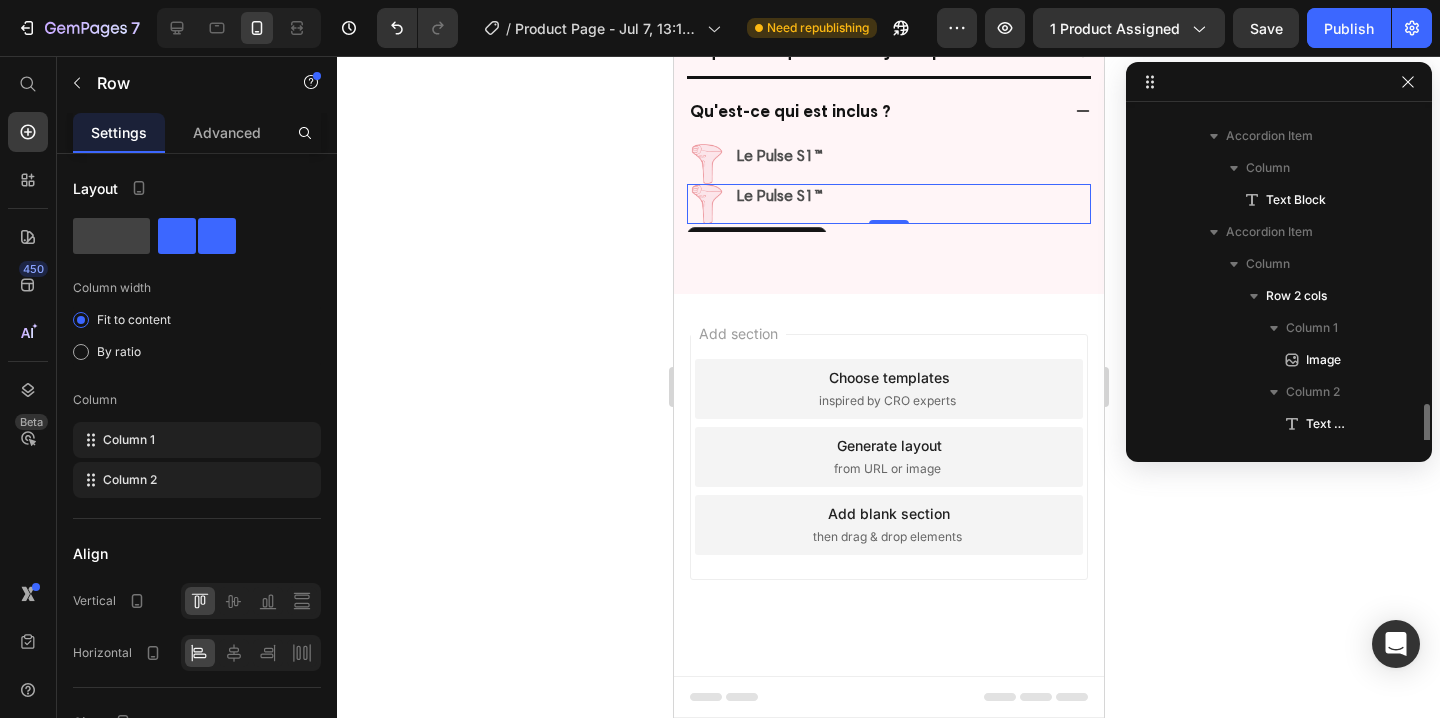 scroll, scrollTop: 1270, scrollLeft: 0, axis: vertical 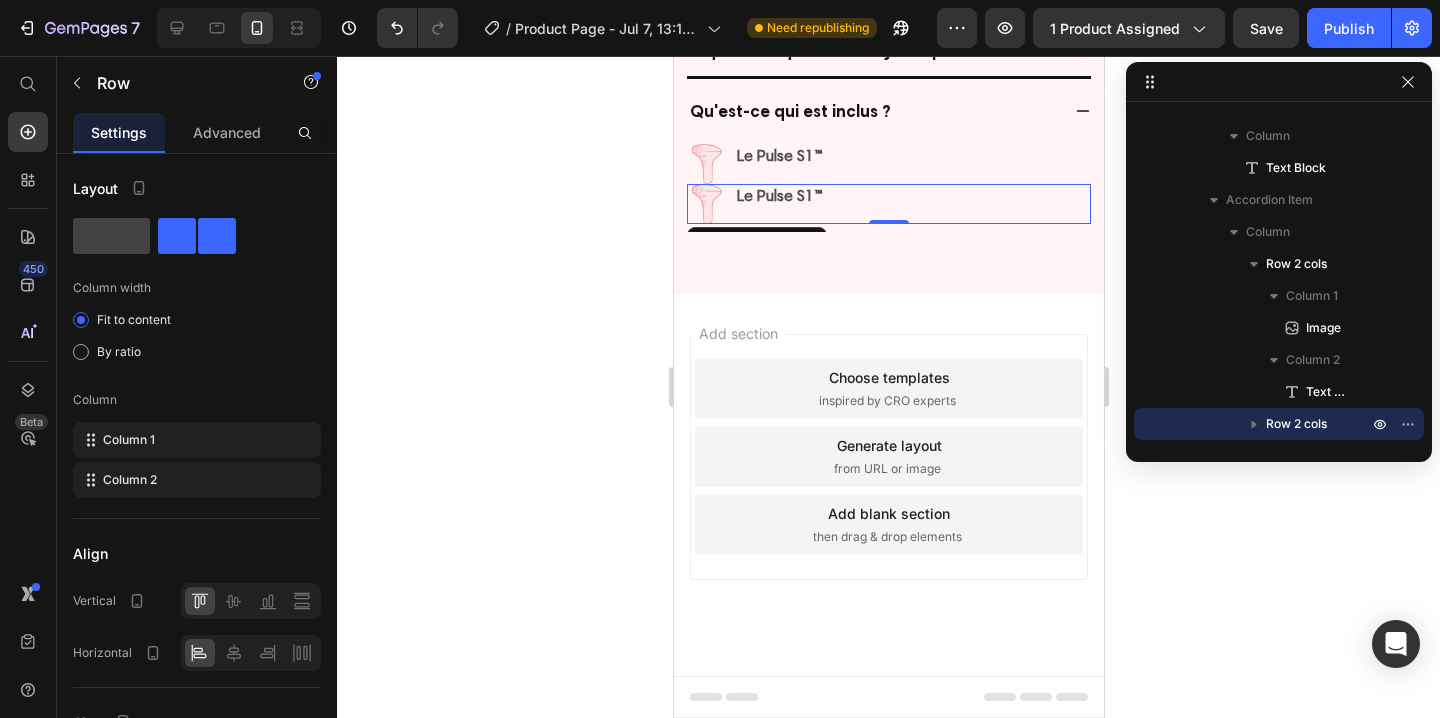 click 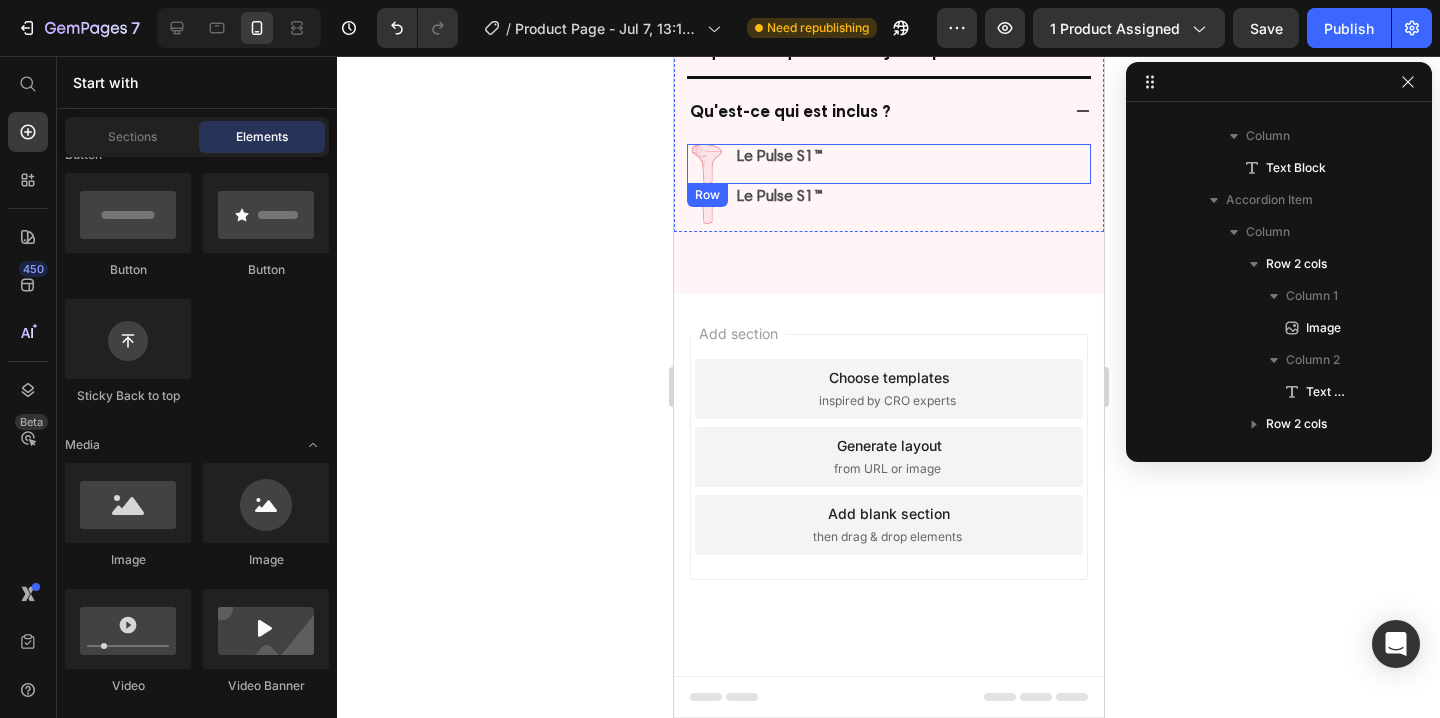 click on "Le Pulse S1™ Text Block" at bounding box center (779, 164) 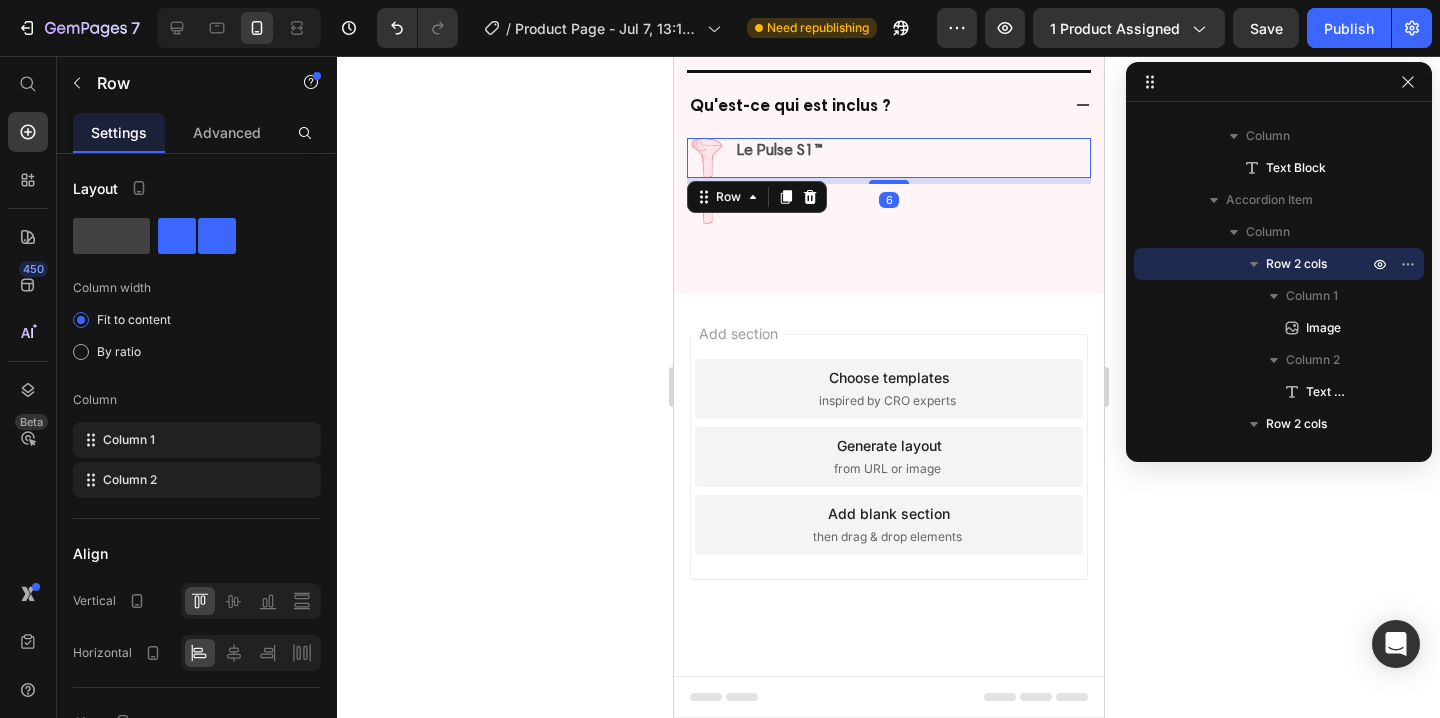 click at bounding box center (888, 182) 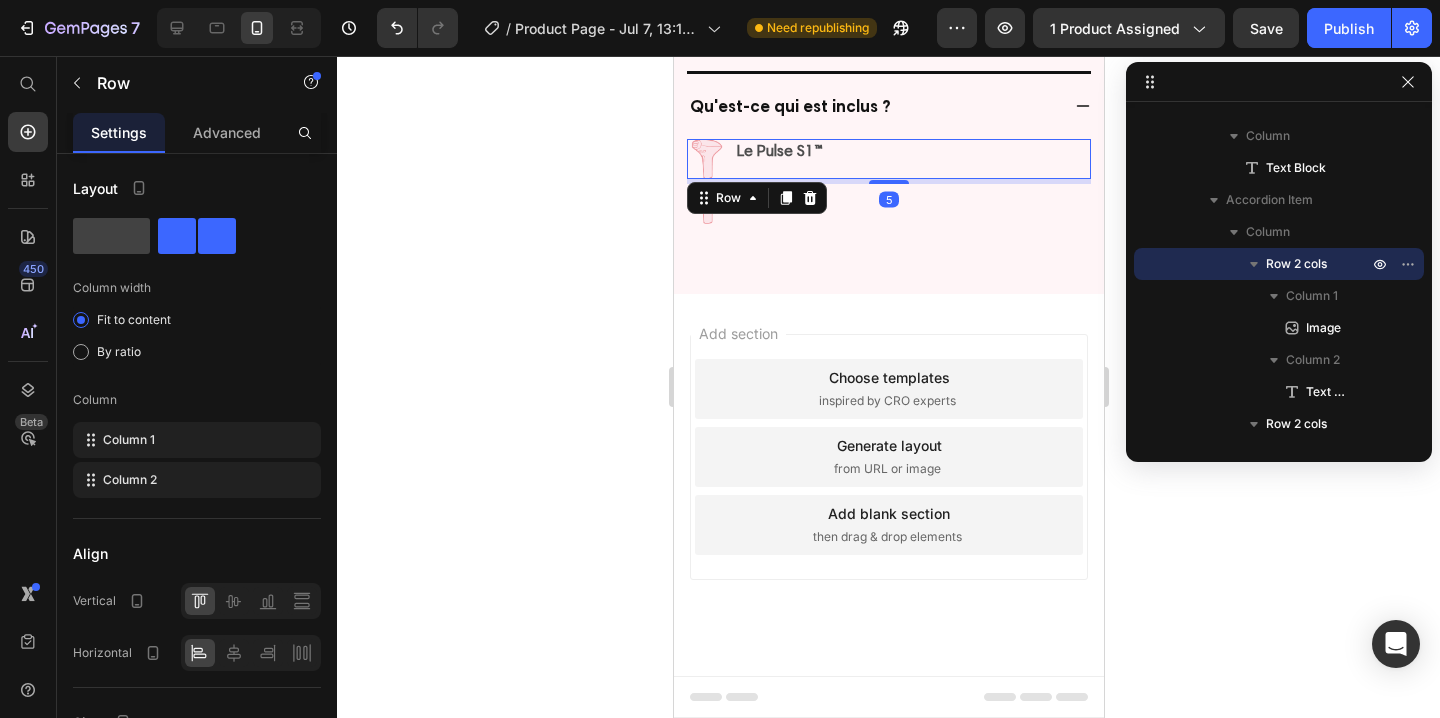 drag, startPoint x: 889, startPoint y: 282, endPoint x: 1263, endPoint y: 285, distance: 374.01202 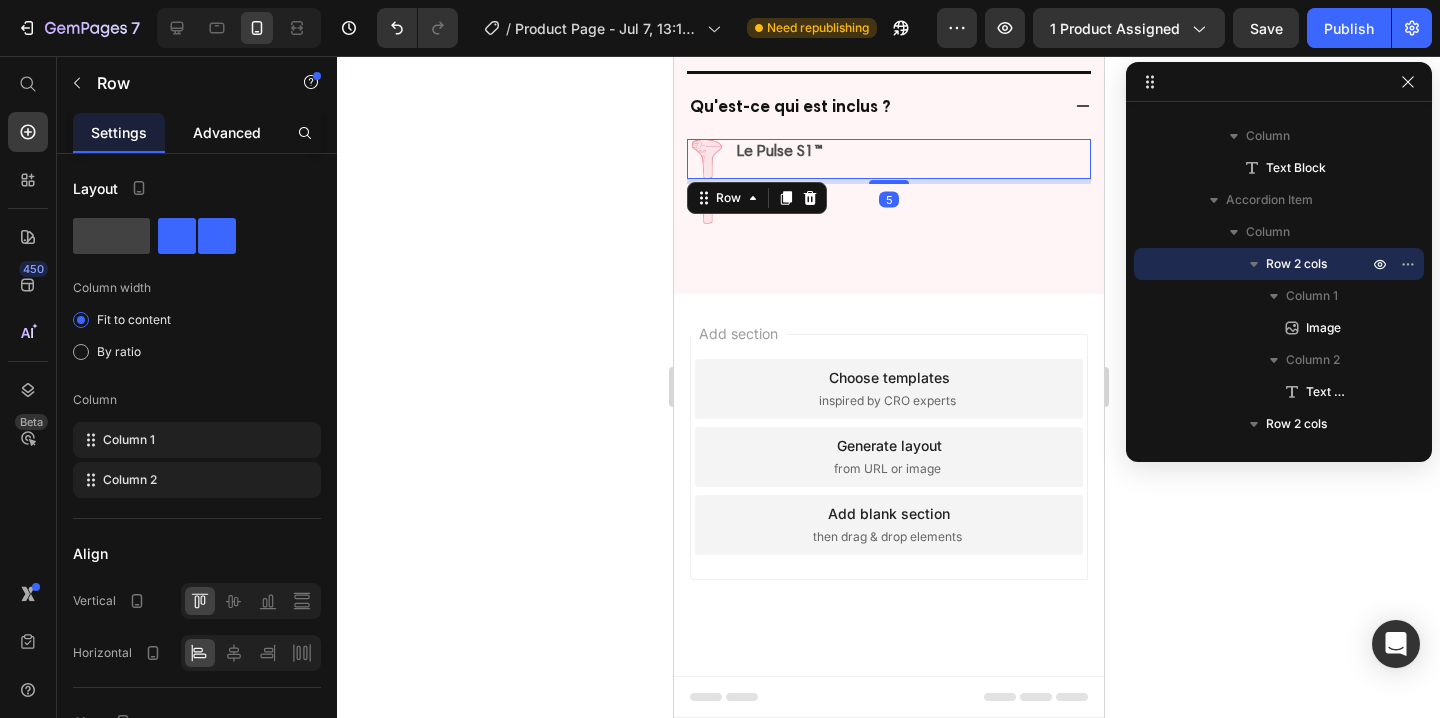 click on "Advanced" at bounding box center (227, 132) 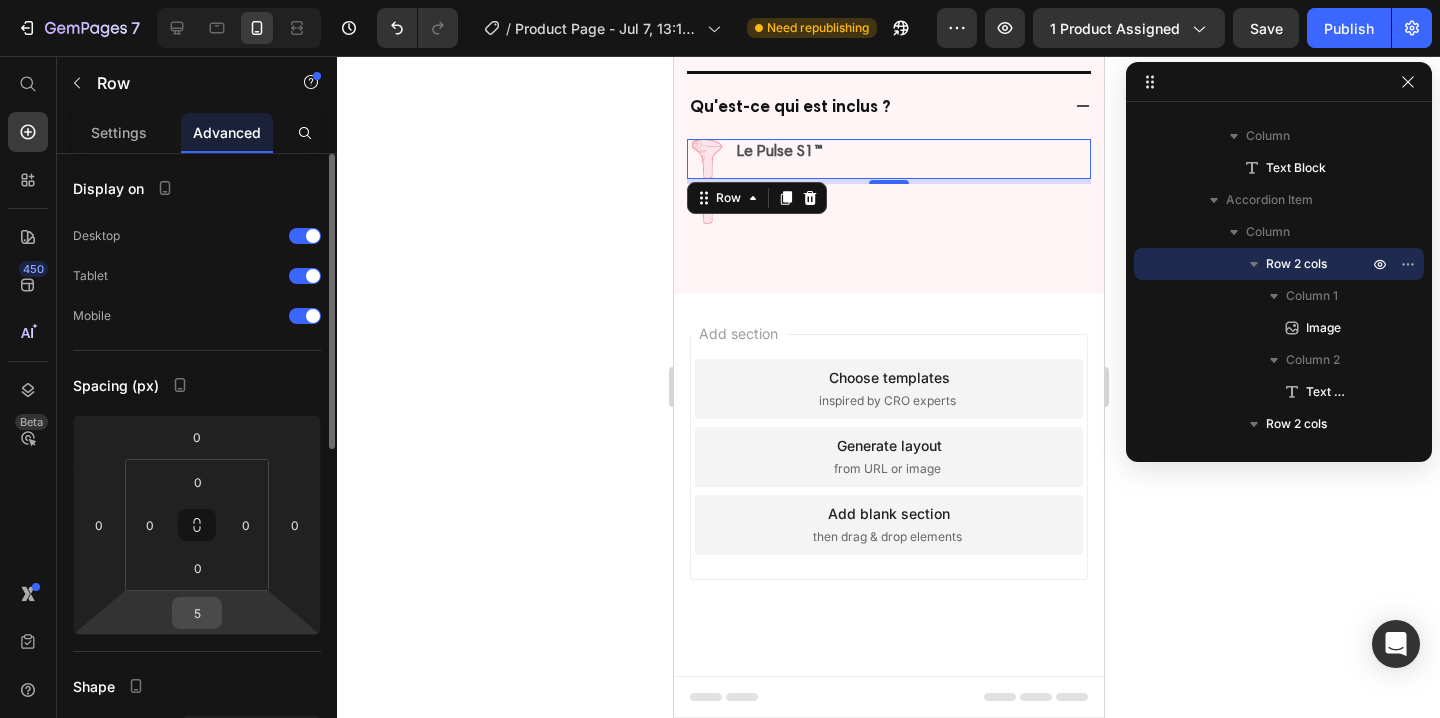 click on "5" at bounding box center (197, 613) 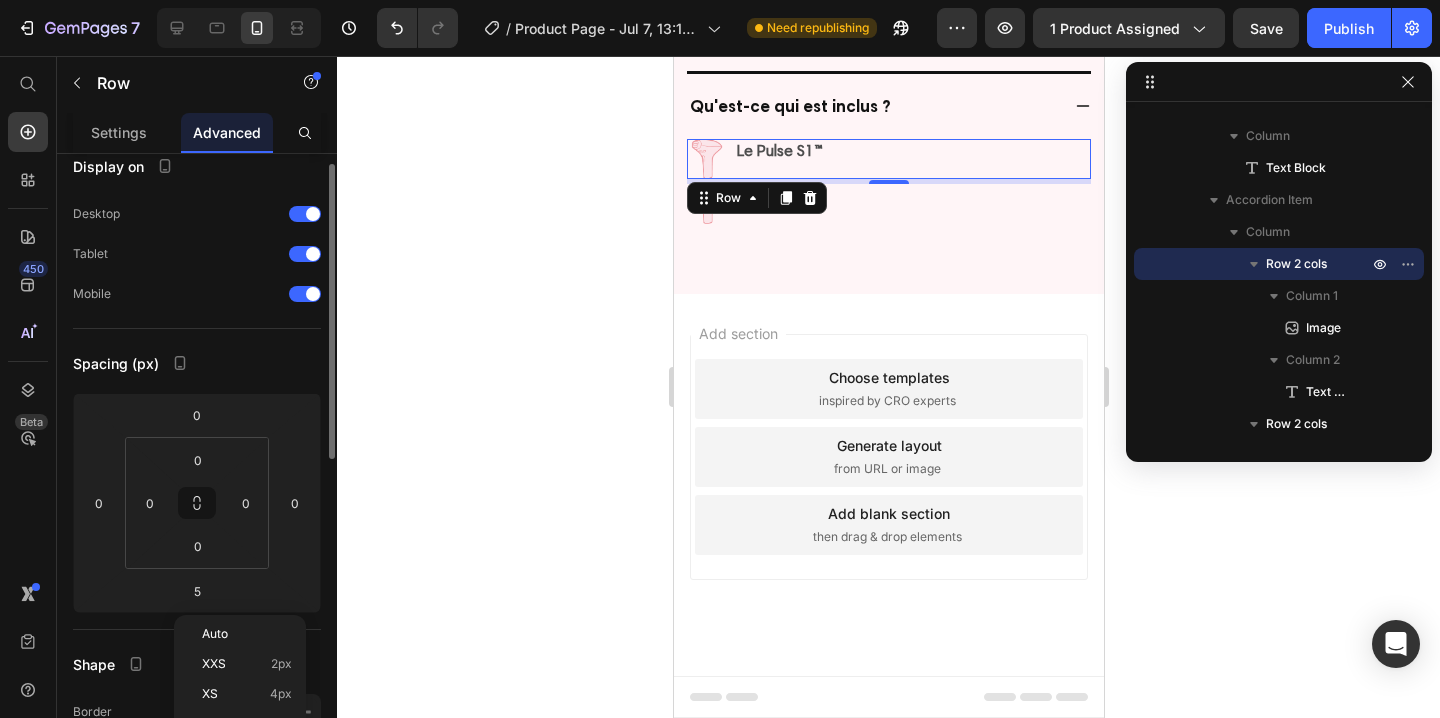 scroll, scrollTop: 114, scrollLeft: 0, axis: vertical 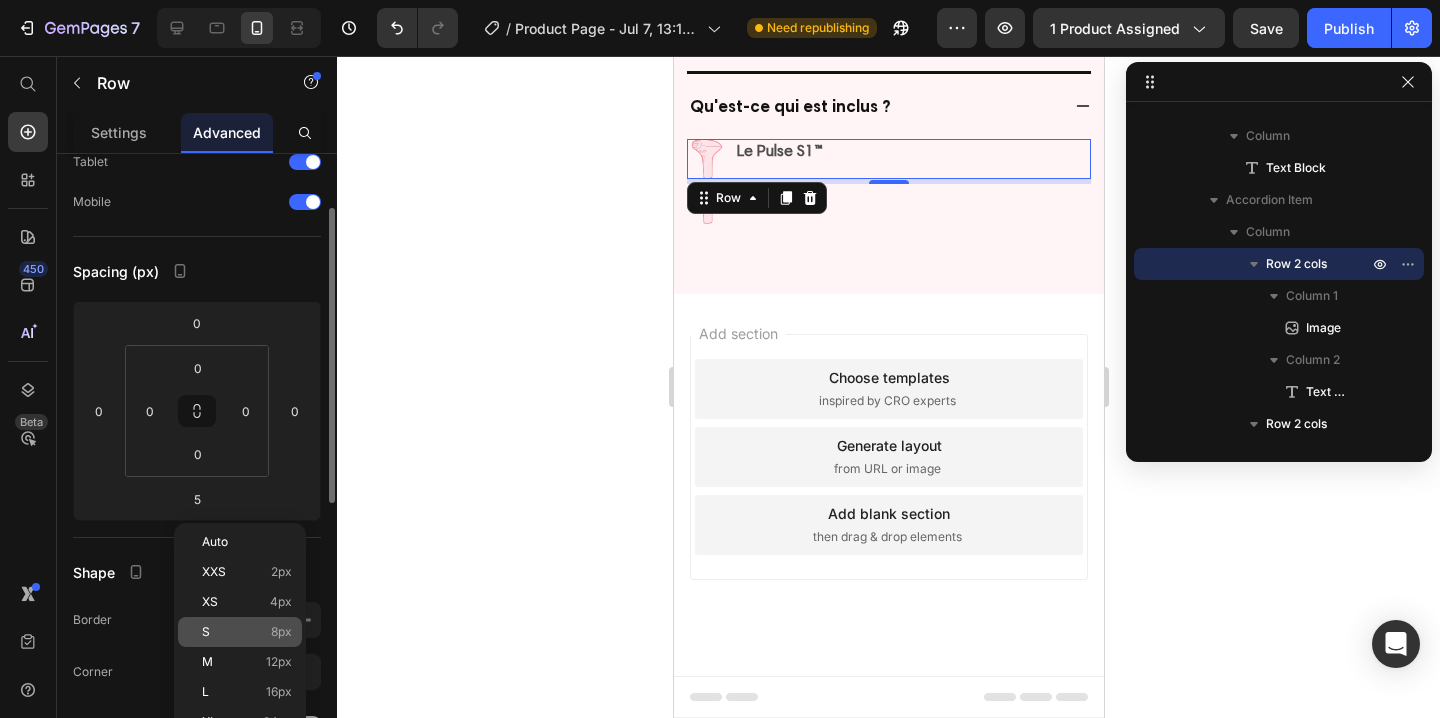 click on "S 8px" 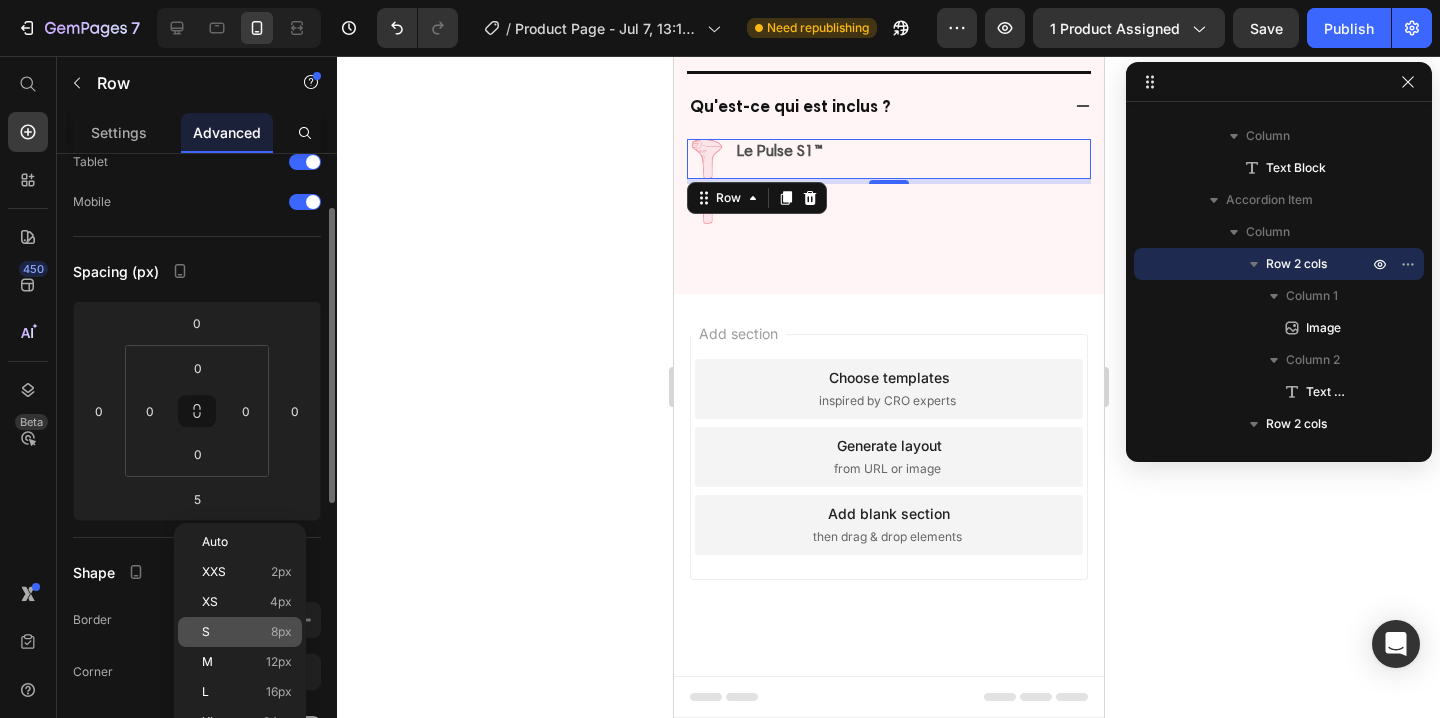 type on "8" 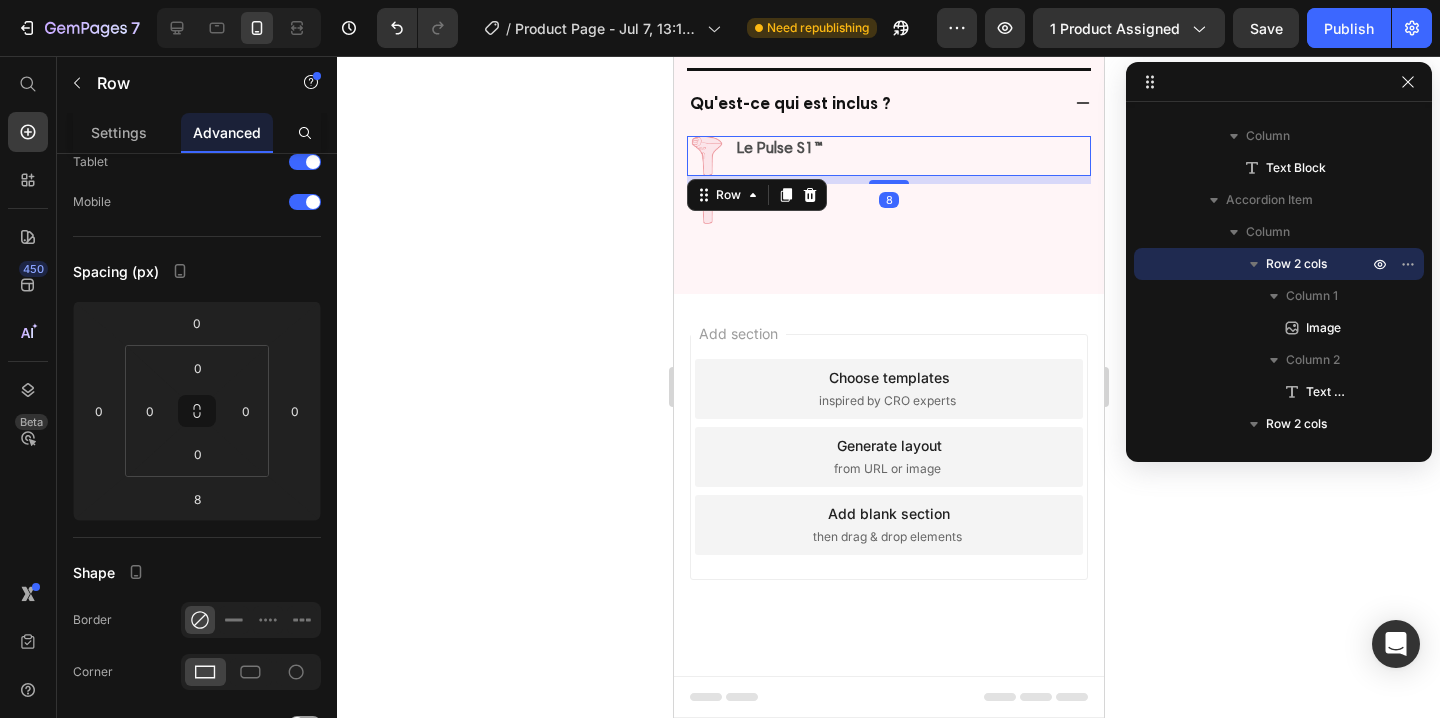 click 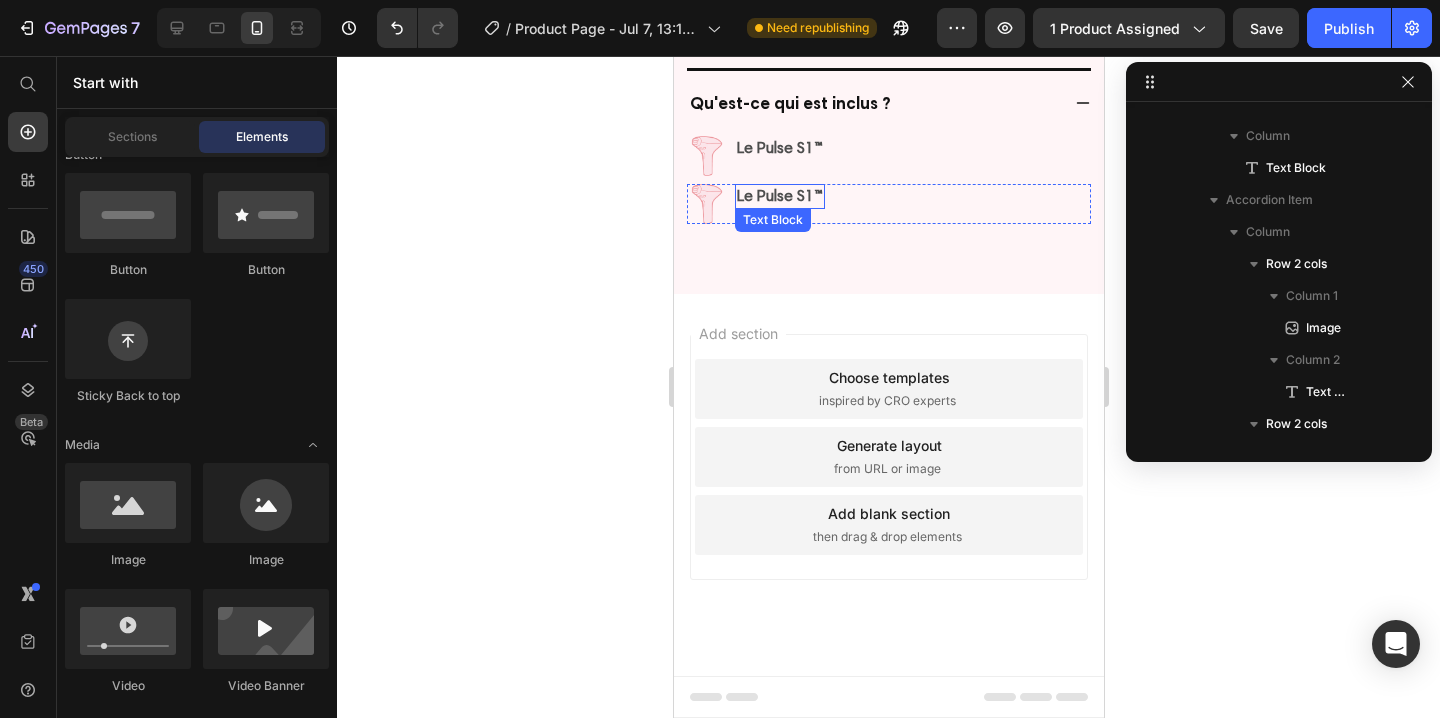 click on "Le Pulse S1™" at bounding box center [779, 195] 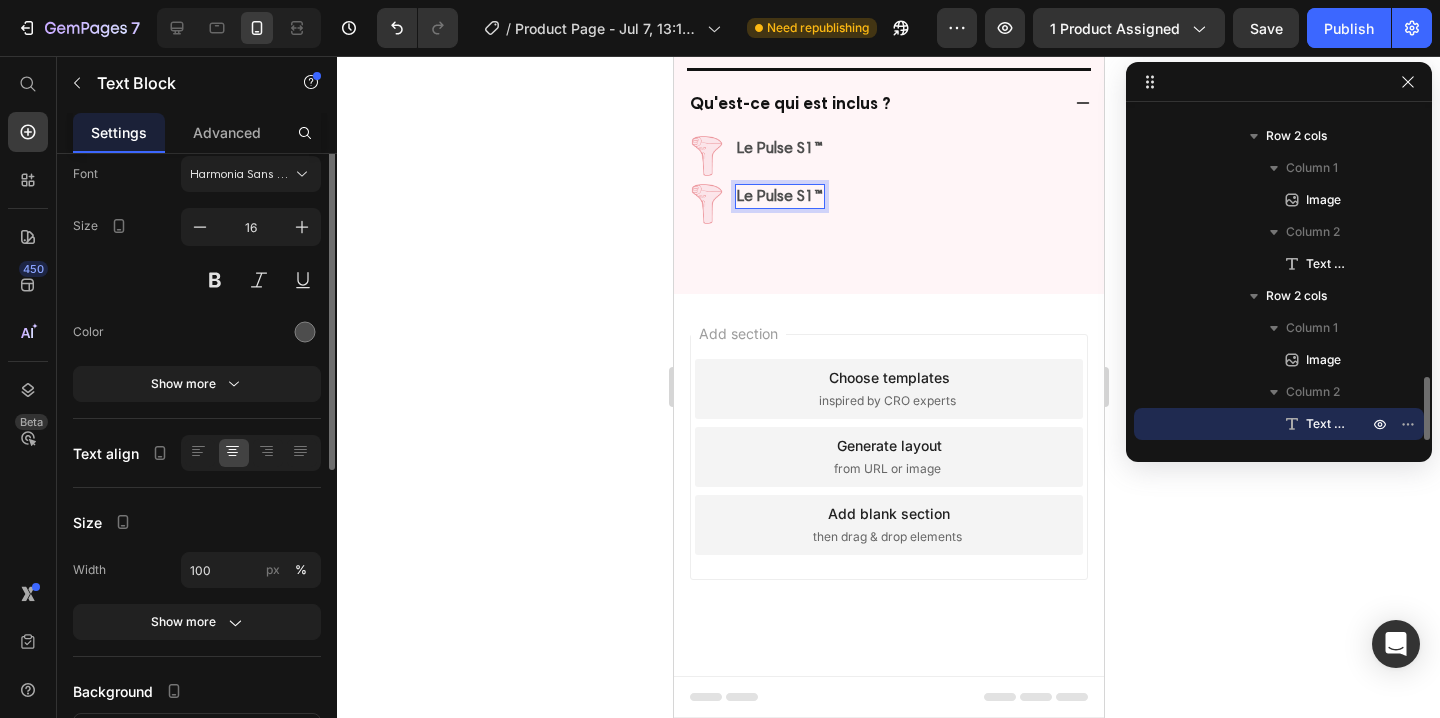 scroll, scrollTop: 0, scrollLeft: 0, axis: both 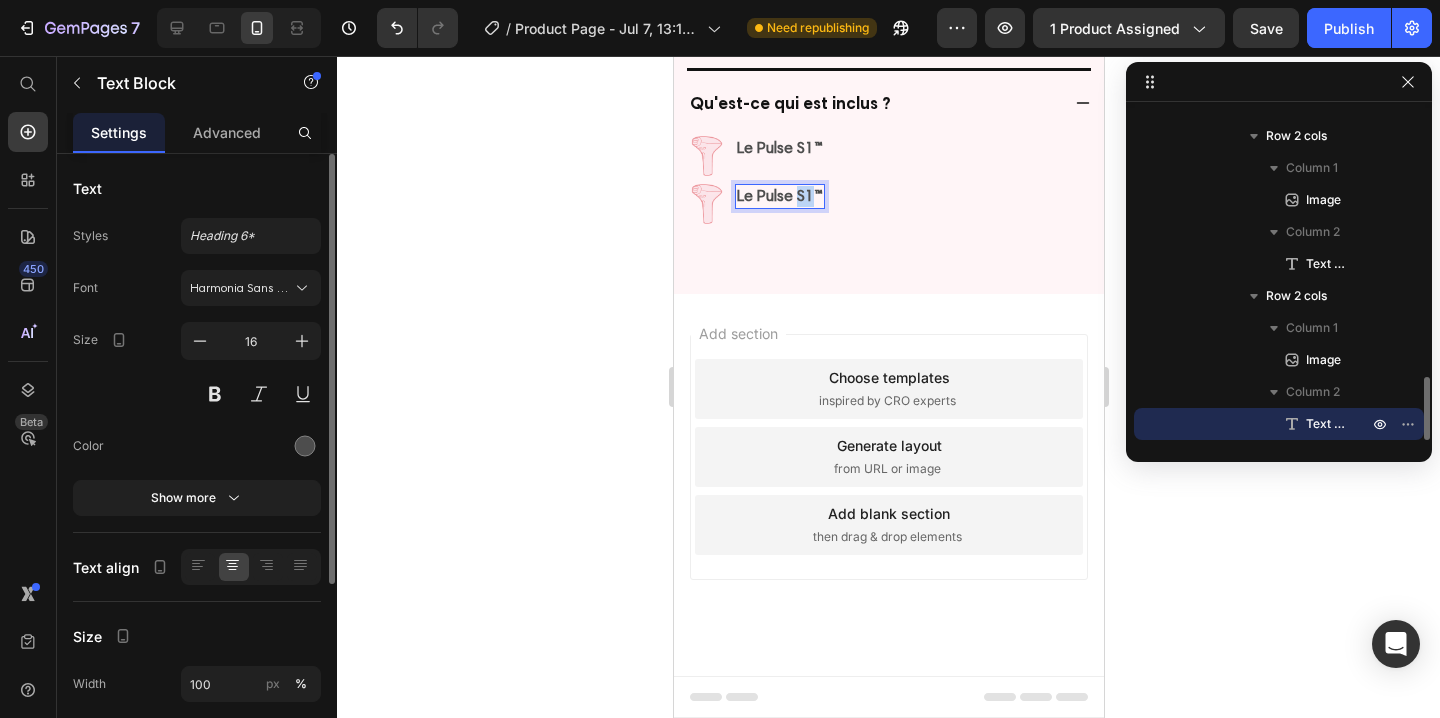 click on "Le Pulse S1™" at bounding box center (779, 195) 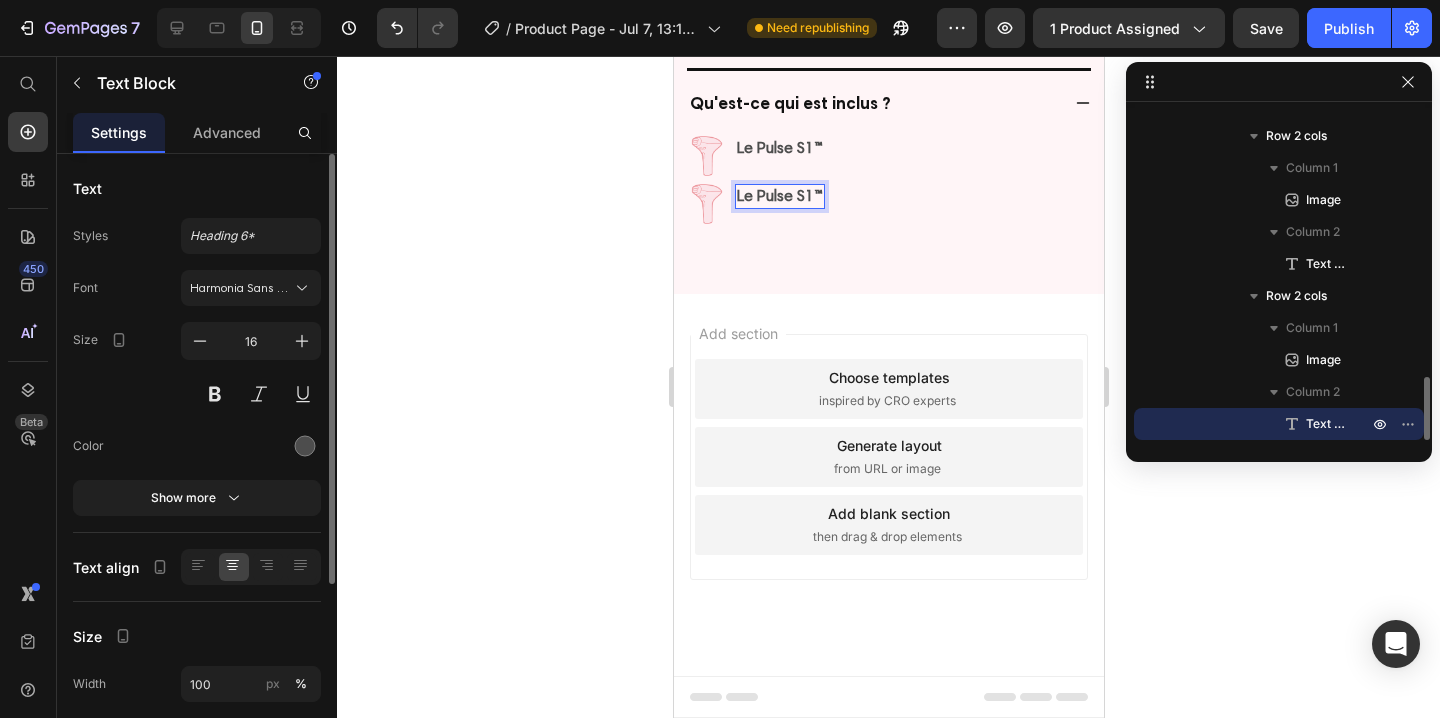 click on "Le Pulse S1™" at bounding box center (779, 195) 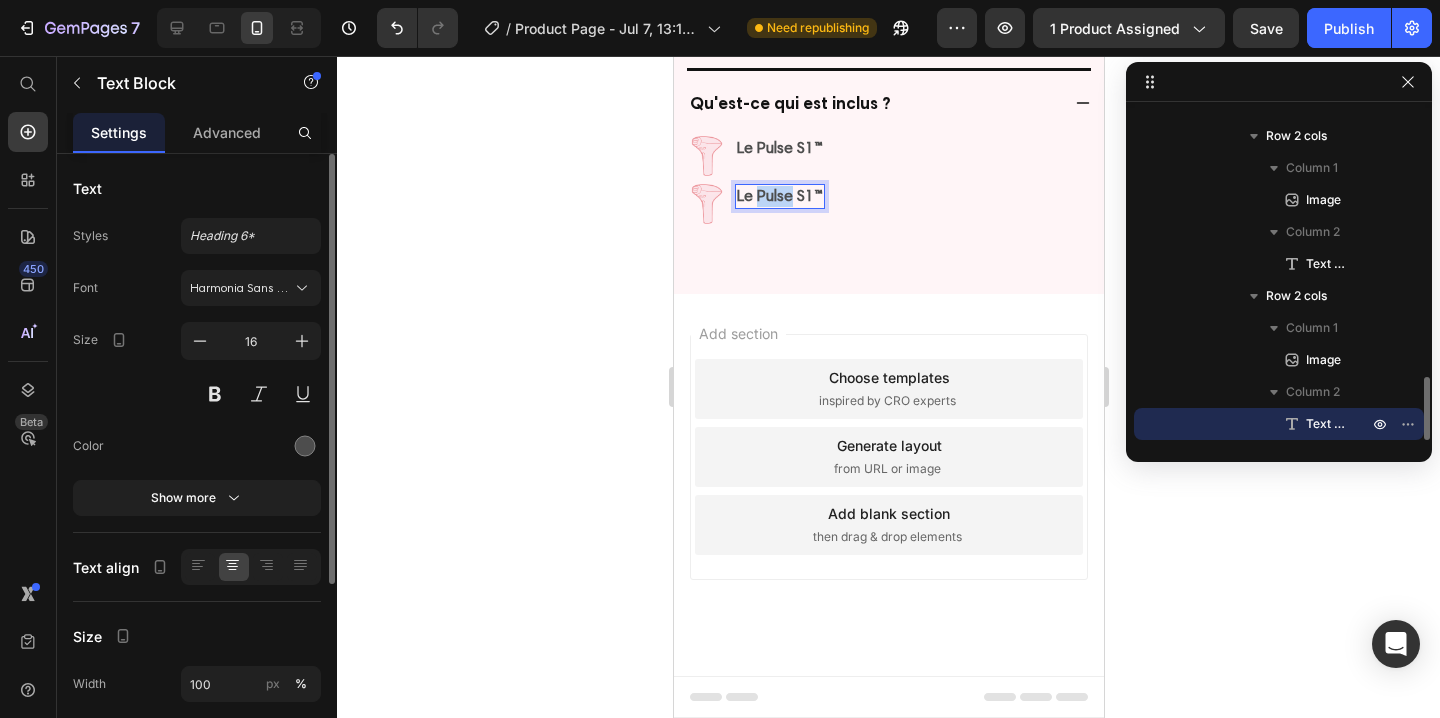 click on "Le Pulse S1™" at bounding box center (779, 195) 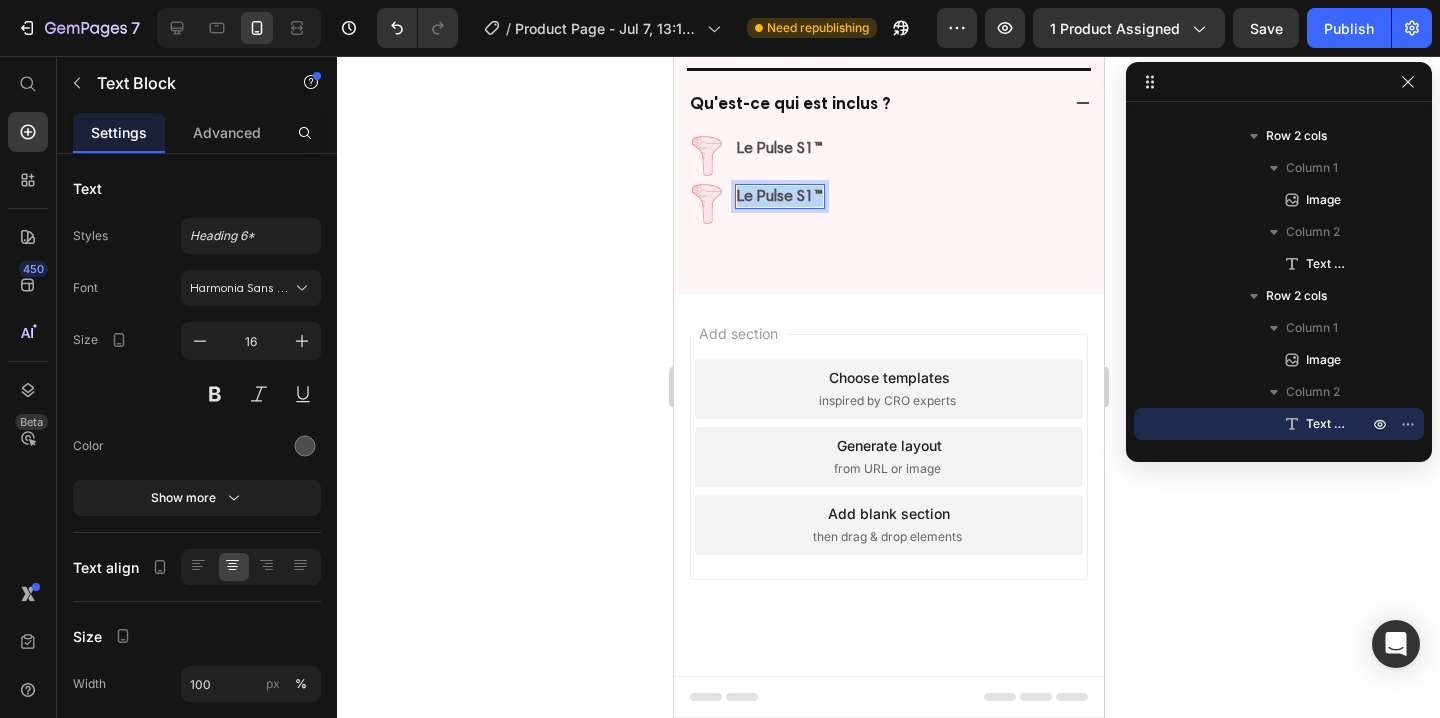 click on "Le Pulse S1™" at bounding box center (779, 195) 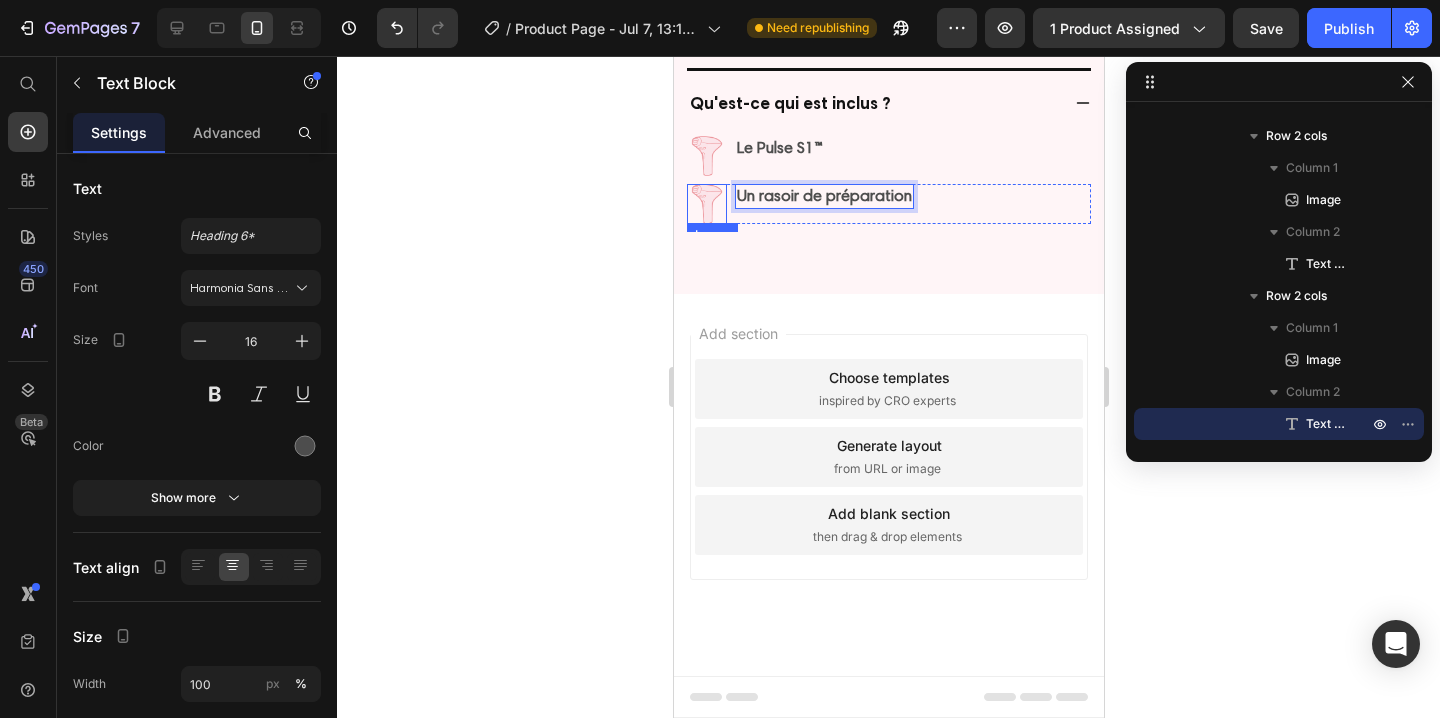 click at bounding box center [706, 204] 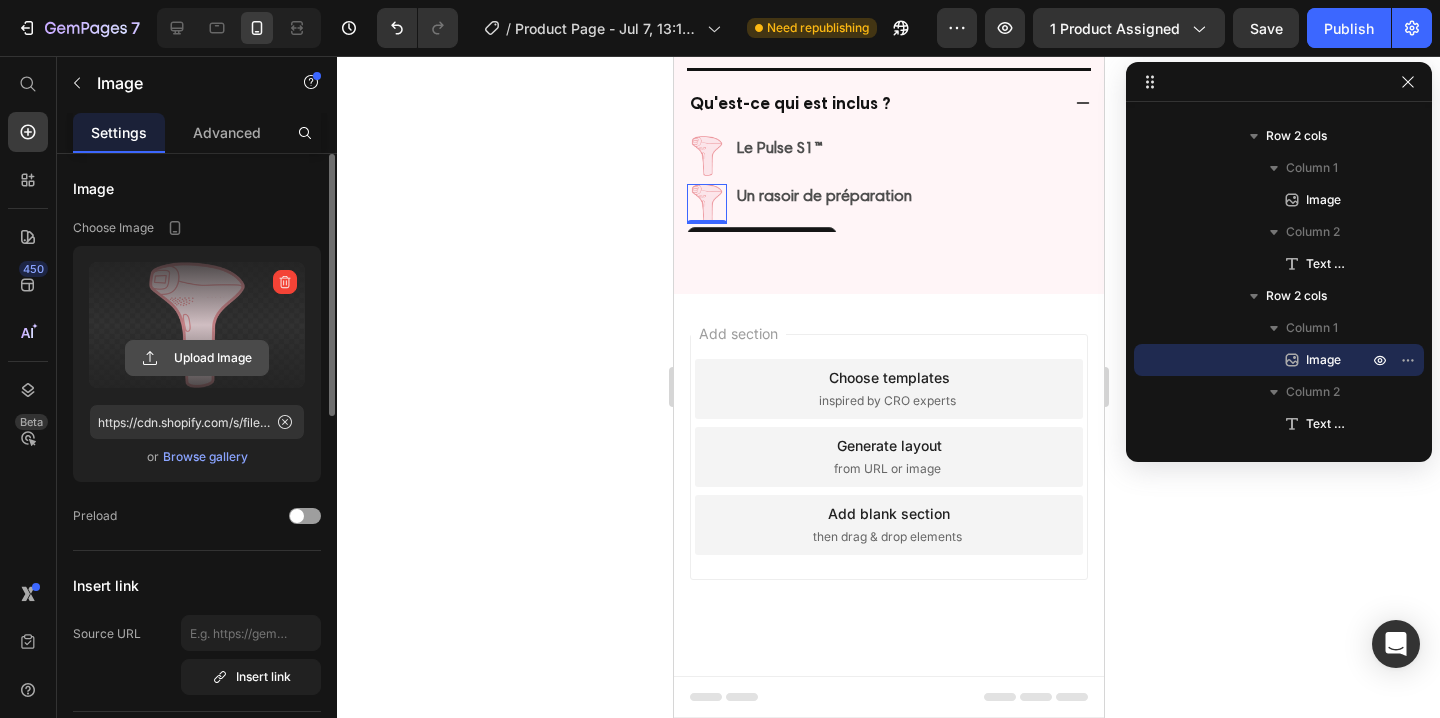 click 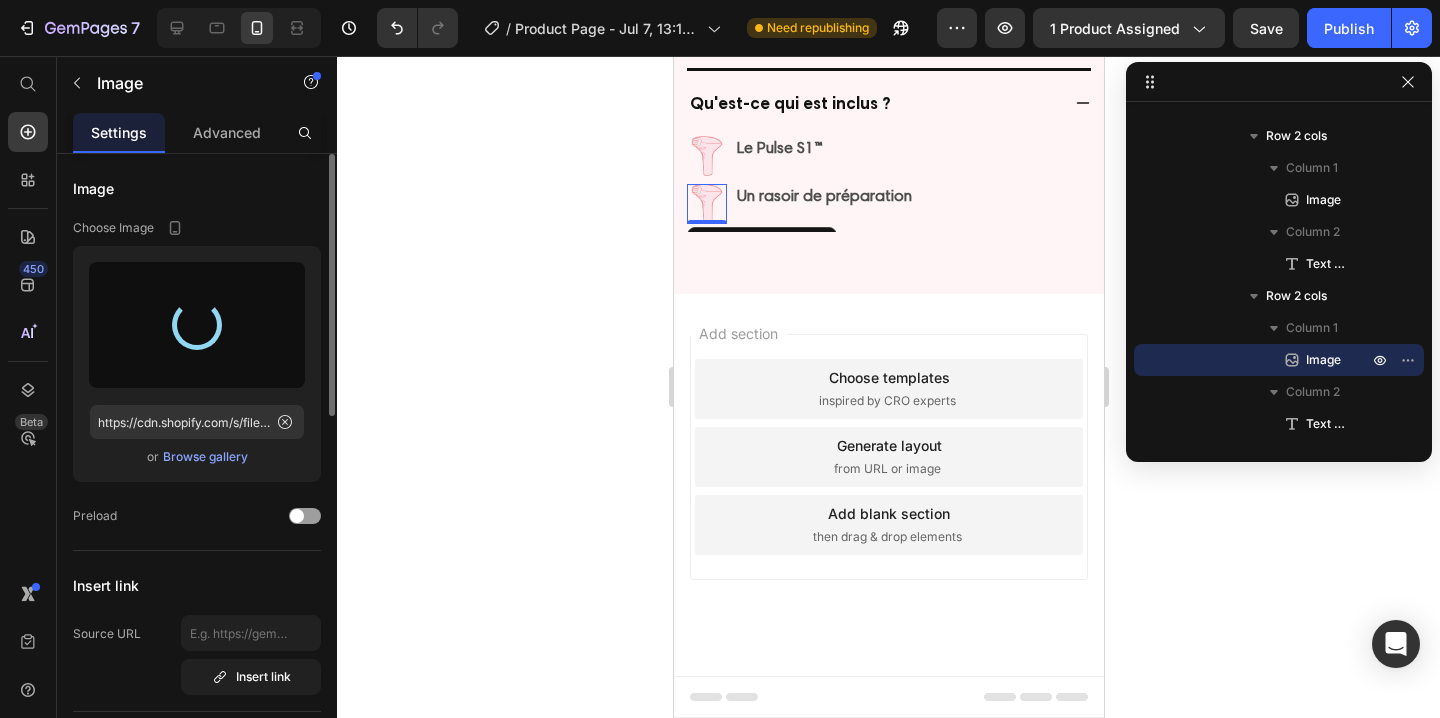 type on "https://cdn.shopify.com/s/files/1/0935/0420/9220/files/gempages_574379410279367891-63d322c5-a538-49bc-aba9-b5057e99cb40.png" 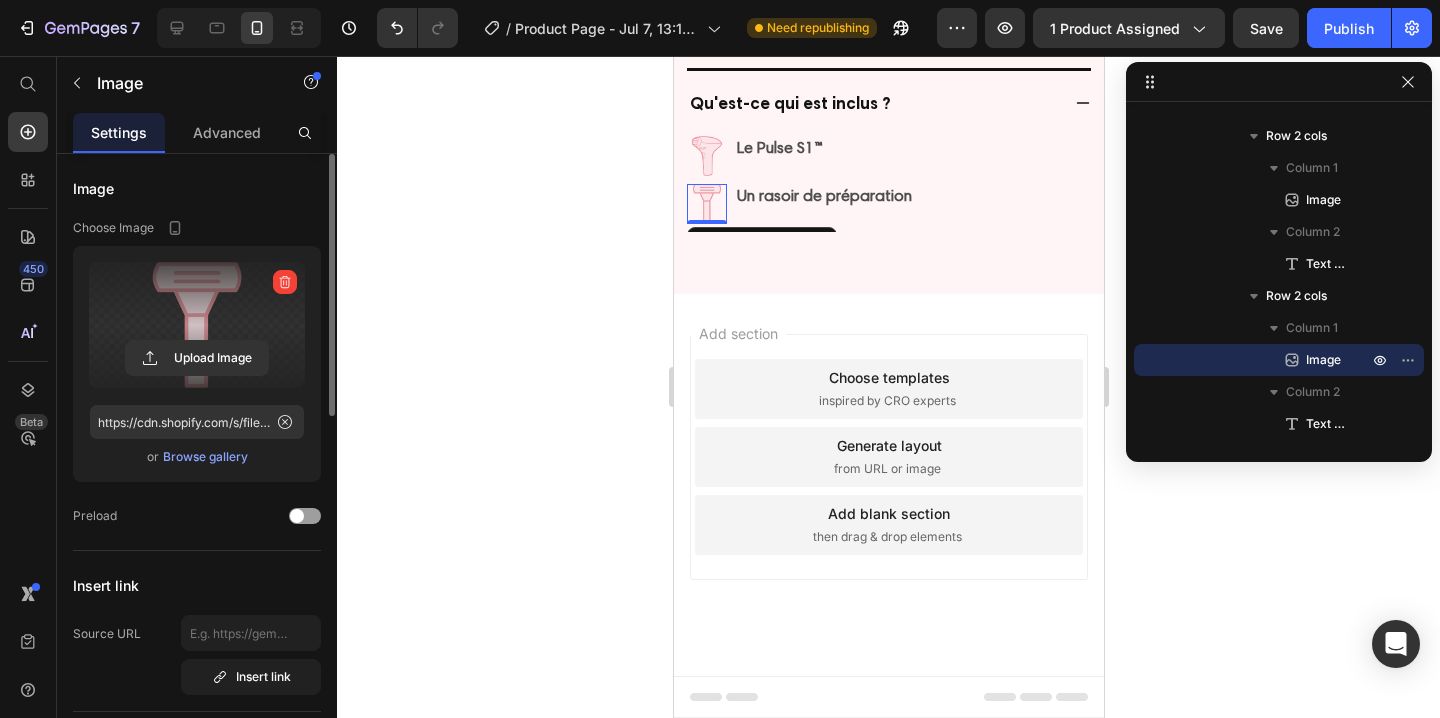 click 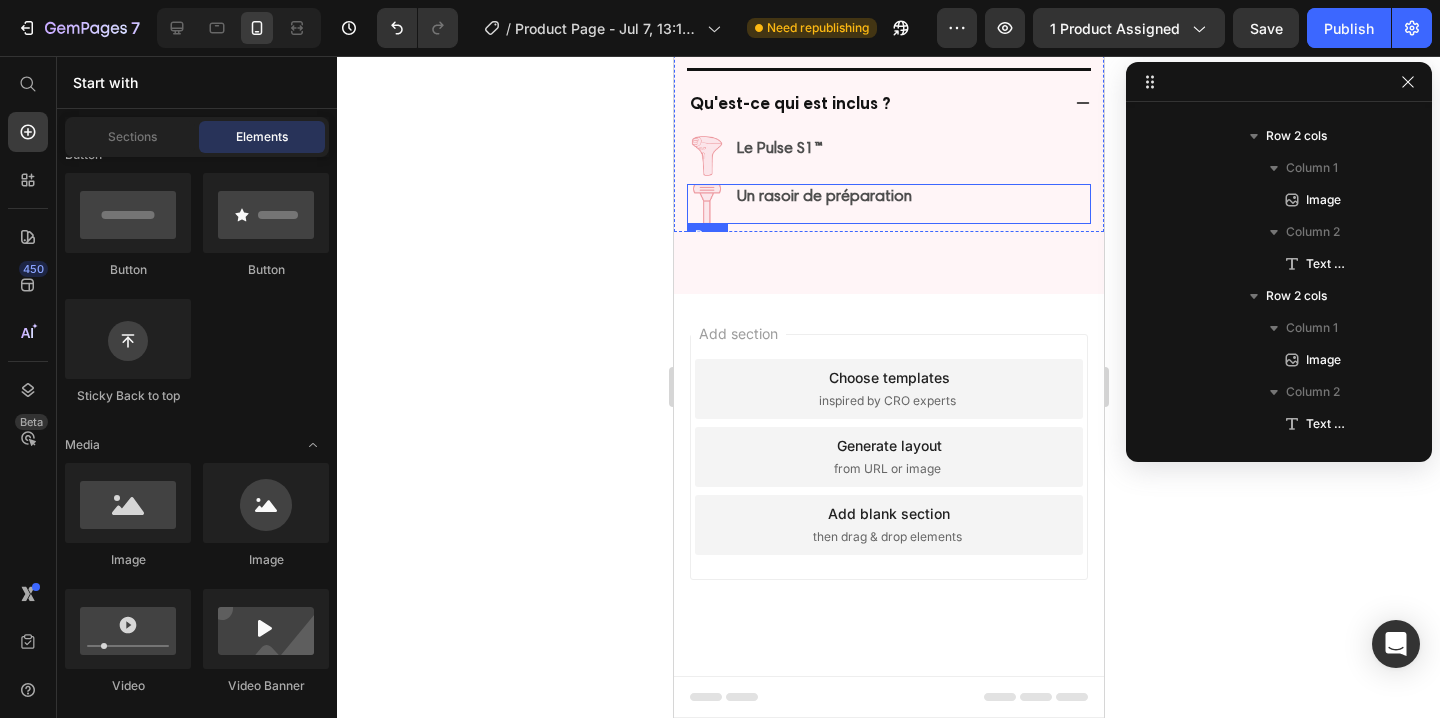 click on "Image Un rasoir de préparation Text Block Row" at bounding box center (888, 204) 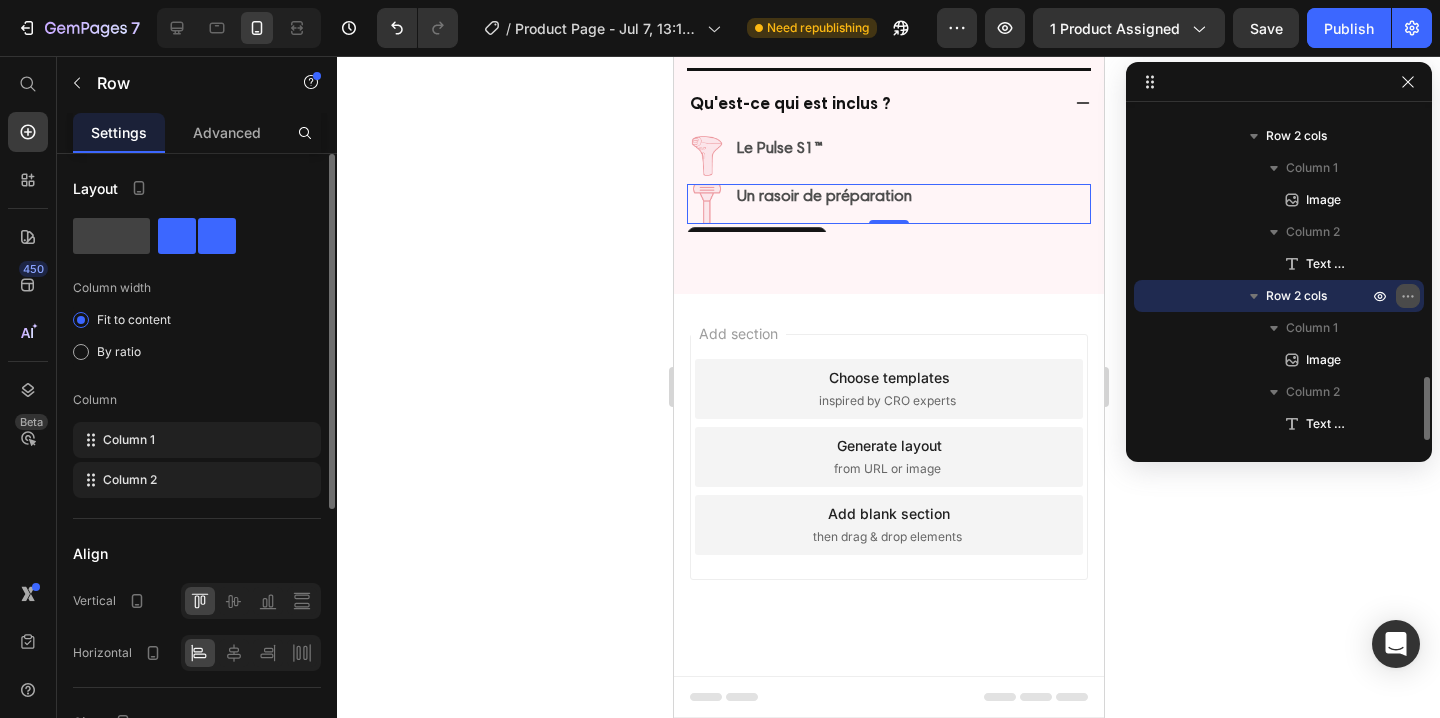 click 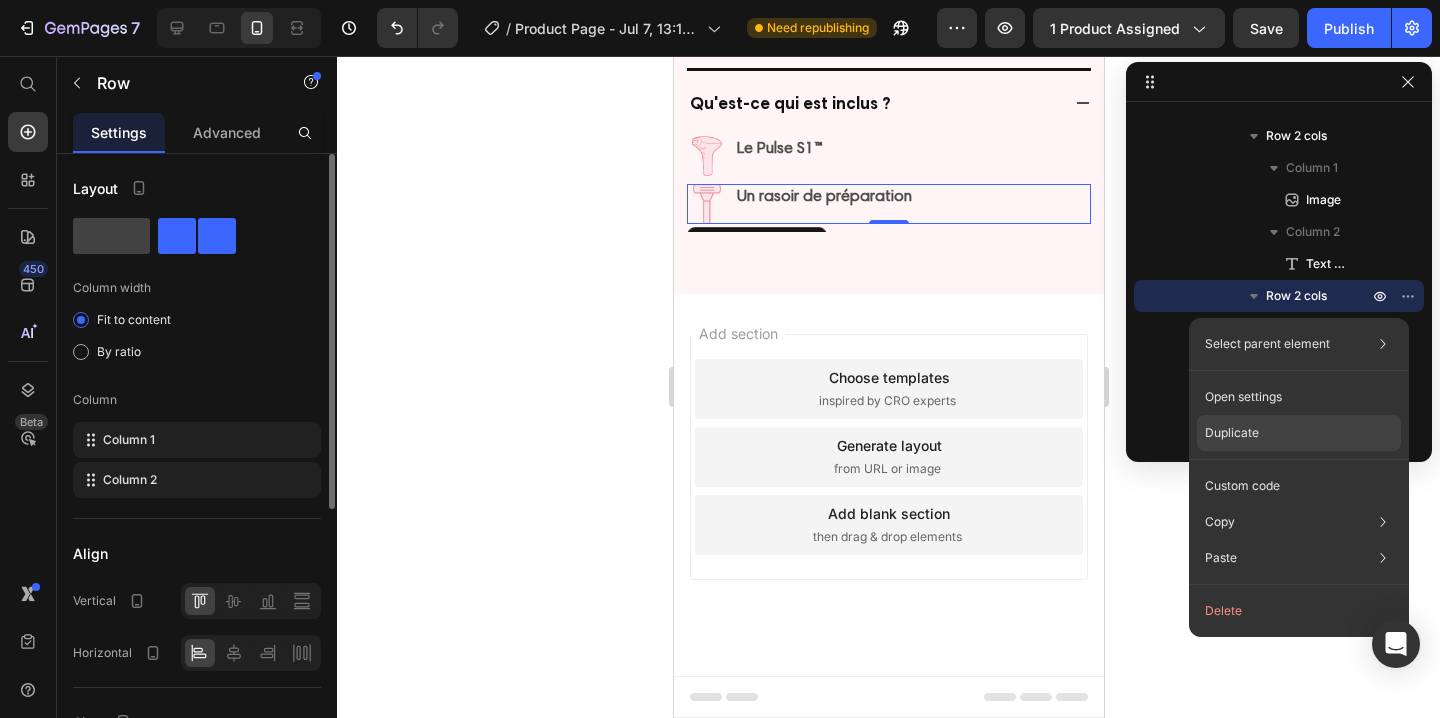 click on "Duplicate" 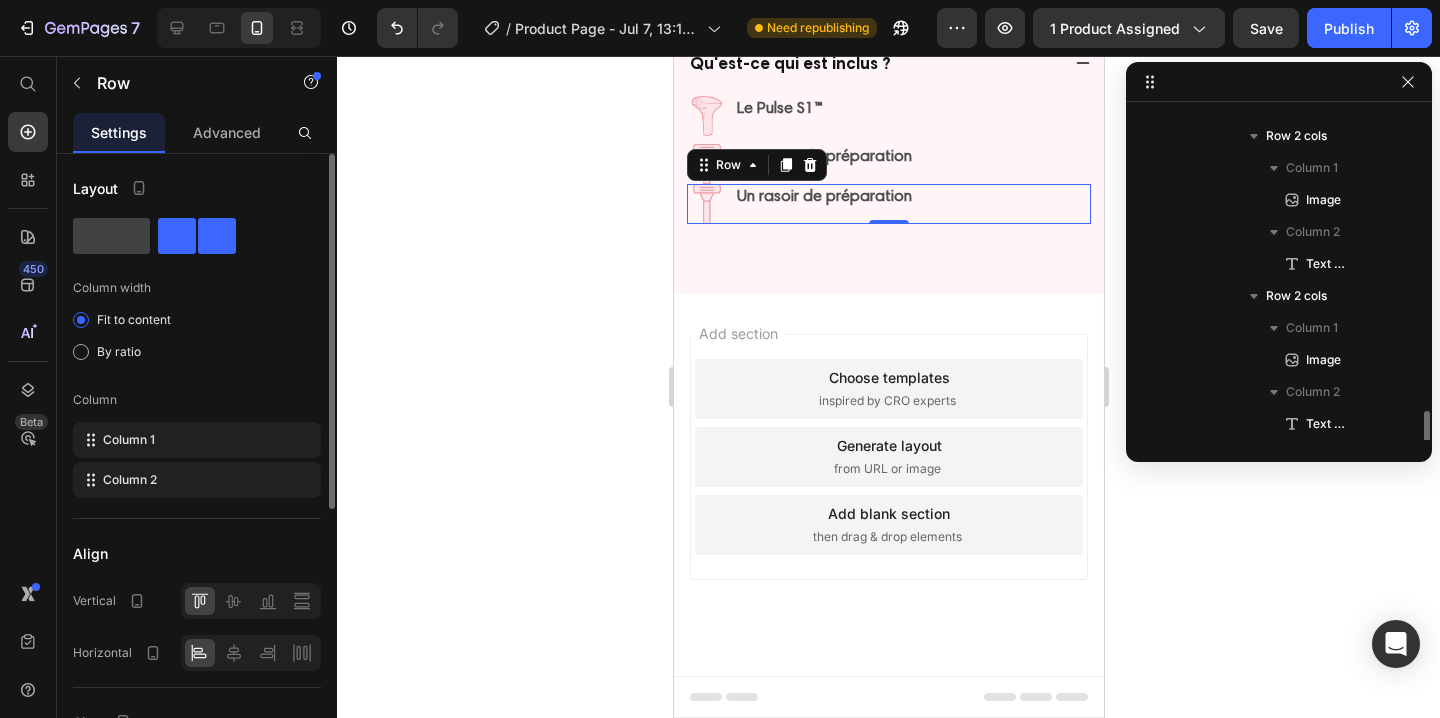 scroll, scrollTop: 1430, scrollLeft: 0, axis: vertical 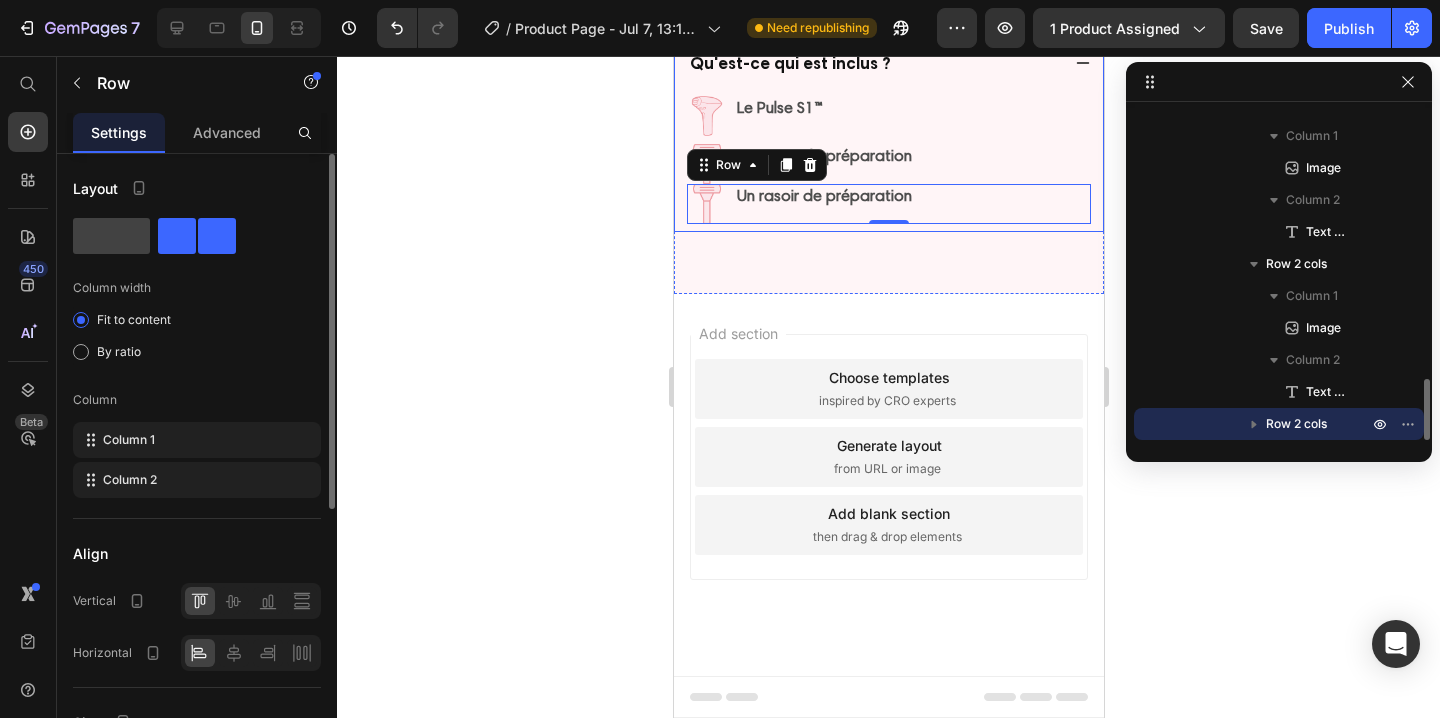 click 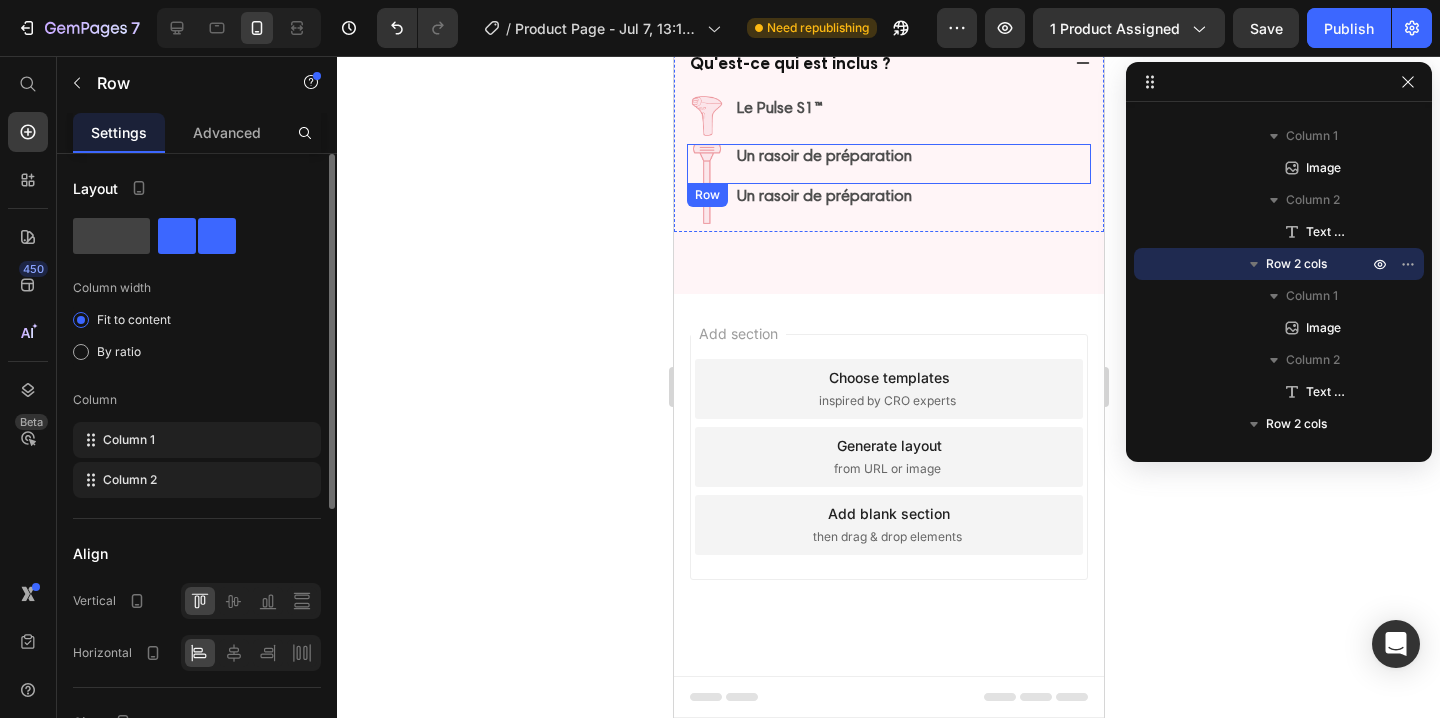 click on "Image Un rasoir de préparation Text Block Row" at bounding box center [888, 164] 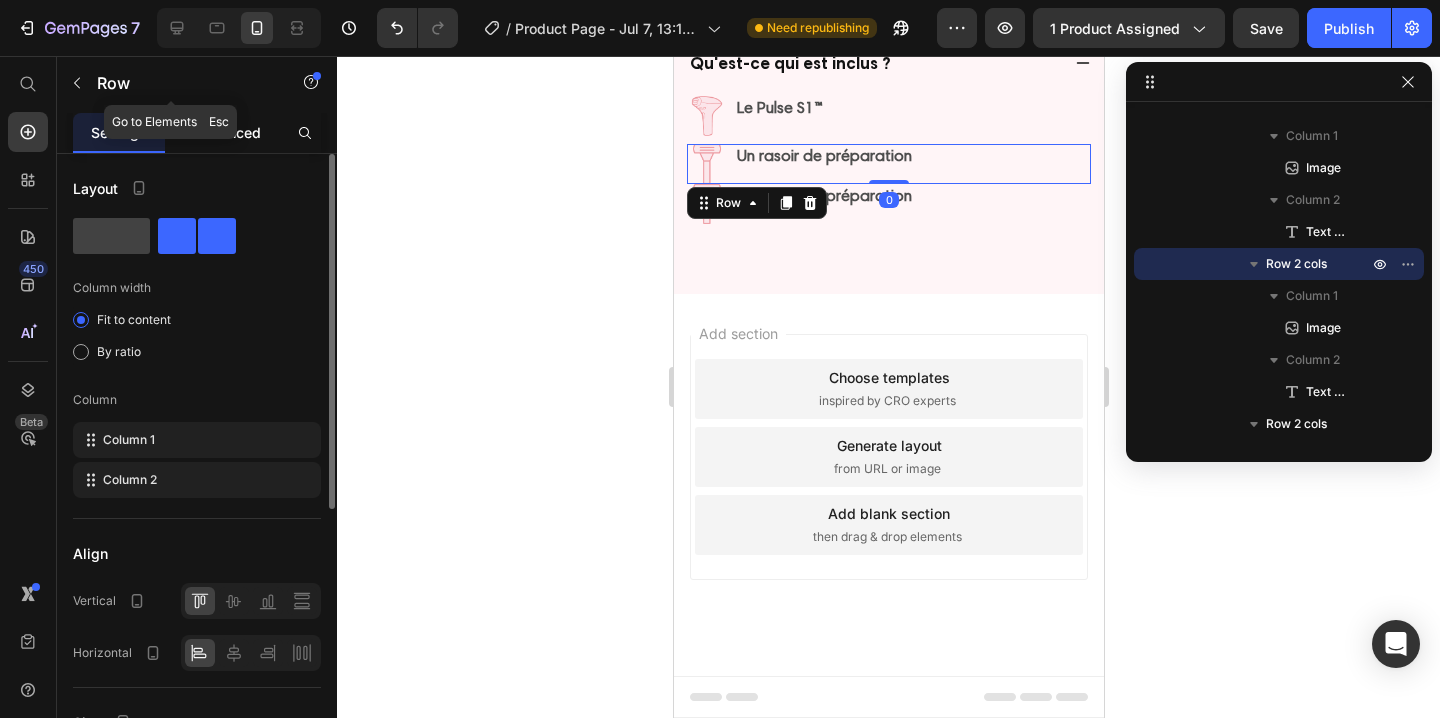 click on "Advanced" at bounding box center [227, 132] 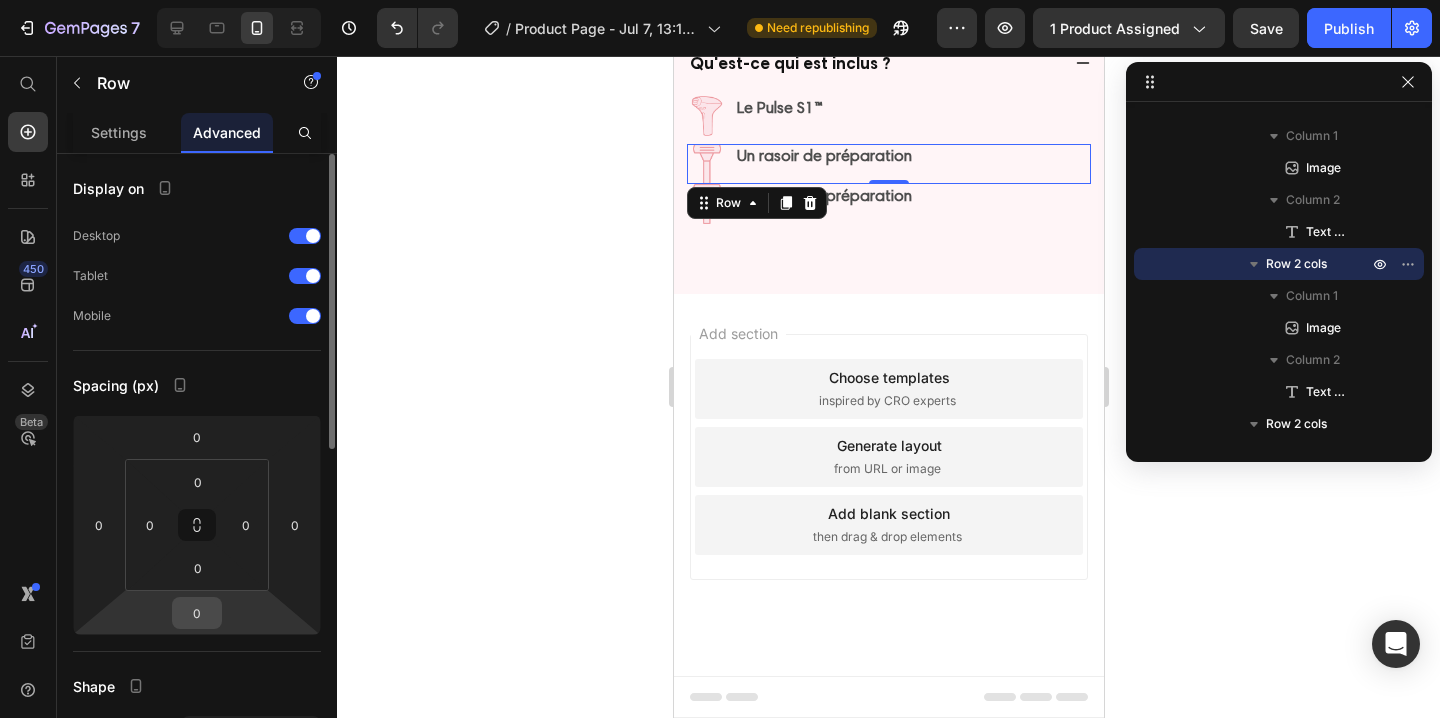 click on "0" at bounding box center (197, 613) 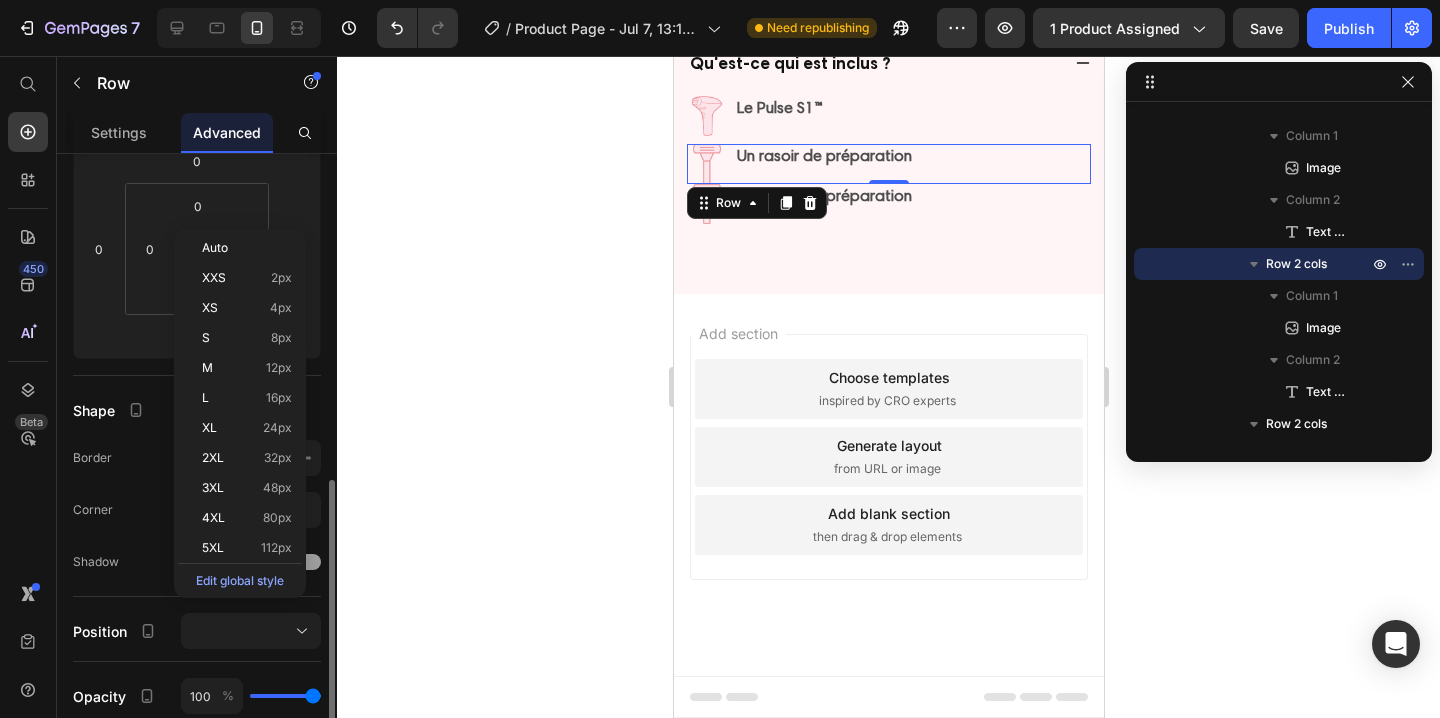 scroll, scrollTop: 408, scrollLeft: 0, axis: vertical 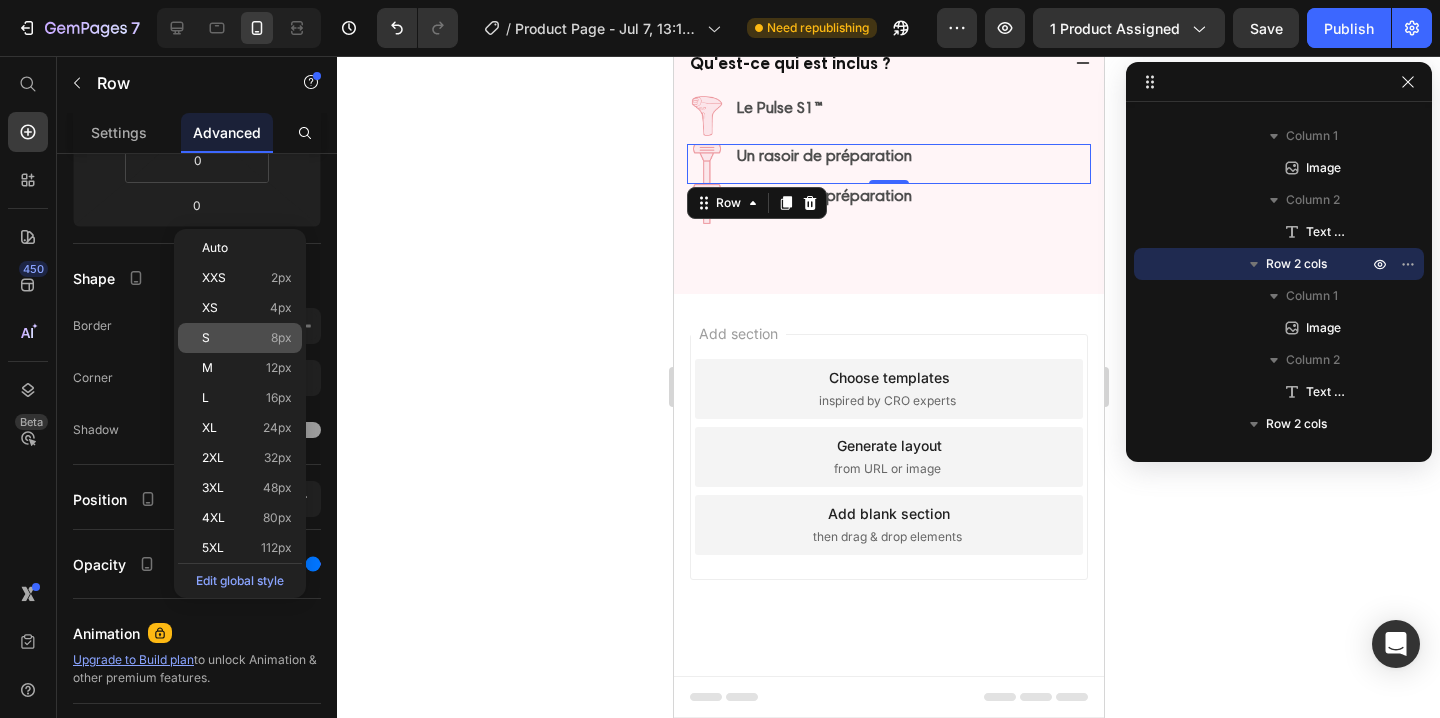click on "S 8px" at bounding box center [247, 338] 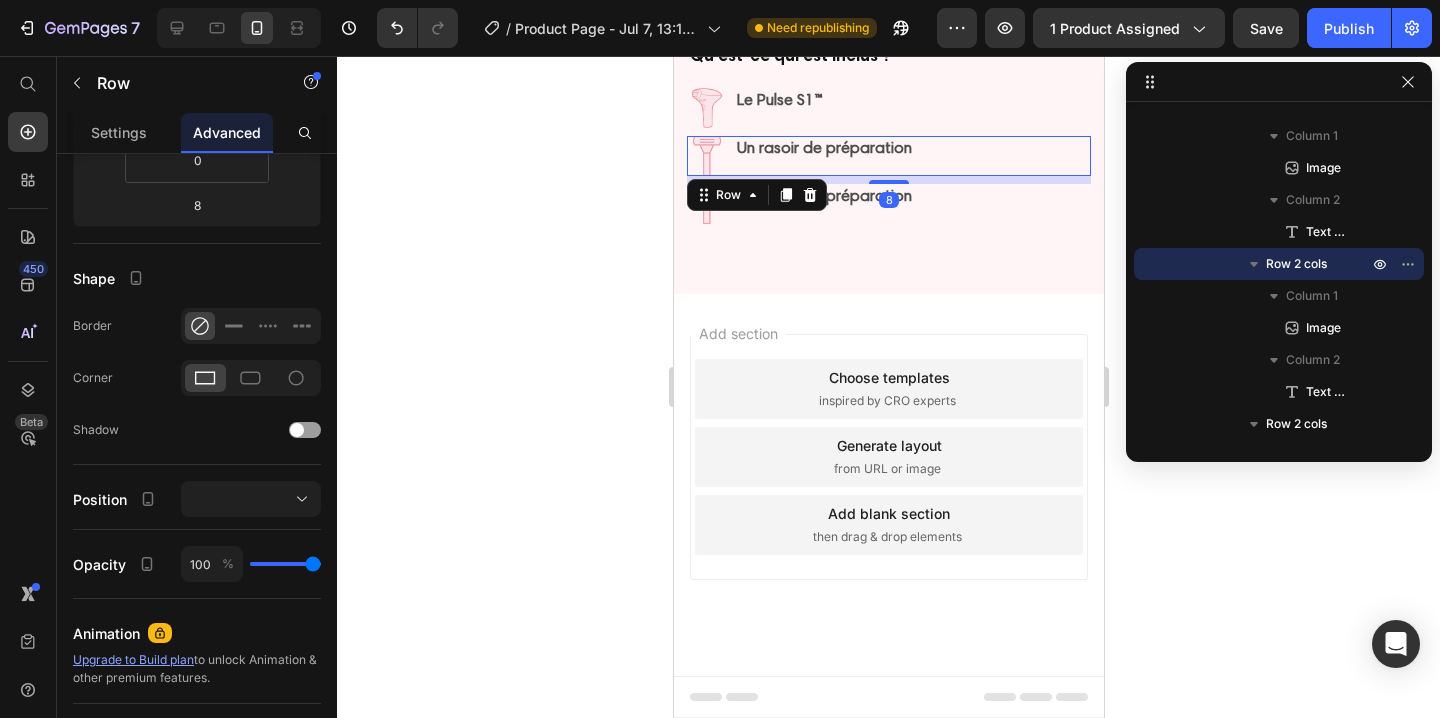click 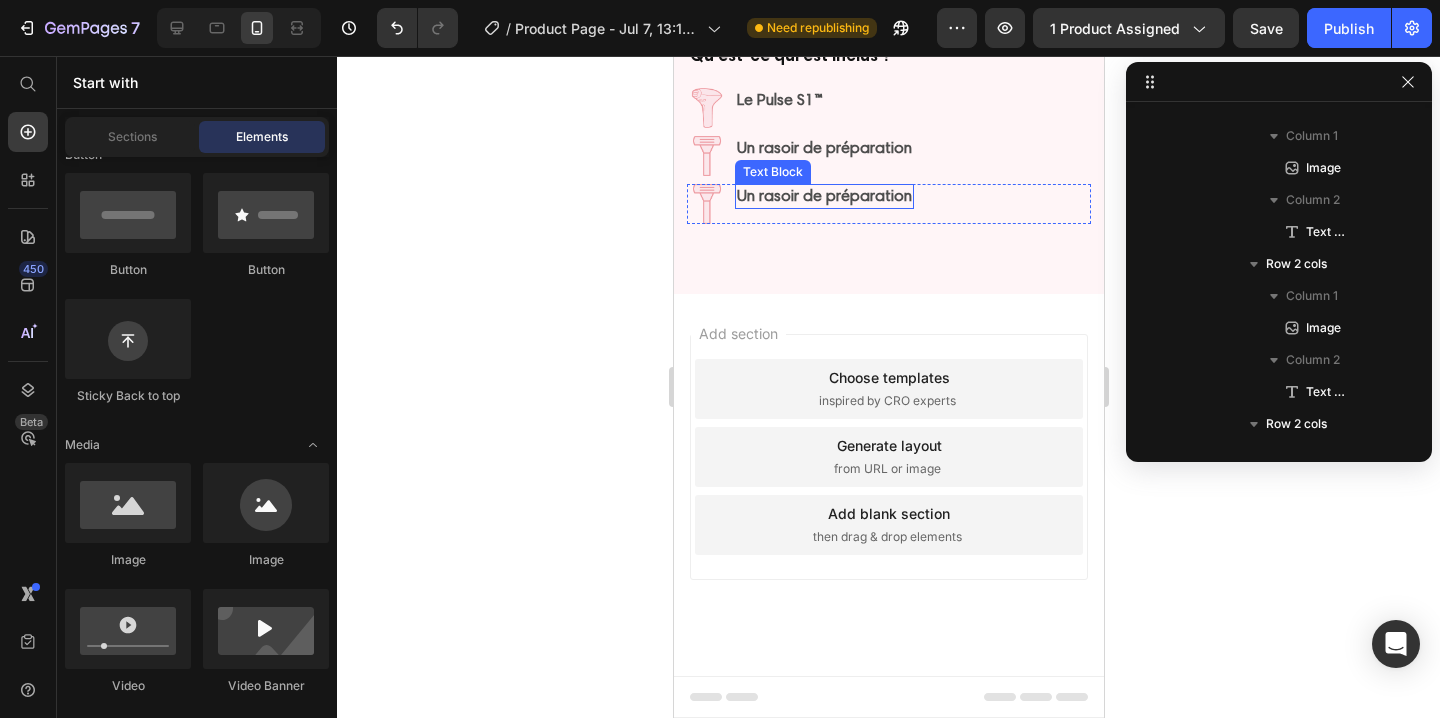 click on "Un rasoir de préparation" at bounding box center (823, 195) 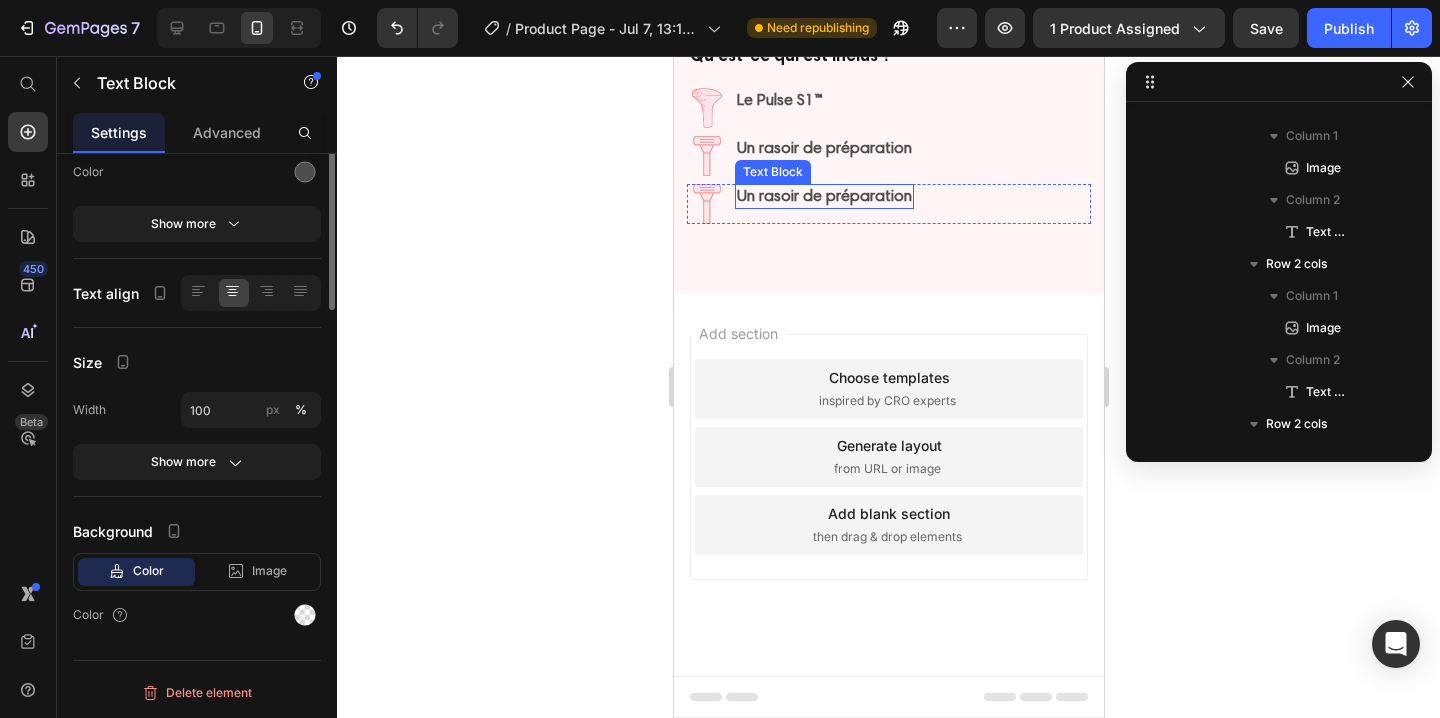 scroll, scrollTop: 1558, scrollLeft: 0, axis: vertical 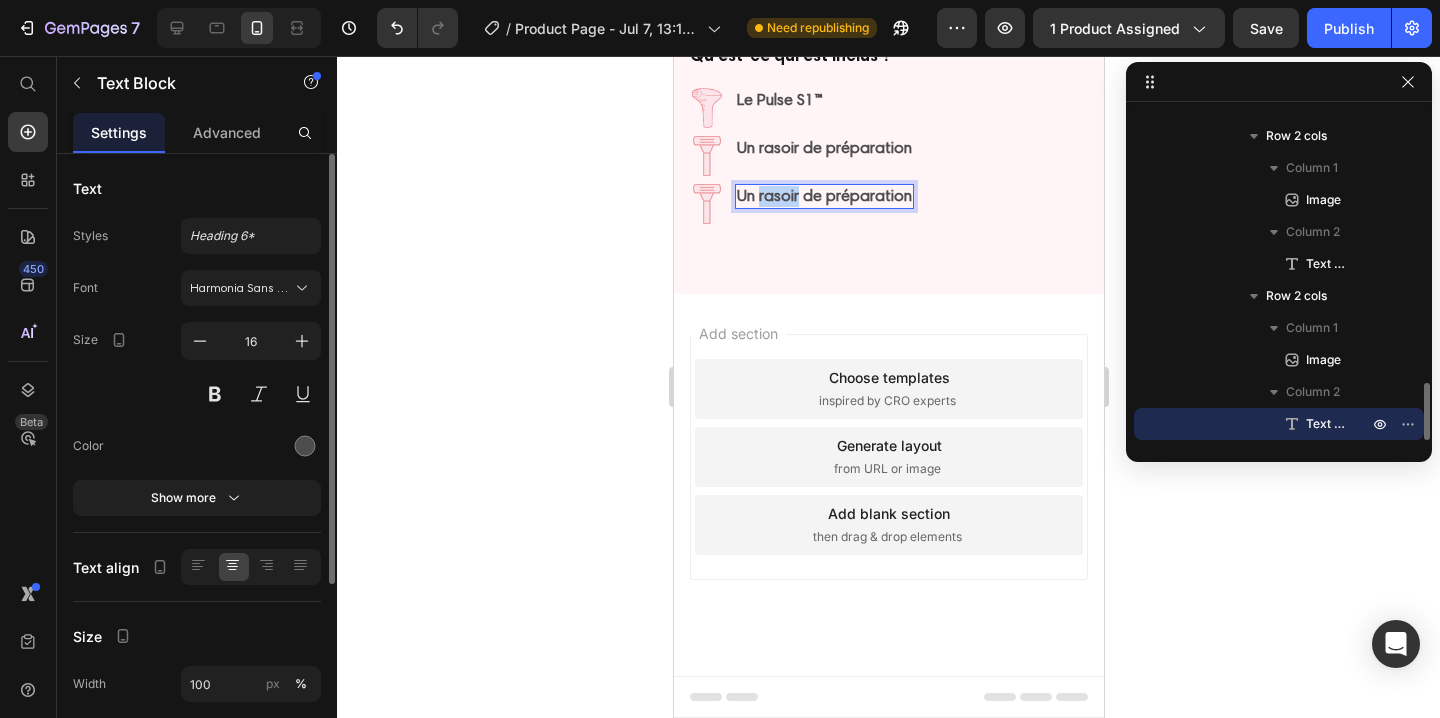 click on "Un rasoir de préparation" at bounding box center (823, 195) 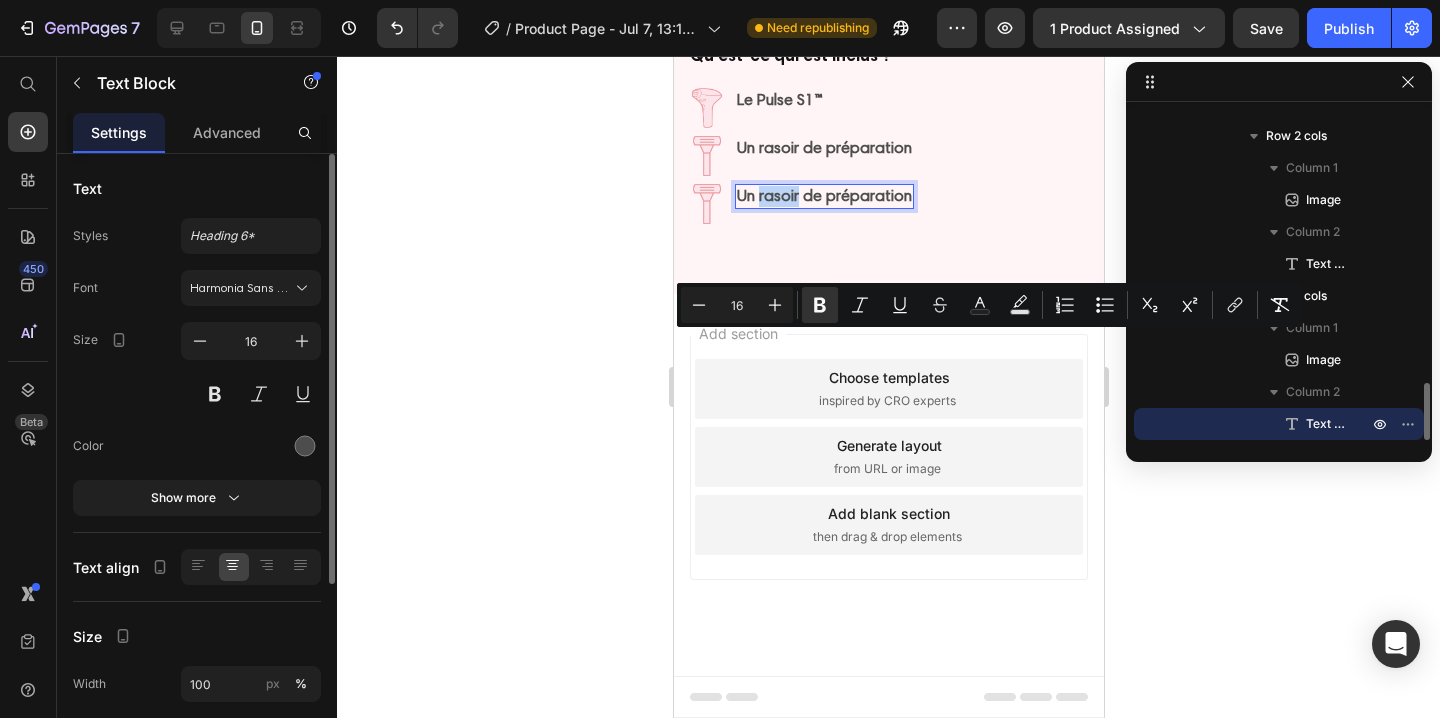 click on "Un rasoir de préparation" at bounding box center (823, 195) 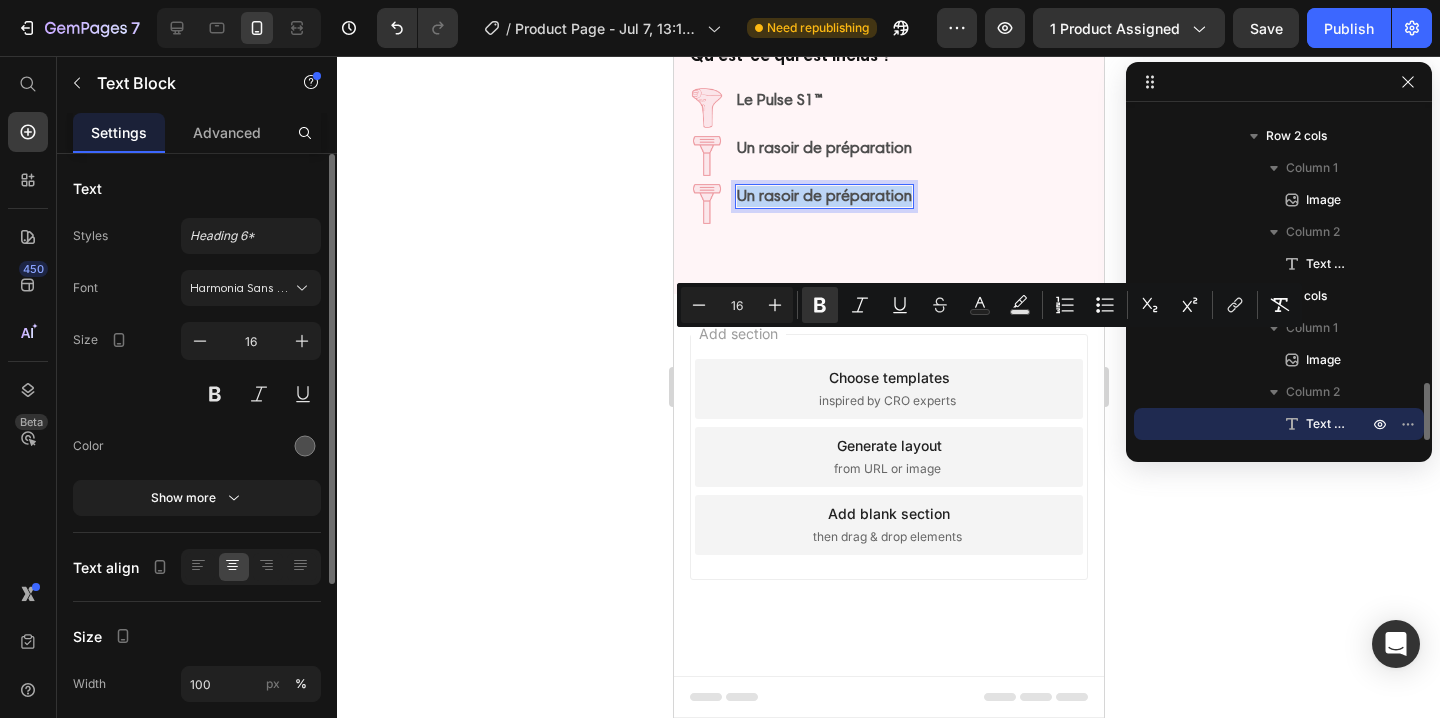 click on "Un rasoir de préparation" at bounding box center (823, 195) 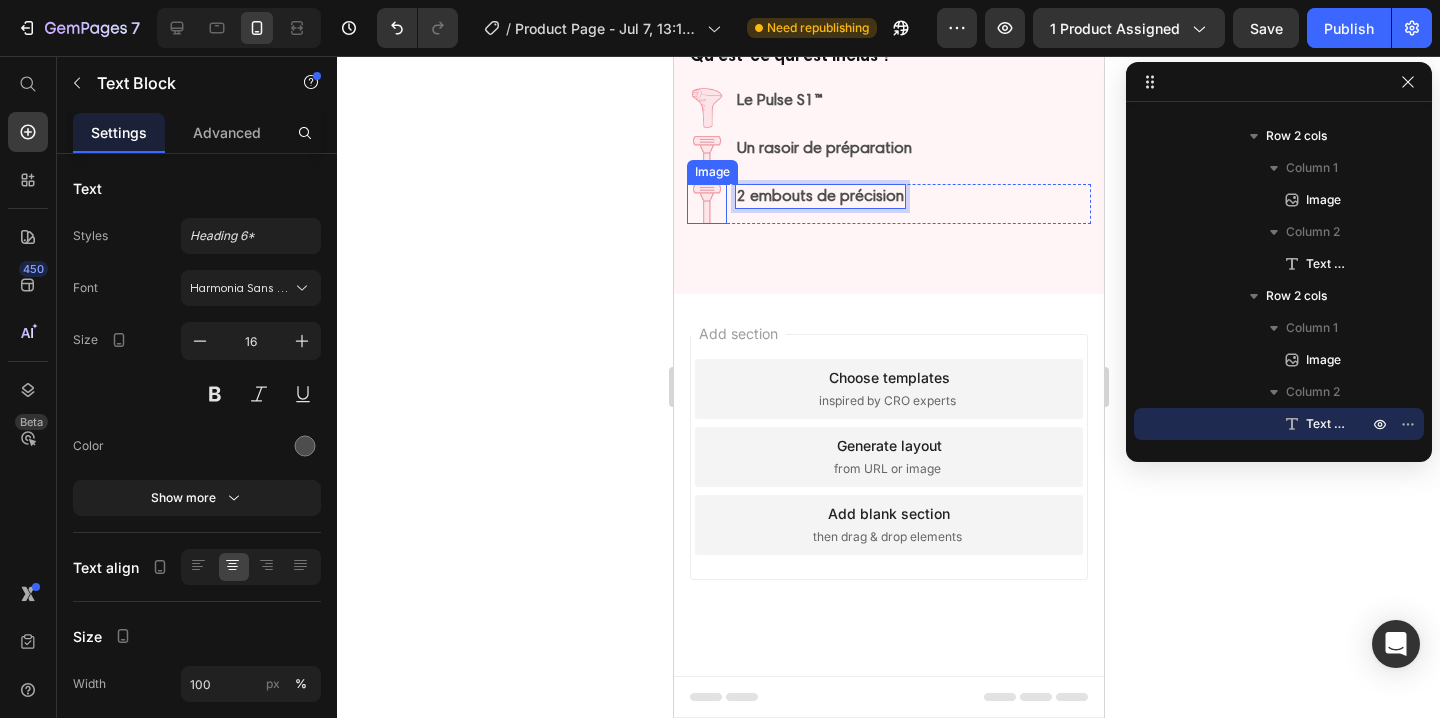 click at bounding box center [706, 204] 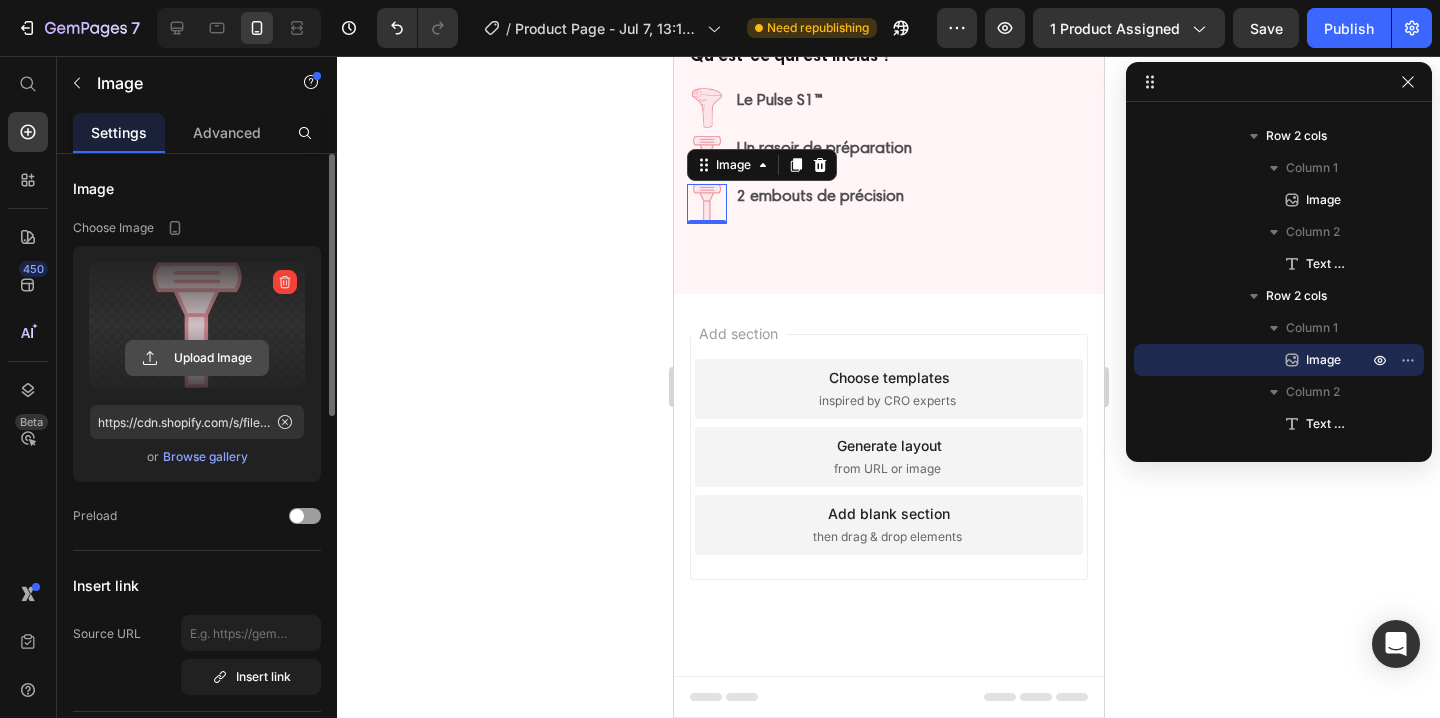 click 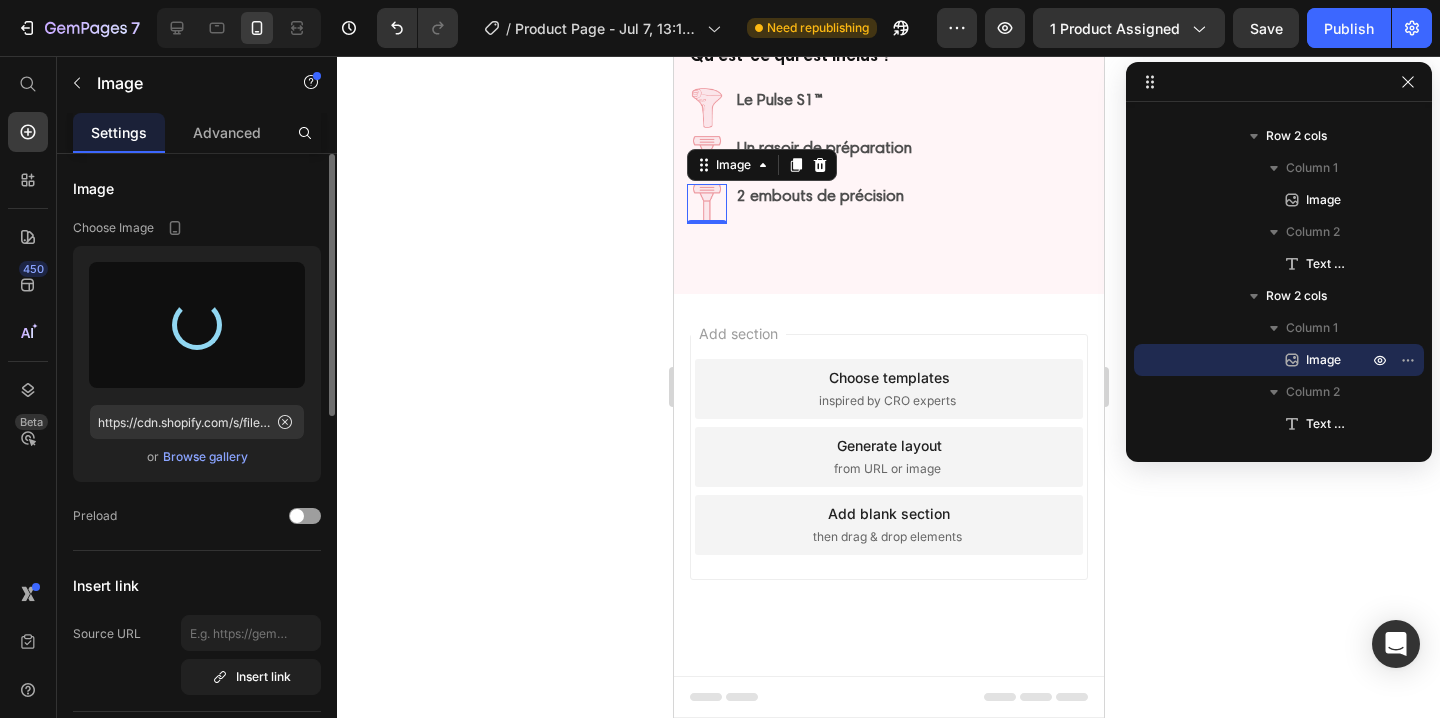 type on "https://cdn.shopify.com/s/files/1/0935/0420/9220/files/gempages_574379410279367891-e1ce7e1b-e44a-4780-bd6a-a5f2c41d1c96.png" 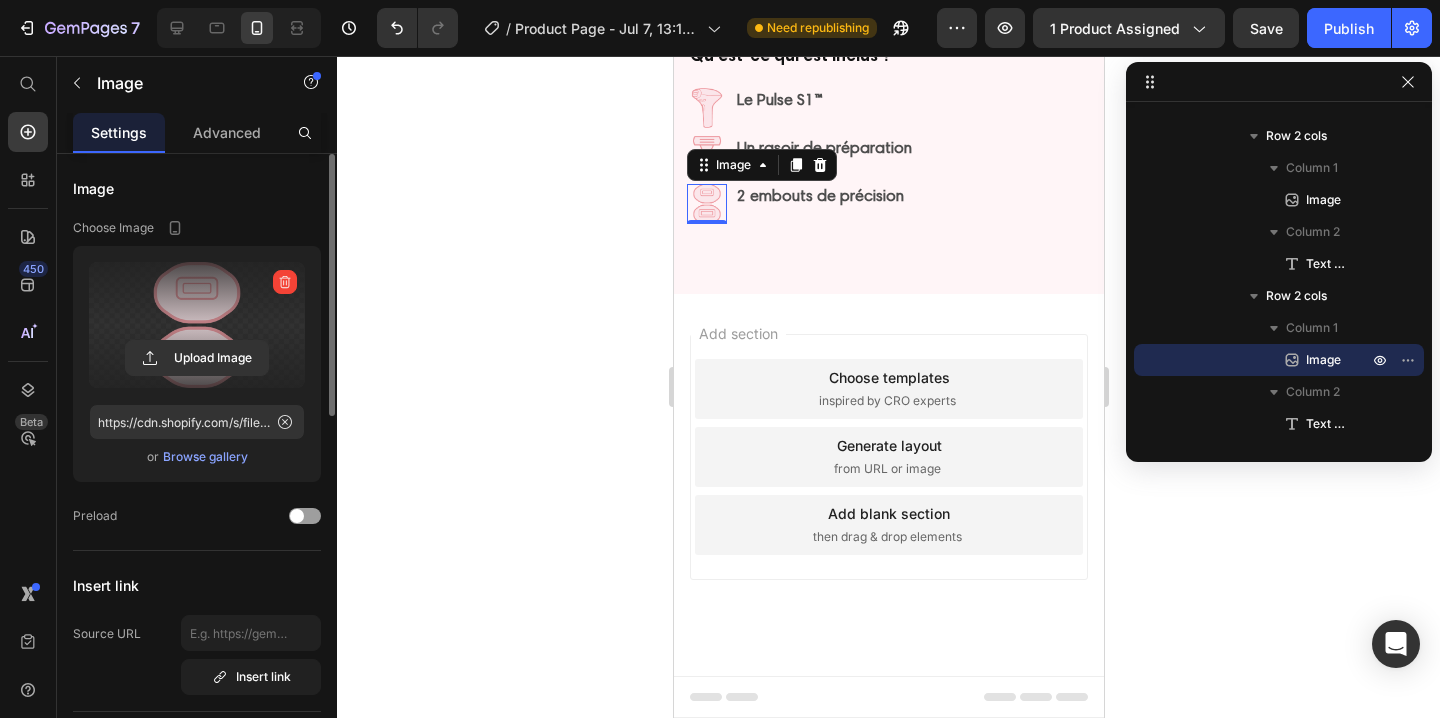 click 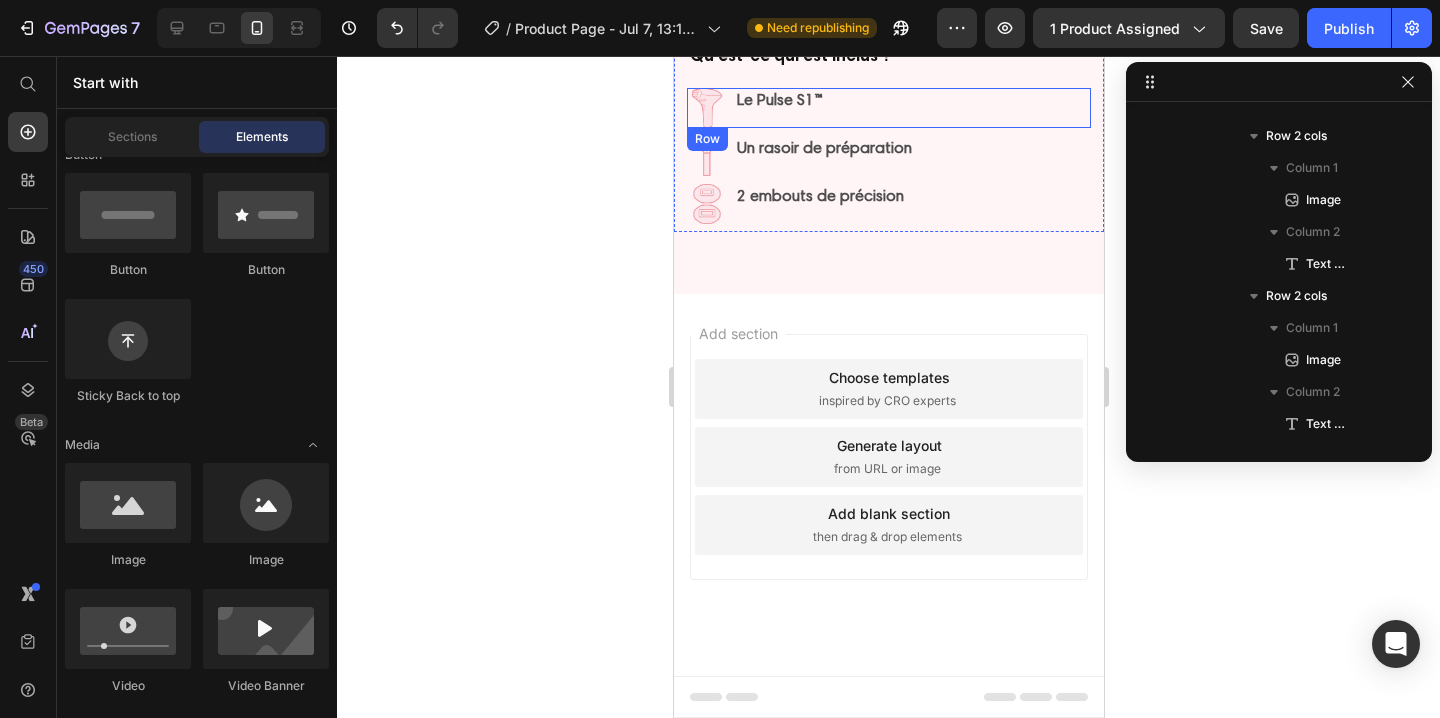click on "Le Pulse S1™ Text Block" at bounding box center (779, 108) 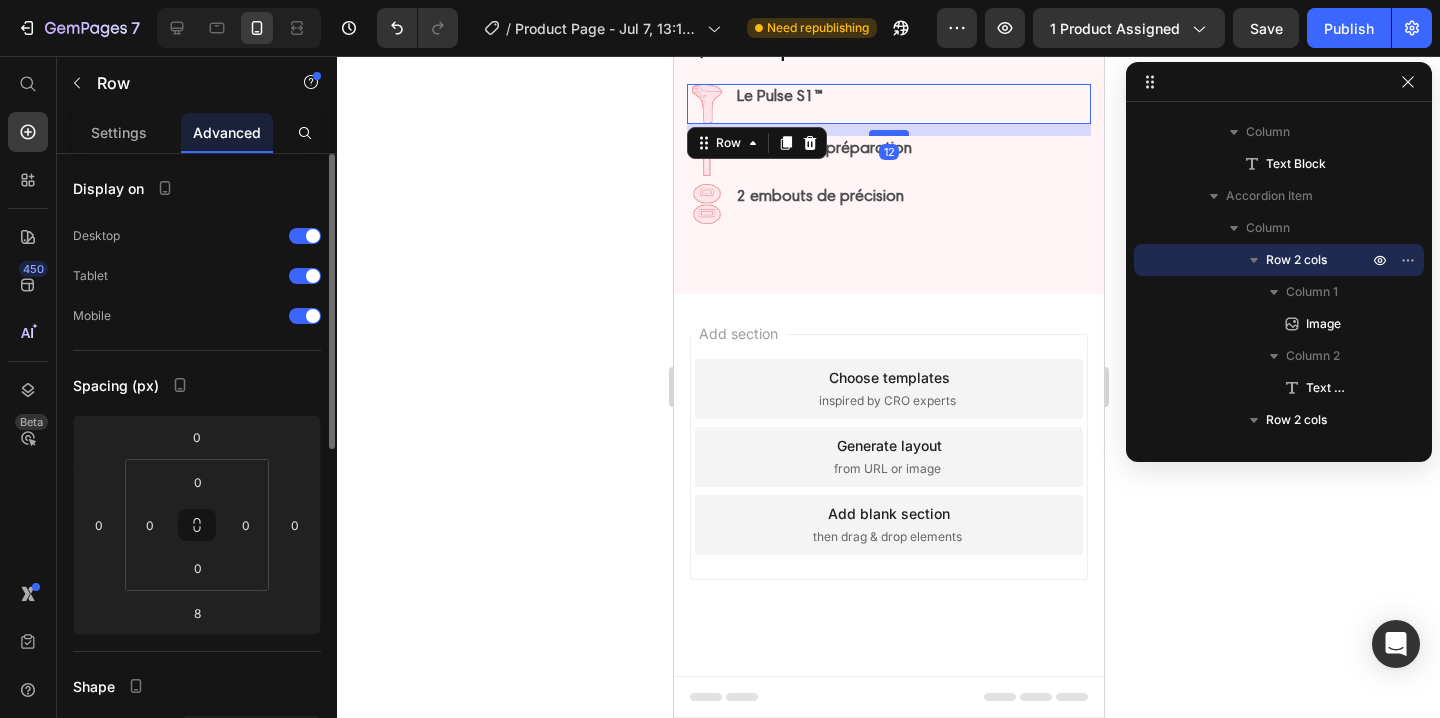 click at bounding box center (888, 133) 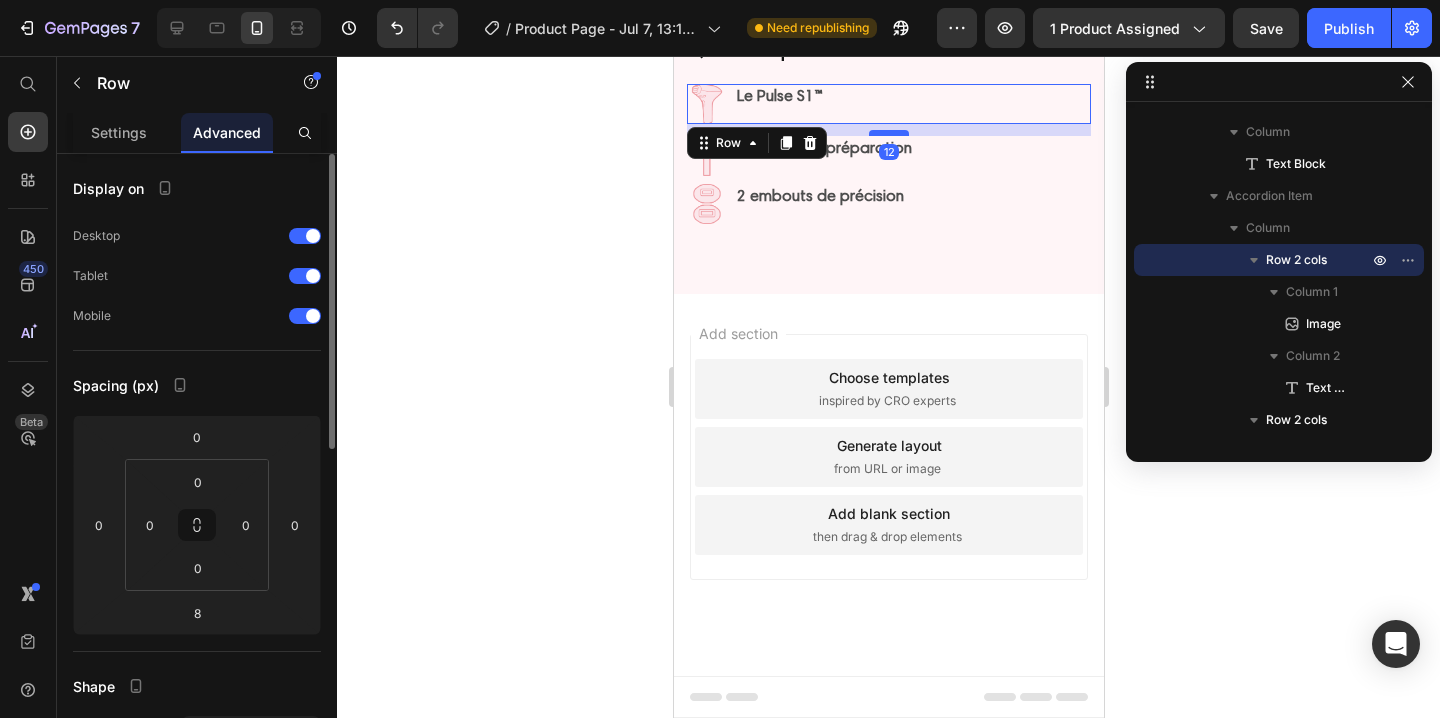 type on "12" 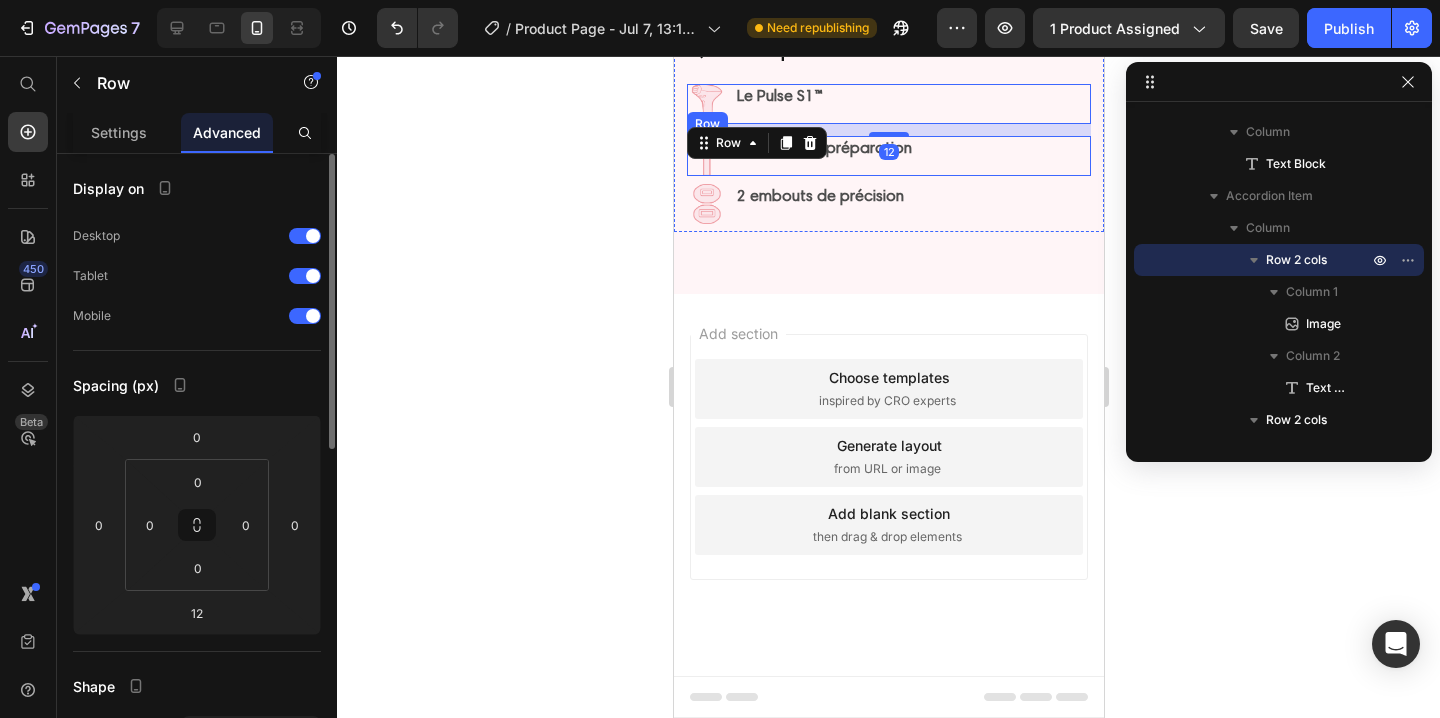 click on "Un rasoir de préparation Text Block" at bounding box center [823, 156] 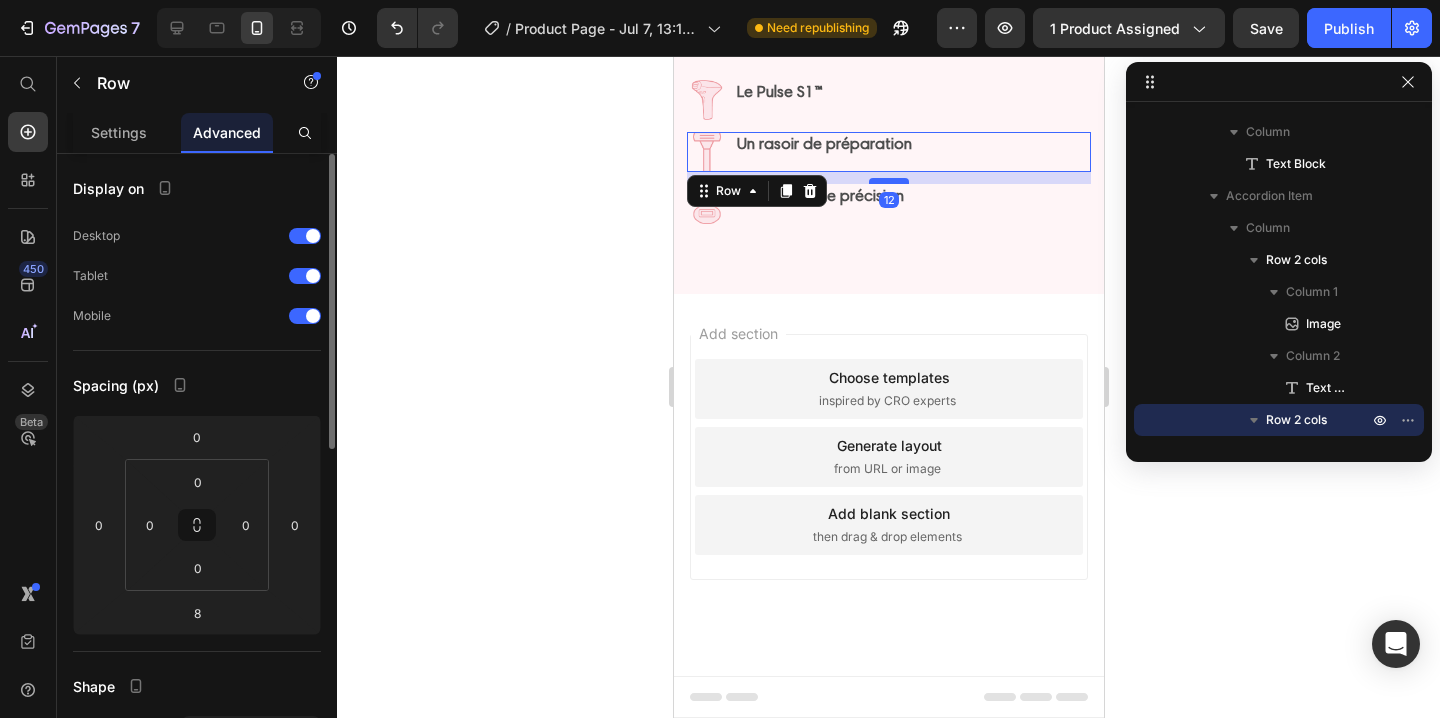 click at bounding box center [888, 181] 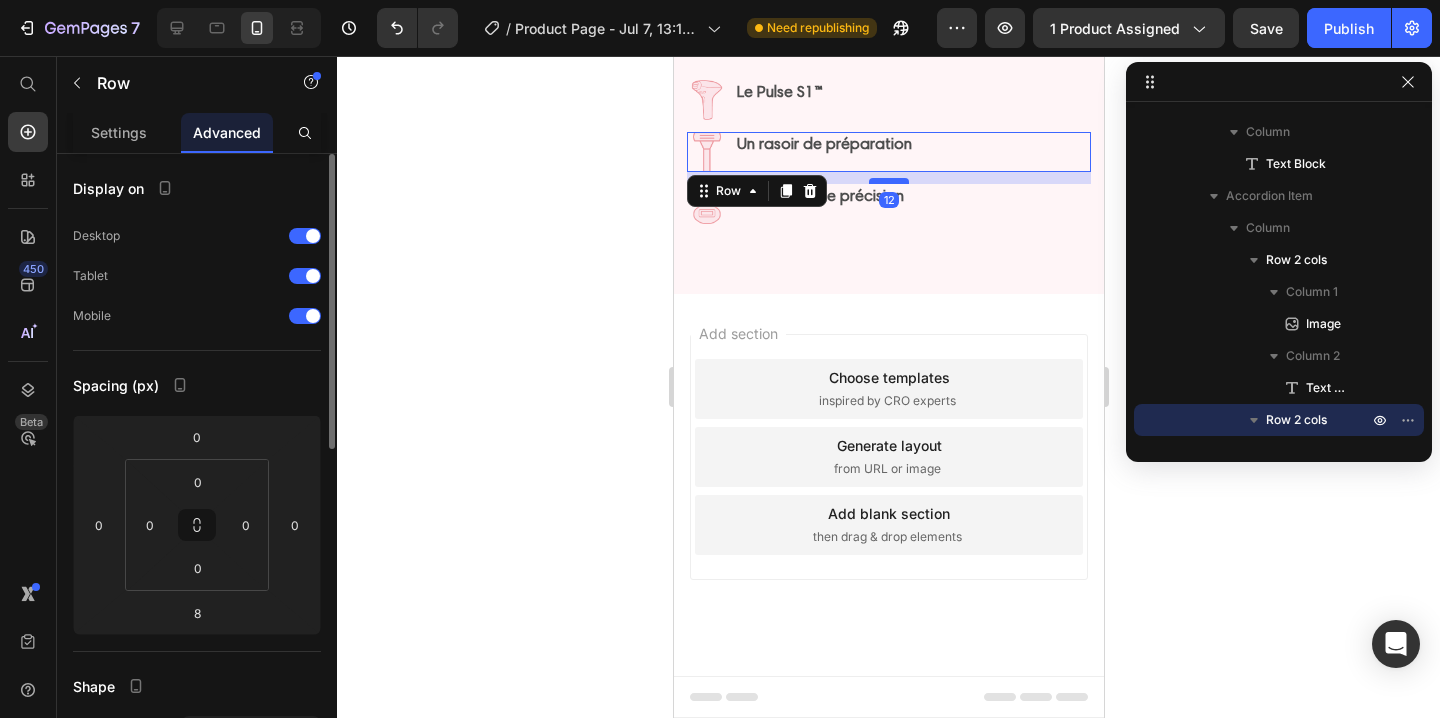 type on "12" 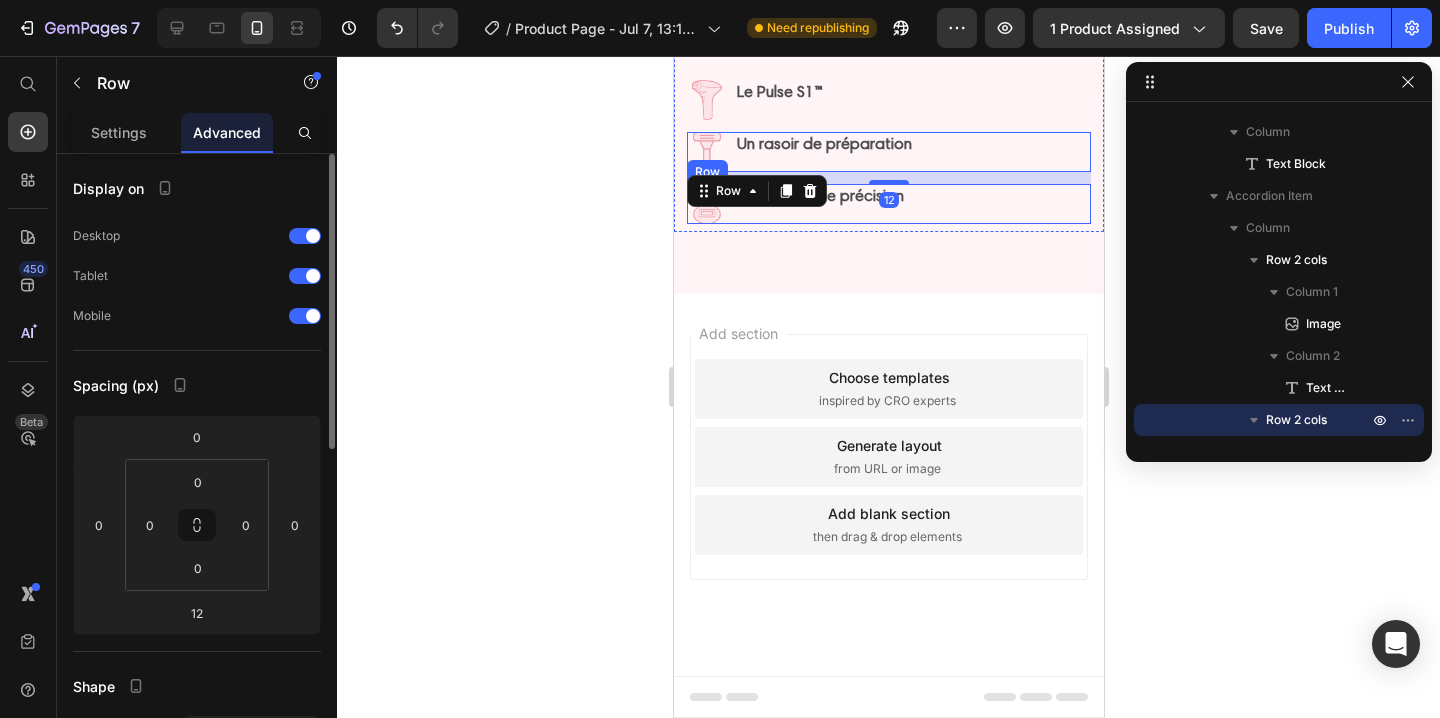click on "2 embouts de précision Text Block" at bounding box center [819, 204] 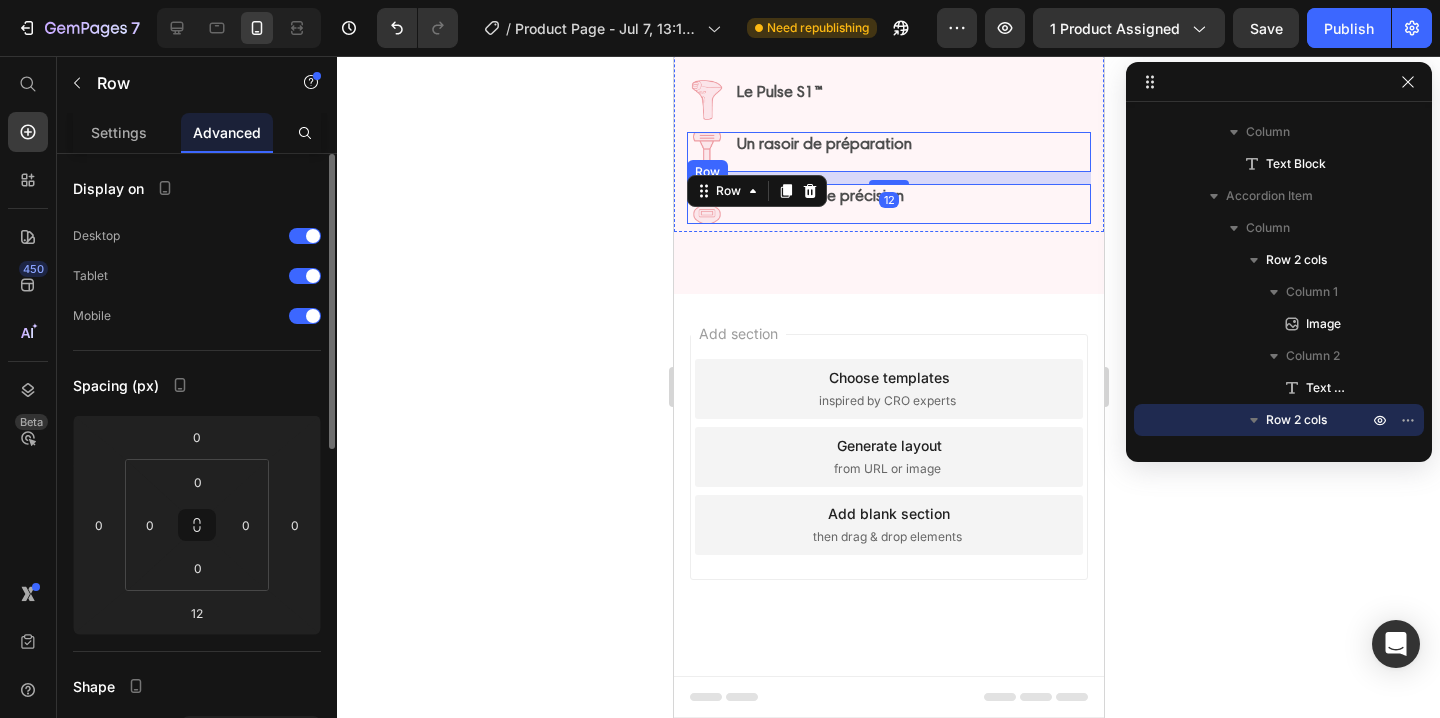 scroll, scrollTop: 1558, scrollLeft: 0, axis: vertical 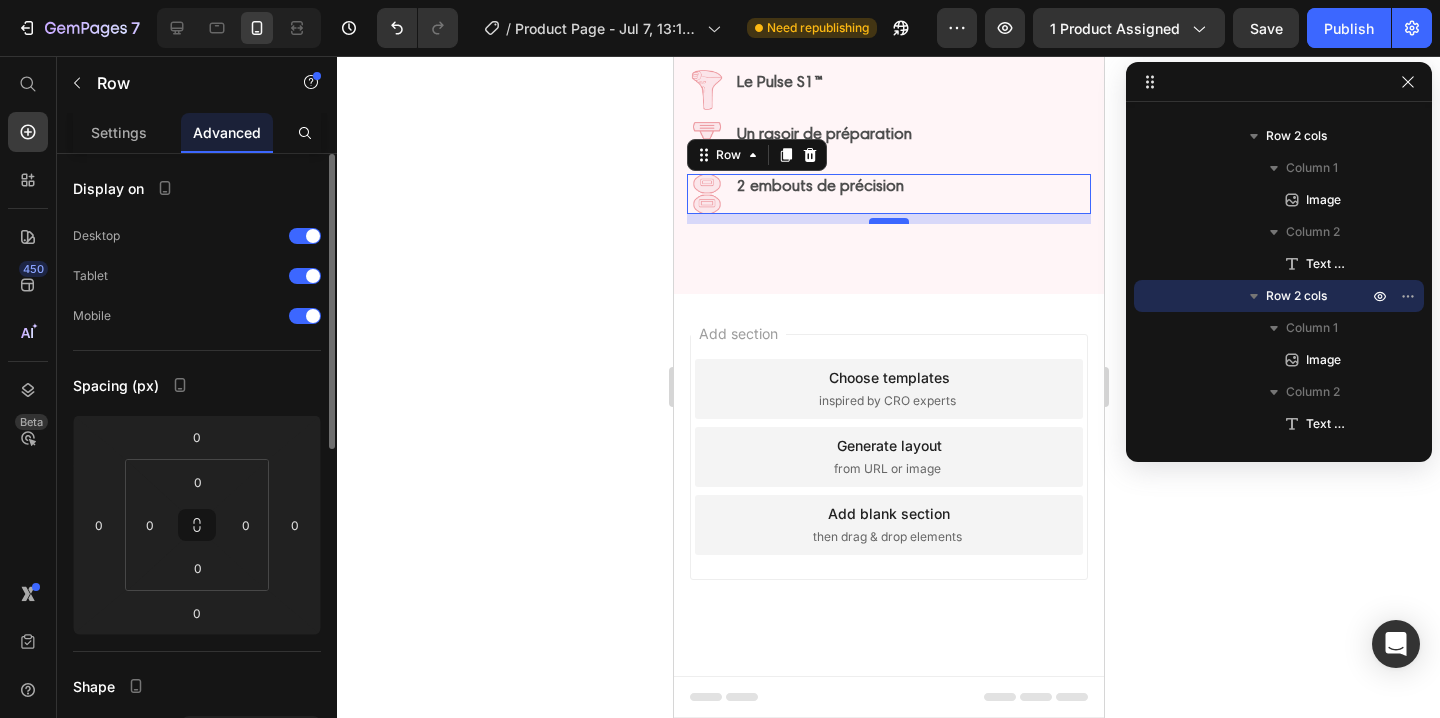 drag, startPoint x: 877, startPoint y: 379, endPoint x: 880, endPoint y: 389, distance: 10.440307 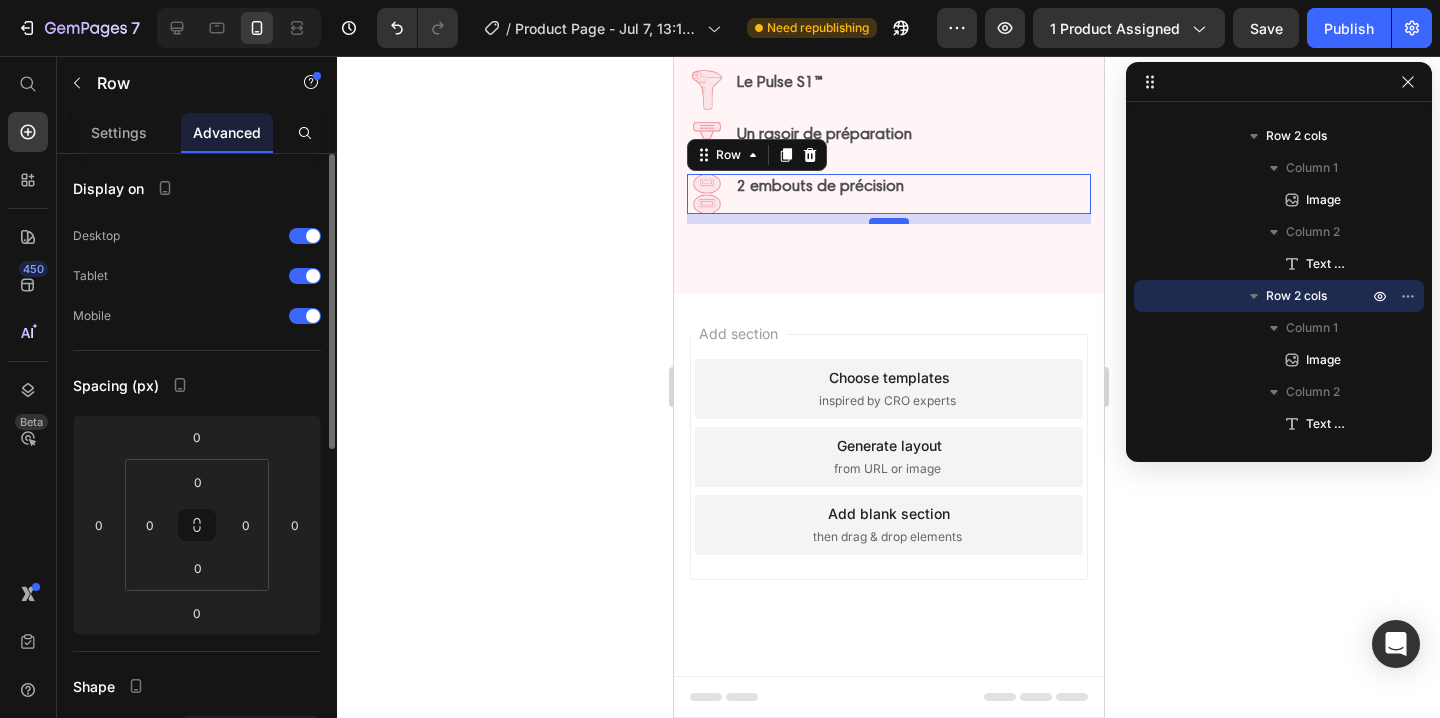 click at bounding box center [888, 221] 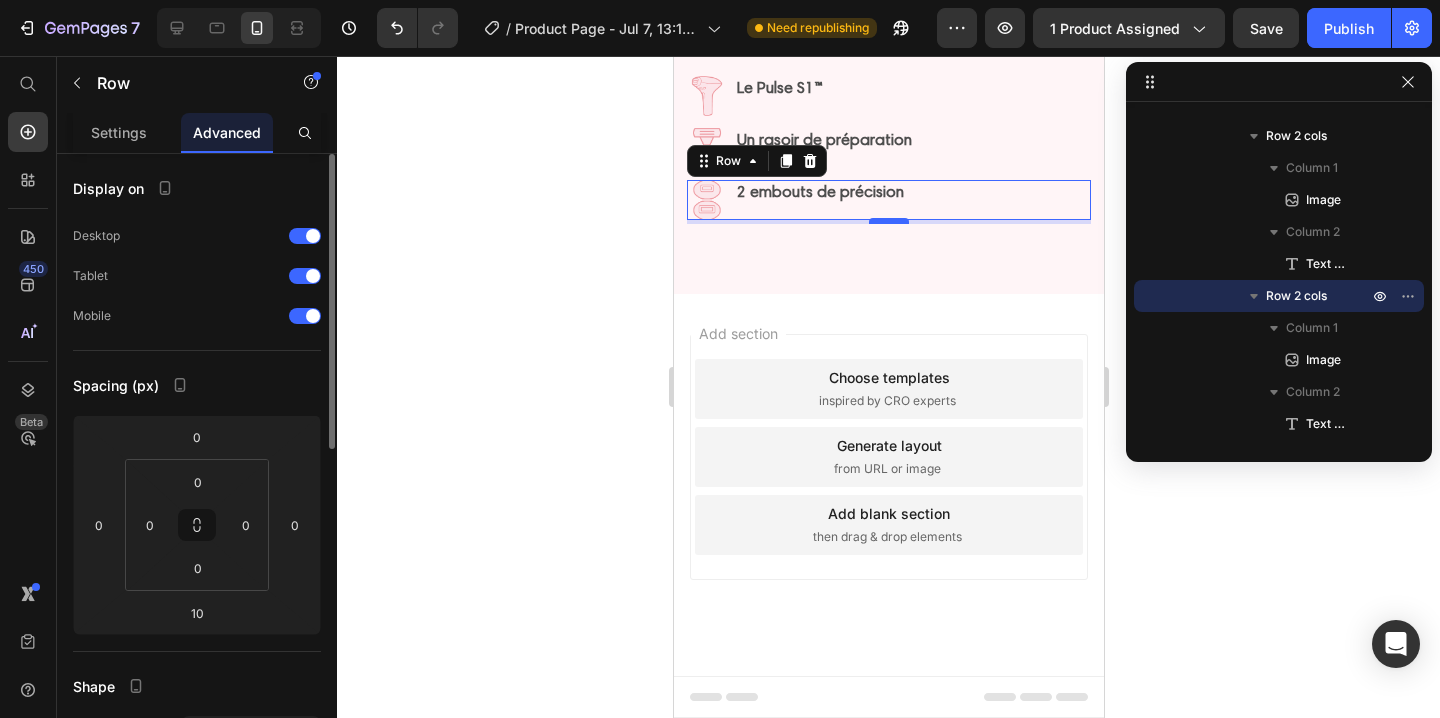 click at bounding box center [888, 221] 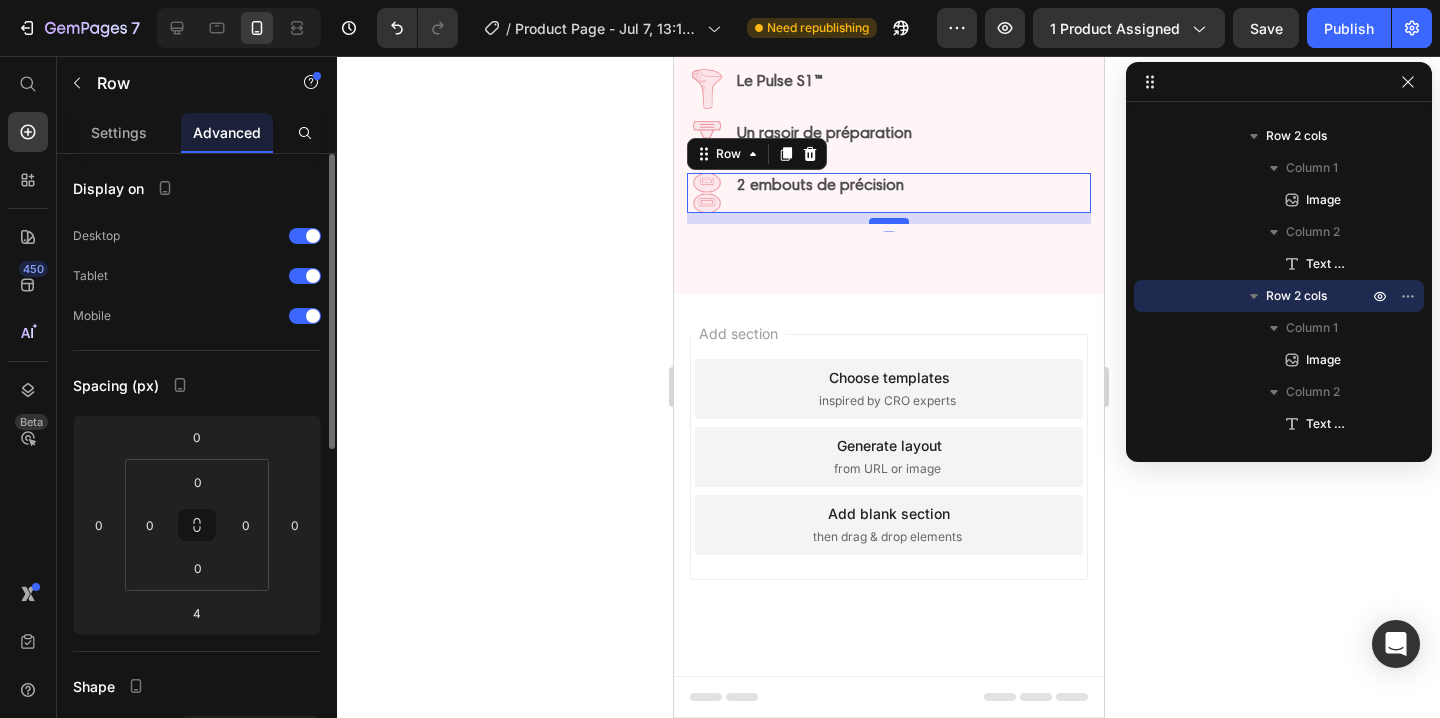 click at bounding box center (888, 221) 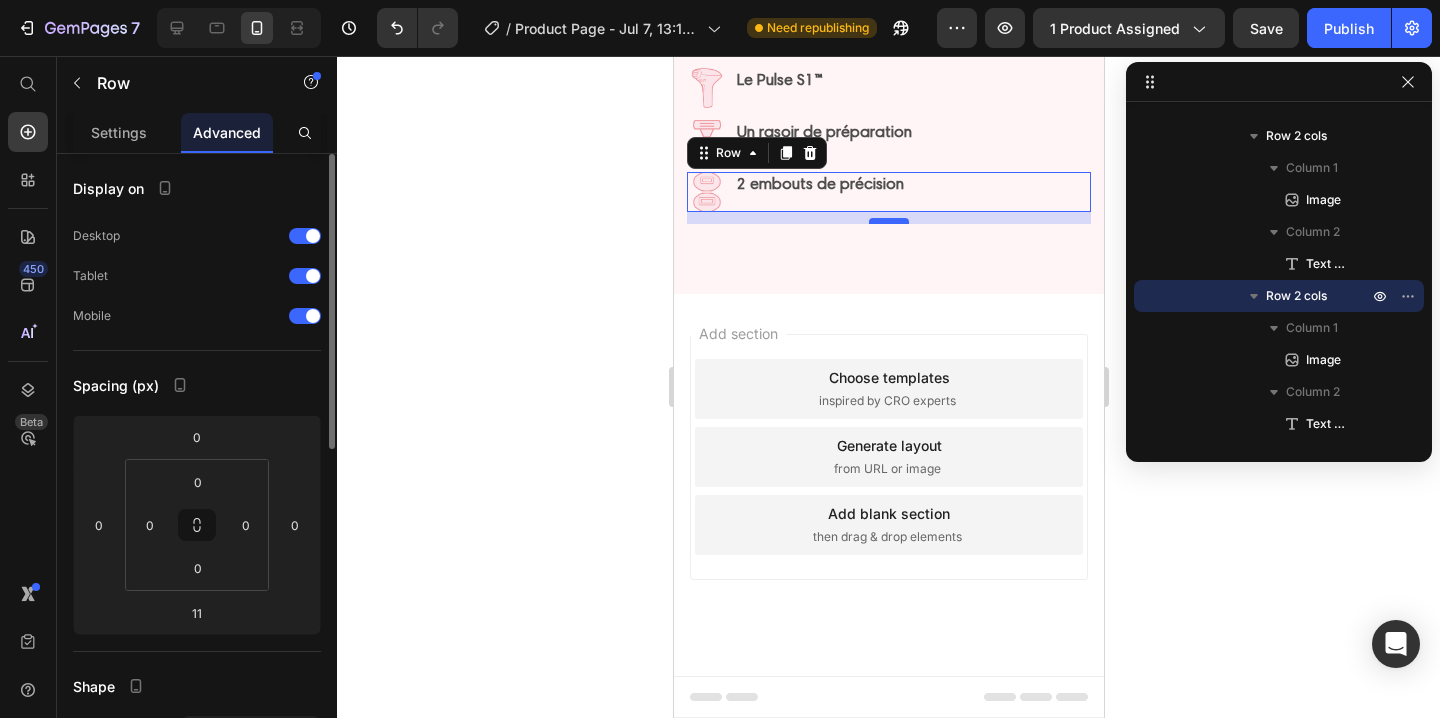 click at bounding box center [888, 221] 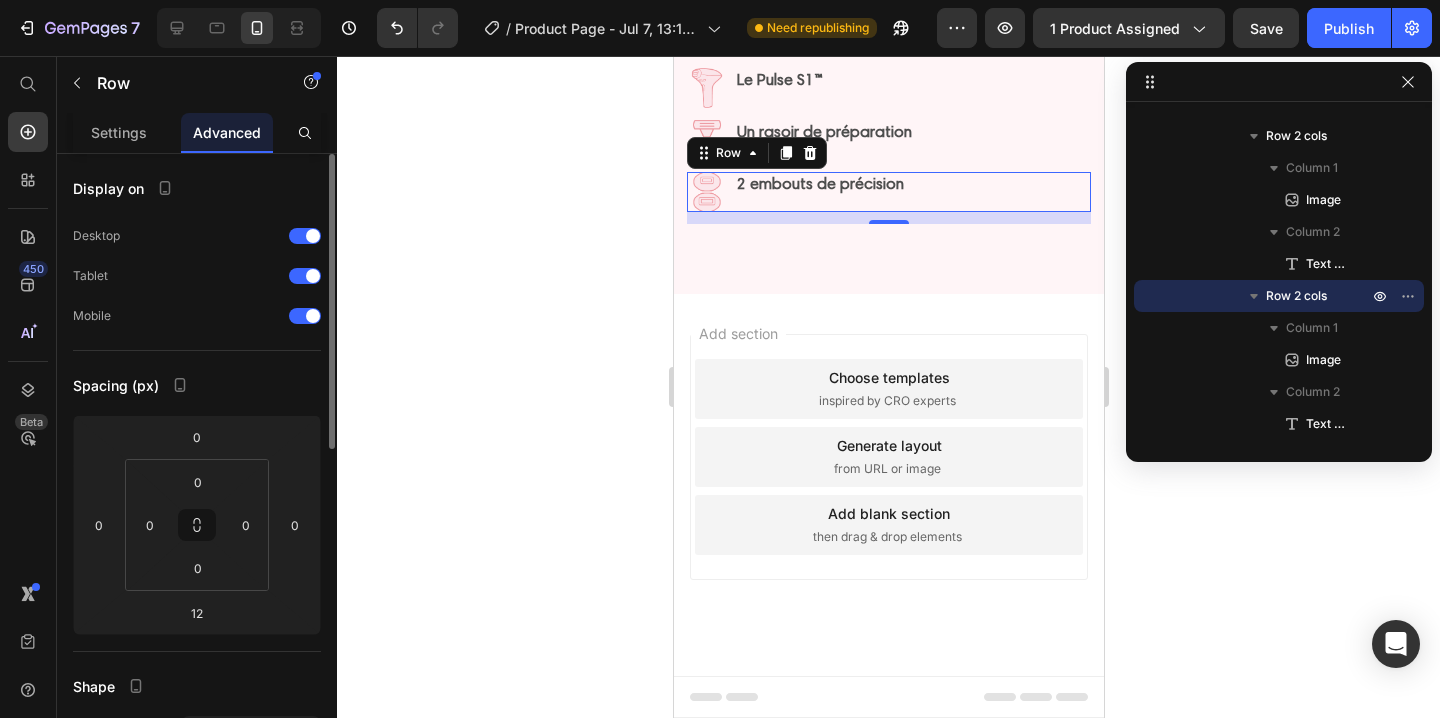 click 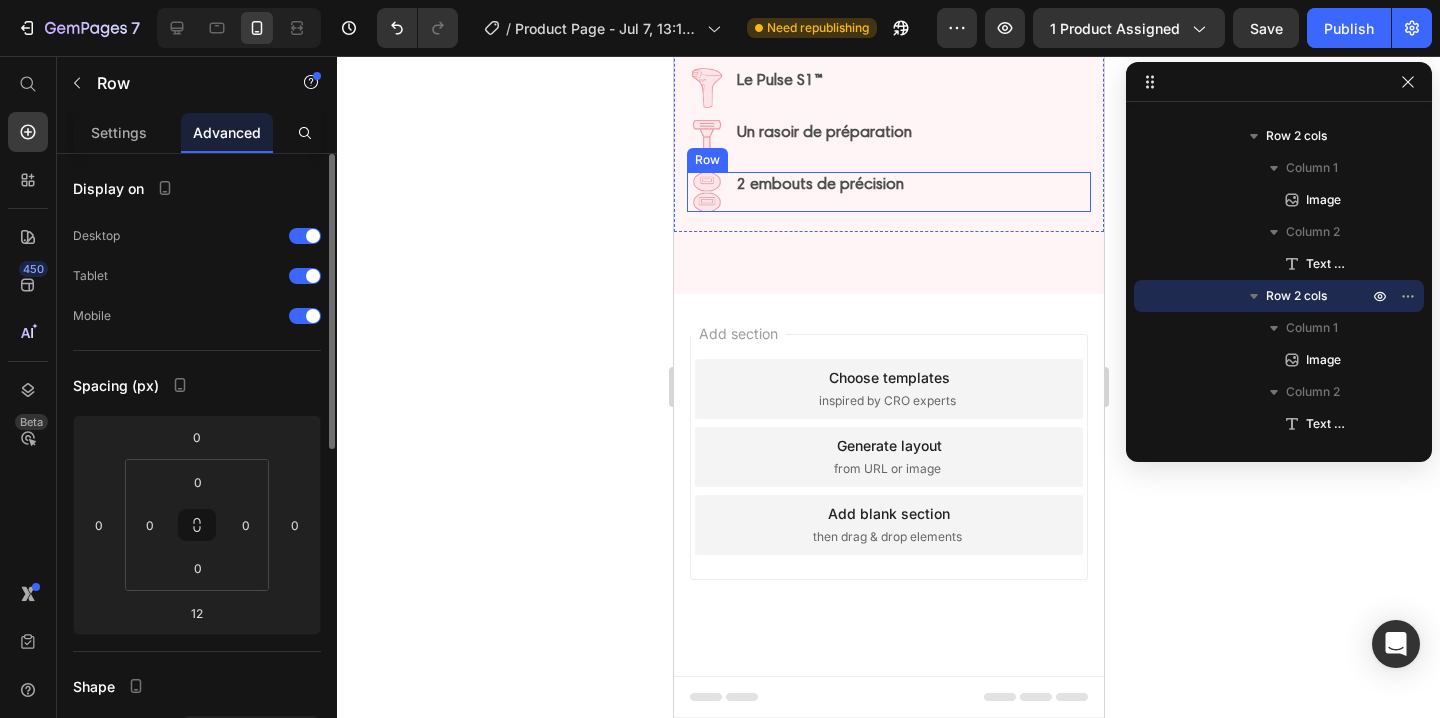 click on "Image 2 embouts de précision Text Block Row" at bounding box center [888, 192] 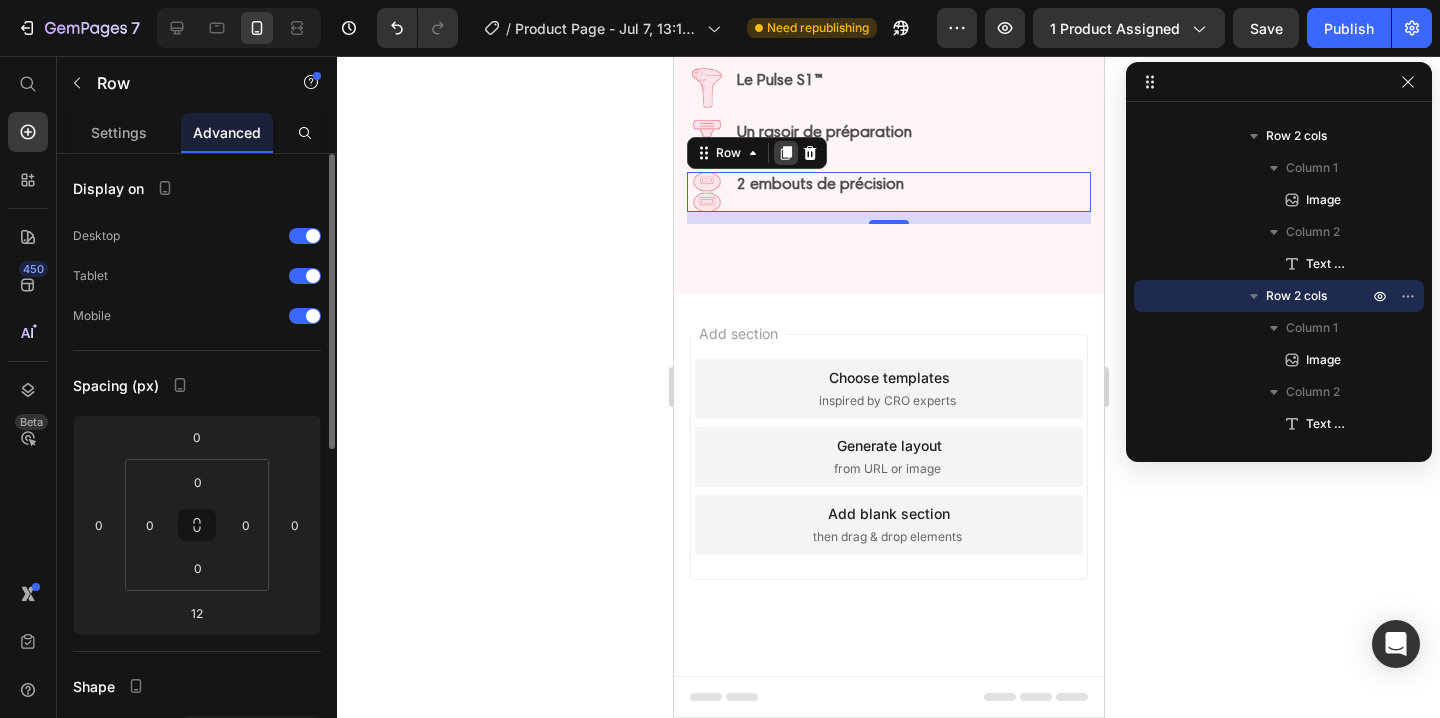 click 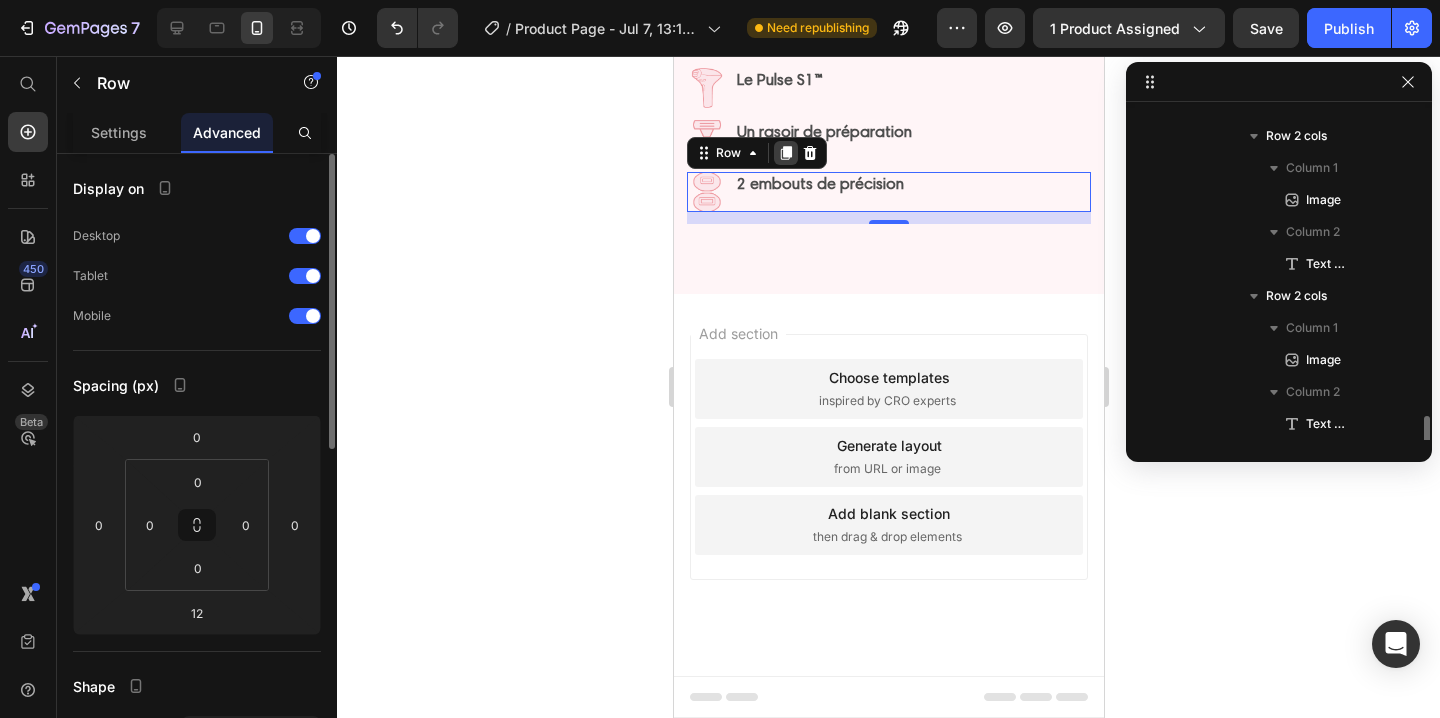 scroll, scrollTop: 1590, scrollLeft: 0, axis: vertical 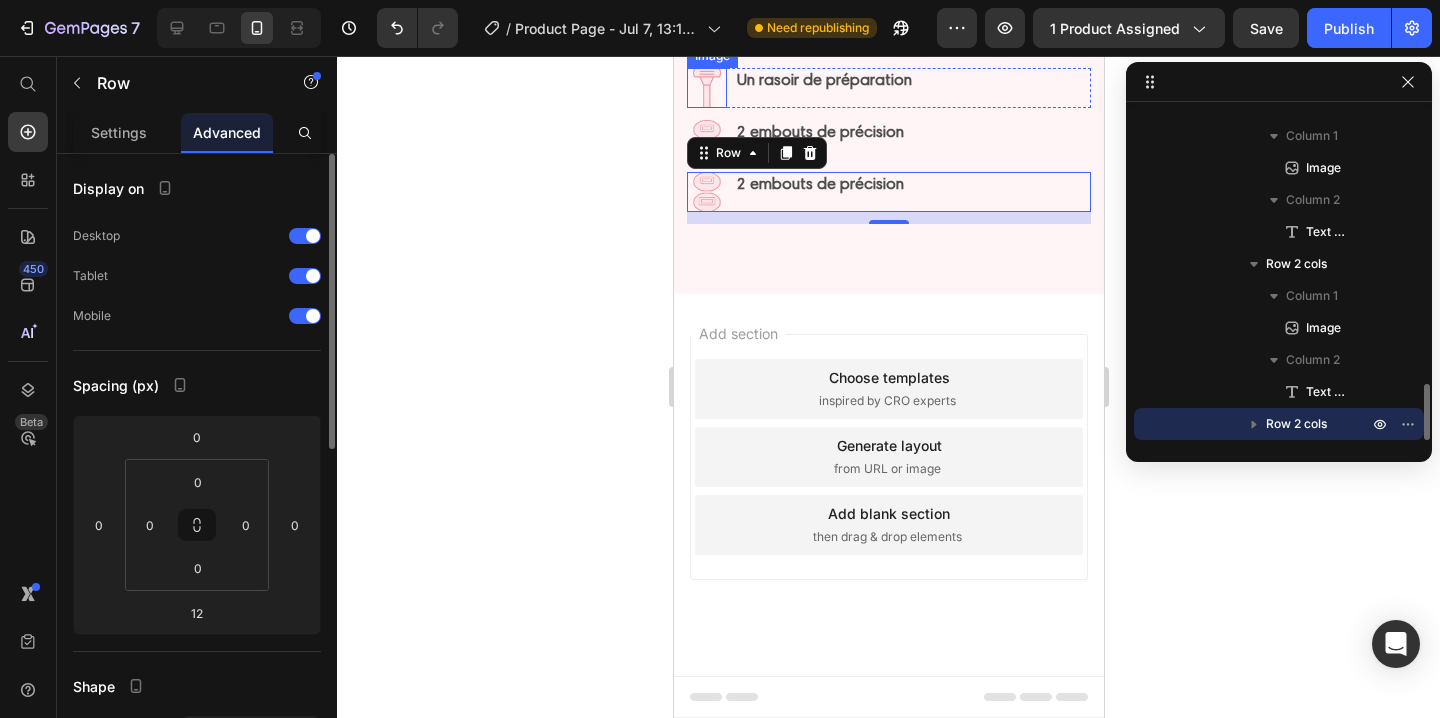 click 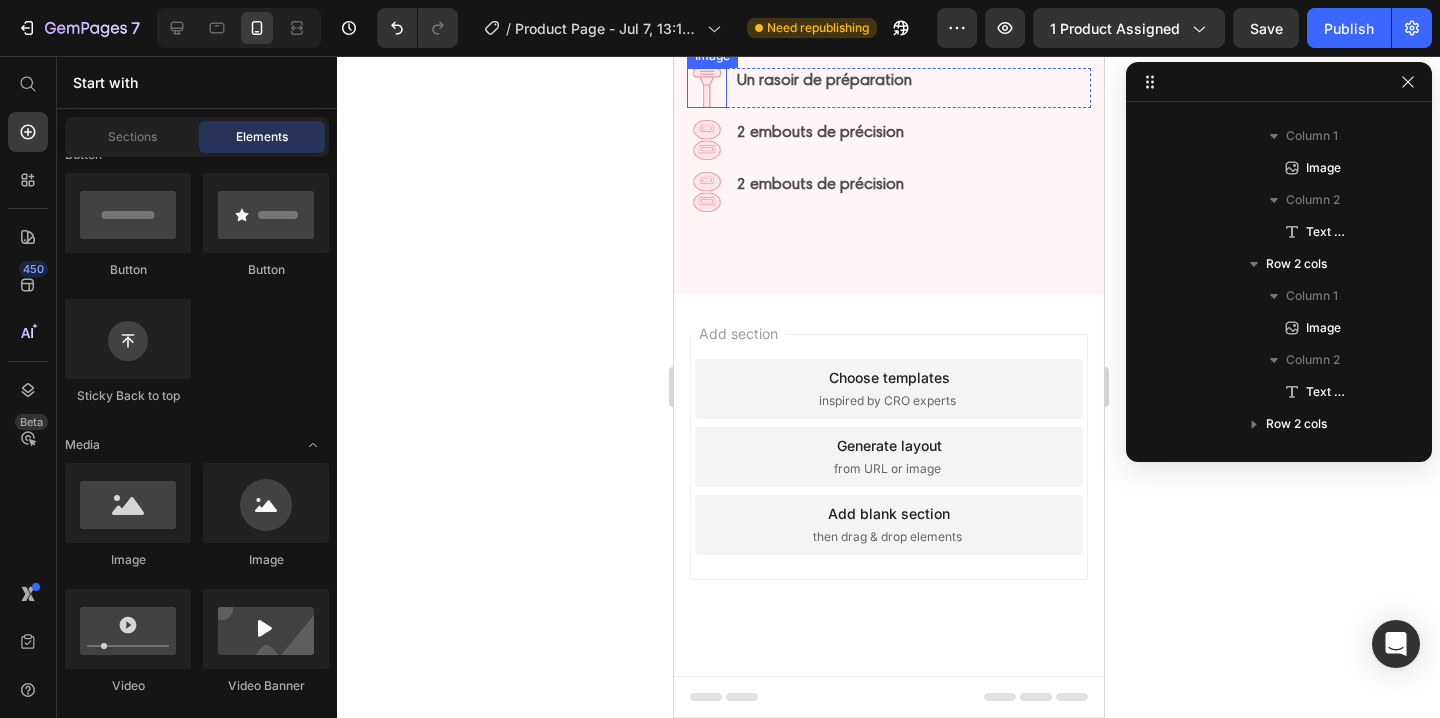 click 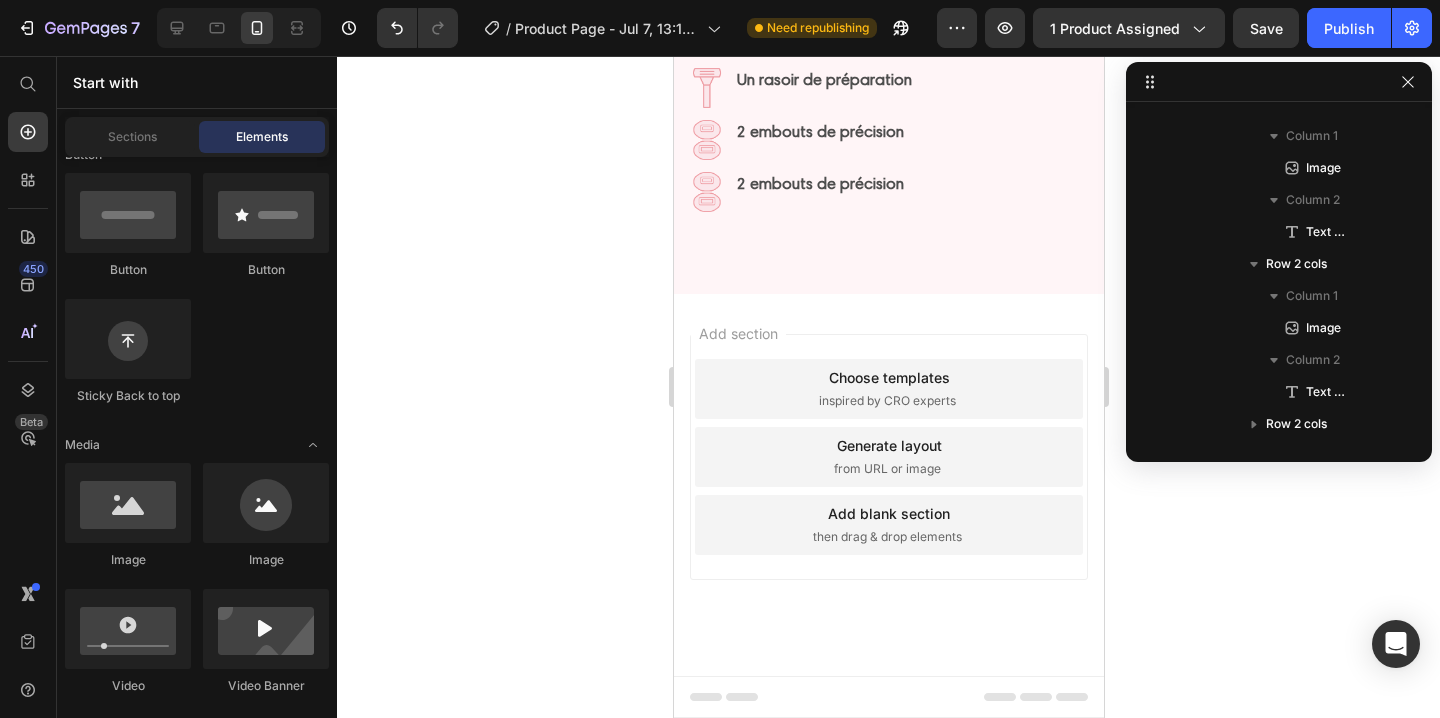 click 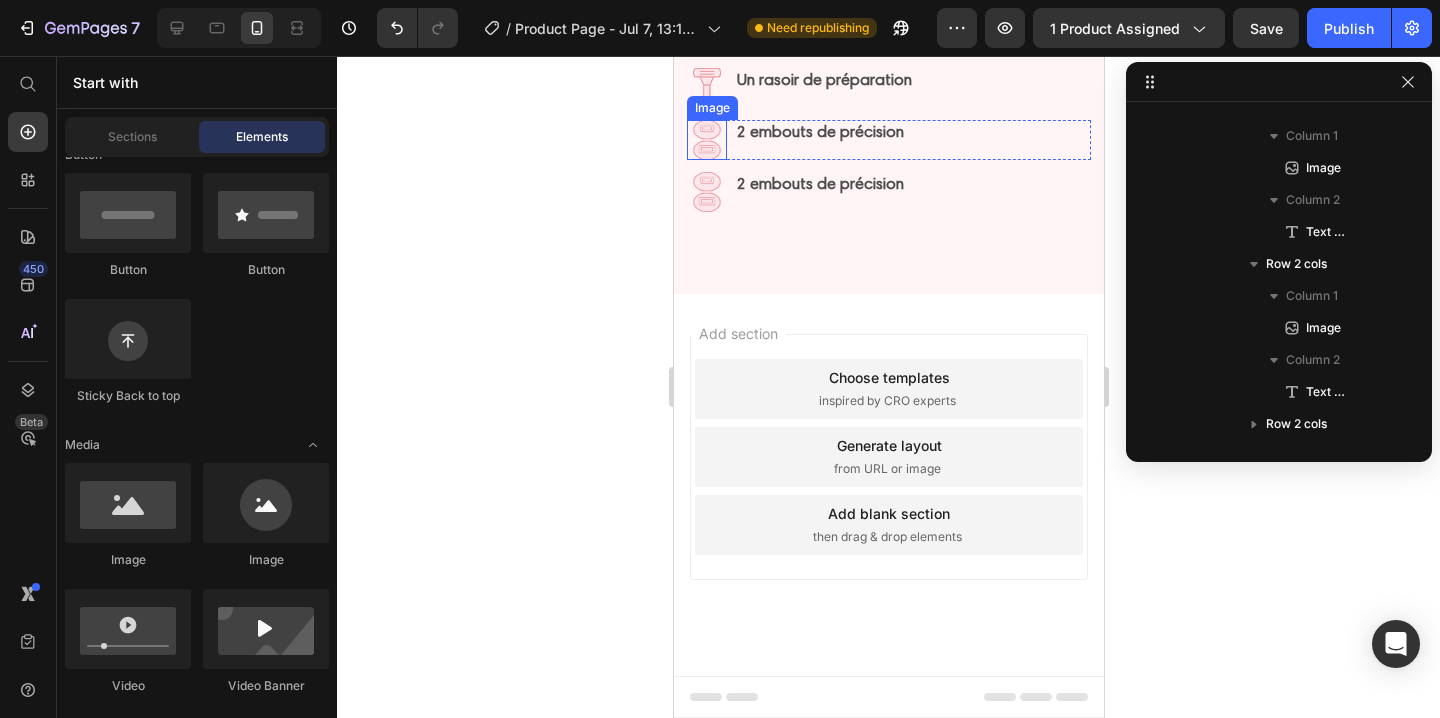 click at bounding box center (706, 140) 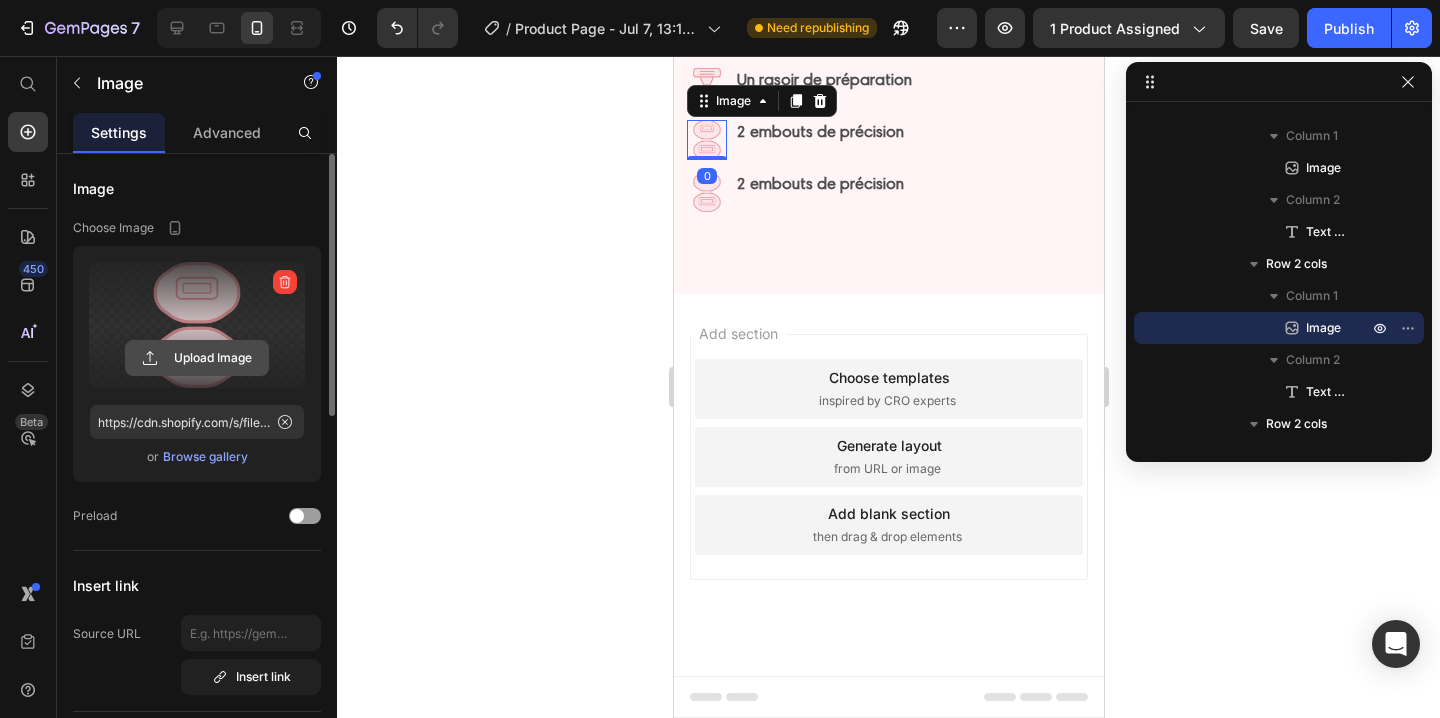 click 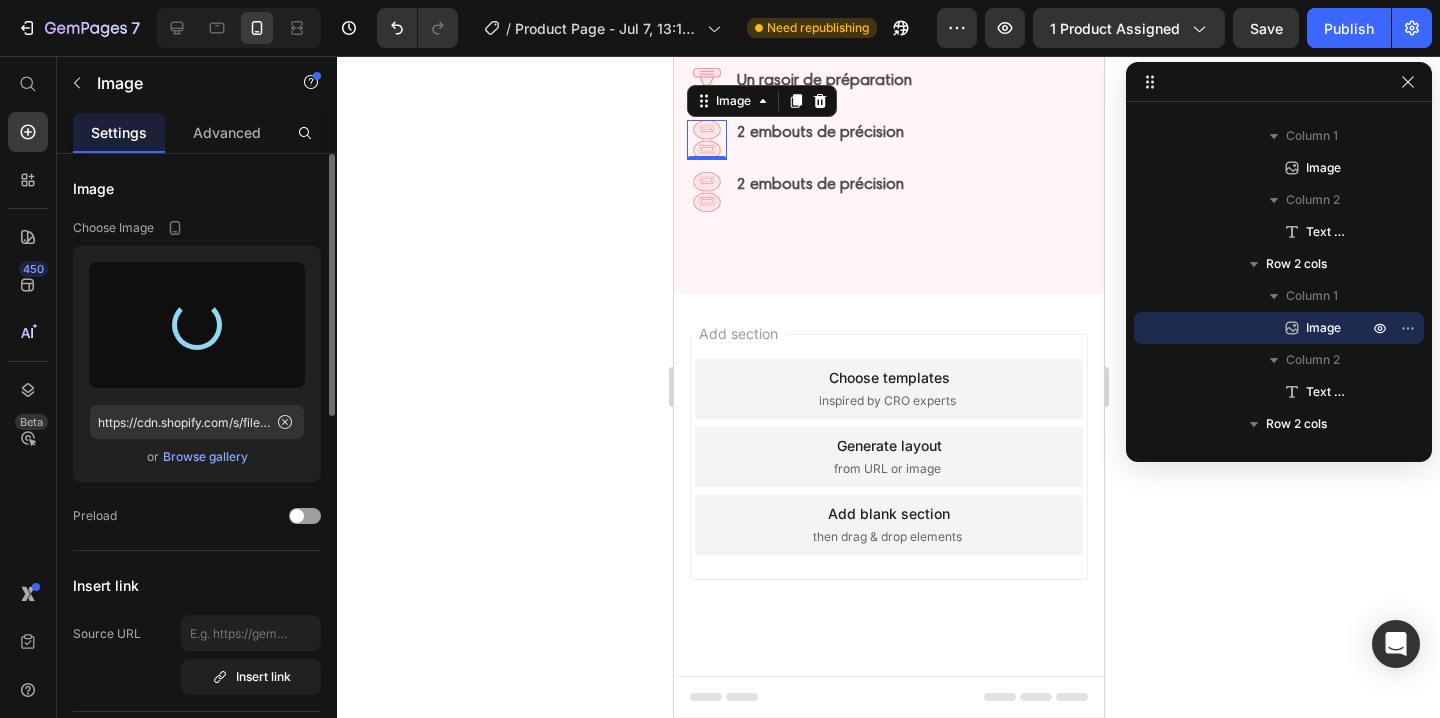type on "https://cdn.shopify.com/s/files/1/0935/0420/9220/files/gempages_574379410279367891-c4a0286a-1ace-4886-a639-0ea2b2607451.png" 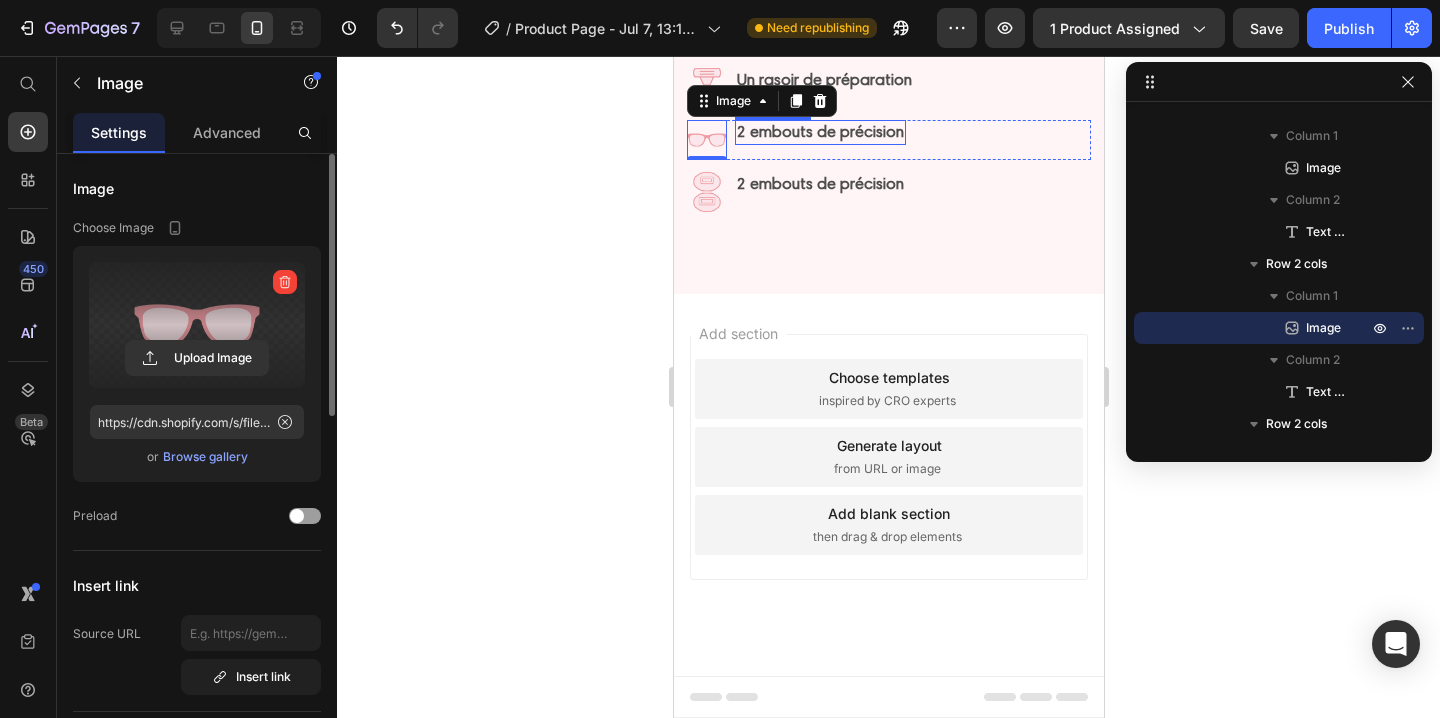 click on "2 embouts de précision" at bounding box center [819, 131] 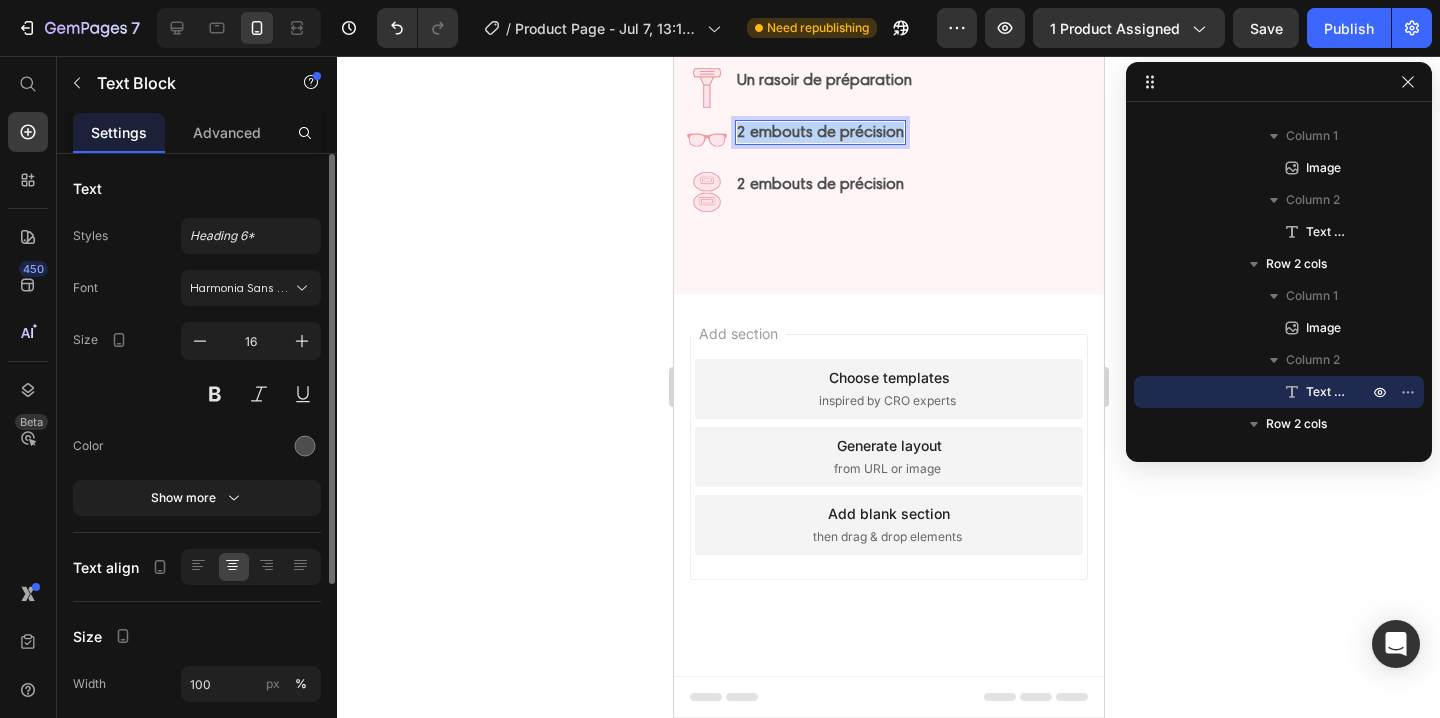 click on "2 embouts de précision" at bounding box center [819, 131] 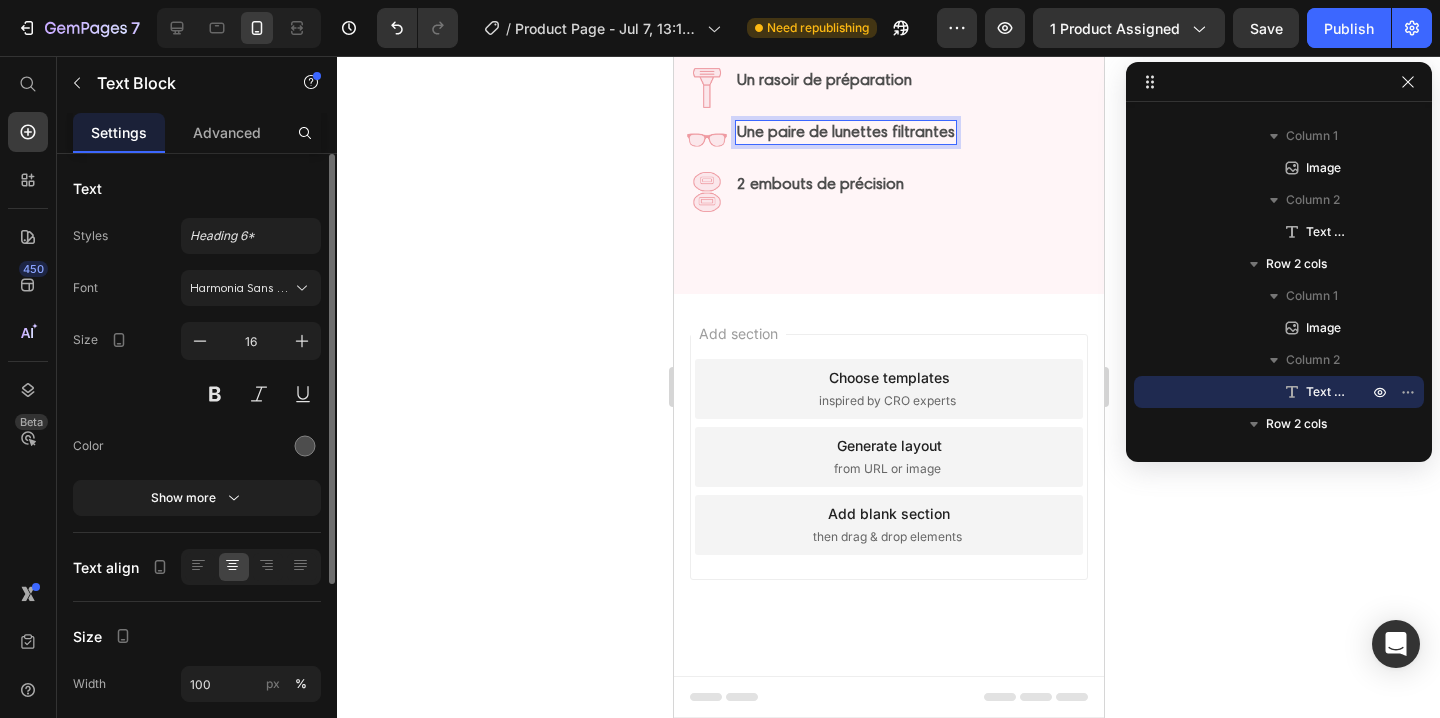 click 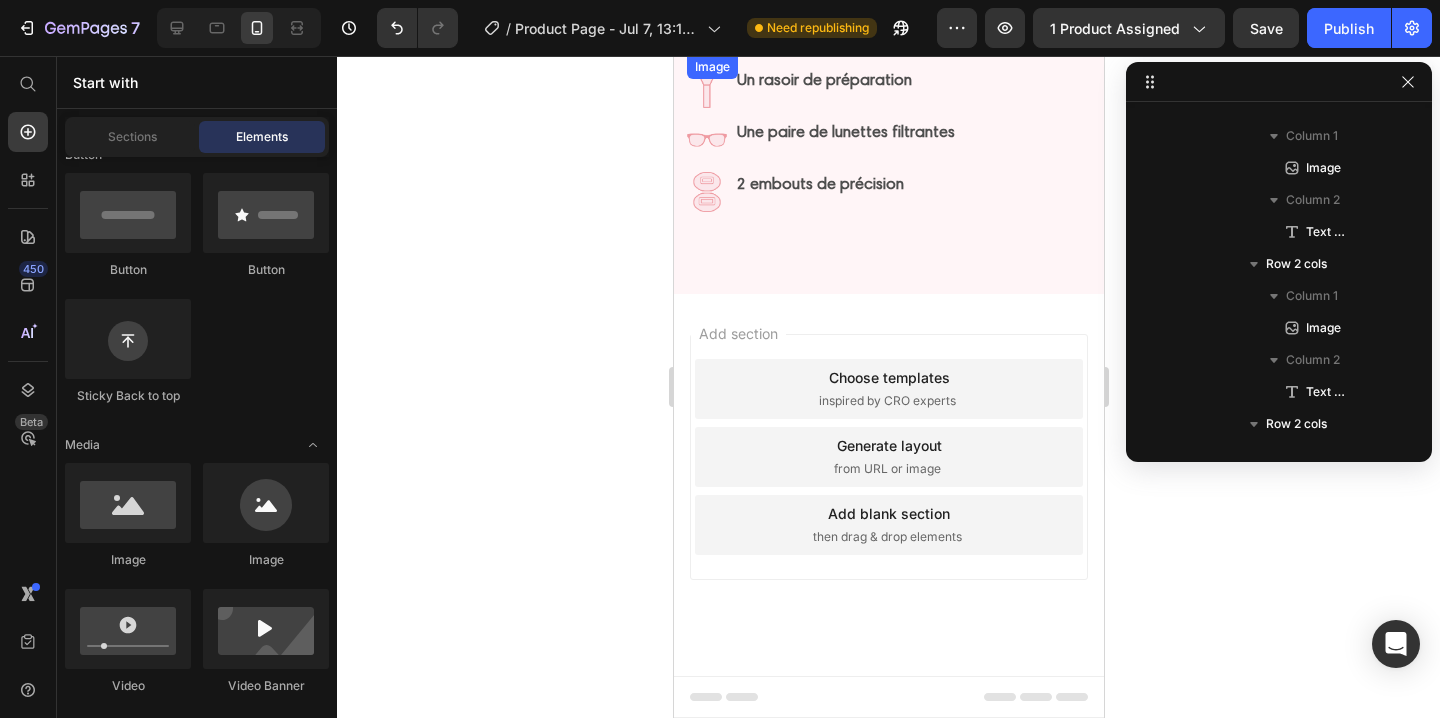click at bounding box center (706, 36) 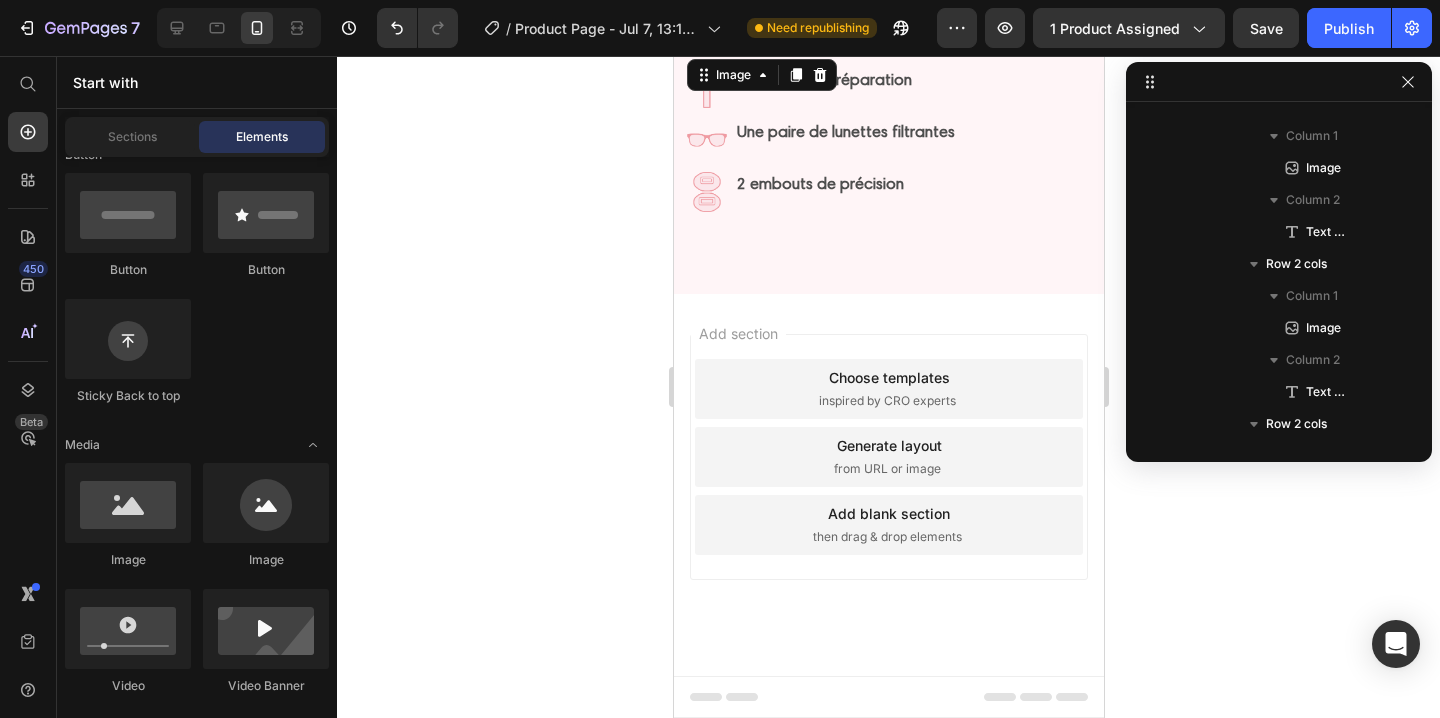 scroll, scrollTop: 1338, scrollLeft: 0, axis: vertical 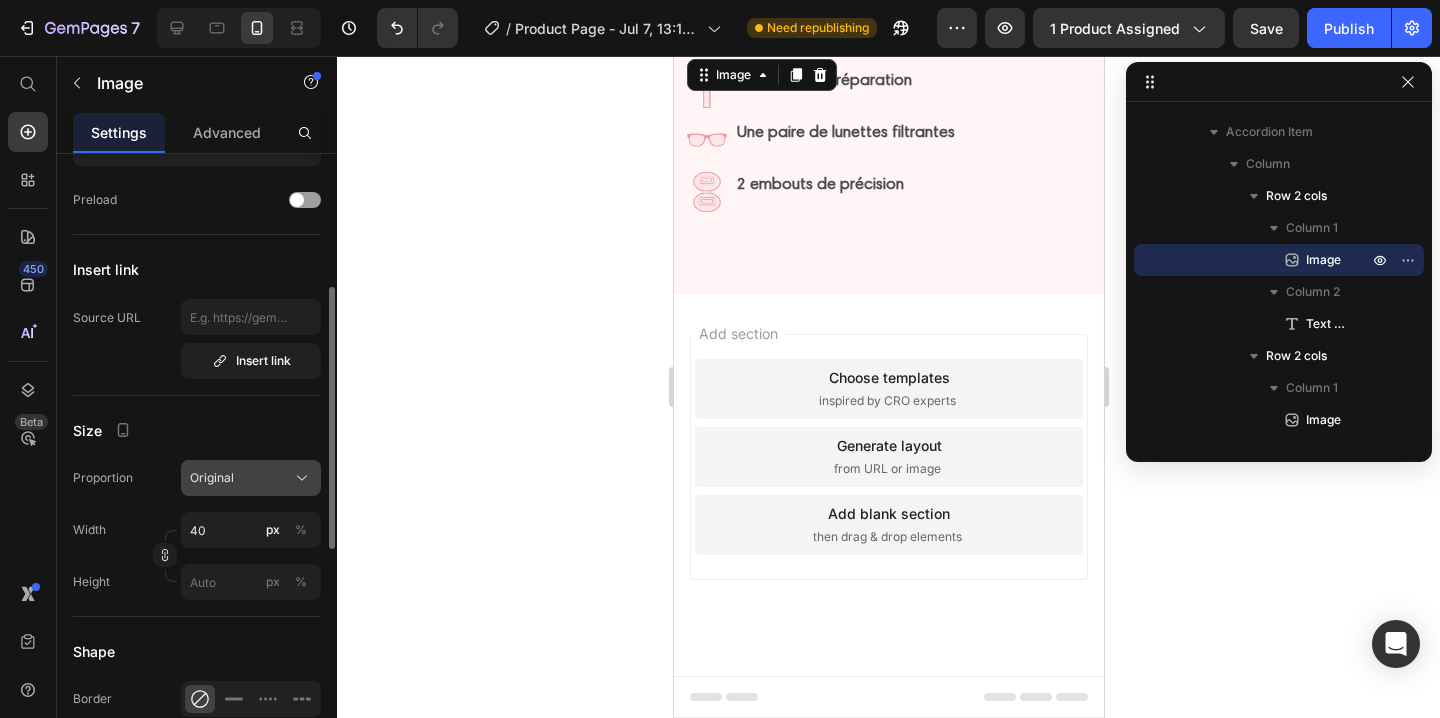 click on "Original" at bounding box center (251, 478) 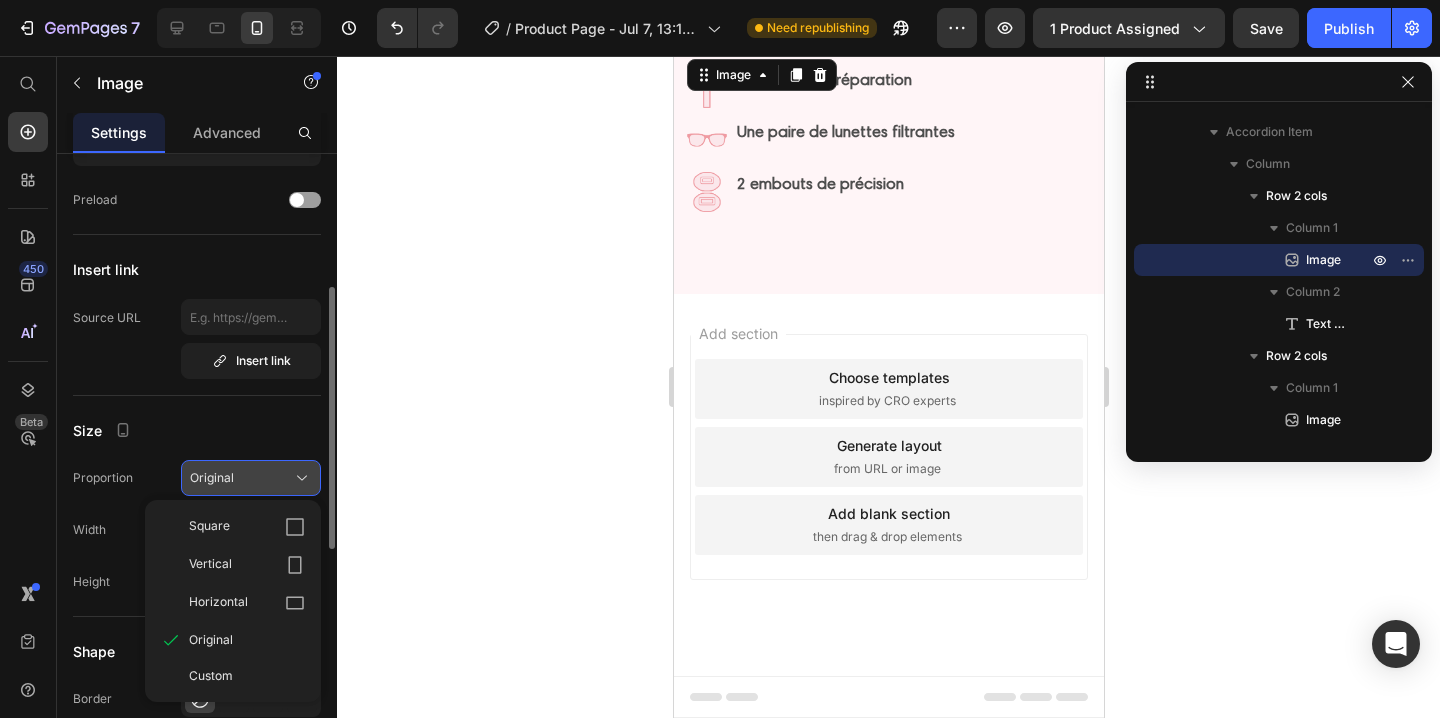 click on "Original" at bounding box center (251, 478) 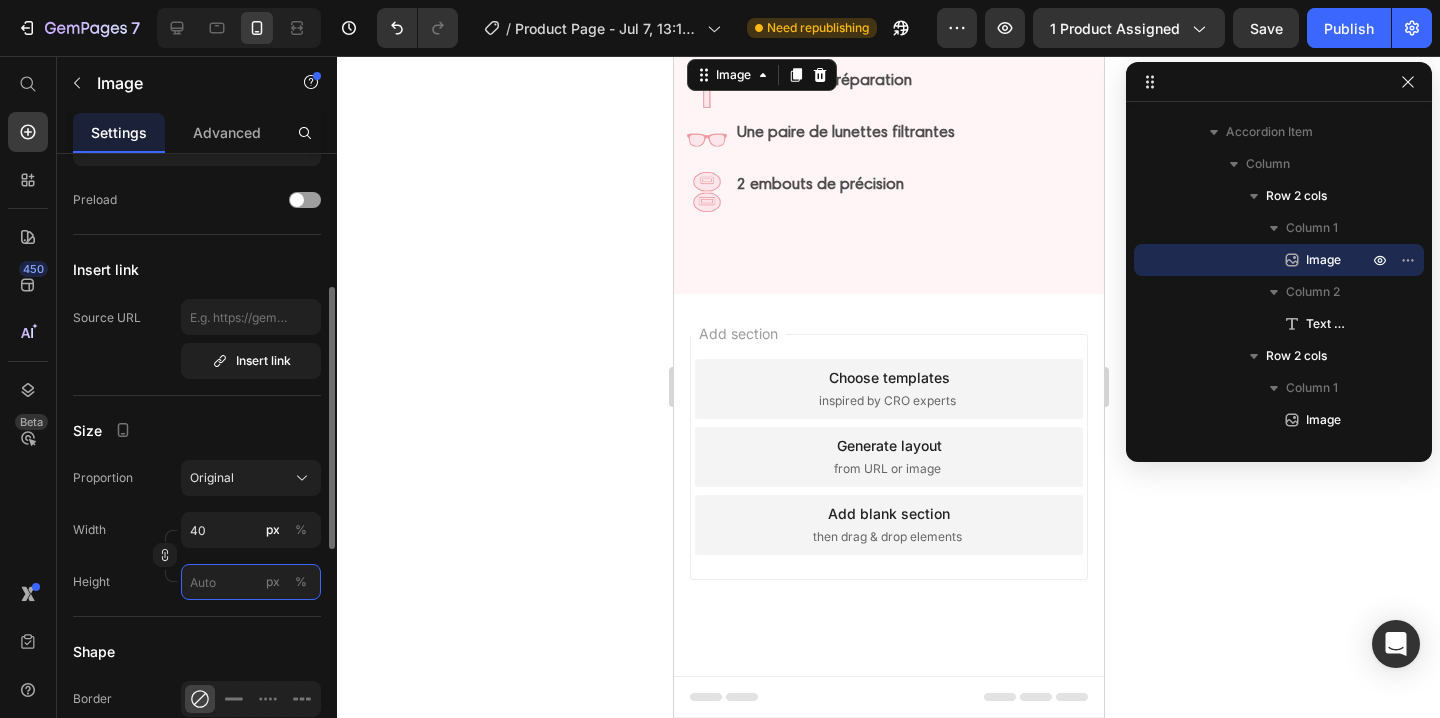 click on "px %" at bounding box center (251, 582) 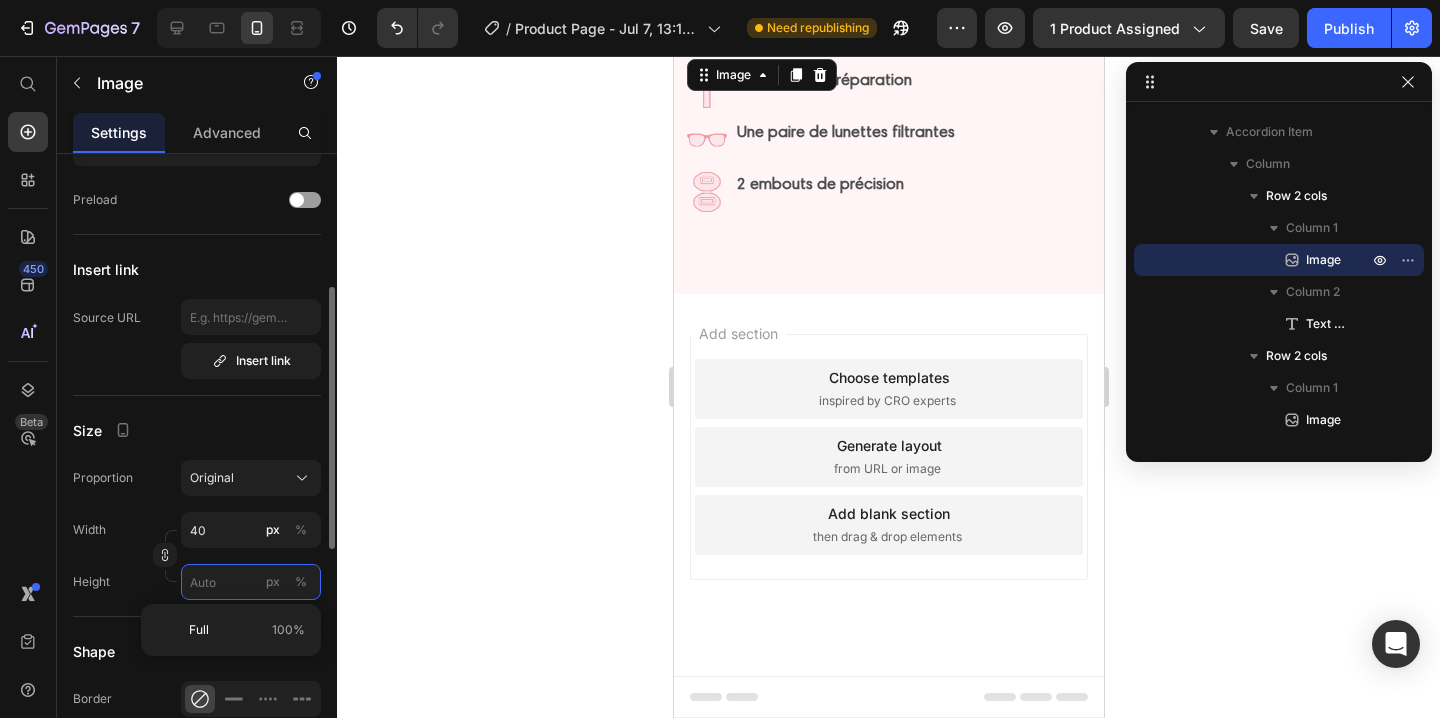 type 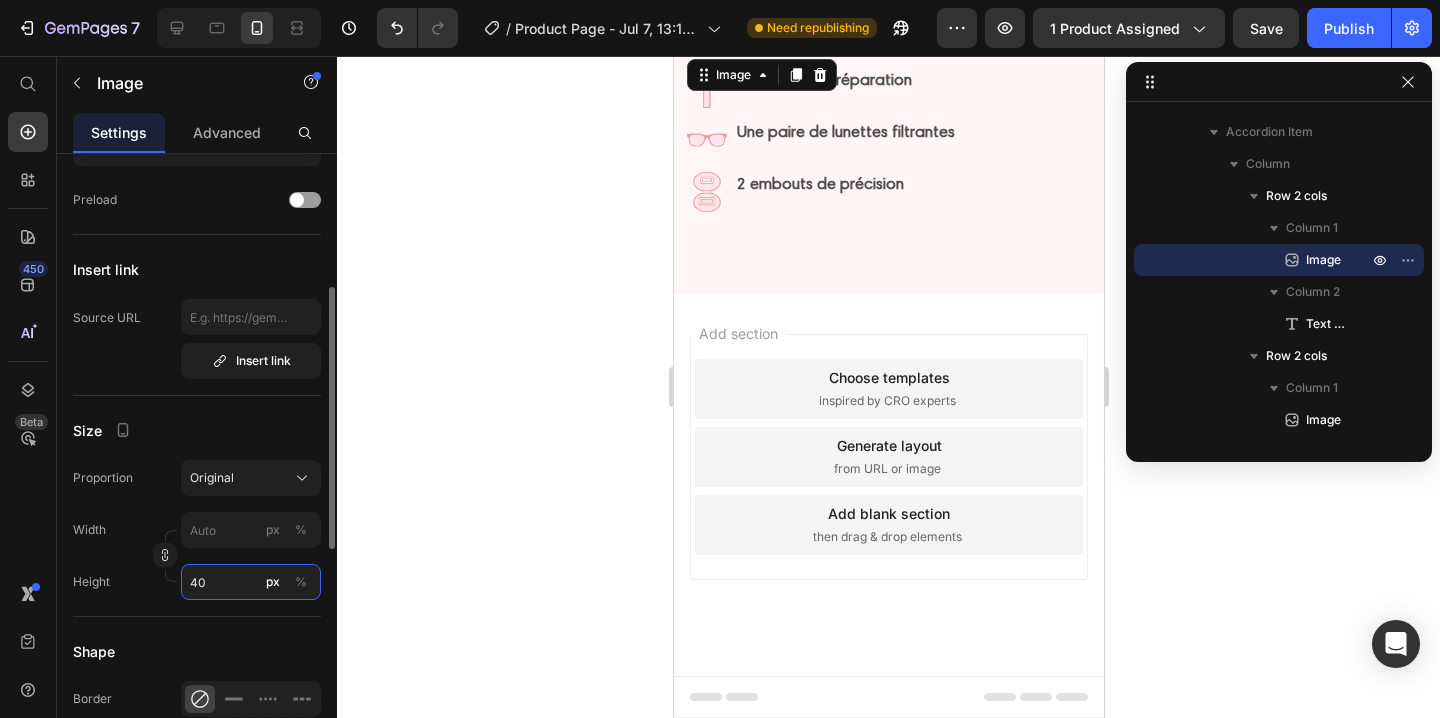 type on "4" 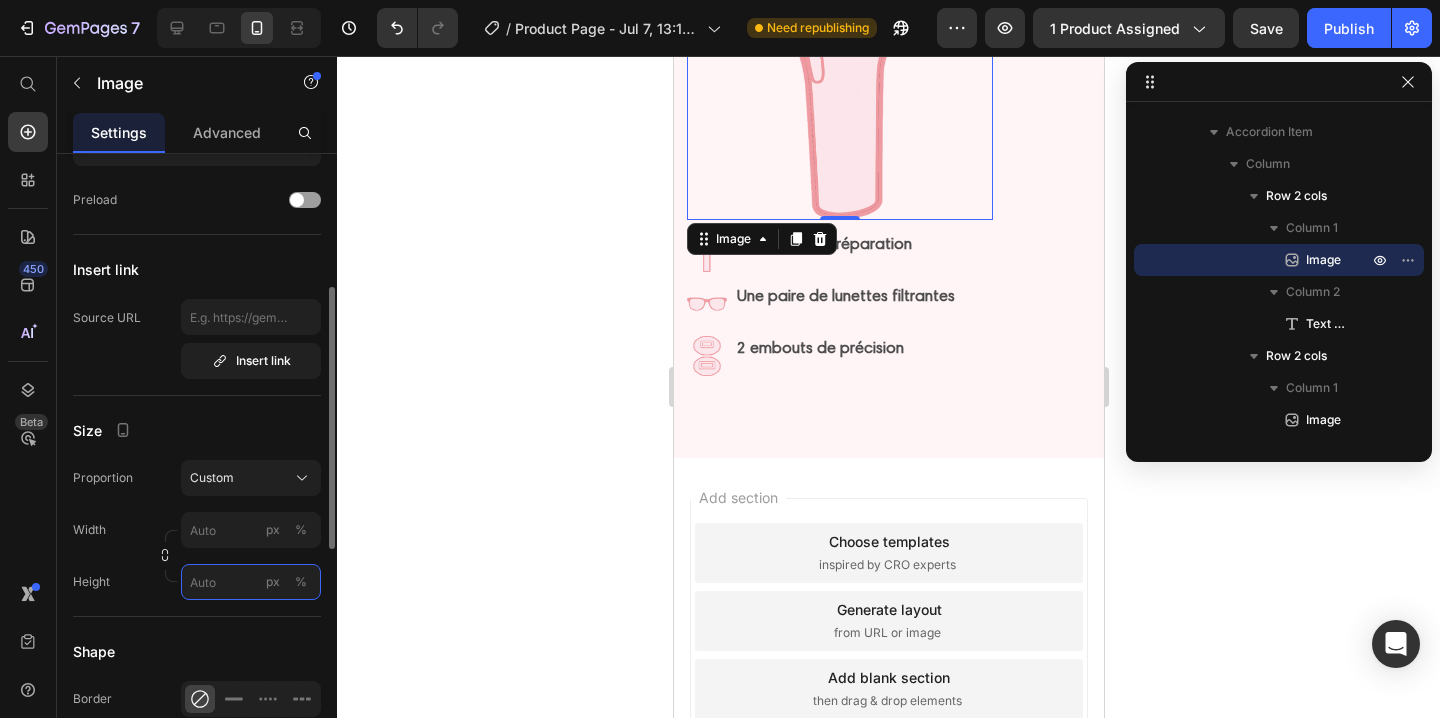 type on "4" 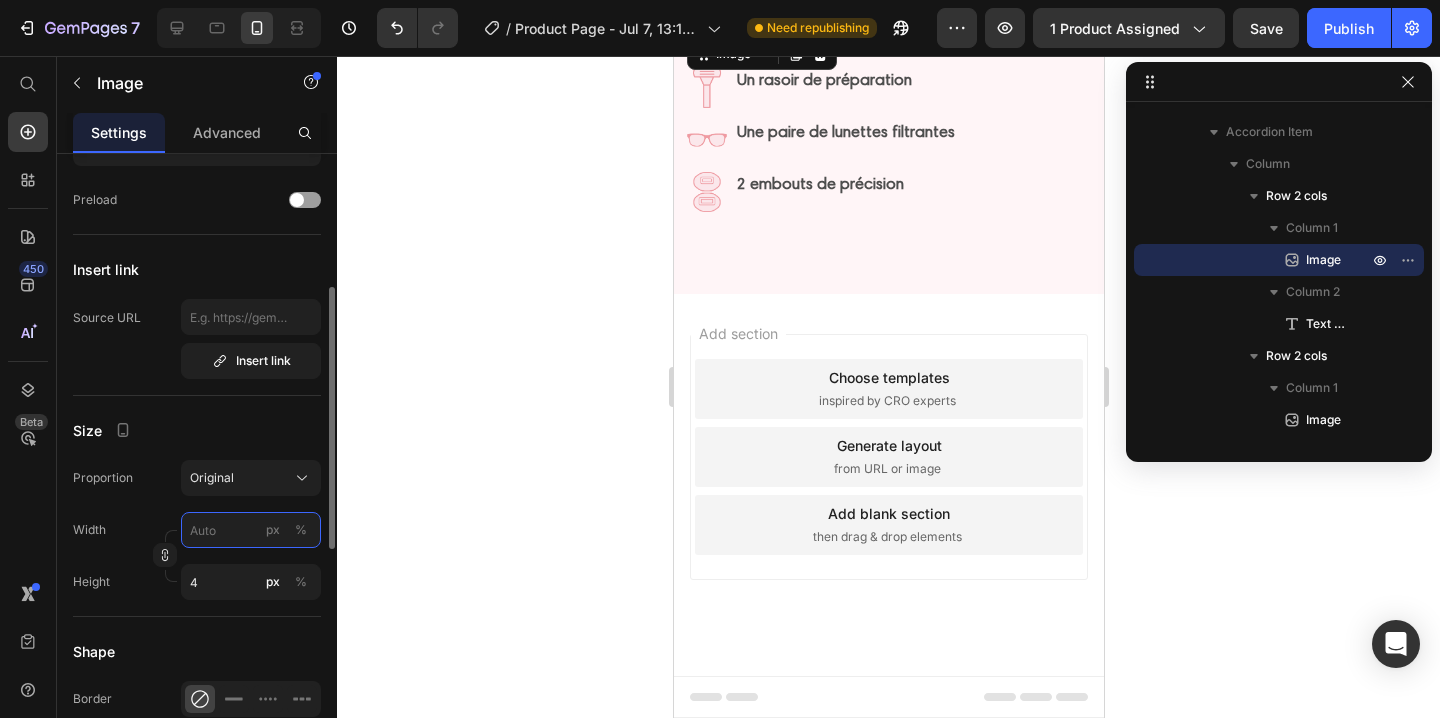 click on "px %" at bounding box center (251, 530) 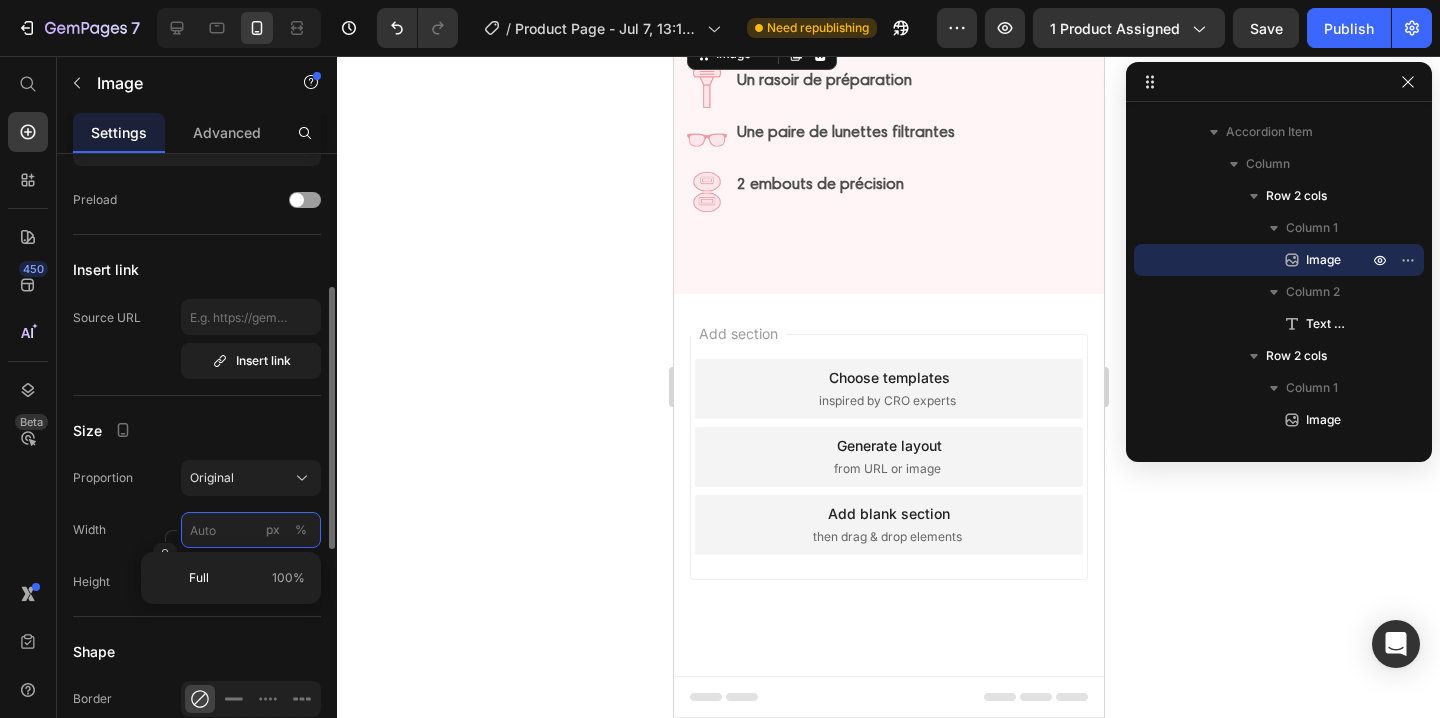 type on "3" 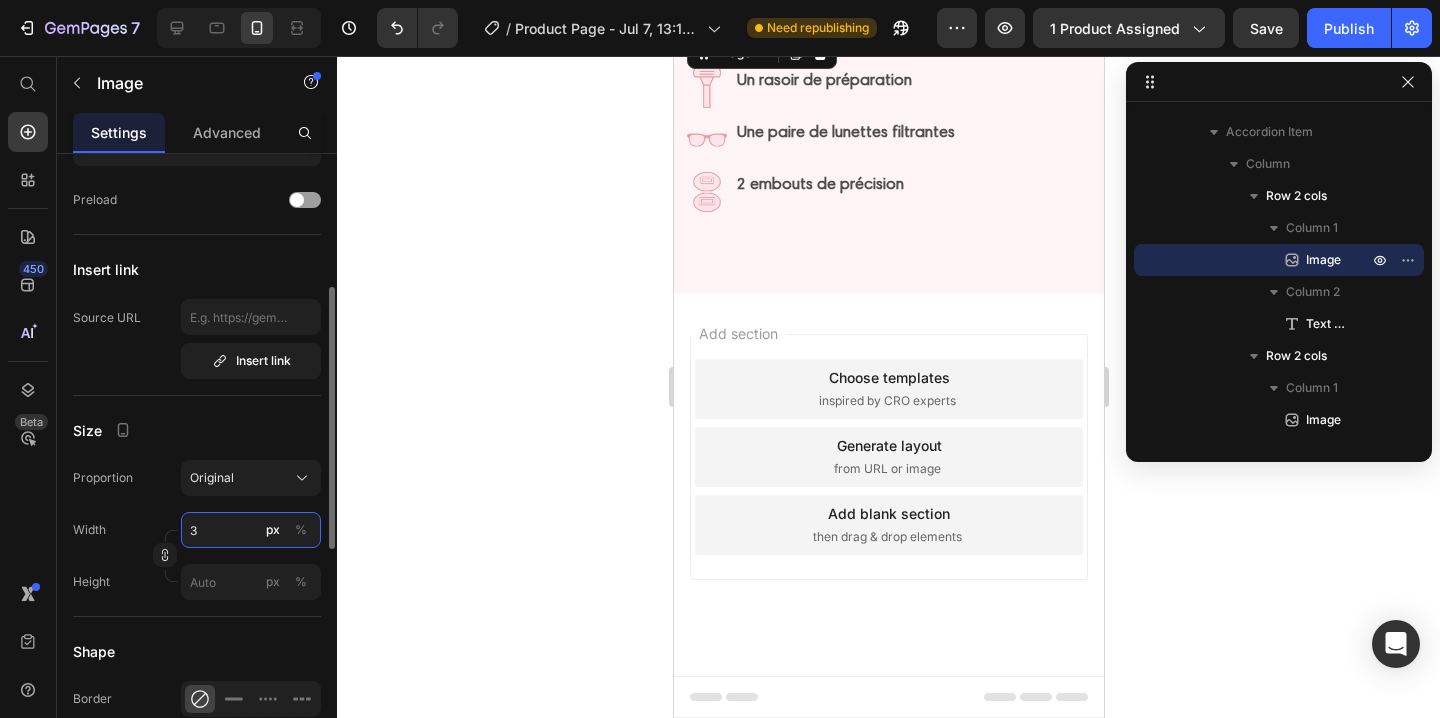 type on "35" 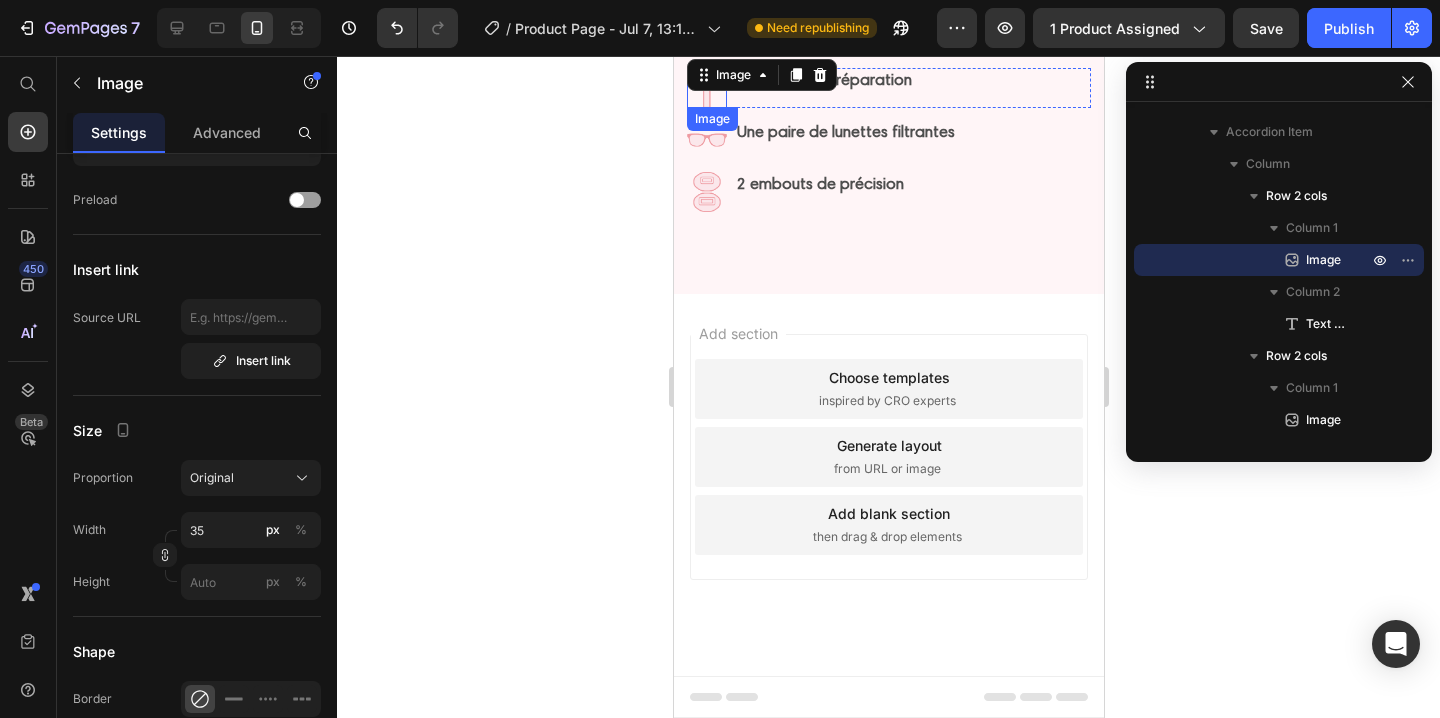 click at bounding box center (706, 88) 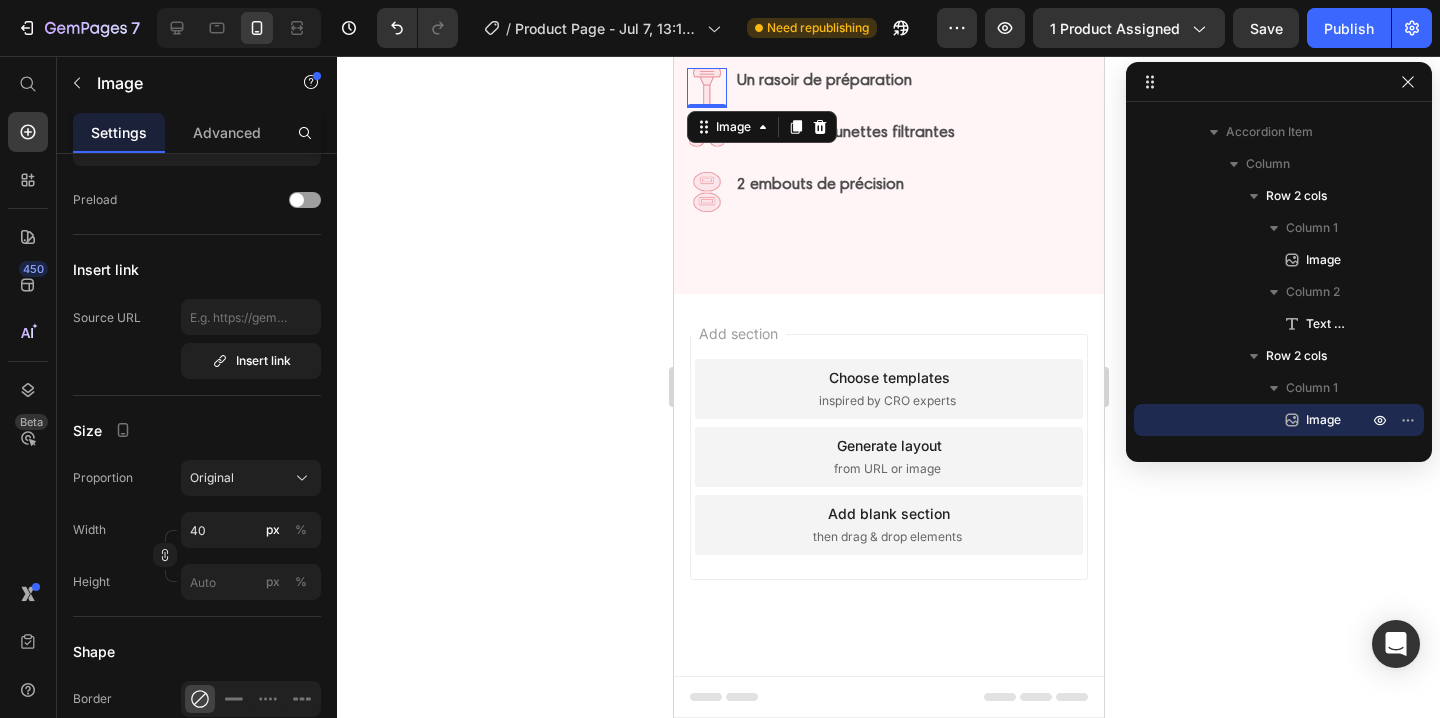 scroll, scrollTop: 316, scrollLeft: 0, axis: vertical 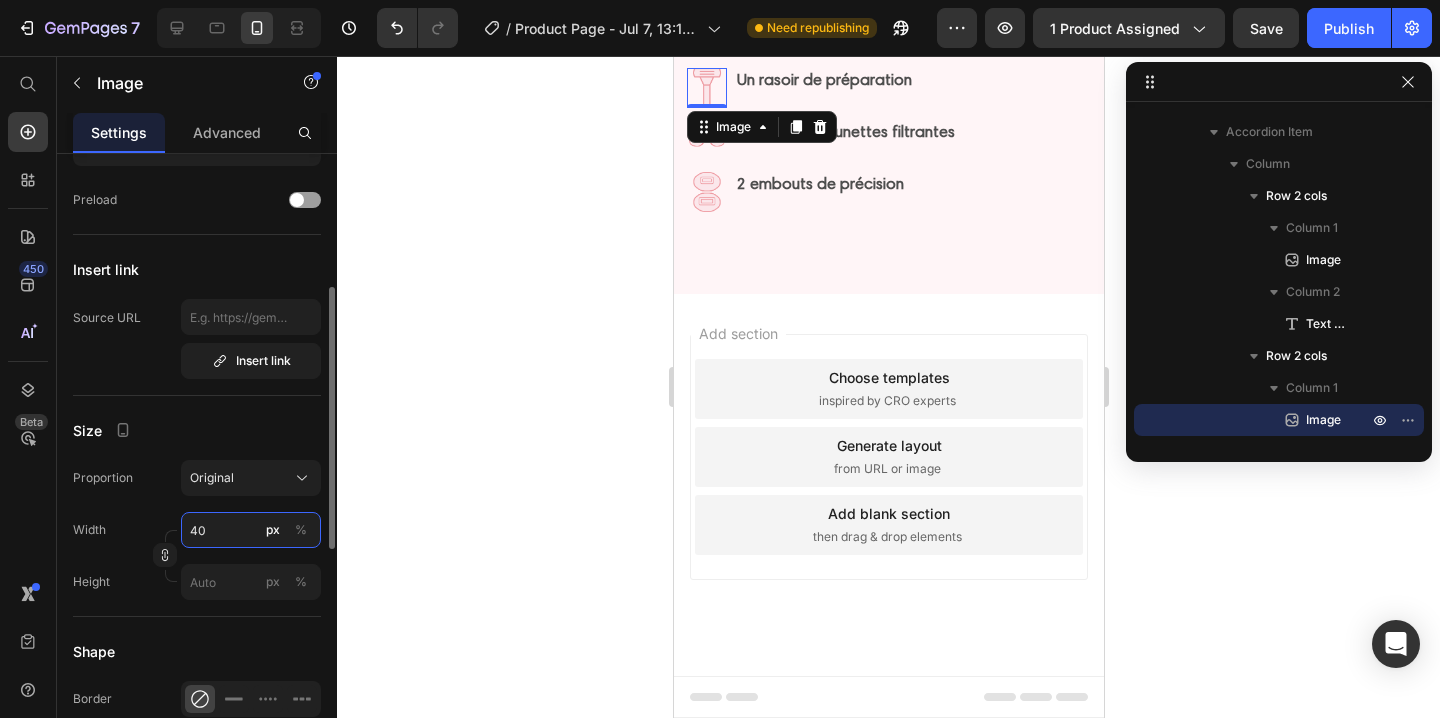 click on "40" at bounding box center [251, 530] 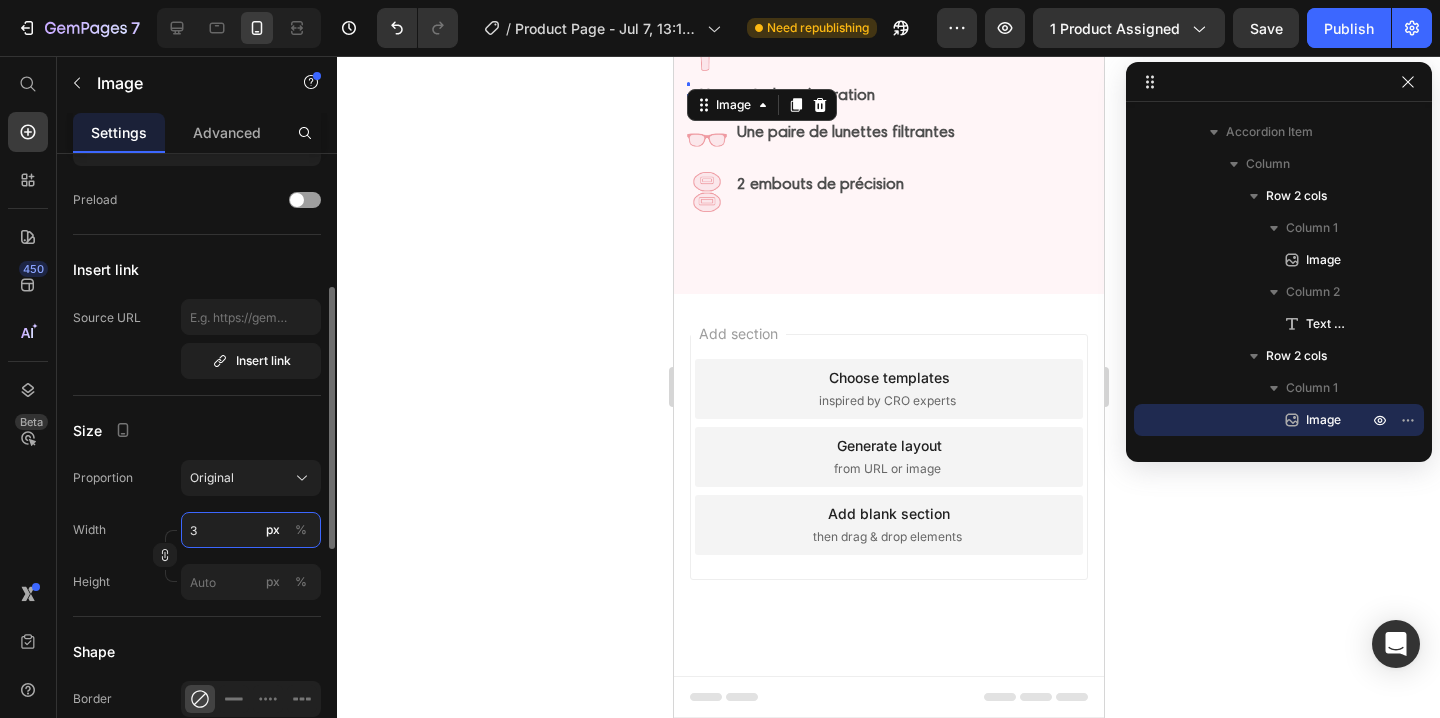 type on "35" 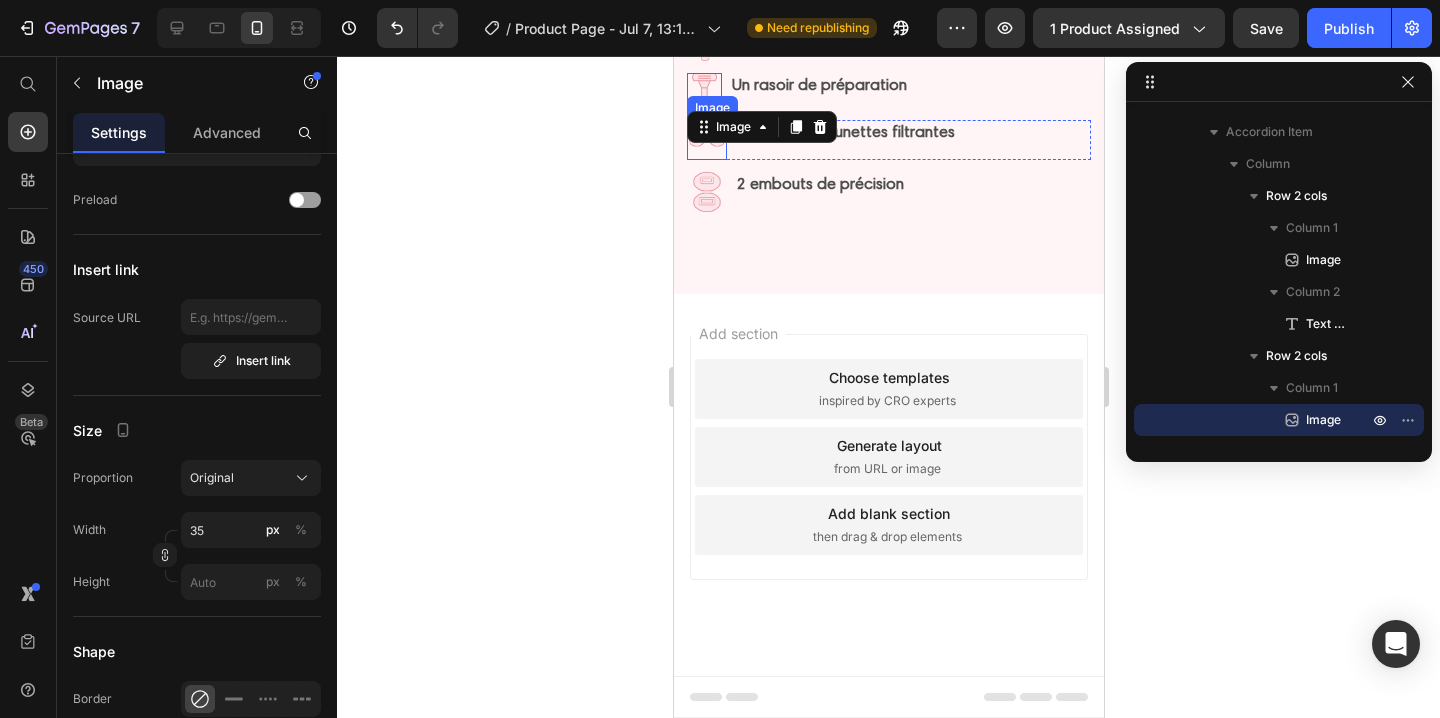 click at bounding box center [706, 140] 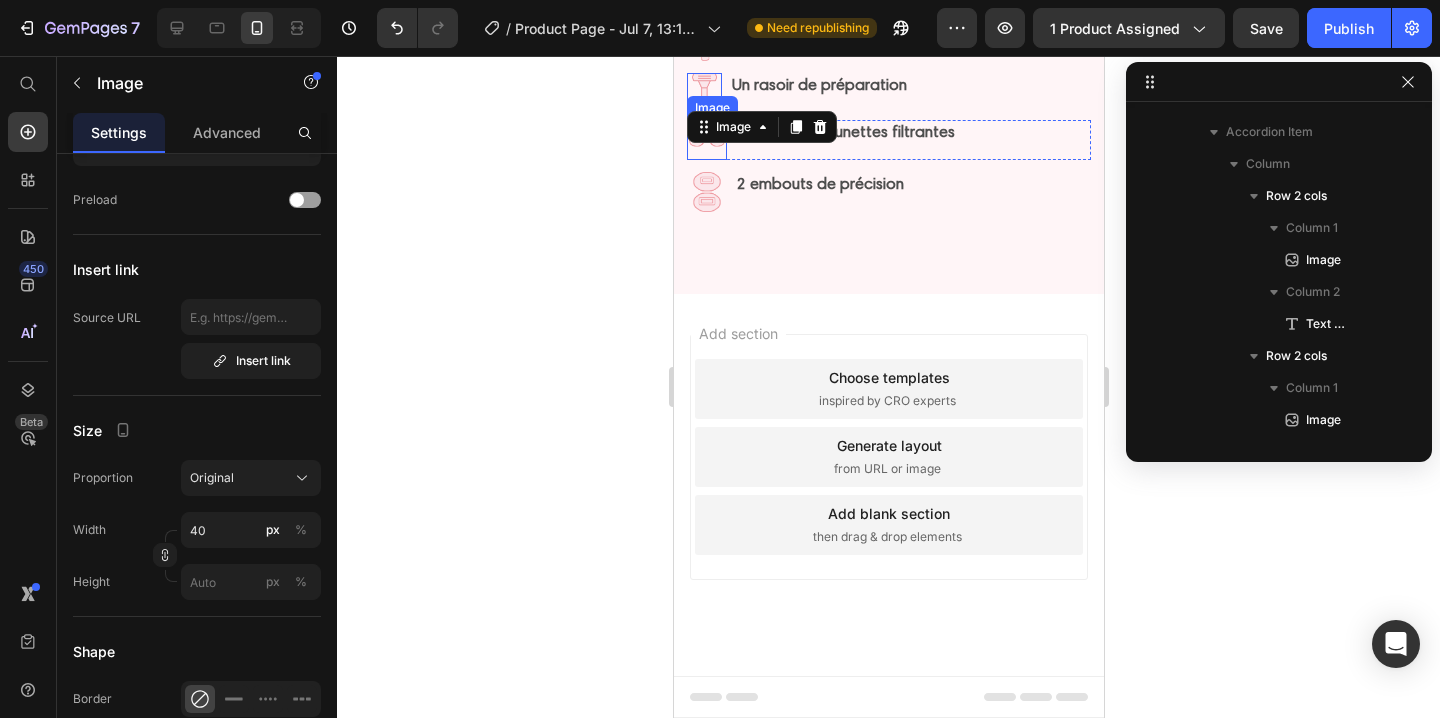 scroll, scrollTop: 1658, scrollLeft: 0, axis: vertical 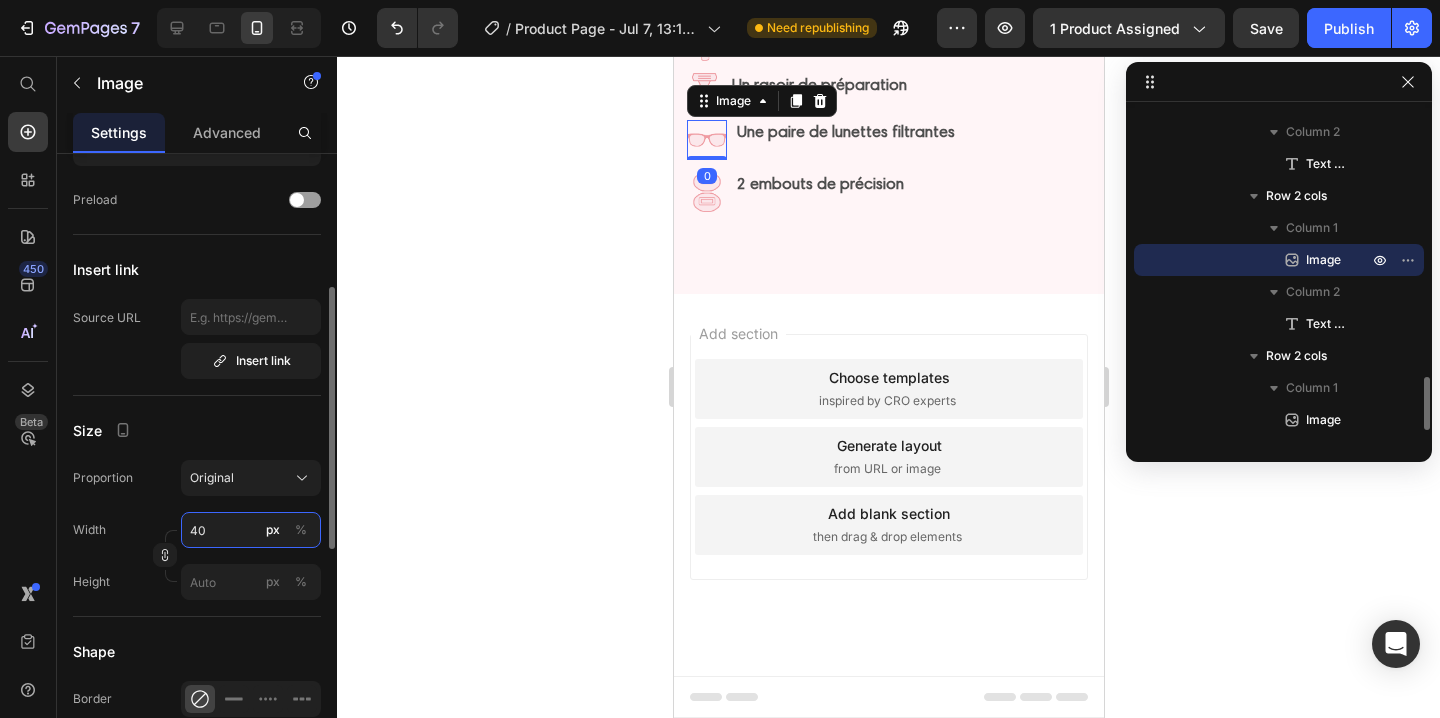 click on "40" at bounding box center (251, 530) 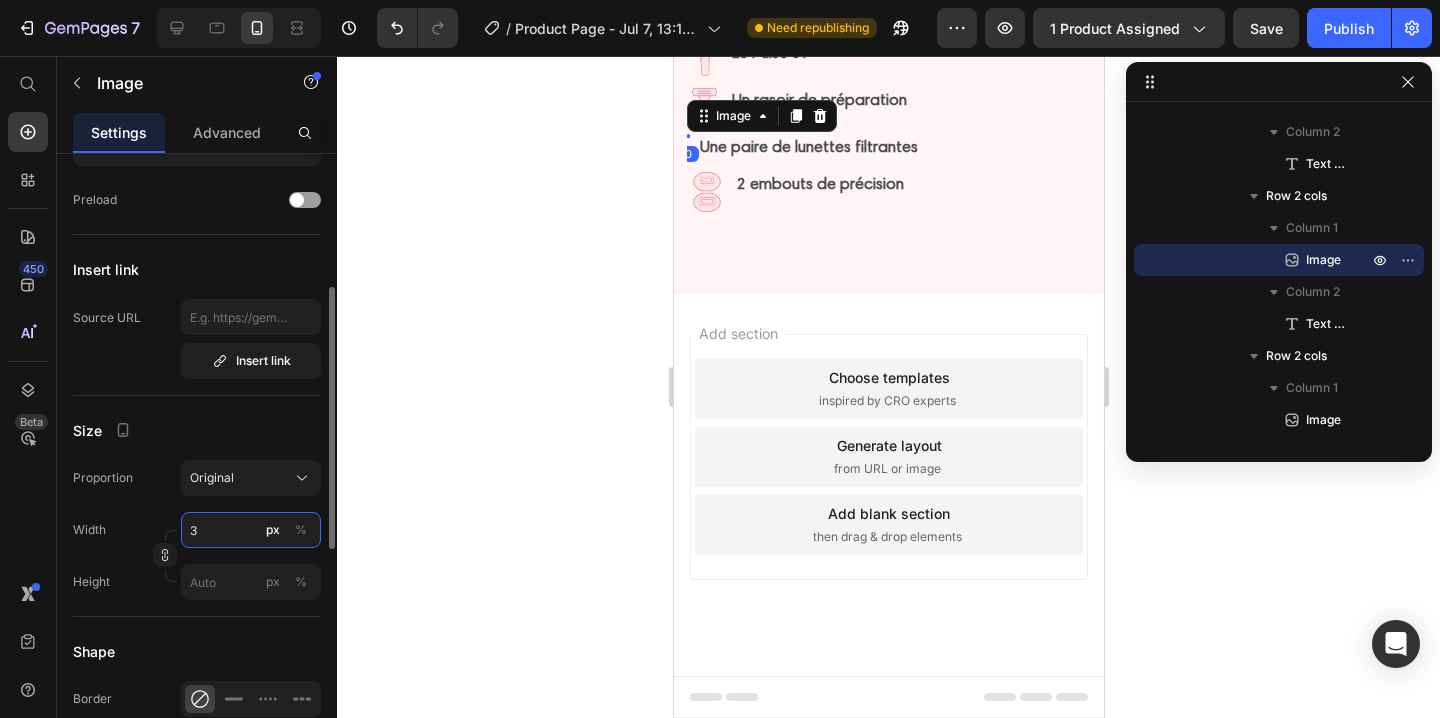 type on "35" 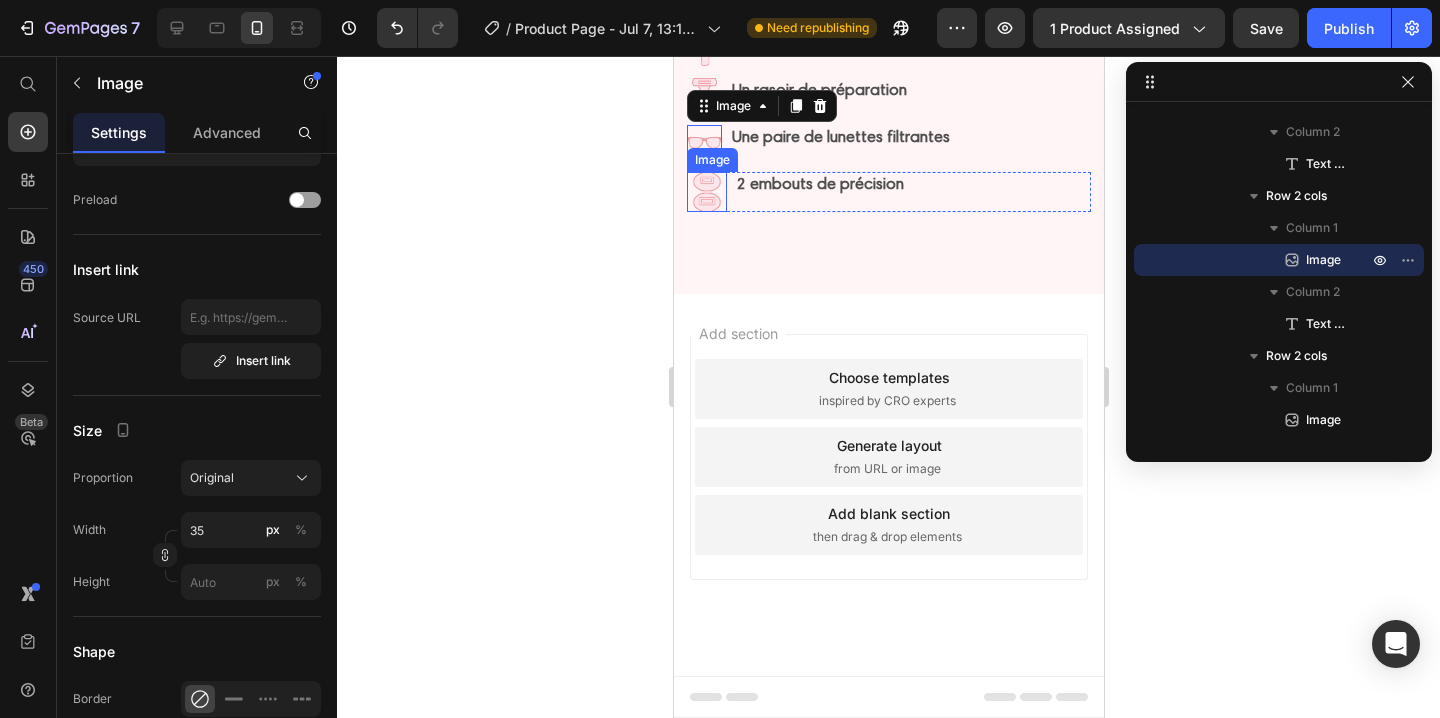 click at bounding box center (706, 192) 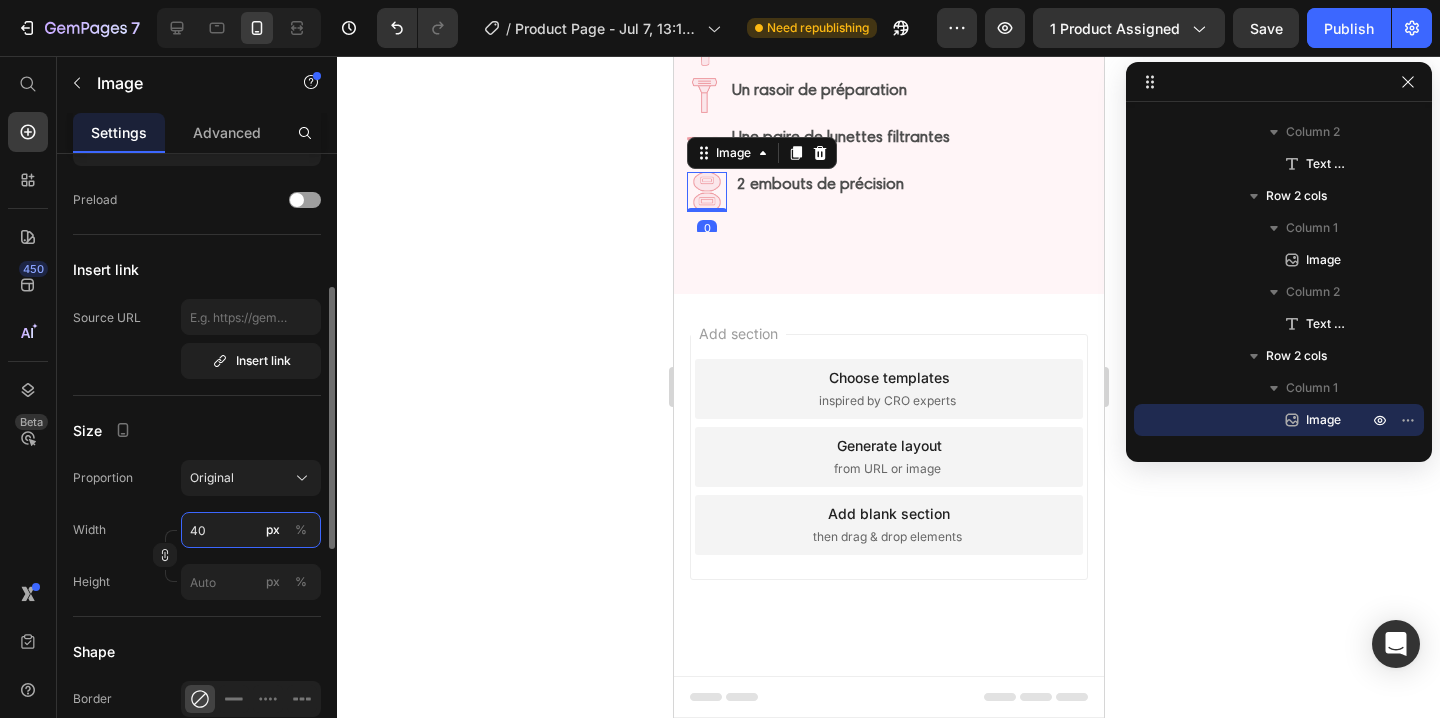 click on "40" at bounding box center [251, 530] 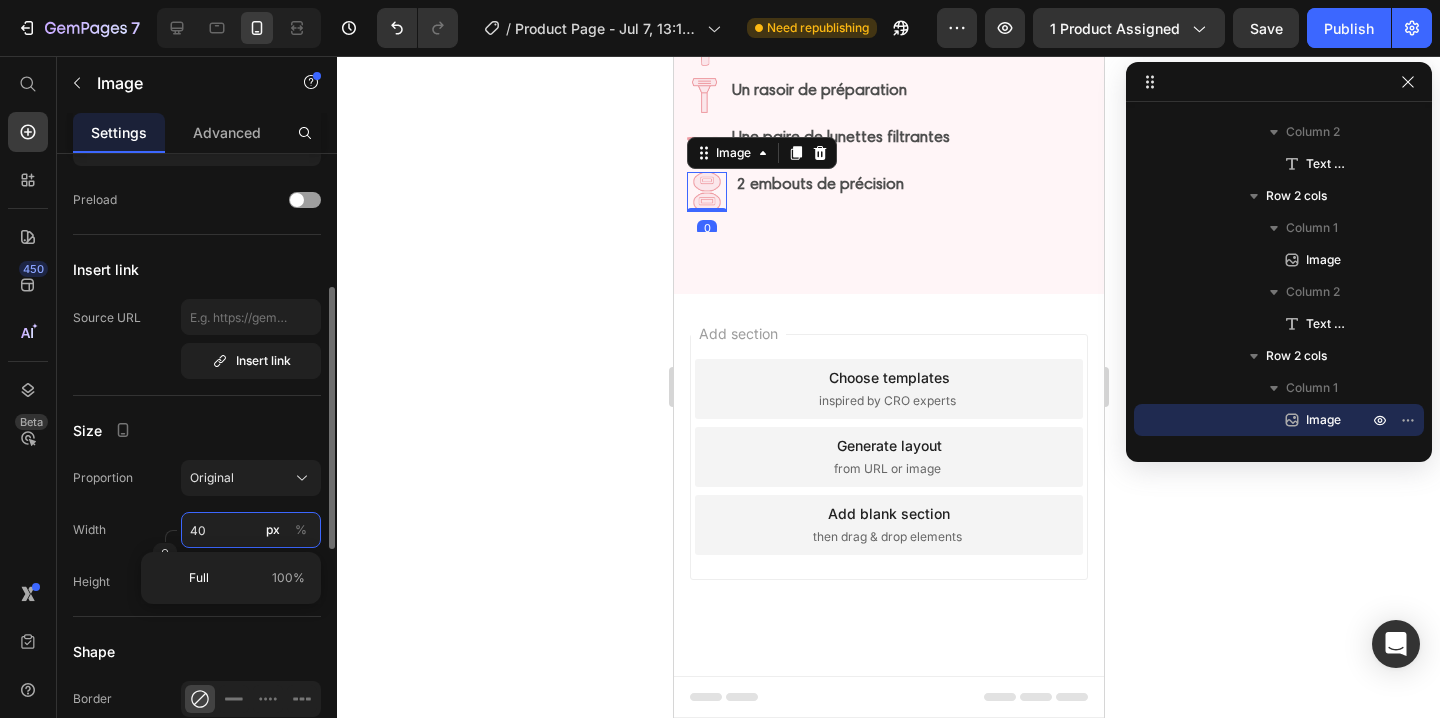 click on "40" at bounding box center [251, 530] 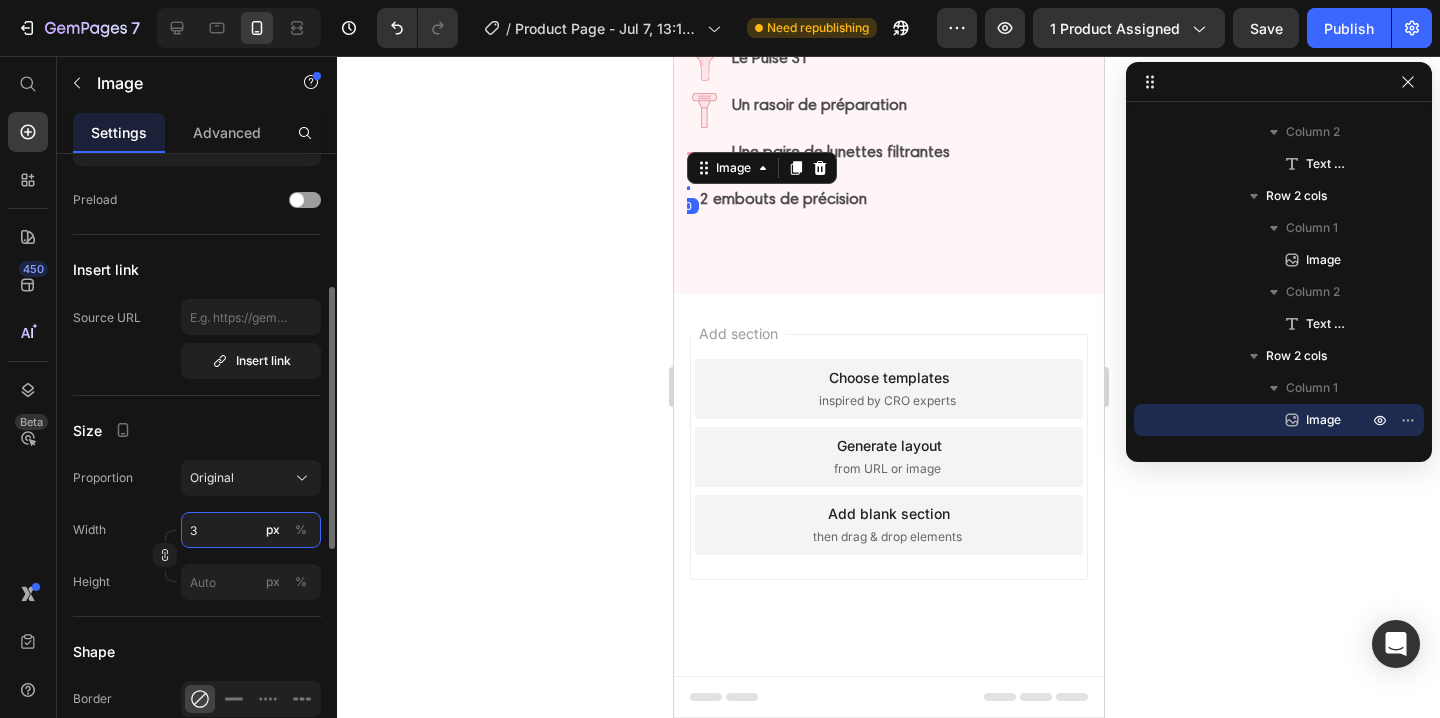 type on "35" 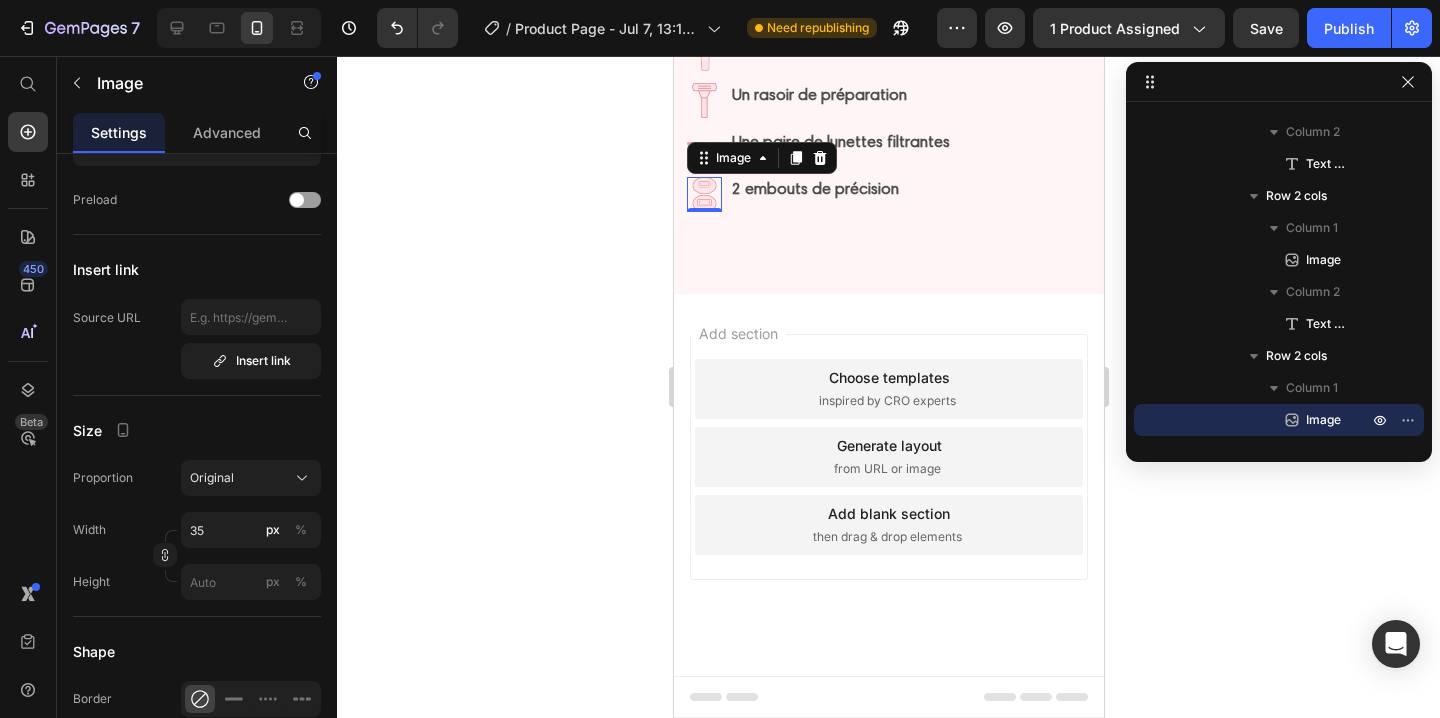 click 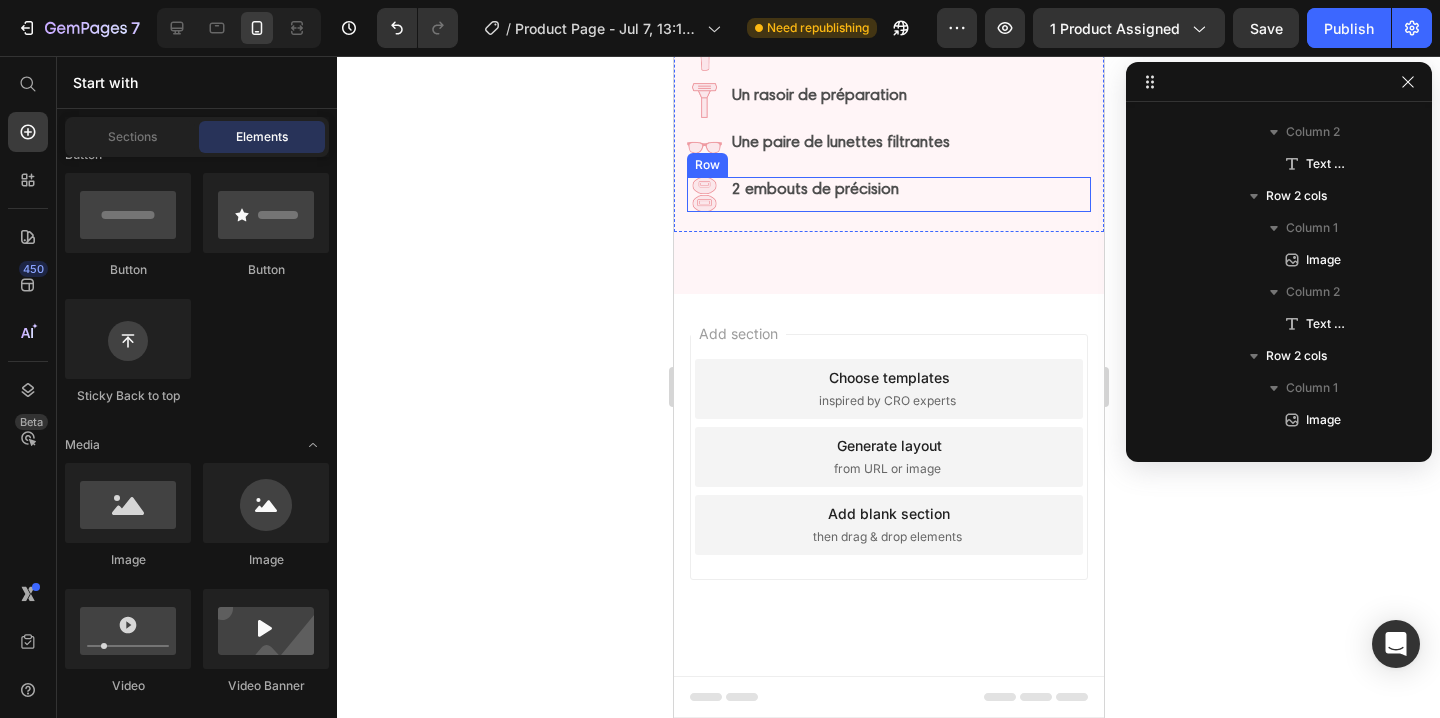 click on "Image 2 embouts de précision Text Block Row" at bounding box center (888, 194) 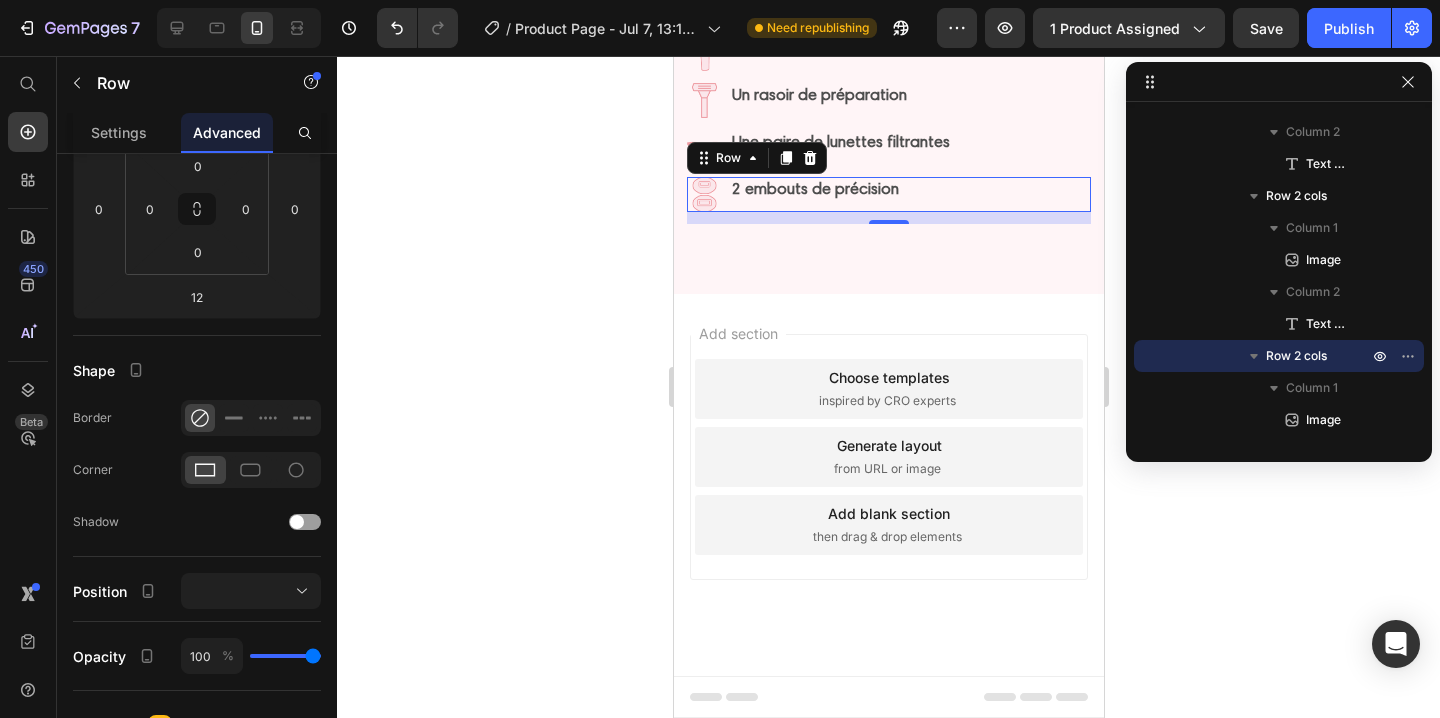 scroll, scrollTop: 0, scrollLeft: 0, axis: both 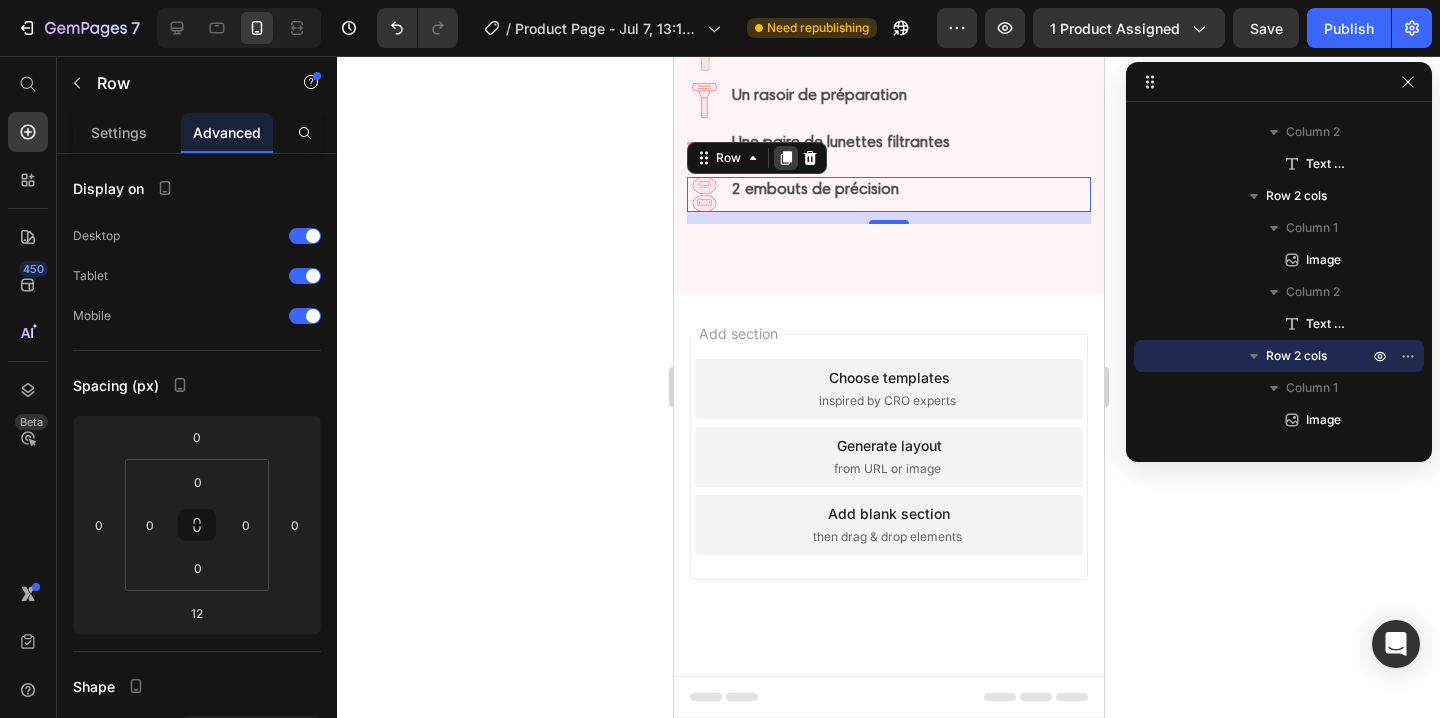 click 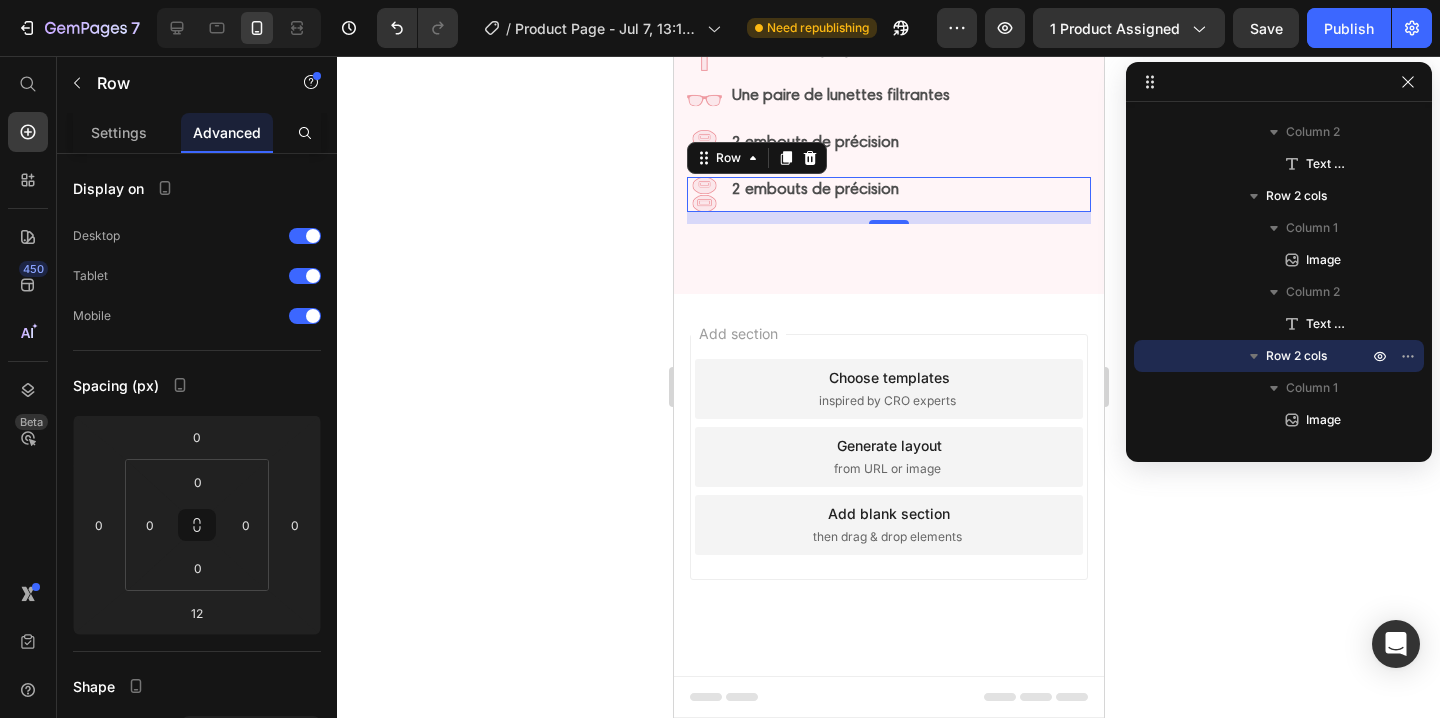 scroll, scrollTop: 1750, scrollLeft: 0, axis: vertical 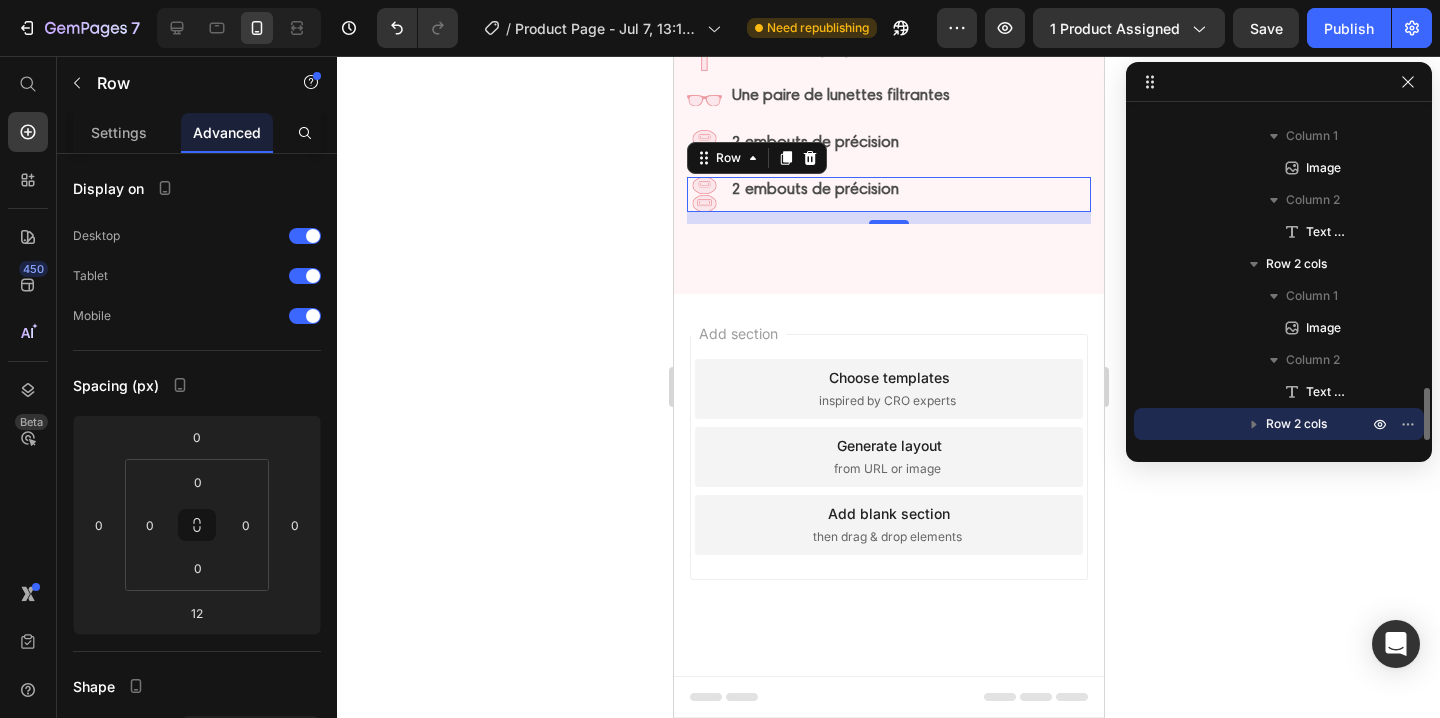 click 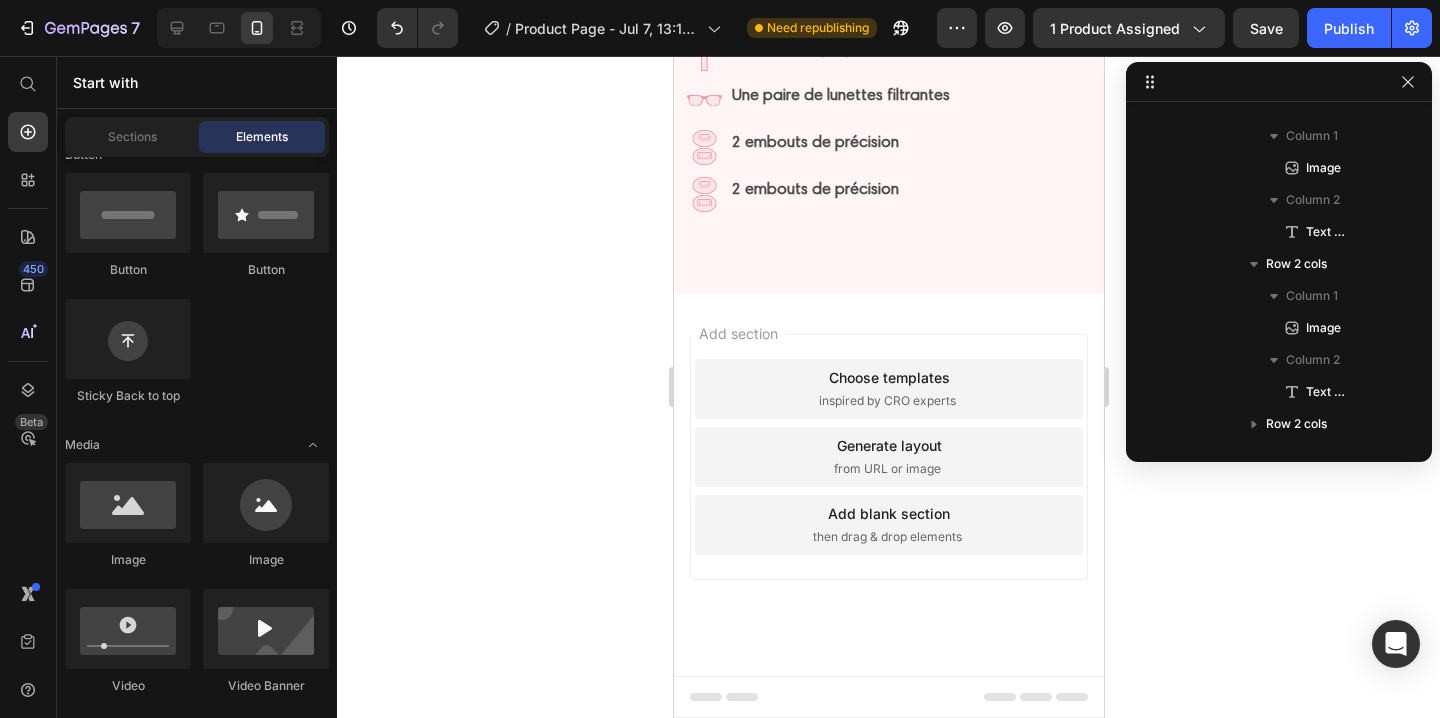 click at bounding box center (703, 6) 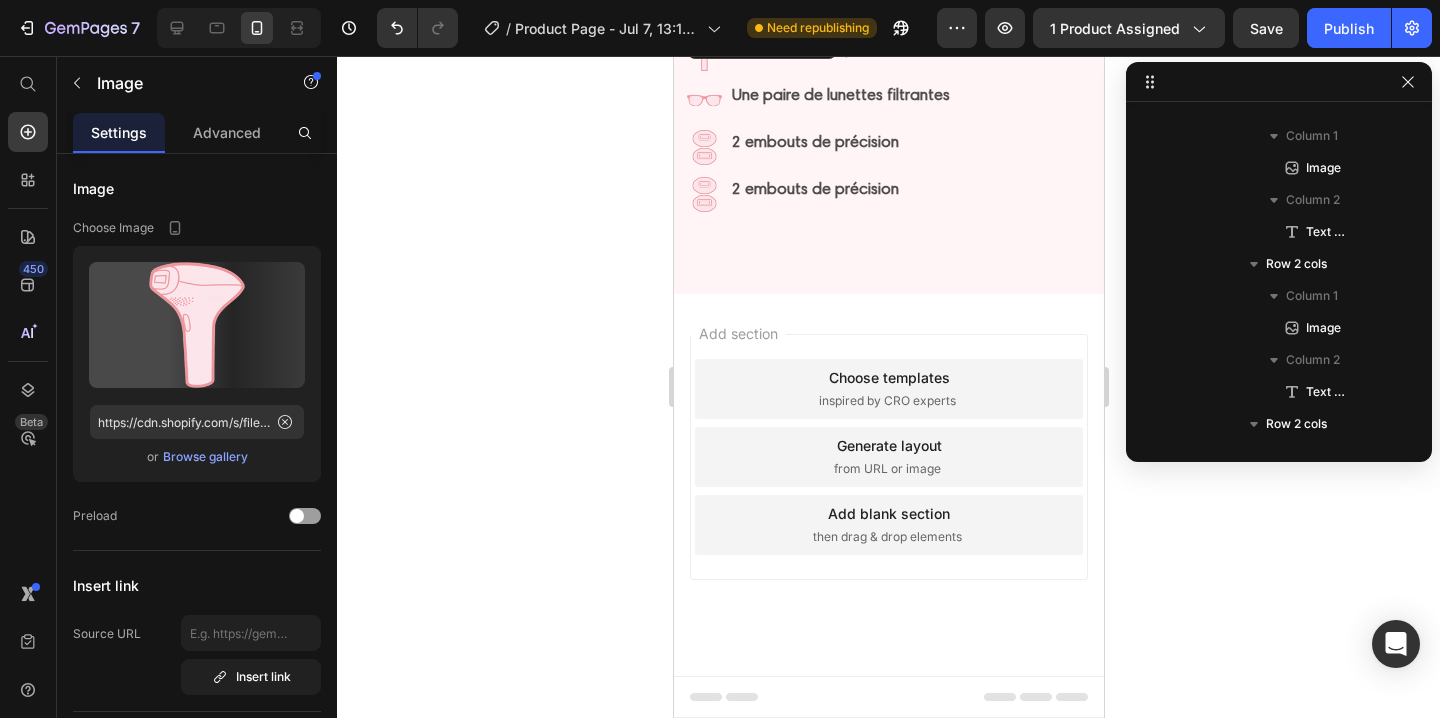 scroll, scrollTop: 1338, scrollLeft: 0, axis: vertical 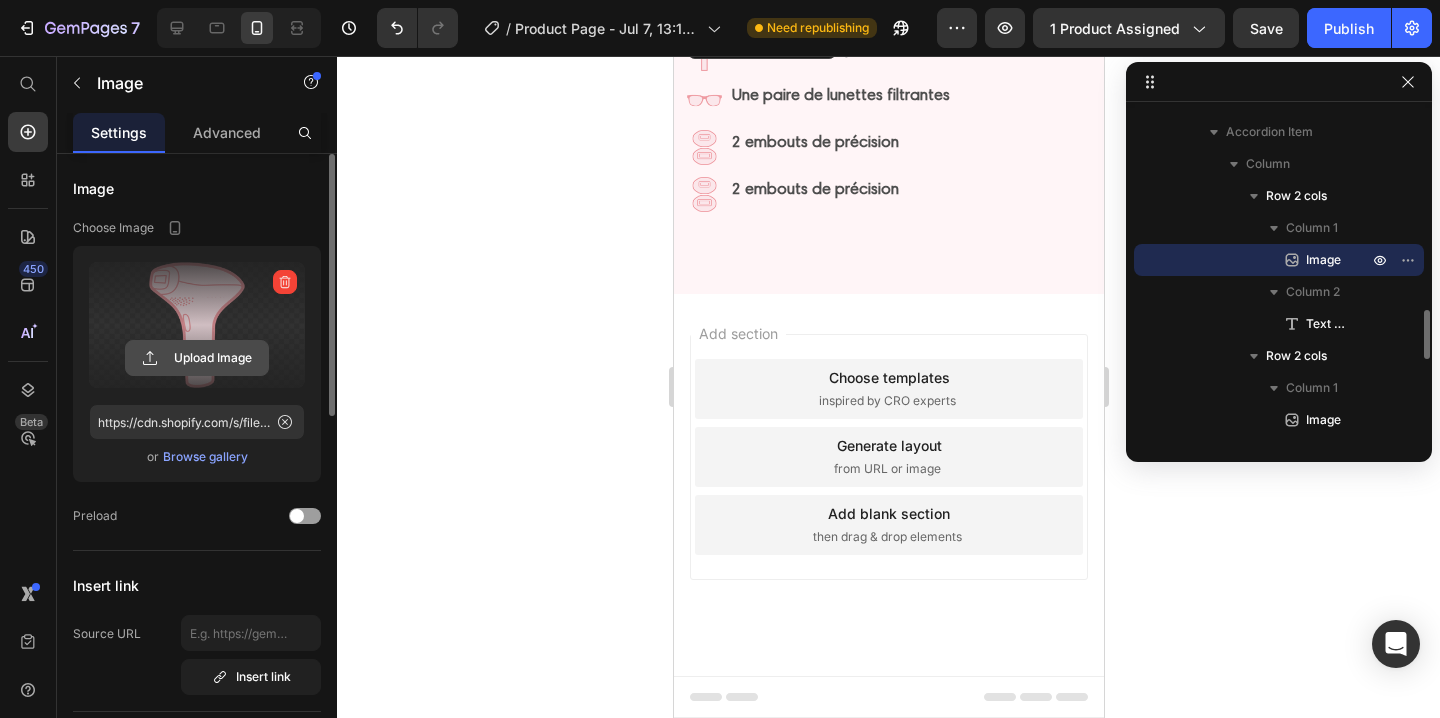 click 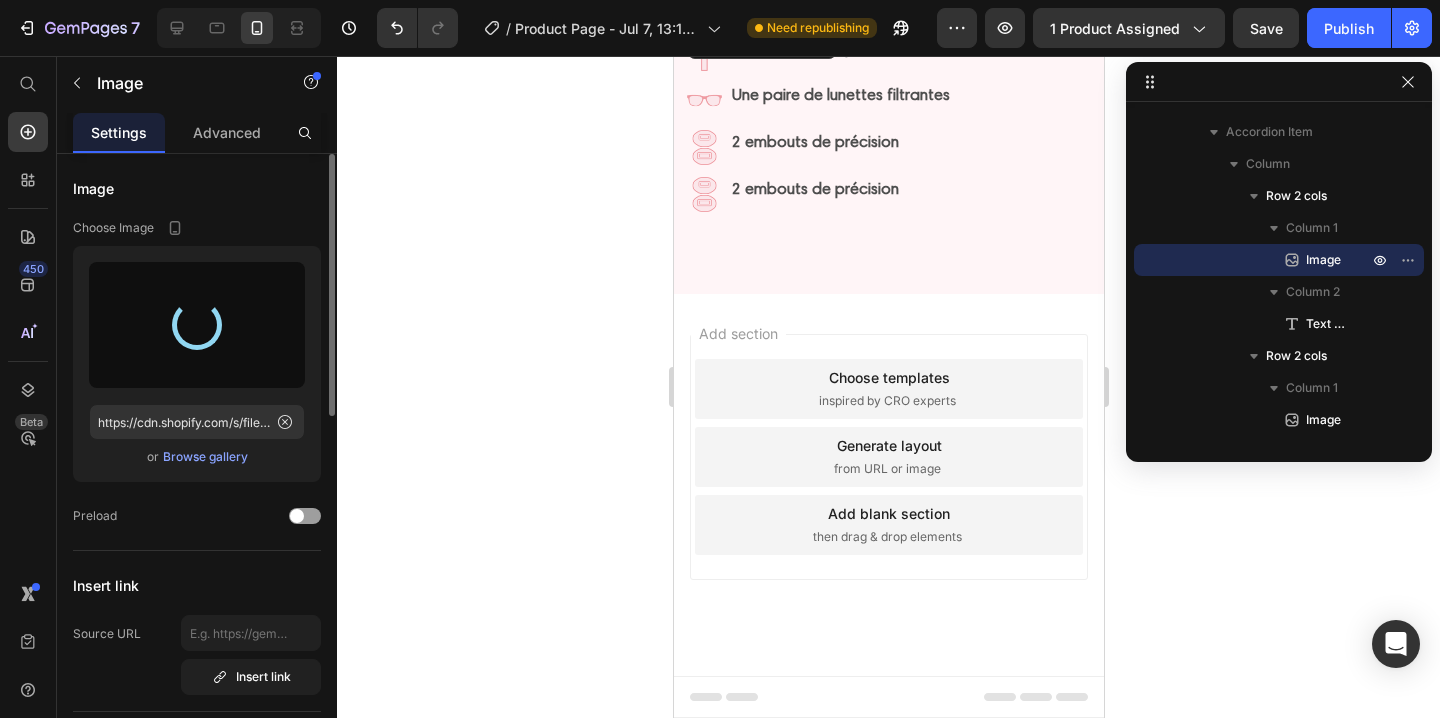 type on "https://cdn.shopify.com/s/files/1/0935/0420/9220/files/gempages_574379410279367891-25983984-39f9-4c4f-b68b-c27266958fea.png" 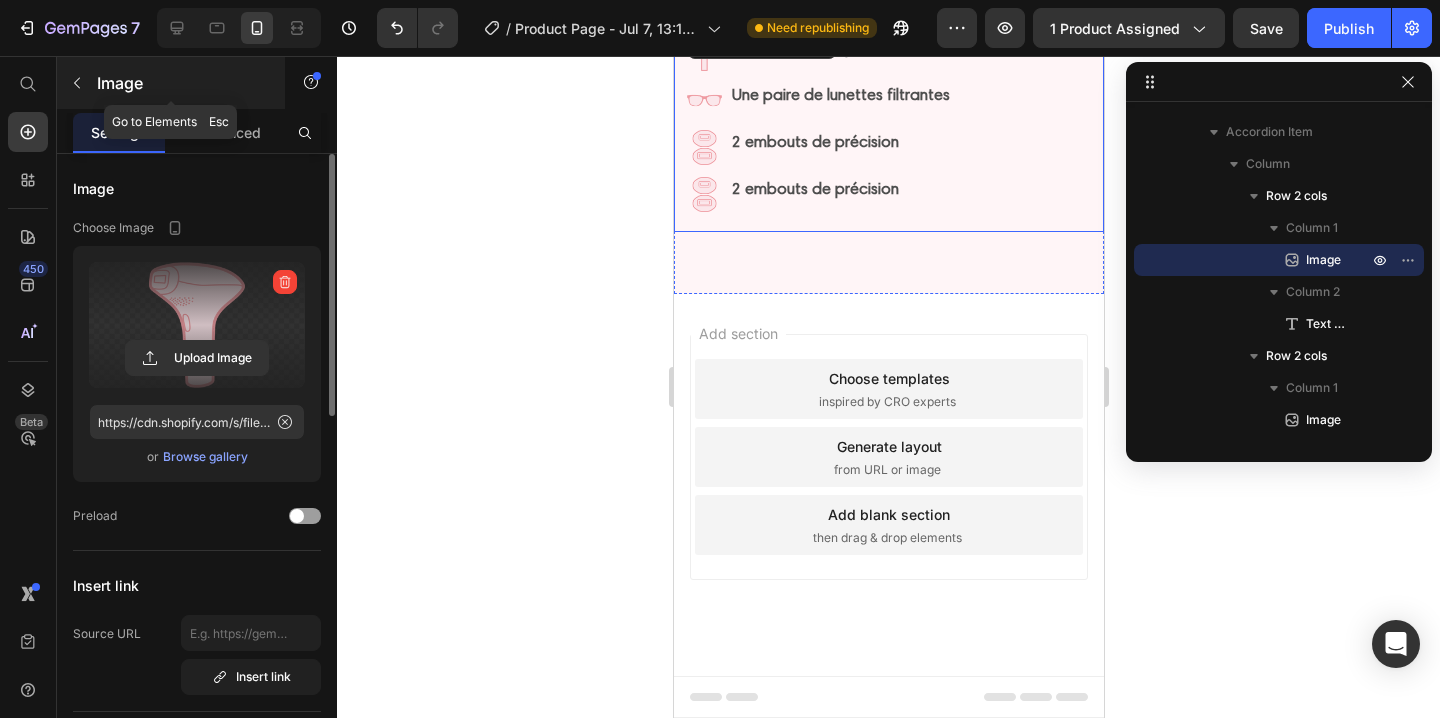 click 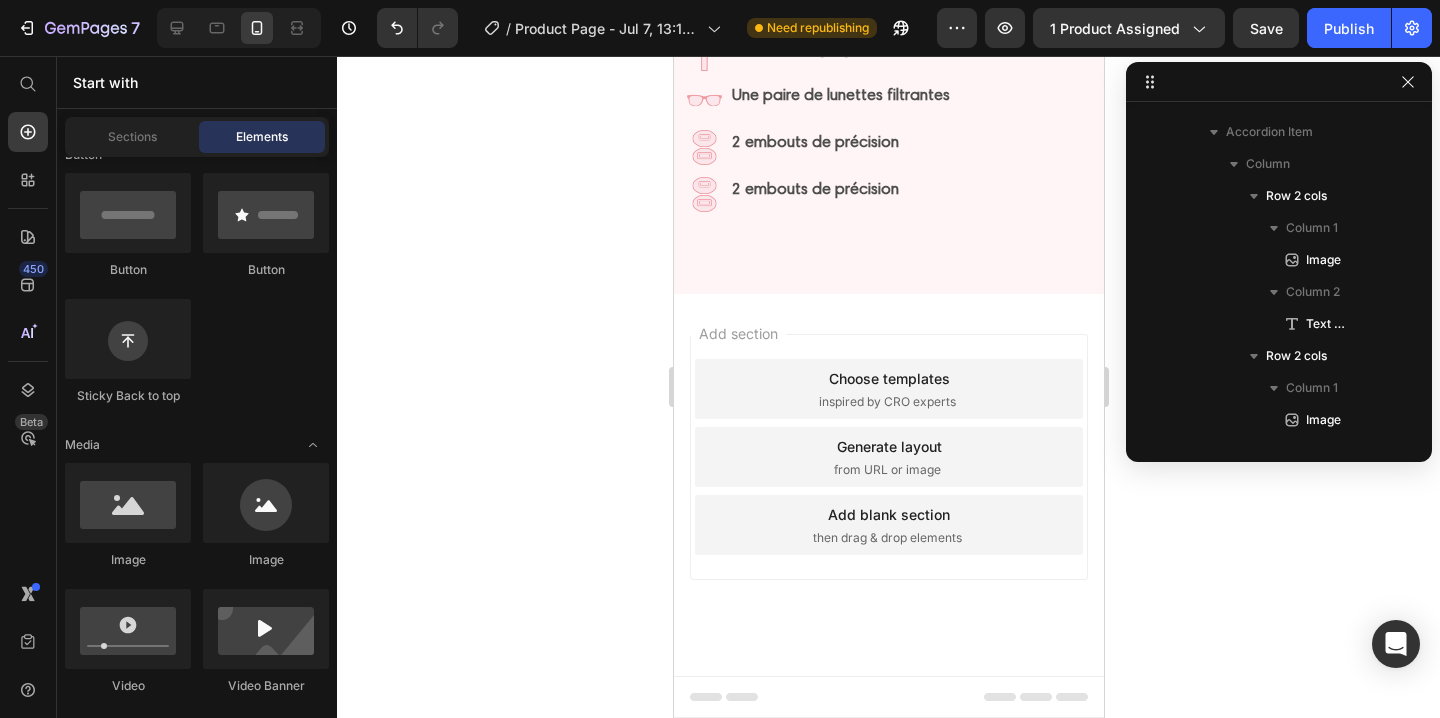 click at bounding box center [703, 1] 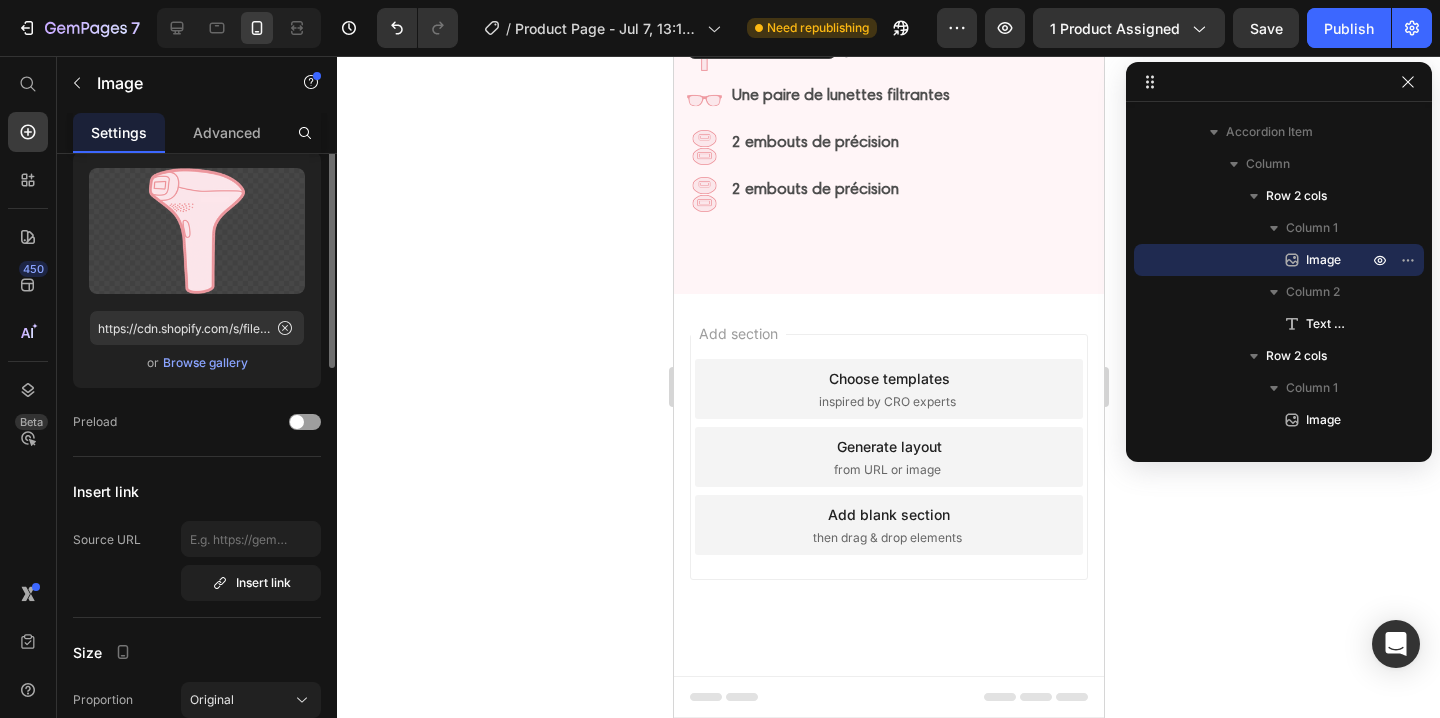 scroll, scrollTop: 190, scrollLeft: 0, axis: vertical 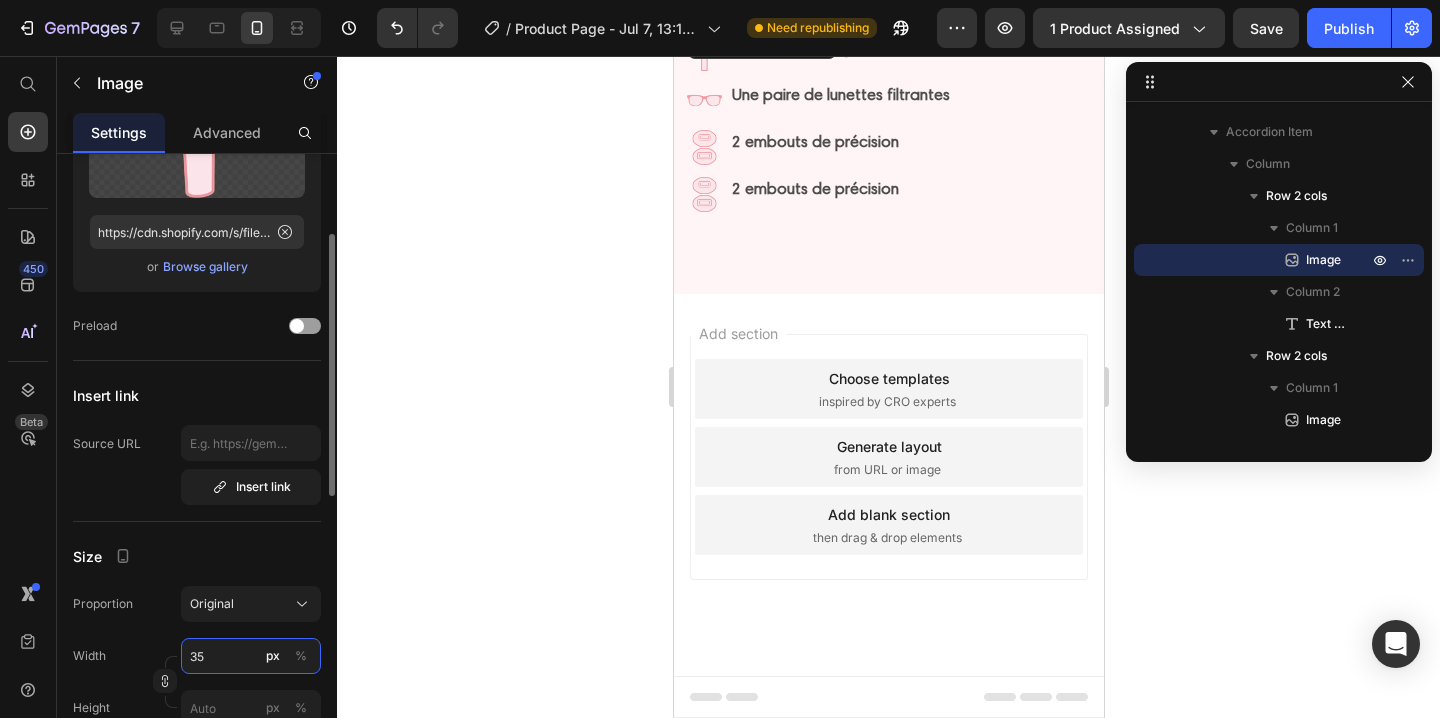 click on "35" at bounding box center [251, 656] 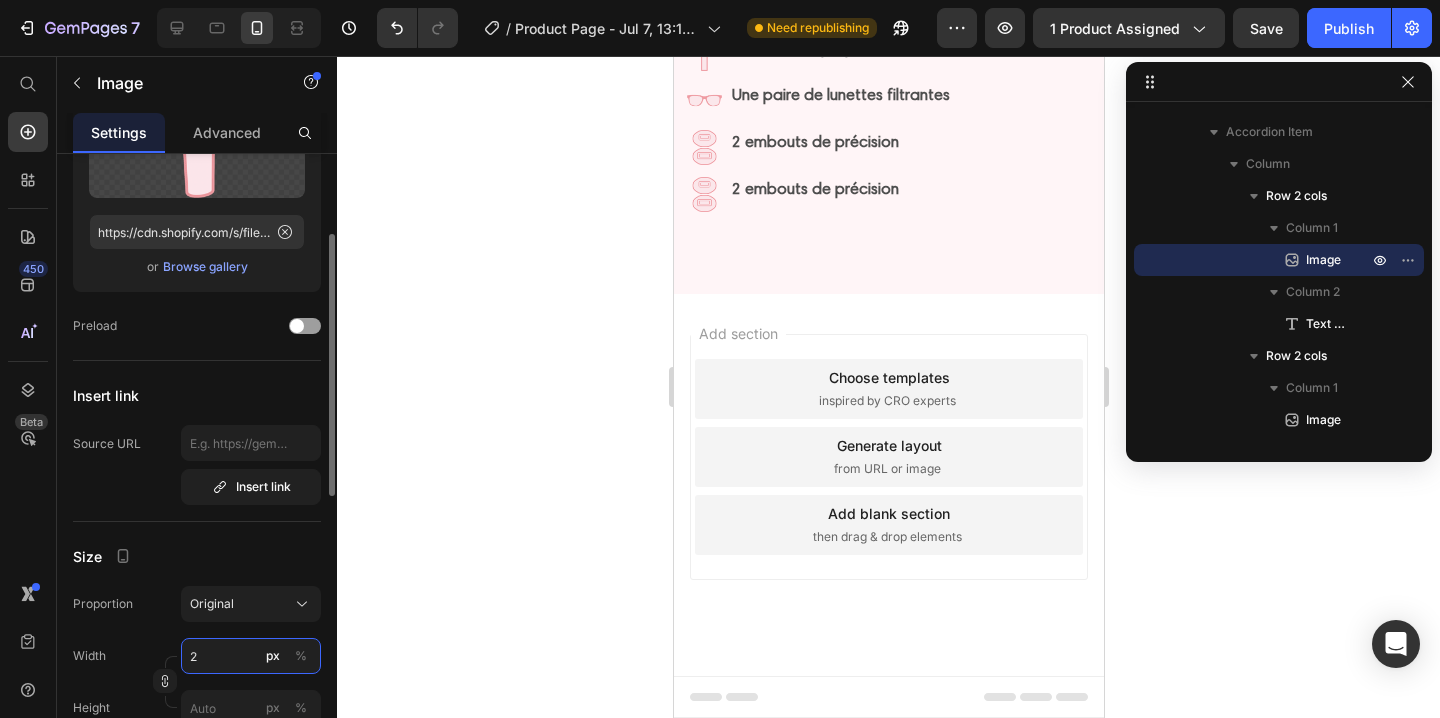 type on "25" 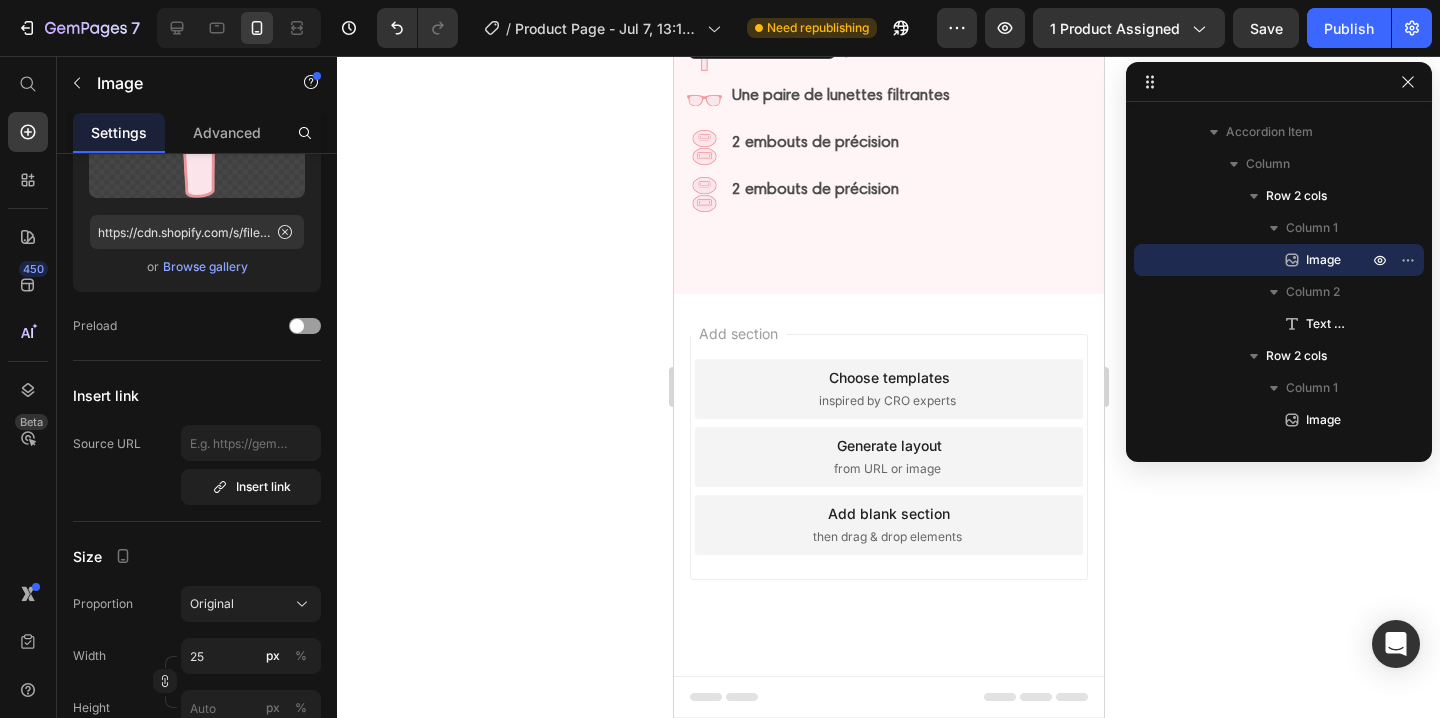 click 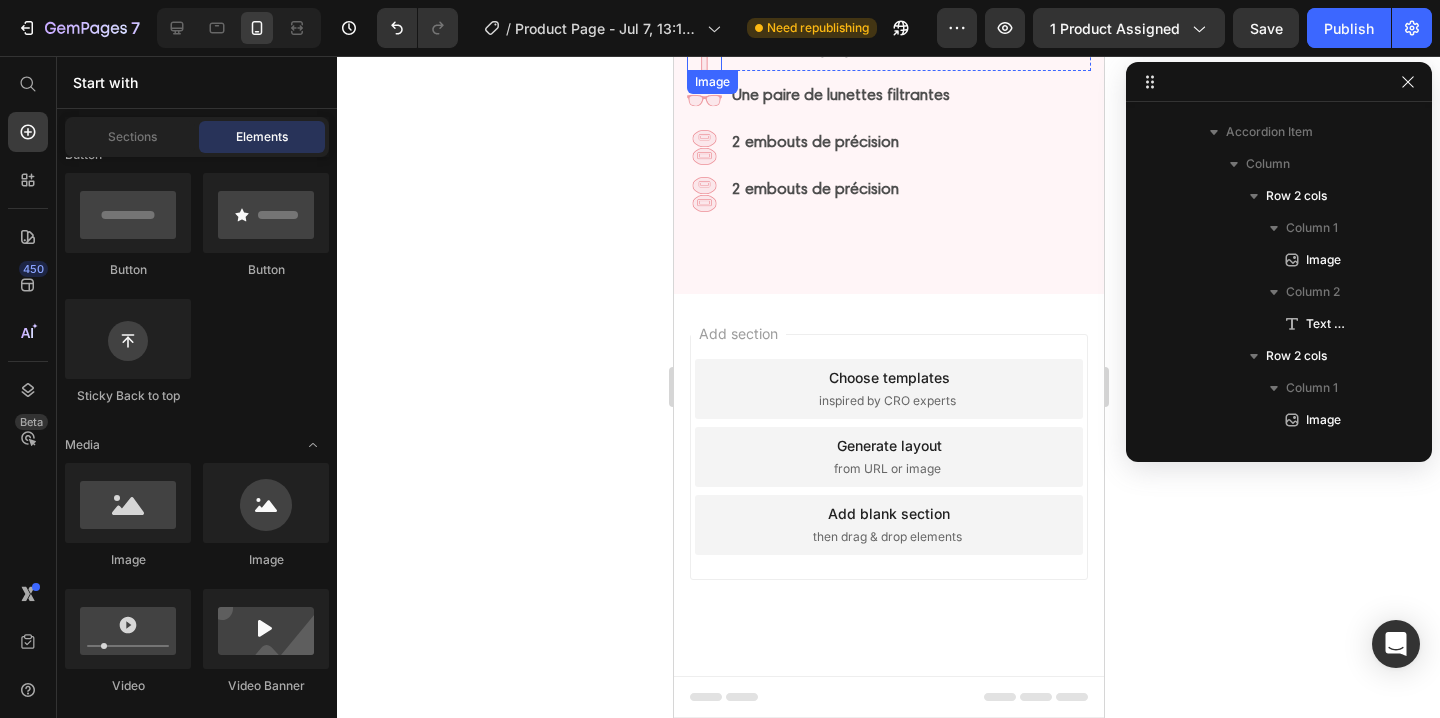 click at bounding box center [703, 53] 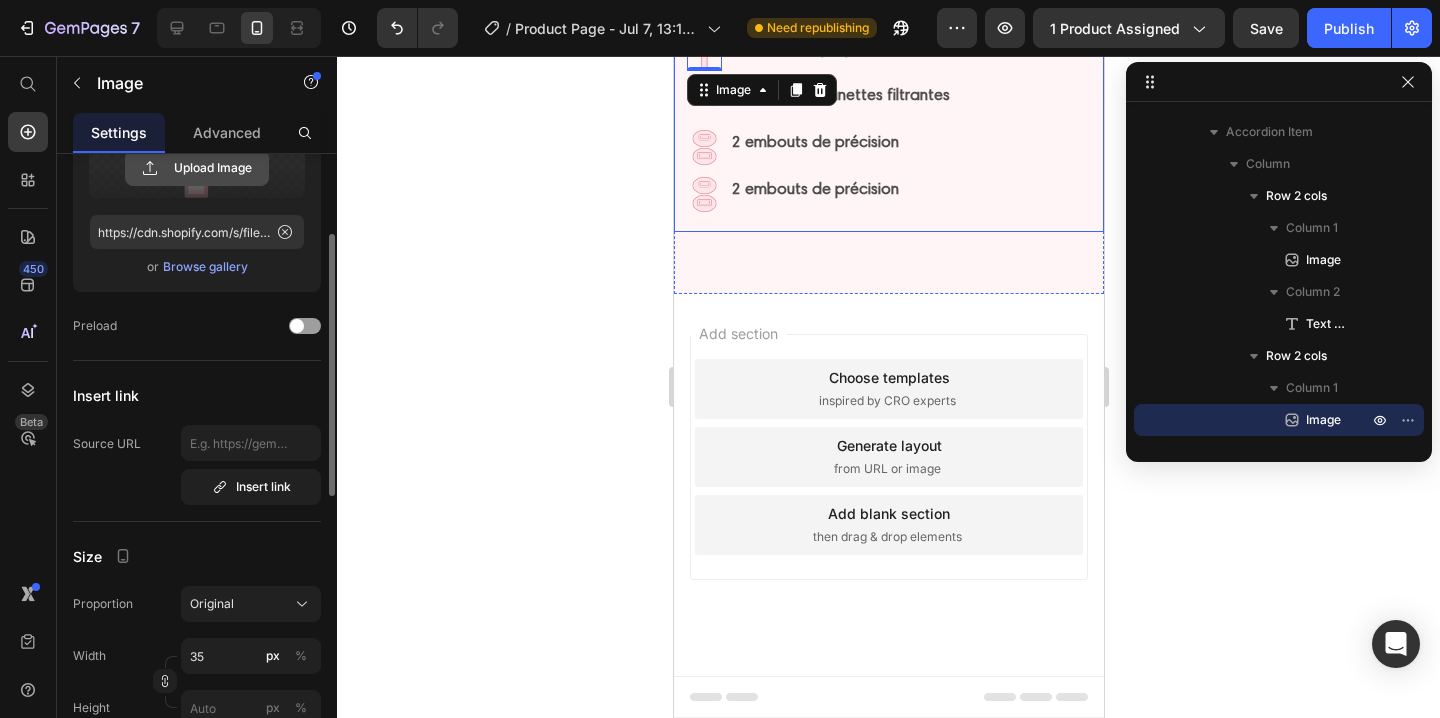 click 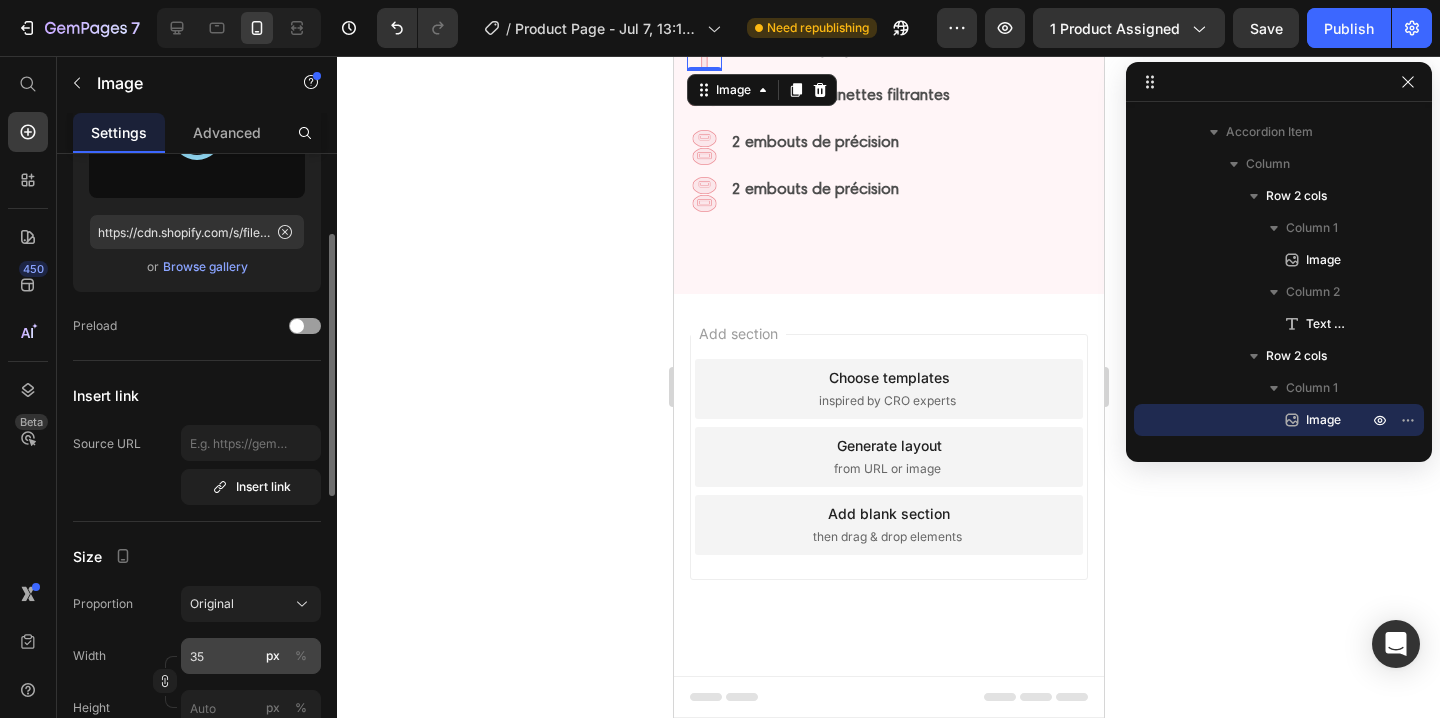 type on "https://cdn.shopify.com/s/files/1/0935/0420/9220/files/gempages_574379410279367891-e6507a4d-9cec-4ab7-8fab-755aa28ce3cb.png" 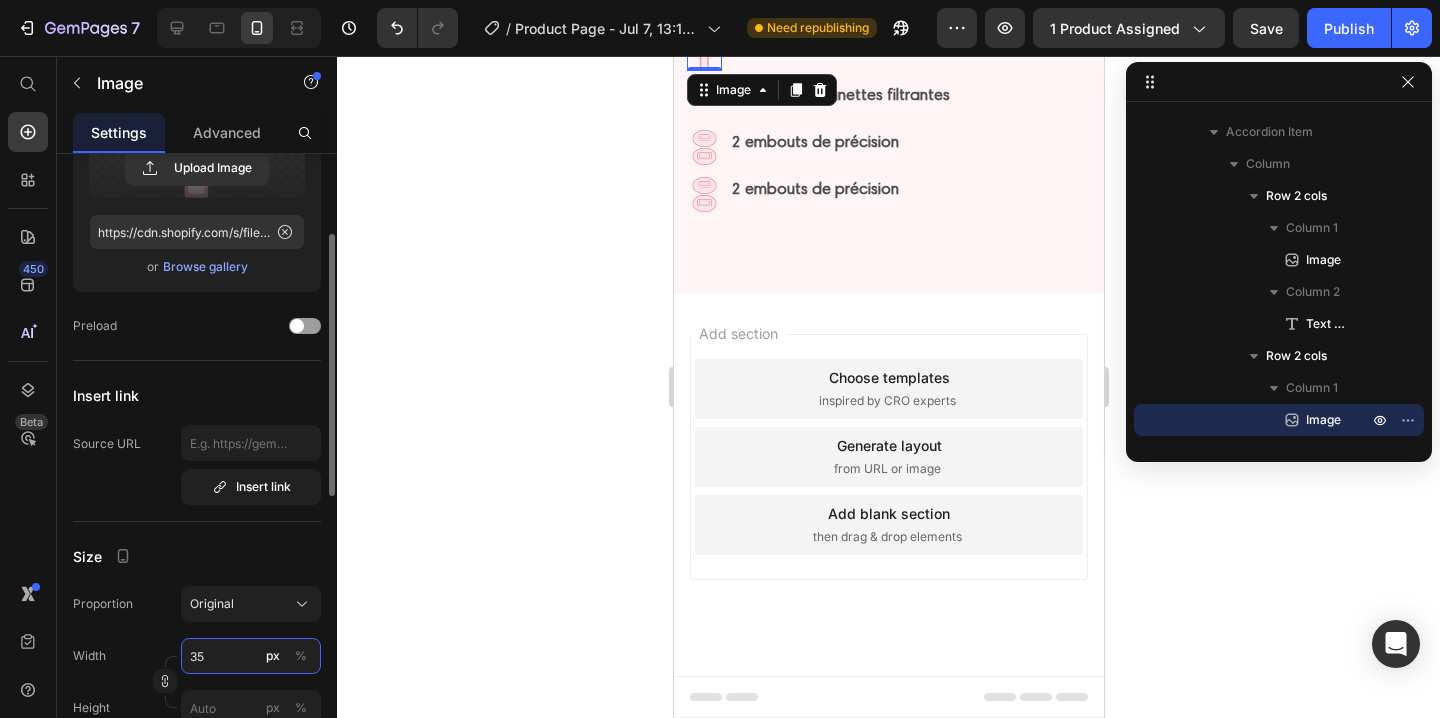 click on "35" at bounding box center [251, 656] 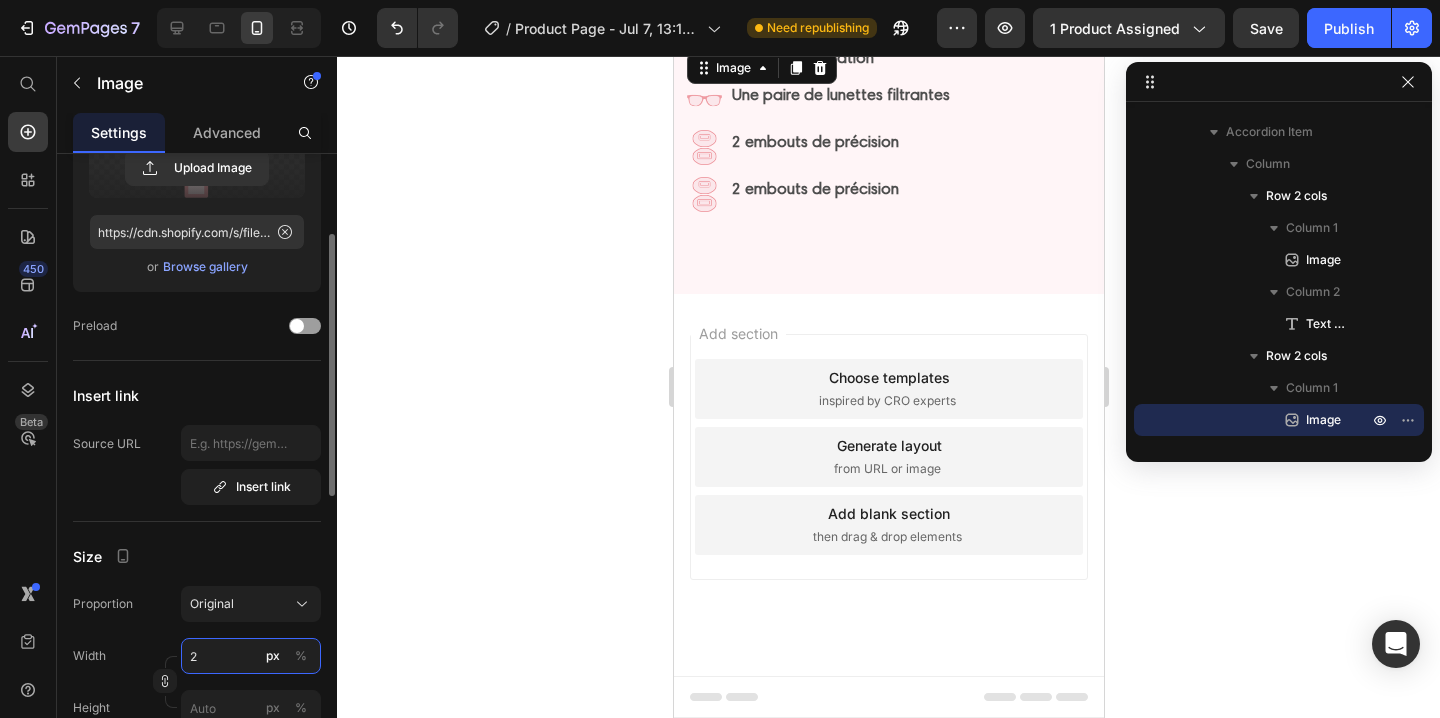 type on "25" 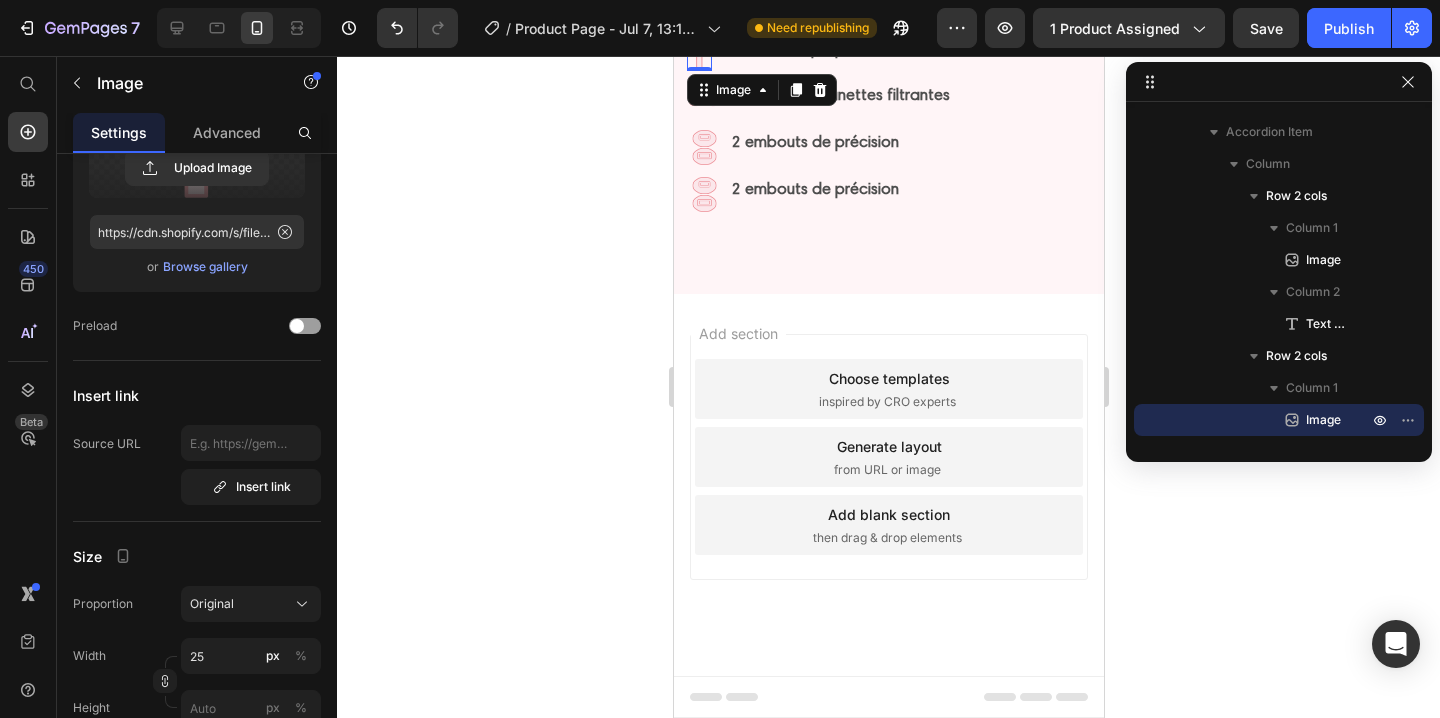 click 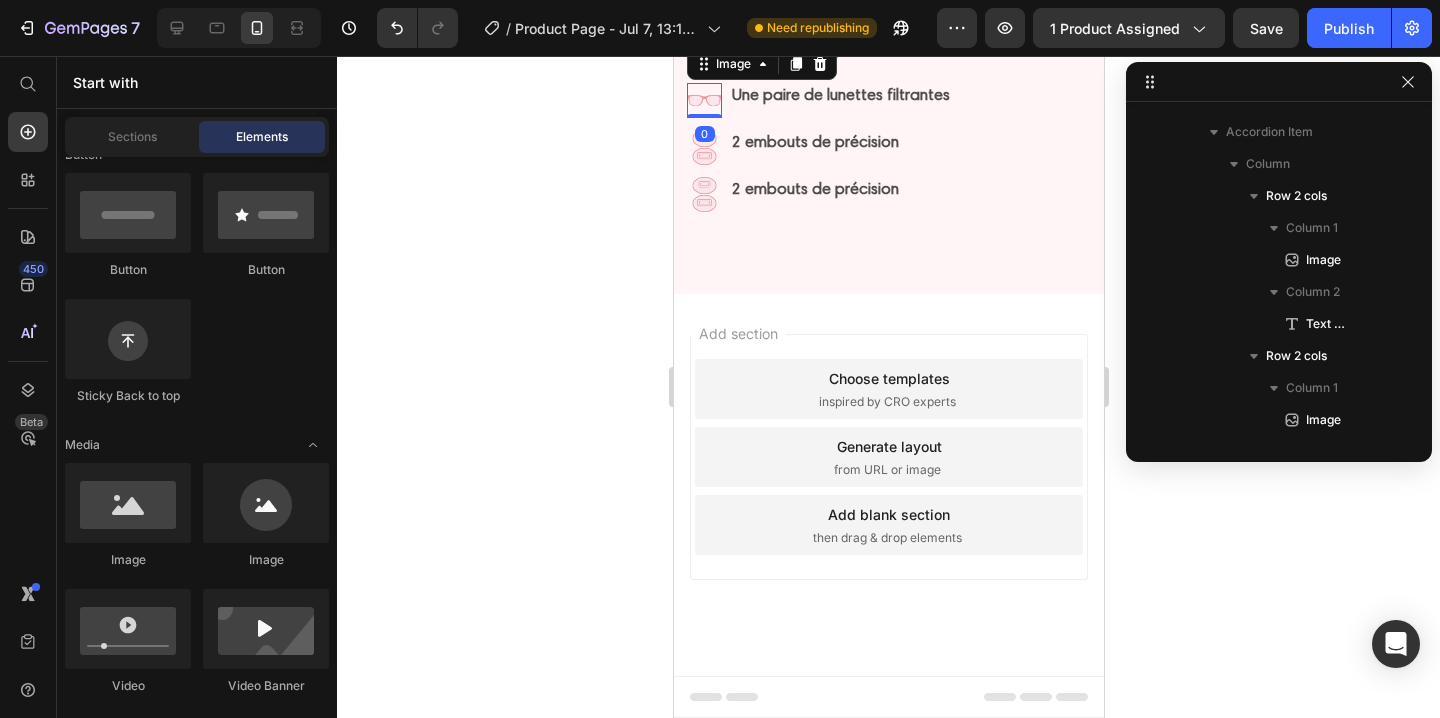 click at bounding box center (703, 100) 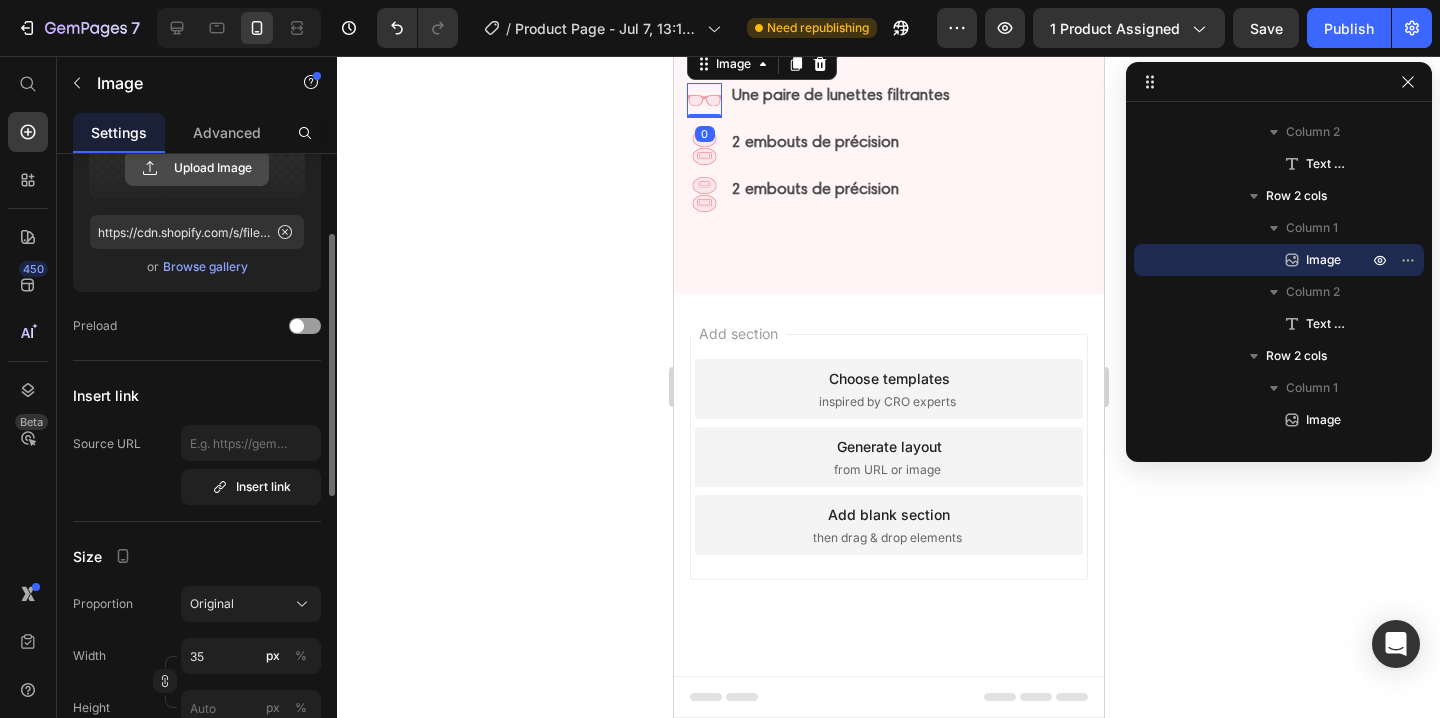 click 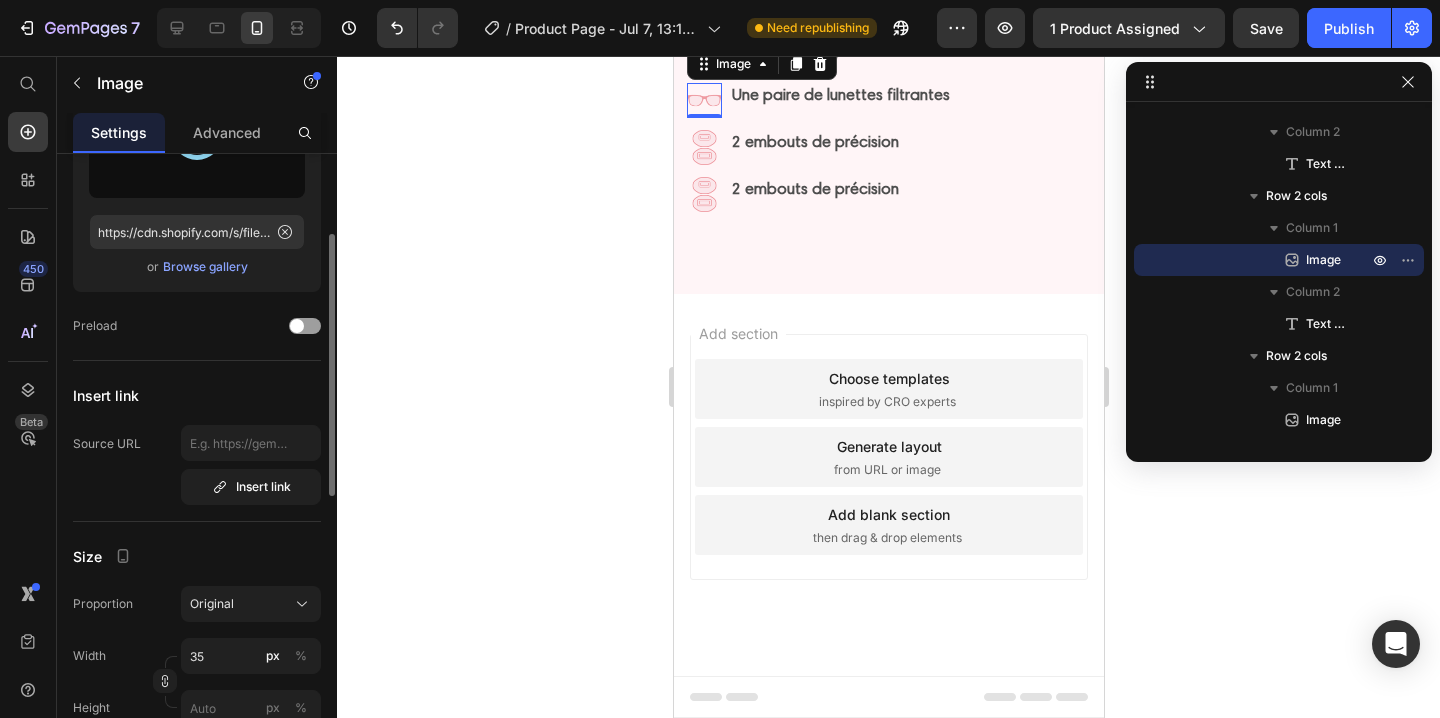 type on "https://cdn.shopify.com/s/files/1/0935/0420/9220/files/gempages_574379410279367891-9d2fd7d8-994b-4411-b7ed-fa8abd5daa39.png" 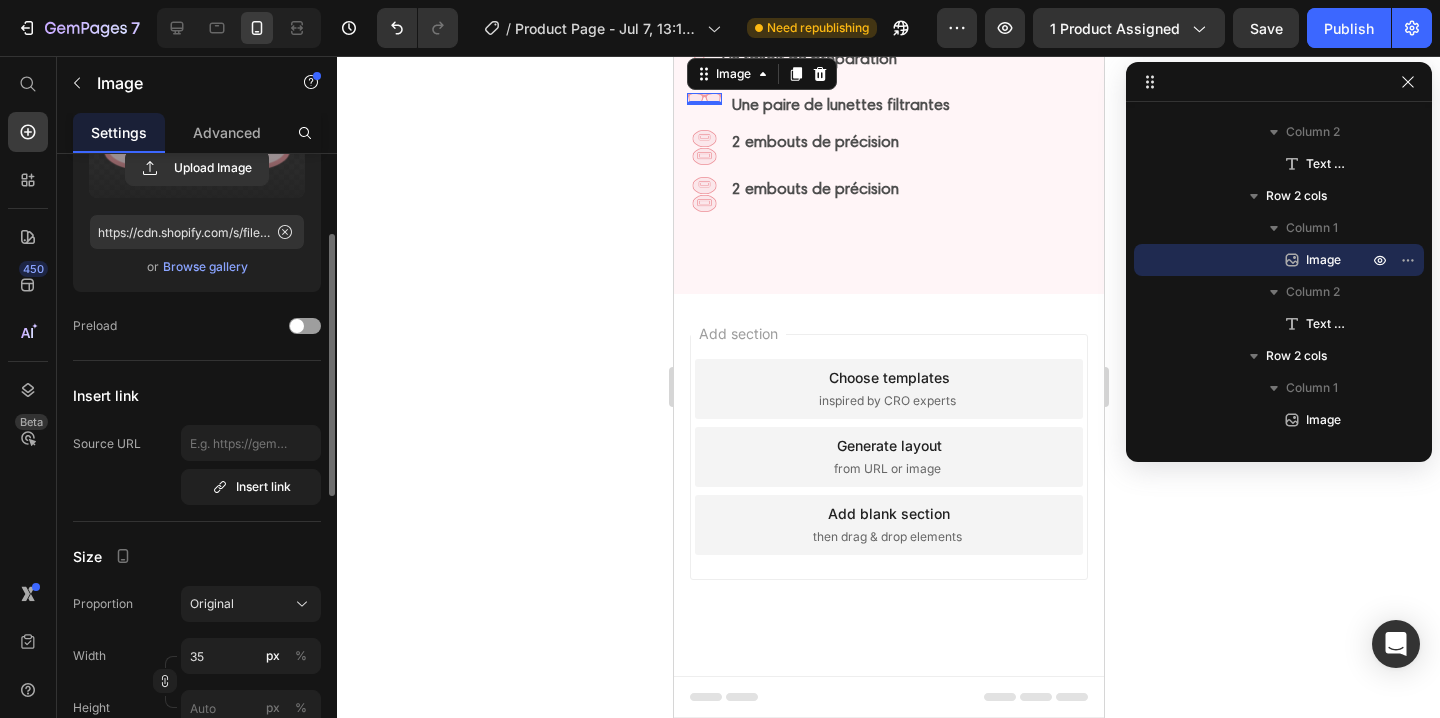 click 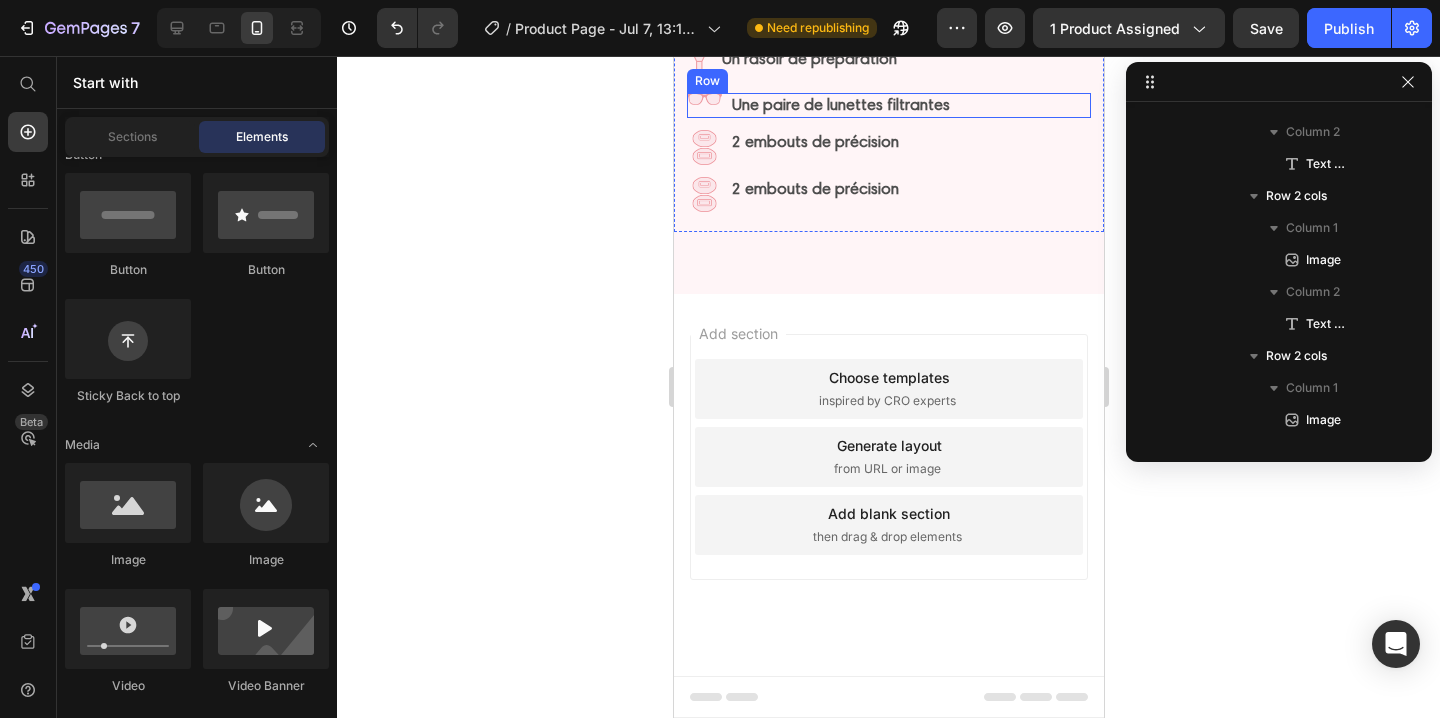 click on "Image" at bounding box center [703, 105] 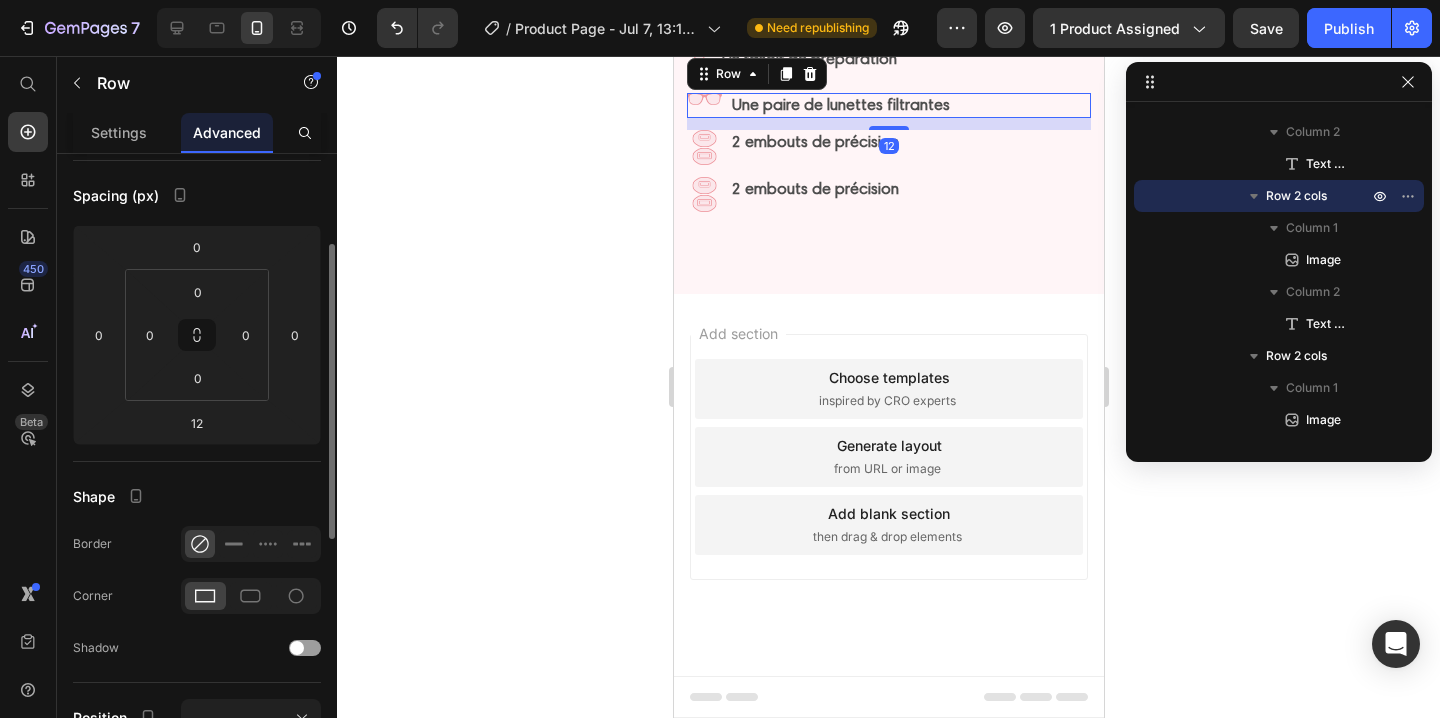 scroll, scrollTop: 0, scrollLeft: 0, axis: both 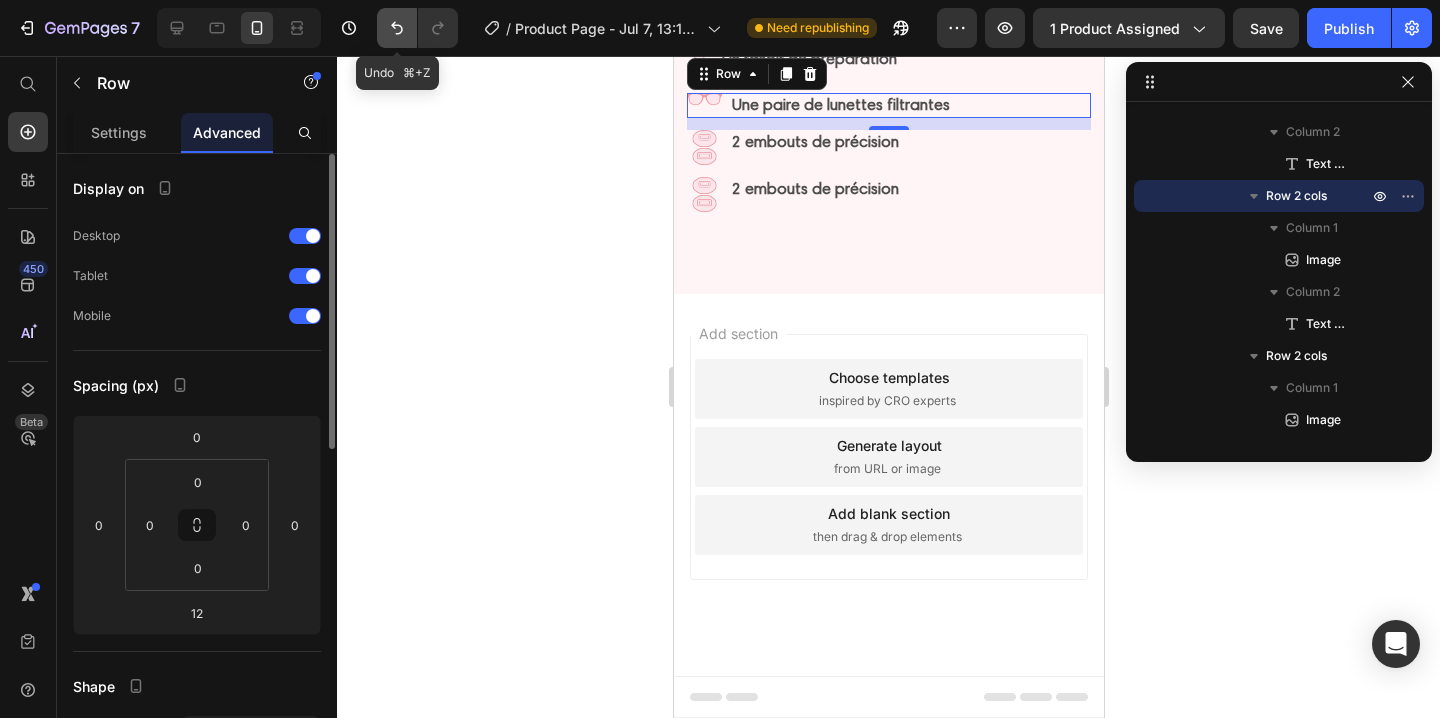 click 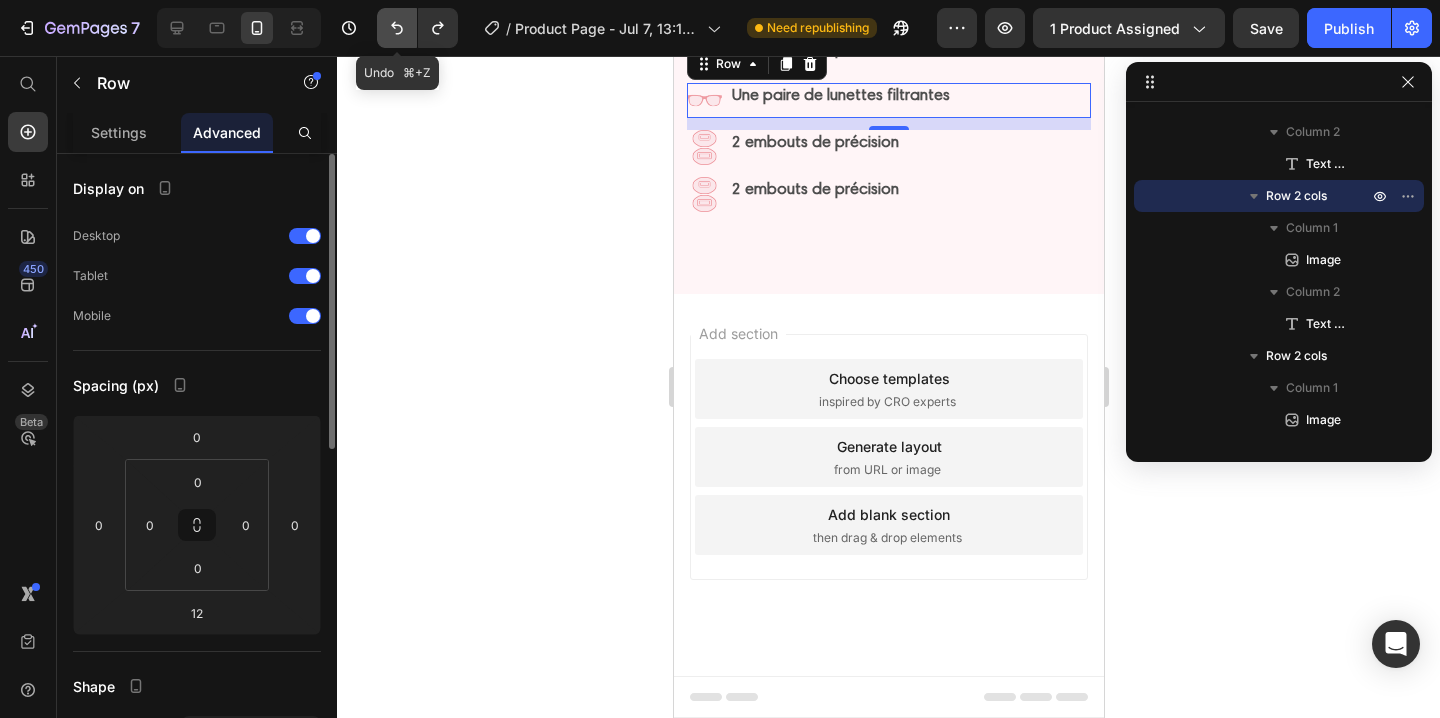 click 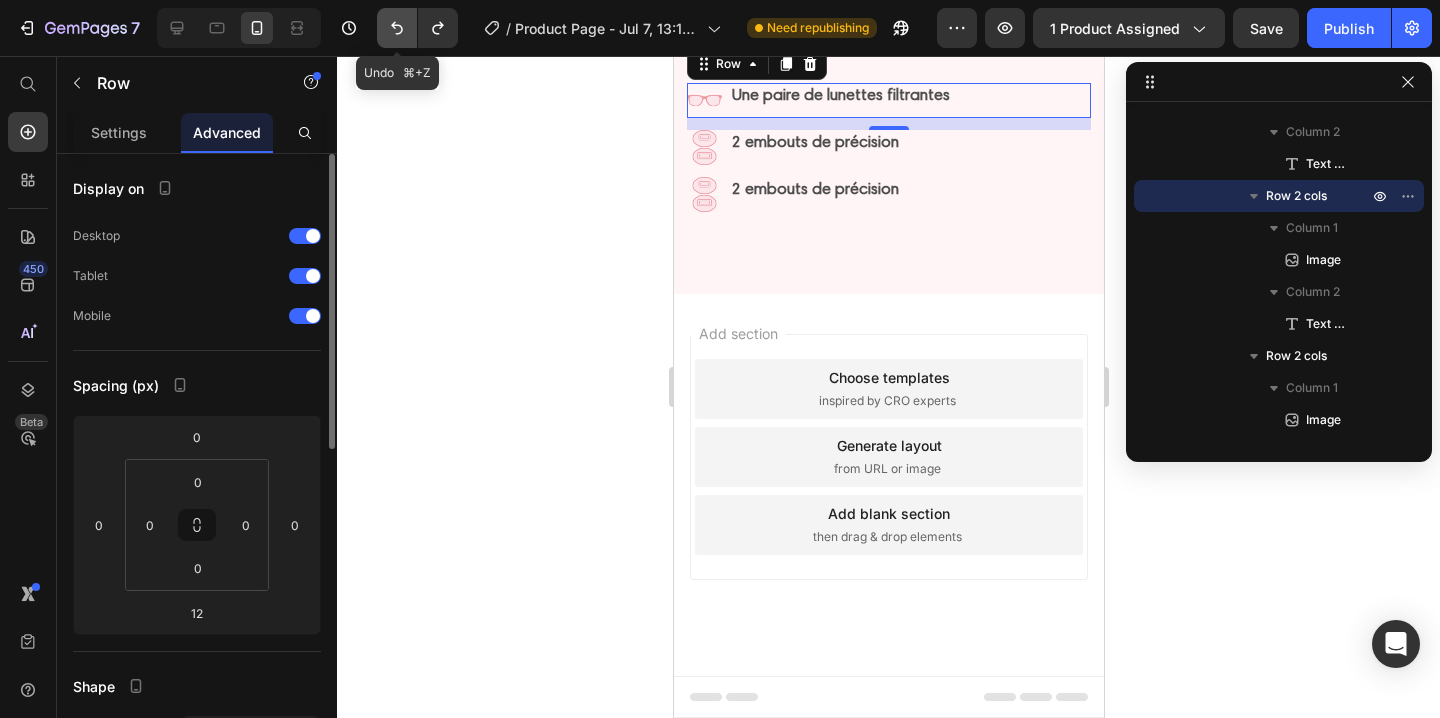 click 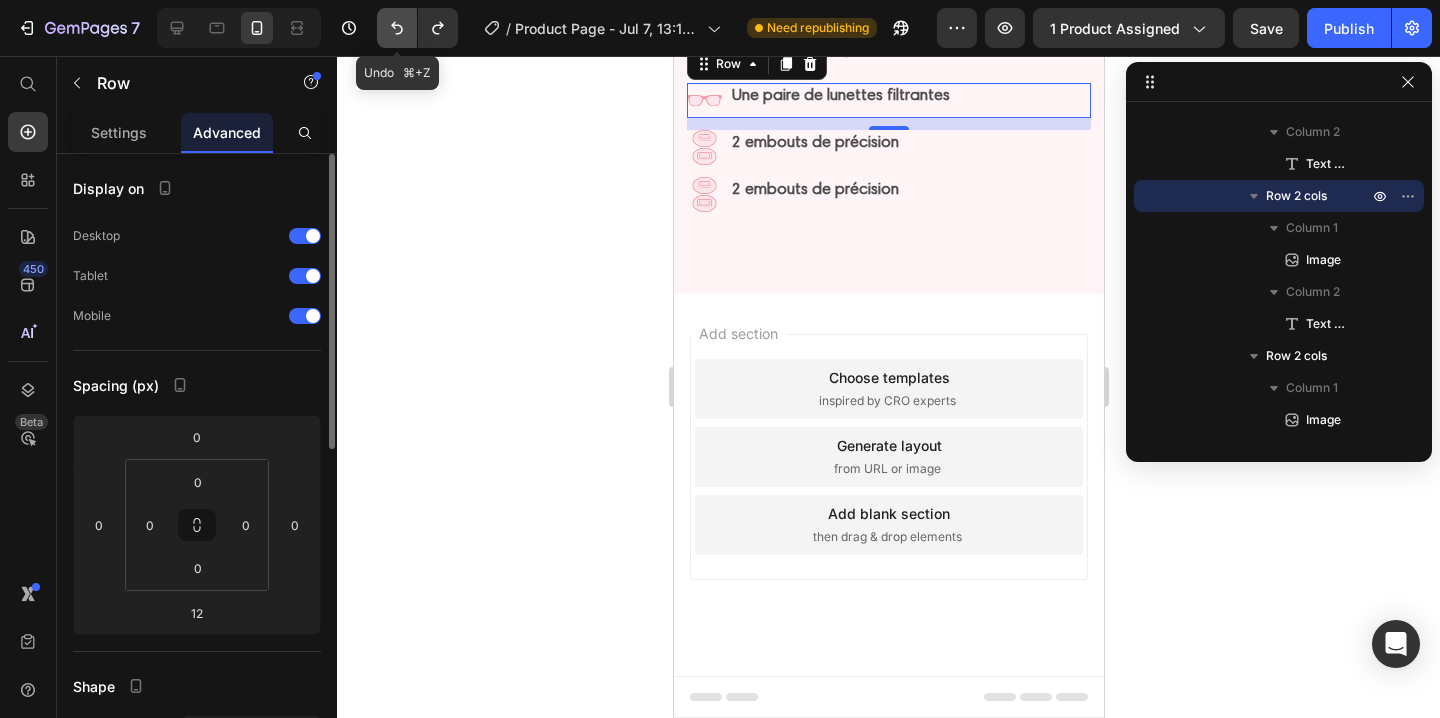 click 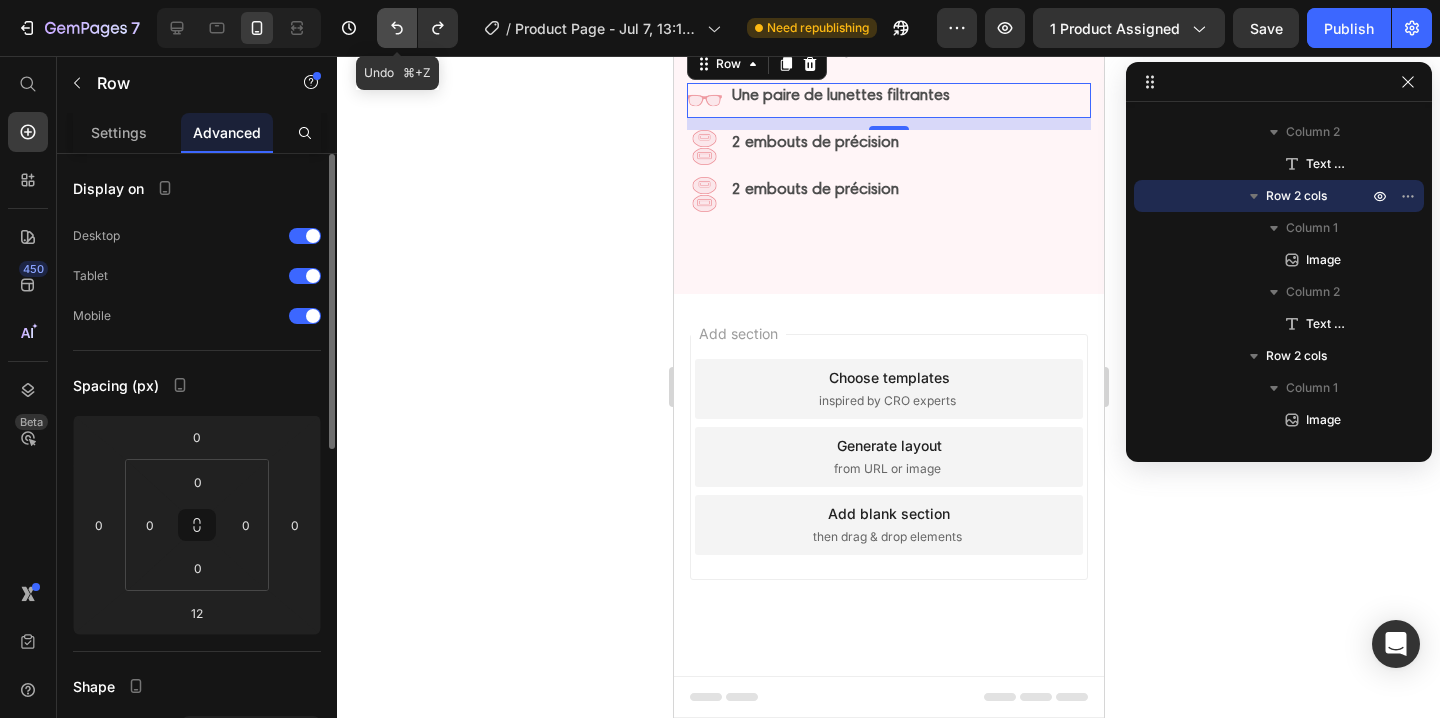 click 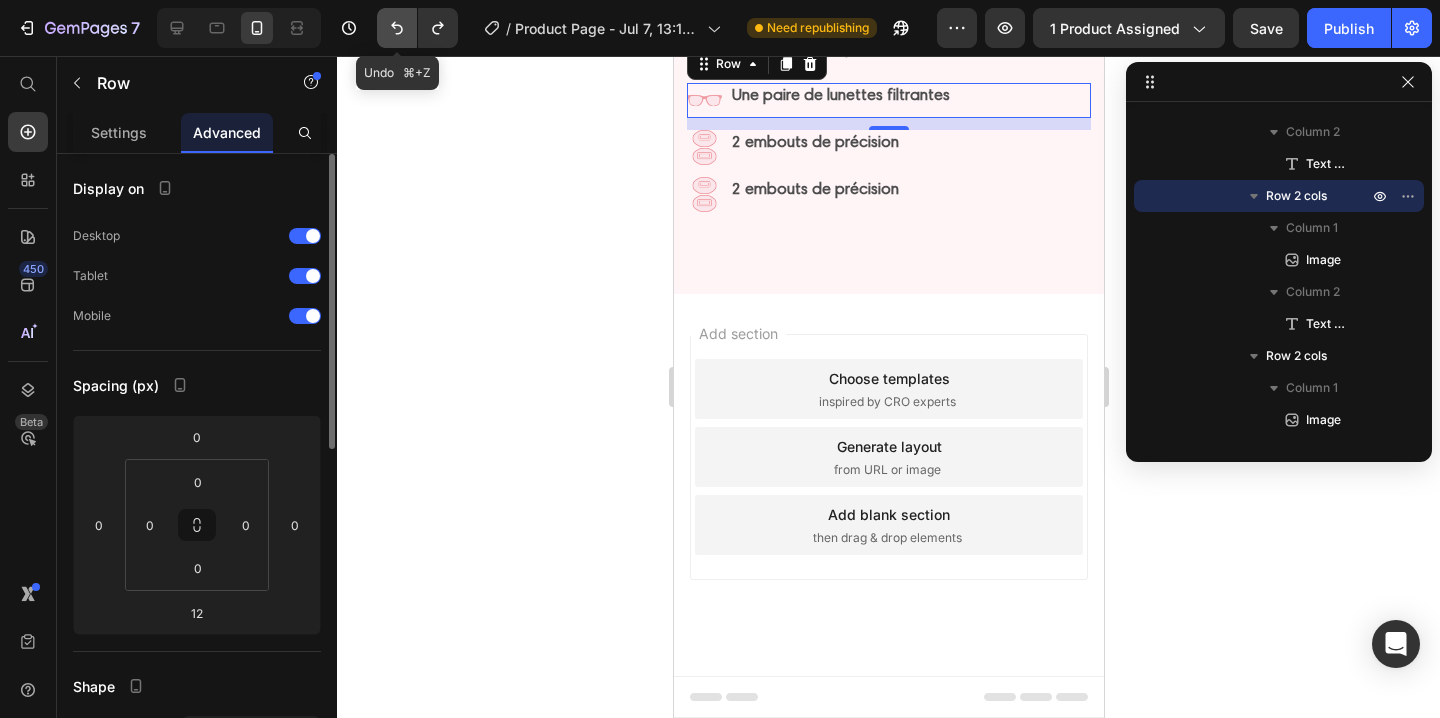 click 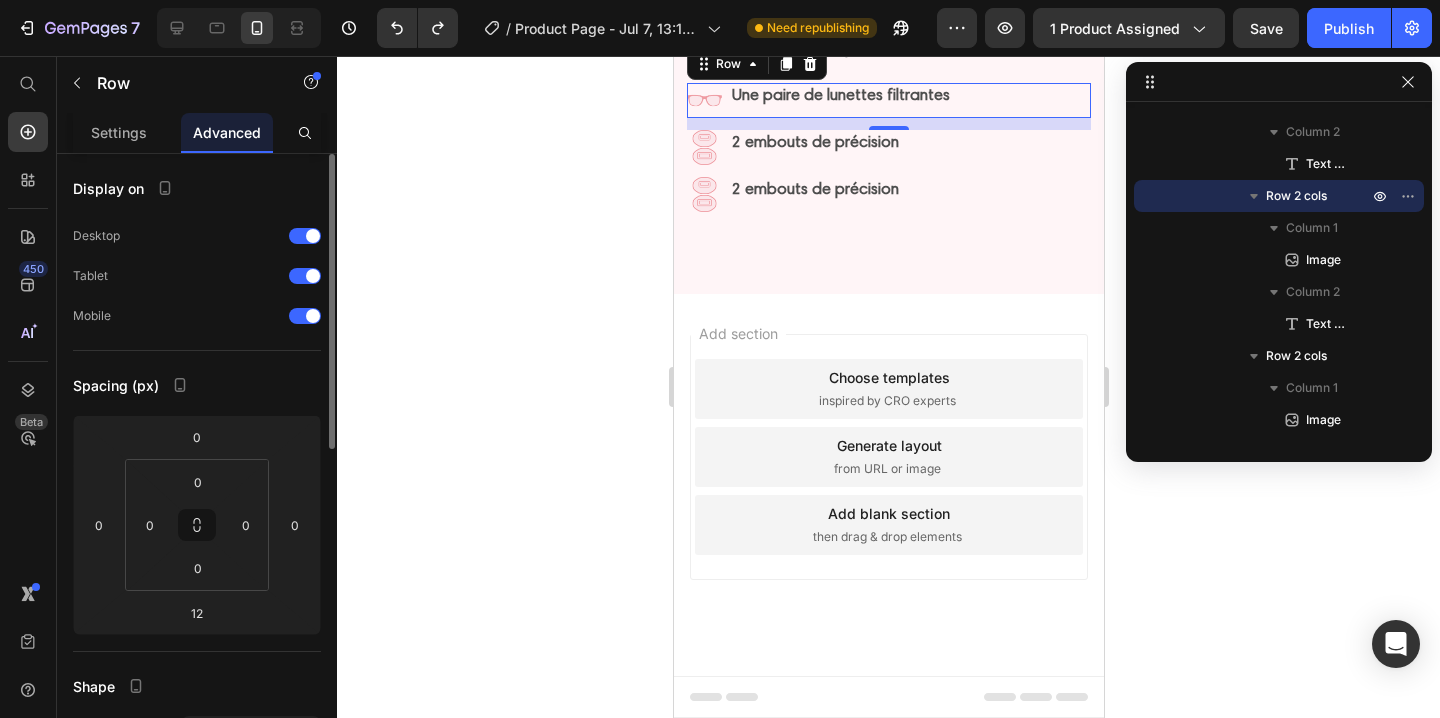 click 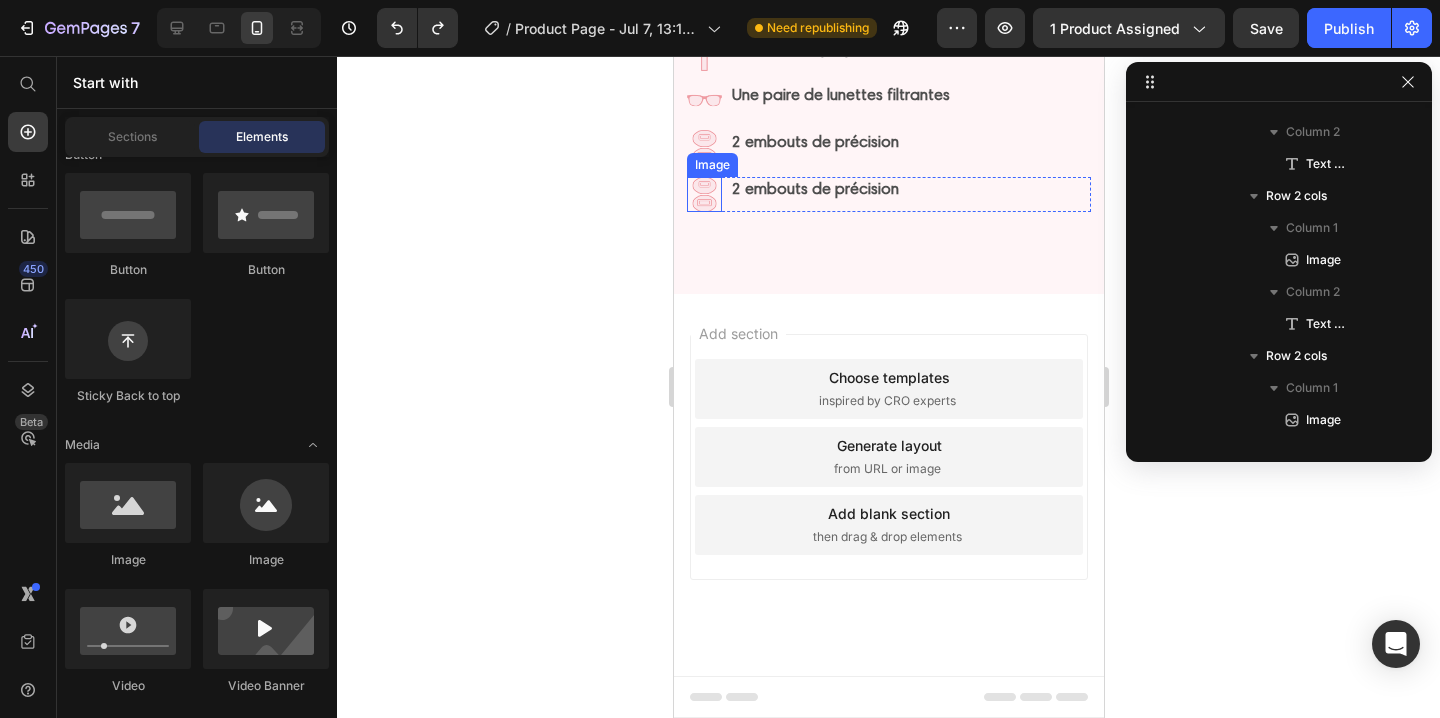 click at bounding box center [703, 194] 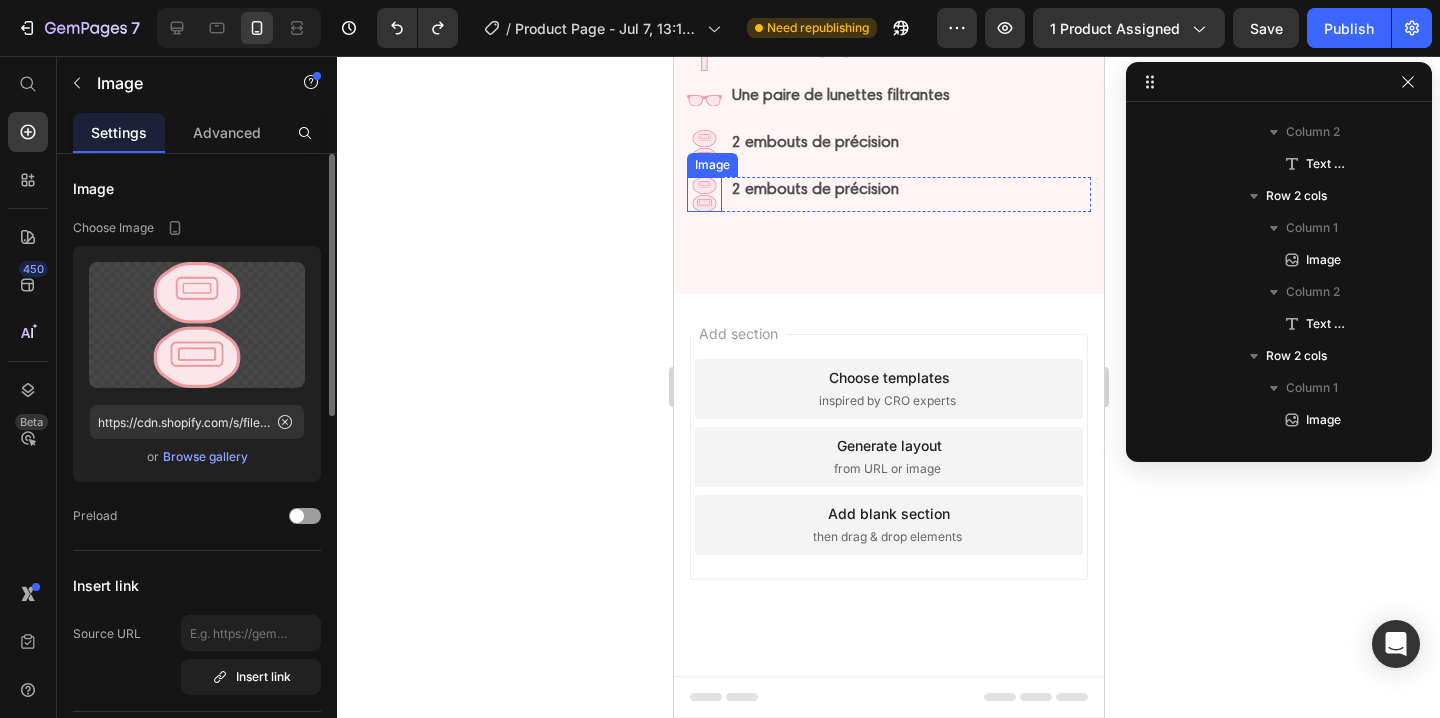 scroll, scrollTop: 1878, scrollLeft: 0, axis: vertical 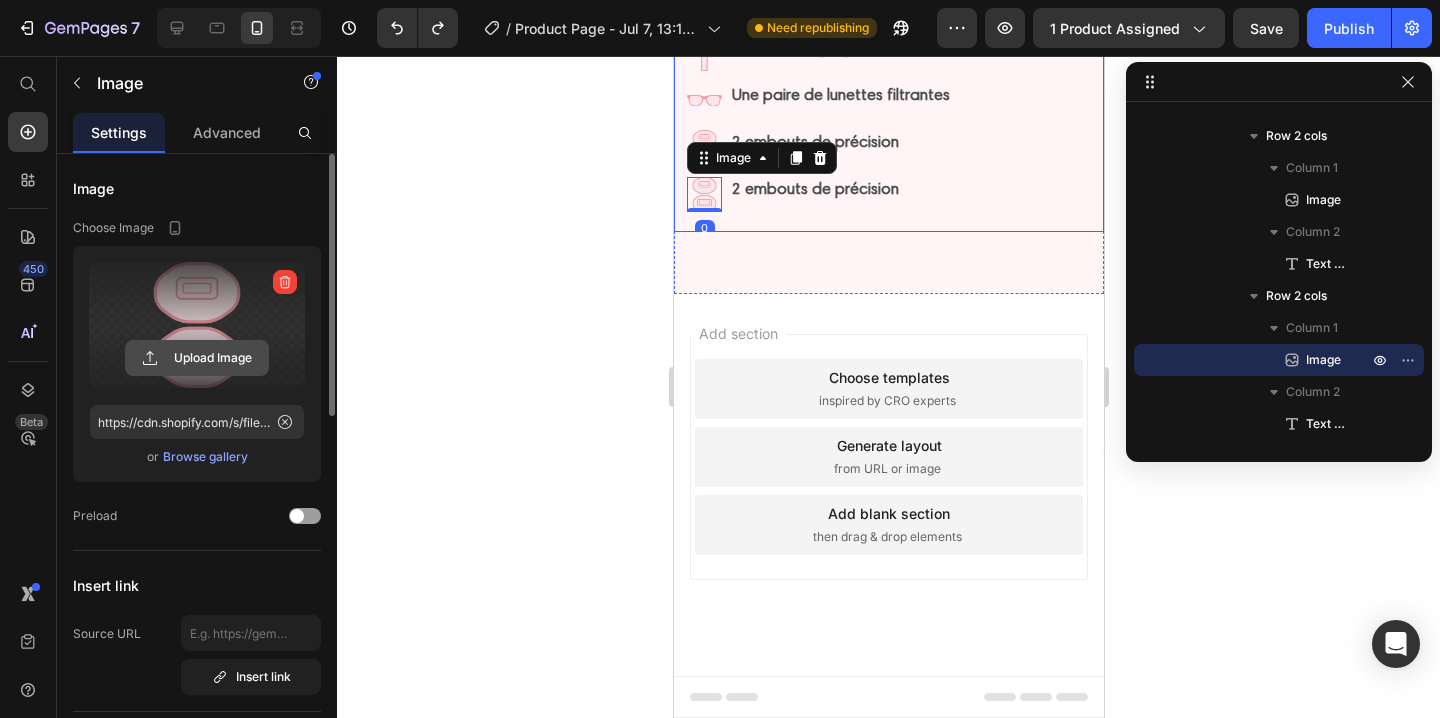 click 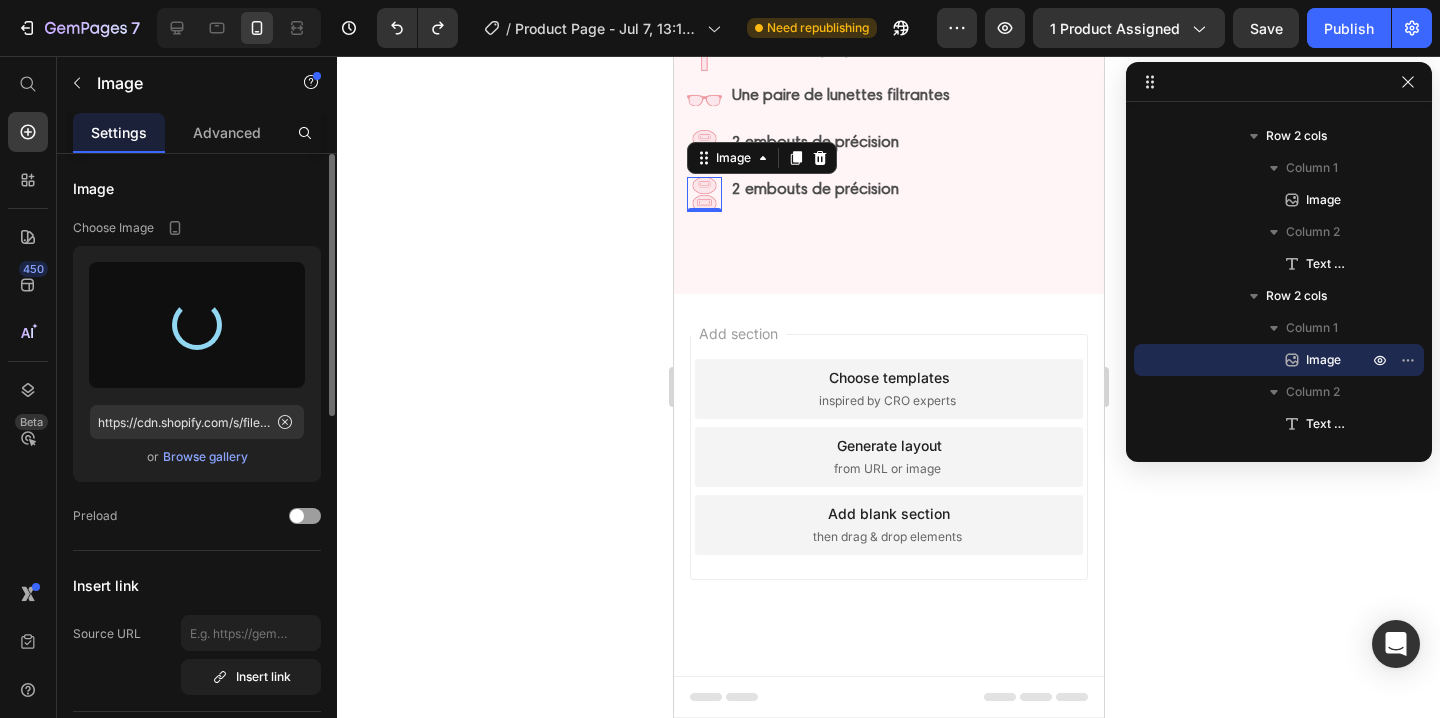type on "https://cdn.shopify.com/s/files/1/0935/0420/9220/files/gempages_574379410279367891-af931bb8-0f29-4d0f-8a6e-564af3beb622.png" 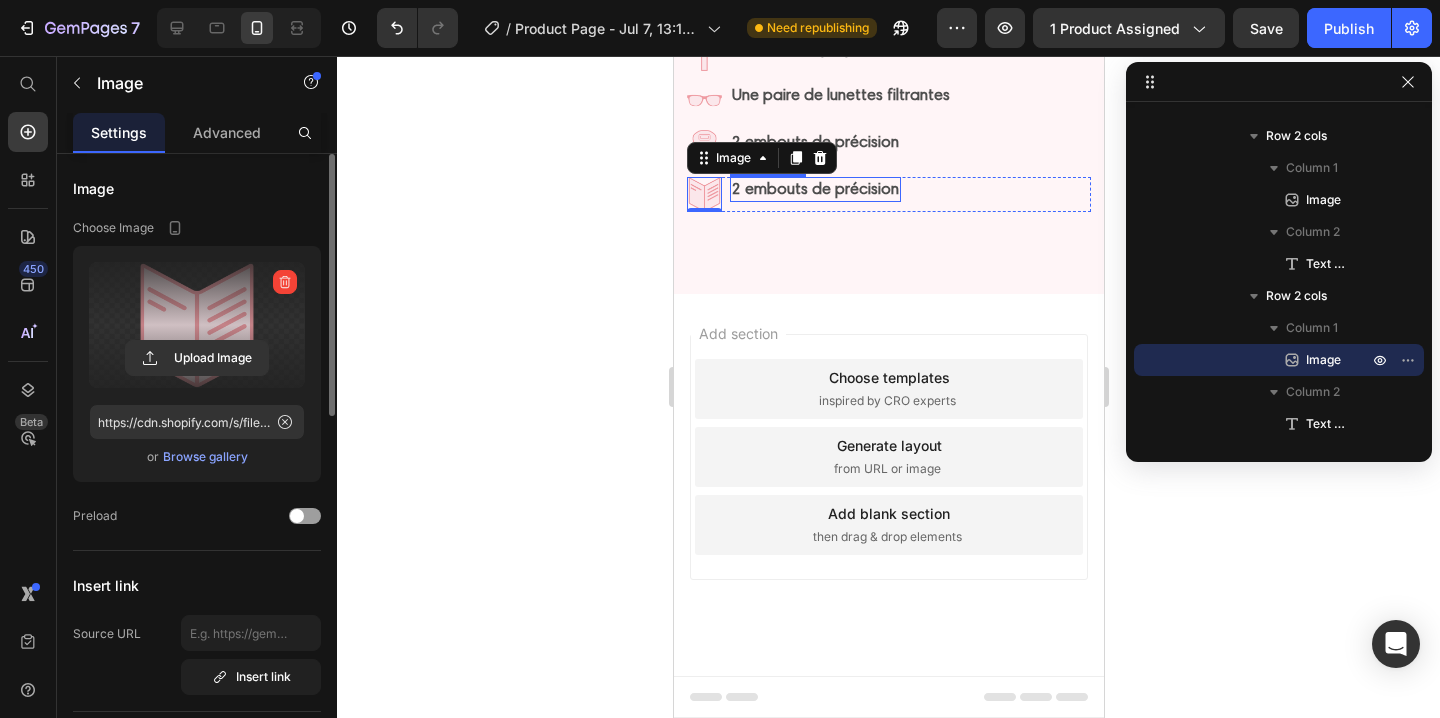 click on "2 embouts de précision" at bounding box center (814, 188) 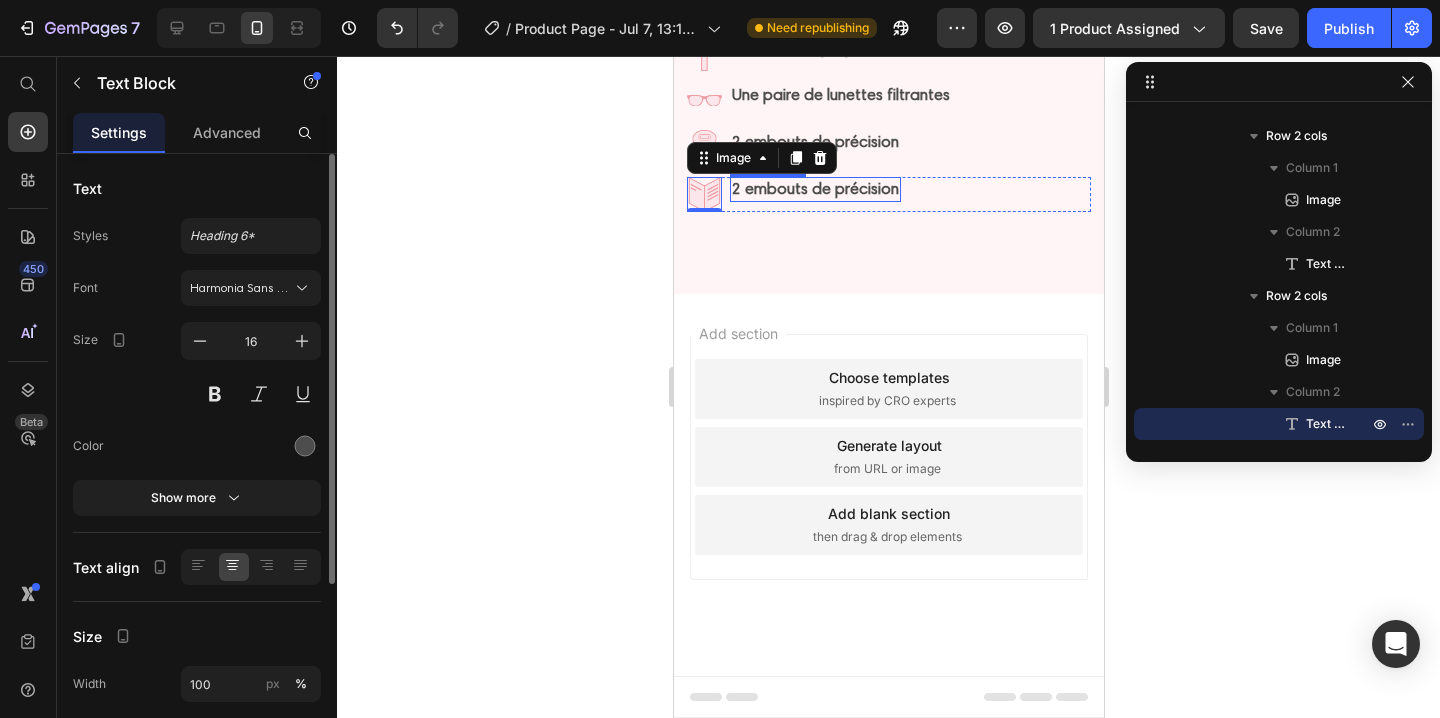click on "2 embouts de précision" at bounding box center (814, 188) 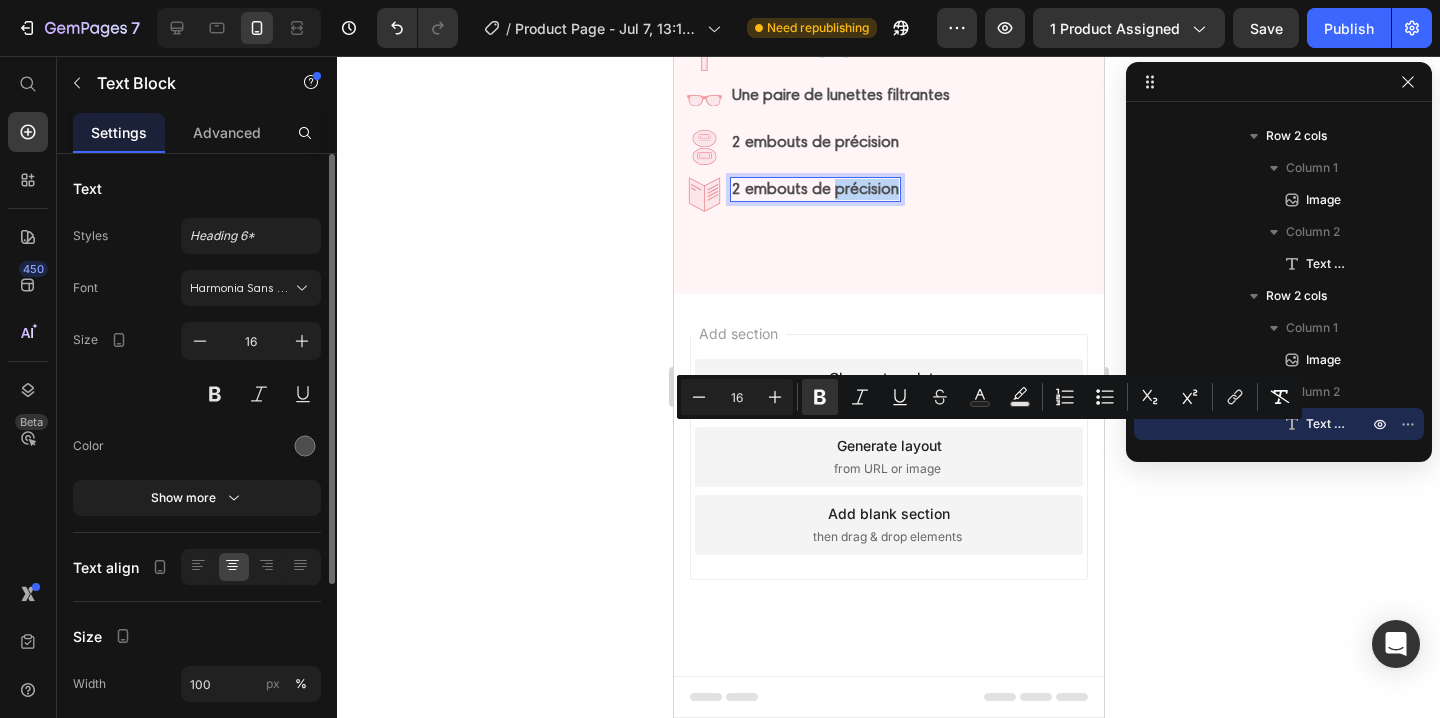 click on "2 embouts de précision" at bounding box center [814, 188] 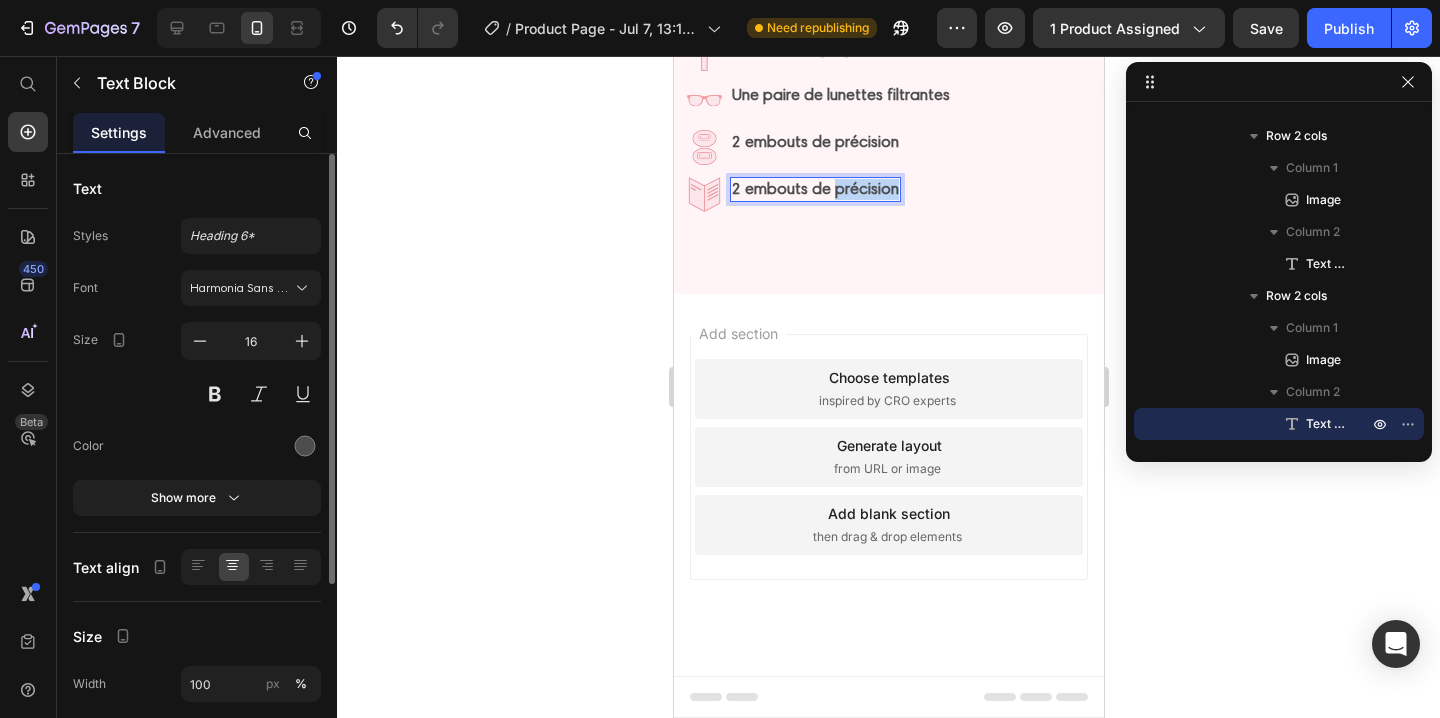 click on "2 embouts de précision" at bounding box center [814, 188] 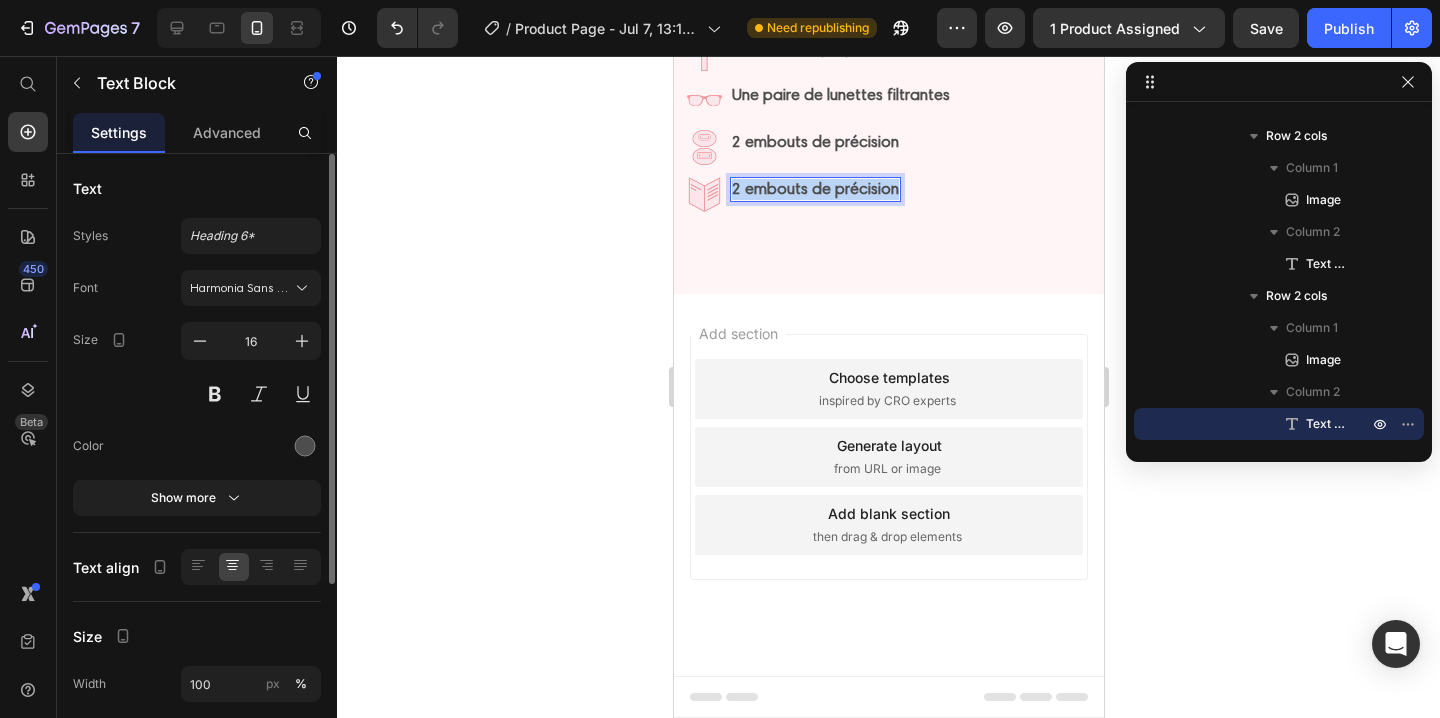 click on "2 embouts de précision" at bounding box center [814, 188] 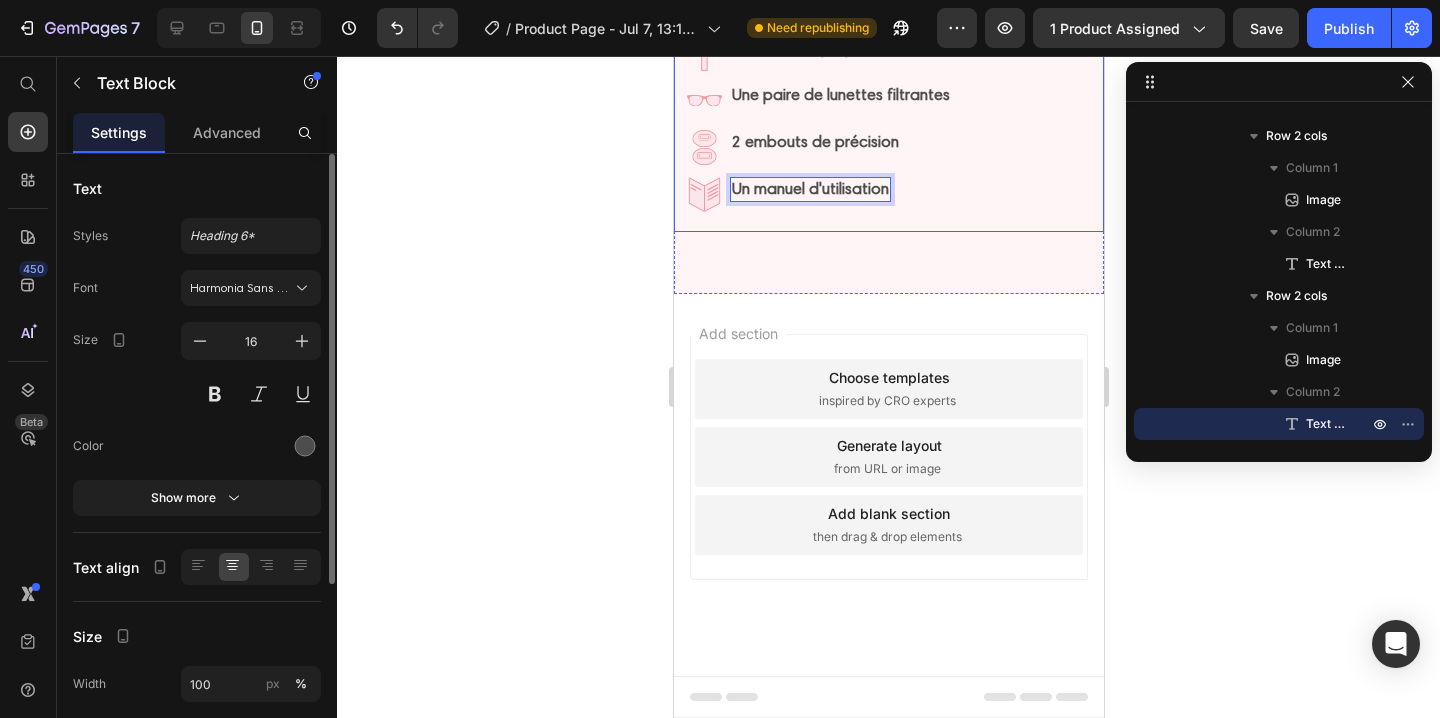 click 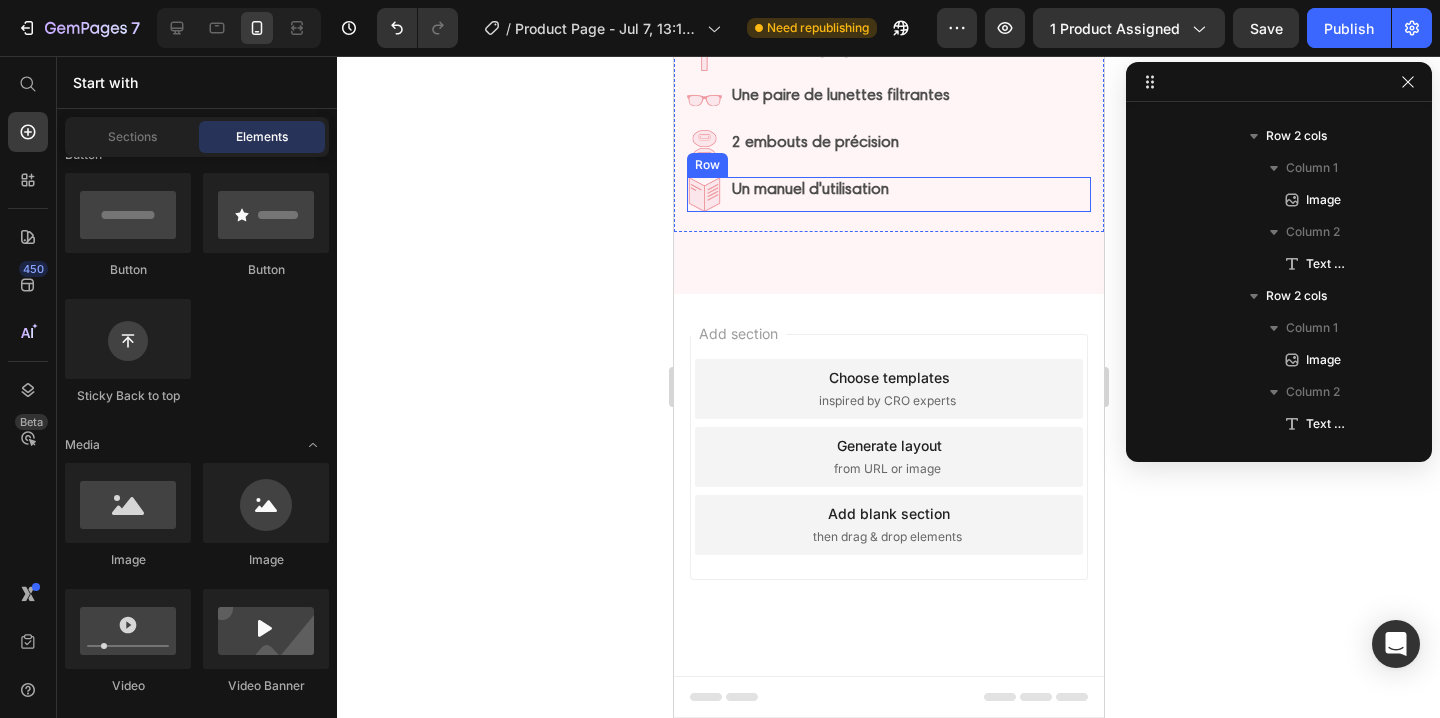 click on "Un manuel d'utilisation Text Block" at bounding box center [809, 194] 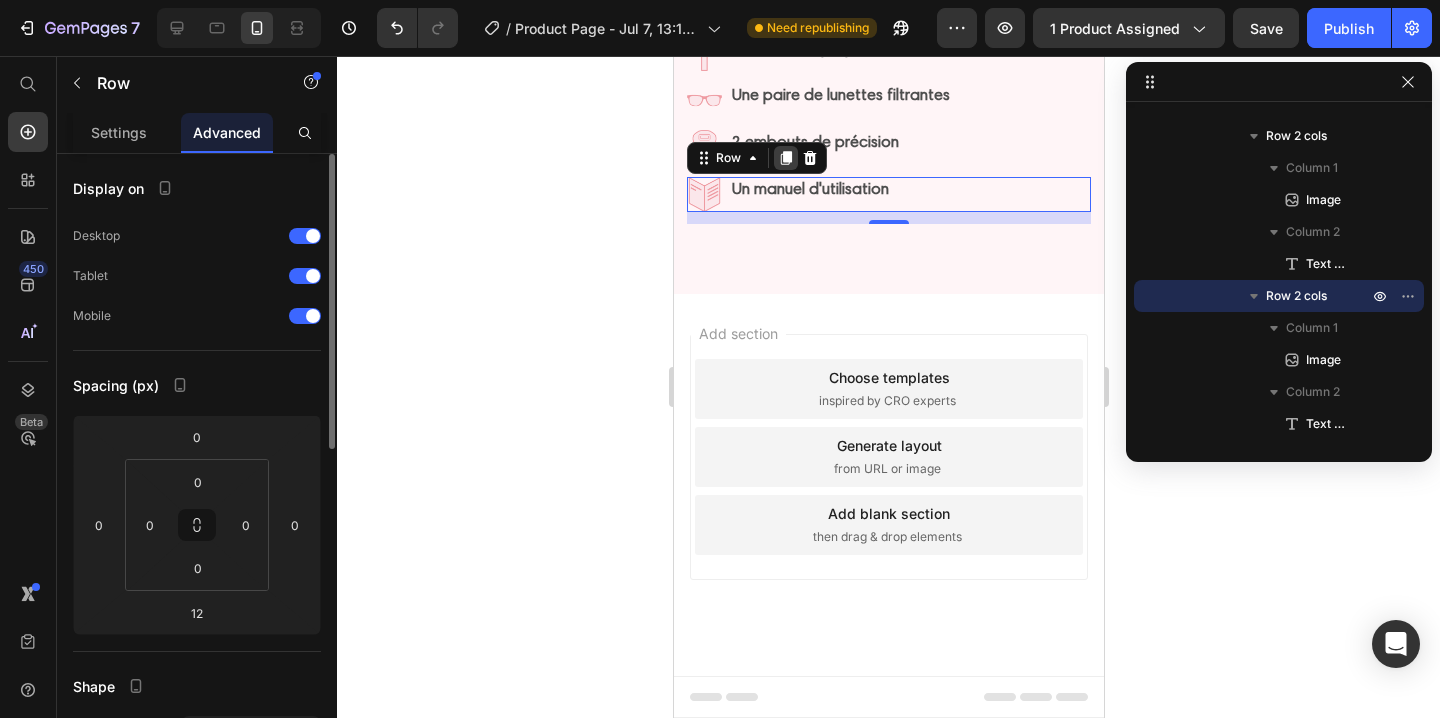 click 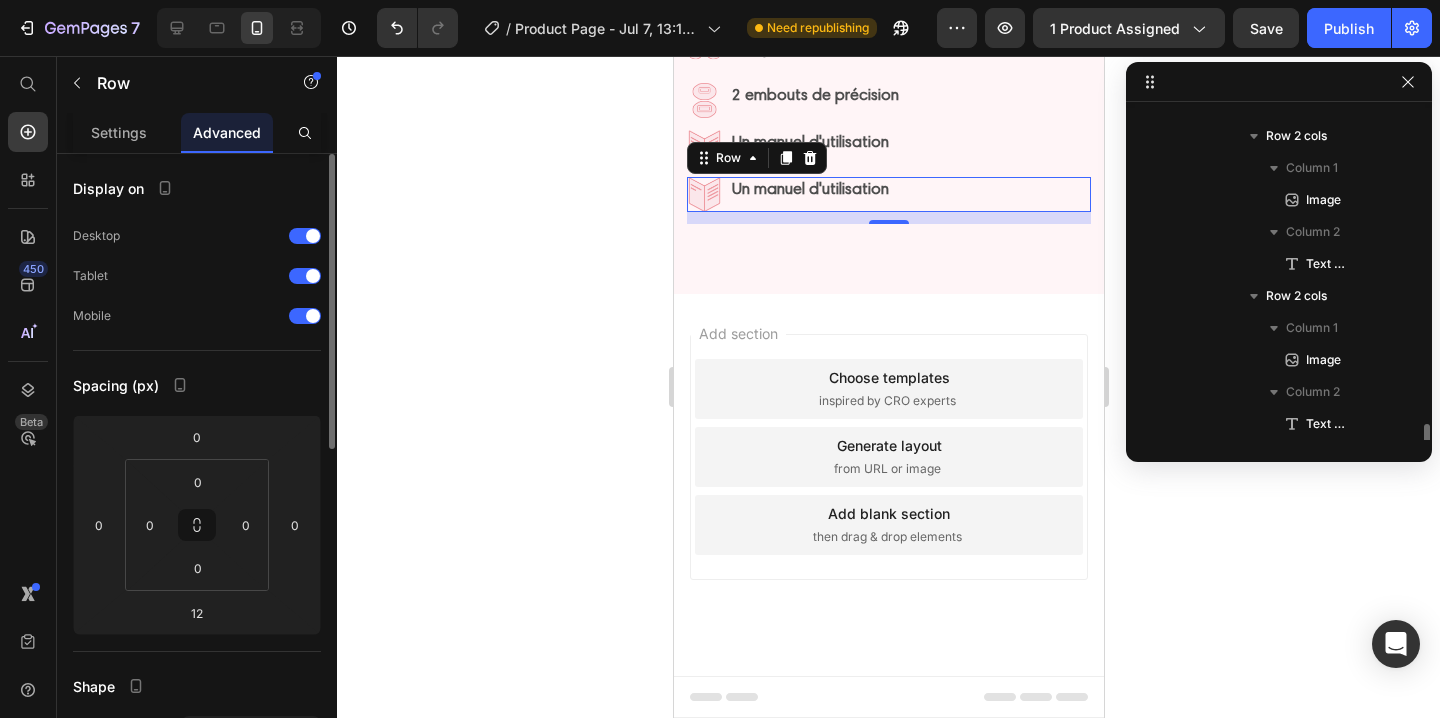 scroll, scrollTop: 1910, scrollLeft: 0, axis: vertical 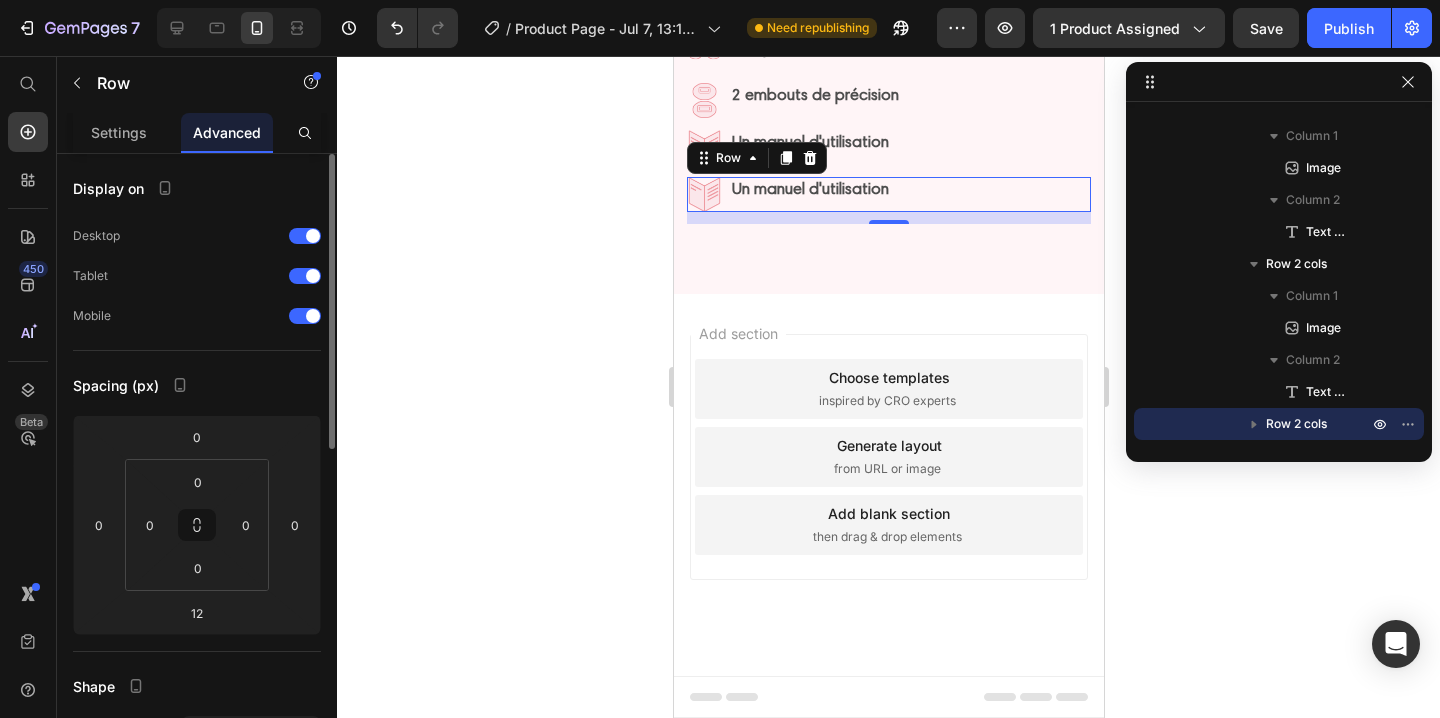click on "Un manuel d'utilisation" at bounding box center (809, 188) 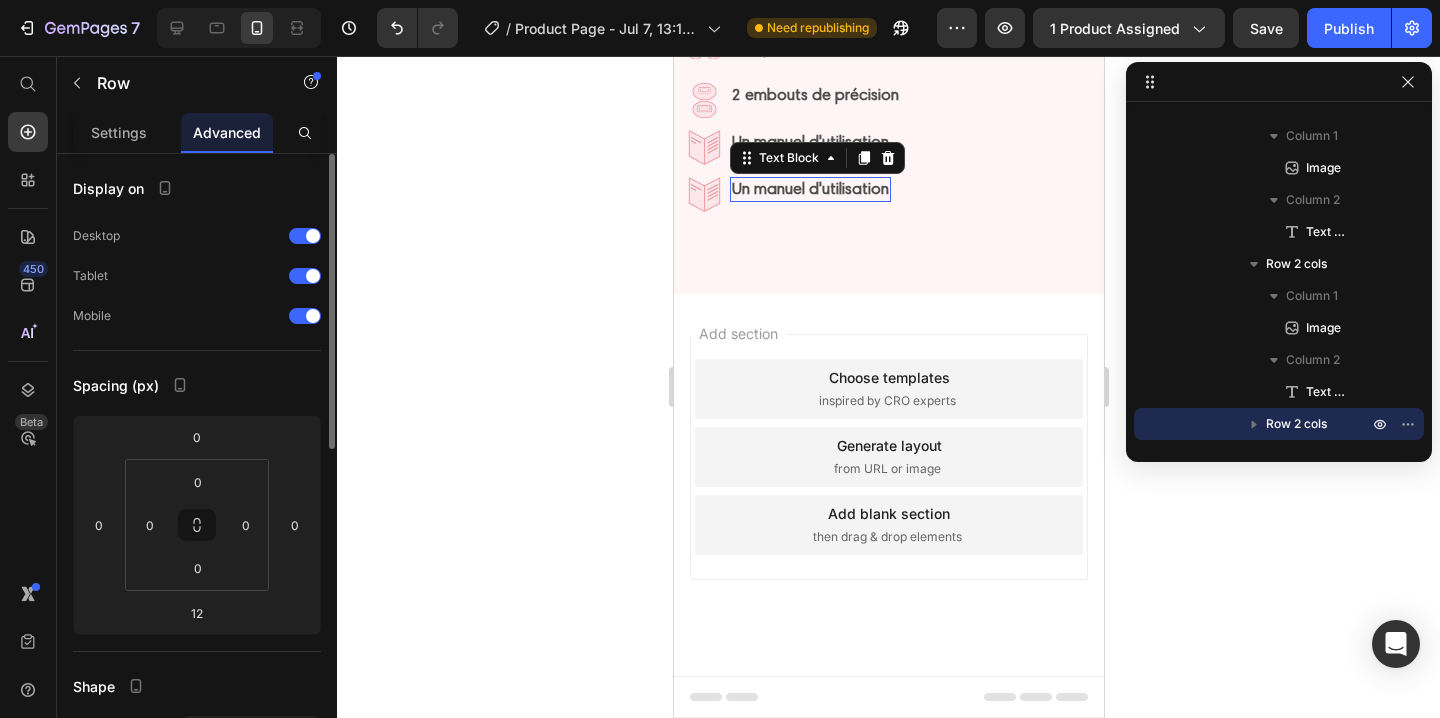 scroll, scrollTop: 2038, scrollLeft: 0, axis: vertical 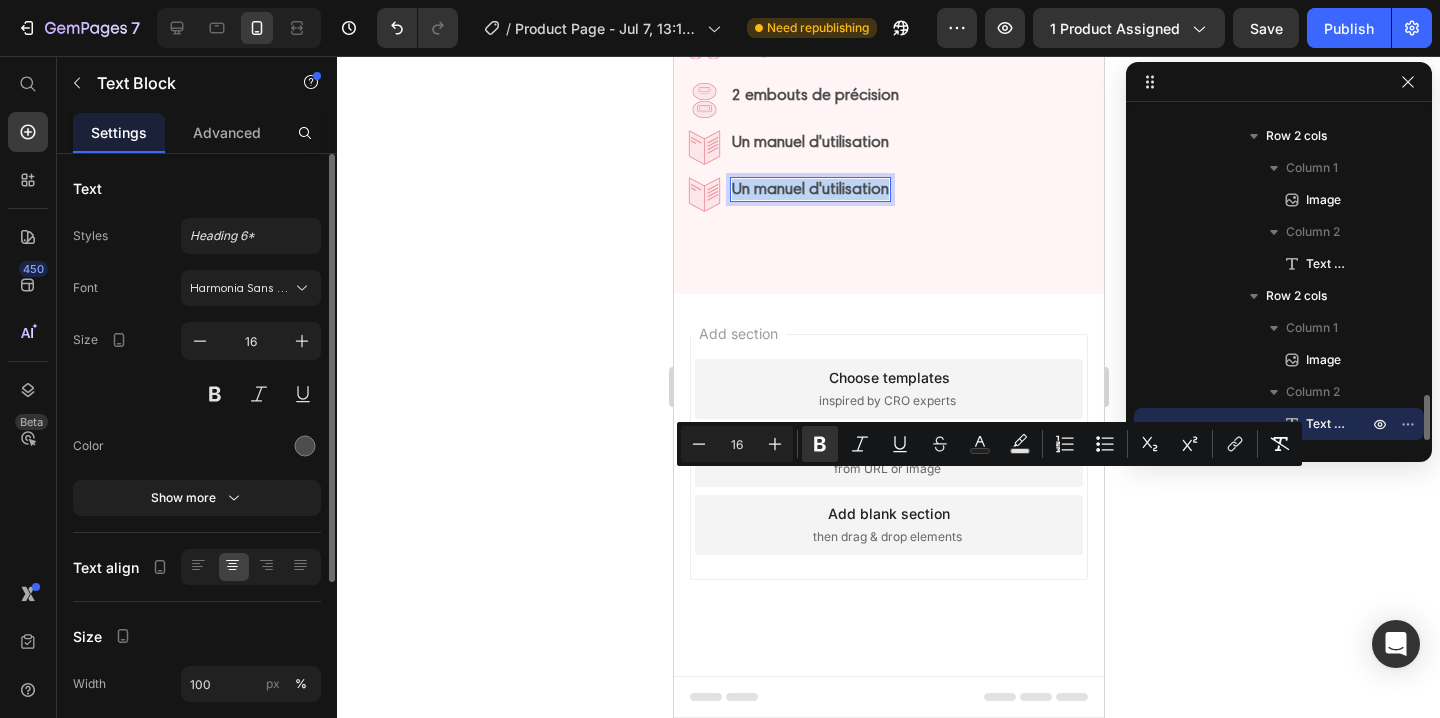 click on "Un manuel d'utilisation" at bounding box center (809, 188) 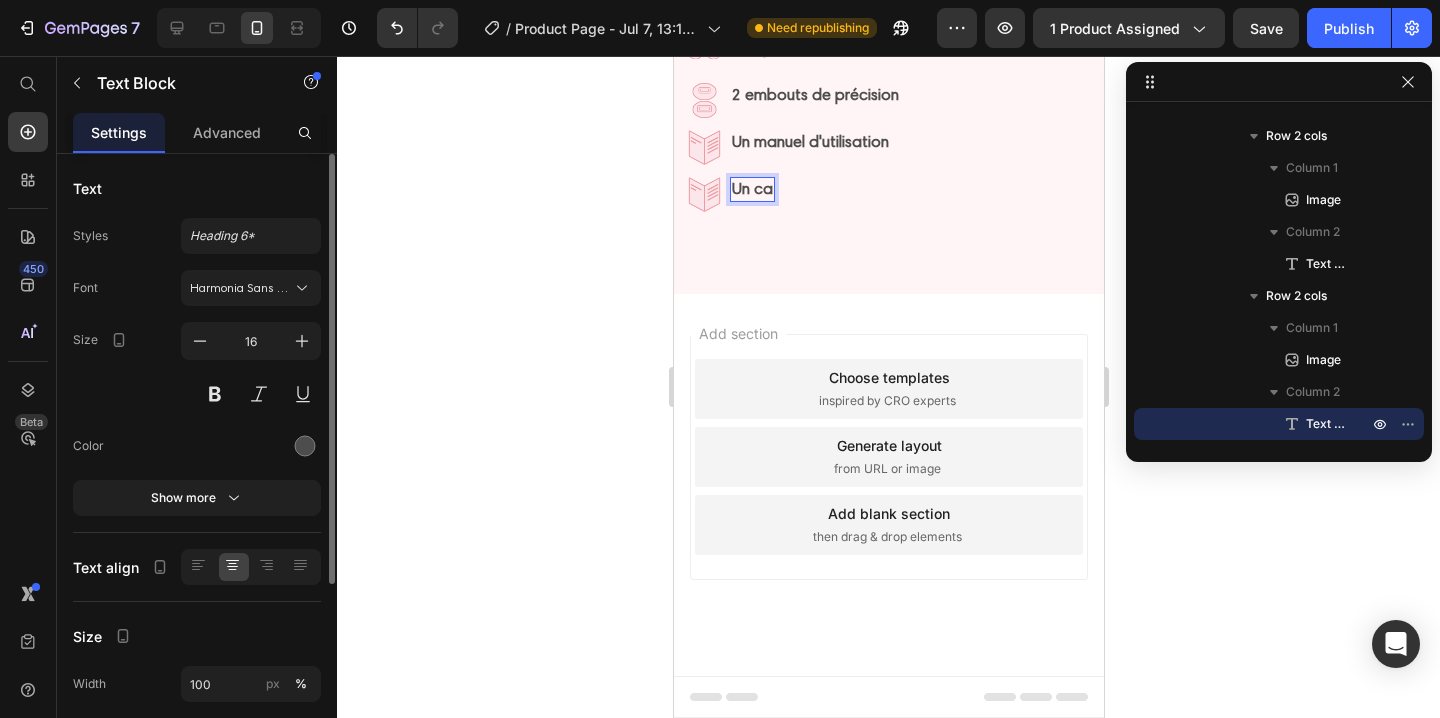 type 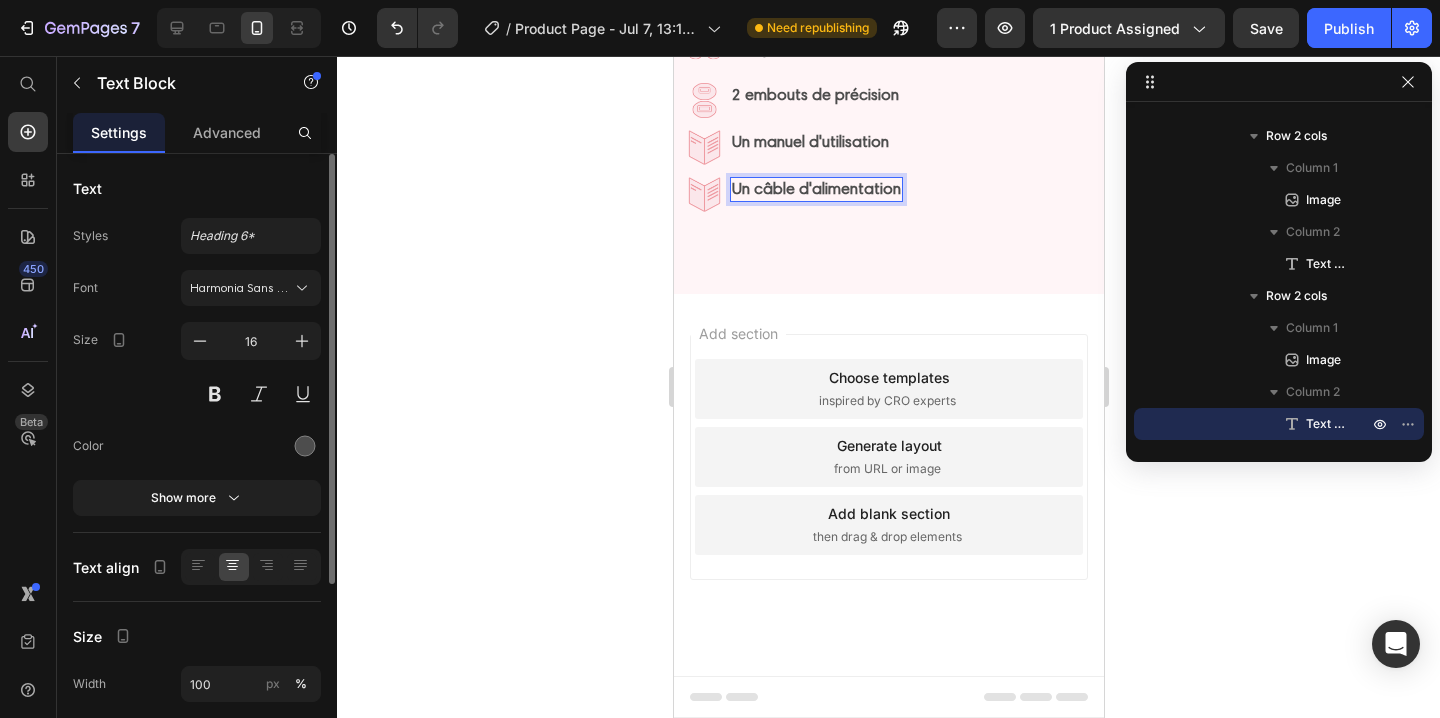 click on "Un câble d'alimentation" at bounding box center [815, 188] 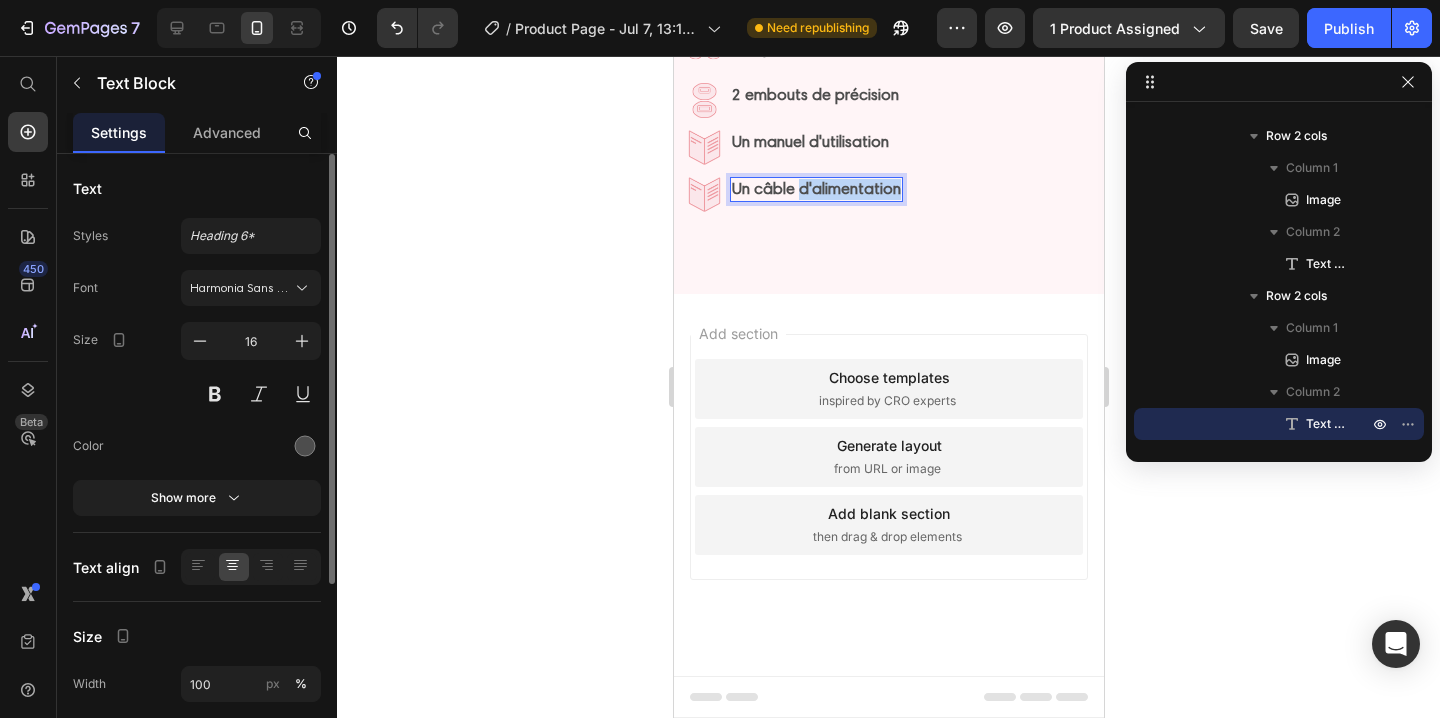 click on "Un câble d'alimentation" at bounding box center (815, 188) 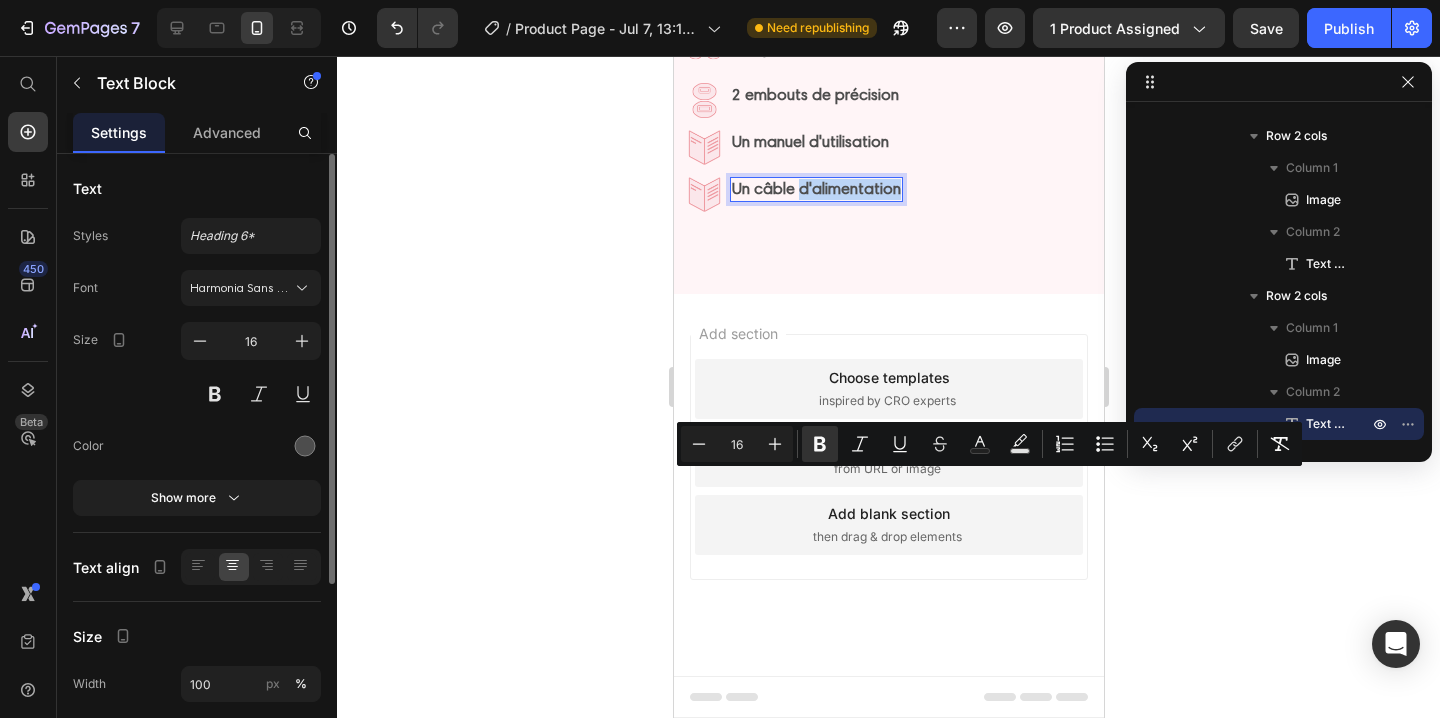 click on "Le Pulse S1™" at bounding box center (774, -47) 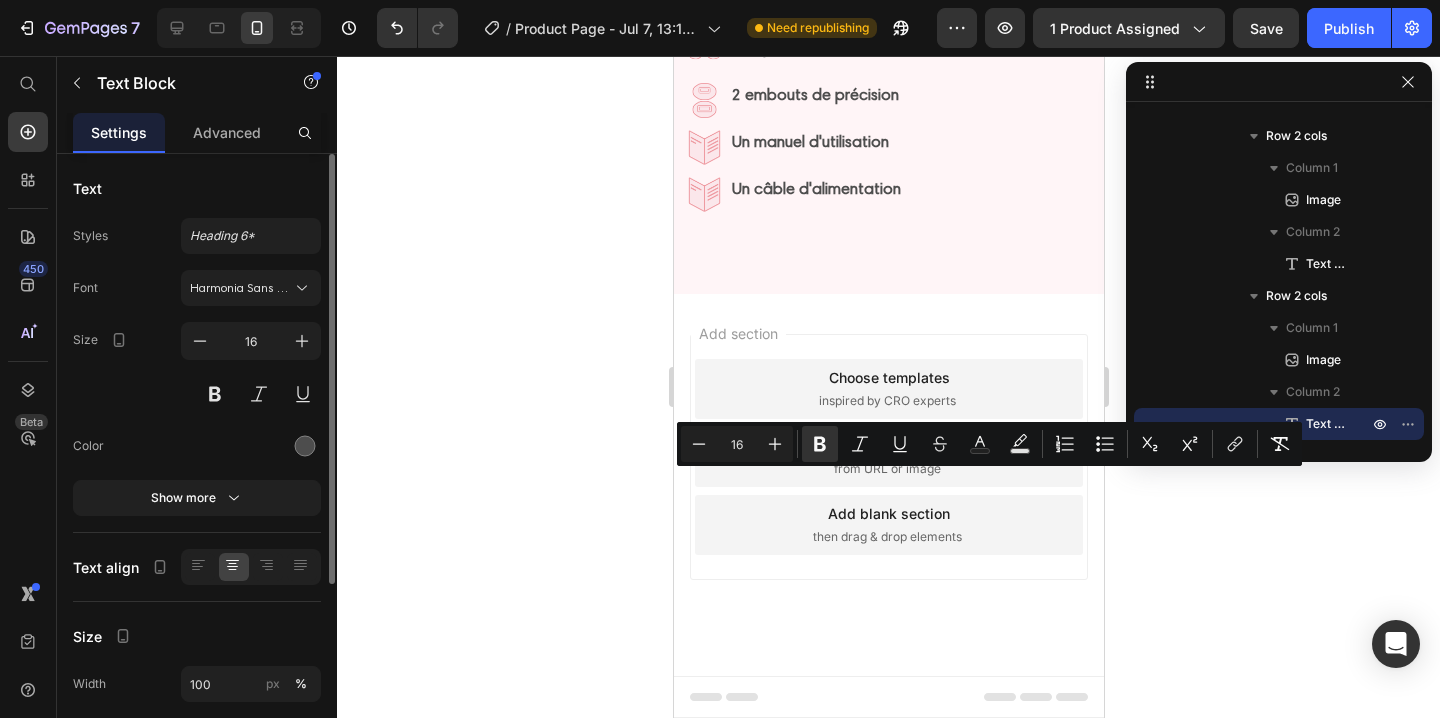 scroll, scrollTop: 1402, scrollLeft: 0, axis: vertical 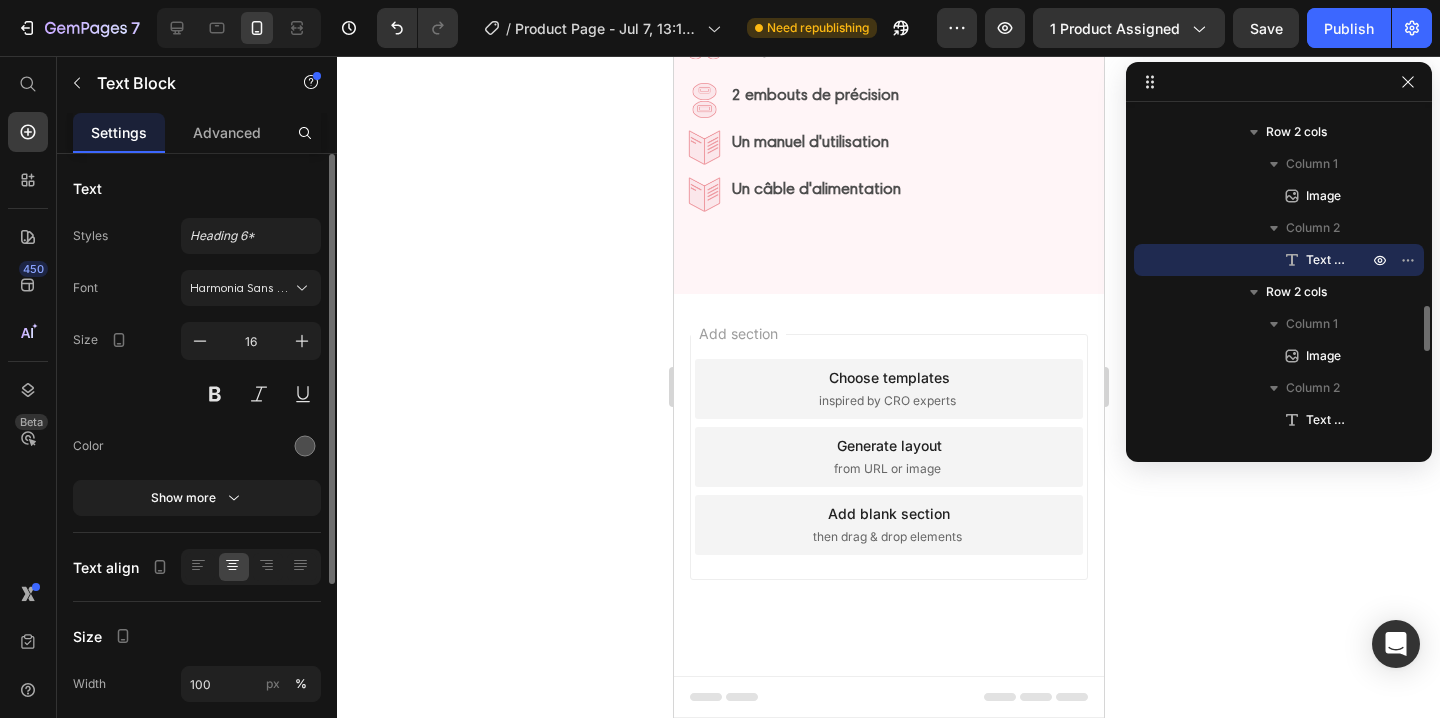 click on "Le Pulse S1™" at bounding box center (774, -47) 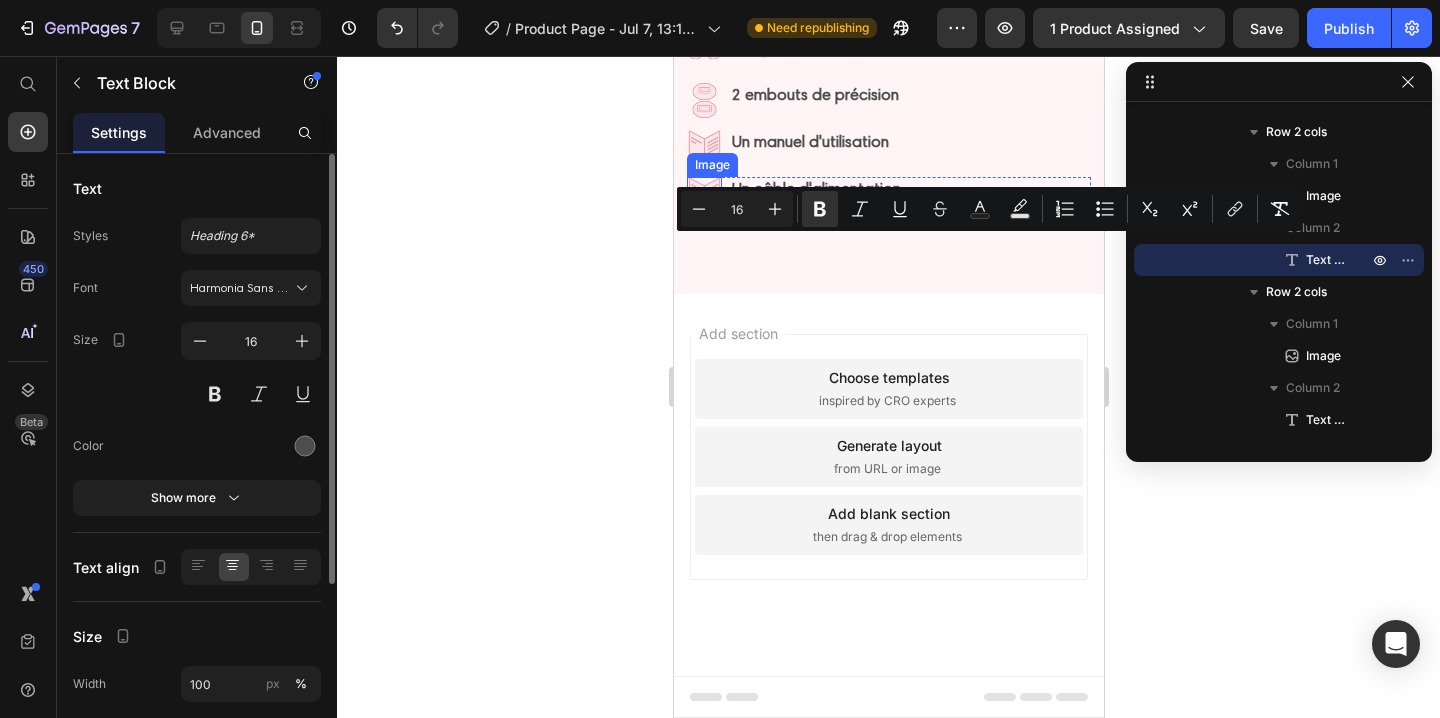 click at bounding box center [703, 194] 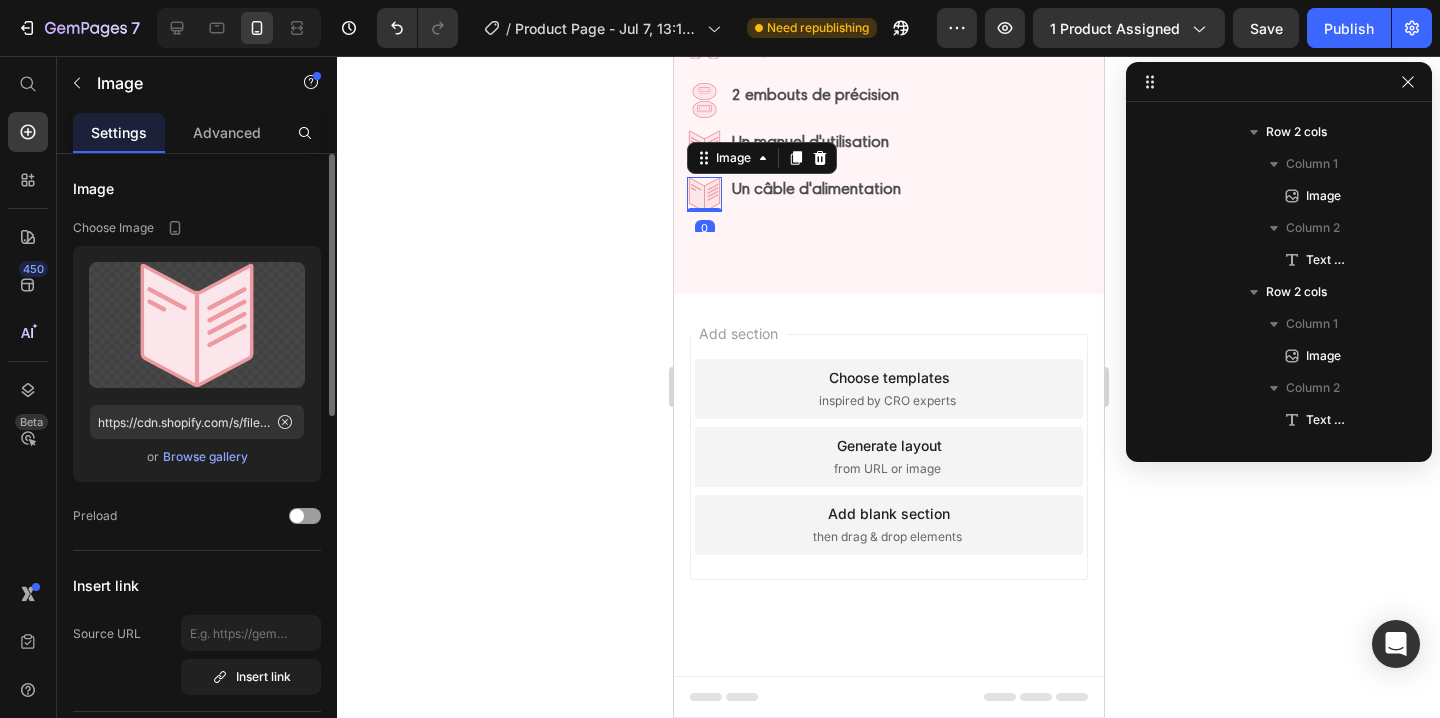 scroll, scrollTop: 2038, scrollLeft: 0, axis: vertical 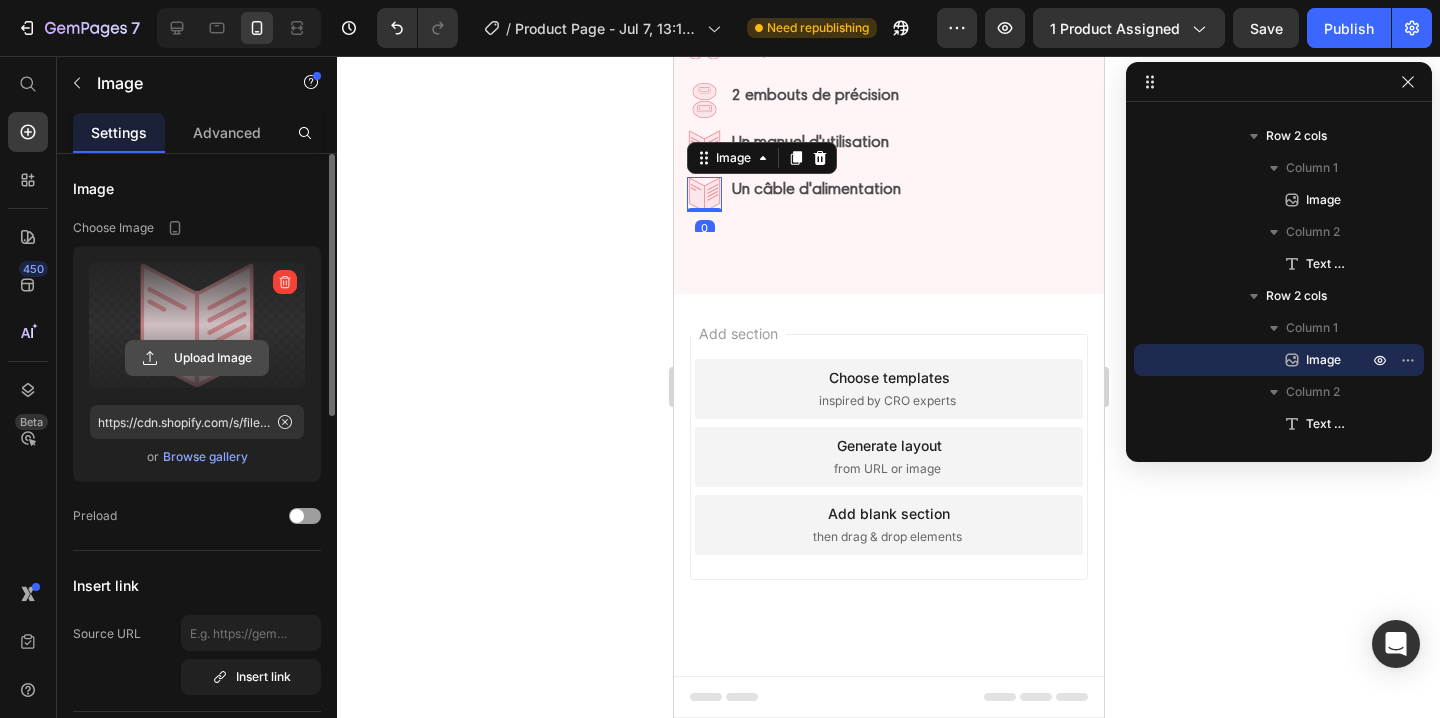 click 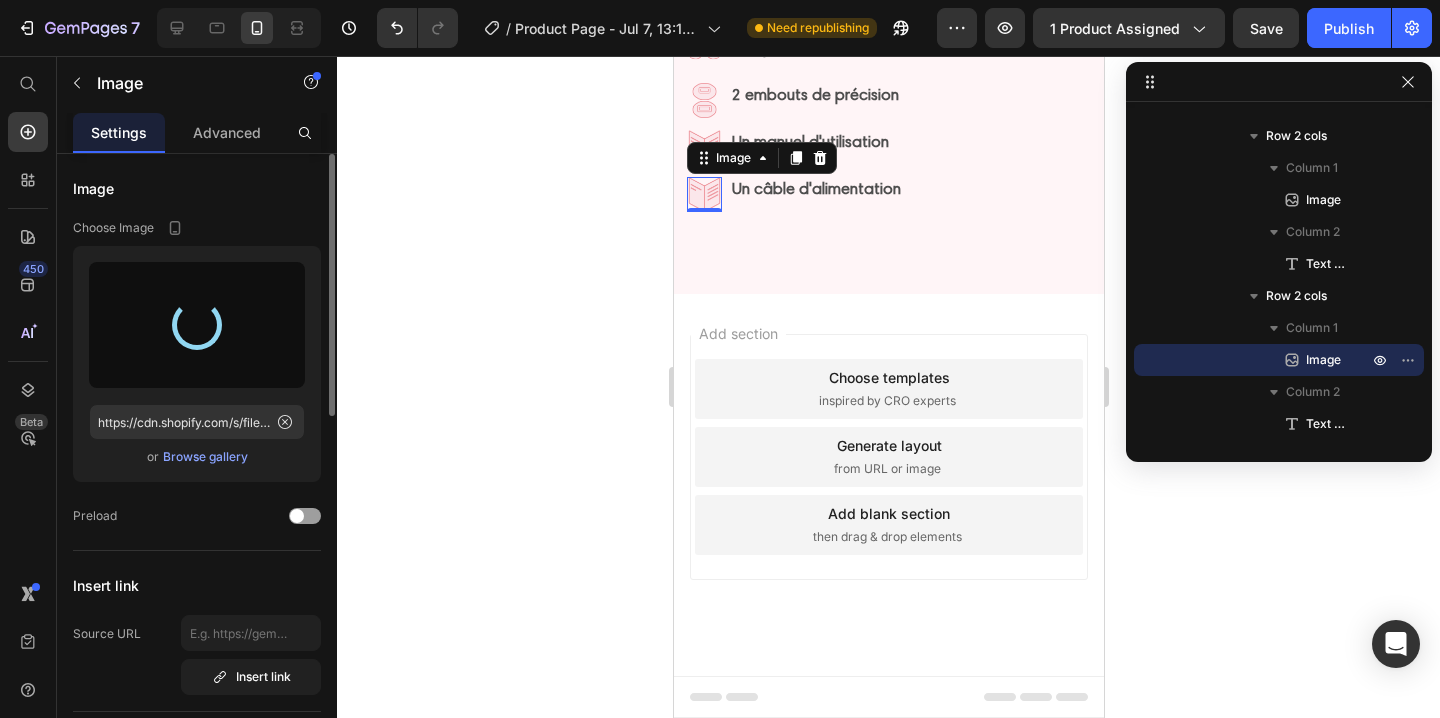 type on "https://cdn.shopify.com/s/files/1/0935/0420/9220/files/gempages_574379410279367891-71abd2da-79f9-4f93-935d-fd2bf881451f.png" 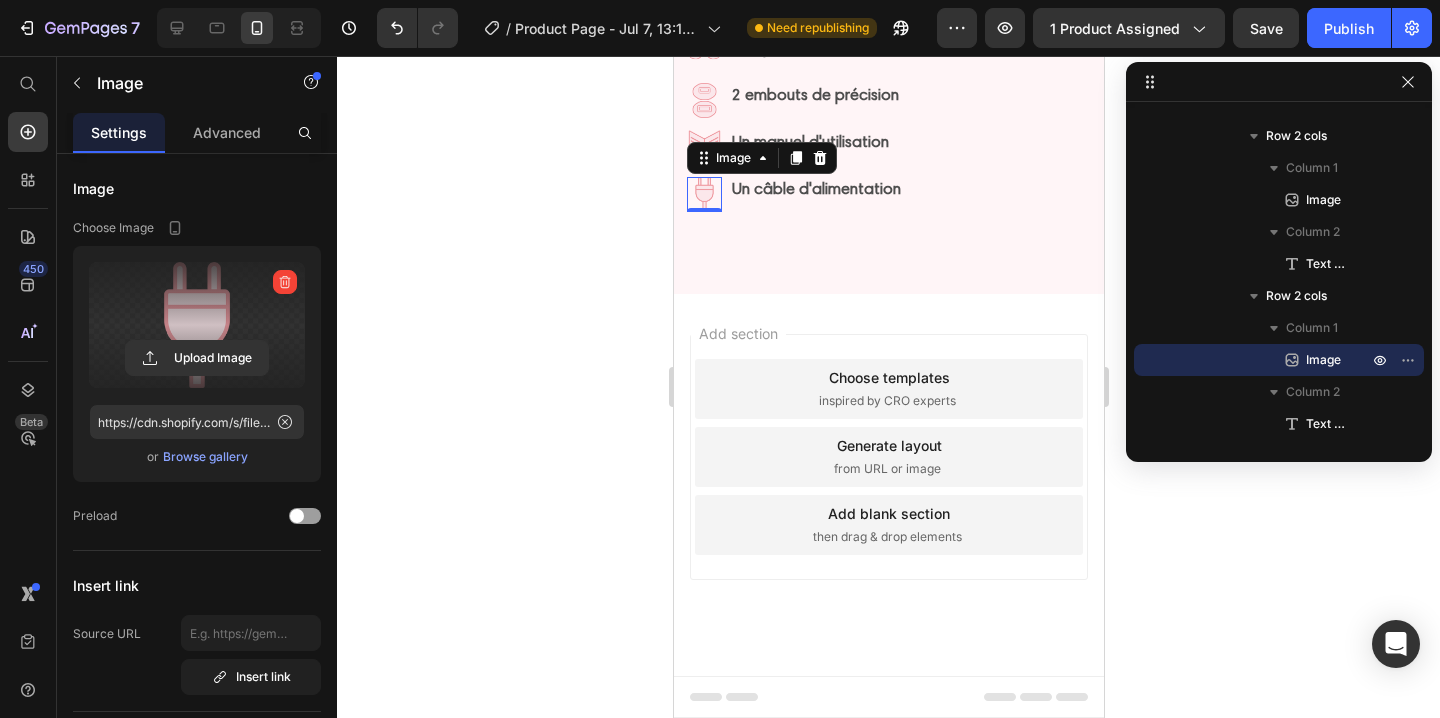 click 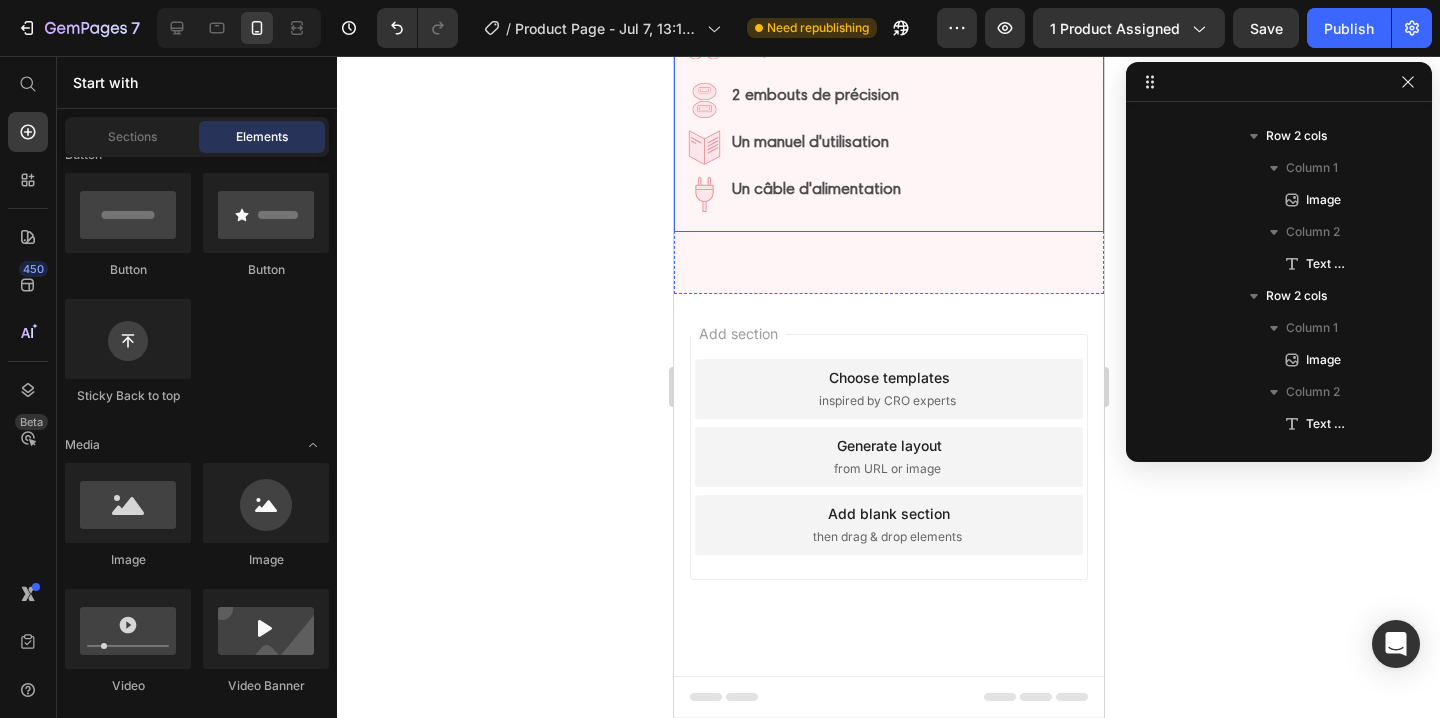 click 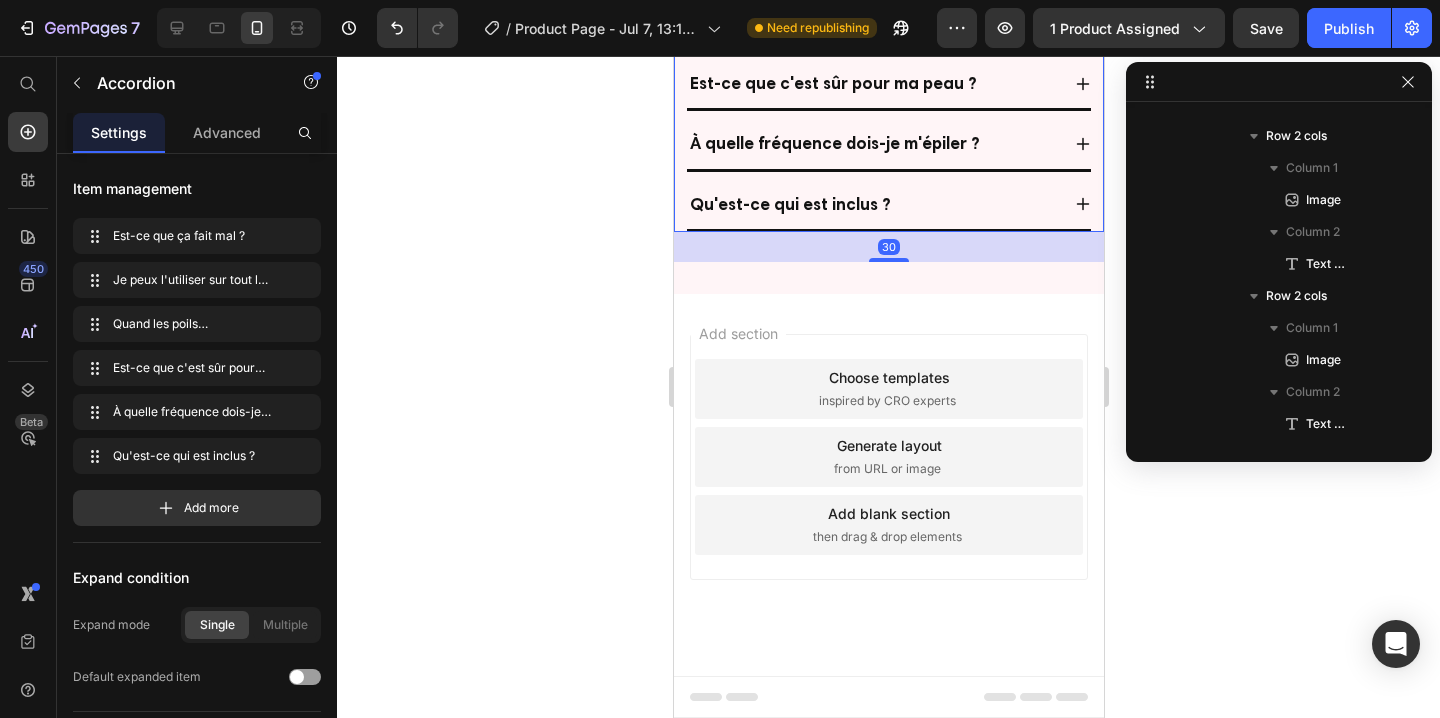 scroll, scrollTop: 698, scrollLeft: 0, axis: vertical 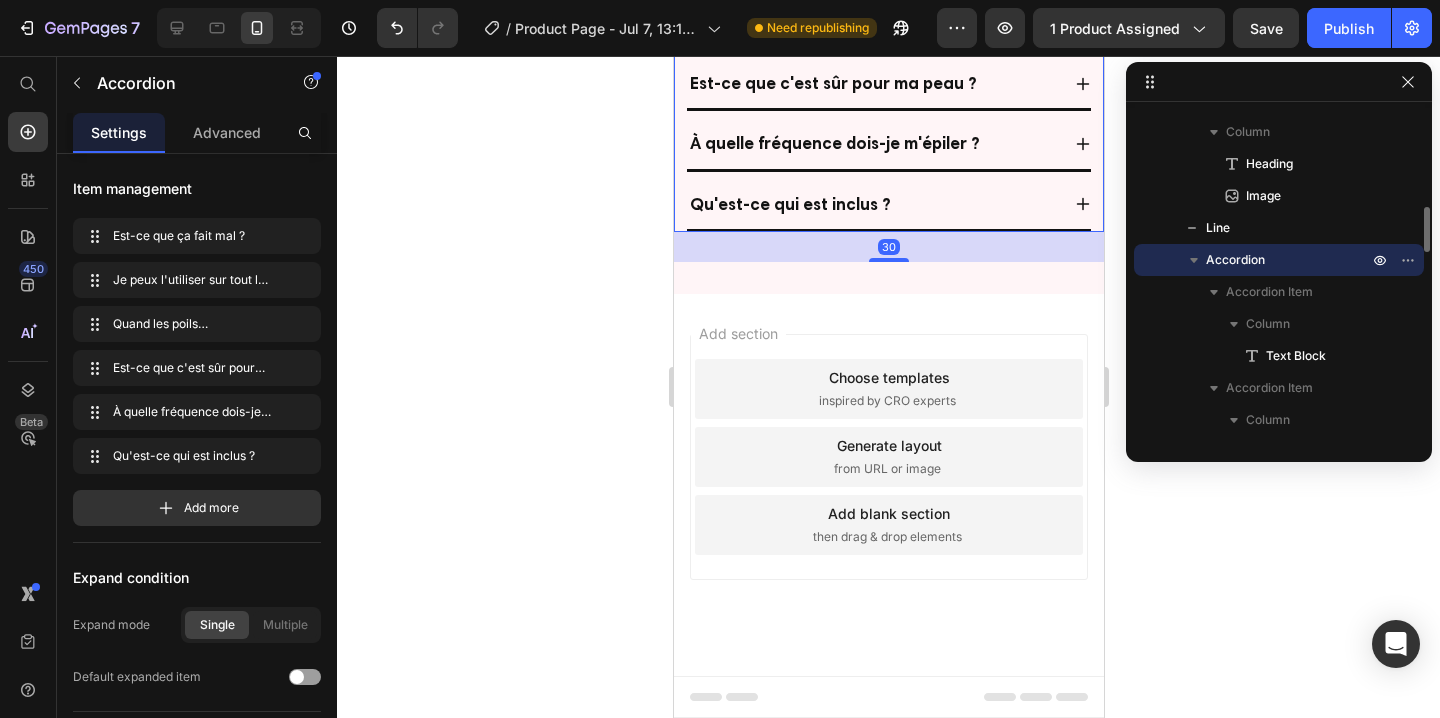 click 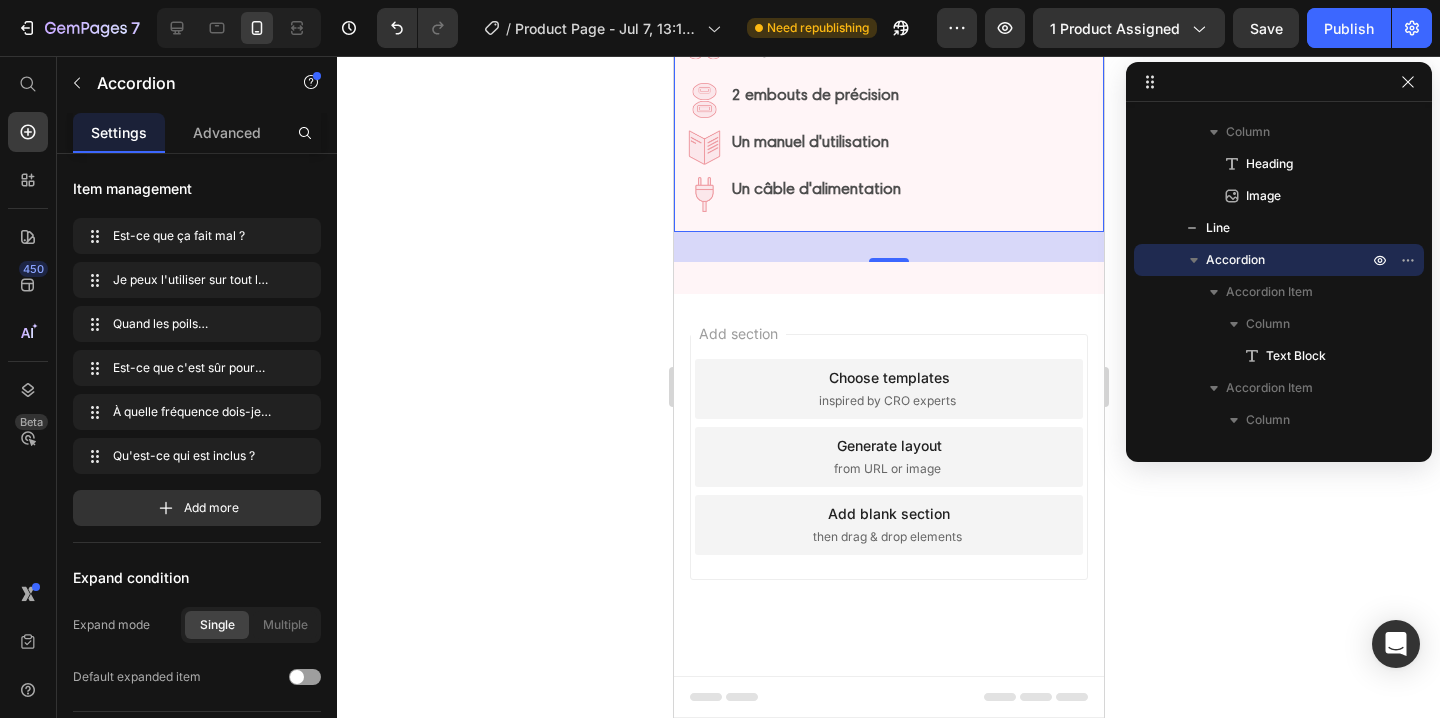 click on "Qu'est-ce qui est inclus ?" at bounding box center [888, -87] 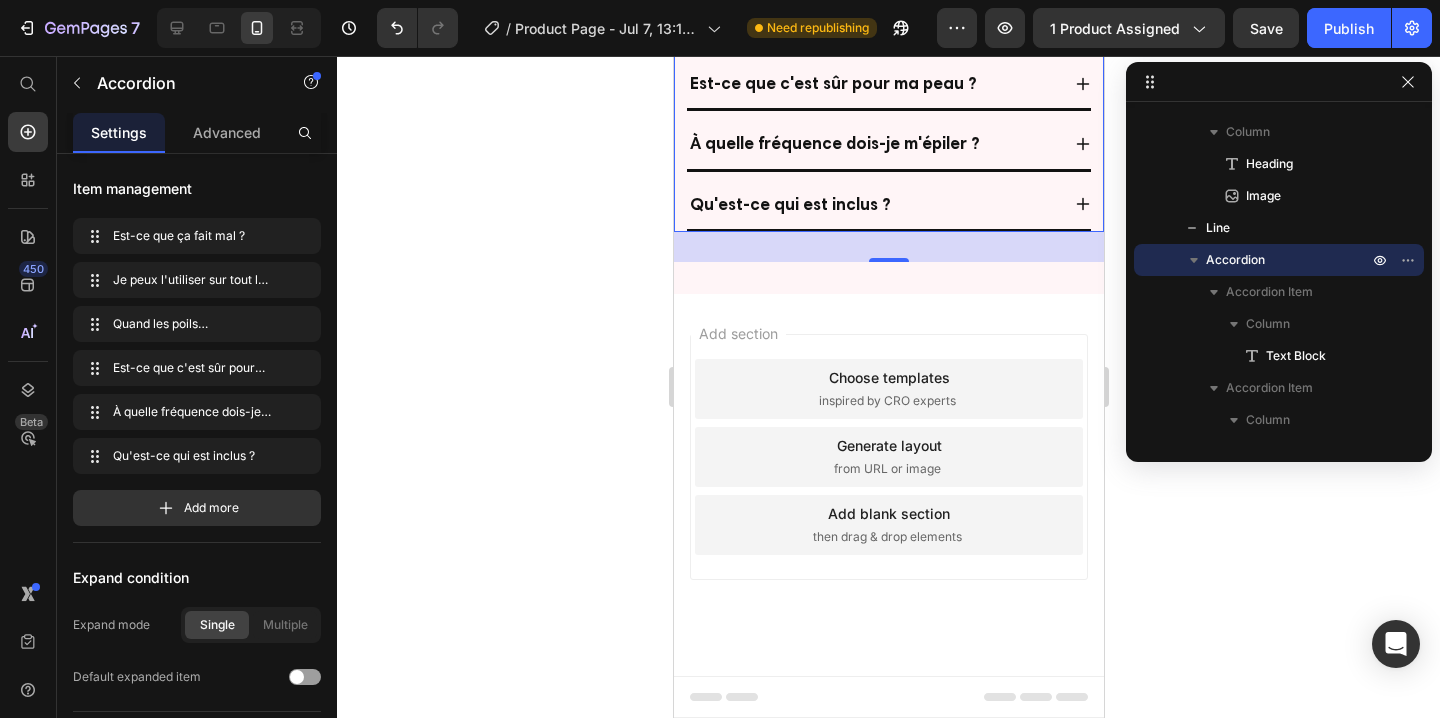 click 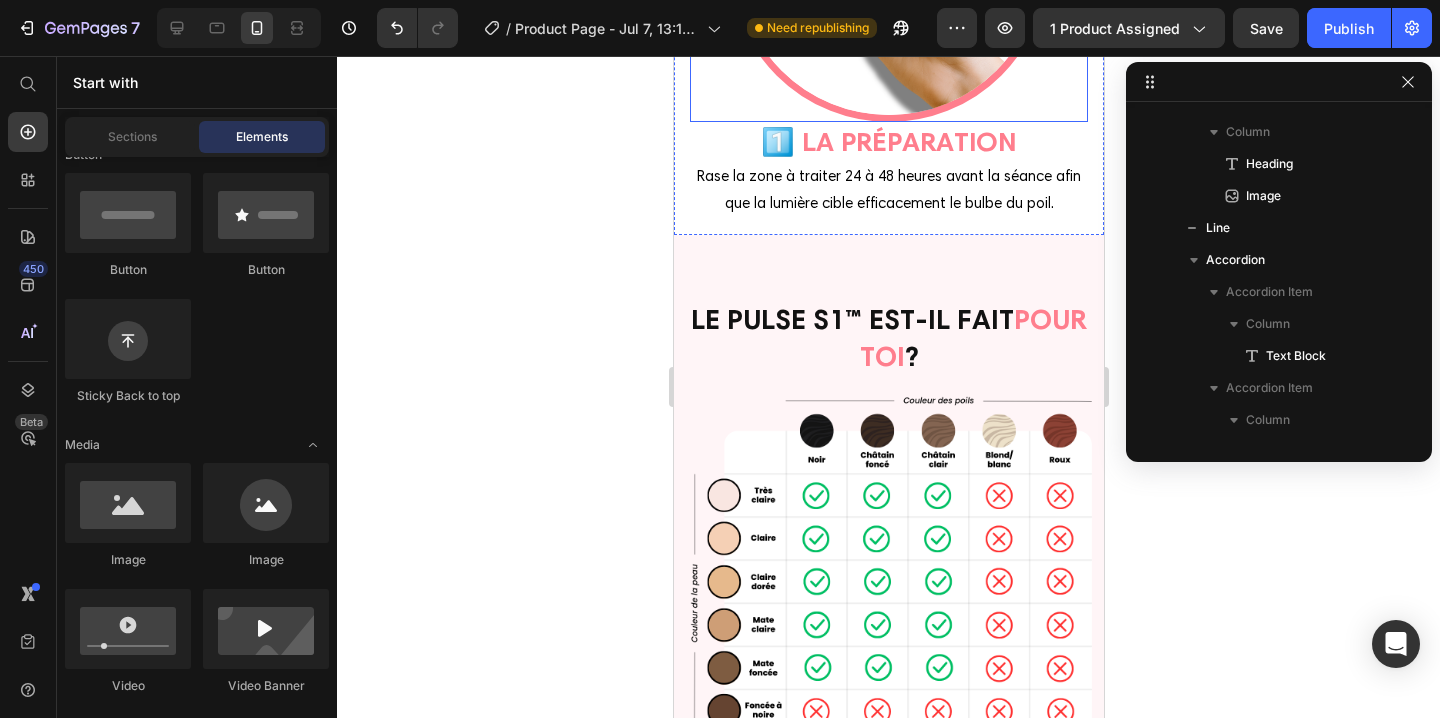 scroll, scrollTop: 5883, scrollLeft: 0, axis: vertical 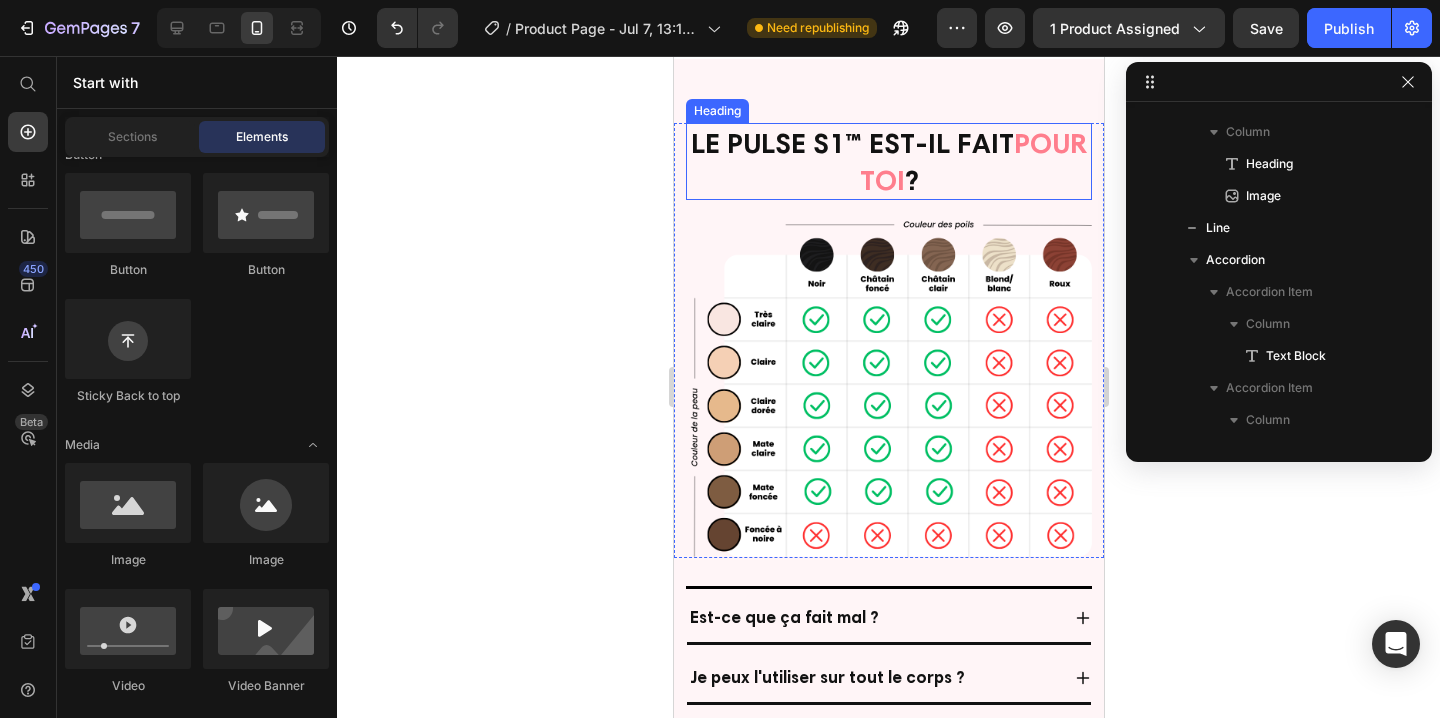 click on "Le Pulse S1™ est-il fait  pour toi  ?" at bounding box center (888, 161) 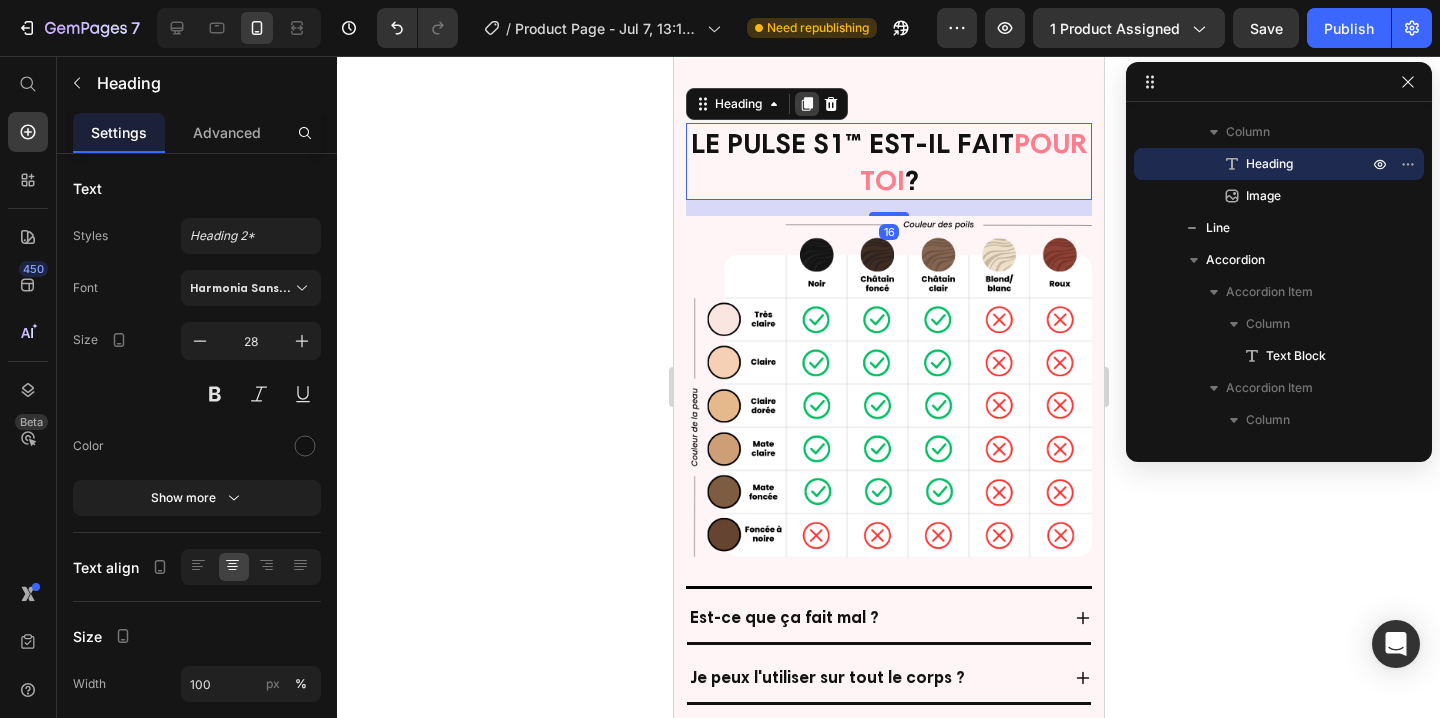 click 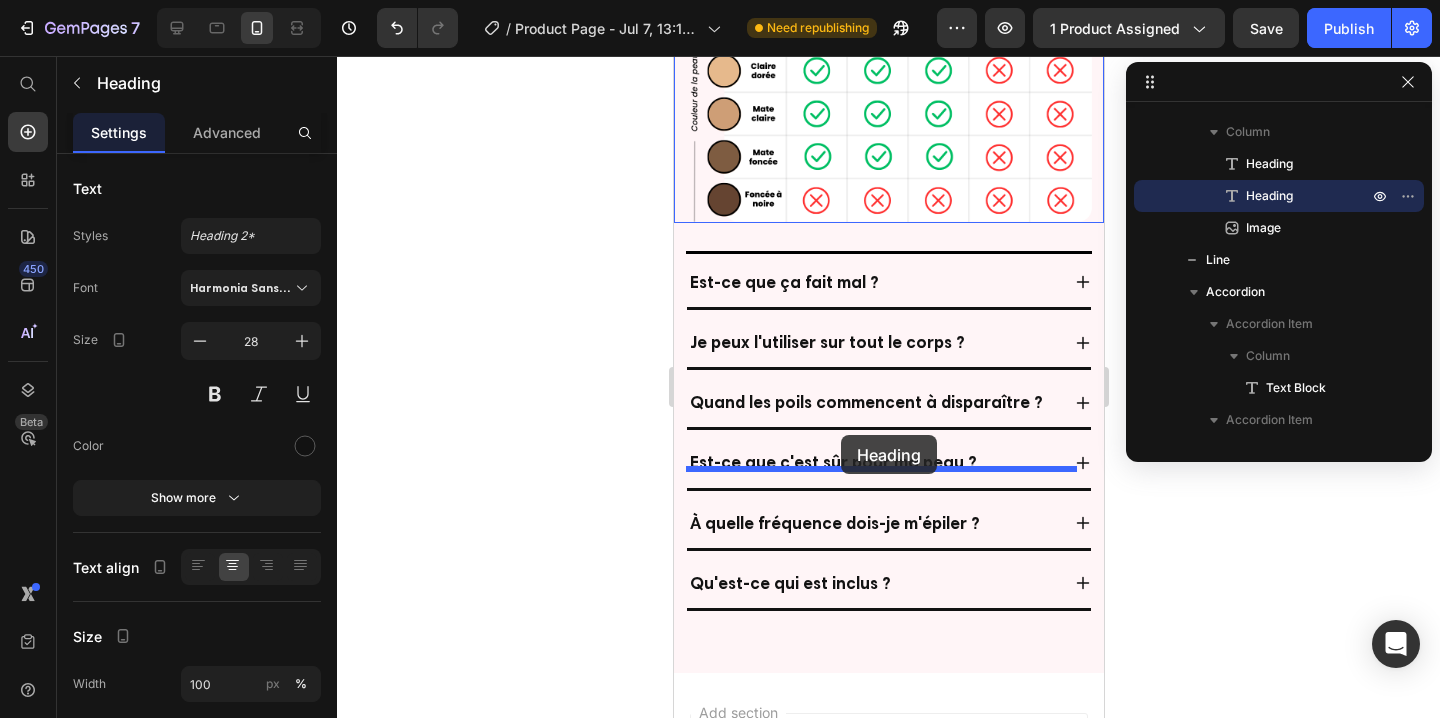 scroll, scrollTop: 6307, scrollLeft: 0, axis: vertical 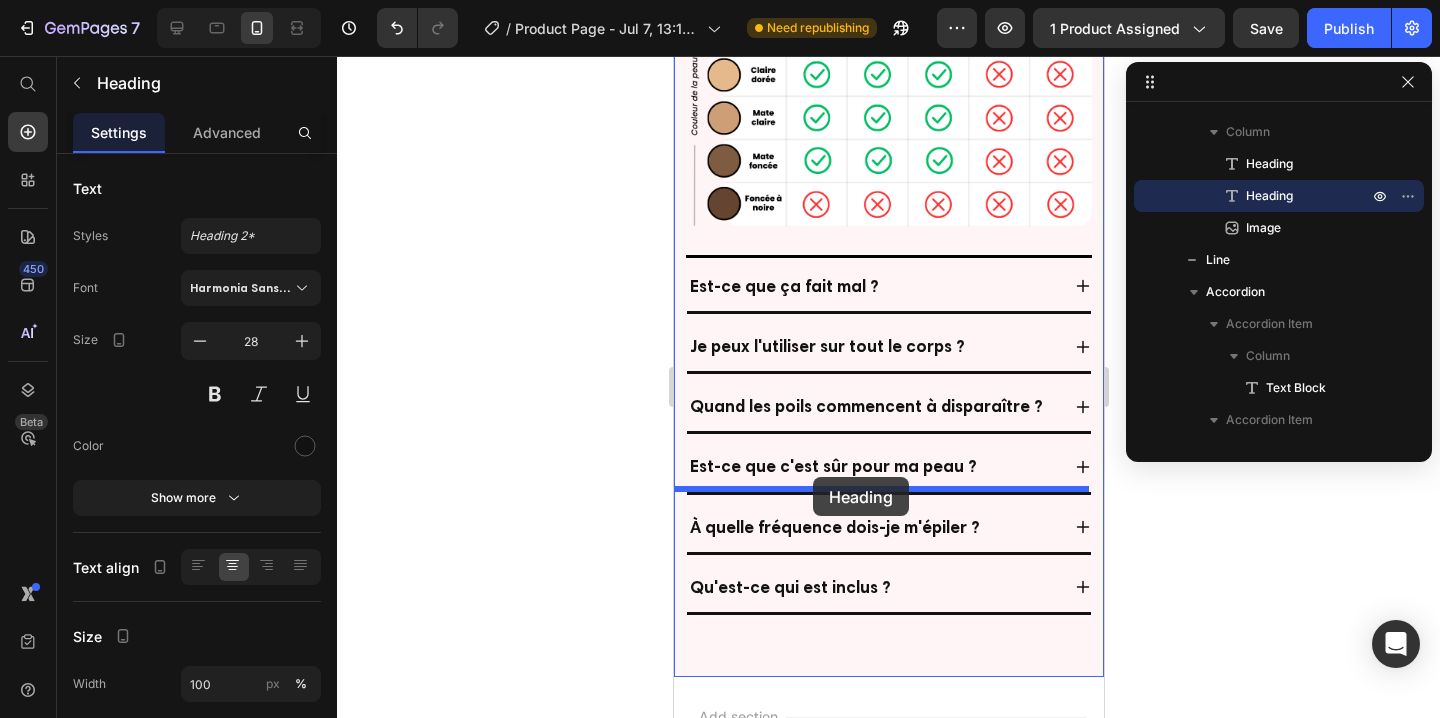 drag, startPoint x: 703, startPoint y: 456, endPoint x: 812, endPoint y: 477, distance: 111.0045 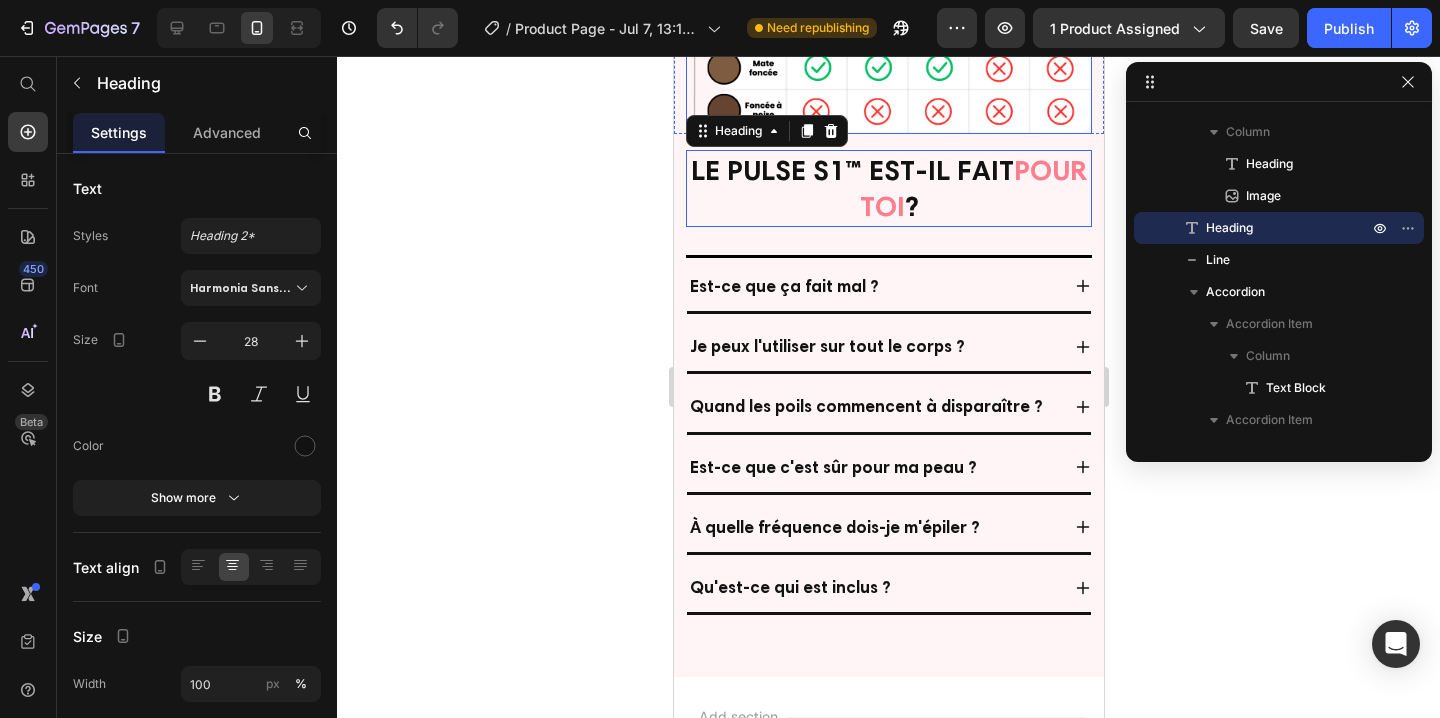 scroll, scrollTop: 6214, scrollLeft: 0, axis: vertical 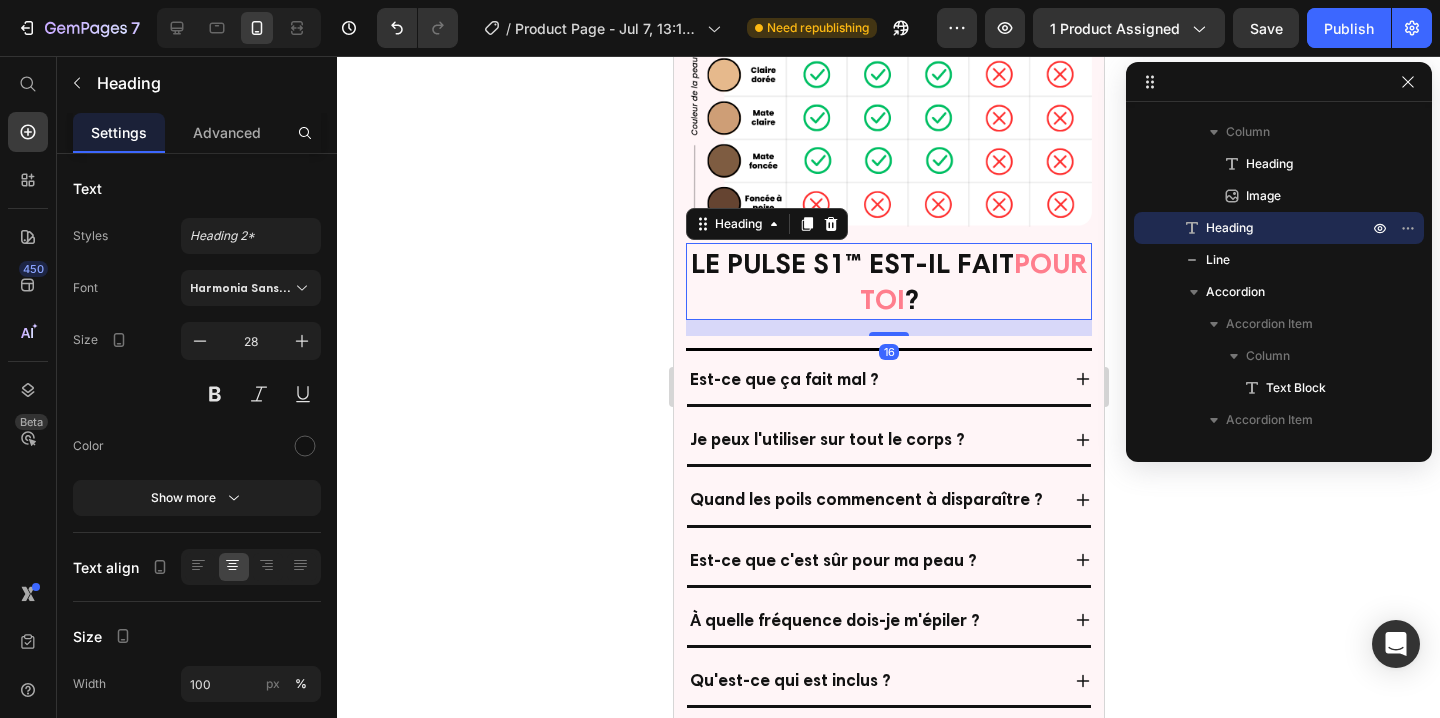 click 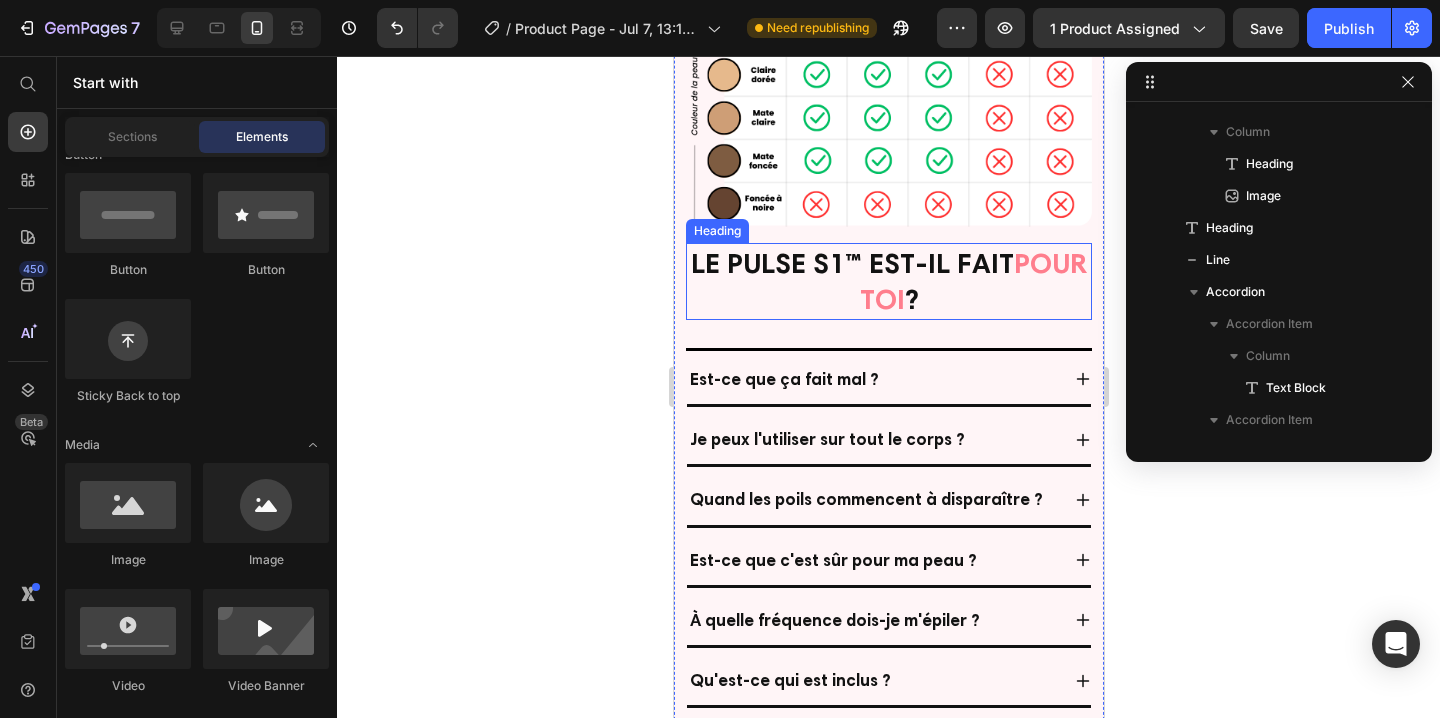click on "pour toi" at bounding box center [973, 281] 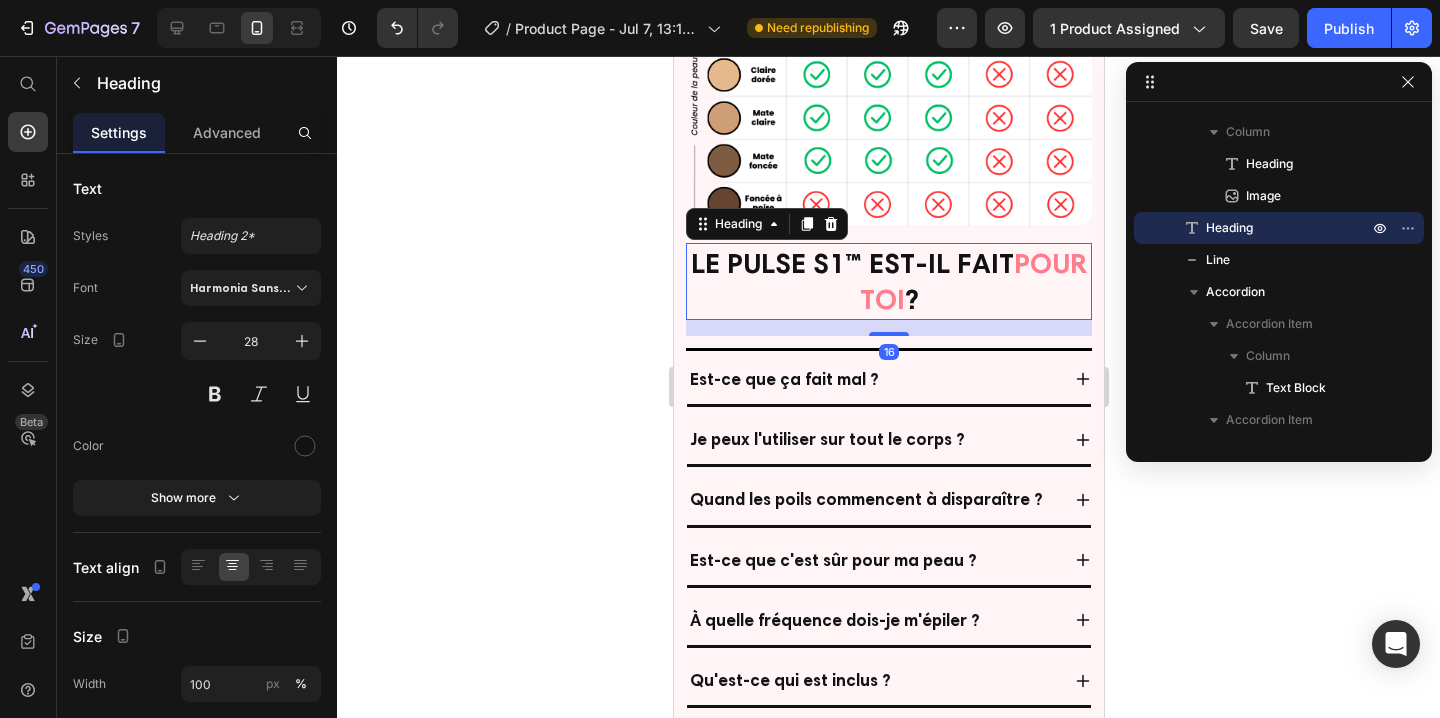 click on "Le Pulse S1™ est-il fait  pour toi  ?" at bounding box center [888, 281] 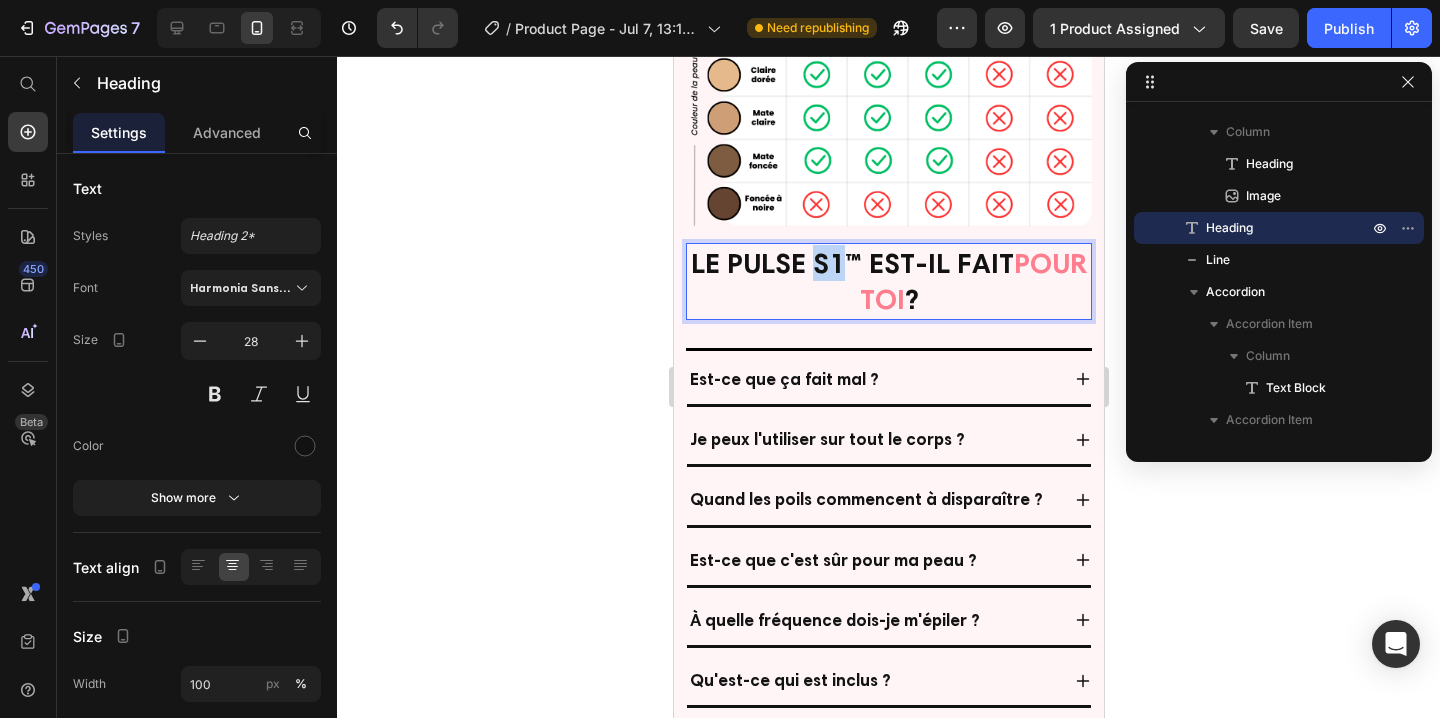click on "Le Pulse S1™ est-il fait  pour toi  ?" at bounding box center [888, 281] 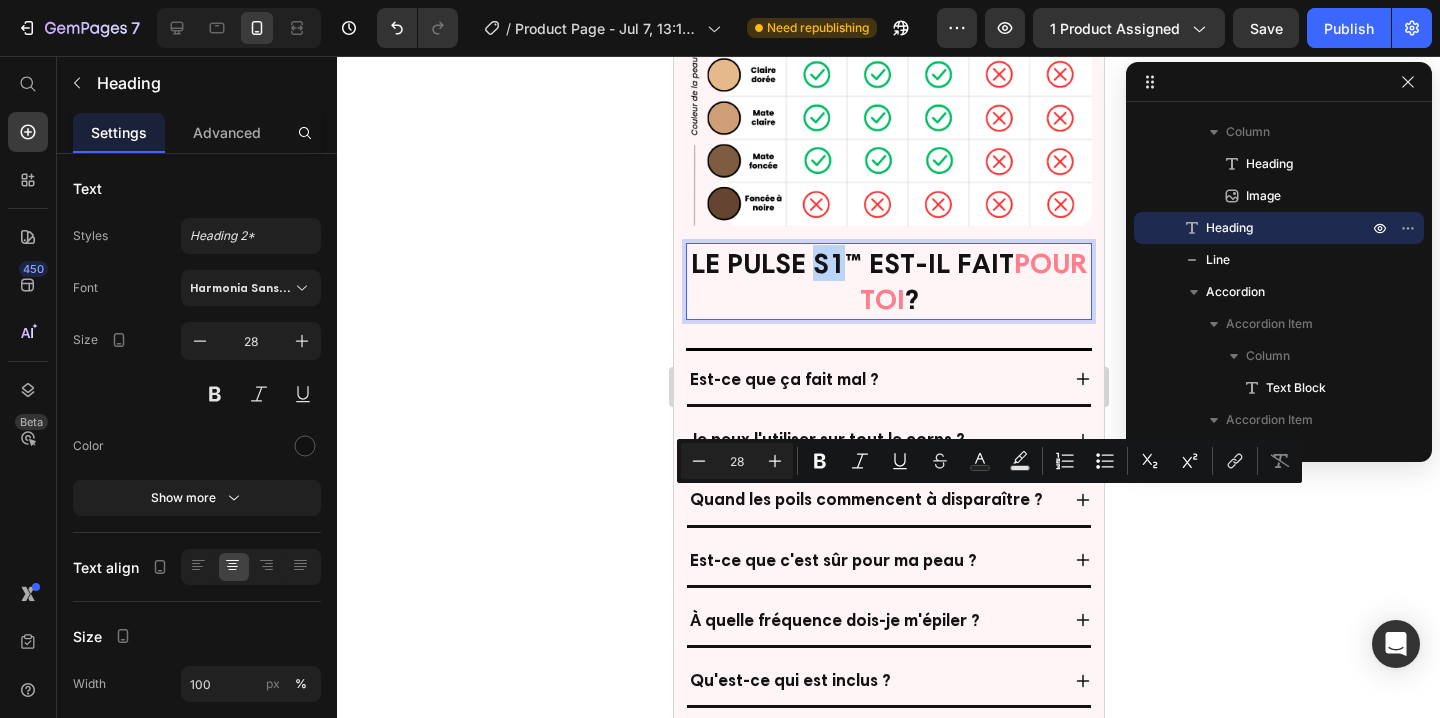 click on "Le Pulse S1™ est-il fait  pour toi  ?" at bounding box center [888, 281] 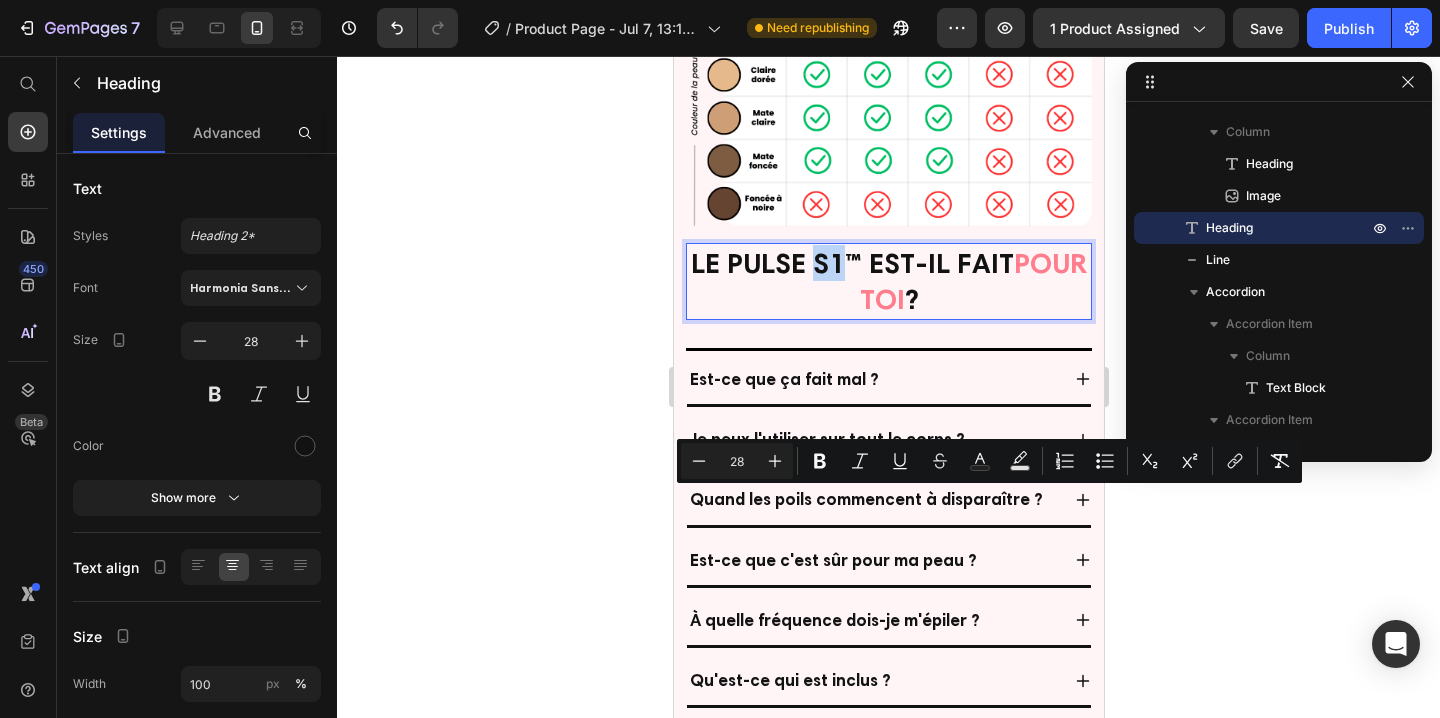 click on "Le Pulse S1™ est-il fait  pour toi  ?" at bounding box center [888, 281] 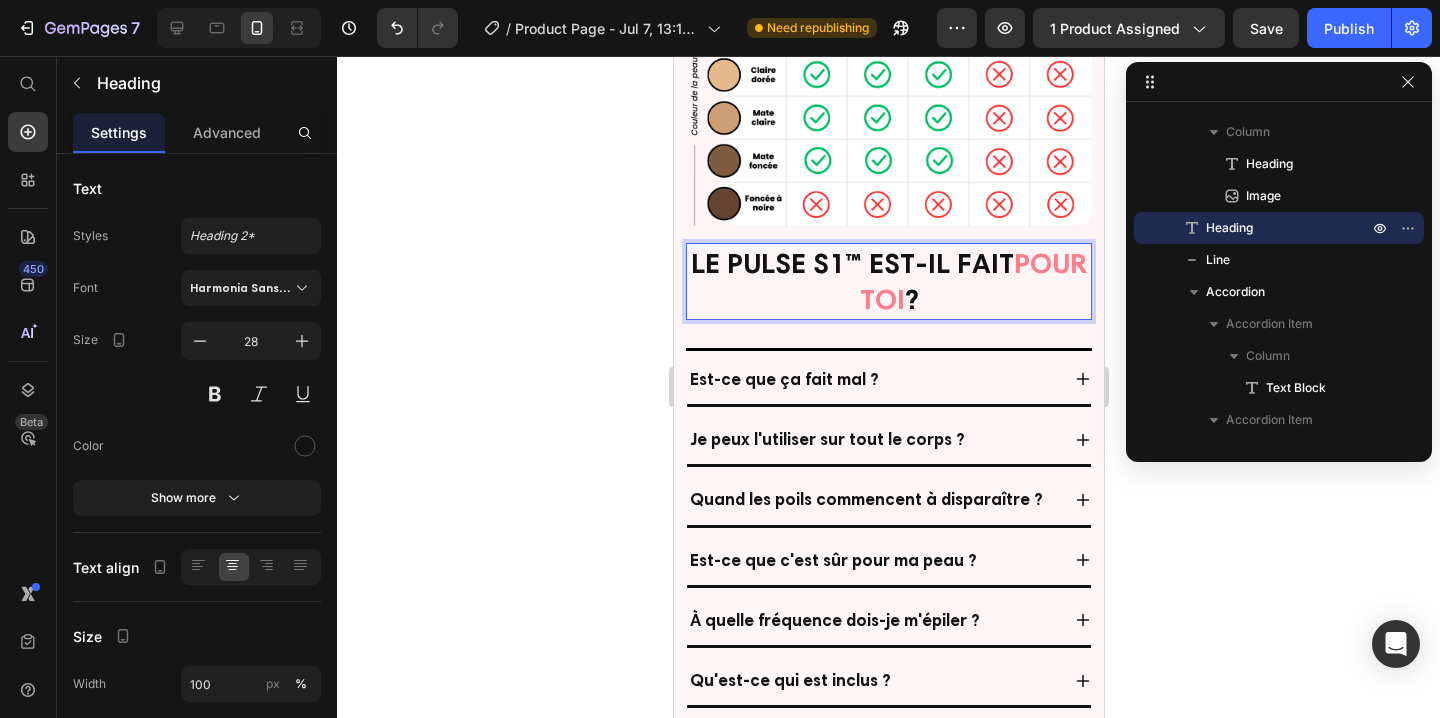click on "Le Pulse S1™ est-il fait  pour toi  ?" at bounding box center (888, 281) 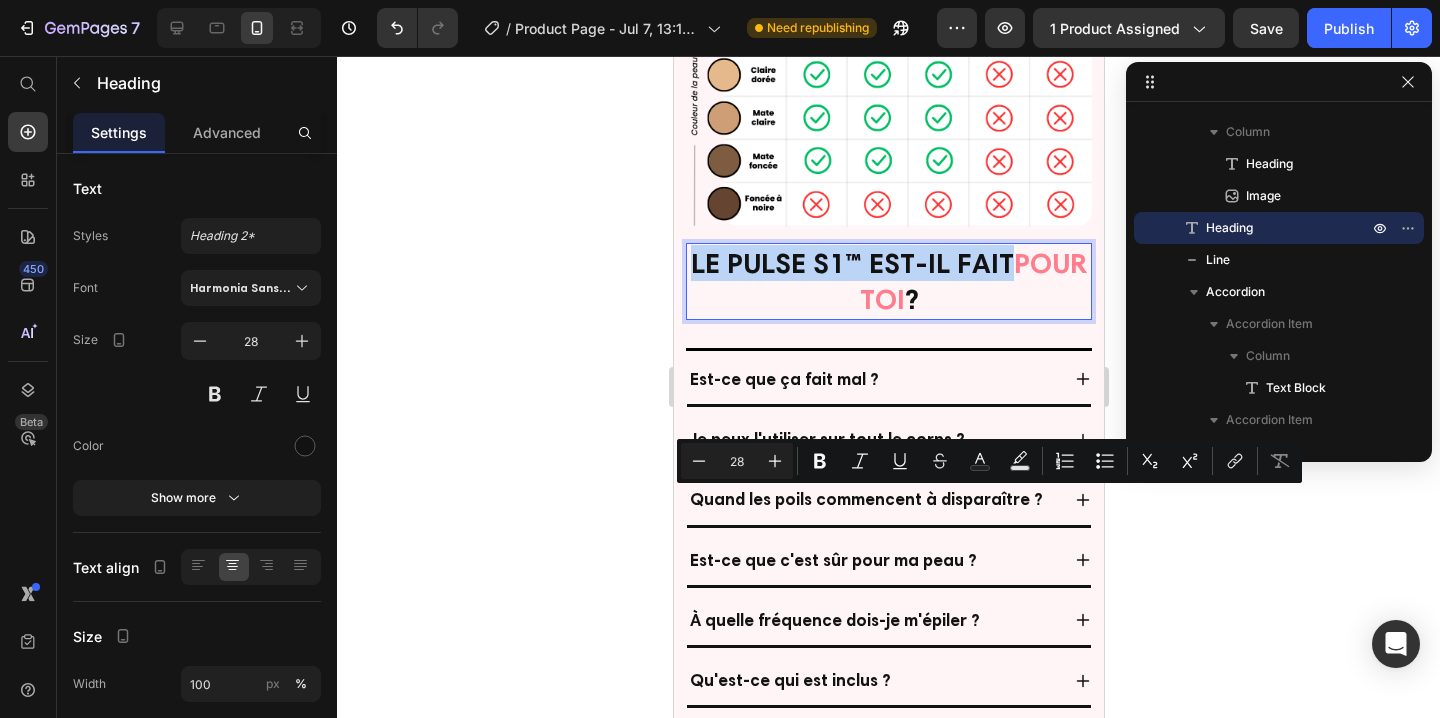 drag, startPoint x: 729, startPoint y: 513, endPoint x: 1017, endPoint y: 517, distance: 288.02777 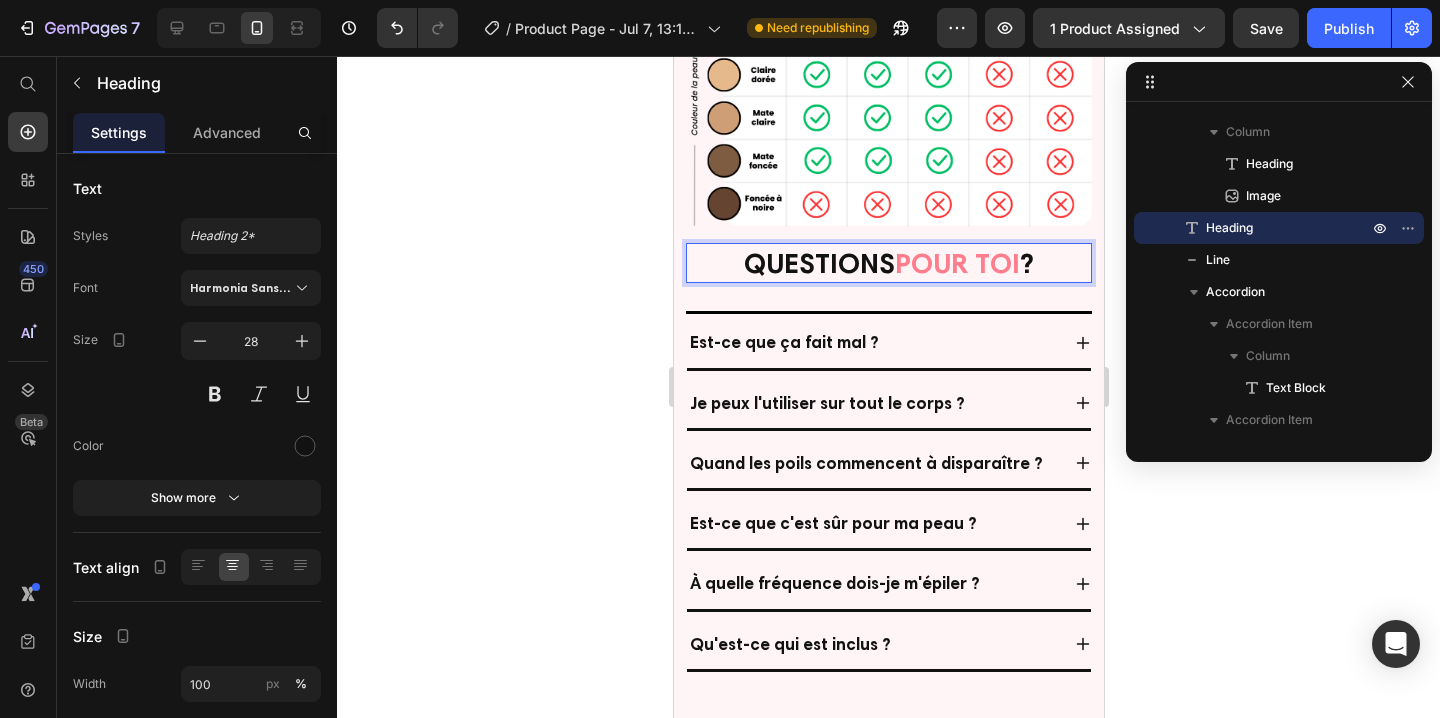 click on "questions  pour toi  ?" at bounding box center [888, 263] 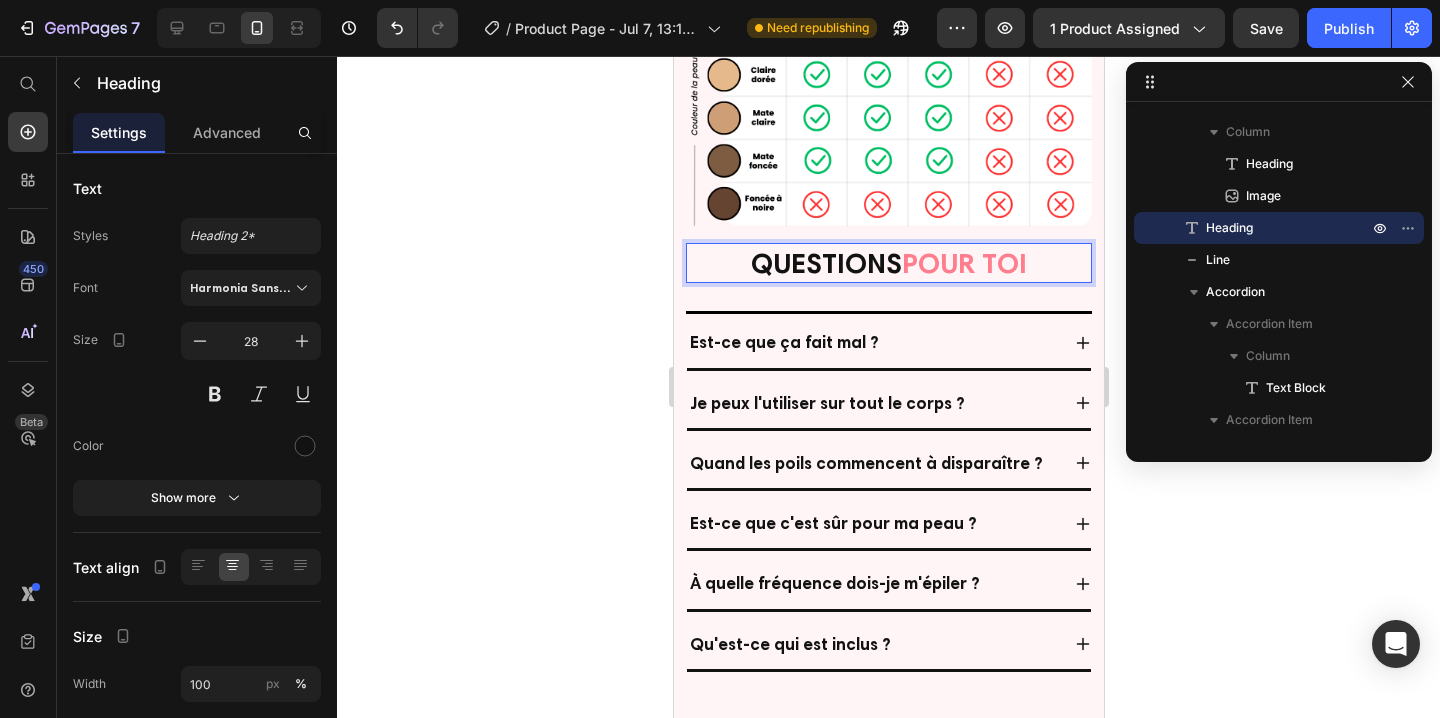 click on "pour toi" at bounding box center (963, 263) 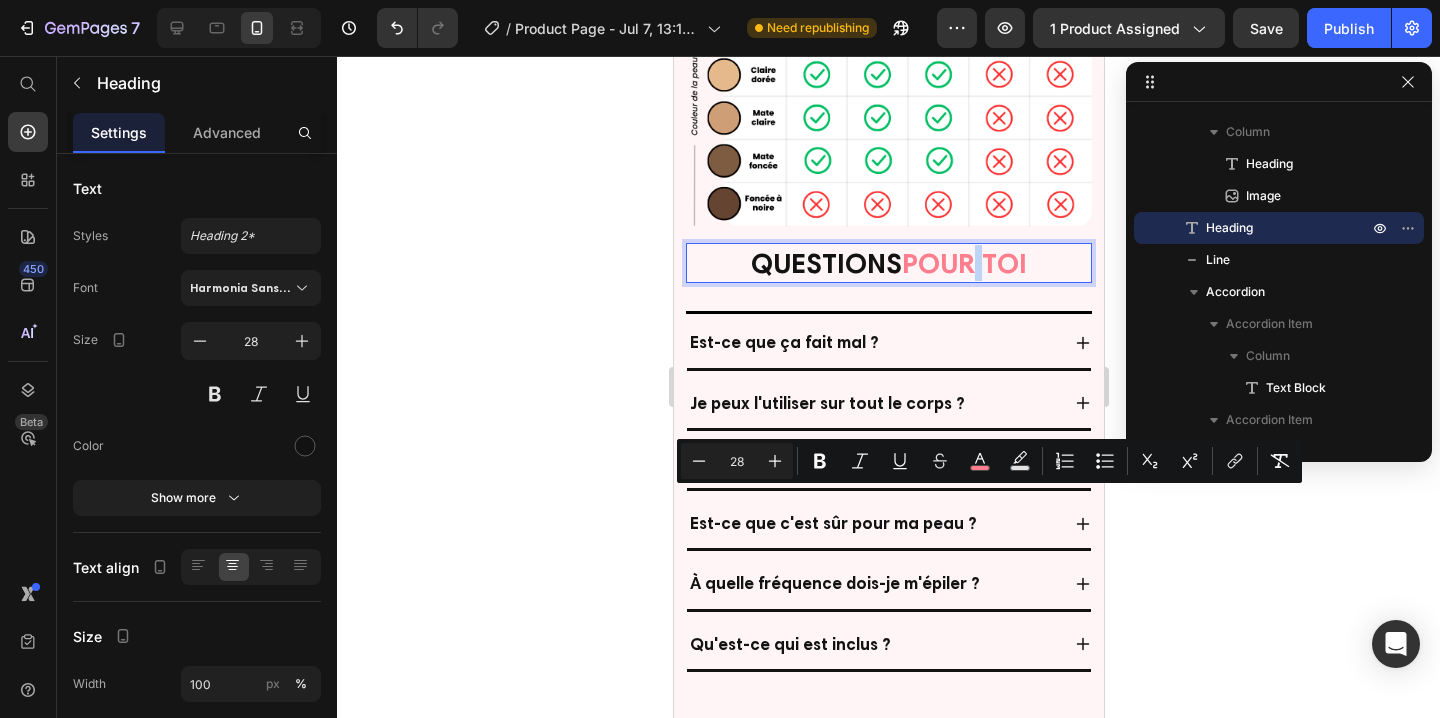click on "pour toi" at bounding box center [963, 263] 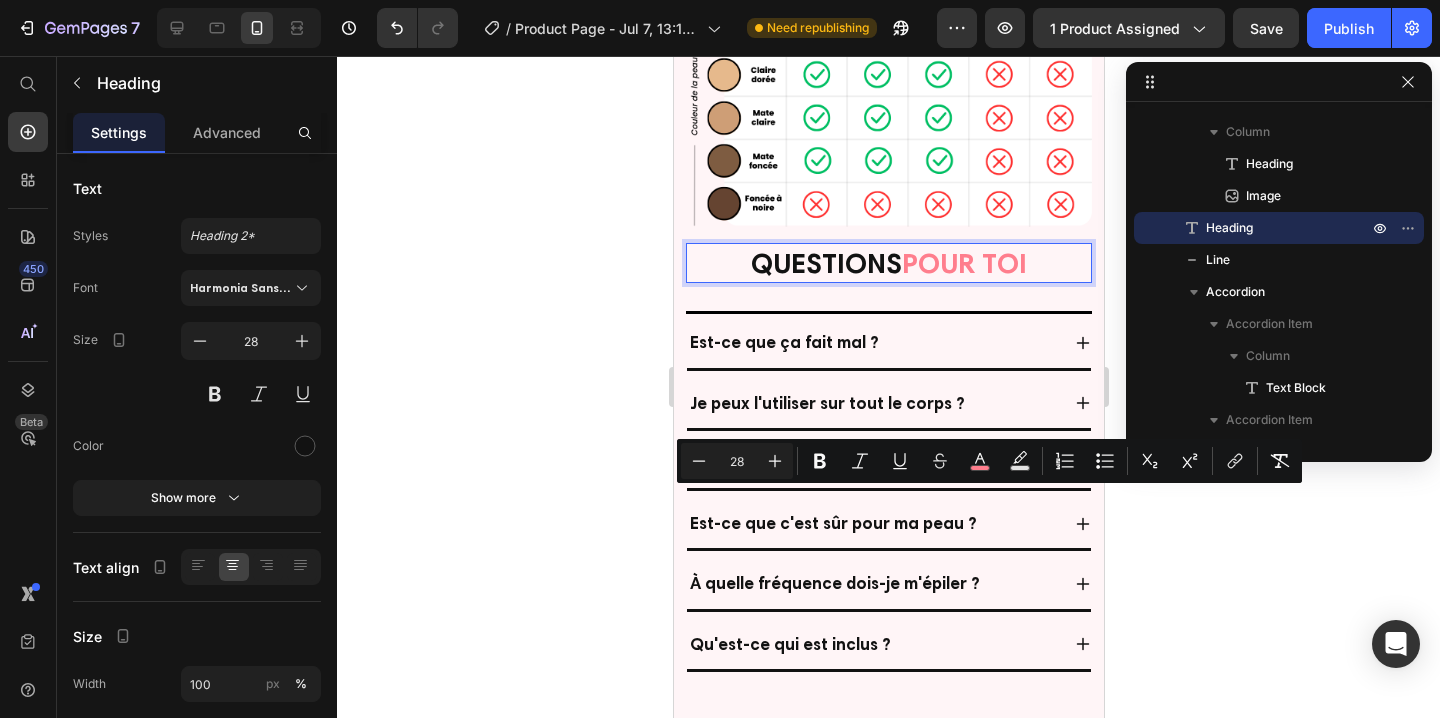 click on "pour toi" at bounding box center [963, 263] 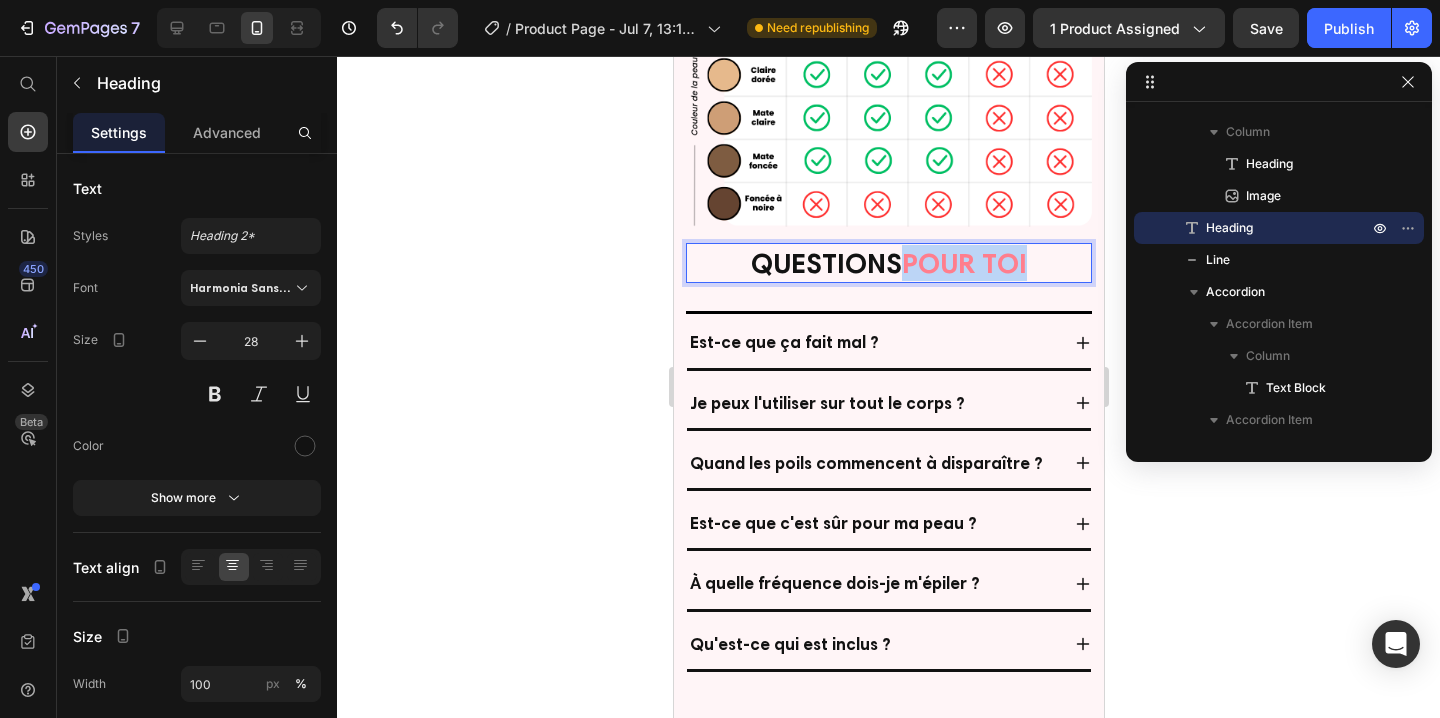 drag, startPoint x: 949, startPoint y: 507, endPoint x: 980, endPoint y: 508, distance: 31.016125 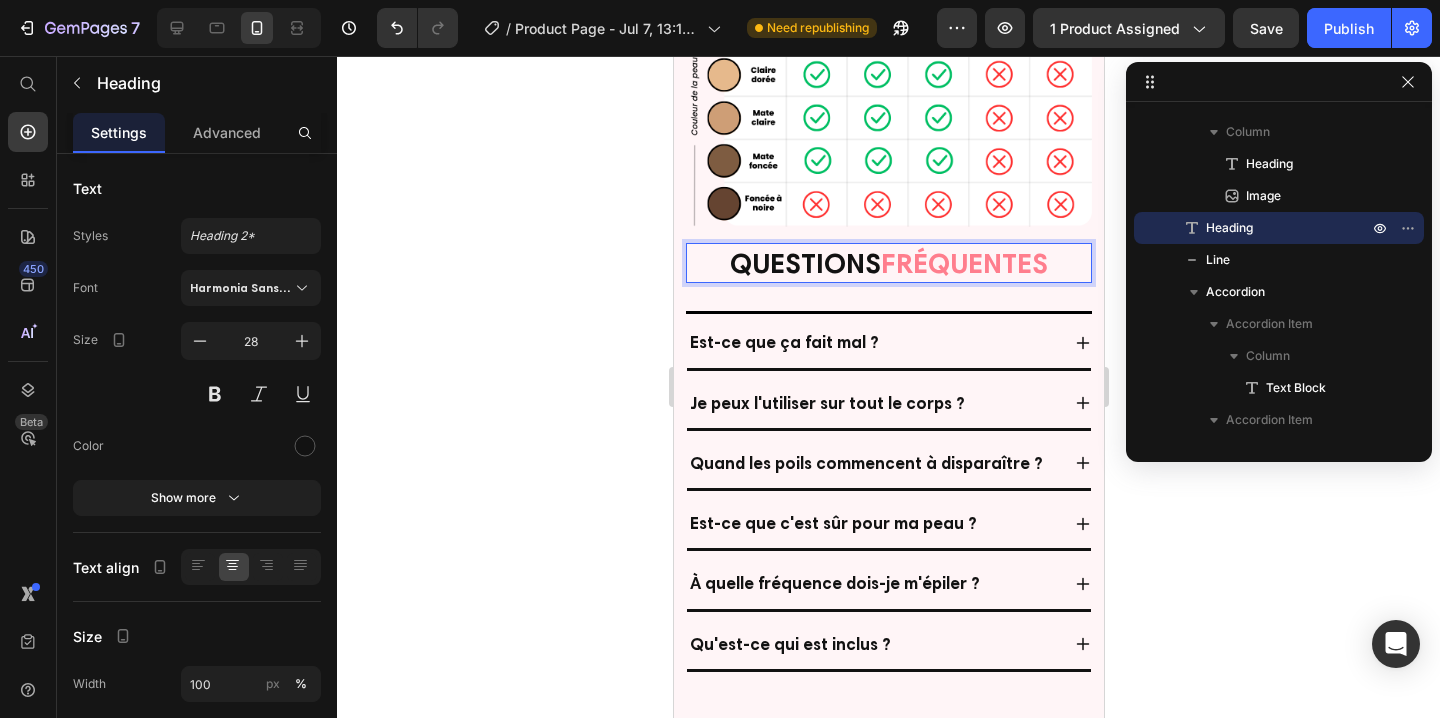 click 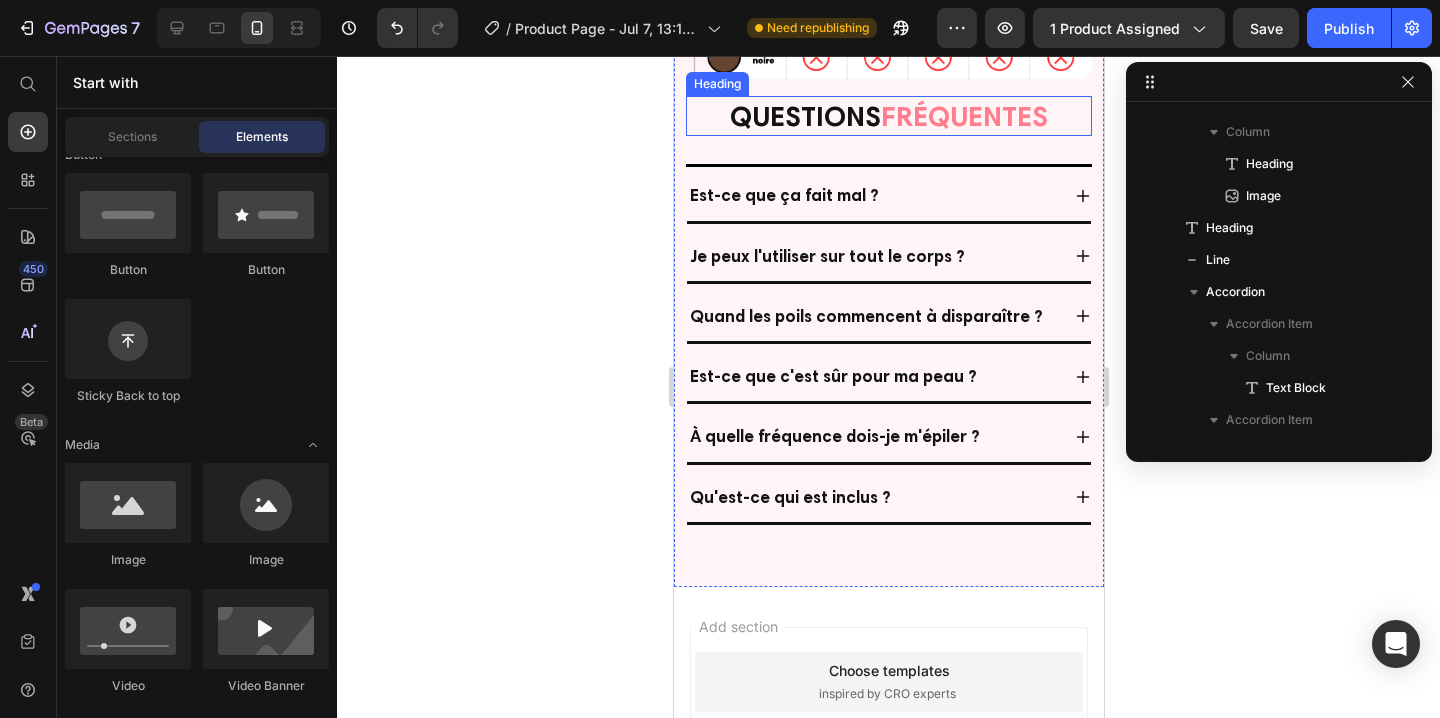 scroll, scrollTop: 6592, scrollLeft: 0, axis: vertical 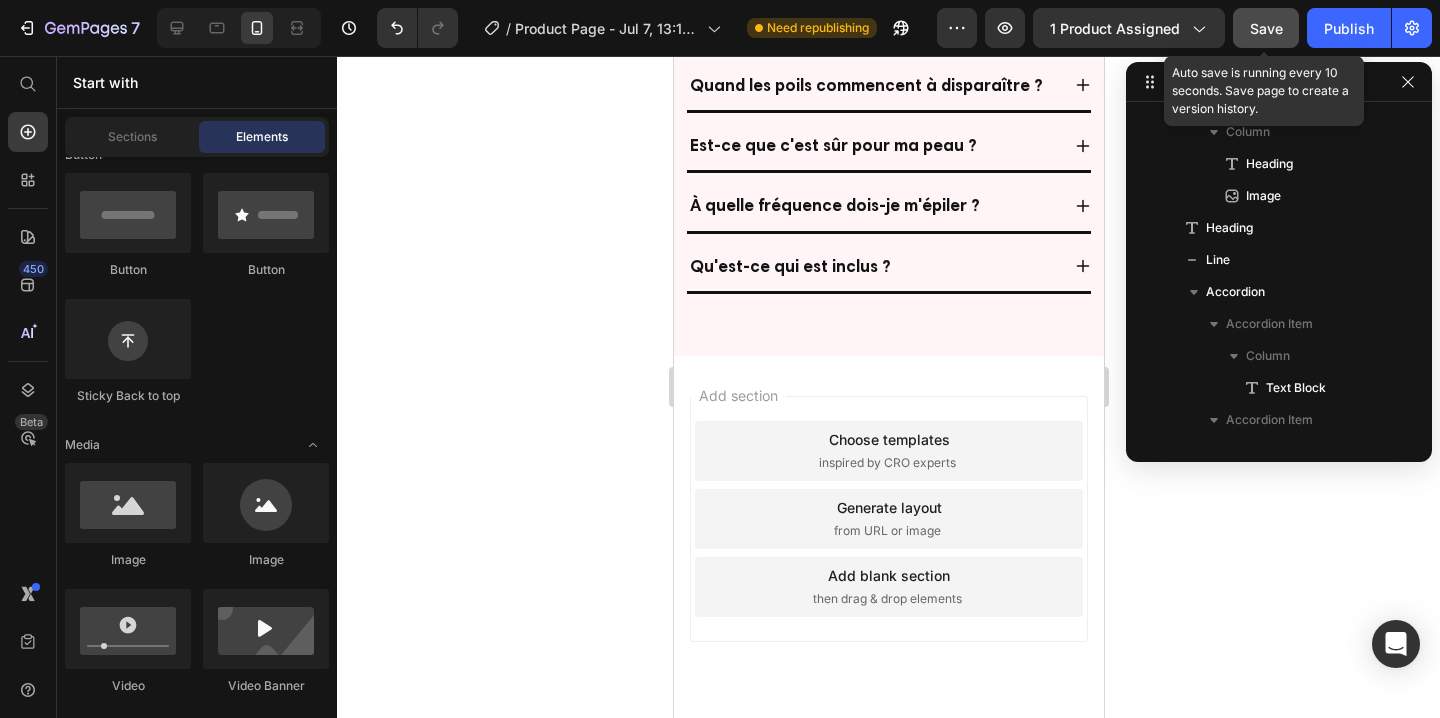 click on "Save" at bounding box center [1266, 28] 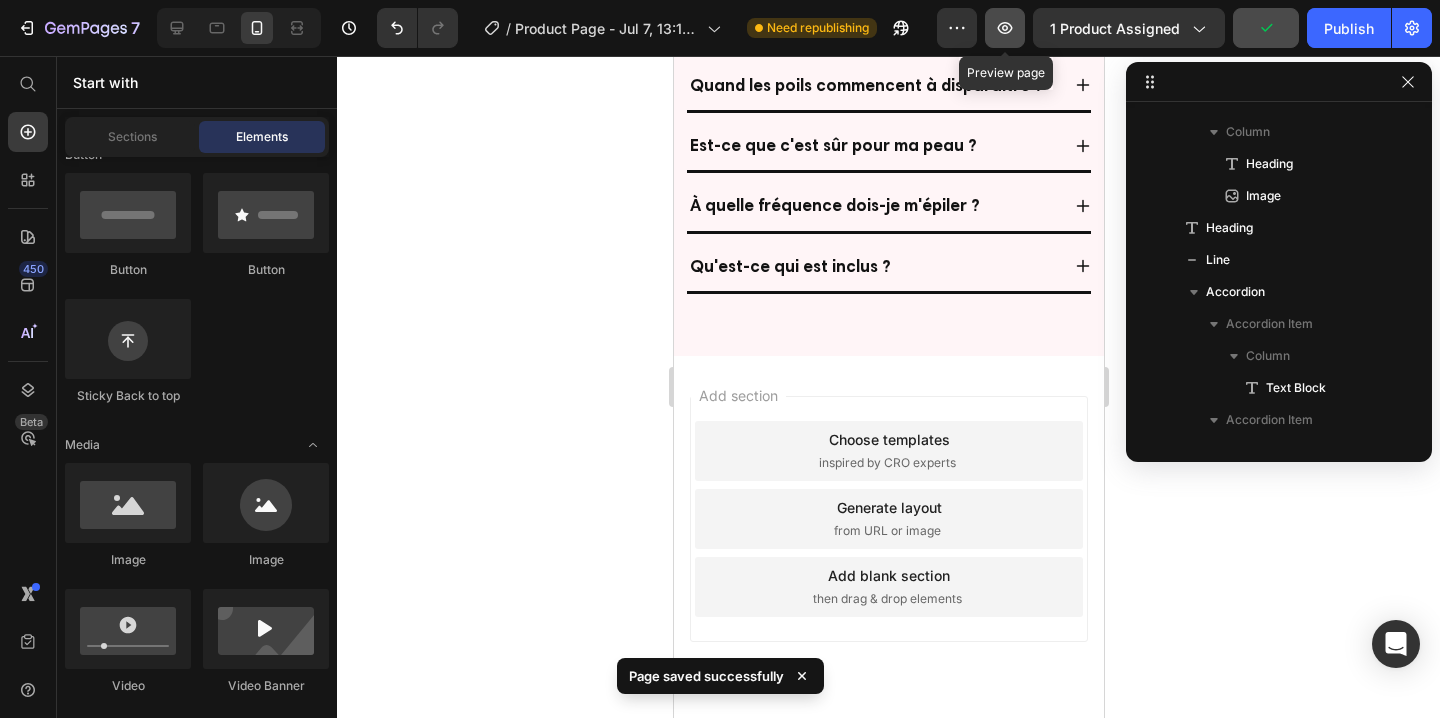 click 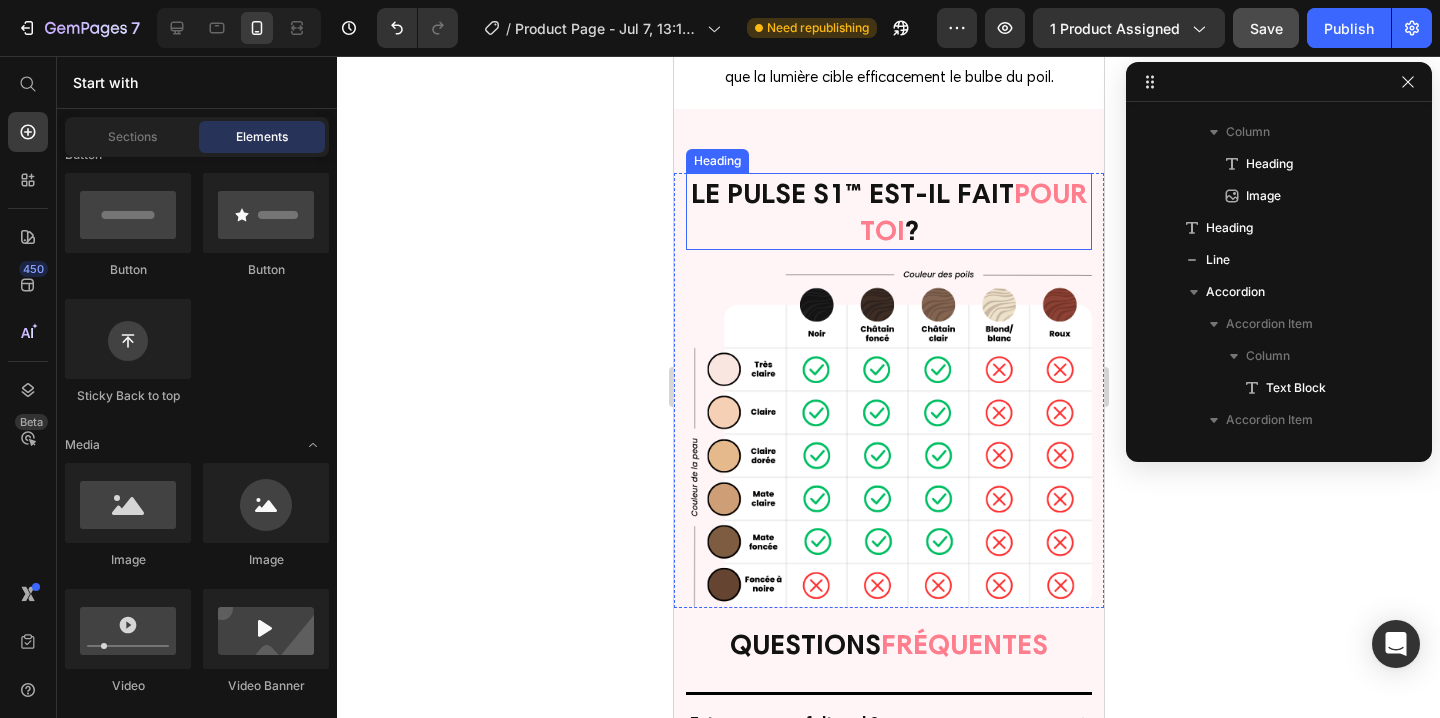 scroll, scrollTop: 5595, scrollLeft: 0, axis: vertical 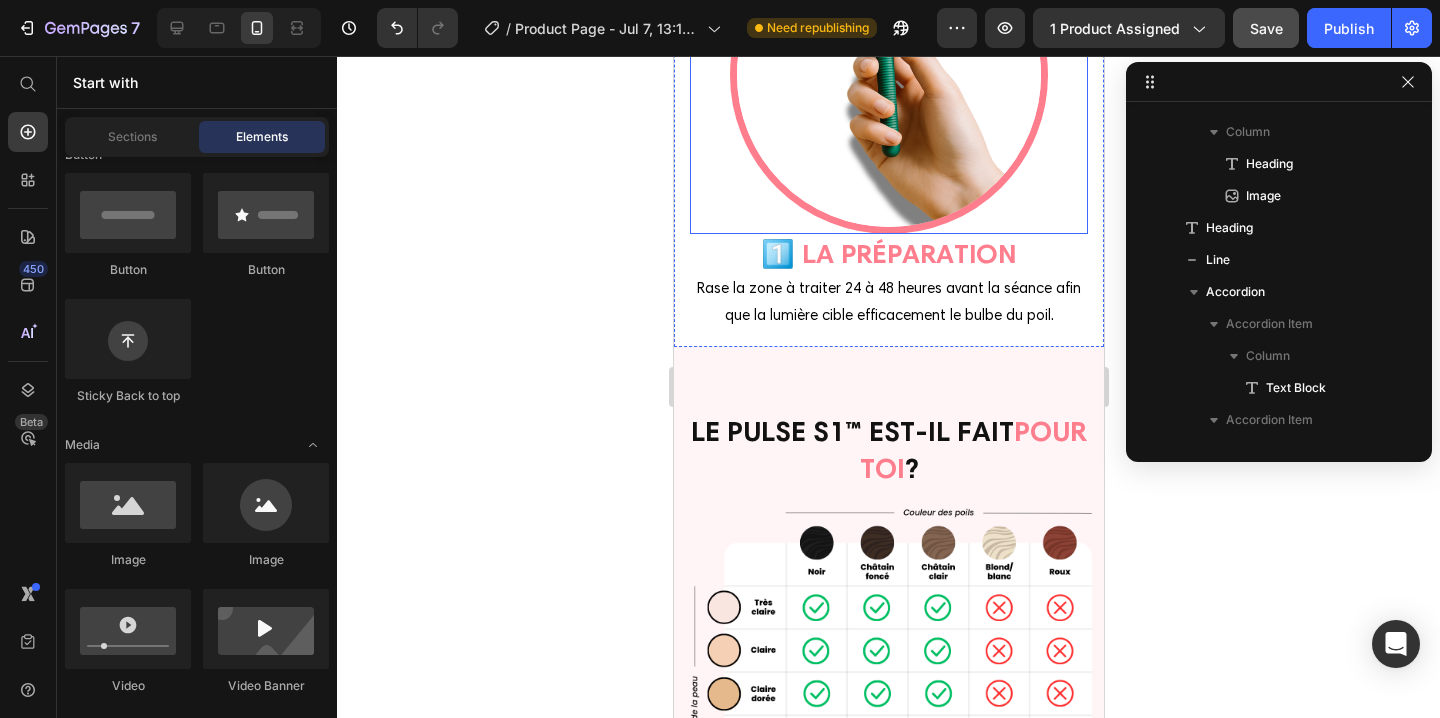 drag, startPoint x: 885, startPoint y: 283, endPoint x: 860, endPoint y: 256, distance: 36.796738 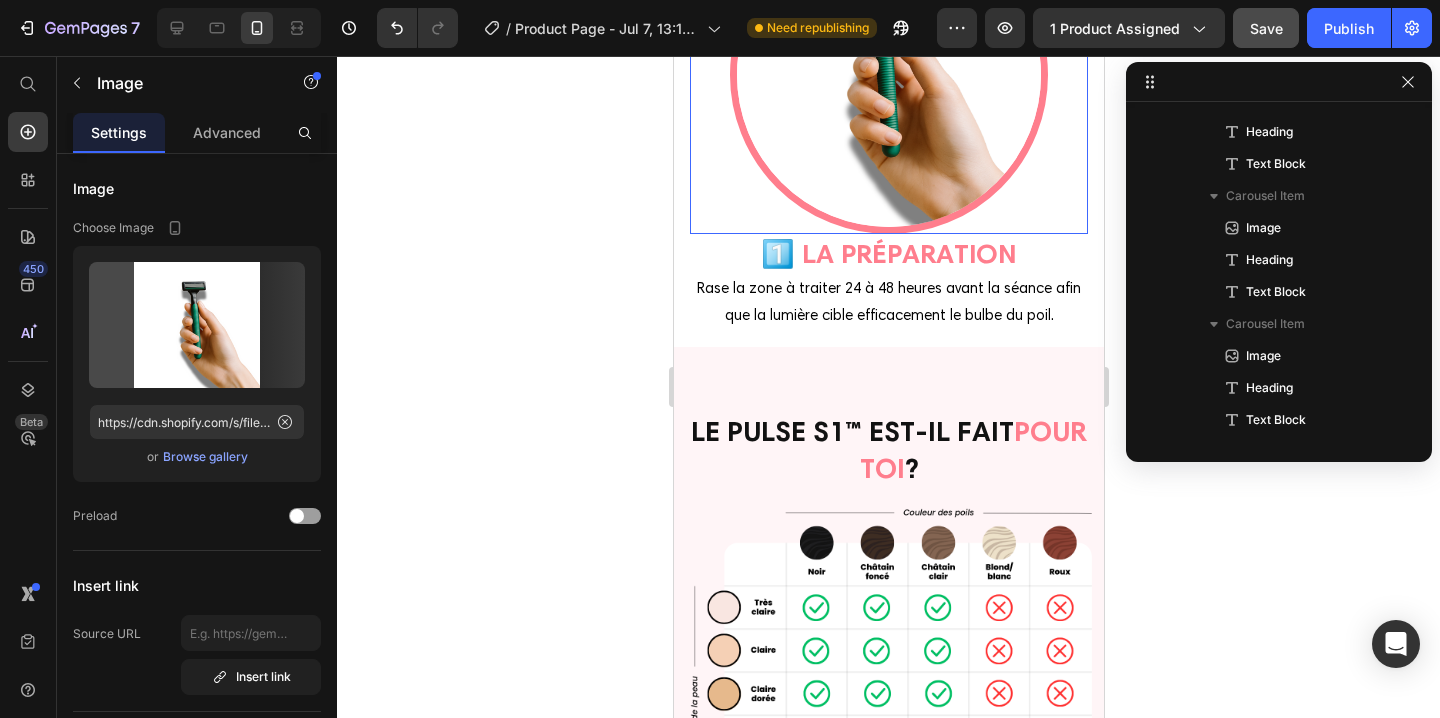 scroll, scrollTop: 3514, scrollLeft: 0, axis: vertical 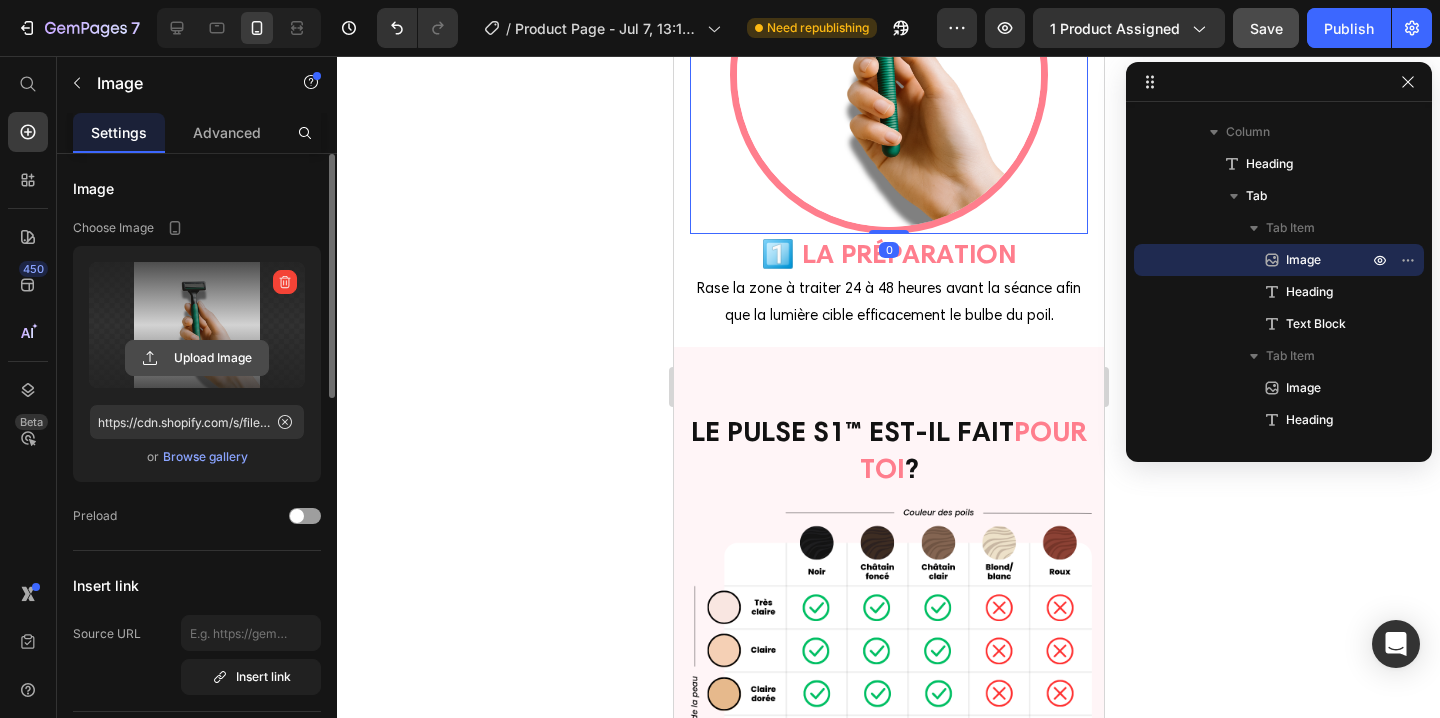 click 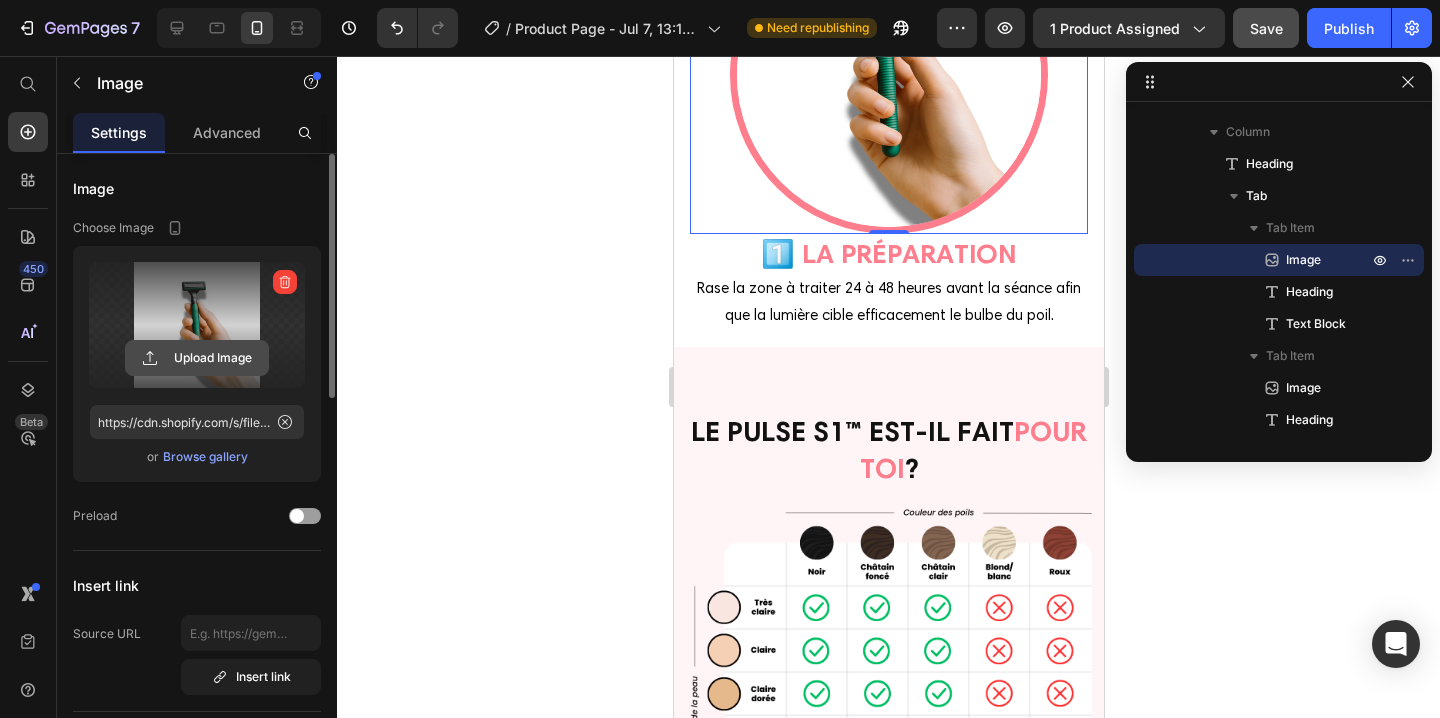 click 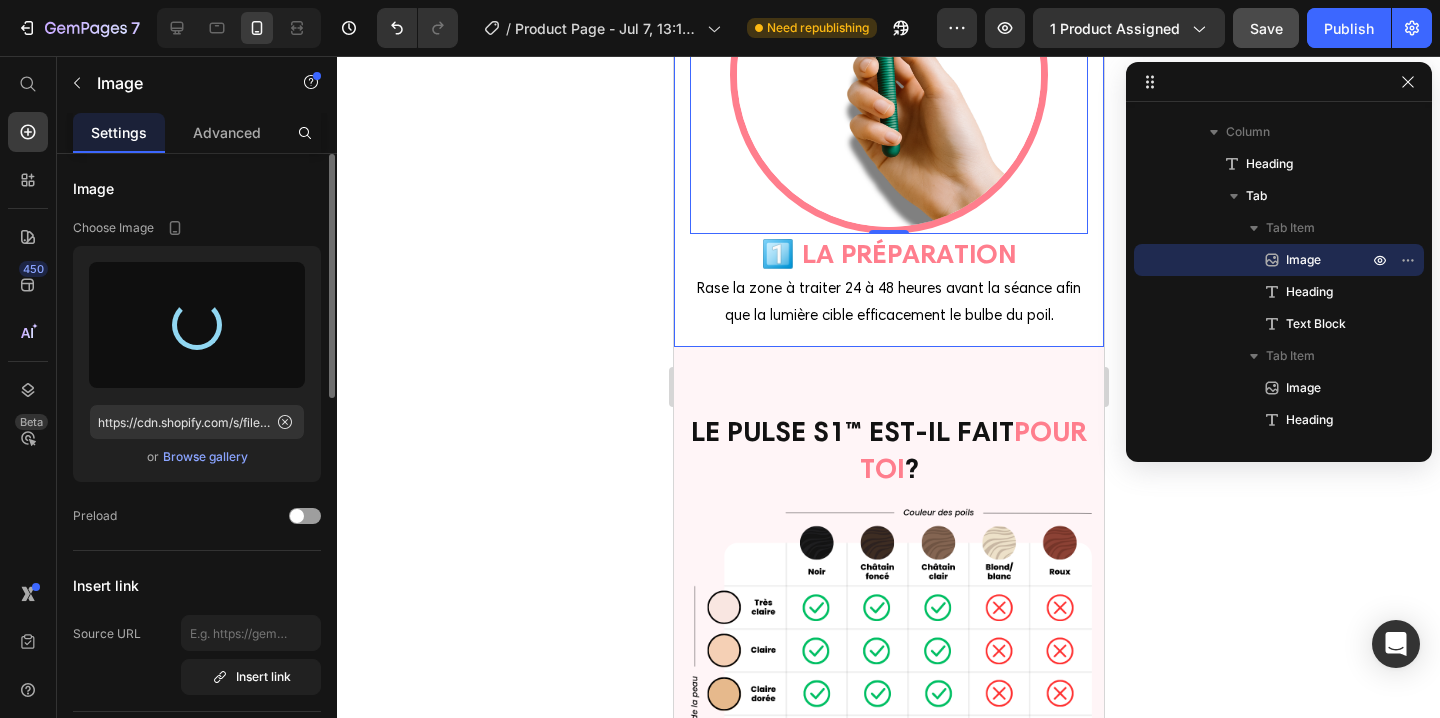 type on "https://cdn.shopify.com/s/files/1/0935/0420/9220/files/gempages_574379410279367891-04a56b9b-5c4e-44ec-af31-7cc44be518a4.png" 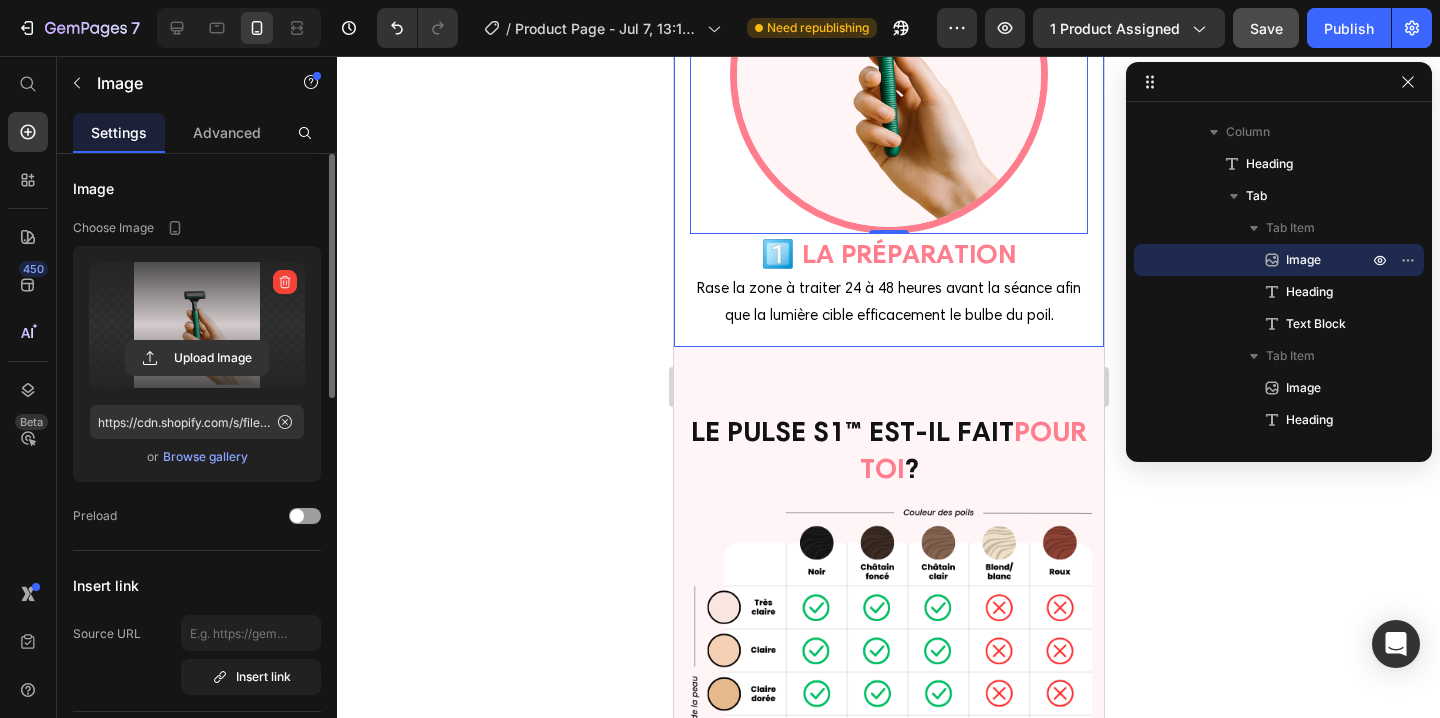 click on "ÉTAPE 2" at bounding box center [938, -129] 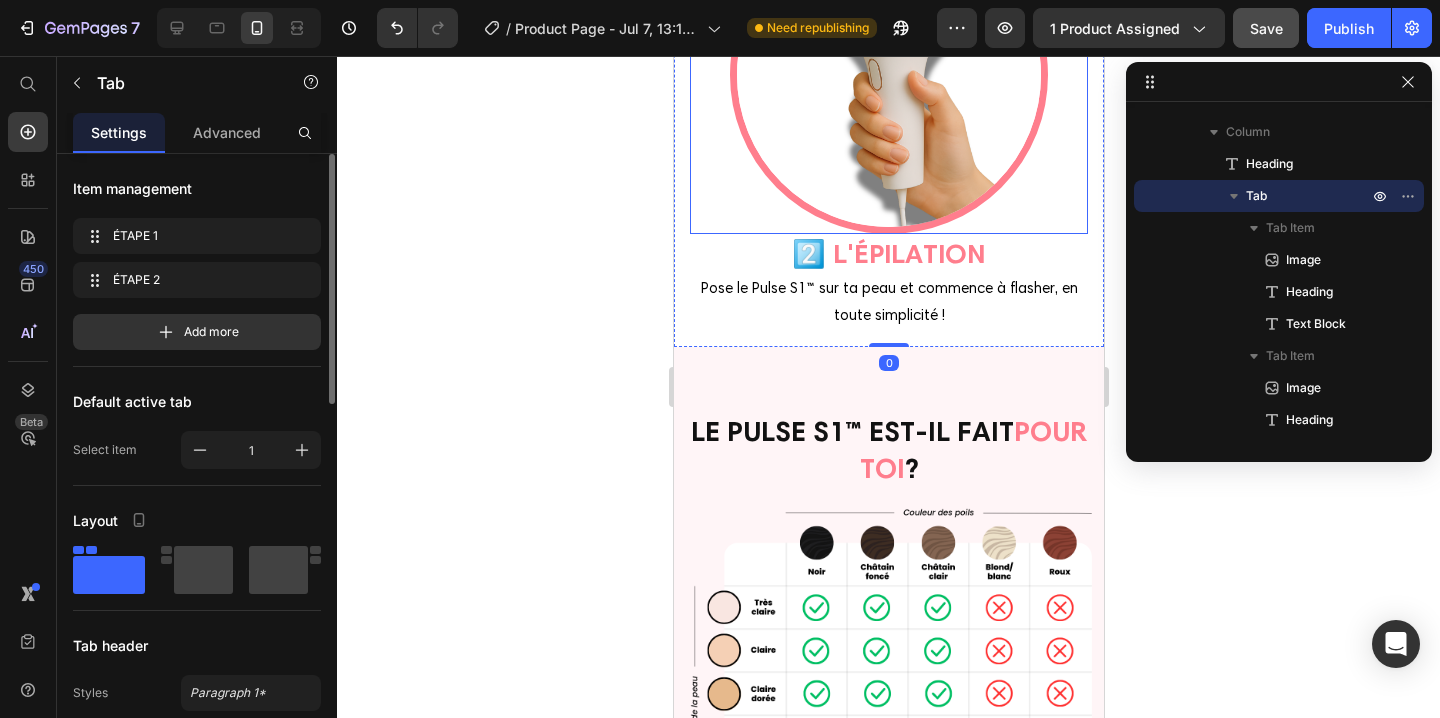 click at bounding box center (888, 75) 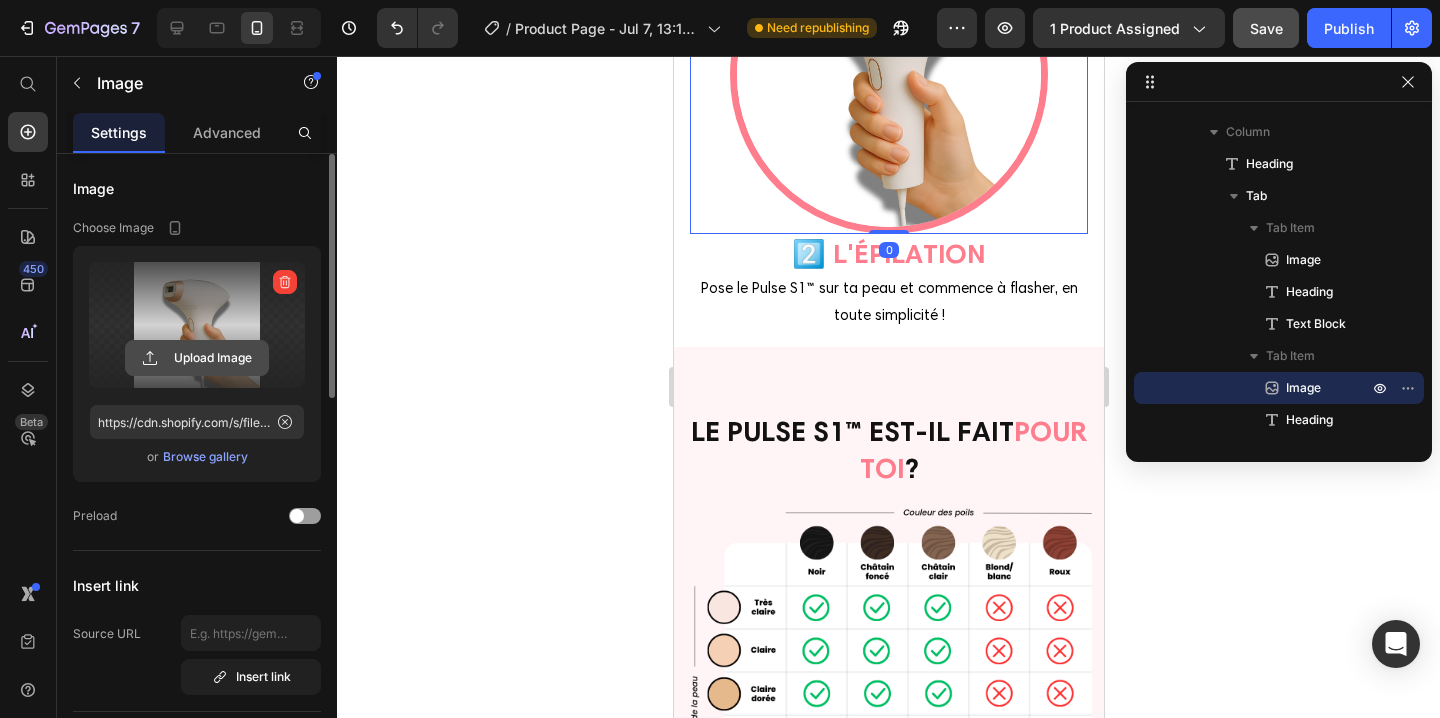 click 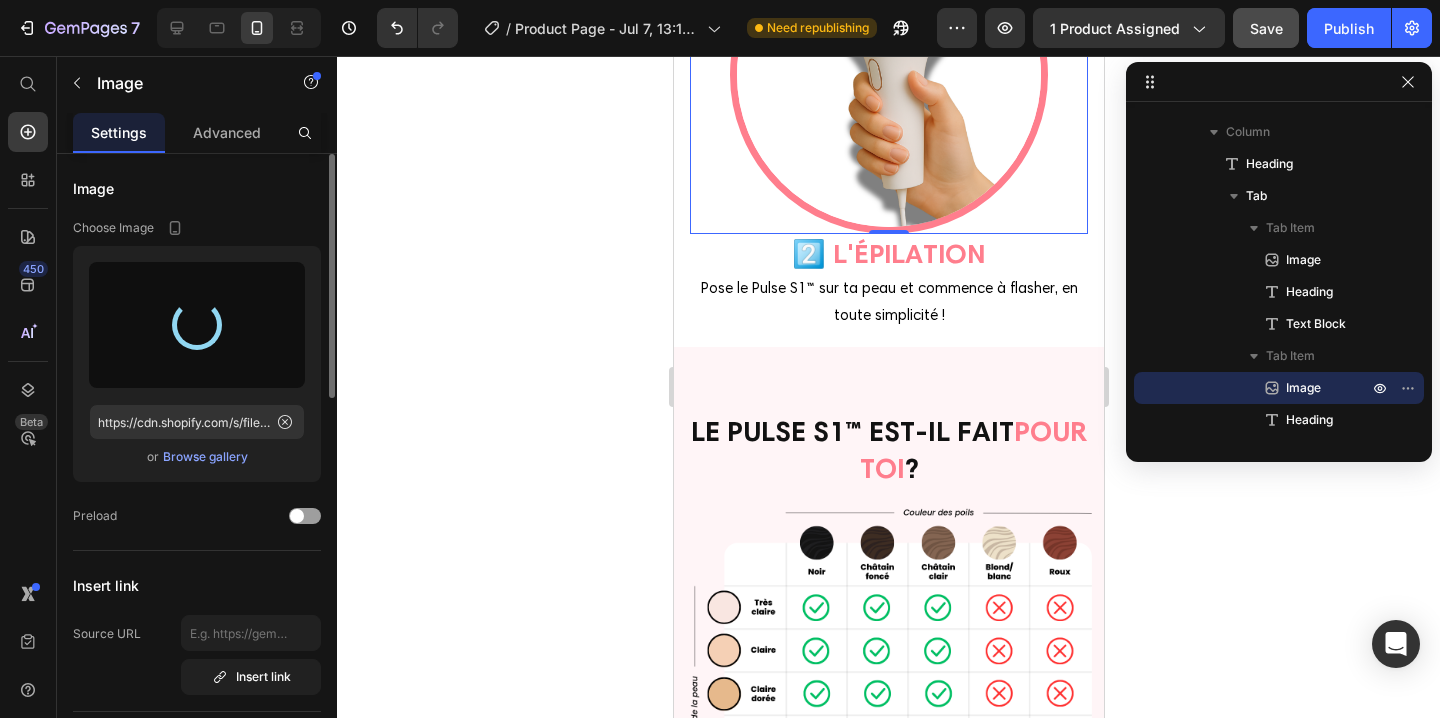 type on "https://cdn.shopify.com/s/files/1/0935/0420/9220/files/gempages_574379410279367891-e9feeeb0-999a-4fc0-a755-e57f3adf7c33.png" 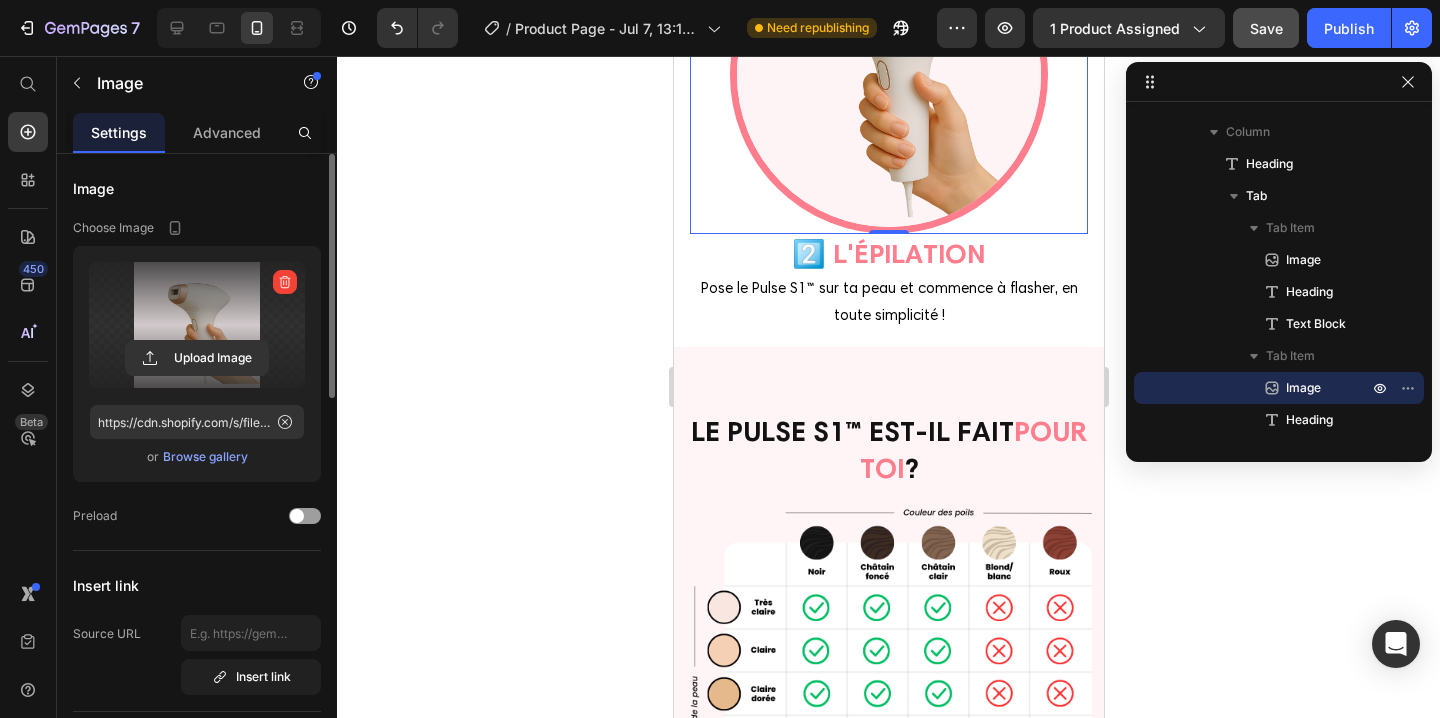 click 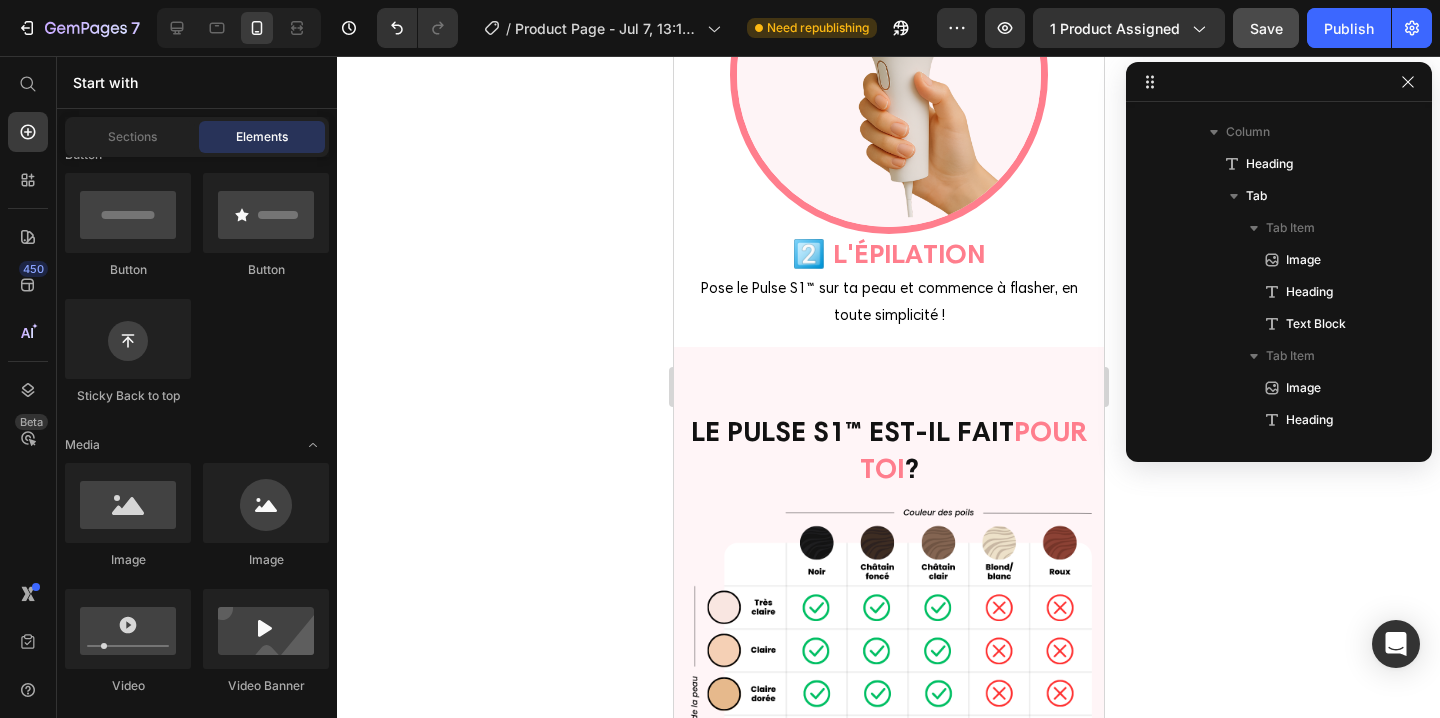 click 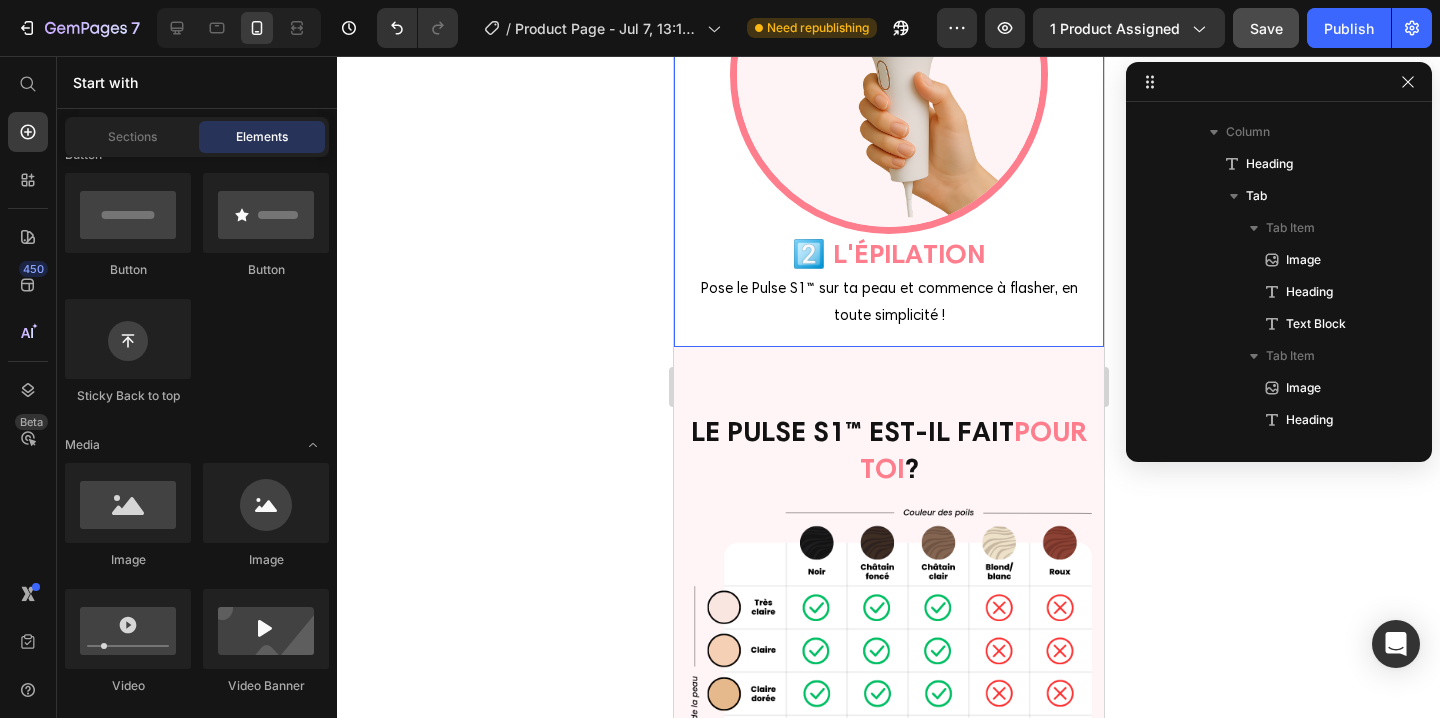 click on "ÉTAPE 1" at bounding box center [837, -129] 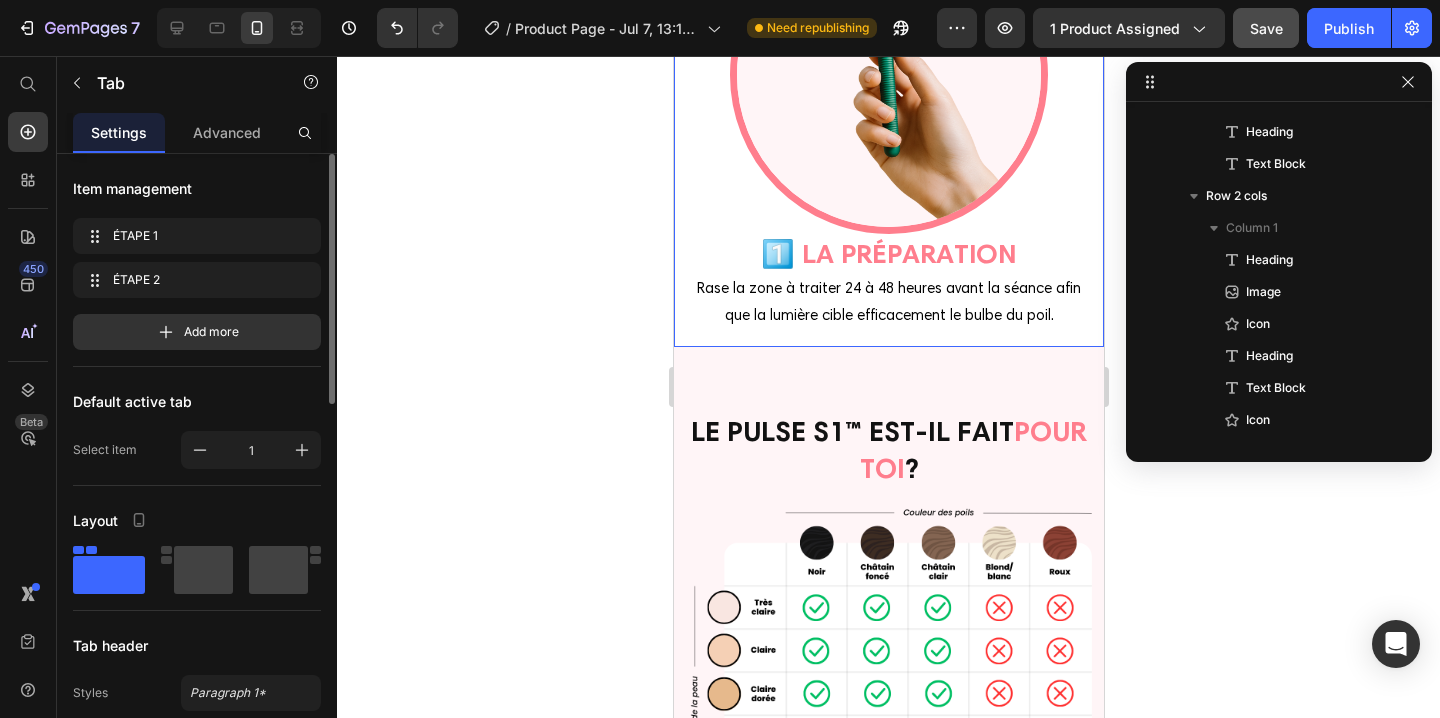 scroll, scrollTop: 5786, scrollLeft: 0, axis: vertical 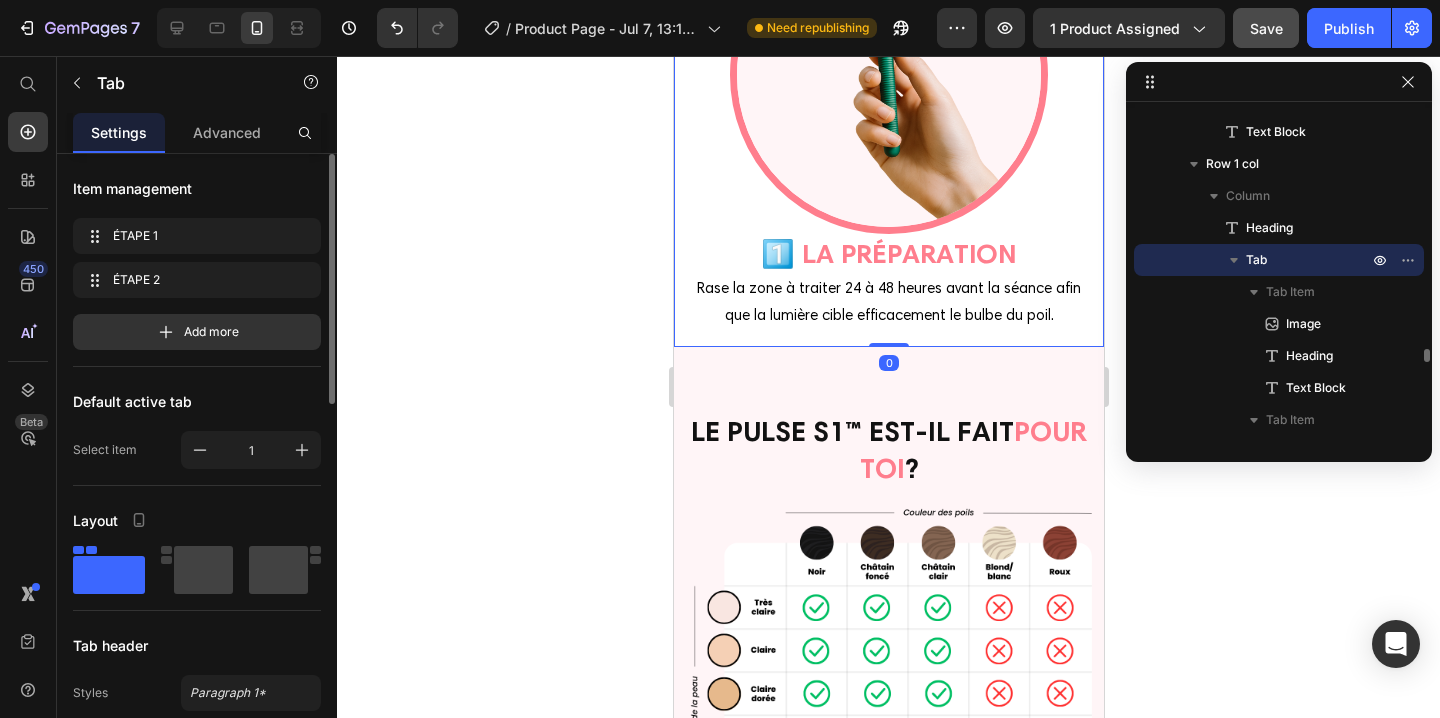 click on "ÉTAPE 2" at bounding box center (938, -129) 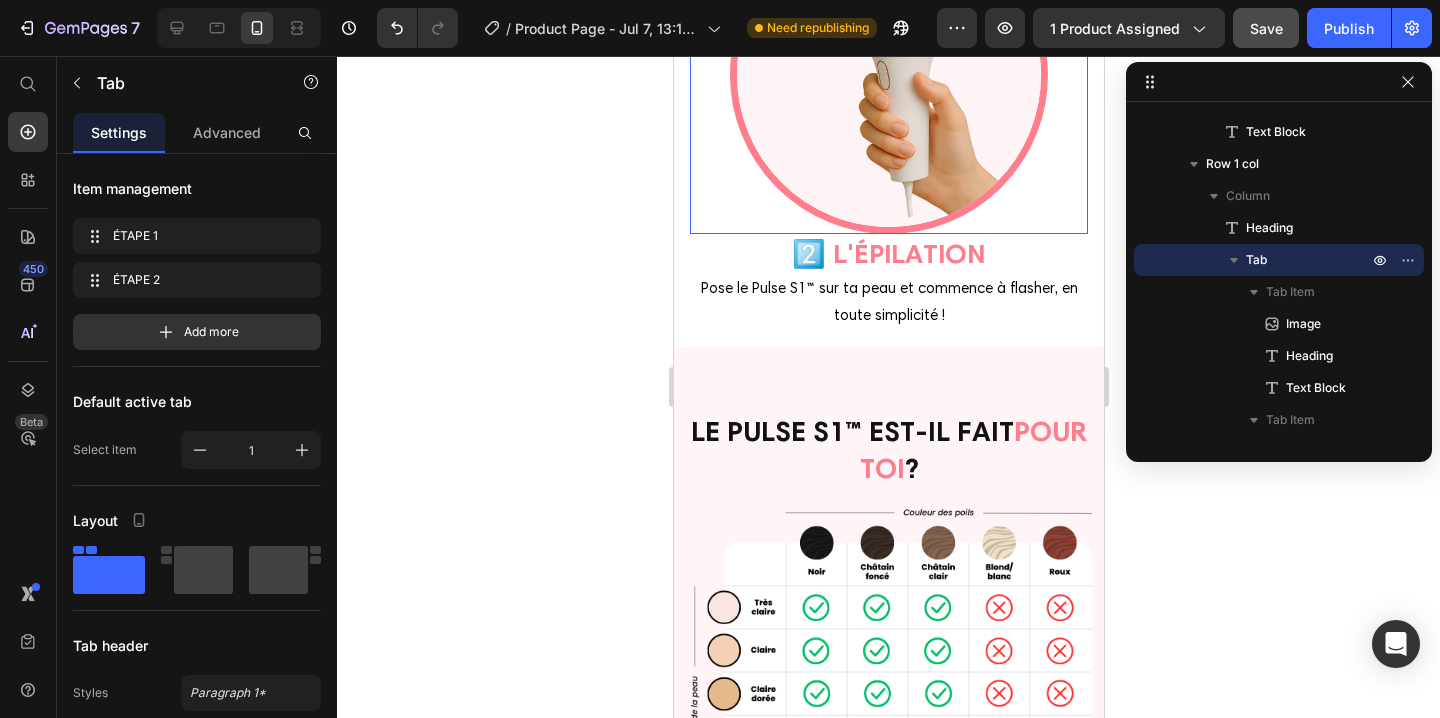 click at bounding box center [888, 75] 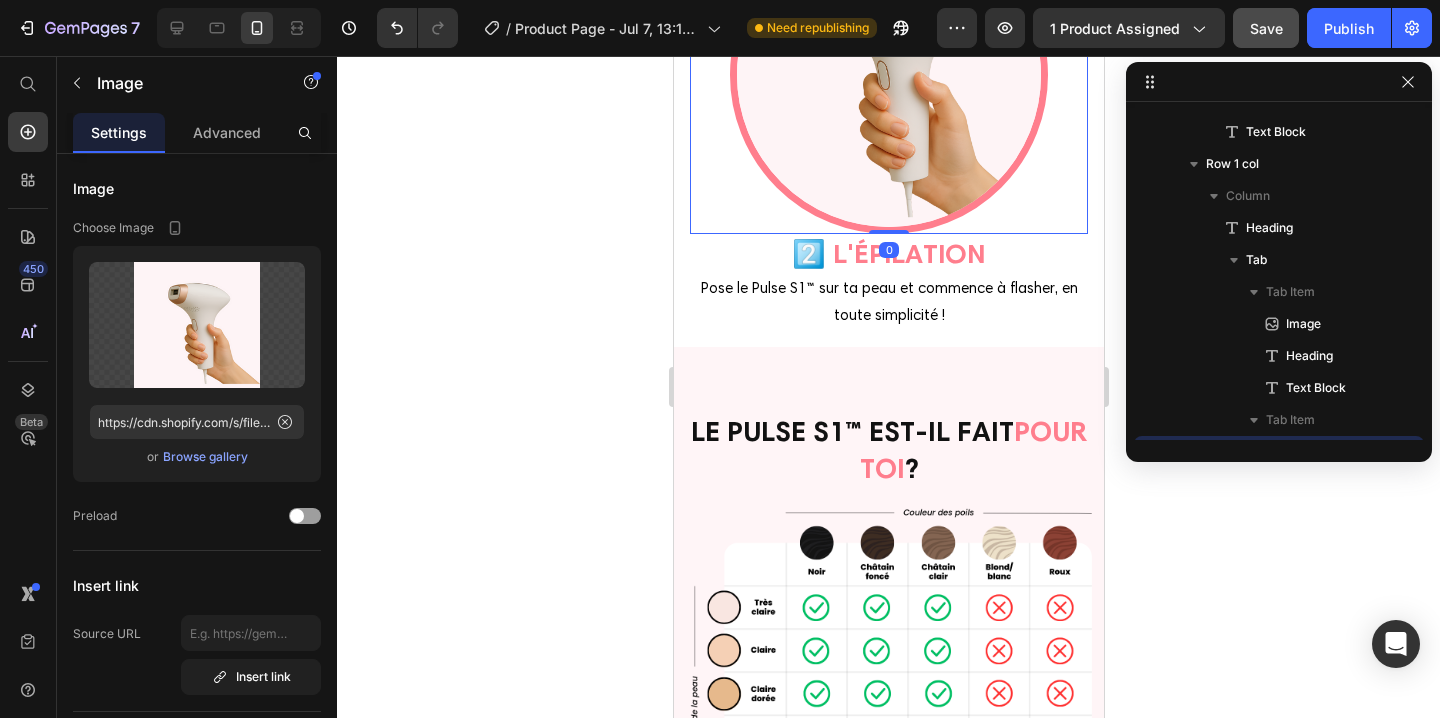 scroll, scrollTop: 5978, scrollLeft: 0, axis: vertical 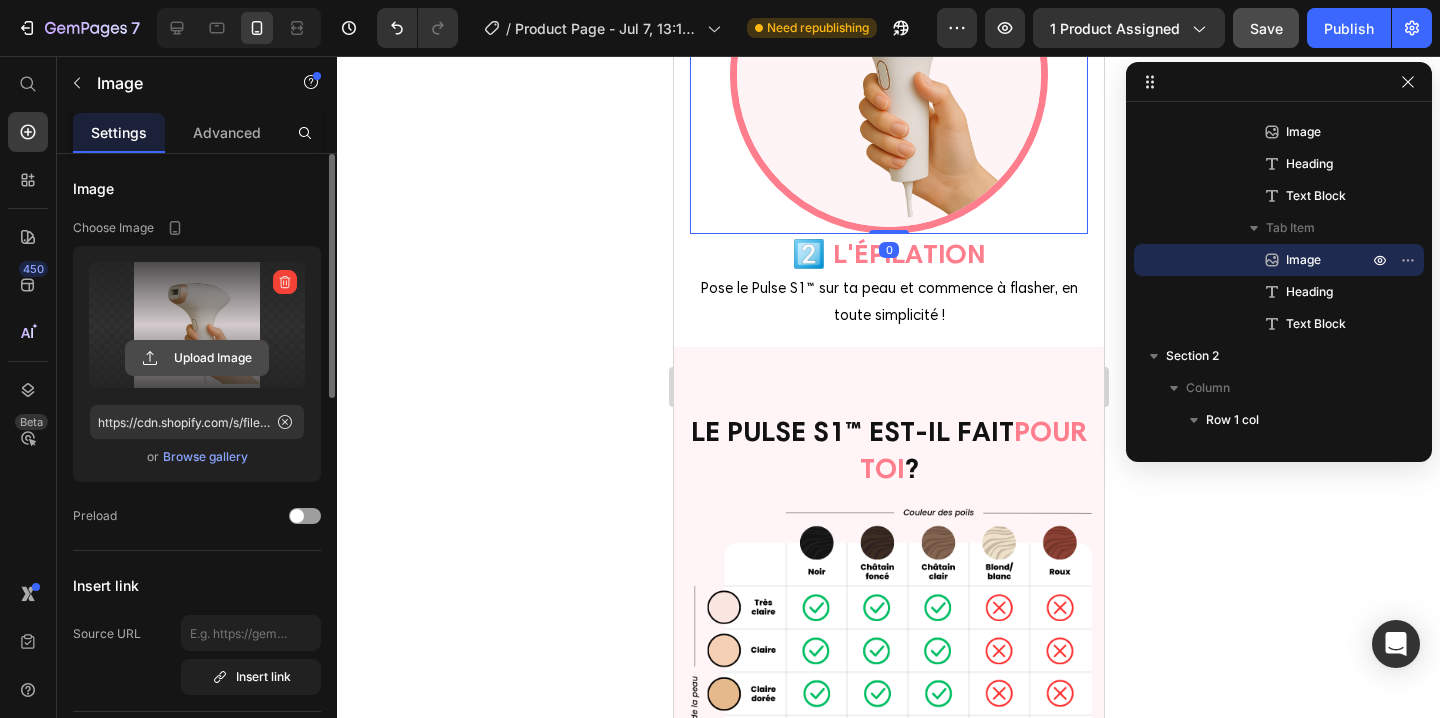 click 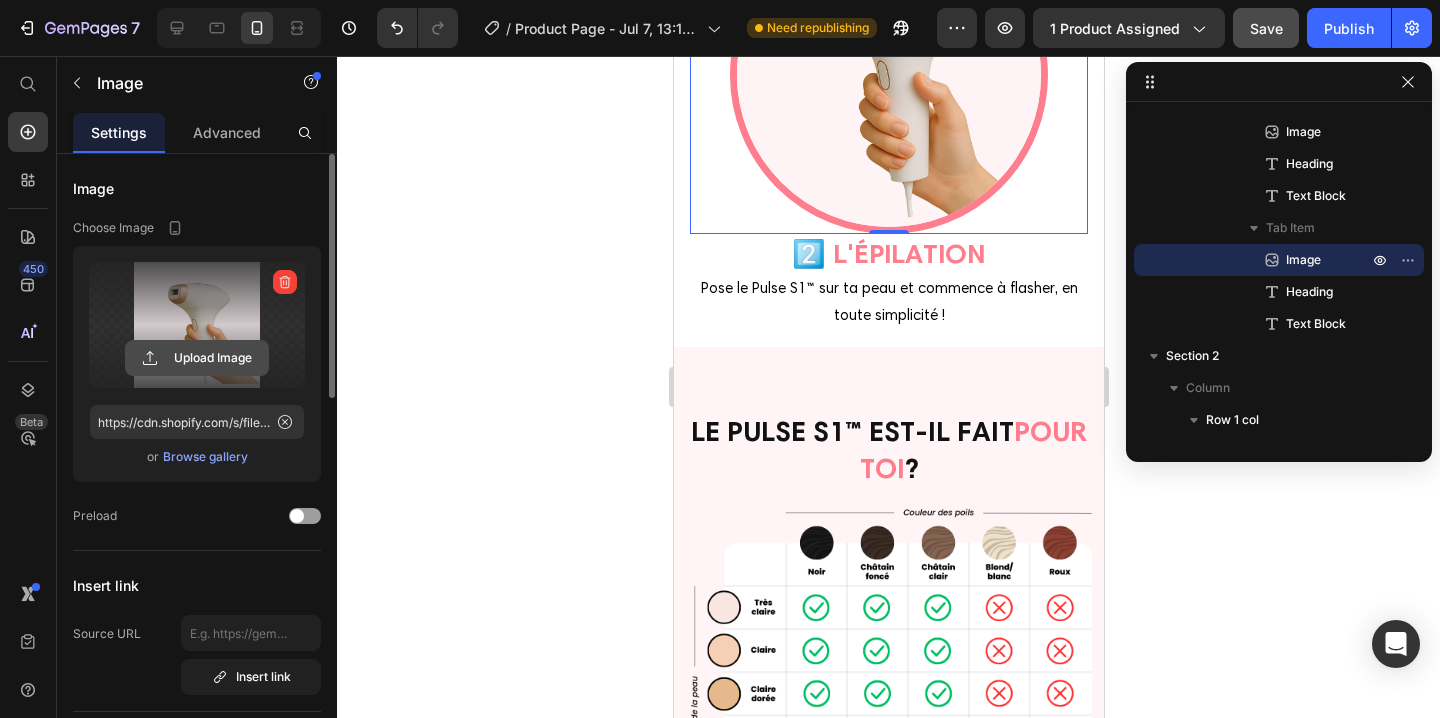 click 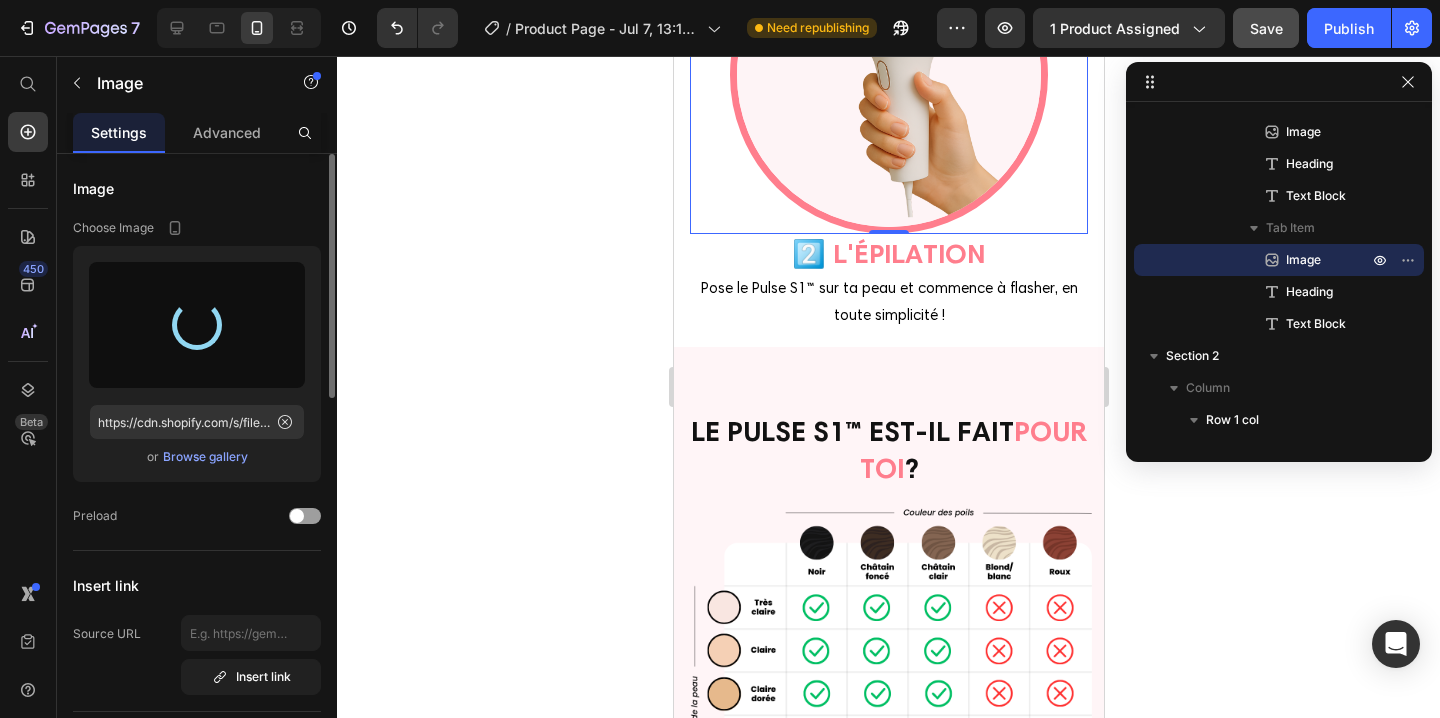 type on "https://cdn.shopify.com/s/files/1/0935/0420/9220/files/gempages_574379410279367891-3bbffd66-f835-4bf6-aa5e-5b08eade1b2f.png" 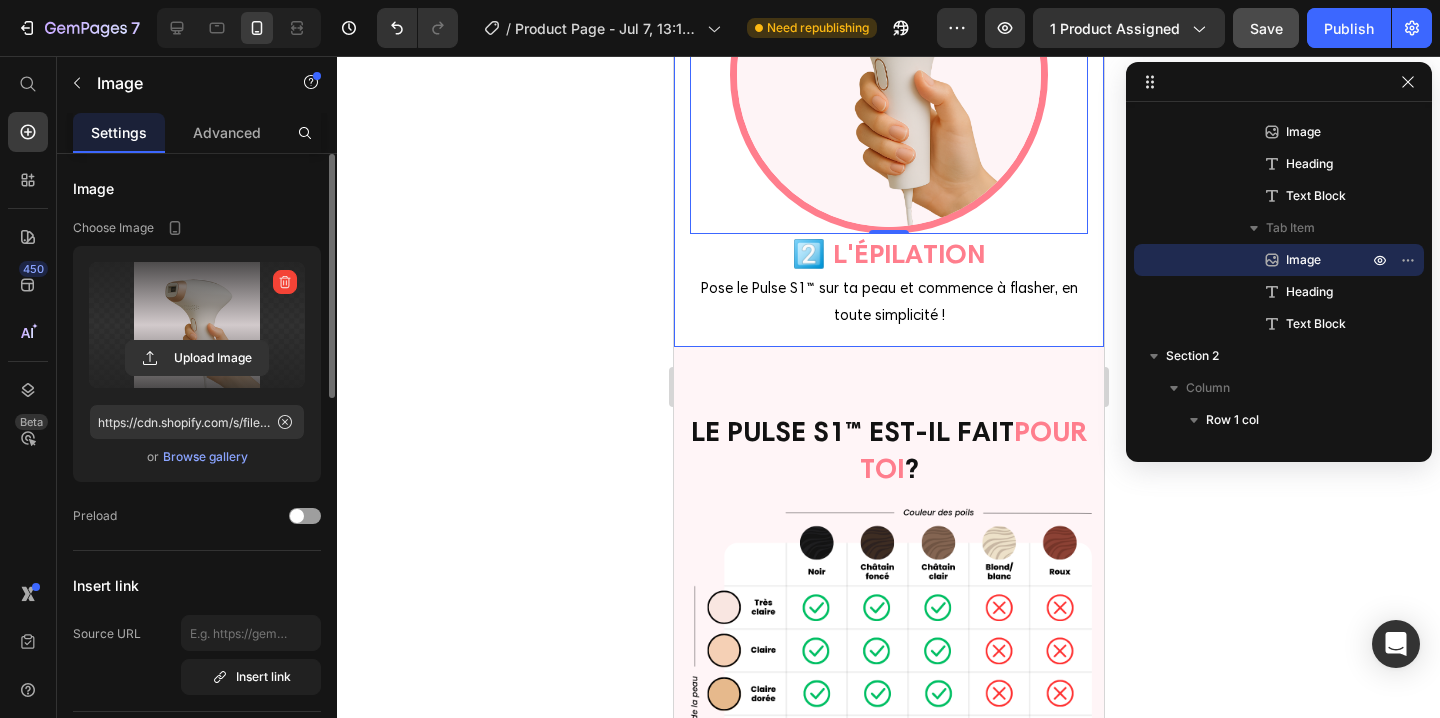 click 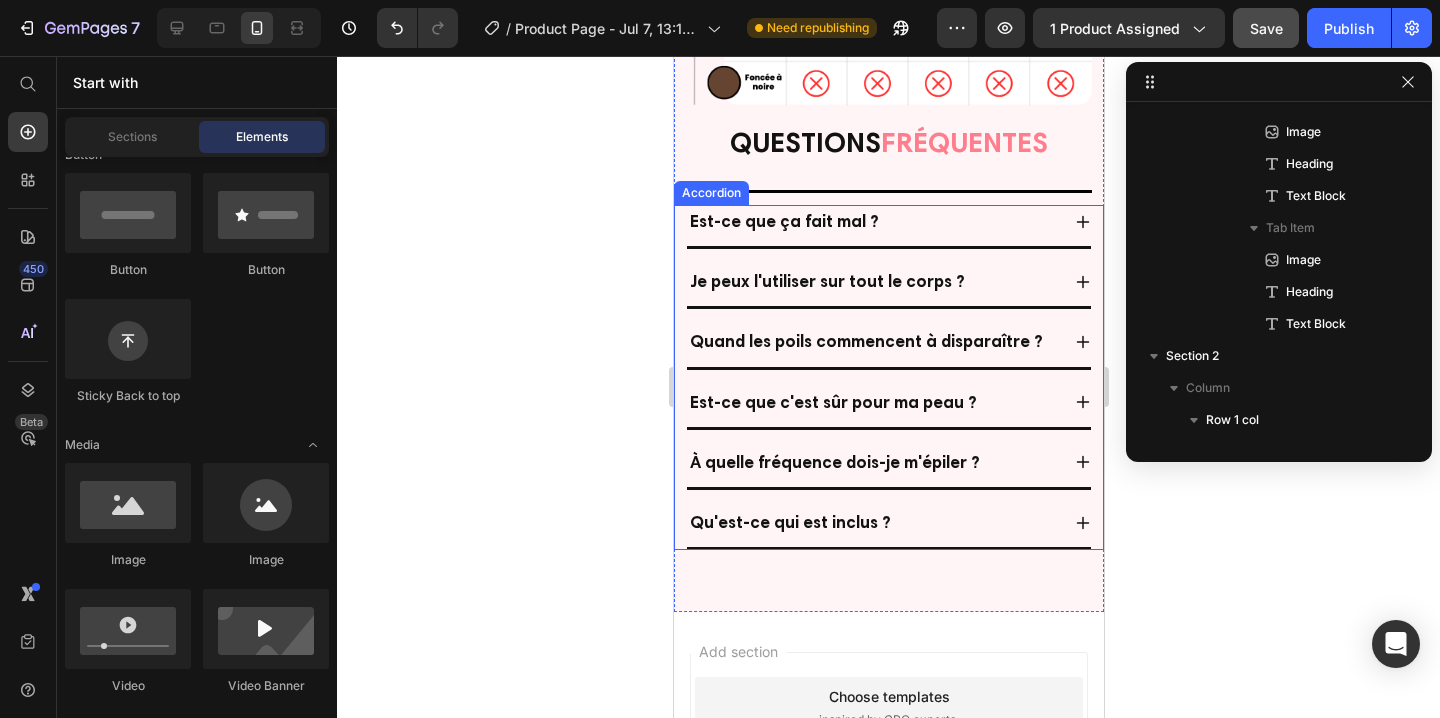 scroll, scrollTop: 6893, scrollLeft: 0, axis: vertical 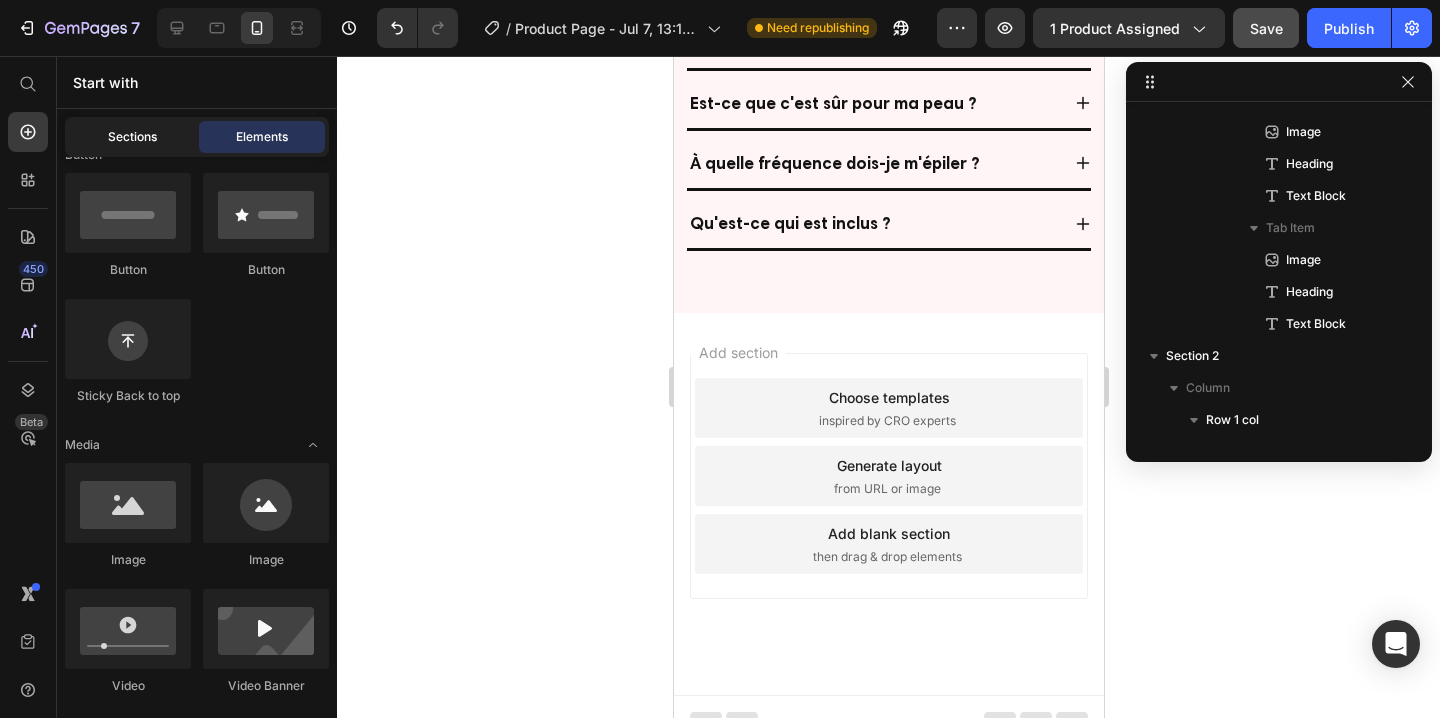click on "Sections" at bounding box center [132, 137] 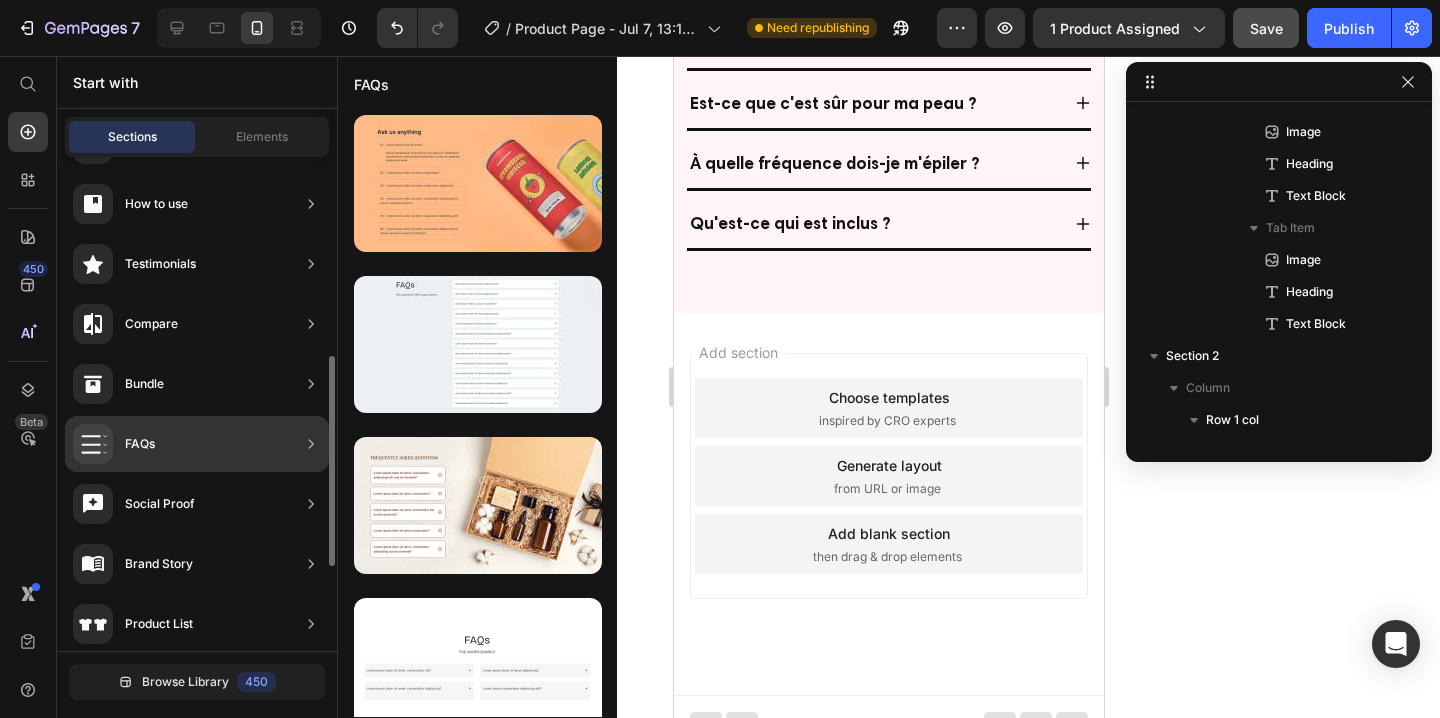 scroll, scrollTop: 666, scrollLeft: 0, axis: vertical 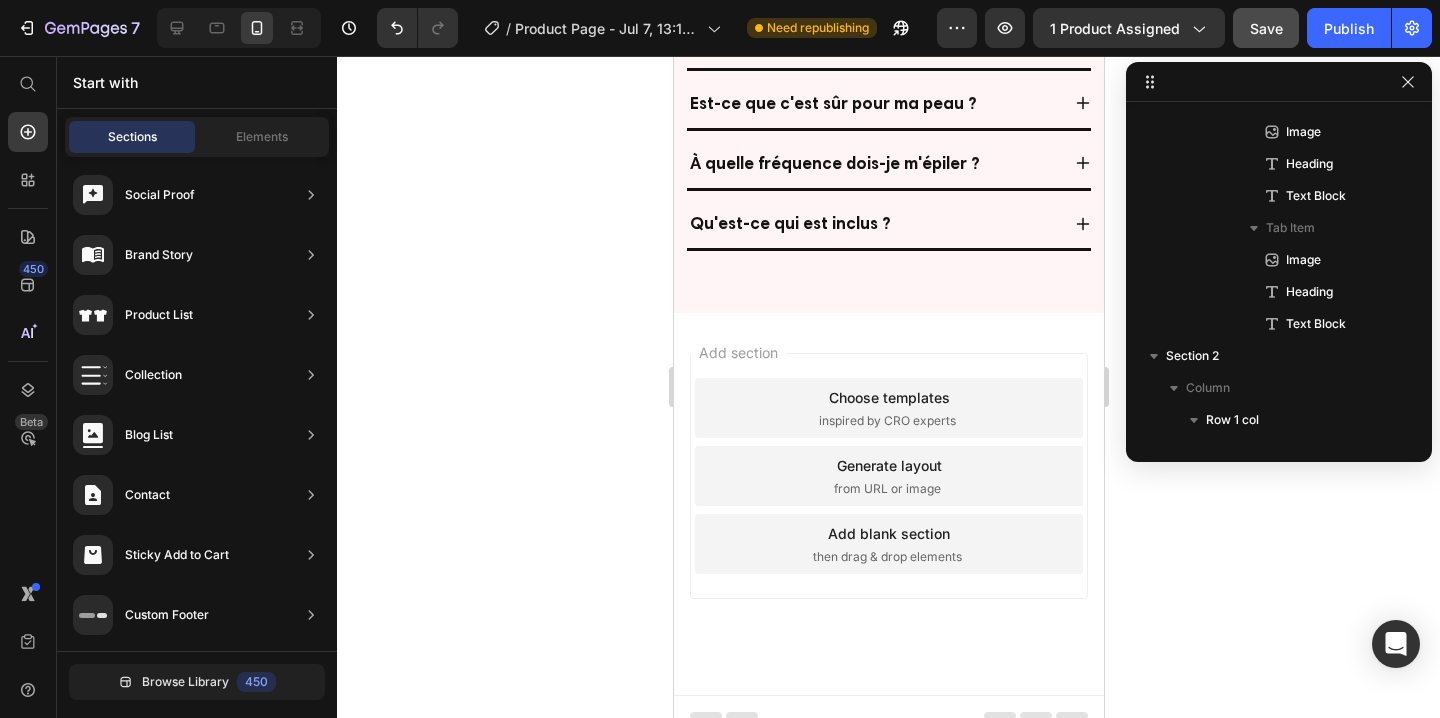 click on "Footer" at bounding box center (888, 716) 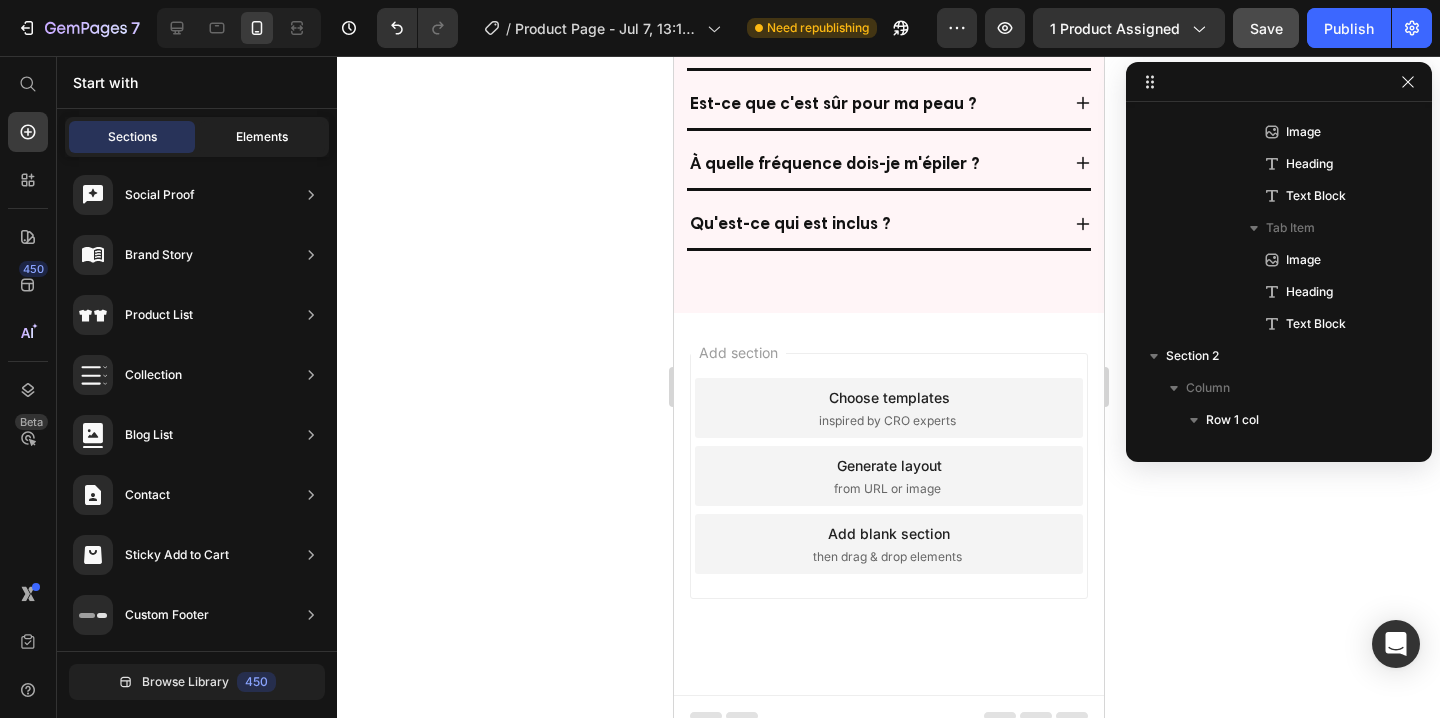 click on "Elements" at bounding box center [262, 137] 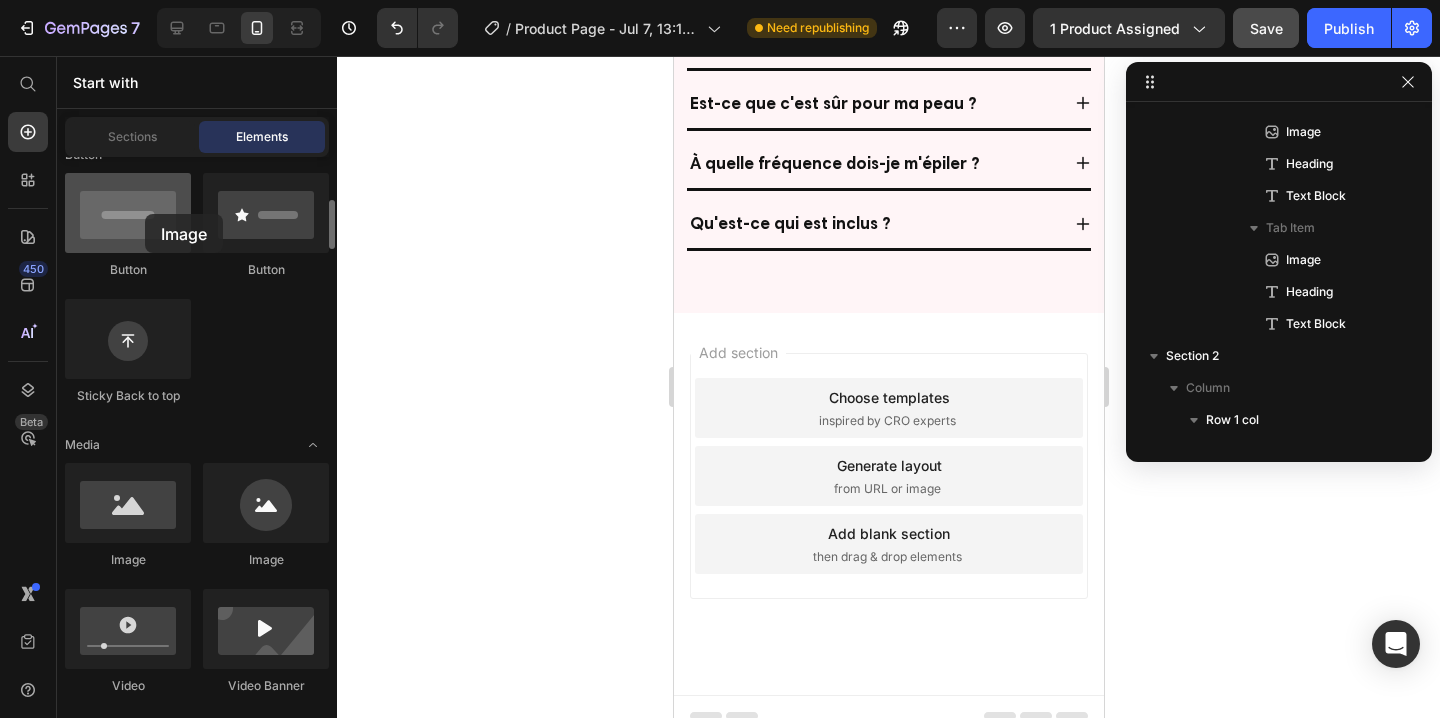 drag, startPoint x: 195, startPoint y: 509, endPoint x: 145, endPoint y: 214, distance: 299.20728 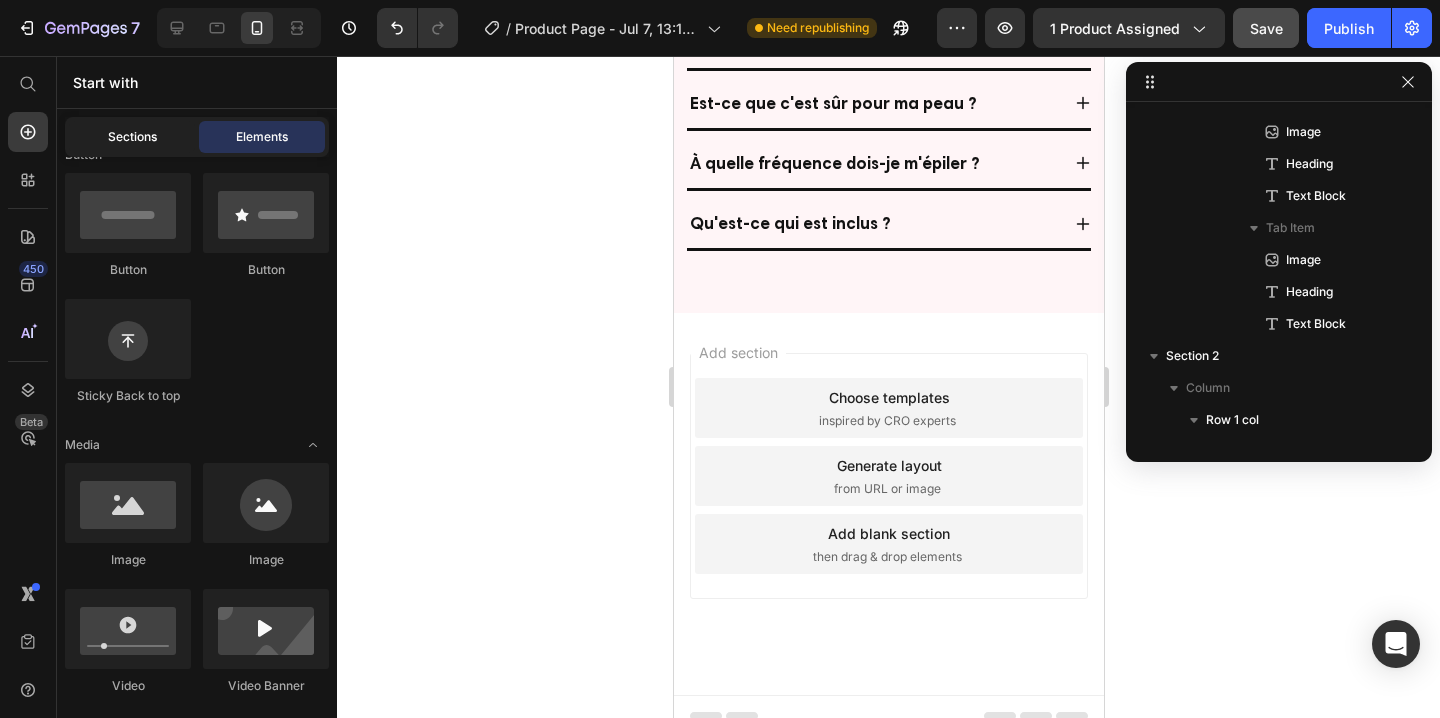 click on "Sections" 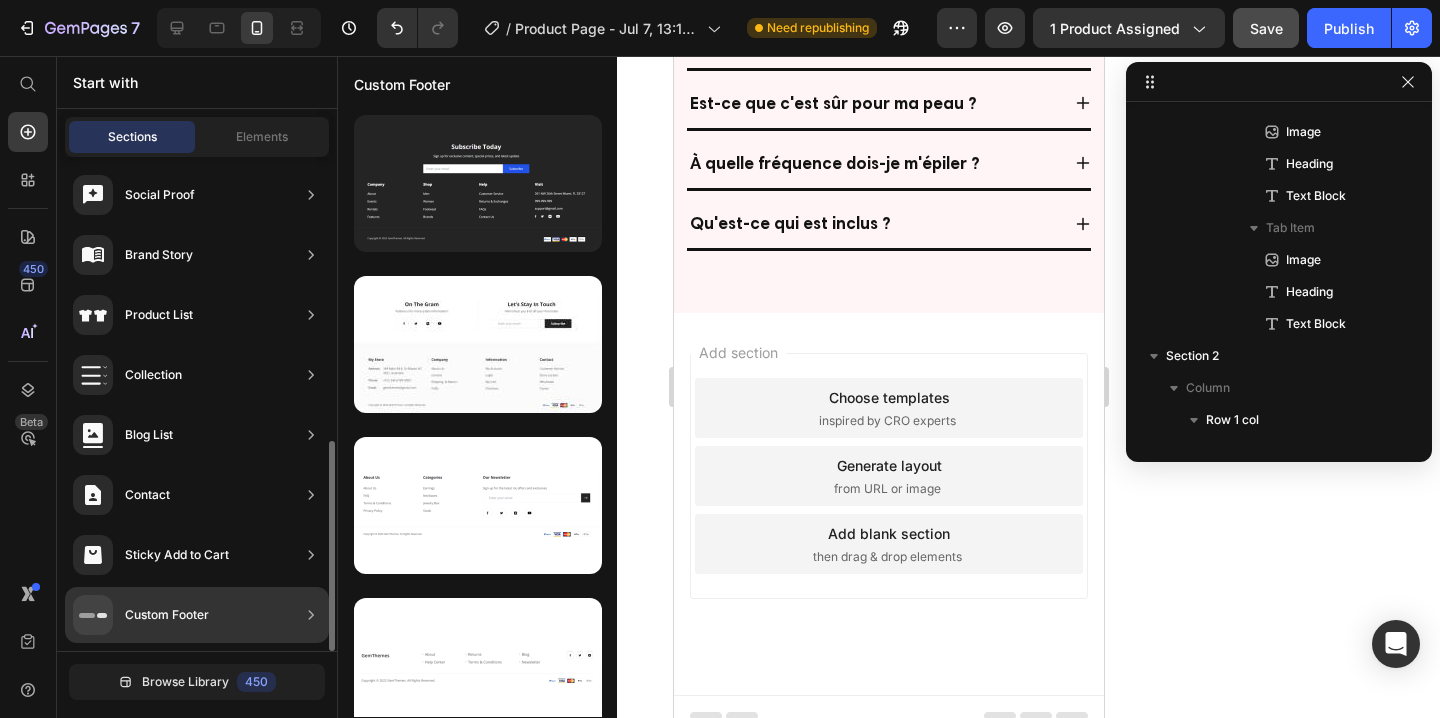 click on "Custom Footer" 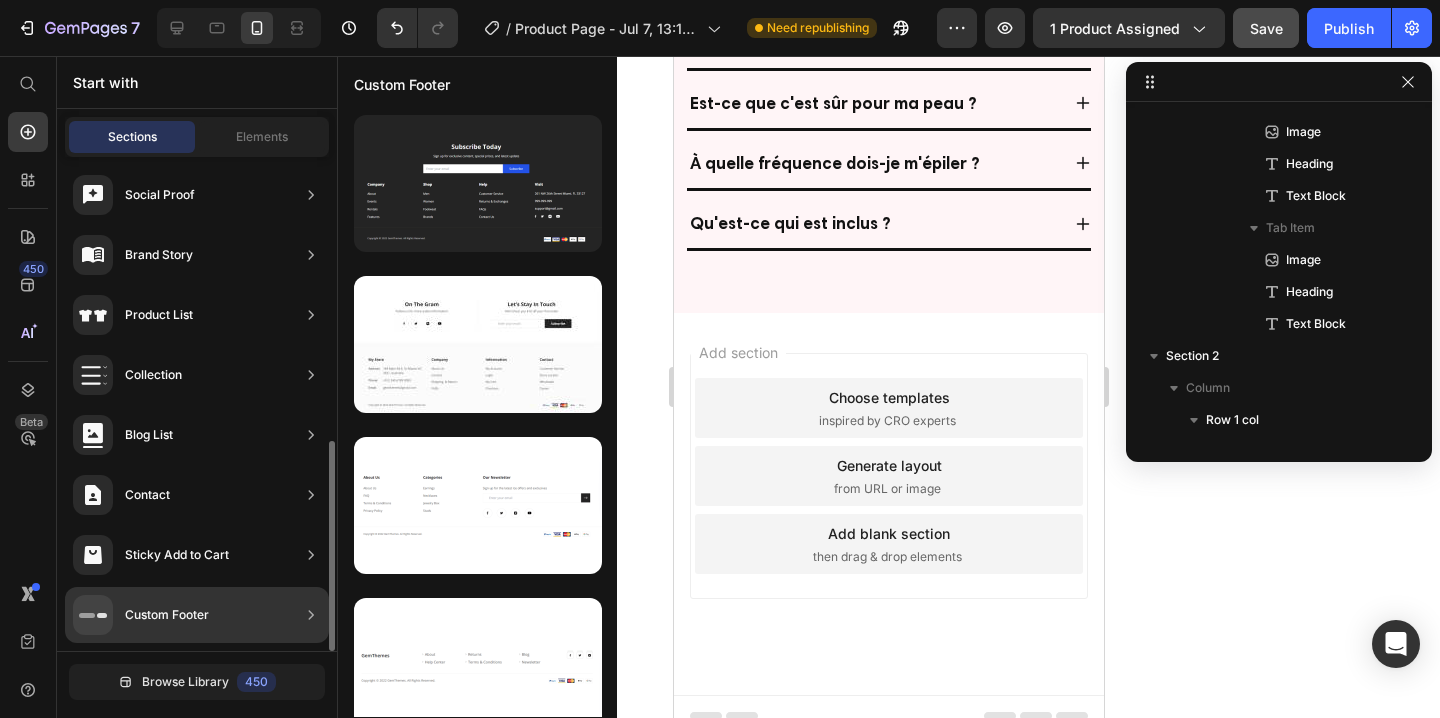 click on "Custom Footer" 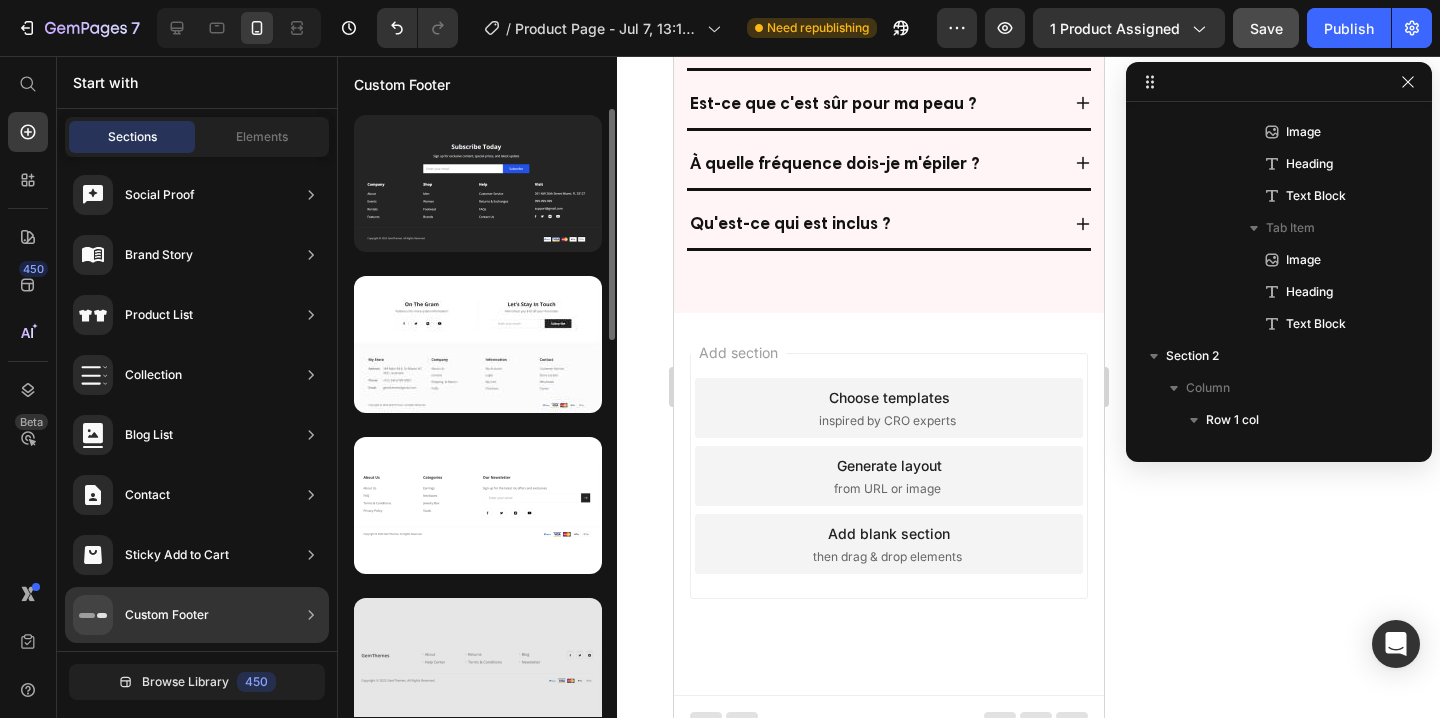 click at bounding box center [478, 666] 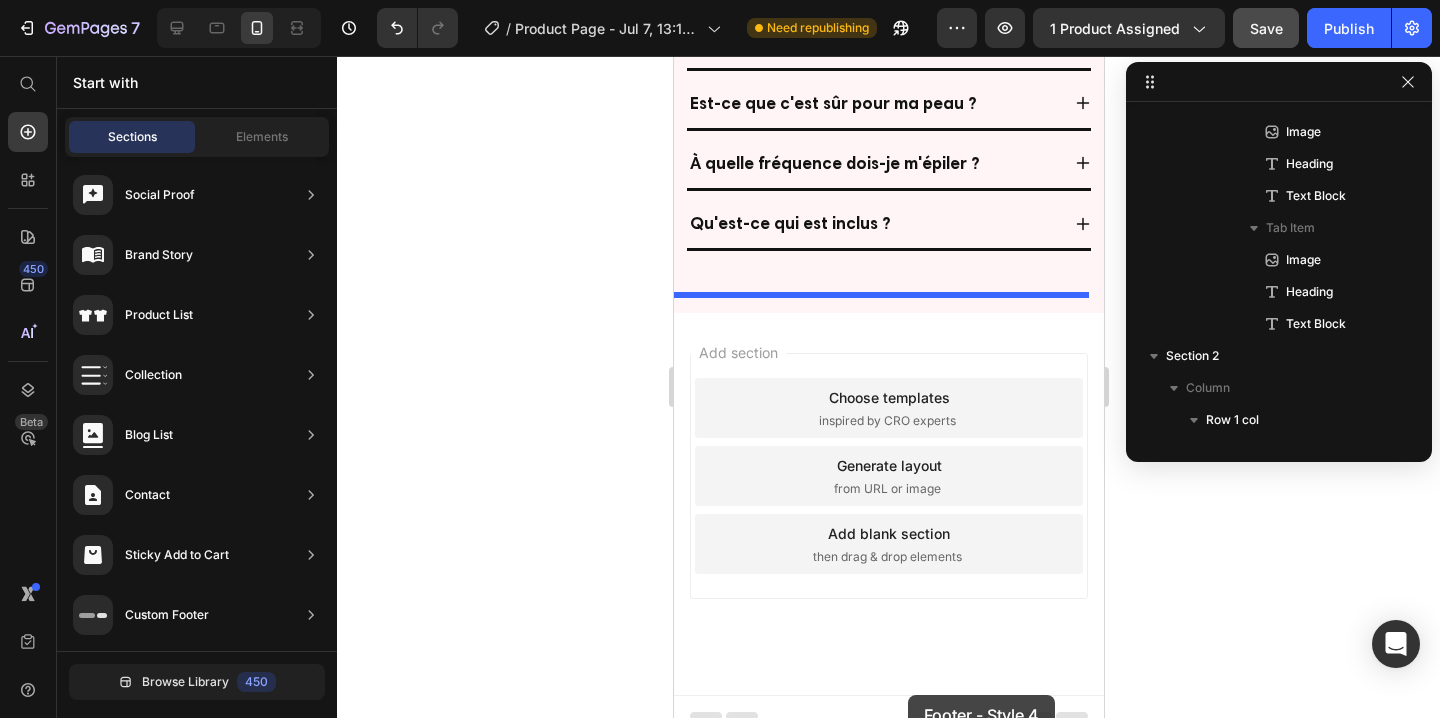 drag, startPoint x: 1163, startPoint y: 710, endPoint x: 907, endPoint y: 695, distance: 256.4391 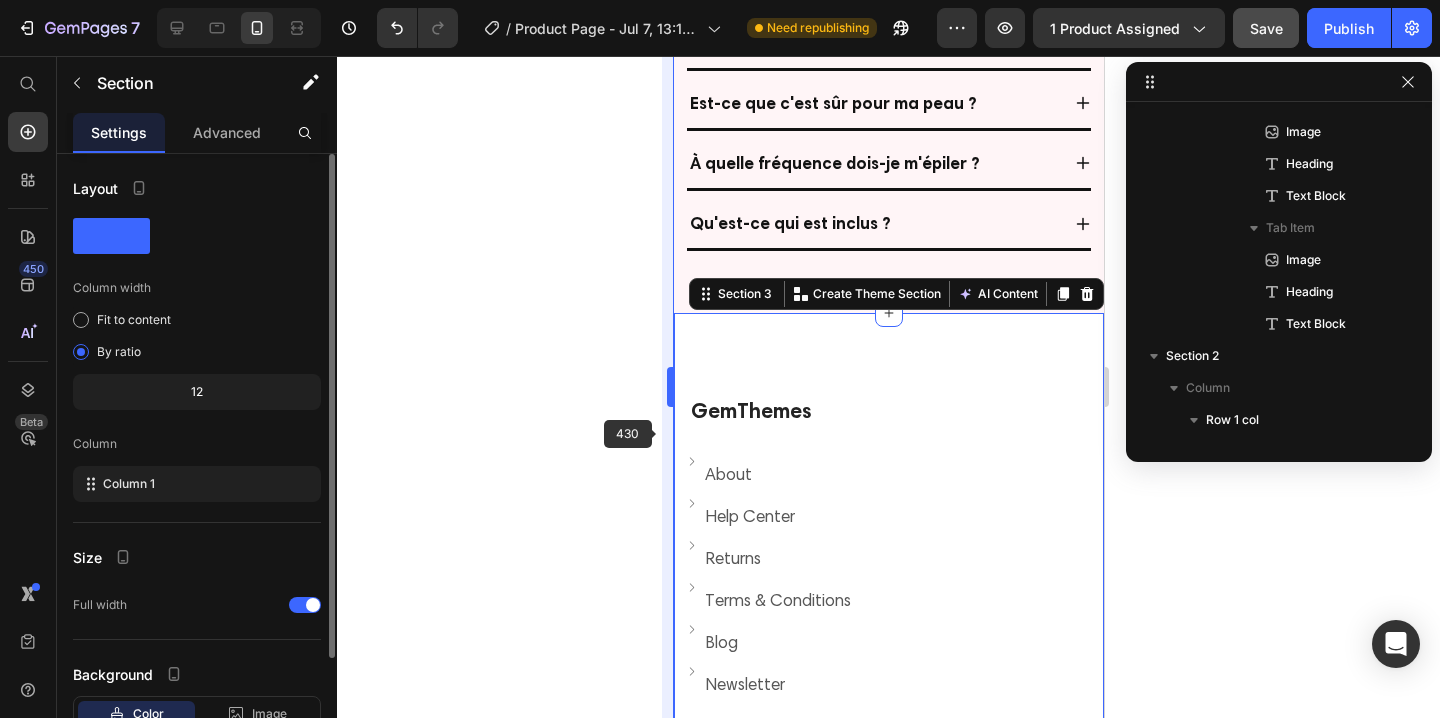 scroll, scrollTop: 7830, scrollLeft: 0, axis: vertical 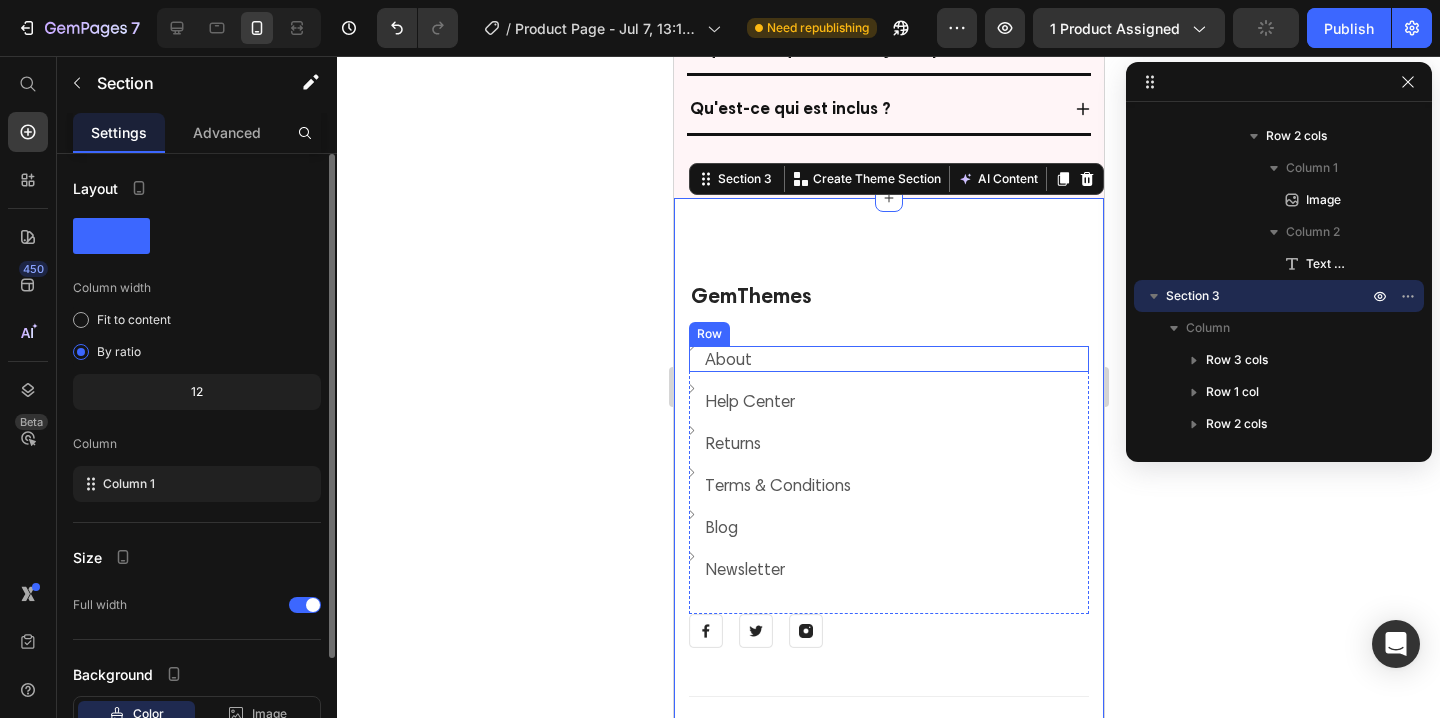 click on "Image About Text block Row" at bounding box center [888, 359] 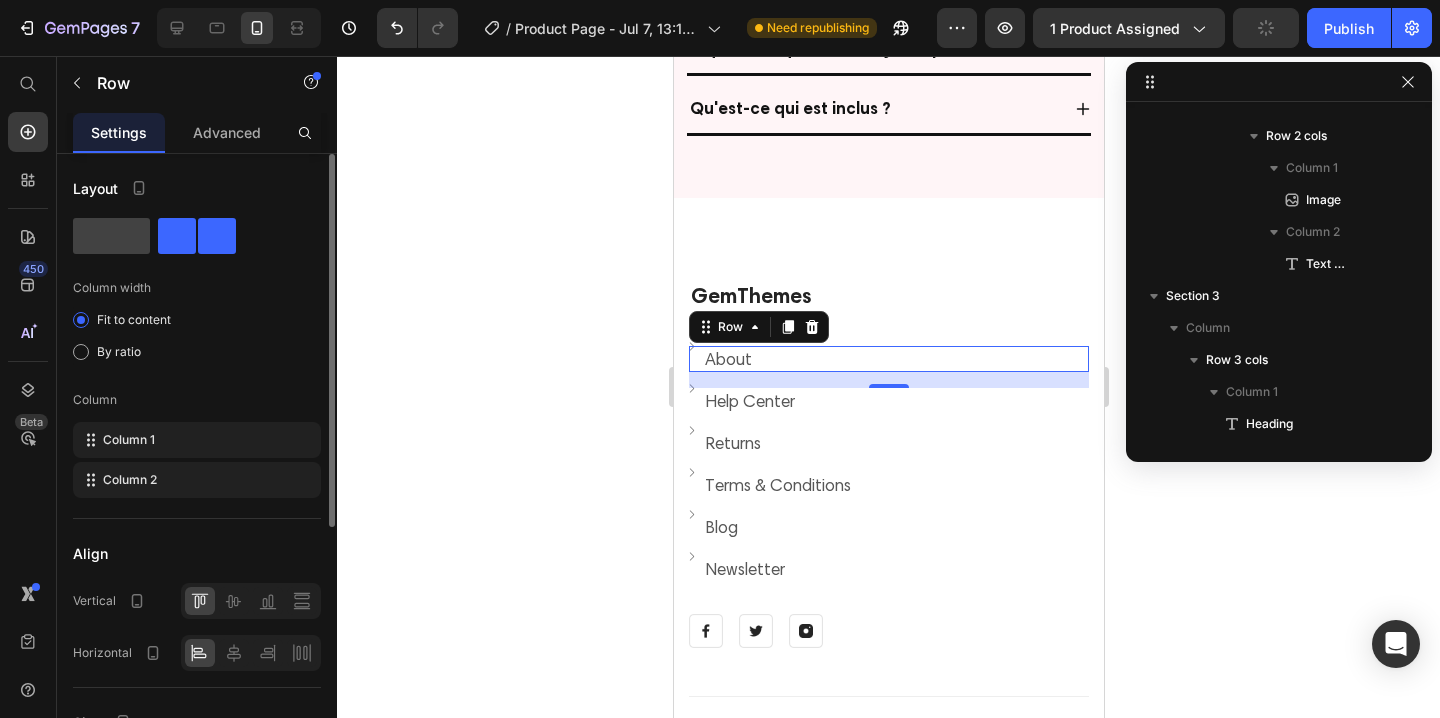 scroll, scrollTop: 8122, scrollLeft: 0, axis: vertical 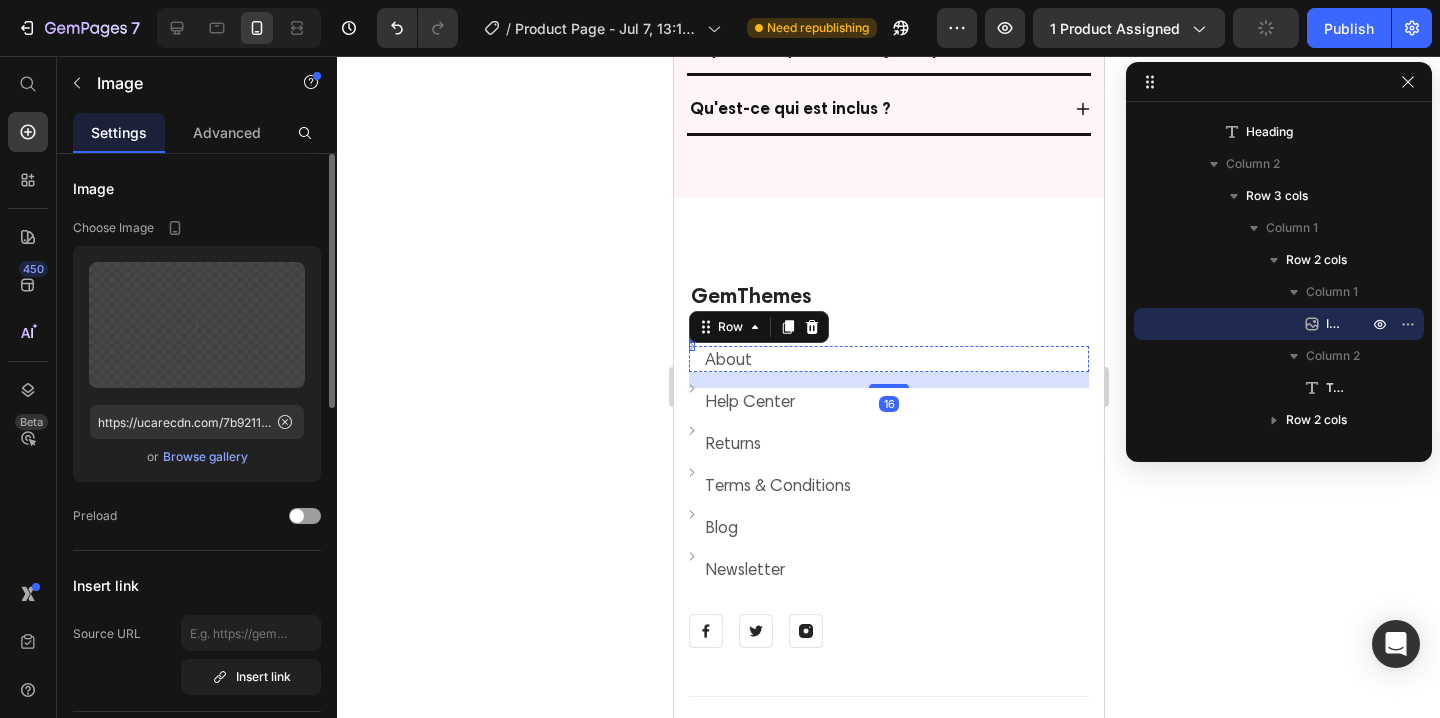 click on "Image" at bounding box center (691, 346) 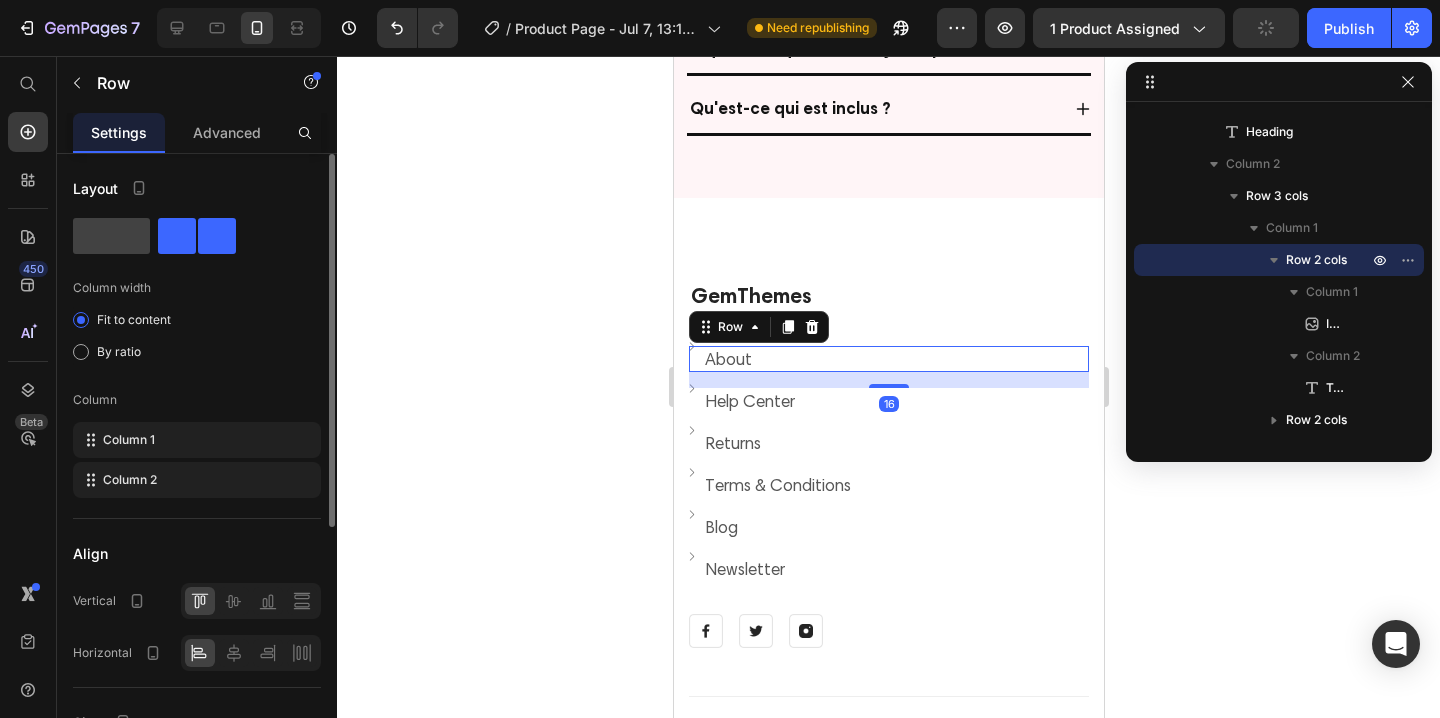 click on "Image About Text block Row   16" at bounding box center [888, 359] 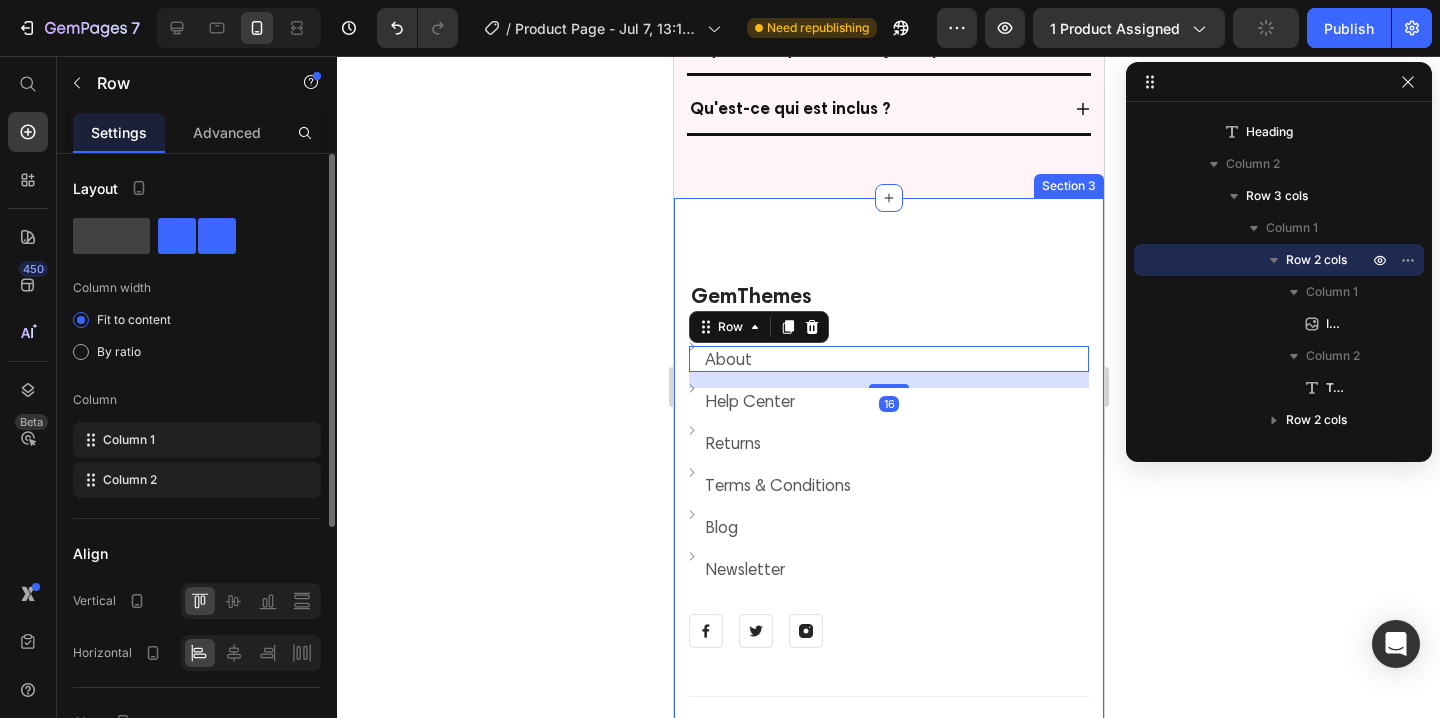 click on "GemThemes Heading Image About Text block Row   16 Image Help Center Text block Row Image Returns Text block Row Image Terms & Conditions Text block Row Image Blog Text block Row Image Newsletter Text block Row Row Image Image Image Row Row                Title Line Row Copyright © 2022 GemThemes. All Rights Reserved. Heading Image Row Section 3" at bounding box center (888, 522) 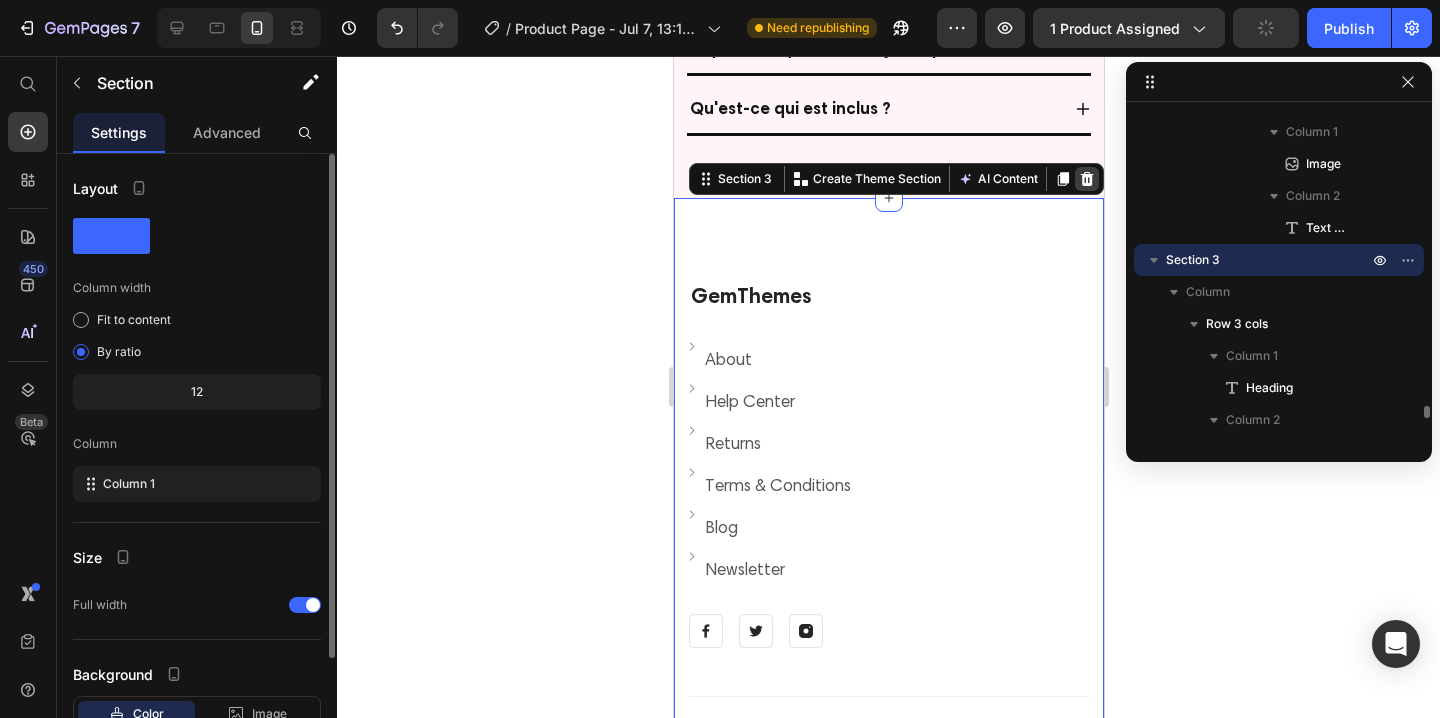 click 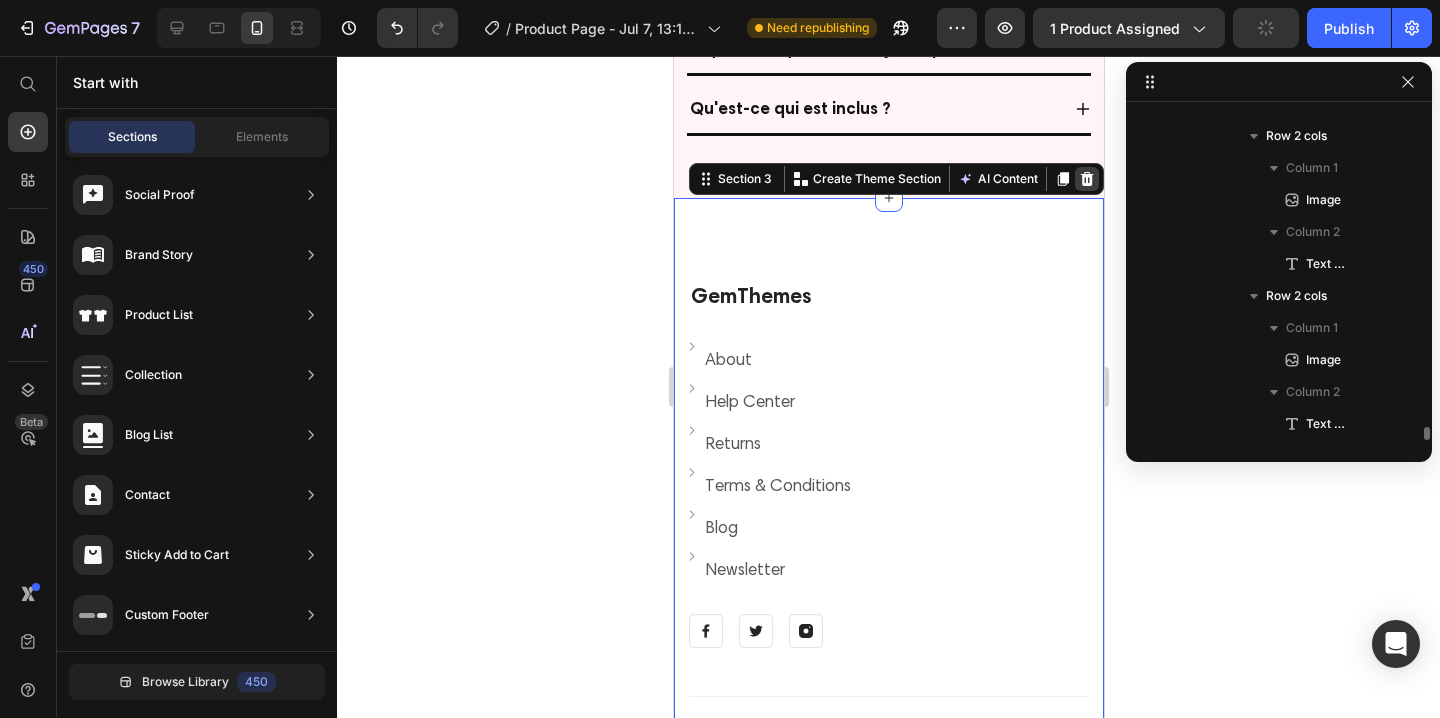 scroll, scrollTop: 6893, scrollLeft: 0, axis: vertical 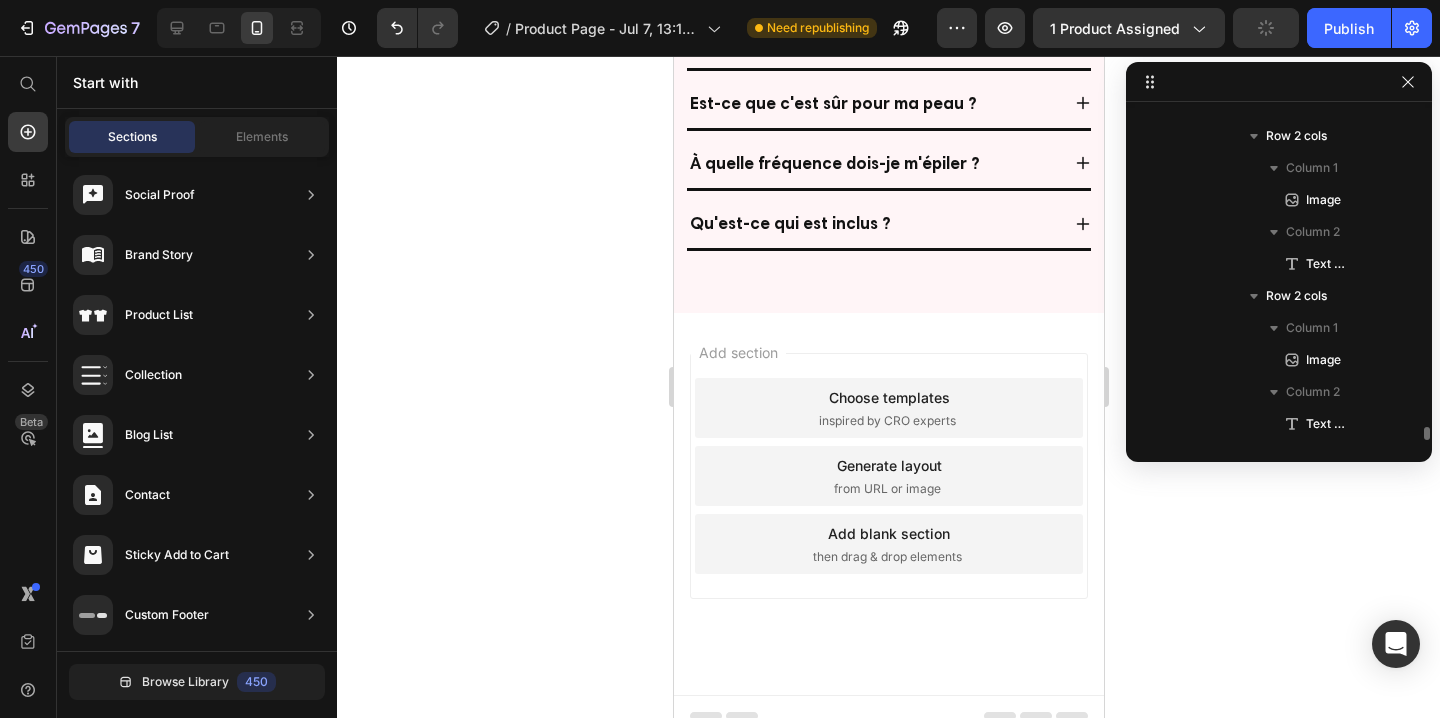 click 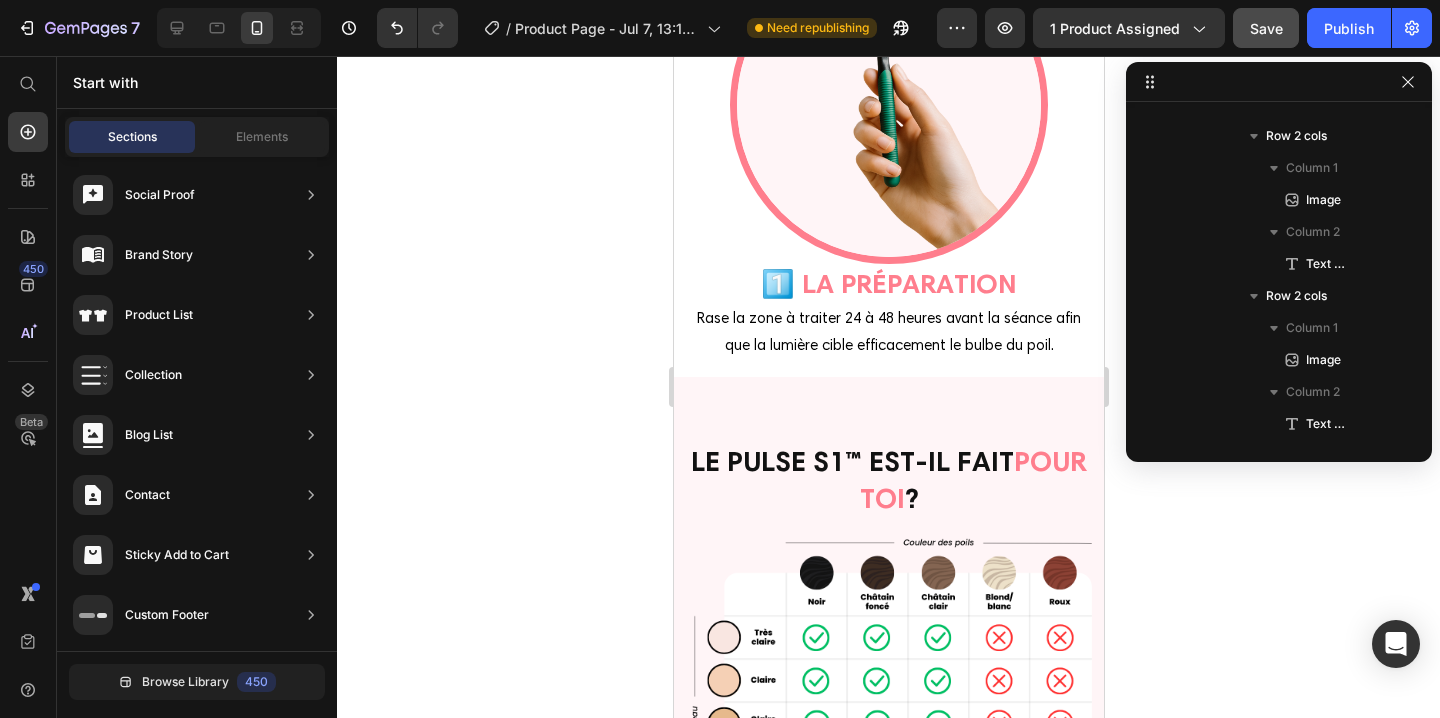 scroll, scrollTop: 5732, scrollLeft: 0, axis: vertical 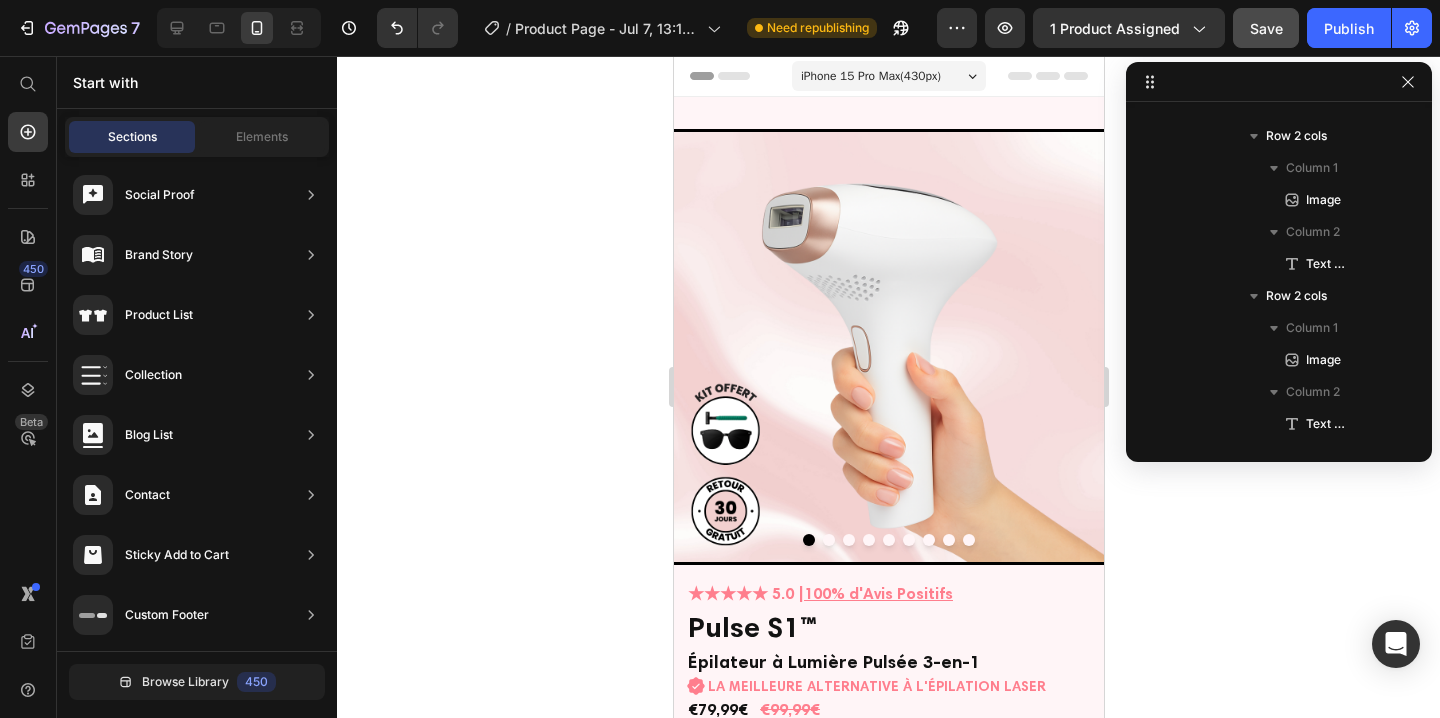 click on "Header" at bounding box center [730, 76] 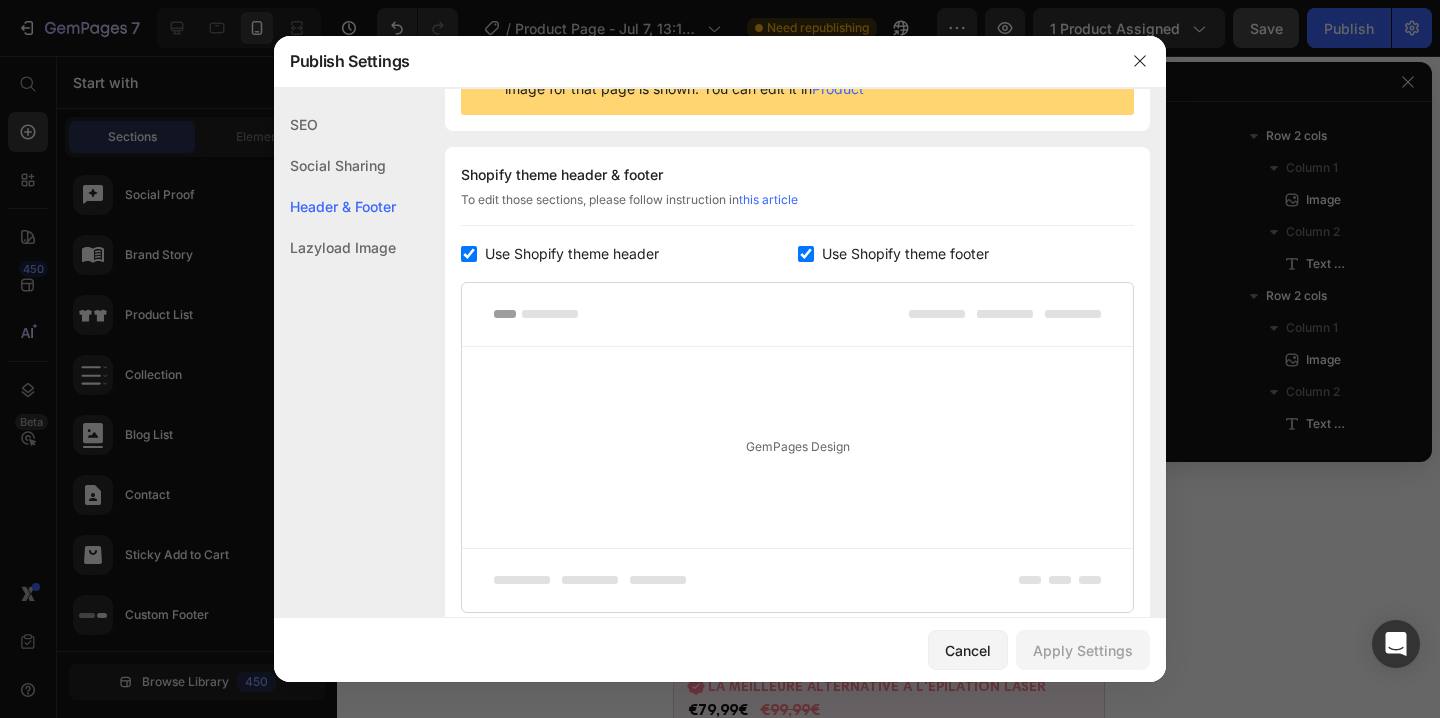 scroll, scrollTop: 291, scrollLeft: 0, axis: vertical 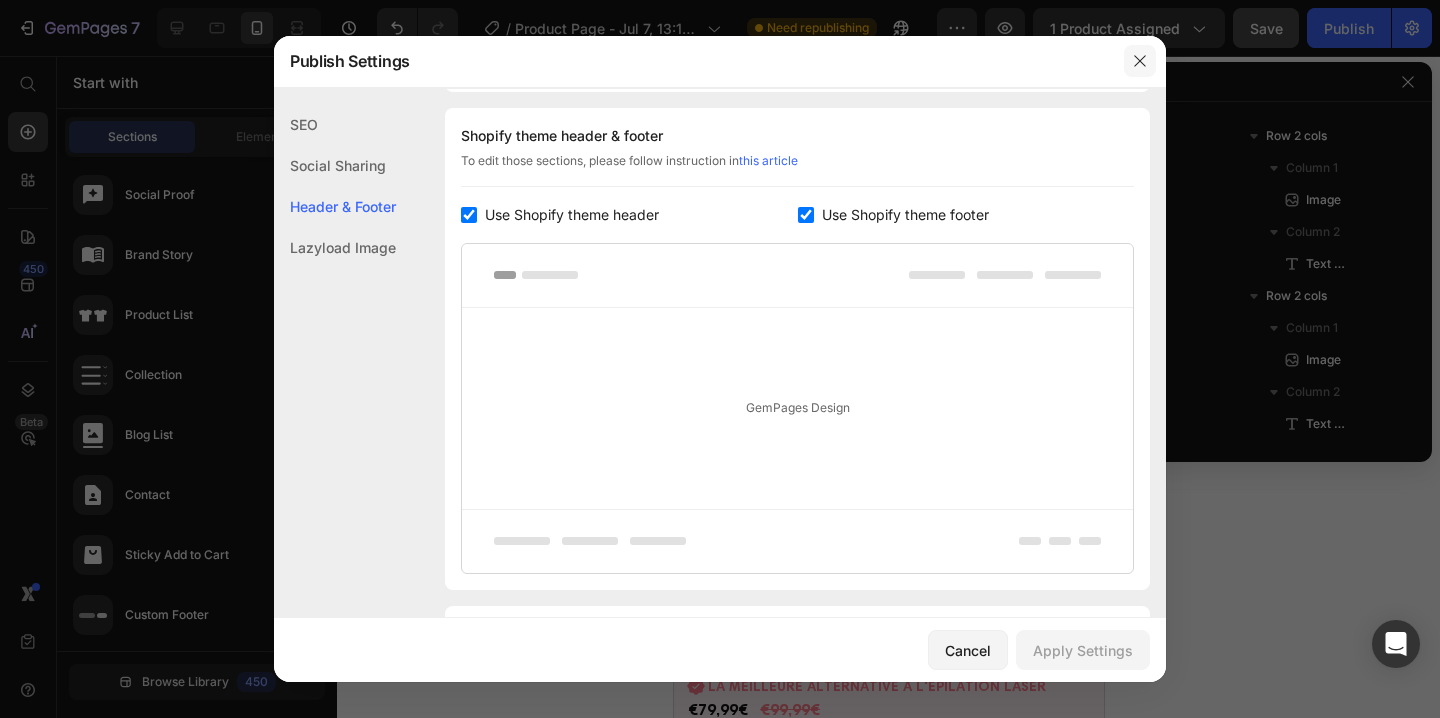 click 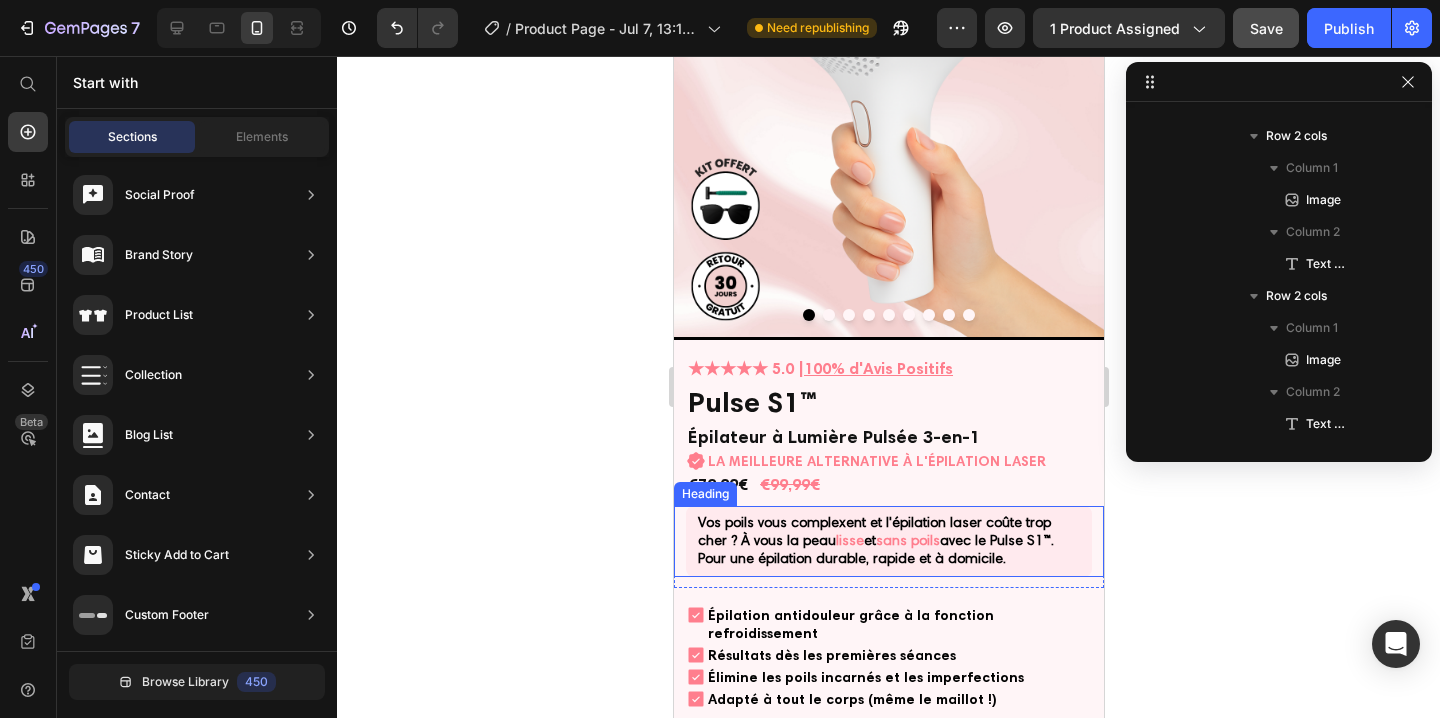 scroll, scrollTop: 229, scrollLeft: 0, axis: vertical 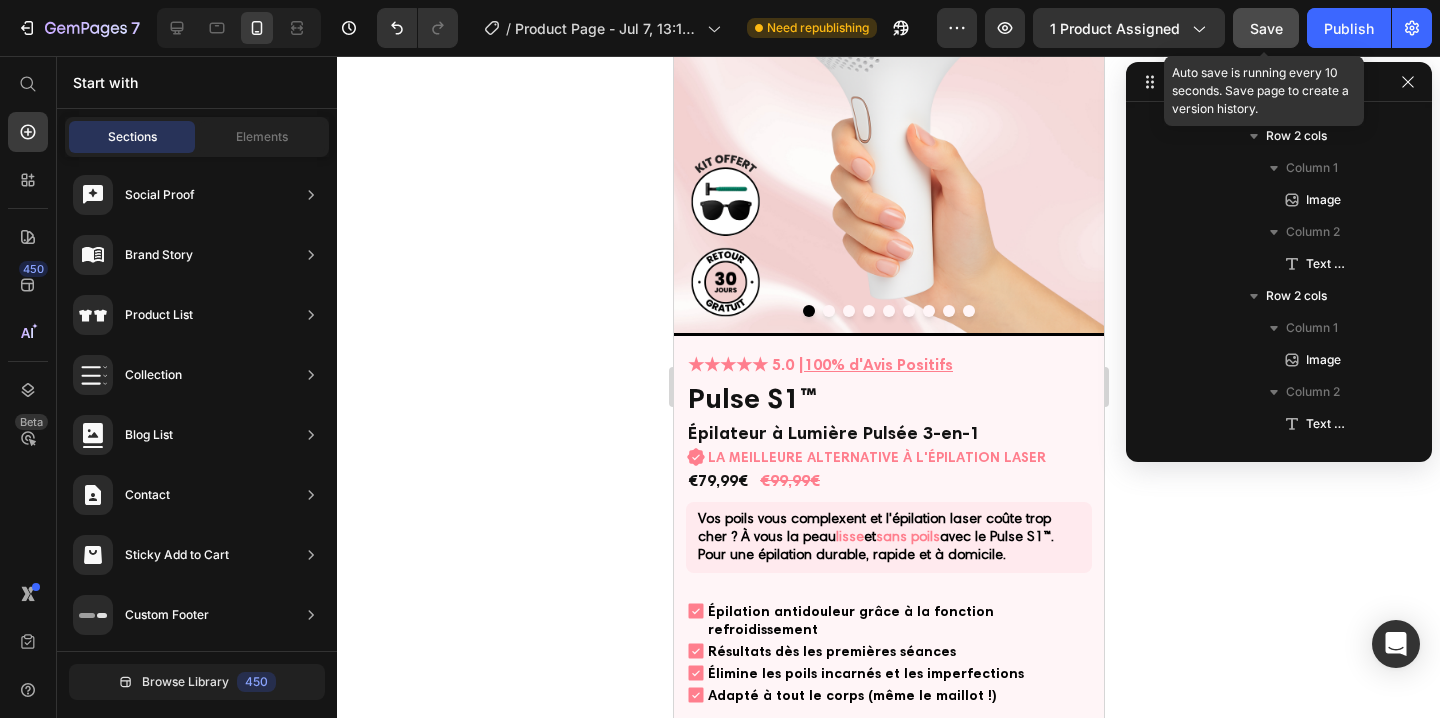 click on "Save" 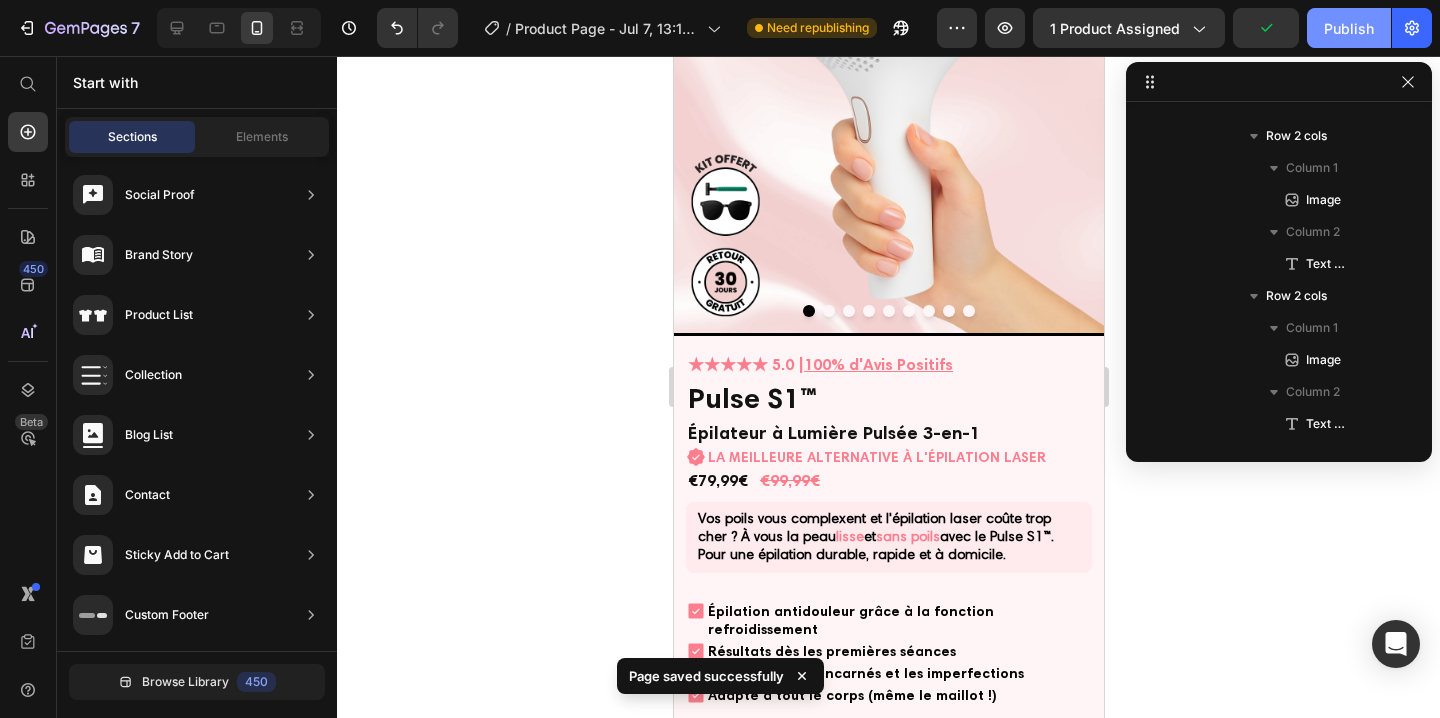 click on "Publish" at bounding box center [1349, 28] 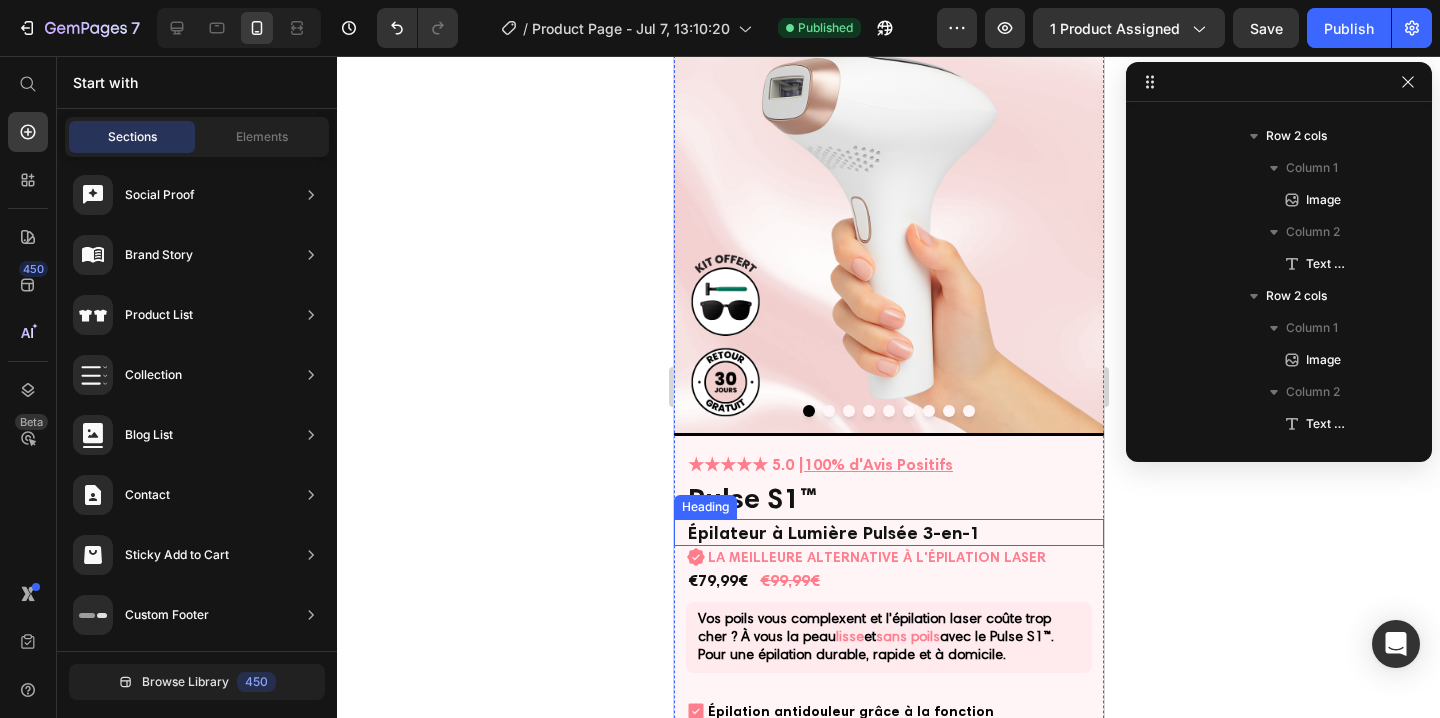 scroll, scrollTop: 126, scrollLeft: 0, axis: vertical 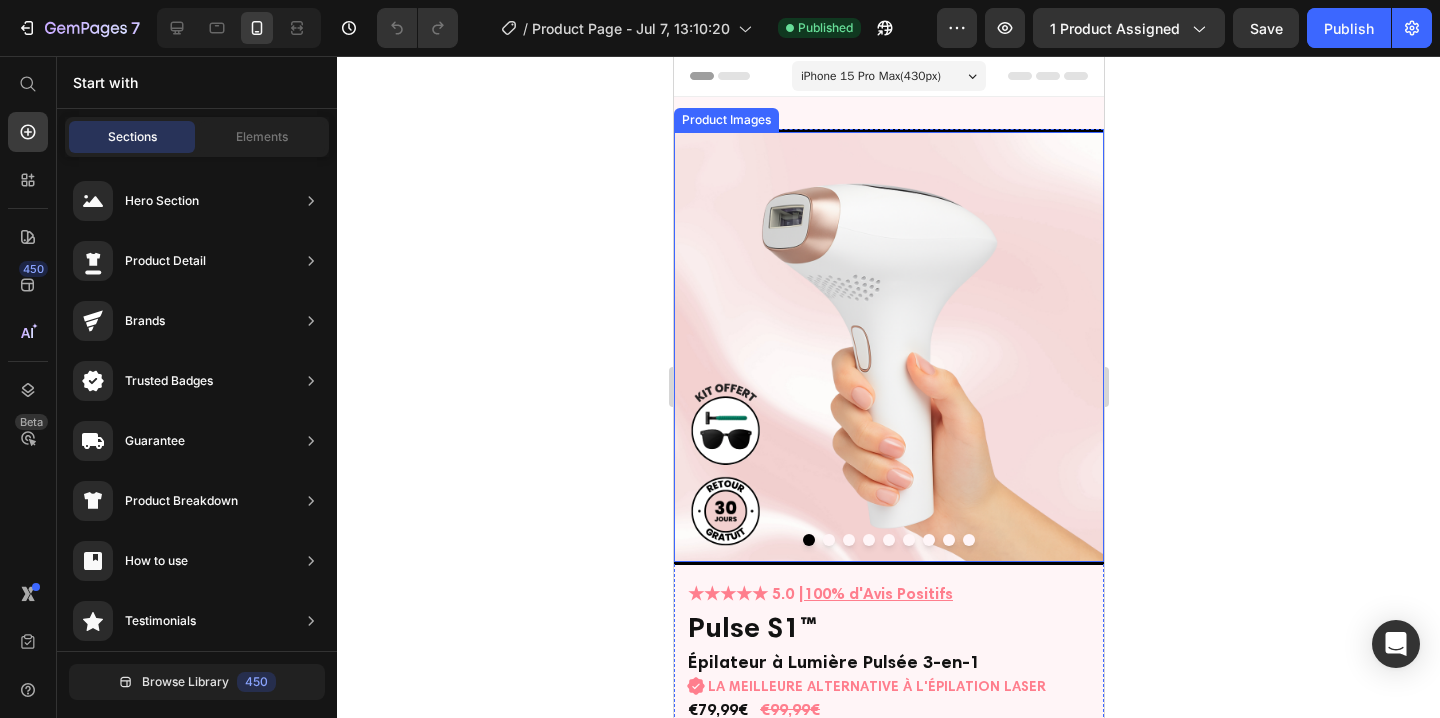 click 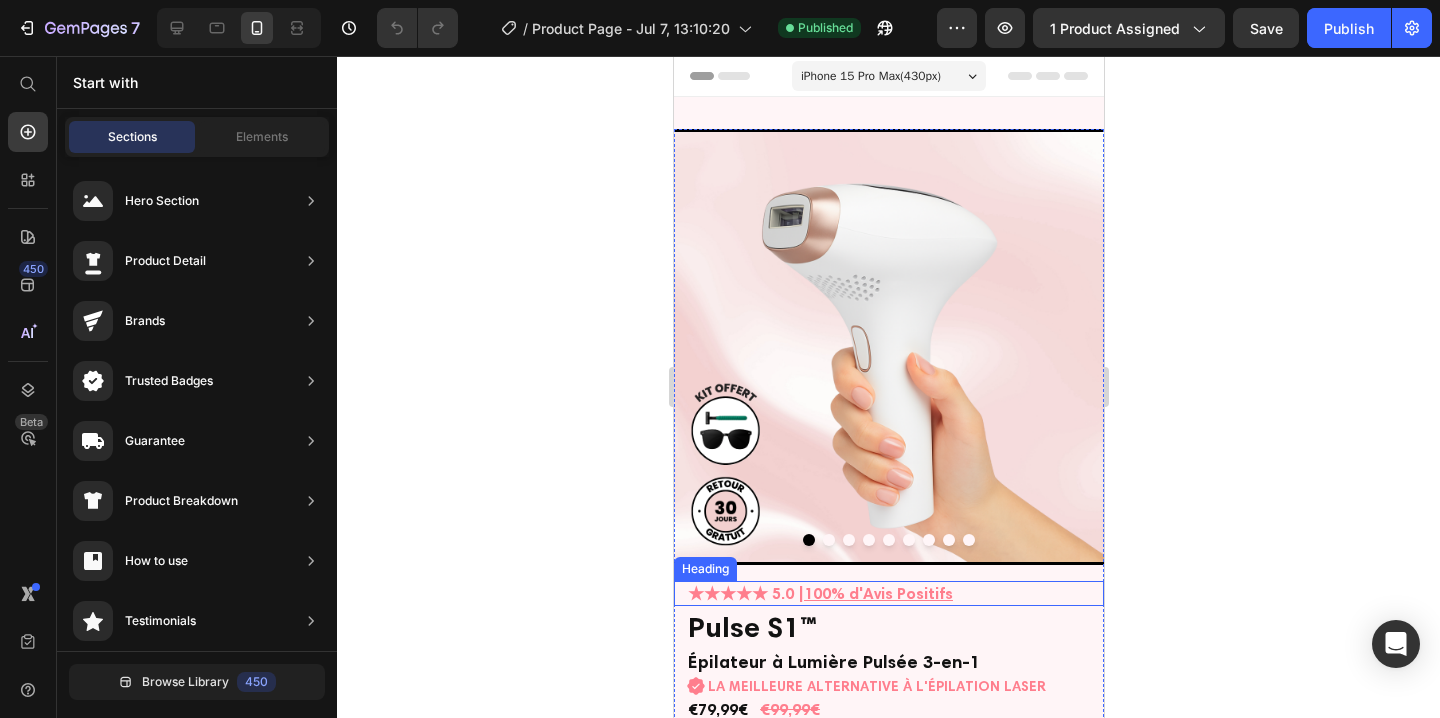 click on "100% d'Avis Positifs" at bounding box center [877, 593] 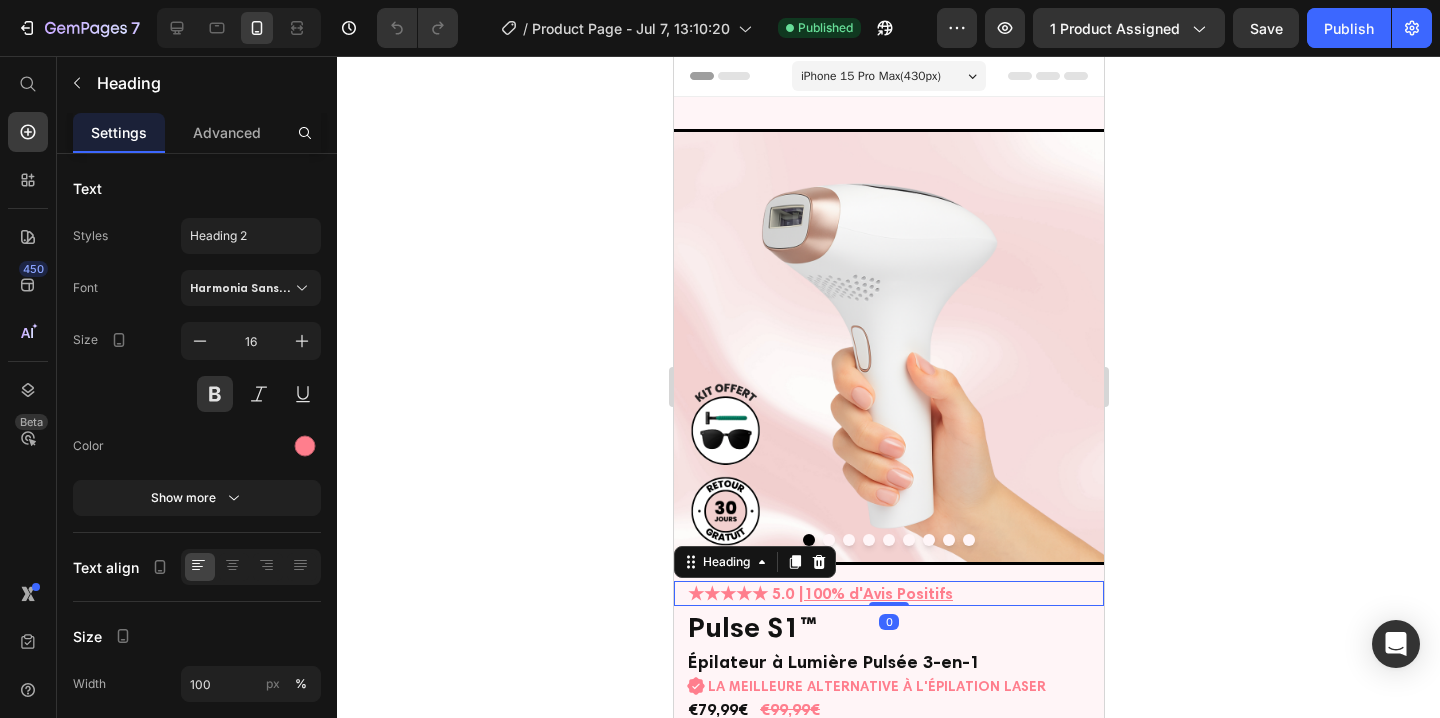 click on "100% d'Avis Positifs" at bounding box center (877, 593) 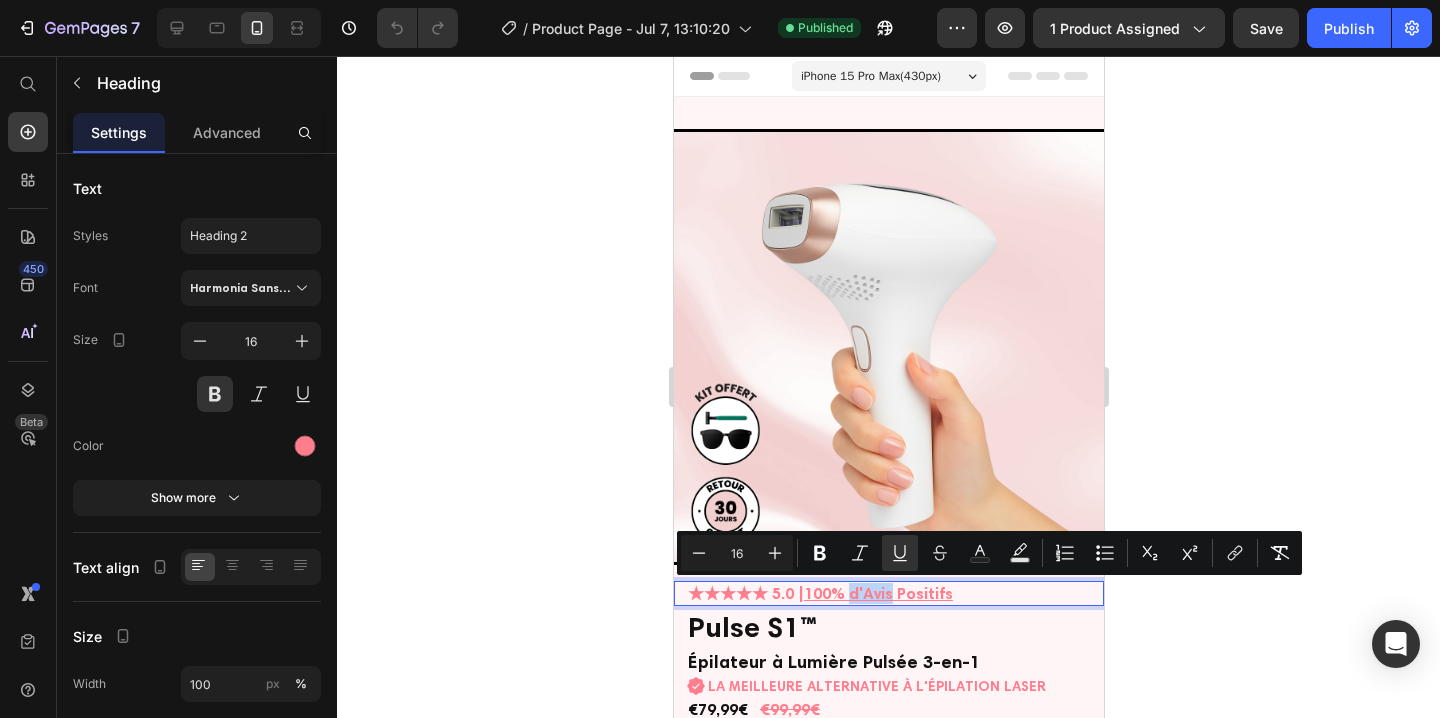 click on "★★★★★ 5.0 |  100% d'Avis Positifs" at bounding box center (888, 593) 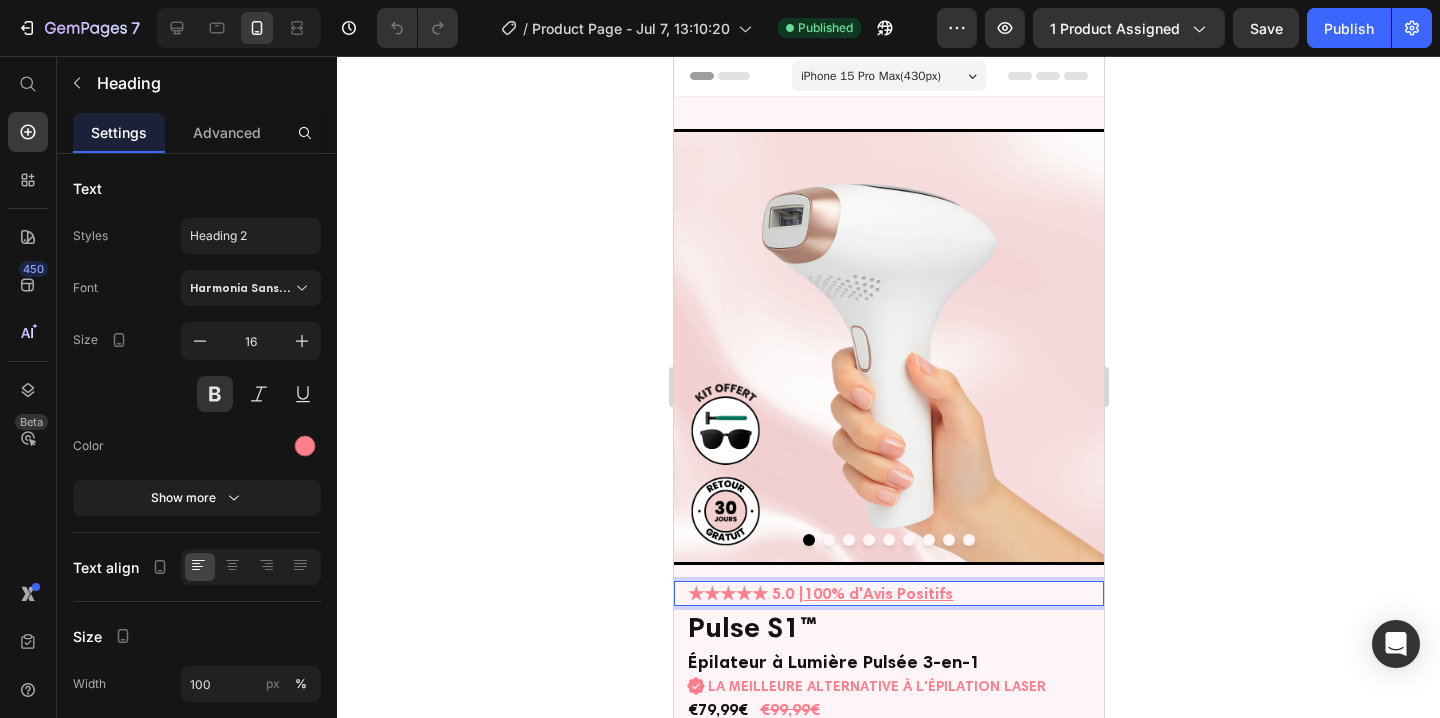 click on "★★★★★ 5.0 |  100% d'Avis Positifs" at bounding box center [888, 593] 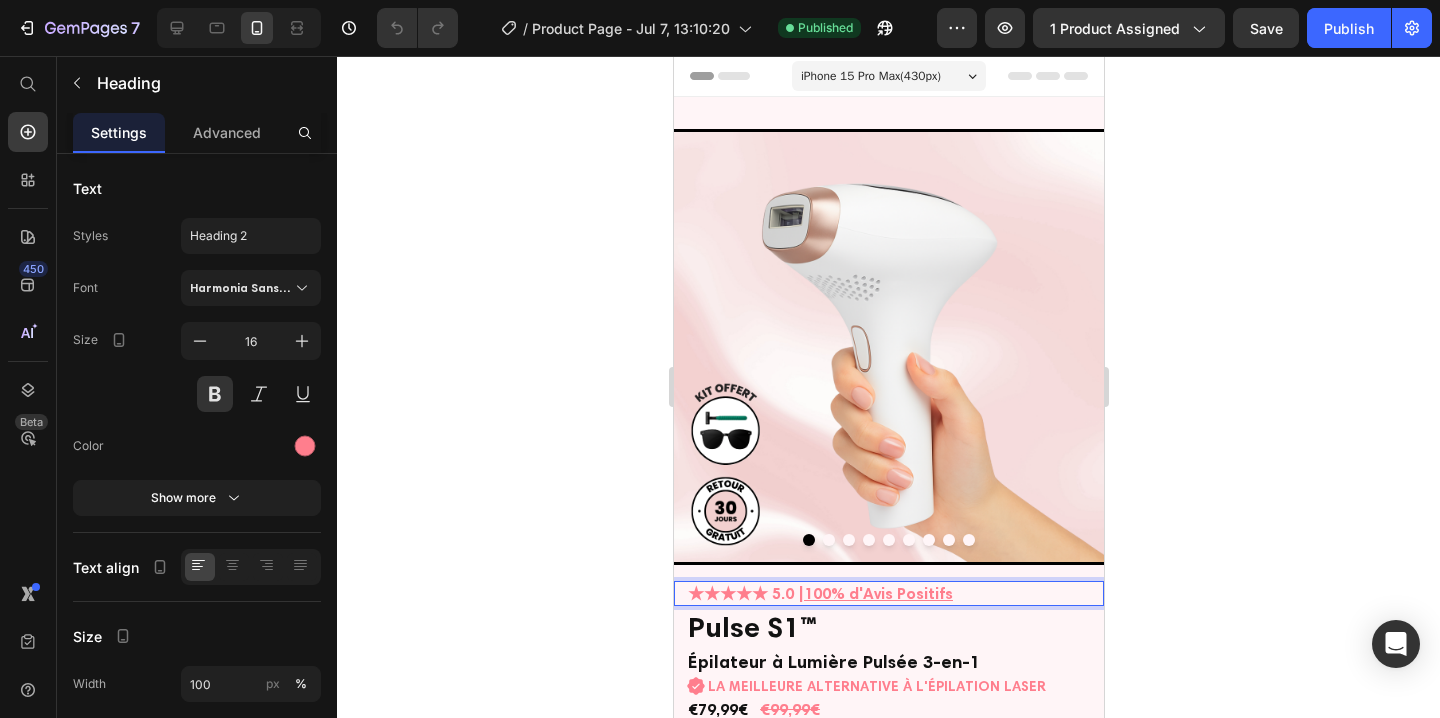 click 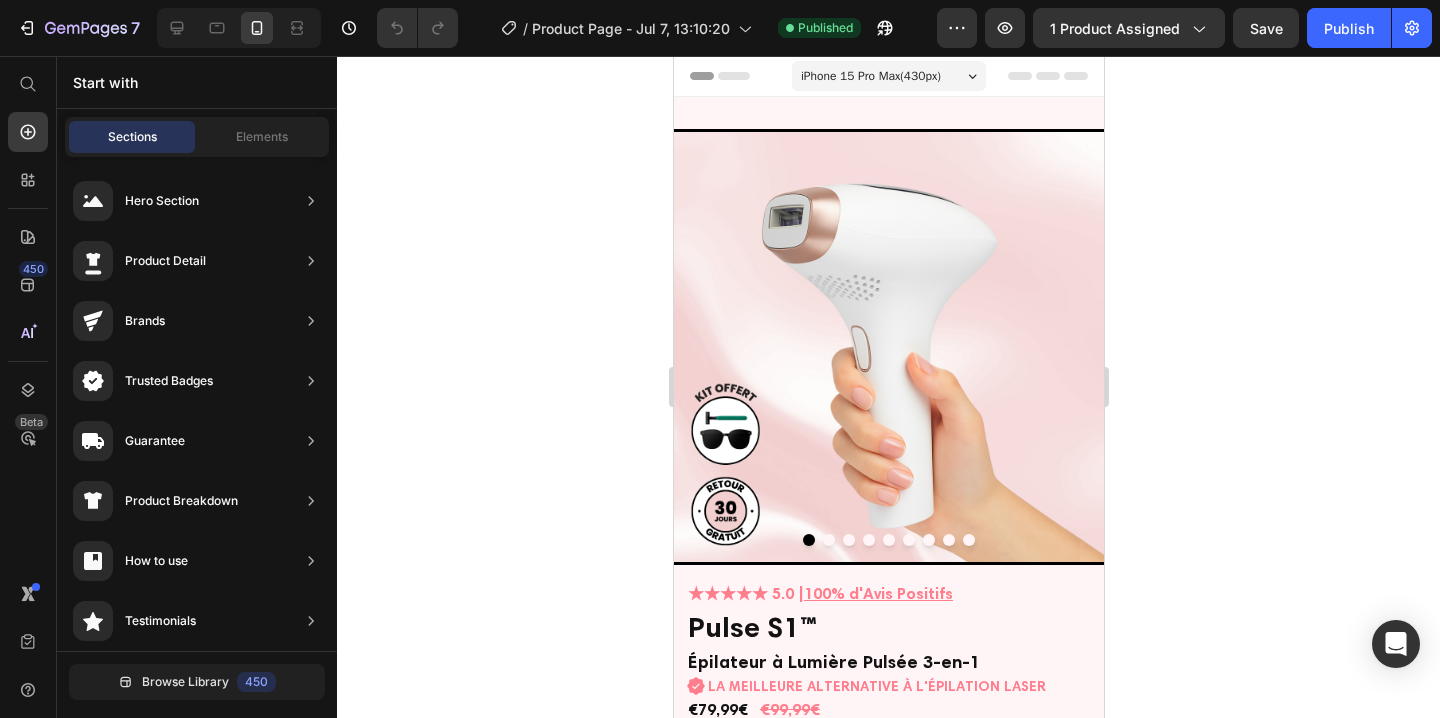 click 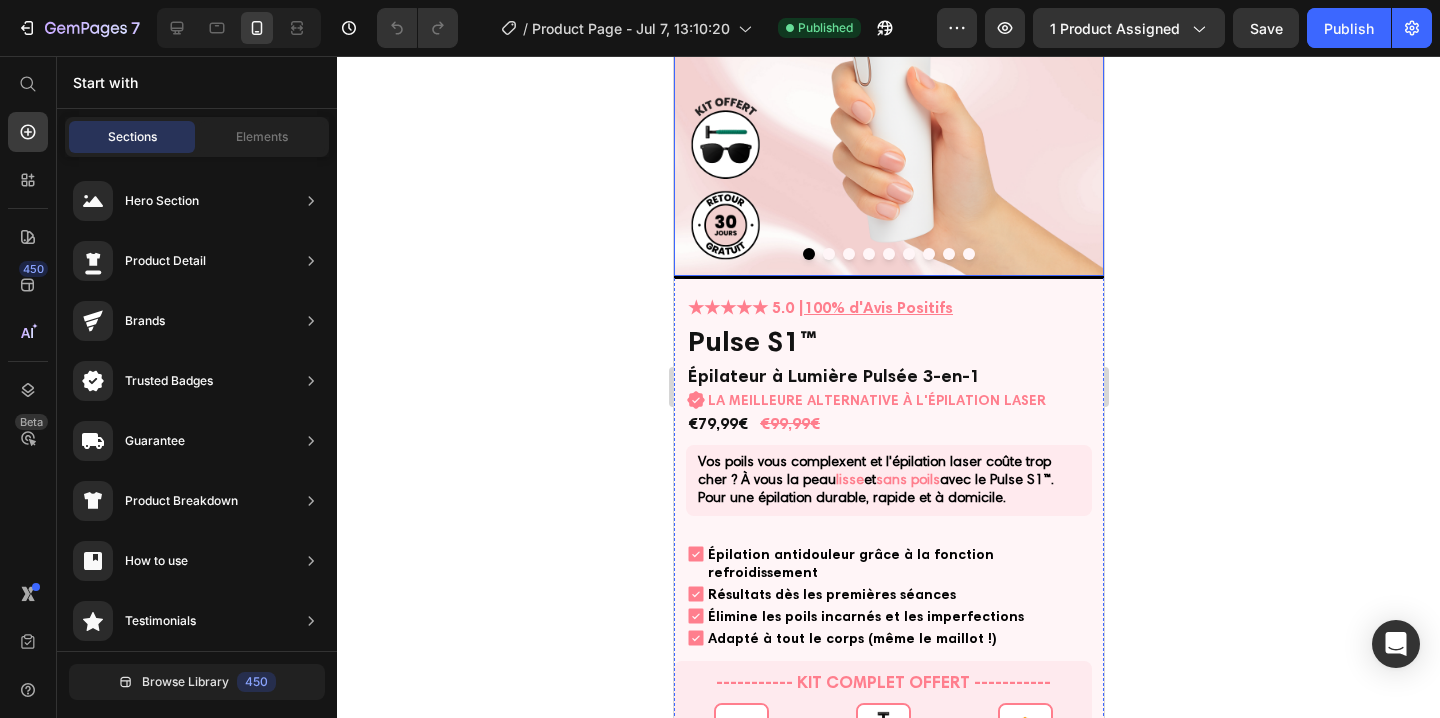 scroll, scrollTop: 287, scrollLeft: 0, axis: vertical 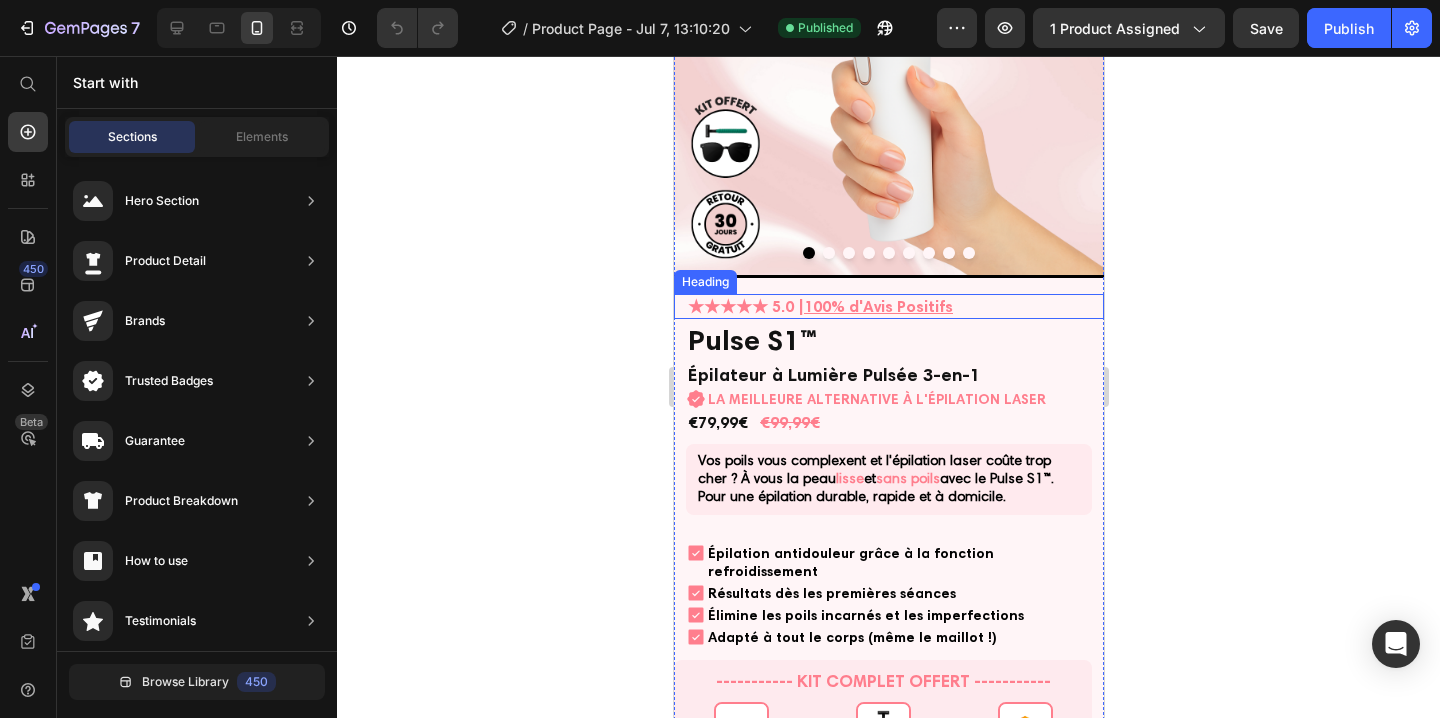 click on "100% d'Avis Positifs" at bounding box center (877, 306) 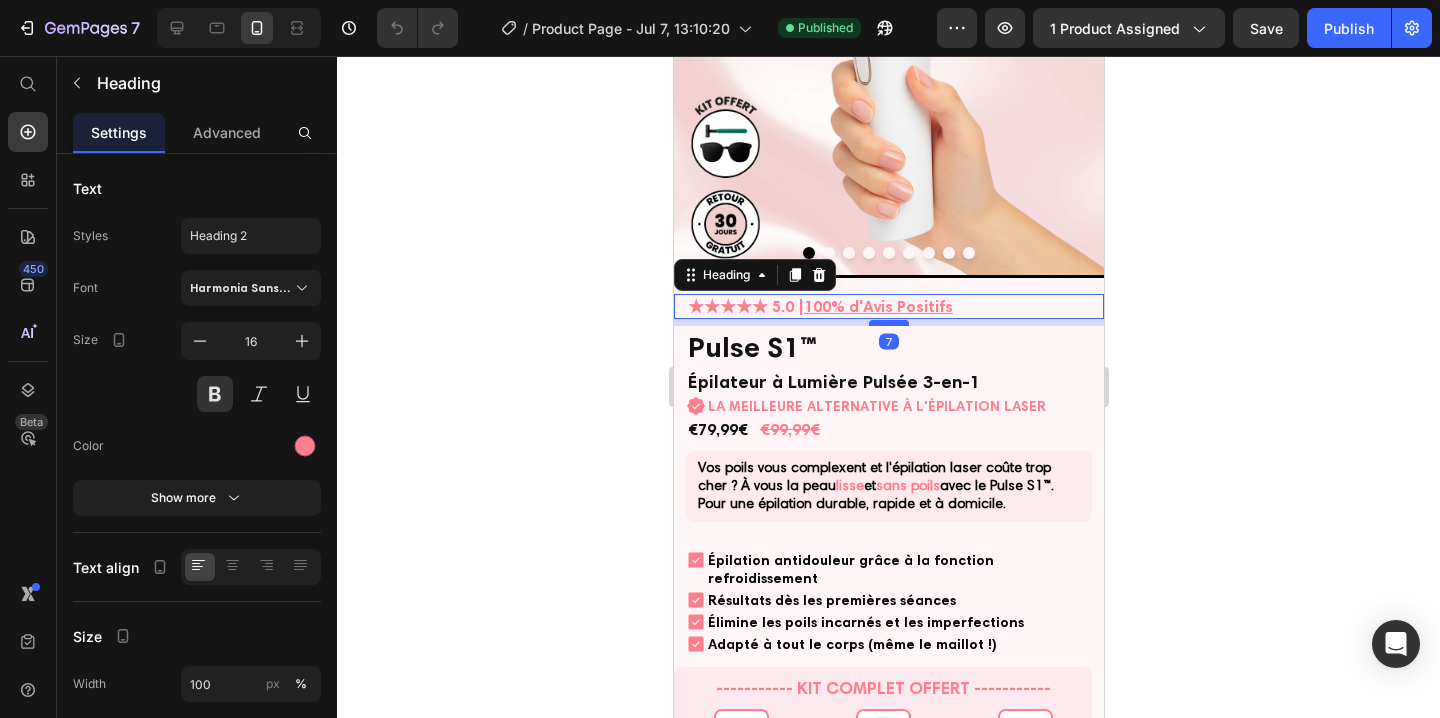 drag, startPoint x: 890, startPoint y: 315, endPoint x: 899, endPoint y: 322, distance: 11.401754 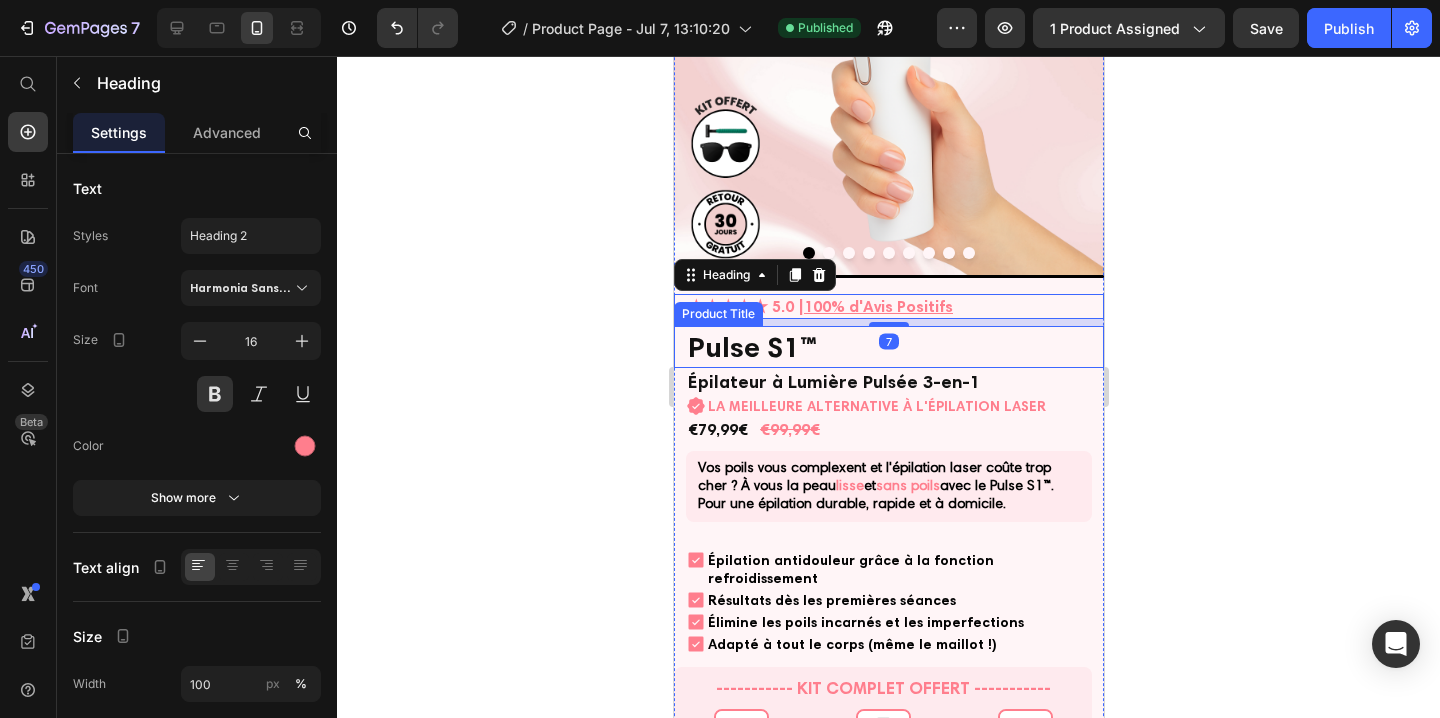 click on "Pulse S1™" at bounding box center [888, 347] 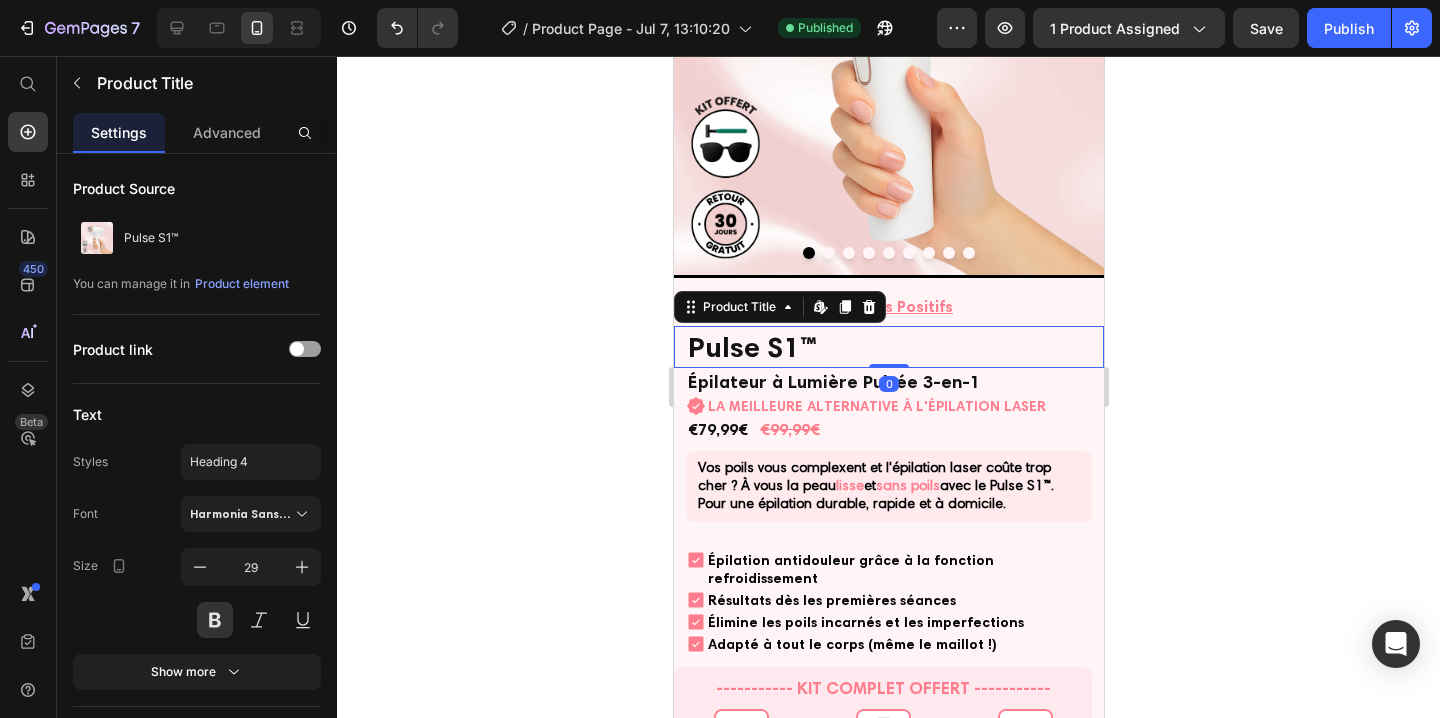 click 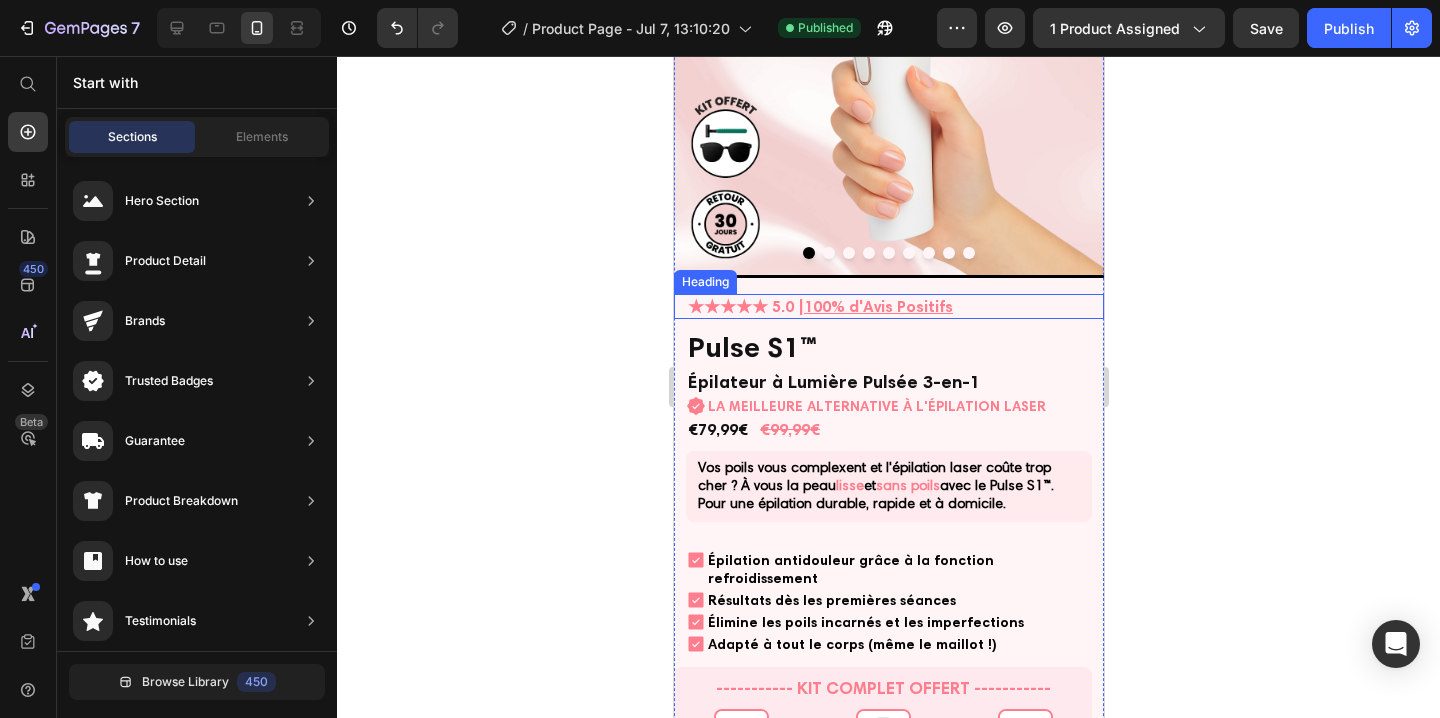 click on "100% d'Avis Positifs" at bounding box center (877, 306) 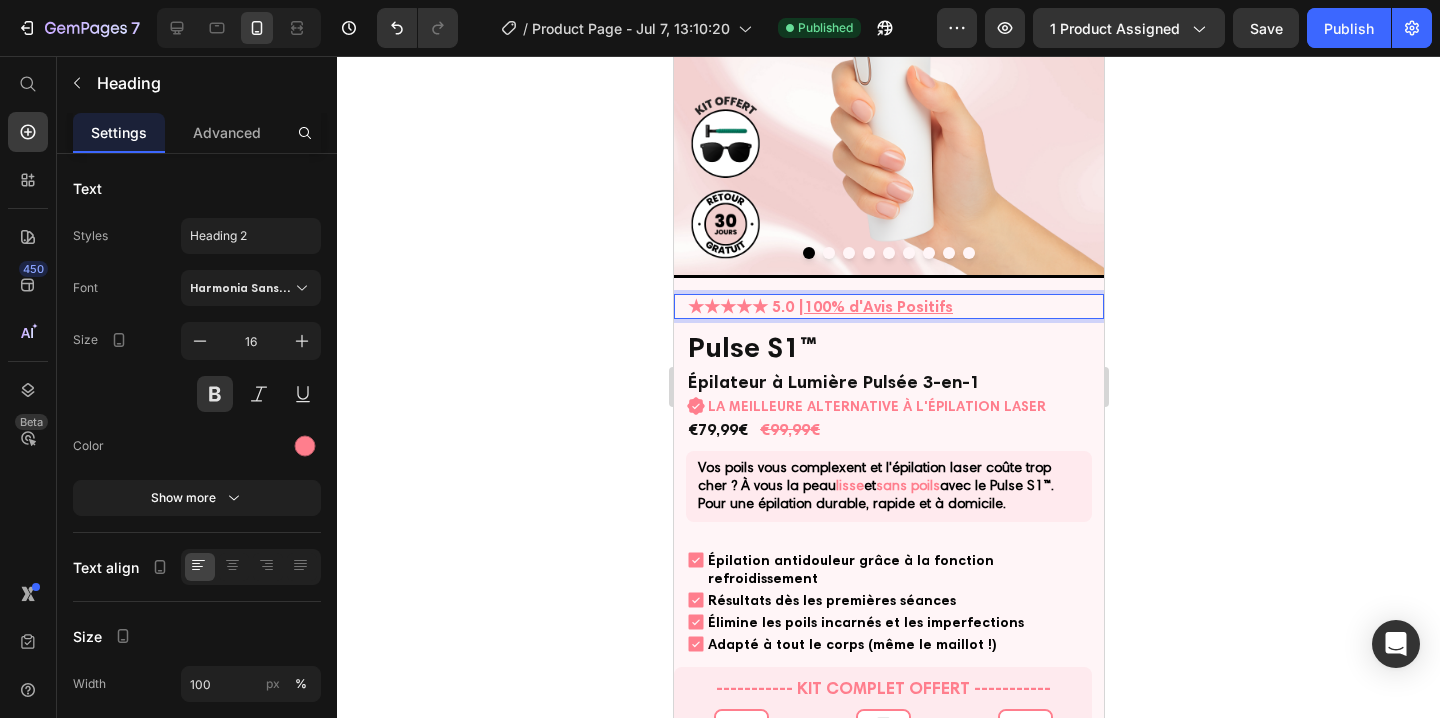 click on "100% d'Avis Positifs" at bounding box center [877, 306] 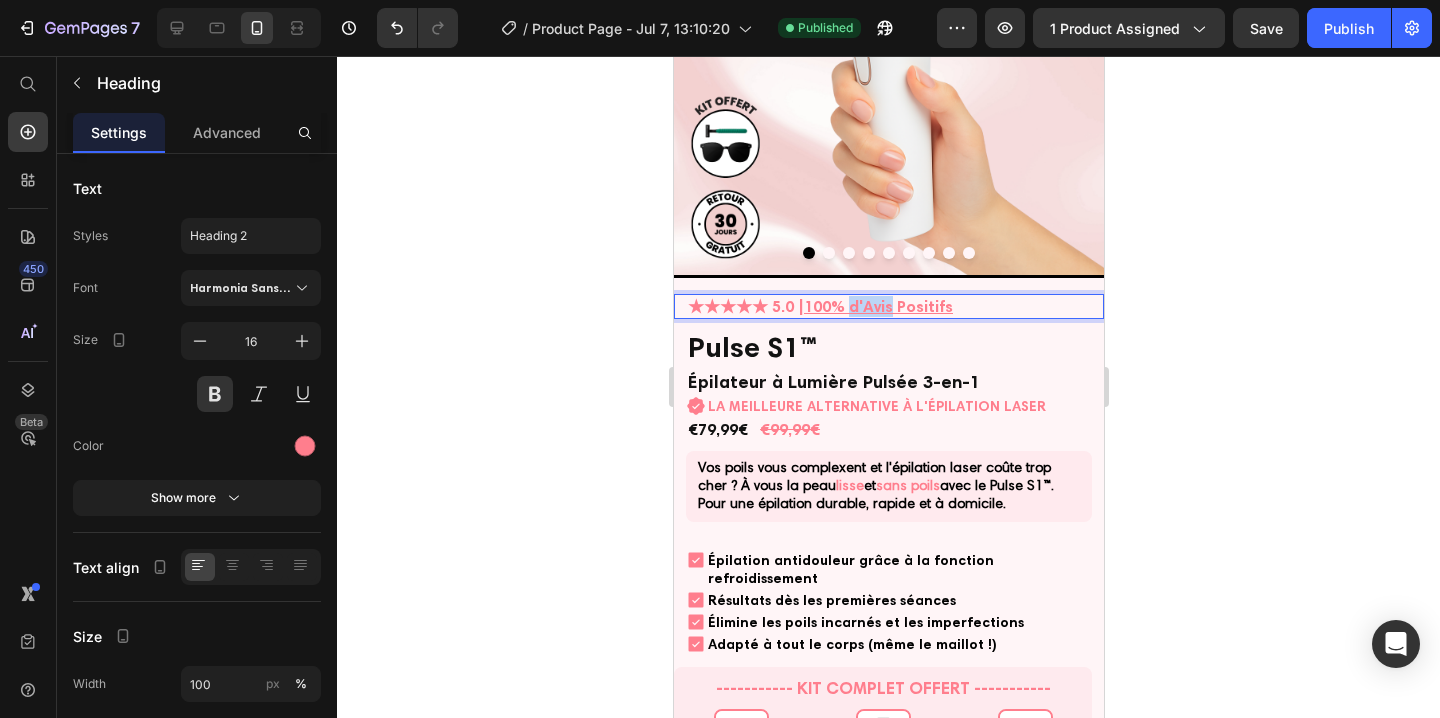click on "100% d'Avis Positifs" at bounding box center [877, 306] 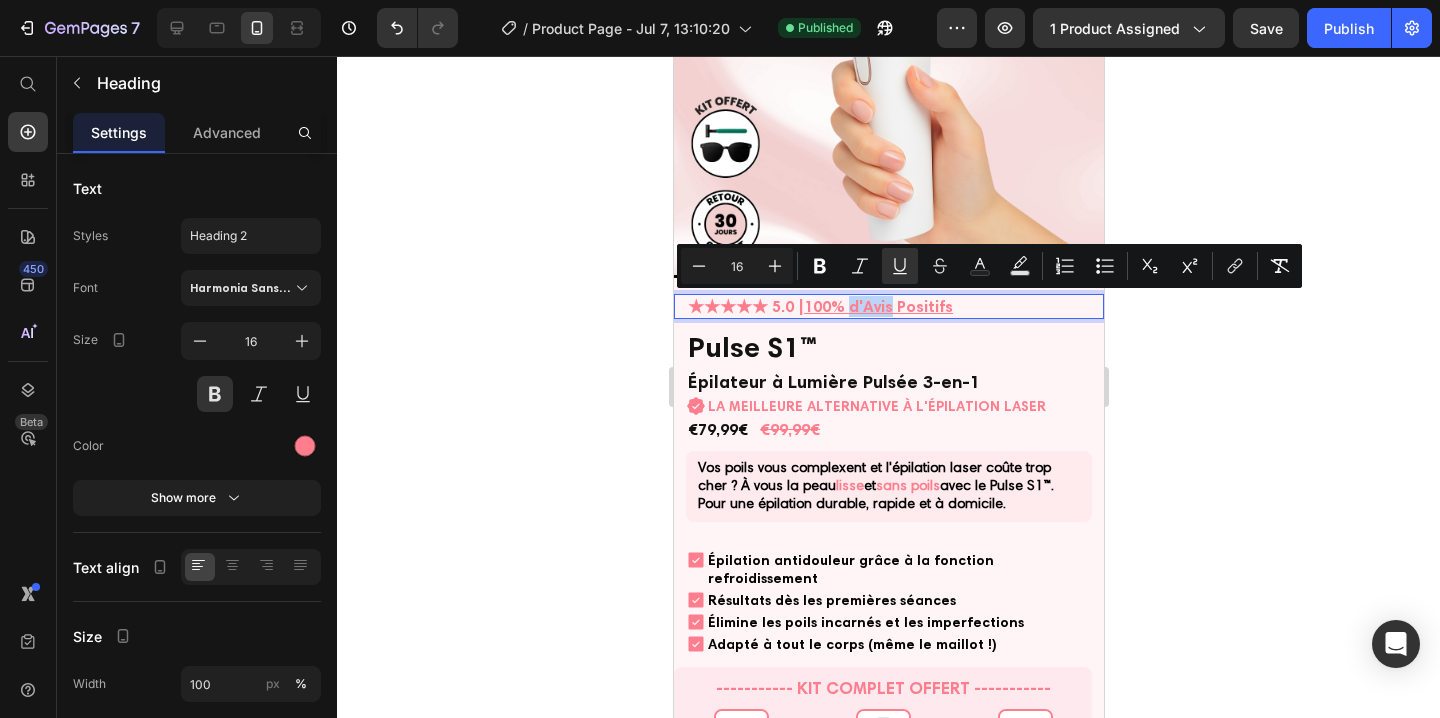click on "100% d'Avis Positifs" at bounding box center (877, 306) 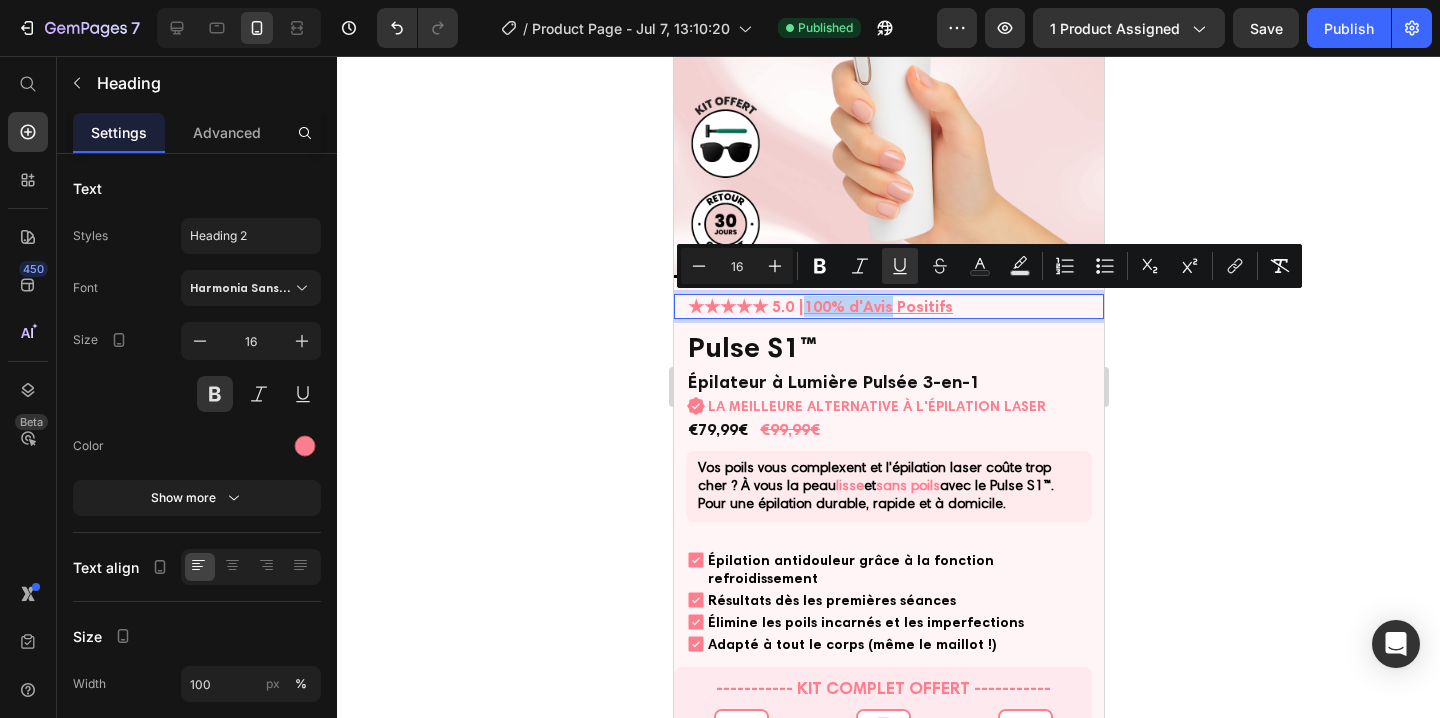 drag, startPoint x: 827, startPoint y: 305, endPoint x: 867, endPoint y: 309, distance: 40.1995 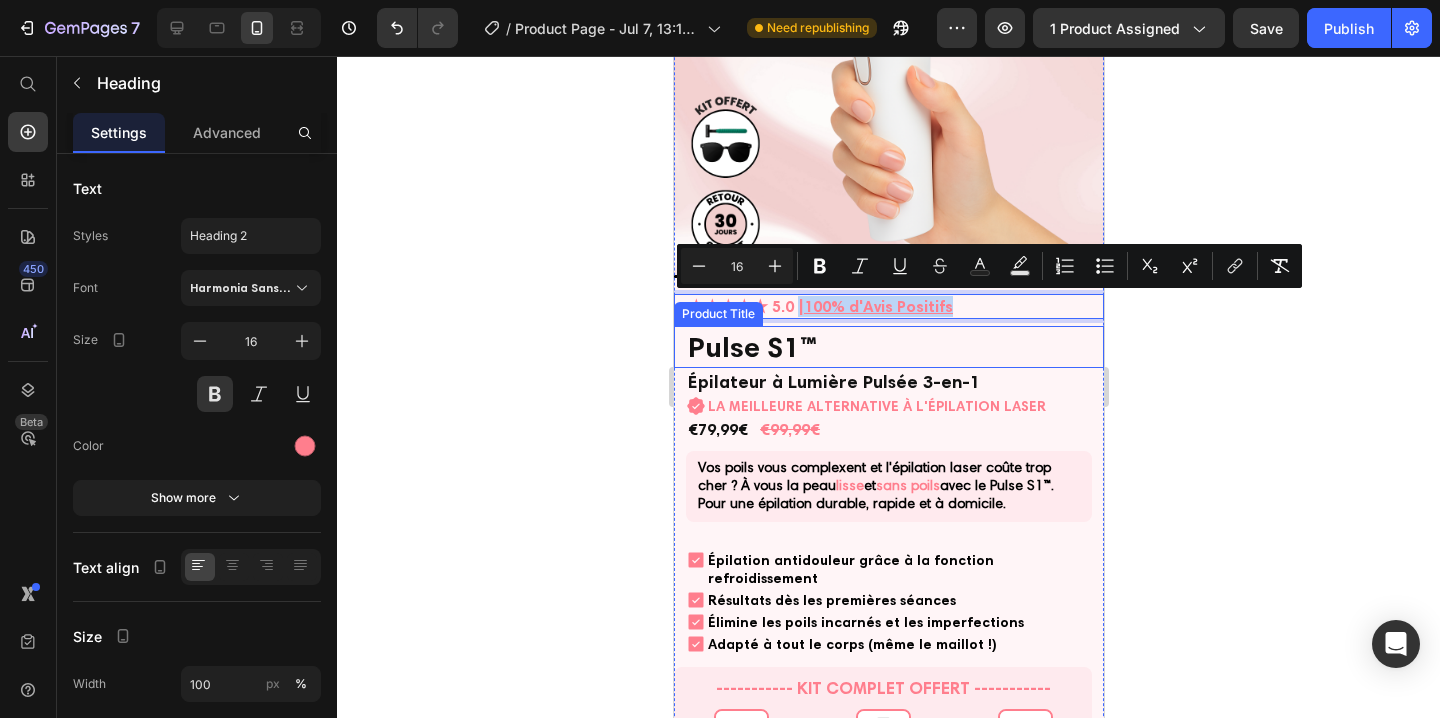 drag, startPoint x: 798, startPoint y: 304, endPoint x: 971, endPoint y: 326, distance: 174.39323 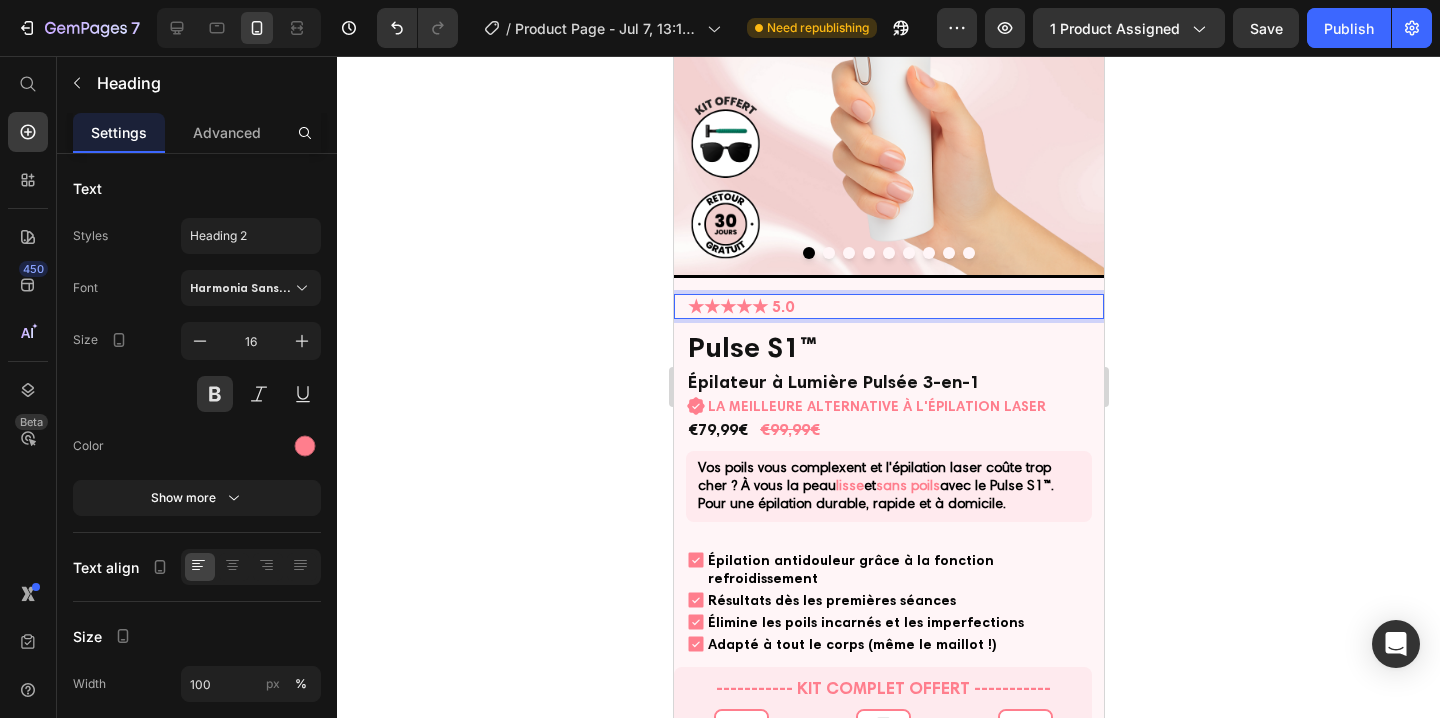 click 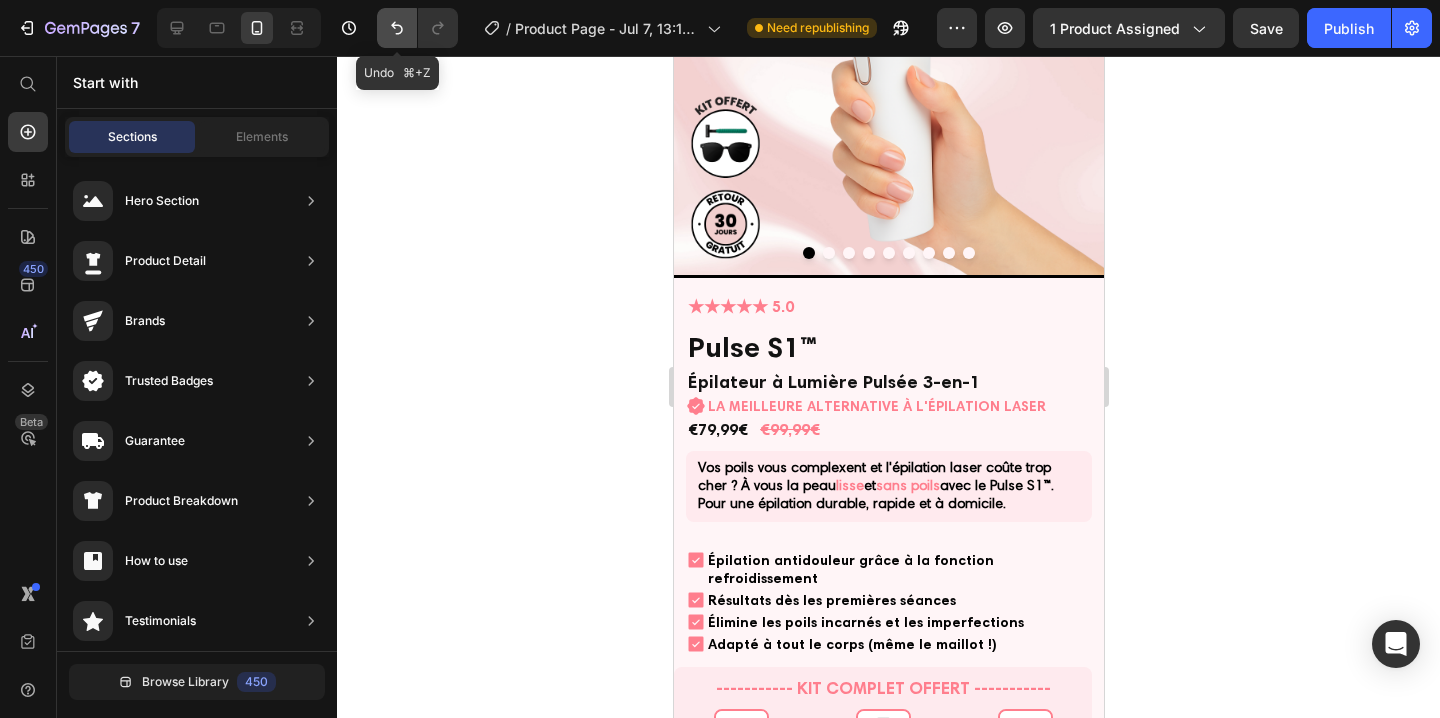 click 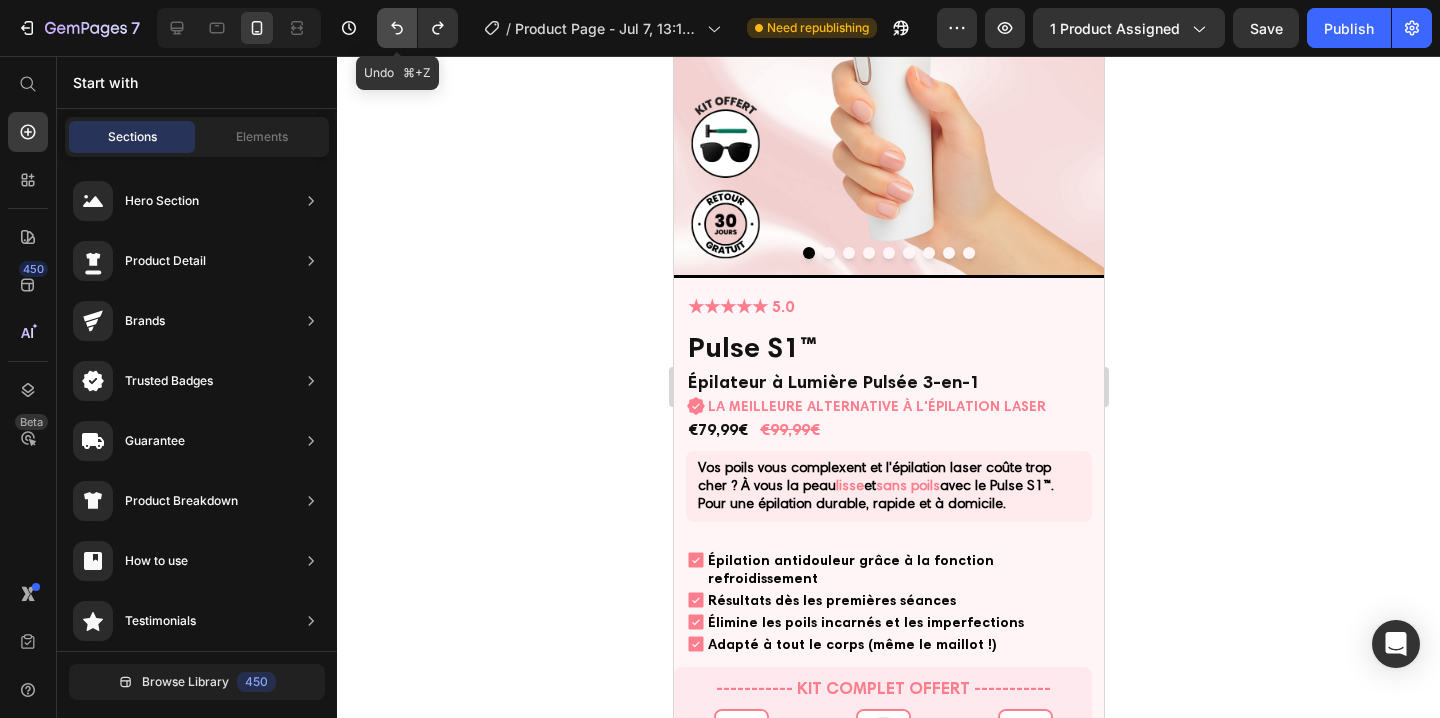 click 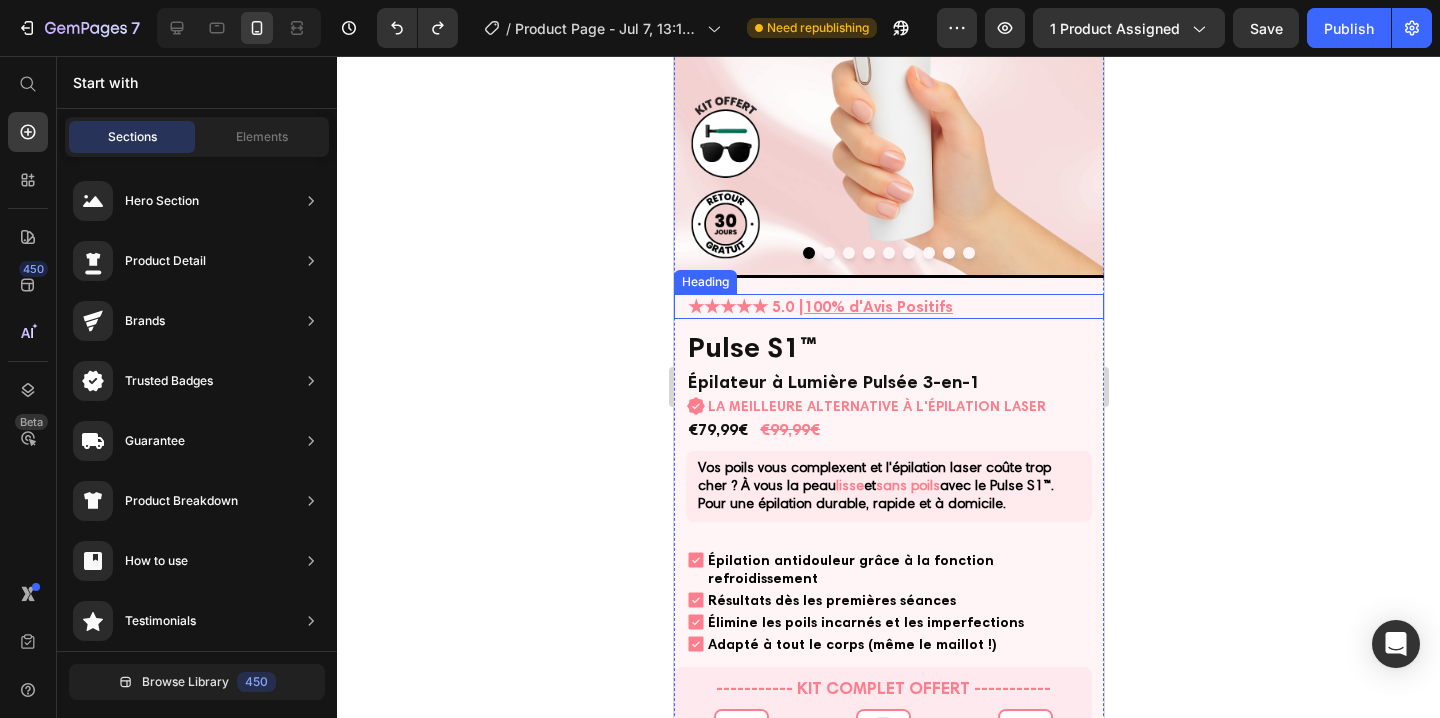 click on "100% d'Avis Positifs" at bounding box center [877, 306] 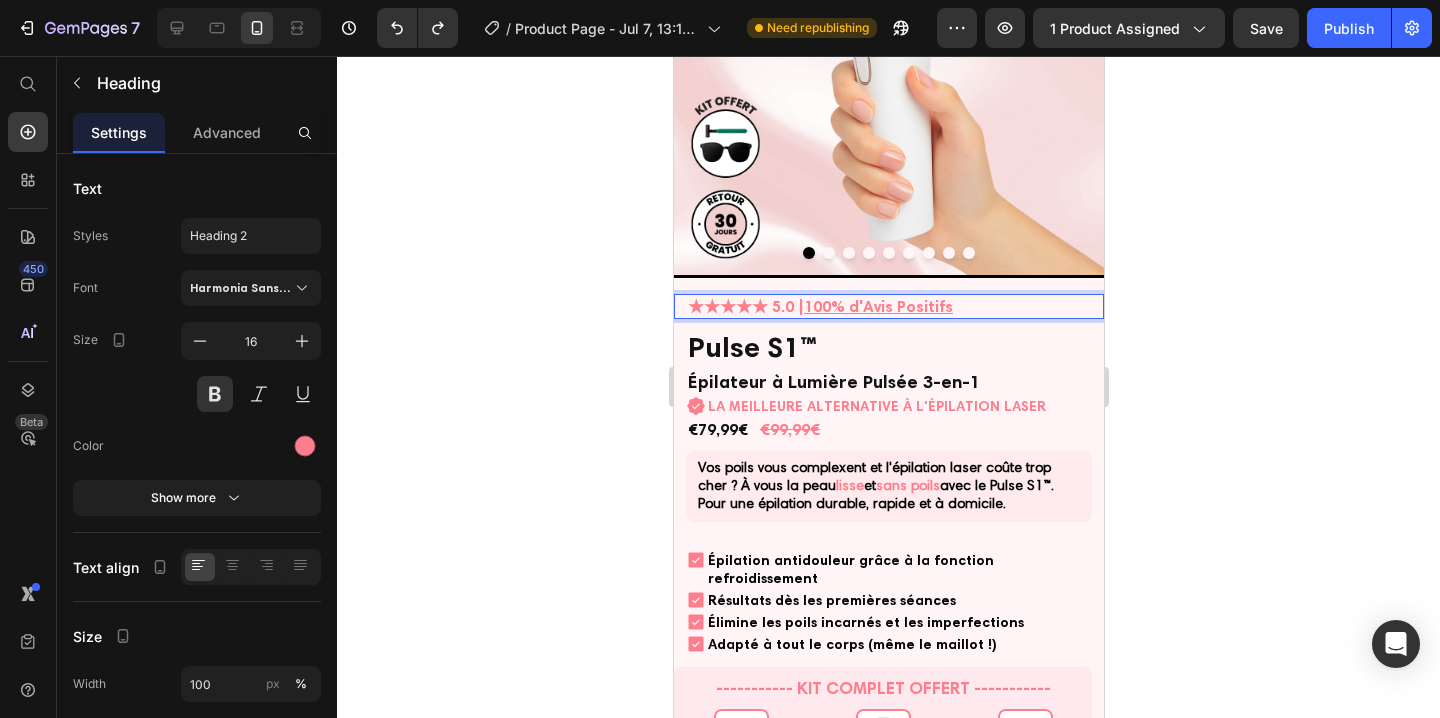 click on "100% d'Avis Positifs" at bounding box center [877, 306] 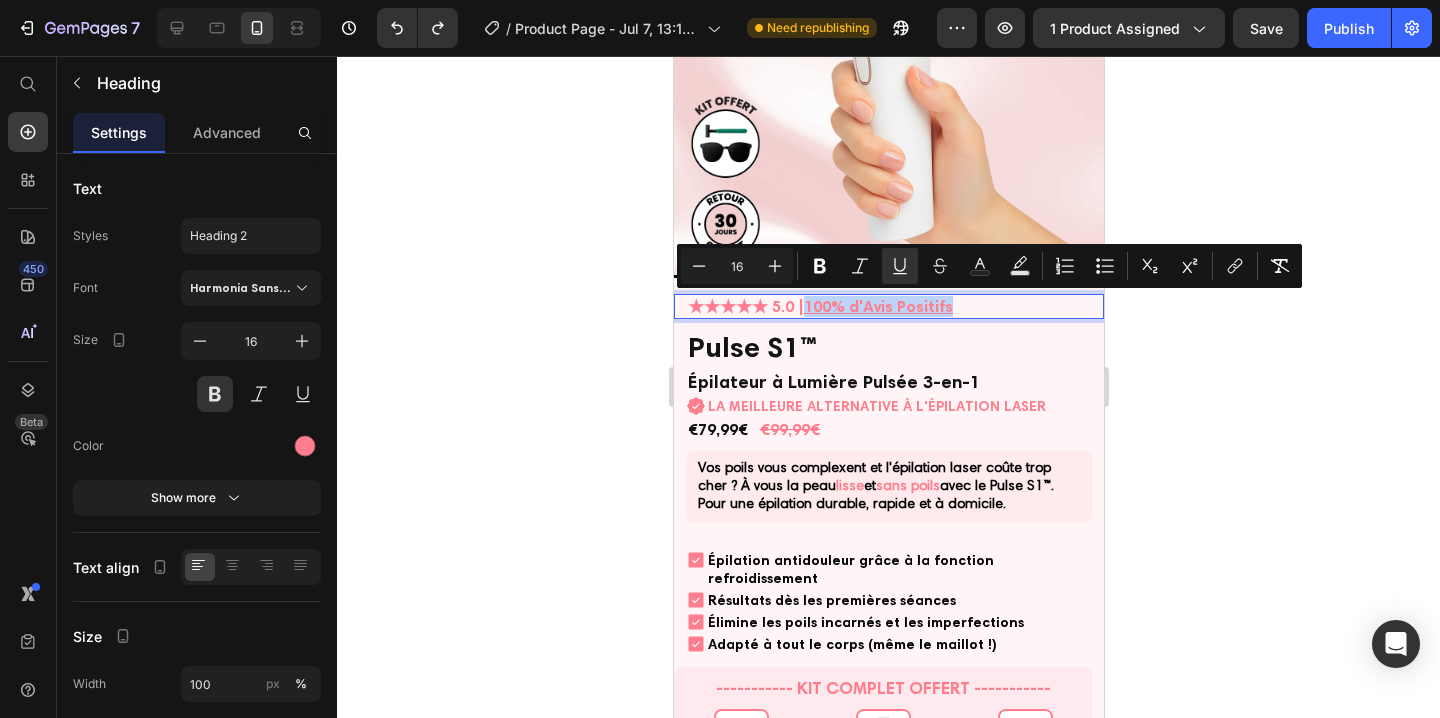 drag, startPoint x: 828, startPoint y: 309, endPoint x: 930, endPoint y: 305, distance: 102.0784 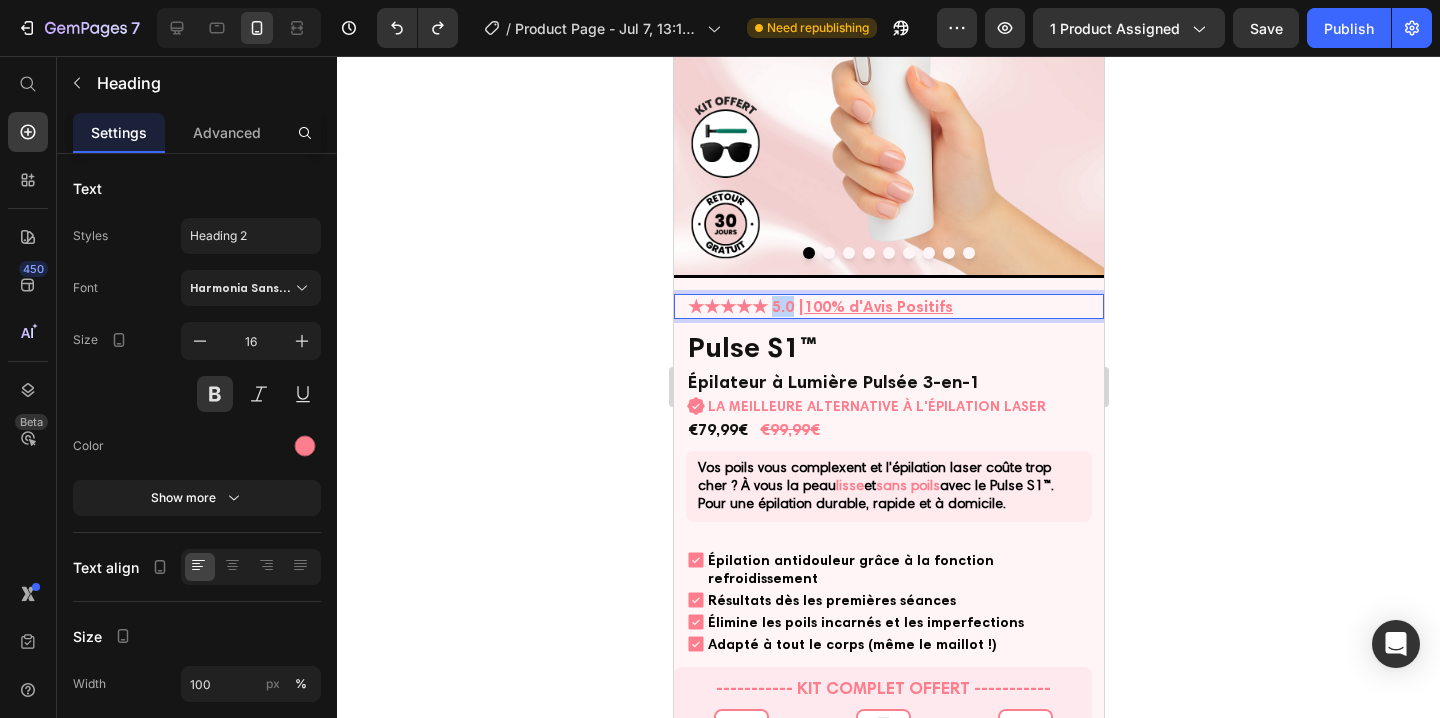 click on "★★★★★ 5.0 |  100% d'Avis Positifs" at bounding box center [888, 306] 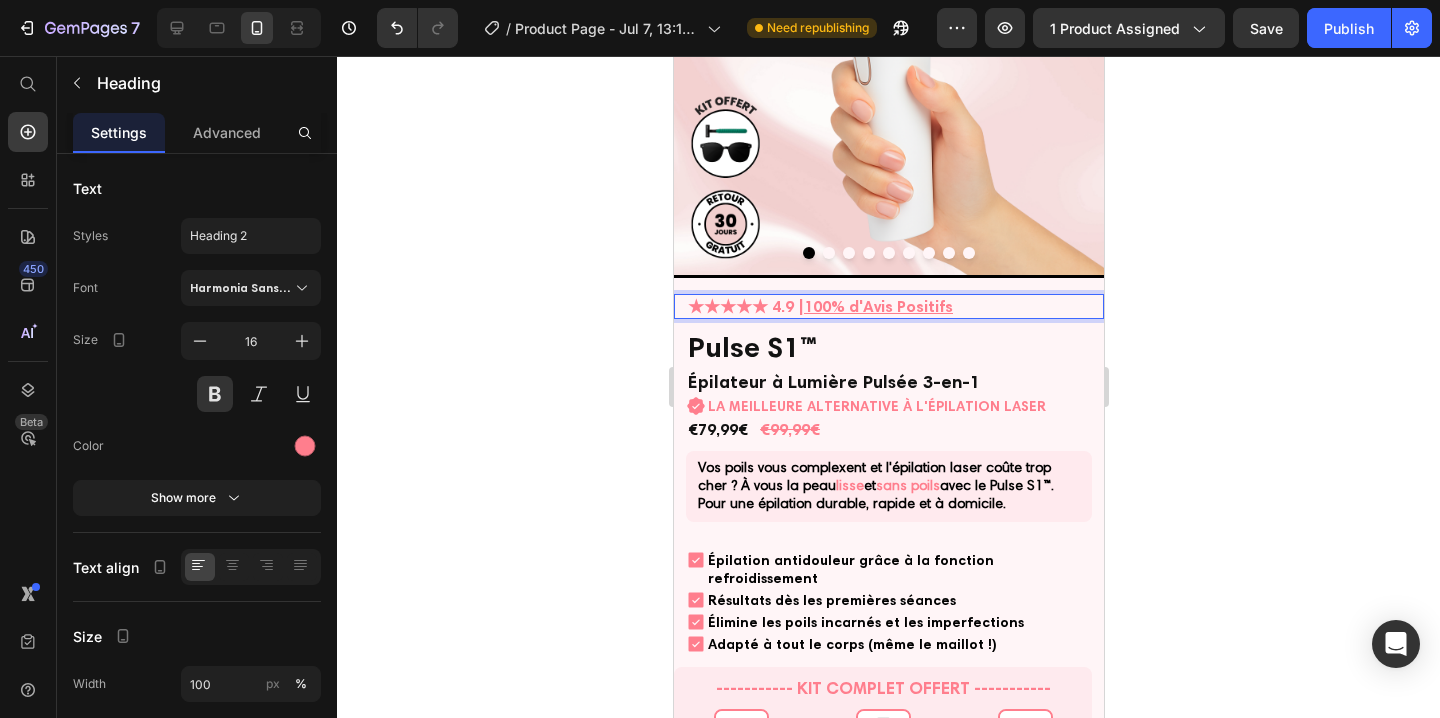 click 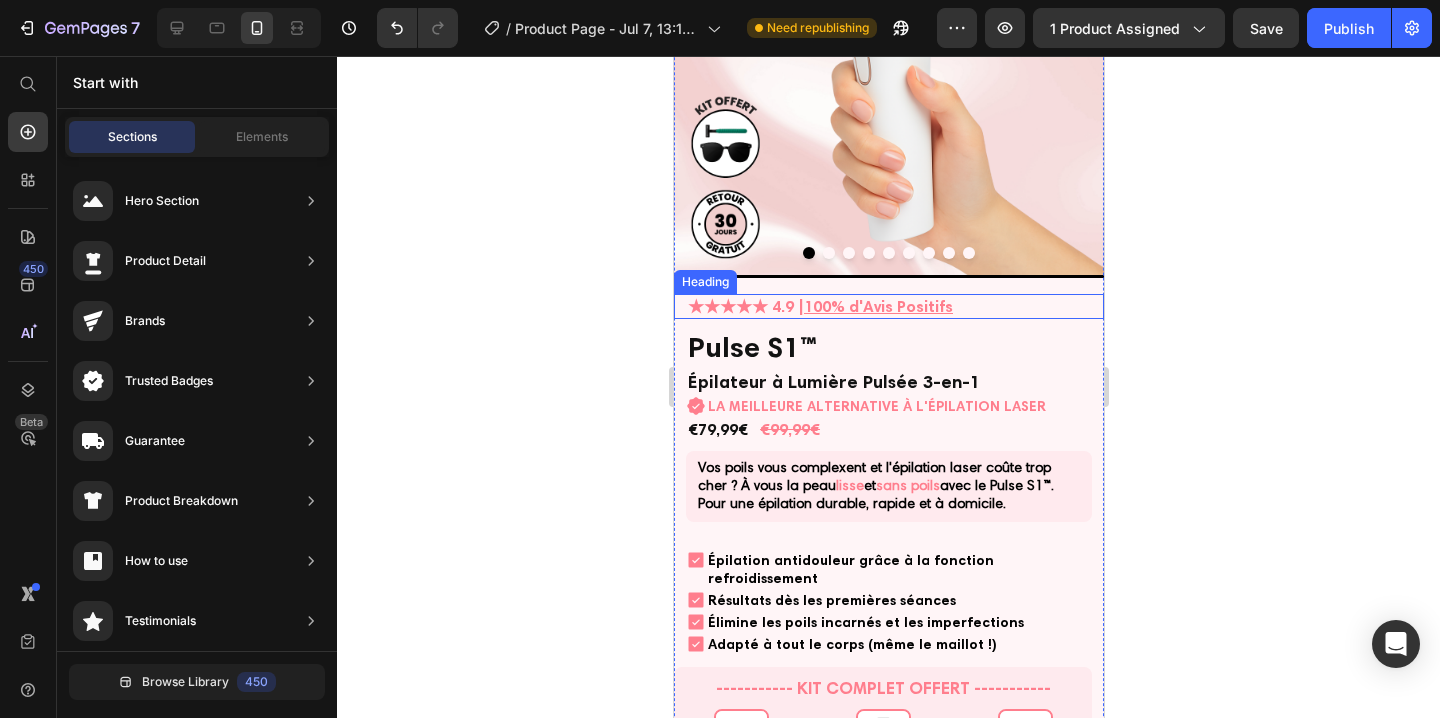 click on "100% d'Avis Positifs" at bounding box center [877, 306] 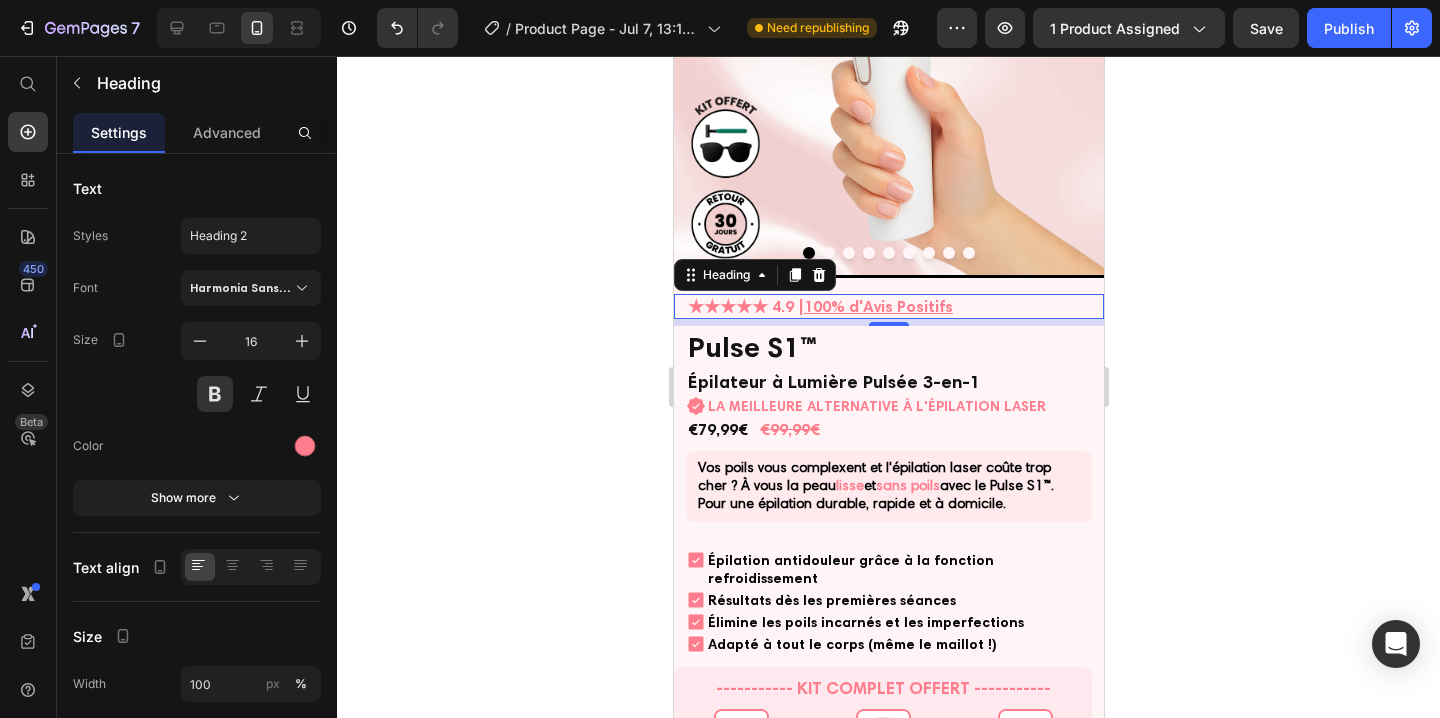 click 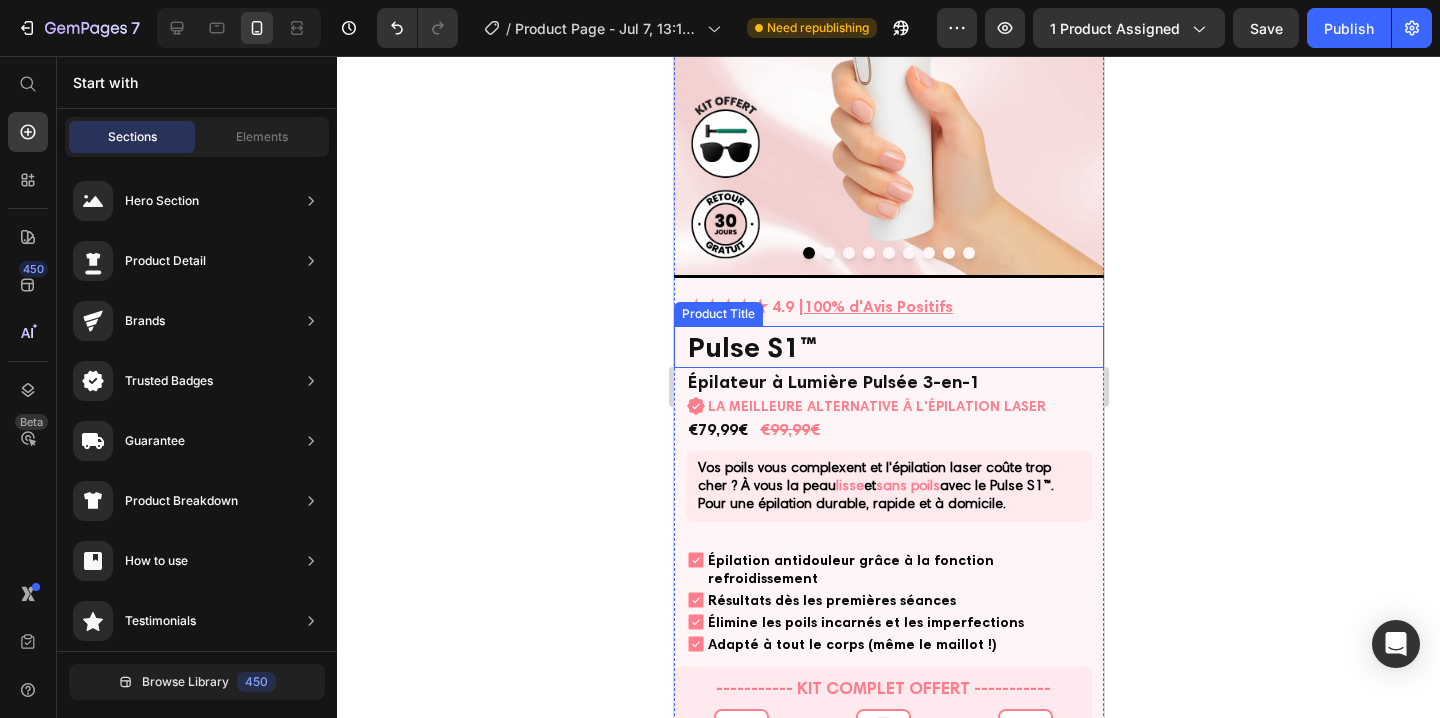 click on "Pulse S1™" at bounding box center [888, 347] 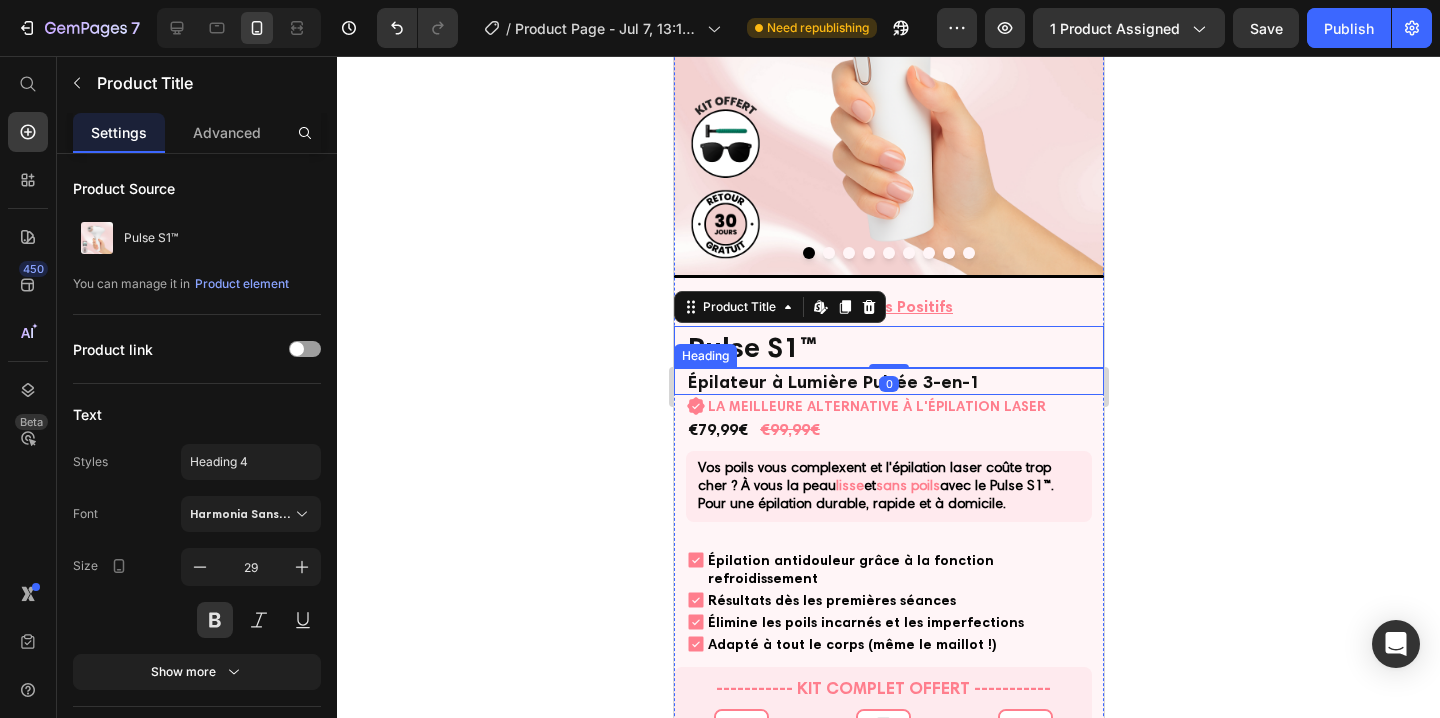 click on "Épilateur à Lumière Pulsée 3-en-1" at bounding box center (888, 381) 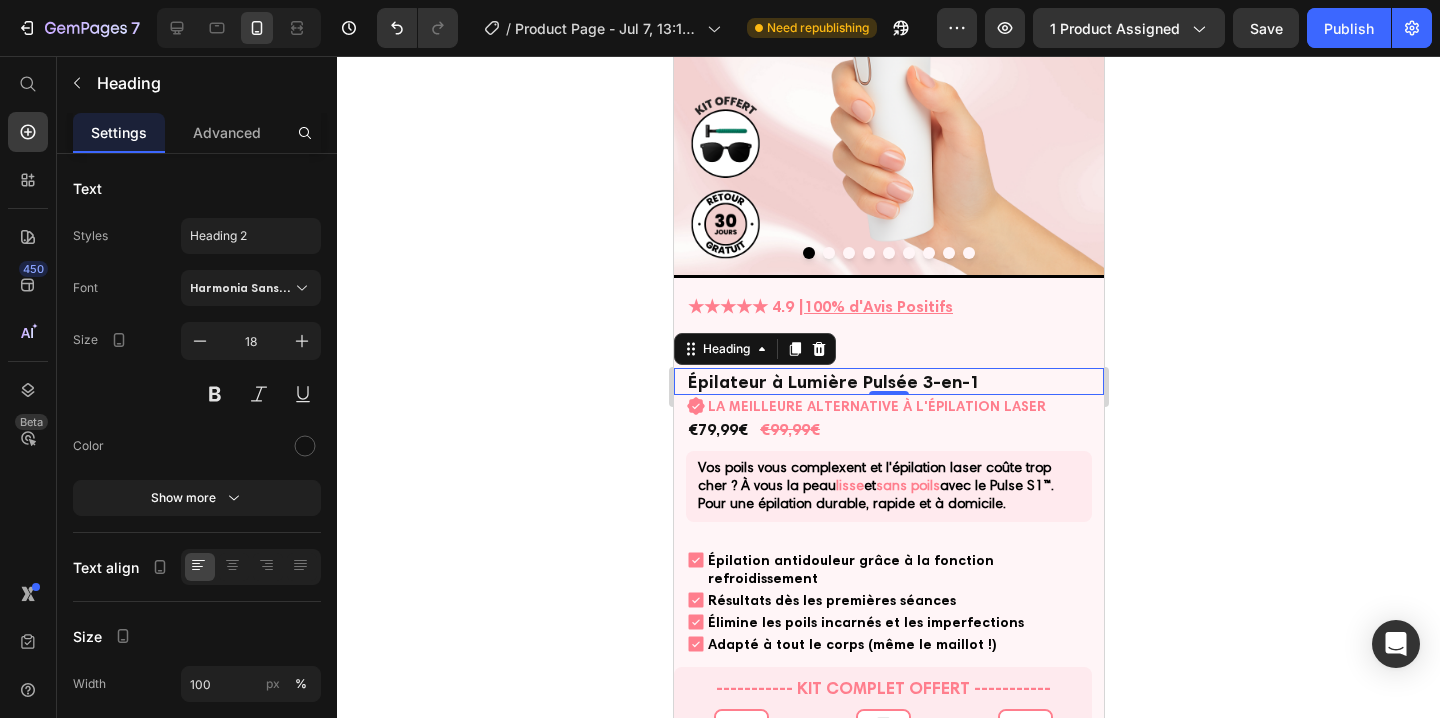 click 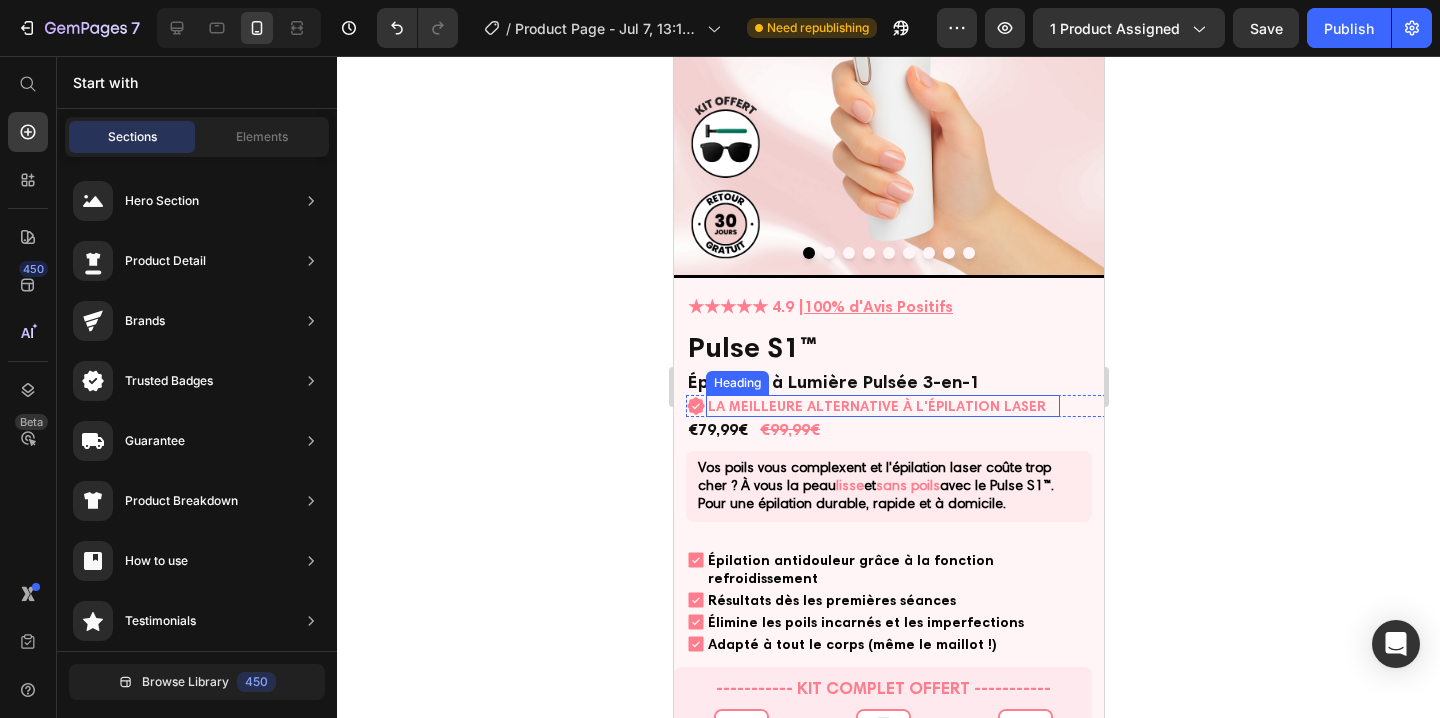 click on "LA MEILLEURE ALTERNATIVE À L'ÉPILATION LASER" at bounding box center (876, 406) 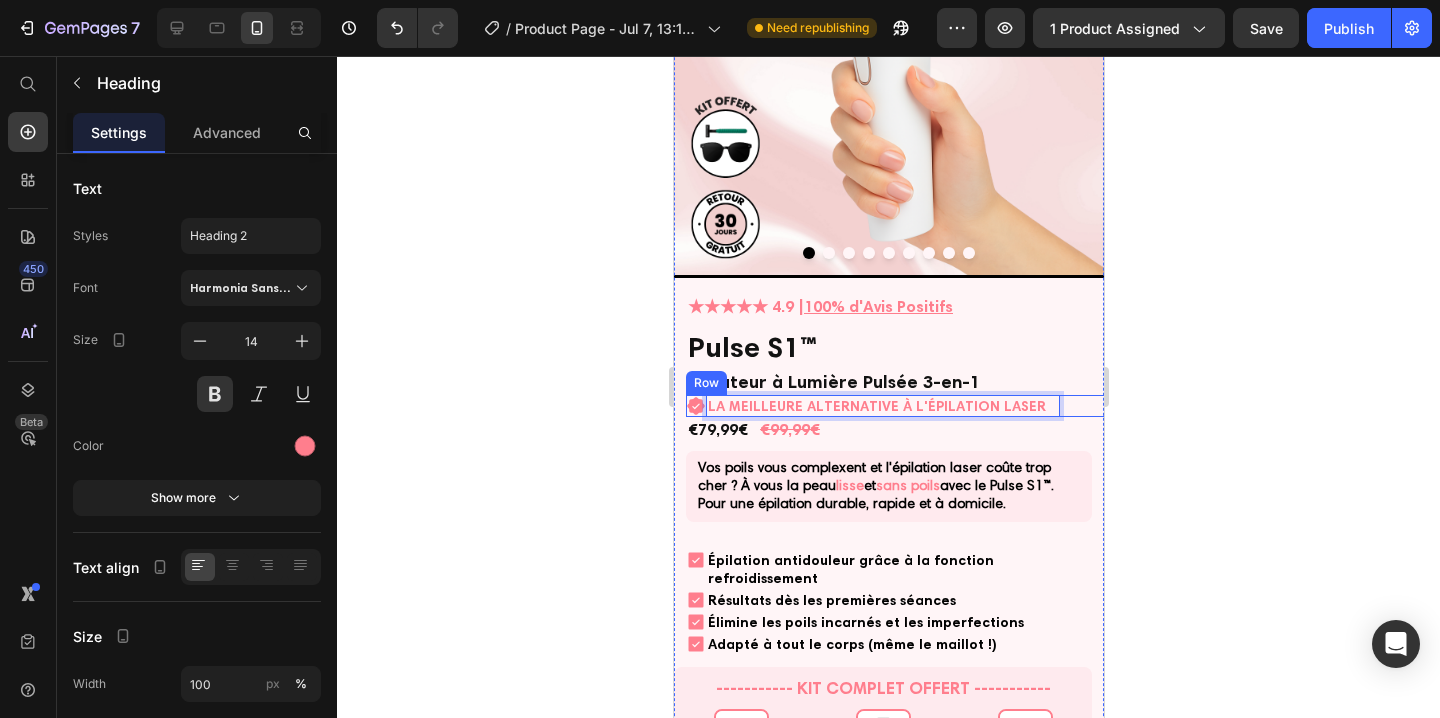 click on "Icon LA MEILLEURE ALTERNATIVE À L'ÉPILATION LASER Heading   0 Row" at bounding box center [900, 406] 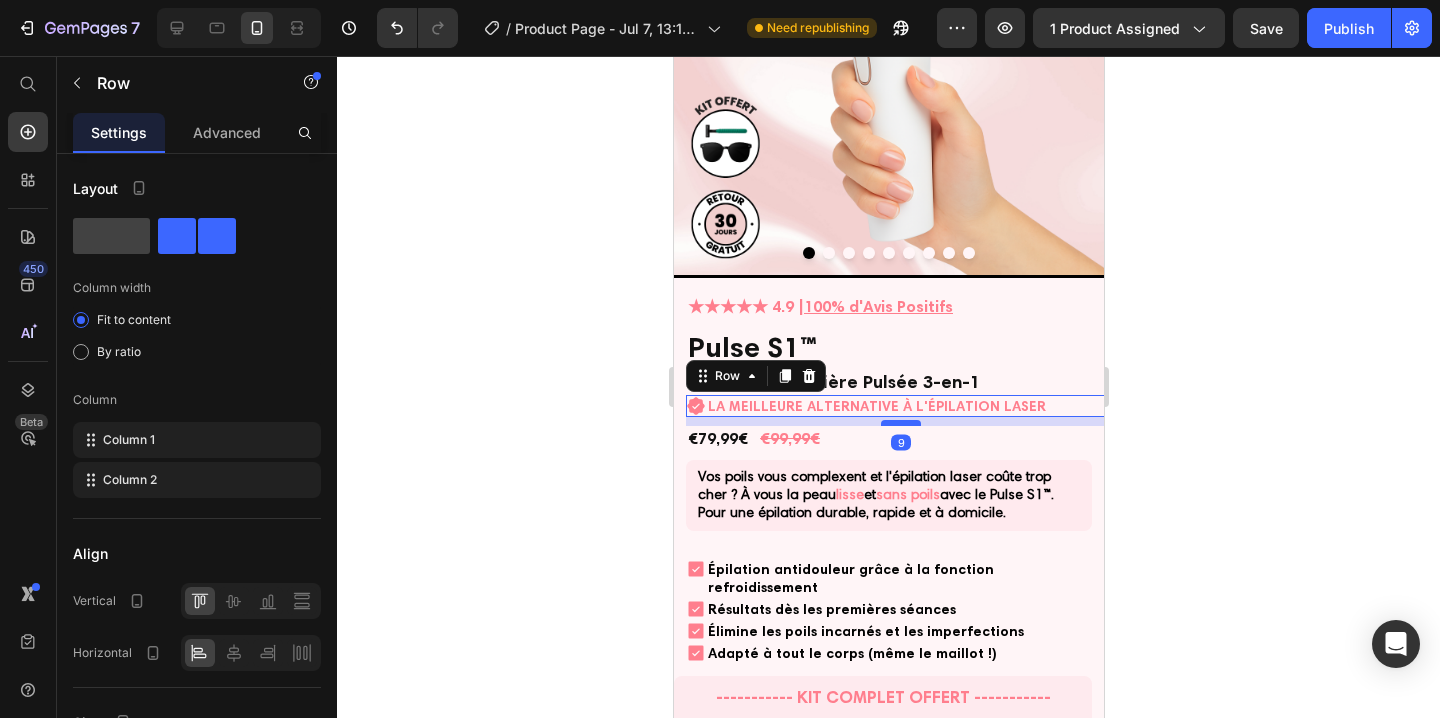 click at bounding box center (900, 423) 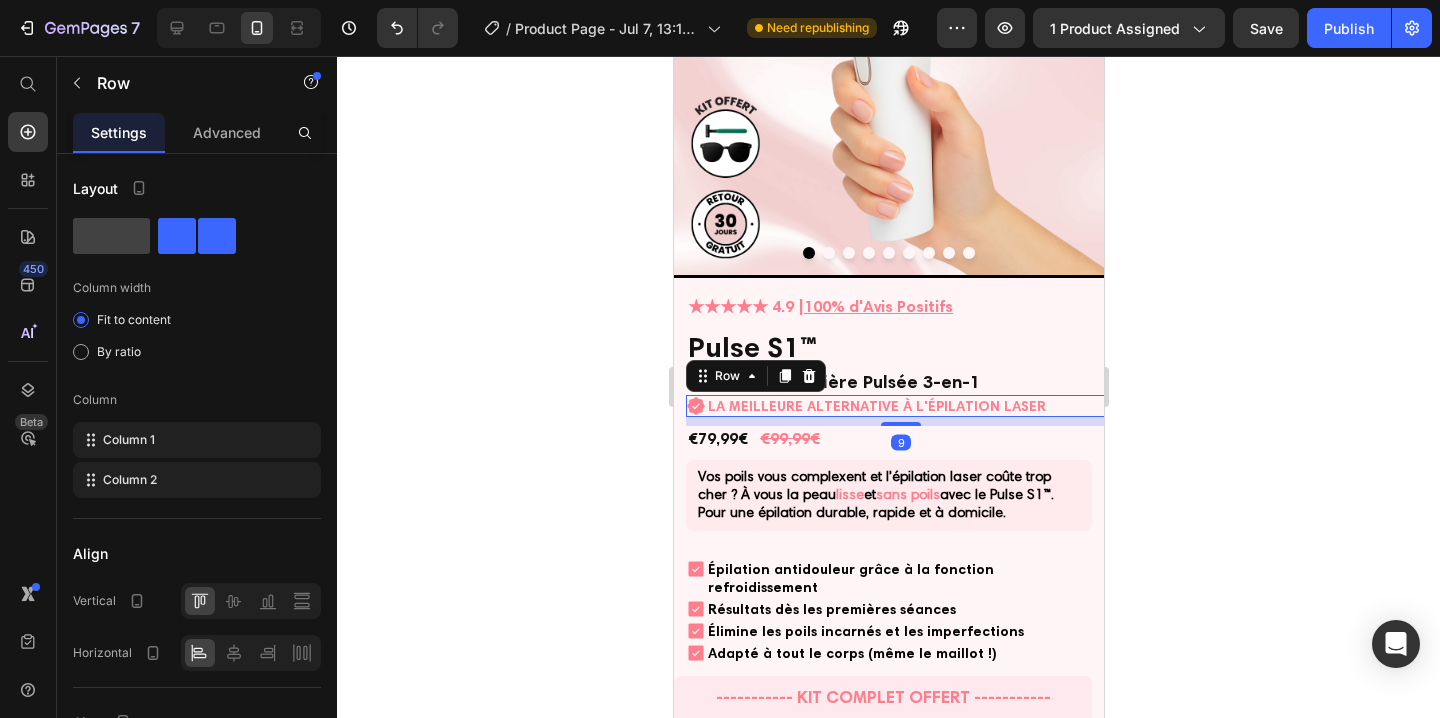 click 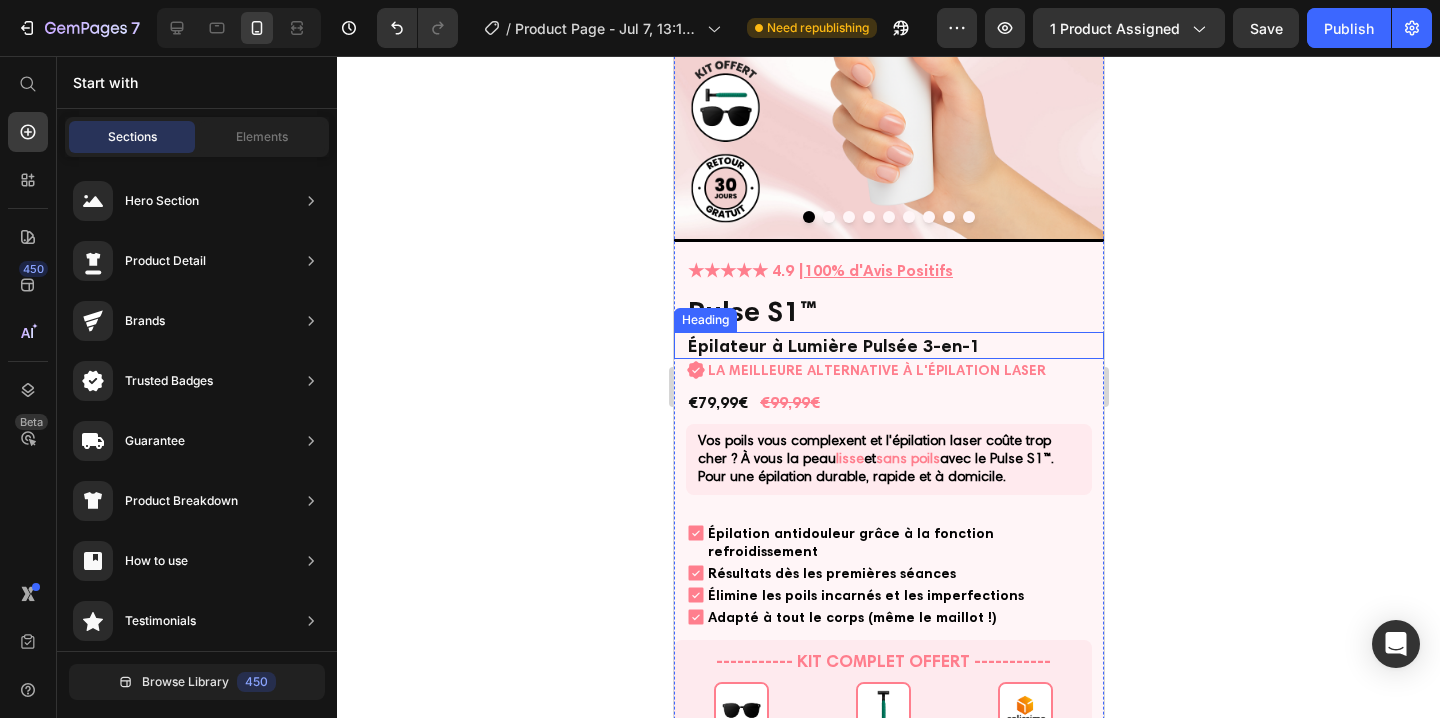 scroll, scrollTop: 326, scrollLeft: 0, axis: vertical 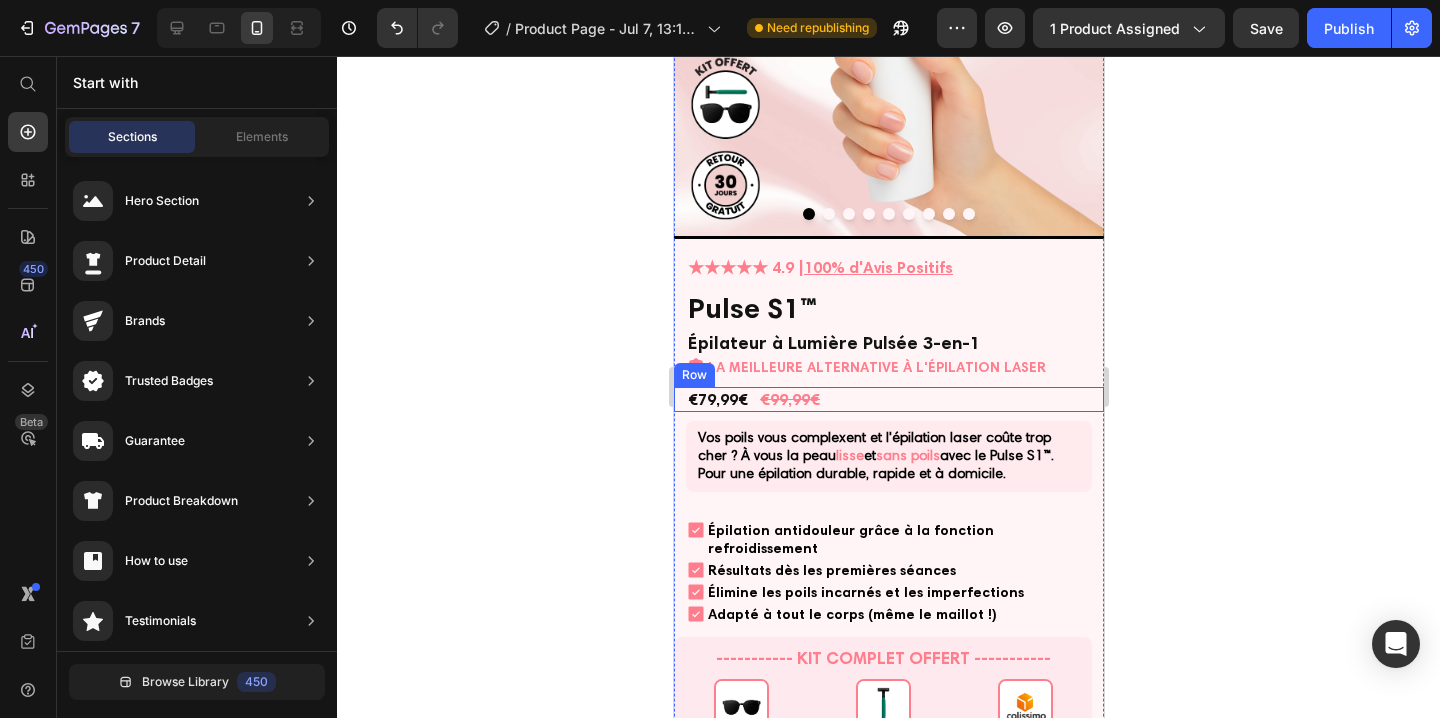 click on "€79,99€ Product Price €99,99€ Product Price Row" at bounding box center (888, 399) 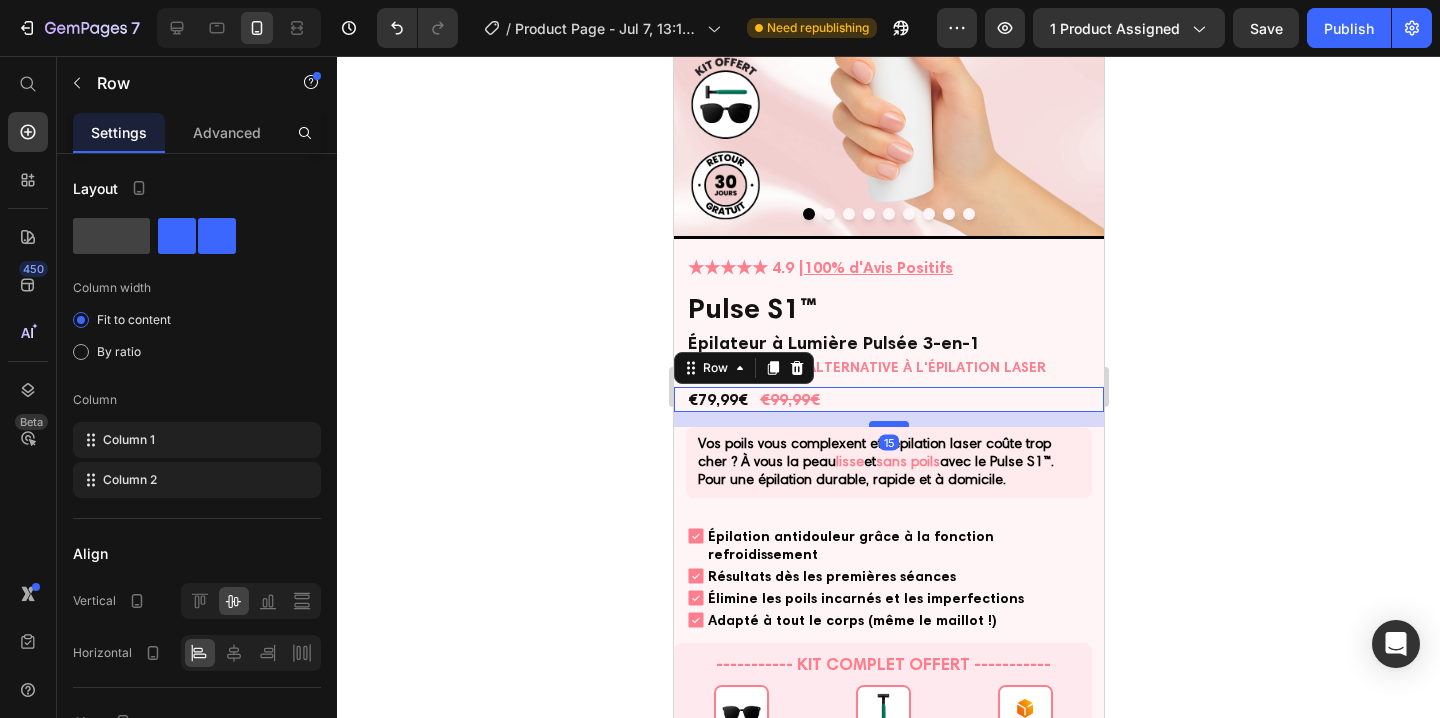 click at bounding box center [888, 424] 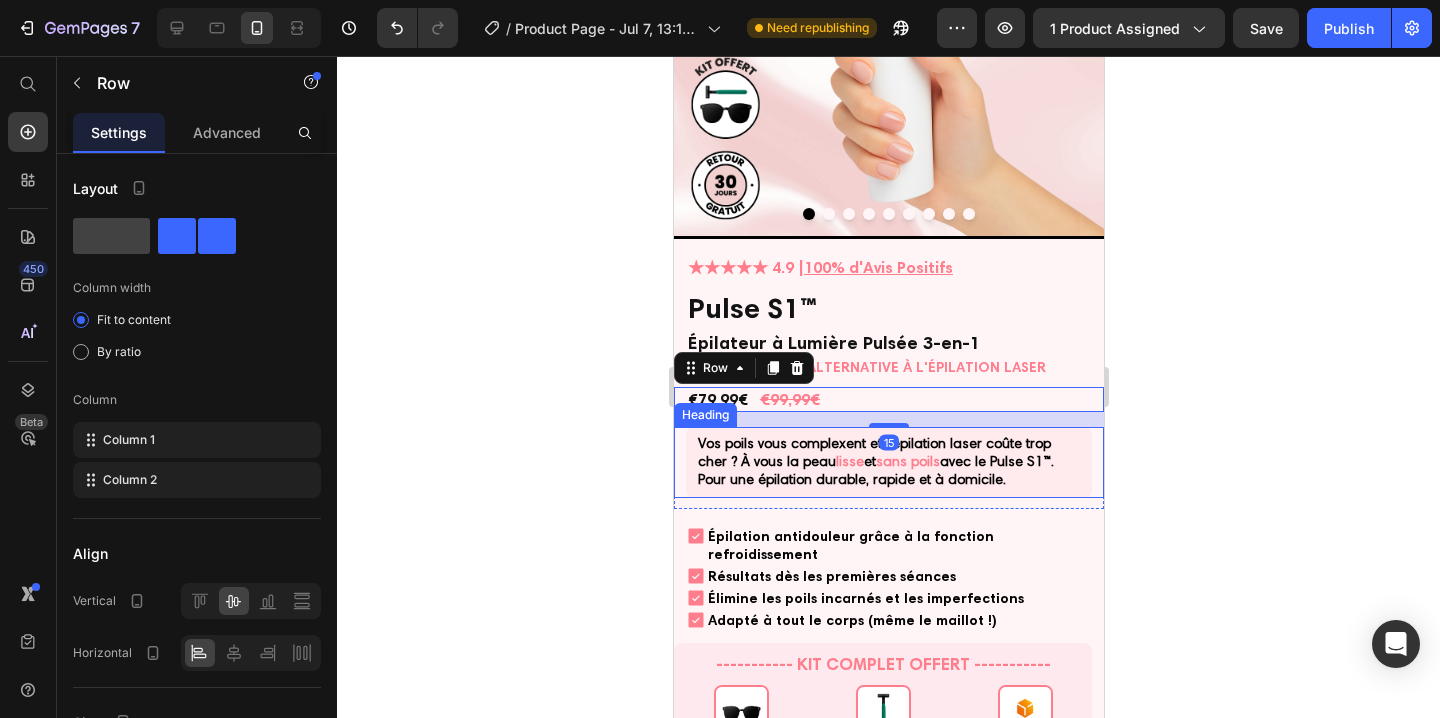 click on "Vos poils vous complexent et l'épilation laser coûte trop cher ? À vous la peau  lisse  et  sans poils  avec le Pulse S1™. Pour une épilation durable, rapide et à domicile." at bounding box center (888, 462) 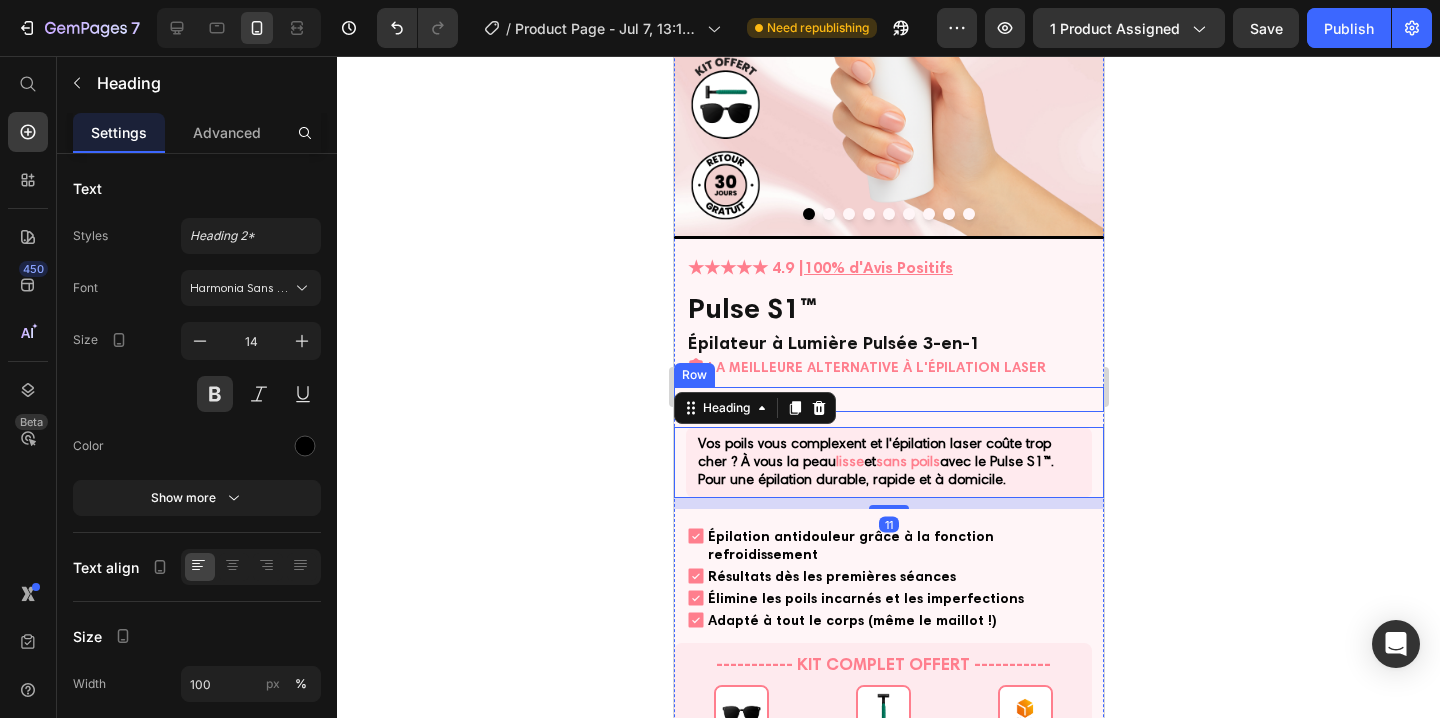 click on "€79,99€ Product Price €99,99€ Product Price Row" at bounding box center [888, 399] 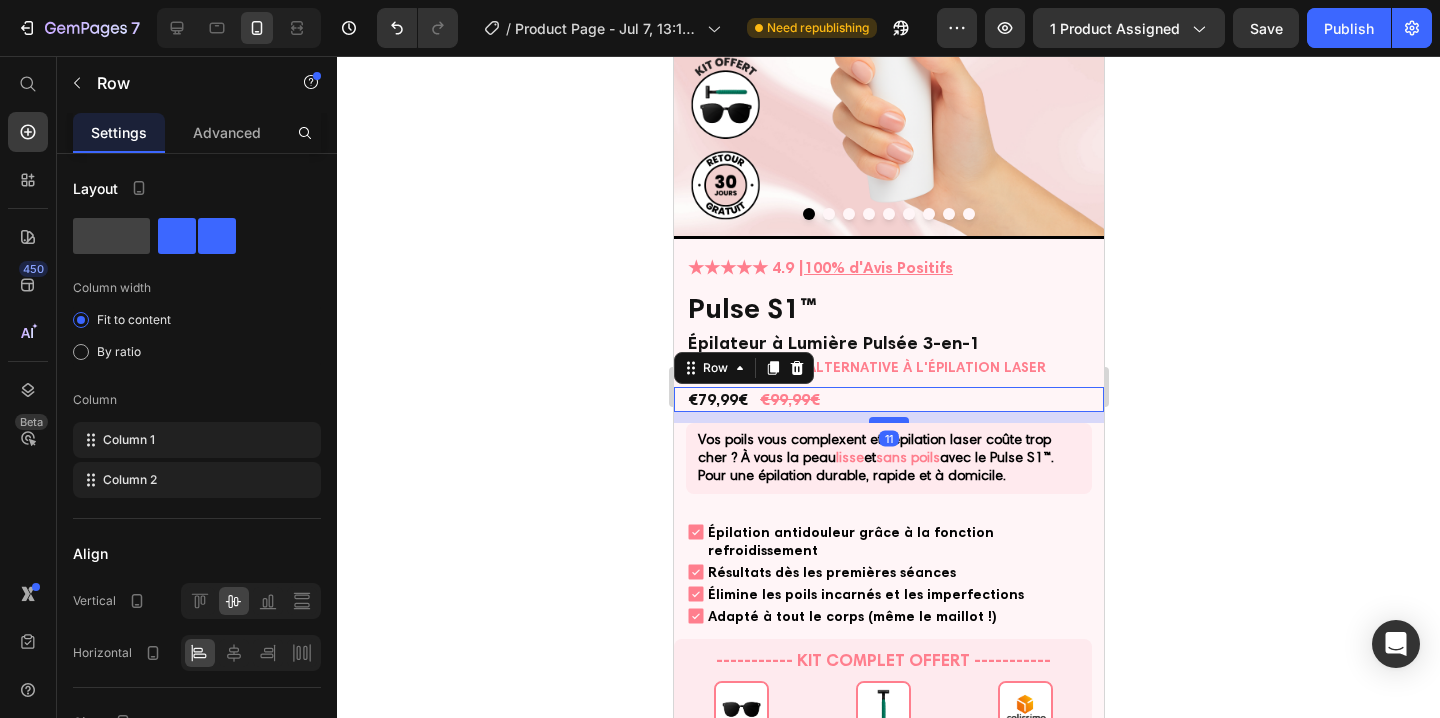click at bounding box center [888, 420] 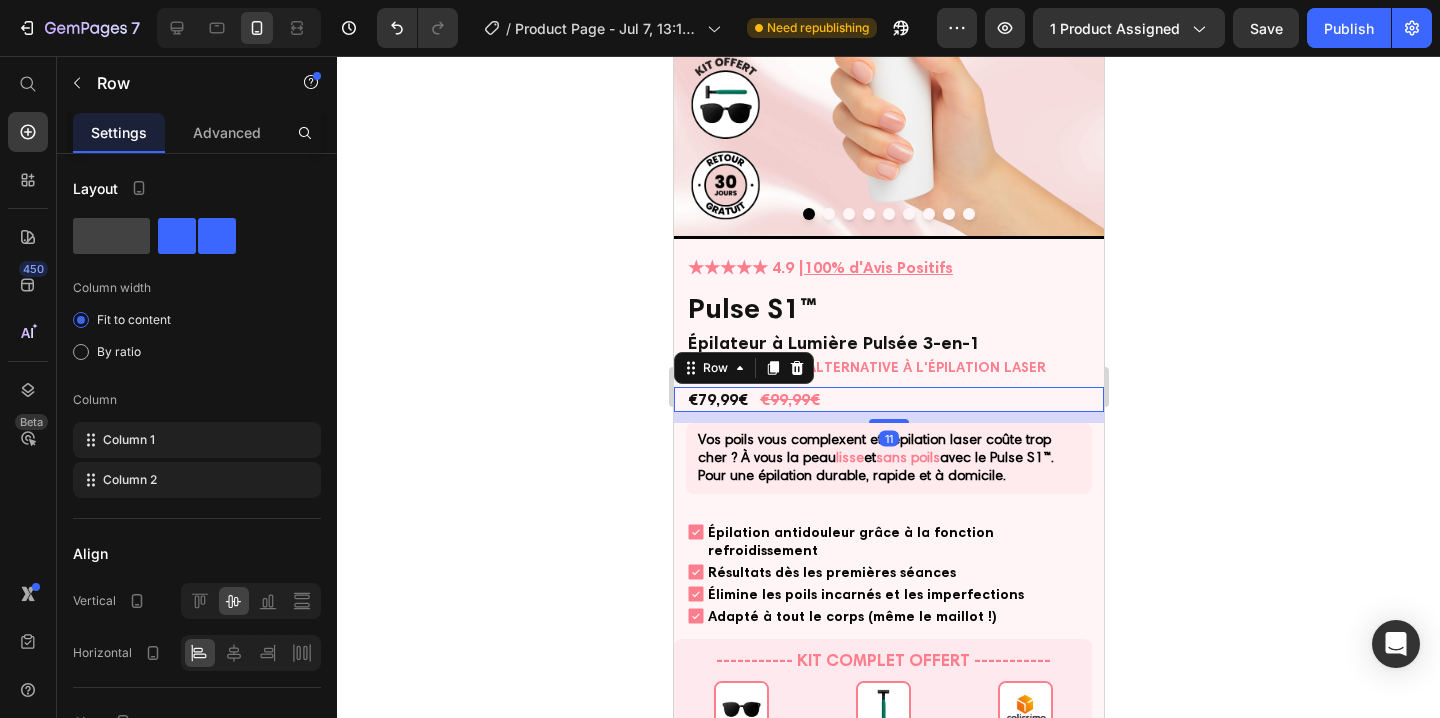 click 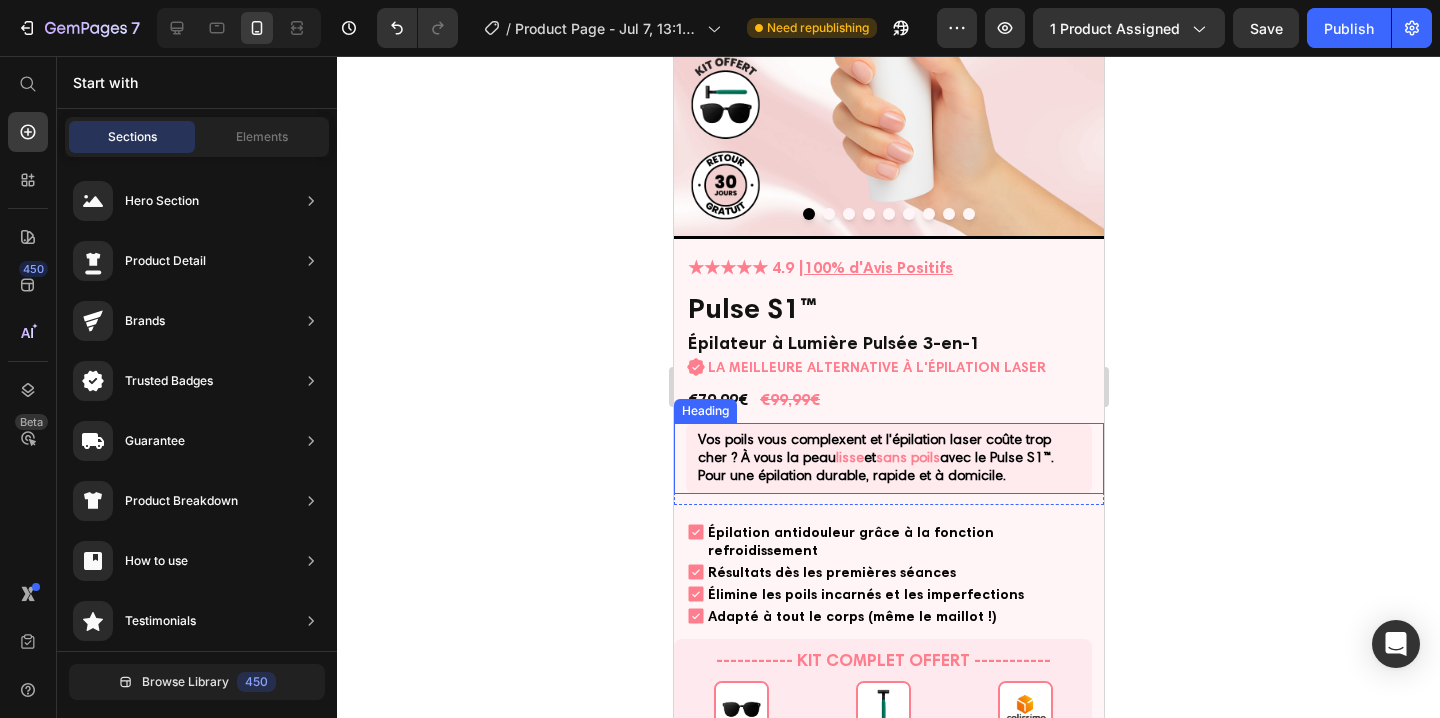 click on "Vos poils vous complexent et l'épilation laser coûte trop cher ? À vous la peau  lisse  et  sans poils  avec le Pulse S1™. Pour une épilation durable, rapide et à domicile." at bounding box center (888, 458) 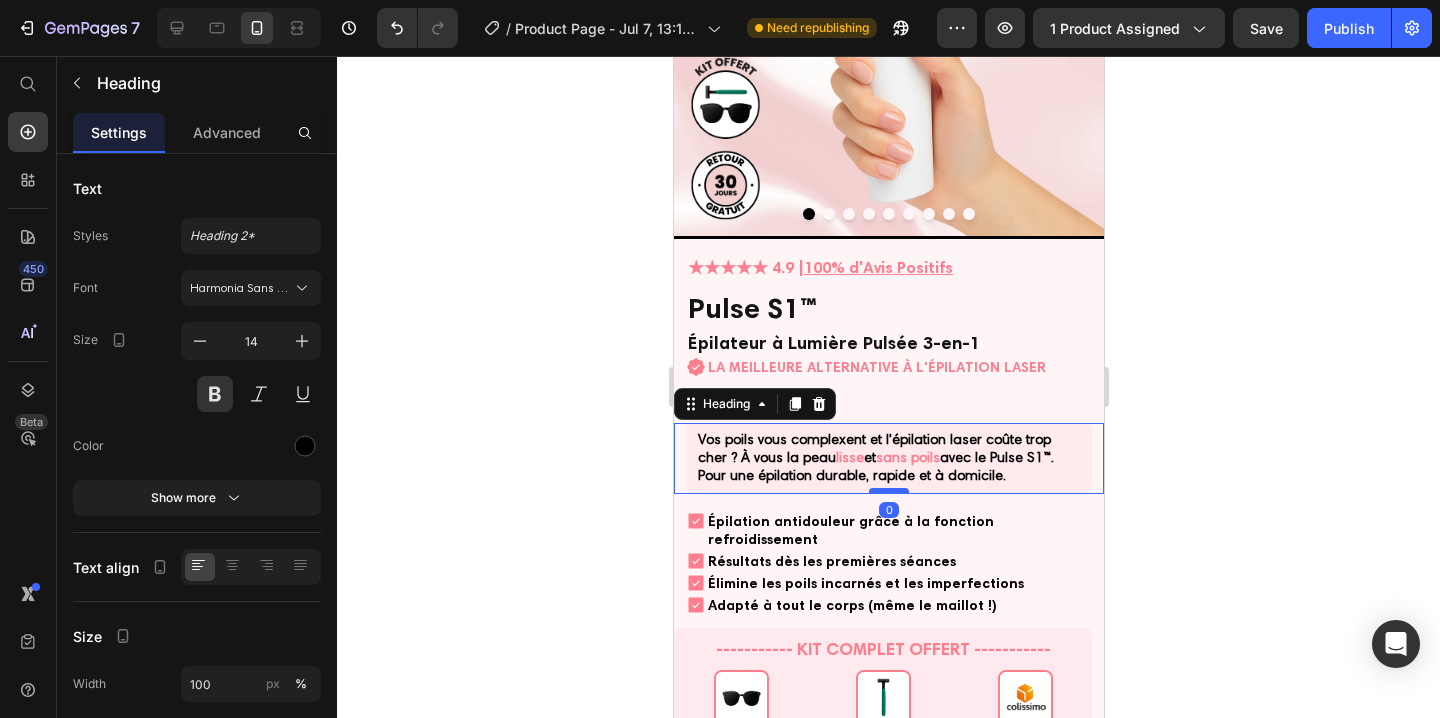 drag, startPoint x: 901, startPoint y: 501, endPoint x: 903, endPoint y: 490, distance: 11.18034 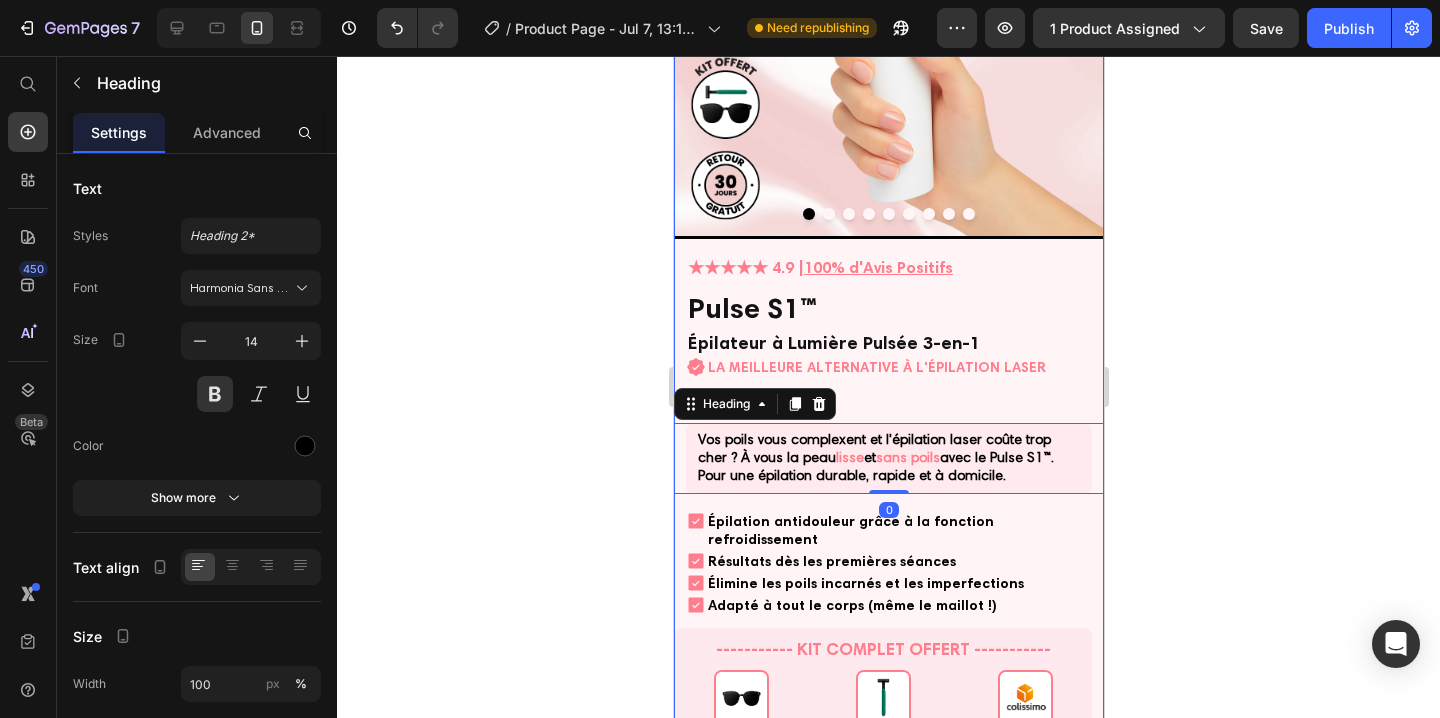click on "★★★★★ 4.9 |  100% d'Avis Positifs Heading Pulse S1™ Product Title Épilateur à Lumière Pulsée 3-en-1 Heading
Icon LA MEILLEURE ALTERNATIVE À L'ÉPILATION LASER Heading Row €79,99€ Product Price €99,99€ Product Price Row Vos poils vous complexent et l'épilation laser coûte trop cher ? À vous la peau  lisse  et  sans poils  avec le Pulse S1™. Pour une épilation durable, rapide et à domicile. Heading   0 Row
Icon Épilation antidouleur grâce à la fonction refroidissement Heading Row
Icon Résultats dès les premières séances Heading Row
Icon Élimine les poils incarnés et les imperfections Heading Row
Icon Adapté à tout le corps (même le maillot !) Heading Row ----------- KIT COMPLET OFFERT ----------- Heading Image LUNETTES FILTRANTES Text Block 11,90€   OFFERT Text Block Image RASOIR DE PRÉPARATION Text Block 1,90€   OFFERT Text Block Image LIVRAISON COLISSIMO Text Block 9,40€   OFFERT" at bounding box center (888, 764) 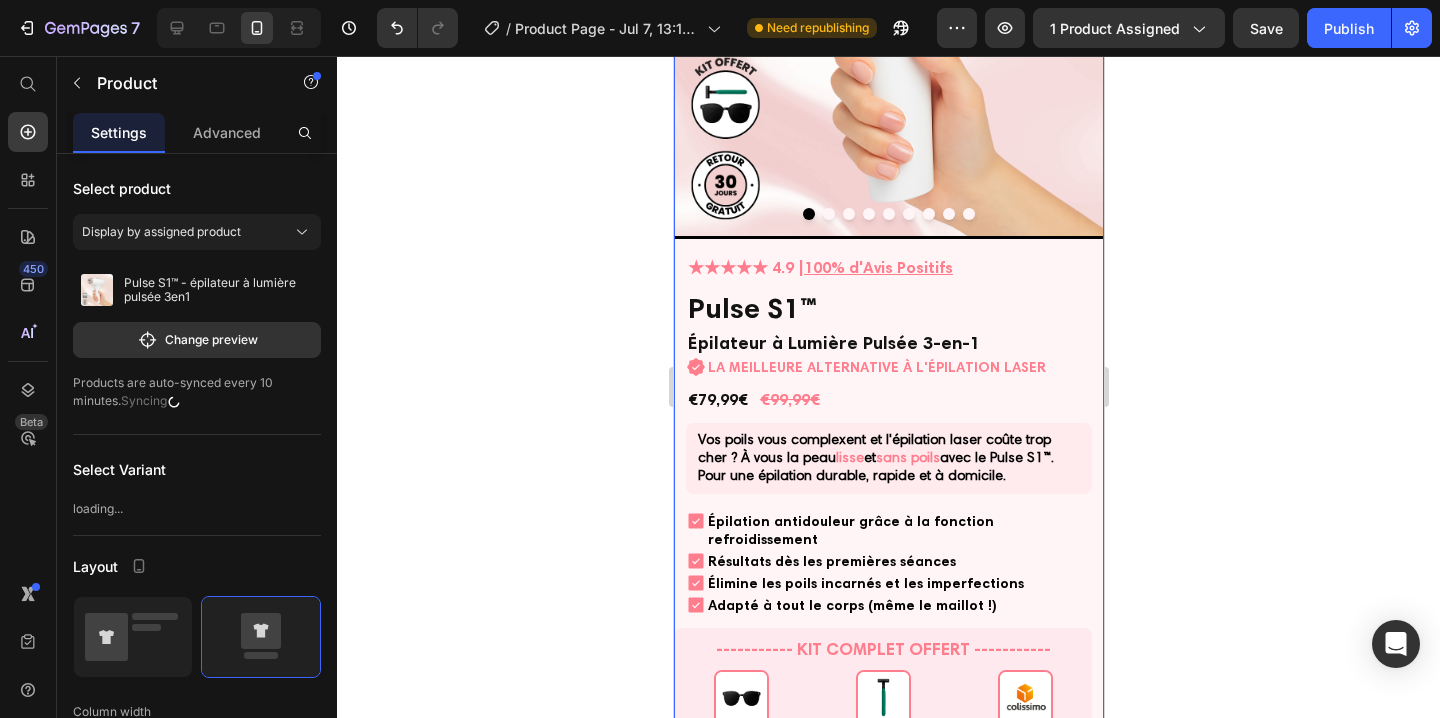 click 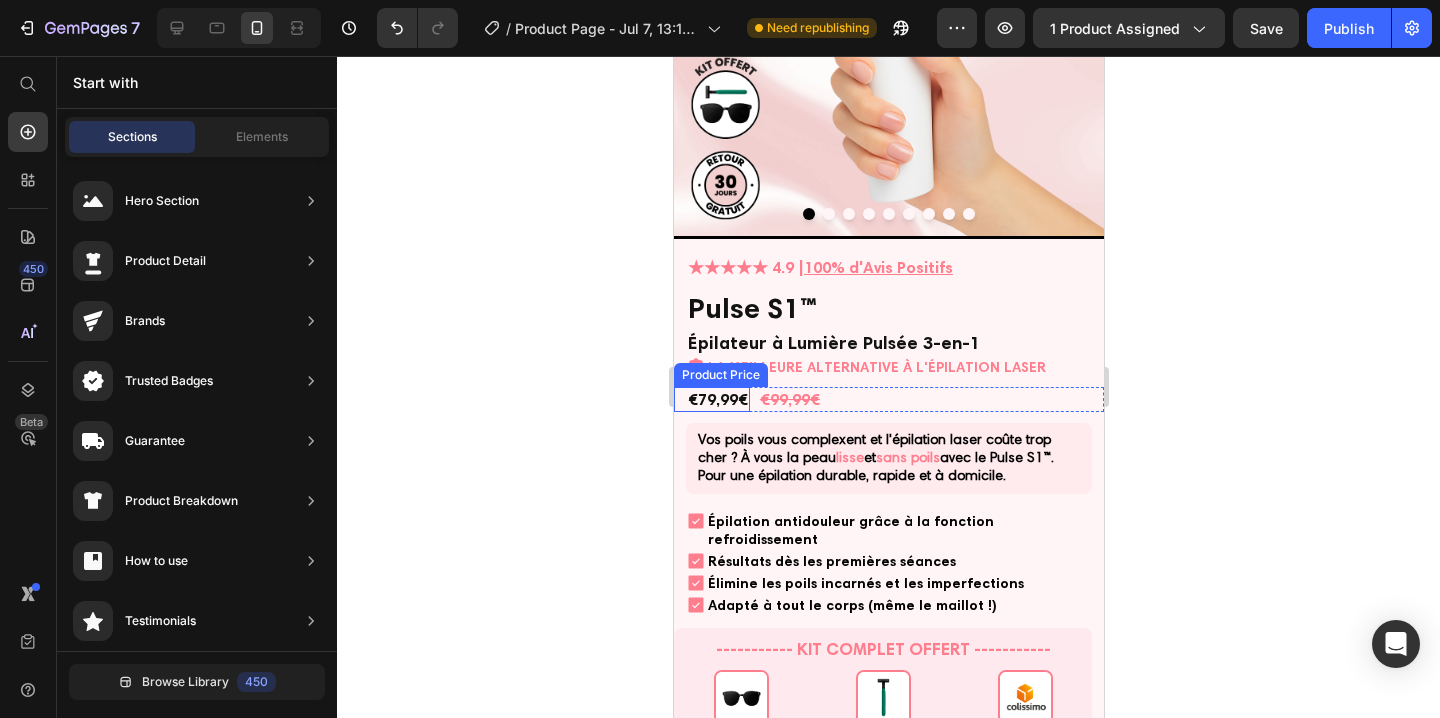 click 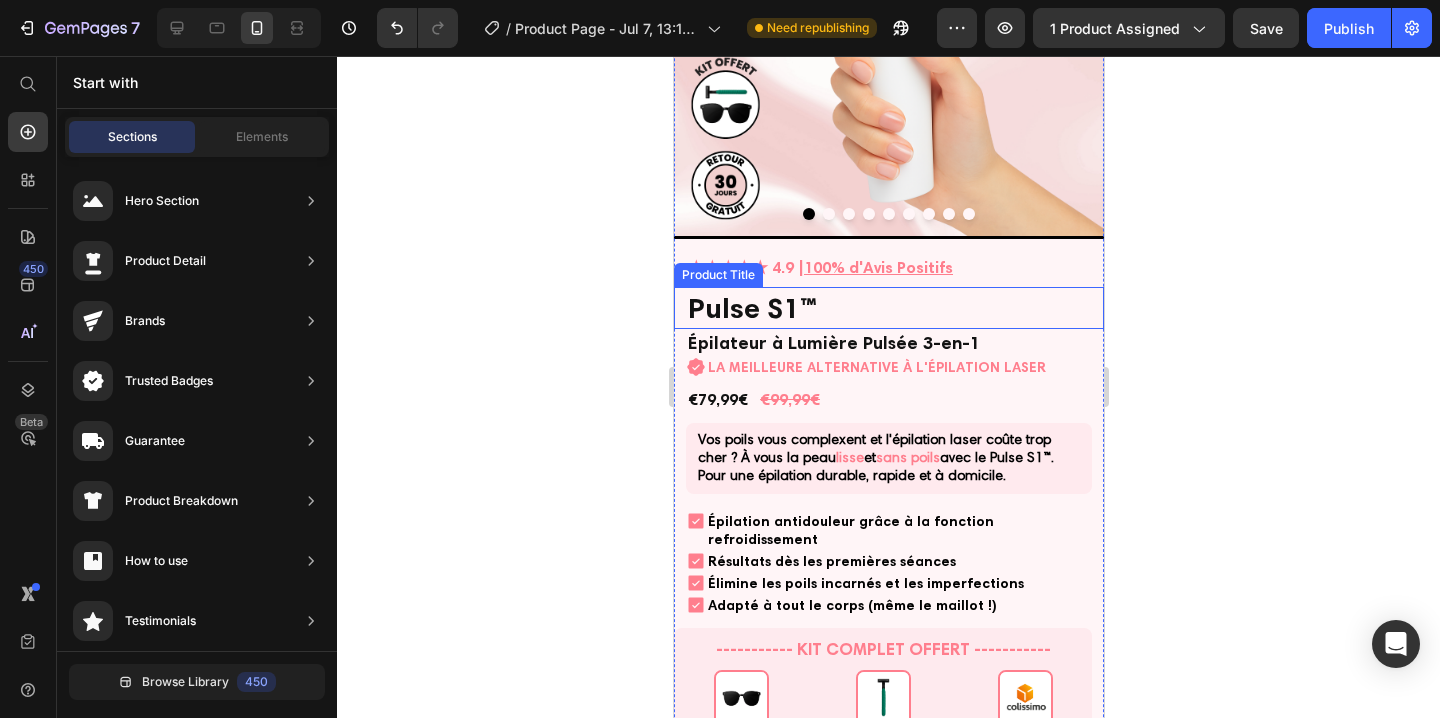 click on "Pulse S1™" at bounding box center (888, 308) 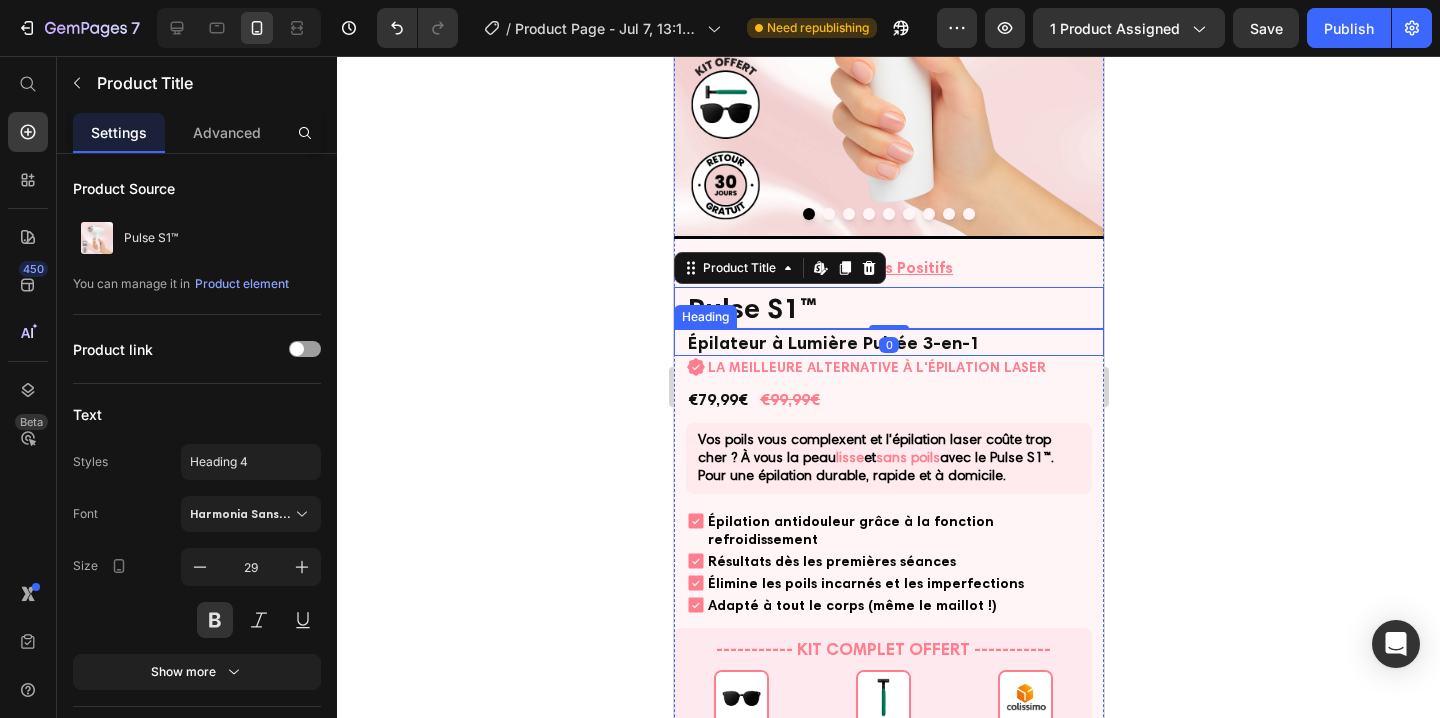 click on "Épilateur à Lumière Pulsée 3-en-1" at bounding box center (888, 342) 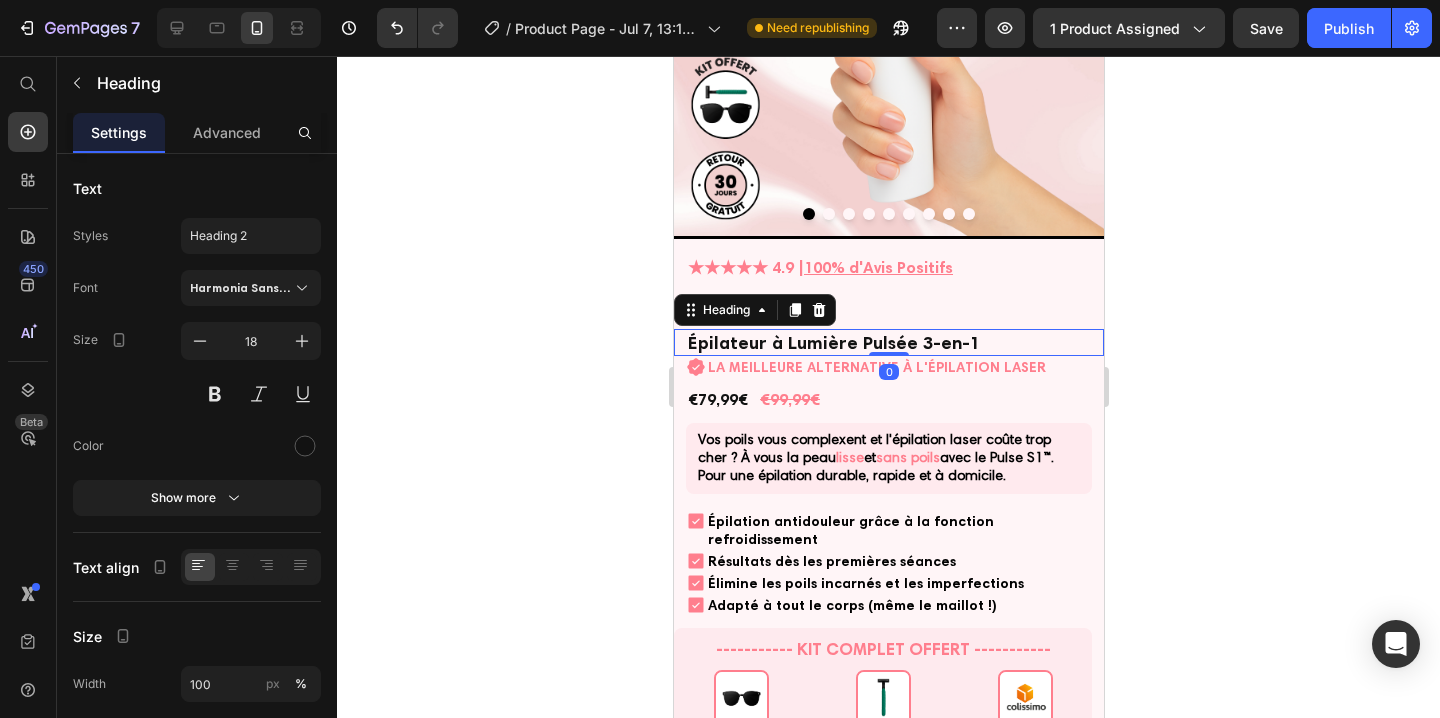 click 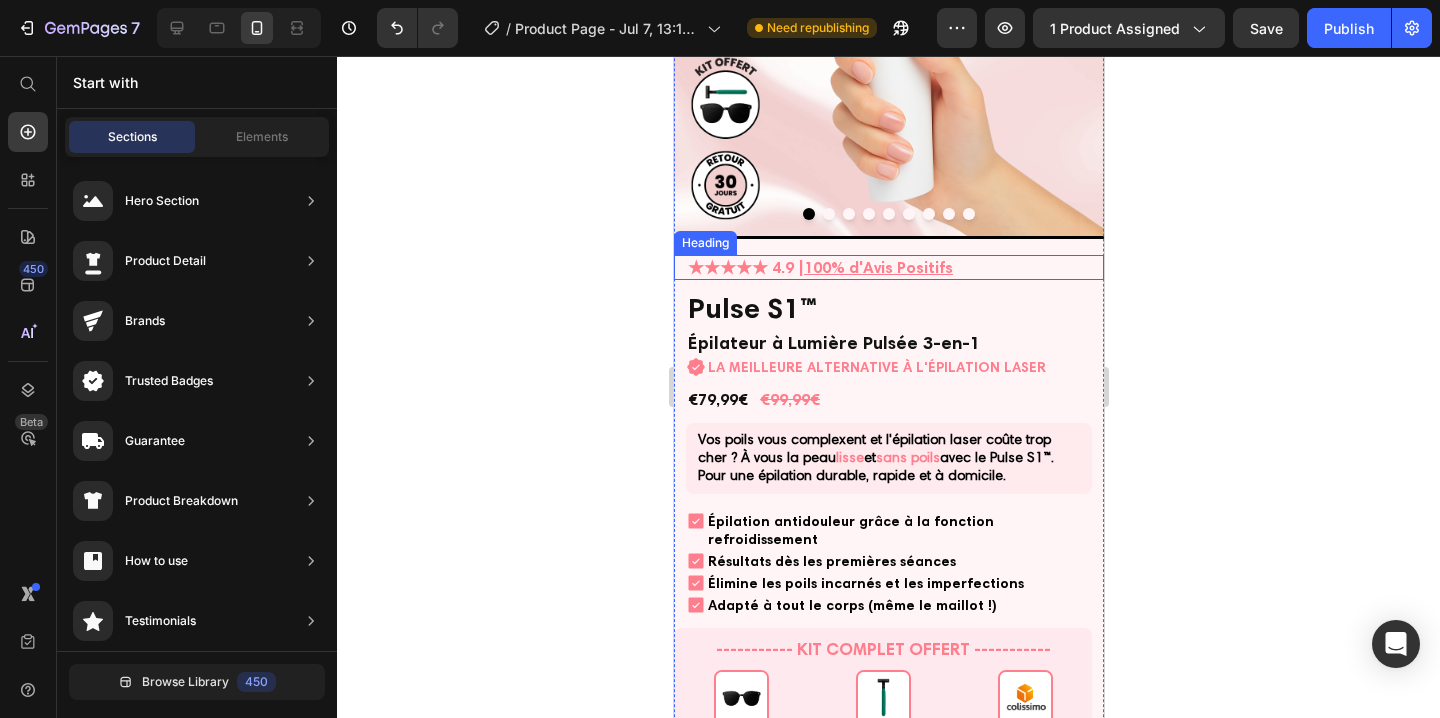 click on "★★★★★ 4.9 |  100% d'Avis Positifs" at bounding box center [888, 267] 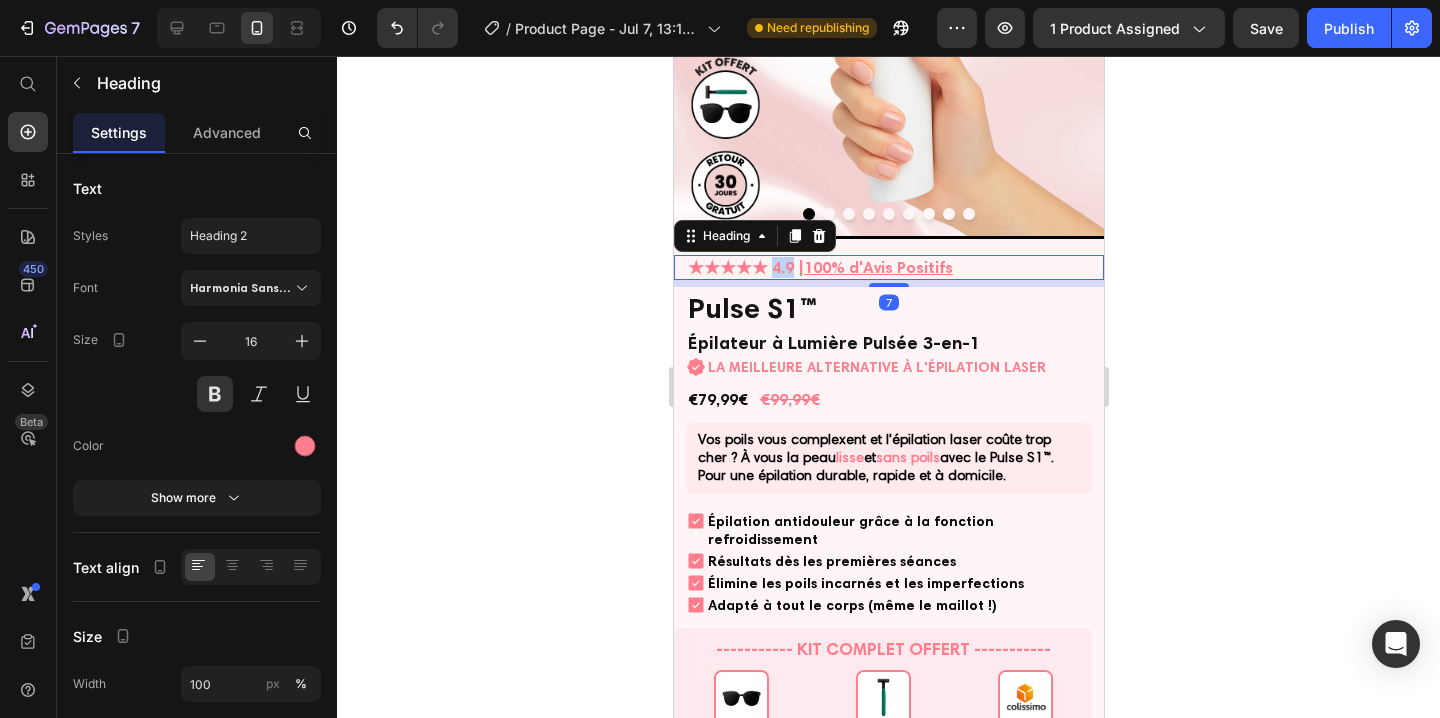 click on "★★★★★ 4.9 |  100% d'Avis Positifs" at bounding box center (888, 267) 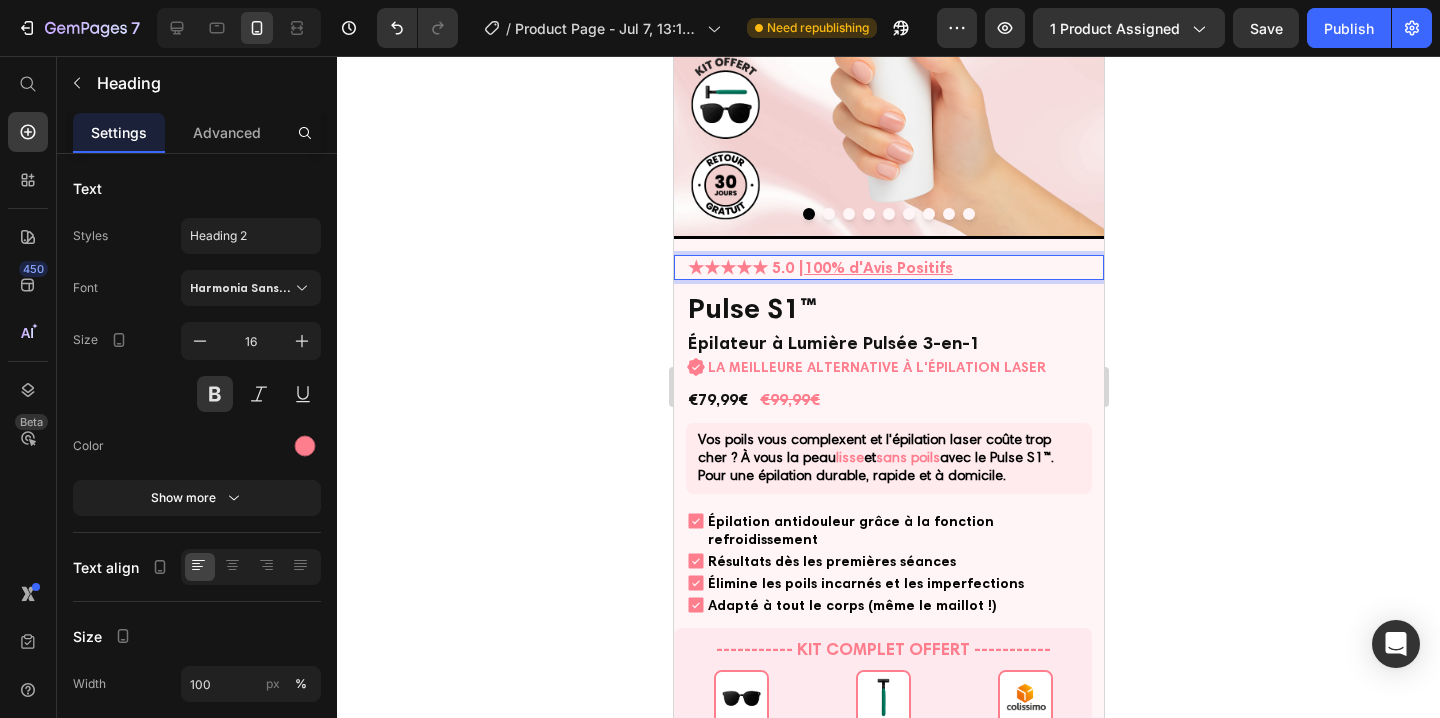 click on "100% d'Avis Positifs" at bounding box center (877, 267) 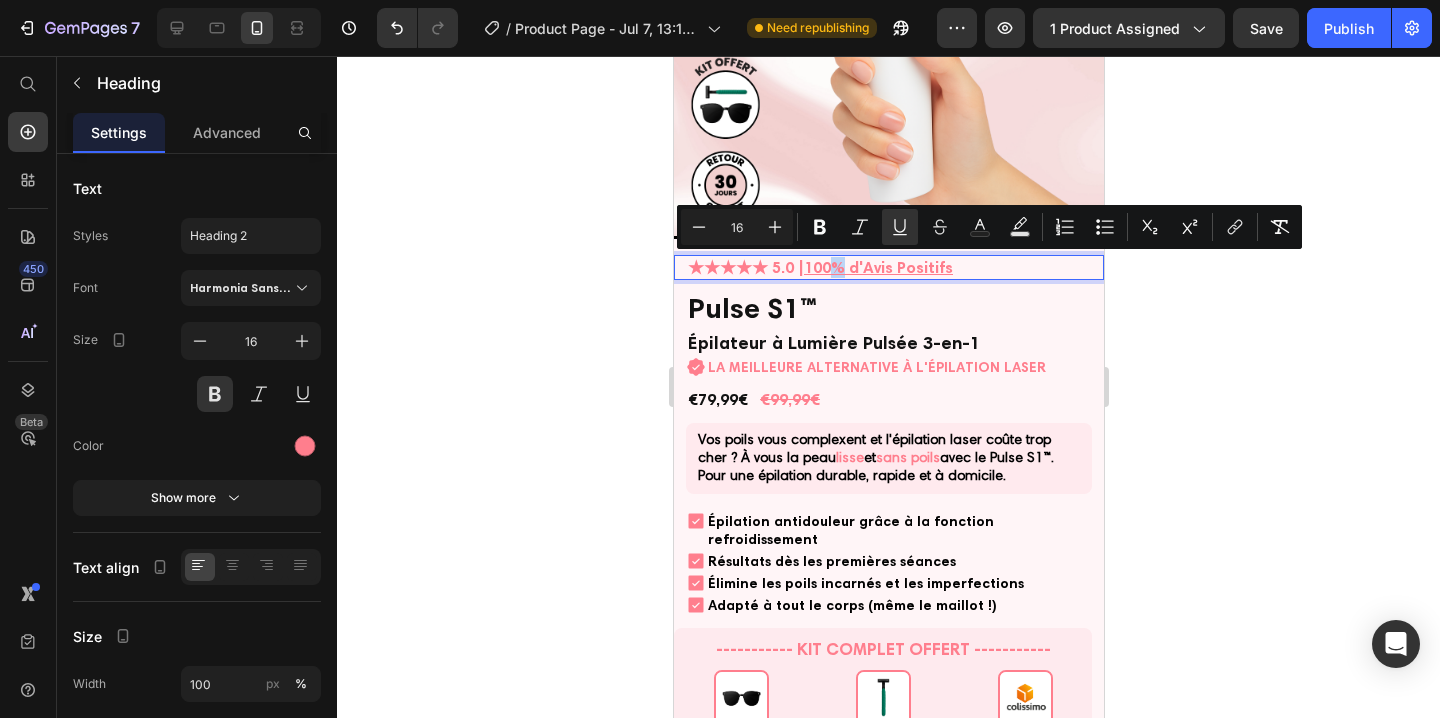click on "100% d'Avis Positifs" at bounding box center (877, 267) 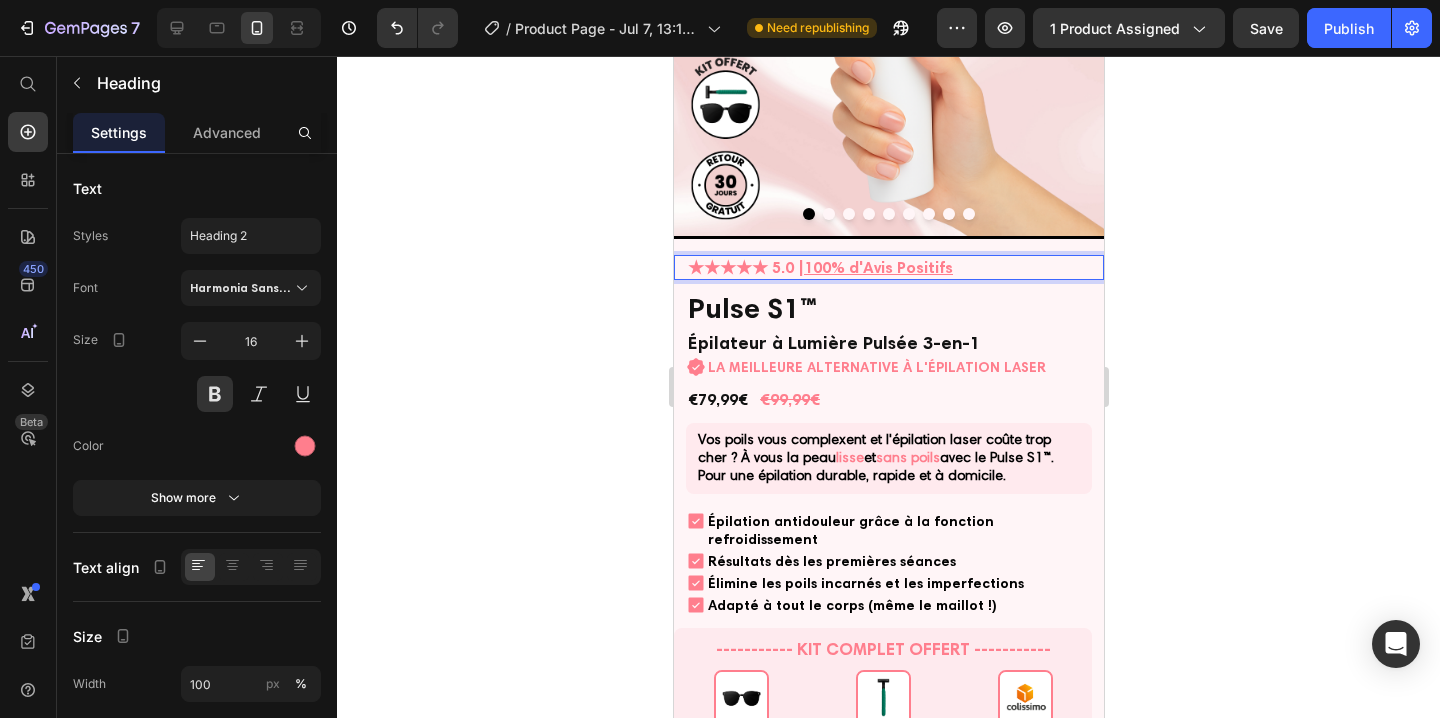 click on "100% d'Avis Positifs" at bounding box center (877, 267) 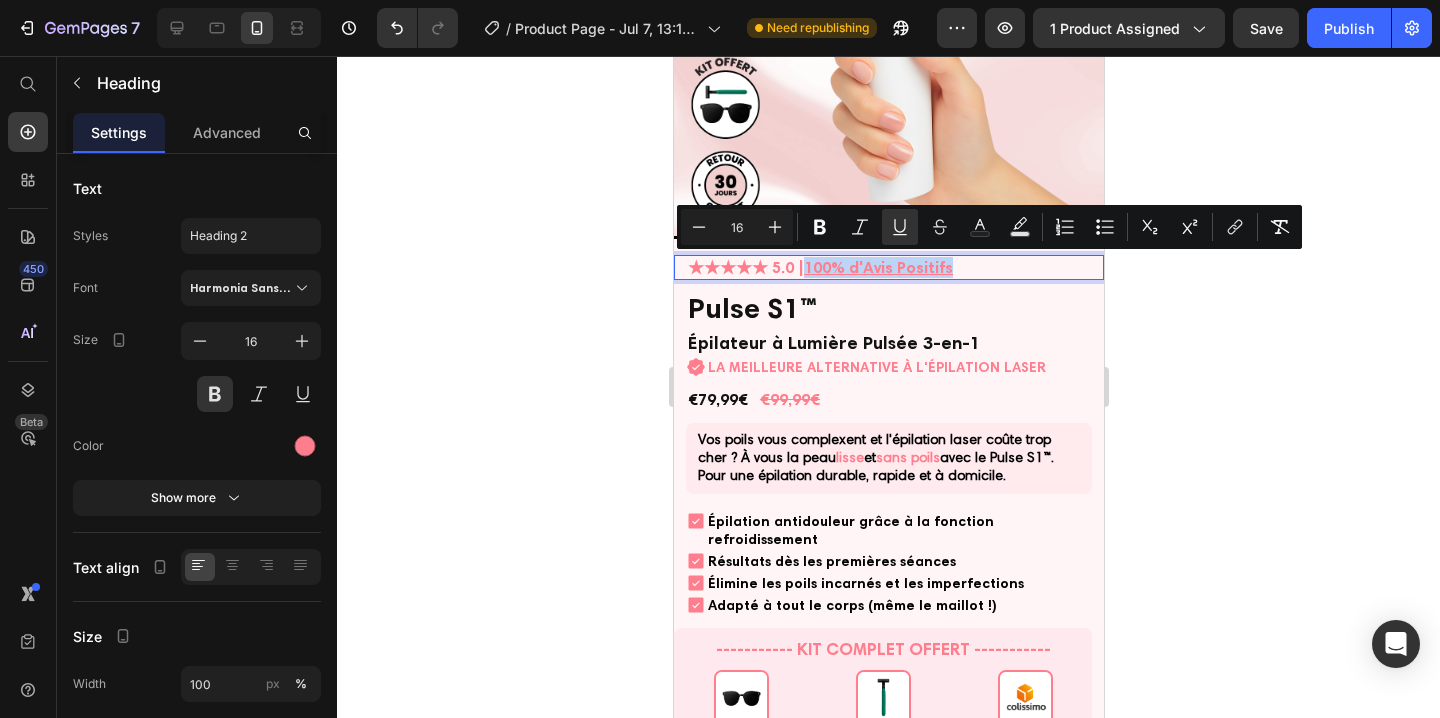 drag, startPoint x: 825, startPoint y: 266, endPoint x: 933, endPoint y: 264, distance: 108.01852 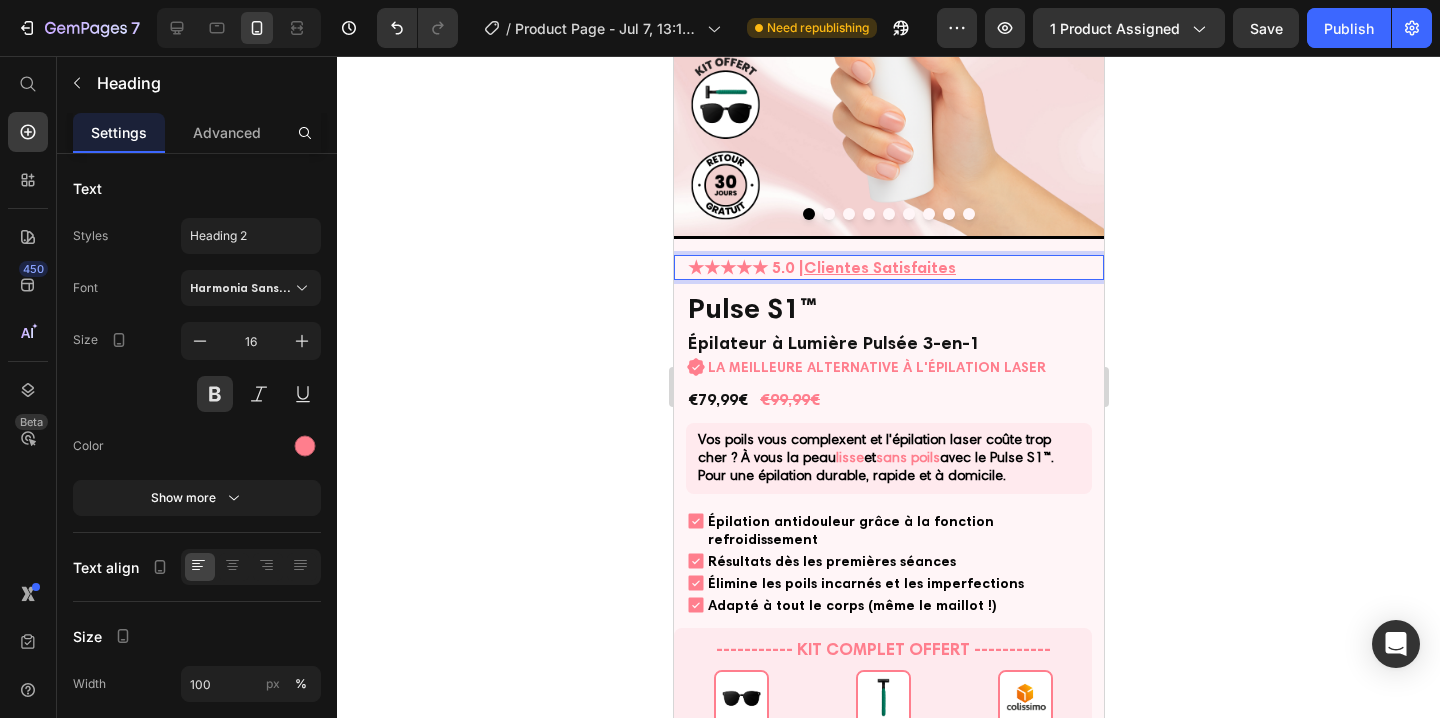 click 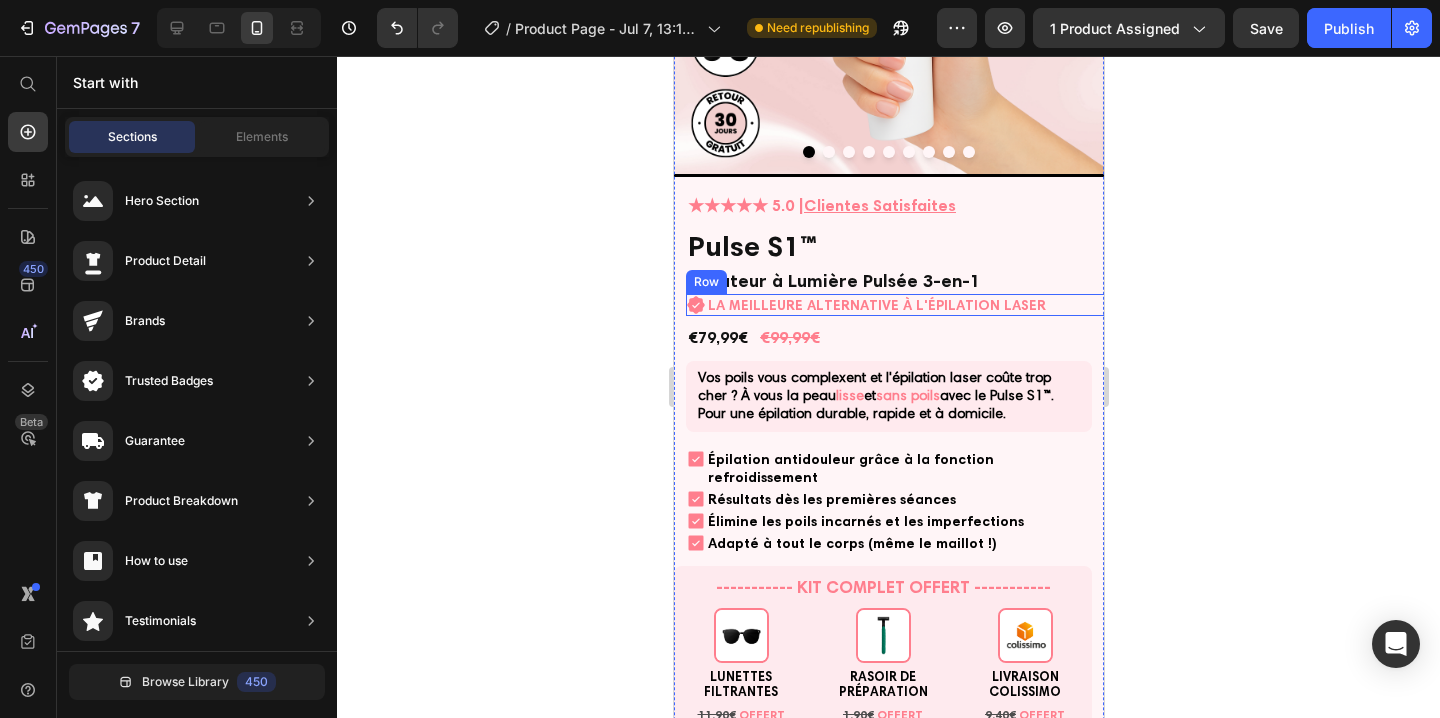 scroll, scrollTop: 445, scrollLeft: 0, axis: vertical 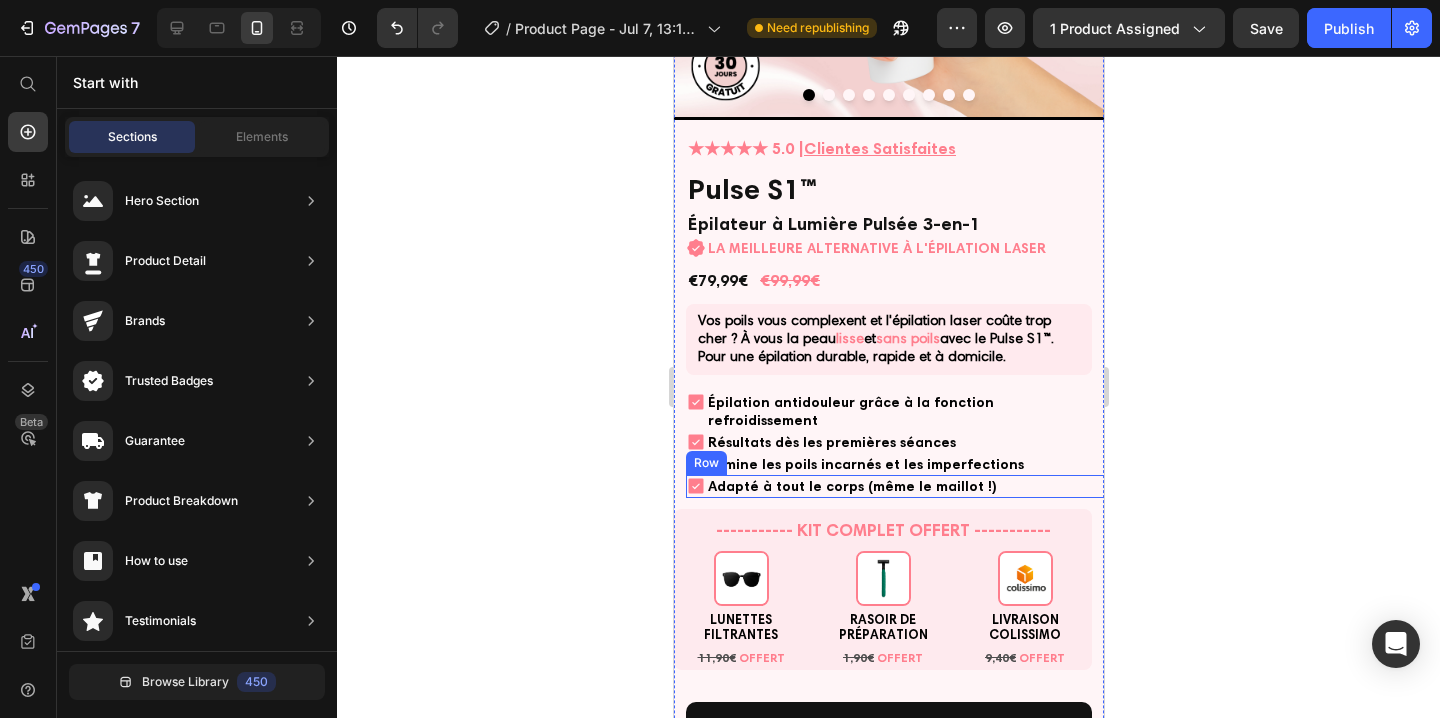 click on "Icon Adapté à tout le corps (même le maillot !) Heading Row" at bounding box center (900, 486) 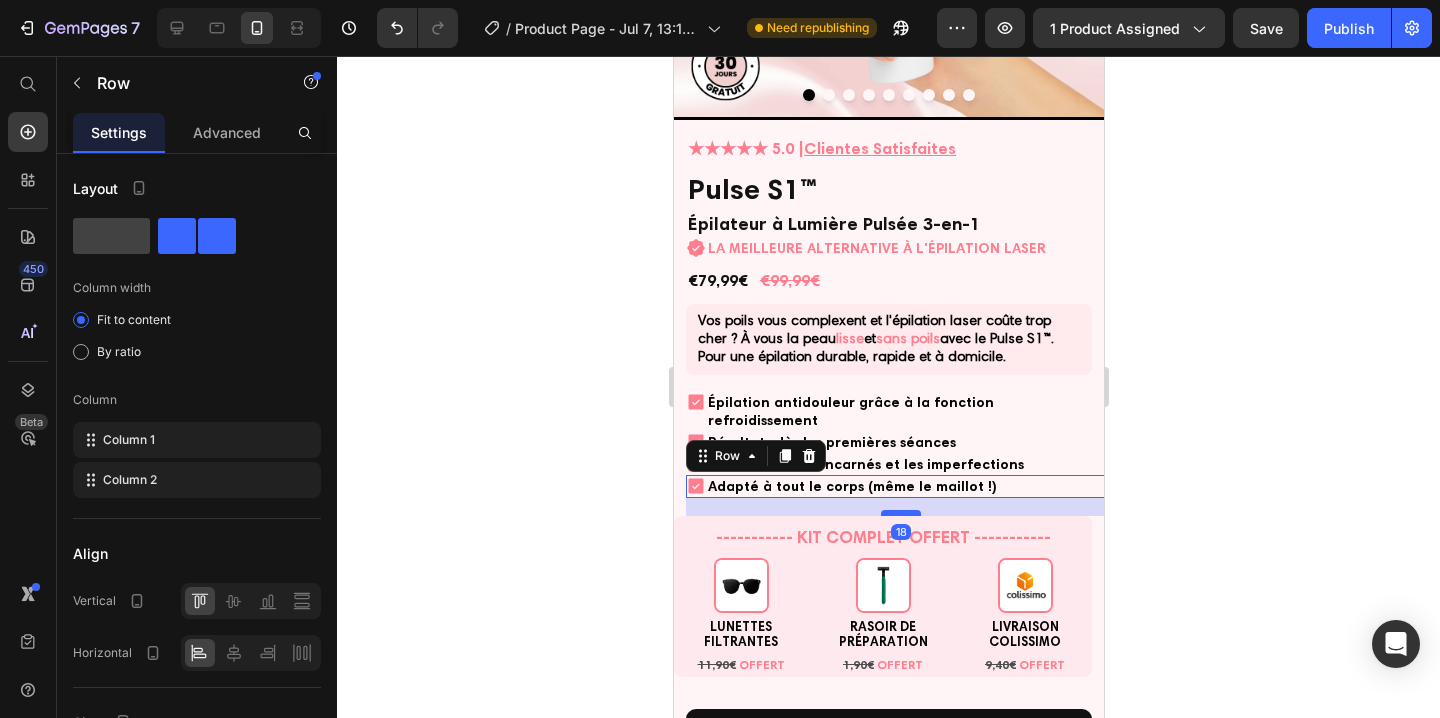 click at bounding box center [900, 513] 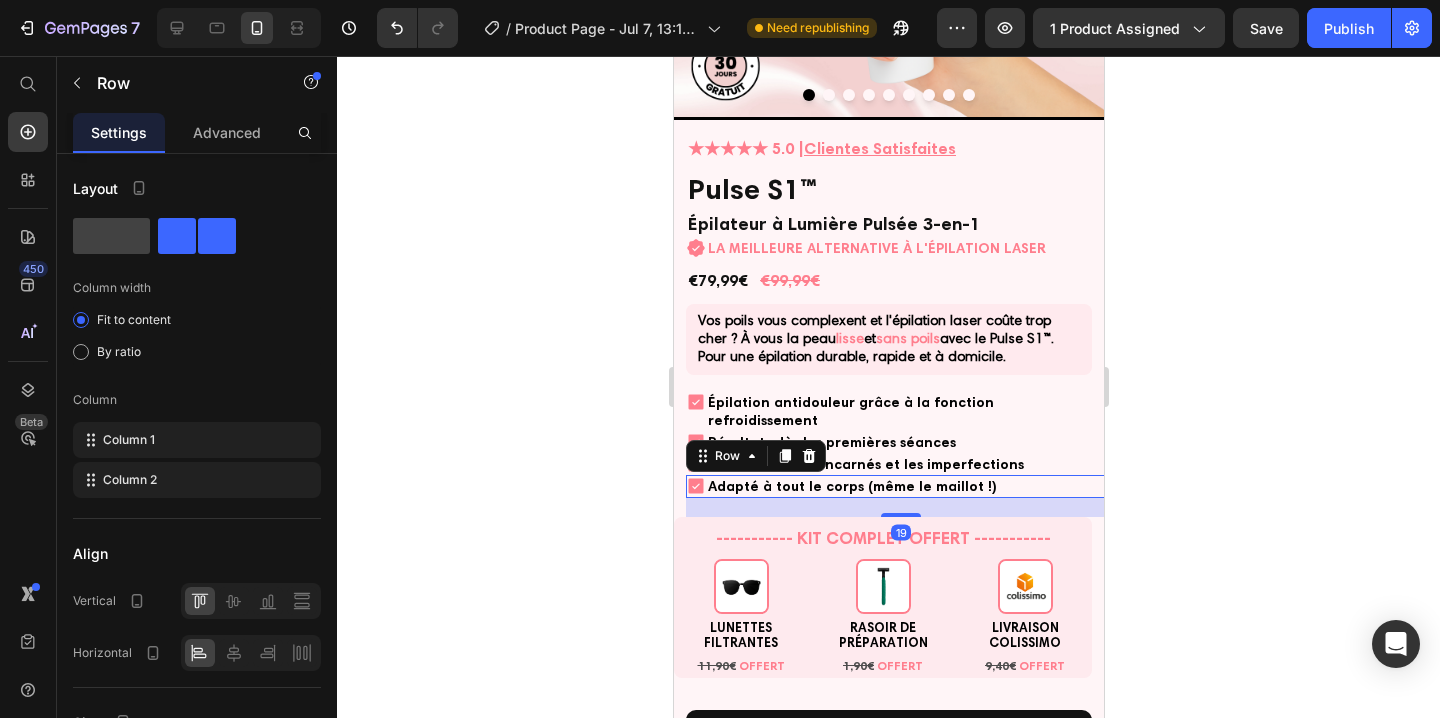 click 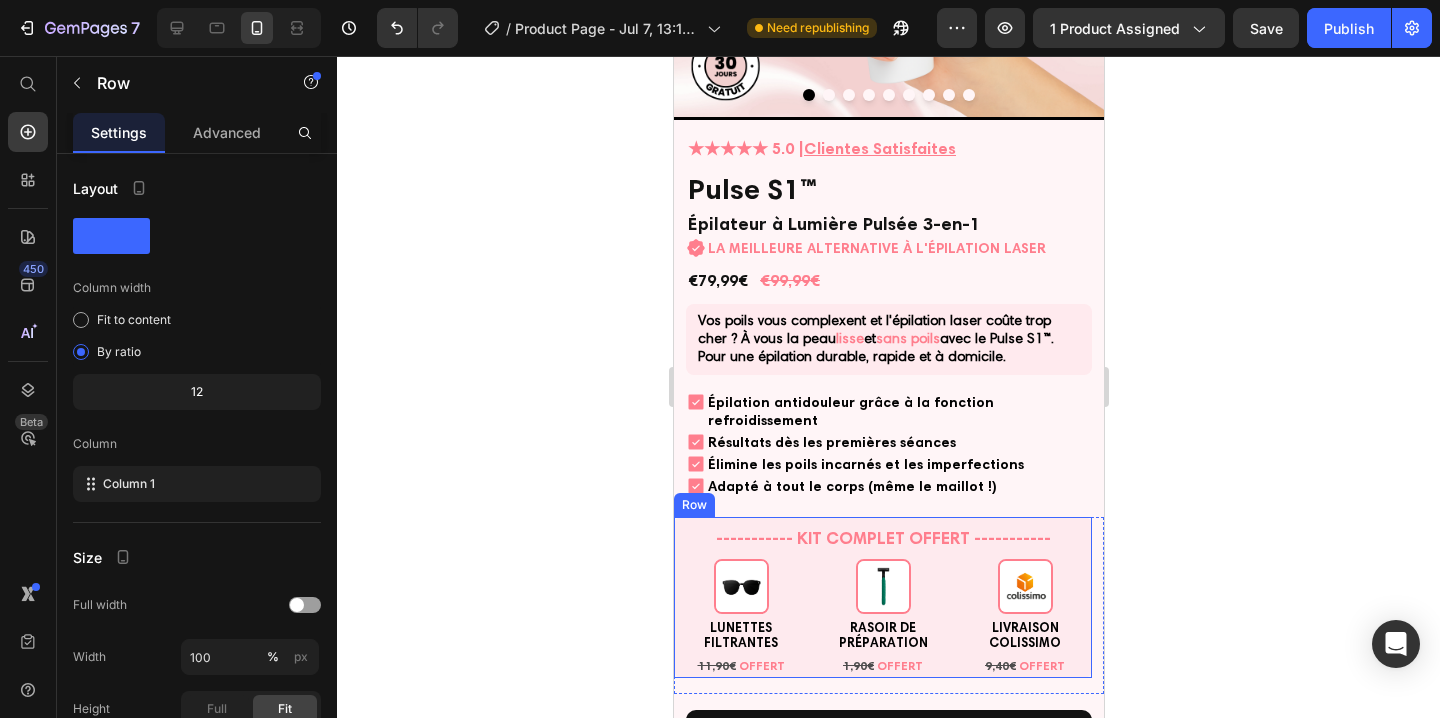 click on "----------- KIT COMPLET OFFERT ----------- Heading Image LUNETTES FILTRANTES Text Block 11,90€   OFFERT Text Block Image RASOIR DE PRÉPARATION Text Block 1,90€   OFFERT Text Block Image LIVRAISON COLISSIMO Text Block 9,40€   OFFERT Text Block Row" at bounding box center [882, 598] 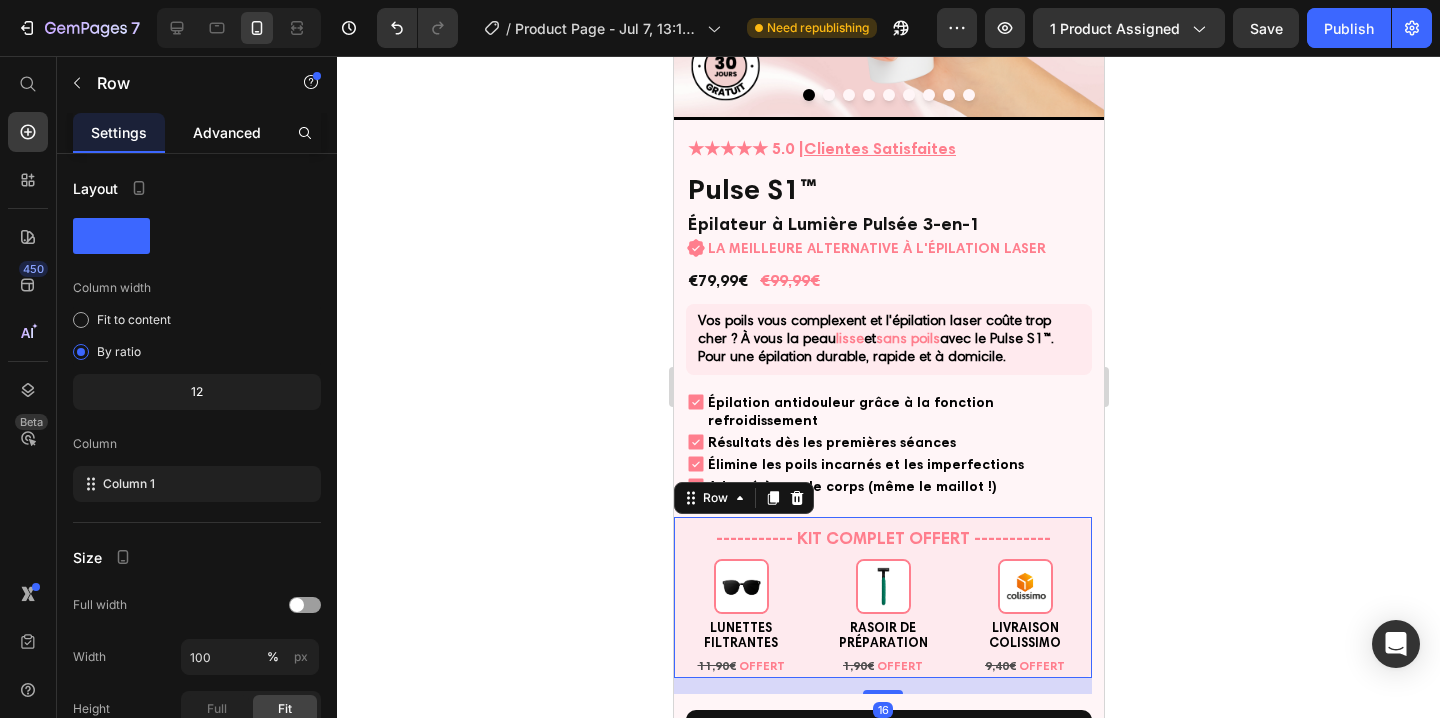 click on "Advanced" at bounding box center (227, 132) 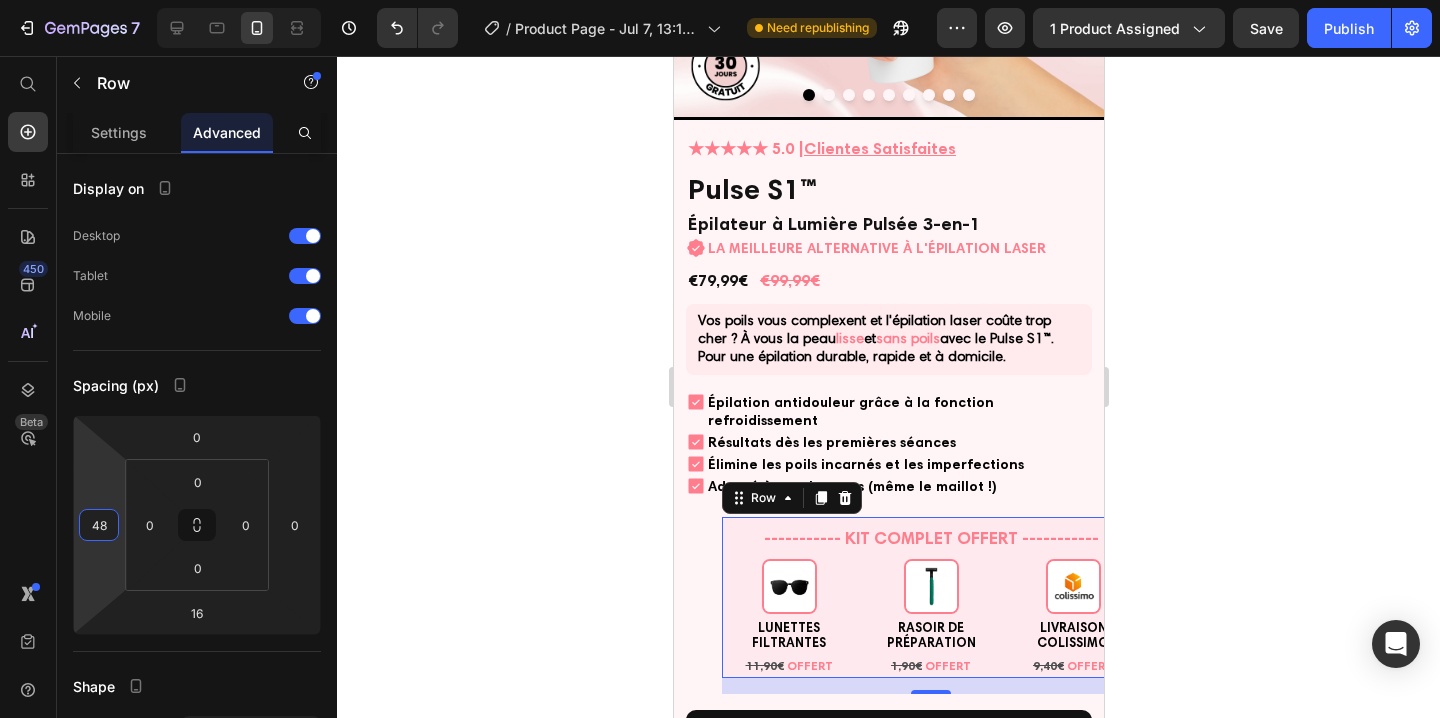 drag, startPoint x: 113, startPoint y: 544, endPoint x: 114, endPoint y: 520, distance: 24.020824 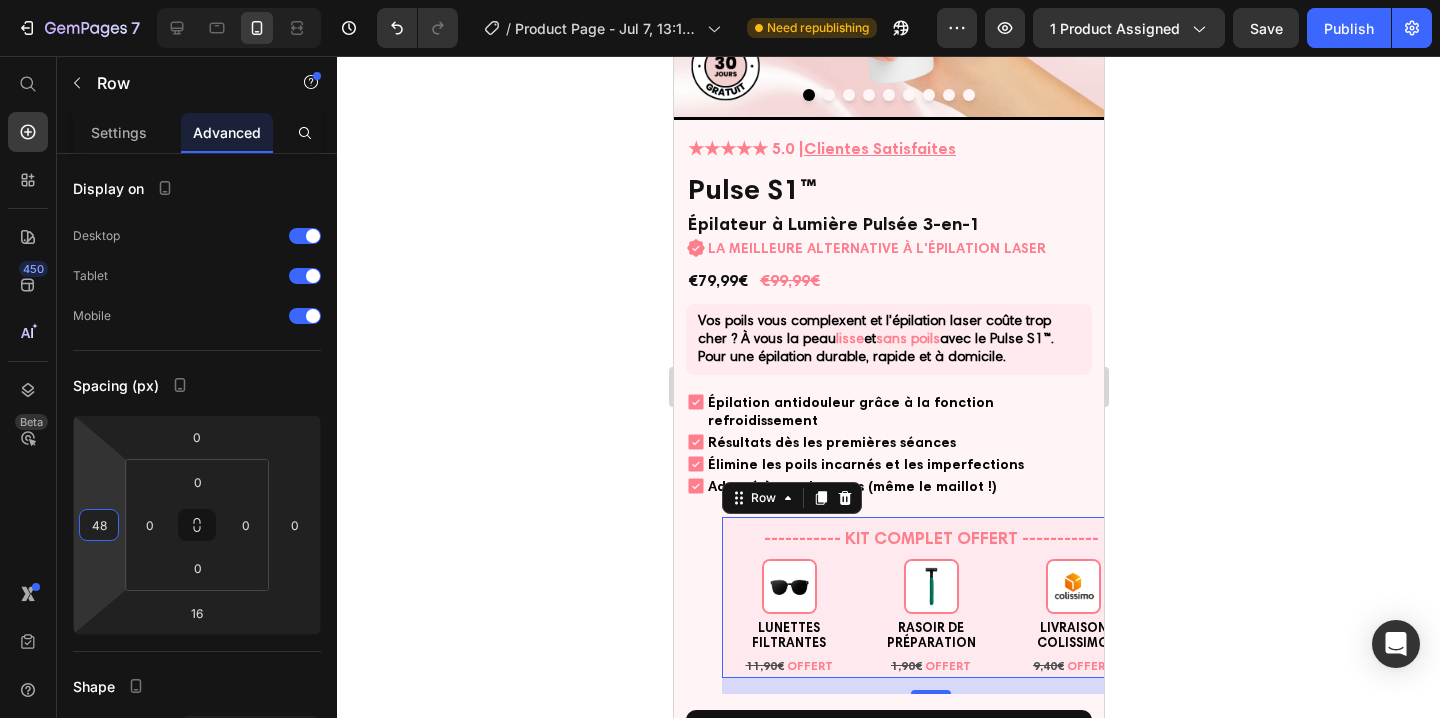 click on "7   /  Product Page - Jul 7, 13:10:20 Need republishing Preview 1 product assigned  Save   Publish  450 Beta Start with Sections Elements Hero Section Product Detail Brands Trusted Badges Guarantee Product Breakdown How to use Testimonials Compare Bundle FAQs Social Proof Brand Story Product List Collection Blog List Contact Sticky Add to Cart Custom Footer Browse Library 450 Layout
Row
Row
Row
Row Text
Heading
Text Block Button
Button
Button
Sticky Back to top Media
Image" at bounding box center [720, 0] 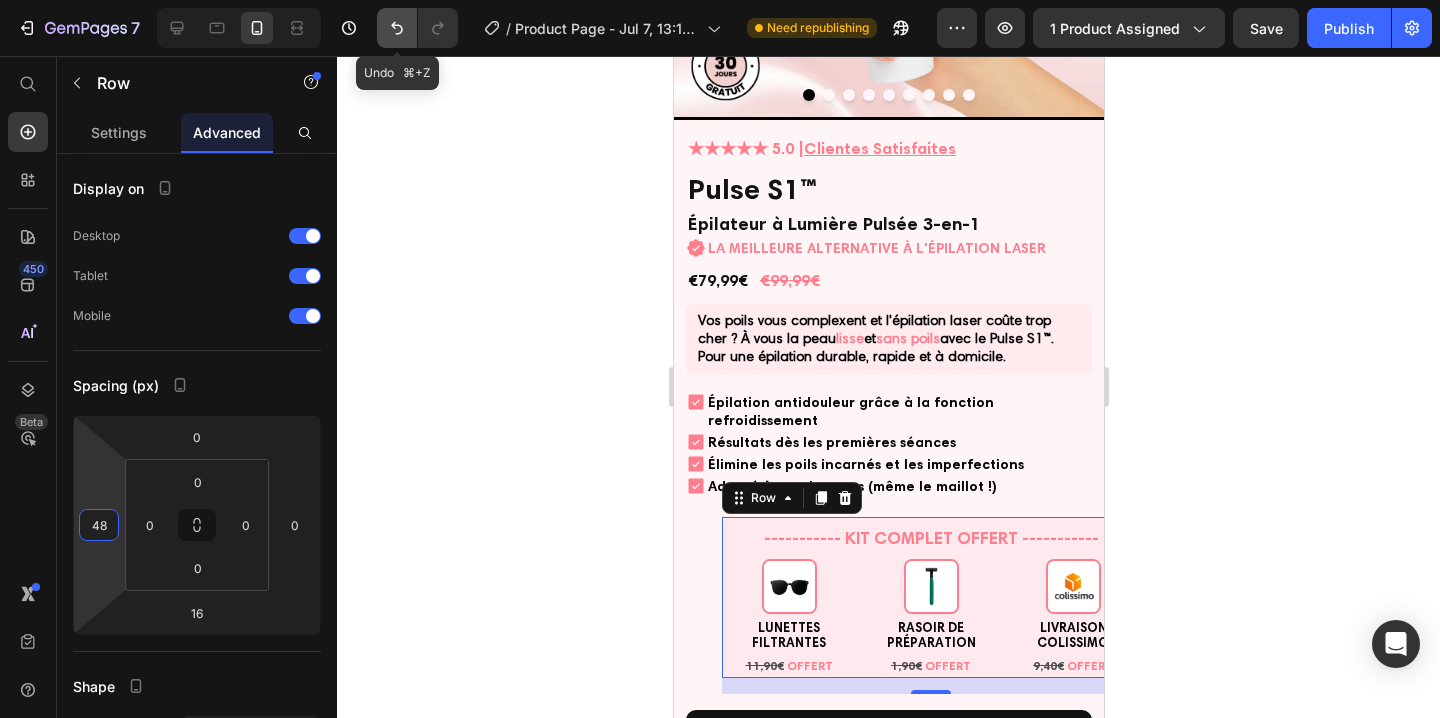 click 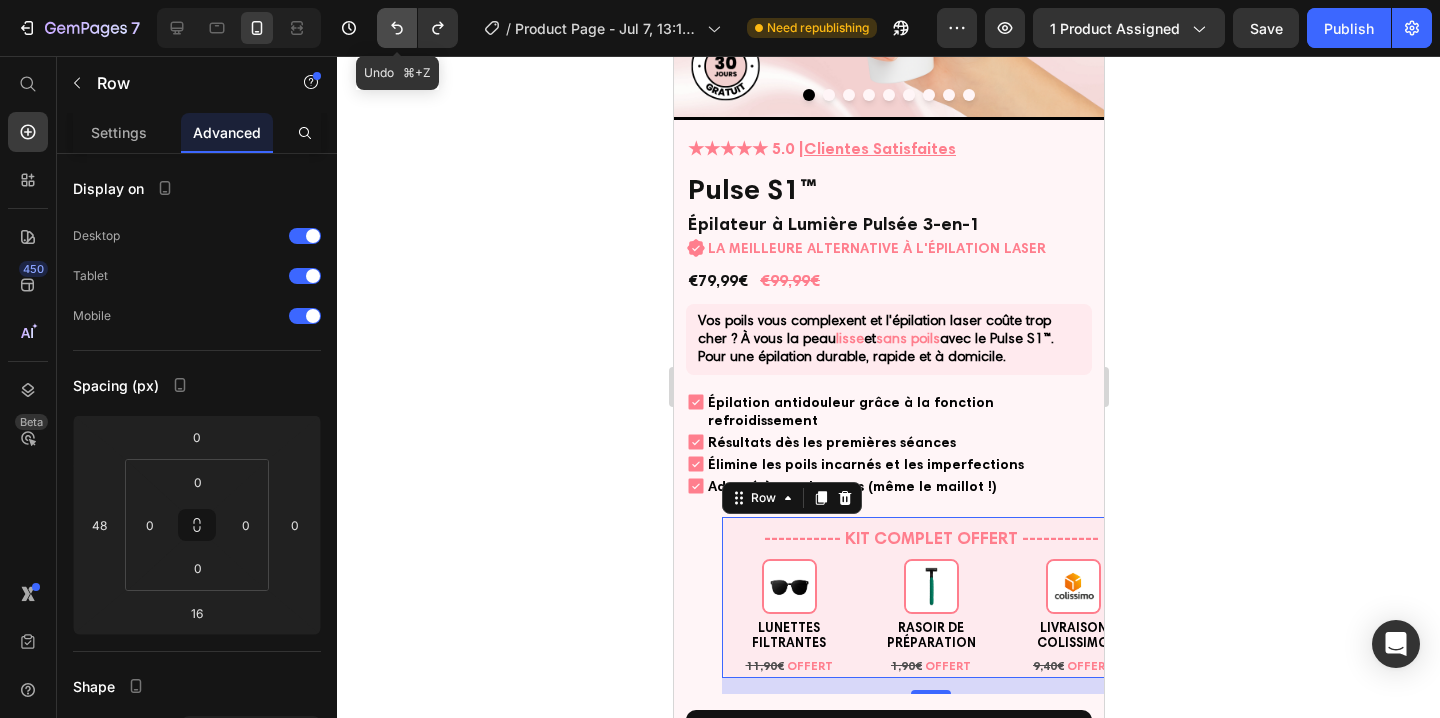 click 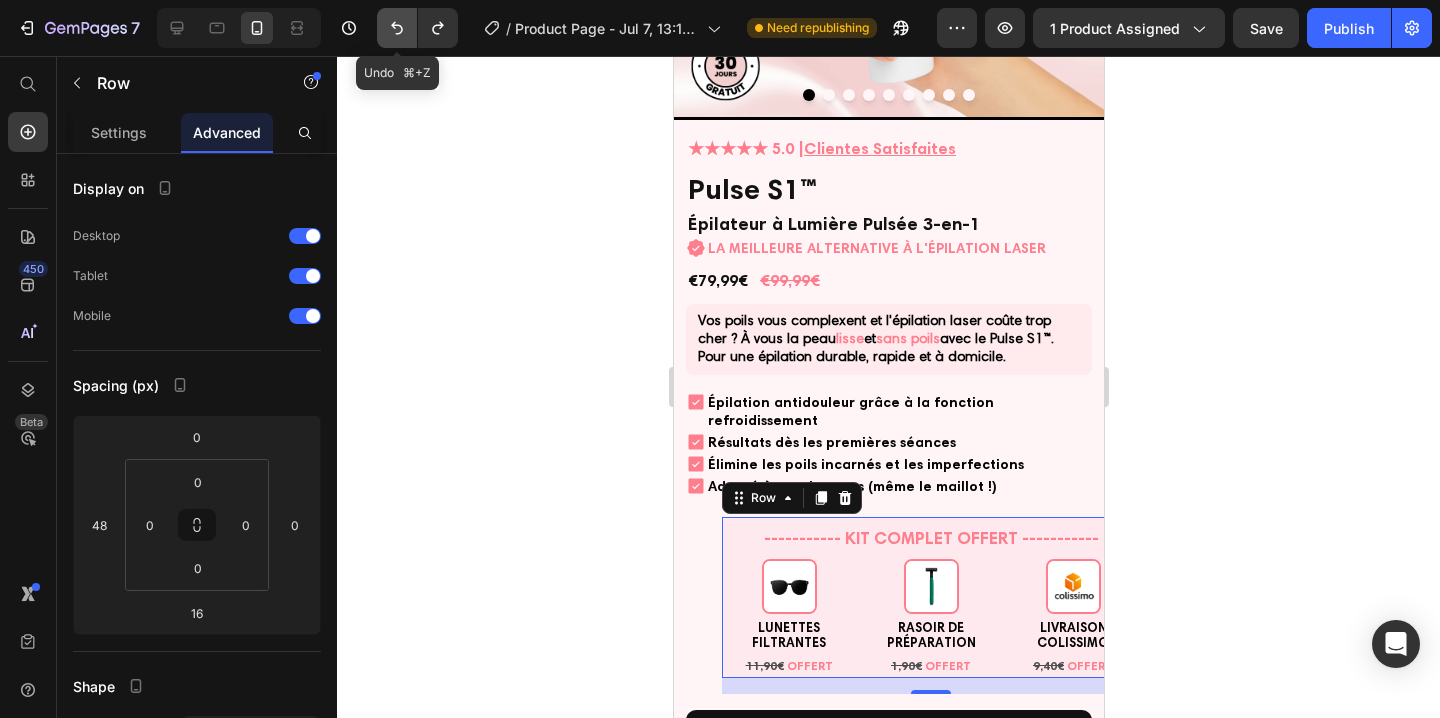 type on "0" 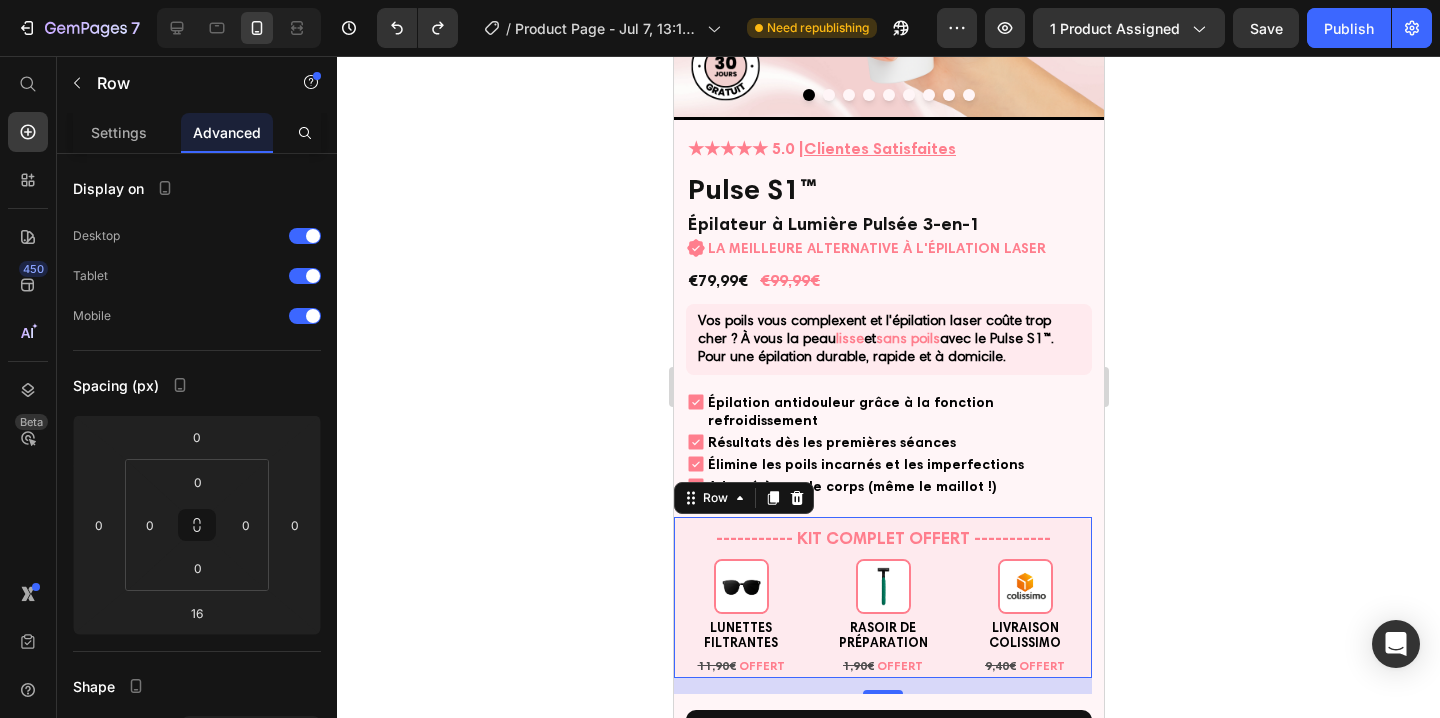 click 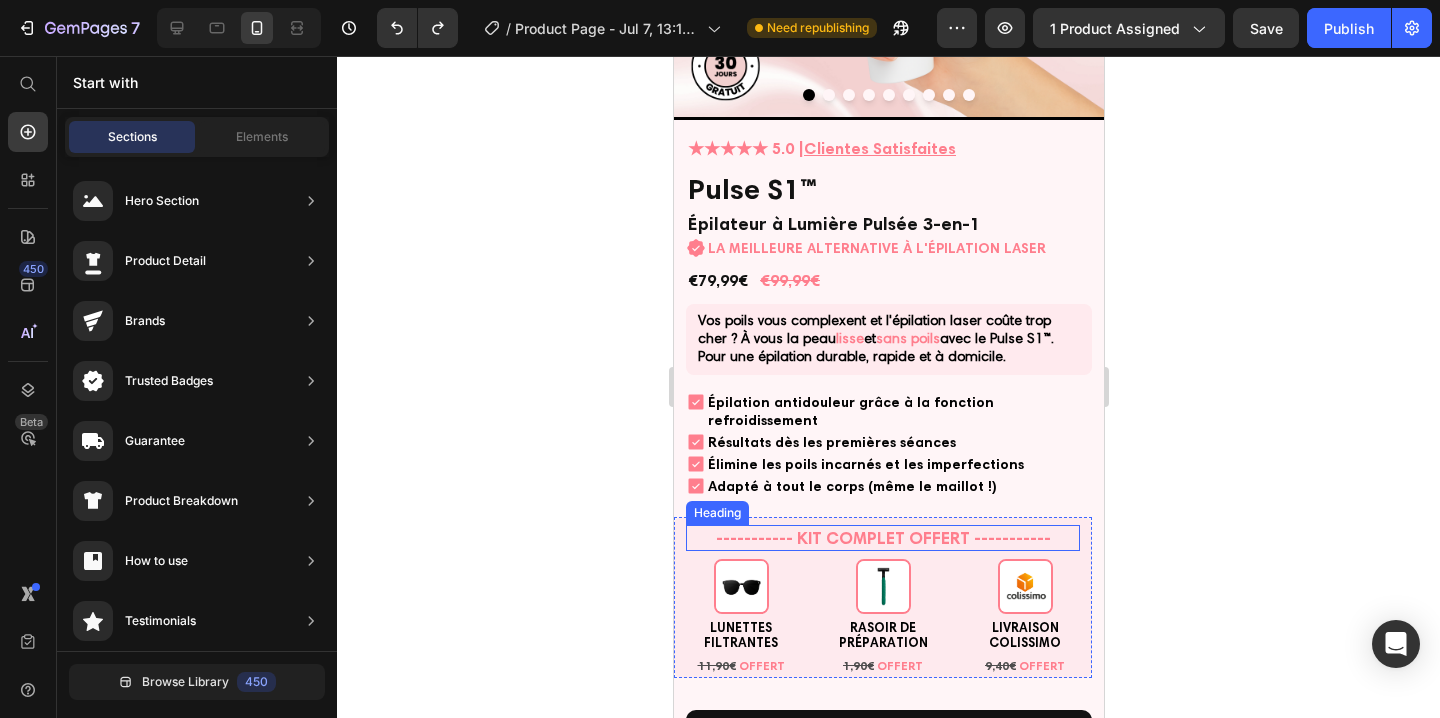 click on "----------- KIT COMPLET OFFERT -----------" at bounding box center [882, 538] 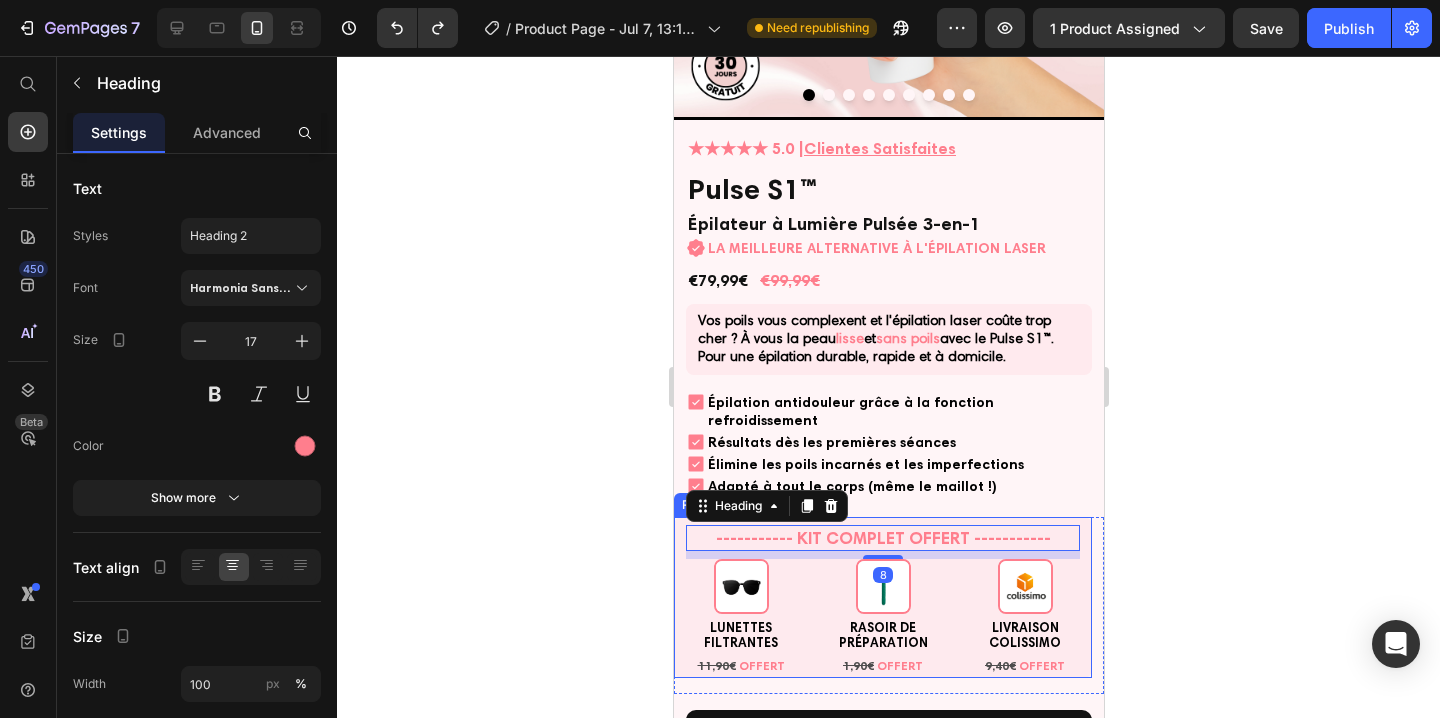 click on "----------- KIT COMPLET OFFERT ----------- Heading   8 Image LUNETTES FILTRANTES Text Block 11,90€   OFFERT Text Block Image RASOIR DE PRÉPARATION Text Block 1,90€   OFFERT Text Block Image LIVRAISON COLISSIMO Text Block 9,40€   OFFERT Text Block Row" at bounding box center [882, 598] 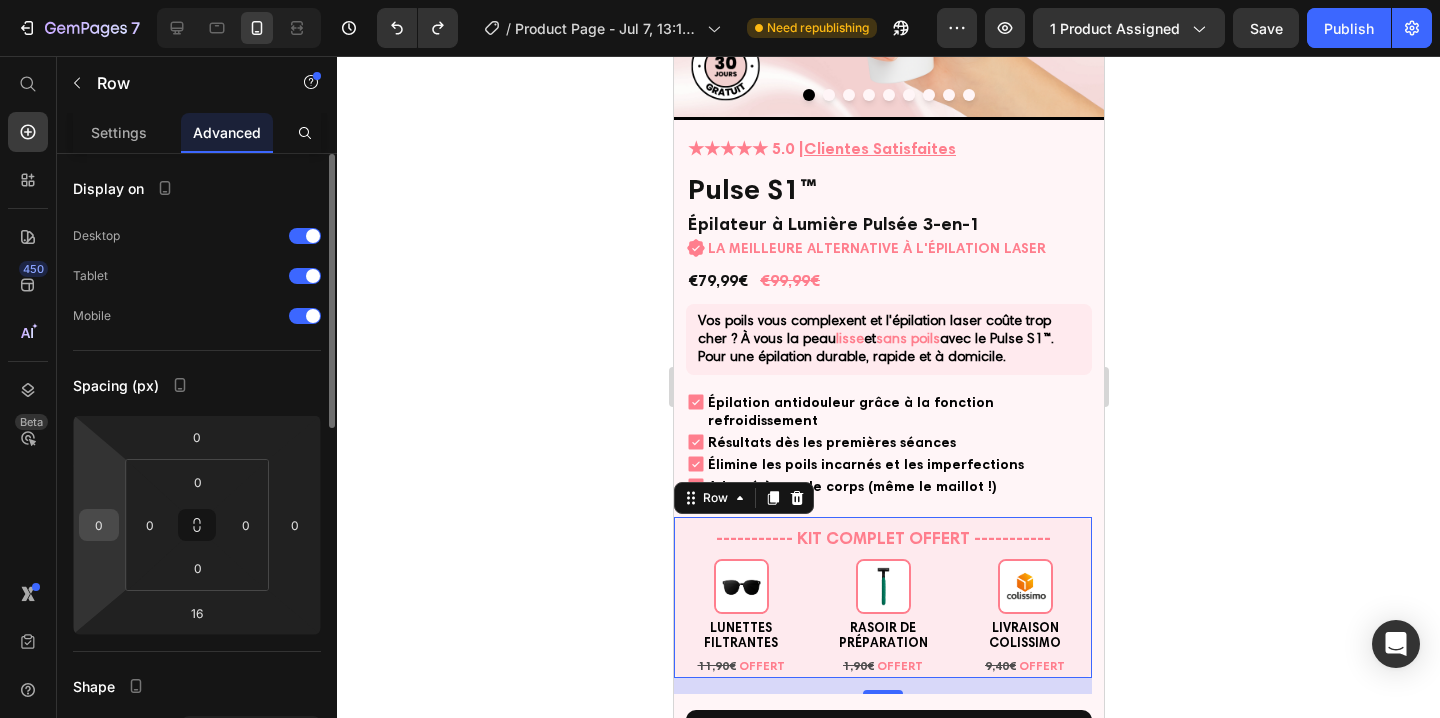 click on "0" at bounding box center (99, 525) 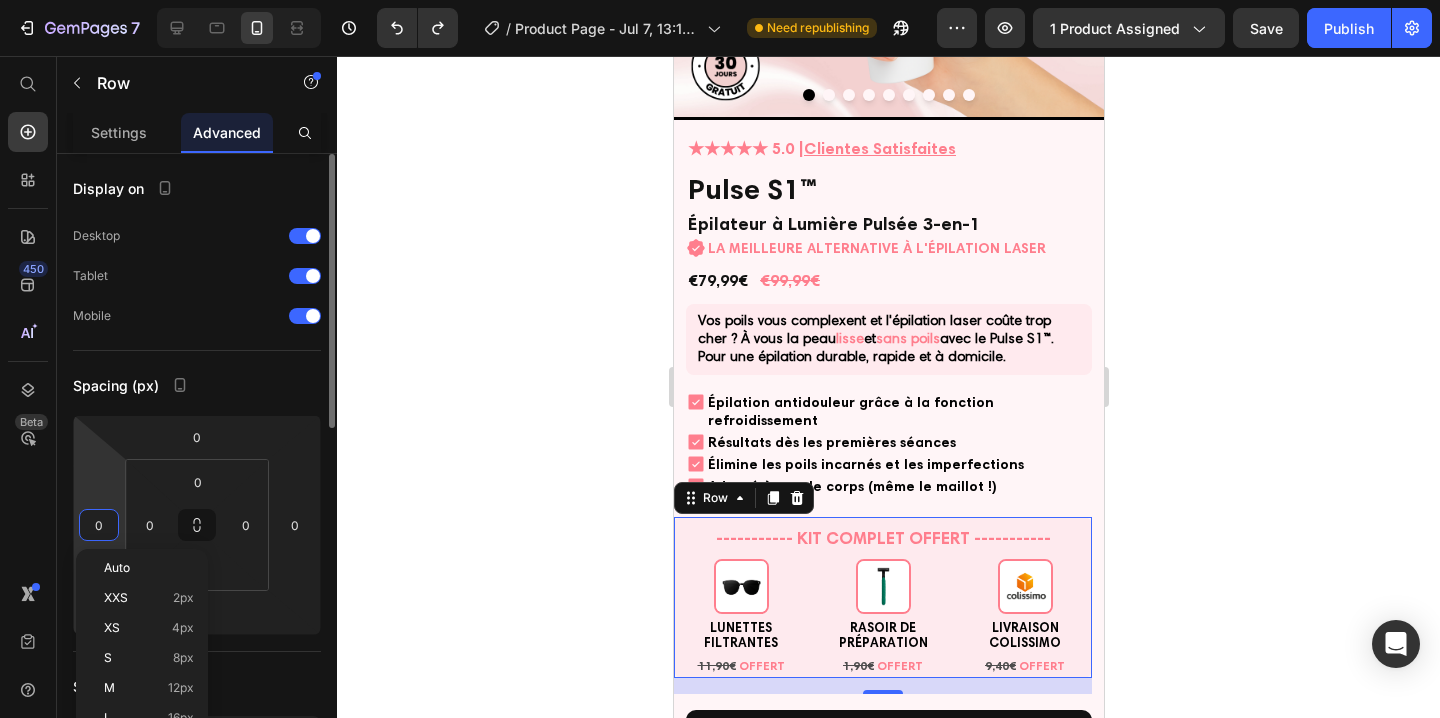 type on "6" 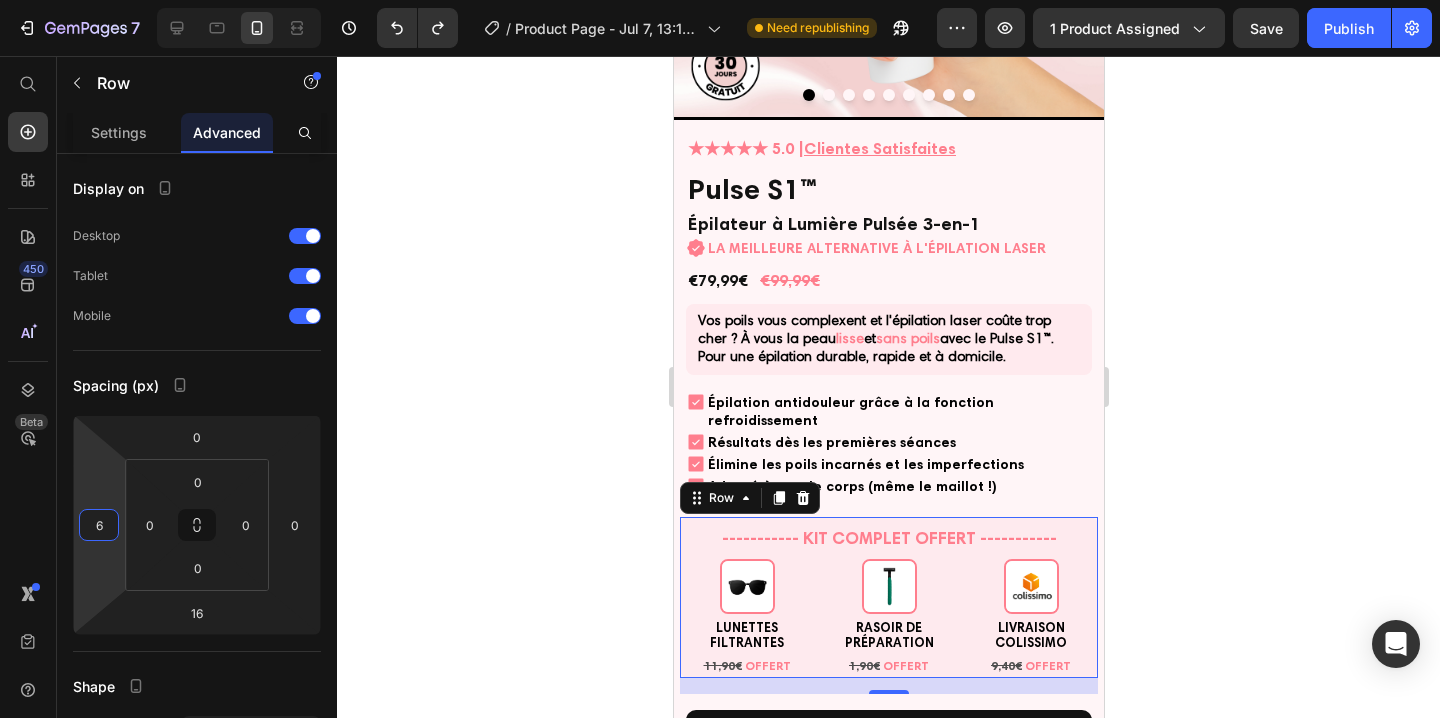 click 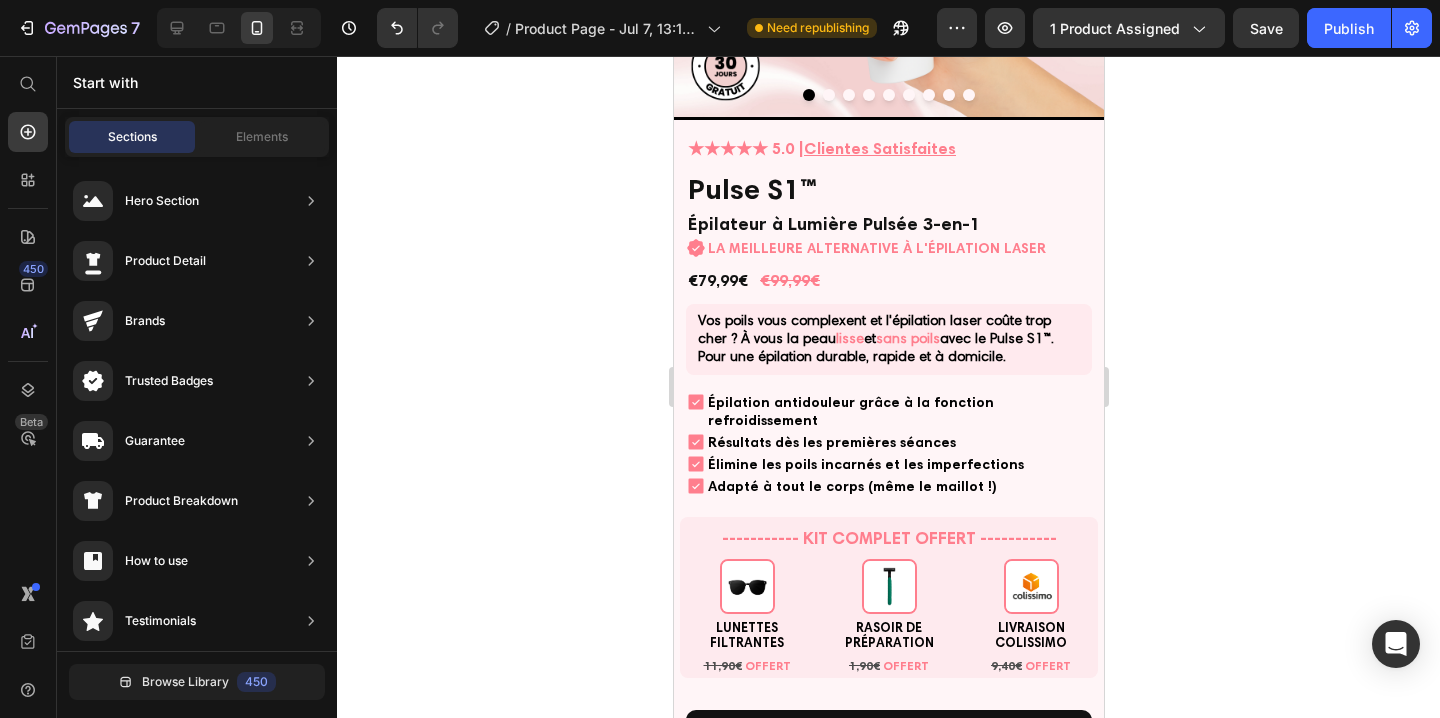 click 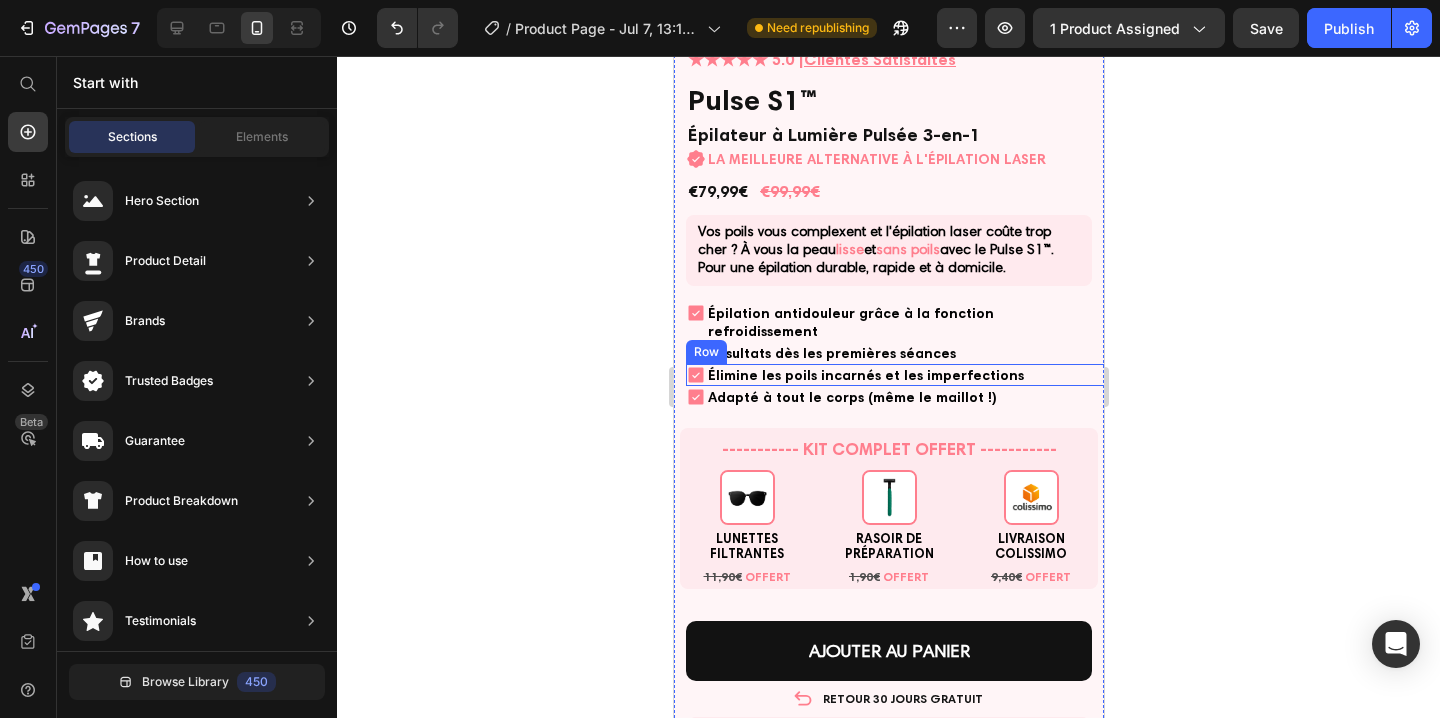 scroll, scrollTop: 535, scrollLeft: 0, axis: vertical 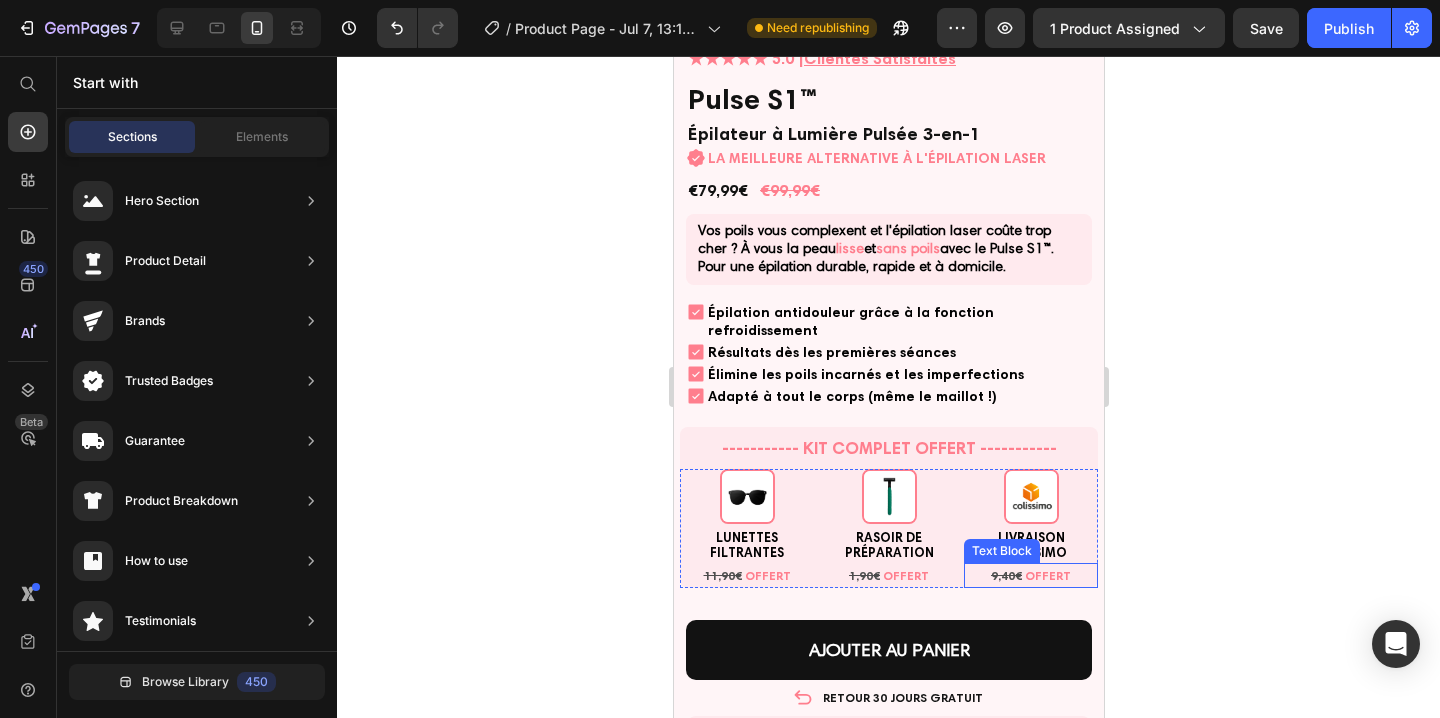 click on "9,40€   OFFERT" at bounding box center [1030, 576] 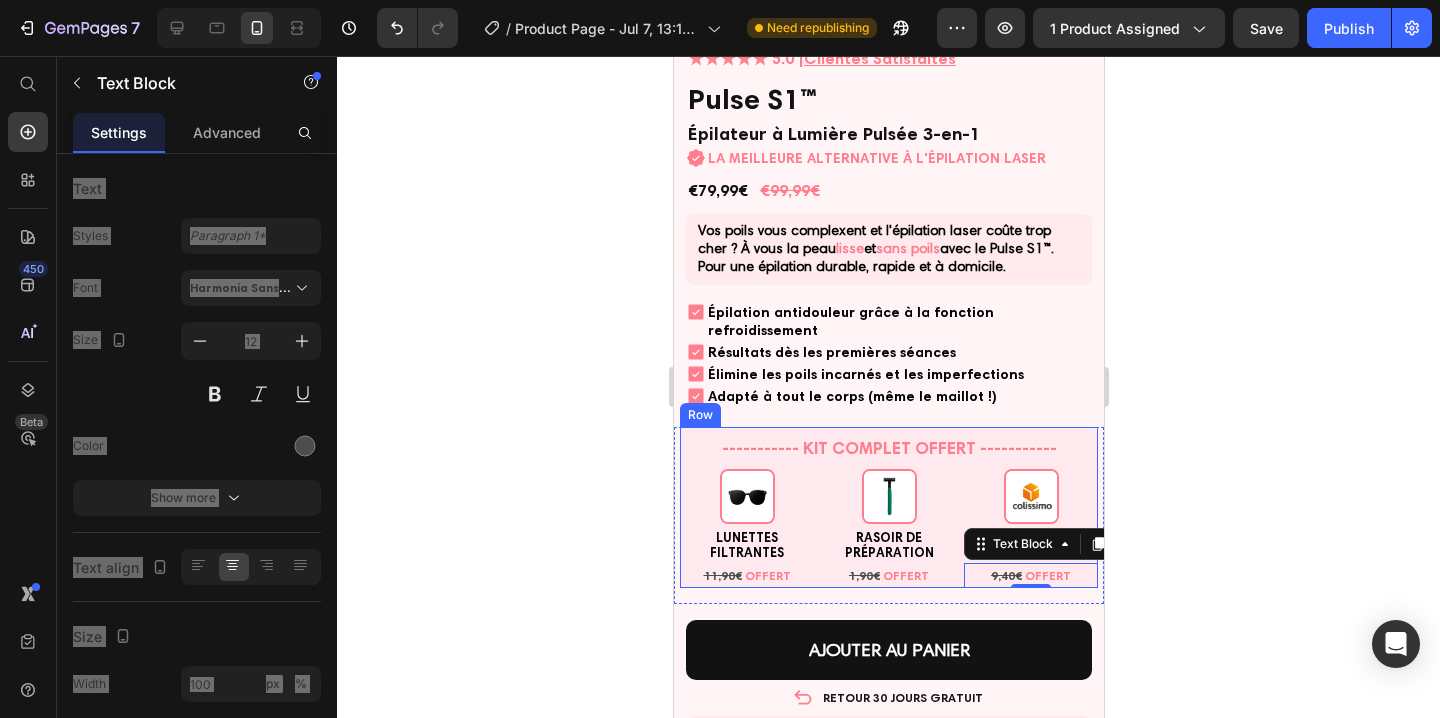 click on "----------- KIT COMPLET OFFERT ----------- Heading Image LUNETTES FILTRANTES Text Block 11,90€   OFFERT Text Block Image RASOIR DE PRÉPARATION Text Block 1,90€   OFFERT Text Block Image LIVRAISON COLISSIMO Text Block 9,40€   OFFERT Text Block   0 Row" at bounding box center (888, 508) 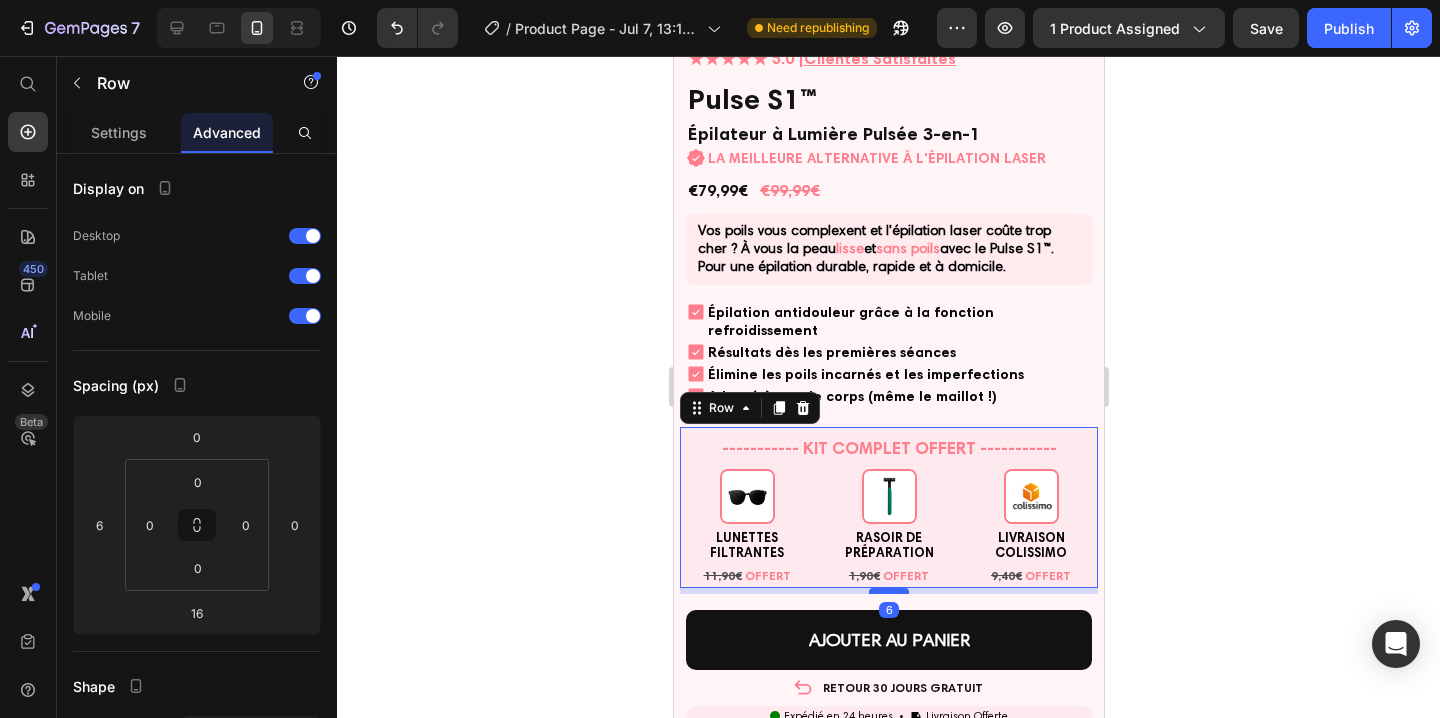 drag, startPoint x: 901, startPoint y: 580, endPoint x: 905, endPoint y: 570, distance: 10.770329 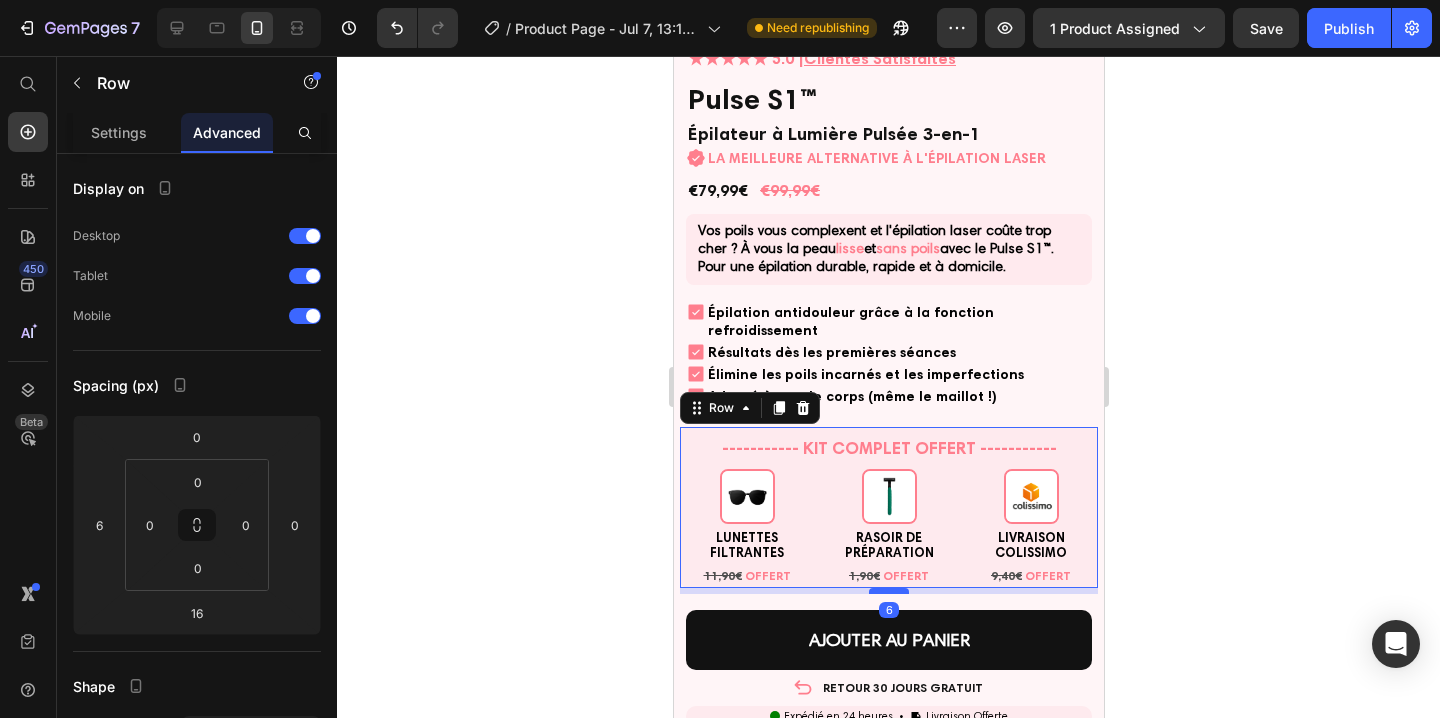 click at bounding box center [888, 591] 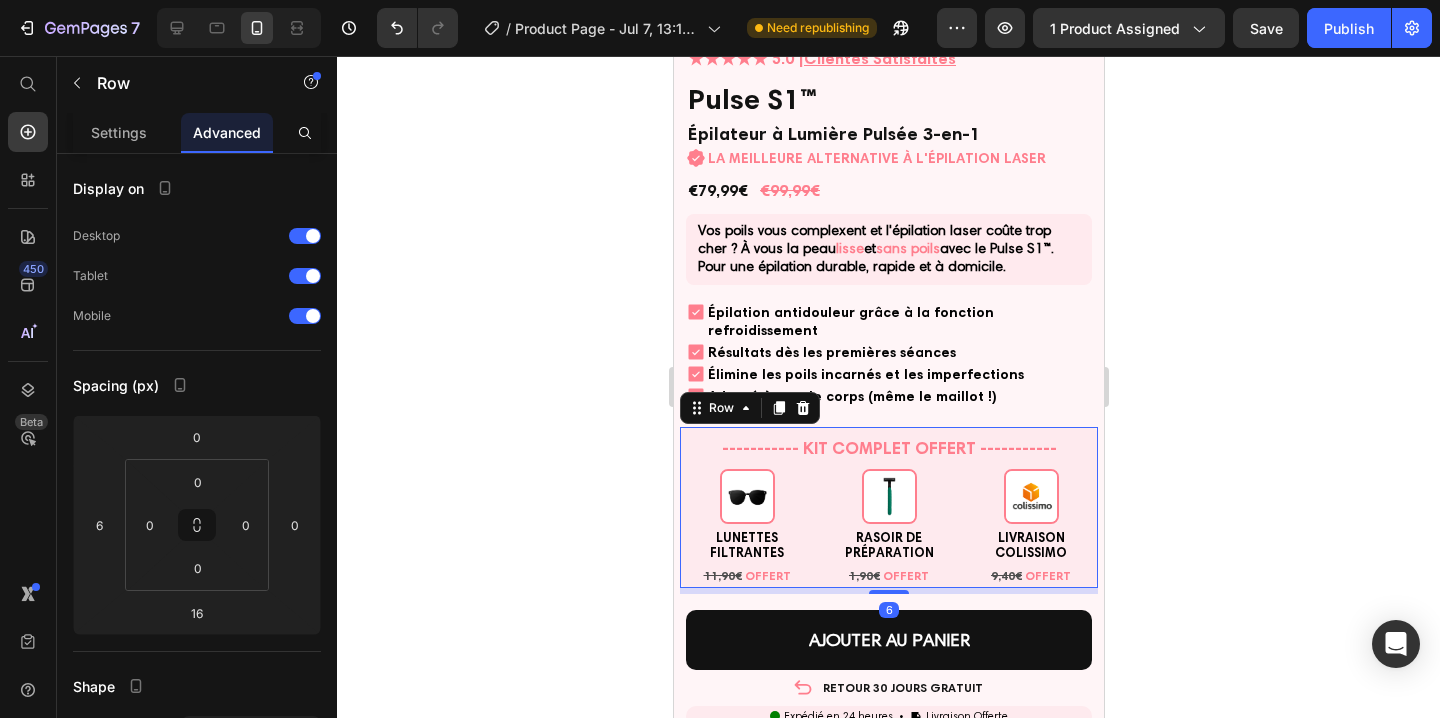 type on "6" 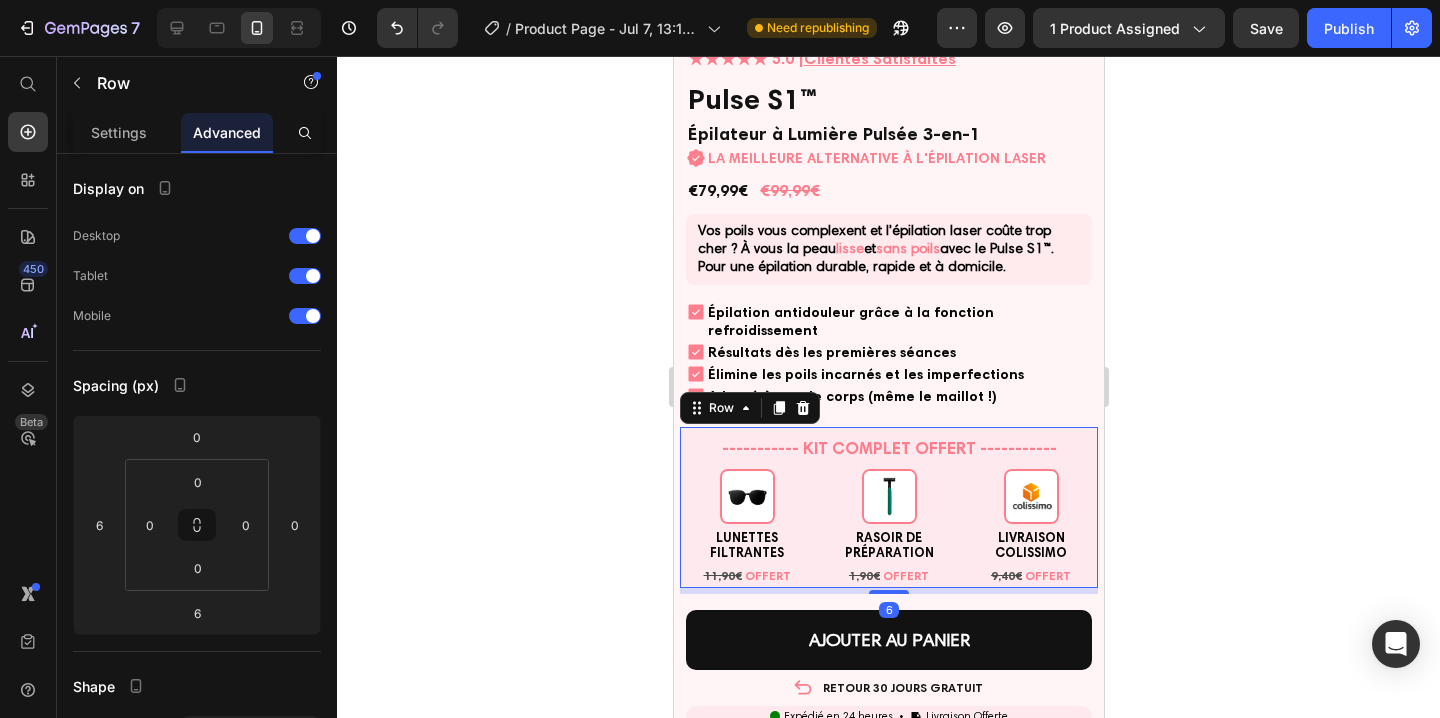 click 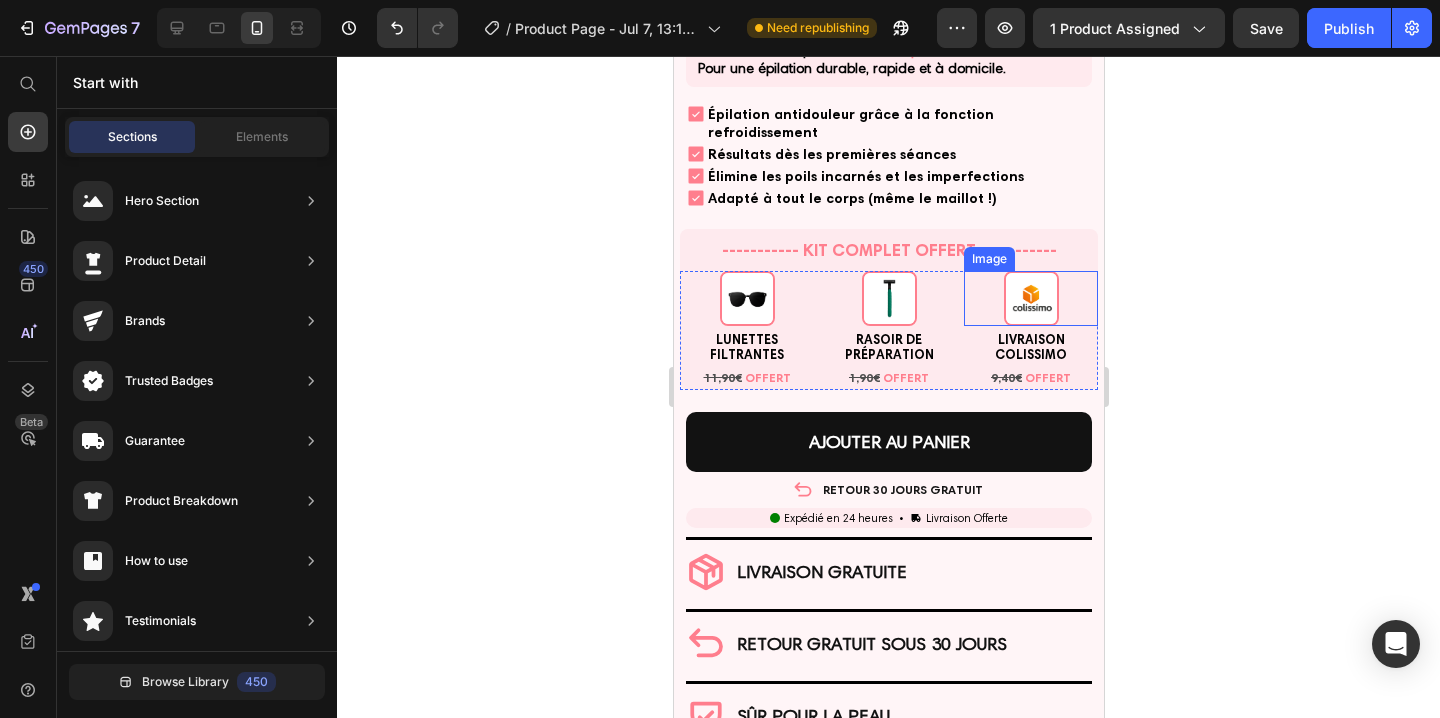 scroll, scrollTop: 754, scrollLeft: 0, axis: vertical 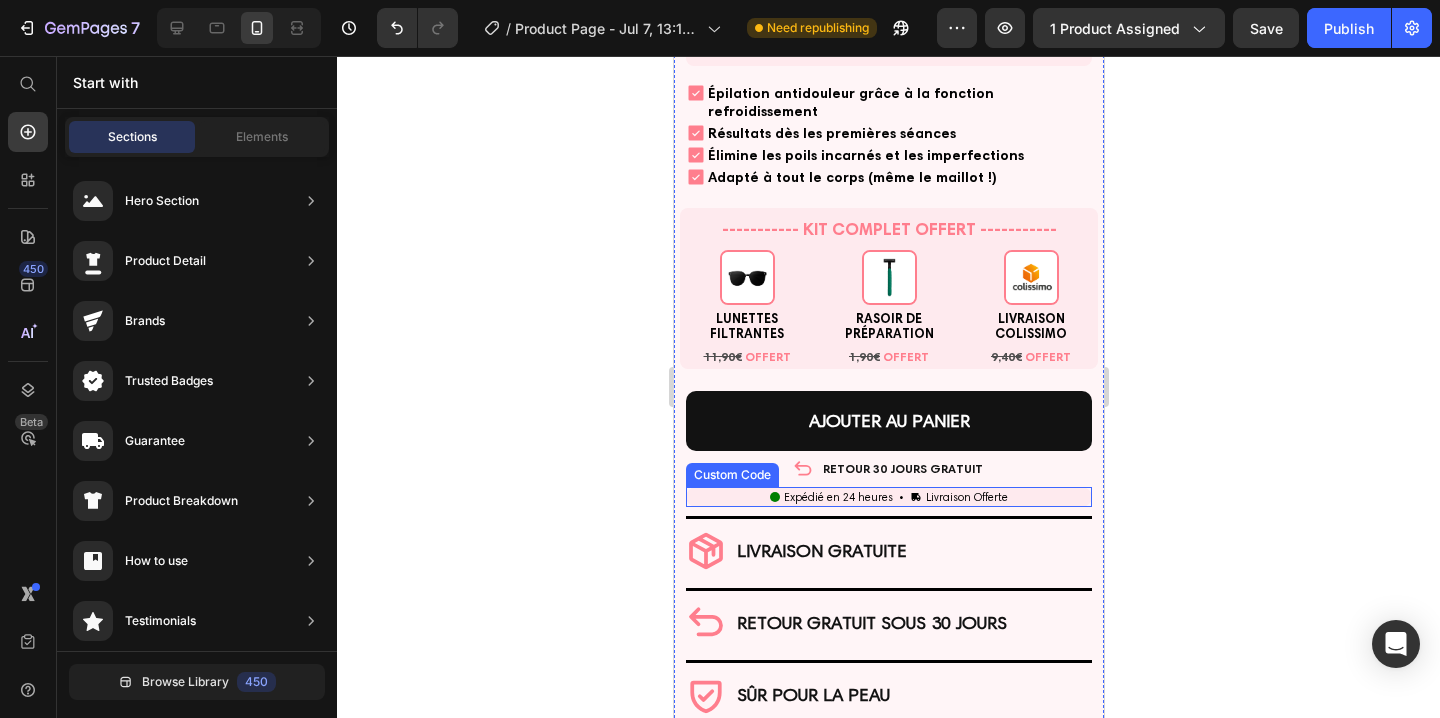 click on "Expédié en 24 heures
•
Livraison Offerte" at bounding box center (888, 497) 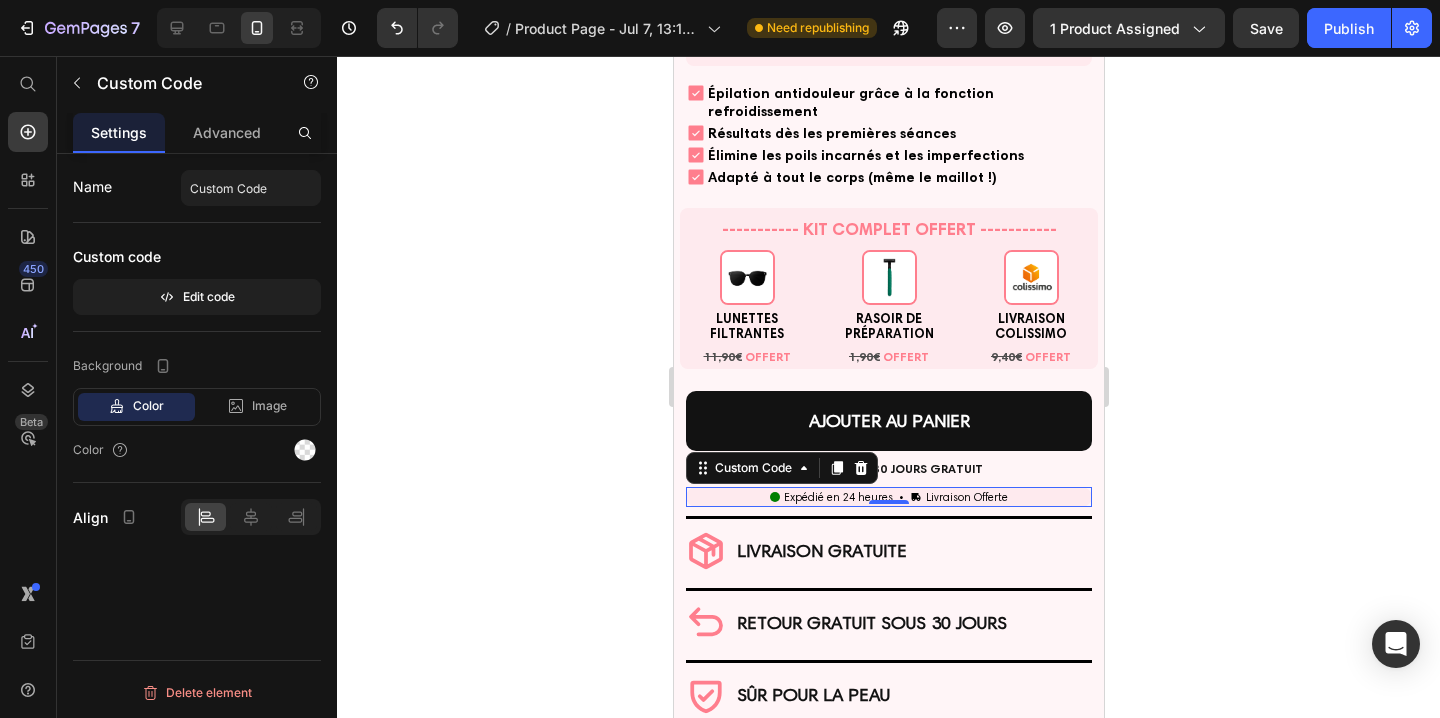 click on "Expédié en 24 heures
•
Livraison Offerte" at bounding box center (888, 497) 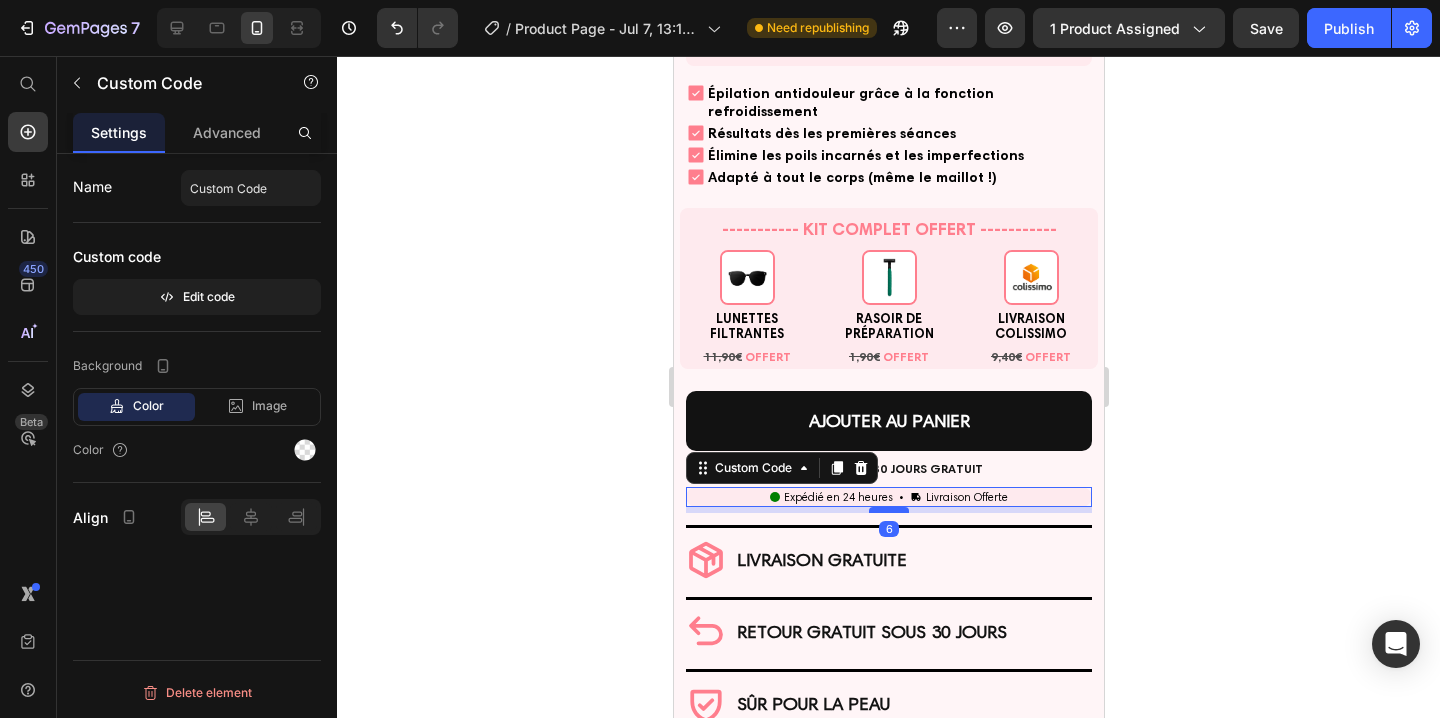 drag, startPoint x: 894, startPoint y: 482, endPoint x: 901, endPoint y: 491, distance: 11.401754 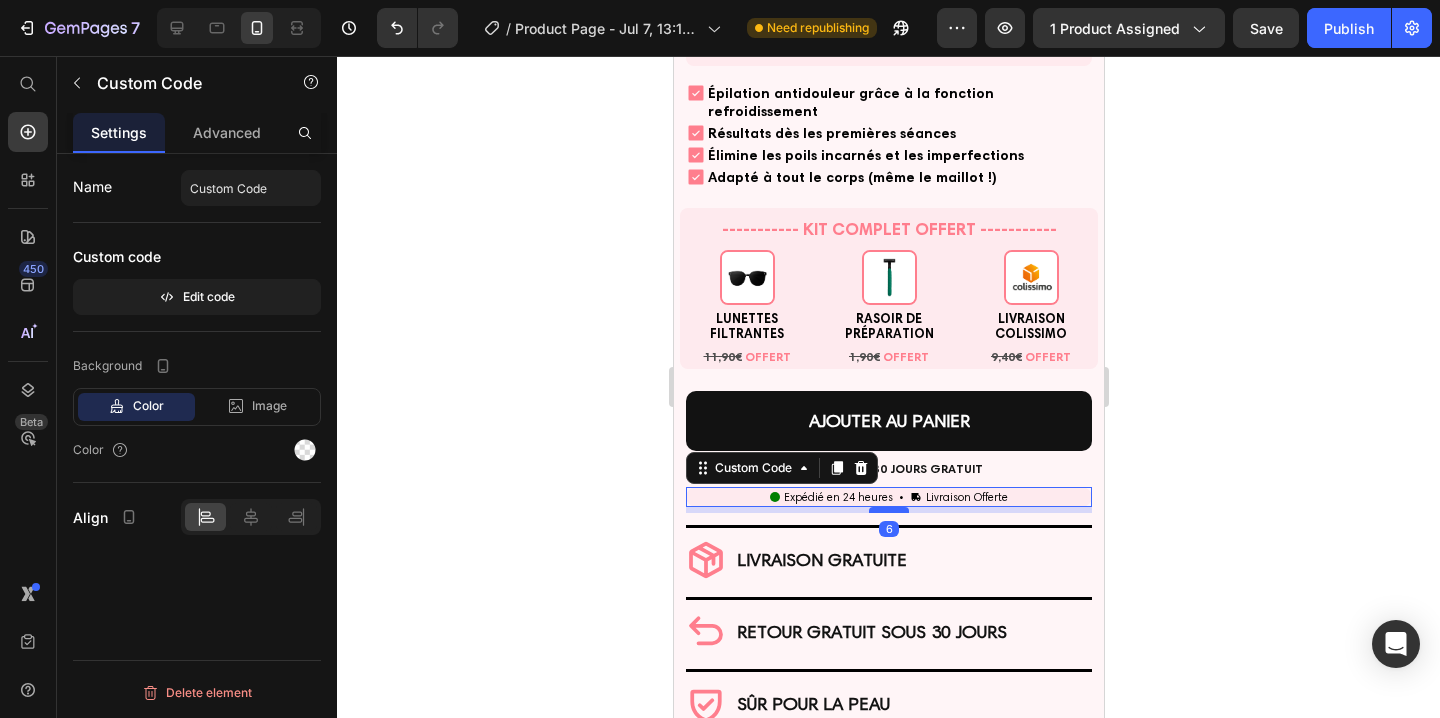 click at bounding box center [888, 510] 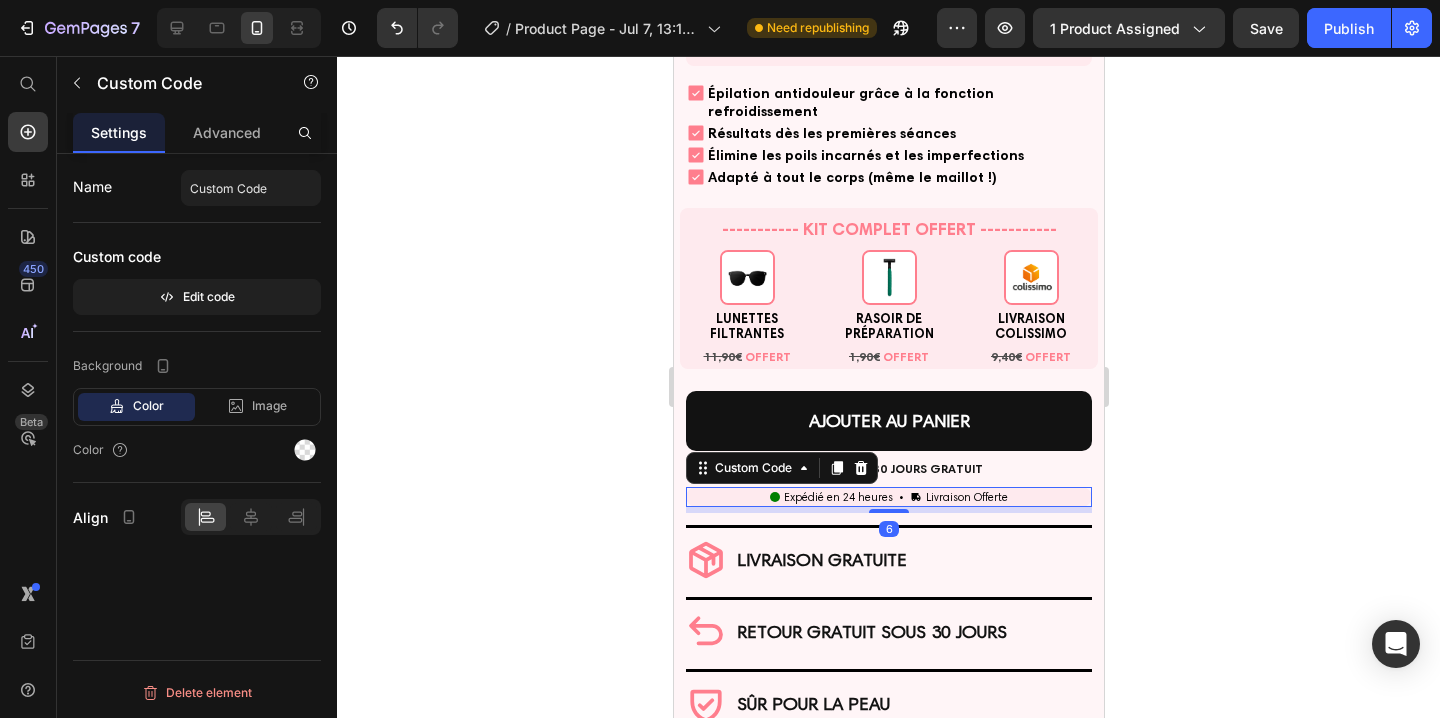 click 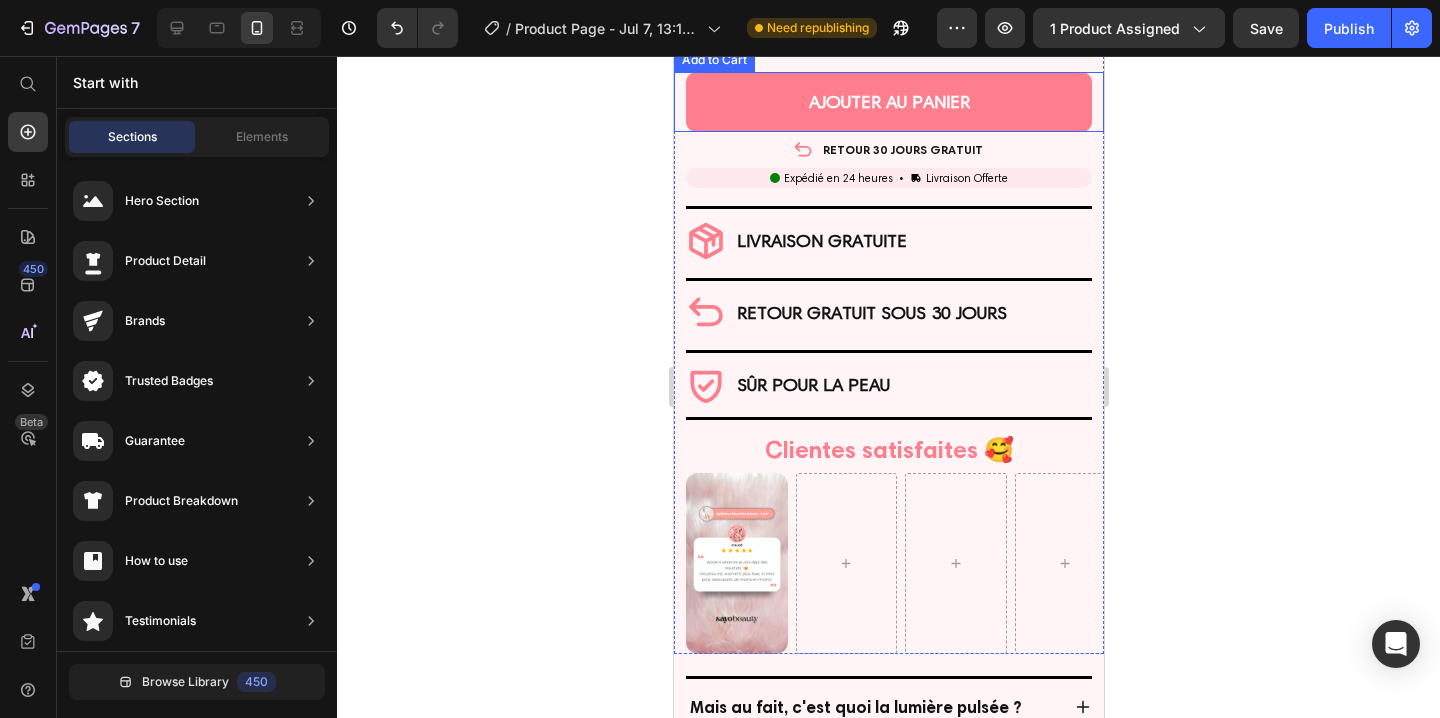 scroll, scrollTop: 1153, scrollLeft: 0, axis: vertical 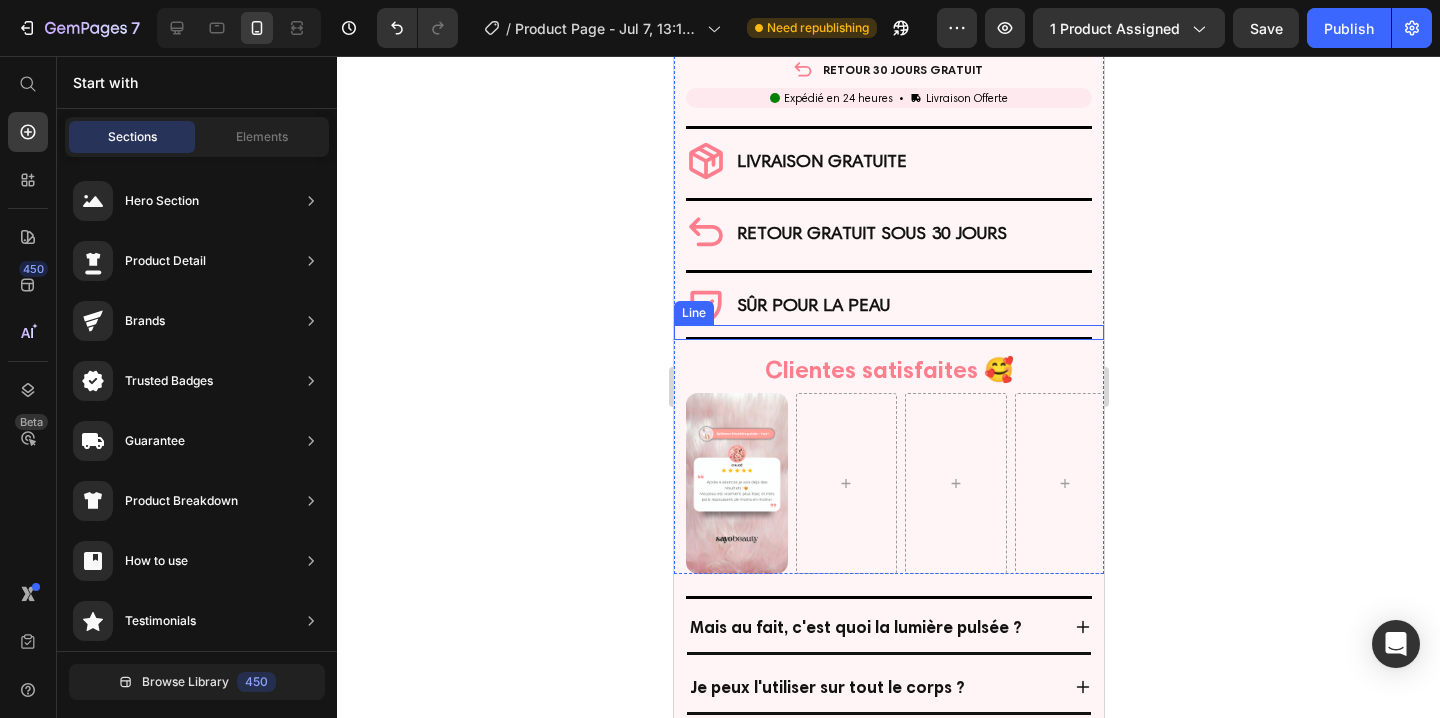 click at bounding box center (888, 338) 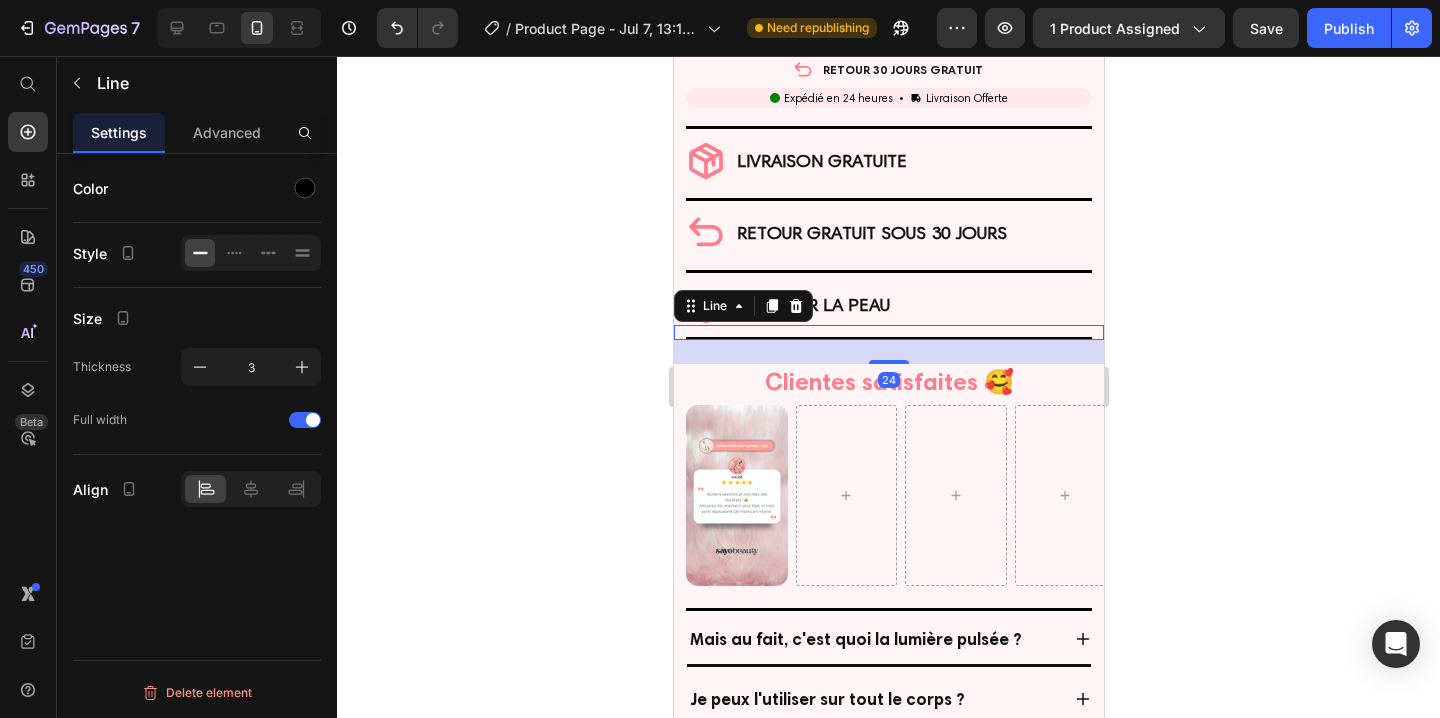 drag, startPoint x: 885, startPoint y: 333, endPoint x: 876, endPoint y: 345, distance: 15 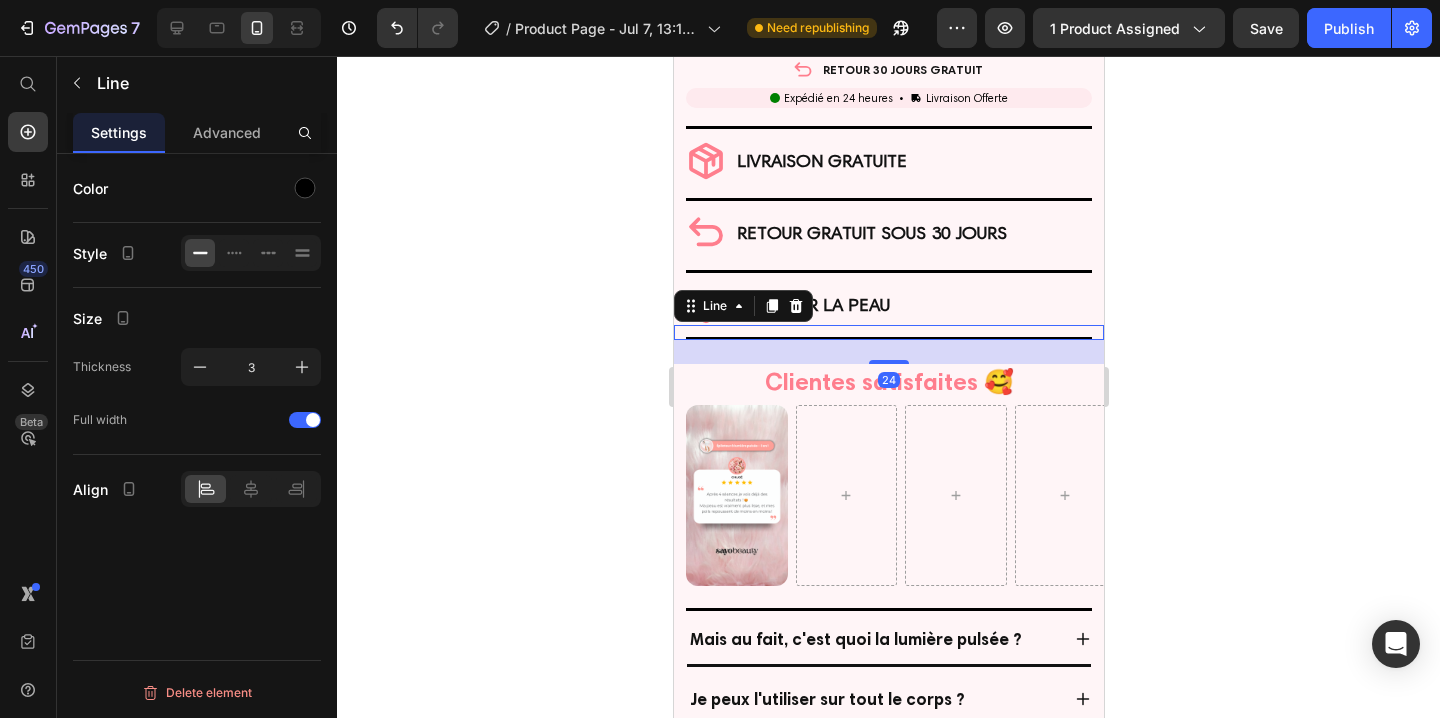 click 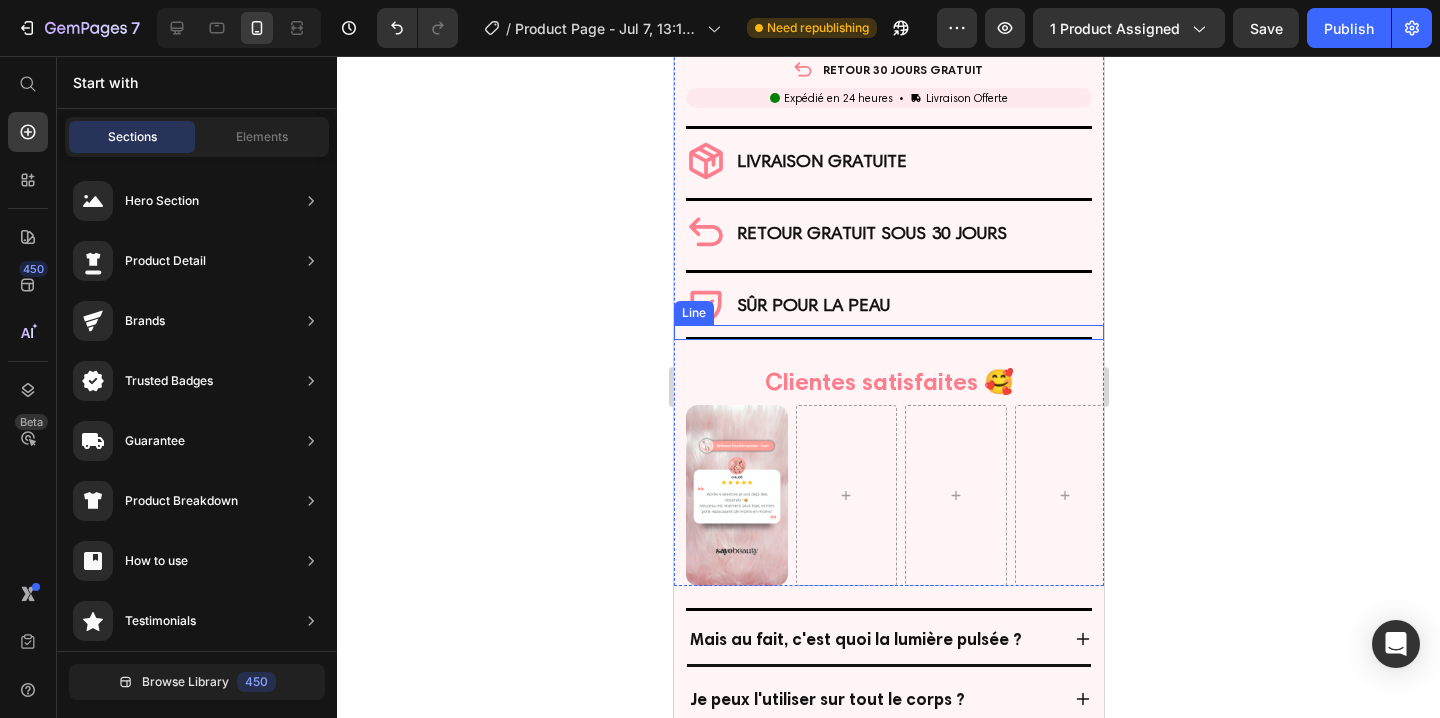 click on "Title Line" at bounding box center [888, 332] 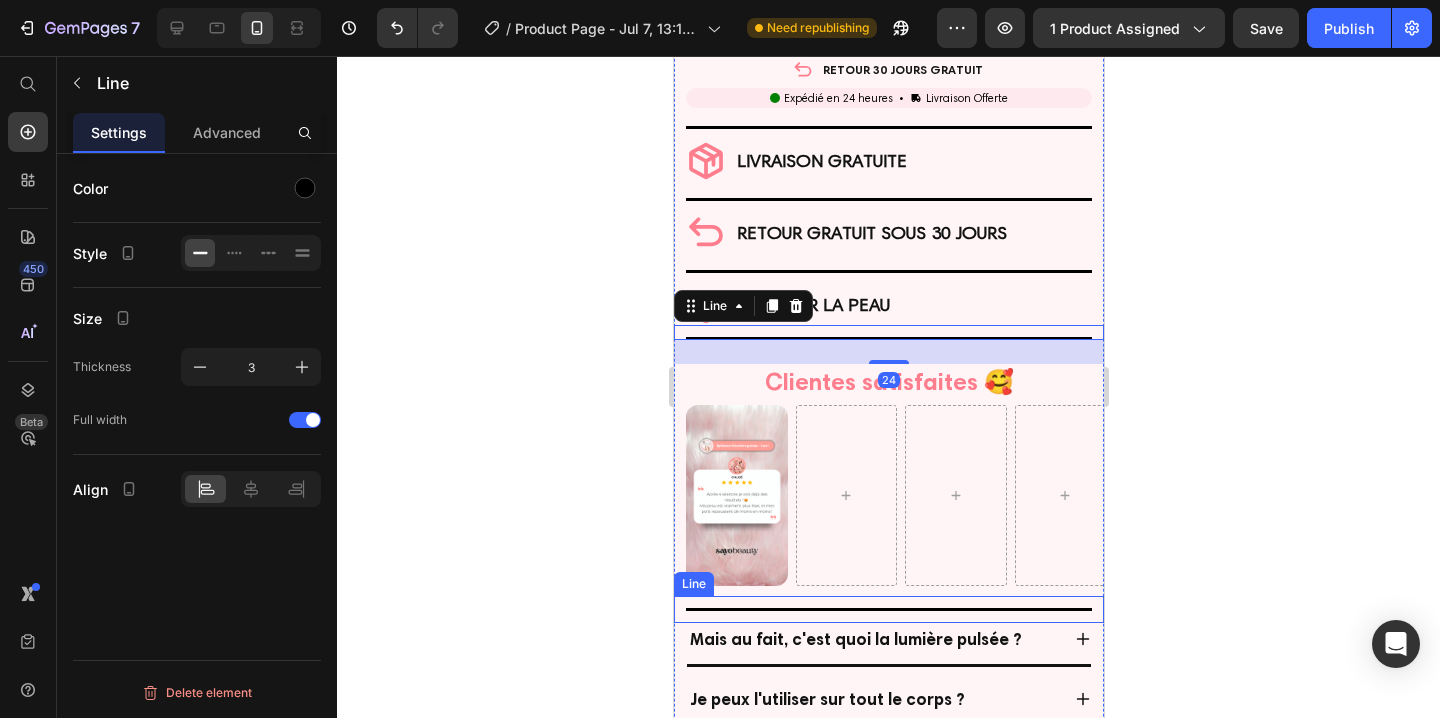 click on "Title Line" at bounding box center (888, 609) 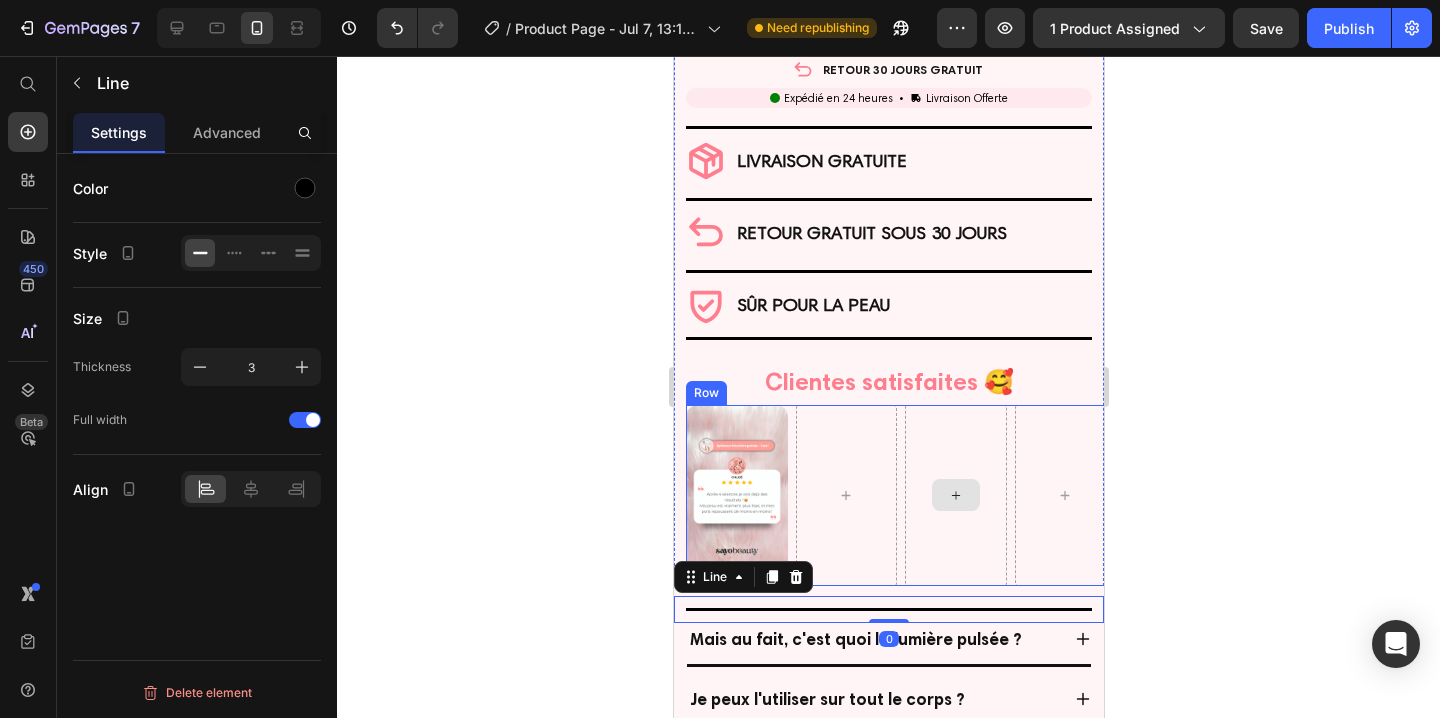 click at bounding box center [955, 495] 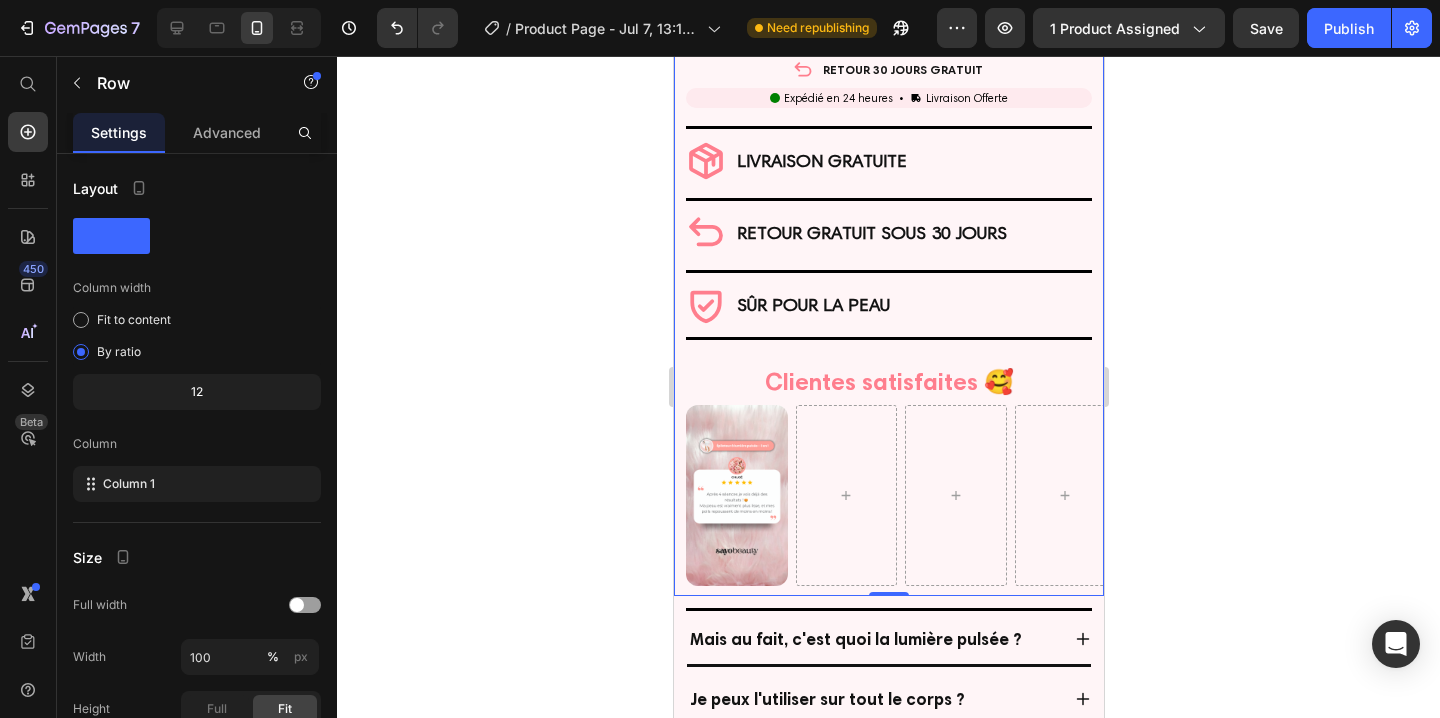 click 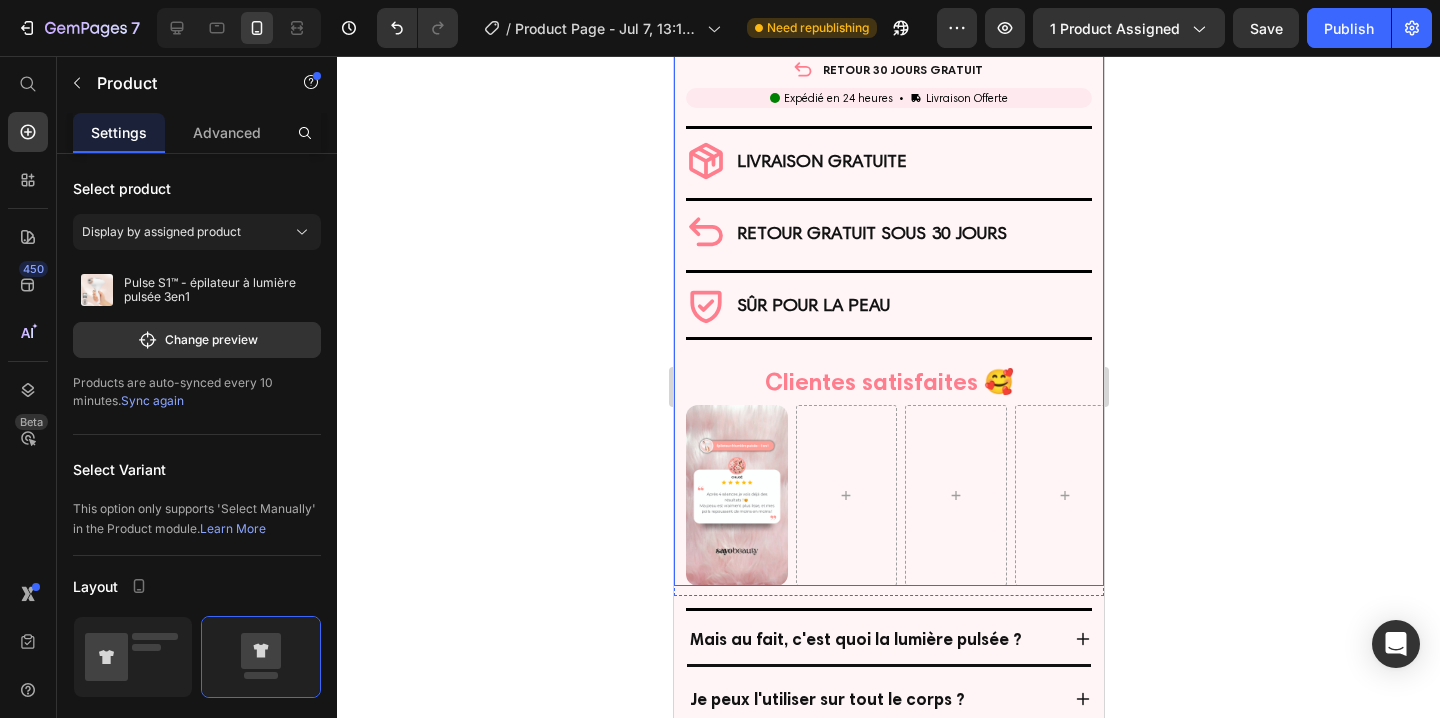 click on "★★★★★ 5.0 |  Clientes Satisfaites Heading Pulse S1™ Product Title Épilateur à Lumière Pulsée 3-en-1 Heading
Icon LA MEILLEURE ALTERNATIVE À L'ÉPILATION LASER Heading Row €79,99€ Product Price €99,99€ Product Price Row Vos poils vous complexent et l'épilation laser coûte trop cher ? À vous la peau  lisse  et  sans poils  avec le Pulse S1™. Pour une épilation durable, rapide et à domicile. Heading Row
Icon Épilation antidouleur grâce à la fonction refroidissement Heading Row
Icon Résultats dès les premières séances Heading Row
Icon Élimine les poils incarnés et les imperfections Heading Row
Icon Adapté à tout le corps (même le maillot !) Heading Row ----------- KIT COMPLET OFFERT ----------- Heading Image LUNETTES FILTRANTES Text Block 11,90€   OFFERT Text Block Image RASOIR DE PRÉPARATION Text Block 1,90€   OFFERT Text Block Image LIVRAISON COLISSIMO Text Block 9,40€   OFFERT Row" at bounding box center [888, 7] 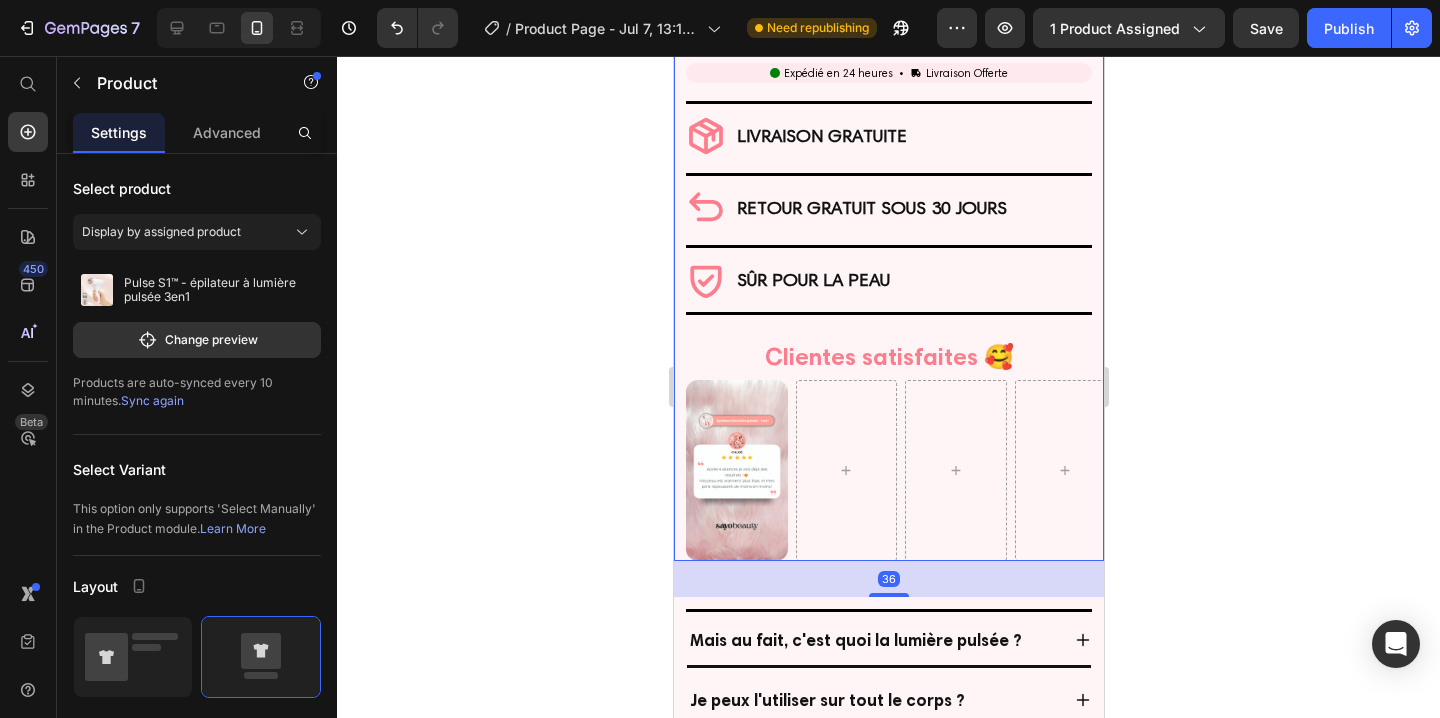 scroll, scrollTop: 1179, scrollLeft: 0, axis: vertical 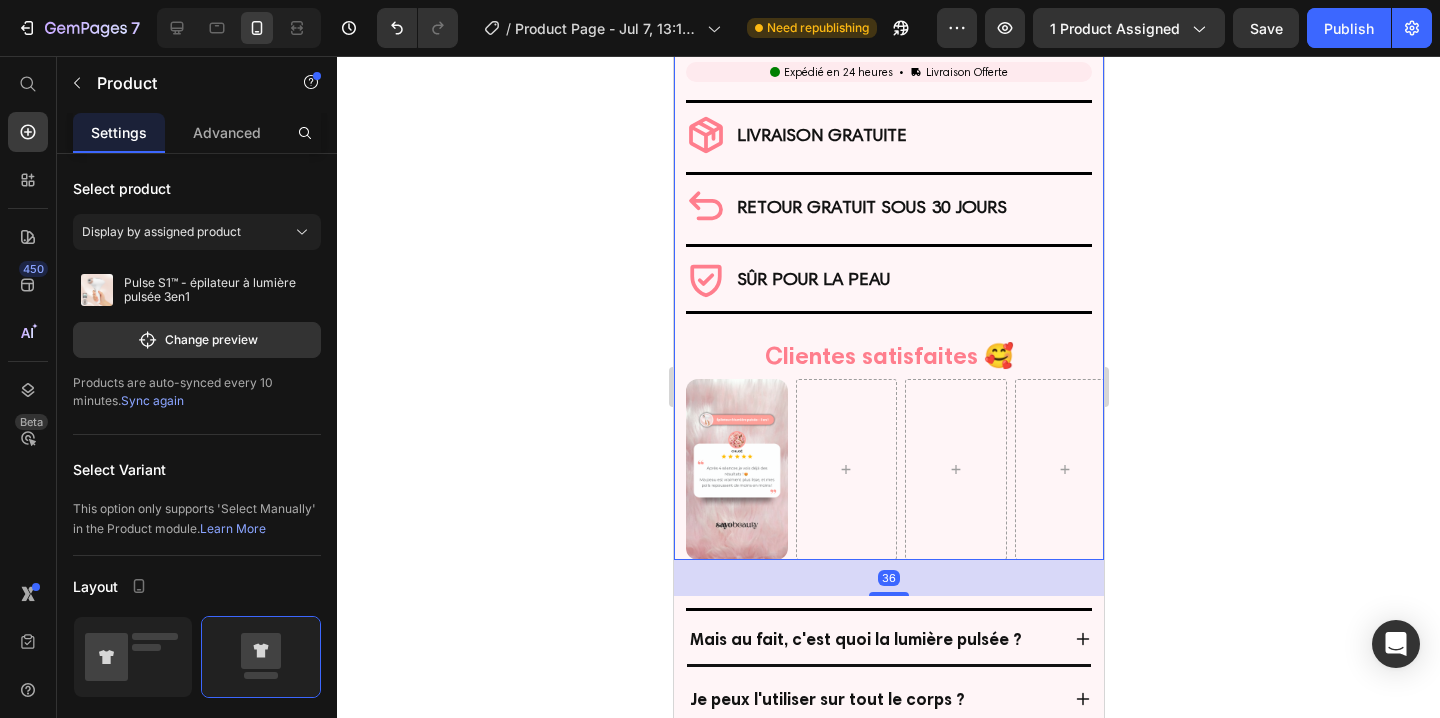 drag, startPoint x: 898, startPoint y: 573, endPoint x: 900, endPoint y: 599, distance: 26.076809 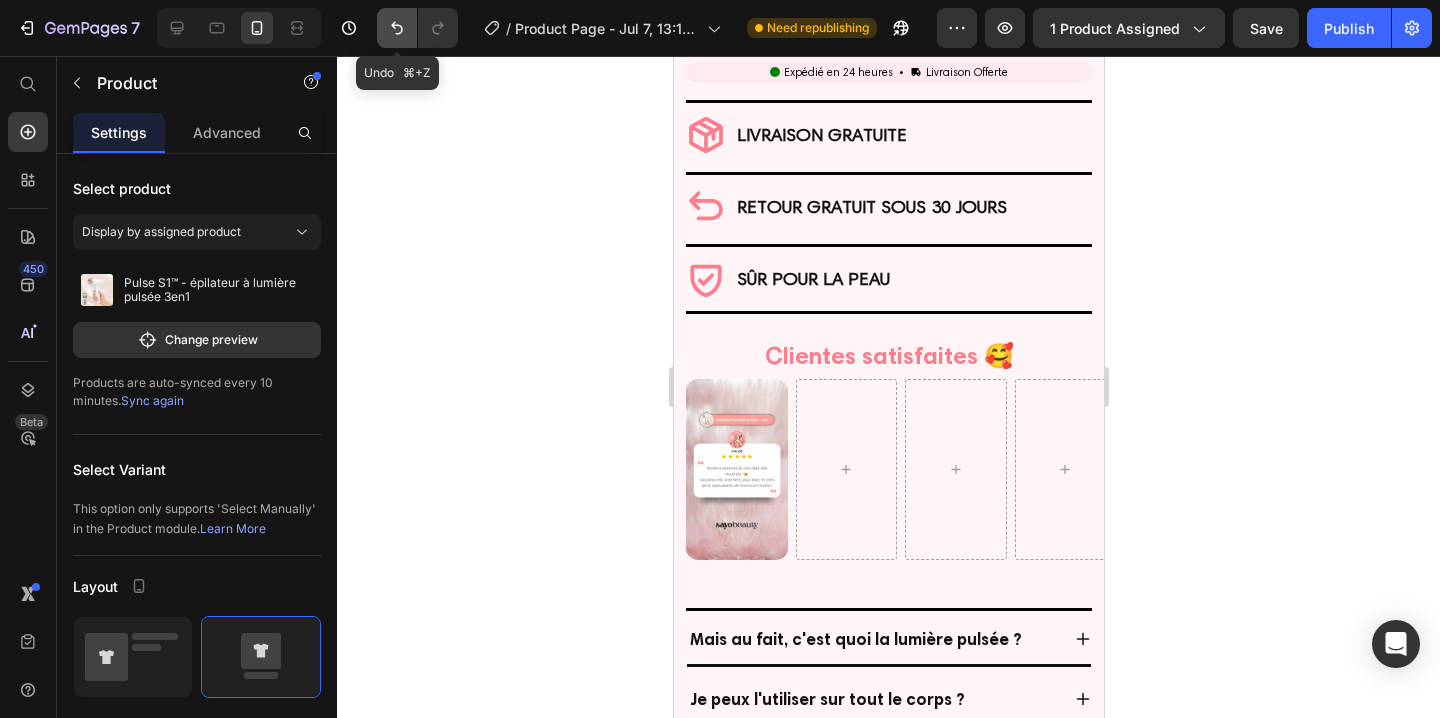 click 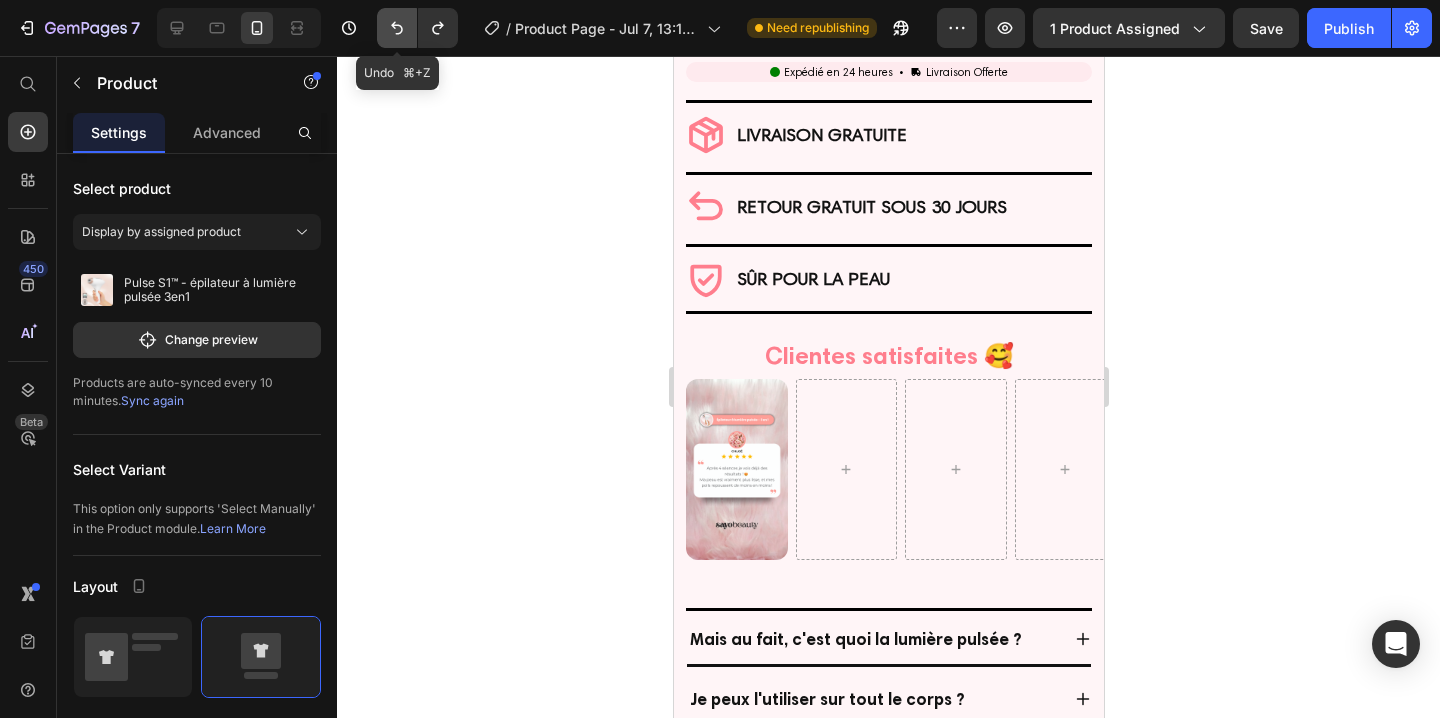 click 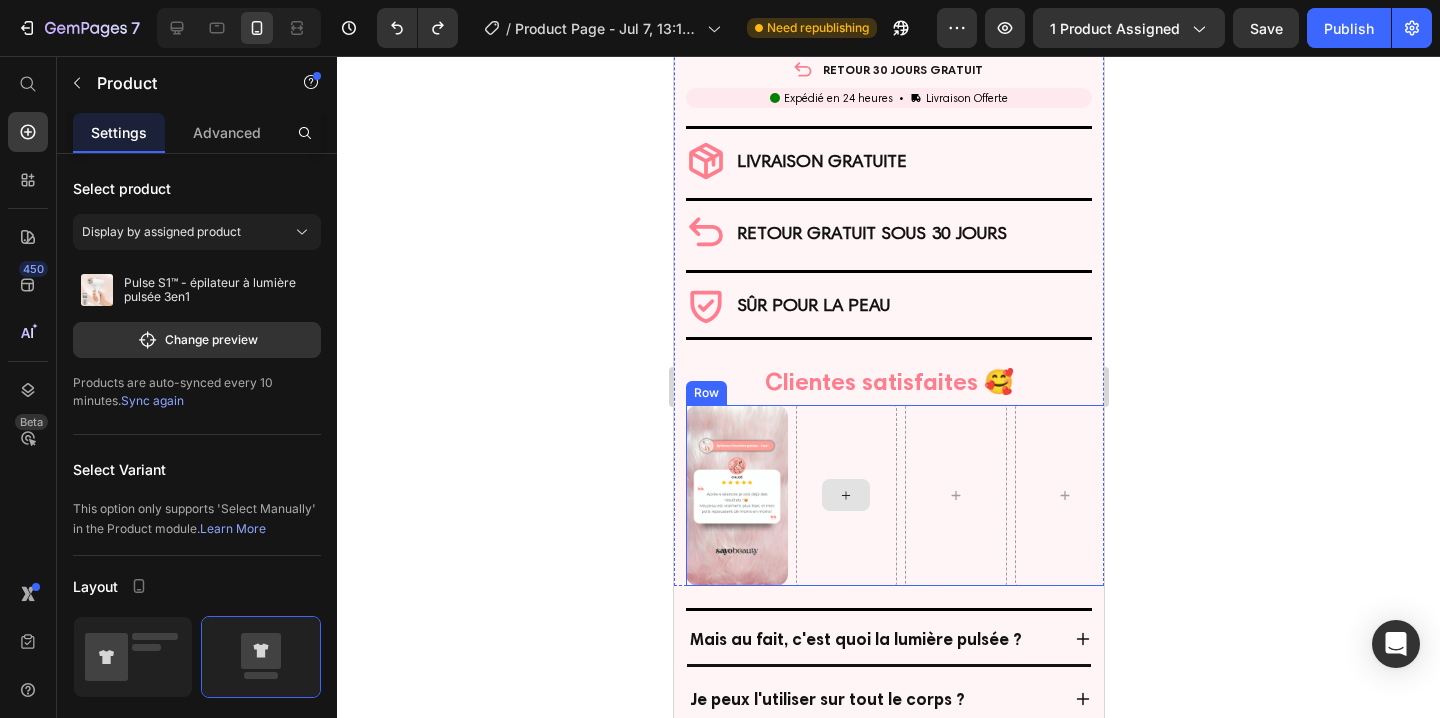 click at bounding box center (846, 495) 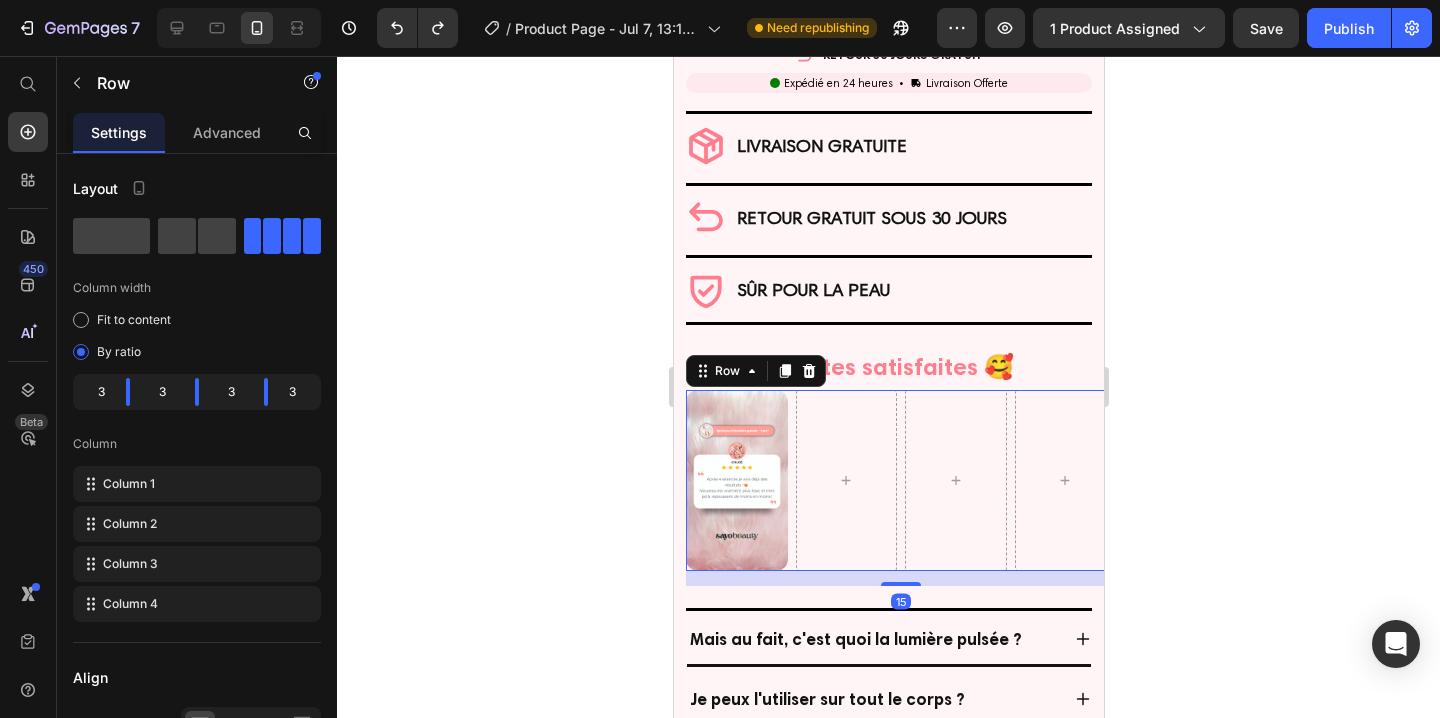 scroll, scrollTop: 1167, scrollLeft: 0, axis: vertical 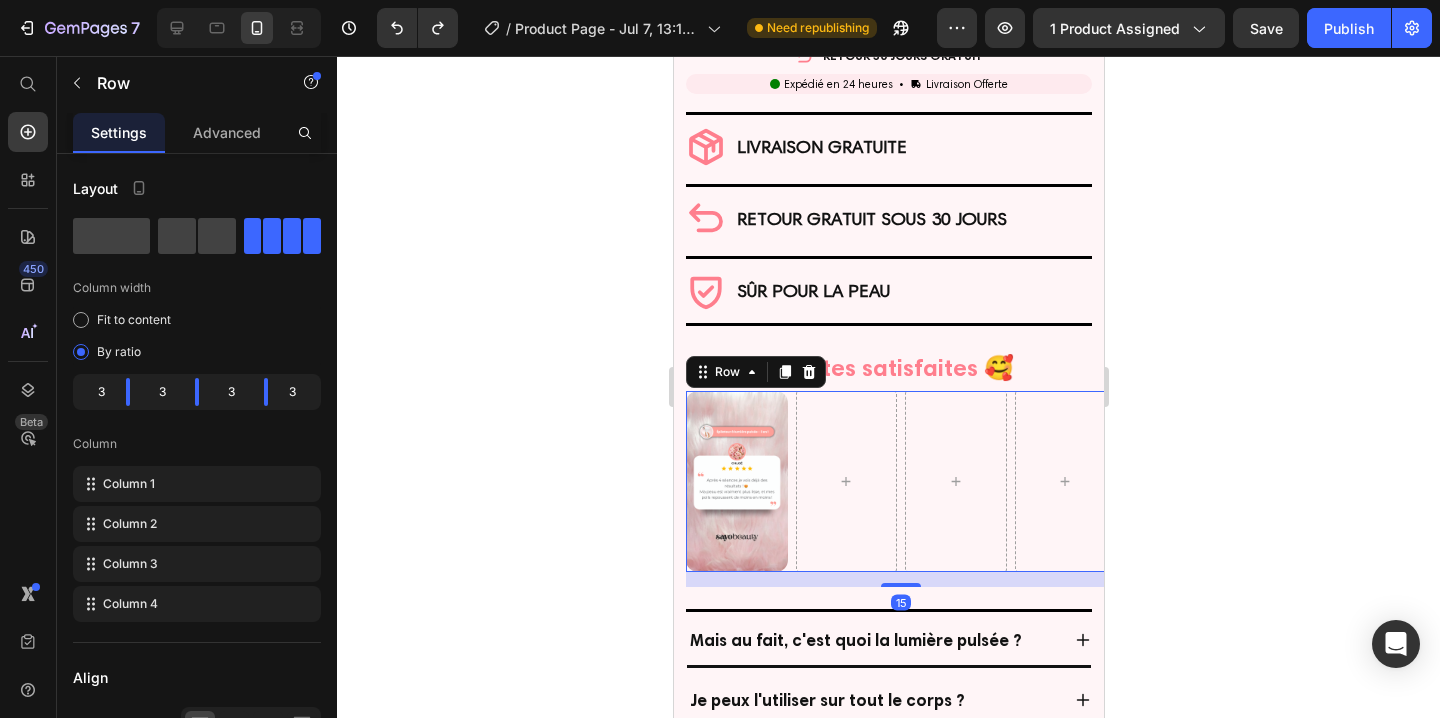 drag, startPoint x: 903, startPoint y: 565, endPoint x: 938, endPoint y: 579, distance: 37.696156 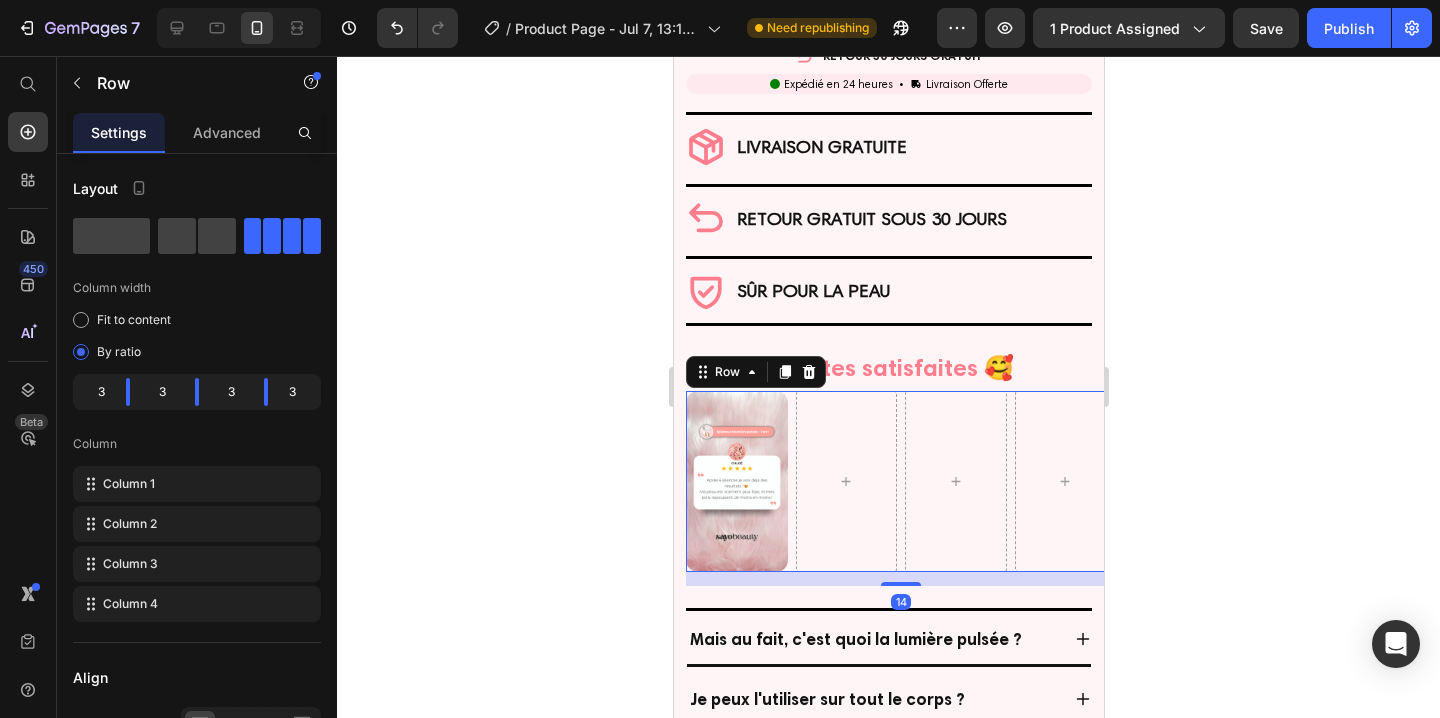click 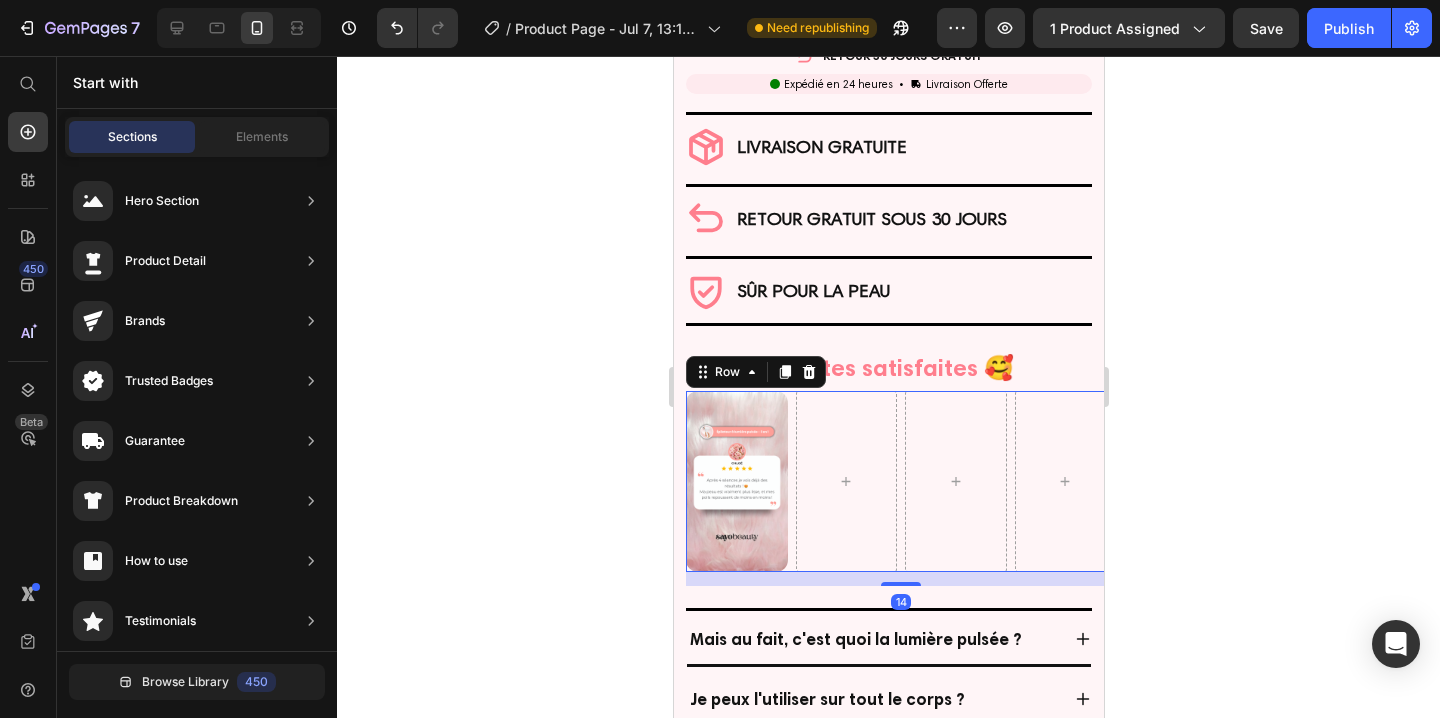 click 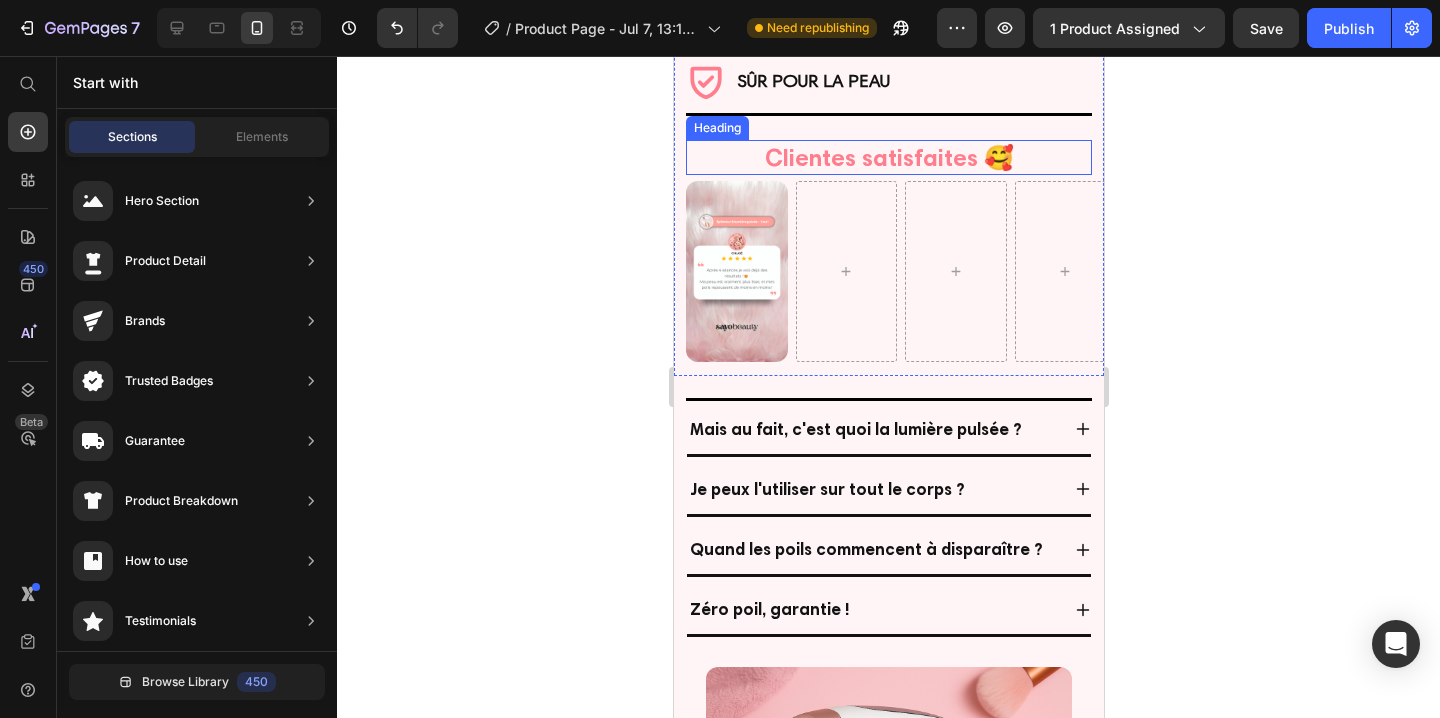 scroll, scrollTop: 1393, scrollLeft: 0, axis: vertical 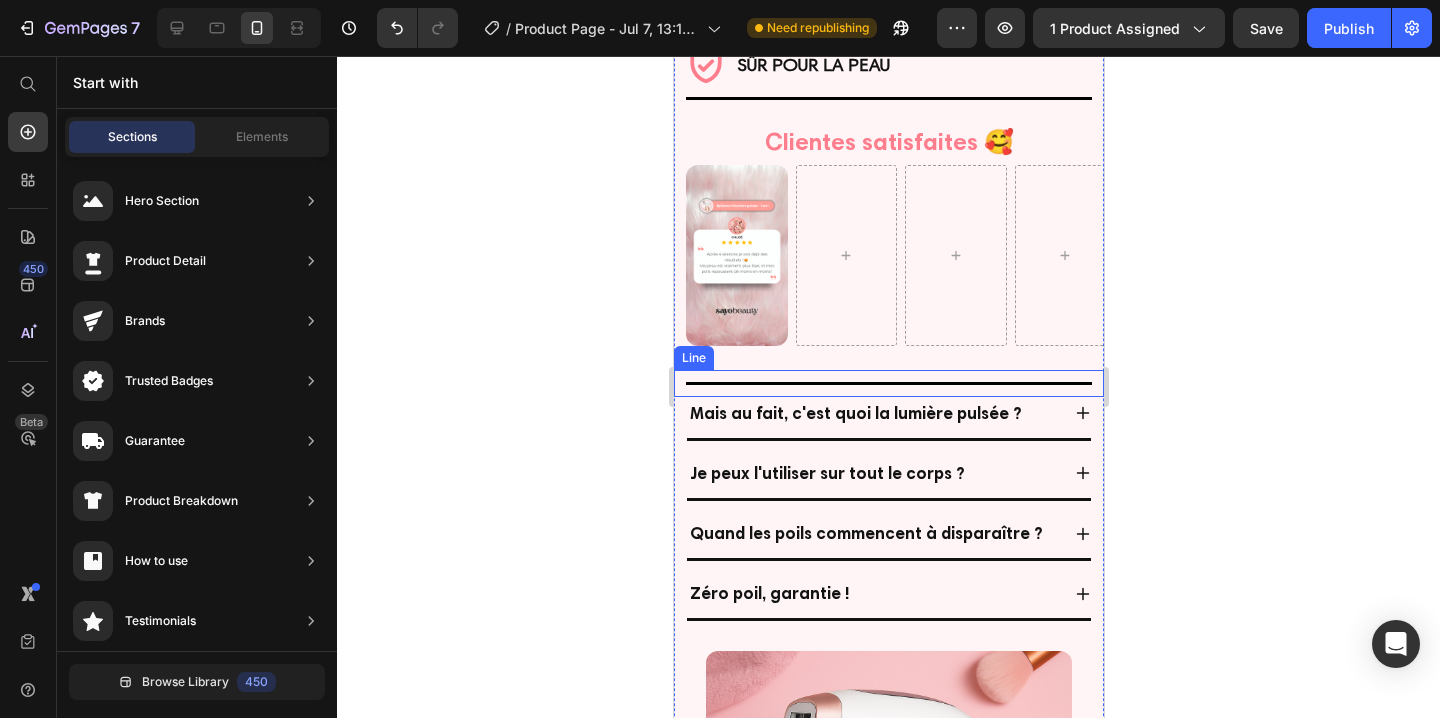 click 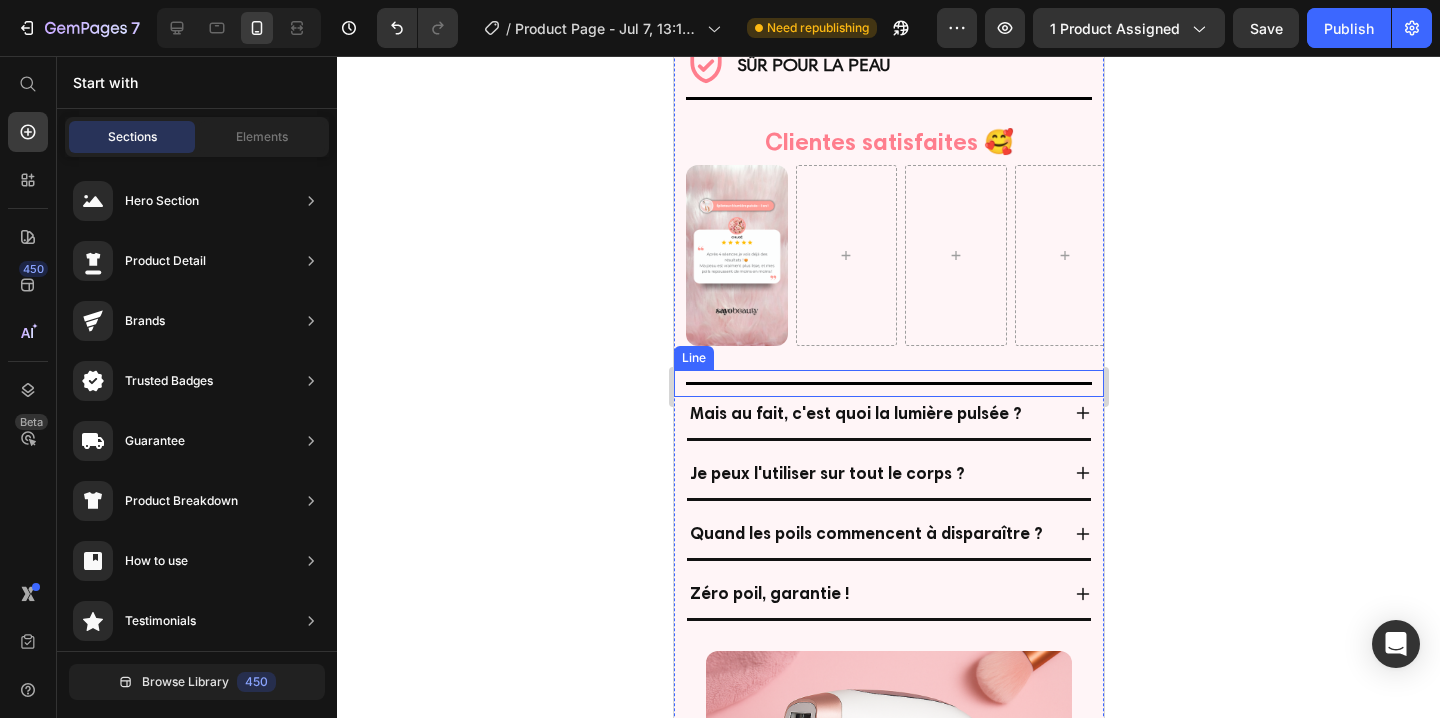 click 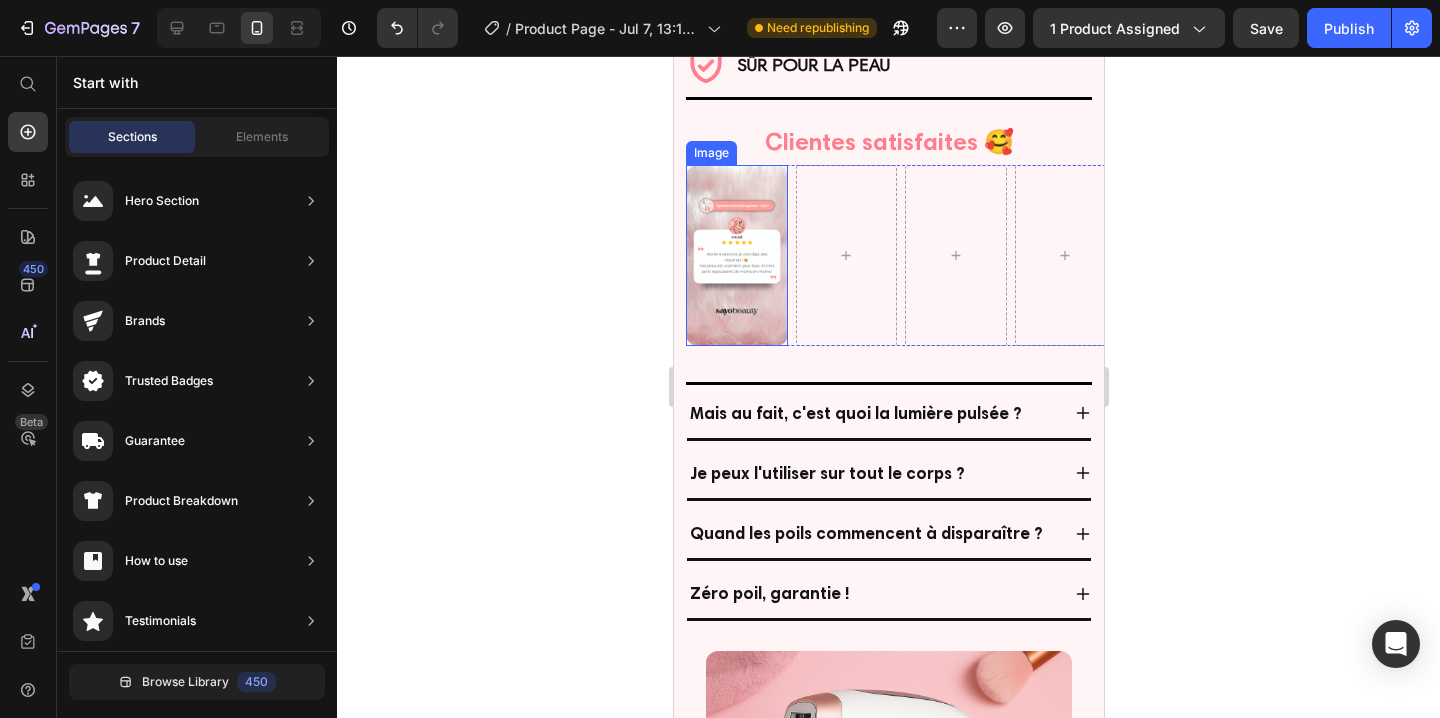 click at bounding box center (736, 255) 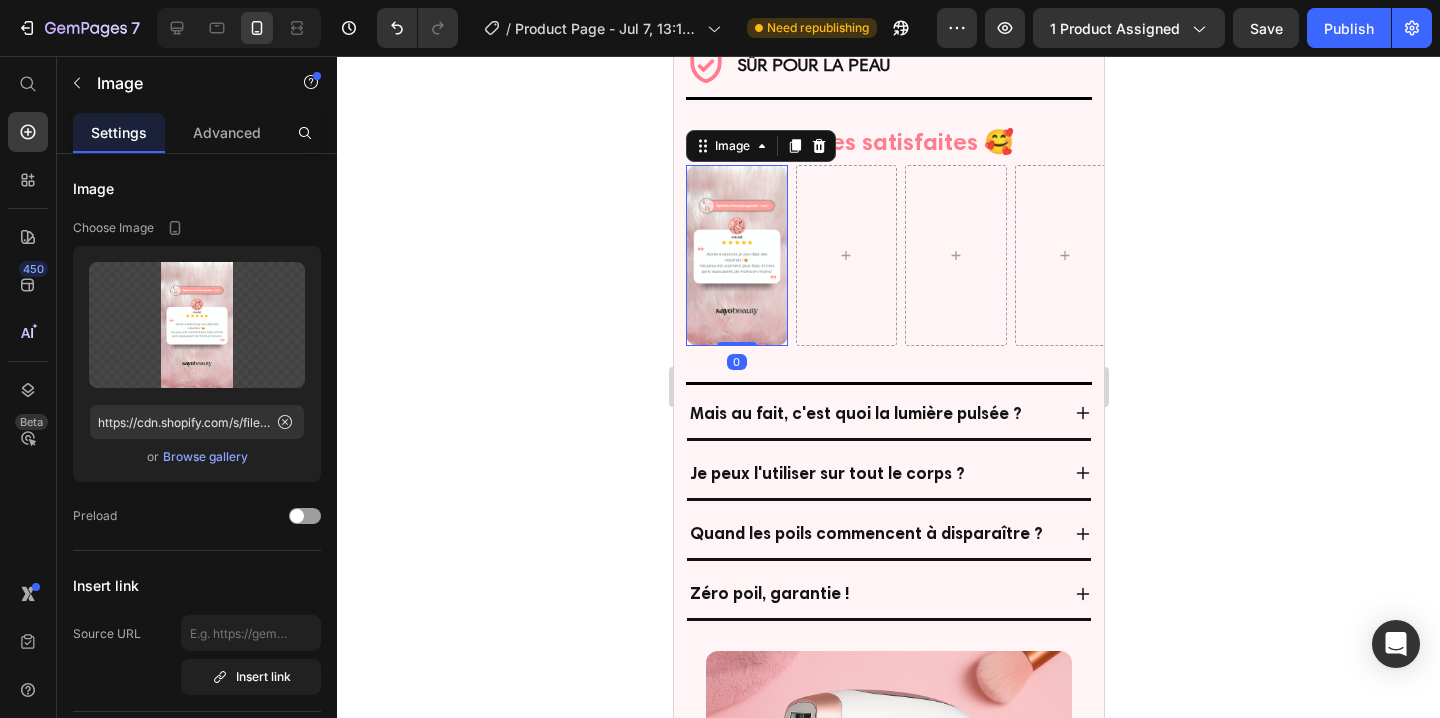 click 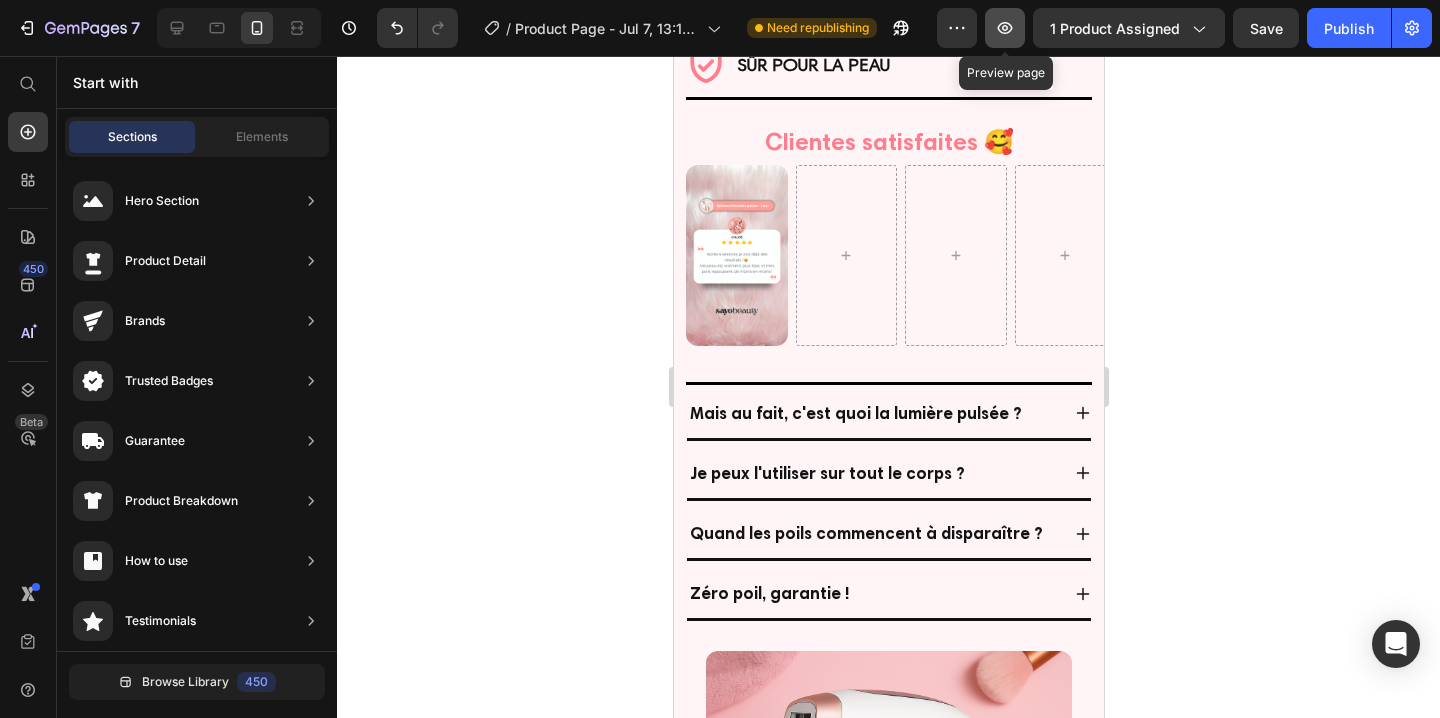 click 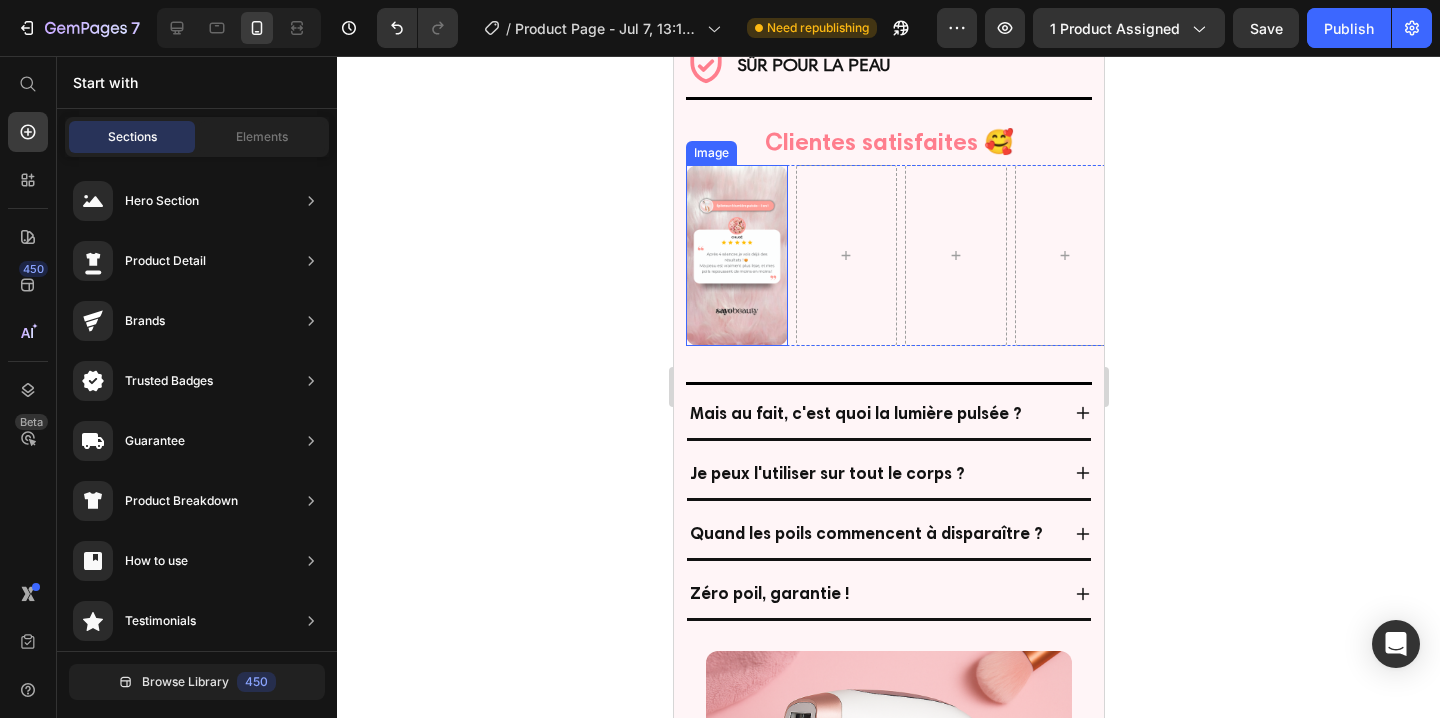 click at bounding box center (736, 255) 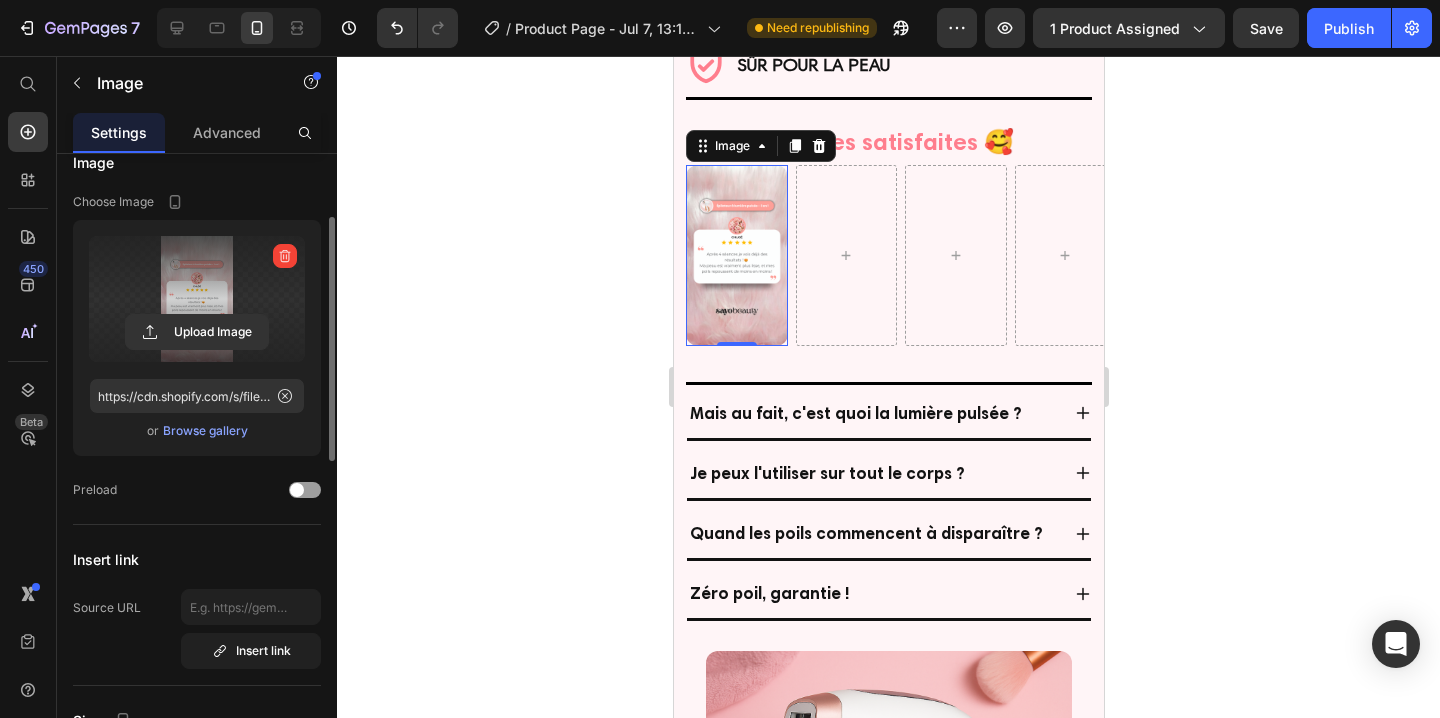 scroll, scrollTop: 0, scrollLeft: 0, axis: both 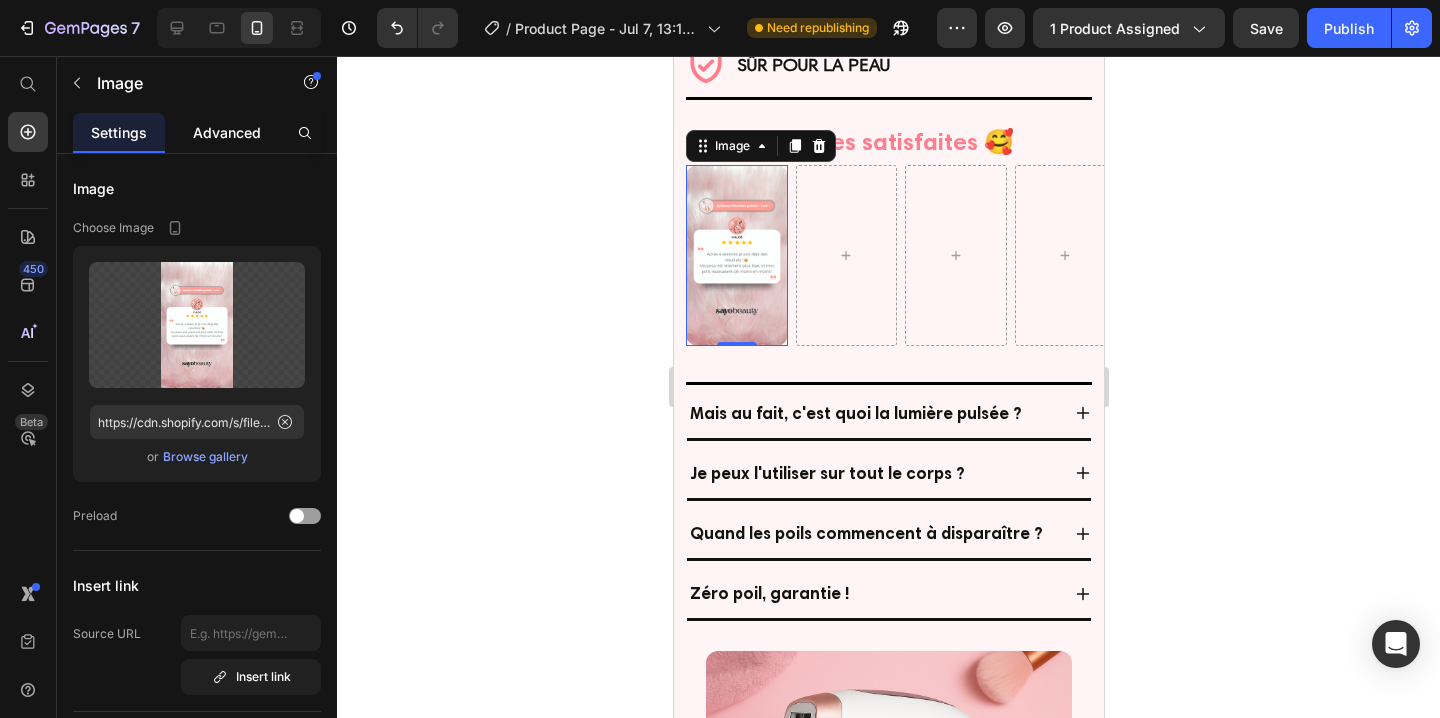 click on "Advanced" at bounding box center (227, 132) 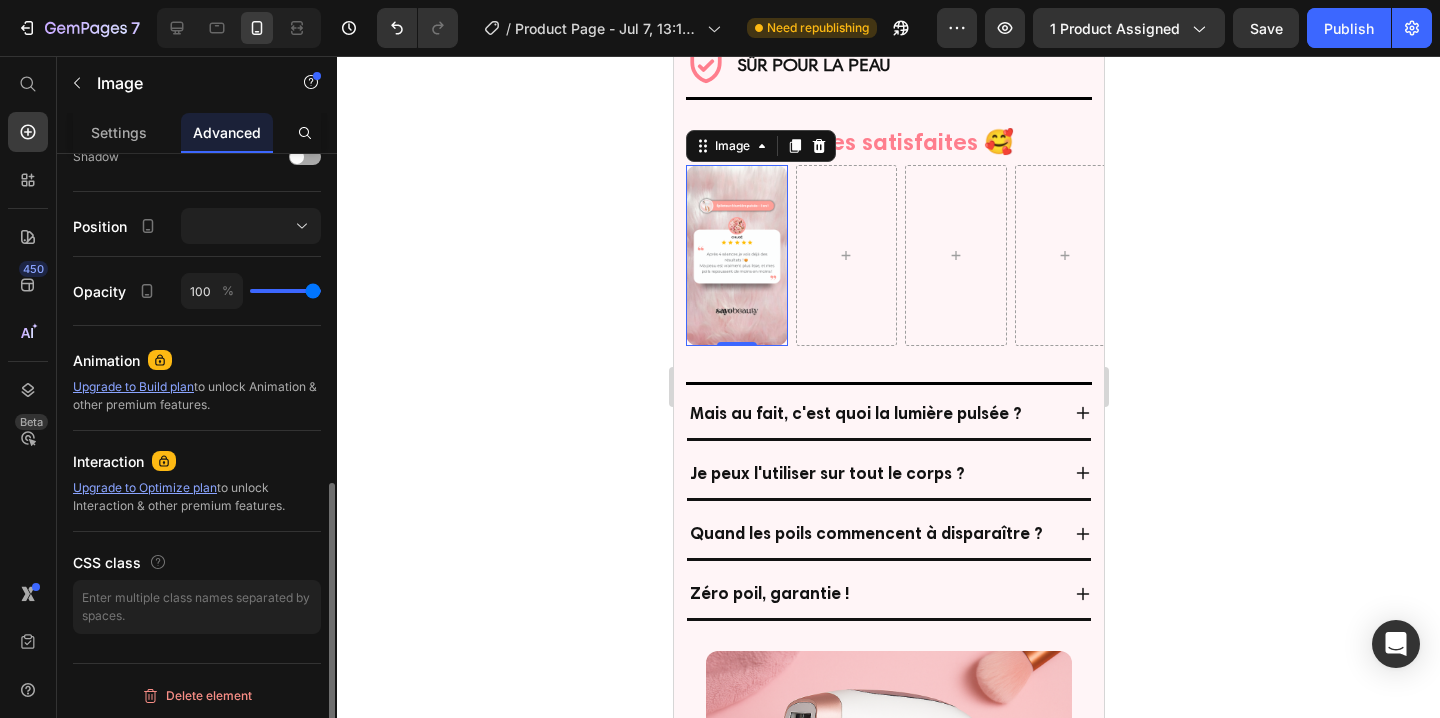 scroll, scrollTop: 684, scrollLeft: 0, axis: vertical 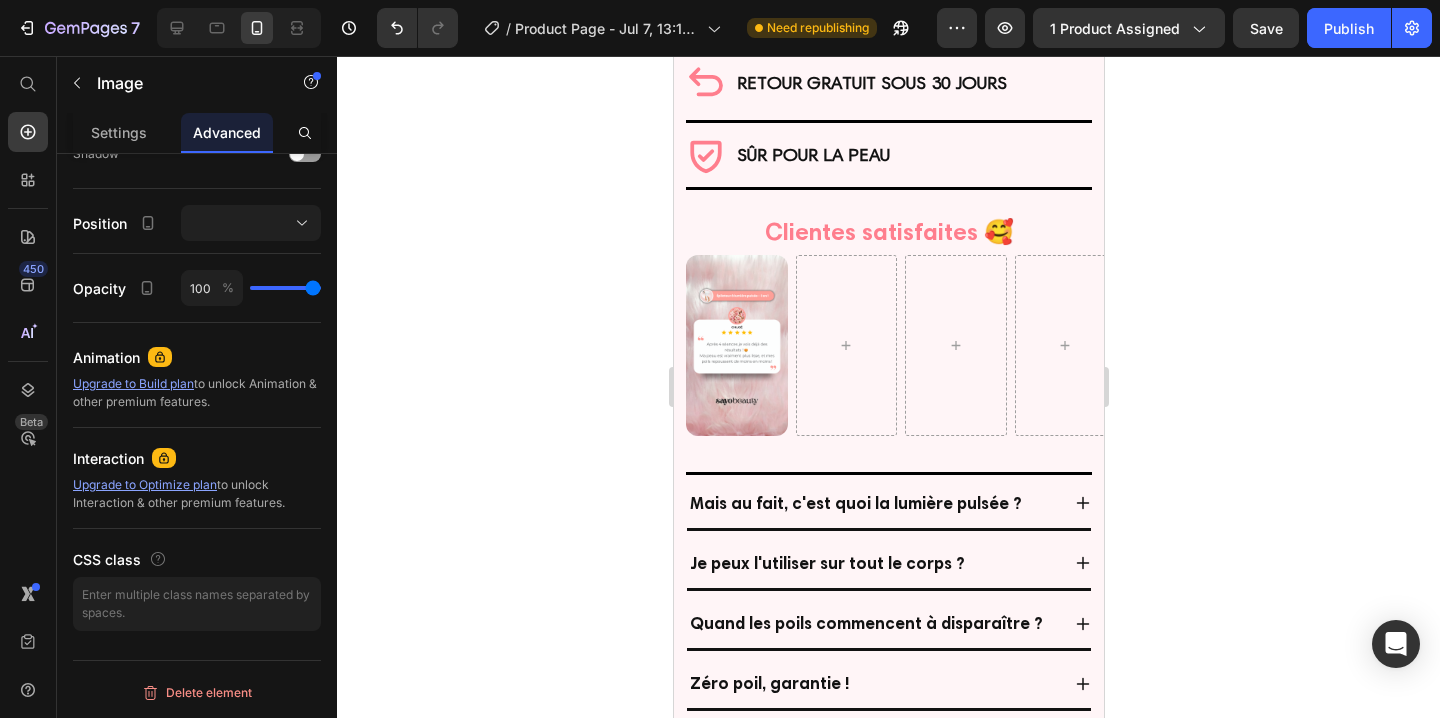 click at bounding box center (736, 345) 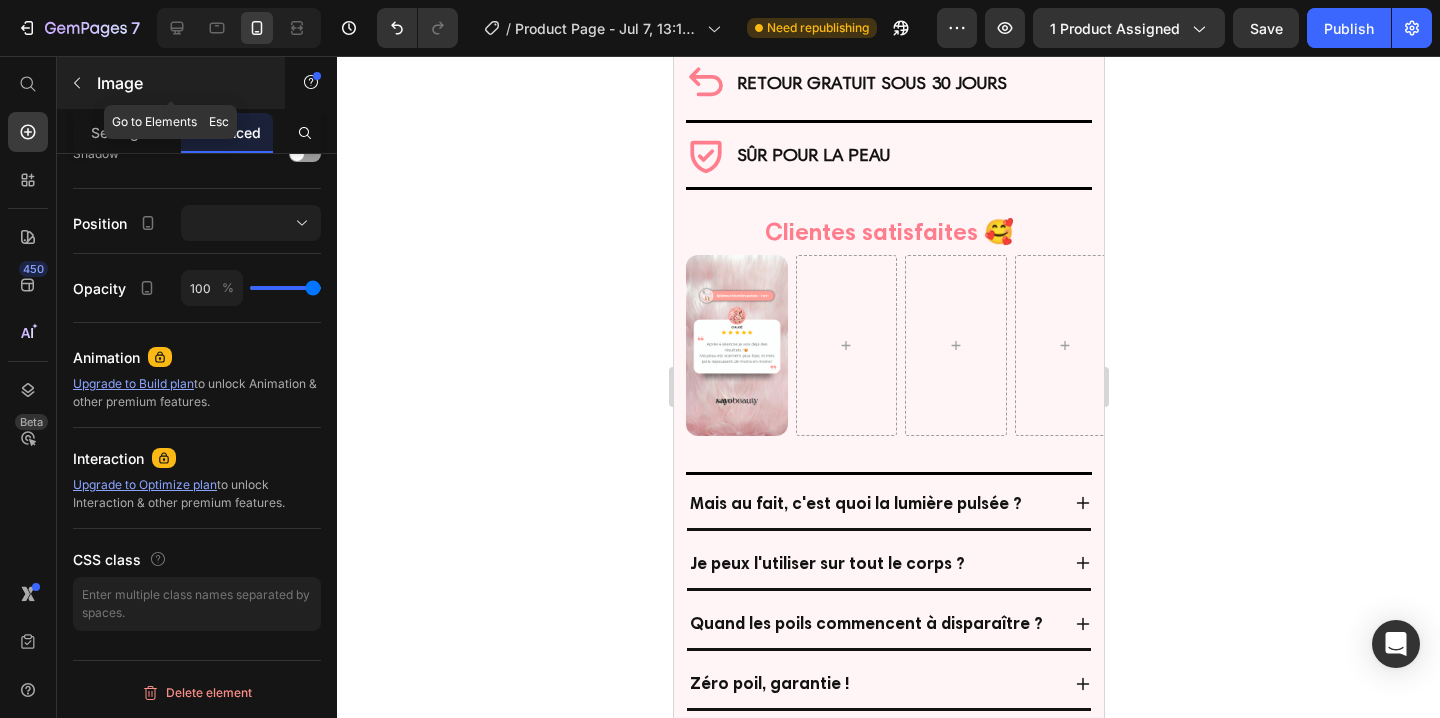 click at bounding box center [77, 83] 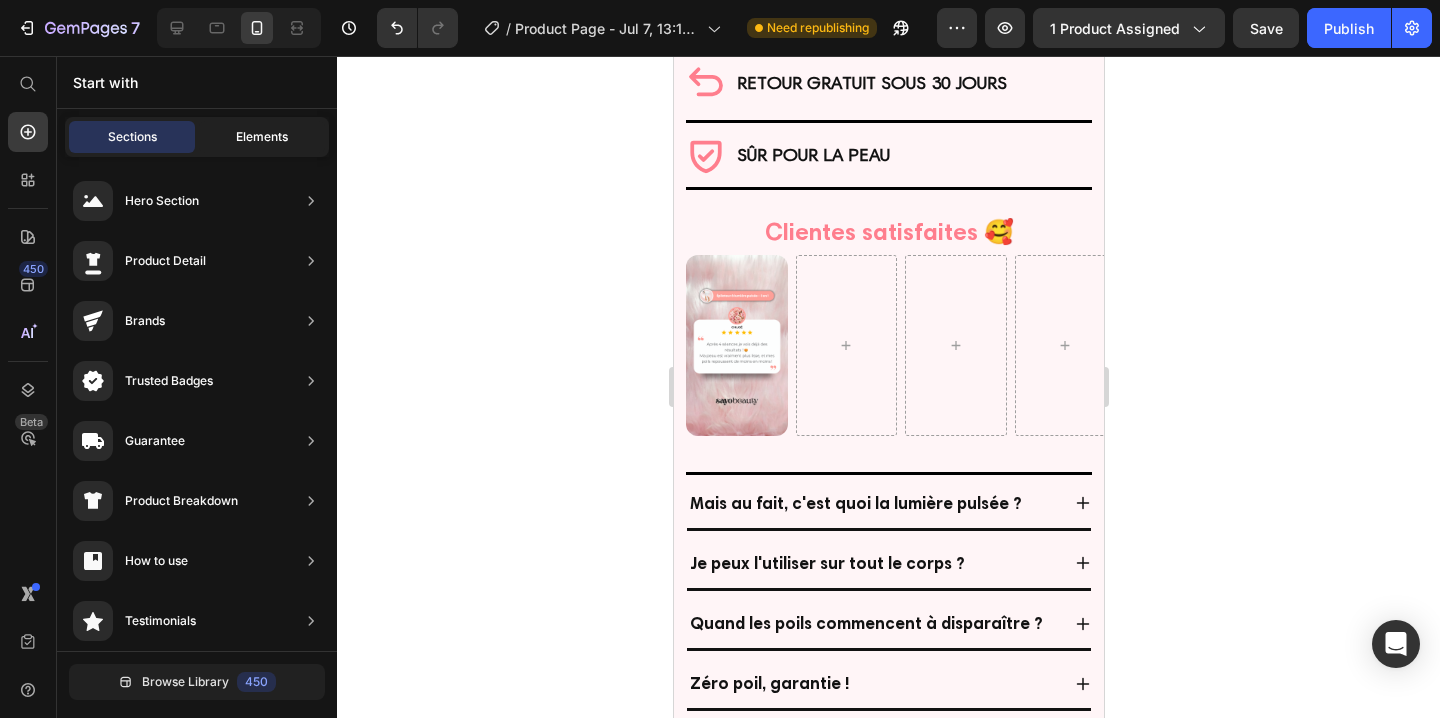click on "Elements" 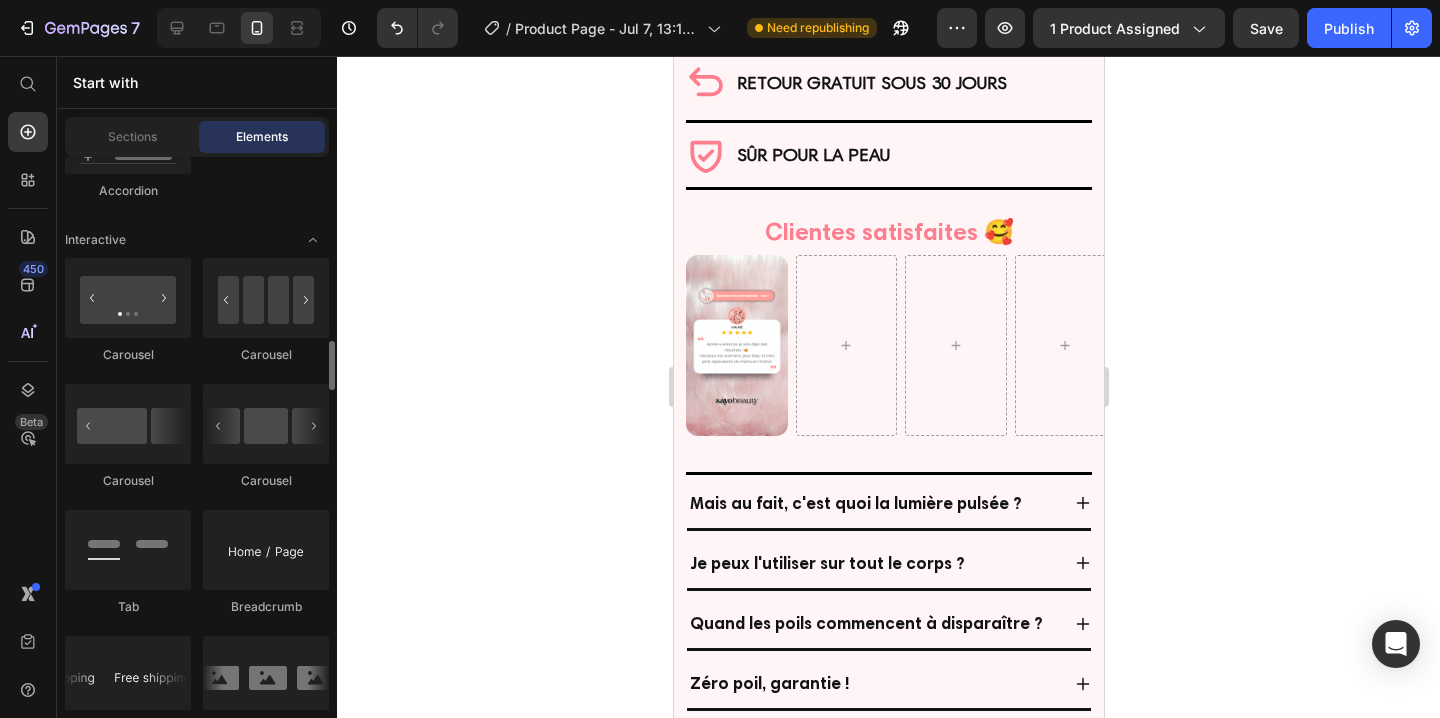 scroll, scrollTop: 2079, scrollLeft: 0, axis: vertical 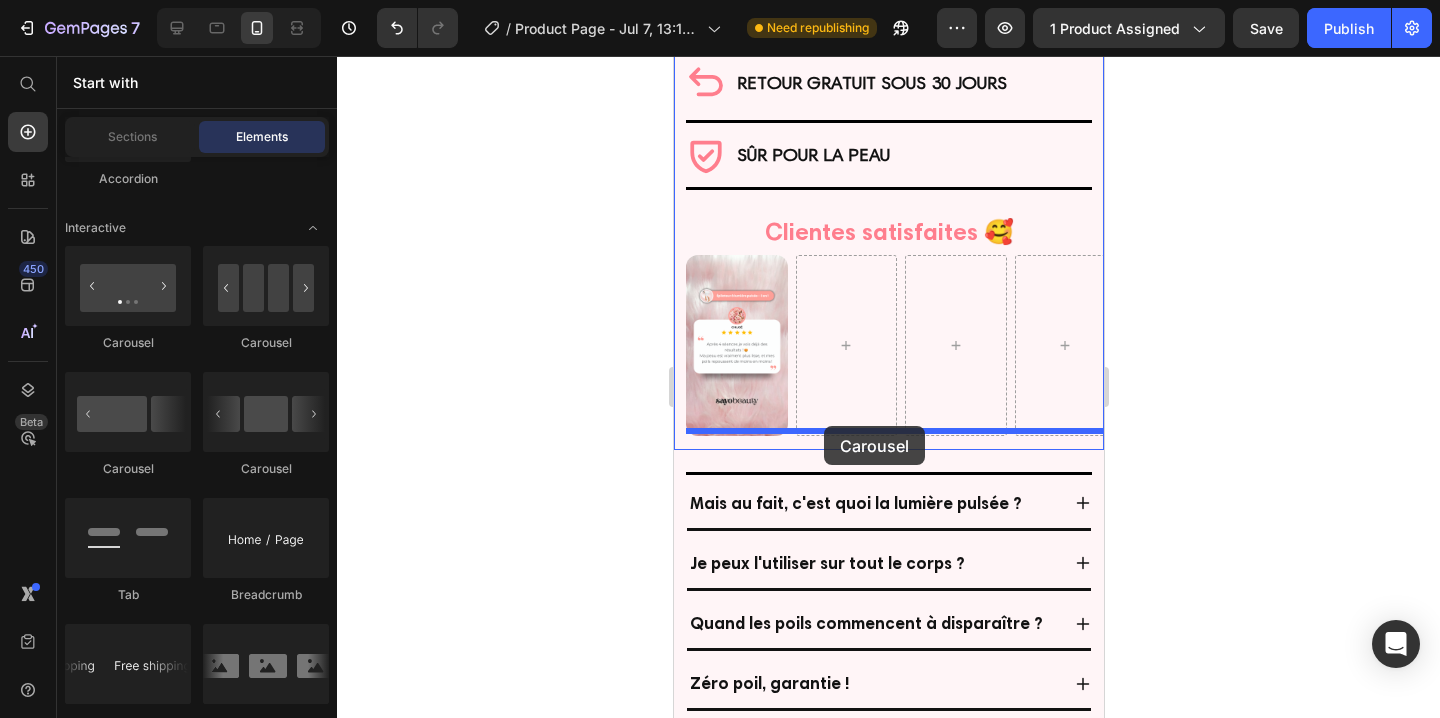 drag, startPoint x: 943, startPoint y: 340, endPoint x: 823, endPoint y: 426, distance: 147.63469 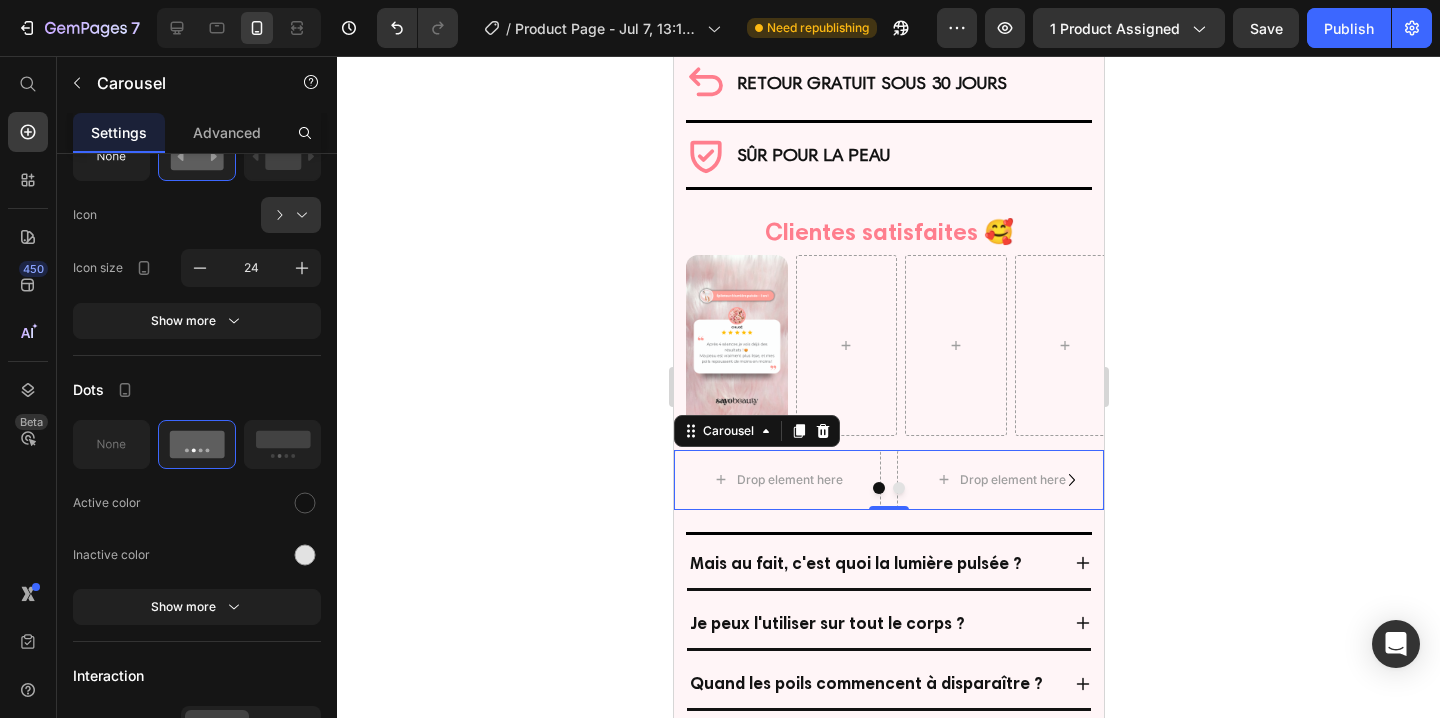 scroll, scrollTop: 0, scrollLeft: 0, axis: both 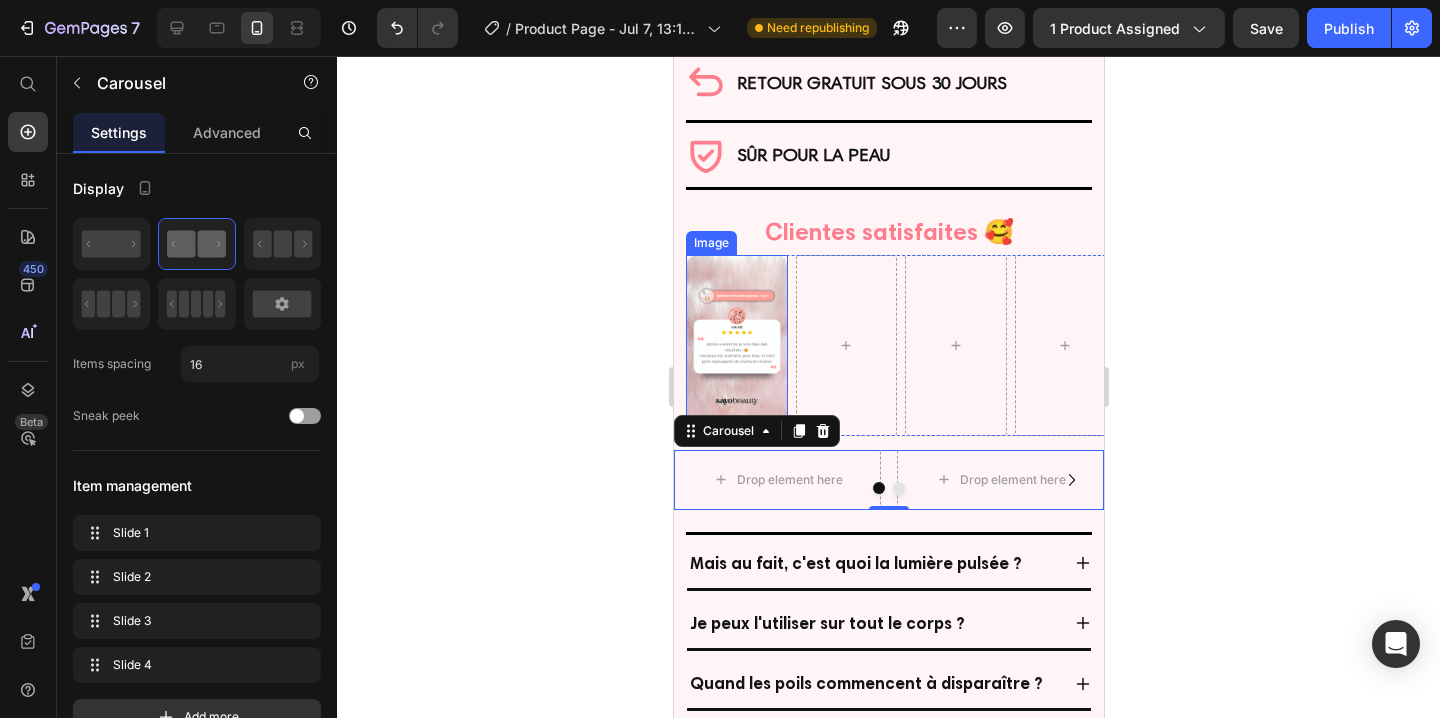 click at bounding box center [736, 345] 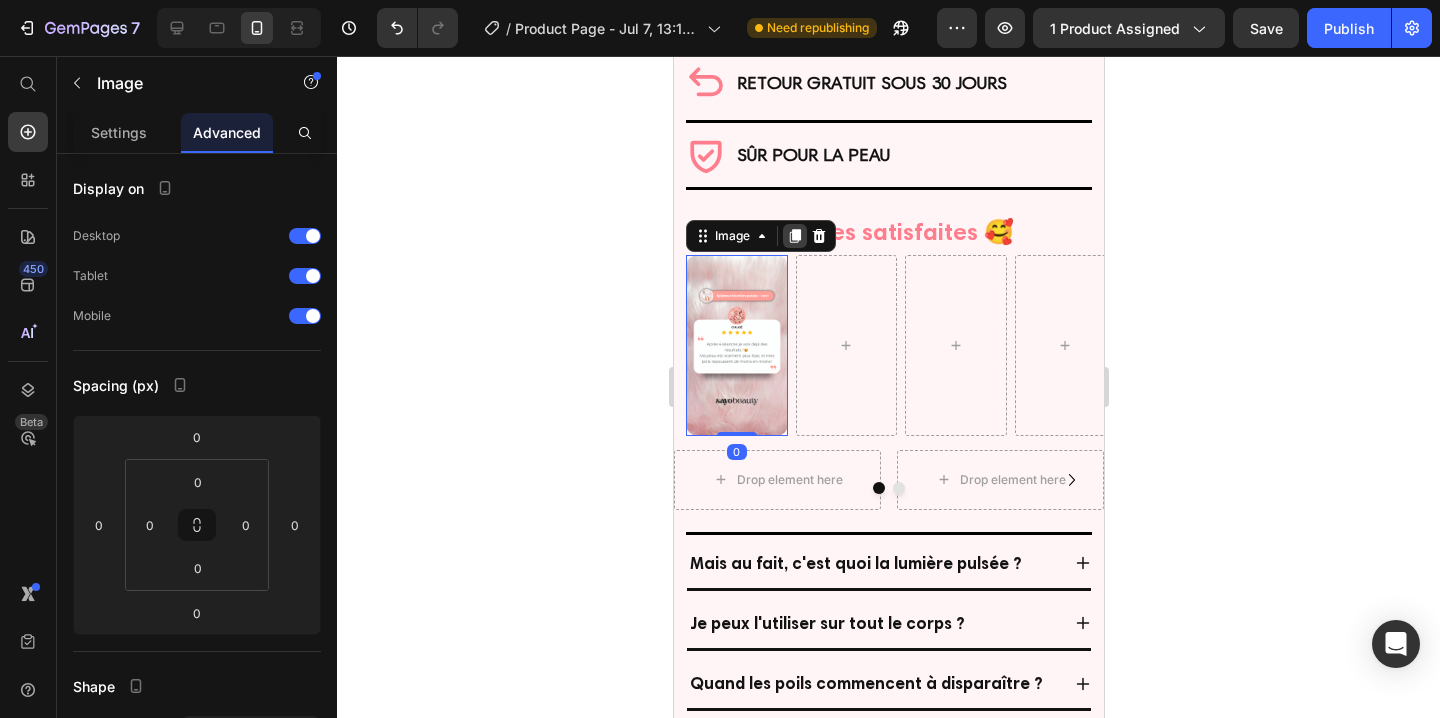 click 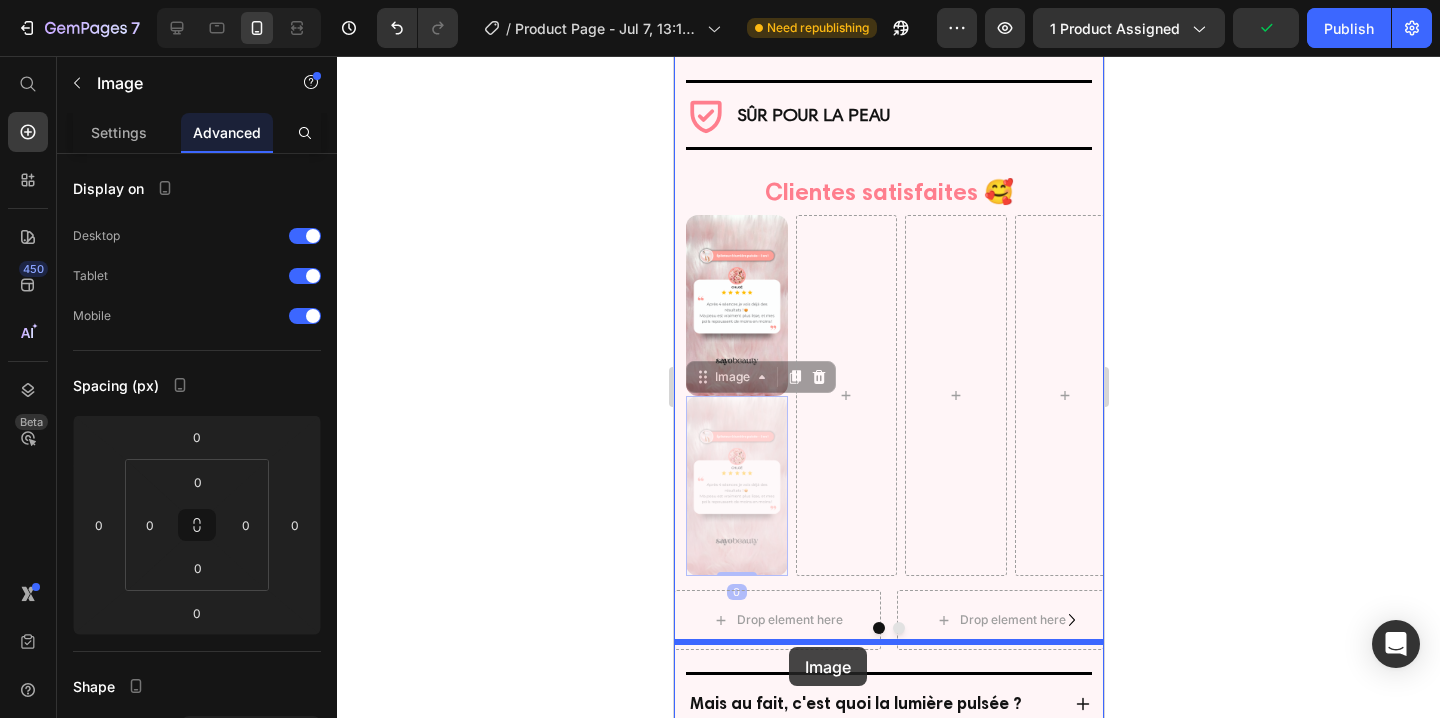 scroll, scrollTop: 1350, scrollLeft: 0, axis: vertical 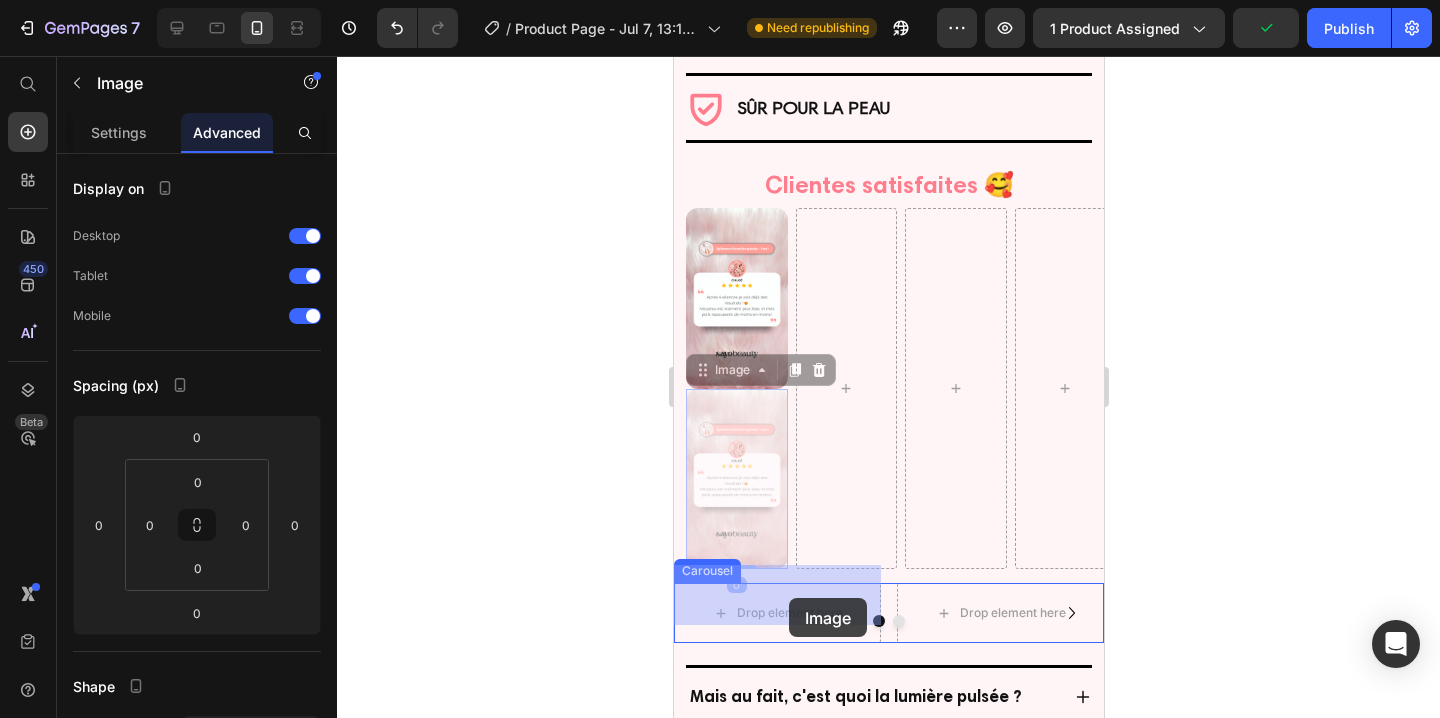 drag, startPoint x: 701, startPoint y: 398, endPoint x: 789, endPoint y: 598, distance: 218.504 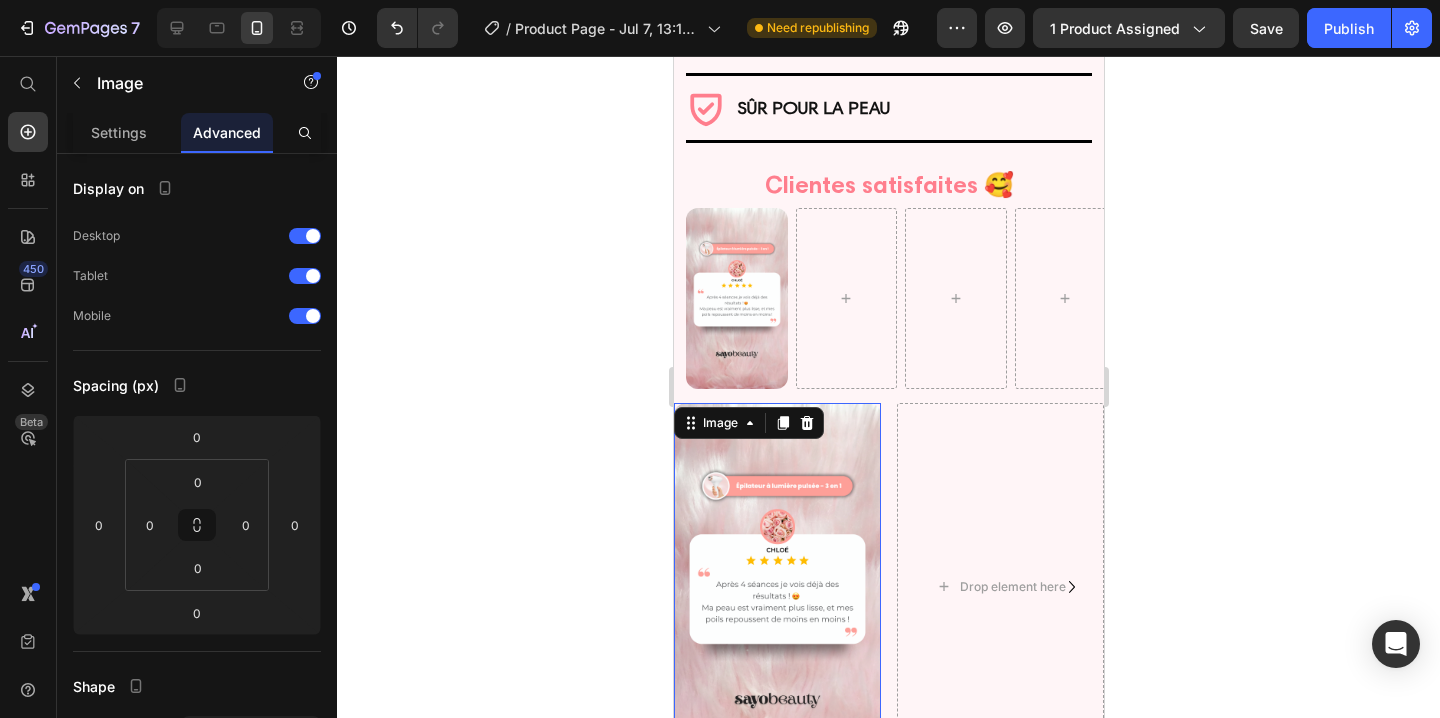 click 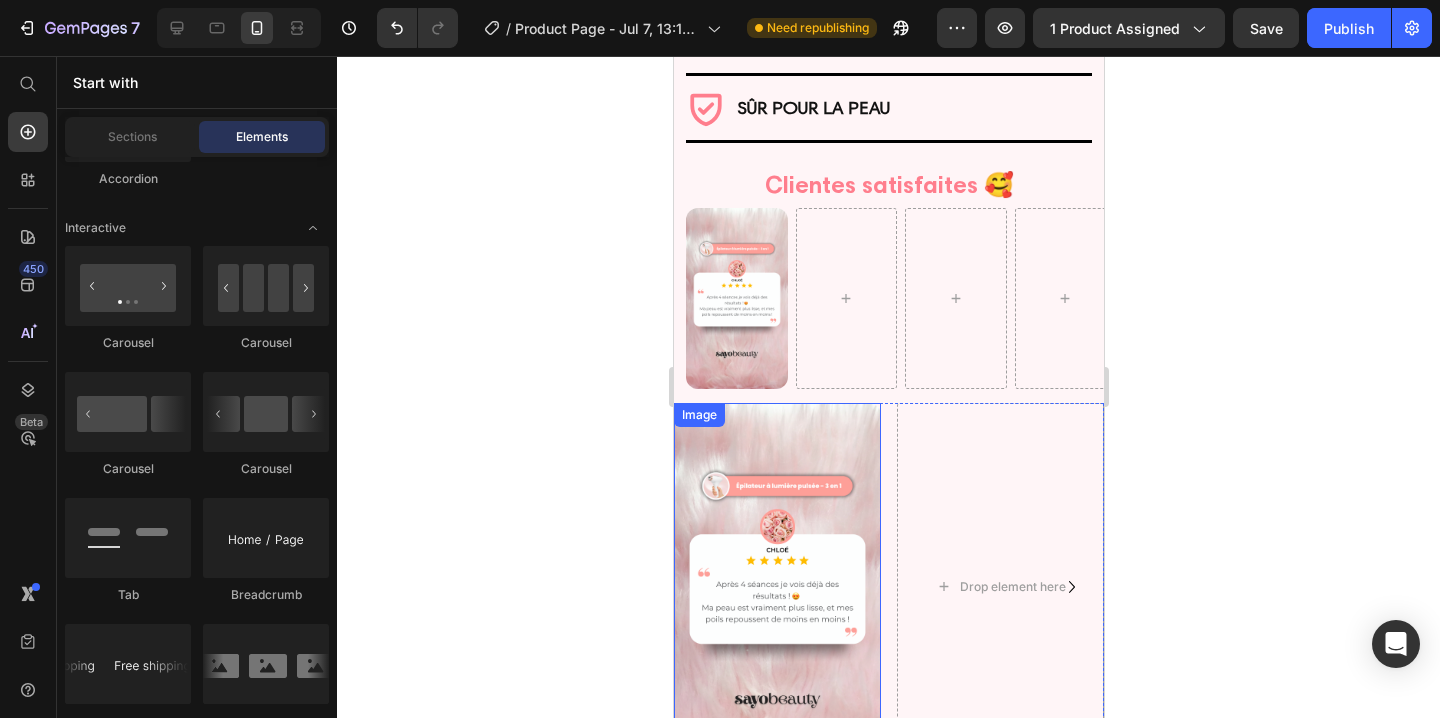 click at bounding box center [776, 587] 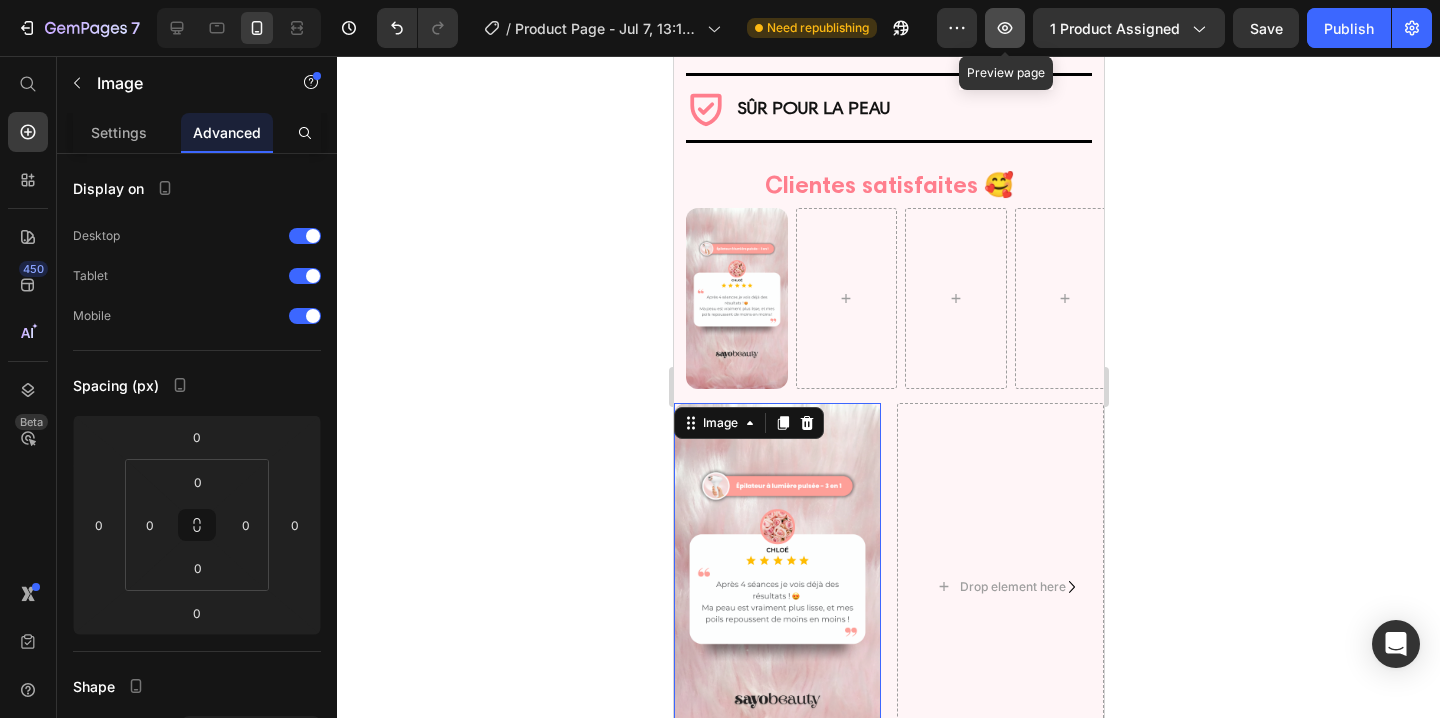 click 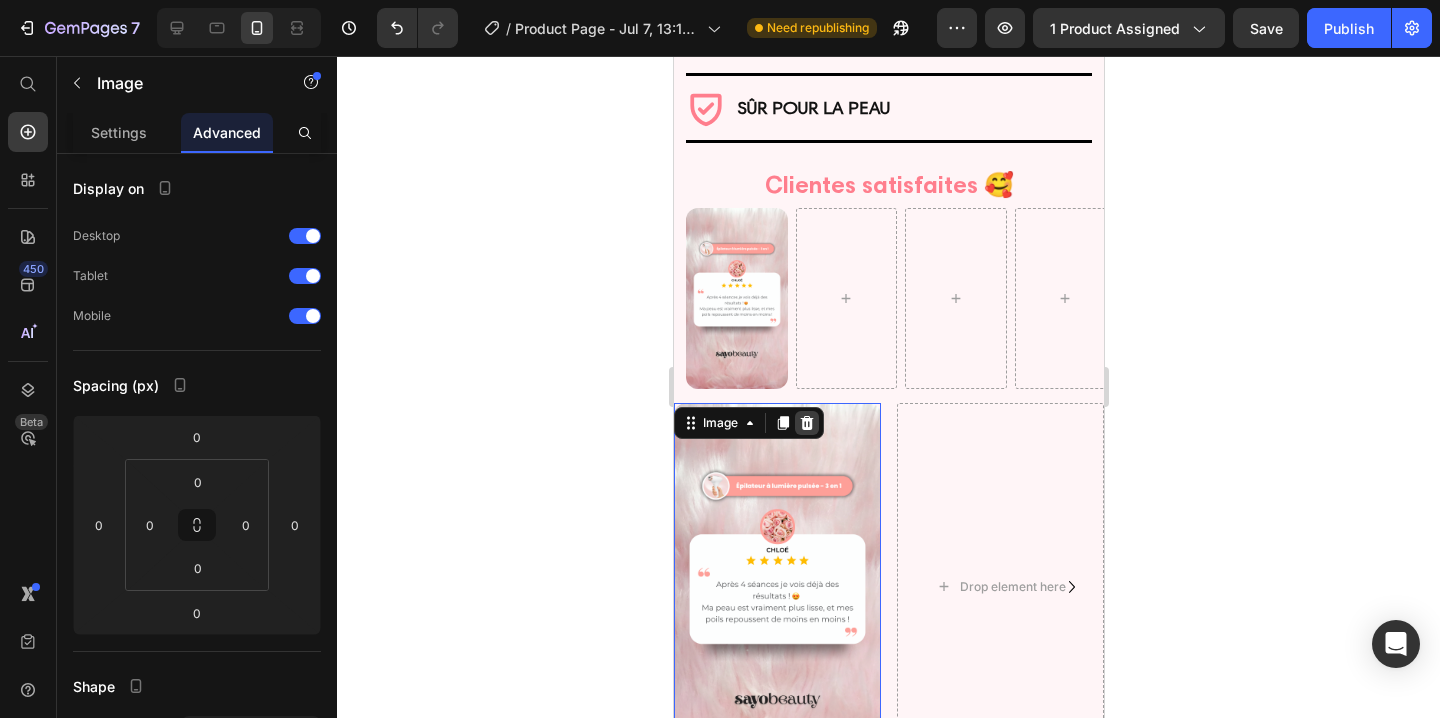 click 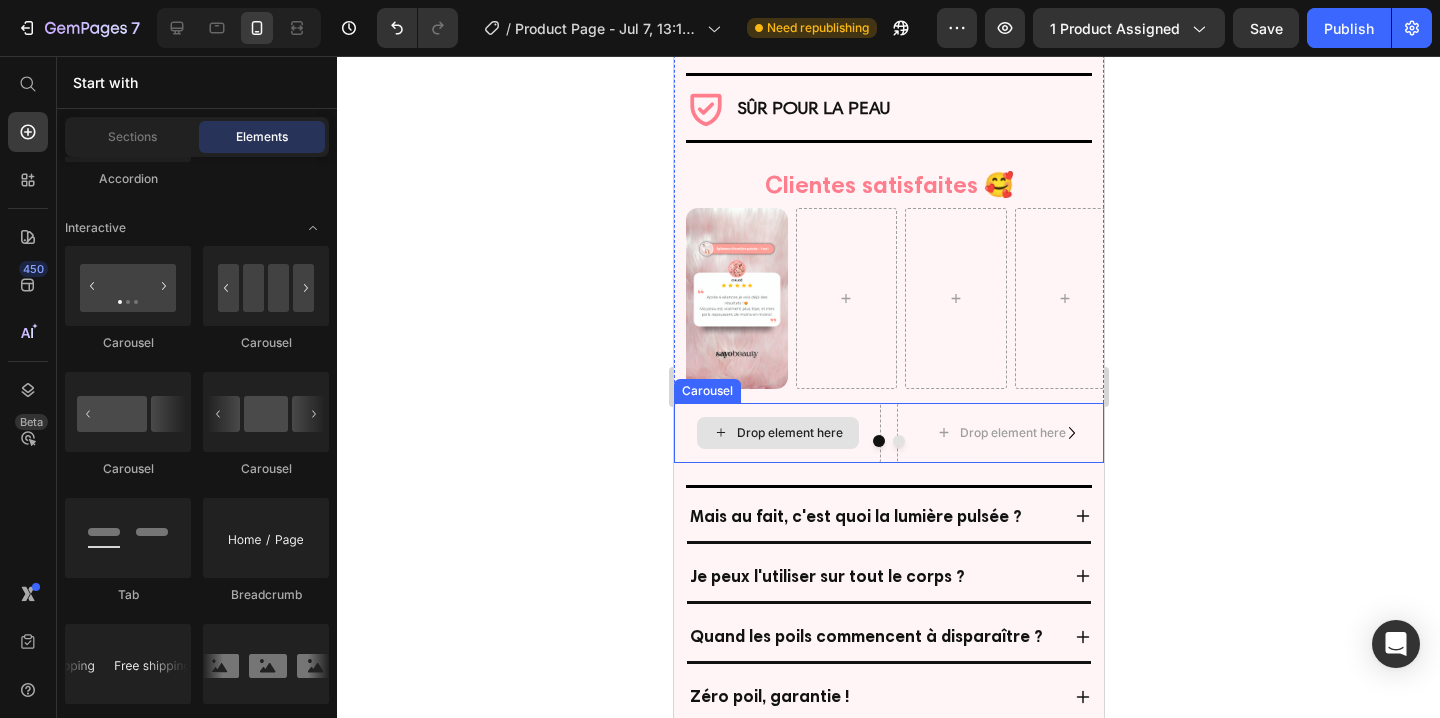 click on "Drop element here" at bounding box center [776, 433] 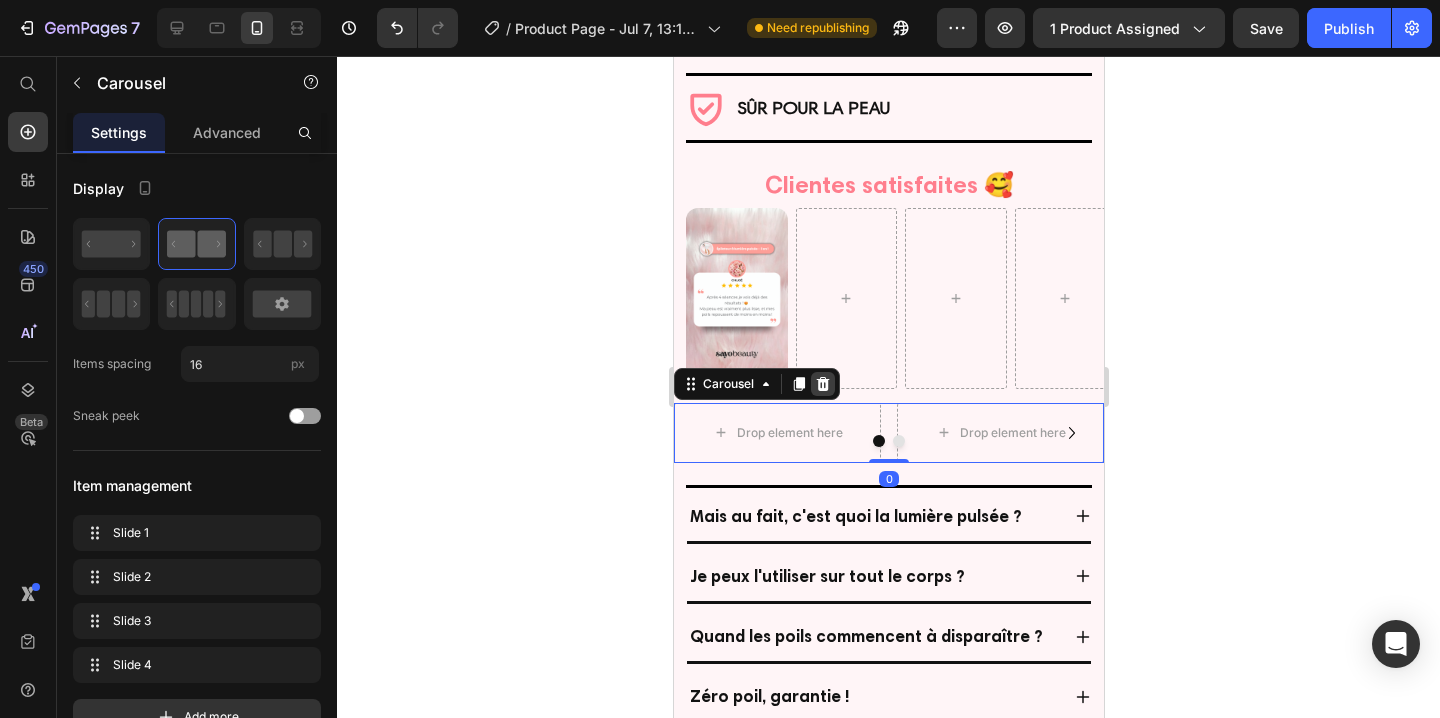 click 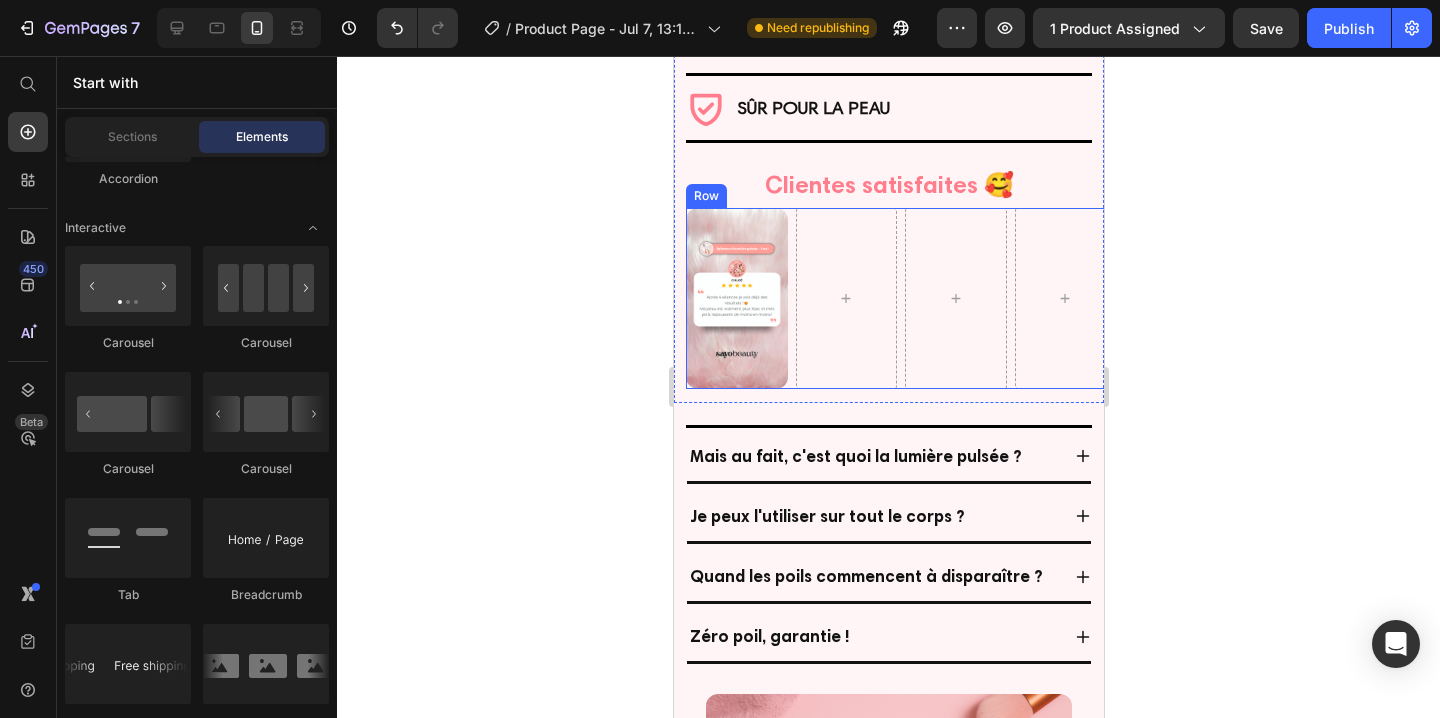 click 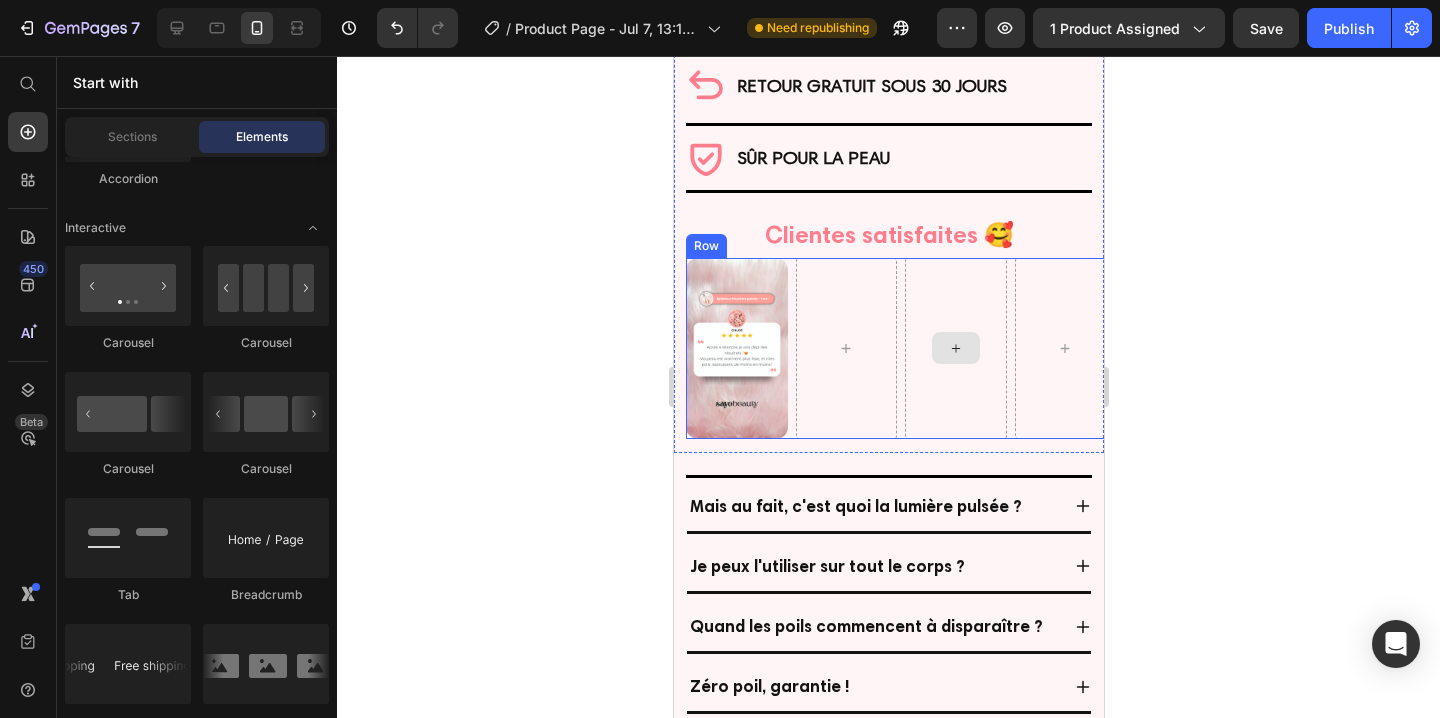 scroll, scrollTop: 1280, scrollLeft: 0, axis: vertical 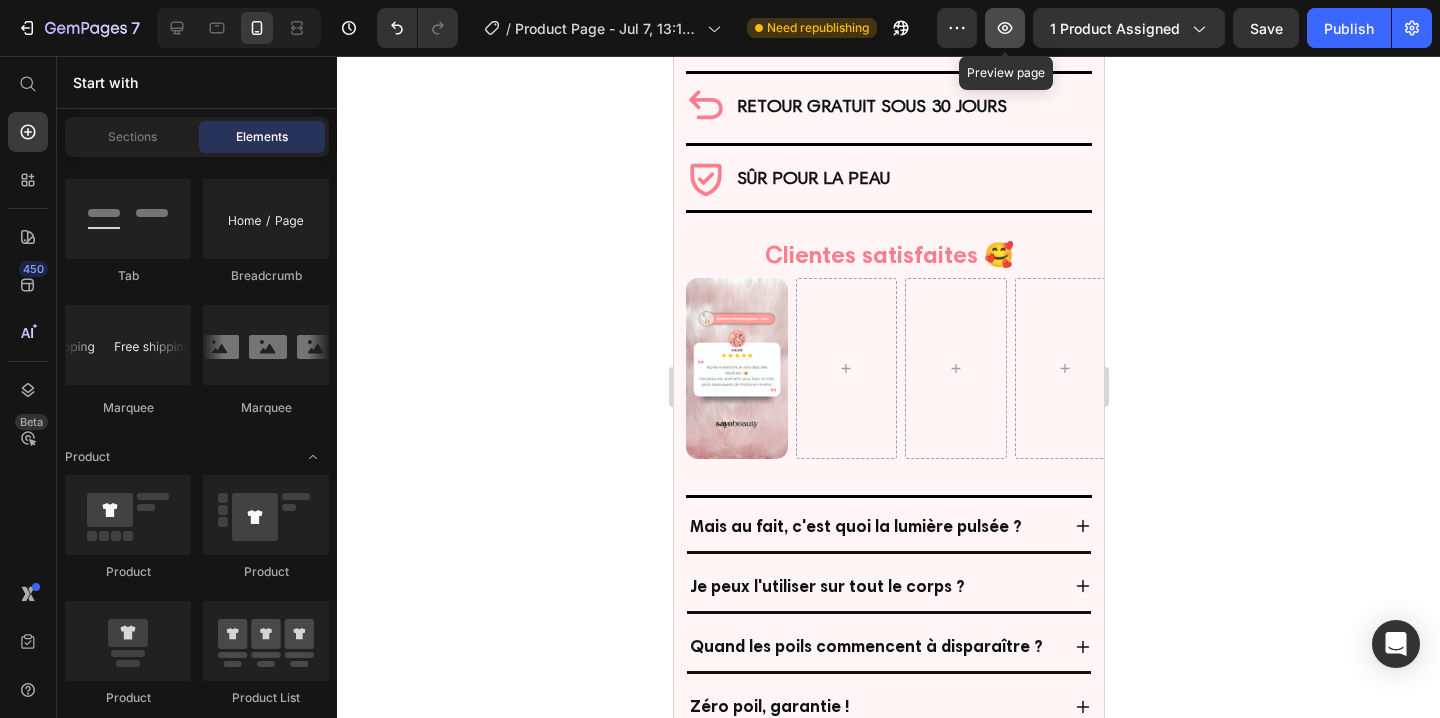 click 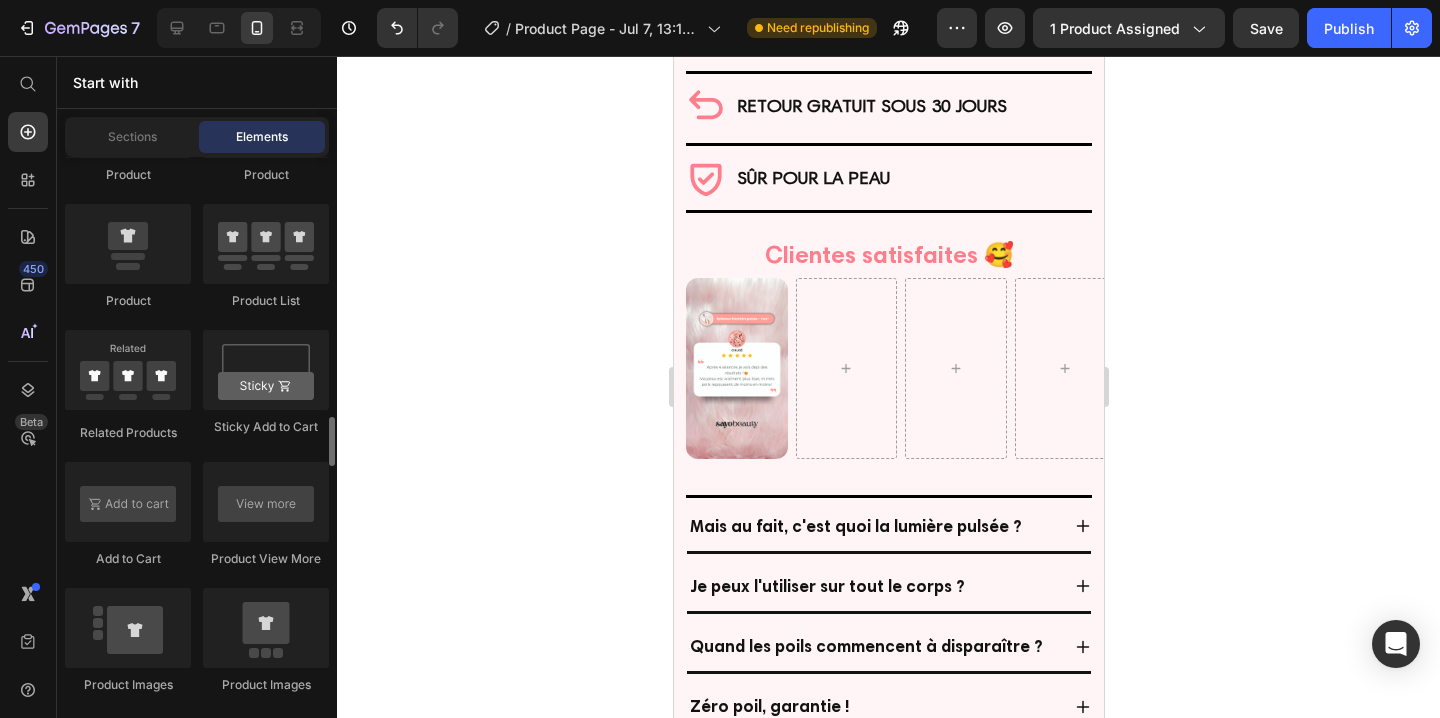 scroll, scrollTop: 2808, scrollLeft: 0, axis: vertical 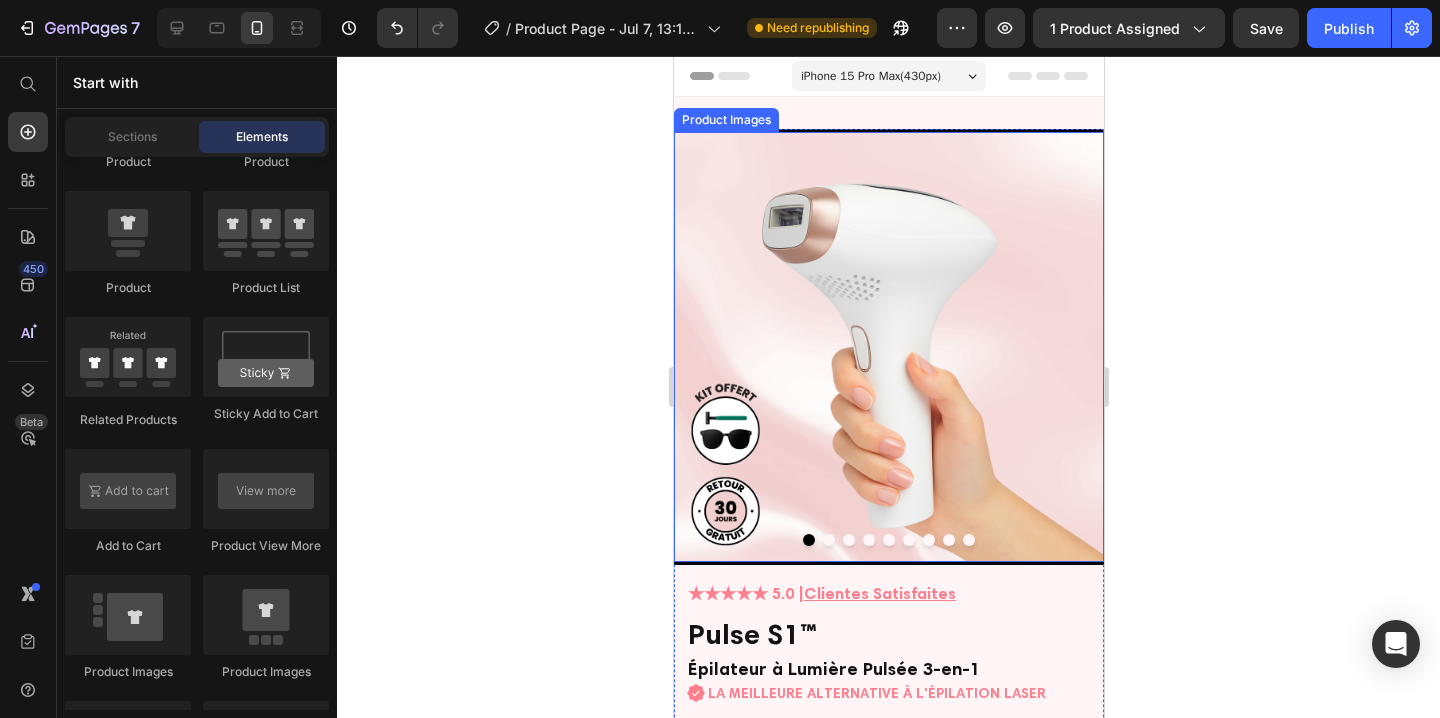click at bounding box center (888, 347) 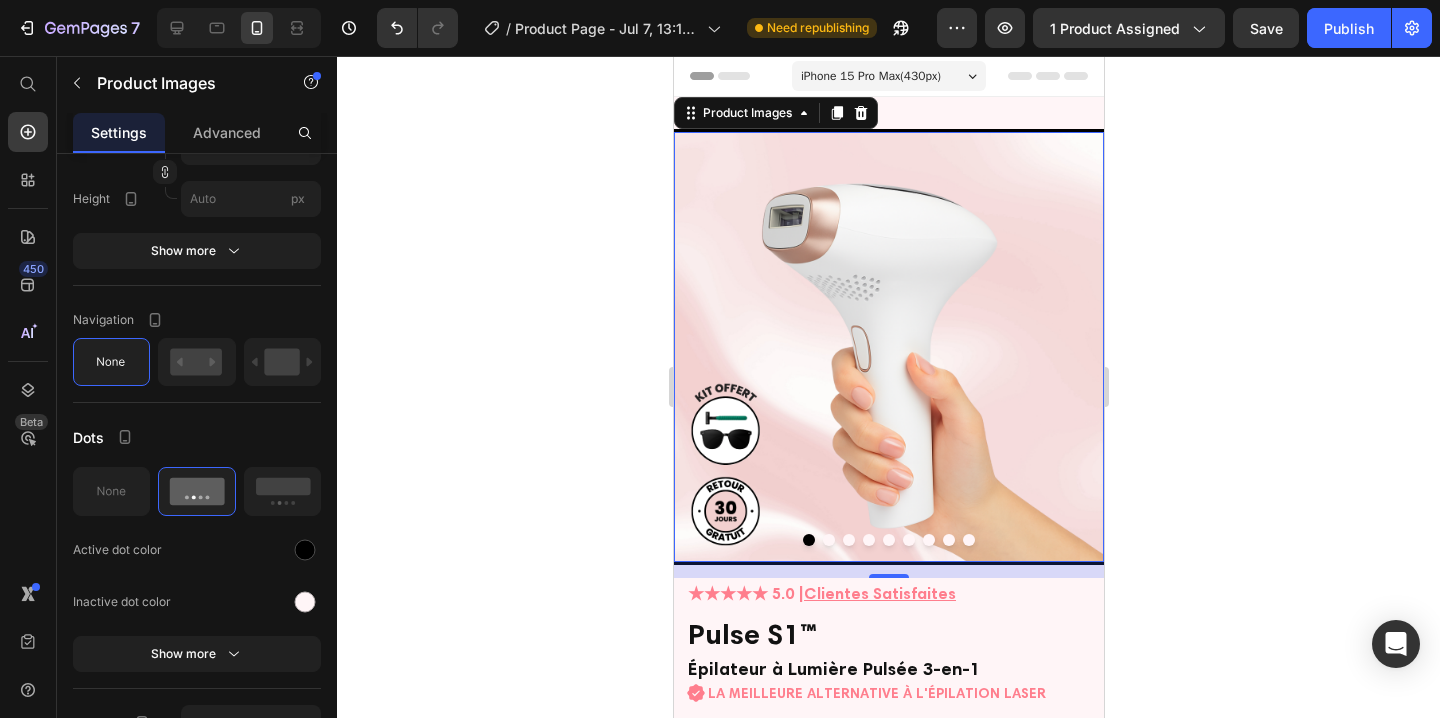scroll, scrollTop: 0, scrollLeft: 0, axis: both 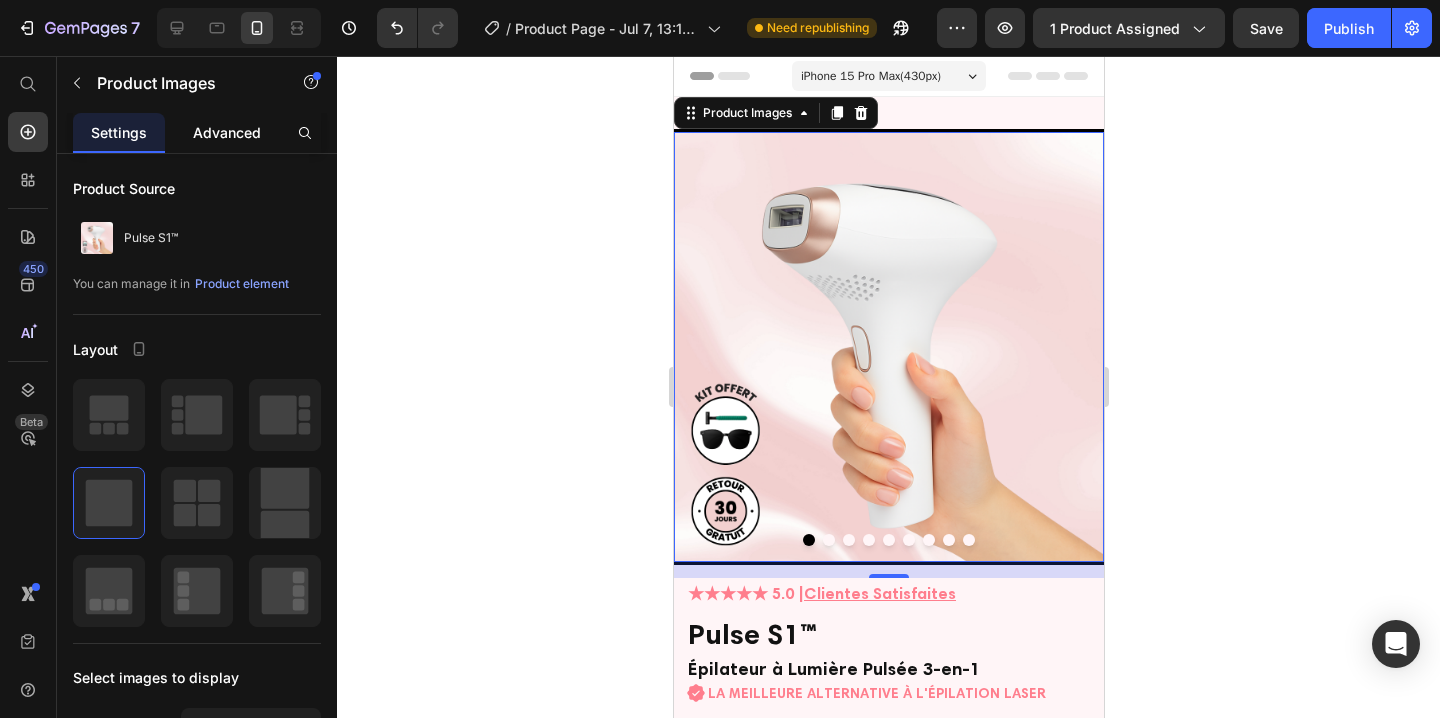 click on "Advanced" at bounding box center [227, 132] 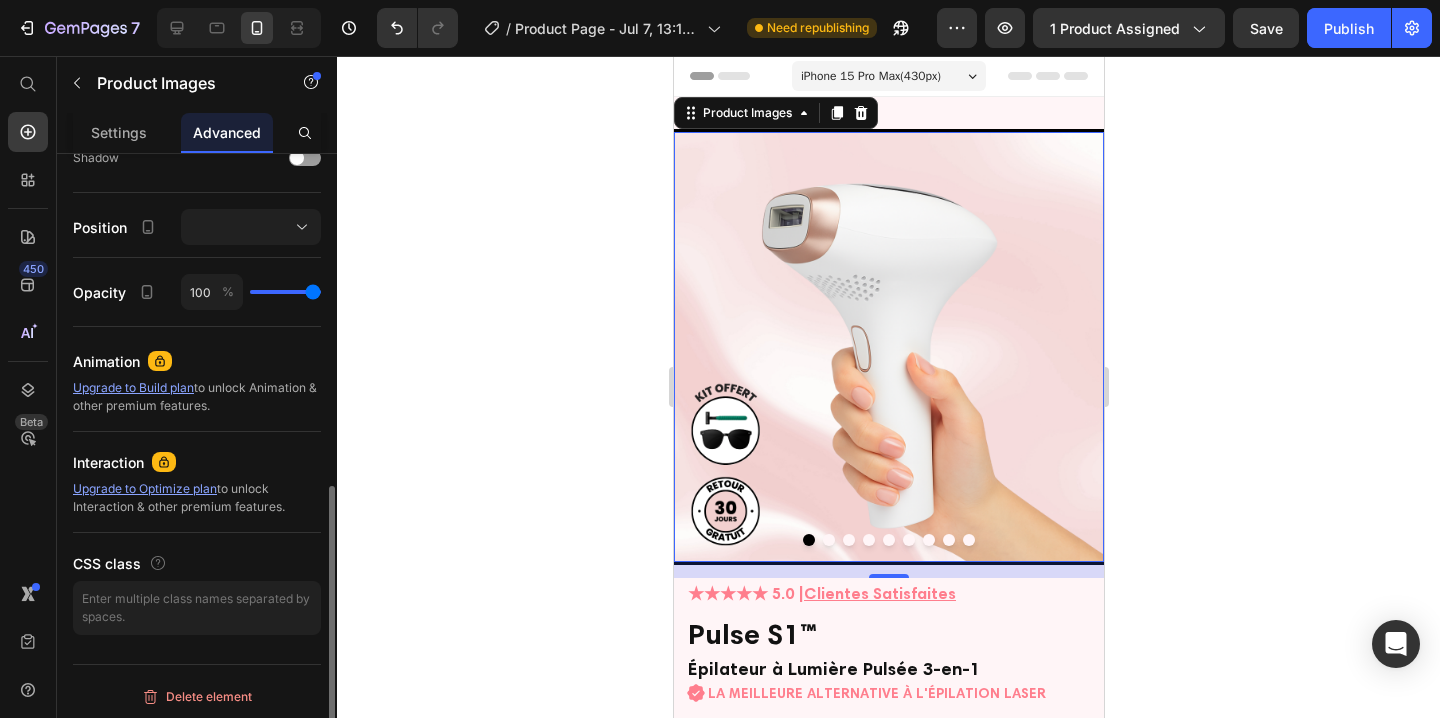 scroll, scrollTop: 728, scrollLeft: 0, axis: vertical 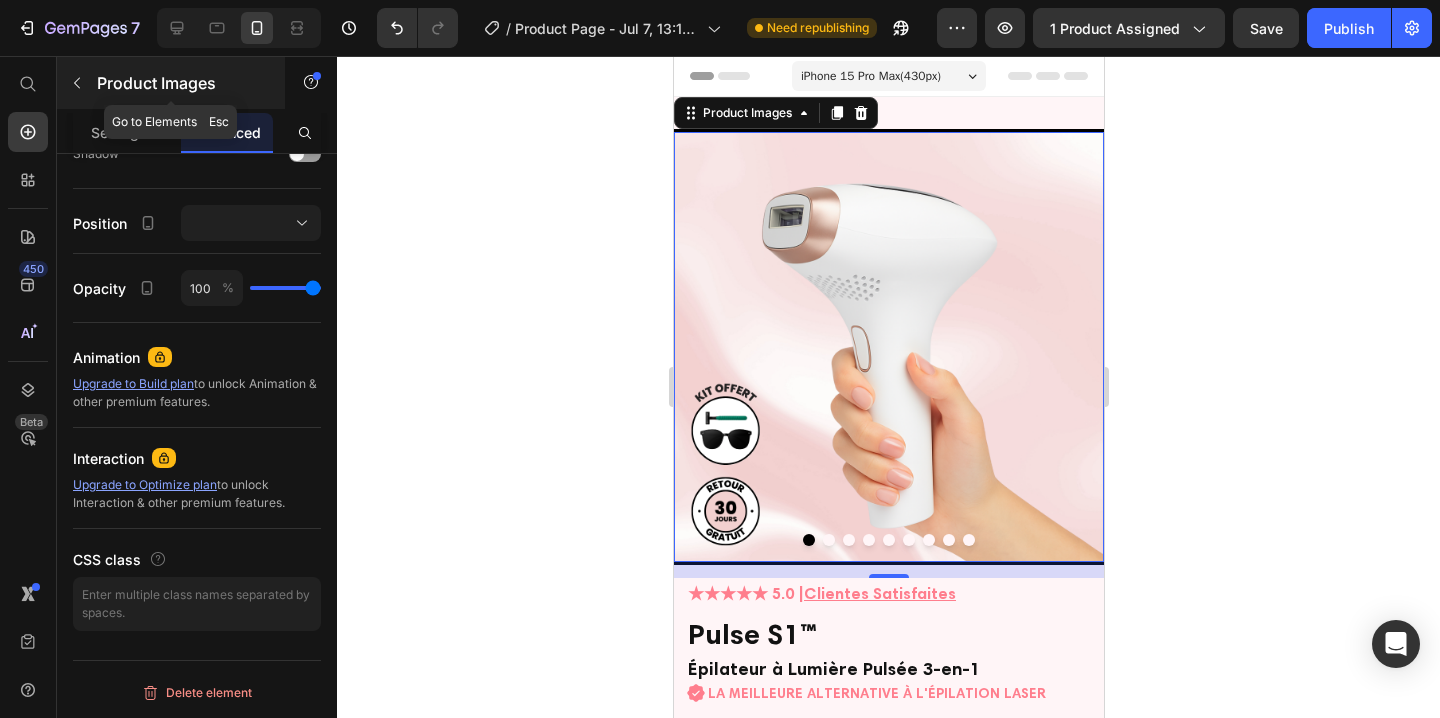 click at bounding box center (77, 83) 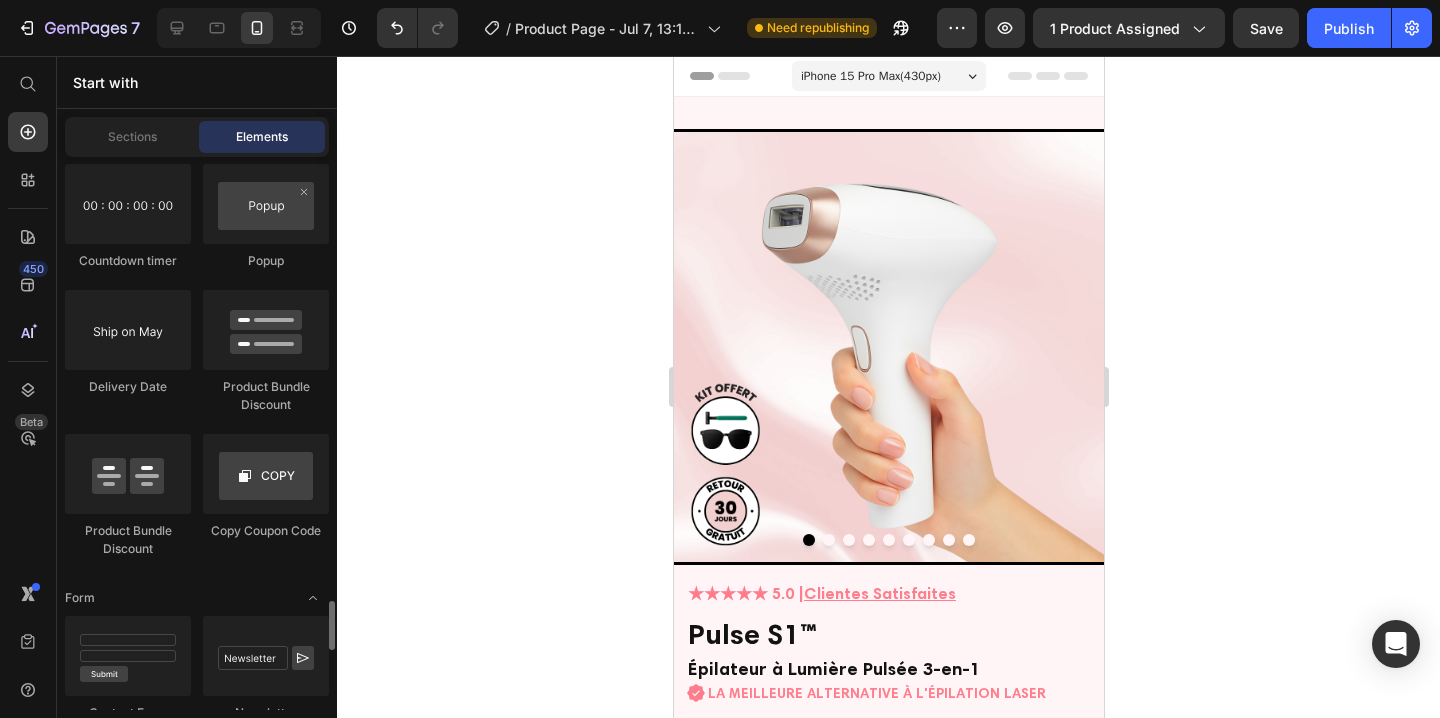scroll, scrollTop: 4337, scrollLeft: 0, axis: vertical 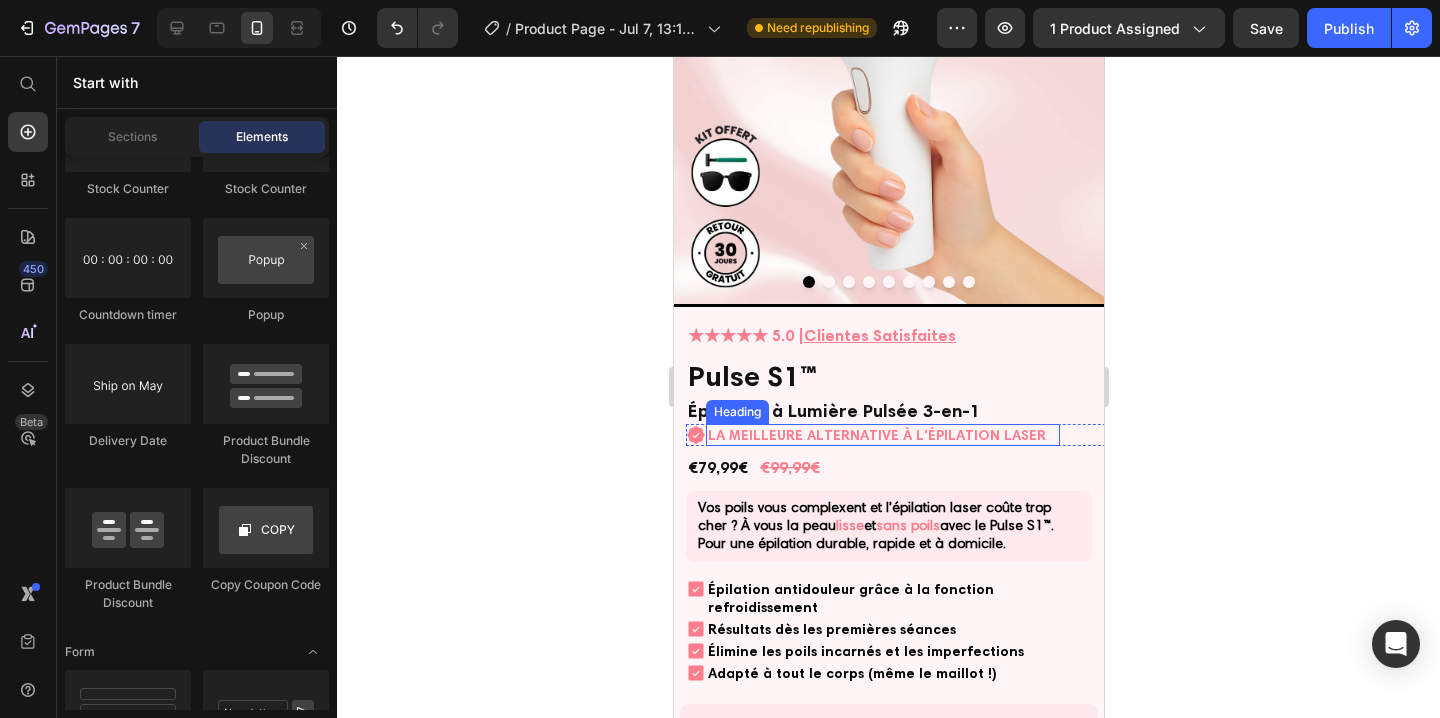 click on "LA MEILLEURE ALTERNATIVE À L'ÉPILATION LASER" at bounding box center [876, 435] 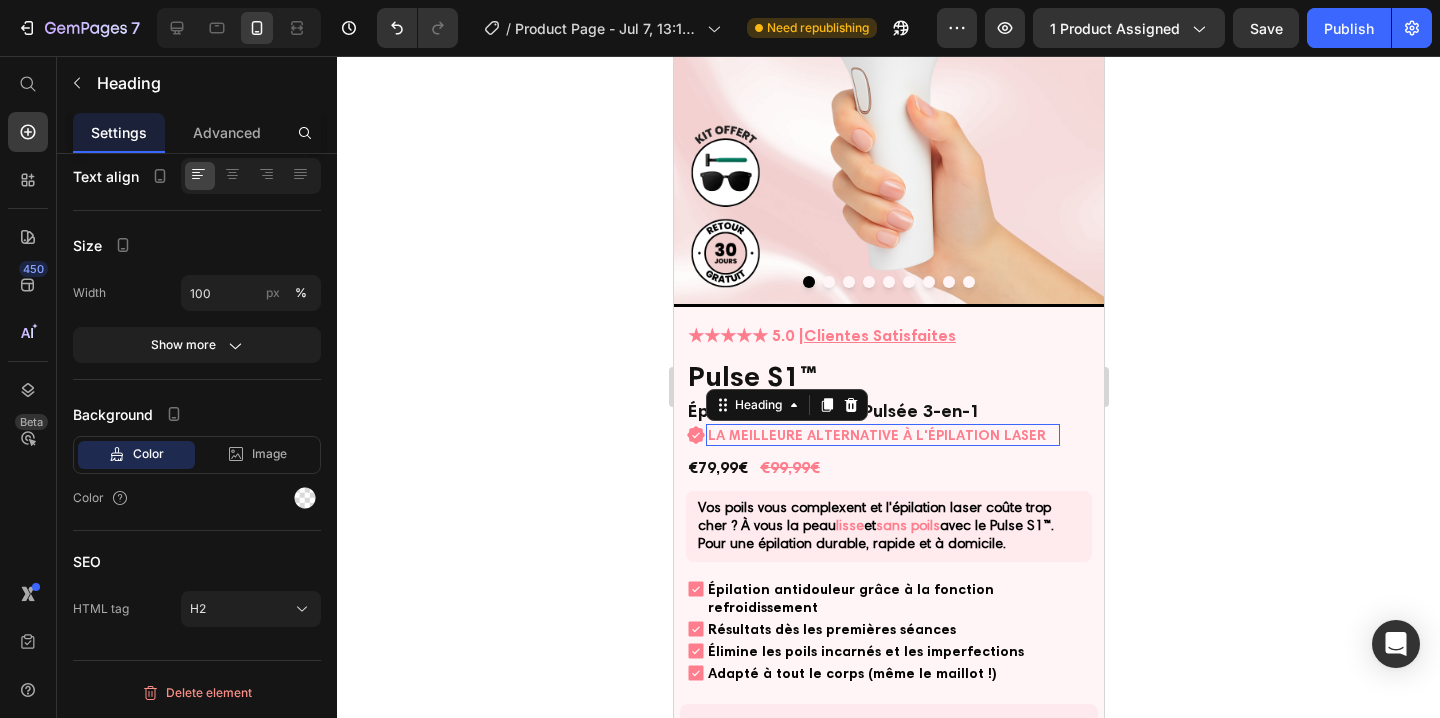 scroll, scrollTop: 0, scrollLeft: 0, axis: both 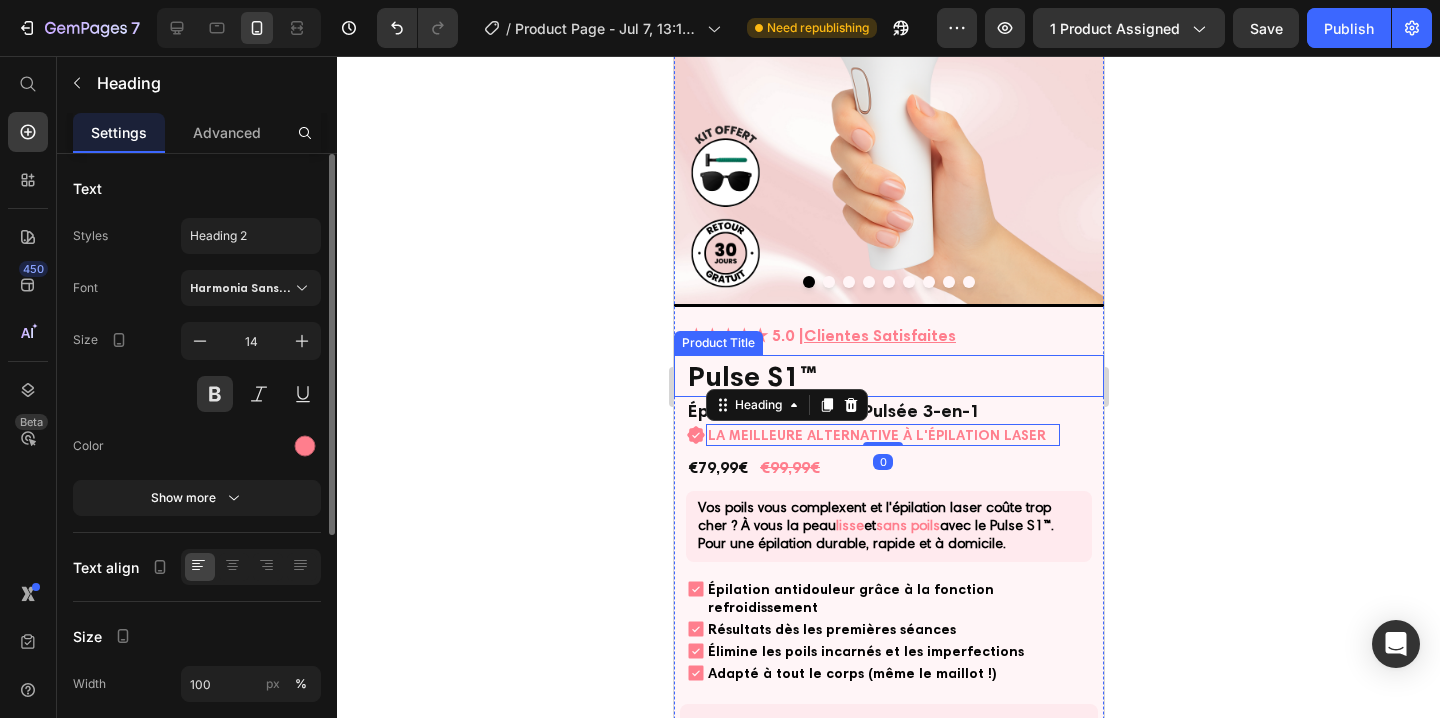 click on "Pulse S1™" at bounding box center (888, 376) 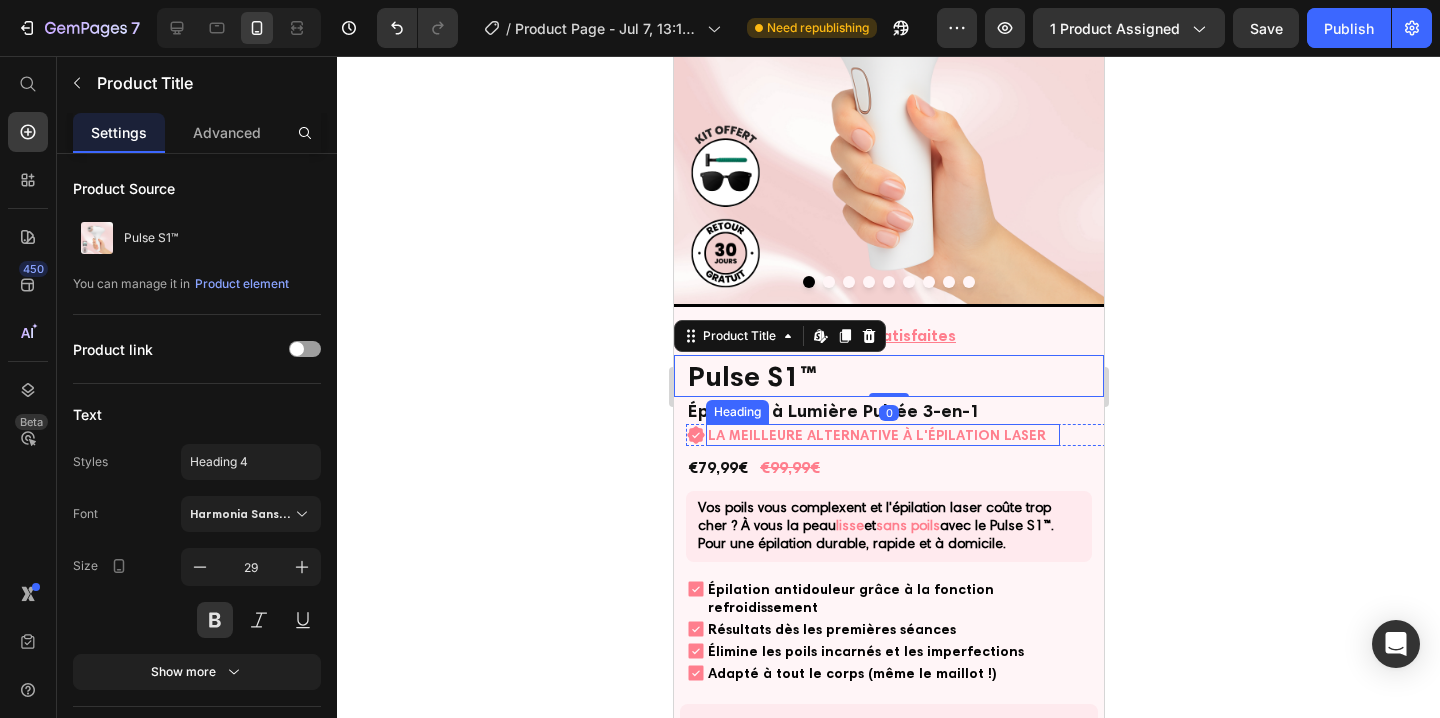 click on "LA MEILLEURE ALTERNATIVE À L'ÉPILATION LASER" at bounding box center [876, 435] 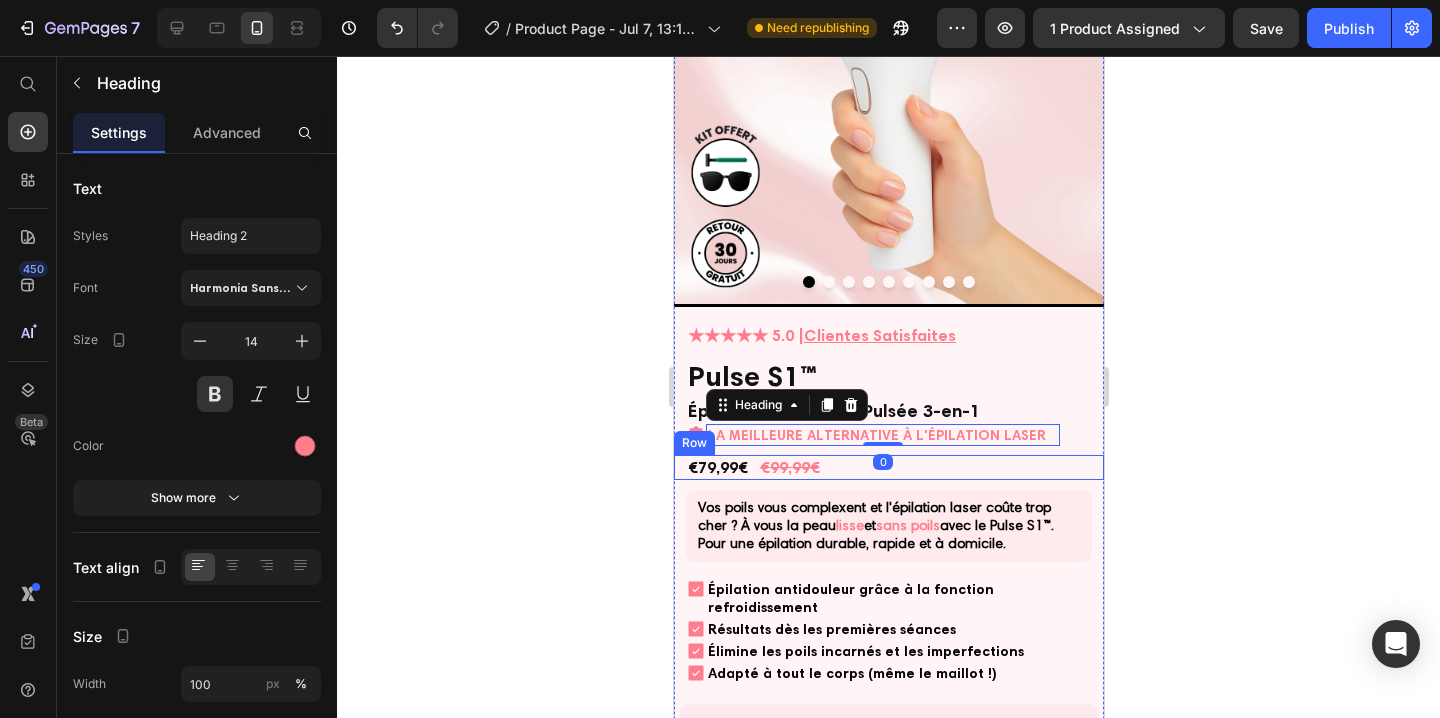 click on "€79,99€ Product Price €99,99€ Product Price Row" at bounding box center [888, 467] 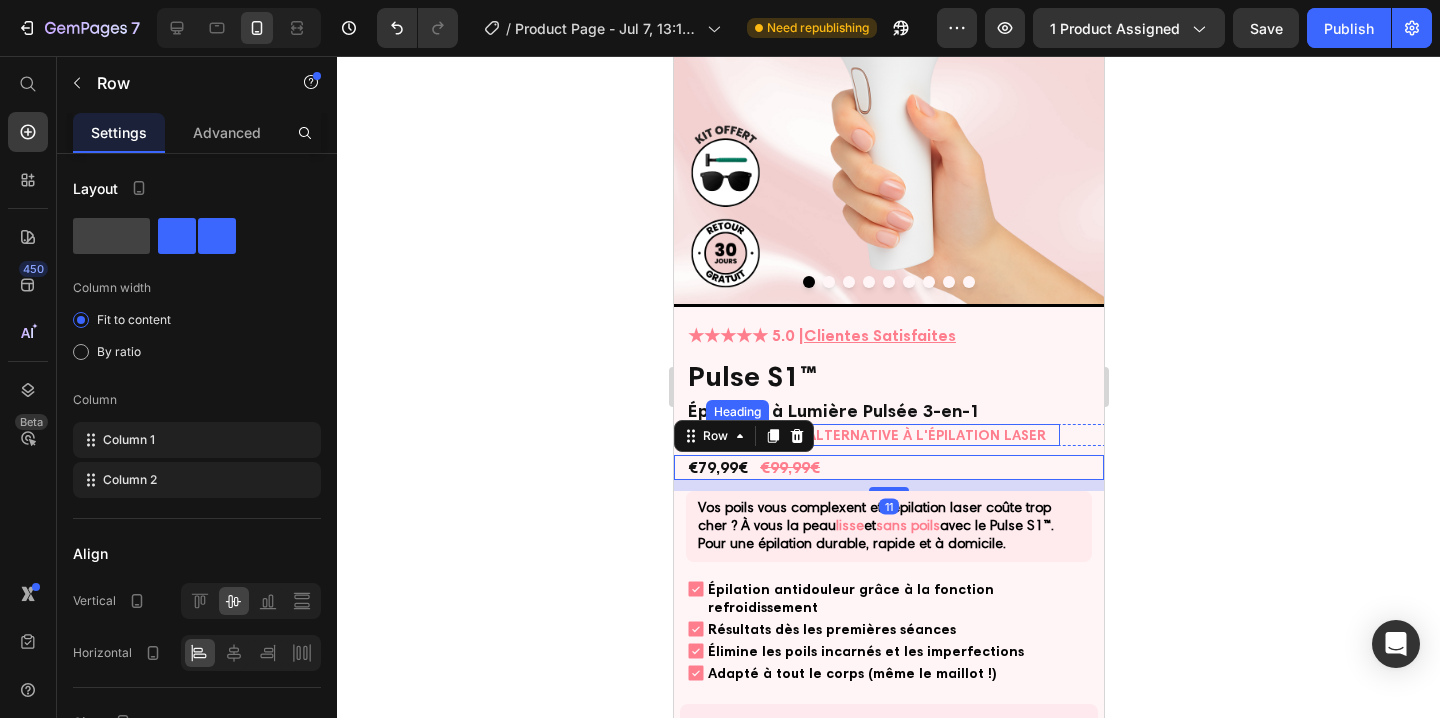 click on "LA MEILLEURE ALTERNATIVE À L'ÉPILATION LASER" at bounding box center (876, 435) 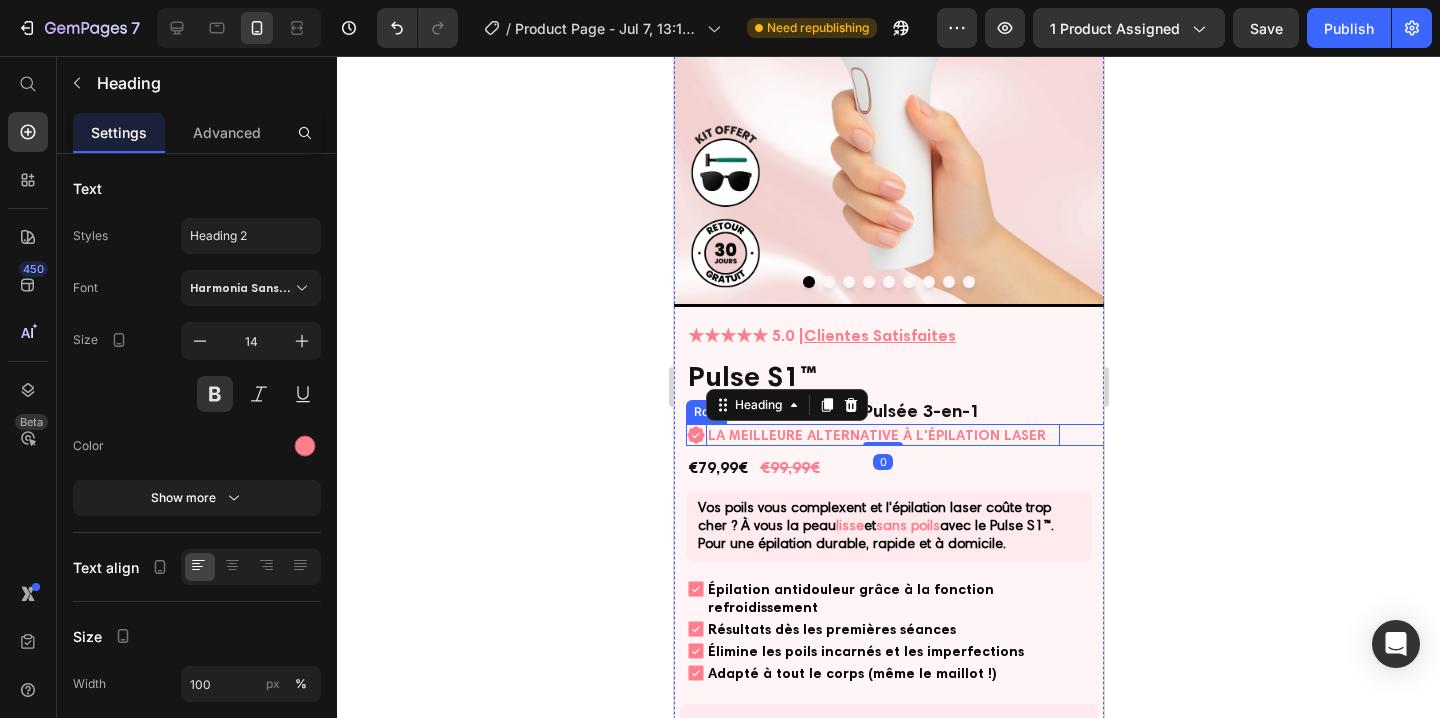 click on "Icon LA MEILLEURE ALTERNATIVE À L'ÉPILATION LASER Heading   0 Row" at bounding box center (900, 435) 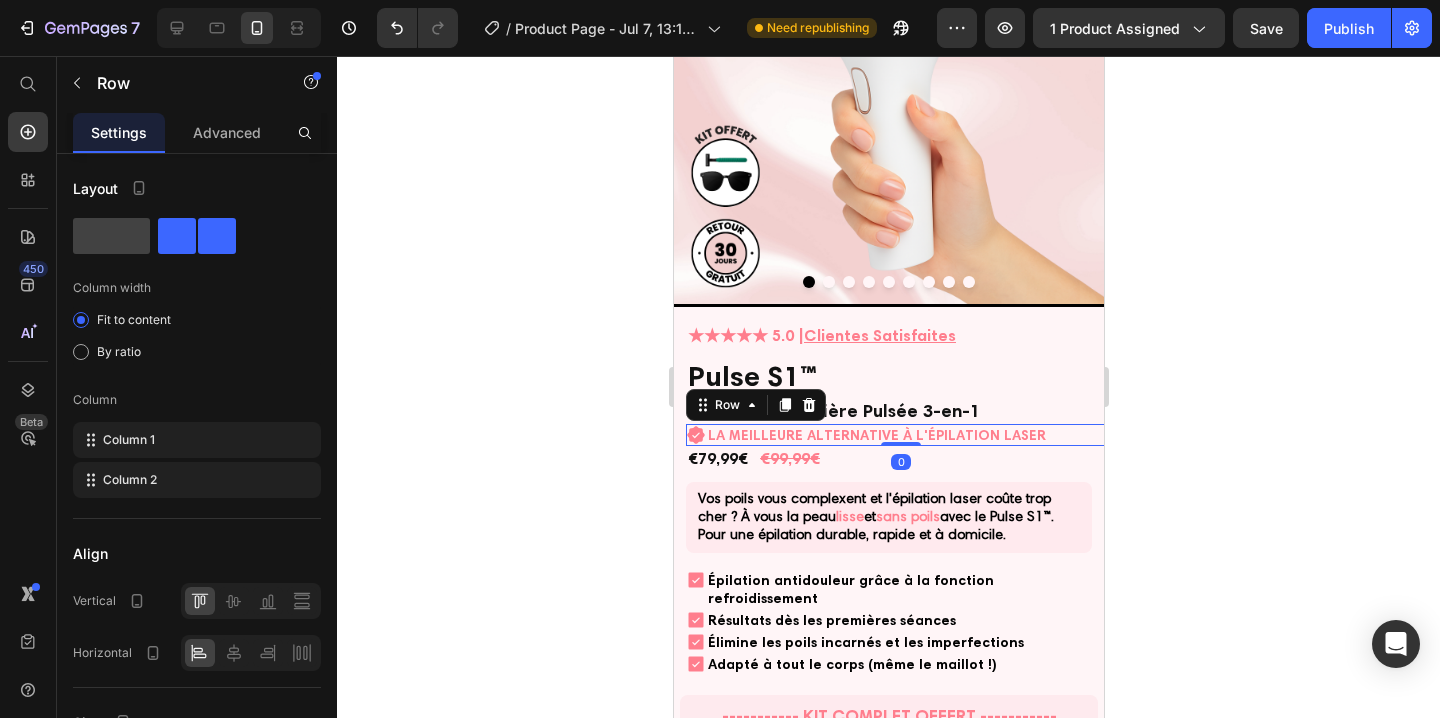 drag, startPoint x: 906, startPoint y: 452, endPoint x: 926, endPoint y: 428, distance: 31.241 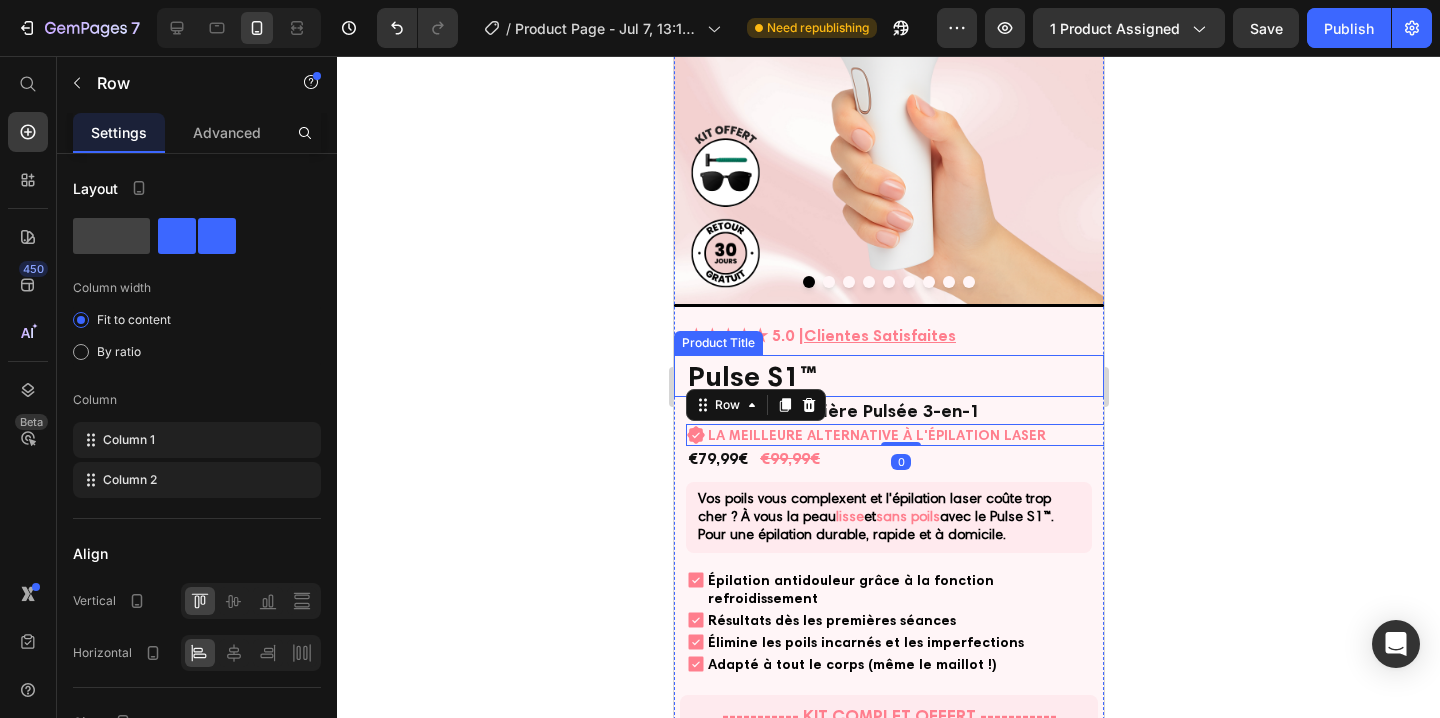 click on "Pulse S1™" at bounding box center (888, 376) 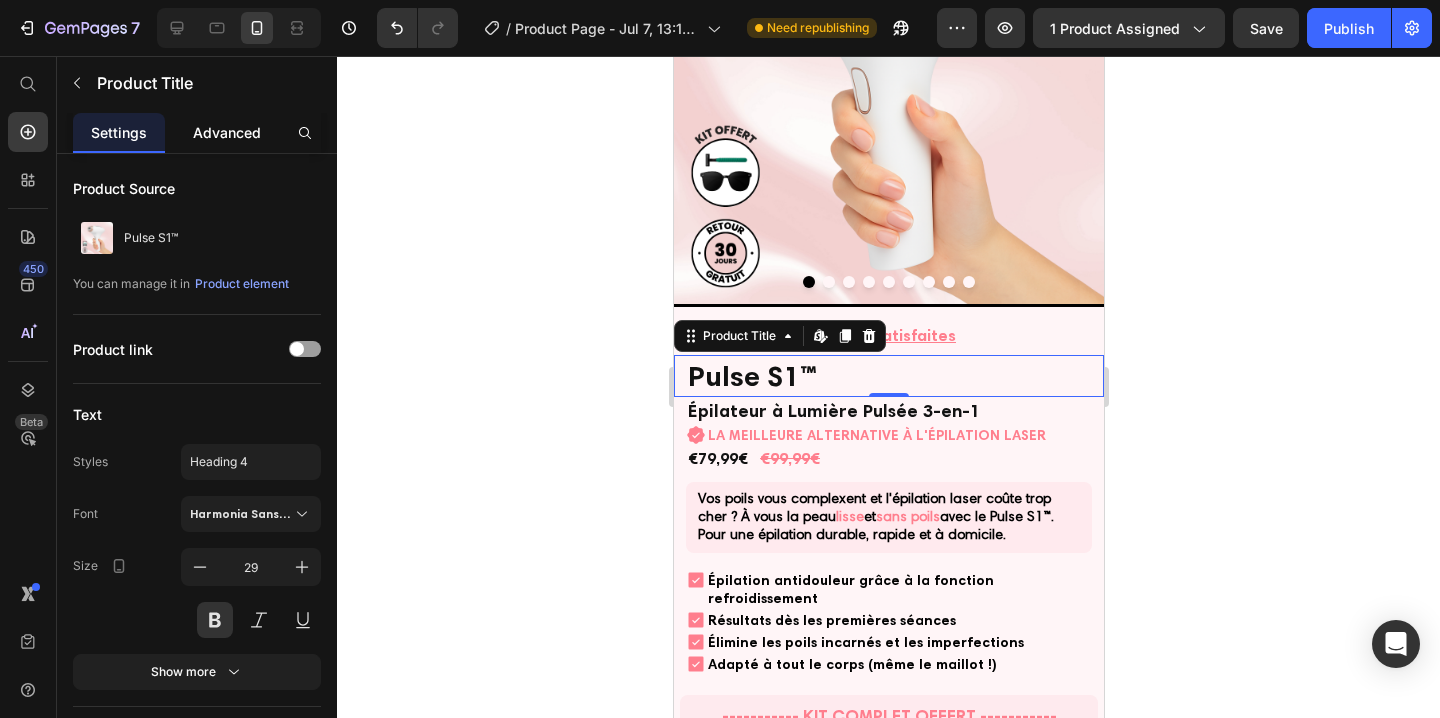 click on "Advanced" at bounding box center [227, 132] 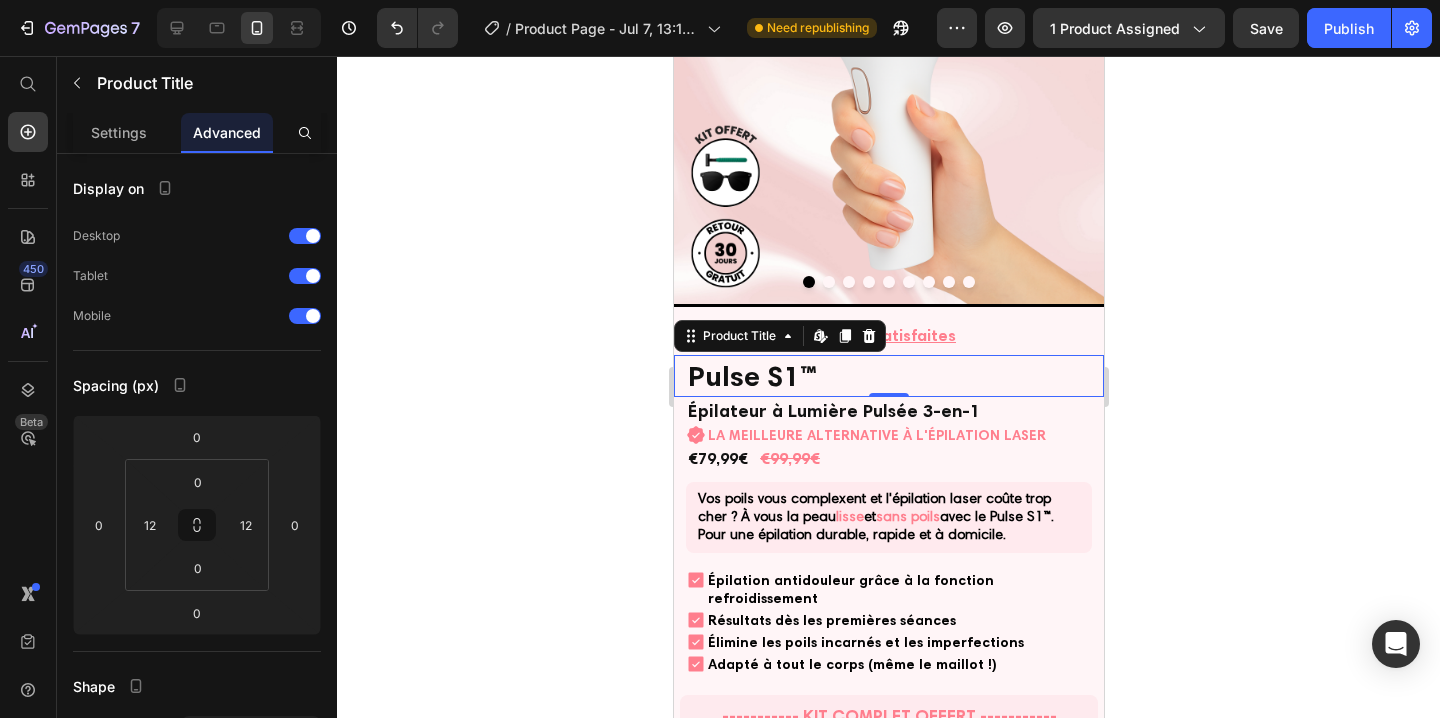 click 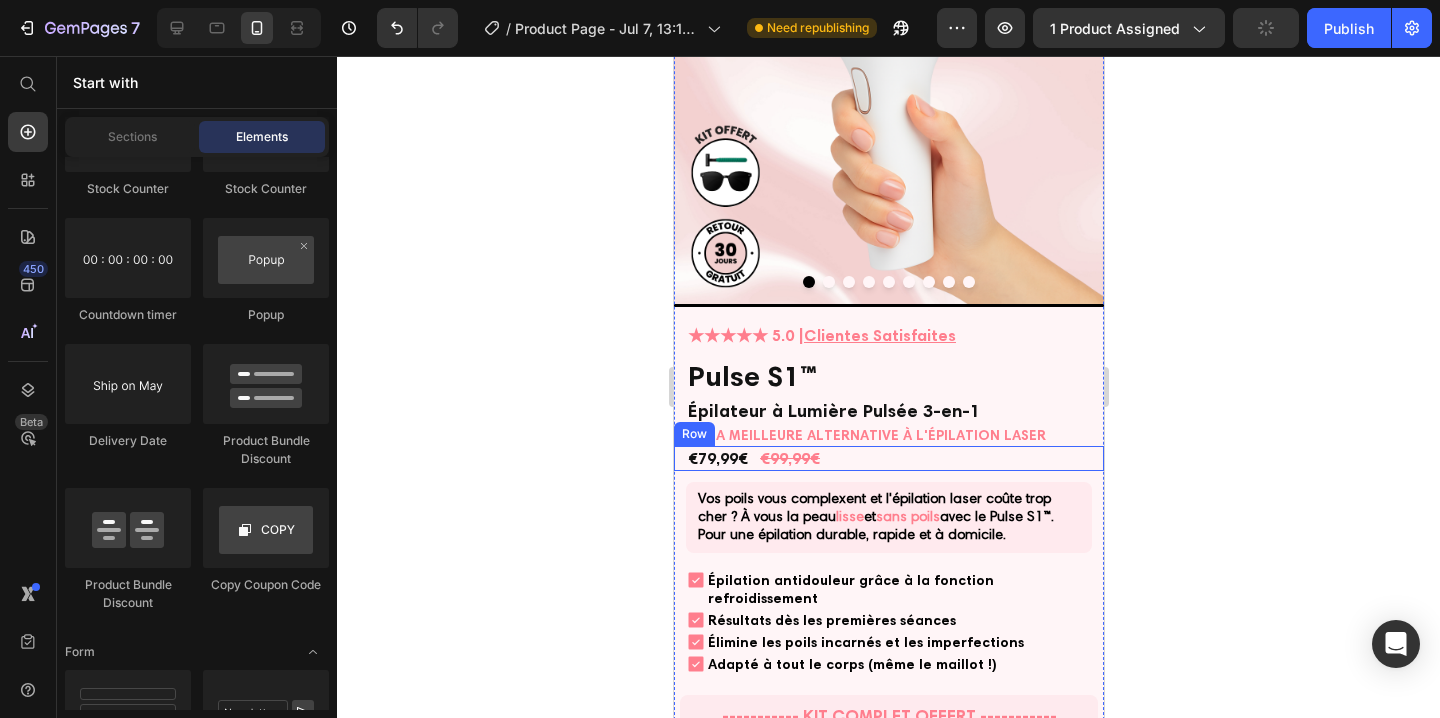 click on "€79,99€ Product Price €99,99€ Product Price Row" at bounding box center (888, 458) 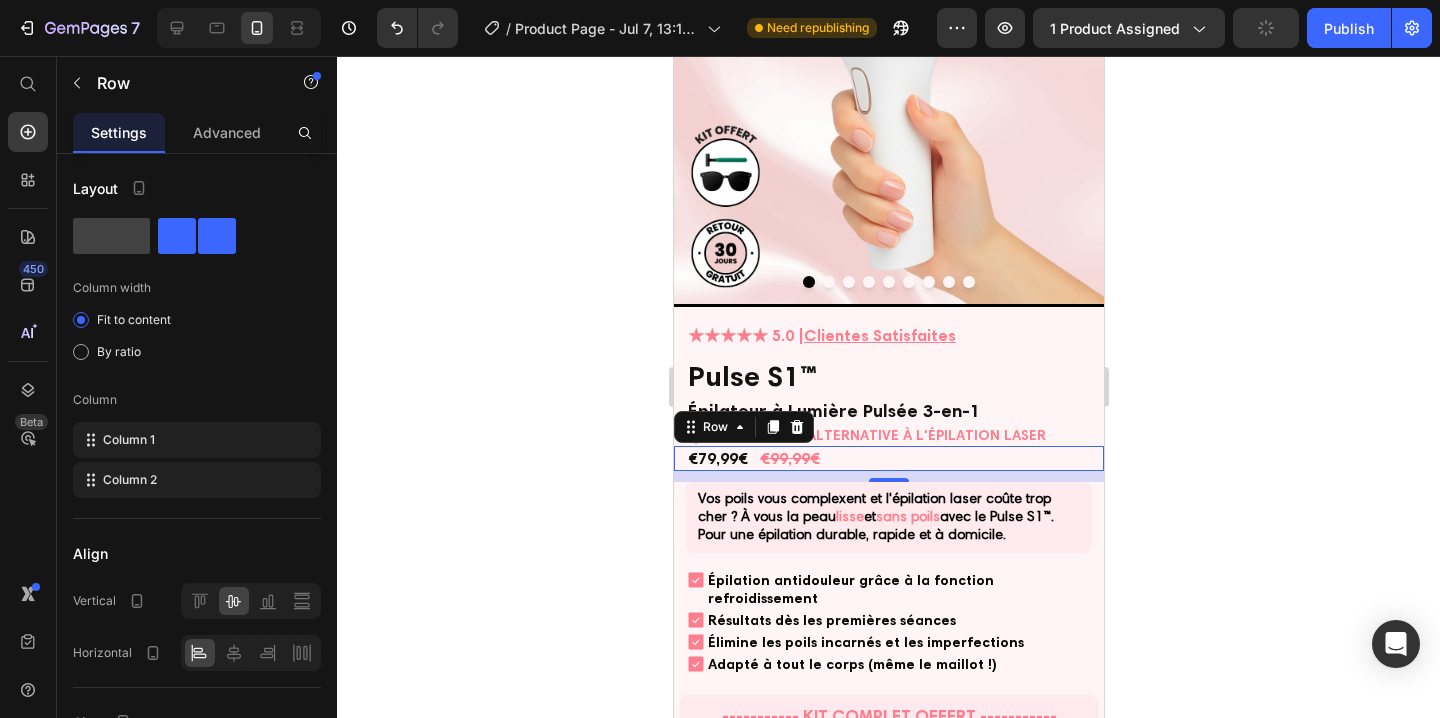 click 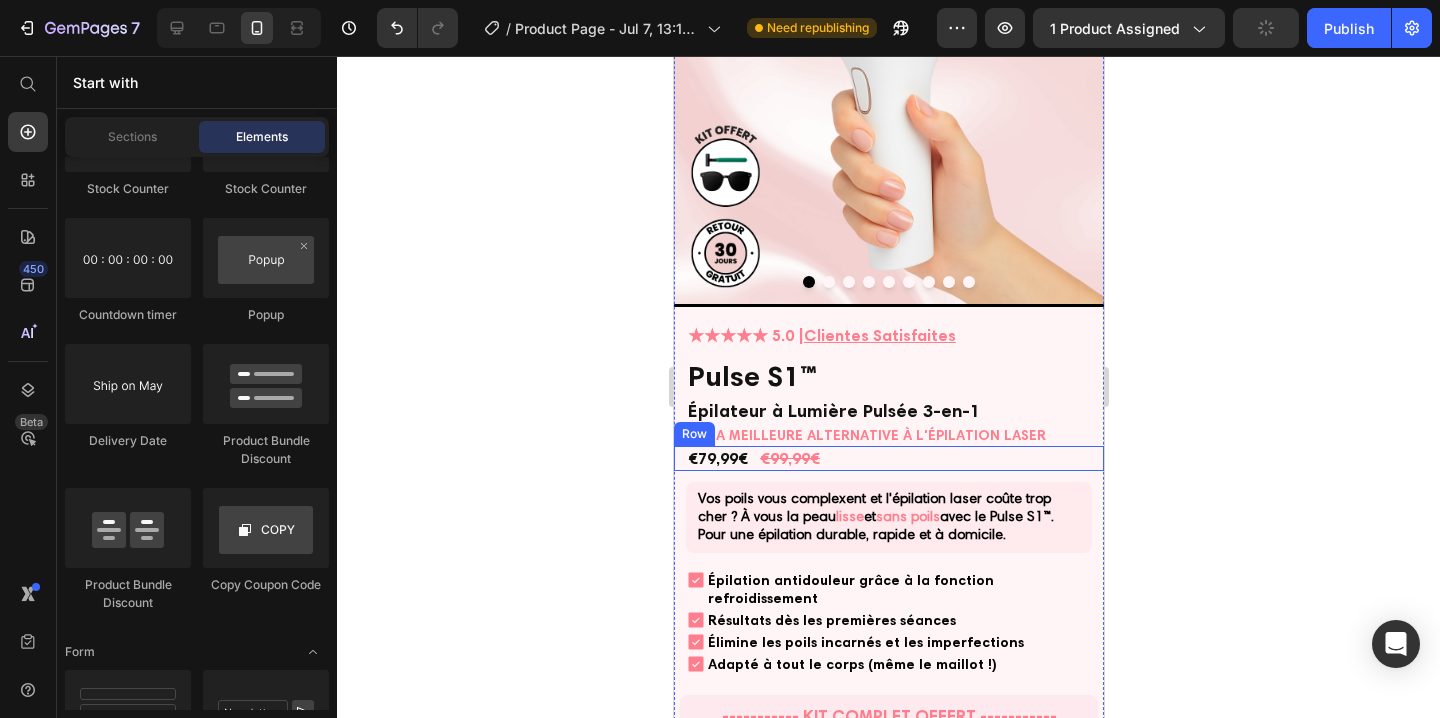 click on "€79,99€ Product Price €99,99€ Product Price Row" at bounding box center (888, 458) 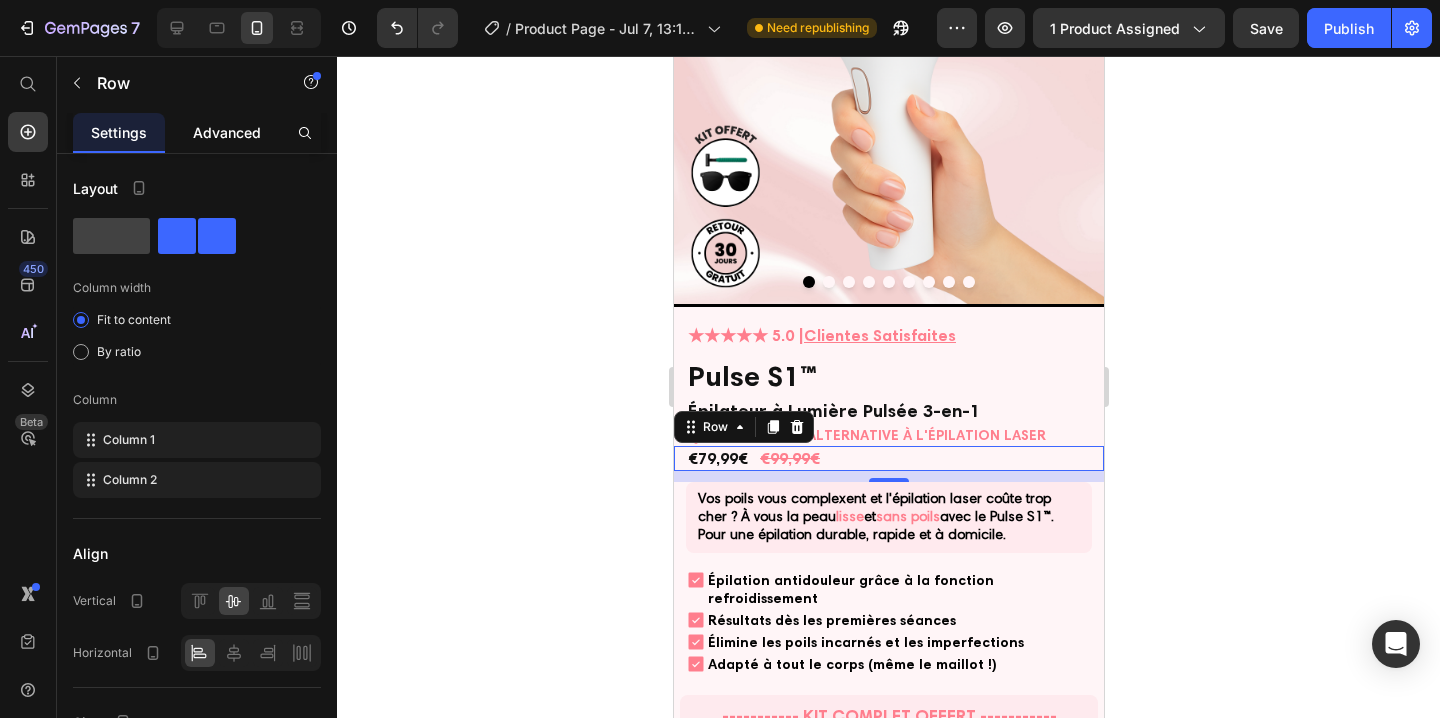 click on "Advanced" at bounding box center (227, 132) 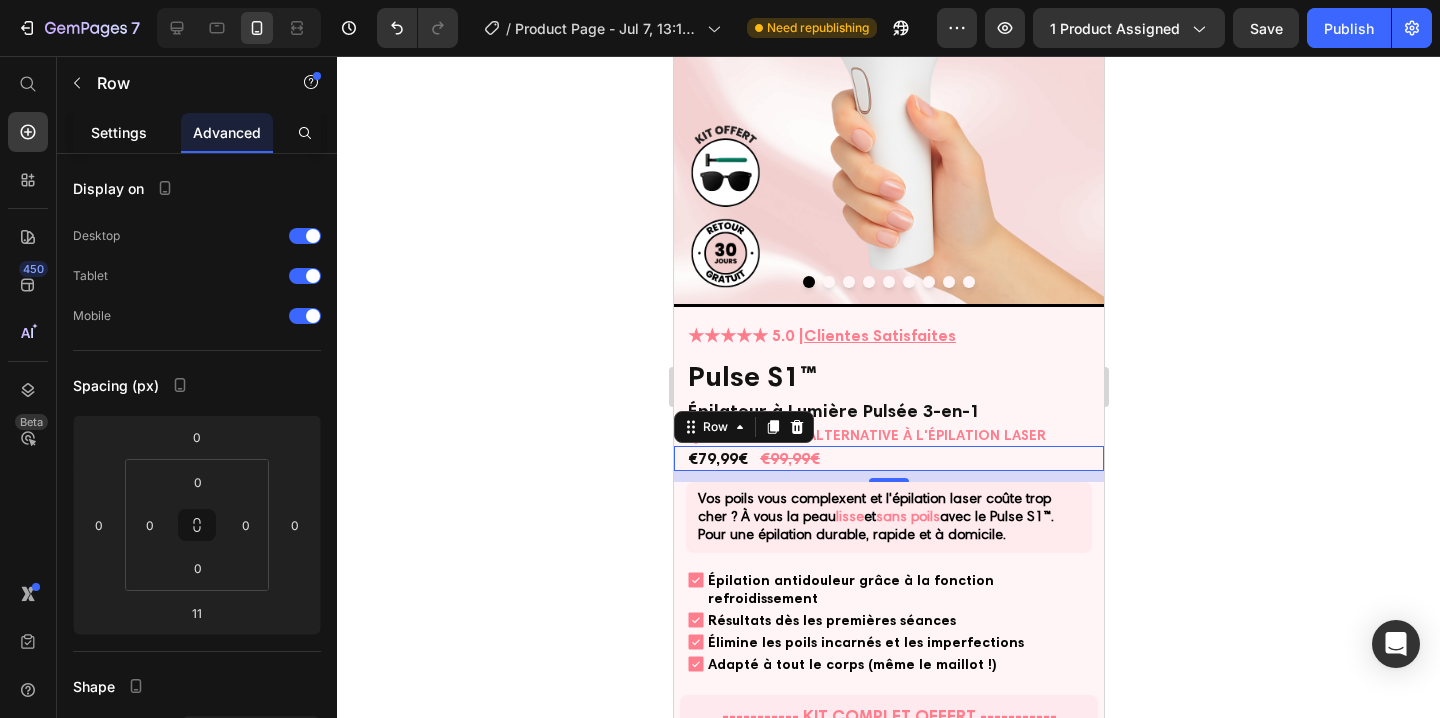 click on "Settings" at bounding box center [119, 132] 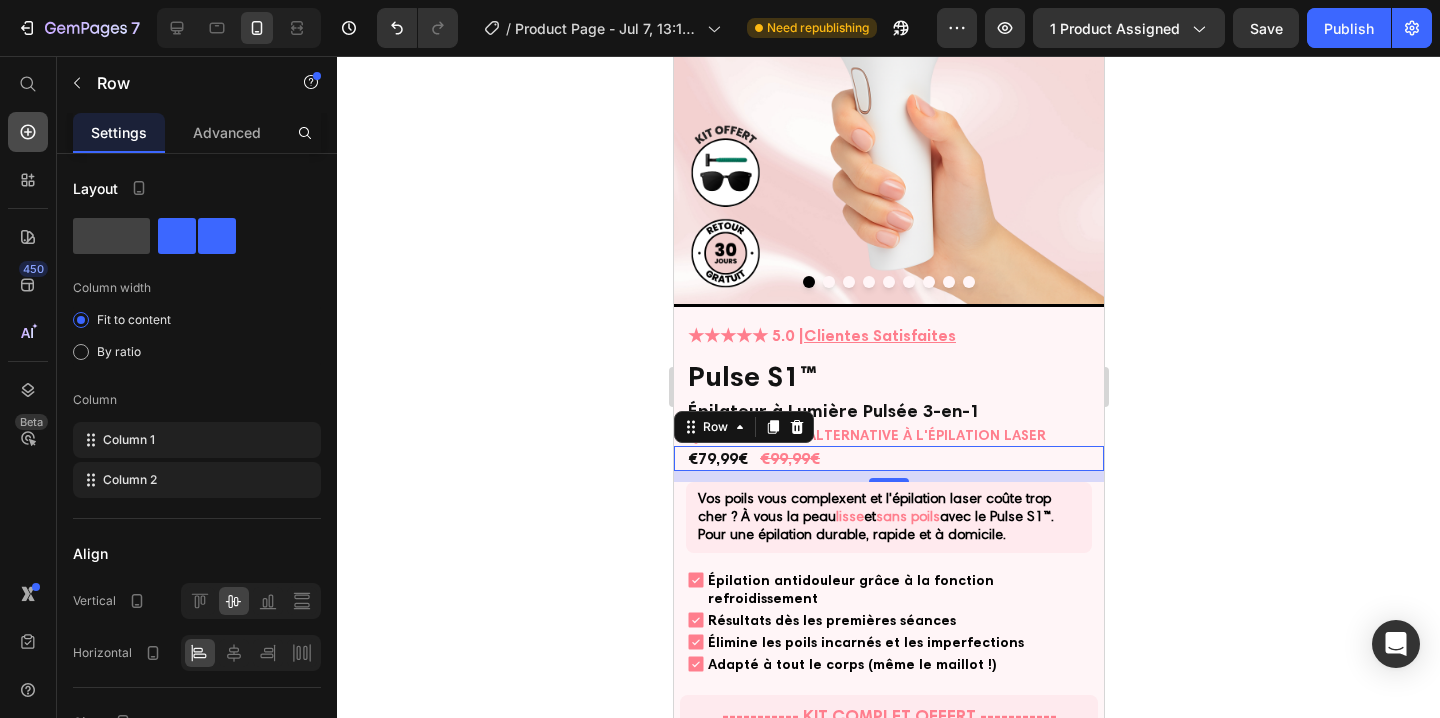 click 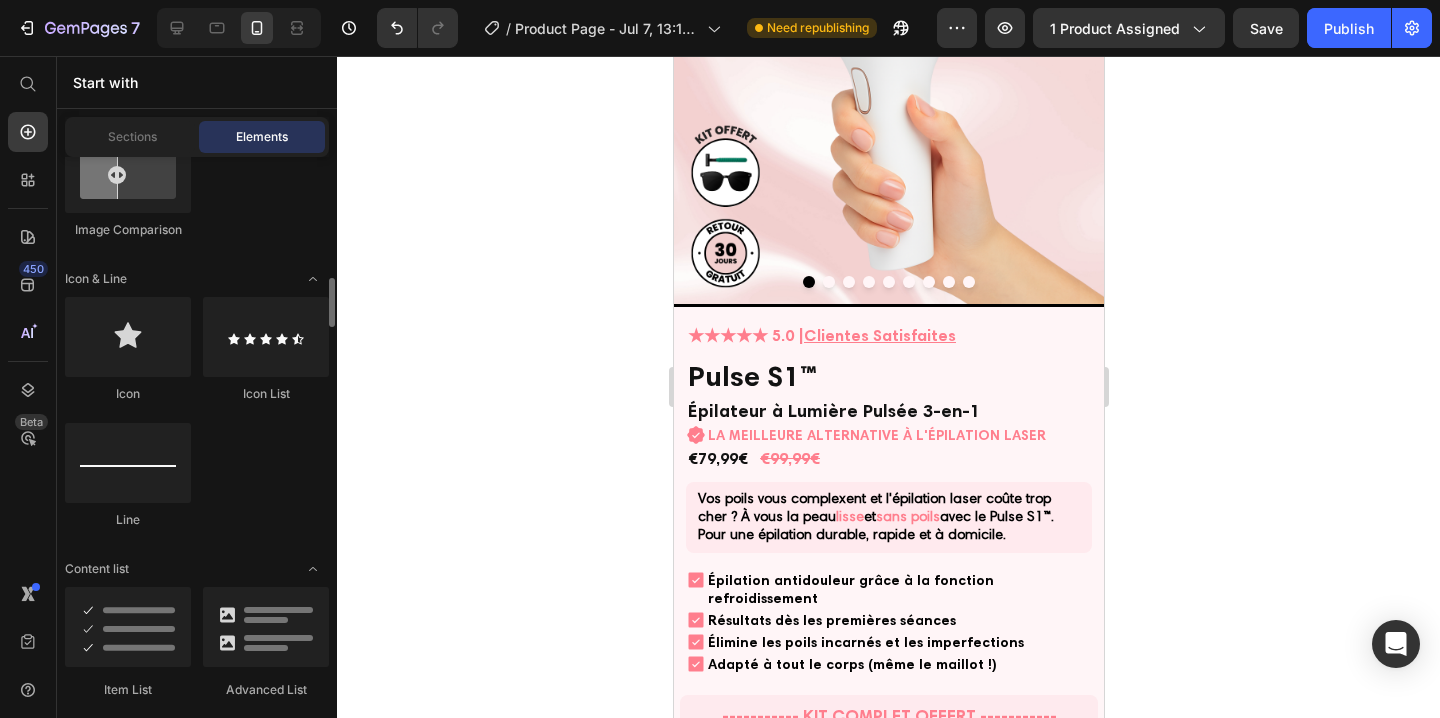 scroll, scrollTop: 1315, scrollLeft: 0, axis: vertical 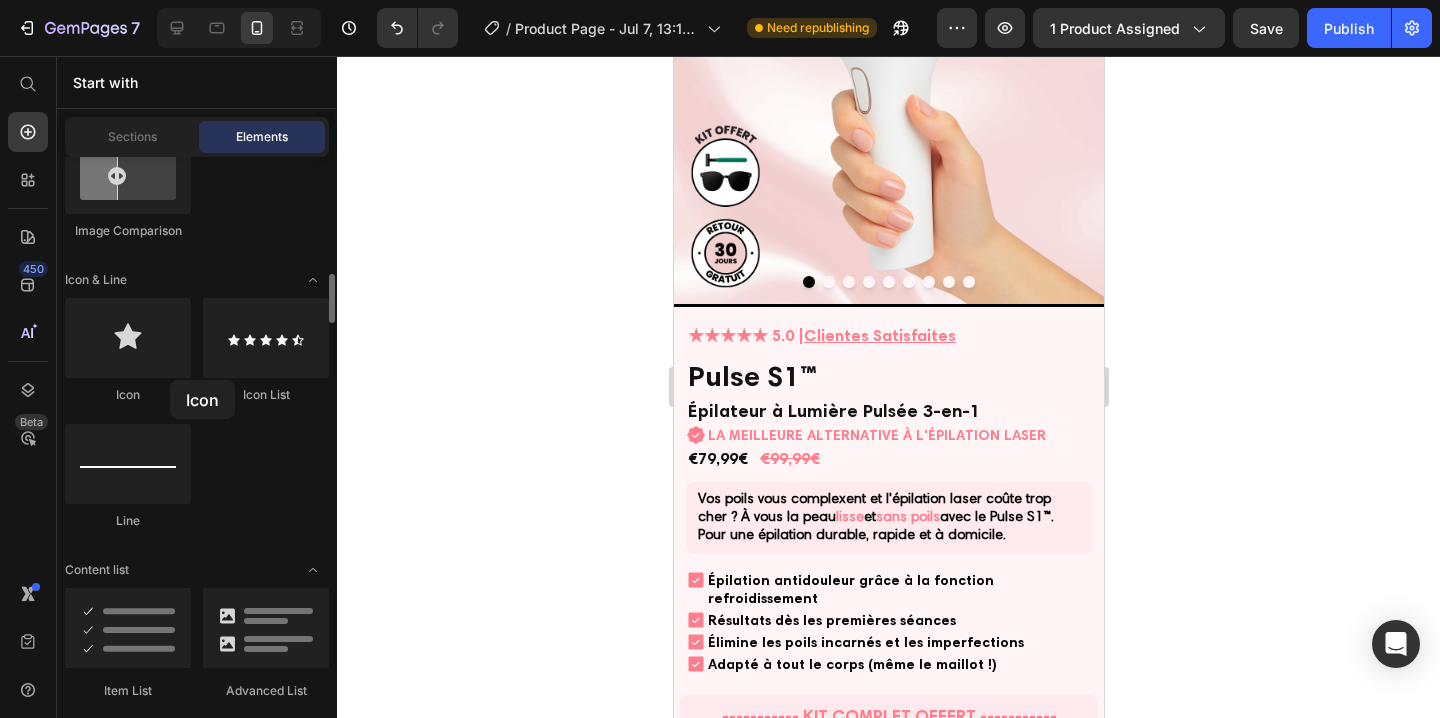 drag, startPoint x: 162, startPoint y: 357, endPoint x: 167, endPoint y: 379, distance: 22.561028 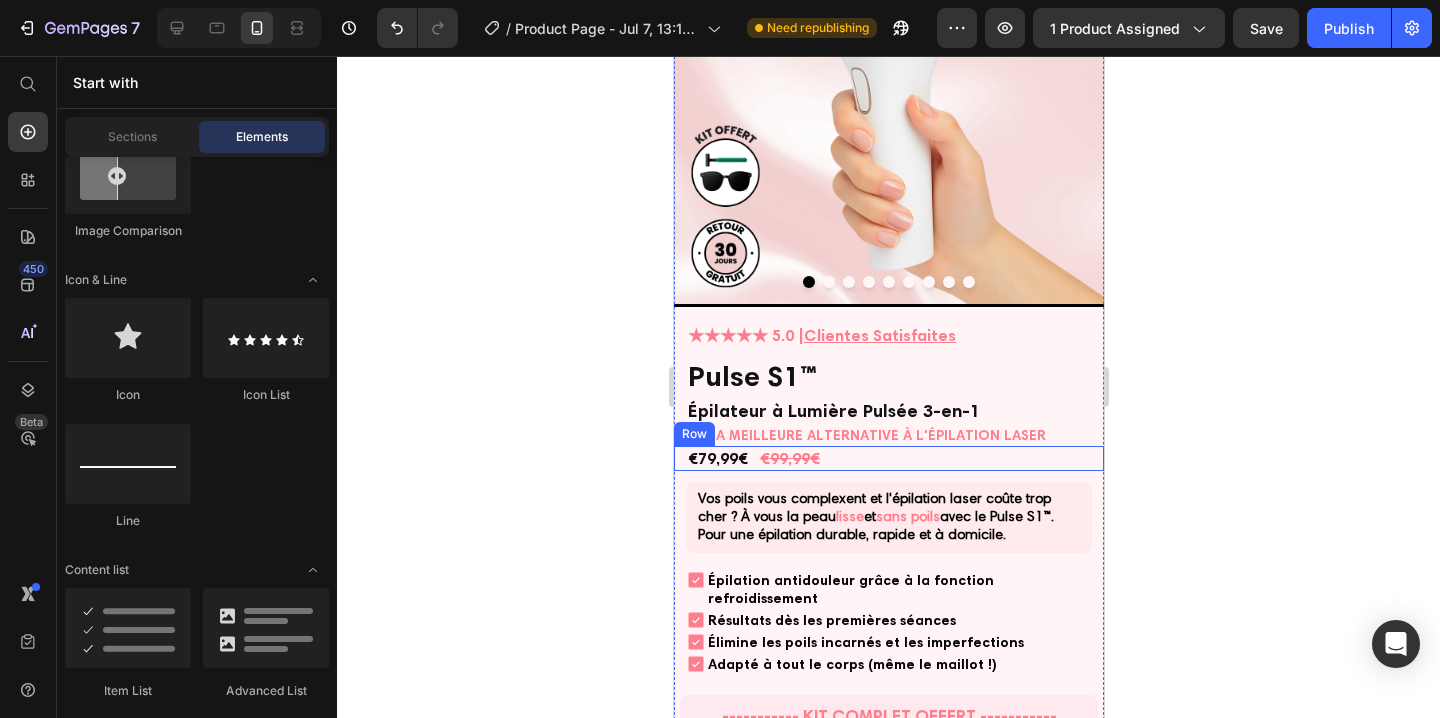 click on "€79,99€ Product Price €99,99€ Product Price Row" at bounding box center [888, 458] 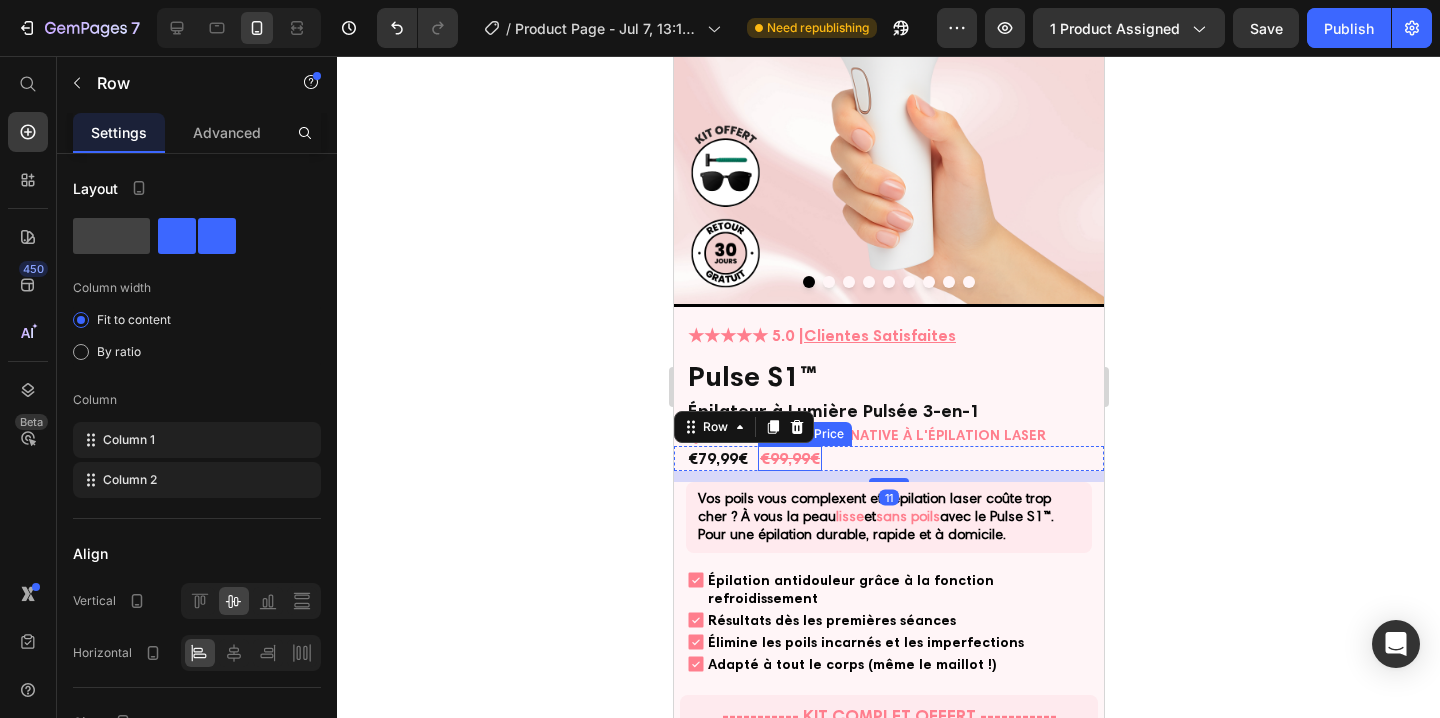 click on "€99,99€" at bounding box center (789, 458) 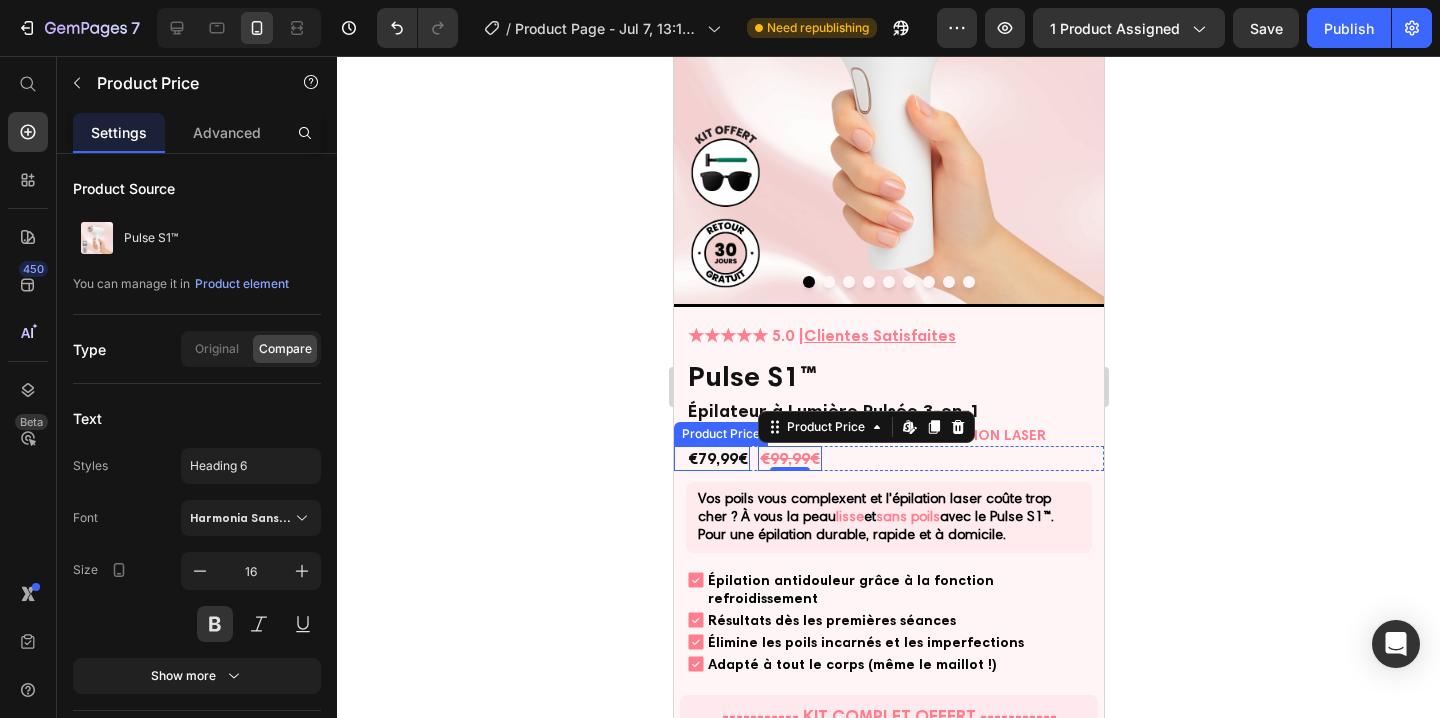 click on "€79,99€" at bounding box center (717, 458) 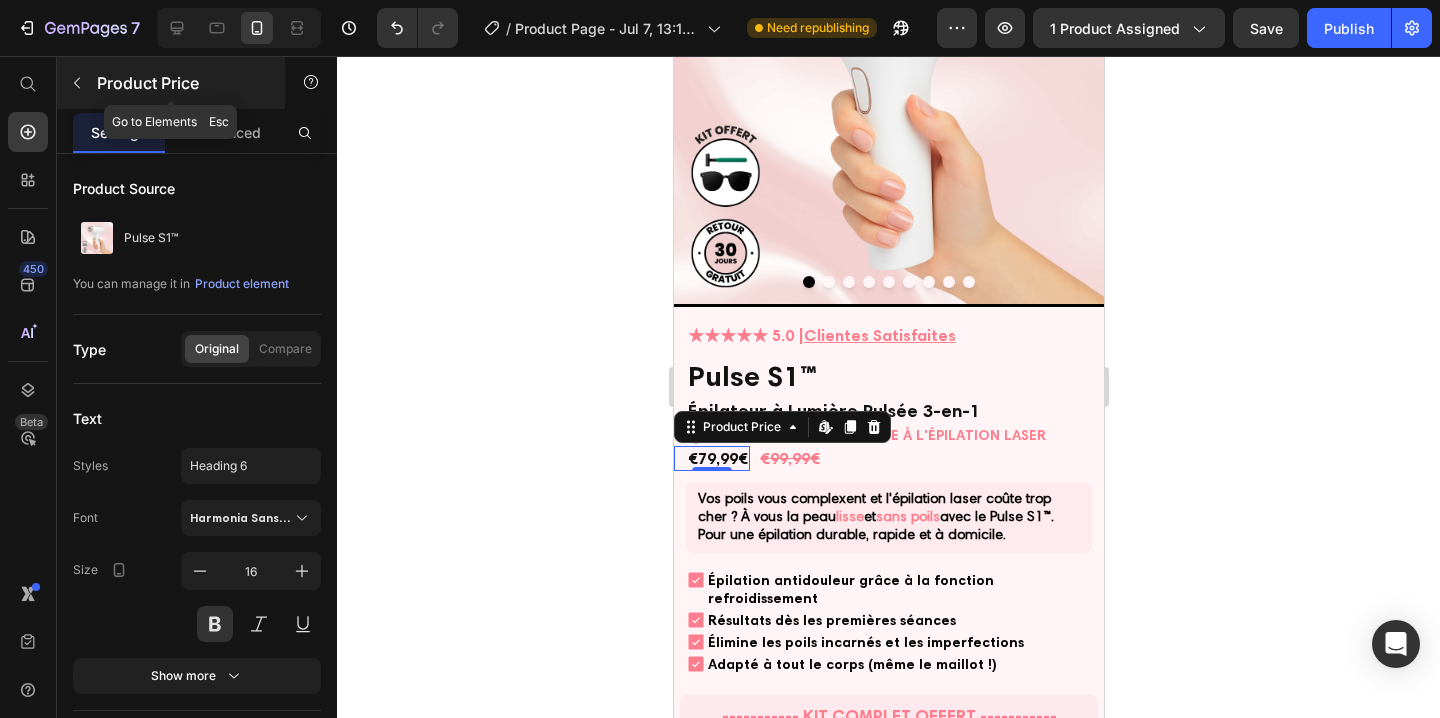 click at bounding box center [77, 83] 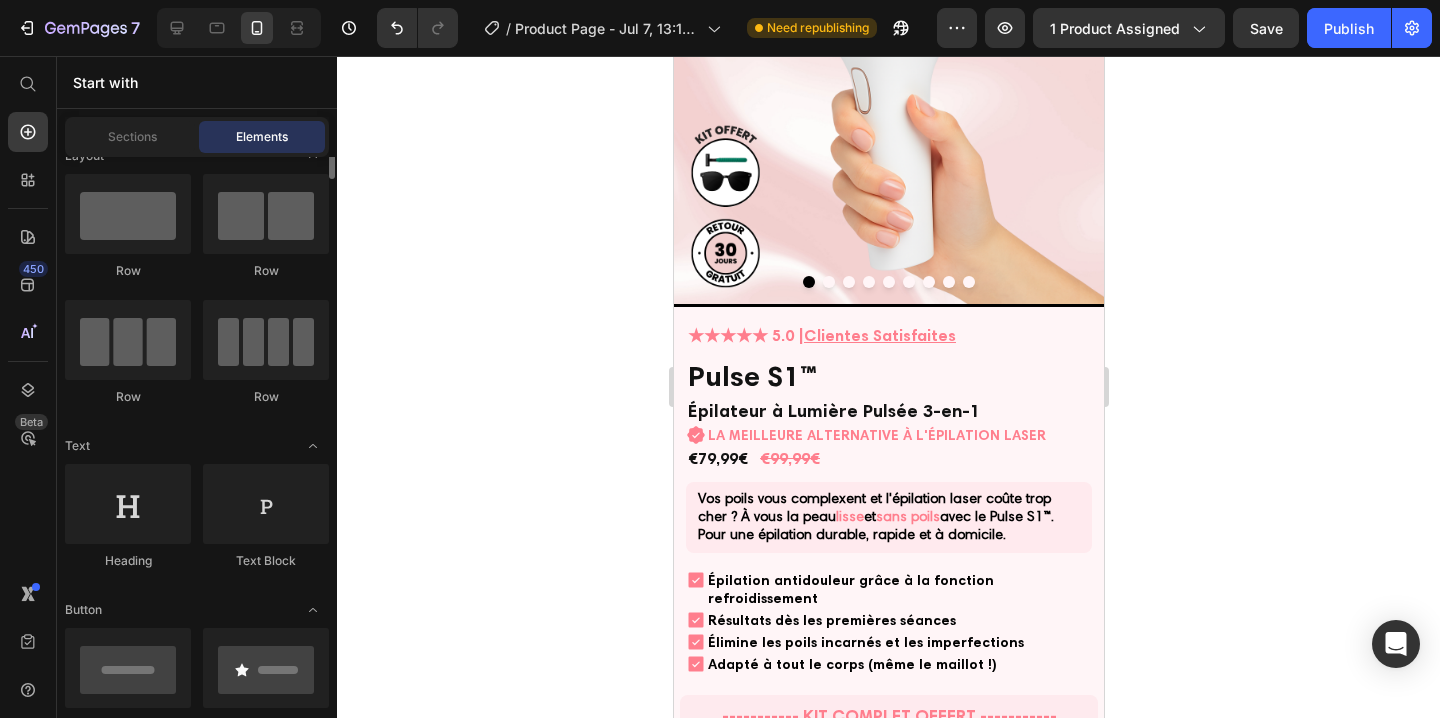 scroll, scrollTop: 0, scrollLeft: 0, axis: both 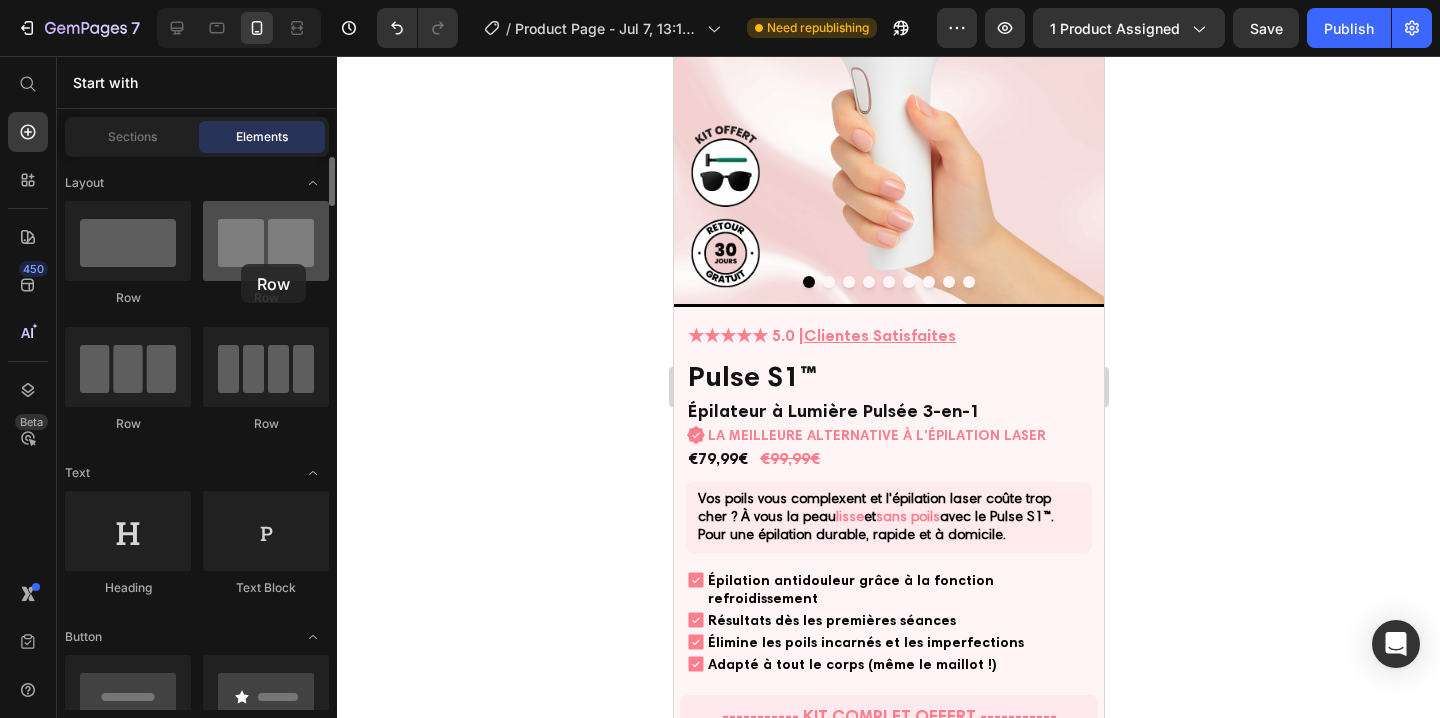 drag, startPoint x: 249, startPoint y: 347, endPoint x: 185, endPoint y: 175, distance: 183.52112 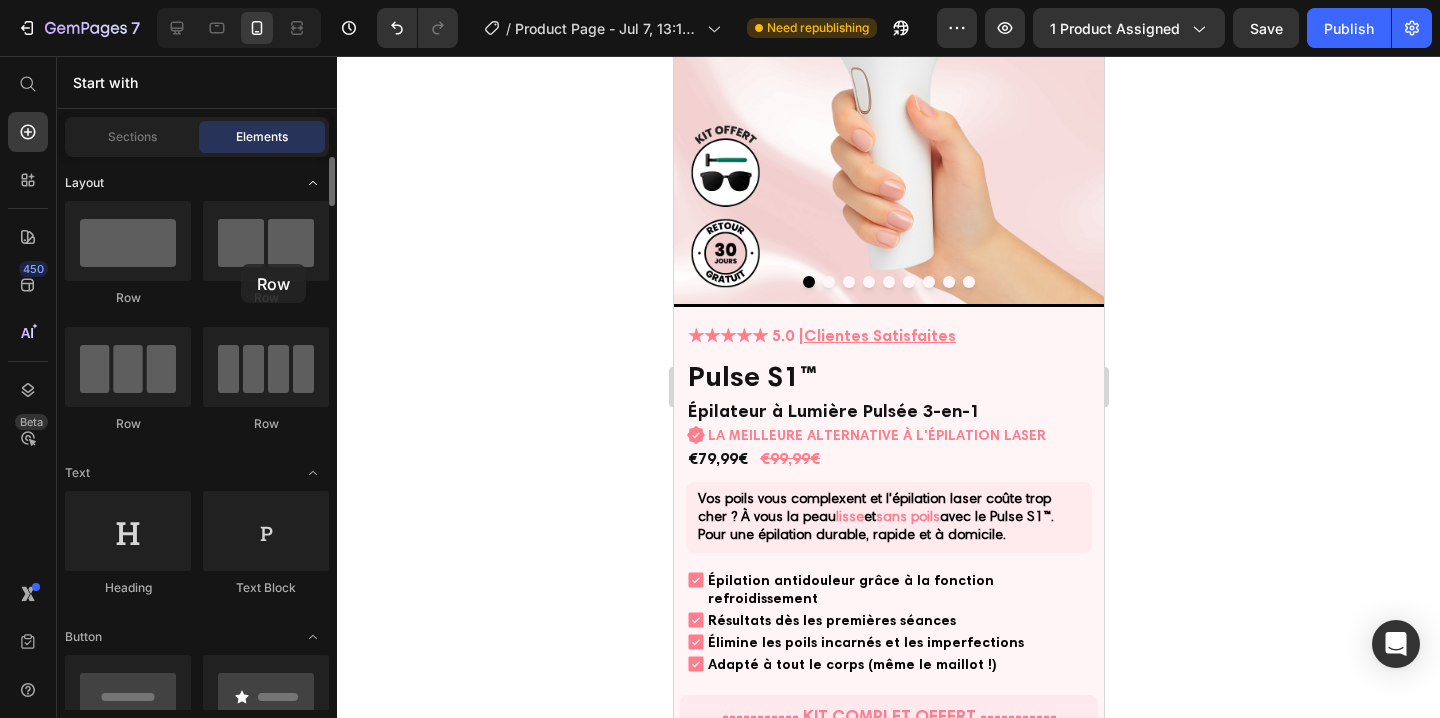 click on "Row
Row
Row
Row" 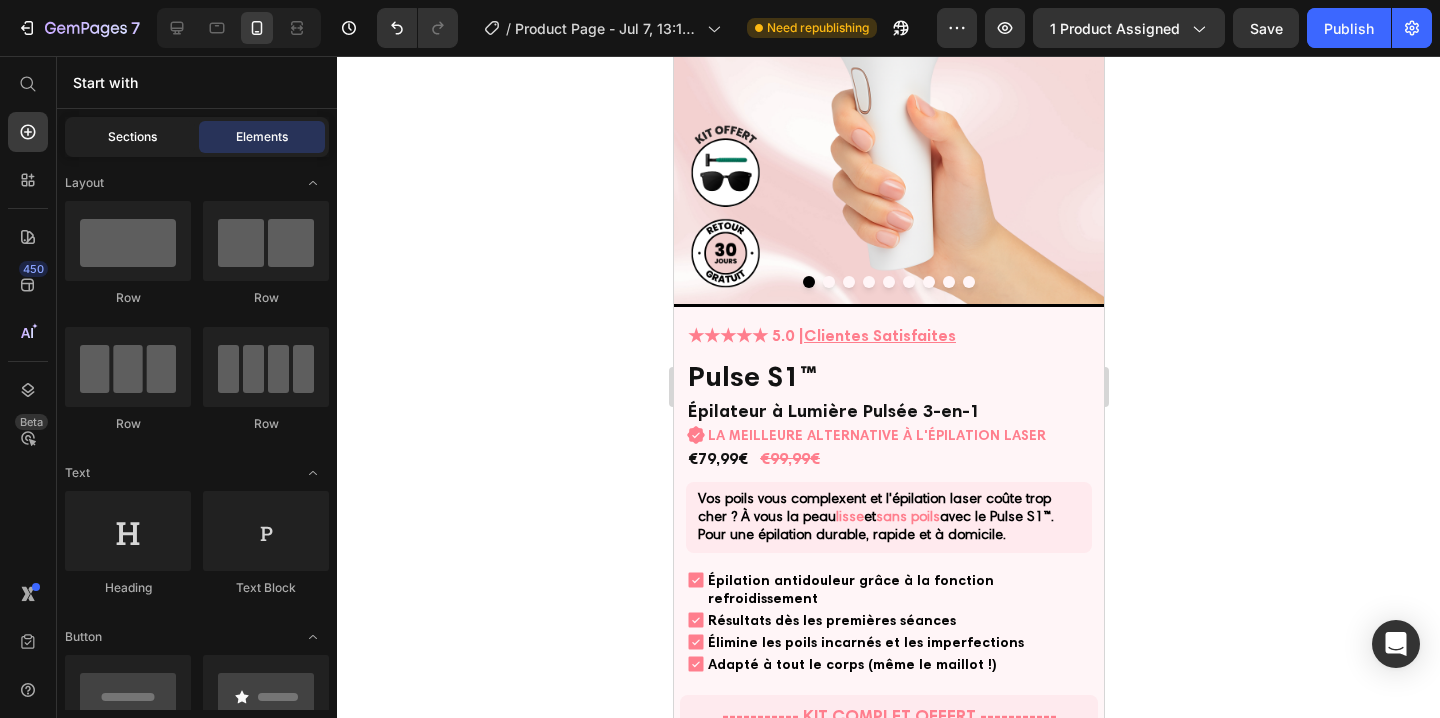 click on "Sections" 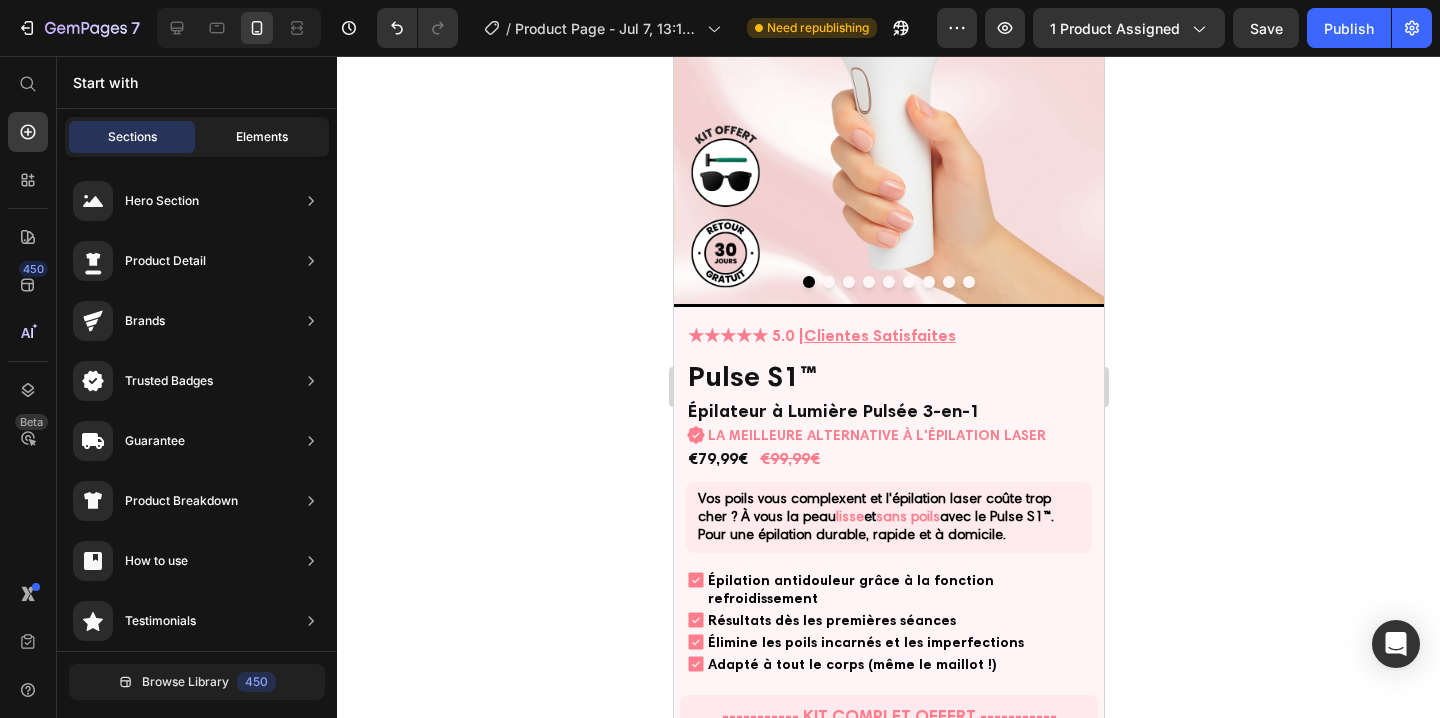 click on "Elements" at bounding box center (262, 137) 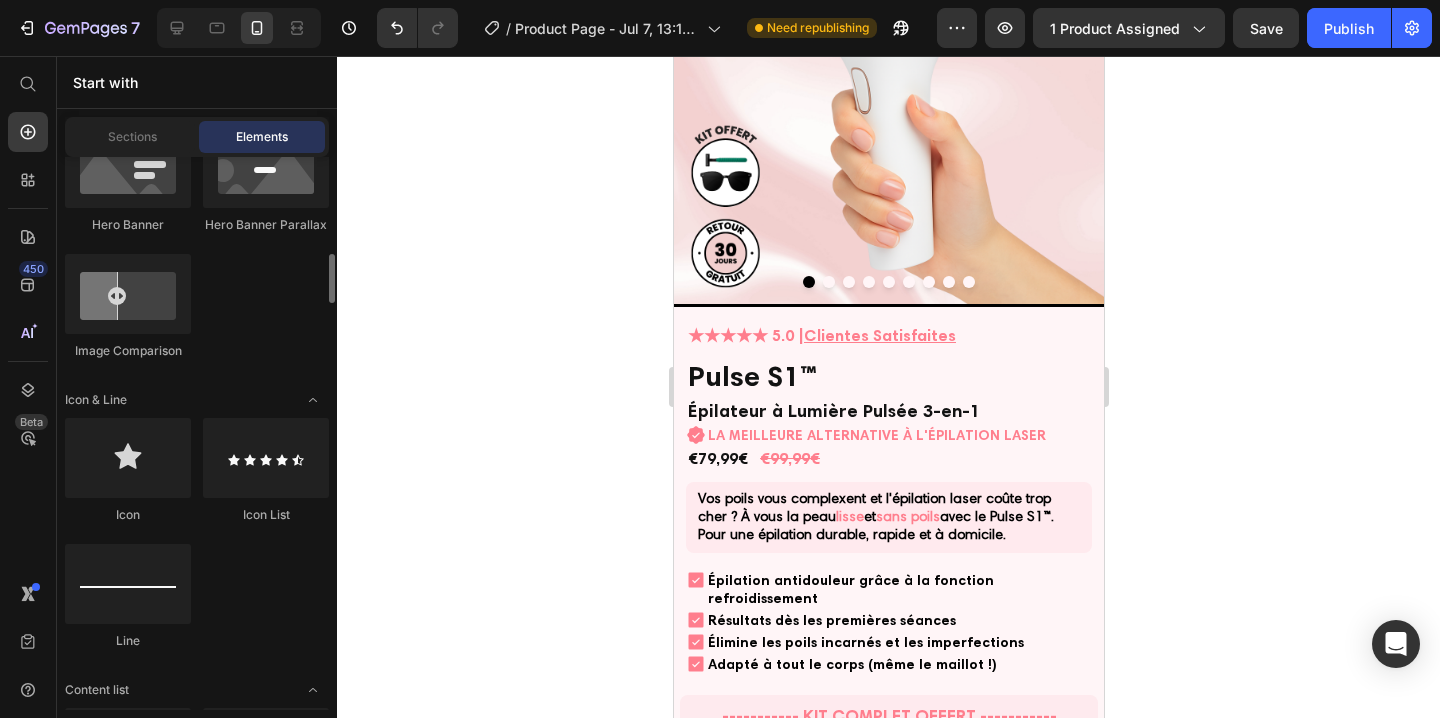 scroll, scrollTop: 1202, scrollLeft: 0, axis: vertical 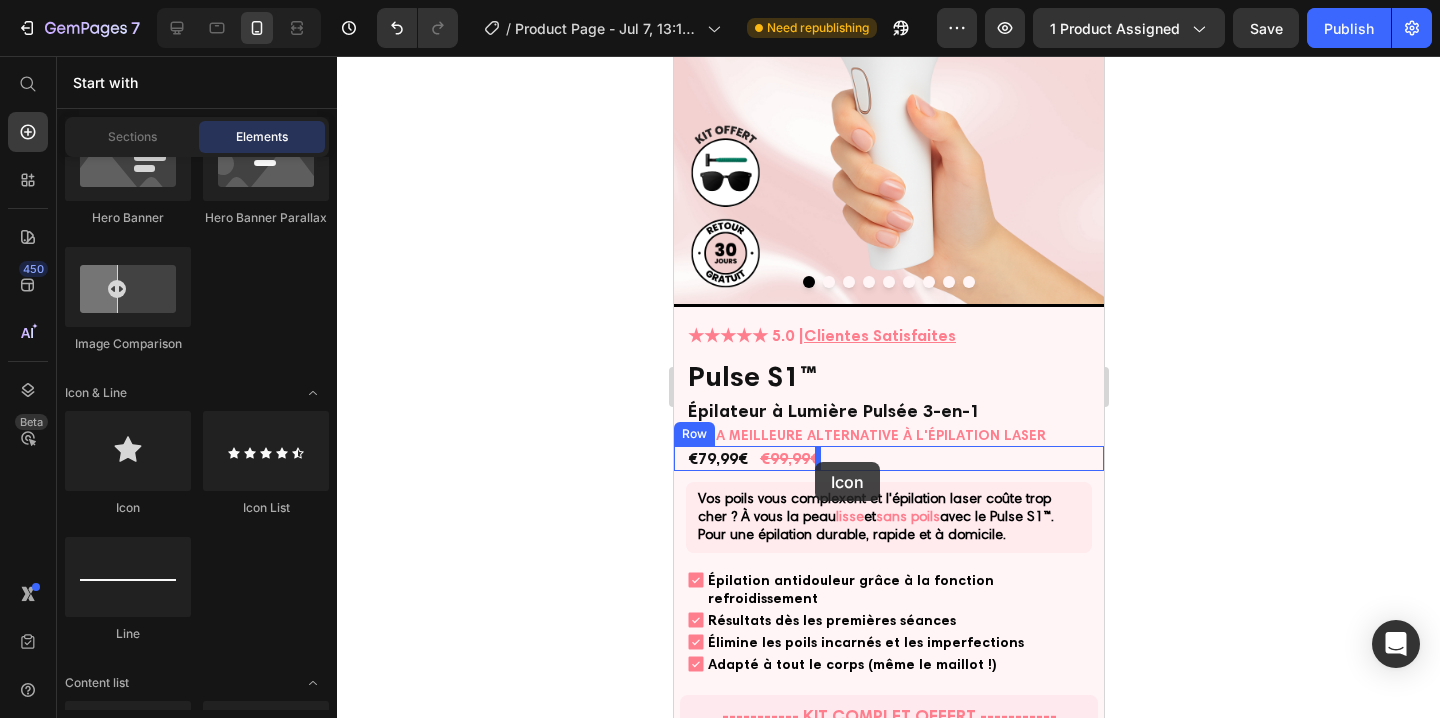 drag, startPoint x: 807, startPoint y: 500, endPoint x: 814, endPoint y: 462, distance: 38.63936 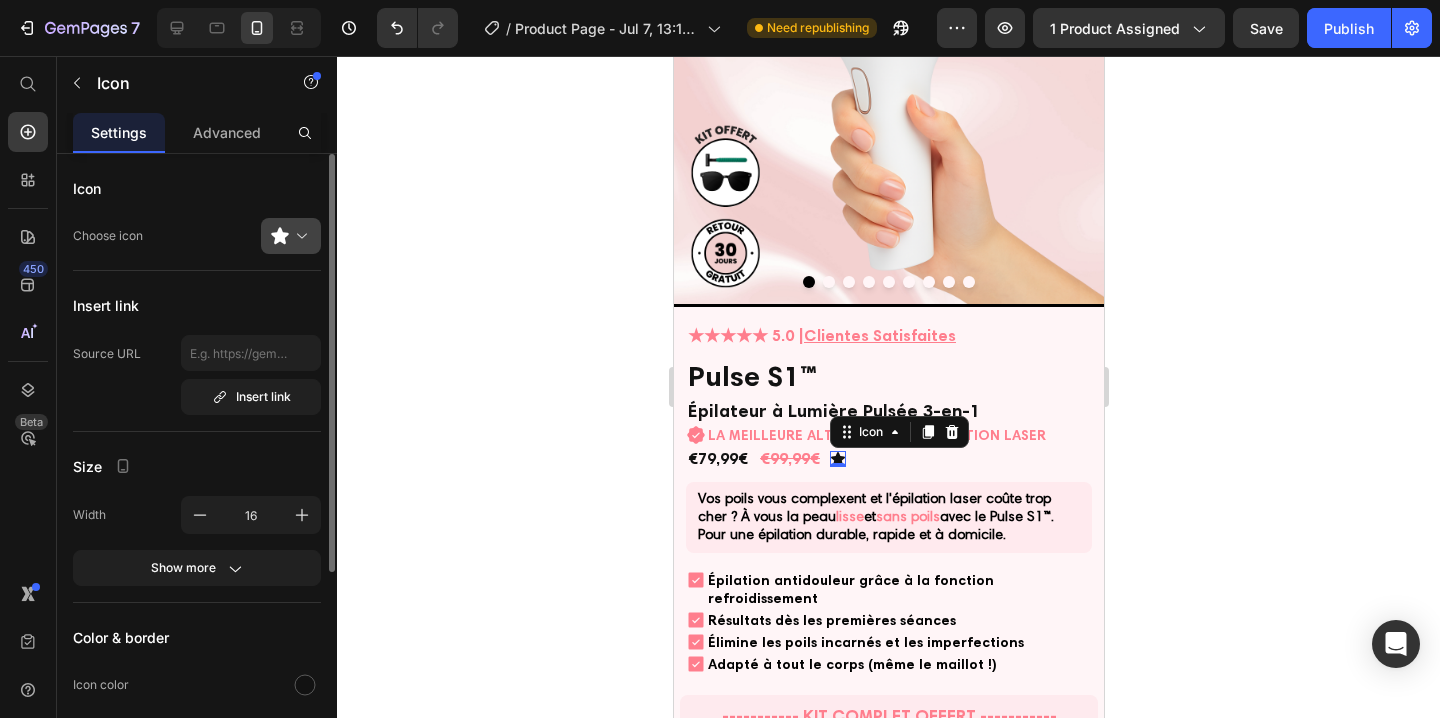click at bounding box center [299, 236] 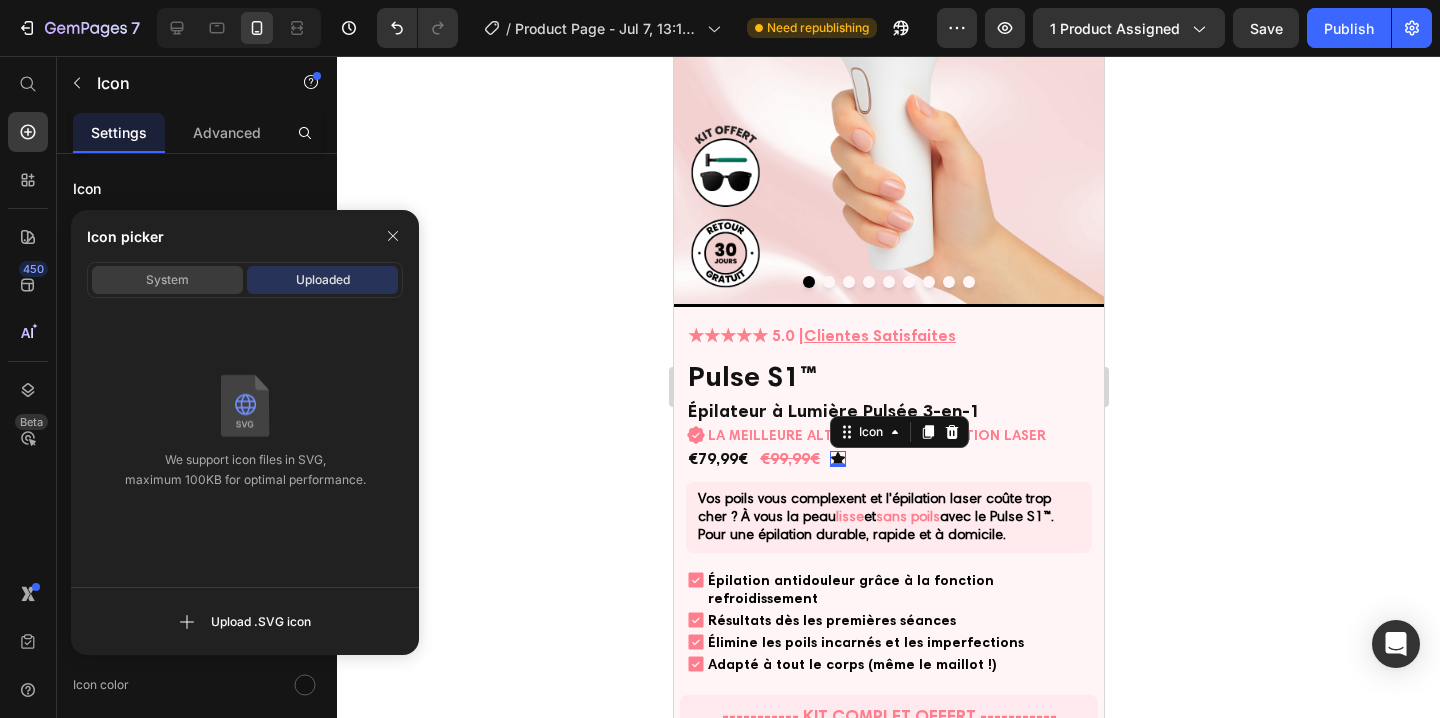 click on "System" at bounding box center [167, 280] 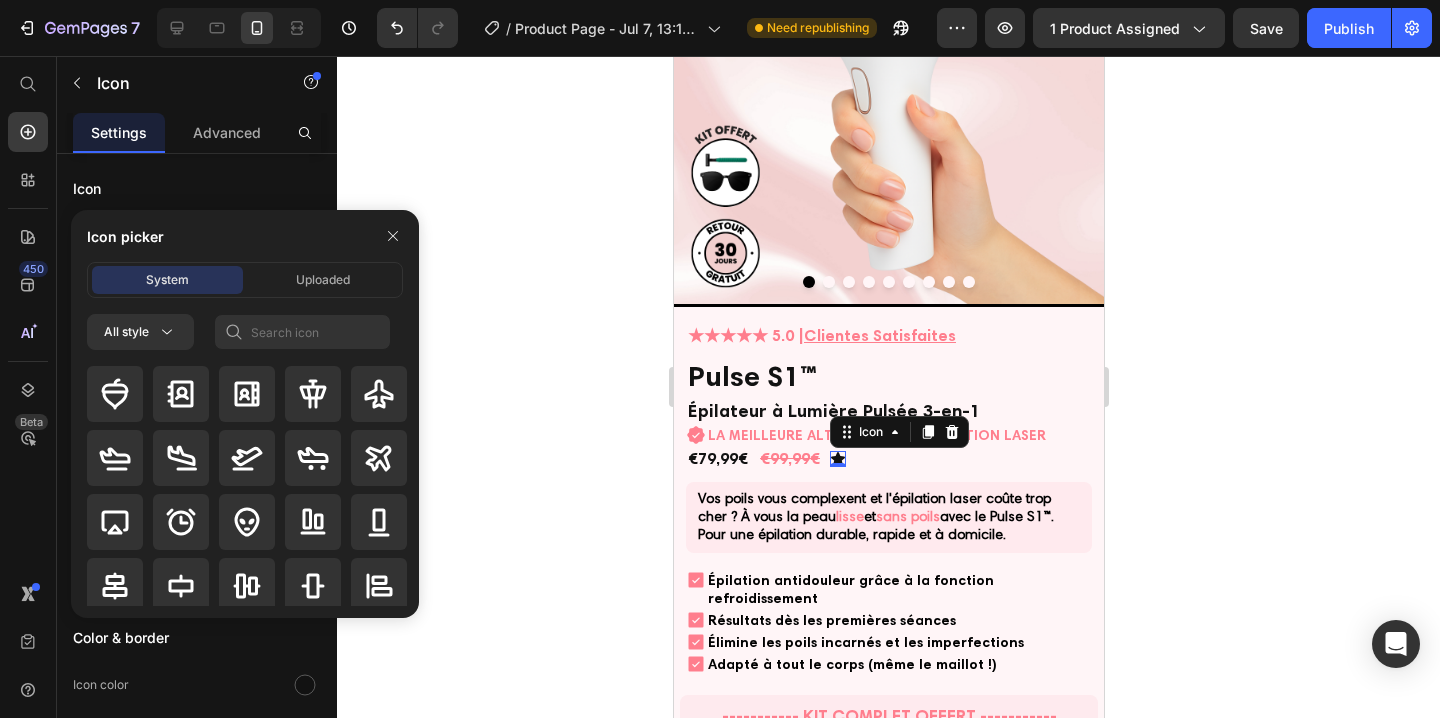 click 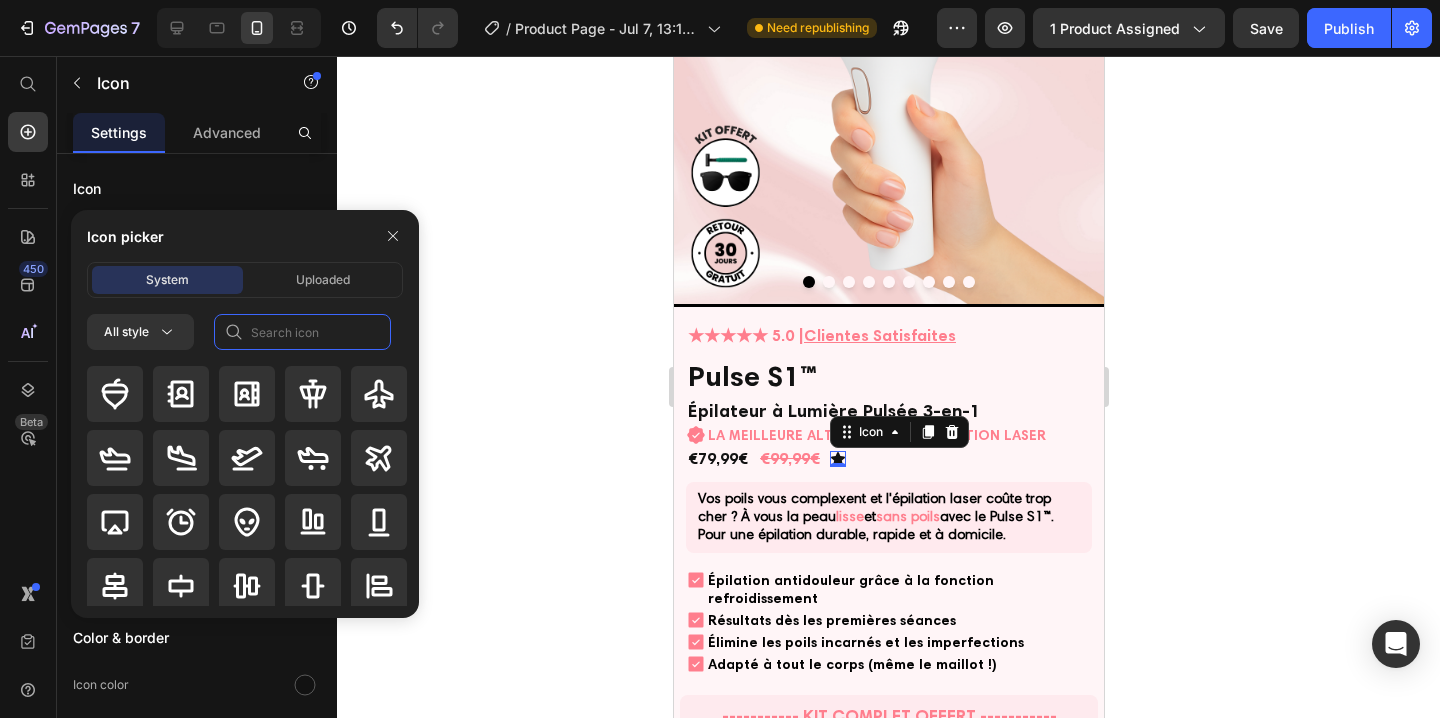 click 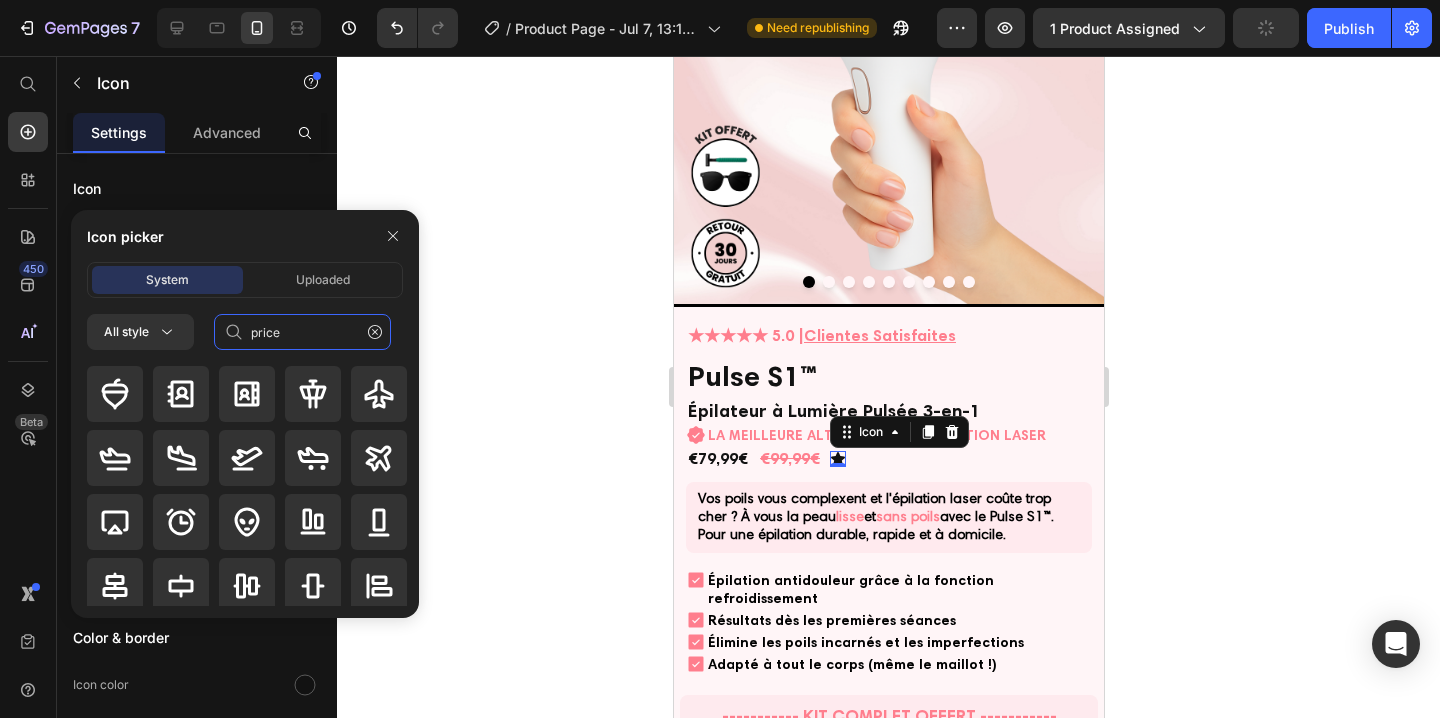 type on "price" 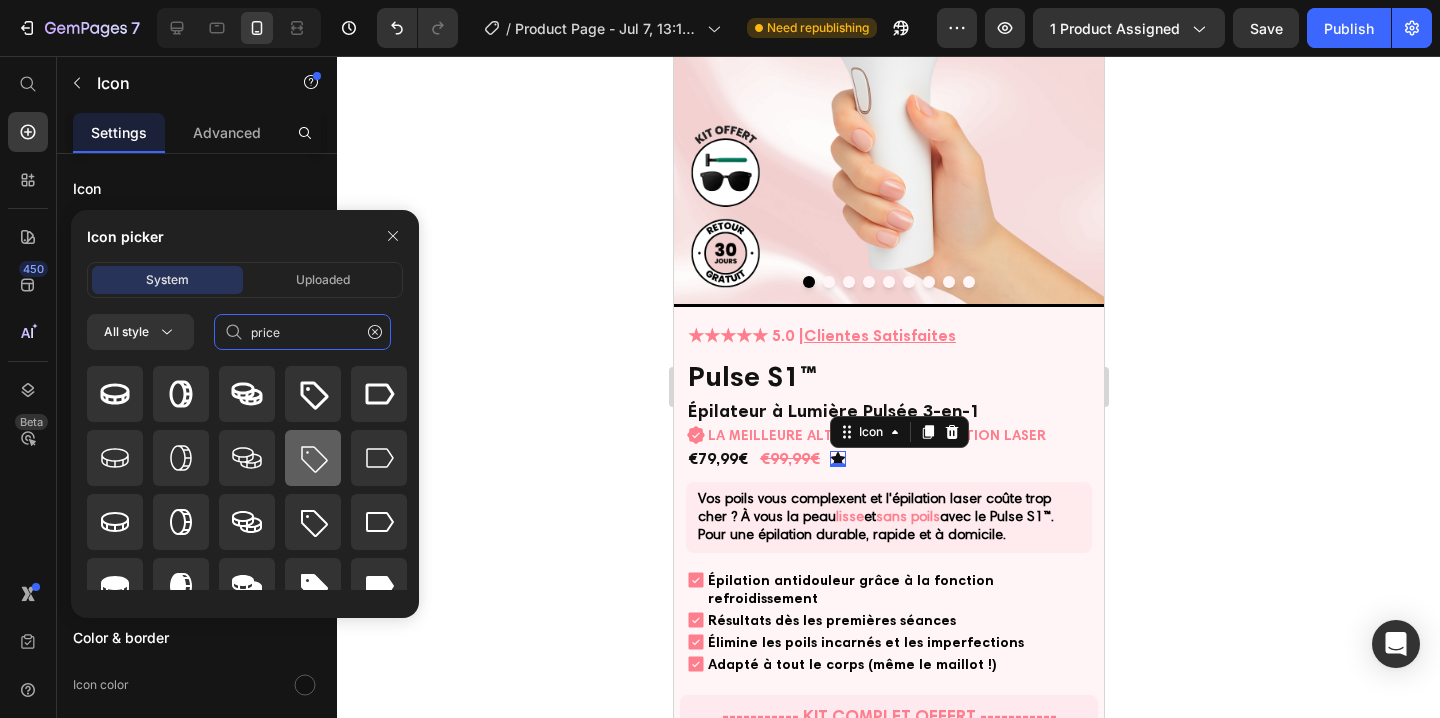 scroll, scrollTop: 24, scrollLeft: 0, axis: vertical 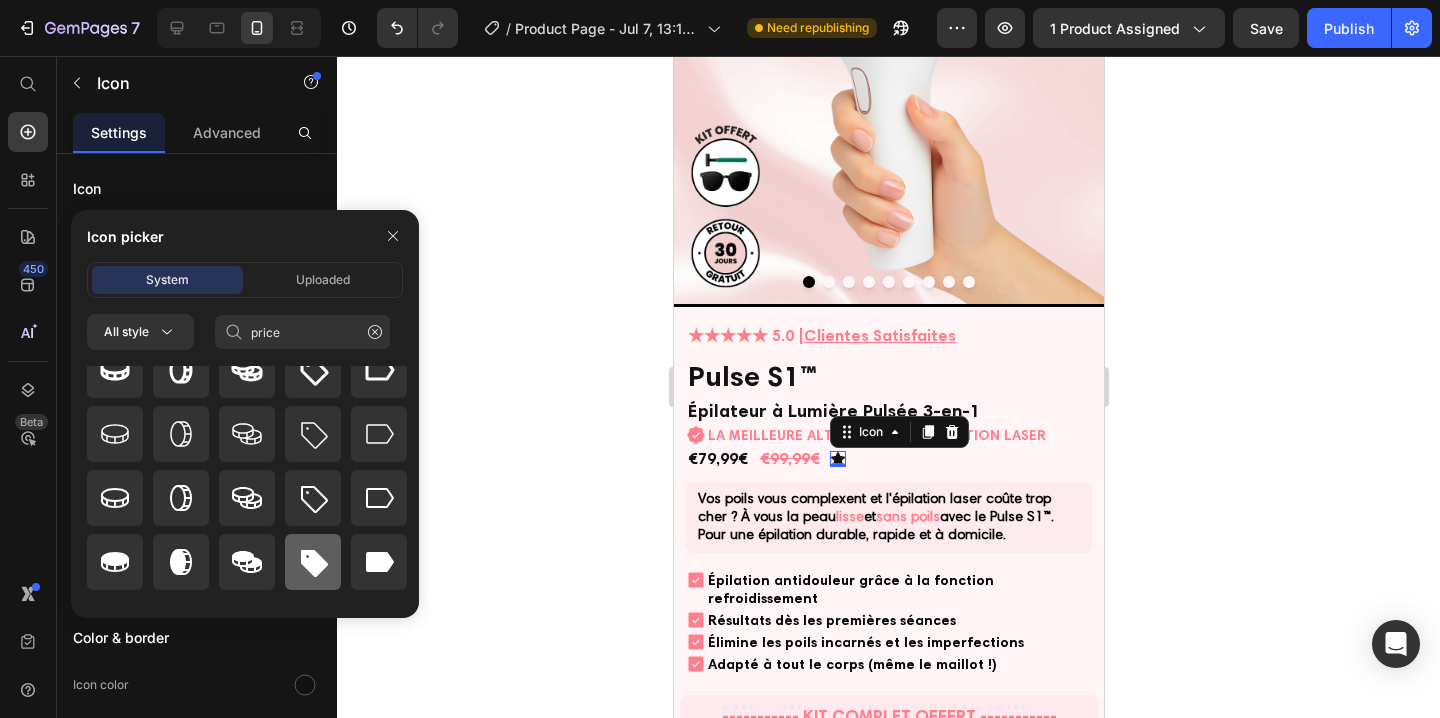 click 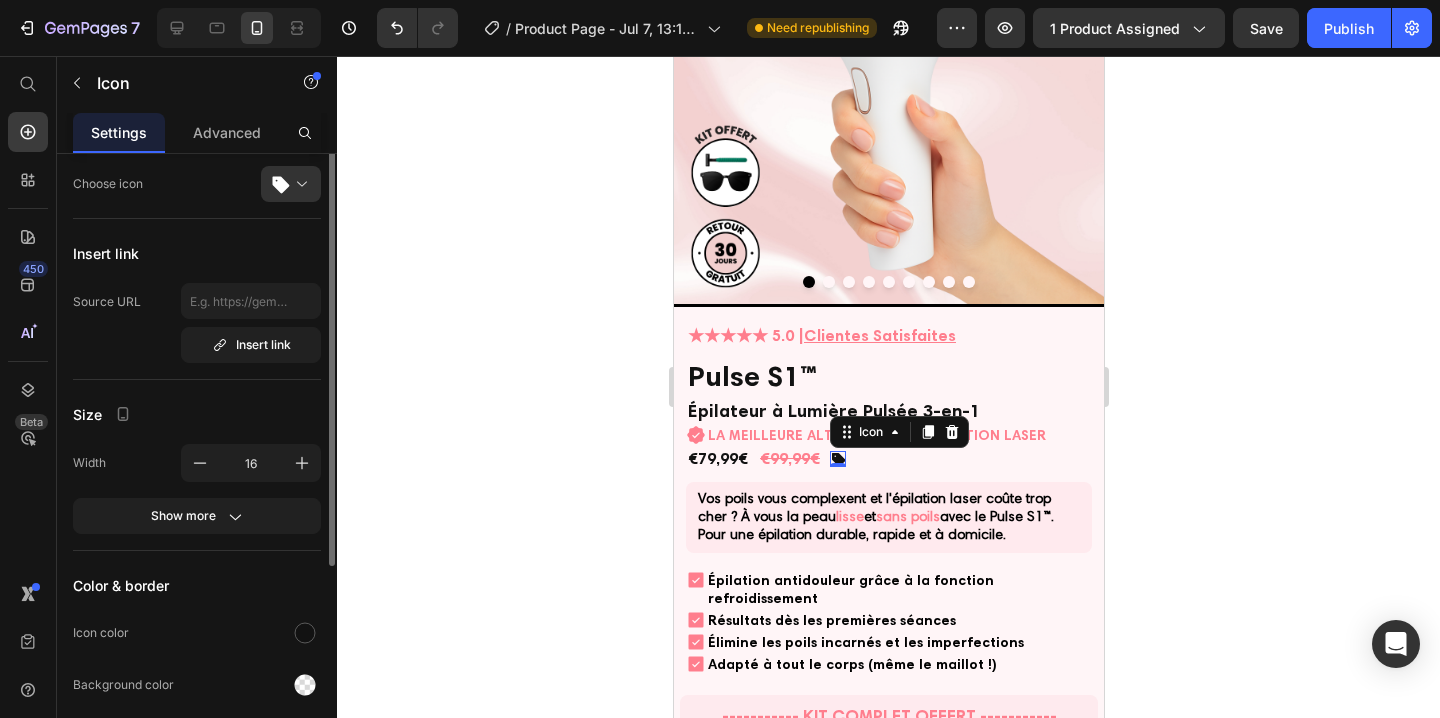 scroll, scrollTop: 130, scrollLeft: 0, axis: vertical 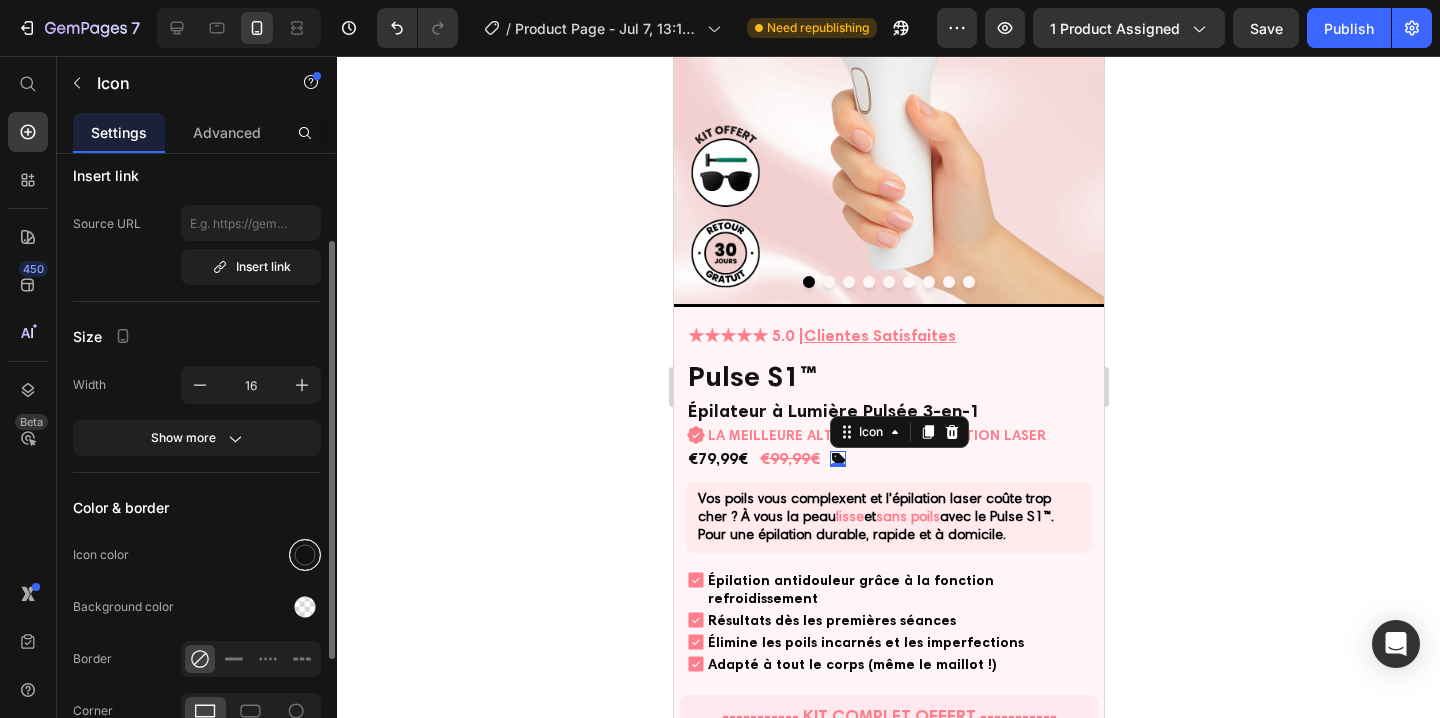 click at bounding box center [305, 555] 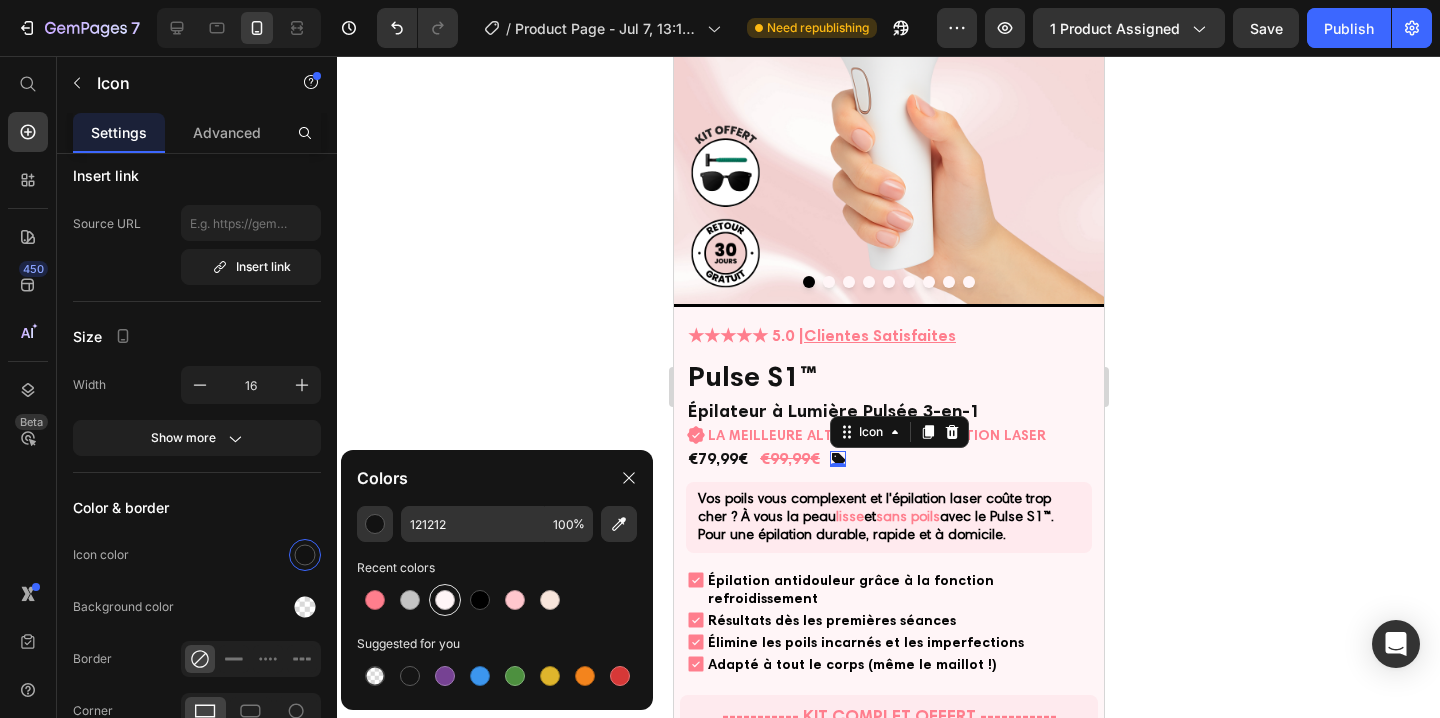 click at bounding box center [445, 600] 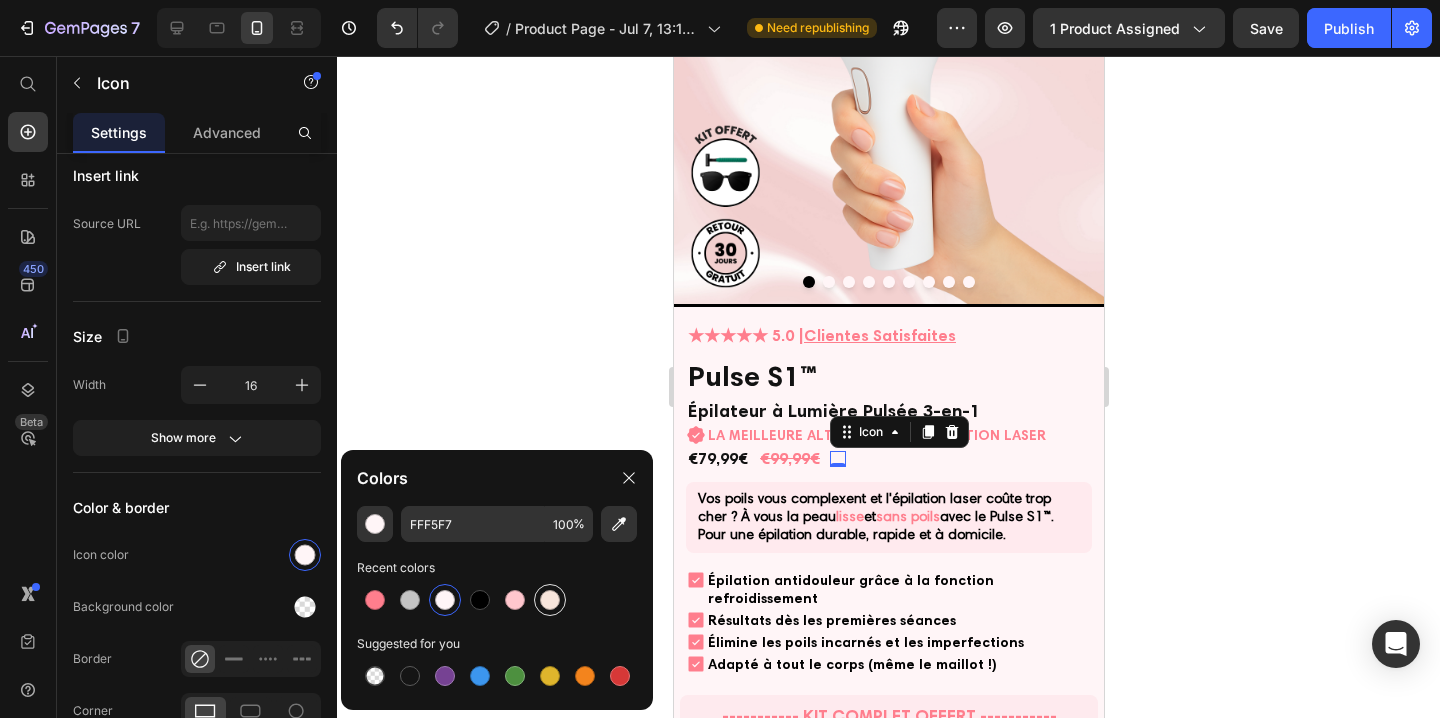 click at bounding box center (550, 600) 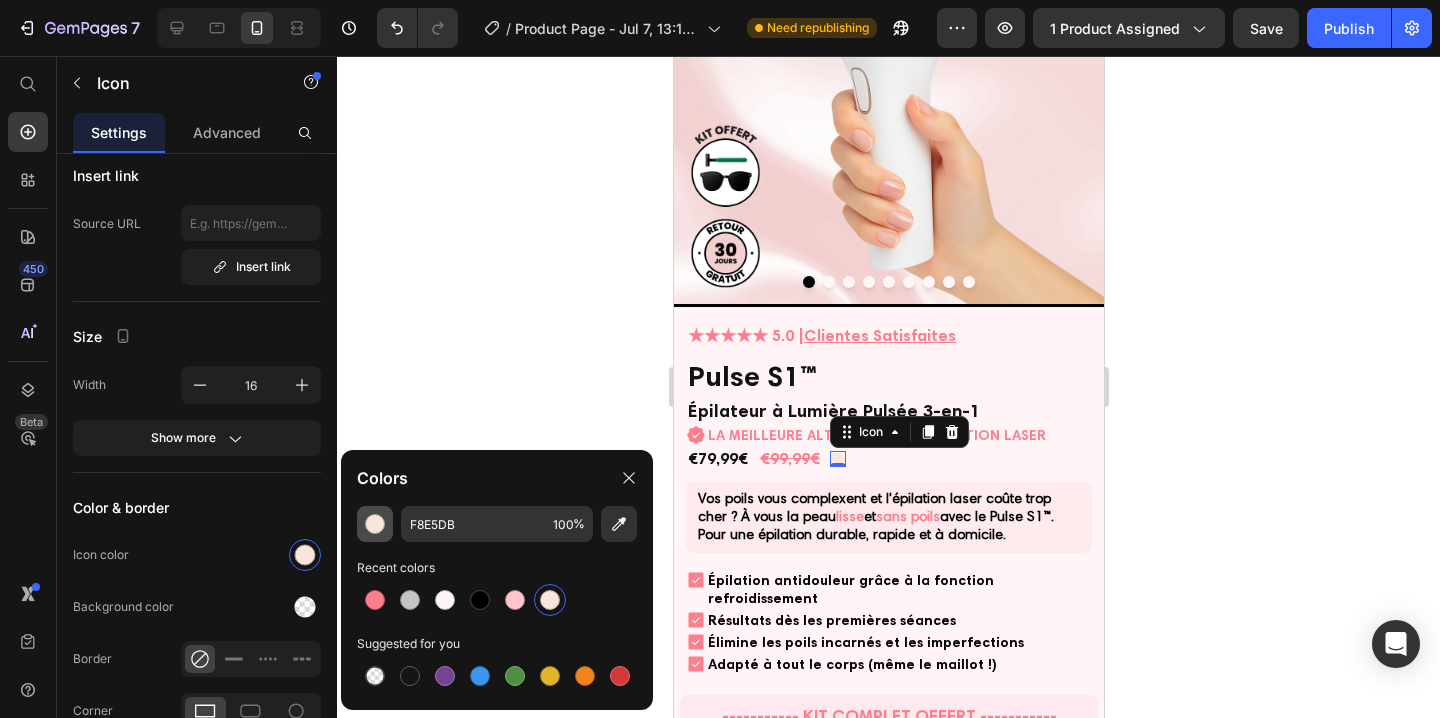 click on "F8E5DB 100 %" 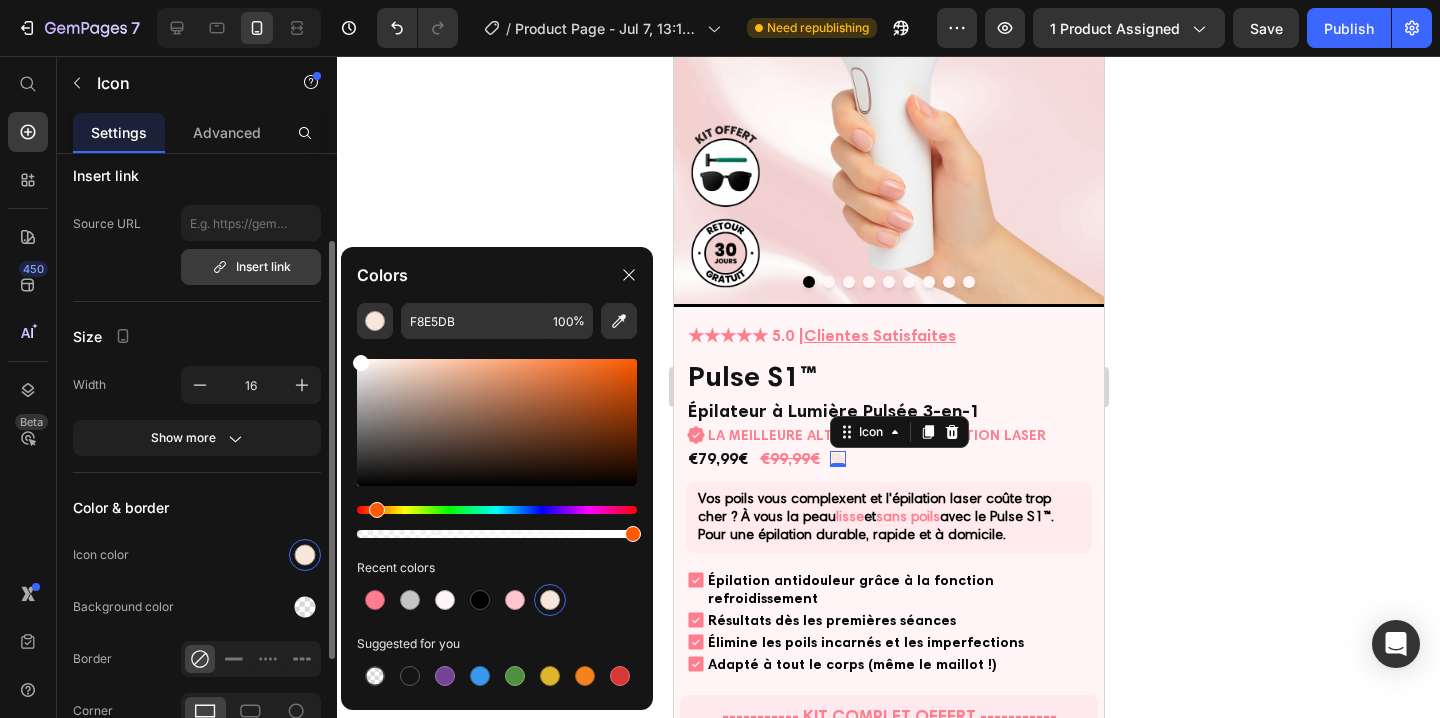 drag, startPoint x: 431, startPoint y: 454, endPoint x: 274, endPoint y: 260, distance: 249.56963 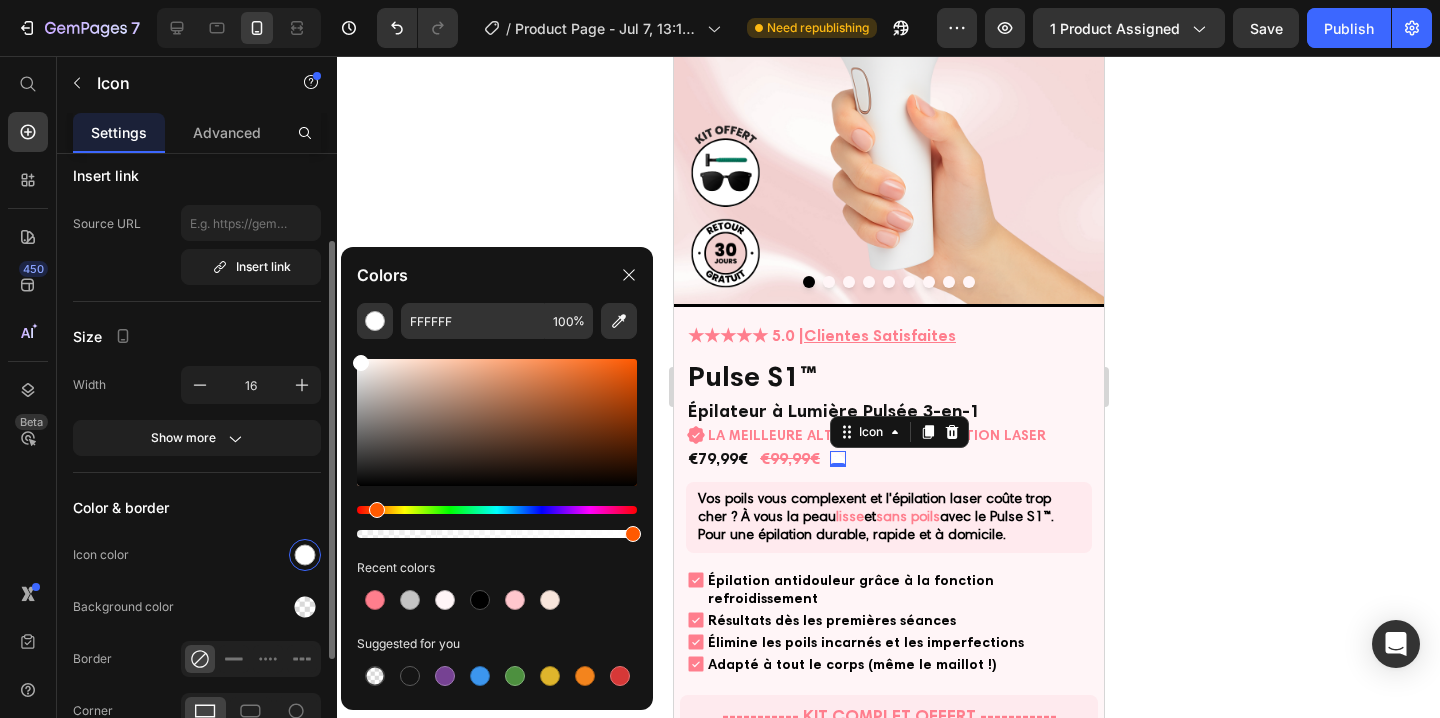 click on "Insert link Source URL  Insert link" 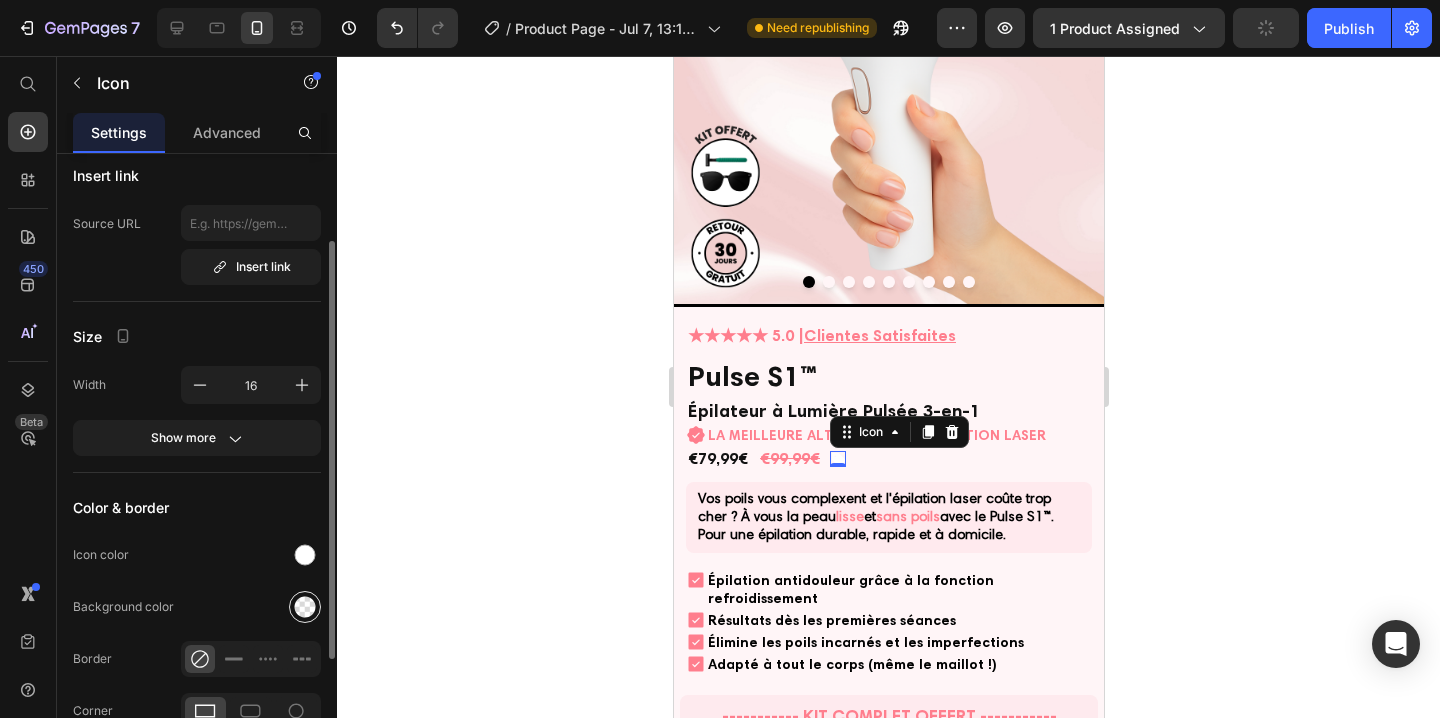 click at bounding box center (305, 607) 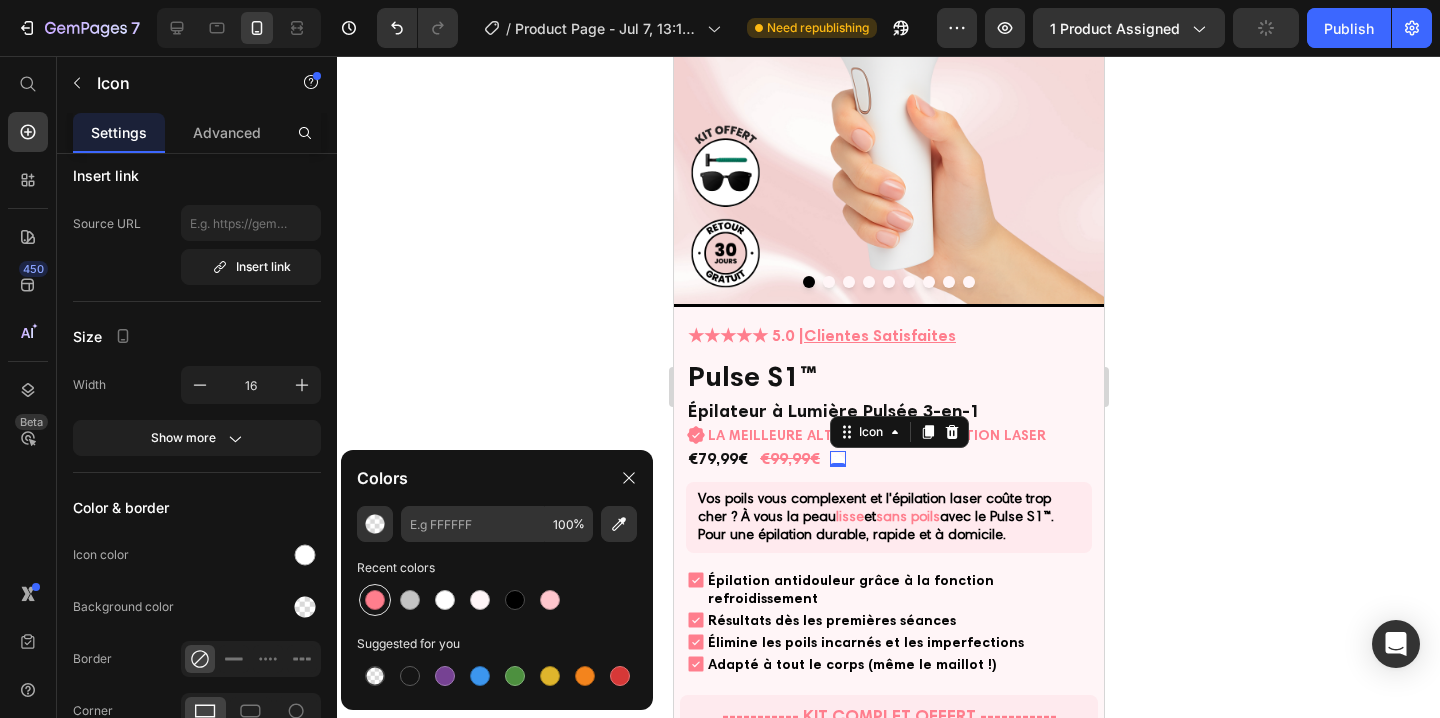 click at bounding box center [375, 600] 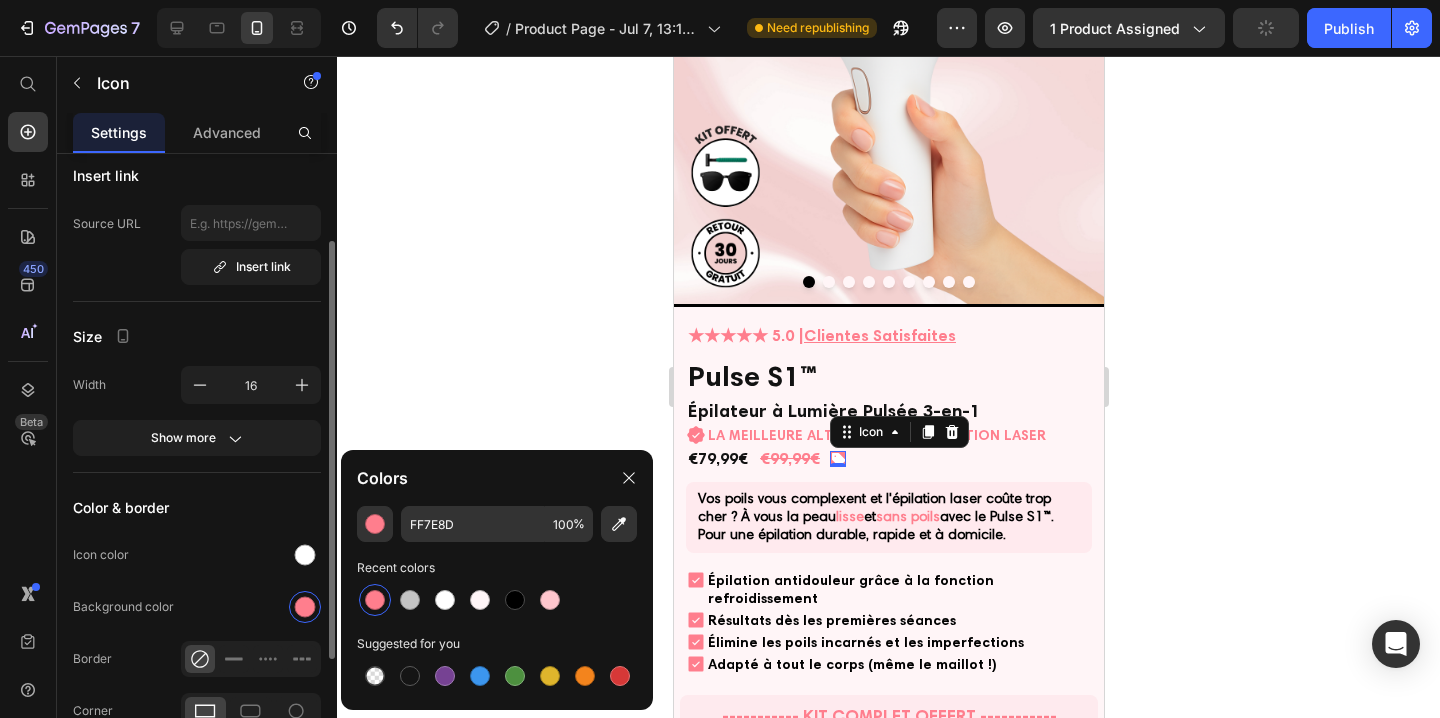 click on "Icon Choose icon
Insert link Source URL  Insert link  Size Width 16 Show more Color & border Icon color Background color Border Corner Align" at bounding box center [197, 435] 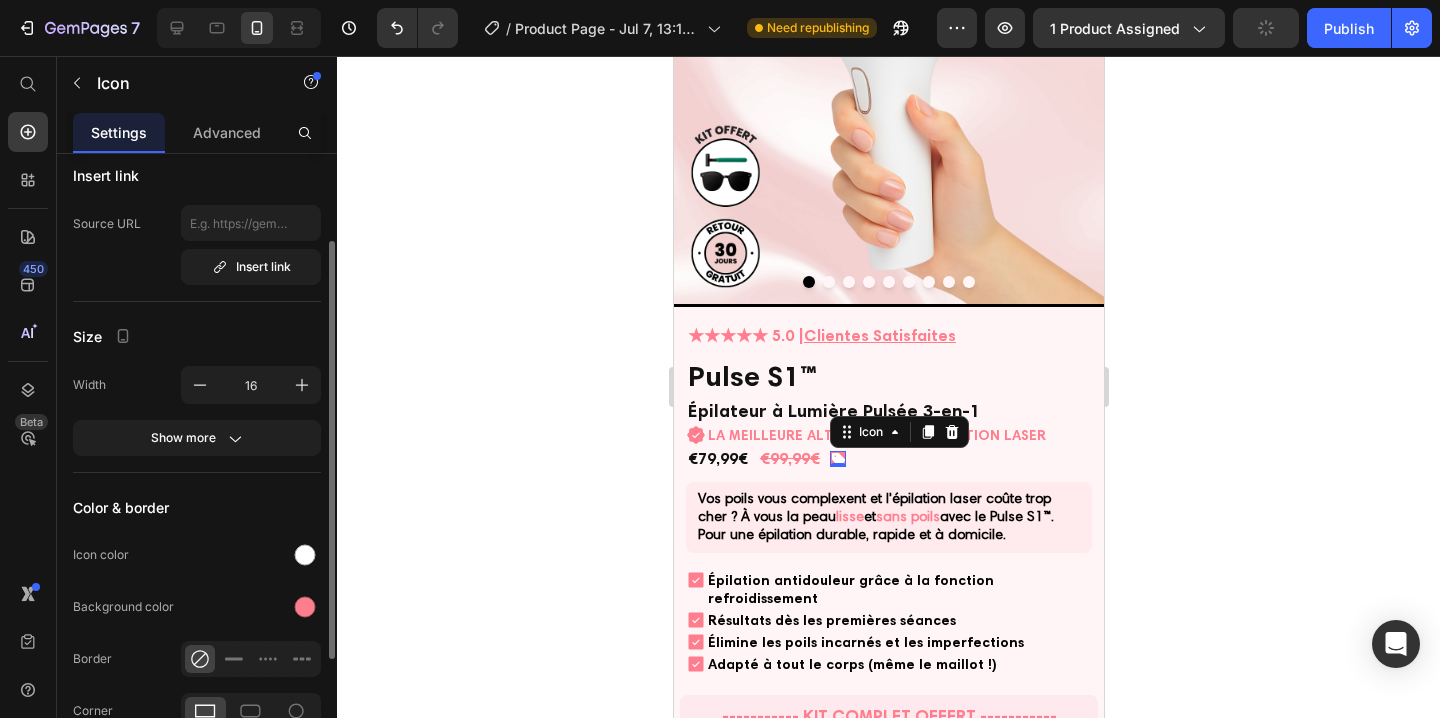 click on "Icon Choose icon
Insert link Source URL  Insert link  Size Width 16 Show more Color & border Icon color Background color Border Corner Align" at bounding box center (197, 435) 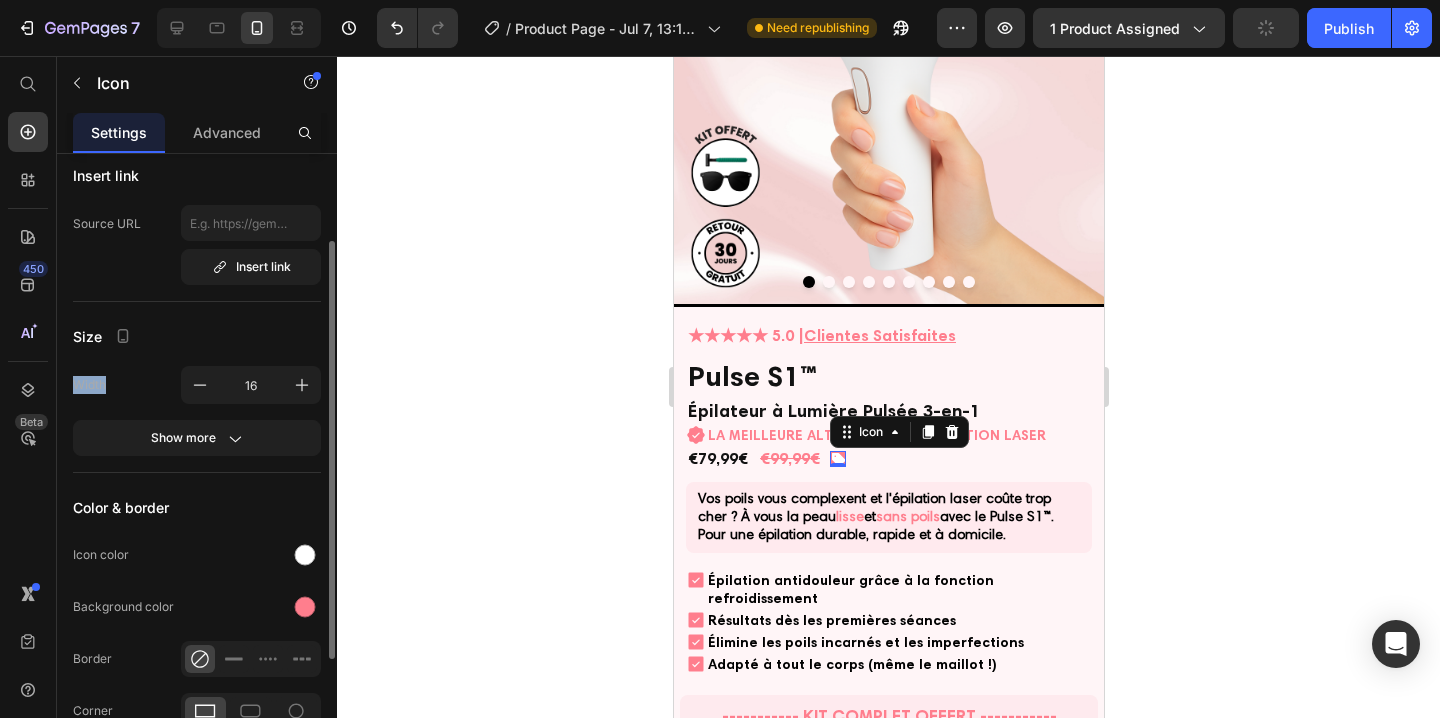 click on "Size" at bounding box center [197, 336] 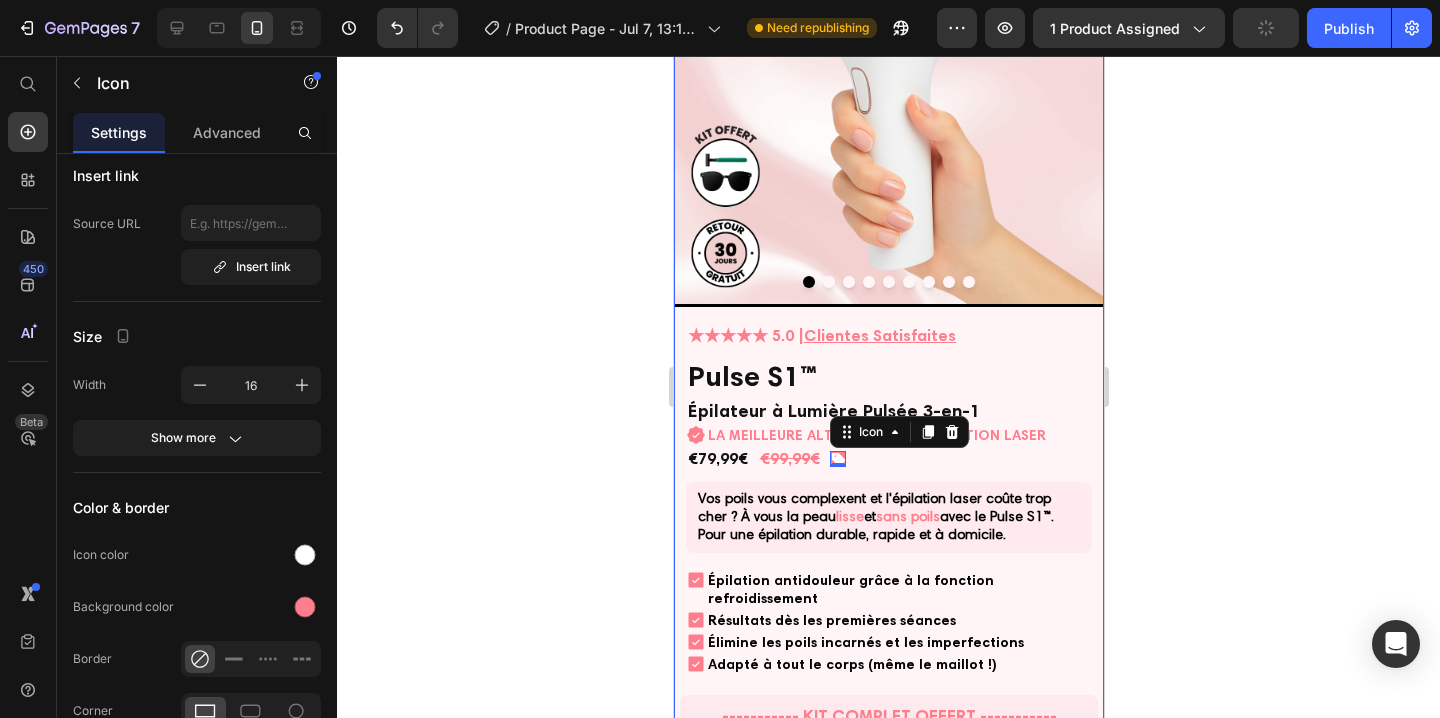 click on "★★★★★ 5.0 |  Clientes Satisfaites Heading Pulse S1™ Product Title Épilateur à Lumière Pulsée 3-en-1 Heading
Icon LA MEILLEURE ALTERNATIVE À L'ÉPILATION LASER Heading Row €79,99€ Product Price €99,99€ Product Price
Icon   0 Row Vos poils vous complexent et l'épilation laser coûte trop cher ? À vous la peau  lisse  et  sans poils  avec le Pulse S1™. Pour une épilation durable, rapide et à domicile. Heading Row
Icon Épilation antidouleur grâce à la fonction refroidissement Heading Row
Icon Résultats dès les premières séances Heading Row
Icon Élimine les poils incarnés et les imperfections Heading Row
Icon Adapté à tout le corps (même le maillot !) Heading Row ----------- KIT COMPLET OFFERT ----------- Heading Image LUNETTES FILTRANTES Text Block 11,90€   OFFERT Text Block Image RASOIR DE PRÉPARATION Text Block 1,90€   OFFERT Text Block Image LIVRAISON COLISSIMO 9,40€" at bounding box center [888, 904] 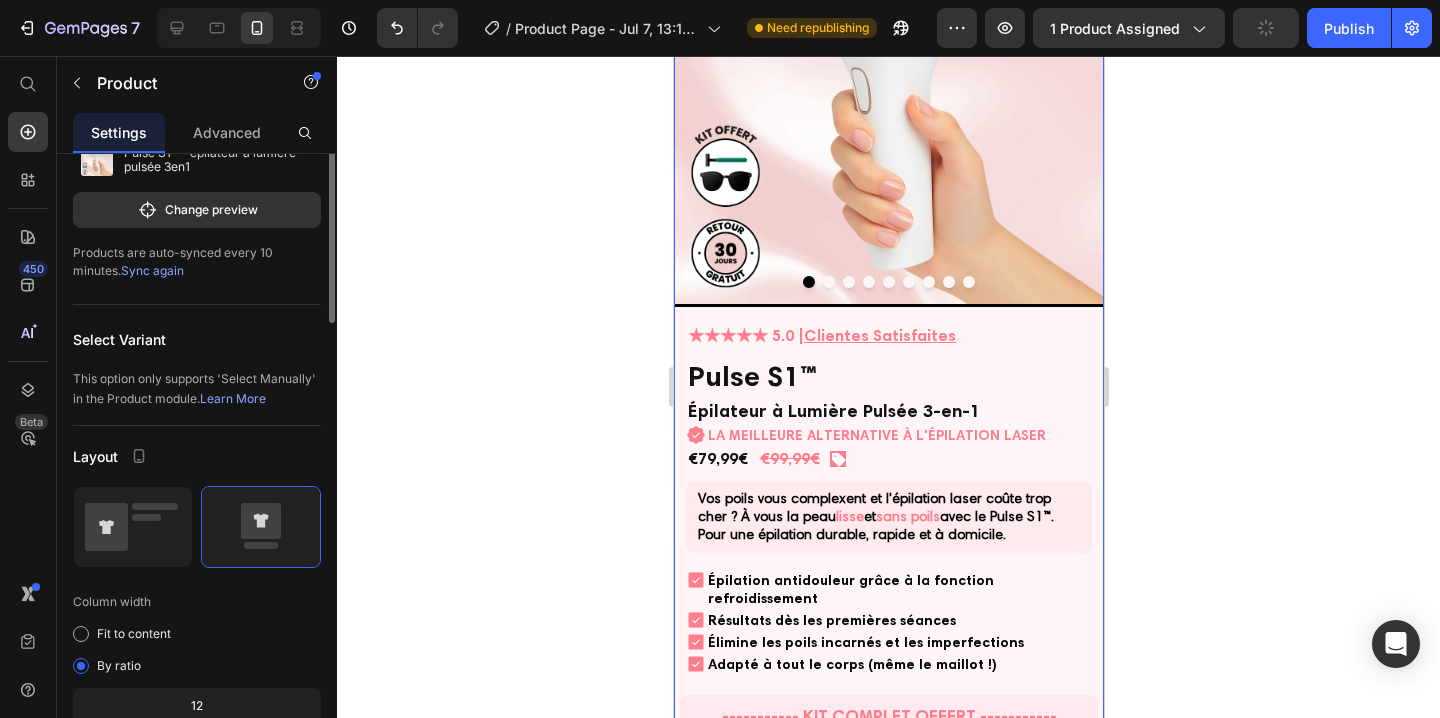 scroll, scrollTop: 0, scrollLeft: 0, axis: both 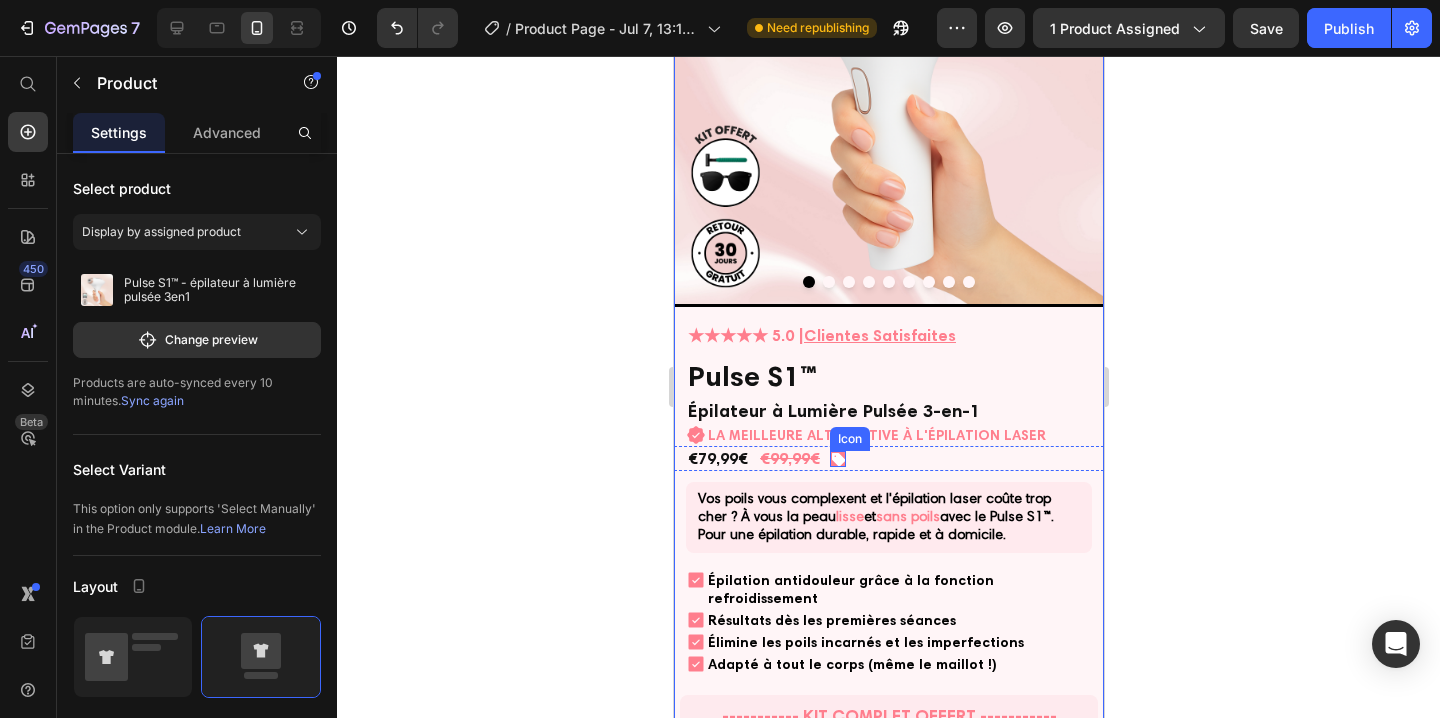 click 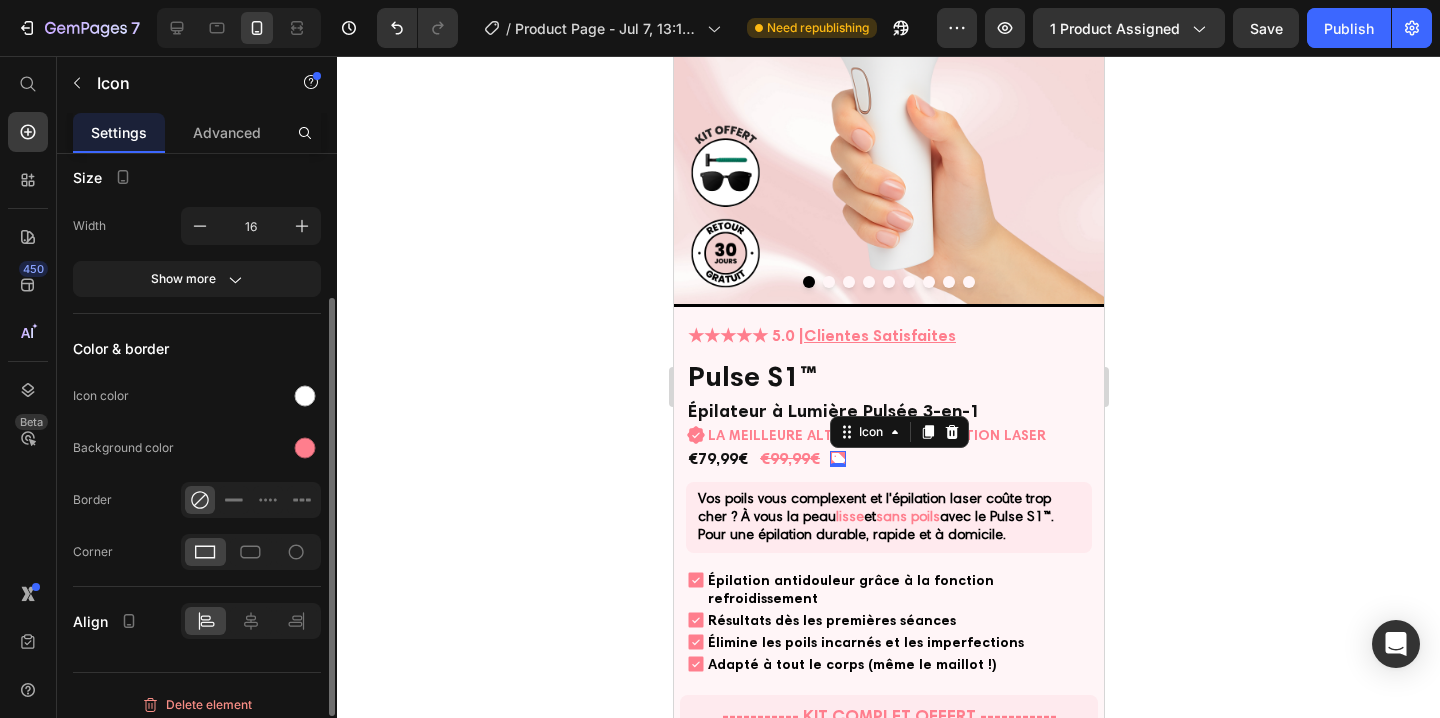 scroll, scrollTop: 301, scrollLeft: 0, axis: vertical 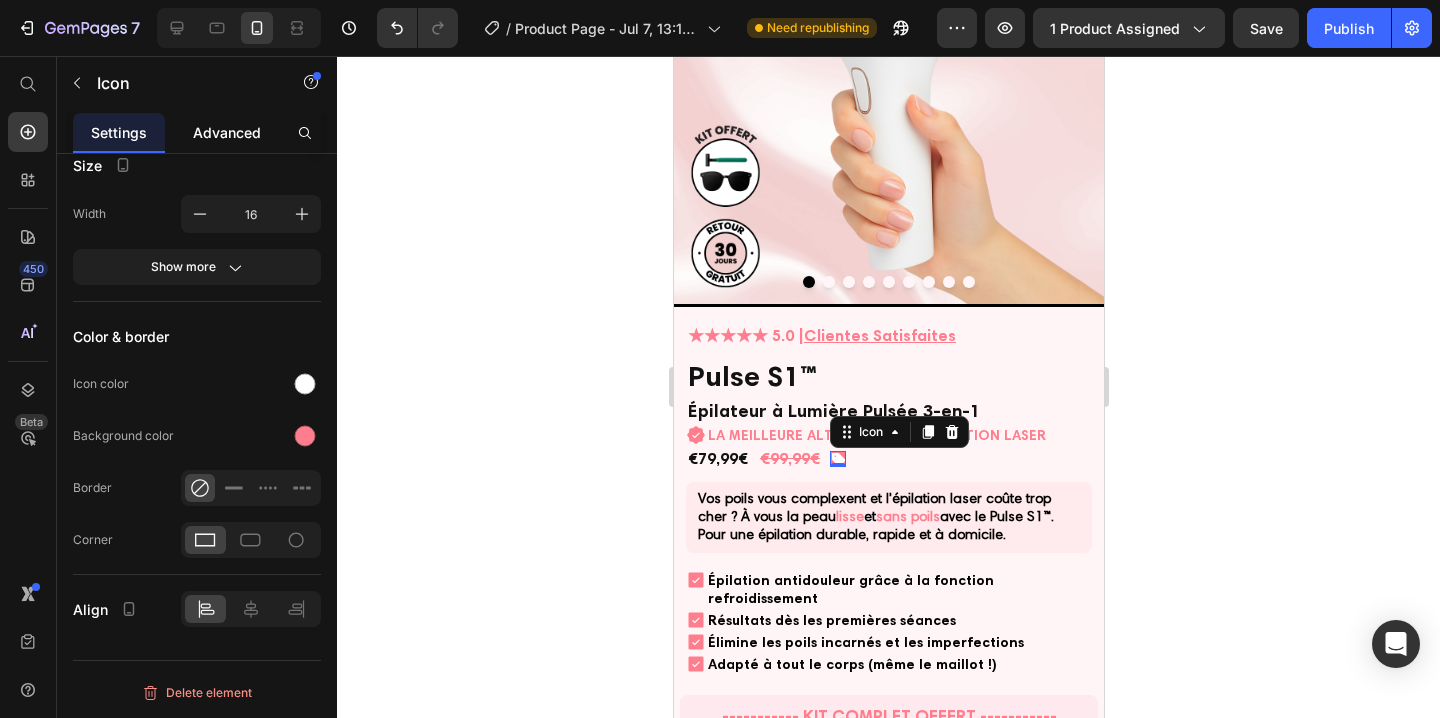 click on "Advanced" at bounding box center (227, 132) 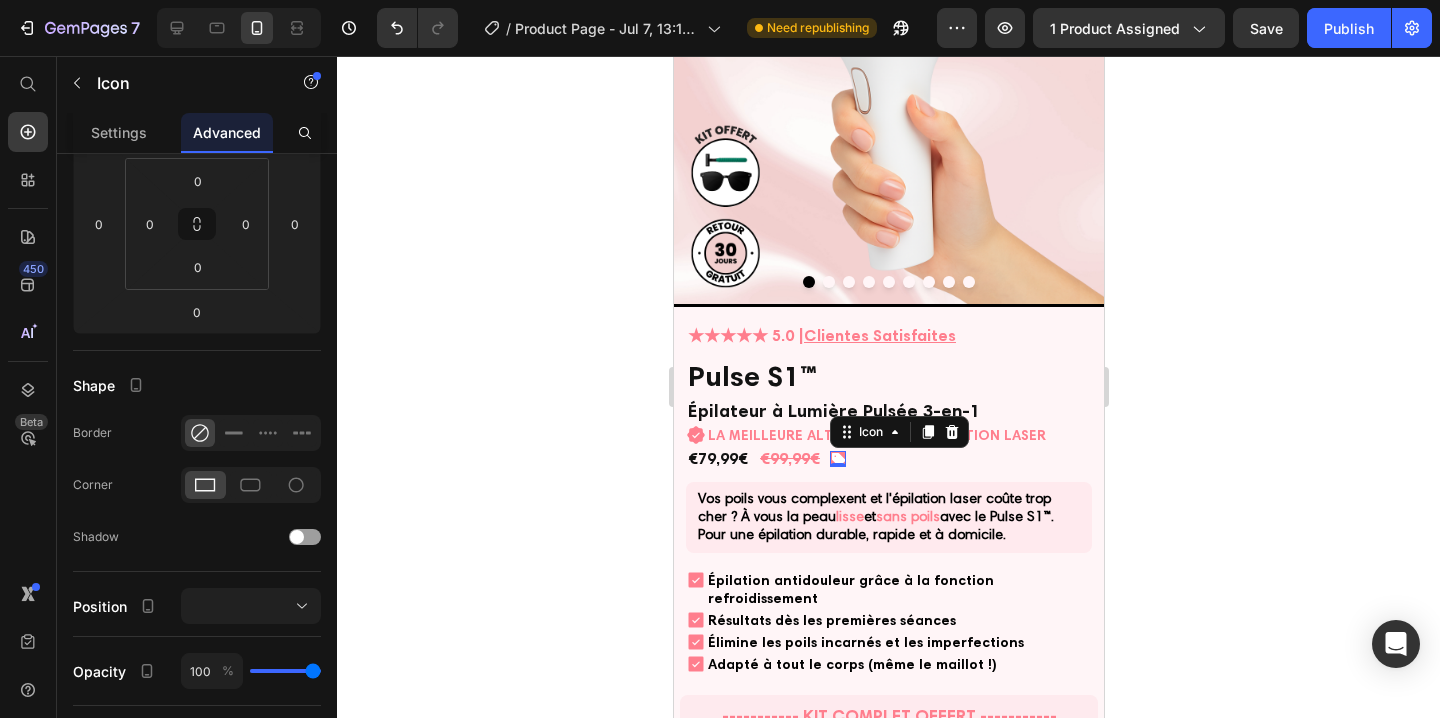 scroll, scrollTop: 0, scrollLeft: 0, axis: both 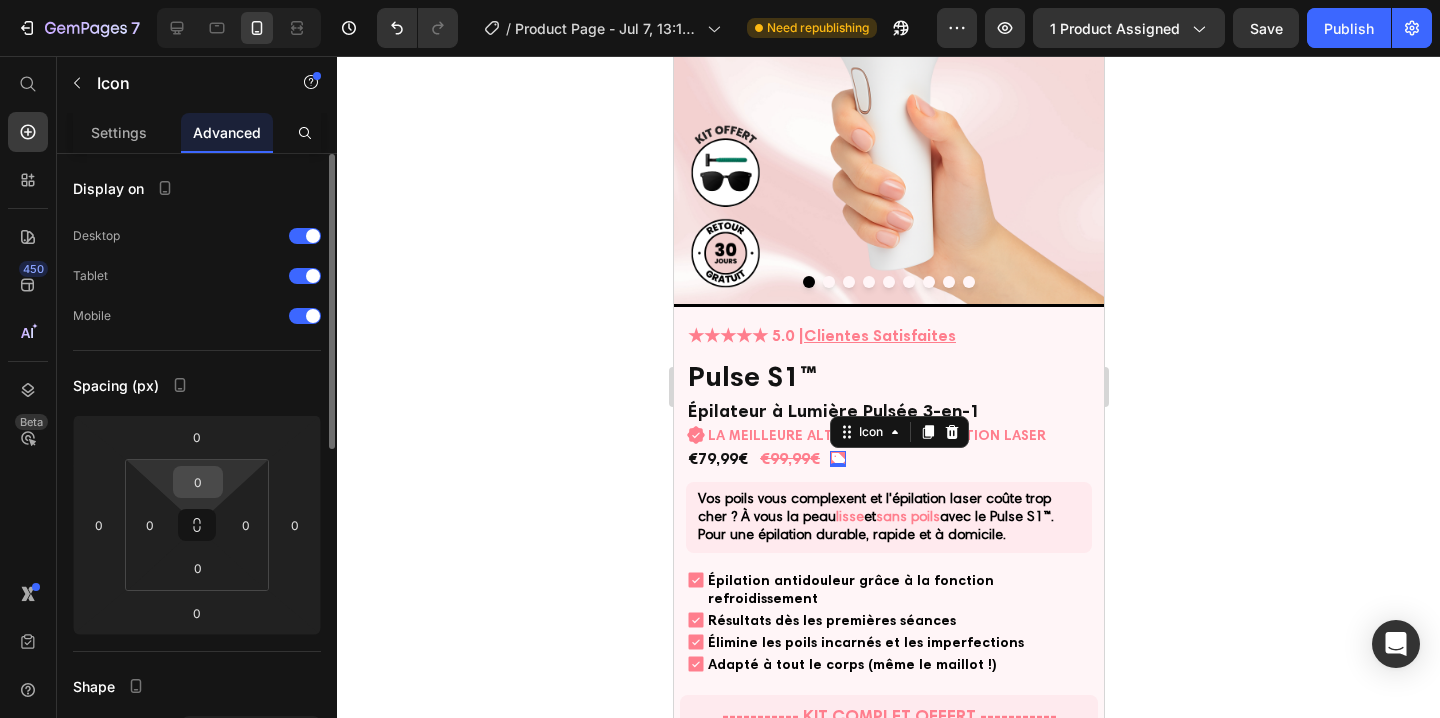 click on "0" at bounding box center [198, 482] 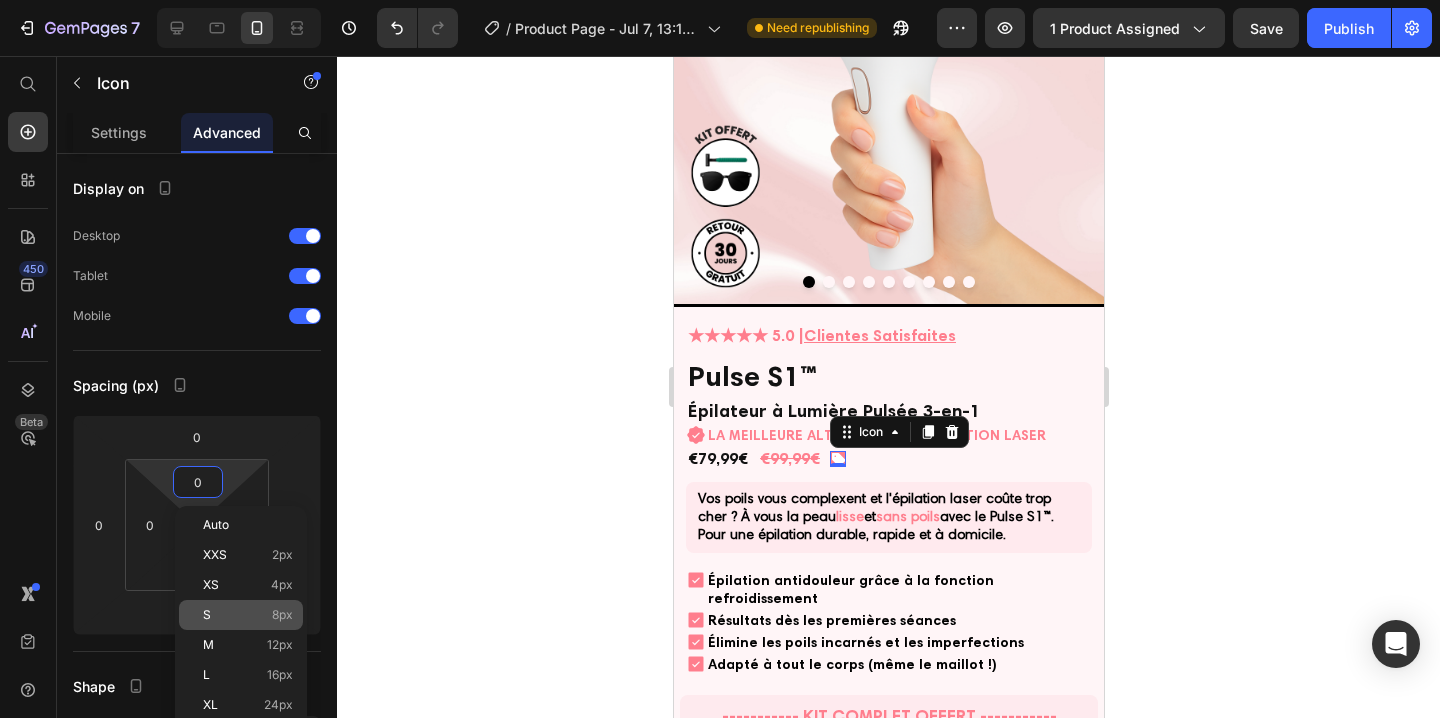 click on "S 8px" 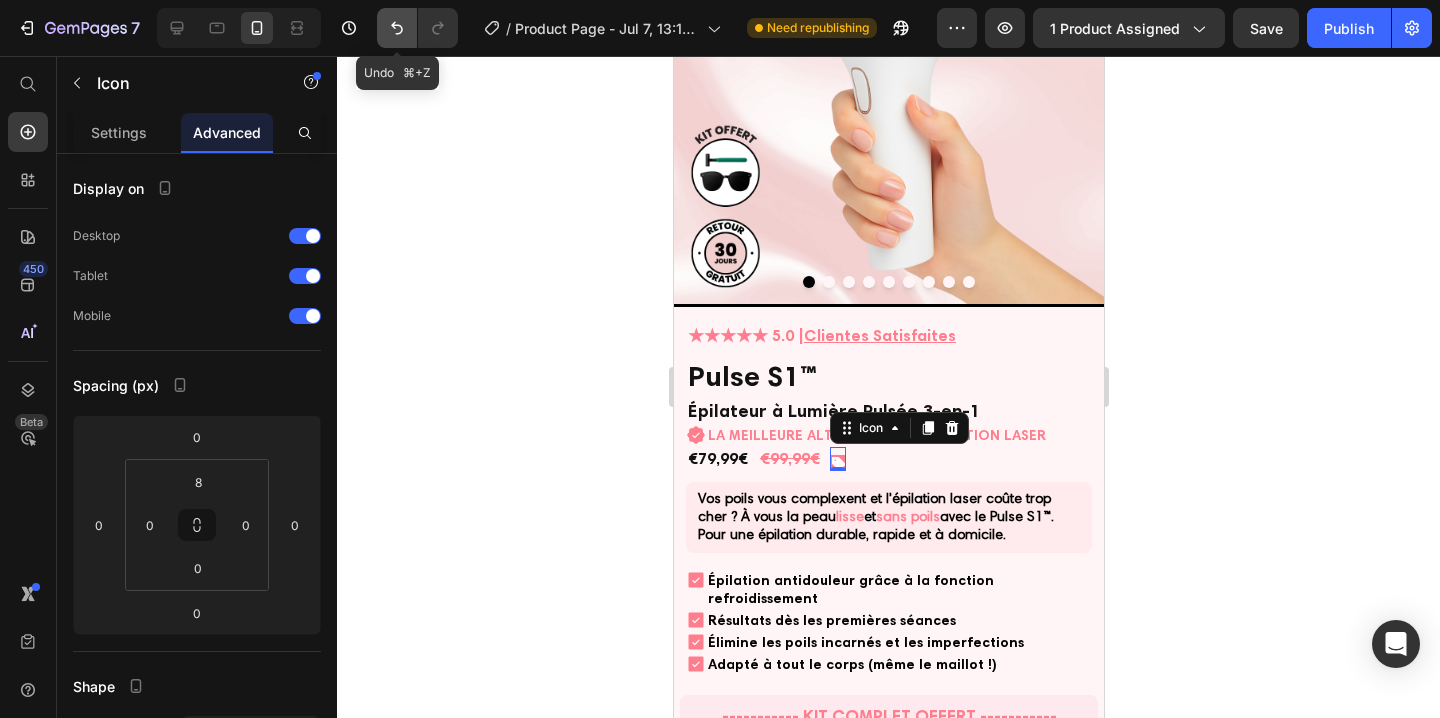 click 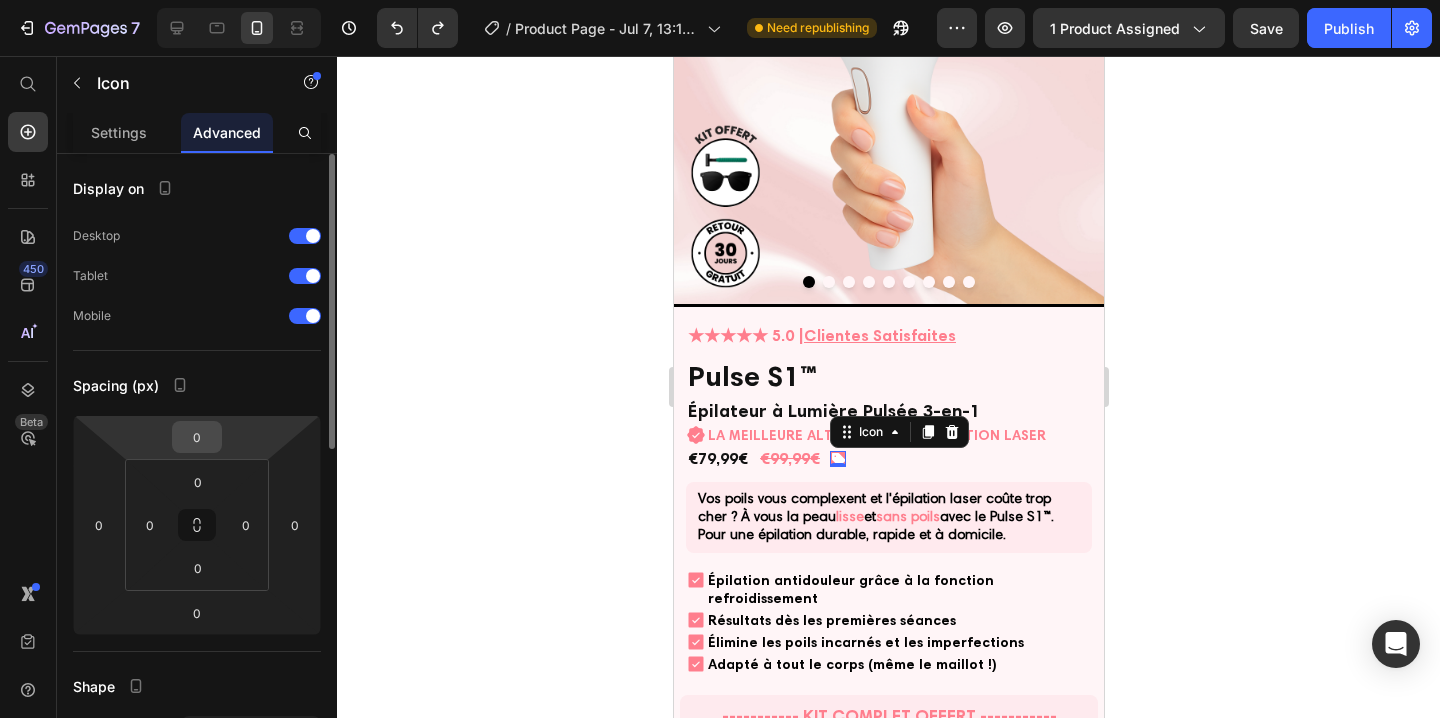 click on "0" at bounding box center (197, 437) 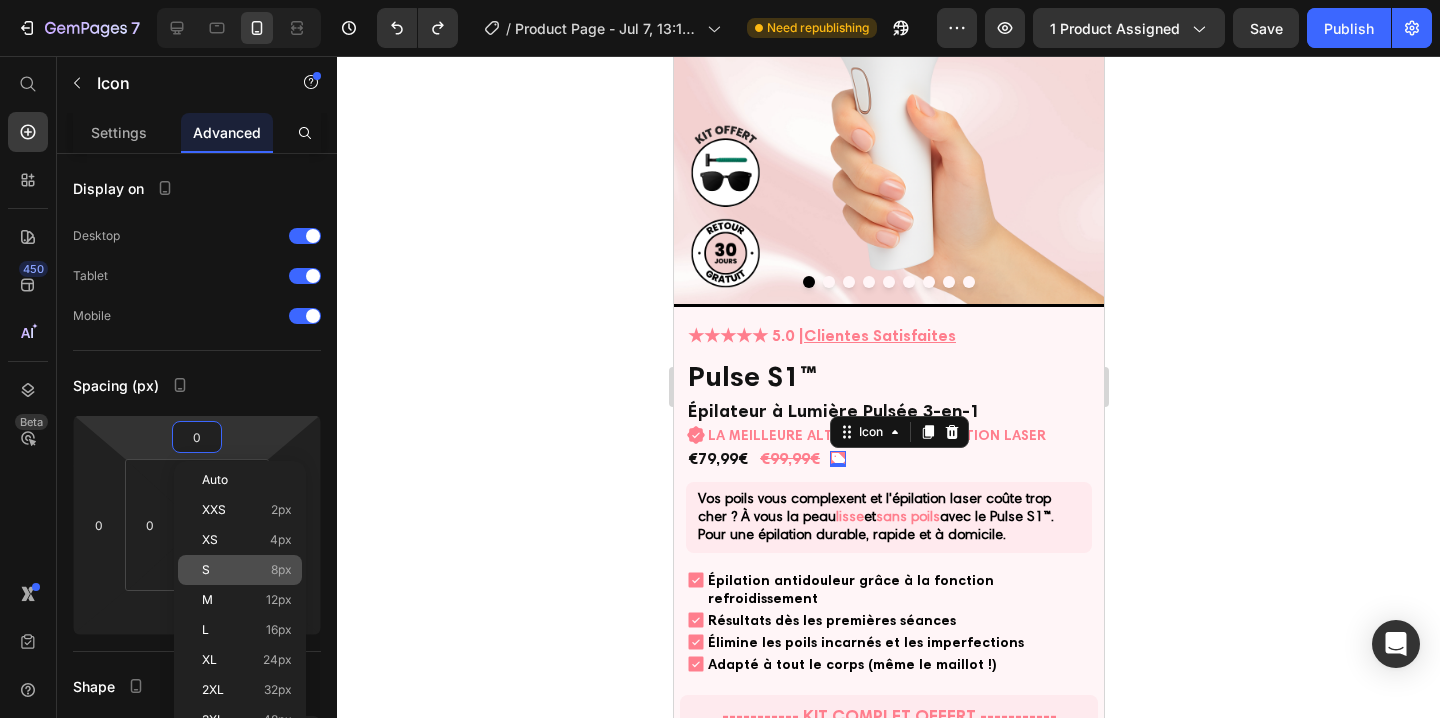 click on "S 8px" 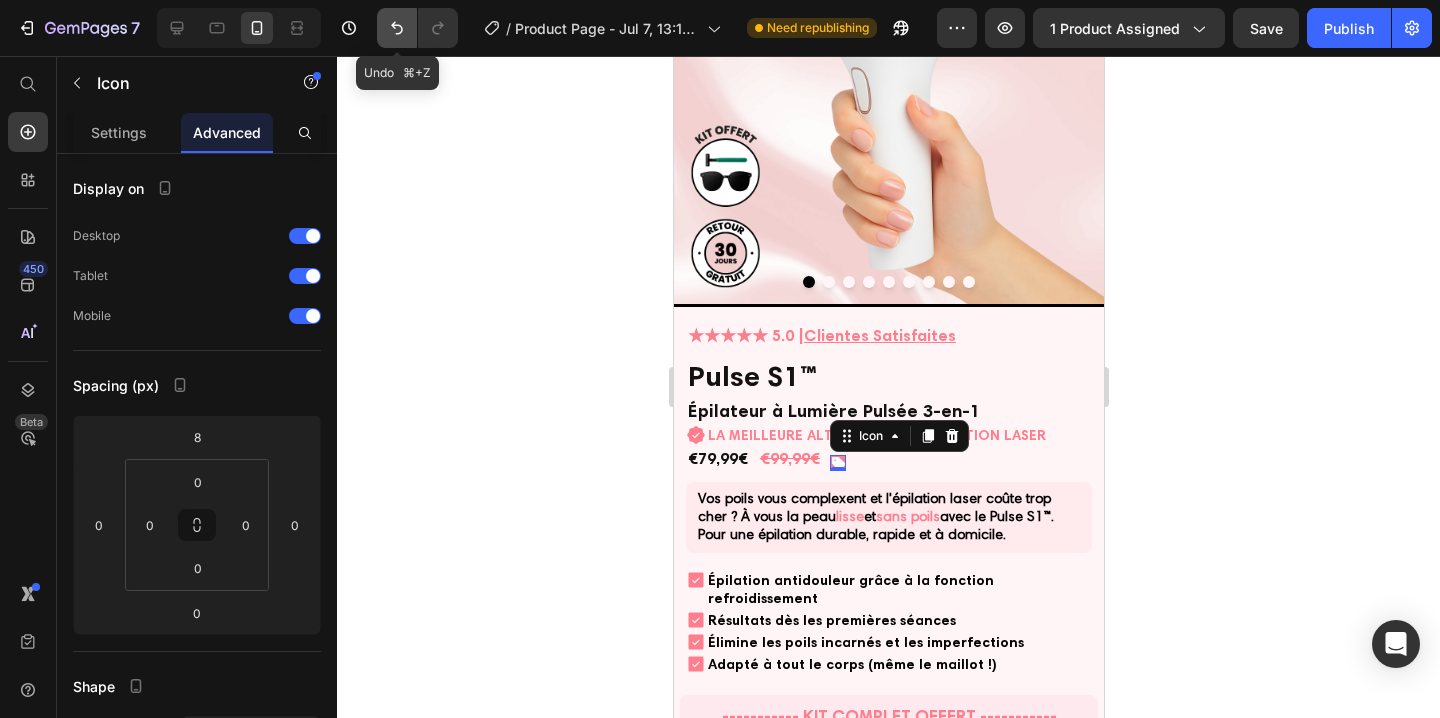 click 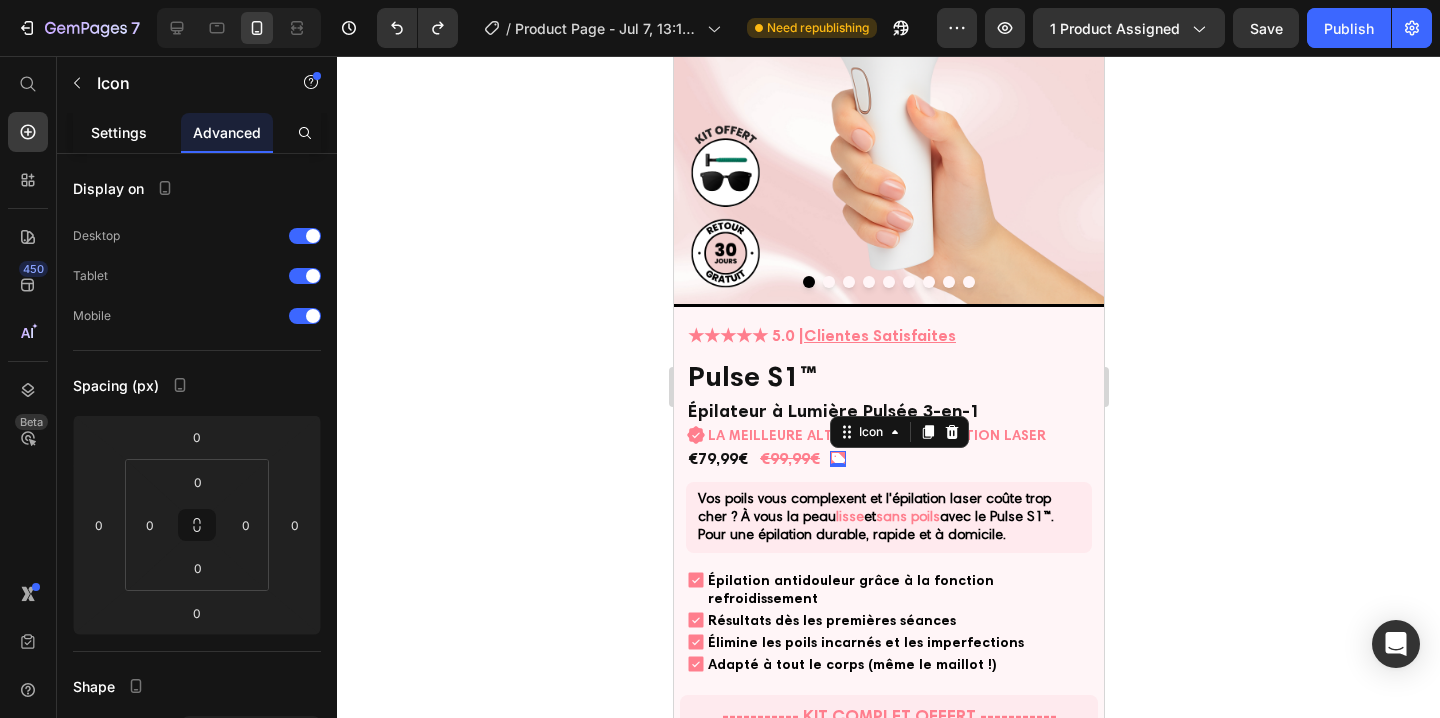click on "Settings" 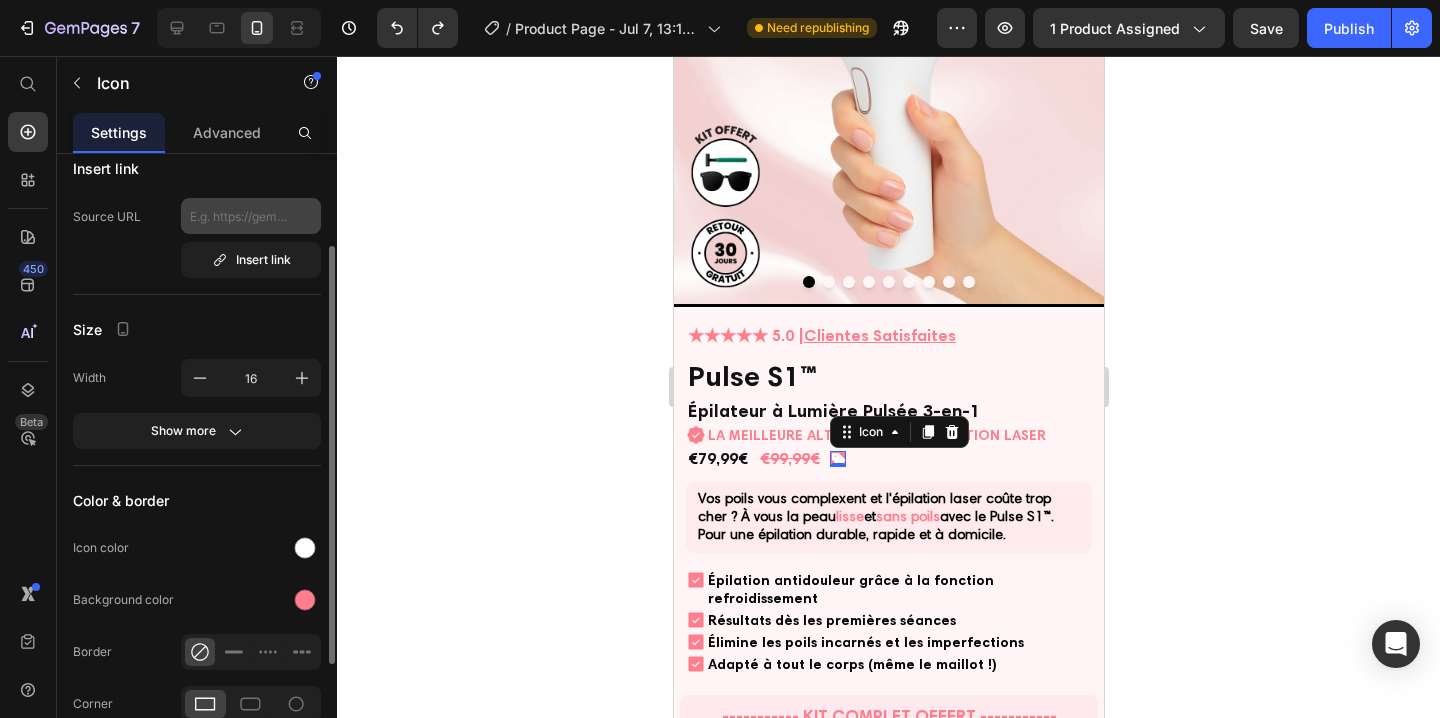 scroll, scrollTop: 148, scrollLeft: 0, axis: vertical 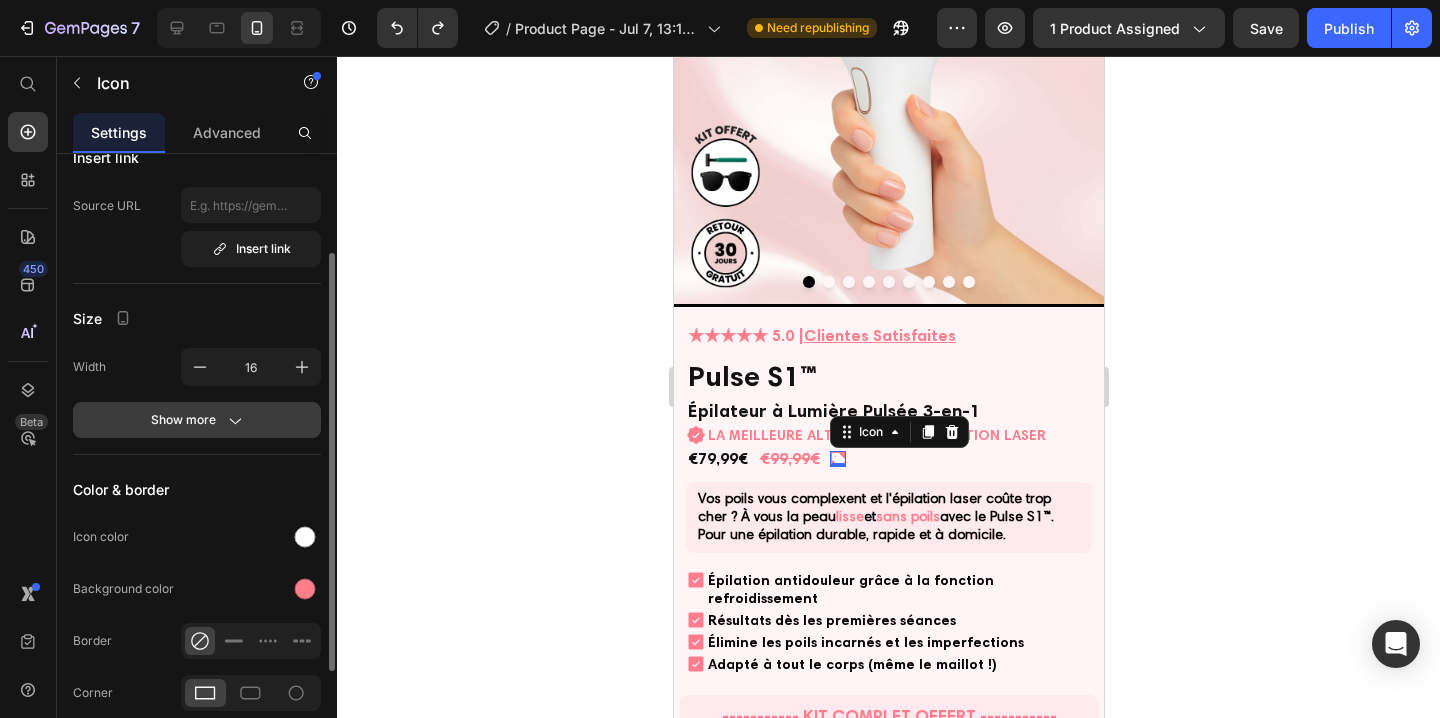 click 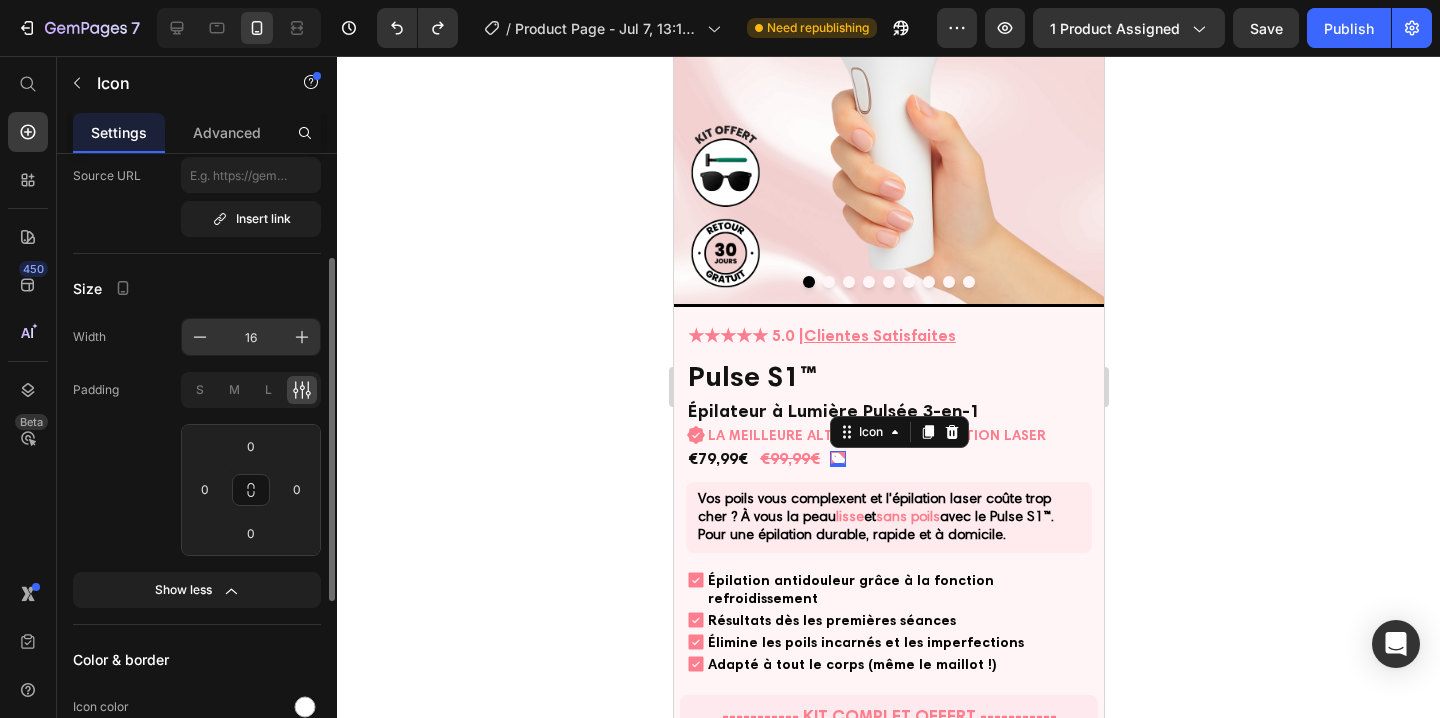 scroll, scrollTop: 190, scrollLeft: 0, axis: vertical 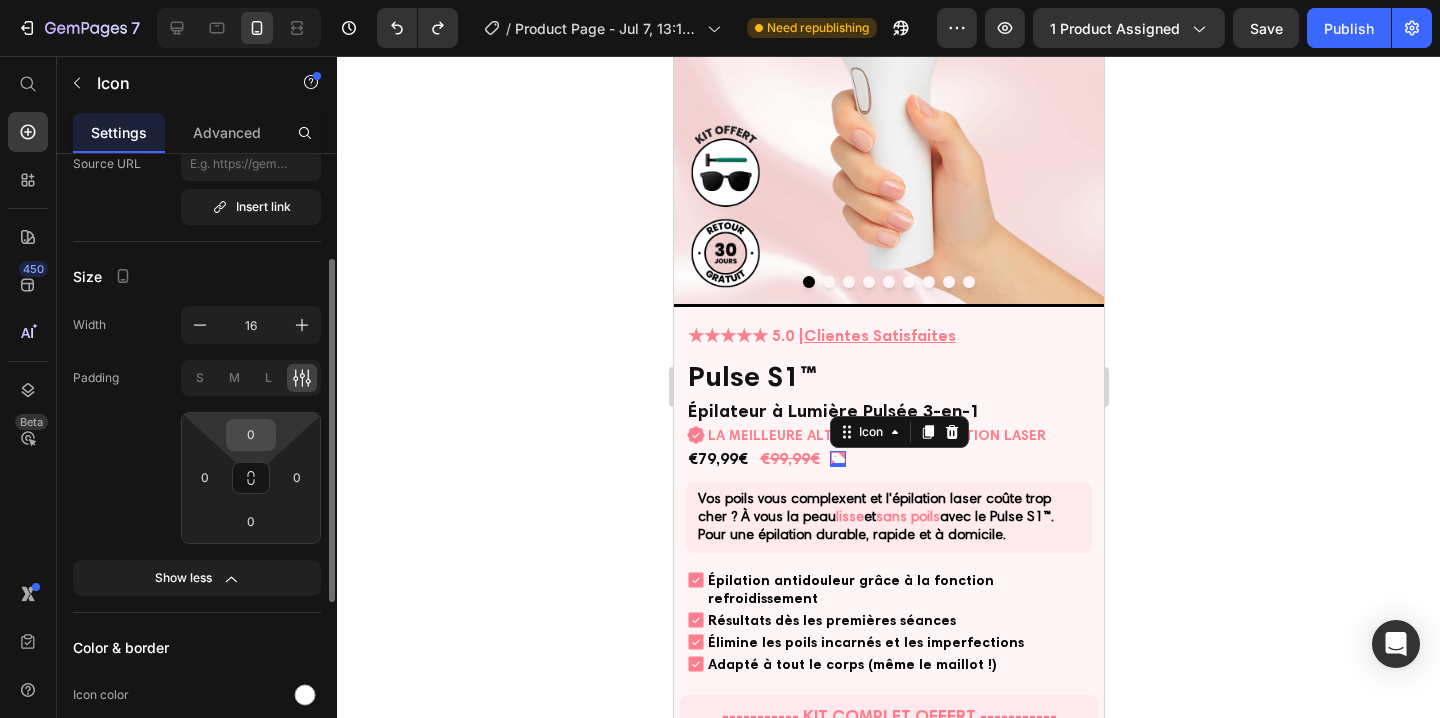 click on "0" at bounding box center (251, 435) 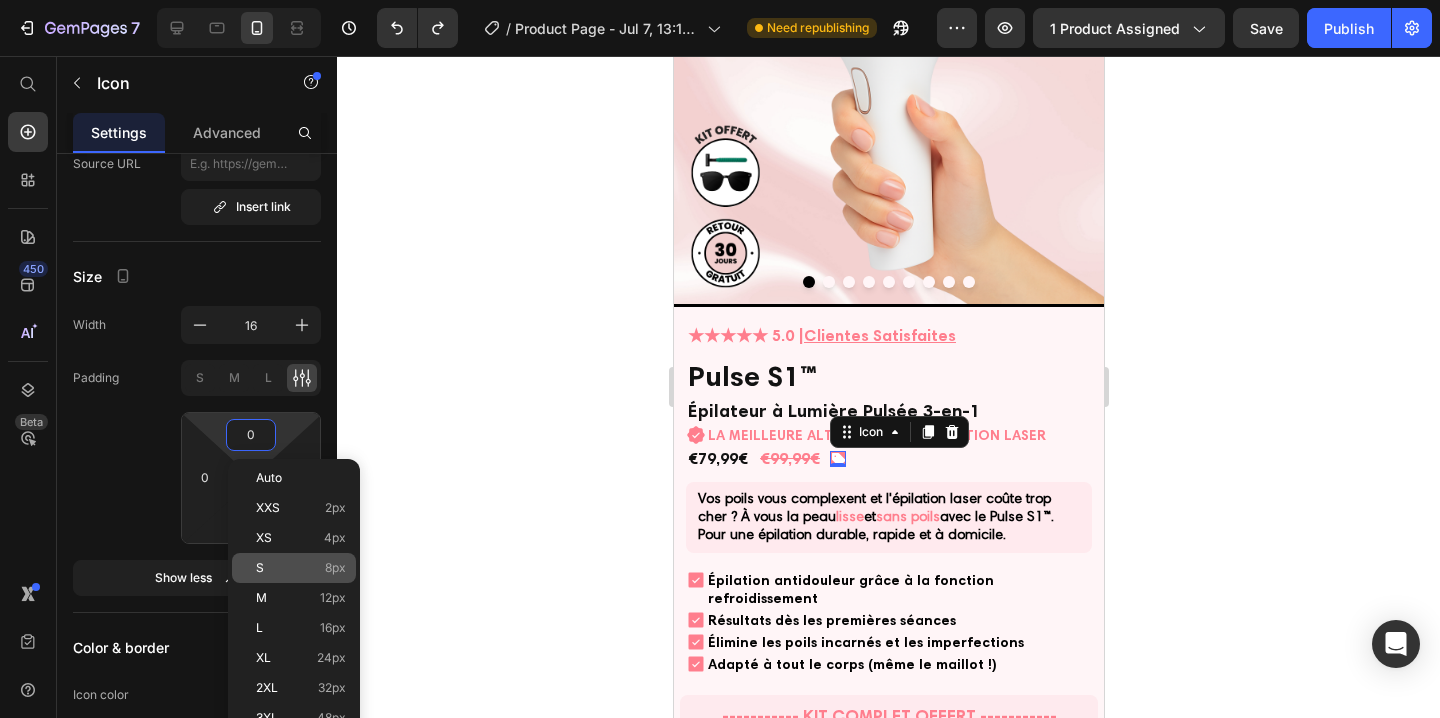 click on "S 8px" 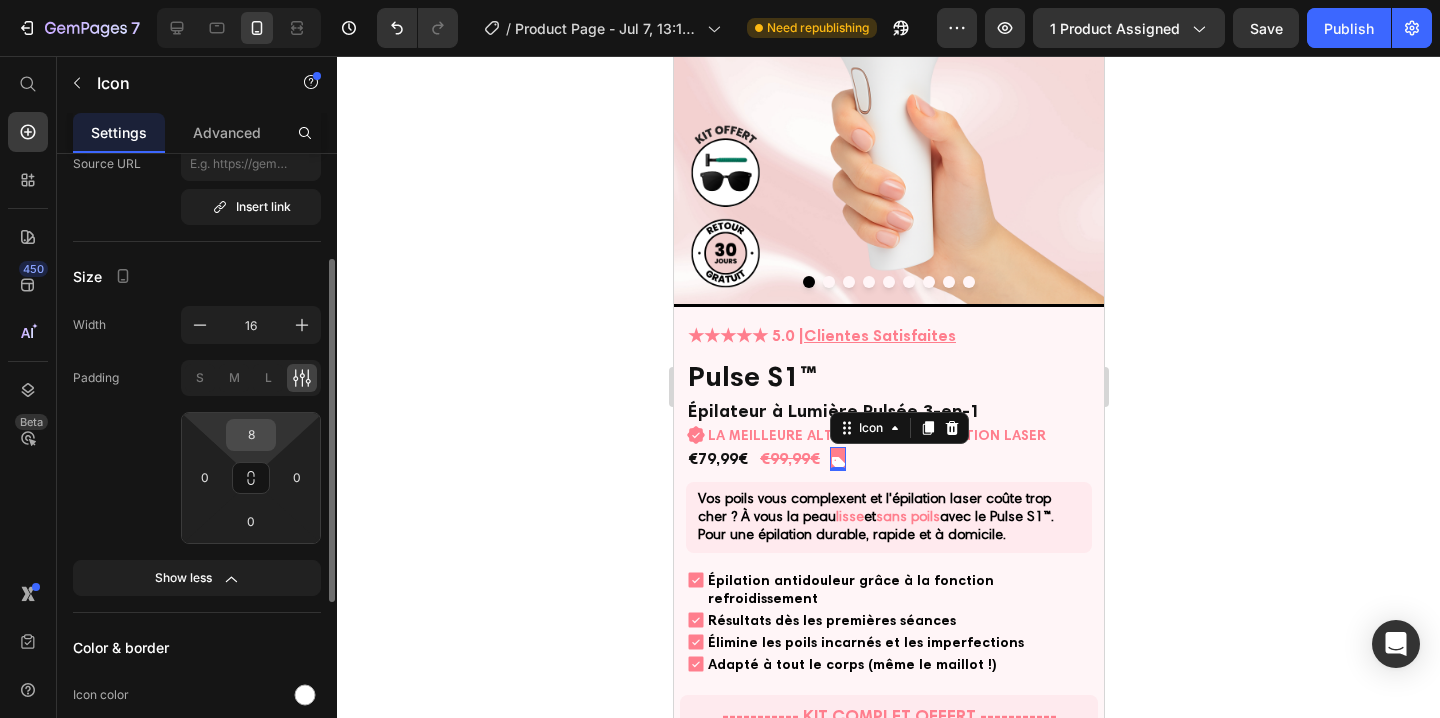 click on "8" at bounding box center [251, 435] 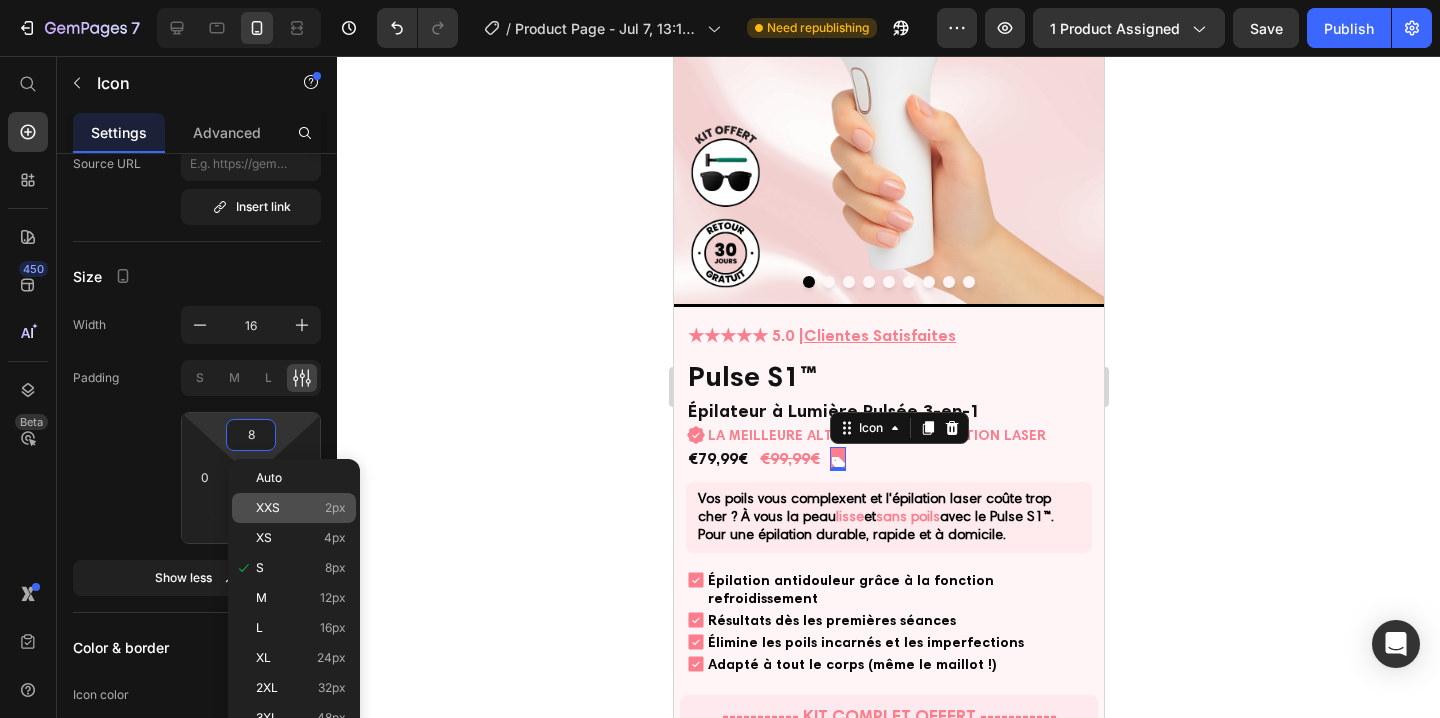 click on "XXS 2px" at bounding box center (301, 508) 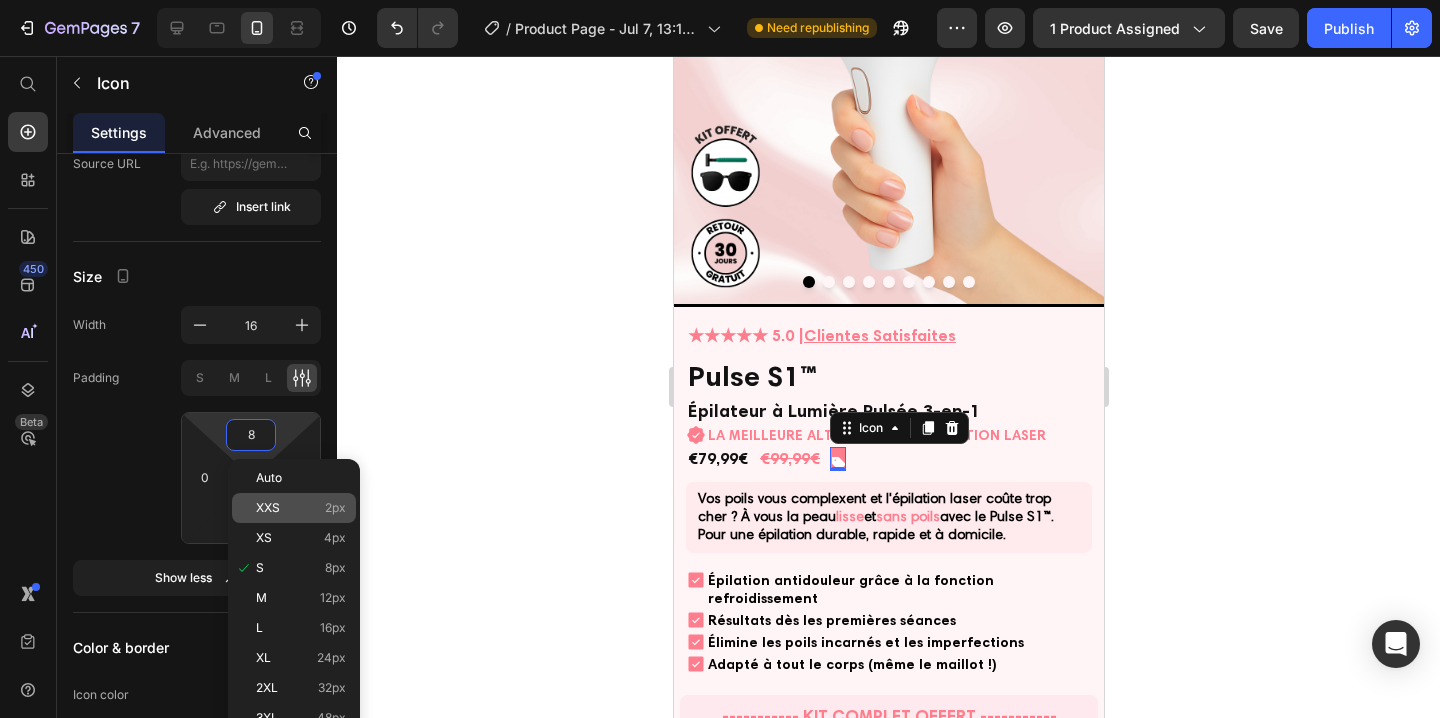 type on "2" 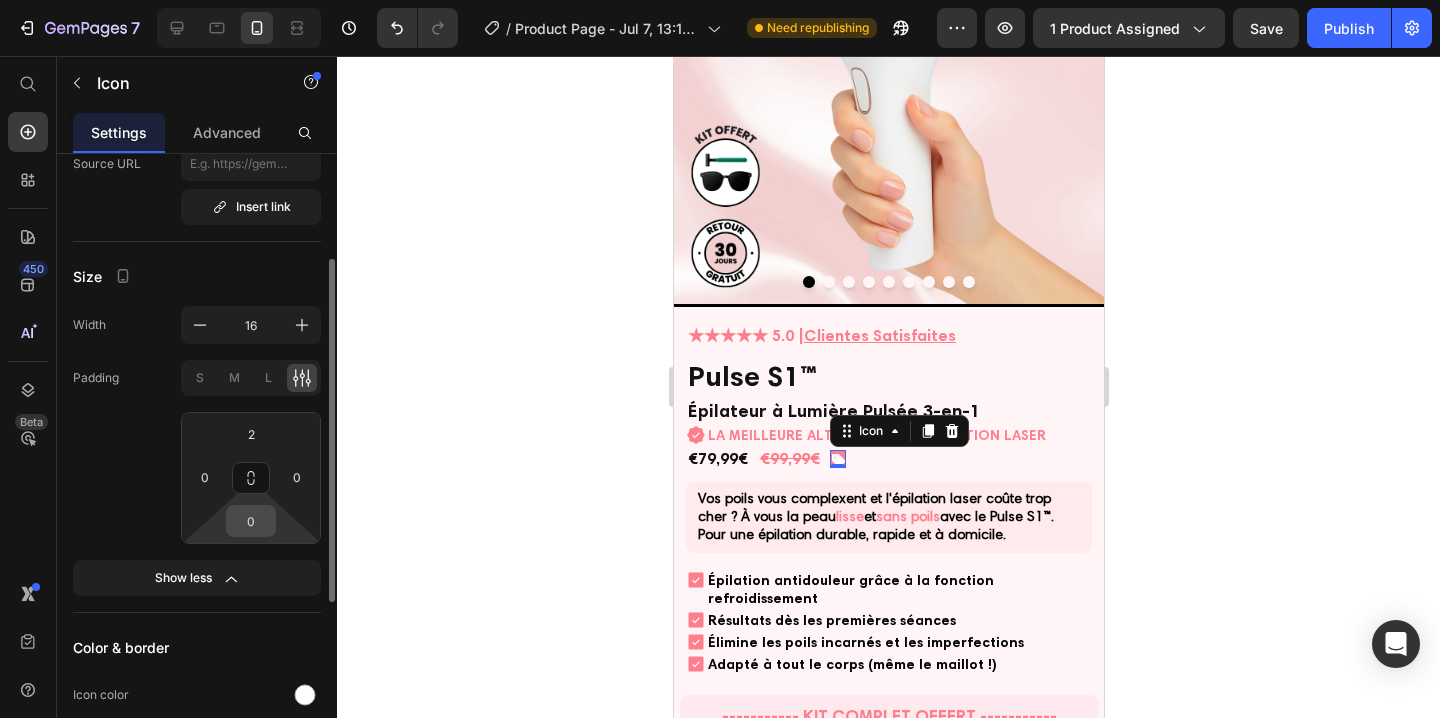 click on "0" at bounding box center [251, 521] 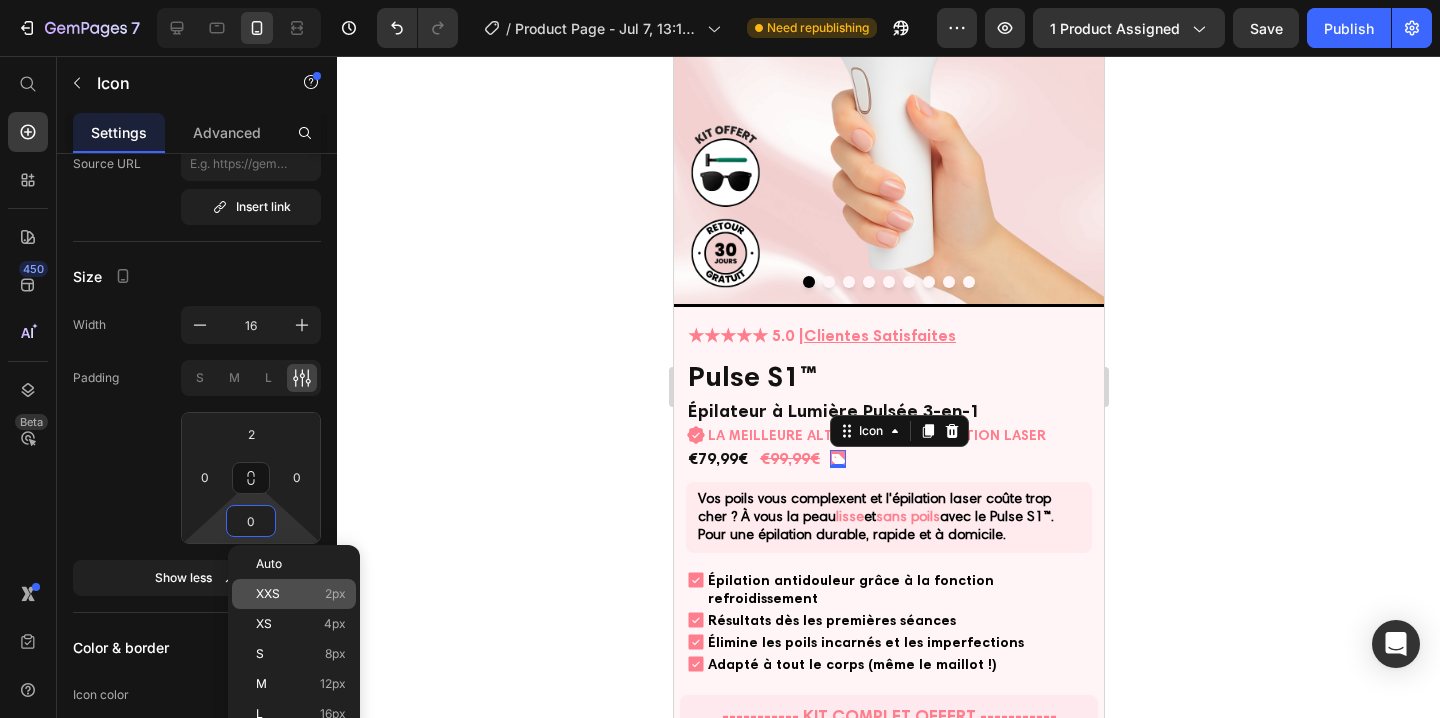 click on "XXS 2px" at bounding box center [301, 594] 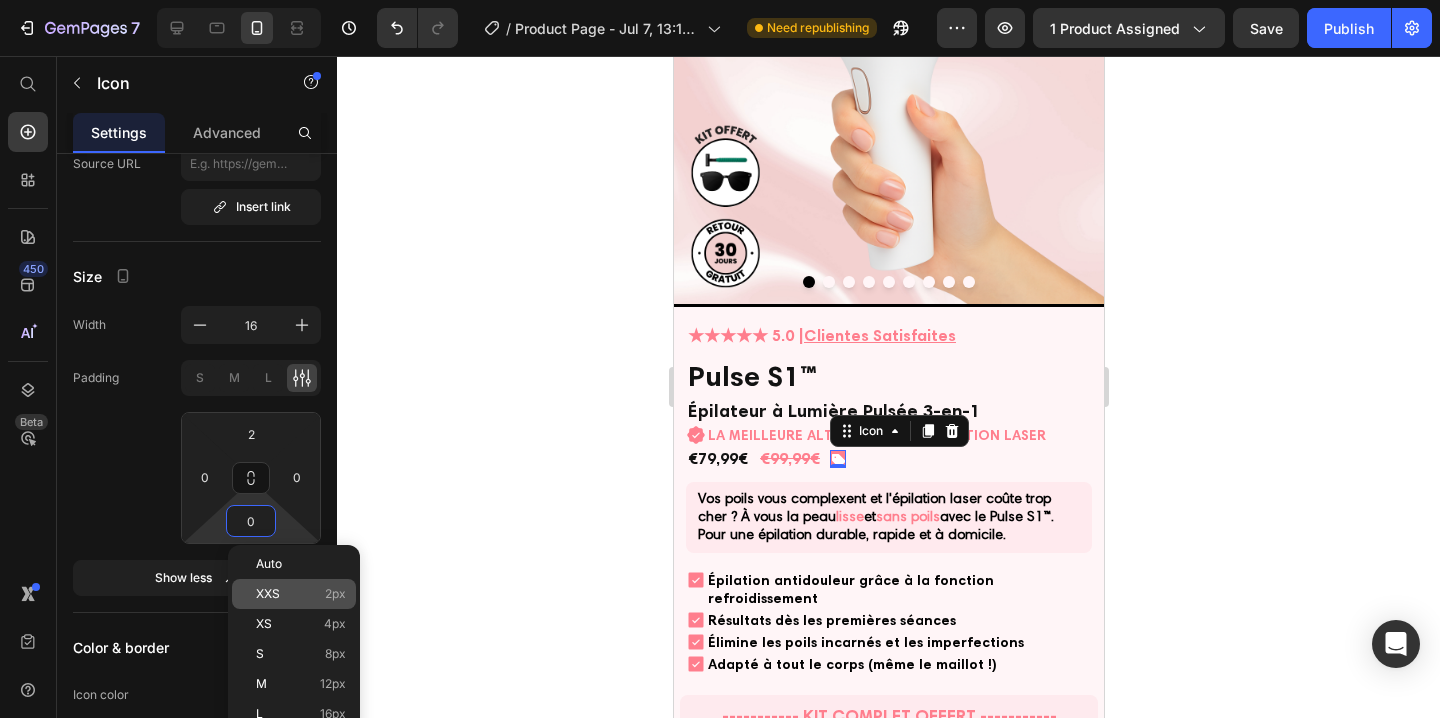 type on "2" 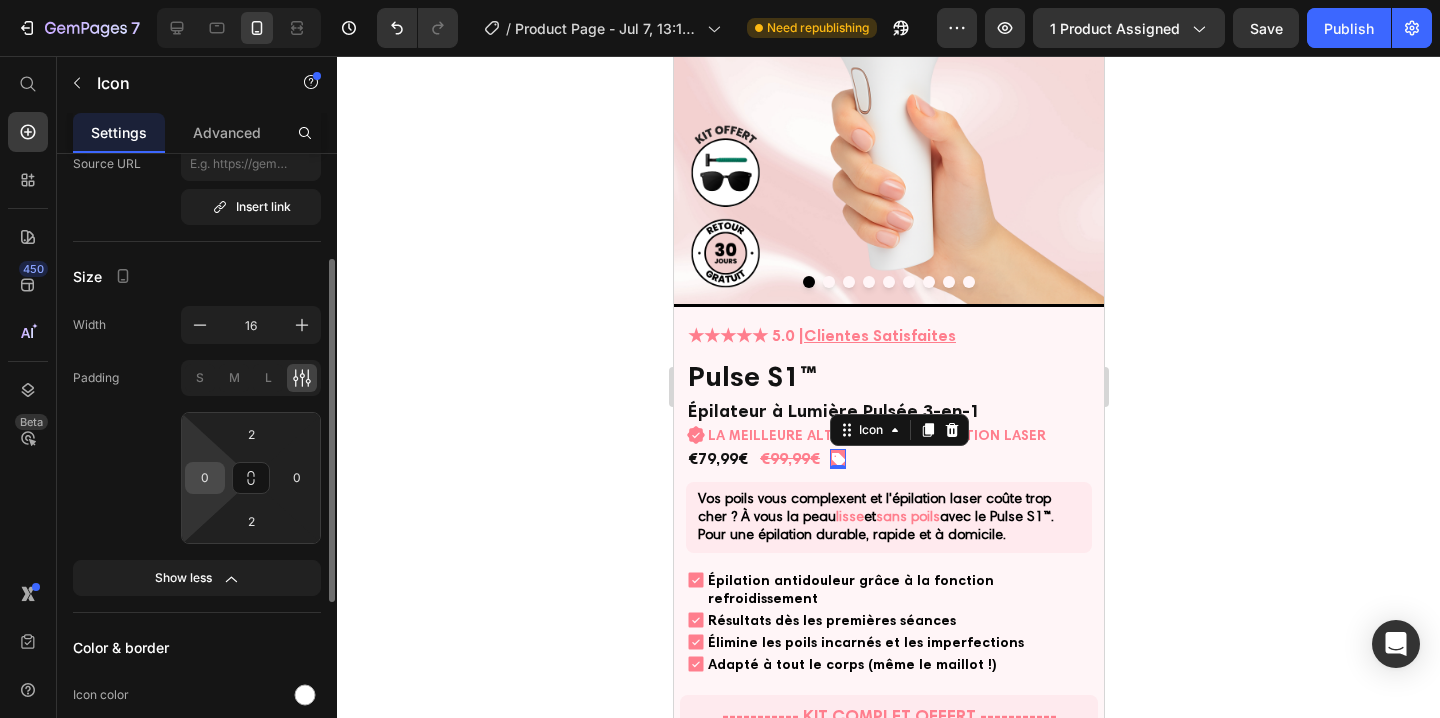 click on "0" at bounding box center [205, 478] 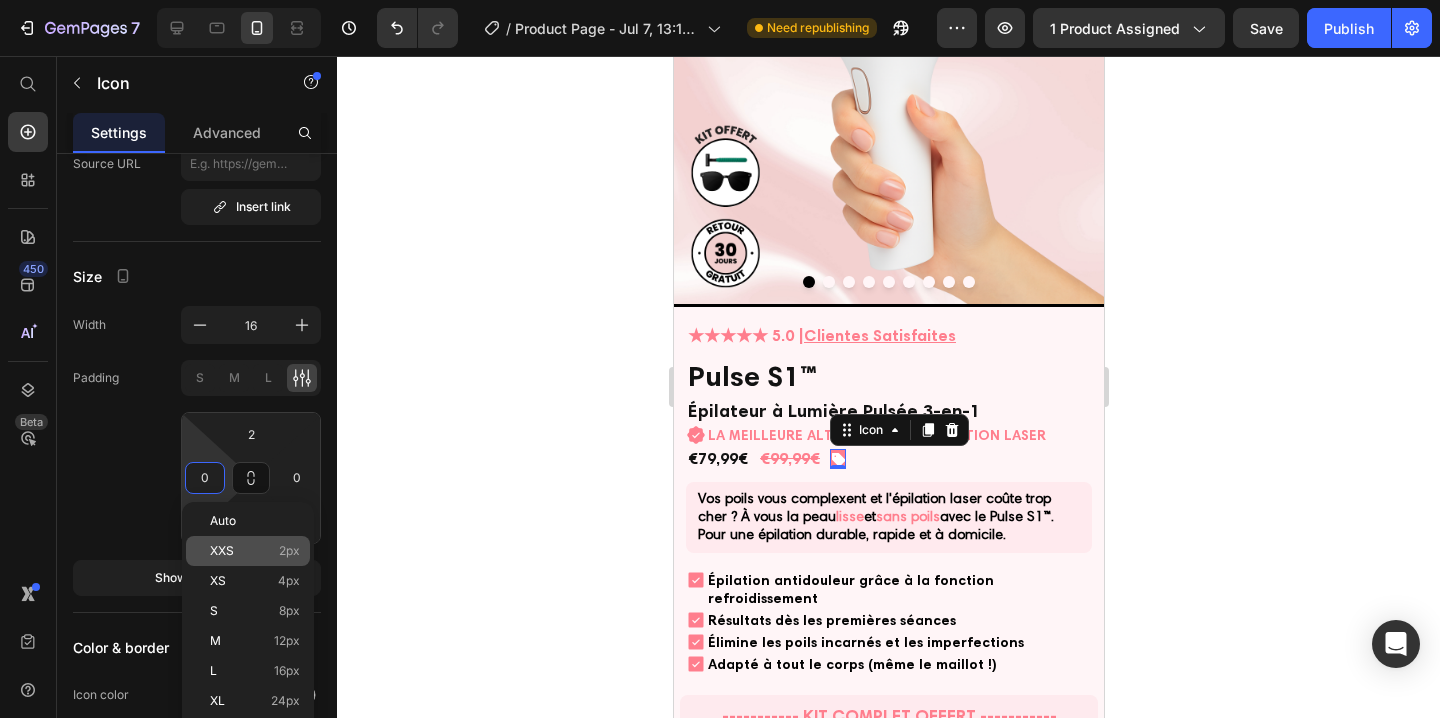click on "XXS 2px" at bounding box center (255, 551) 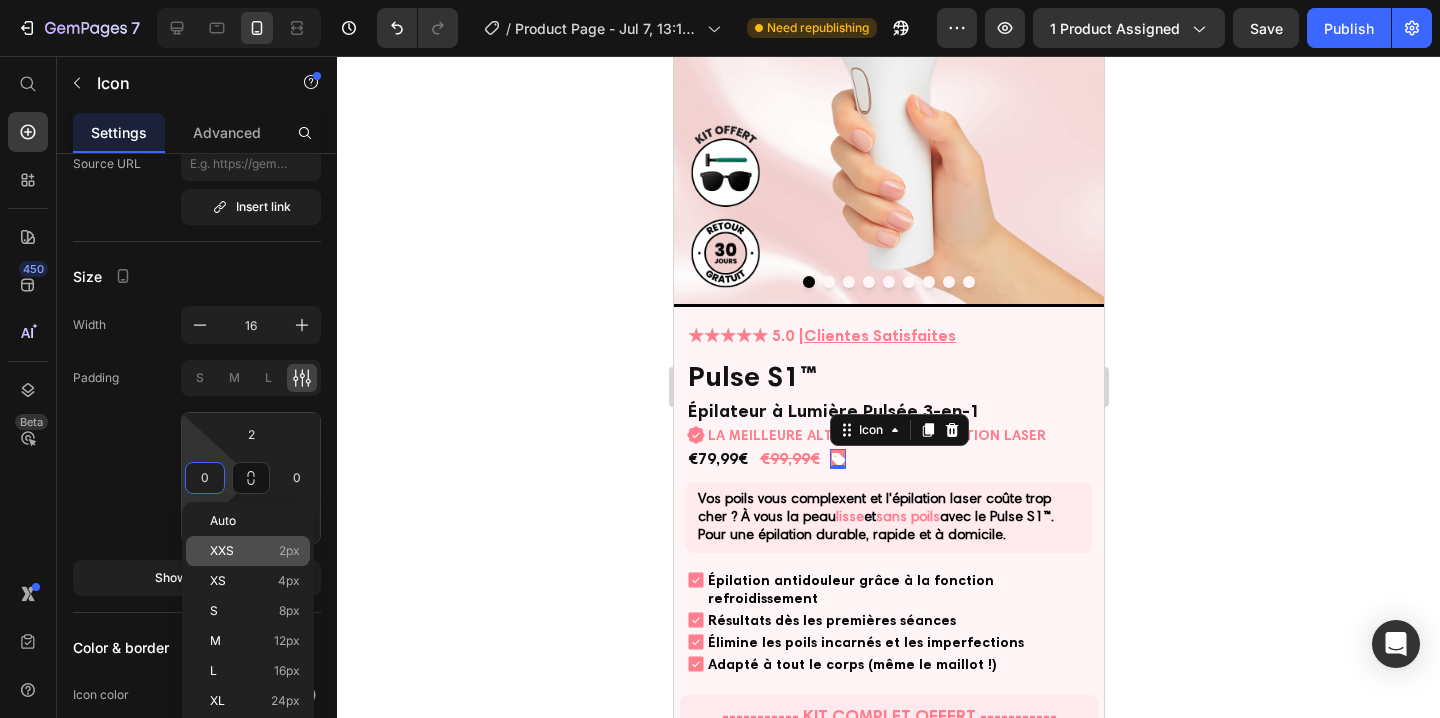 type on "2" 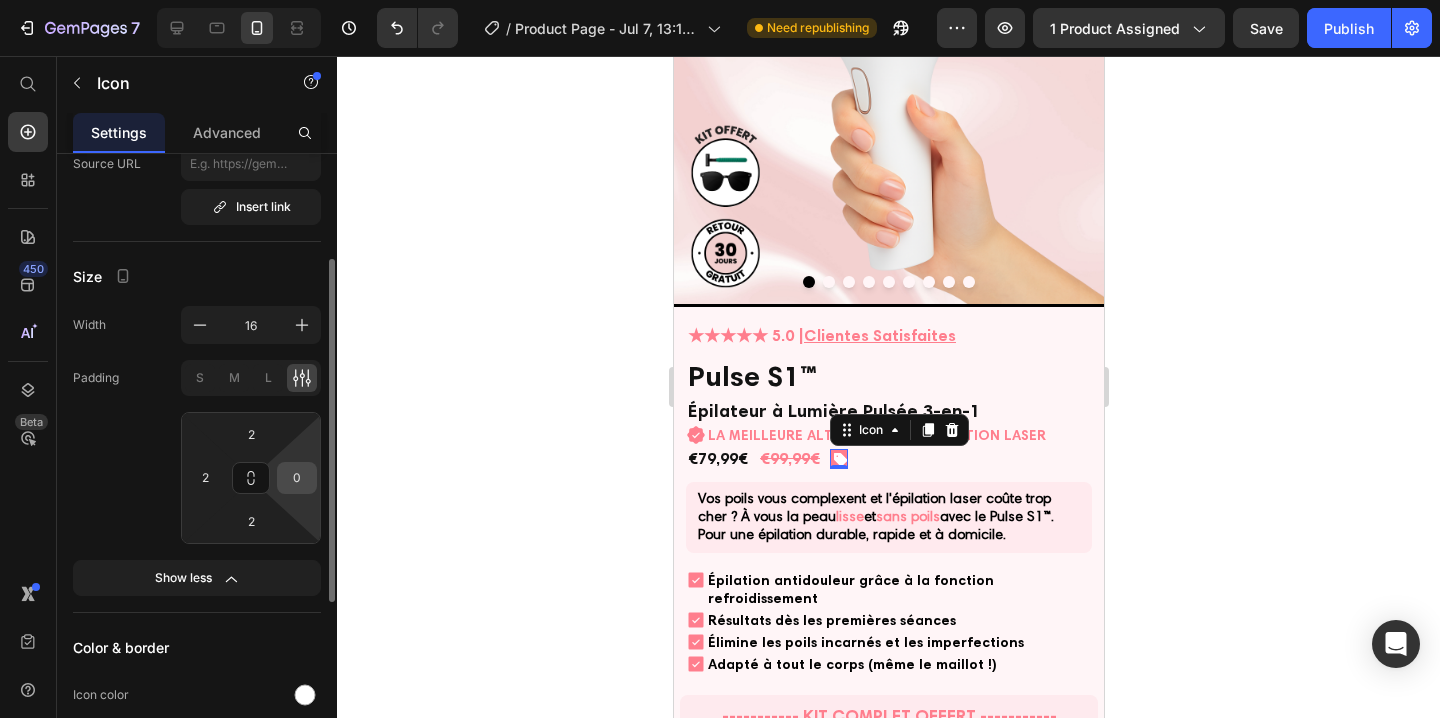 click on "0" at bounding box center [297, 478] 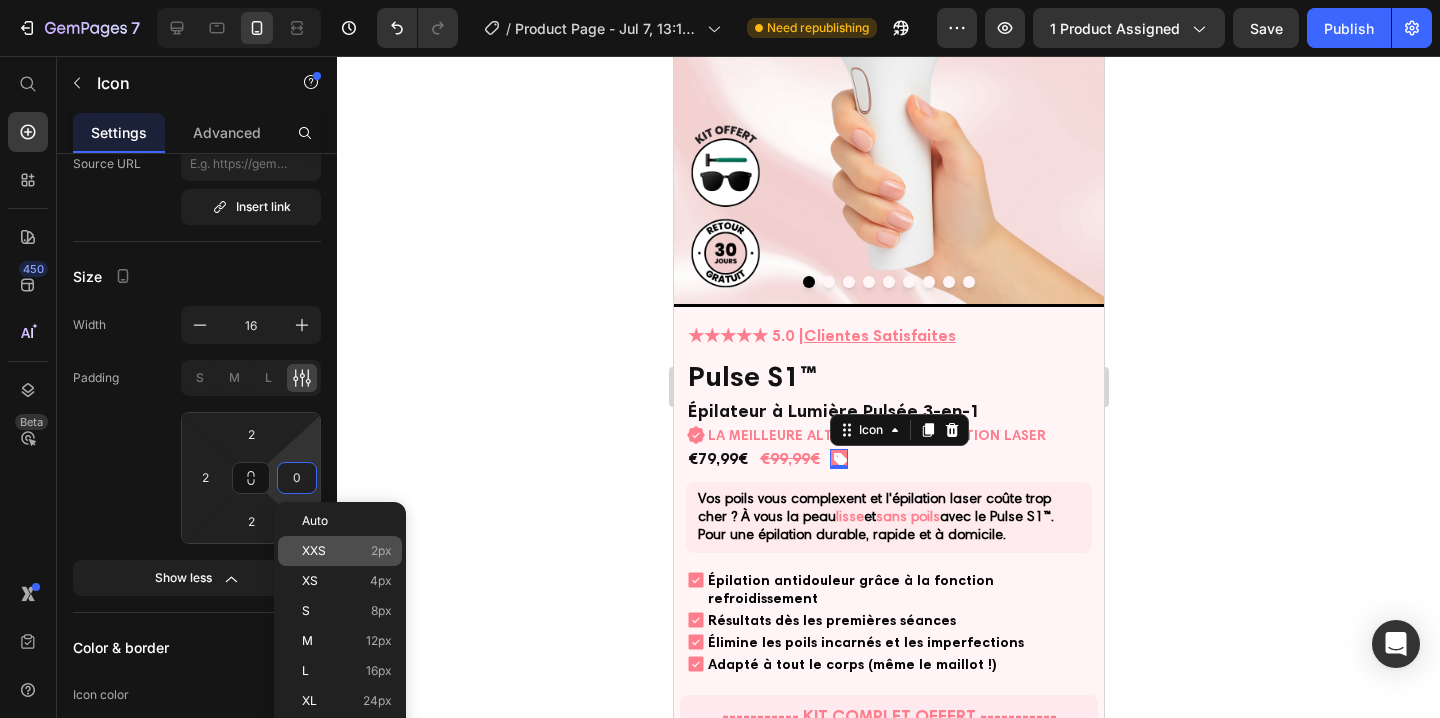 click on "XXS 2px" 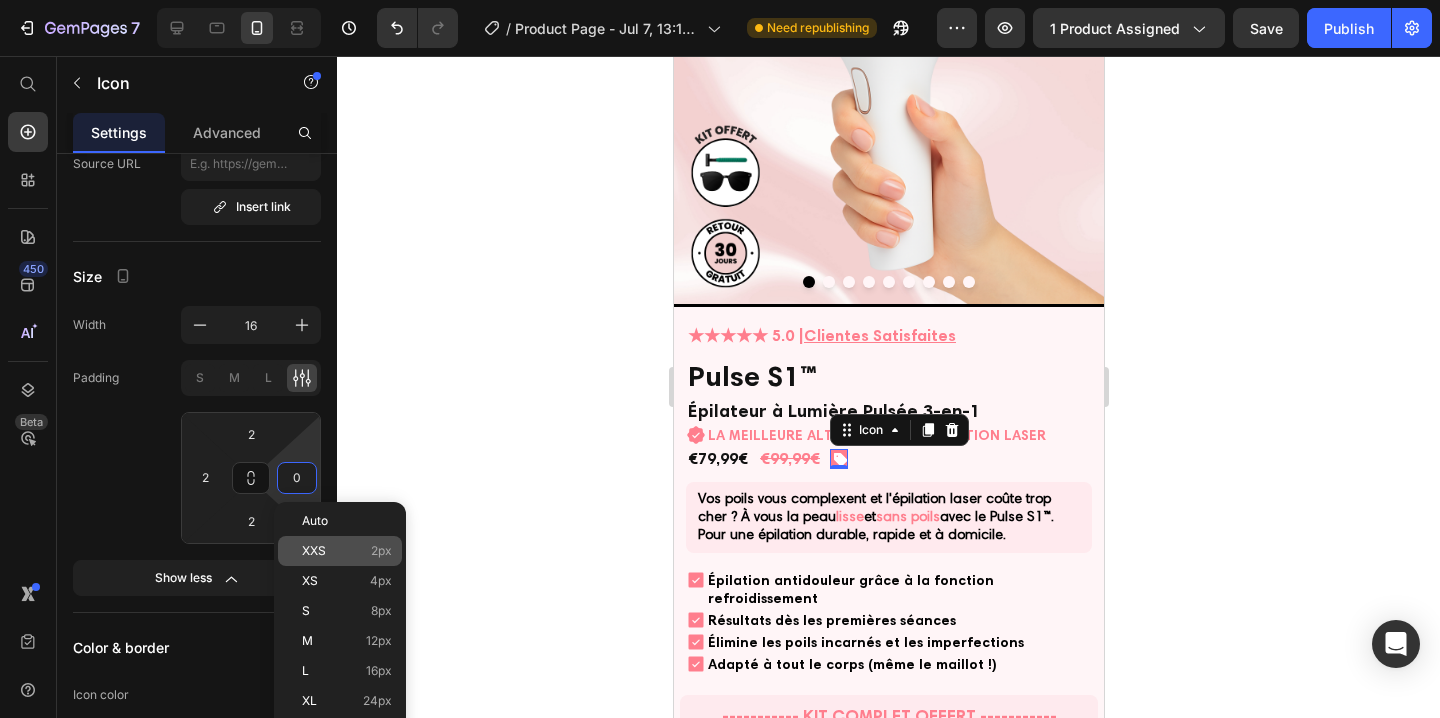 type on "2" 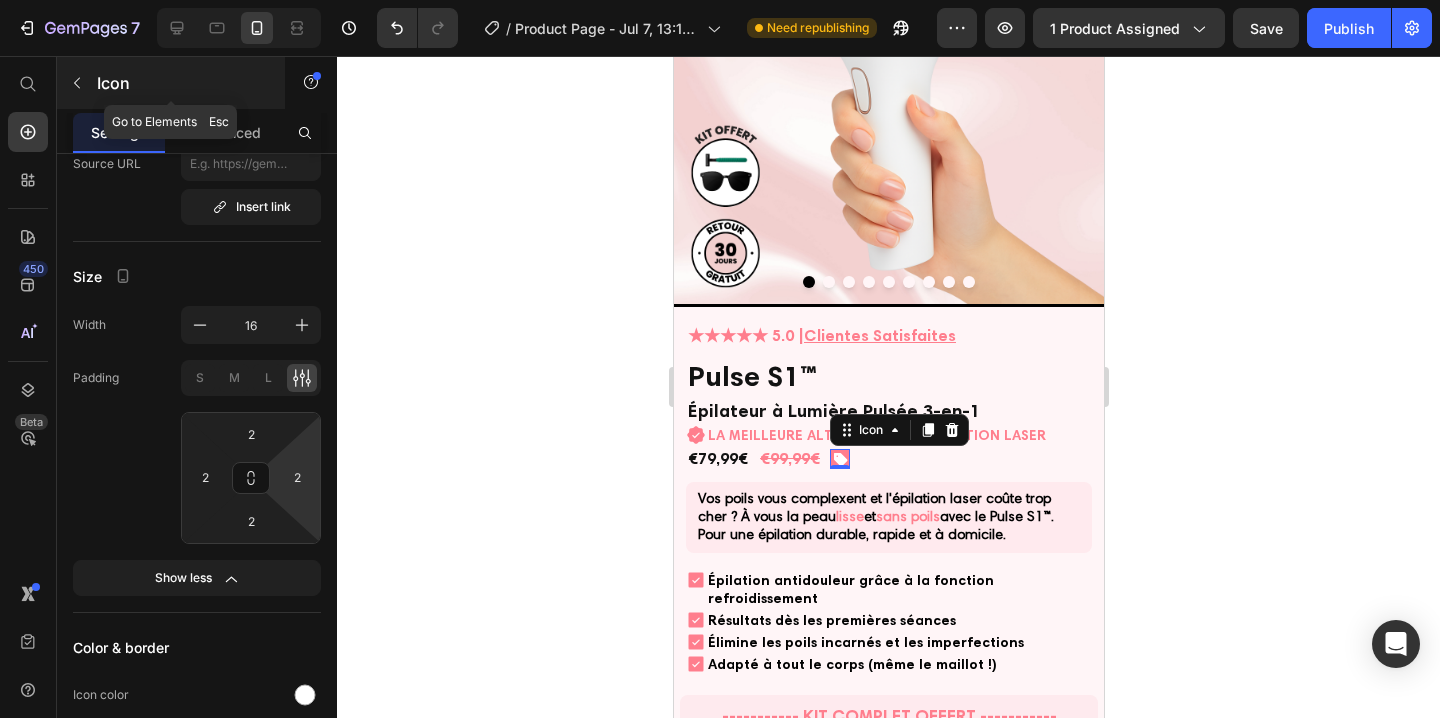 click 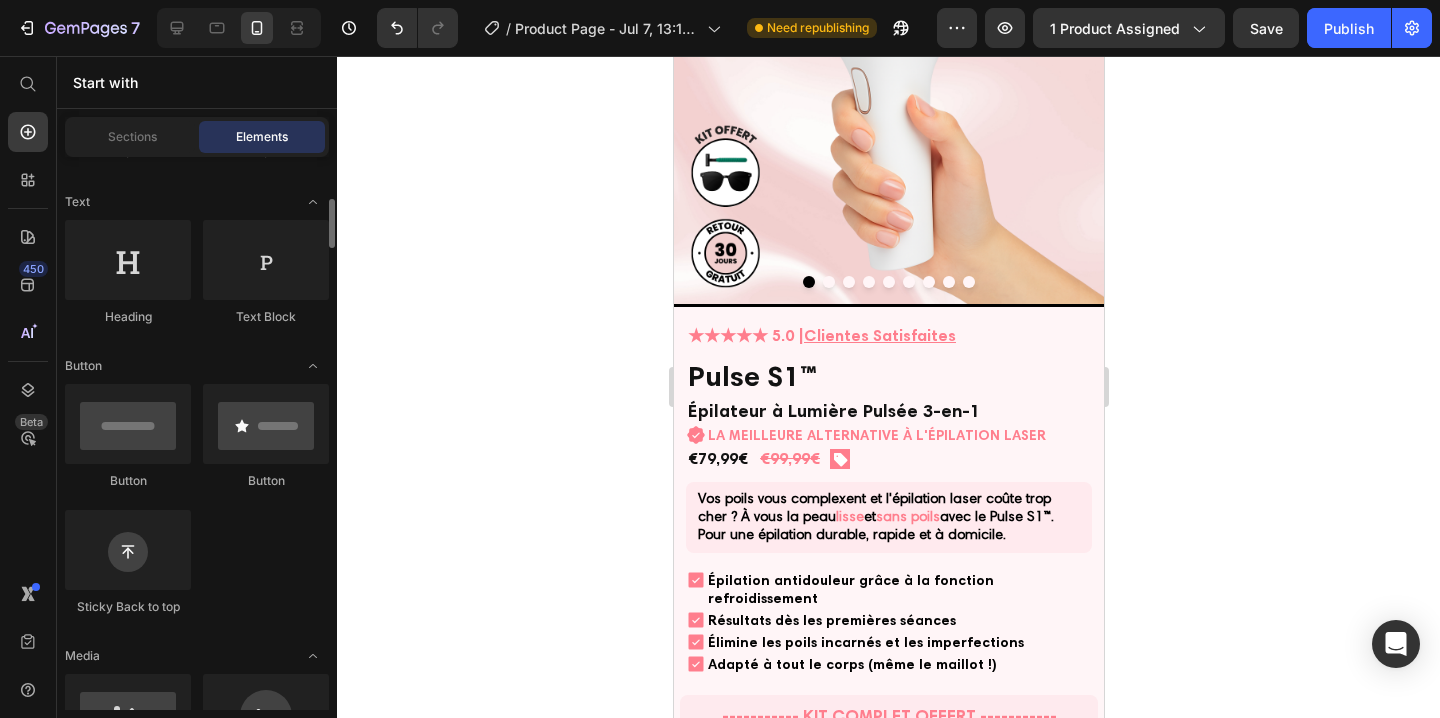 scroll, scrollTop: 261, scrollLeft: 0, axis: vertical 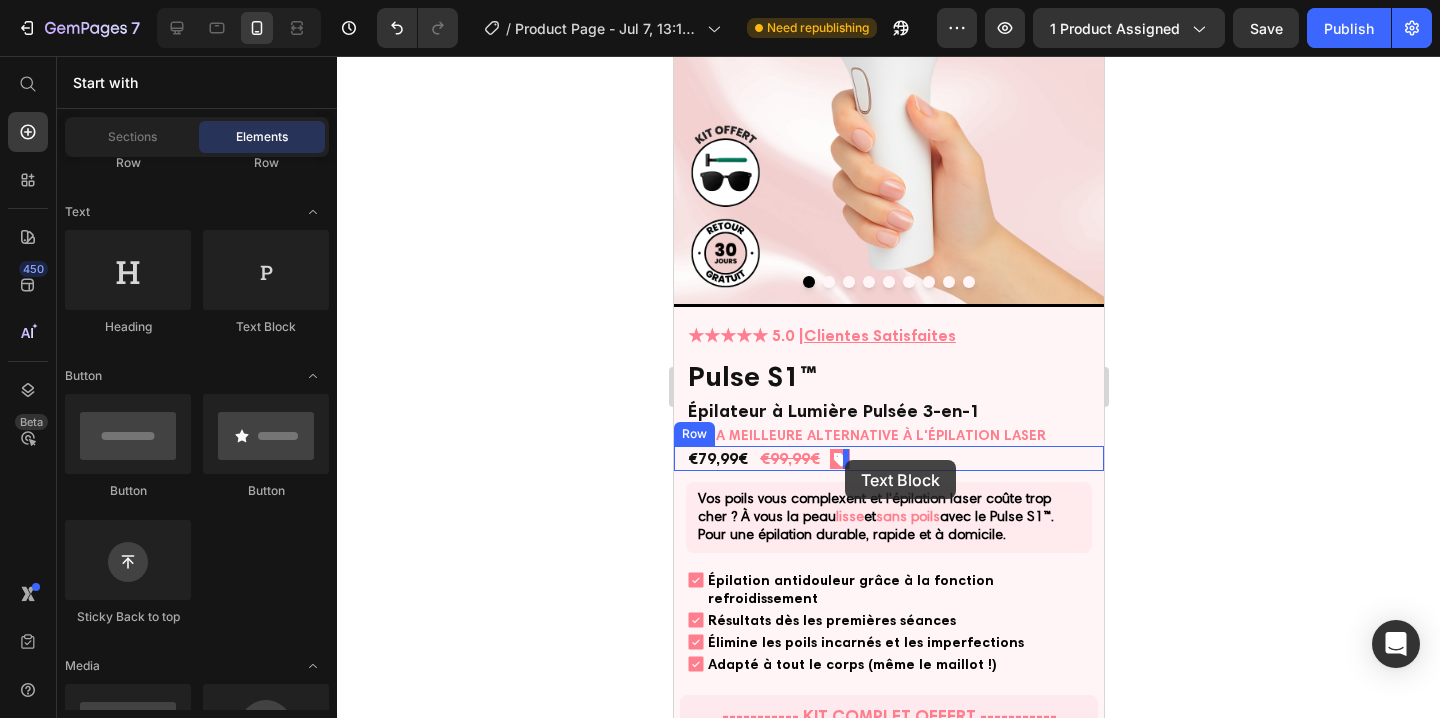 drag, startPoint x: 922, startPoint y: 345, endPoint x: 844, endPoint y: 460, distance: 138.95683 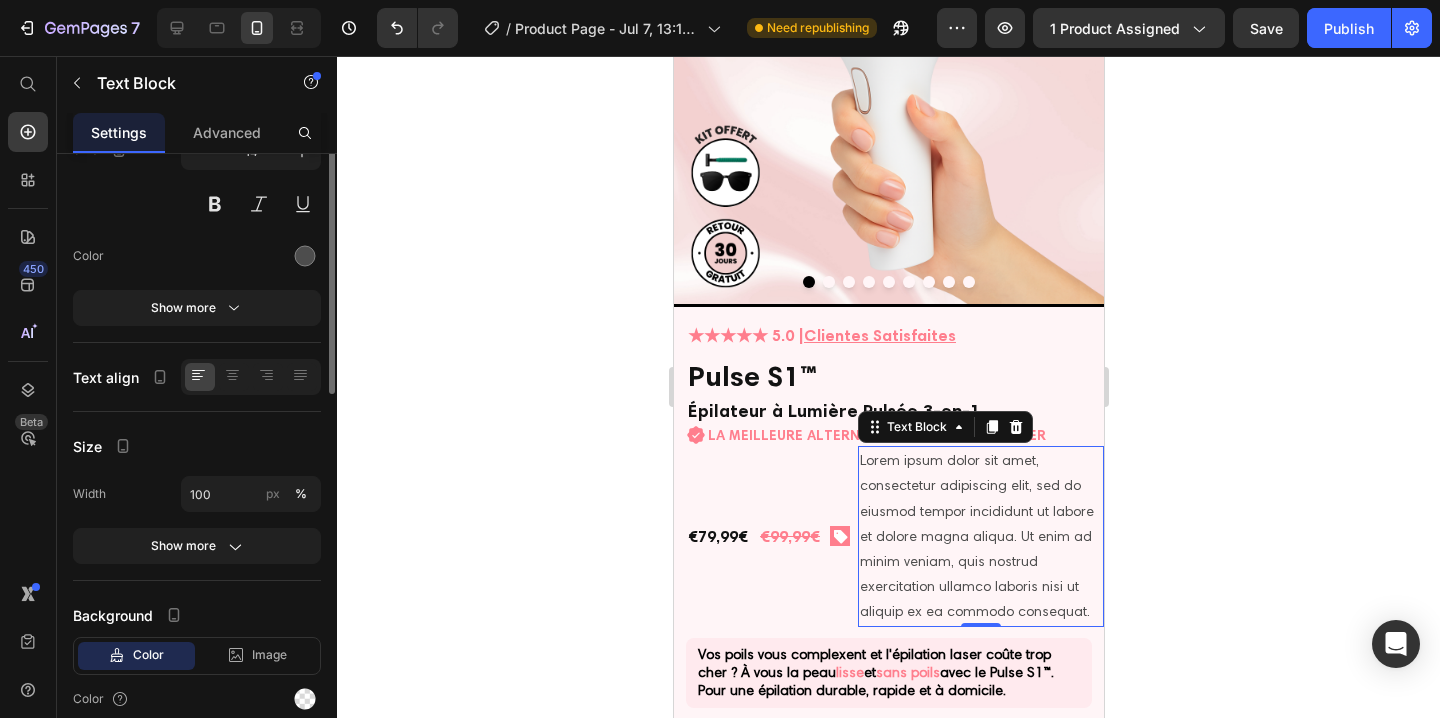 scroll, scrollTop: 0, scrollLeft: 0, axis: both 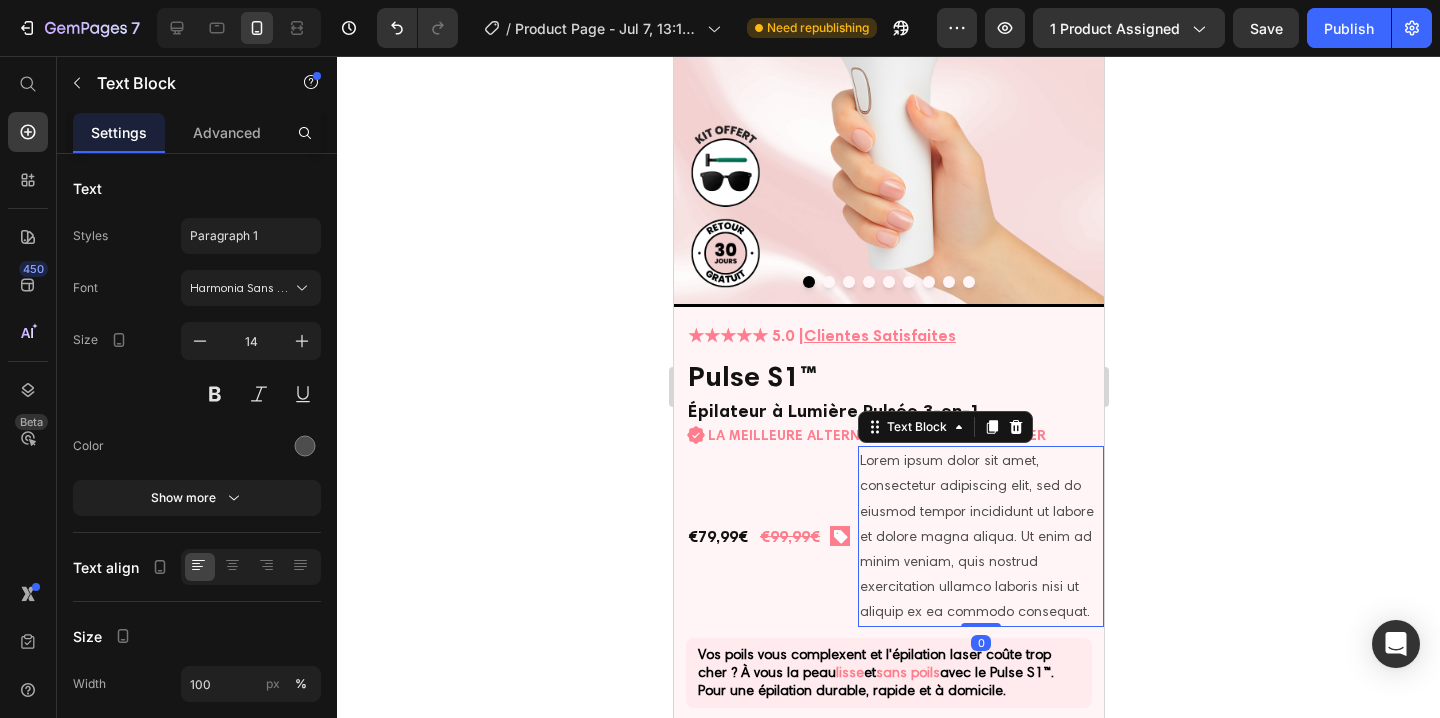 click on "Lorem ipsum dolor sit amet, consectetur adipiscing elit, sed do eiusmod tempor incididunt ut labore et dolore magna aliqua. Ut enim ad minim veniam, quis nostrud exercitation ullamco laboris nisi ut aliquip ex ea commodo consequat." at bounding box center (980, 536) 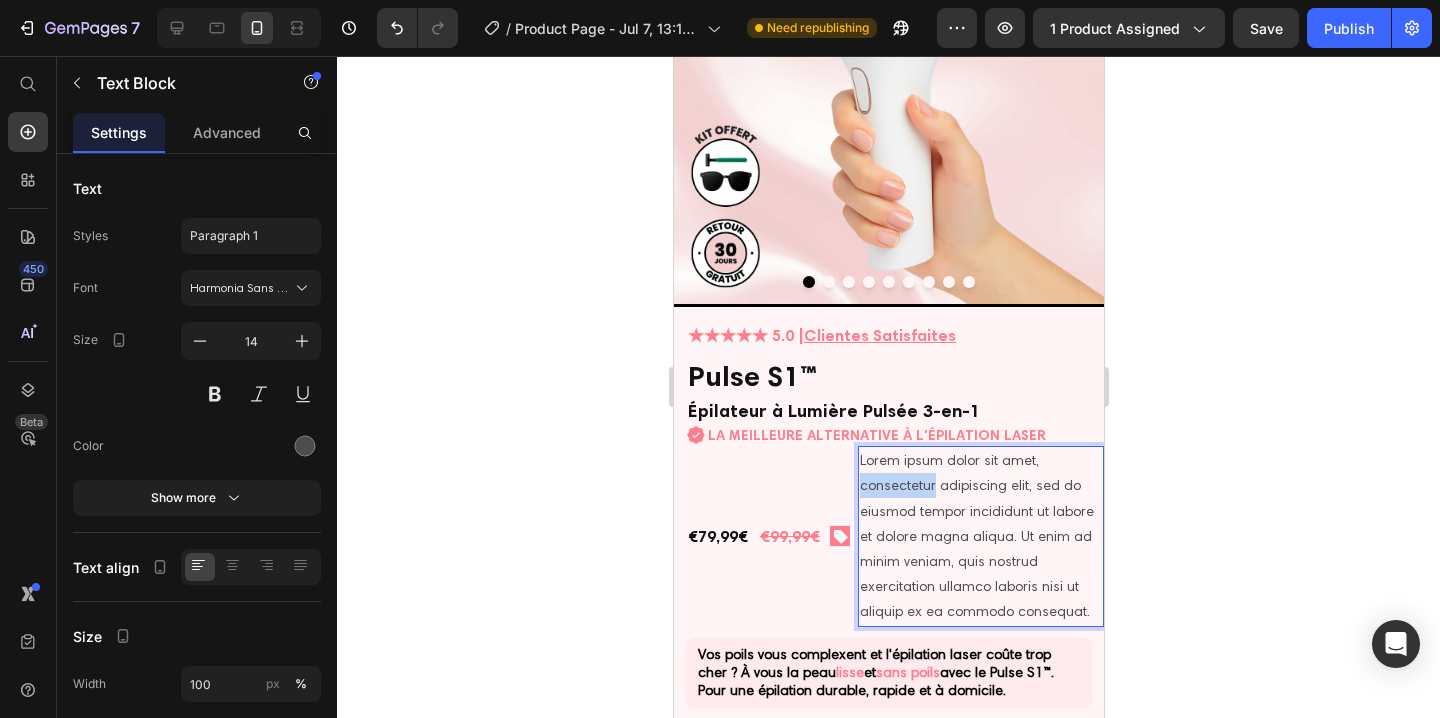 click on "Lorem ipsum dolor sit amet, consectetur adipiscing elit, sed do eiusmod tempor incididunt ut labore et dolore magna aliqua. Ut enim ad minim veniam, quis nostrud exercitation ullamco laboris nisi ut aliquip ex ea commodo consequat." at bounding box center (980, 536) 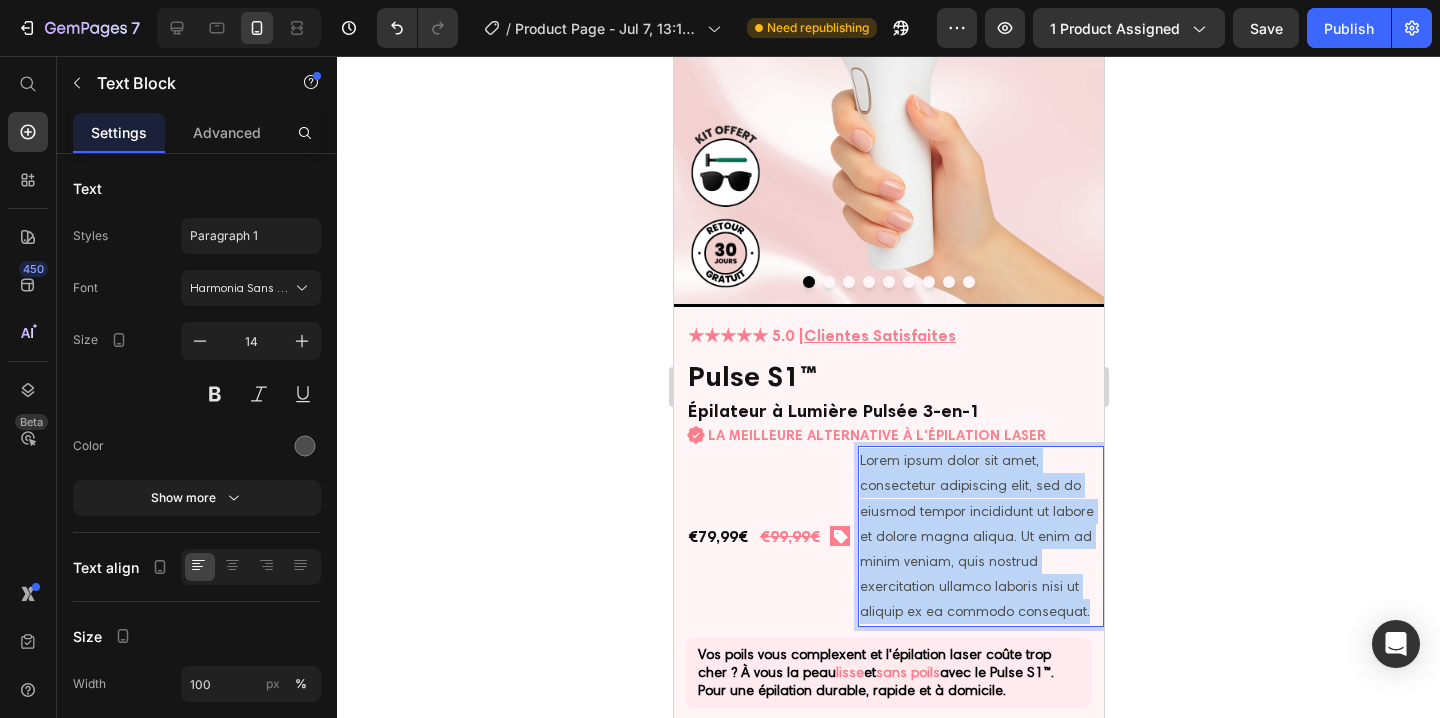 click on "Lorem ipsum dolor sit amet, consectetur adipiscing elit, sed do eiusmod tempor incididunt ut labore et dolore magna aliqua. Ut enim ad minim veniam, quis nostrud exercitation ullamco laboris nisi ut aliquip ex ea commodo consequat." at bounding box center (980, 536) 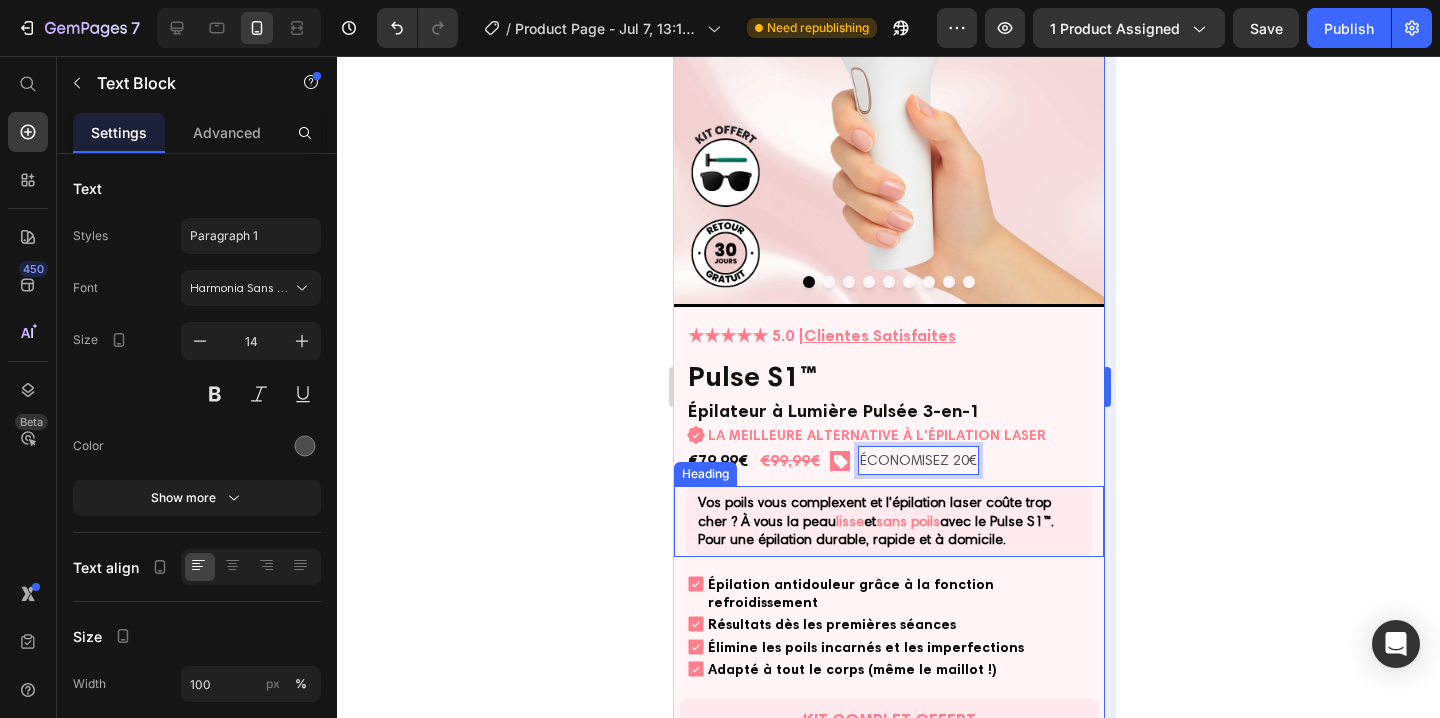 click 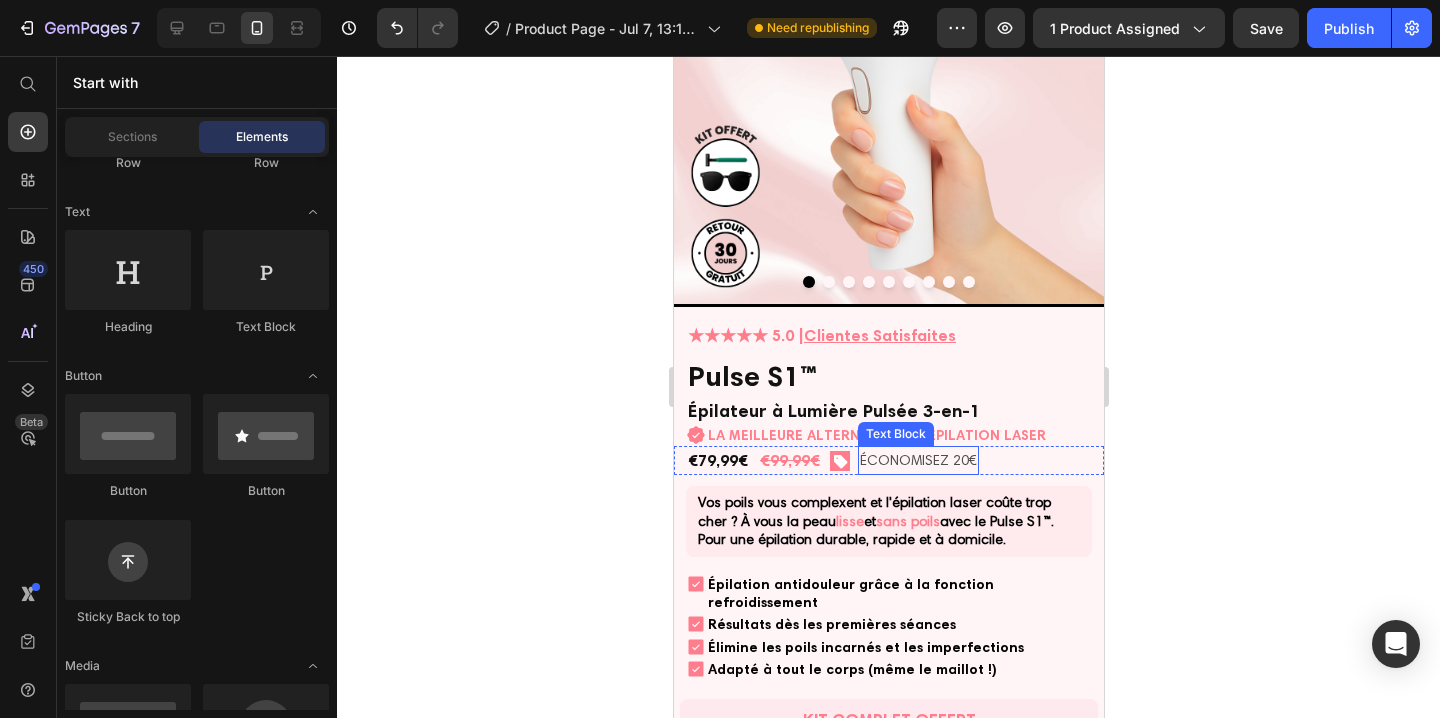 click on "ÉCONOMISEZ 20€" at bounding box center (917, 460) 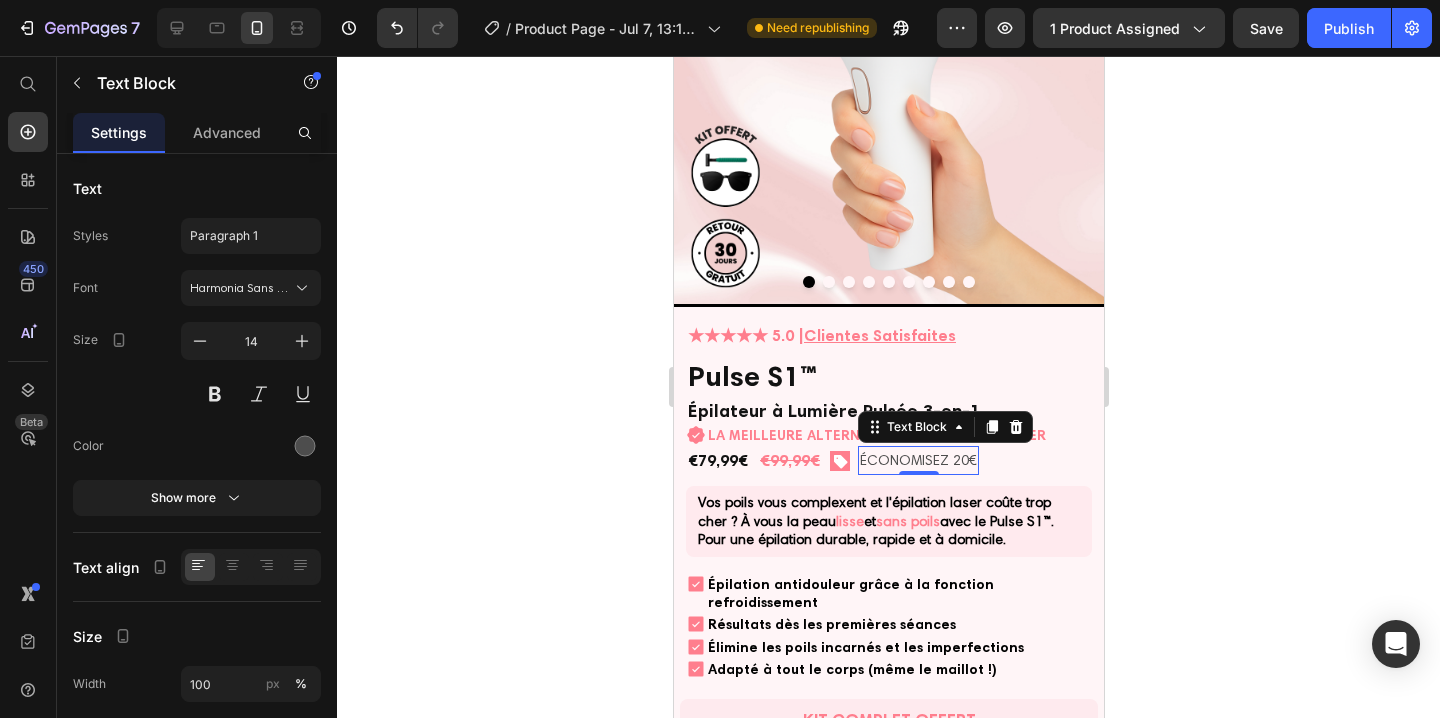 click 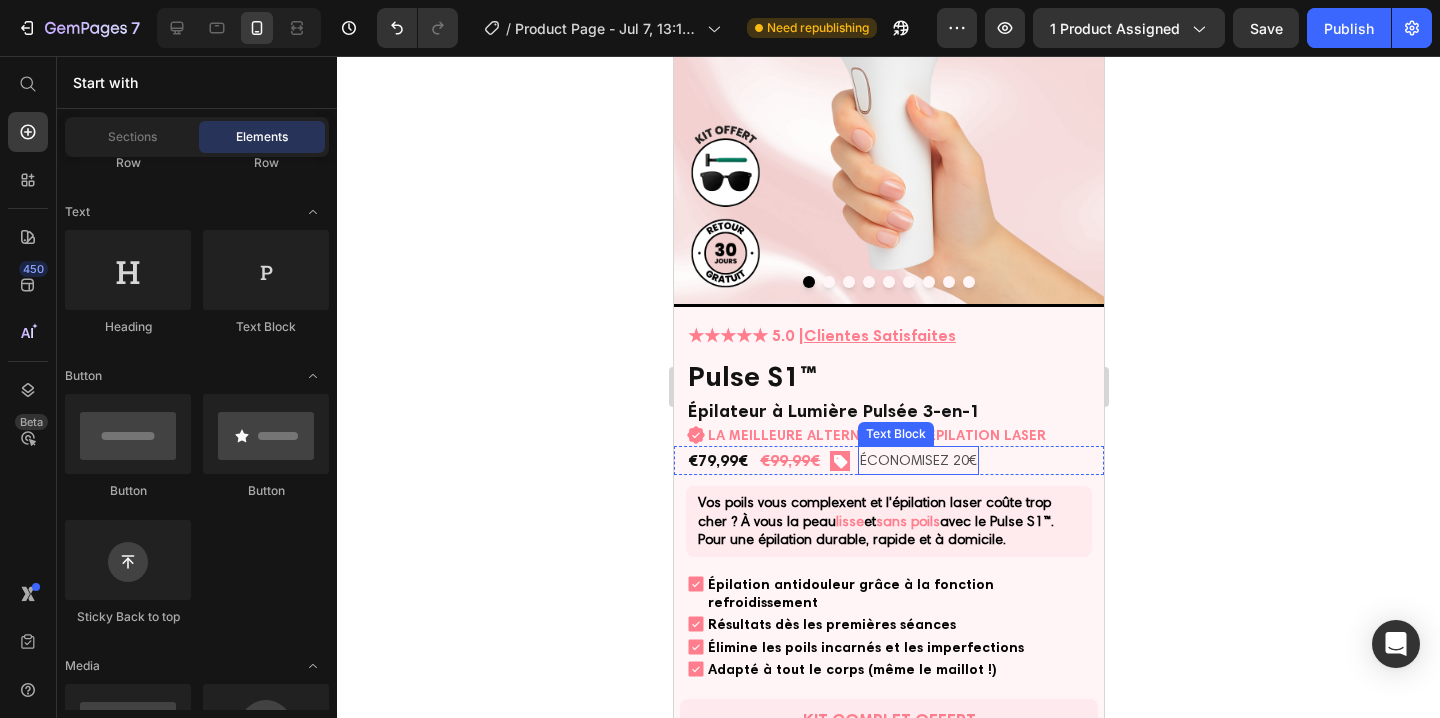 click on "ÉCONOMISEZ 20€" at bounding box center [917, 460] 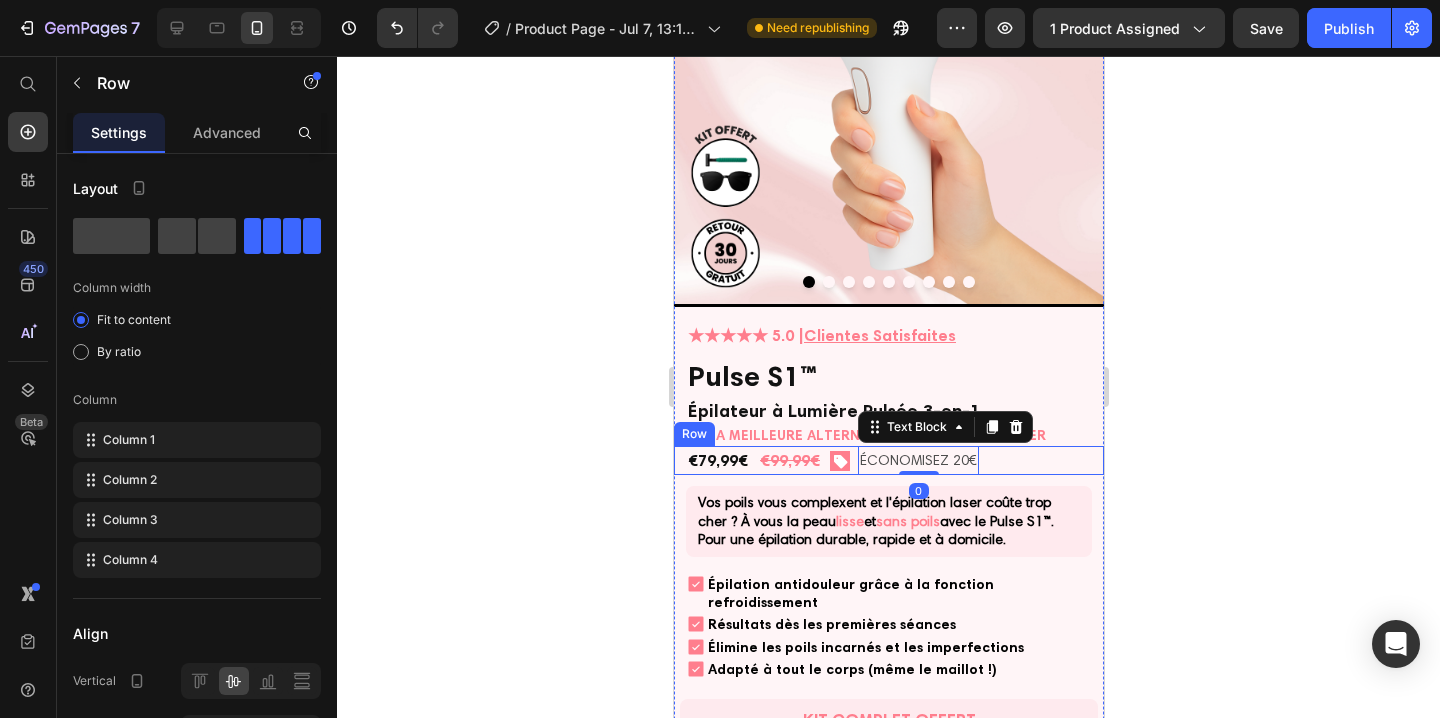 click on "€79,99€ Product Price €99,99€ Product Price
Icon ÉCONOMISEZ 20€ Text Block   0 Row" at bounding box center [888, 460] 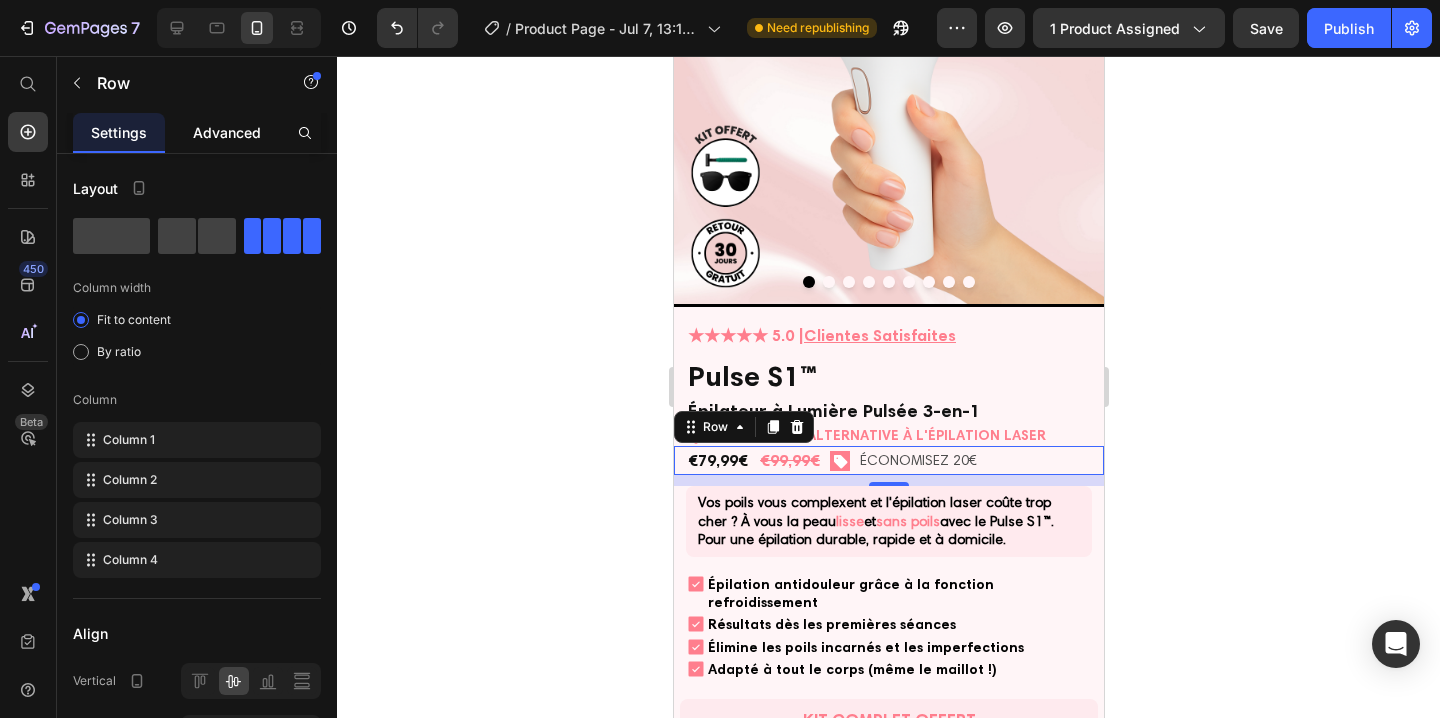 click on "Advanced" at bounding box center [227, 132] 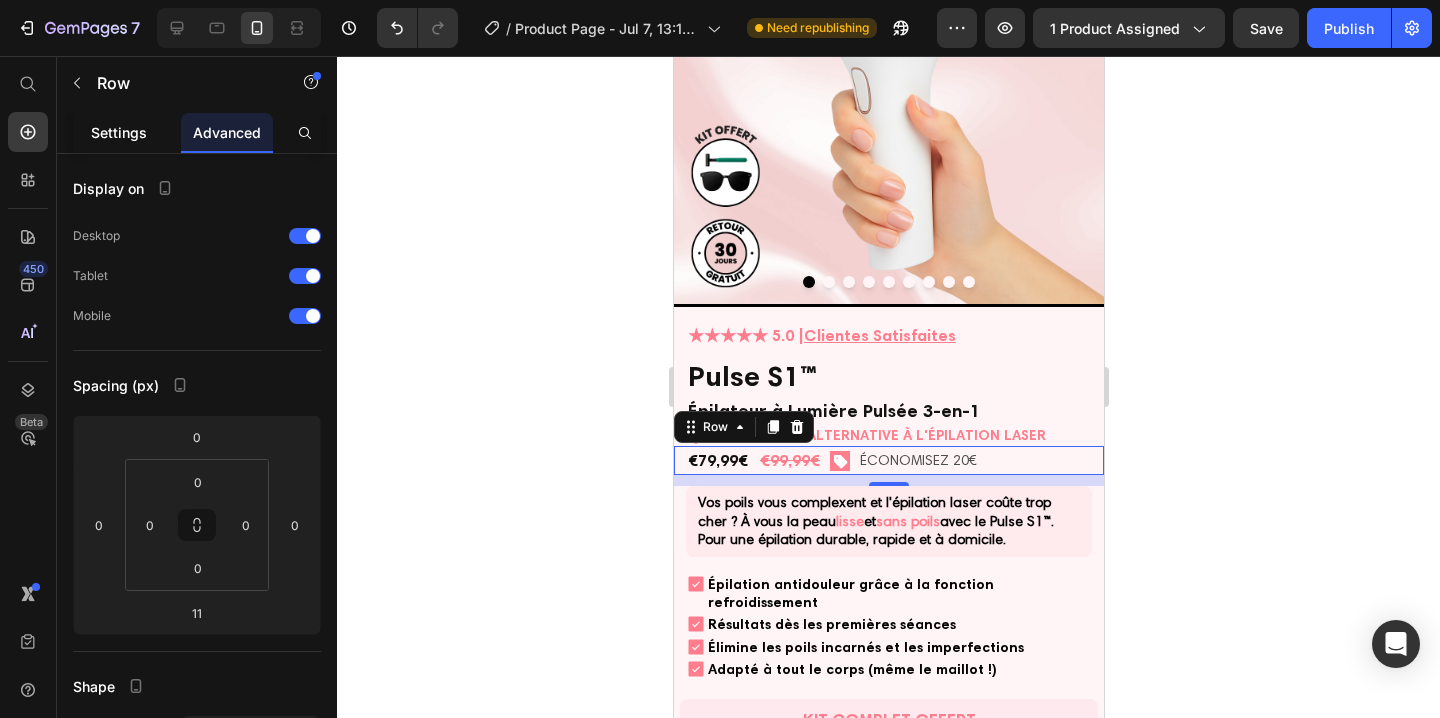 click on "Settings" at bounding box center [119, 132] 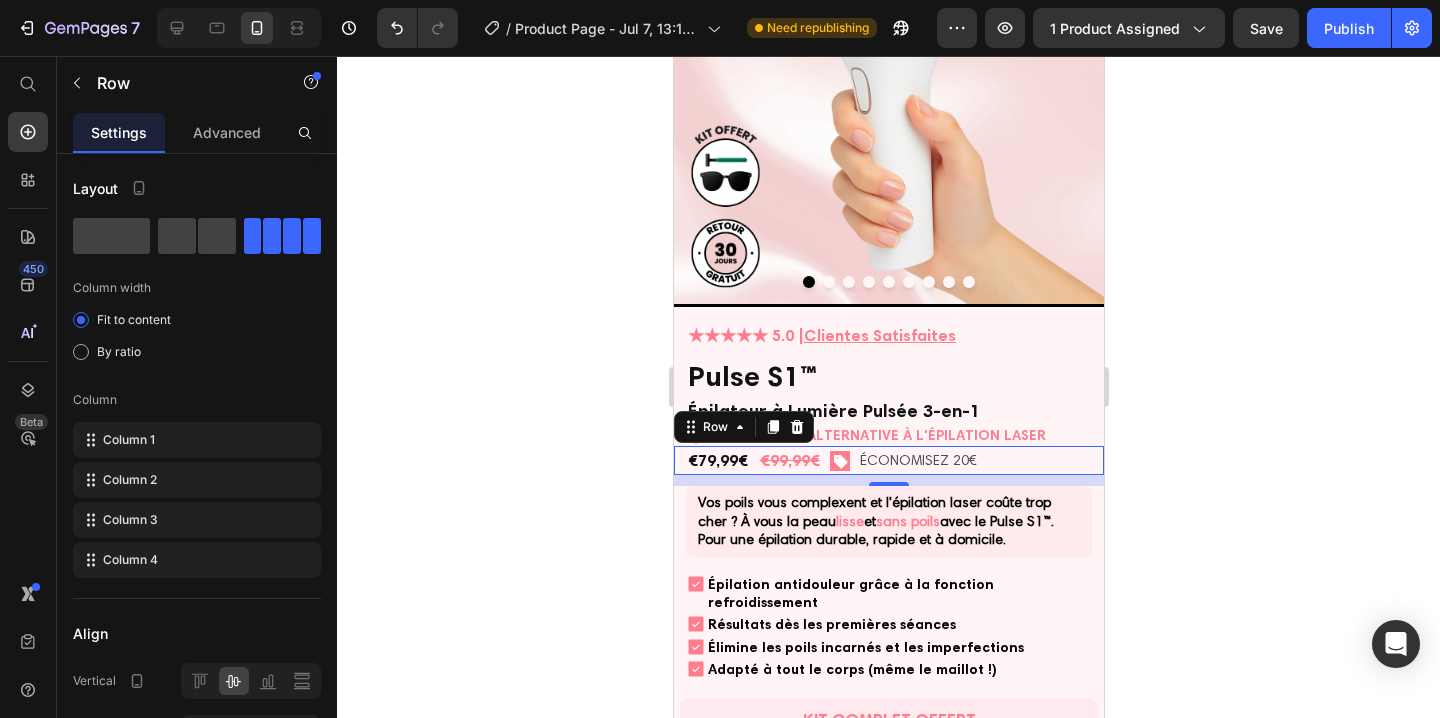 click on "€79,99€ Product Price €99,99€ Product Price
Icon ÉCONOMISEZ 20€ Text Block Row   11" at bounding box center [888, 460] 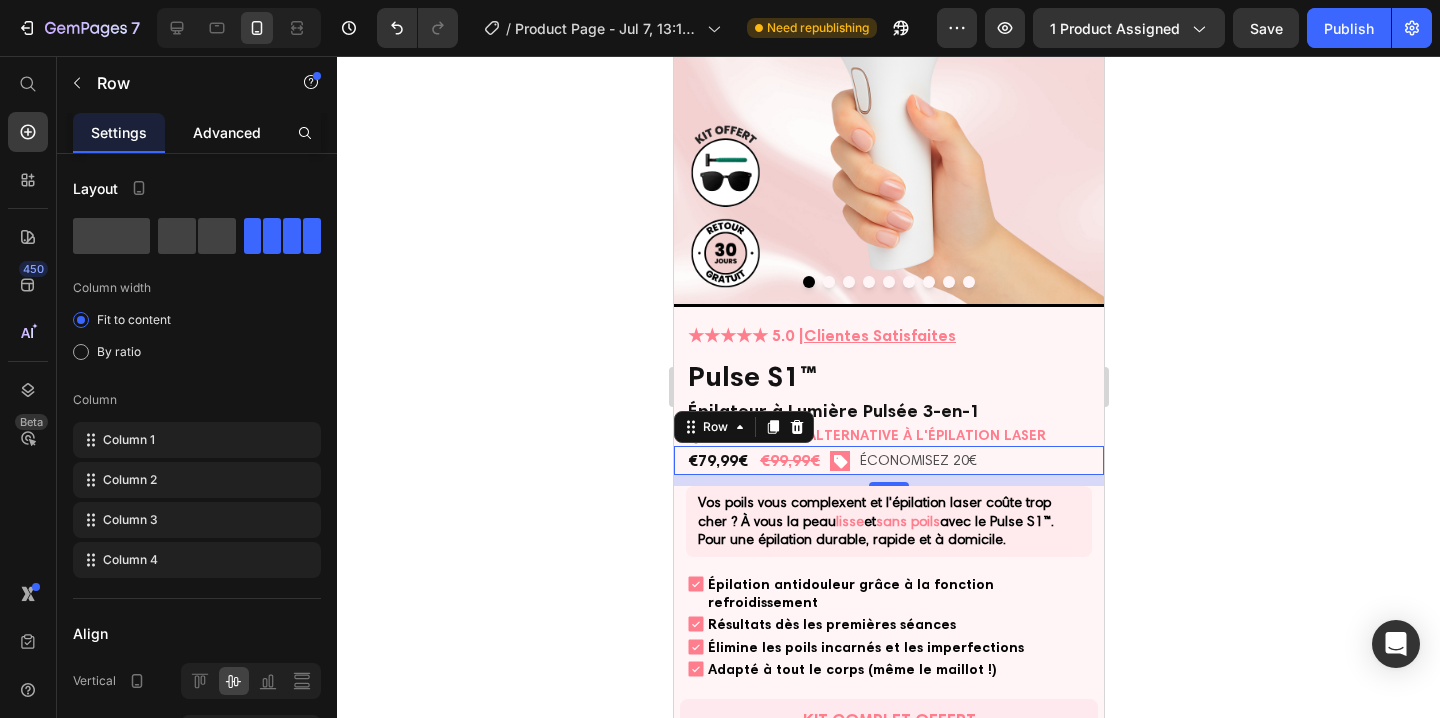 click on "Advanced" at bounding box center (227, 132) 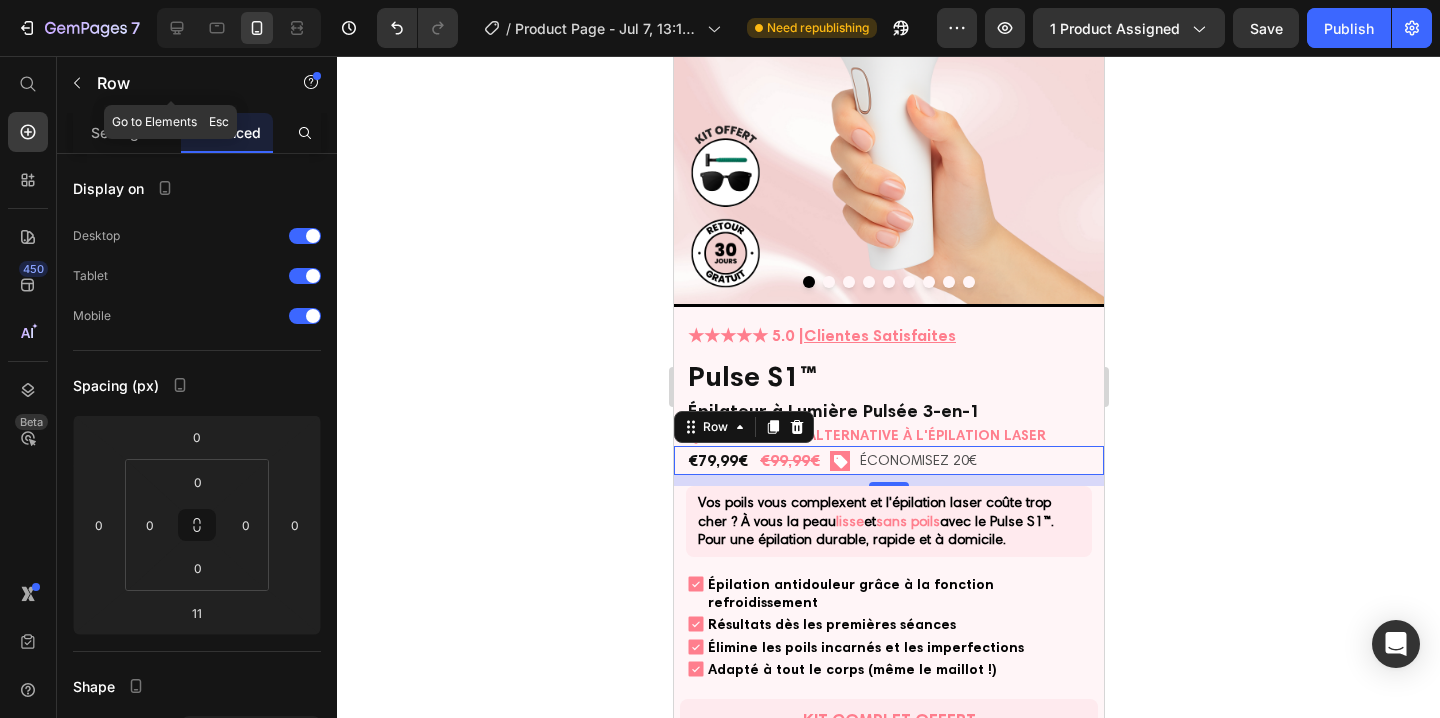 click on "Row" 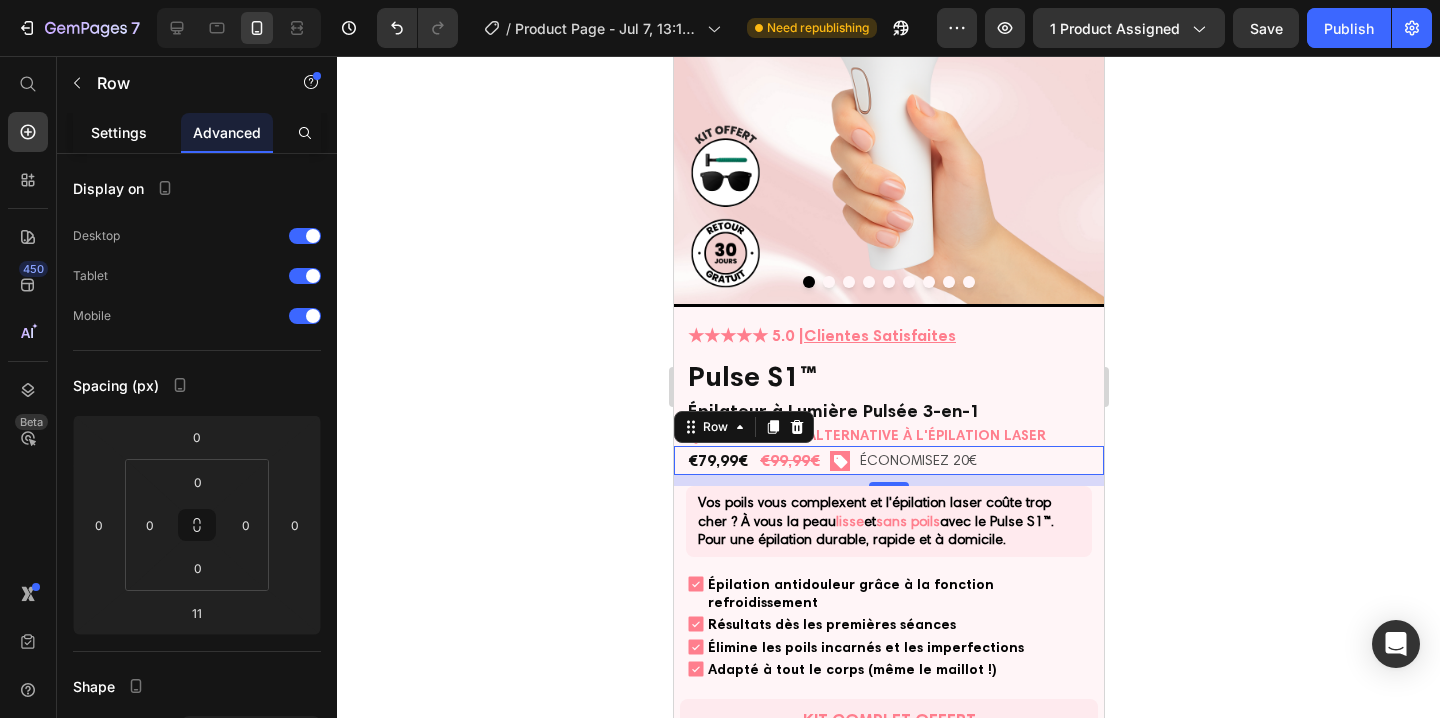 click on "Settings" at bounding box center [119, 132] 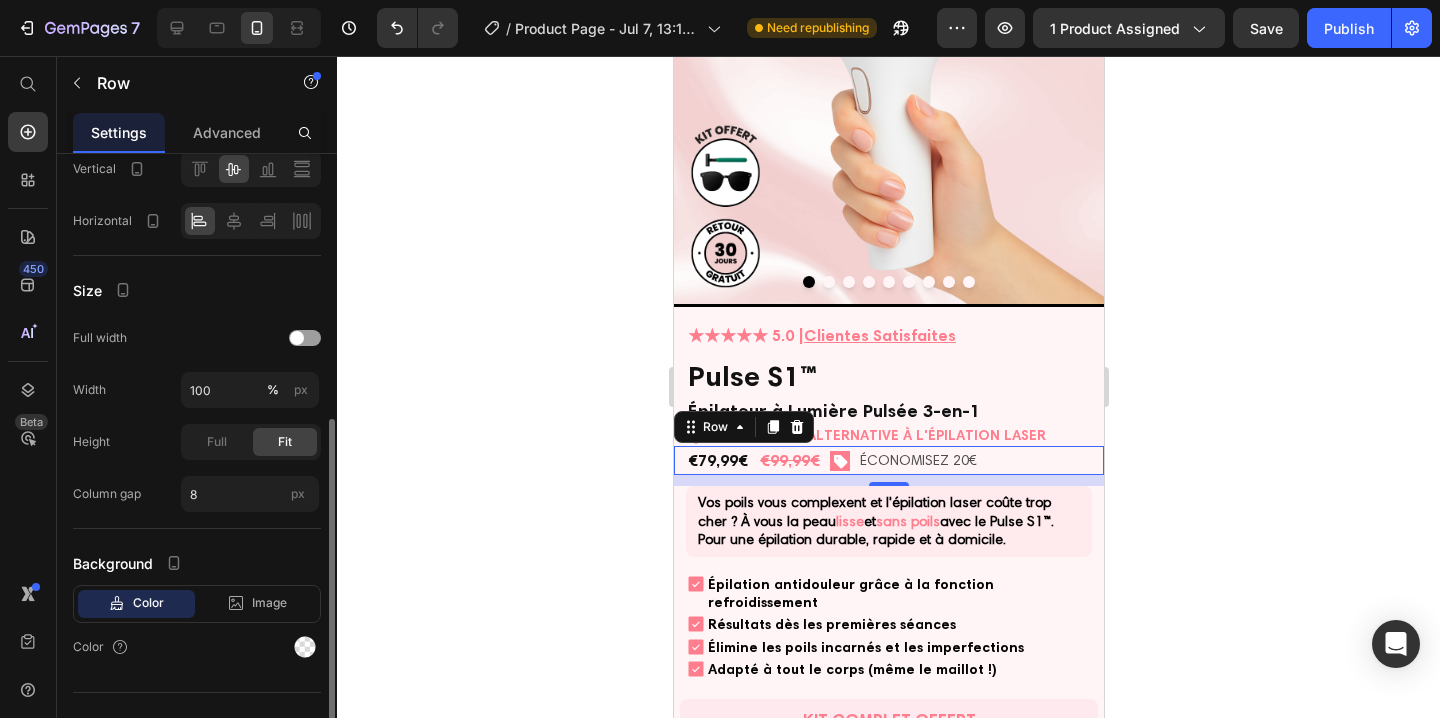 scroll, scrollTop: 540, scrollLeft: 0, axis: vertical 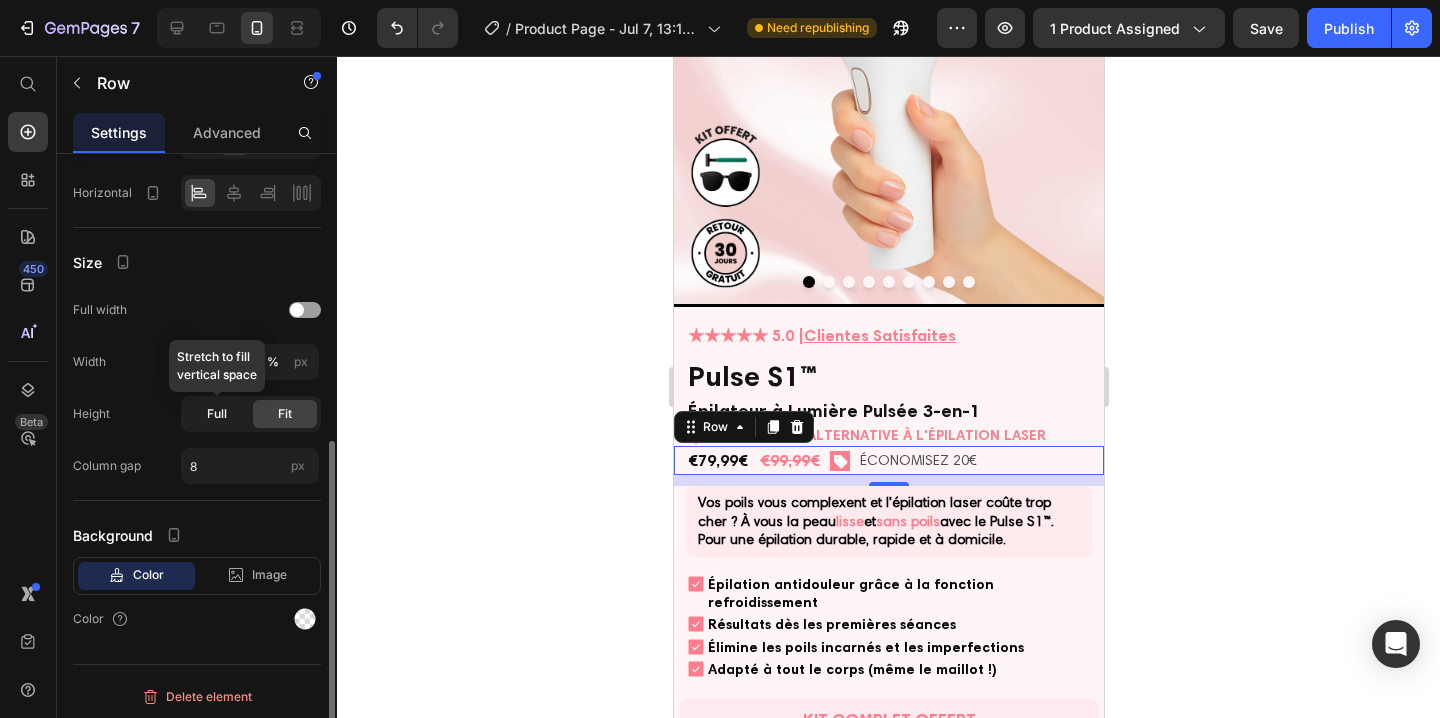 click on "Full" 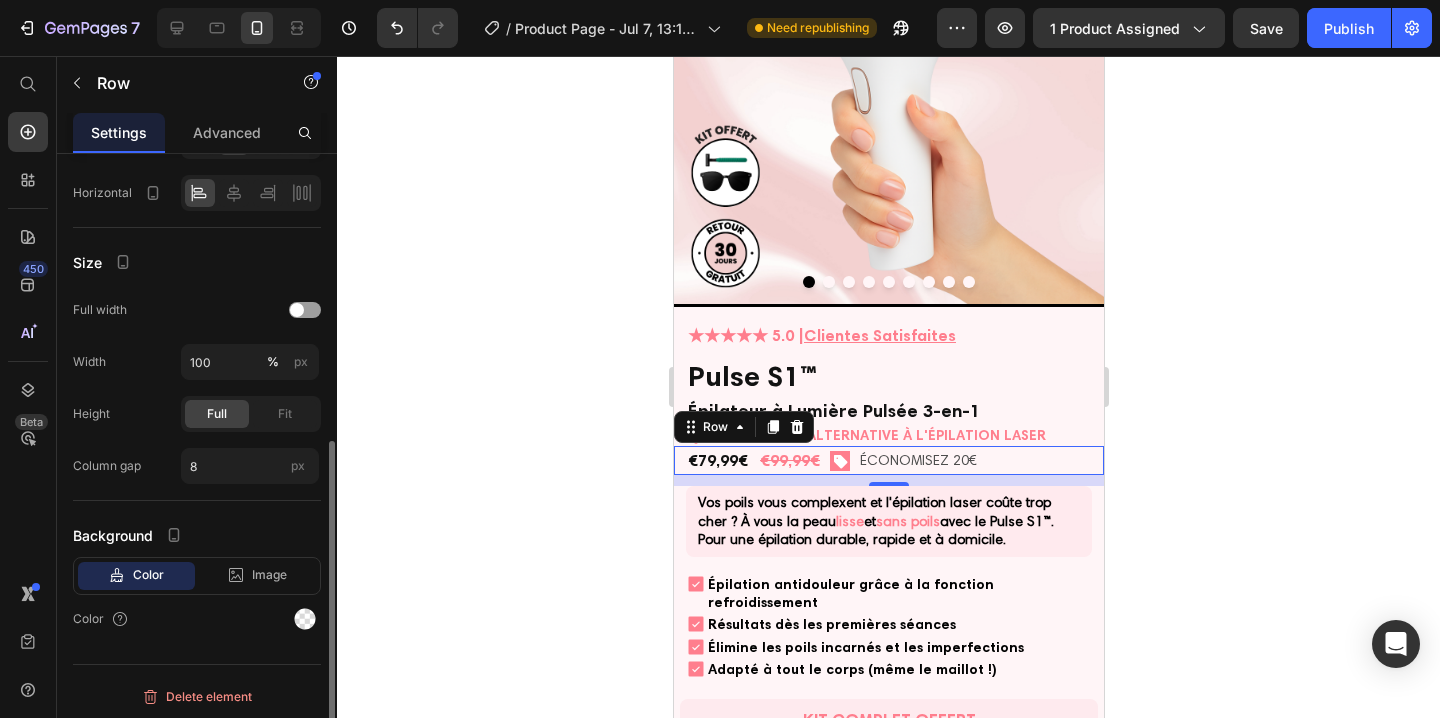 click on "Full Fit" 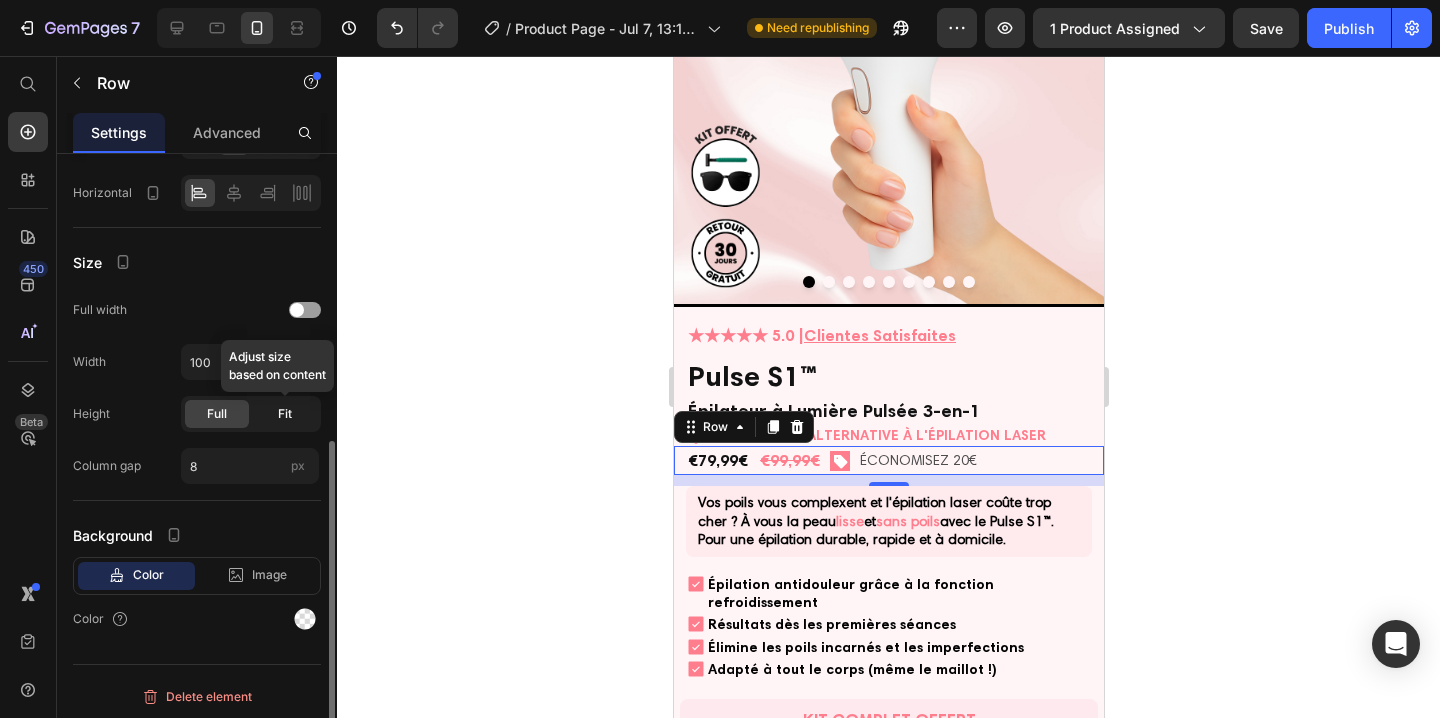 click on "Fit" 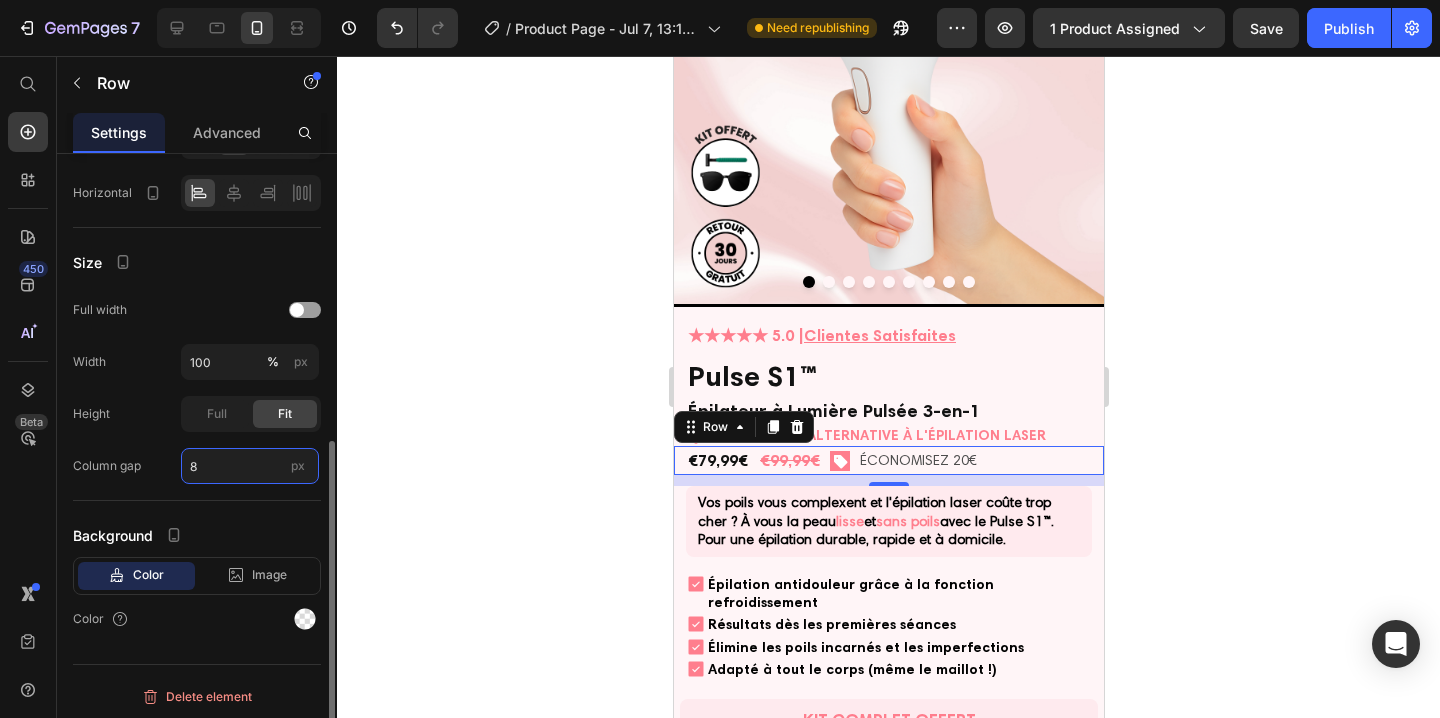 click on "8" at bounding box center (250, 466) 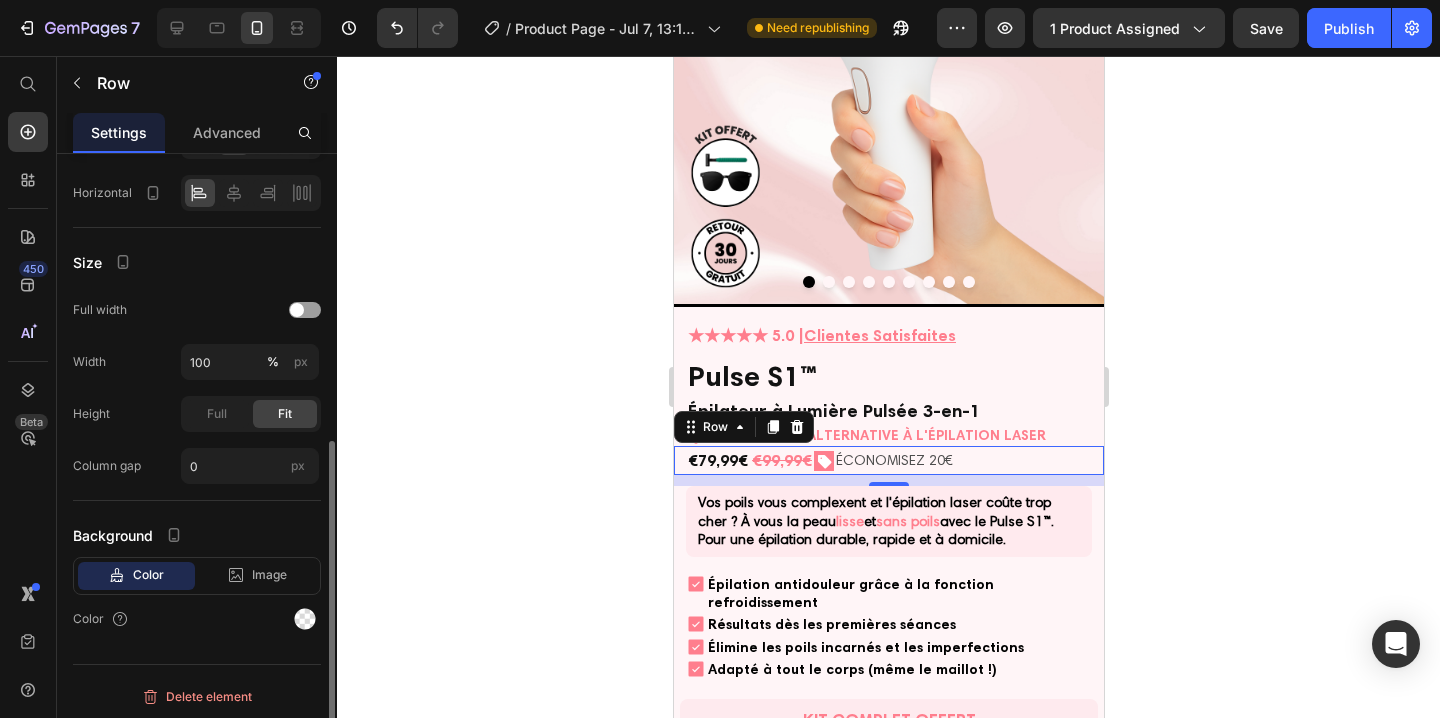 click on "Size" at bounding box center (197, 262) 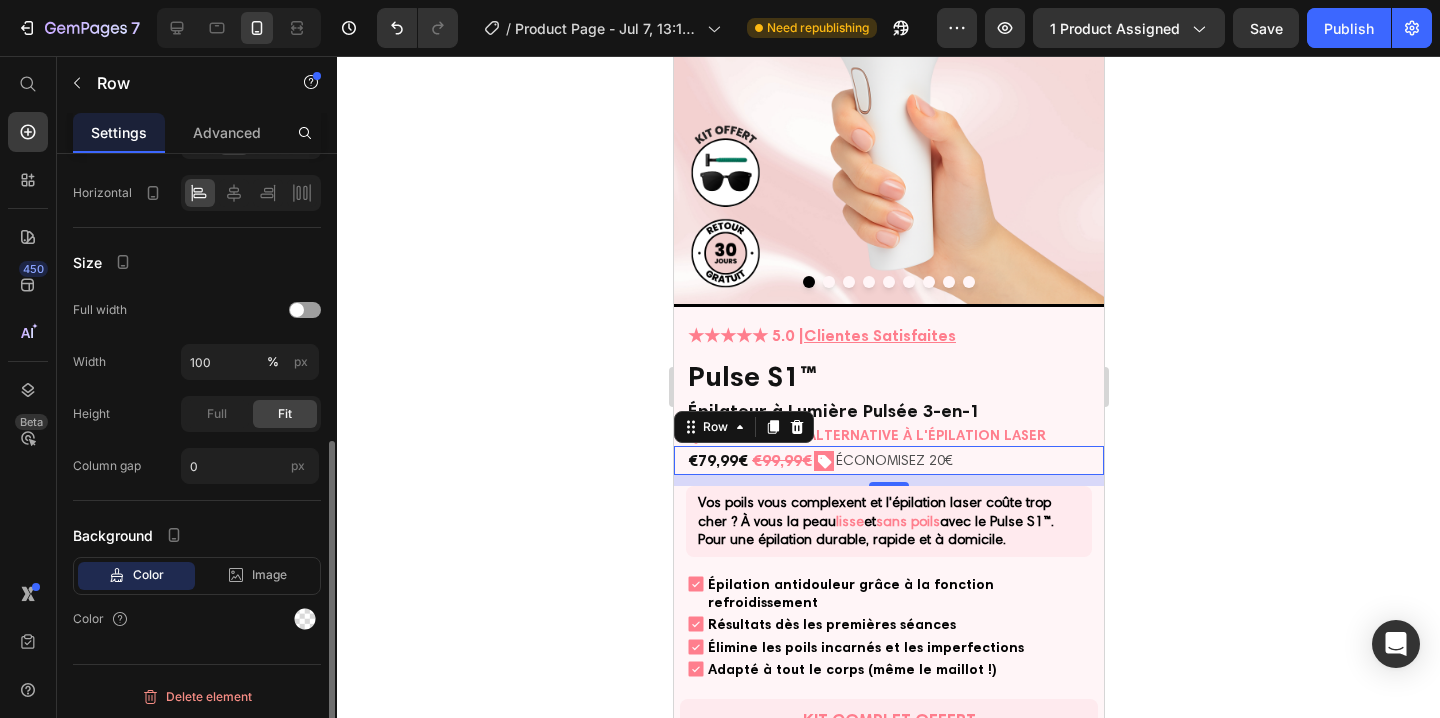 click on "Size" at bounding box center (197, 262) 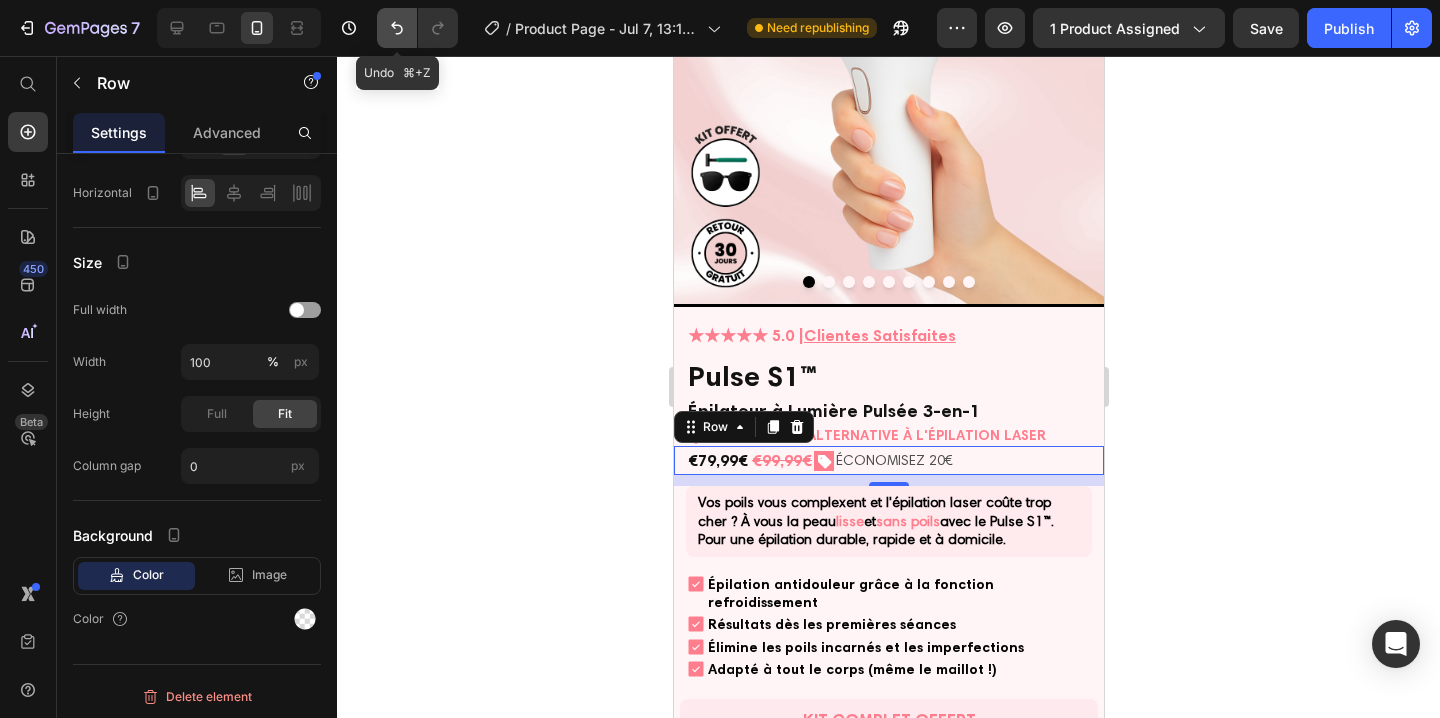 click 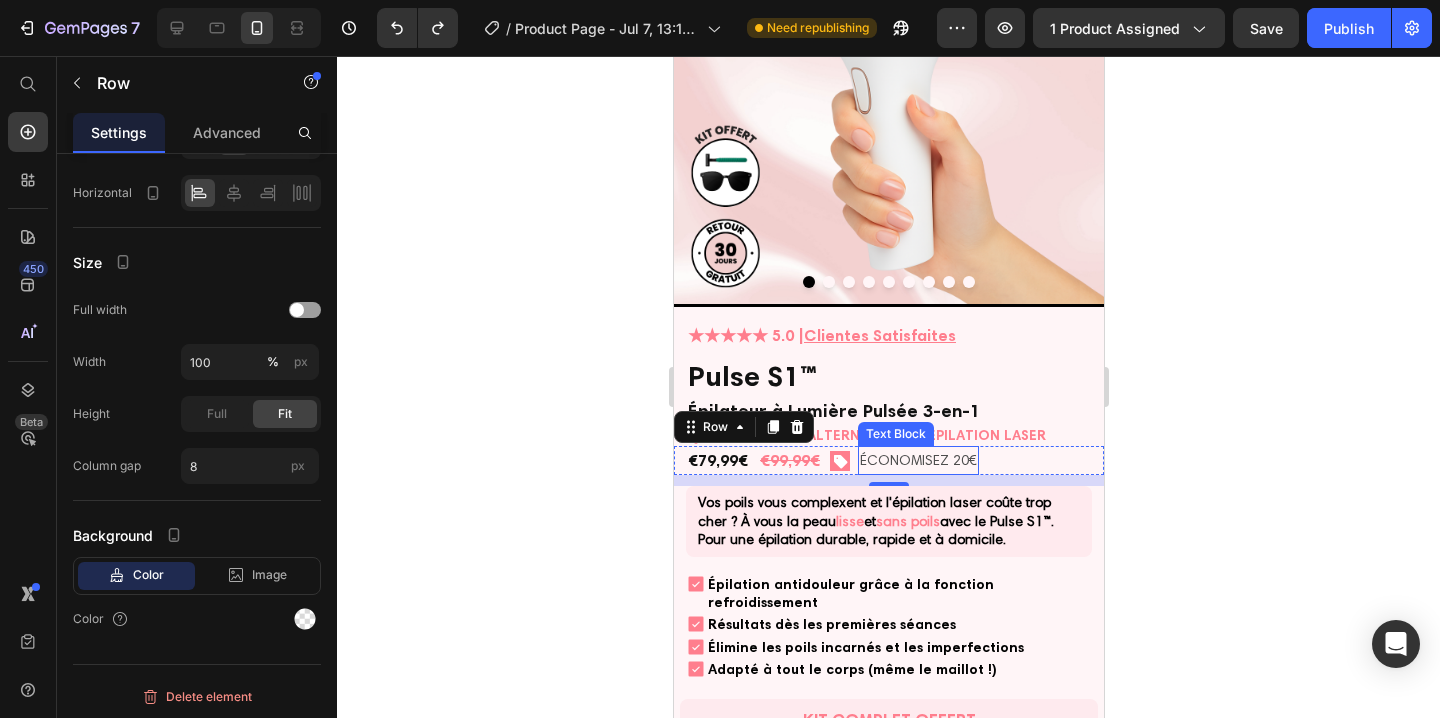 click on "ÉCONOMISEZ 20€" at bounding box center (917, 460) 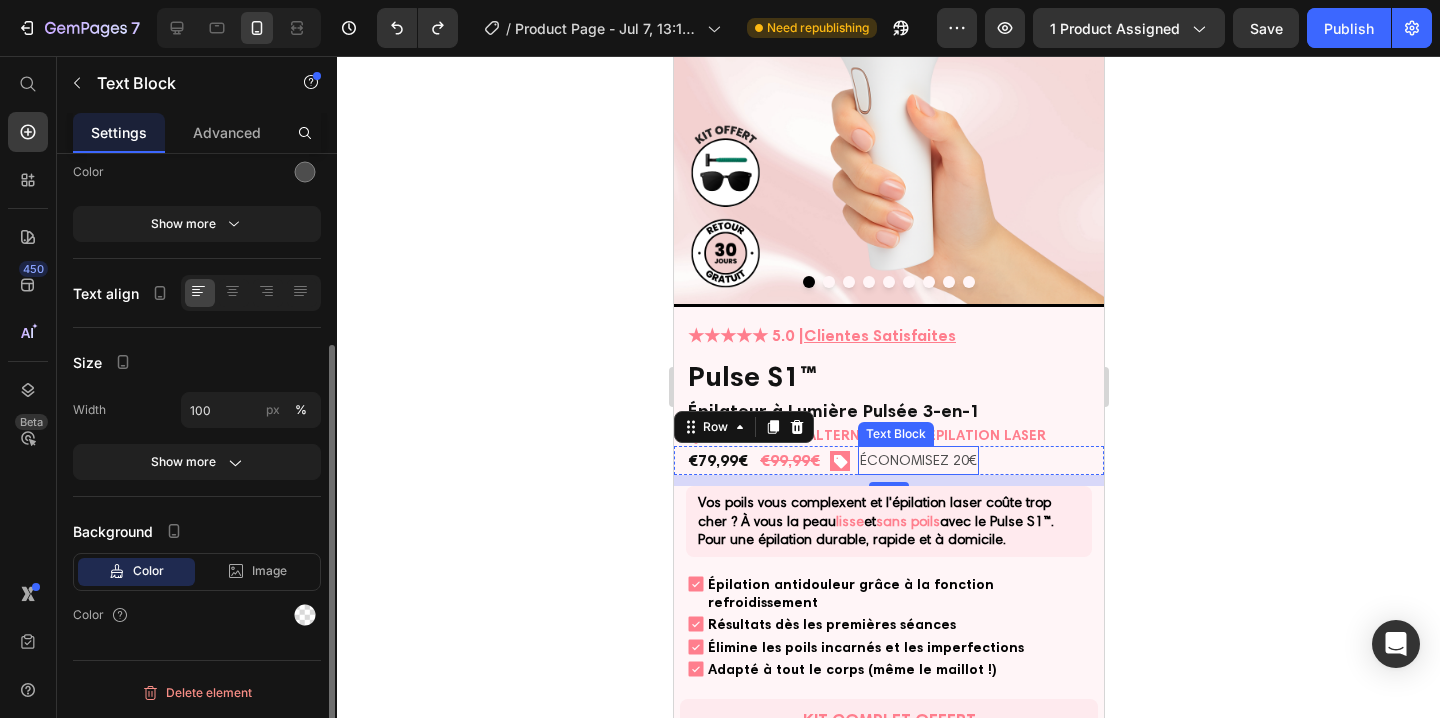 scroll, scrollTop: 0, scrollLeft: 0, axis: both 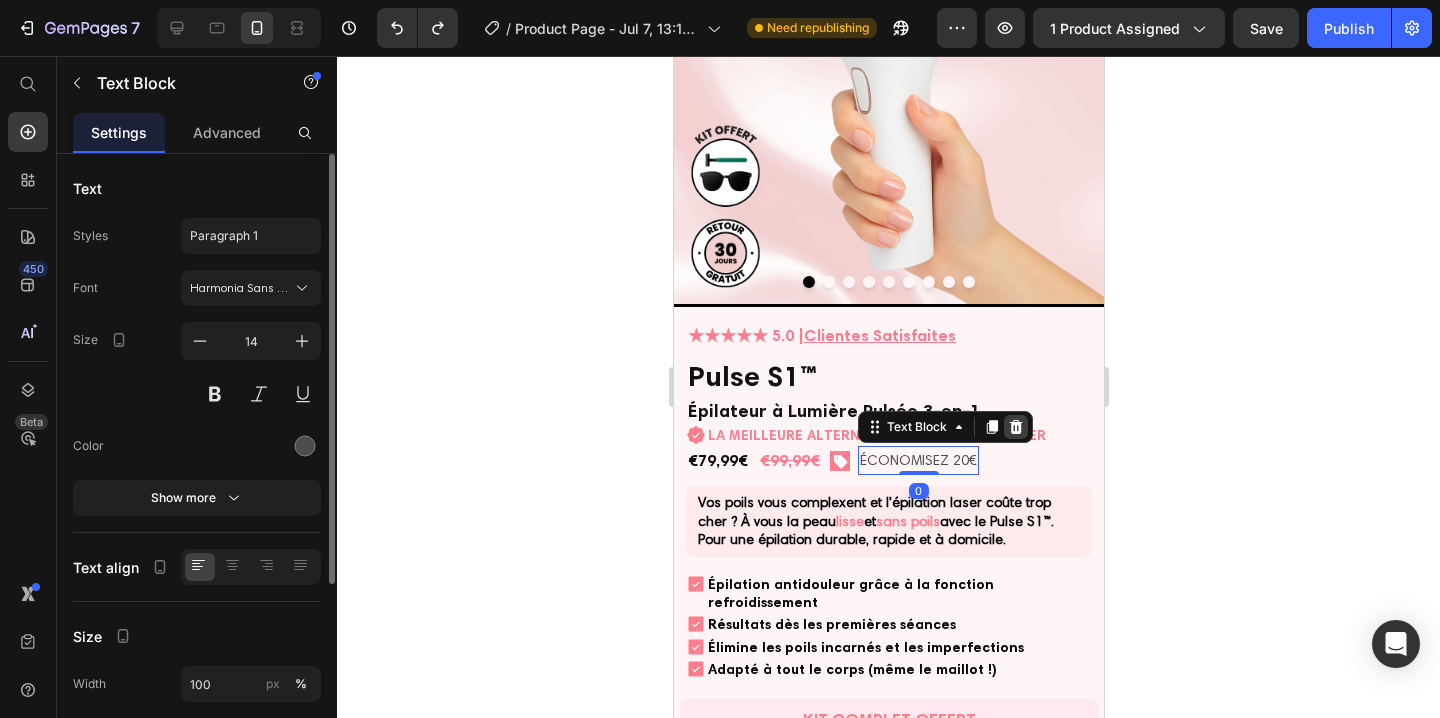 click at bounding box center [1015, 427] 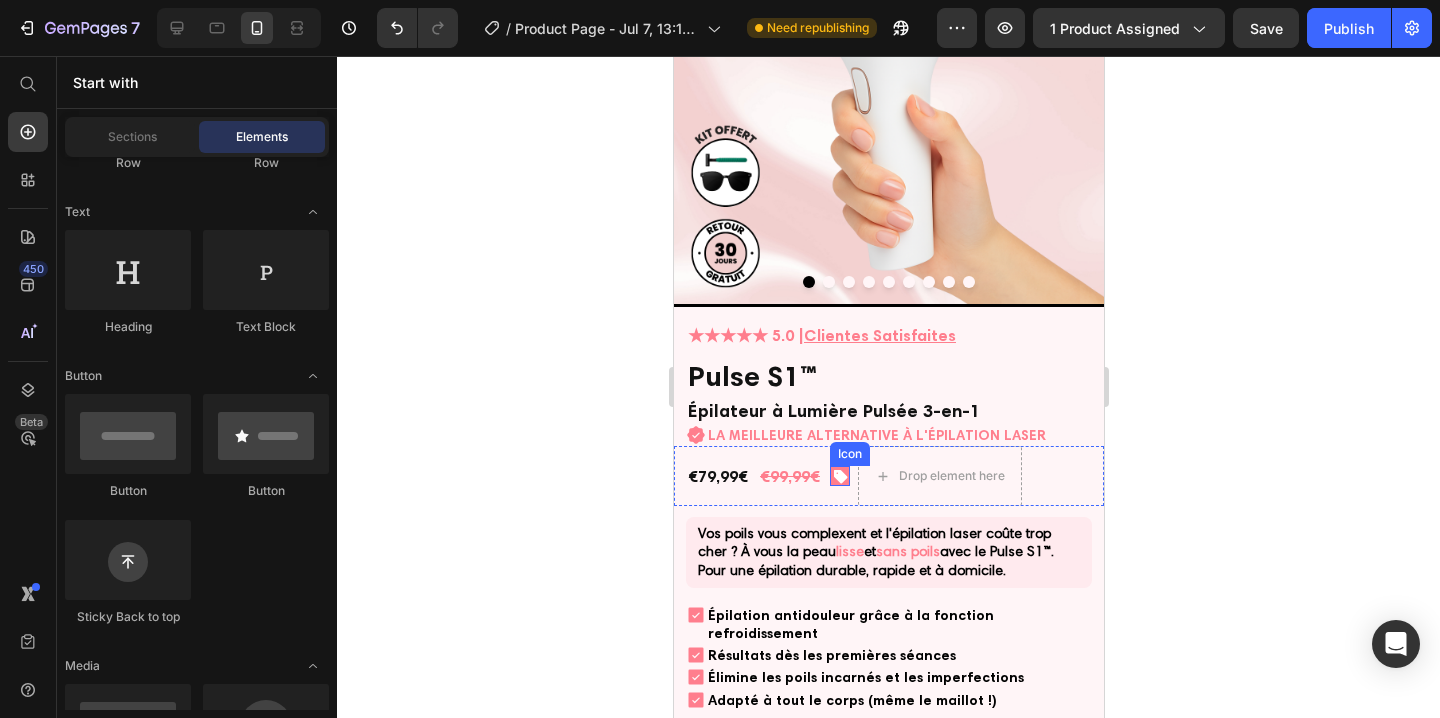 click at bounding box center [839, 476] 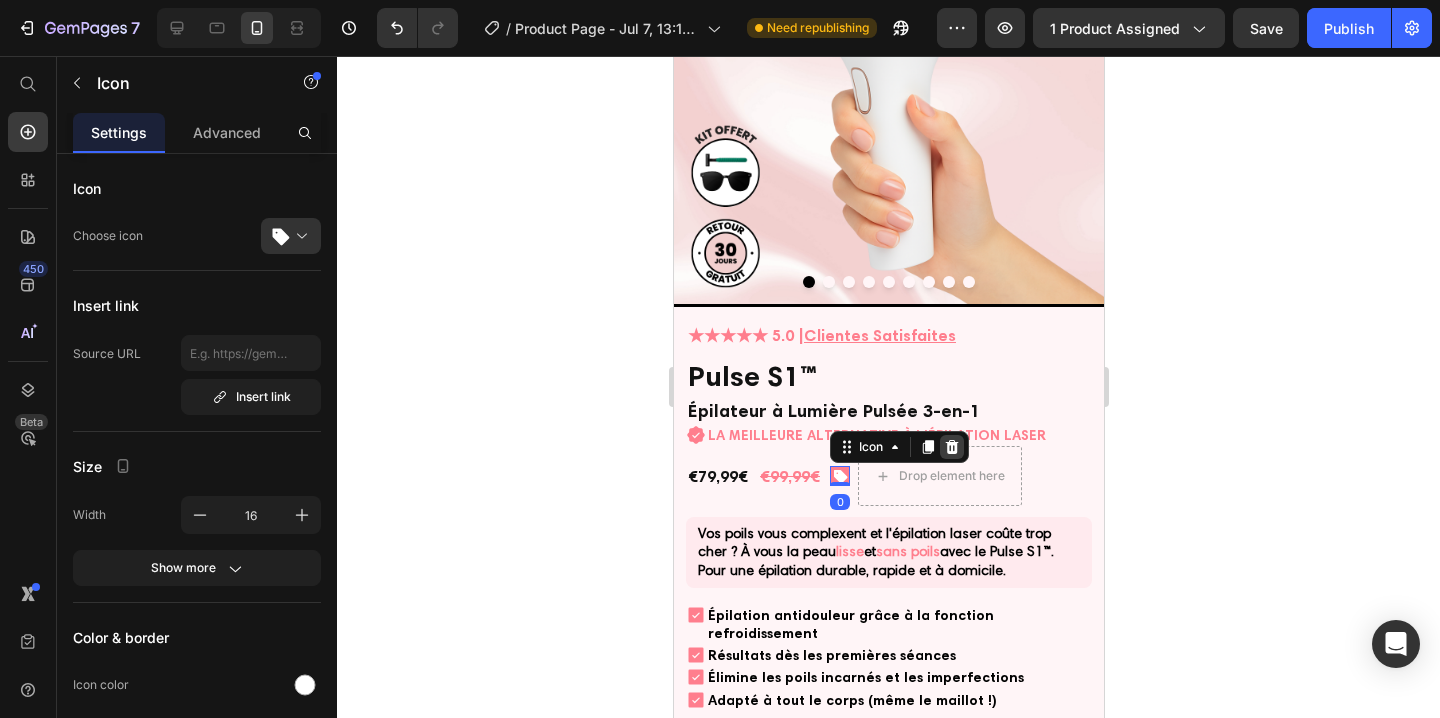 click 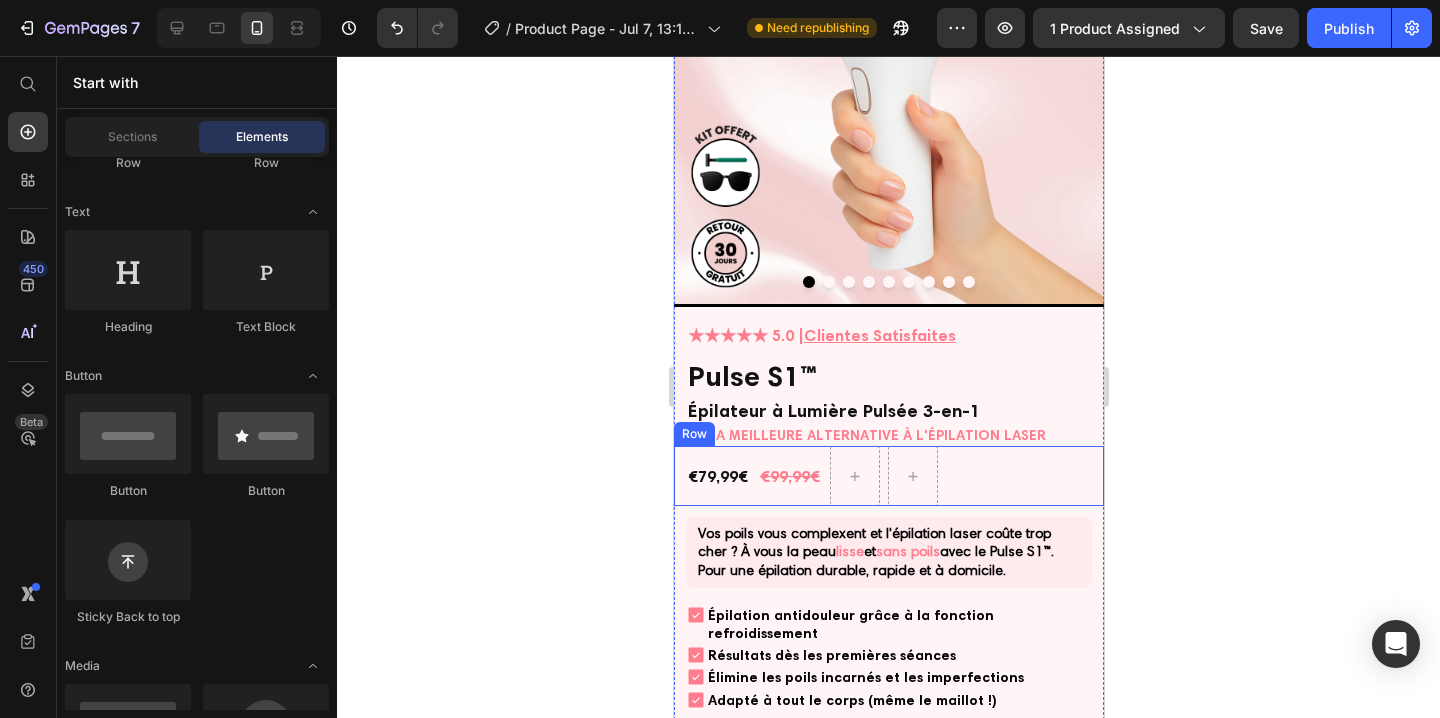 click on "€79,99€ Product Price €99,99€ Product Price
Row" at bounding box center (888, 476) 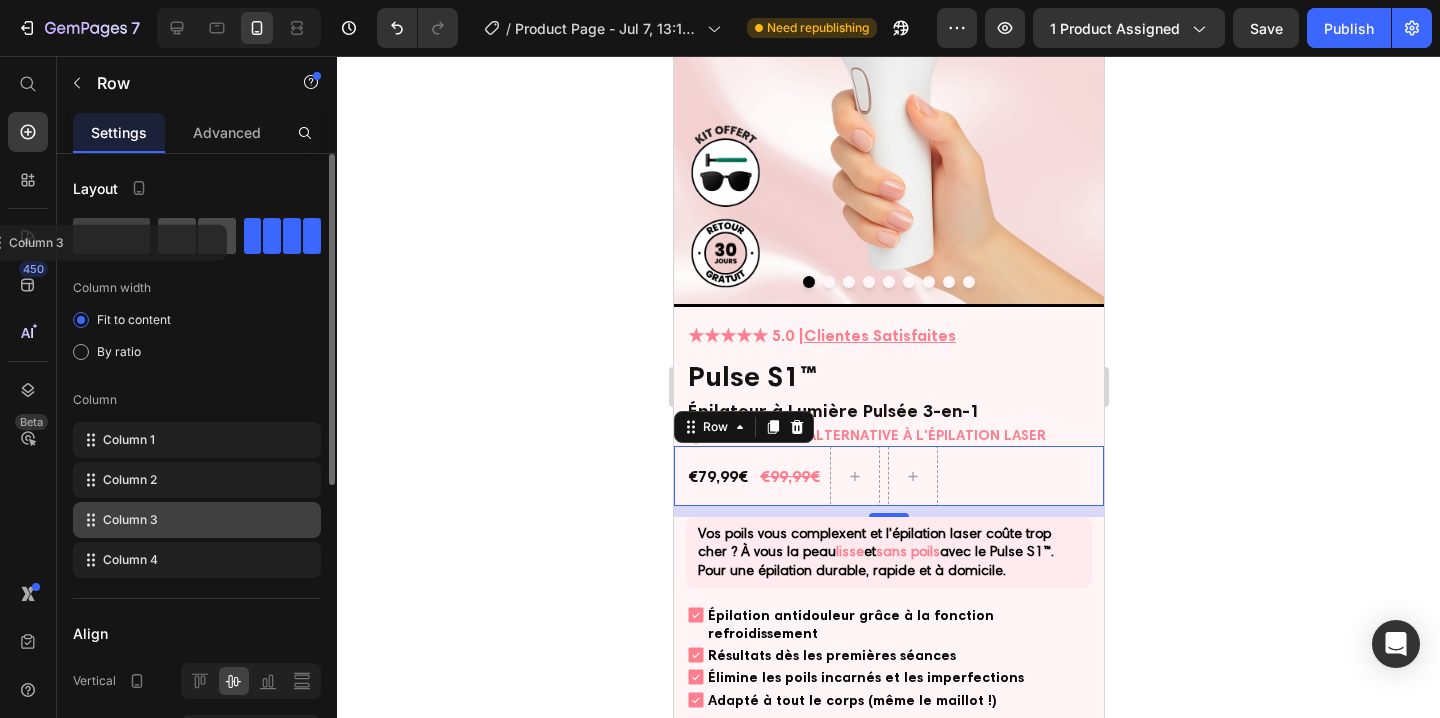 click 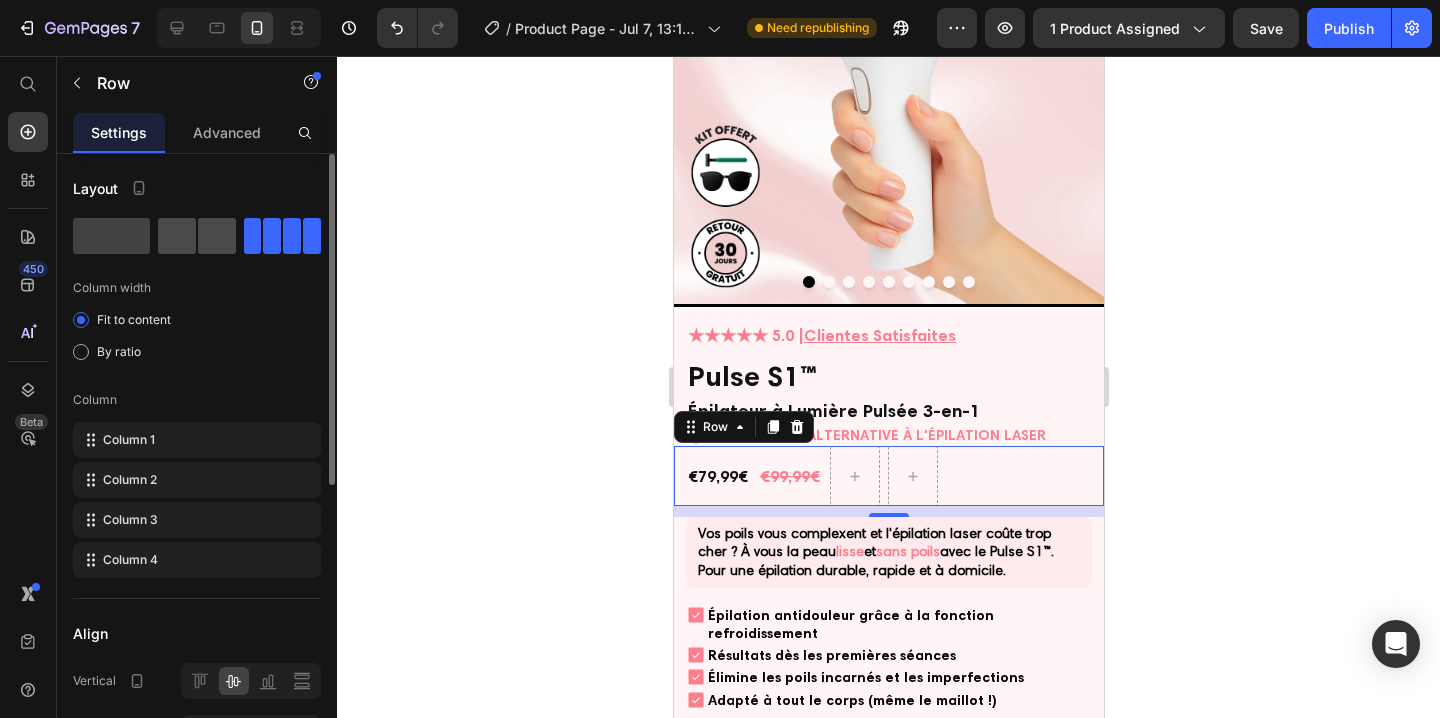 click 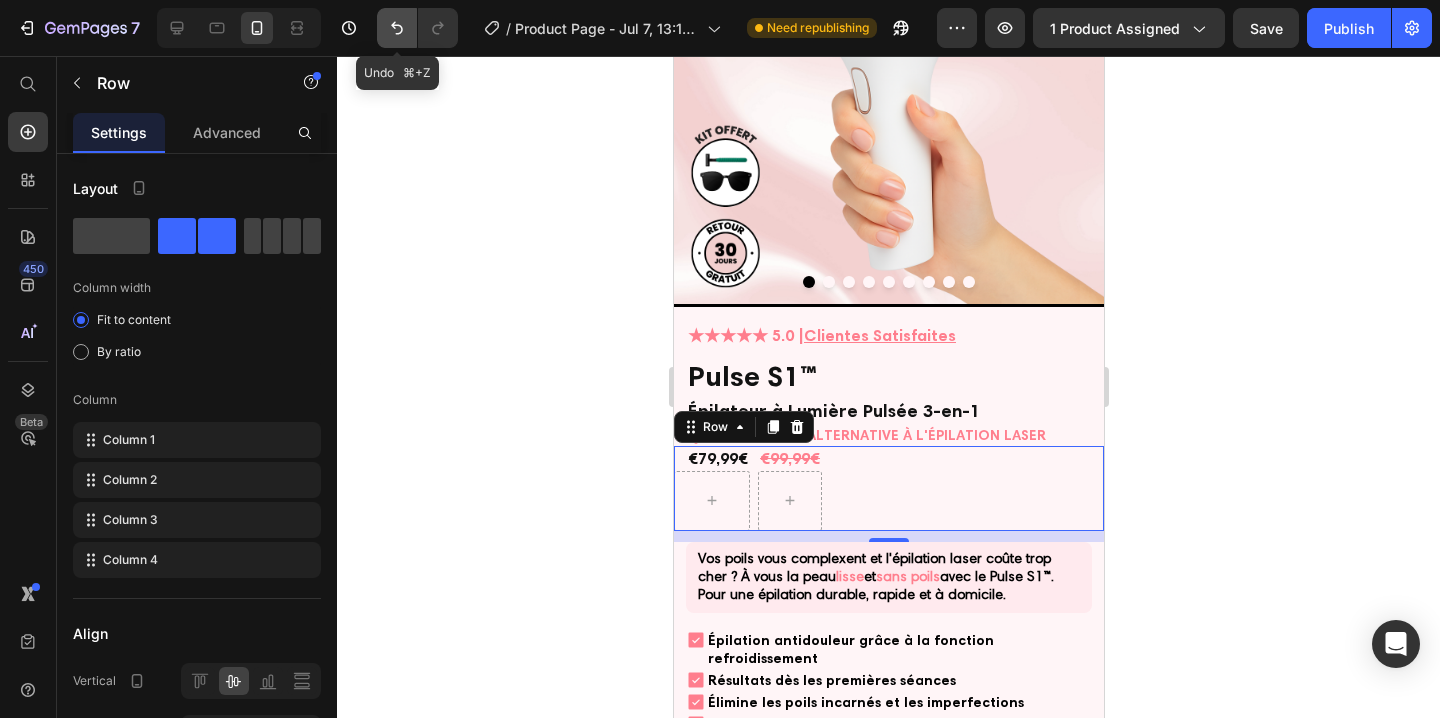 click 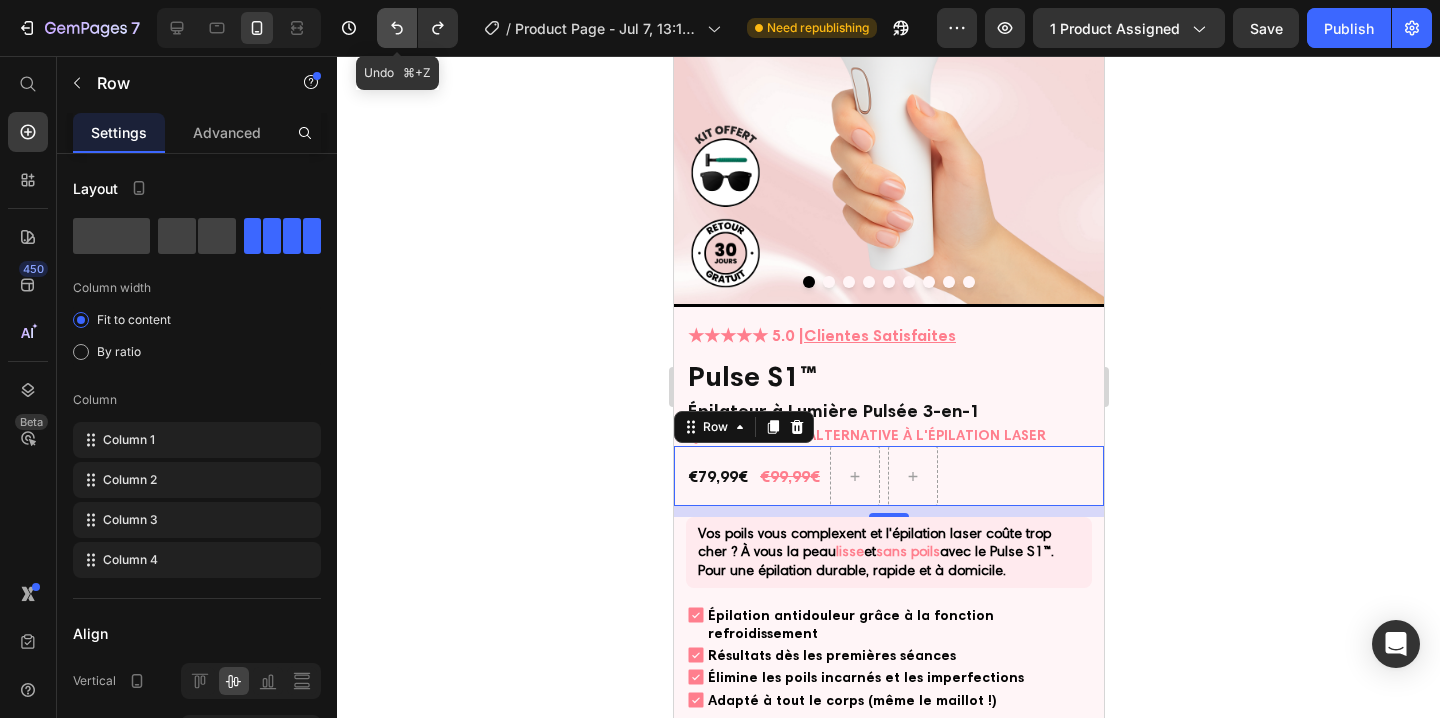 click 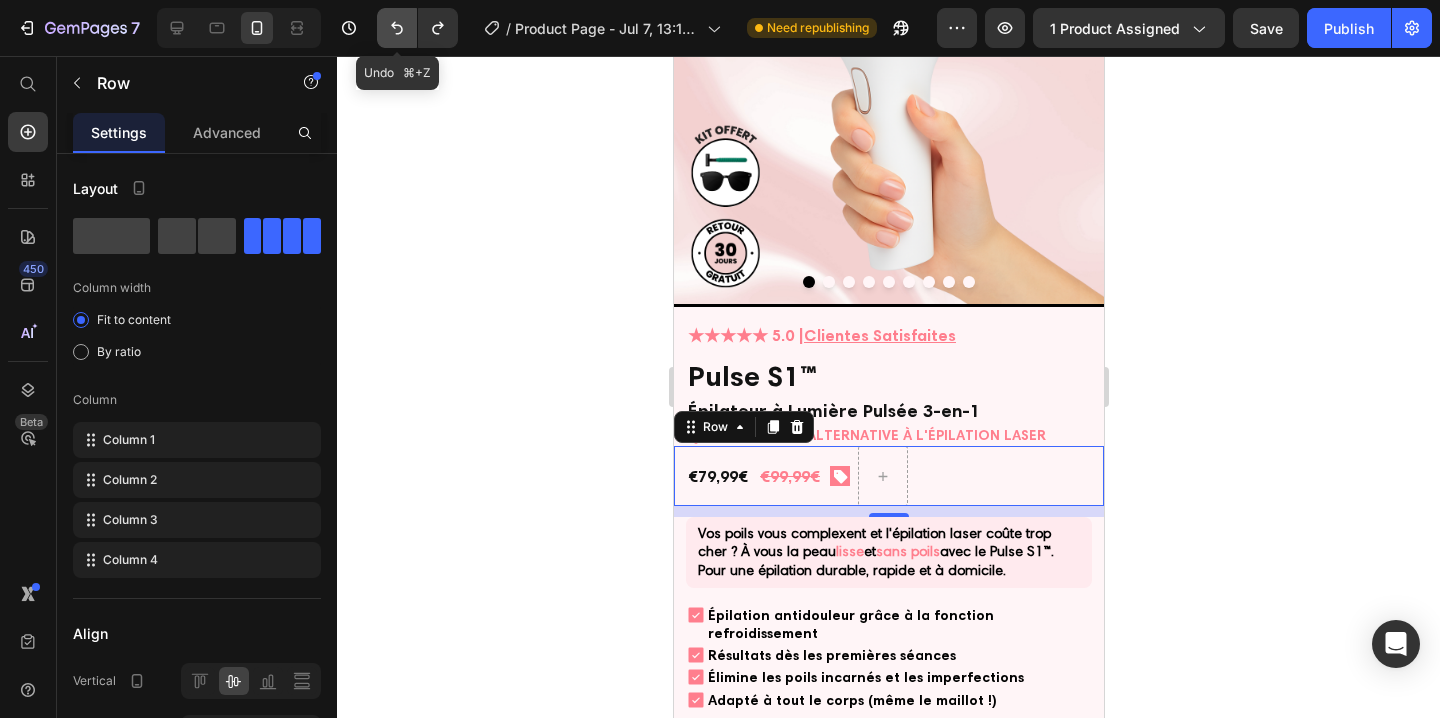 click 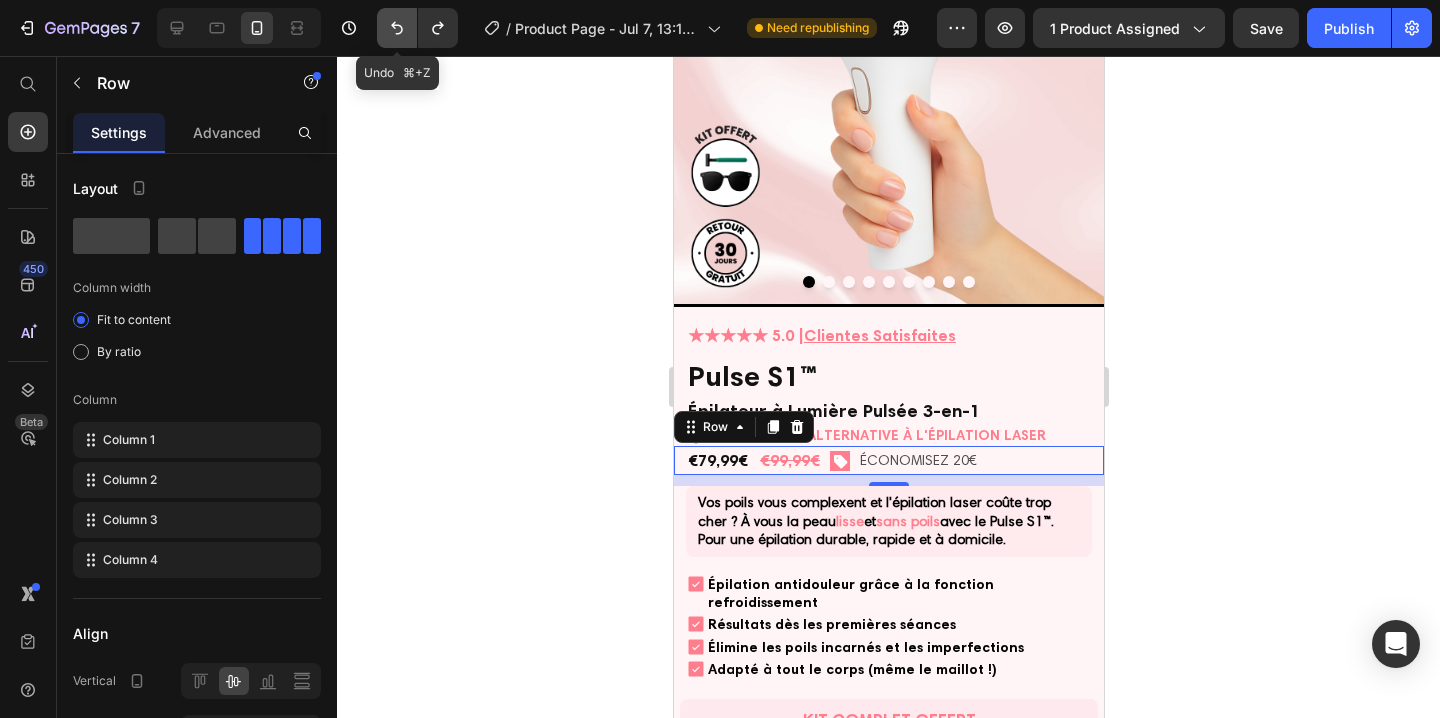 click 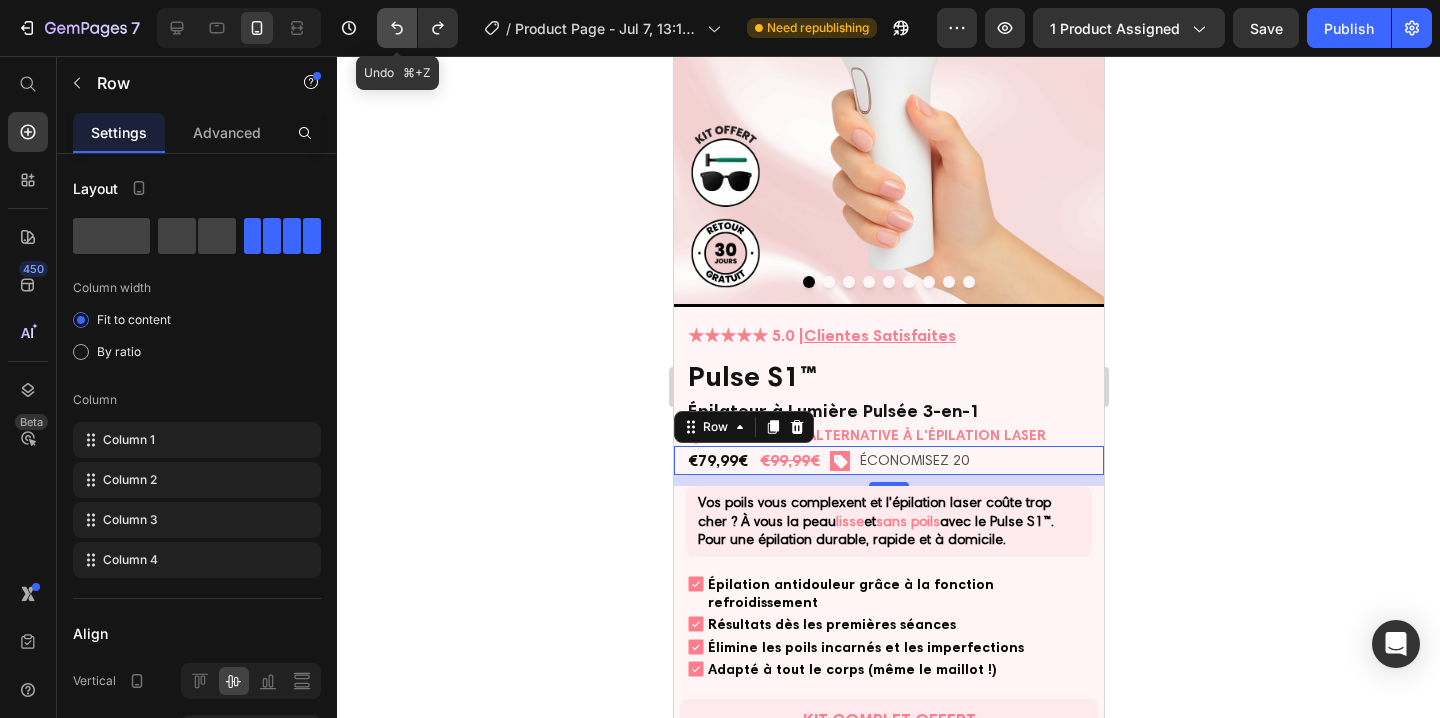 click 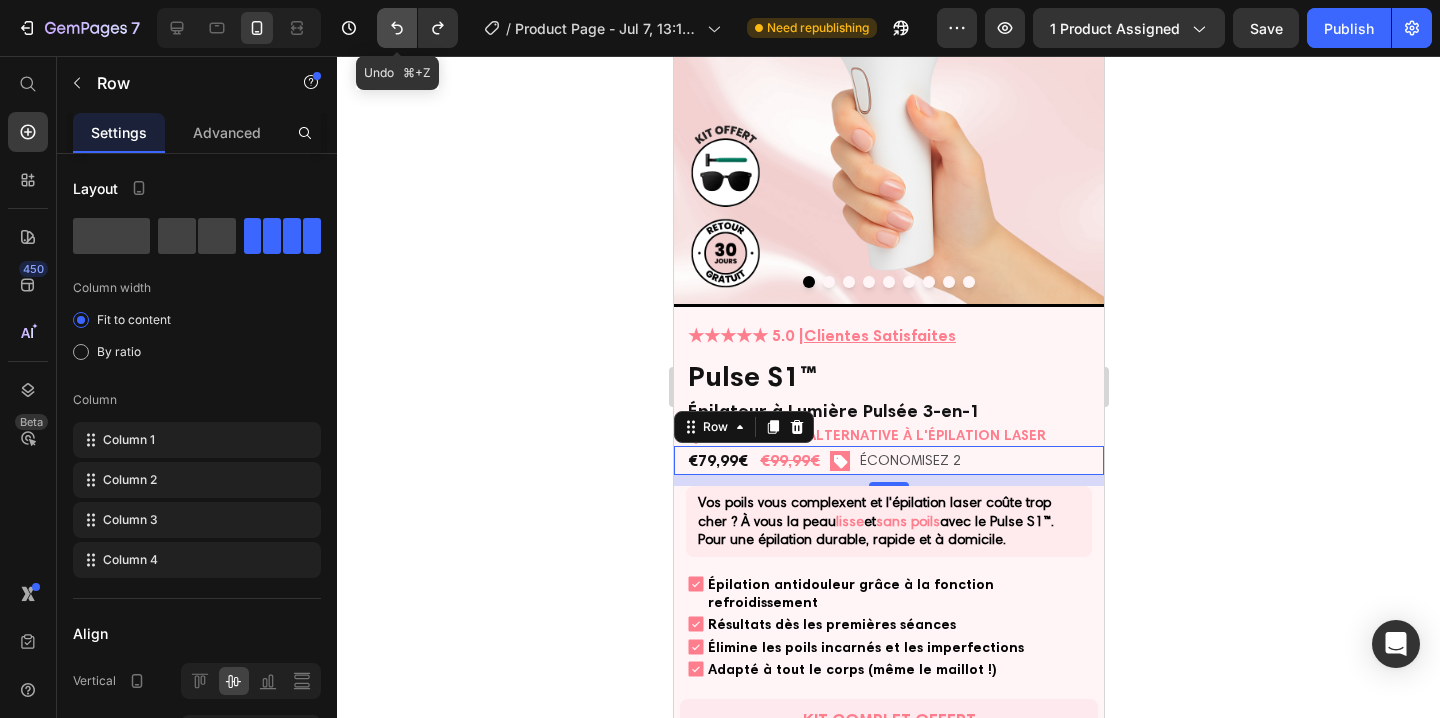 click 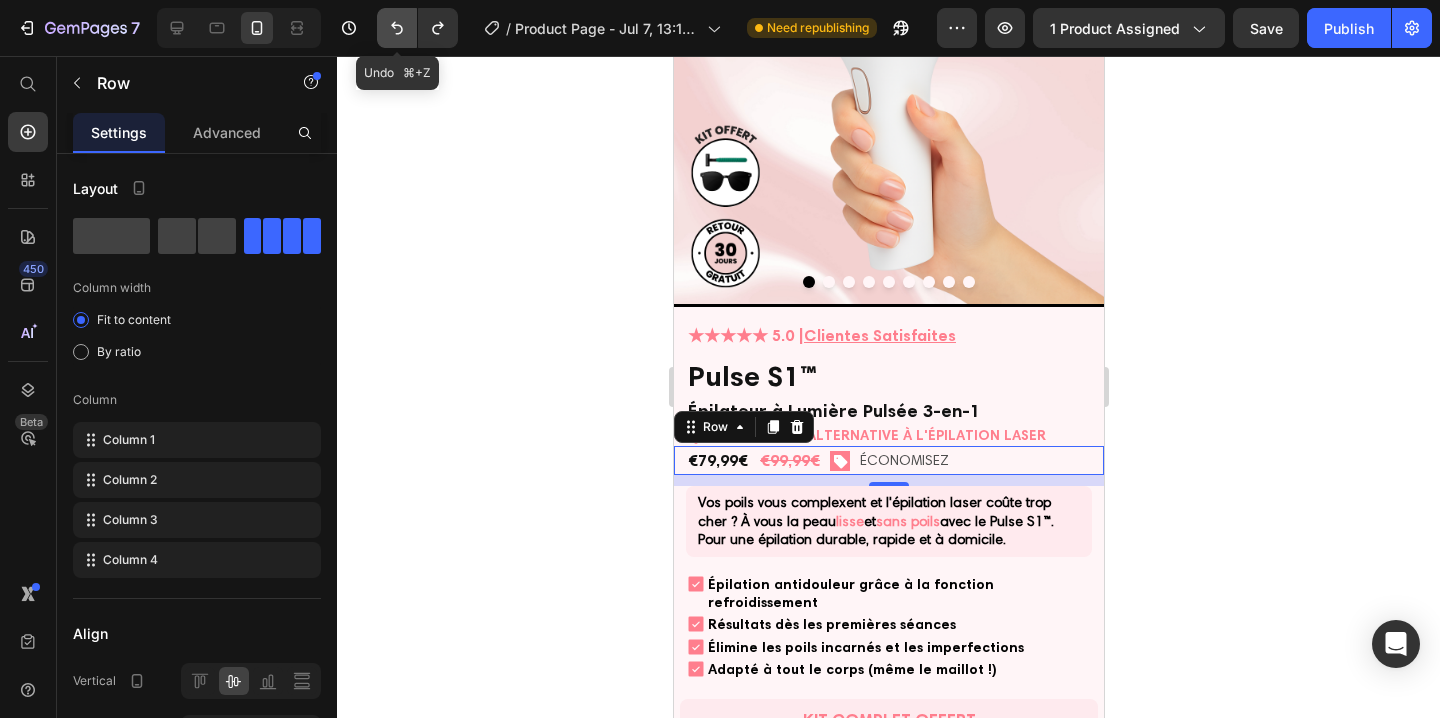 click 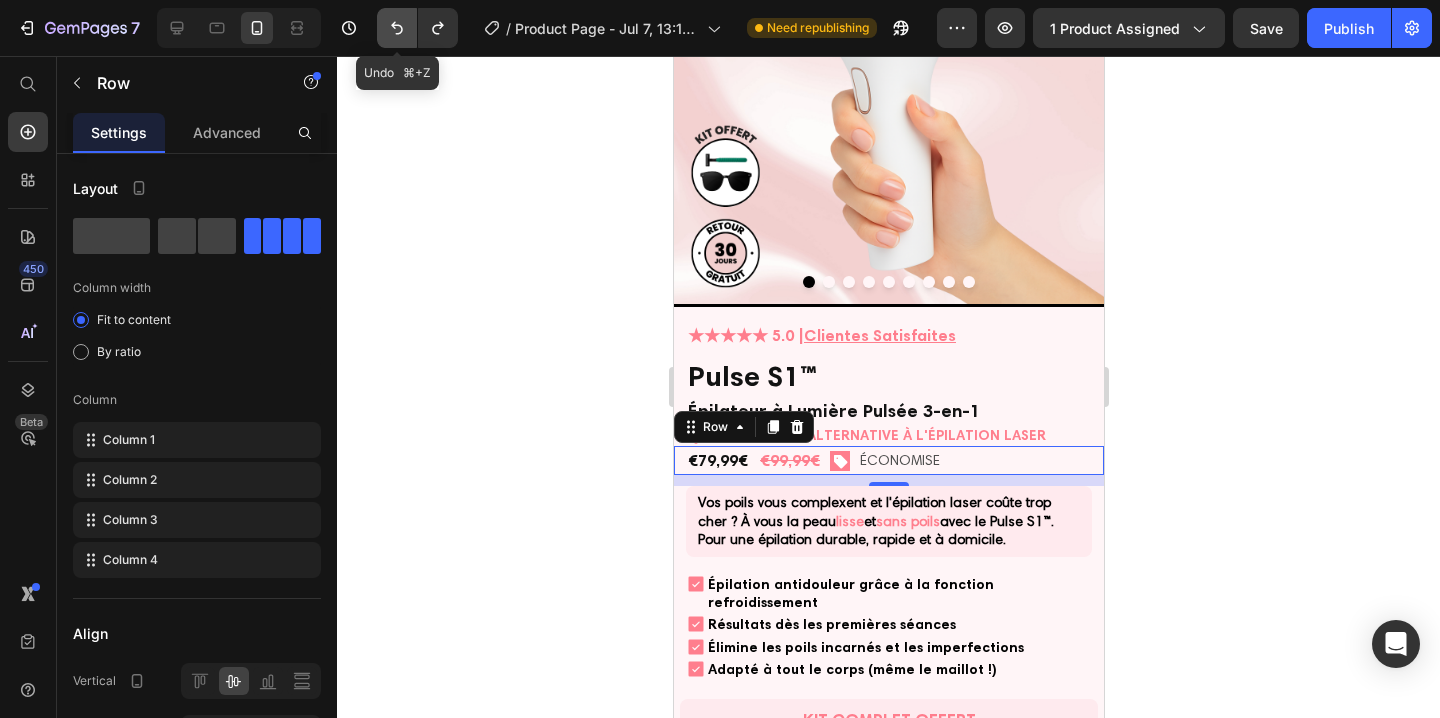 click 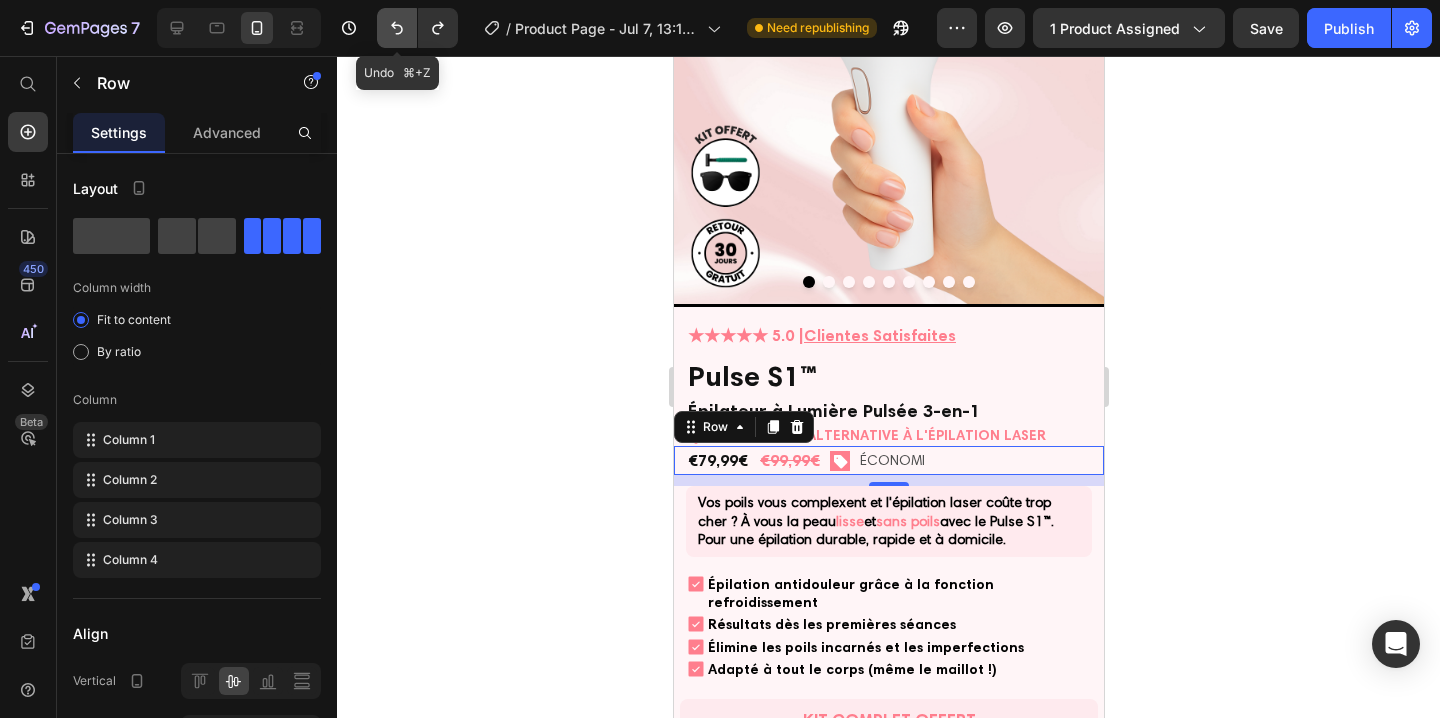 click 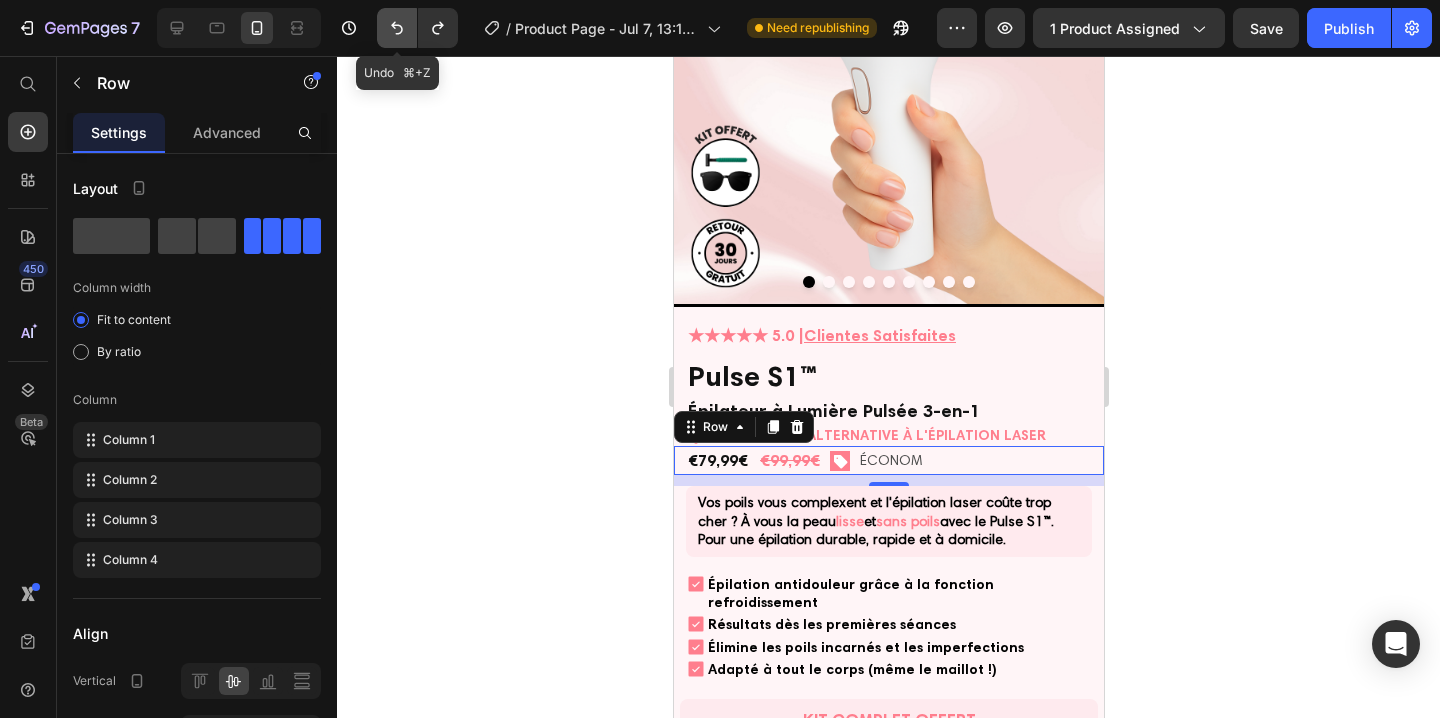 click 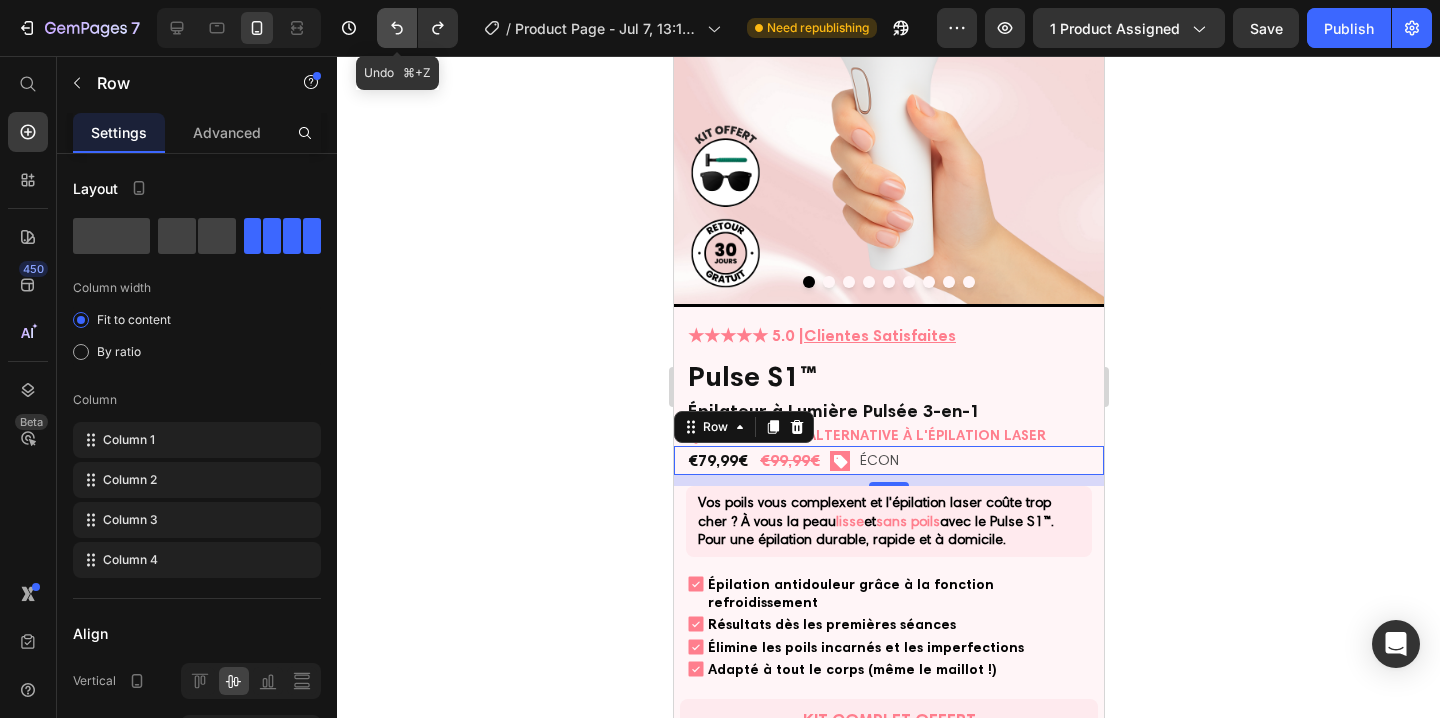 click 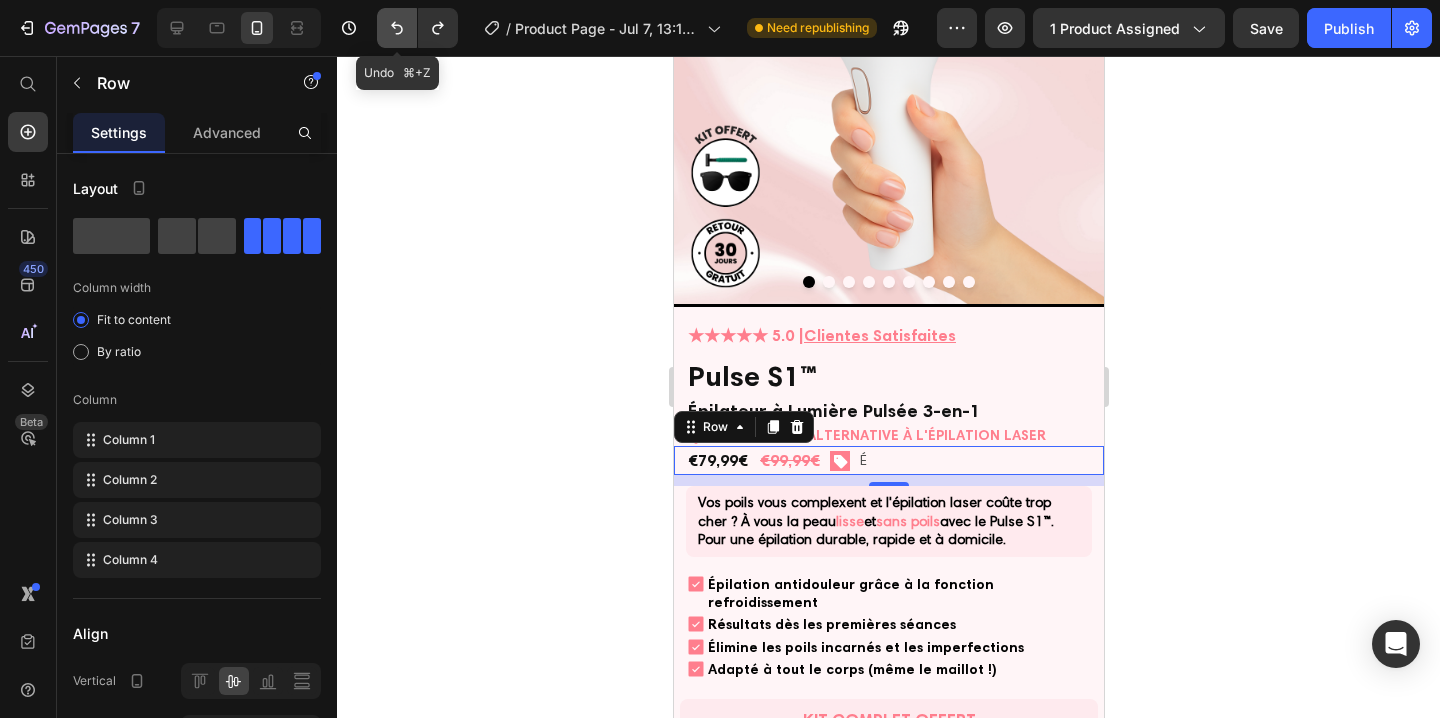 click 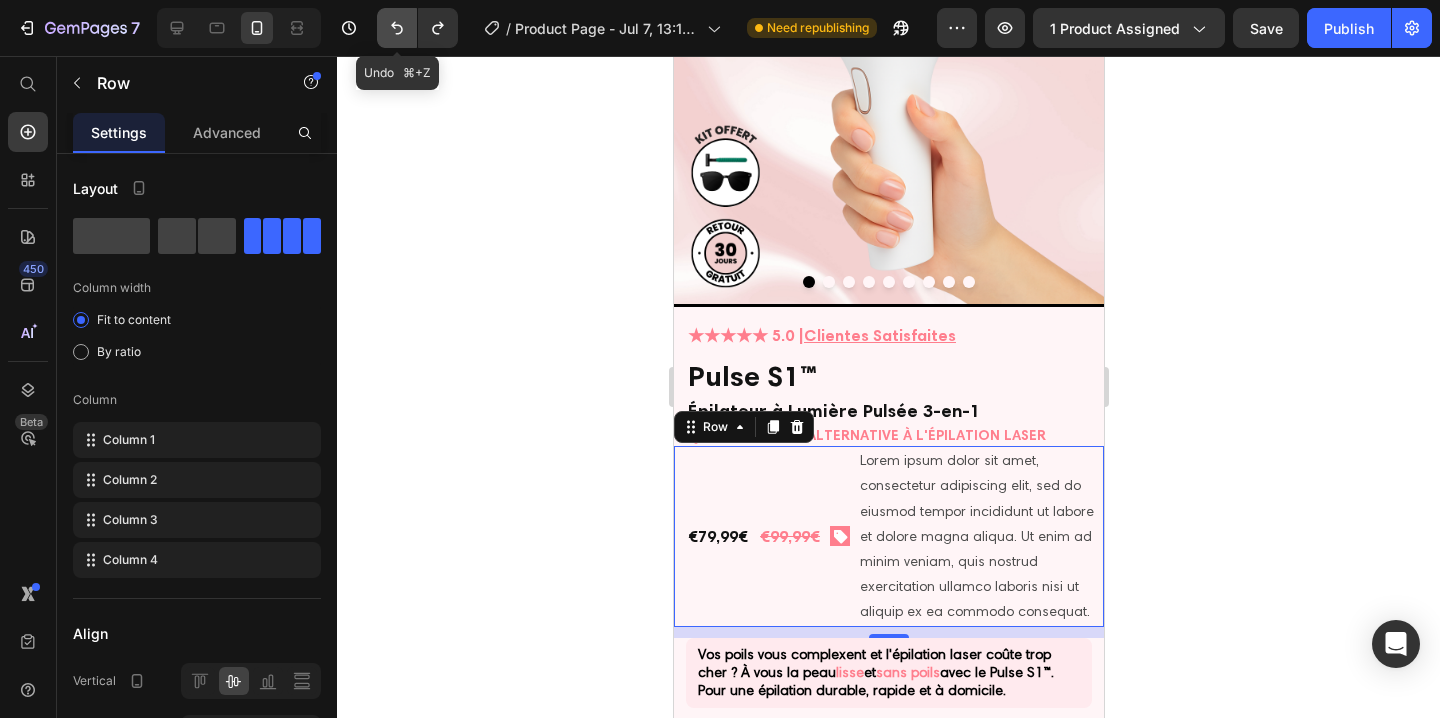 click 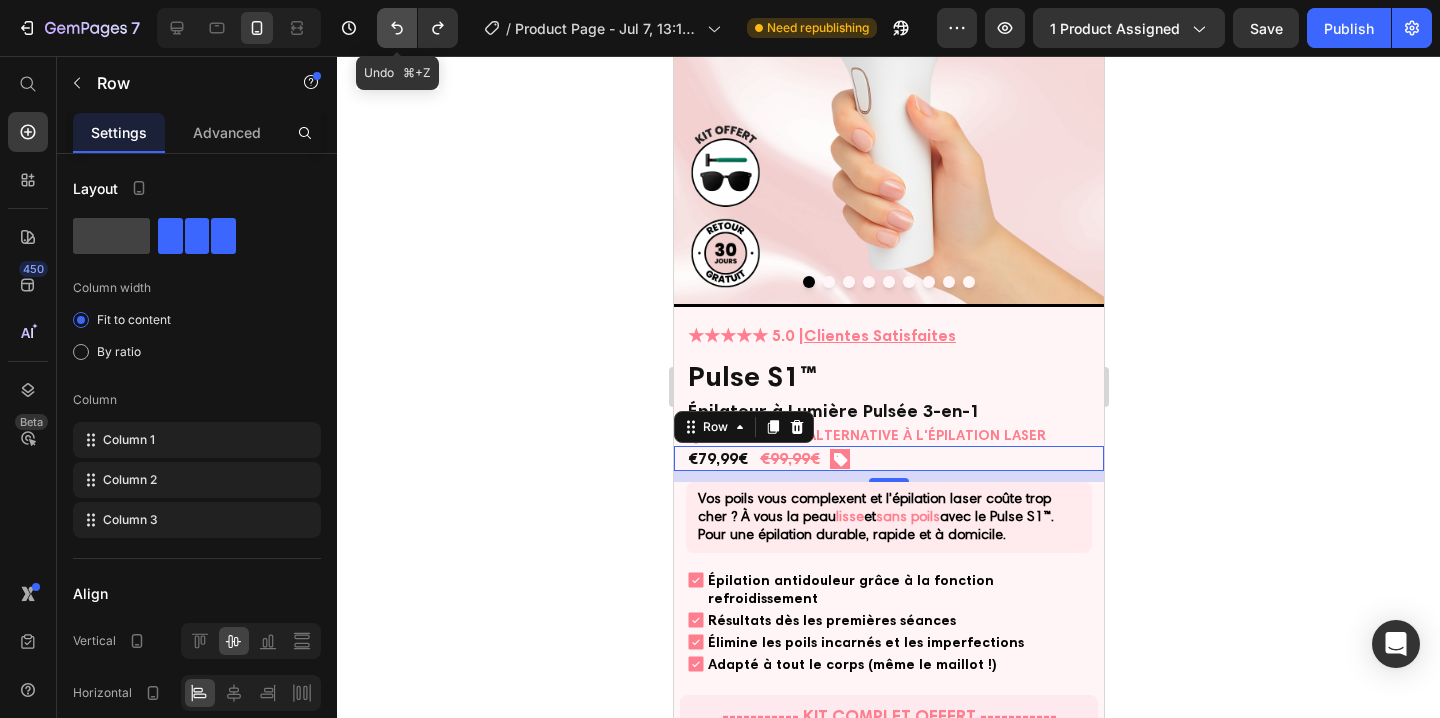 click 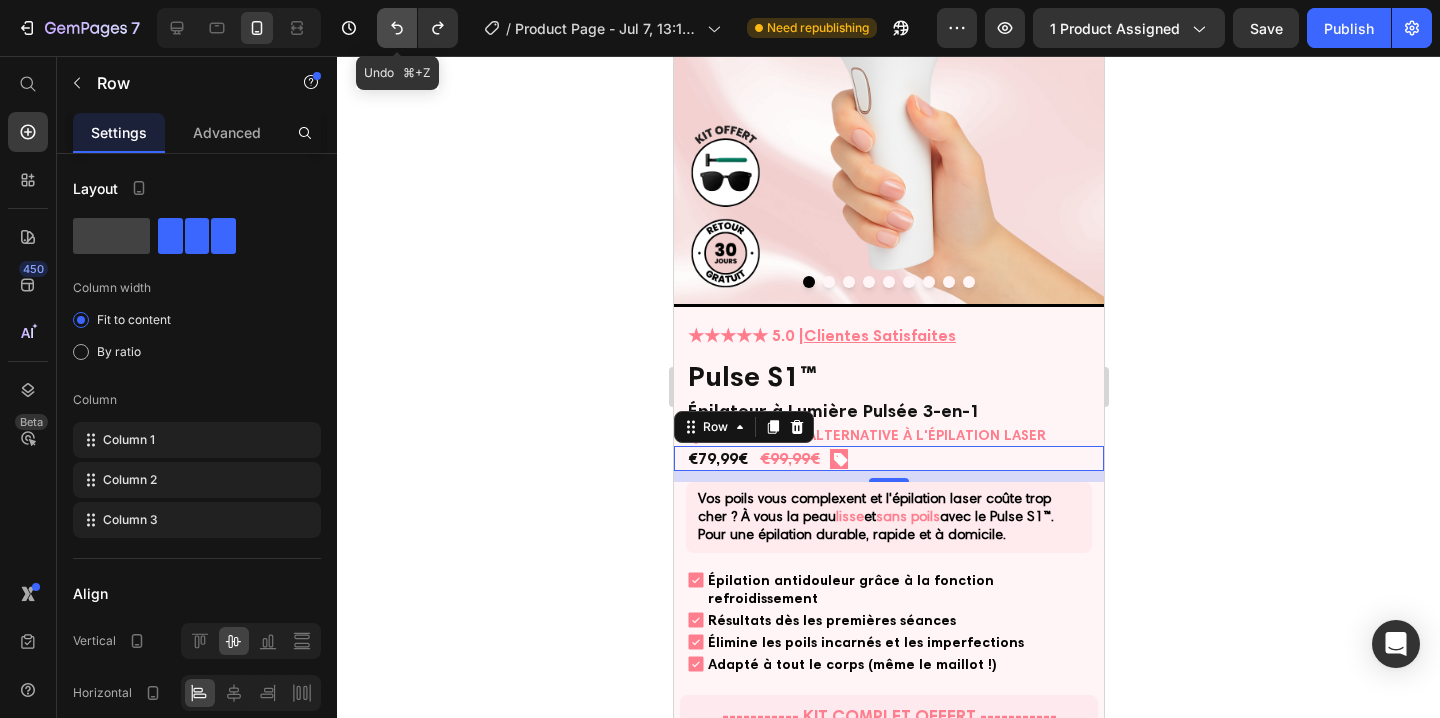 click 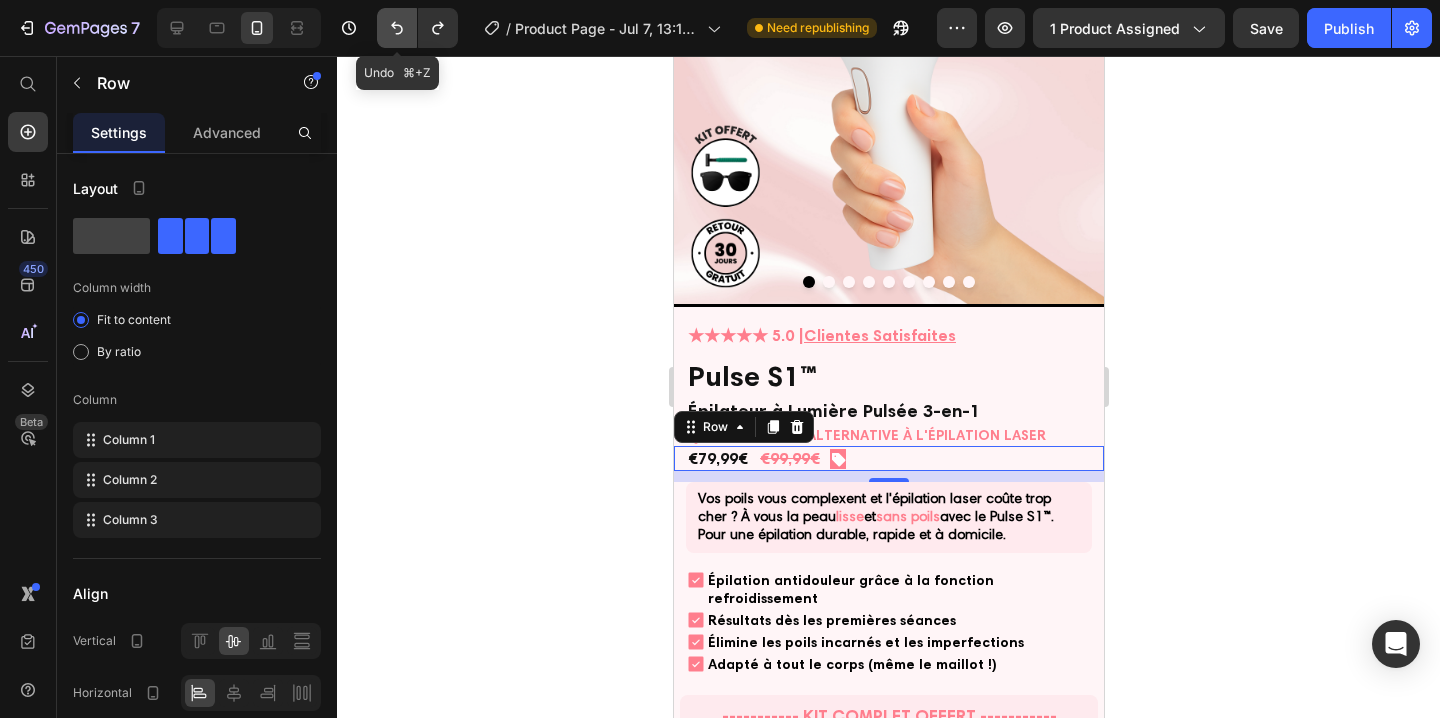 click 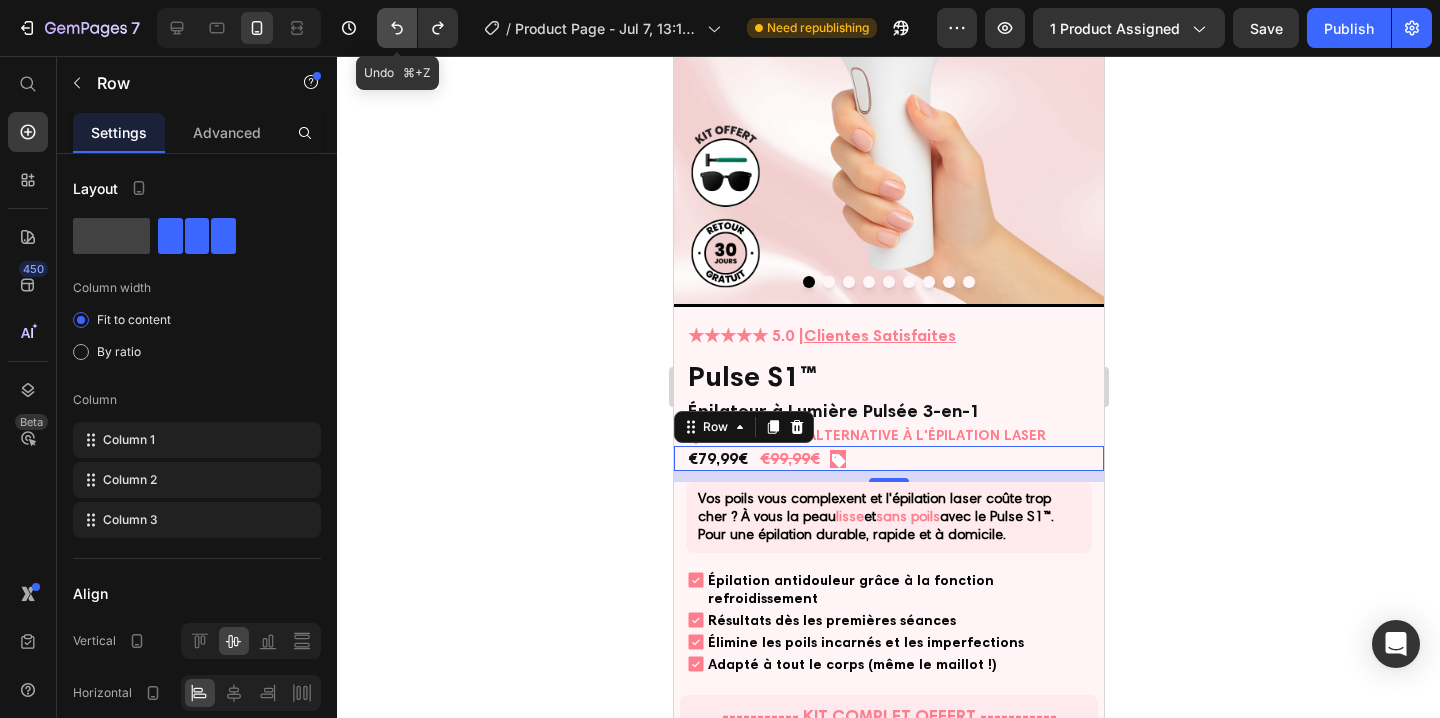 click 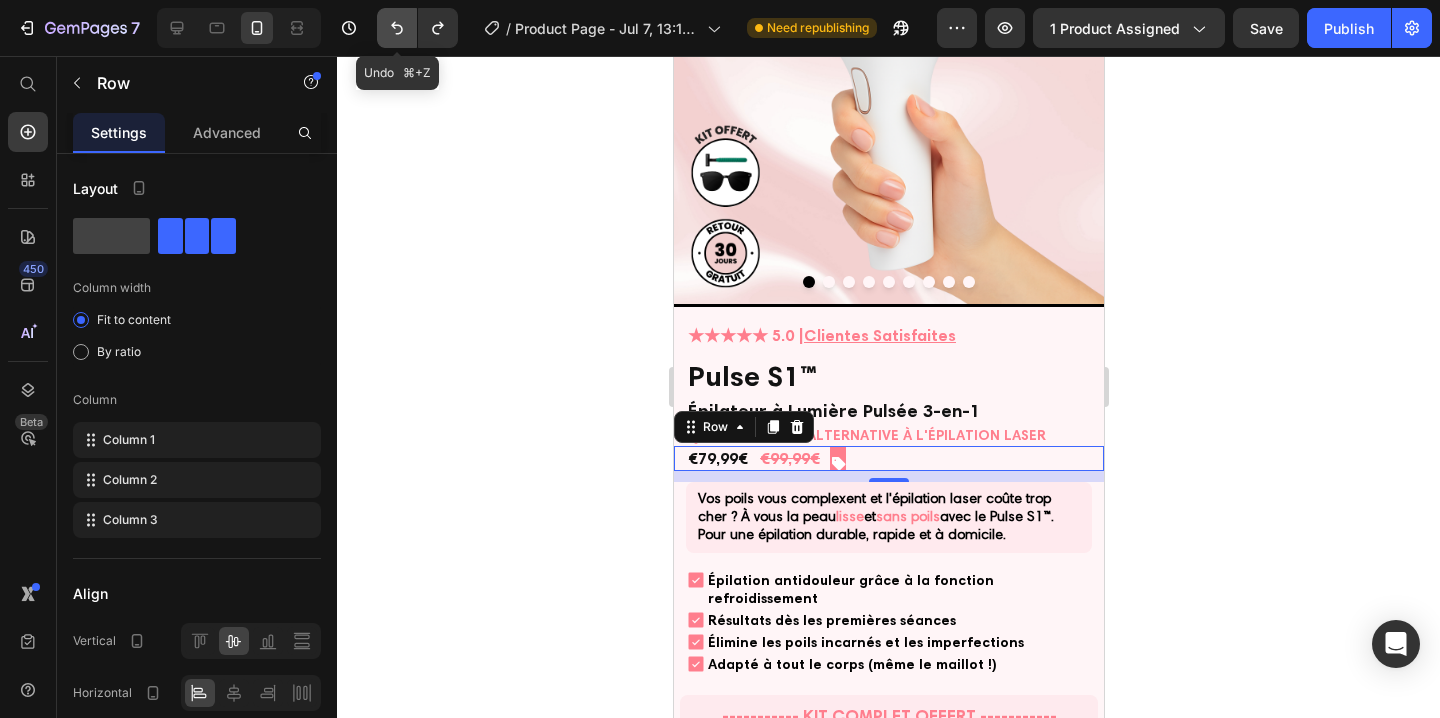 click 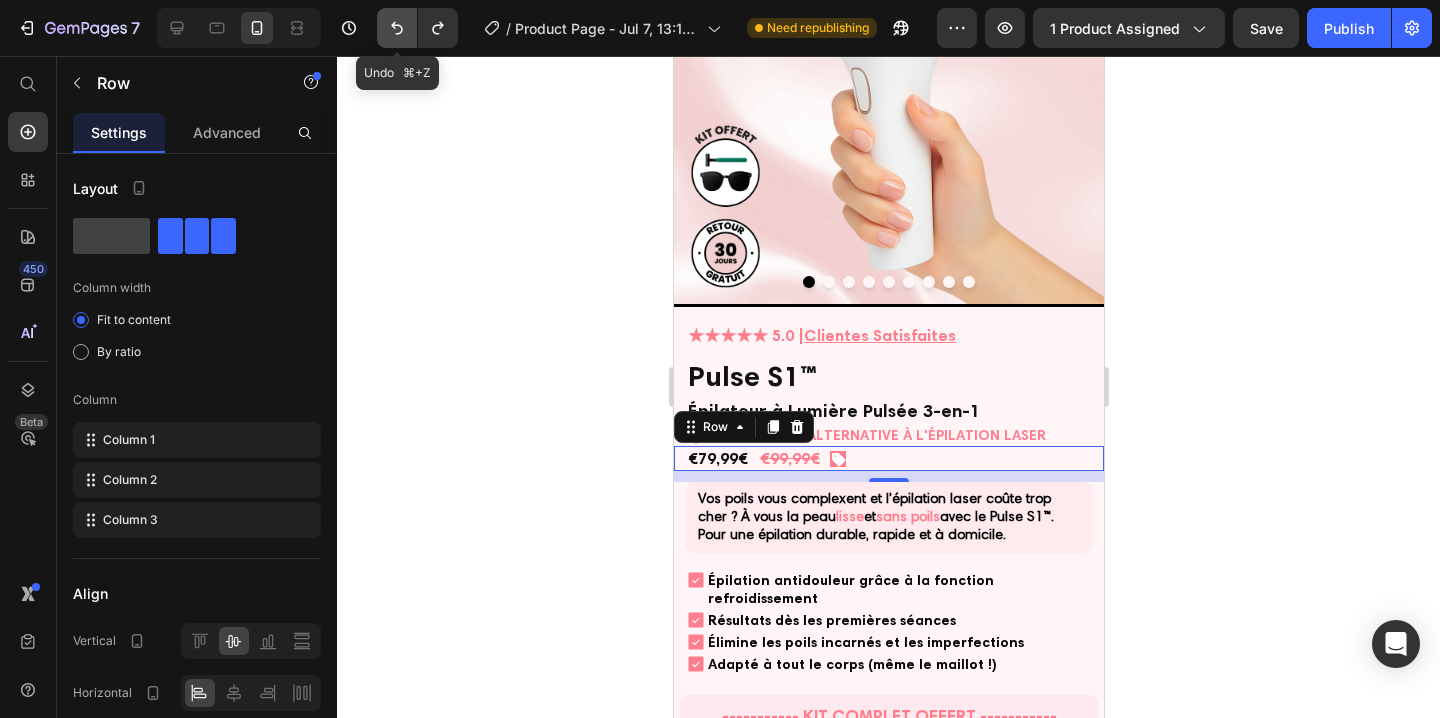 click 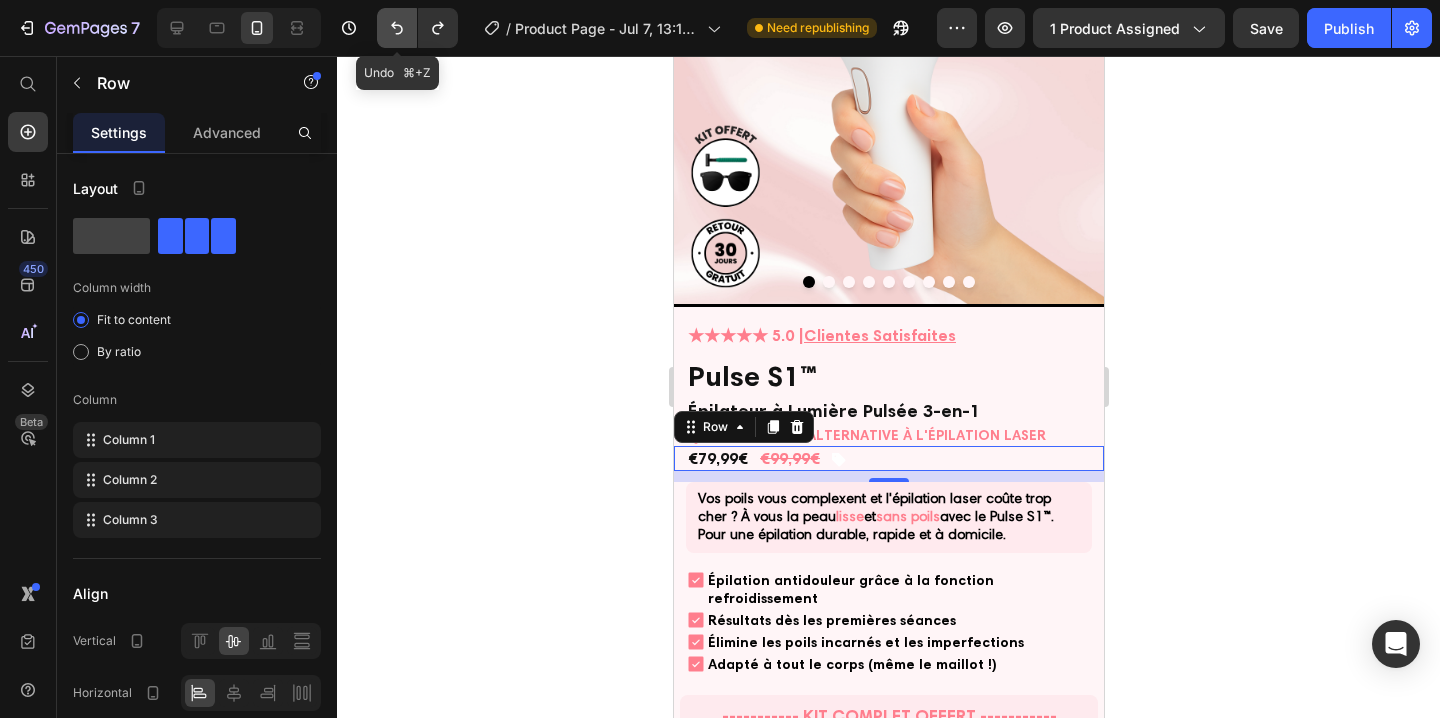 click 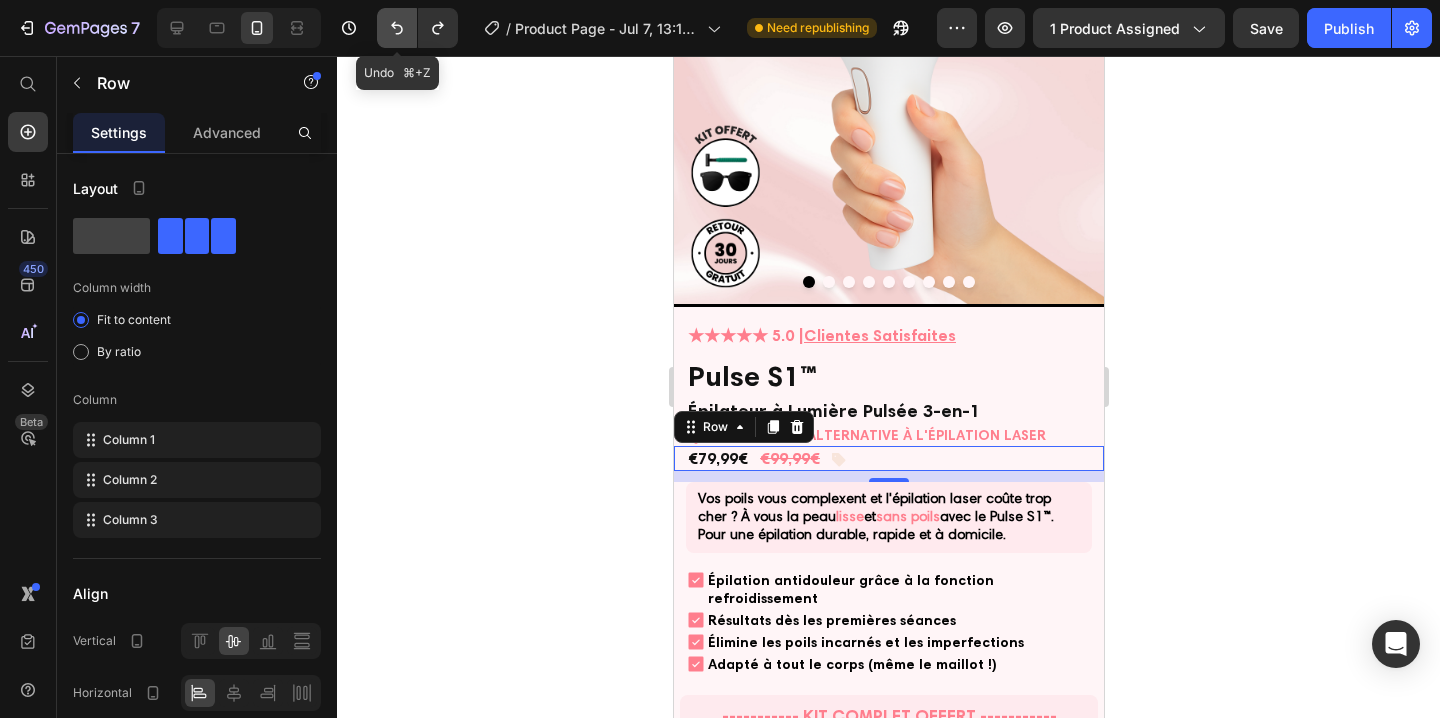 click 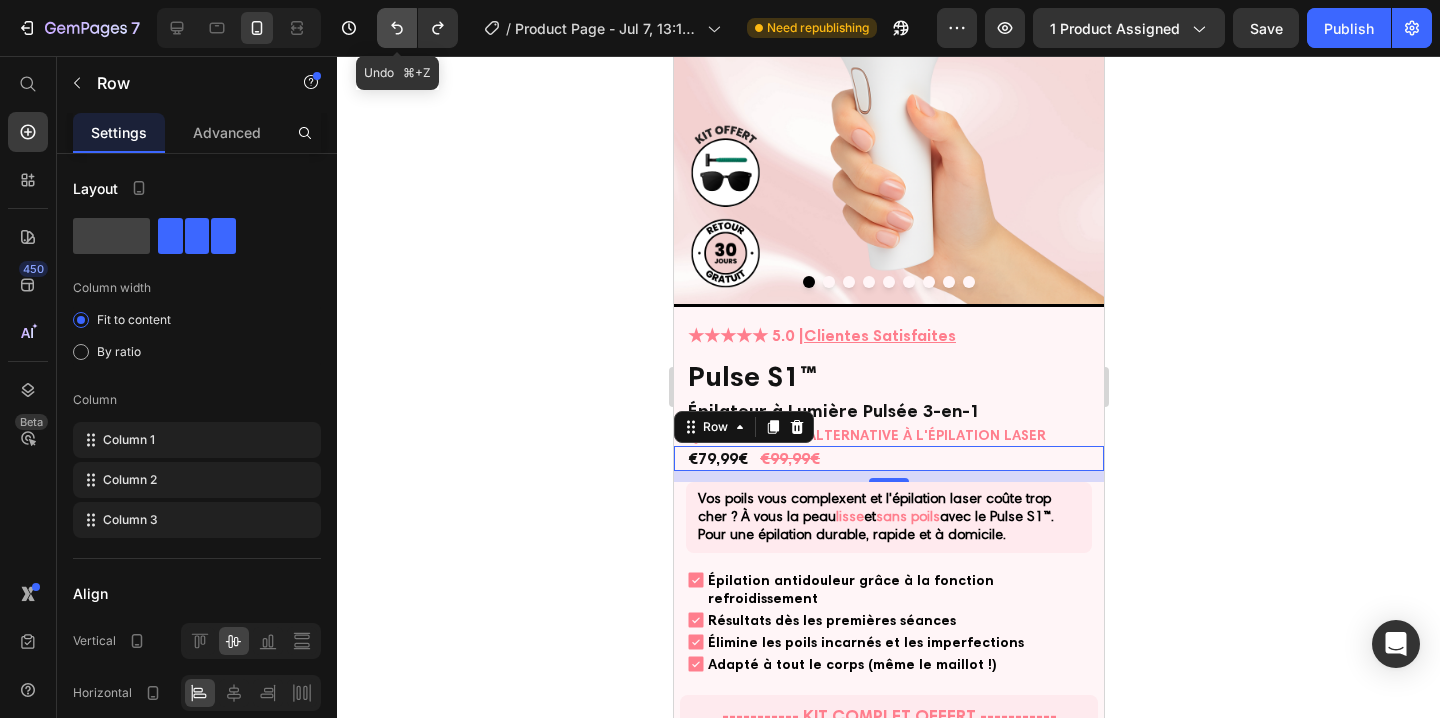 click 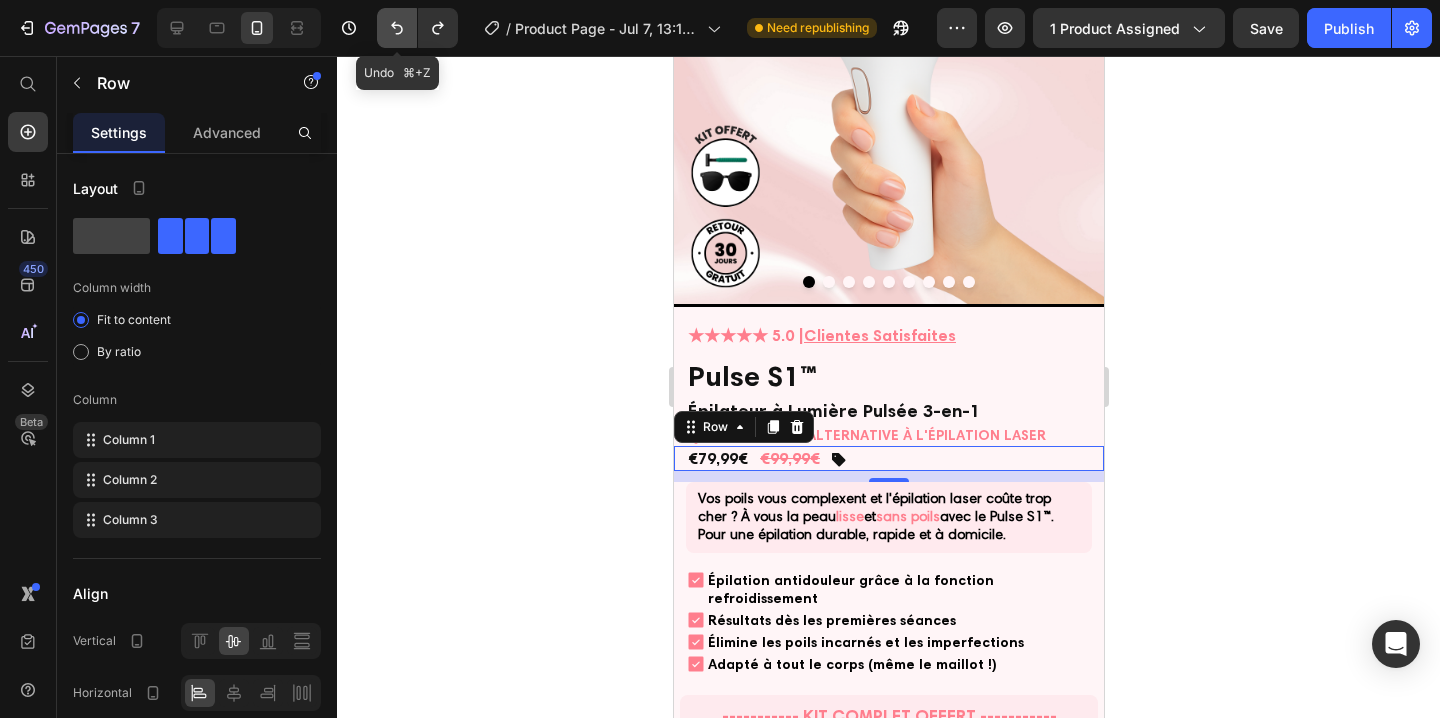 click 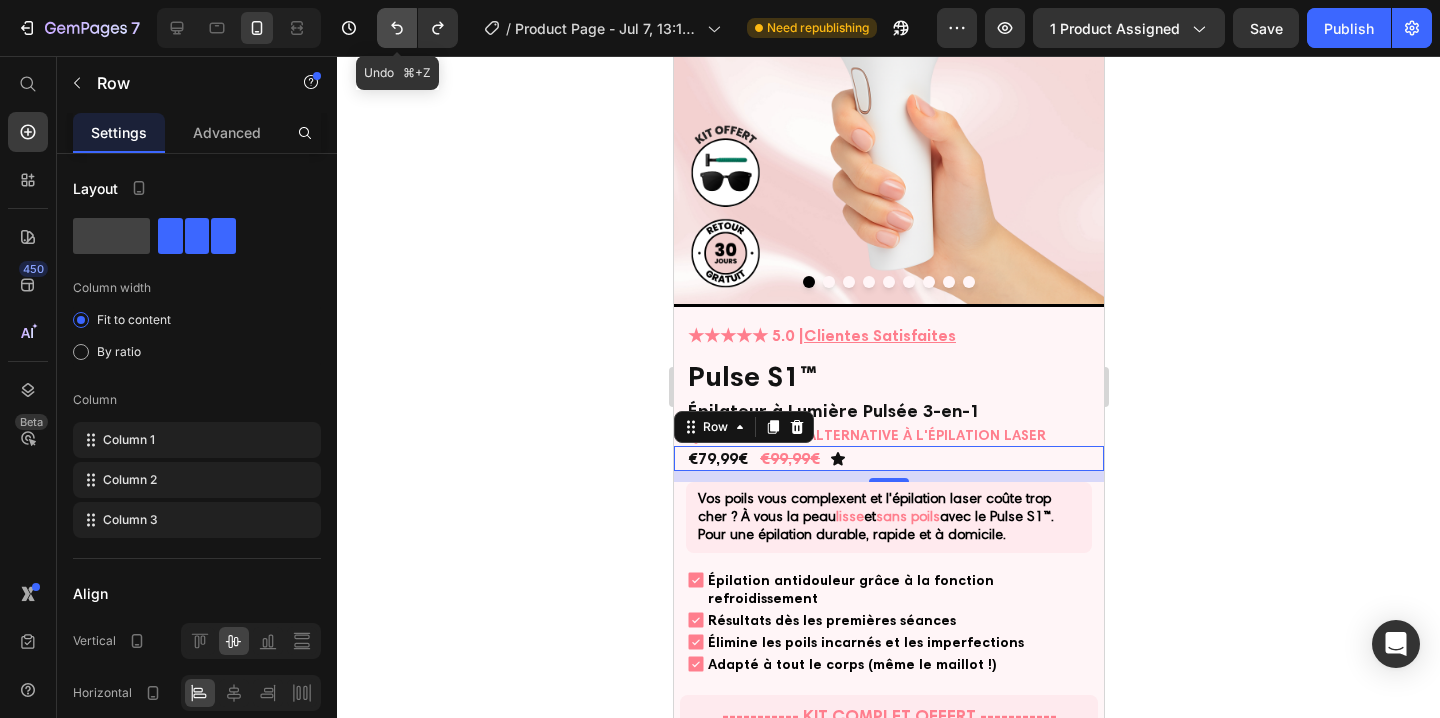 click 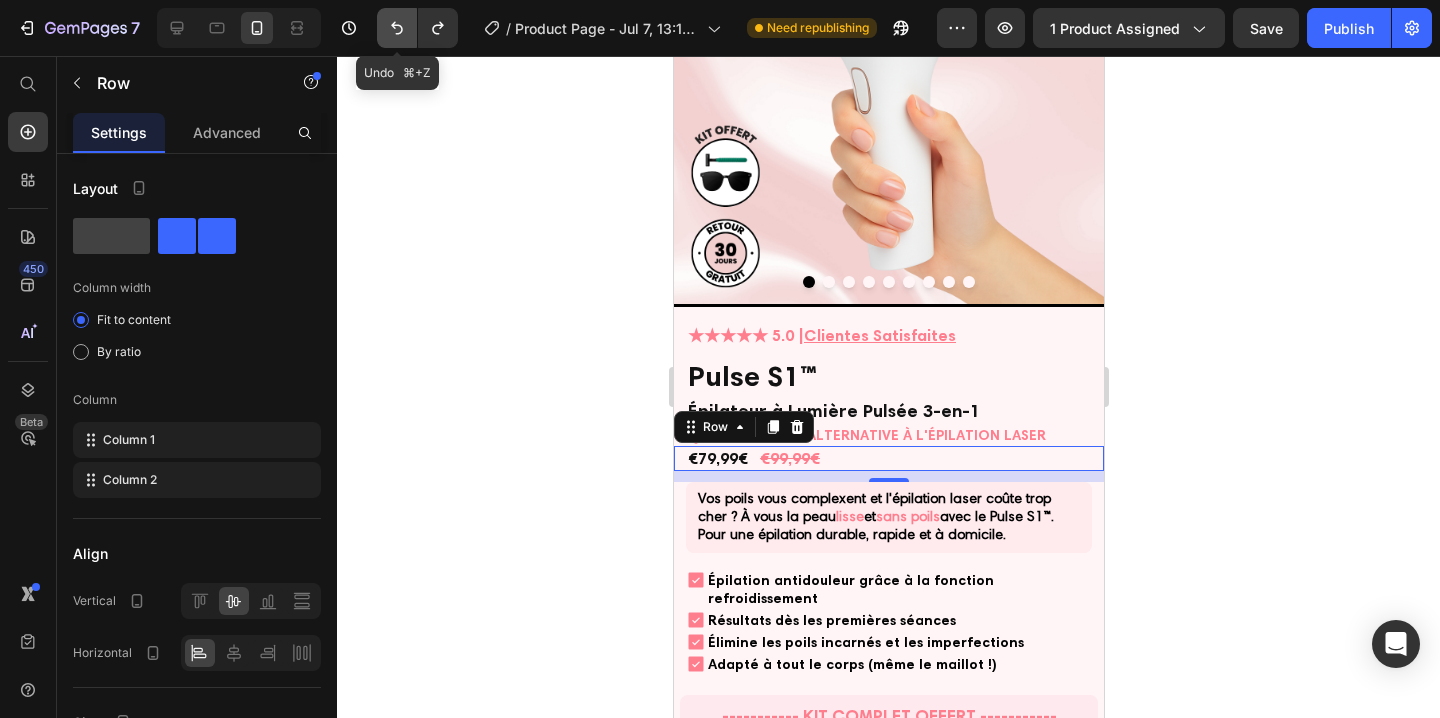 click 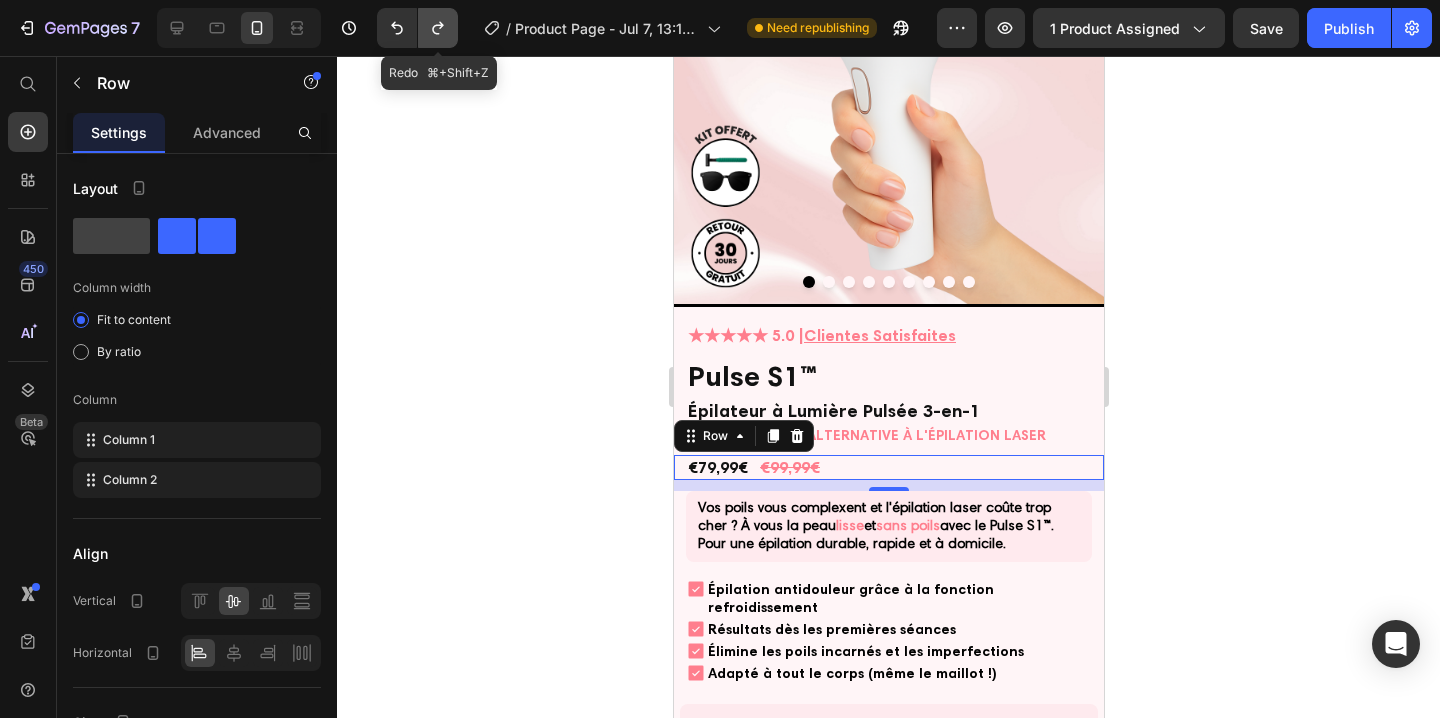 click 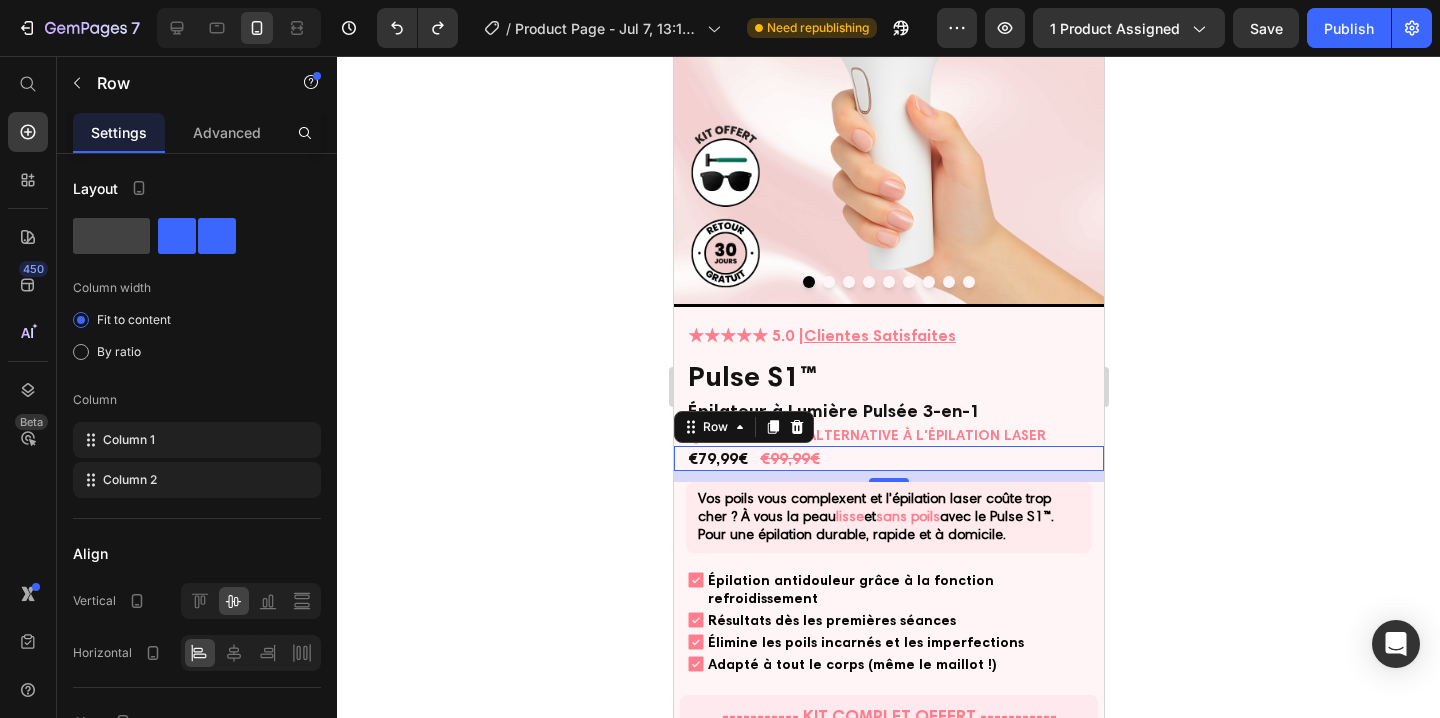 click 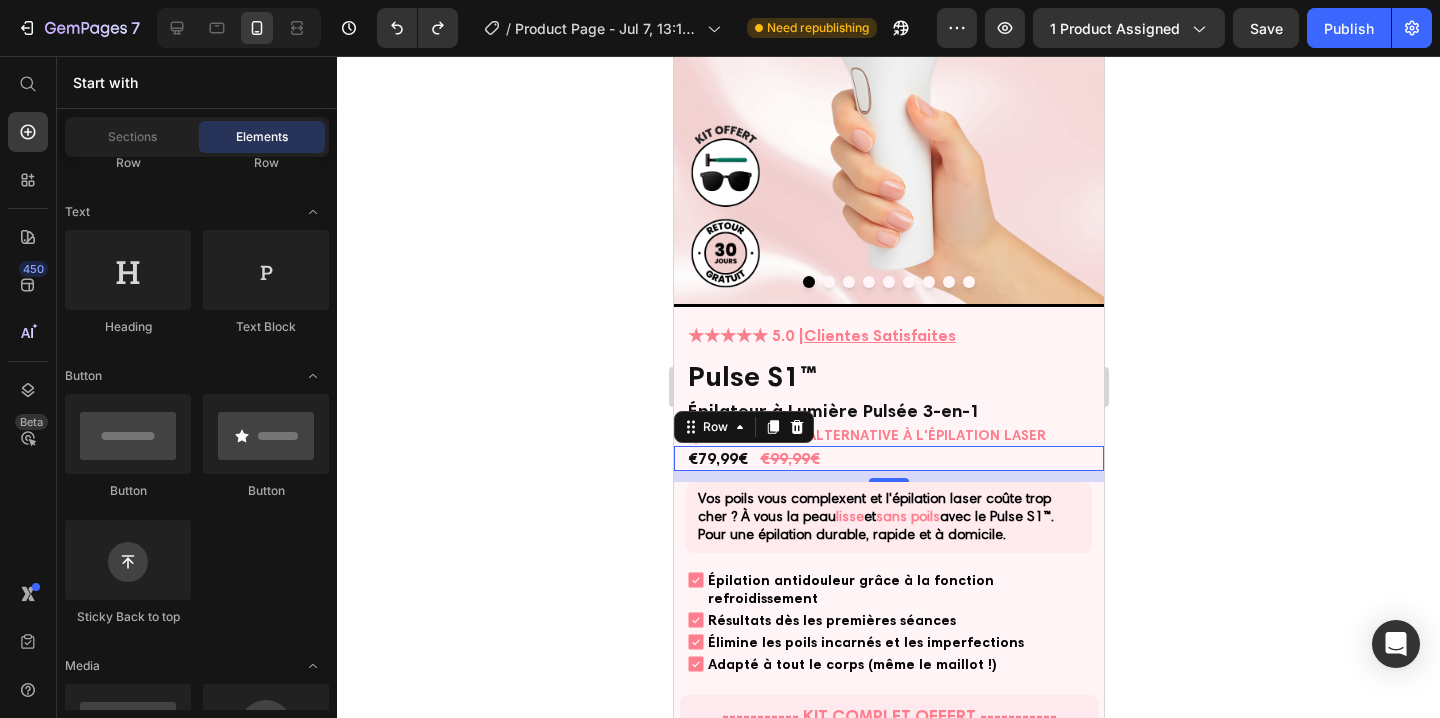 click 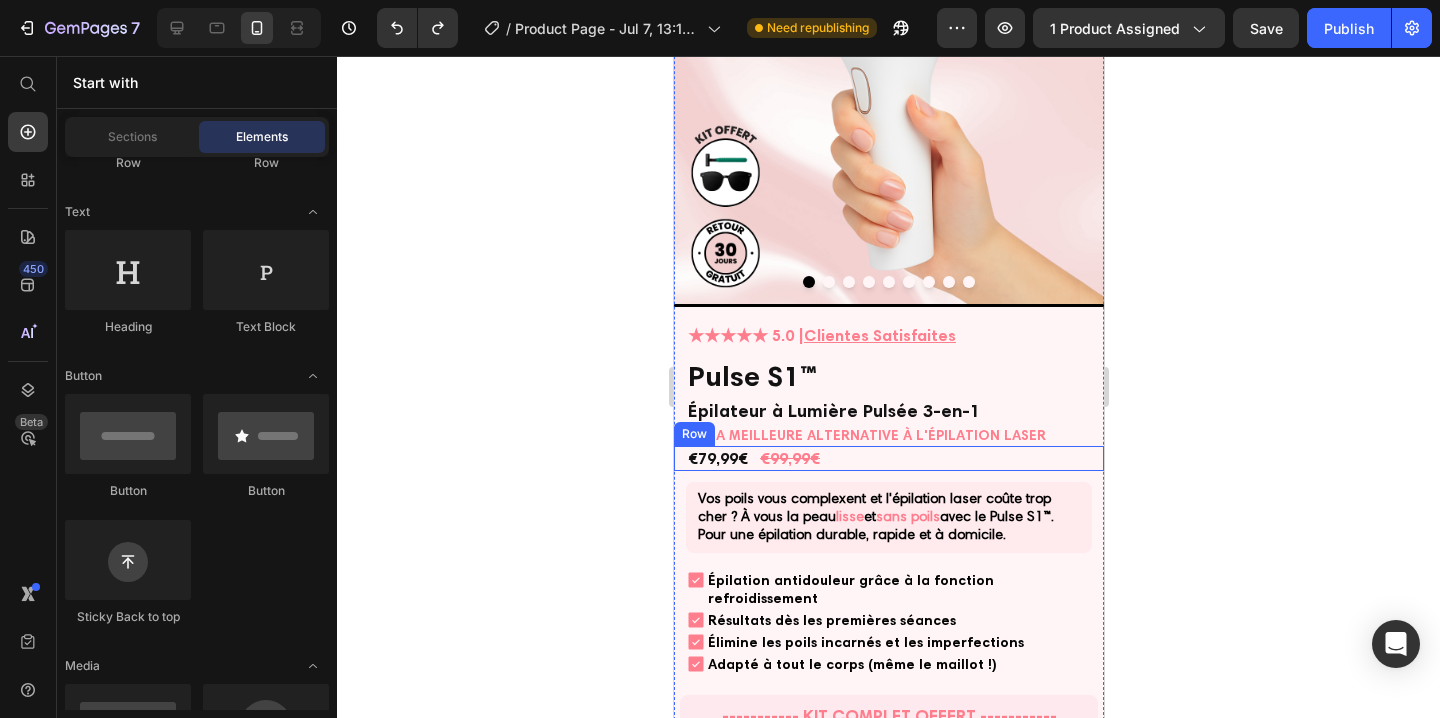 click on "€79,99€ Product Price €99,99€ Product Price Row" at bounding box center [888, 458] 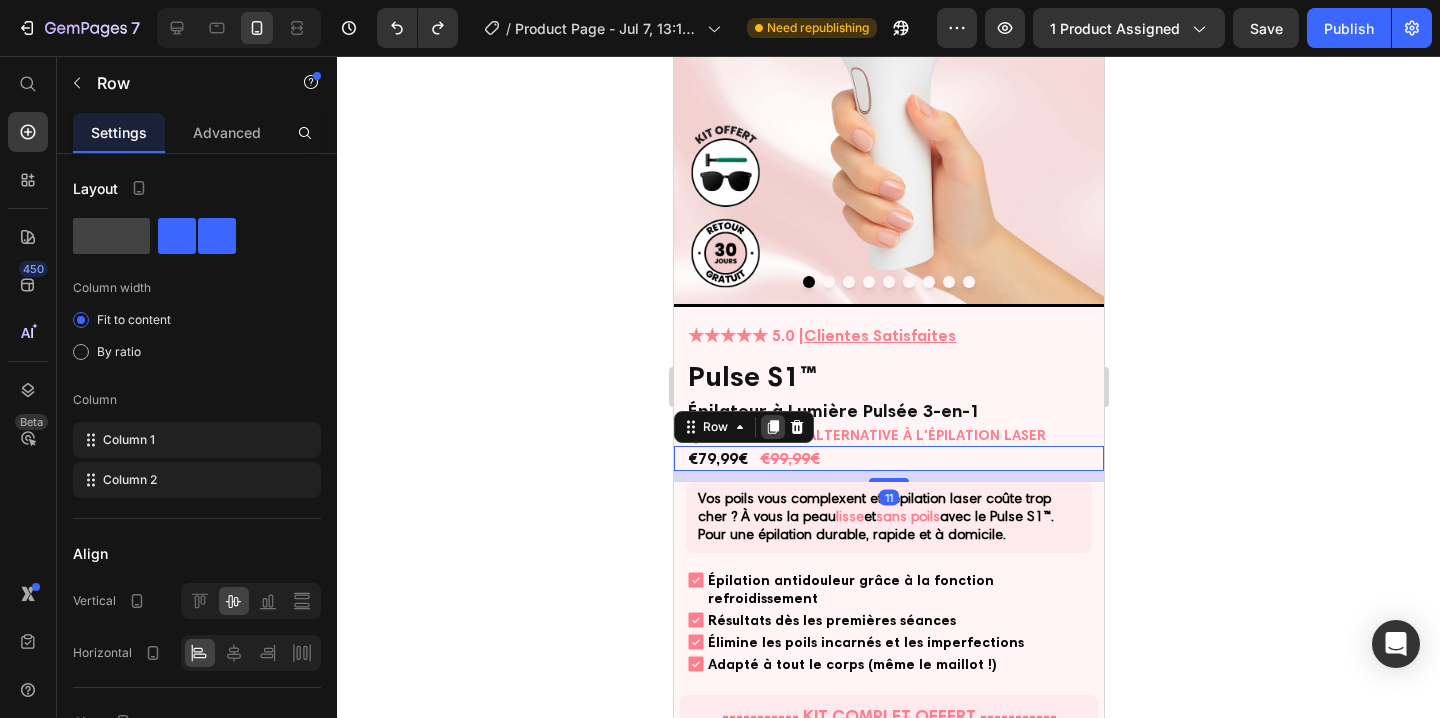 click 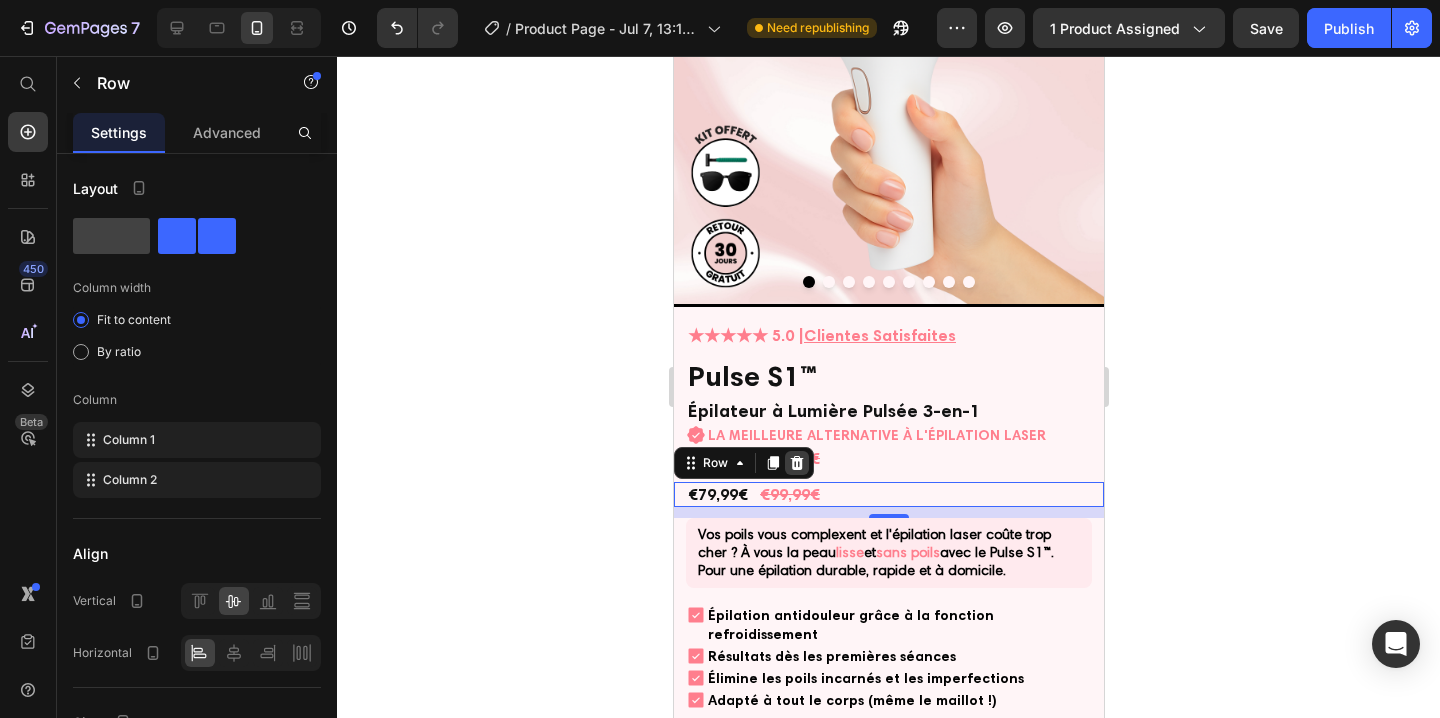 click 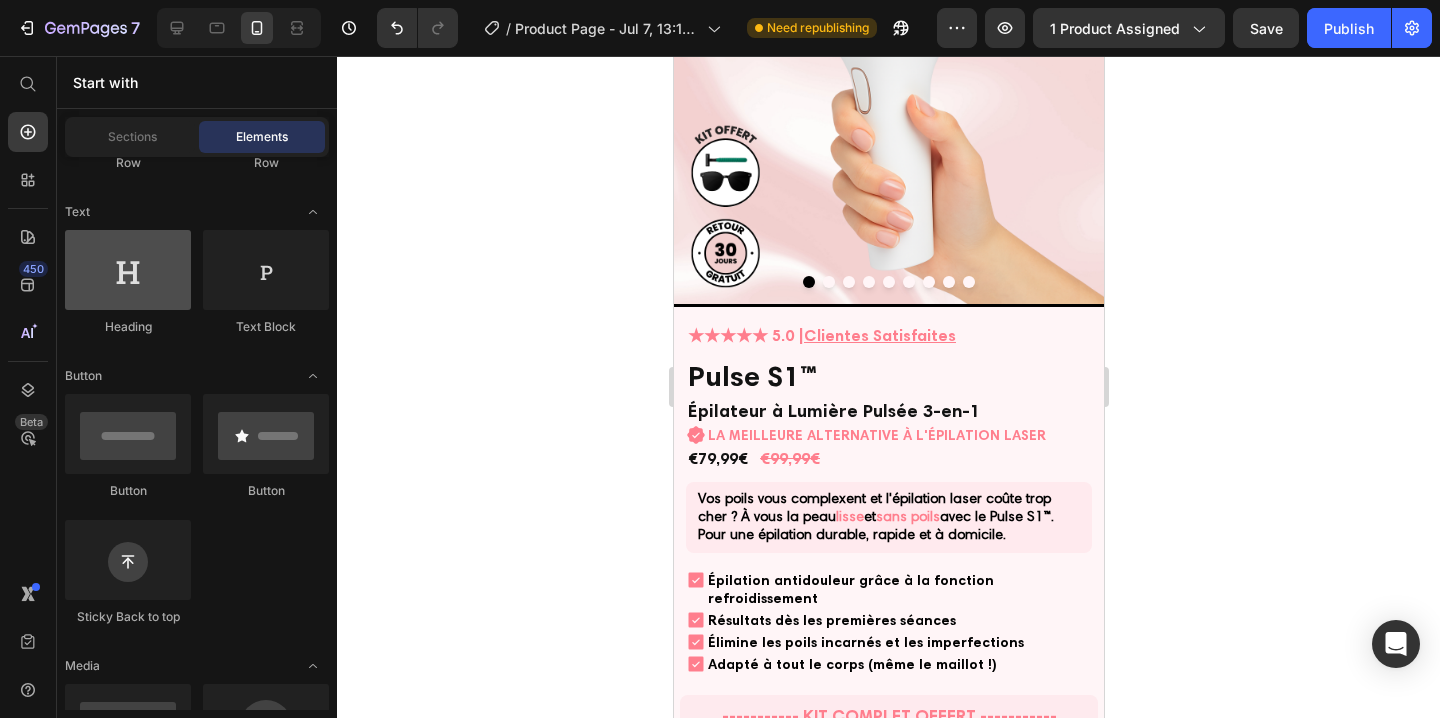 scroll, scrollTop: 0, scrollLeft: 0, axis: both 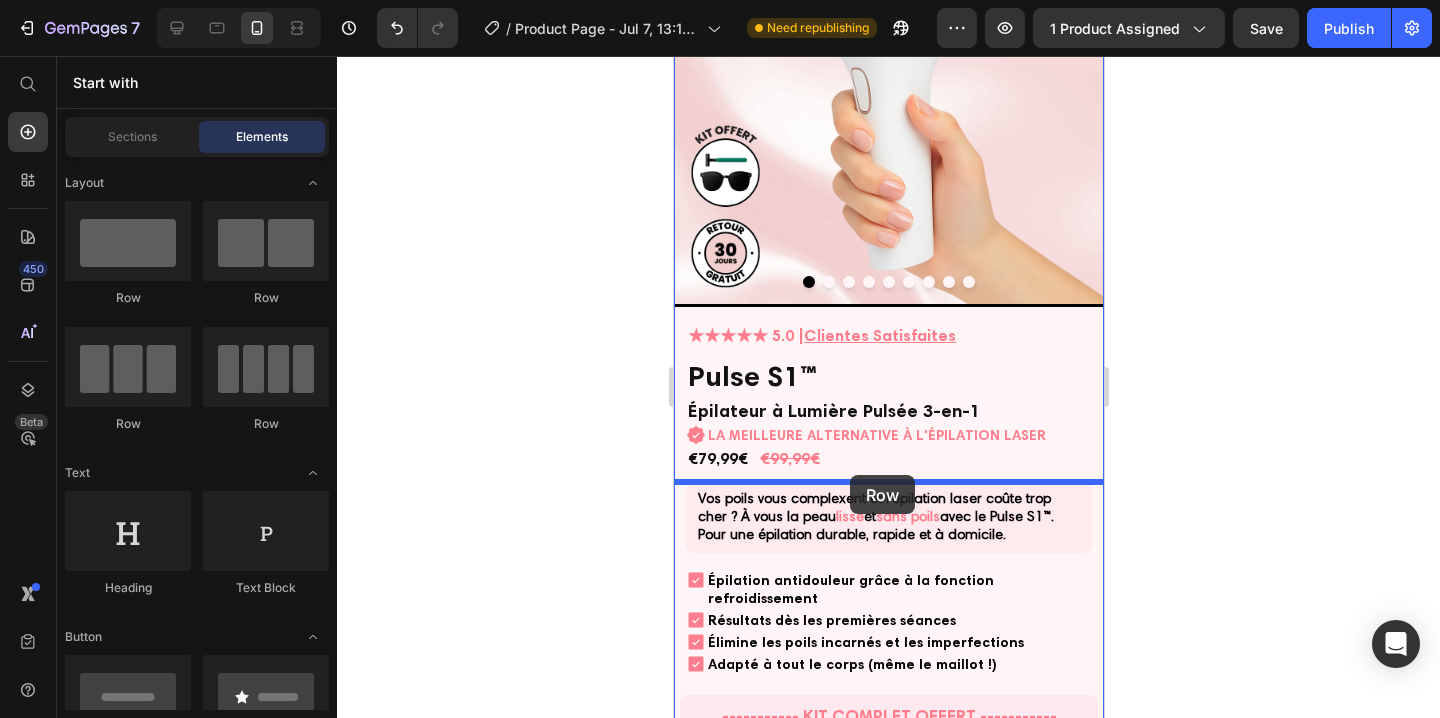 drag, startPoint x: 909, startPoint y: 326, endPoint x: 849, endPoint y: 475, distance: 160.62689 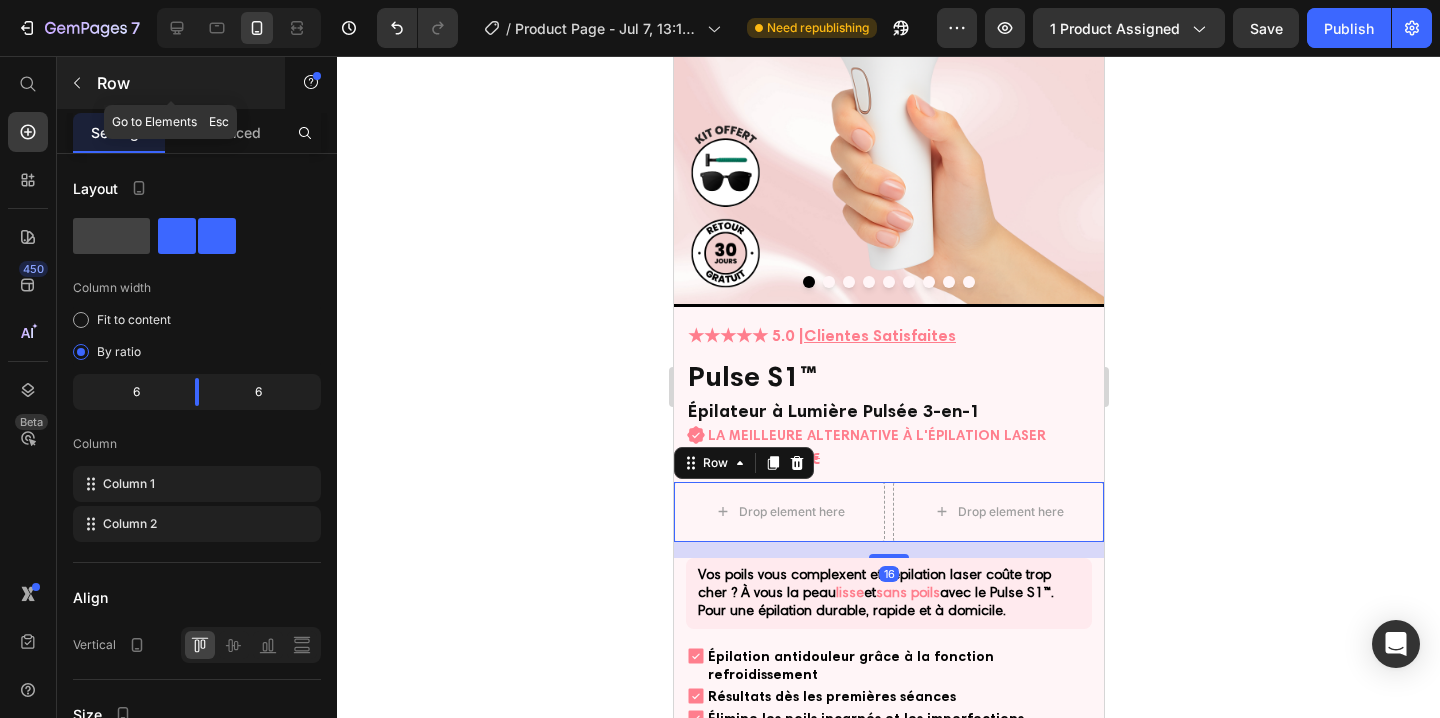 click at bounding box center [77, 83] 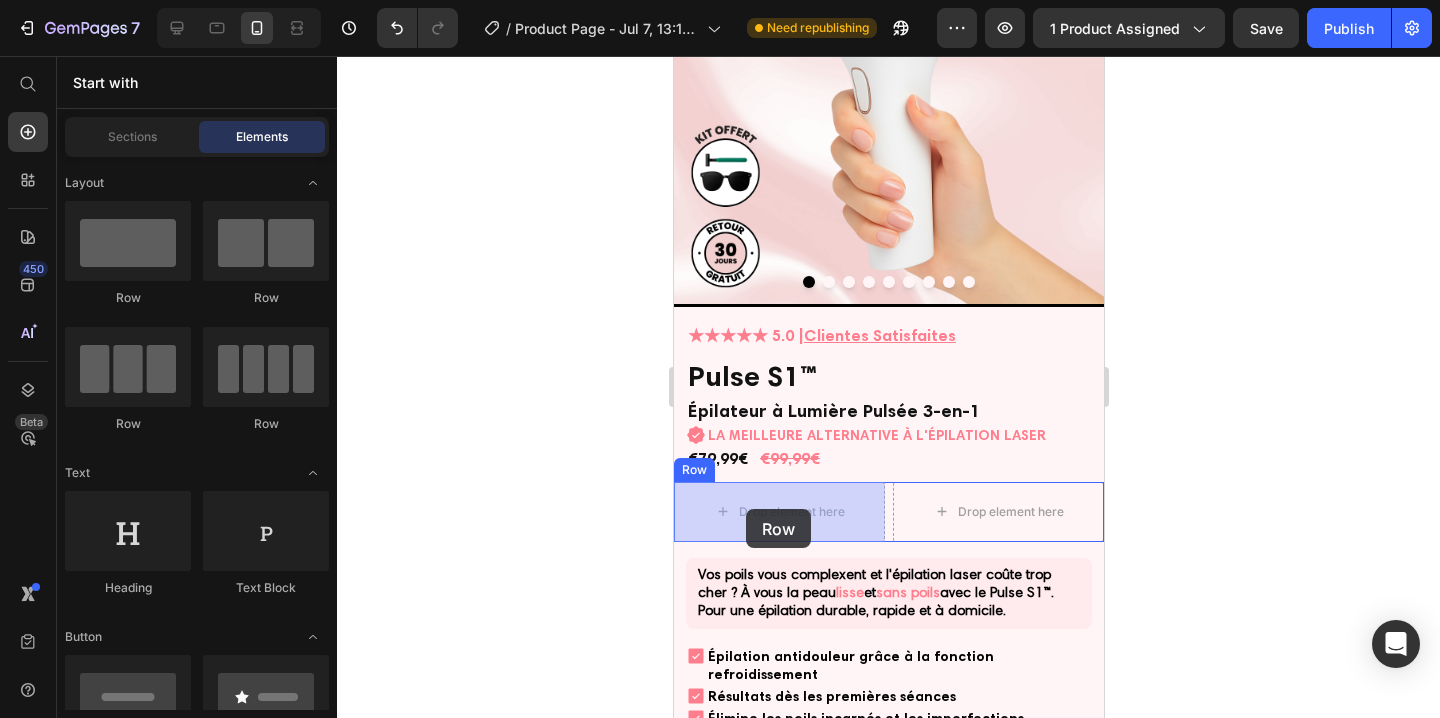drag, startPoint x: 962, startPoint y: 307, endPoint x: 745, endPoint y: 509, distance: 296.46753 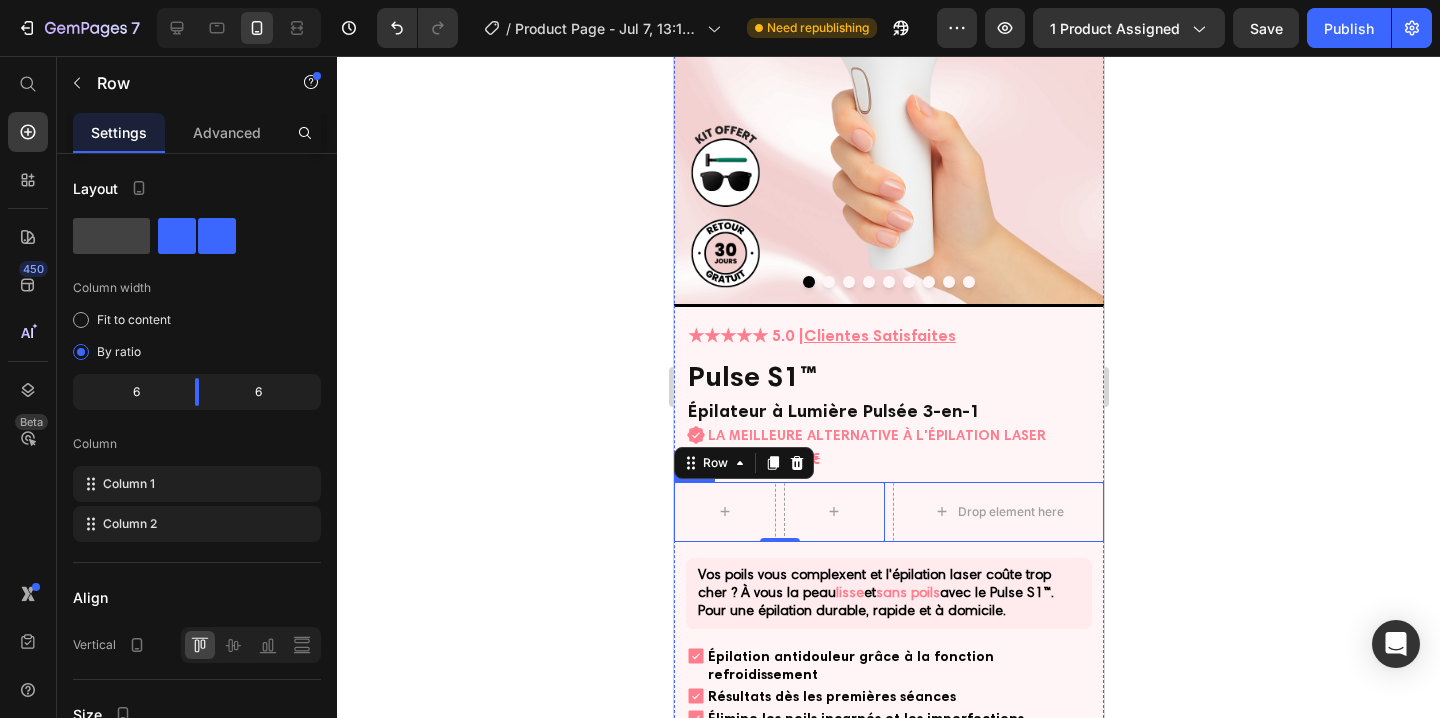 click on "Row   0
Drop element here Row" at bounding box center (888, 512) 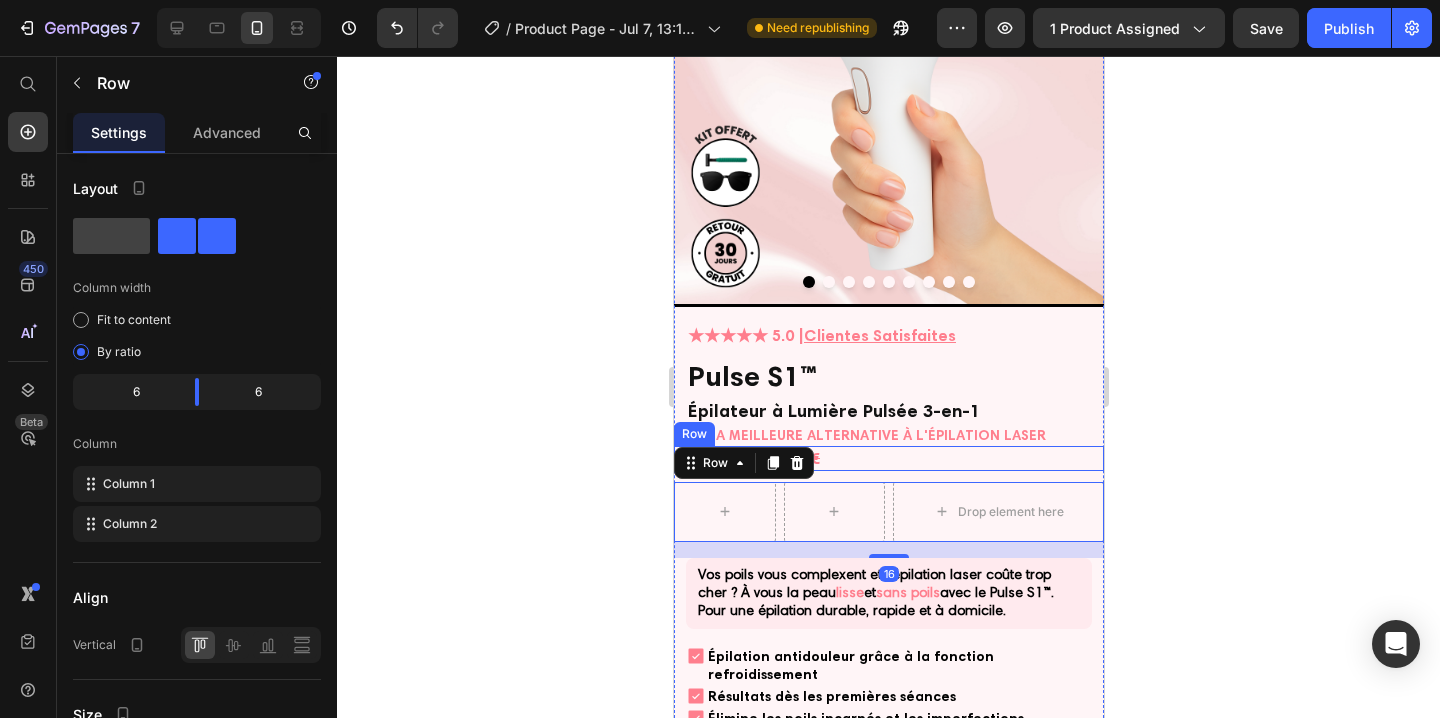 click on "€79,99€ Product Price €99,99€ Product Price Row" at bounding box center [888, 458] 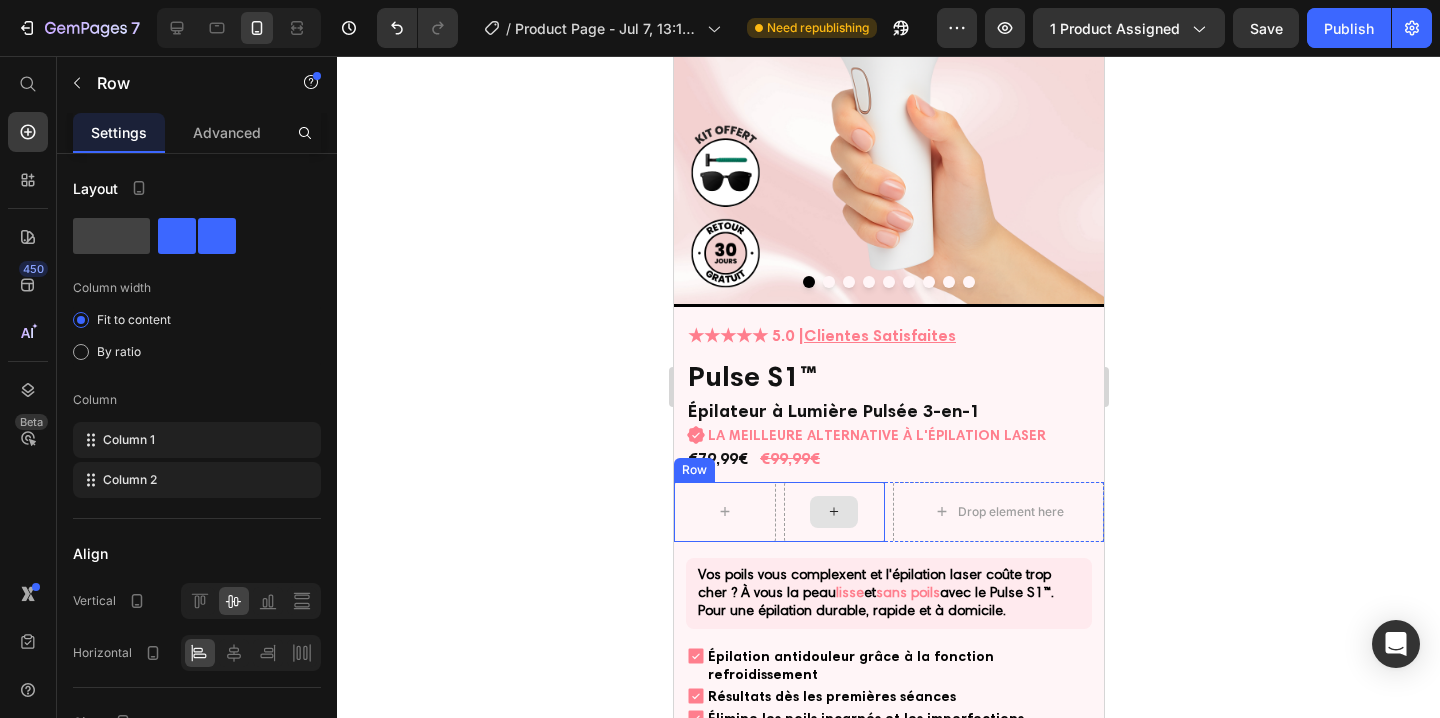 click at bounding box center [833, 512] 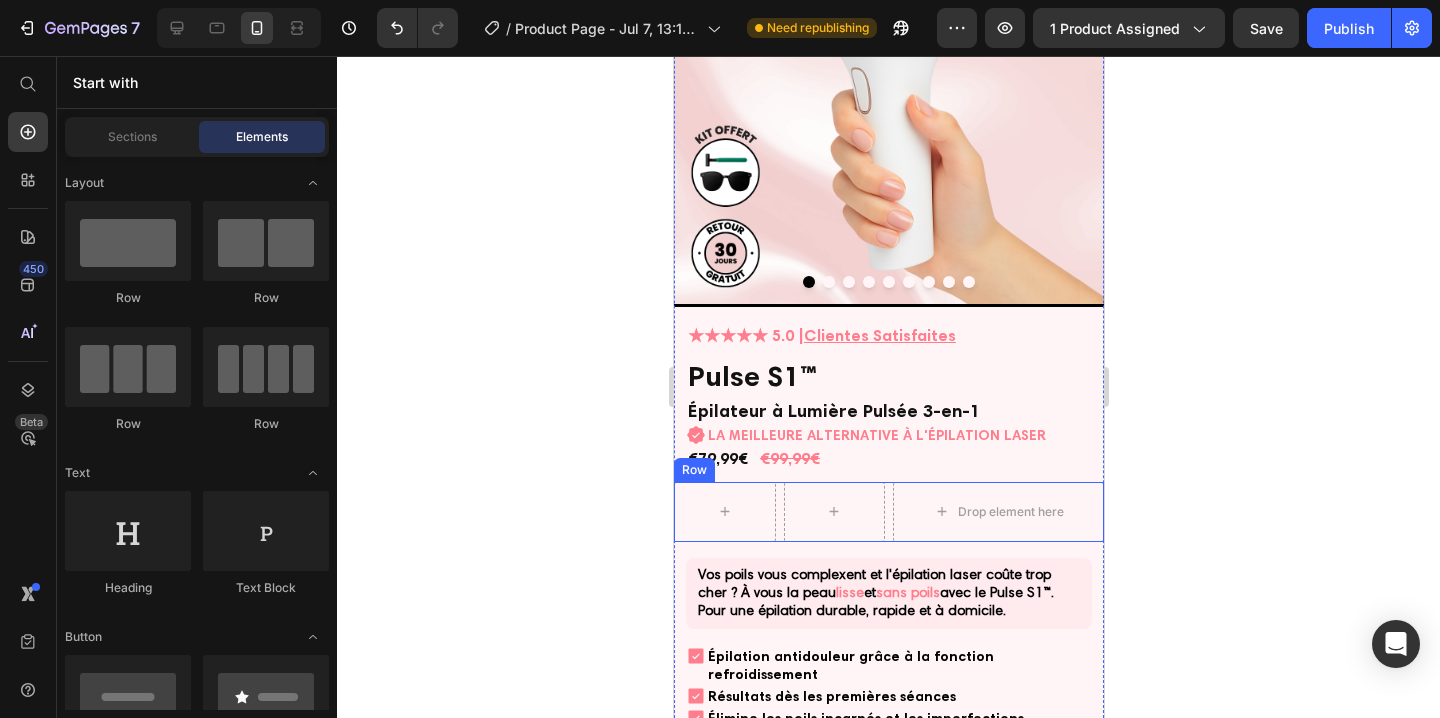 click on "Row
Drop element here Row" at bounding box center (888, 512) 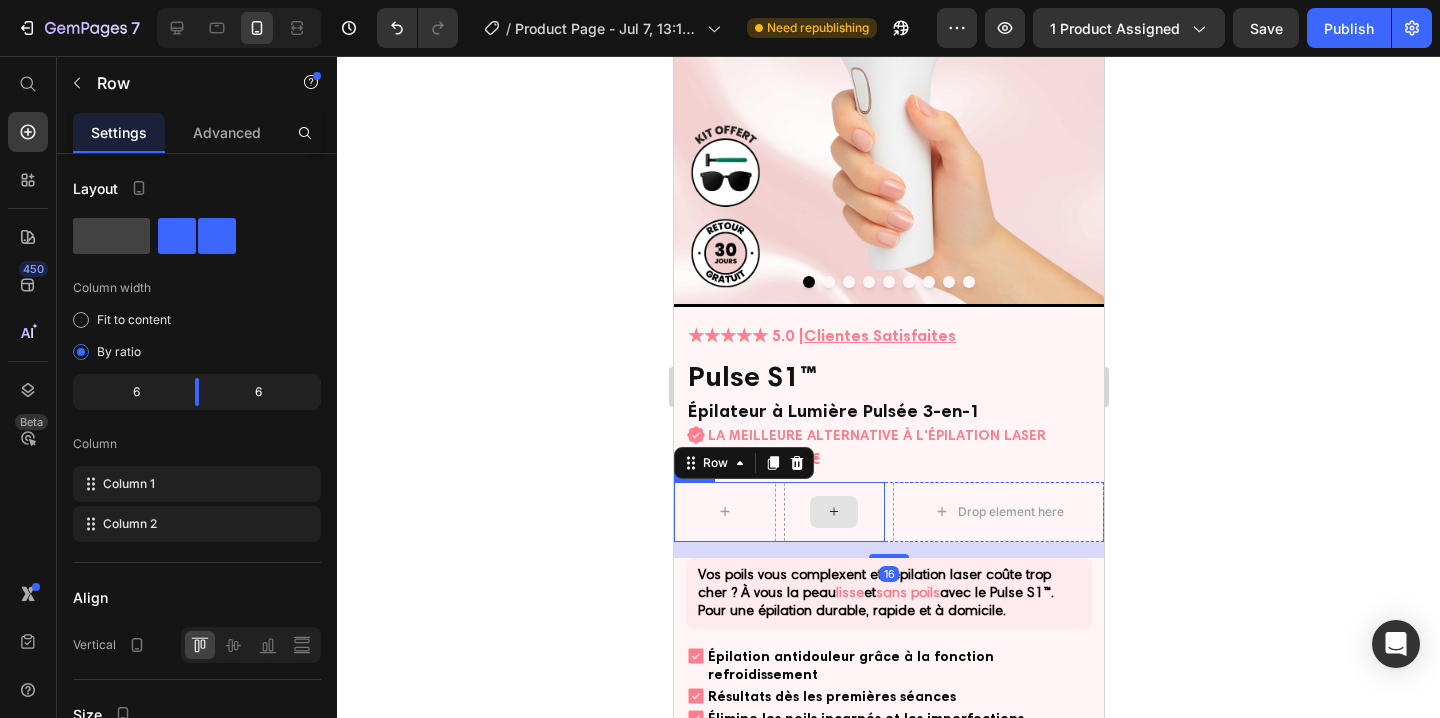 click at bounding box center (834, 512) 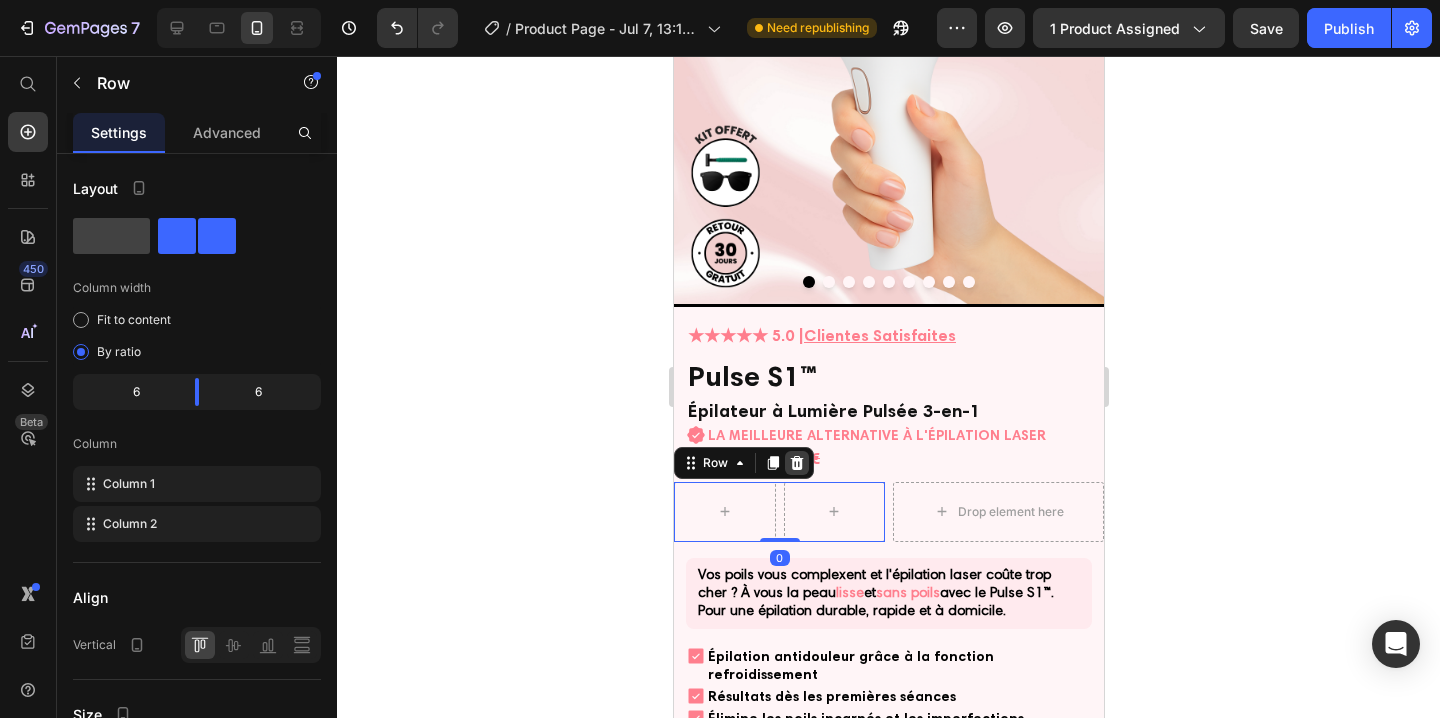click 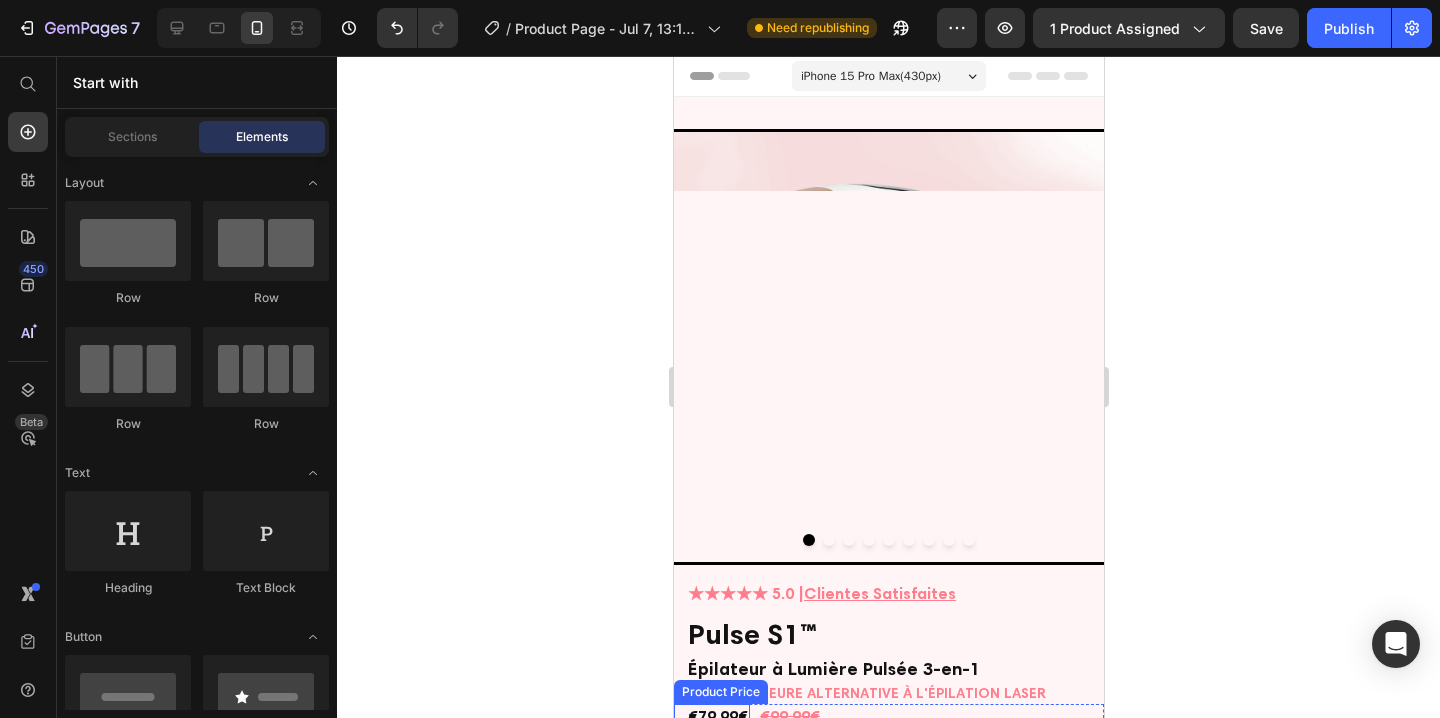 scroll, scrollTop: 258, scrollLeft: 0, axis: vertical 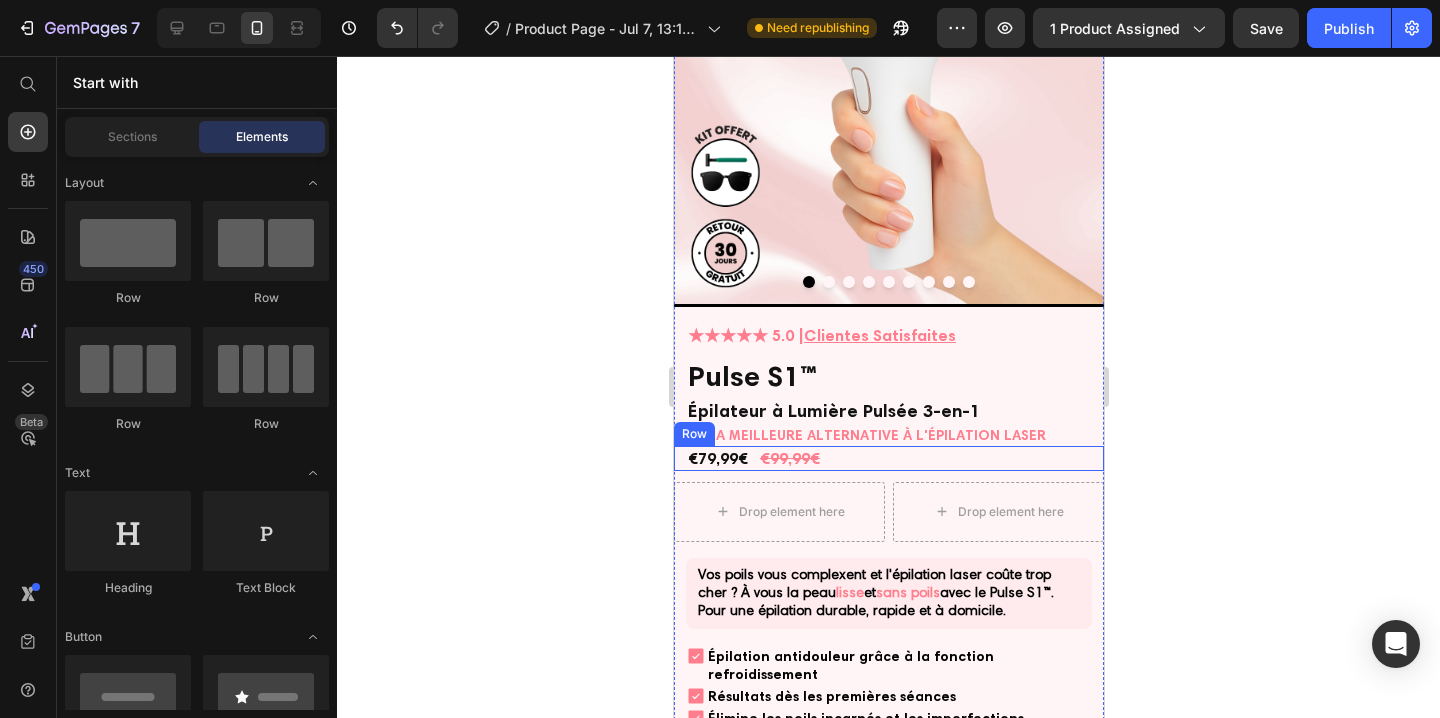 click on "€79,99€ Product Price €99,99€ Product Price Row" at bounding box center (888, 458) 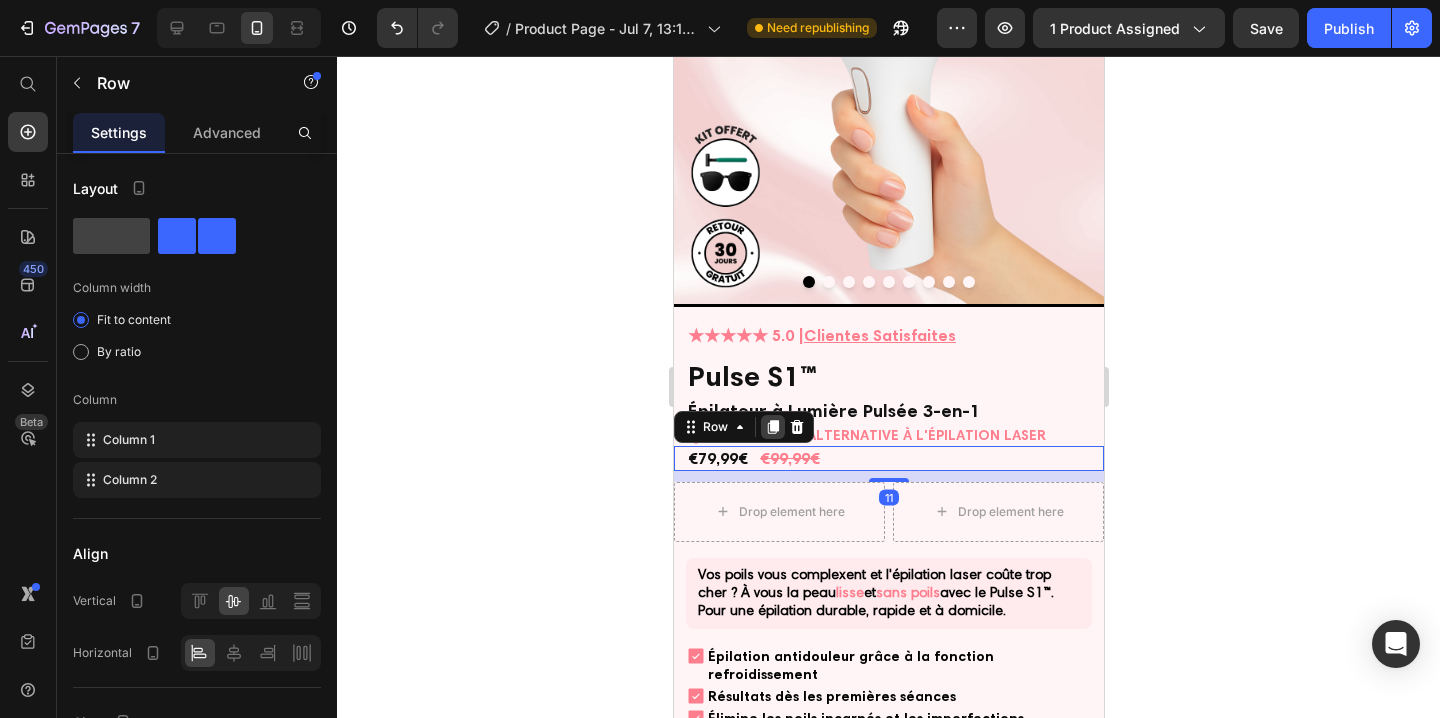click 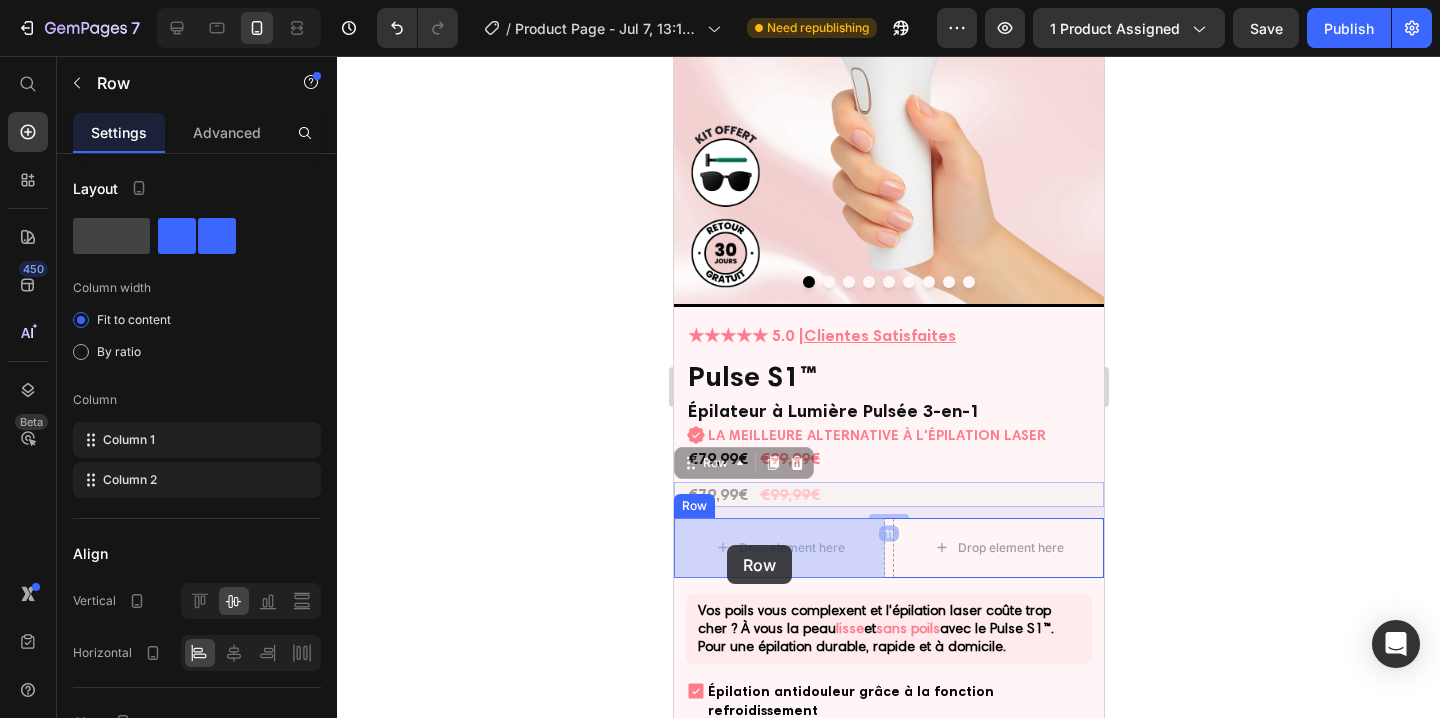 drag, startPoint x: 696, startPoint y: 460, endPoint x: 726, endPoint y: 545, distance: 90.13878 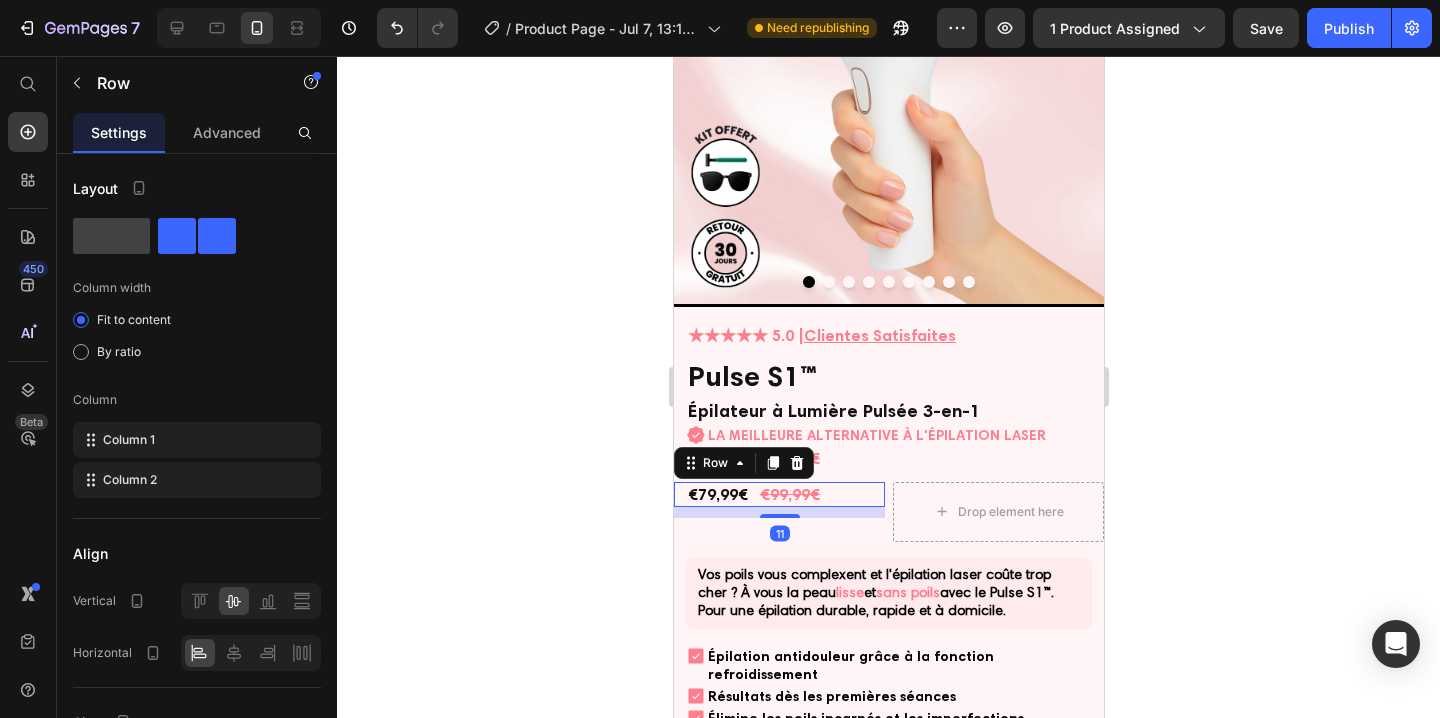click 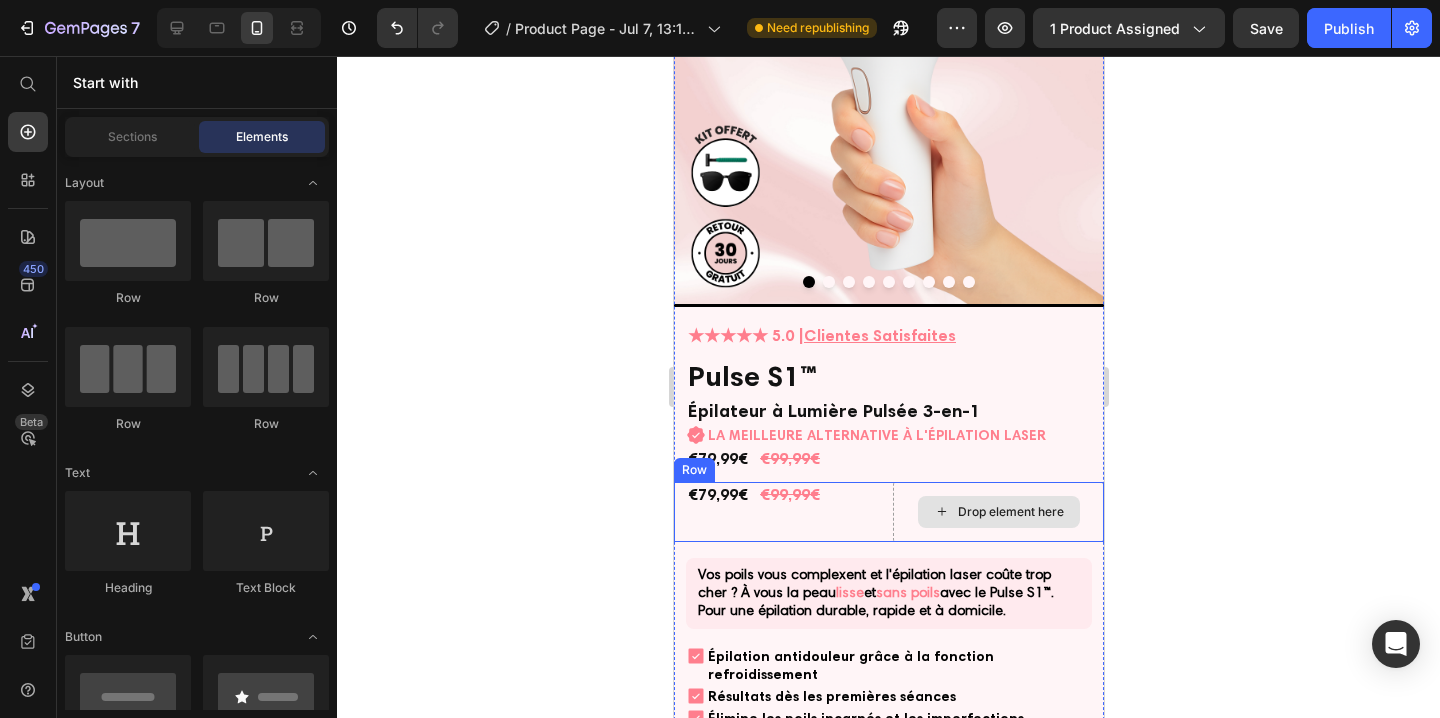 click on "Drop element here" at bounding box center (997, 512) 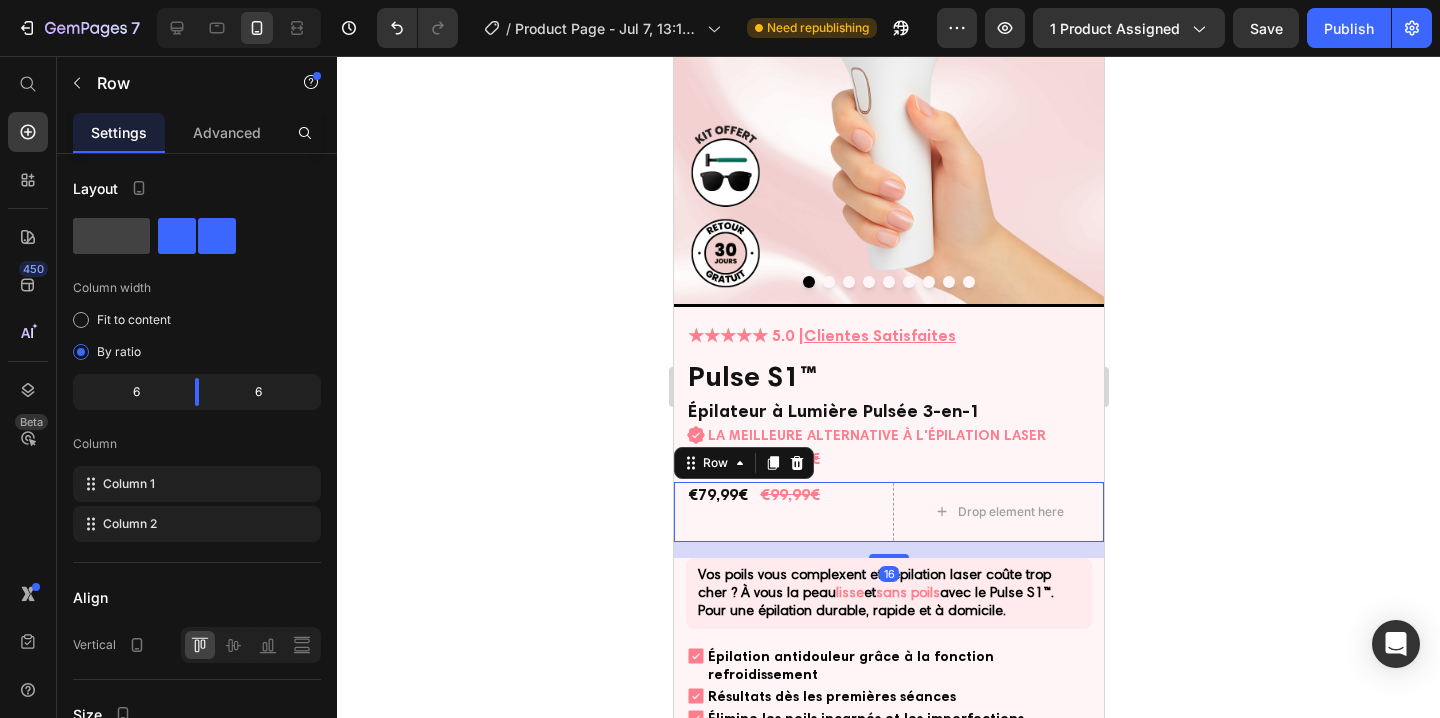 click 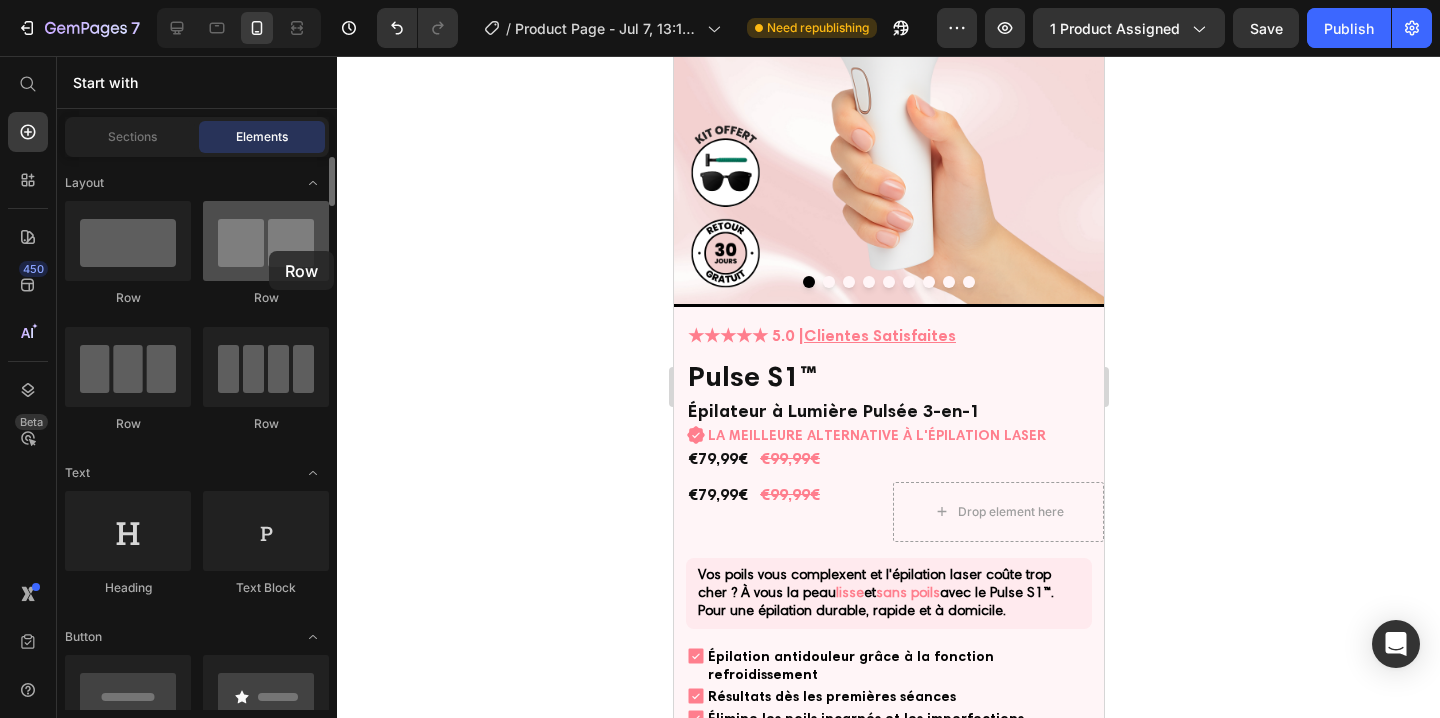 drag, startPoint x: 274, startPoint y: 251, endPoint x: 261, endPoint y: 244, distance: 14.764823 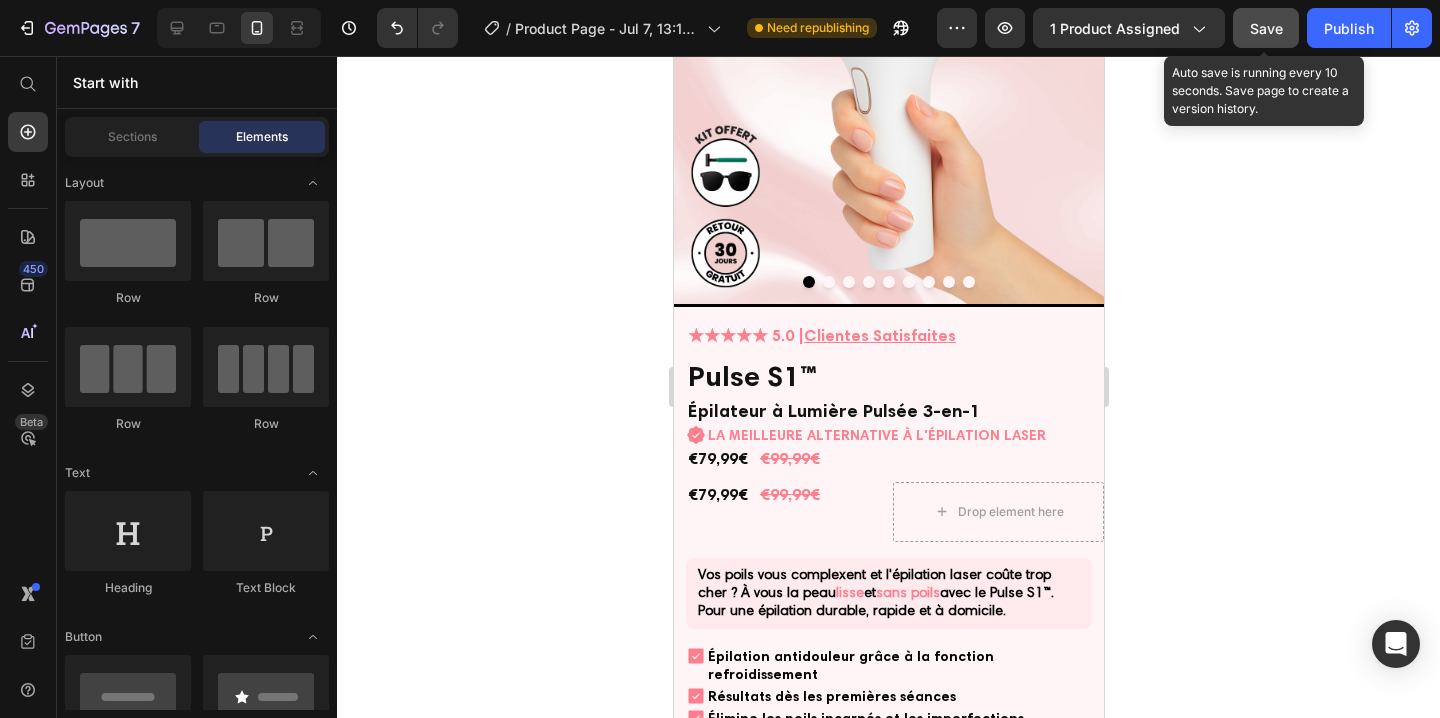 click on "Save" 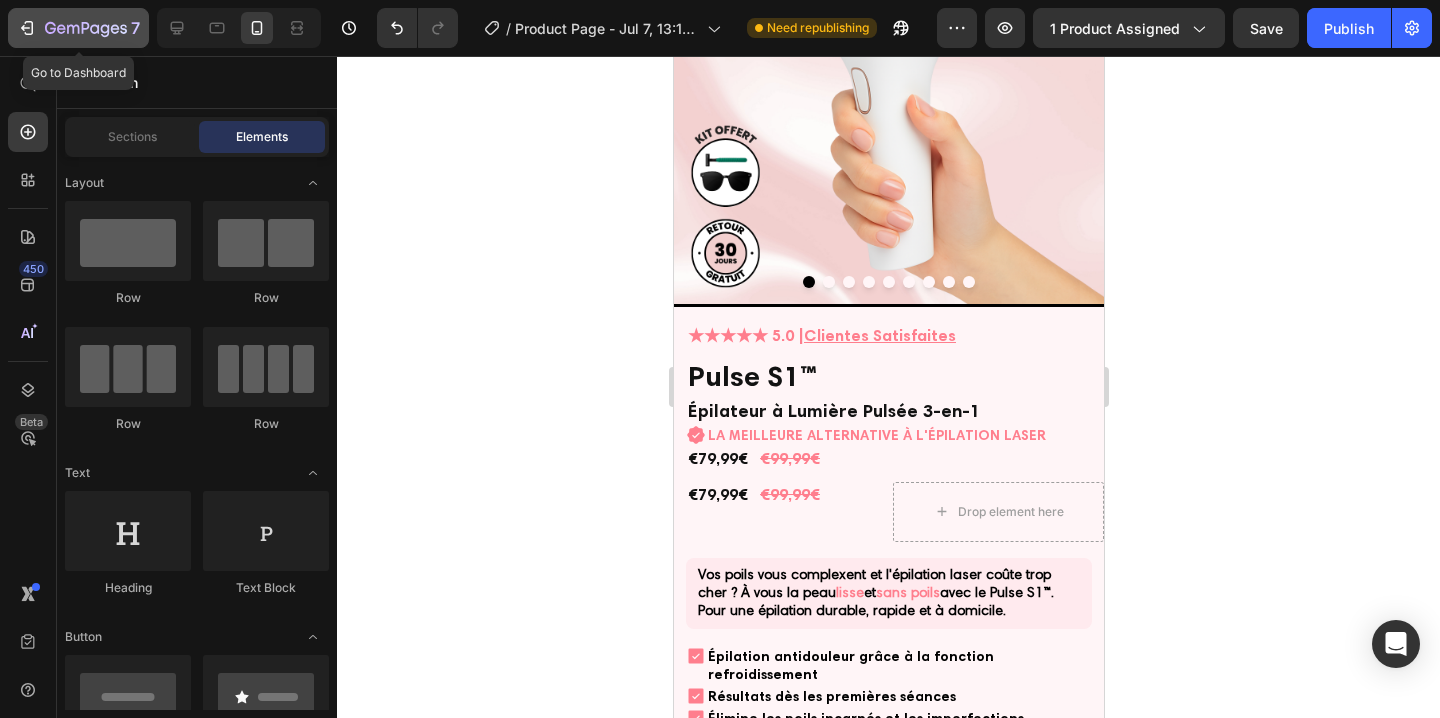click on "7" 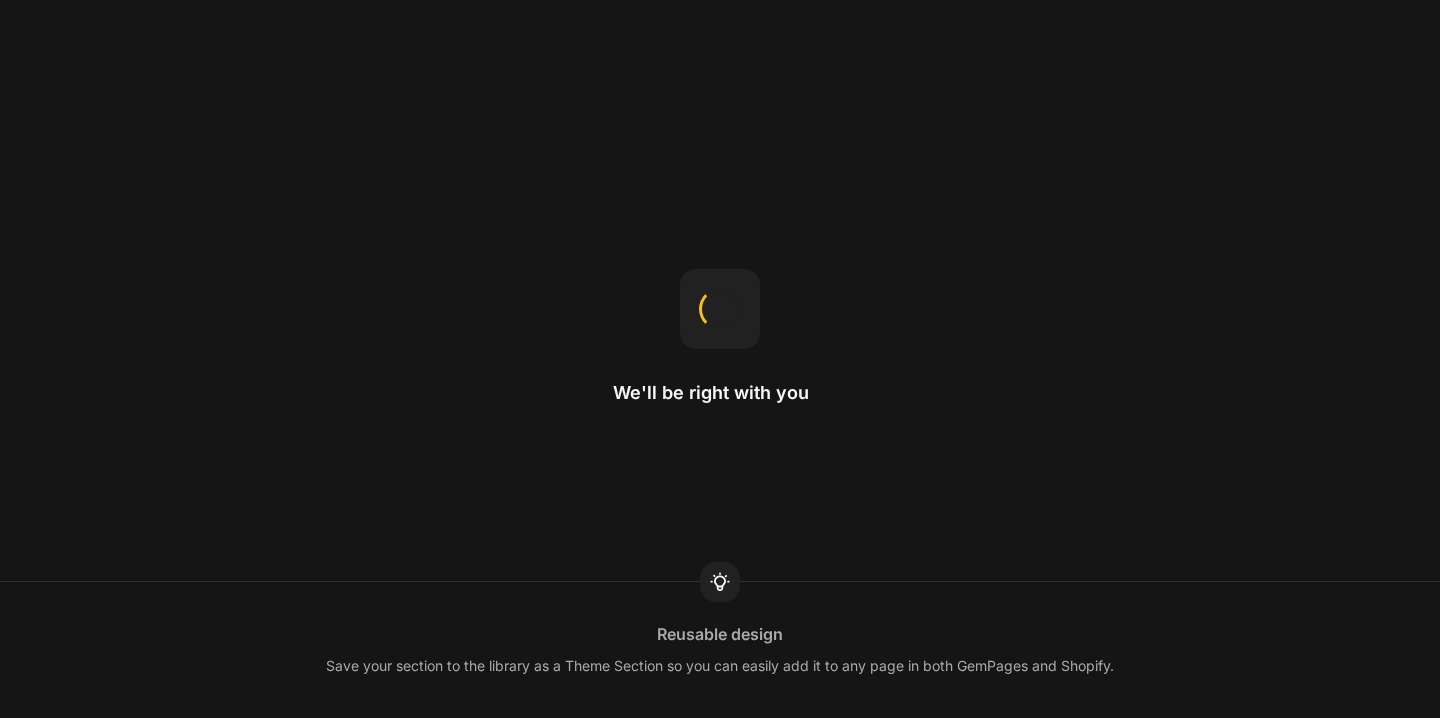 scroll, scrollTop: 0, scrollLeft: 0, axis: both 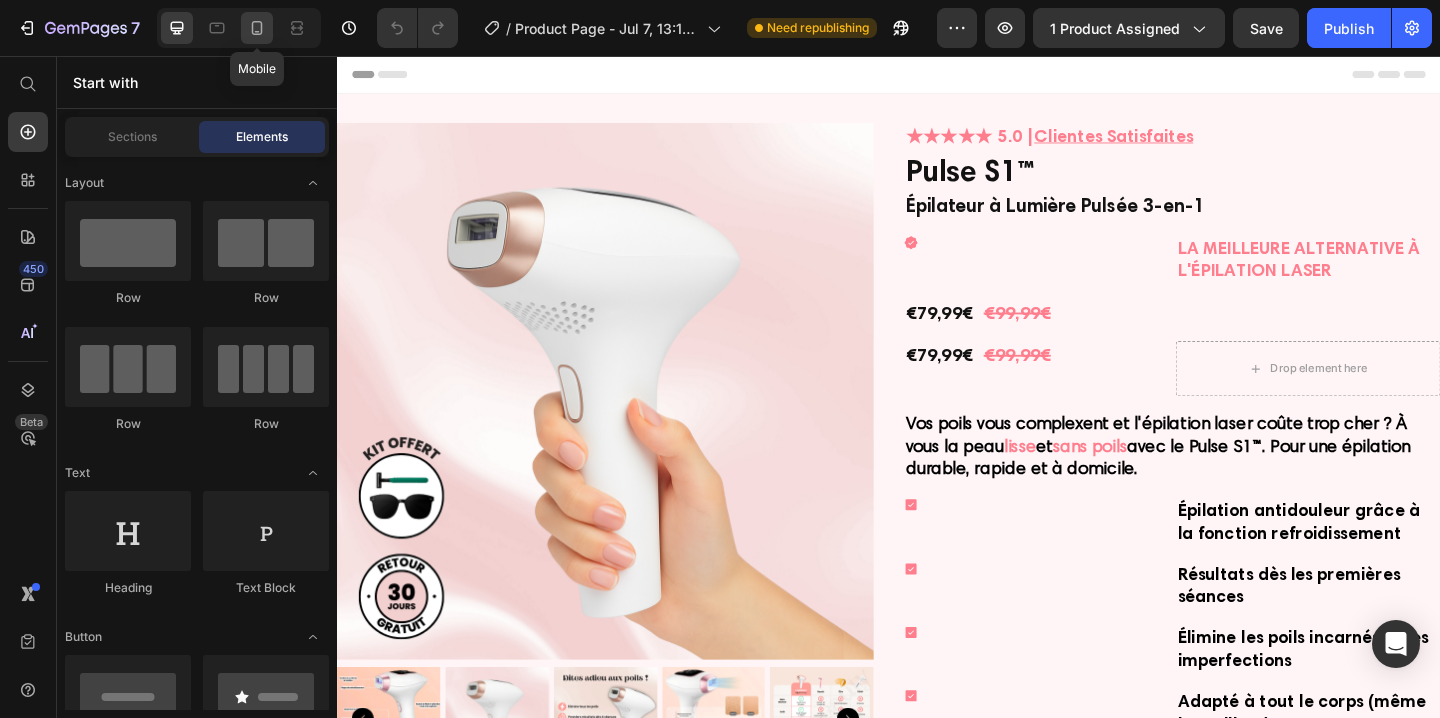 click 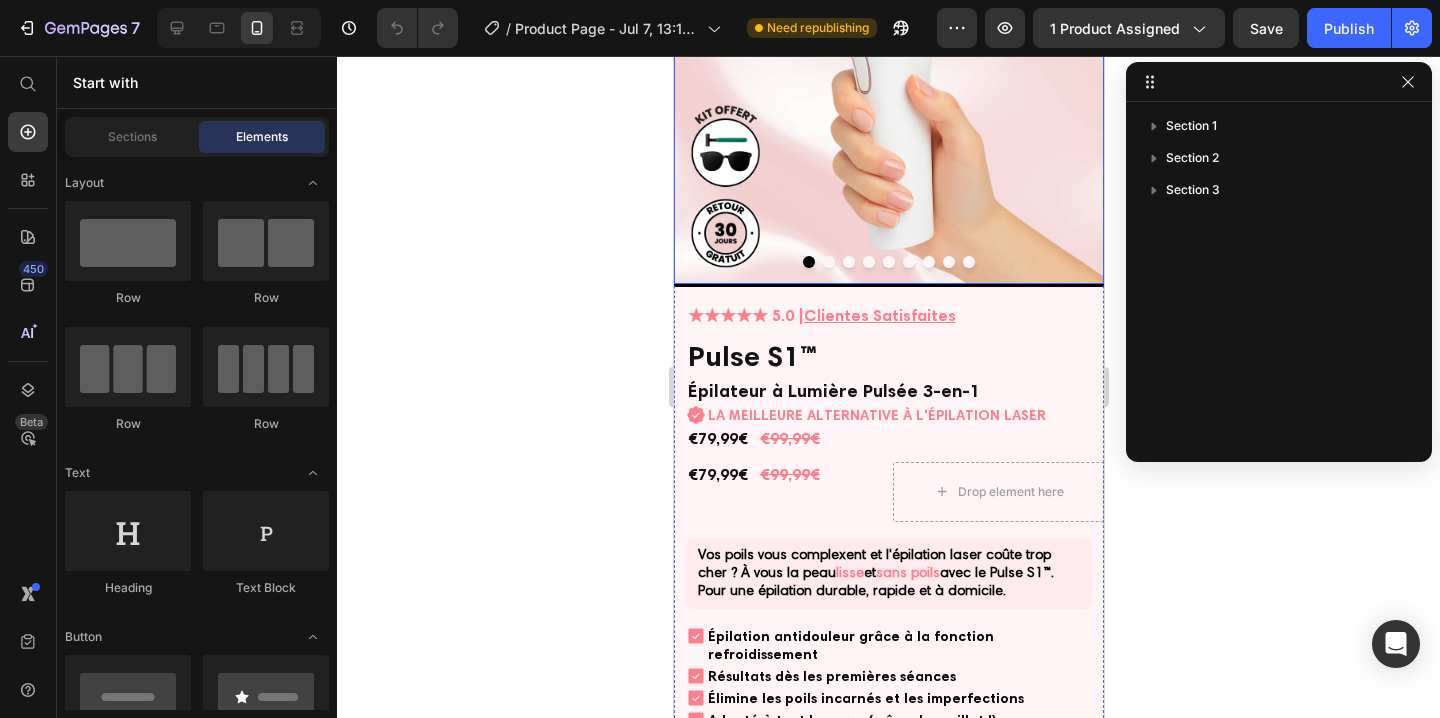 scroll, scrollTop: 282, scrollLeft: 0, axis: vertical 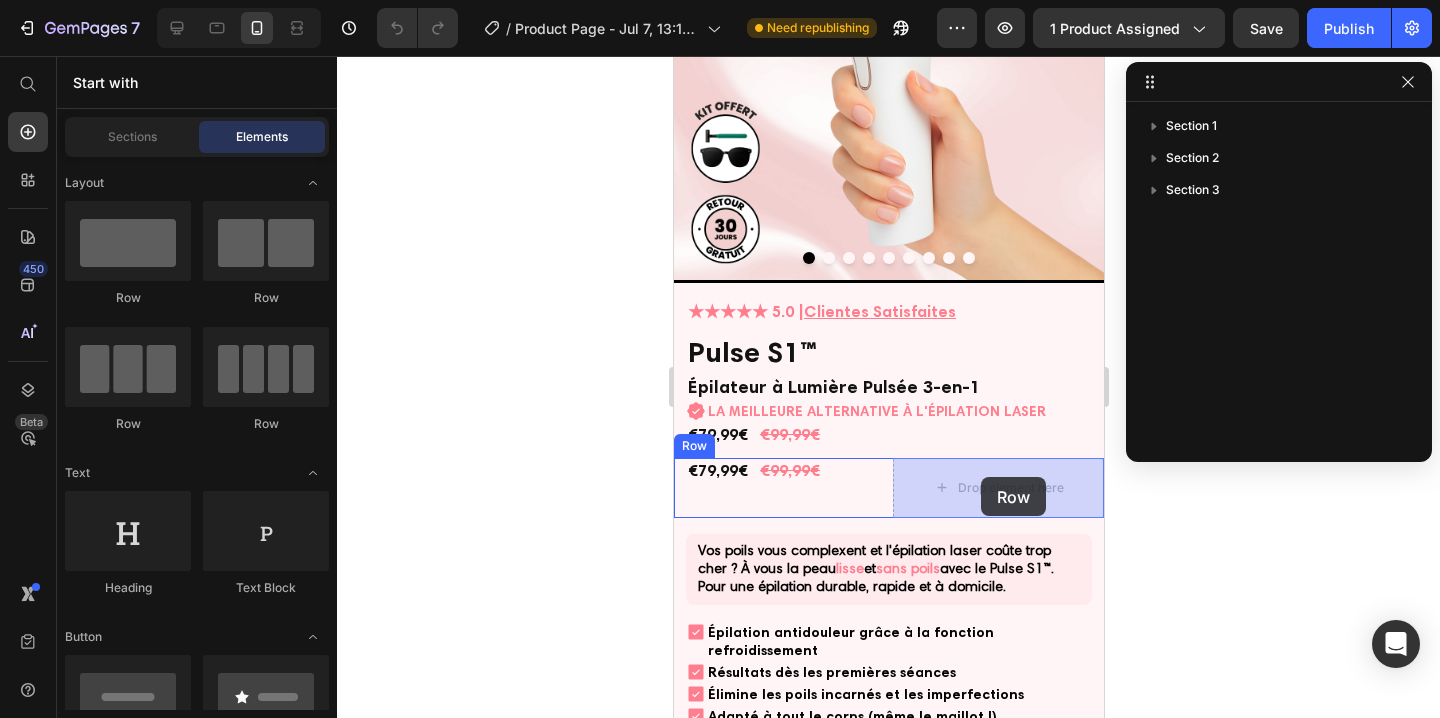 drag, startPoint x: 965, startPoint y: 319, endPoint x: 980, endPoint y: 477, distance: 158.71043 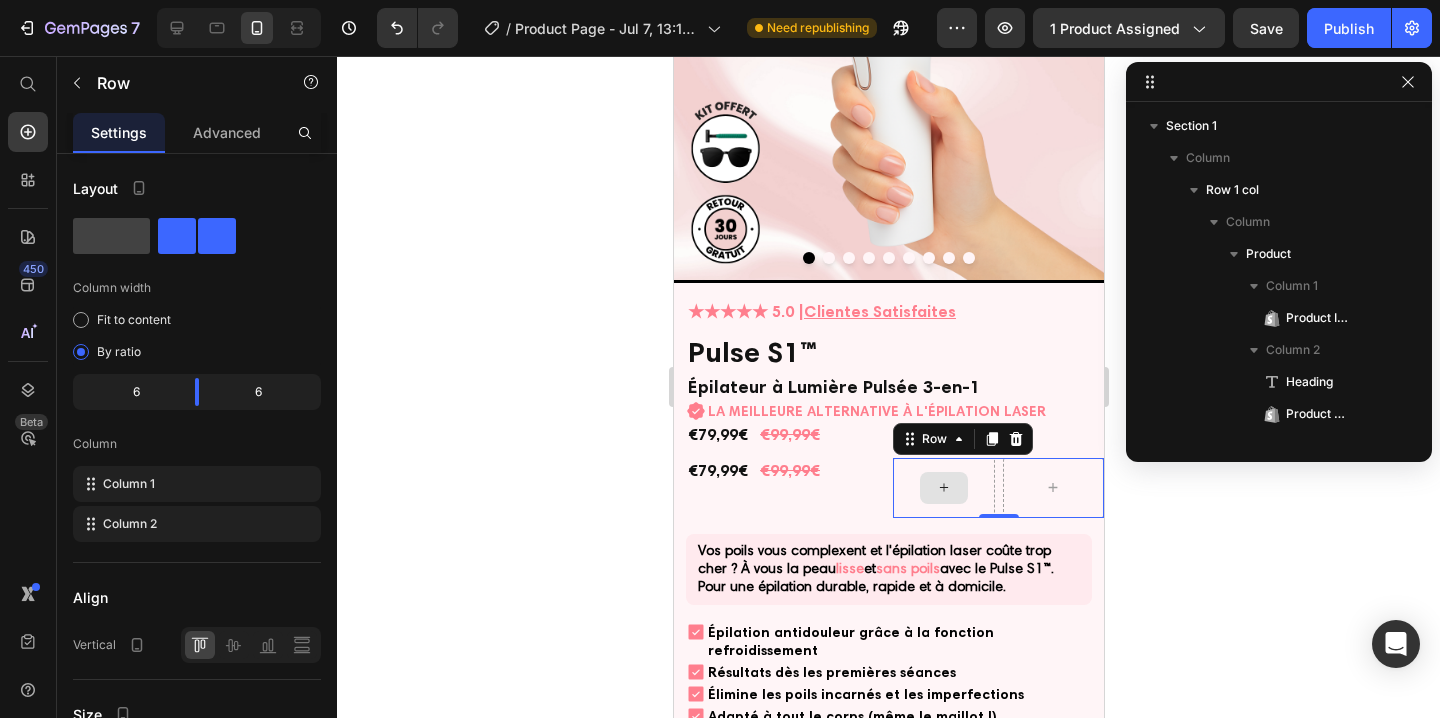 scroll, scrollTop: 410, scrollLeft: 0, axis: vertical 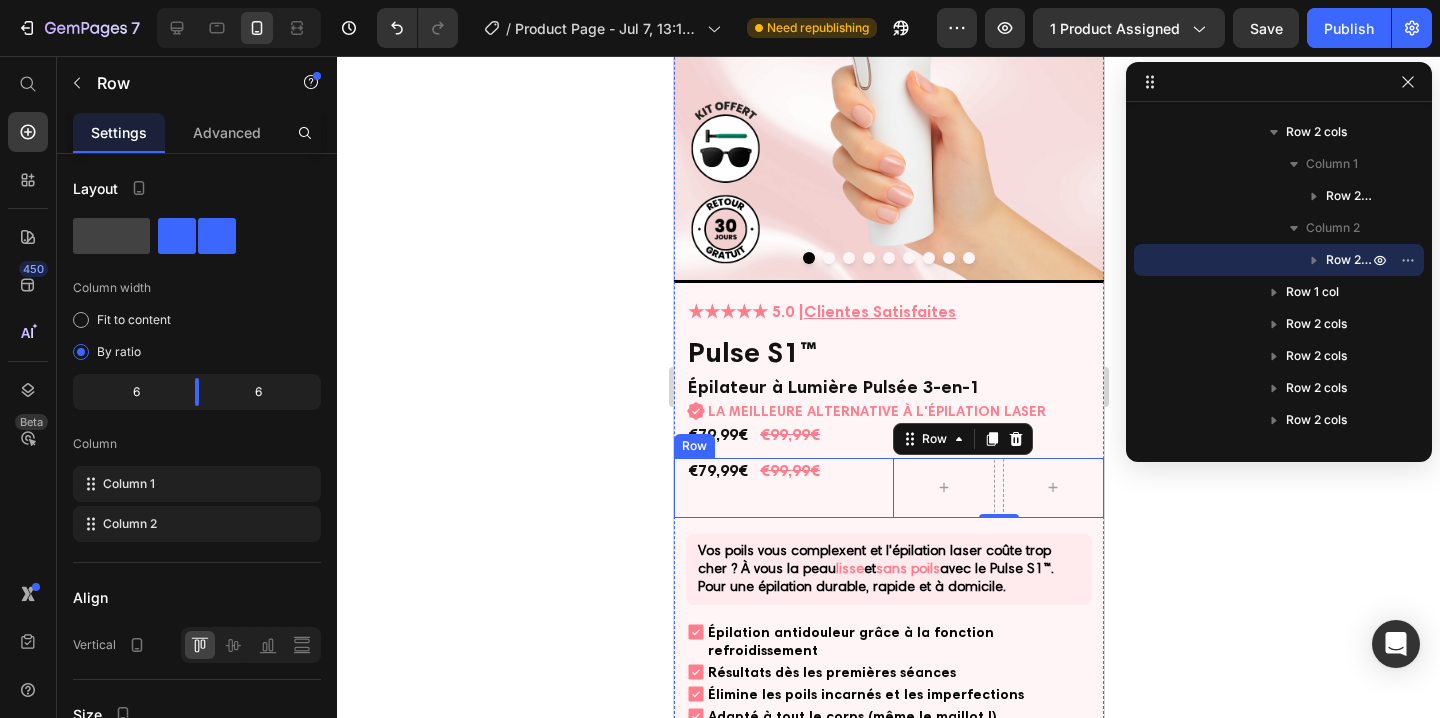click on "€79,99€ Product Price €99,99€ Product Price Row" at bounding box center (778, 488) 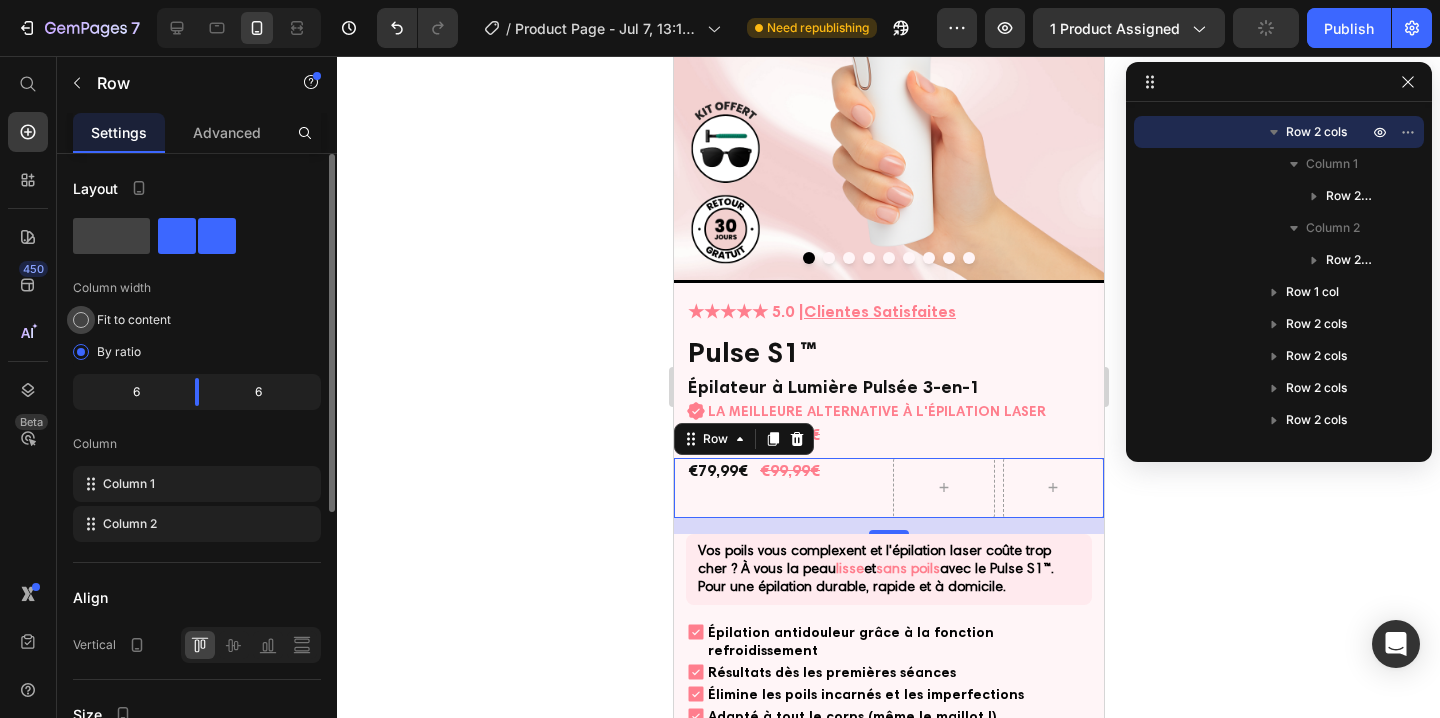 click on "Fit to content" at bounding box center [134, 320] 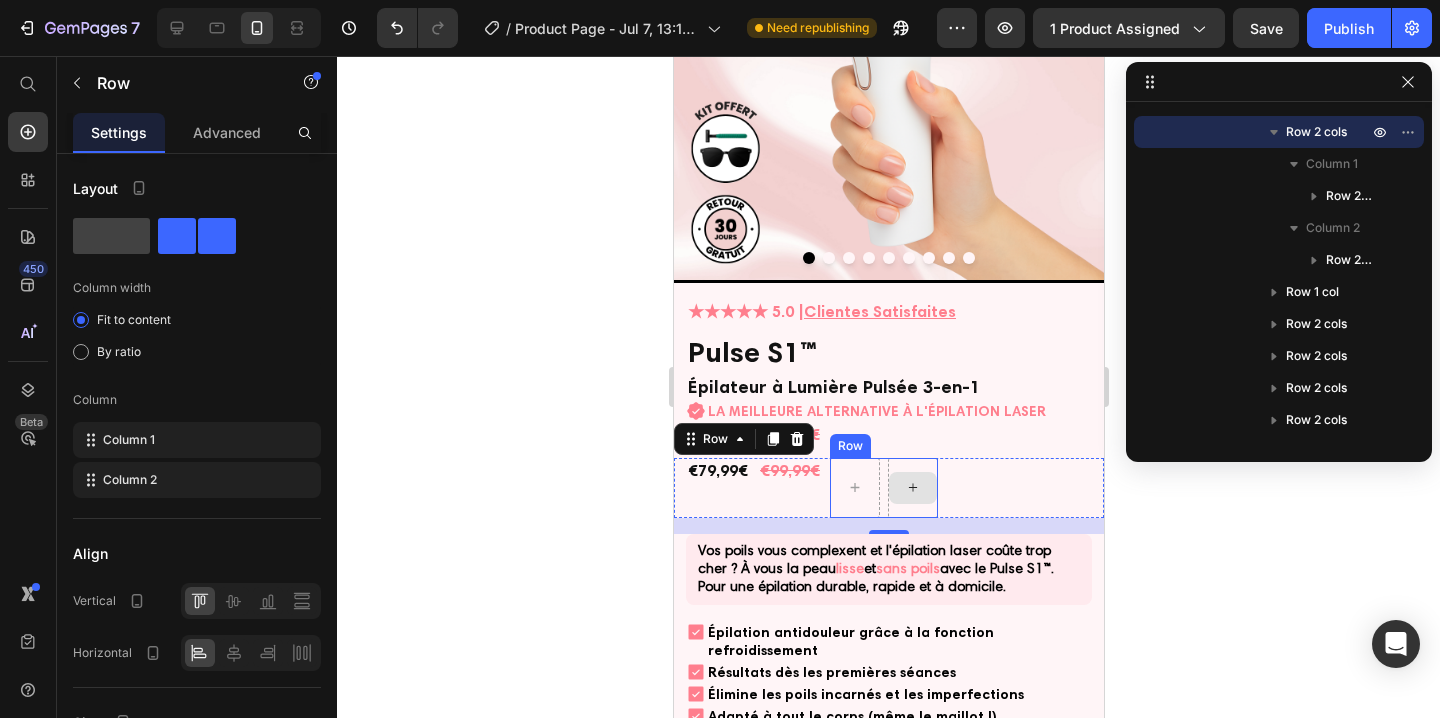 click at bounding box center [912, 488] 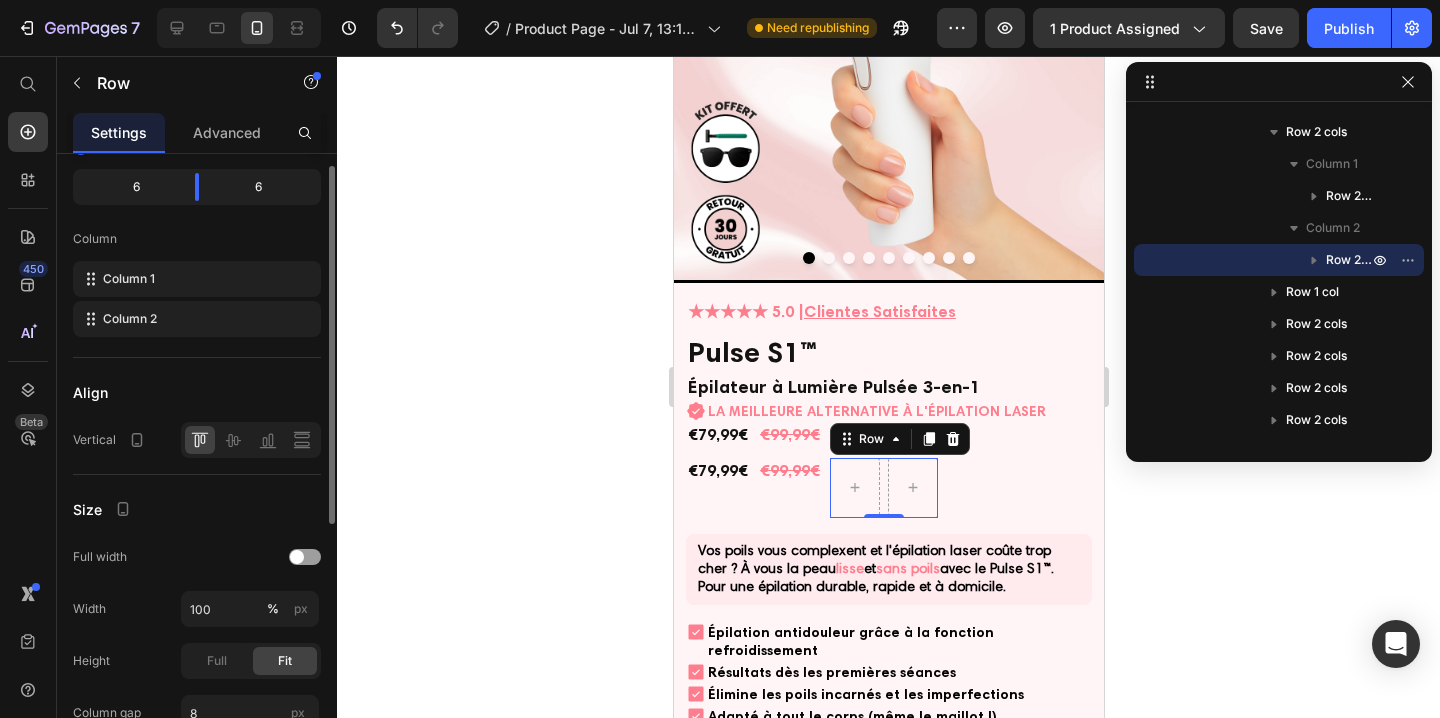 scroll, scrollTop: 0, scrollLeft: 0, axis: both 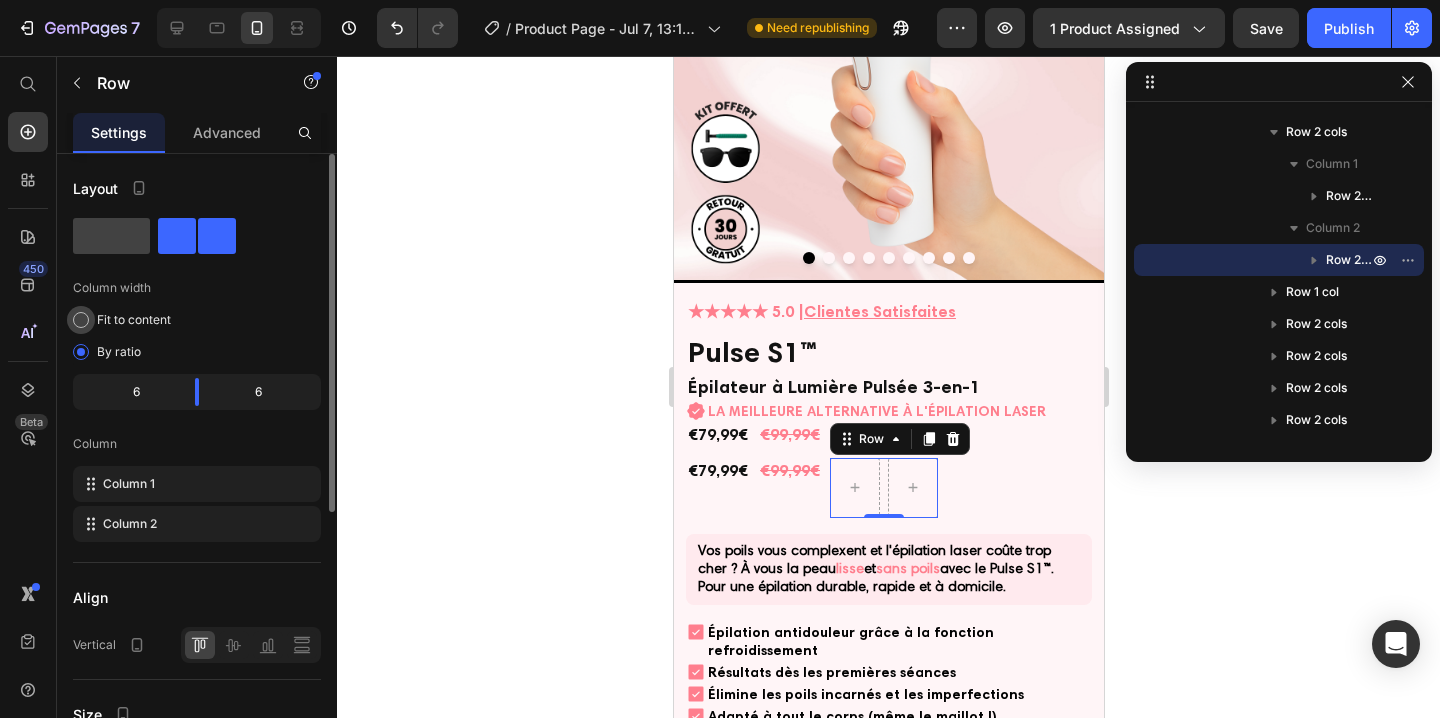click on "Fit to content" 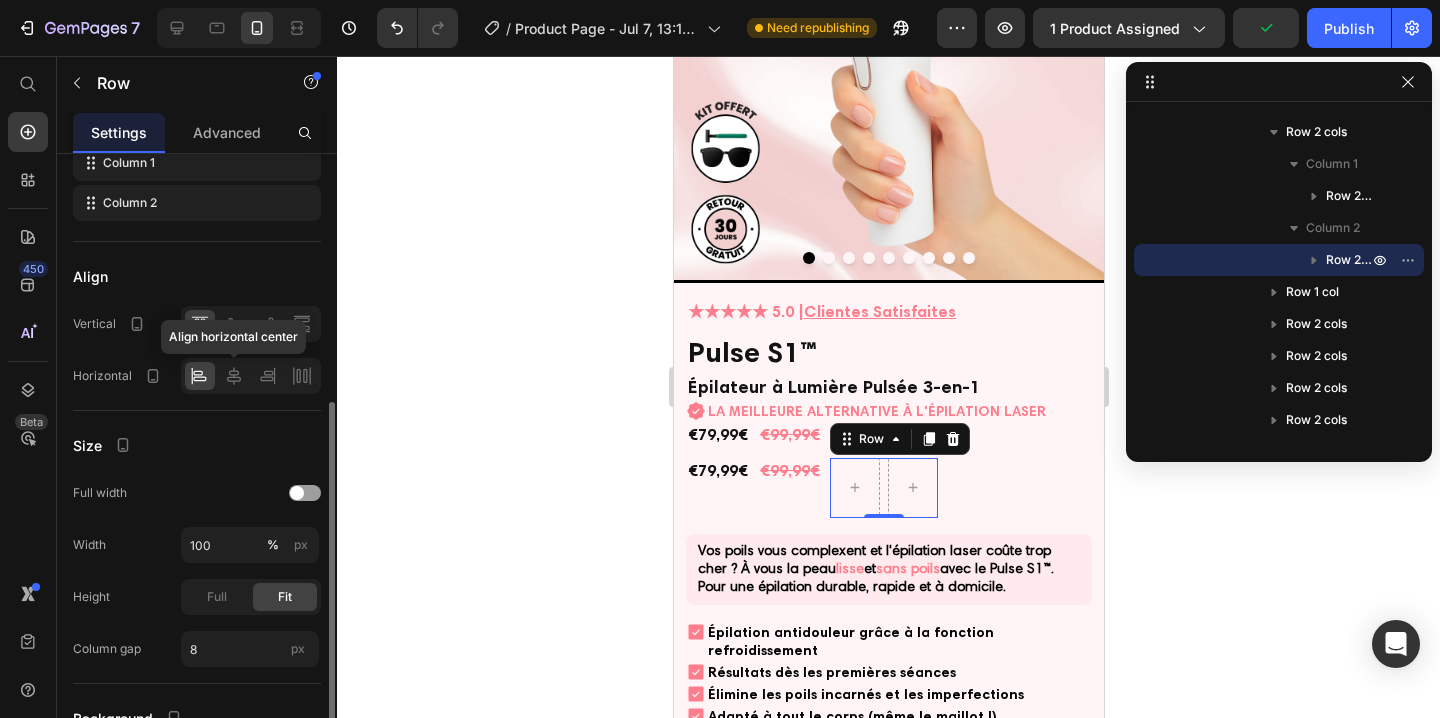 scroll, scrollTop: 464, scrollLeft: 0, axis: vertical 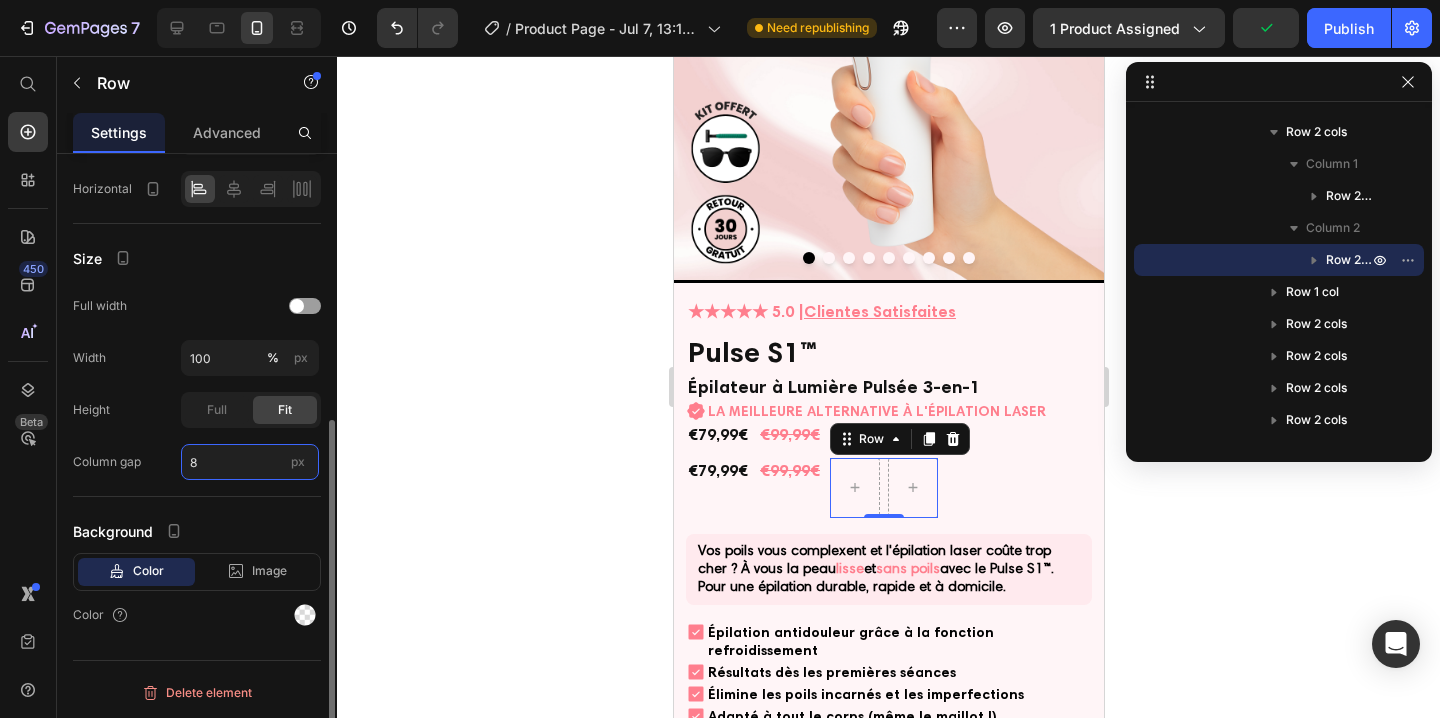 click on "8" at bounding box center (250, 462) 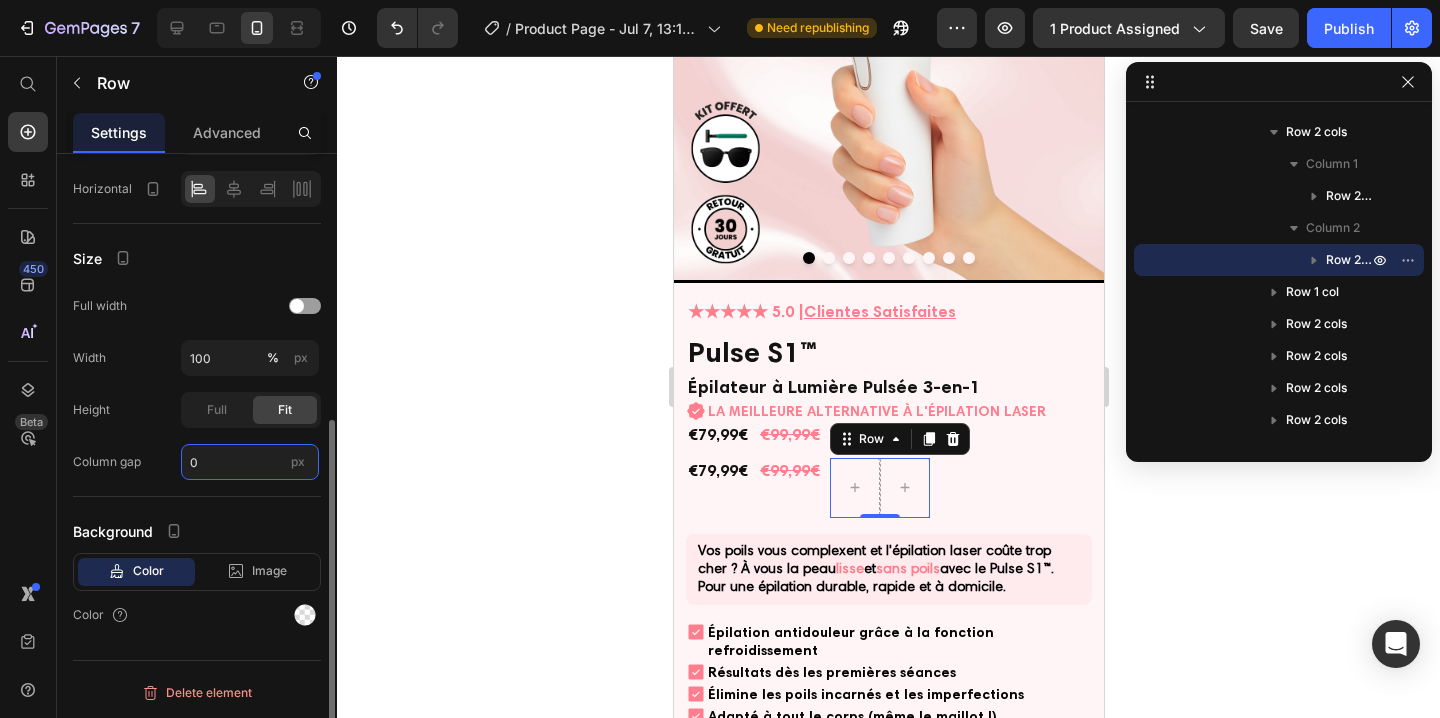 type on "0" 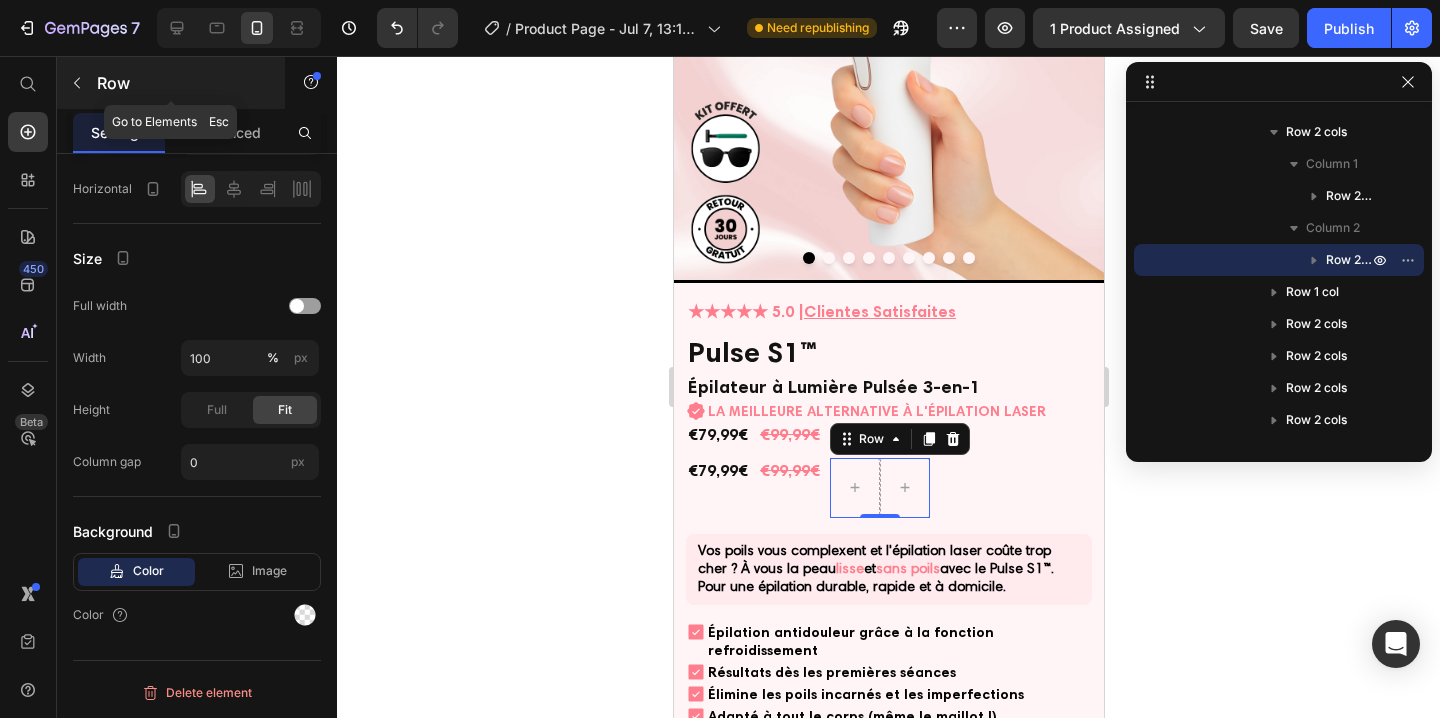 click 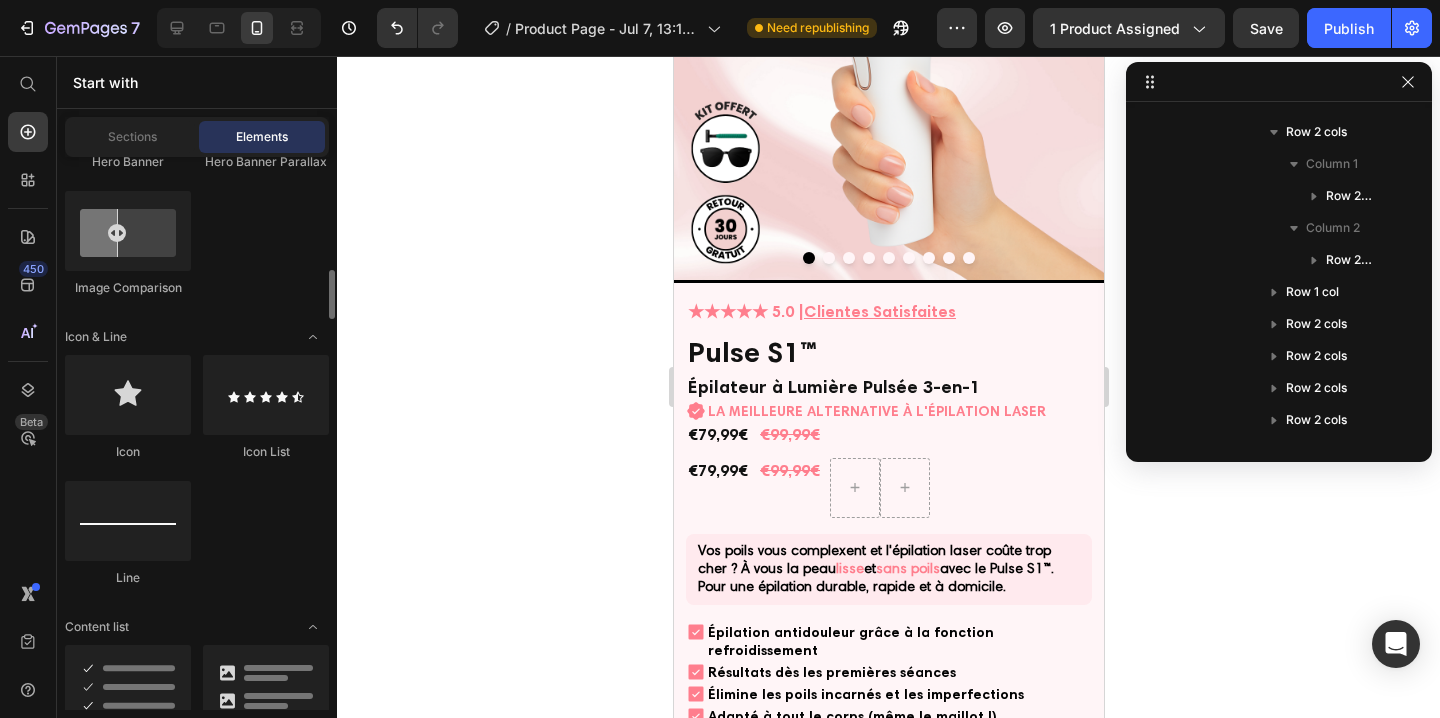 scroll, scrollTop: 1259, scrollLeft: 0, axis: vertical 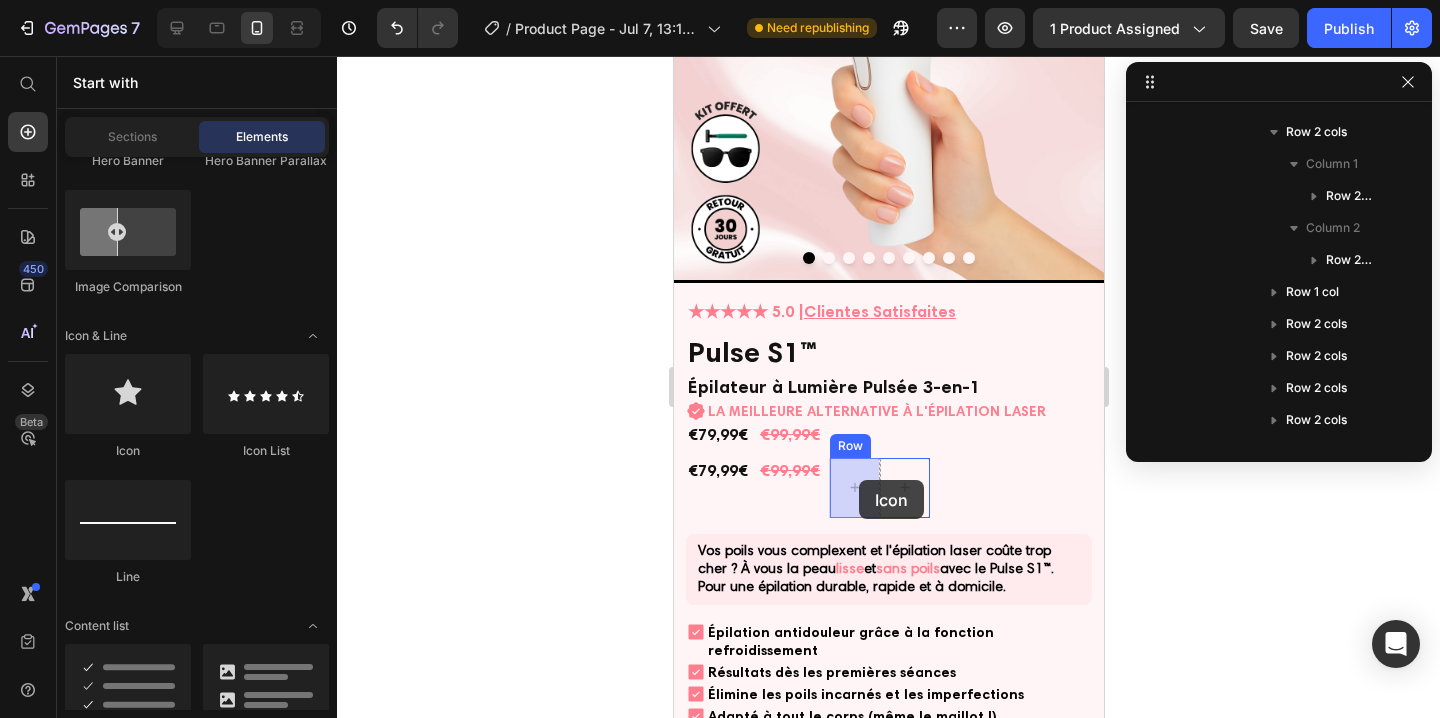 drag, startPoint x: 812, startPoint y: 422, endPoint x: 1339, endPoint y: 425, distance: 527.00854 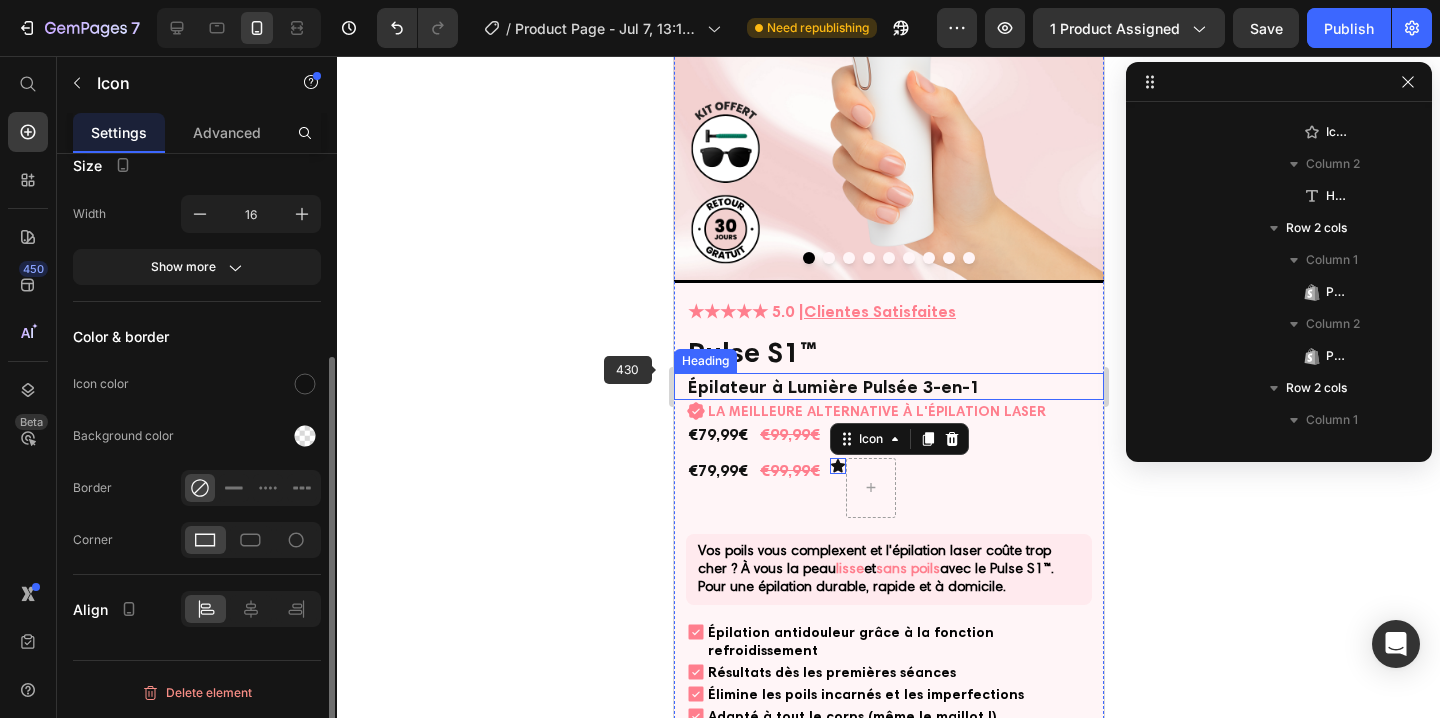 scroll, scrollTop: 858, scrollLeft: 0, axis: vertical 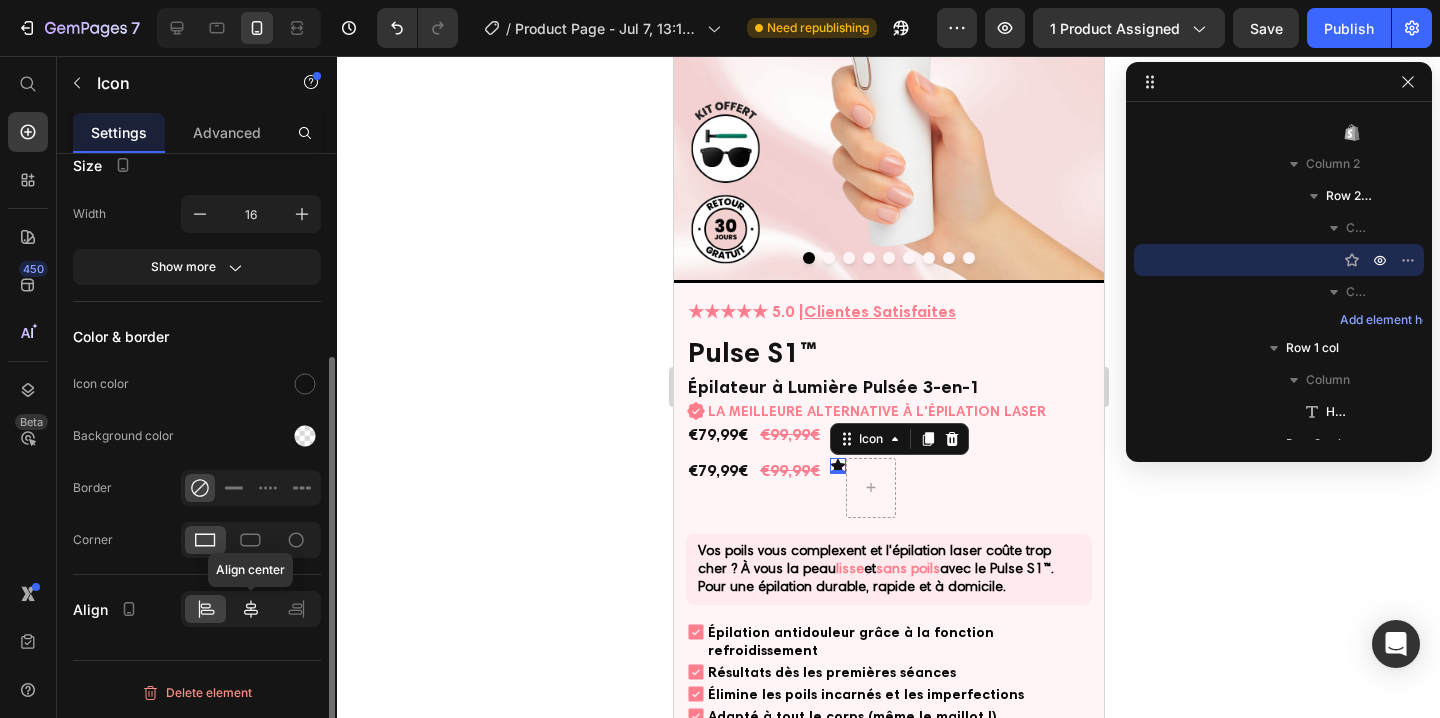 click 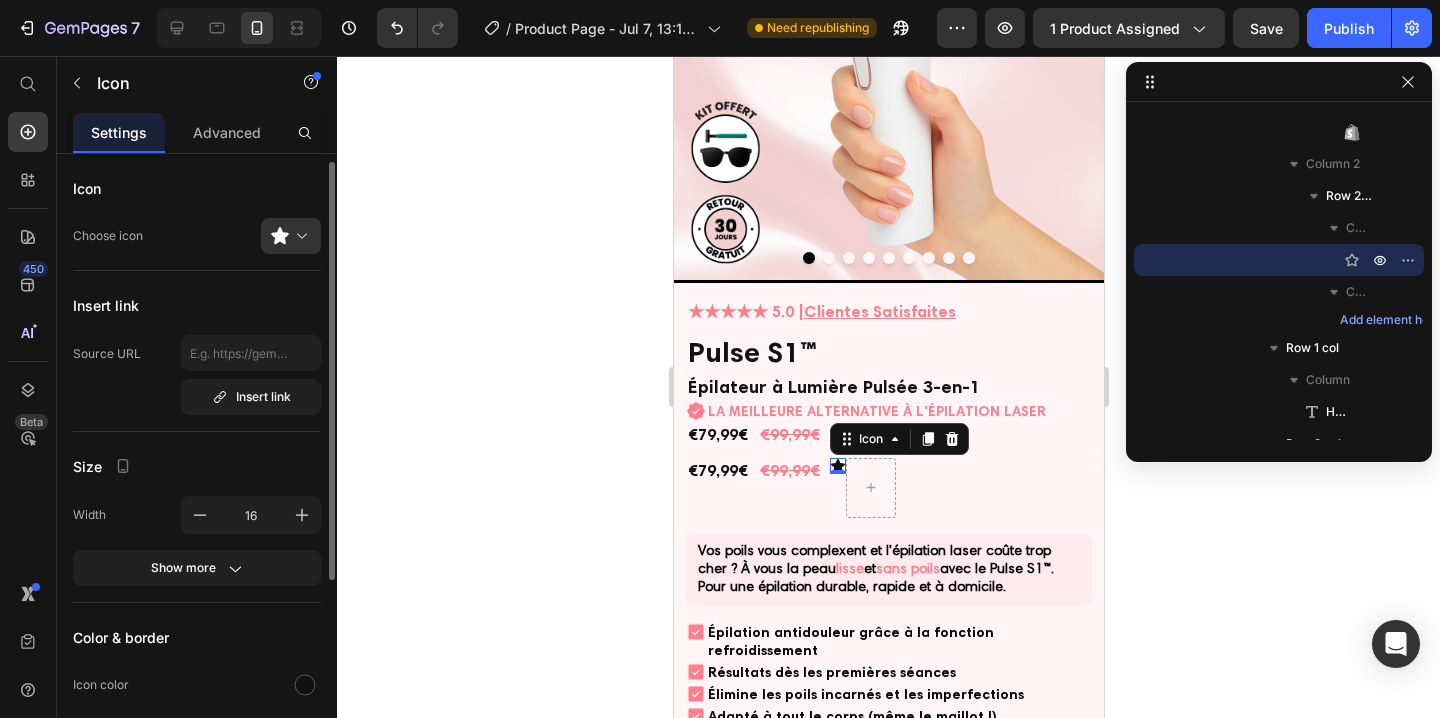 scroll, scrollTop: 13, scrollLeft: 0, axis: vertical 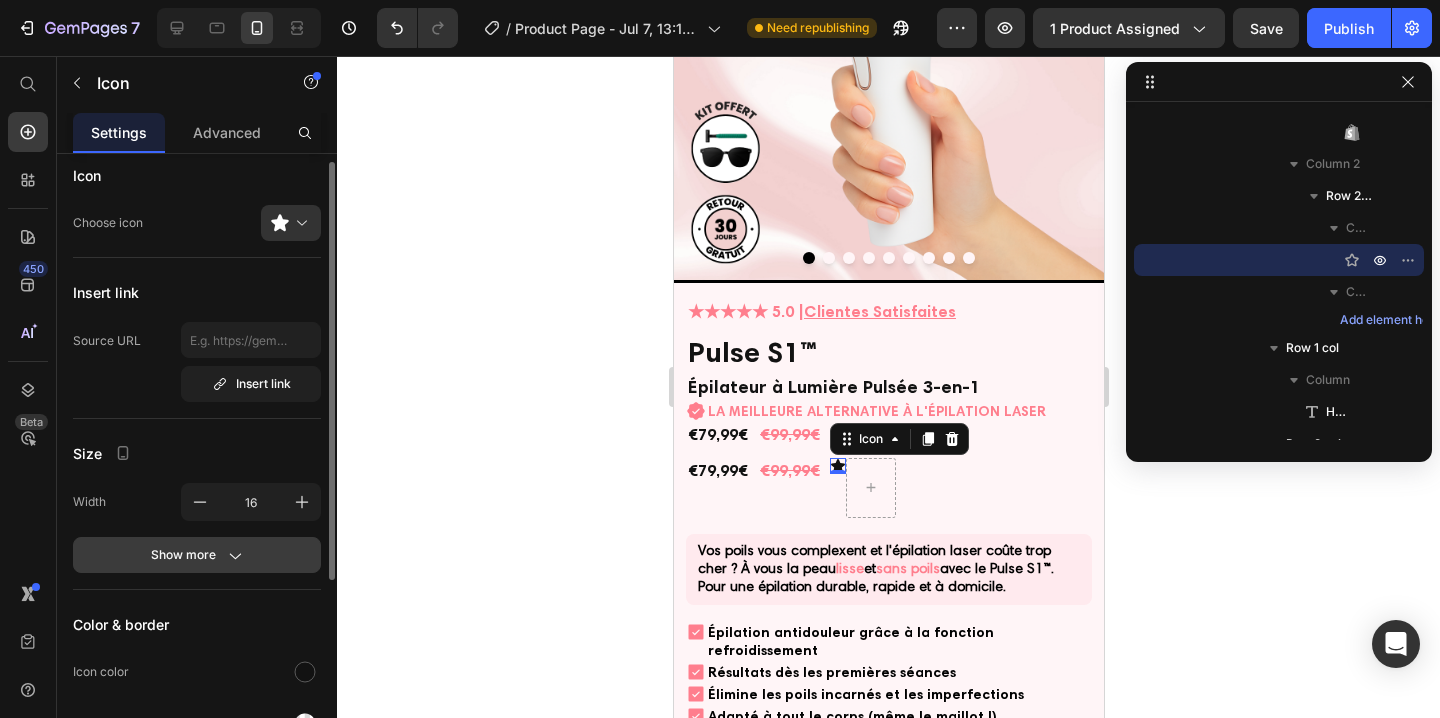 click on "Show more" 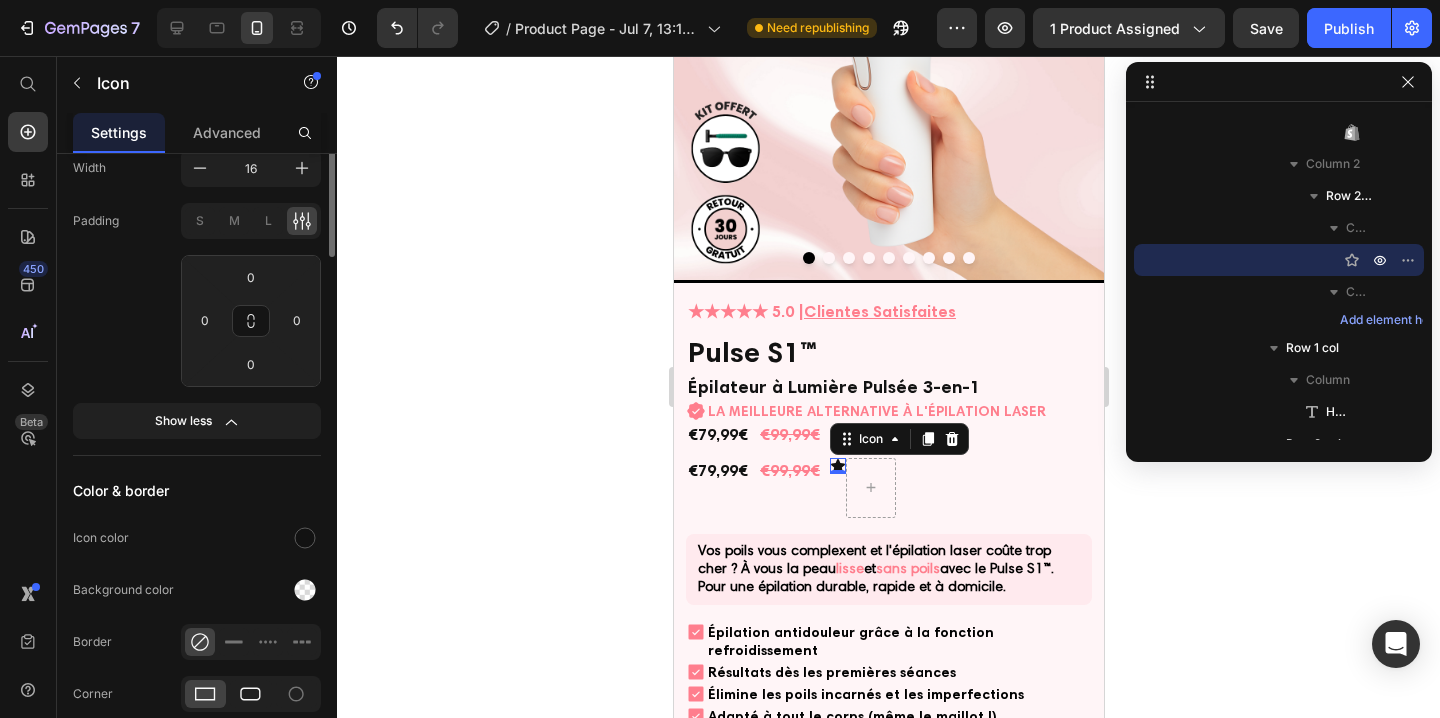 scroll, scrollTop: 0, scrollLeft: 0, axis: both 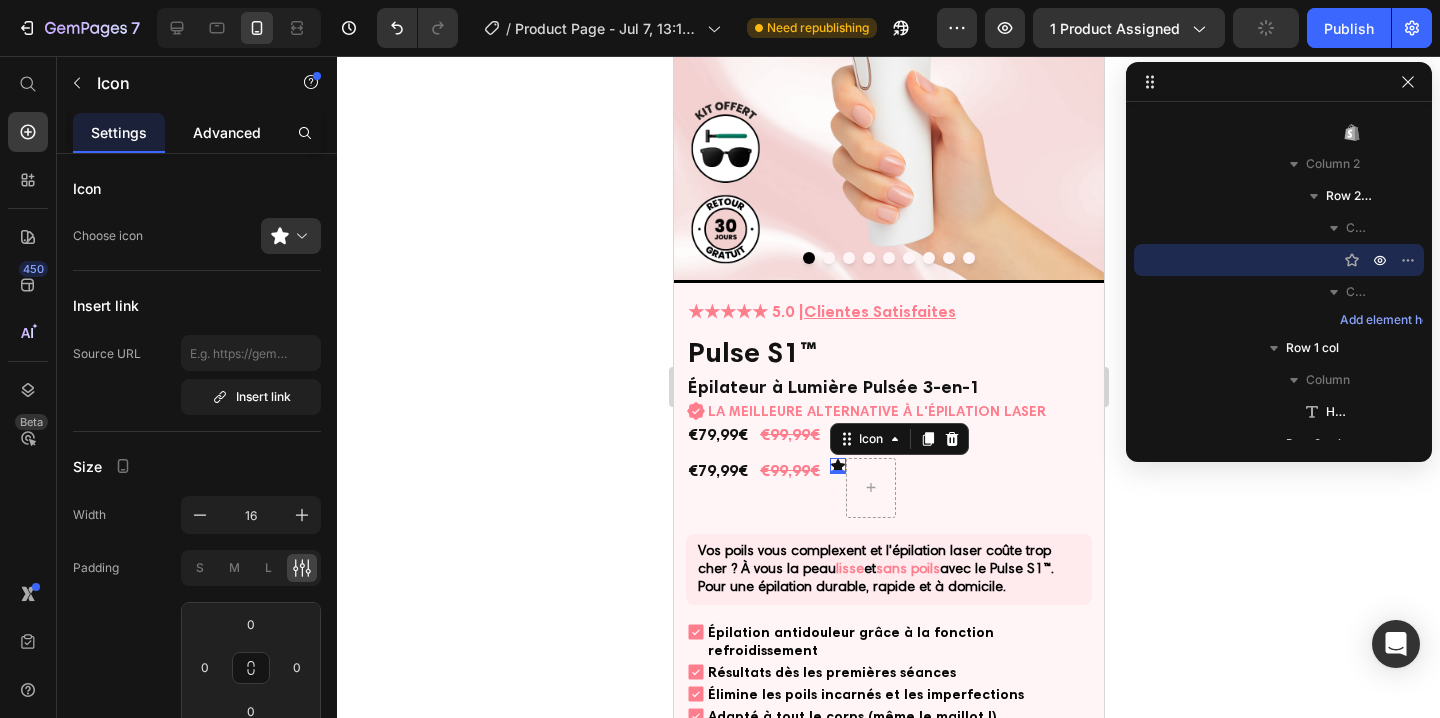 click on "Advanced" at bounding box center (227, 132) 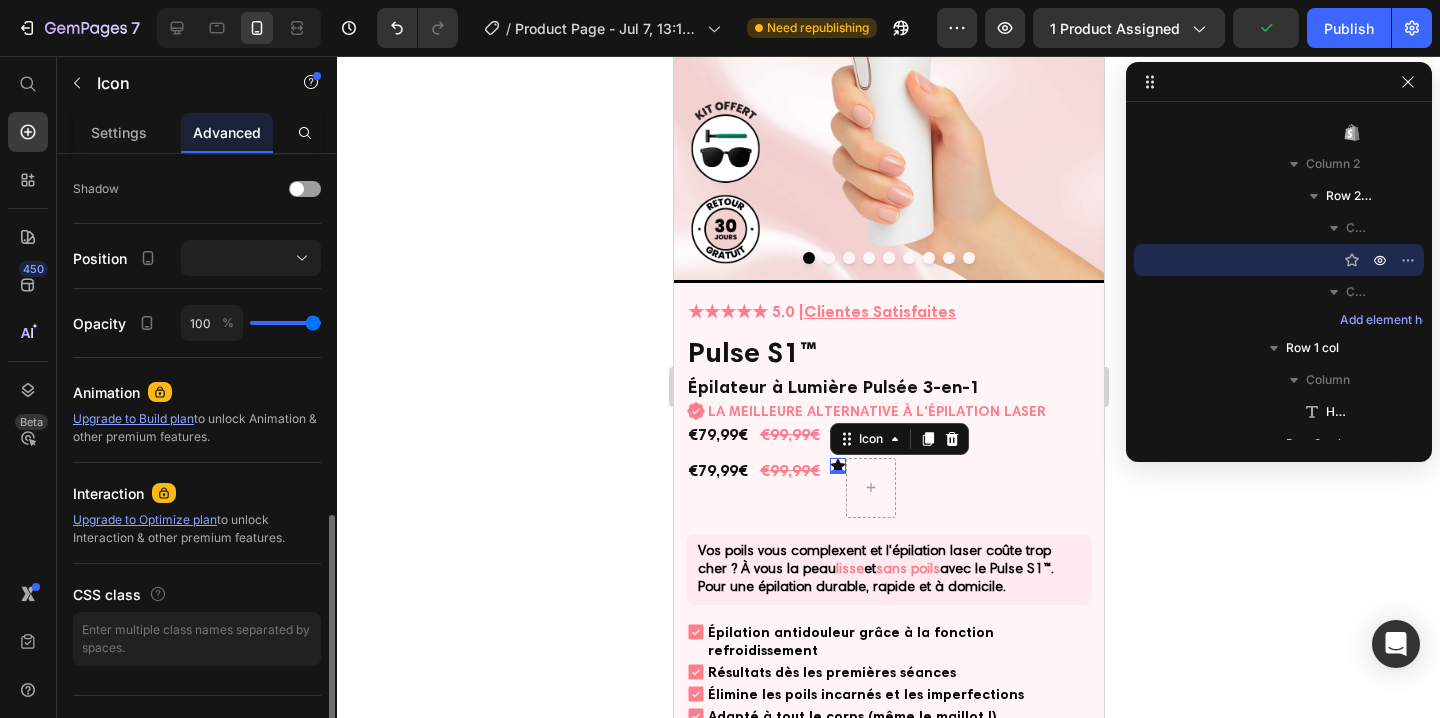scroll, scrollTop: 684, scrollLeft: 0, axis: vertical 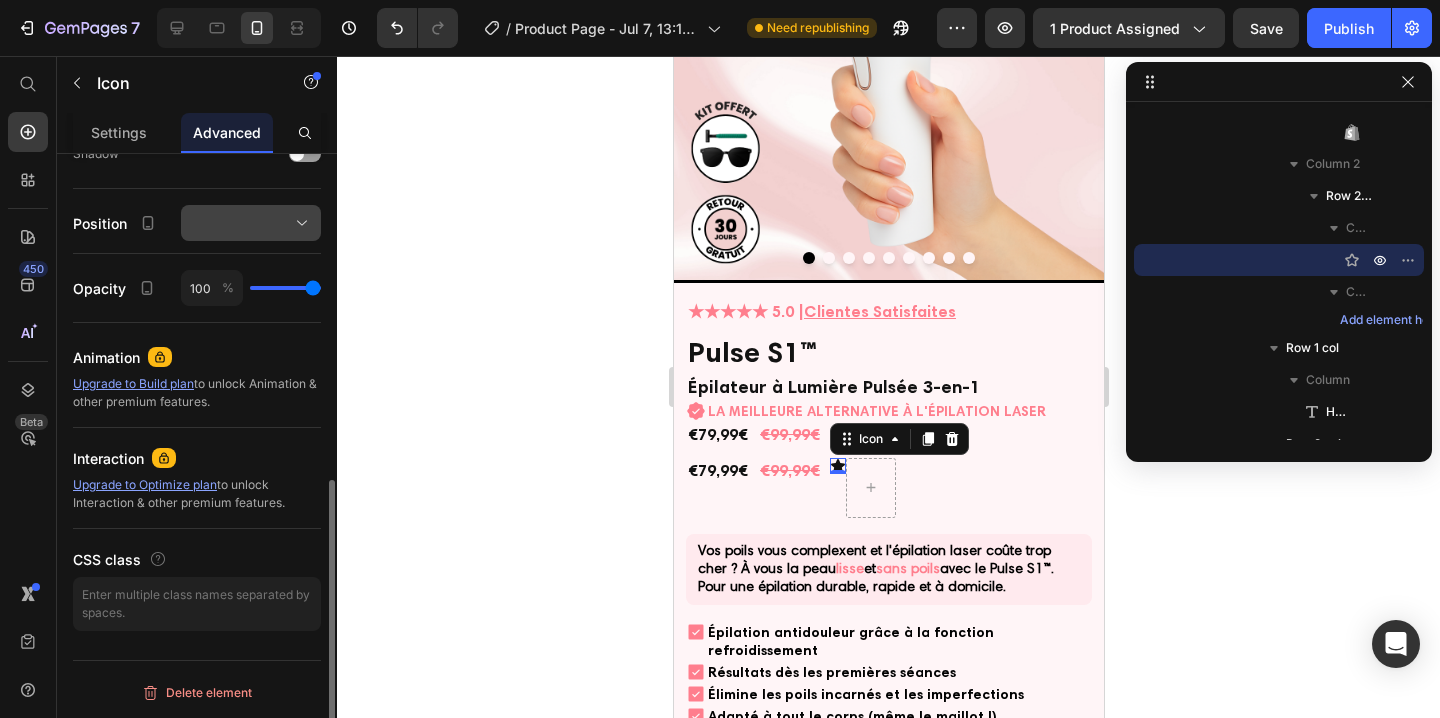 click at bounding box center (251, 223) 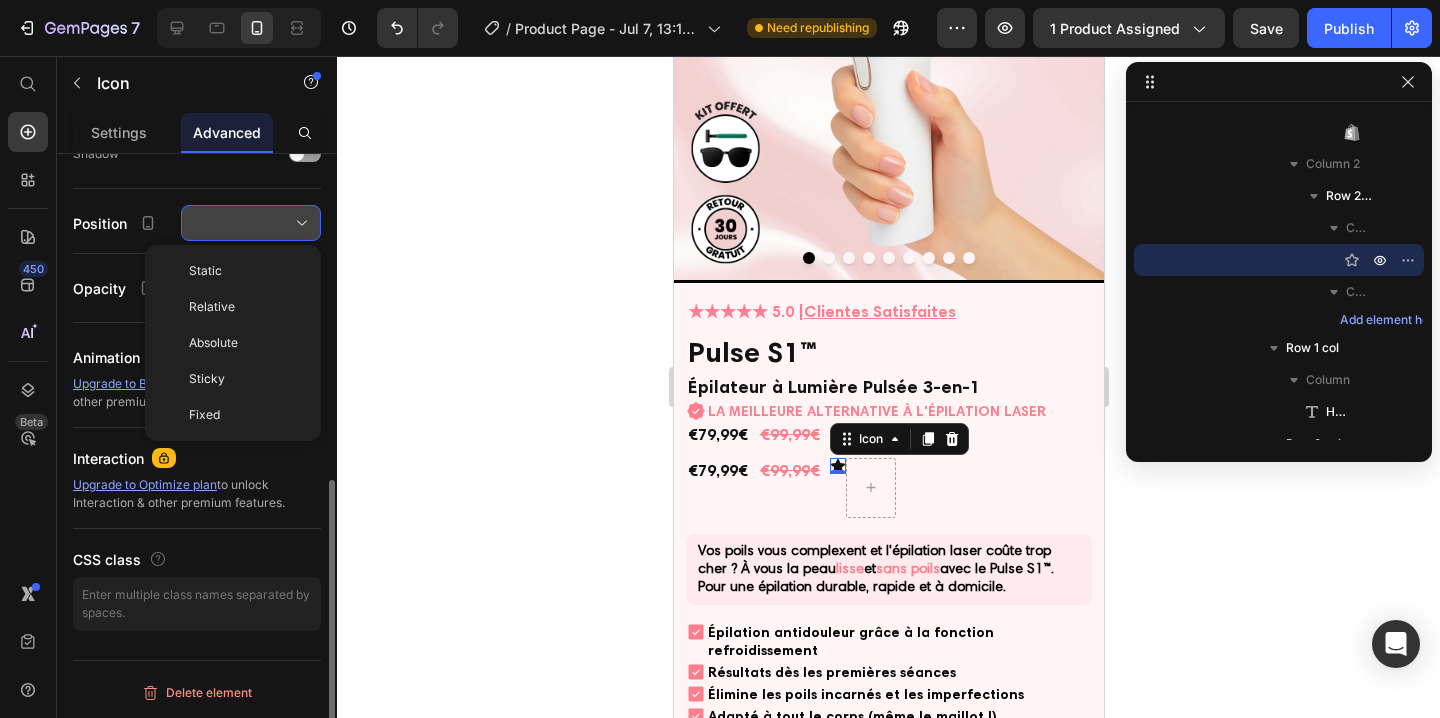 click at bounding box center (251, 223) 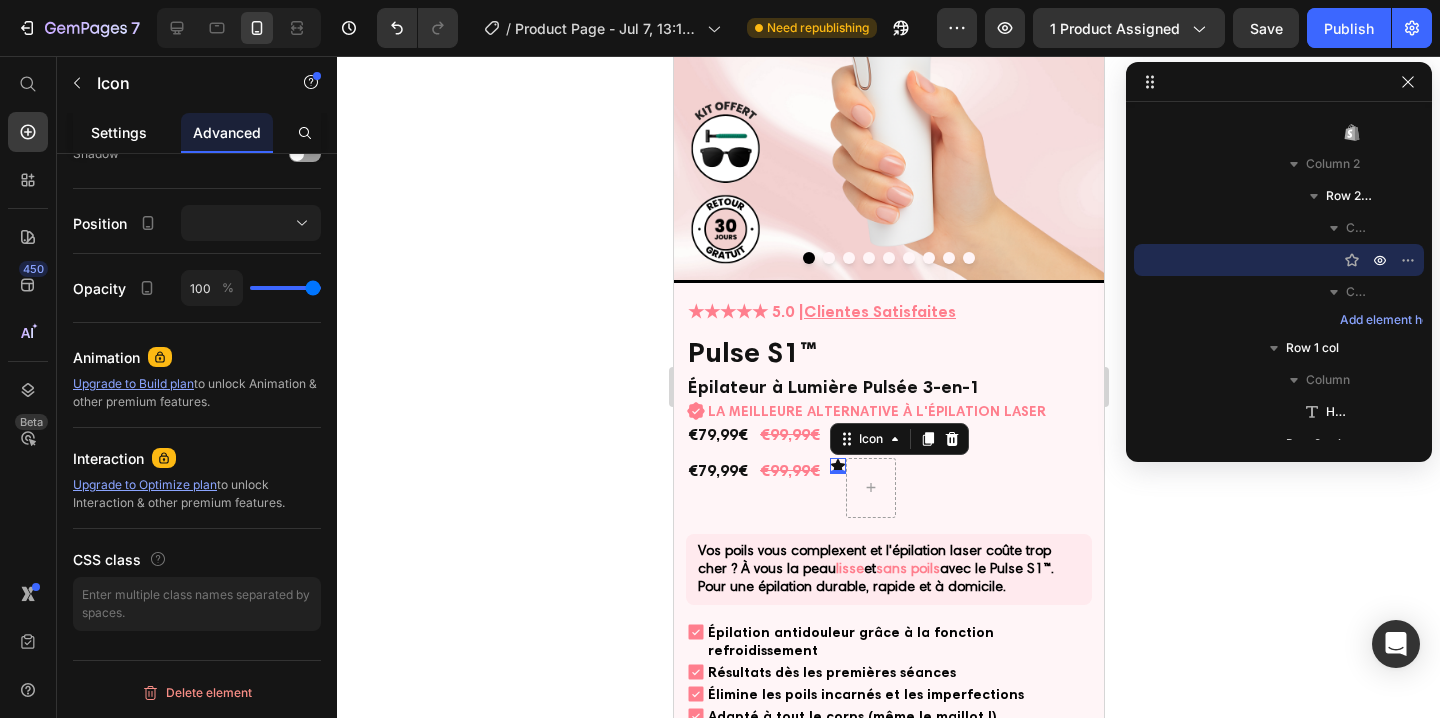 click on "Settings" 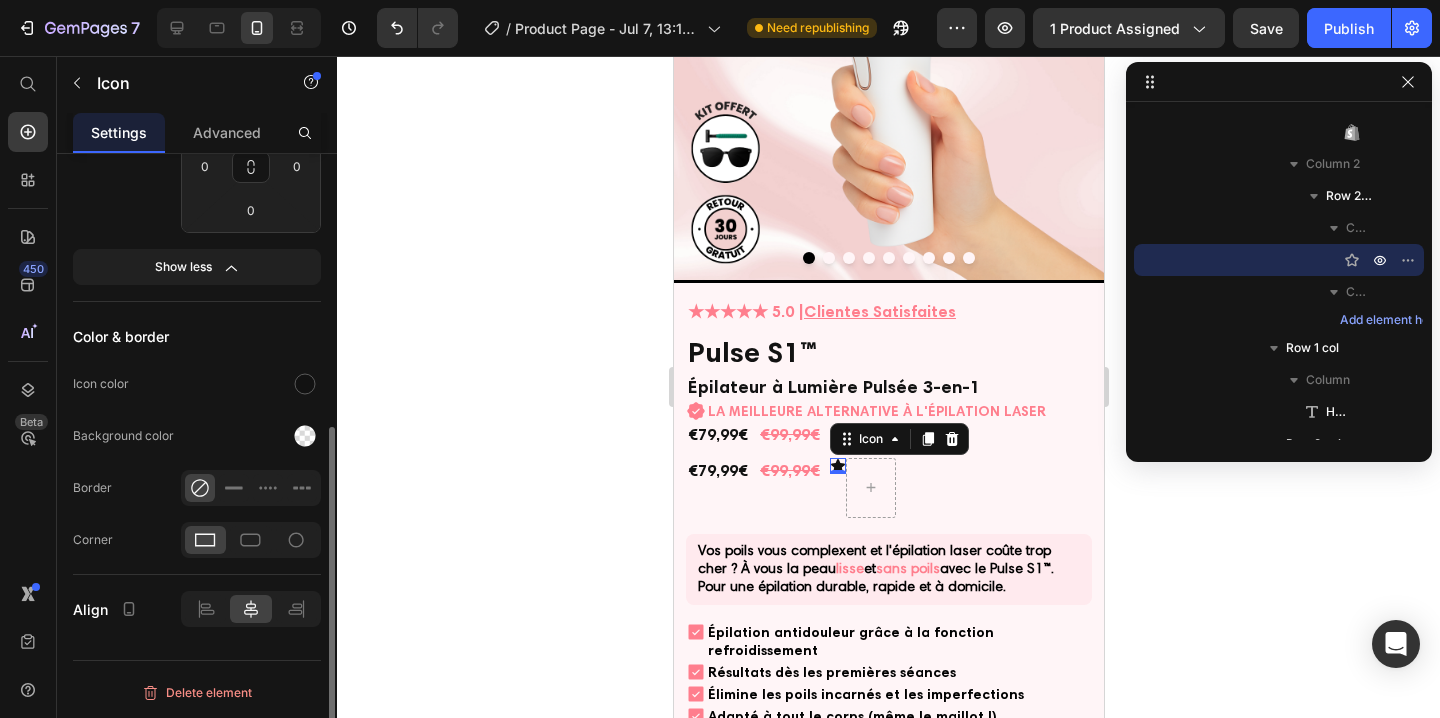 scroll, scrollTop: 0, scrollLeft: 0, axis: both 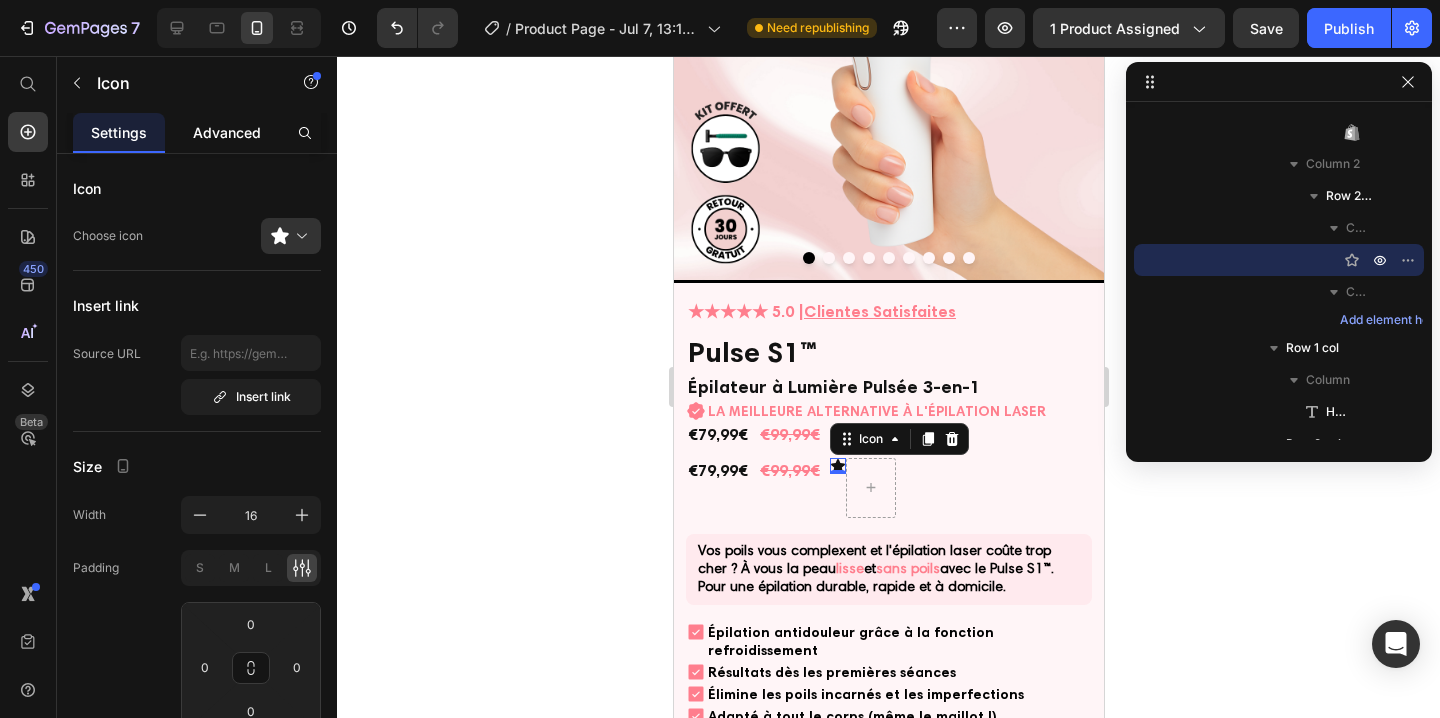 click on "Advanced" at bounding box center [227, 132] 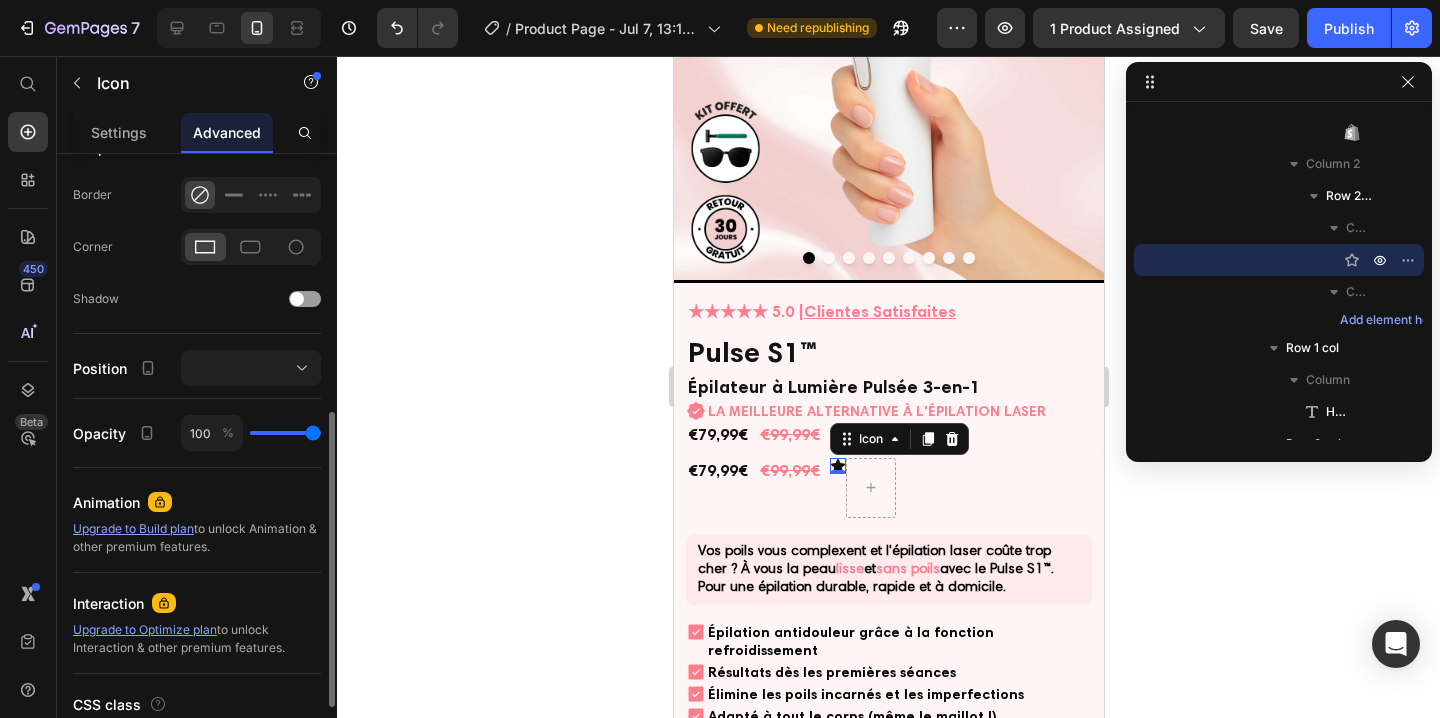 scroll, scrollTop: 567, scrollLeft: 0, axis: vertical 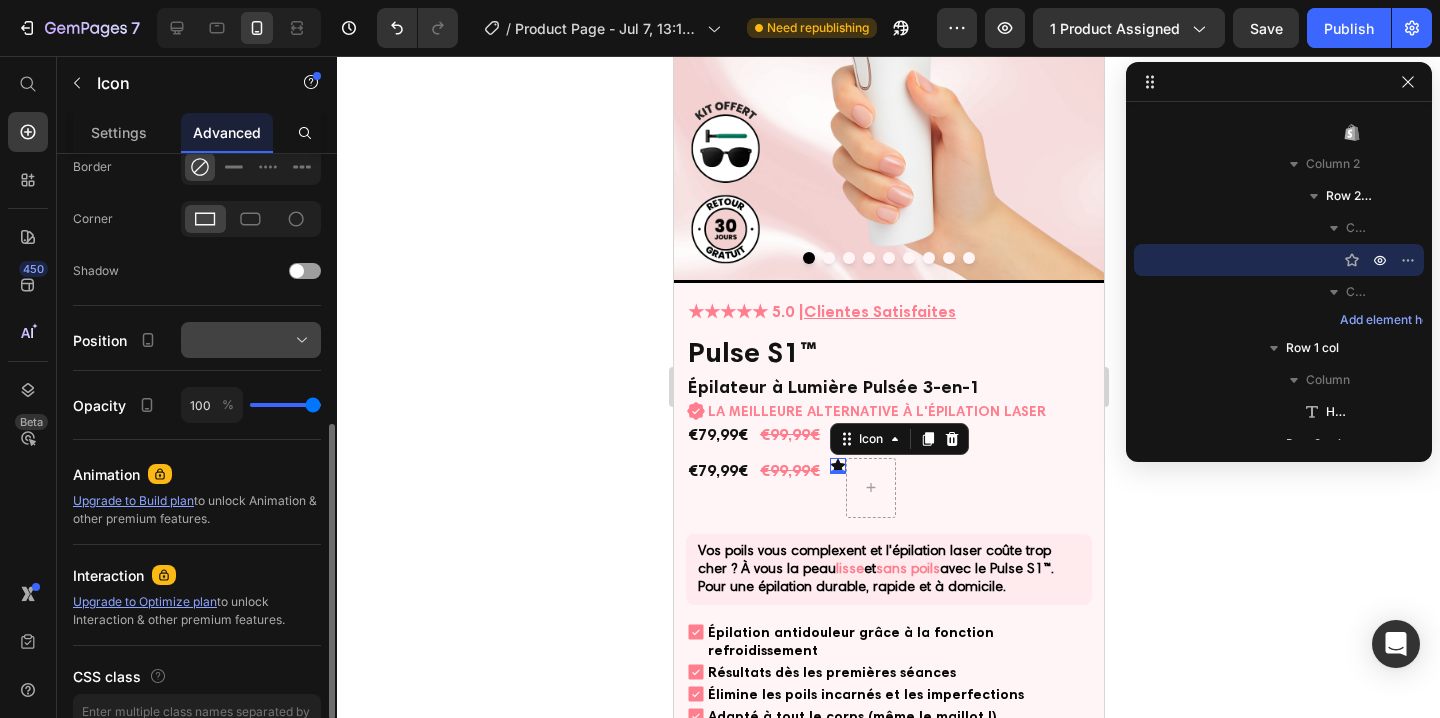 click at bounding box center (251, 340) 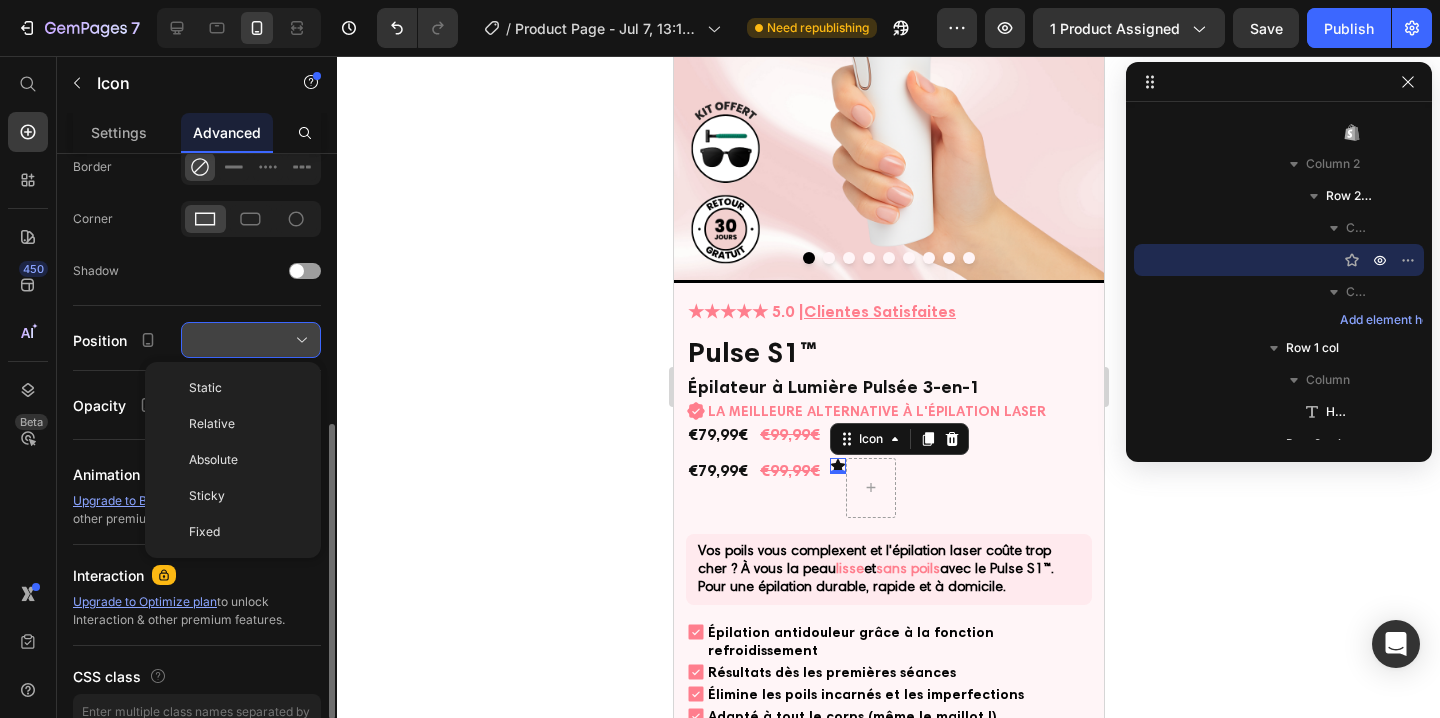 type 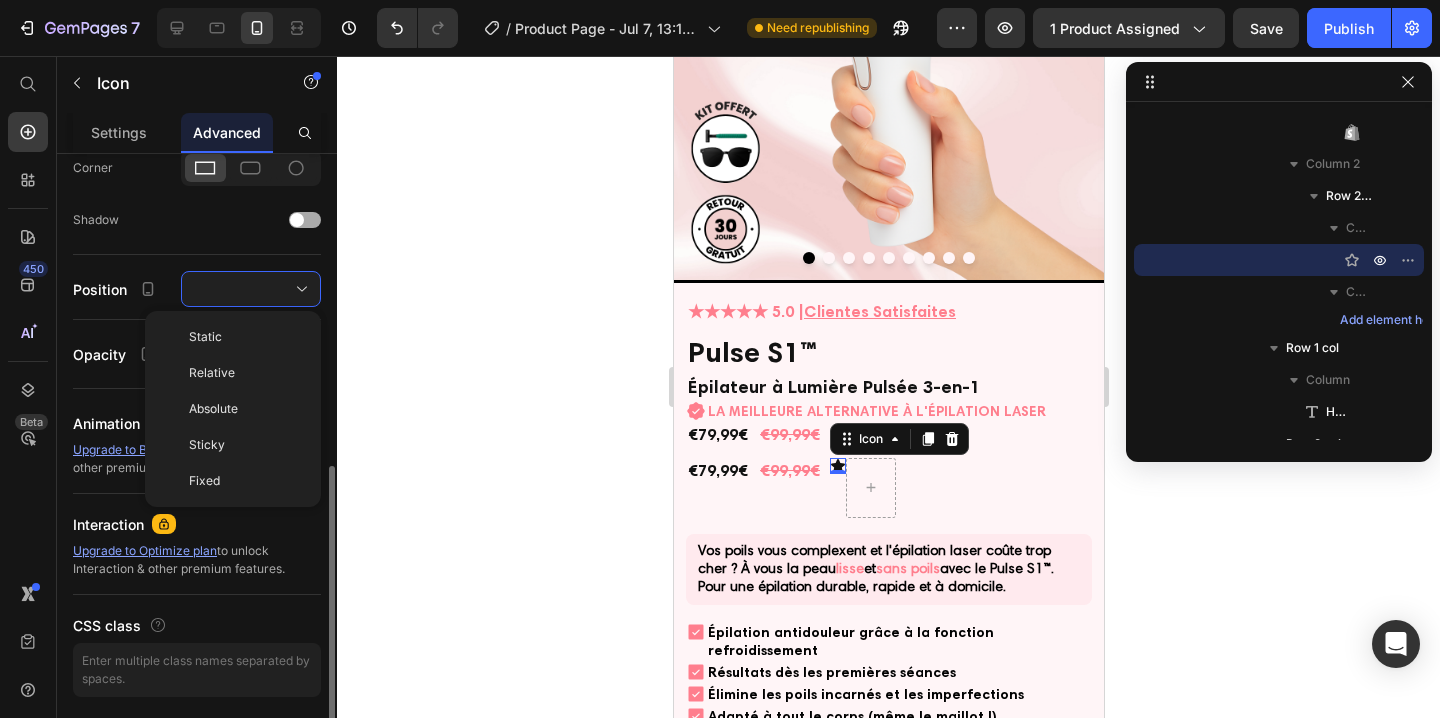 scroll, scrollTop: 684, scrollLeft: 0, axis: vertical 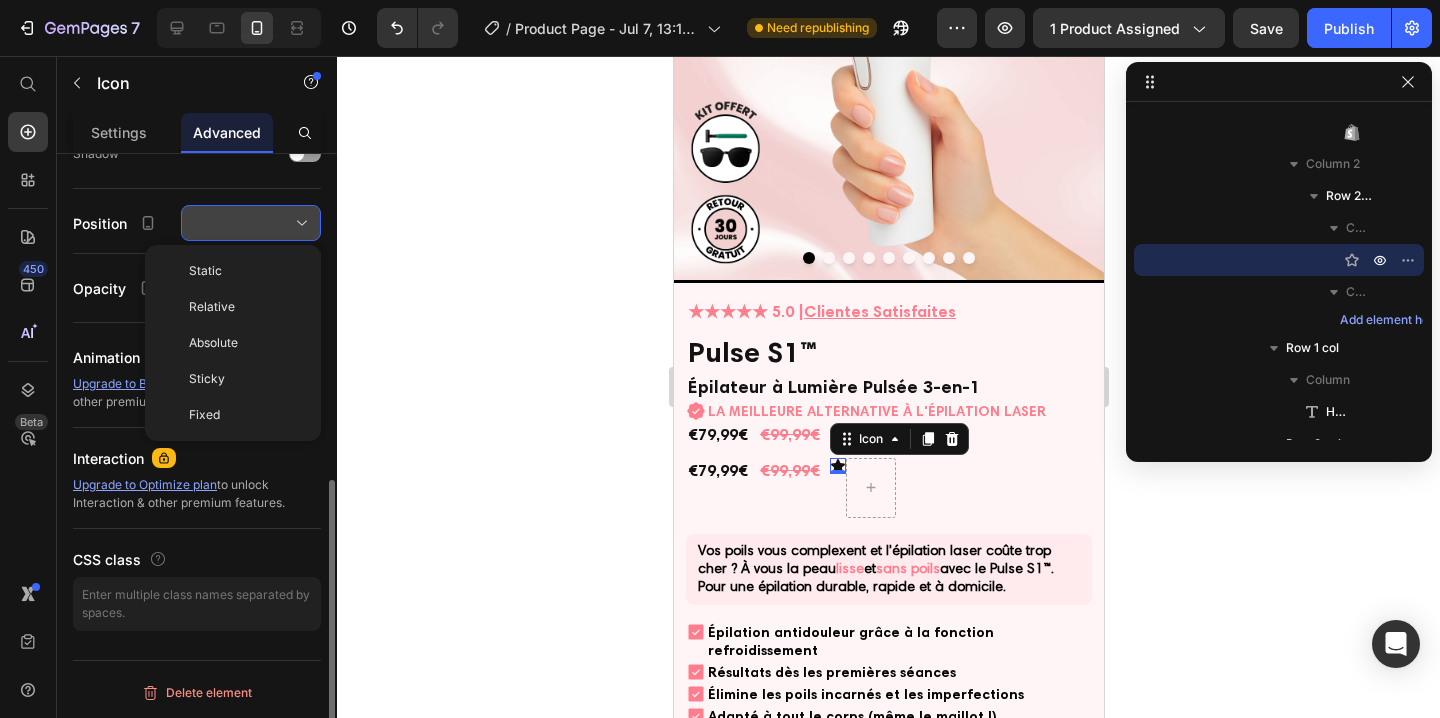 click at bounding box center [251, 223] 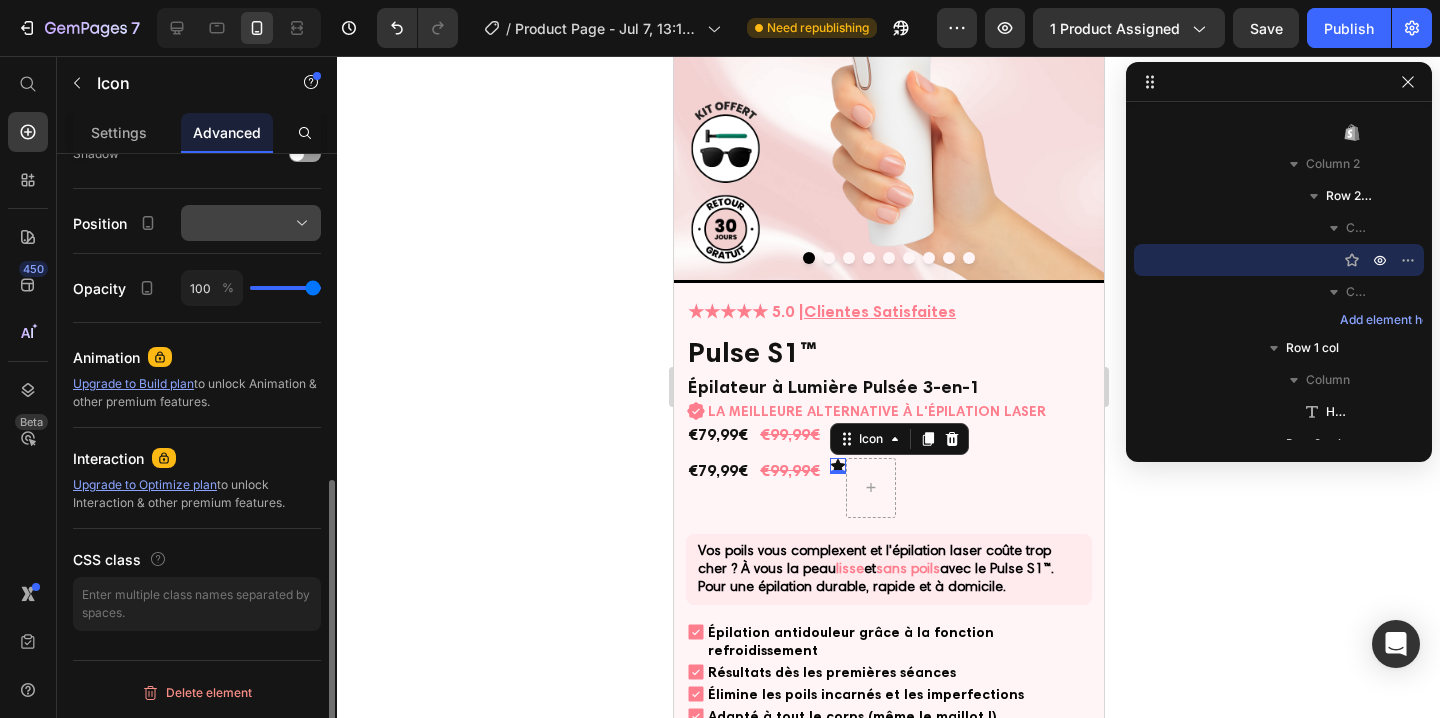 click at bounding box center [251, 223] 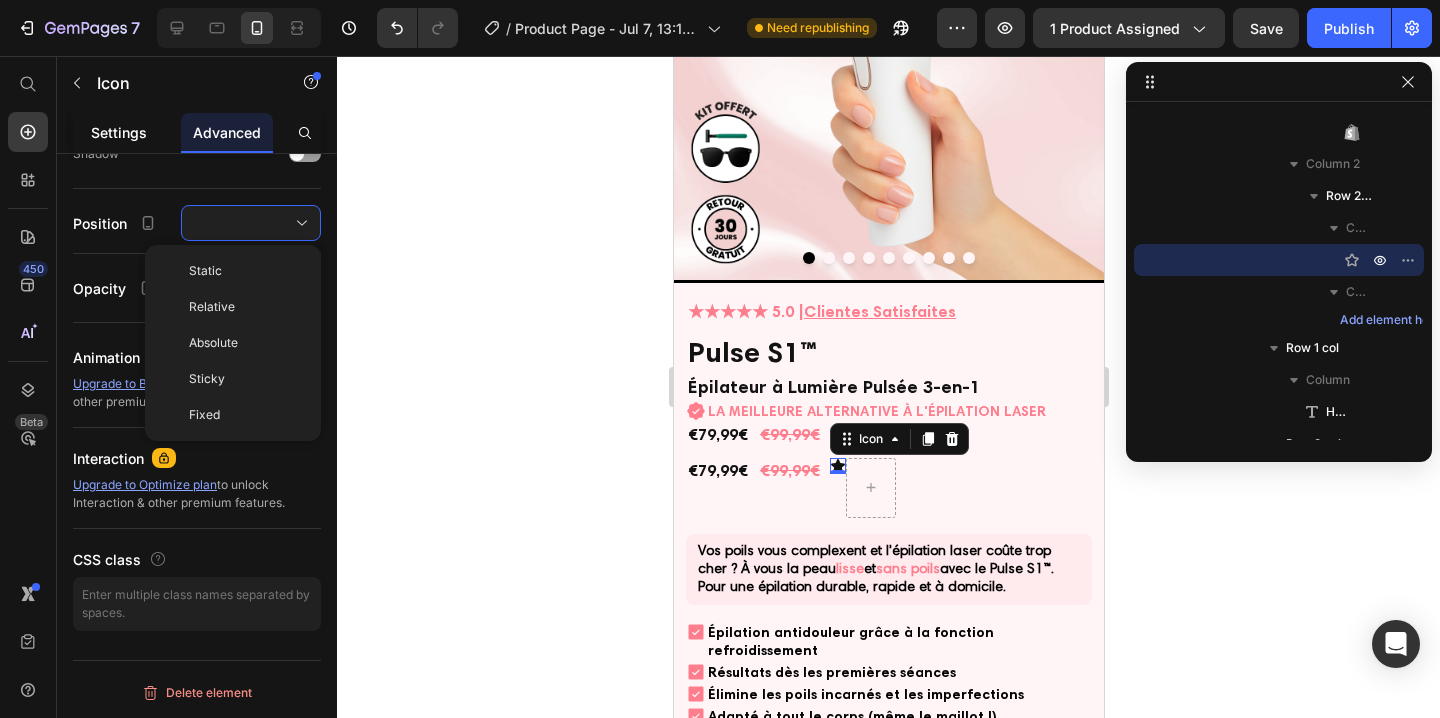 click on "Settings" 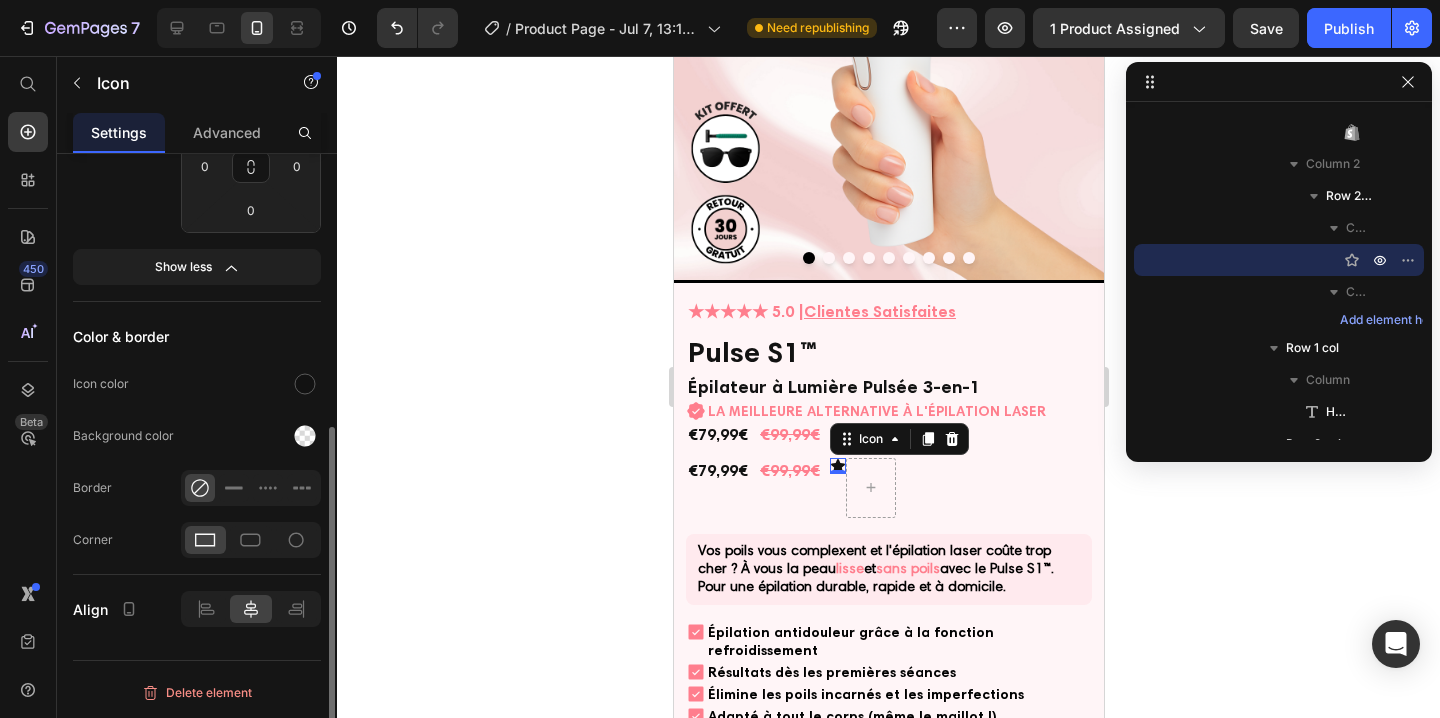 scroll, scrollTop: 0, scrollLeft: 0, axis: both 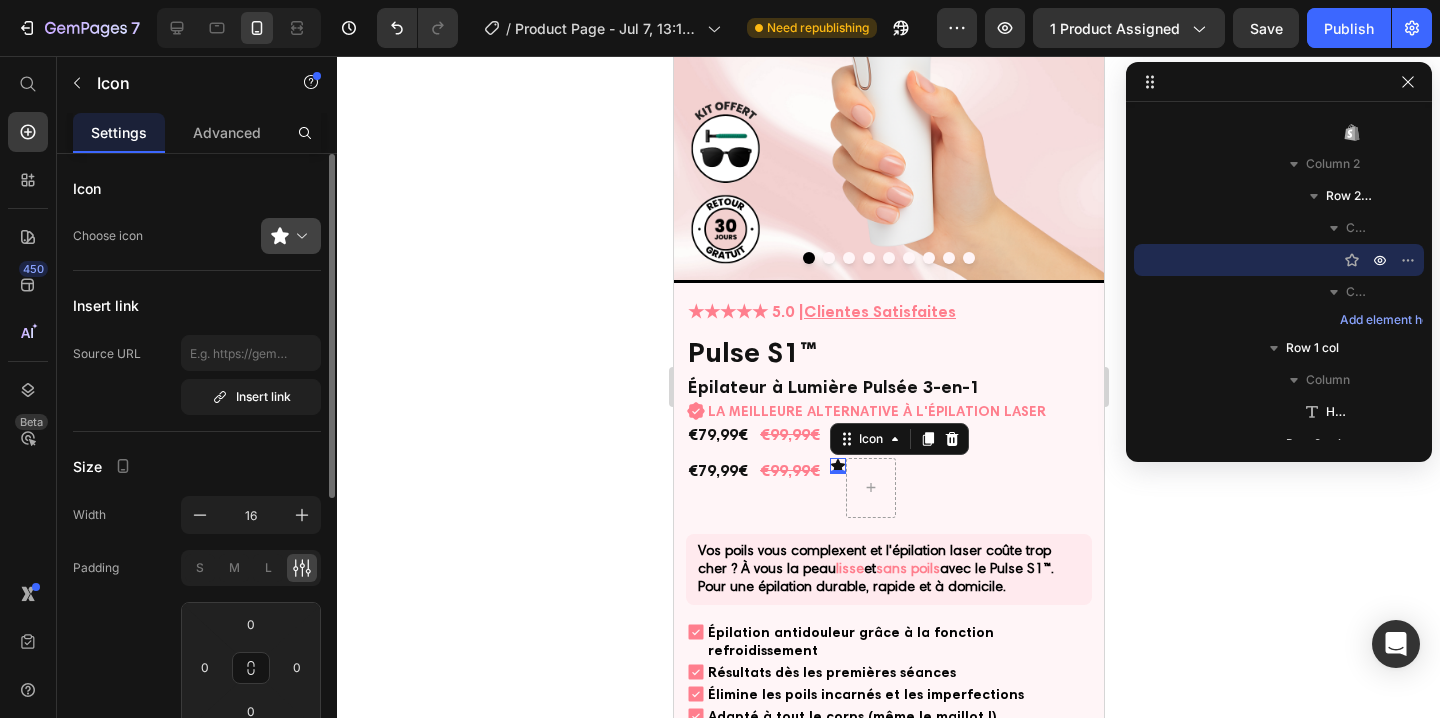 click at bounding box center (299, 236) 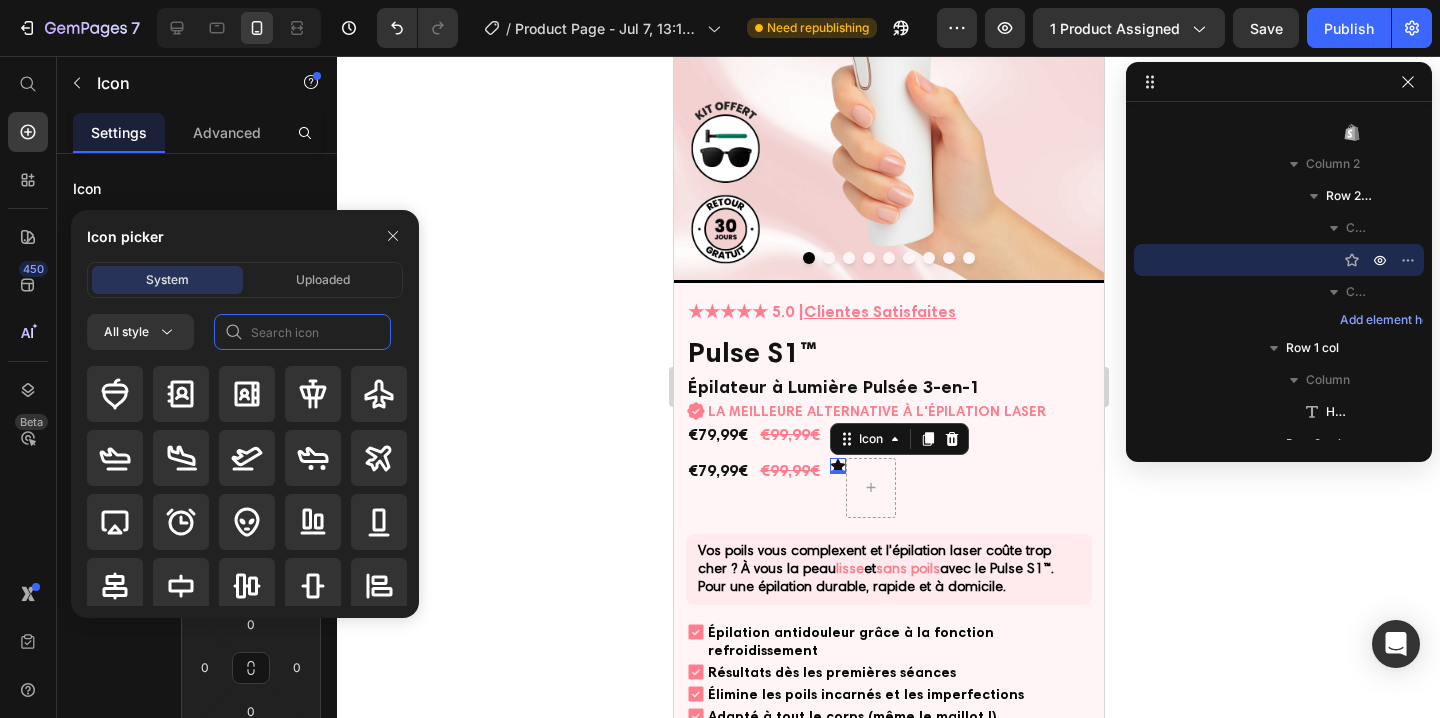 click 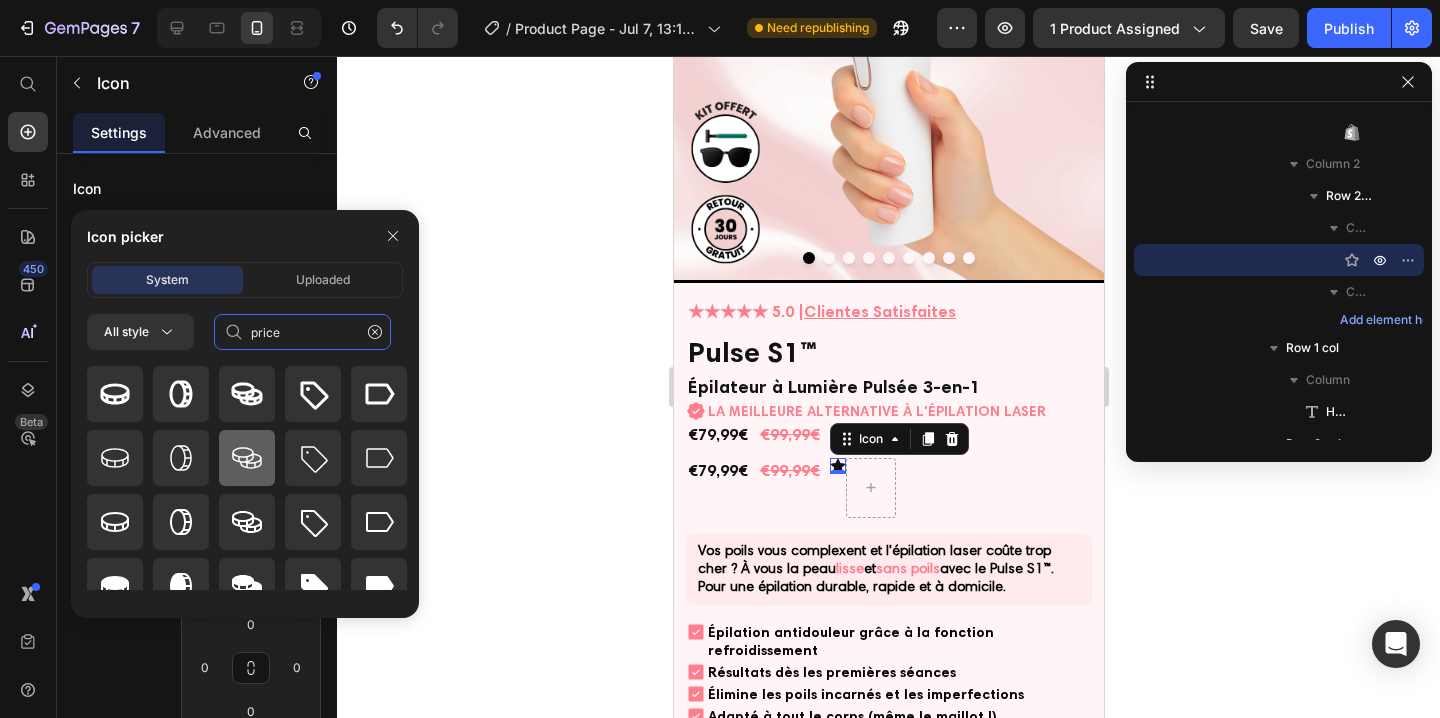scroll, scrollTop: 24, scrollLeft: 0, axis: vertical 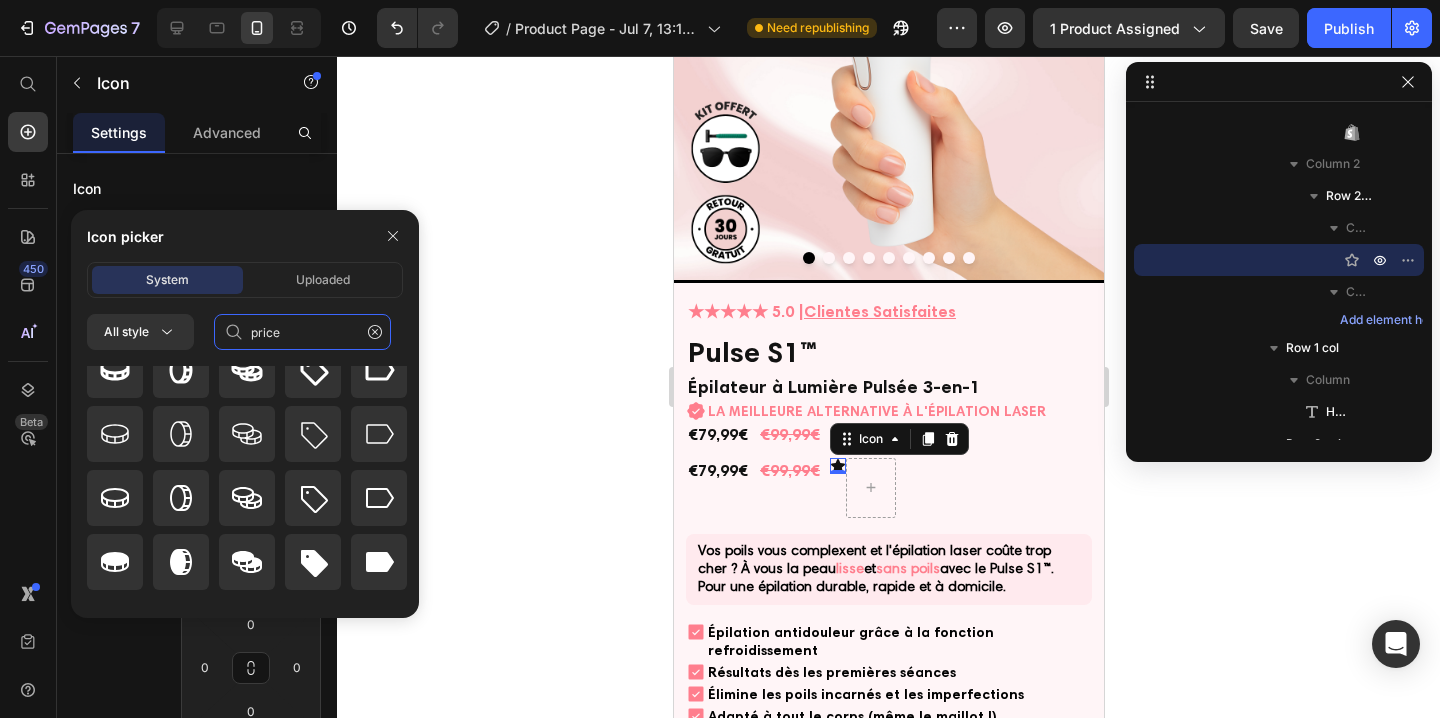 click on "price" 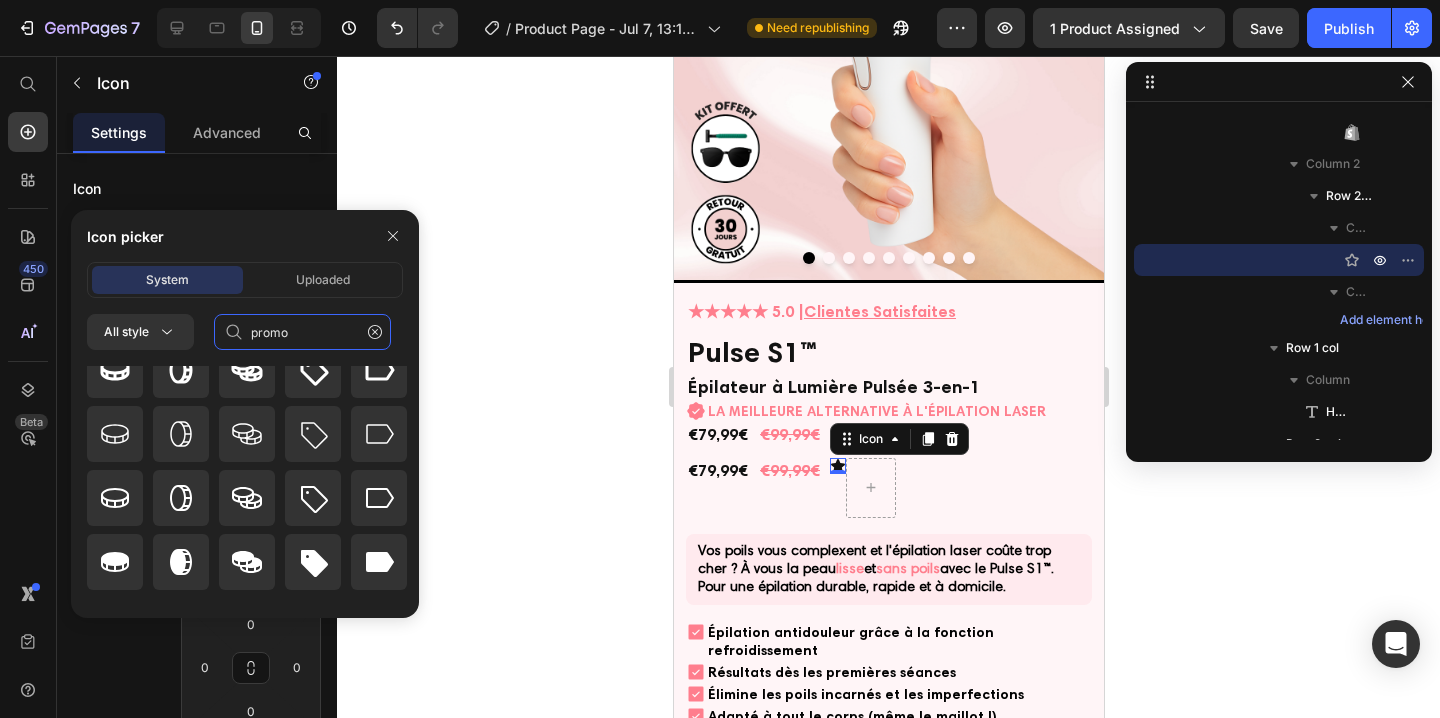 scroll, scrollTop: 0, scrollLeft: 0, axis: both 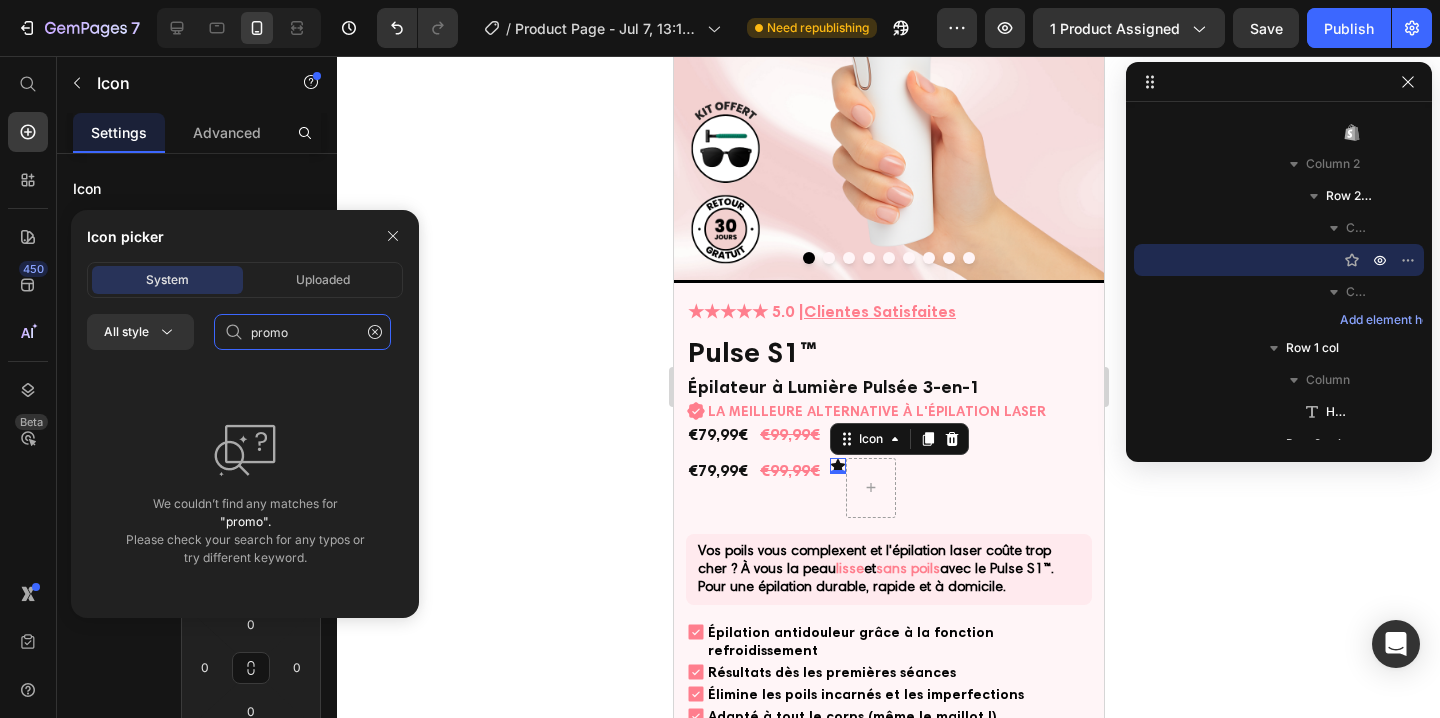 click on "promo" 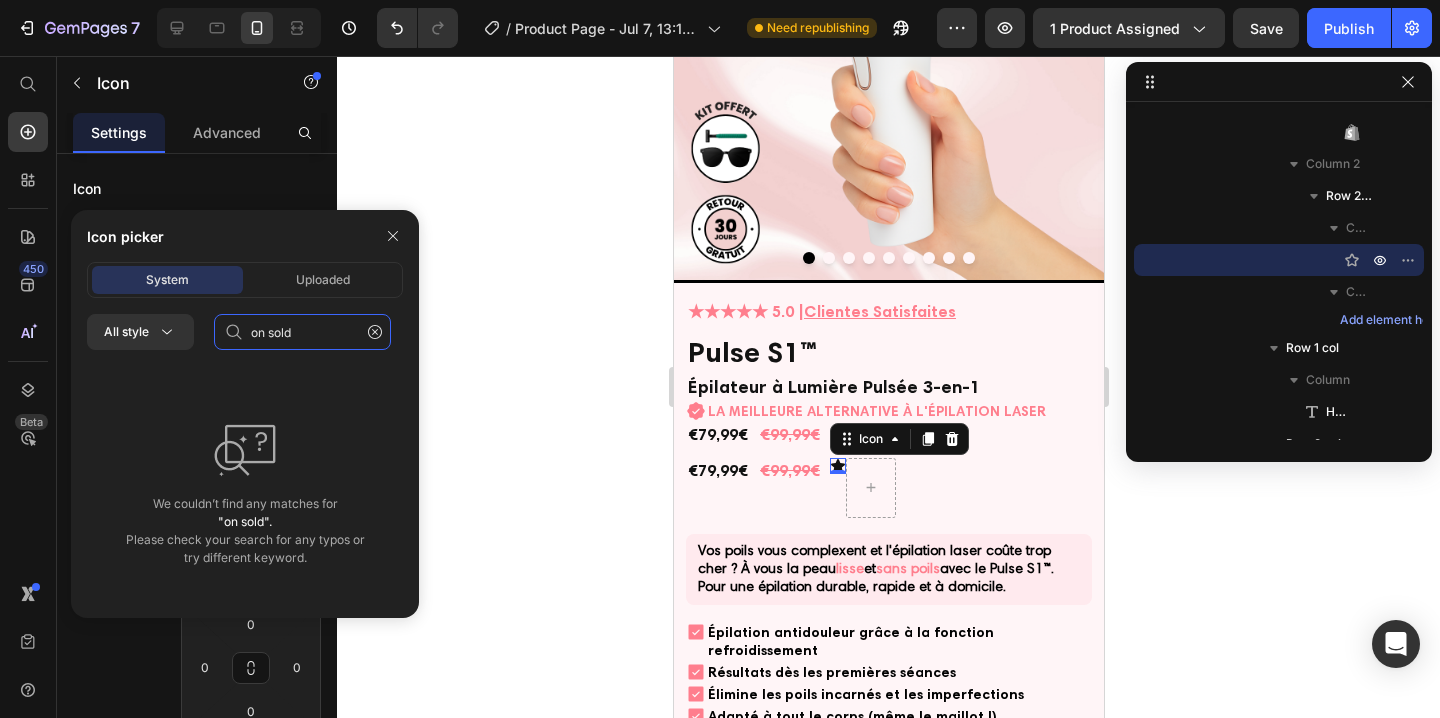 click on "on sold" 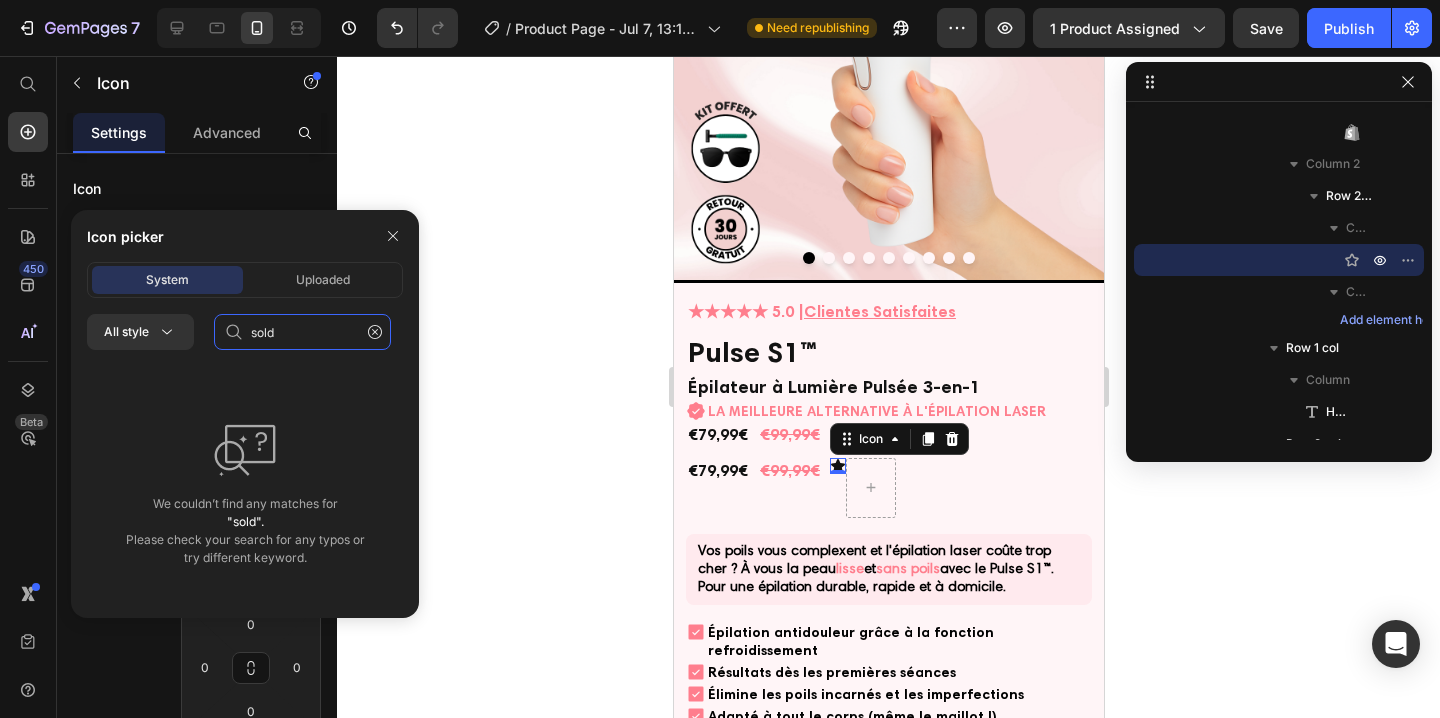 click on "sold" 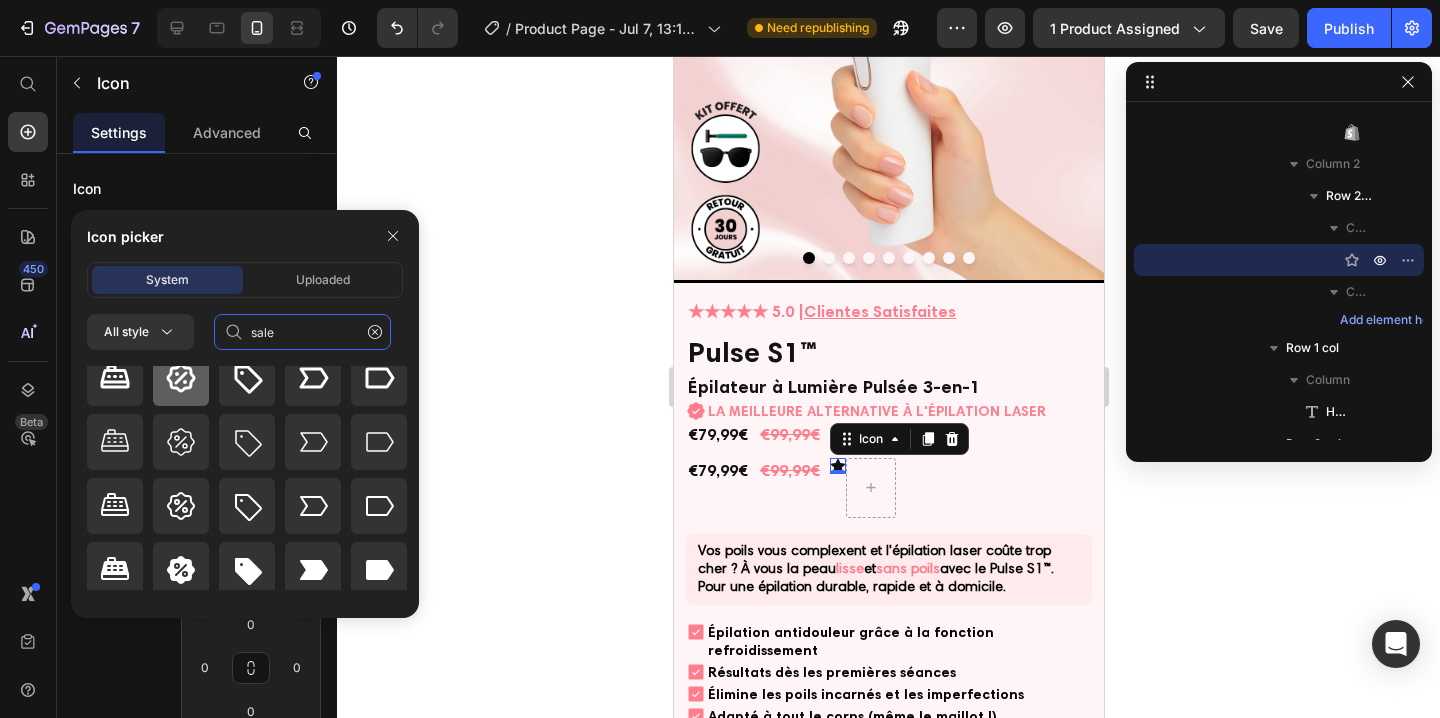scroll, scrollTop: 0, scrollLeft: 0, axis: both 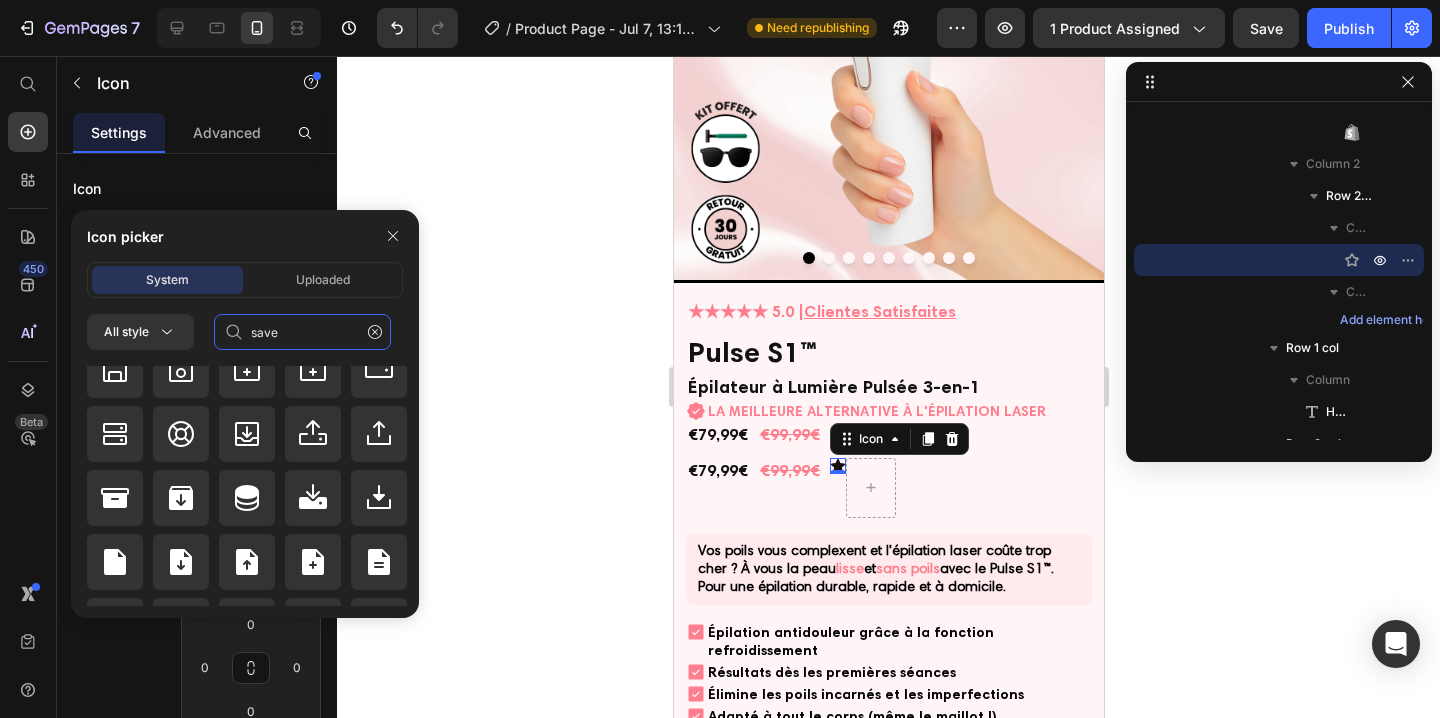 click on "save" 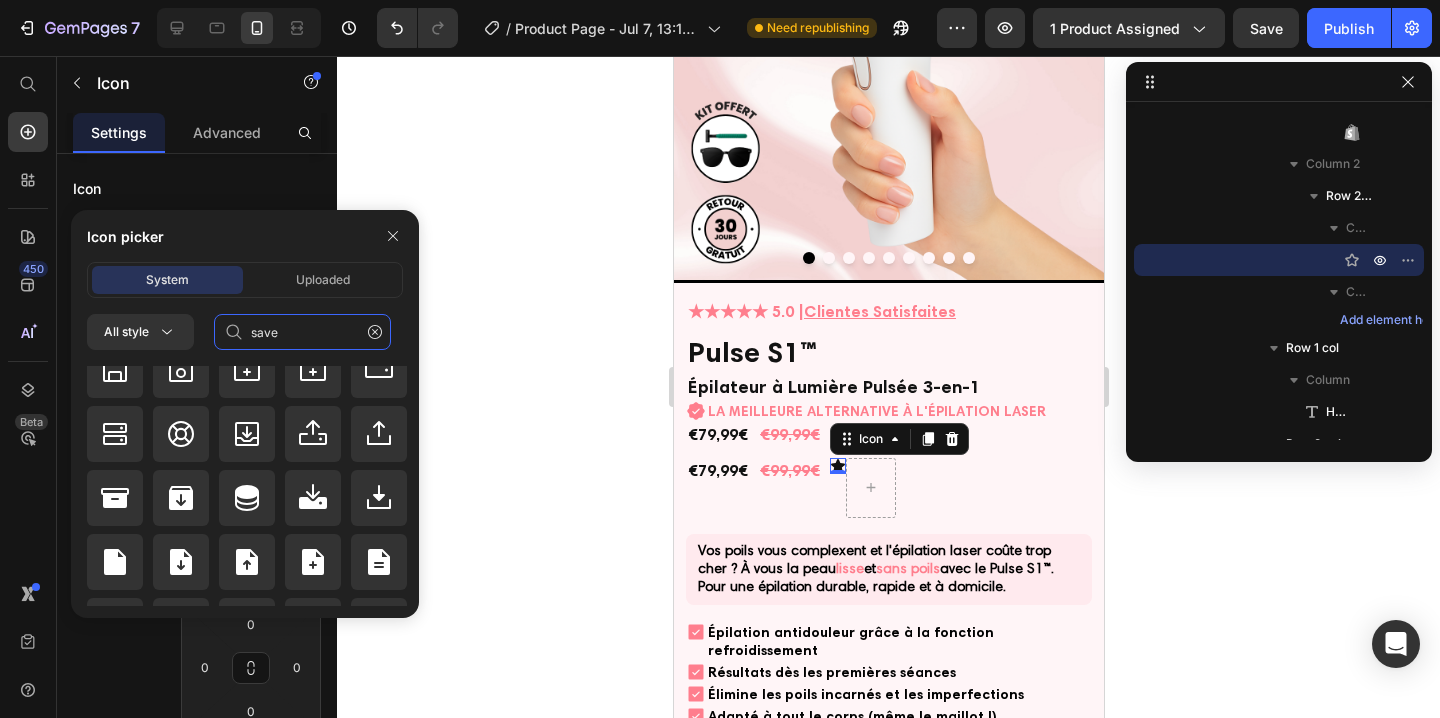 click on "save" 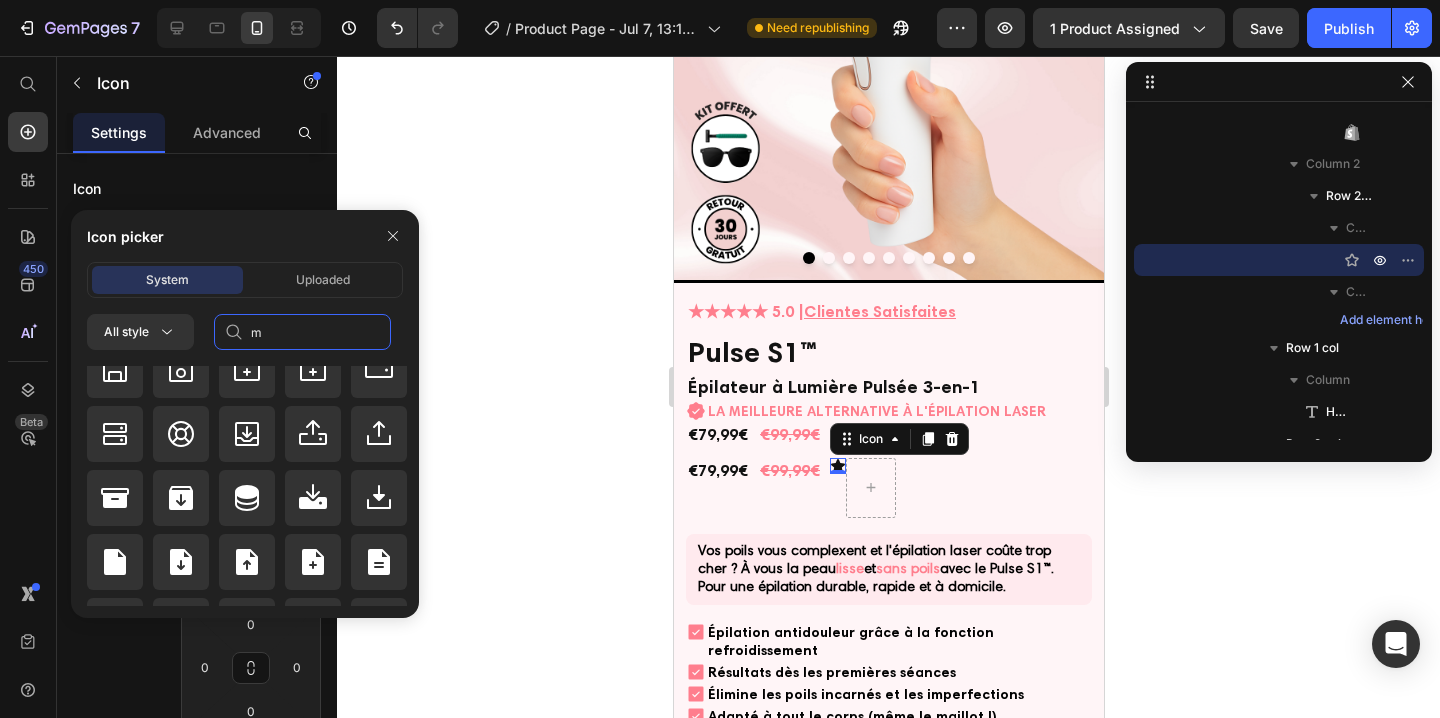 scroll, scrollTop: 0, scrollLeft: 0, axis: both 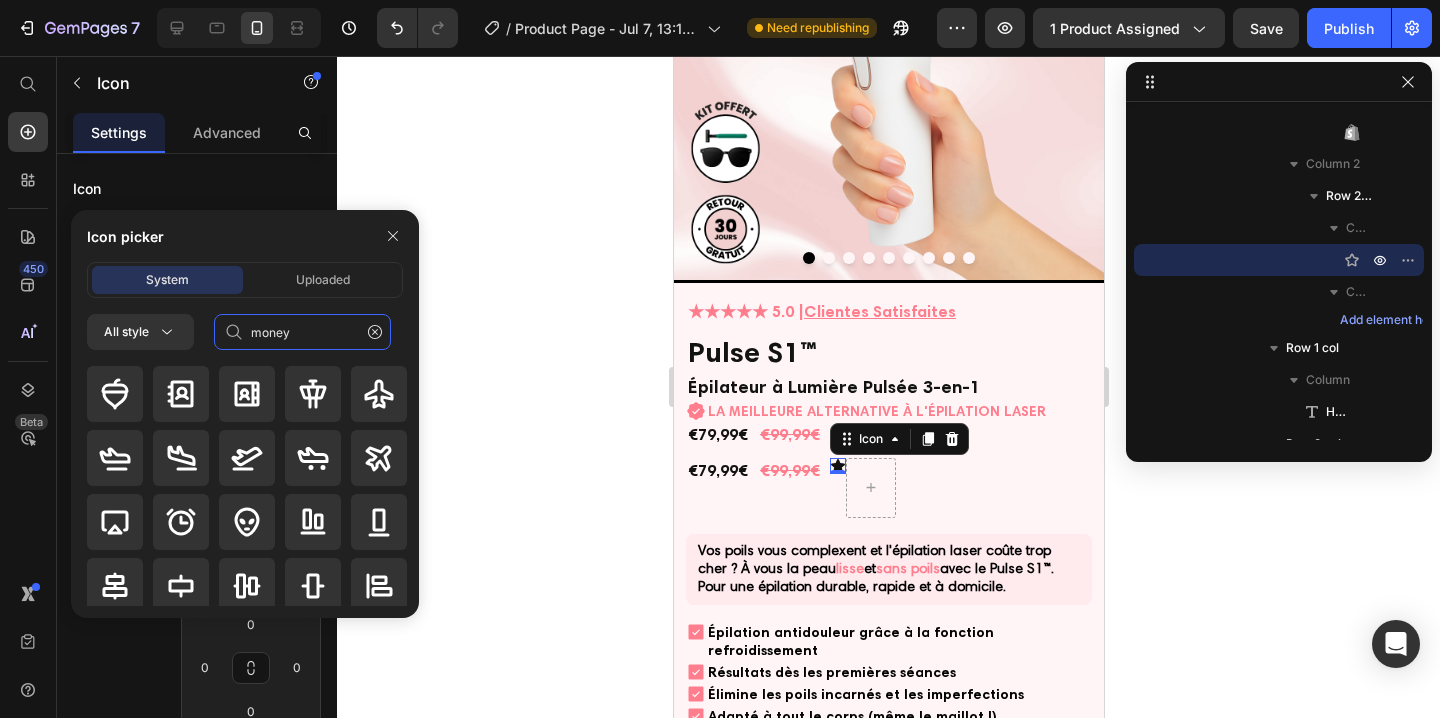 type on "money" 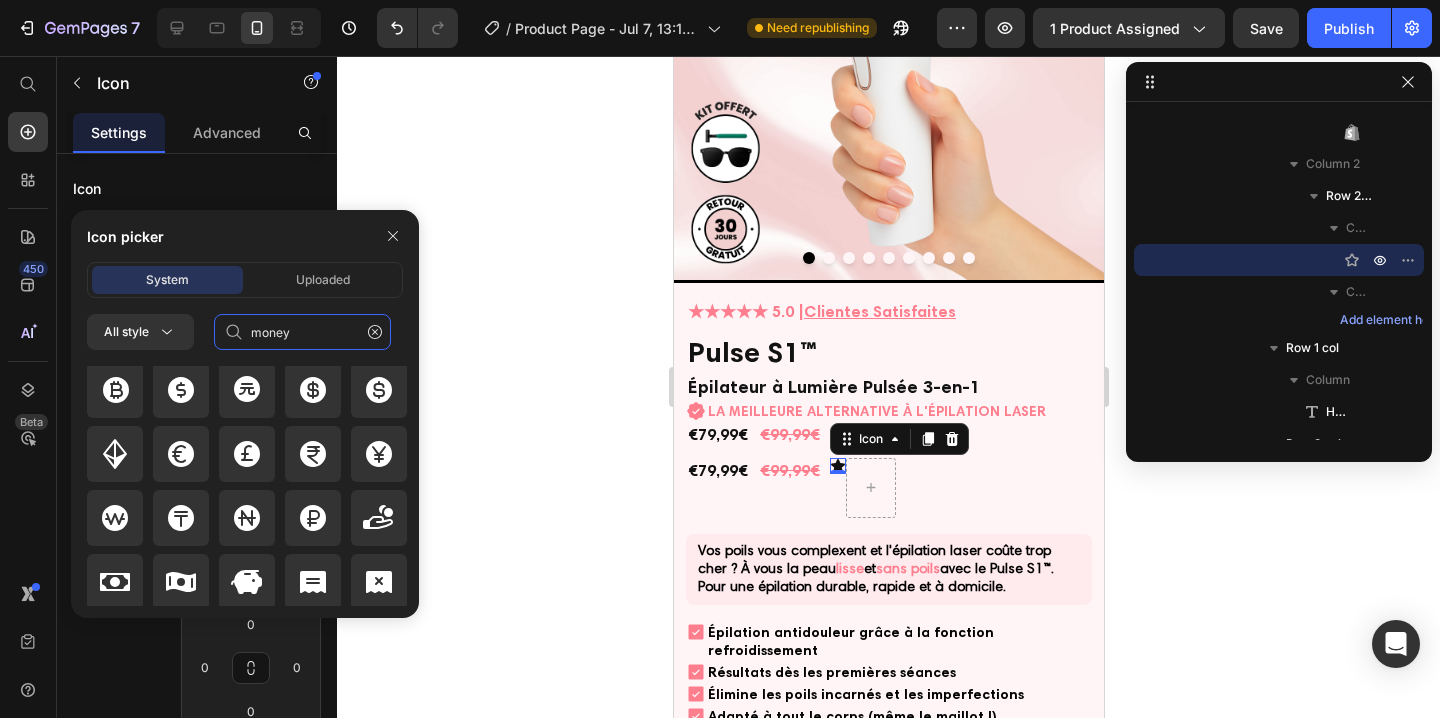 scroll, scrollTop: 1004, scrollLeft: 0, axis: vertical 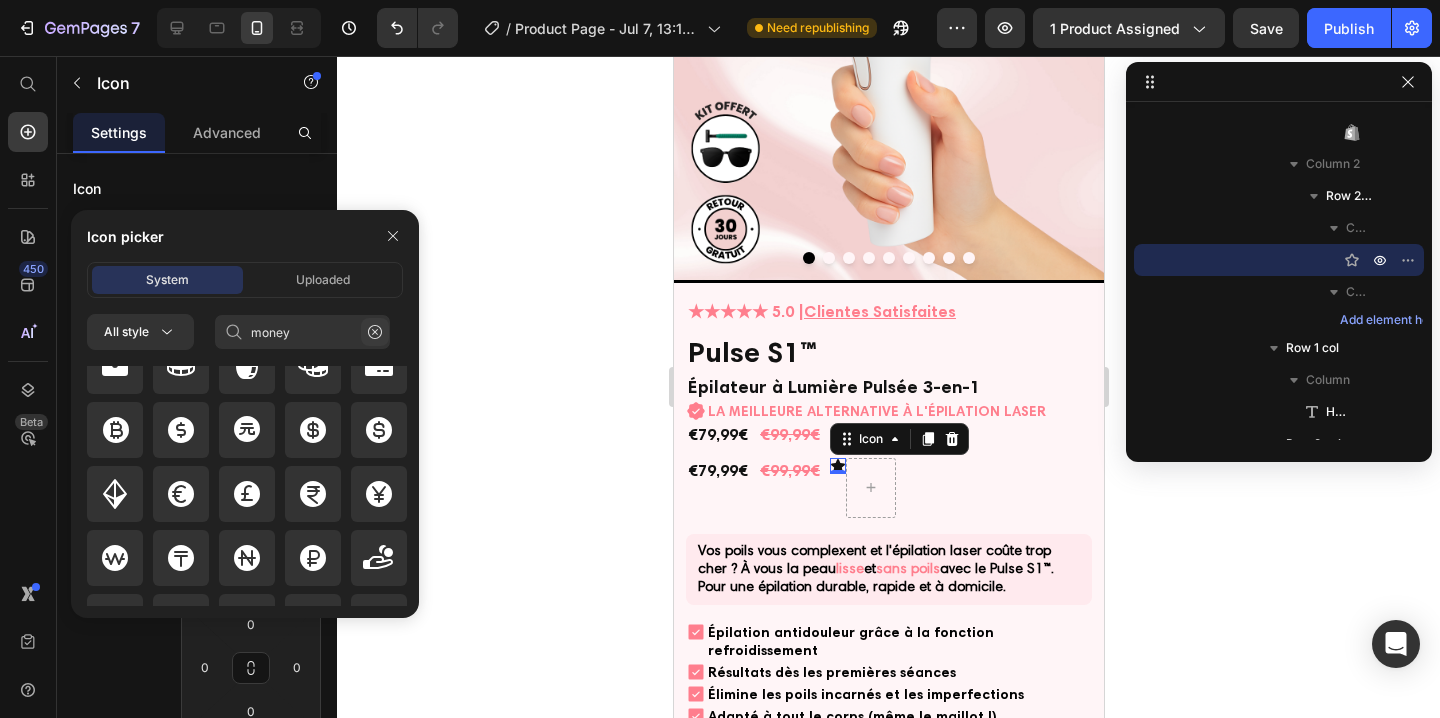 click 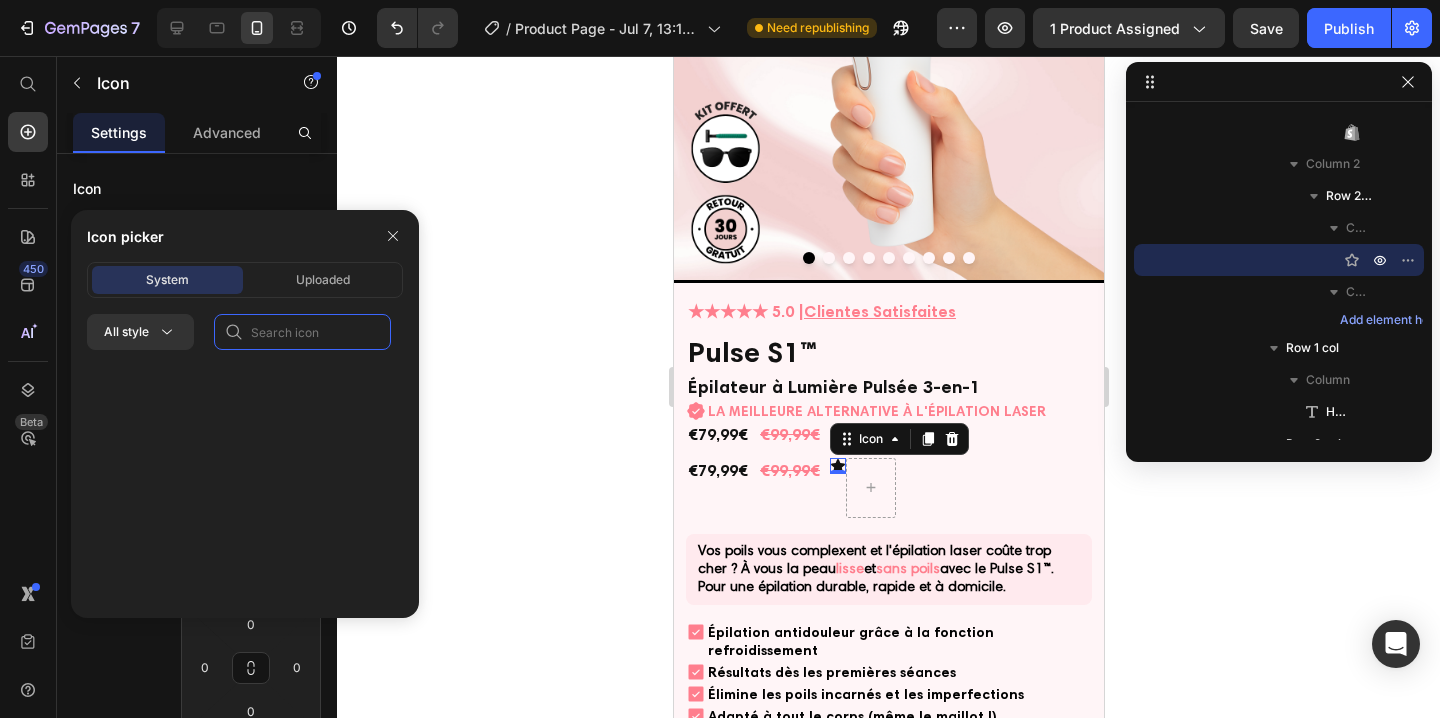 click 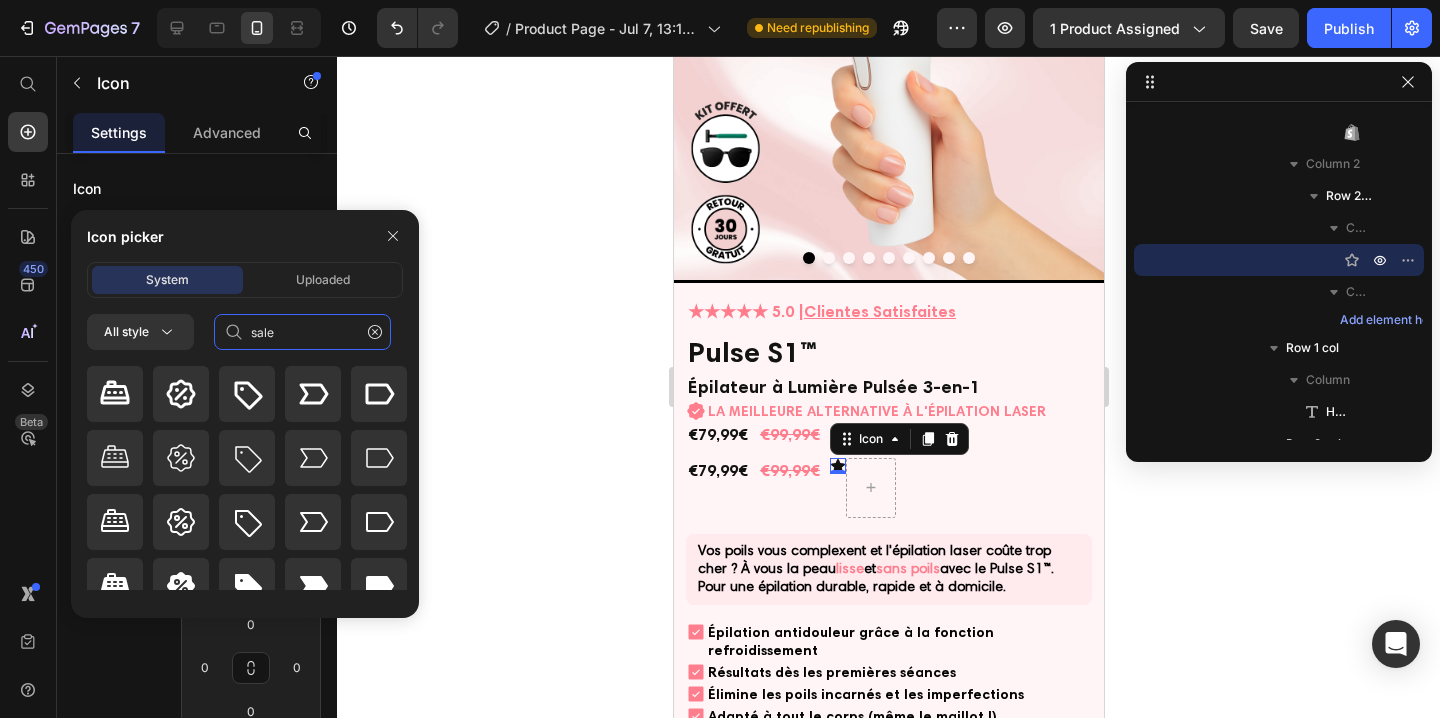scroll, scrollTop: 24, scrollLeft: 0, axis: vertical 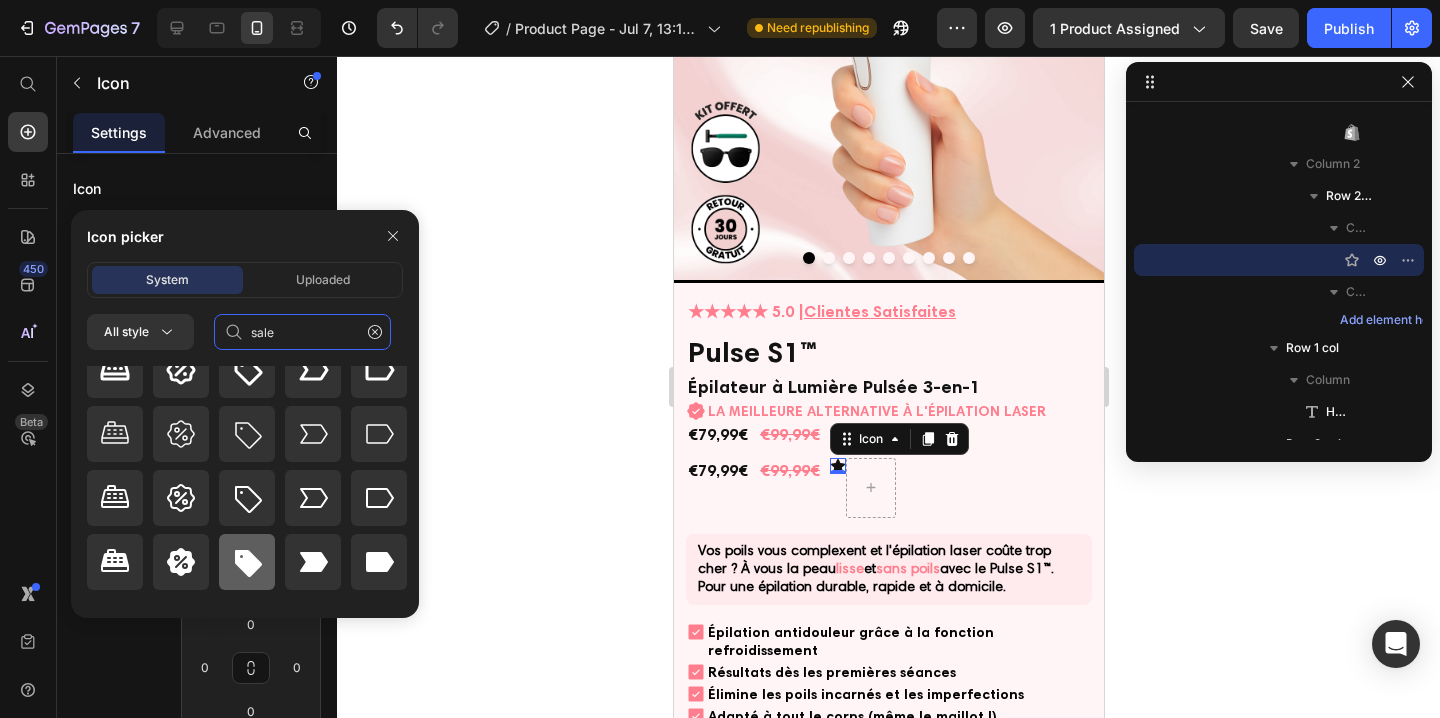 type on "sale" 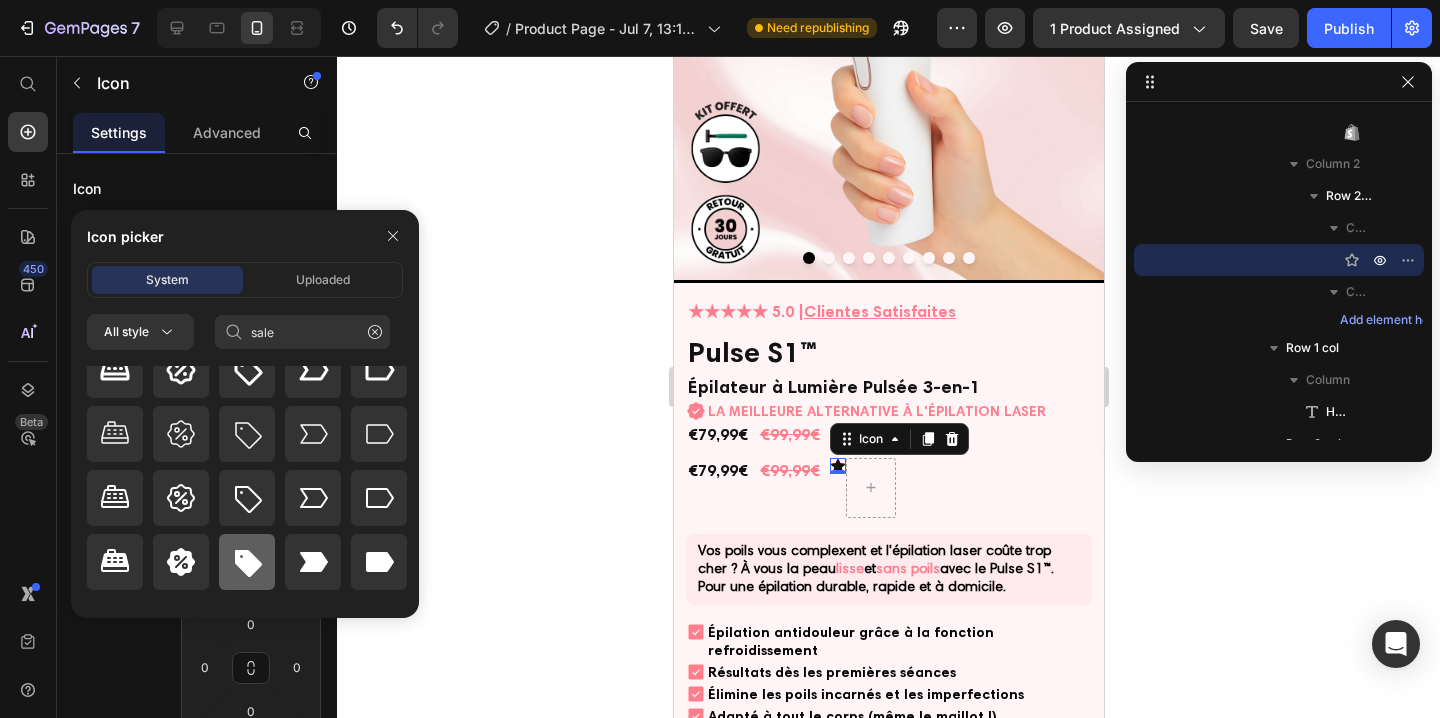 click 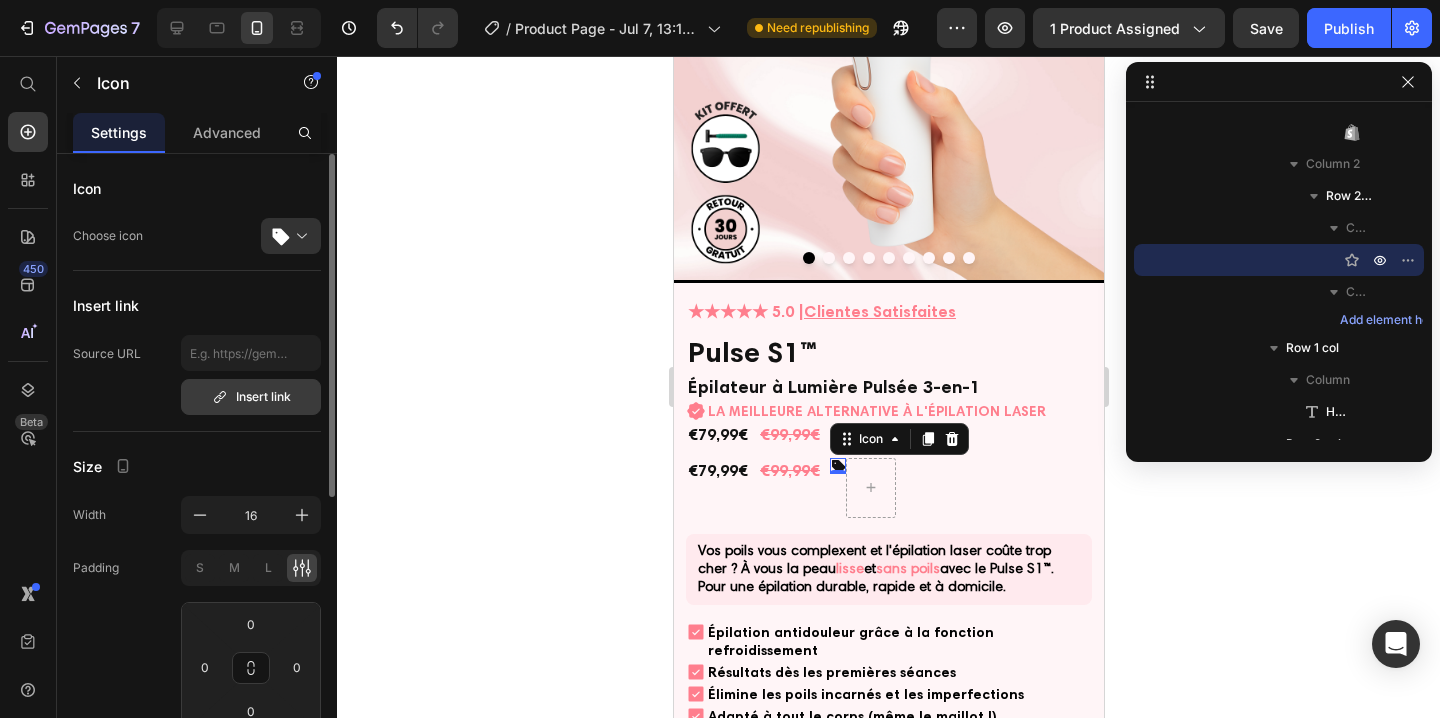 scroll, scrollTop: 501, scrollLeft: 0, axis: vertical 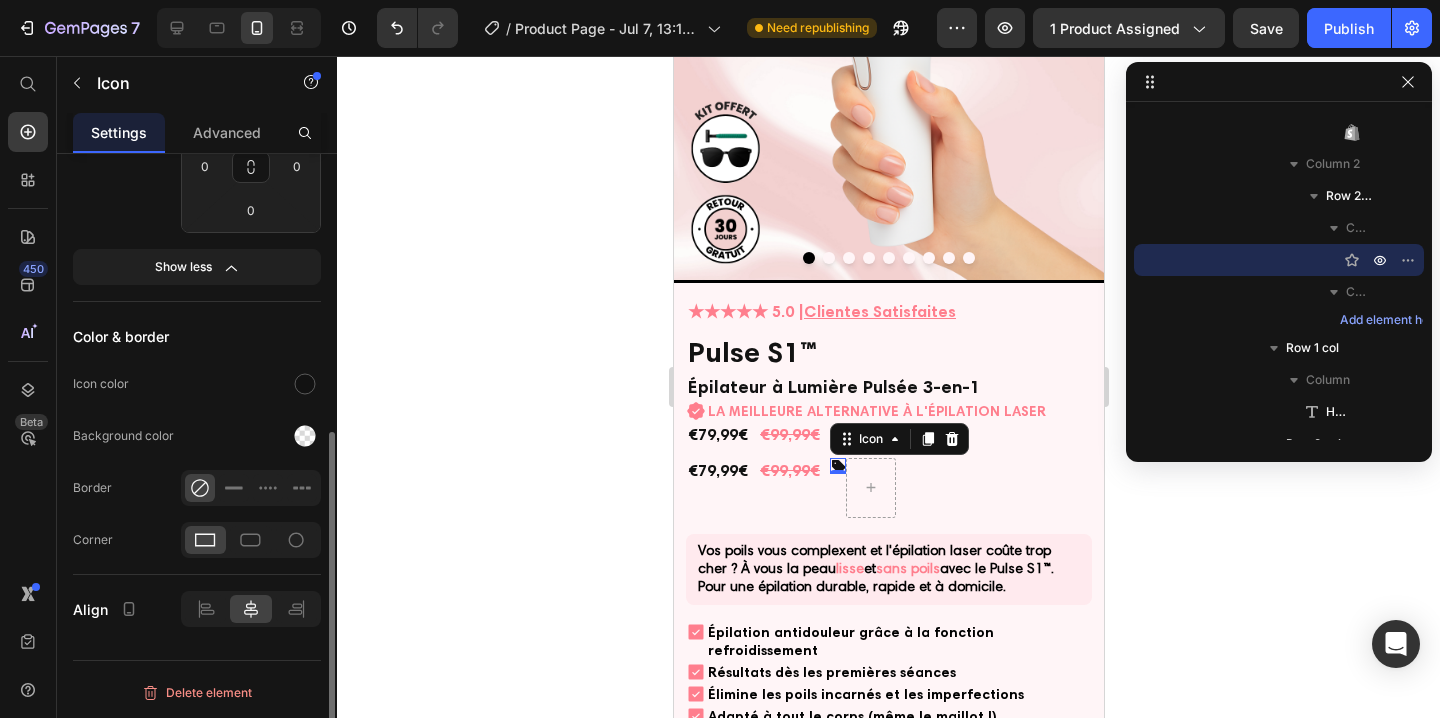 click at bounding box center (305, 384) 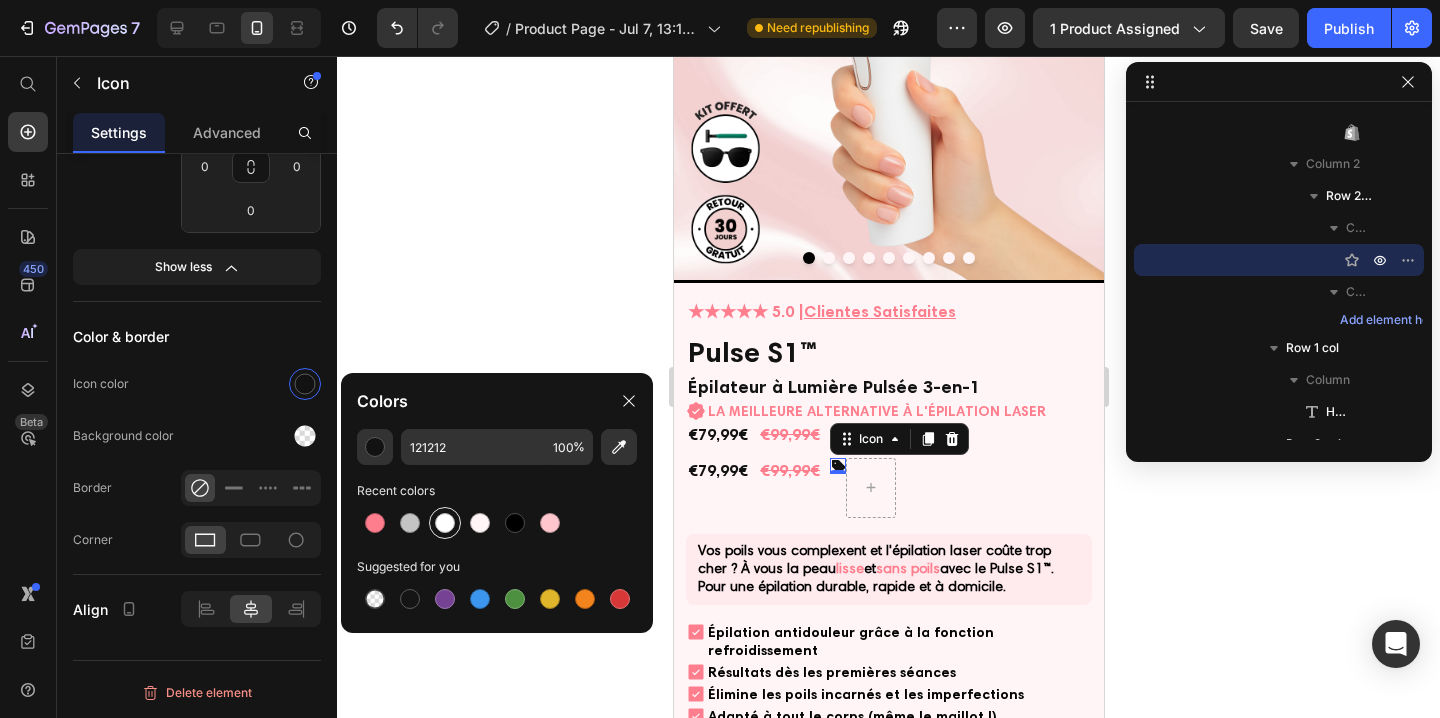 click at bounding box center (445, 523) 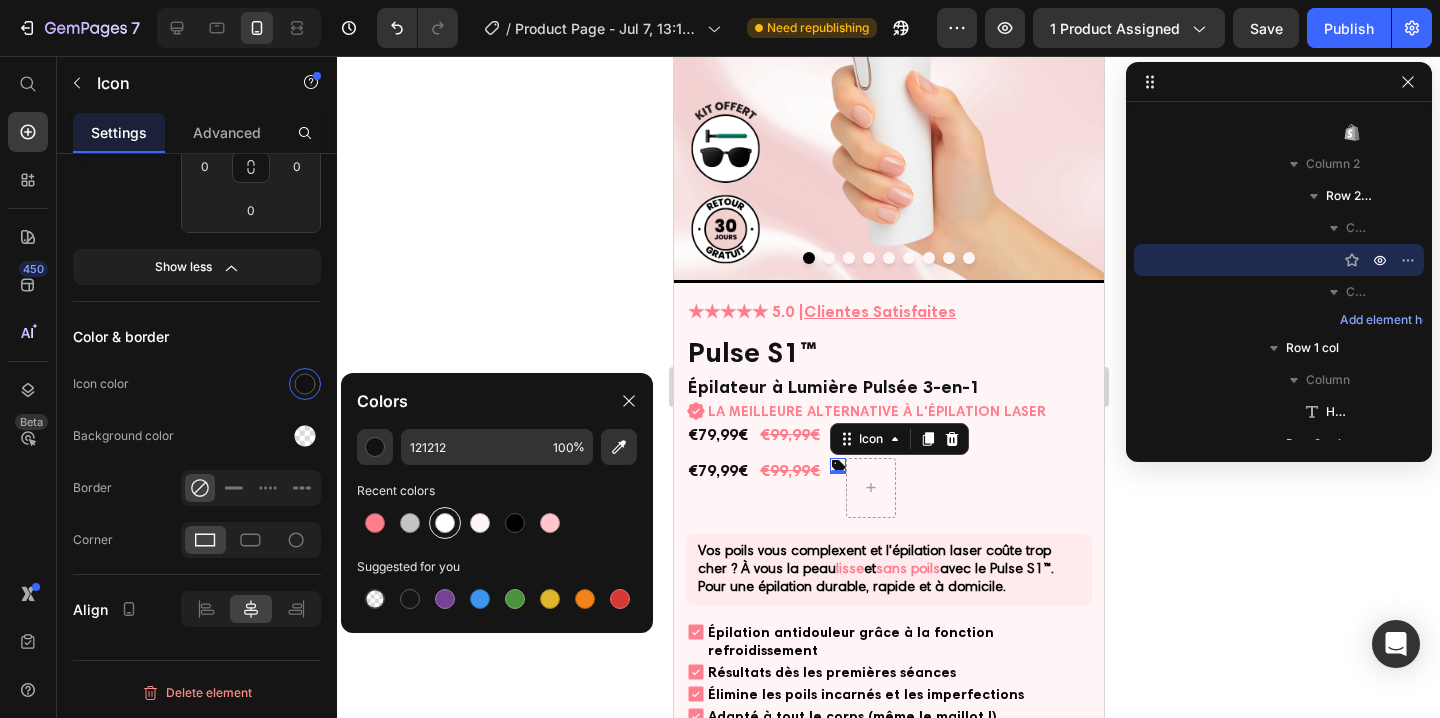 type on "FFFFFF" 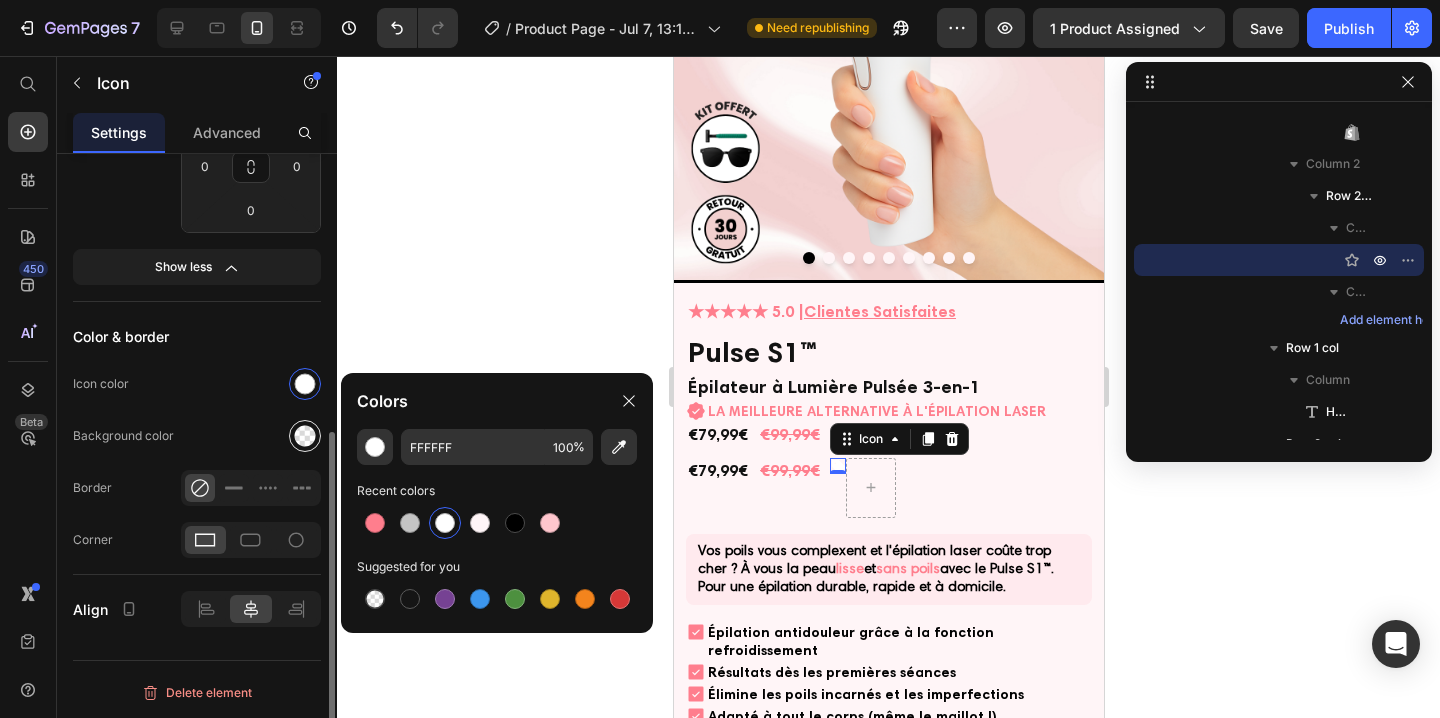 click 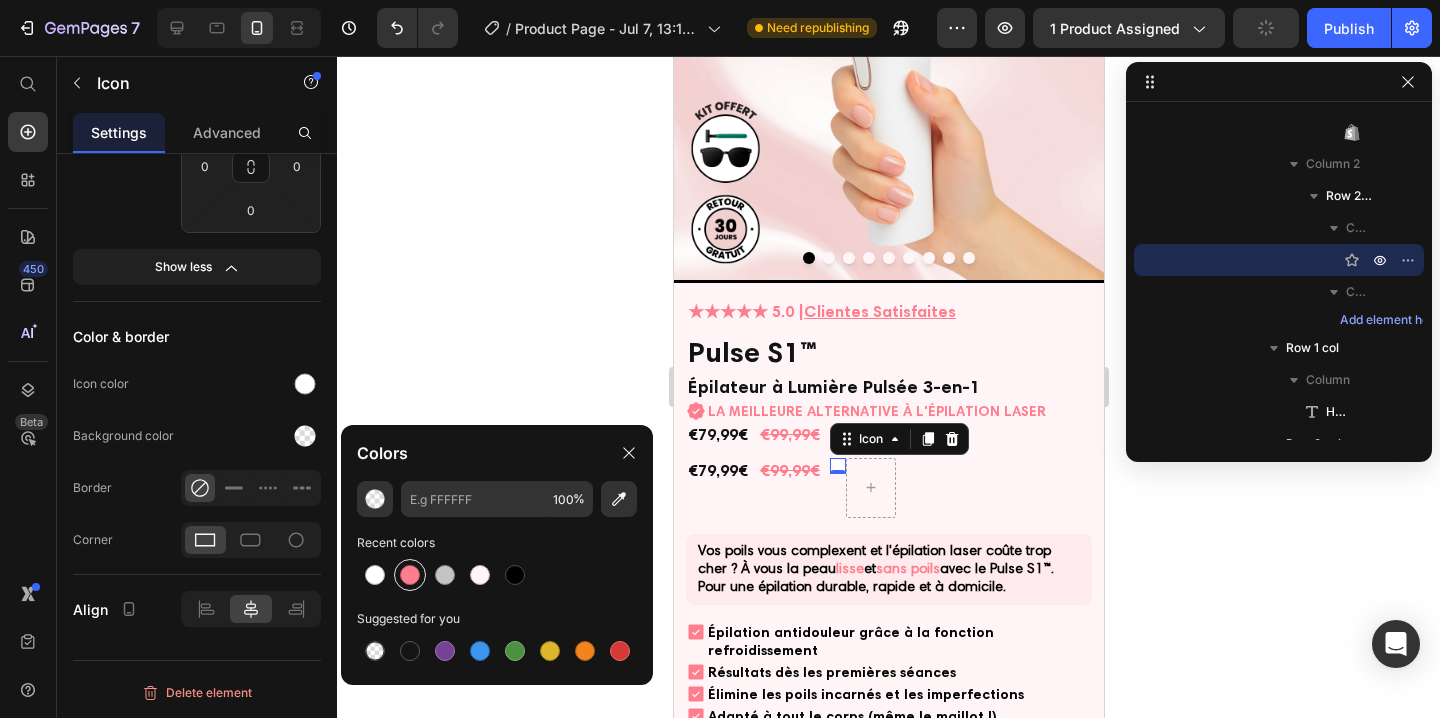 click at bounding box center [410, 575] 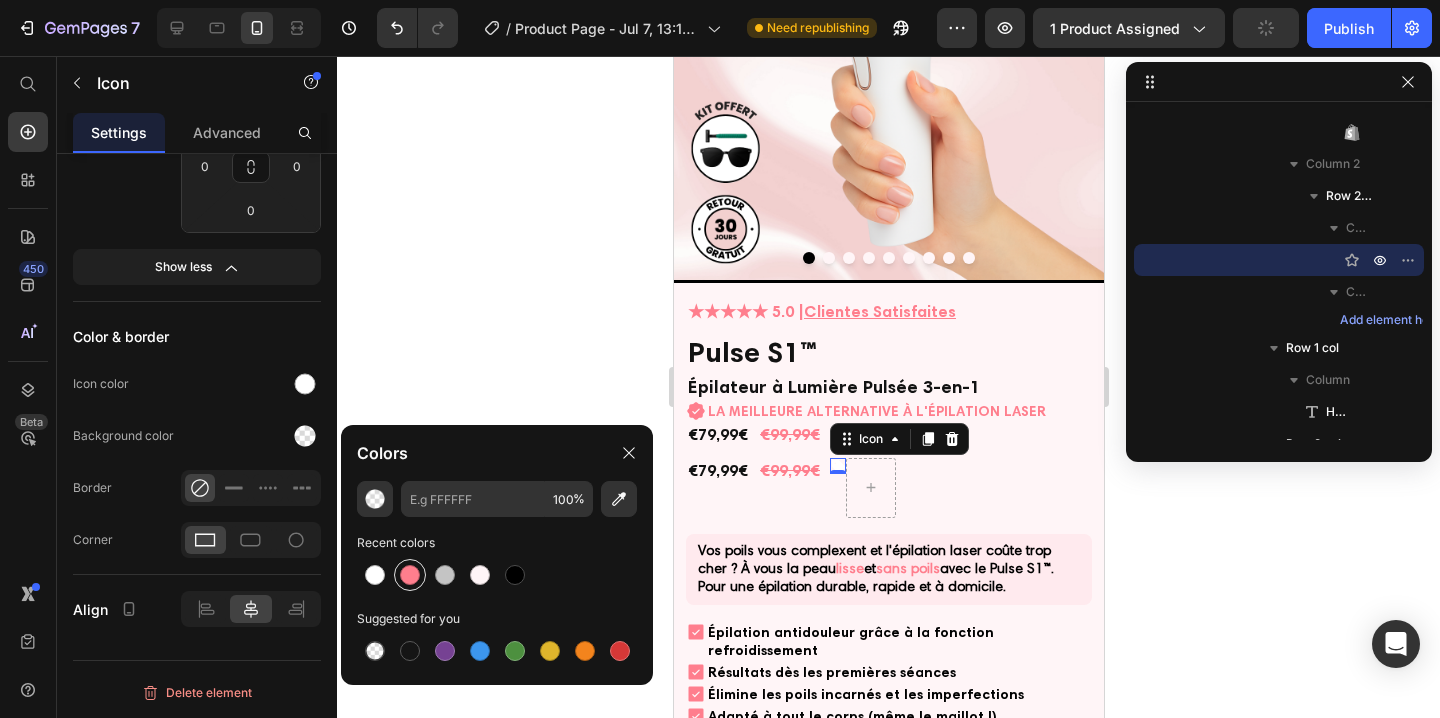 type on "FF7E8D" 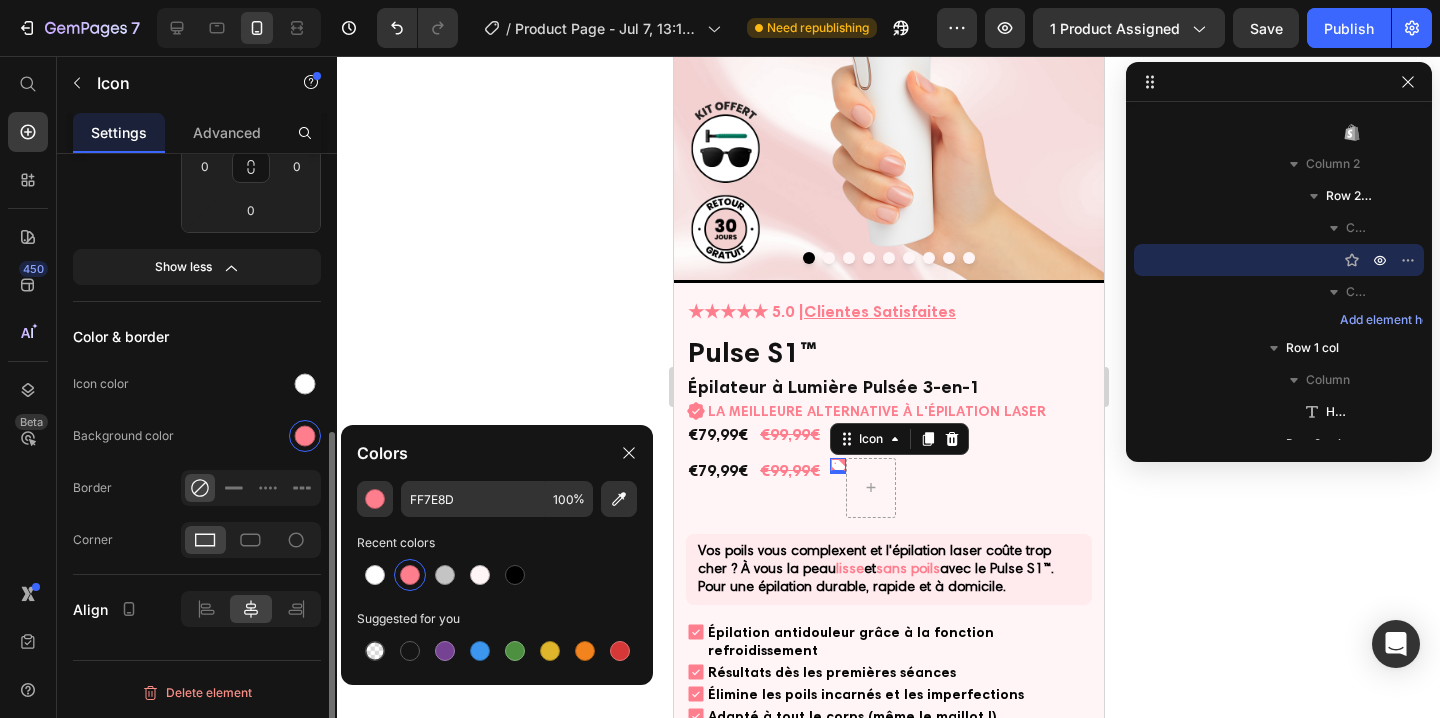 click on "Padding S M L 0 0 0 0" 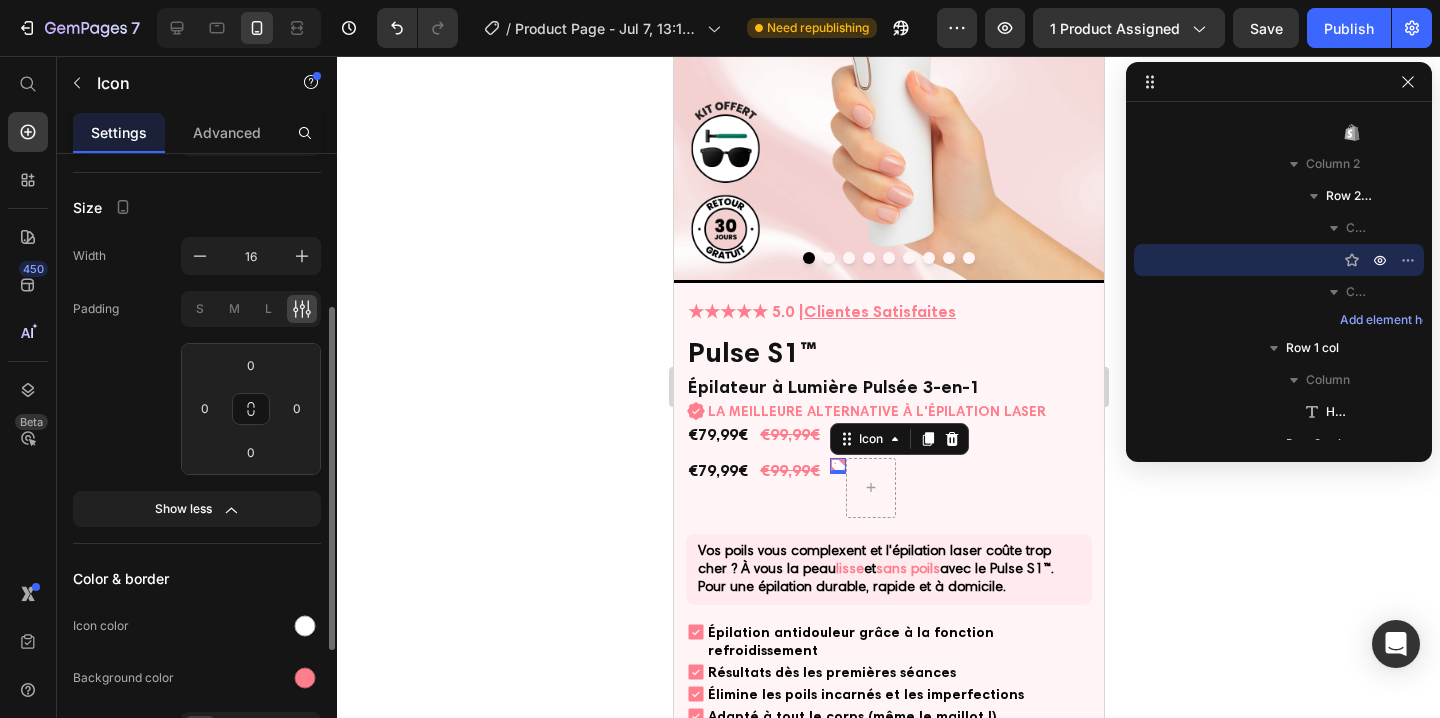 scroll, scrollTop: 265, scrollLeft: 0, axis: vertical 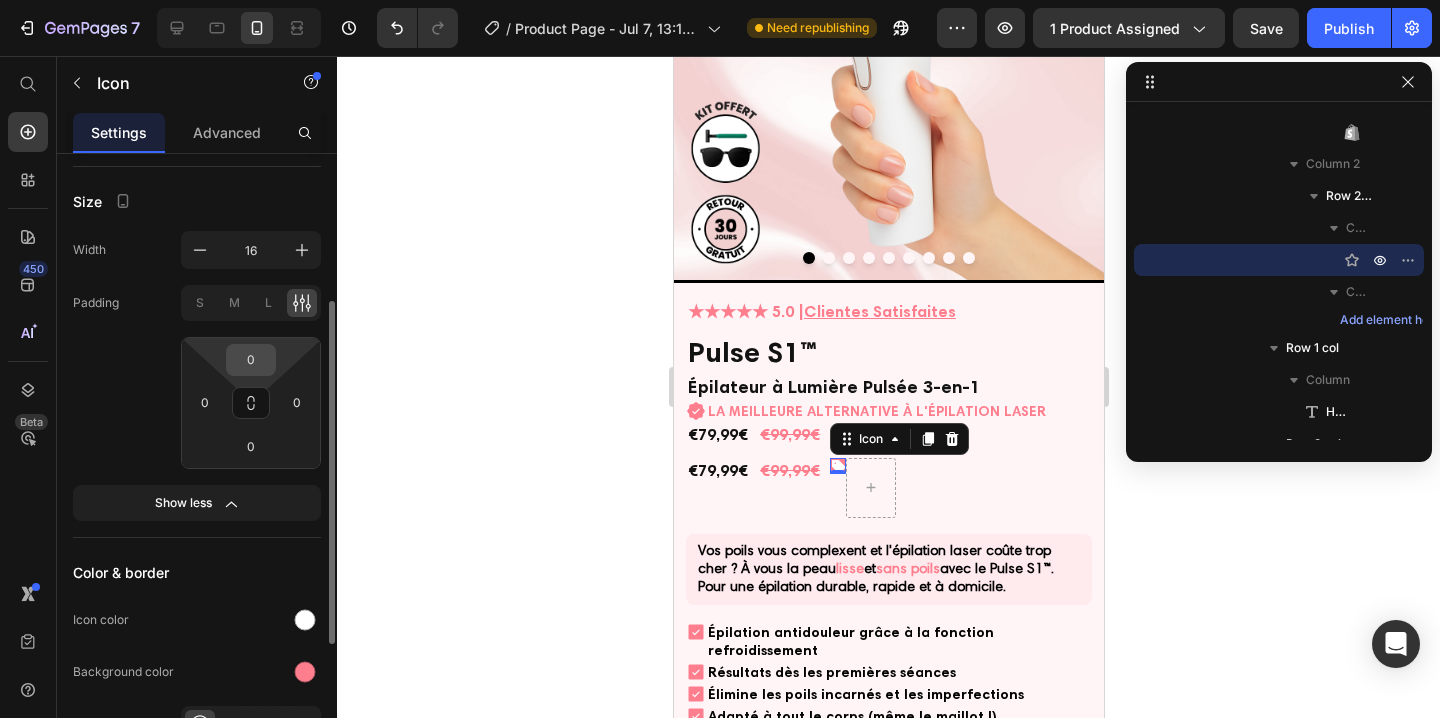 click on "0" at bounding box center [251, 360] 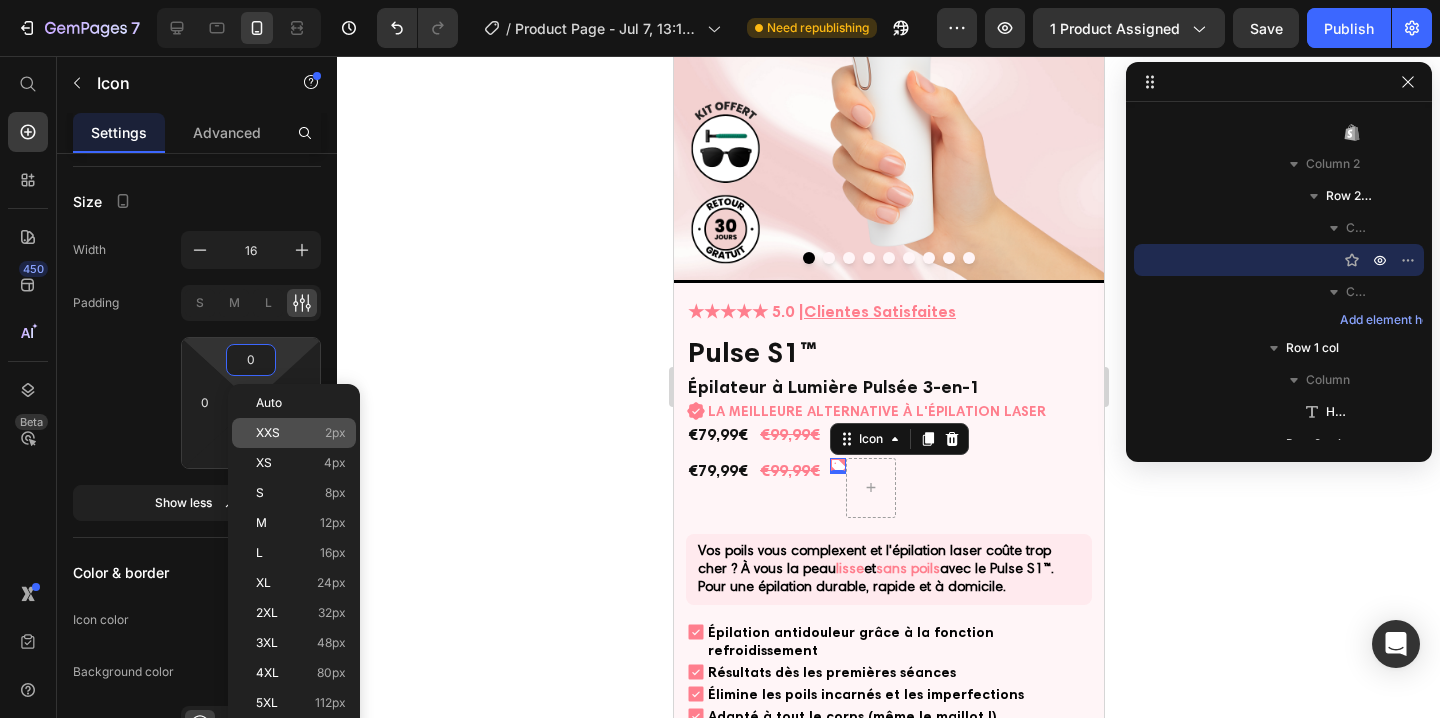 click on "XXS 2px" 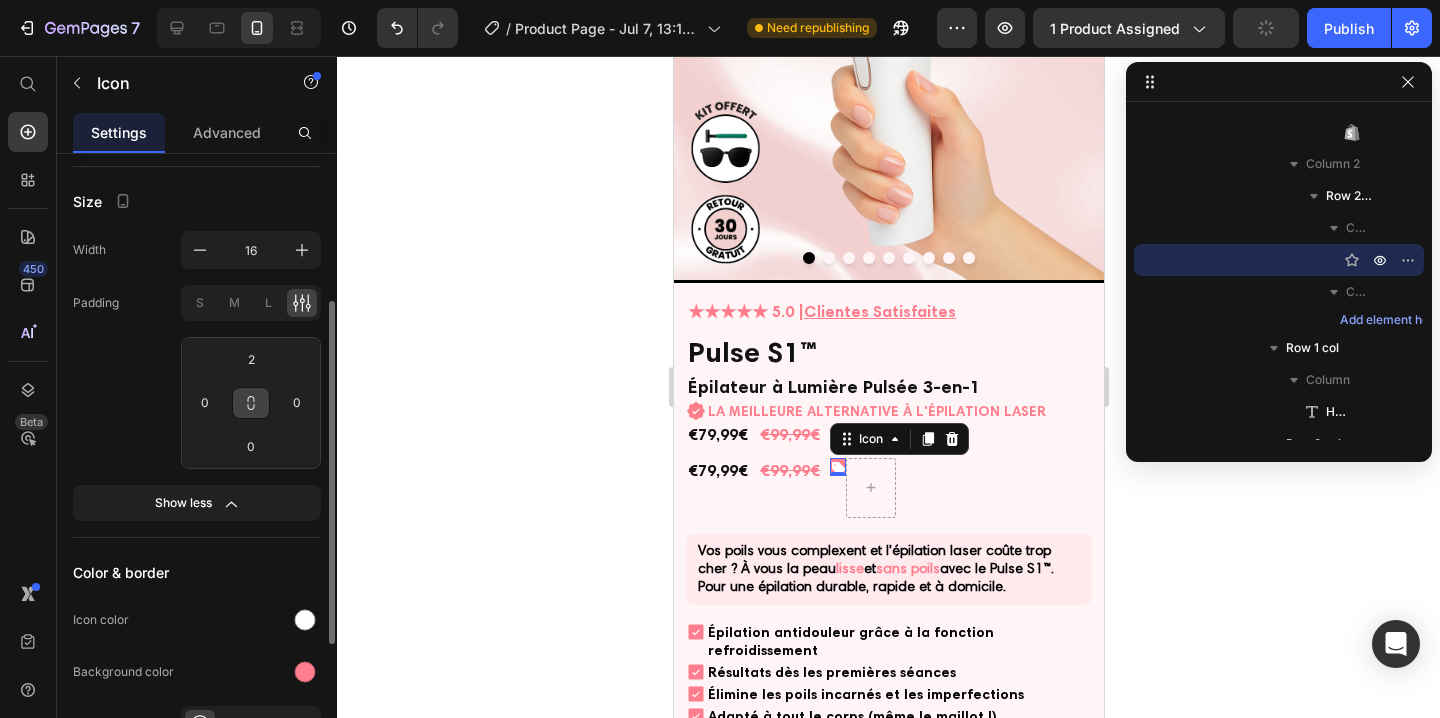 click 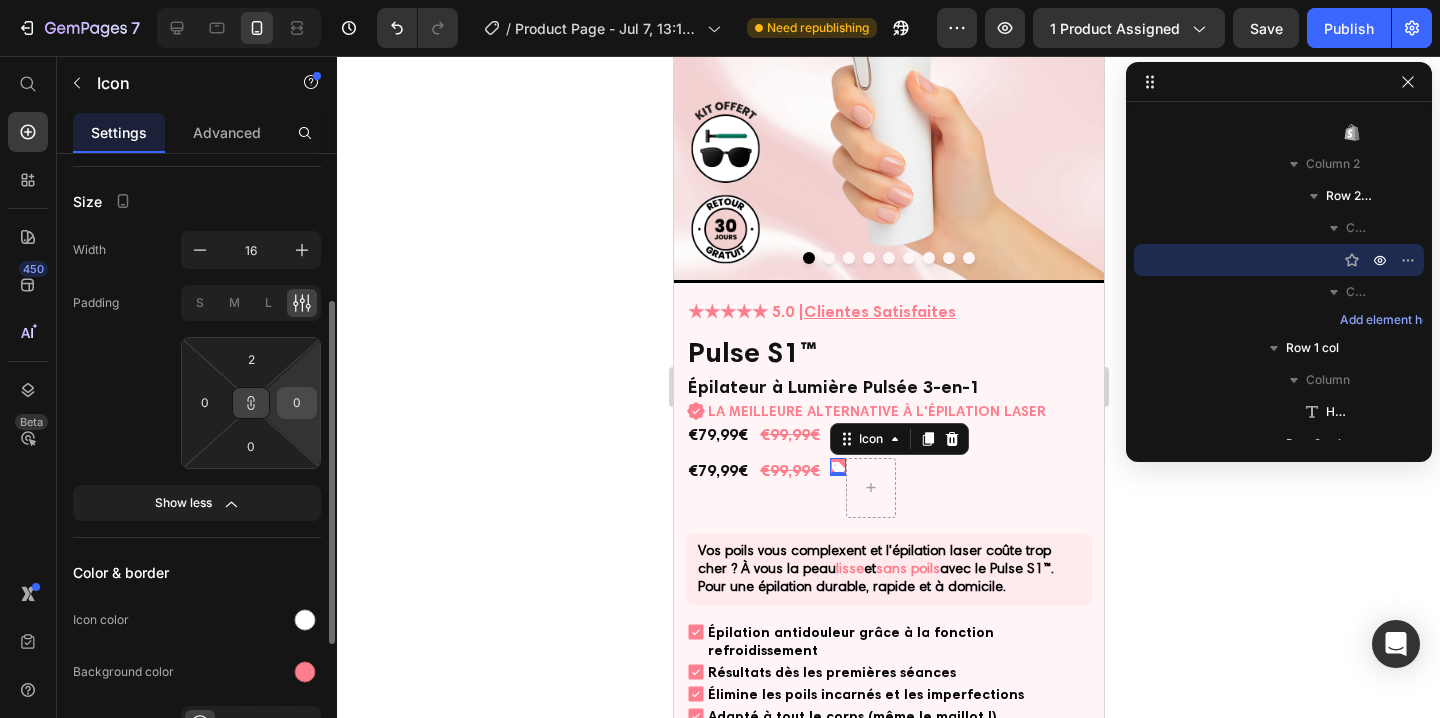 click on "0" at bounding box center [297, 403] 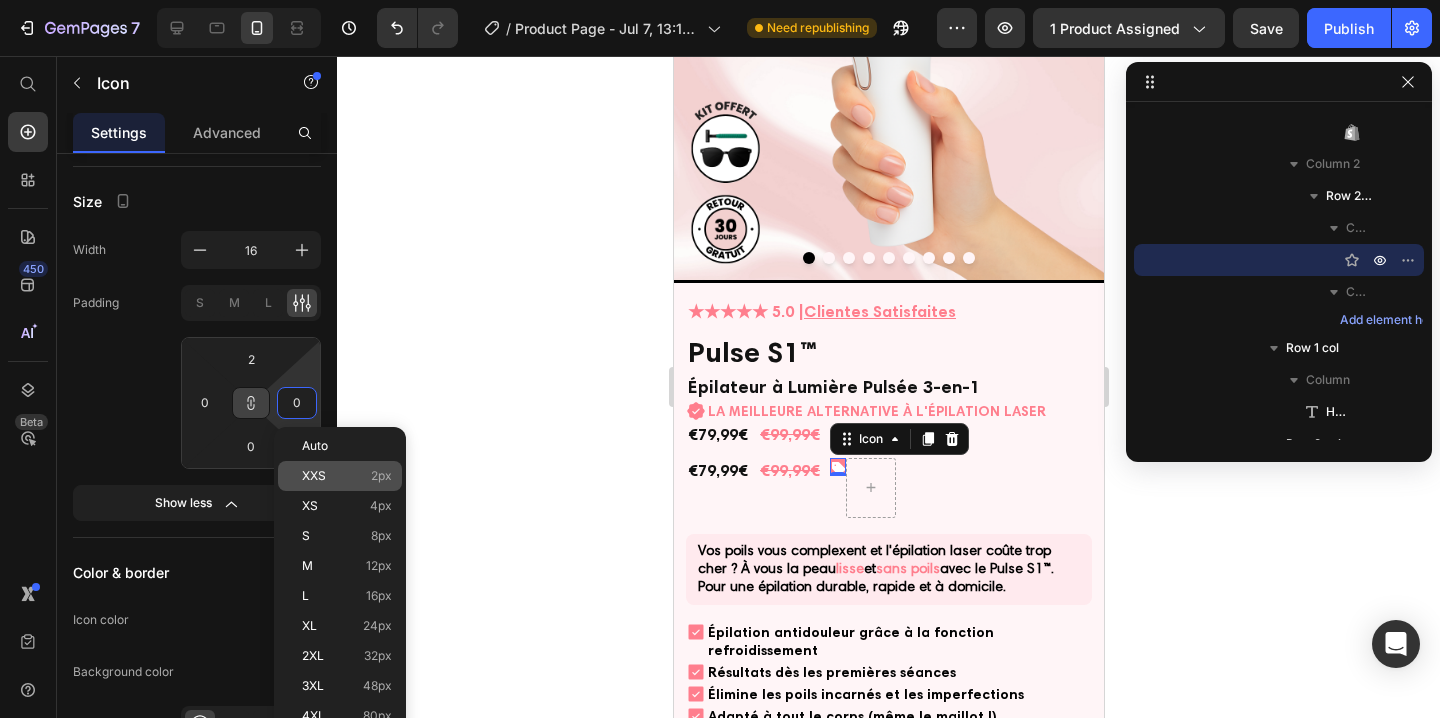 click on "XXS 2px" at bounding box center (347, 476) 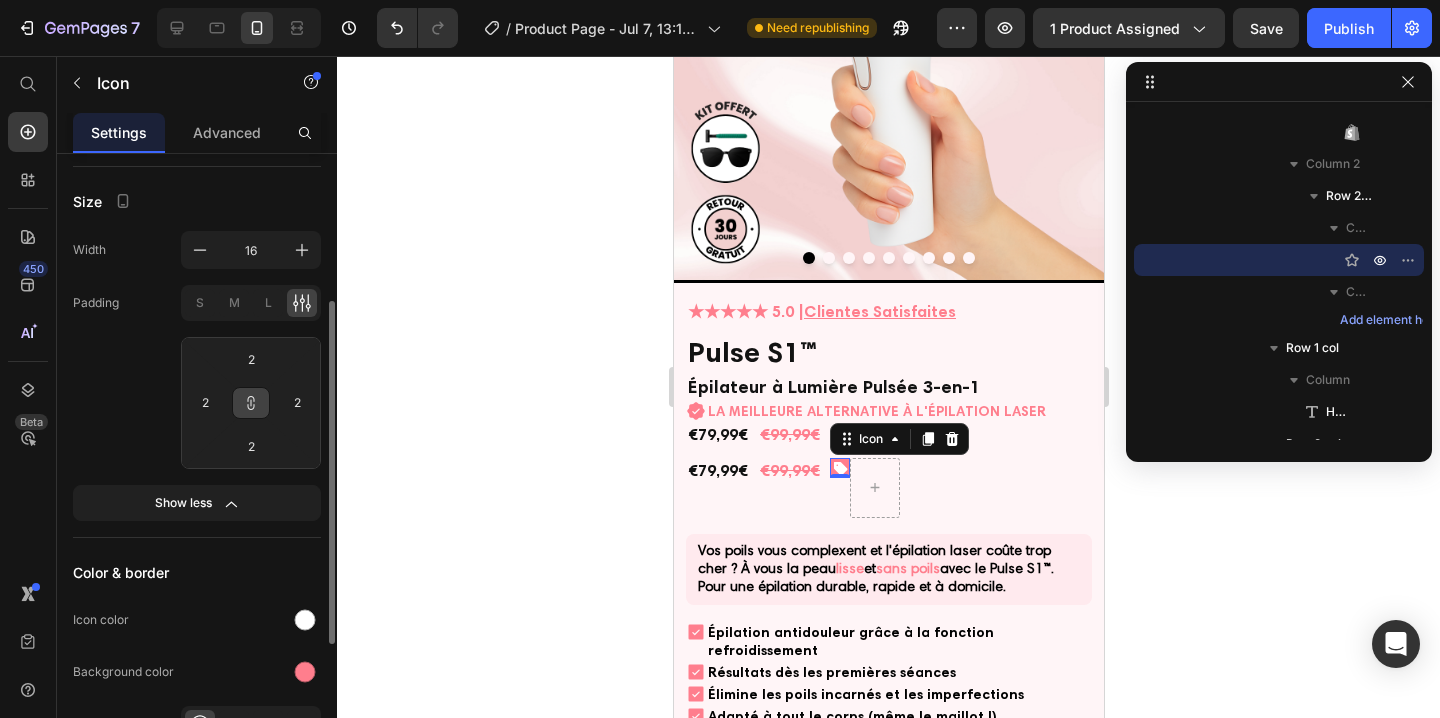 click on "Padding S M L 2 2 2 2" 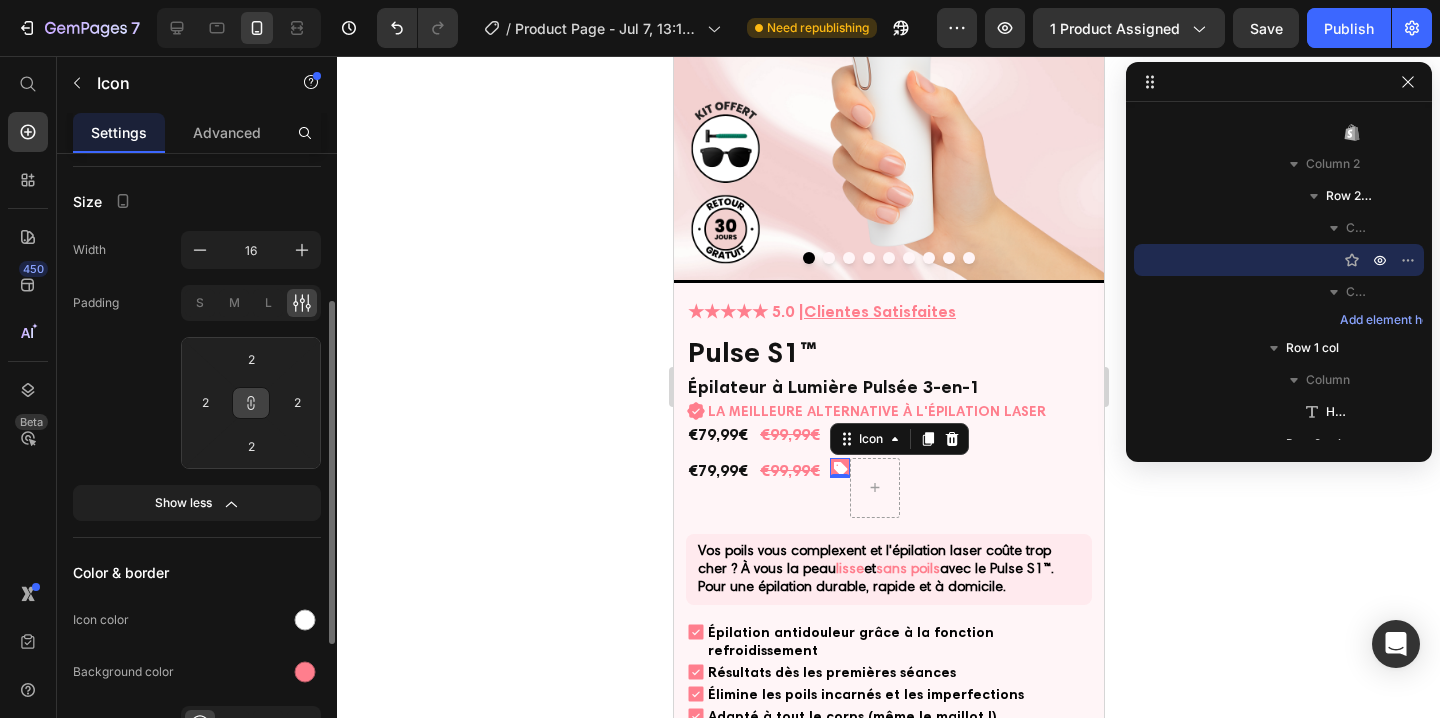 click on "Padding S M L 2 2 2 2" 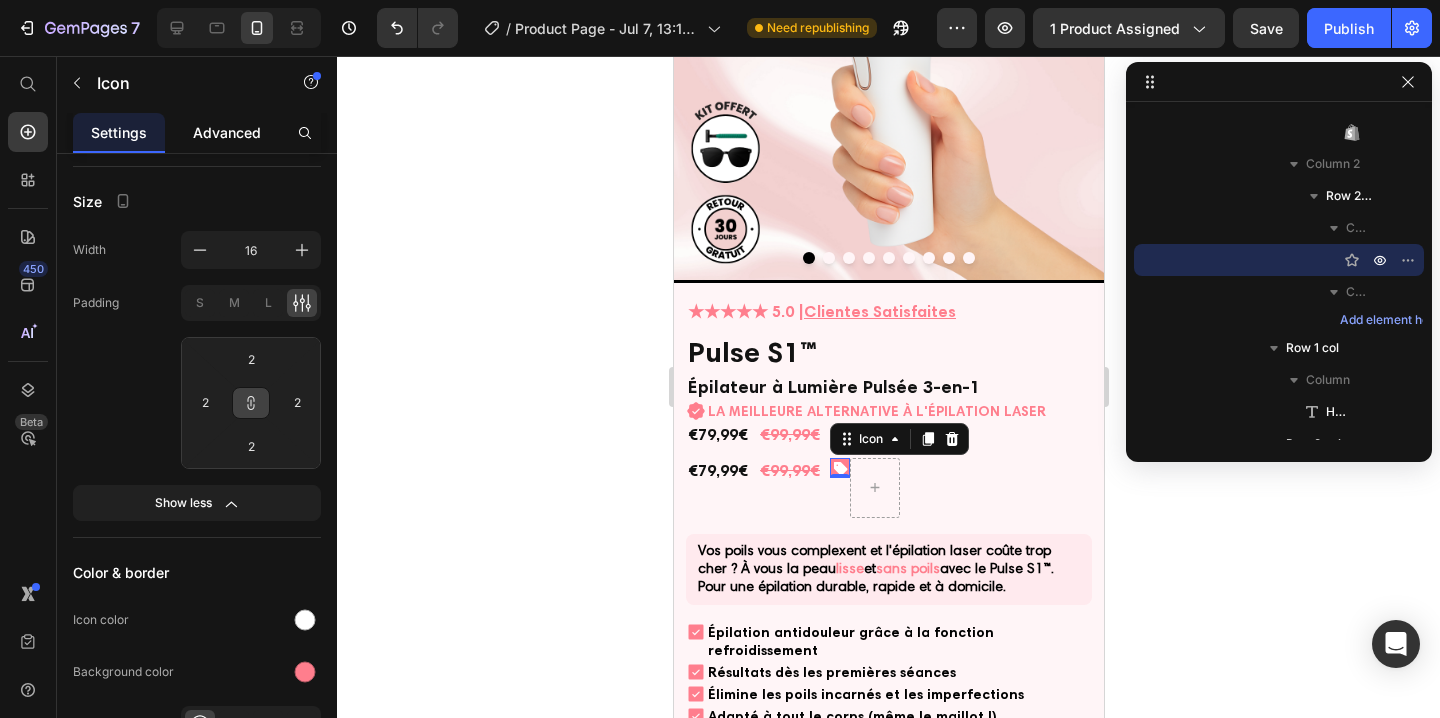 click on "Advanced" 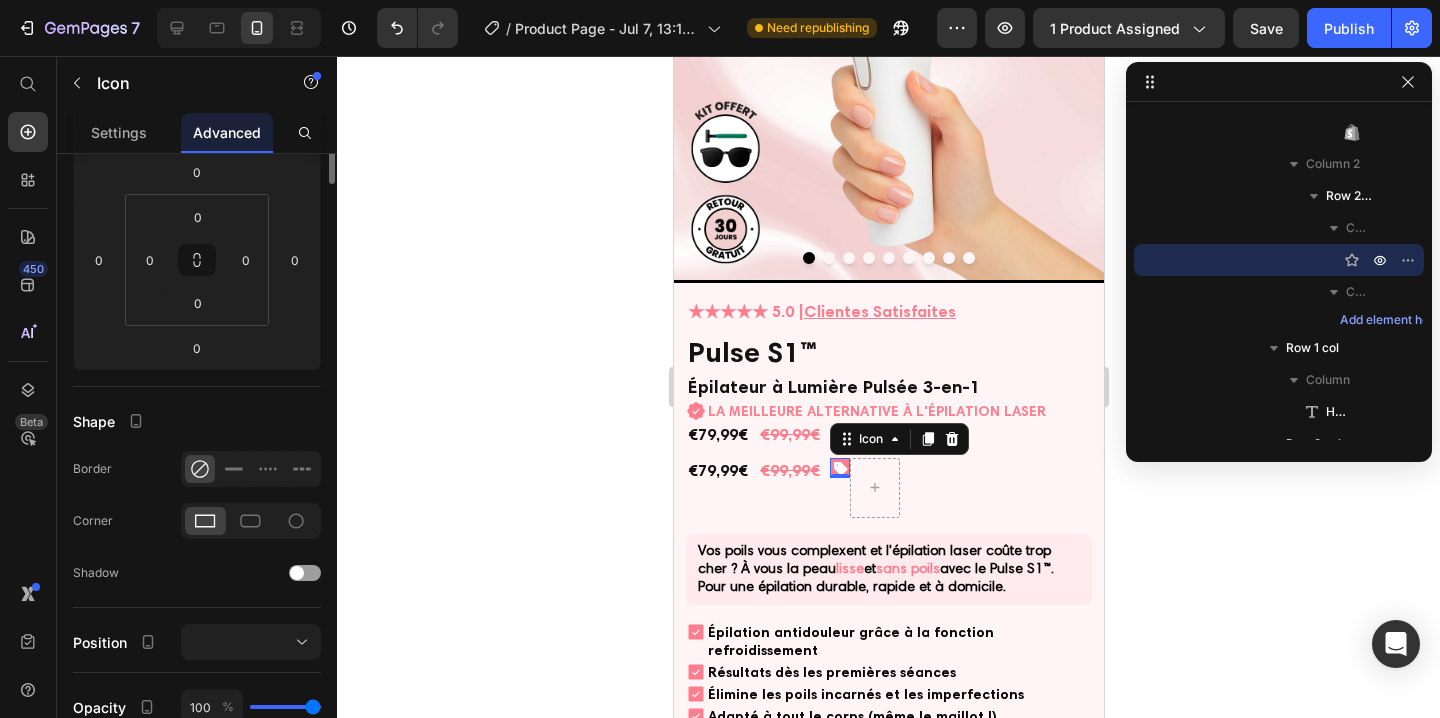 scroll, scrollTop: 0, scrollLeft: 0, axis: both 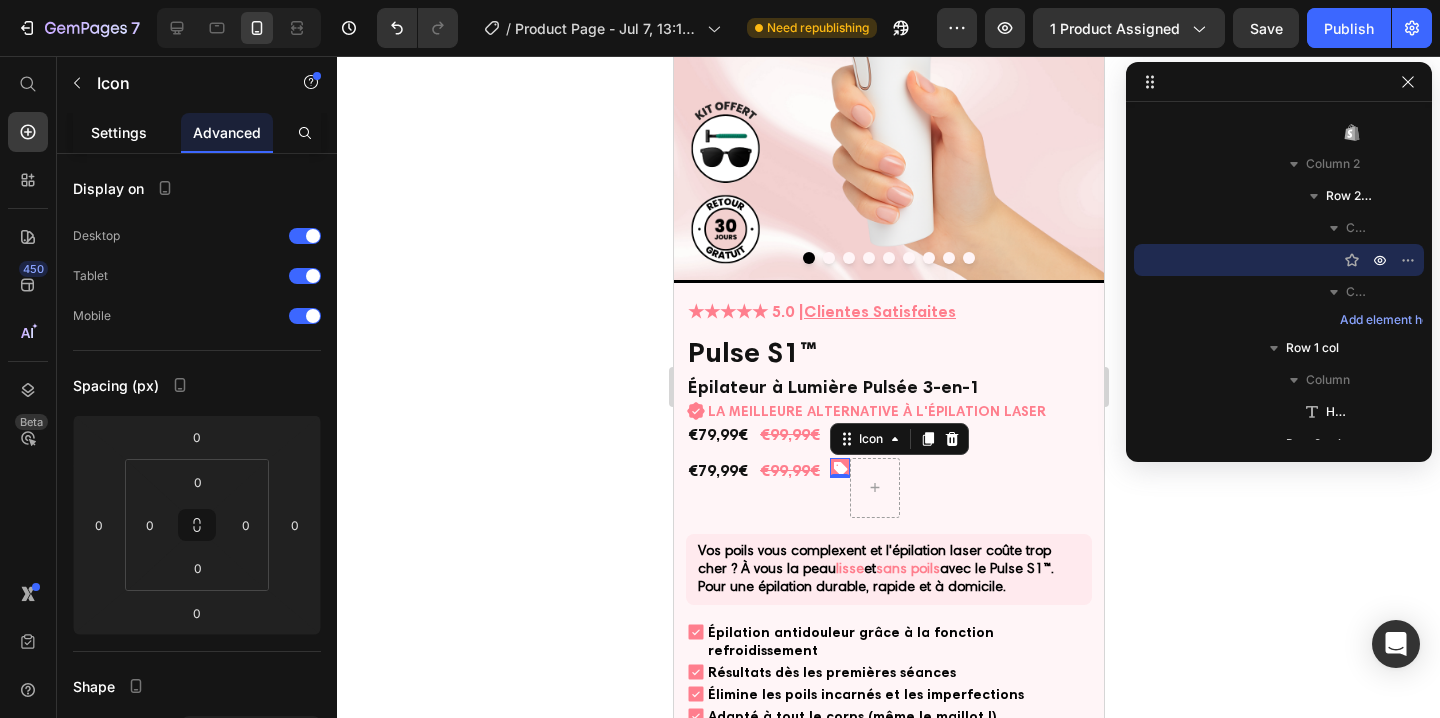 click on "Settings" at bounding box center [119, 132] 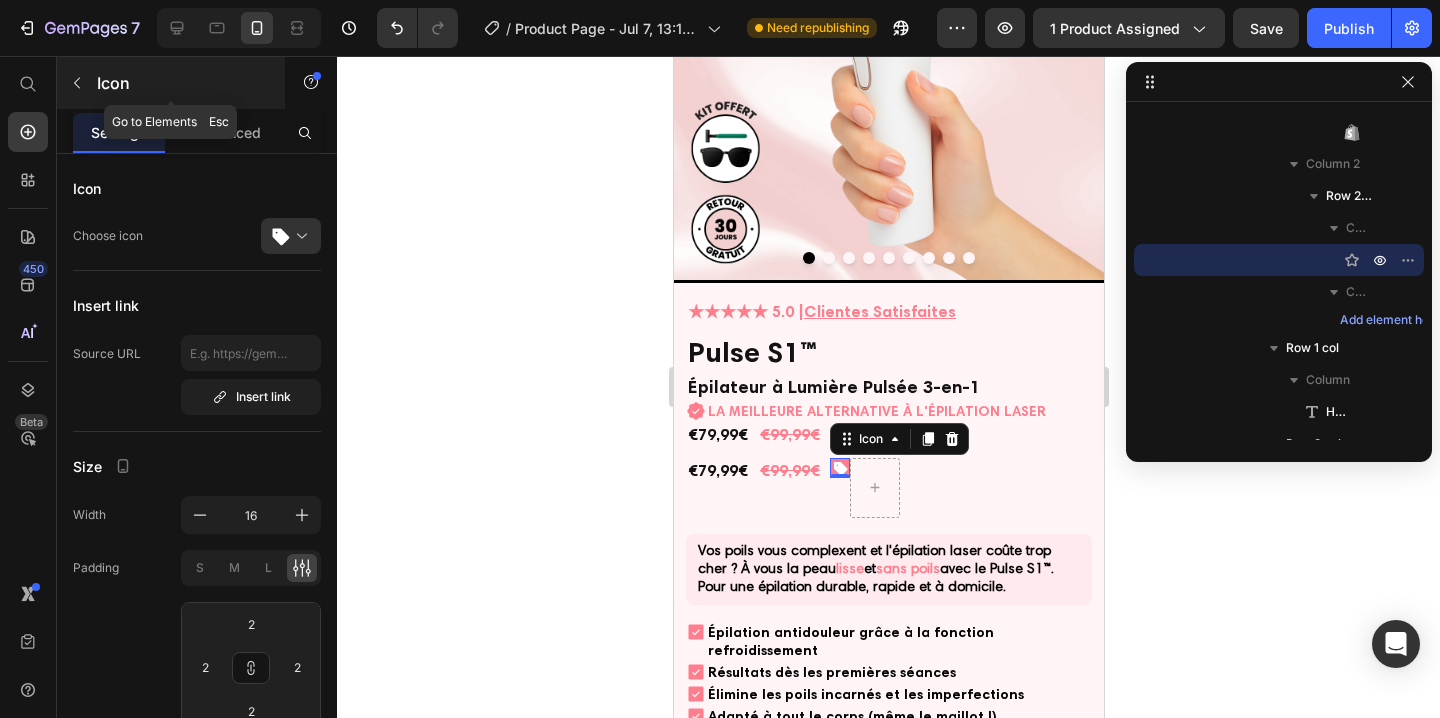 click at bounding box center (77, 83) 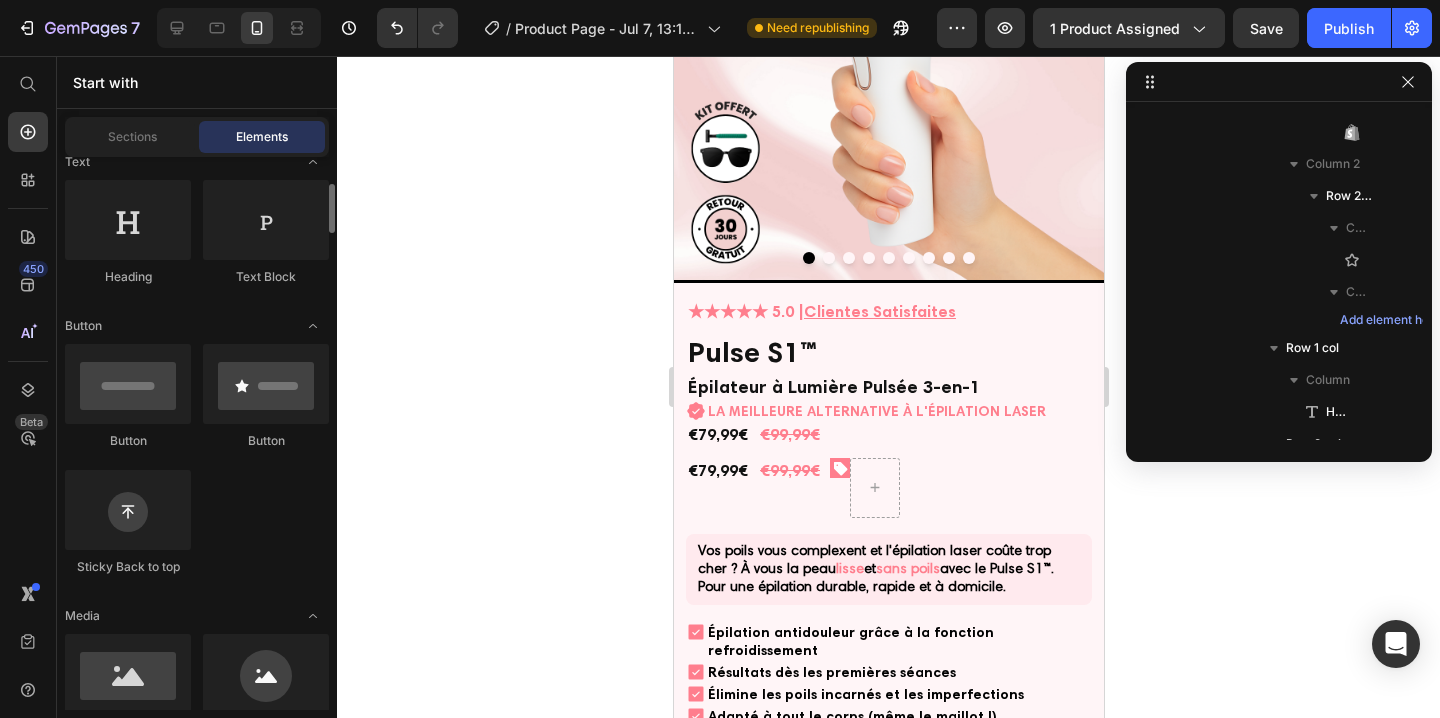 scroll, scrollTop: 304, scrollLeft: 0, axis: vertical 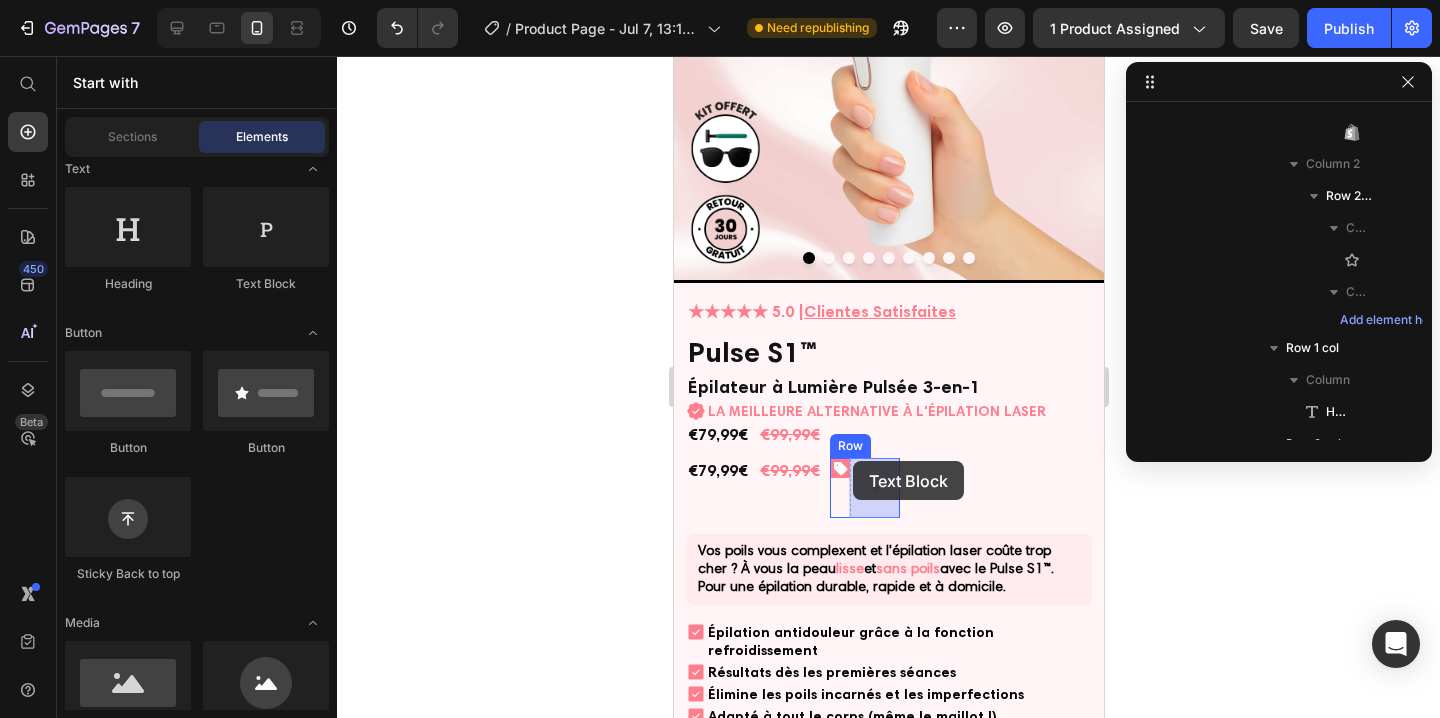 drag, startPoint x: 934, startPoint y: 302, endPoint x: 856, endPoint y: 466, distance: 181.60396 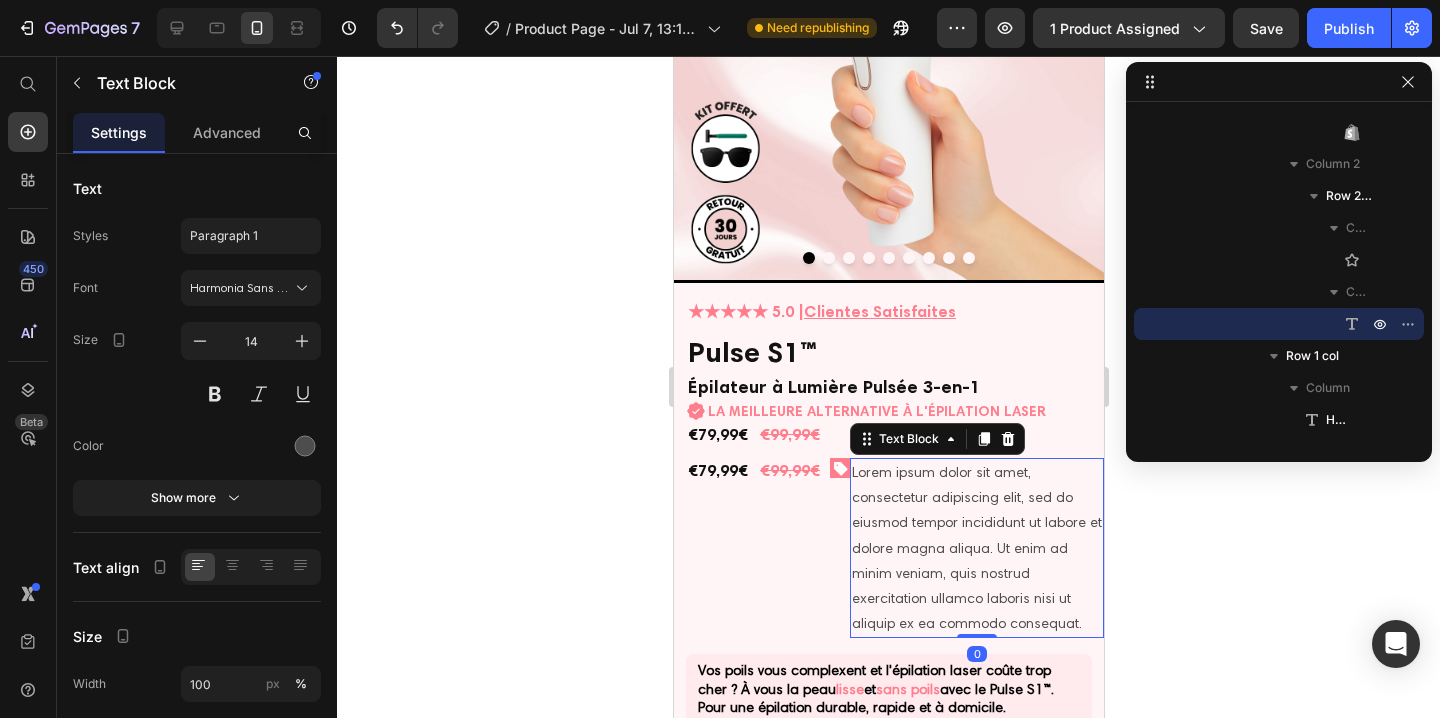 click on "Lorem ipsum dolor sit amet, consectetur adipiscing elit, sed do eiusmod tempor incididunt ut labore et dolore magna aliqua. Ut enim ad minim veniam, quis nostrud exercitation ullamco laboris nisi ut aliquip ex ea commodo consequat." at bounding box center [976, 548] 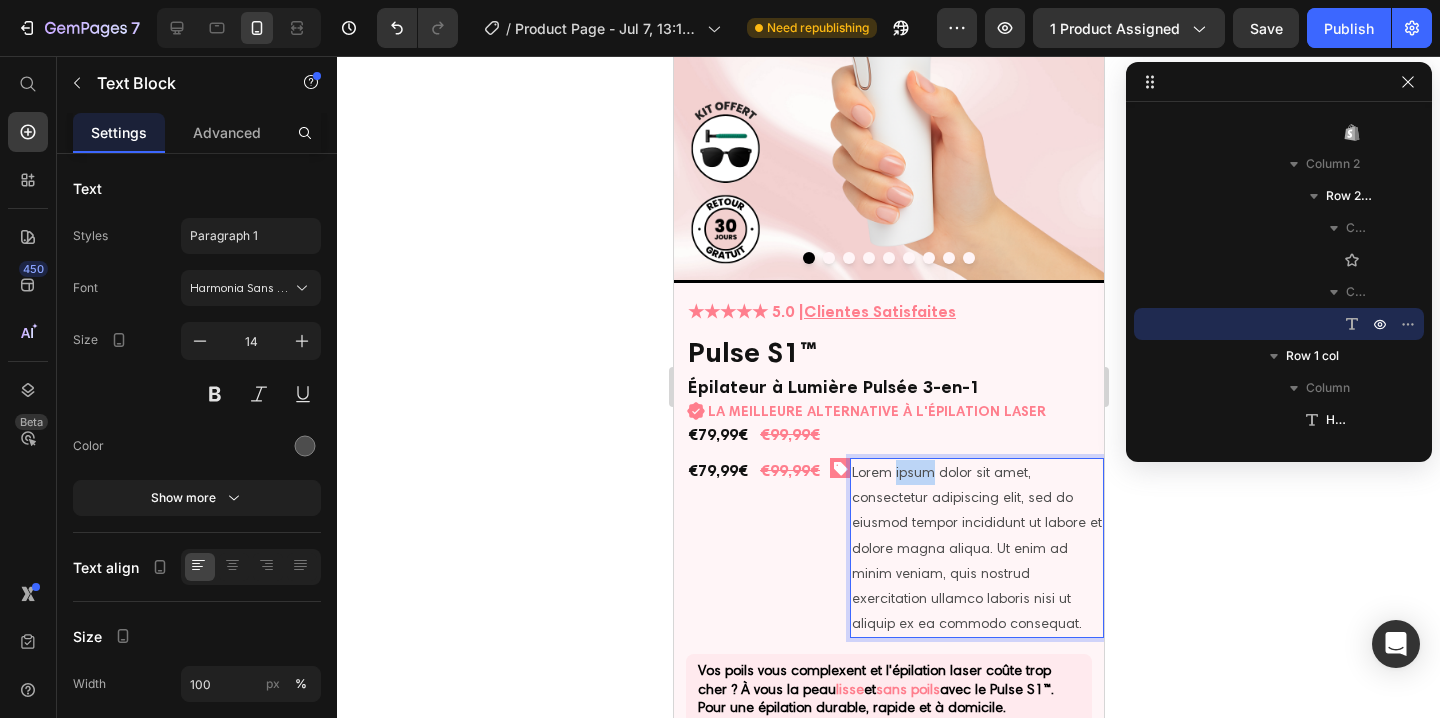 click on "Lorem ipsum dolor sit amet, consectetur adipiscing elit, sed do eiusmod tempor incididunt ut labore et dolore magna aliqua. Ut enim ad minim veniam, quis nostrud exercitation ullamco laboris nisi ut aliquip ex ea commodo consequat." at bounding box center (976, 548) 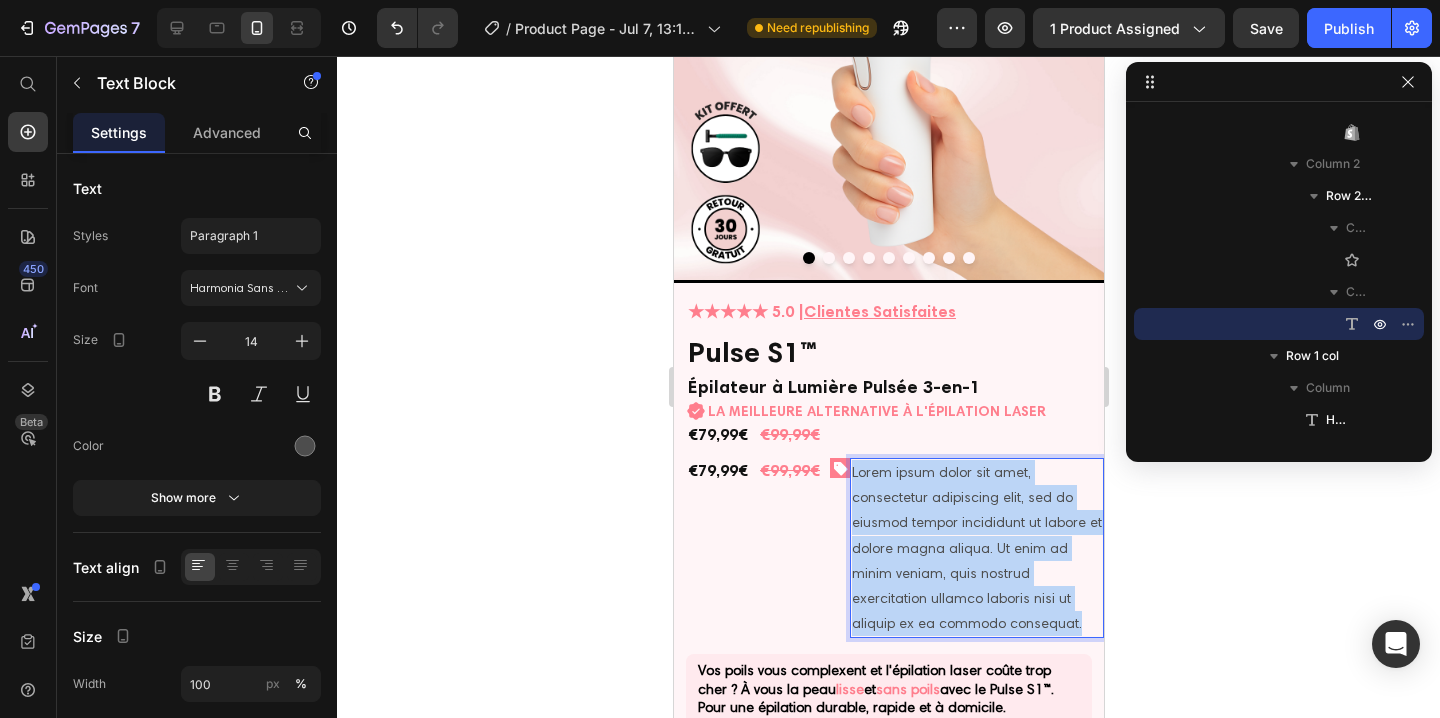 click on "Lorem ipsum dolor sit amet, consectetur adipiscing elit, sed do eiusmod tempor incididunt ut labore et dolore magna aliqua. Ut enim ad minim veniam, quis nostrud exercitation ullamco laboris nisi ut aliquip ex ea commodo consequat." at bounding box center (976, 548) 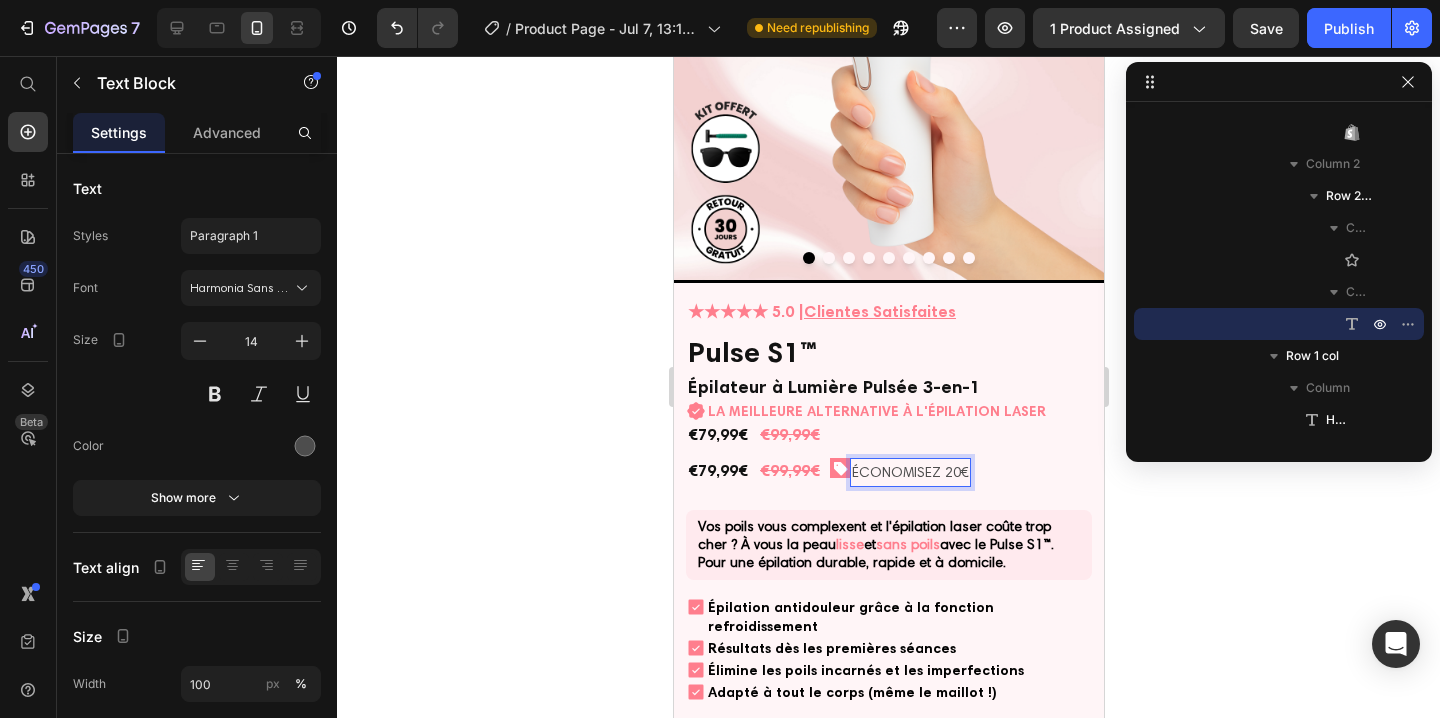 click 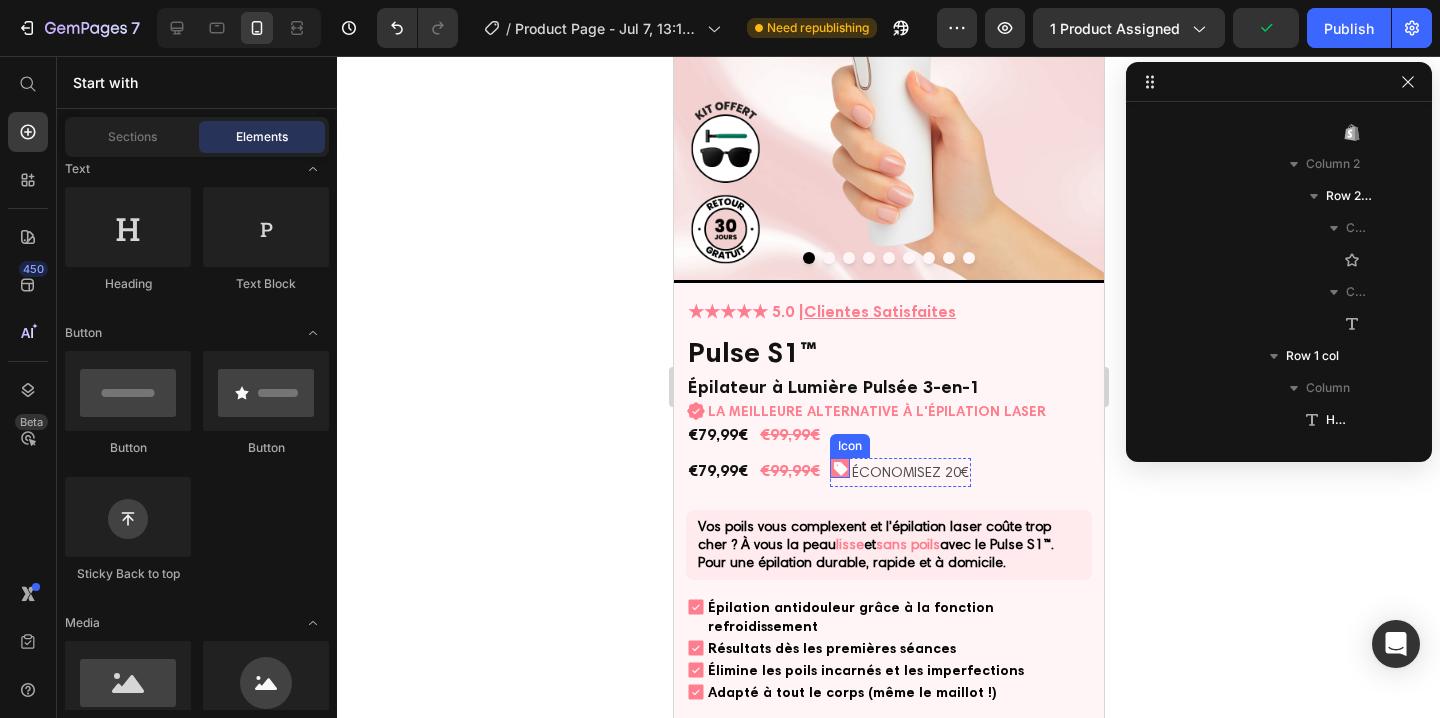 click 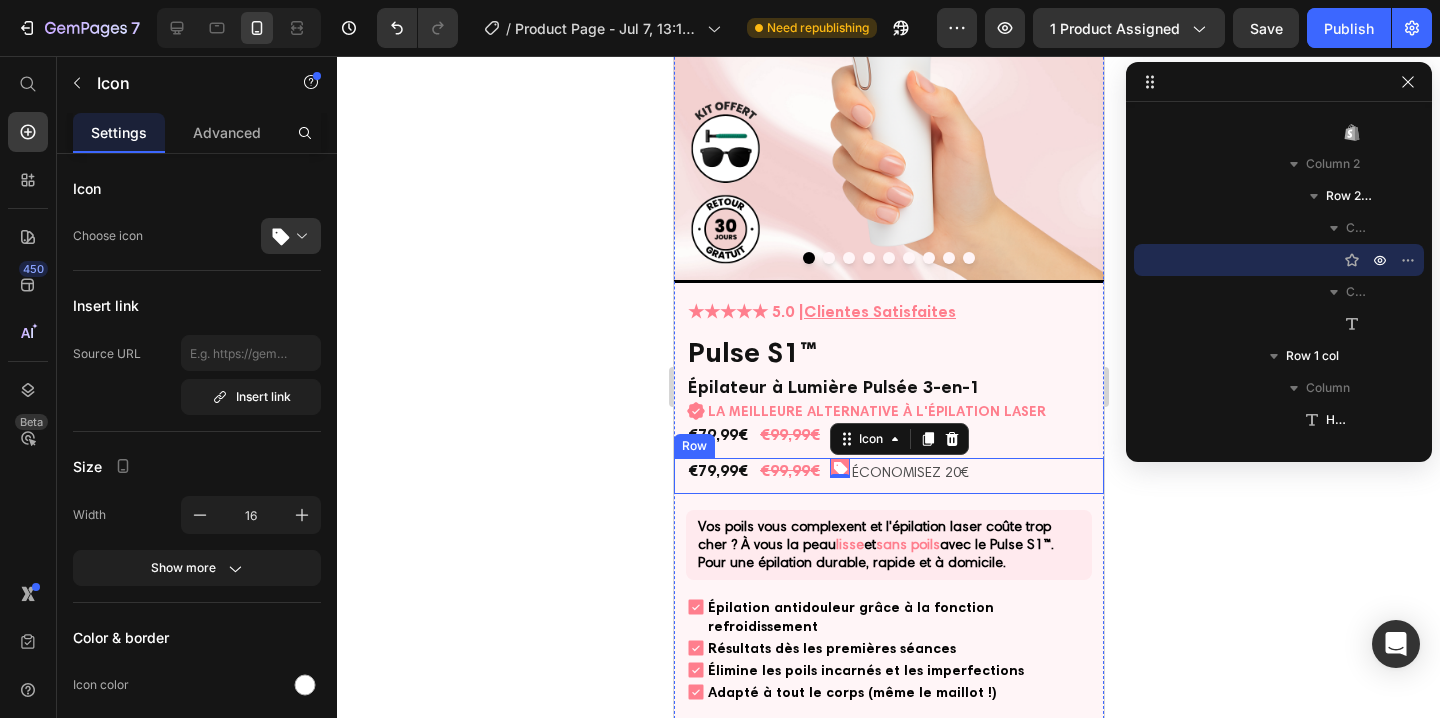 click on "€79,99€ Product Price €99,99€ Product Price Row
Icon   0 ÉCONOMISEZ 20€ Text Block Row Row" at bounding box center (888, 476) 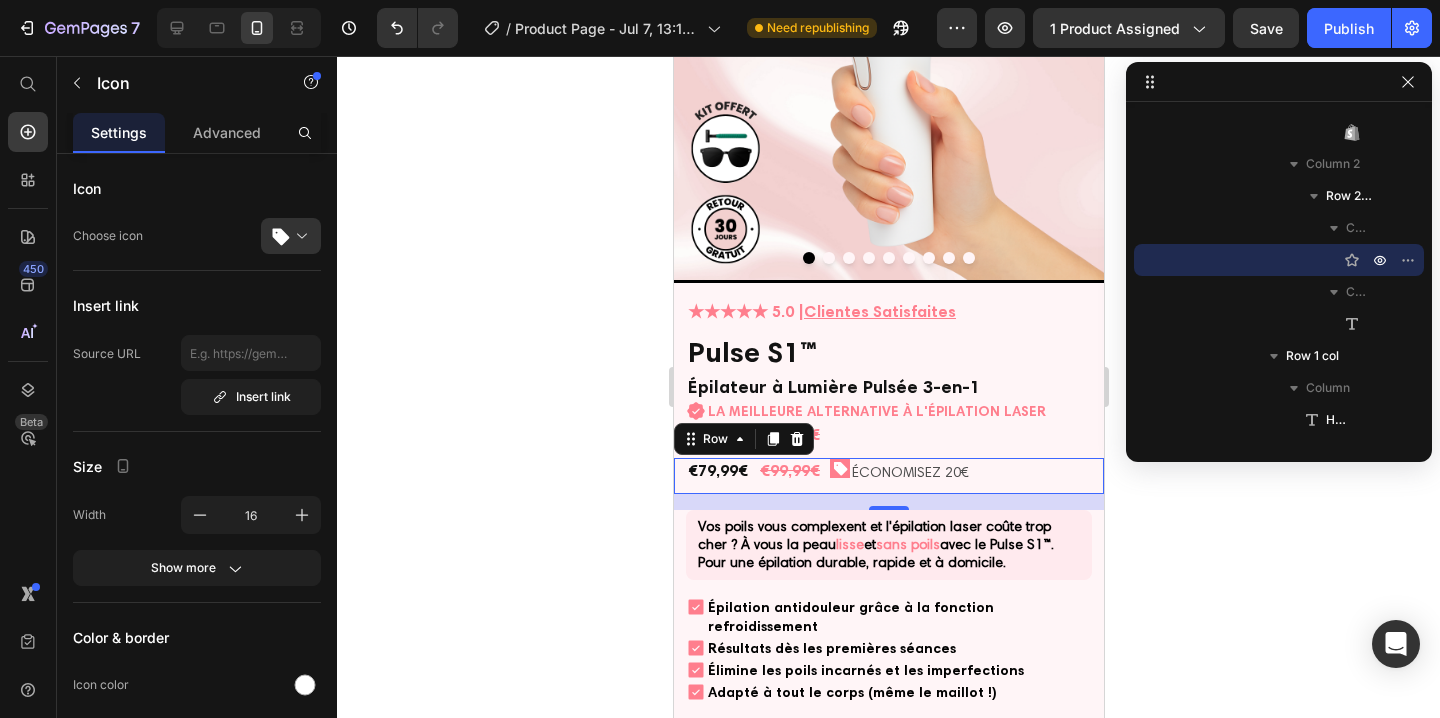 scroll, scrollTop: 538, scrollLeft: 0, axis: vertical 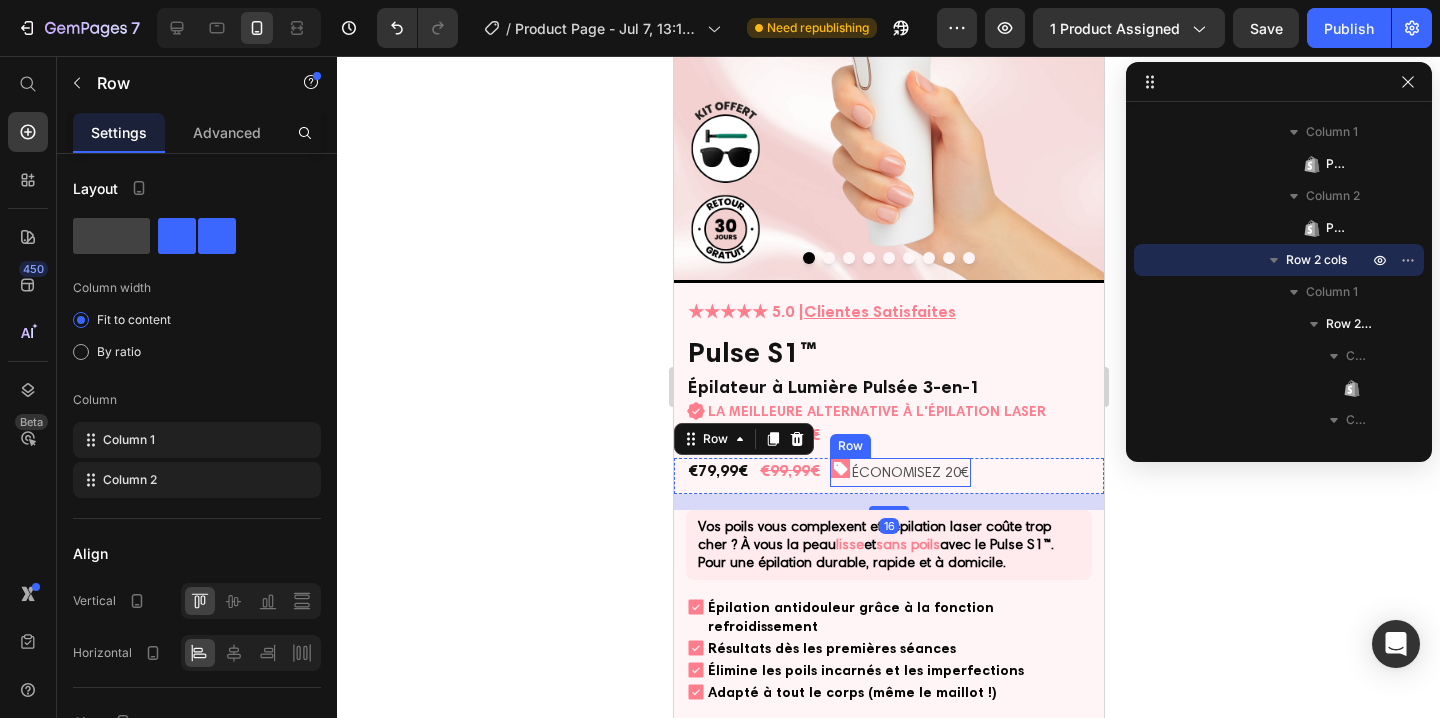 click on "Icon" at bounding box center [839, 472] 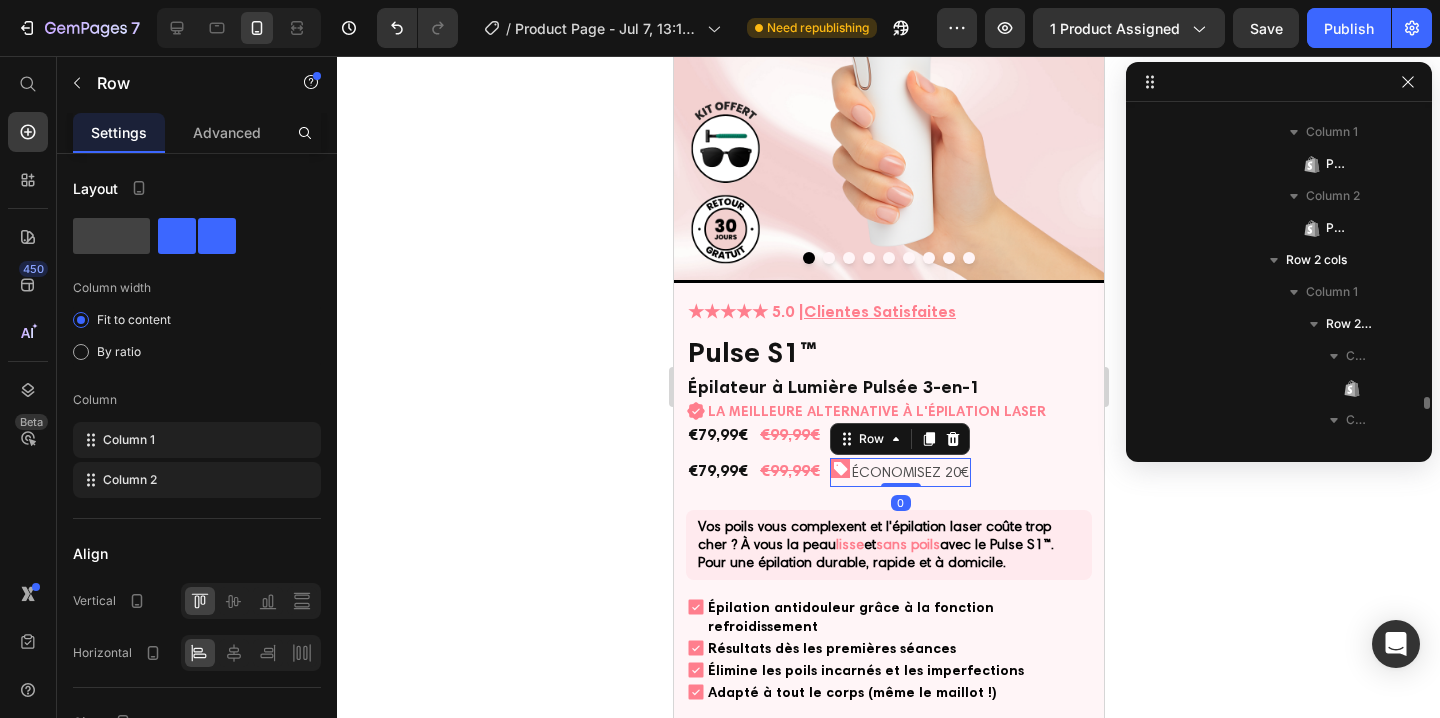 scroll, scrollTop: 794, scrollLeft: 0, axis: vertical 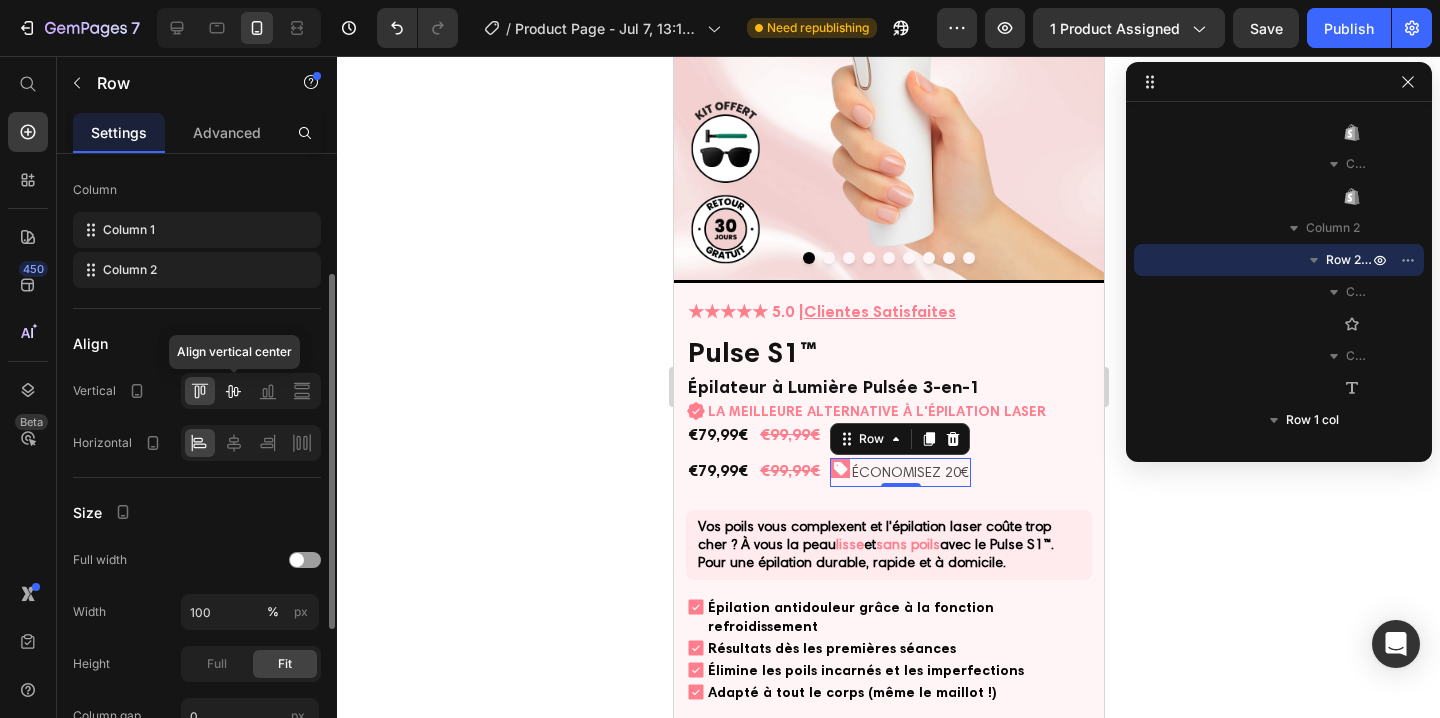 click 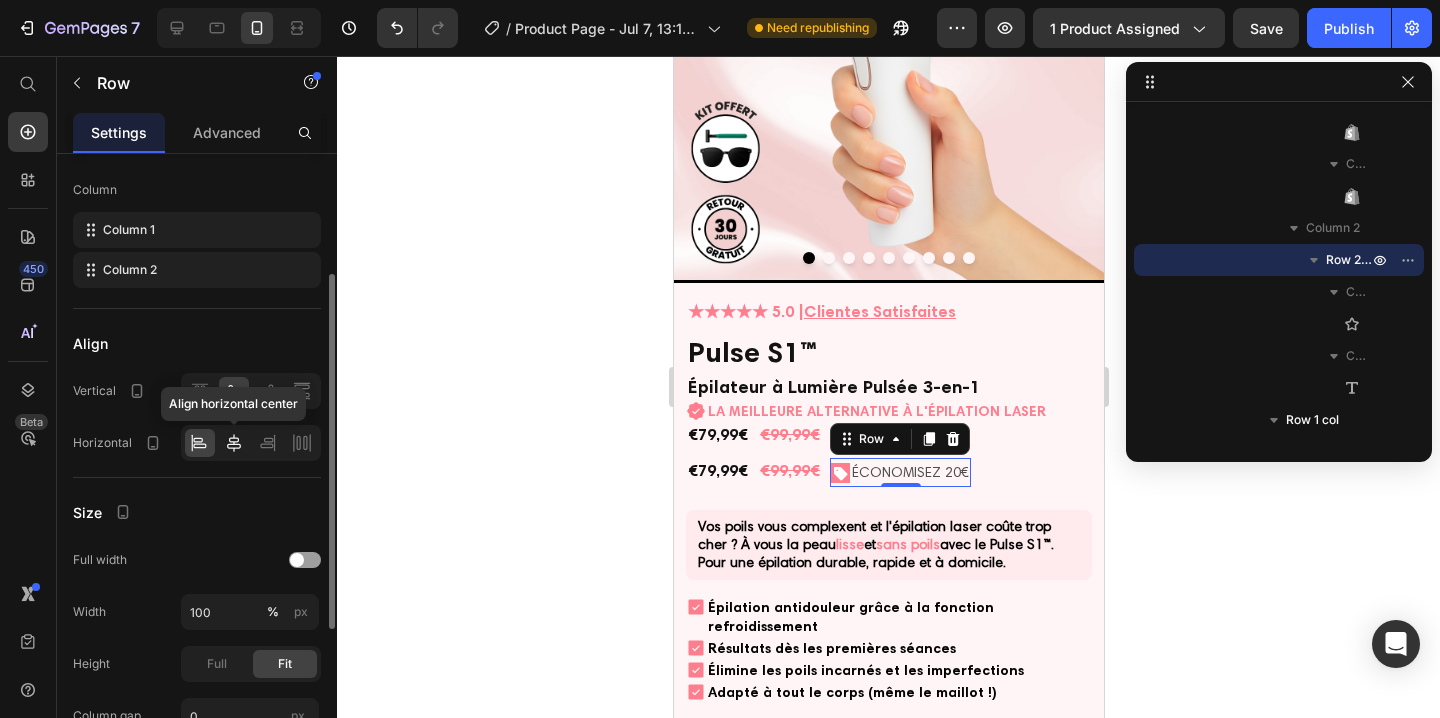 click 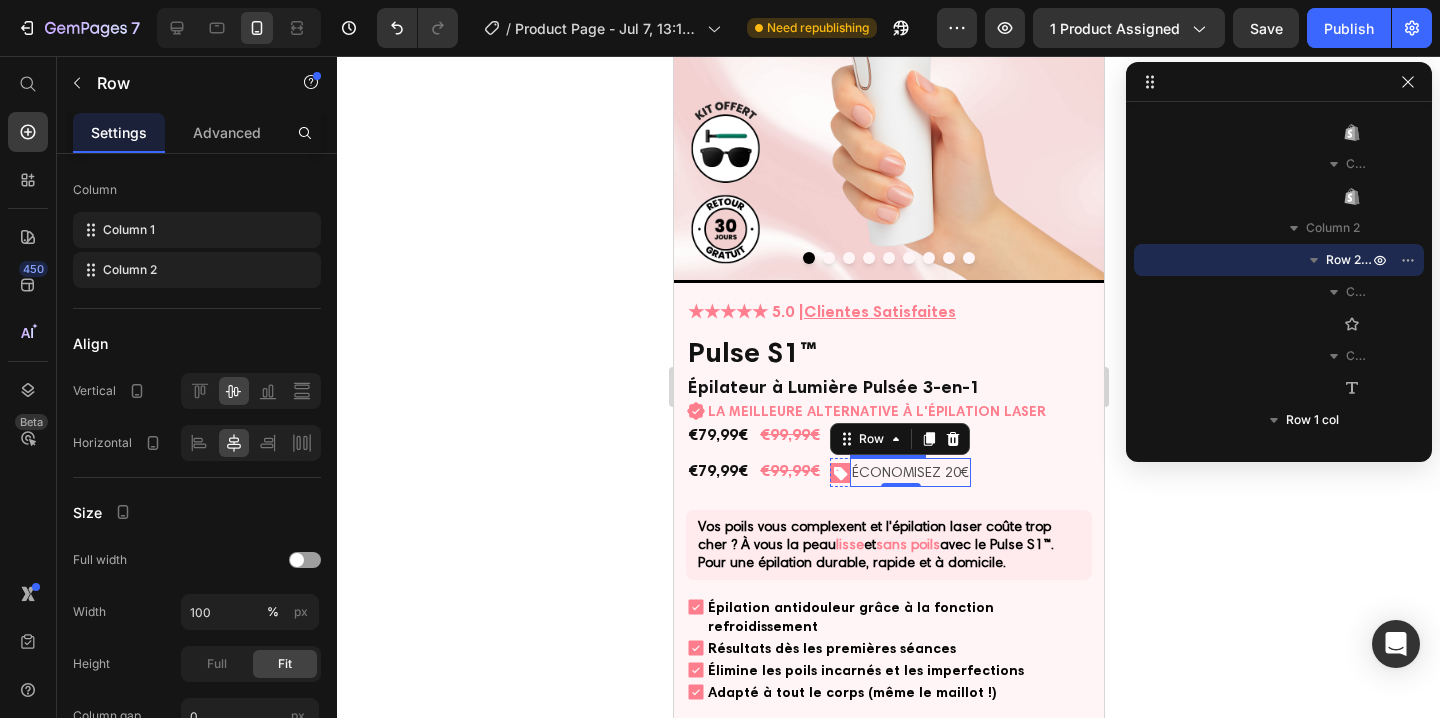 click on "ÉCONOMISEZ 20€" at bounding box center (909, 472) 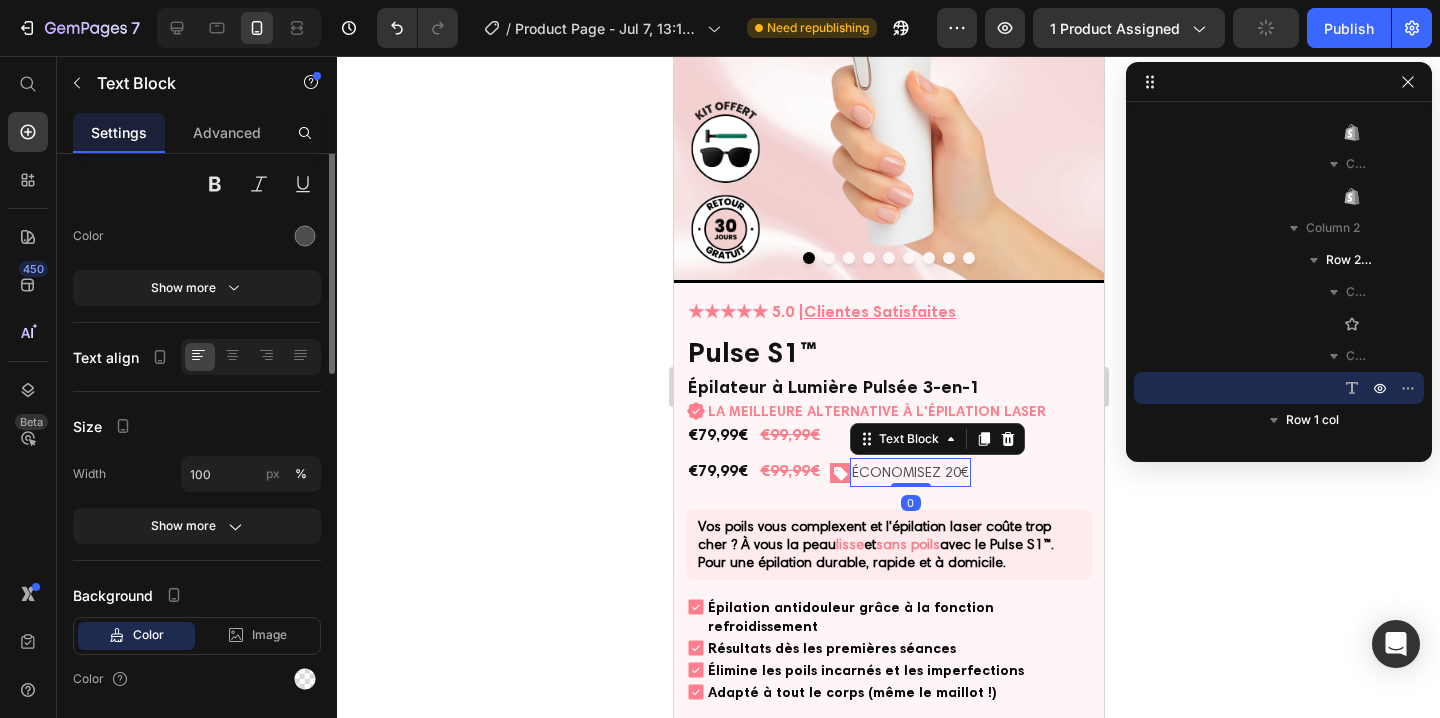 scroll, scrollTop: 0, scrollLeft: 0, axis: both 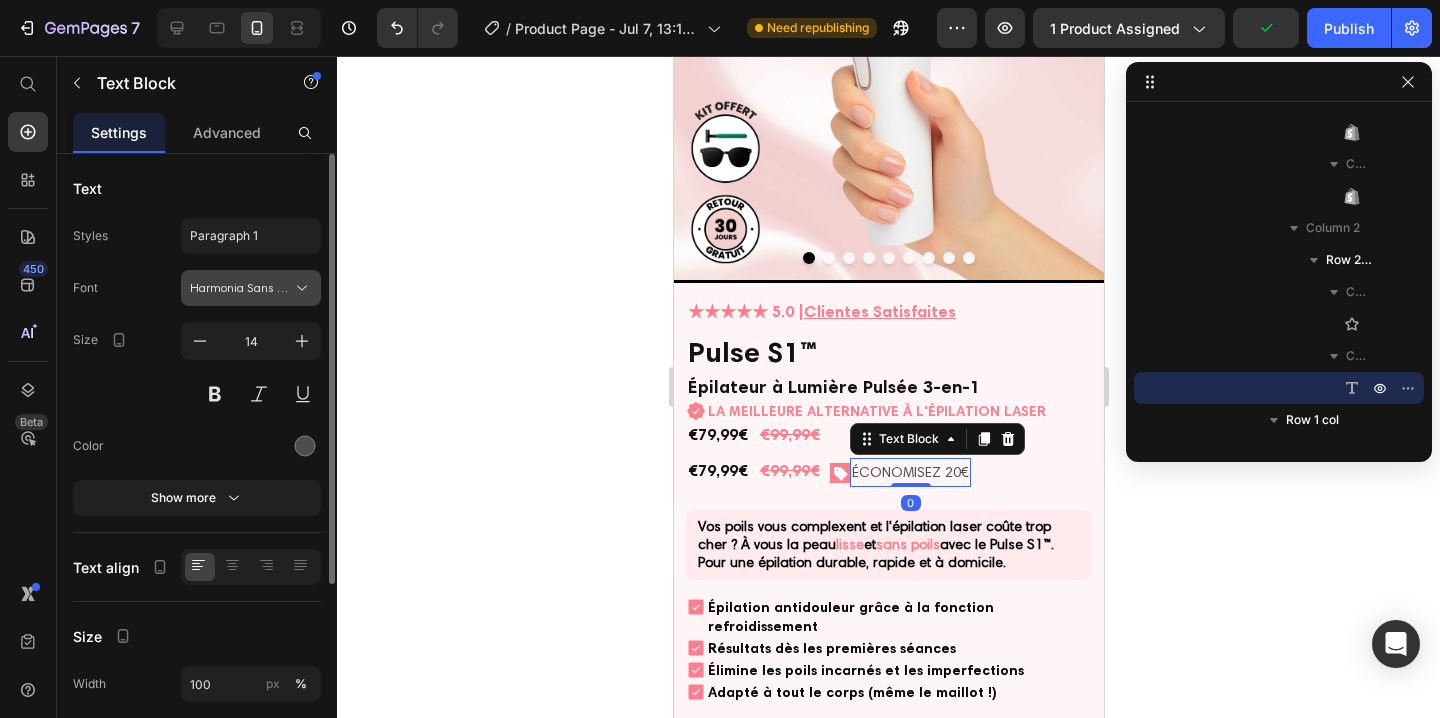 click on "Harmonia Sans W01 Regular" at bounding box center [241, 288] 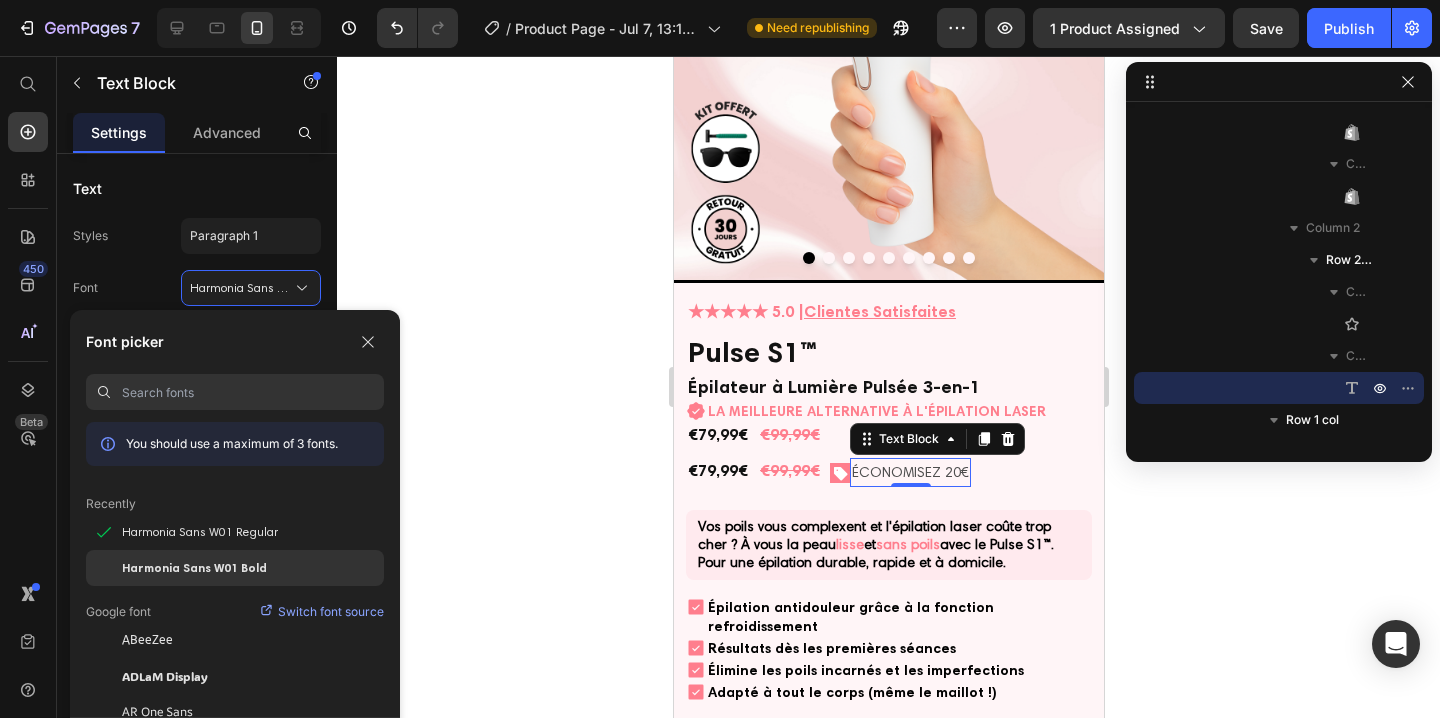 click on "Harmonia Sans W01 Bold" at bounding box center (194, 568) 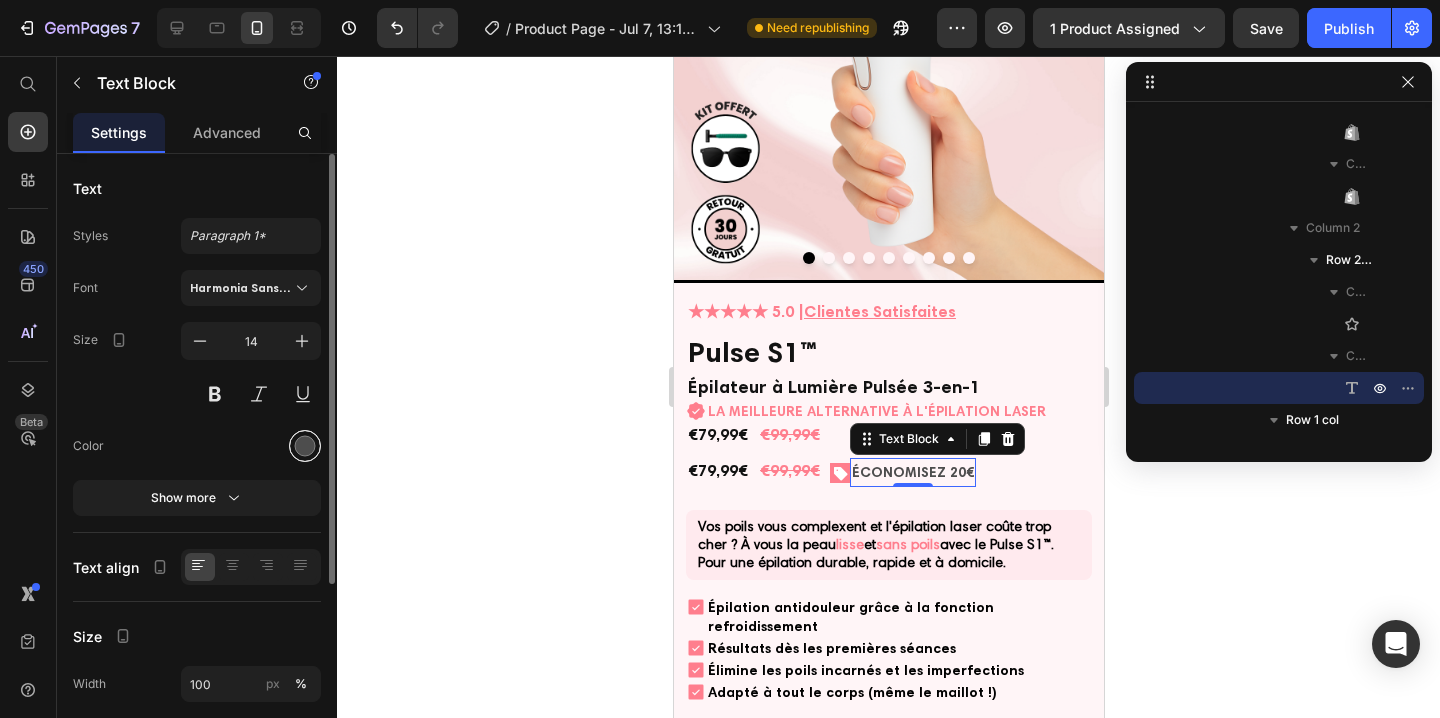 click at bounding box center (305, 446) 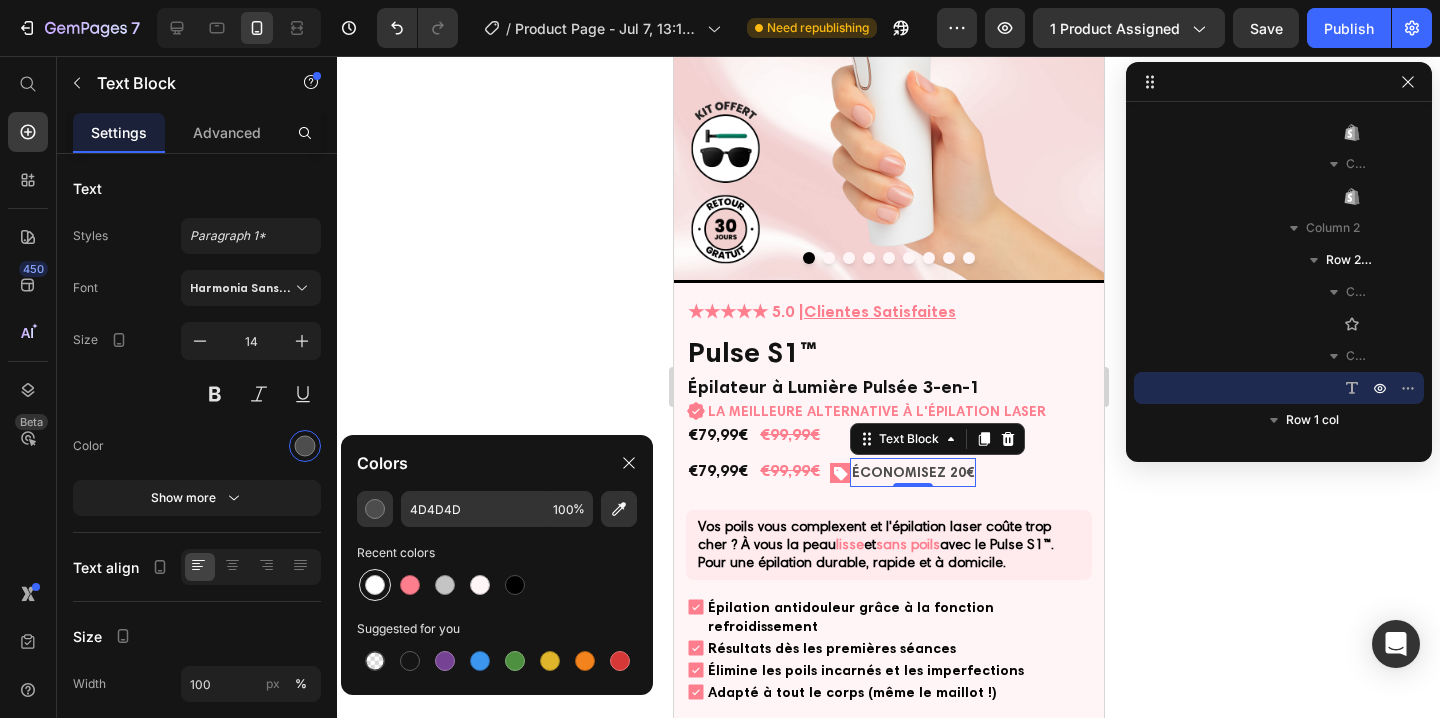 click at bounding box center [375, 585] 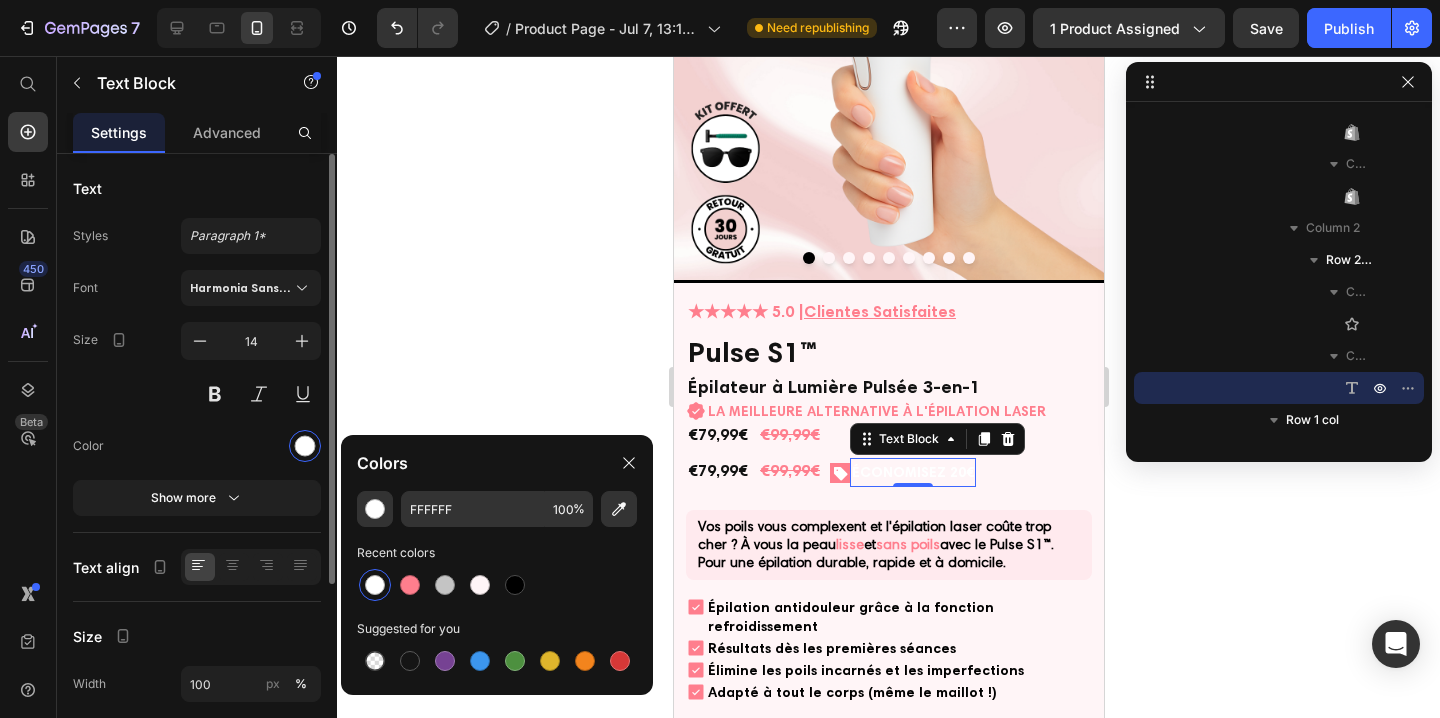click on "Size 14" at bounding box center (197, 367) 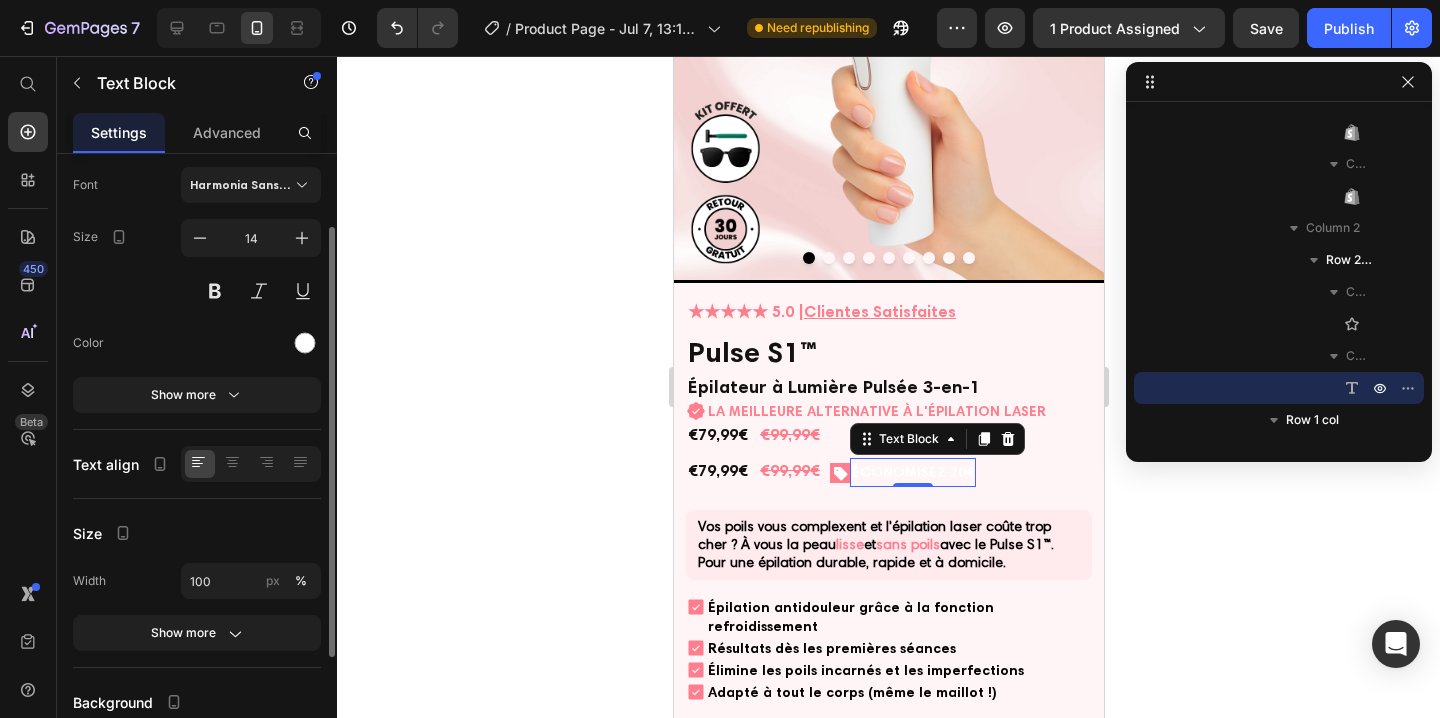 scroll, scrollTop: 274, scrollLeft: 0, axis: vertical 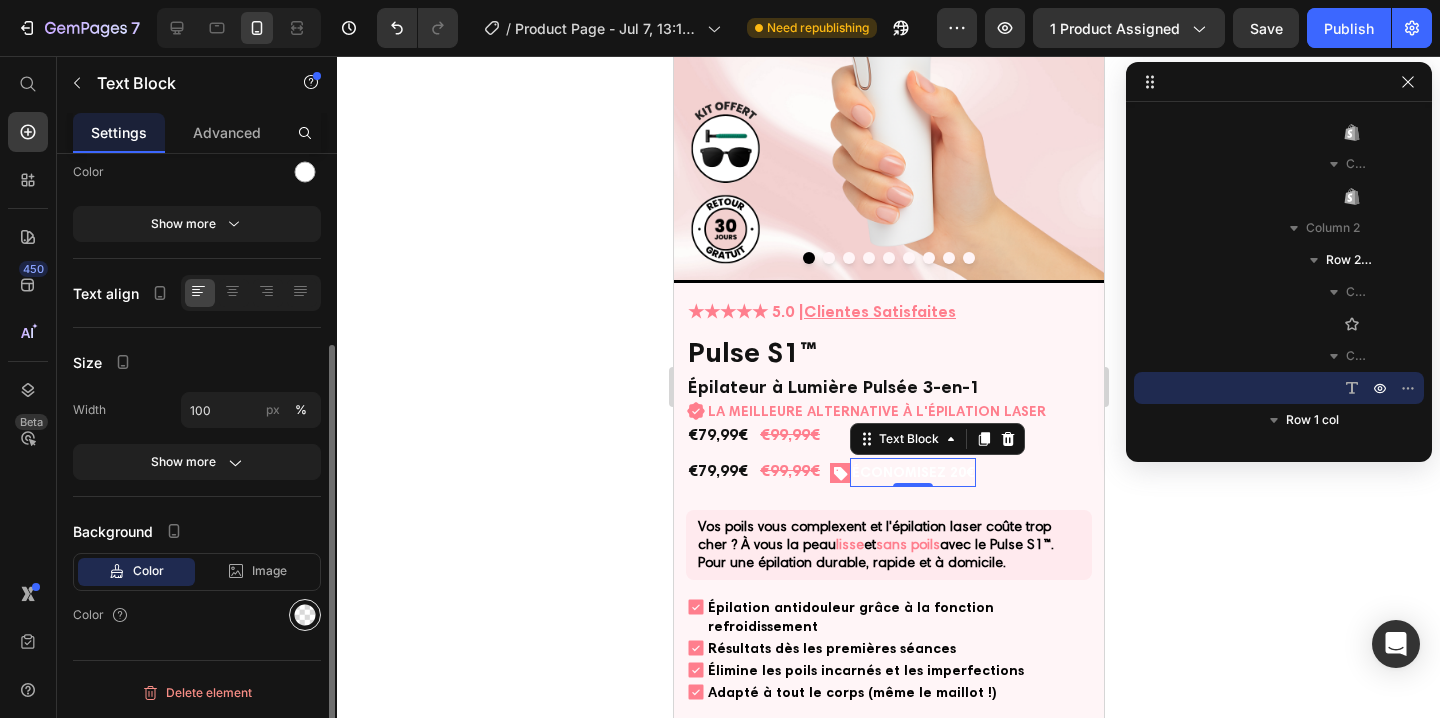 click 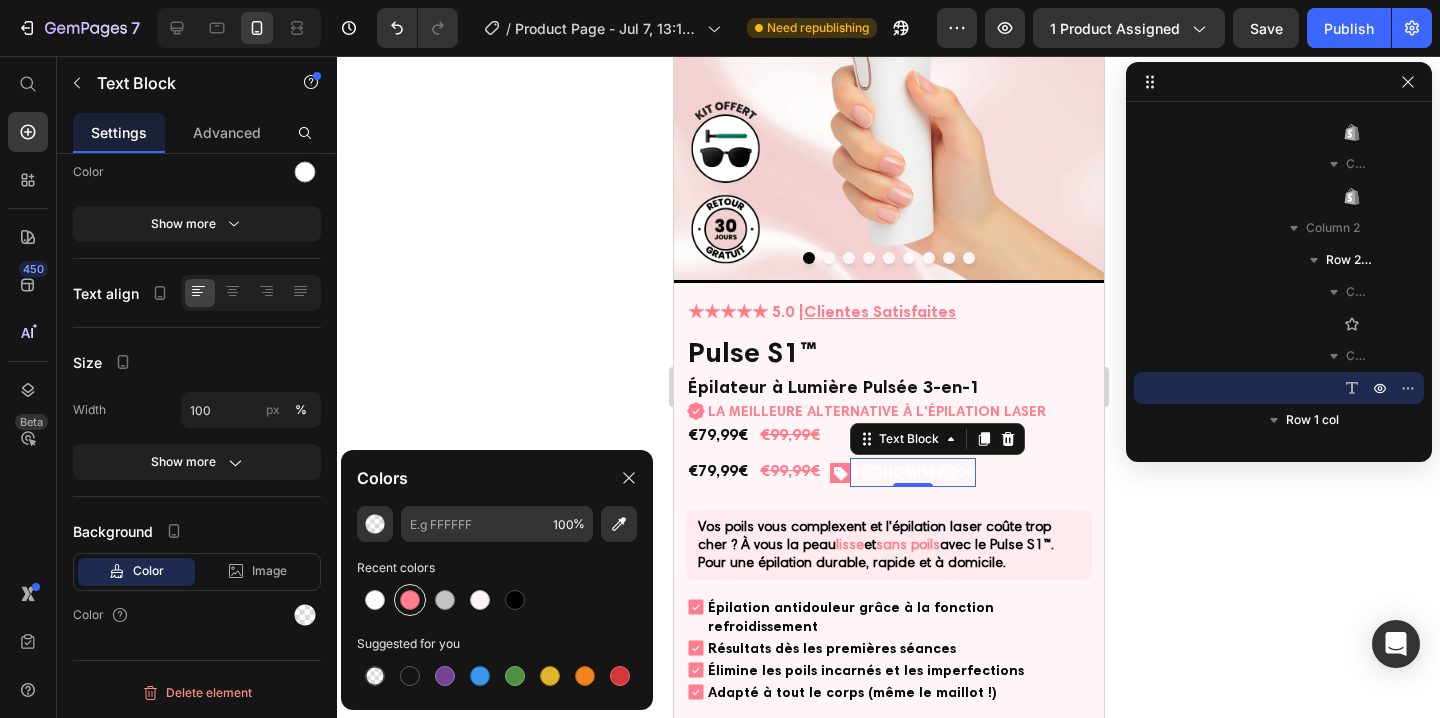 click at bounding box center [410, 600] 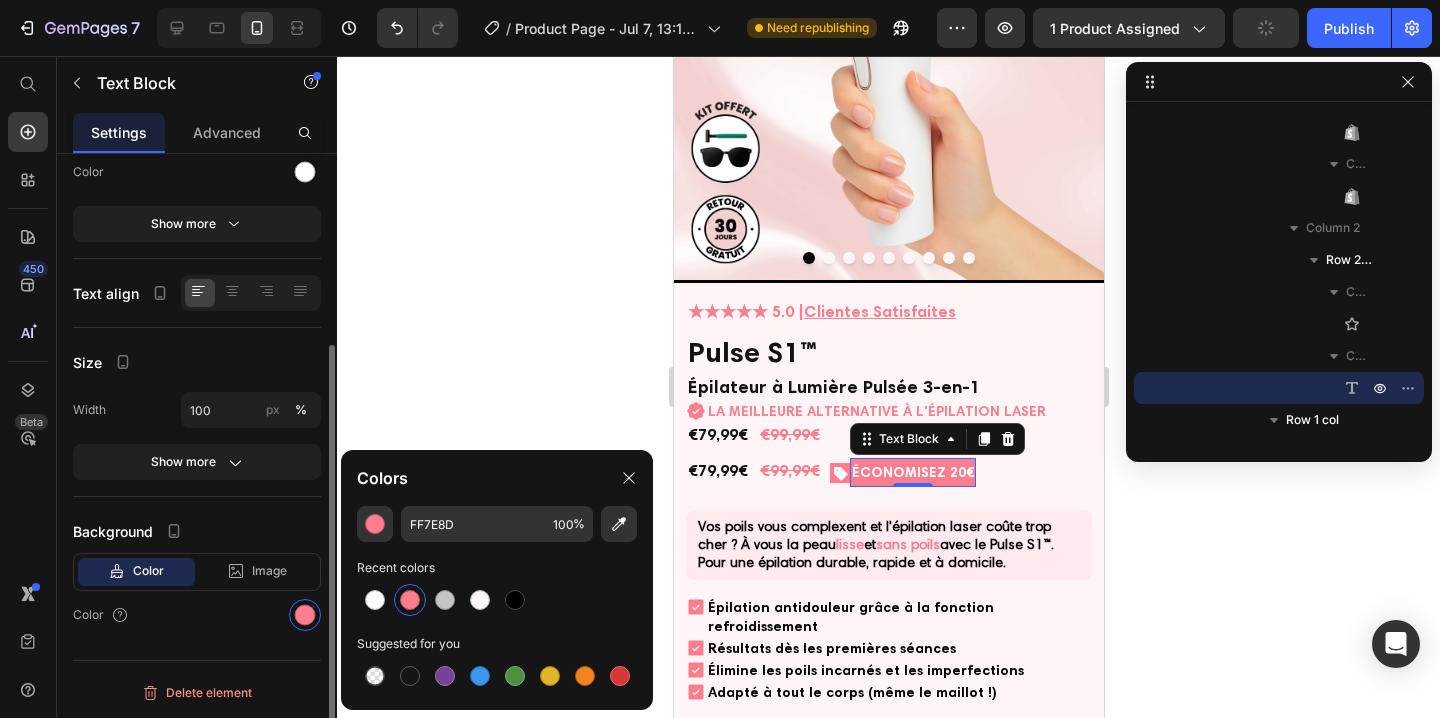 click on "Text Styles Paragraph 1* Font Harmonia Sans W01 Bold Size 14 Color Show more Text align Size Width 100 px % Show more Background Color Image Video  Color" at bounding box center [197, 278] 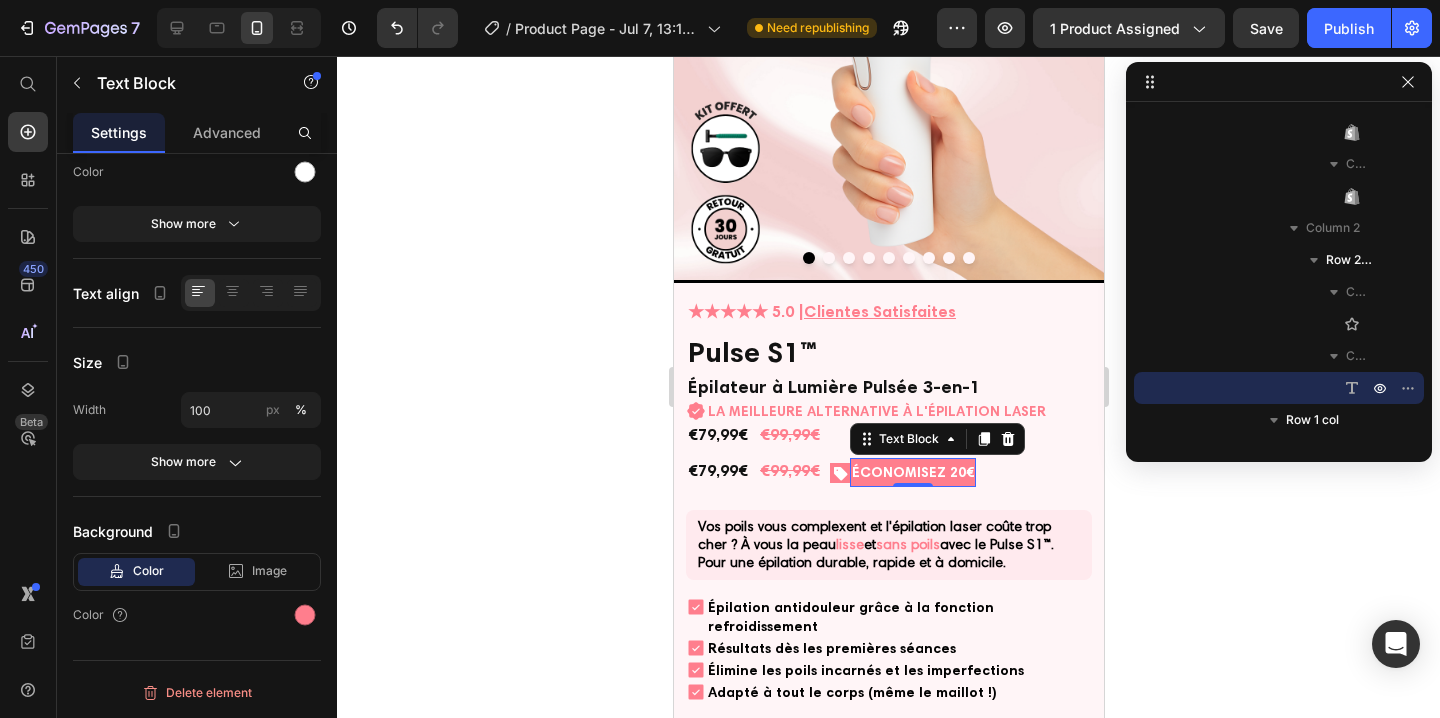 click 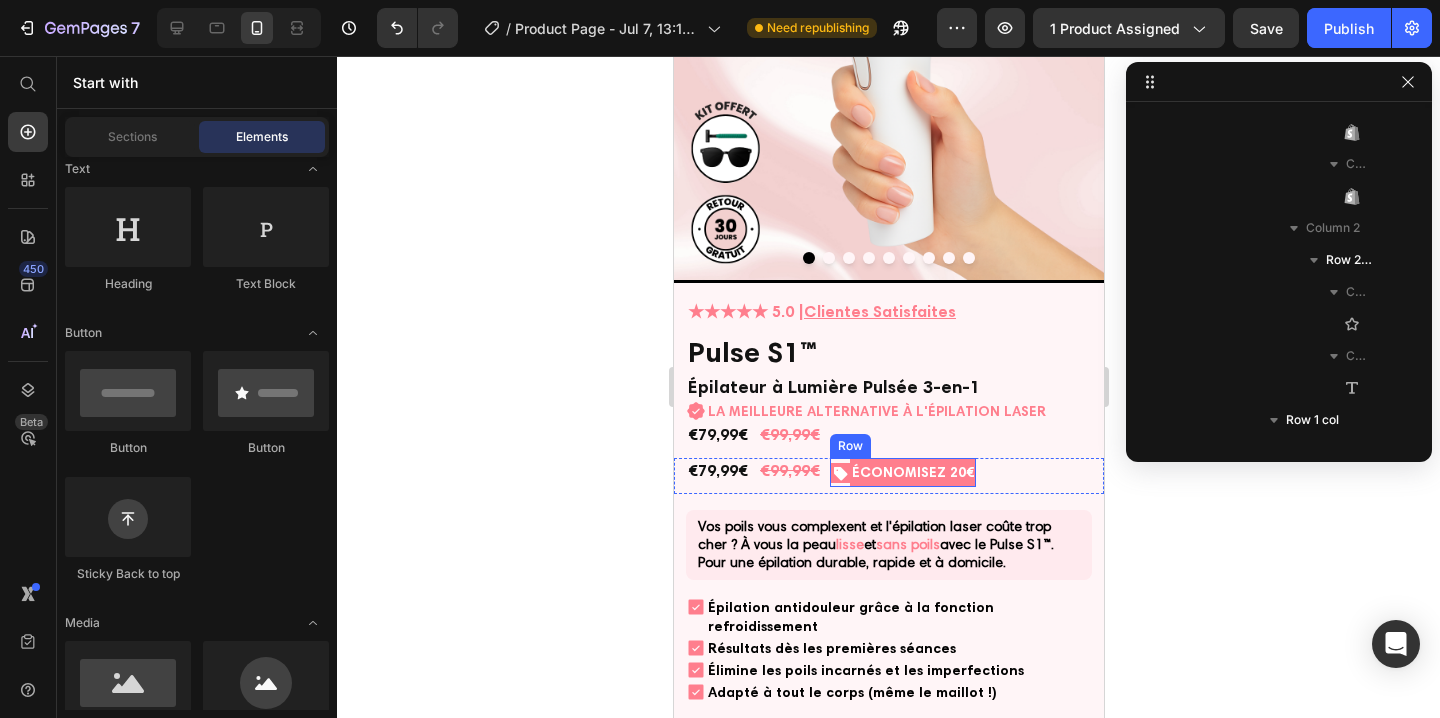 click on "Icon" at bounding box center (839, 472) 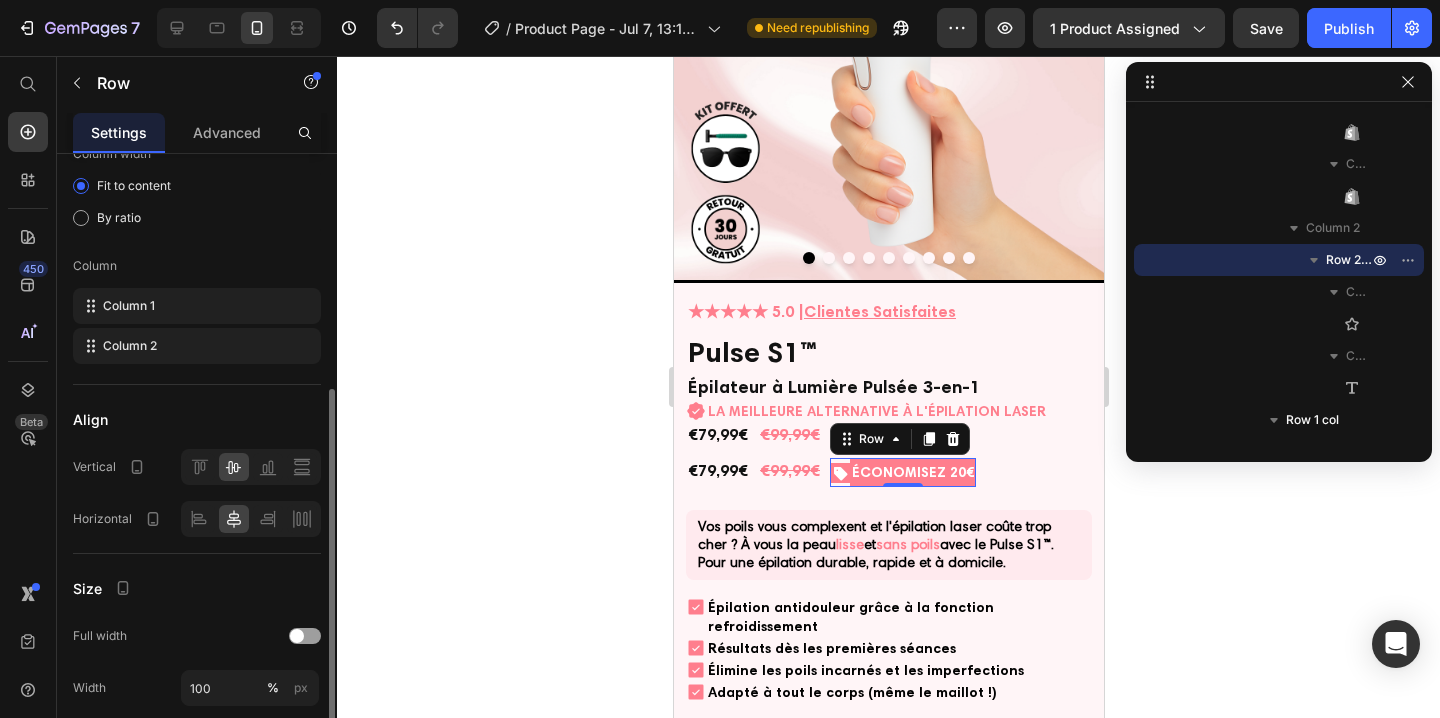 scroll, scrollTop: 0, scrollLeft: 0, axis: both 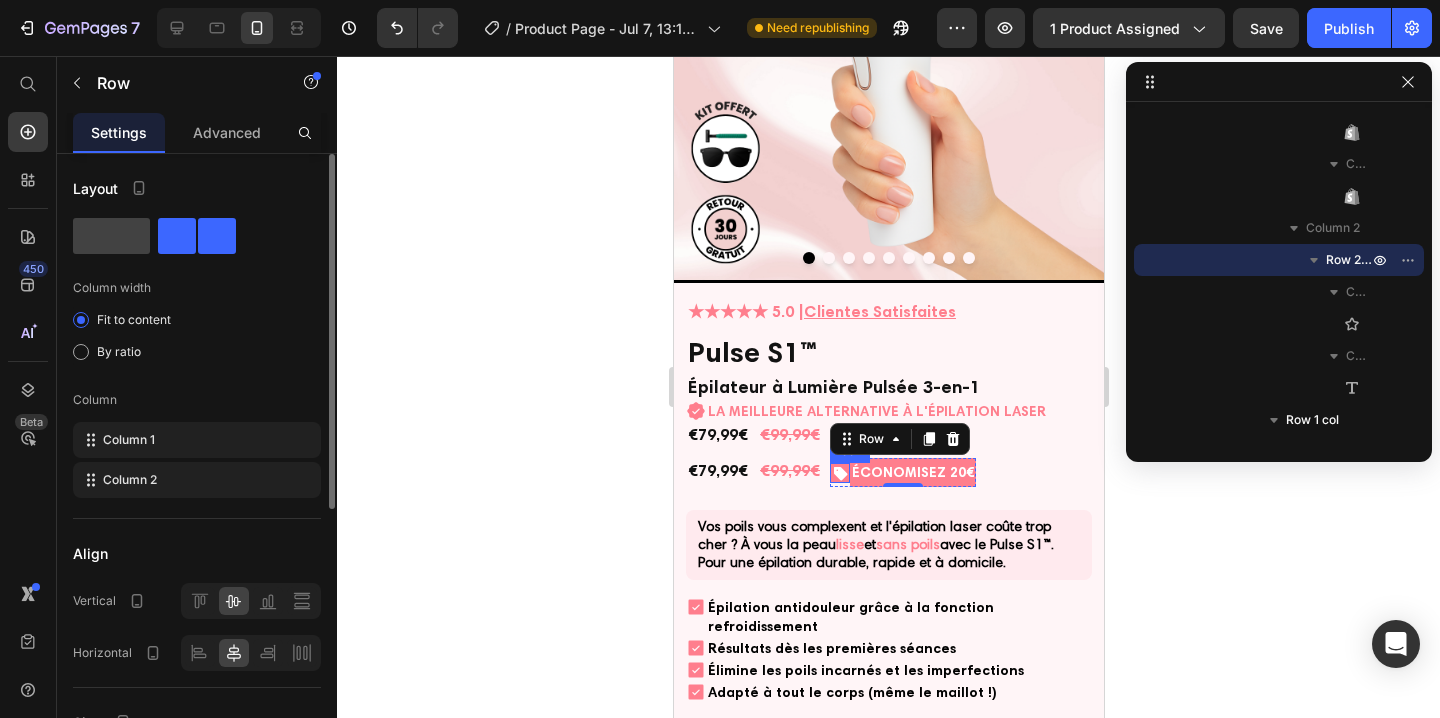 click 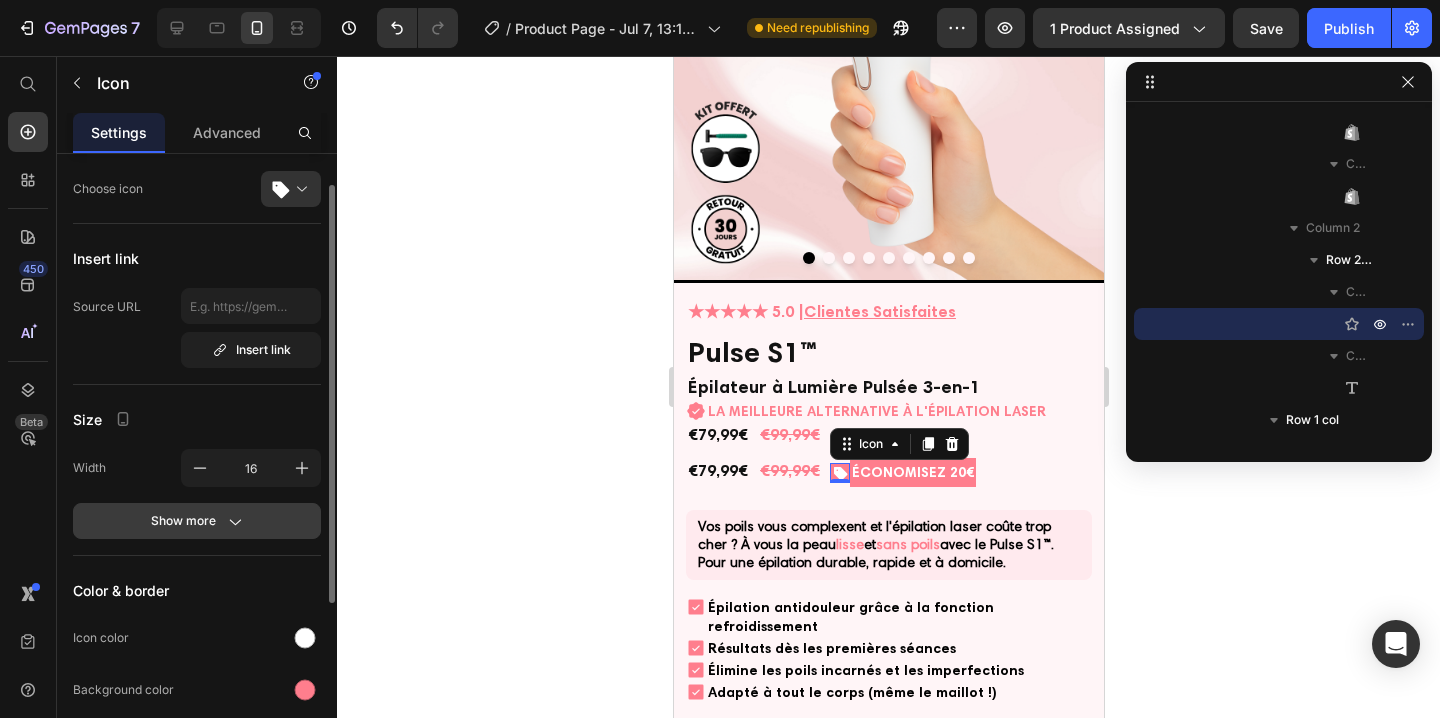 click on "Show more" 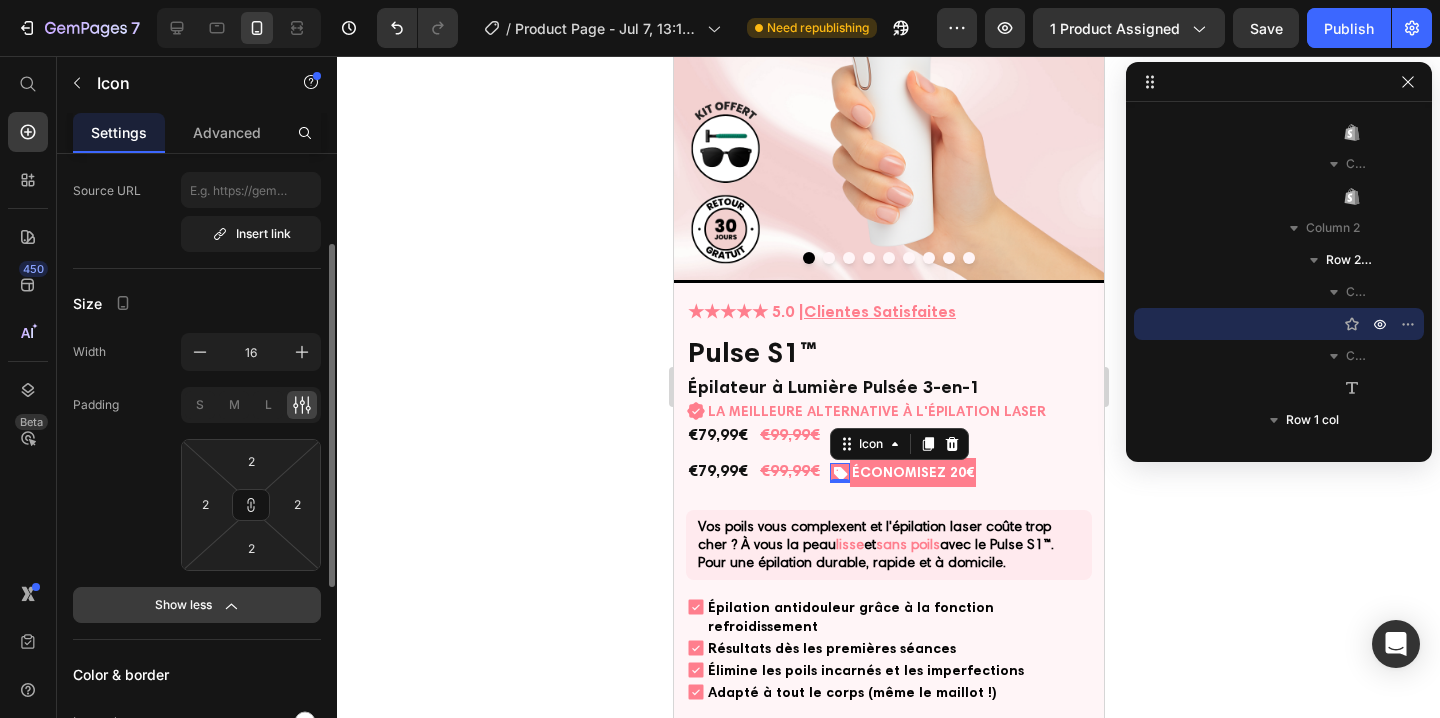 scroll, scrollTop: 170, scrollLeft: 0, axis: vertical 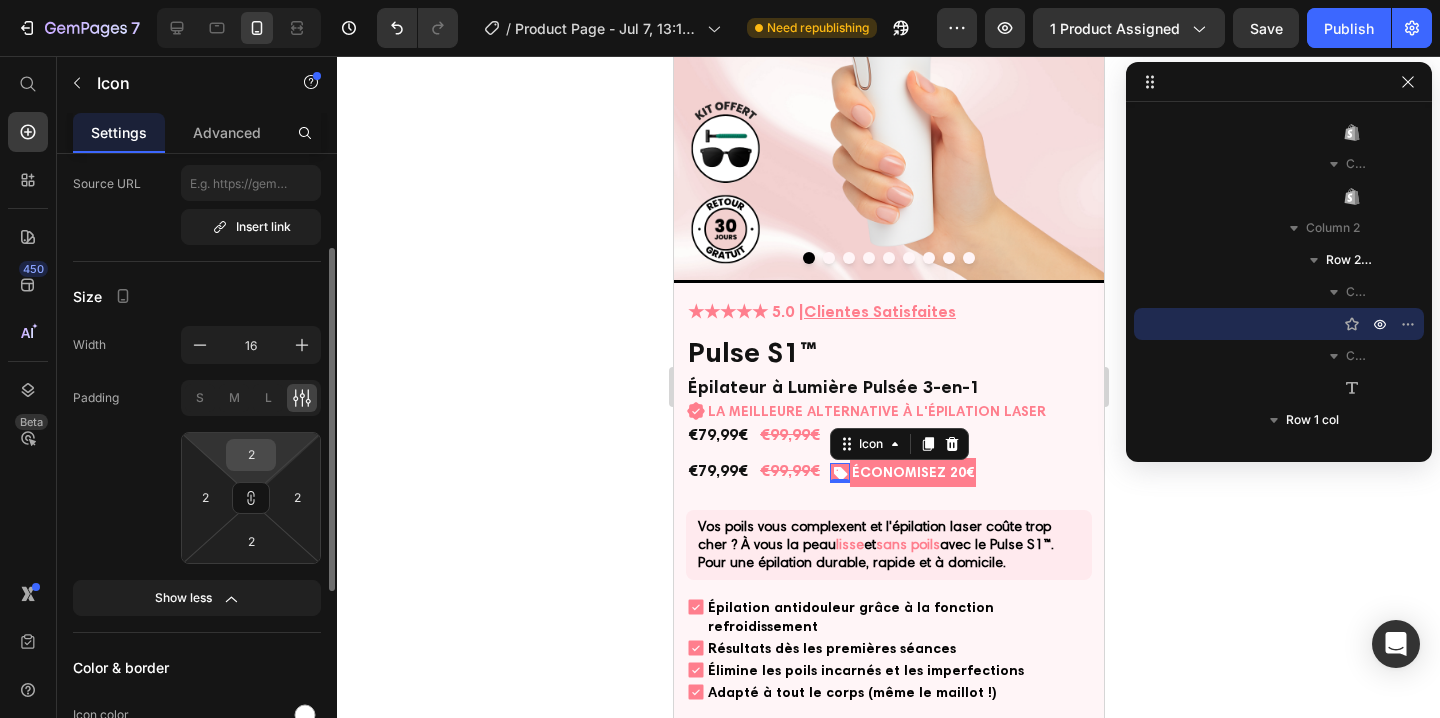 click on "2" at bounding box center (251, 455) 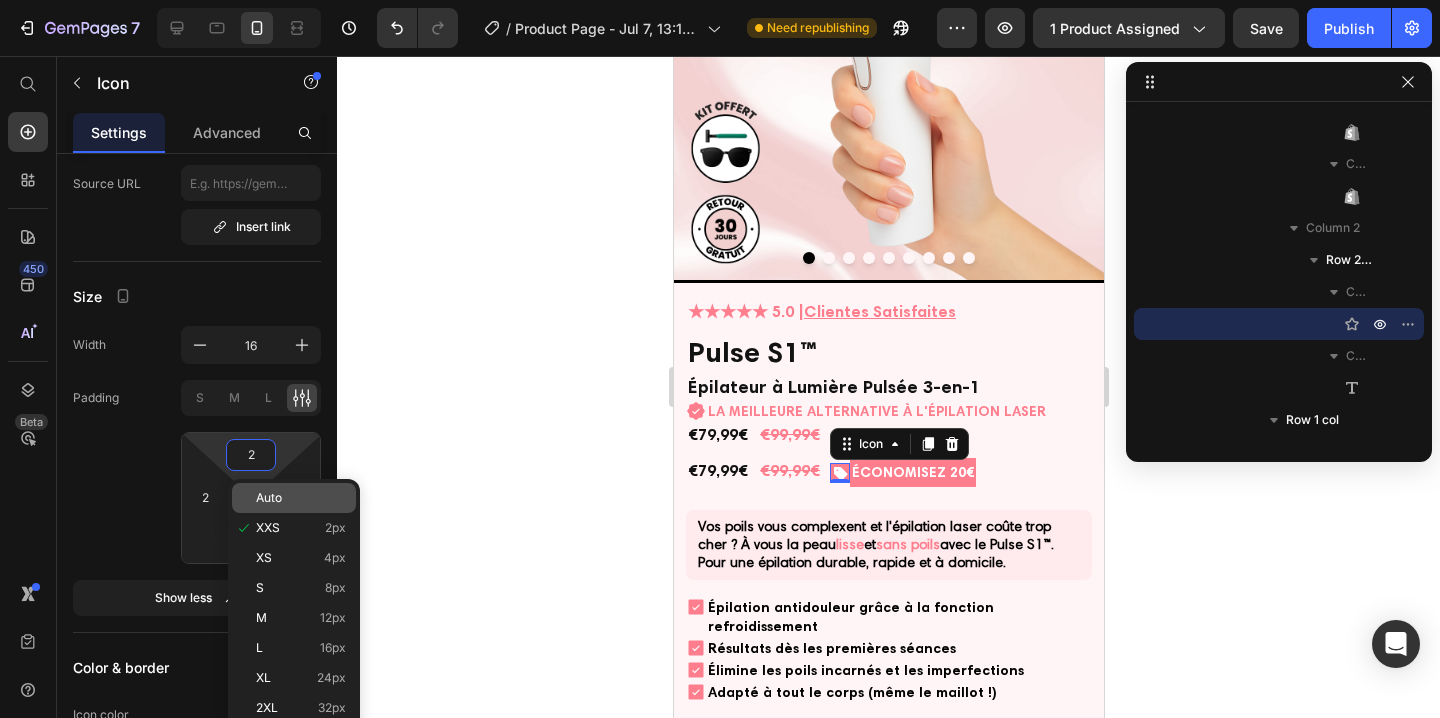 click on "Auto" at bounding box center [269, 498] 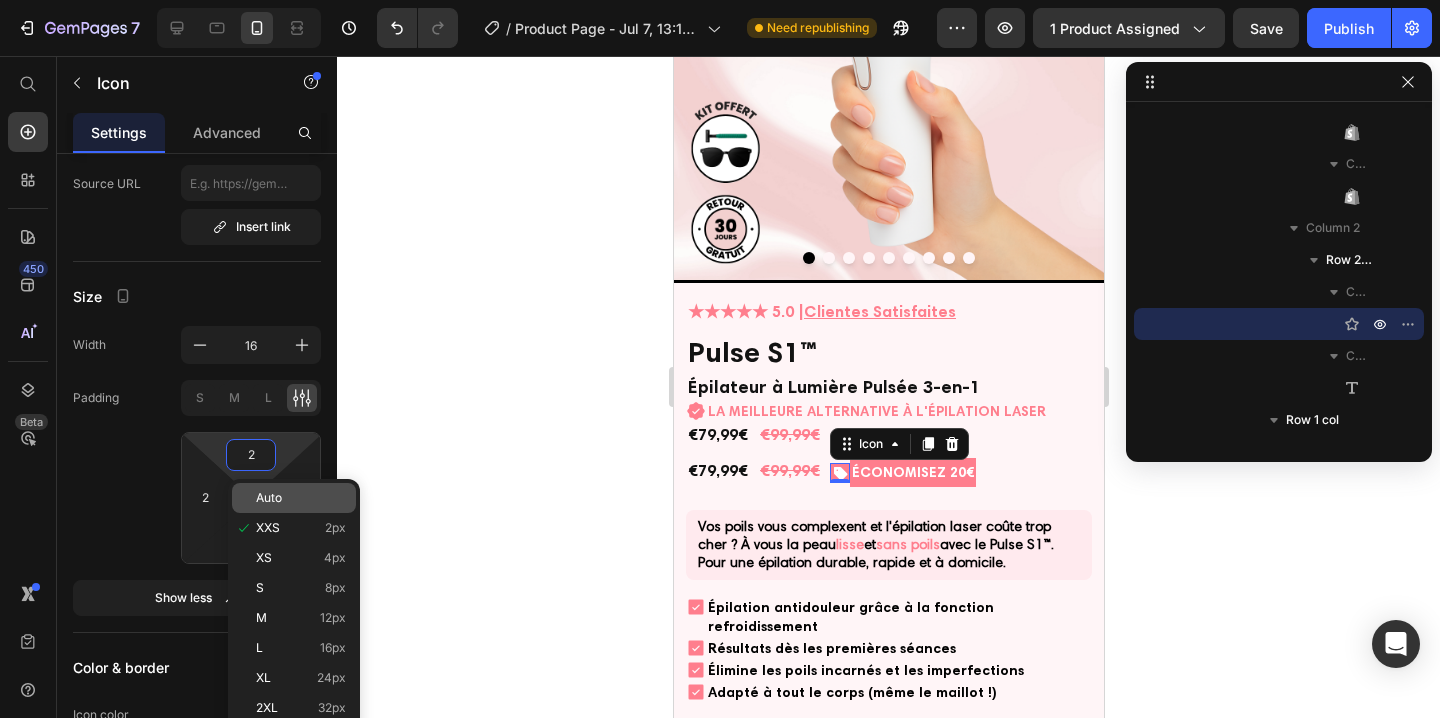 type 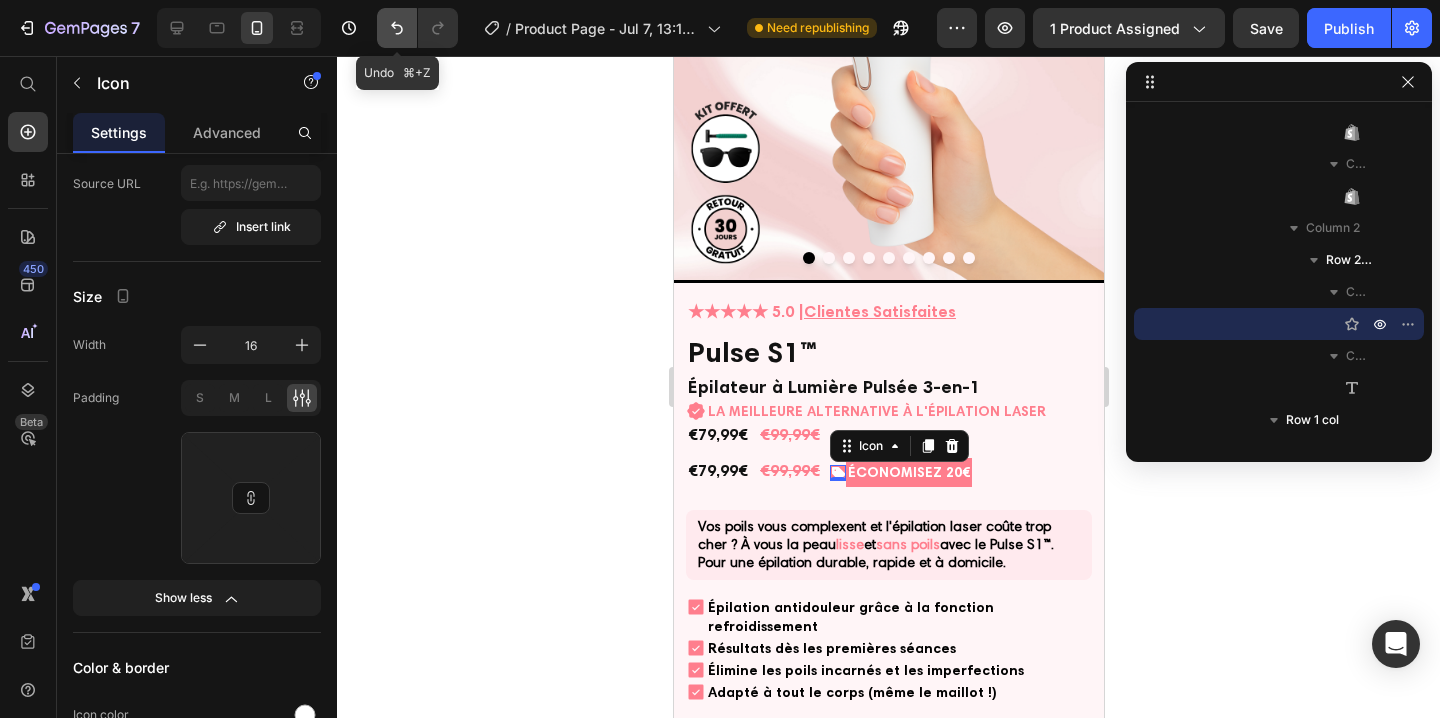 click 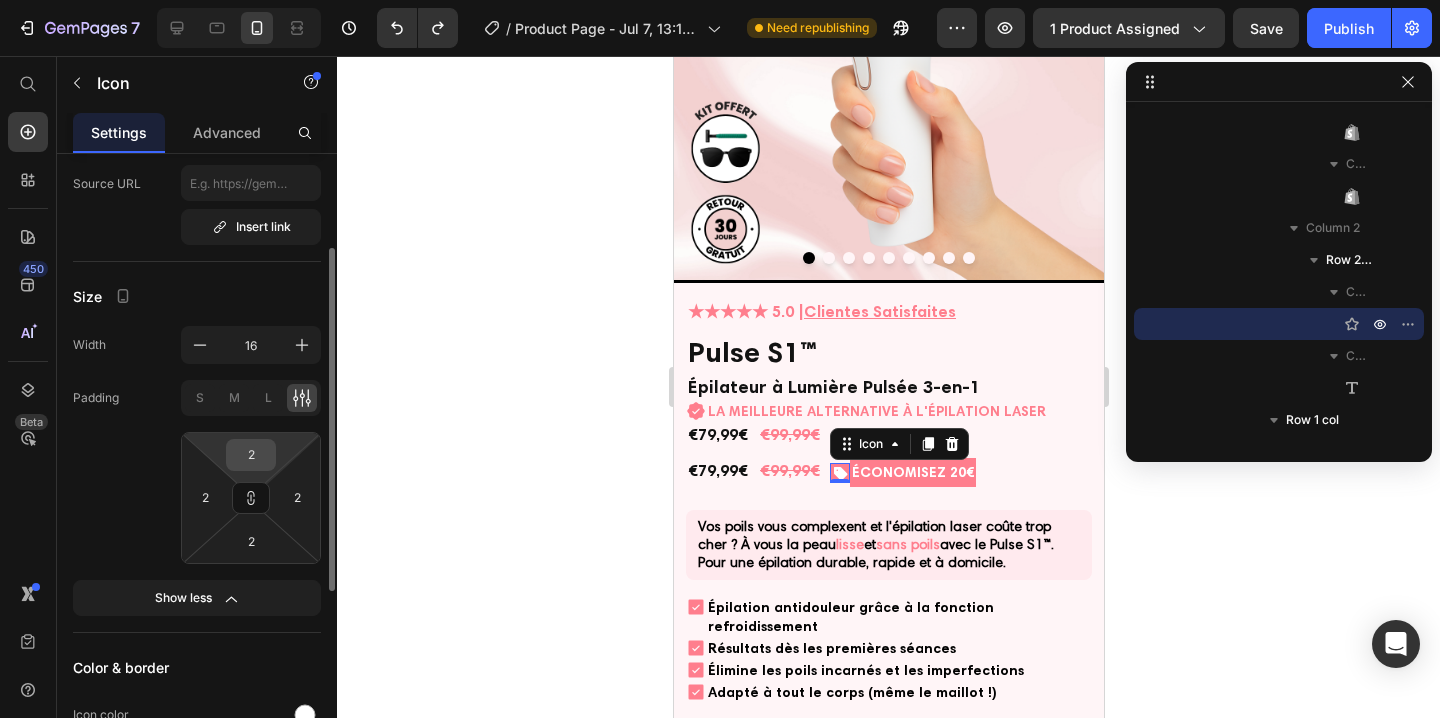click on "2" at bounding box center (251, 455) 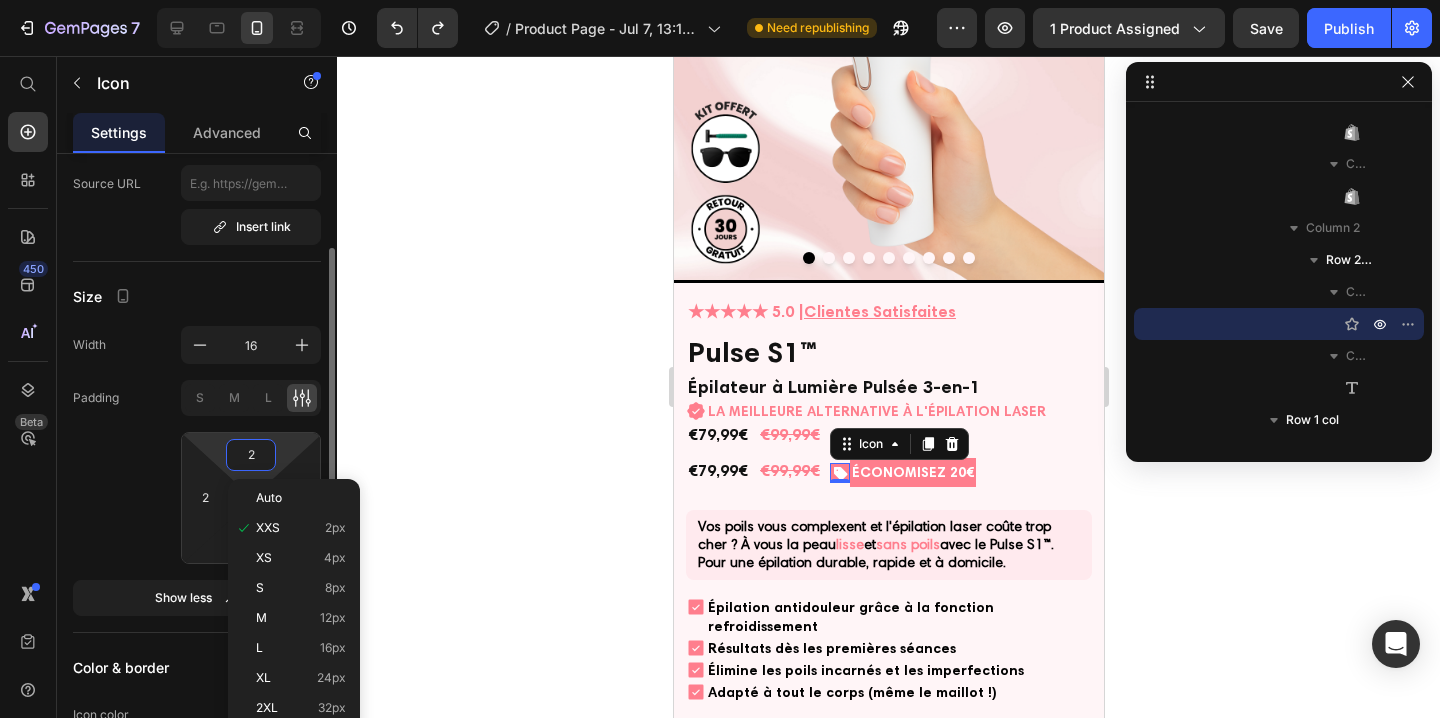 click on "Padding S M L 2 2 2 2" 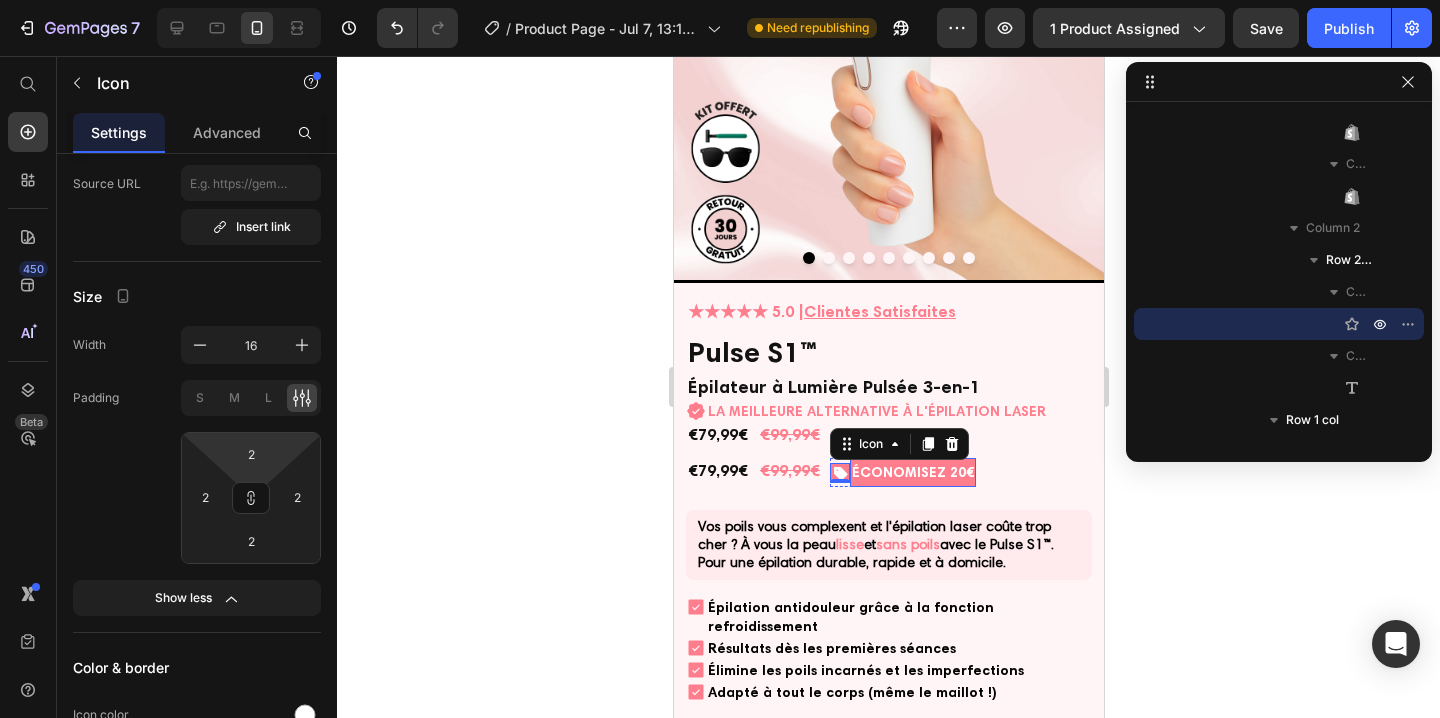 click on "ÉCONOMISEZ 20€" at bounding box center [912, 472] 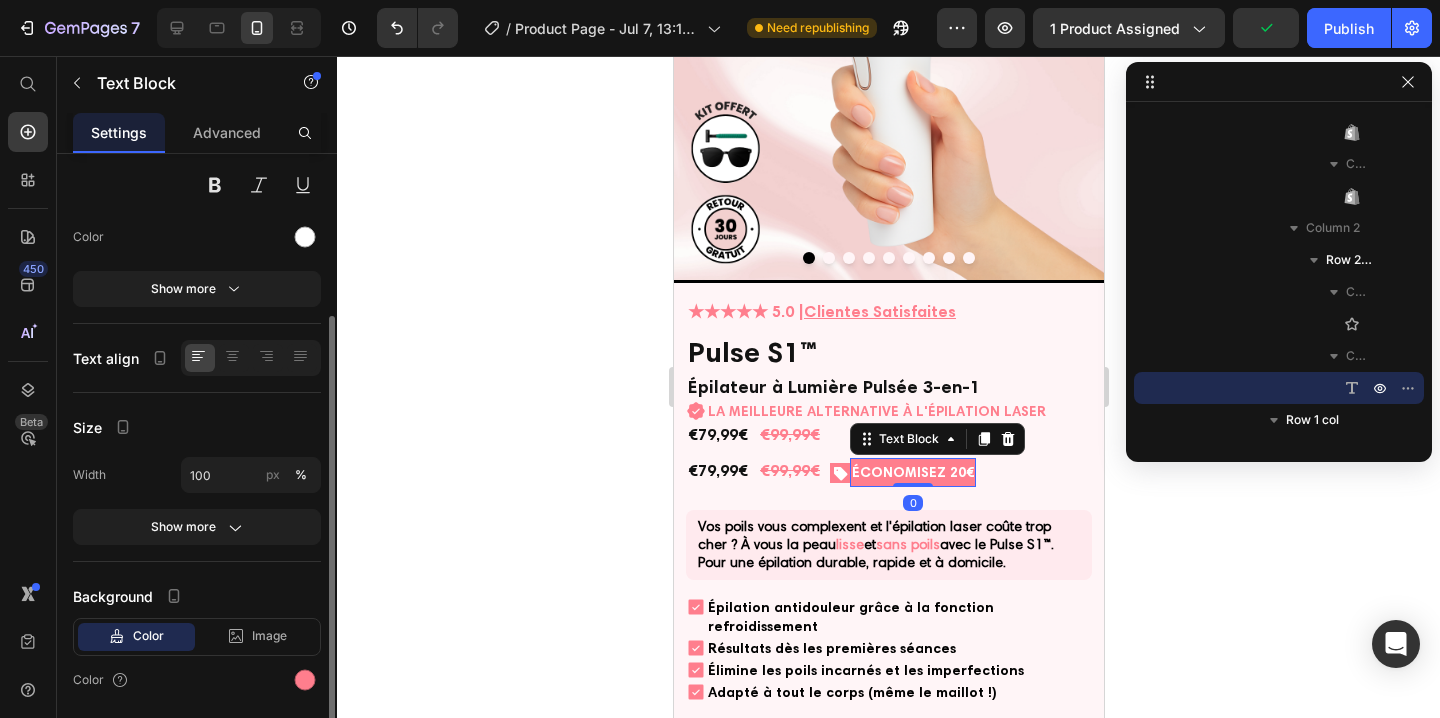 scroll, scrollTop: 219, scrollLeft: 0, axis: vertical 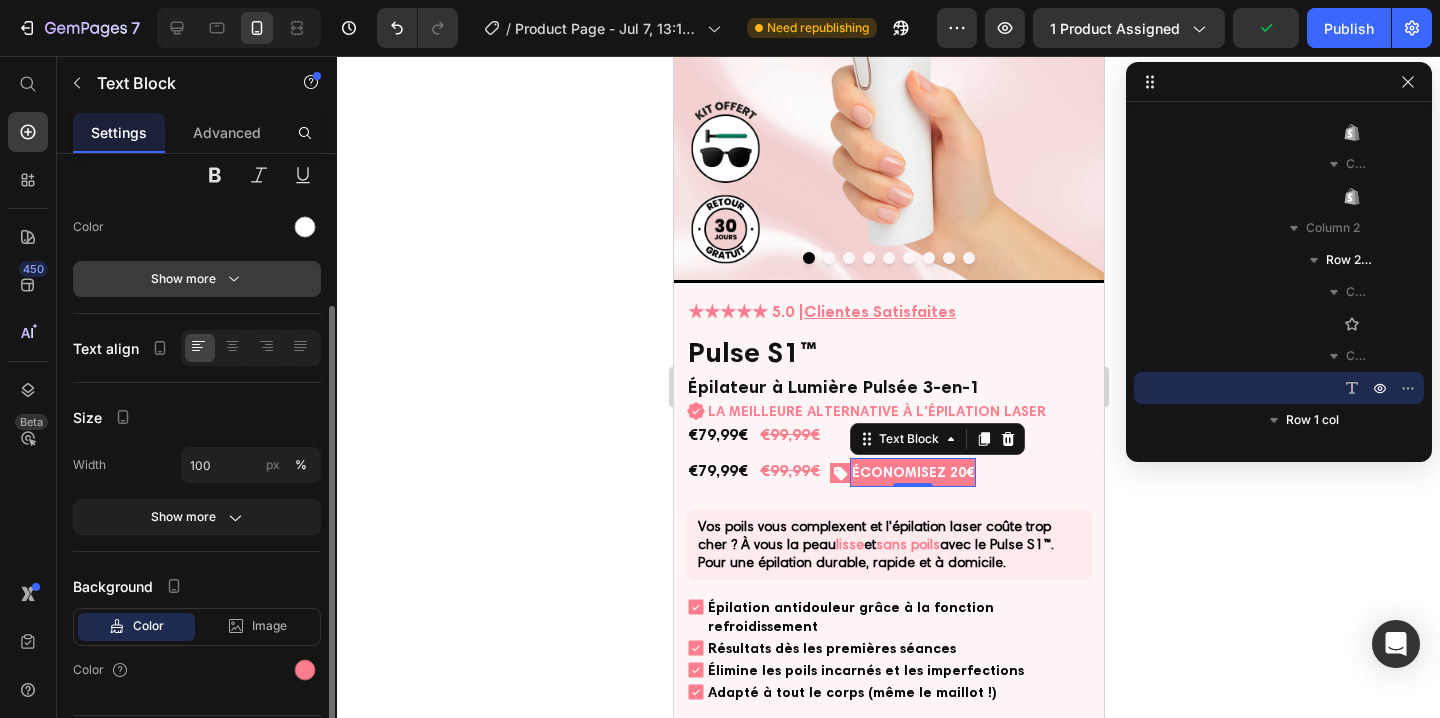 click on "Show more" at bounding box center (197, 279) 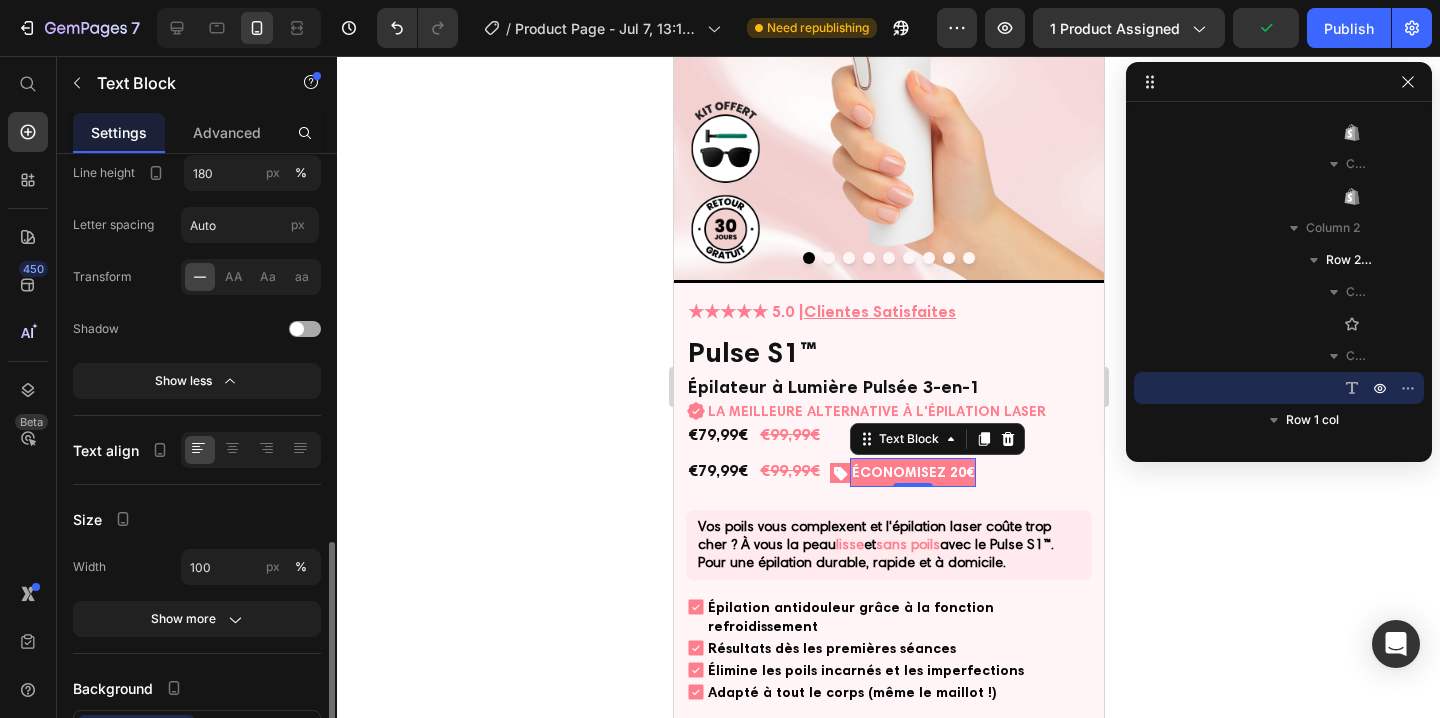 scroll, scrollTop: 534, scrollLeft: 0, axis: vertical 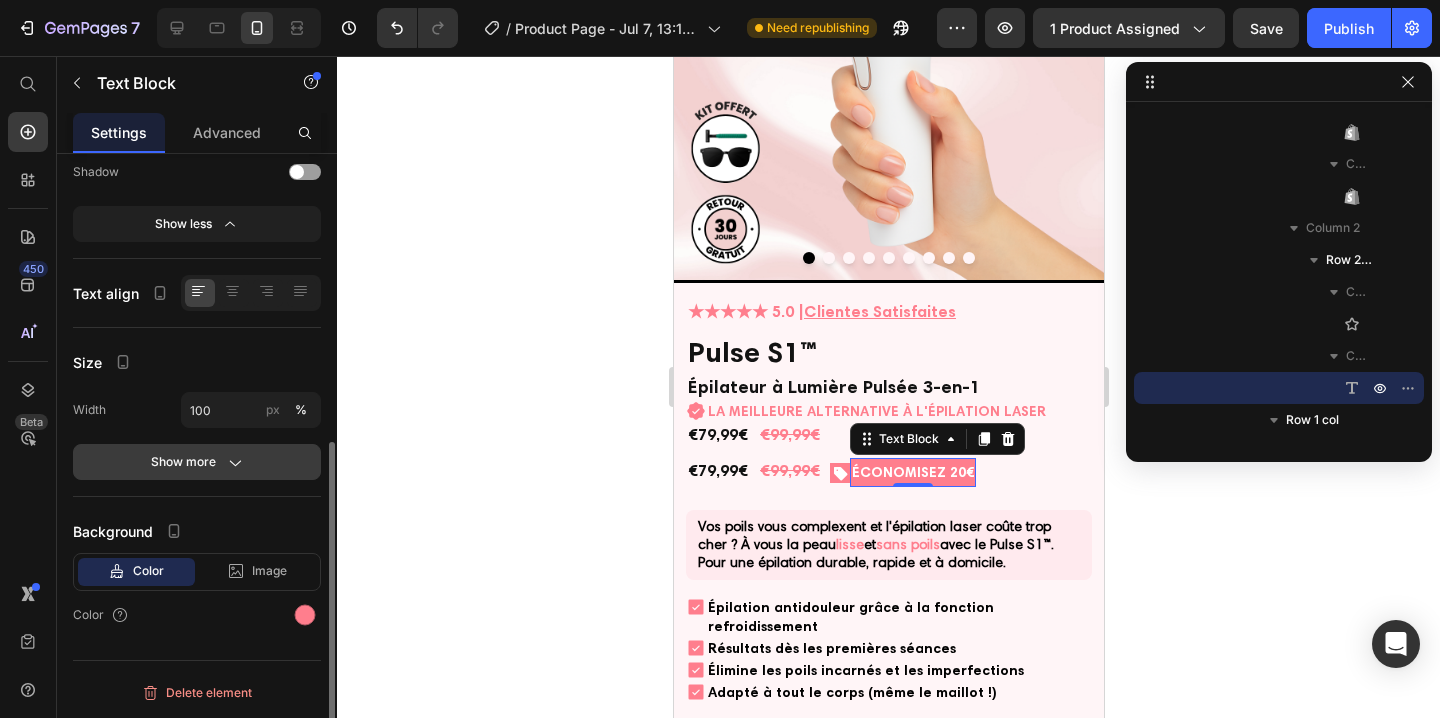 click on "Show more" at bounding box center (197, 462) 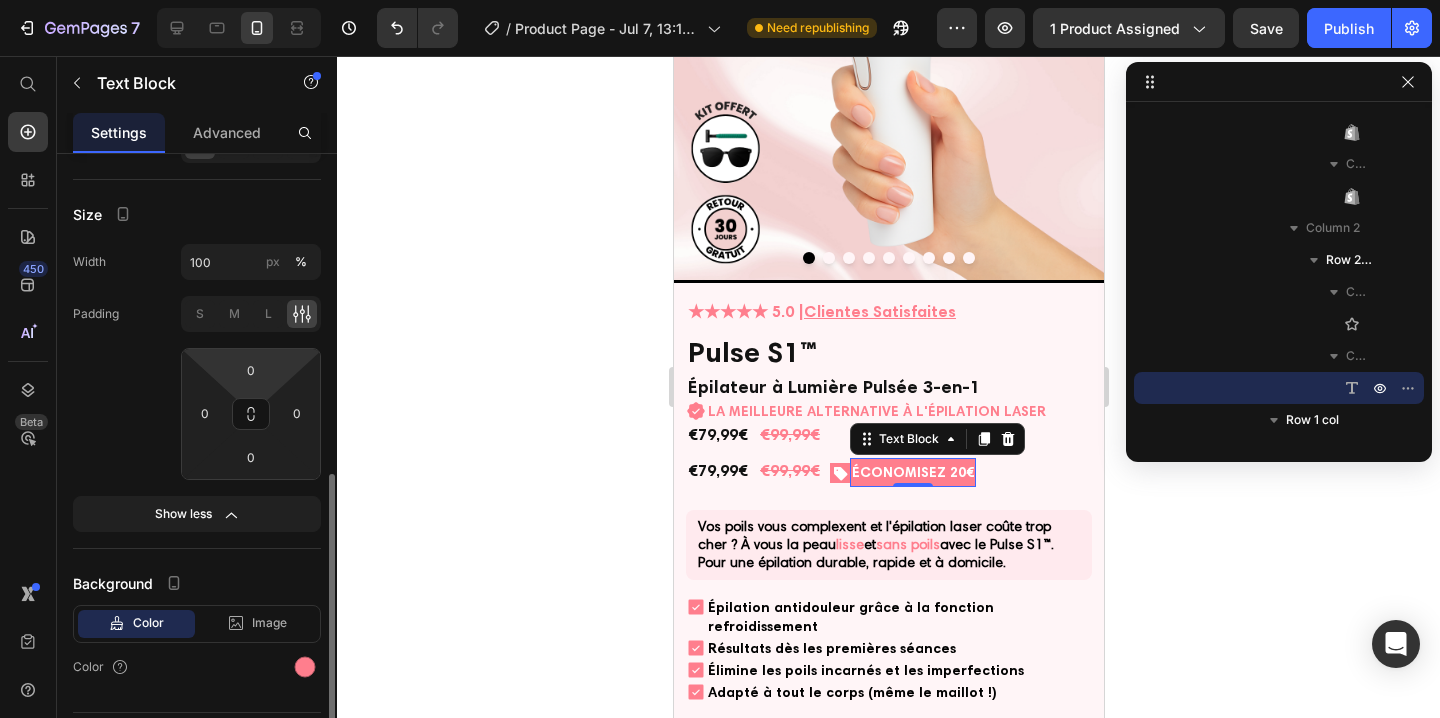 scroll, scrollTop: 734, scrollLeft: 0, axis: vertical 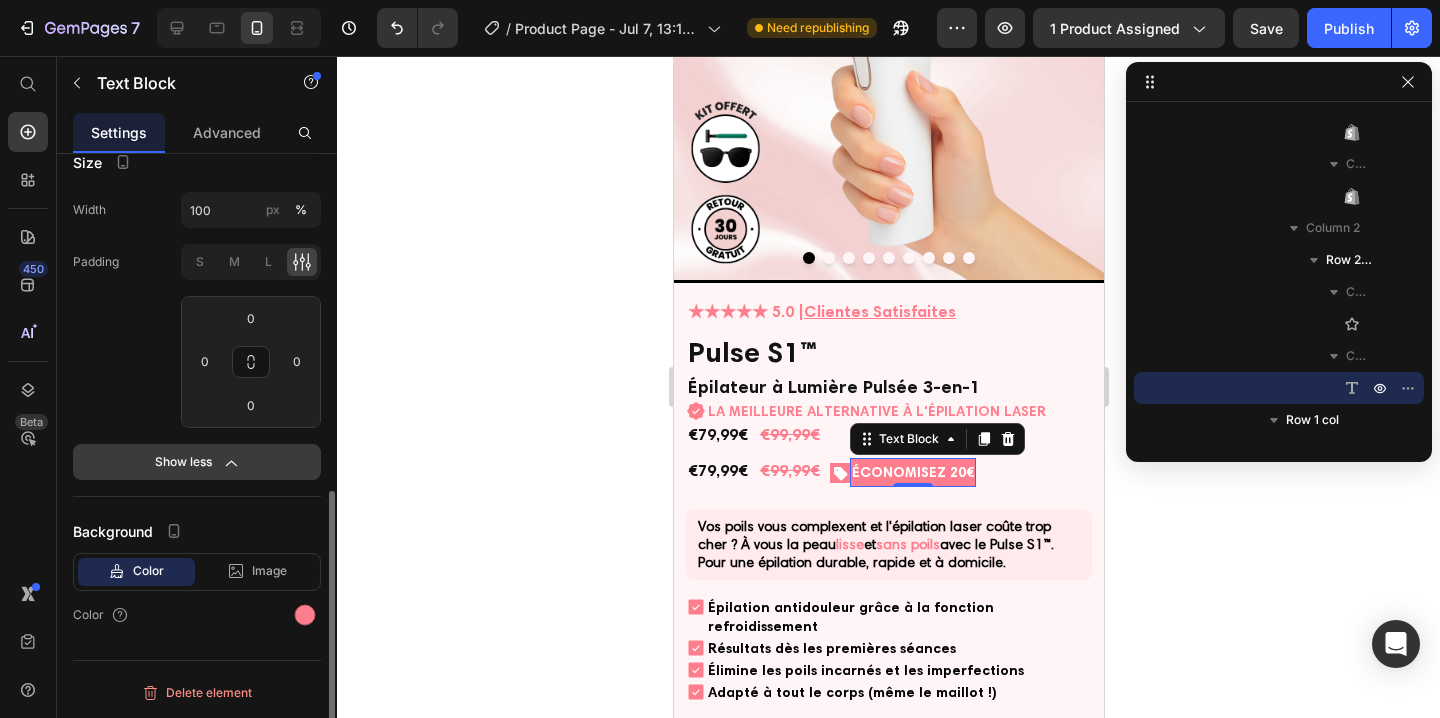 click on "Show less" 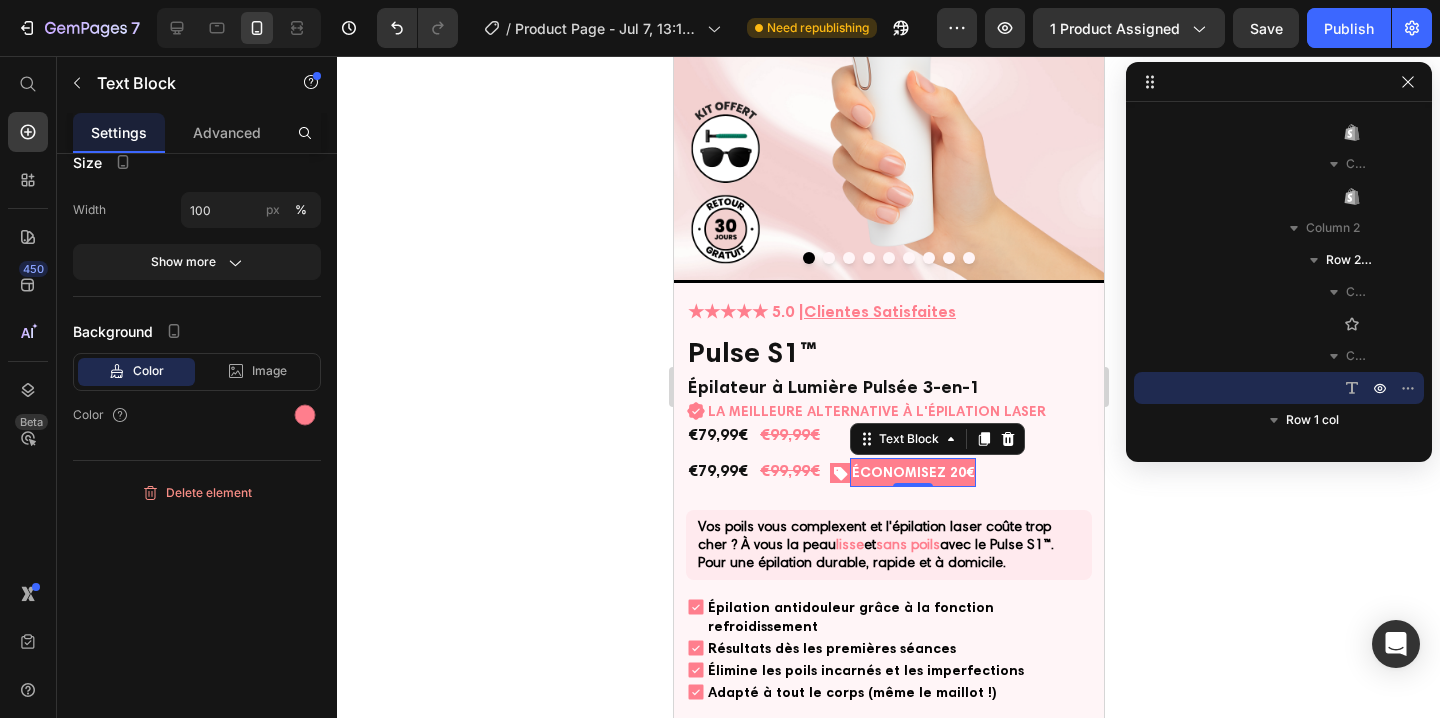 click 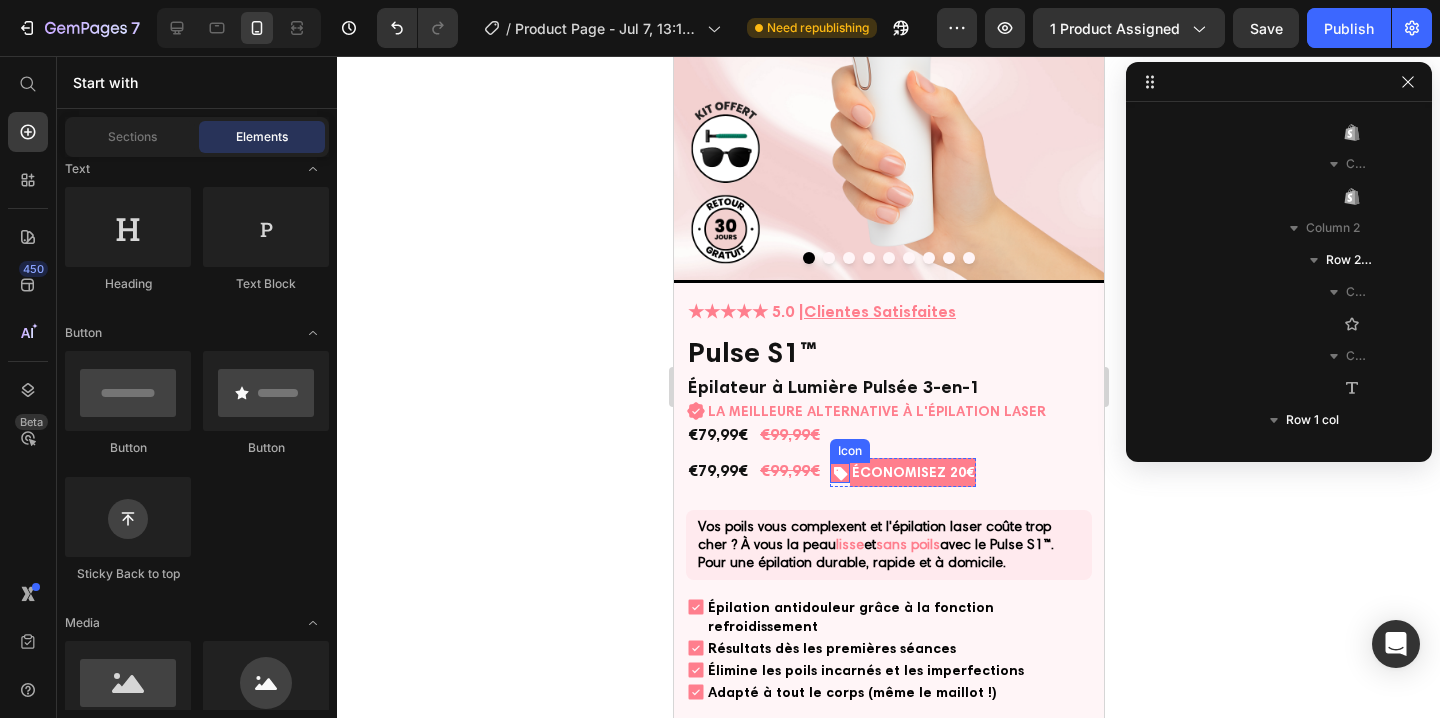 click 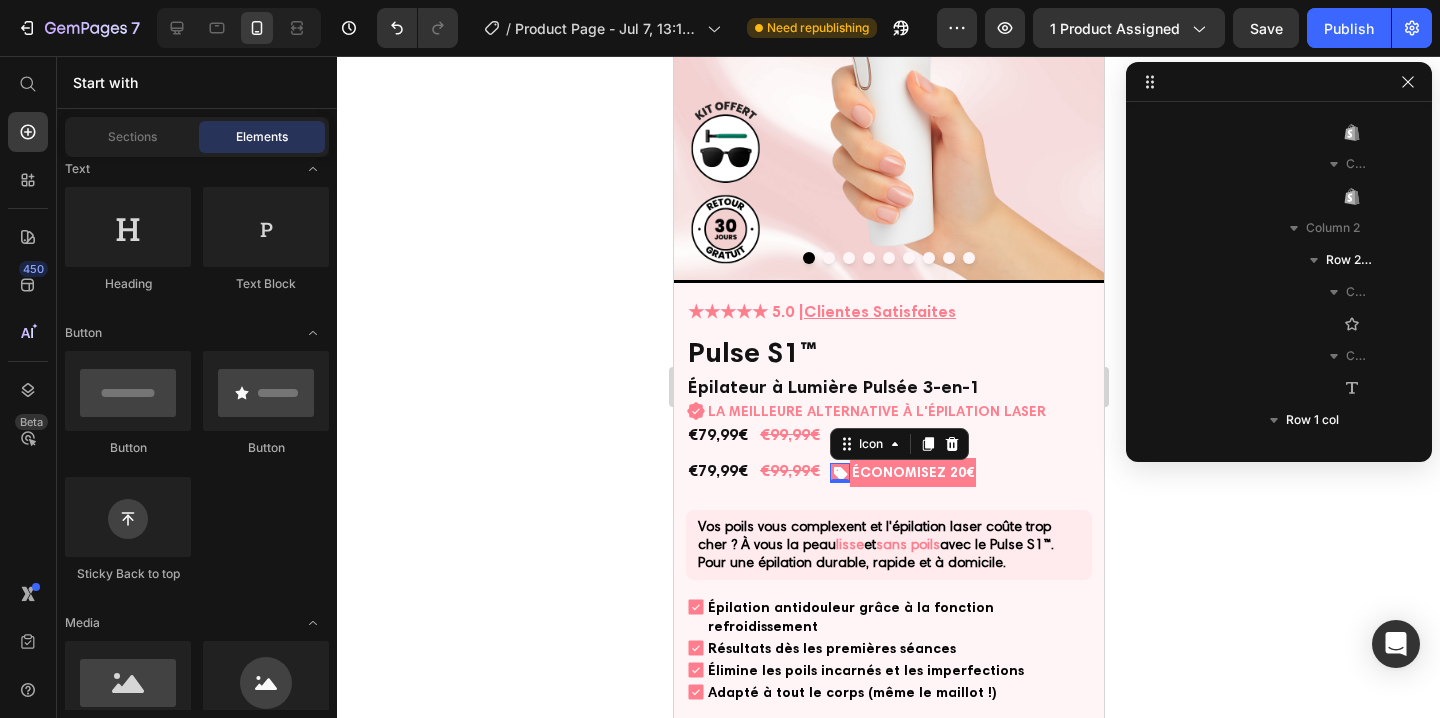 scroll, scrollTop: 0, scrollLeft: 0, axis: both 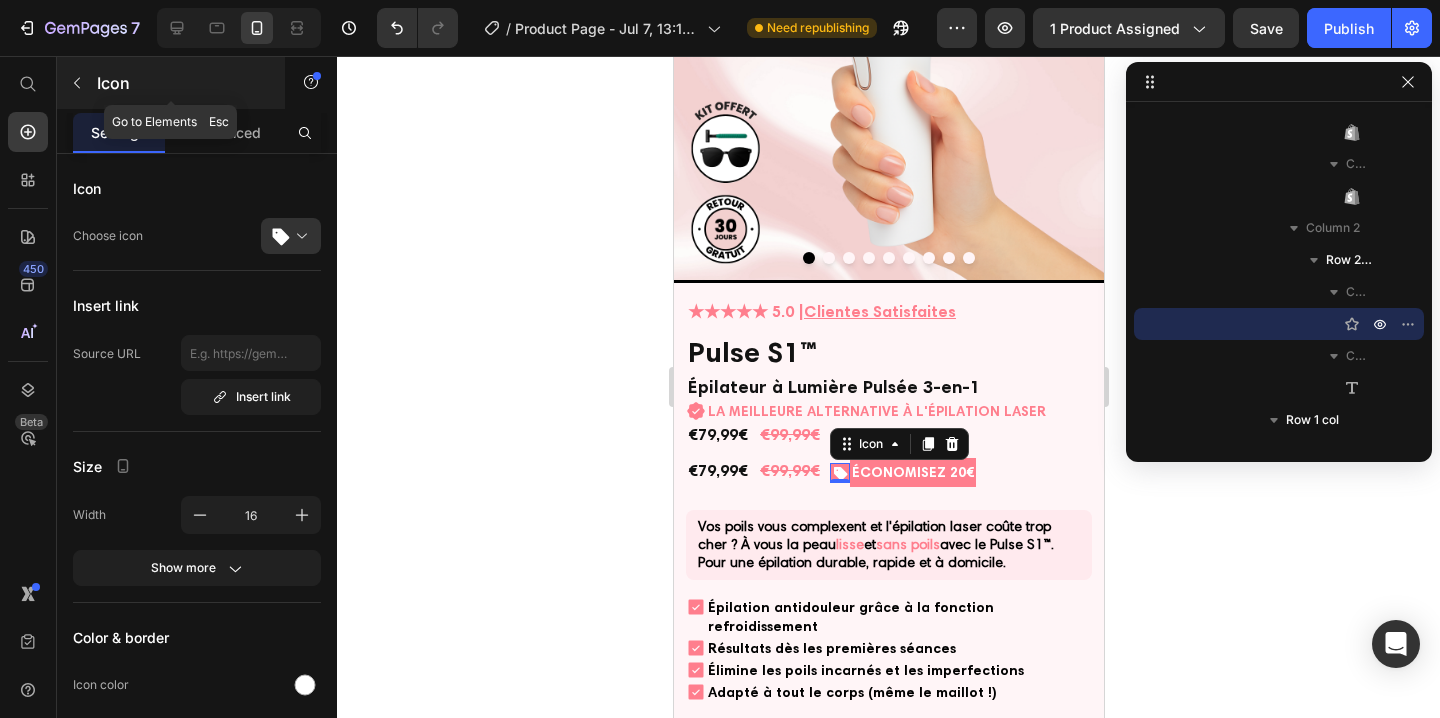 click 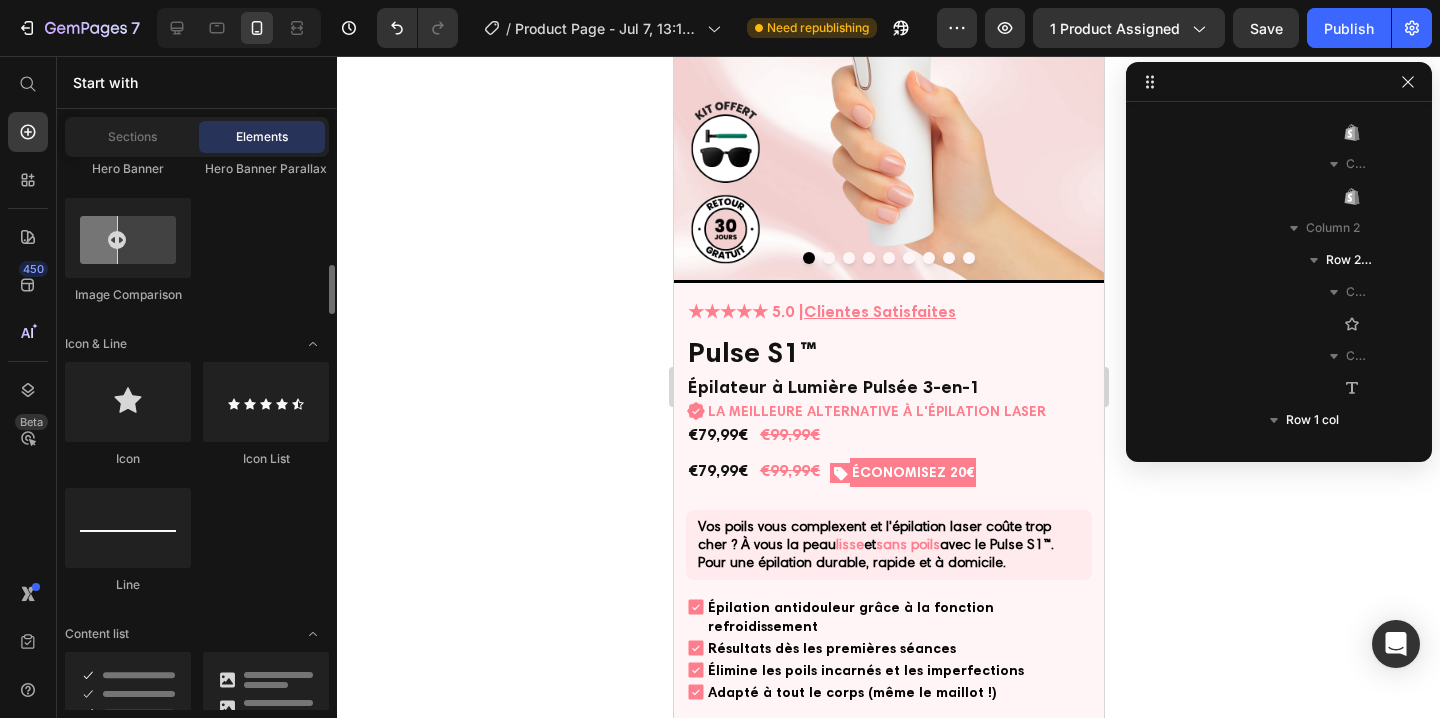 scroll, scrollTop: 1273, scrollLeft: 0, axis: vertical 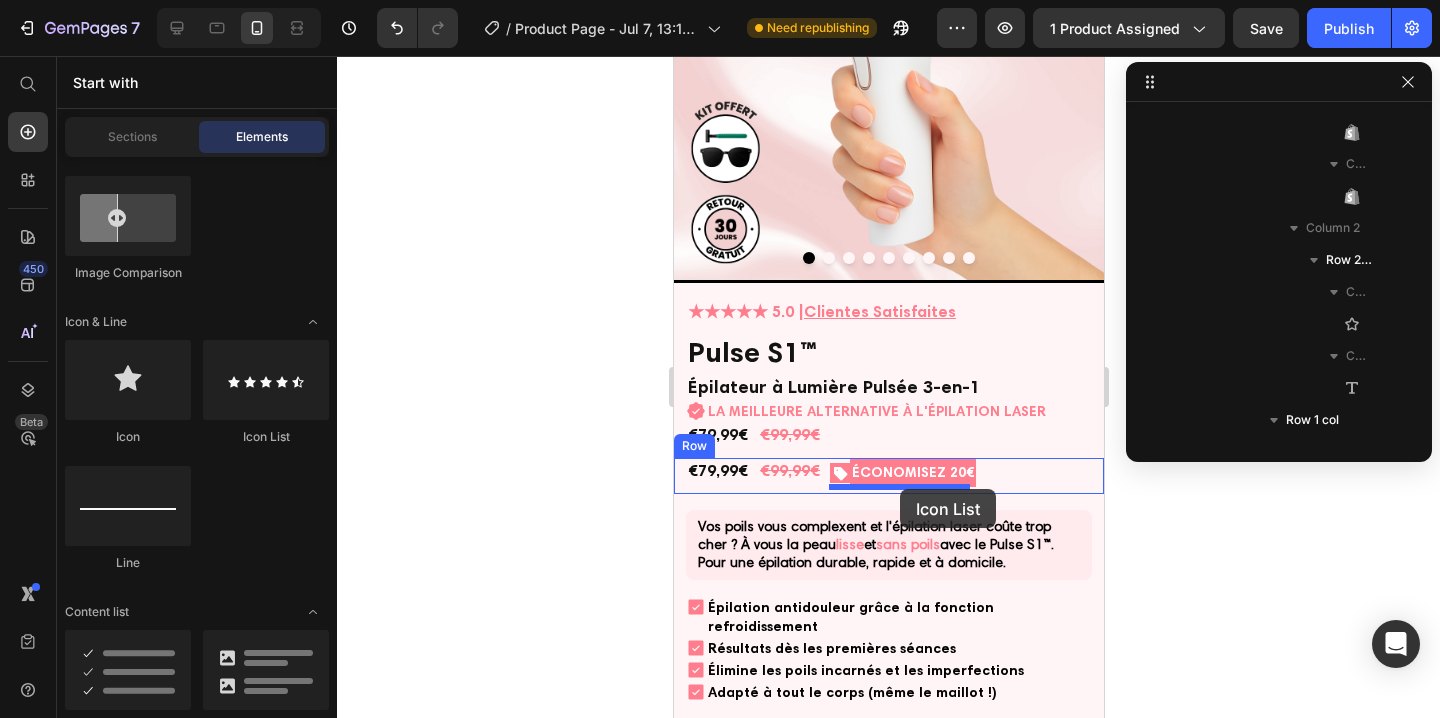 drag, startPoint x: 930, startPoint y: 435, endPoint x: 899, endPoint y: 489, distance: 62.26556 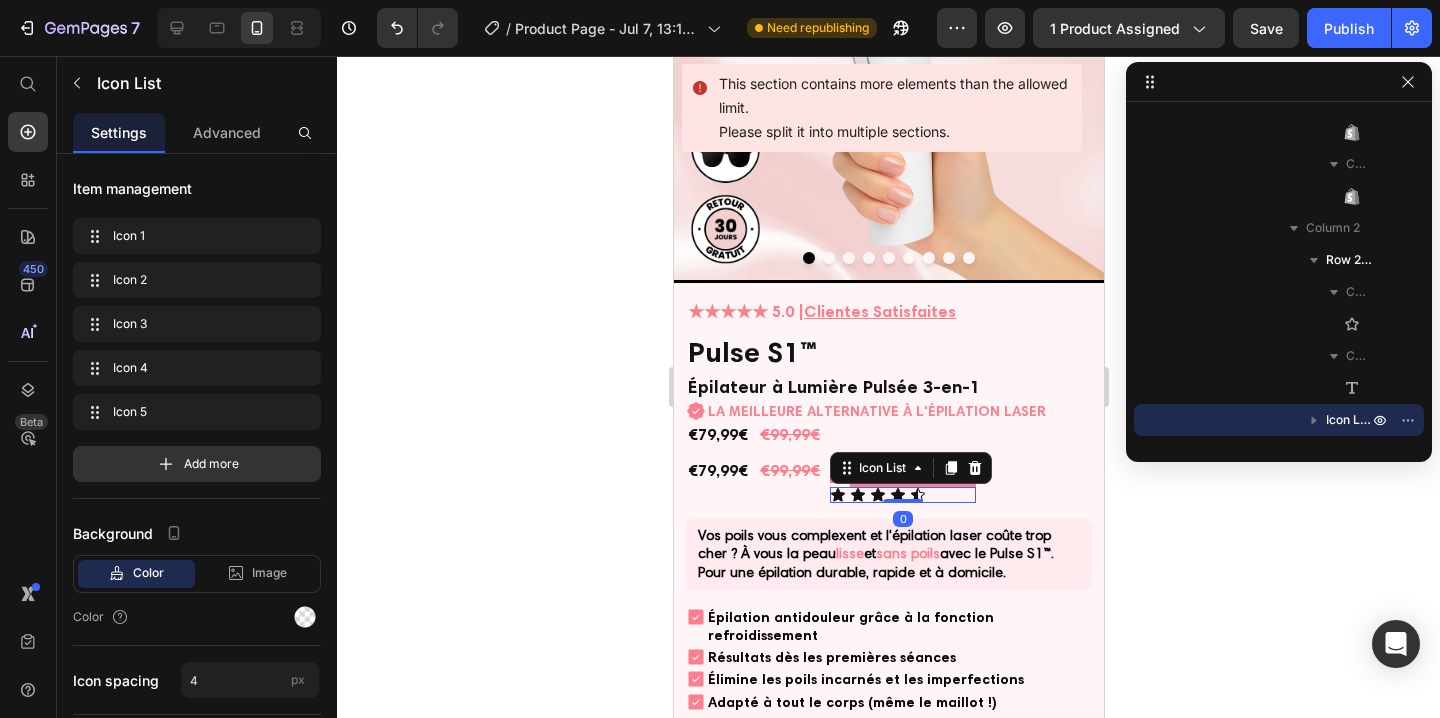 click on "Icon Icon Icon Icon Icon" at bounding box center [902, 495] 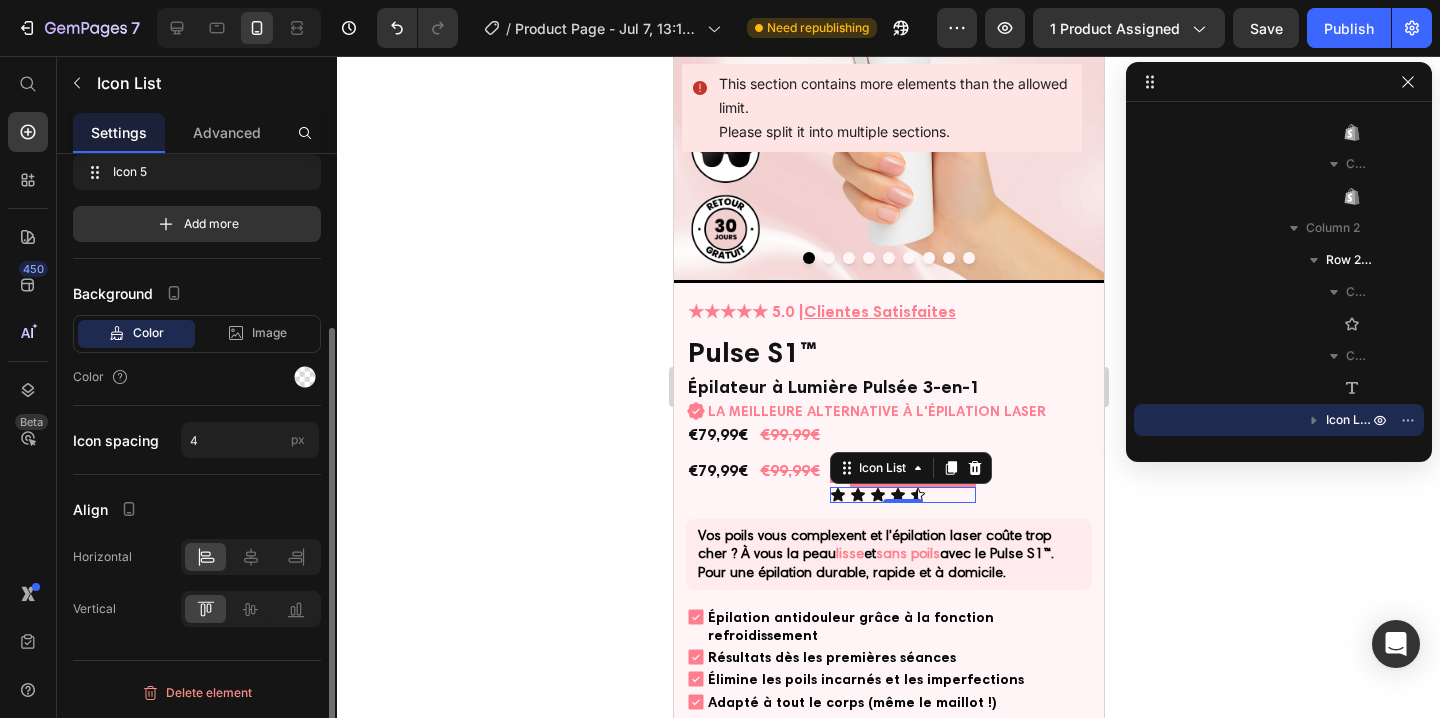 scroll, scrollTop: 0, scrollLeft: 0, axis: both 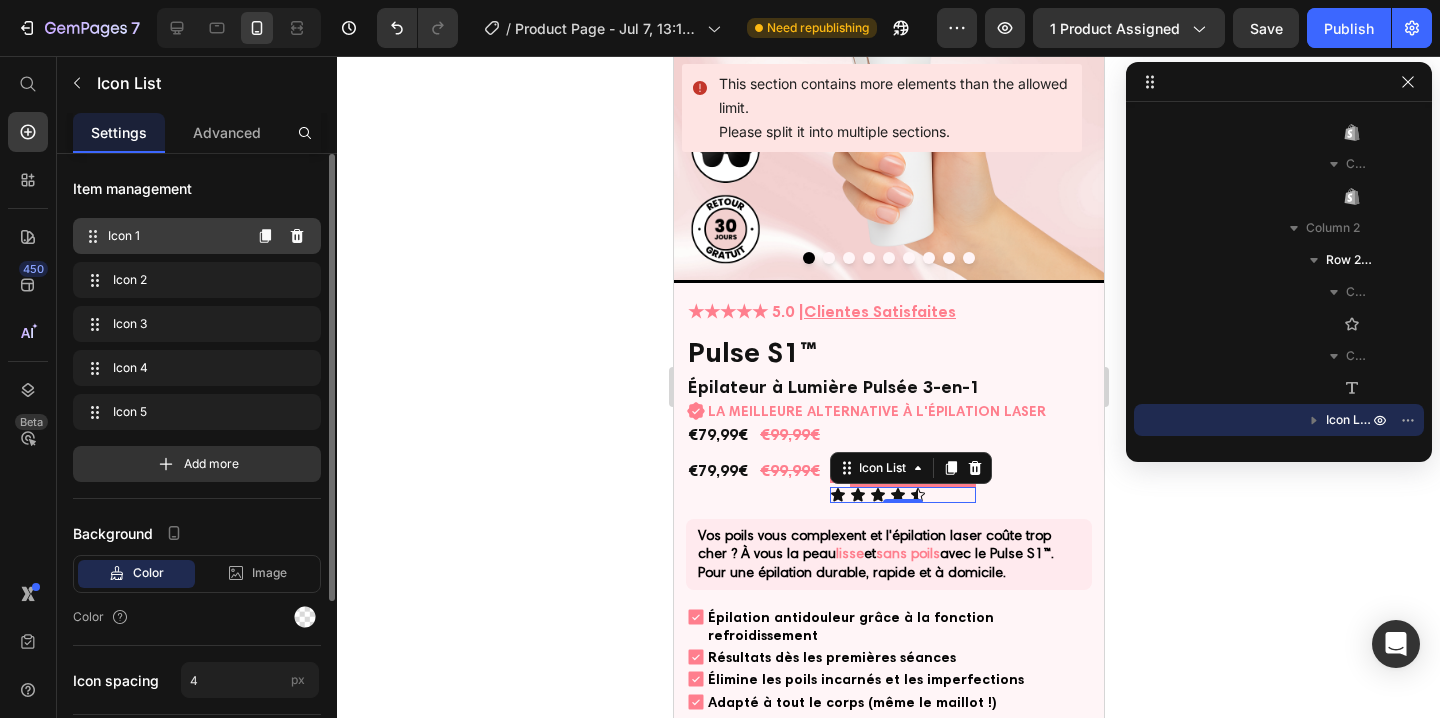 click on "Icon 1 Icon 1" at bounding box center (197, 236) 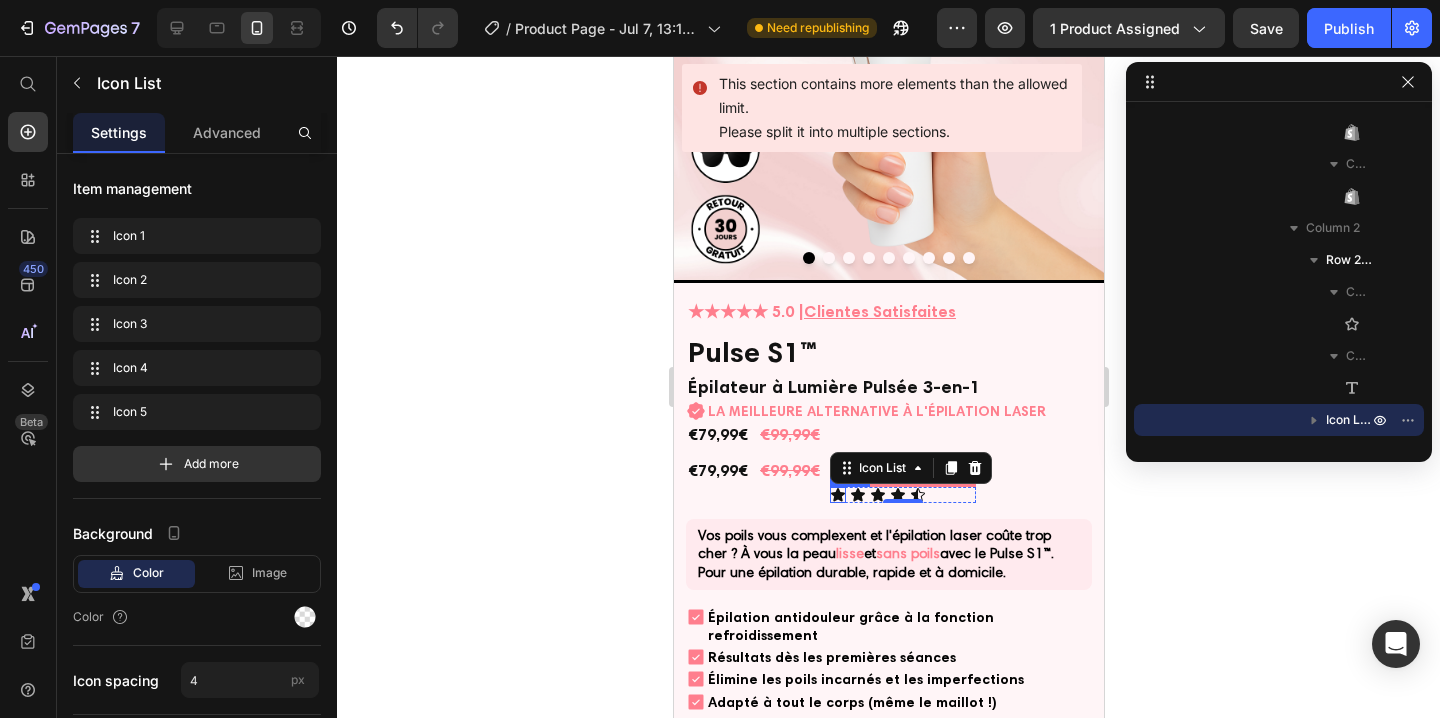 click 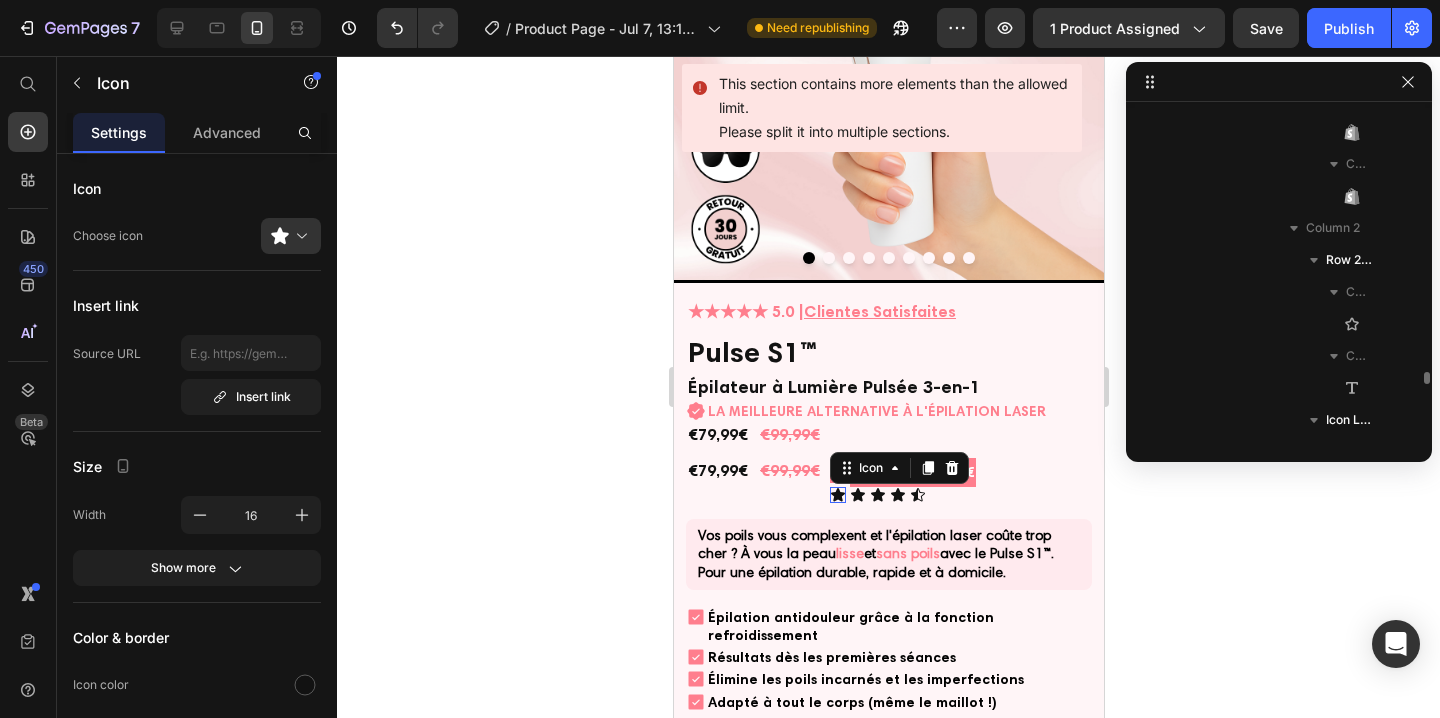 scroll, scrollTop: 1018, scrollLeft: 0, axis: vertical 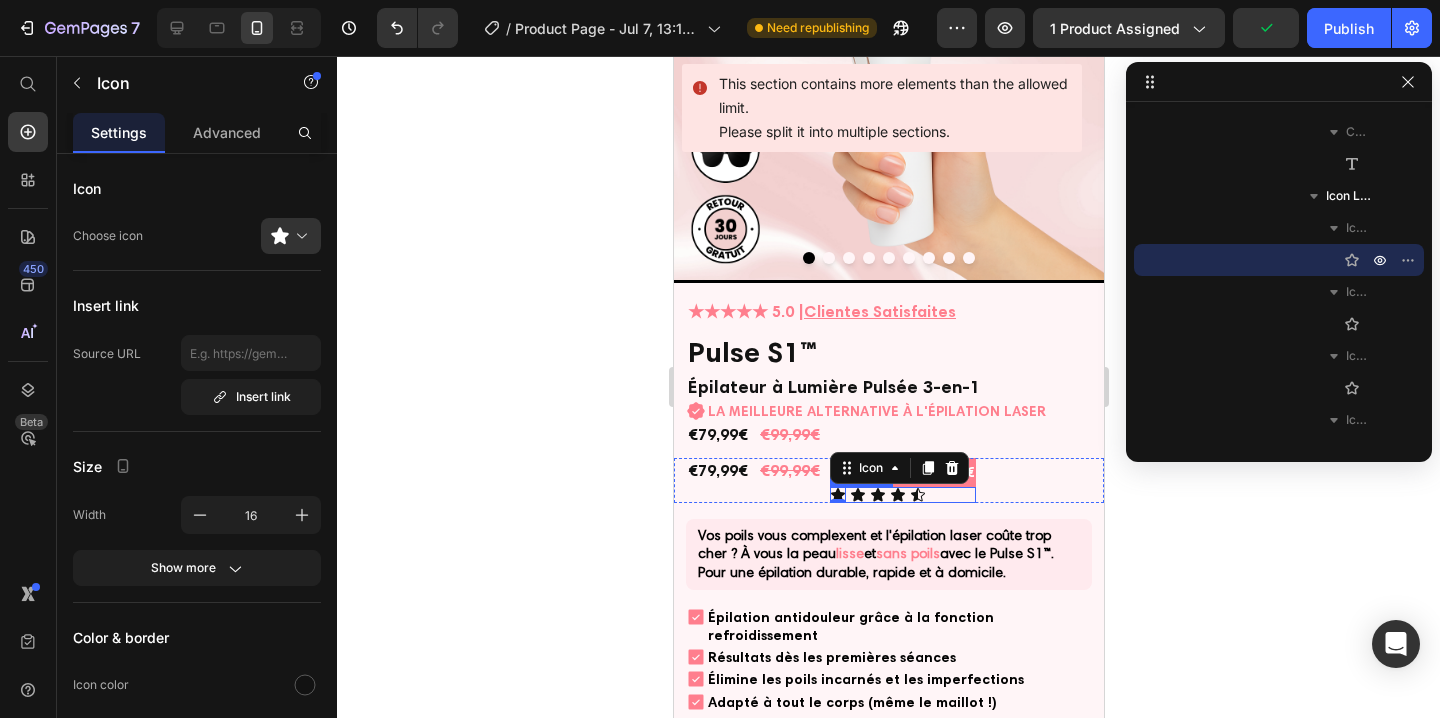 click on "Icon   0 Icon Icon Icon Icon" at bounding box center (902, 495) 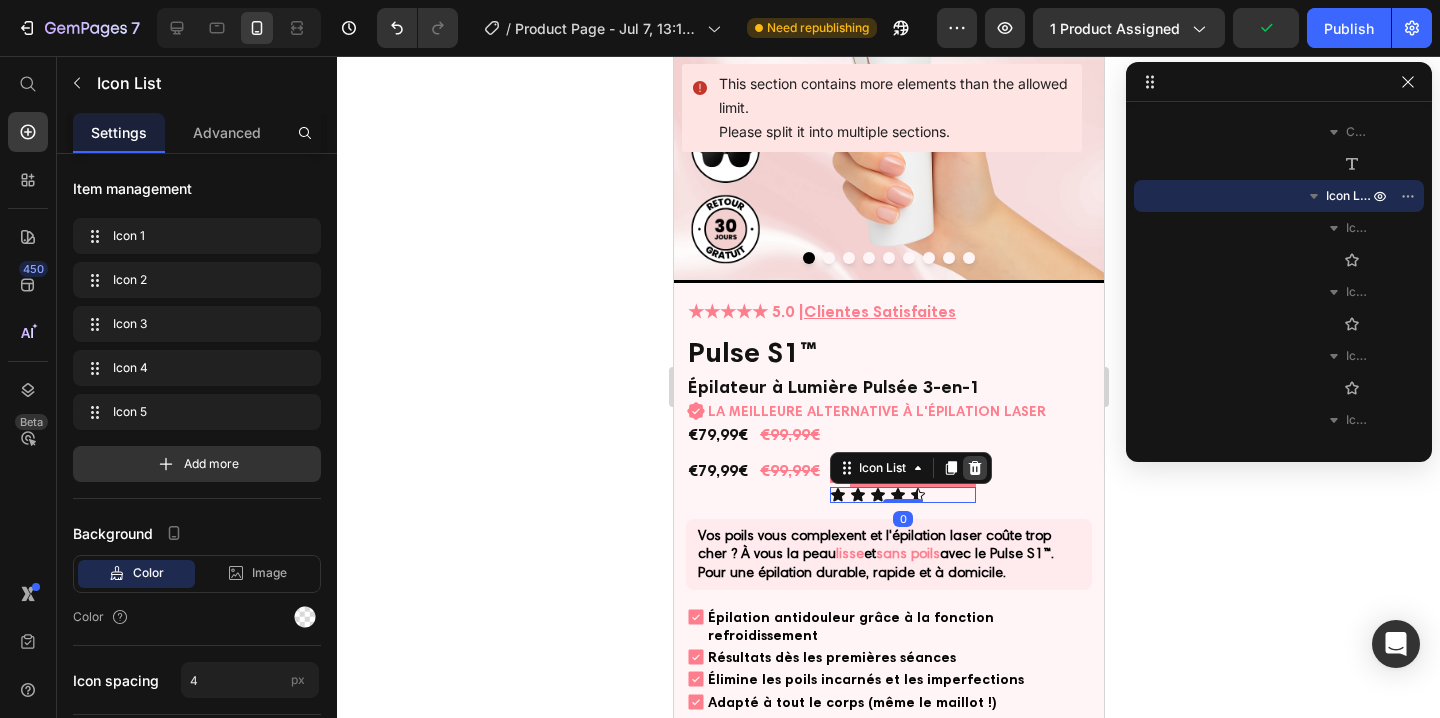 click 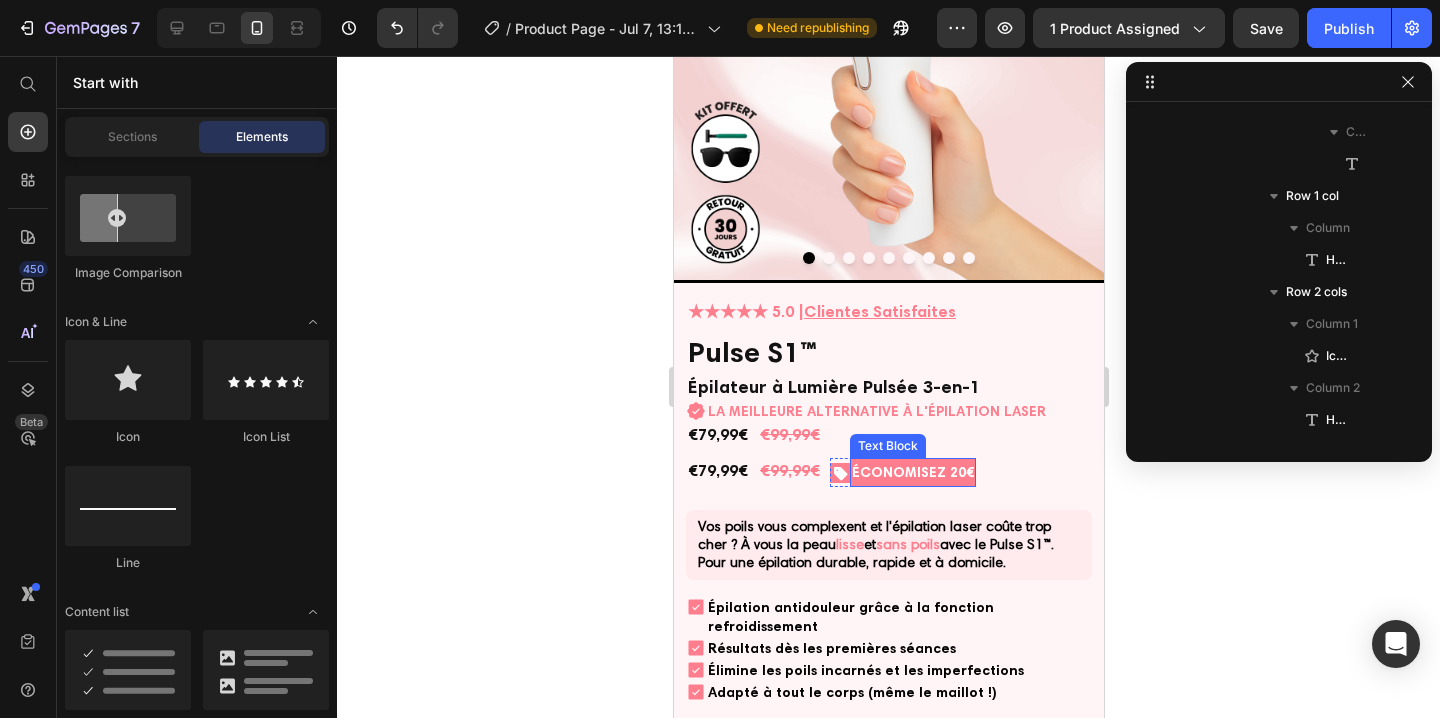 click on "ÉCONOMISEZ 20€" at bounding box center (912, 472) 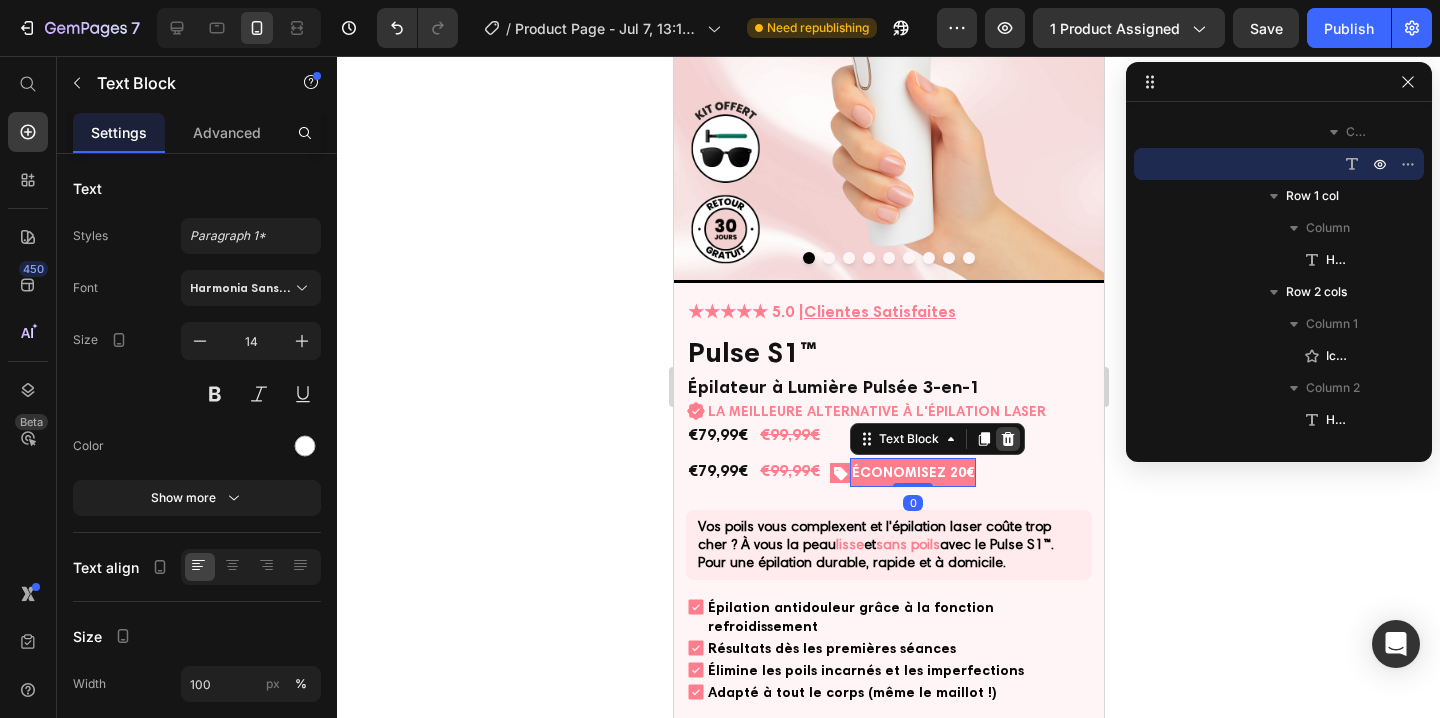 click 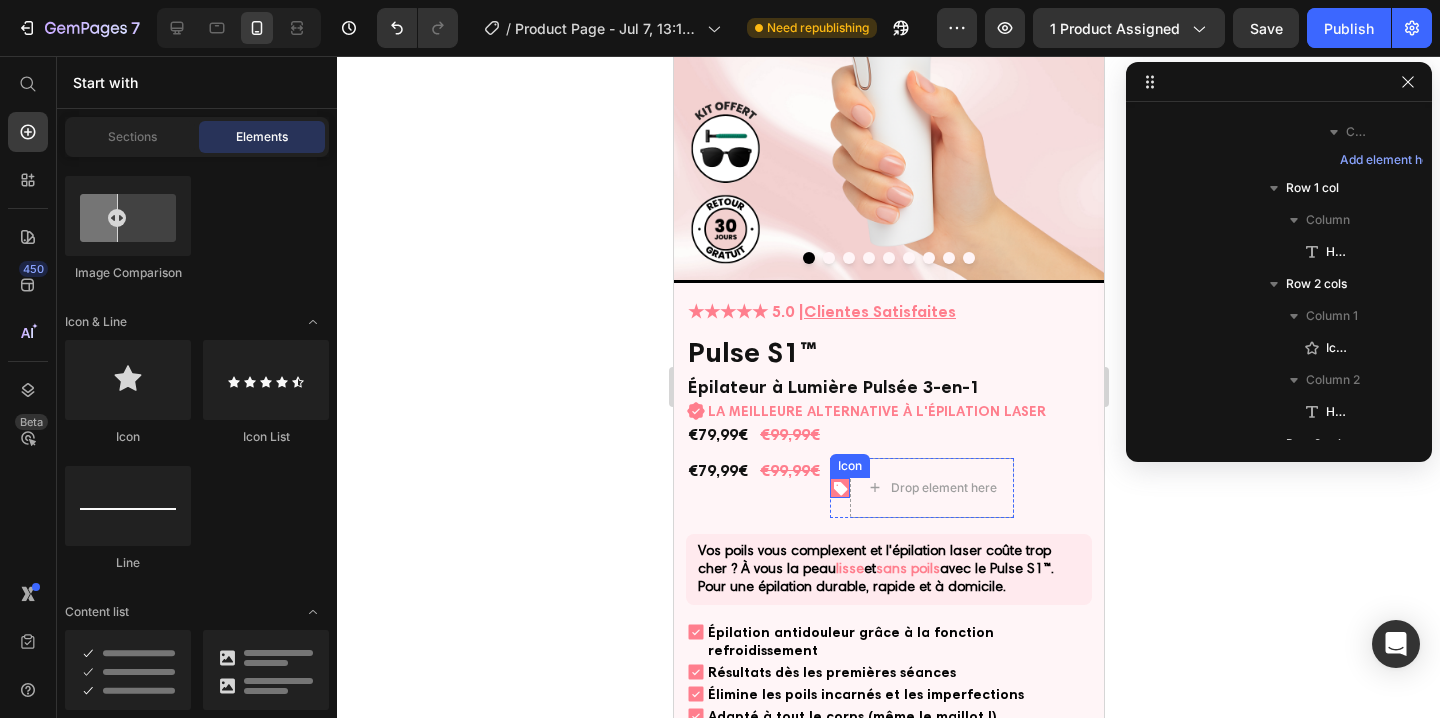 click at bounding box center (839, 488) 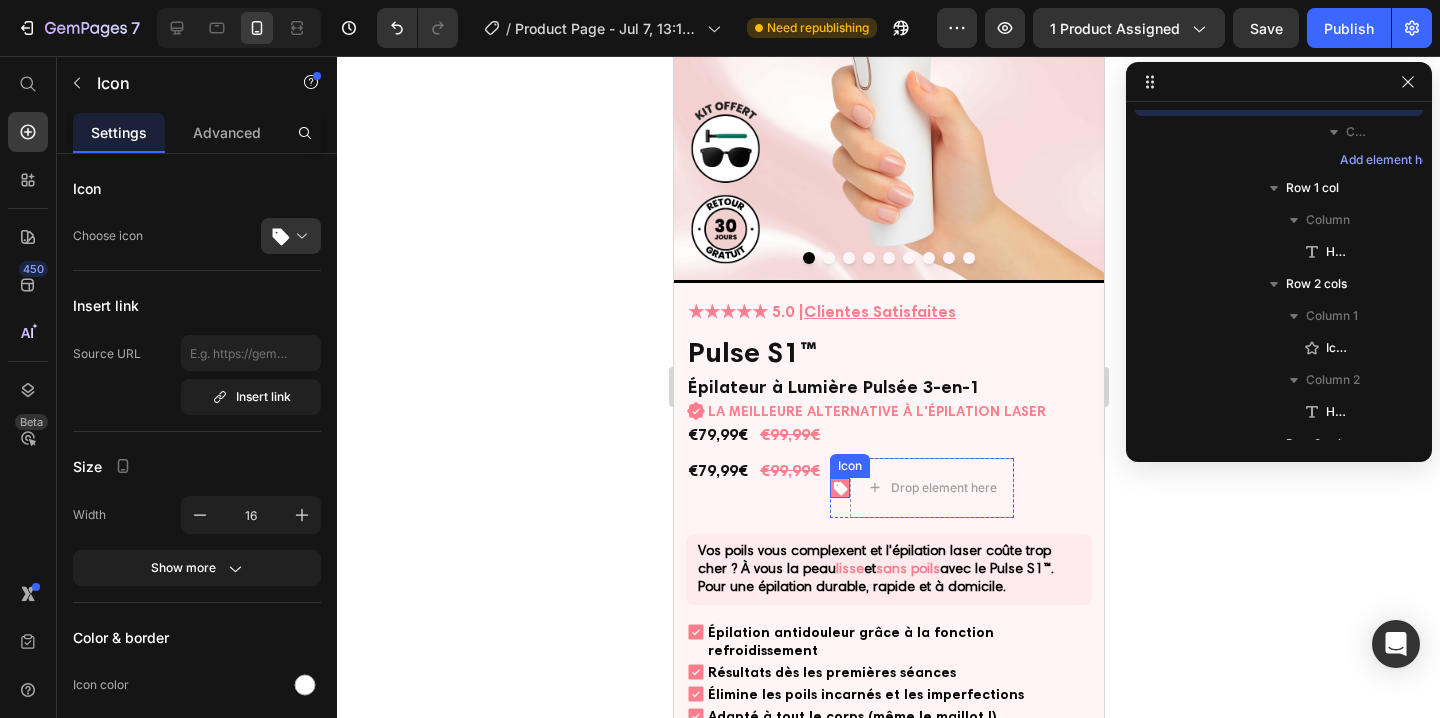 scroll, scrollTop: 858, scrollLeft: 0, axis: vertical 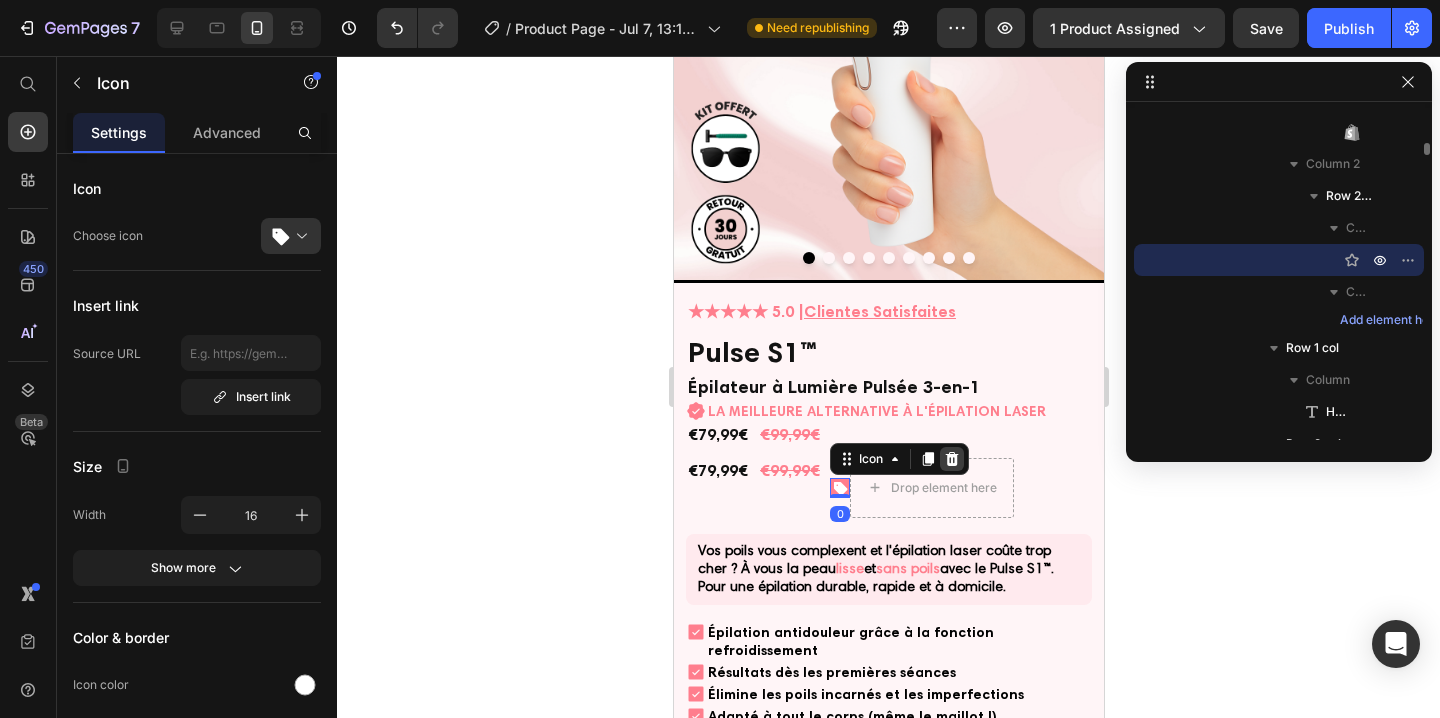 click 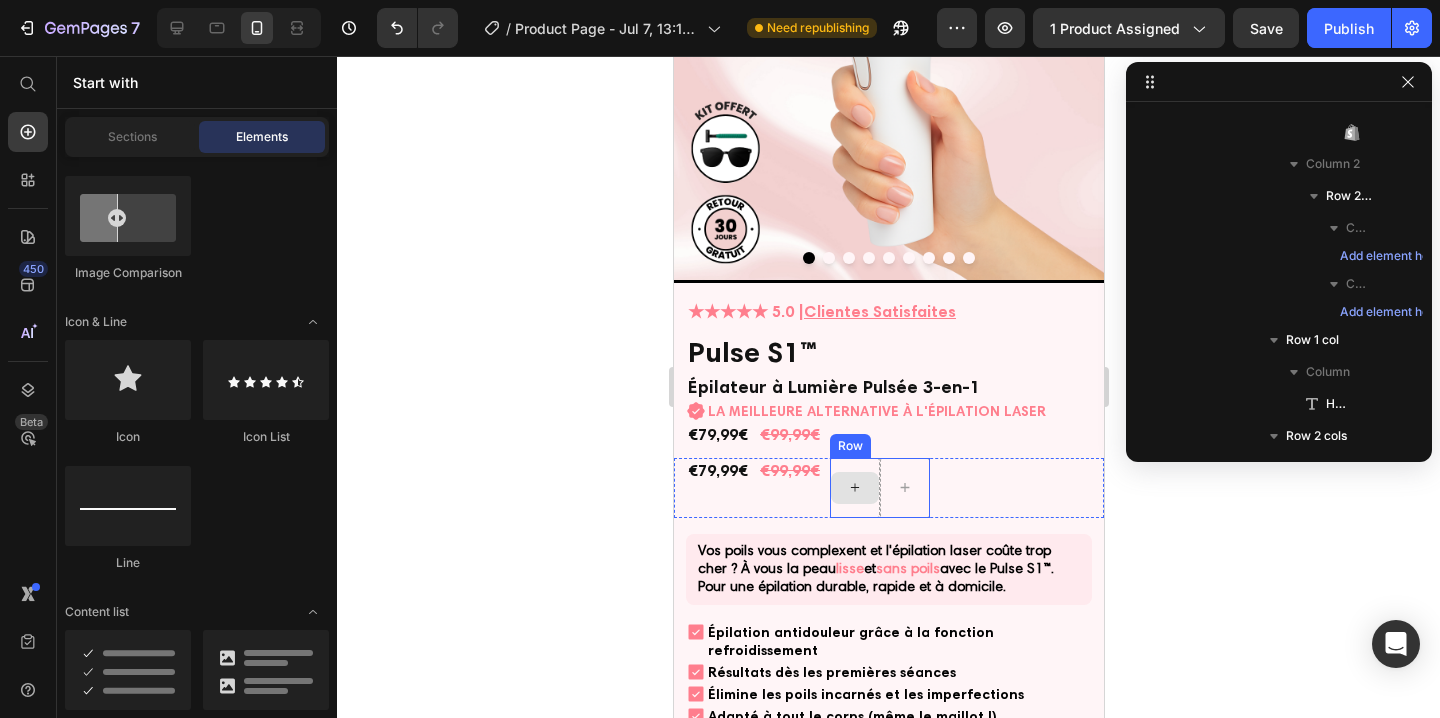 click at bounding box center [854, 488] 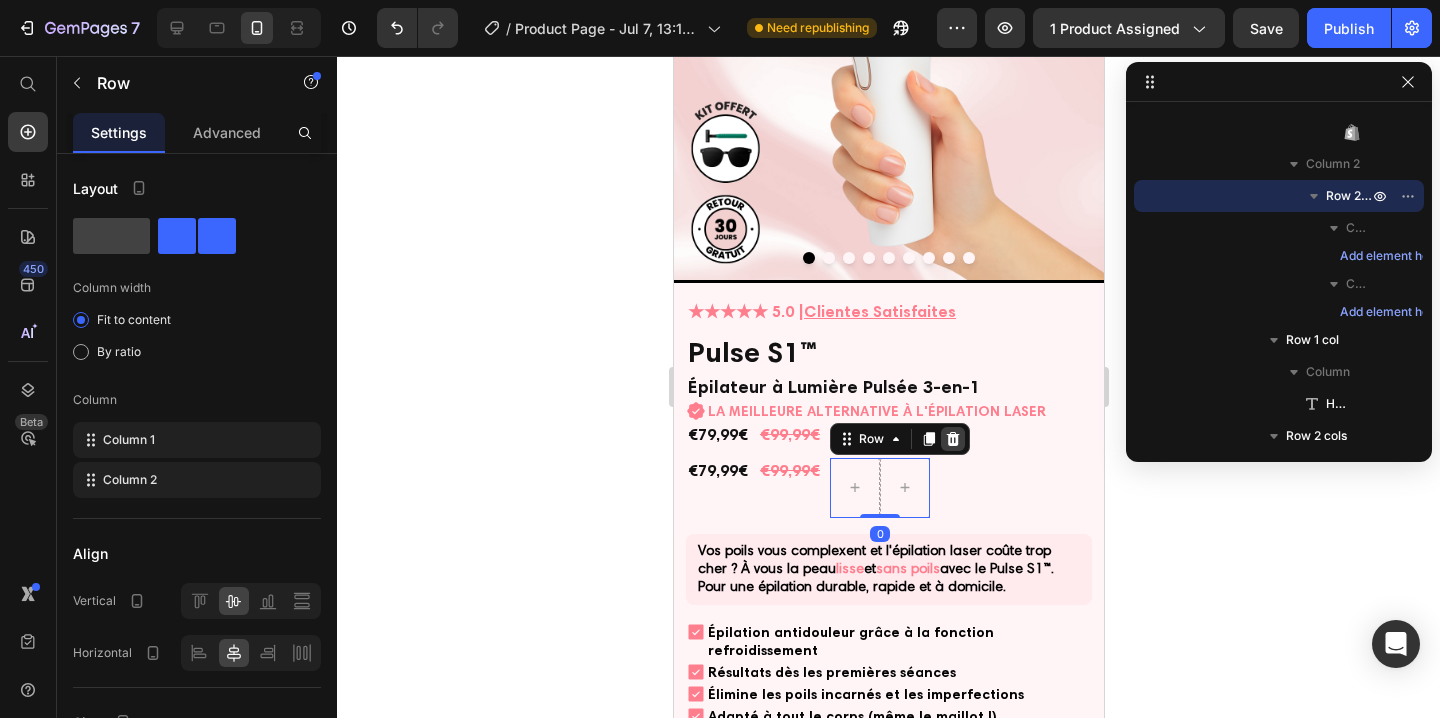 click 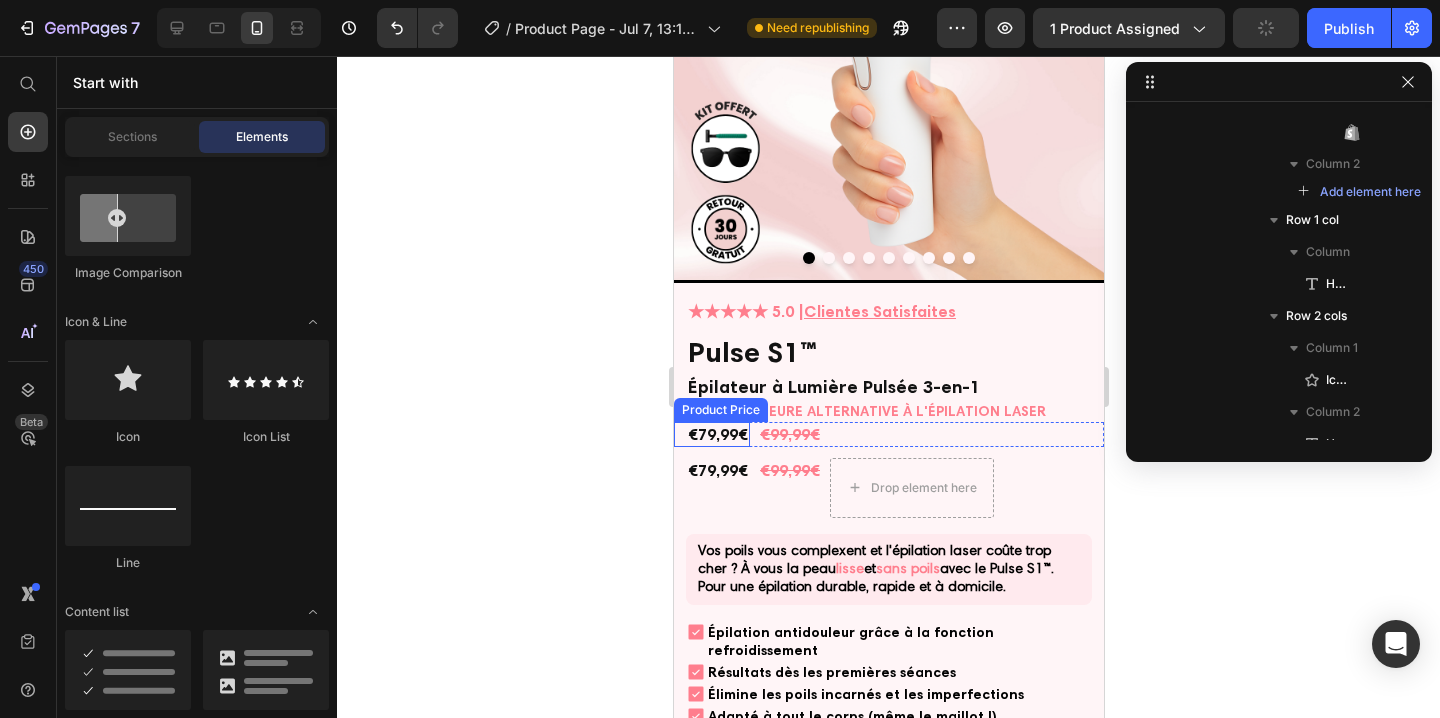 click 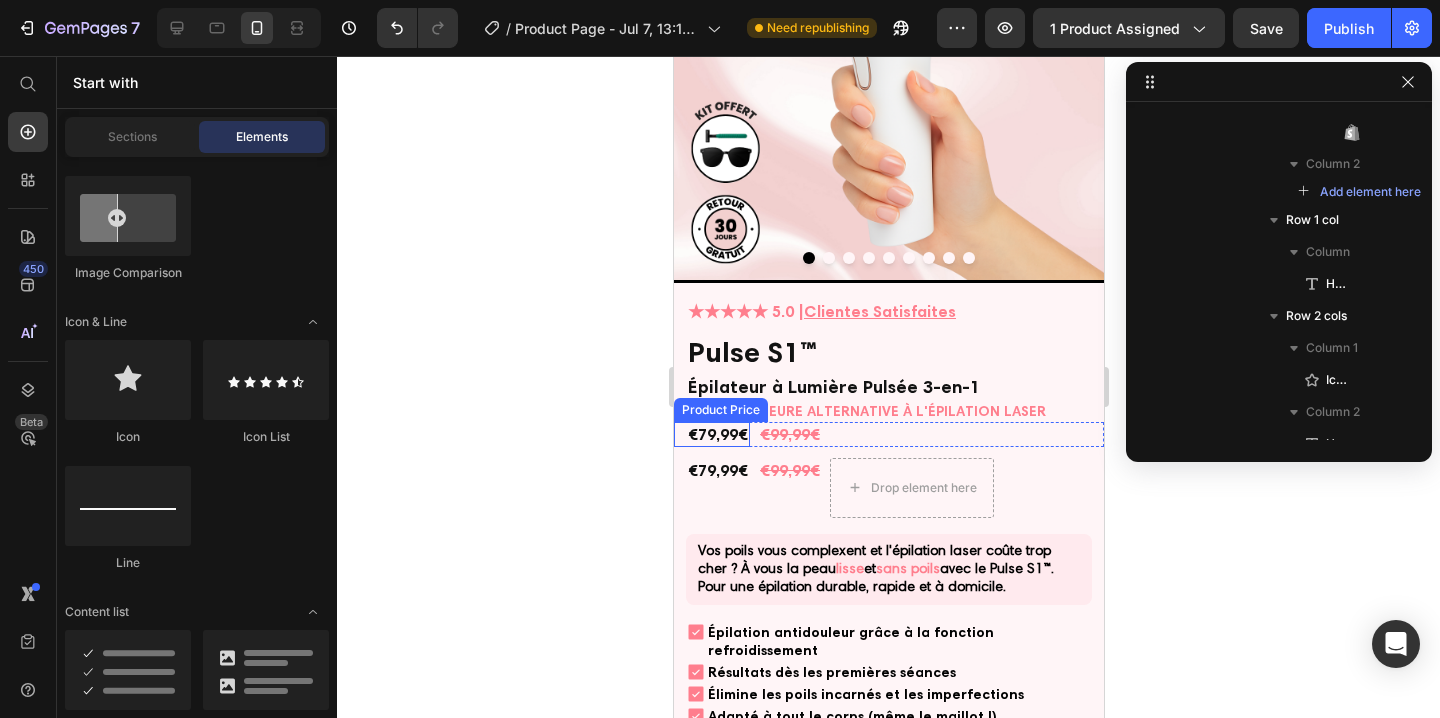 click 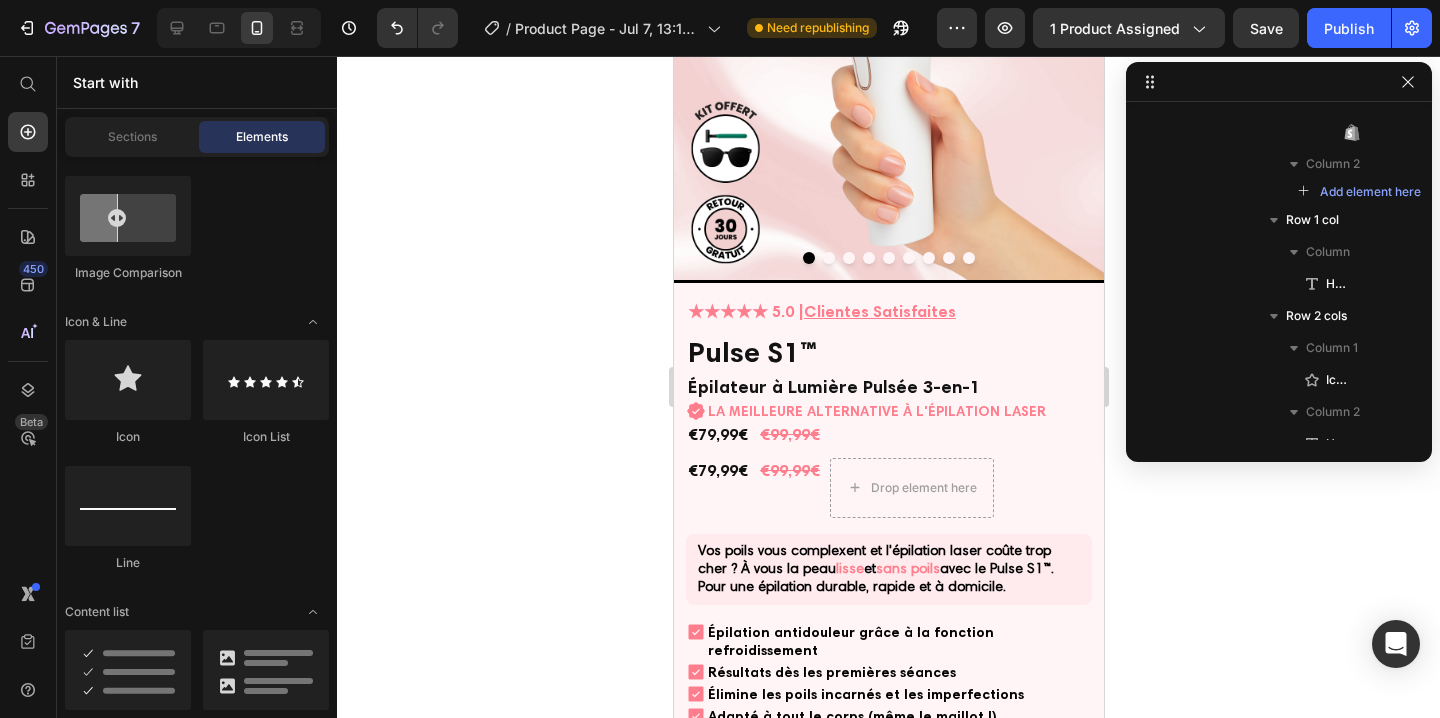 click 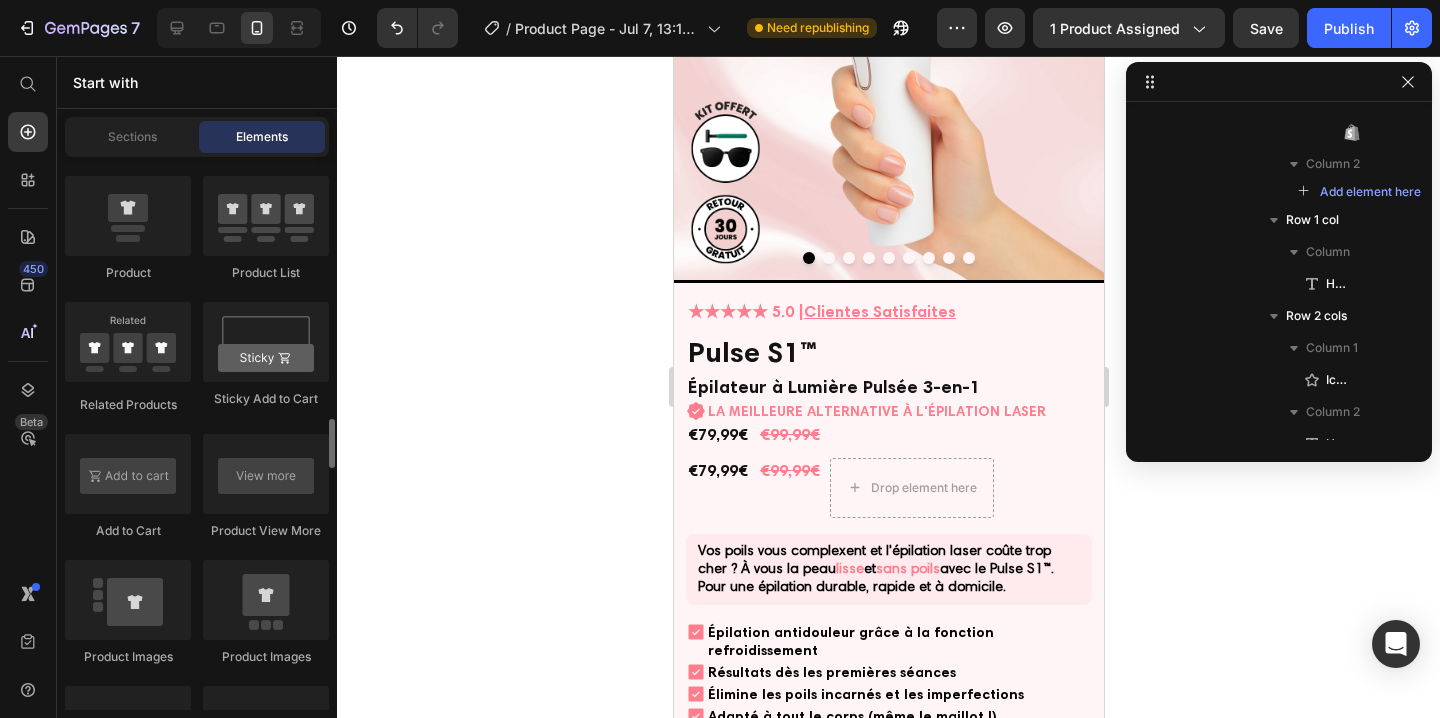 scroll, scrollTop: 2837, scrollLeft: 0, axis: vertical 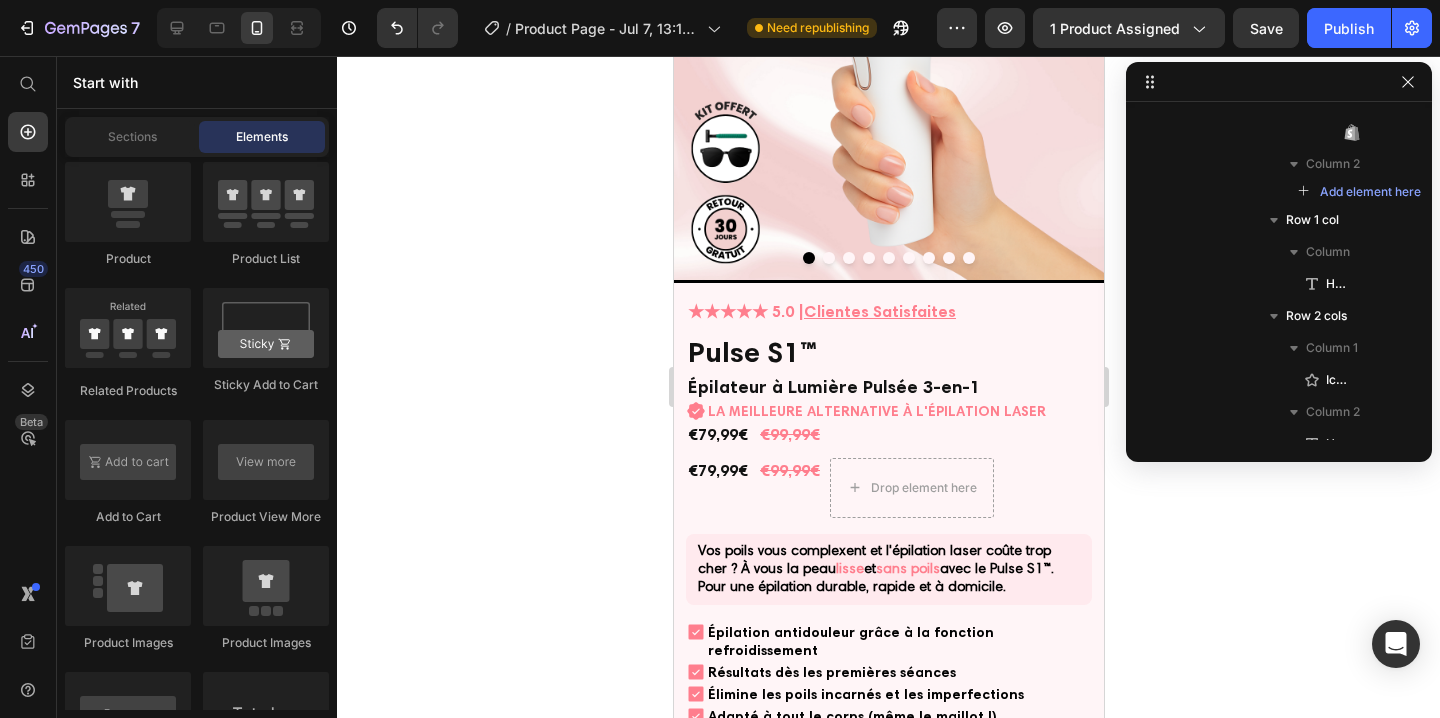 click 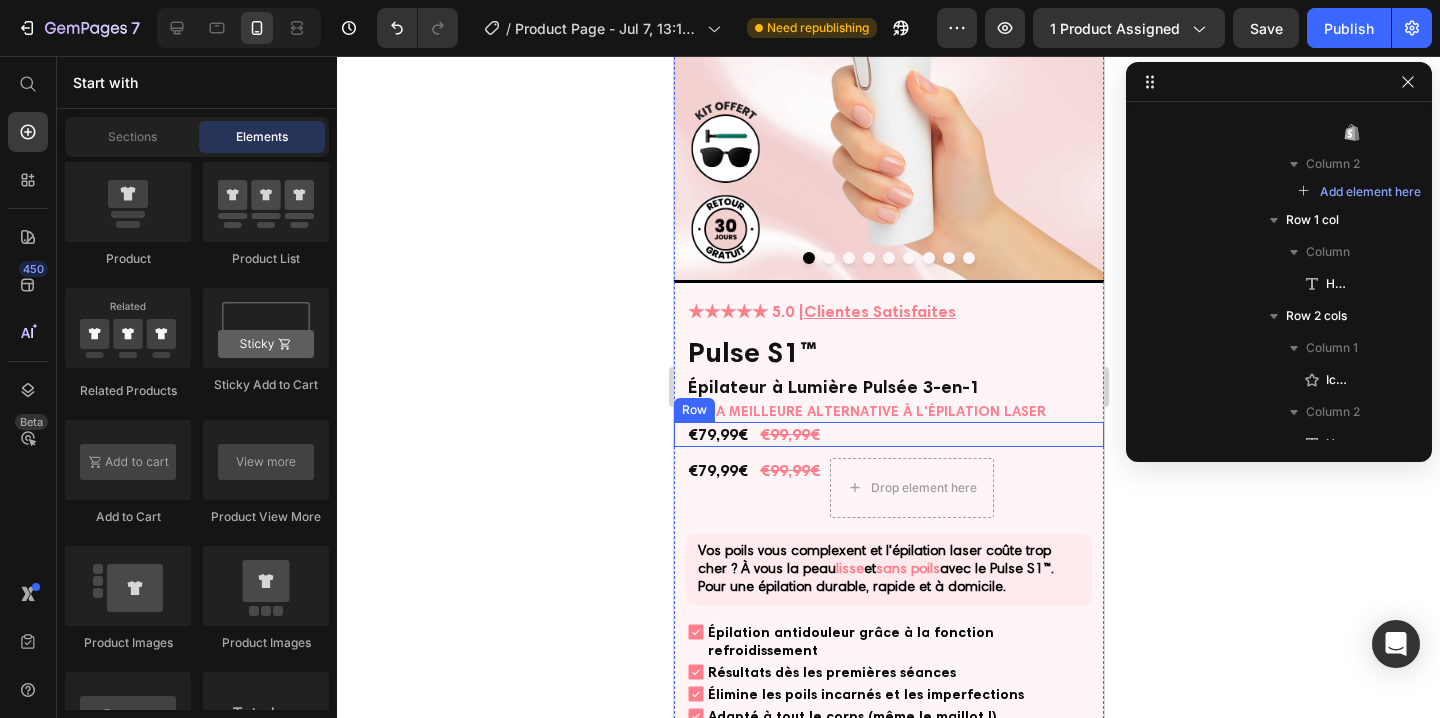 click on "€79,99€ Product Price €99,99€ Product Price Row" at bounding box center (888, 434) 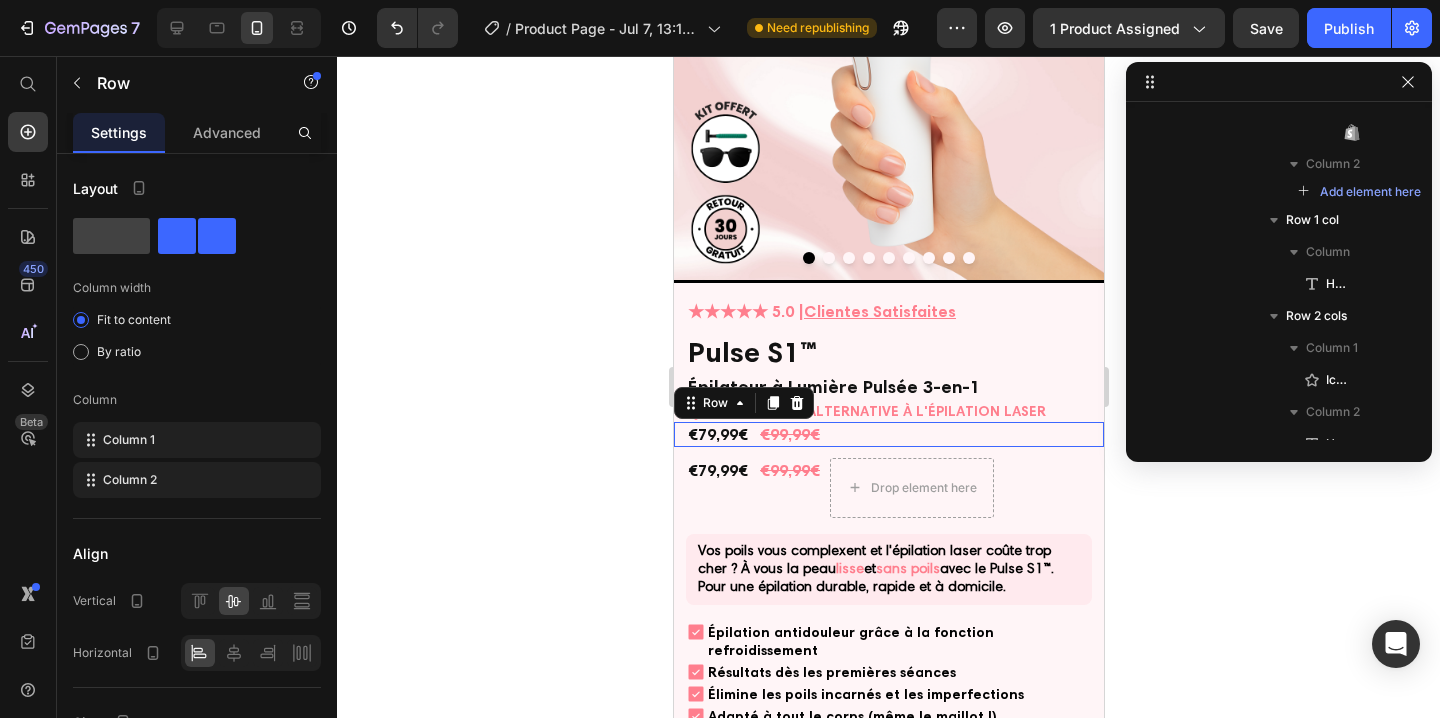 scroll, scrollTop: 378, scrollLeft: 0, axis: vertical 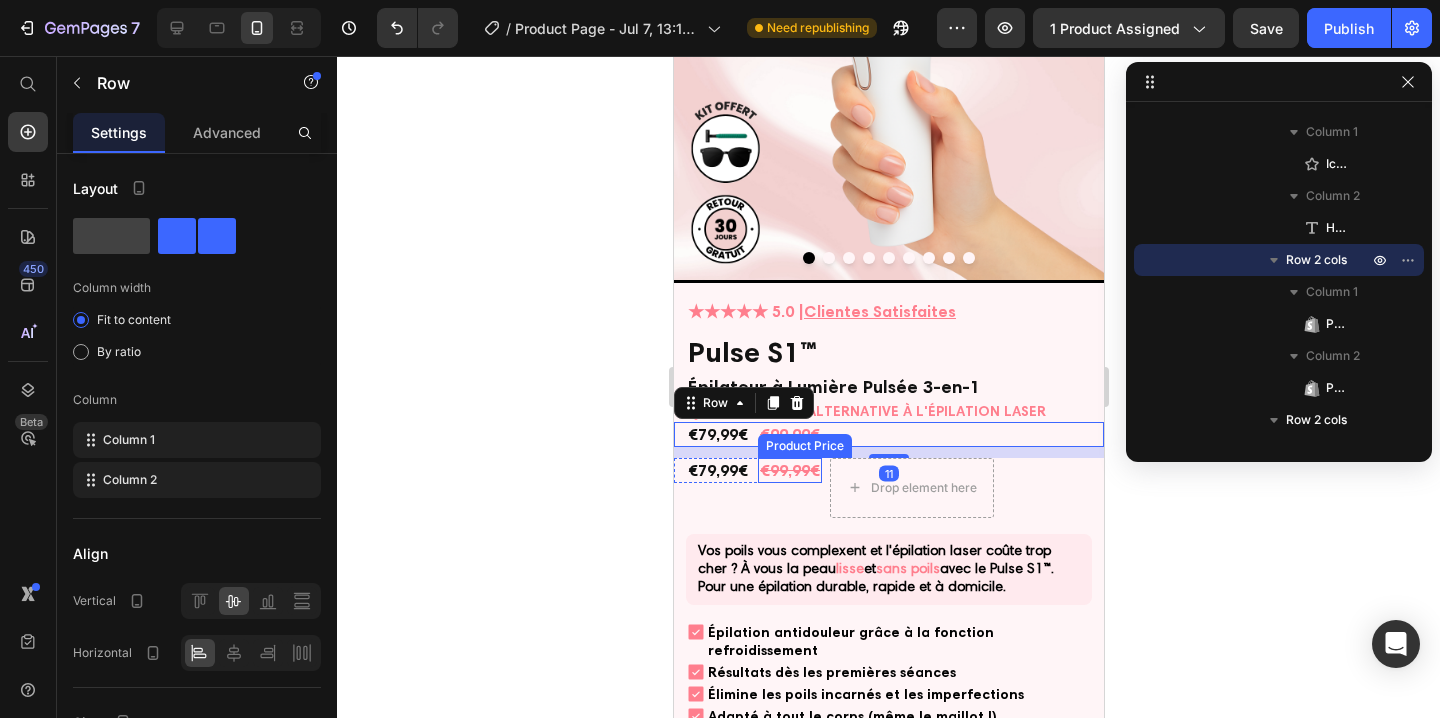 click on "€99,99€" at bounding box center (789, 470) 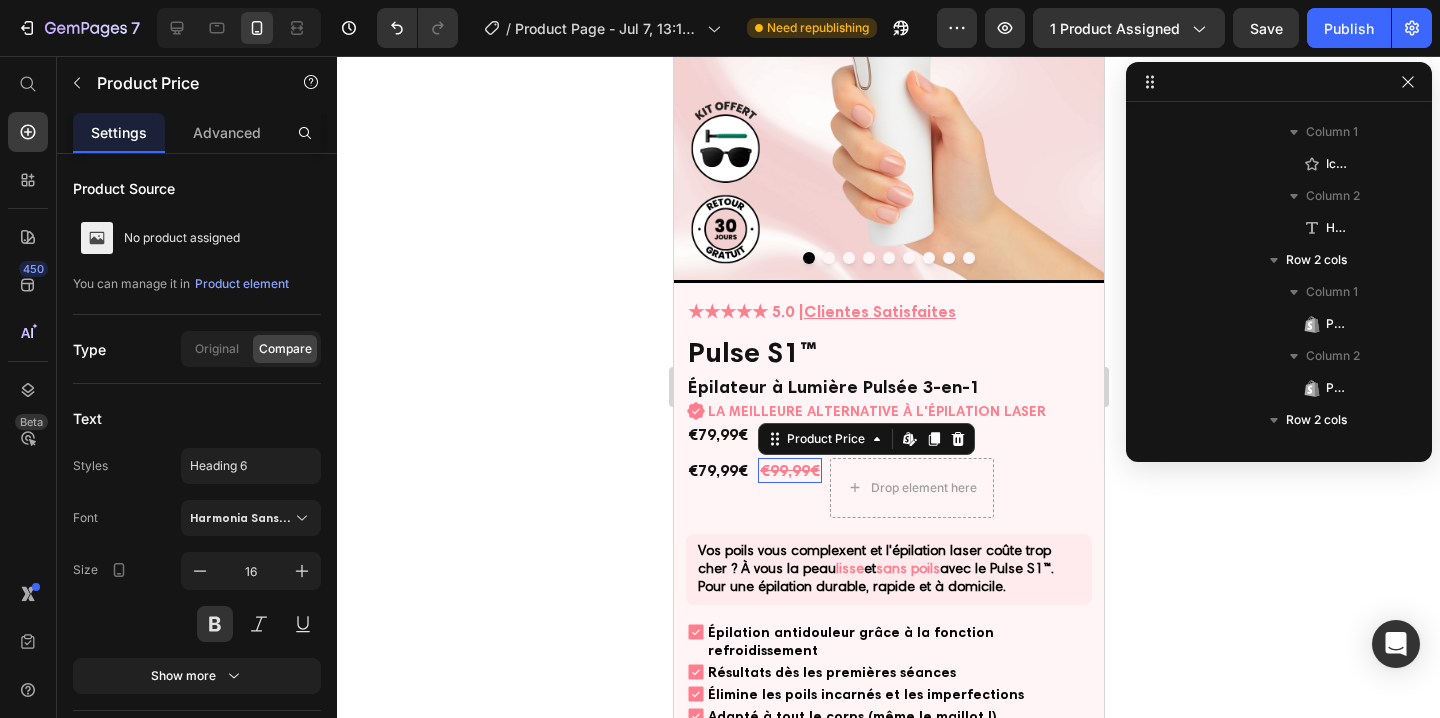 scroll, scrollTop: 730, scrollLeft: 0, axis: vertical 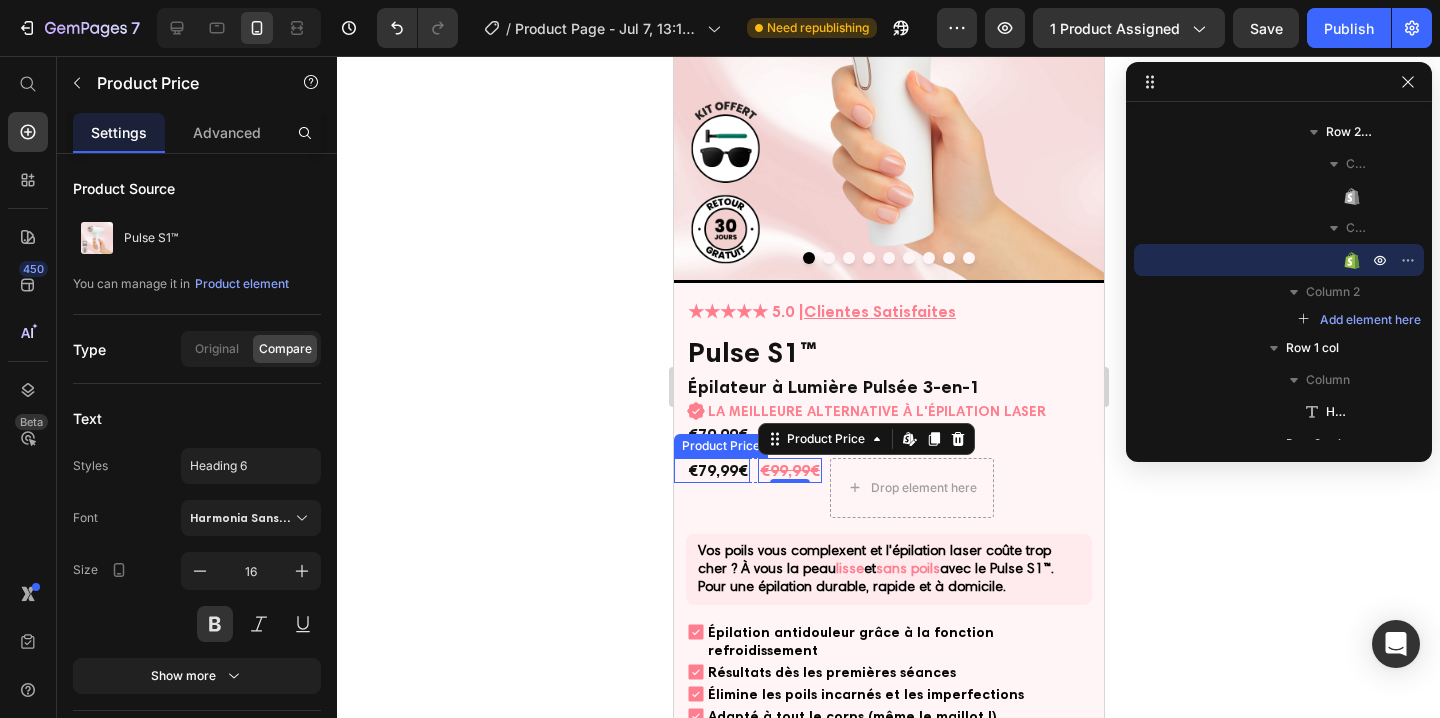 click on "€79,99€" at bounding box center (717, 470) 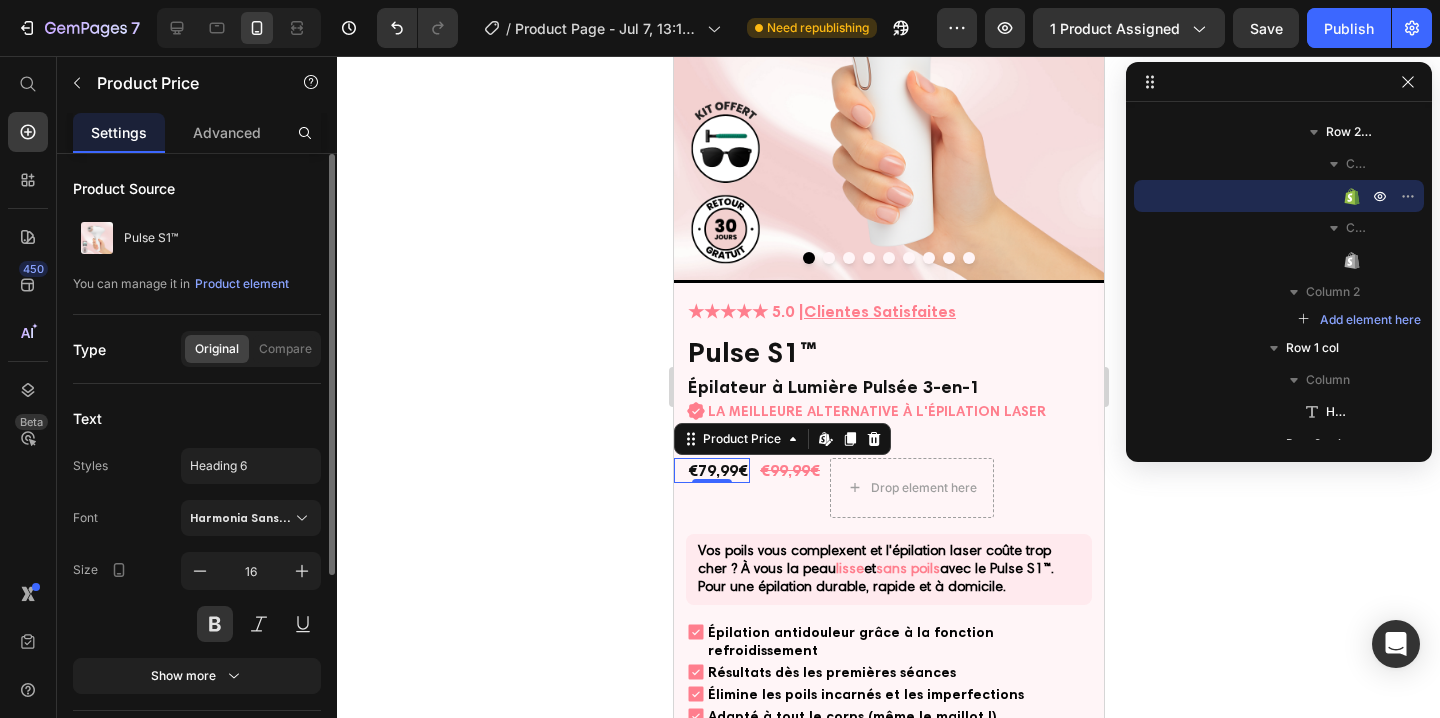 click on "Text" at bounding box center (197, 418) 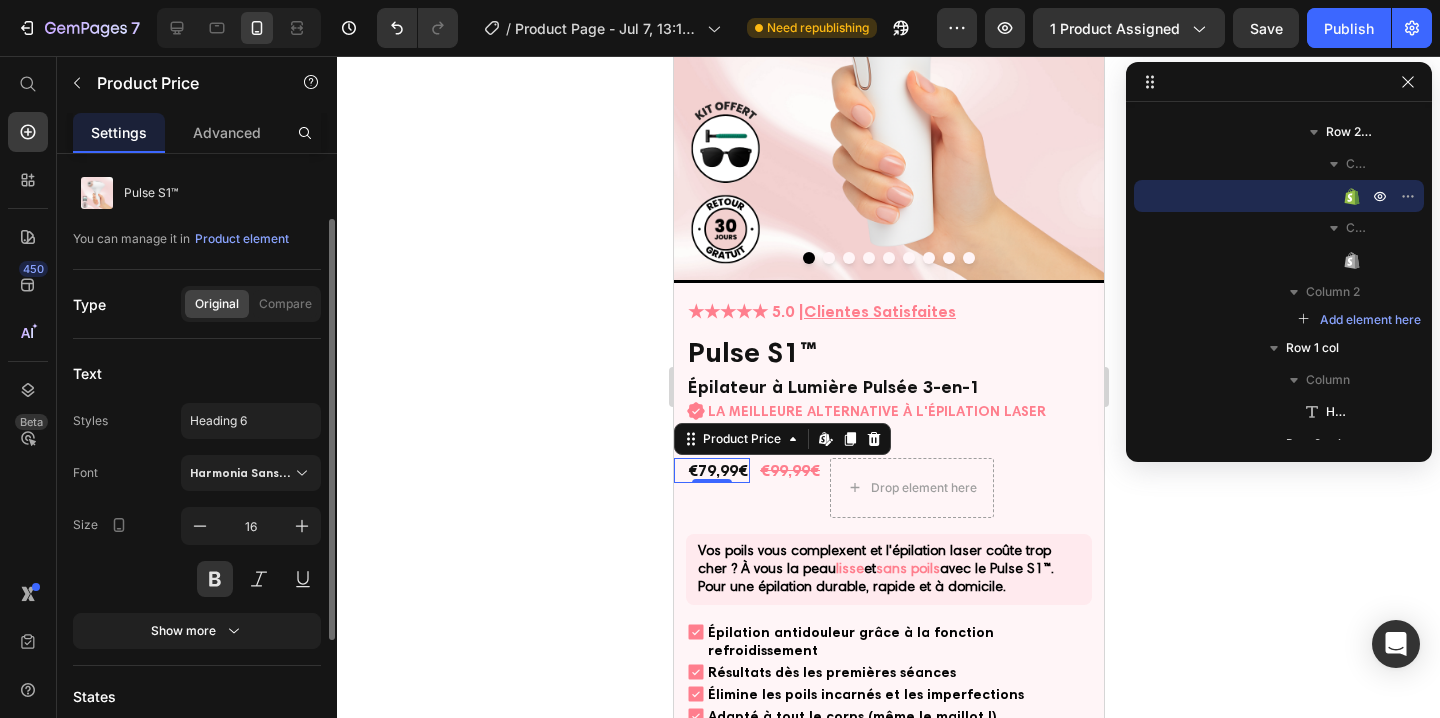 scroll, scrollTop: 0, scrollLeft: 0, axis: both 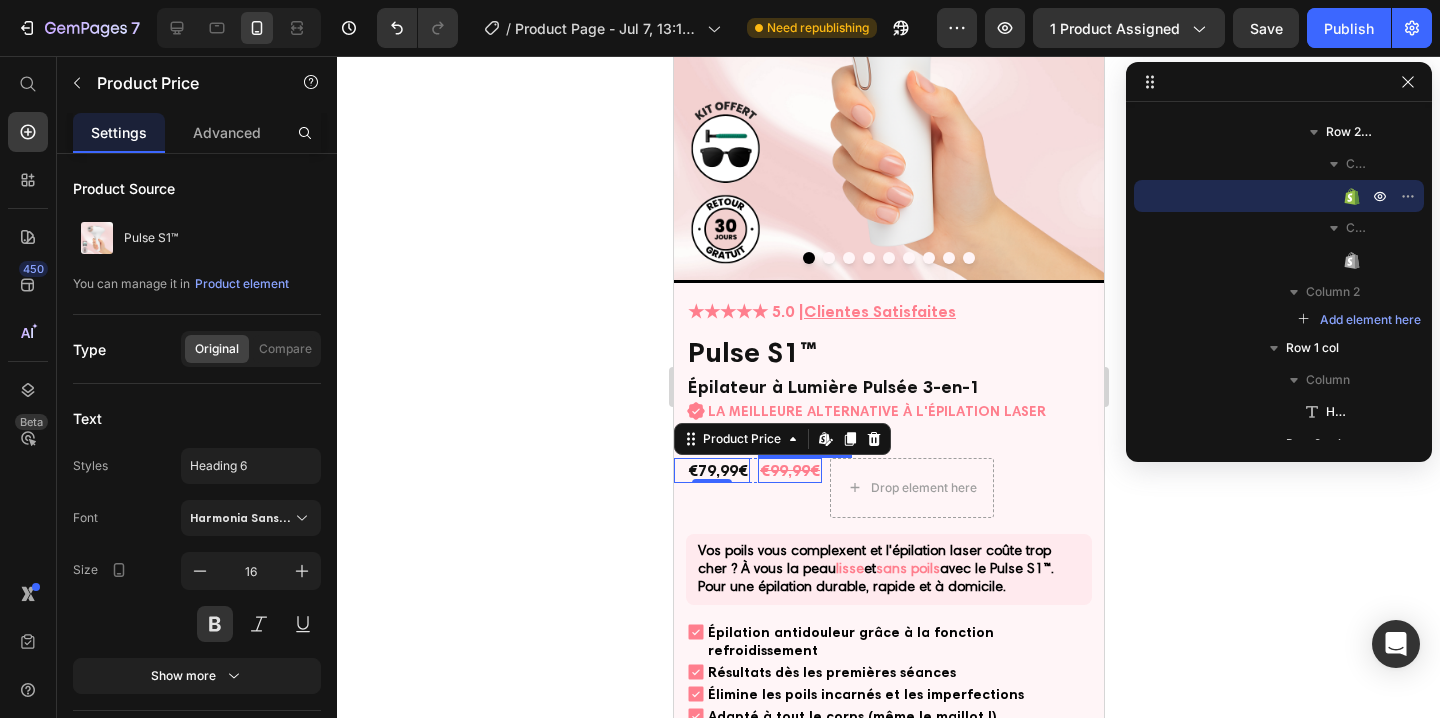 click on "€99,99€" at bounding box center [789, 470] 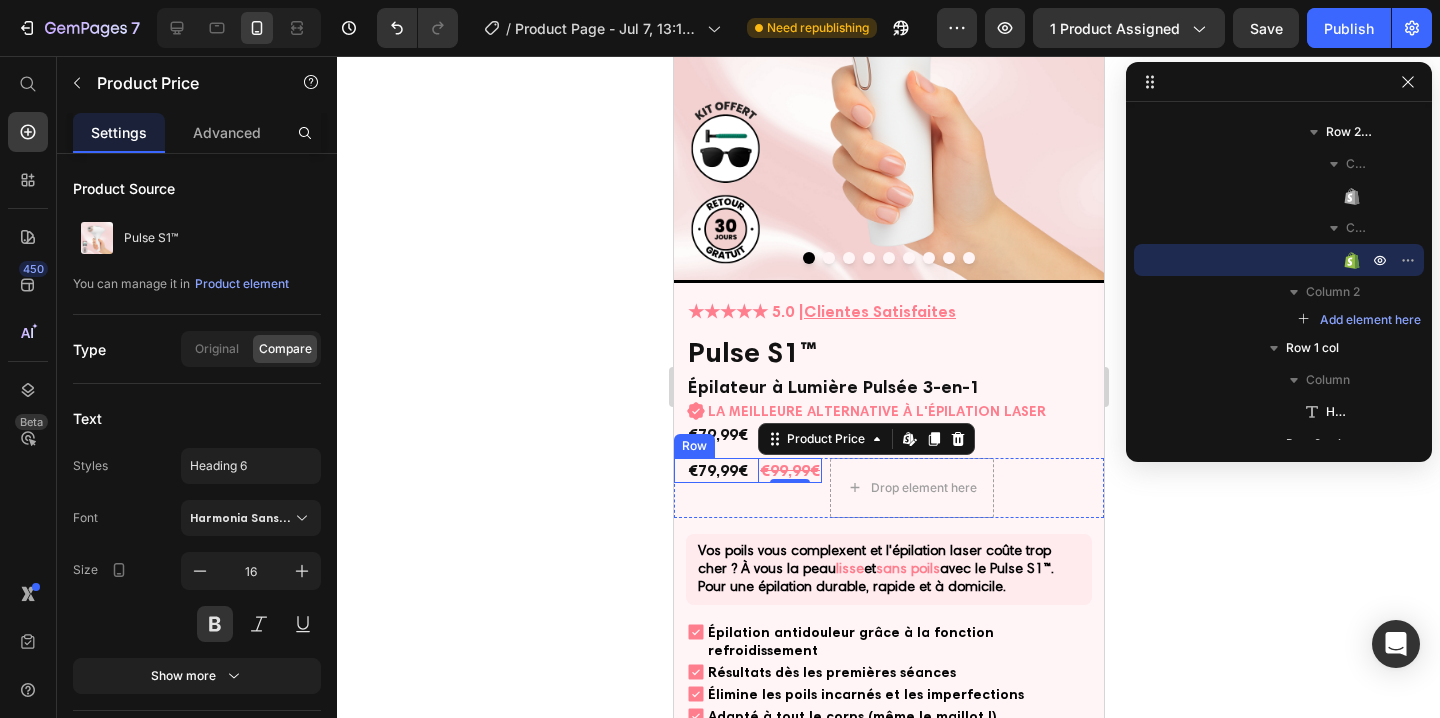 click on "€79,99€ Product Price €99,99€ Product Price   Edit content in Shopify 0 Row" at bounding box center [747, 470] 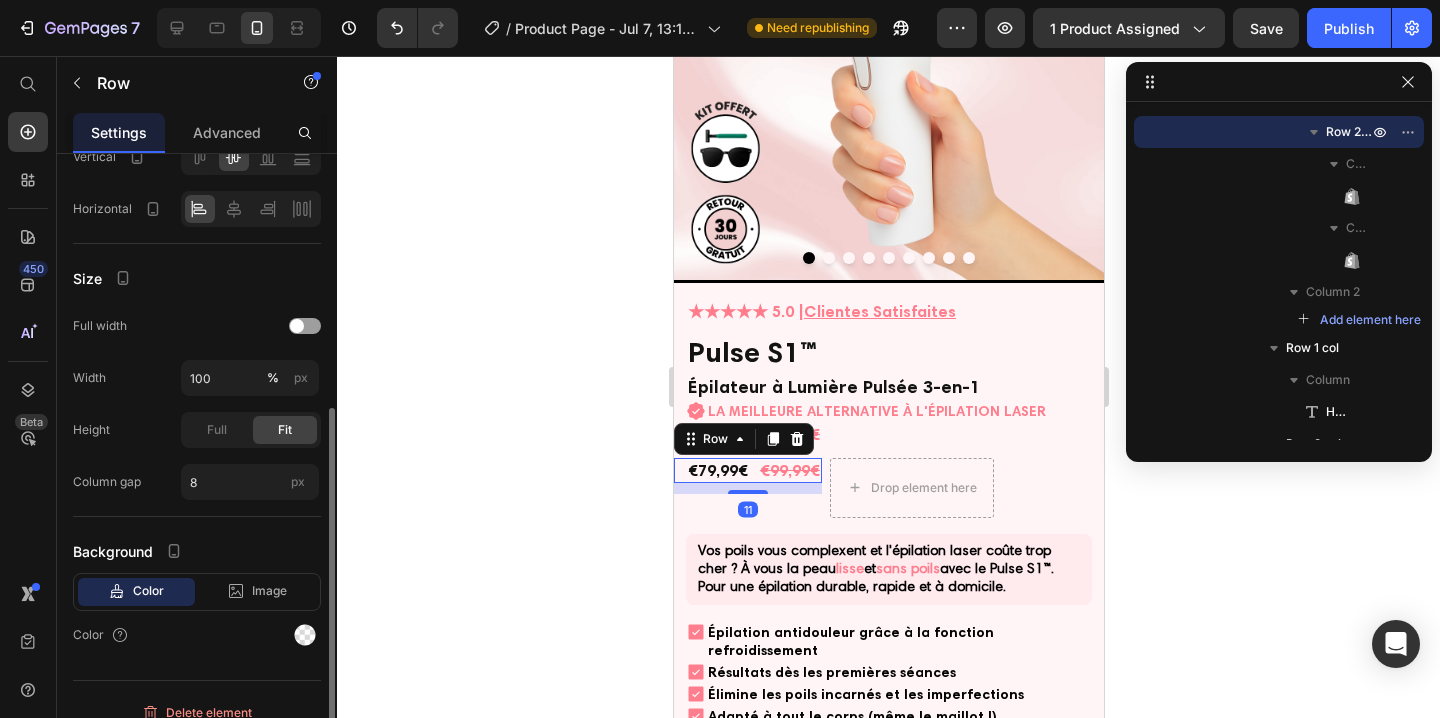 scroll, scrollTop: 462, scrollLeft: 0, axis: vertical 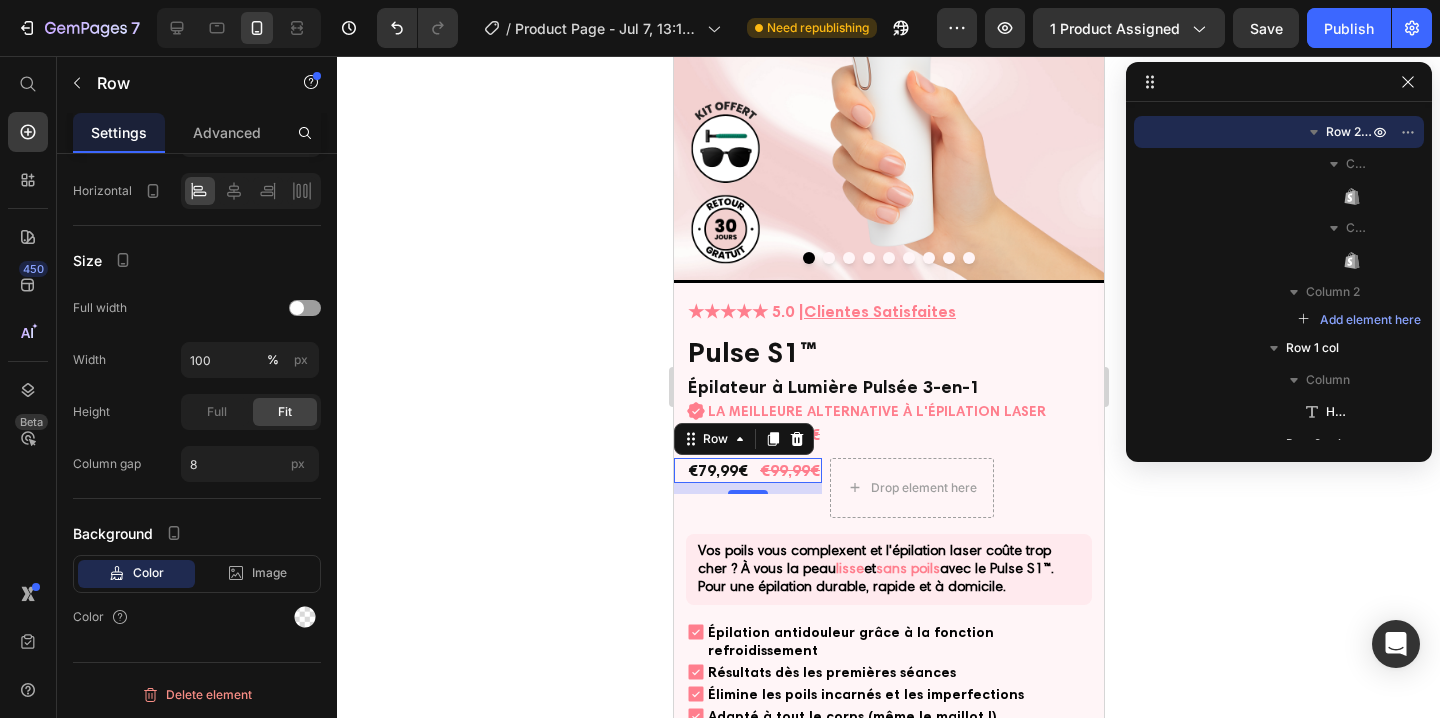 click 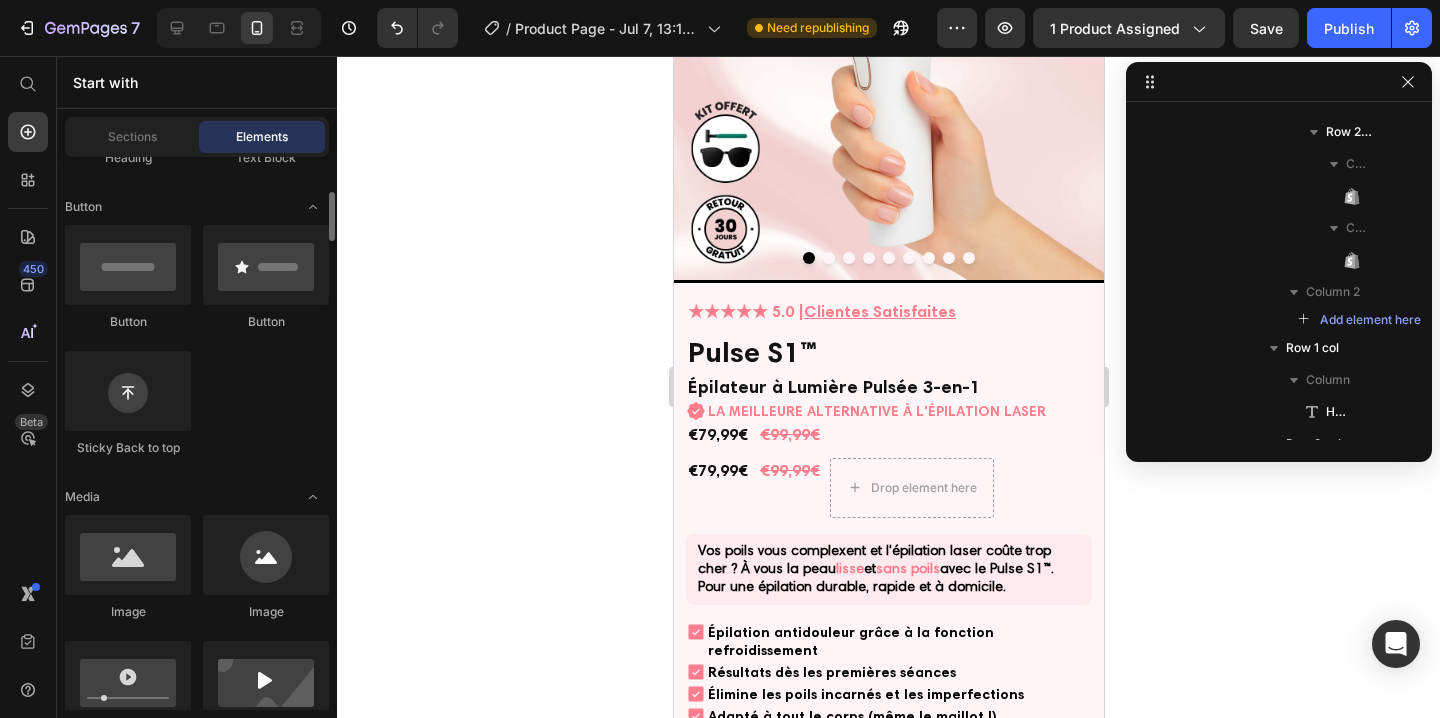 scroll, scrollTop: 434, scrollLeft: 0, axis: vertical 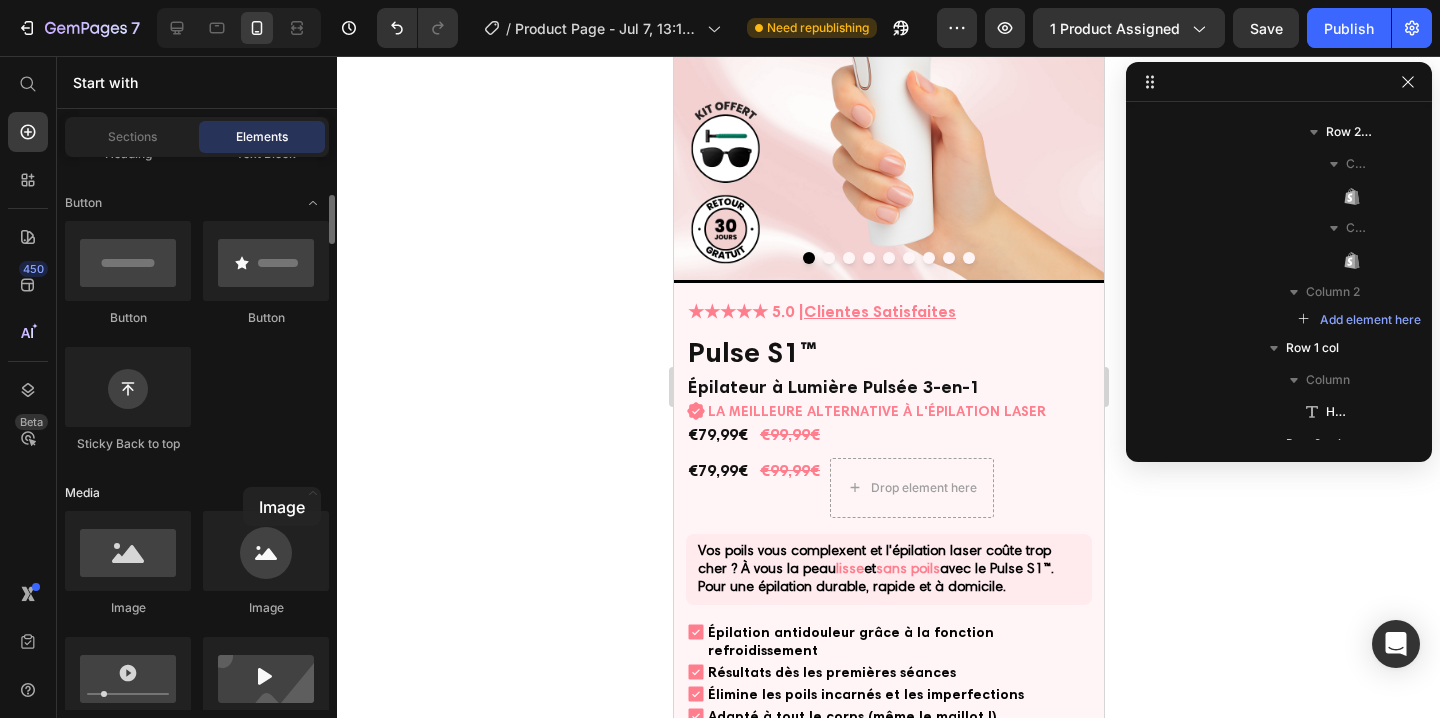 drag, startPoint x: 443, startPoint y: 486, endPoint x: 183, endPoint y: 501, distance: 260.43234 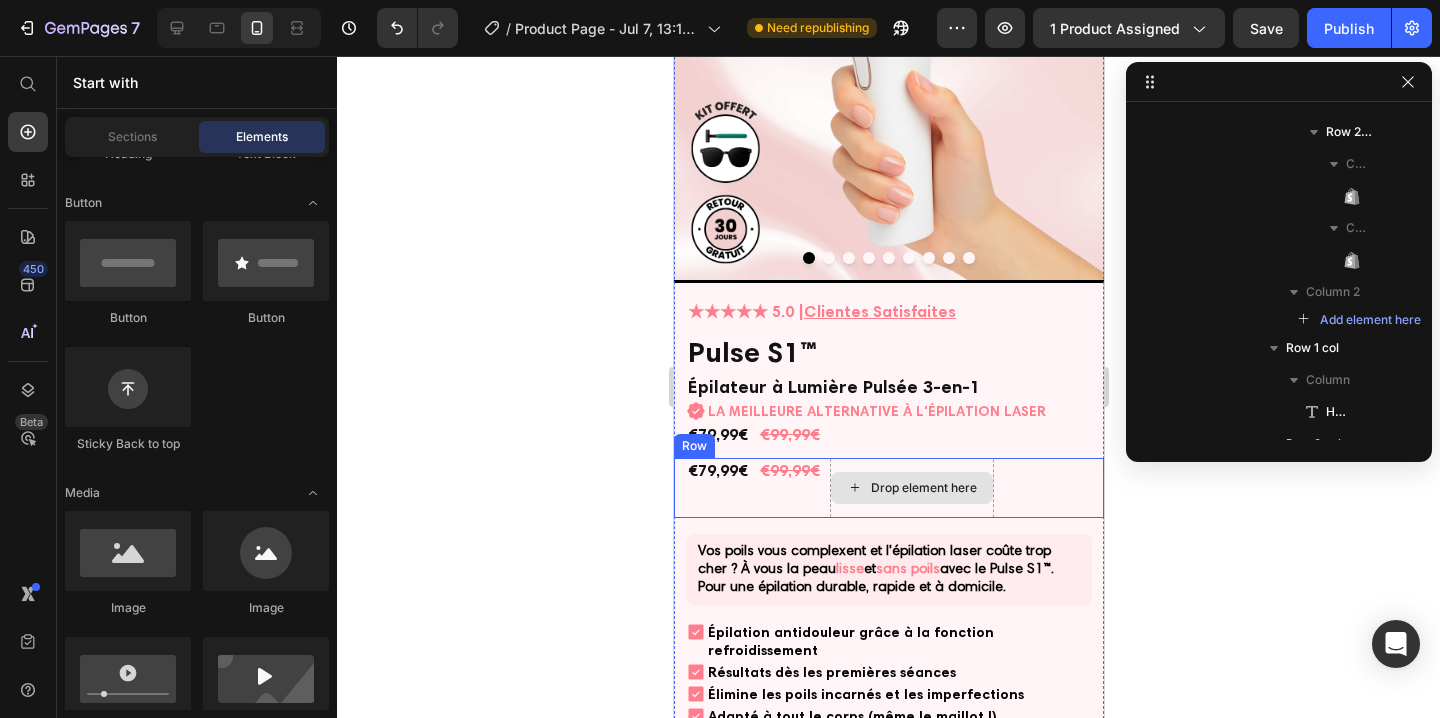 click on "Drop element here" at bounding box center (911, 488) 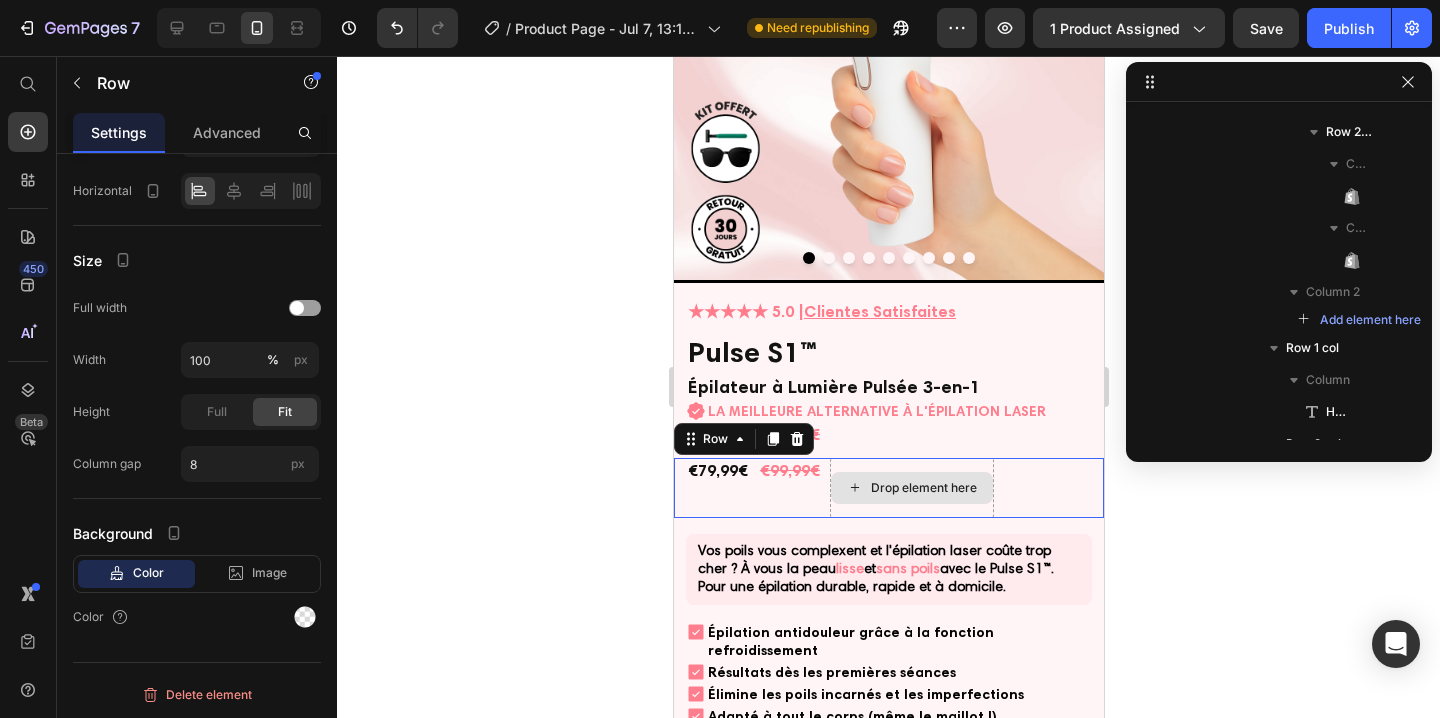 scroll, scrollTop: 538, scrollLeft: 0, axis: vertical 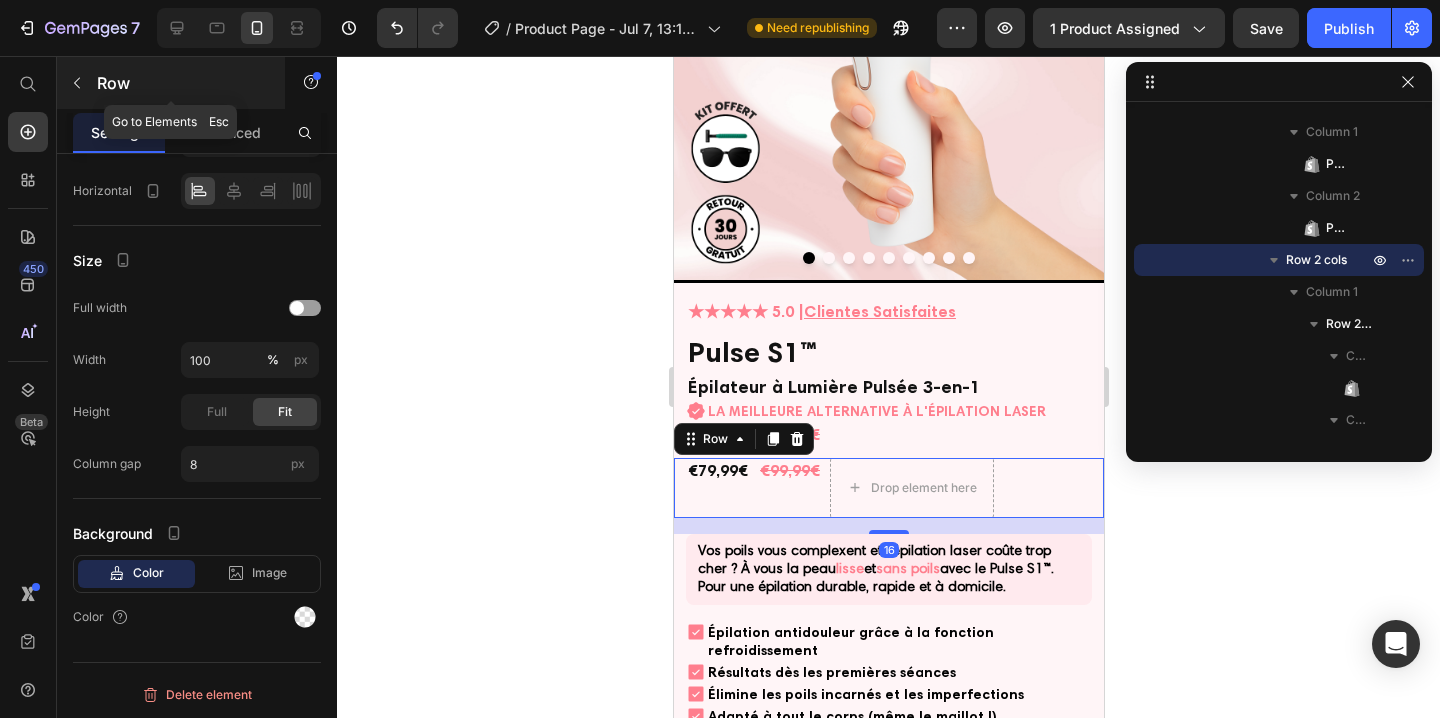 click 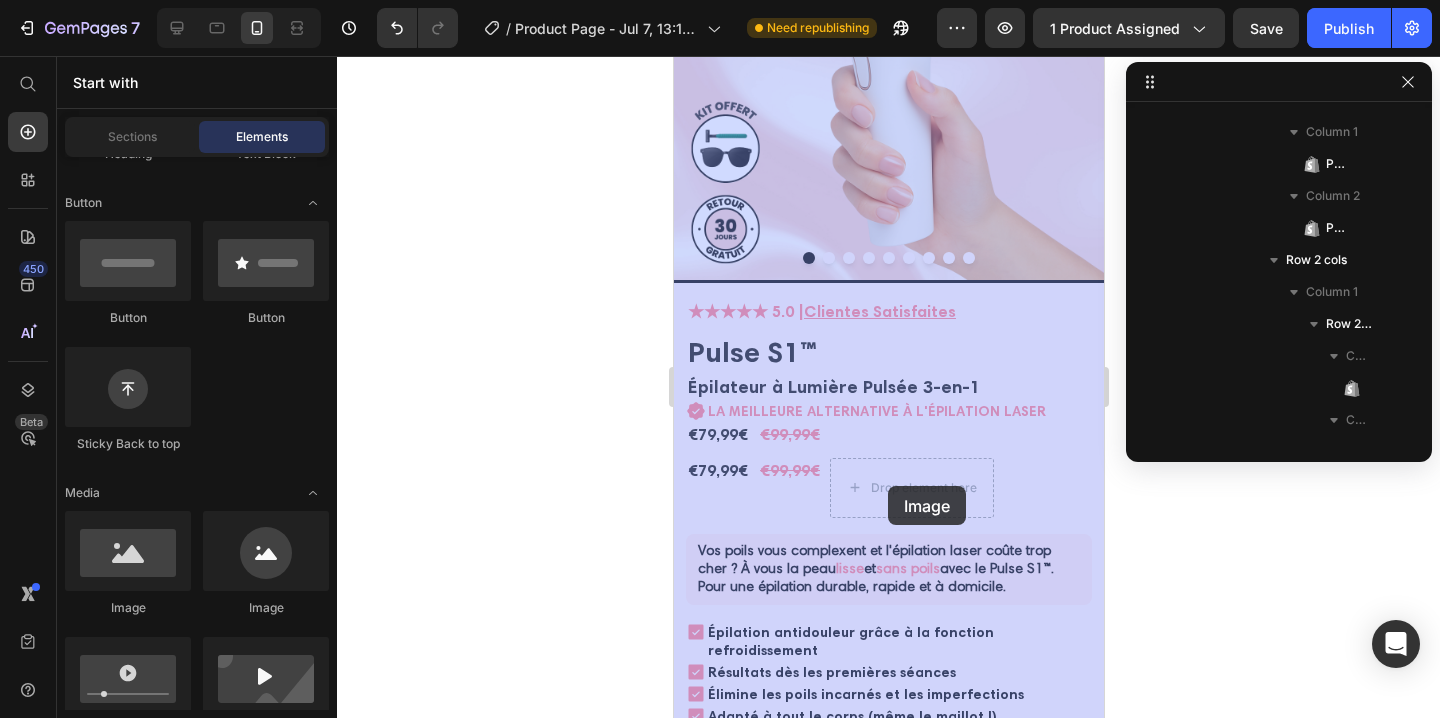 drag, startPoint x: 799, startPoint y: 617, endPoint x: 887, endPoint y: 486, distance: 157.81319 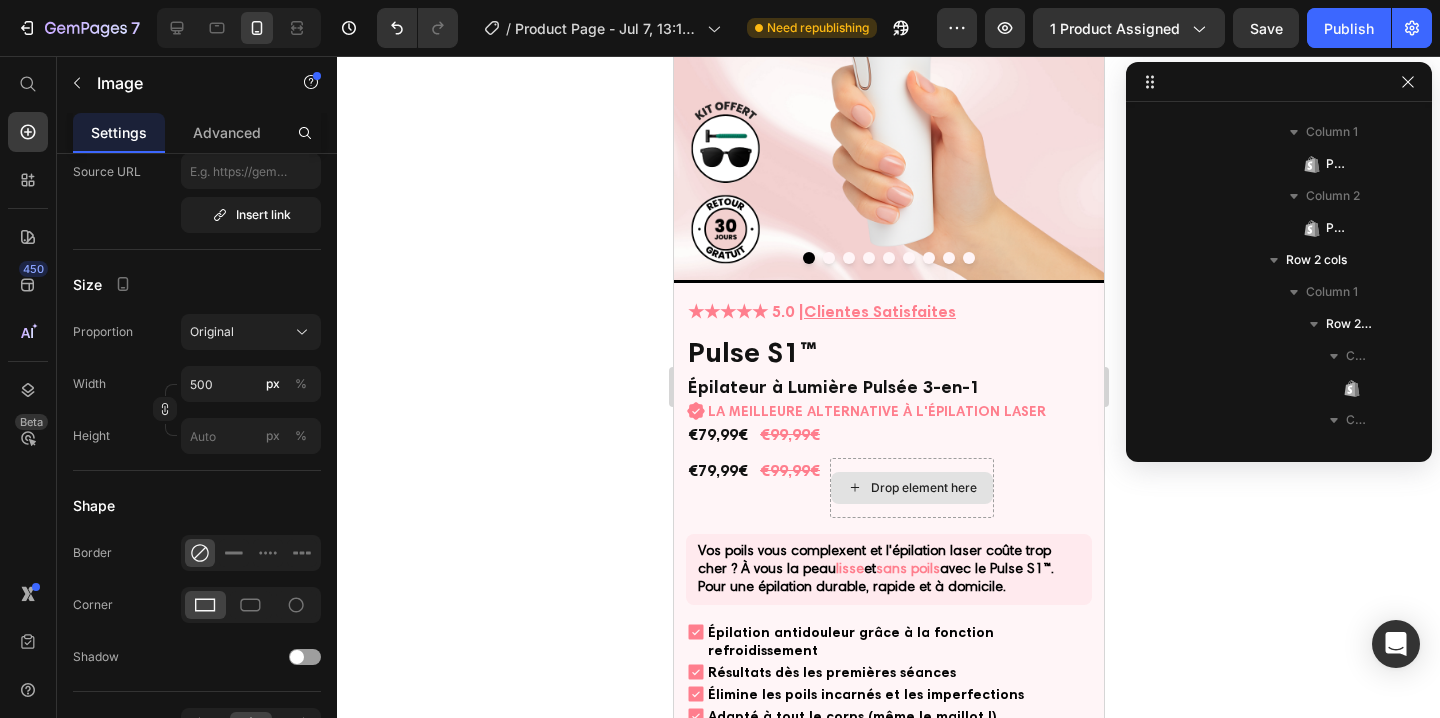scroll, scrollTop: 8054, scrollLeft: 0, axis: vertical 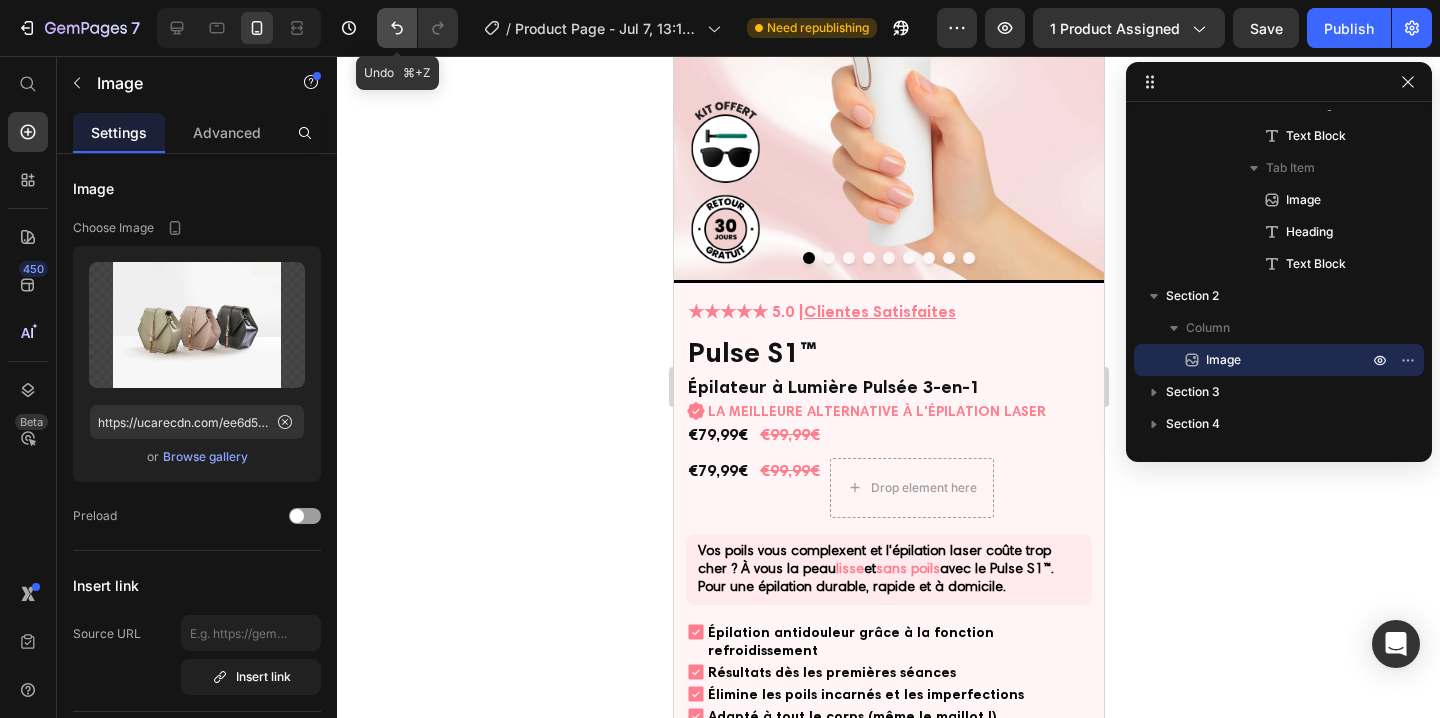 click 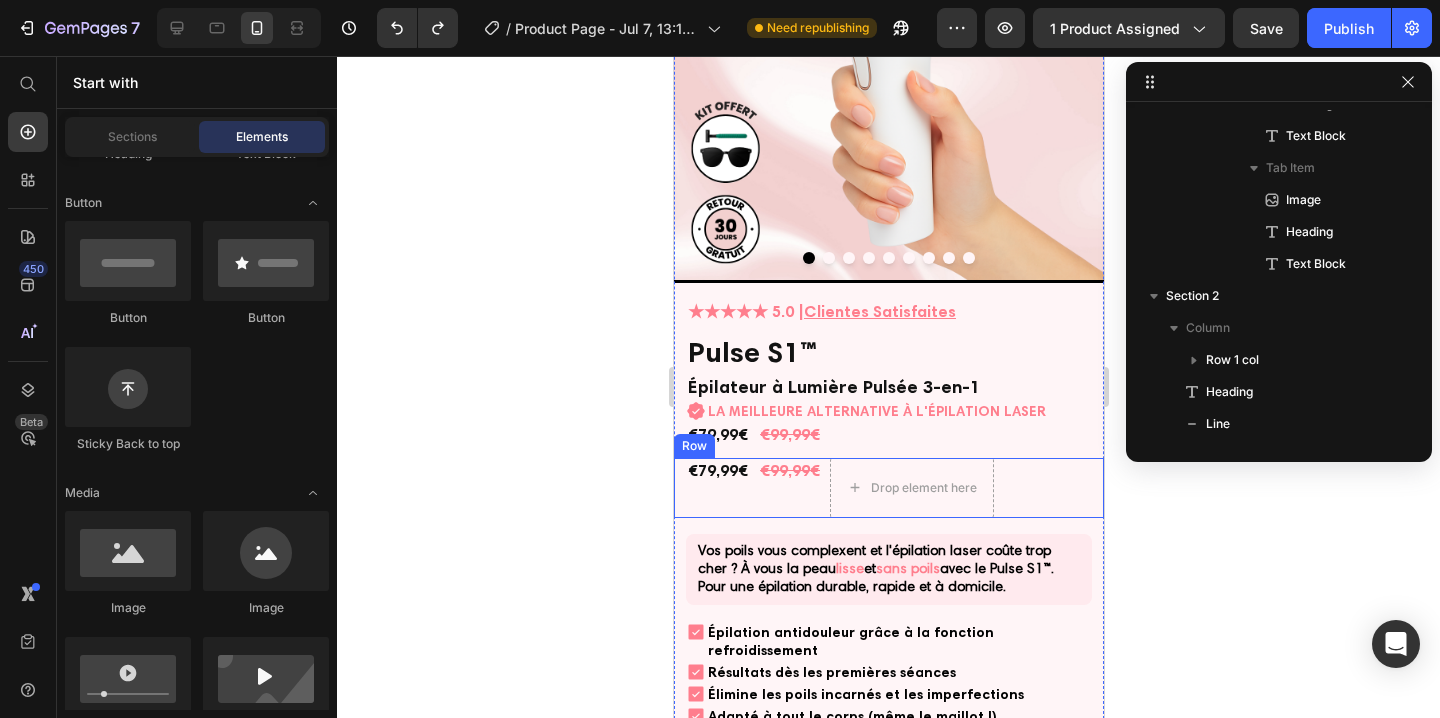 click on "€79,99€ Product Price €99,99€ Product Price Row
Drop element here Row" at bounding box center (888, 488) 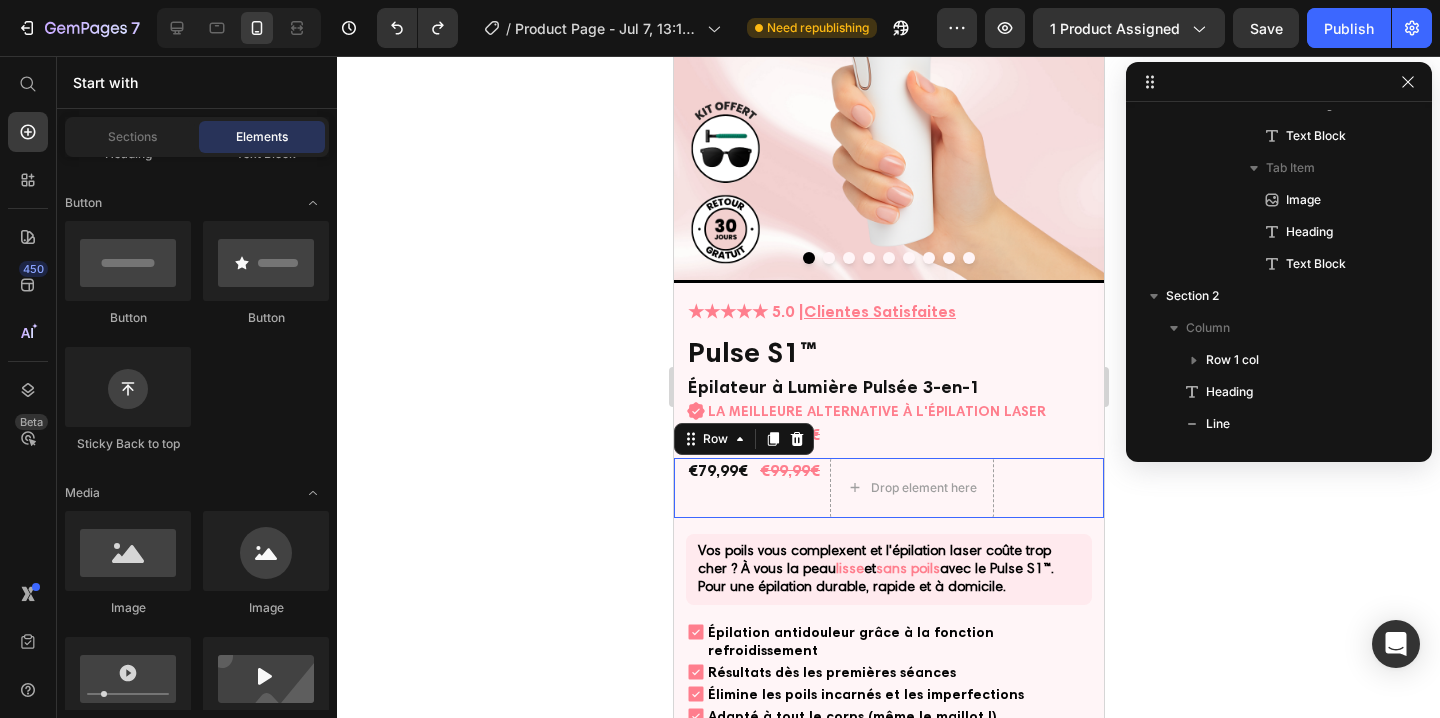 scroll, scrollTop: 538, scrollLeft: 0, axis: vertical 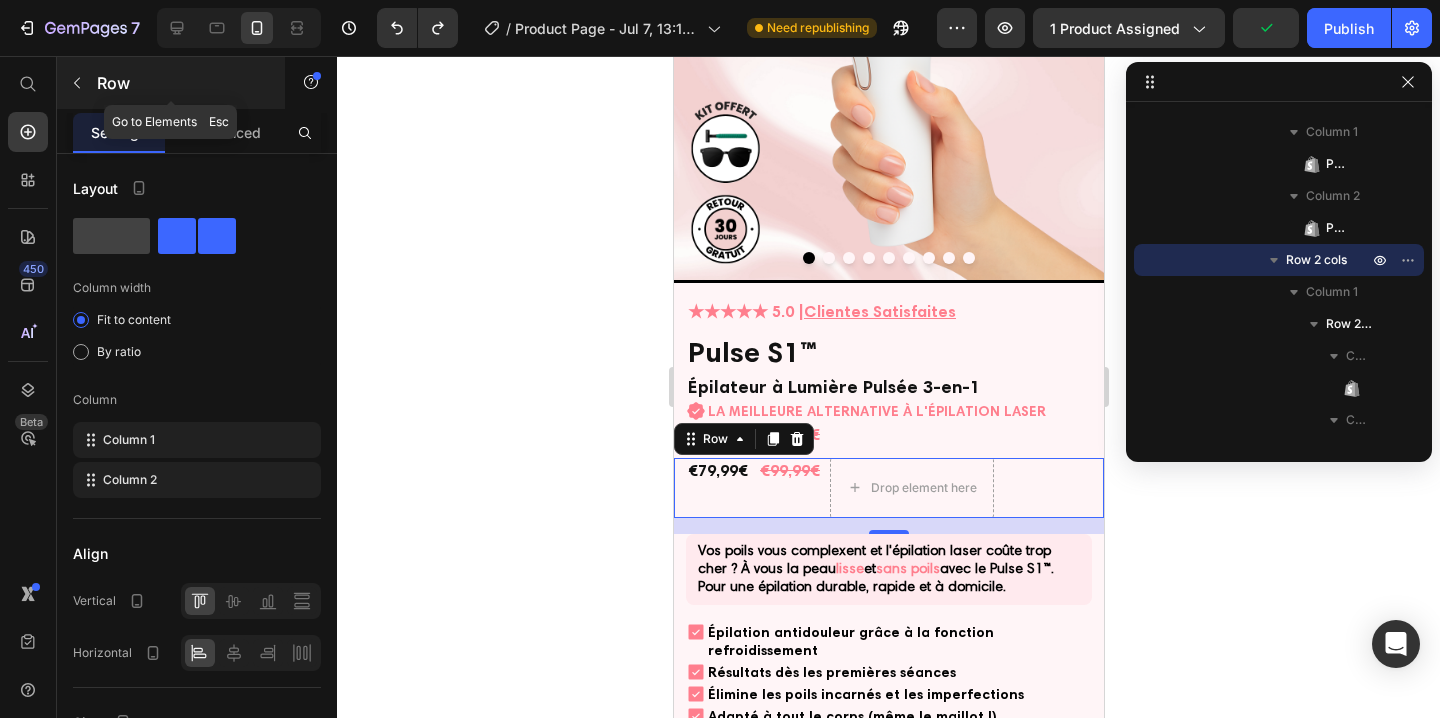 click 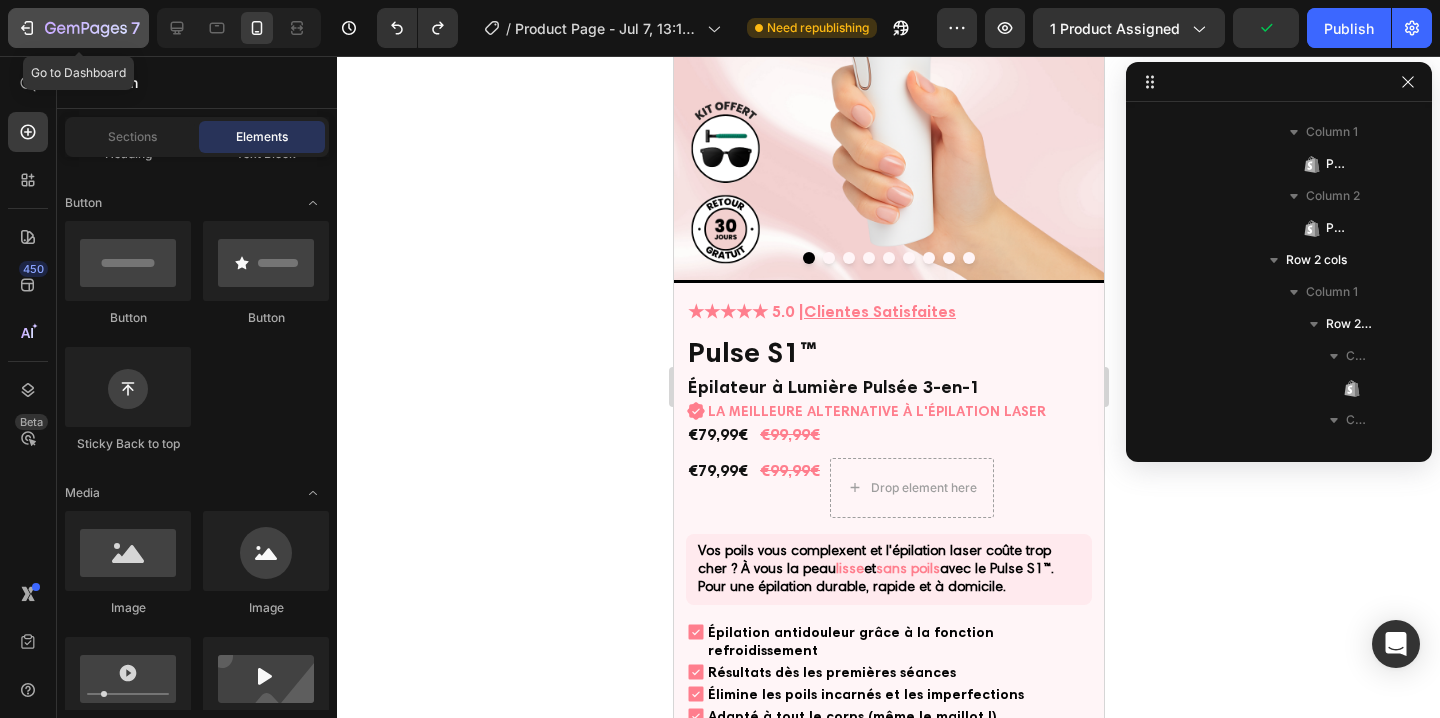 click on "7" 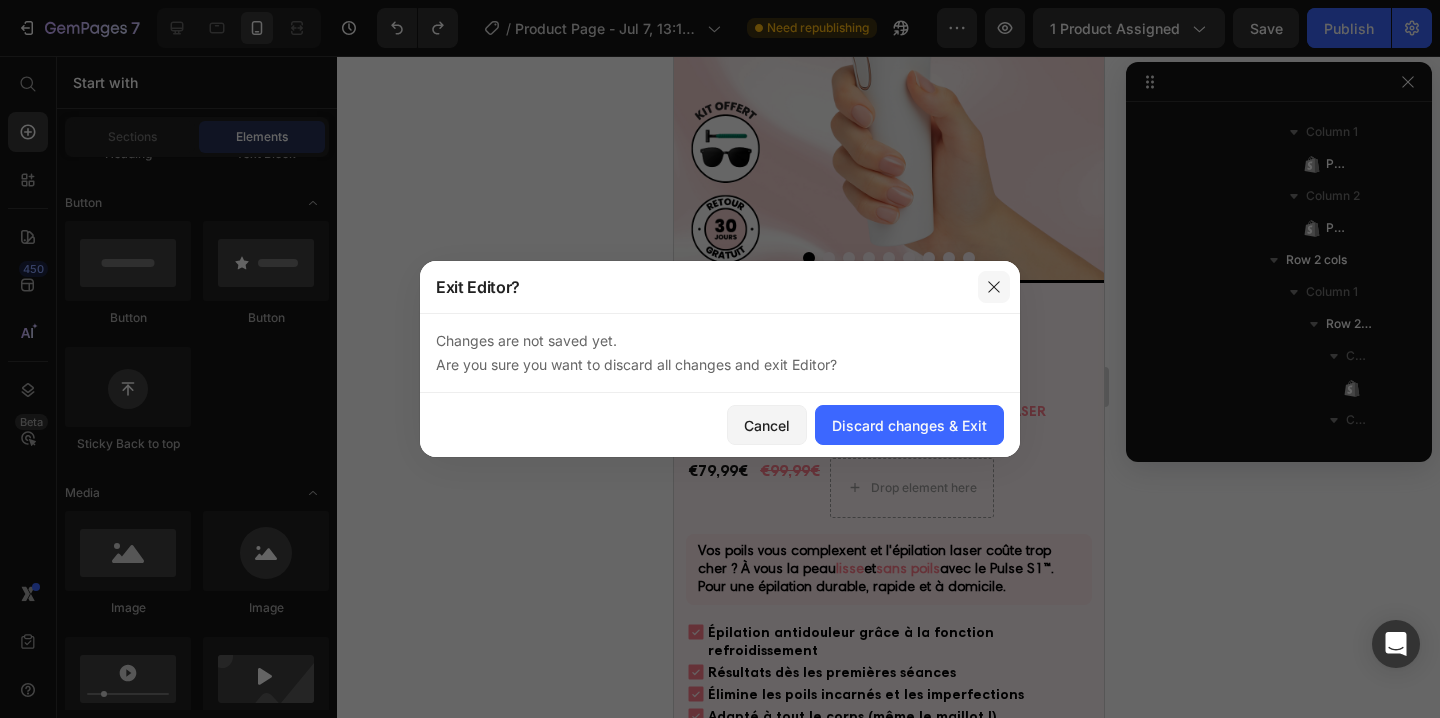 click 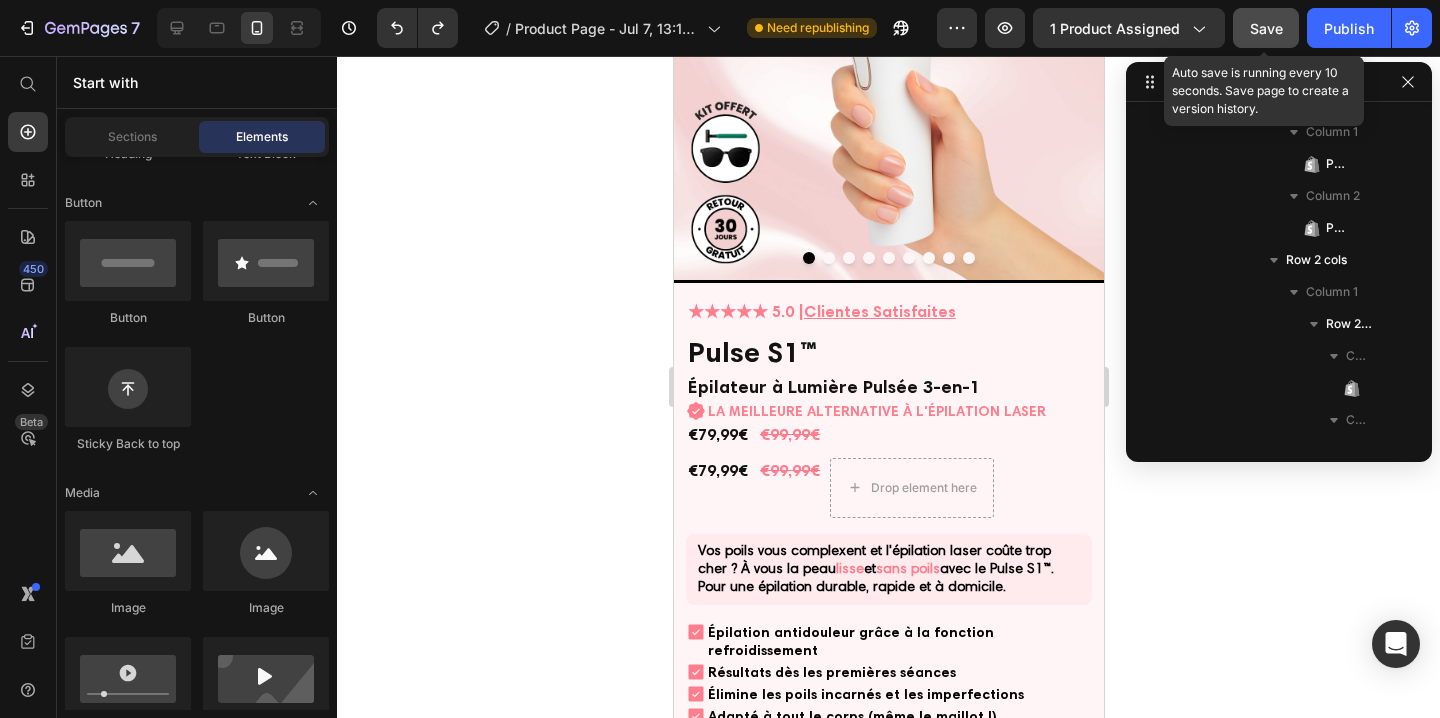 click on "Save" at bounding box center [1266, 28] 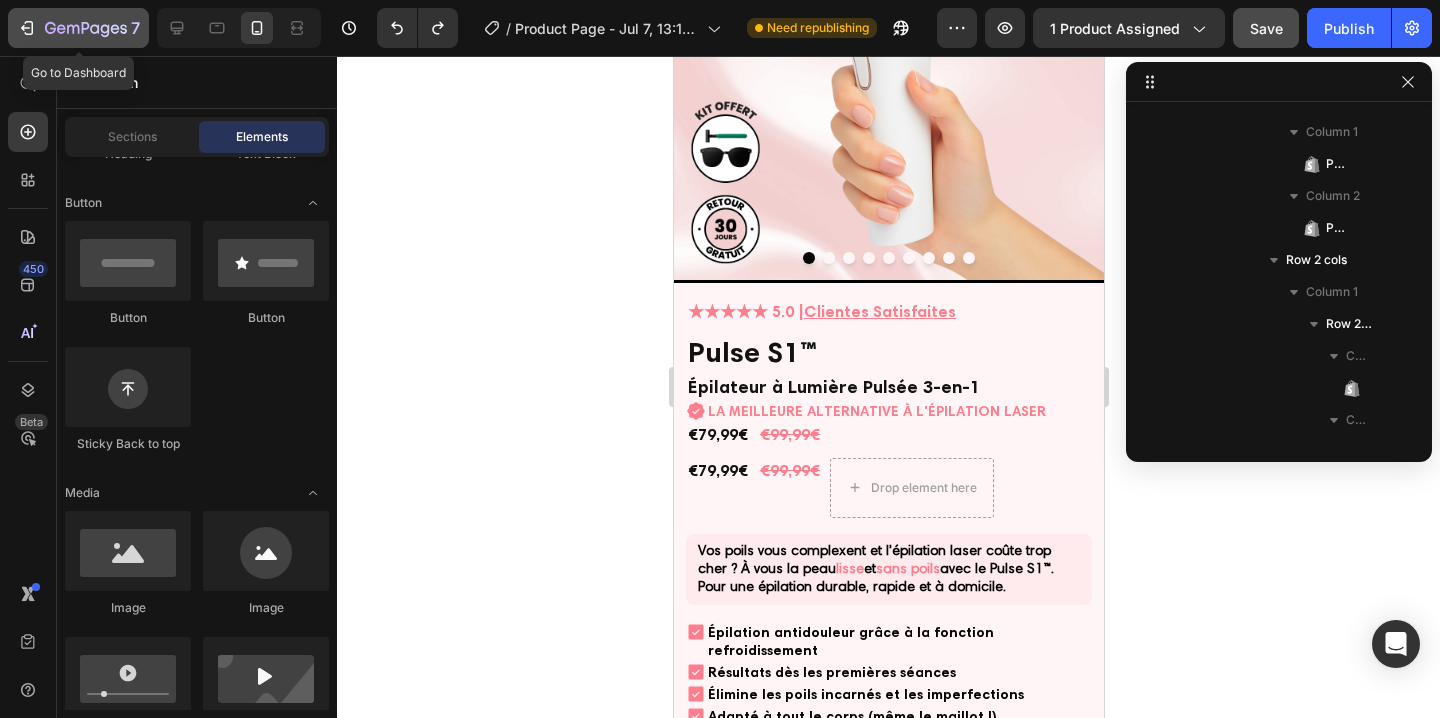 click 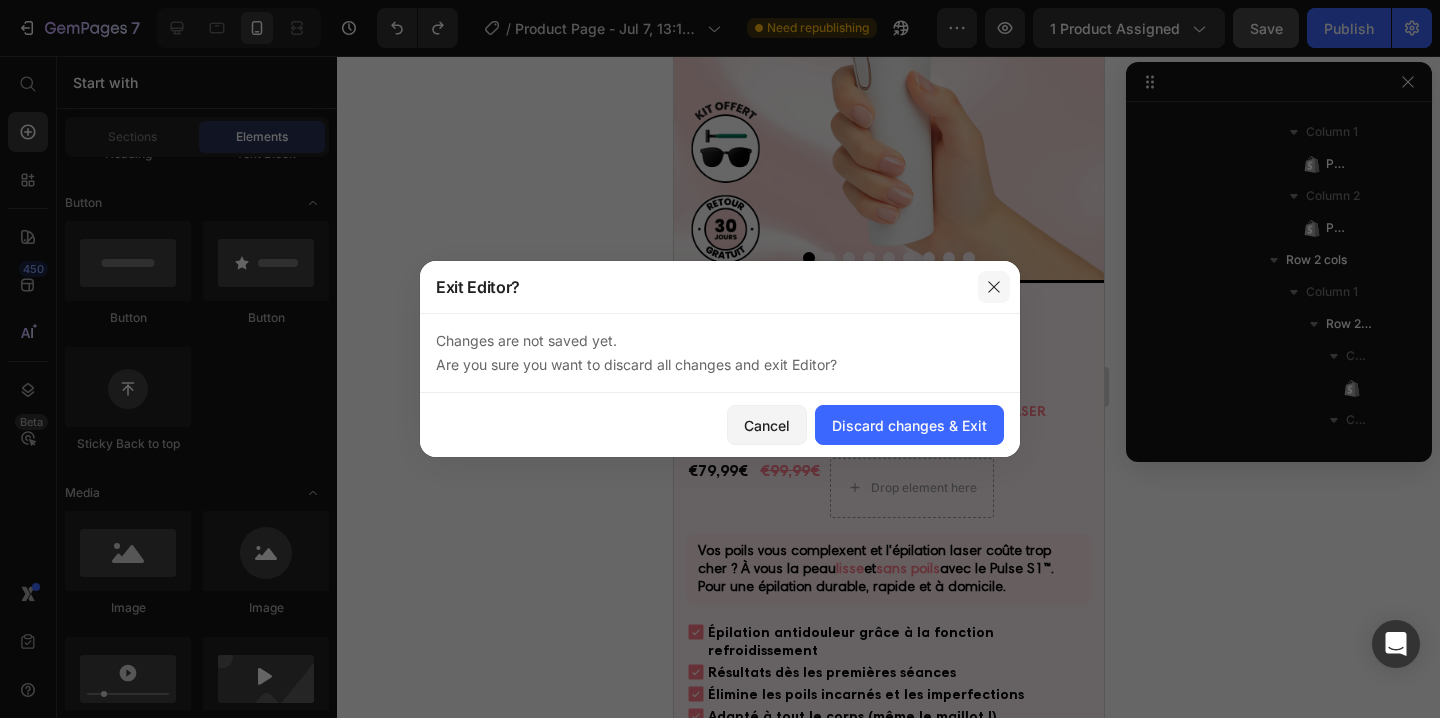 click 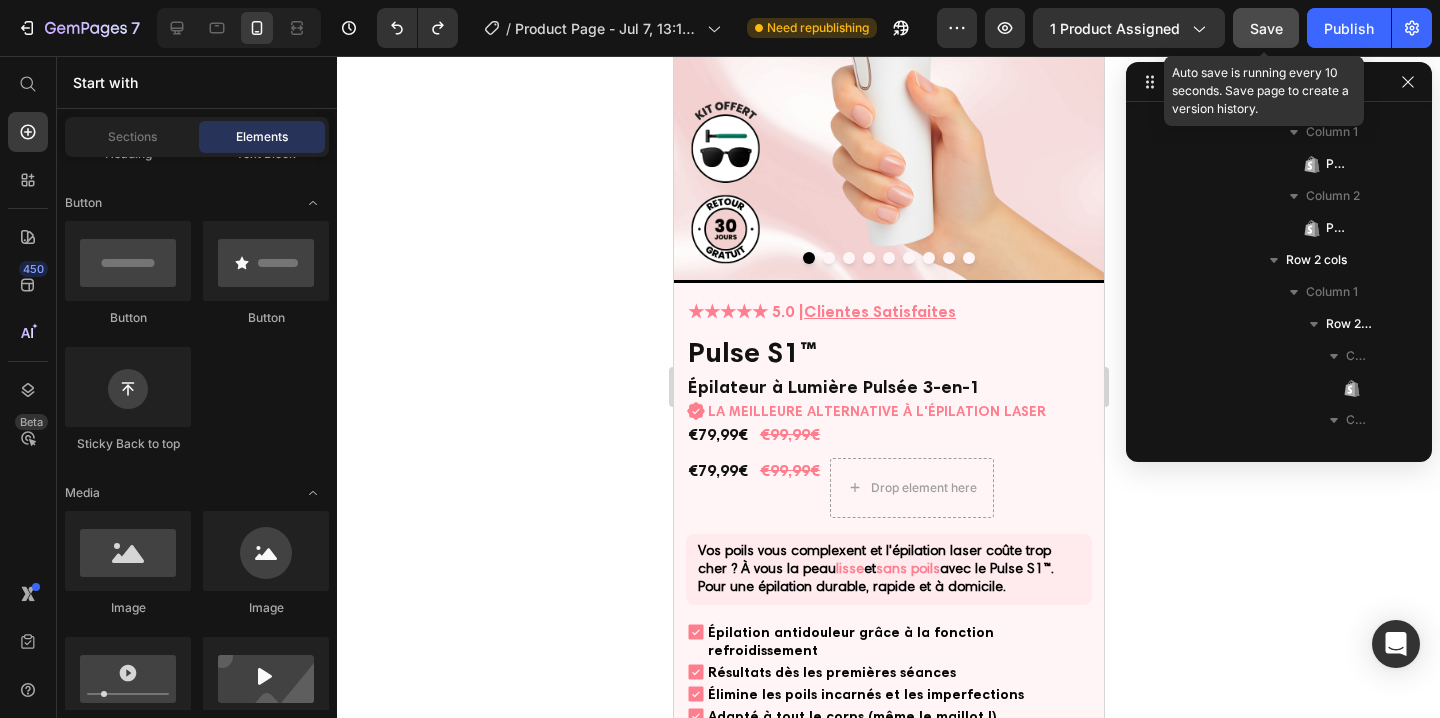 click on "Save" 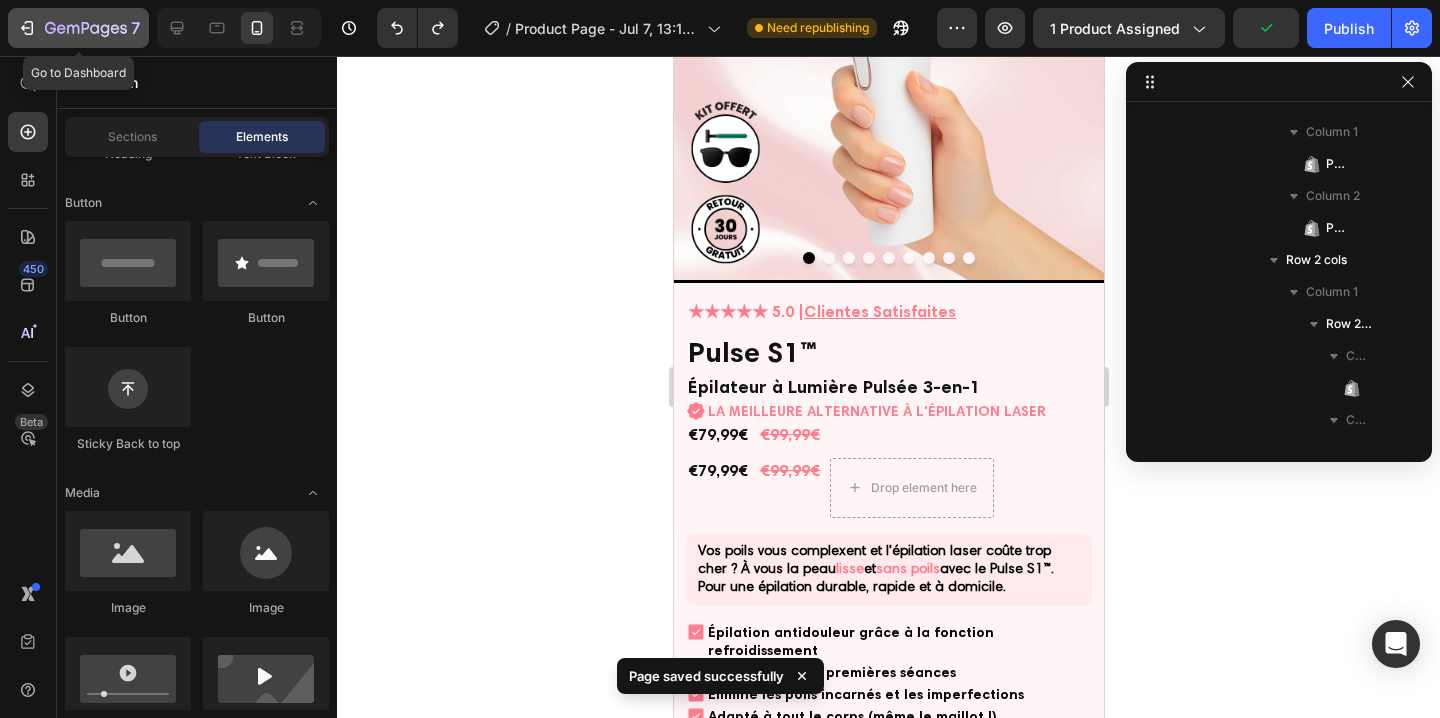 click 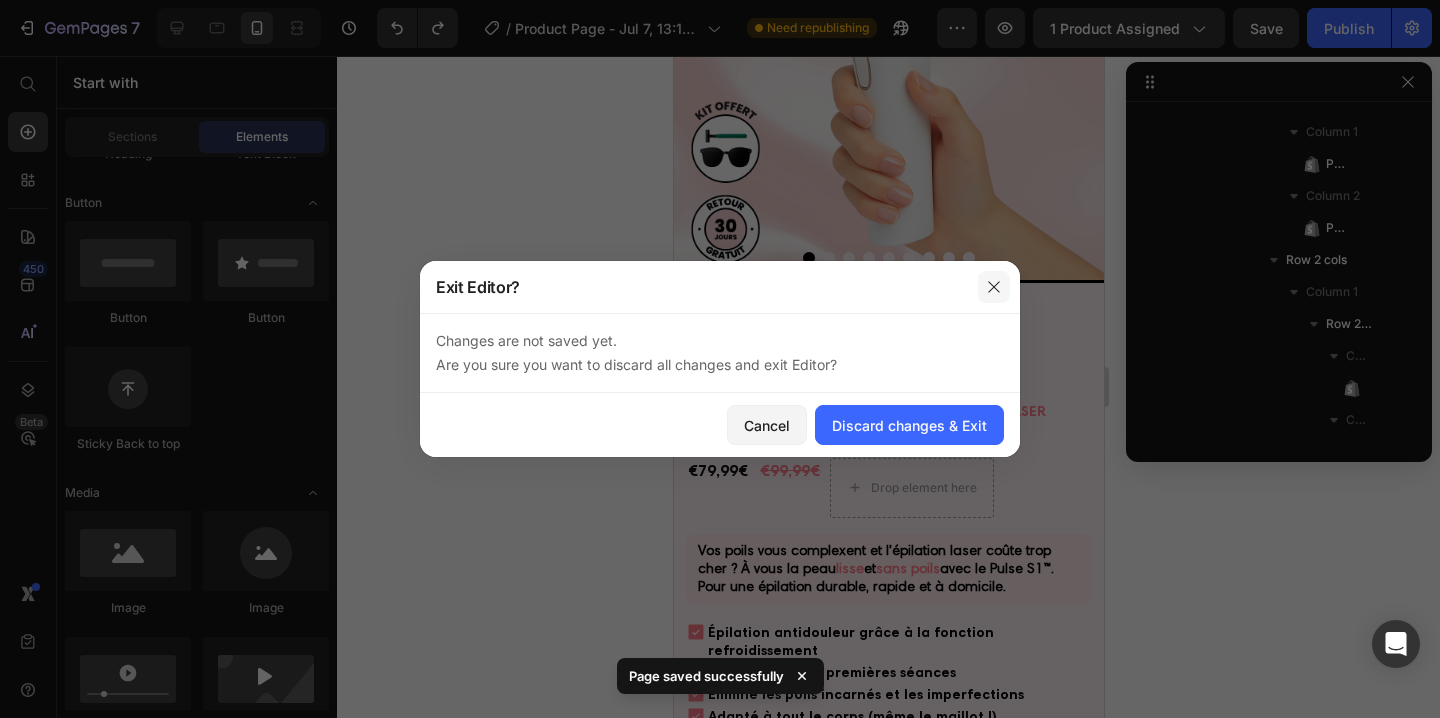 click at bounding box center [994, 287] 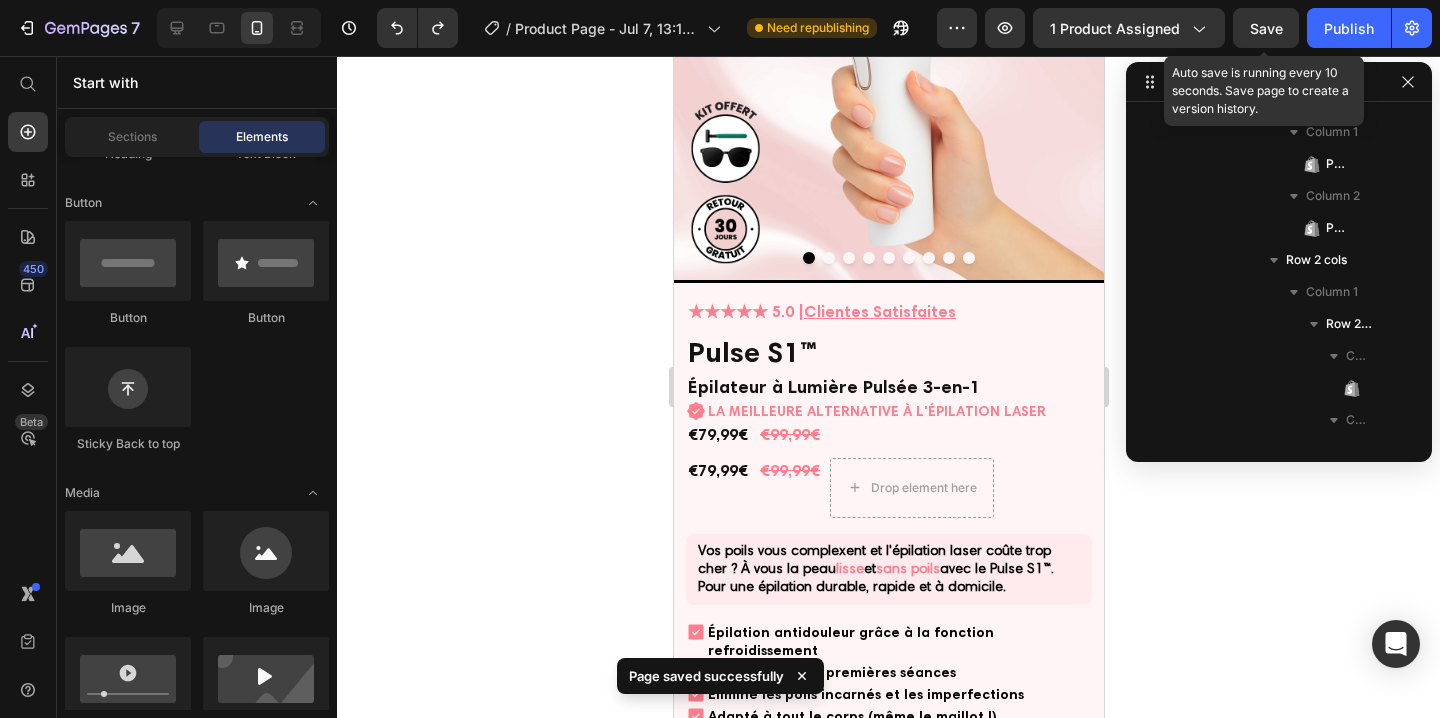 click on "Save" at bounding box center [1266, 28] 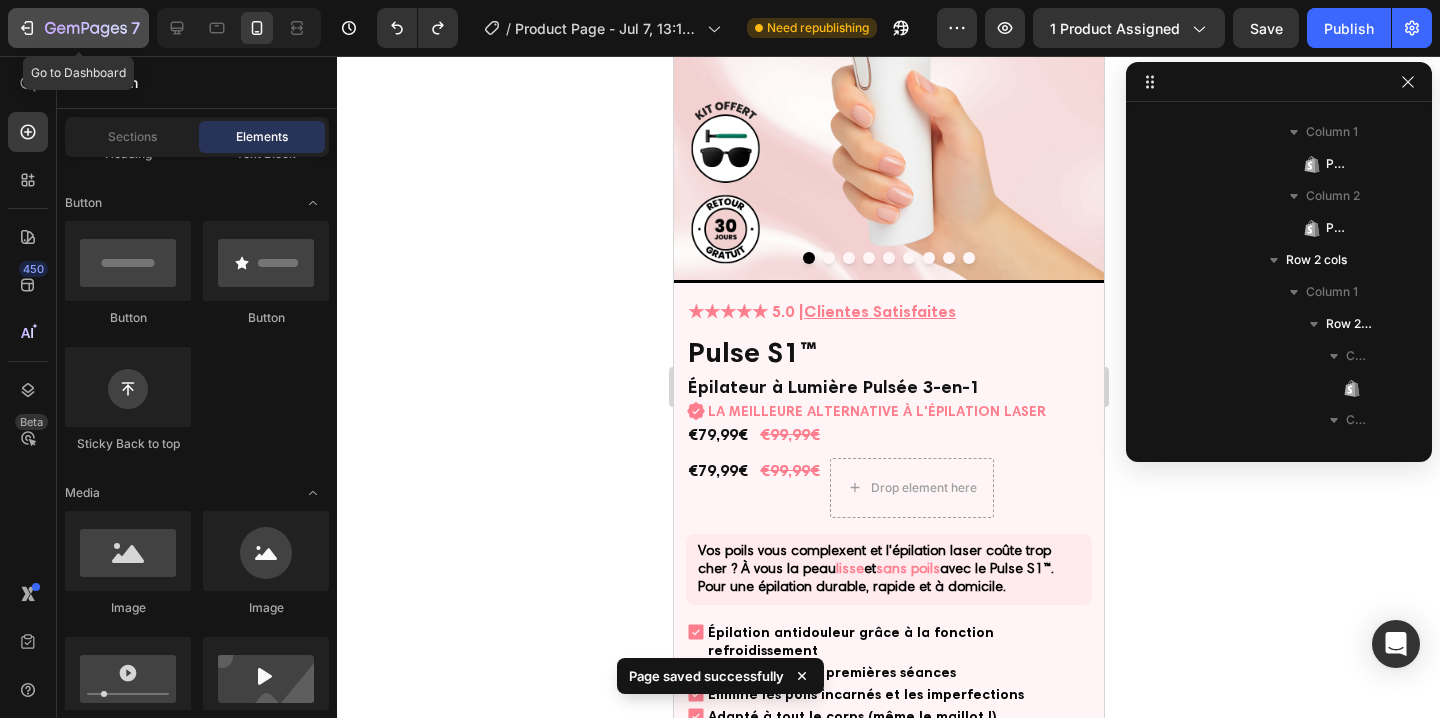 click 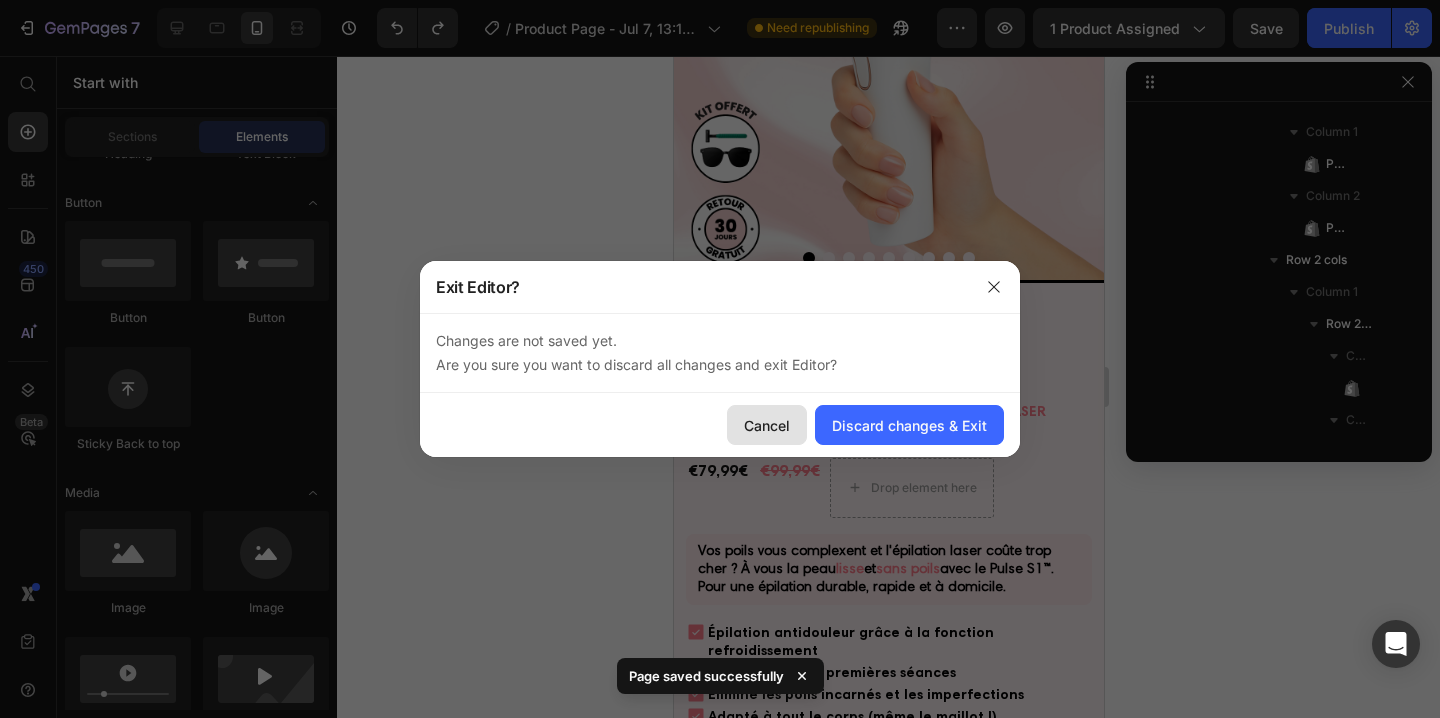 click on "Cancel" 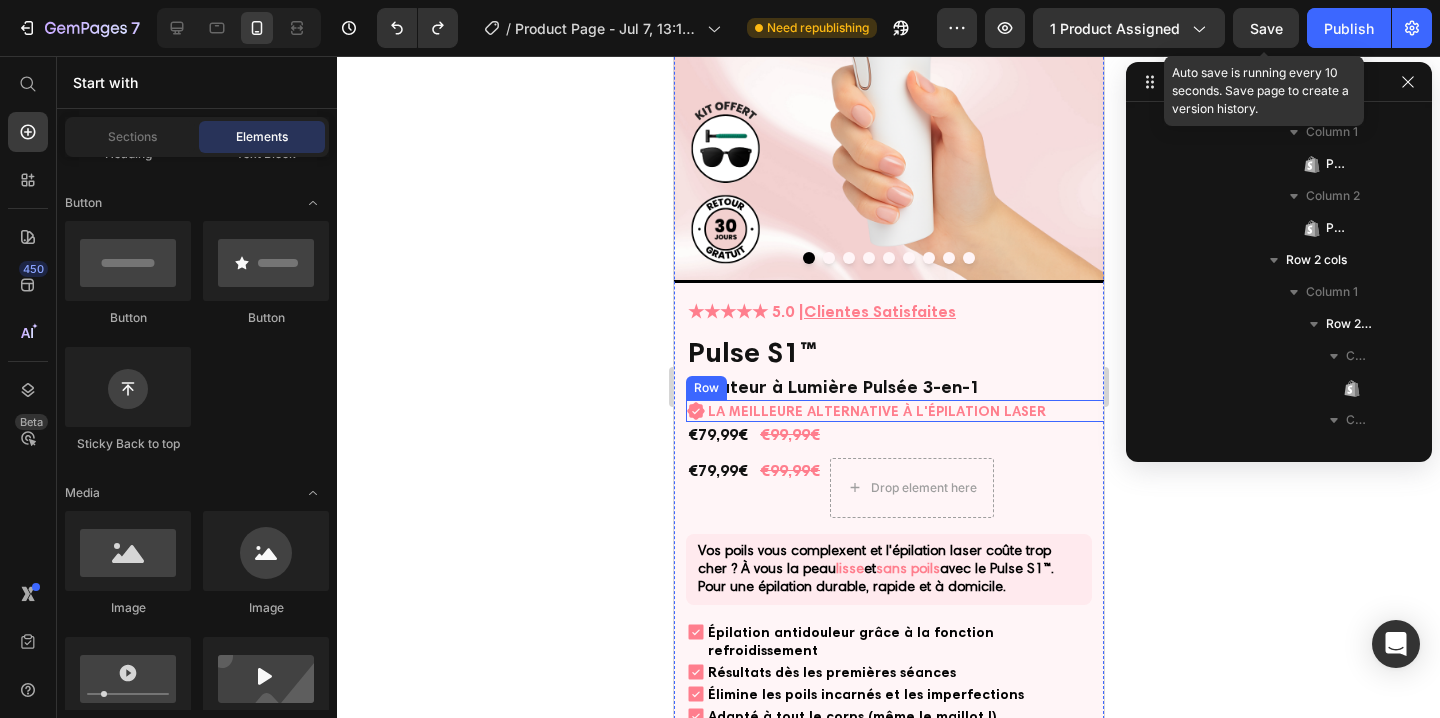 click on "Save" 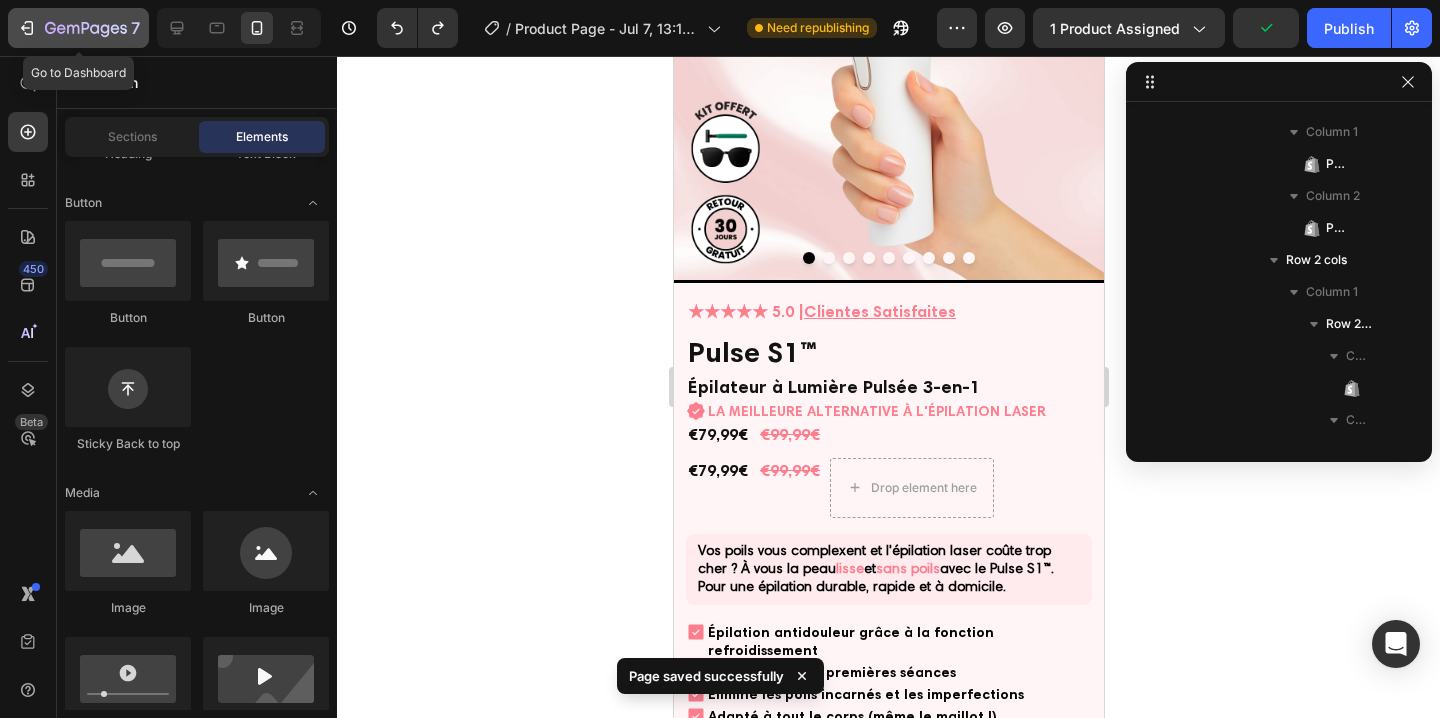 click on "7" 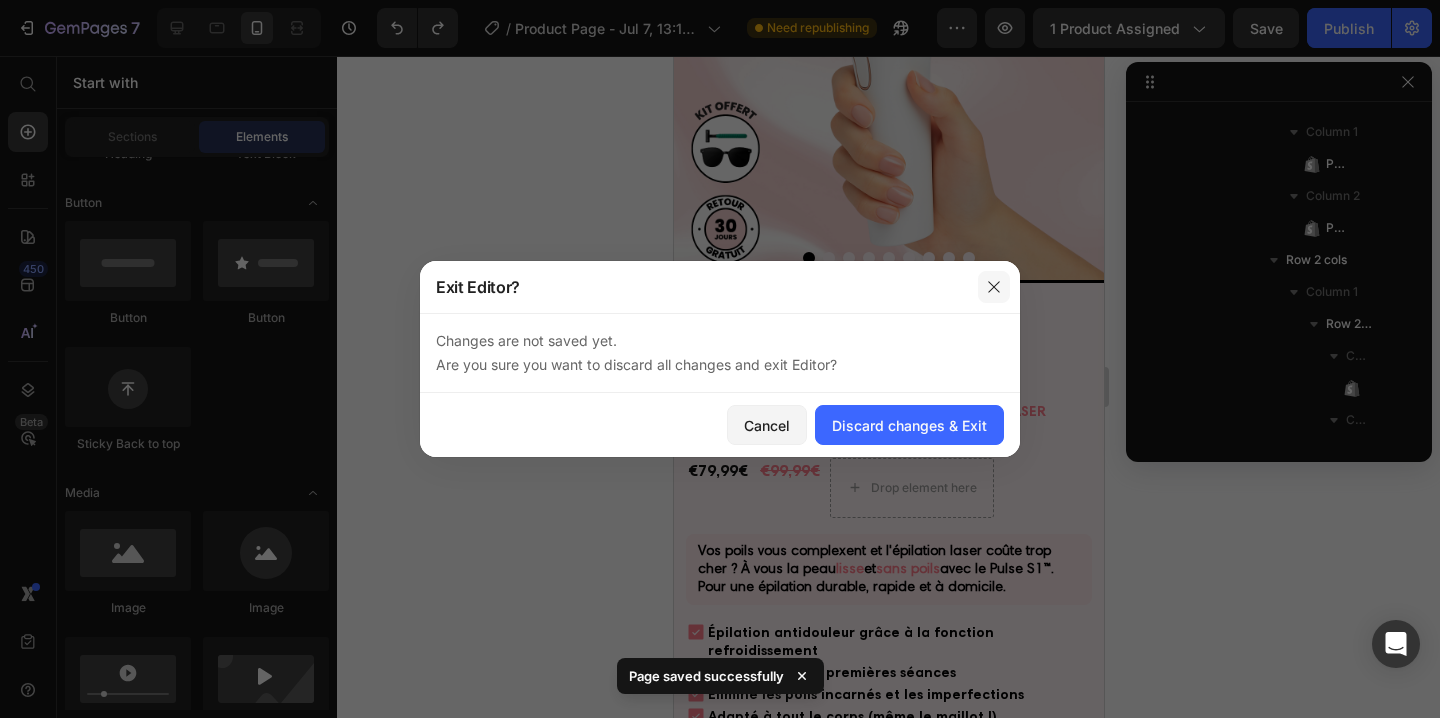 click 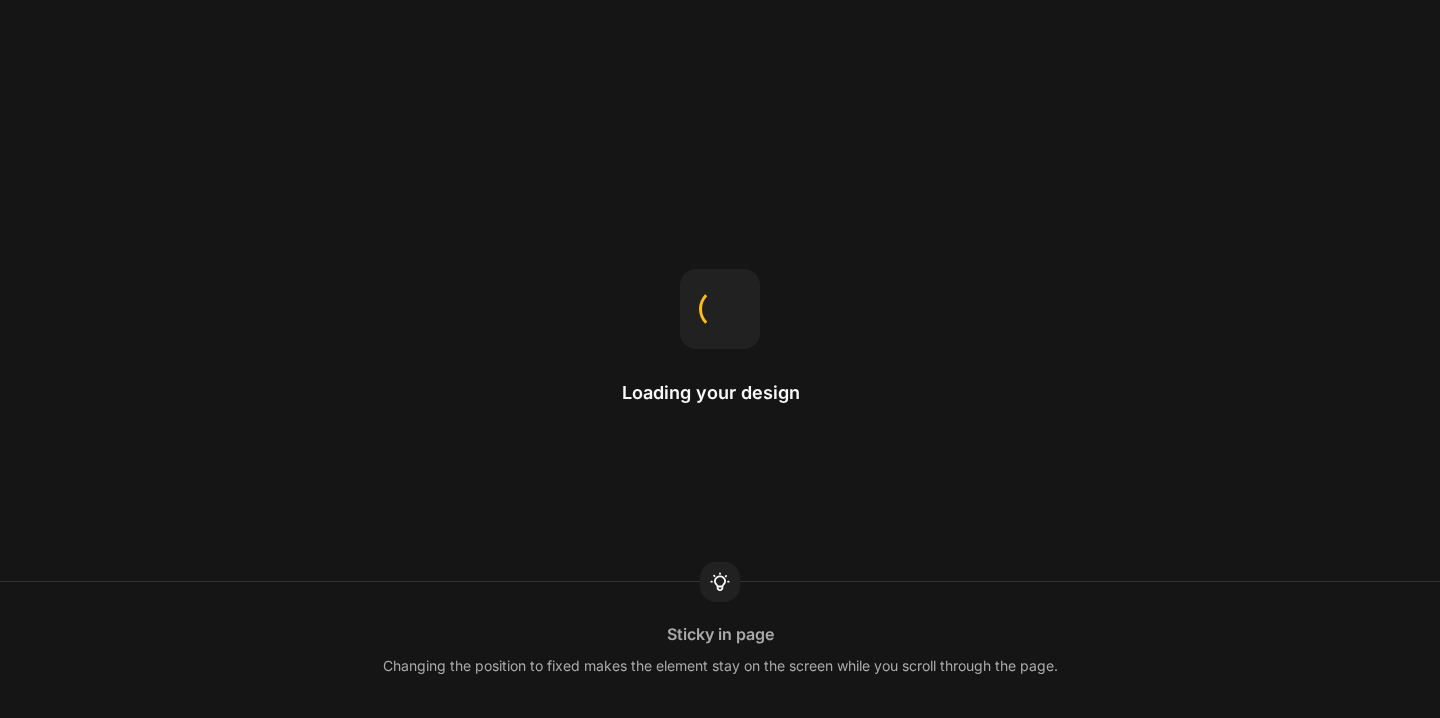 scroll, scrollTop: 0, scrollLeft: 0, axis: both 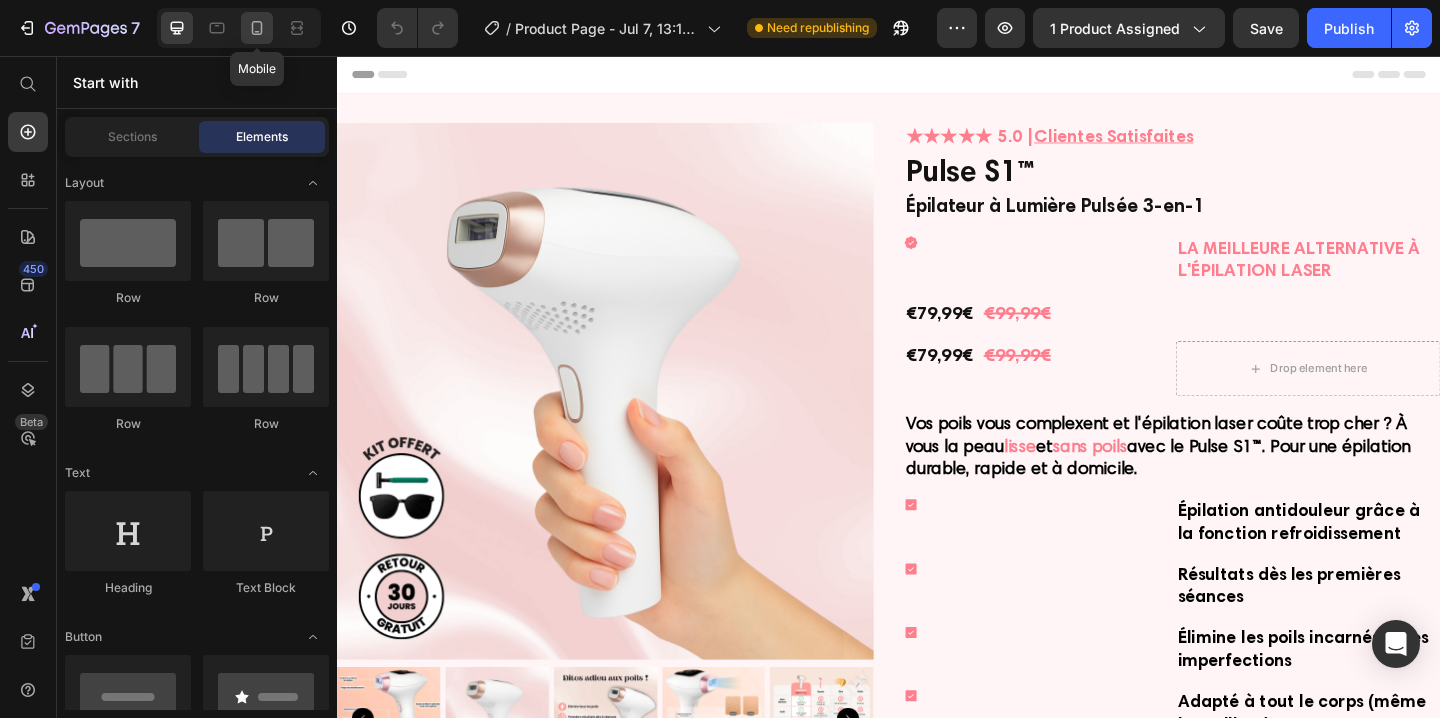 click 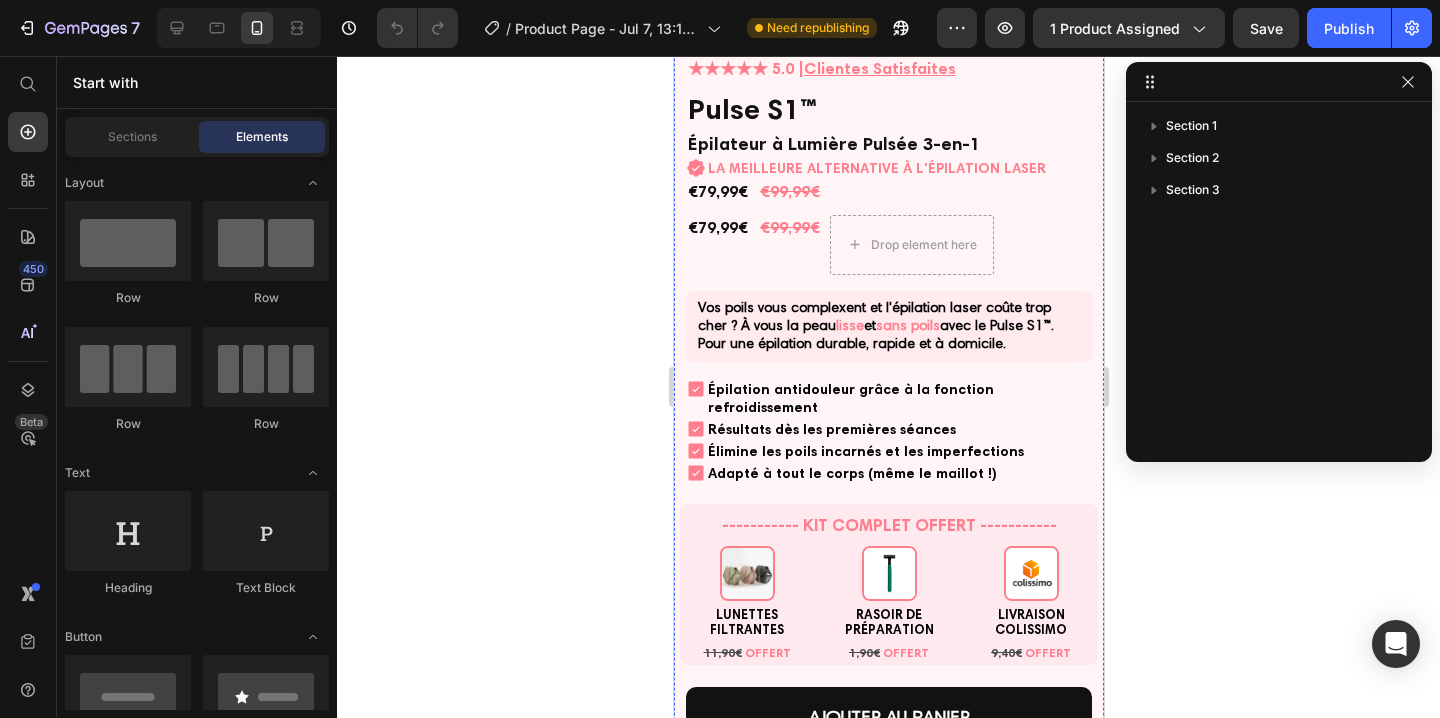 scroll, scrollTop: 479, scrollLeft: 0, axis: vertical 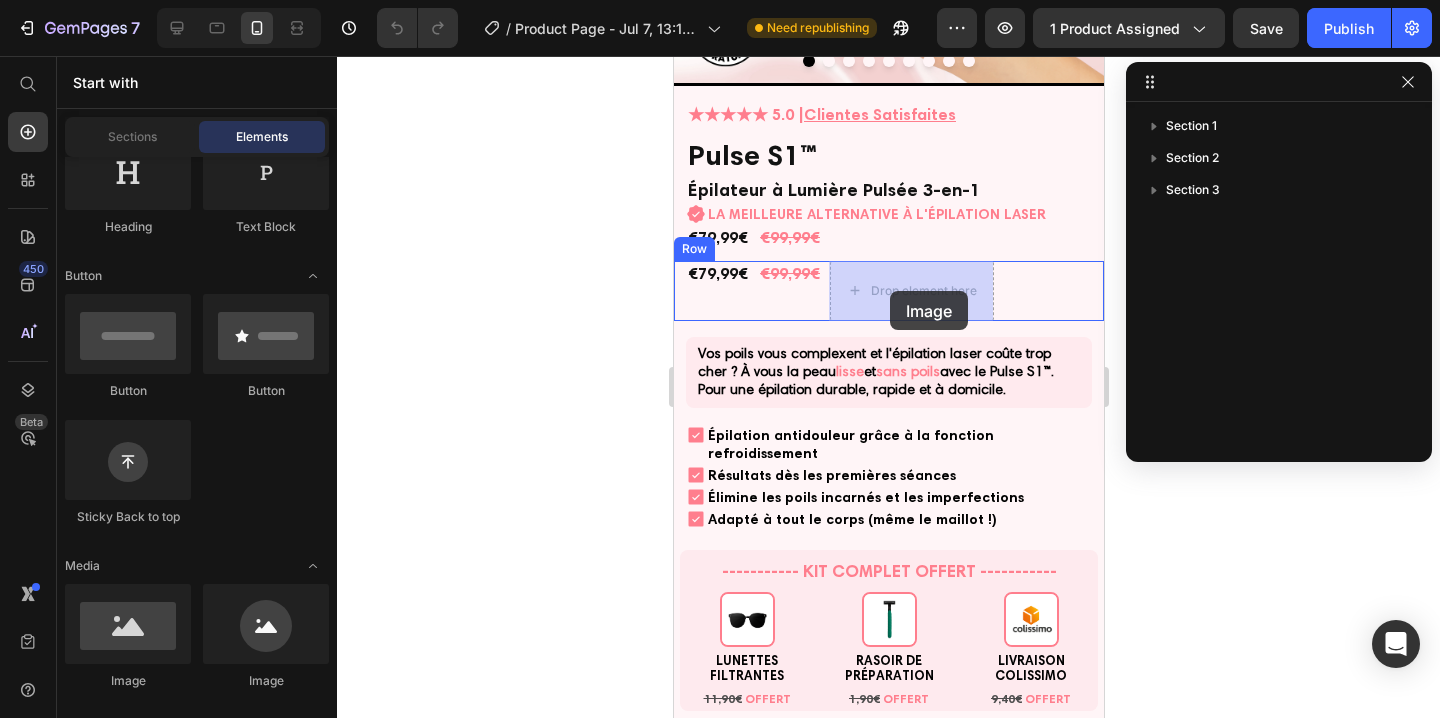 drag, startPoint x: 824, startPoint y: 684, endPoint x: 889, endPoint y: 291, distance: 398.33905 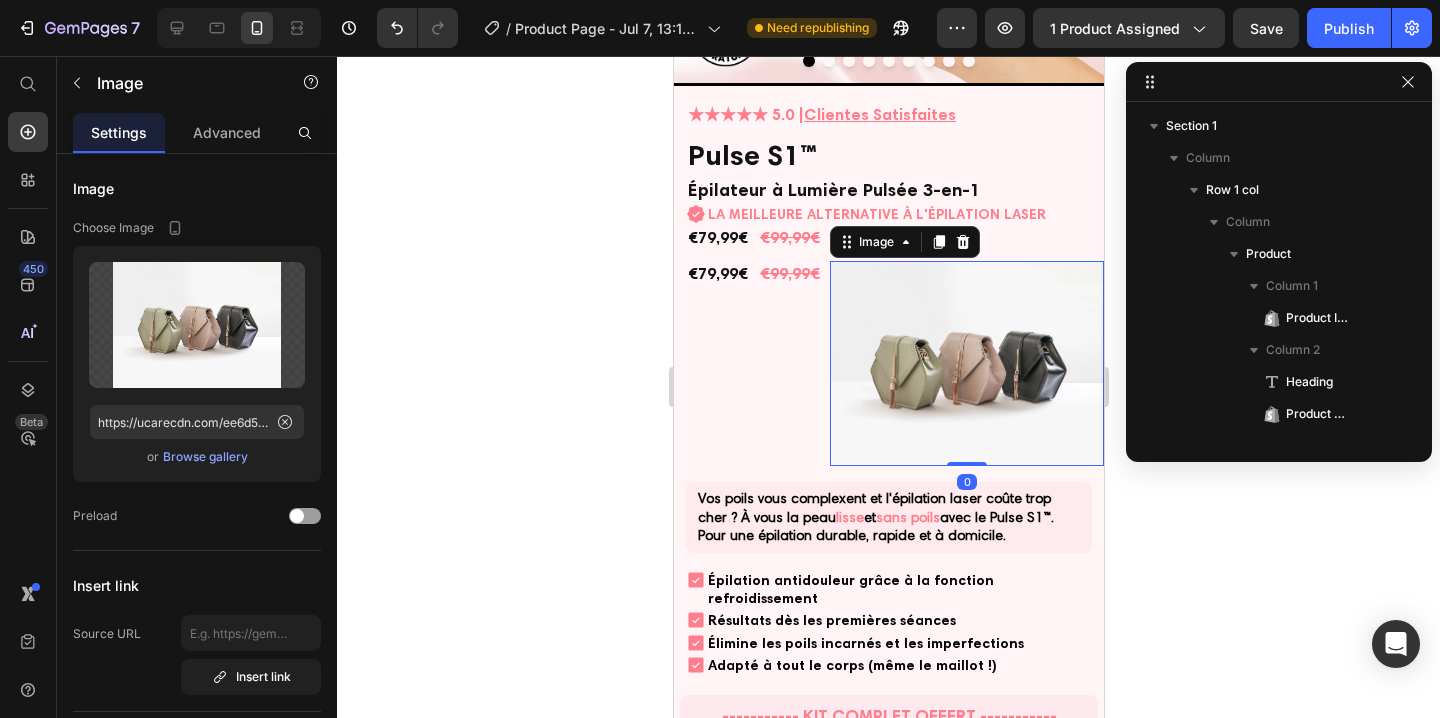scroll, scrollTop: 410, scrollLeft: 0, axis: vertical 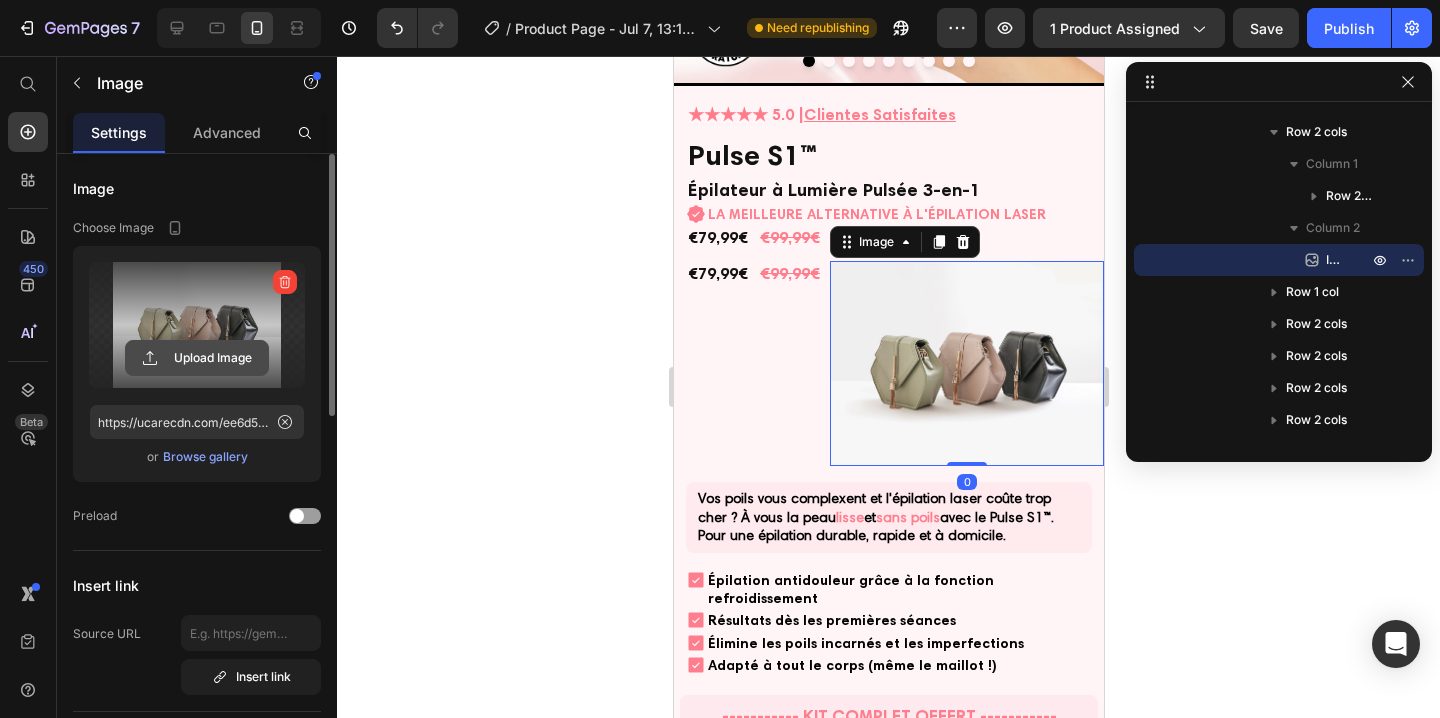 click 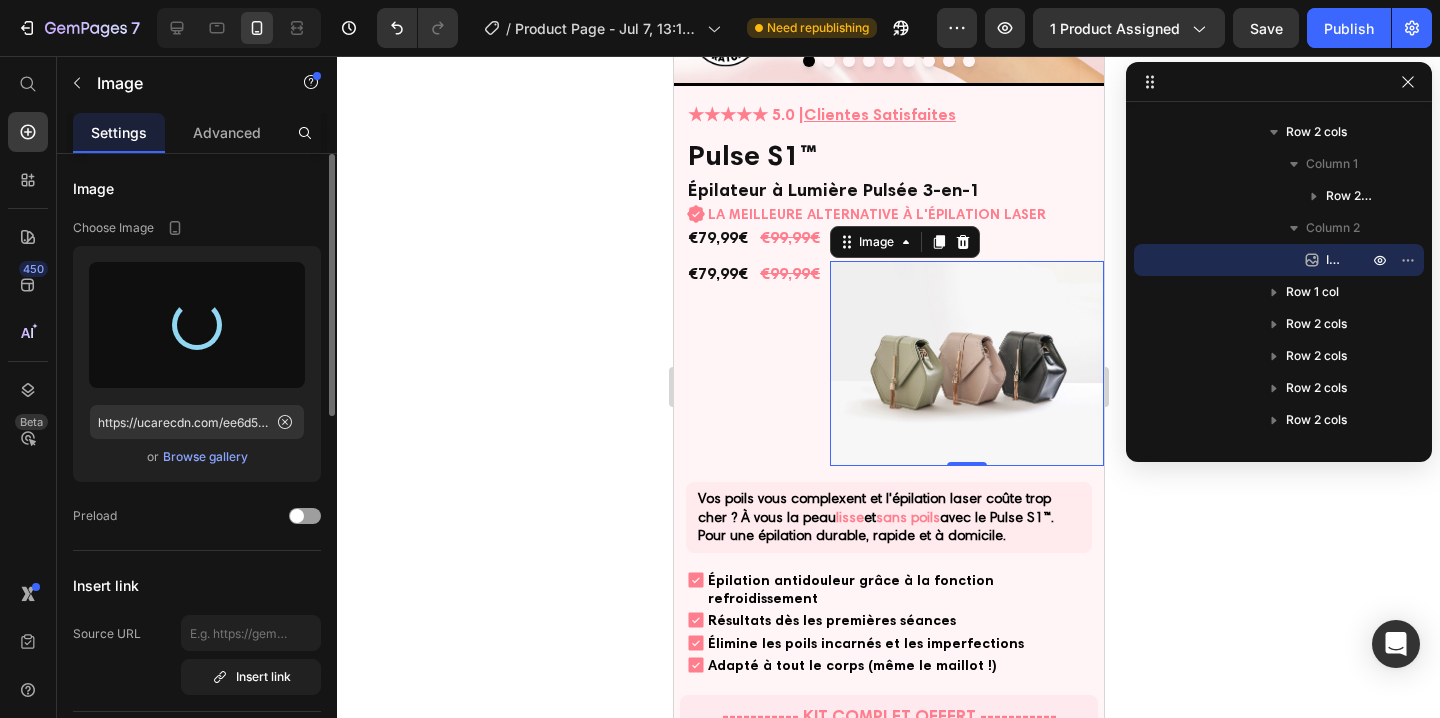 type on "https://cdn.shopify.com/s/files/1/0935/0420/9220/files/gempages_574379410279367891-d39373a4-6f1e-466a-aac1-dbd448bfa35c.png" 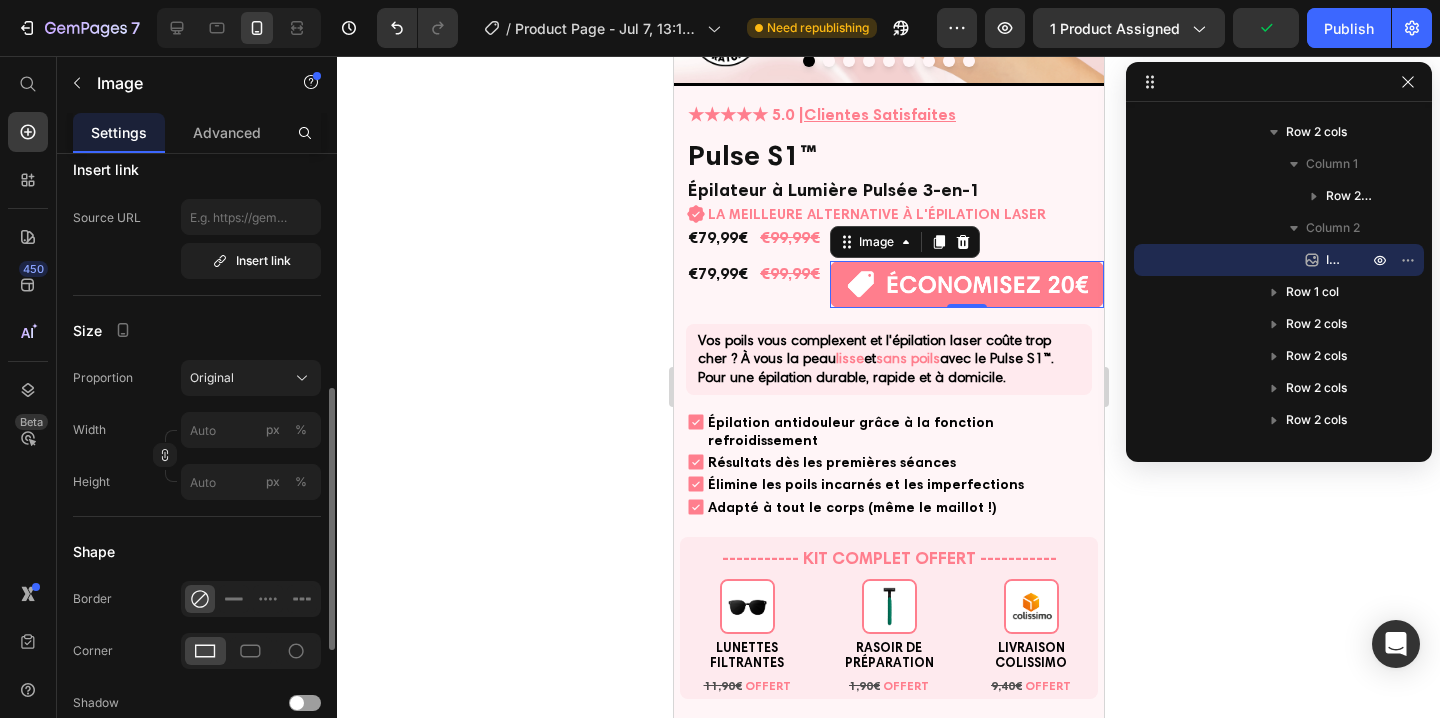 scroll, scrollTop: 460, scrollLeft: 0, axis: vertical 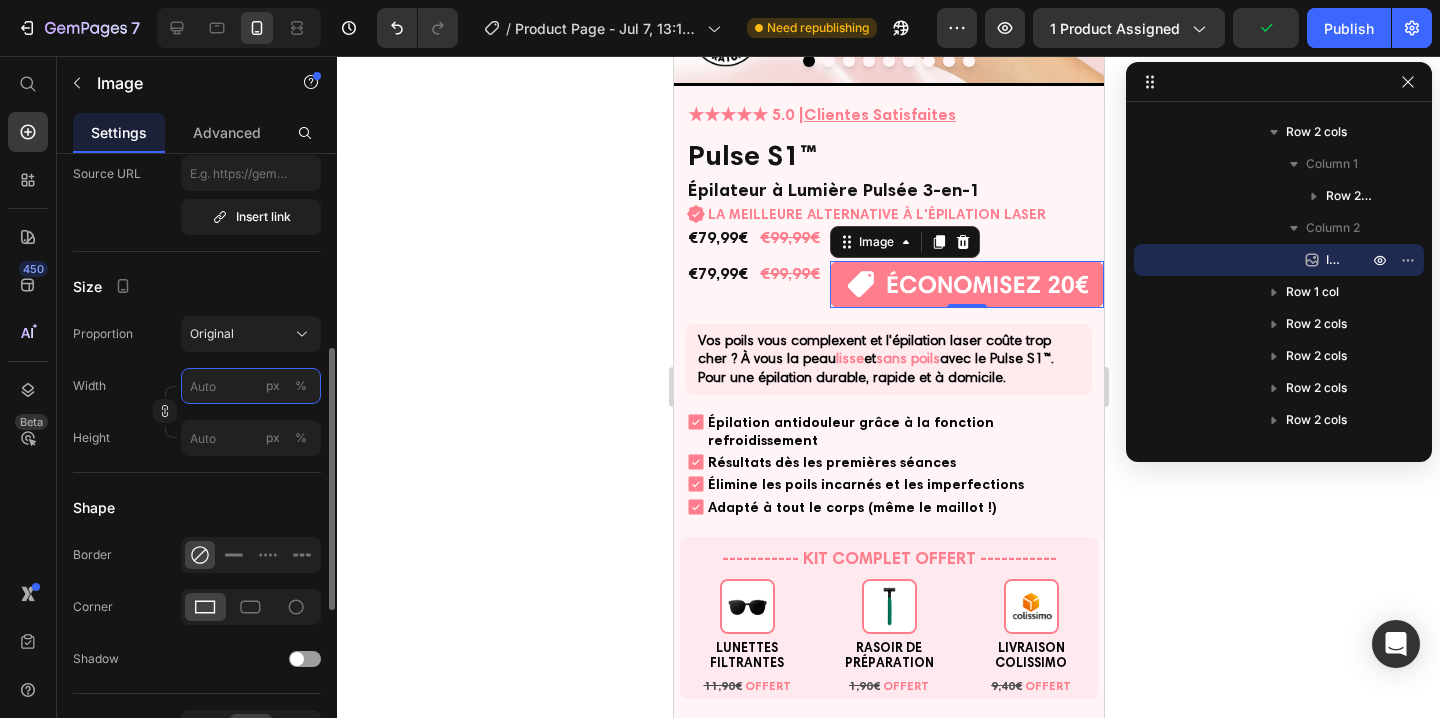click on "px %" at bounding box center (251, 386) 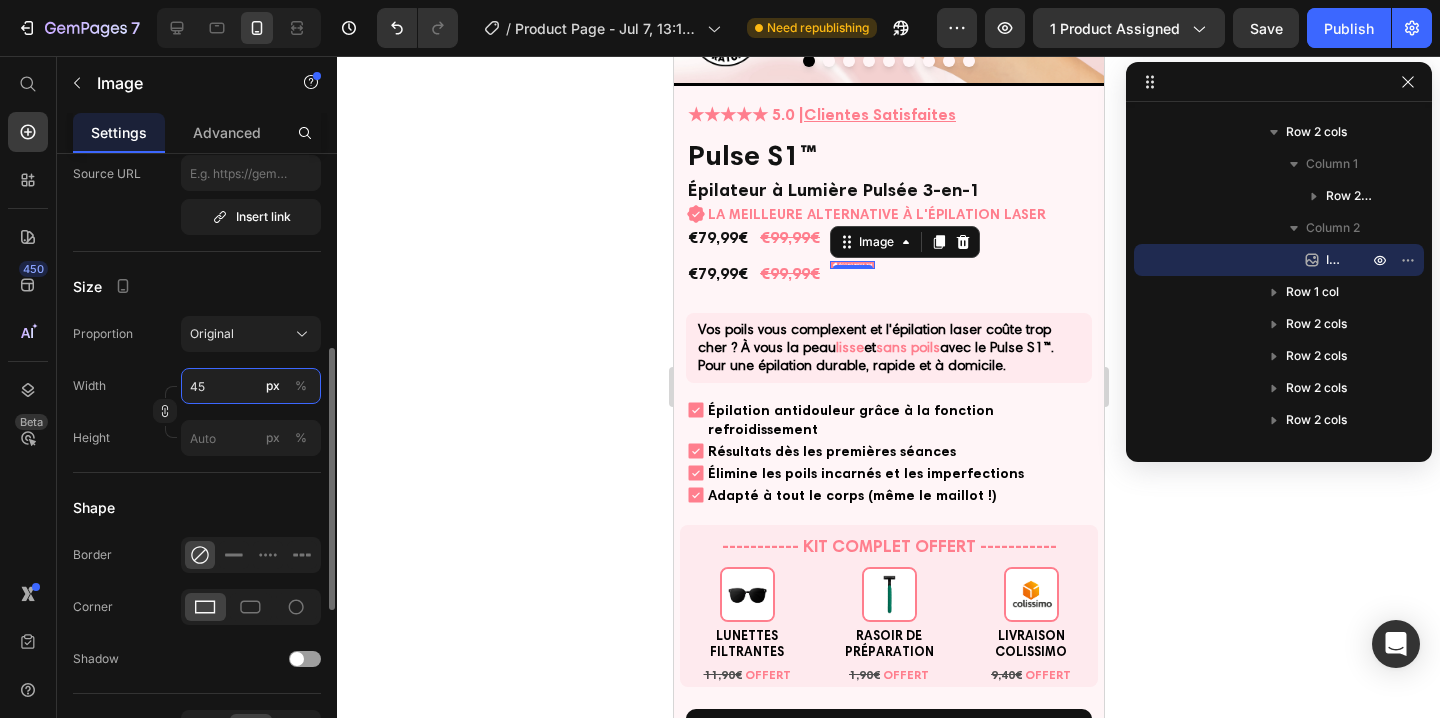 type on "4" 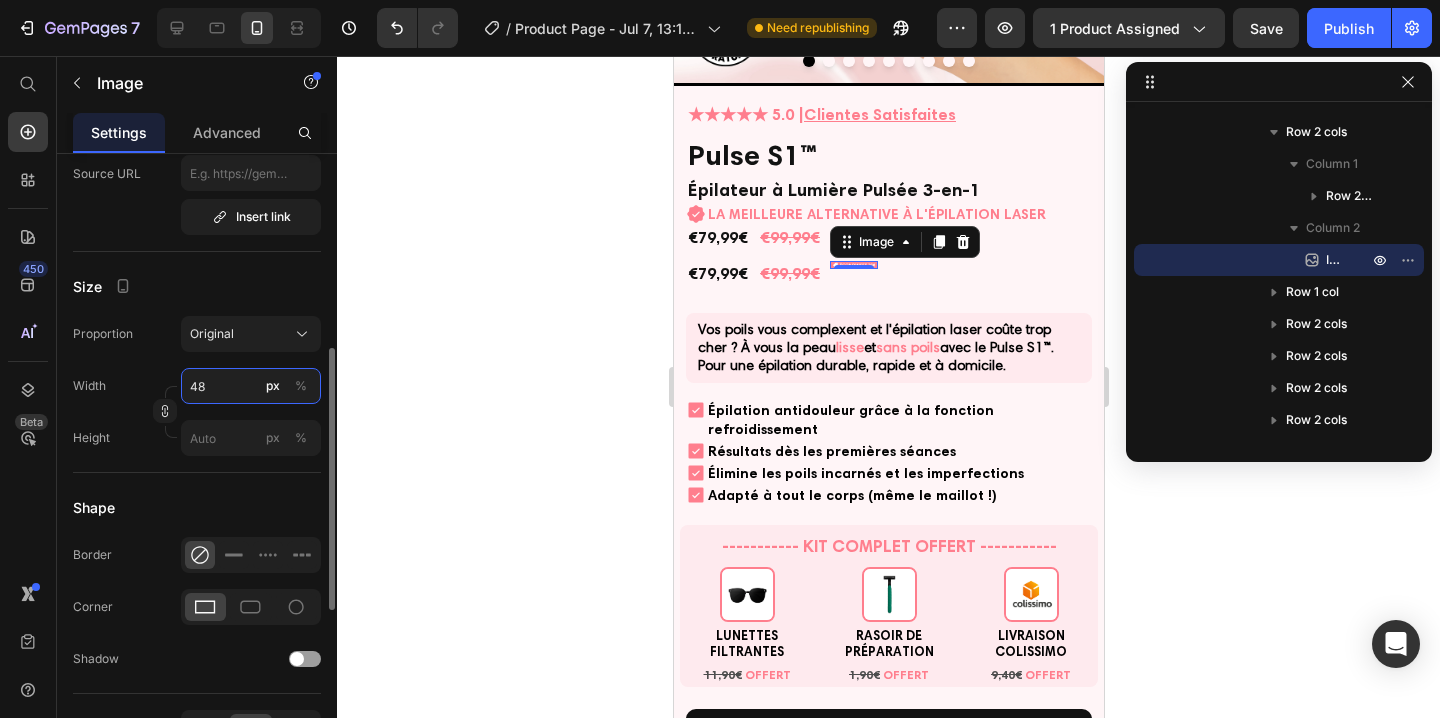 type on "4" 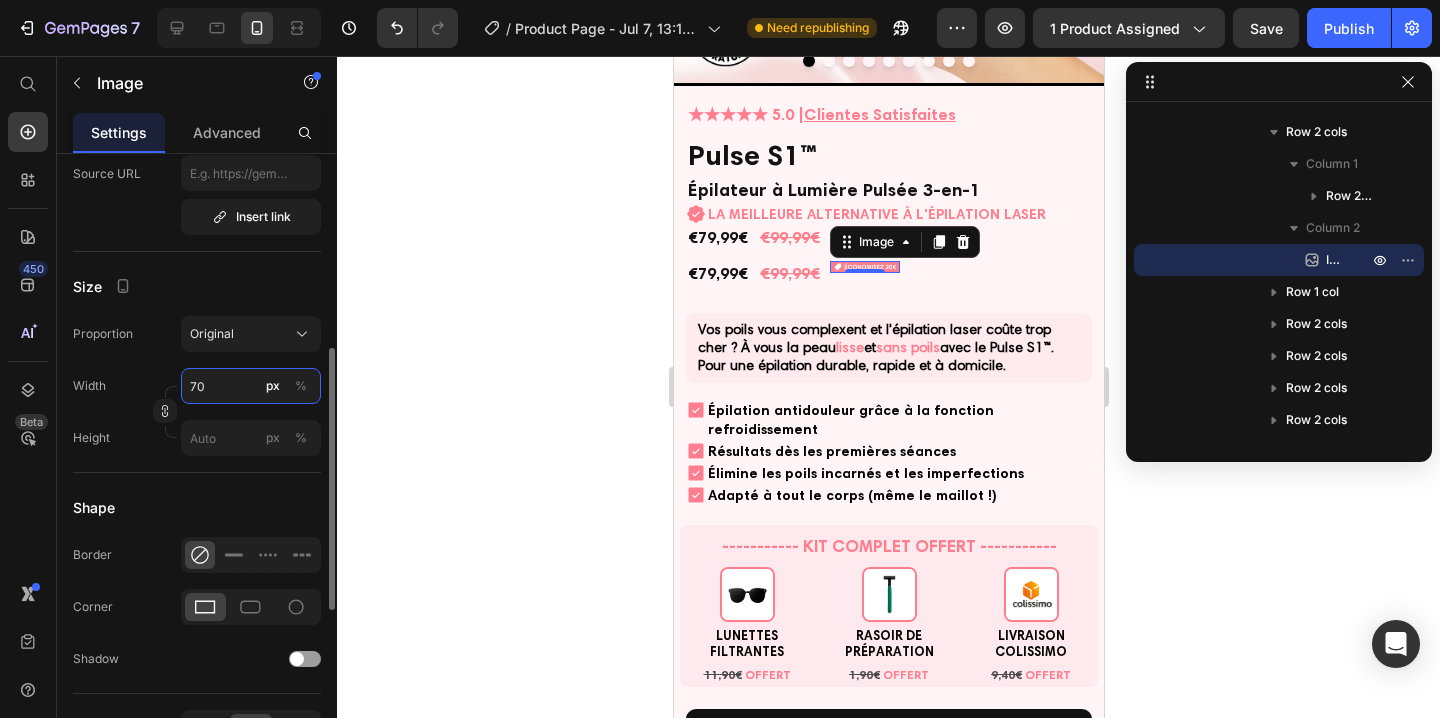 type on "7" 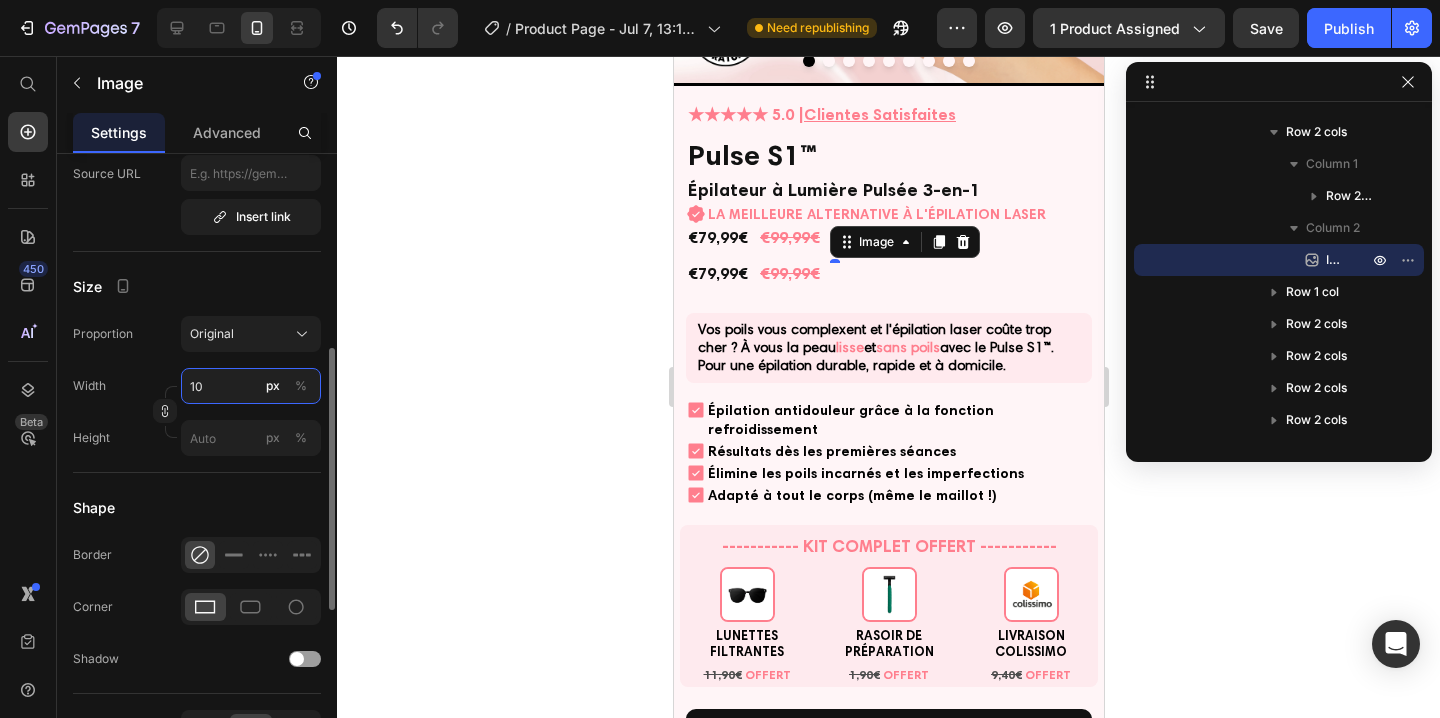 type on "100" 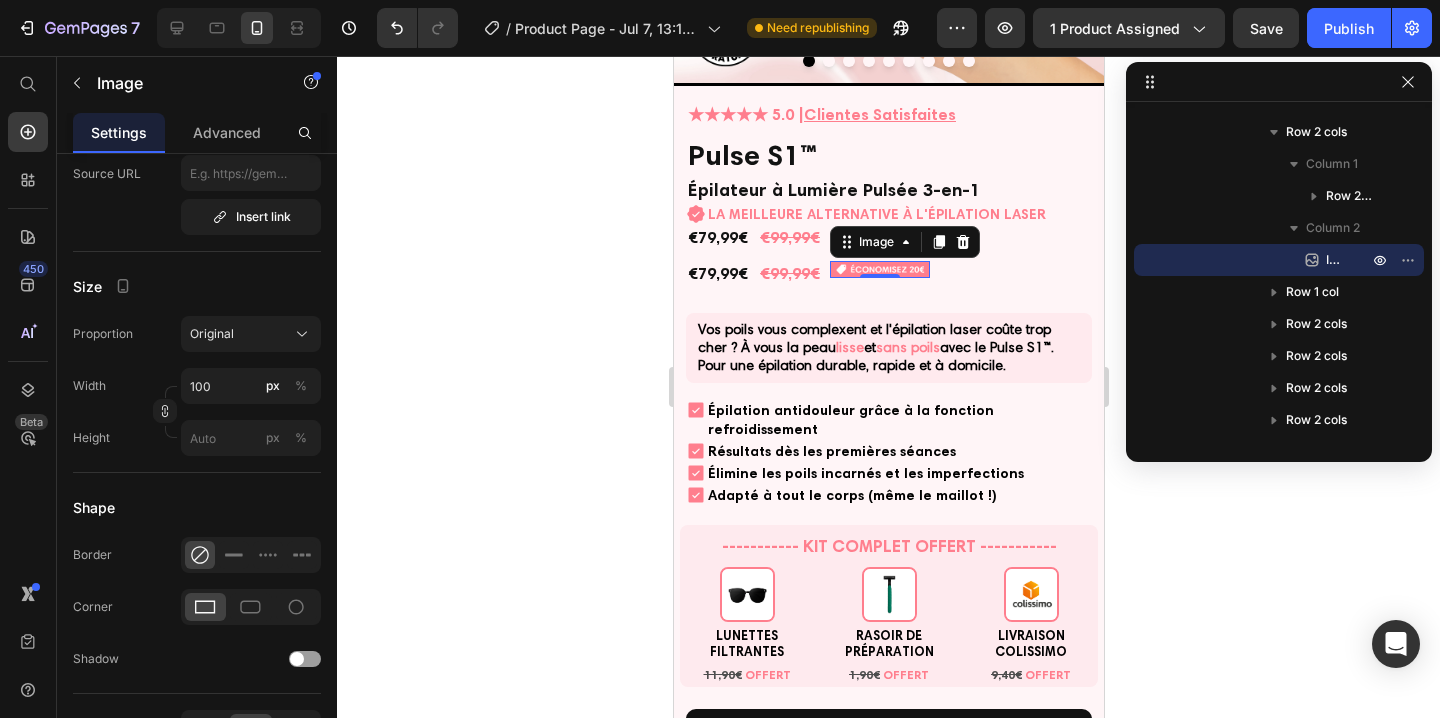 click 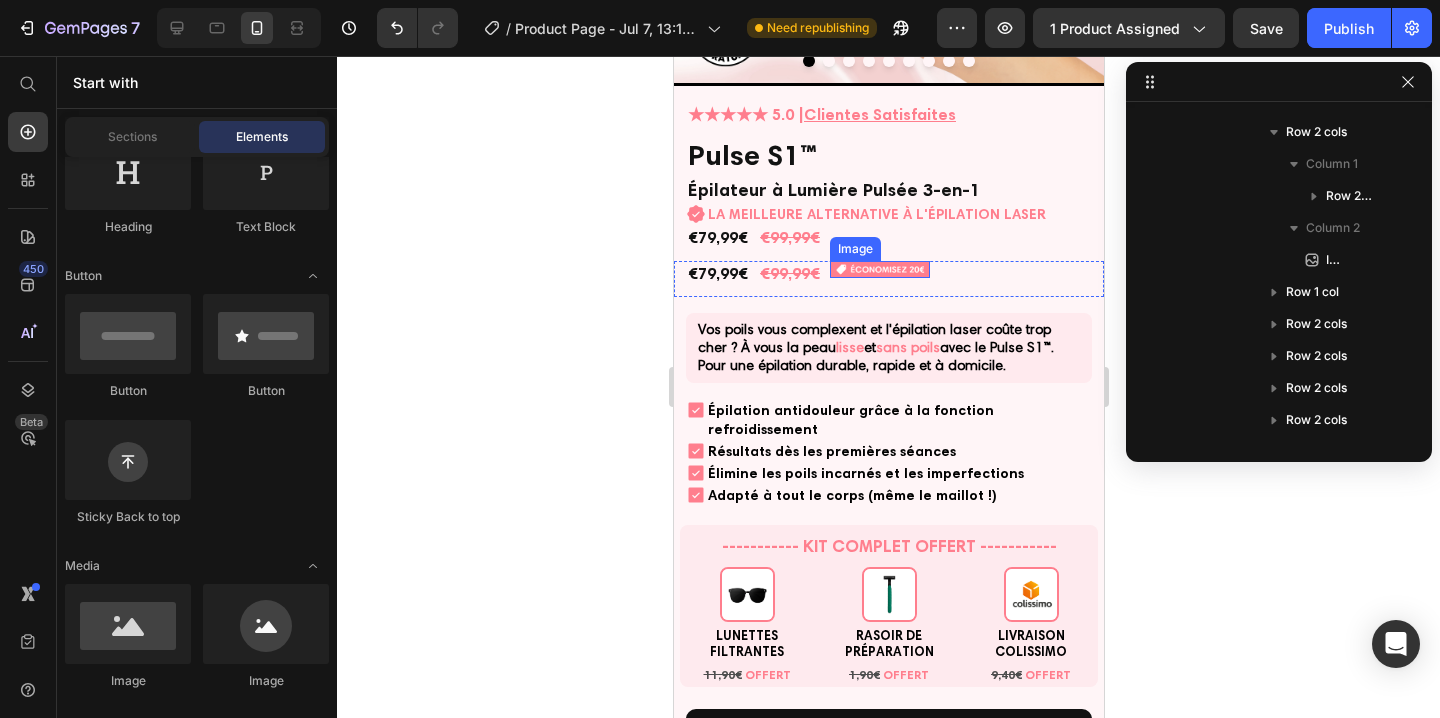 click at bounding box center (879, 269) 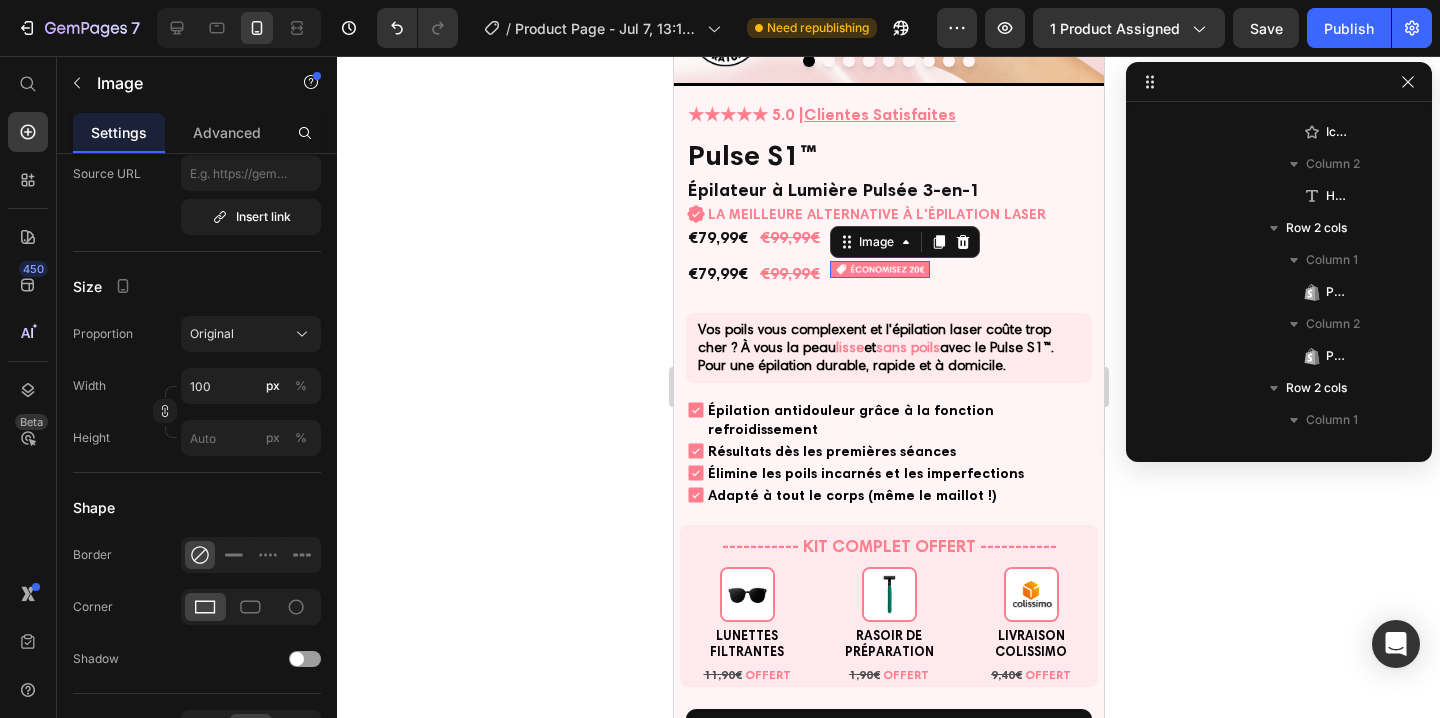 scroll, scrollTop: 794, scrollLeft: 0, axis: vertical 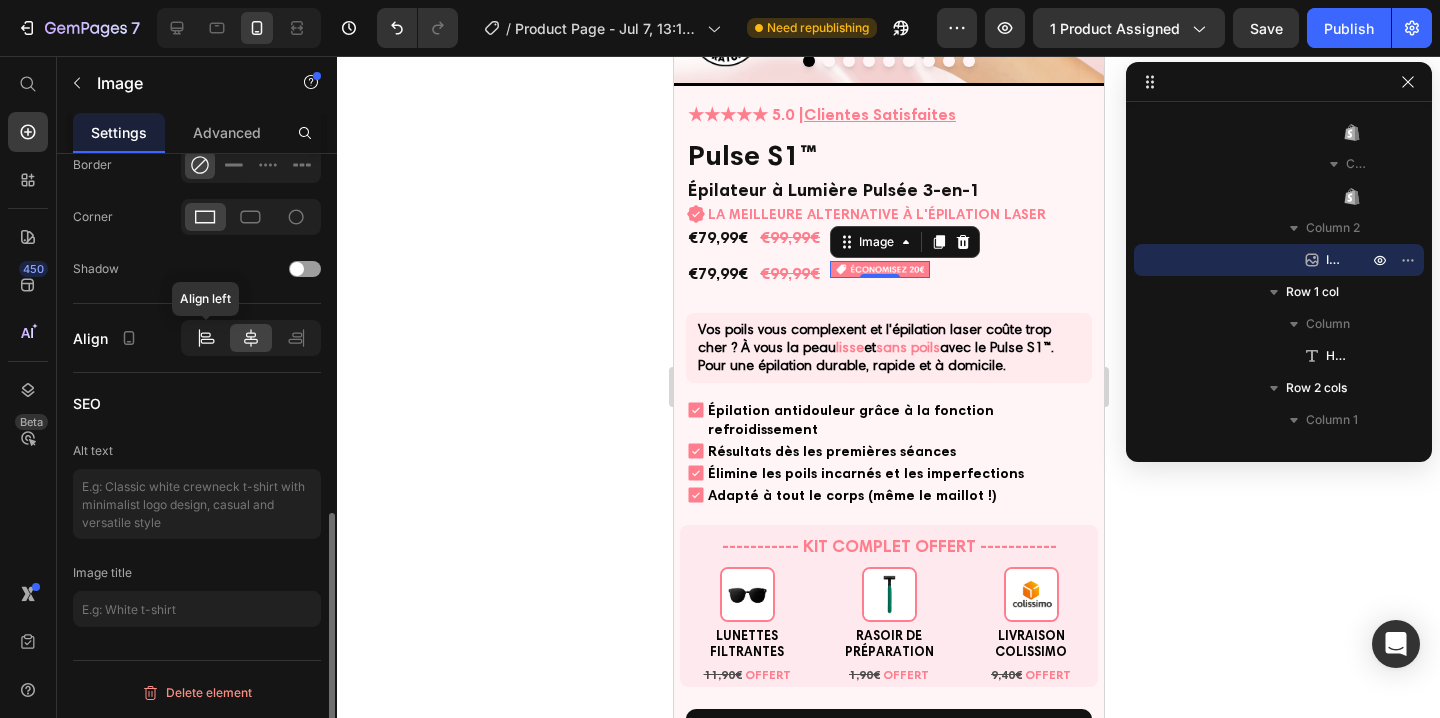 click 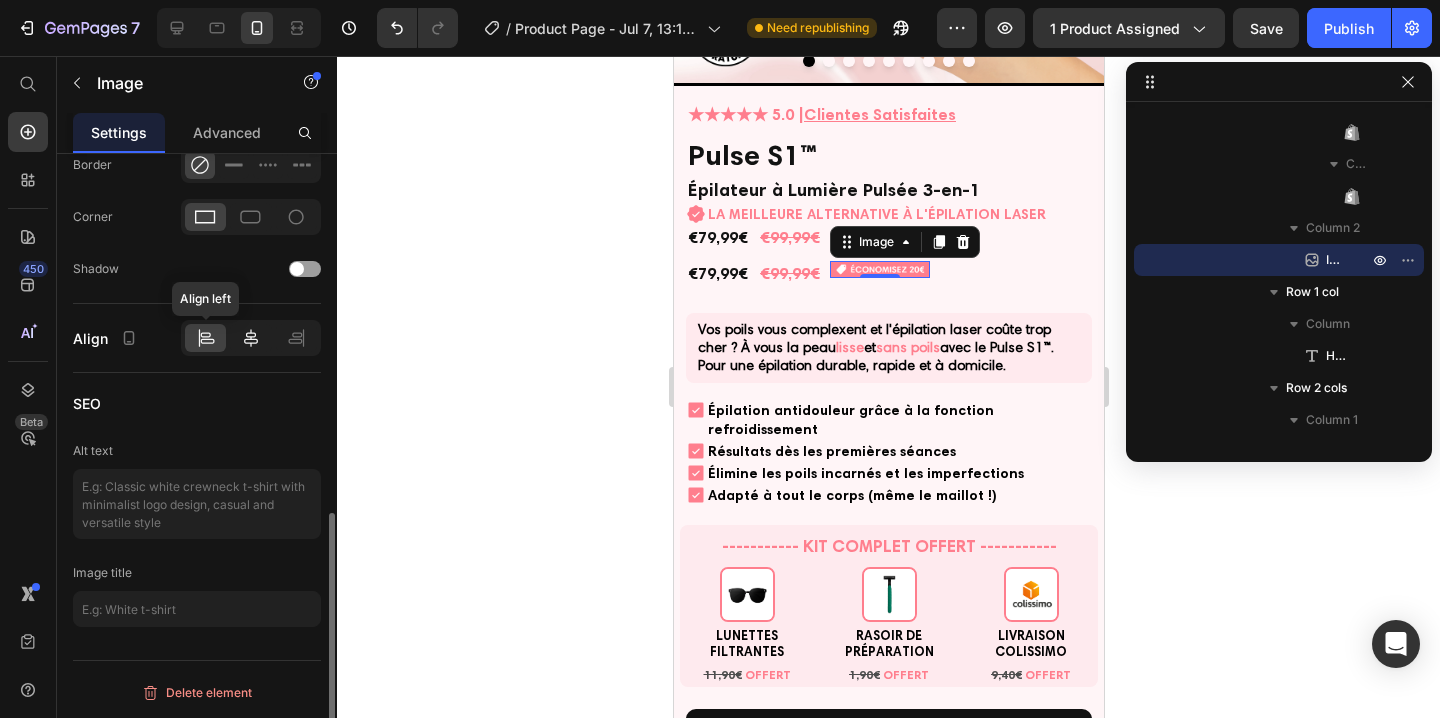 click 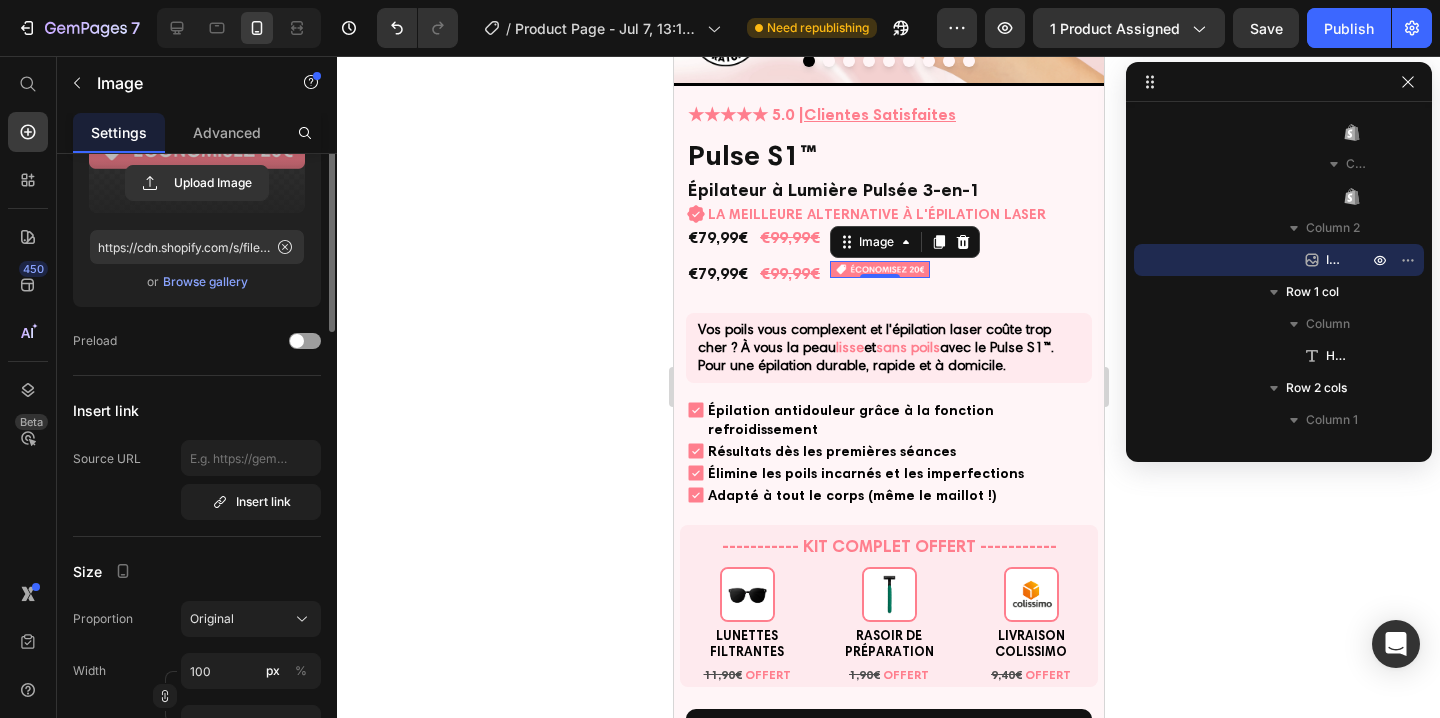 scroll, scrollTop: 64, scrollLeft: 0, axis: vertical 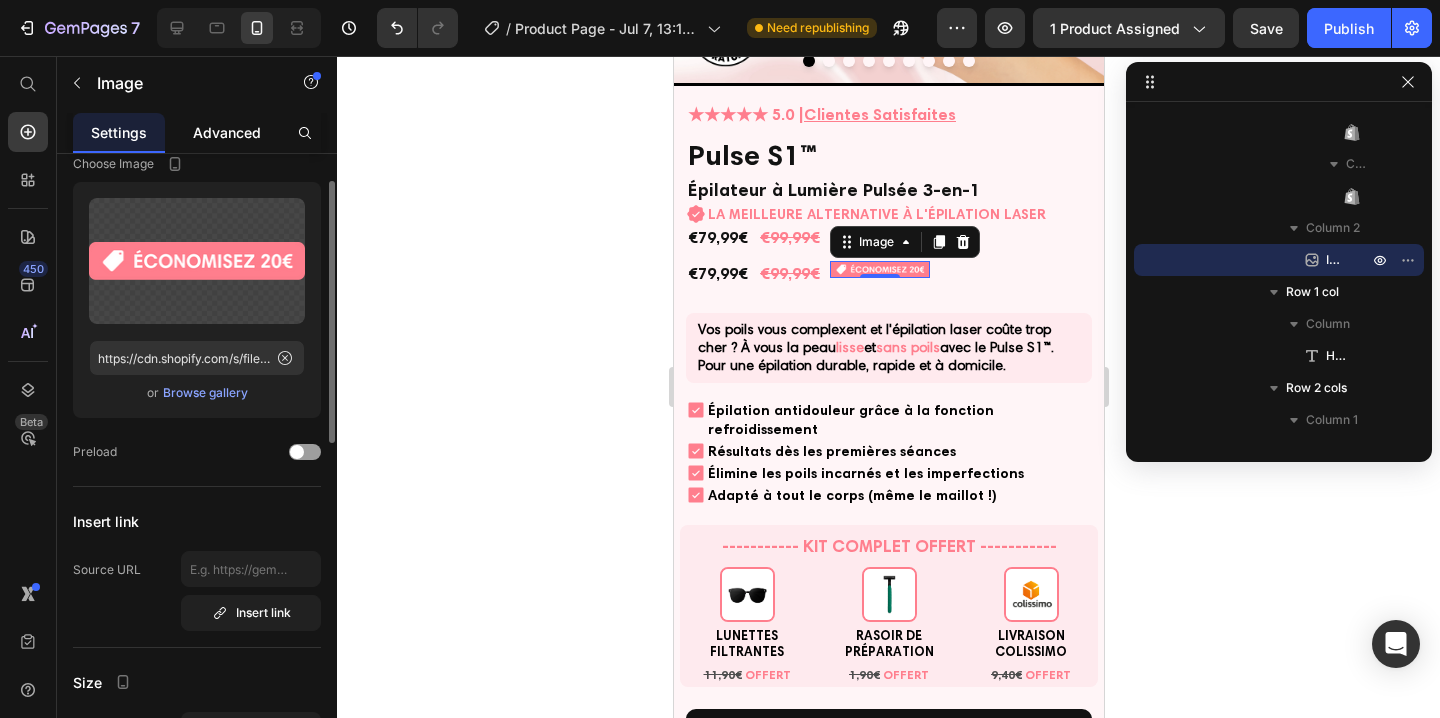 click on "Advanced" 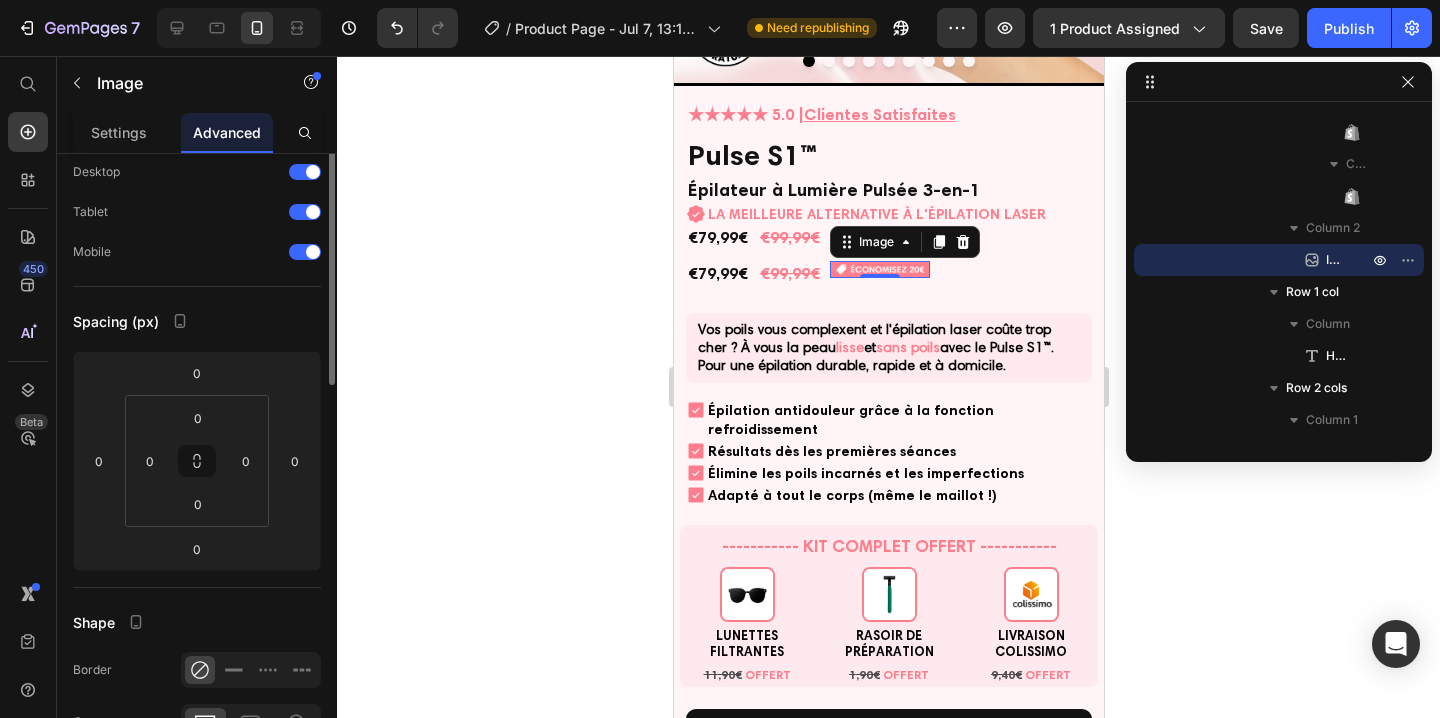 scroll, scrollTop: 0, scrollLeft: 0, axis: both 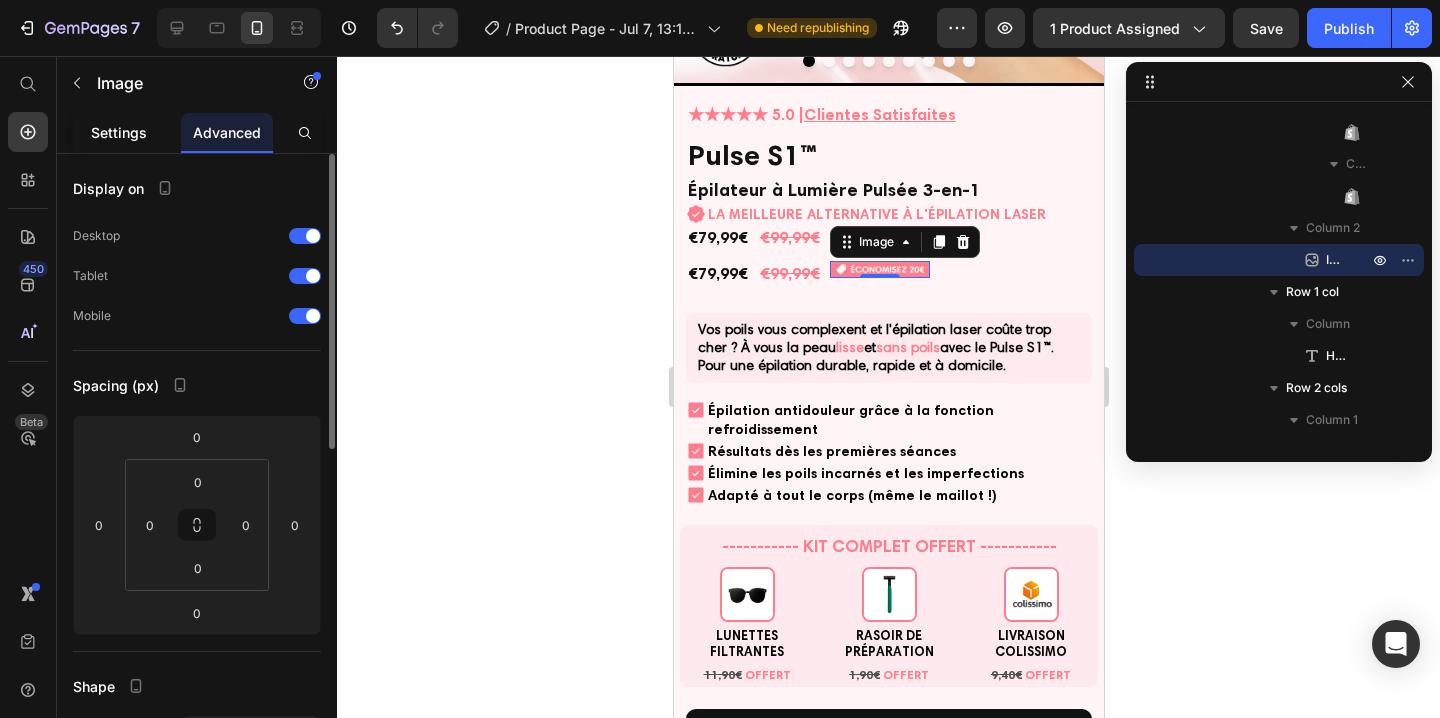 click on "Settings" at bounding box center [119, 132] 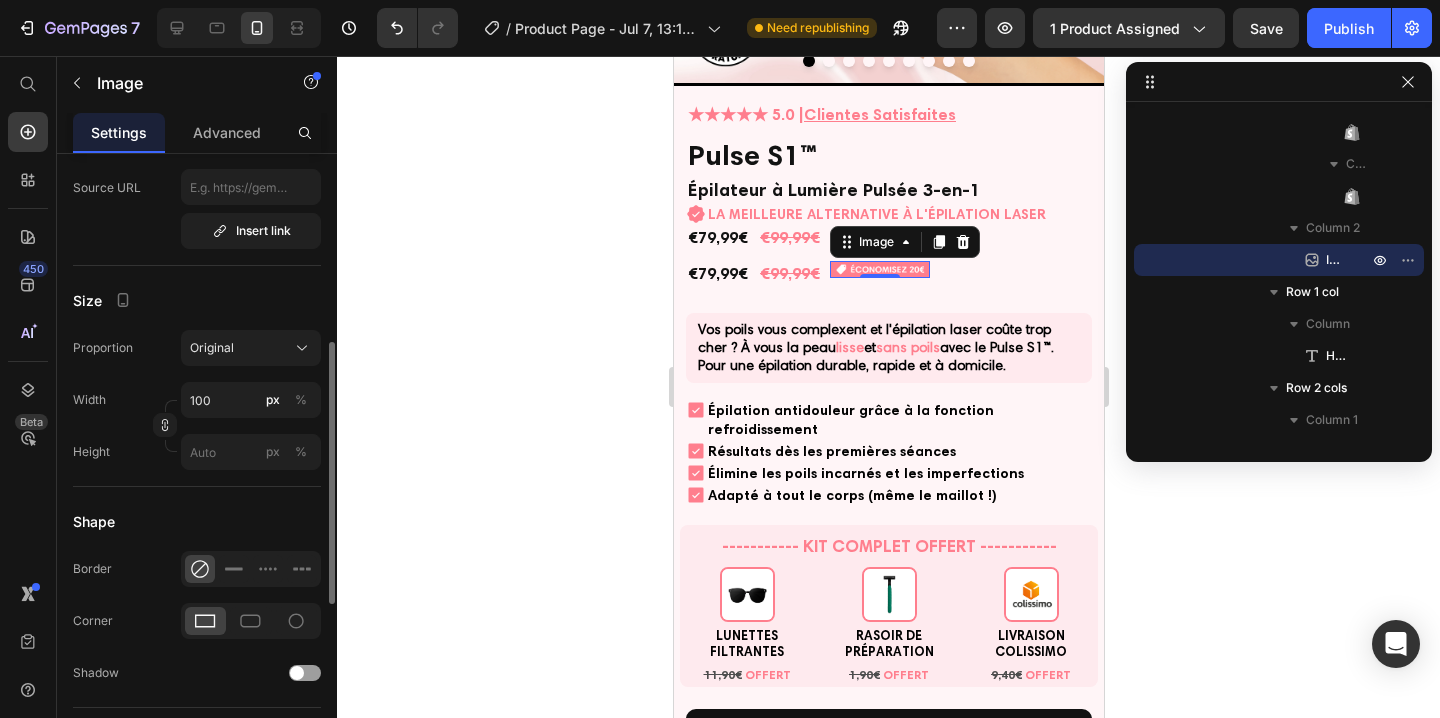 scroll, scrollTop: 451, scrollLeft: 0, axis: vertical 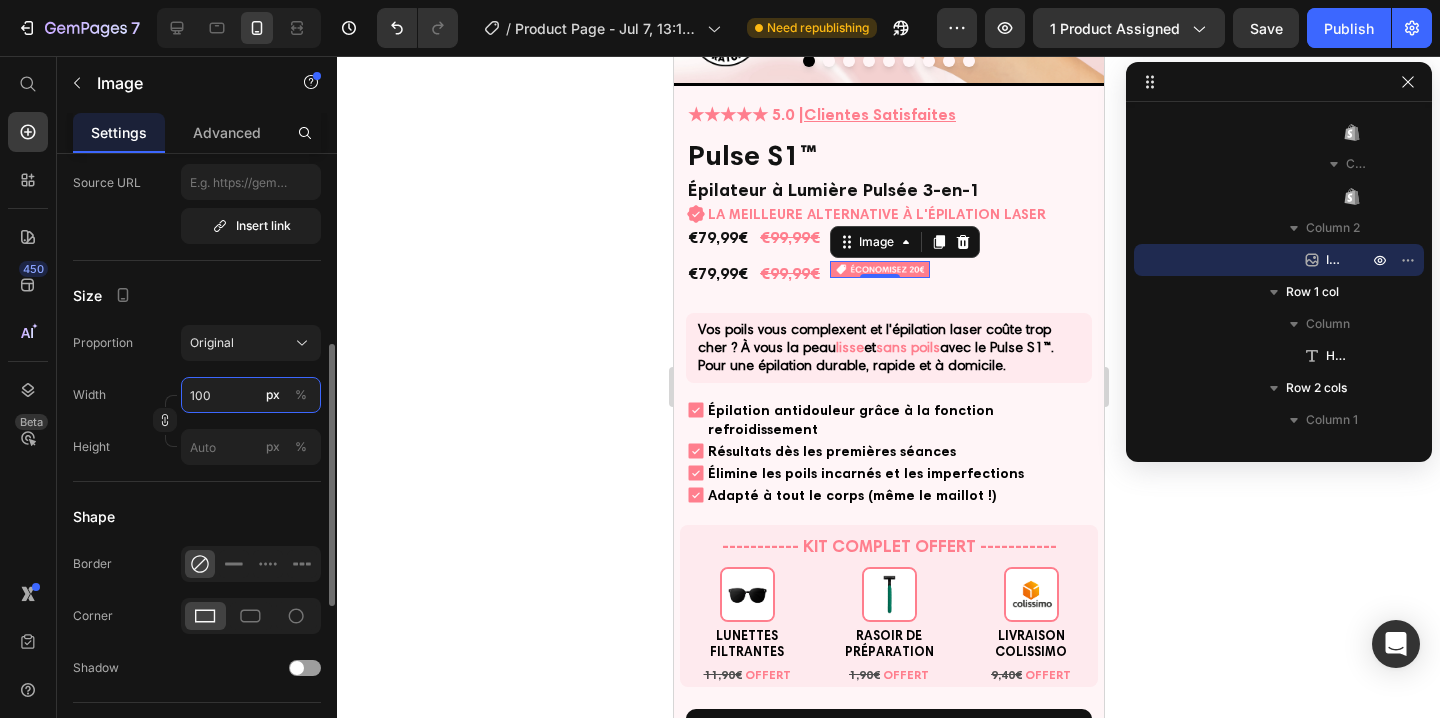 click on "100" at bounding box center [251, 395] 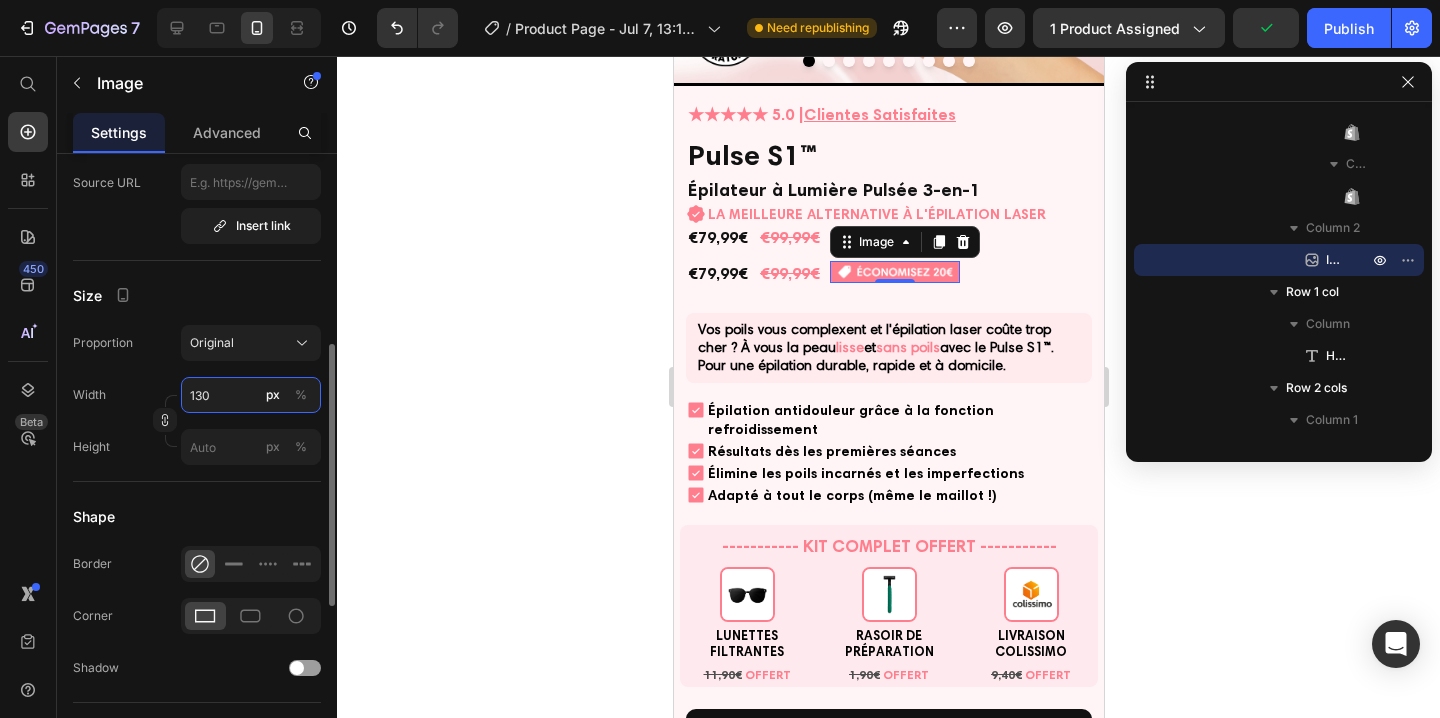 type on "130" 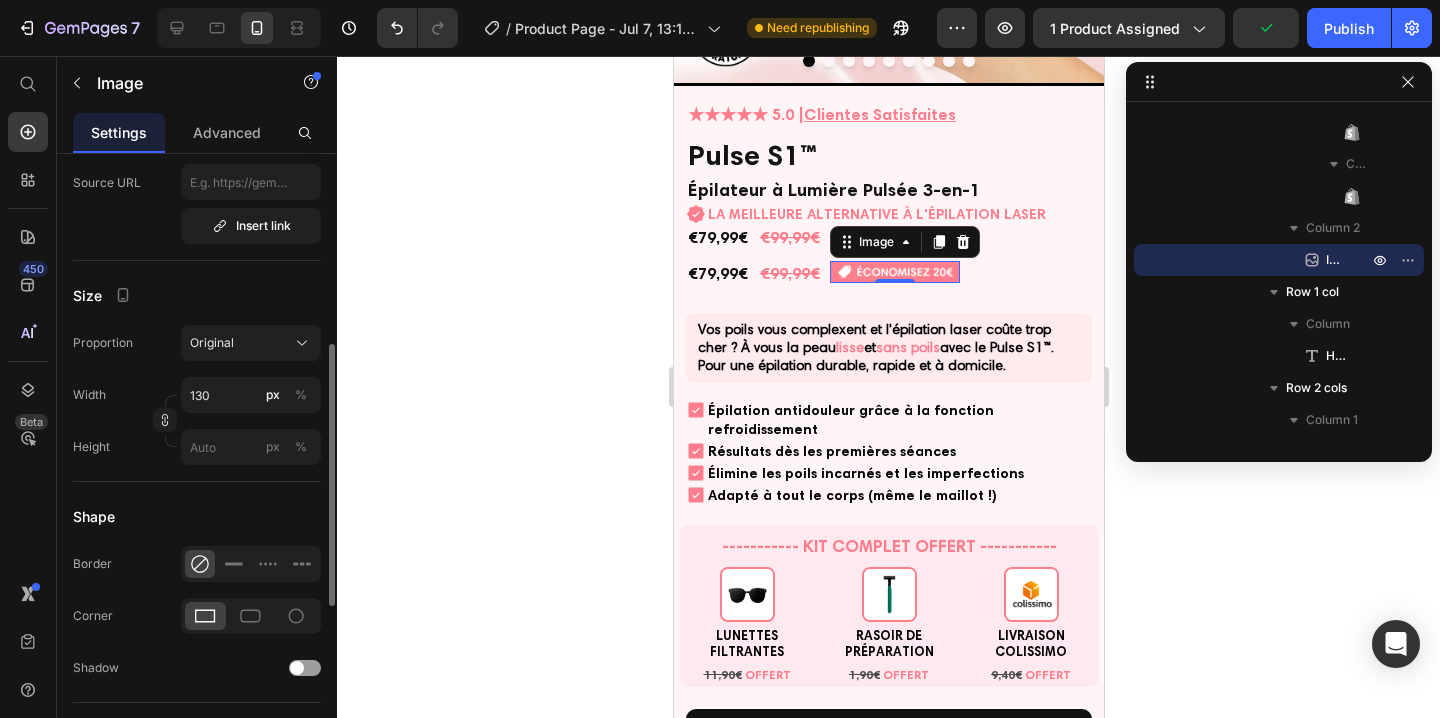 click on "Size" at bounding box center [197, 295] 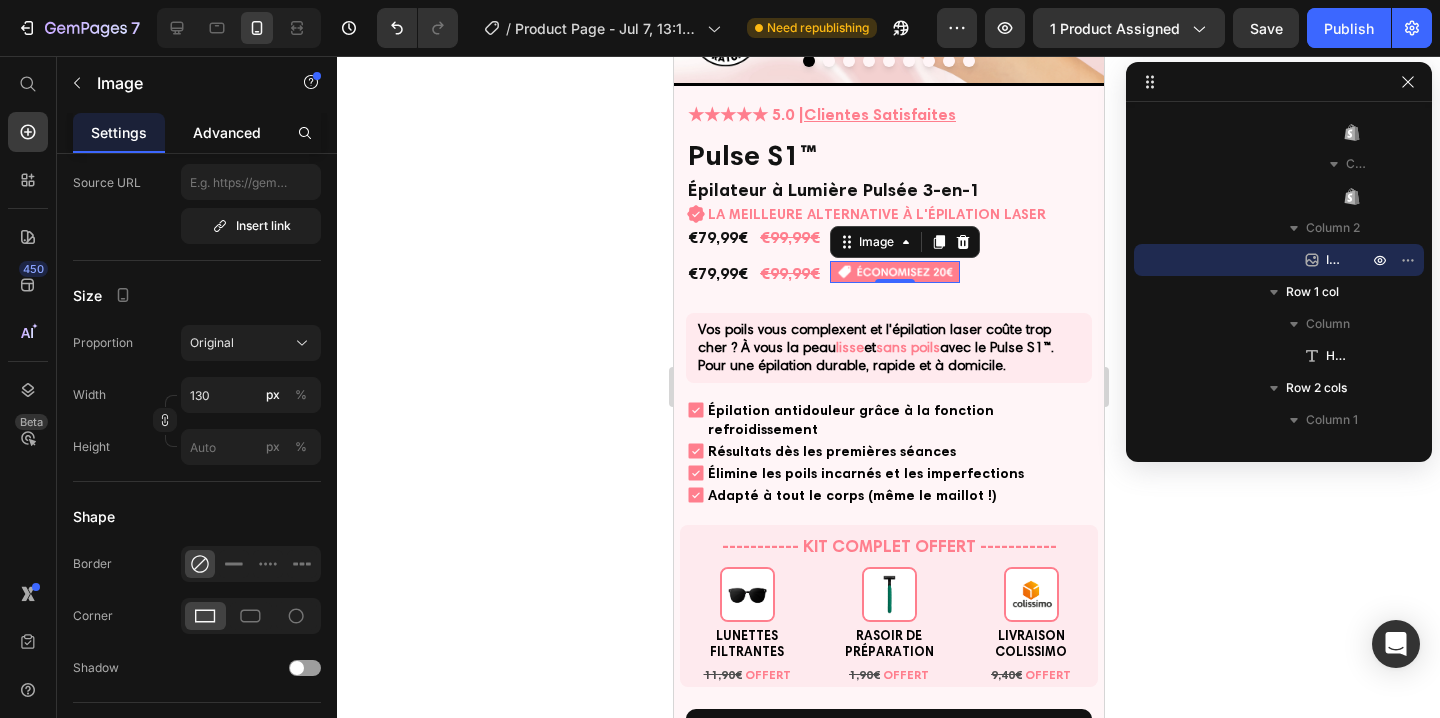 click on "Advanced" 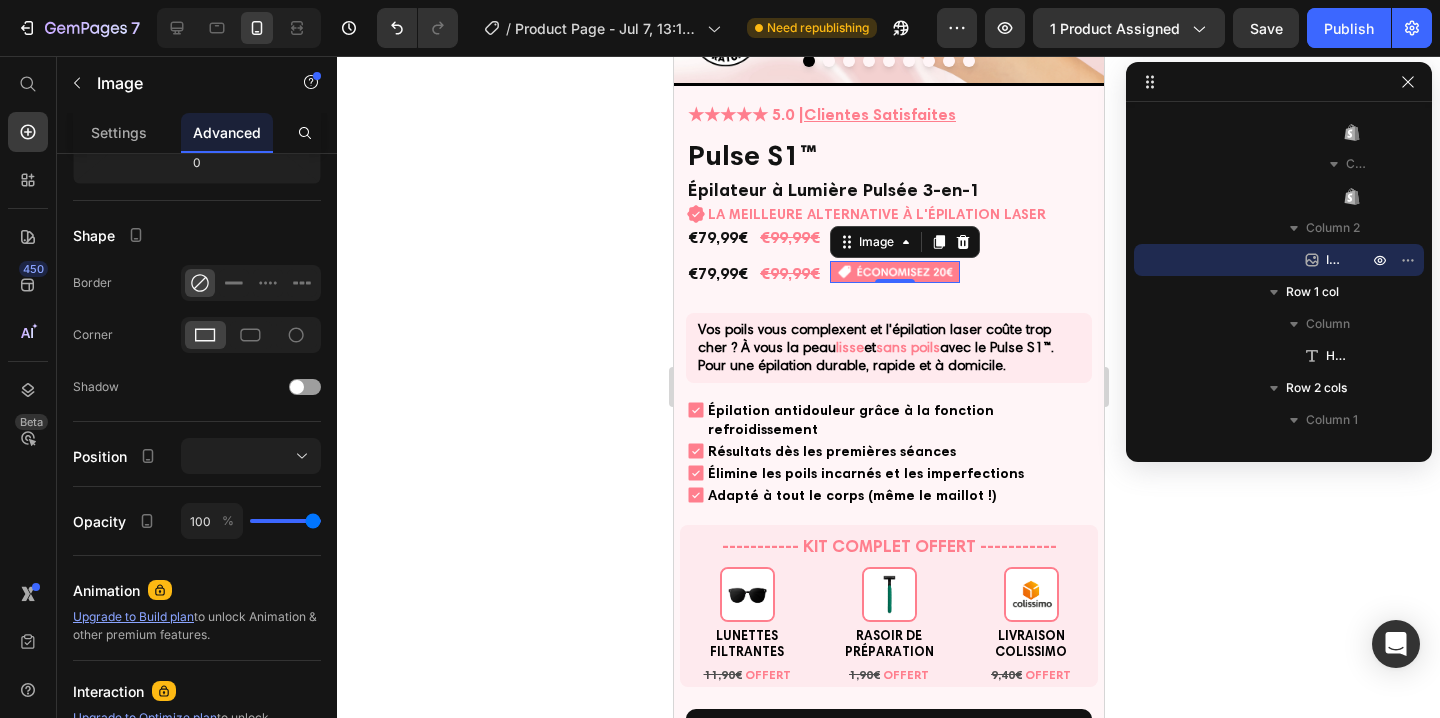 scroll, scrollTop: 0, scrollLeft: 0, axis: both 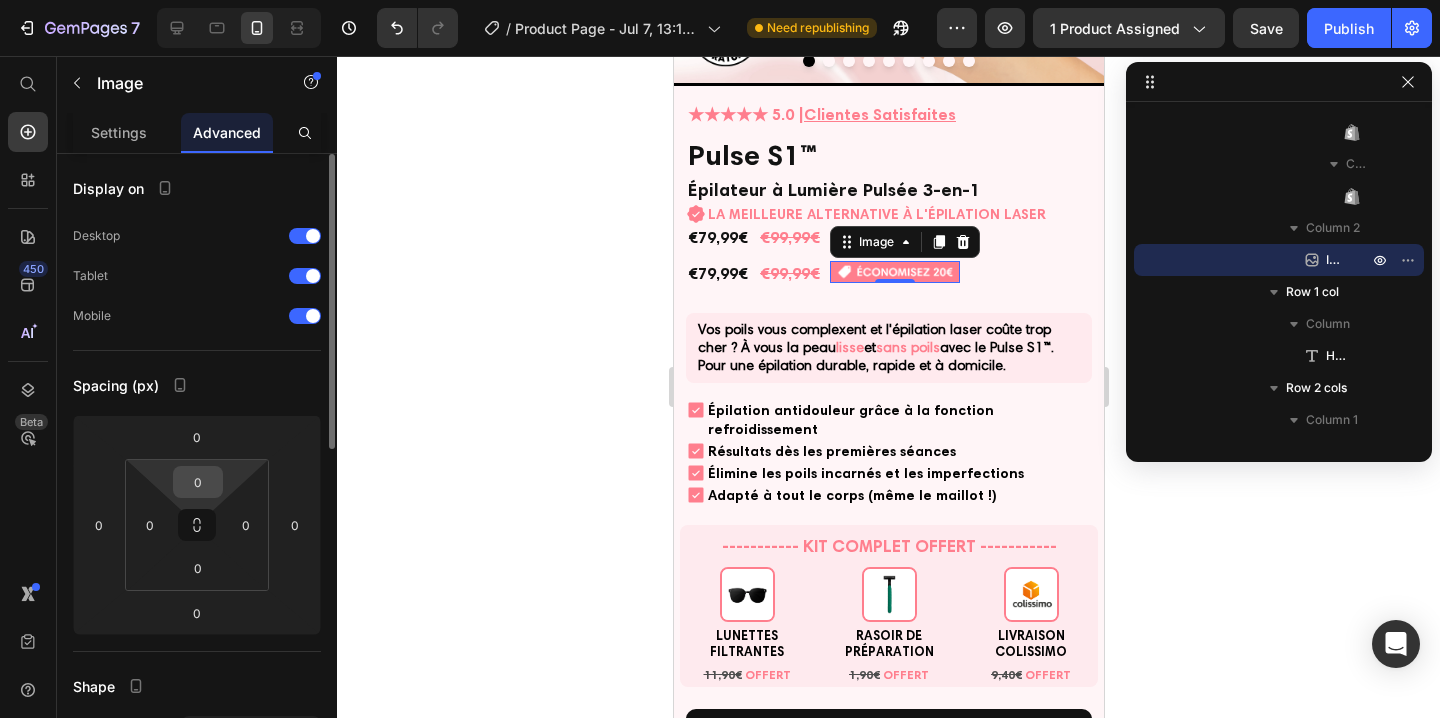 click on "0" at bounding box center (198, 482) 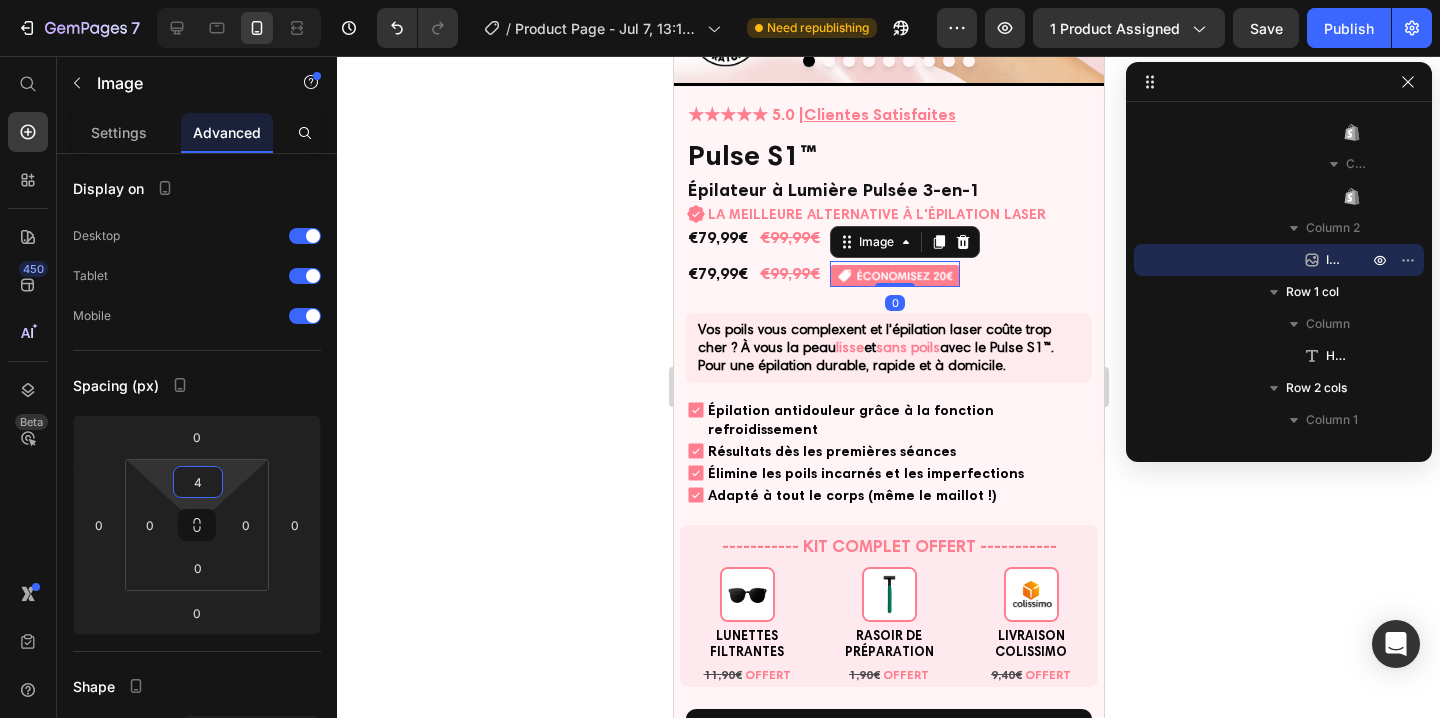 type on "2" 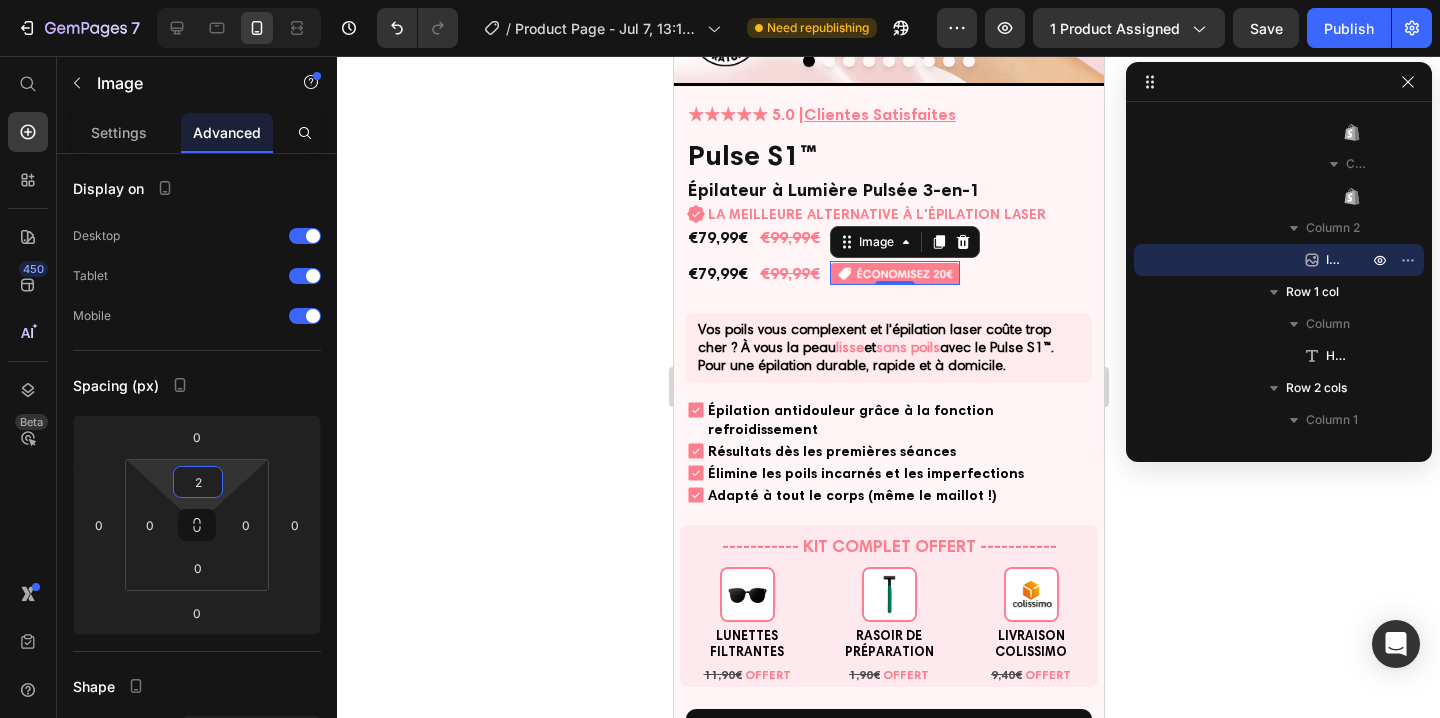 click on "7   /  Product Page - Jul 7, 13:10:20 Need republishing Preview 1 product assigned  Save   Publish  450 Beta Start with Sections Elements Hero Section Product Detail Brands Trusted Badges Guarantee Product Breakdown How to use Testimonials Compare Bundle FAQs Social Proof Brand Story Product List Collection Blog List Contact Sticky Add to Cart Custom Footer Browse Library 450 Layout
Row
Row
Row
Row Text
Heading
Text Block Button
Button
Button
Sticky Back to top Media
Image" at bounding box center [720, 0] 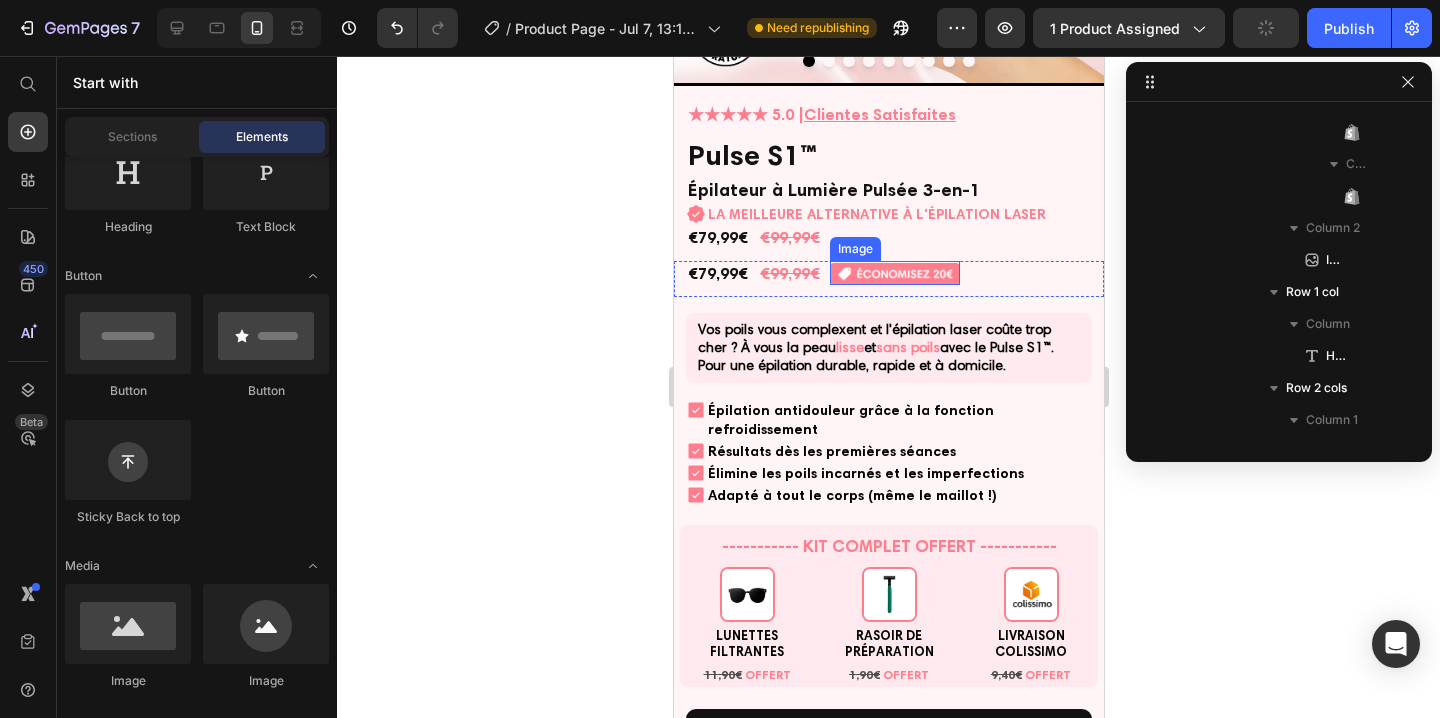 click at bounding box center (894, 273) 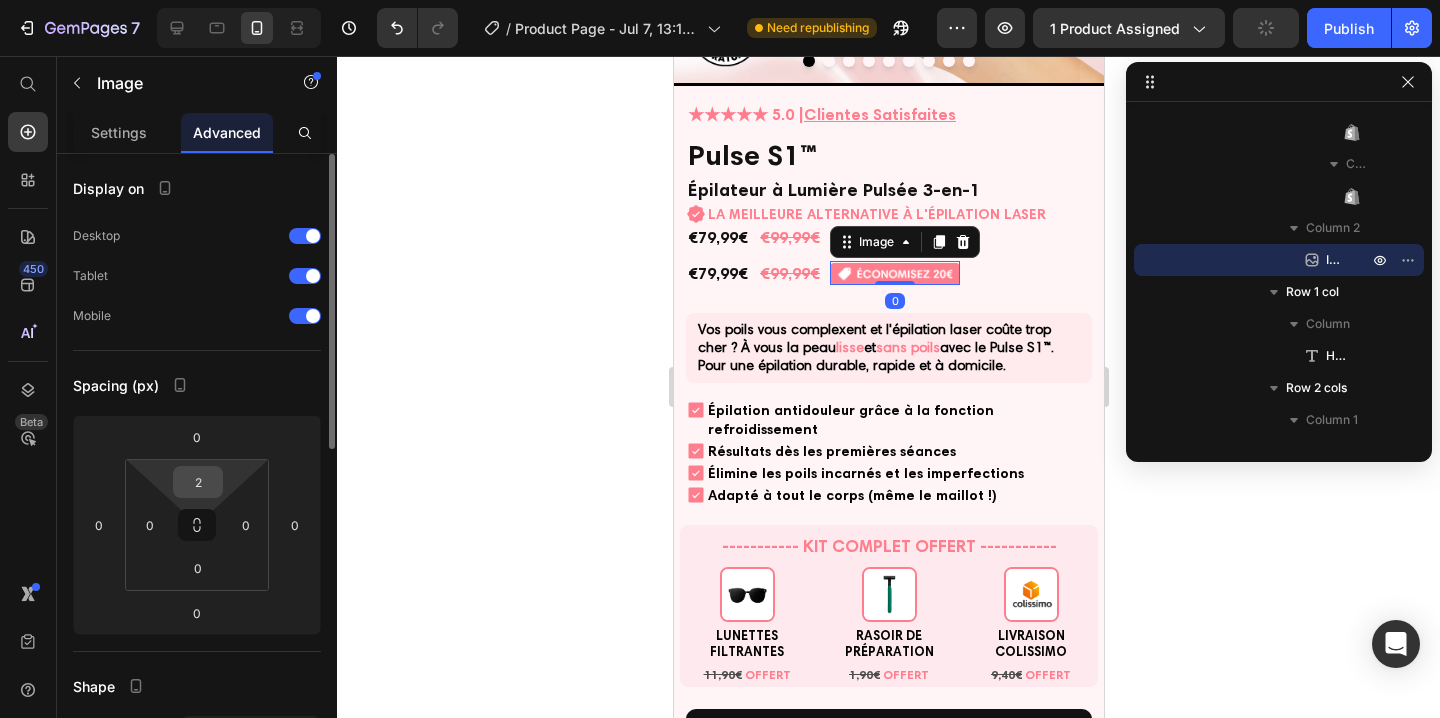 click on "2" at bounding box center (198, 482) 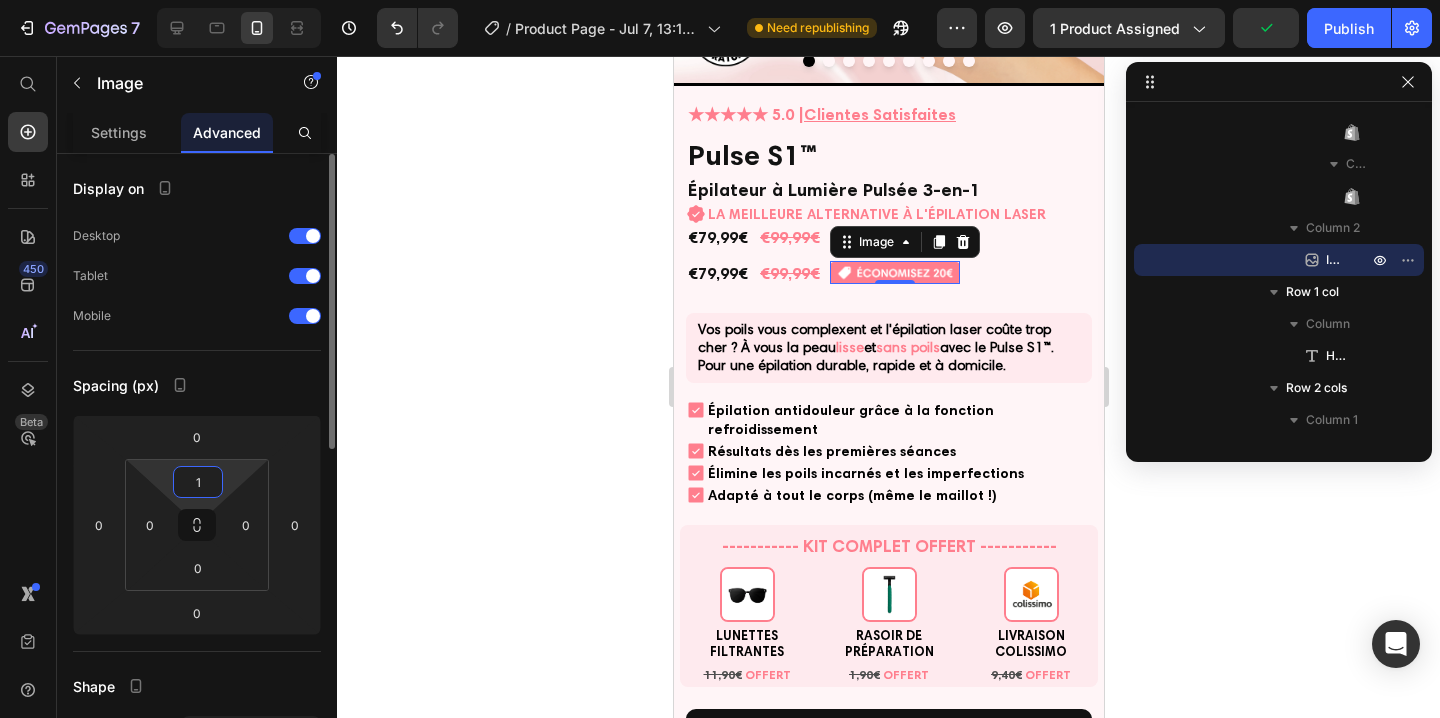 type on "1" 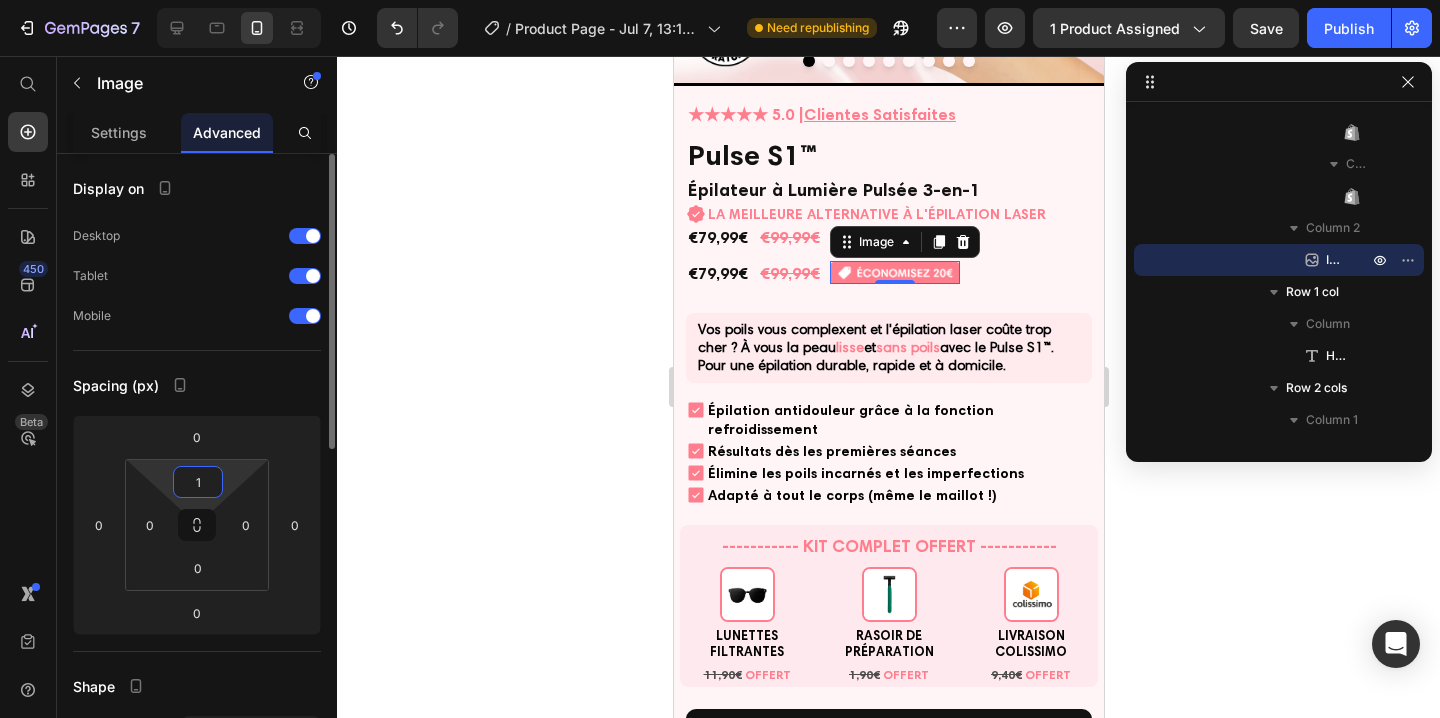 click on "Desktop Tablet Mobile" 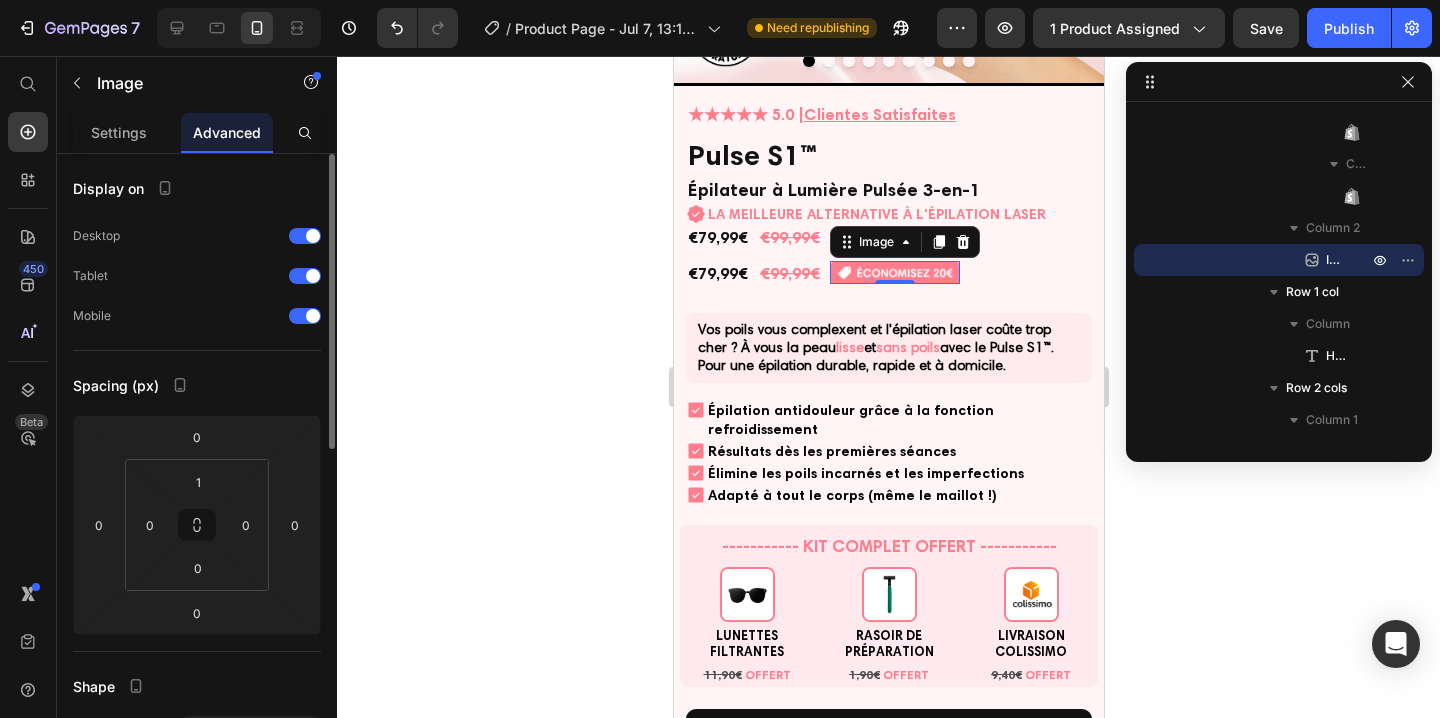 click on "Spacing (px)" at bounding box center (197, 385) 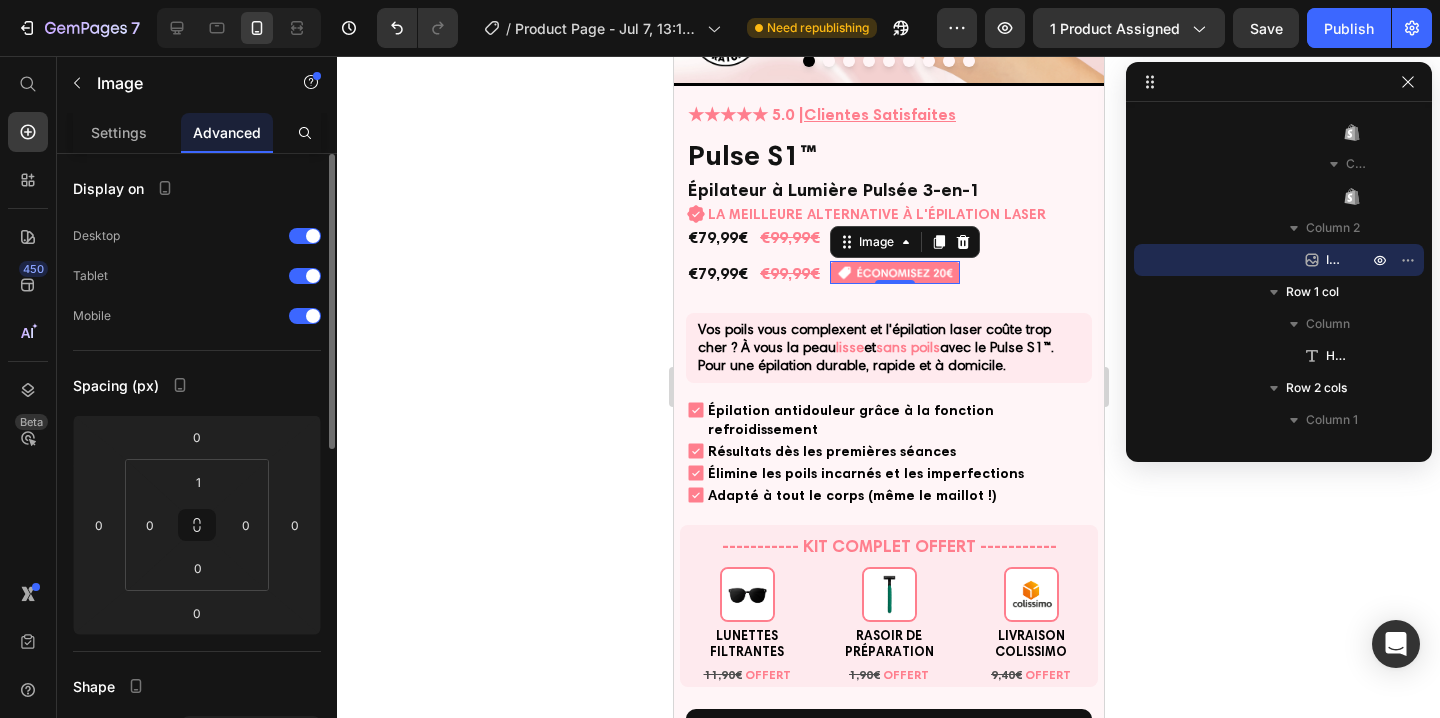 click on "Spacing (px)" at bounding box center [197, 385] 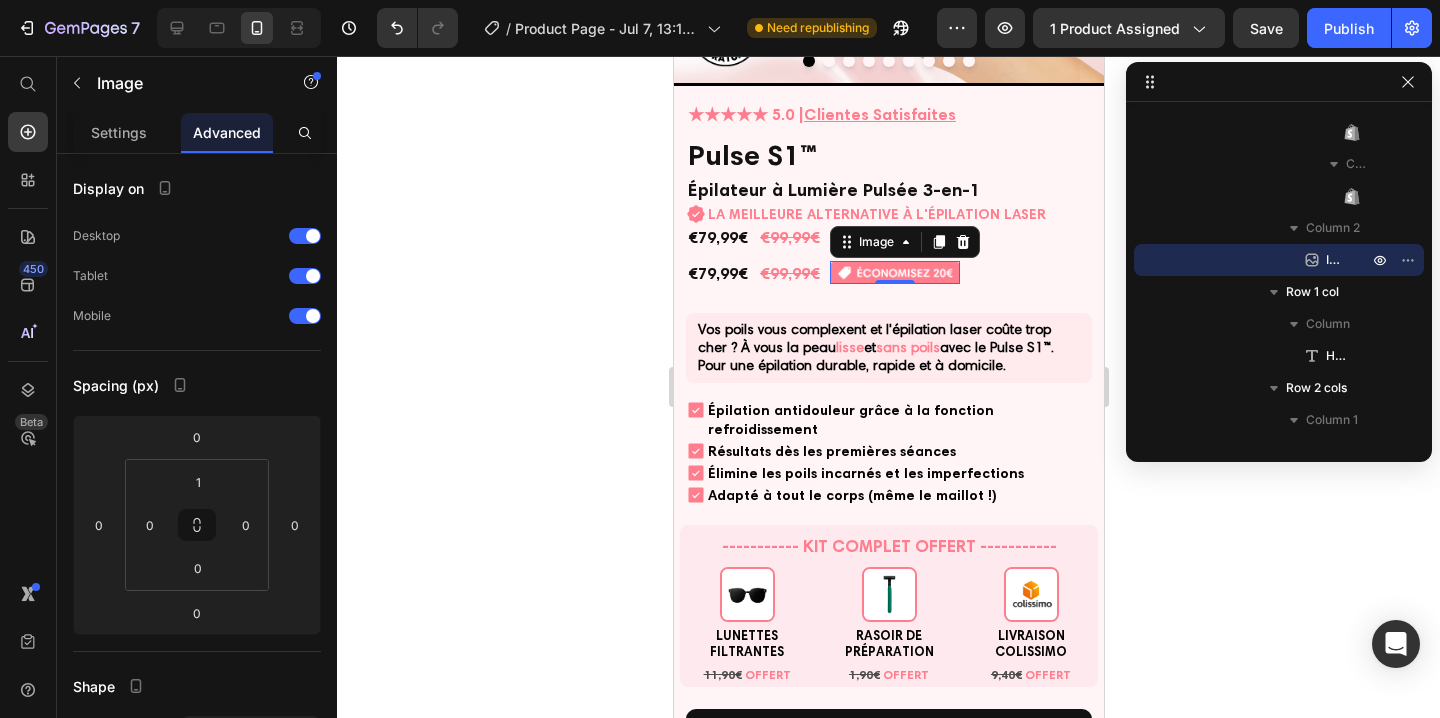 click 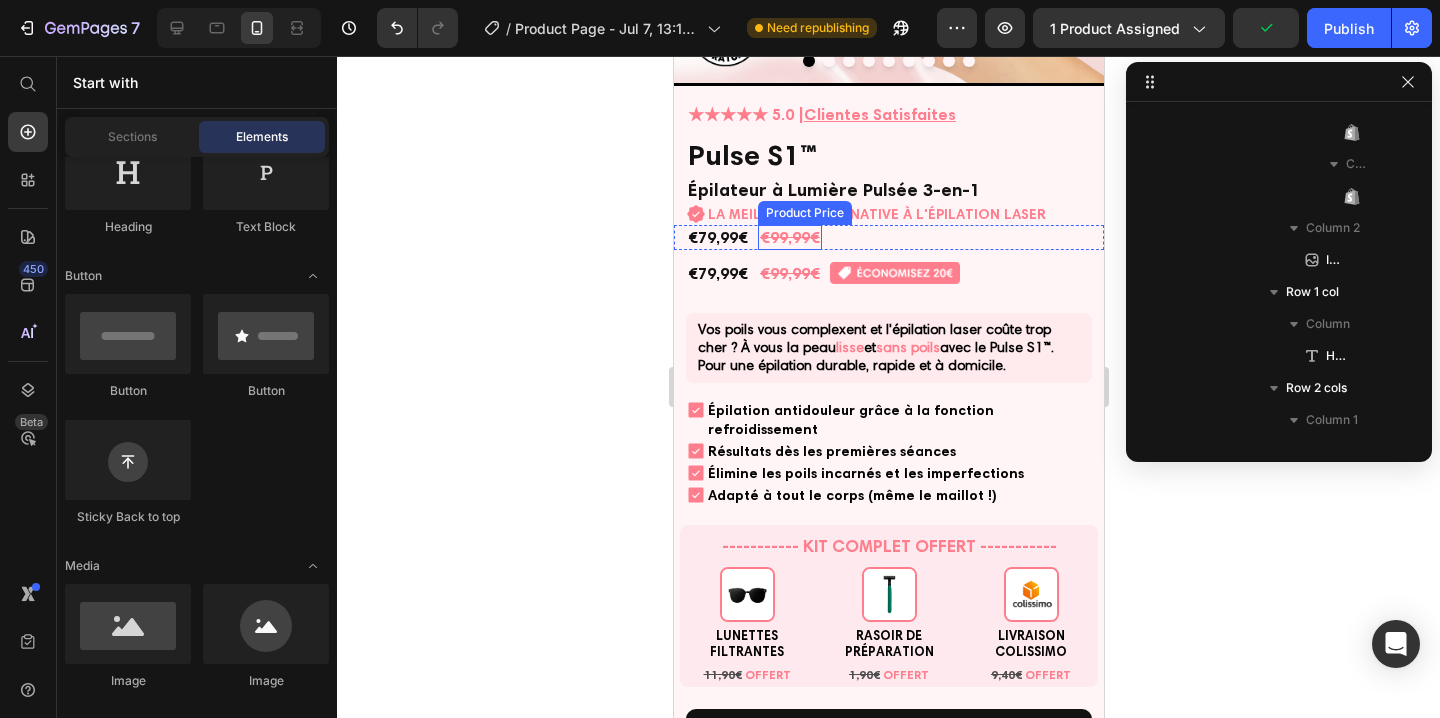 click on "€99,99€" at bounding box center (789, 237) 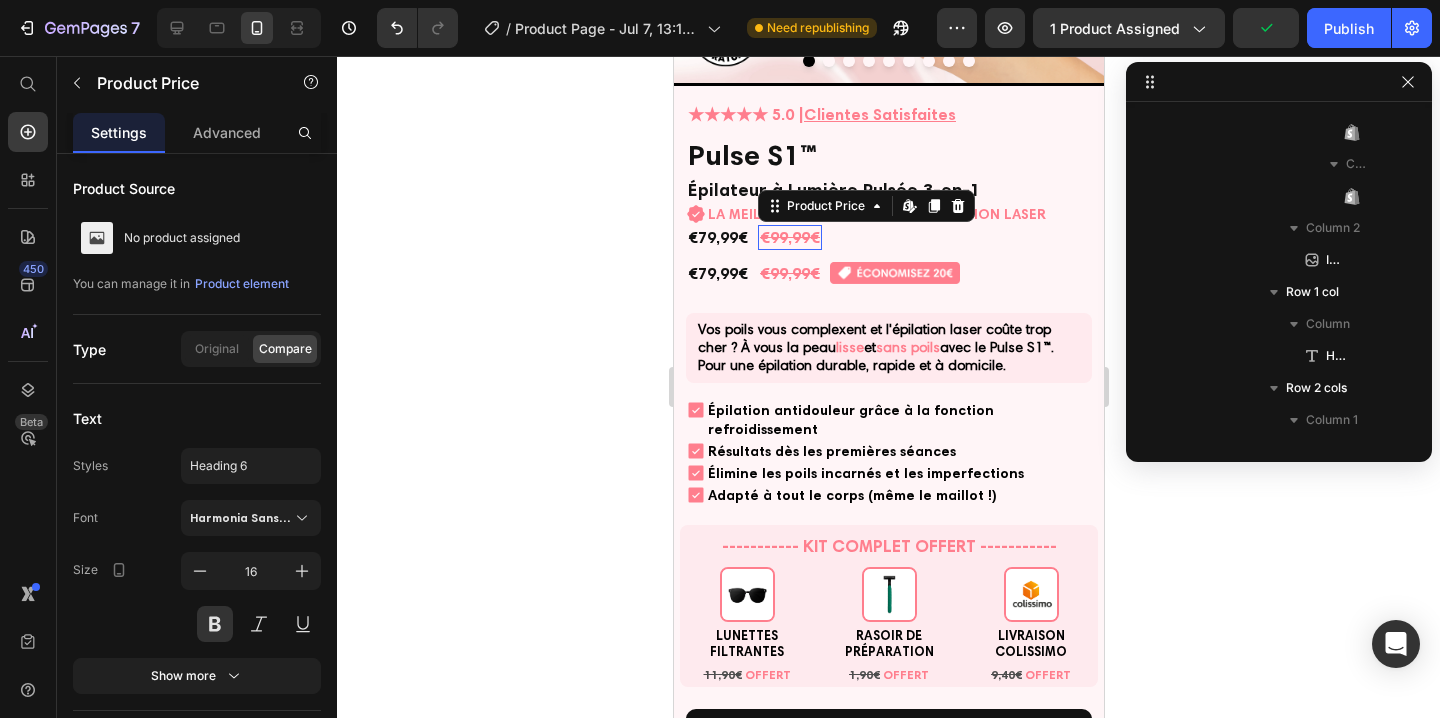 scroll, scrollTop: 506, scrollLeft: 0, axis: vertical 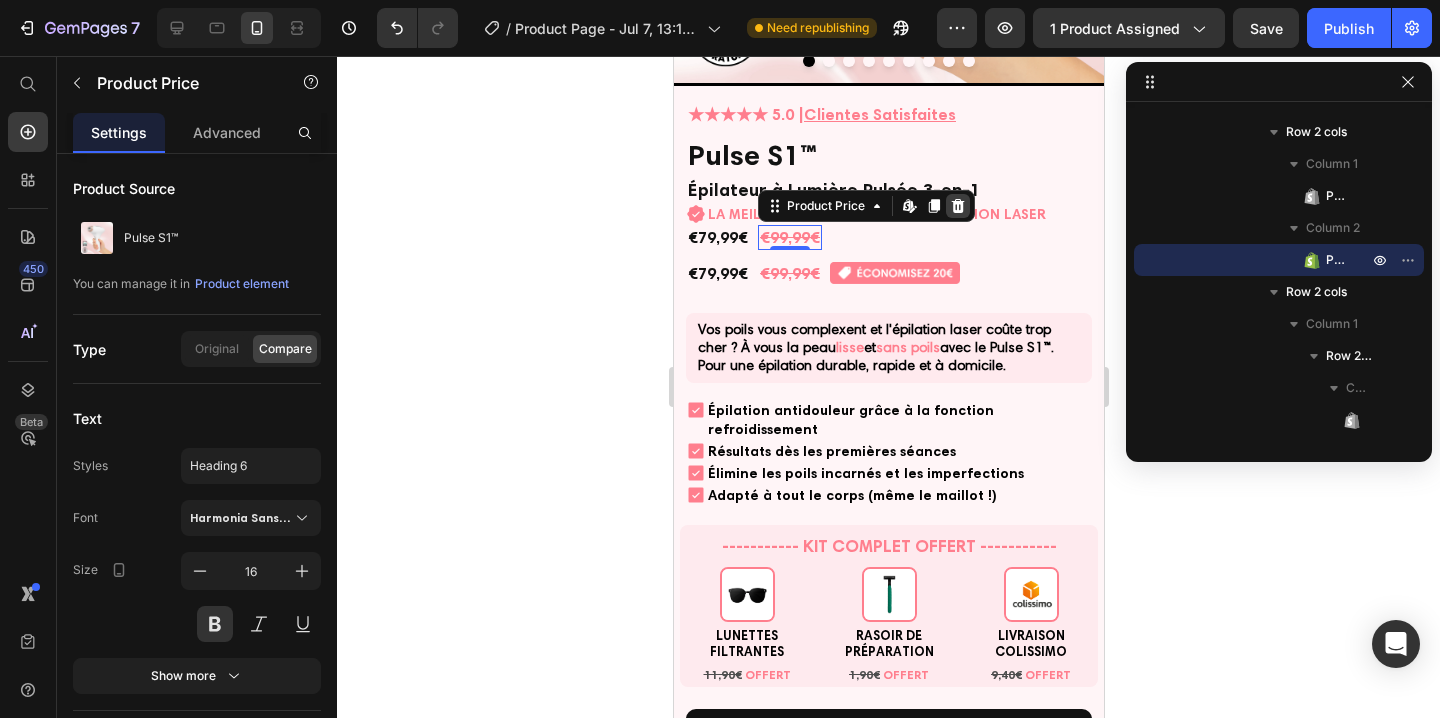 click 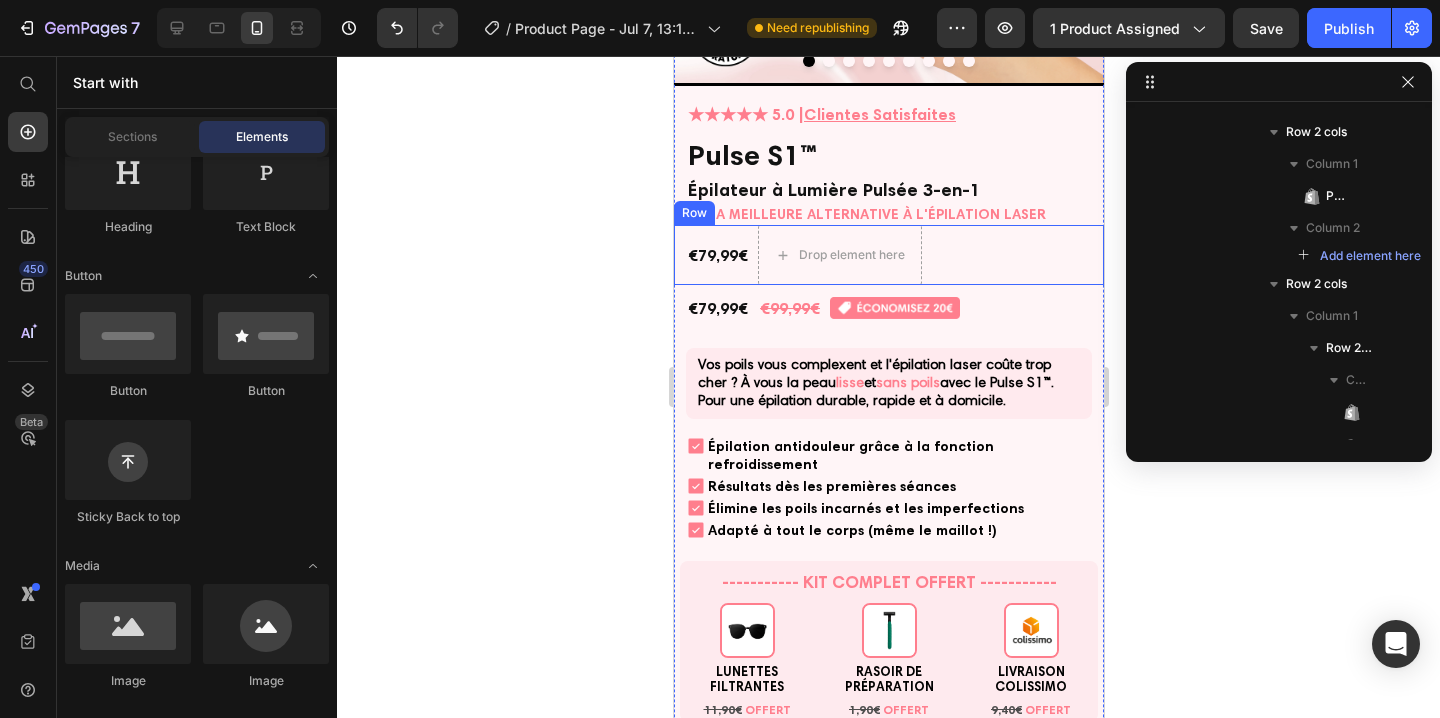 click on "€79,99€" at bounding box center [717, 255] 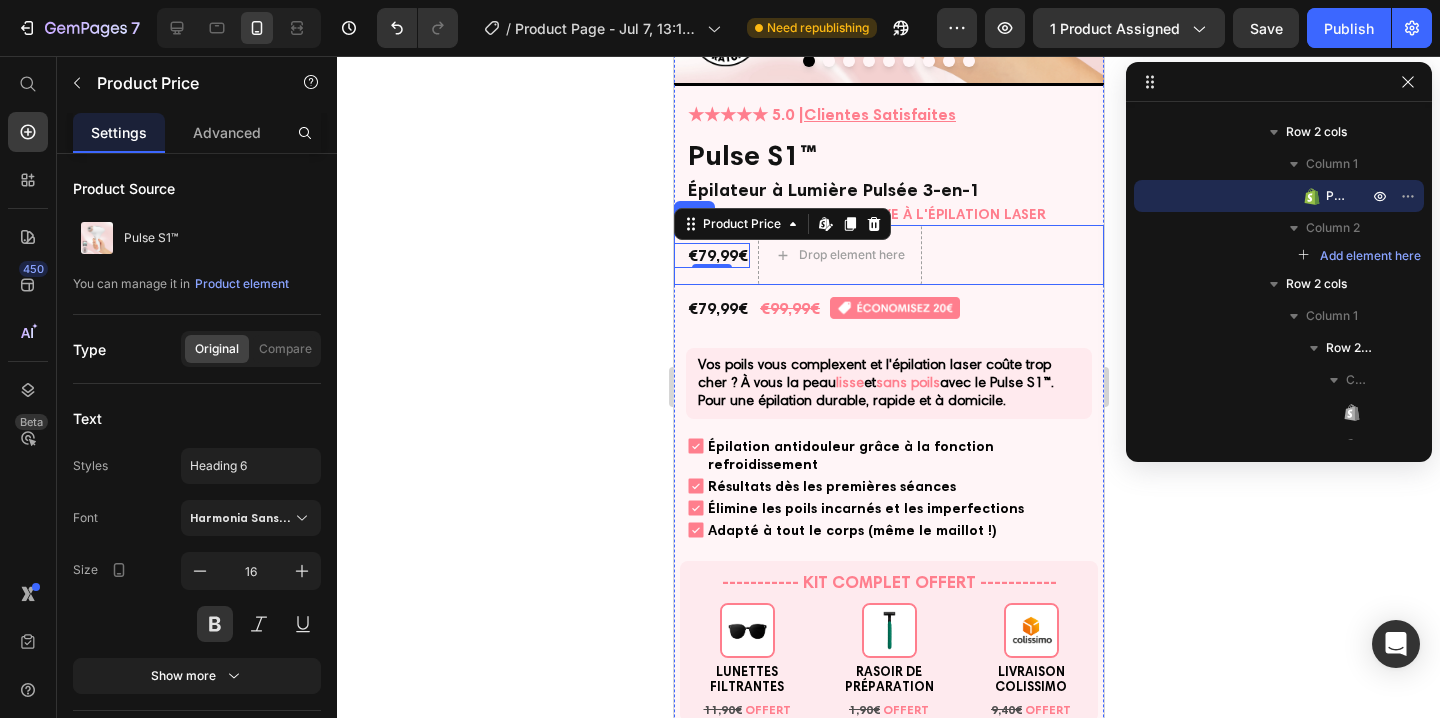 click on "€79,99€ Product Price   Edit content in Shopify 0
Drop element here Row" at bounding box center [888, 255] 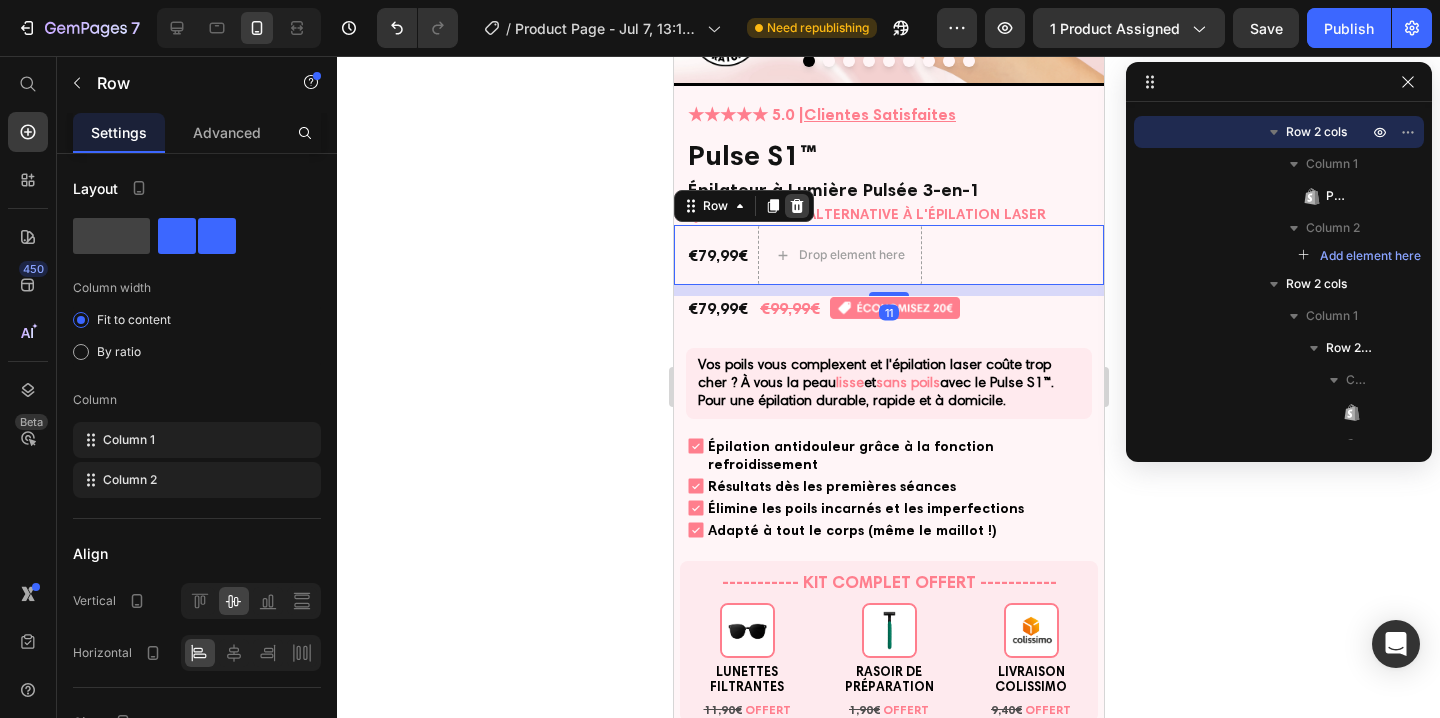 click 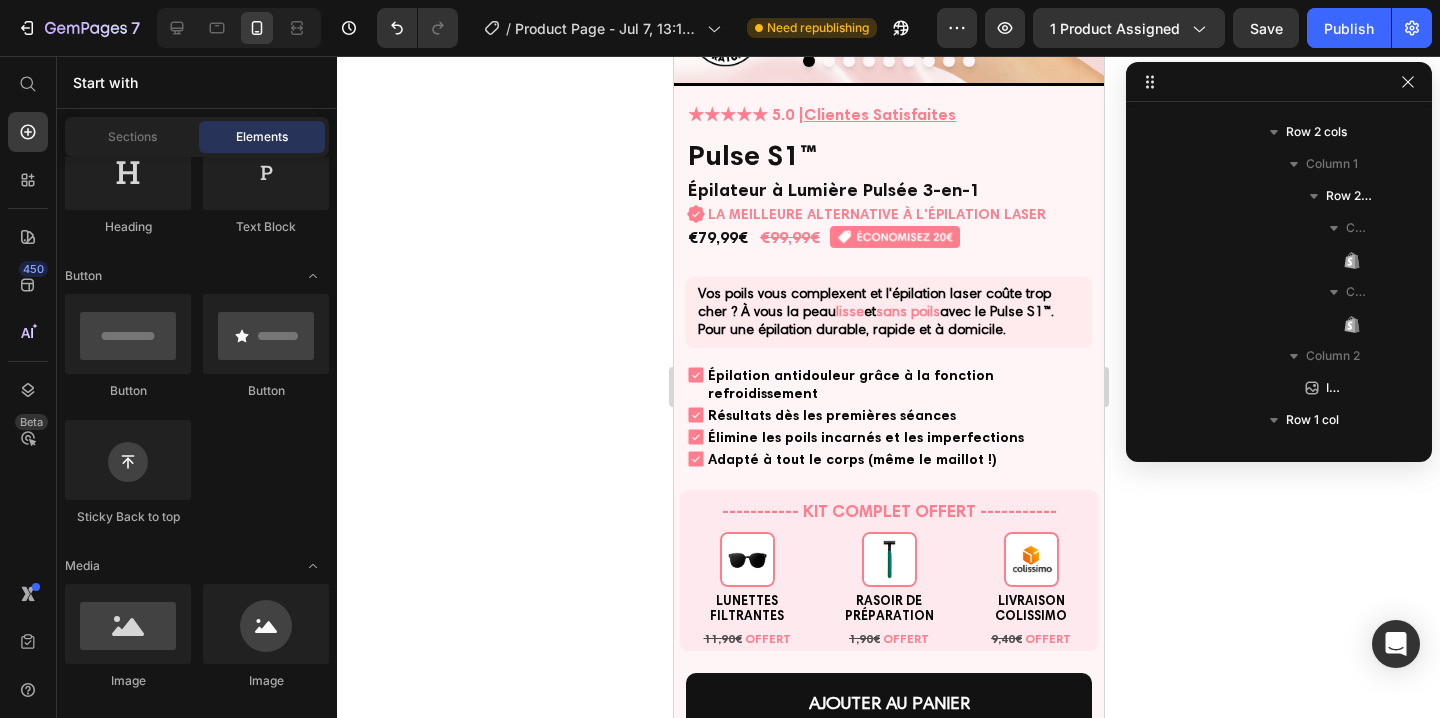 click 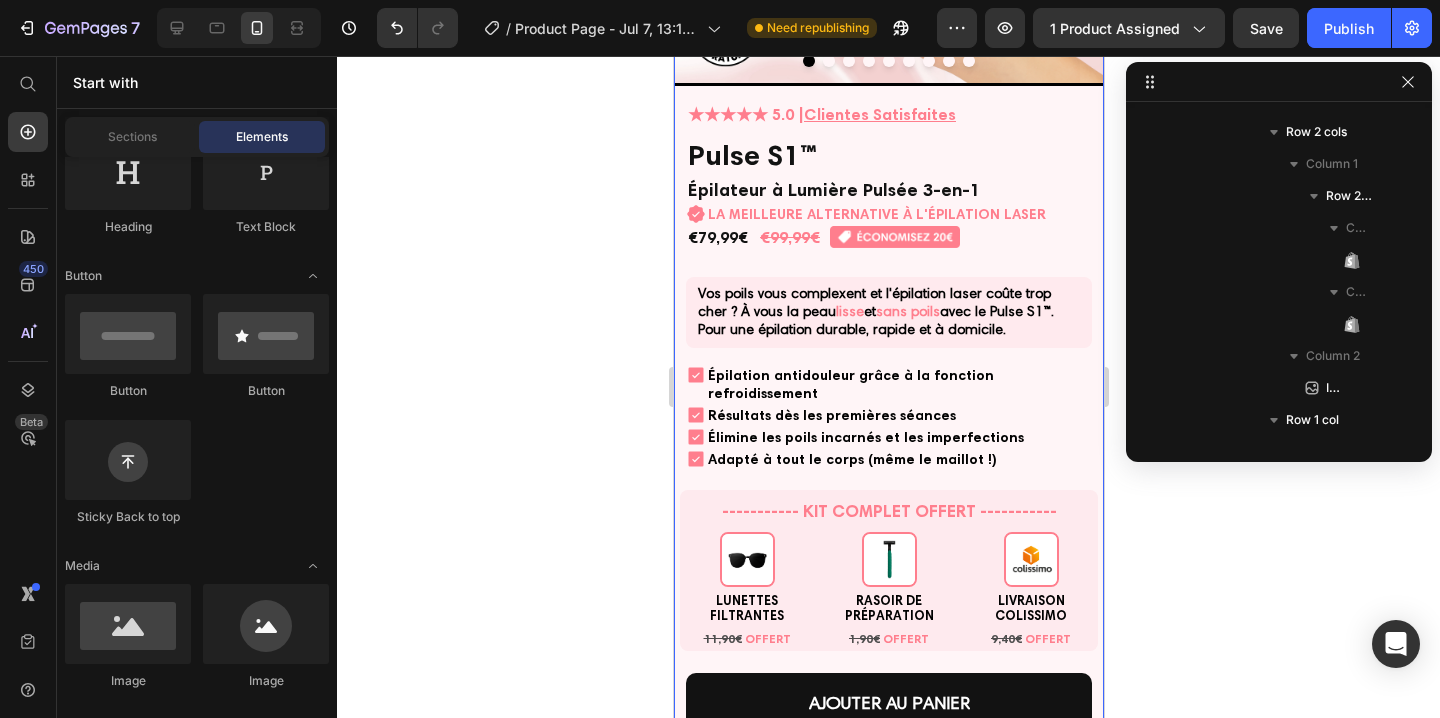 click on "★★★★★ 5.0 |  Clientes Satisfaites Heading Pulse S1™ Product Title Épilateur à Lumière Pulsée 3-en-1 Heading
Icon LA MEILLEURE ALTERNATIVE À L'ÉPILATION LASER Heading Row €79,99€ Product Price €99,99€ Product Price Row Image Row Vos poils vous complexent et l'épilation laser coûte trop cher ? À vous la peau  lisse  et  sans poils  avec le Pulse S1™. Pour une épilation durable, rapide et à domicile. Heading Row
Icon Épilation antidouleur grâce à la fonction refroidissement Heading Row
Icon Résultats dès les premières séances Heading Row
Icon Élimine les poils incarnés et les imperfections Heading Row
Icon Adapté à tout le corps (même le maillot !) Heading Row ----------- KIT COMPLET OFFERT ----------- Heading Image LUNETTES FILTRANTES Text Block 11,90€   OFFERT Text Block Image RASOIR DE PRÉPARATION Text Block 1,90€   OFFERT Text Block Image LIVRAISON COLISSIMO Text Block 9,40€" at bounding box center [888, 691] 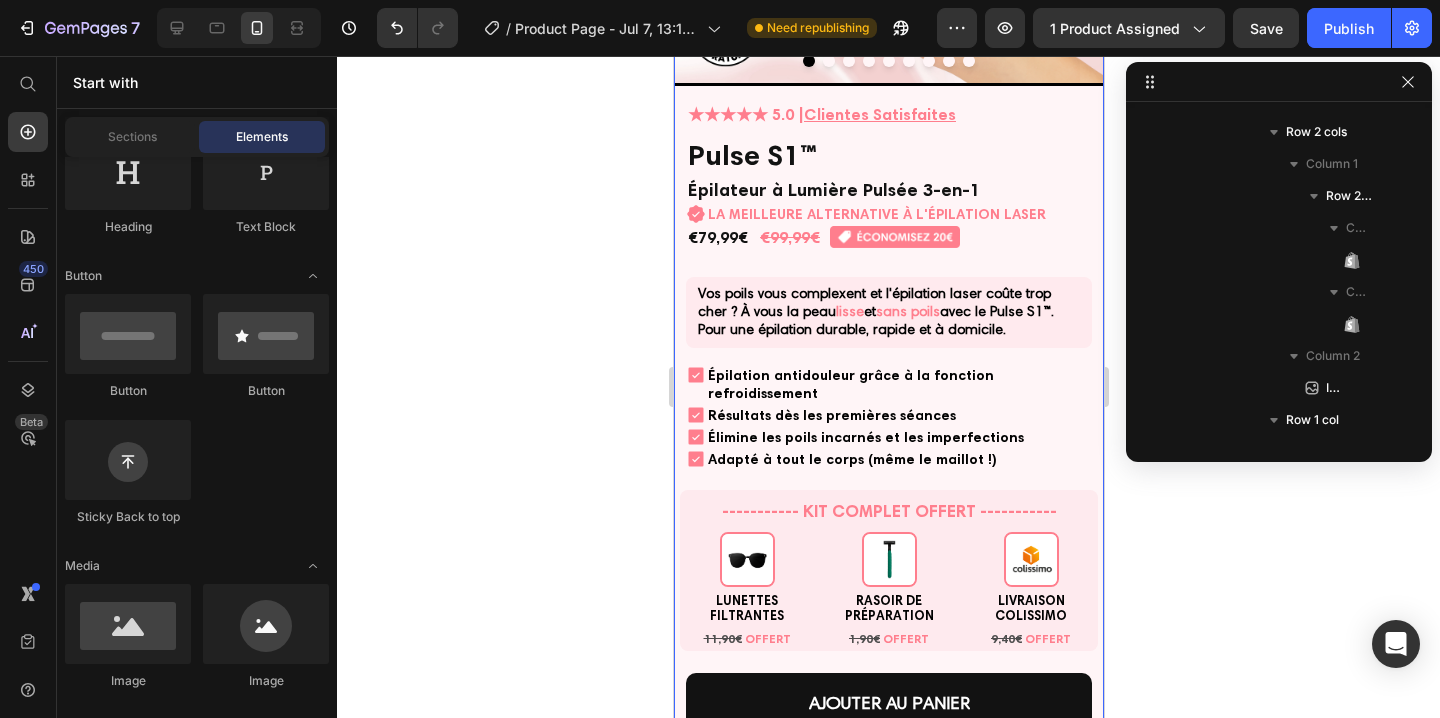 scroll, scrollTop: 0, scrollLeft: 0, axis: both 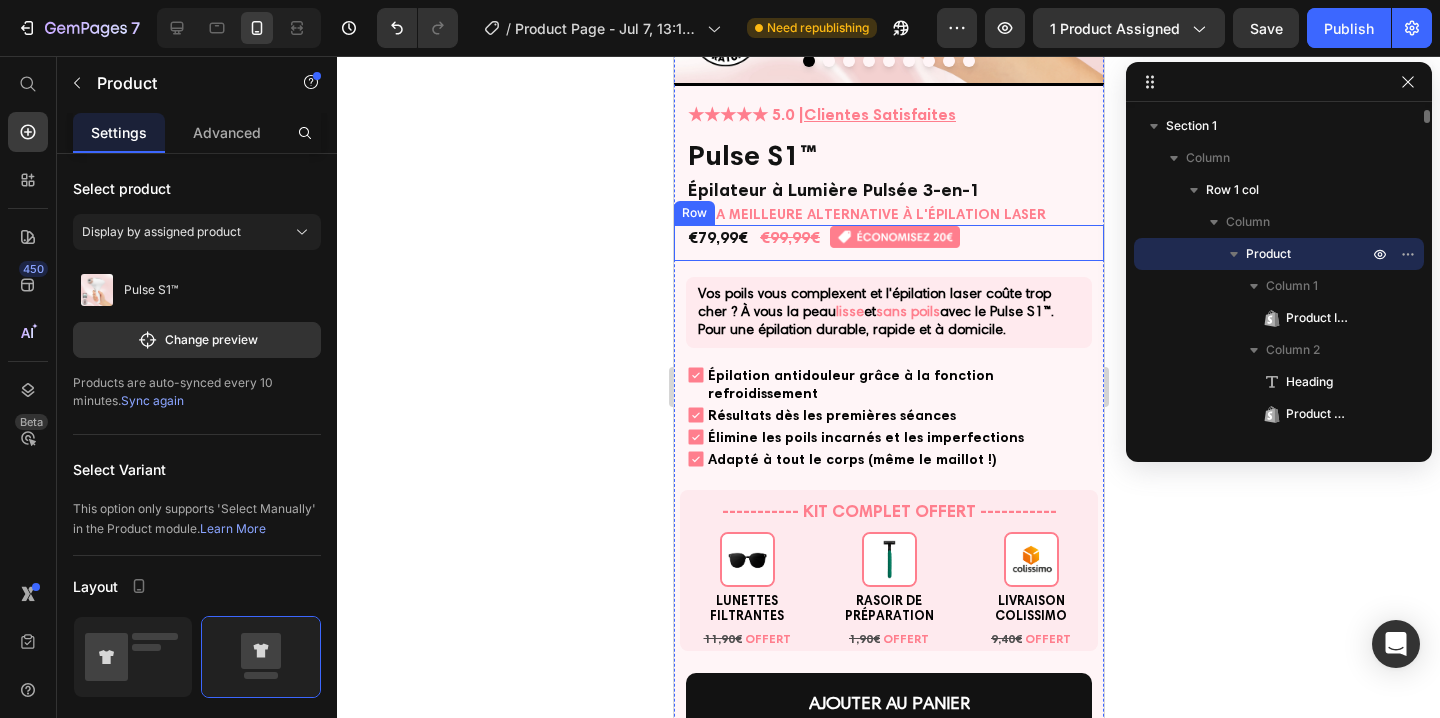 click on "€79,99€ Product Price €99,99€ Product Price Row Image Row" at bounding box center (888, 243) 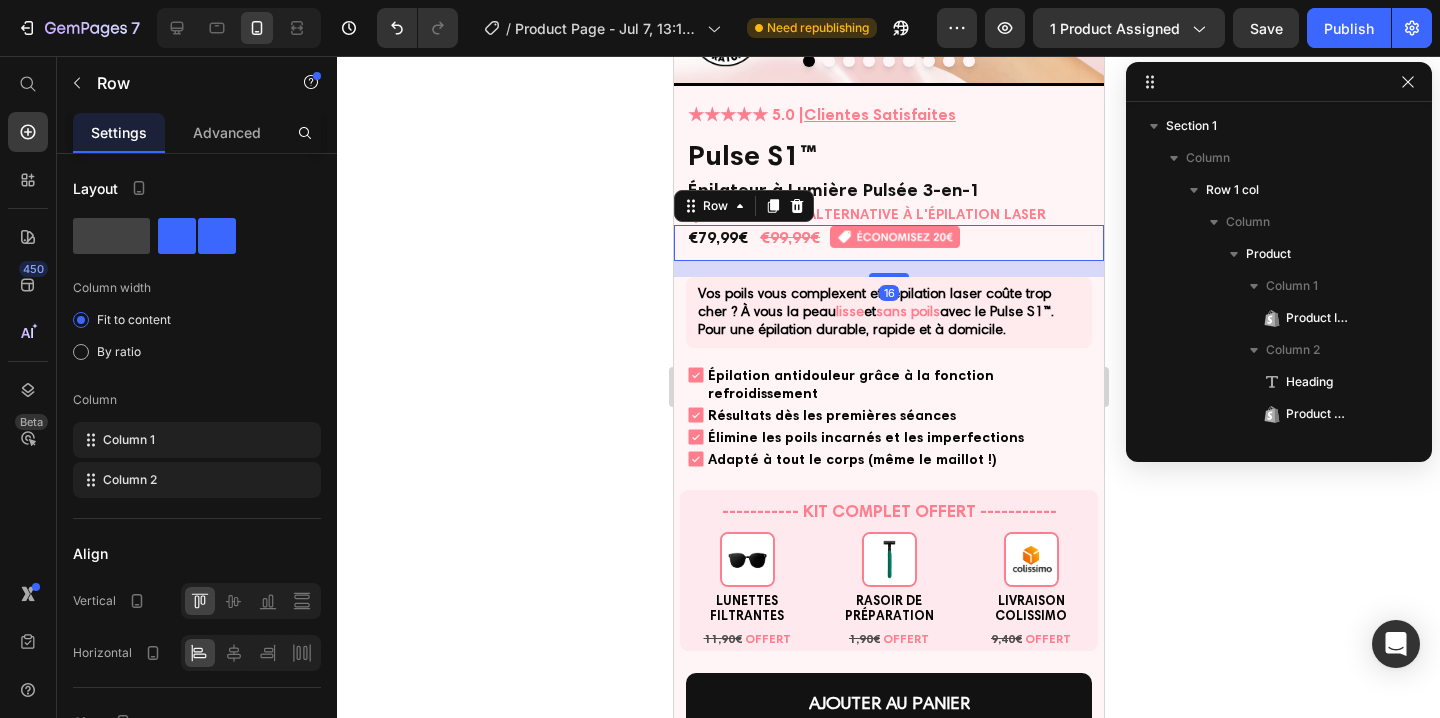 scroll, scrollTop: 378, scrollLeft: 0, axis: vertical 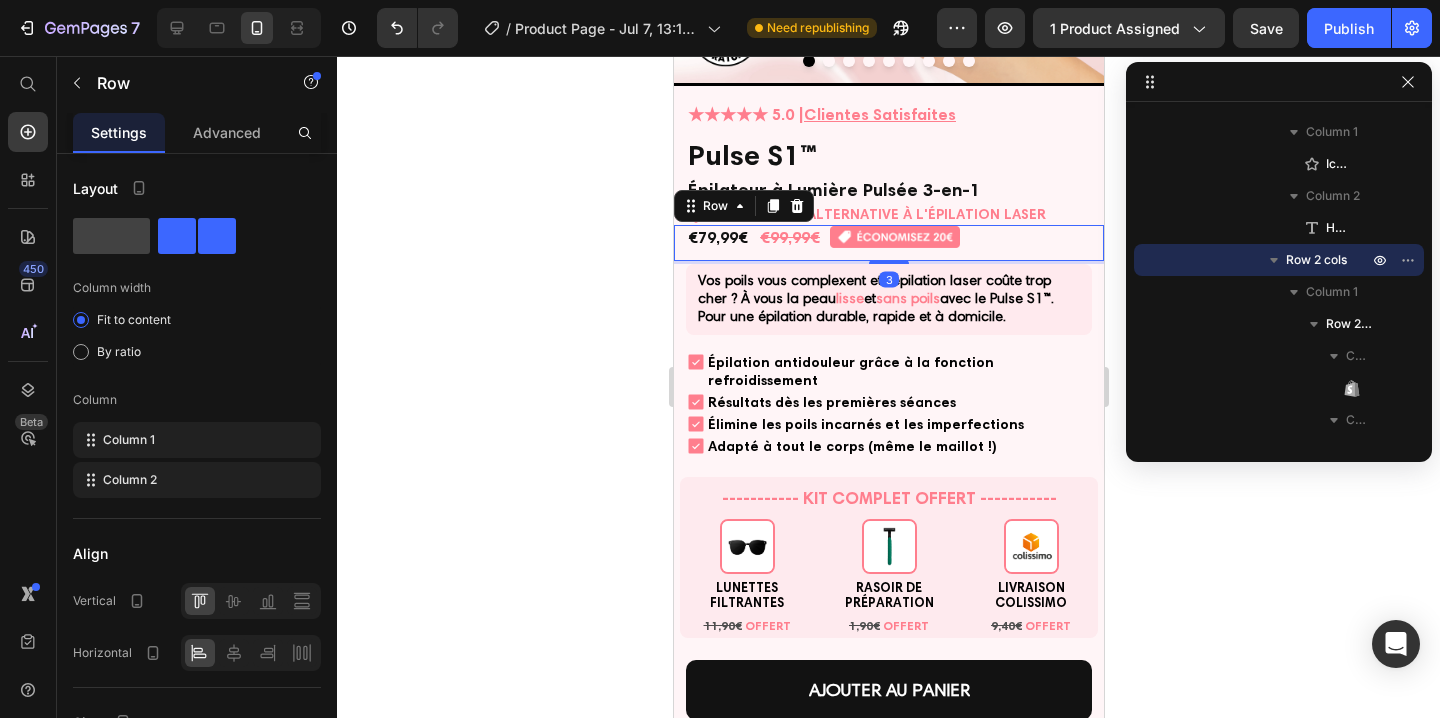 drag, startPoint x: 881, startPoint y: 276, endPoint x: 697, endPoint y: 259, distance: 184.78366 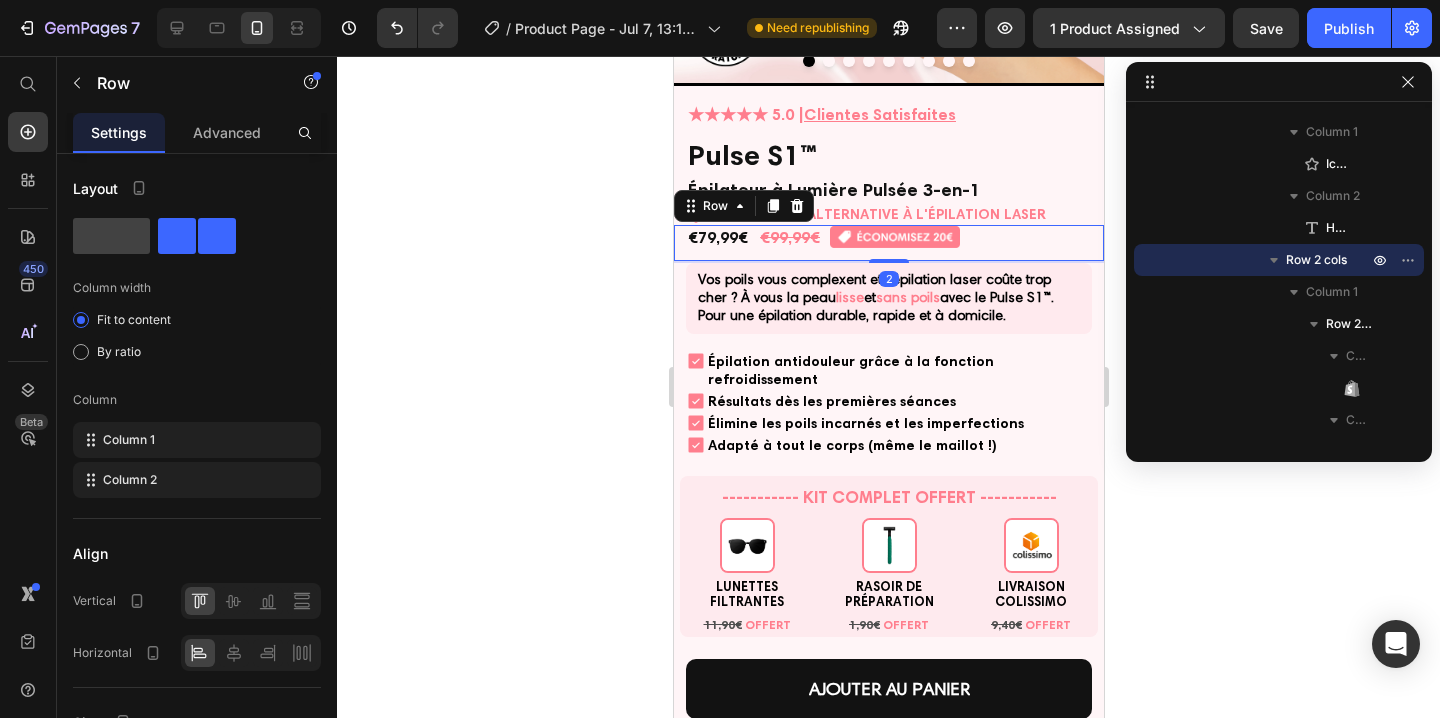 click 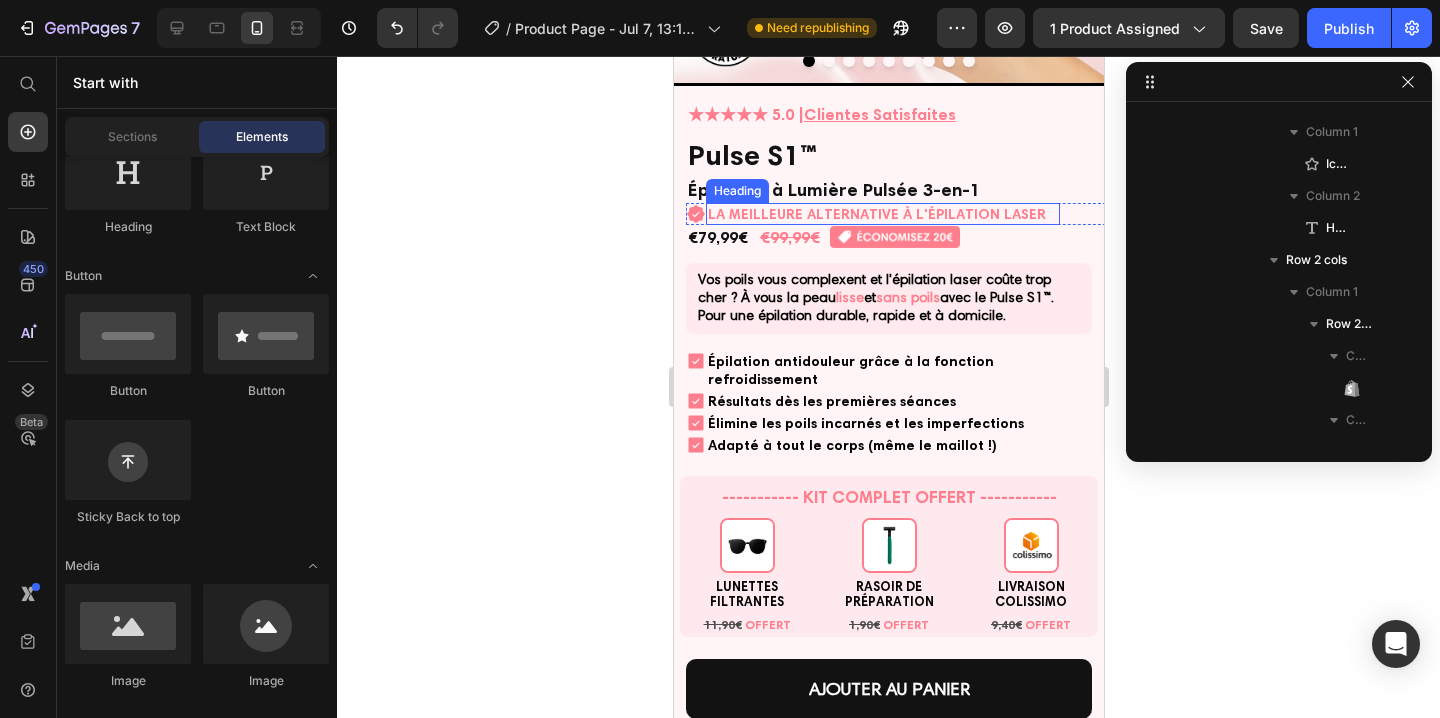 click on "LA MEILLEURE ALTERNATIVE À L'ÉPILATION LASER" at bounding box center (876, 214) 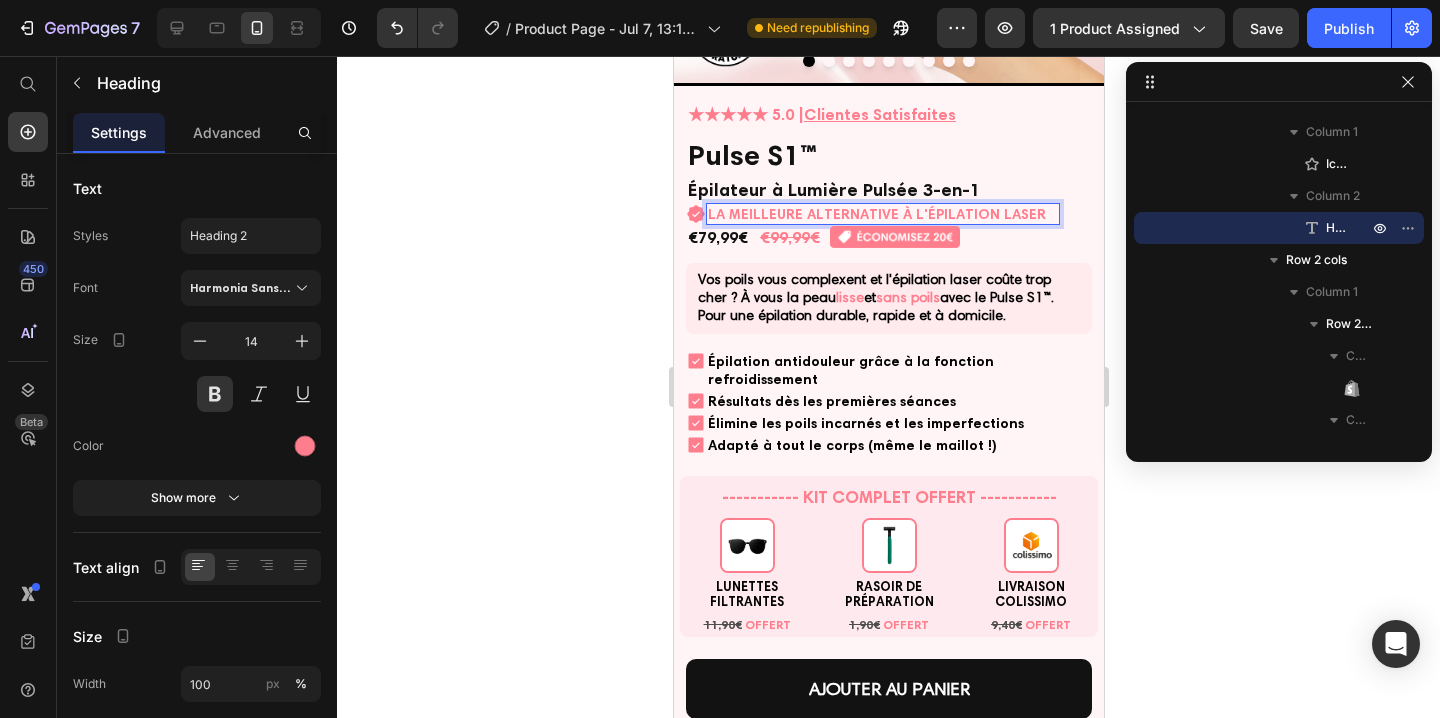 click on "LA MEILLEURE ALTERNATIVE À L'ÉPILATION LASER" at bounding box center (876, 214) 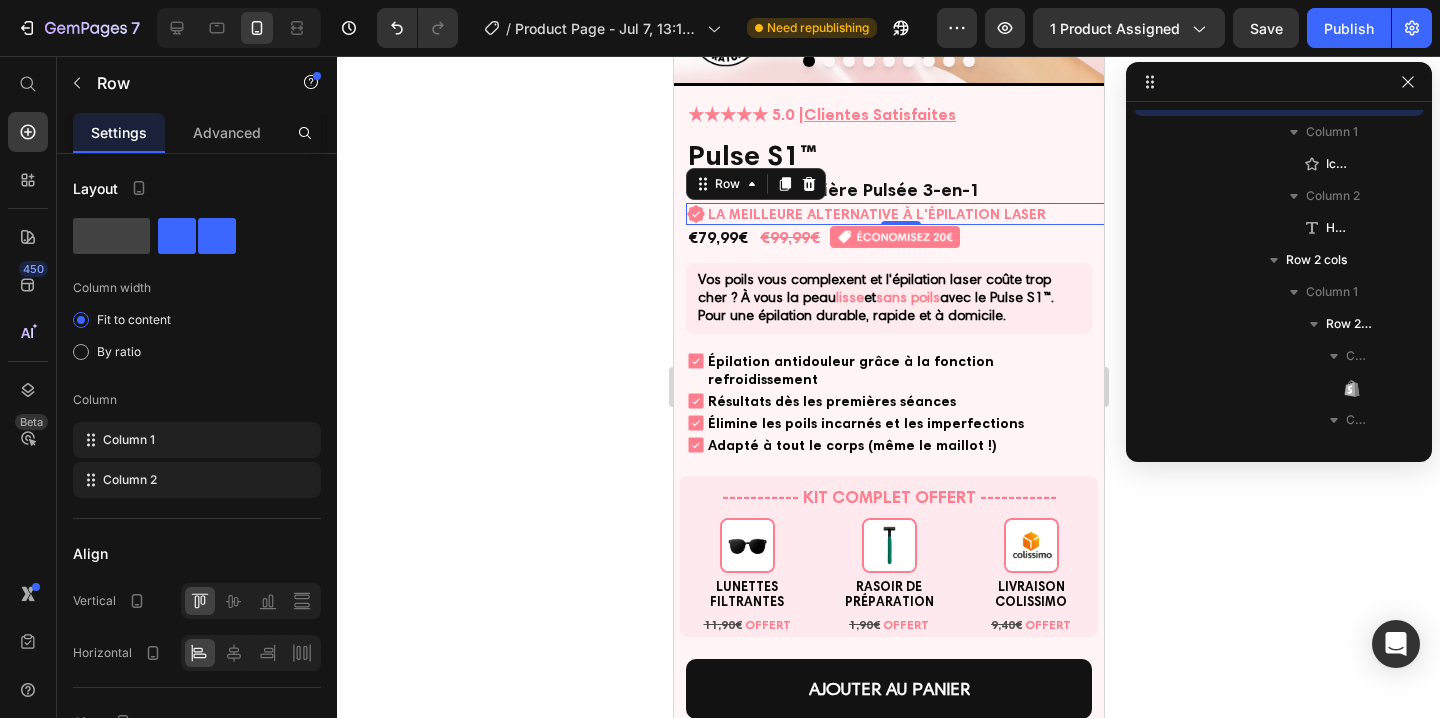 scroll, scrollTop: 218, scrollLeft: 0, axis: vertical 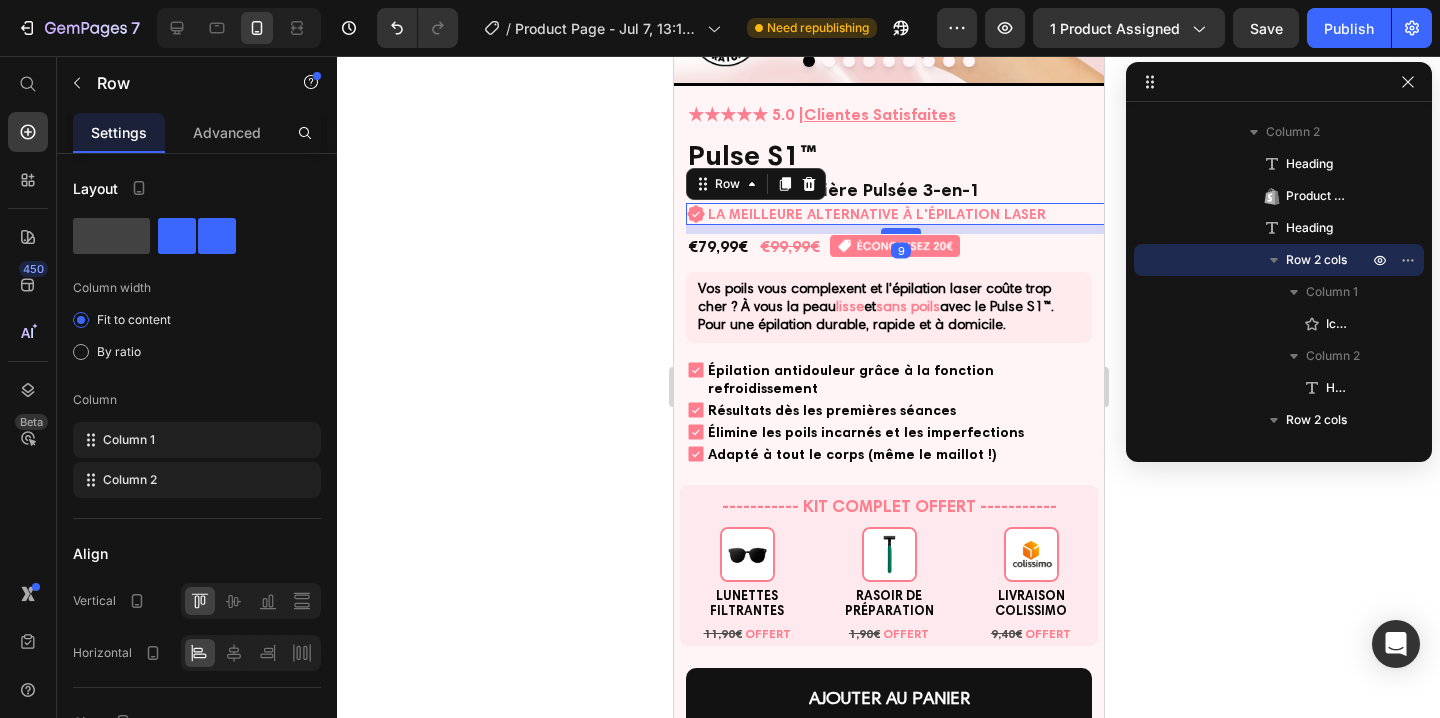 click at bounding box center (900, 231) 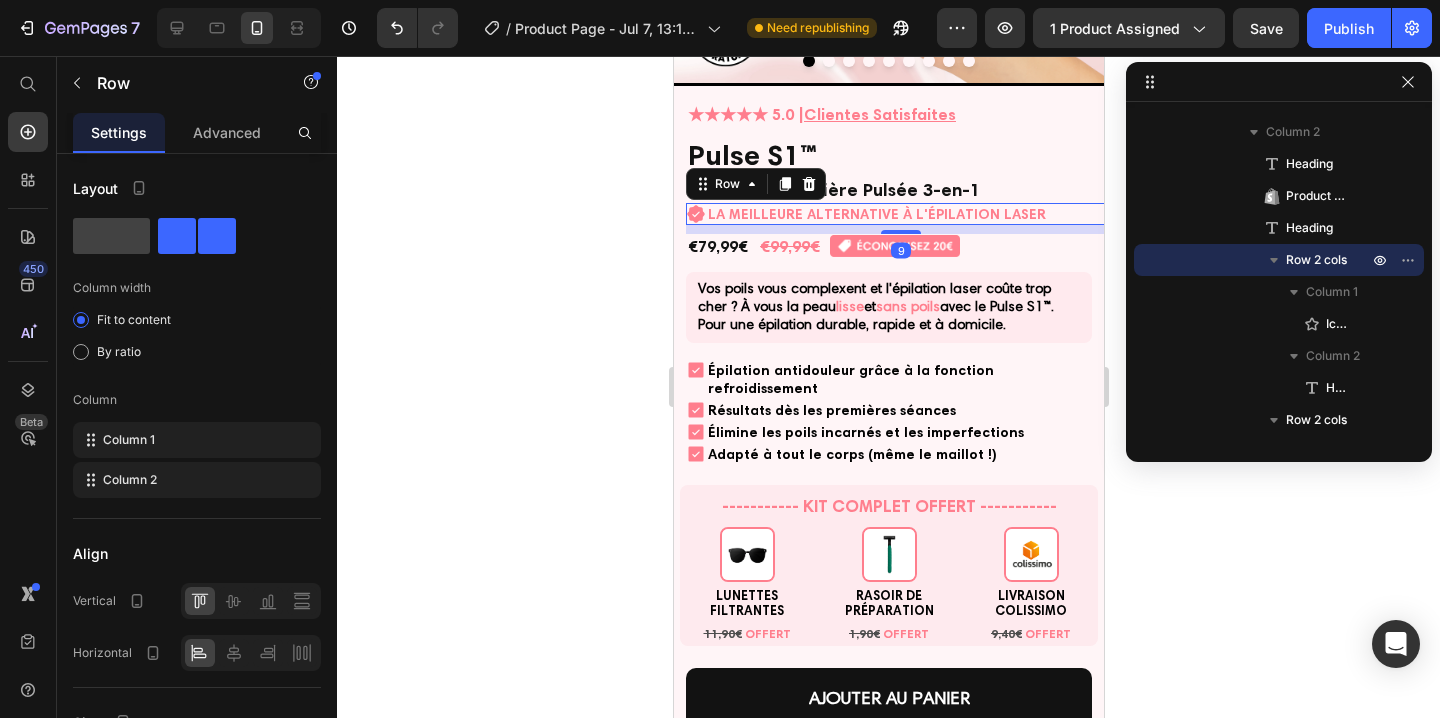 click 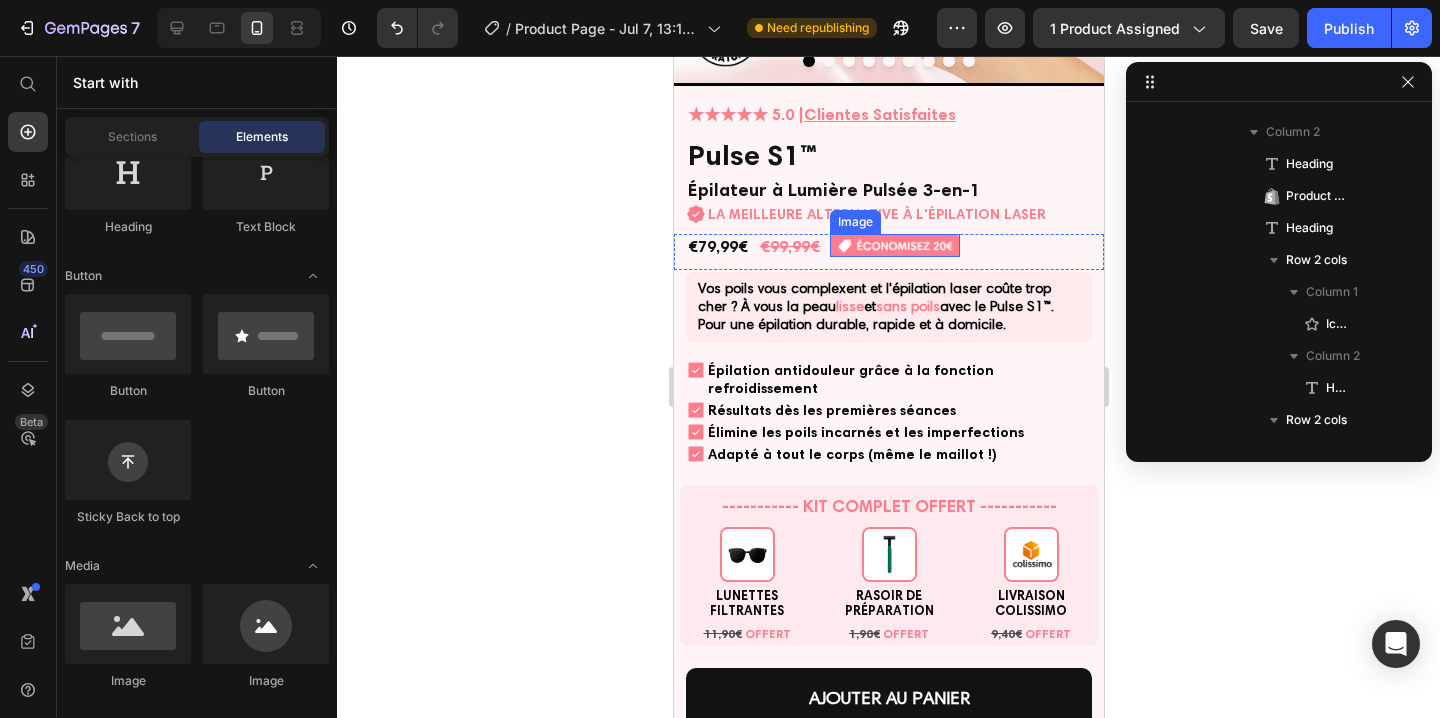 click at bounding box center (894, 245) 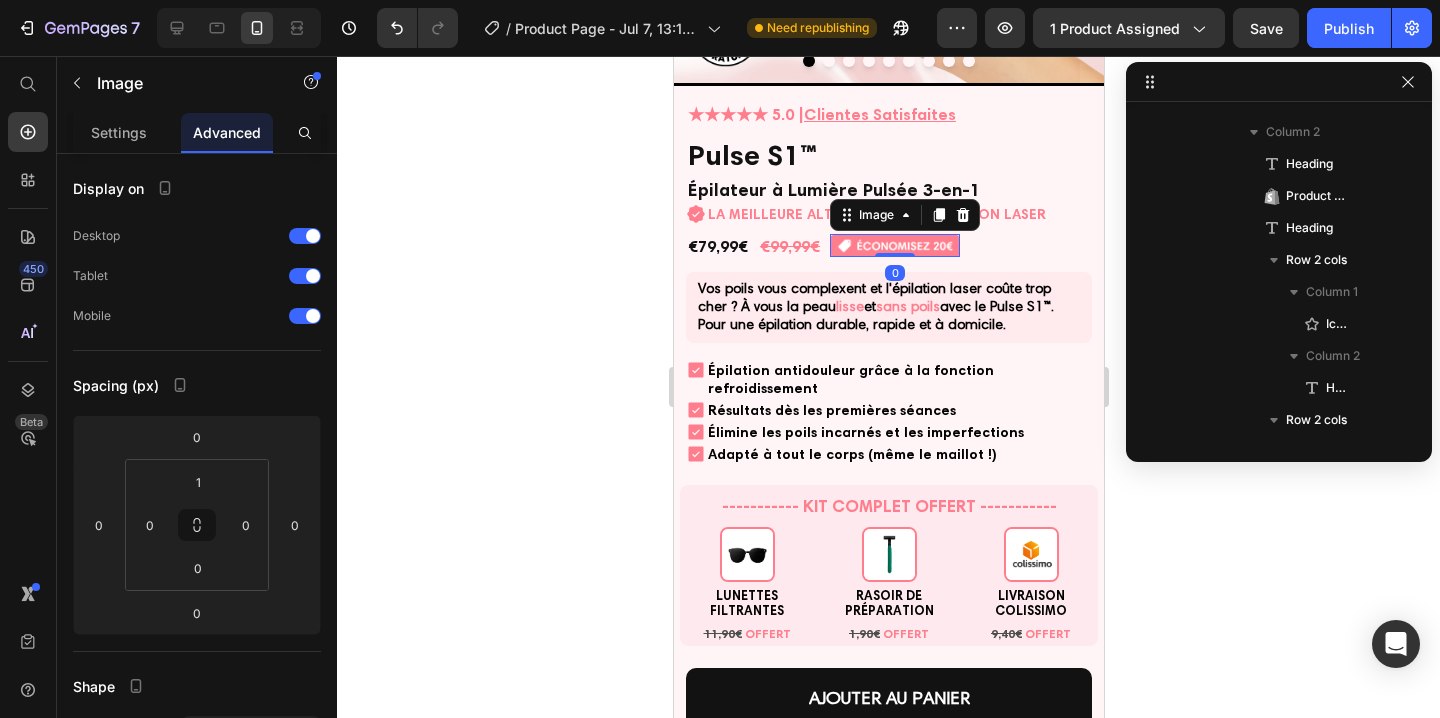 scroll, scrollTop: 634, scrollLeft: 0, axis: vertical 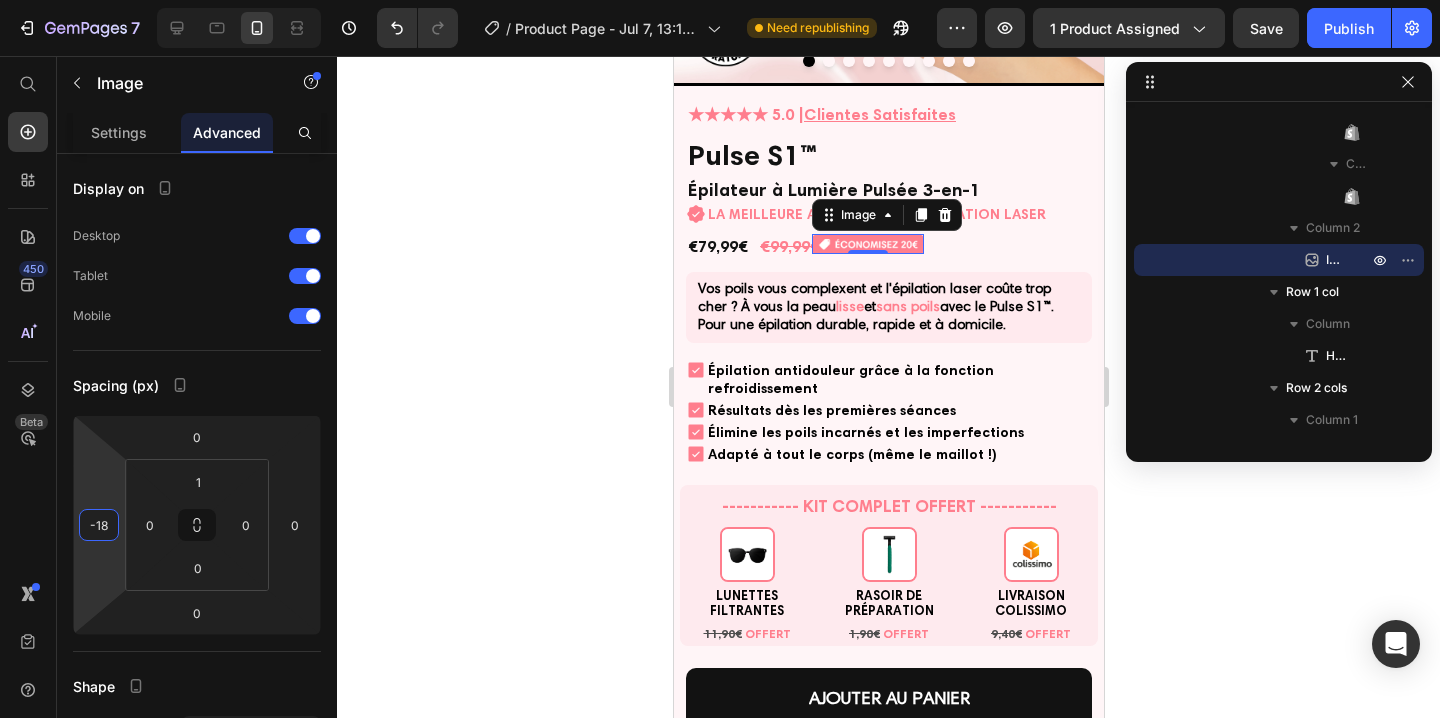 drag, startPoint x: 105, startPoint y: 545, endPoint x: 88, endPoint y: 554, distance: 19.235384 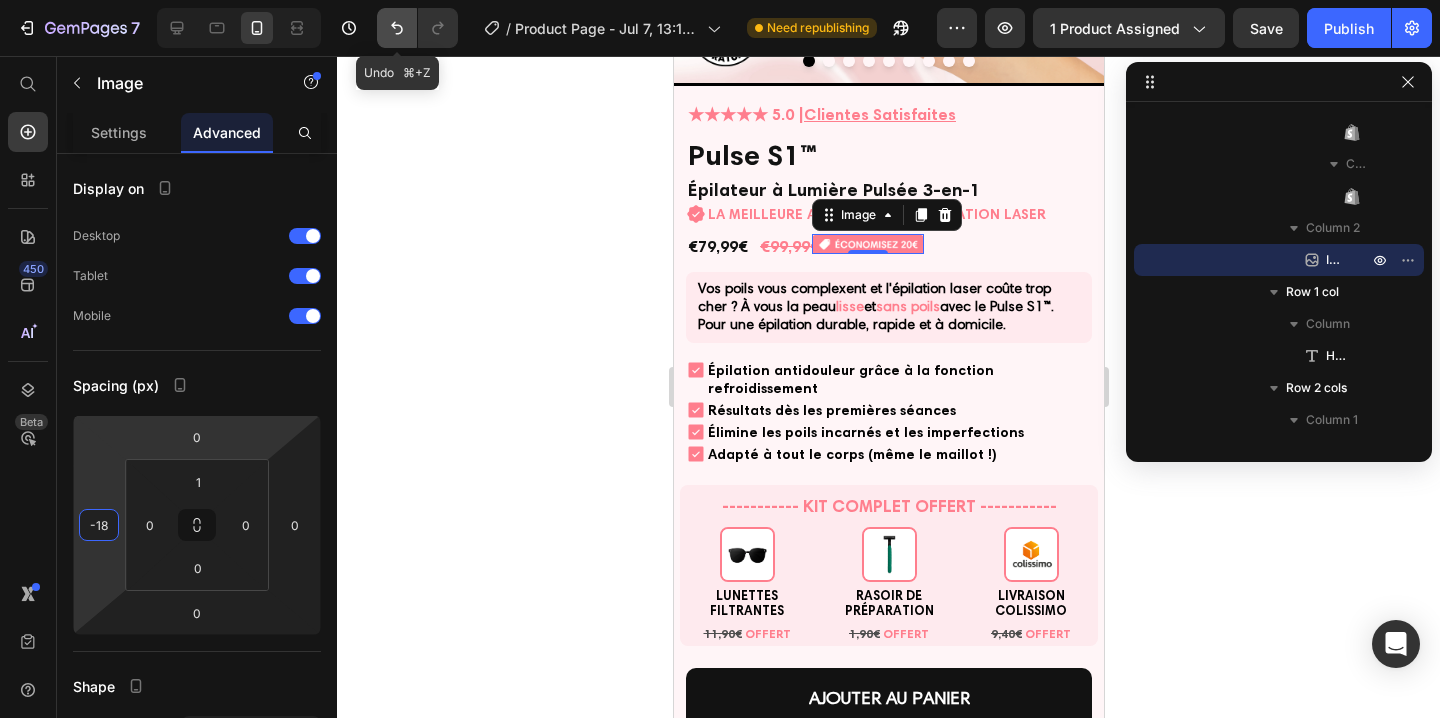 click 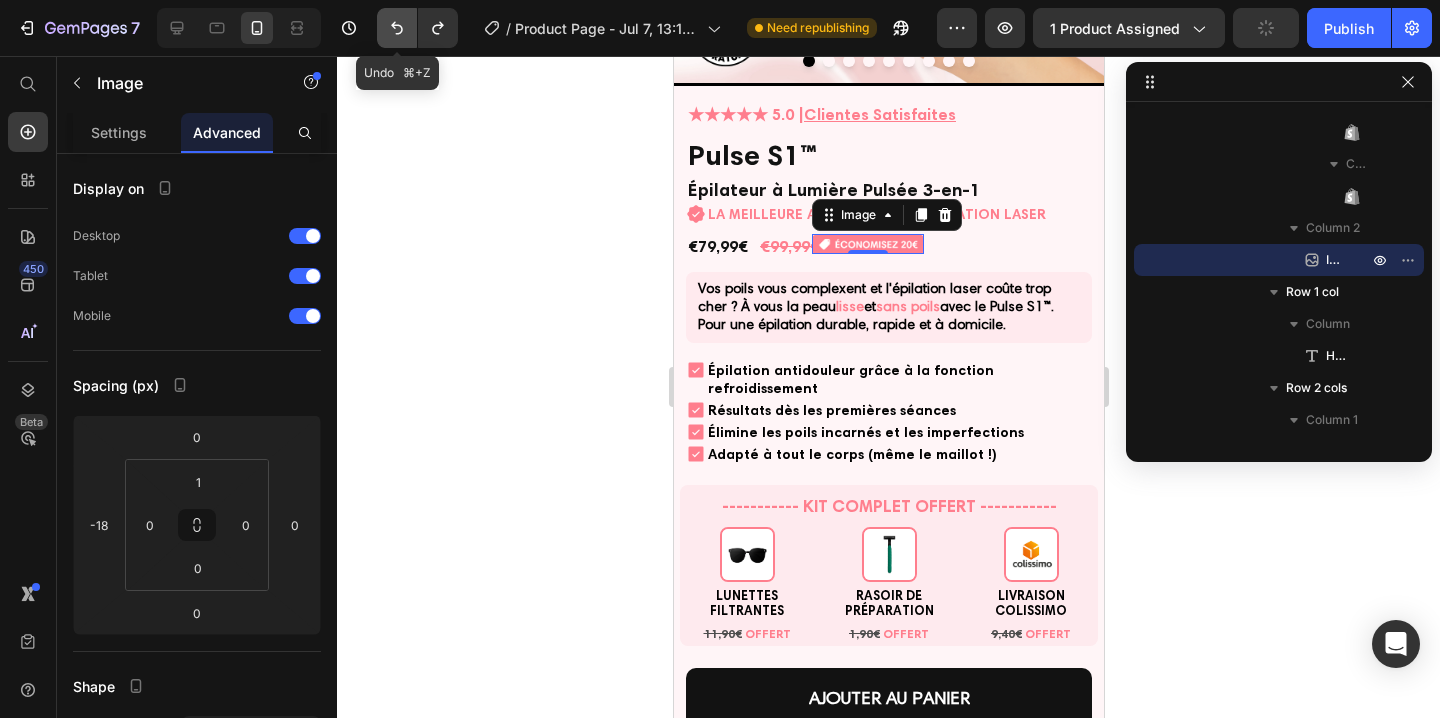 click 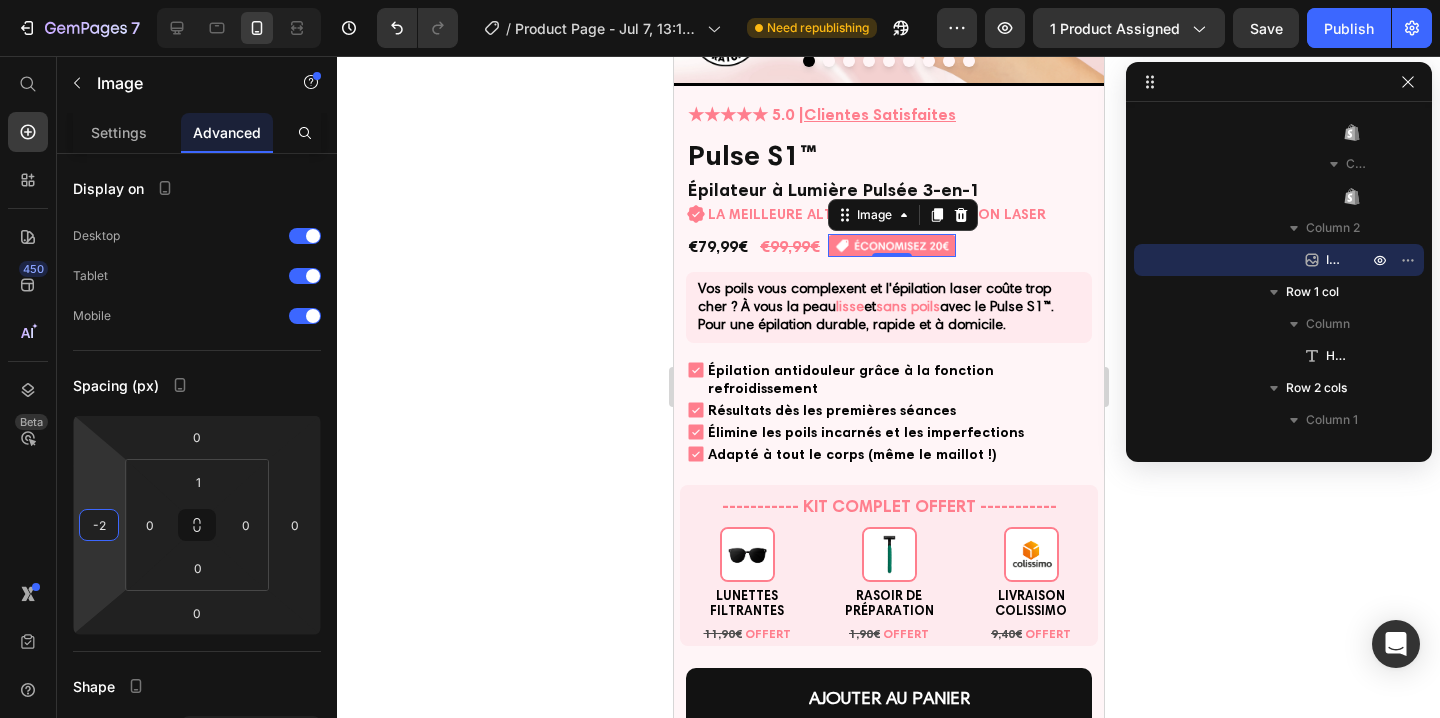 drag, startPoint x: 103, startPoint y: 546, endPoint x: 116, endPoint y: 547, distance: 13.038404 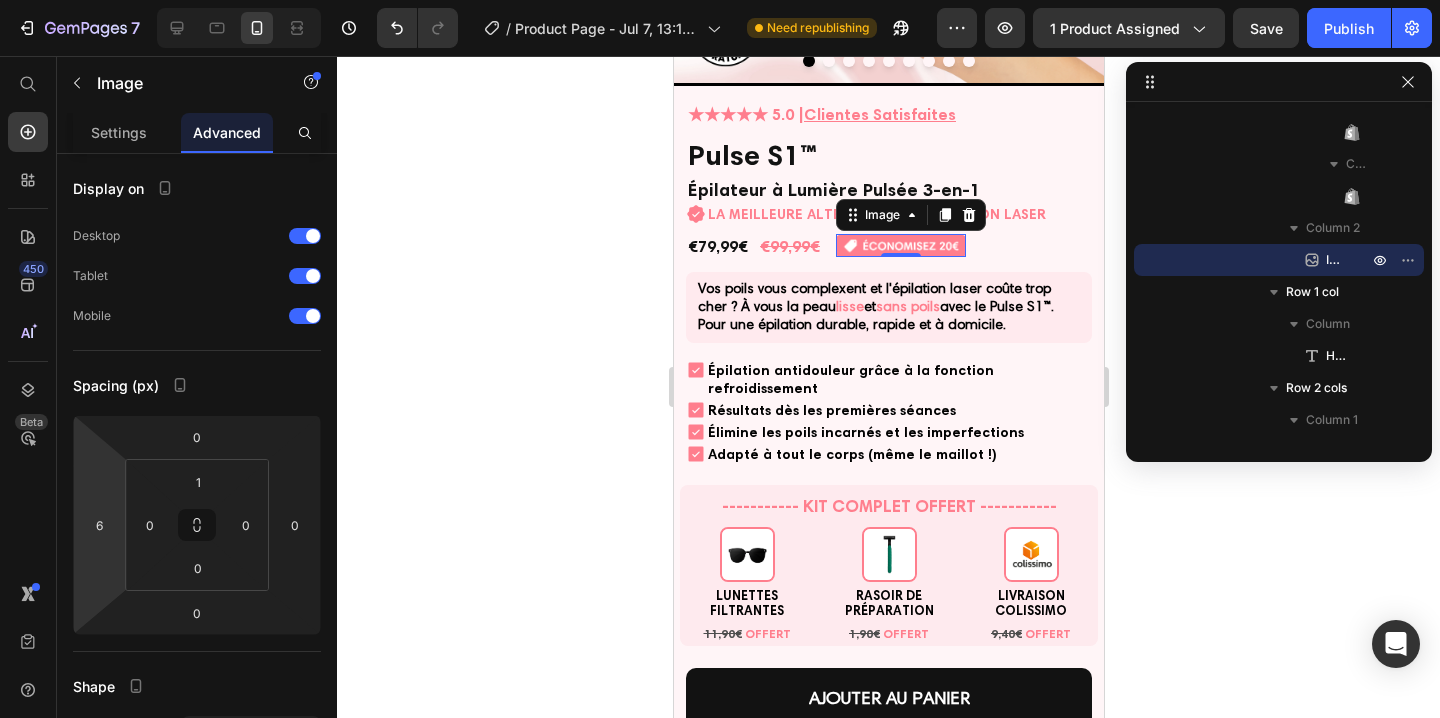 type on "4" 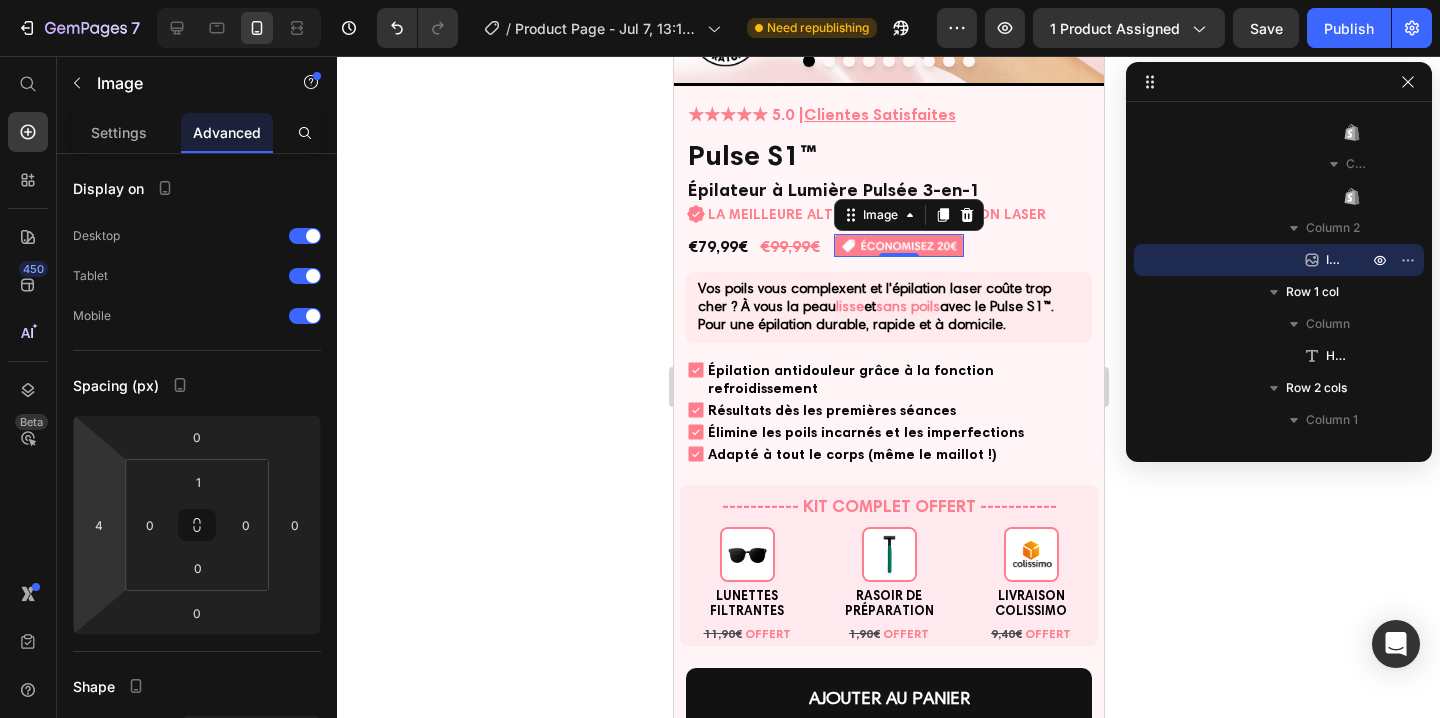 click on "7   /  Product Page - Jul 7, 13:10:20 Need republishing Preview 1 product assigned  Save   Publish  450 Beta Start with Sections Elements Hero Section Product Detail Brands Trusted Badges Guarantee Product Breakdown How to use Testimonials Compare Bundle FAQs Social Proof Brand Story Product List Collection Blog List Contact Sticky Add to Cart Custom Footer Browse Library 450 Layout
Row
Row
Row
Row Text
Heading
Text Block Button
Button
Button
Sticky Back to top Media
Image" at bounding box center [720, 0] 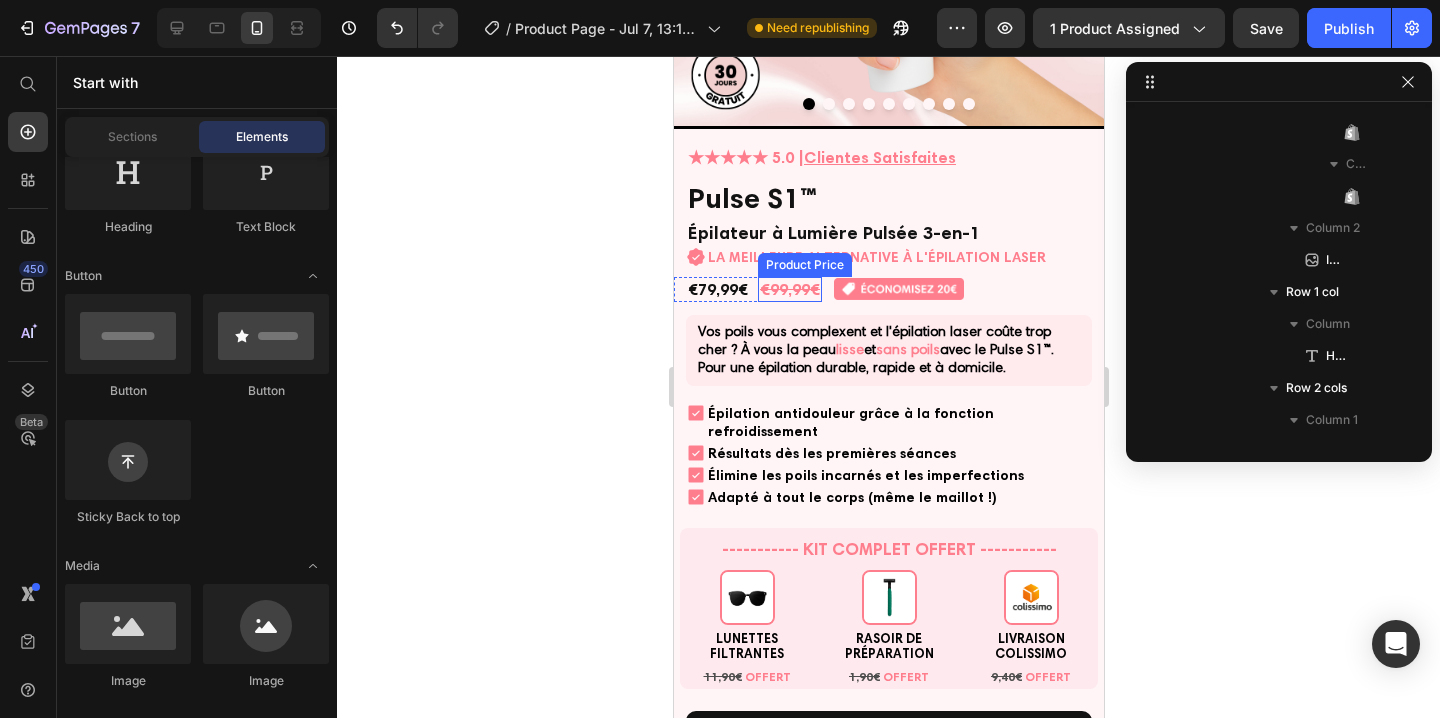 scroll, scrollTop: 434, scrollLeft: 0, axis: vertical 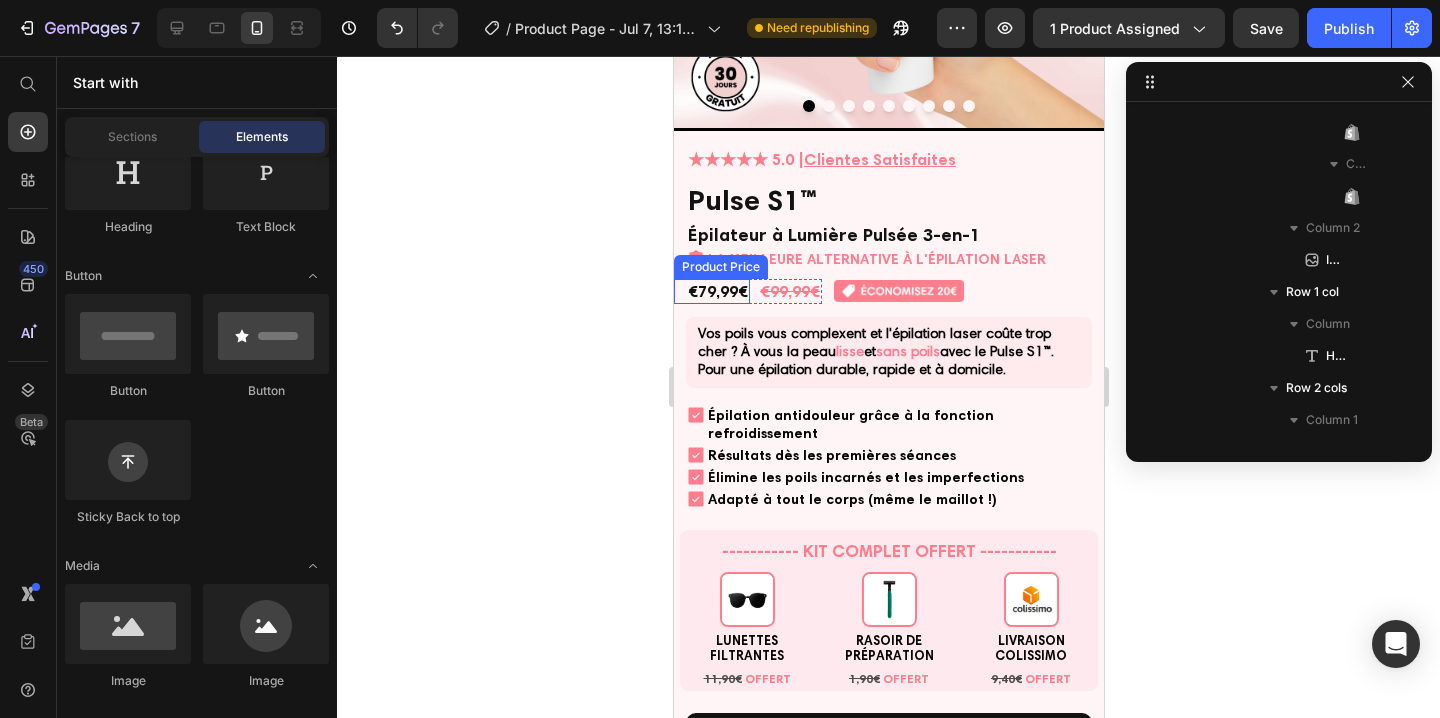 click on "€79,99€ Product Price" at bounding box center (711, 291) 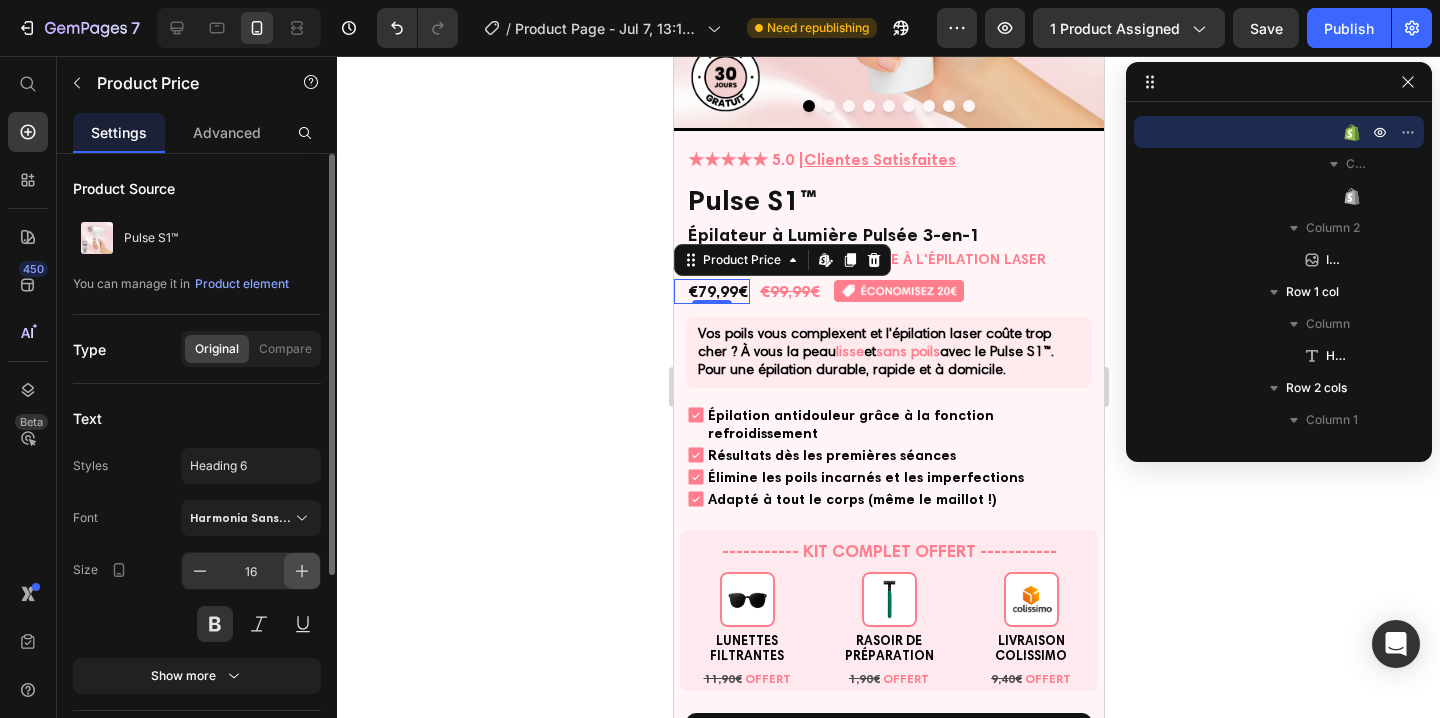 click 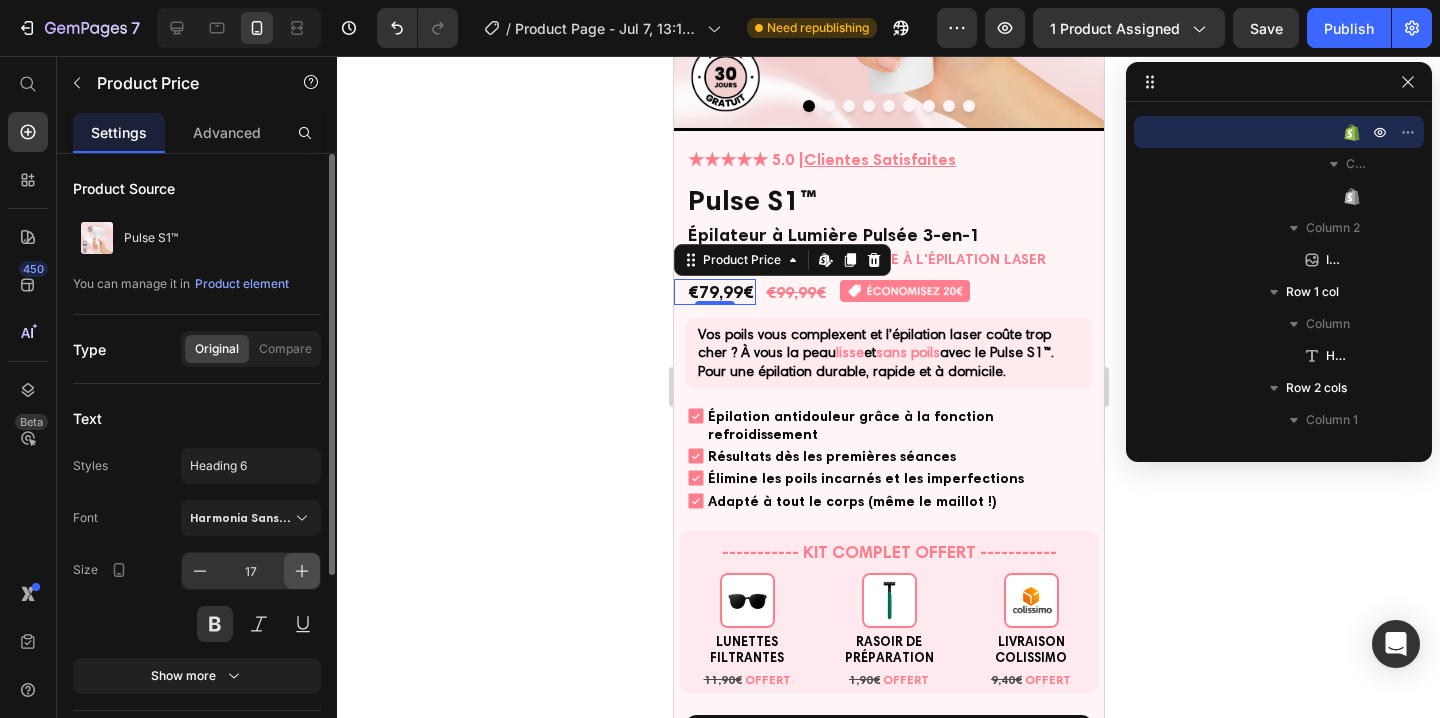click 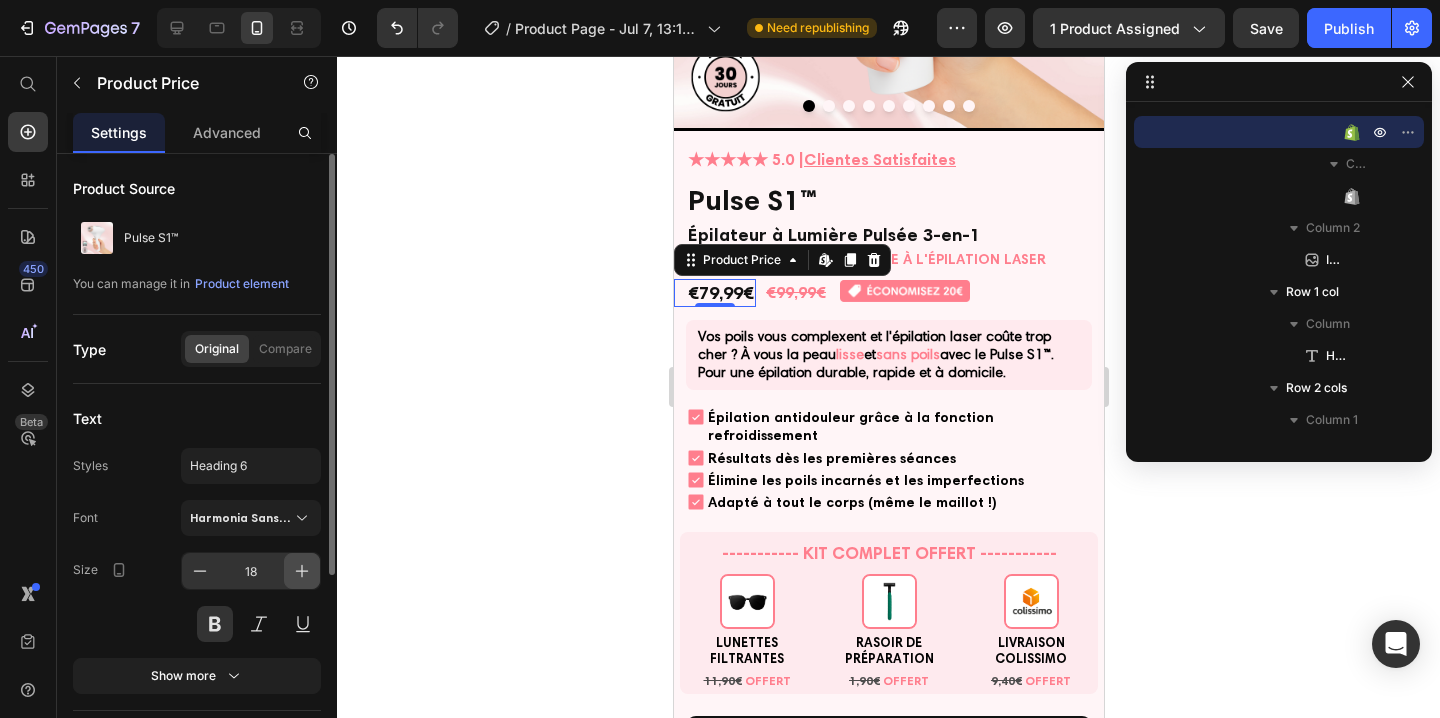 click 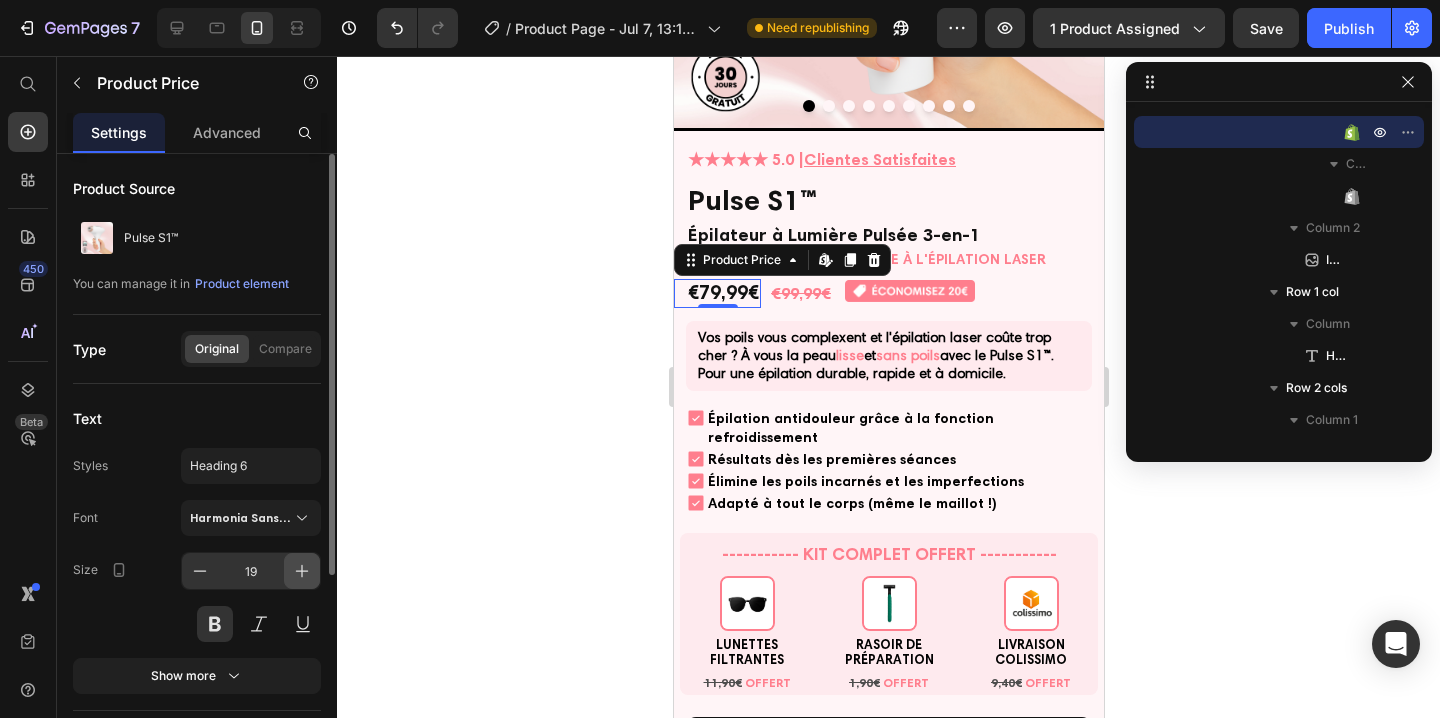 click 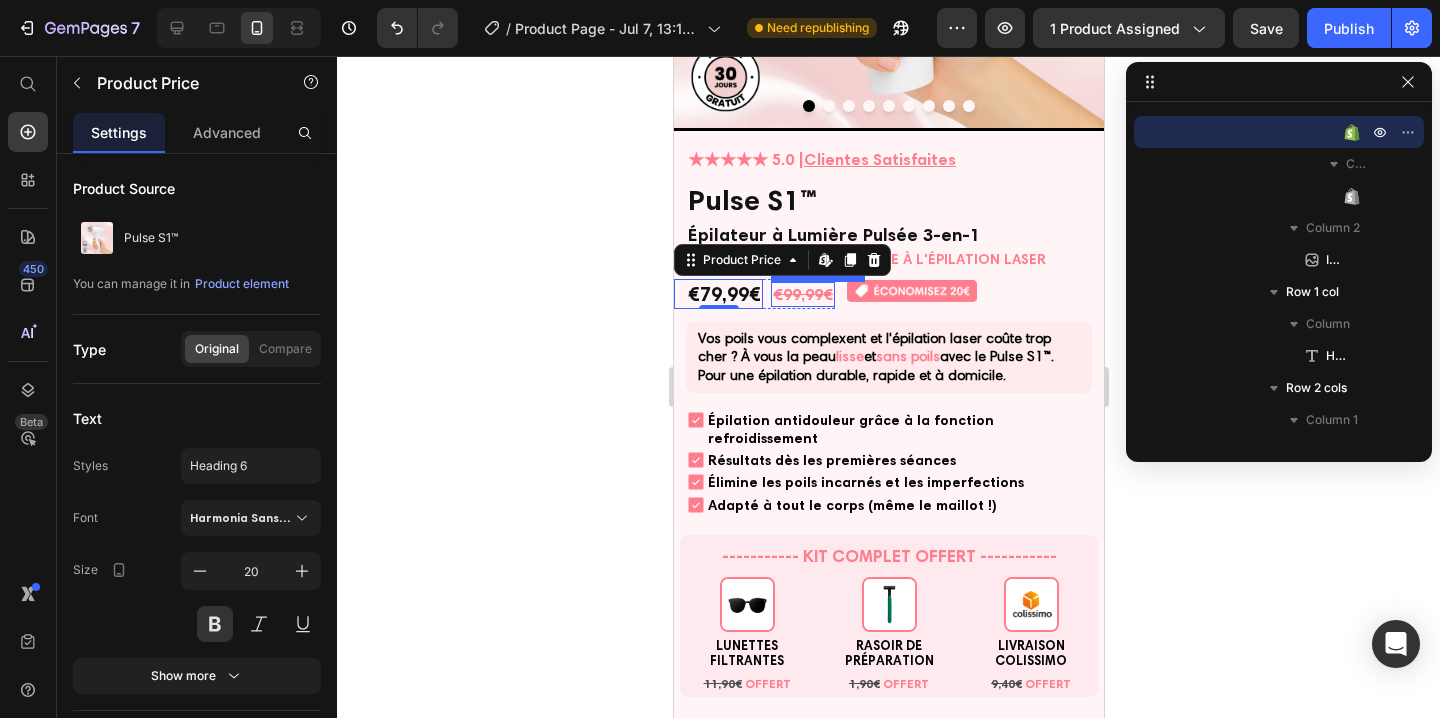 click on "€99,99€" at bounding box center [802, 294] 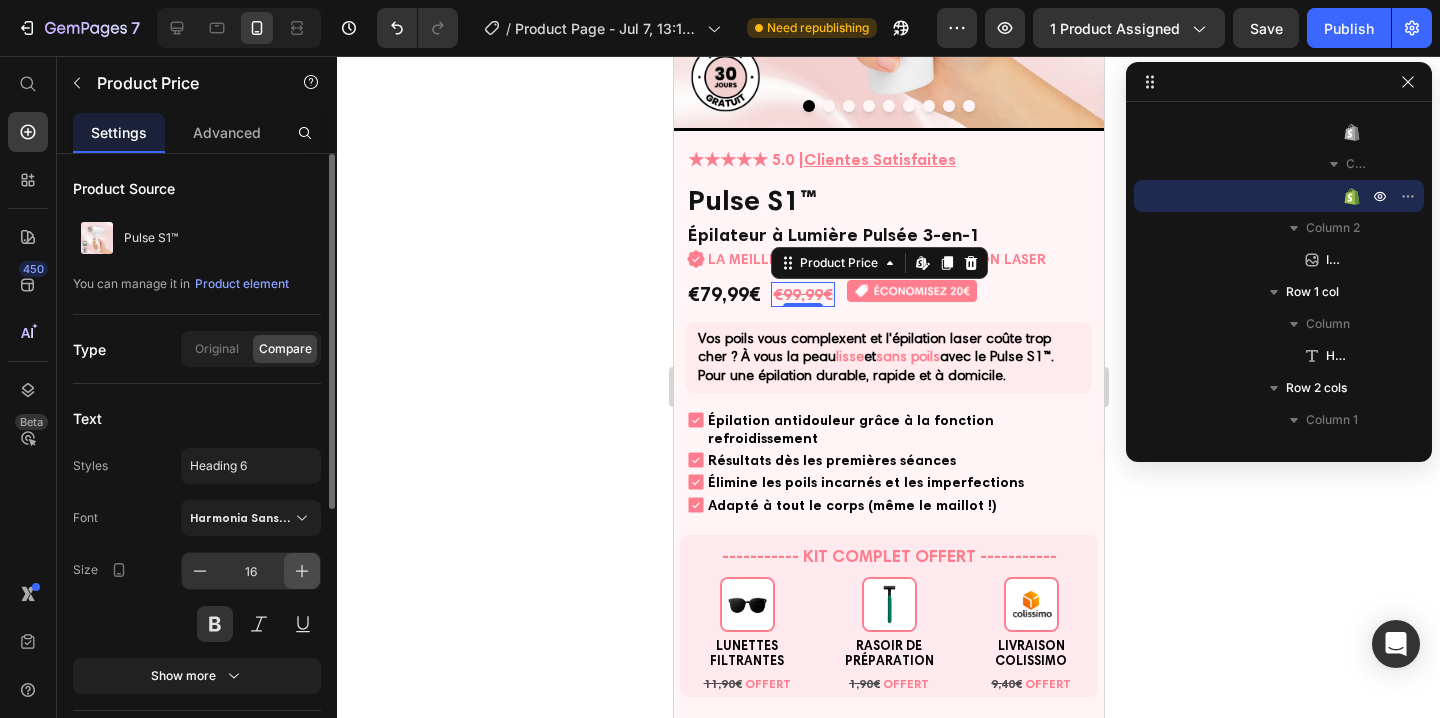 click at bounding box center (302, 571) 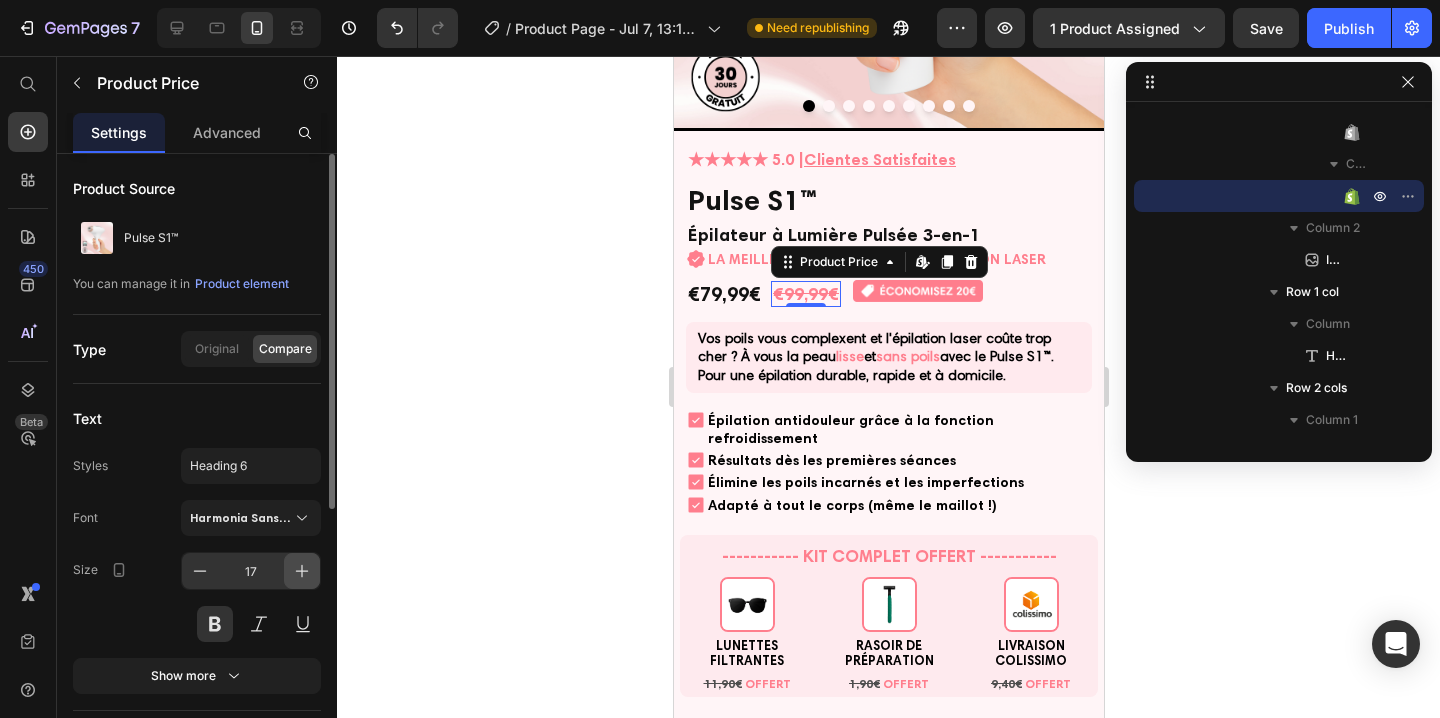click at bounding box center [302, 571] 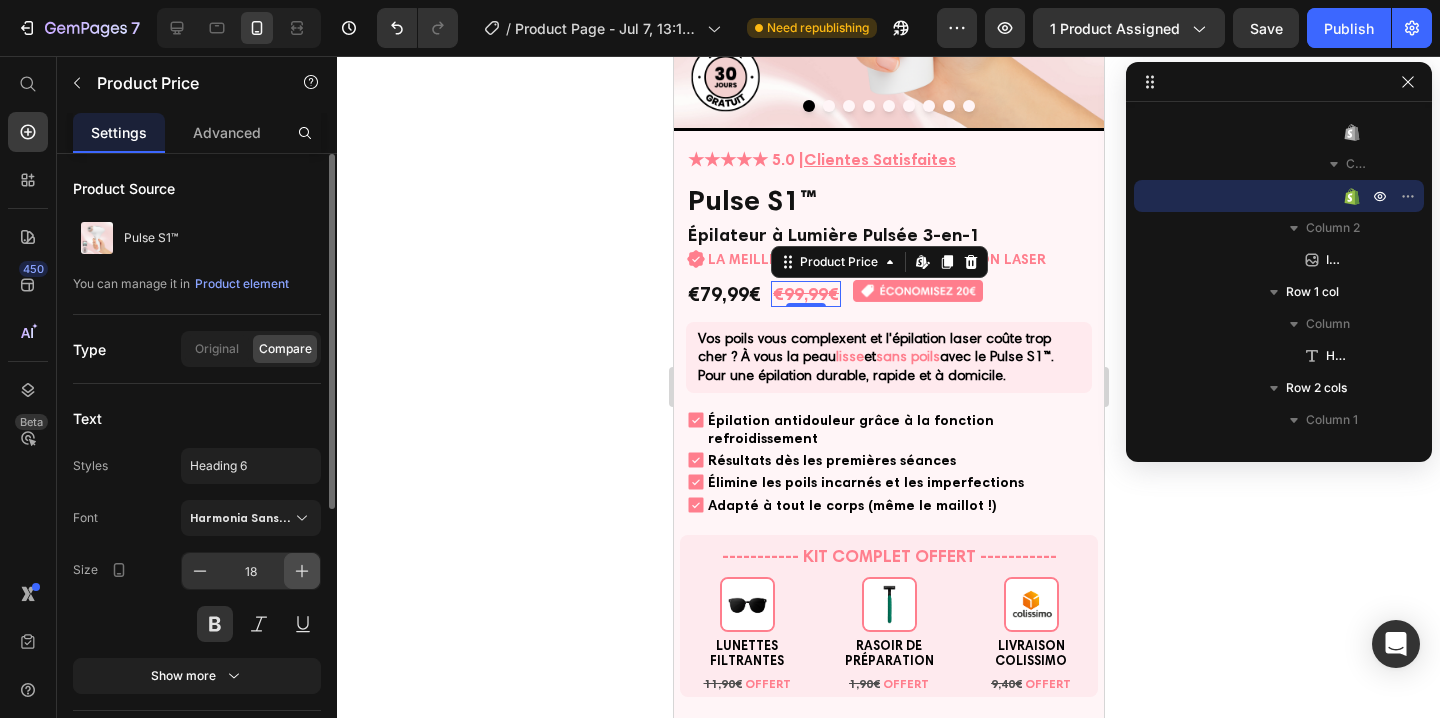 click at bounding box center [302, 571] 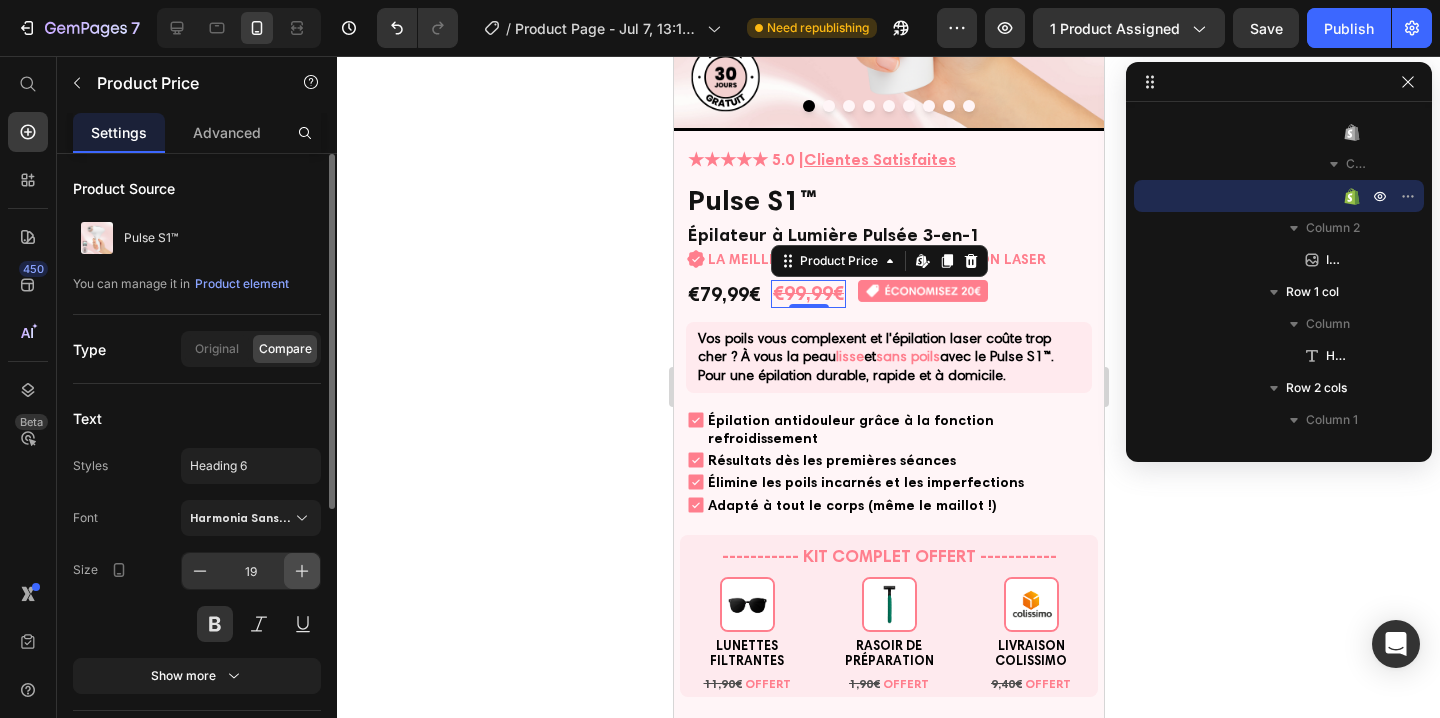 click at bounding box center [302, 571] 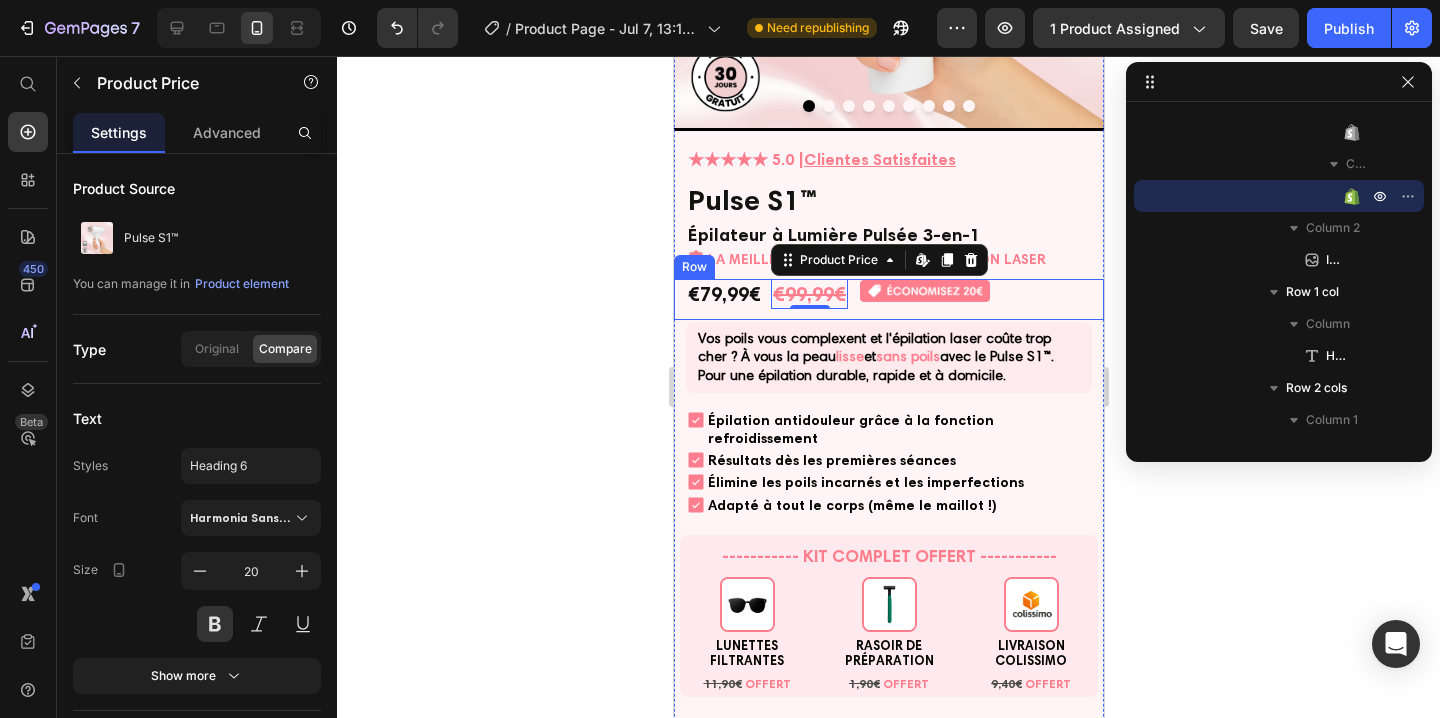 click 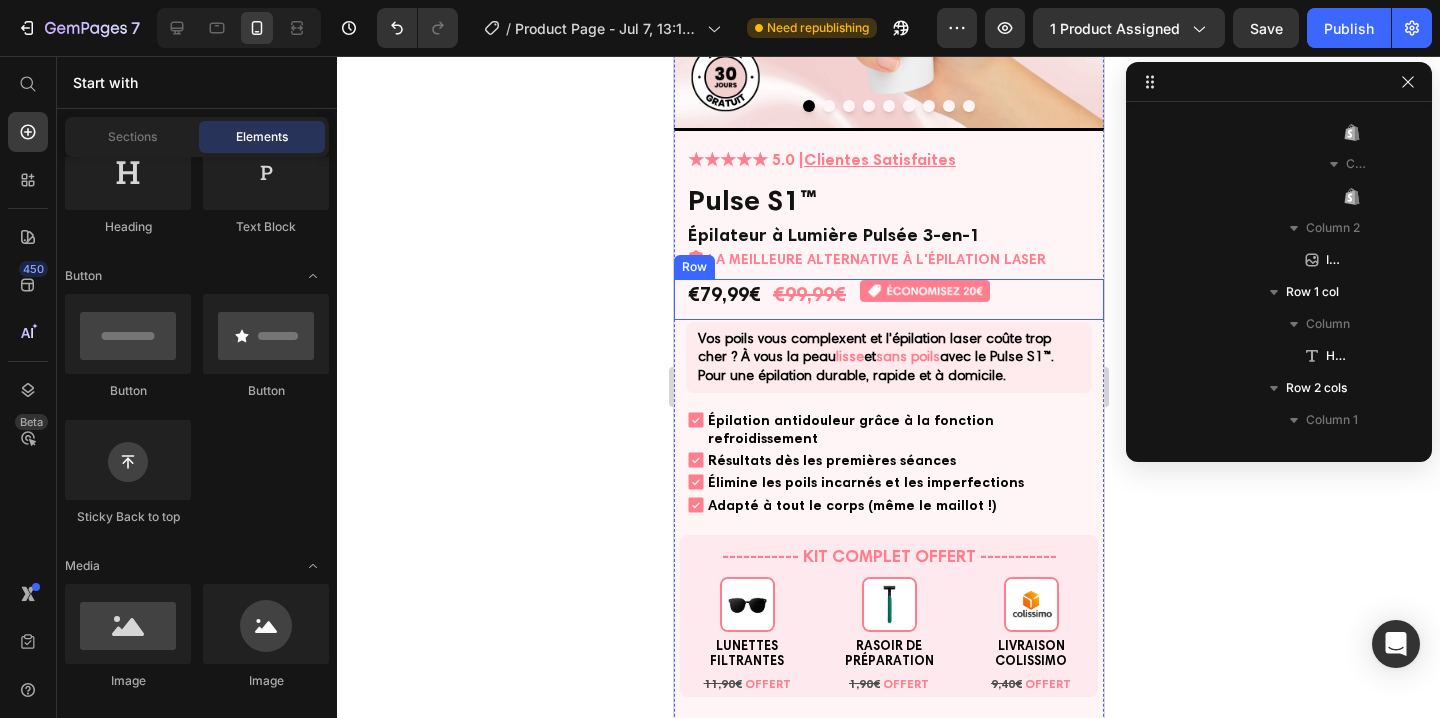 click 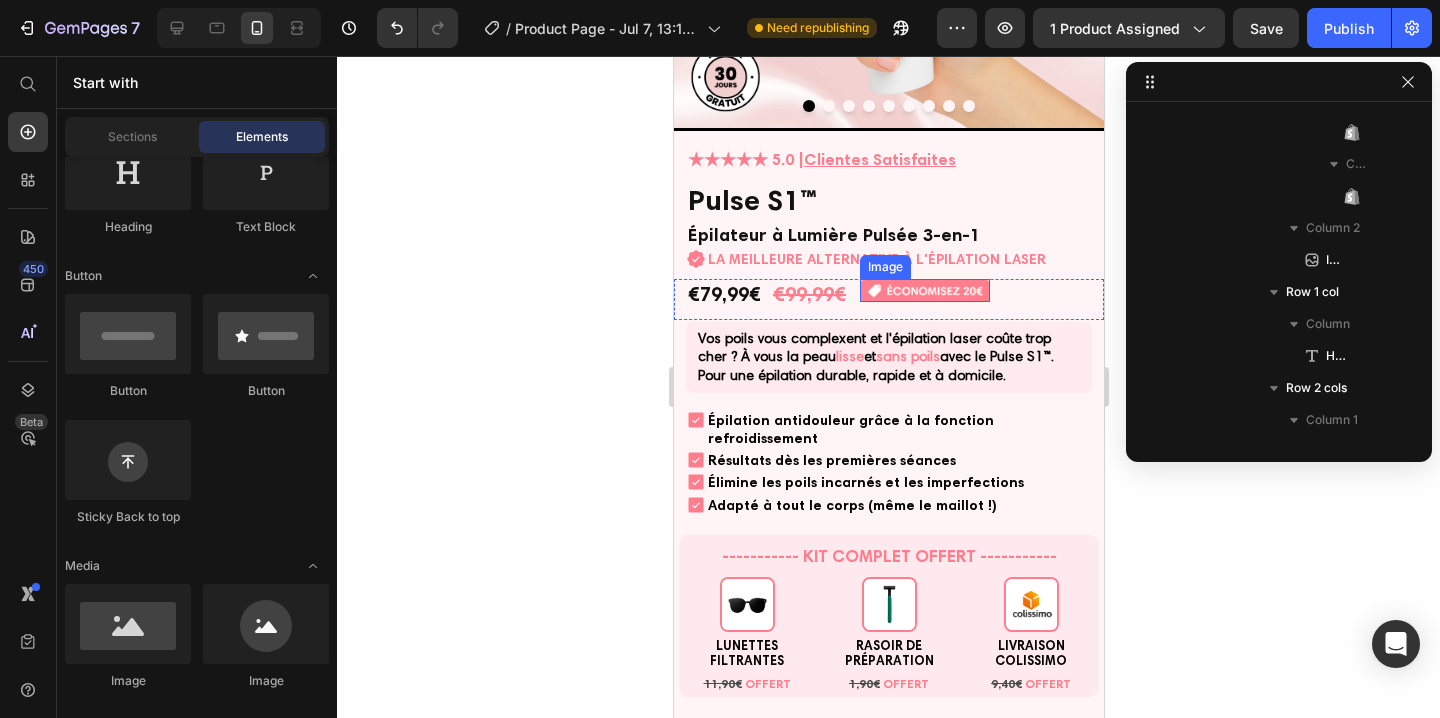 click at bounding box center [924, 290] 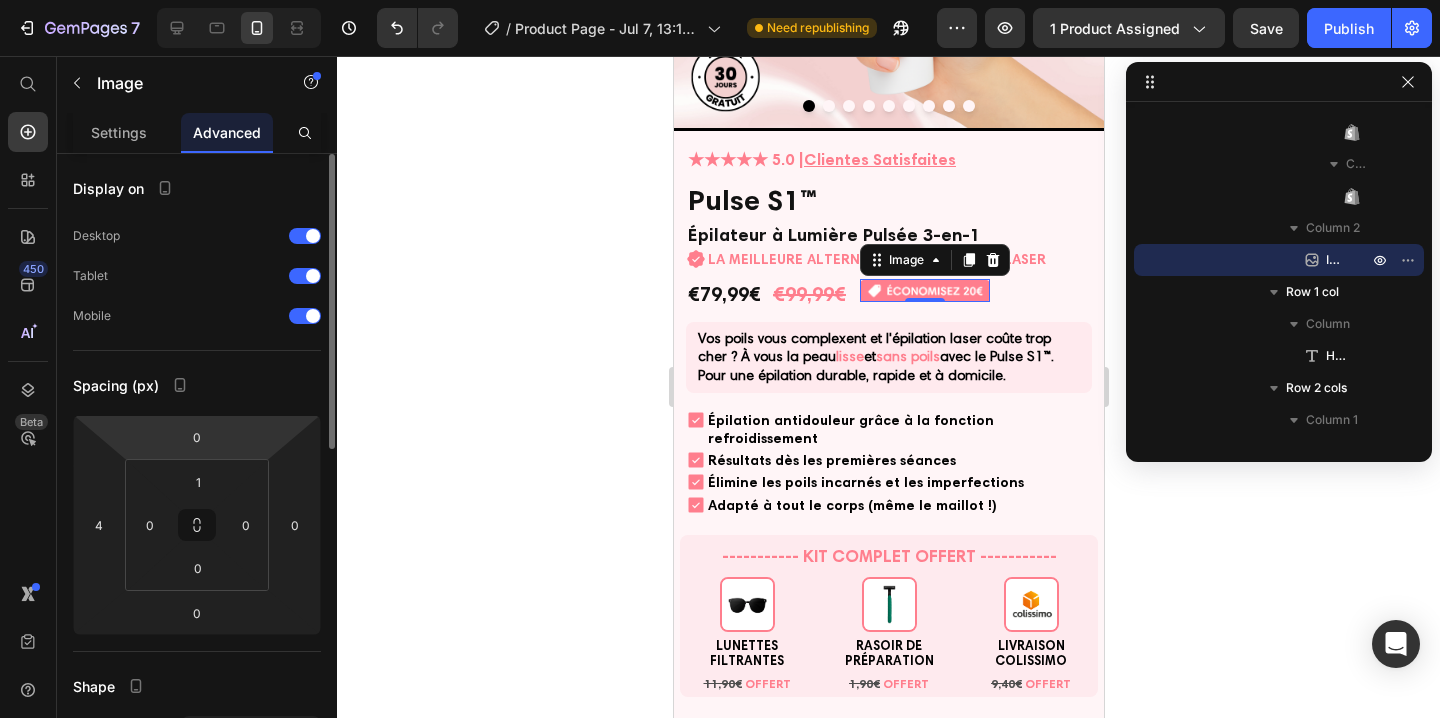 drag, startPoint x: 219, startPoint y: 496, endPoint x: 218, endPoint y: 454, distance: 42.0119 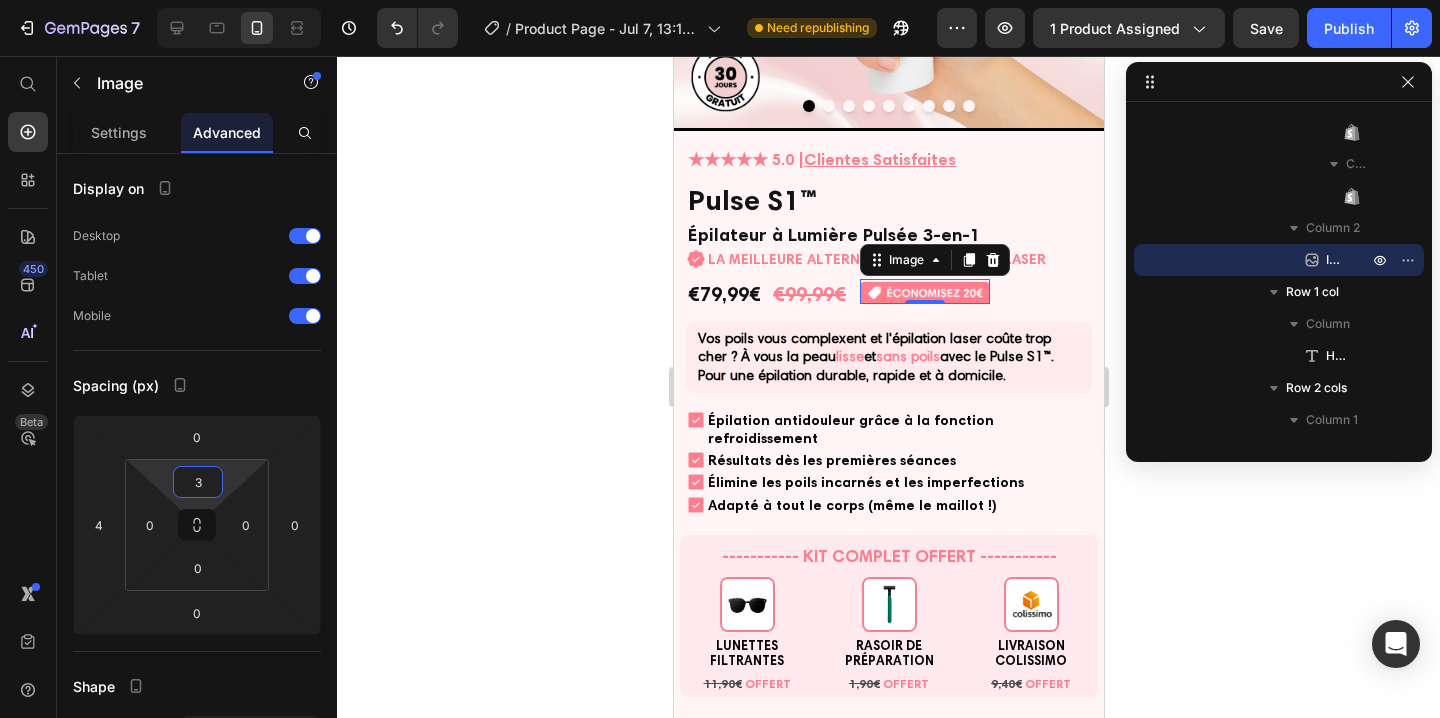 type on "5" 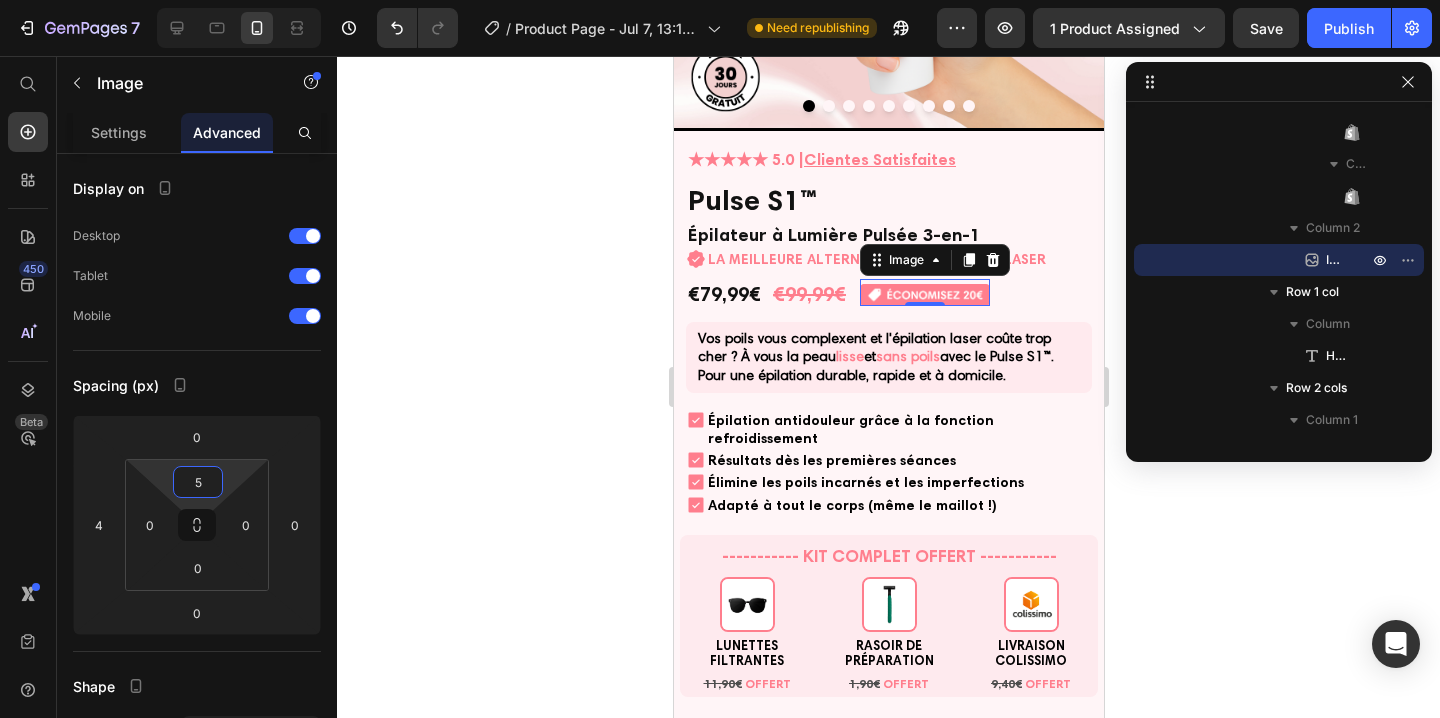 click on "7   /  Product Page - Jul 7, 13:10:20 Need republishing Preview 1 product assigned  Save   Publish  450 Beta Start with Sections Elements Hero Section Product Detail Brands Trusted Badges Guarantee Product Breakdown How to use Testimonials Compare Bundle FAQs Social Proof Brand Story Product List Collection Blog List Contact Sticky Add to Cart Custom Footer Browse Library 450 Layout
Row
Row
Row
Row Text
Heading
Text Block Button
Button
Button
Sticky Back to top Media
Image" at bounding box center (720, 0) 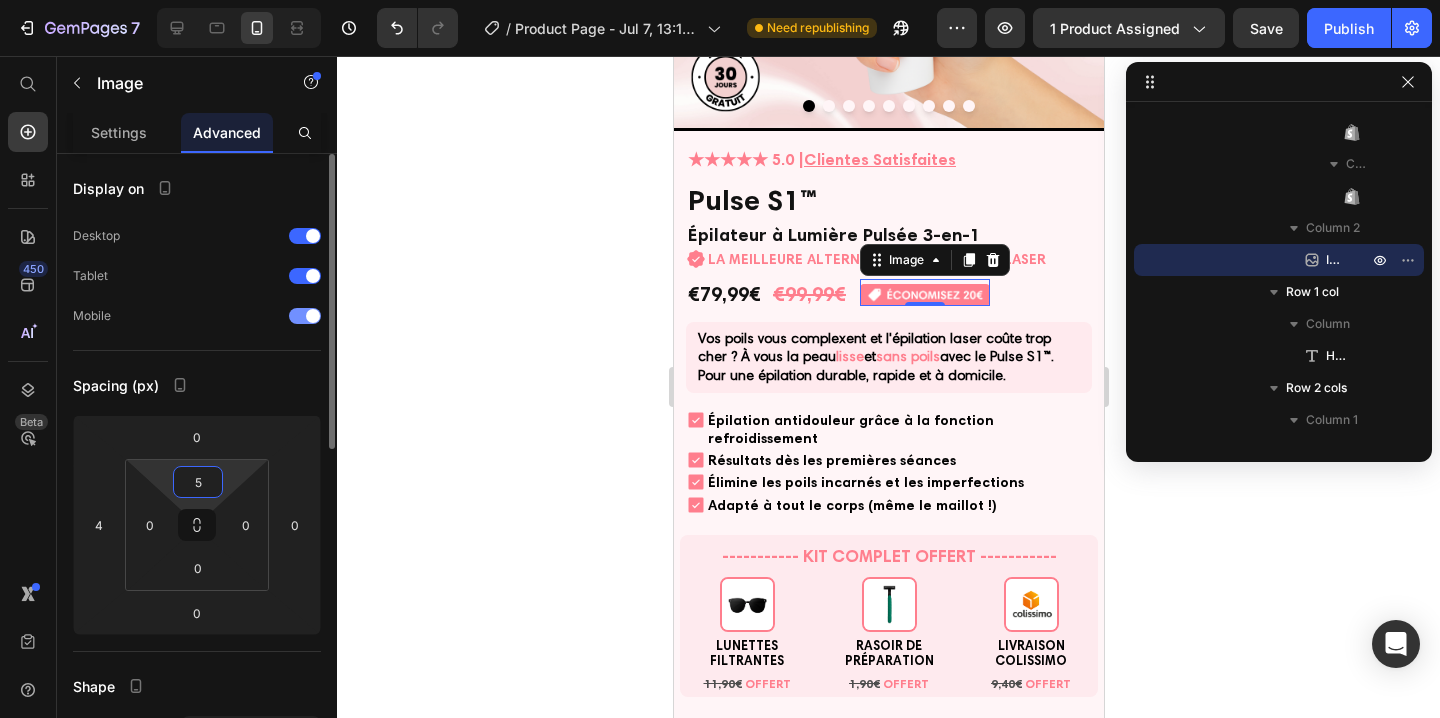 click on "Mobile" at bounding box center [197, 316] 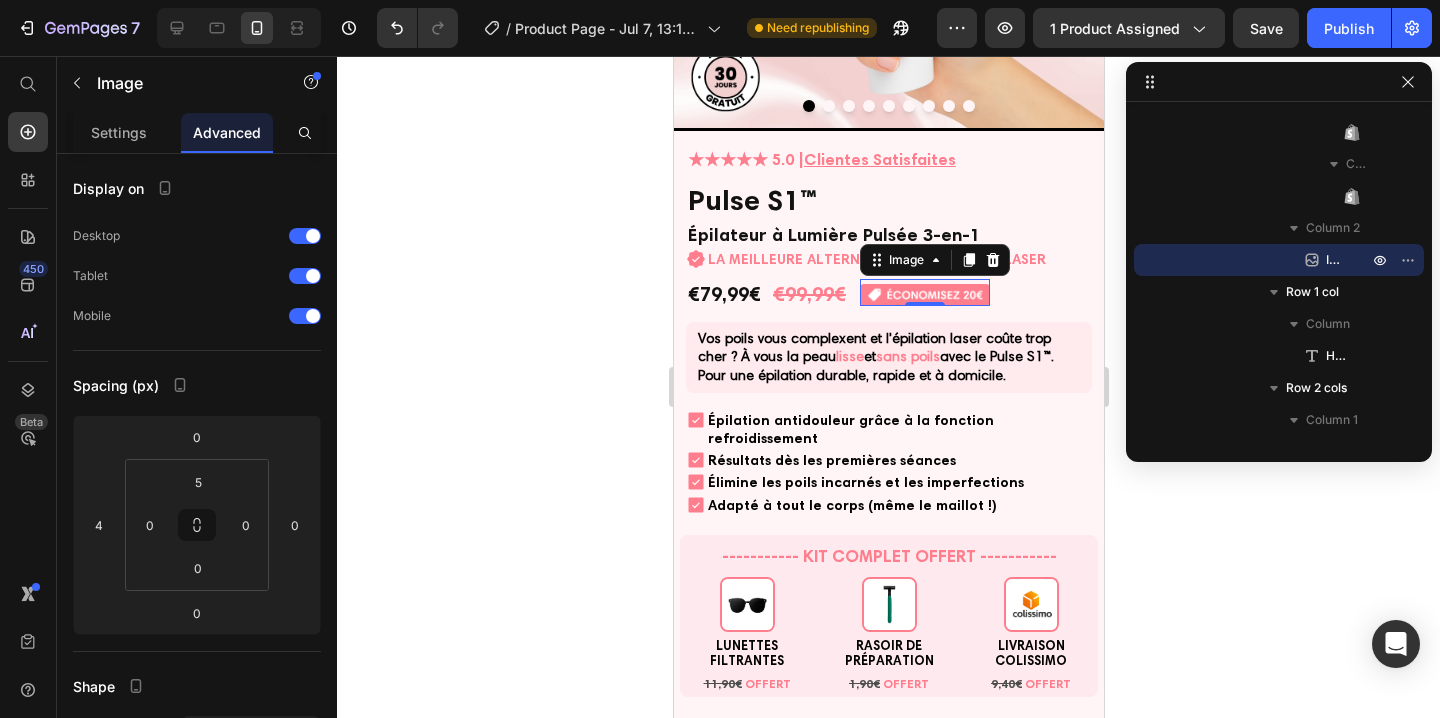 click 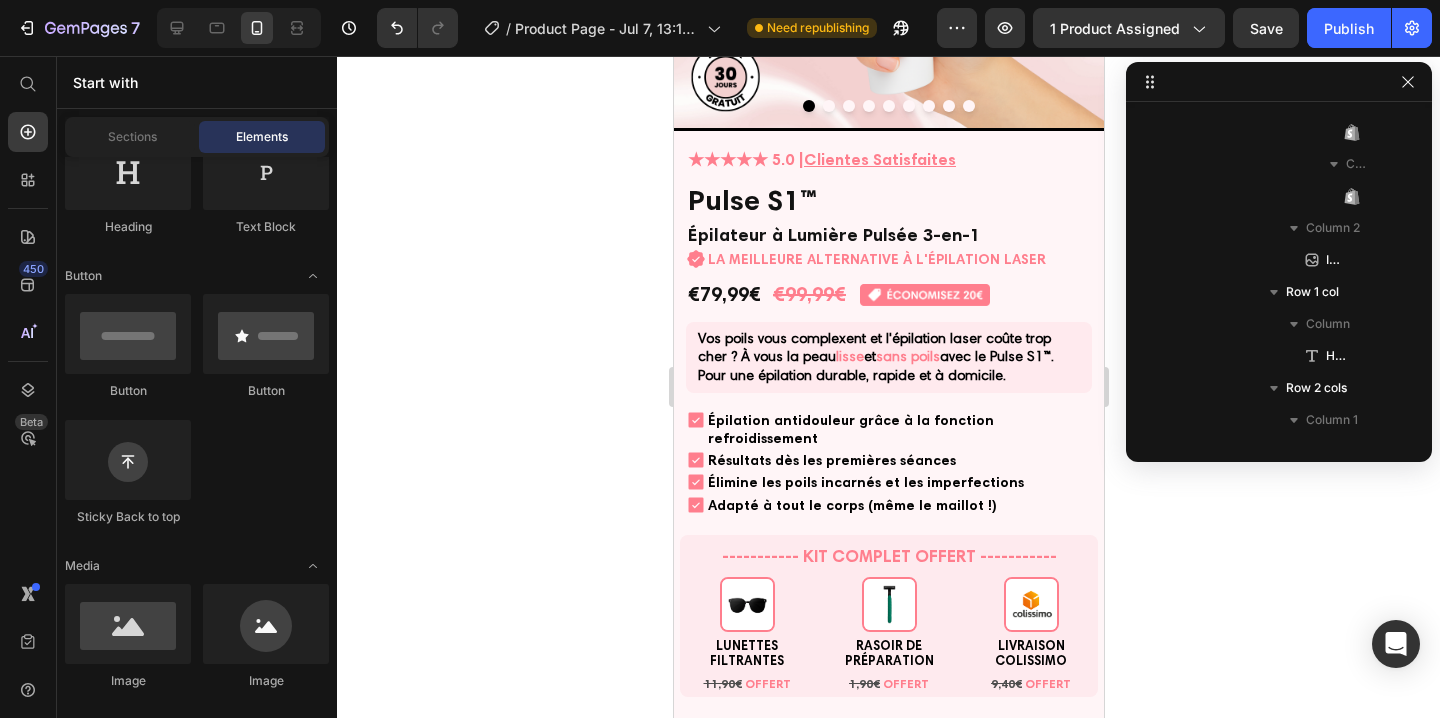 click 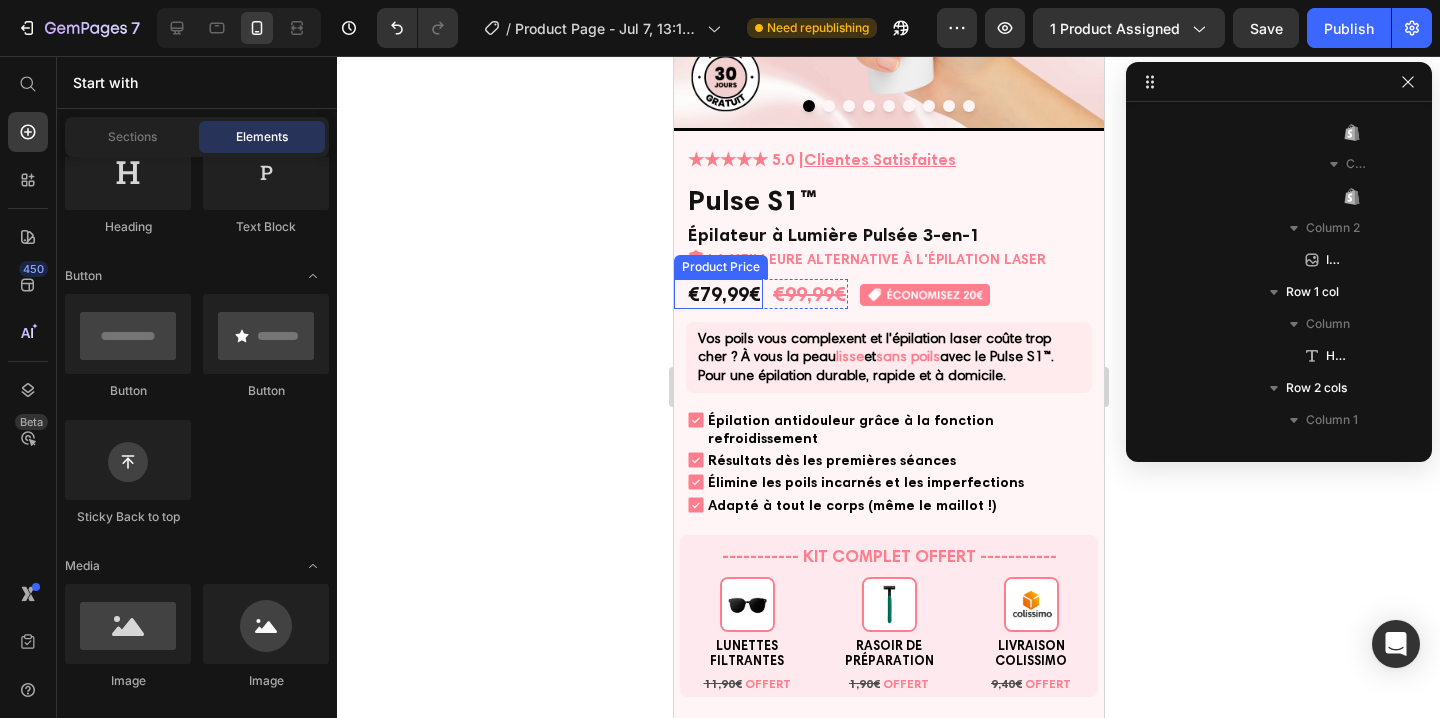 click on "€79,99€ Product Price" at bounding box center (717, 294) 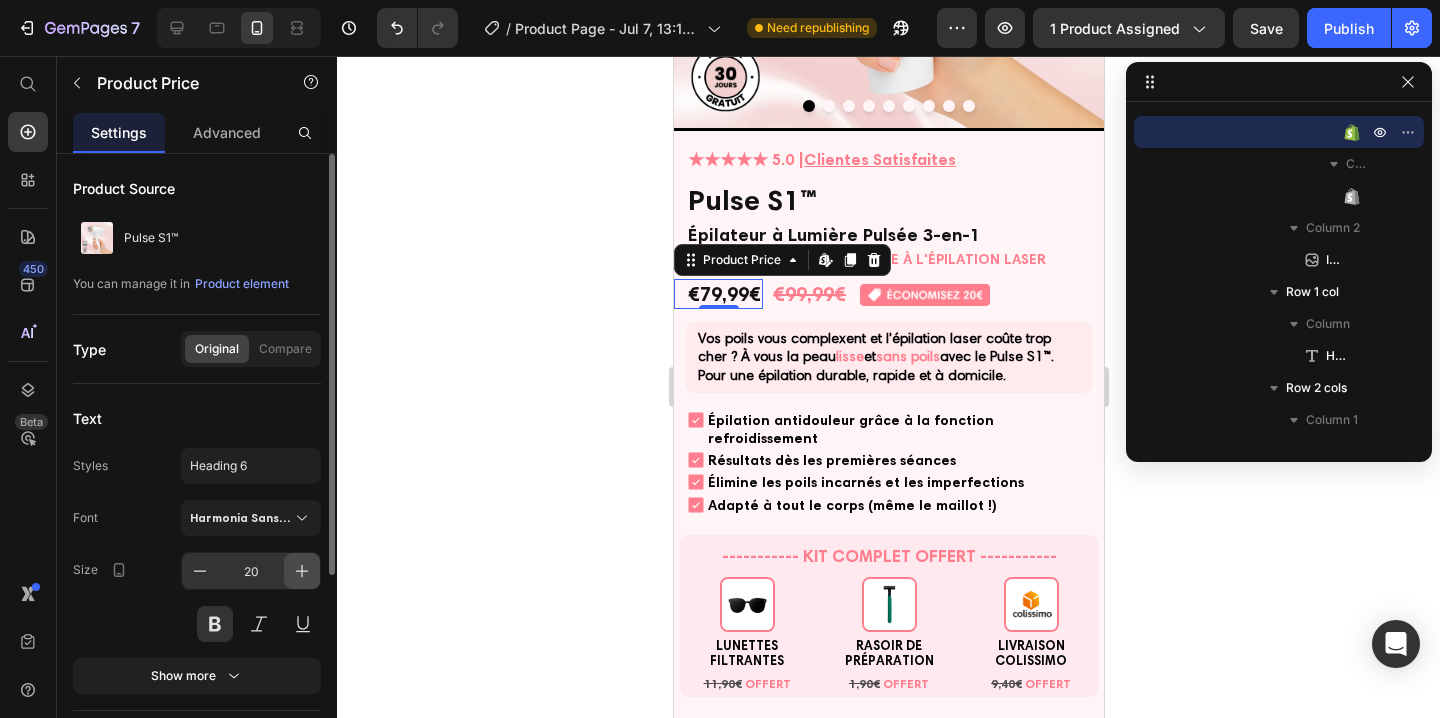 click 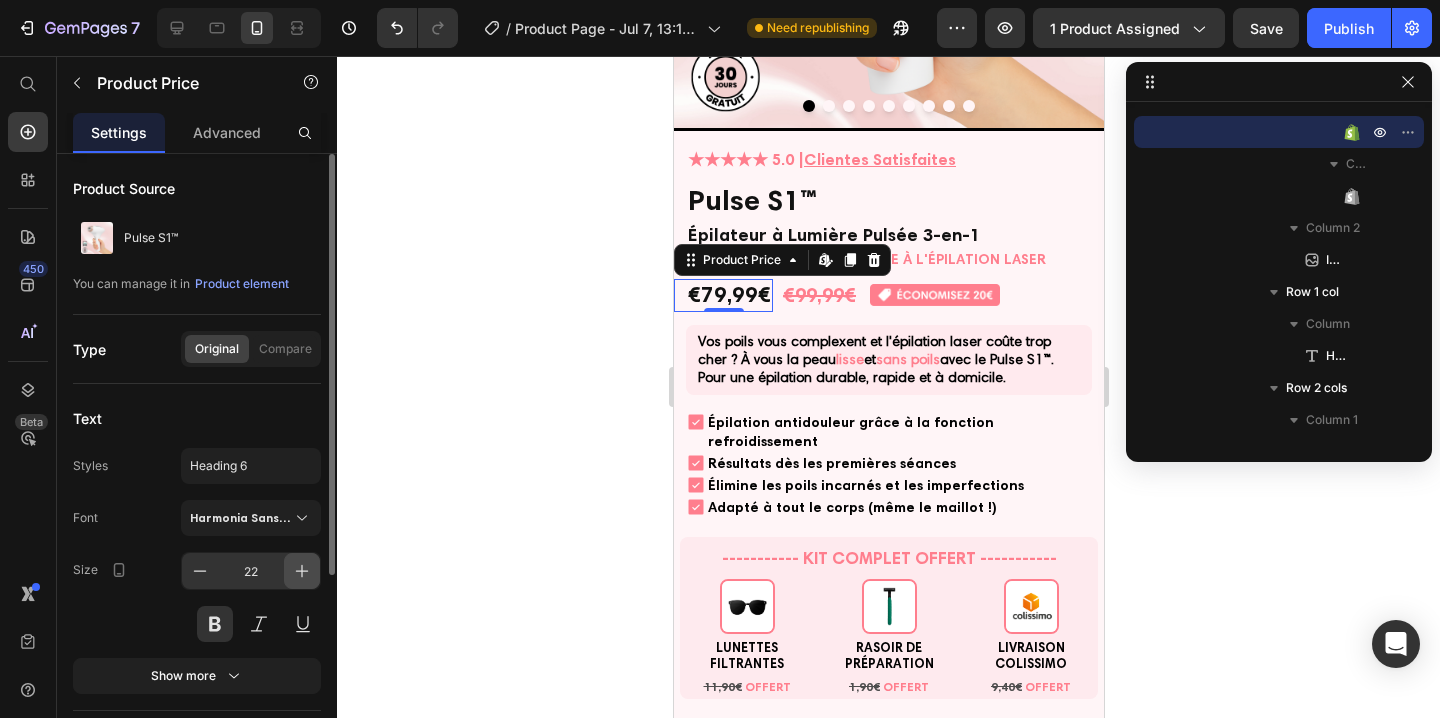click 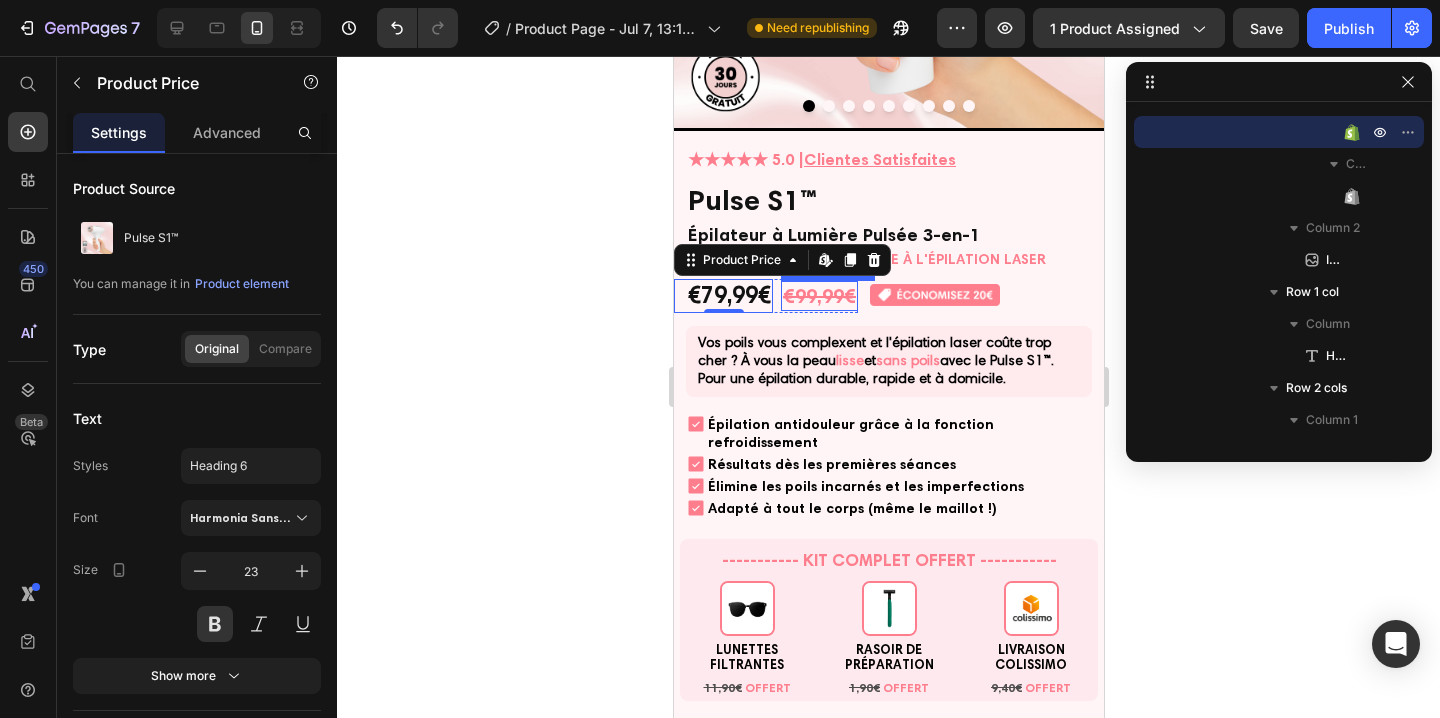 click on "€99,99€" at bounding box center (818, 296) 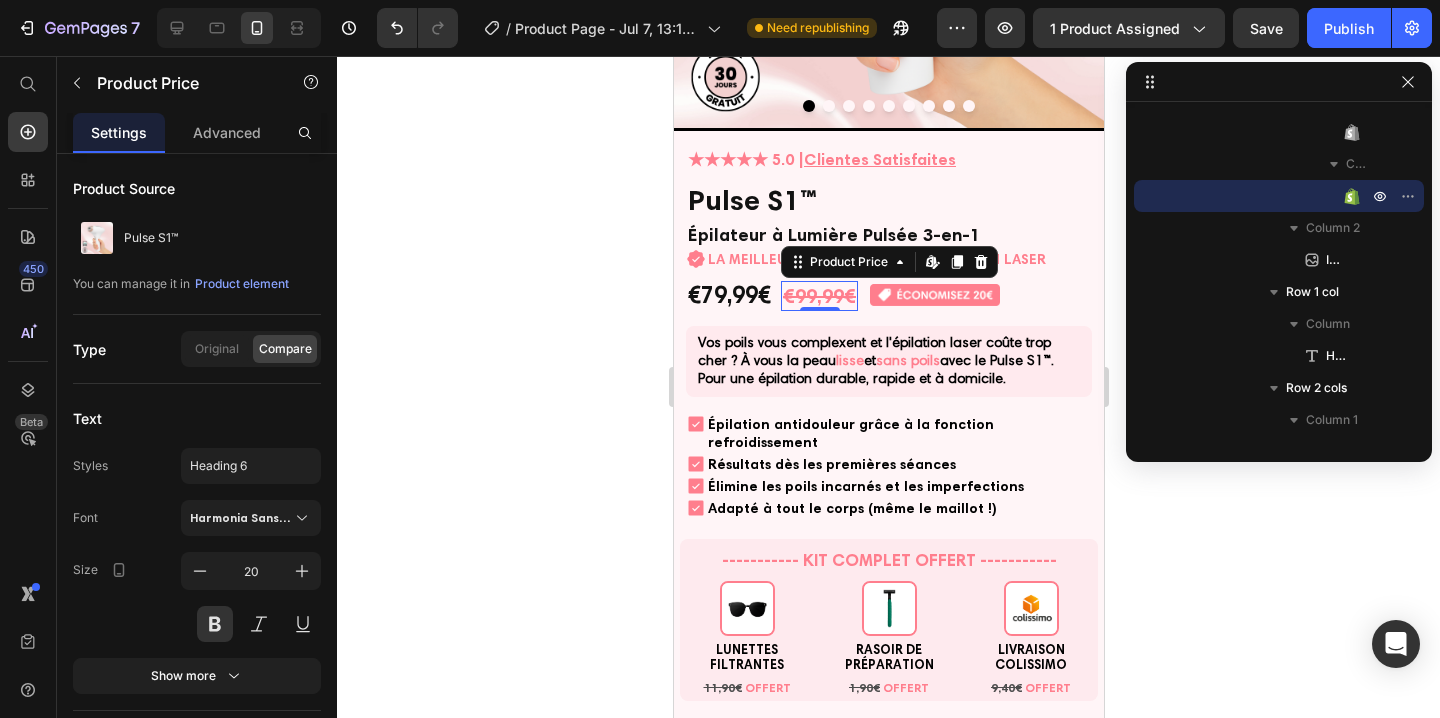 click 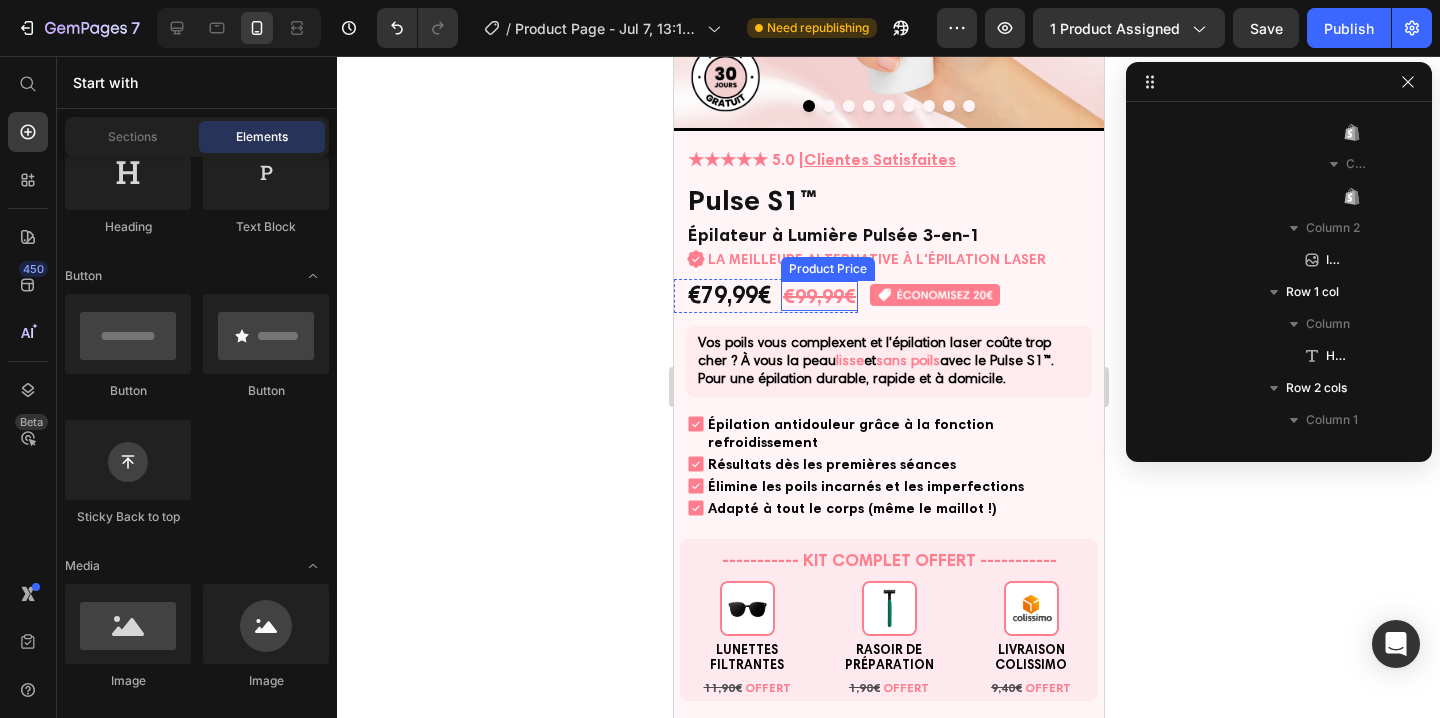 click on "€99,99€" at bounding box center (818, 296) 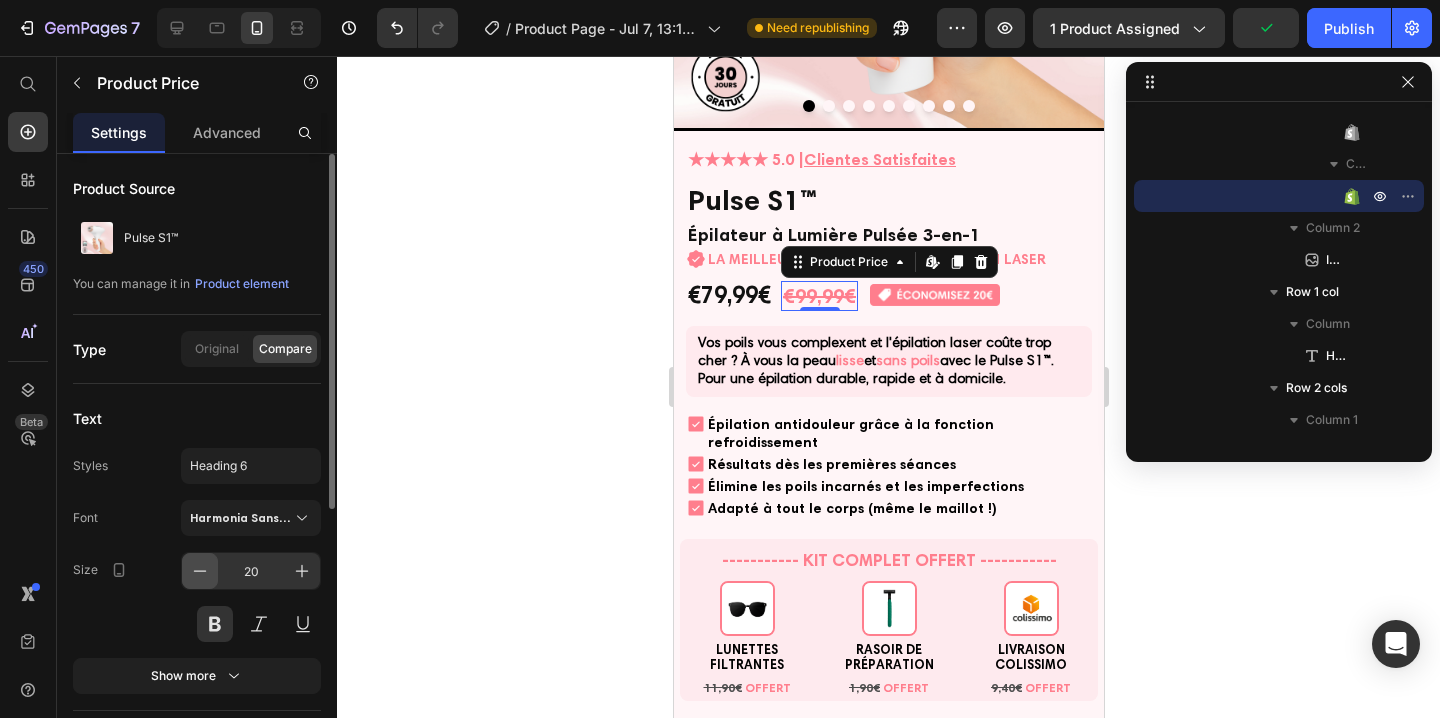 click 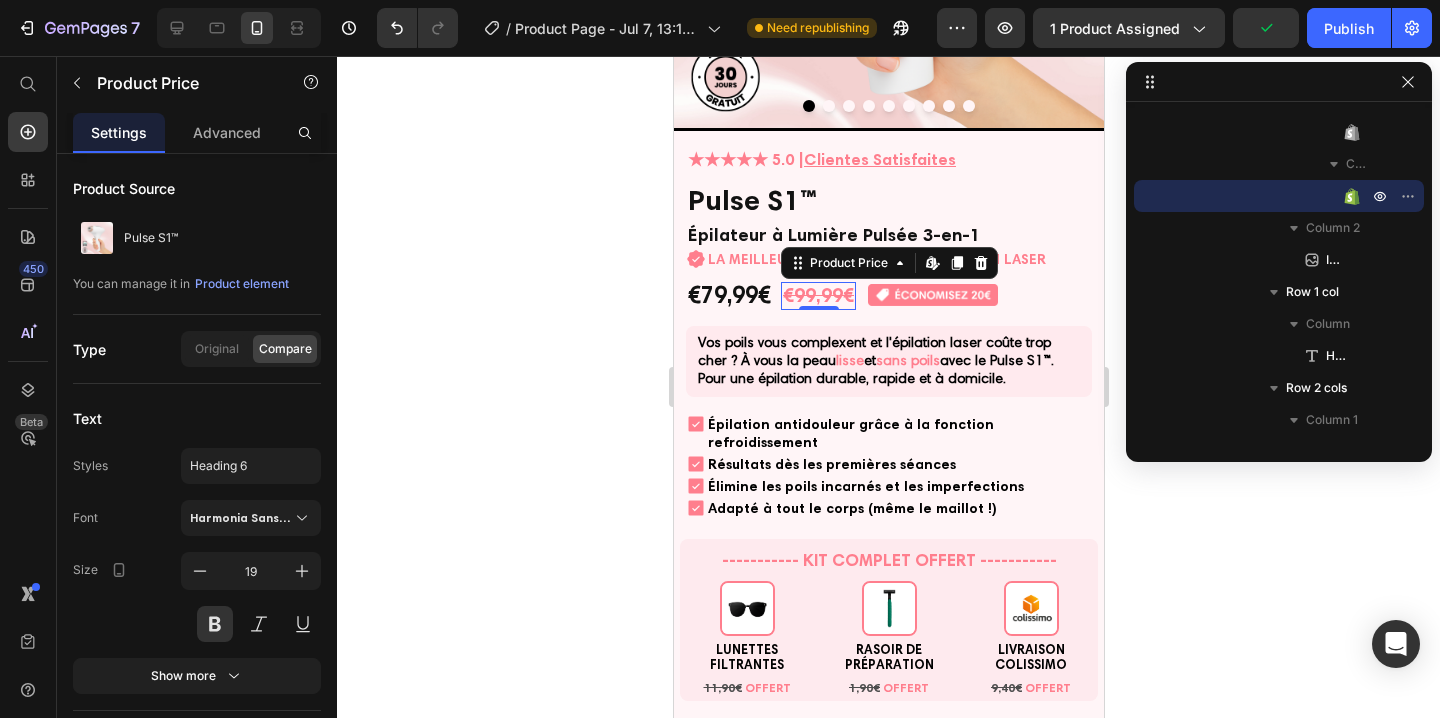 click 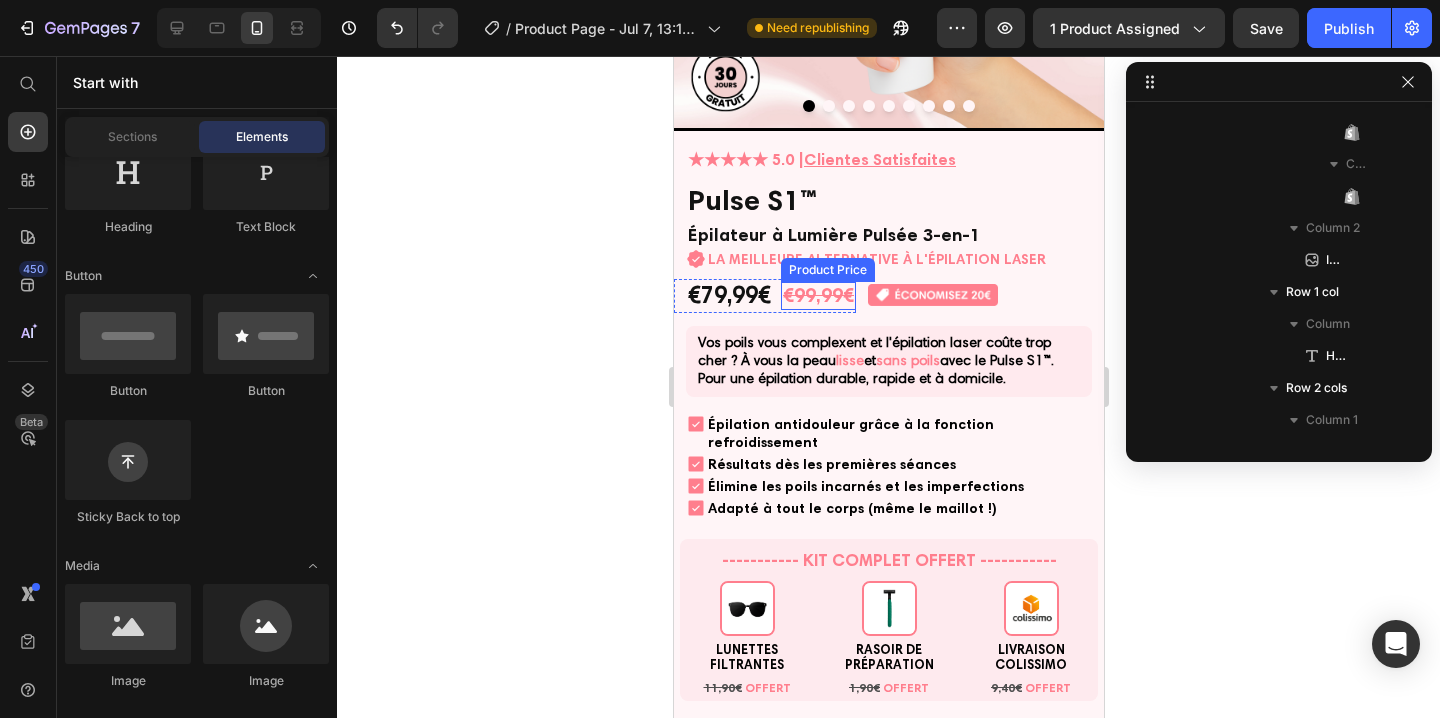 click on "€99,99€" at bounding box center (817, 296) 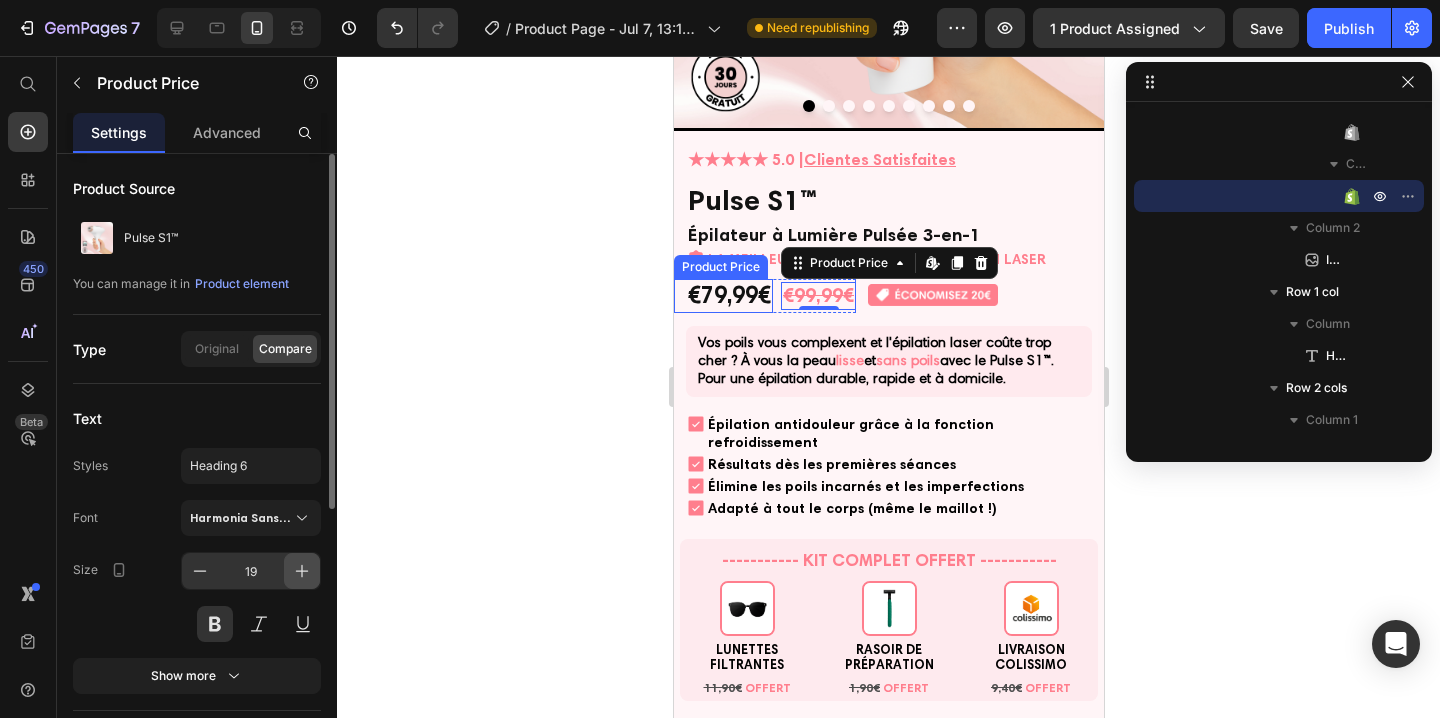 click 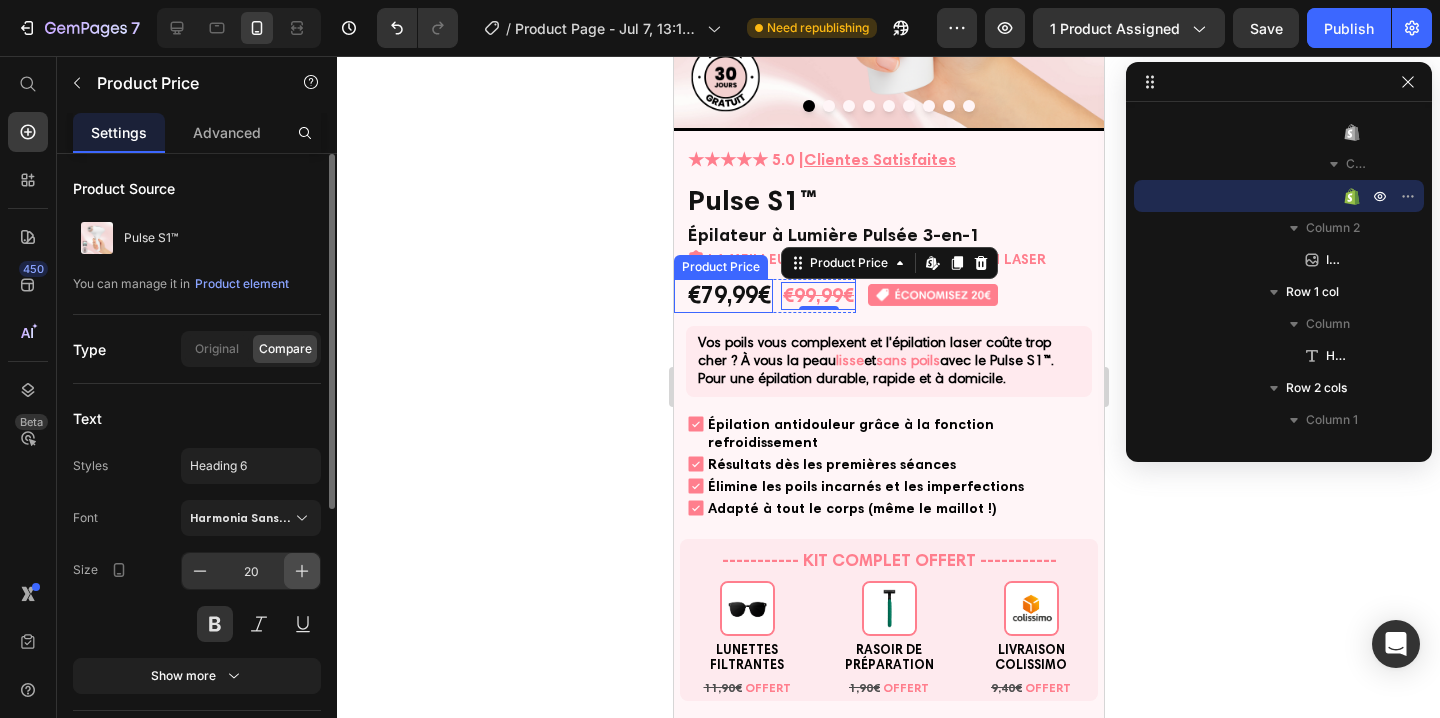 click 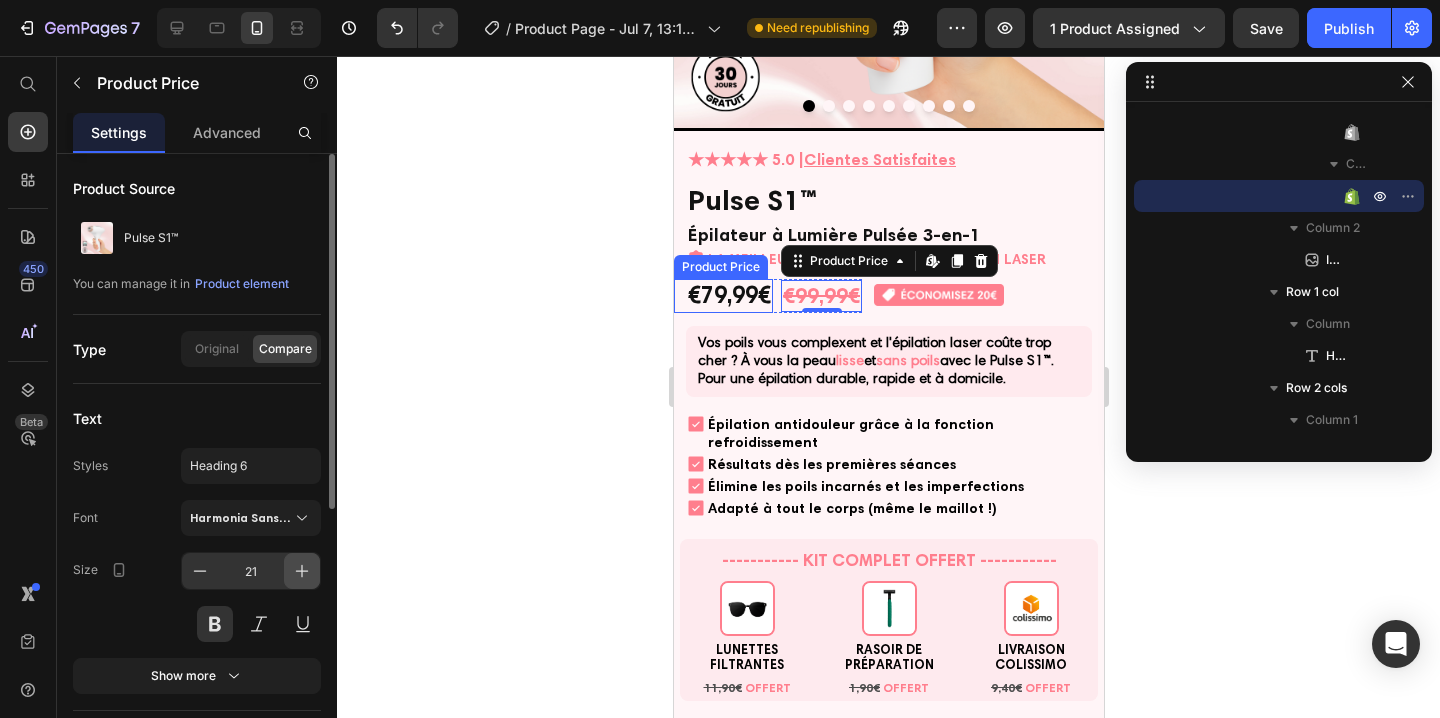 click 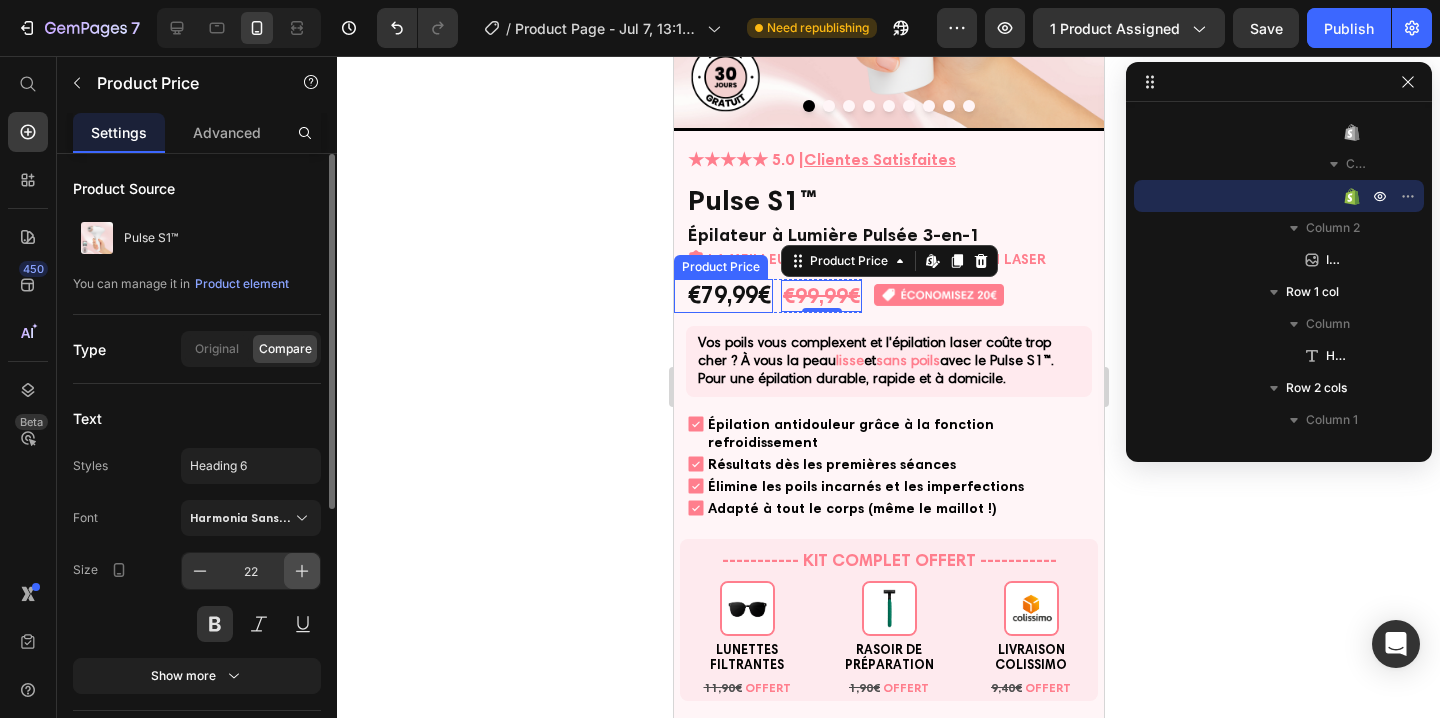 click 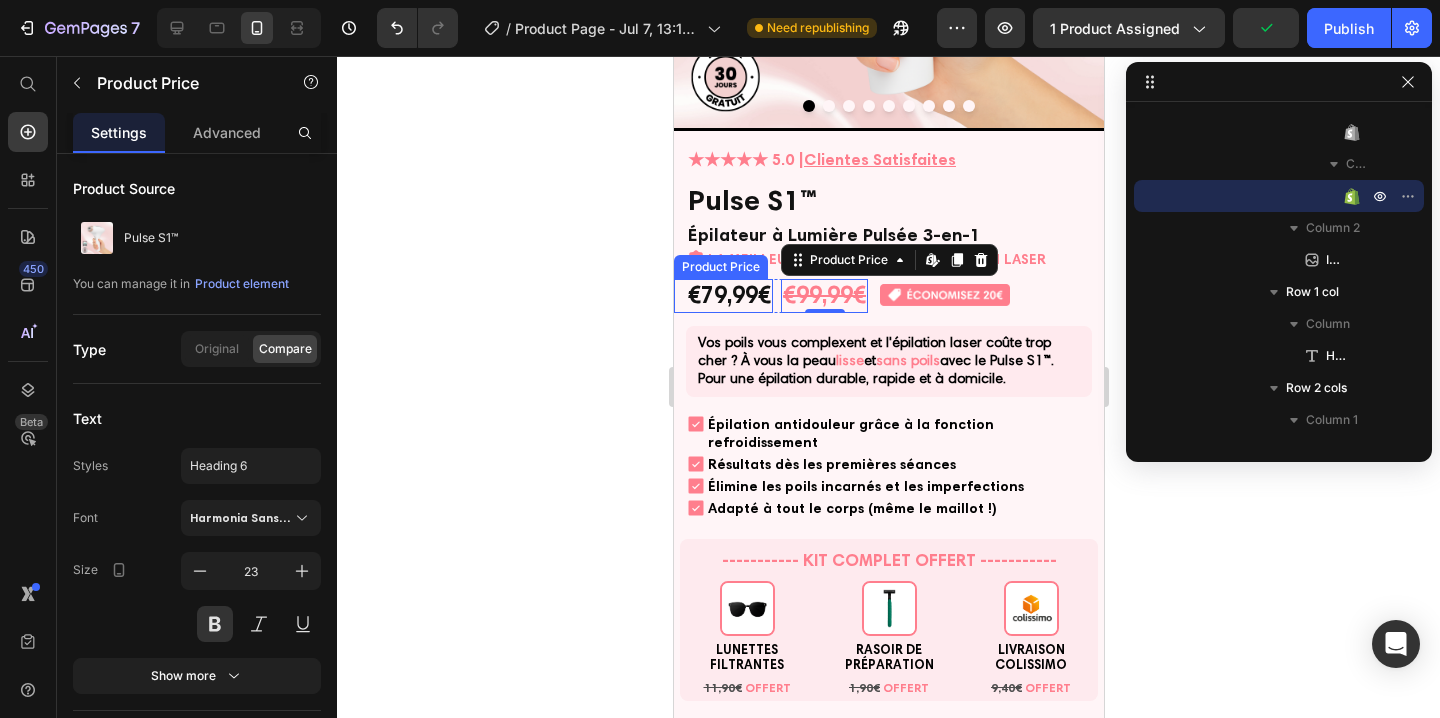 click 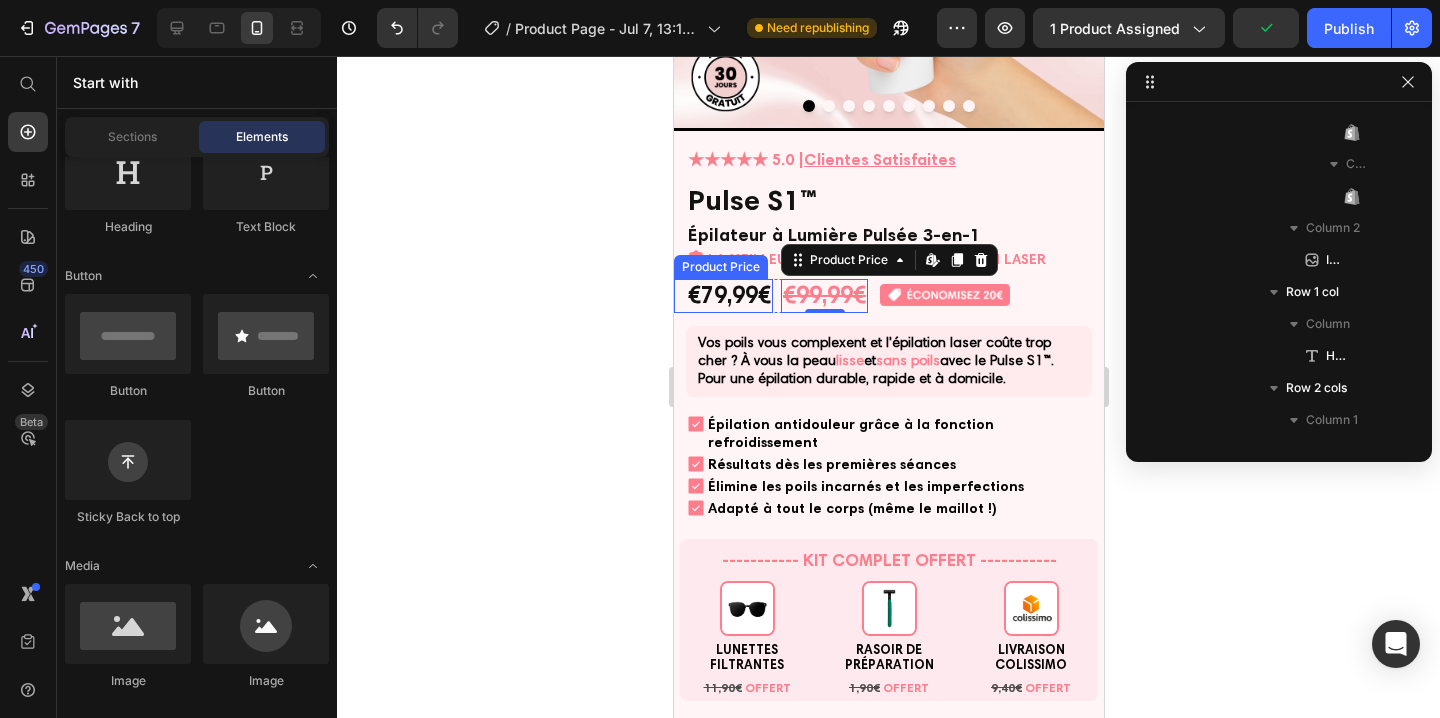 click 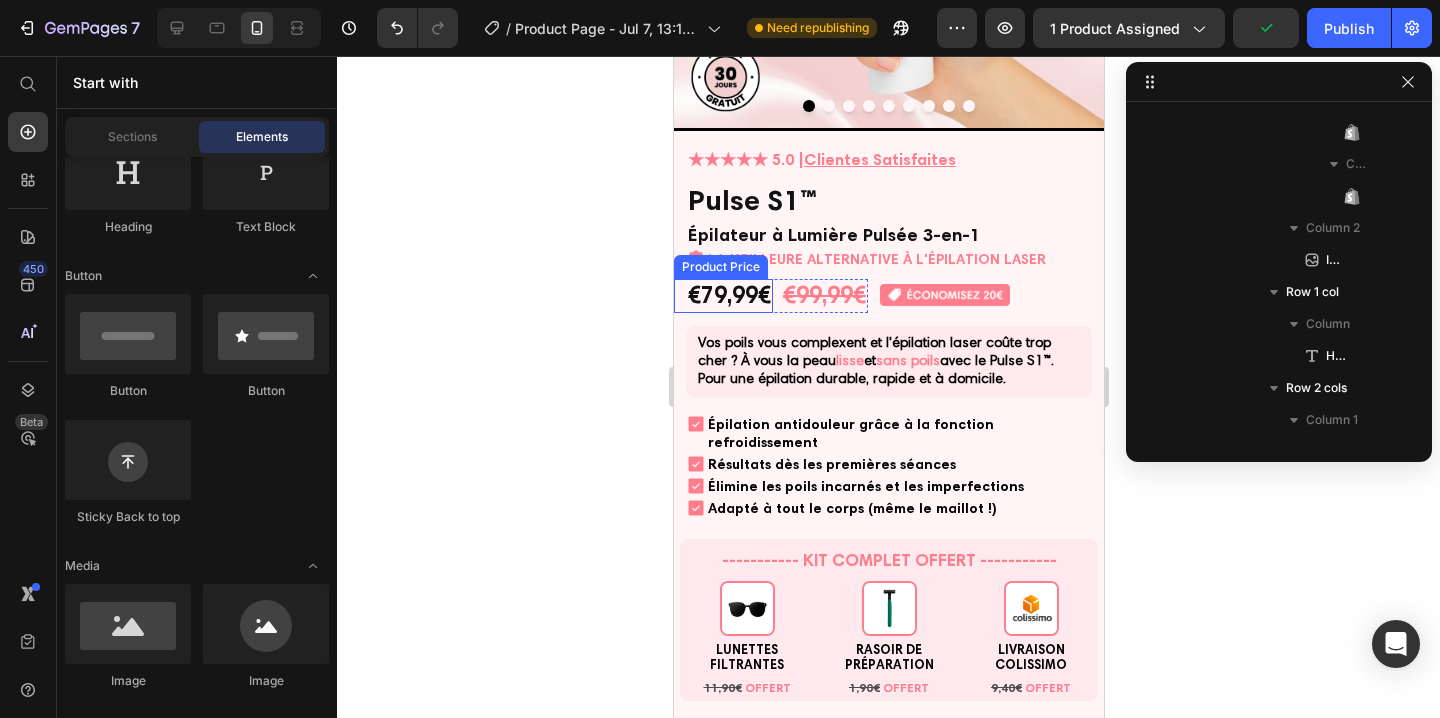 click 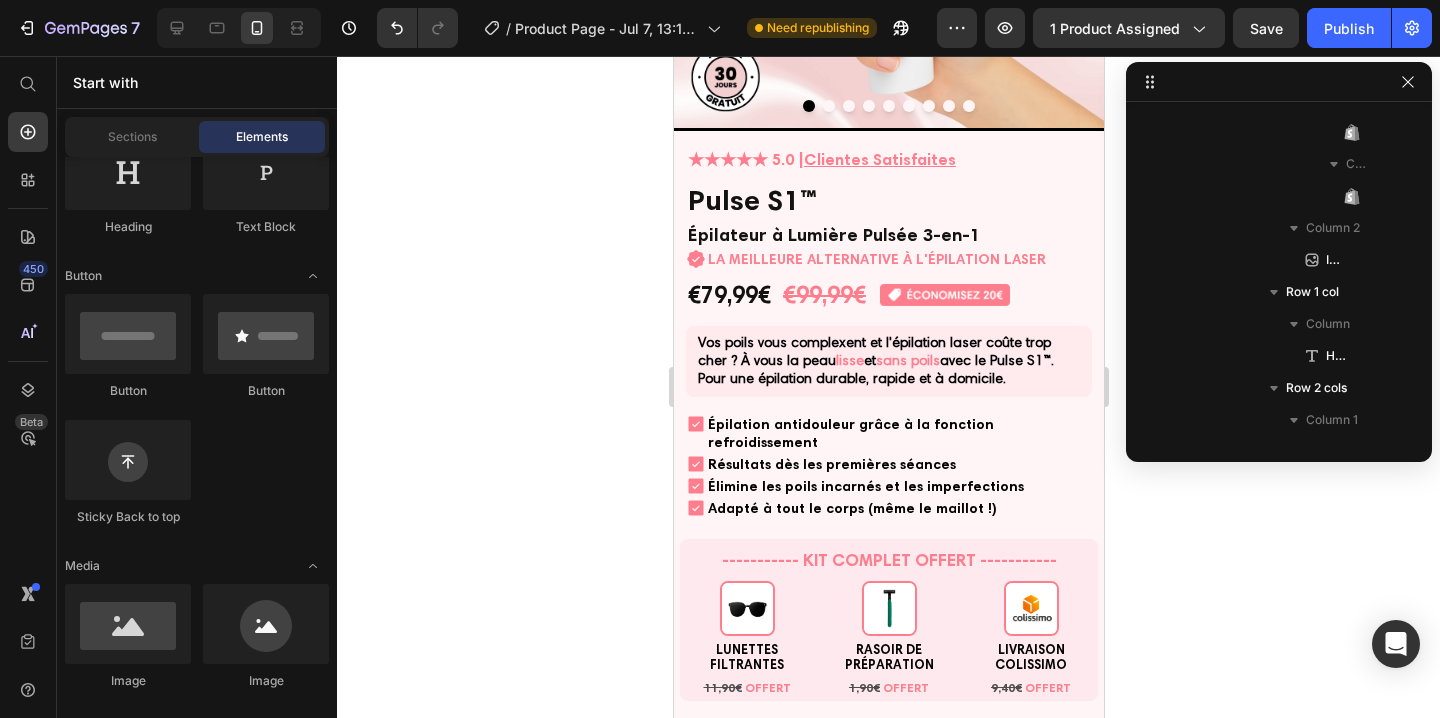 click 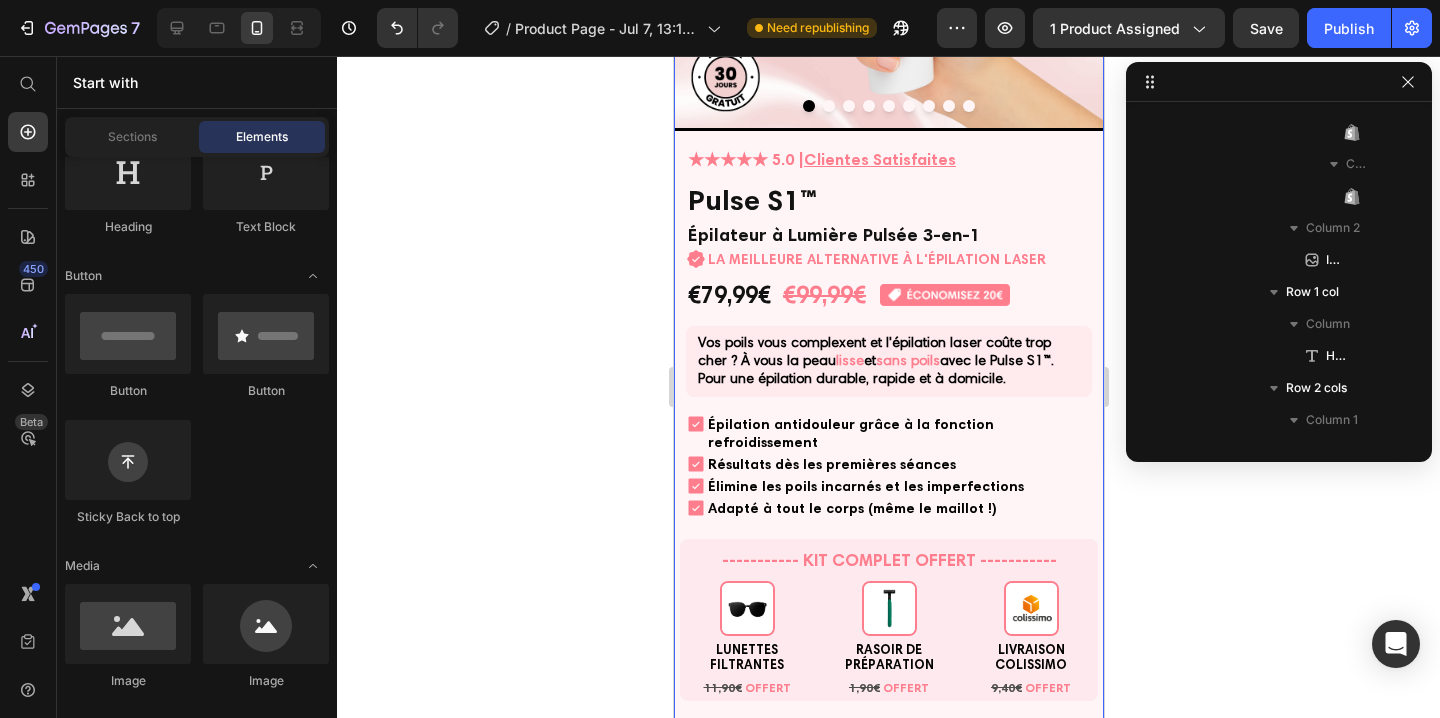 scroll, scrollTop: 372, scrollLeft: 0, axis: vertical 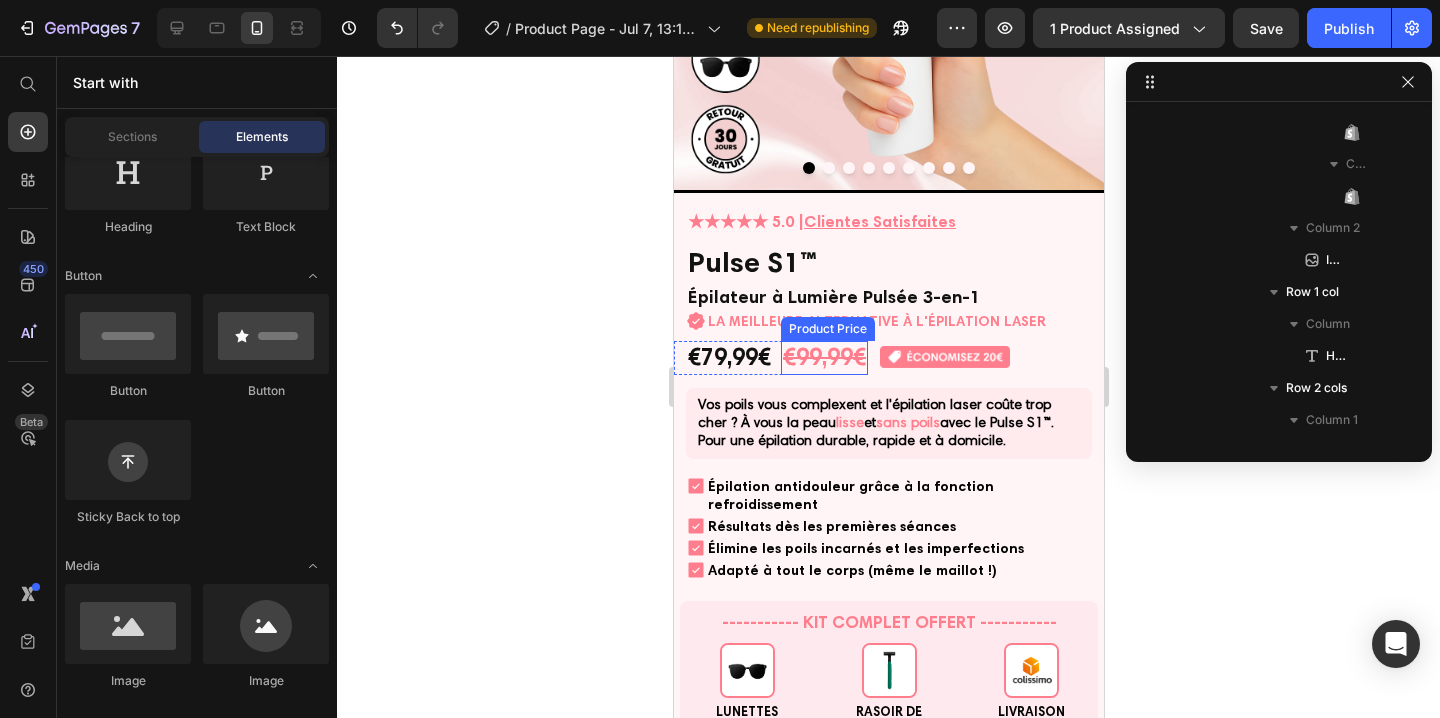 click on "€99,99€" at bounding box center (823, 358) 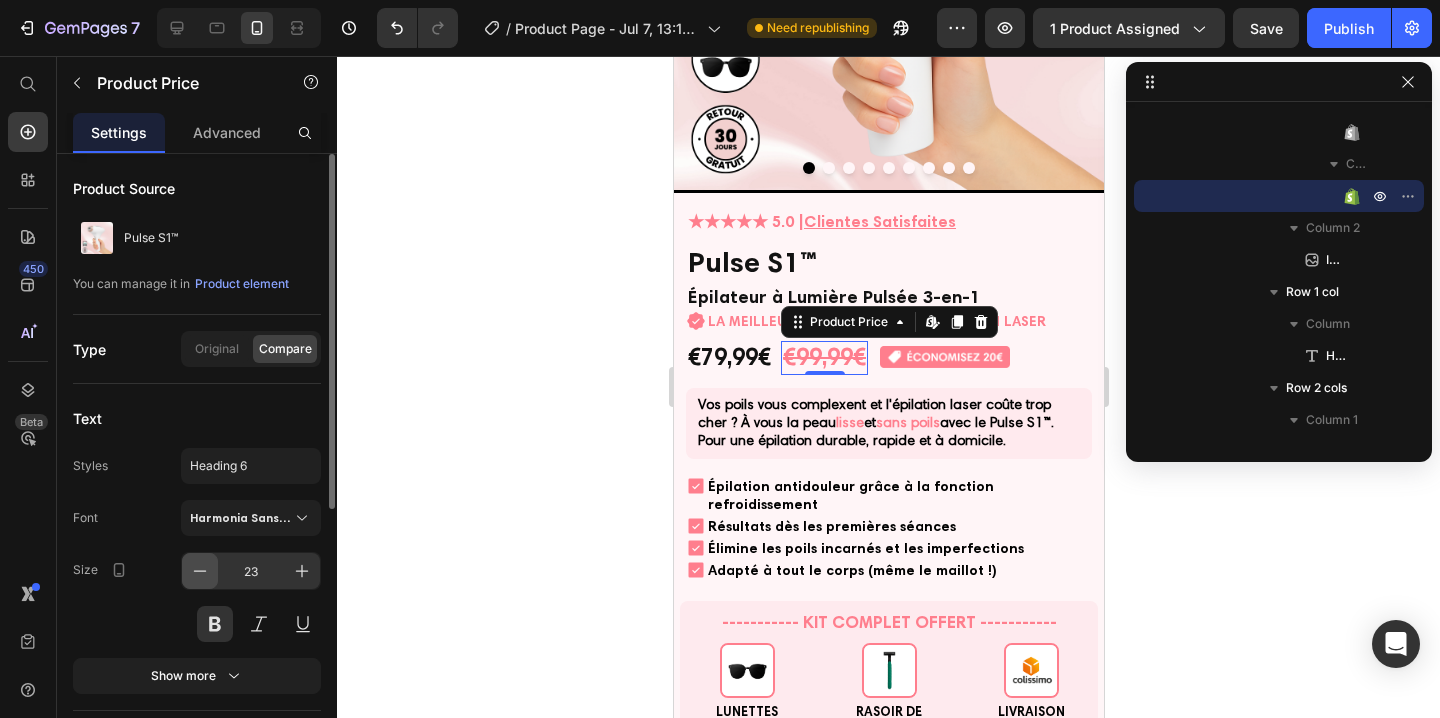 click 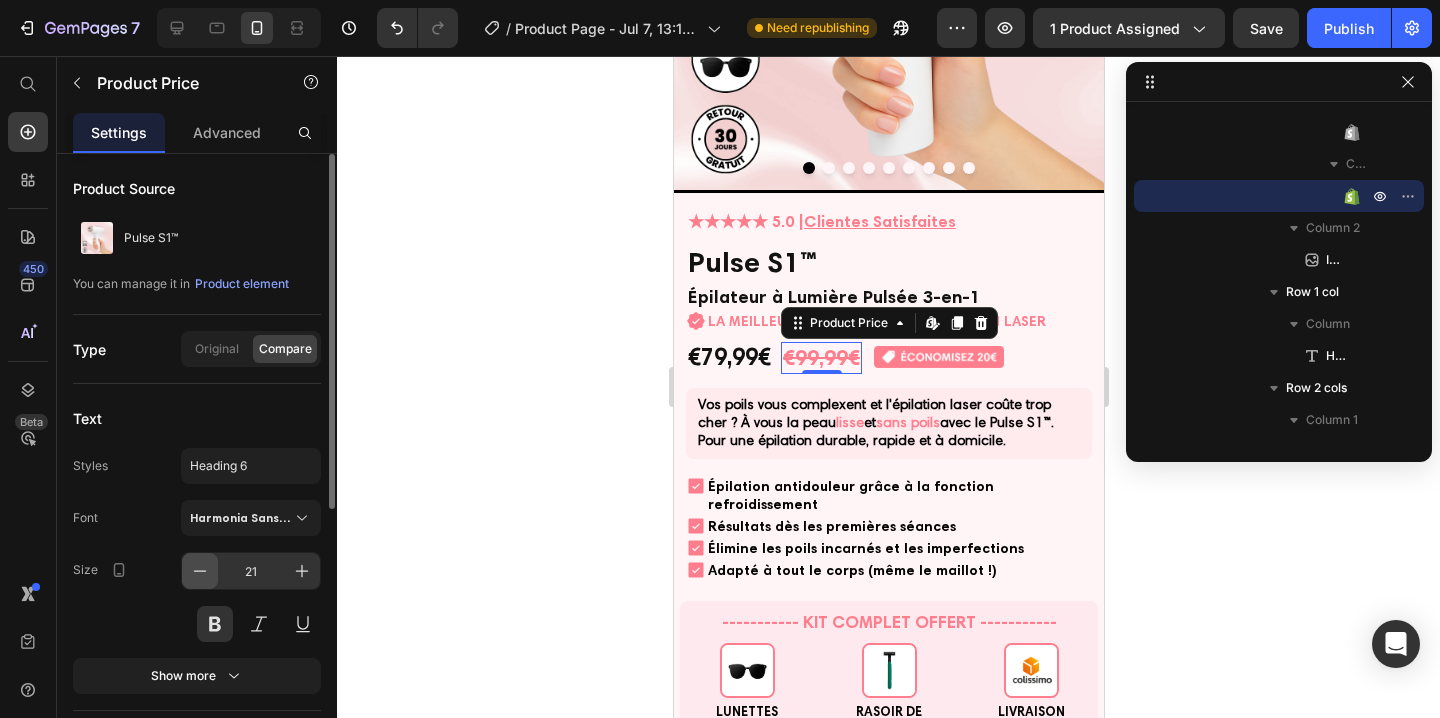 click 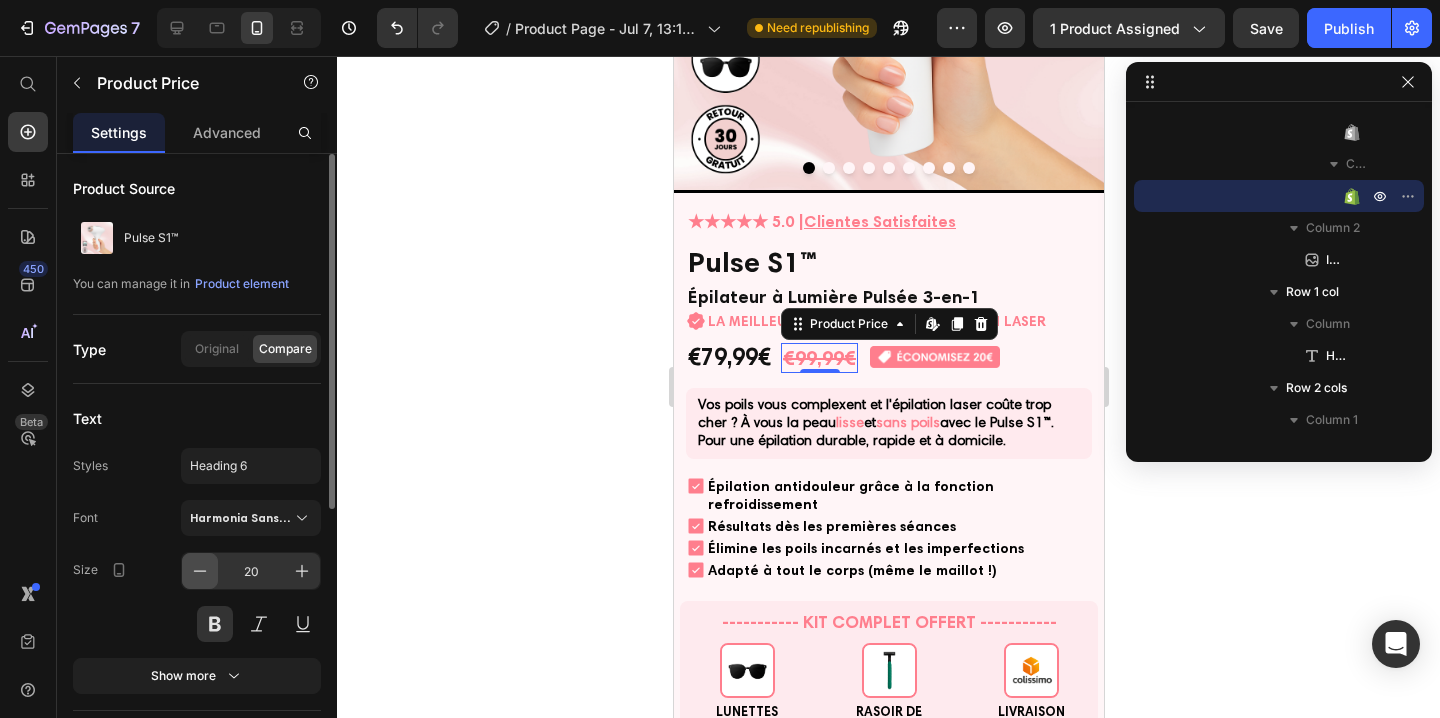 click 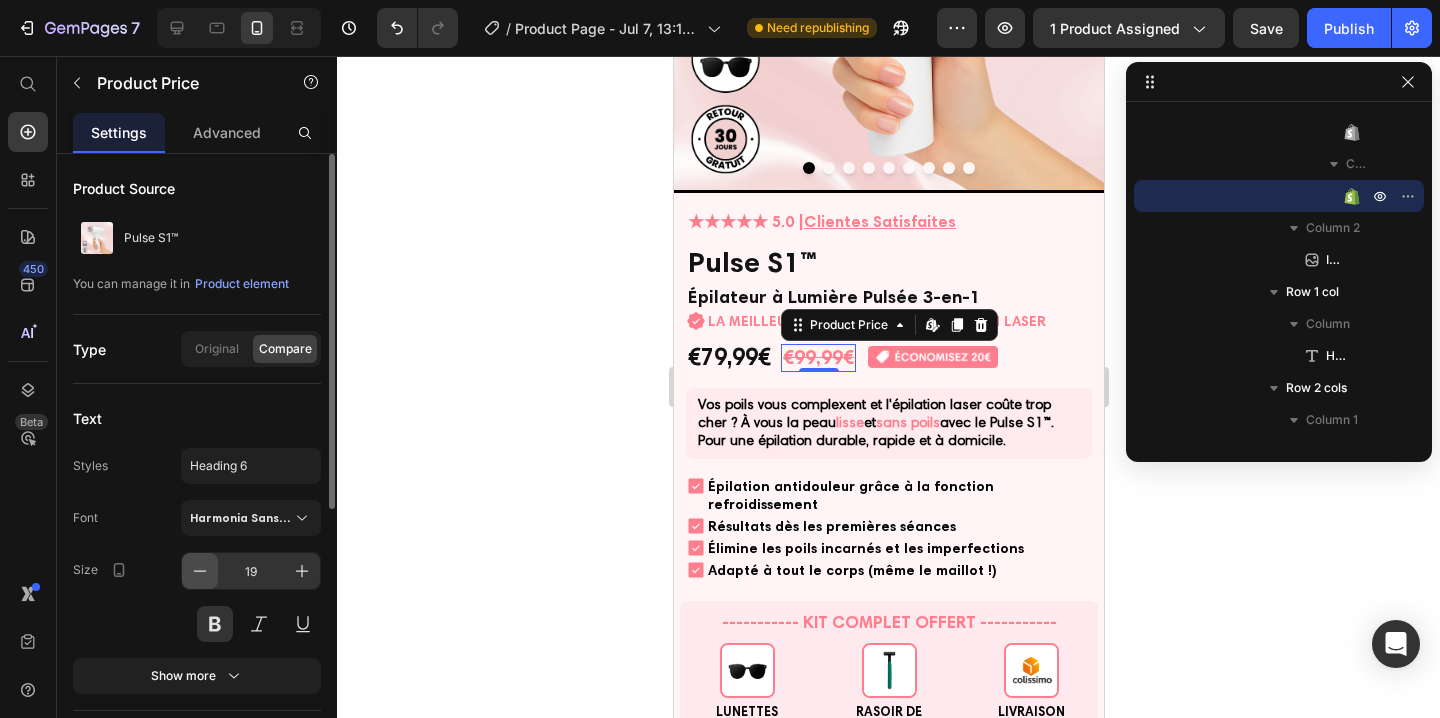 click 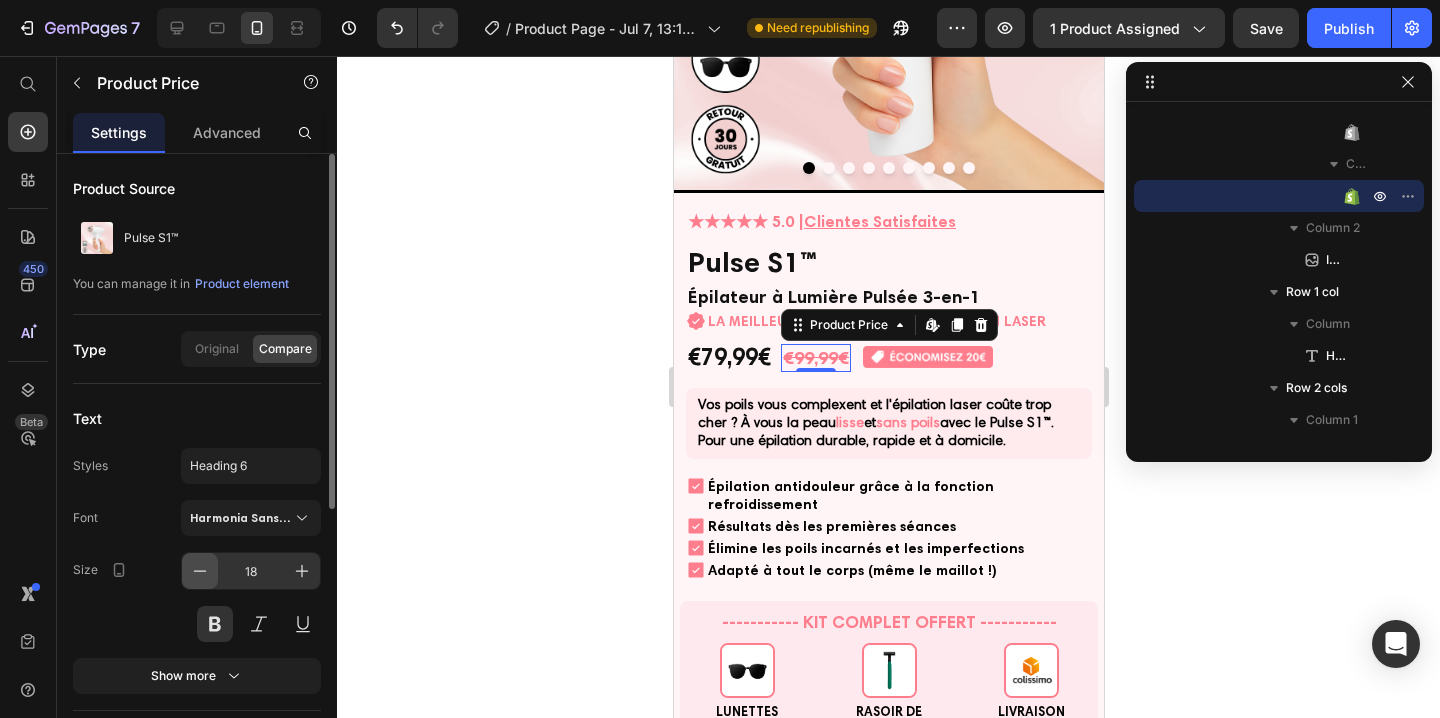 click 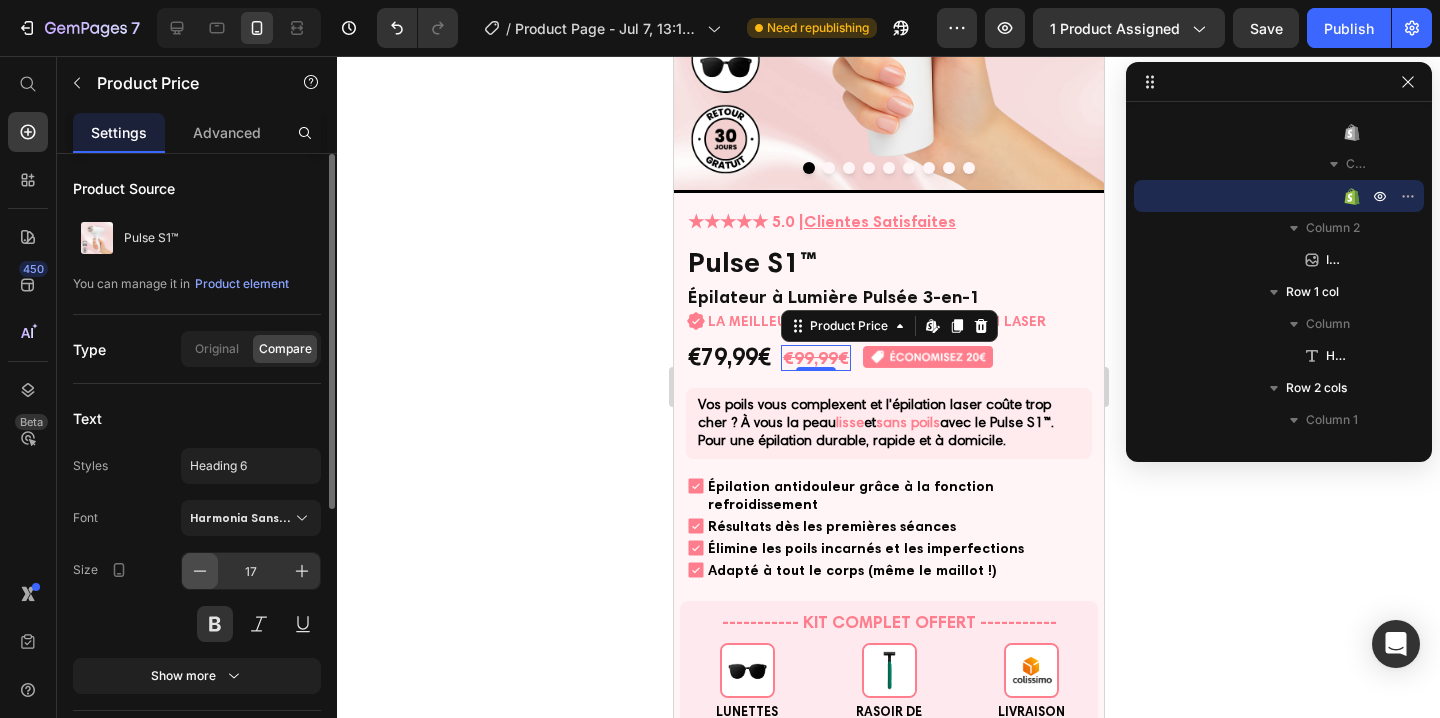 click 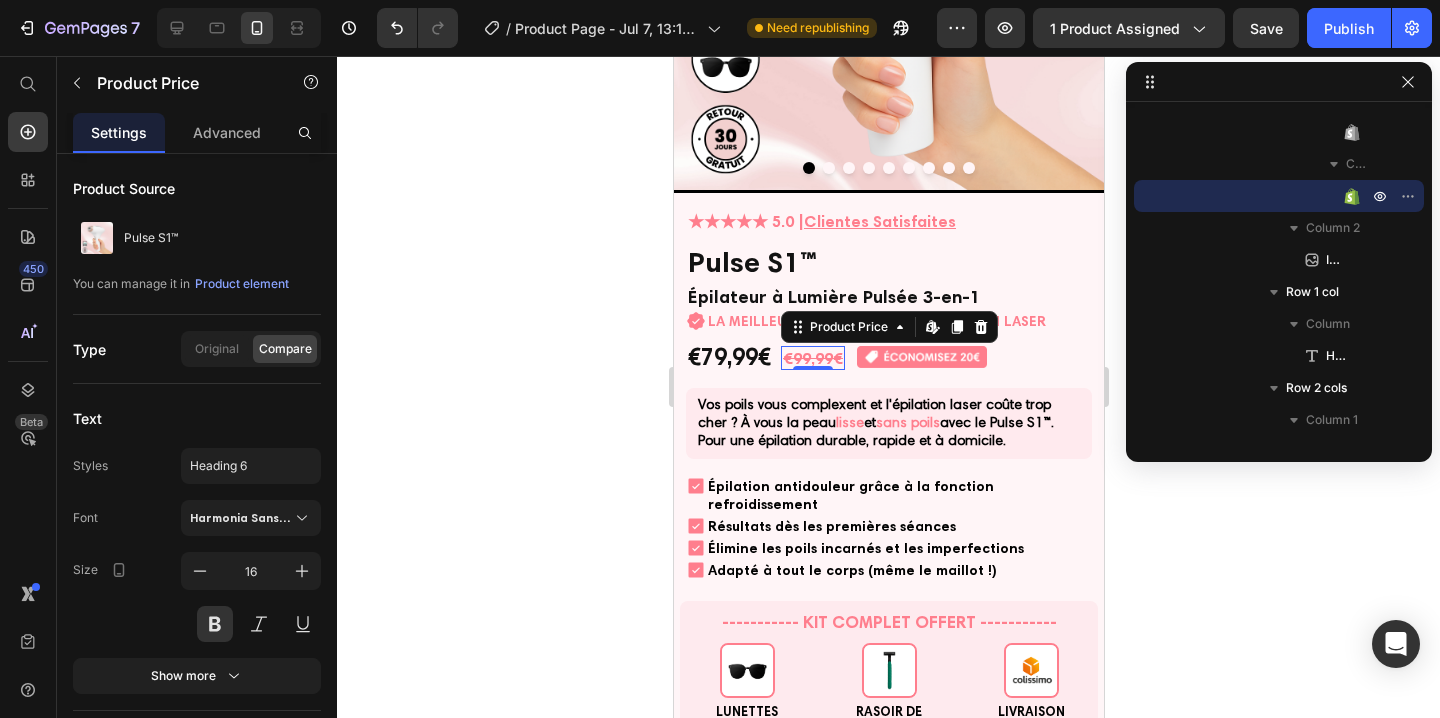 click 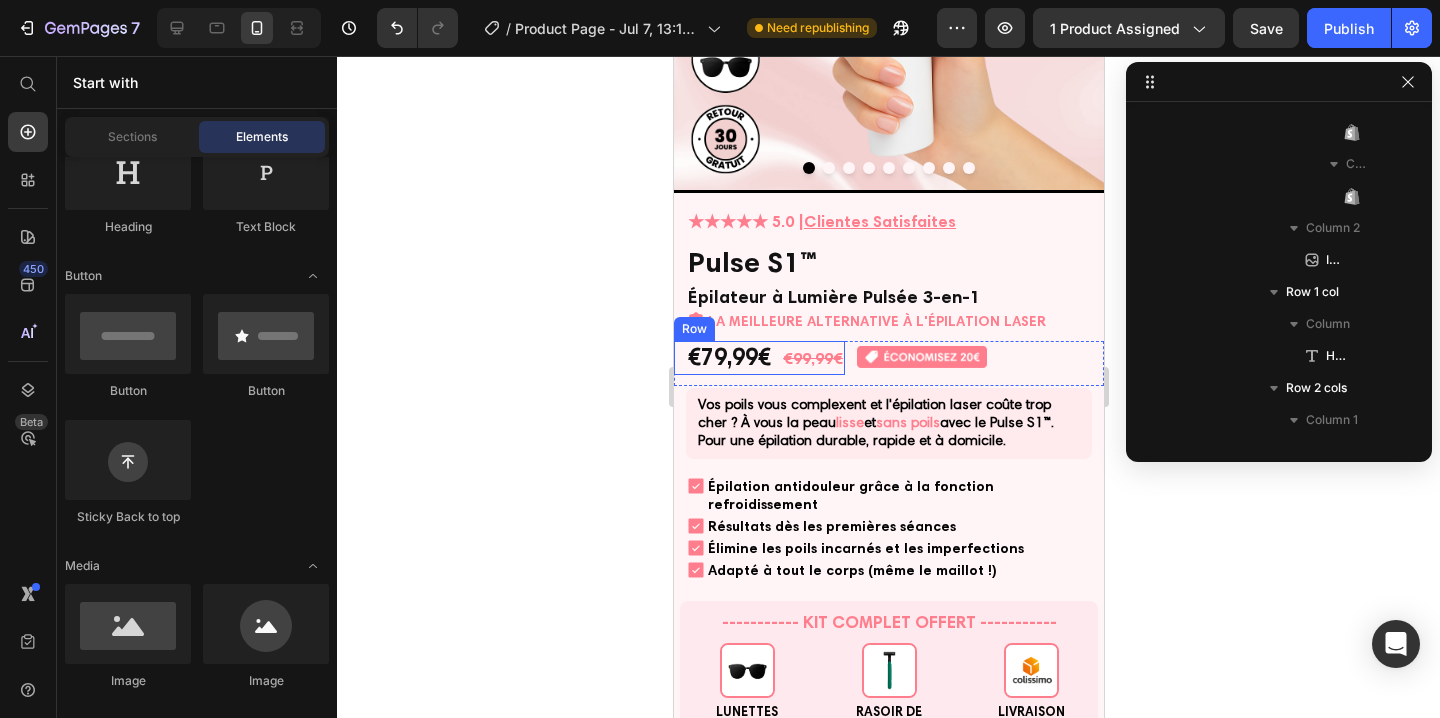 click on "€79,99€ Product Price €99,99€ Product Price Row" at bounding box center (758, 358) 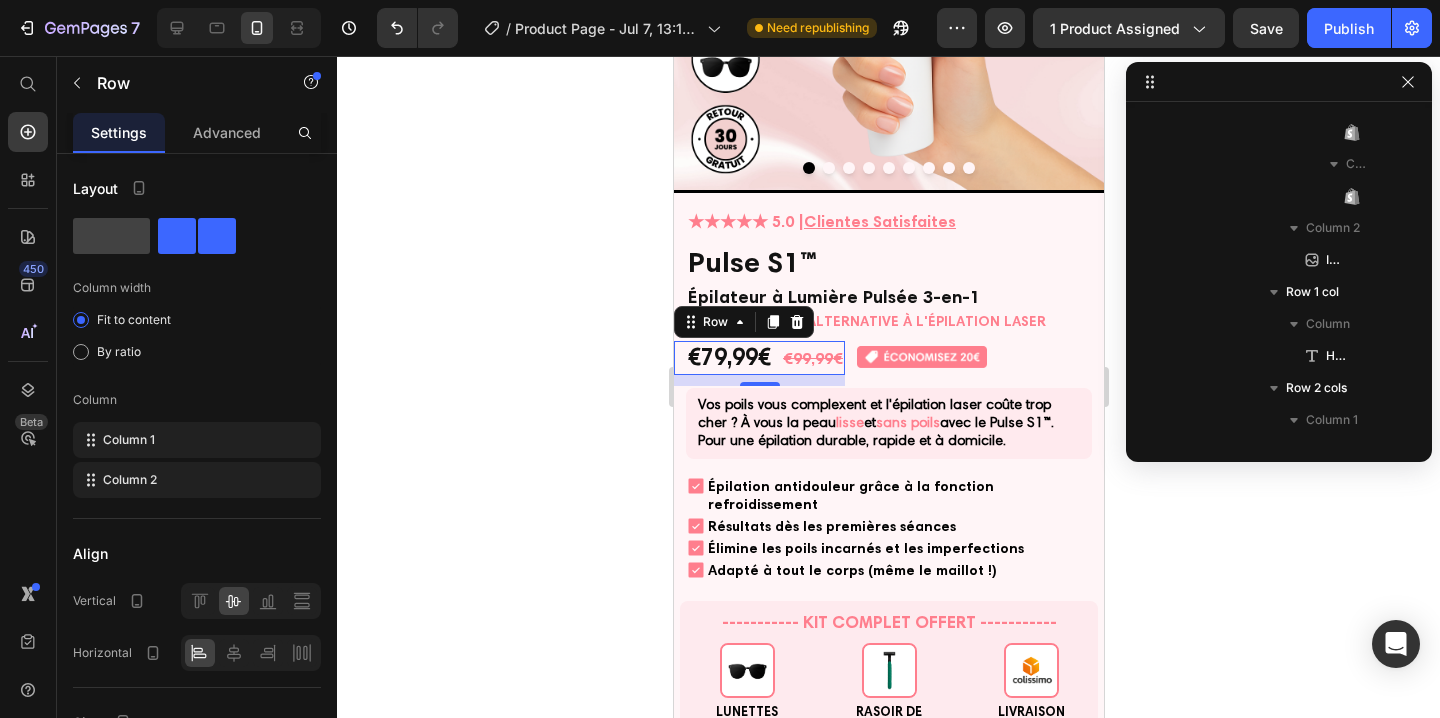 scroll, scrollTop: 442, scrollLeft: 0, axis: vertical 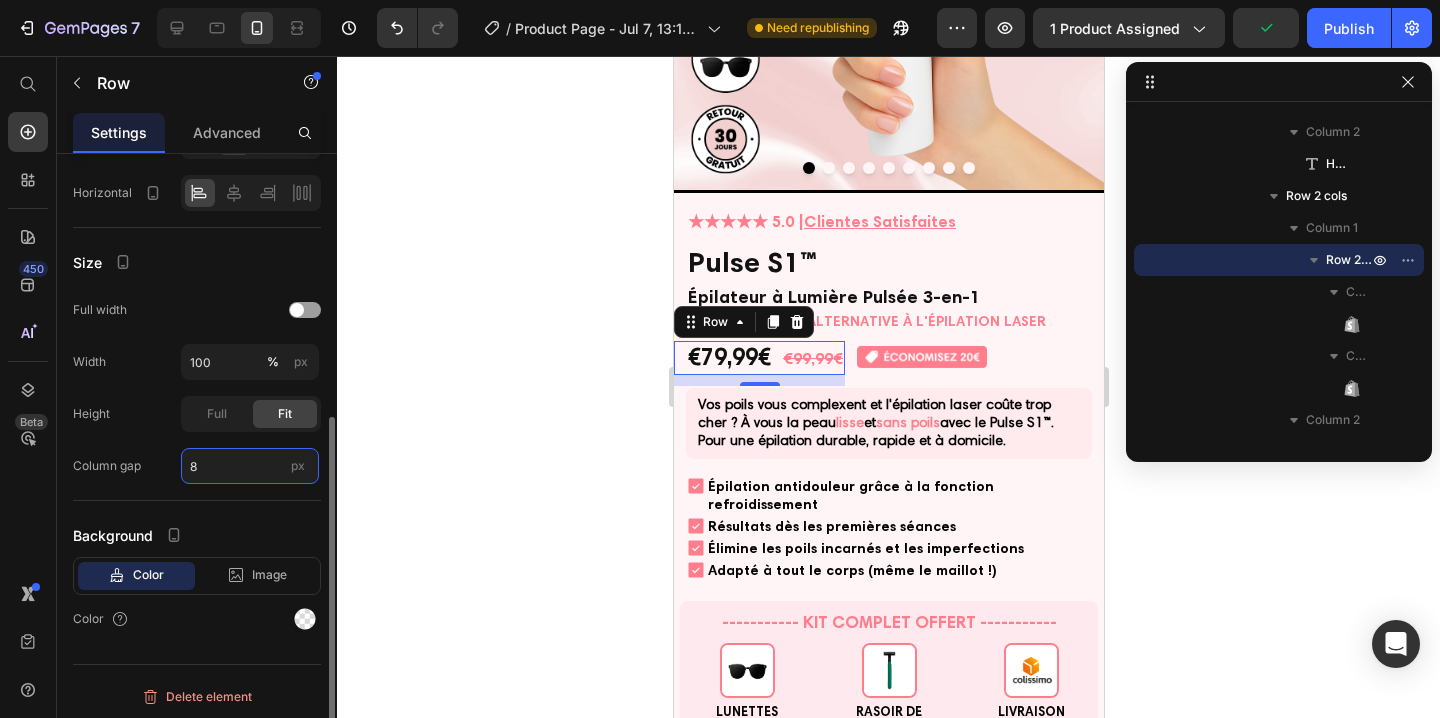click on "8" at bounding box center (250, 466) 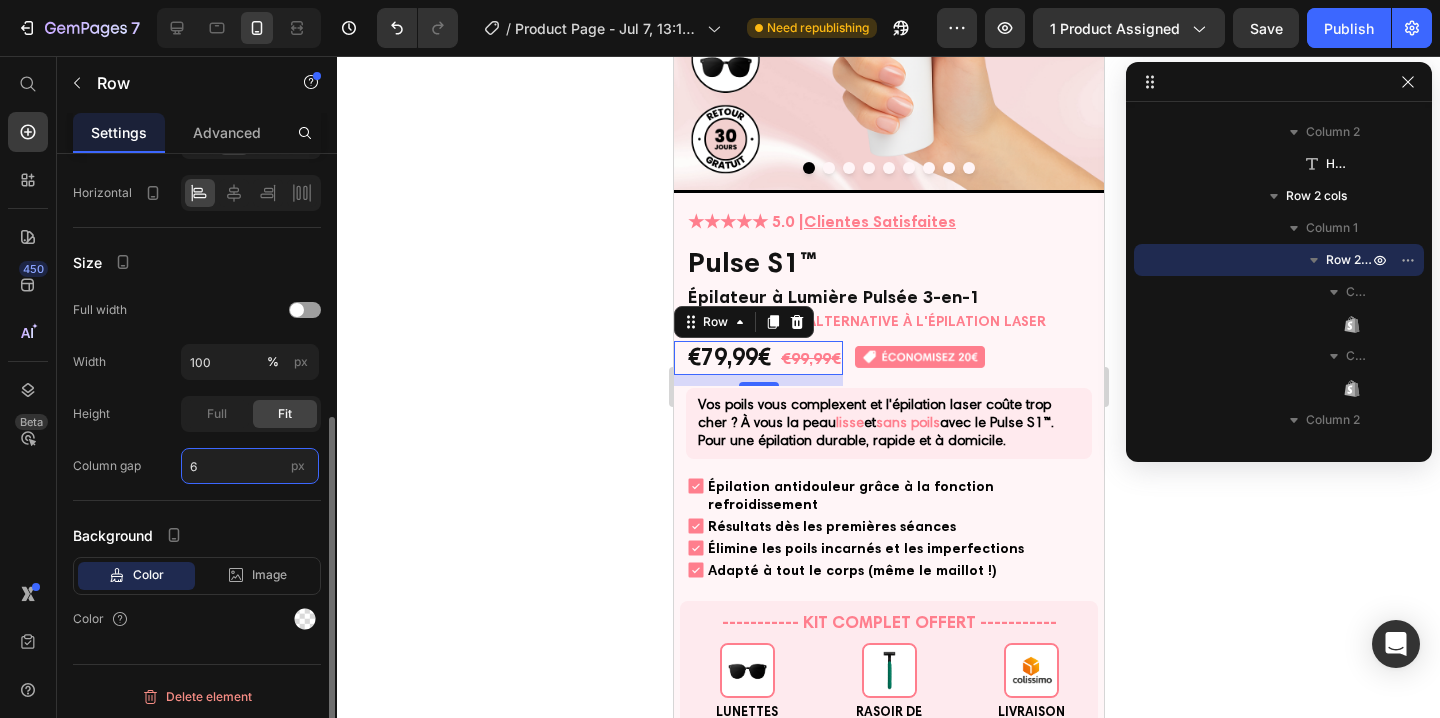 type on "6" 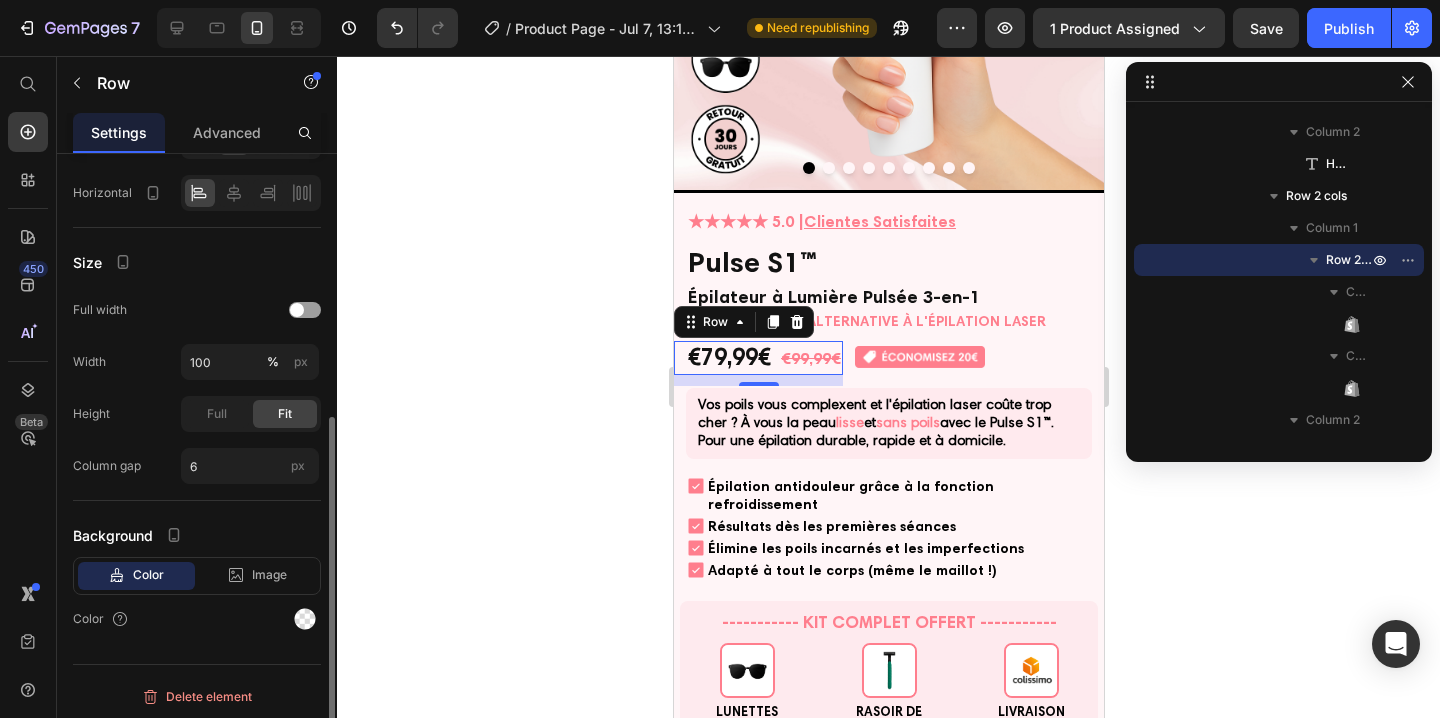 click on "Size" at bounding box center [197, 262] 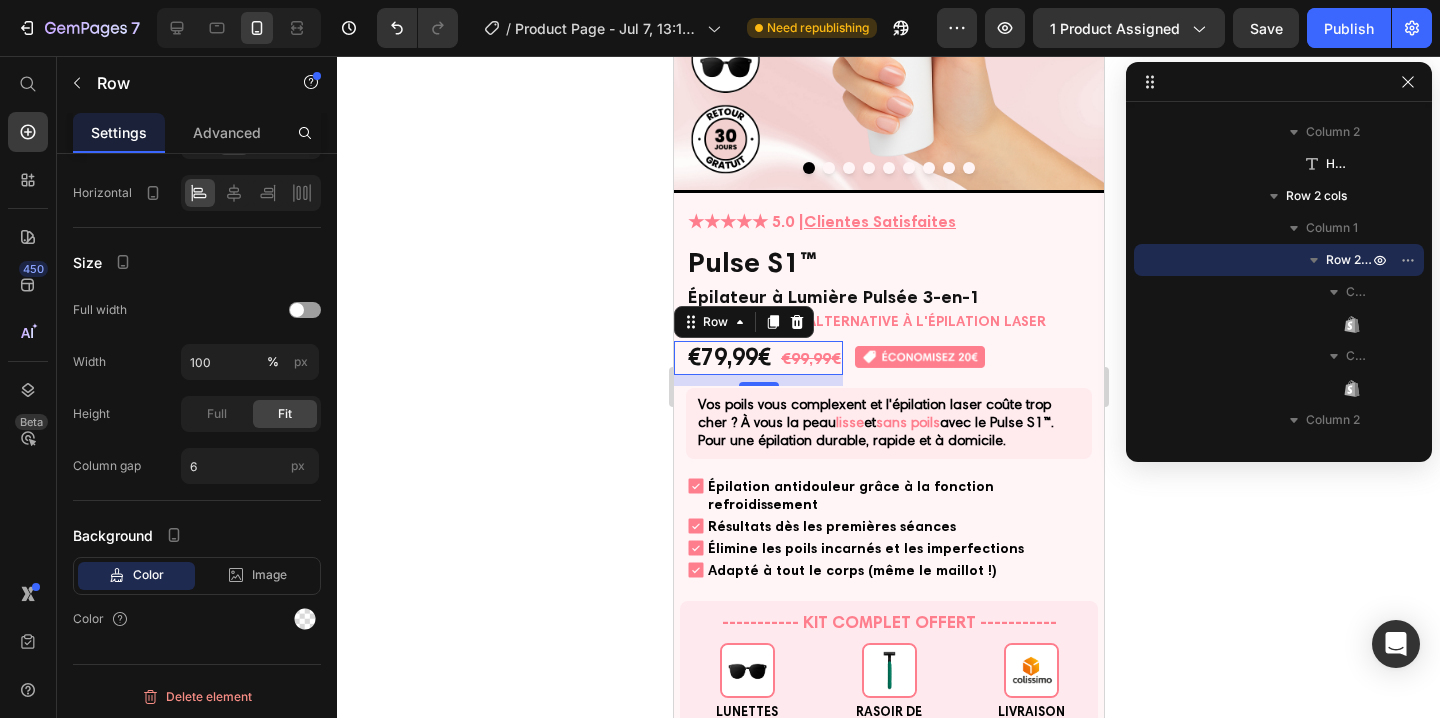 click 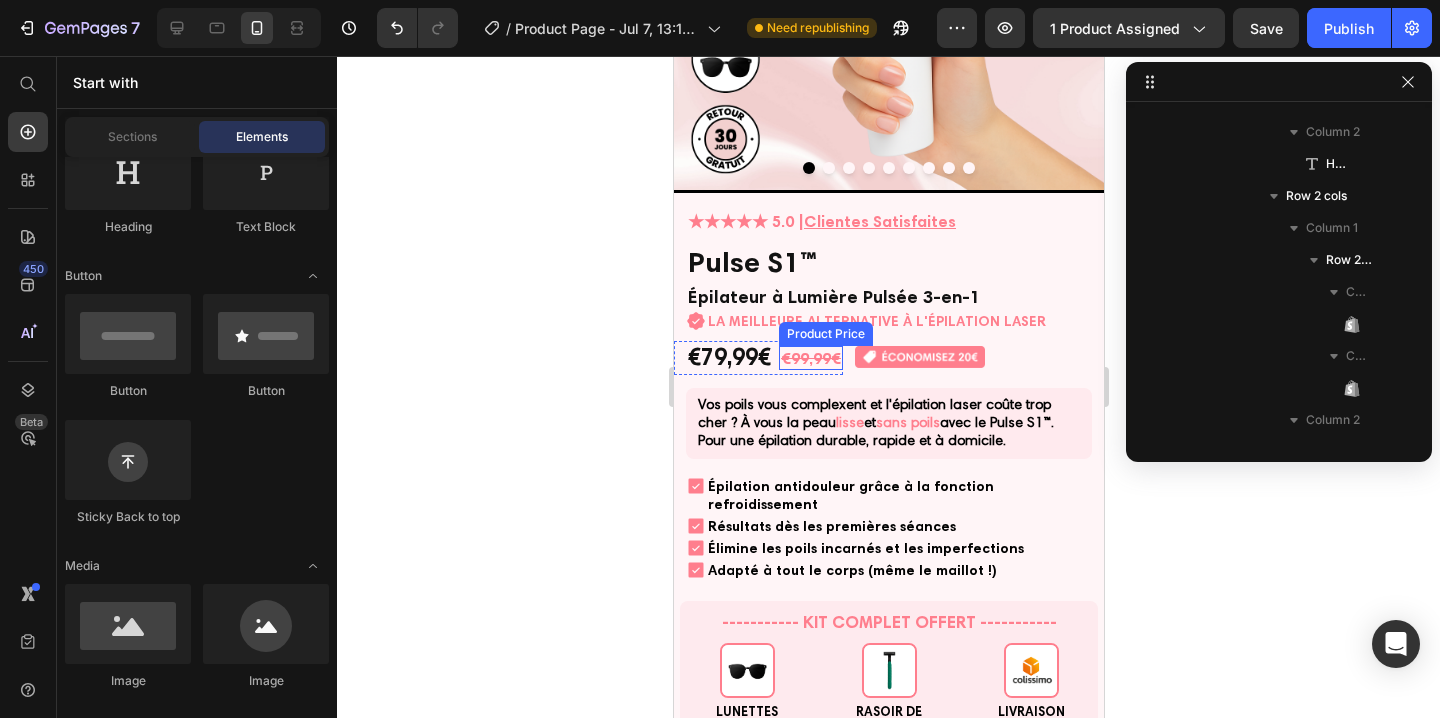 click on "€99,99€" at bounding box center [810, 358] 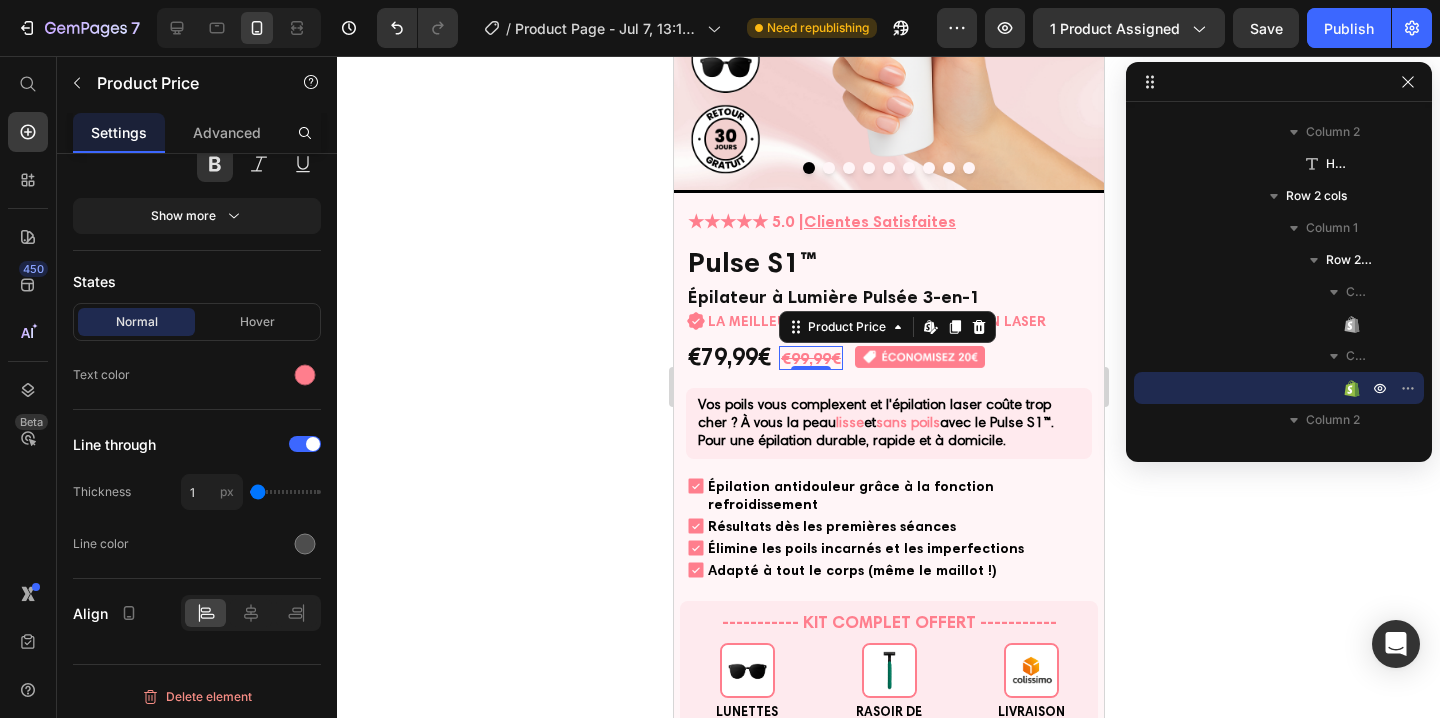scroll, scrollTop: 0, scrollLeft: 0, axis: both 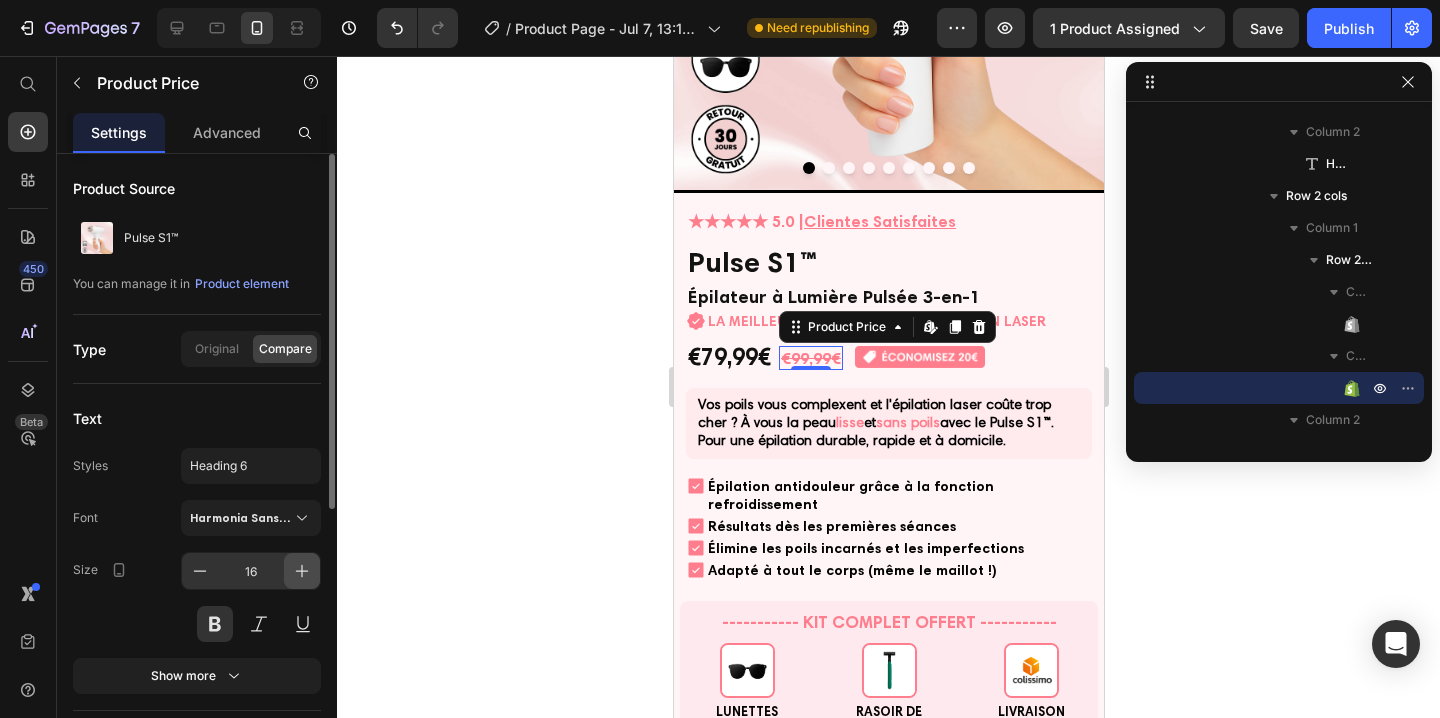 click 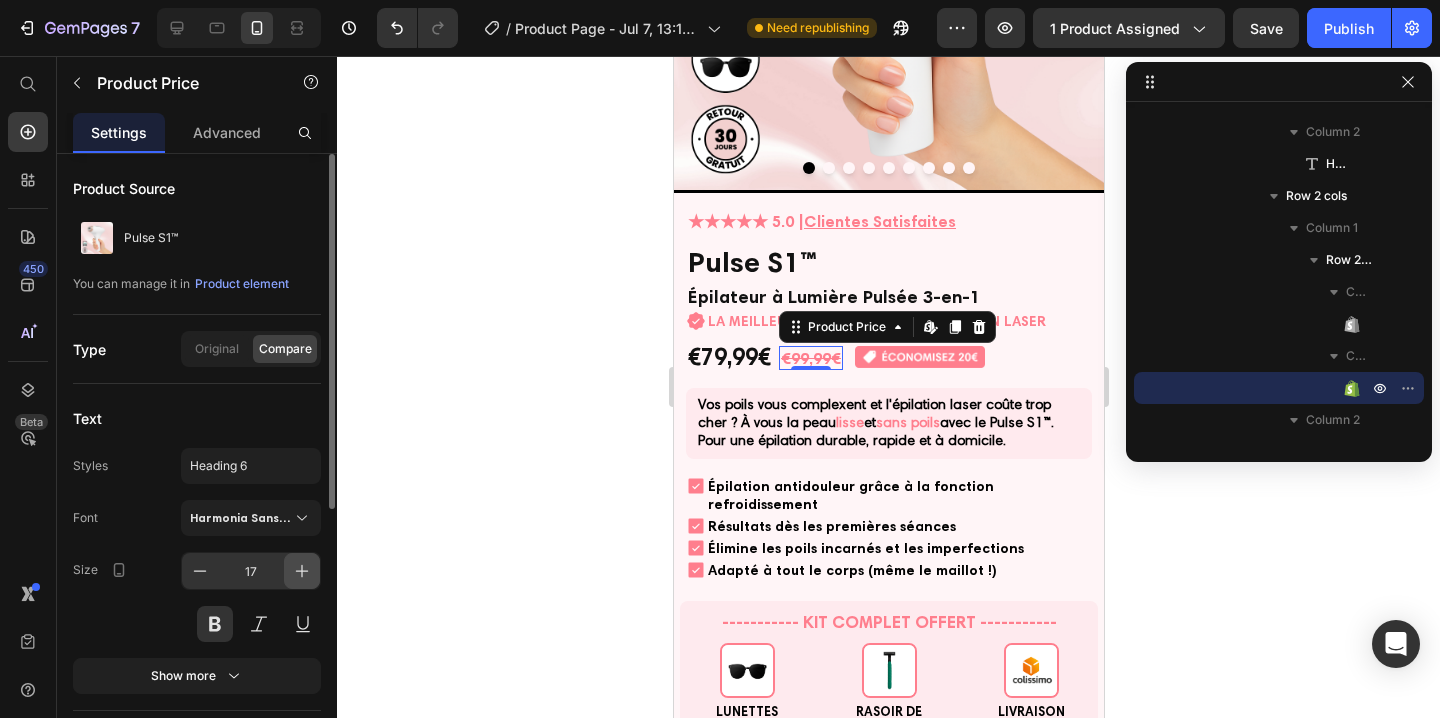 click 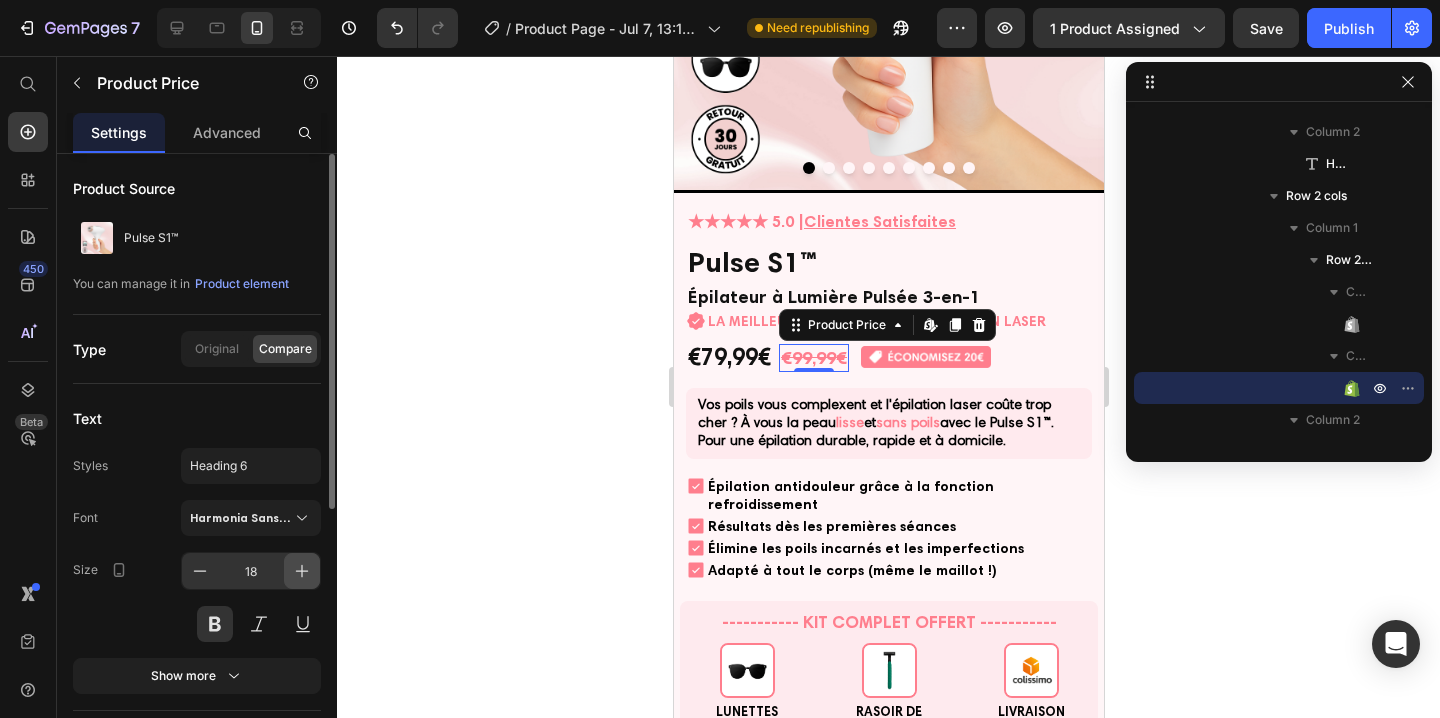 click 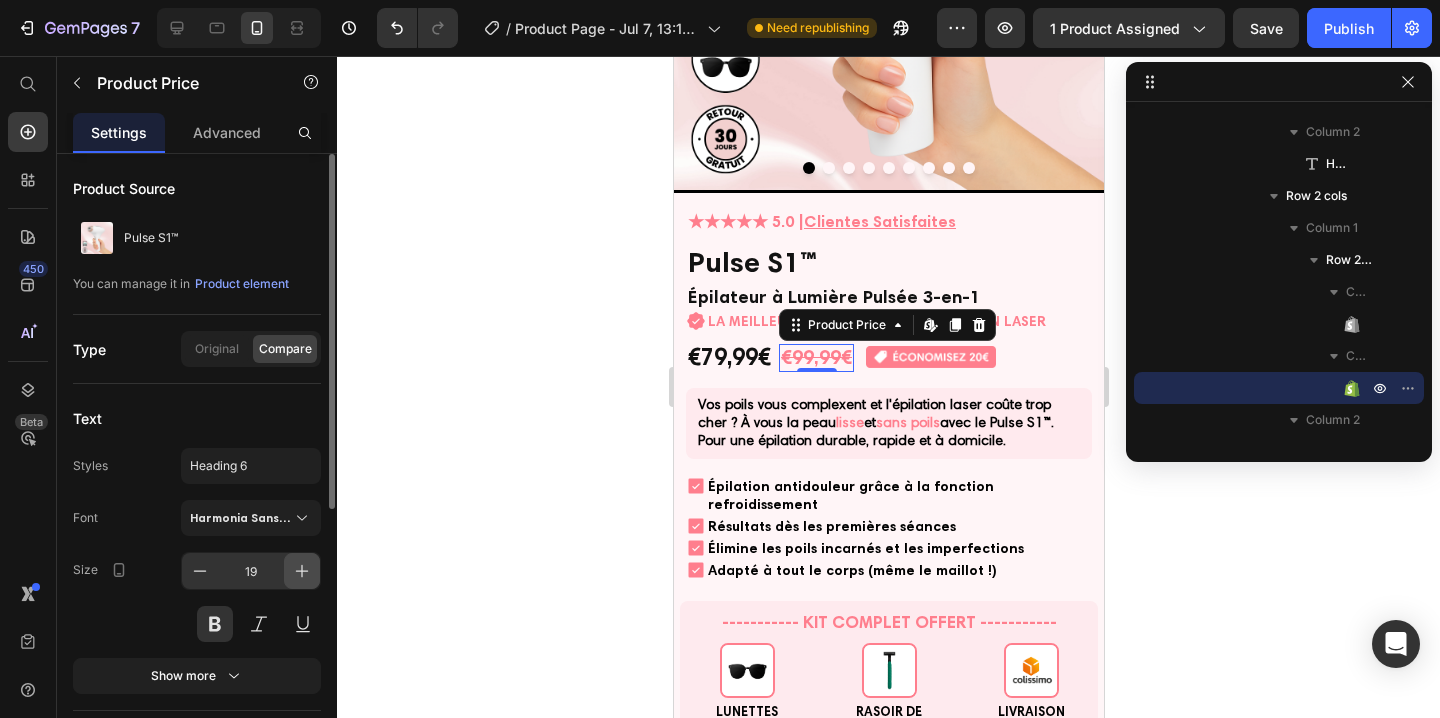 click 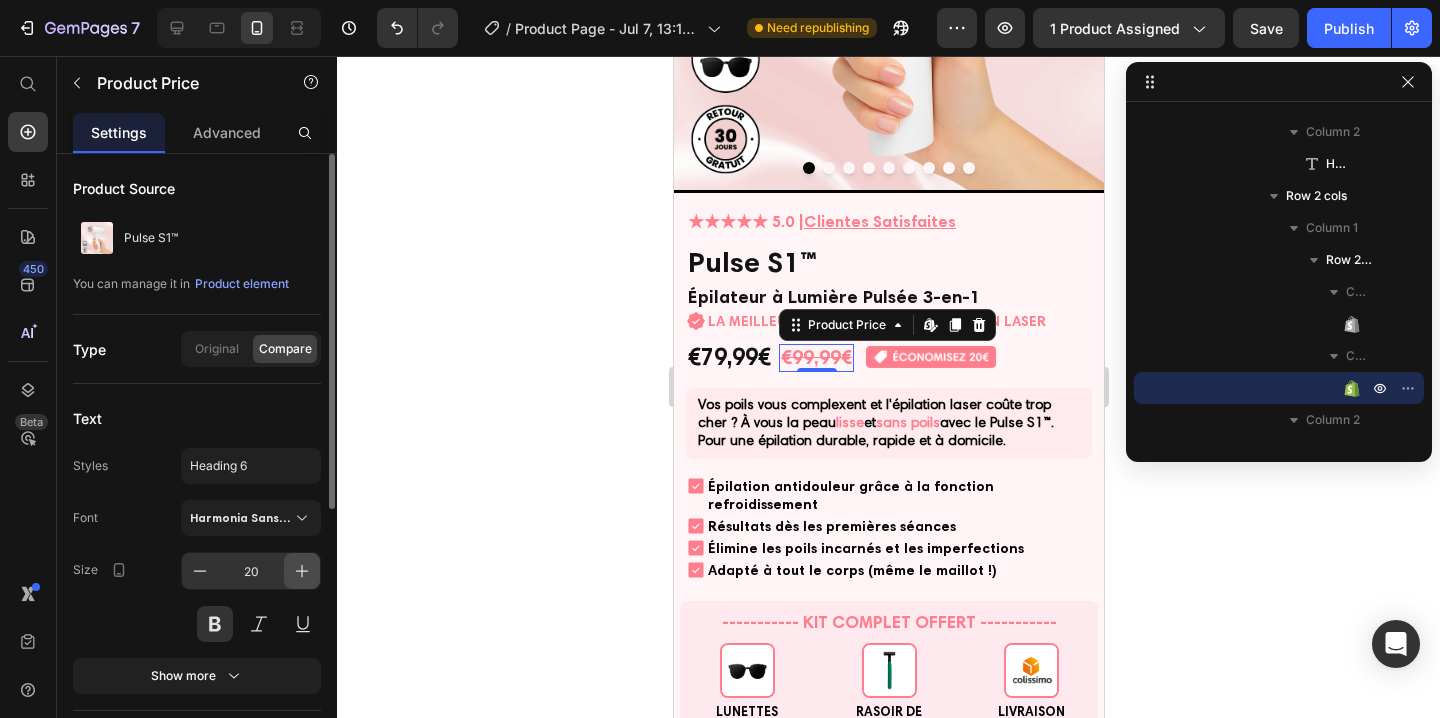 click 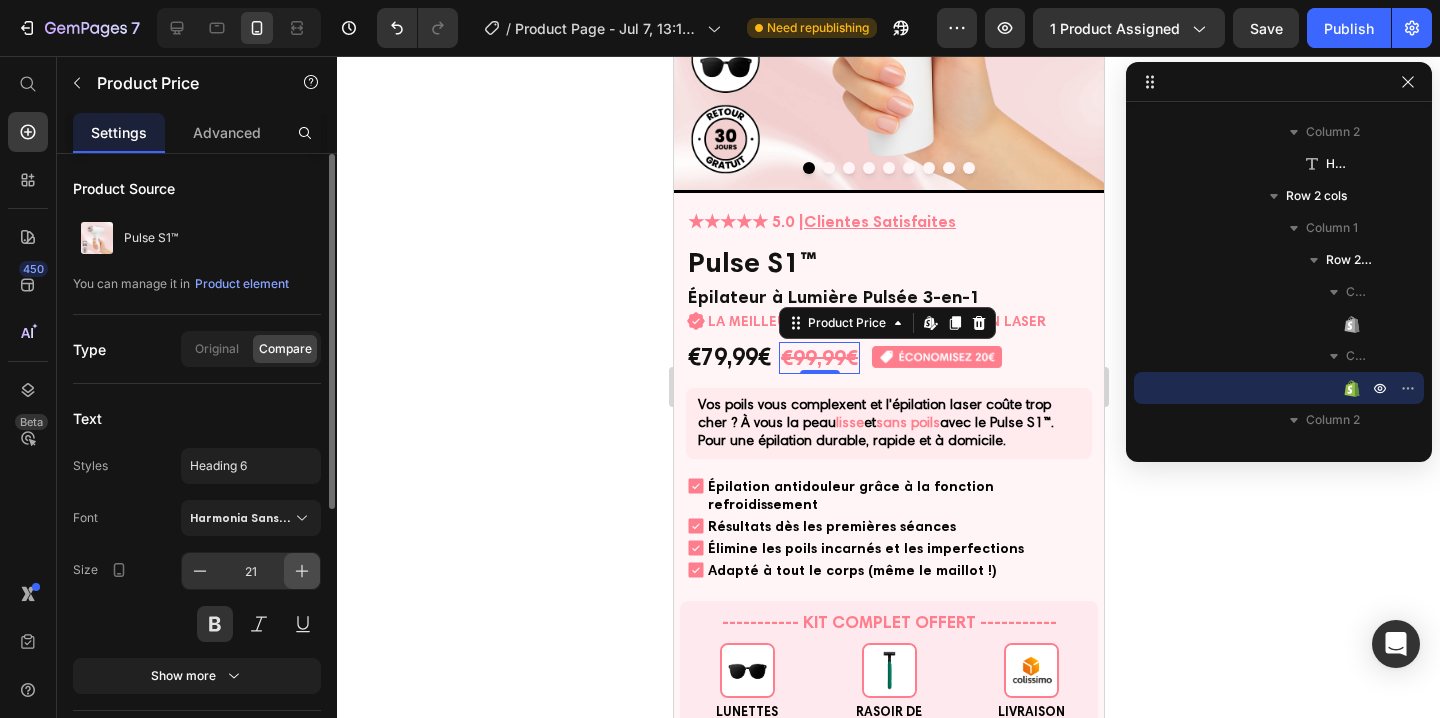 click 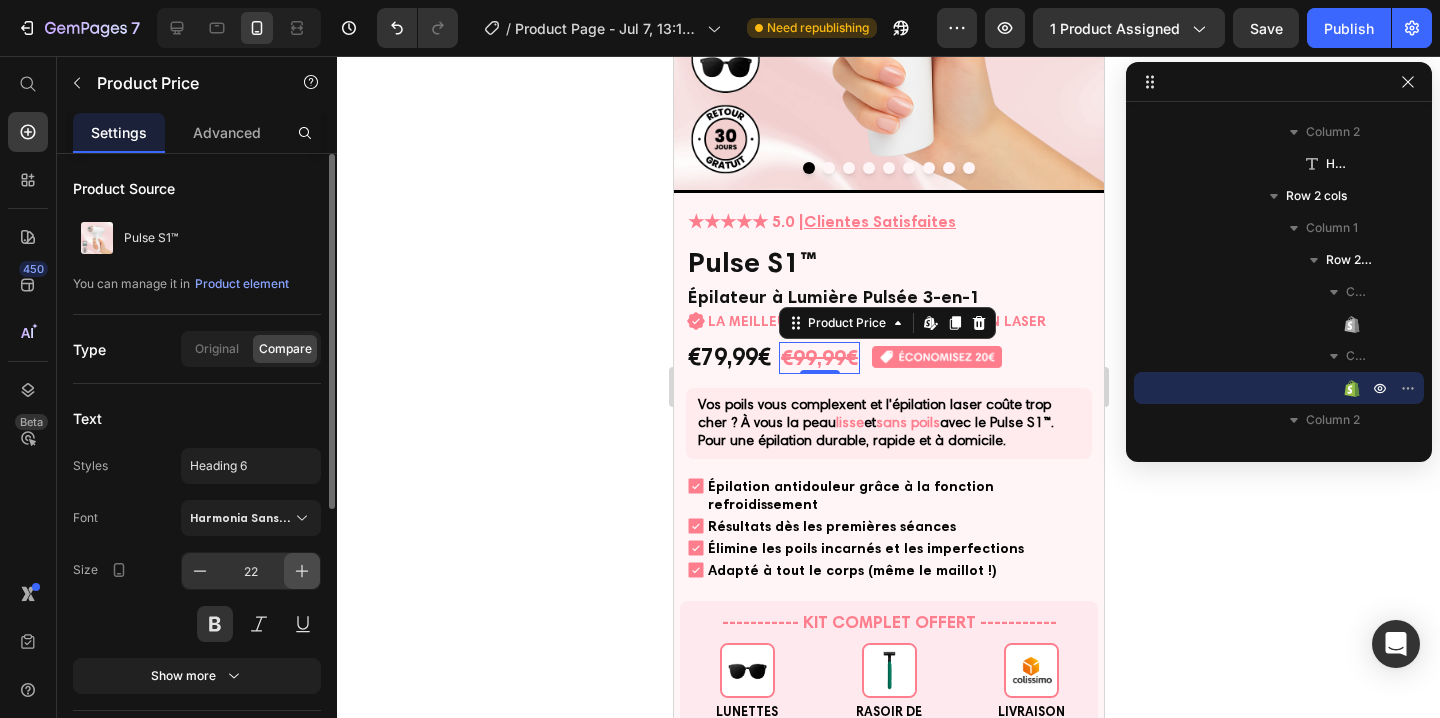 click 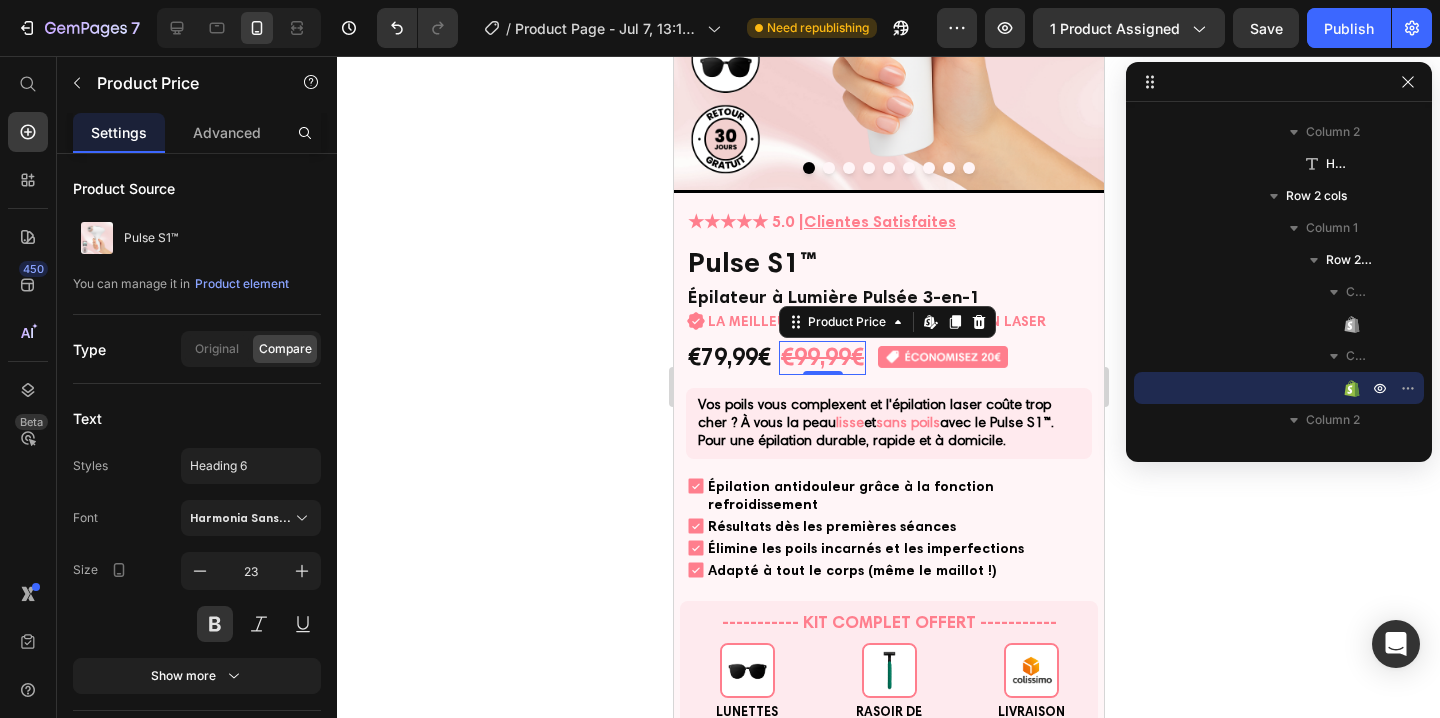 click 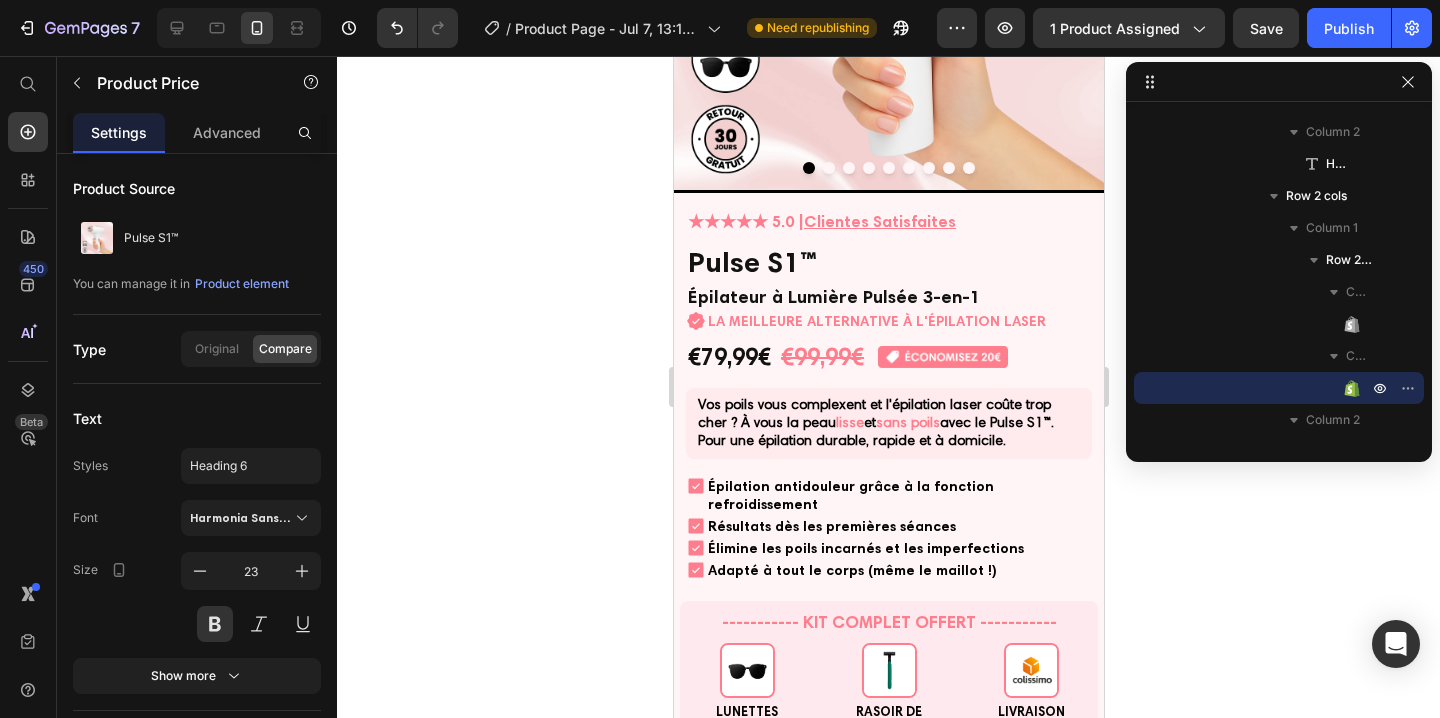 click 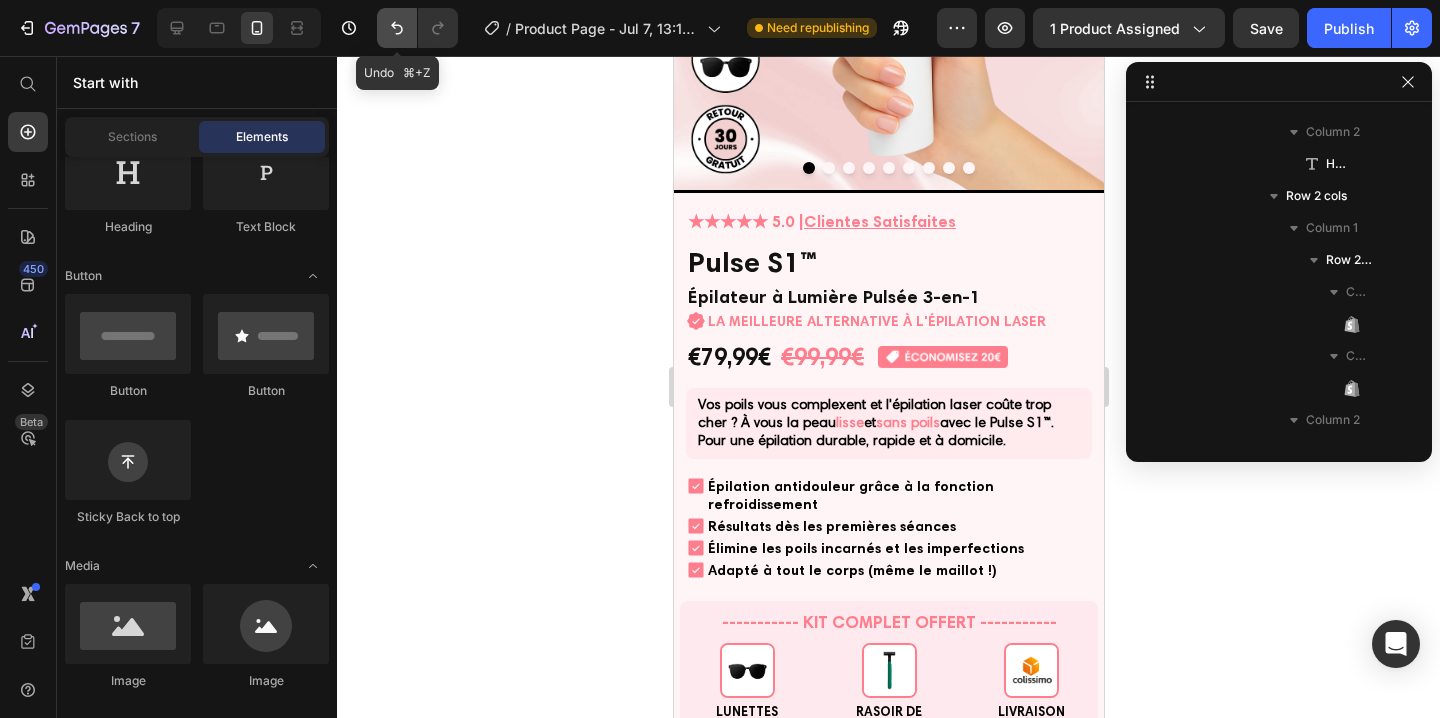 click 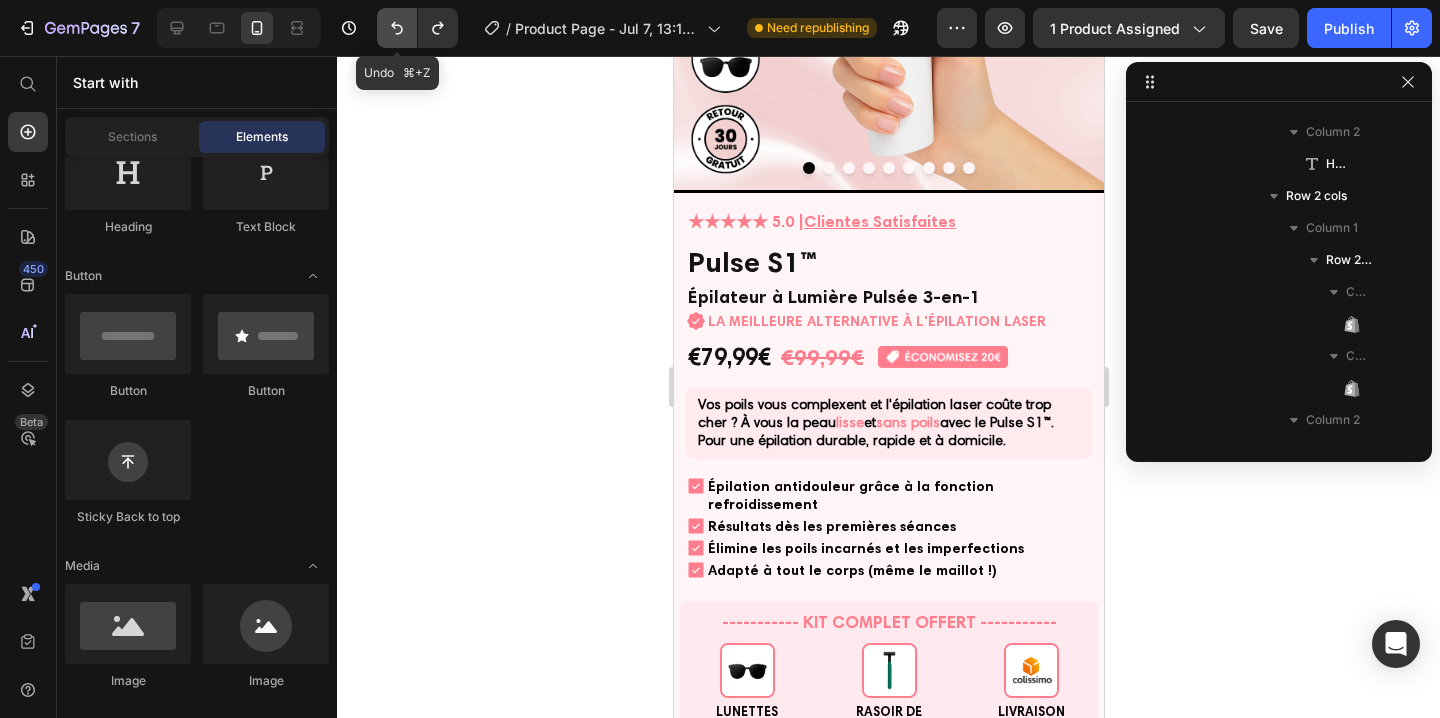 click 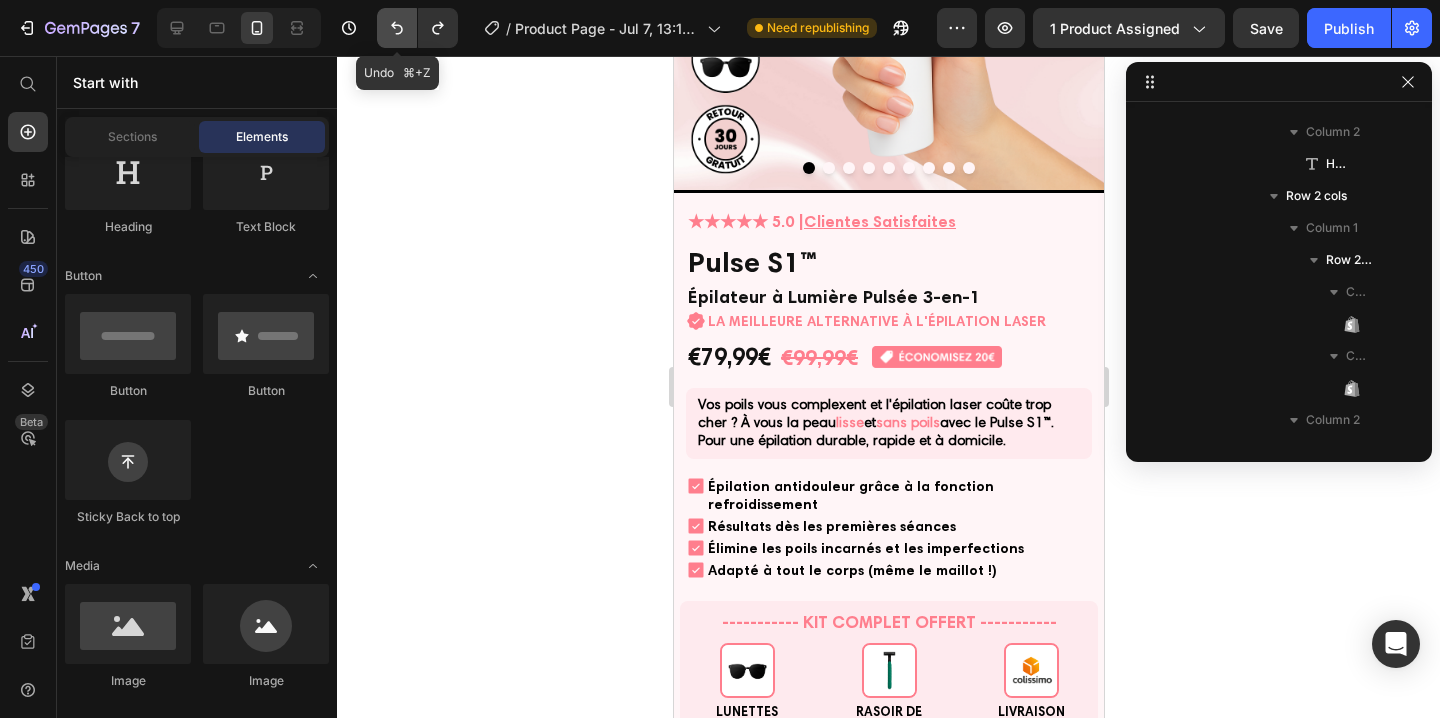 click 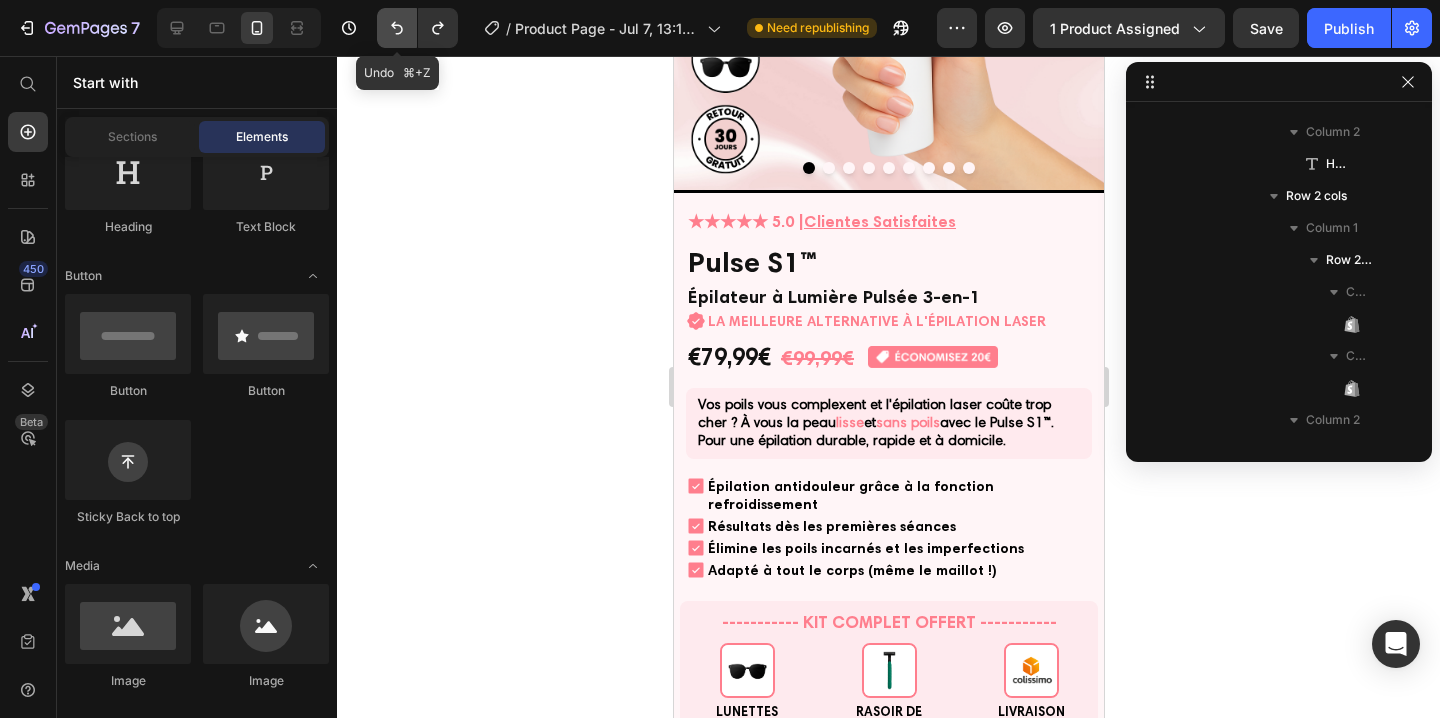 click 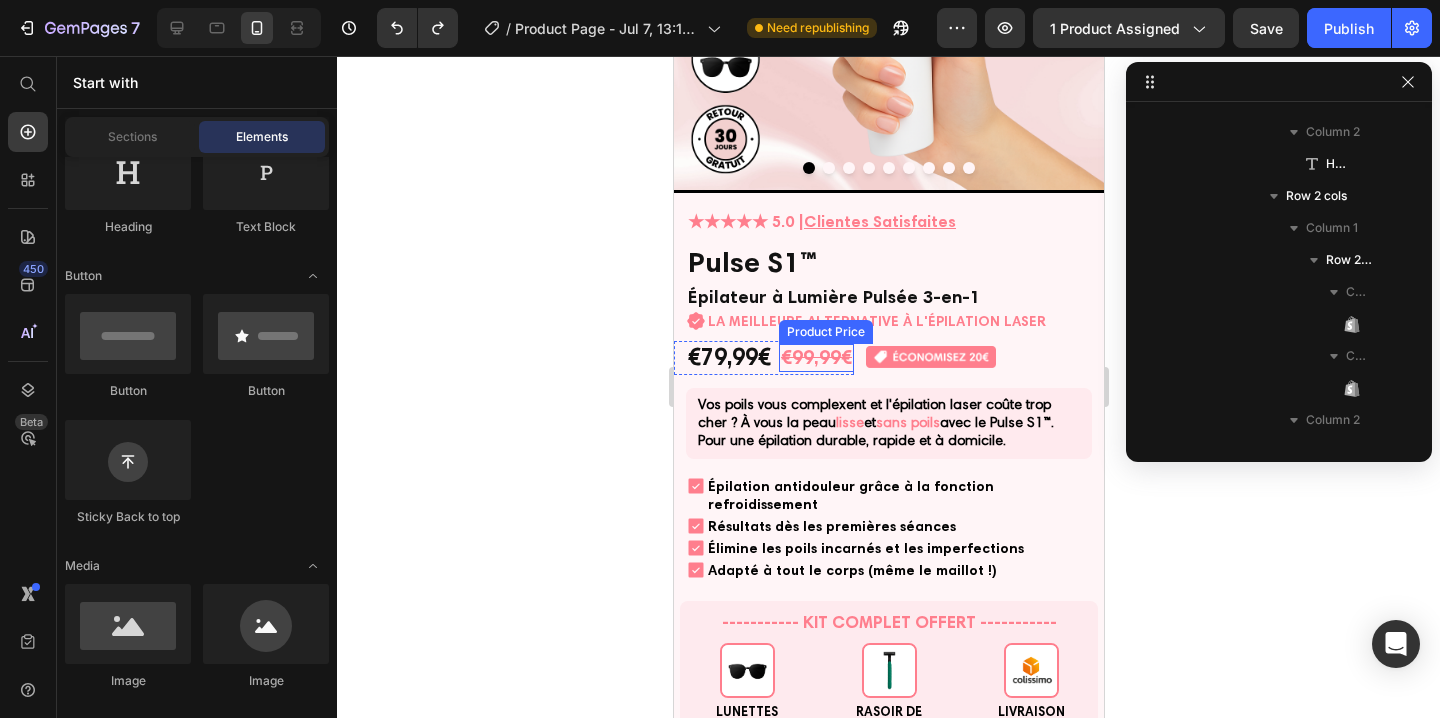 click on "€99,99€" at bounding box center [815, 358] 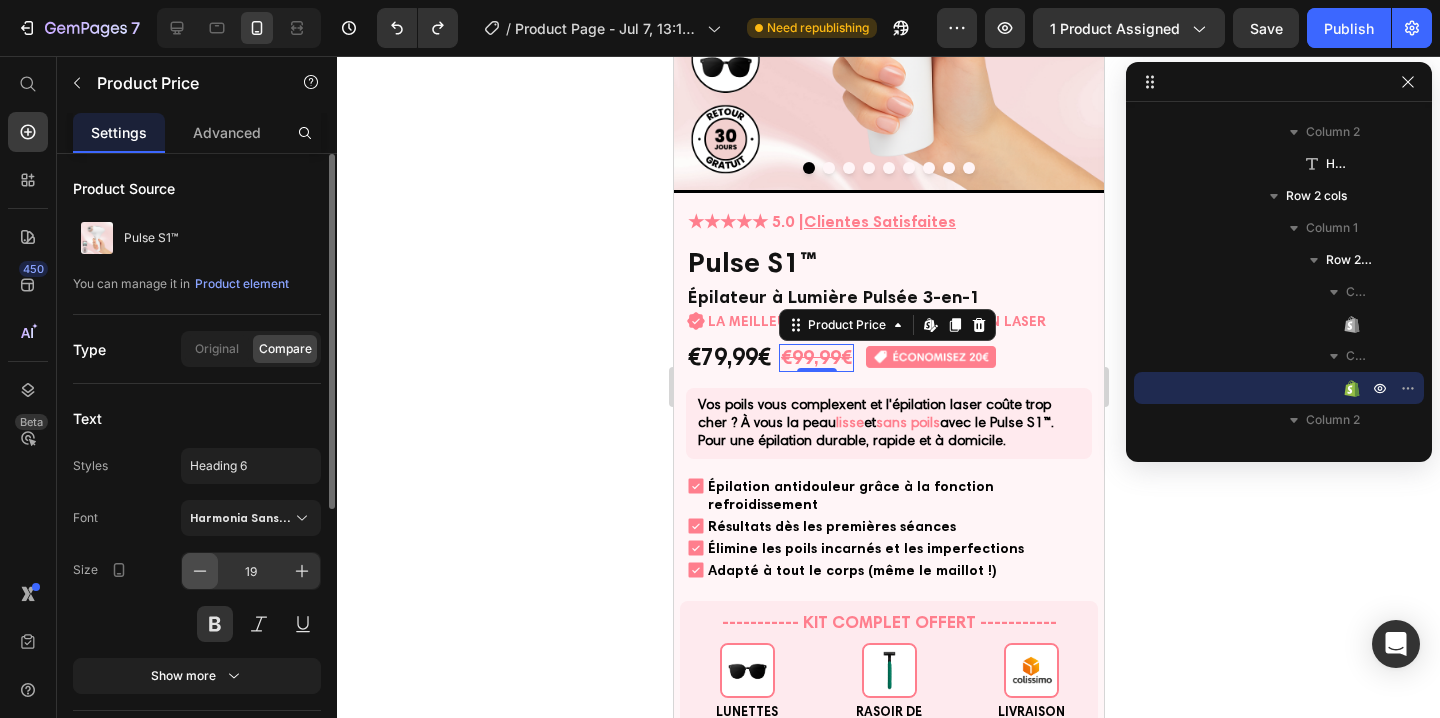 click 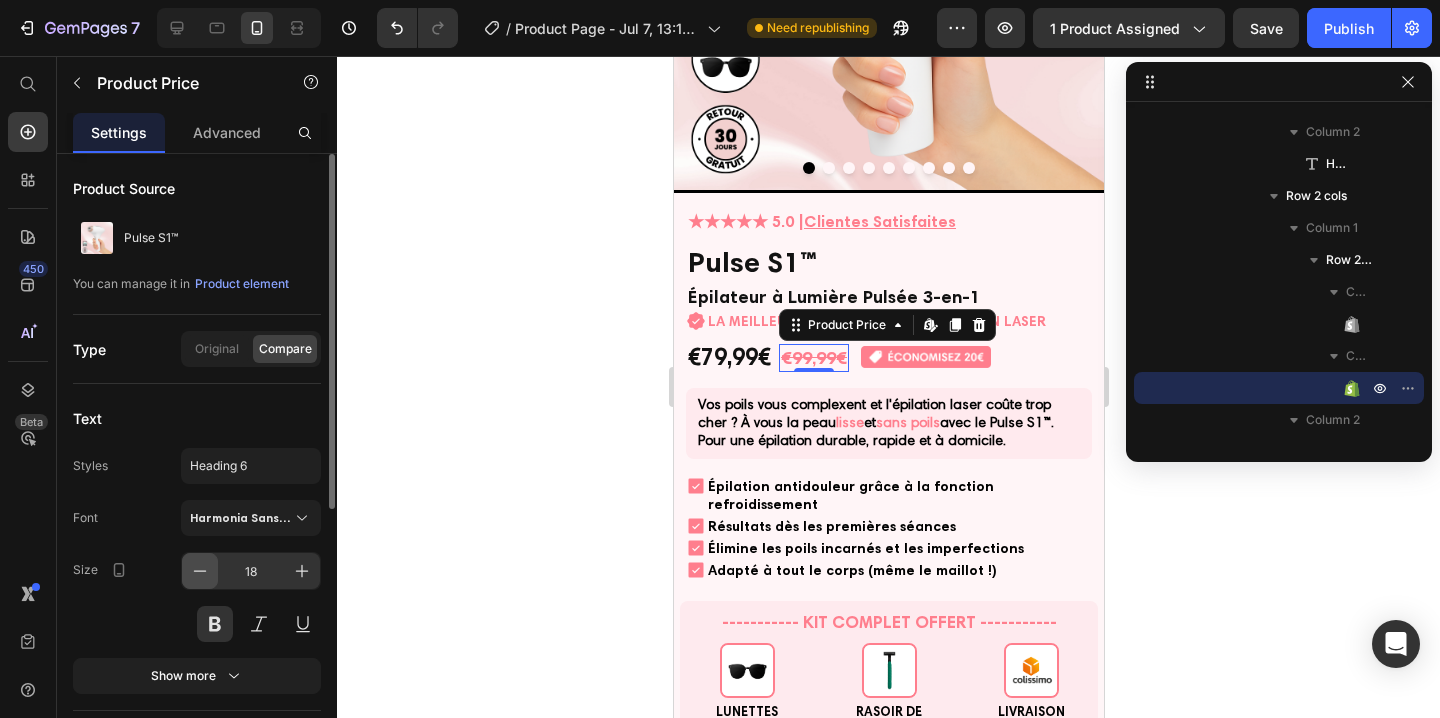 click 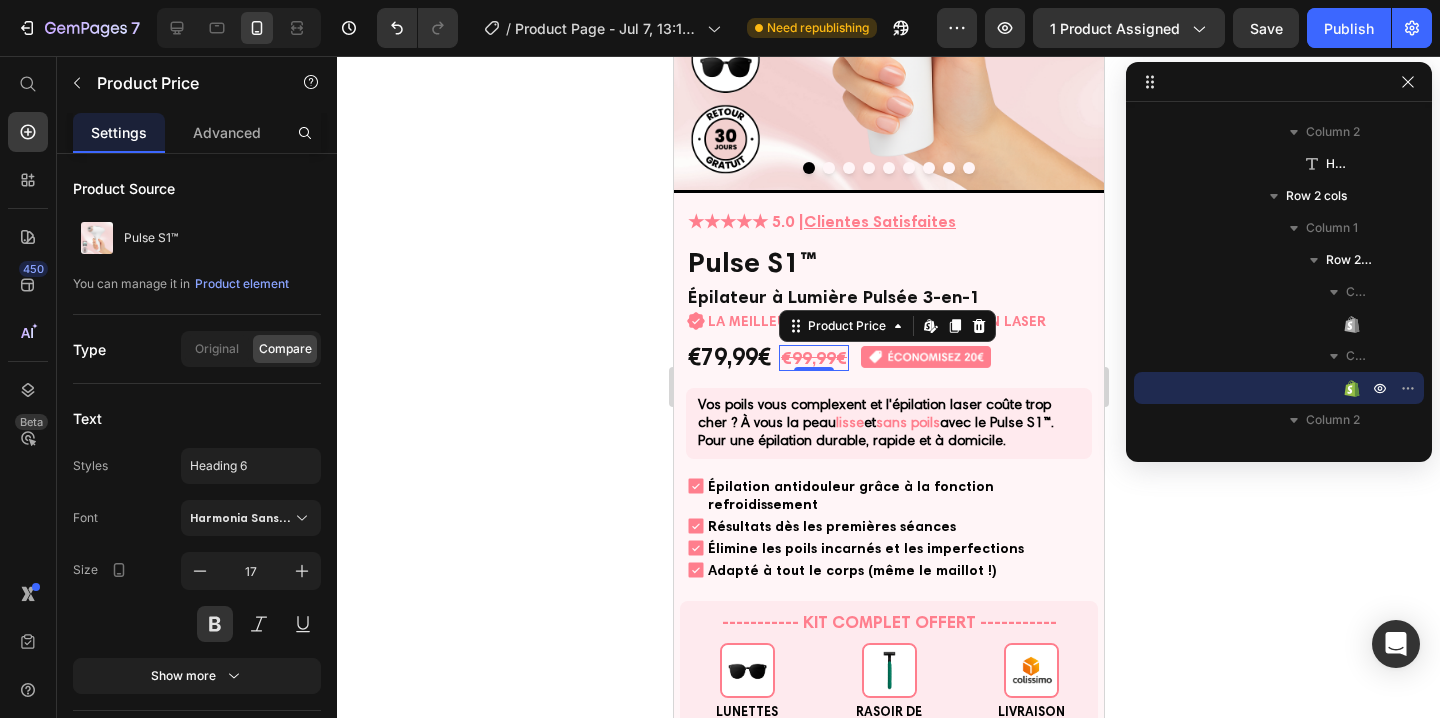 click 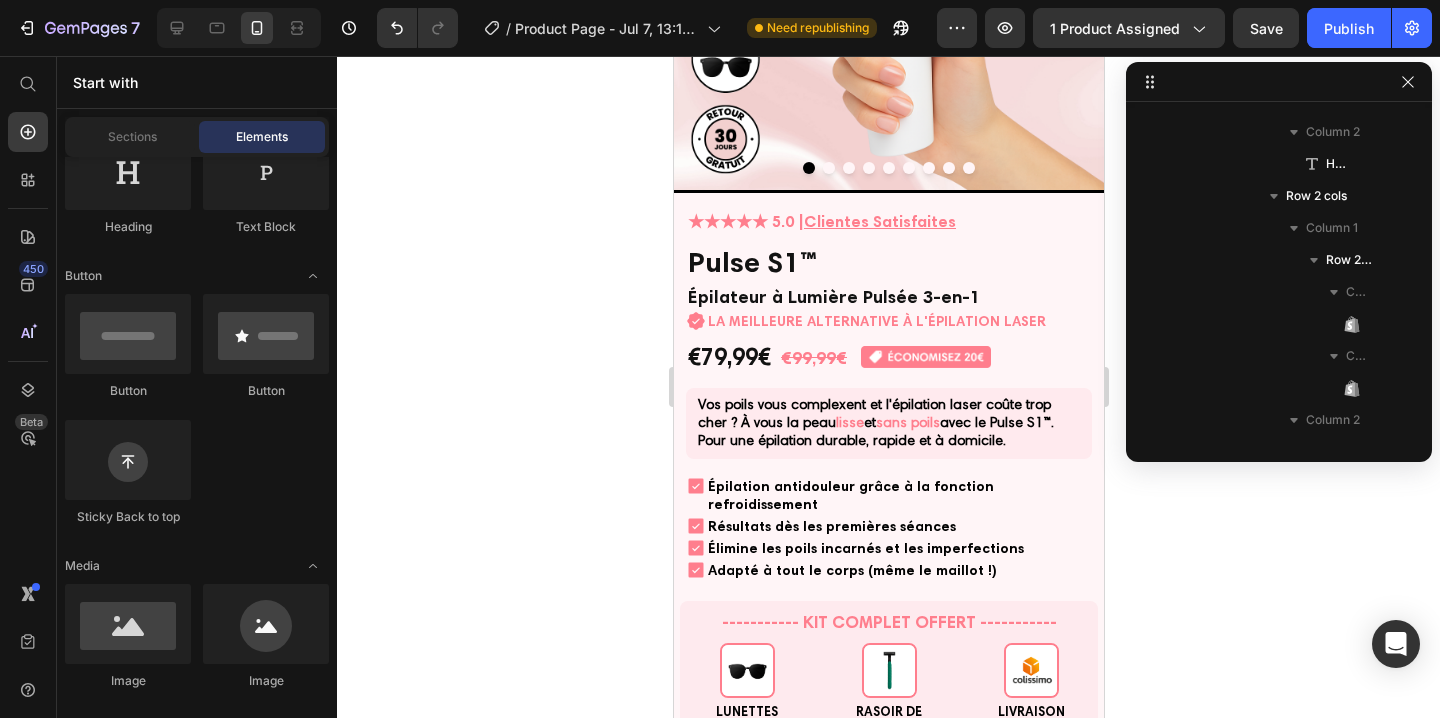 click 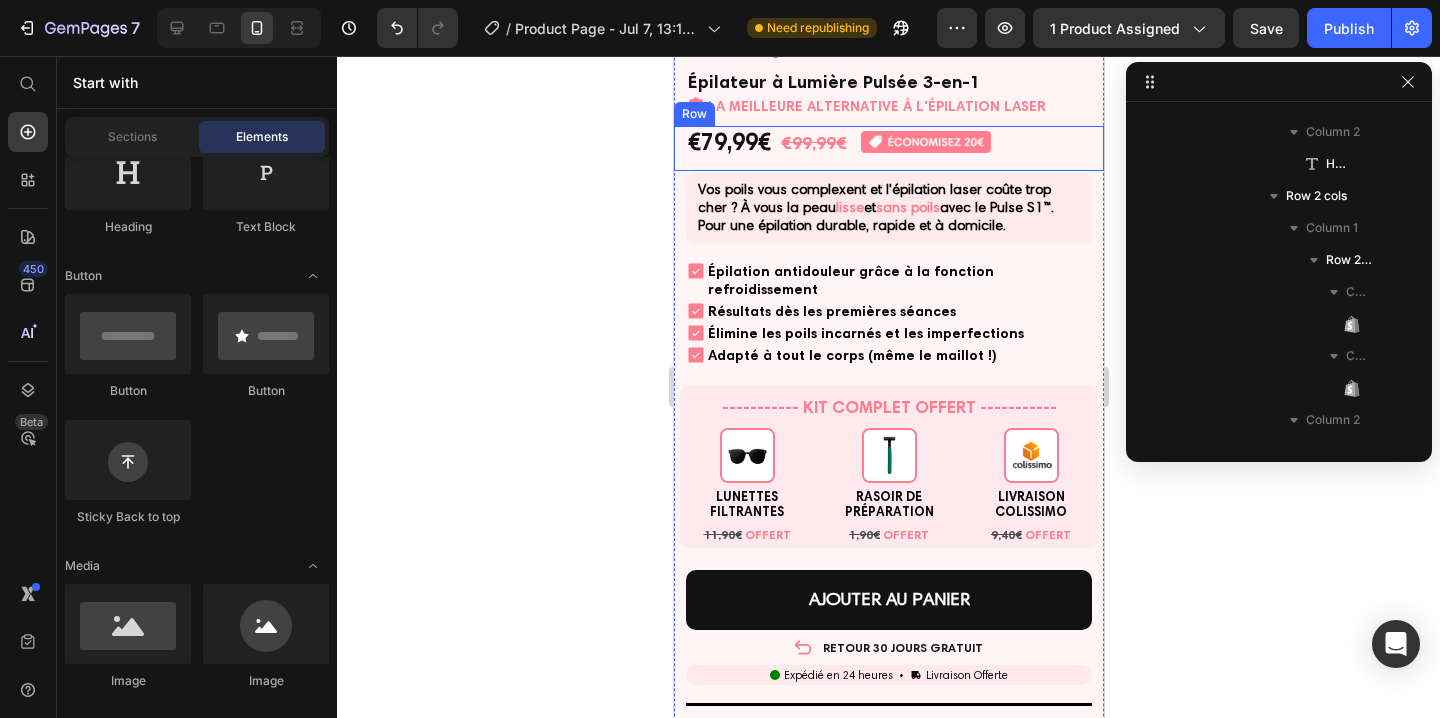 scroll, scrollTop: 536, scrollLeft: 0, axis: vertical 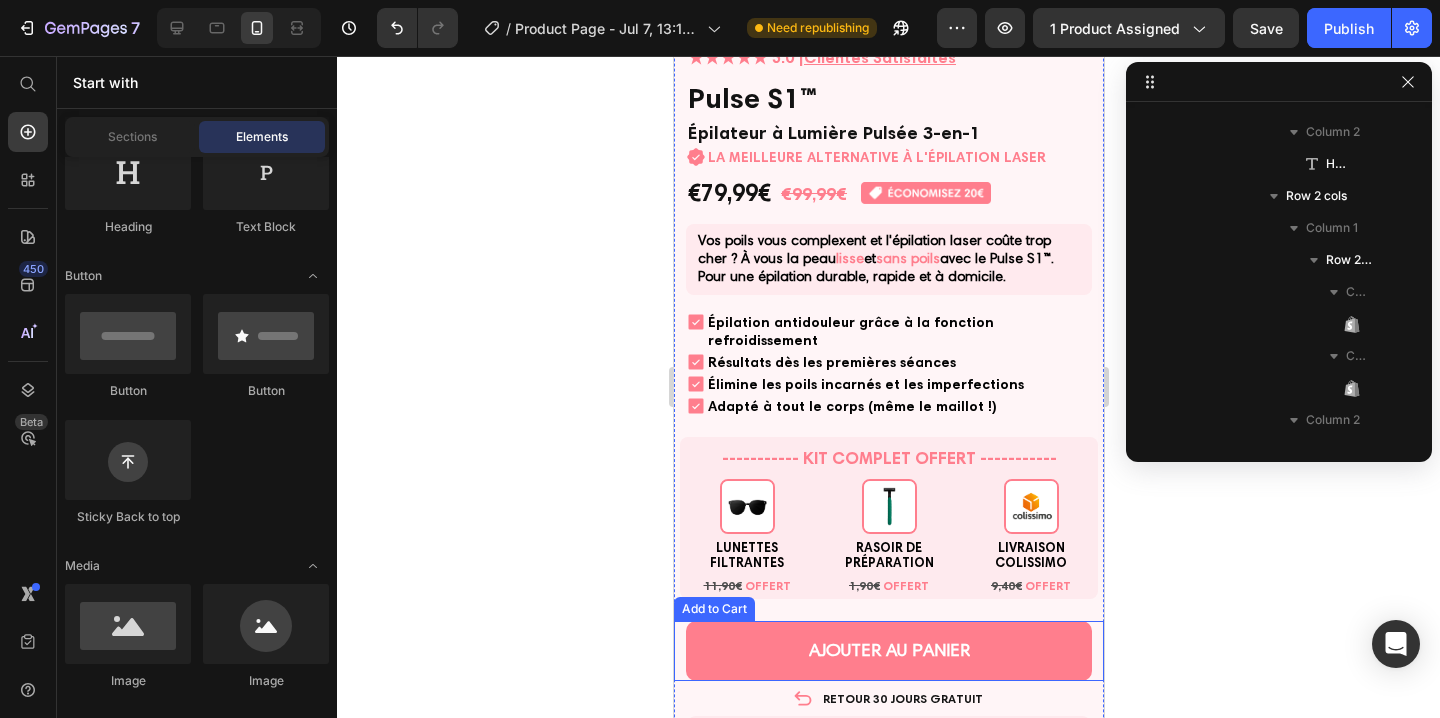 click on "AJOUTER AU PANIER" at bounding box center (888, 651) 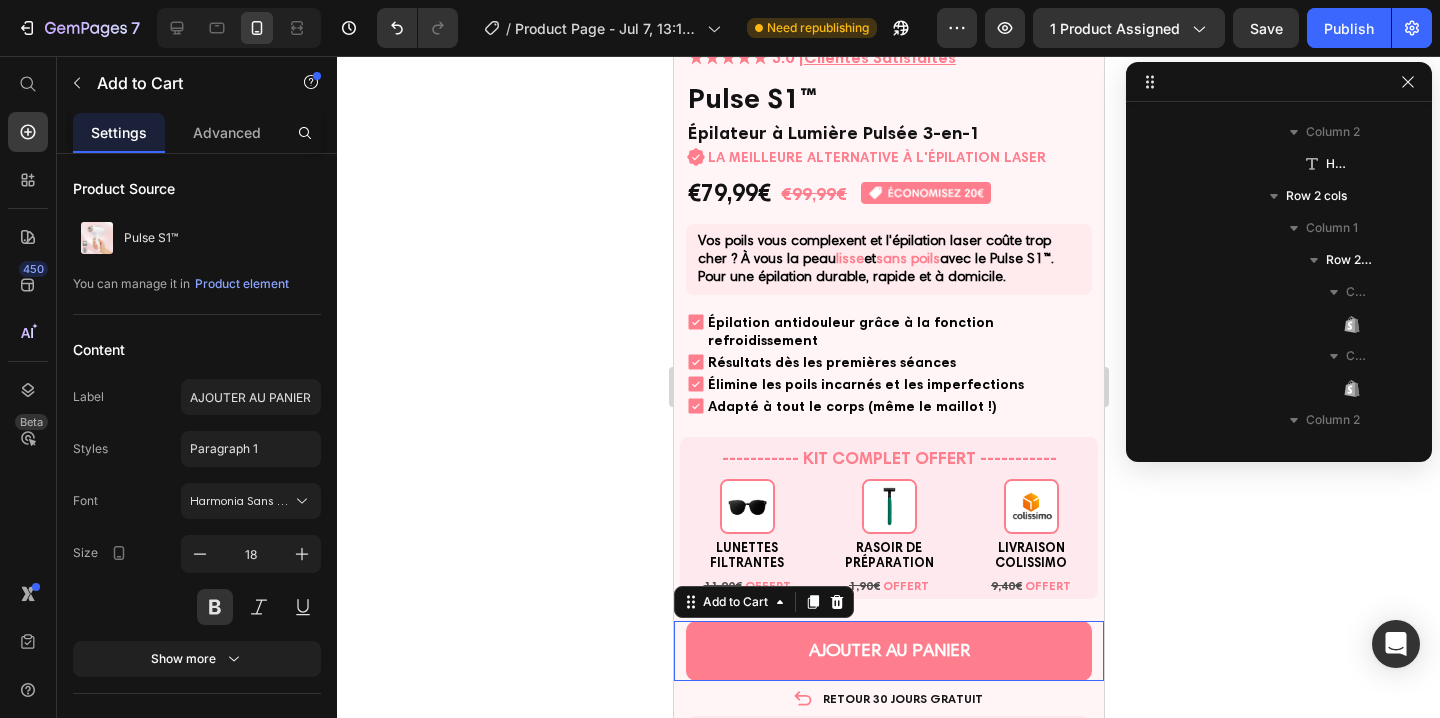 scroll, scrollTop: 1978, scrollLeft: 0, axis: vertical 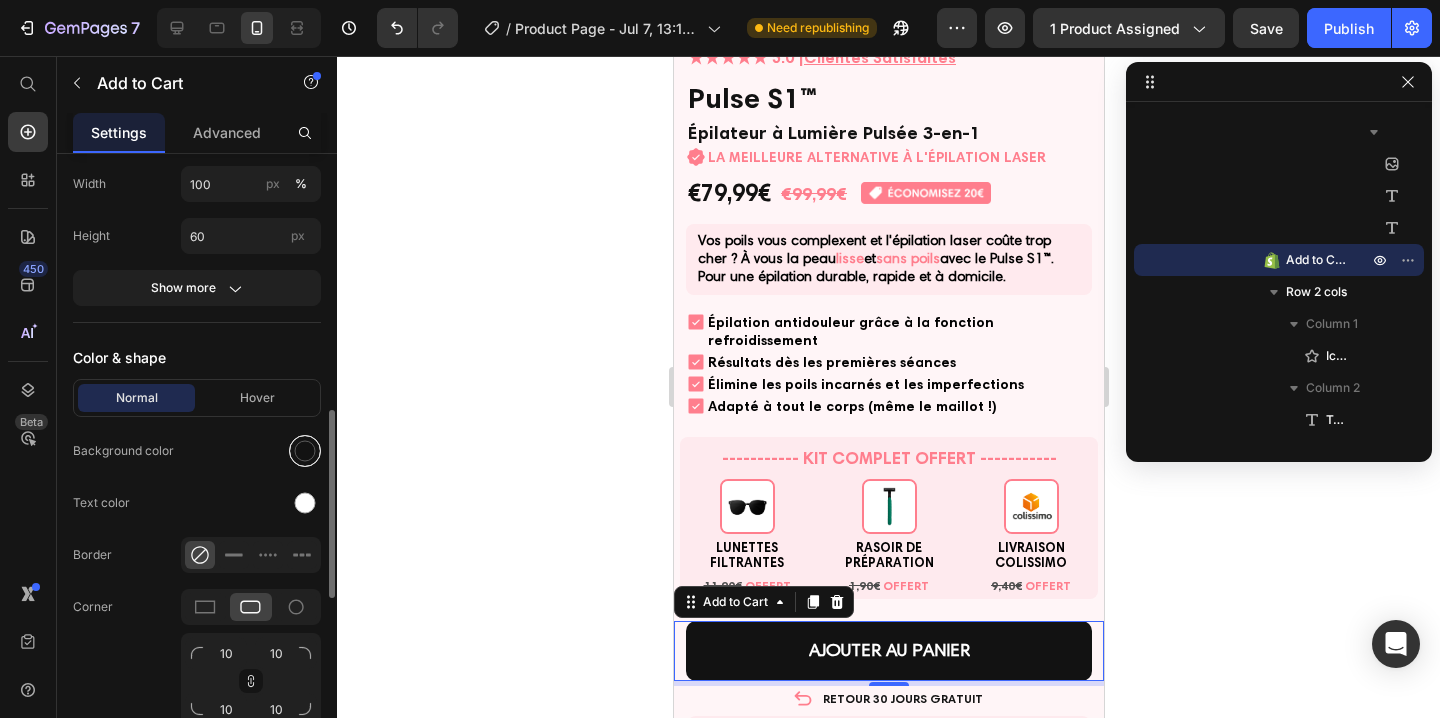 click at bounding box center (305, 451) 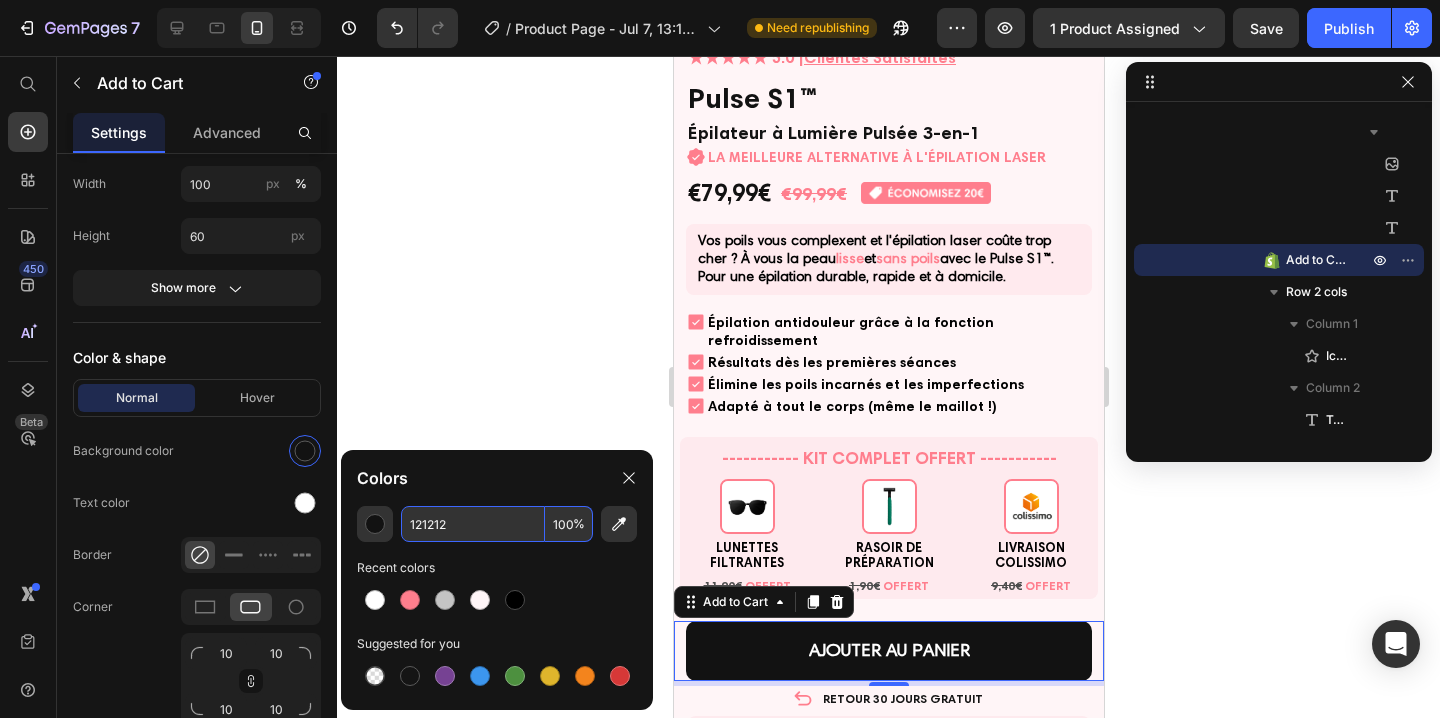 click on "121212" at bounding box center (473, 524) 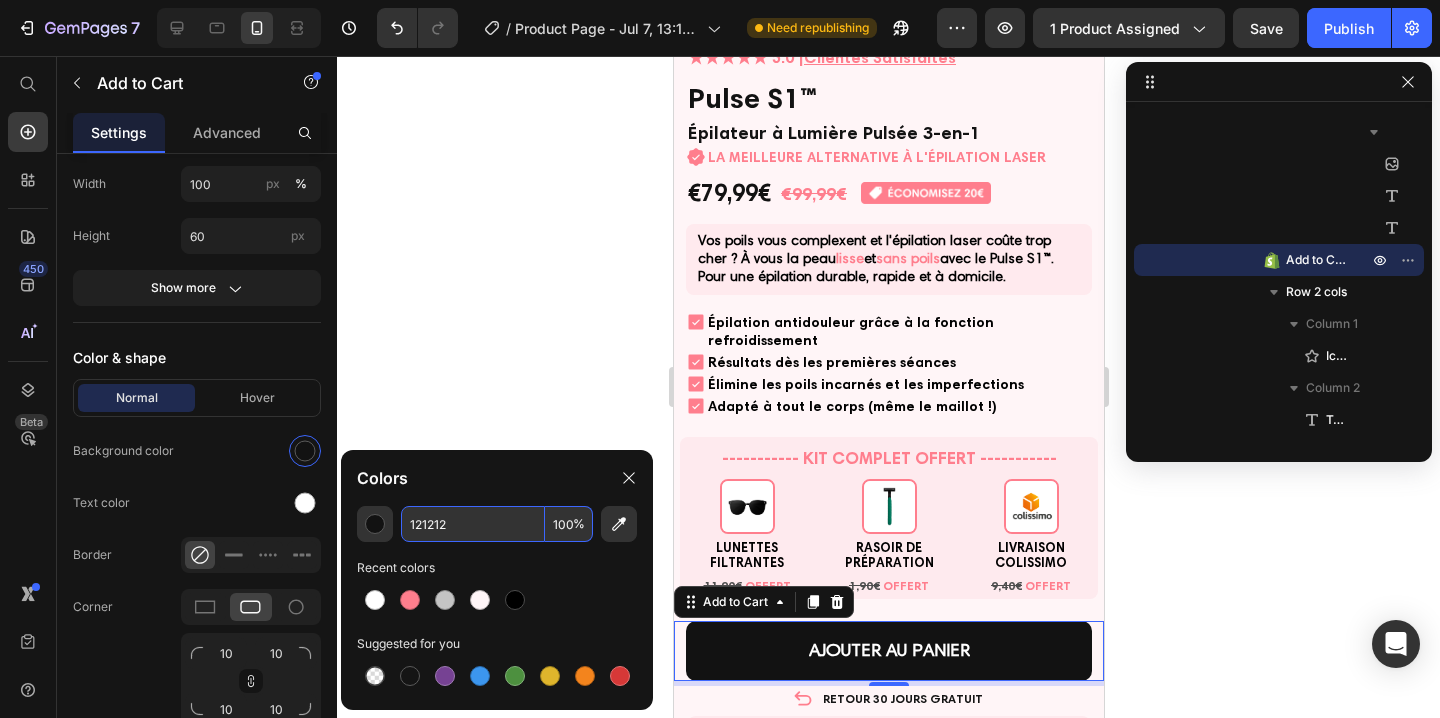 paste on "2bbf1b" 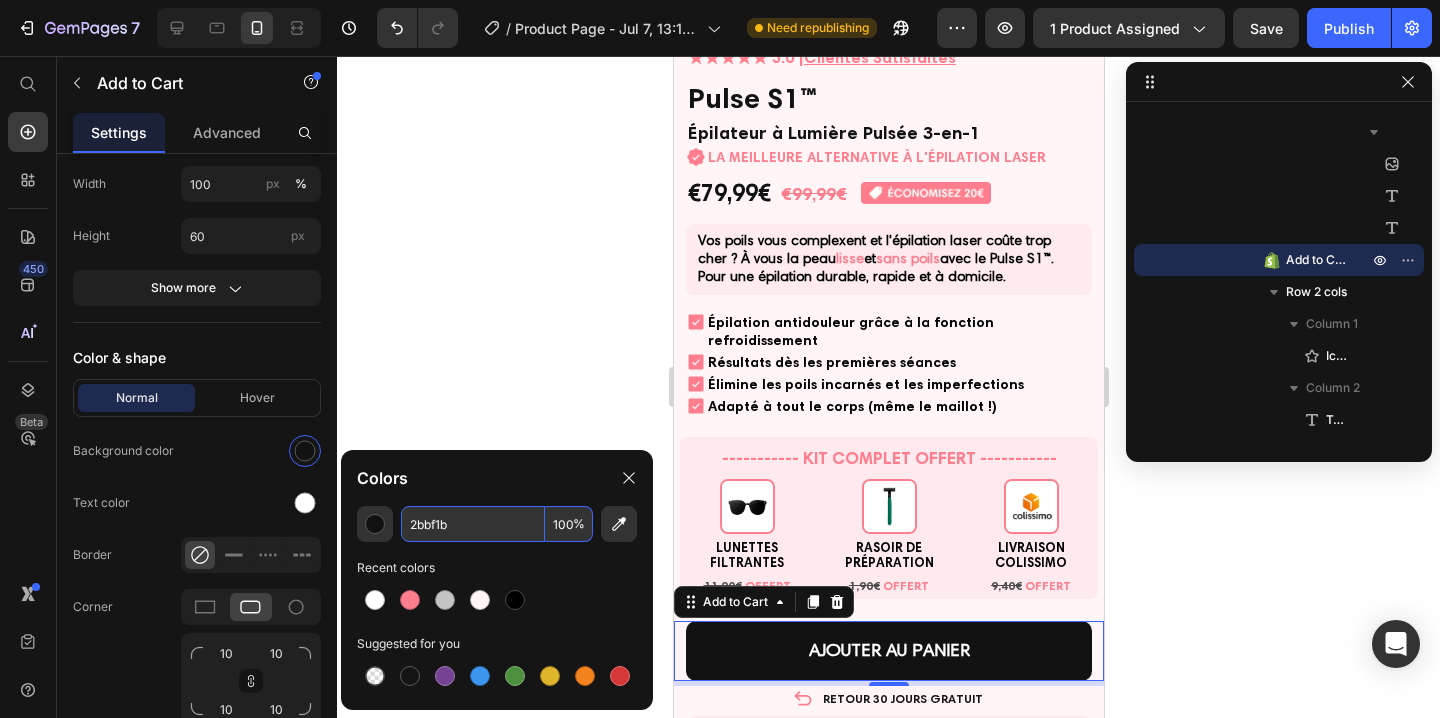 type on "2BBF1B" 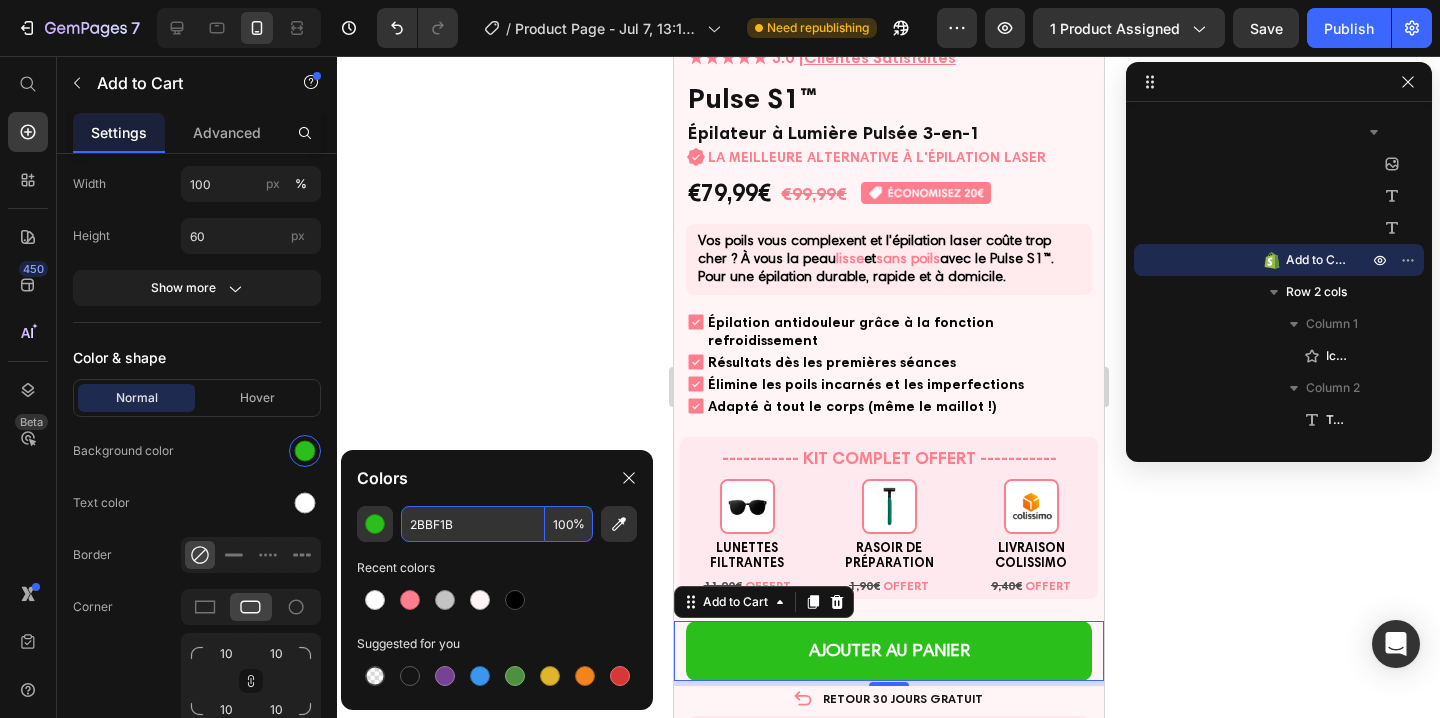 click 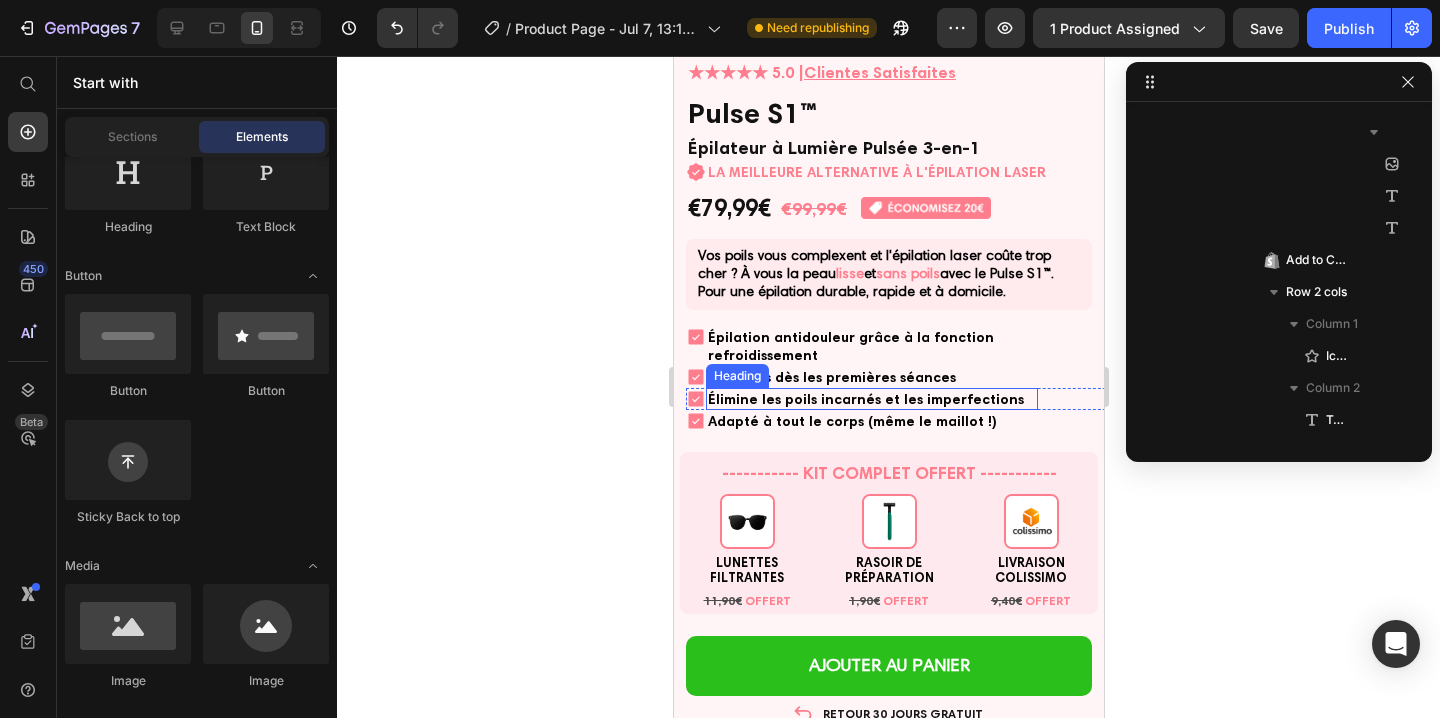 scroll, scrollTop: 518, scrollLeft: 0, axis: vertical 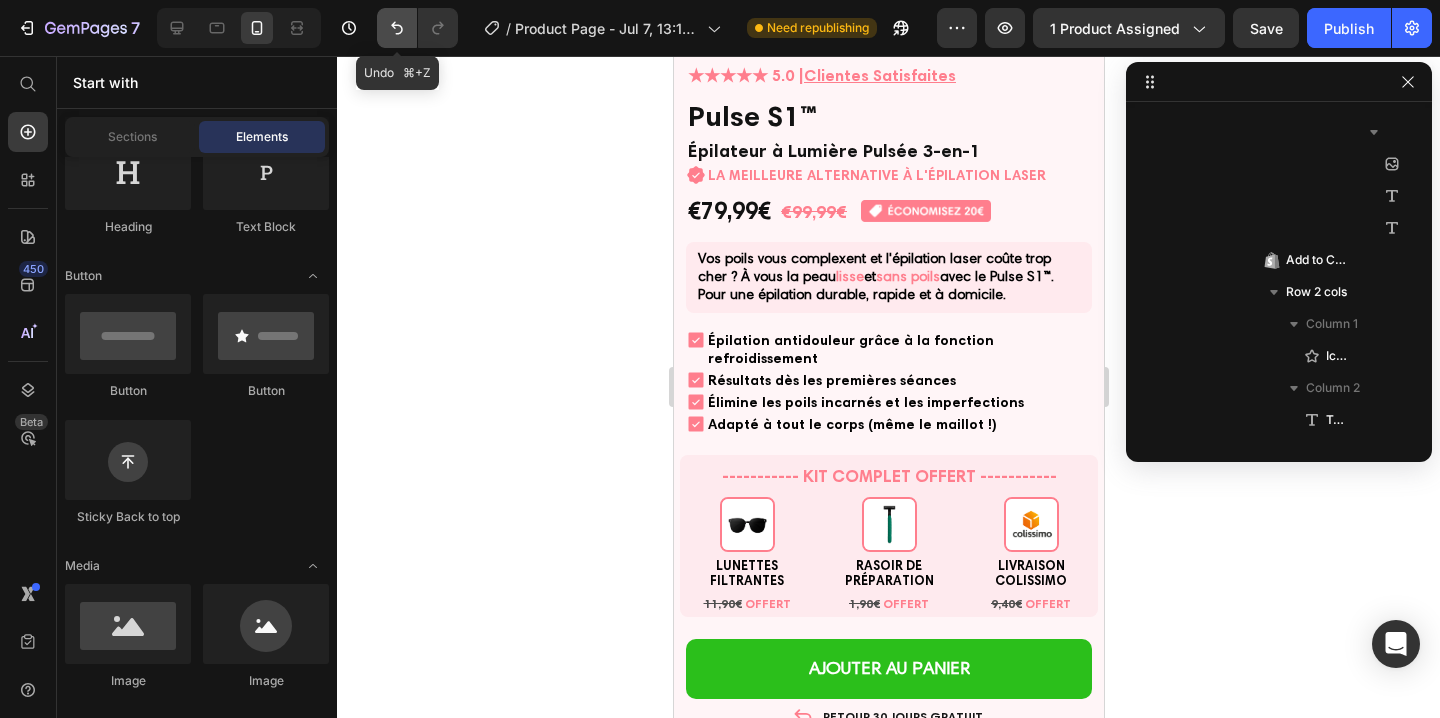 click 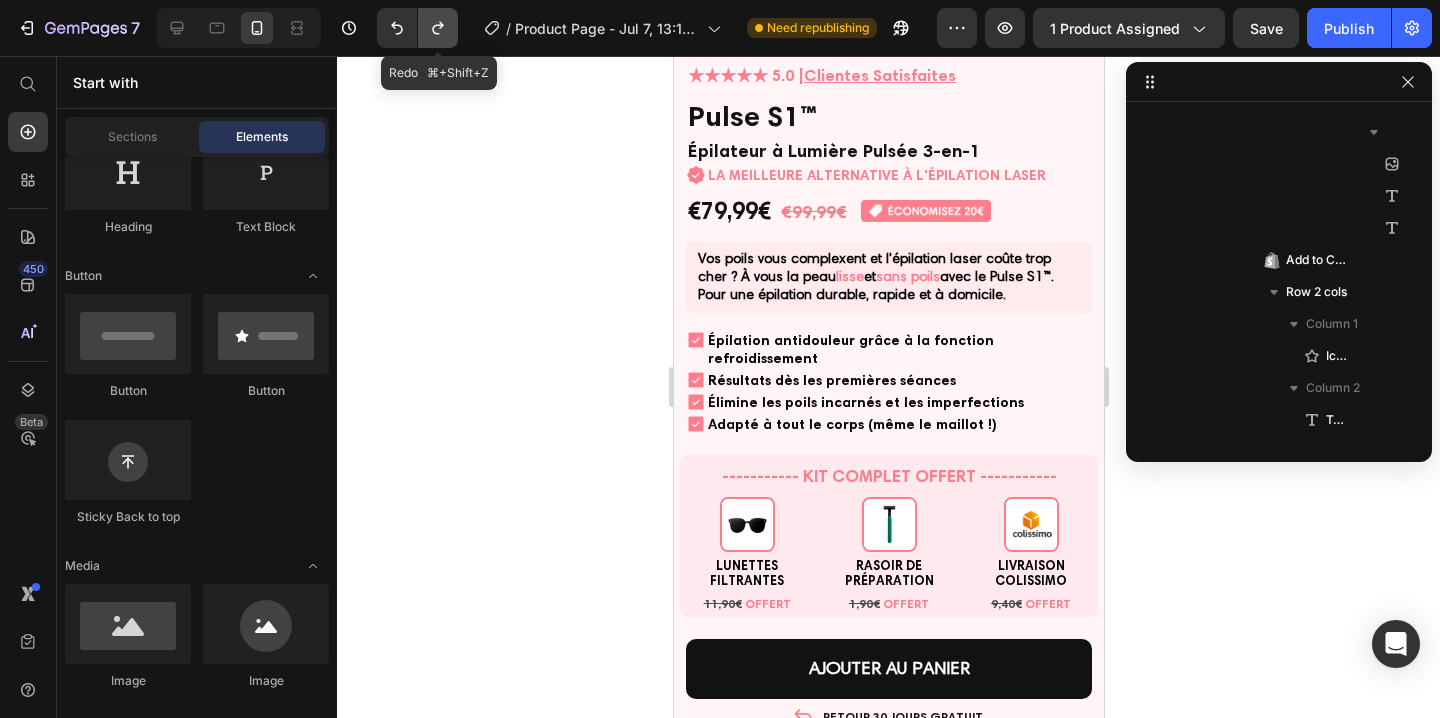 click 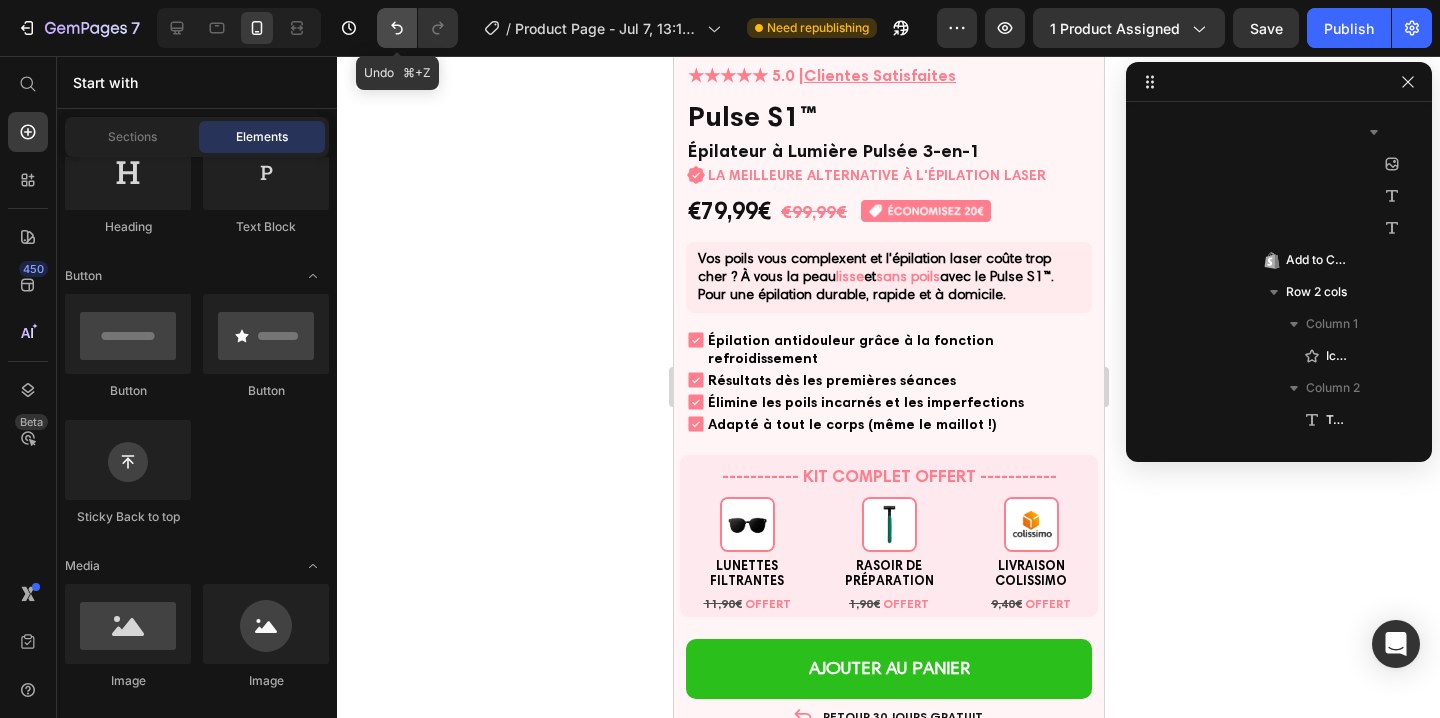 click 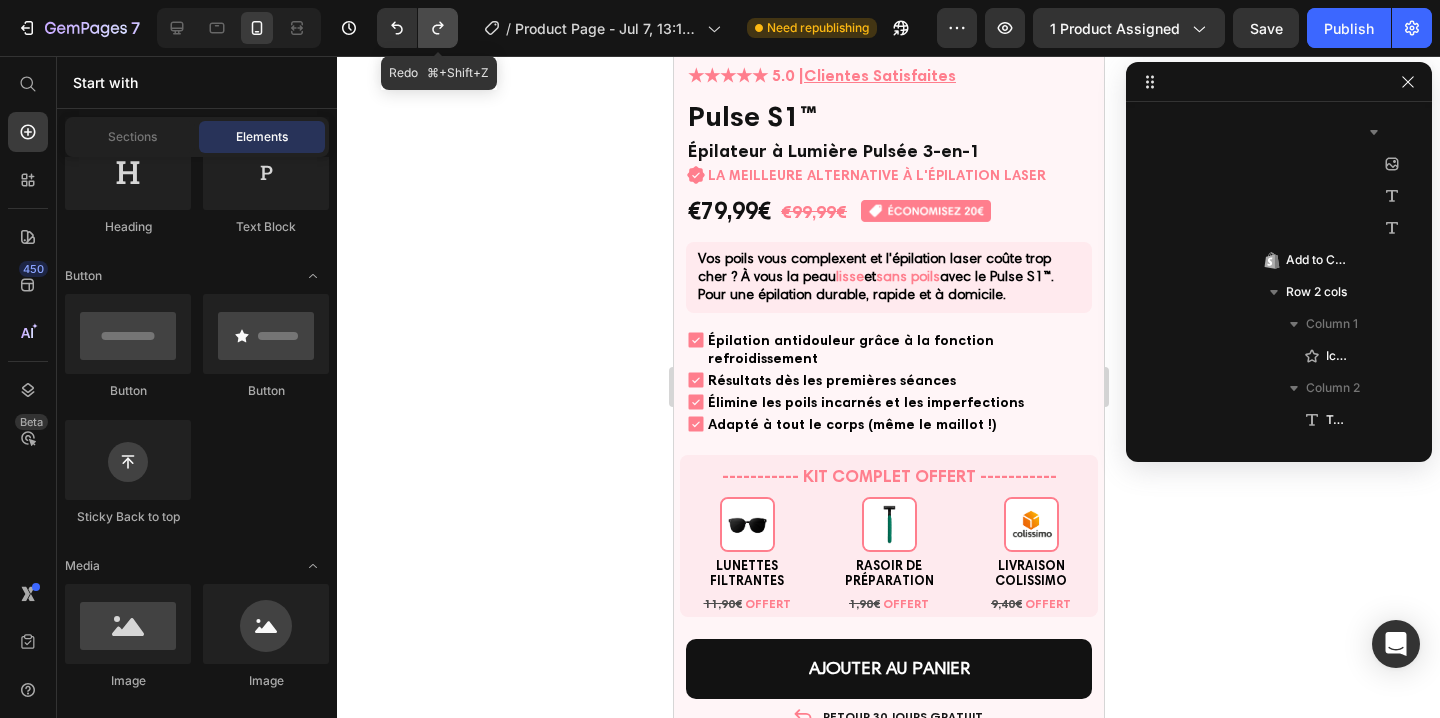 click 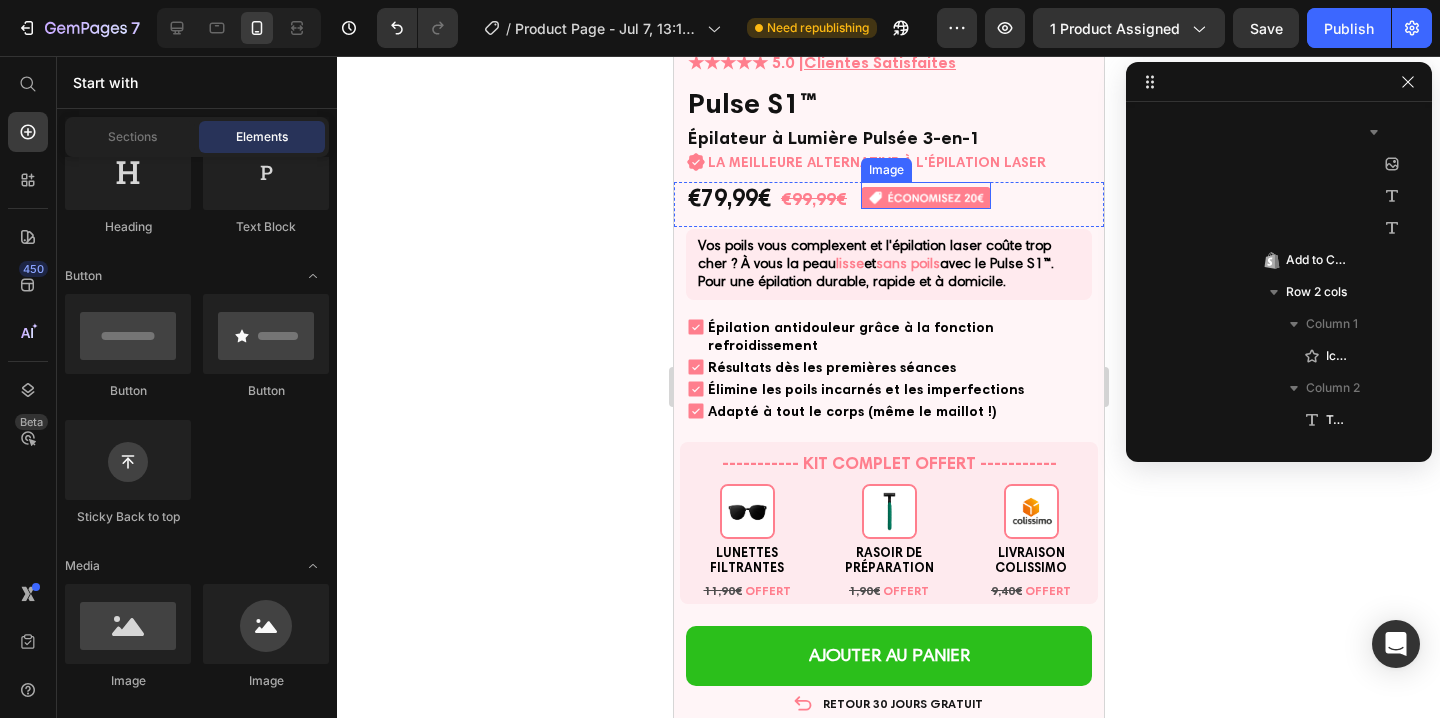 scroll, scrollTop: 550, scrollLeft: 0, axis: vertical 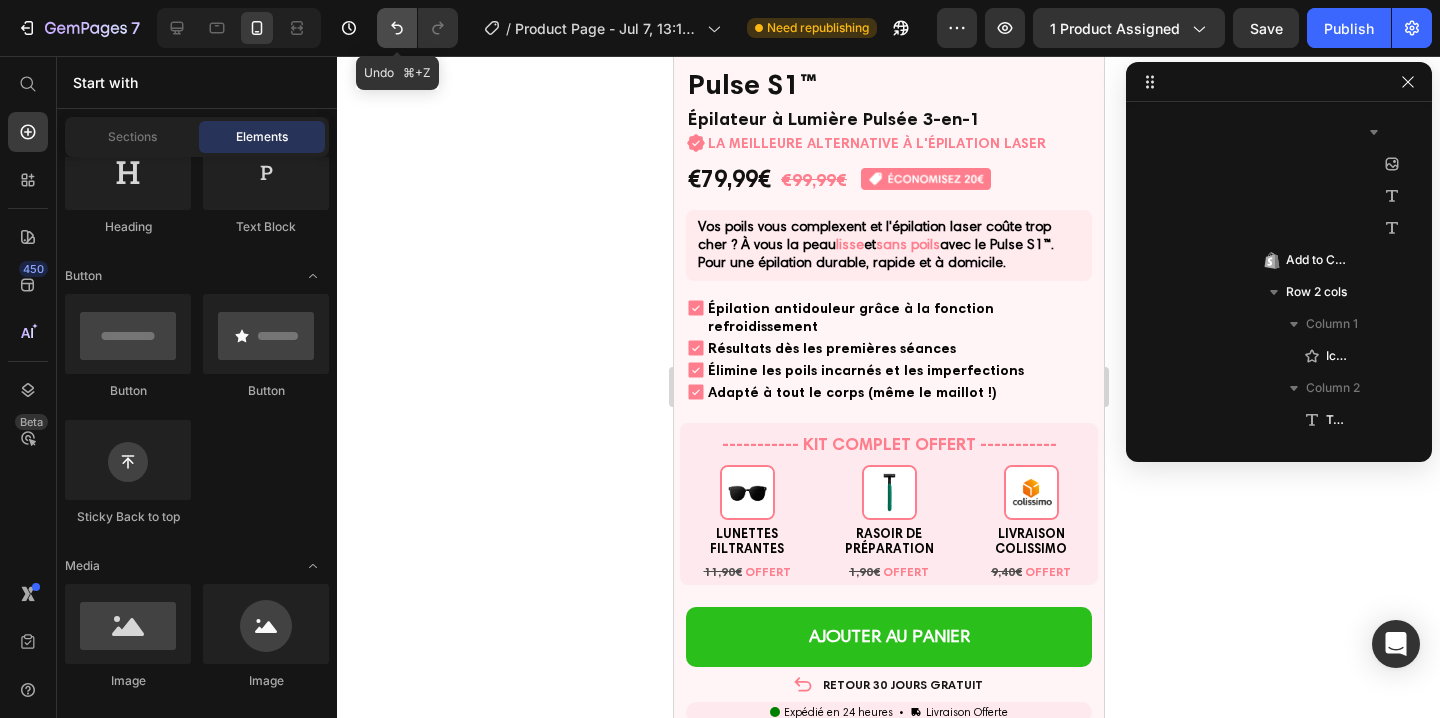 click 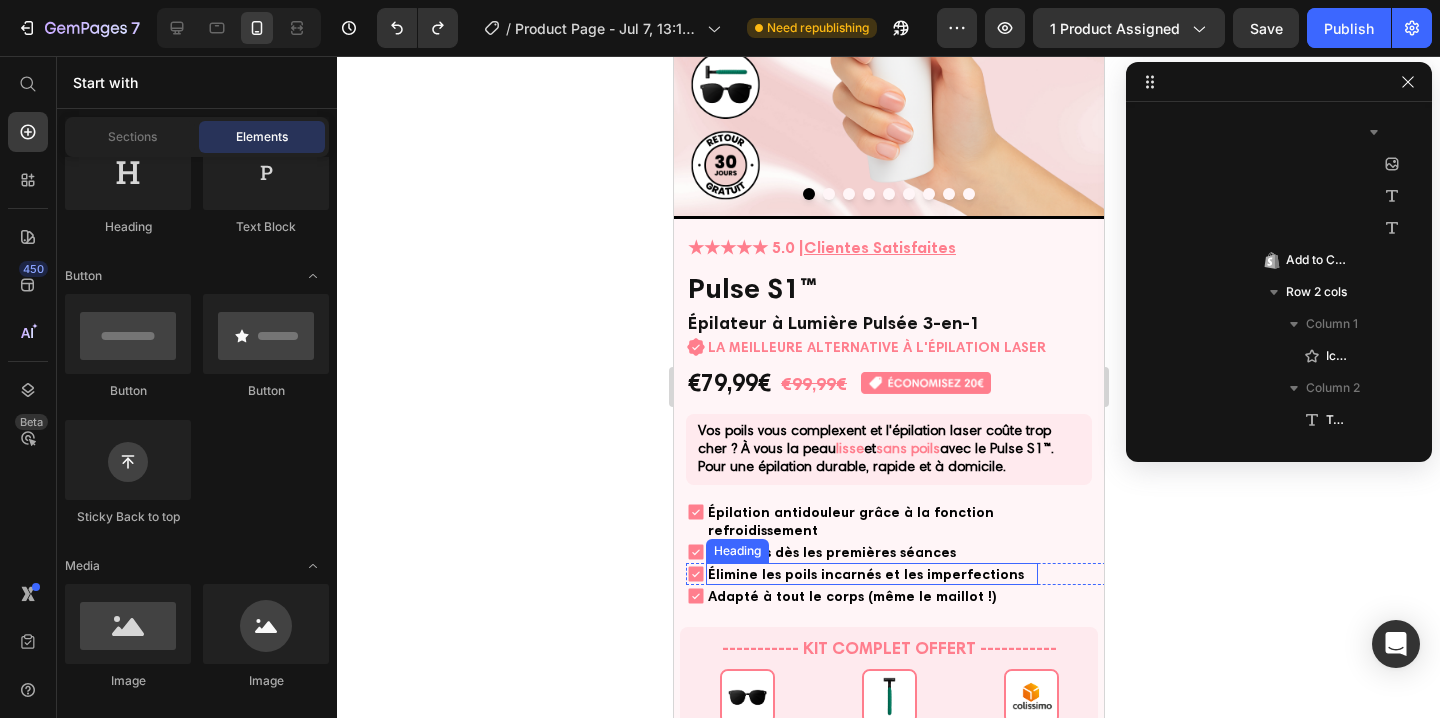 scroll, scrollTop: 18, scrollLeft: 0, axis: vertical 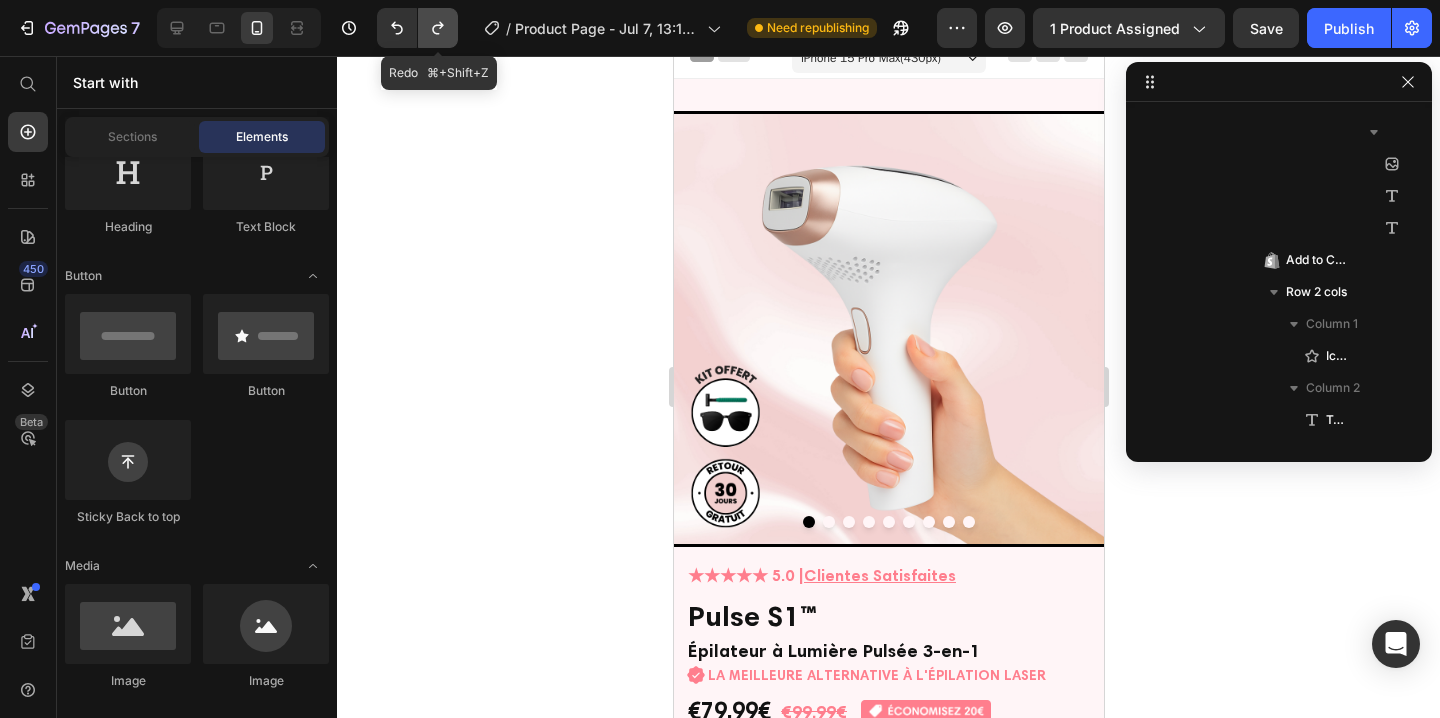 click 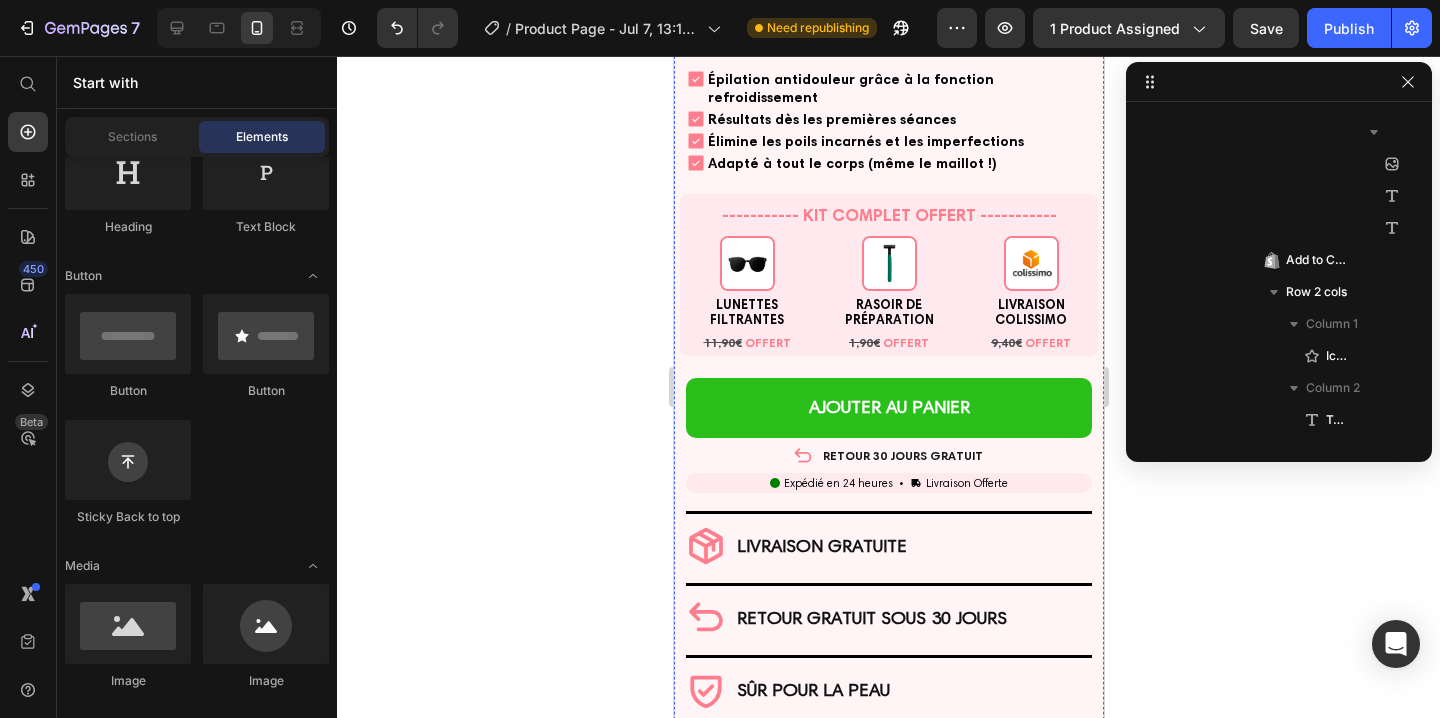 scroll, scrollTop: 784, scrollLeft: 0, axis: vertical 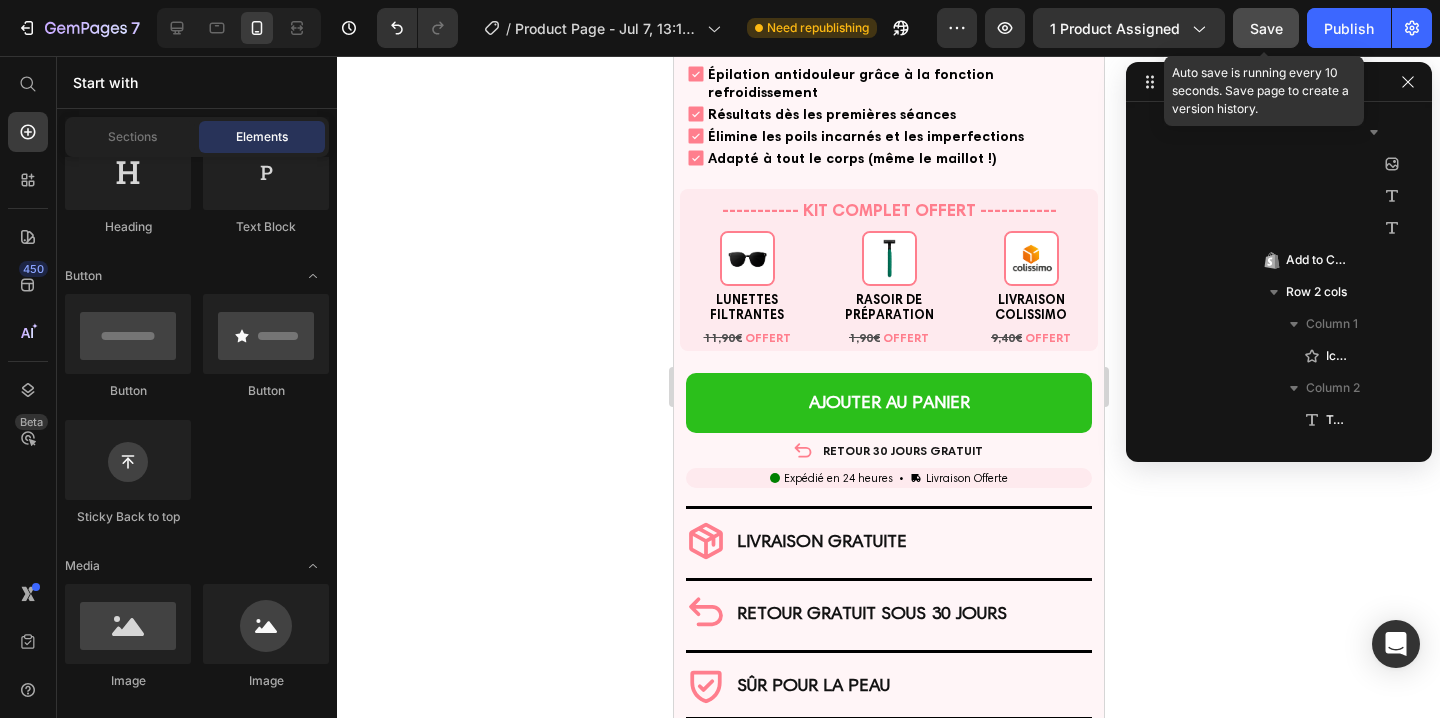 click on "Save" 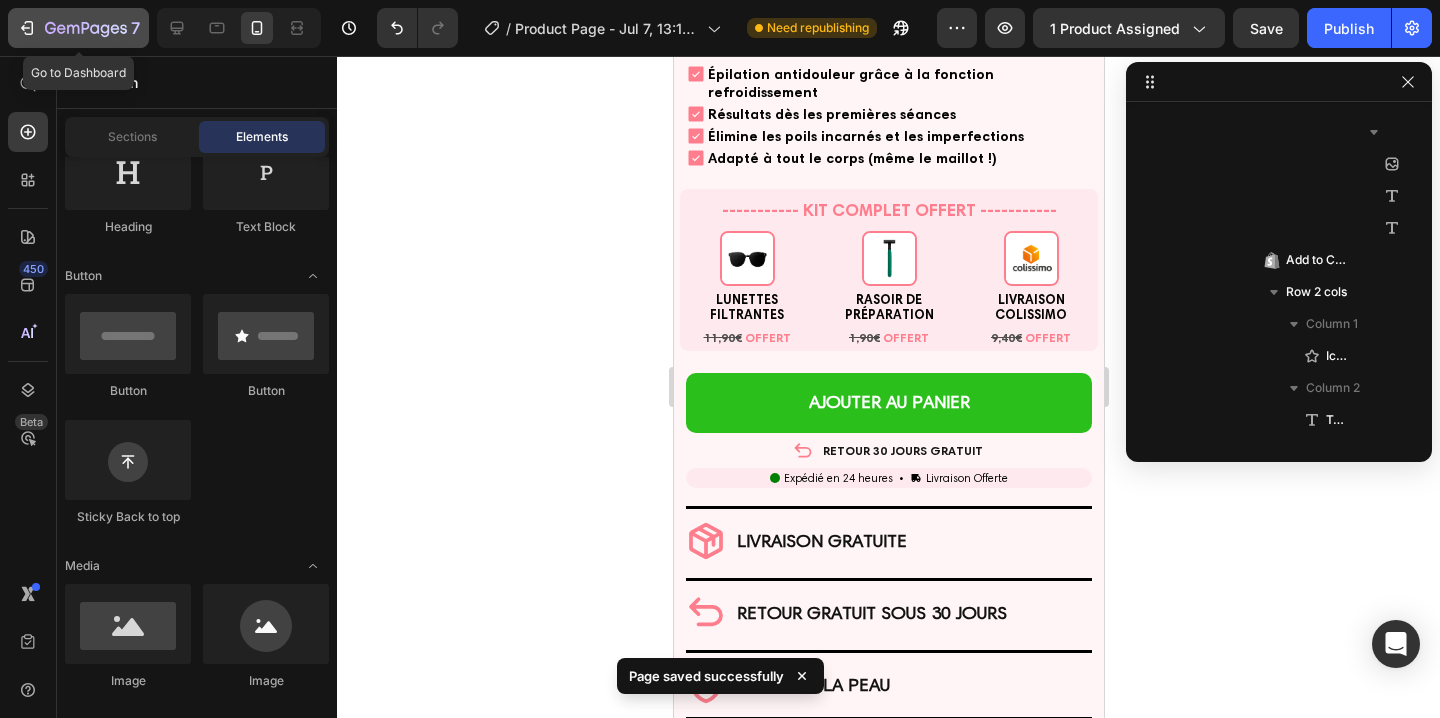 click on "7" 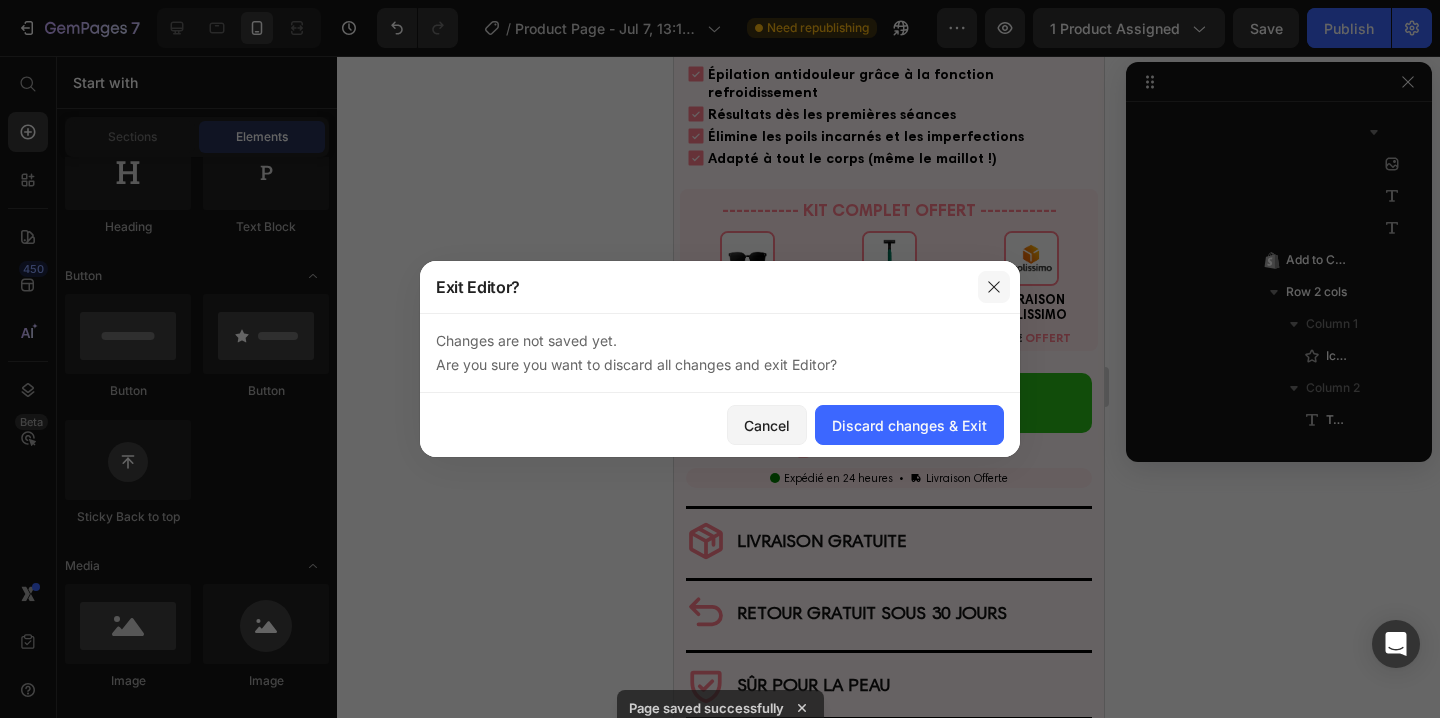 click at bounding box center [994, 287] 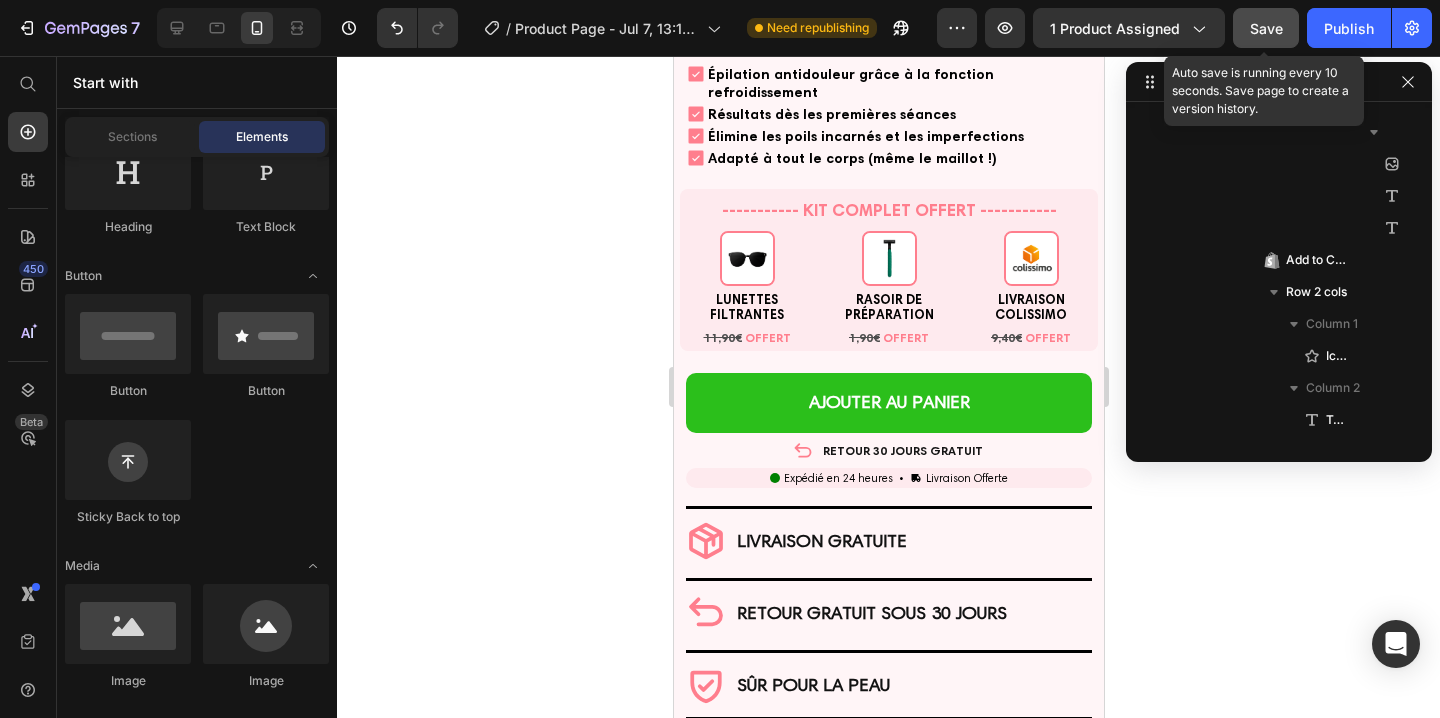 click on "Save" at bounding box center [1266, 28] 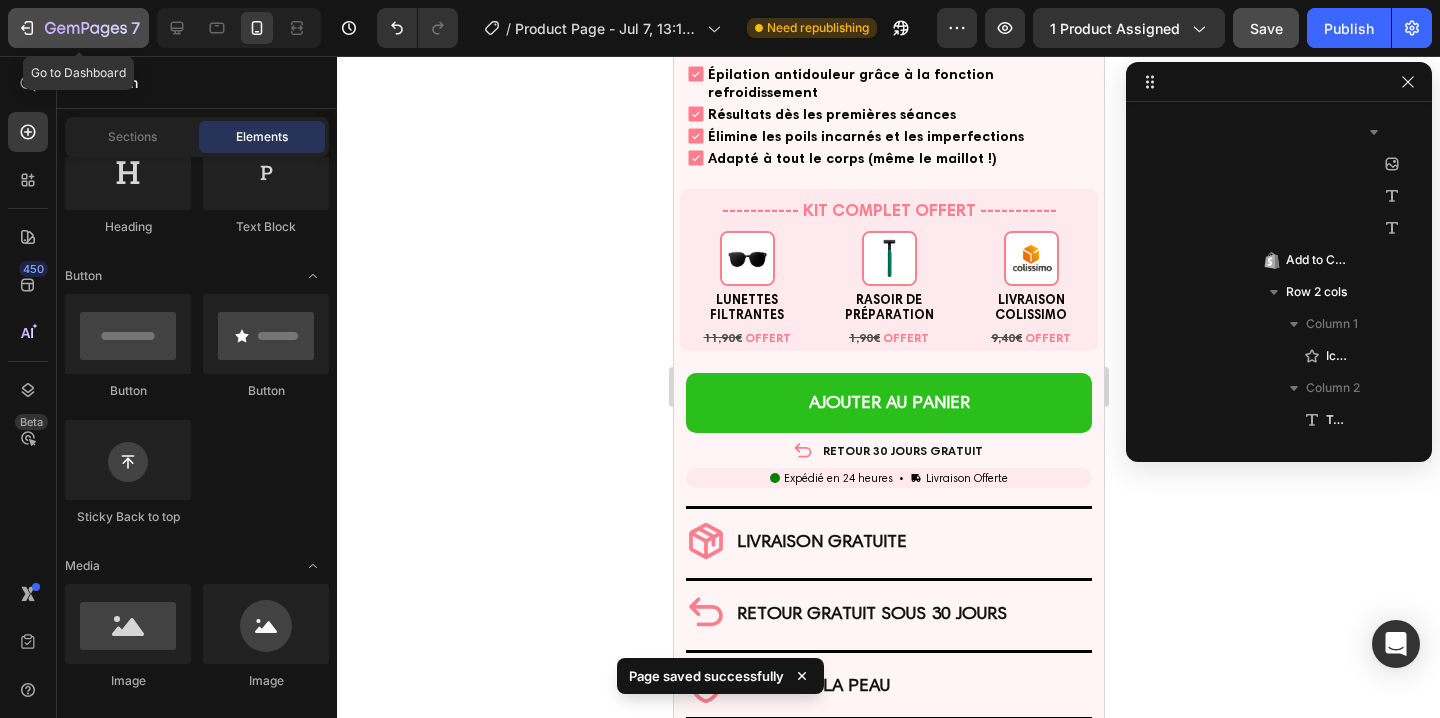 click 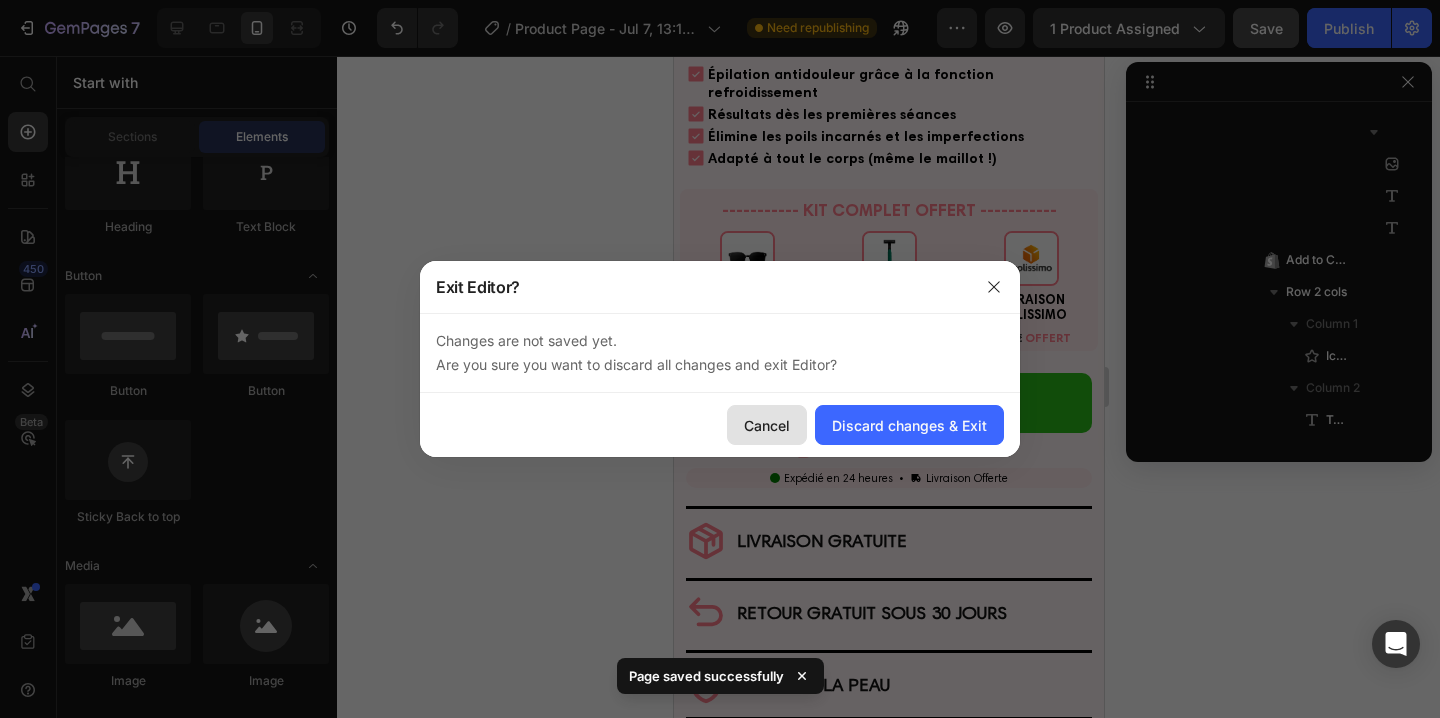 click on "Cancel" at bounding box center [767, 425] 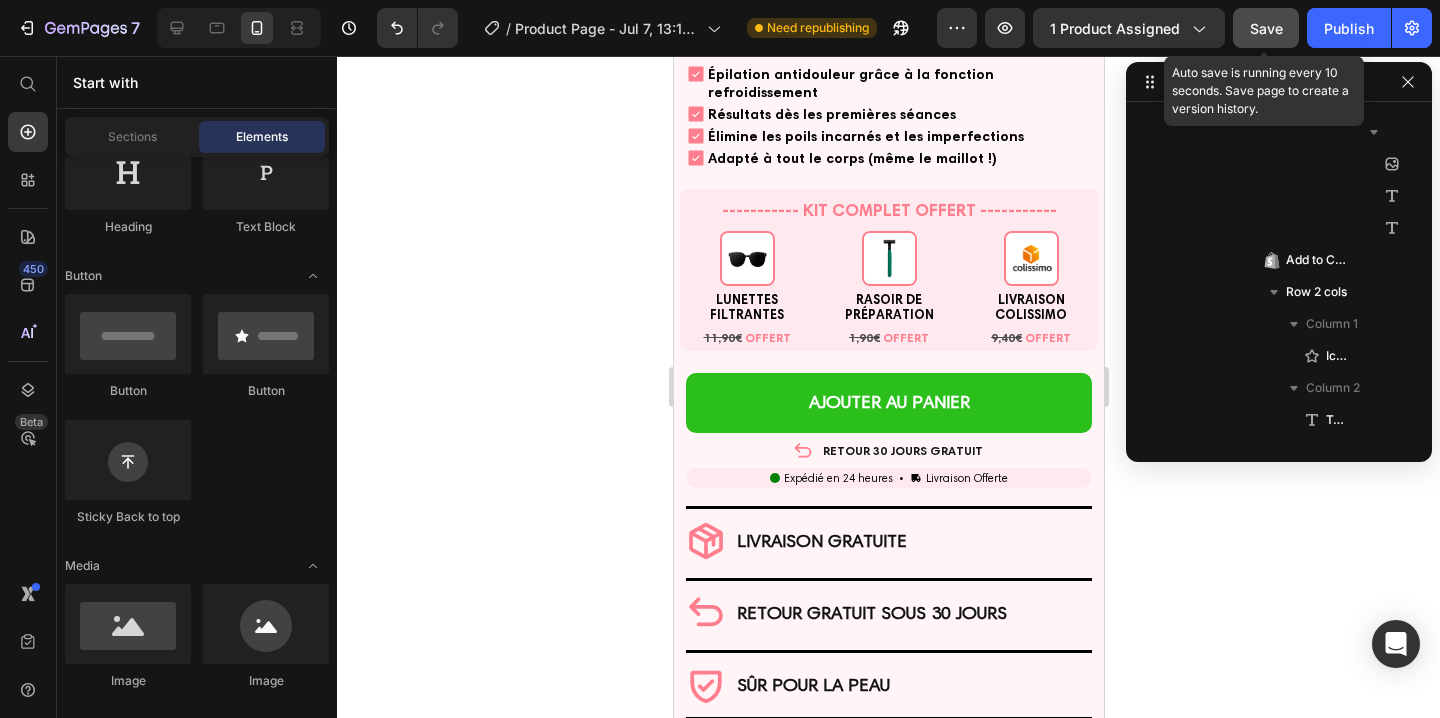 click on "Save" at bounding box center [1266, 28] 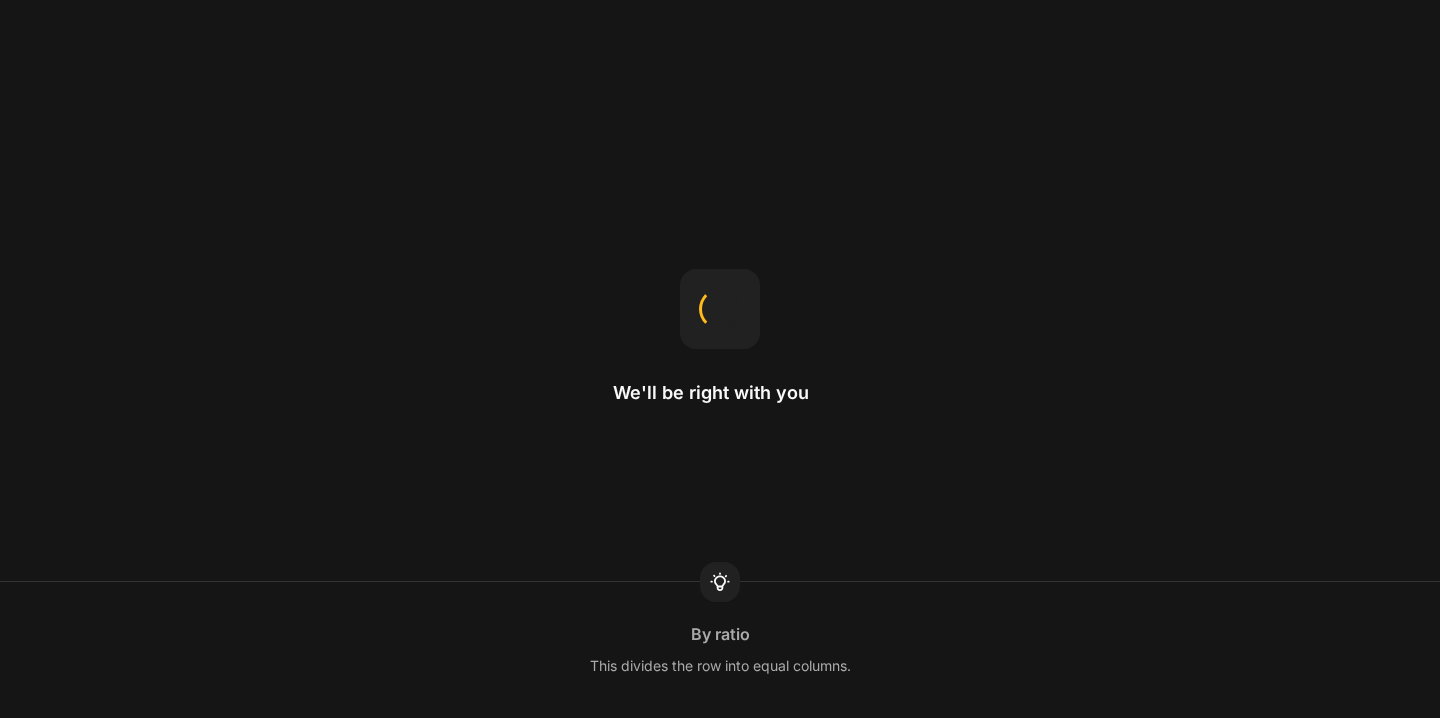 scroll, scrollTop: 0, scrollLeft: 0, axis: both 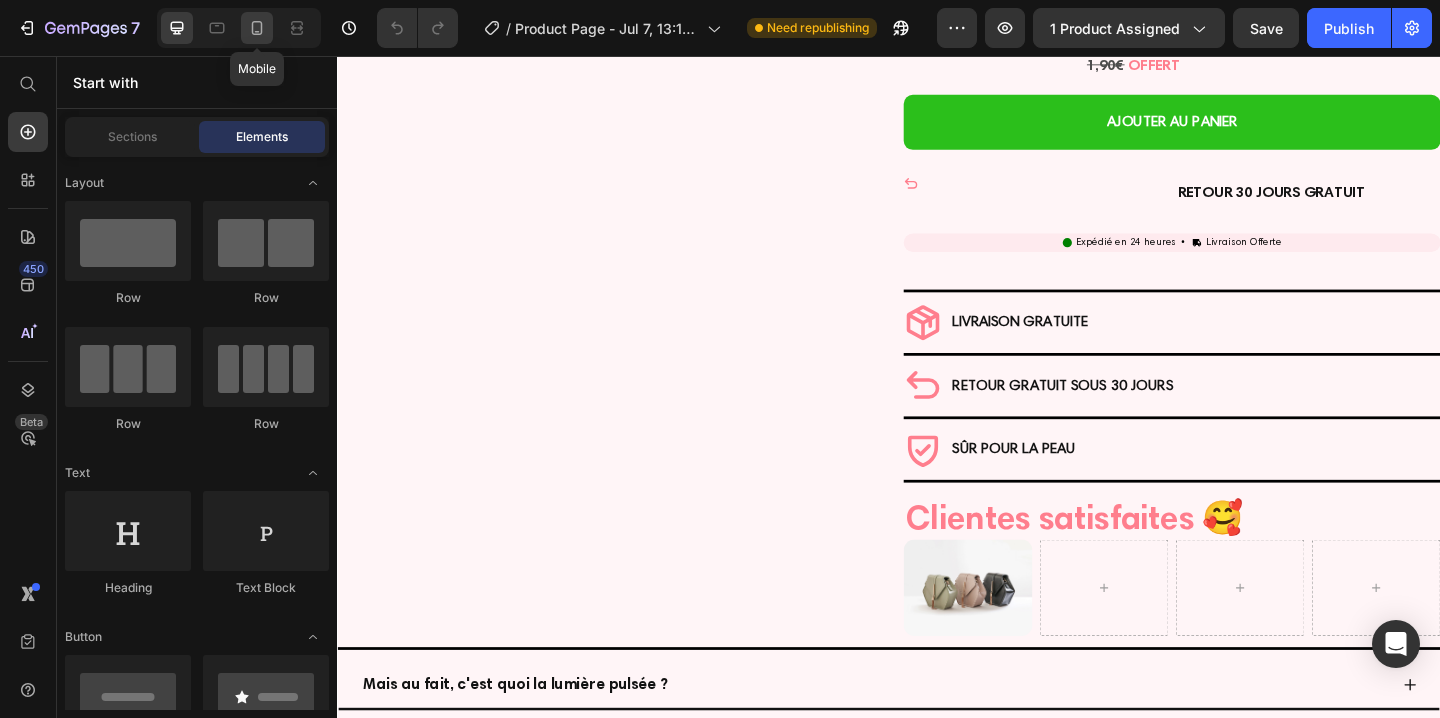 click 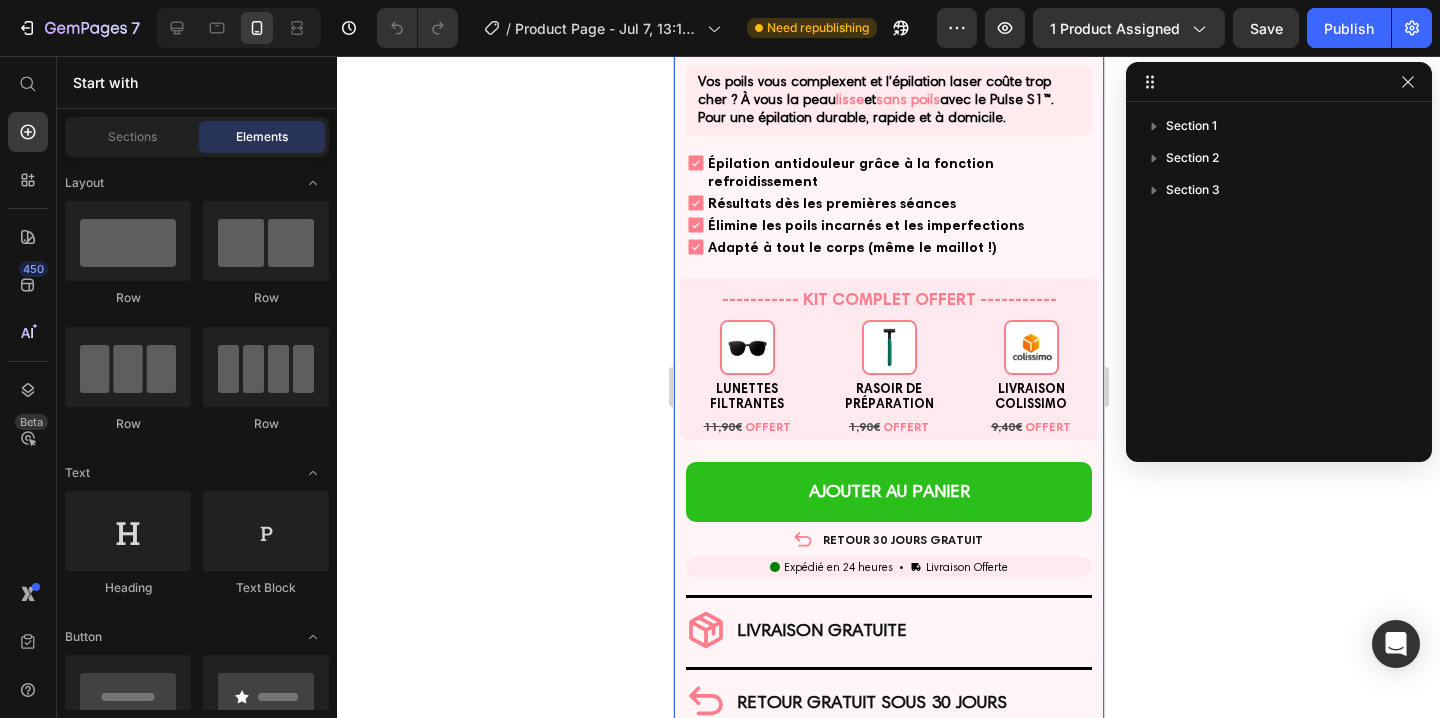 scroll, scrollTop: 641, scrollLeft: 0, axis: vertical 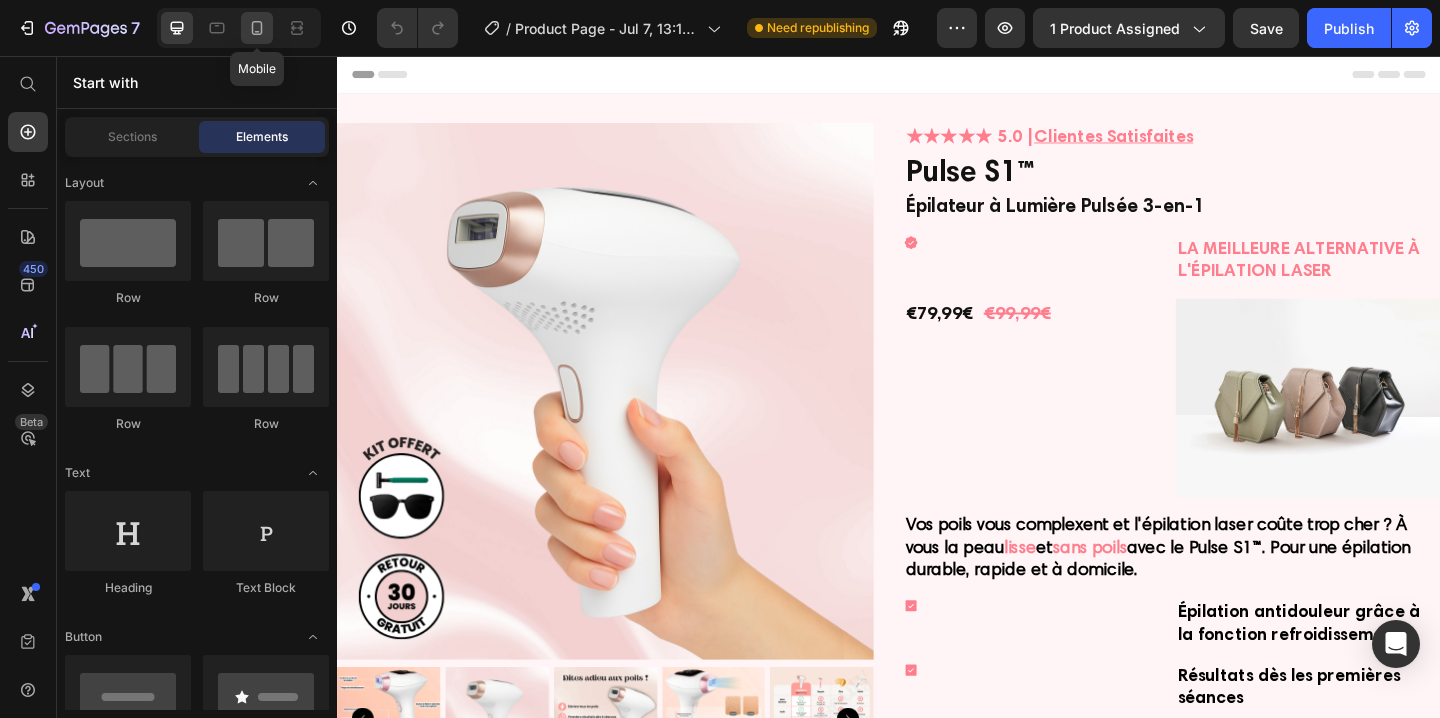 click 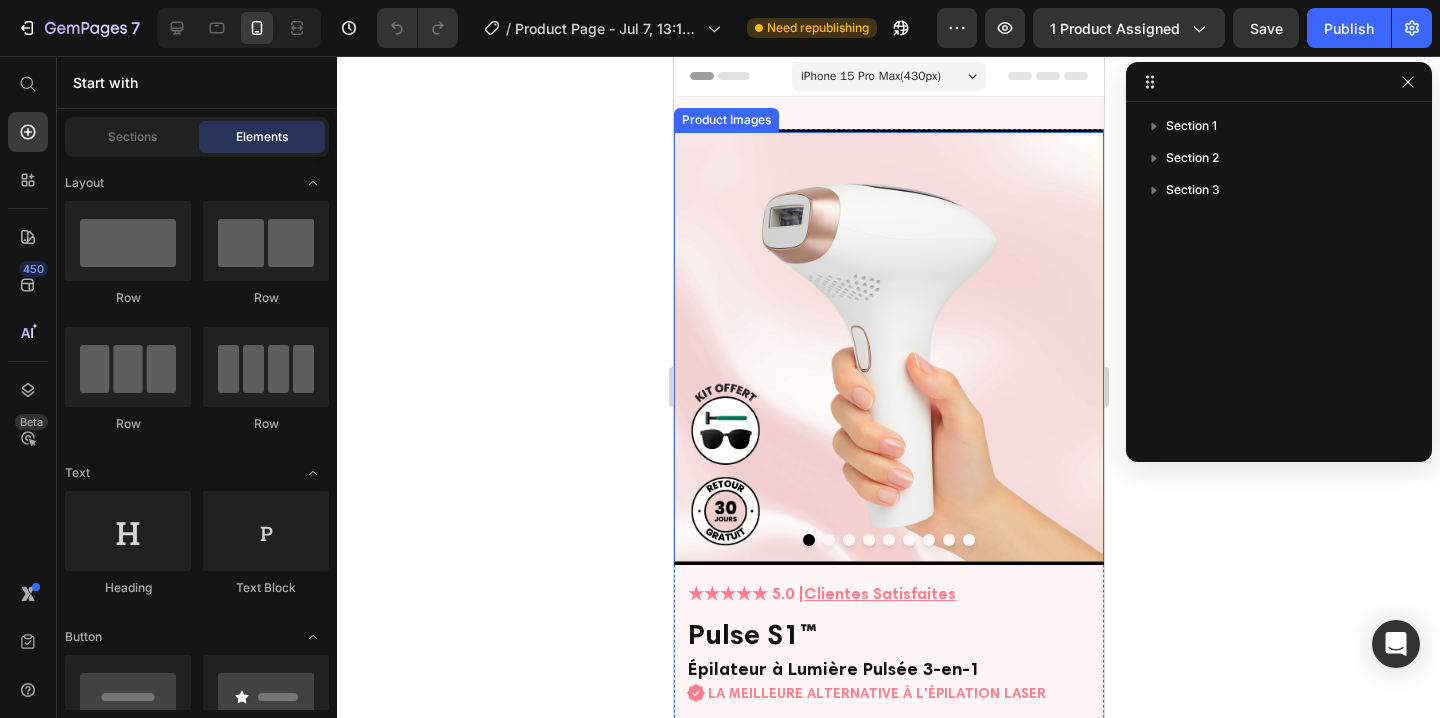 click 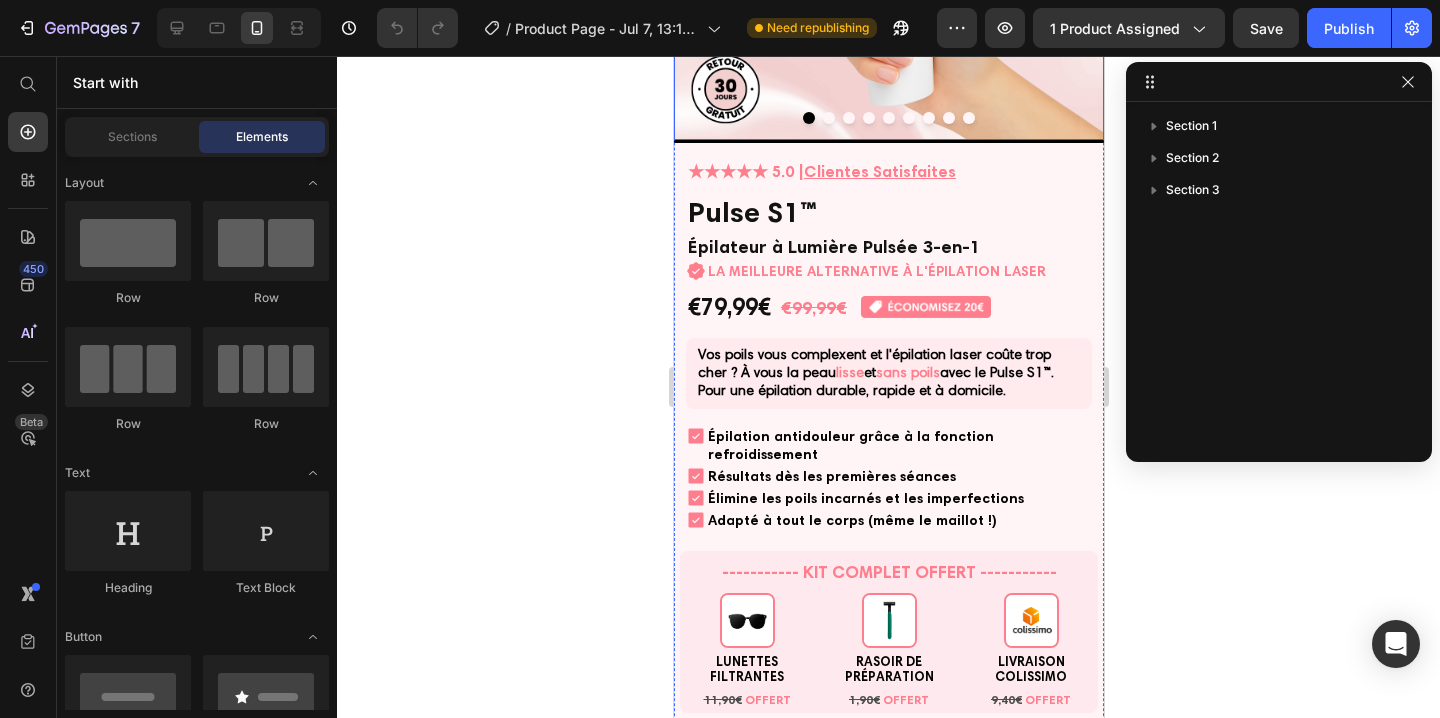 scroll, scrollTop: 437, scrollLeft: 0, axis: vertical 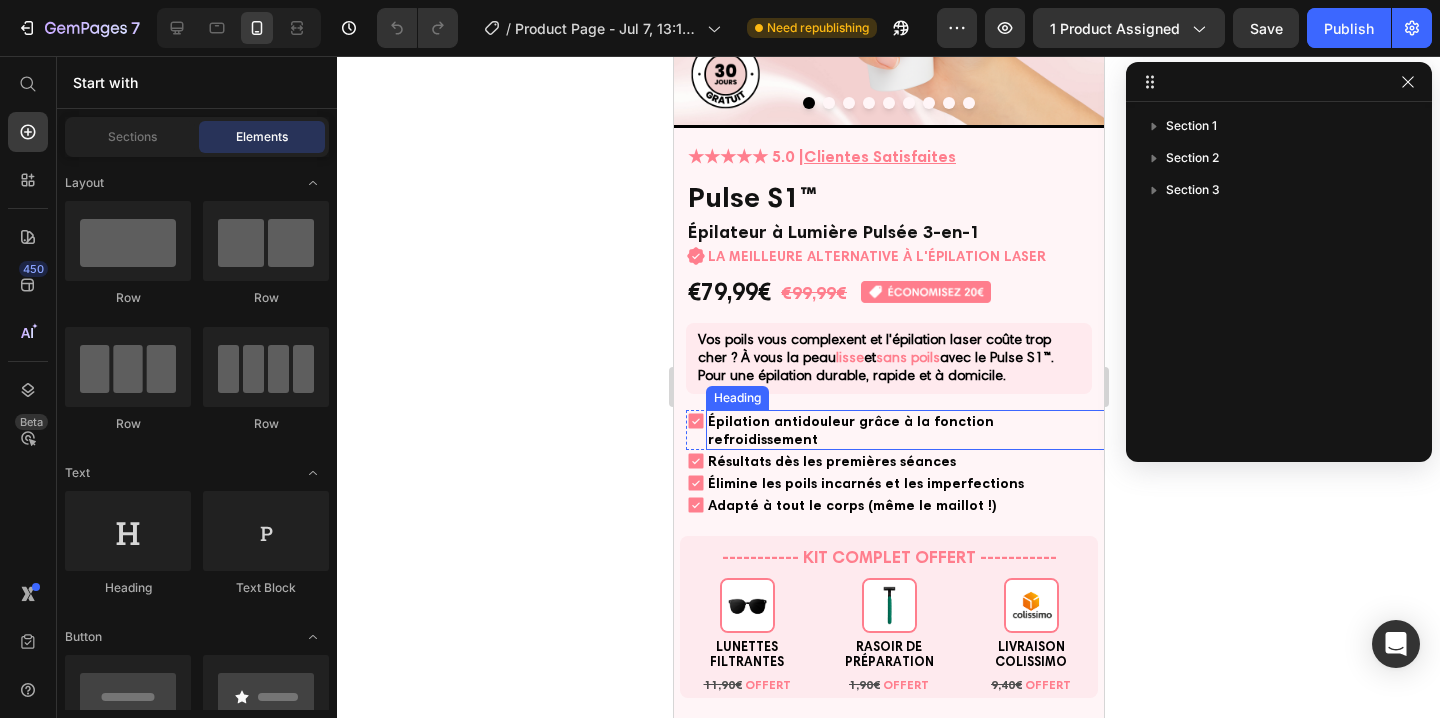 click on "Épilation antidouleur grâce à la fonction refroidissement" at bounding box center [850, 430] 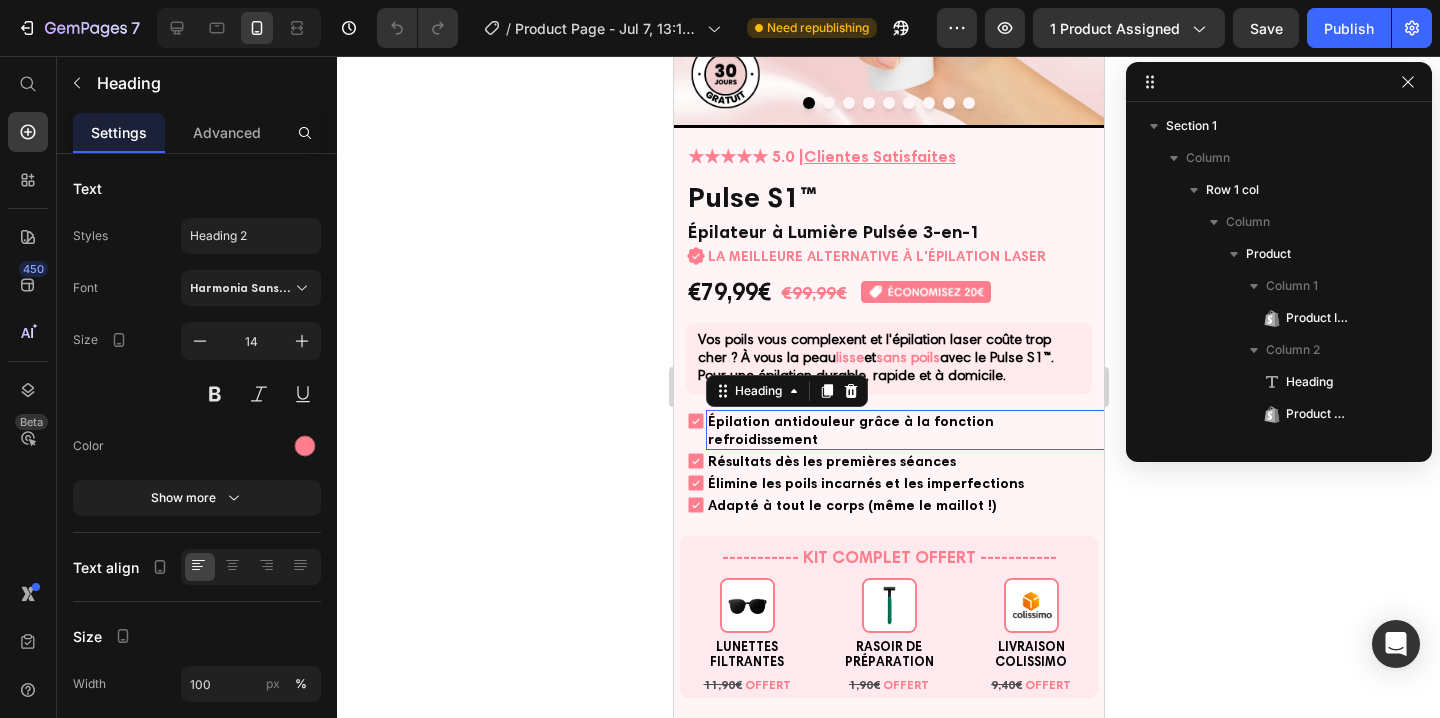 scroll, scrollTop: 442, scrollLeft: 0, axis: vertical 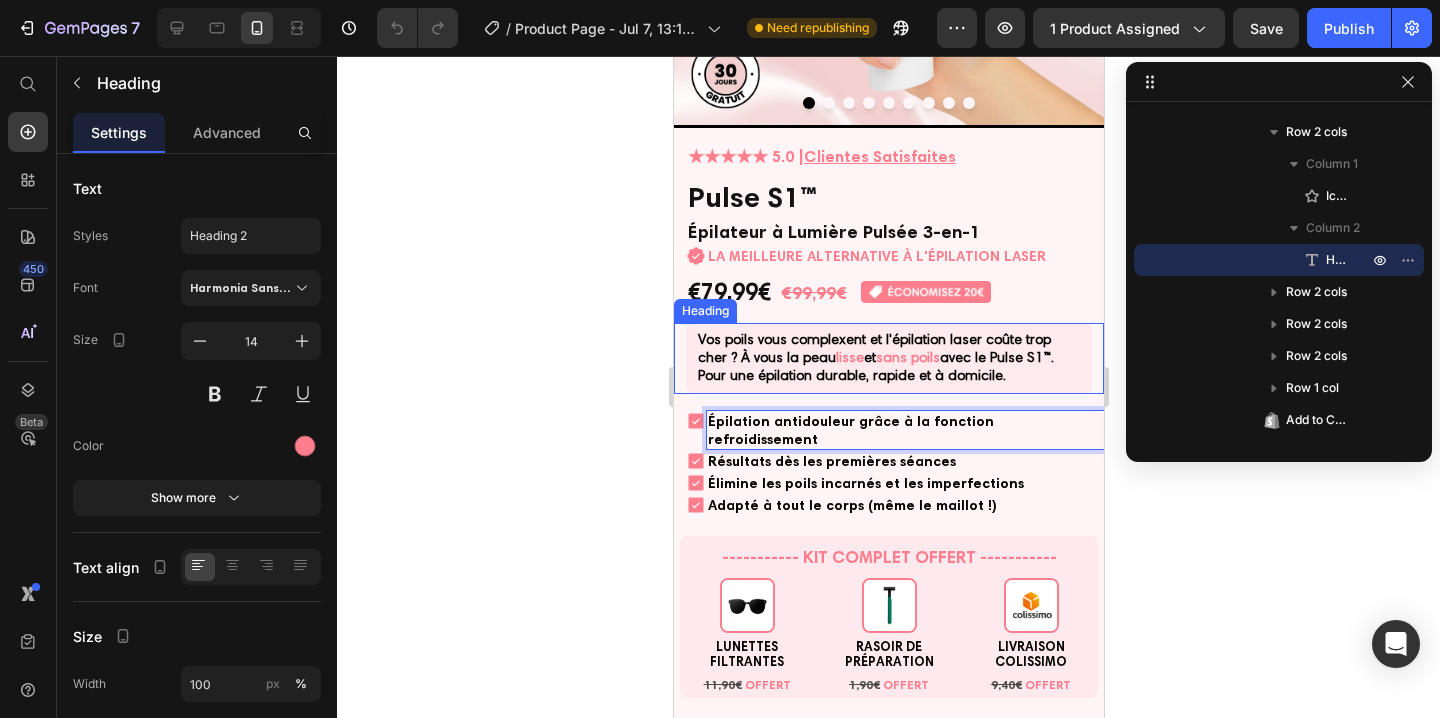 click 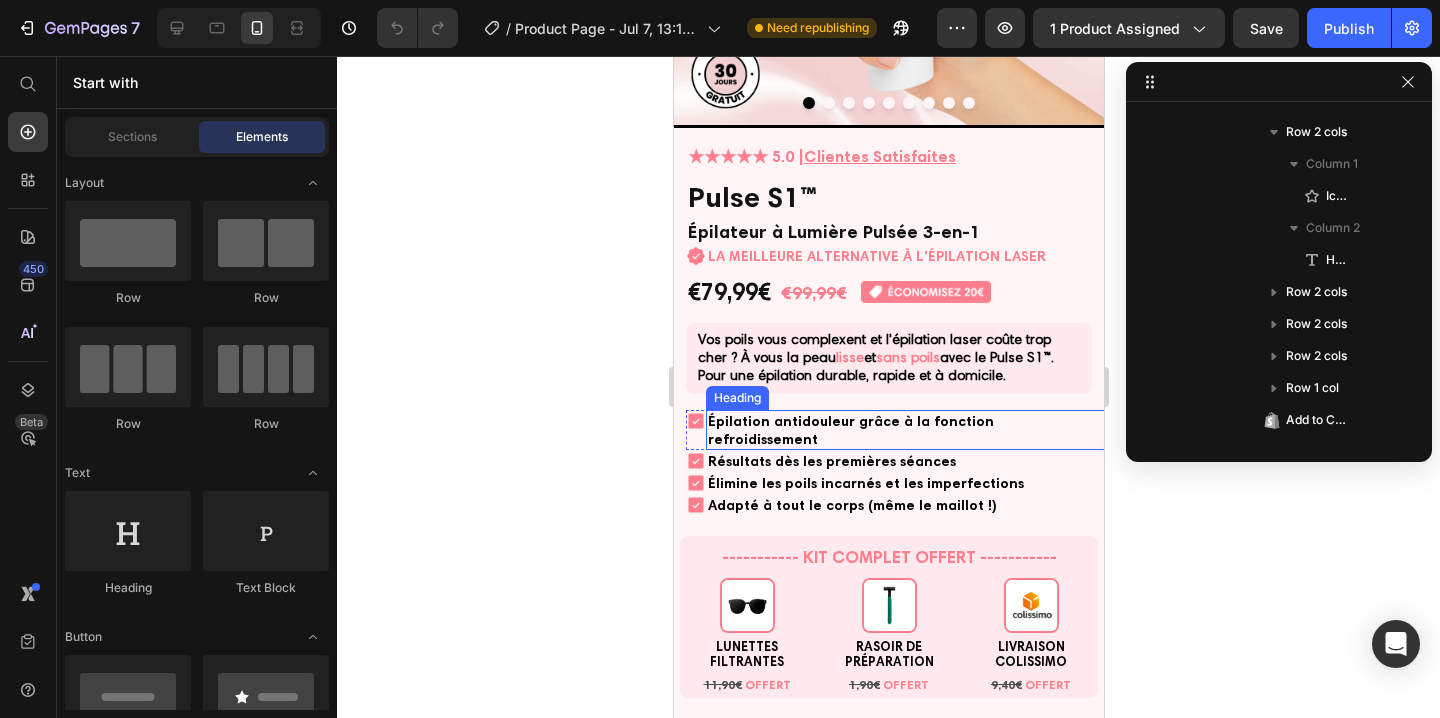 click on "Épilation antidouleur grâce à la fonction refroidissement" at bounding box center (850, 430) 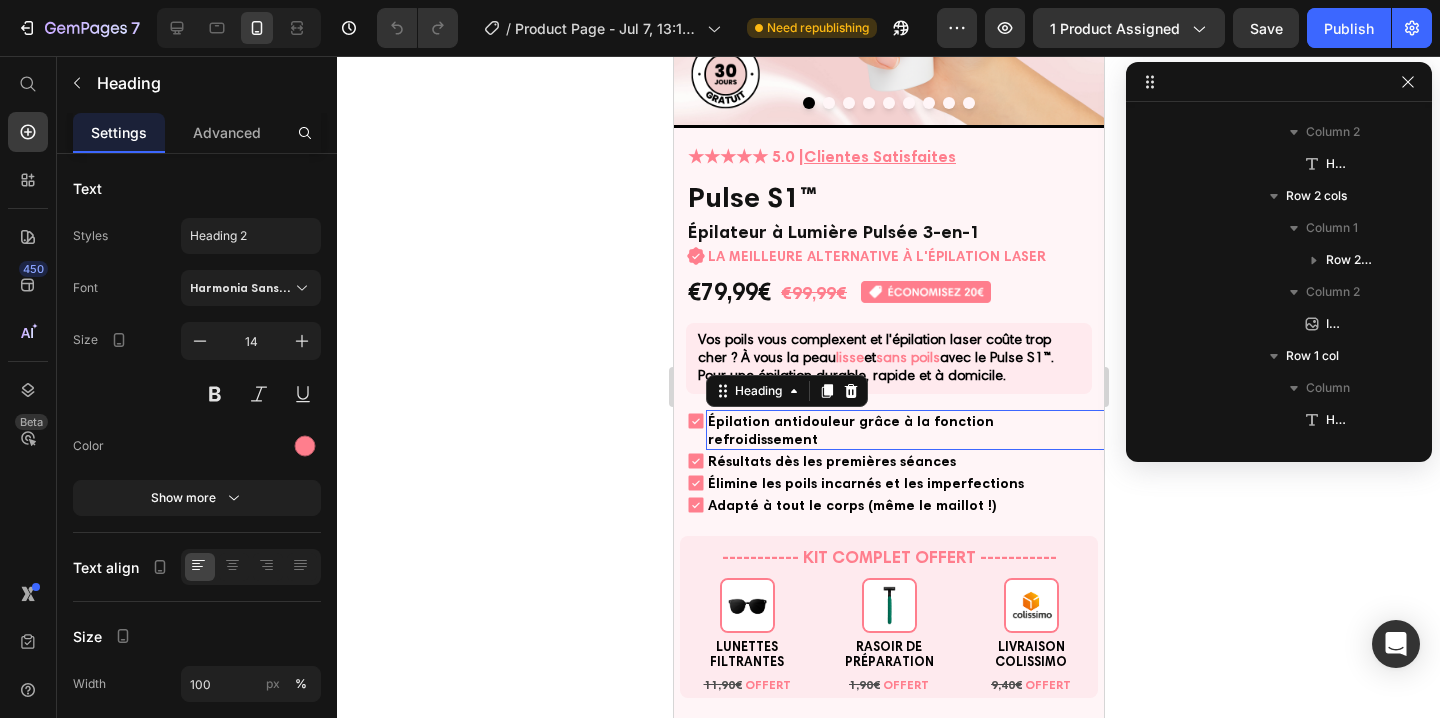 scroll, scrollTop: 762, scrollLeft: 0, axis: vertical 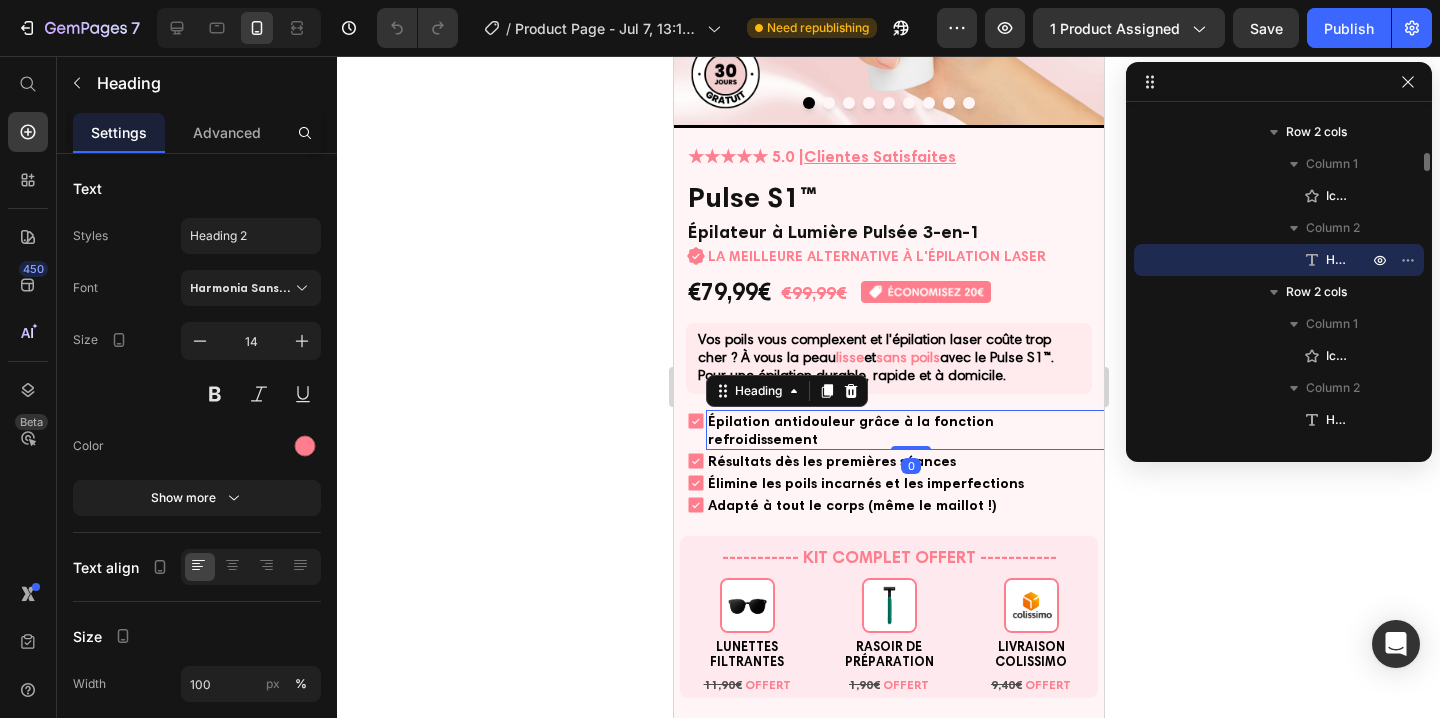 click on "Épilation antidouleur grâce à la fonction refroidissement" at bounding box center (850, 430) 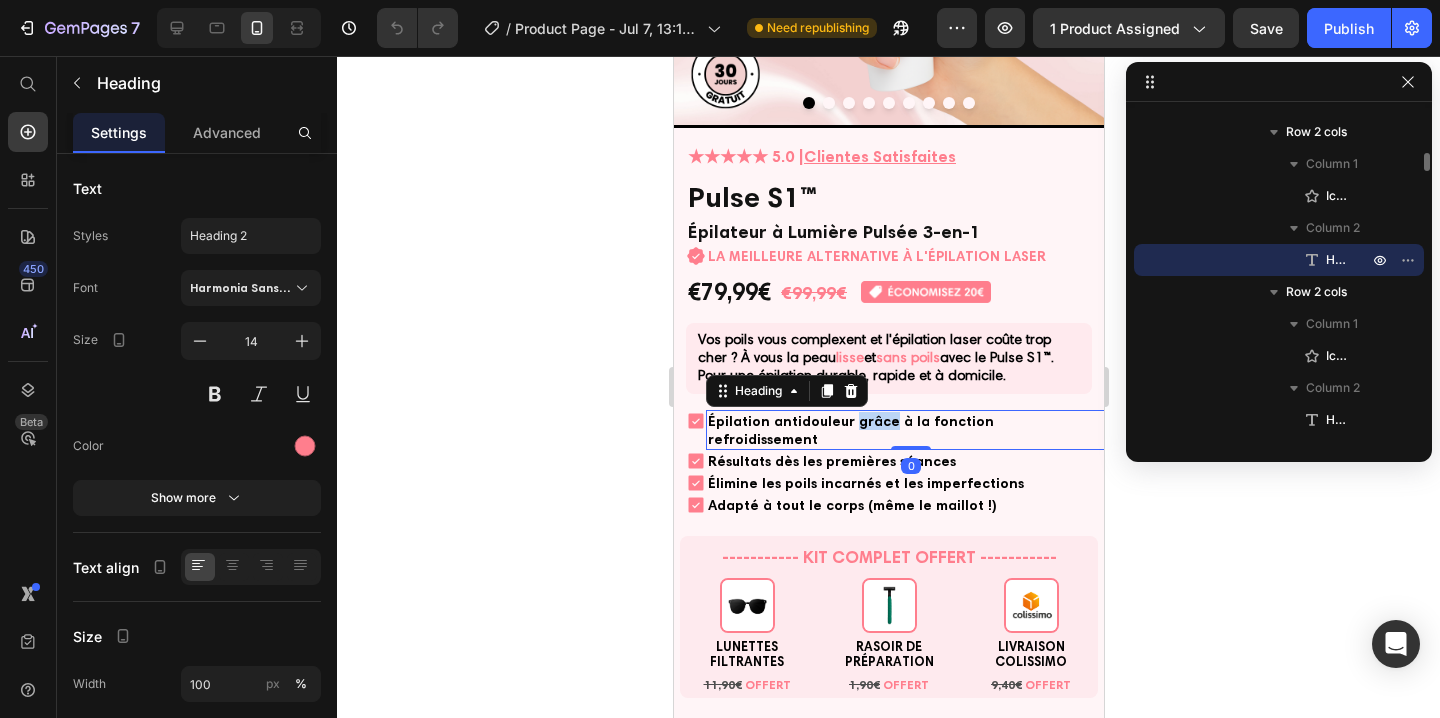 click on "Épilation antidouleur grâce à la fonction refroidissement" at bounding box center [850, 430] 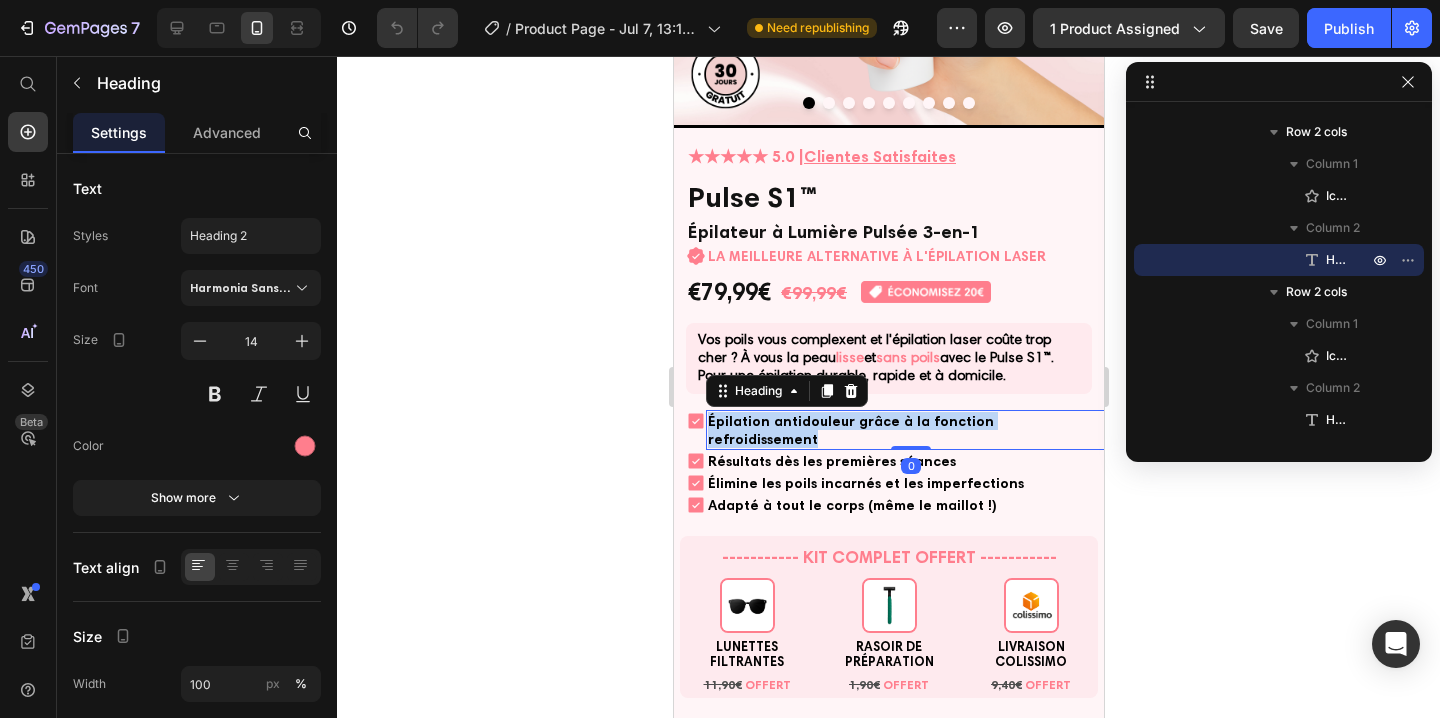 click on "Épilation antidouleur grâce à la fonction refroidissement" at bounding box center [850, 430] 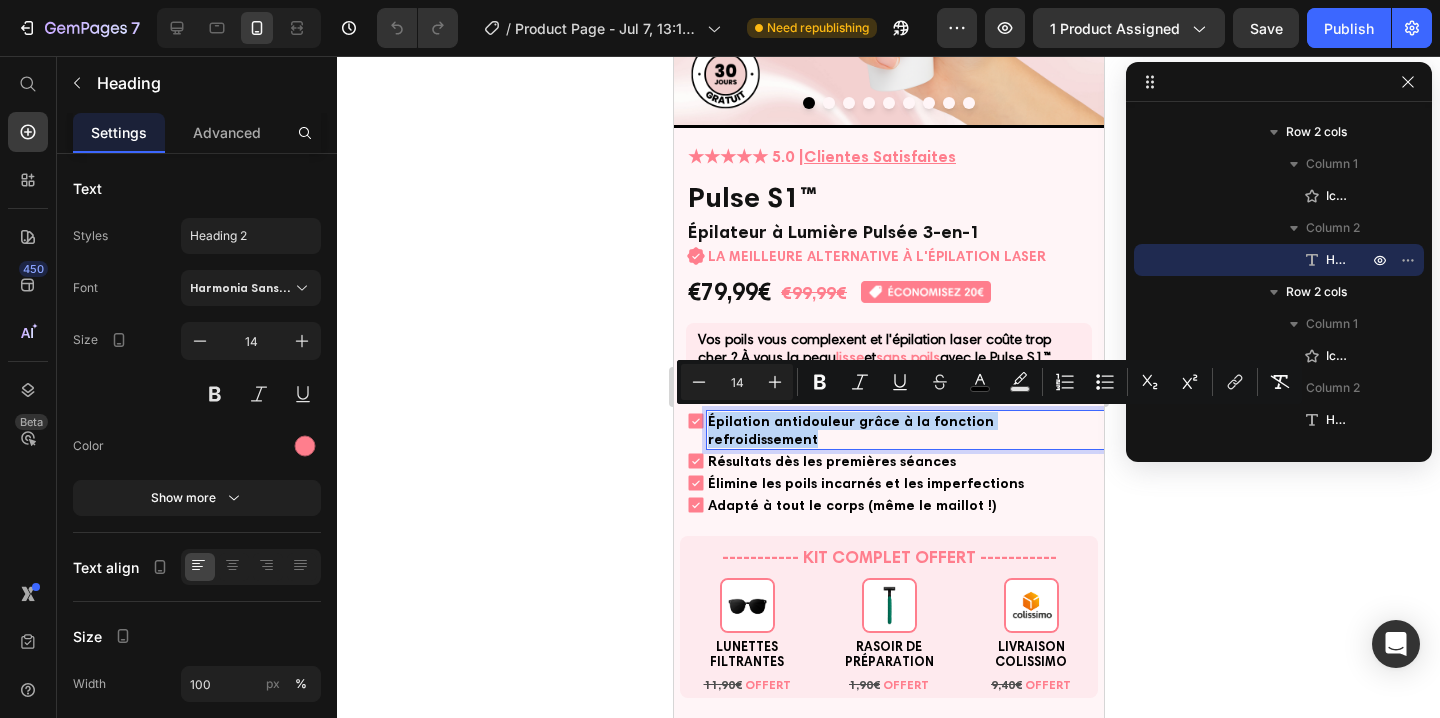 copy on "Épilation antidouleur grâce à la fonction refroidissement" 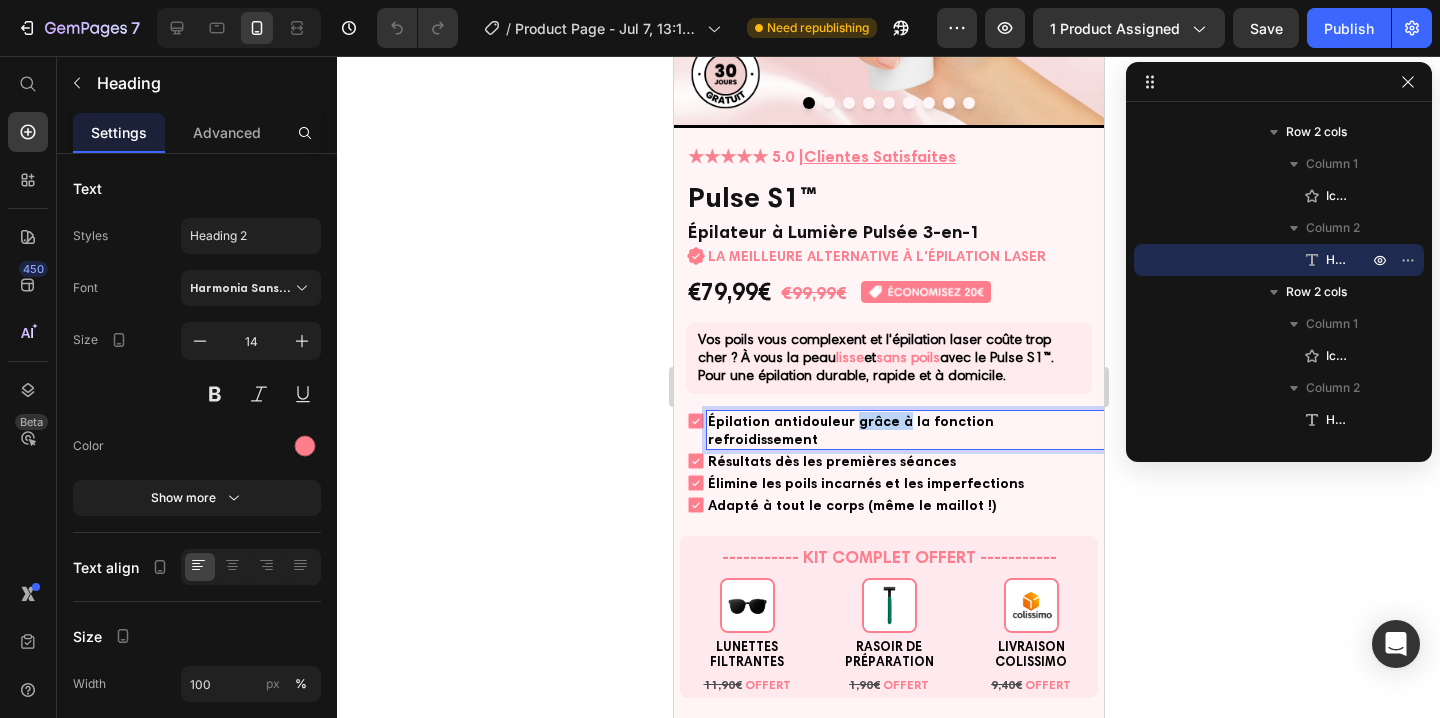 drag, startPoint x: 871, startPoint y: 425, endPoint x: 885, endPoint y: 426, distance: 14.035668 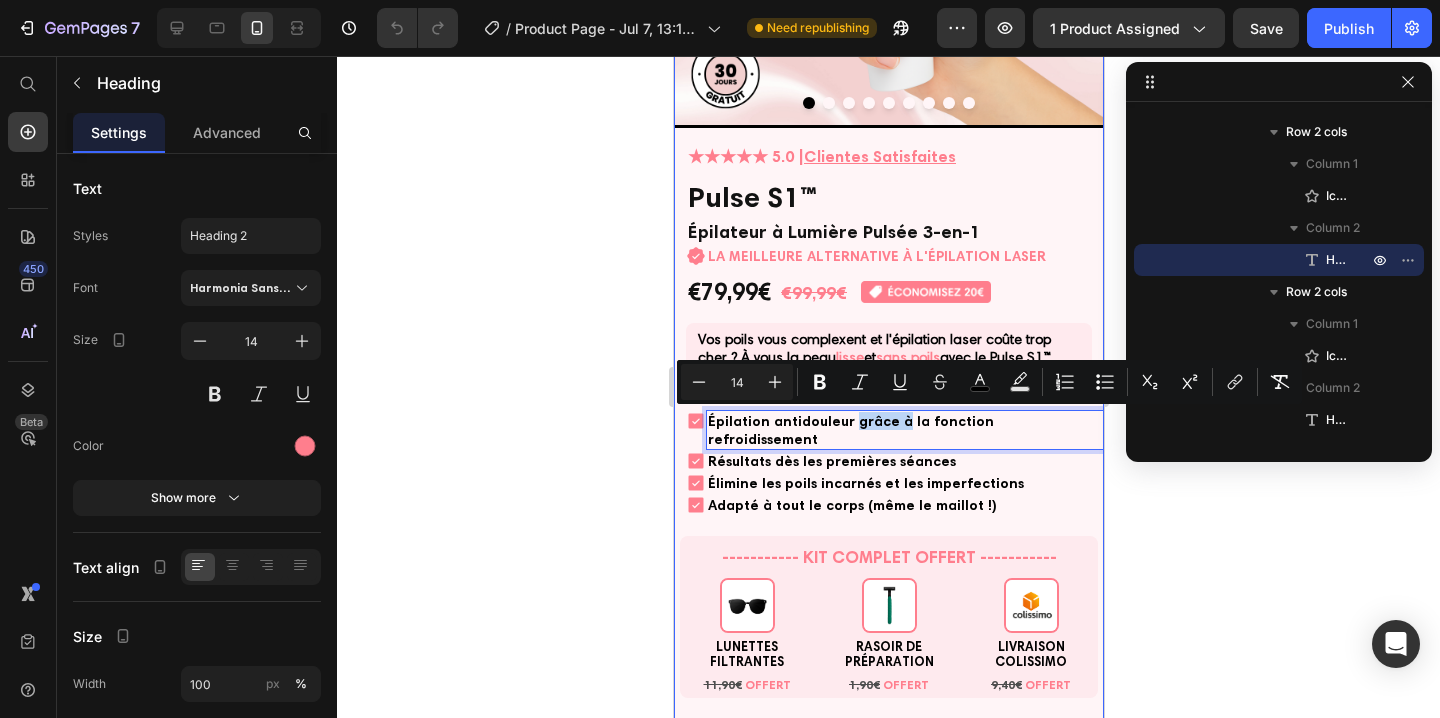 click on "★★★★★ 5.0 | Clientes Satisfaites Heading Pulse S1™ Product Title Épilateur à Lumière Pulsée 3-en-1 Heading Icon LA MEILLEURE ALTERNATIVE À L'ÉPILATION LASER Heading Row €79,99€ Product Price €99,99€ Product Price Row Image Row Vos poils vous complexent et l'épilation laser coûte trop cher ? À vous la peau lisse et sans poils avec le Pulse S1™. Pour une épilation durable, rapide et à domicile. Heading Row Icon Épilation antidouleur grâce à la fonction refroidissement Heading 0 Row Icon Résultats dès les premières séances Heading Row Icon Élimine les poils incarnés et les imperfections Heading Row Icon Adapté à tout le corps (même le maillot !) Heading Row ----------- KIT COMPLET OFFERT ----------- Heading Image LUNETTES FILTRANTES Text Block 11,90€ OFFERT Text Block Image RASOIR DE PRÉPARATION Text Block 1,90€ OFFERT Text Block Image LIVRAISON COLISSIMO Text Block 9,40€" at bounding box center [888, 735] 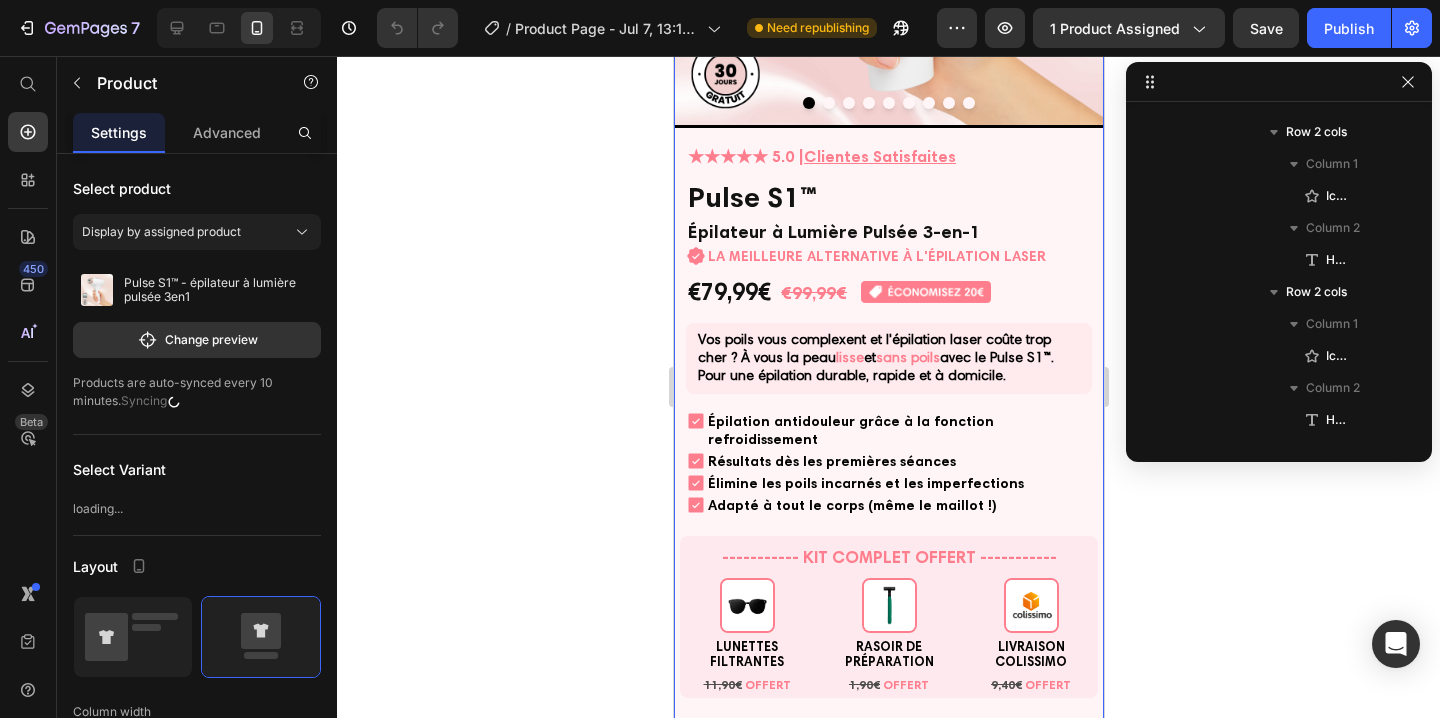scroll, scrollTop: 0, scrollLeft: 0, axis: both 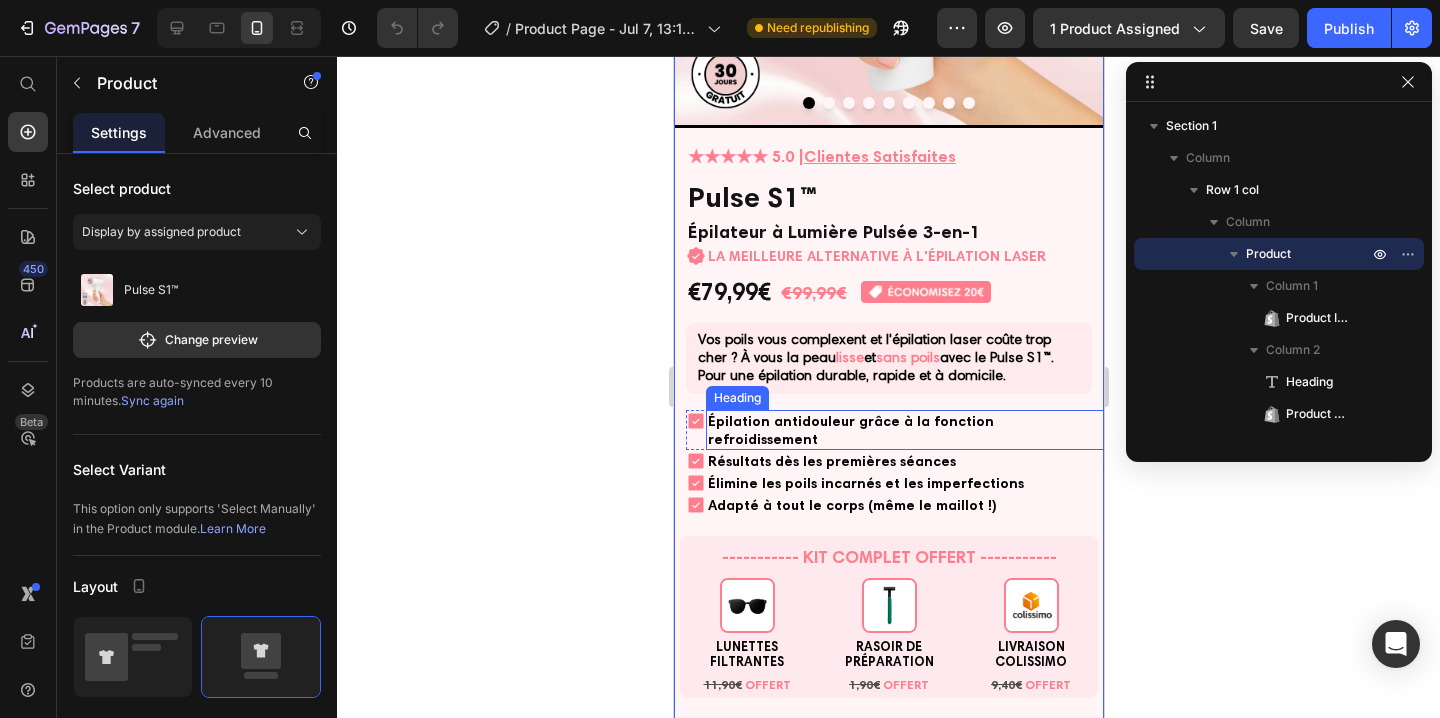 click on "Épilation antidouleur grâce à la fonction refroidissement" at bounding box center [850, 430] 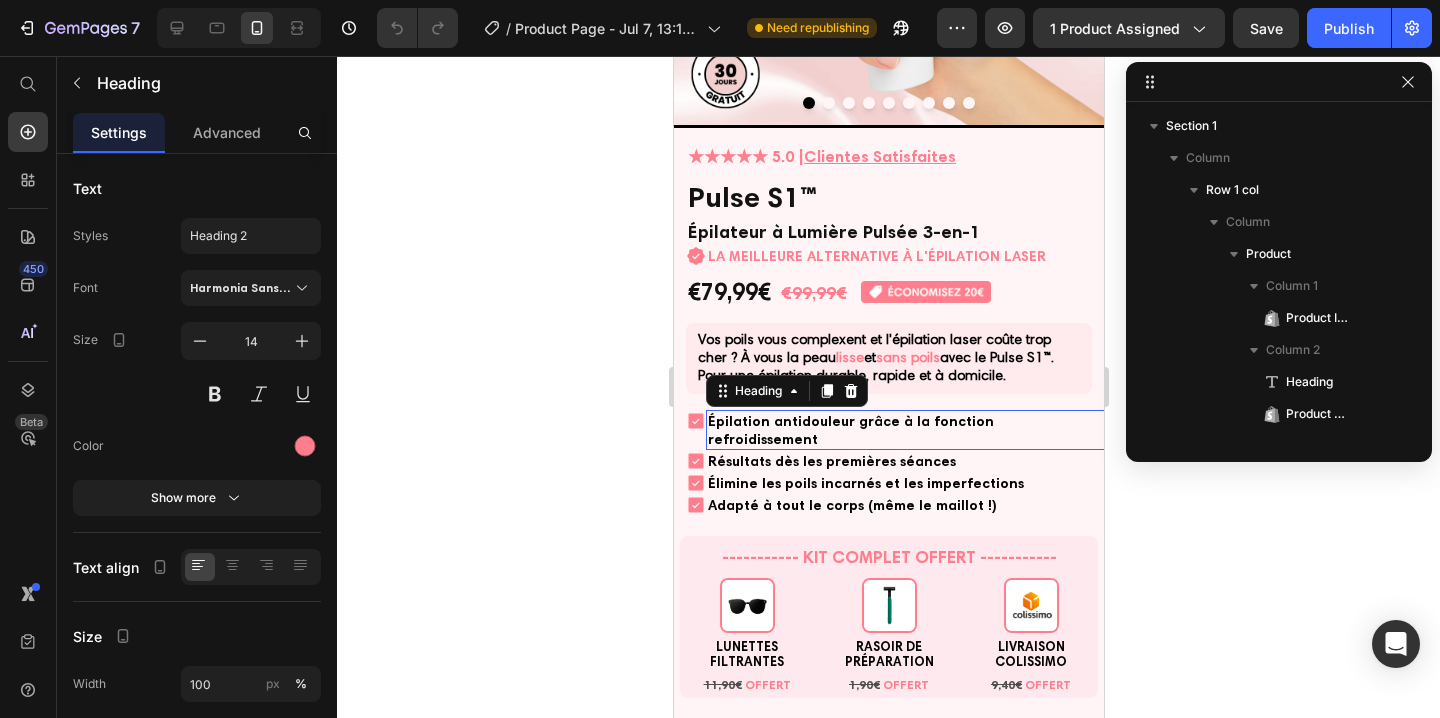 scroll, scrollTop: 762, scrollLeft: 0, axis: vertical 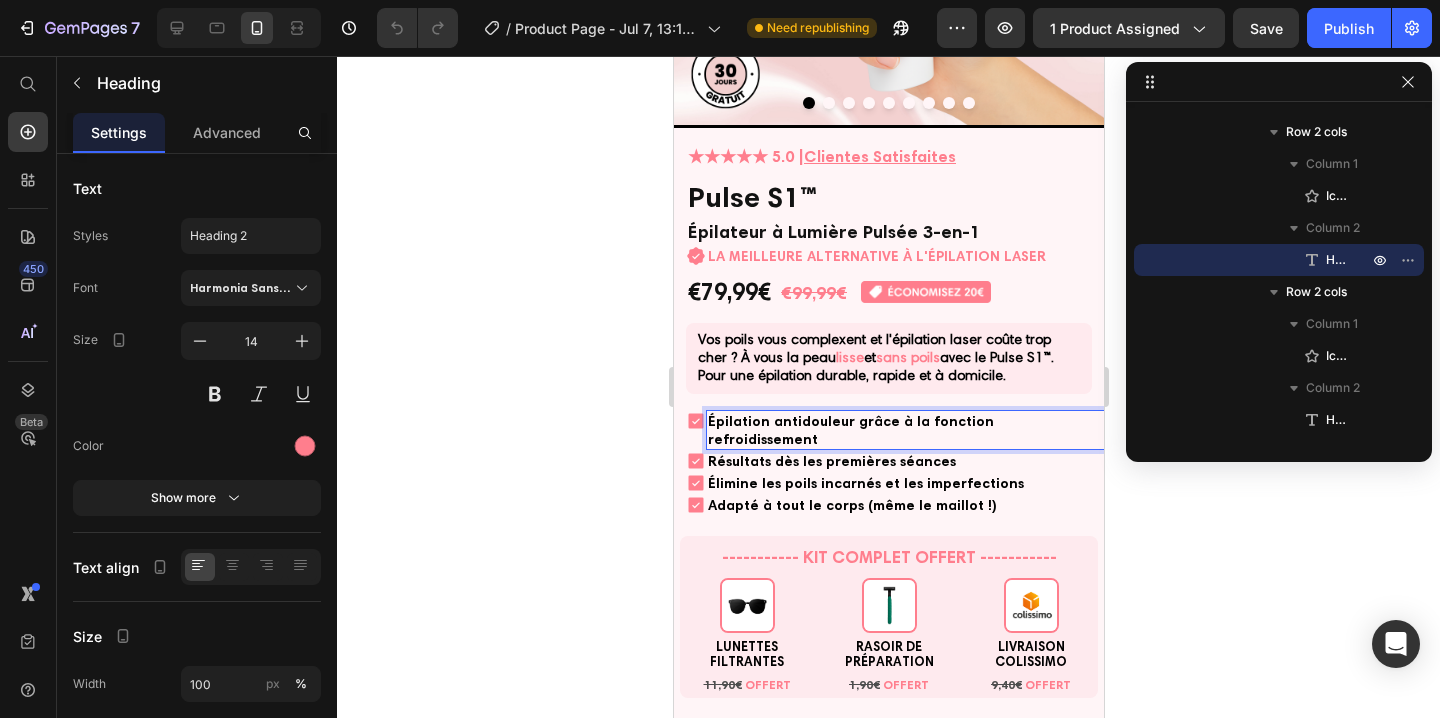 click on "Épilation antidouleur grâce à la fonction refroidissement" at bounding box center [850, 430] 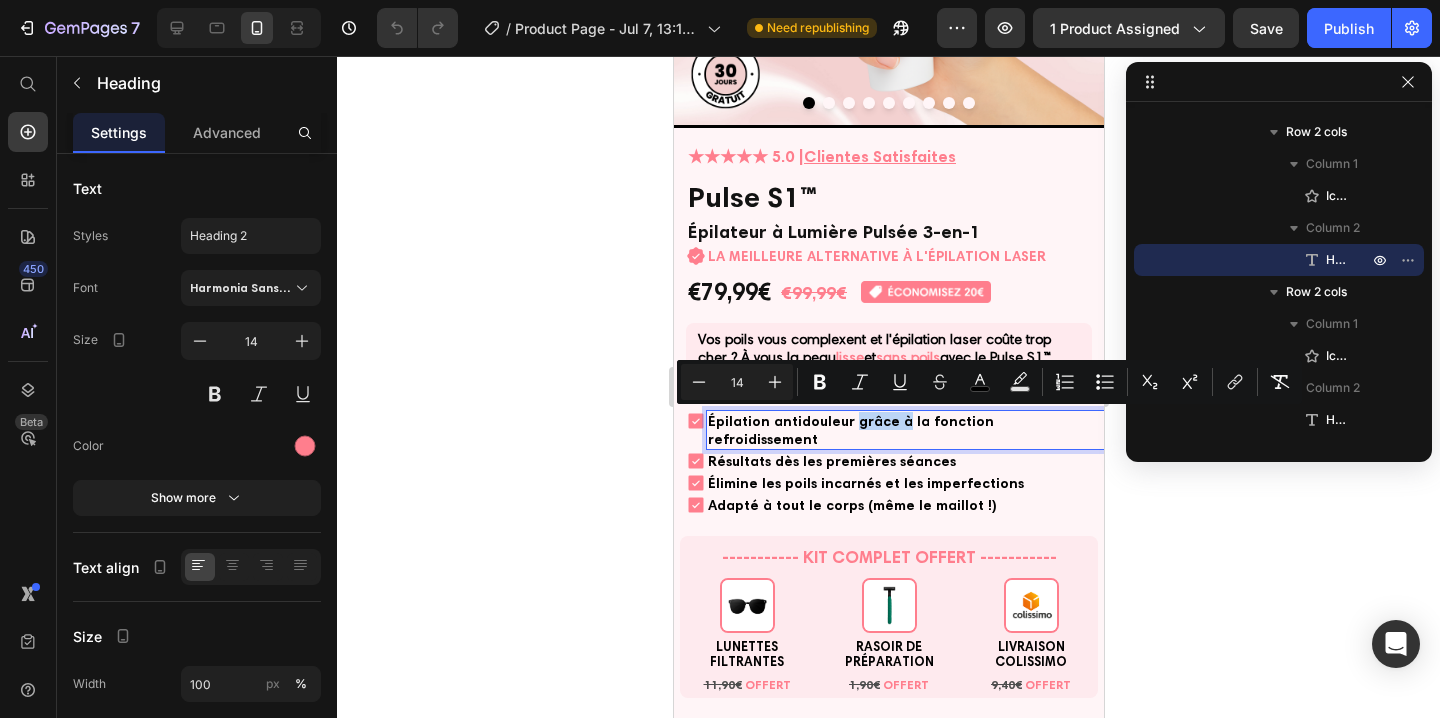 drag, startPoint x: 860, startPoint y: 420, endPoint x: 886, endPoint y: 424, distance: 26.305893 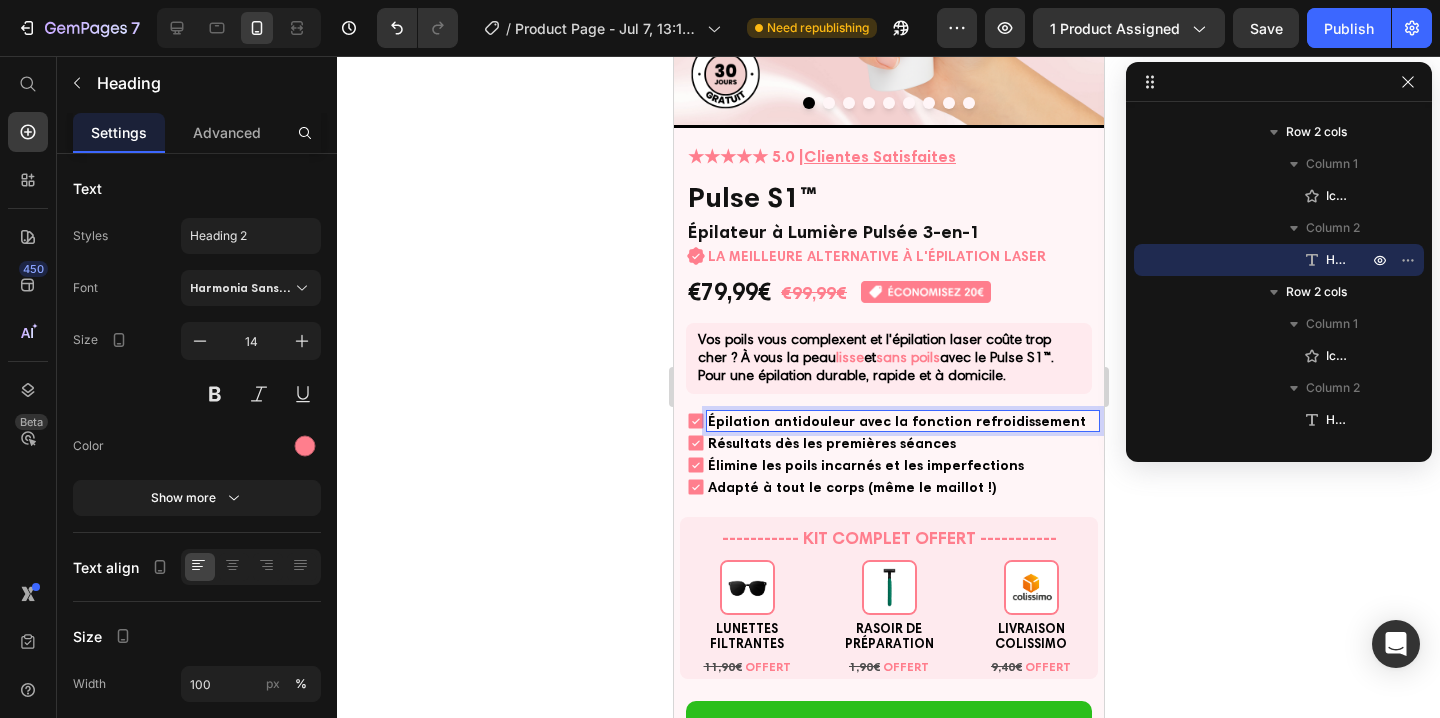 click 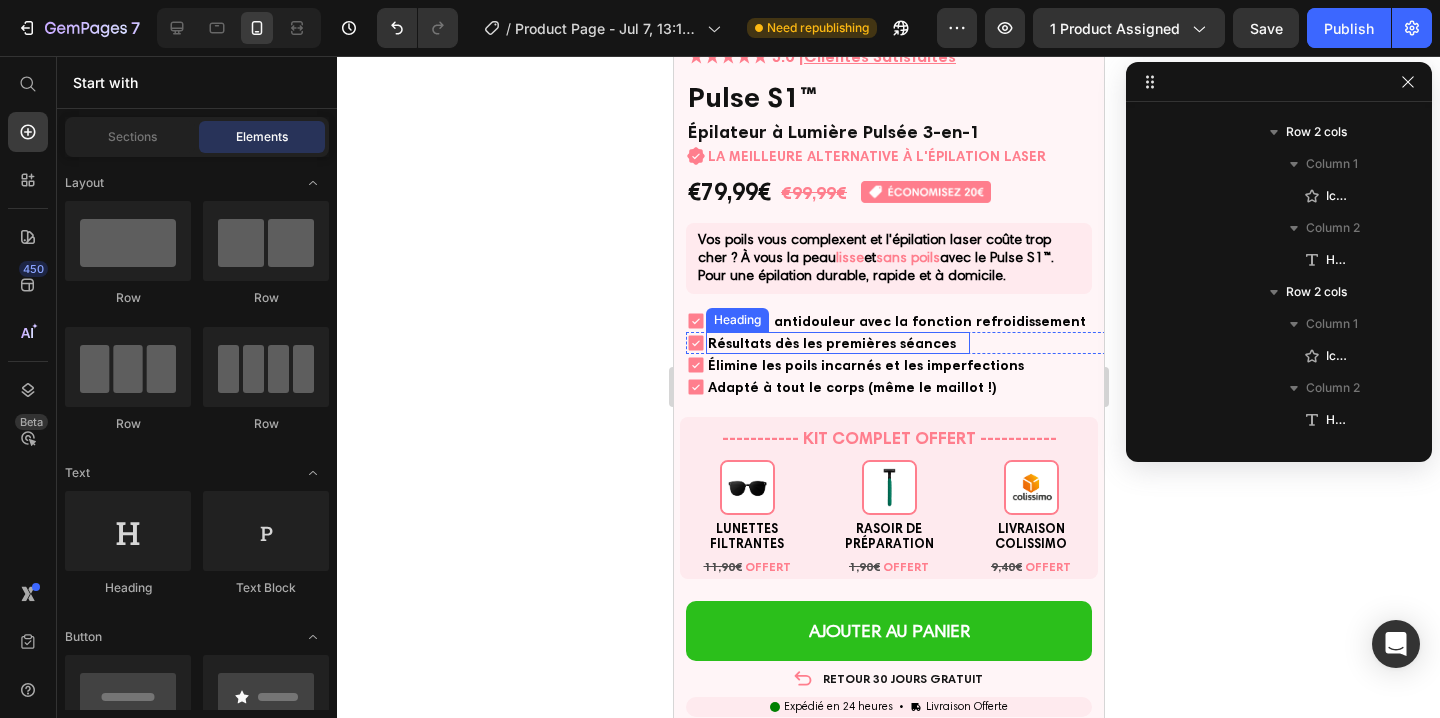scroll, scrollTop: 547, scrollLeft: 0, axis: vertical 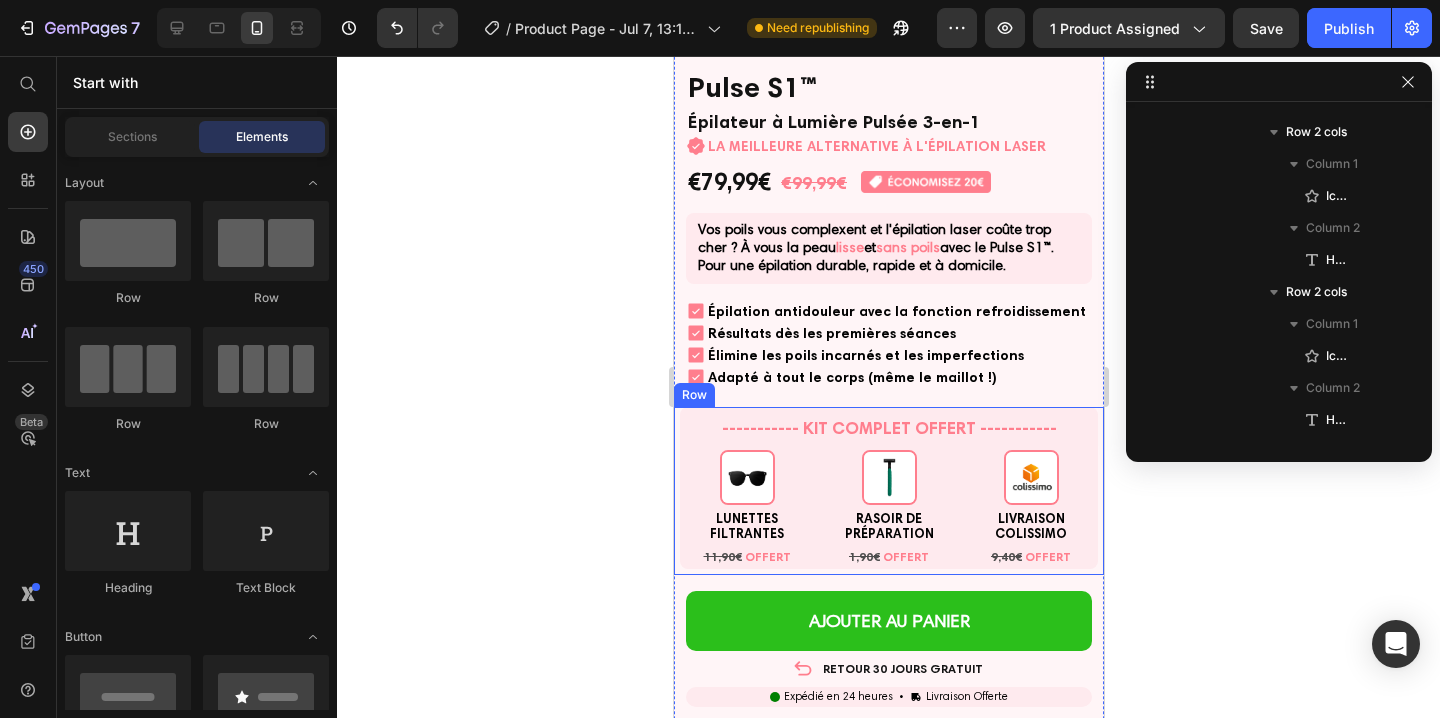 click 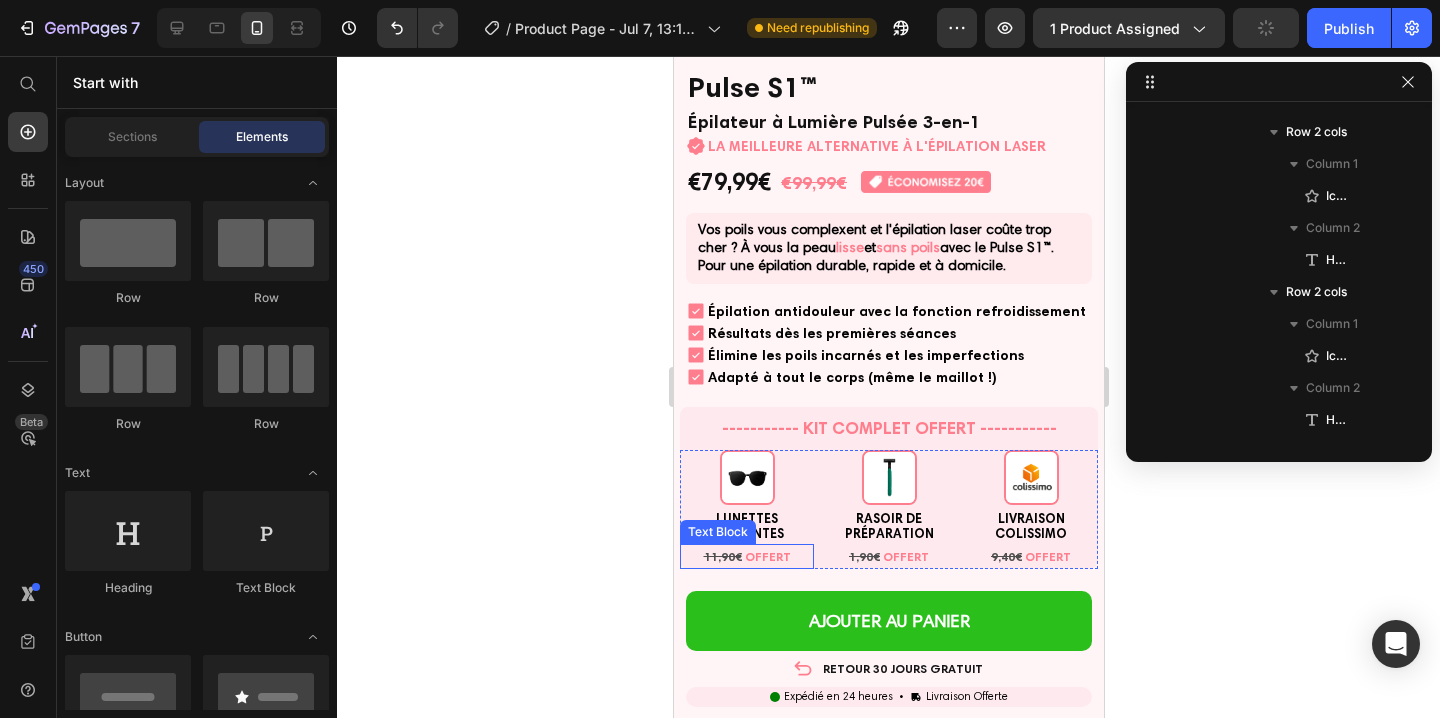click on "11,90€   OFFERT" at bounding box center [746, 557] 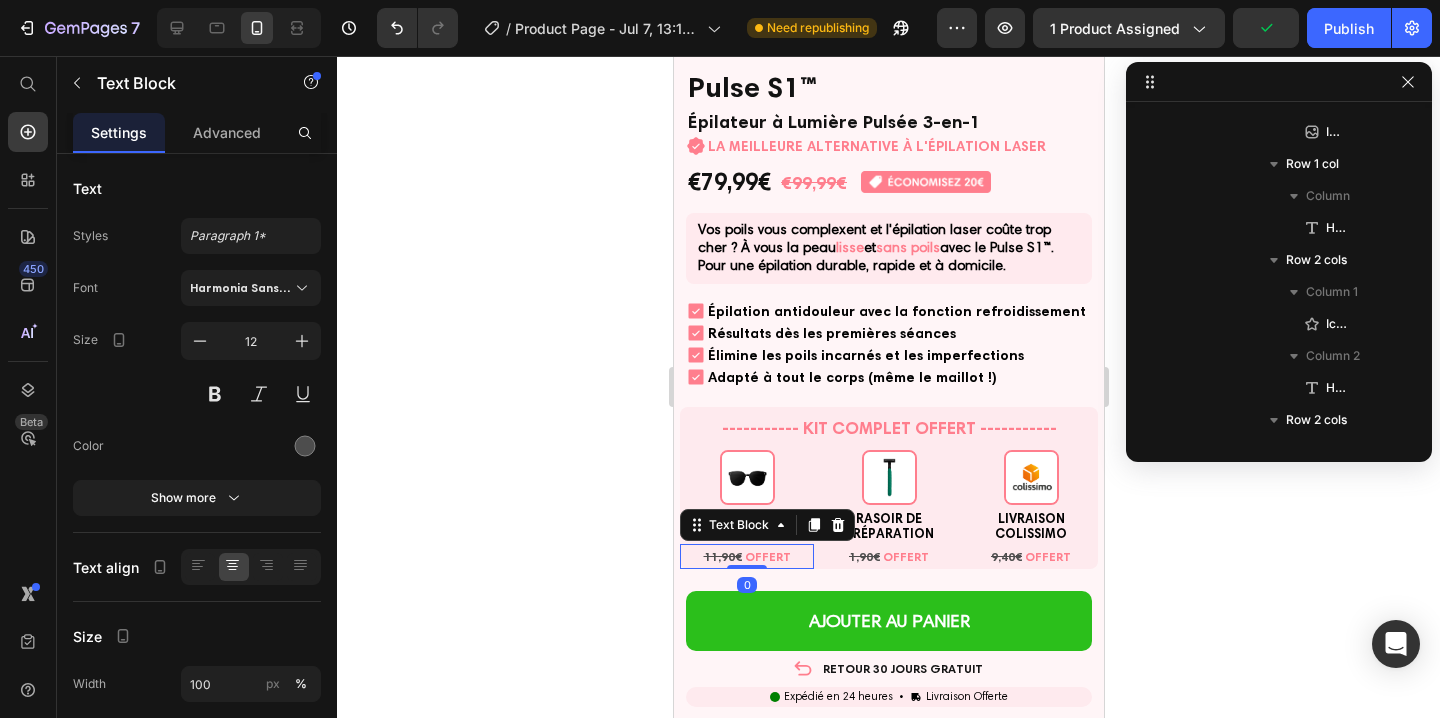 scroll, scrollTop: 1690, scrollLeft: 0, axis: vertical 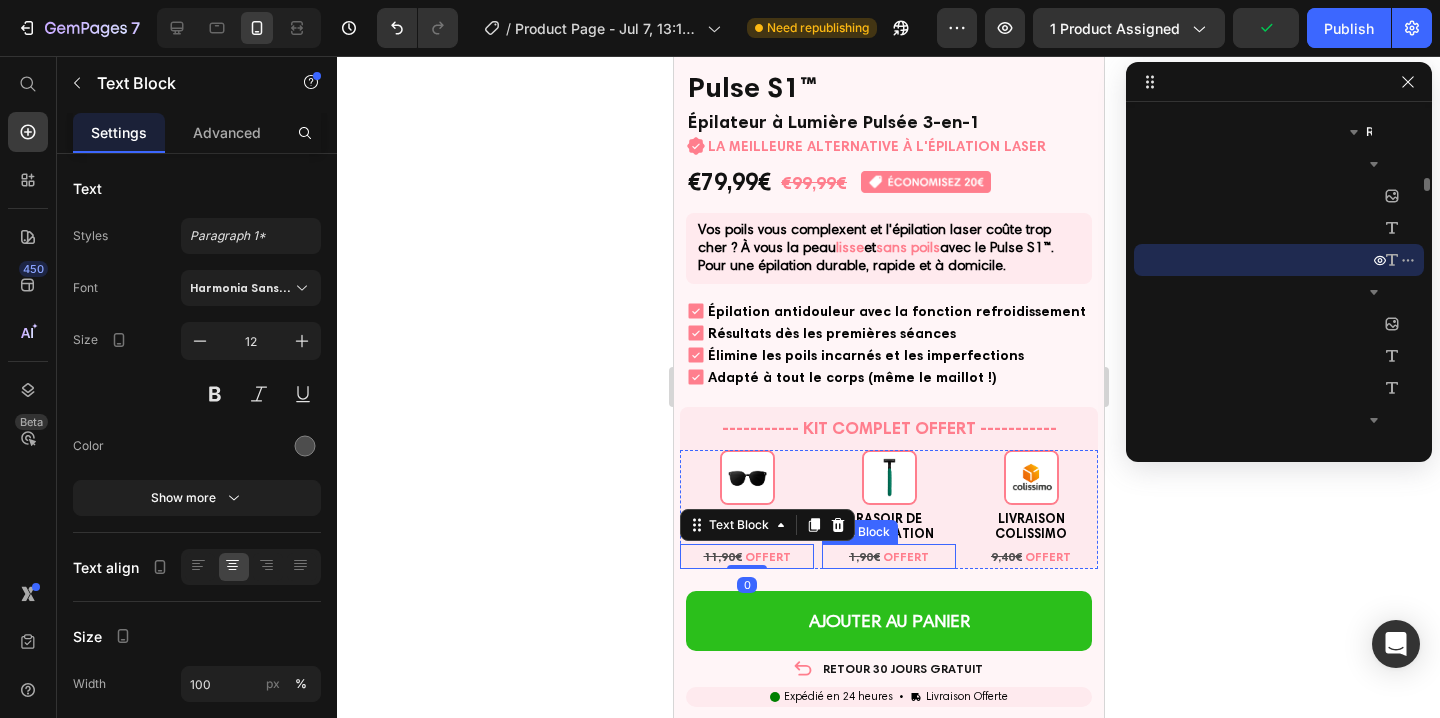 click on "1,90€   OFFERT" at bounding box center [888, 557] 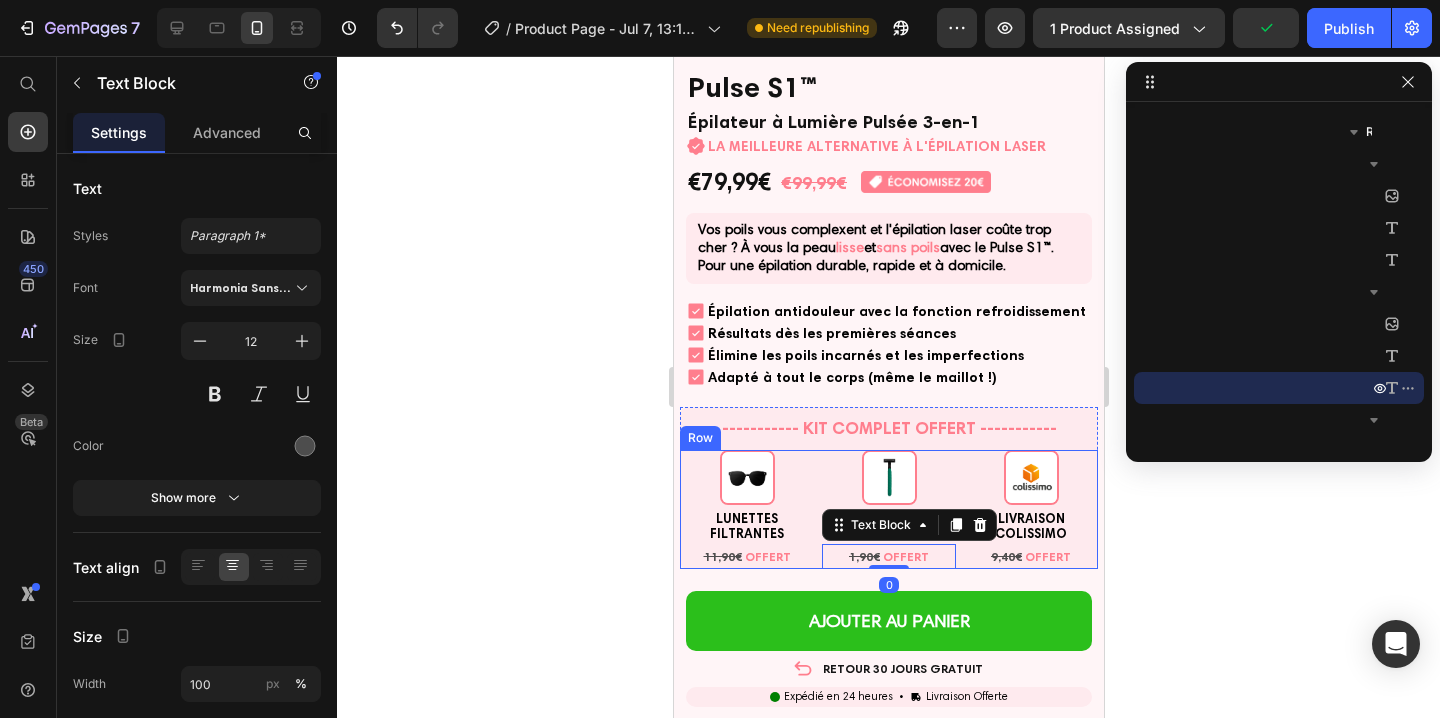 click on "Image LUNETTES FILTRANTES Text Block 11,90€   OFFERT Text Block" at bounding box center [746, 510] 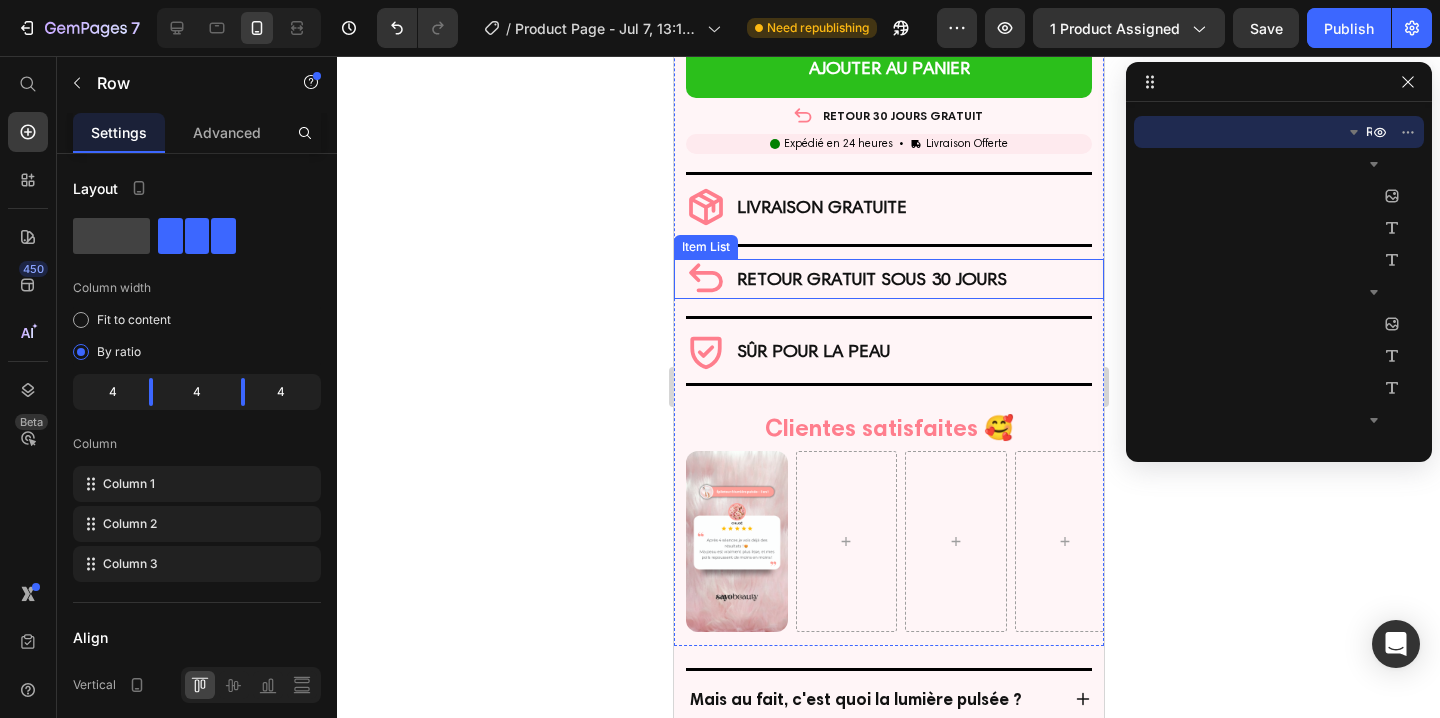 scroll, scrollTop: 1118, scrollLeft: 0, axis: vertical 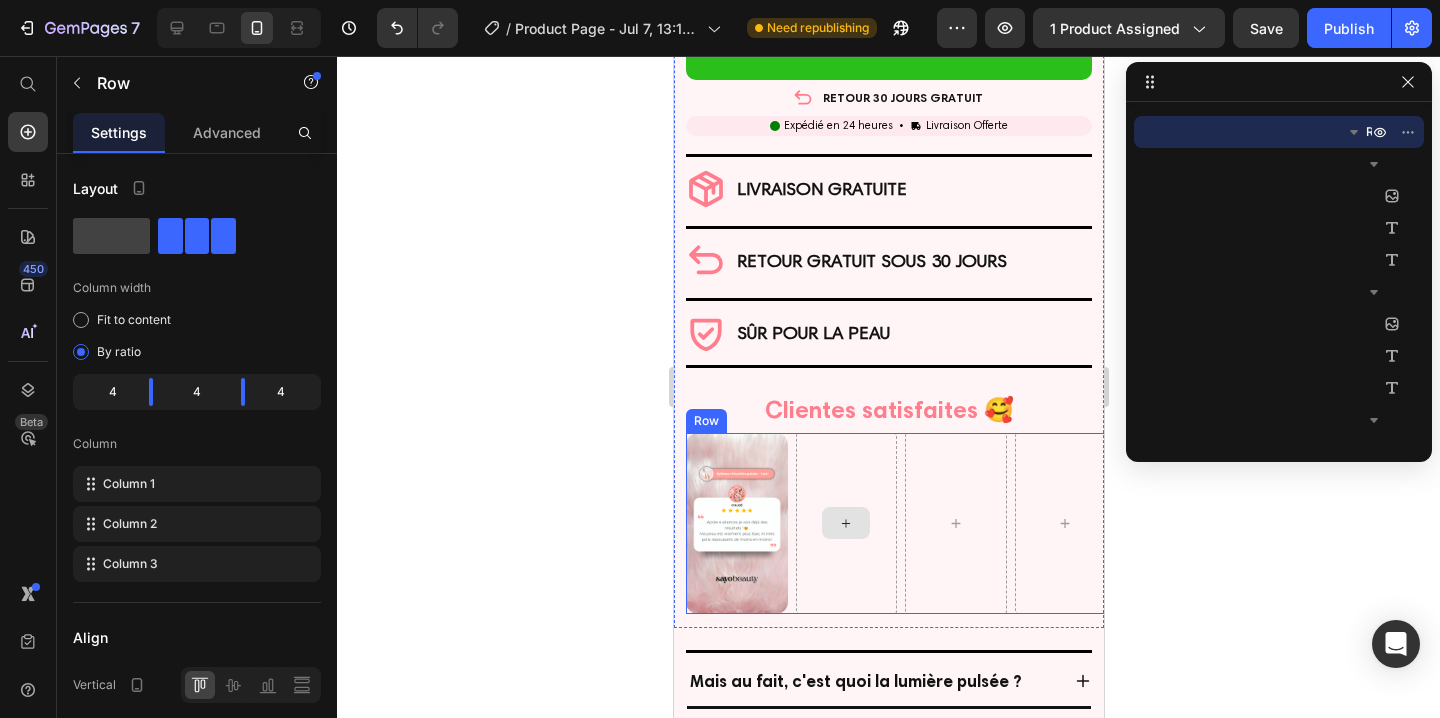 click at bounding box center (846, 523) 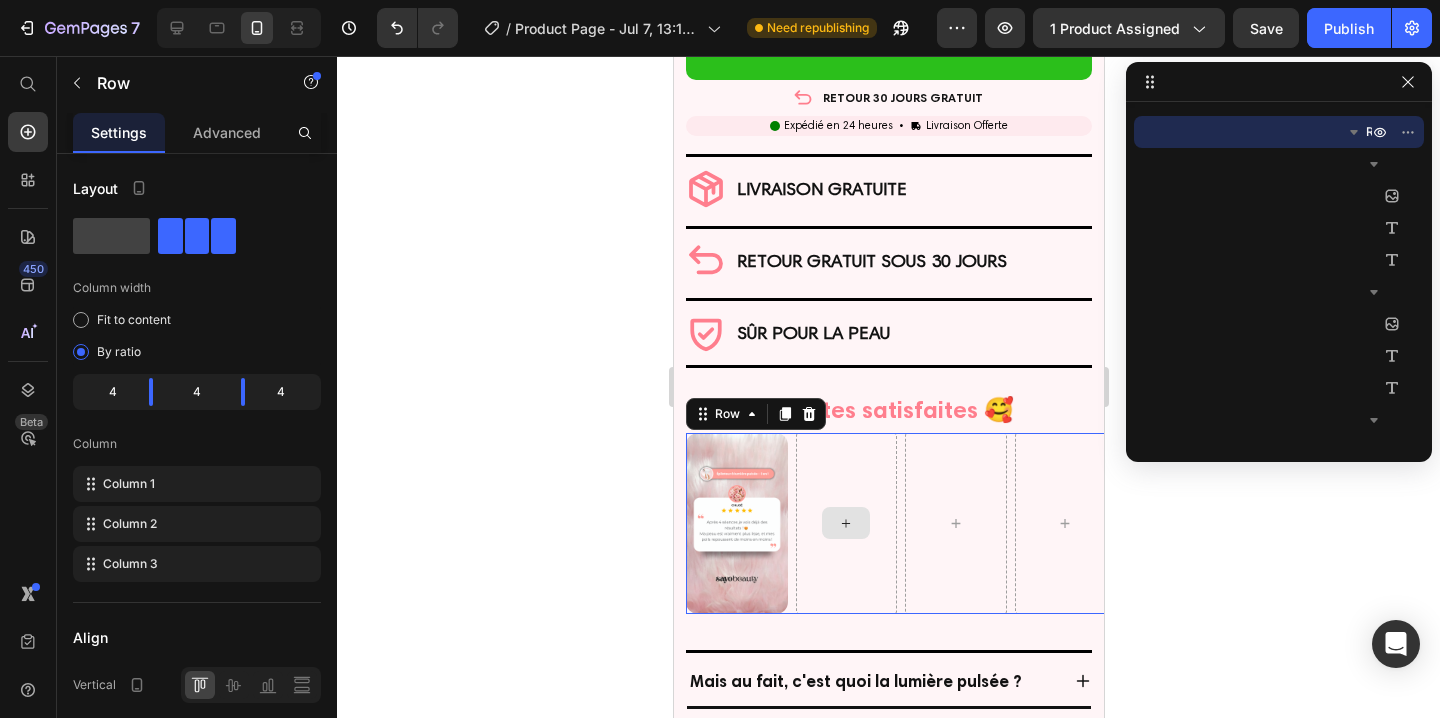 scroll, scrollTop: 2458, scrollLeft: 0, axis: vertical 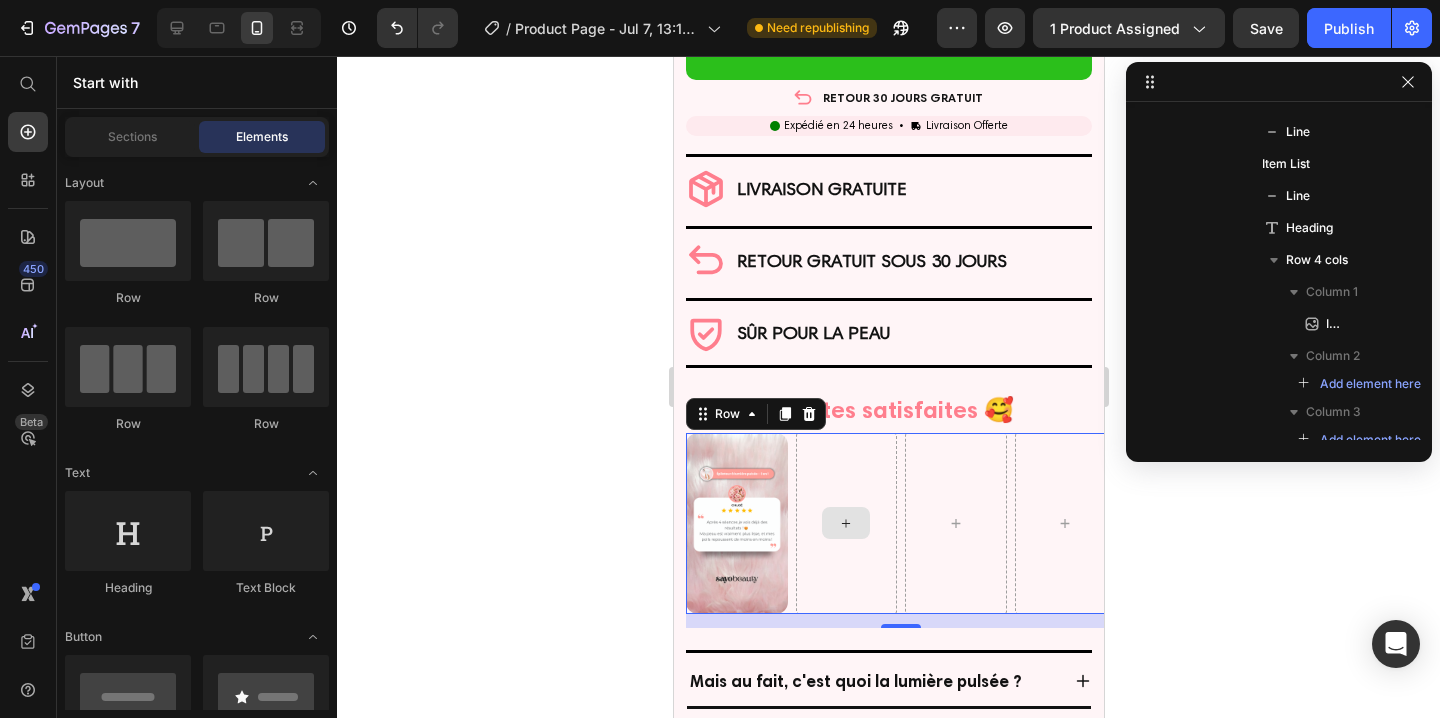 click 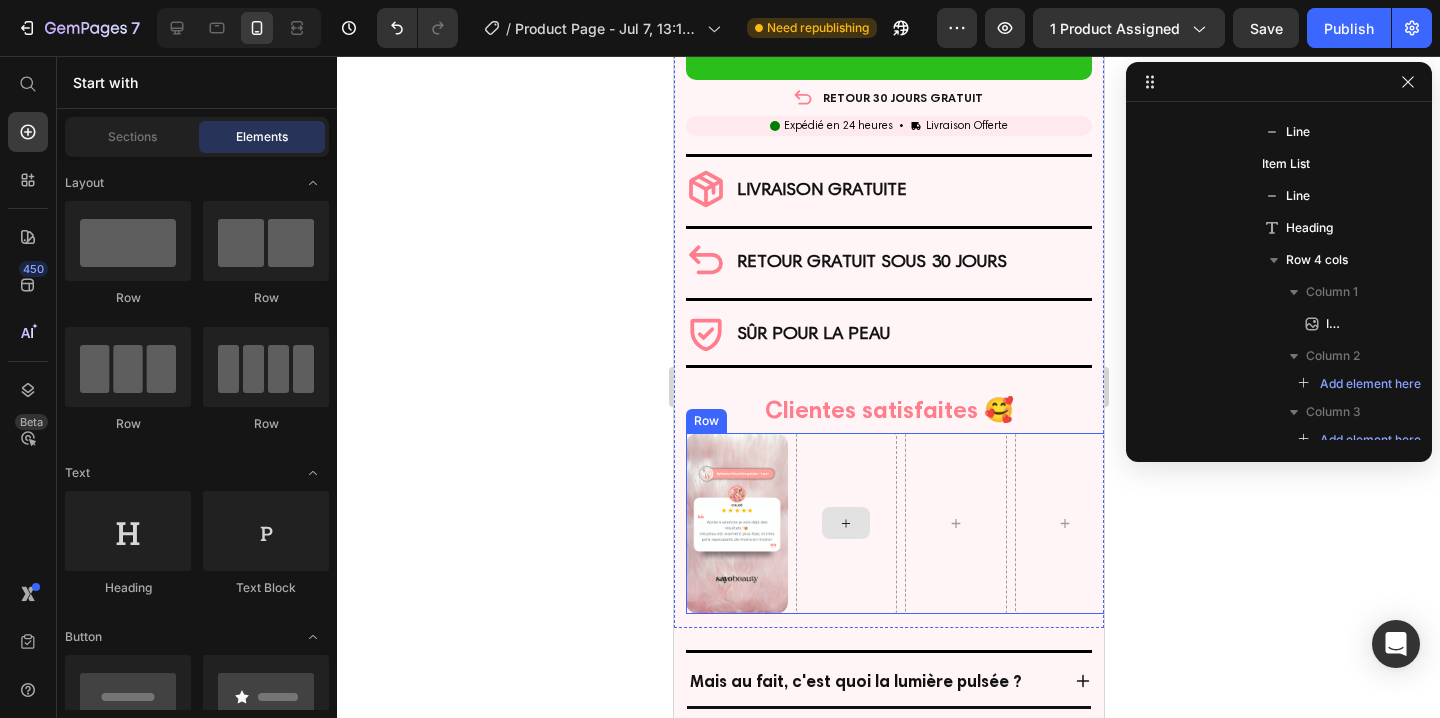 click 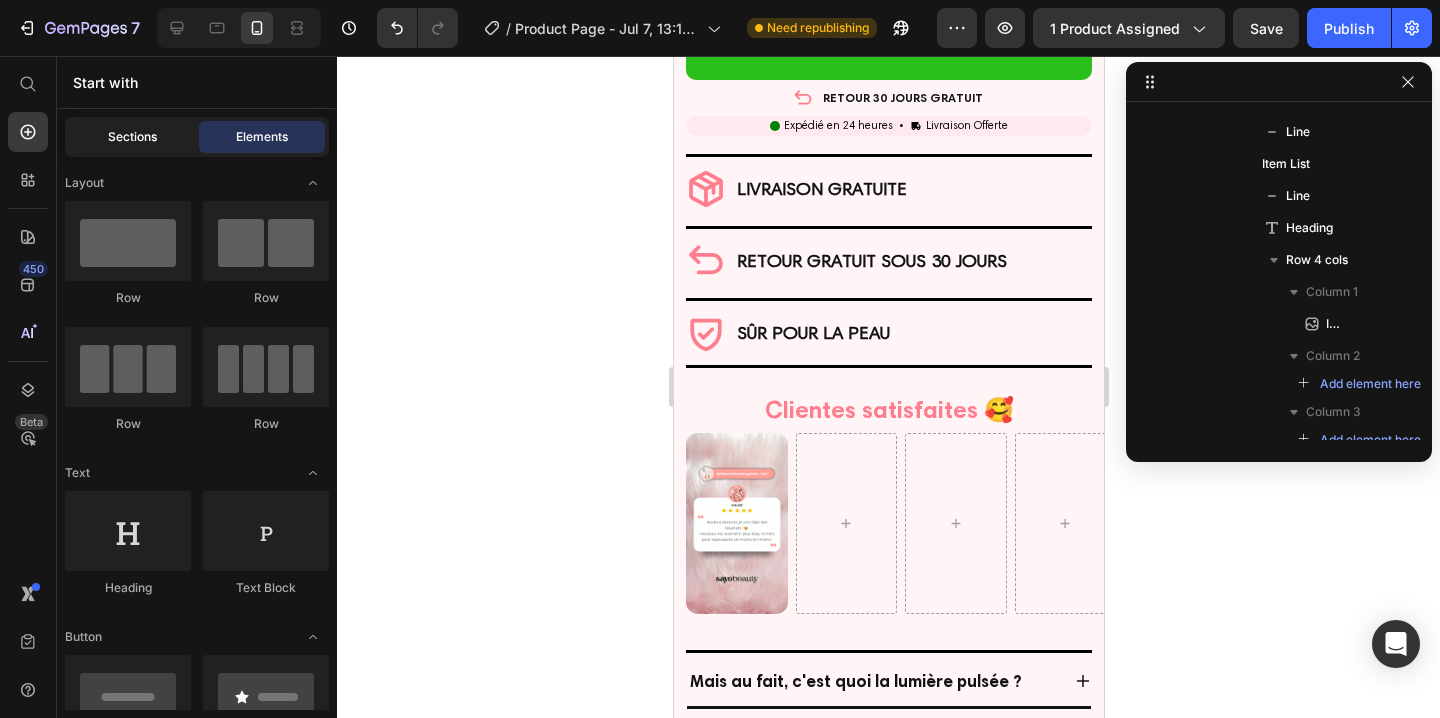 click on "Sections" at bounding box center (132, 137) 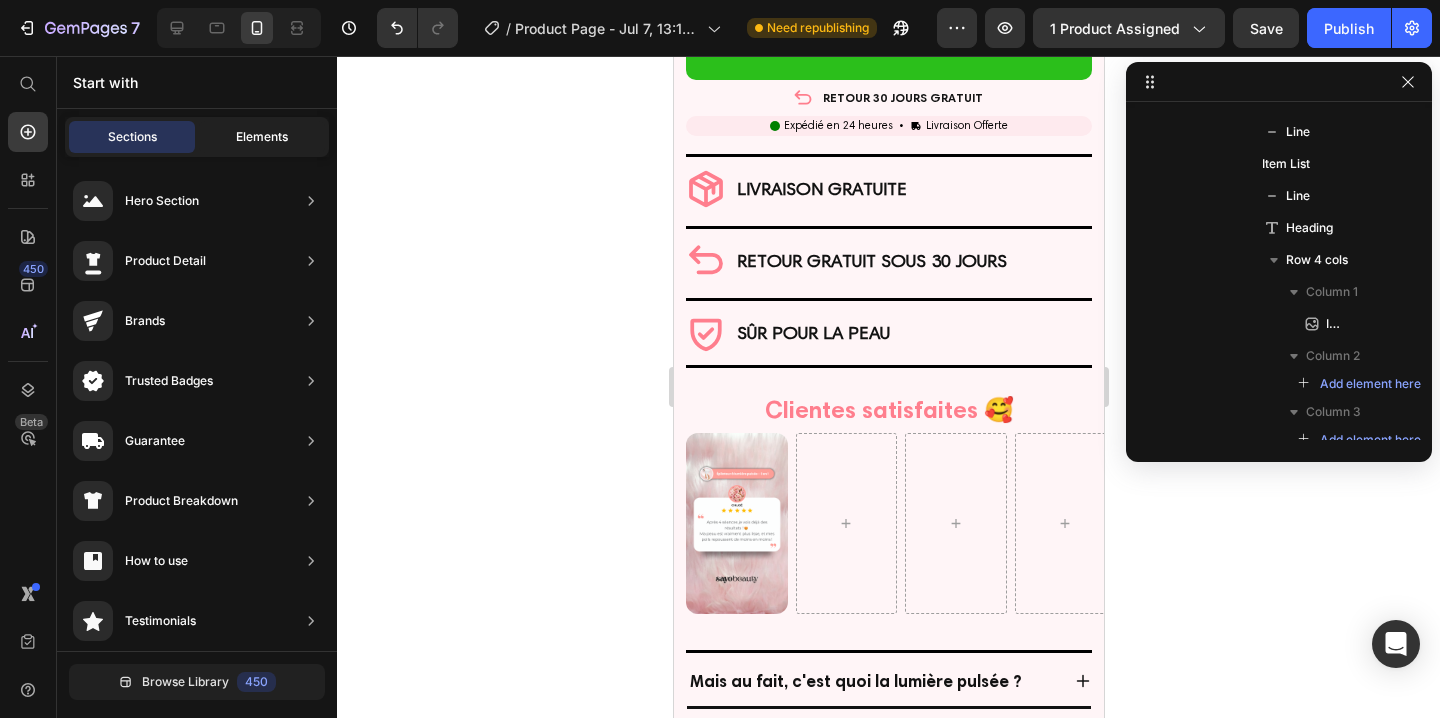 click on "Elements" 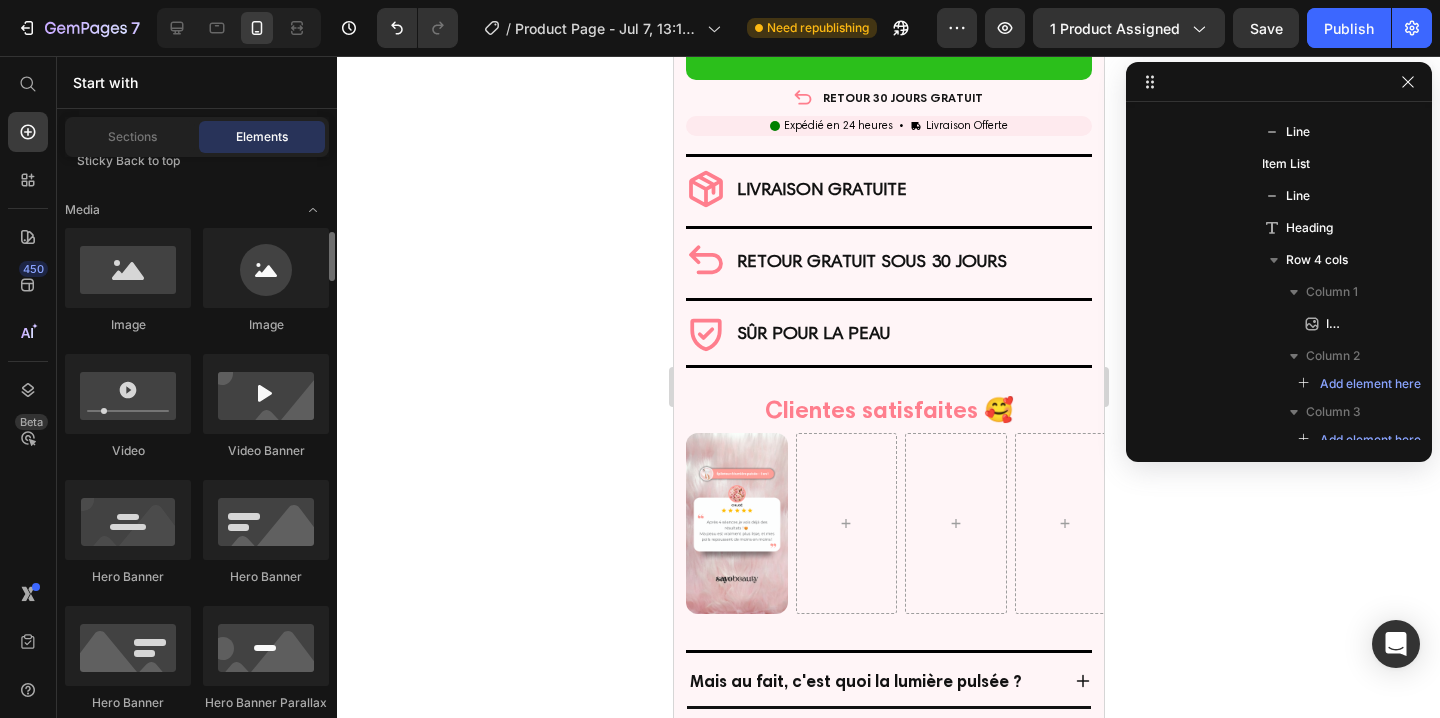 scroll, scrollTop: 727, scrollLeft: 0, axis: vertical 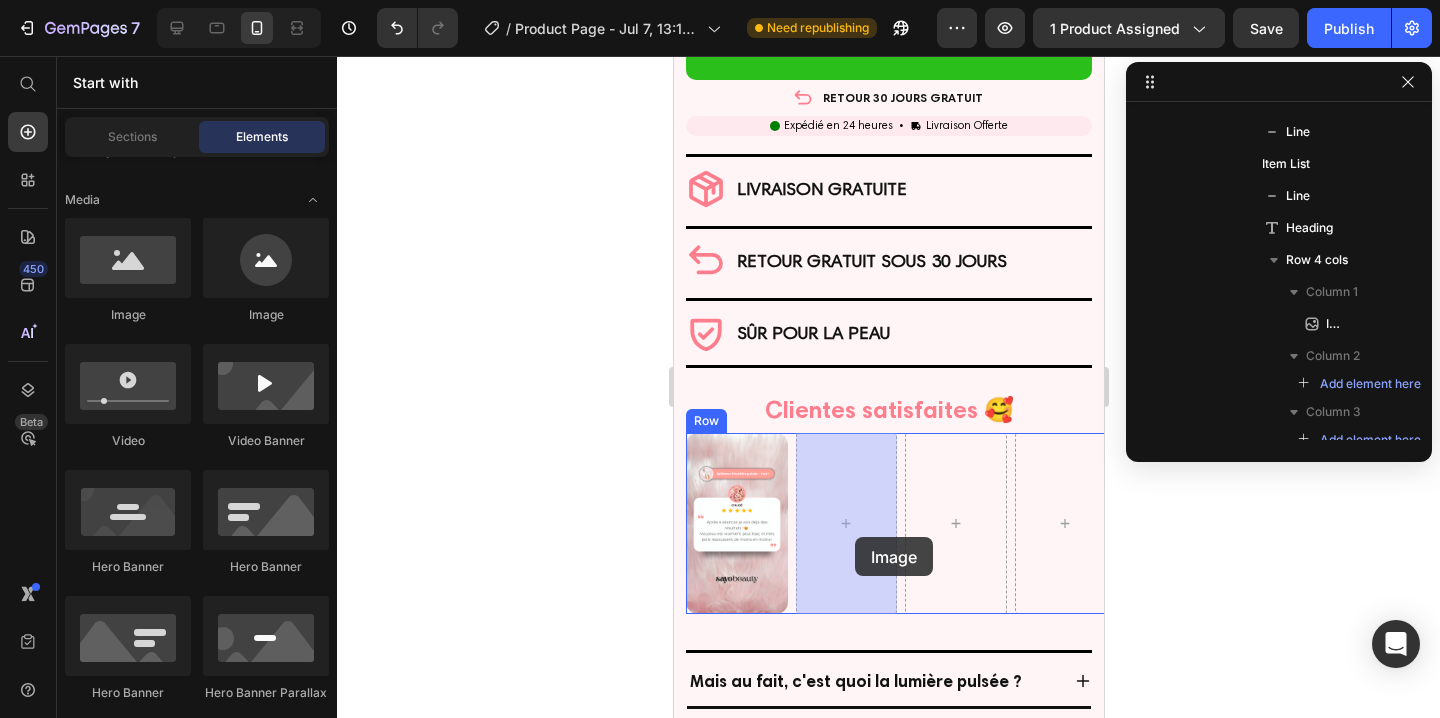 drag, startPoint x: 809, startPoint y: 344, endPoint x: 854, endPoint y: 537, distance: 198.17668 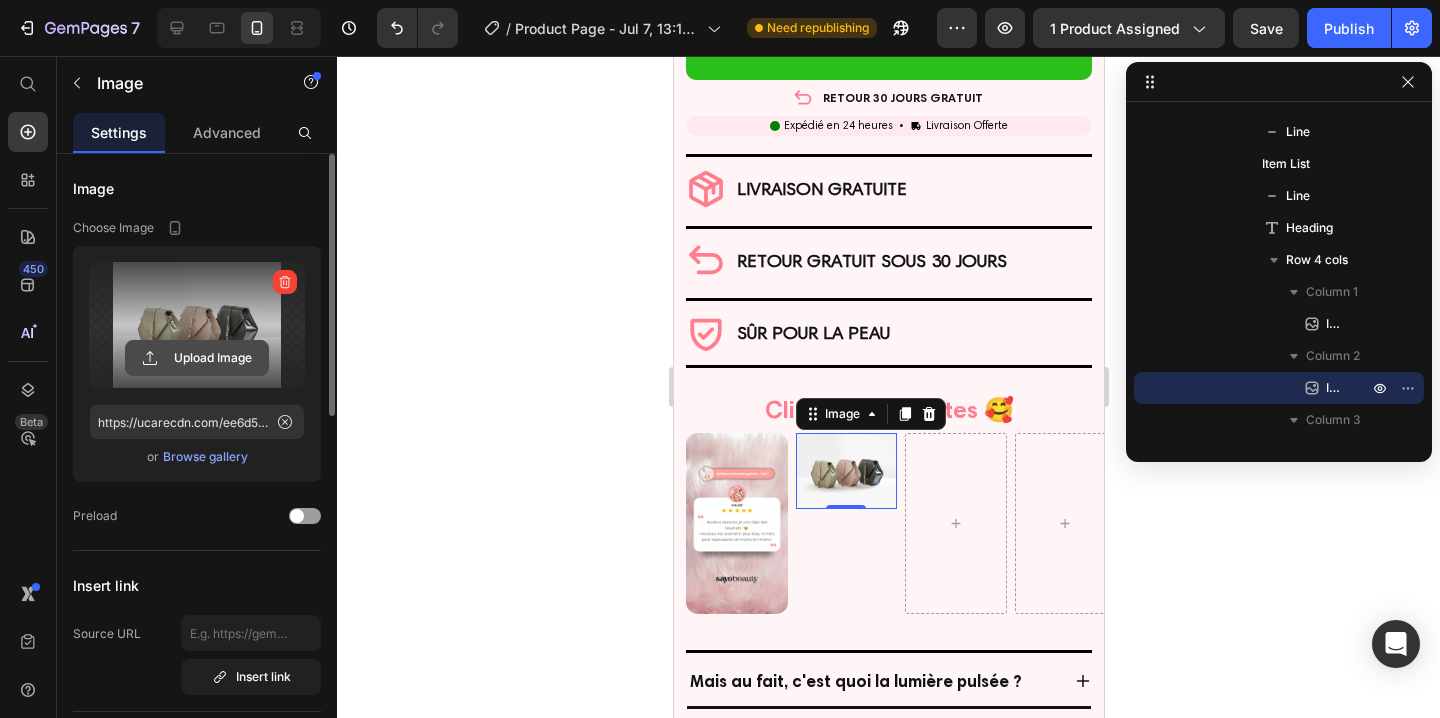 click 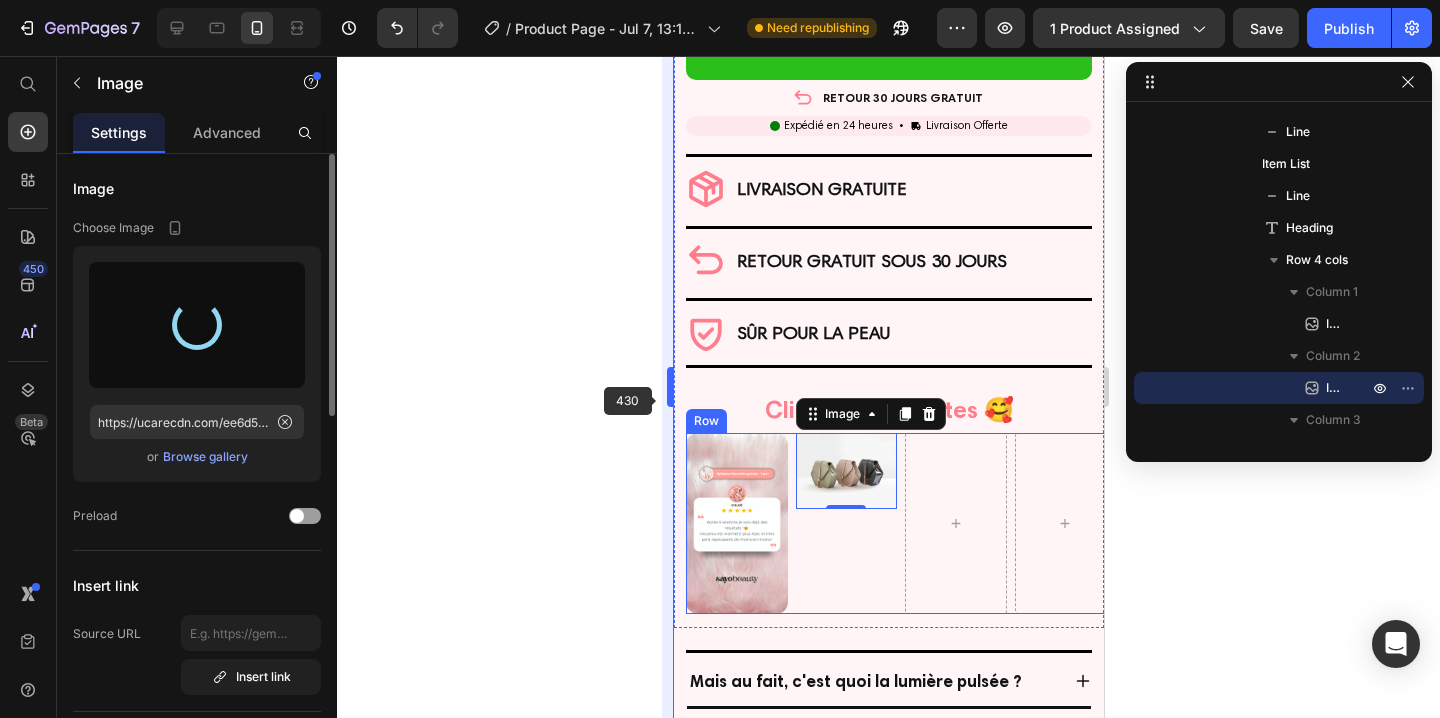type on "https://cdn.shopify.com/s/files/1/0935/0420/9220/files/gempages_574379410279367891-ca82a6a8-4d52-4dac-9bc6-87cee5a190cf.png" 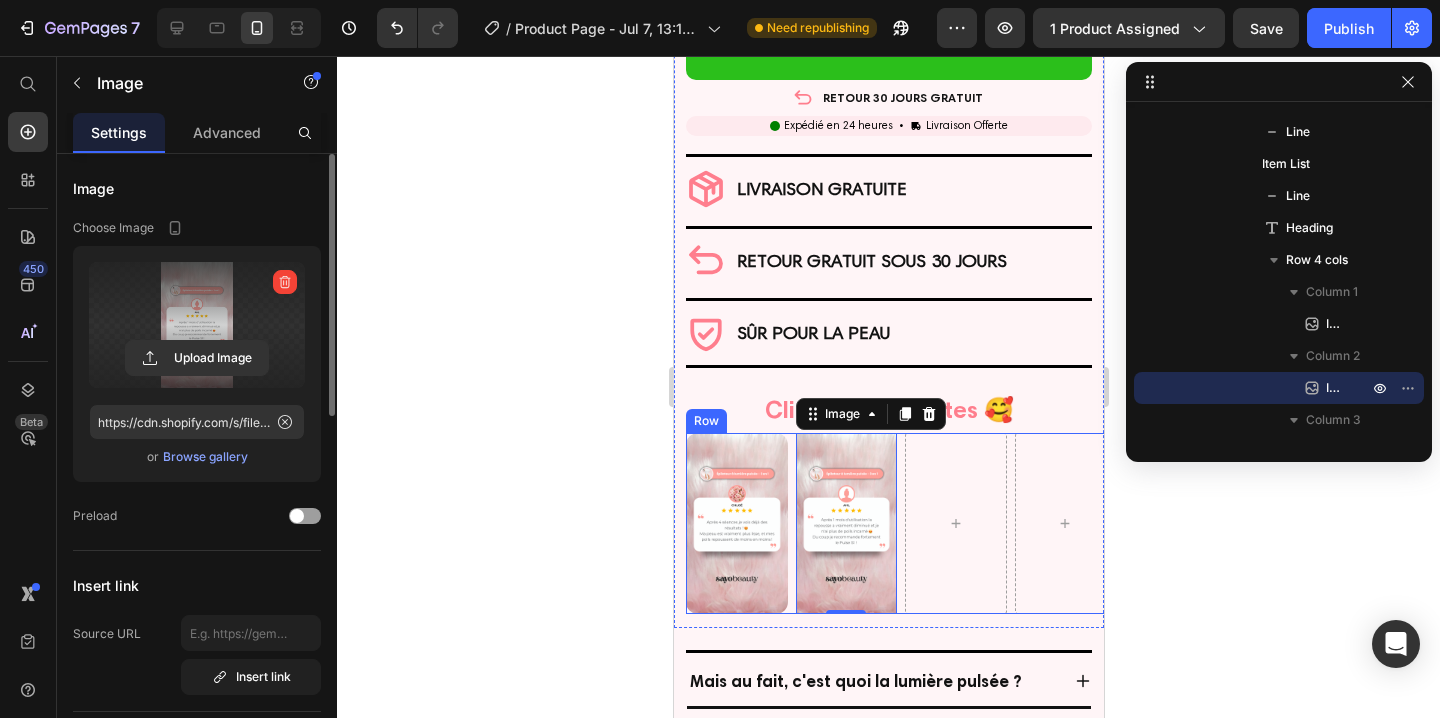 click 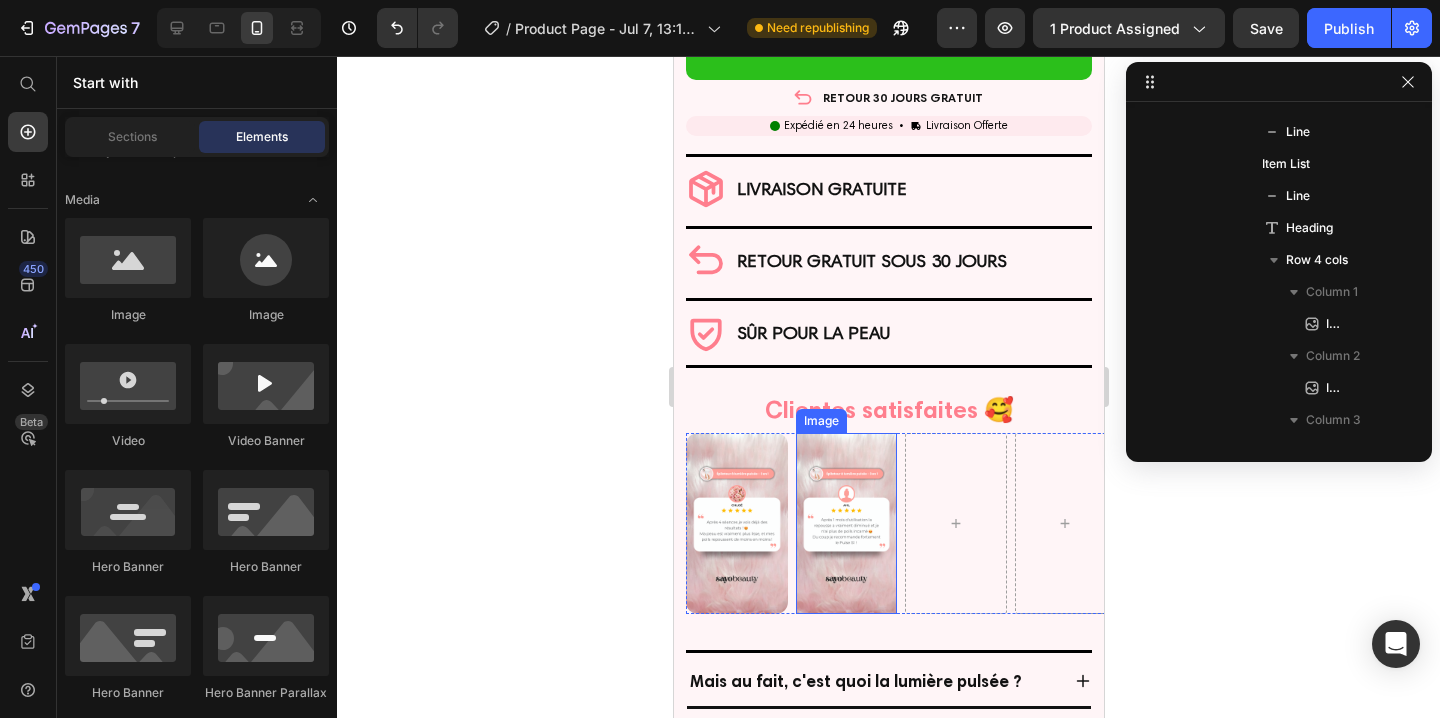 click at bounding box center (846, 523) 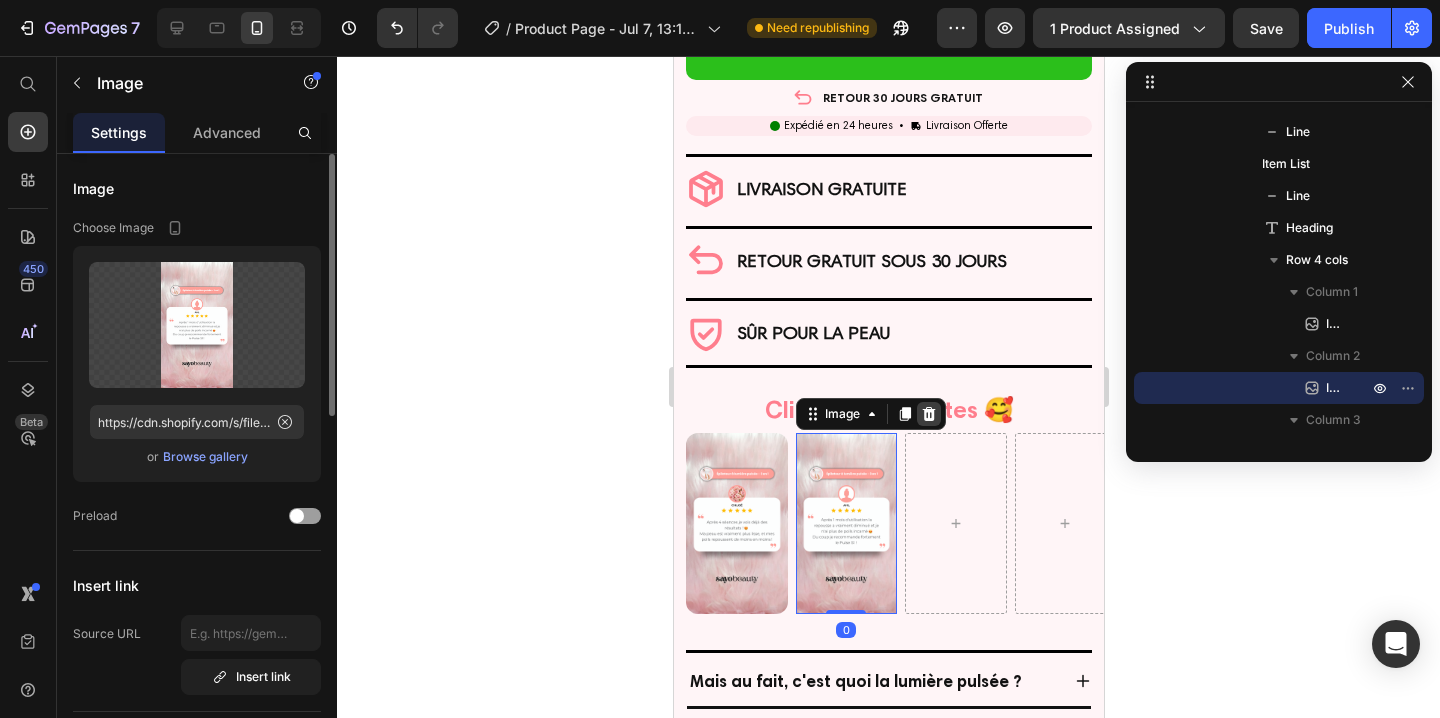 click 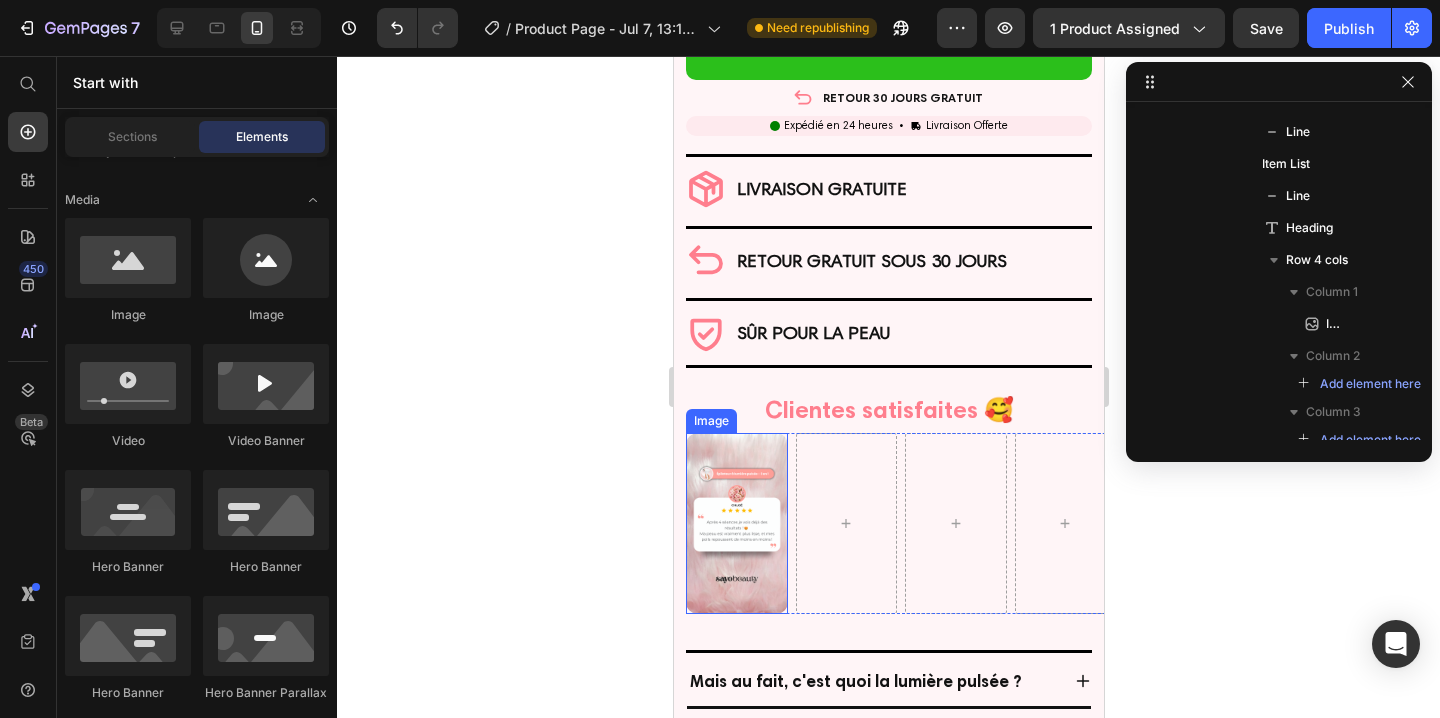 click at bounding box center (736, 523) 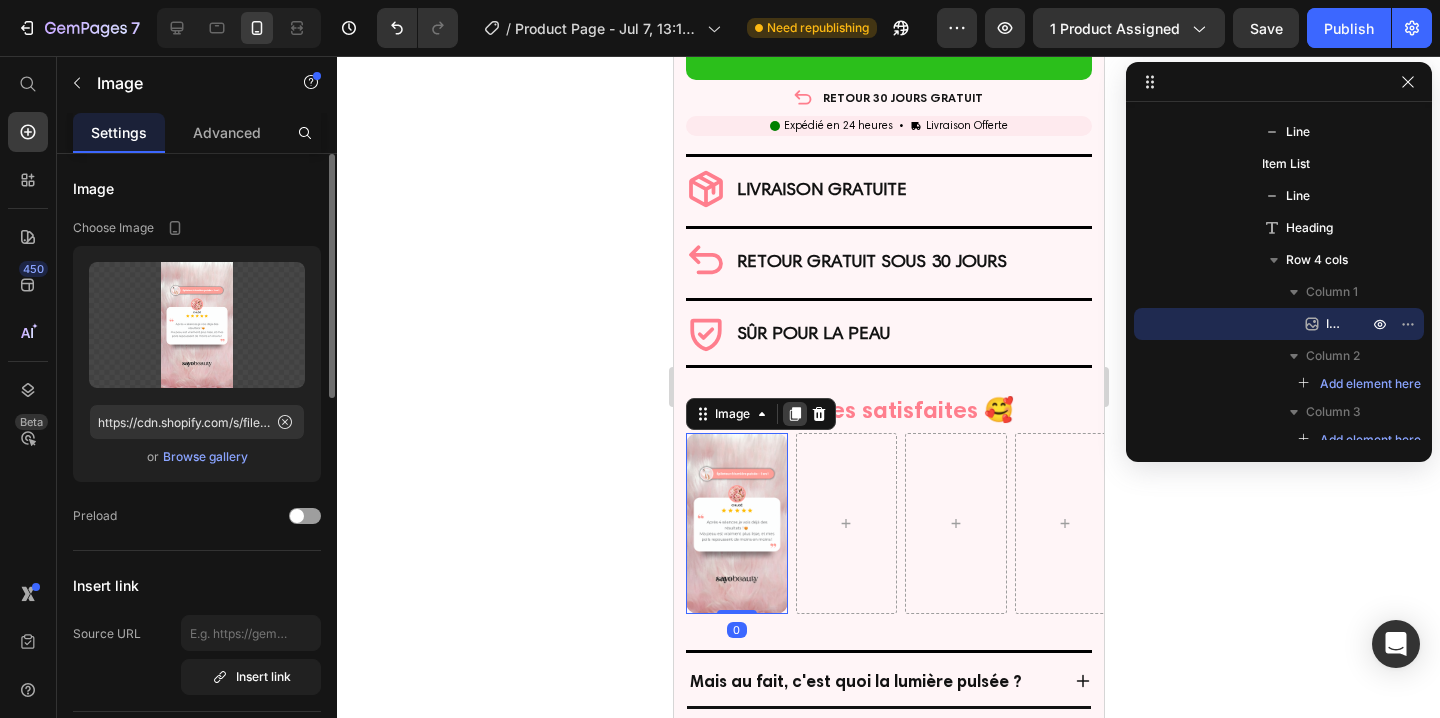 click 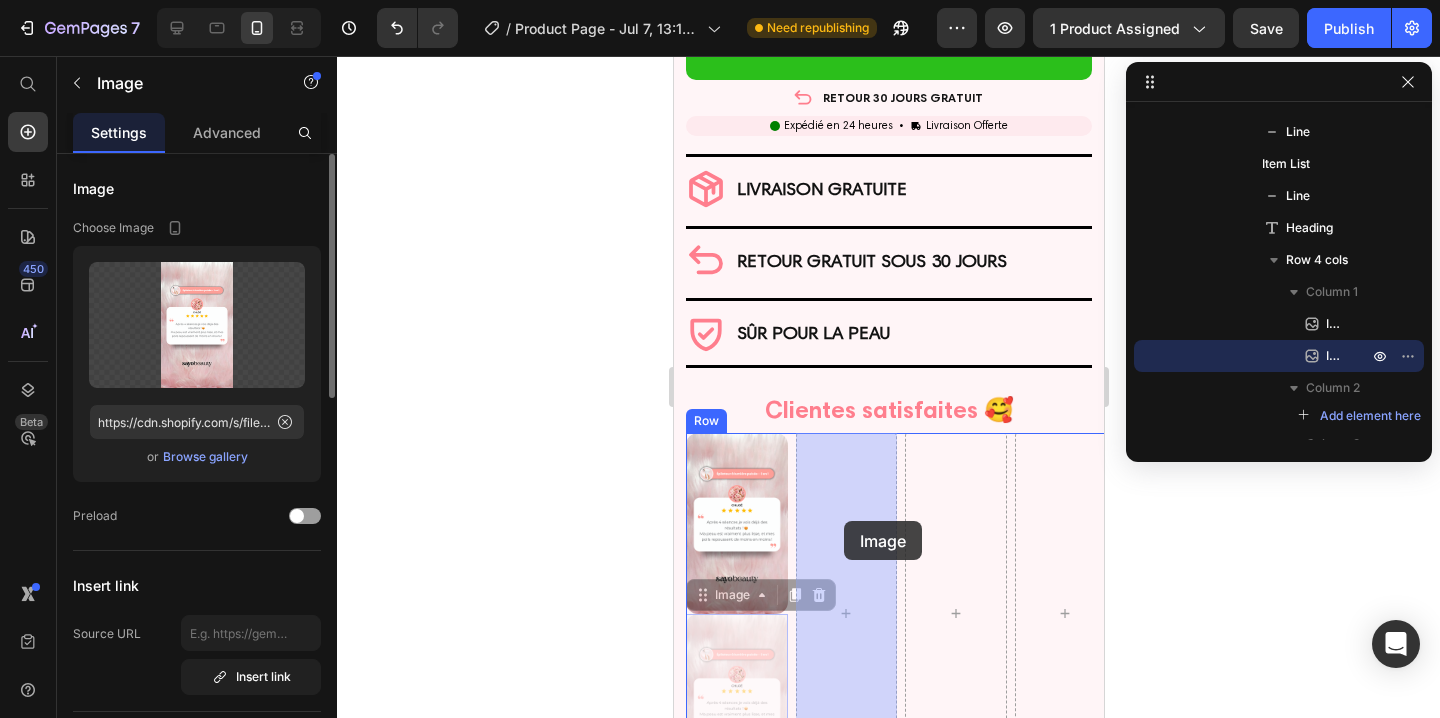 drag, startPoint x: 704, startPoint y: 599, endPoint x: 843, endPoint y: 521, distance: 159.38947 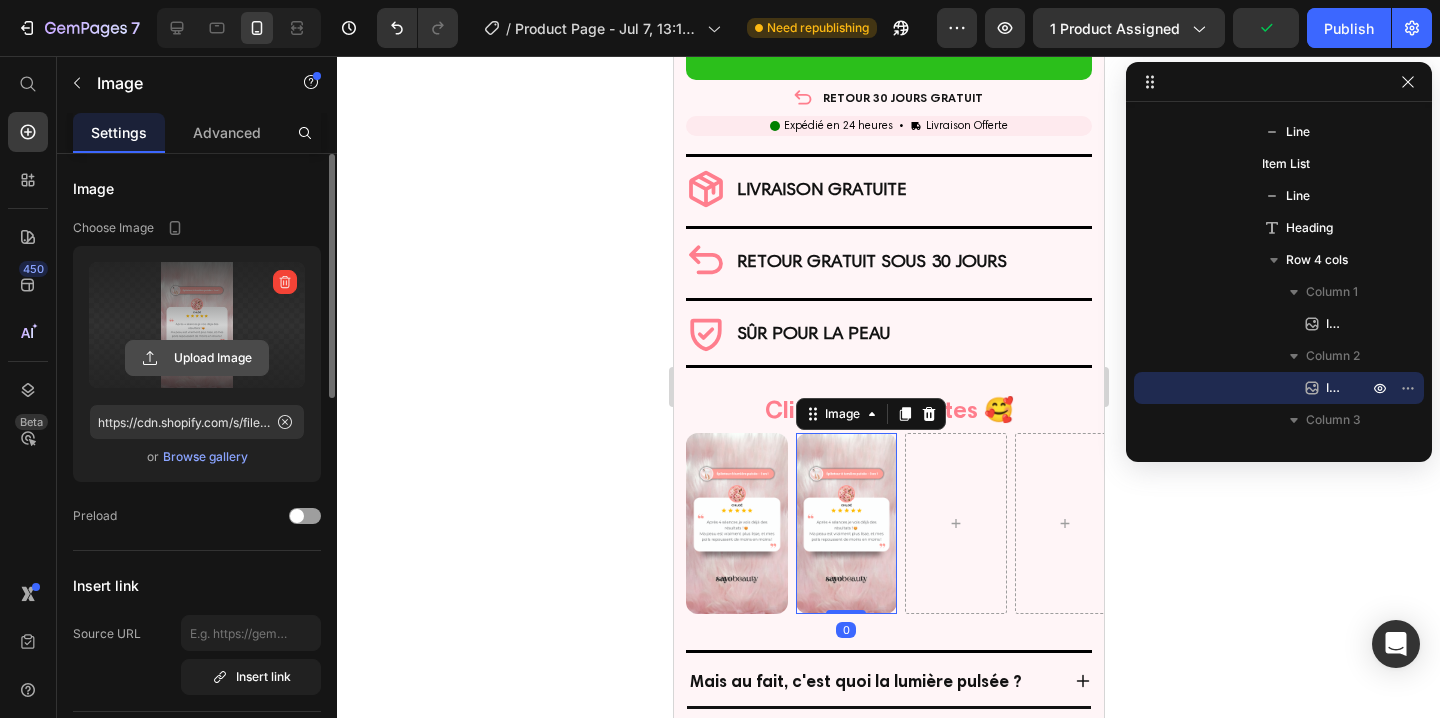 click 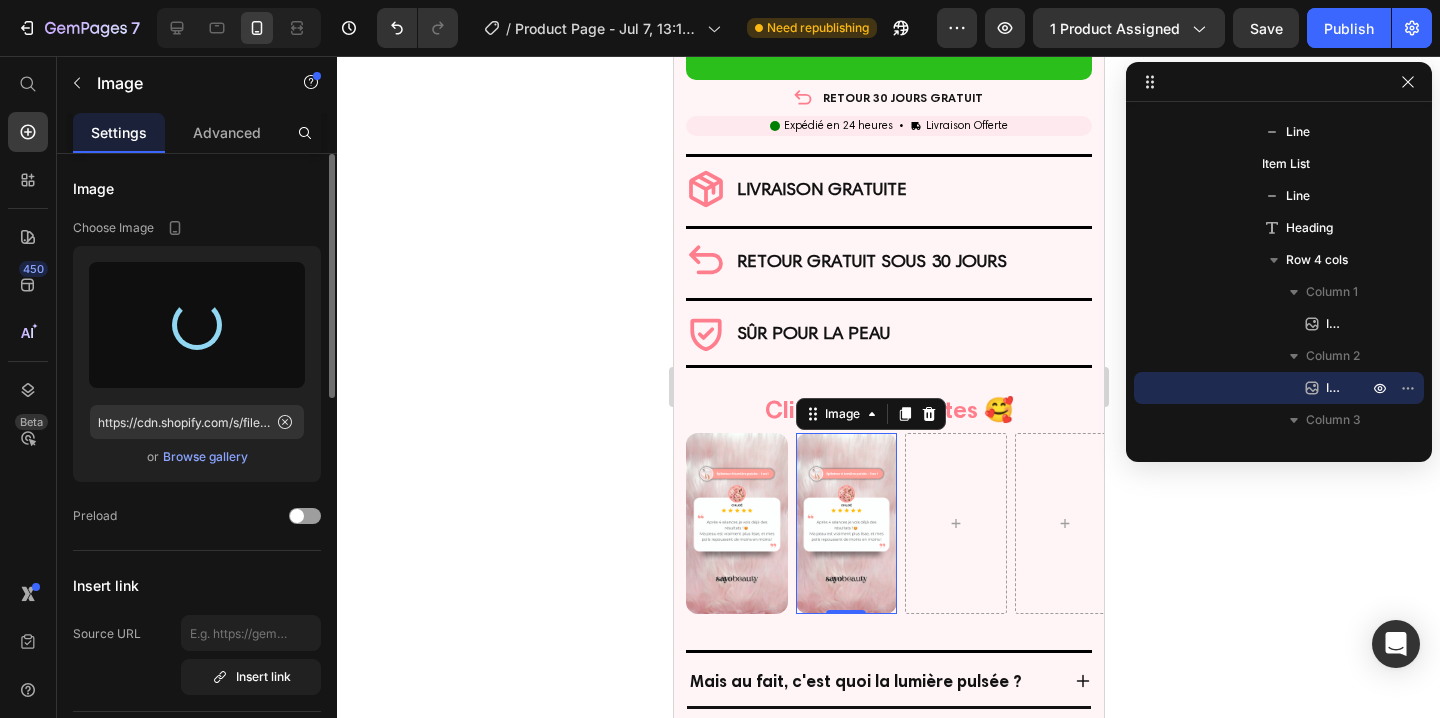 type on "https://cdn.shopify.com/s/files/1/0935/0420/9220/files/gempages_574379410279367891-ca82a6a8-4d52-4dac-9bc6-87cee5a190cf.png" 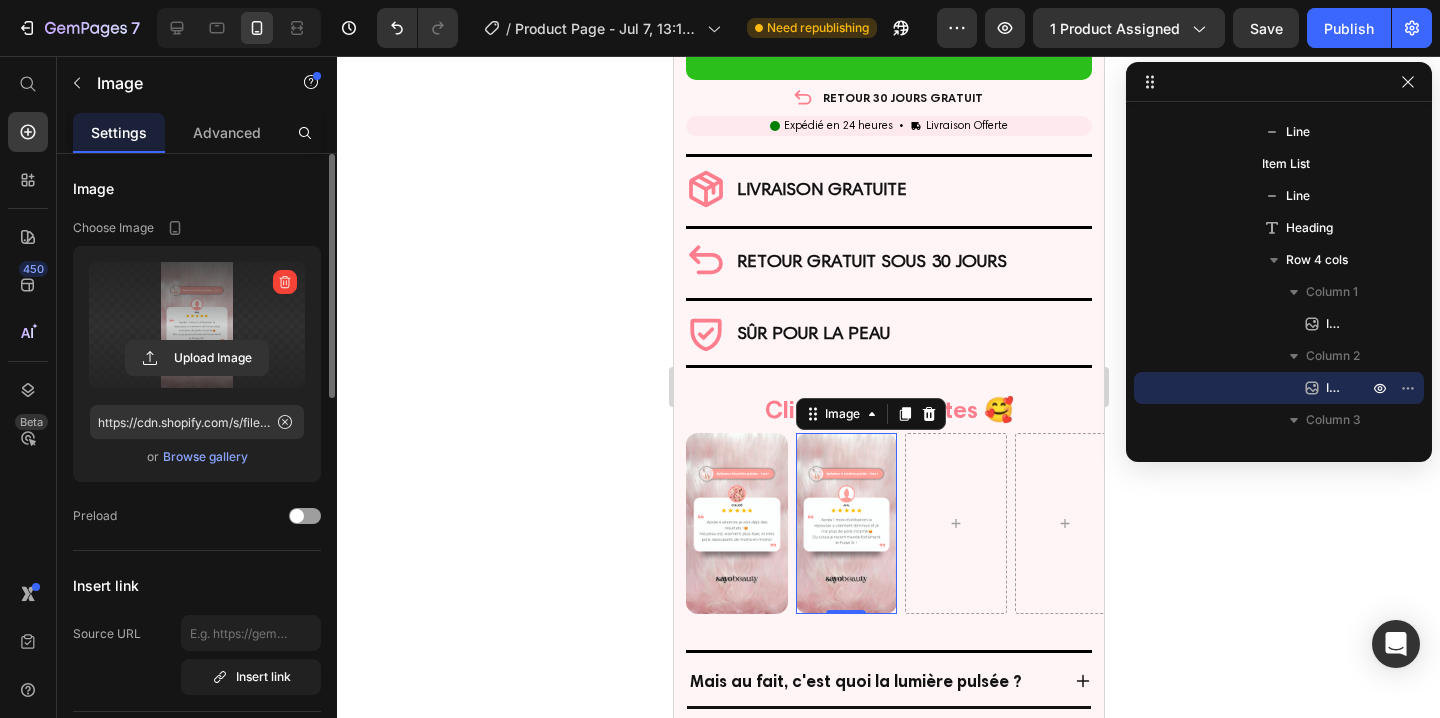 click 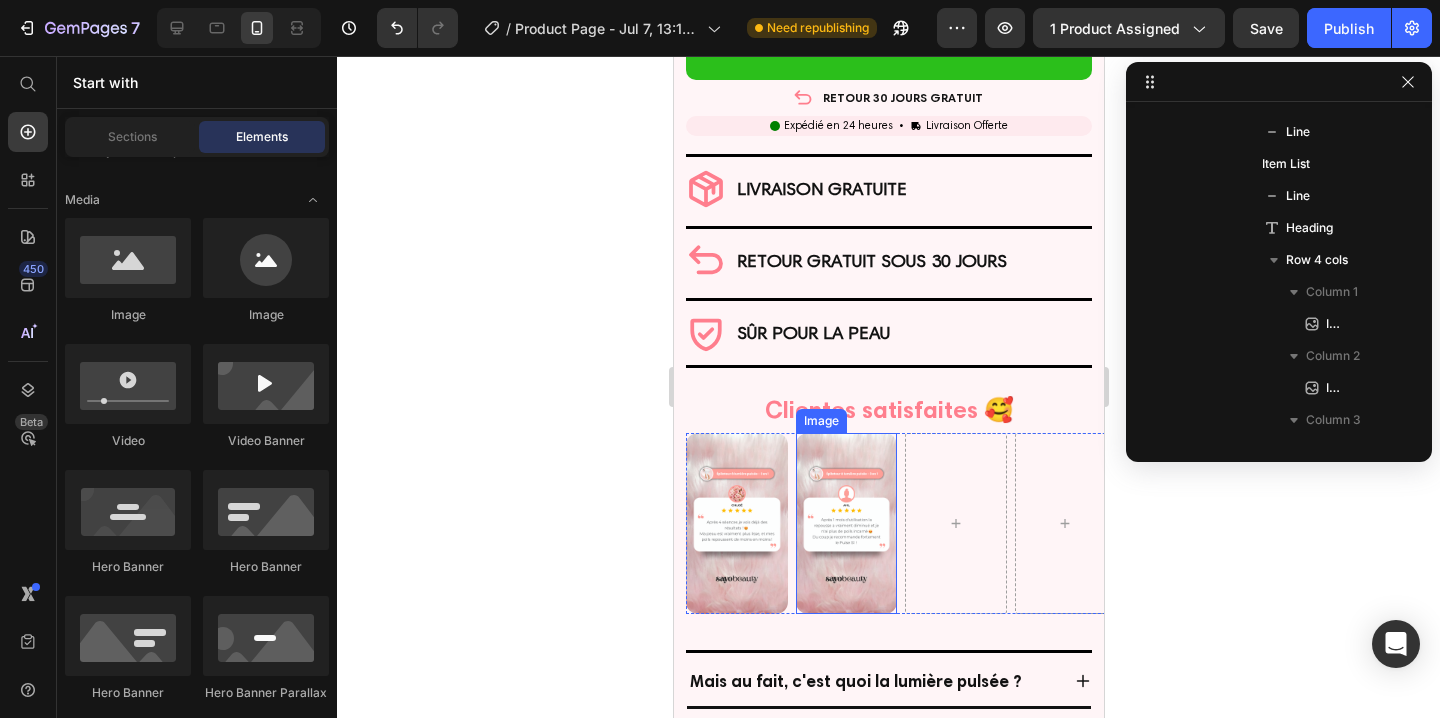 click at bounding box center [846, 523] 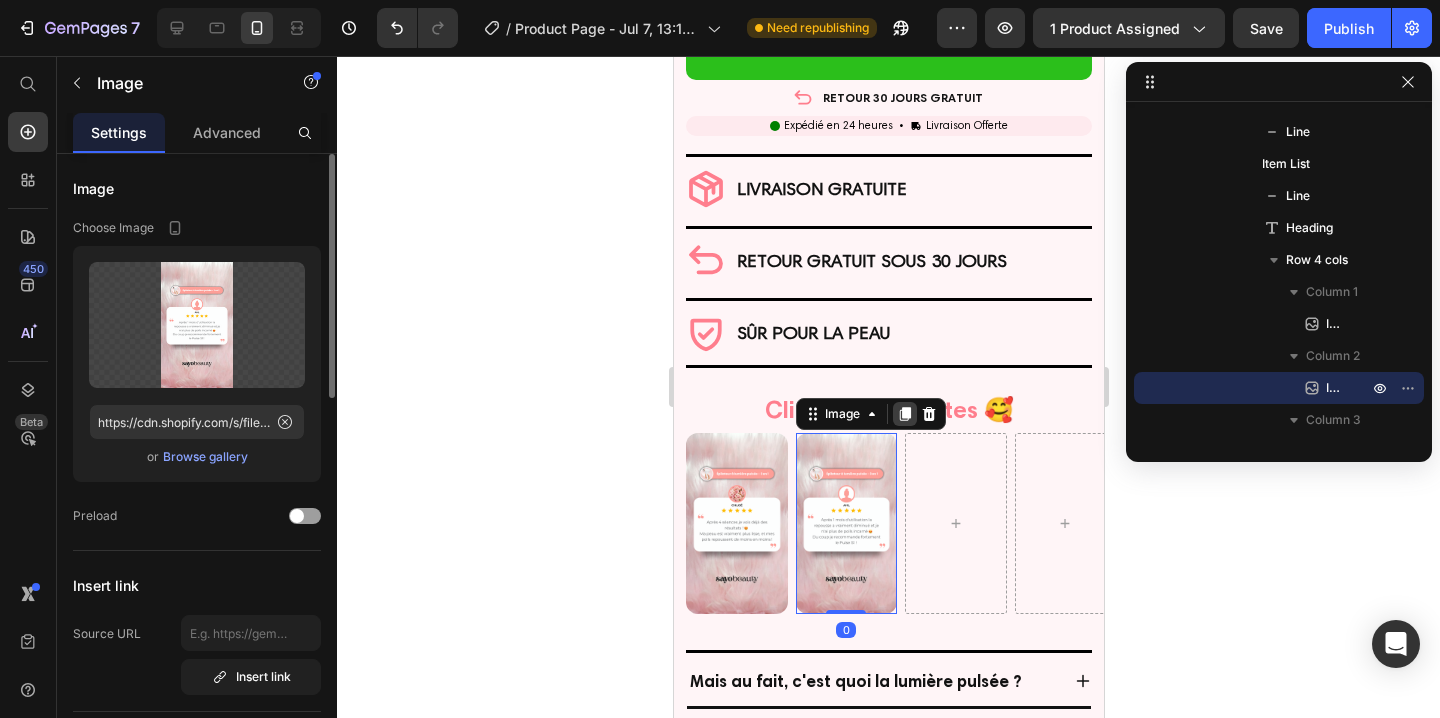 click 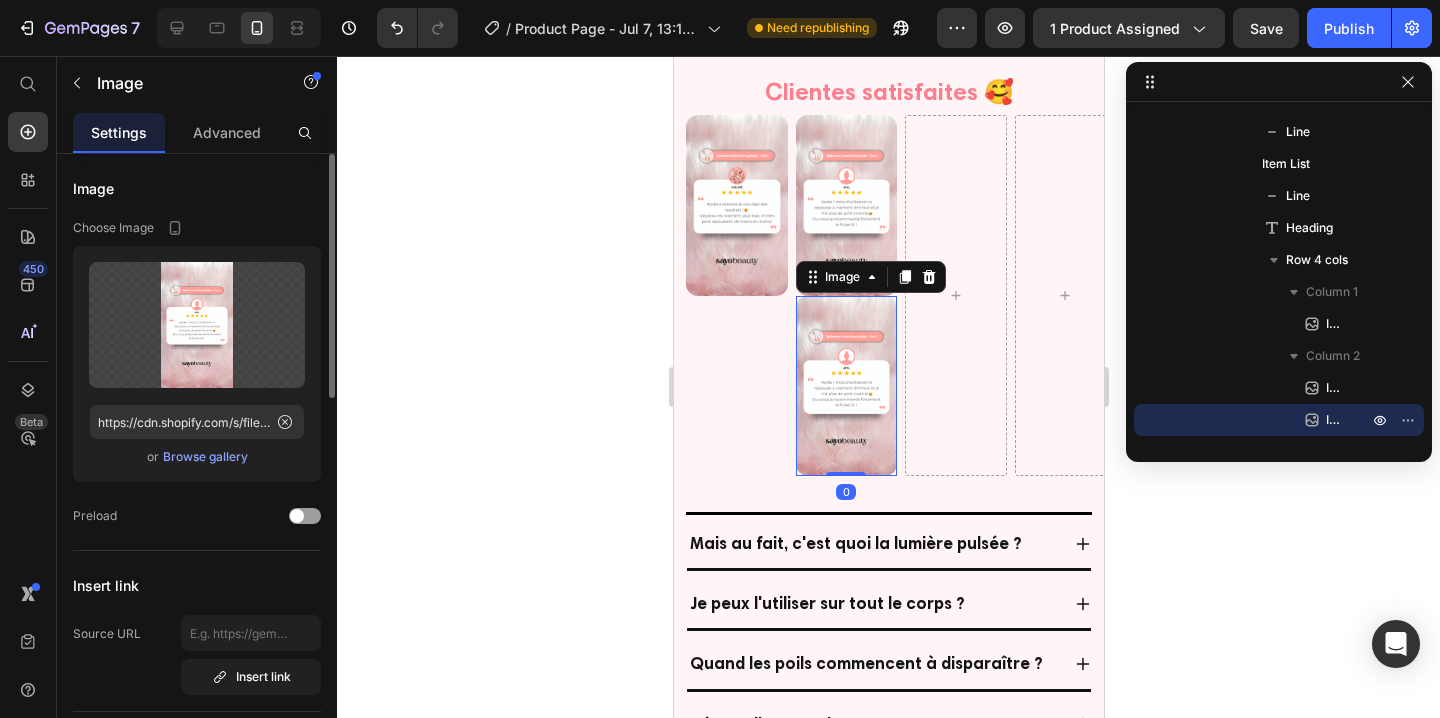 scroll, scrollTop: 1424, scrollLeft: 0, axis: vertical 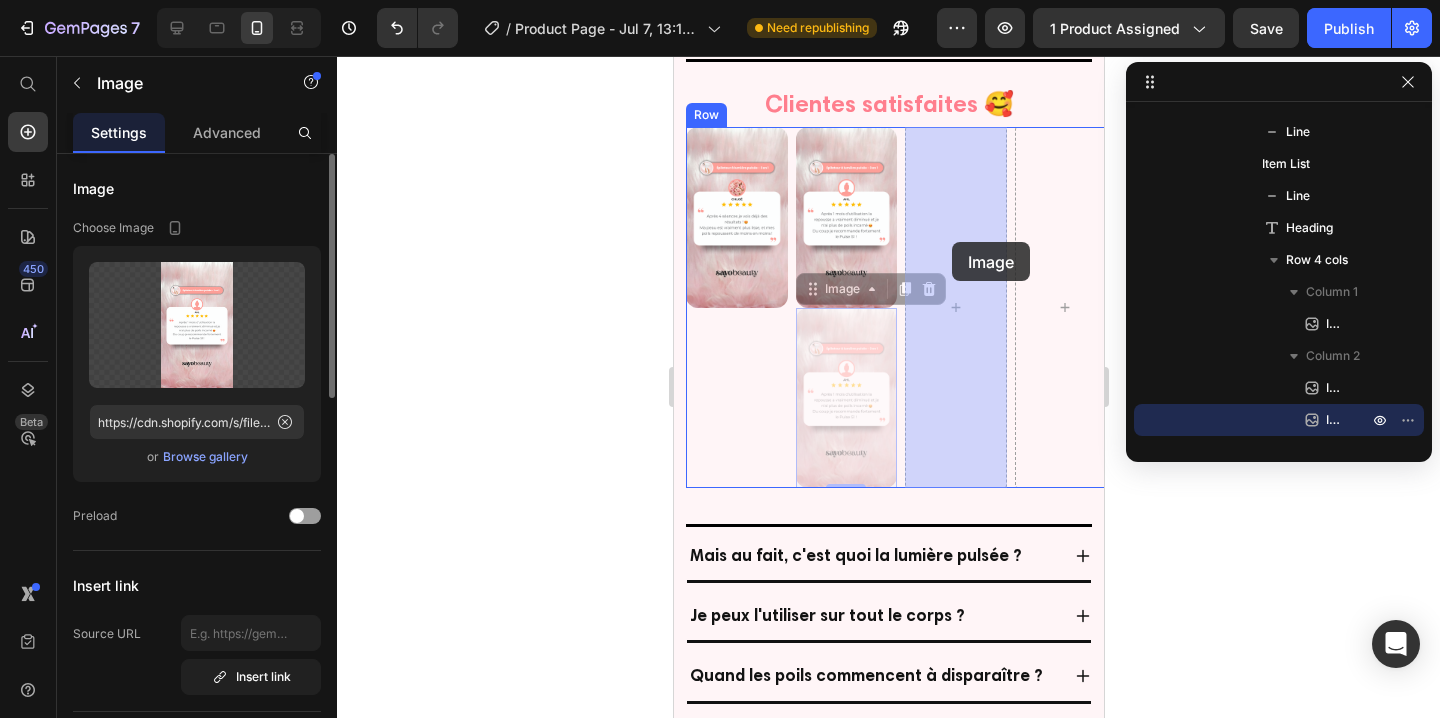drag, startPoint x: 811, startPoint y: 290, endPoint x: 954, endPoint y: 242, distance: 150.84097 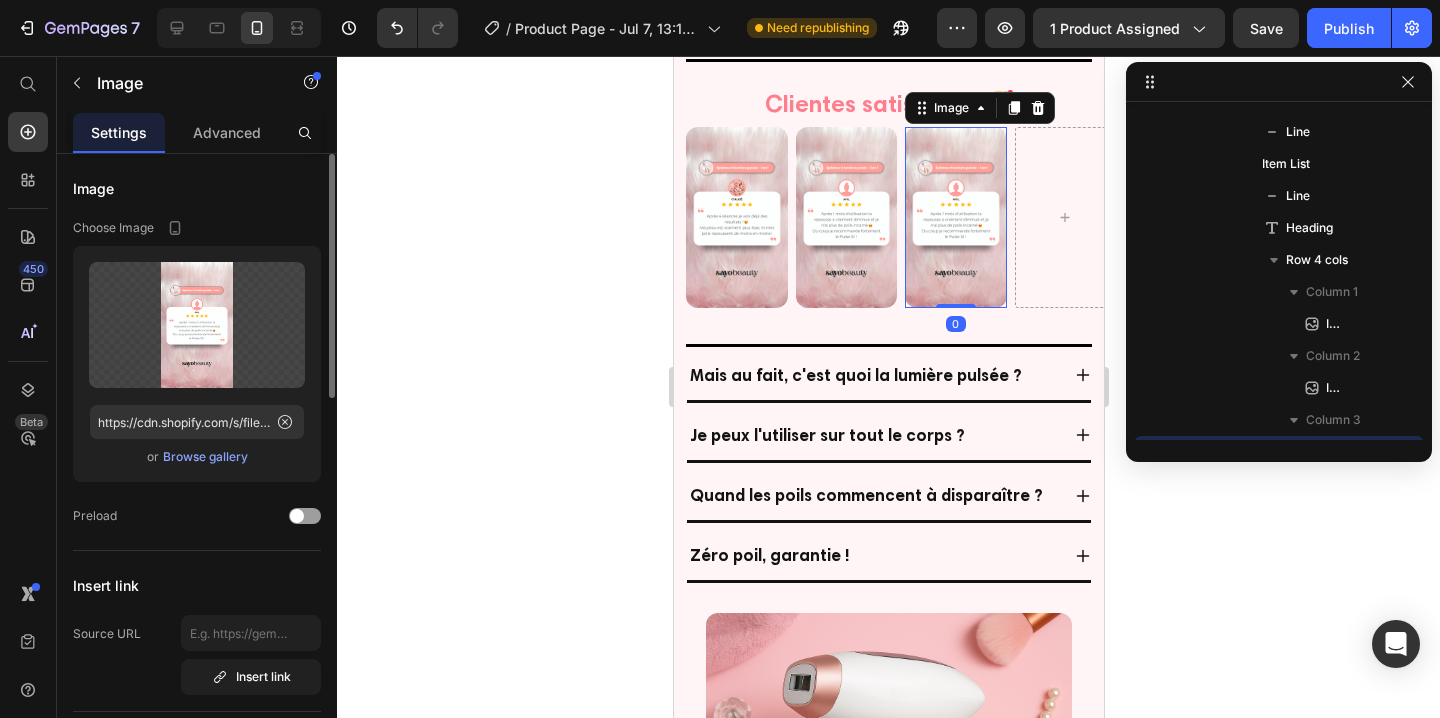 click at bounding box center [955, 217] 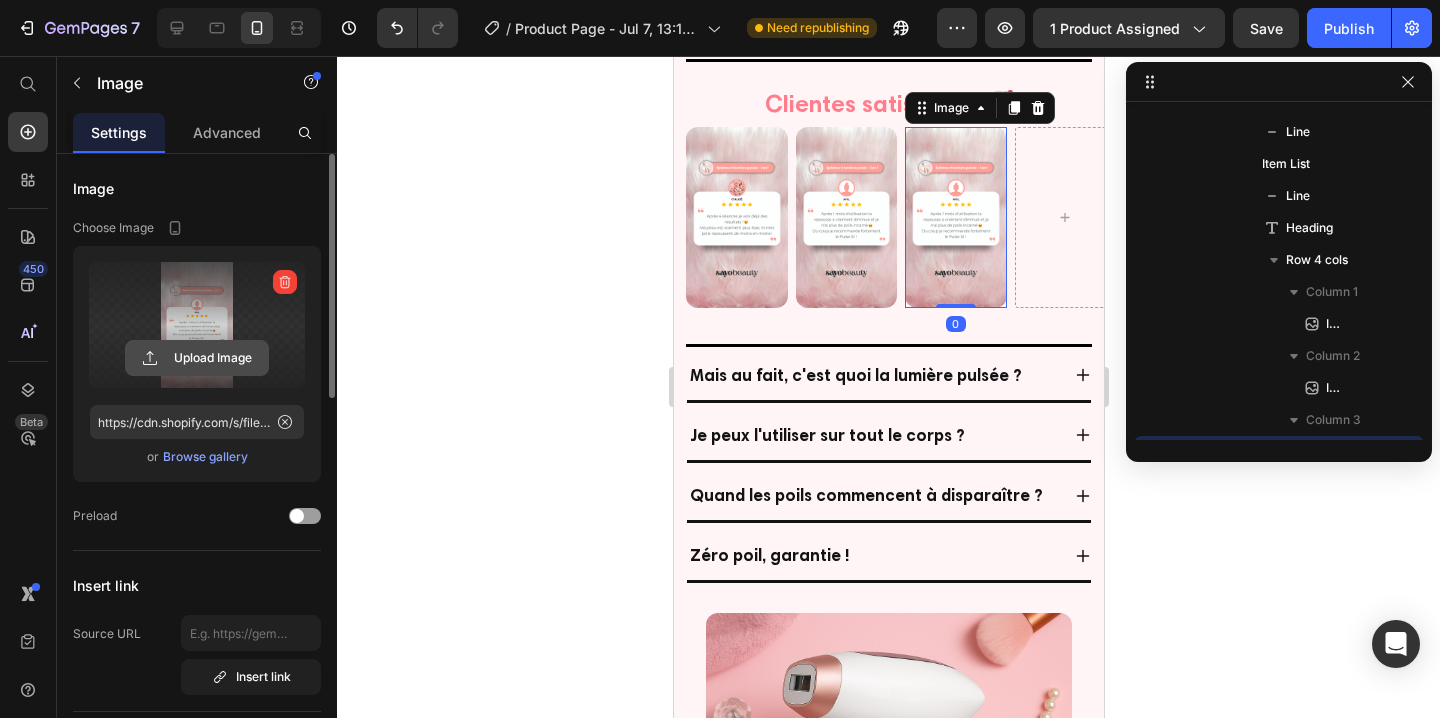 click 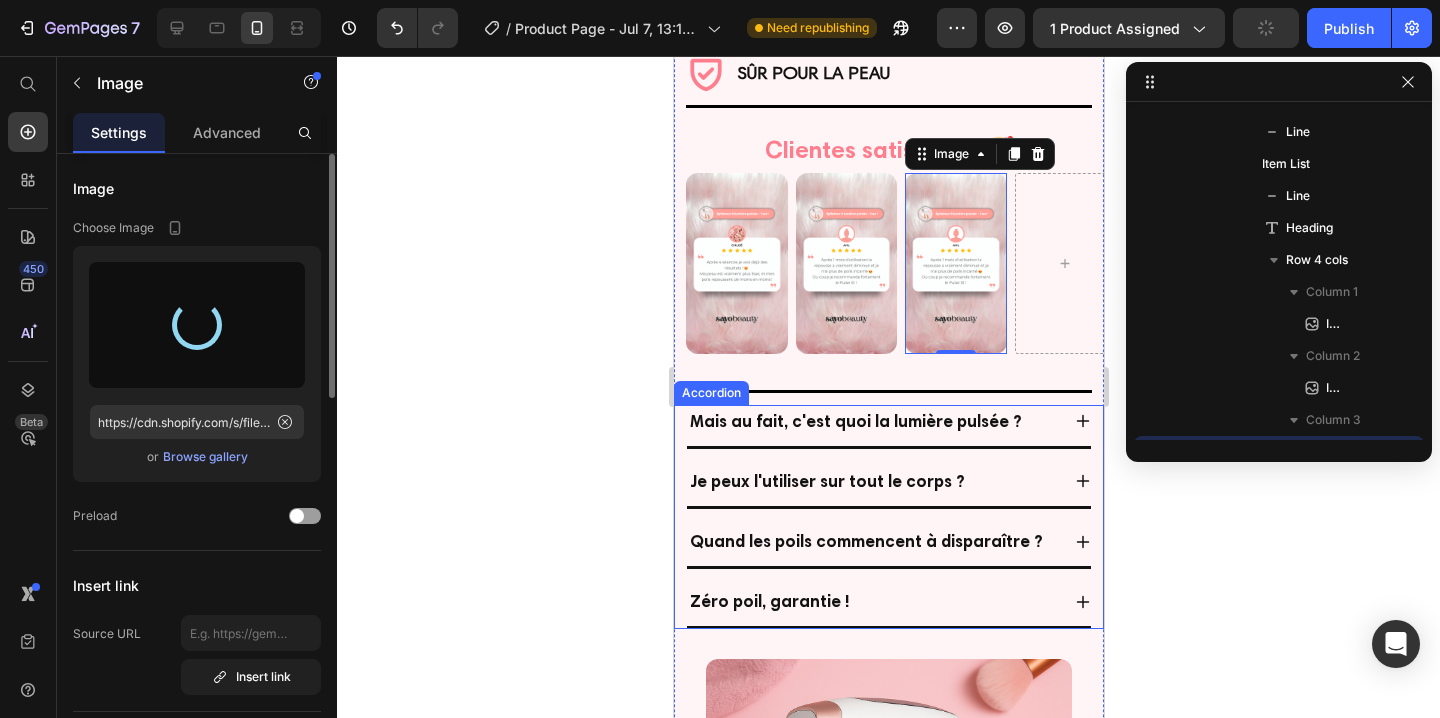 scroll, scrollTop: 1356, scrollLeft: 0, axis: vertical 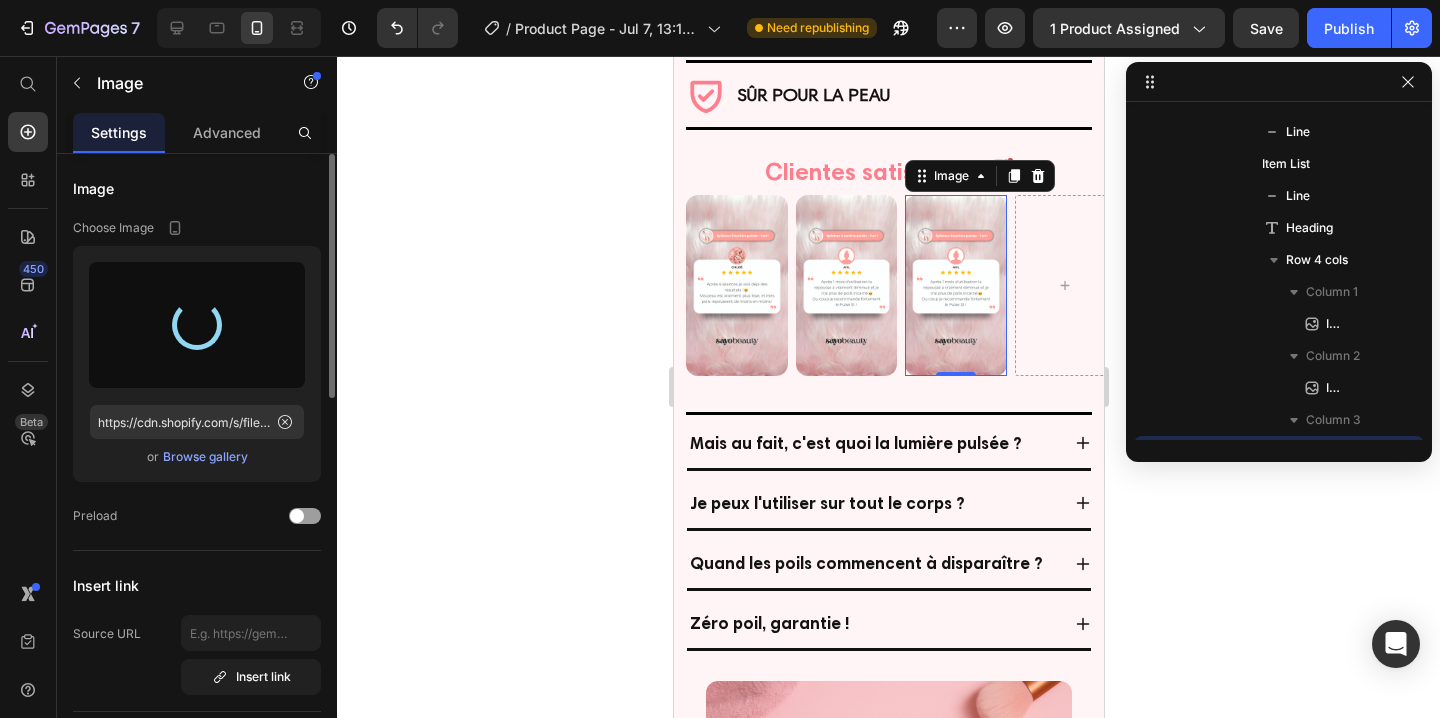 type on "https://cdn.shopify.com/s/files/1/0935/0420/9220/files/gempages_574379410279367891-22bd733f-eca8-4b1d-82f4-33f20c714047.png" 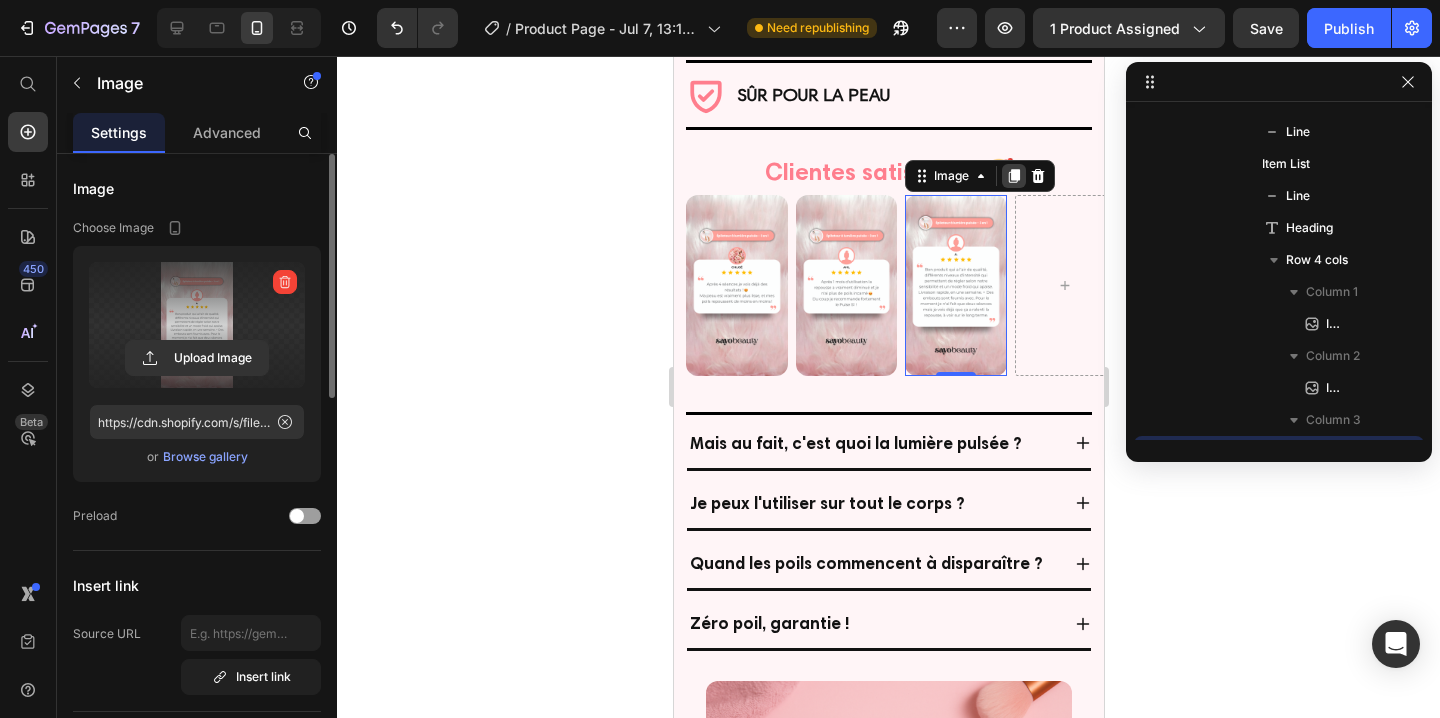 click at bounding box center [1013, 176] 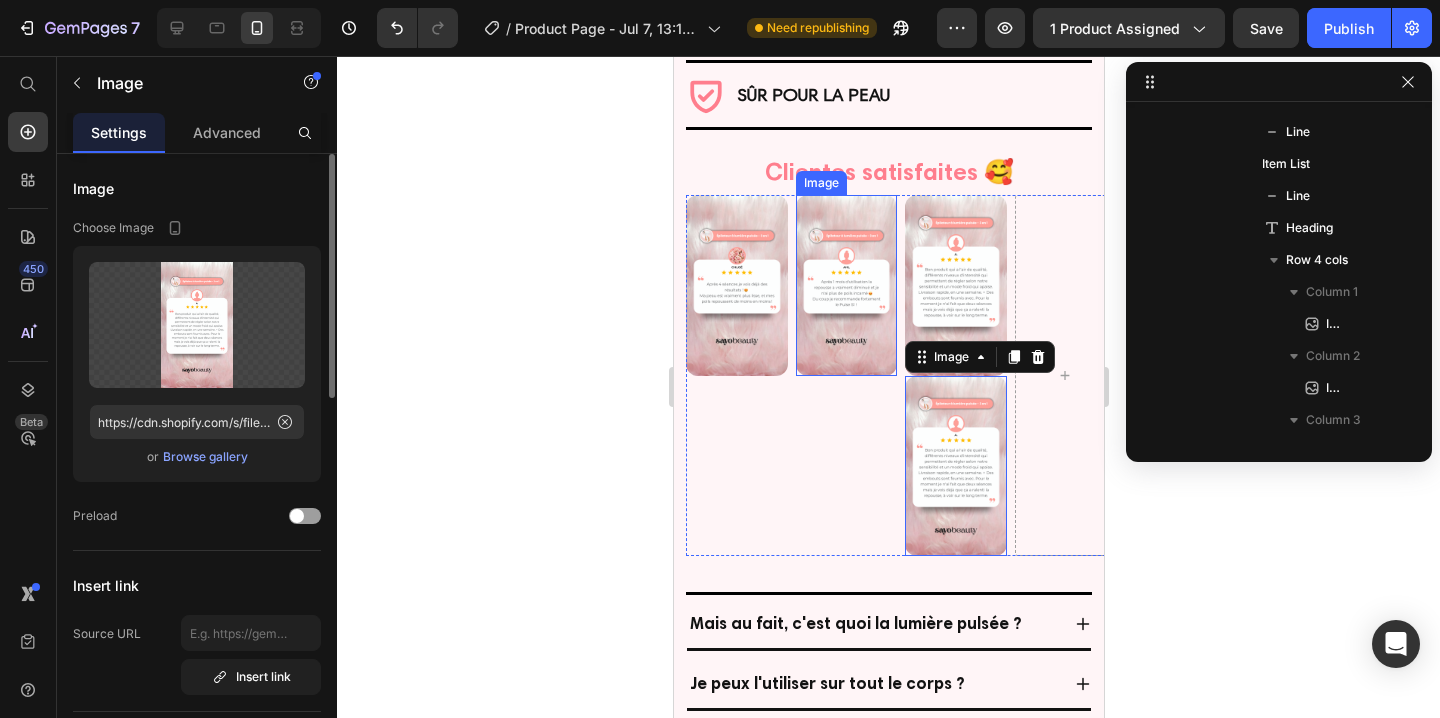 scroll, scrollTop: 2682, scrollLeft: 0, axis: vertical 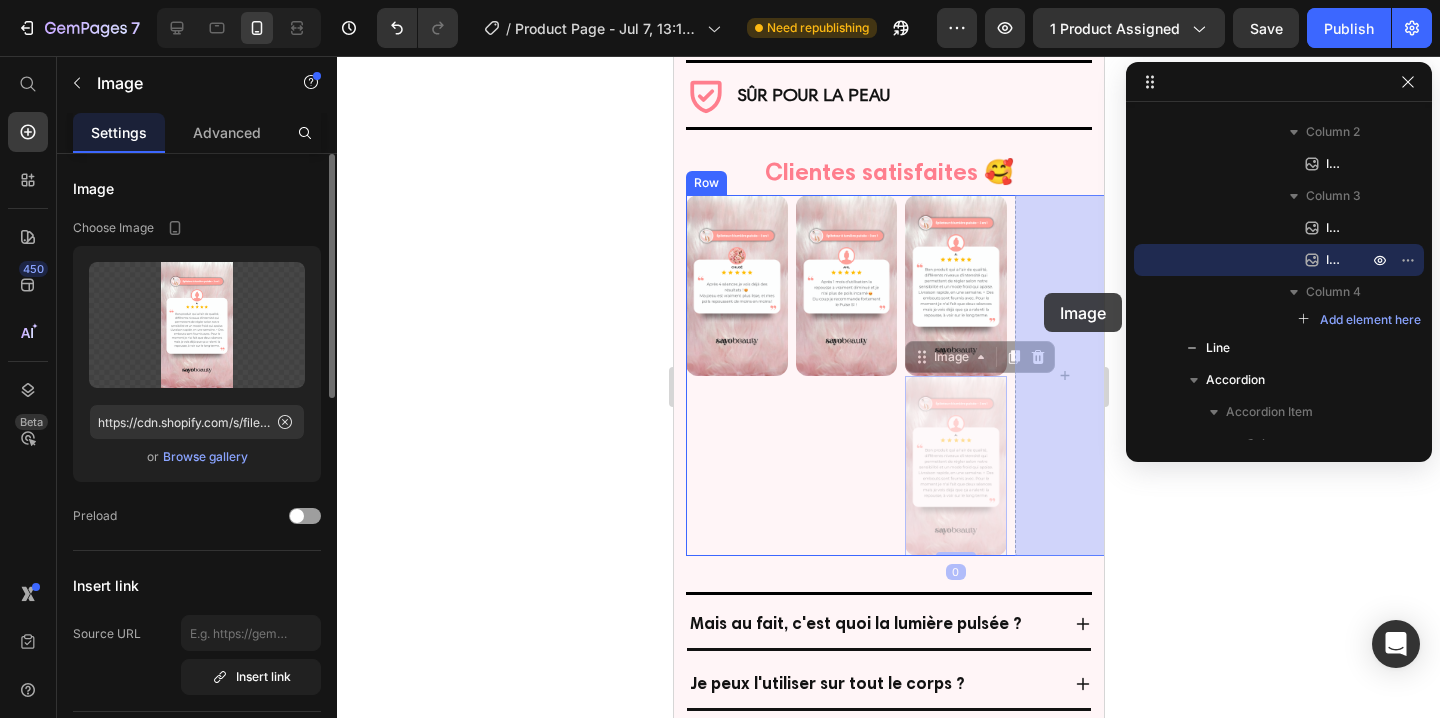 drag, startPoint x: 921, startPoint y: 360, endPoint x: 1043, endPoint y: 293, distance: 139.18692 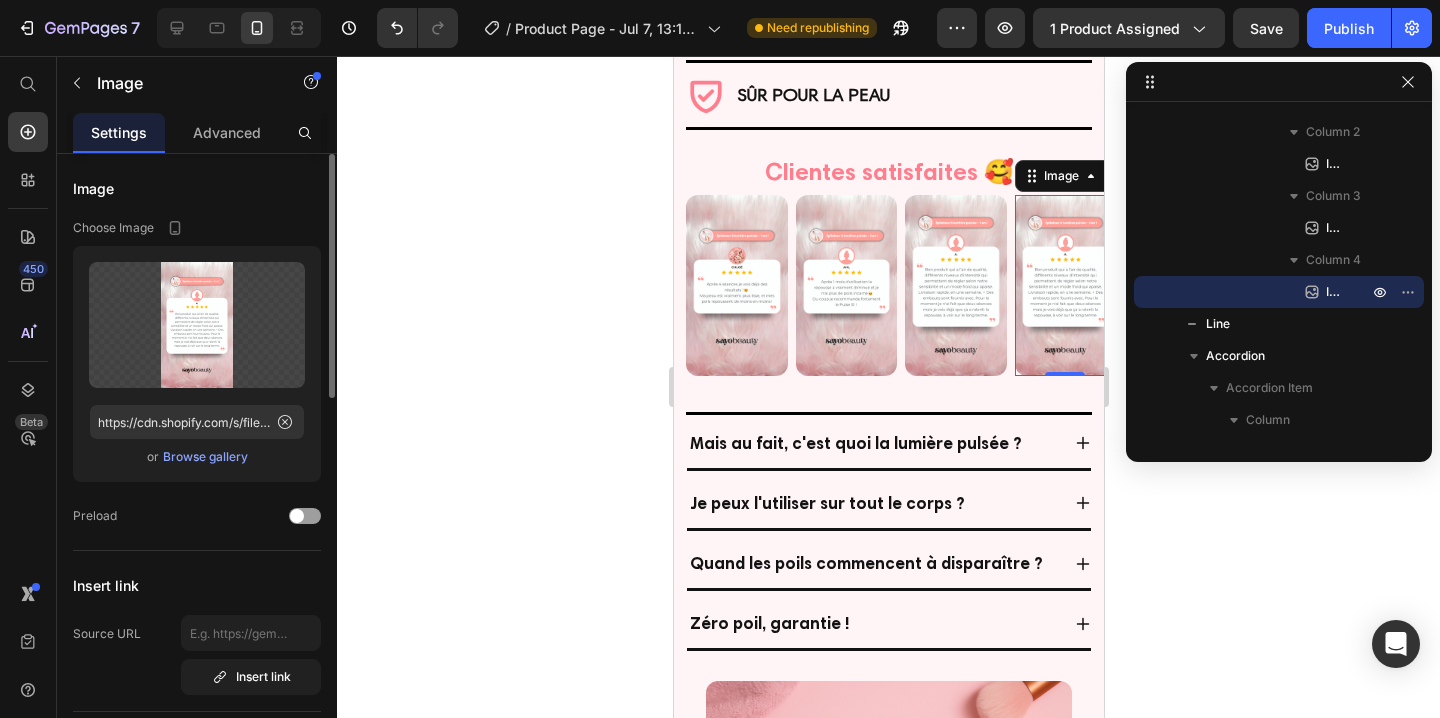 click at bounding box center [1065, 285] 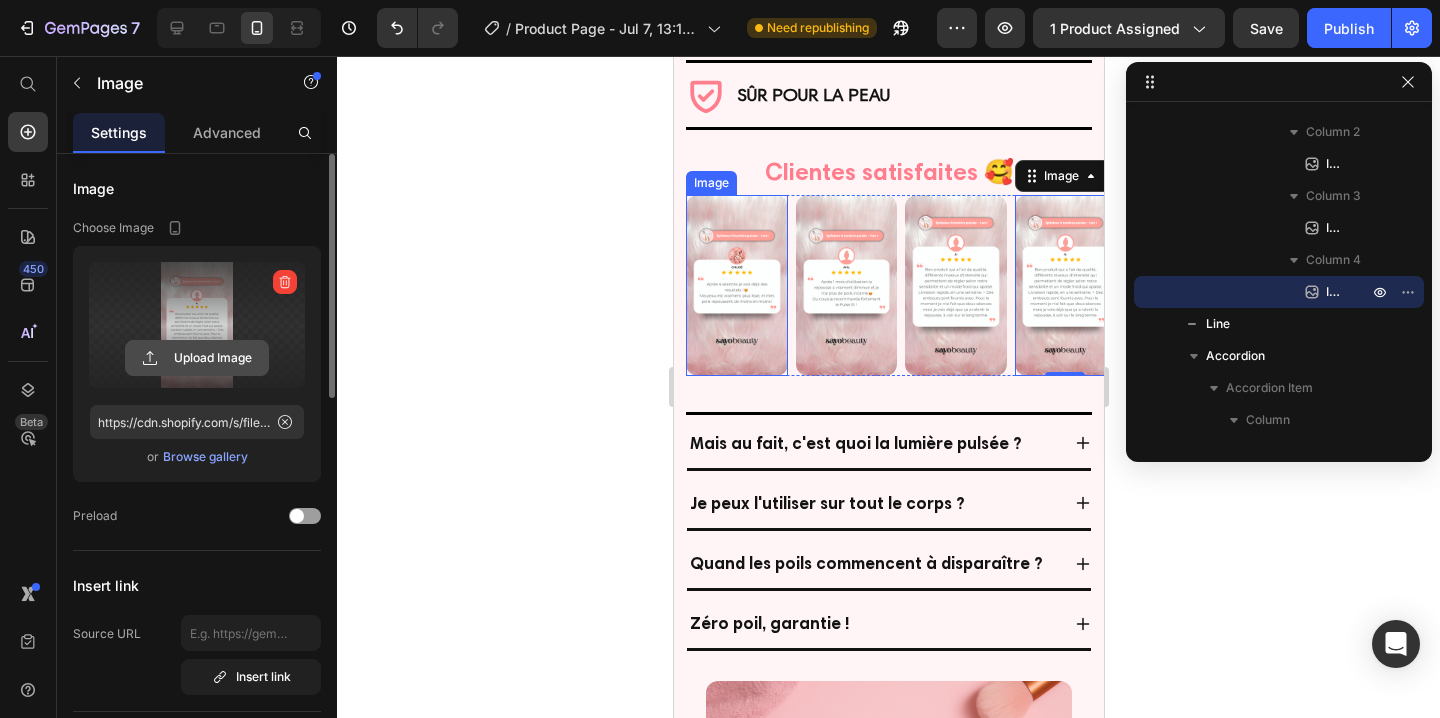 click 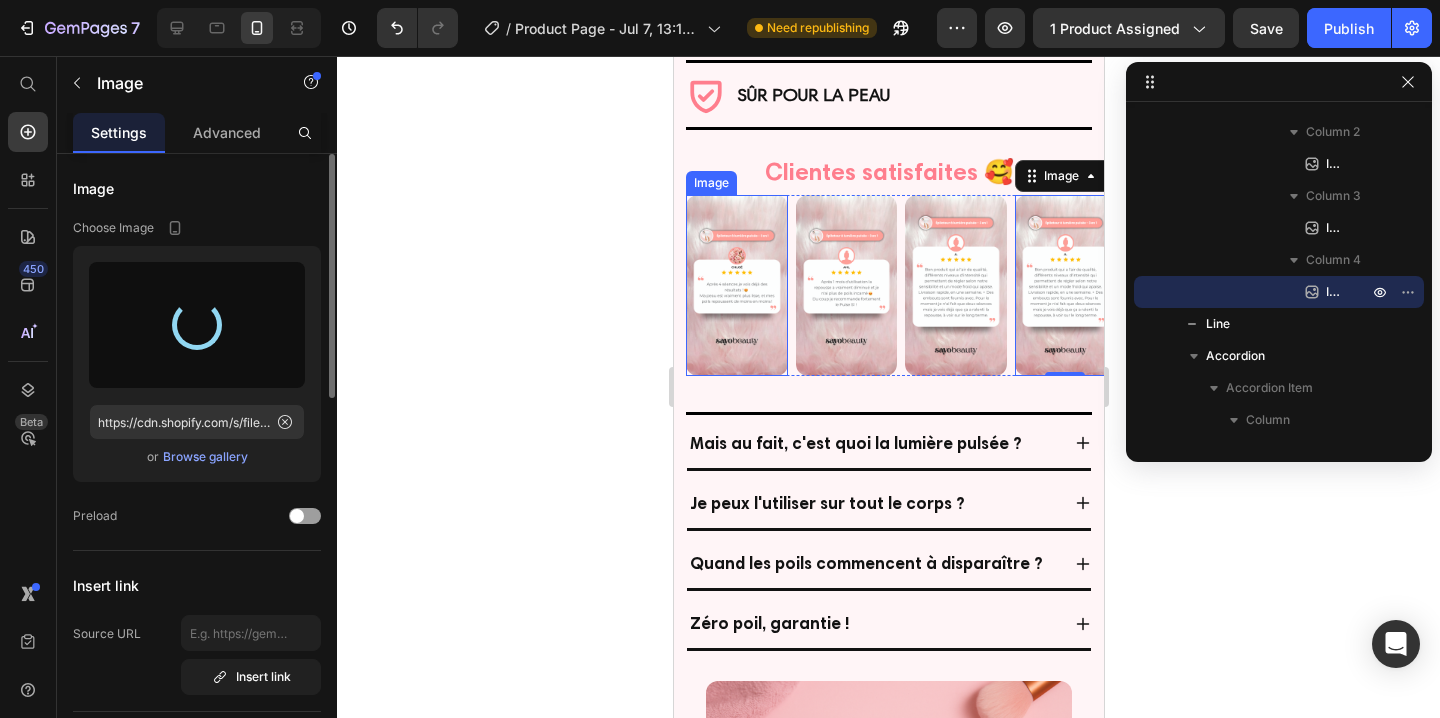 type on "https://cdn.shopify.com/s/files/1/0935/0420/9220/files/gempages_574379410279367891-9ad1e43a-55e3-4041-ae86-64c210522d9c.png" 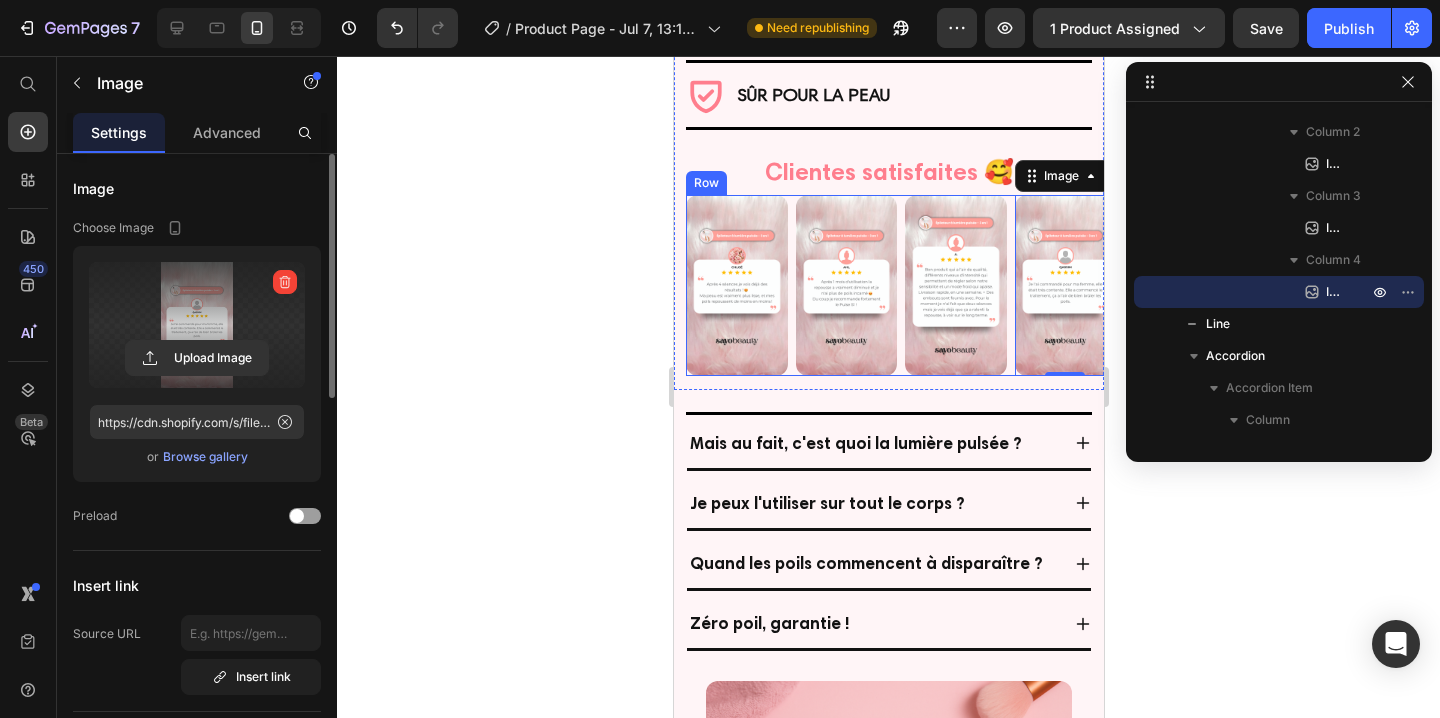 click on "Image Image Image Image   0 Row" at bounding box center (900, 285) 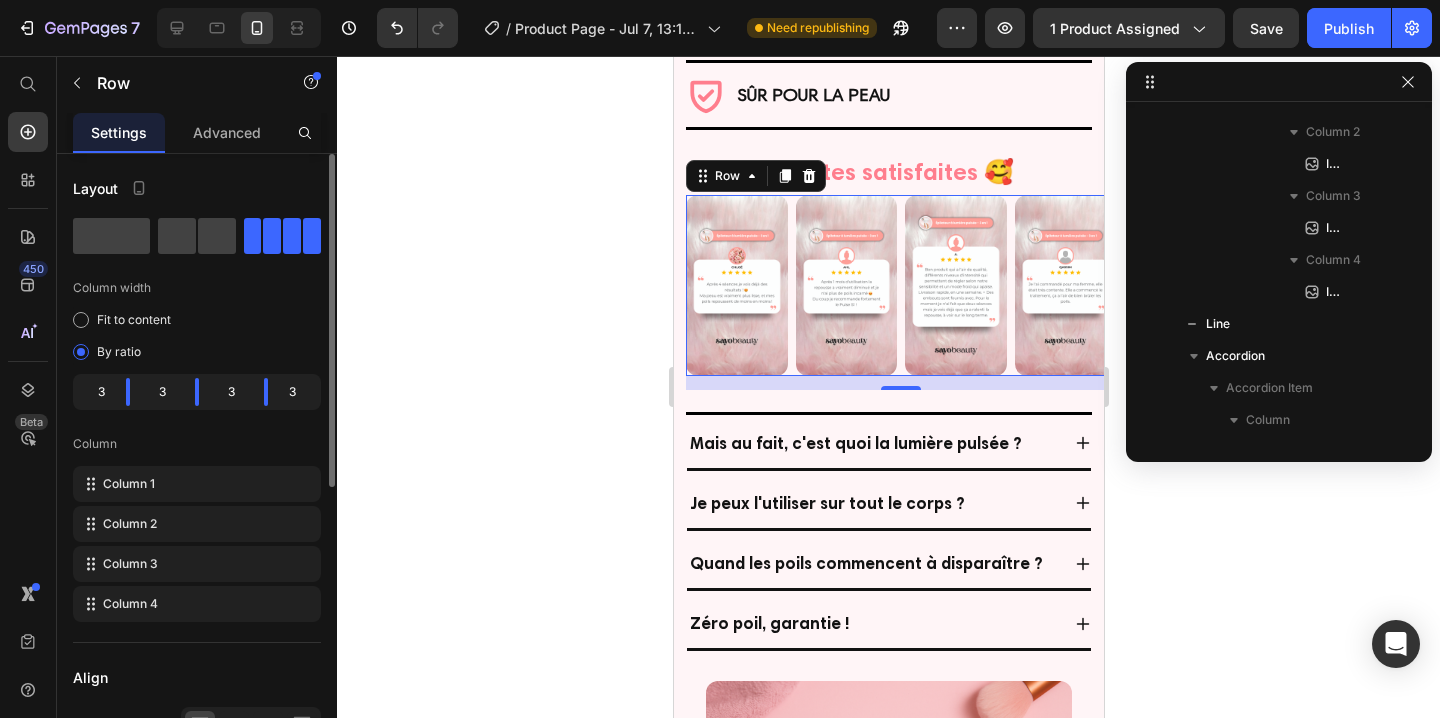 scroll, scrollTop: 2458, scrollLeft: 0, axis: vertical 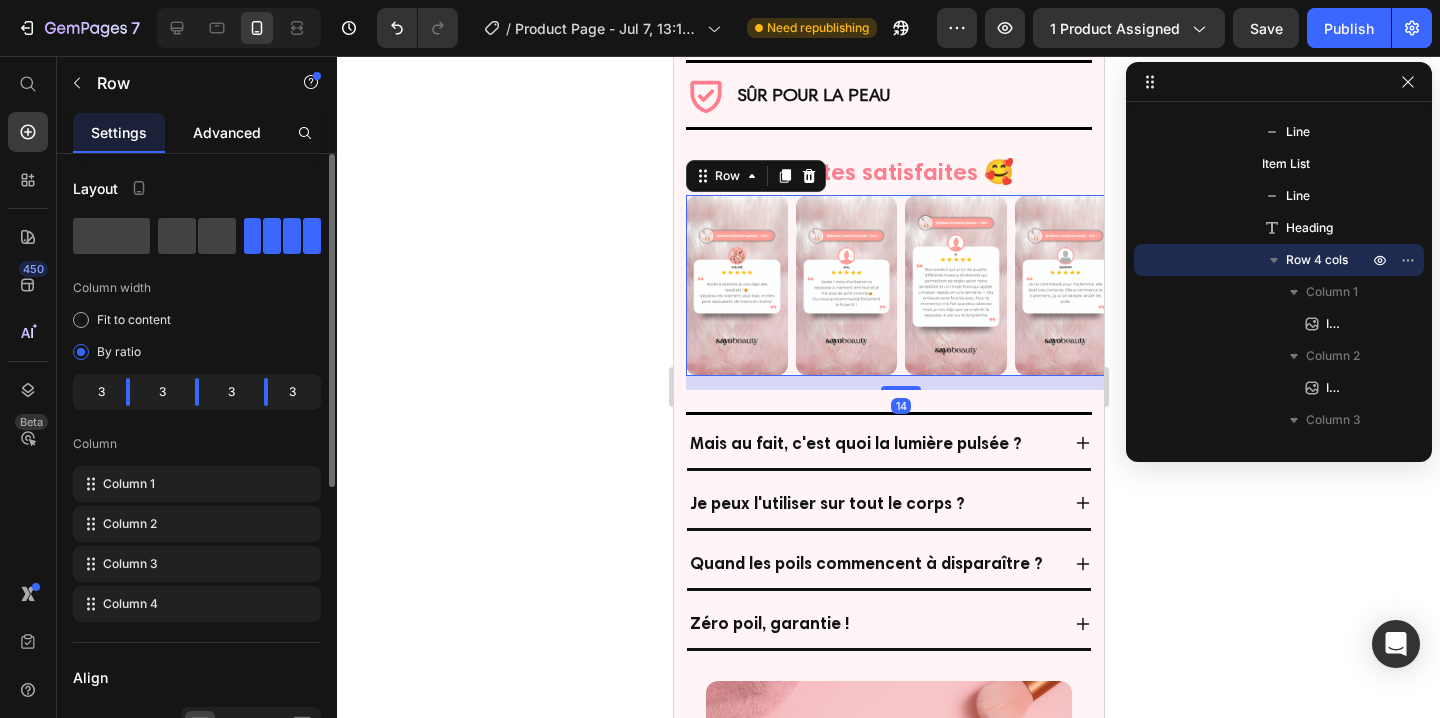 click on "Advanced" 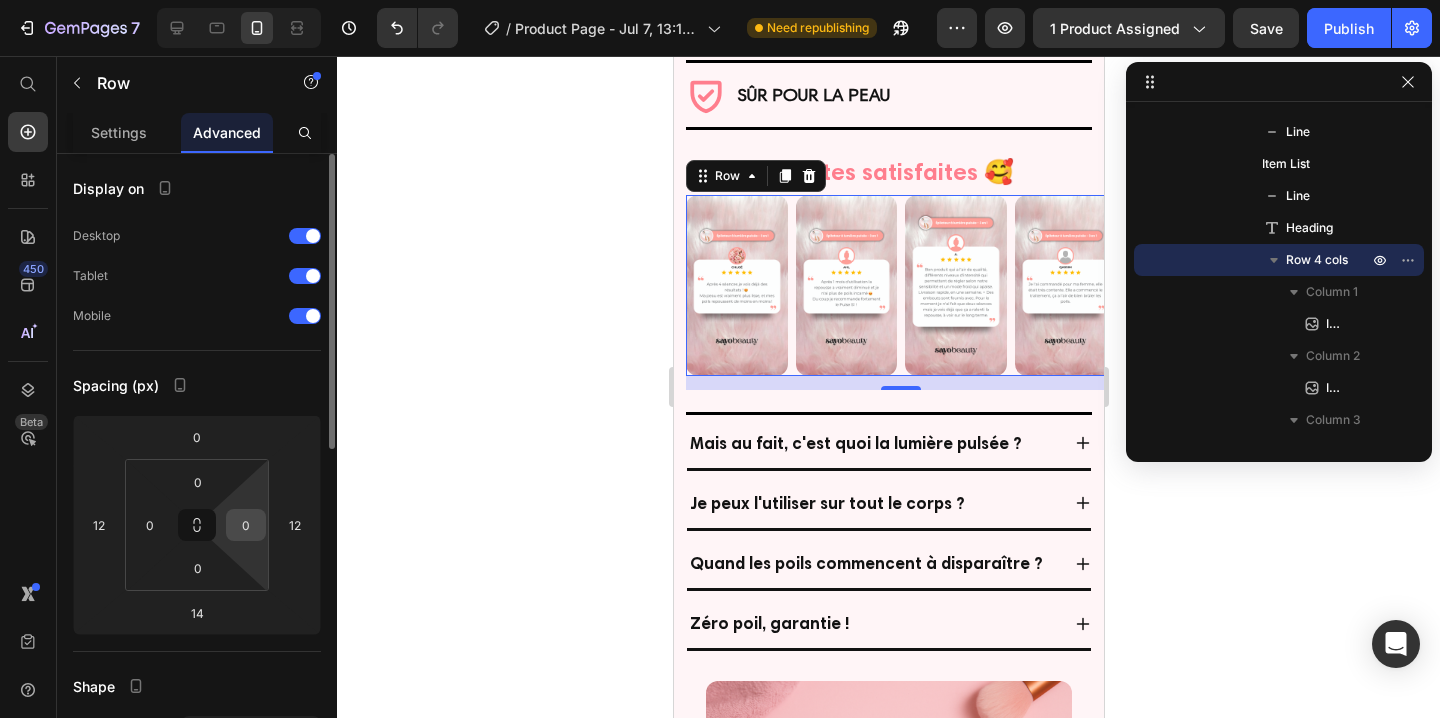 click on "0" at bounding box center [246, 525] 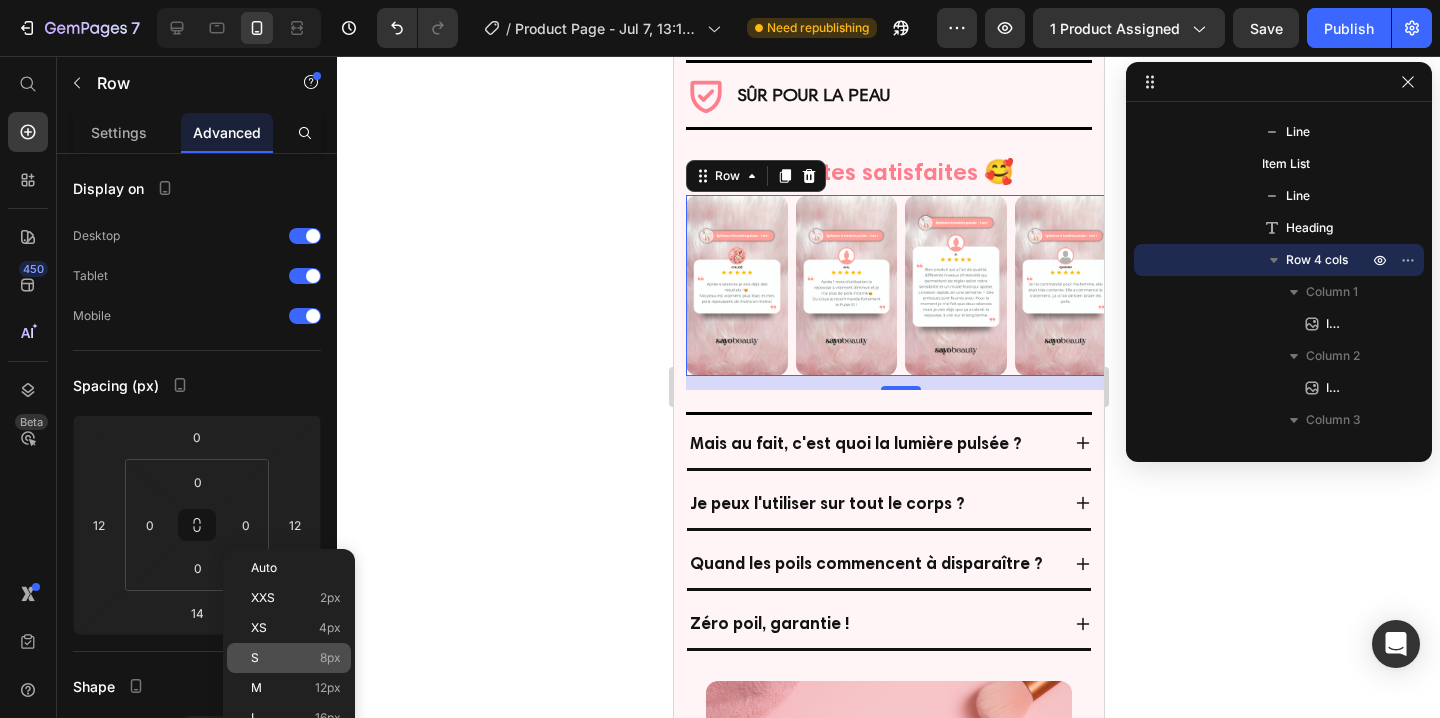 click on "S 8px" 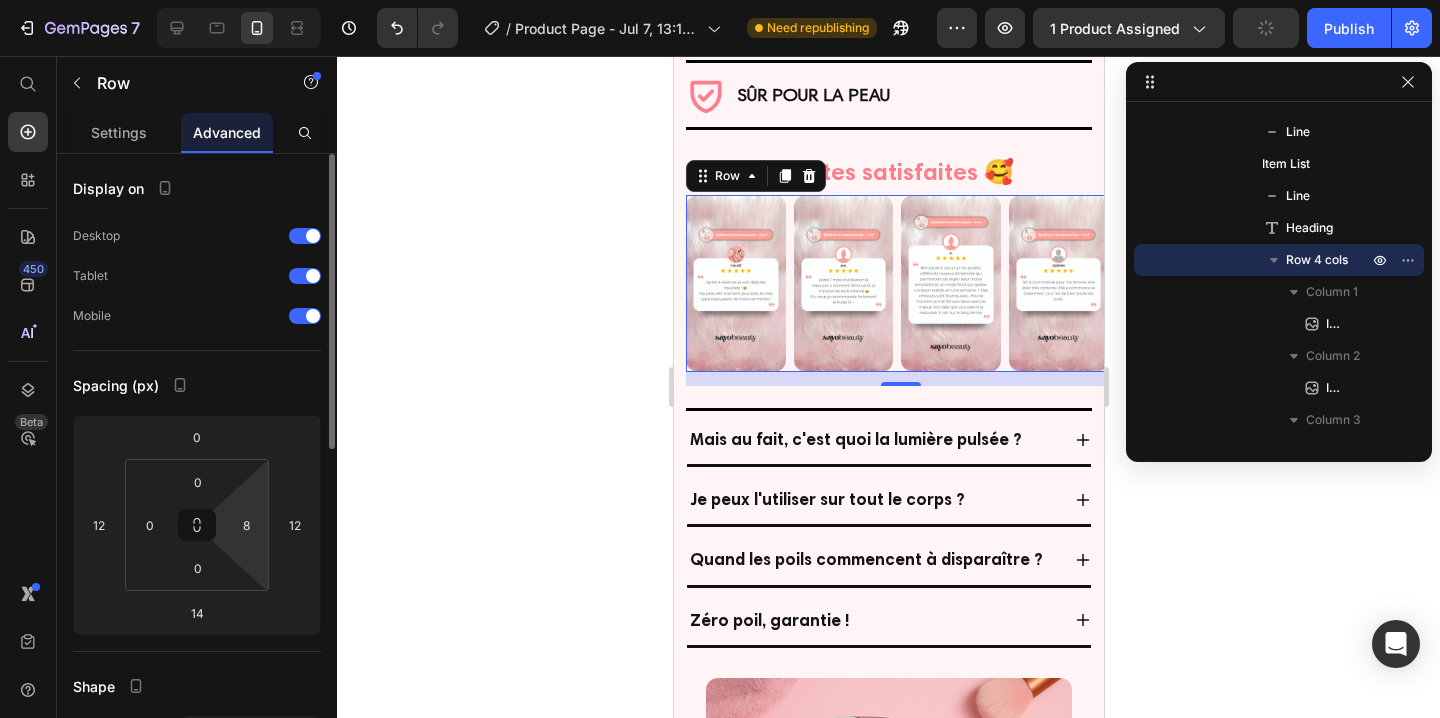 click on "7   /  Product Page - Jul 7, 13:10:20 Need republishing Preview 1 product assigned  Publish  450 Beta Start with Sections Elements Hero Section Product Detail Brands Trusted Badges Guarantee Product Breakdown How to use Testimonials Compare Bundle FAQs Social Proof Brand Story Product List Collection Blog List Contact Sticky Add to Cart Custom Footer Browse Library 450 Layout
Row
Row
Row
Row Text
Heading
Text Block Button
Button
Button
Sticky Back to top Media" at bounding box center [720, 0] 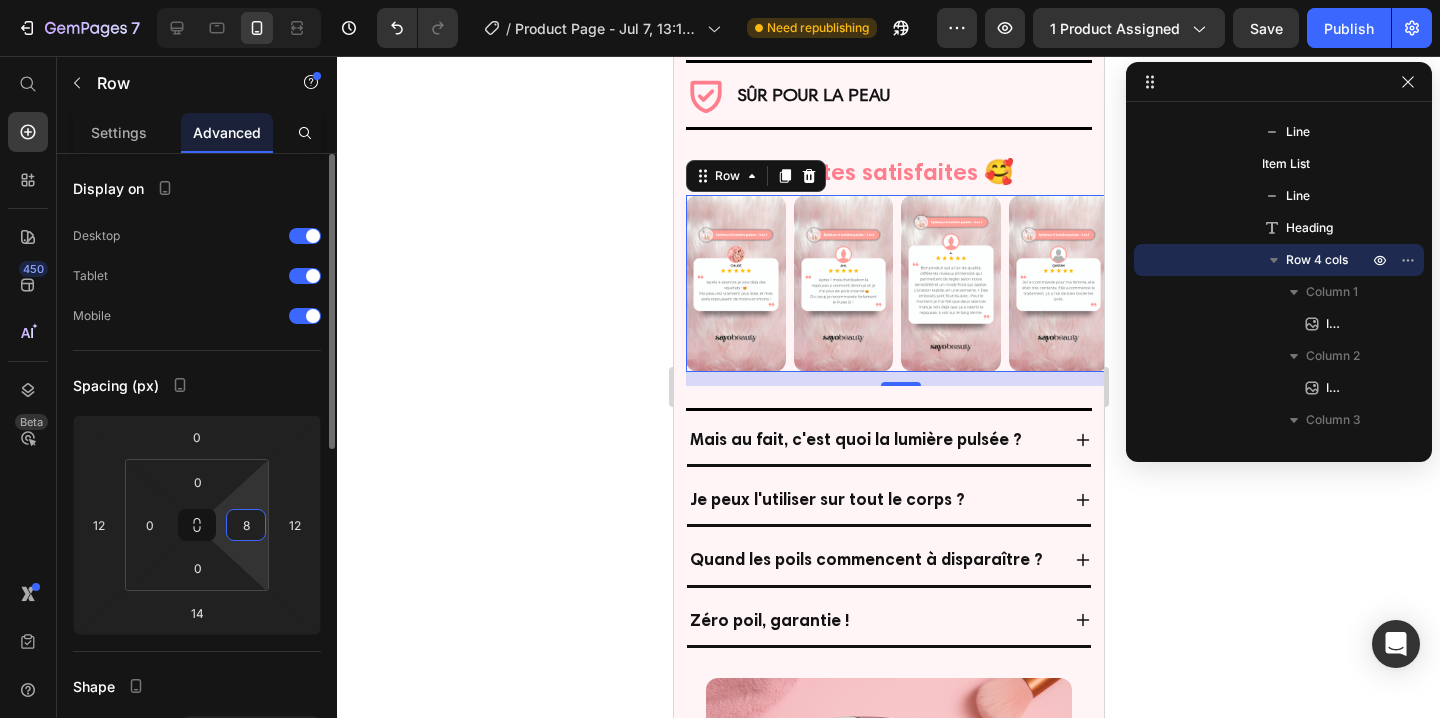 click on "8" at bounding box center (246, 525) 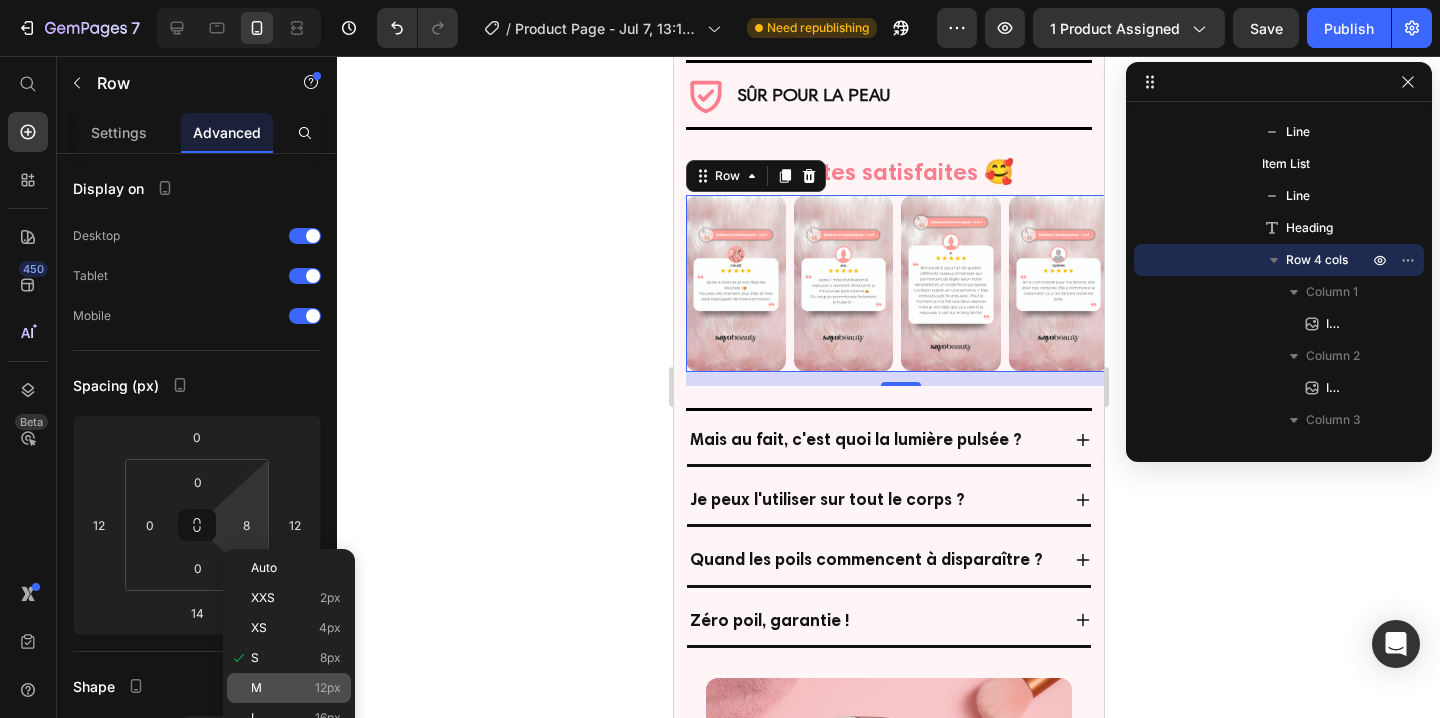 click on "M 12px" 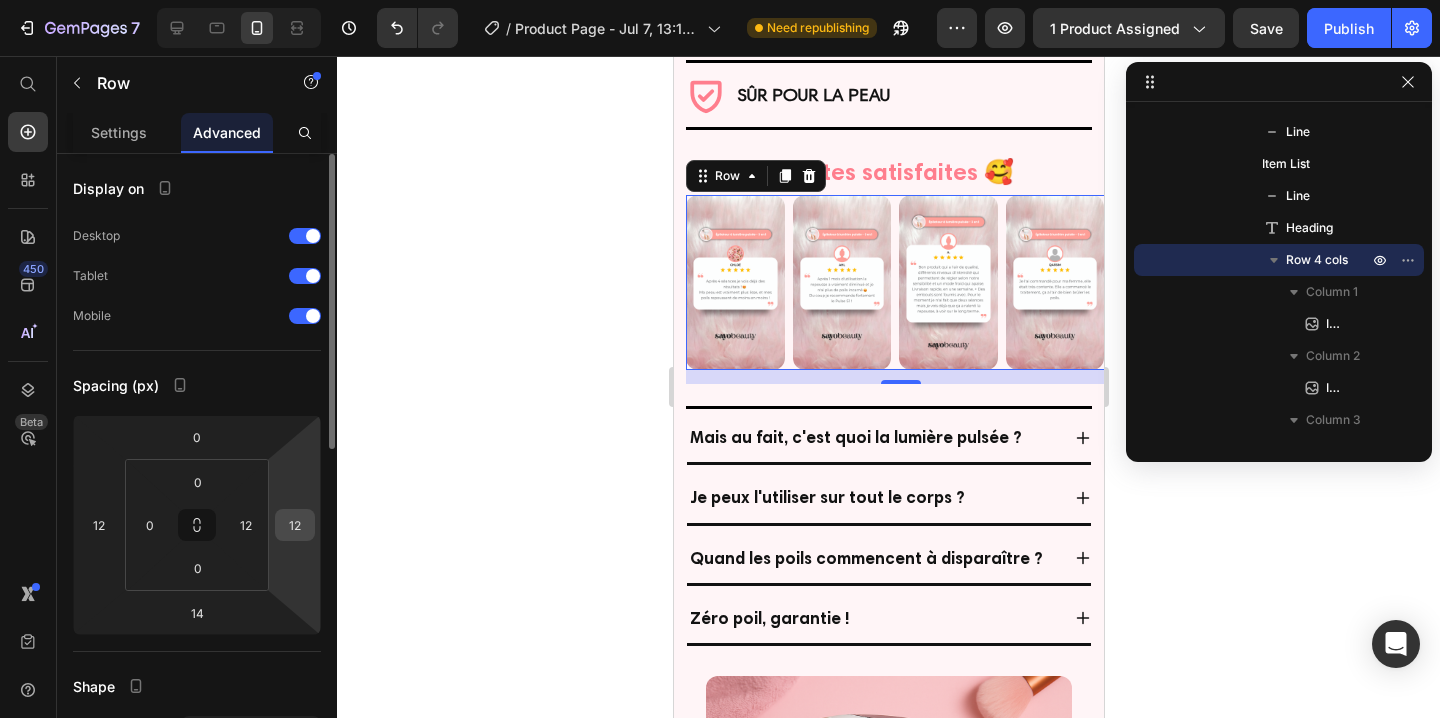 click on "12" at bounding box center (295, 525) 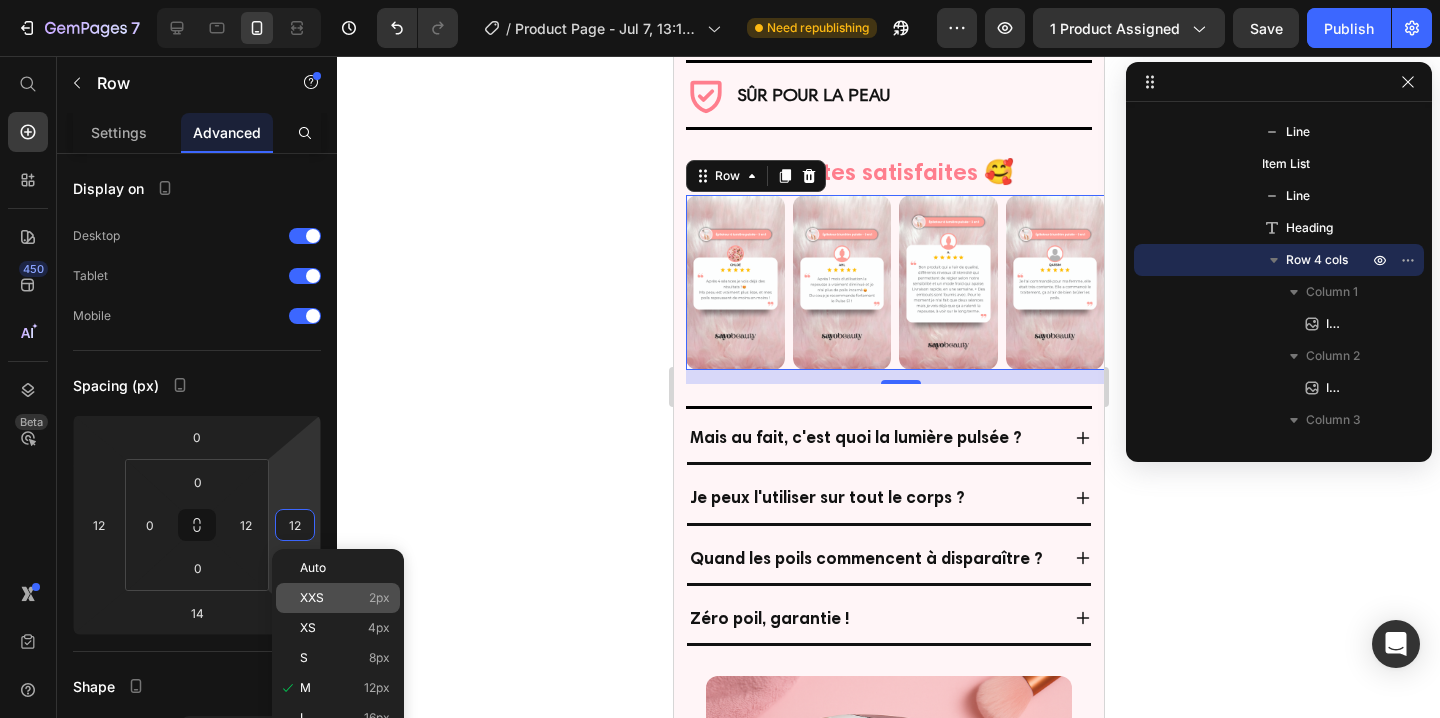 click on "XXS 2px" at bounding box center [345, 598] 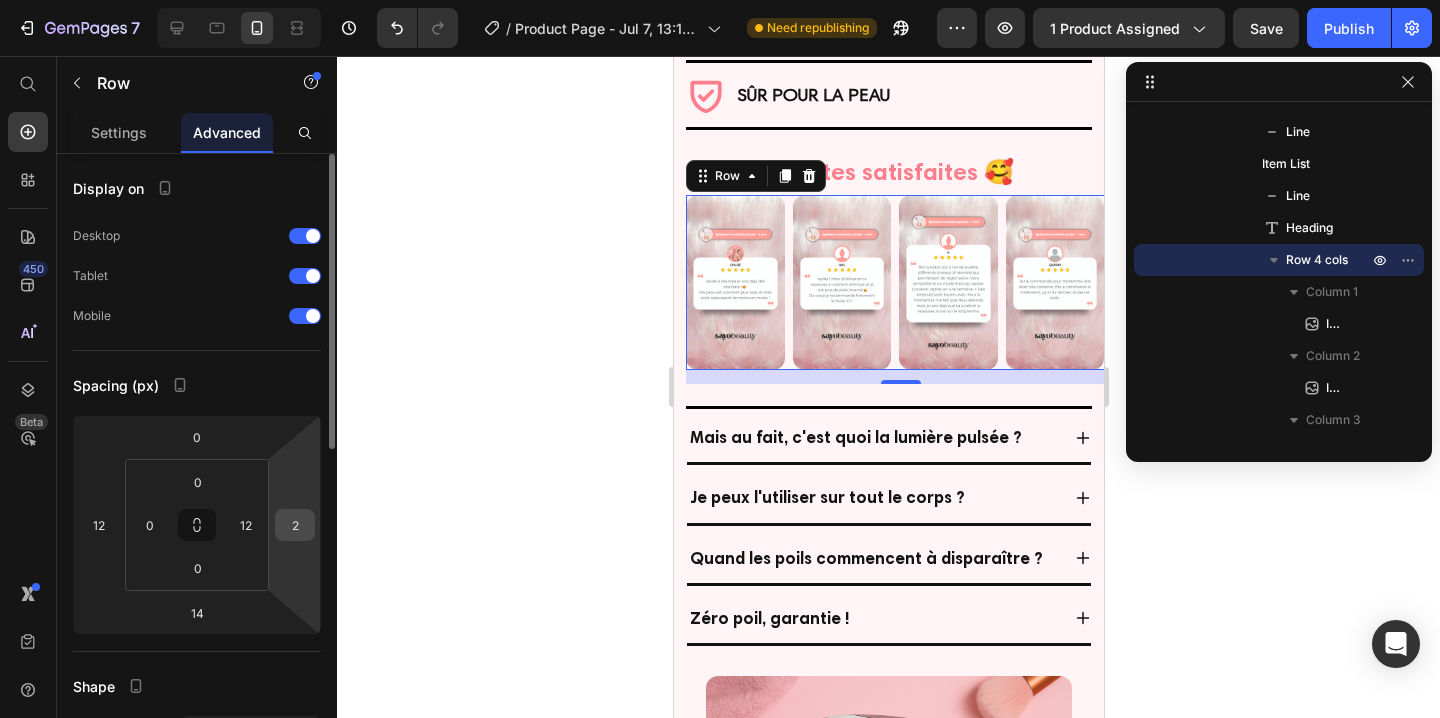 click on "2" at bounding box center (295, 525) 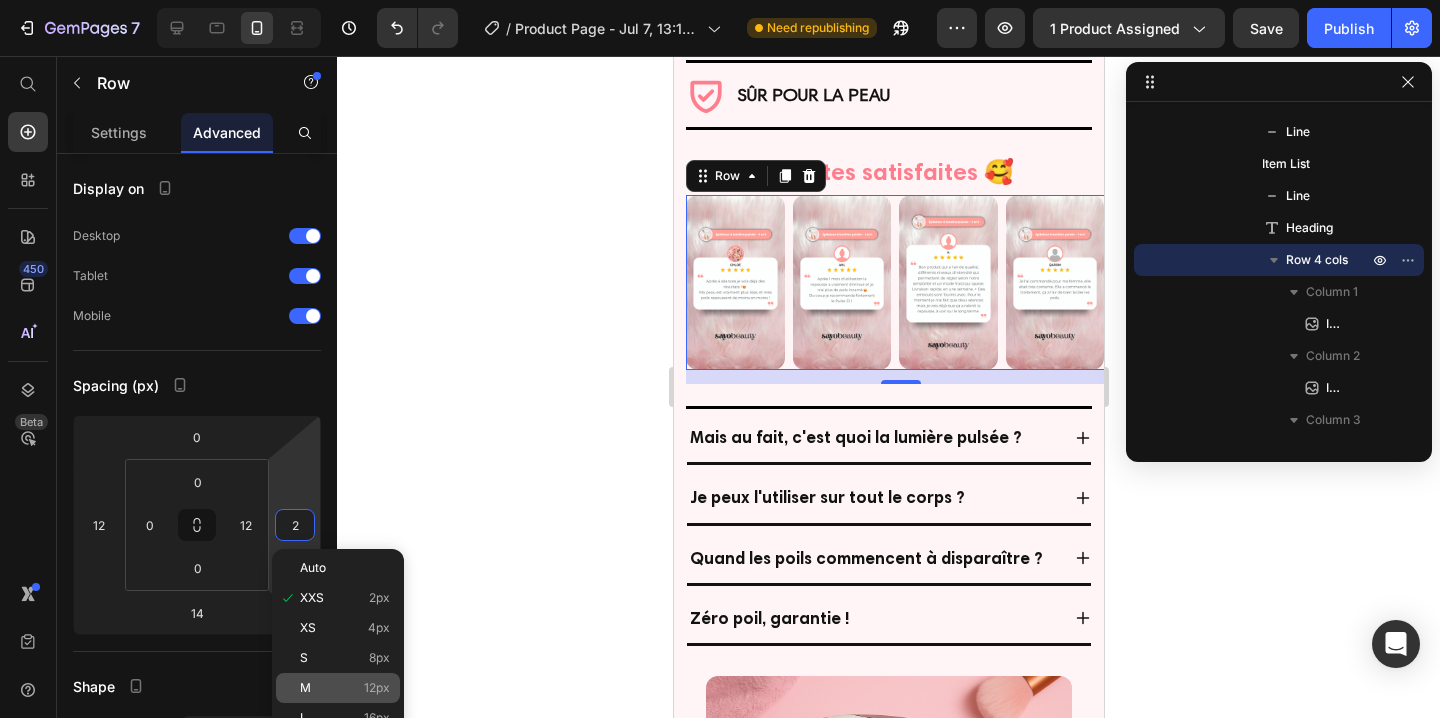 click on "M 12px" at bounding box center [345, 688] 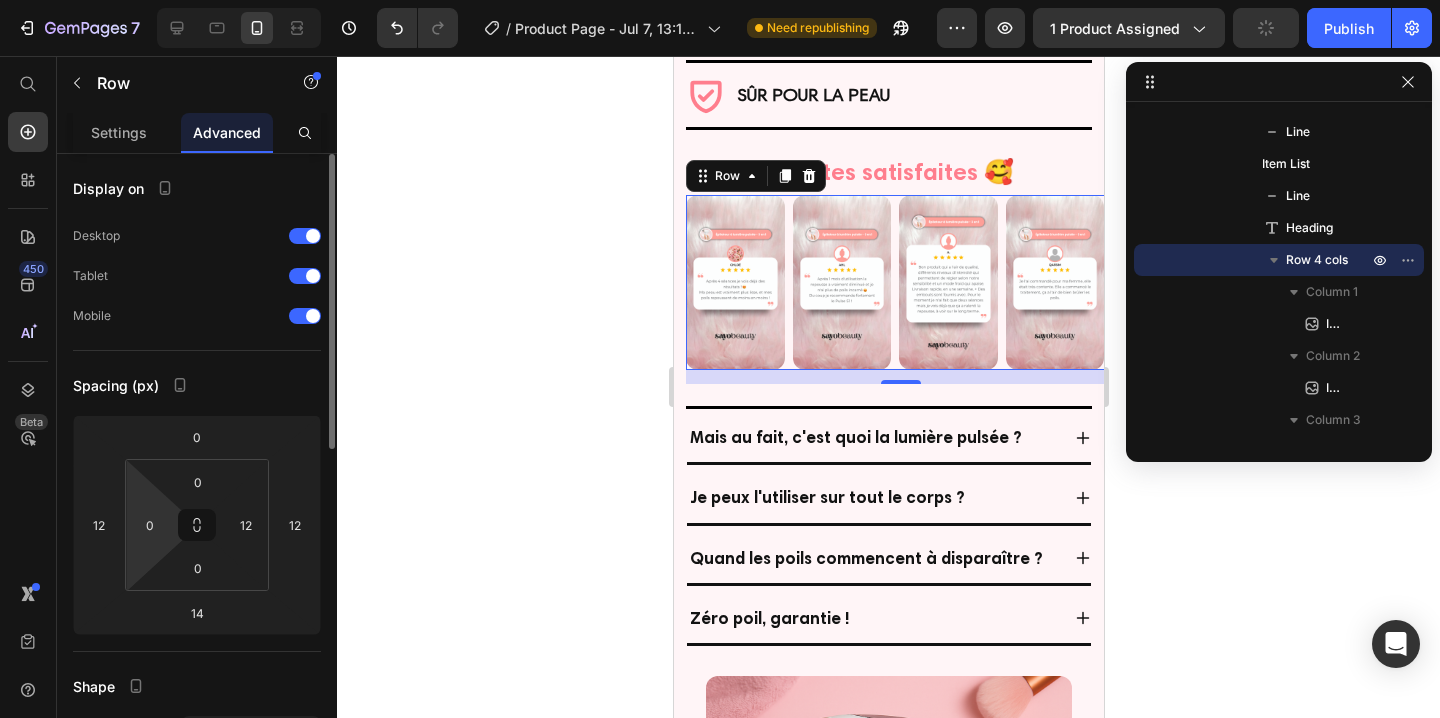 click on "7   /  Product Page - Jul 7, 13:10:20 Need republishing Preview 1 product assigned  Publish  450 Beta Start with Sections Elements Hero Section Product Detail Brands Trusted Badges Guarantee Product Breakdown How to use Testimonials Compare Bundle FAQs Social Proof Brand Story Product List Collection Blog List Contact Sticky Add to Cart Custom Footer Browse Library 450 Layout
Row
Row
Row
Row Text
Heading
Text Block Button
Button
Button
Sticky Back to top Media" at bounding box center (720, 0) 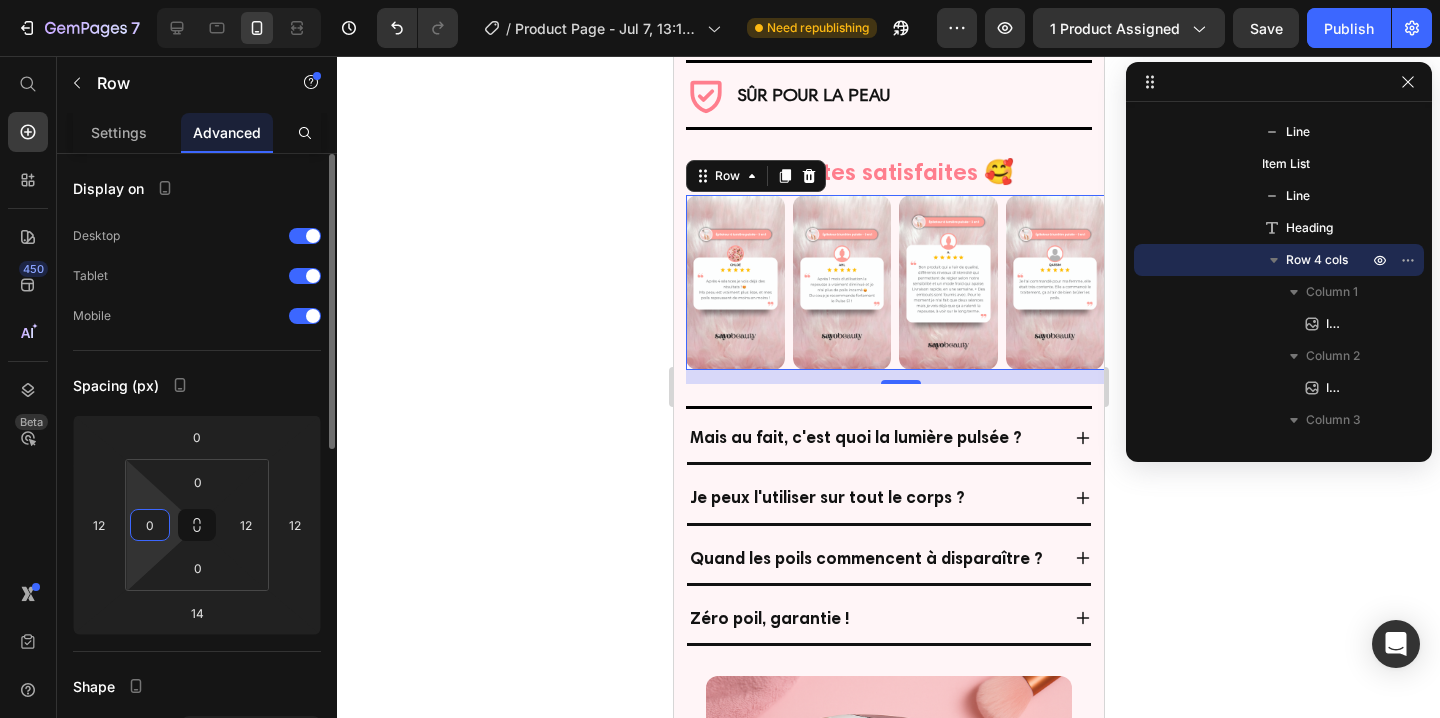 click on "0" at bounding box center [150, 525] 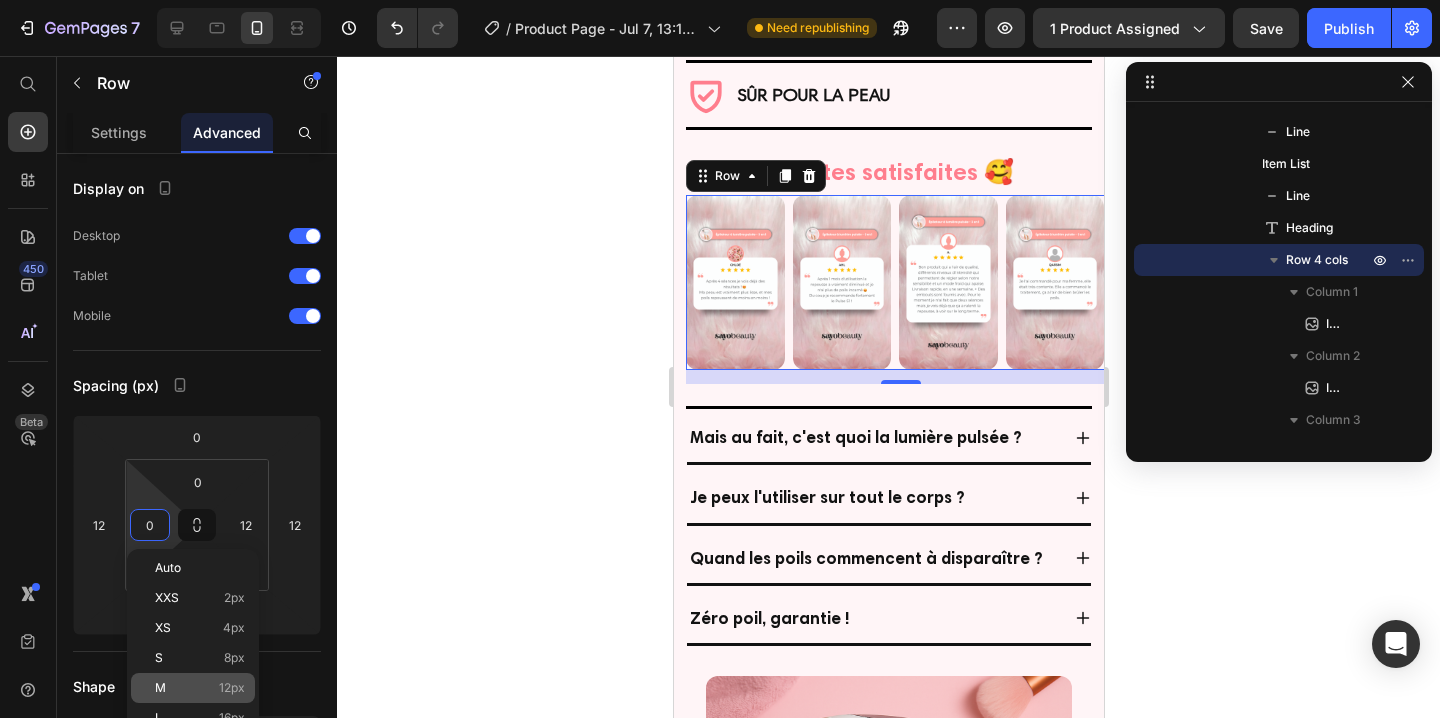 click on "12px" at bounding box center [232, 688] 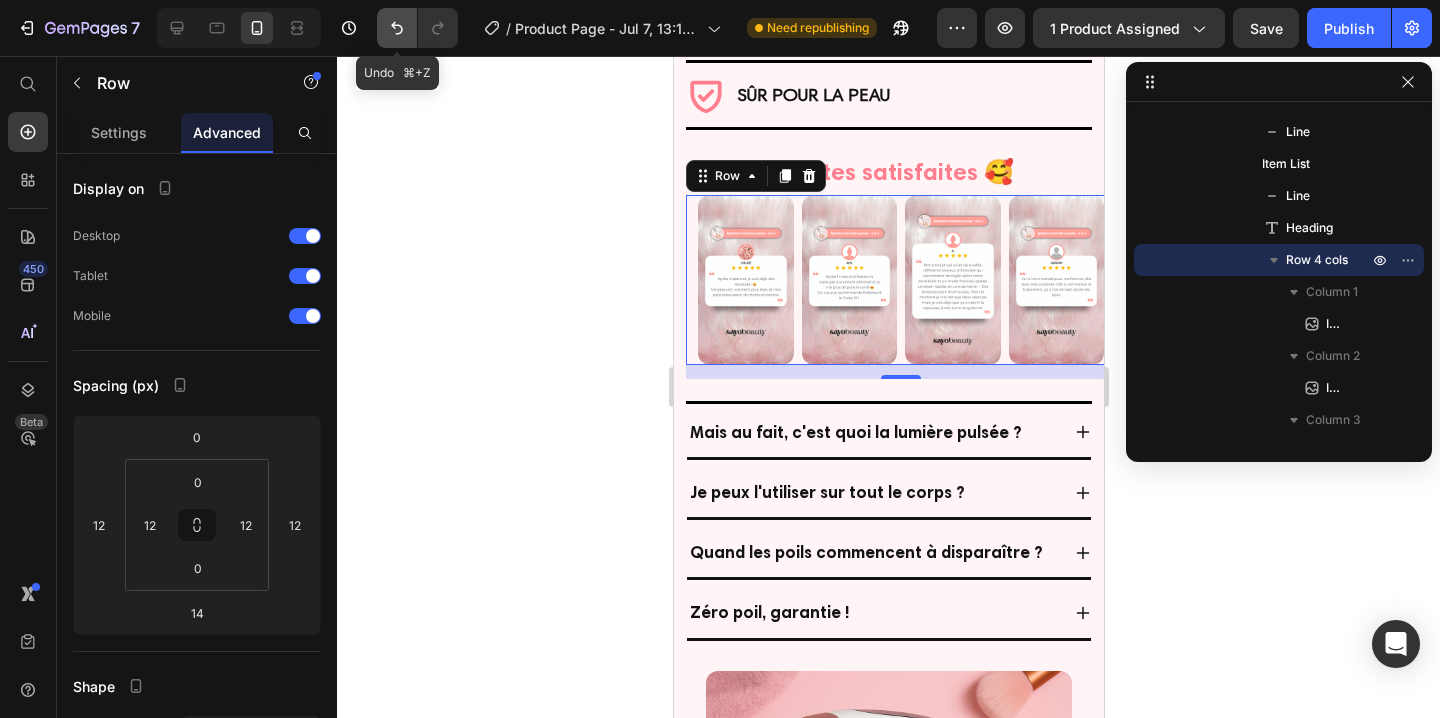 click 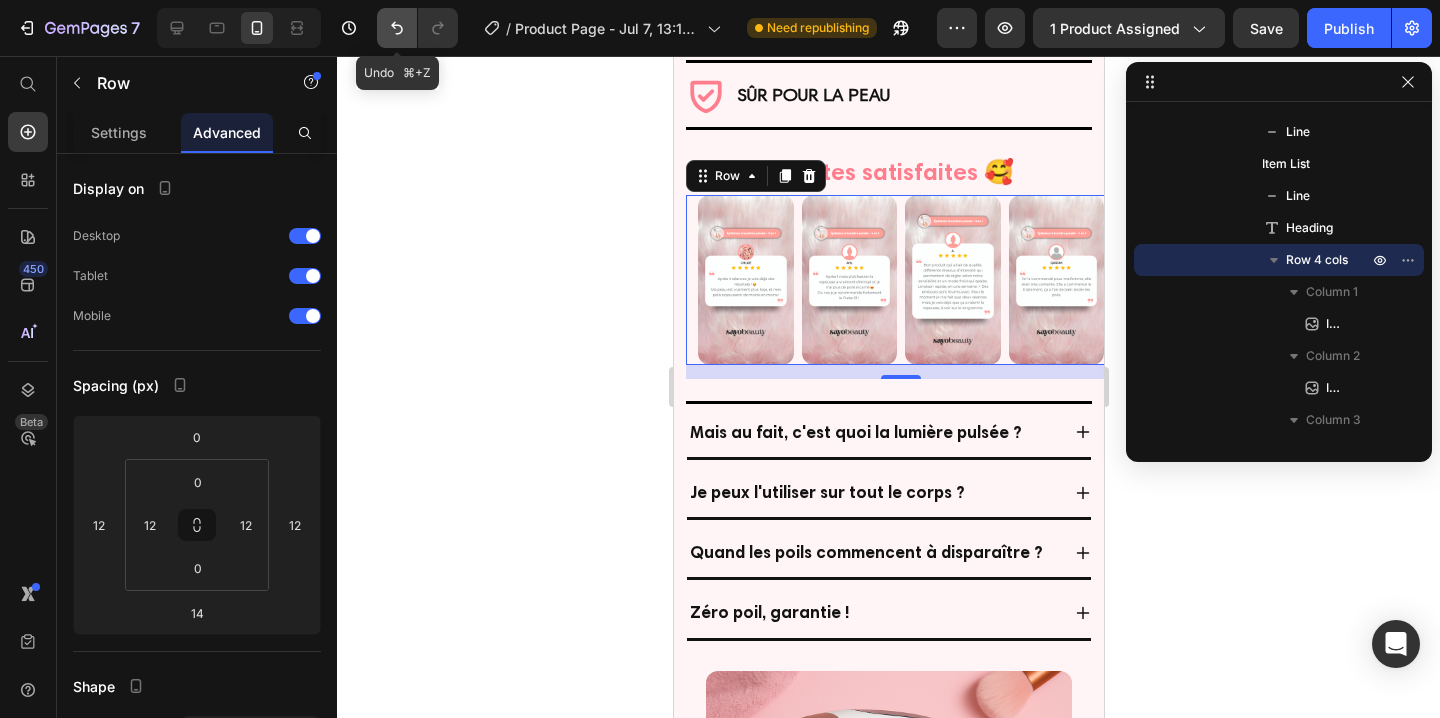 type on "0" 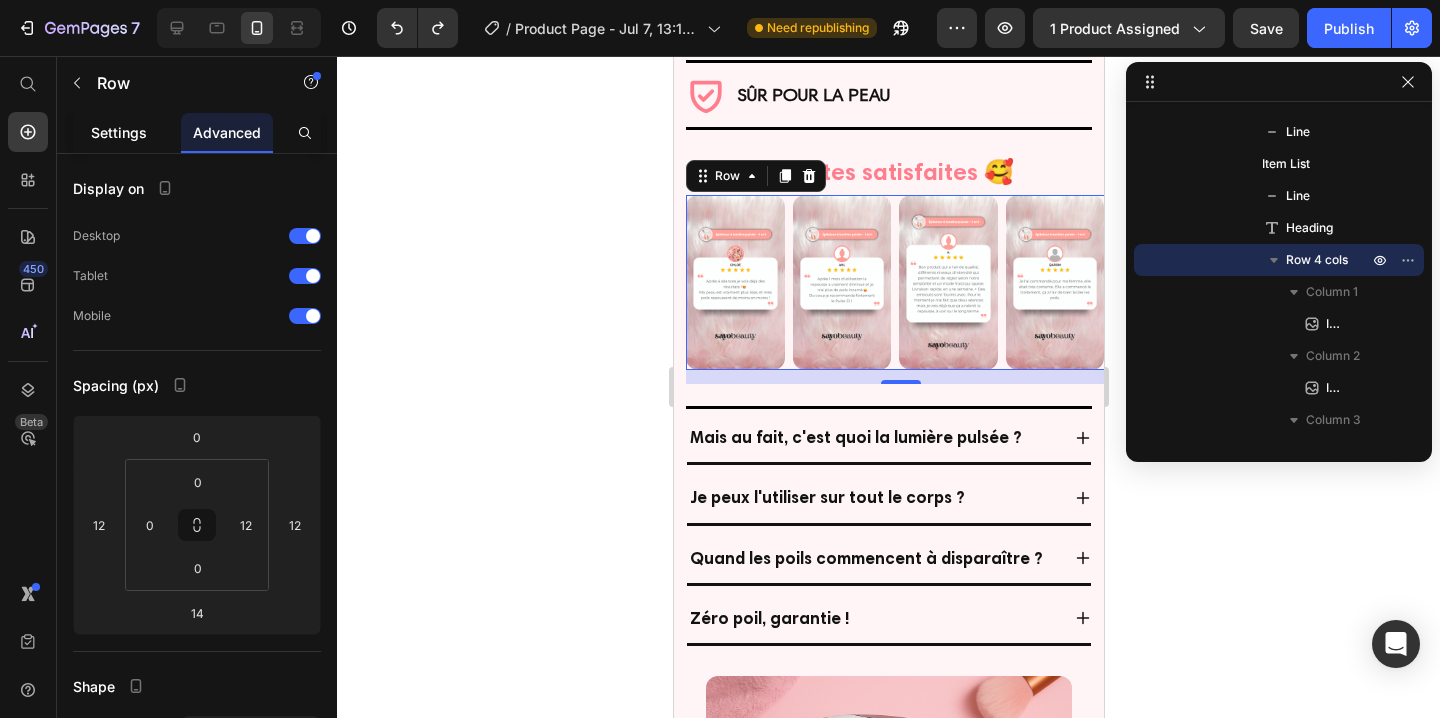 click on "Settings" at bounding box center [119, 132] 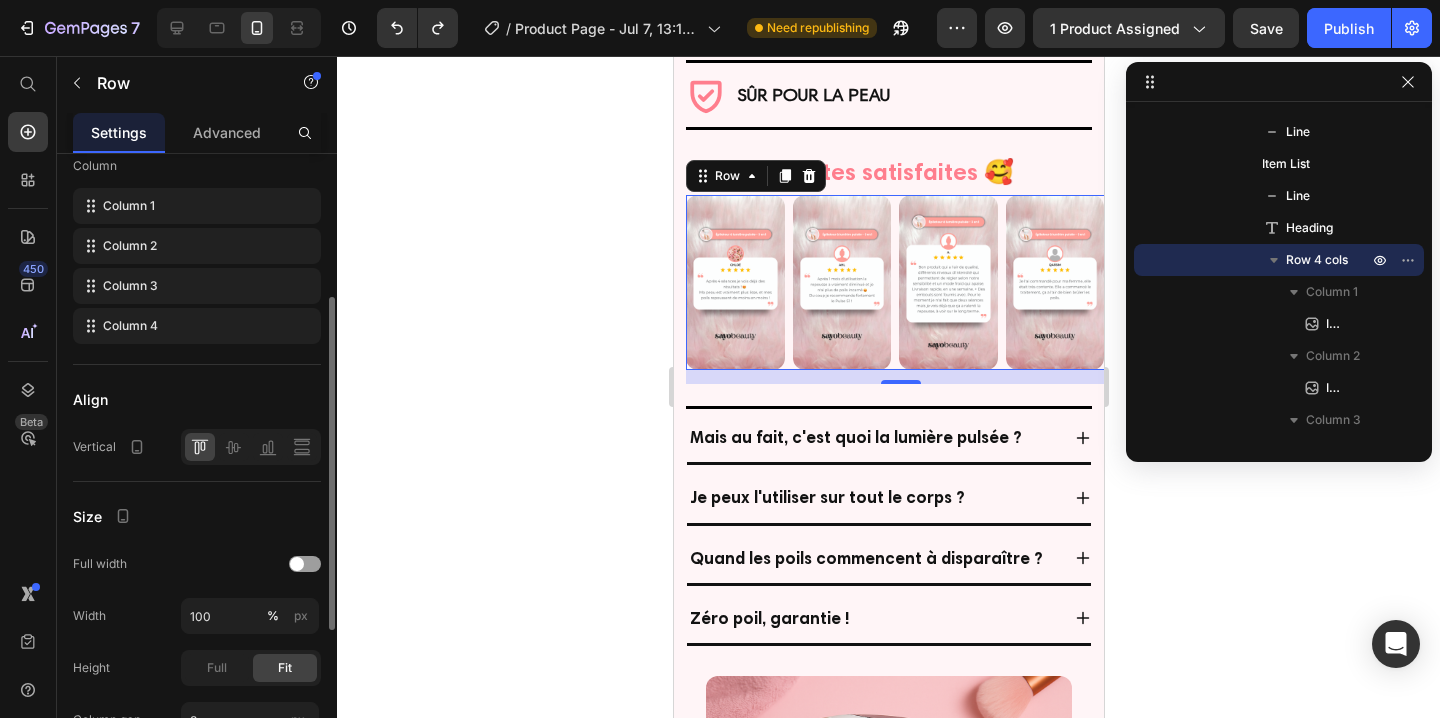 scroll, scrollTop: 279, scrollLeft: 0, axis: vertical 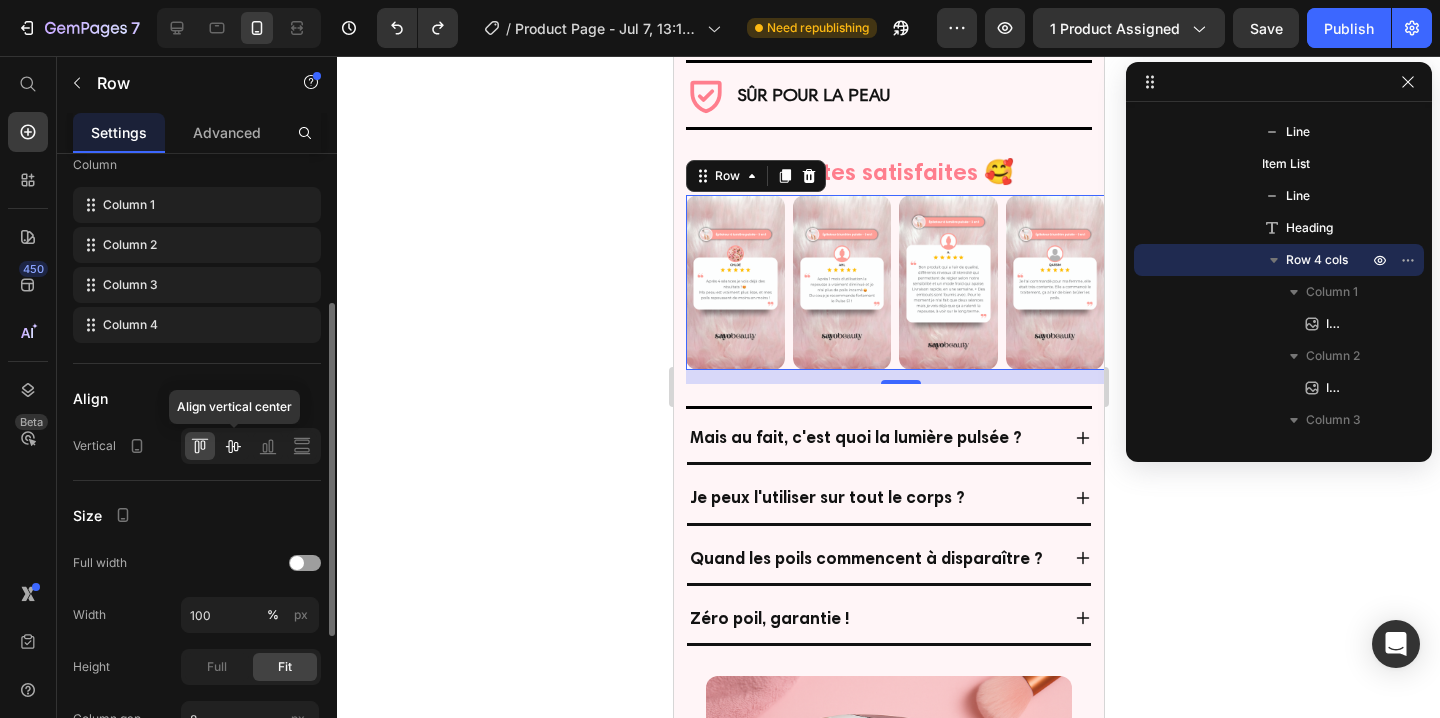 click 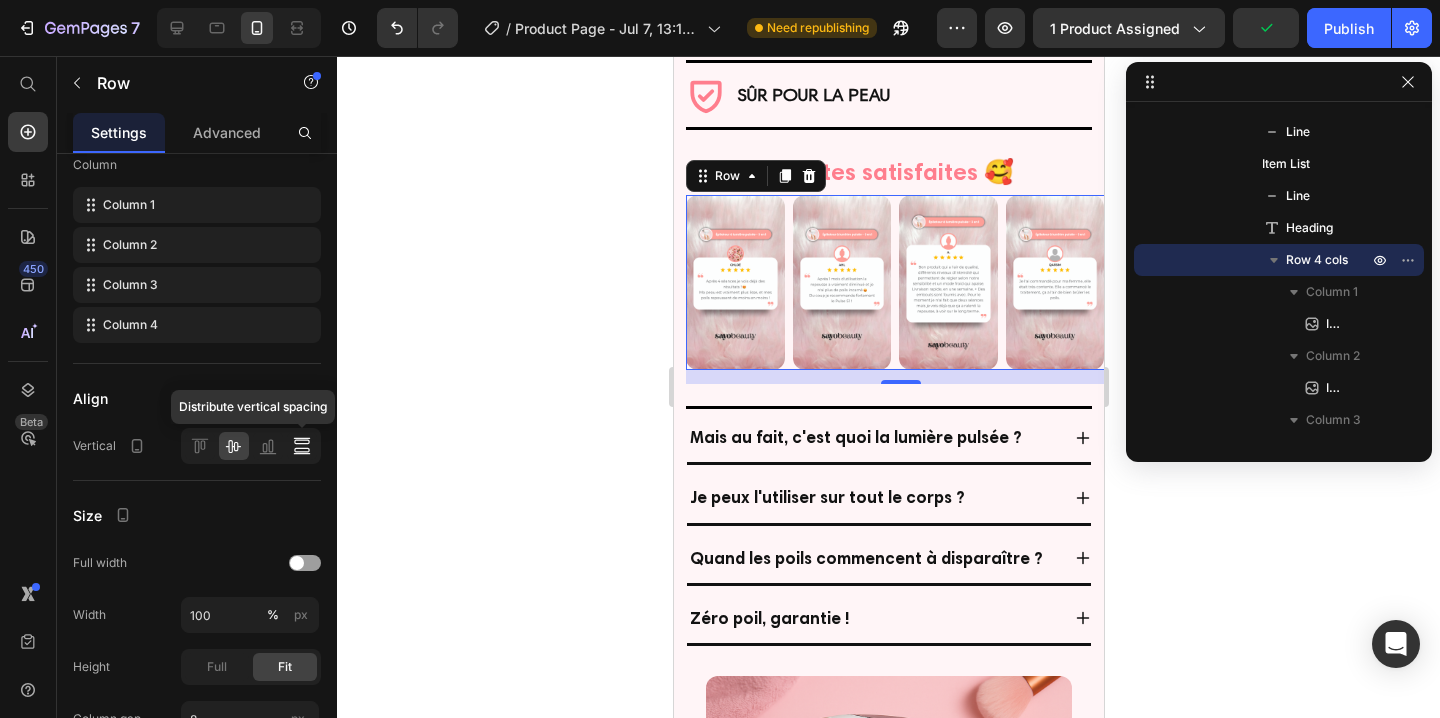 click 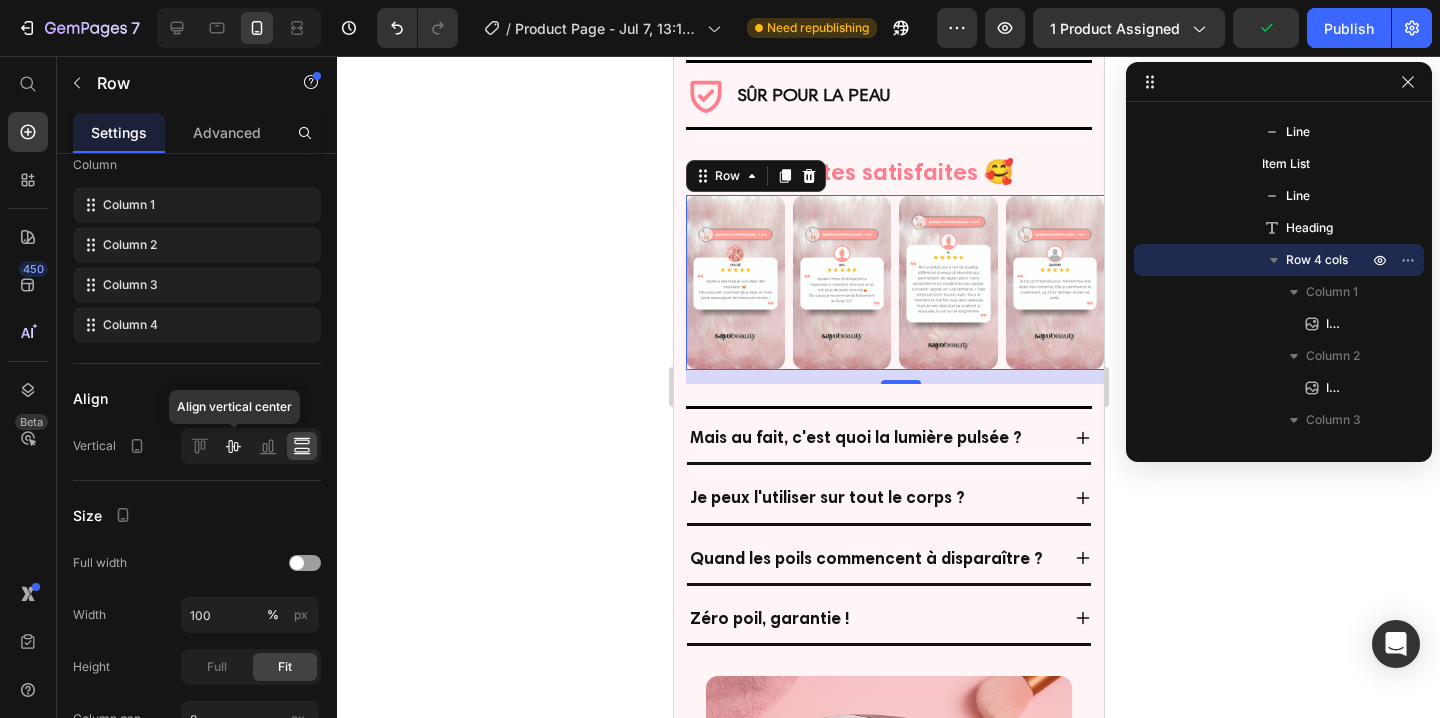 click 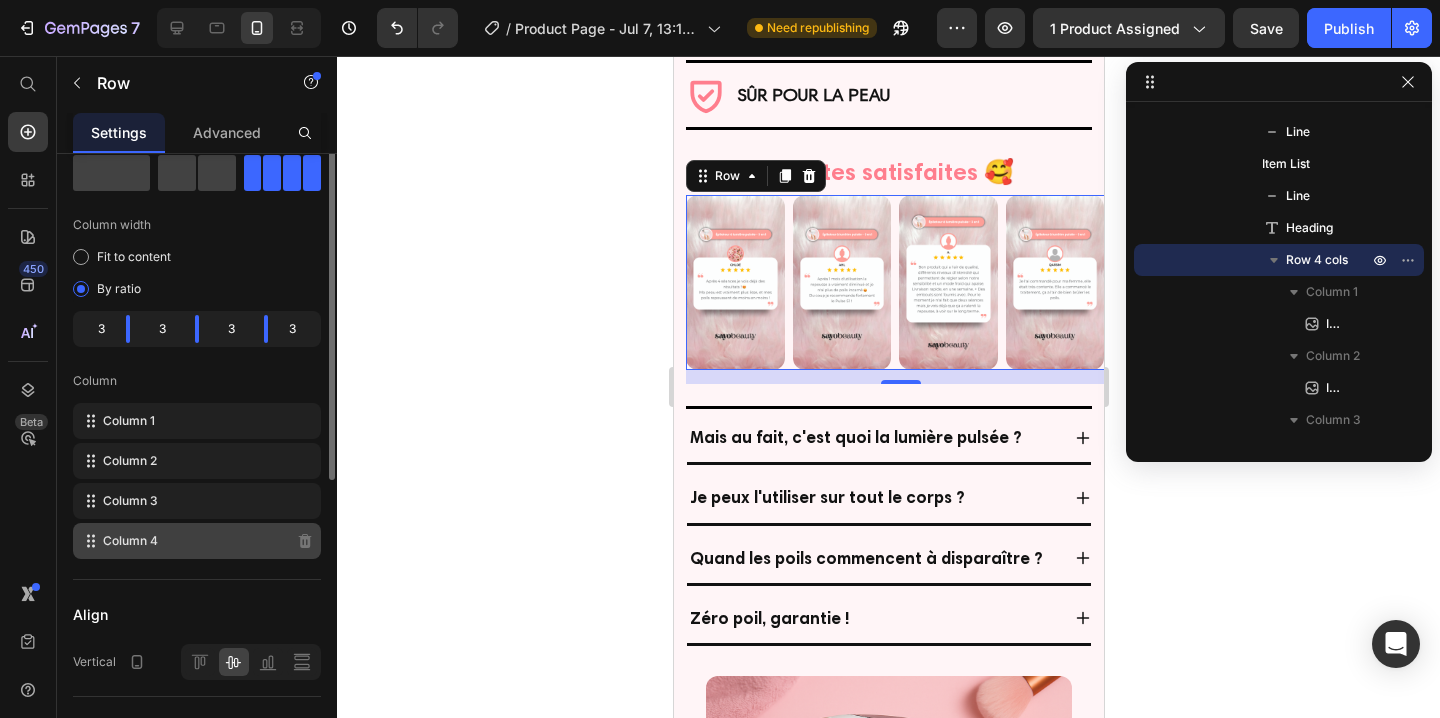 scroll, scrollTop: 0, scrollLeft: 0, axis: both 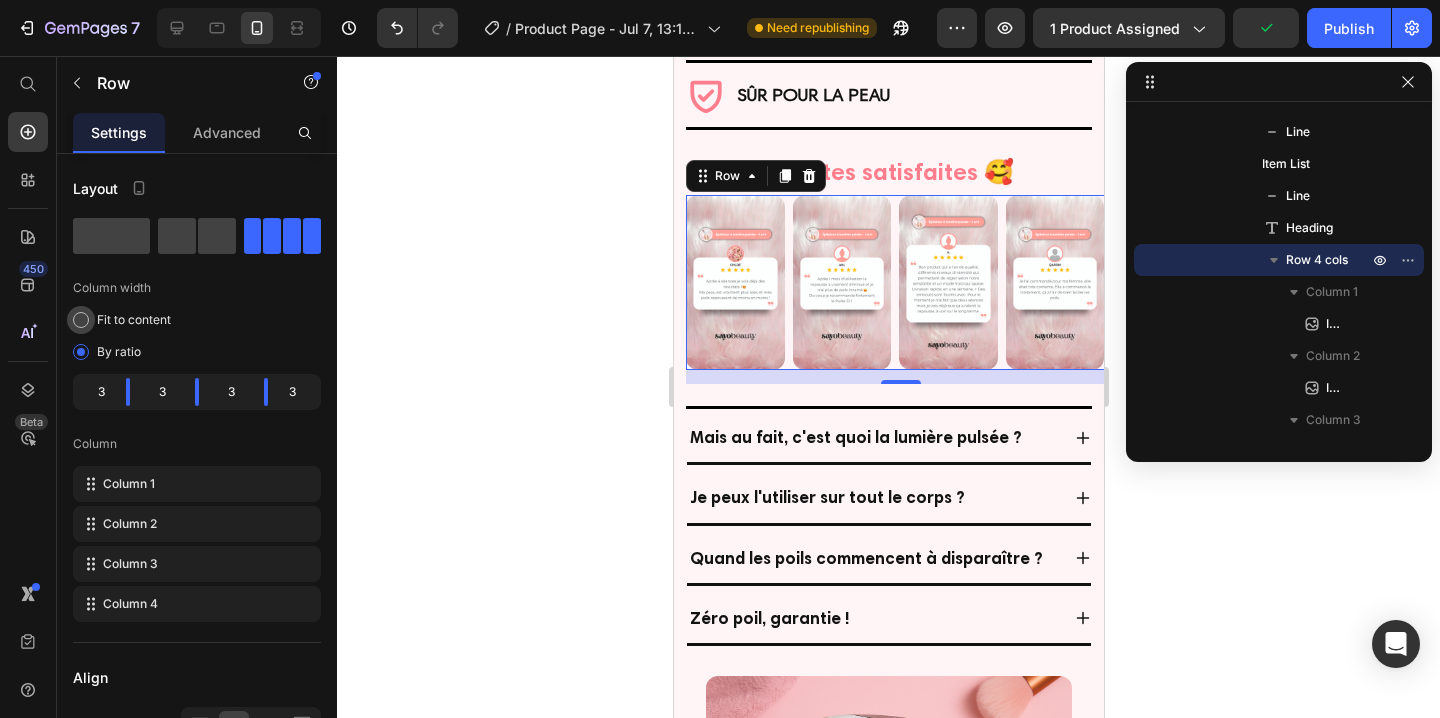 click on "Fit to content" 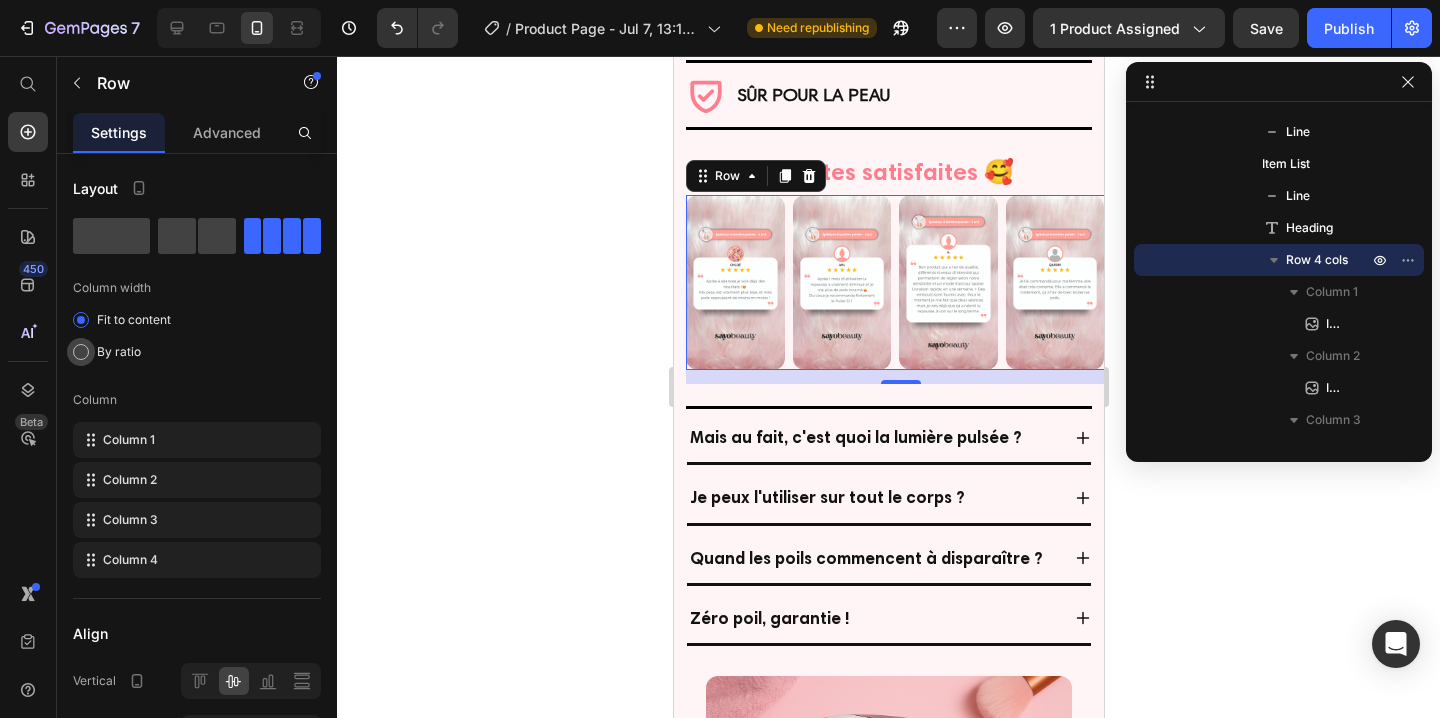 click on "By ratio" at bounding box center [119, 352] 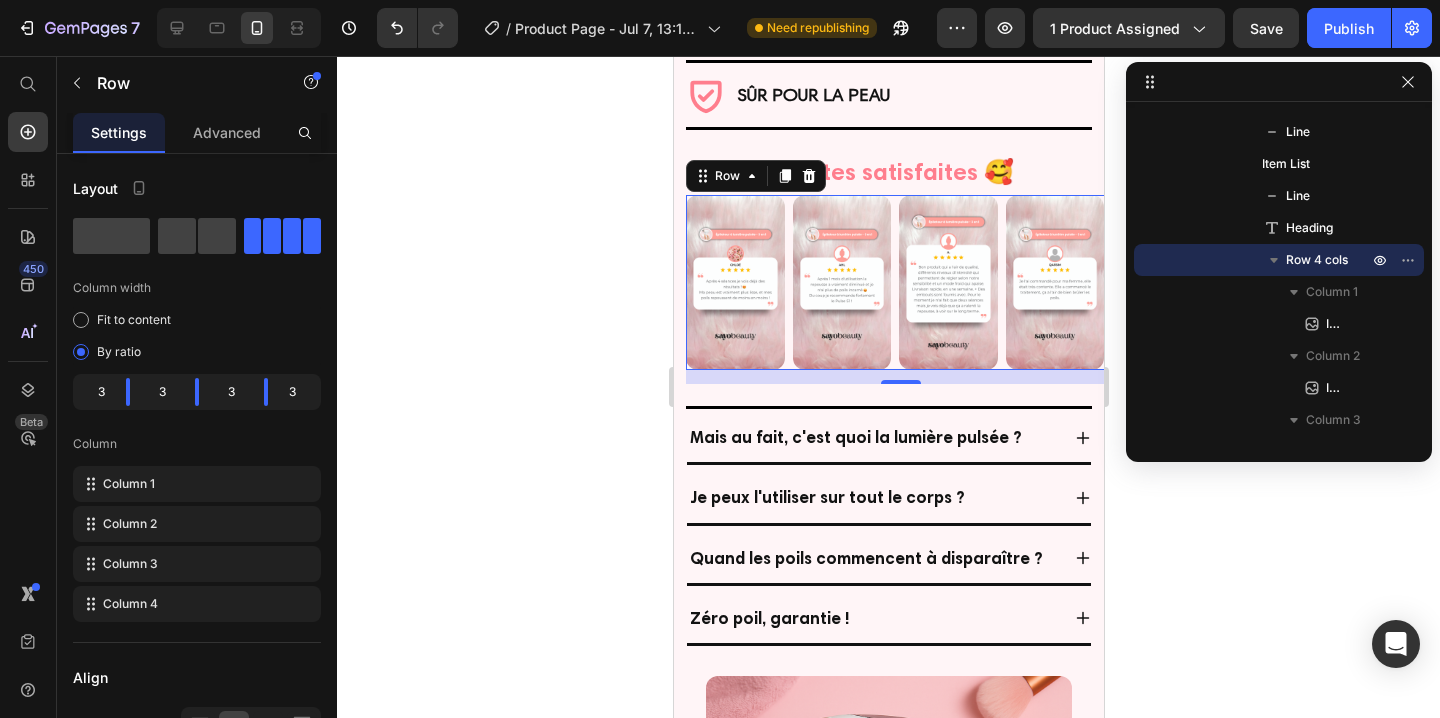 click on "Column width" at bounding box center [197, 288] 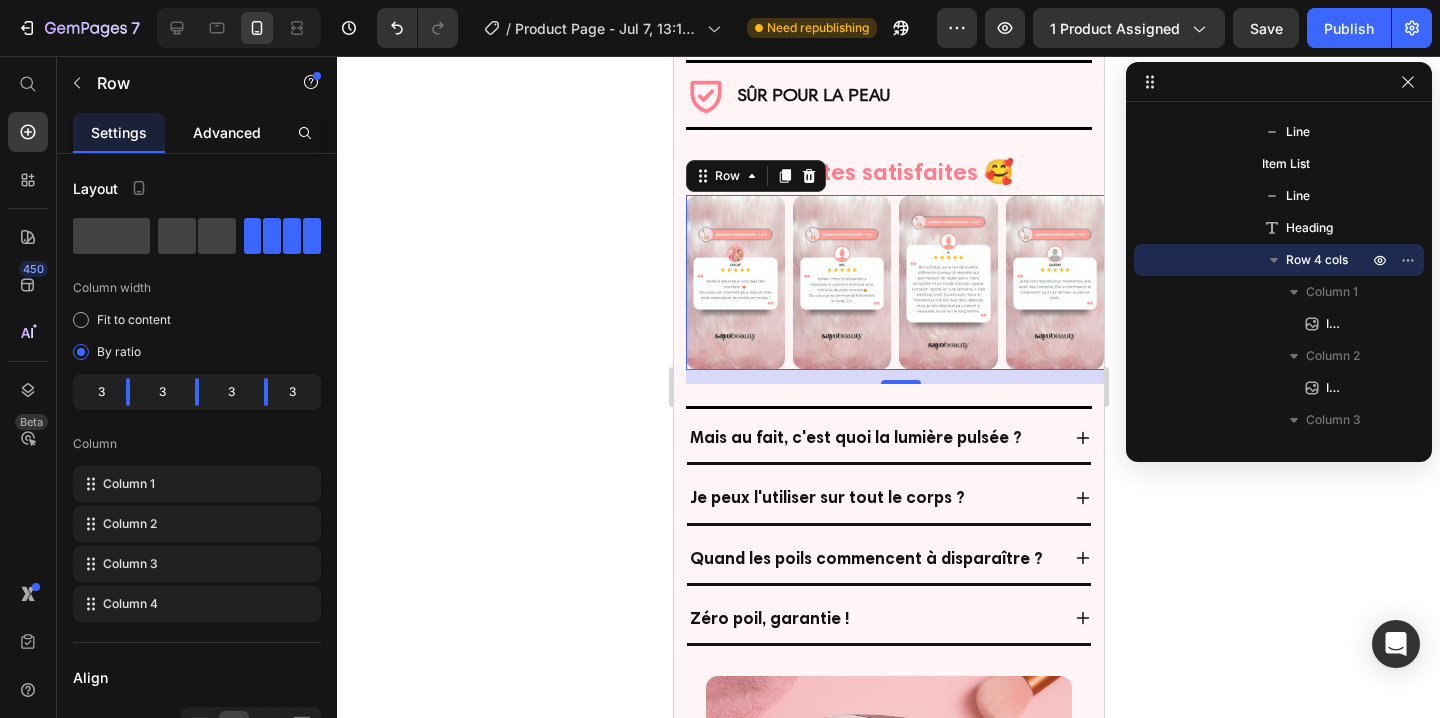 click on "Advanced" 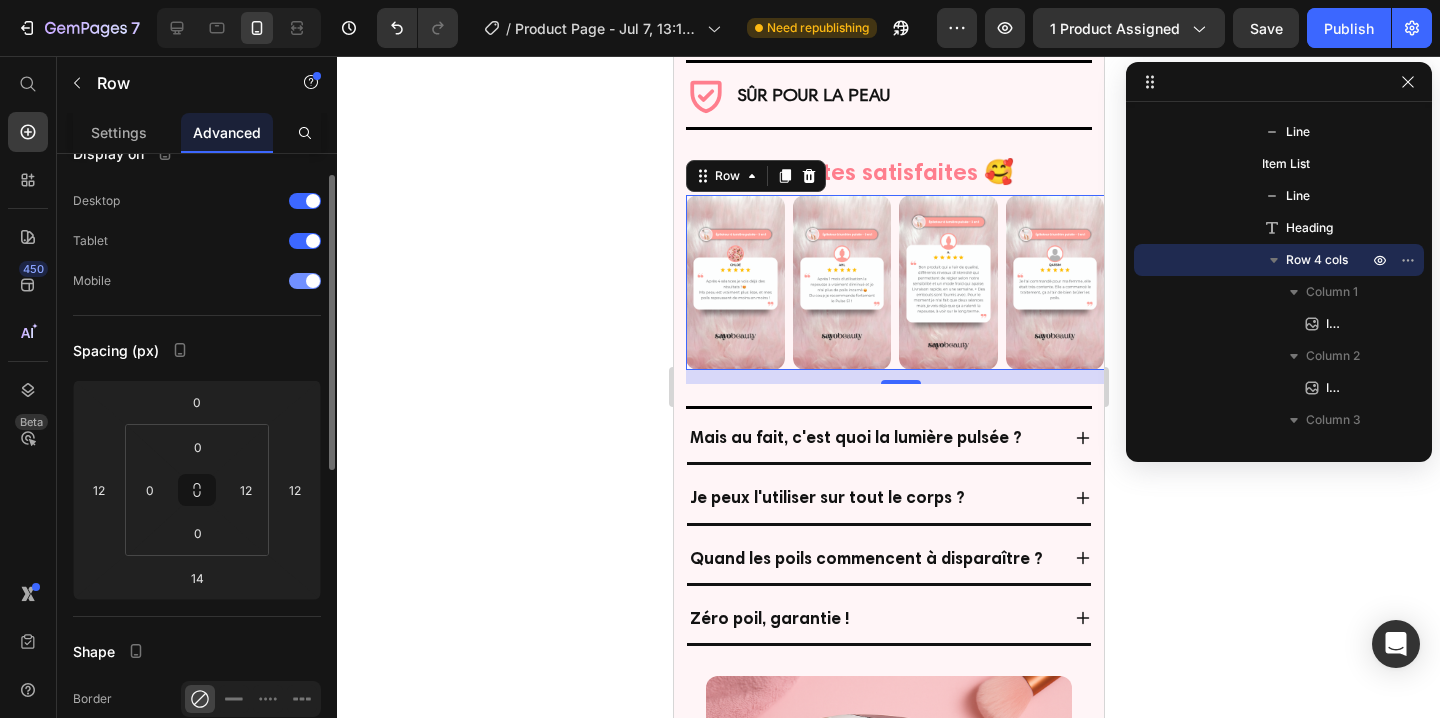 scroll, scrollTop: 38, scrollLeft: 0, axis: vertical 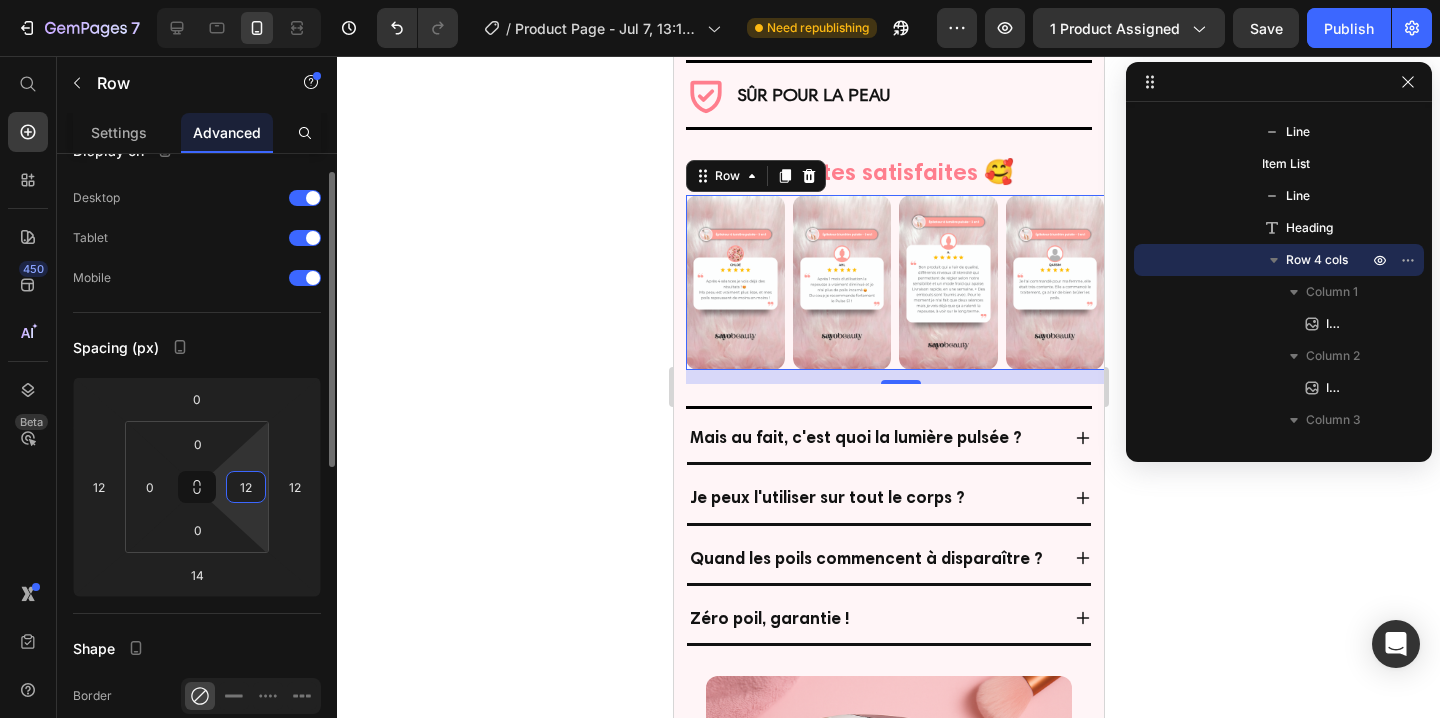 click on "12" at bounding box center (246, 487) 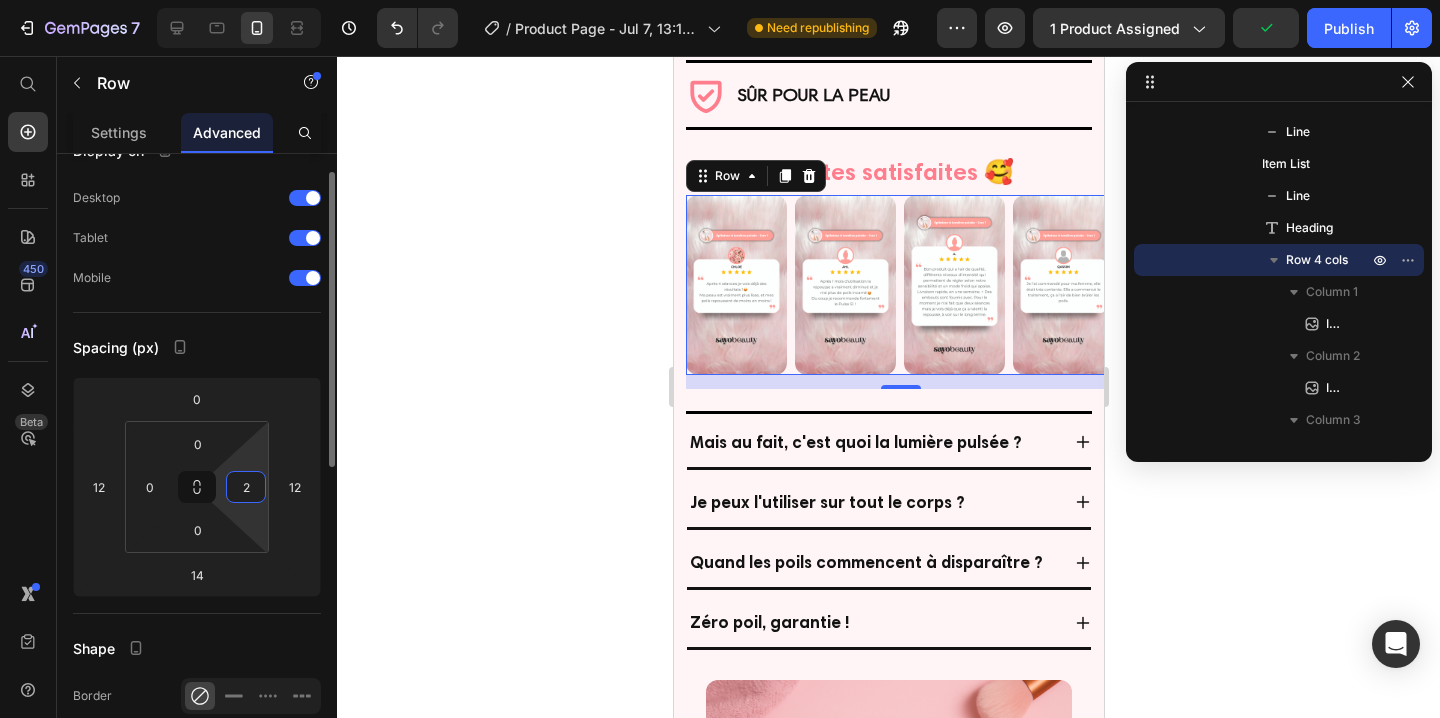 type on "24" 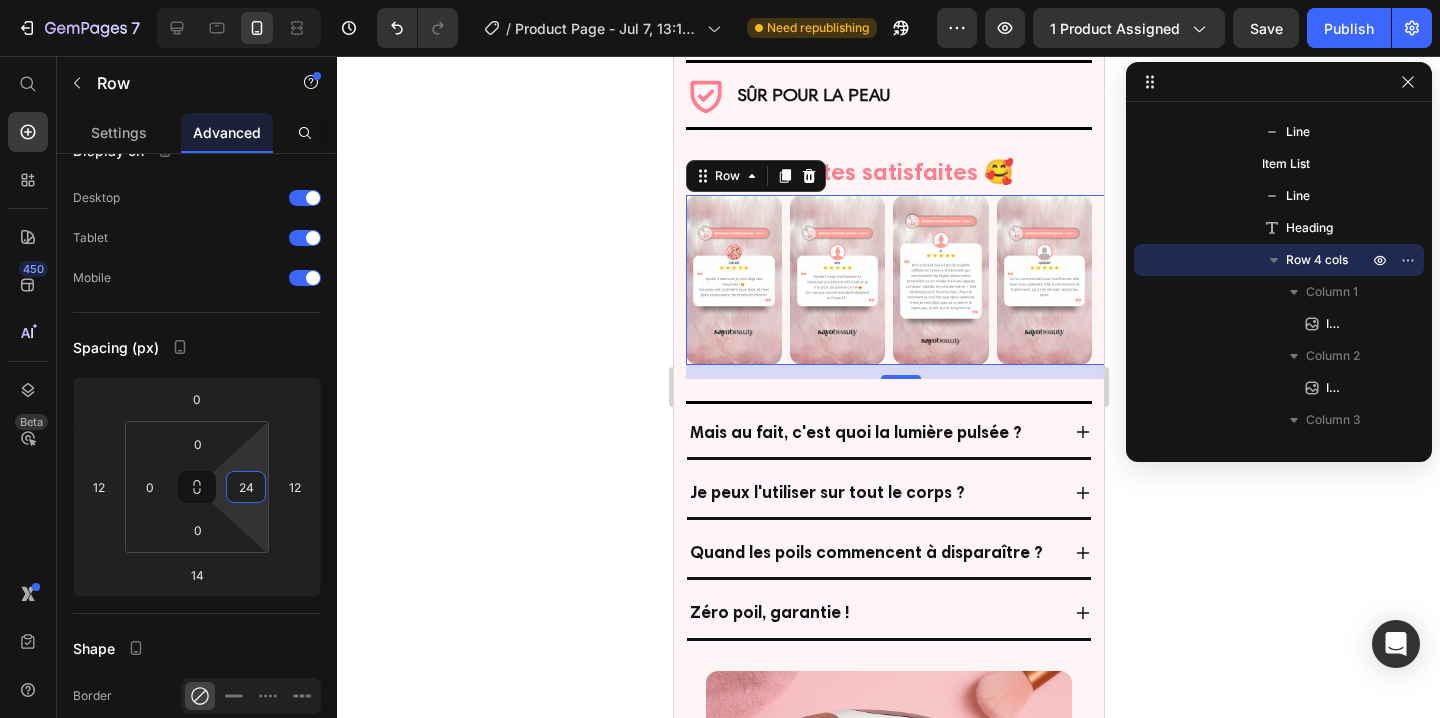 click 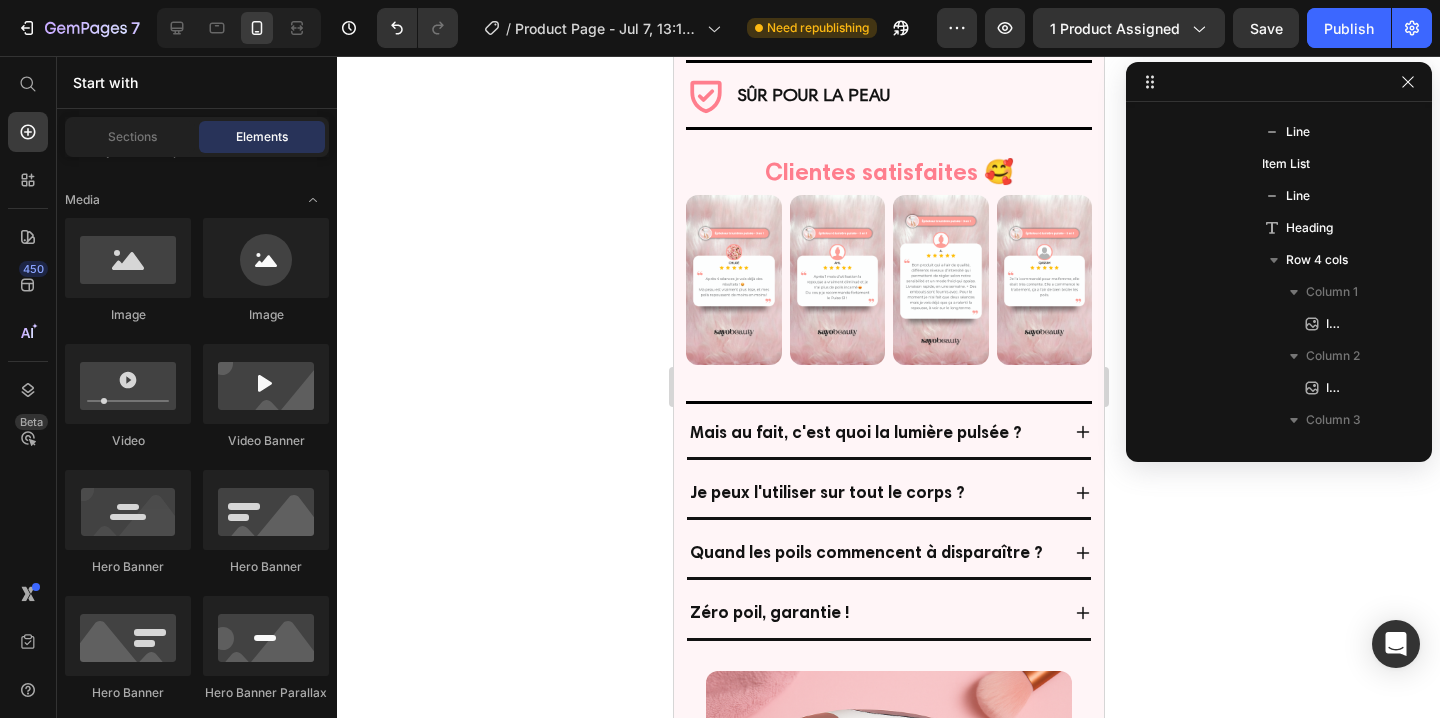 click 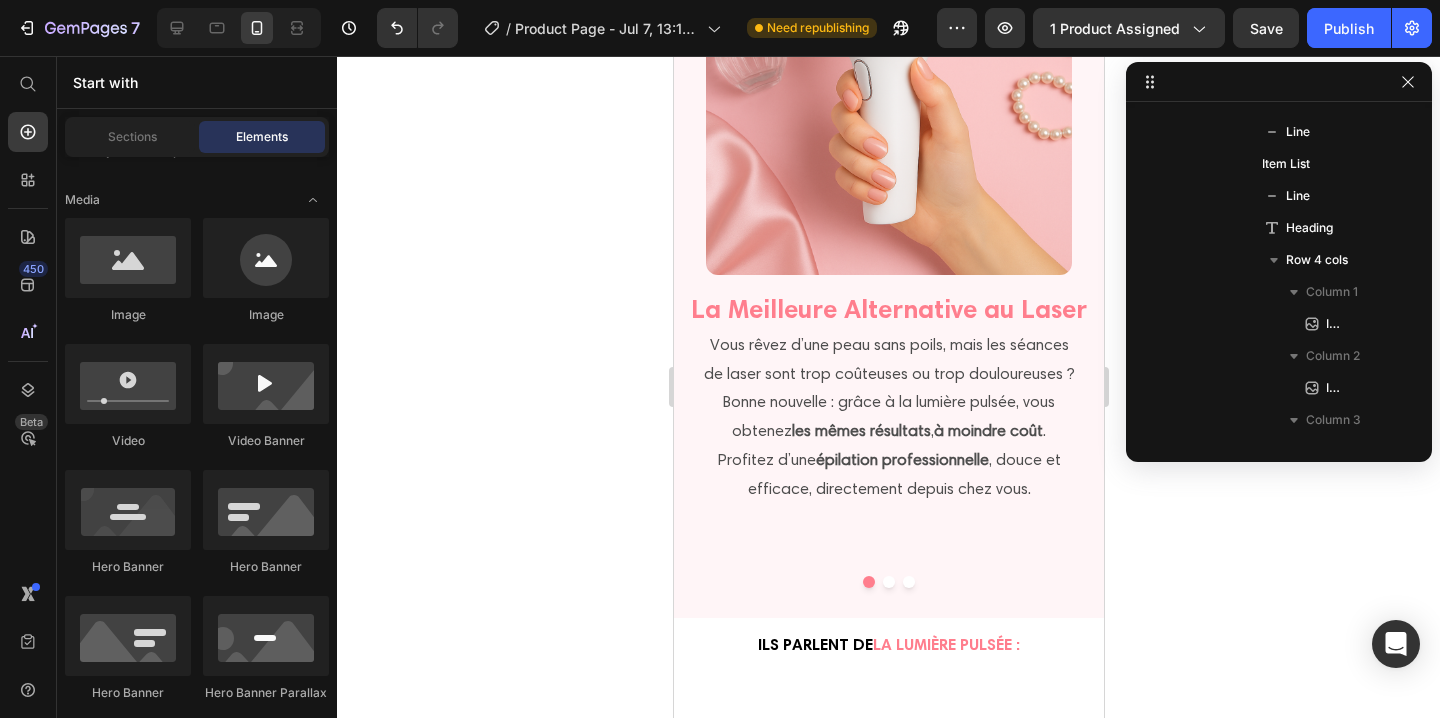 scroll, scrollTop: 2161, scrollLeft: 0, axis: vertical 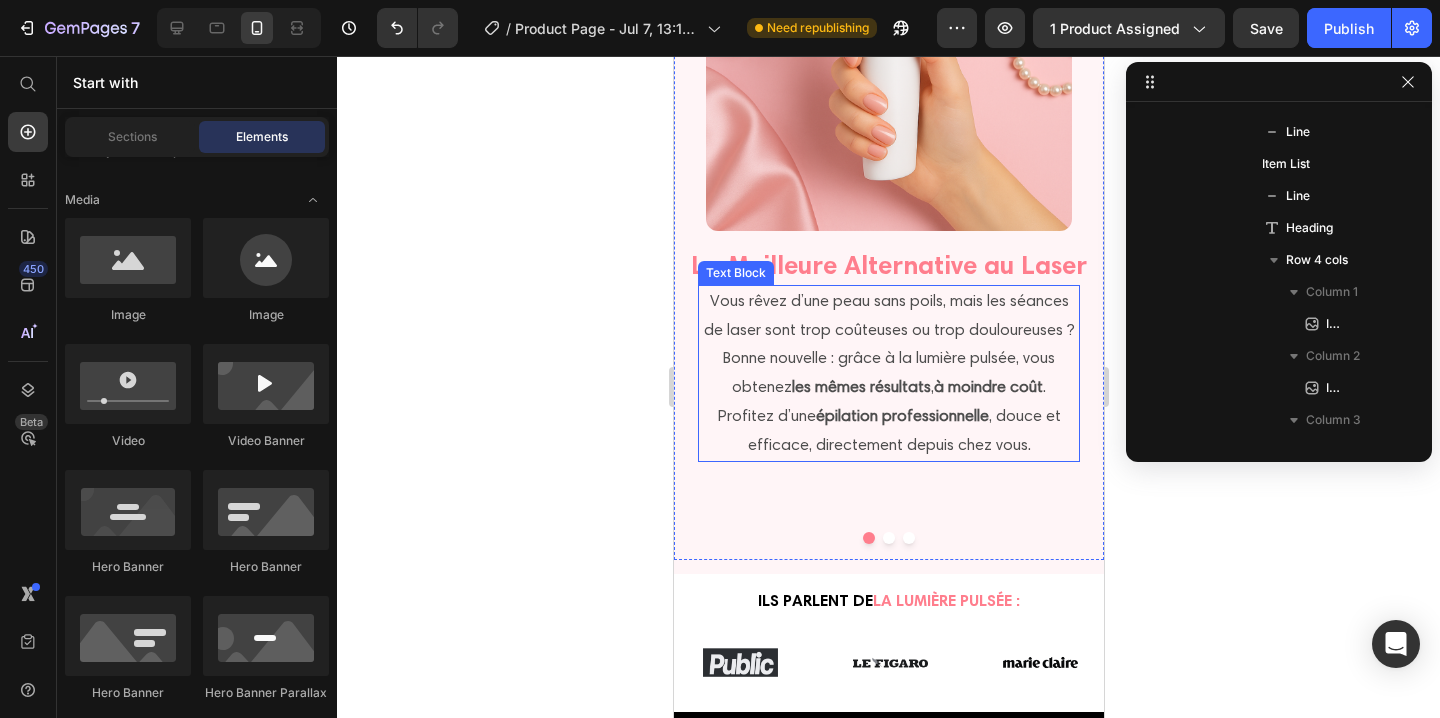 click on "Vous rêvez d’une peau sans poils, mais les séances de laser sont trop coûteuses ou trop douloureuses ? Bonne nouvelle : grâce à la lumière pulsée, vous obtenez  les mêmes résultats ,  à moindre coût . Profitez d’une  épilation professionnelle , douce et efficace, directement depuis chez vous." at bounding box center [888, 373] 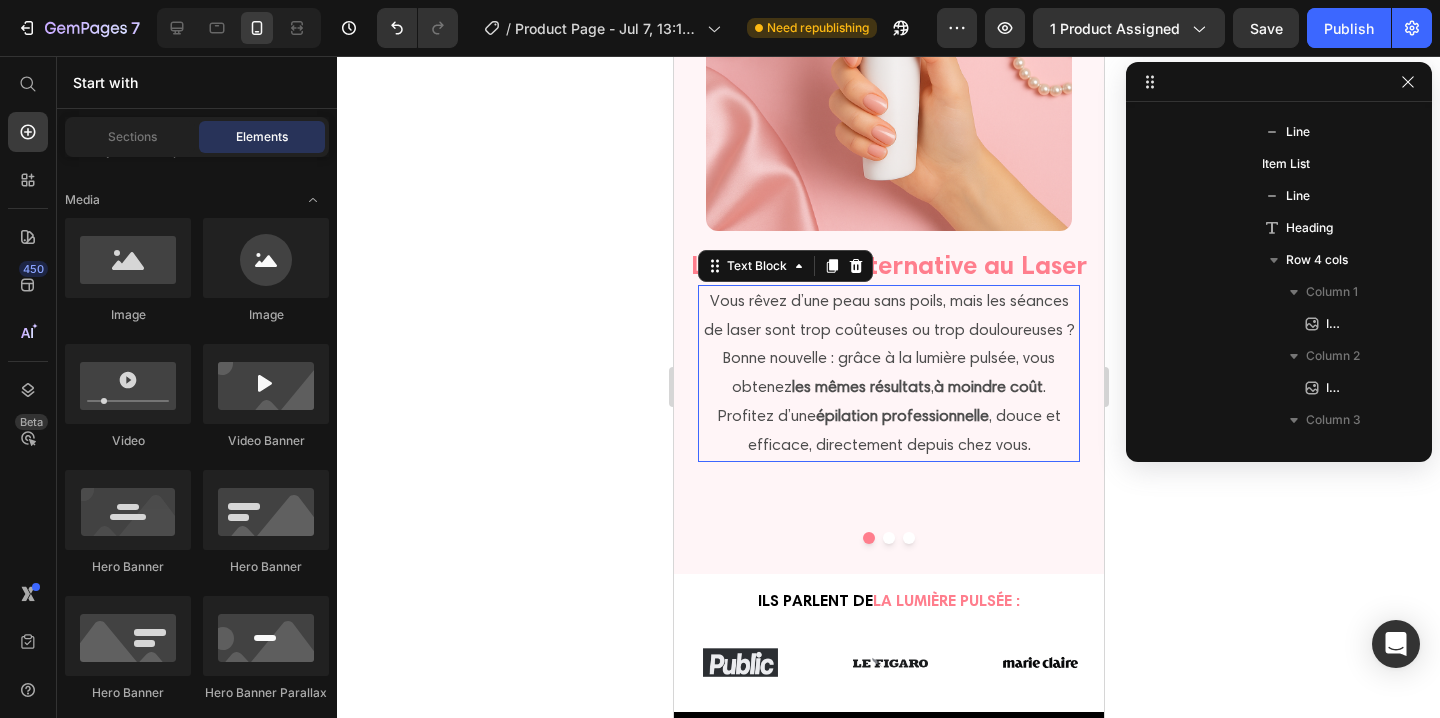 scroll, scrollTop: 3322, scrollLeft: 0, axis: vertical 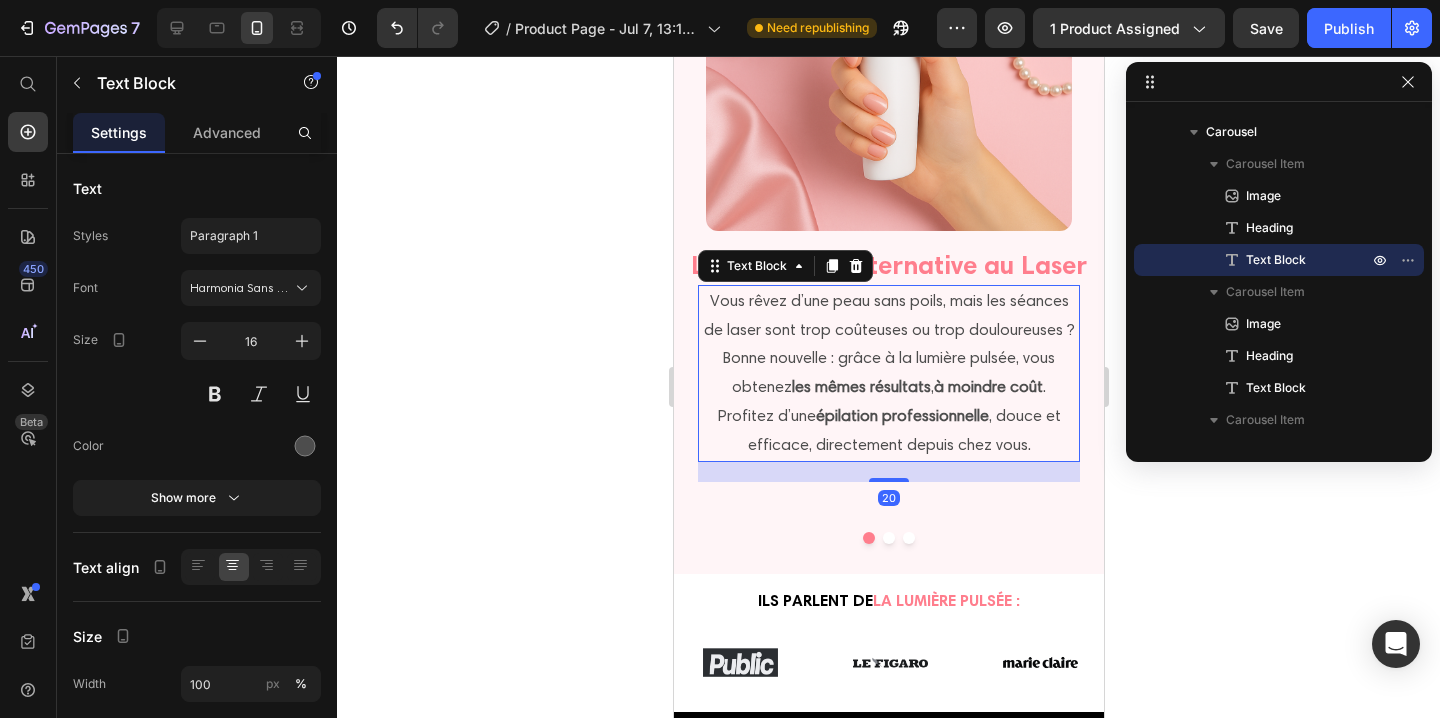 drag, startPoint x: 894, startPoint y: 492, endPoint x: 909, endPoint y: 476, distance: 21.931713 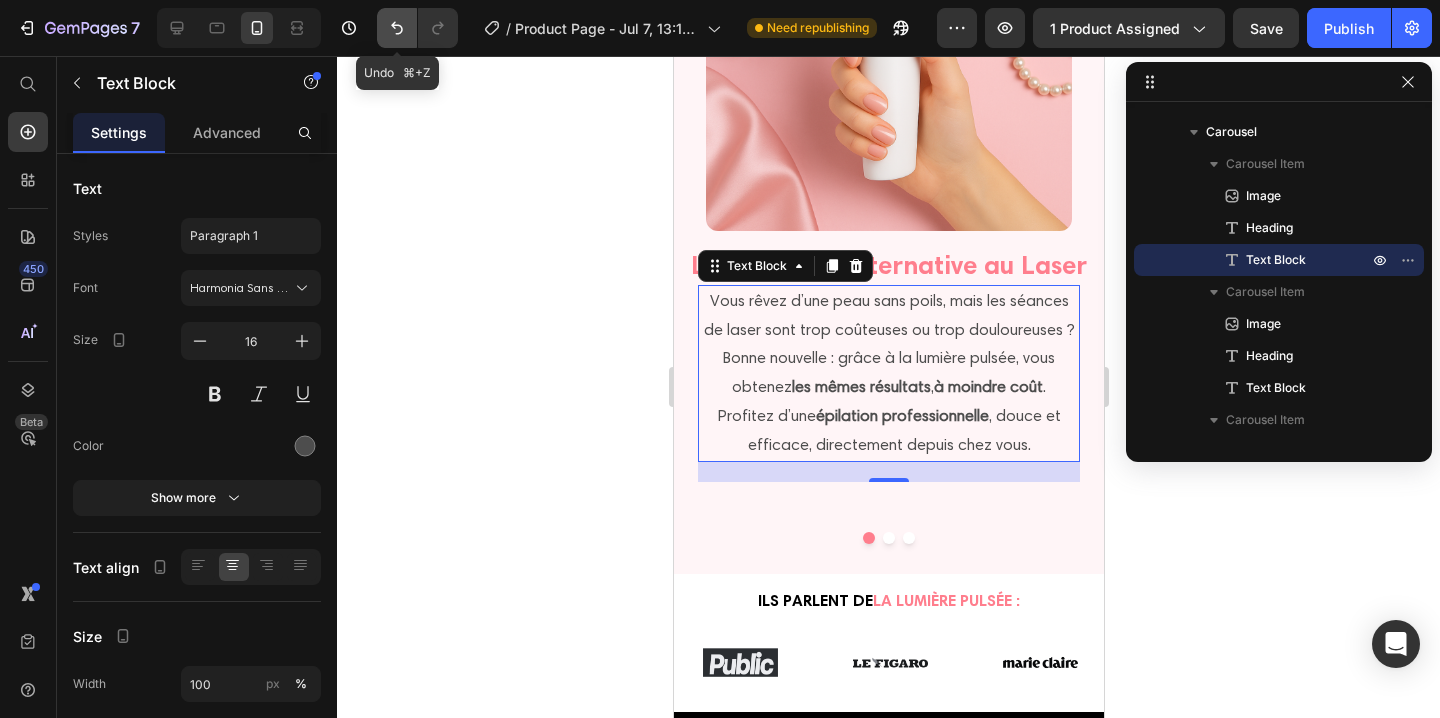 click 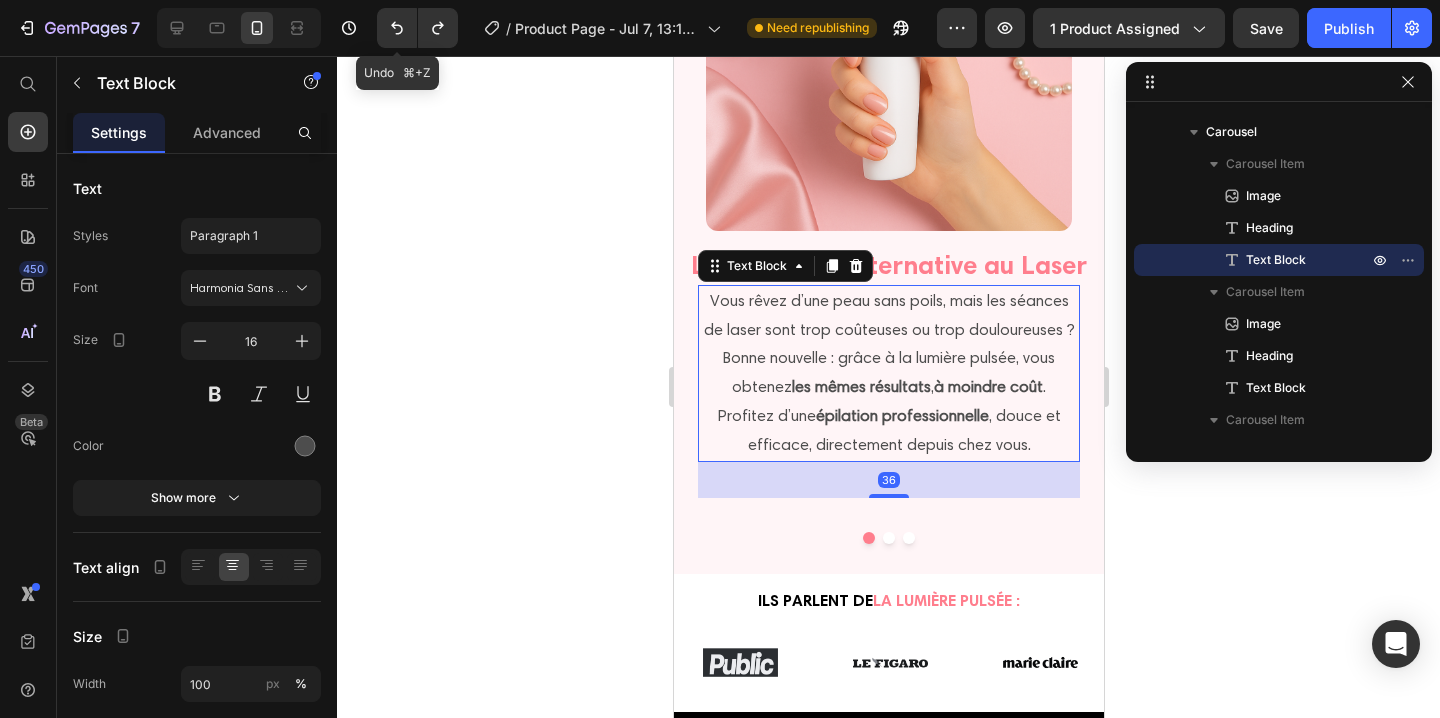click 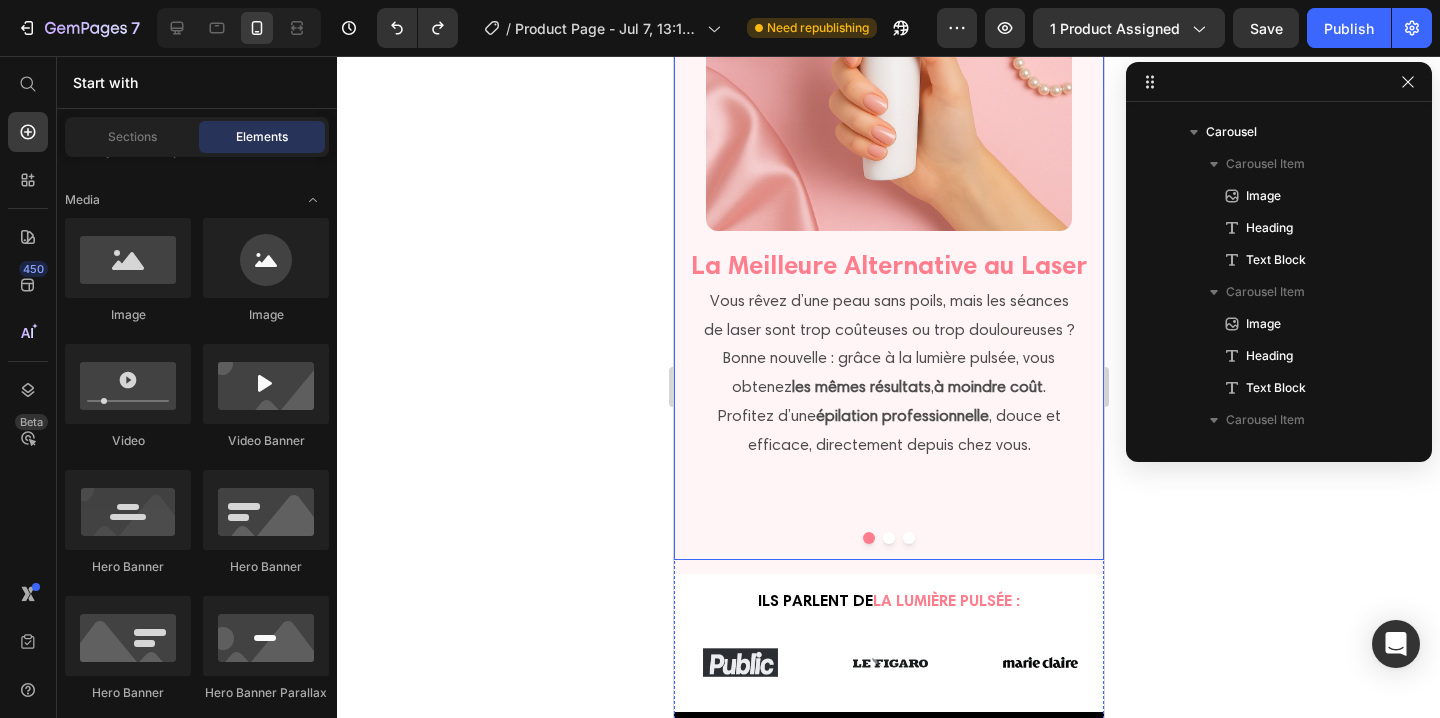 click at bounding box center (888, 538) 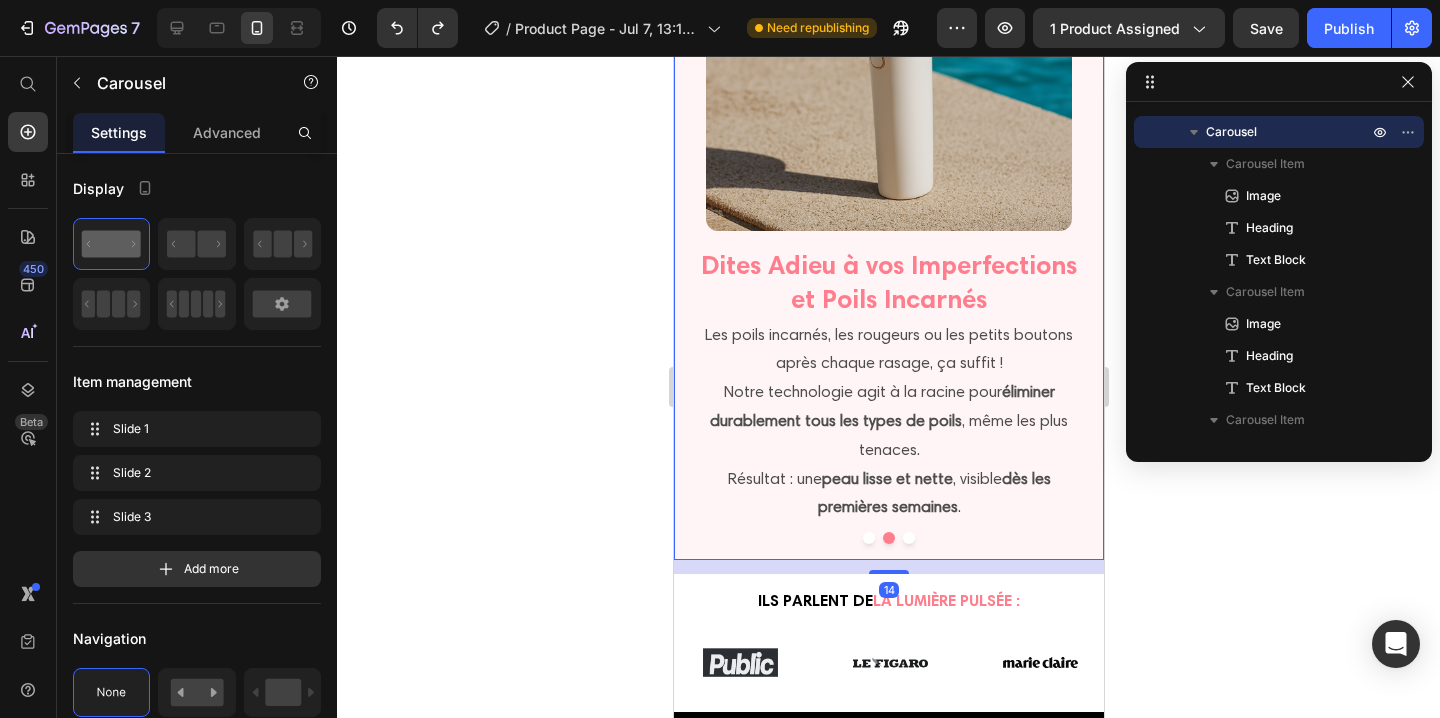 click at bounding box center (908, 538) 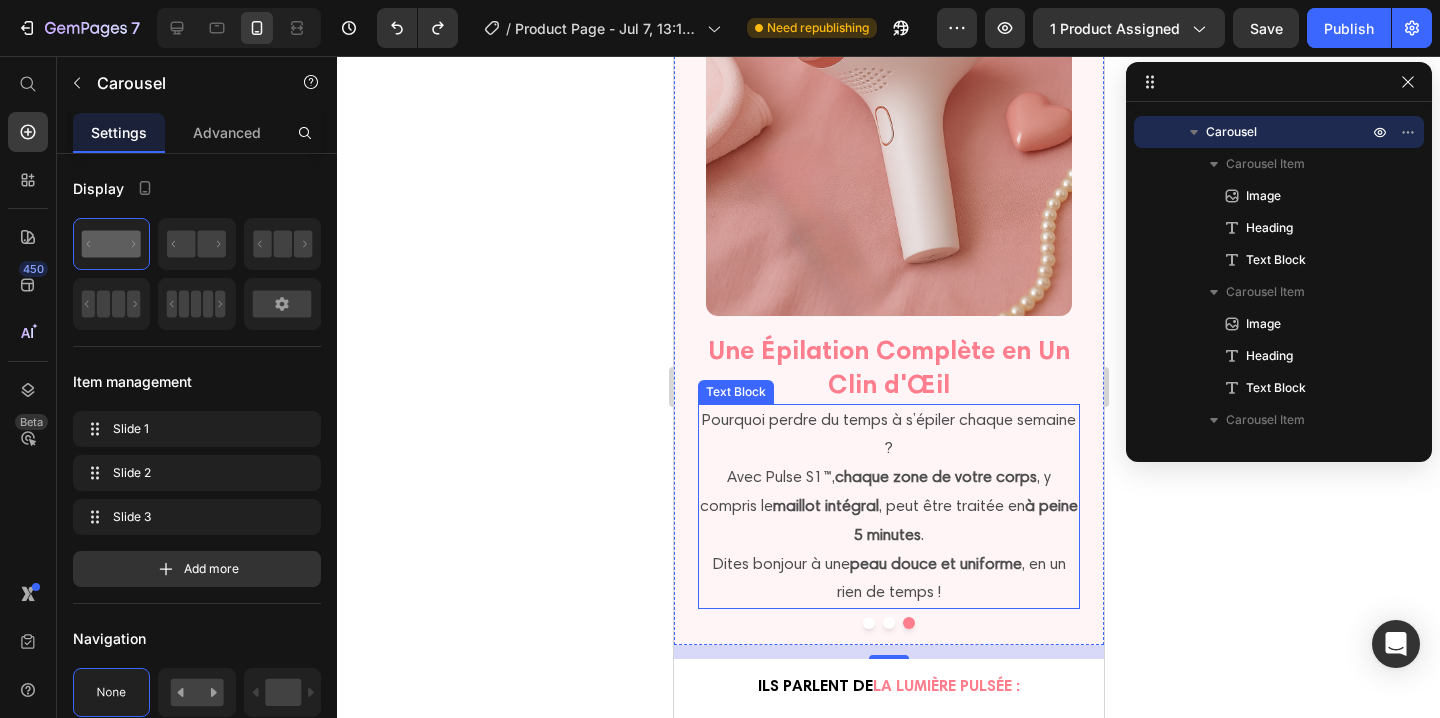 scroll, scrollTop: 2108, scrollLeft: 0, axis: vertical 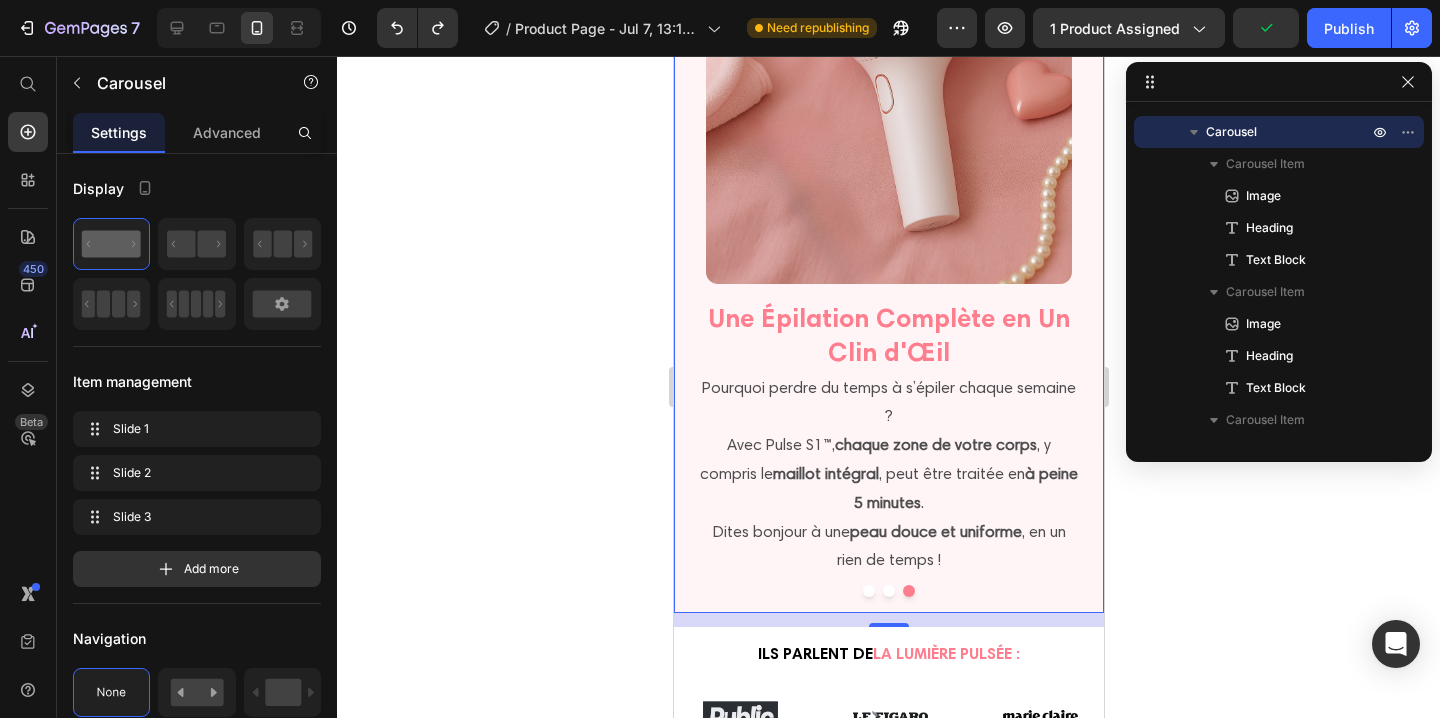 click at bounding box center (868, 591) 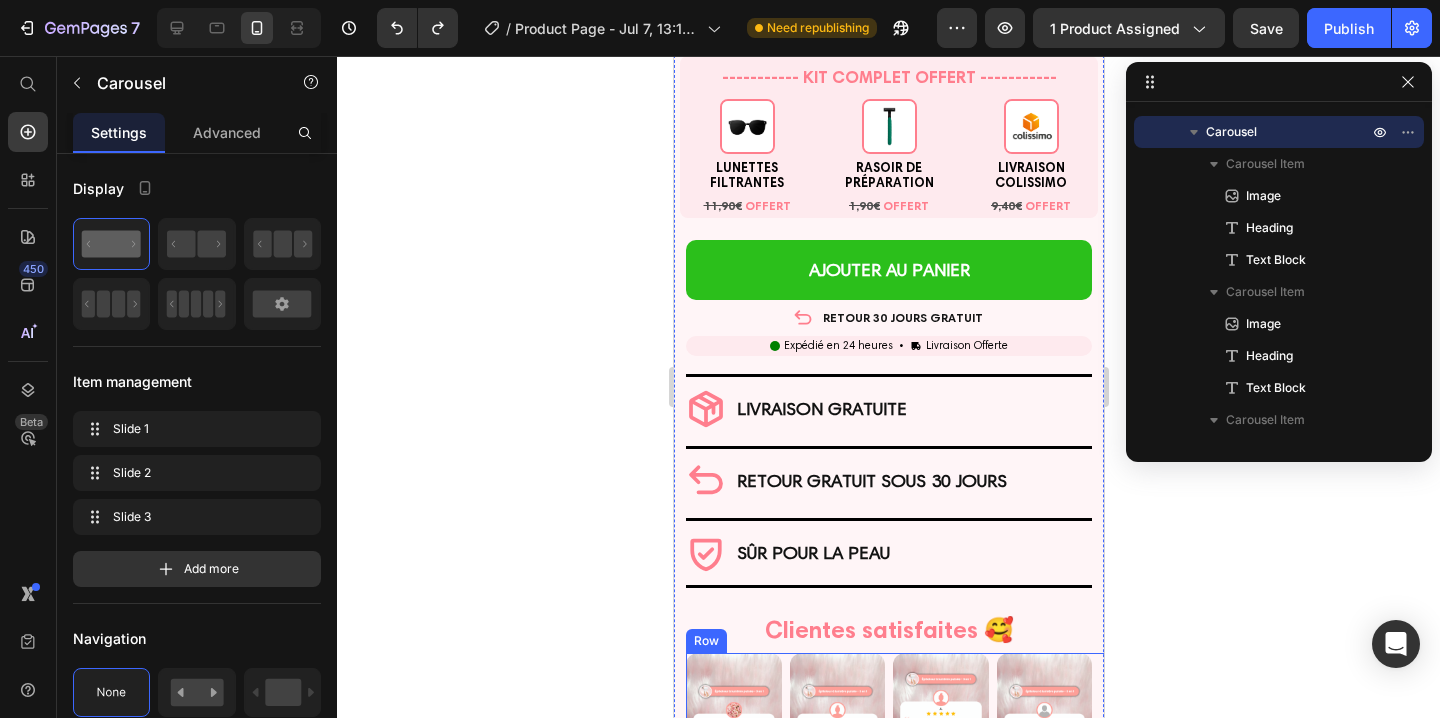 scroll, scrollTop: 897, scrollLeft: 0, axis: vertical 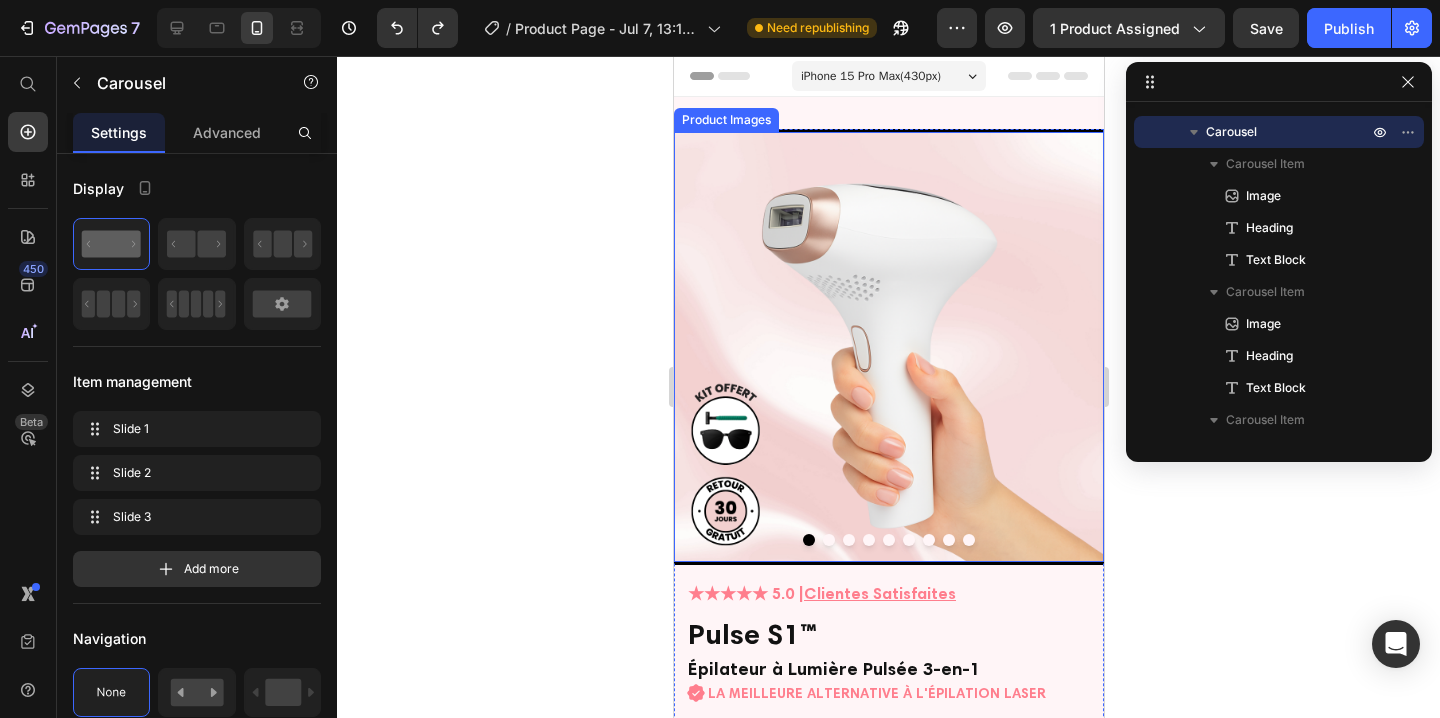 click at bounding box center [888, 347] 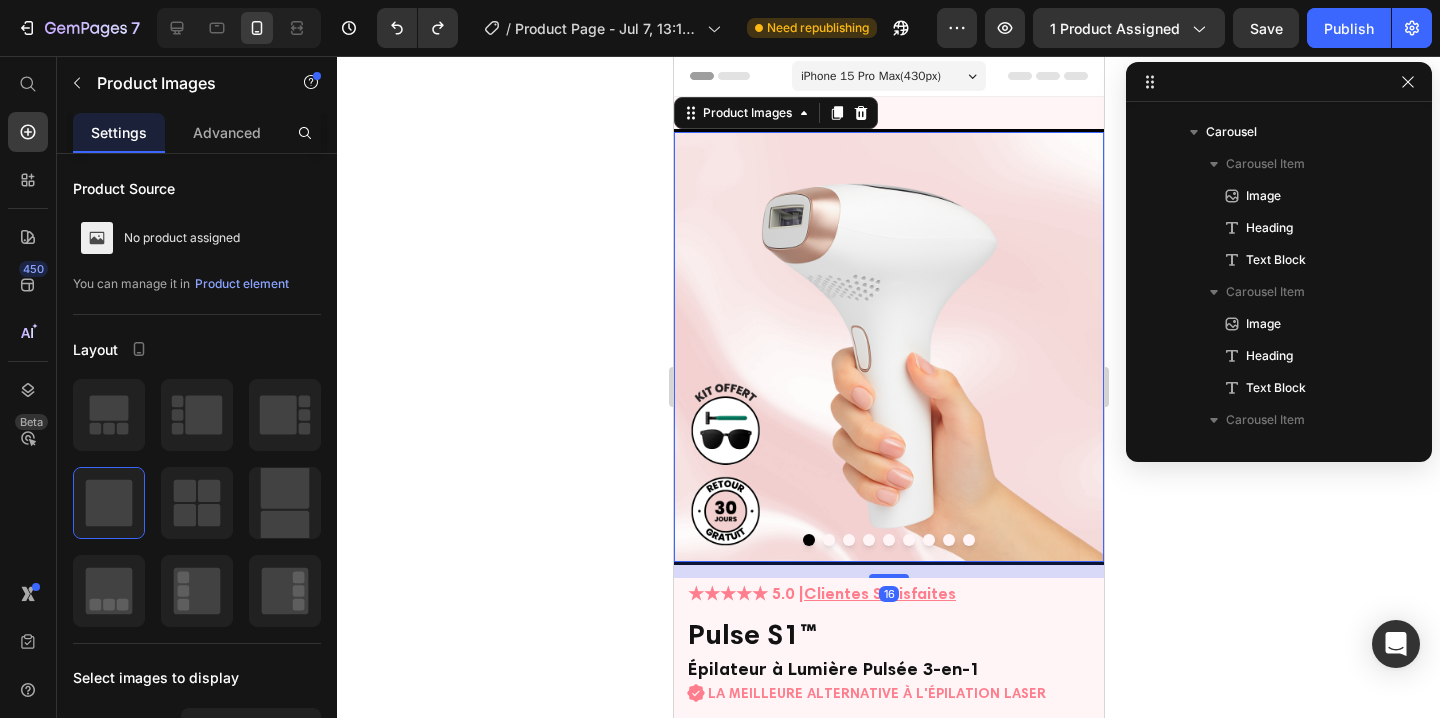 scroll, scrollTop: 58, scrollLeft: 0, axis: vertical 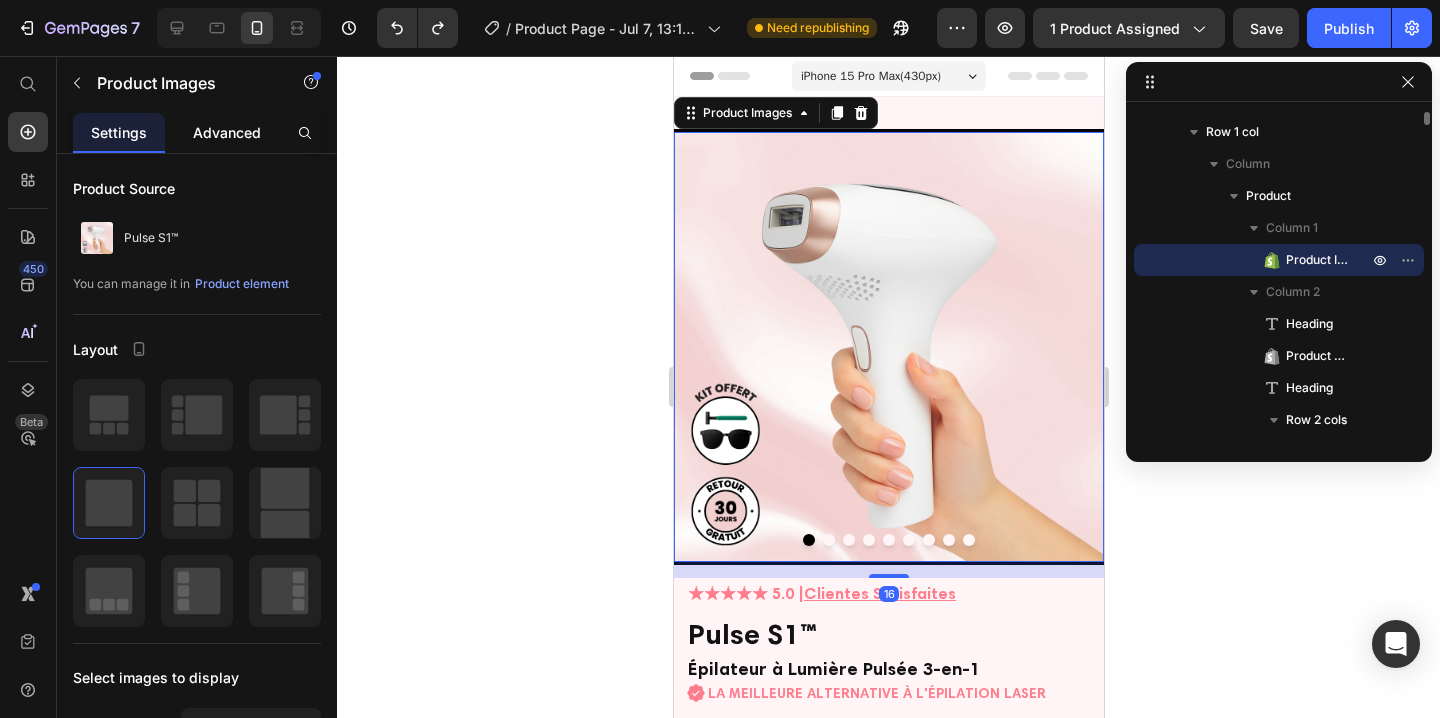 click on "Advanced" at bounding box center (227, 132) 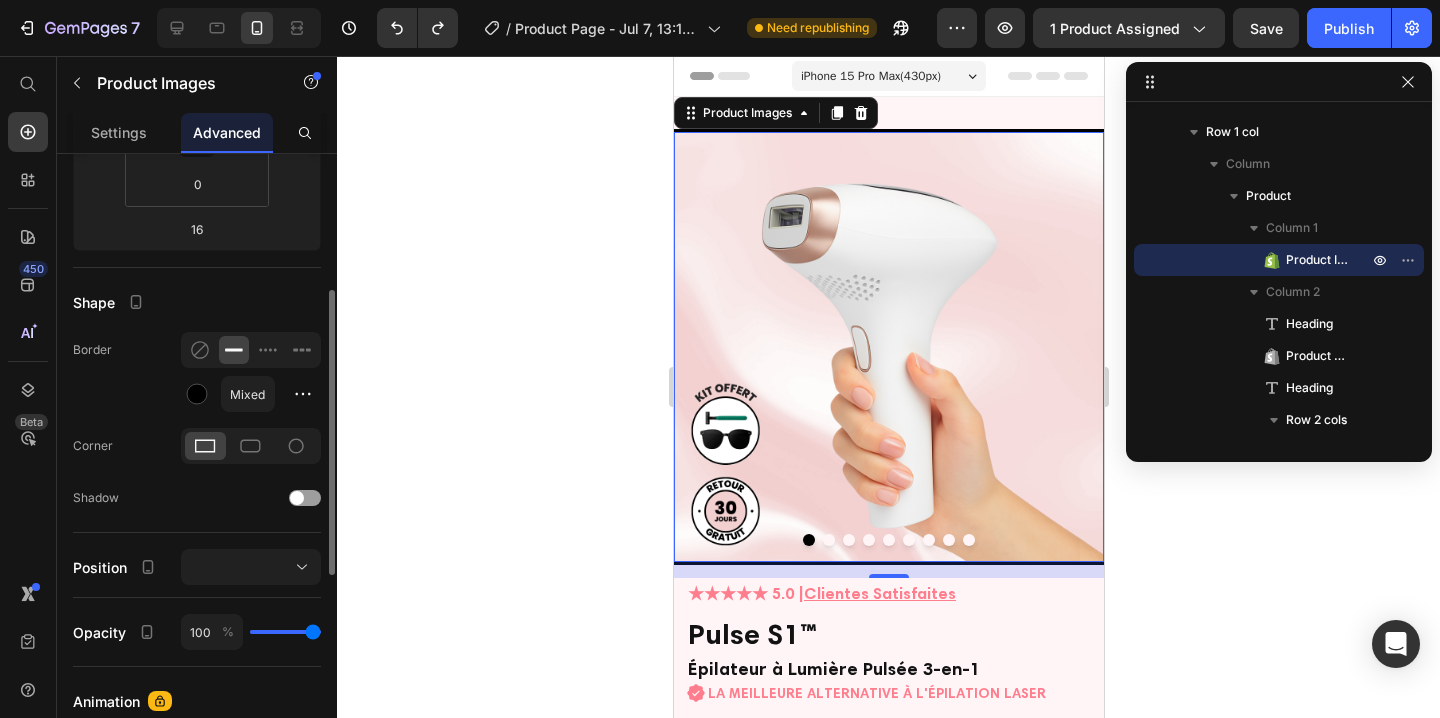 scroll, scrollTop: 404, scrollLeft: 0, axis: vertical 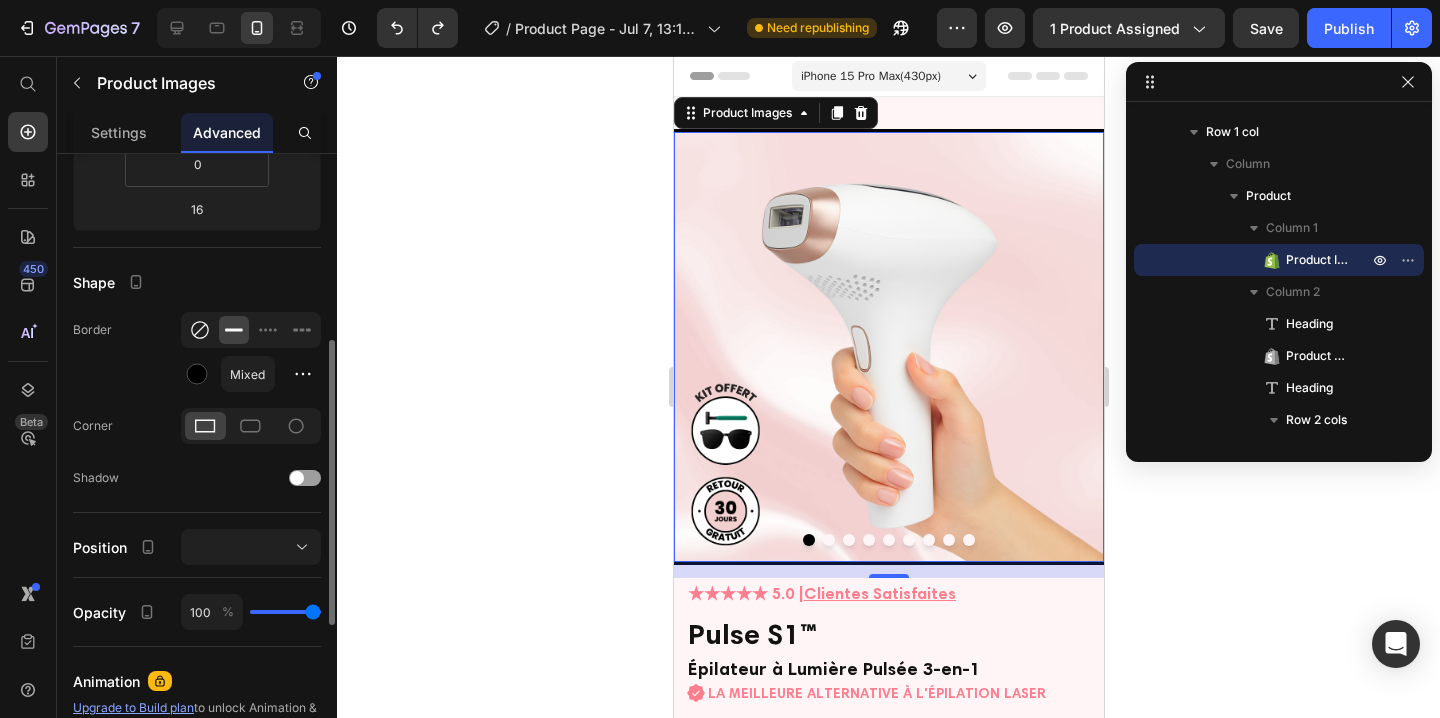 click 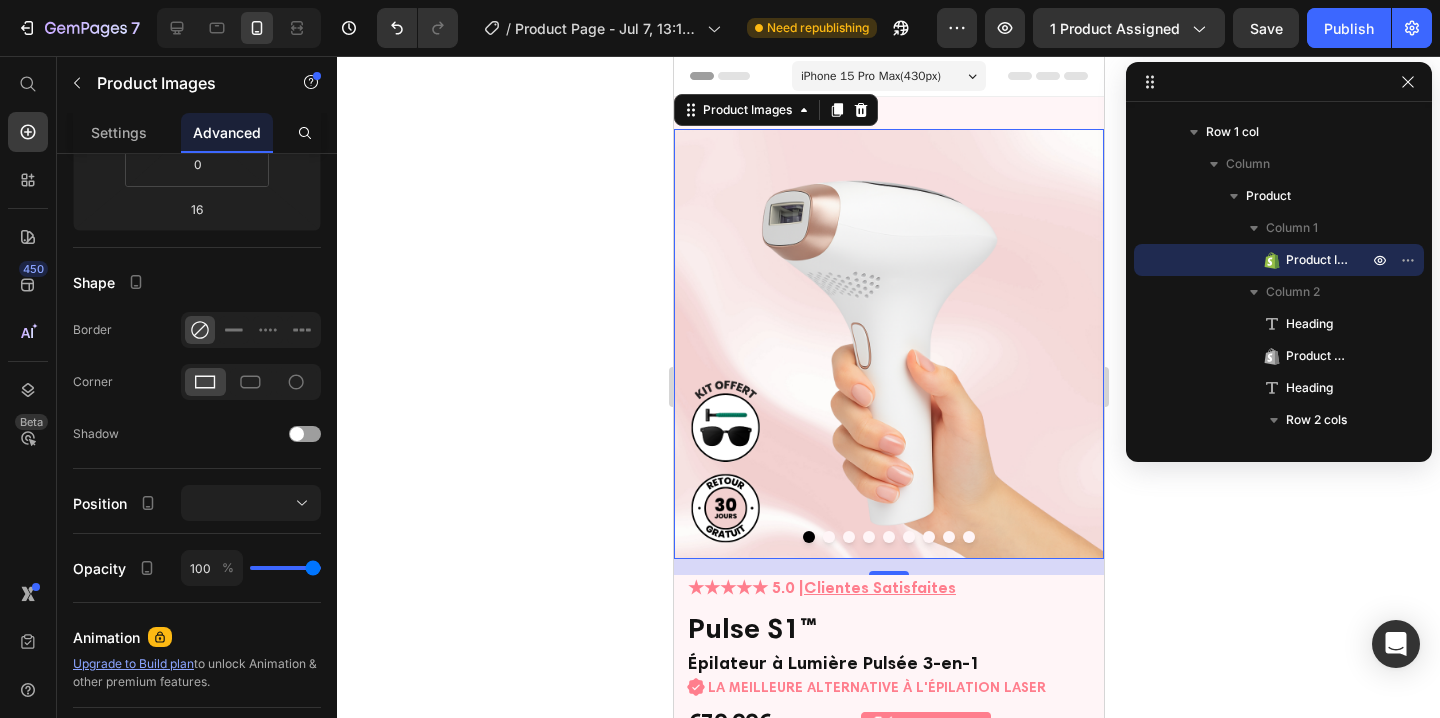 click 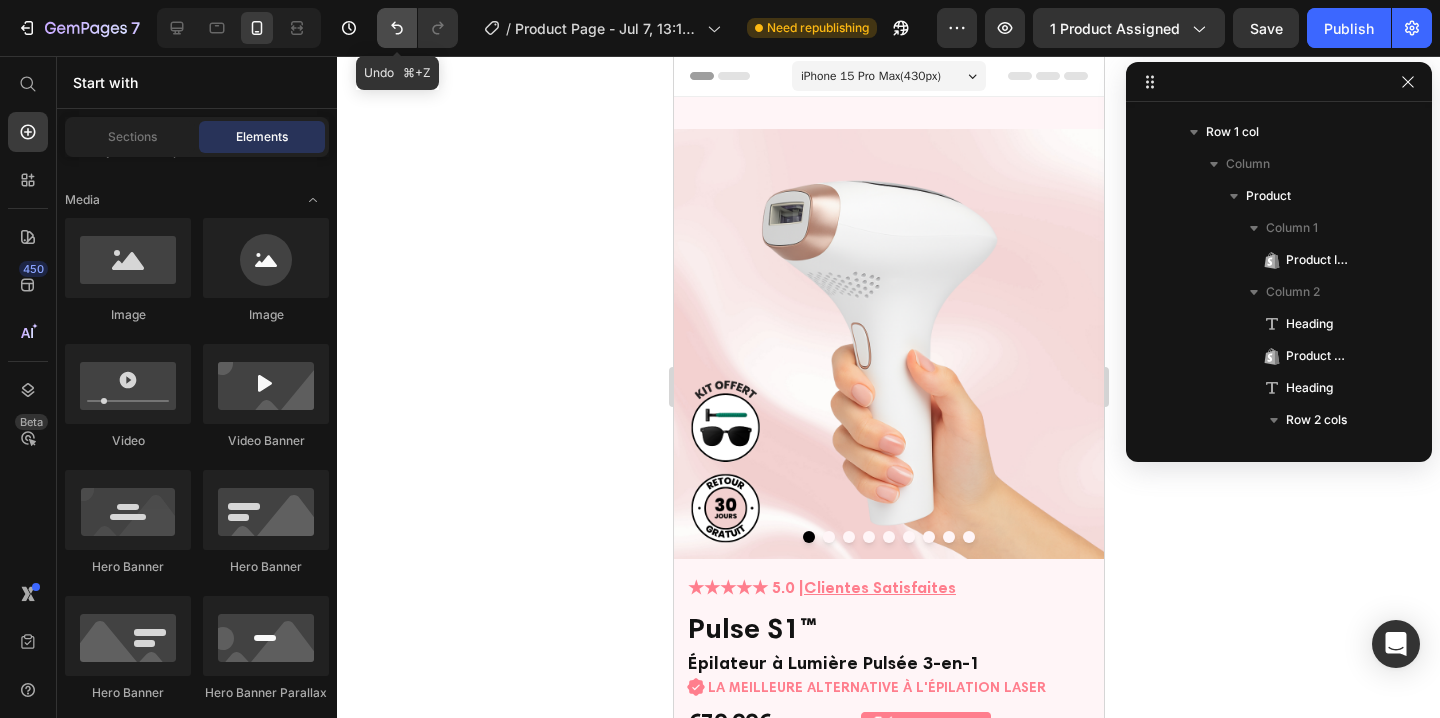 click 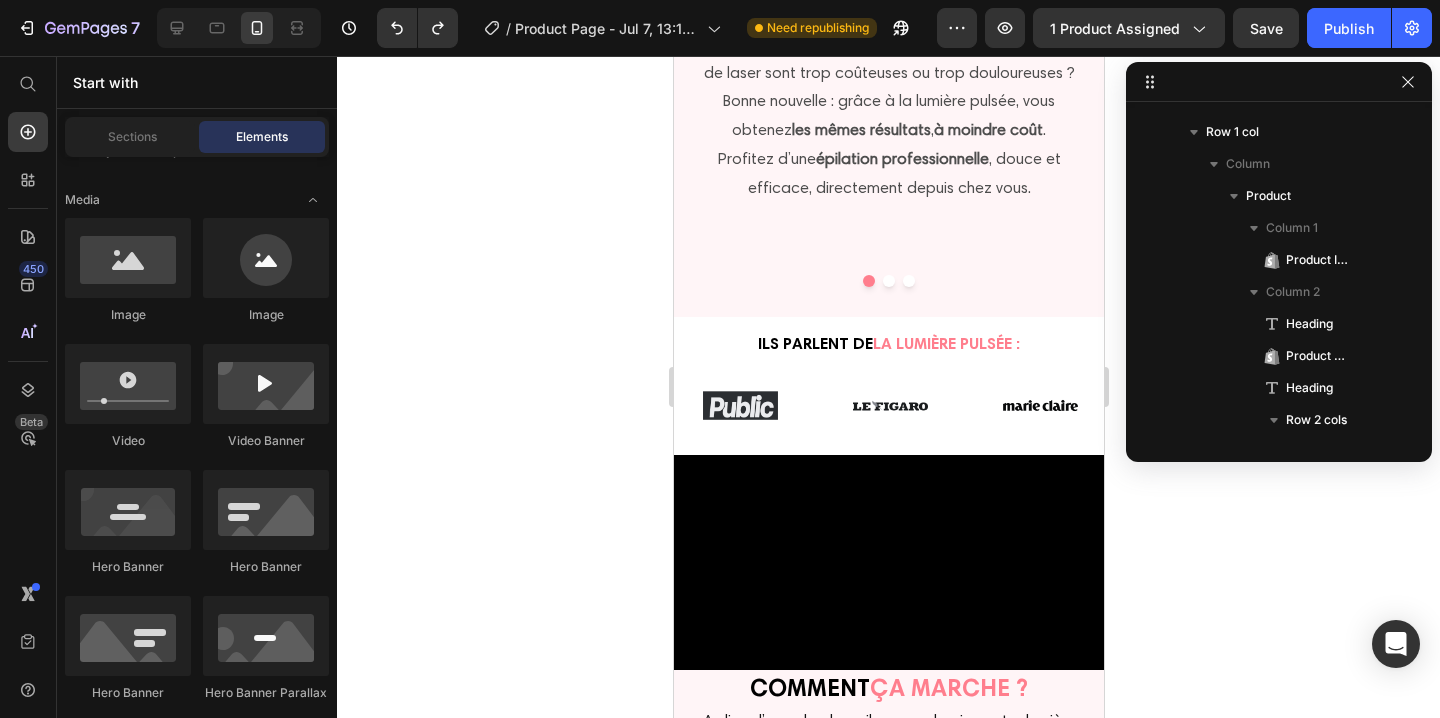 scroll, scrollTop: 2421, scrollLeft: 0, axis: vertical 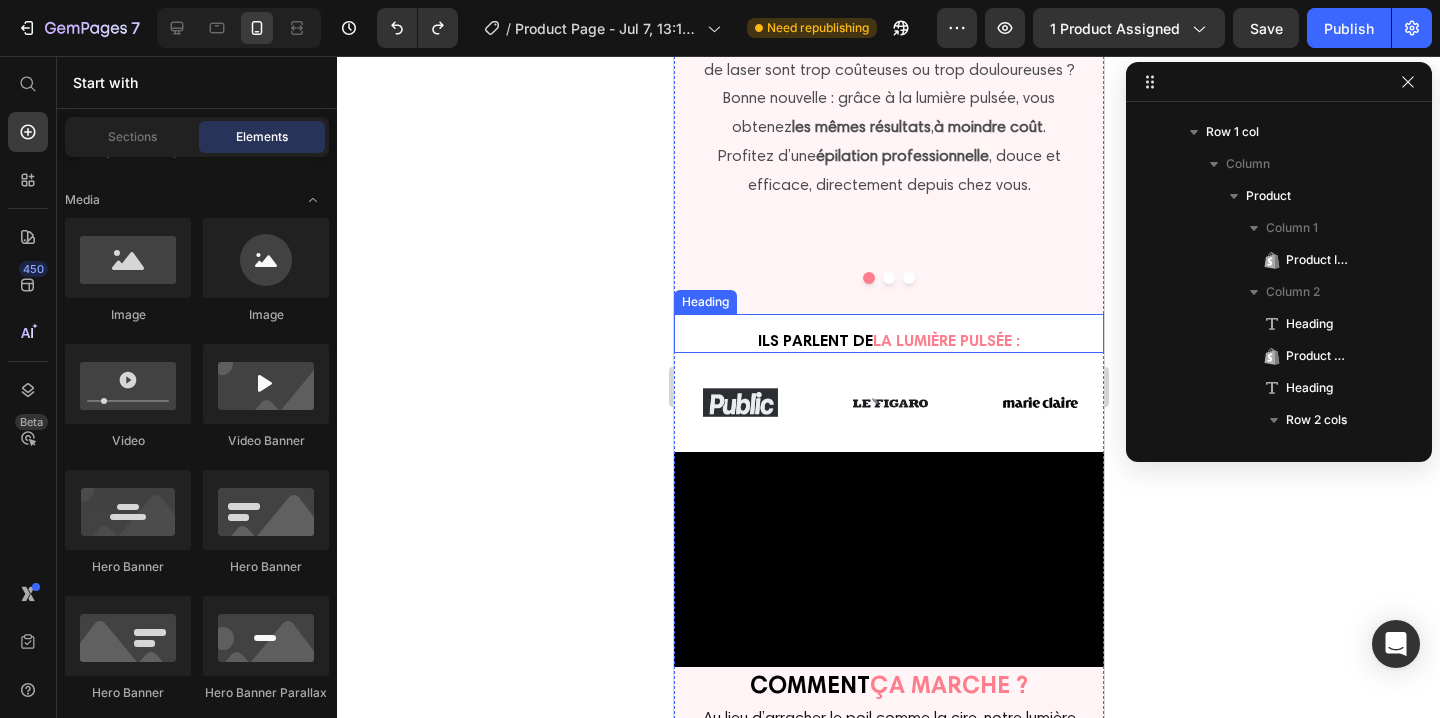 click on "ILS PARLENT DE  LA LUMIÈRE PULSÉE :" at bounding box center (888, 333) 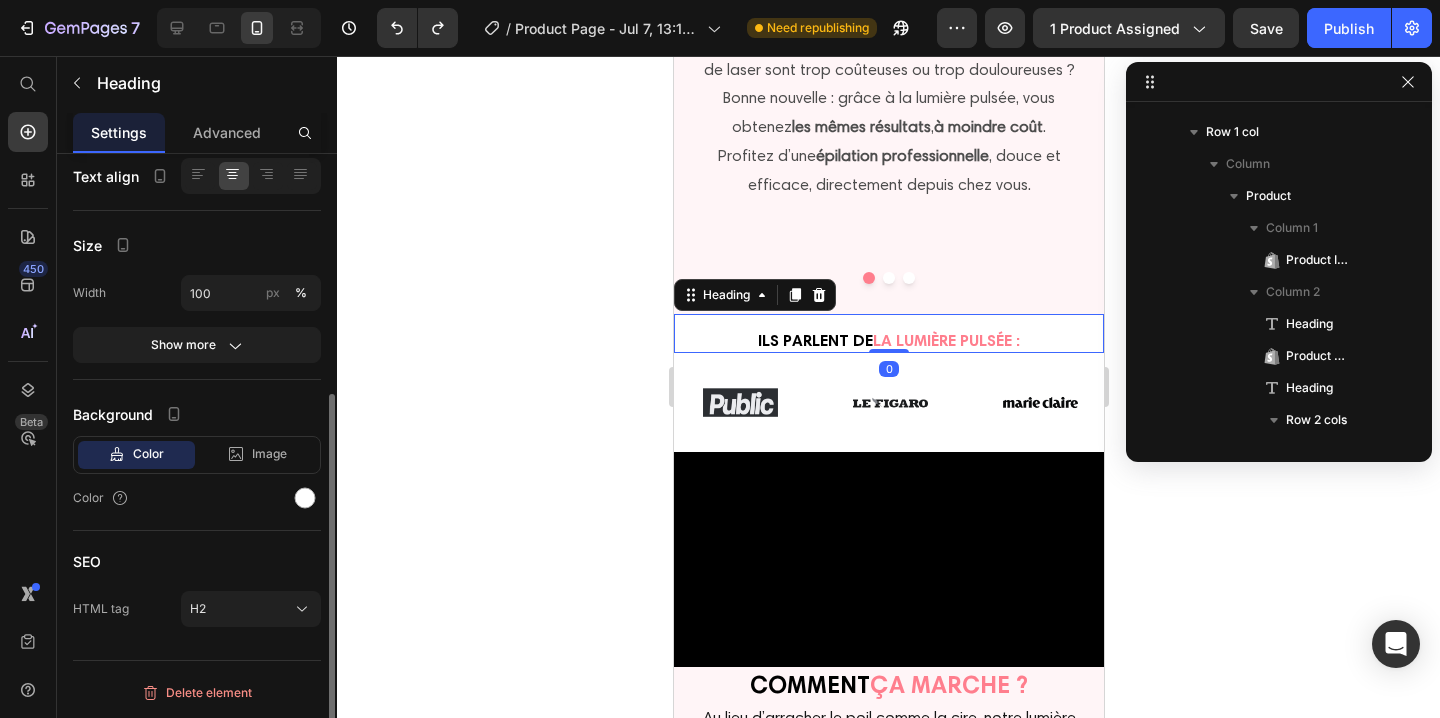 scroll, scrollTop: 3610, scrollLeft: 0, axis: vertical 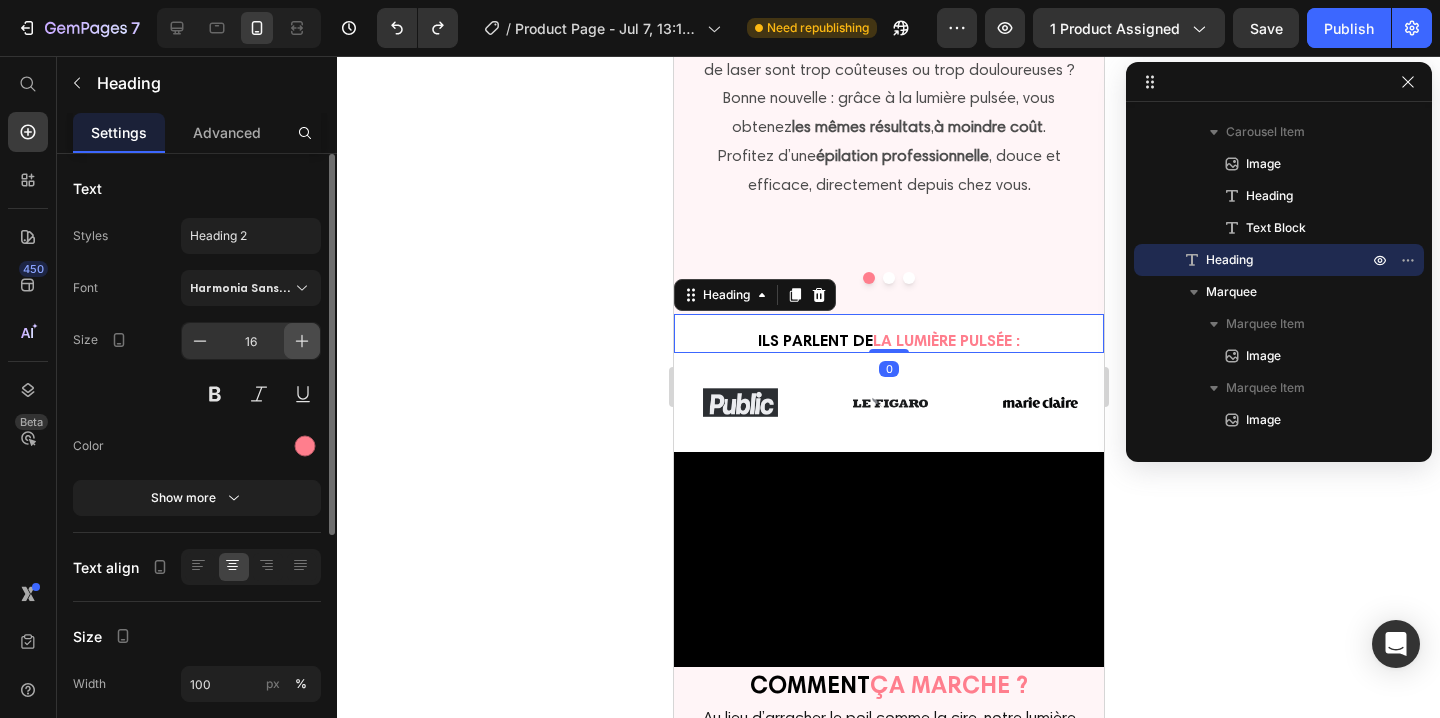 click 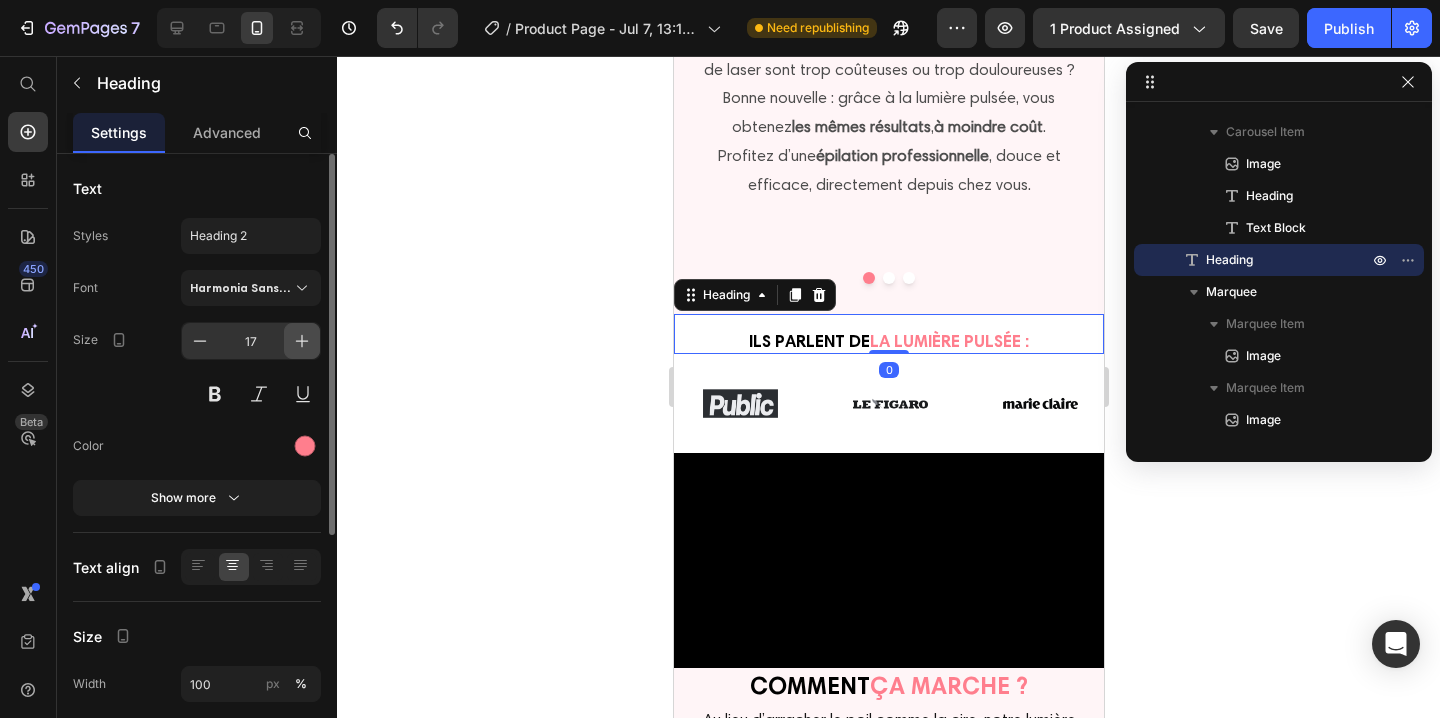 click 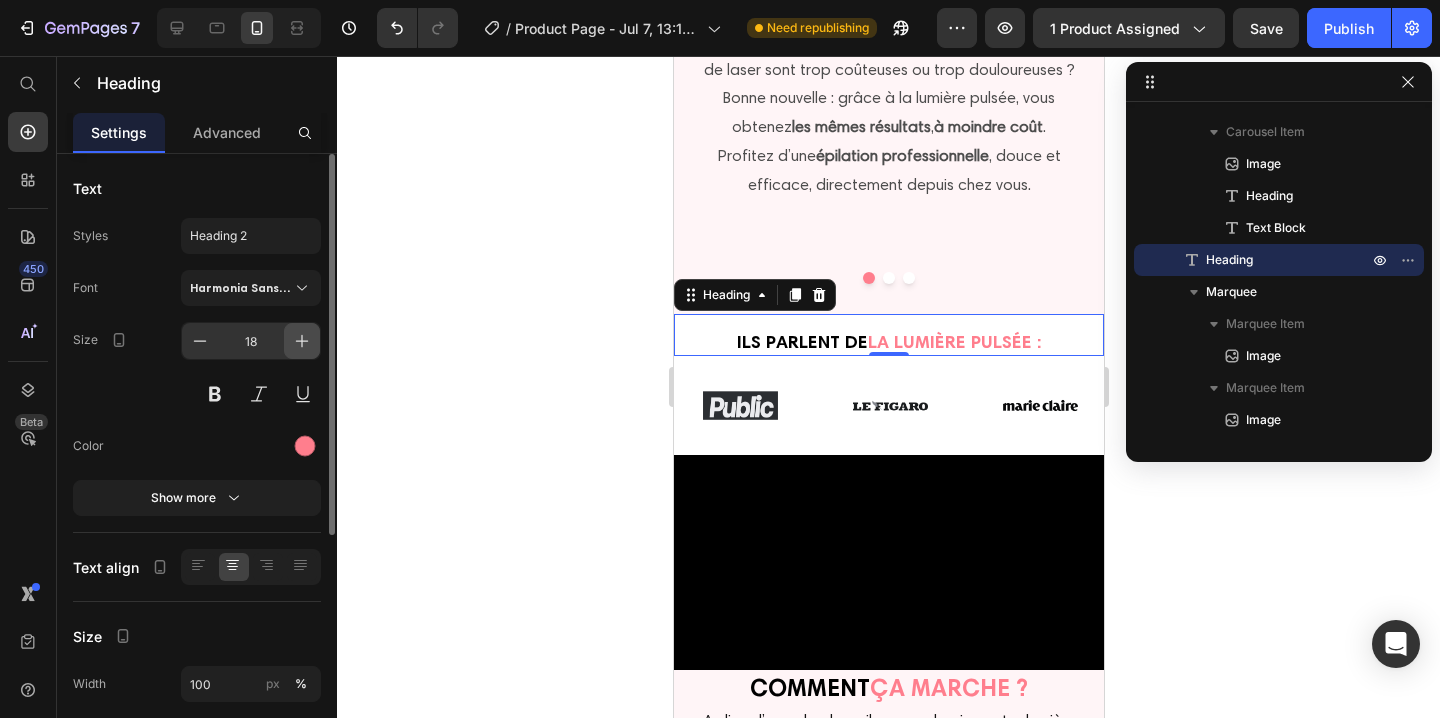 click 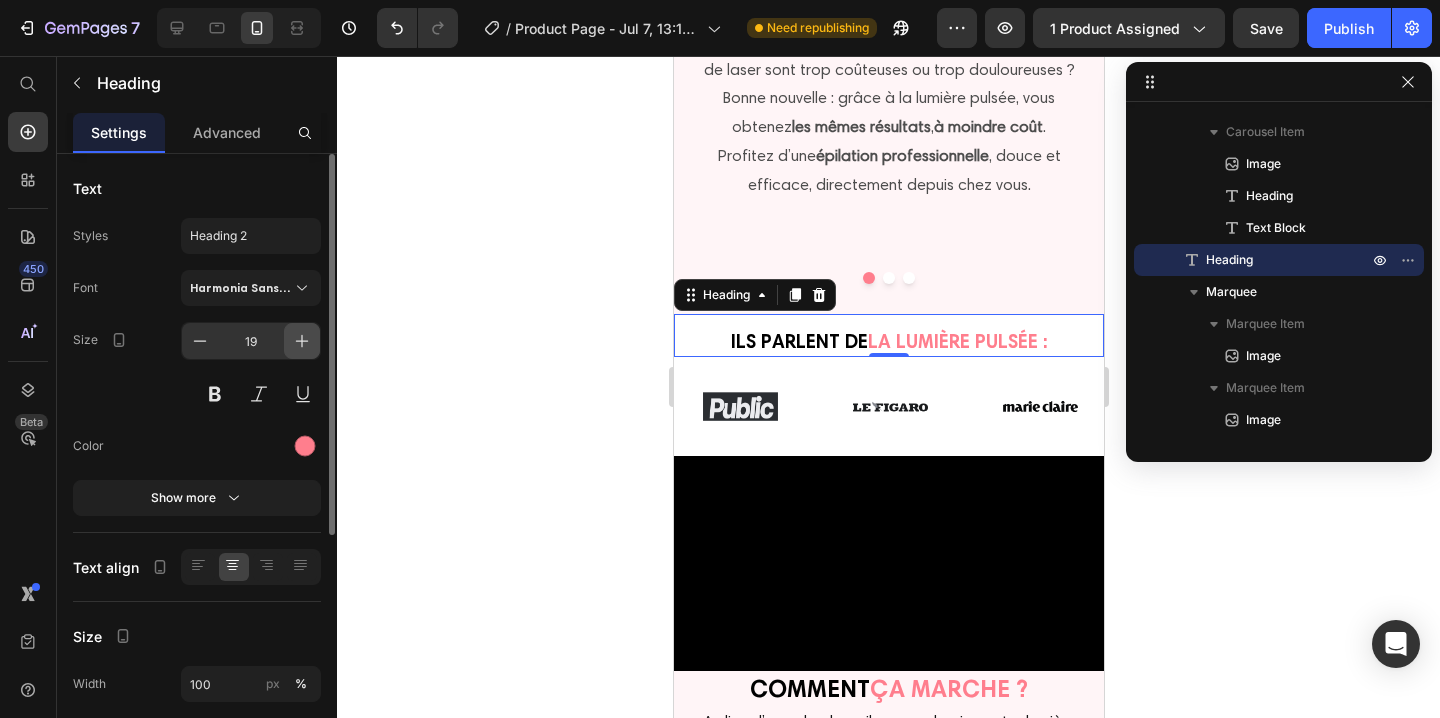 click 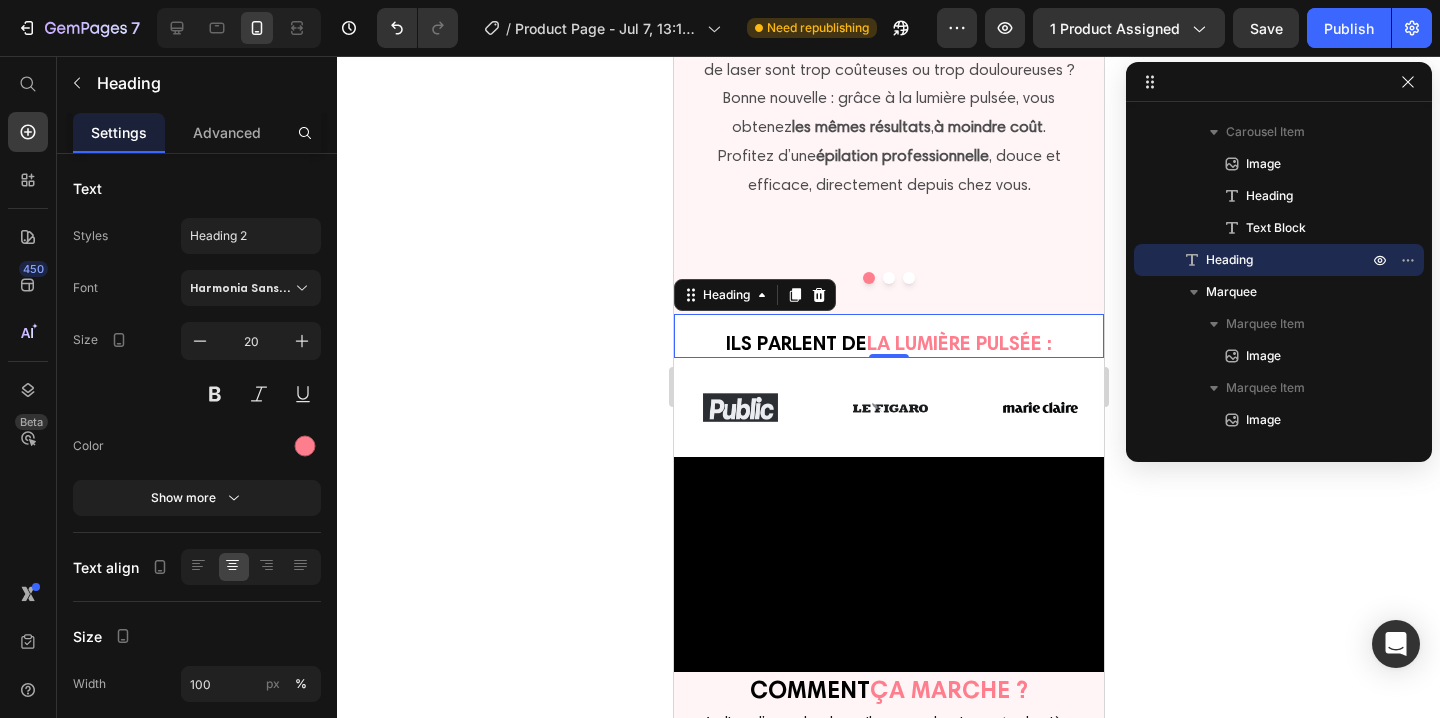 click 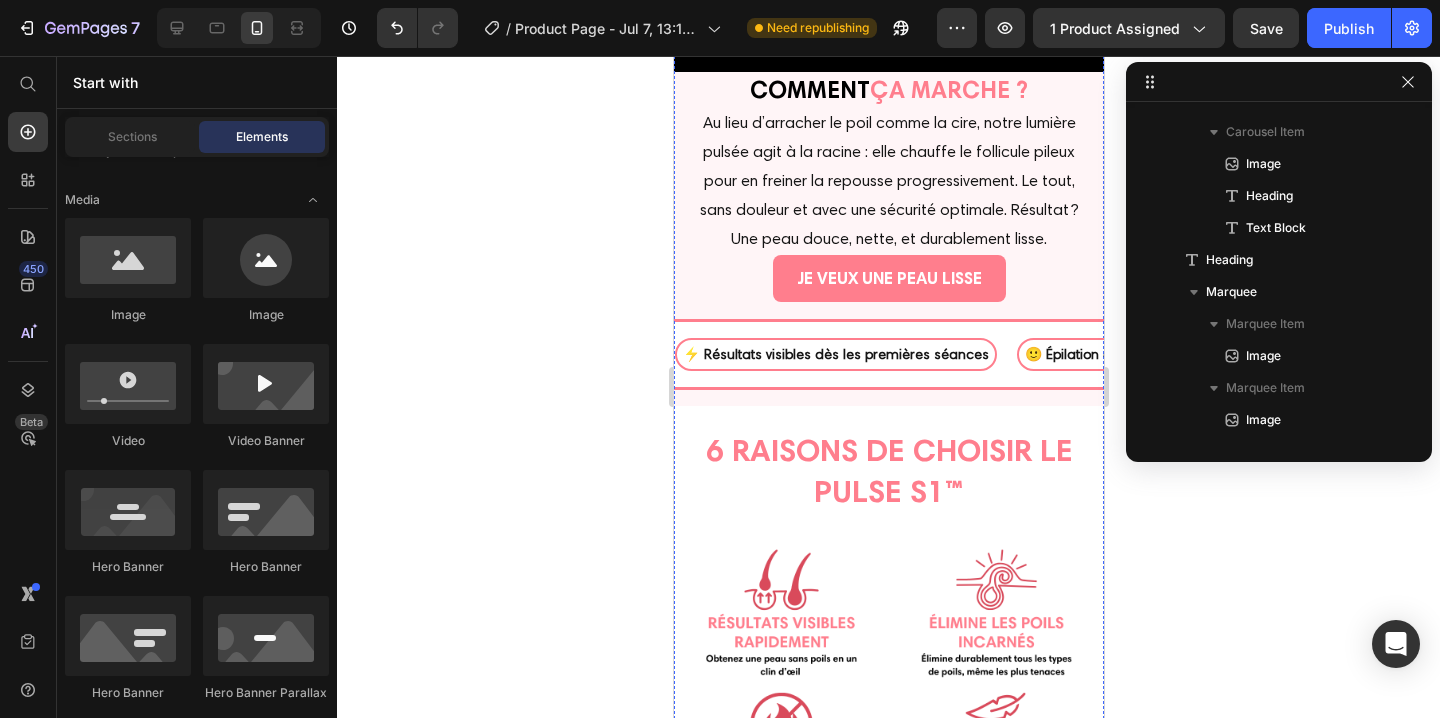 scroll, scrollTop: 3085, scrollLeft: 0, axis: vertical 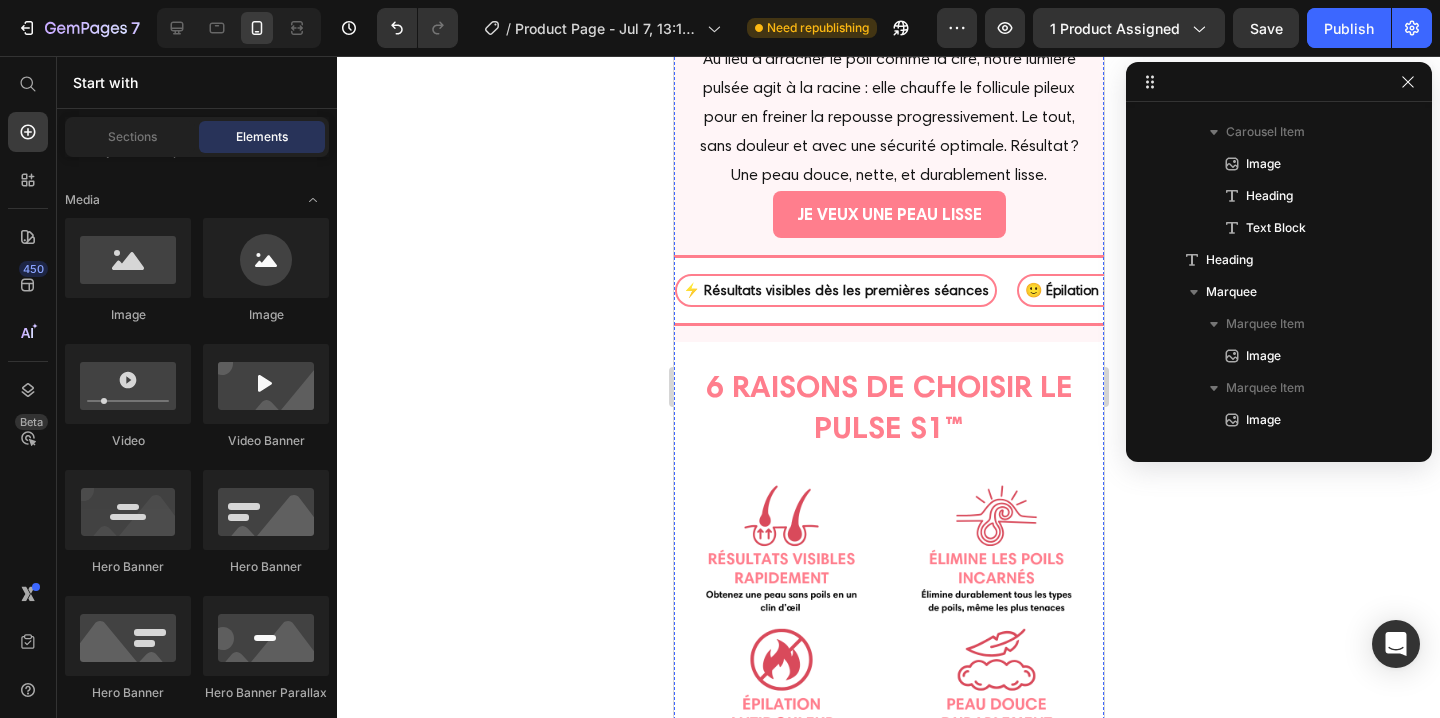 click at bounding box center (888, -100) 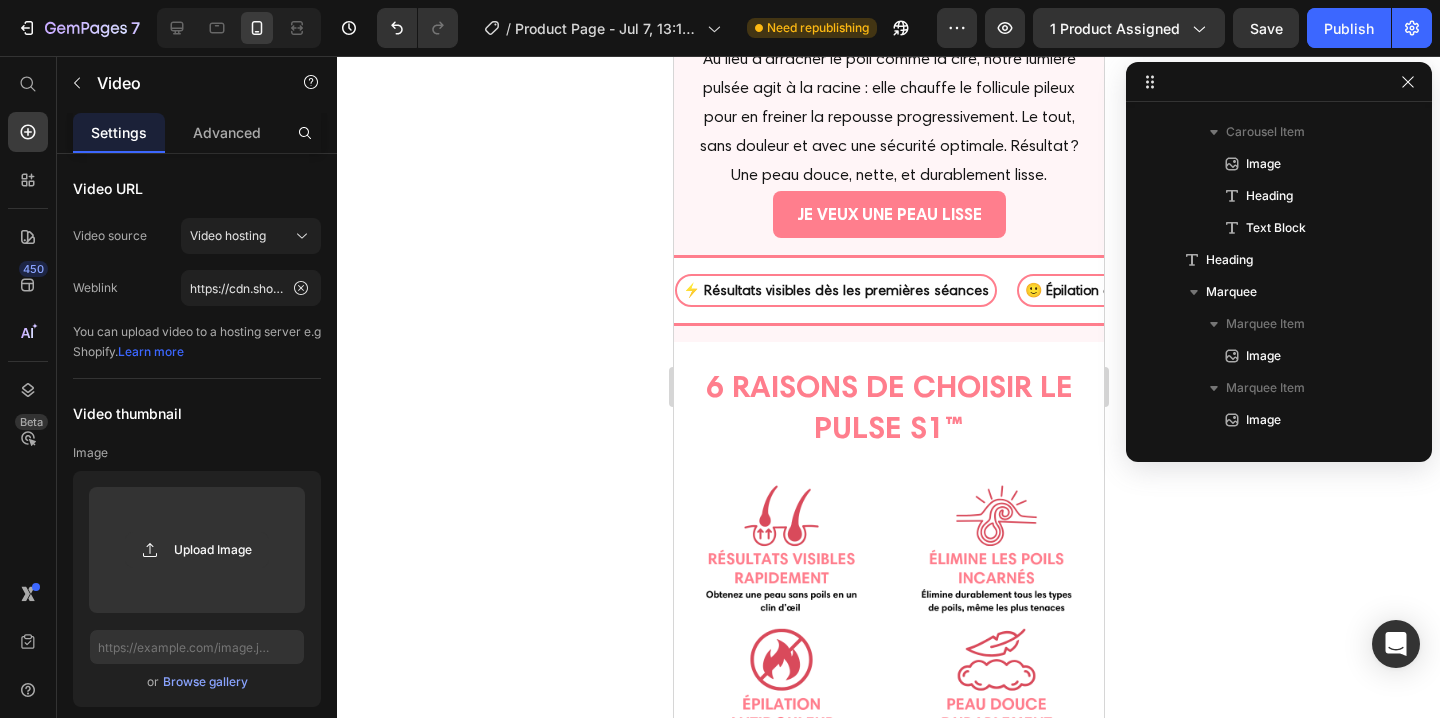 scroll, scrollTop: 4186, scrollLeft: 0, axis: vertical 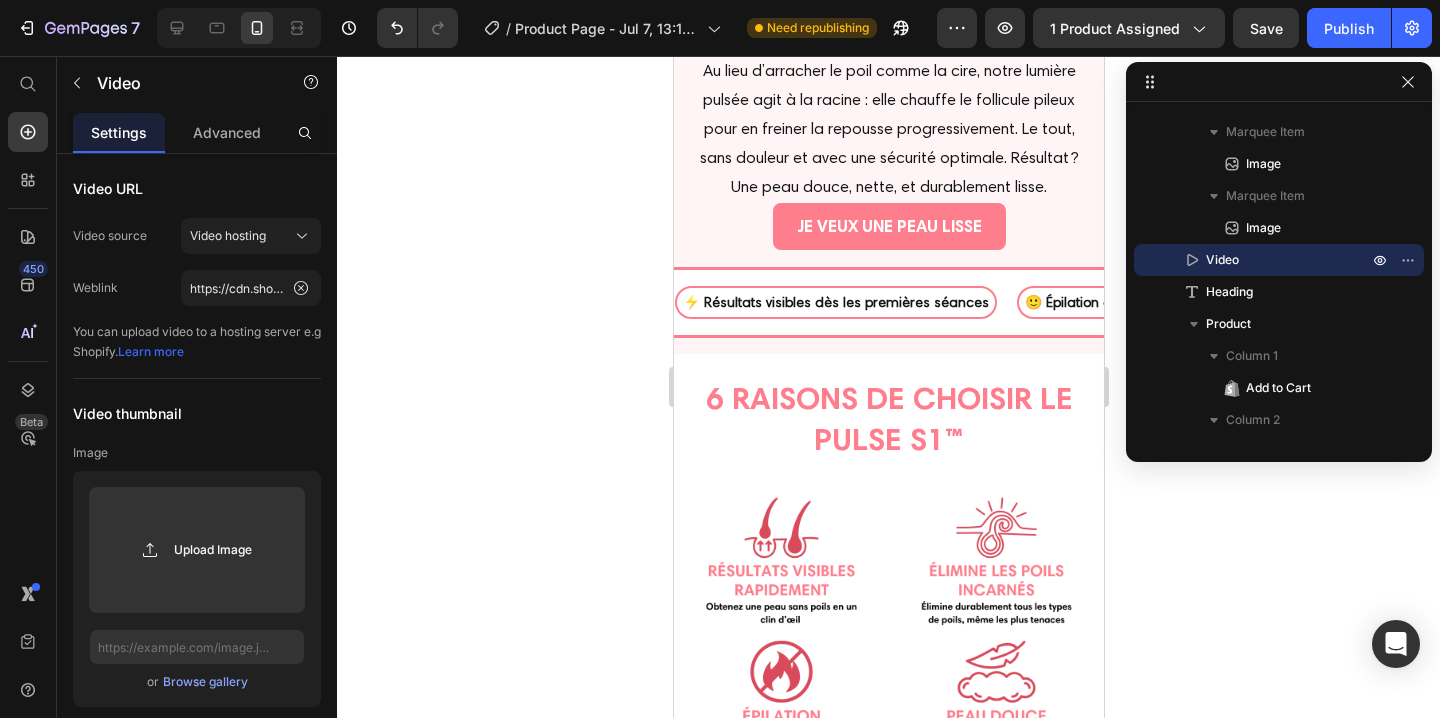 drag, startPoint x: 887, startPoint y: 361, endPoint x: 891, endPoint y: 373, distance: 12.649111 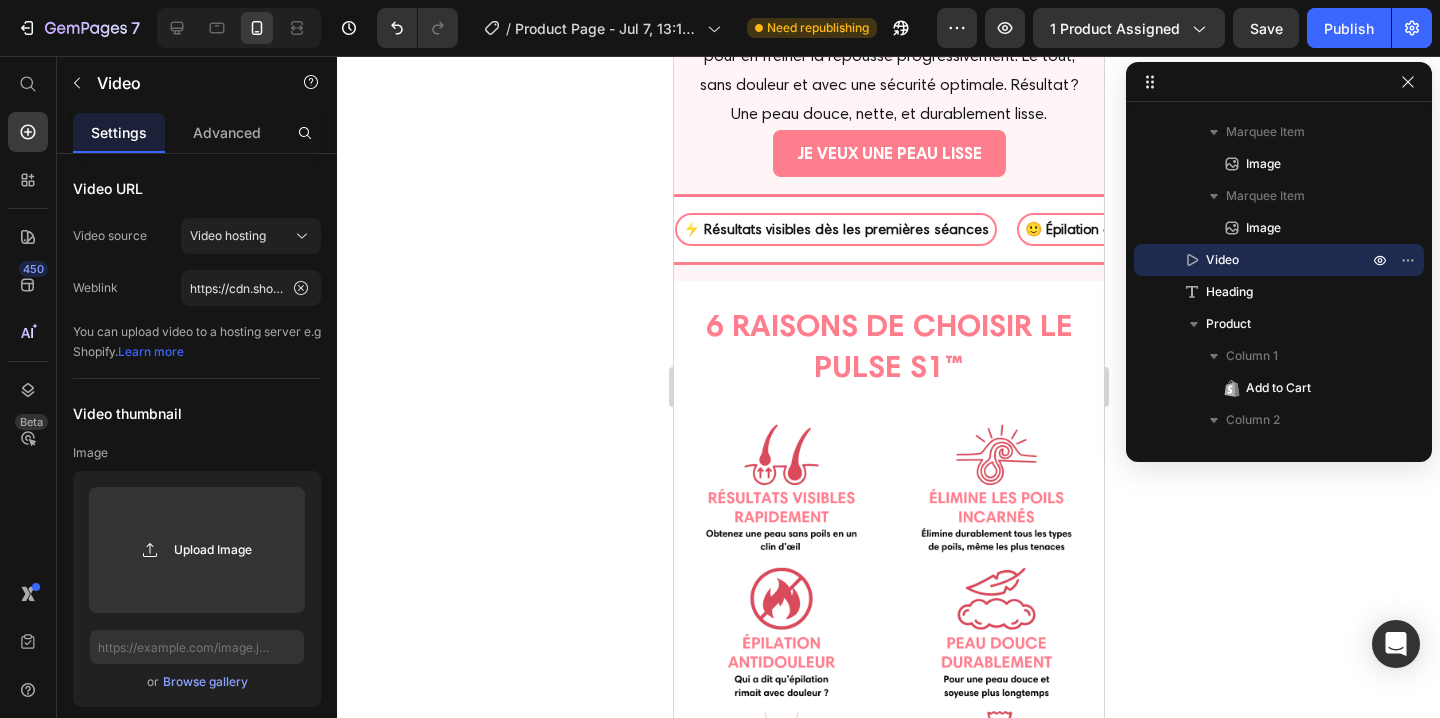 scroll, scrollTop: 3159, scrollLeft: 0, axis: vertical 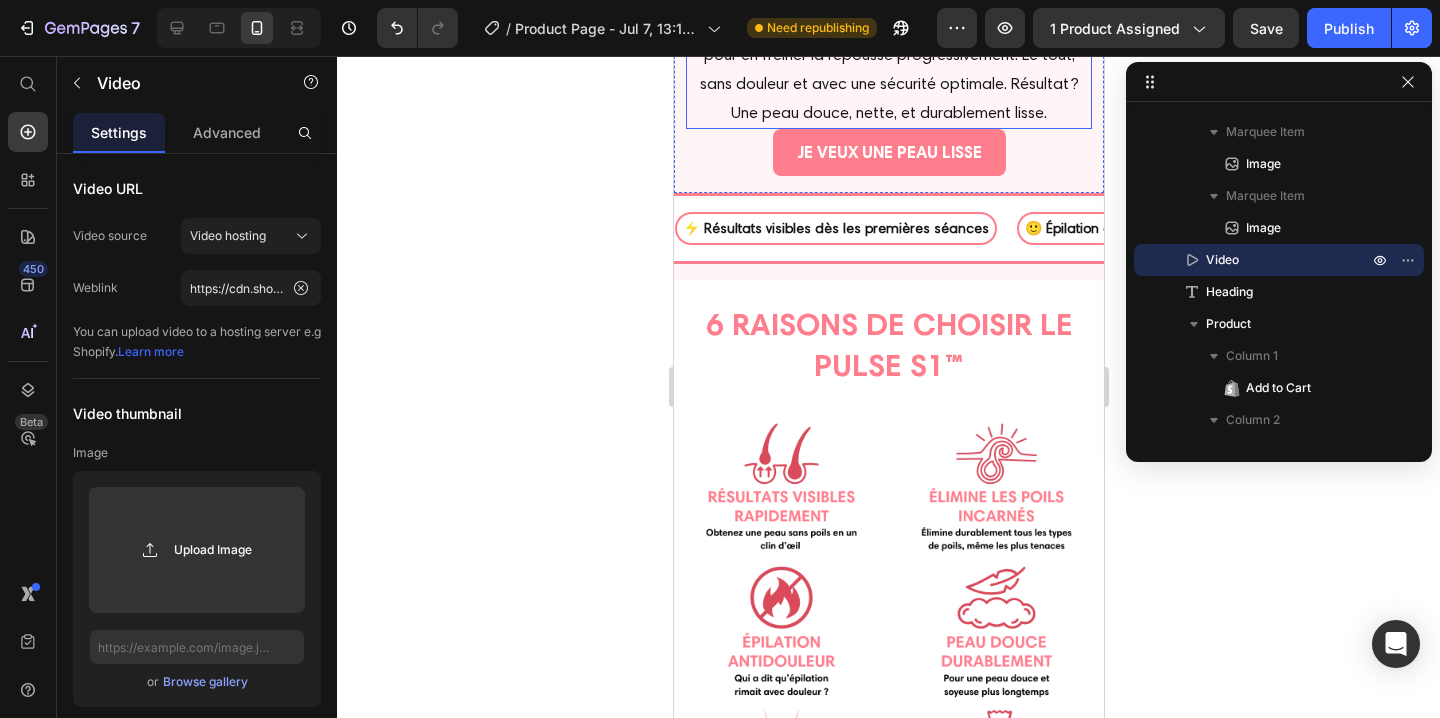 click on "Au lieu d’arracher le poil comme la cire, notre lumière pulsée agit à la racine : elle chauffe le follicule pileux pour en freiner la repousse progressivement. Le tout, sans douleur et avec une sécurité optimale. Résultat ? Une peau douce, nette, et durablement lisse." at bounding box center [888, 55] 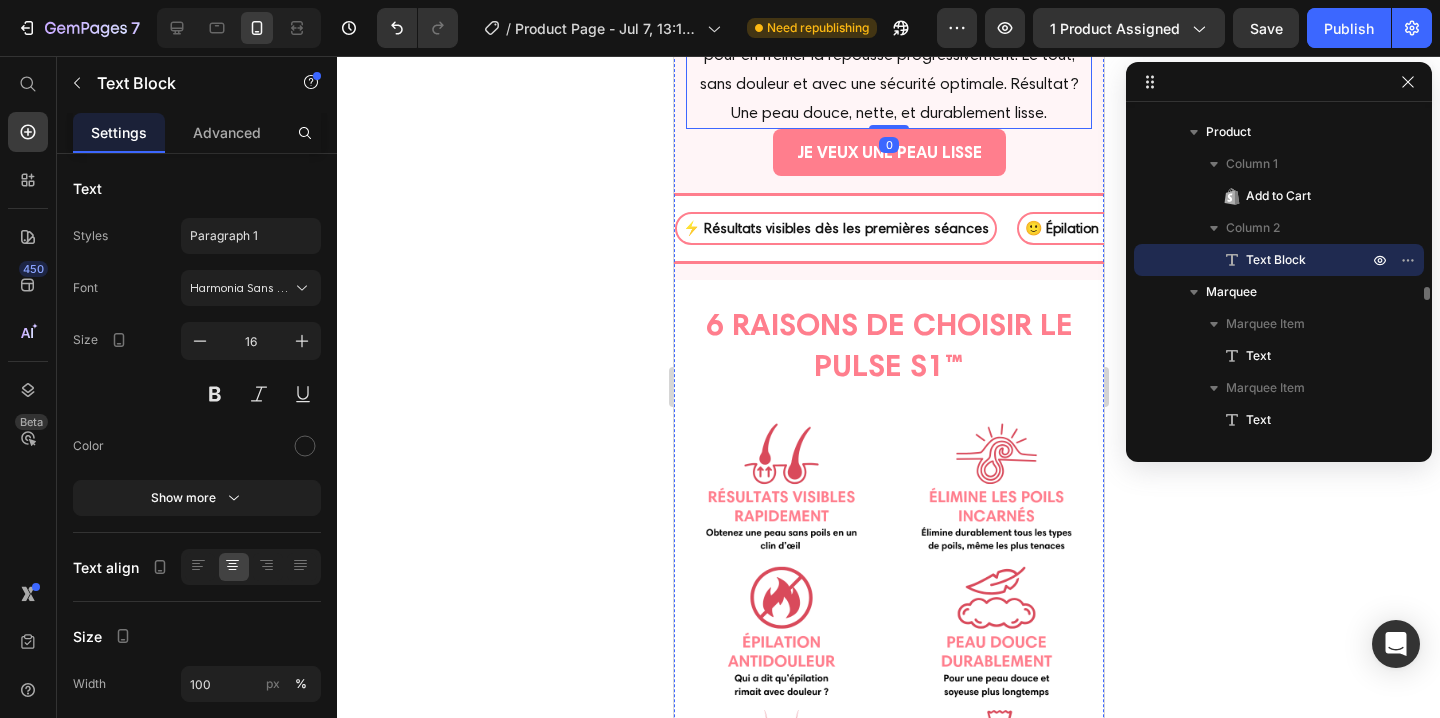 click on "COMMENT  ÇA MARCHE ?" at bounding box center (888, -37) 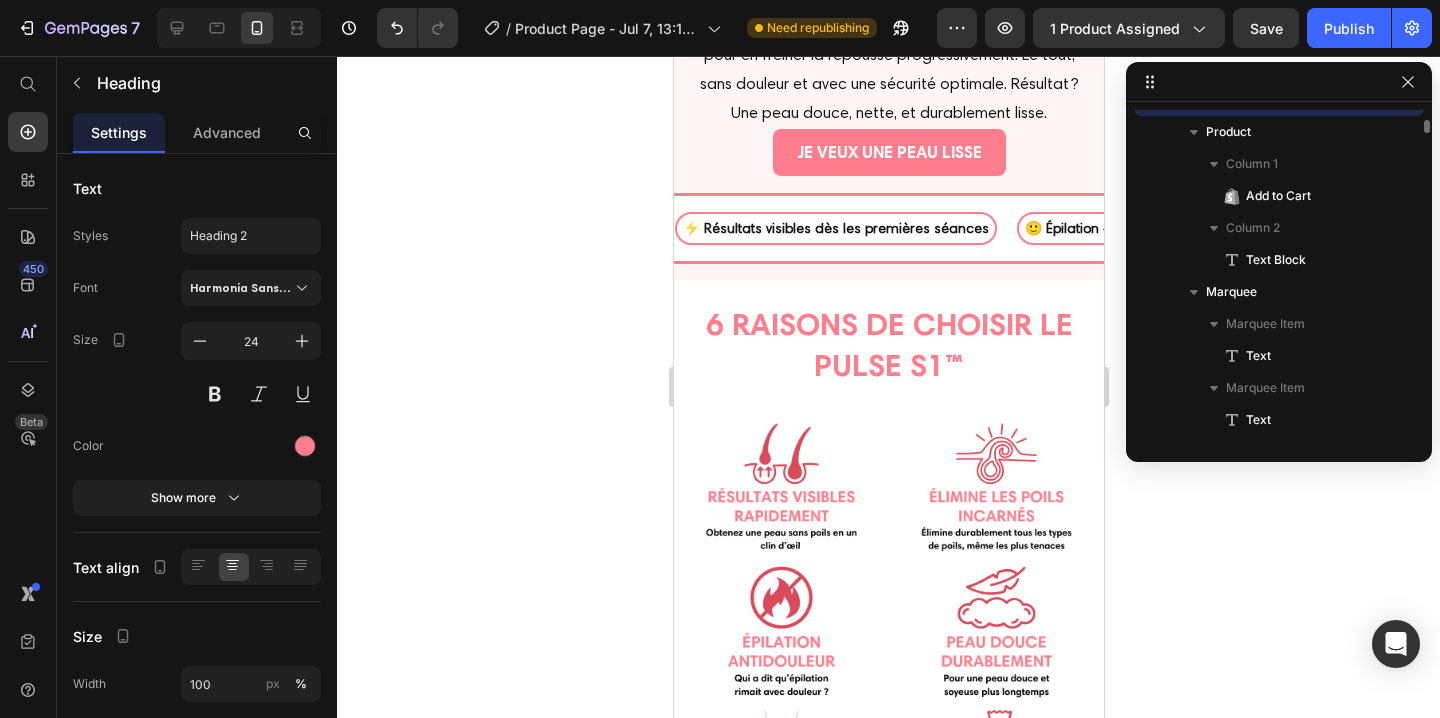 scroll, scrollTop: 4218, scrollLeft: 0, axis: vertical 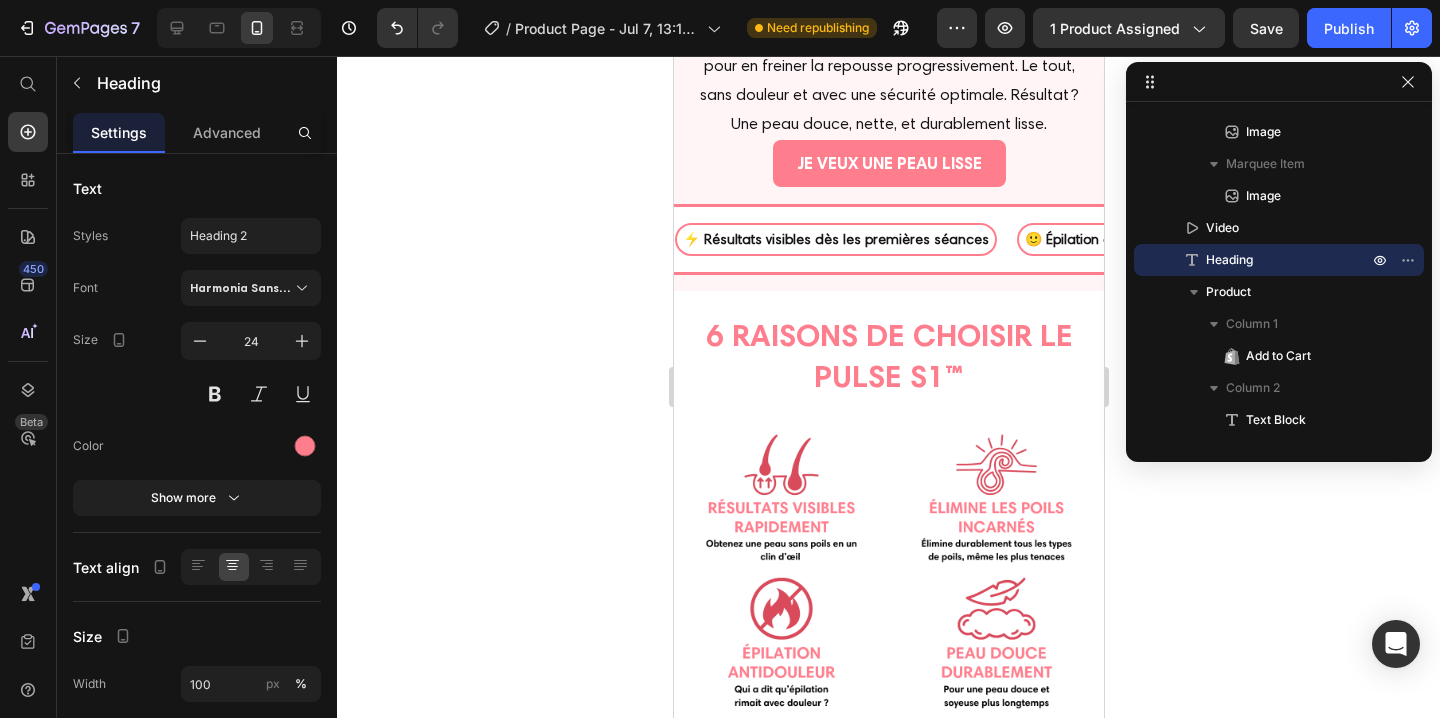 drag, startPoint x: 899, startPoint y: 332, endPoint x: 899, endPoint y: 343, distance: 11 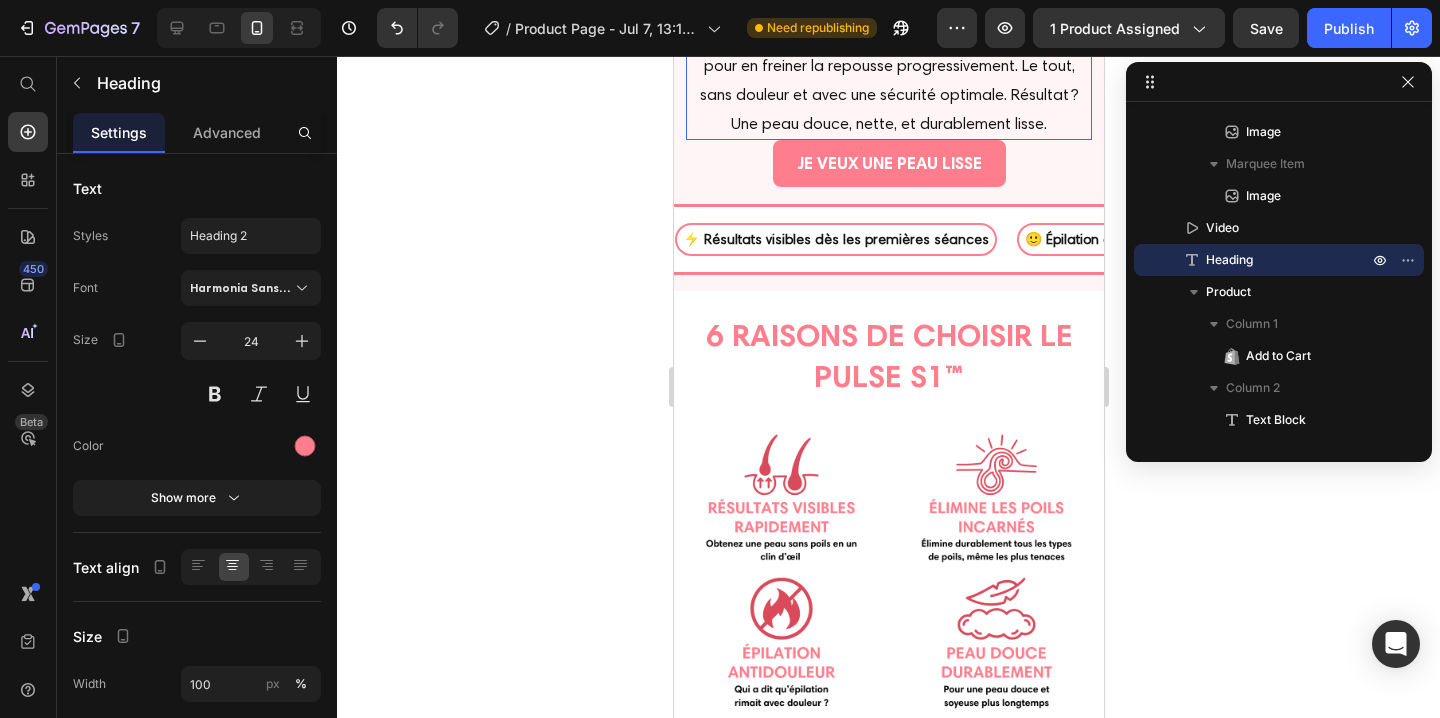 click on "Au lieu d’arracher le poil comme la cire, notre lumière pulsée agit à la racine : elle chauffe le follicule pileux pour en freiner la repousse progressivement. Le tout, sans douleur et avec une sécurité optimale. Résultat ? Une peau douce, nette, et durablement lisse." at bounding box center [888, 66] 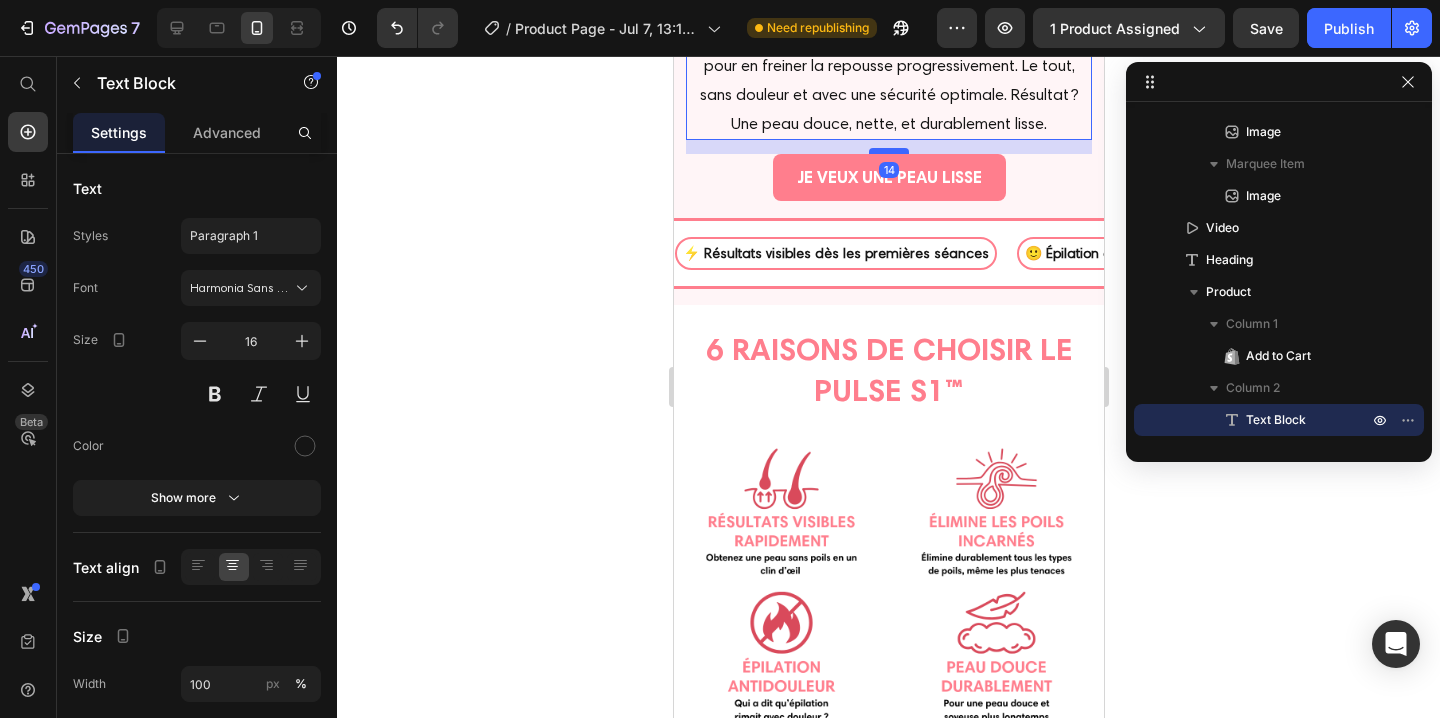 drag, startPoint x: 897, startPoint y: 493, endPoint x: 897, endPoint y: 507, distance: 14 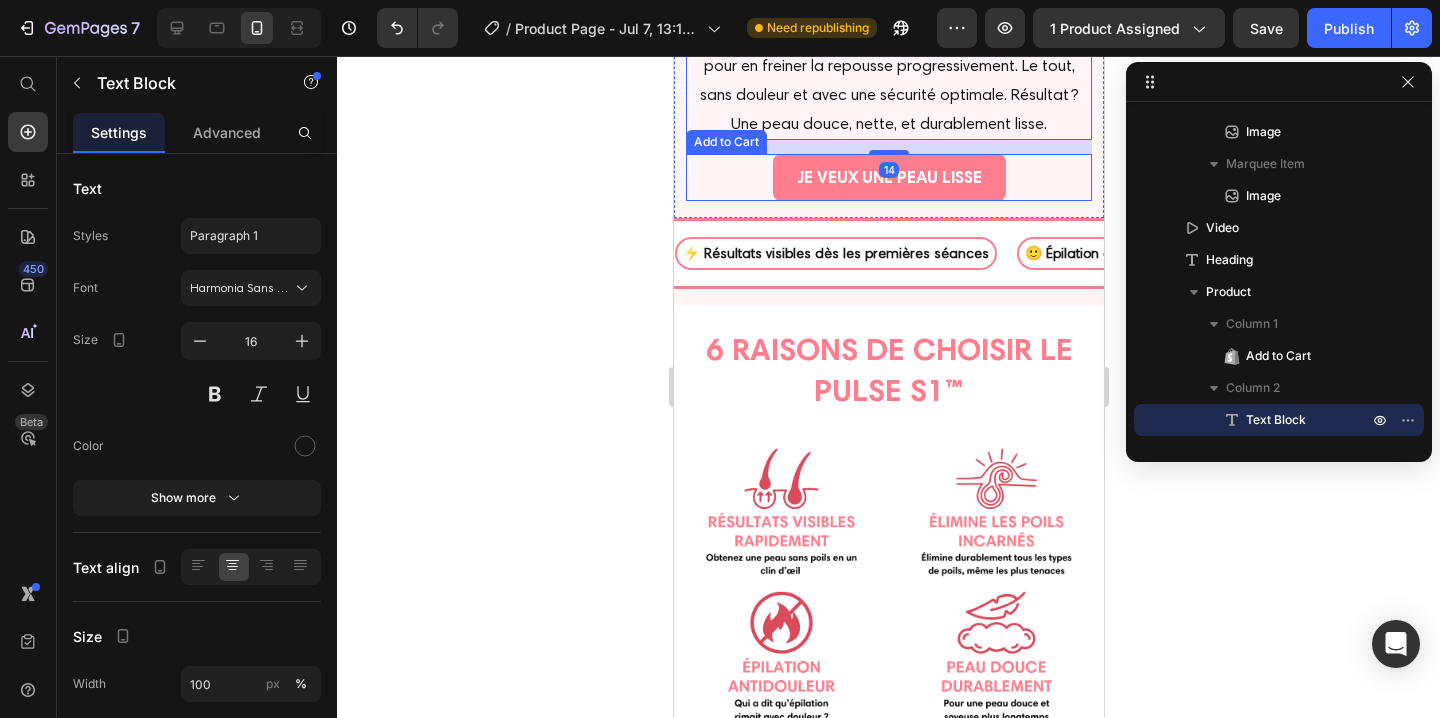 click on "JE VEUX UNE PEAU LISSE Add to Cart" at bounding box center [888, 177] 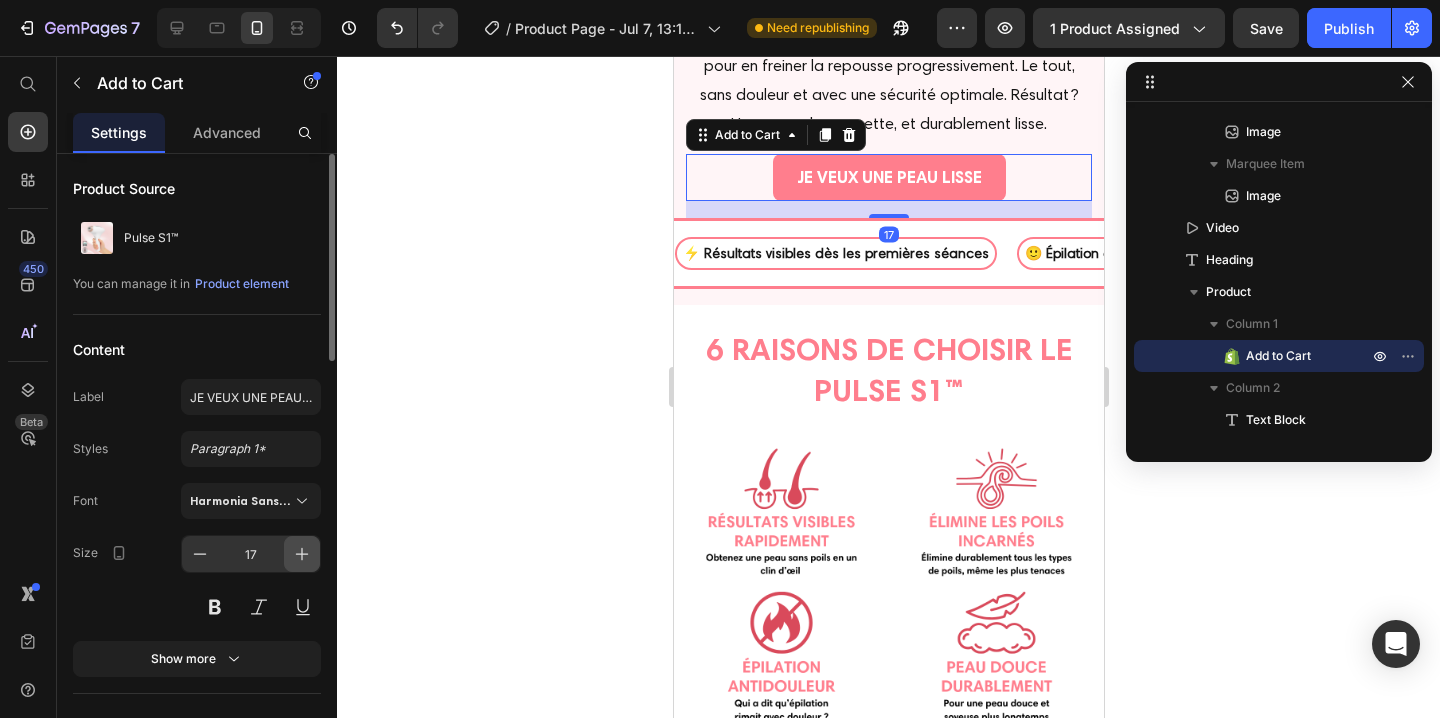 click 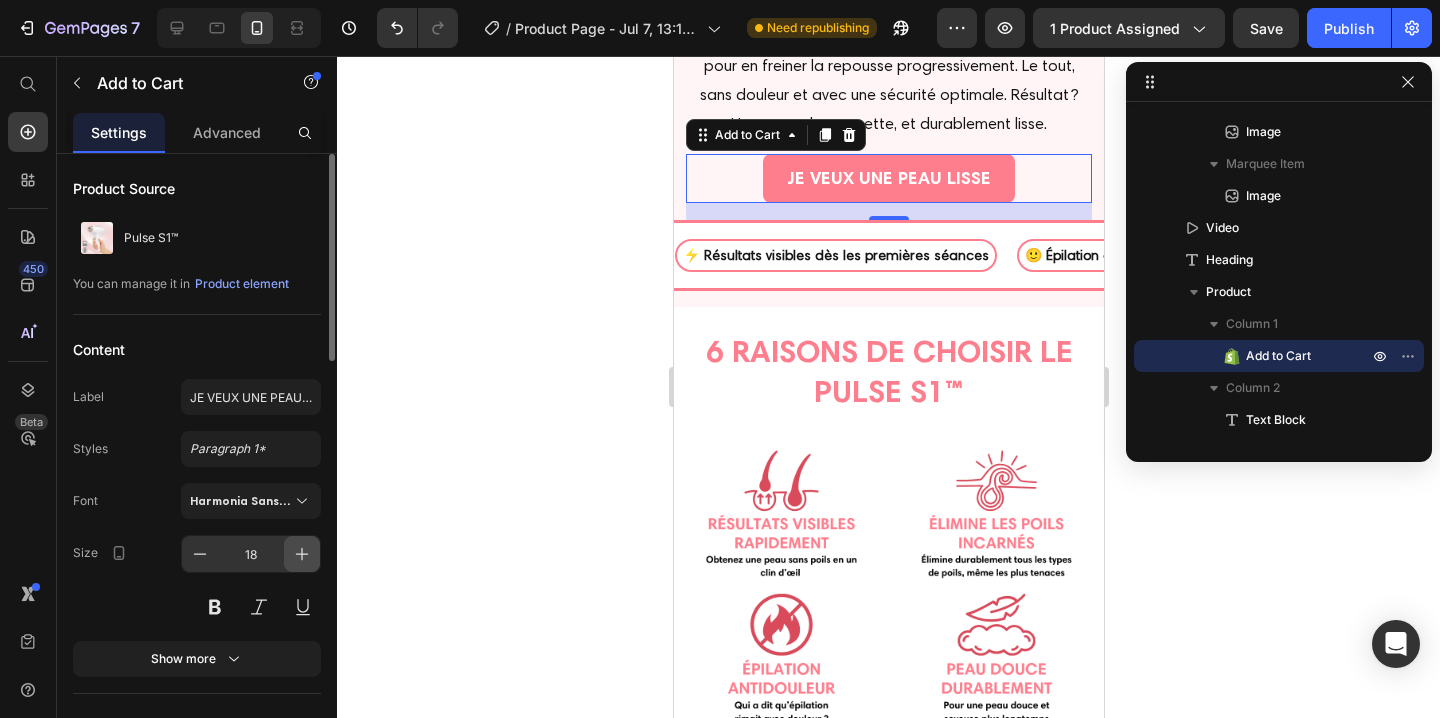click 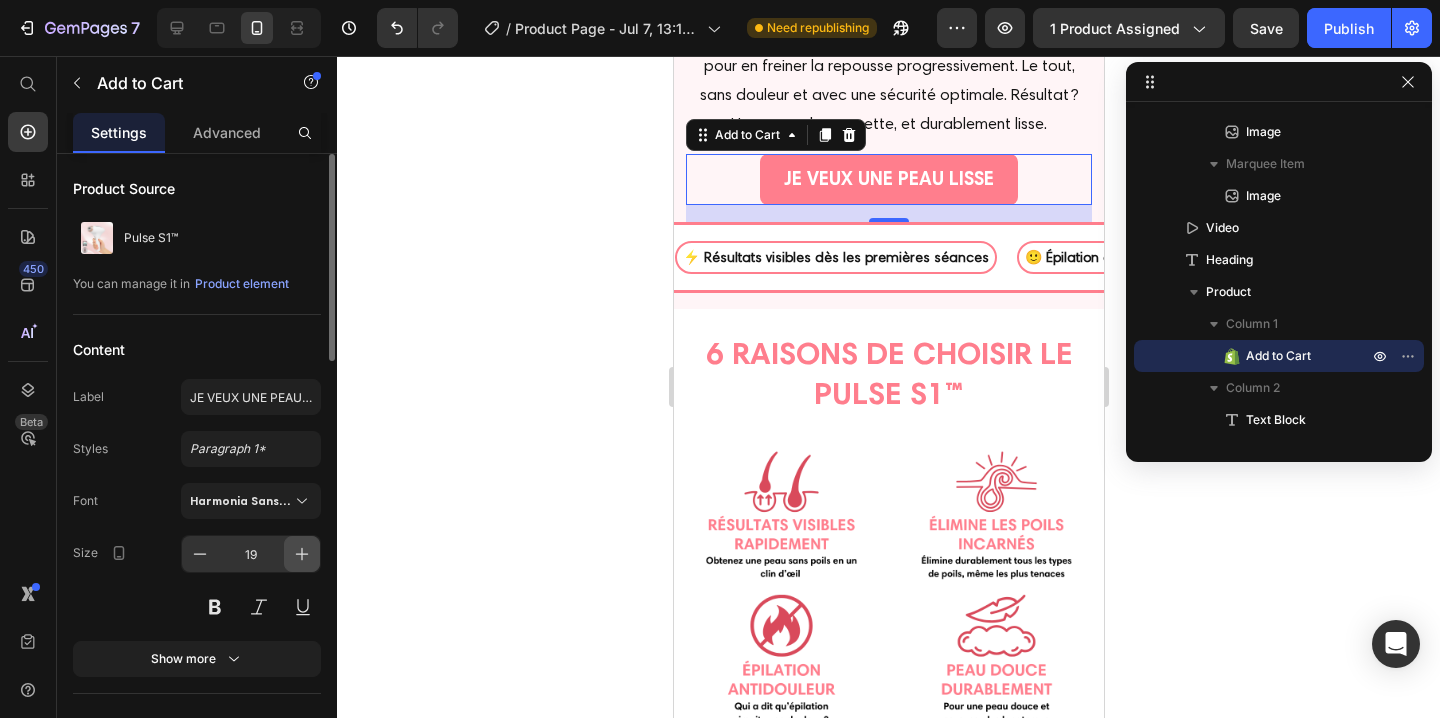 click 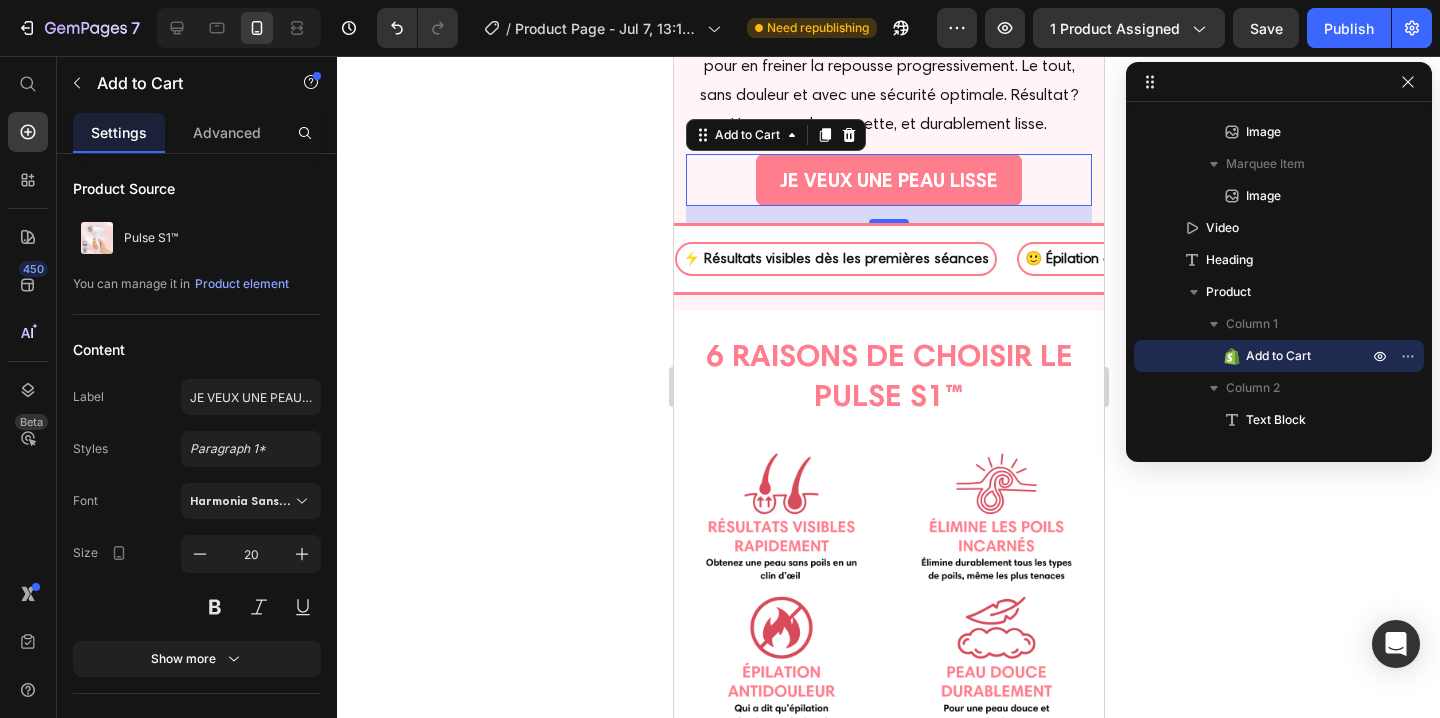 click 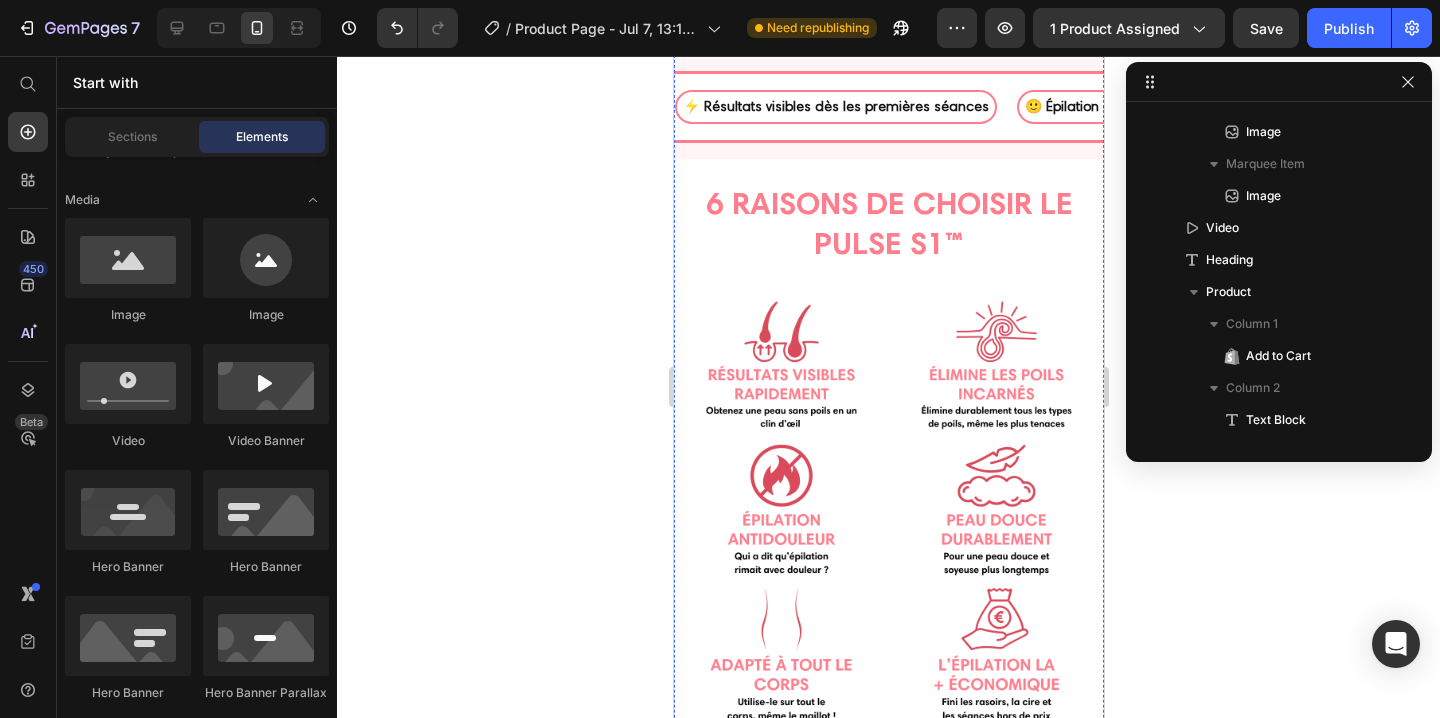 scroll, scrollTop: 3334, scrollLeft: 0, axis: vertical 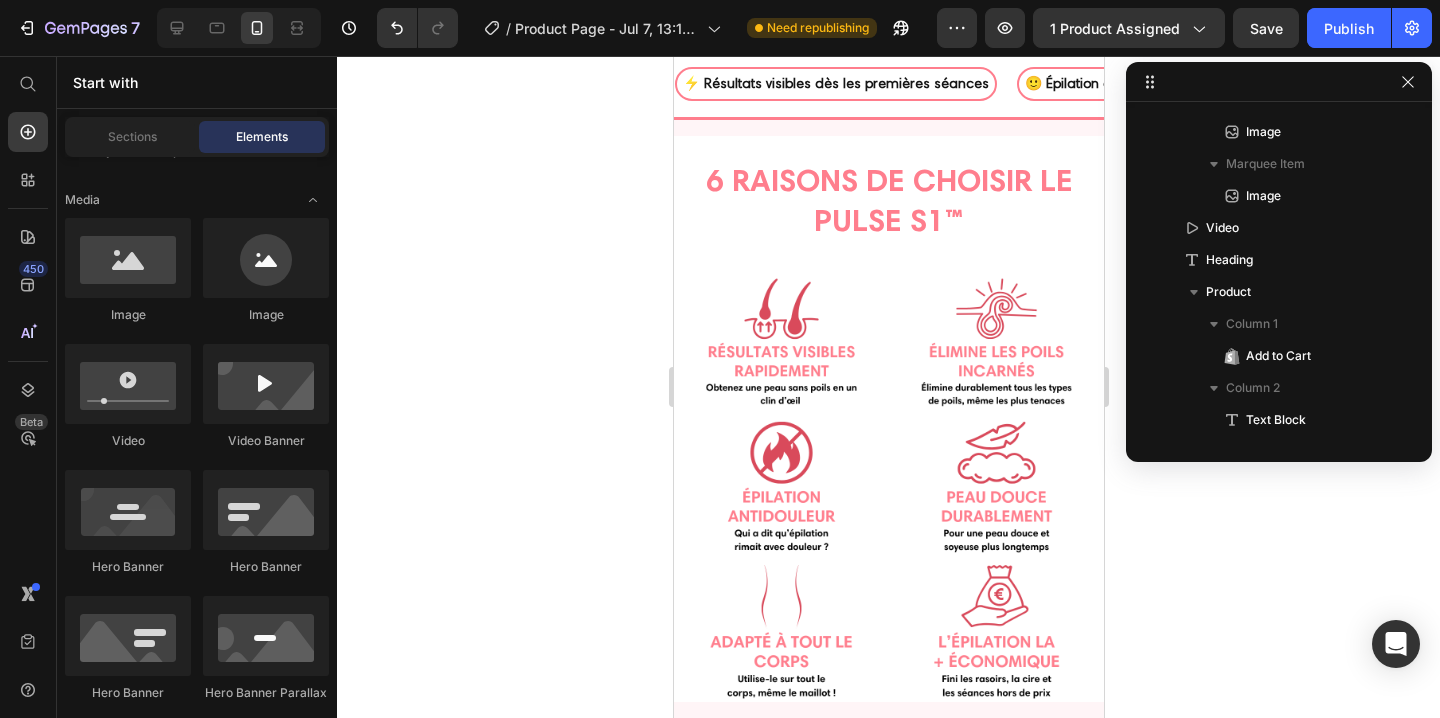 click on "JE VEUX UNE PEAU LISSE Add to Cart" at bounding box center (888, 5) 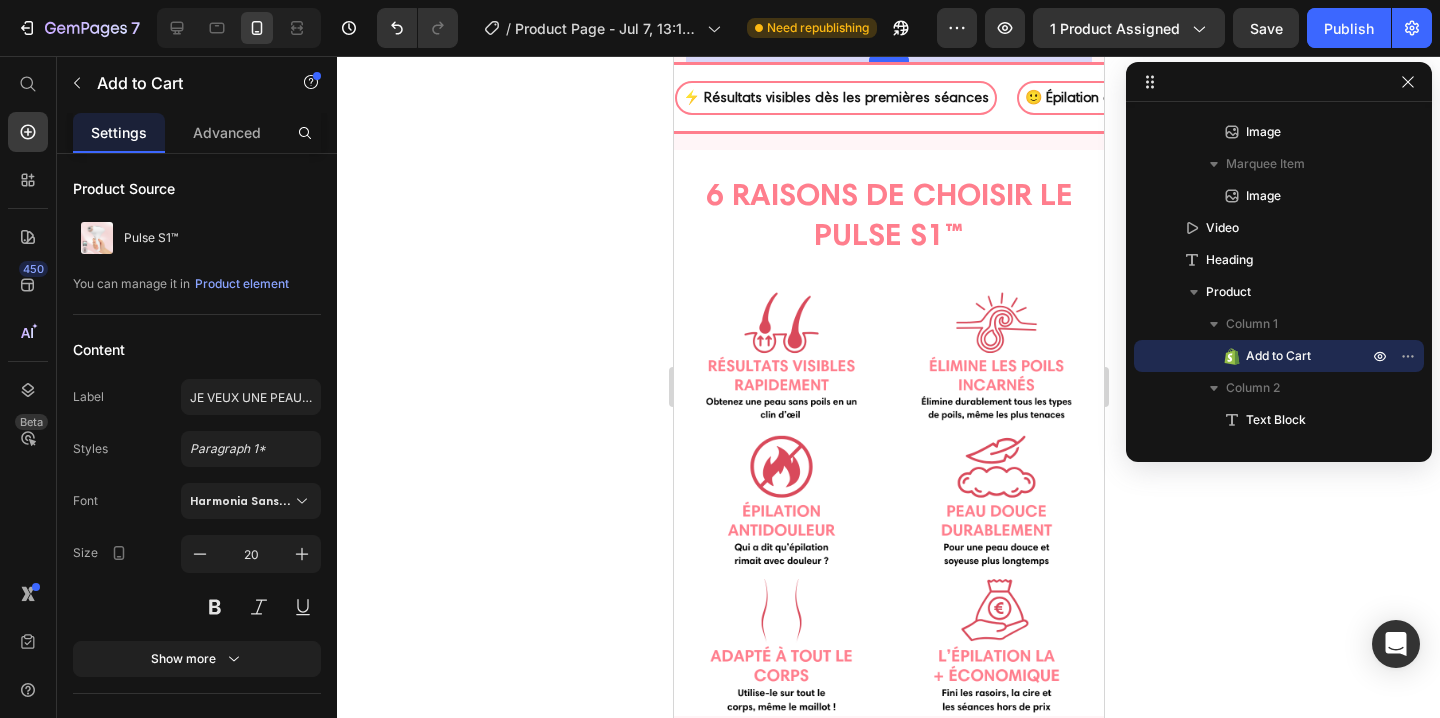 drag, startPoint x: 886, startPoint y: 401, endPoint x: 1283, endPoint y: 479, distance: 404.5899 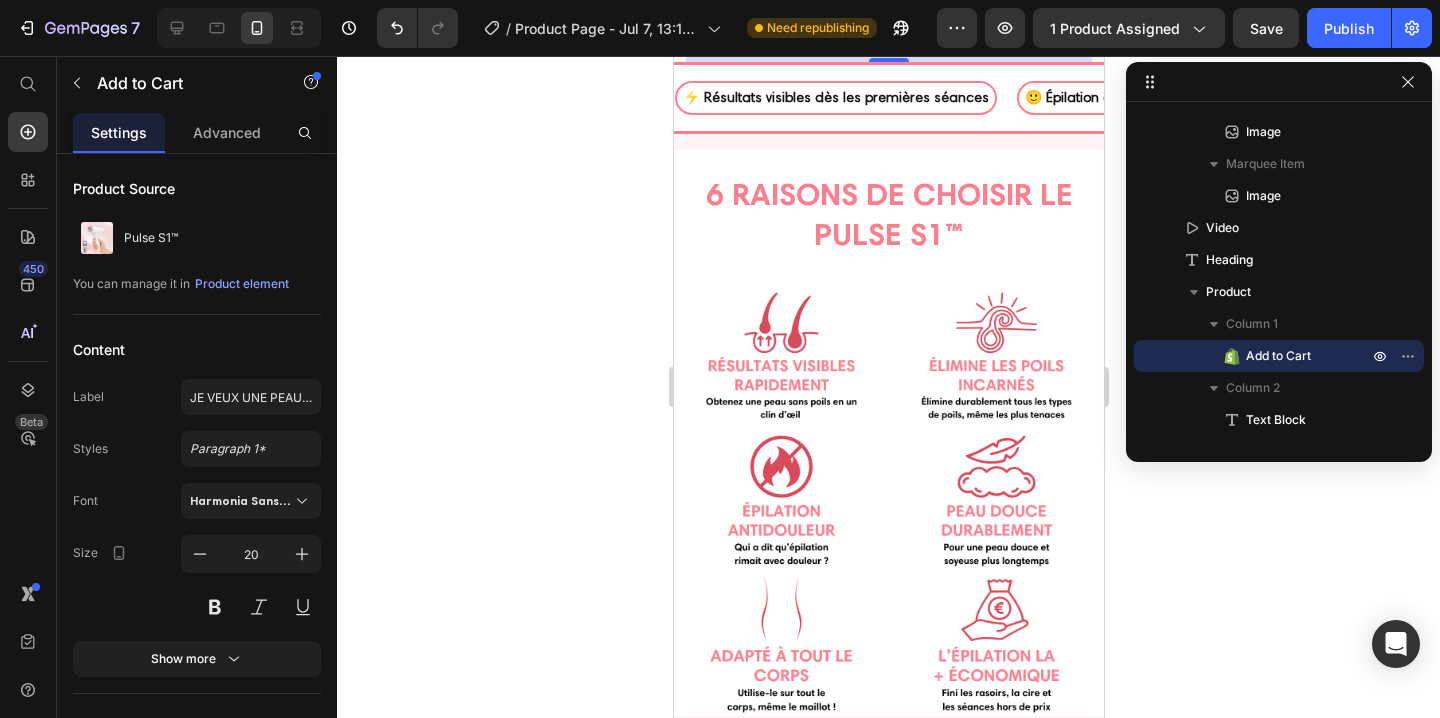 click 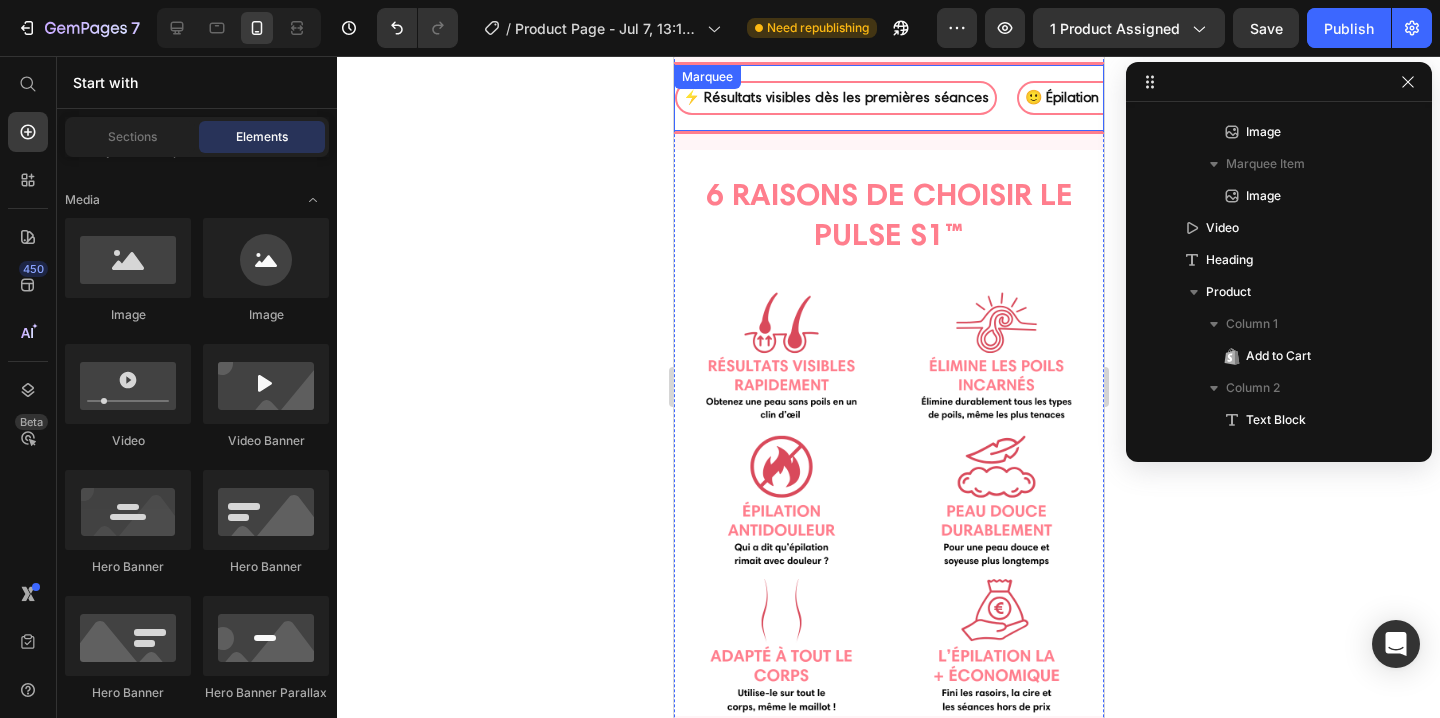 click on "⚡️ Résultats visibles dès les premières séances  Text 🙂 Épilation antidouleur Text ❤️ Sûr pour la peau Text ❄️ Fonction refroidissement Text 👙 Adapté à tout le corps Text 💸 Économique Text ⚡️ Résultats visibles dès les premières séances  Text 🙂 Épilation antidouleur Text ❤️ Sûr pour la peau Text ❄️ Fonction refroidissement Text 👙 Adapté à tout le corps Text 💸 Économique Text Marquee" at bounding box center [888, 97] 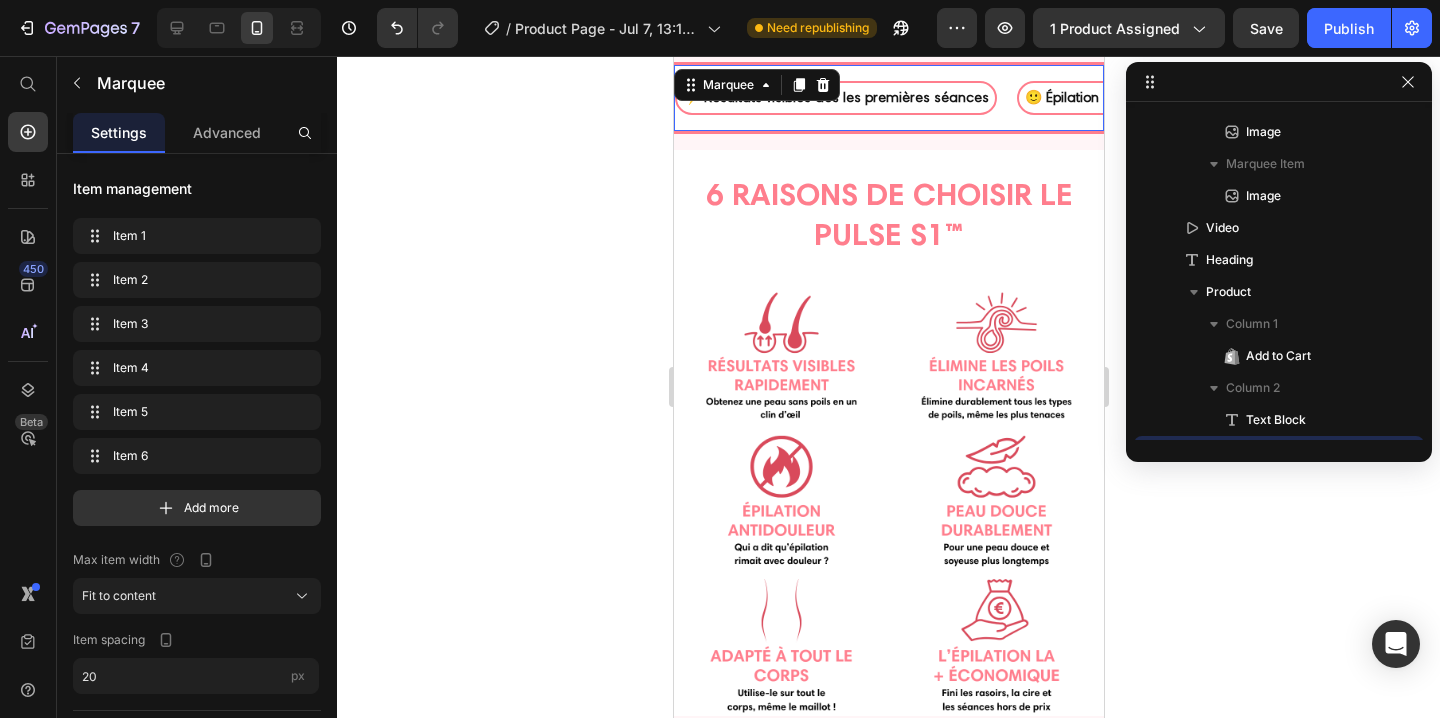 scroll, scrollTop: 4410, scrollLeft: 0, axis: vertical 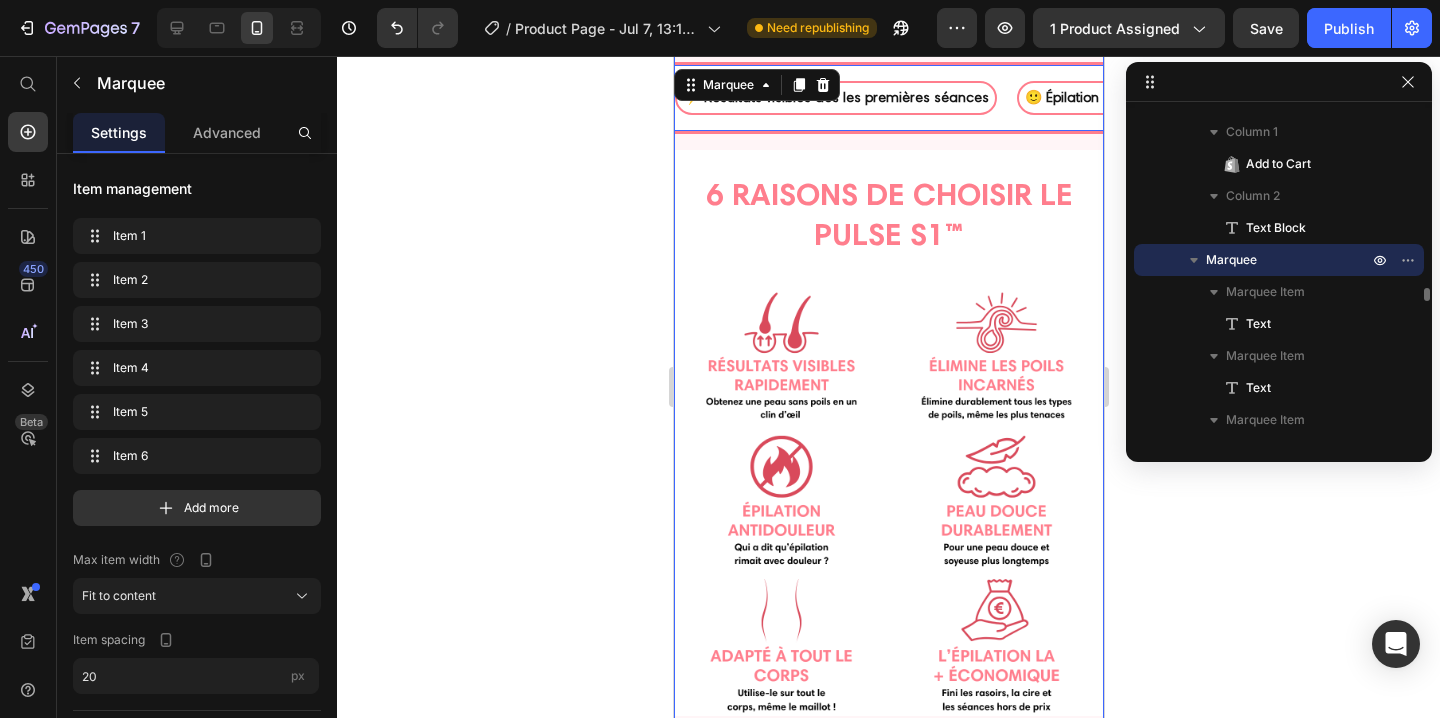 click on "⚡️ Résultats visibles dès les premières séances  Text 🙂 Épilation antidouleur Text ❤️ Sûr pour la peau Text ❄️ Fonction refroidissement Text 👙 Adapté à tout le corps Text 💸 Économique Text ⚡️ Résultats visibles dès les premières séances  Text 🙂 Épilation antidouleur Text ❤️ Sûr pour la peau Text ❄️ Fonction refroidissement Text 👙 Adapté à tout le corps Text 💸 Économique Text Marquee   16" at bounding box center [888, 105] 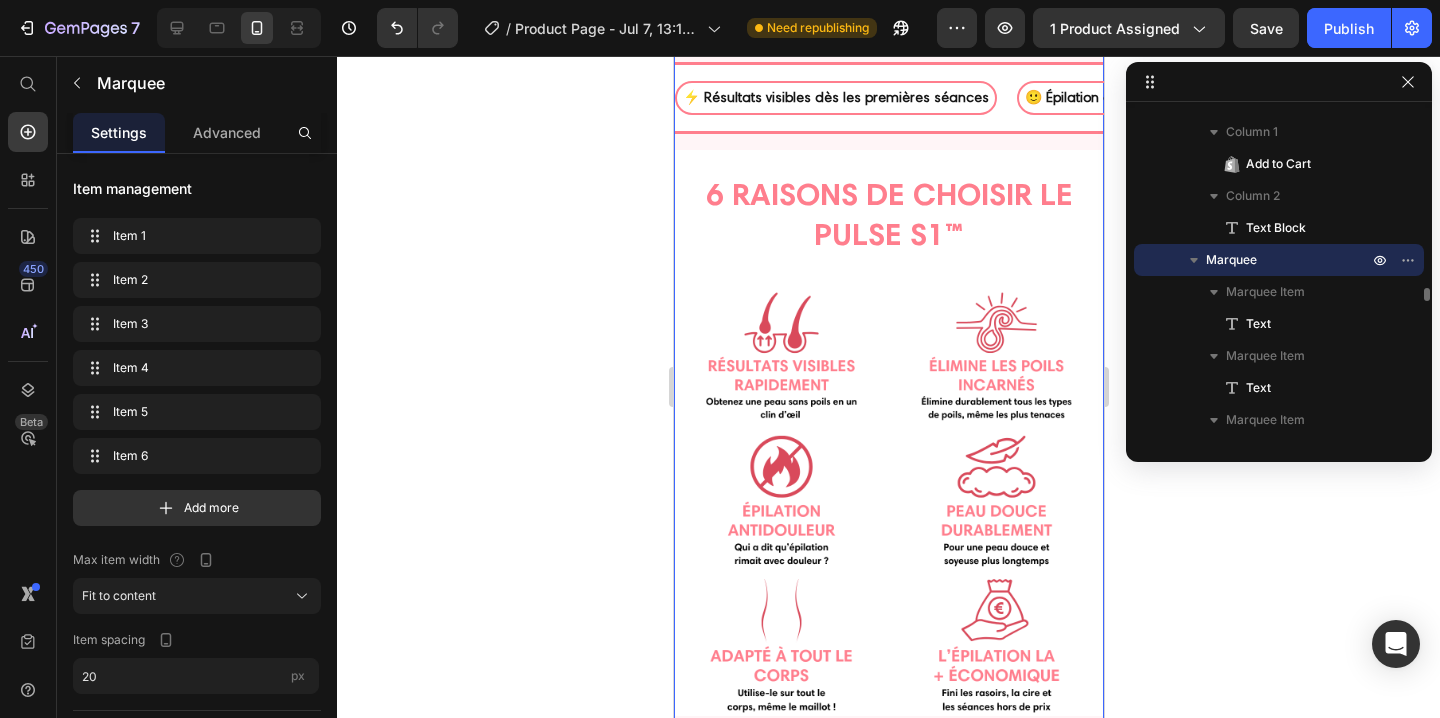 scroll, scrollTop: 0, scrollLeft: 0, axis: both 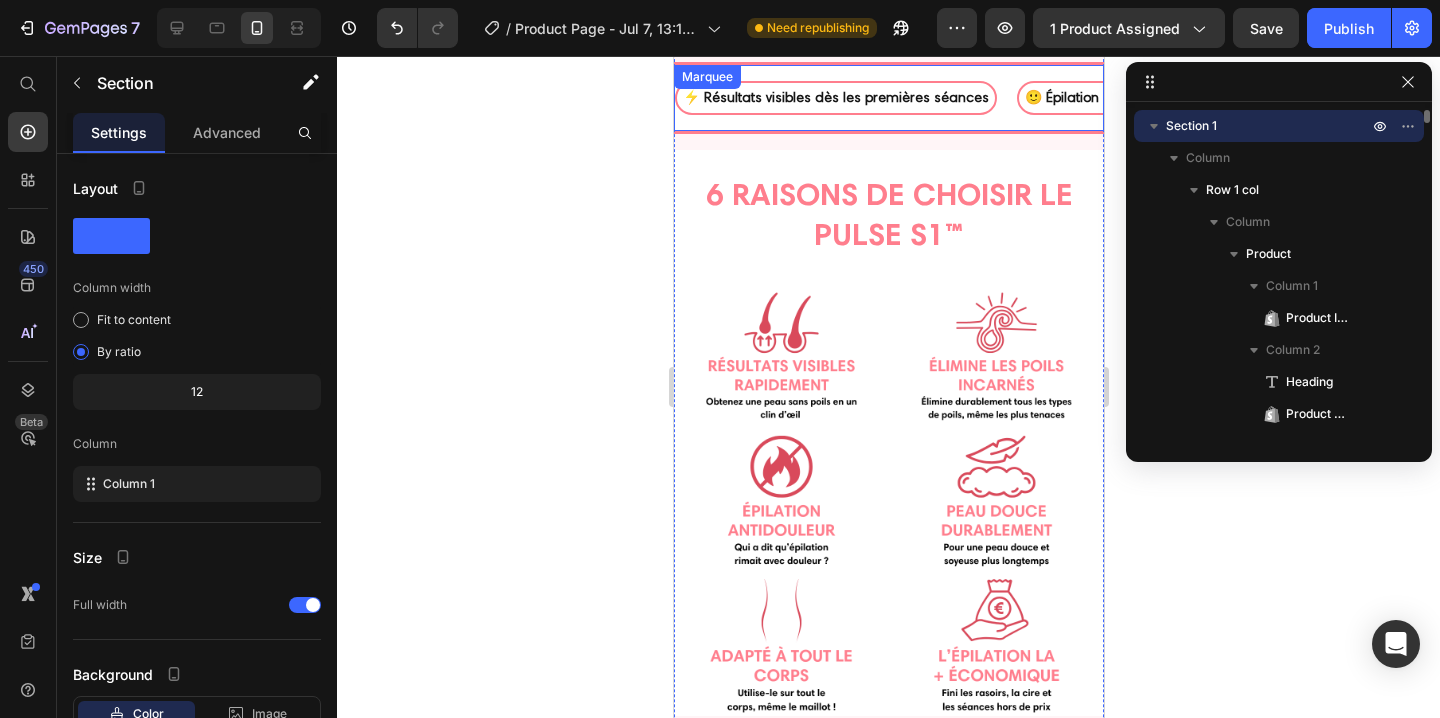 click on "⚡️ Résultats visibles dès les premières séances  Text" at bounding box center [845, 97] 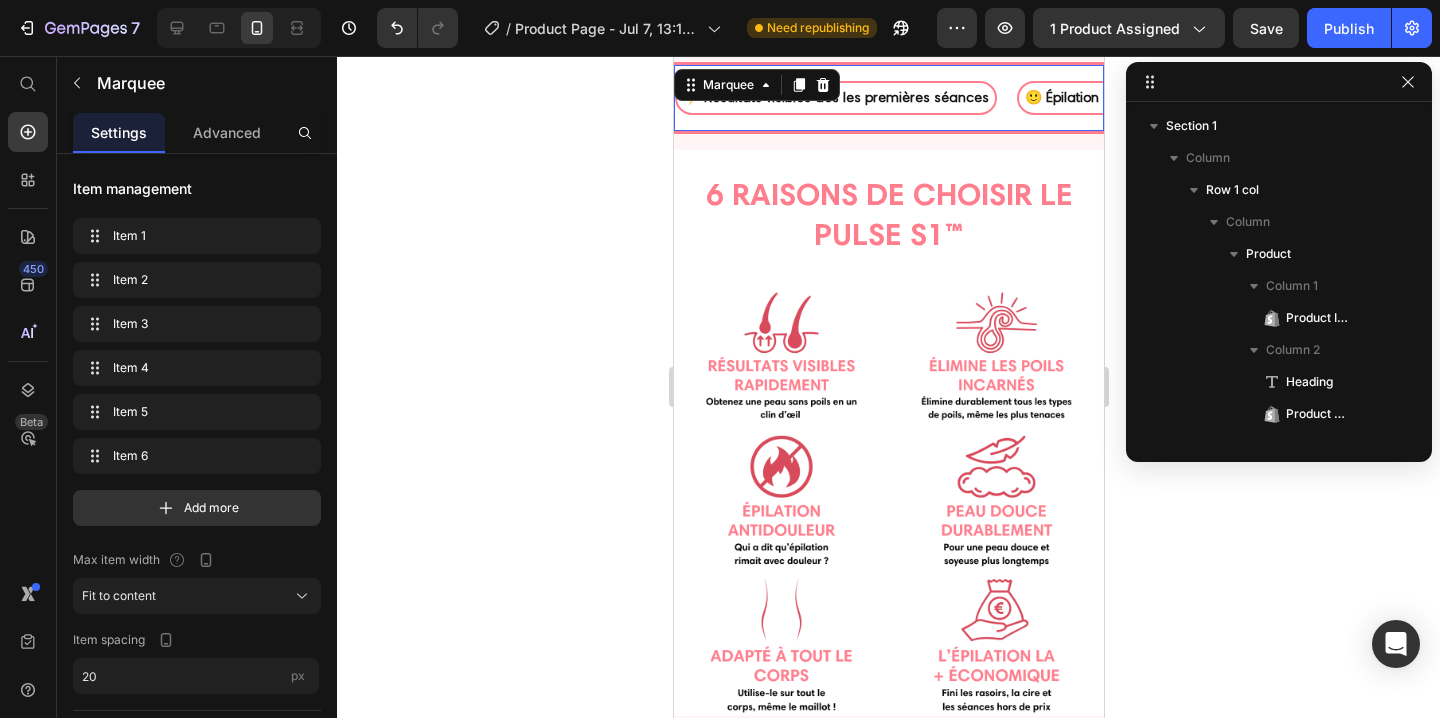 scroll, scrollTop: 4410, scrollLeft: 0, axis: vertical 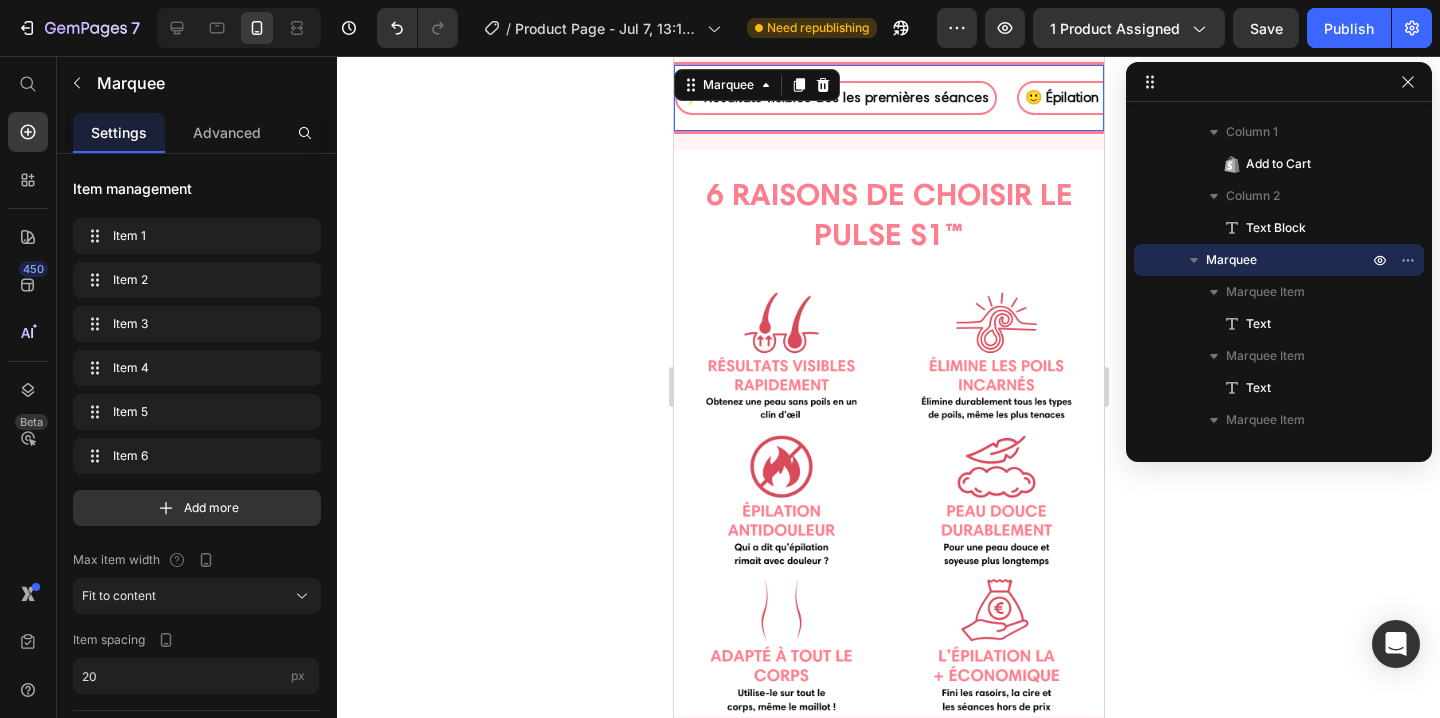 click 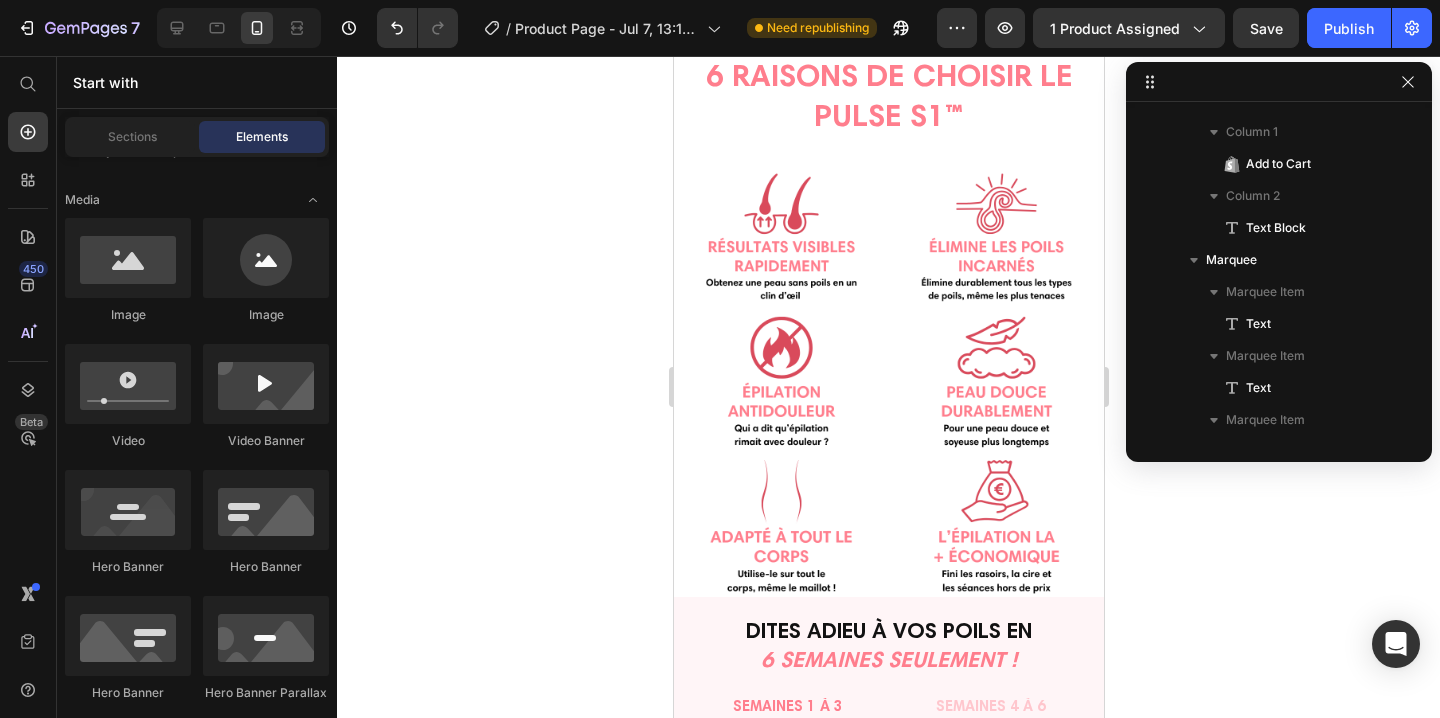 scroll, scrollTop: 3470, scrollLeft: 0, axis: vertical 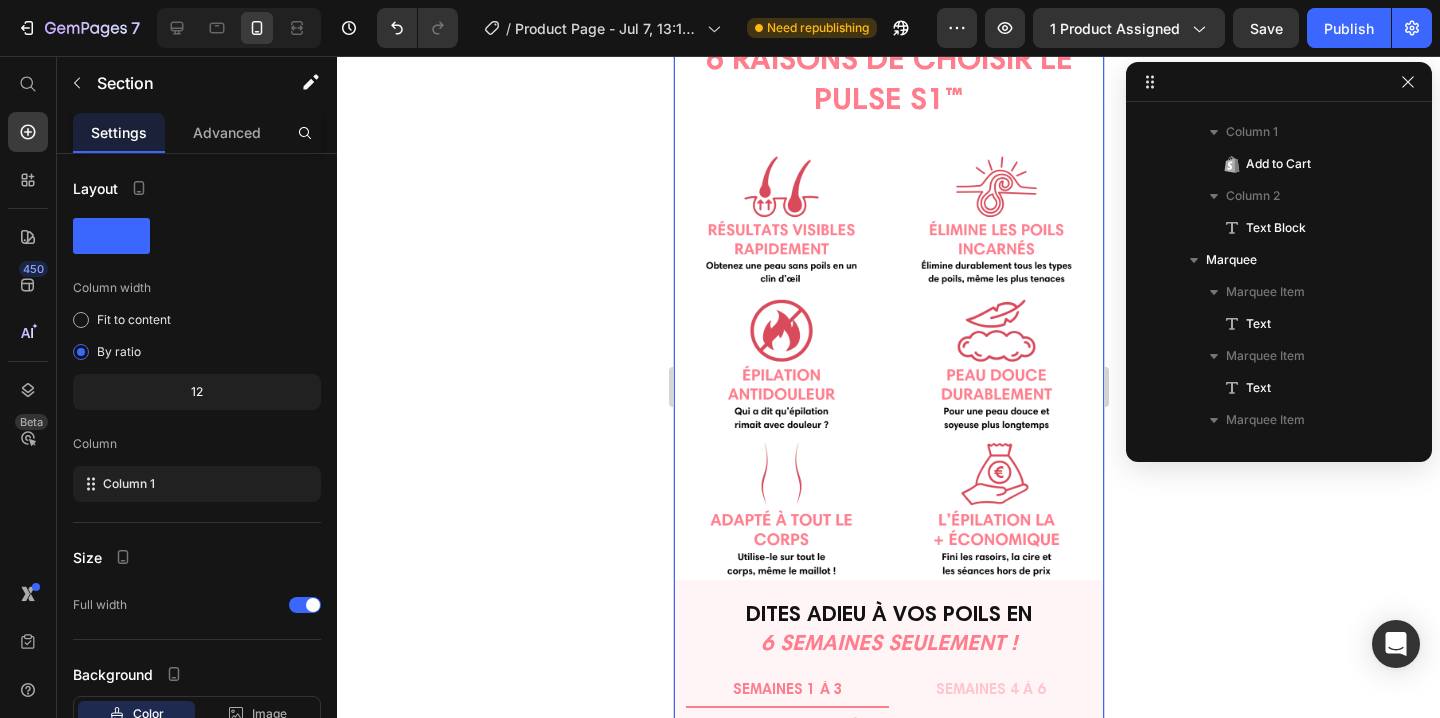 click on "⚡️ Résultats visibles dès les premières séances  Text 🙂 Épilation antidouleur Text ❤️ Sûr pour la peau Text ❄️ Fonction refroidissement Text 👙 Adapté à tout le corps Text 💸 Économique Text ⚡️ Résultats visibles dès les premières séances  Text 🙂 Épilation antidouleur Text ❤️ Sûr pour la peau Text ❄️ Fonction refroidissement Text 👙 Adapté à tout le corps Text 💸 Économique Text Marquee" at bounding box center [888, -31] 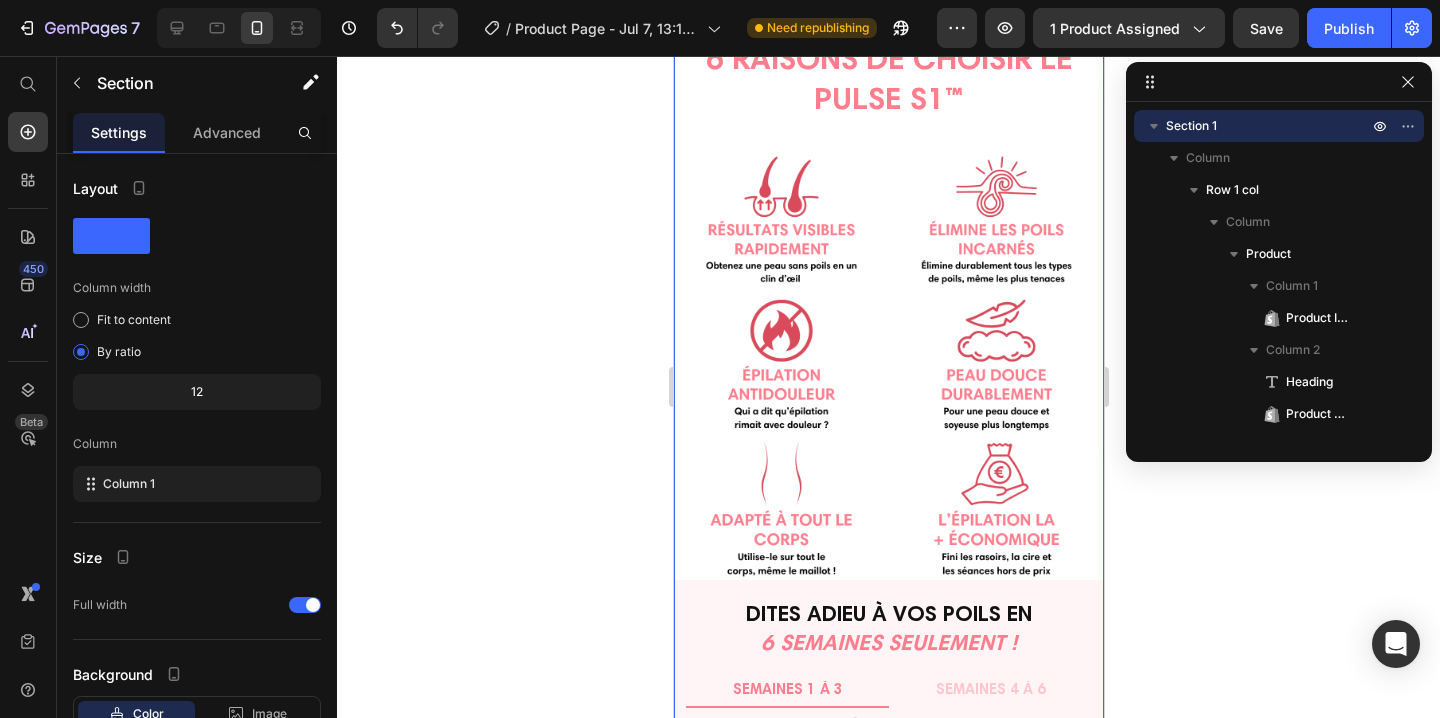 click 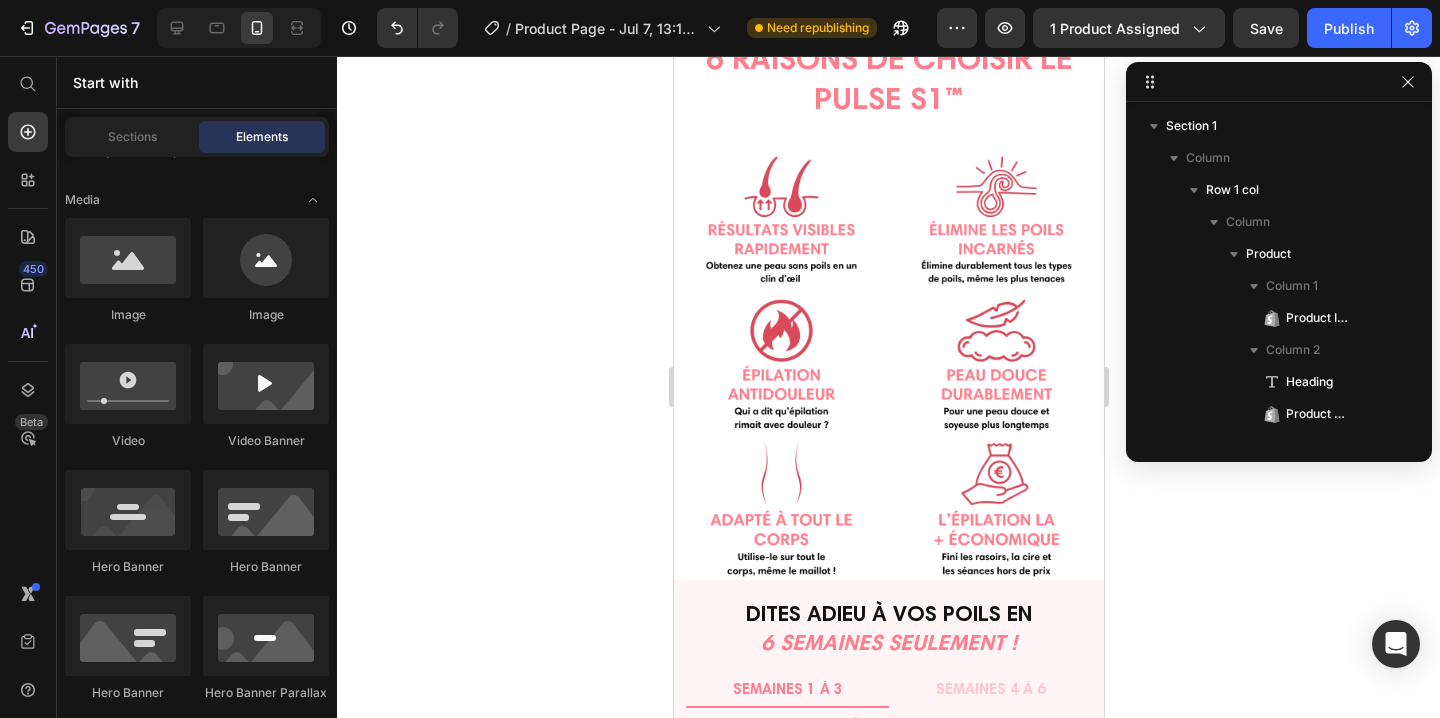 click 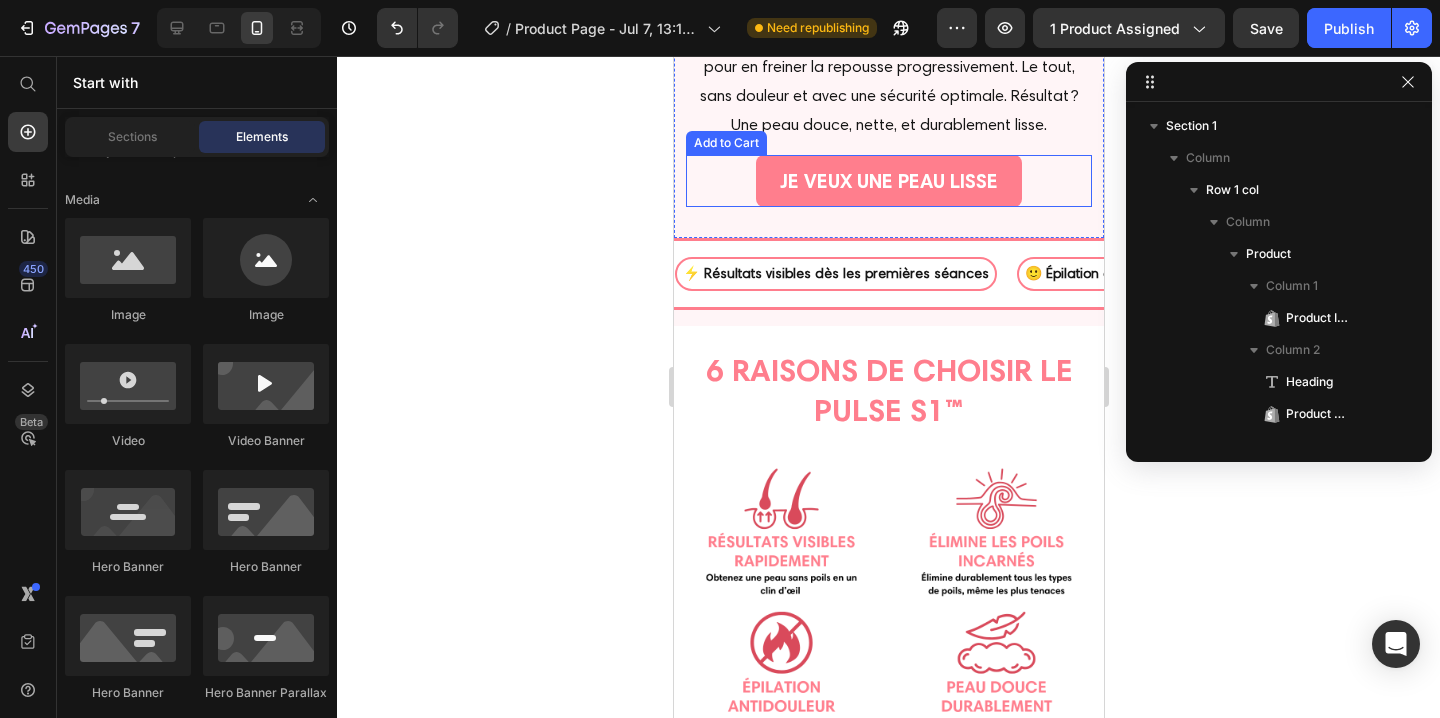 scroll, scrollTop: 3152, scrollLeft: 0, axis: vertical 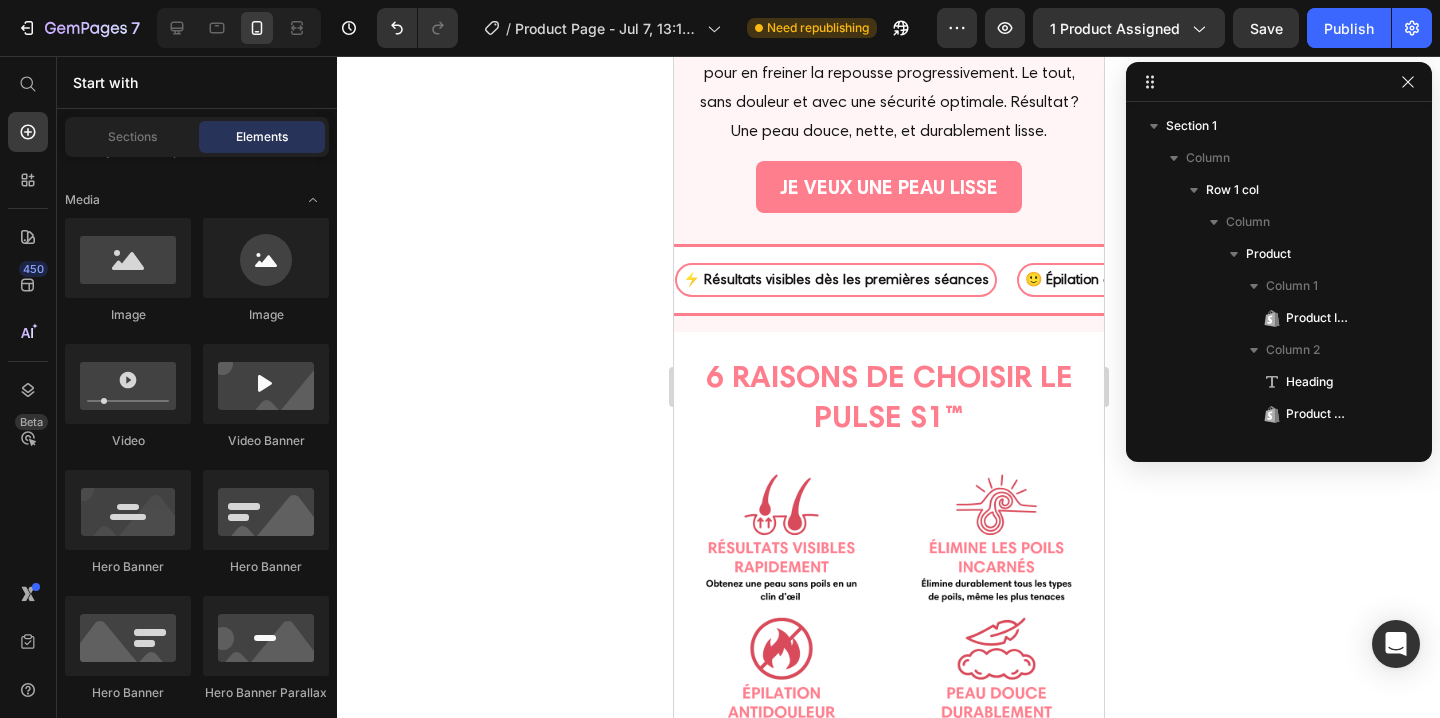 click 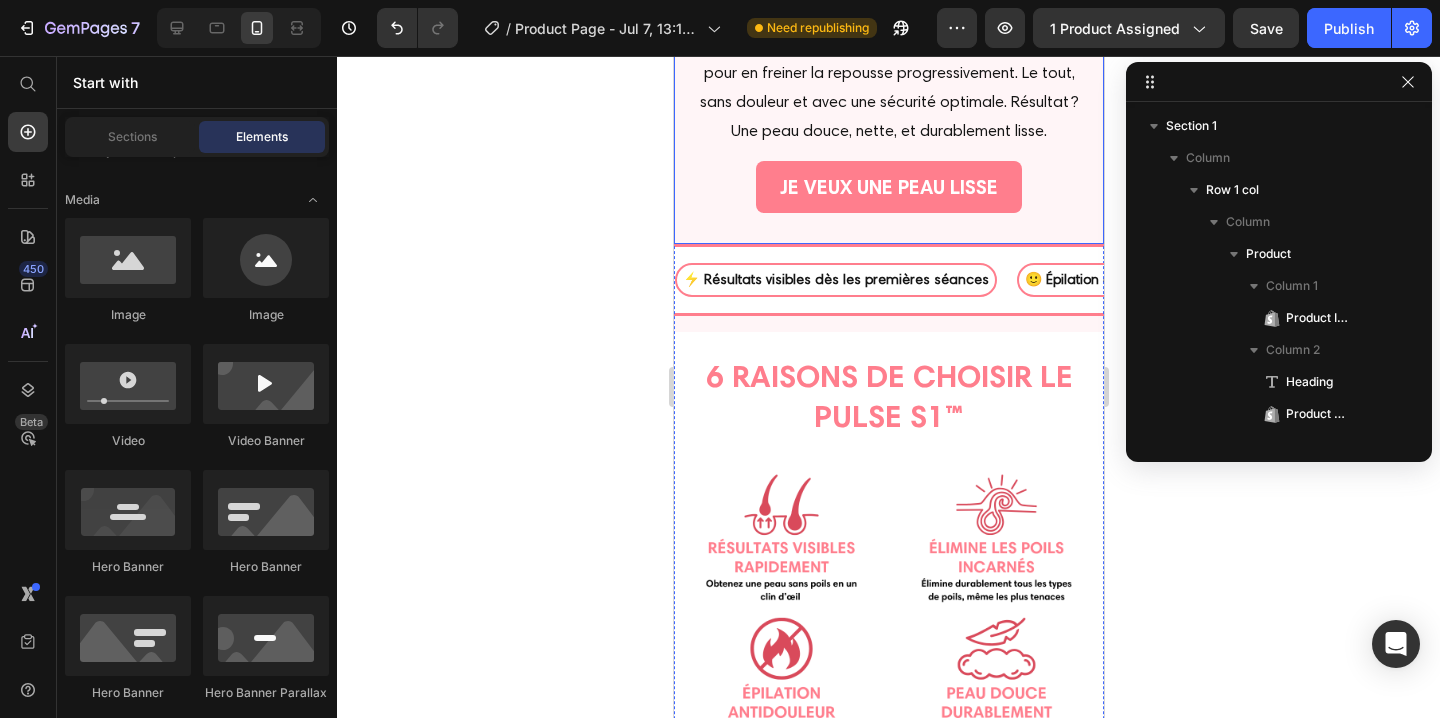 click on "JE VEUX UNE PEAU LISSE Add to Cart" at bounding box center [888, 202] 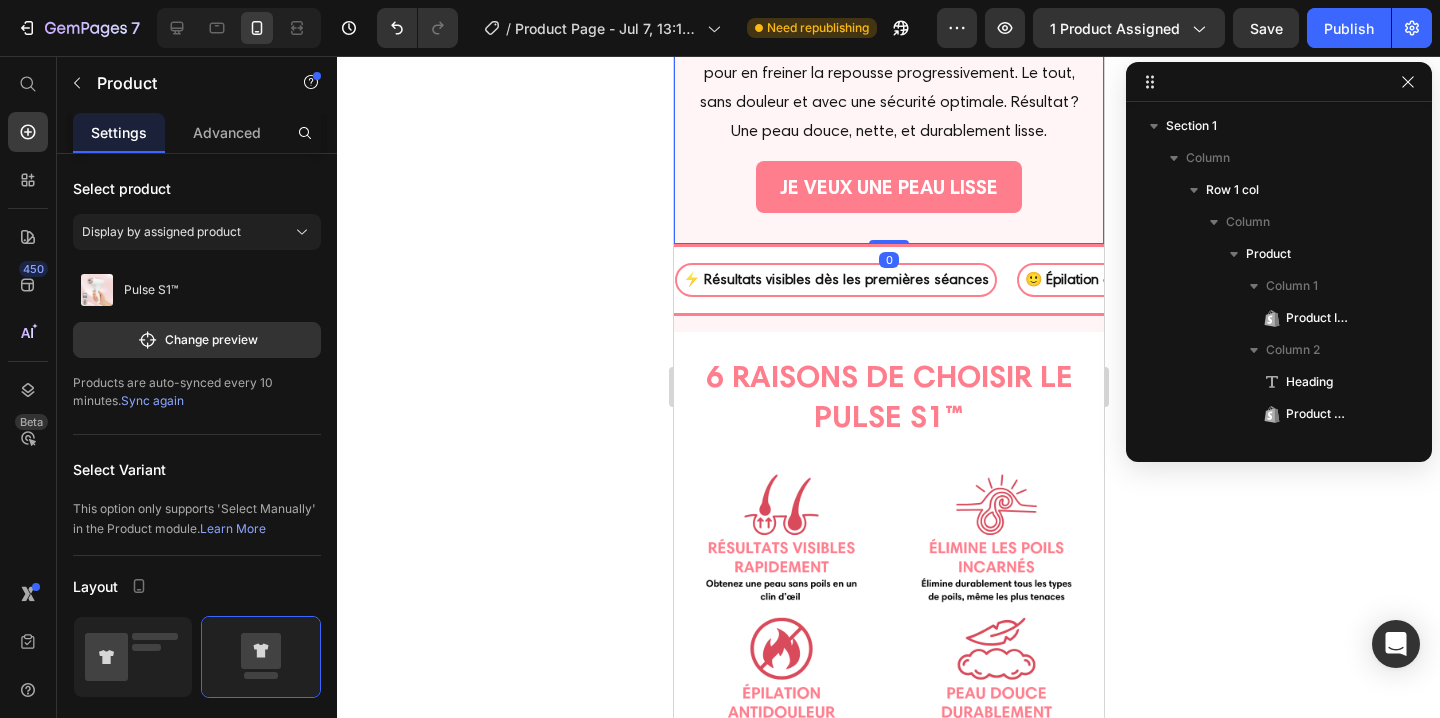scroll, scrollTop: 4250, scrollLeft: 0, axis: vertical 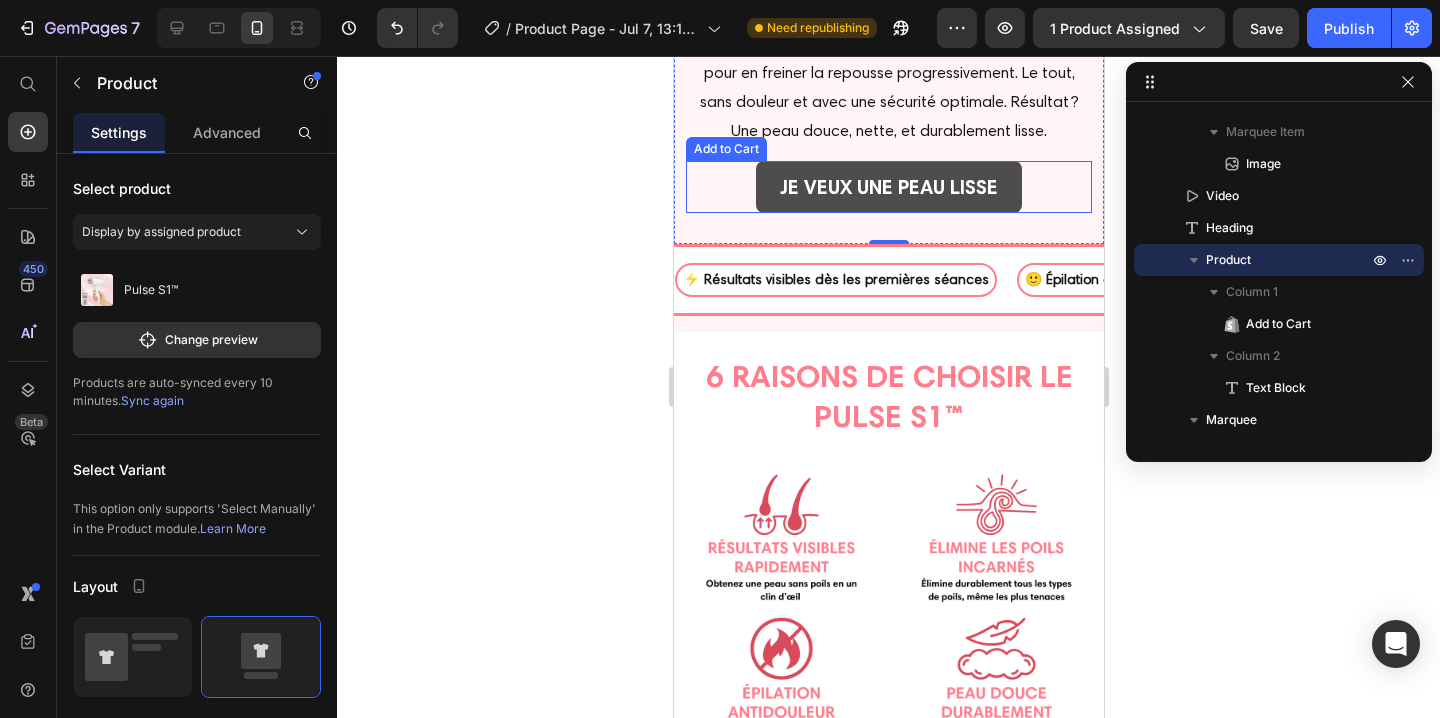 click on "JE VEUX UNE PEAU LISSE" at bounding box center [888, 187] 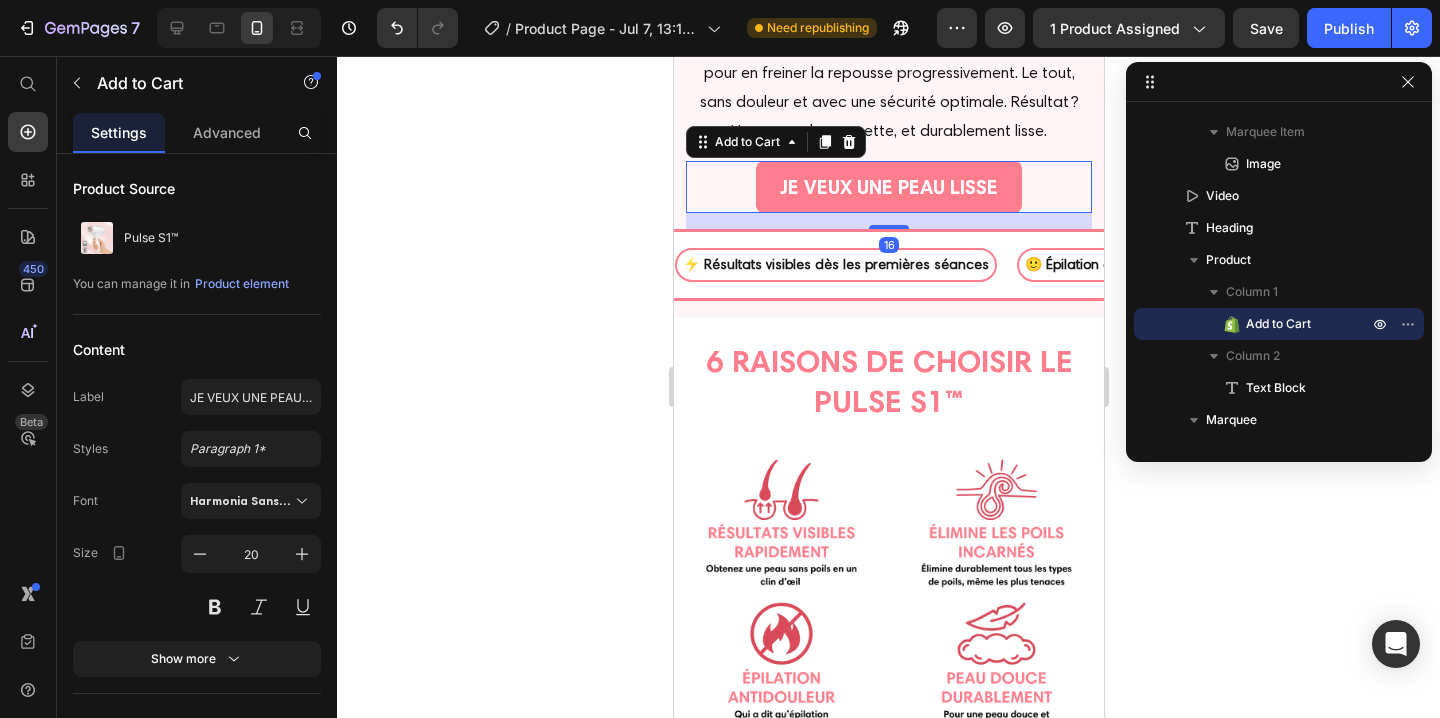 drag, startPoint x: 900, startPoint y: 598, endPoint x: 916, endPoint y: 583, distance: 21.931713 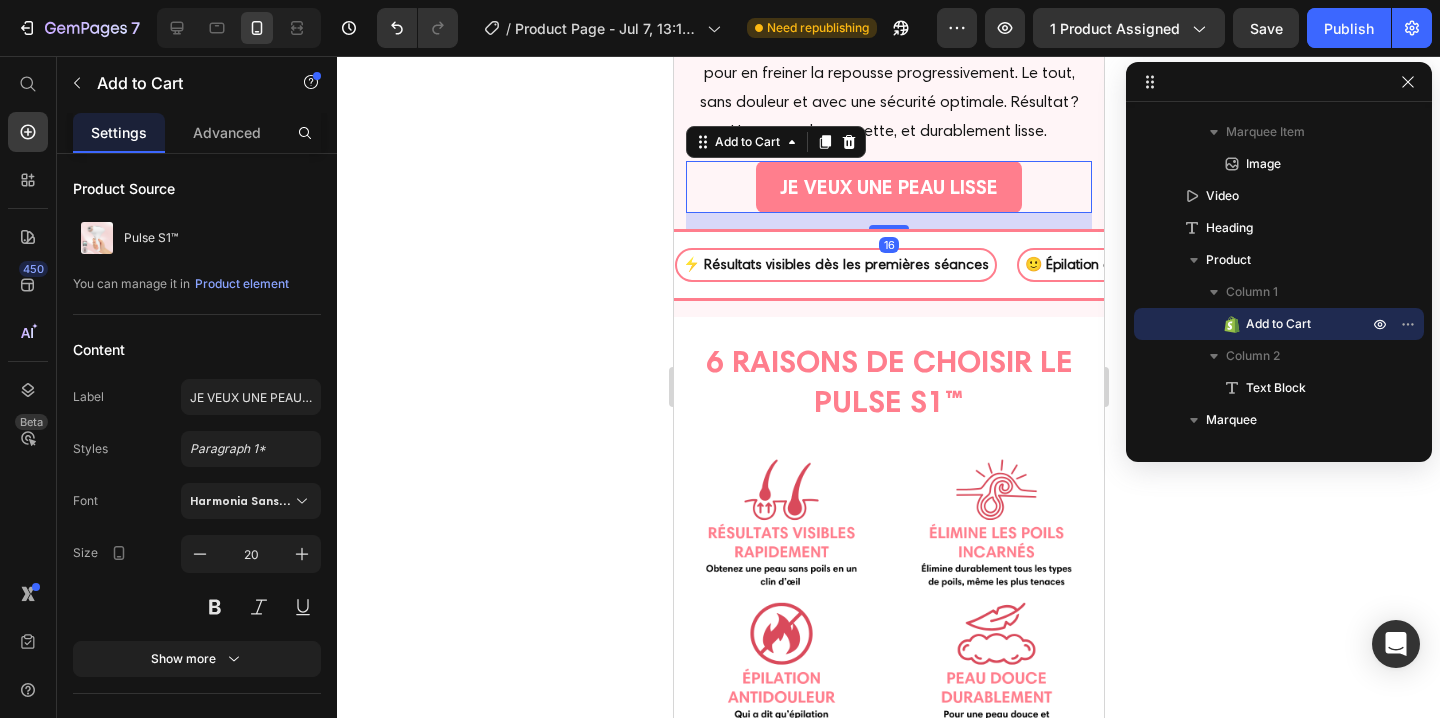 click 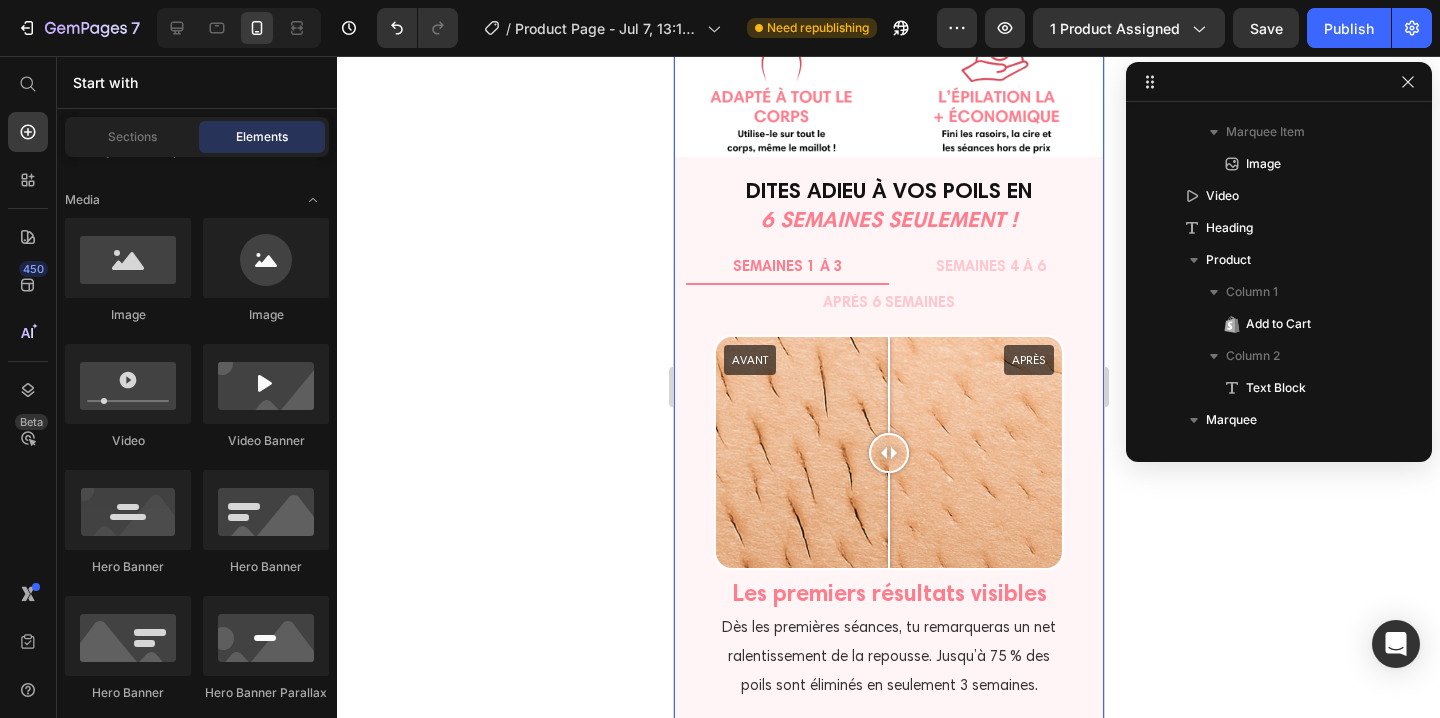 scroll, scrollTop: 3891, scrollLeft: 0, axis: vertical 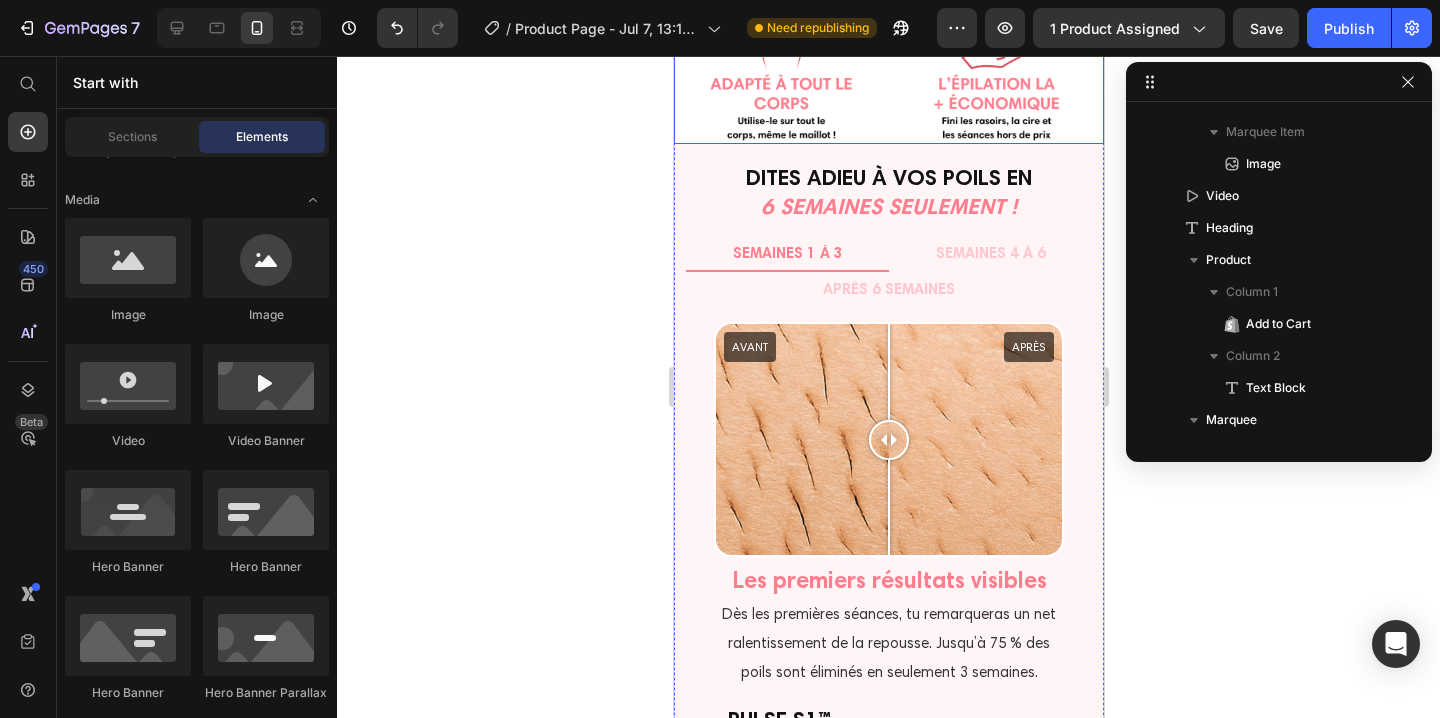 click at bounding box center [888, -71] 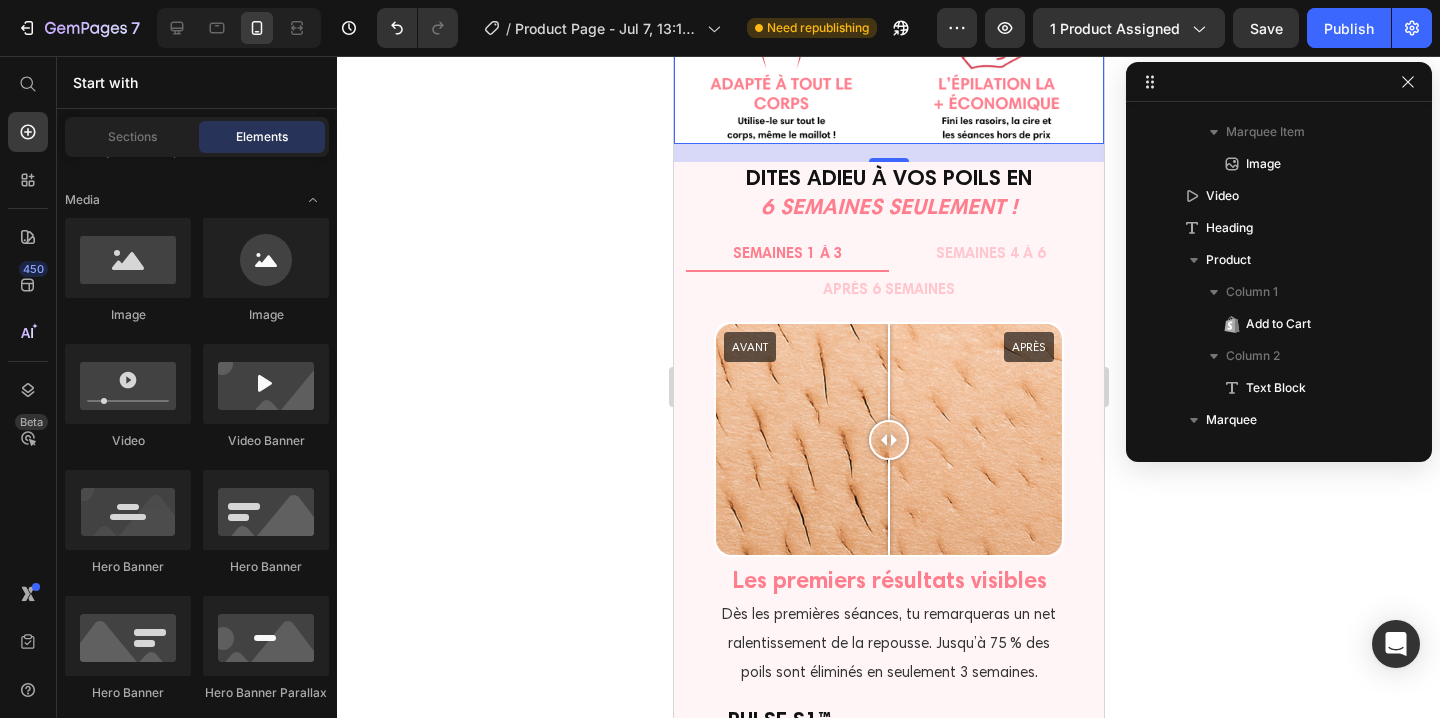 scroll, scrollTop: 4858, scrollLeft: 0, axis: vertical 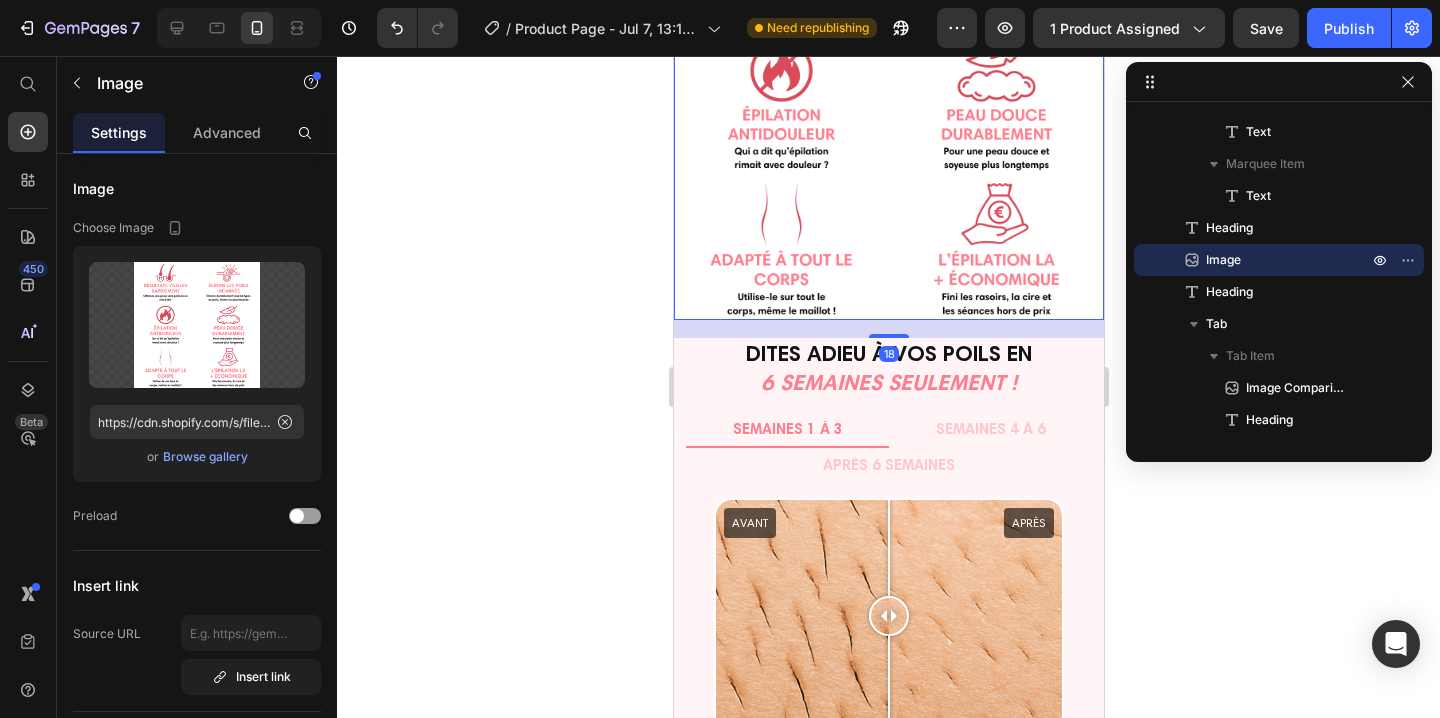click 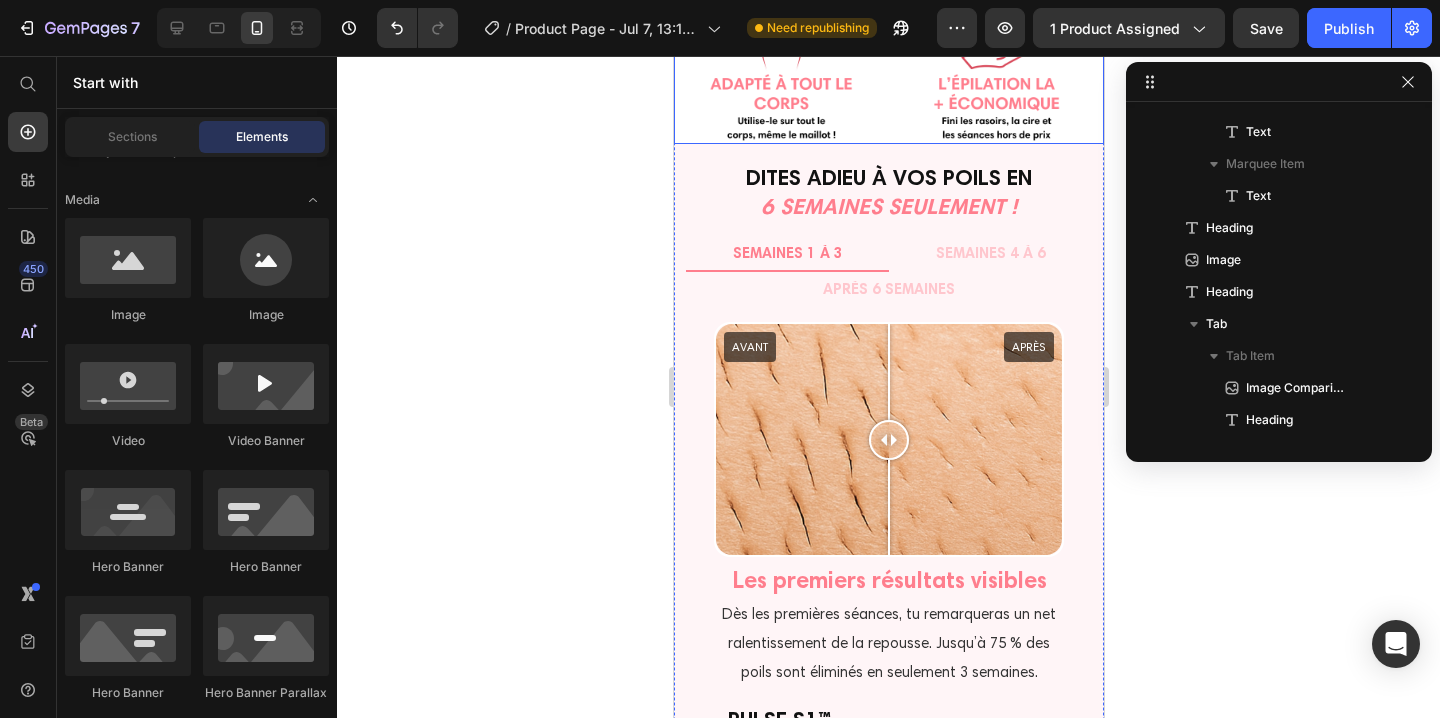 scroll, scrollTop: 3895, scrollLeft: 0, axis: vertical 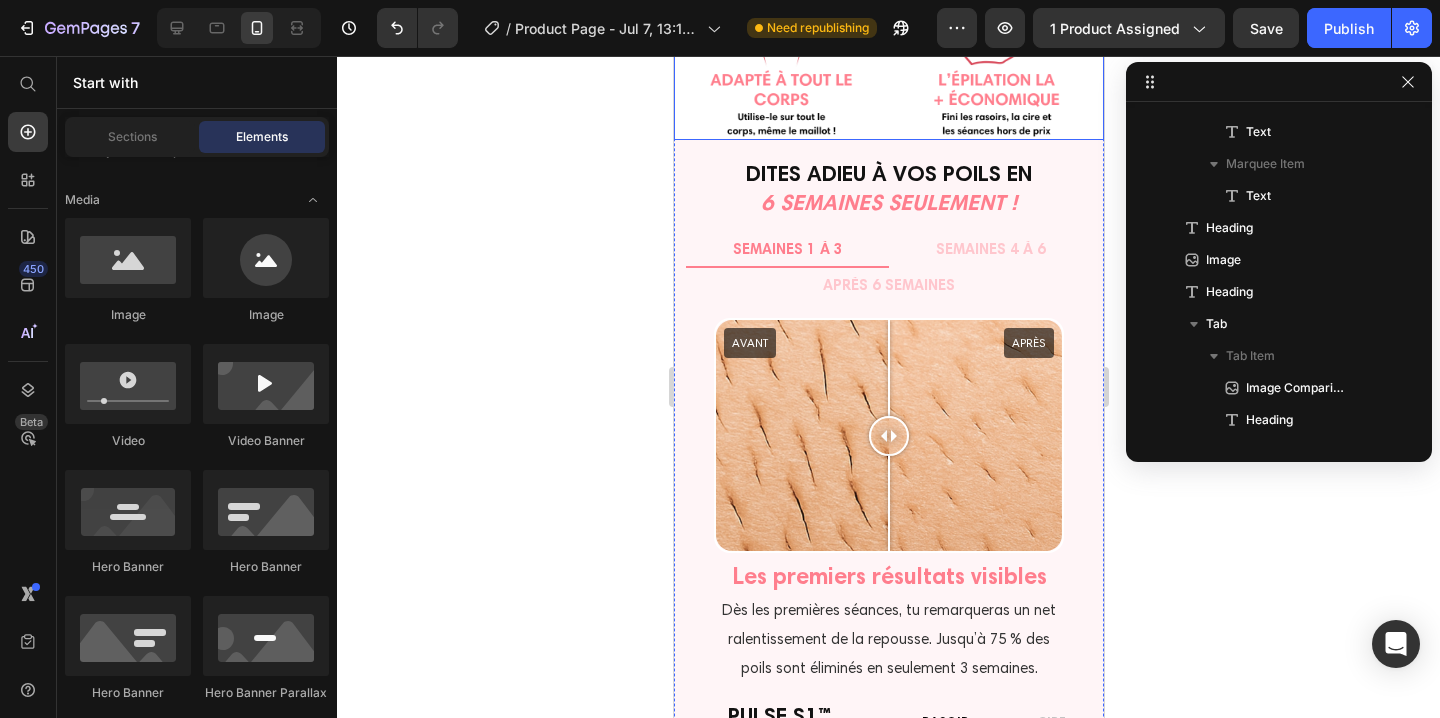 click 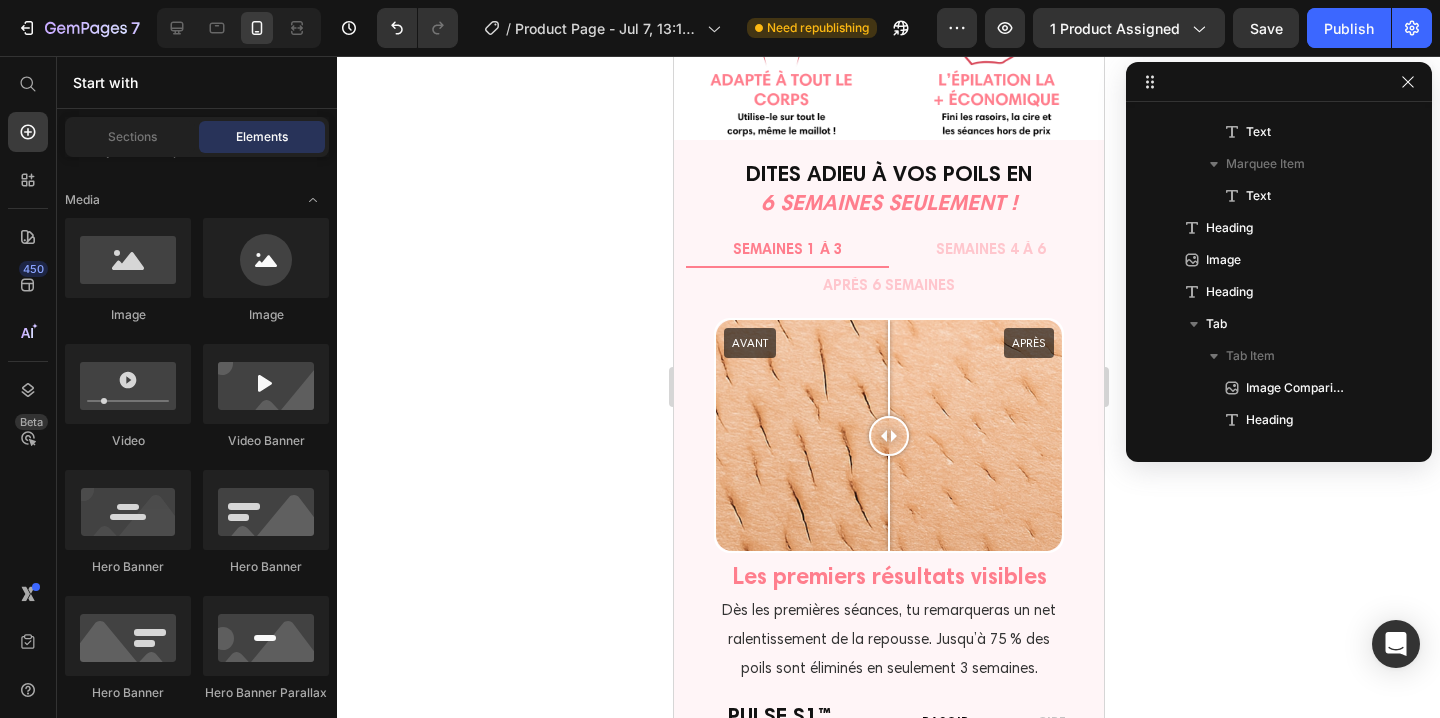 click 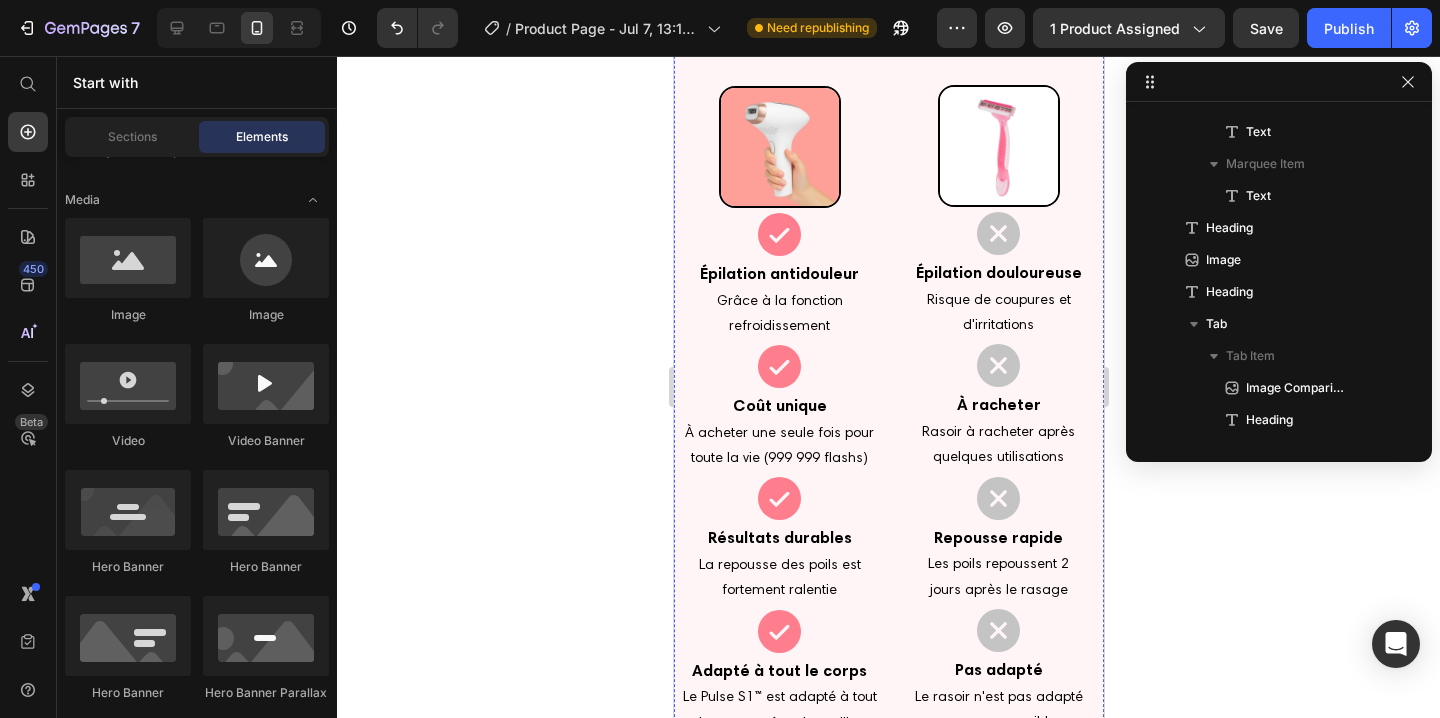 scroll, scrollTop: 4654, scrollLeft: 0, axis: vertical 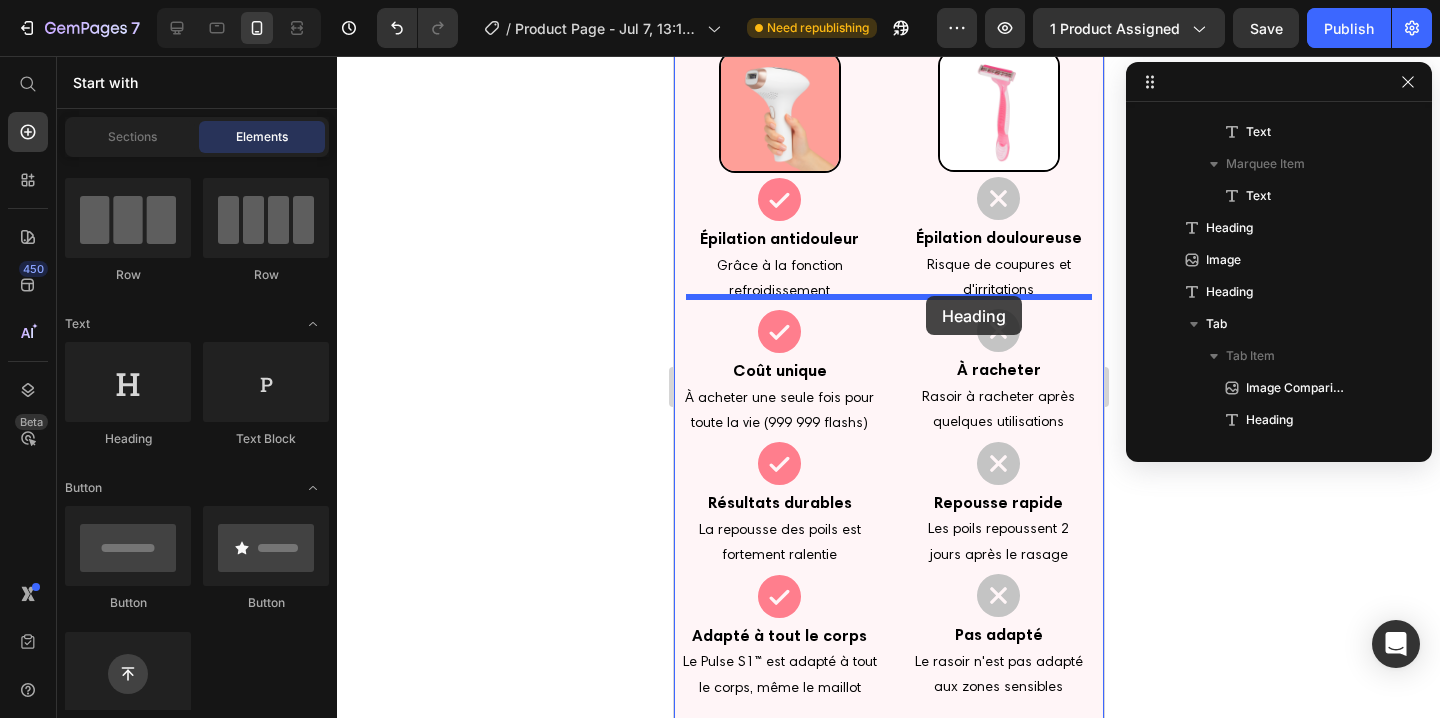 drag, startPoint x: 824, startPoint y: 468, endPoint x: 925, endPoint y: 296, distance: 199.46178 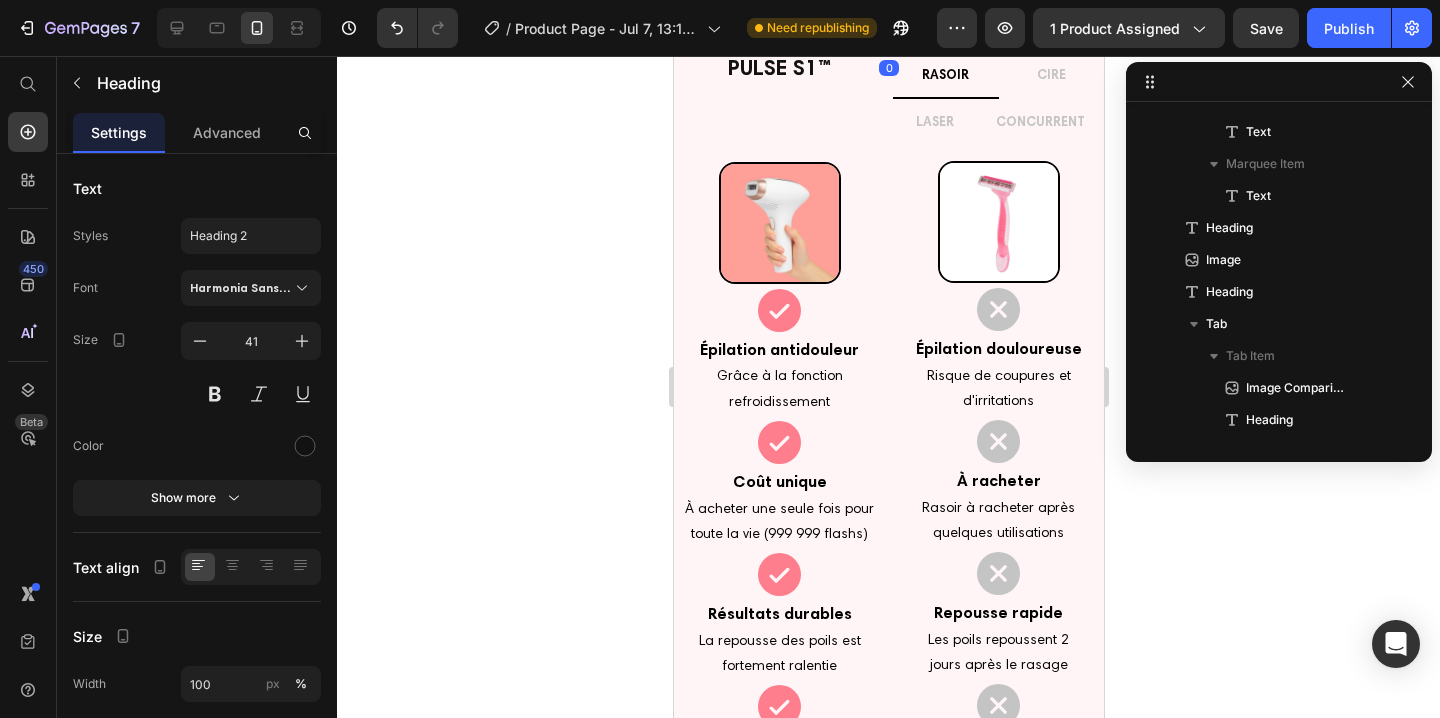 scroll, scrollTop: 5338, scrollLeft: 0, axis: vertical 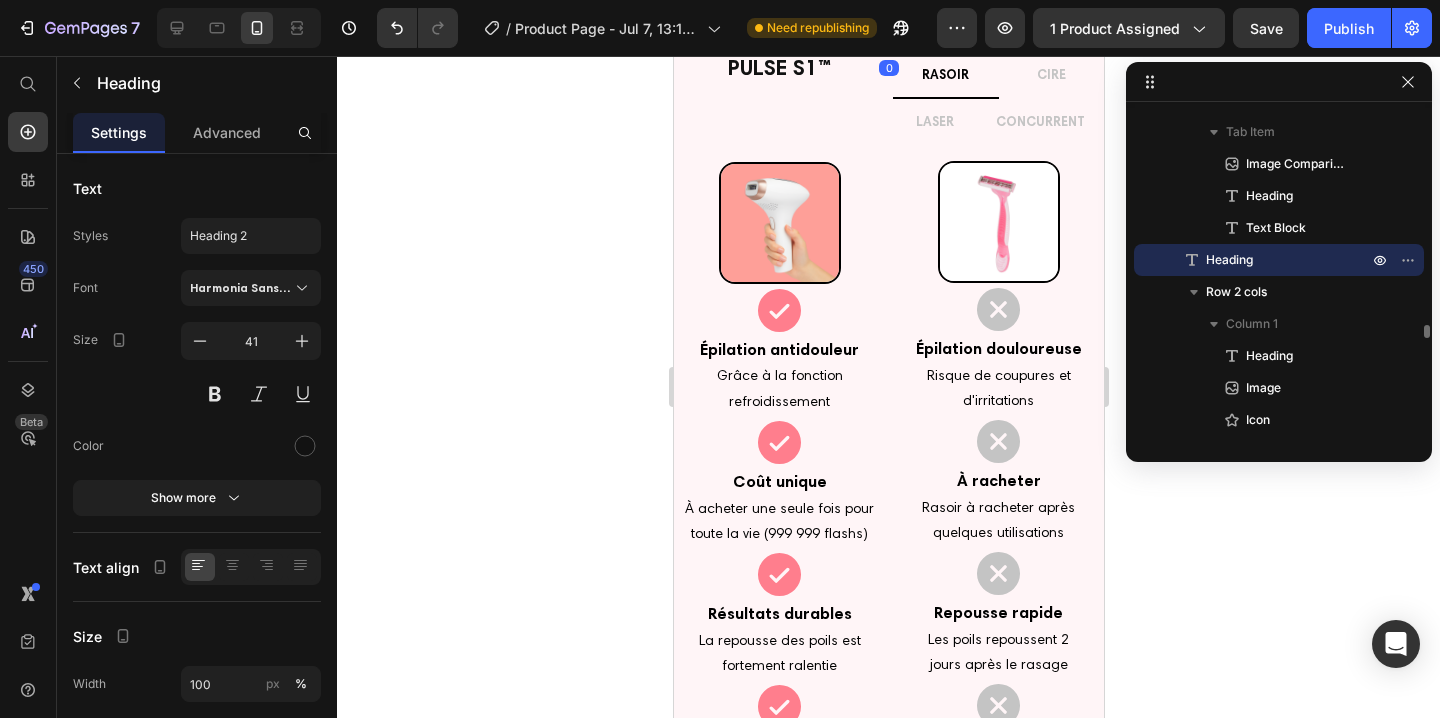 click on "Your heading text goes here" at bounding box center [888, -4] 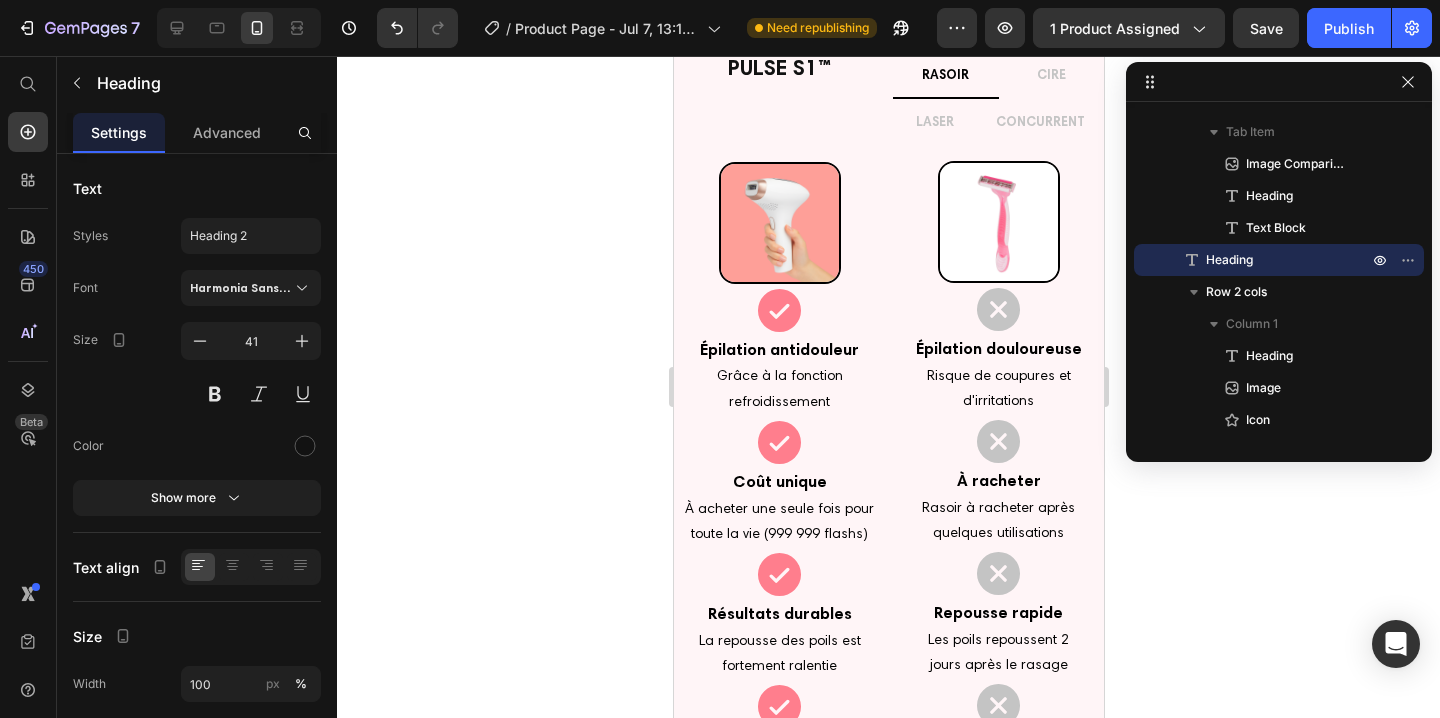 click on "Your heading text goes here" at bounding box center (888, -4) 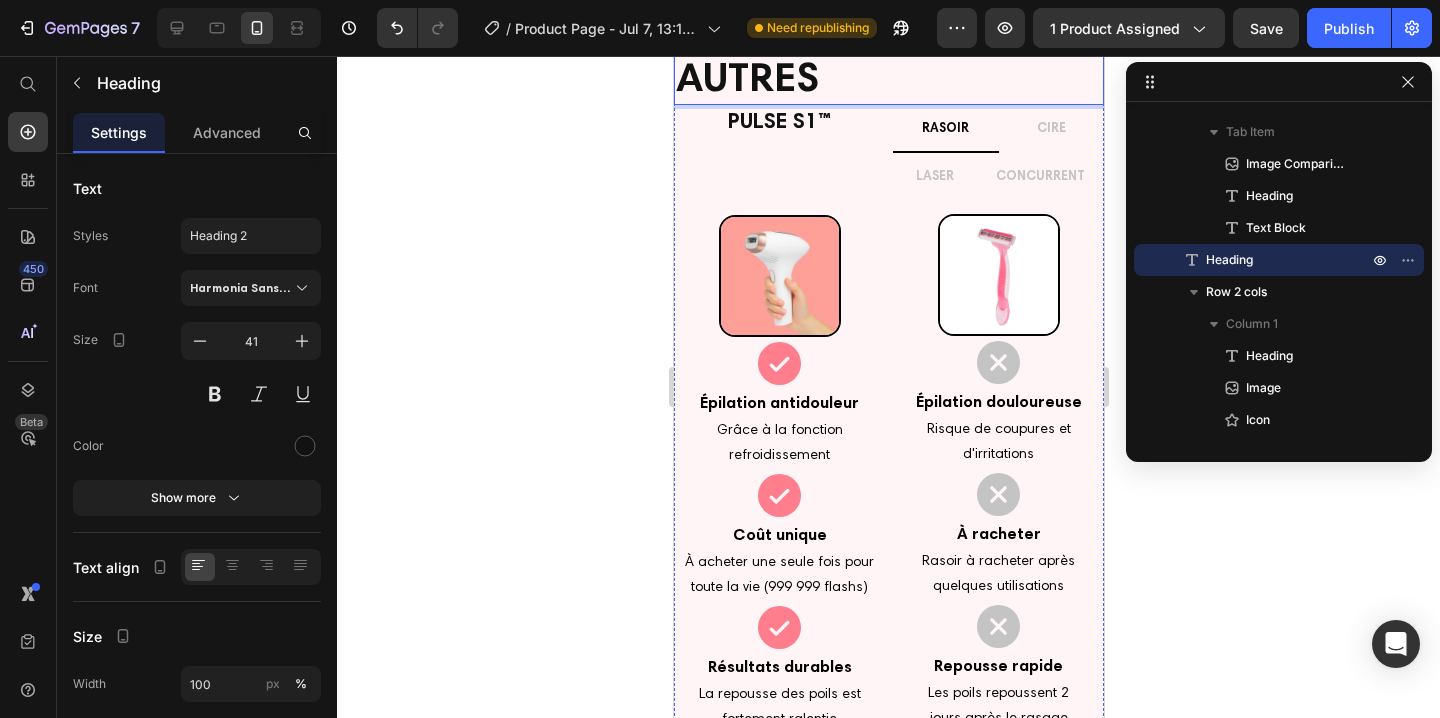 click 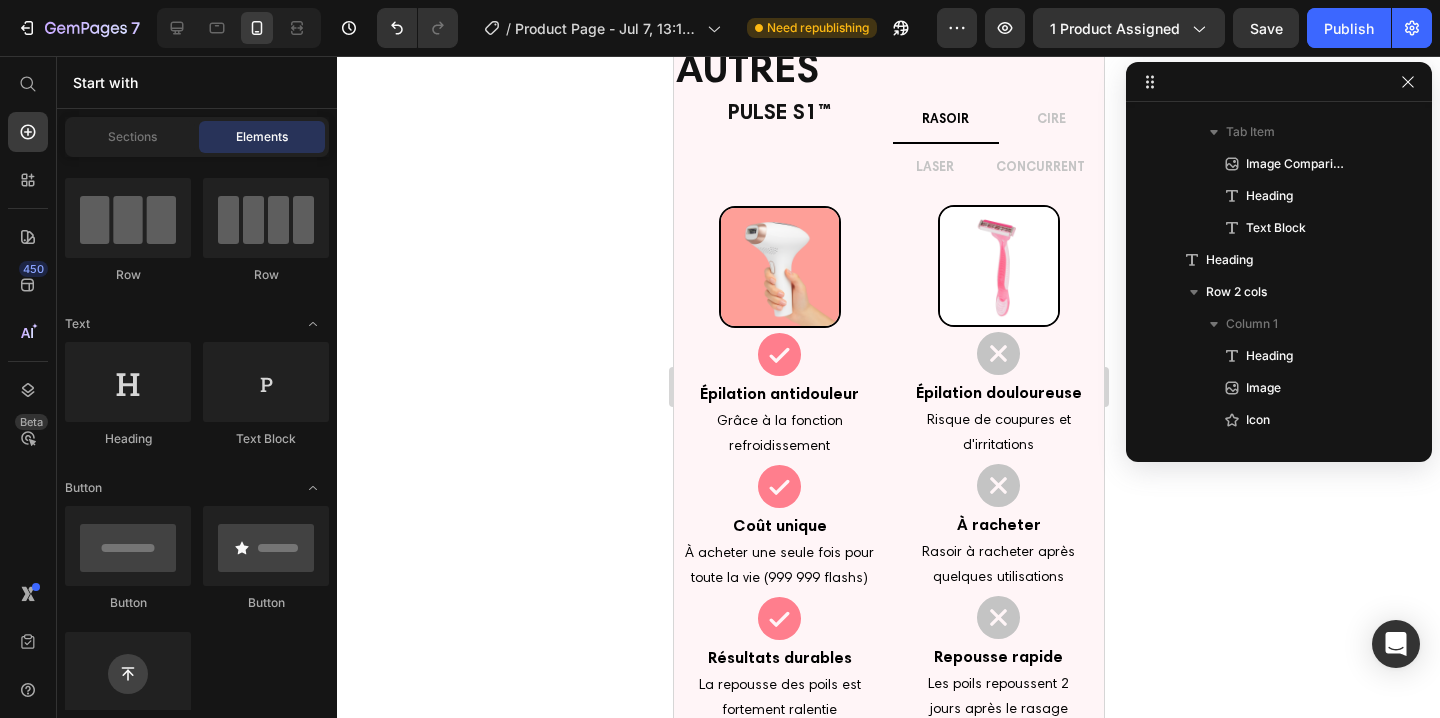 scroll, scrollTop: 4669, scrollLeft: 0, axis: vertical 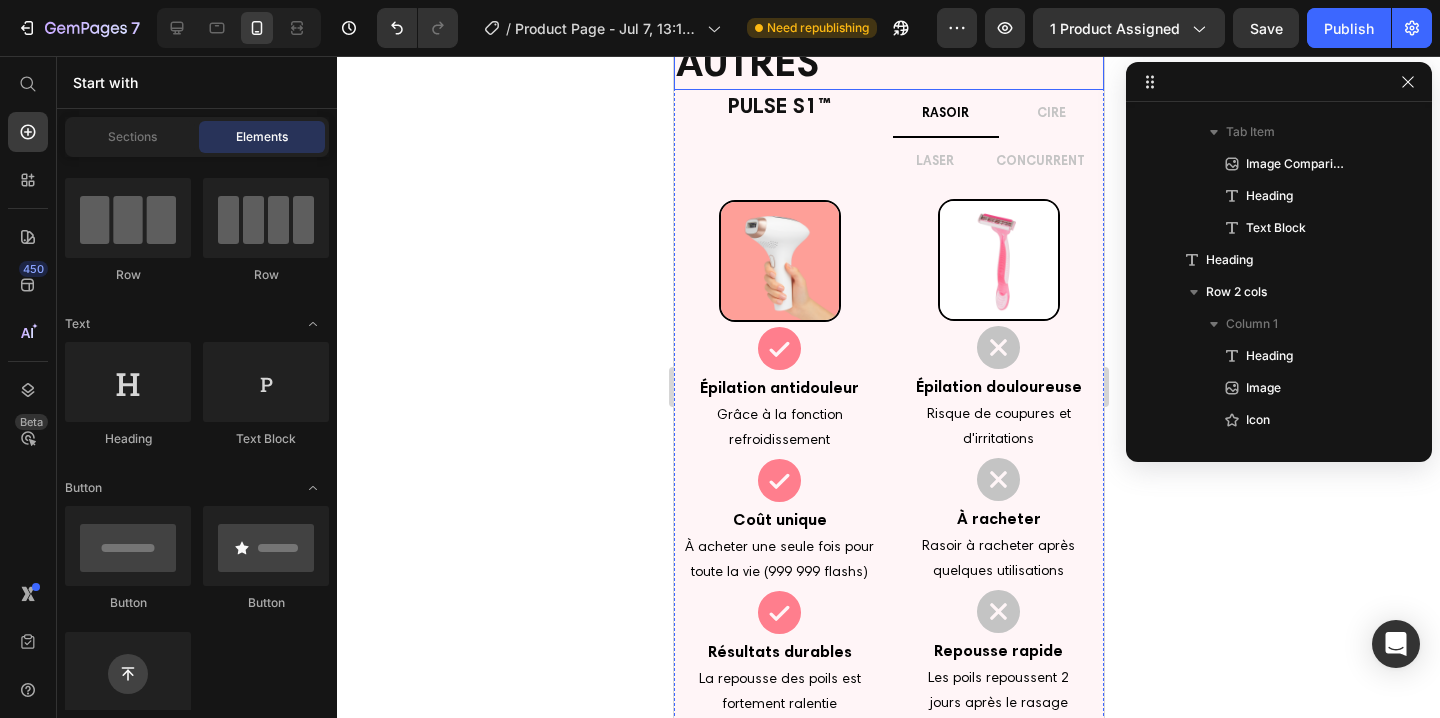 click on "IL Y A LE PULSE S1™, PUIS IL Y A LES AUTRES" at bounding box center (888, 8) 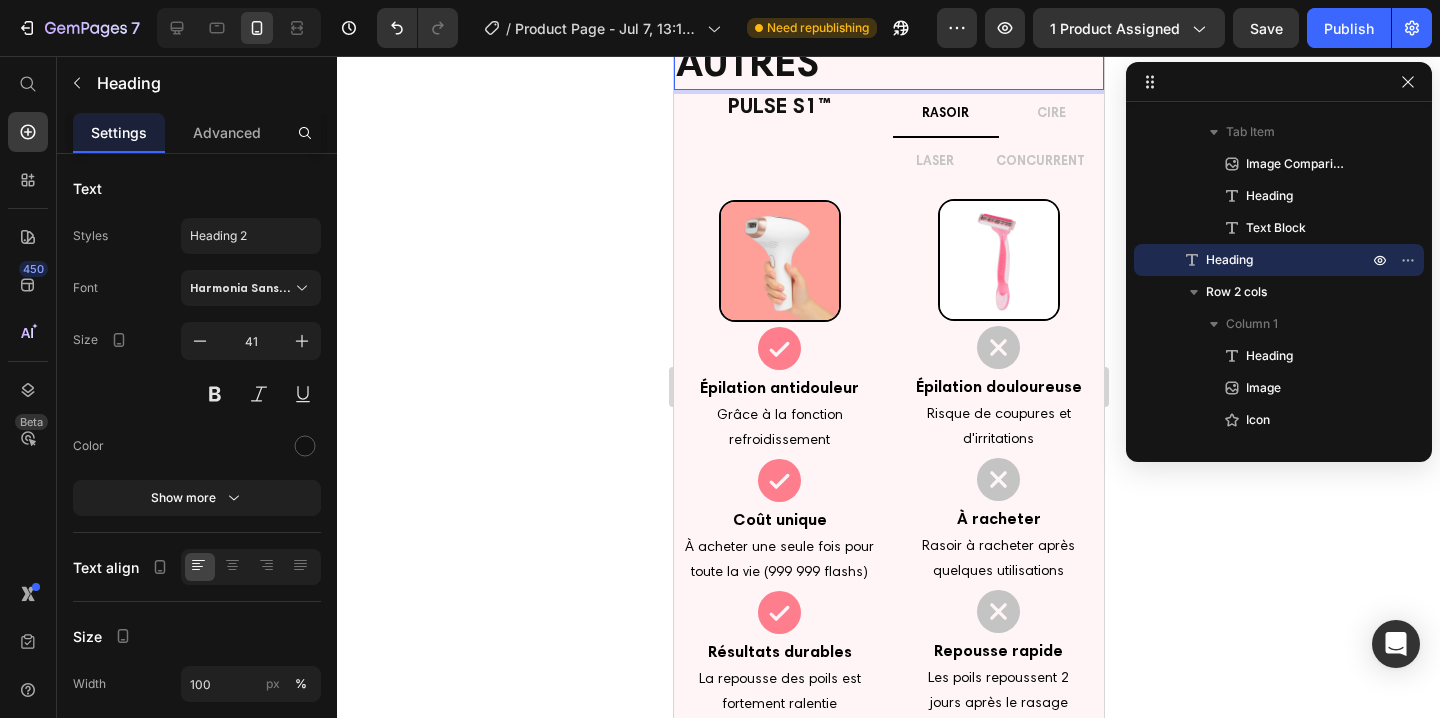 click on "IL Y A LE PULSE S1™, PUIS IL Y A LES AUTRES" at bounding box center [888, 8] 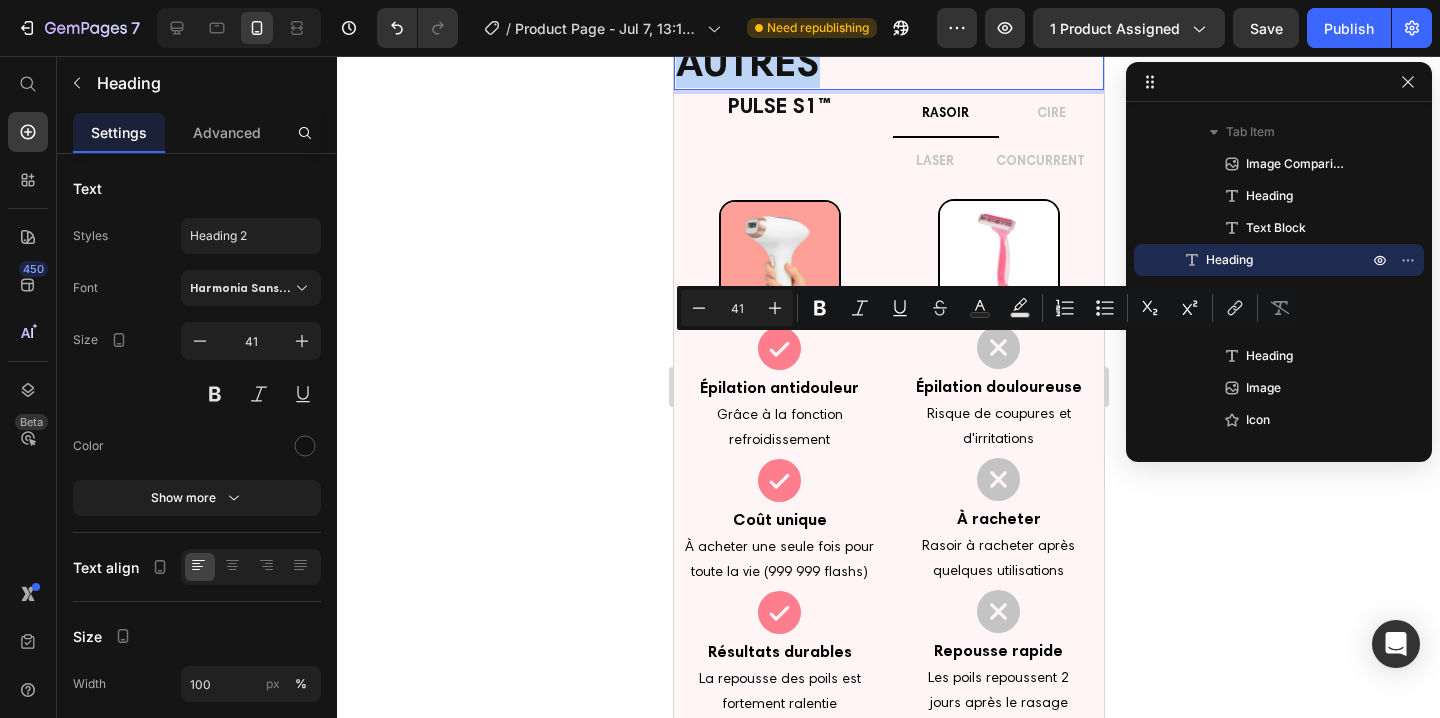 drag, startPoint x: 728, startPoint y: 366, endPoint x: 806, endPoint y: 403, distance: 86.33076 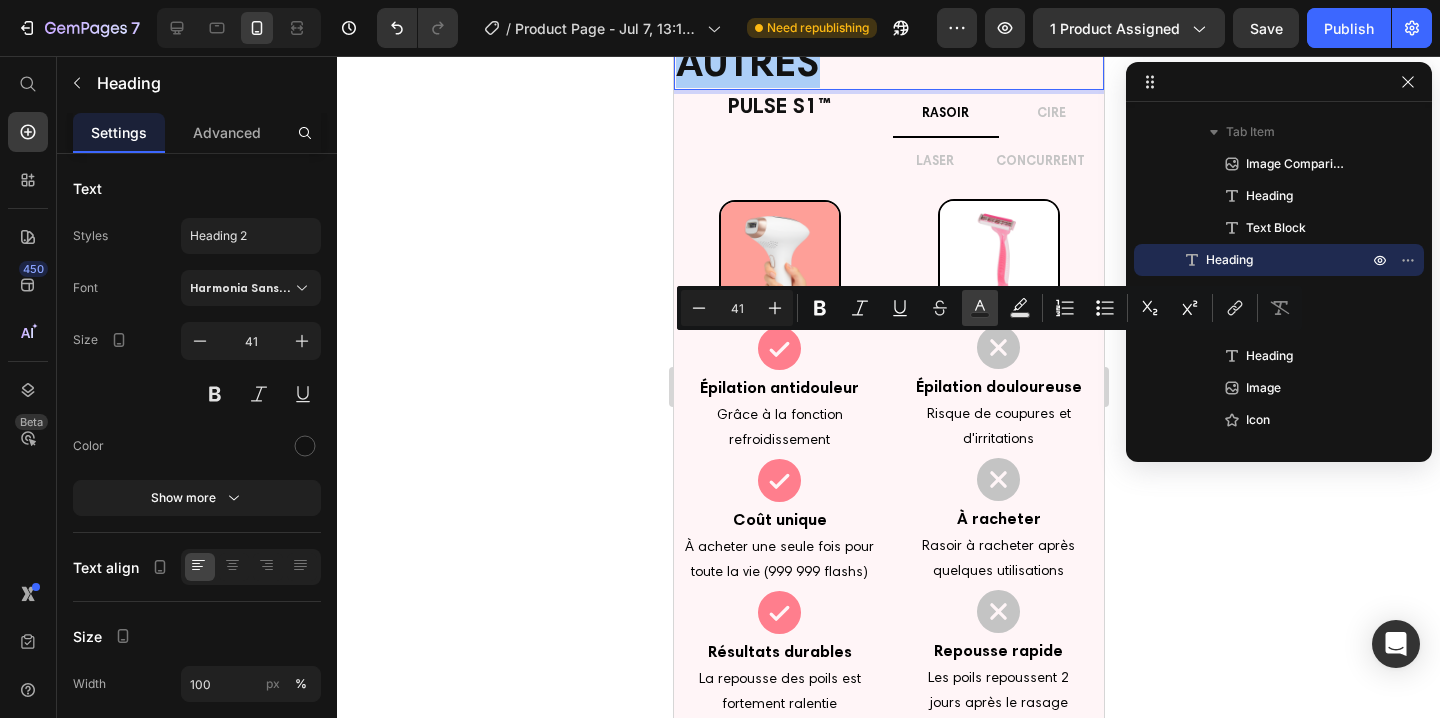 click 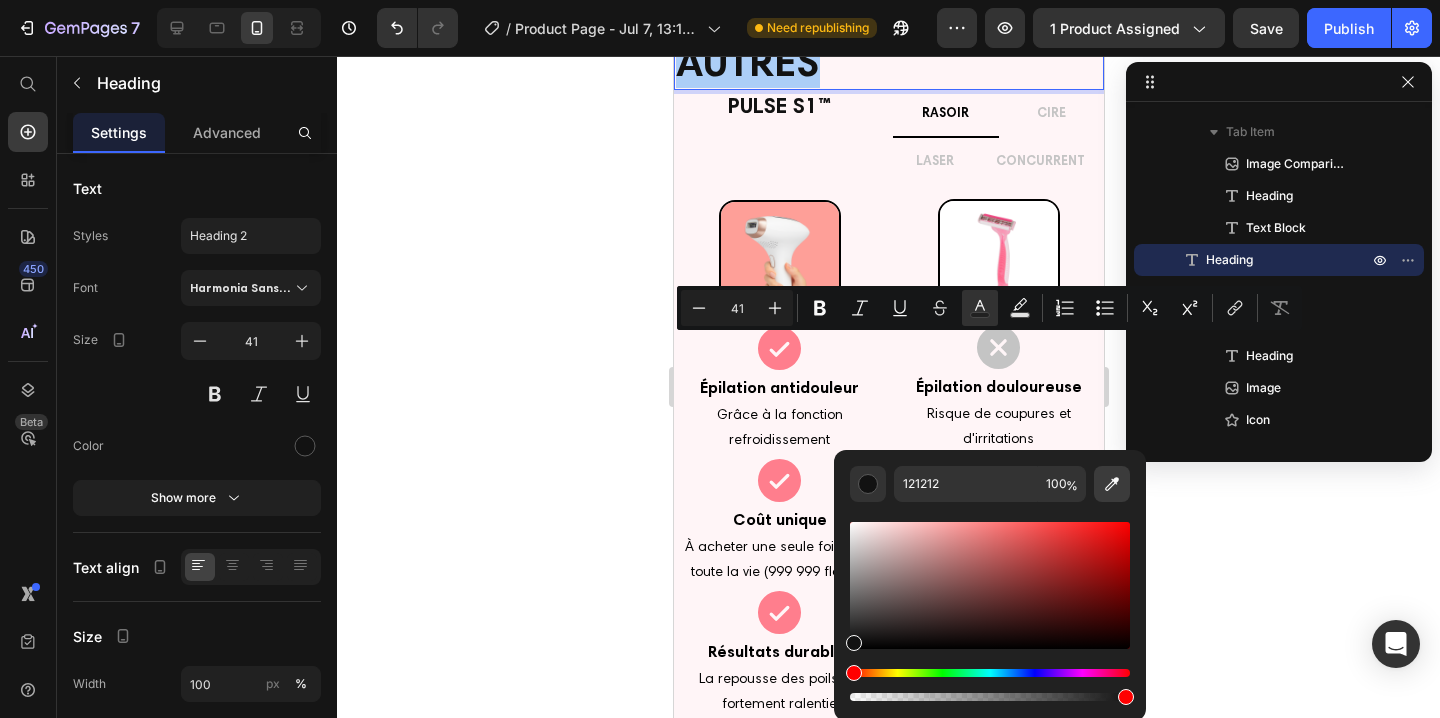 click 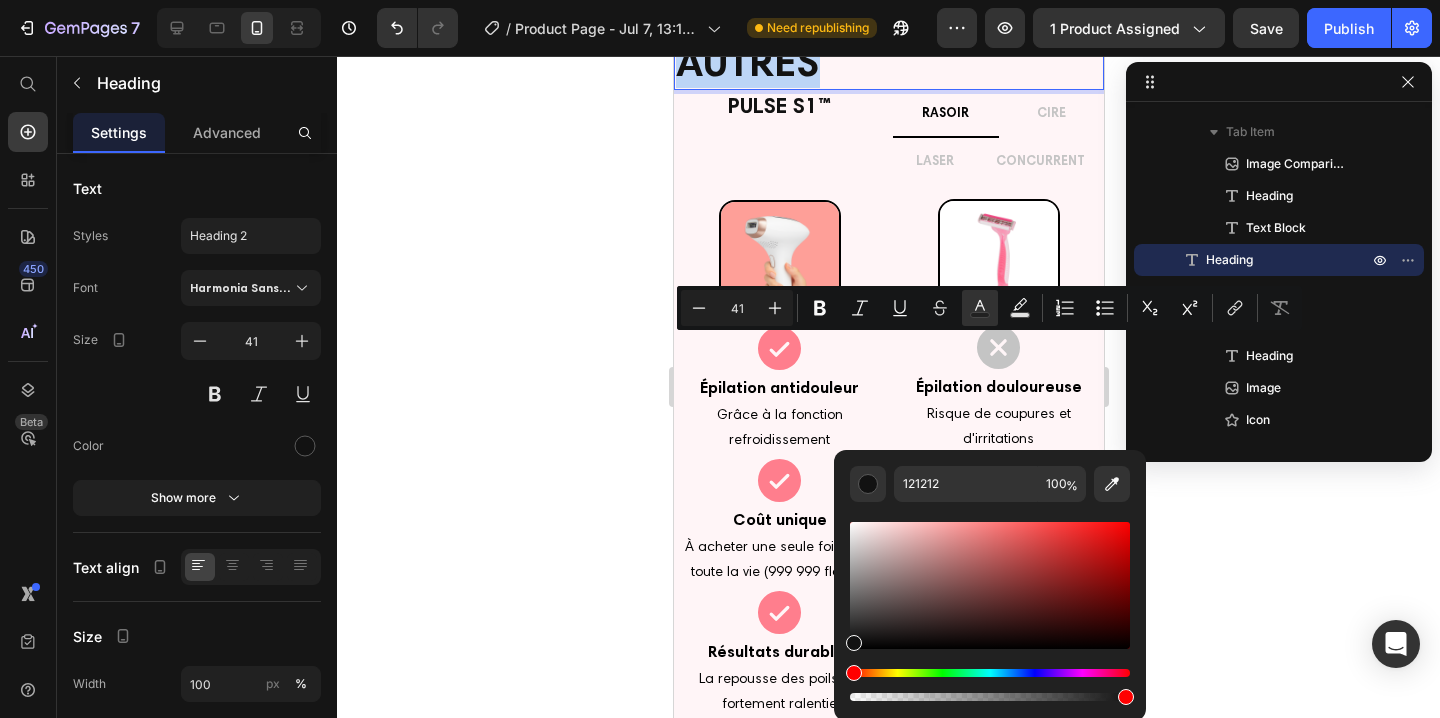 type on "F77A88" 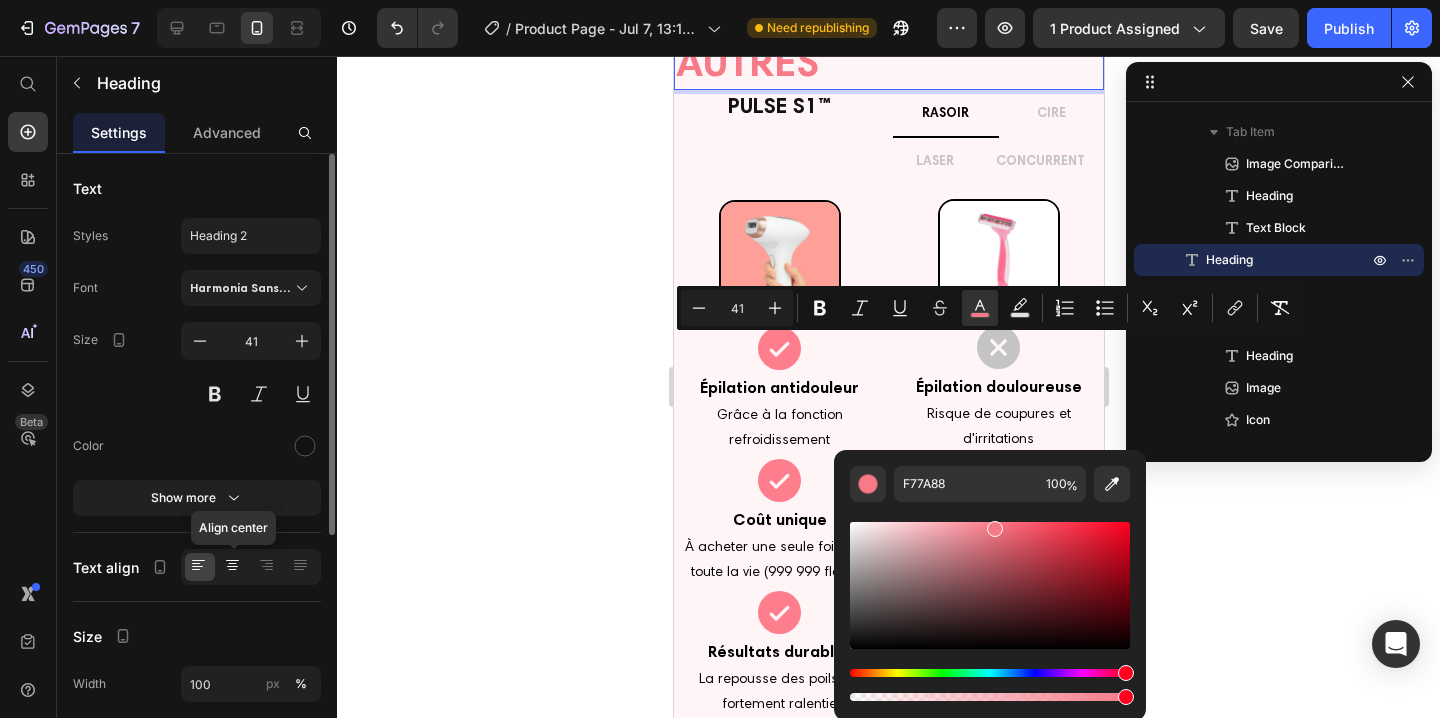 click 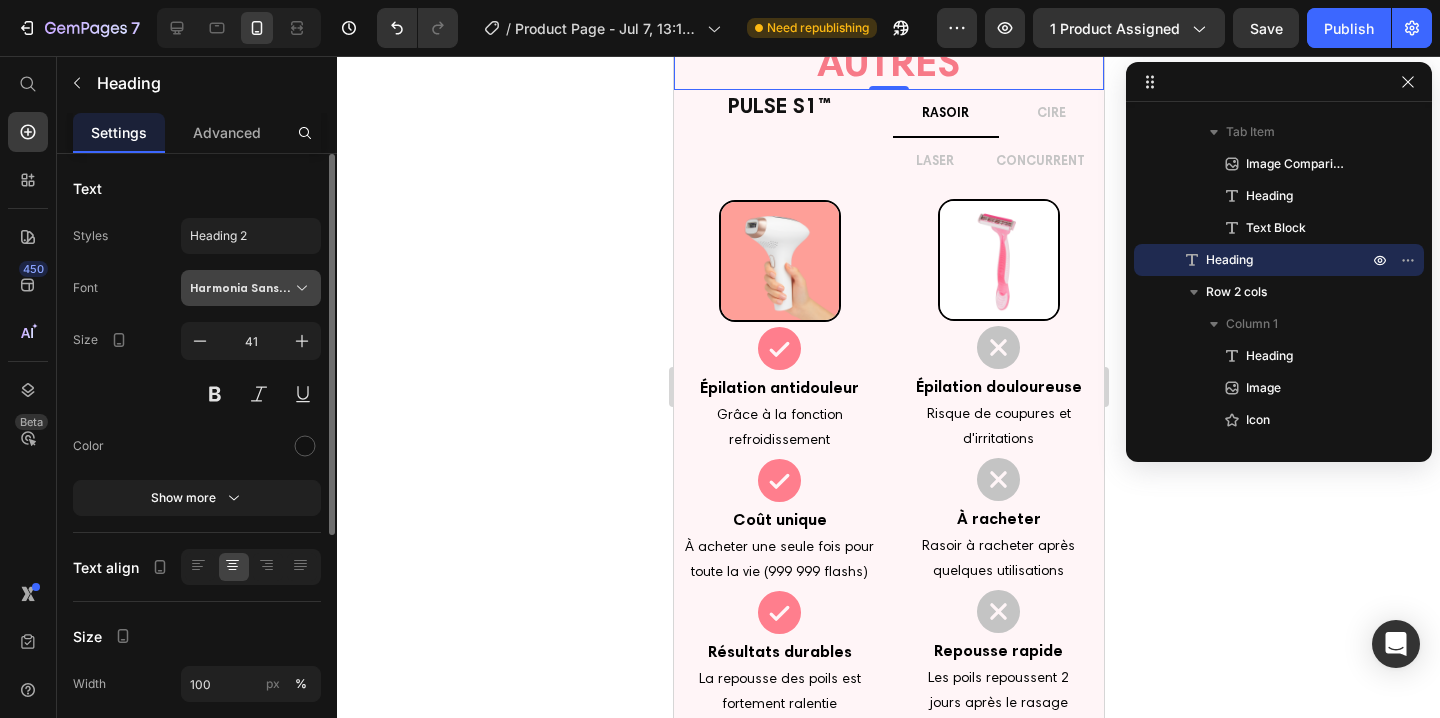 click on "Harmonia Sans W01 Bold" at bounding box center [241, 288] 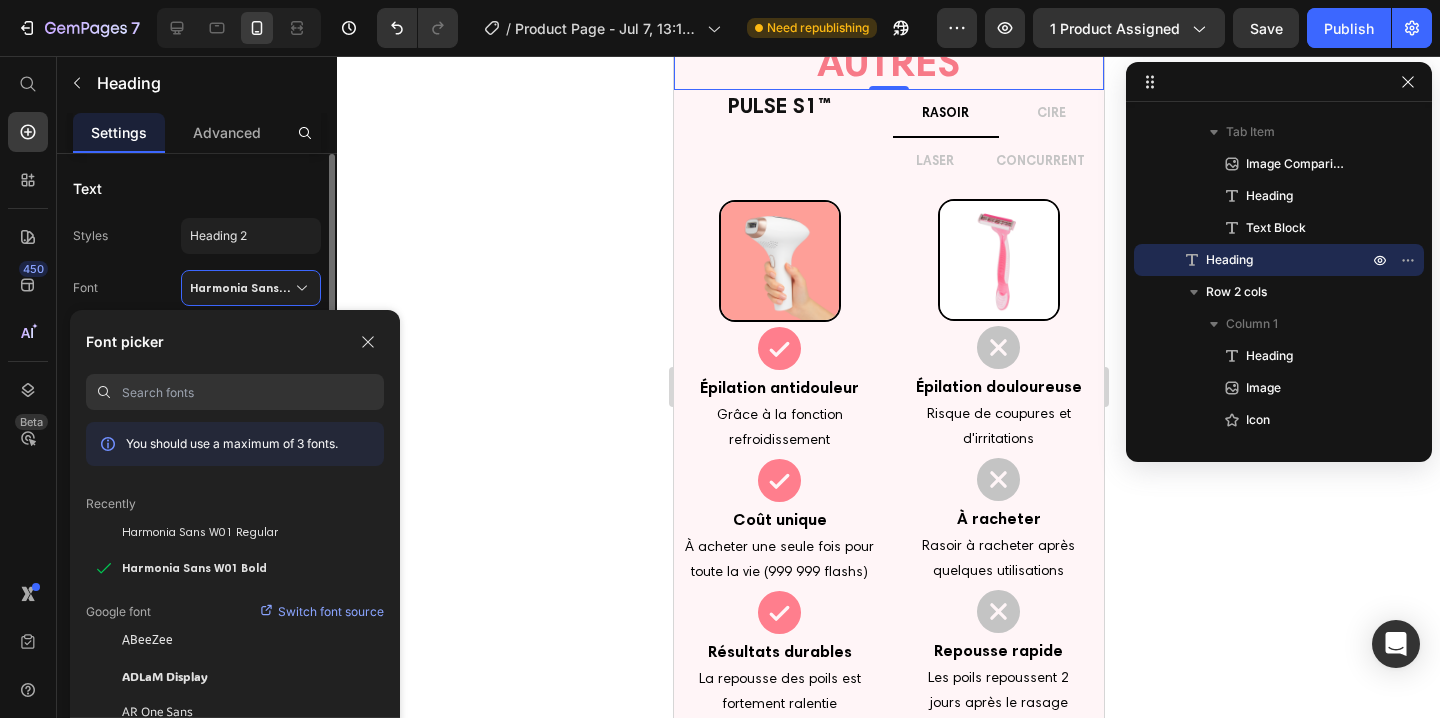 click on "Font Harmonia Sans W01 Bold" at bounding box center [197, 288] 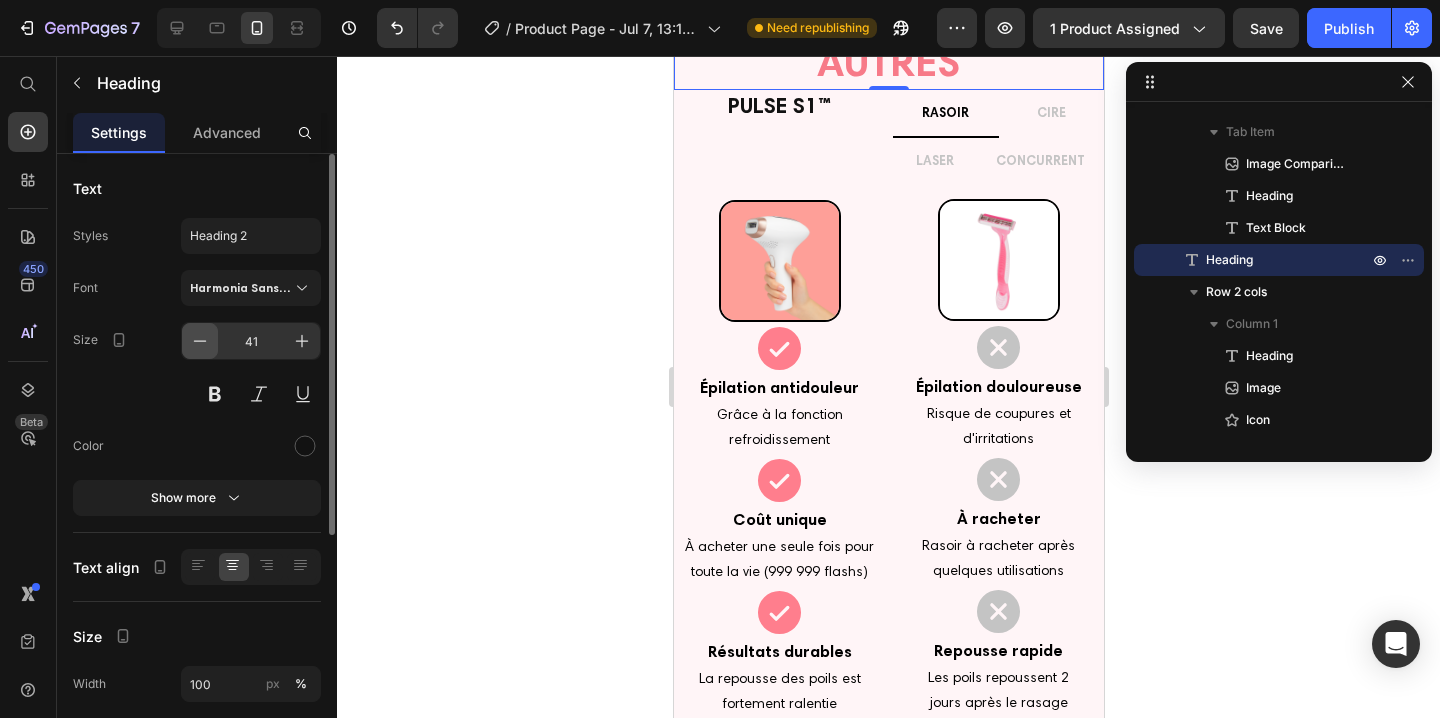 click 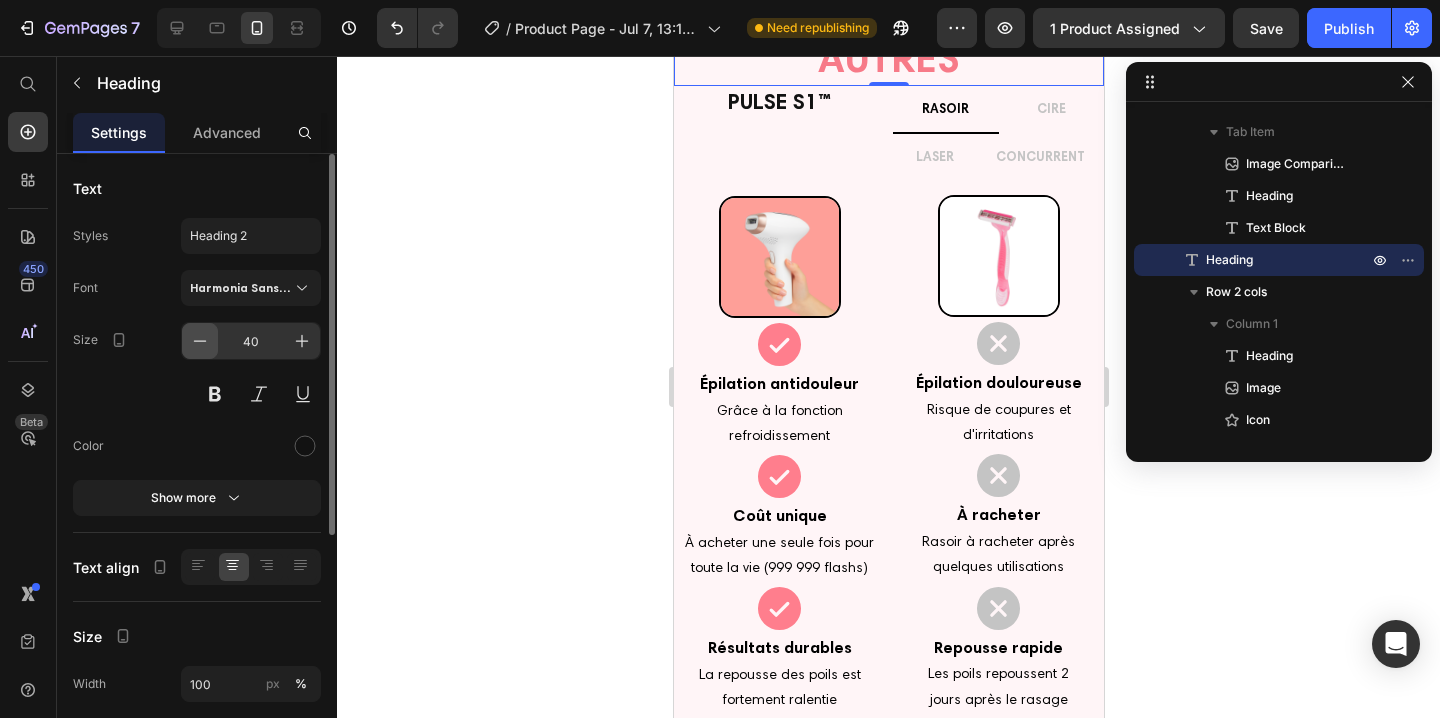 click 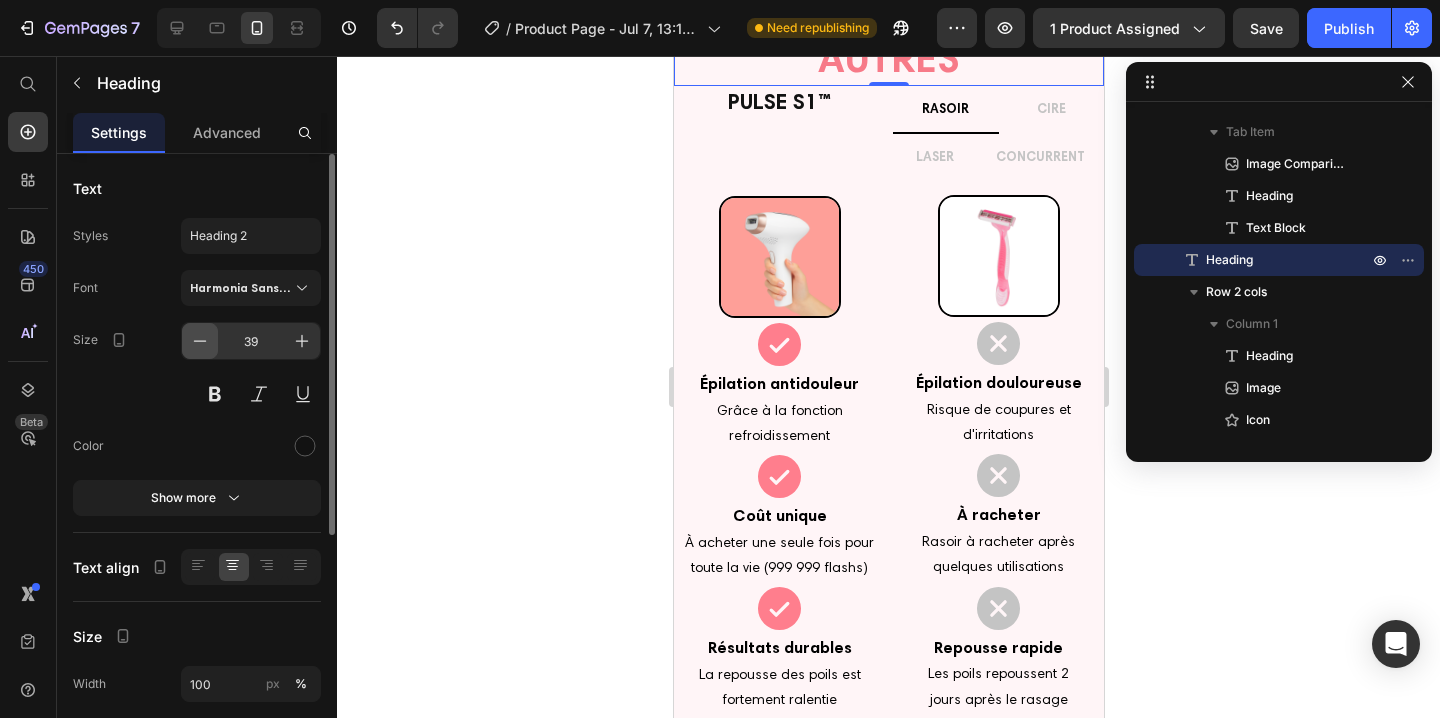 click 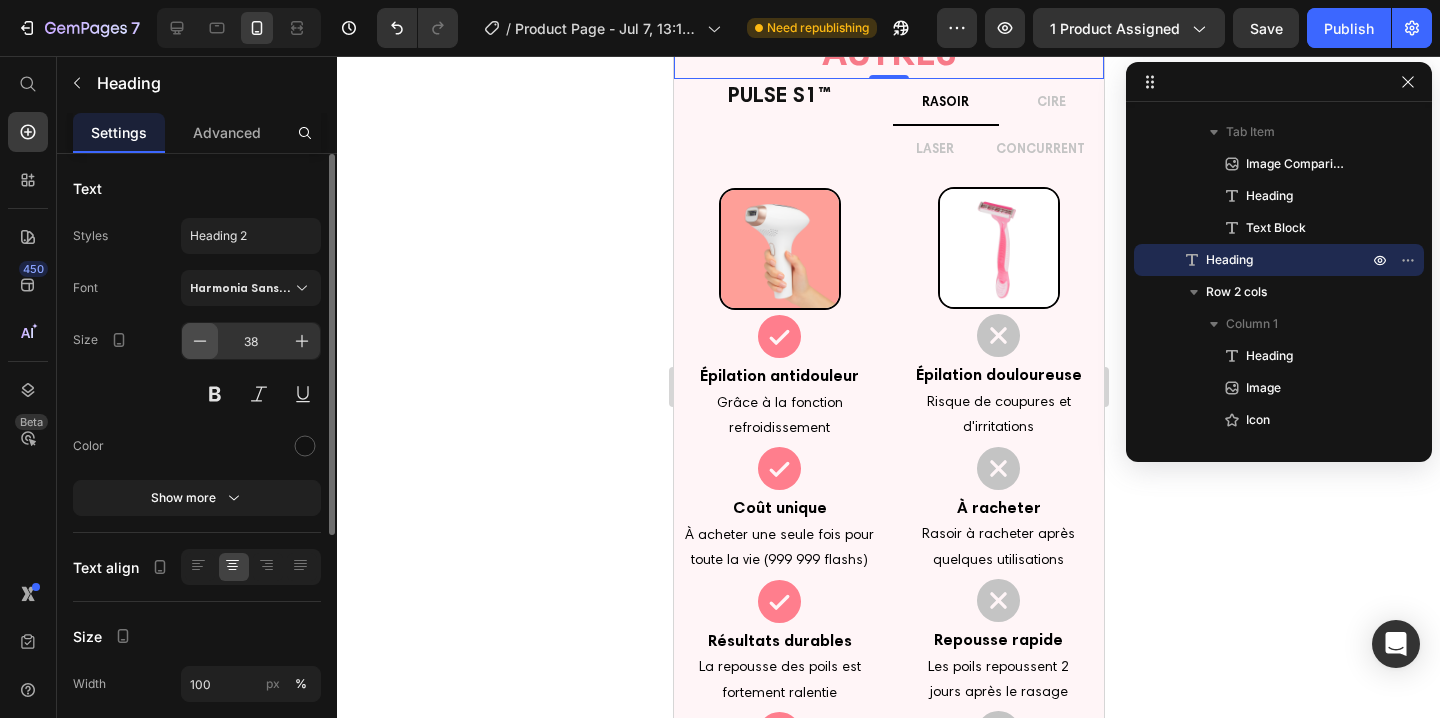 click 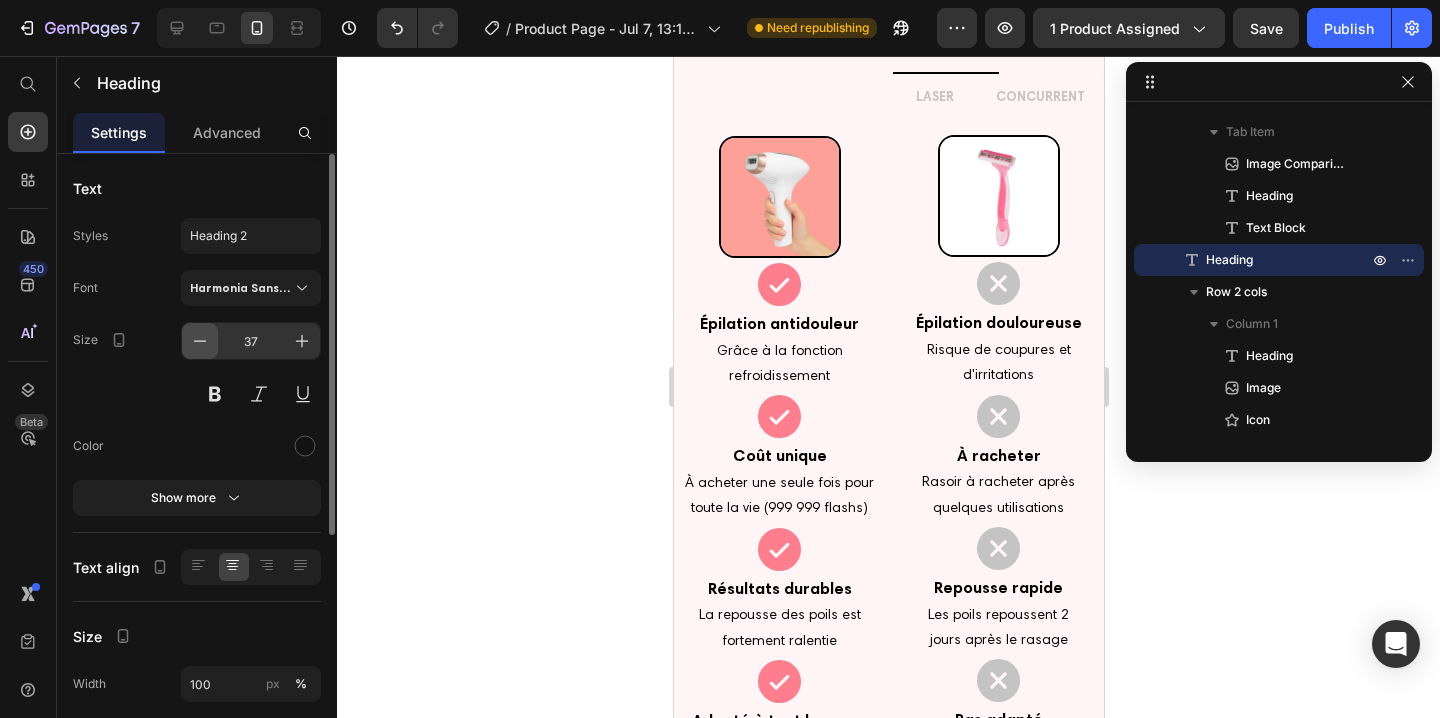 click 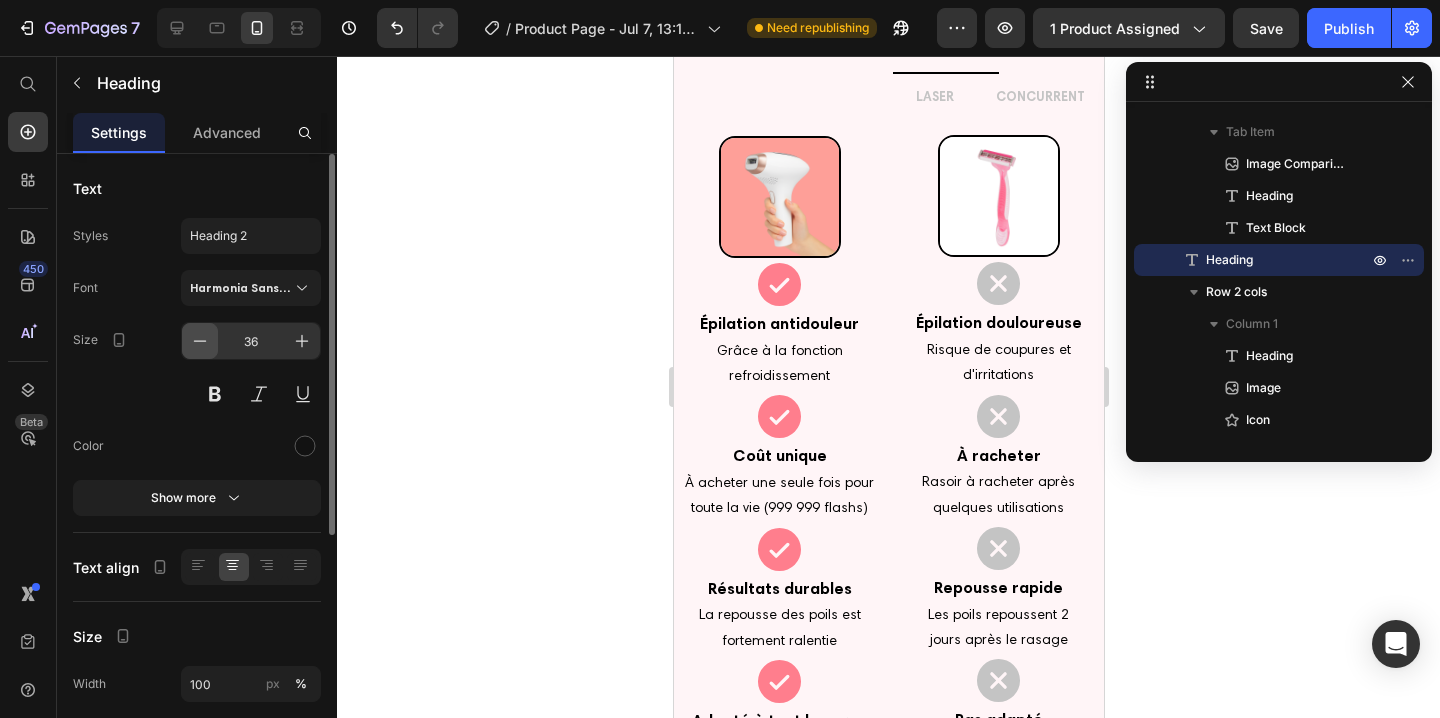 click 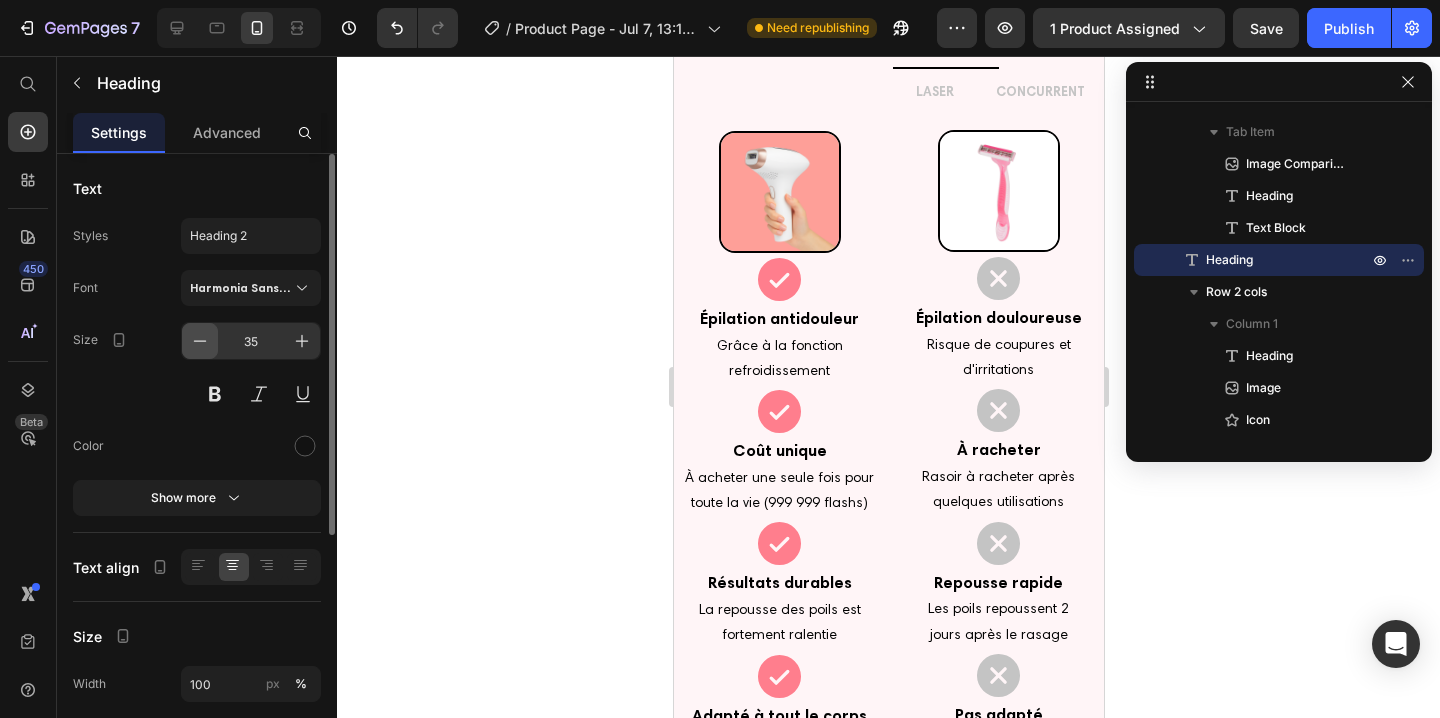 click 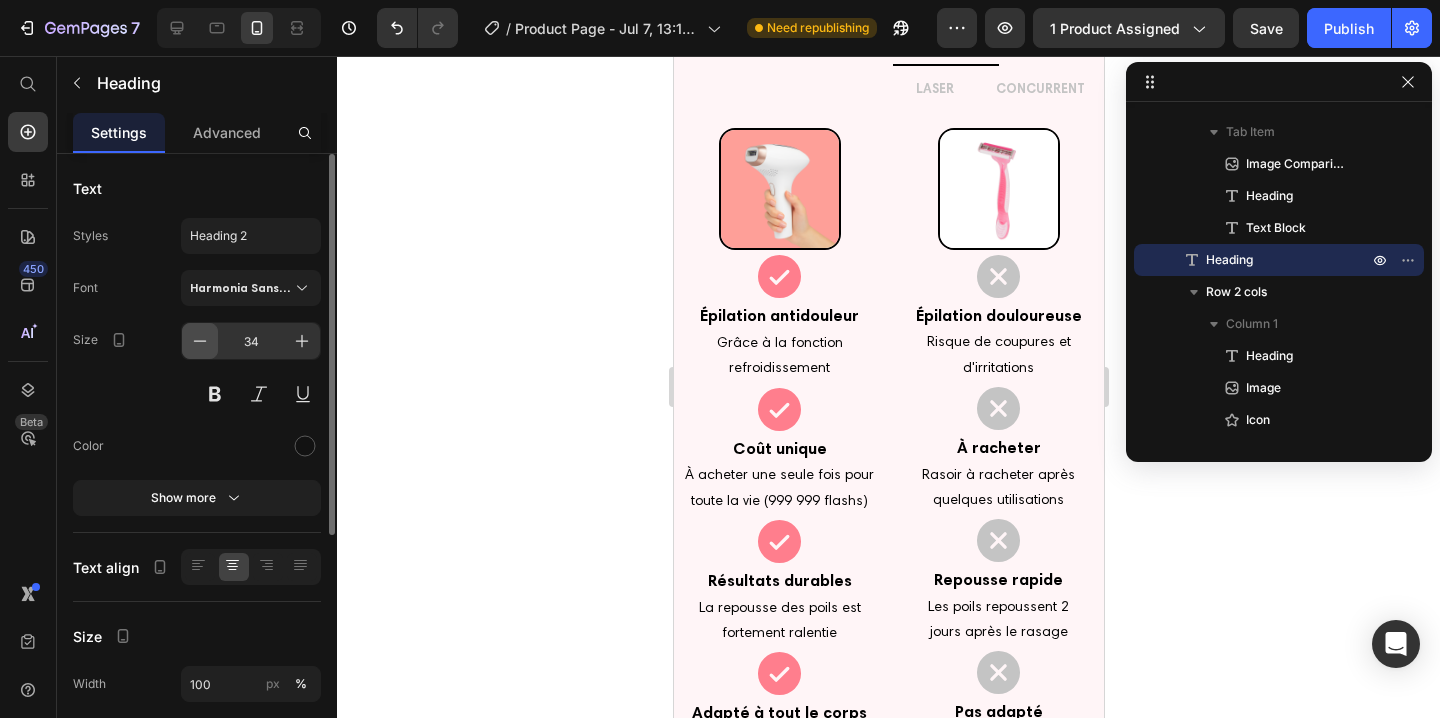 click 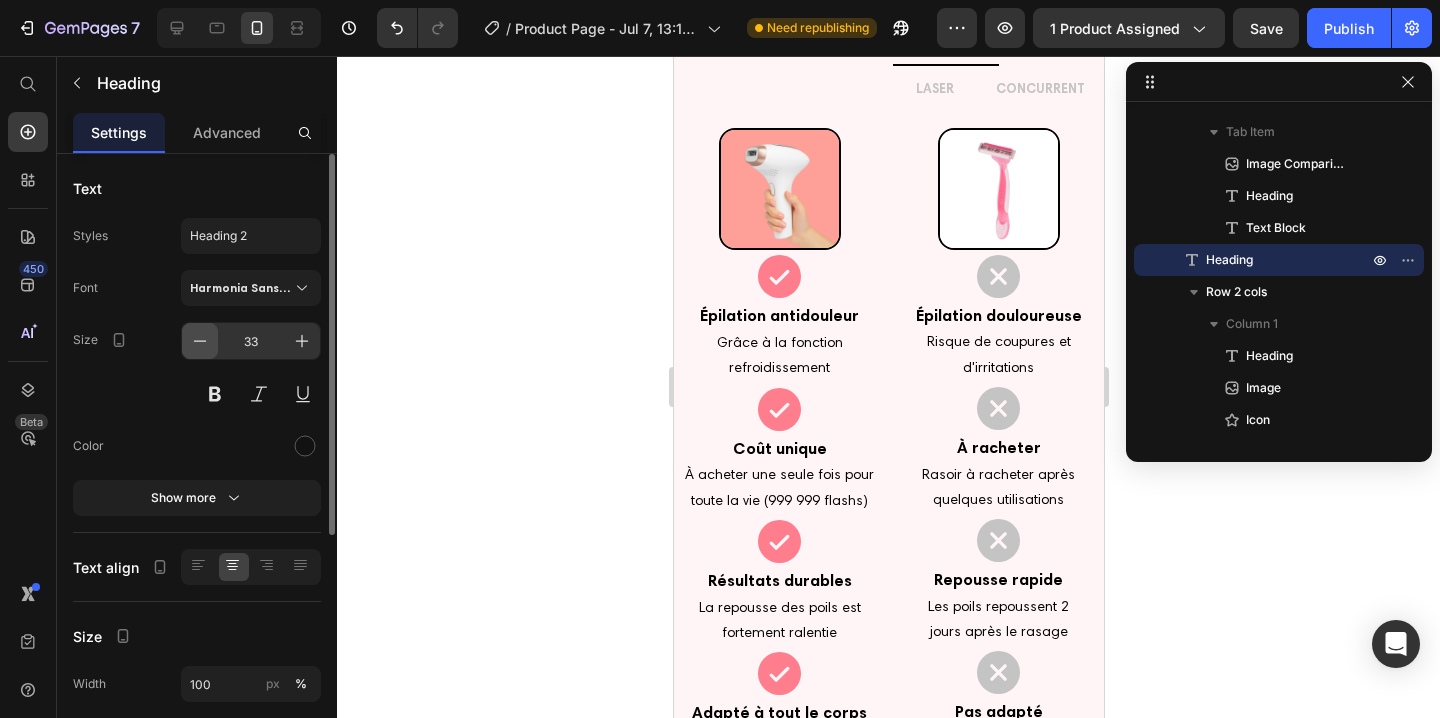 click 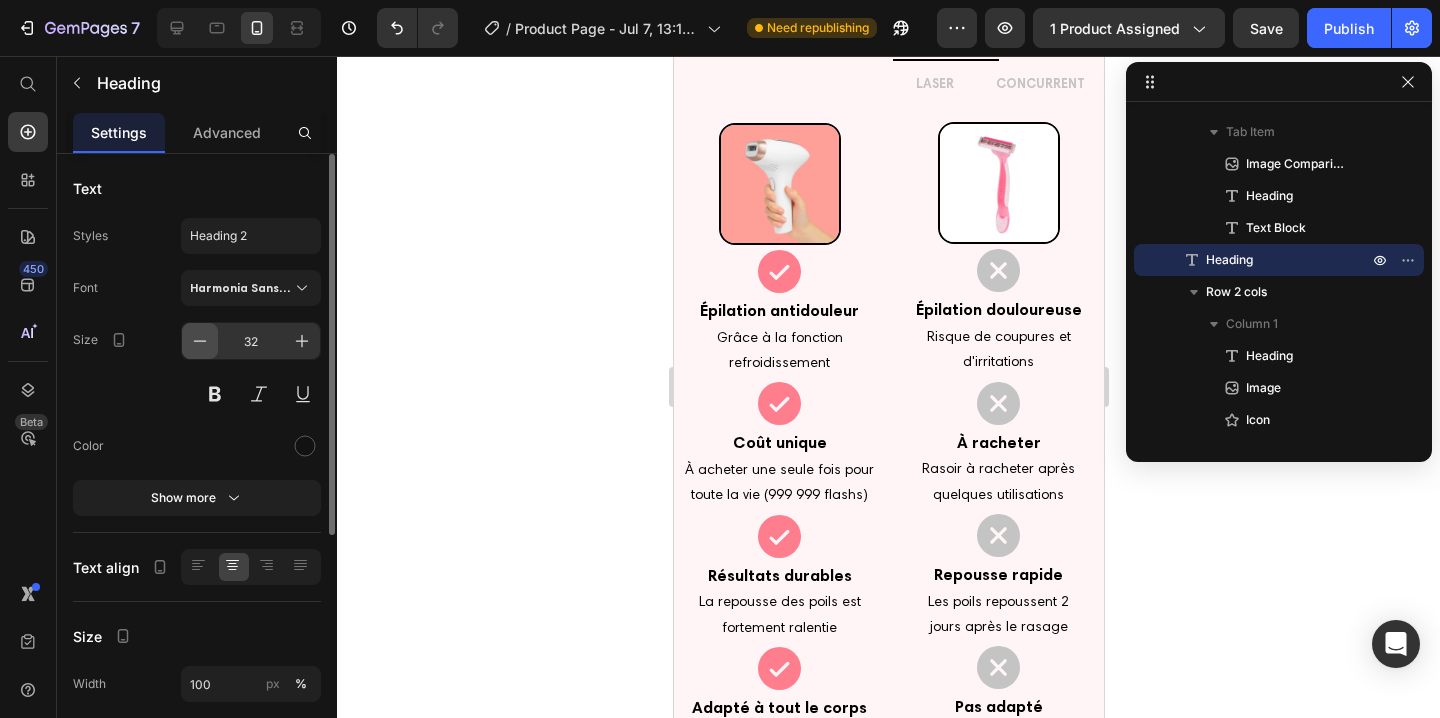 click 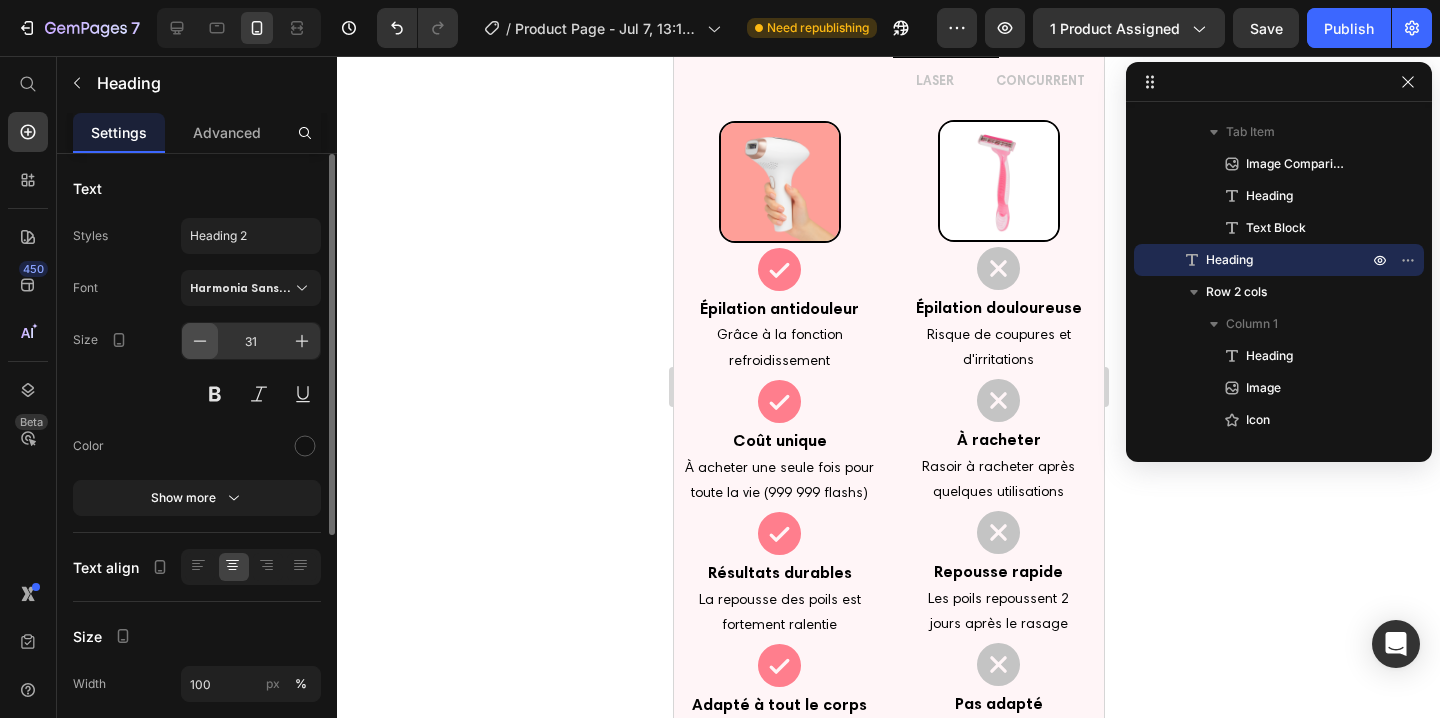 click 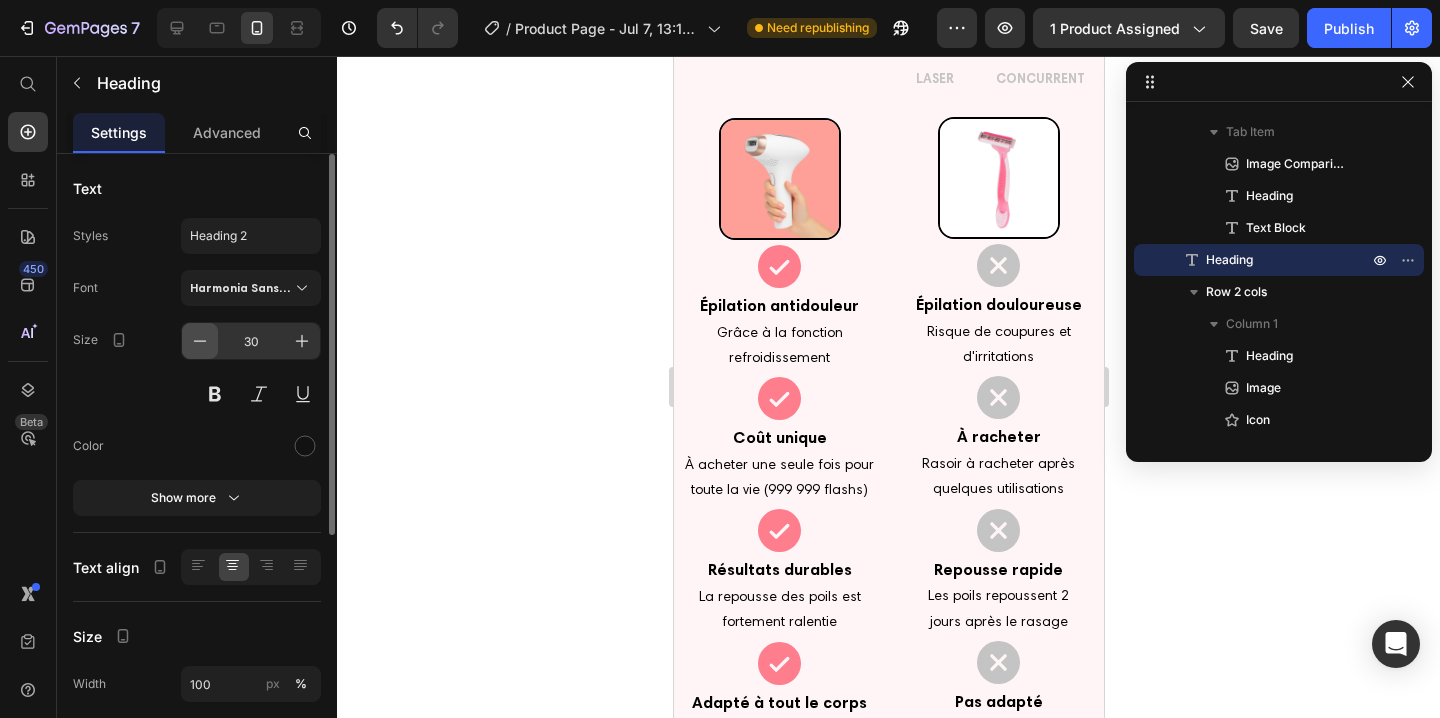 click 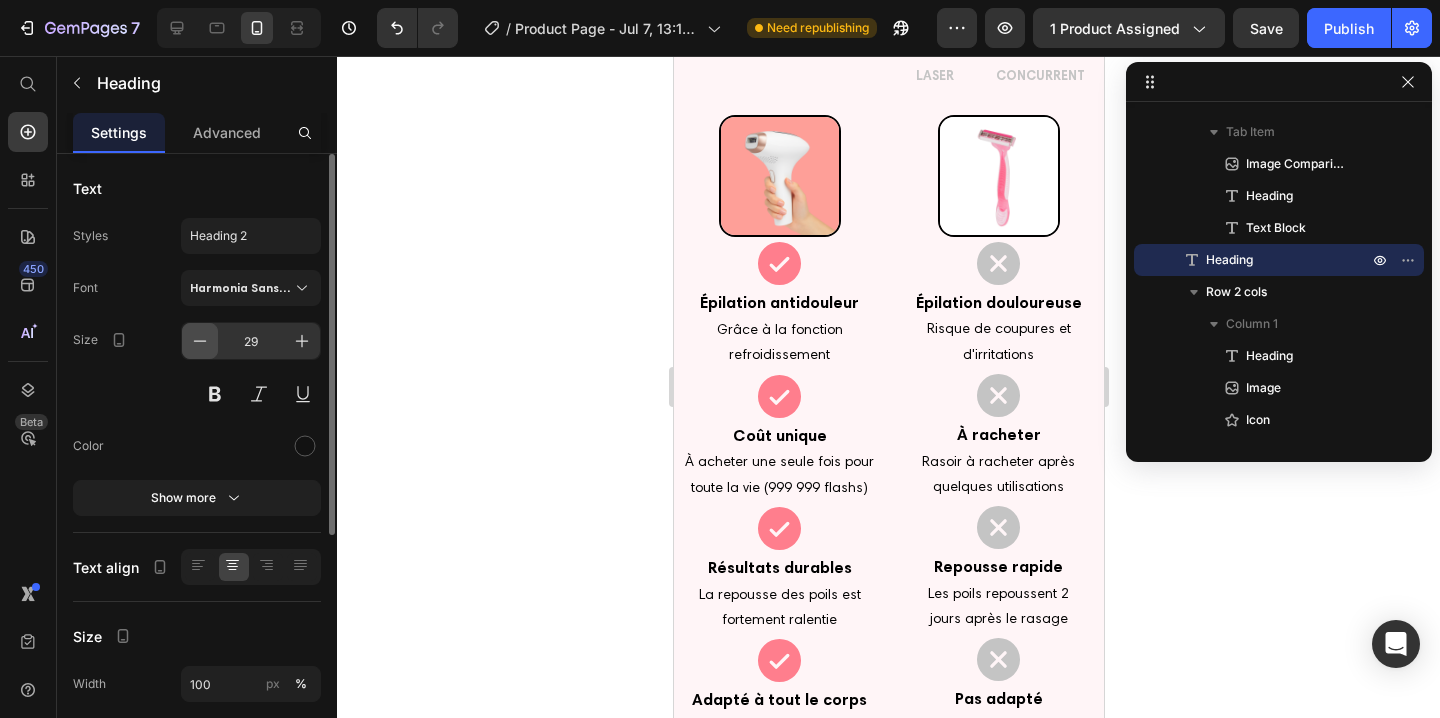 click 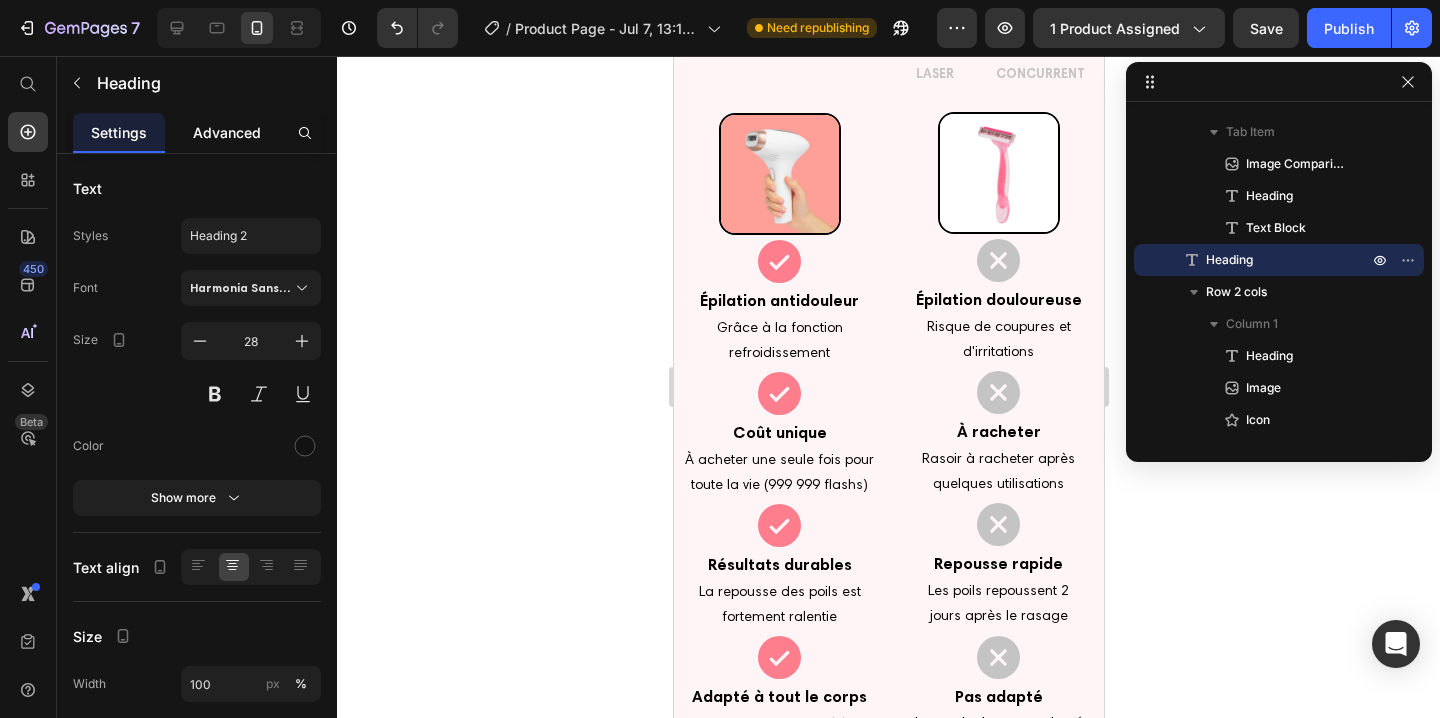 click on "Advanced" at bounding box center [227, 132] 